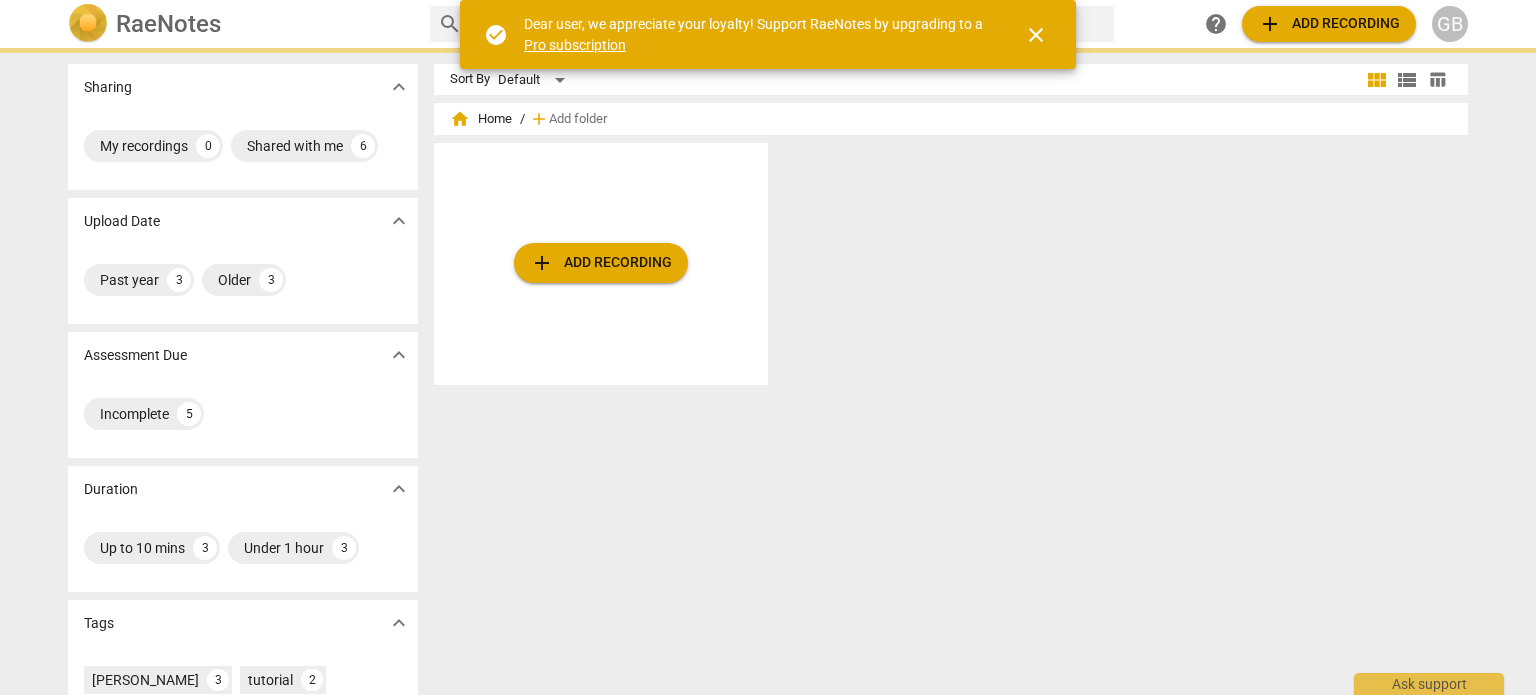 scroll, scrollTop: 0, scrollLeft: 0, axis: both 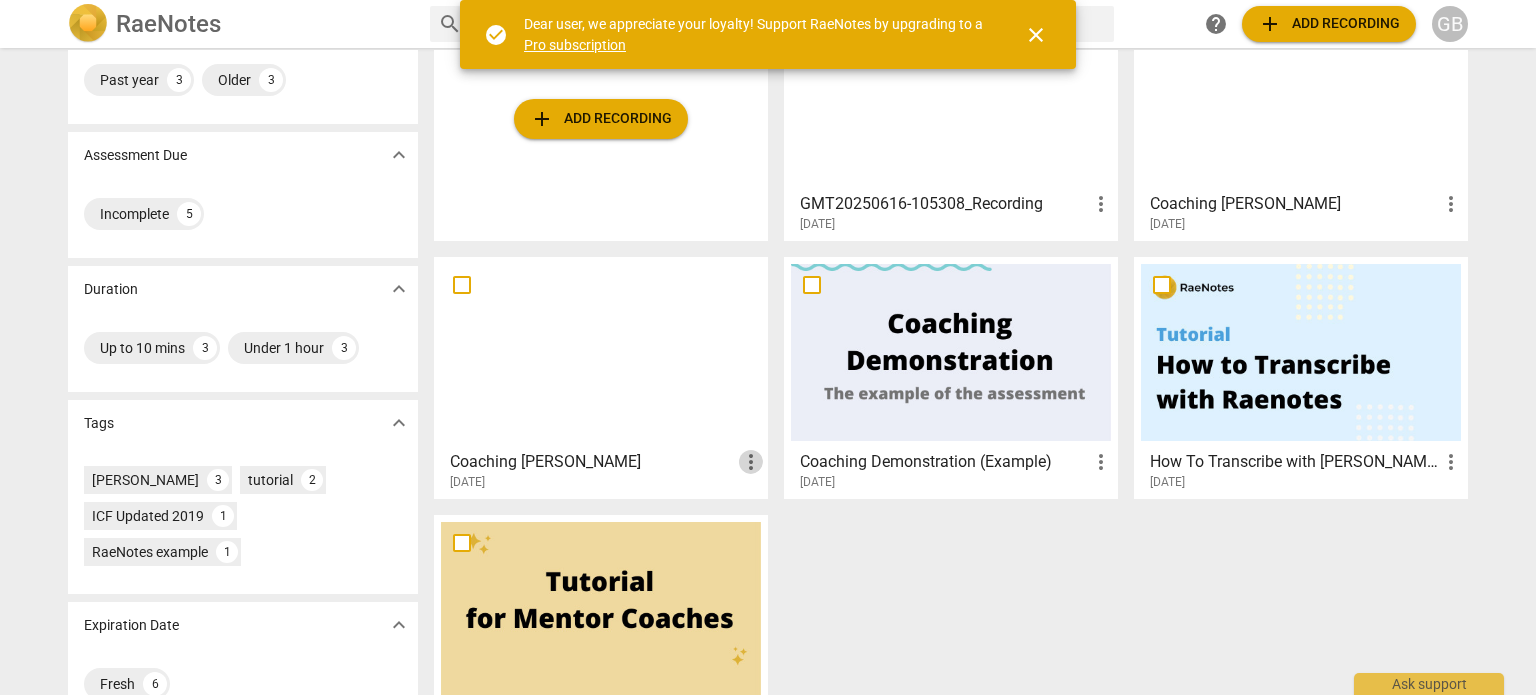 click on "more_vert" at bounding box center [751, 462] 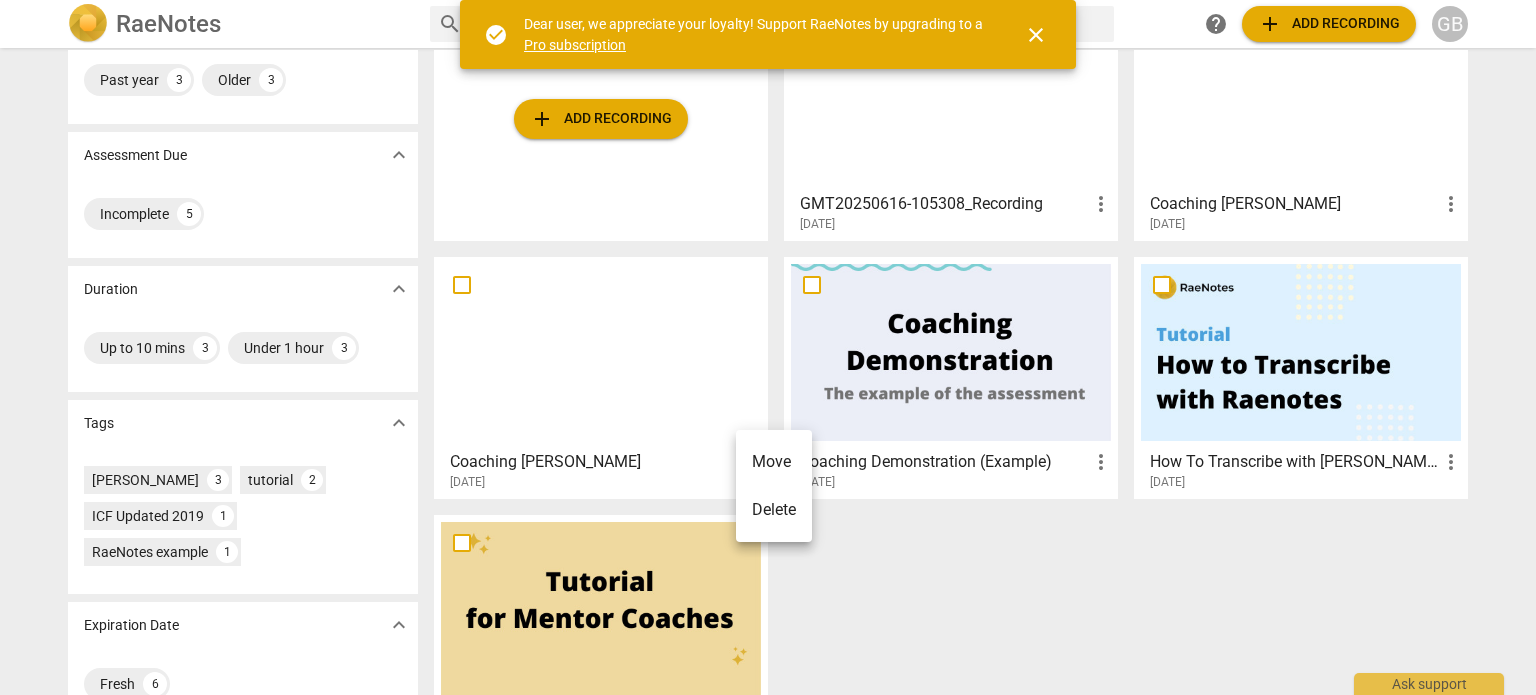 click at bounding box center (768, 347) 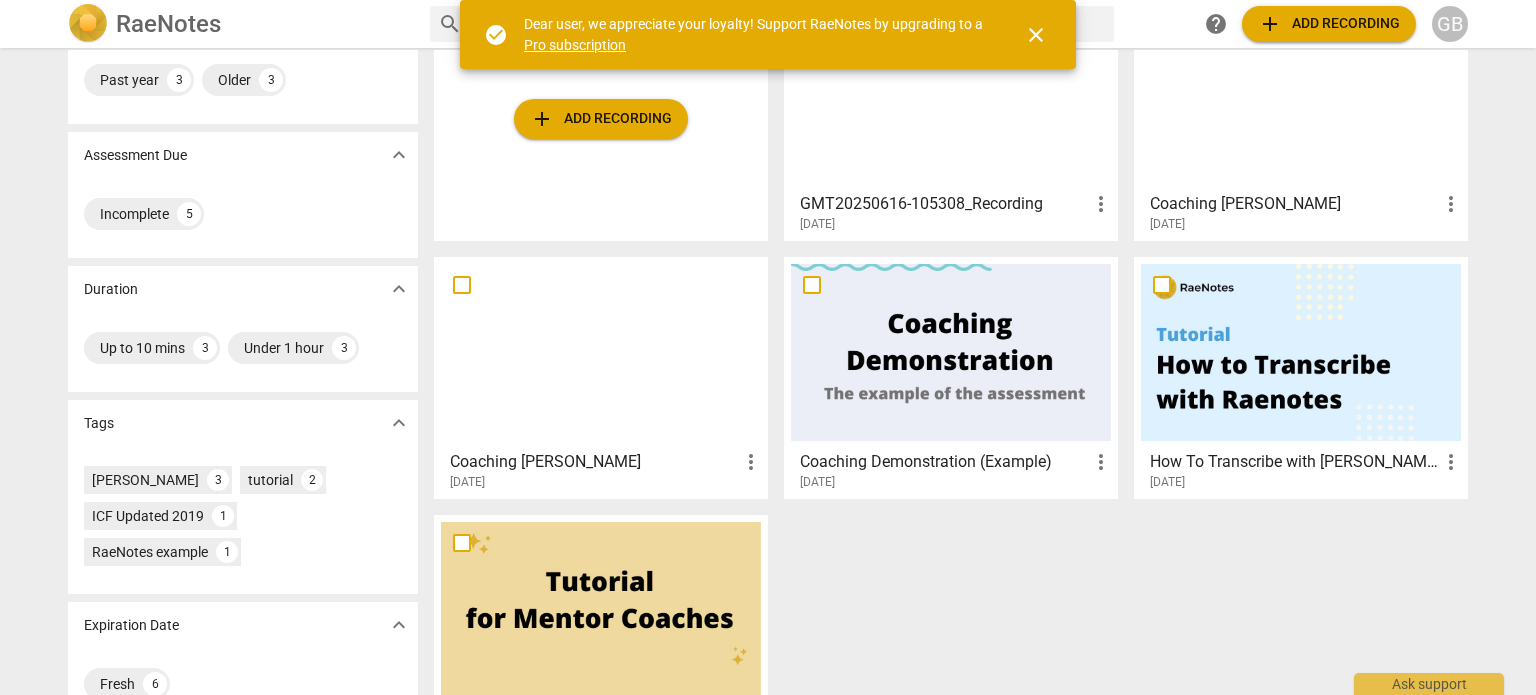 click at bounding box center (601, 352) 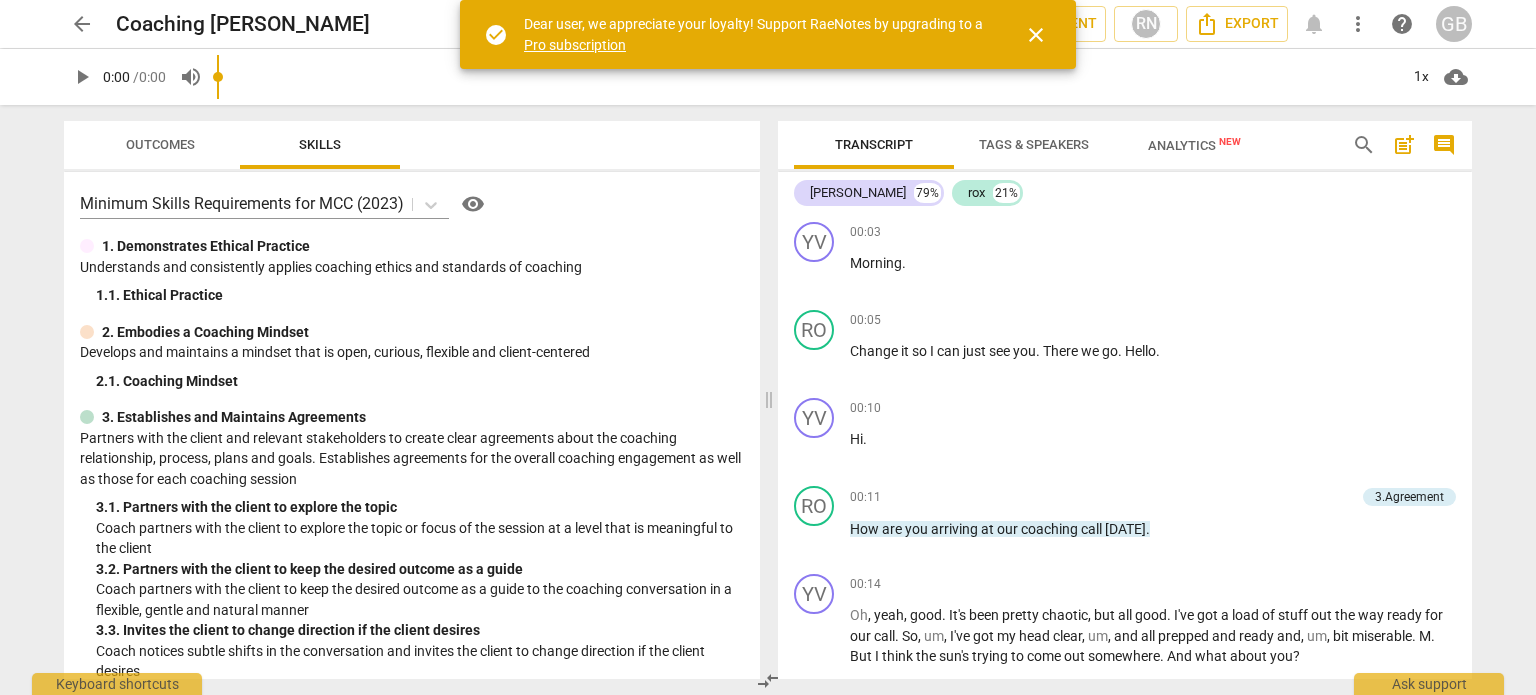 click on "close" at bounding box center [1036, 35] 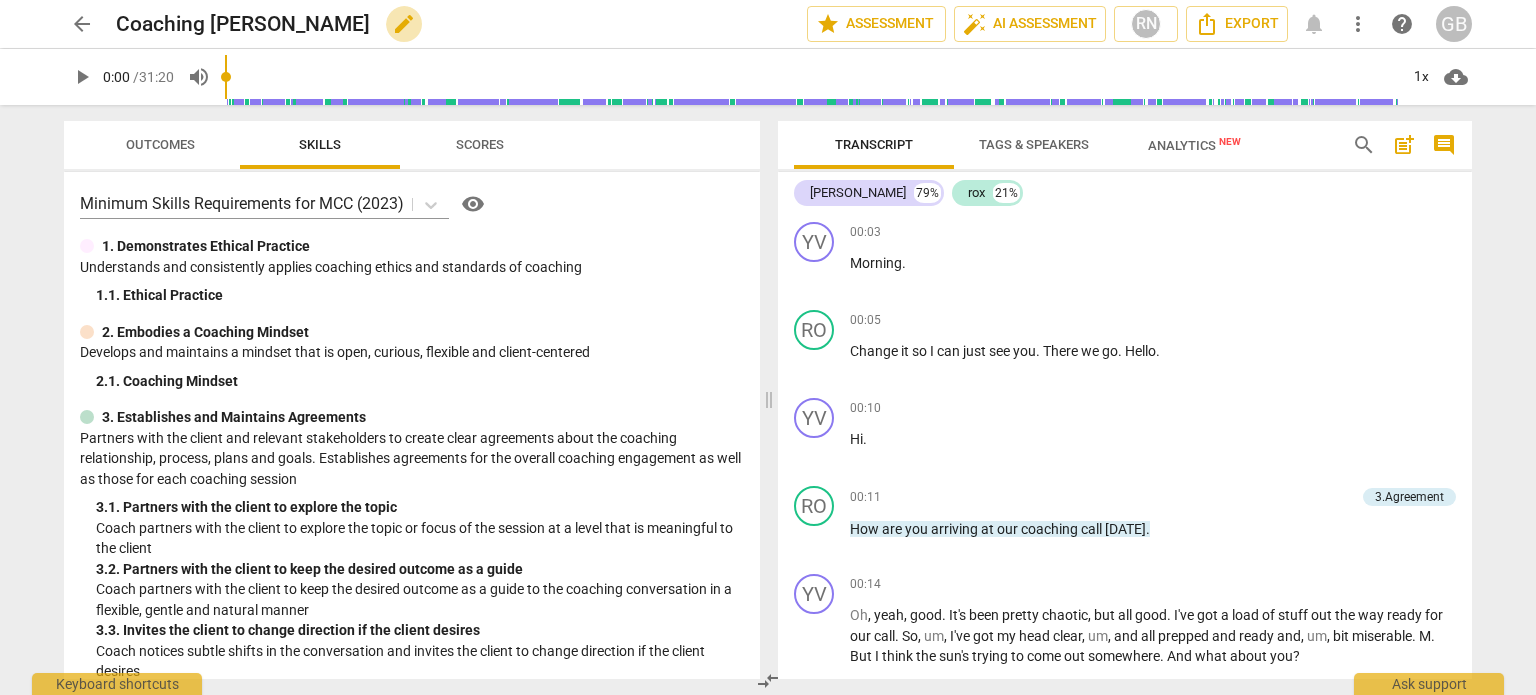 click on "edit" at bounding box center [404, 24] 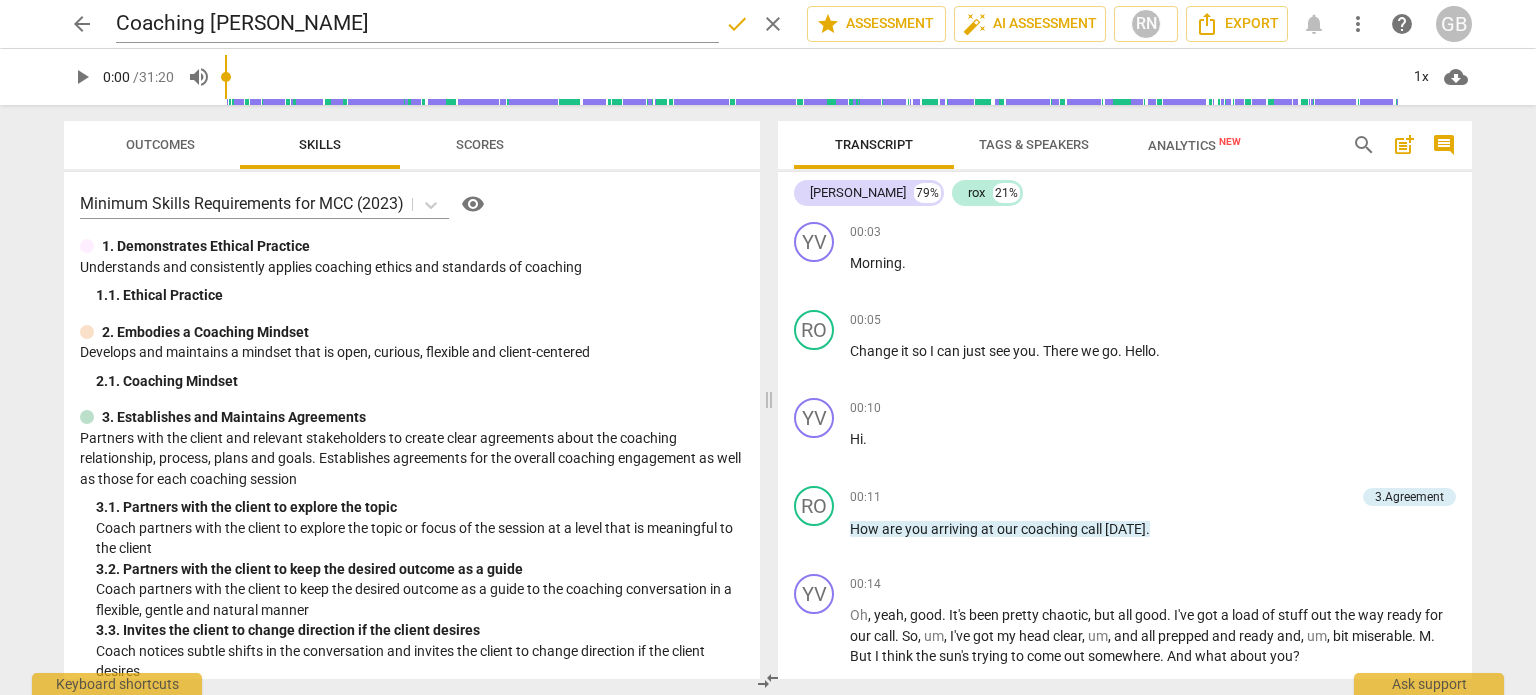 click on "arrow_back Coaching Yvonne done clear star    Assessment   auto_fix_high    AI Assessment RN    Export notifications more_vert help GB" at bounding box center (768, 24) 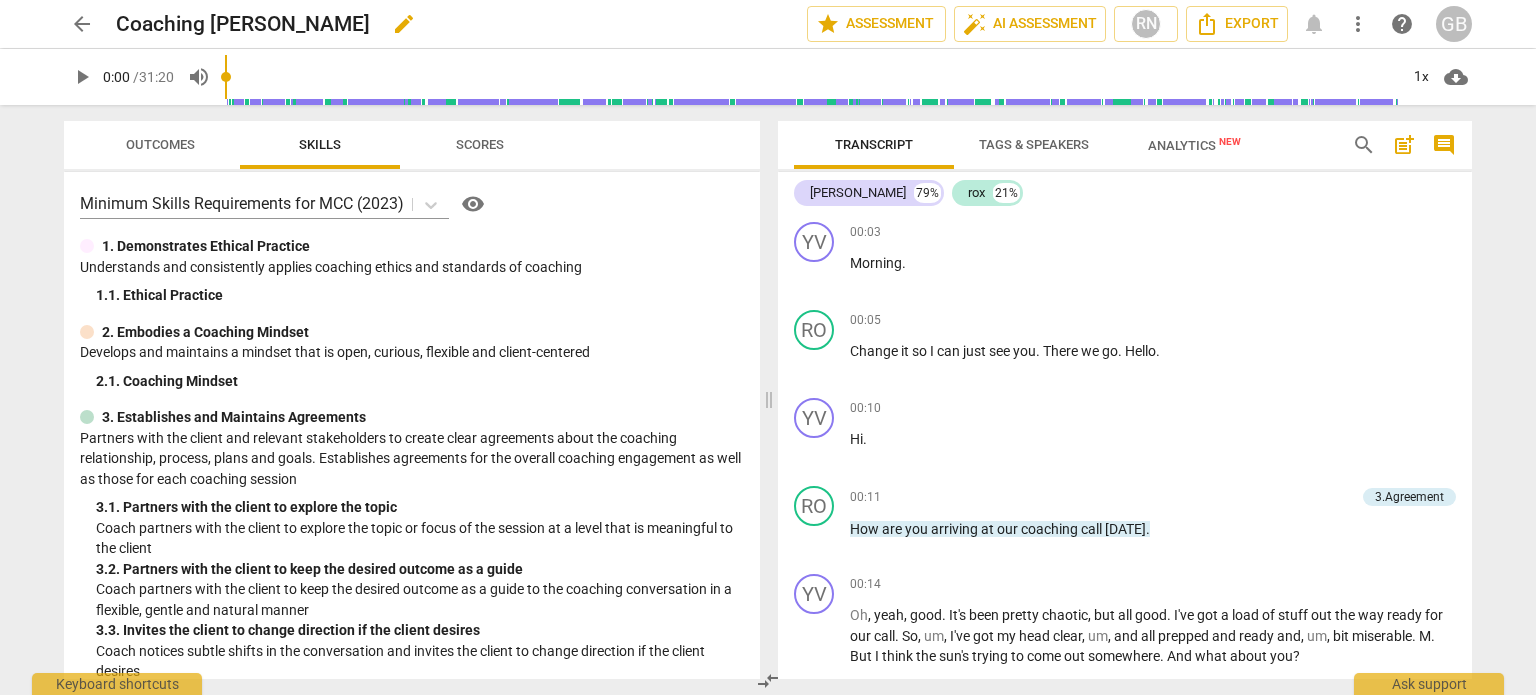 click on "Coaching Yvonne" at bounding box center (243, 24) 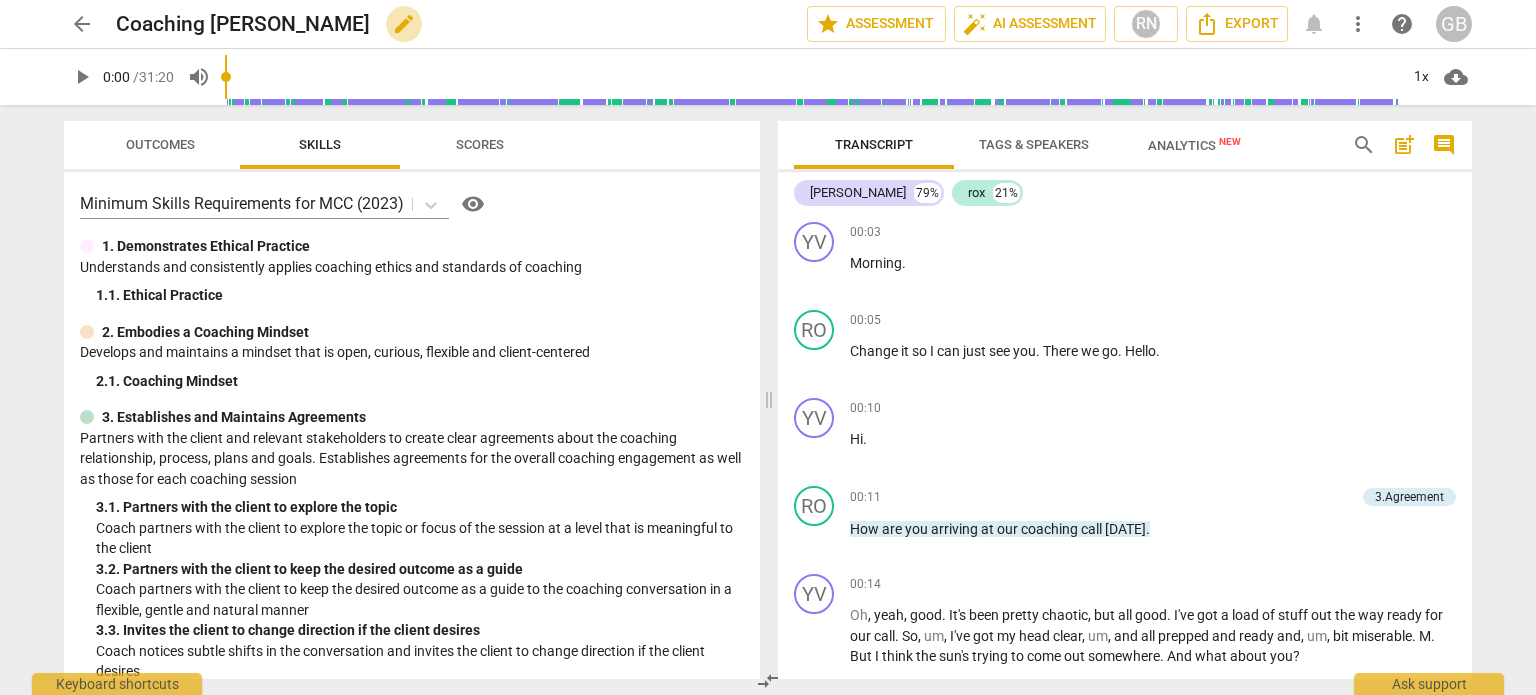 click on "edit" at bounding box center (404, 24) 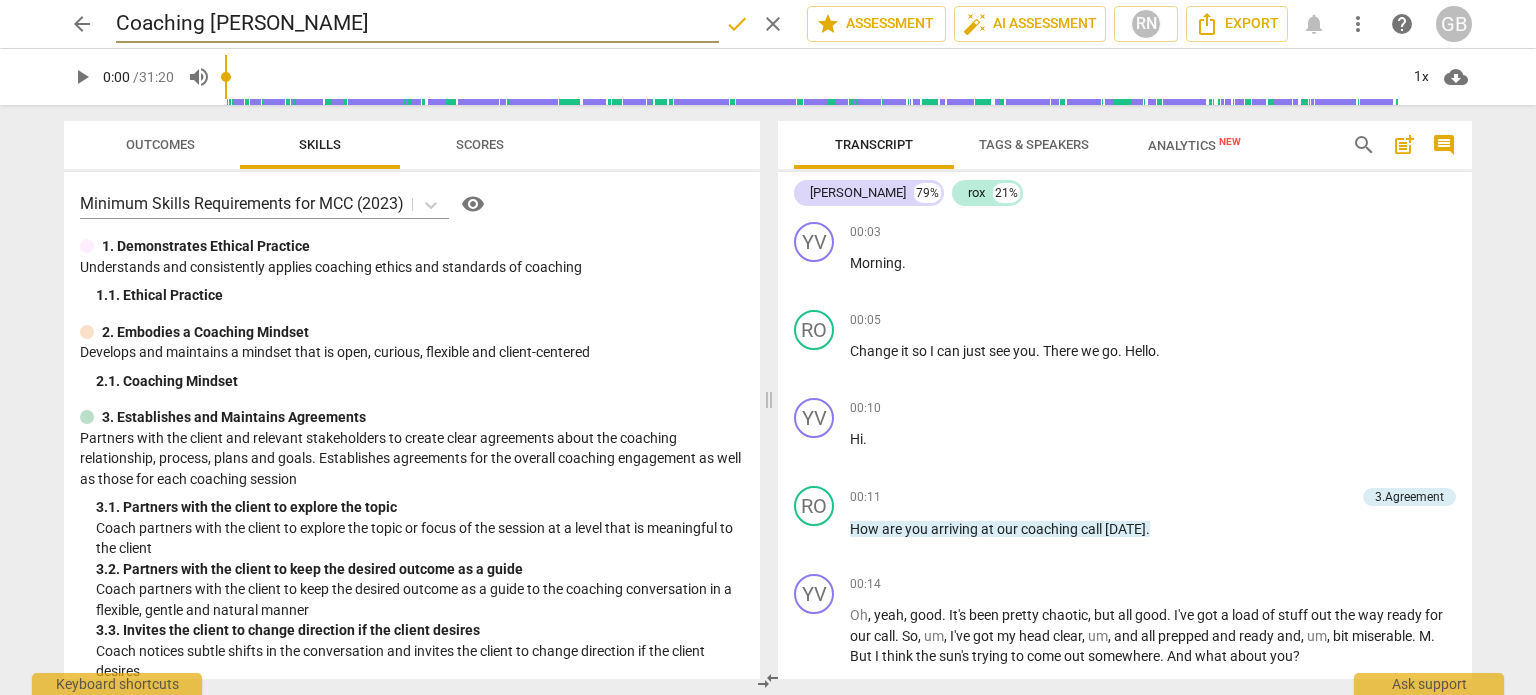 click on "Coaching Yvonne" at bounding box center (417, 24) 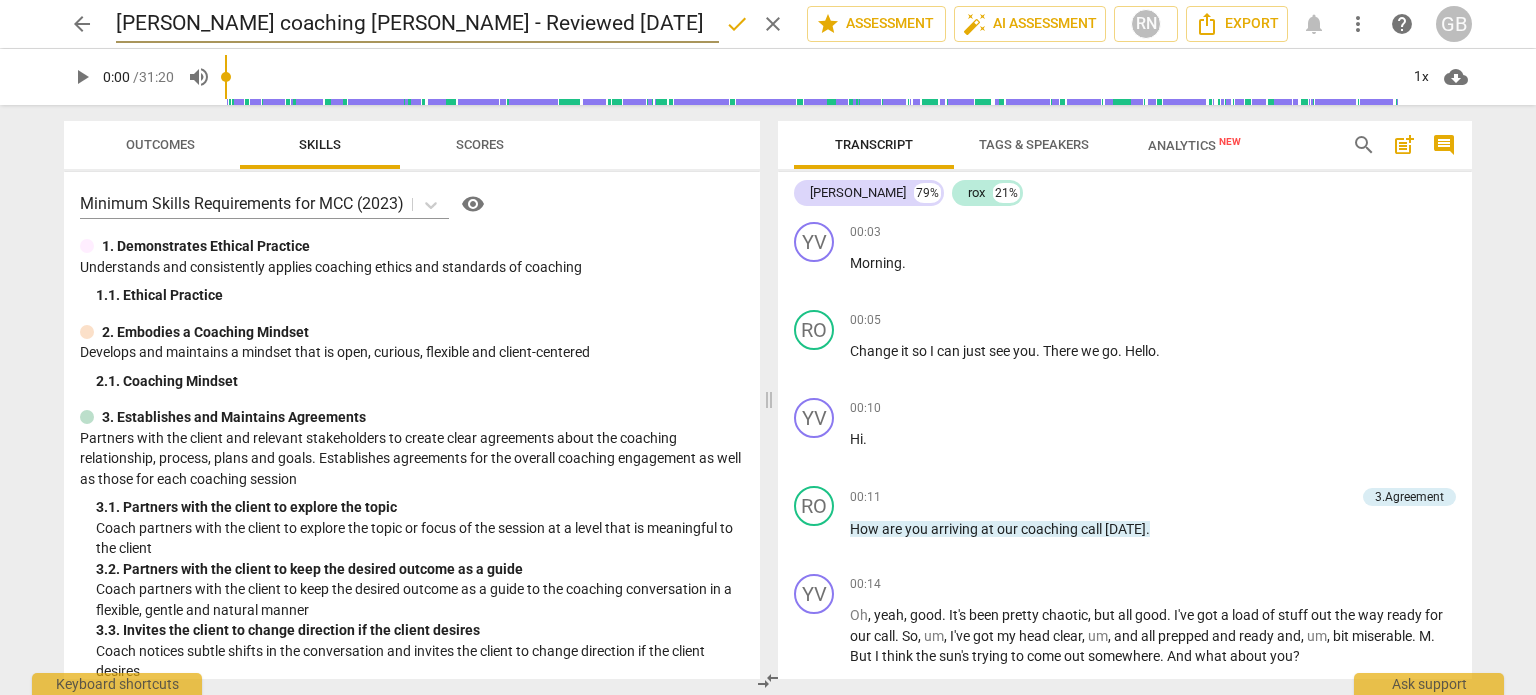 type on "[PERSON_NAME] coaching [PERSON_NAME] - Reviewed [DATE]" 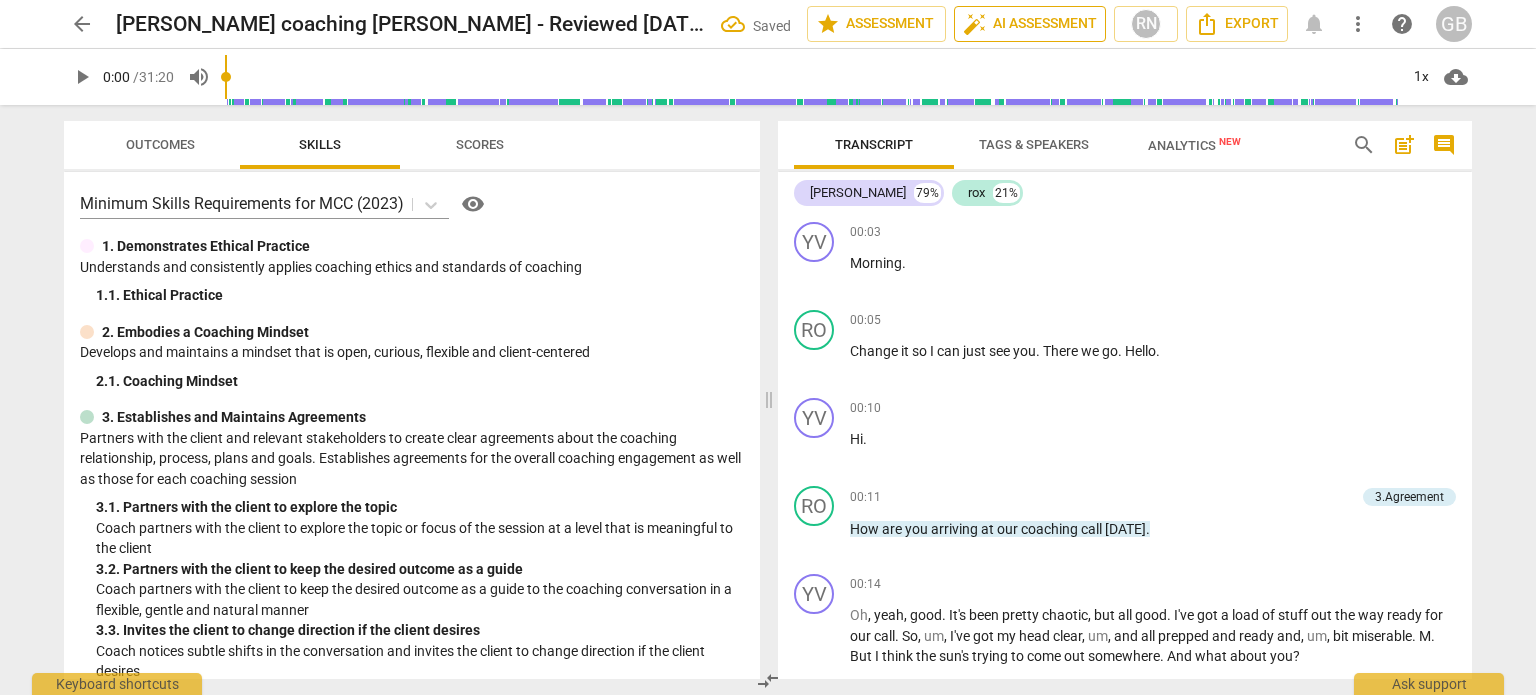click on "auto_fix_high    AI Assessment" at bounding box center (1030, 24) 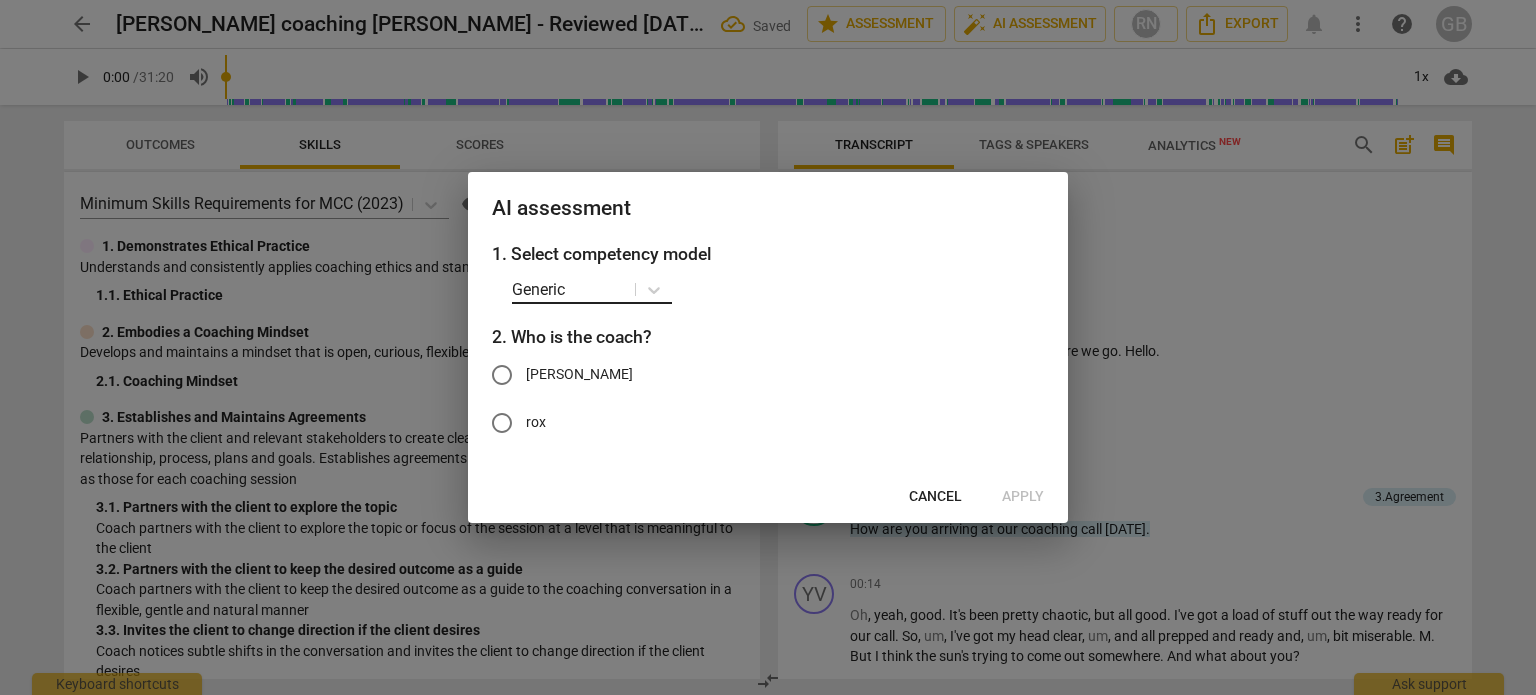 click at bounding box center [600, 289] 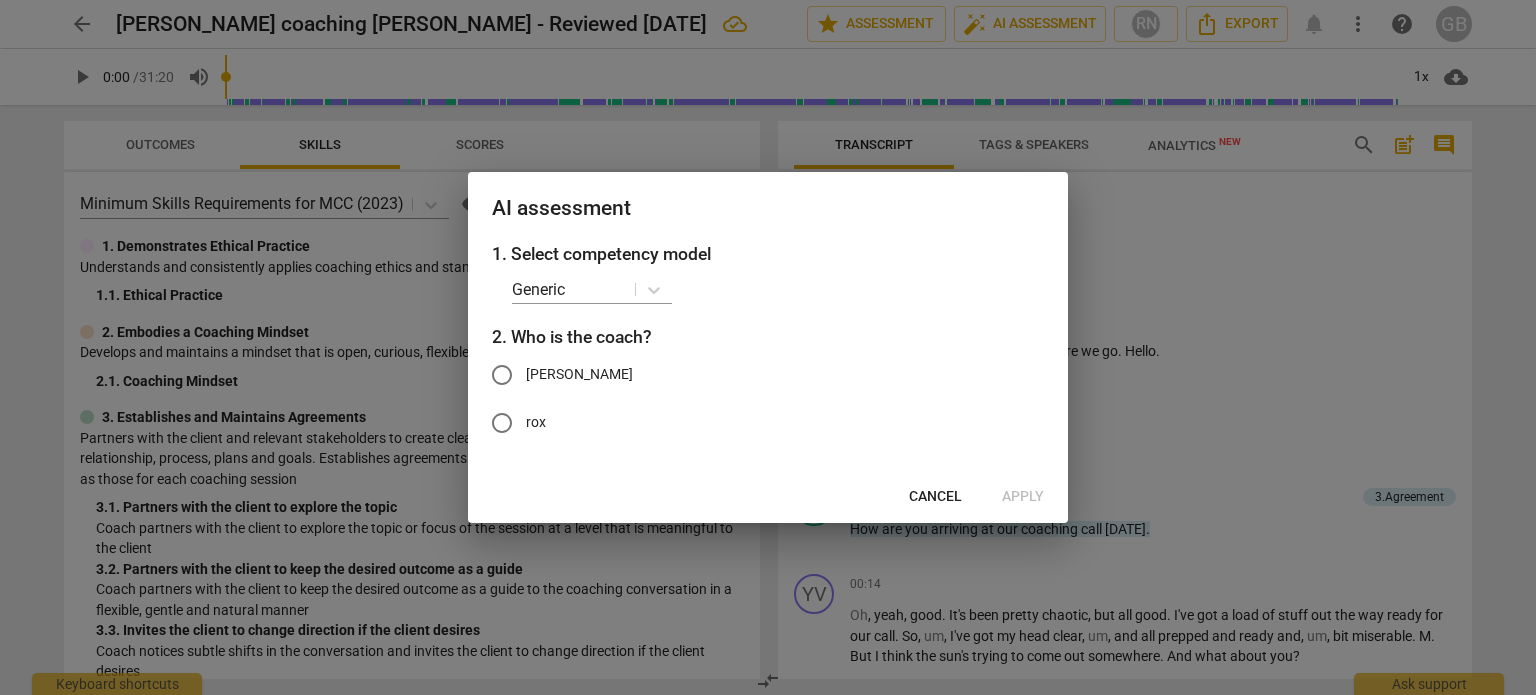 click on "1. Select competency model" at bounding box center (768, 254) 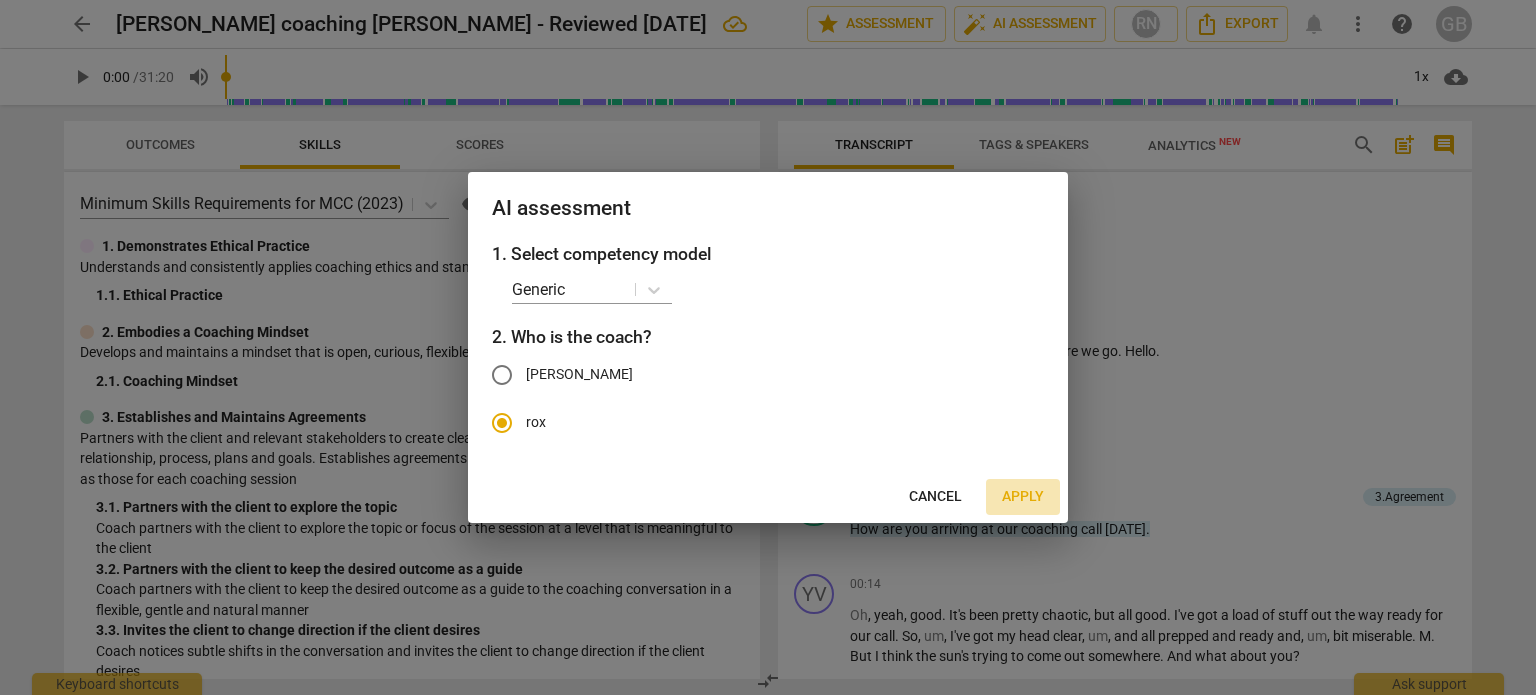 drag, startPoint x: 1037, startPoint y: 490, endPoint x: 774, endPoint y: 432, distance: 269.31952 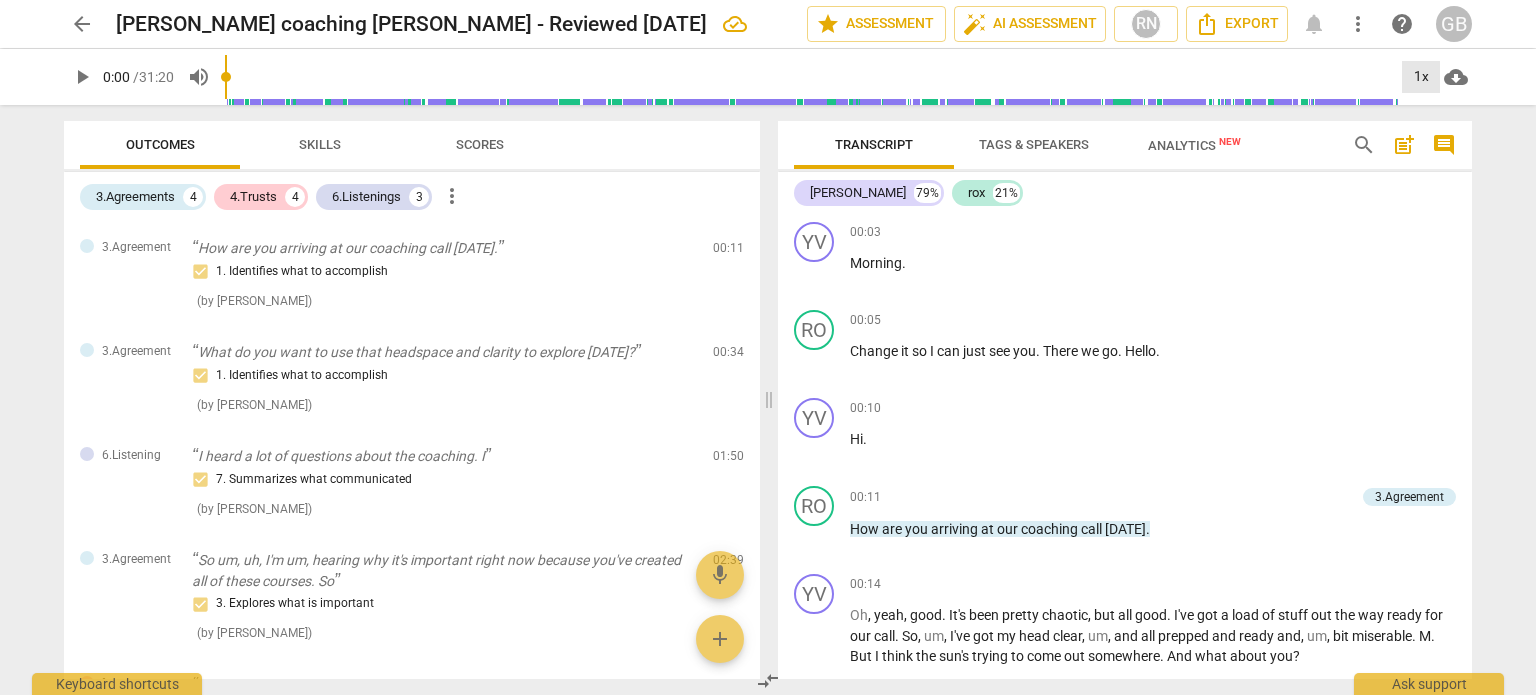 click on "1x" at bounding box center (1421, 77) 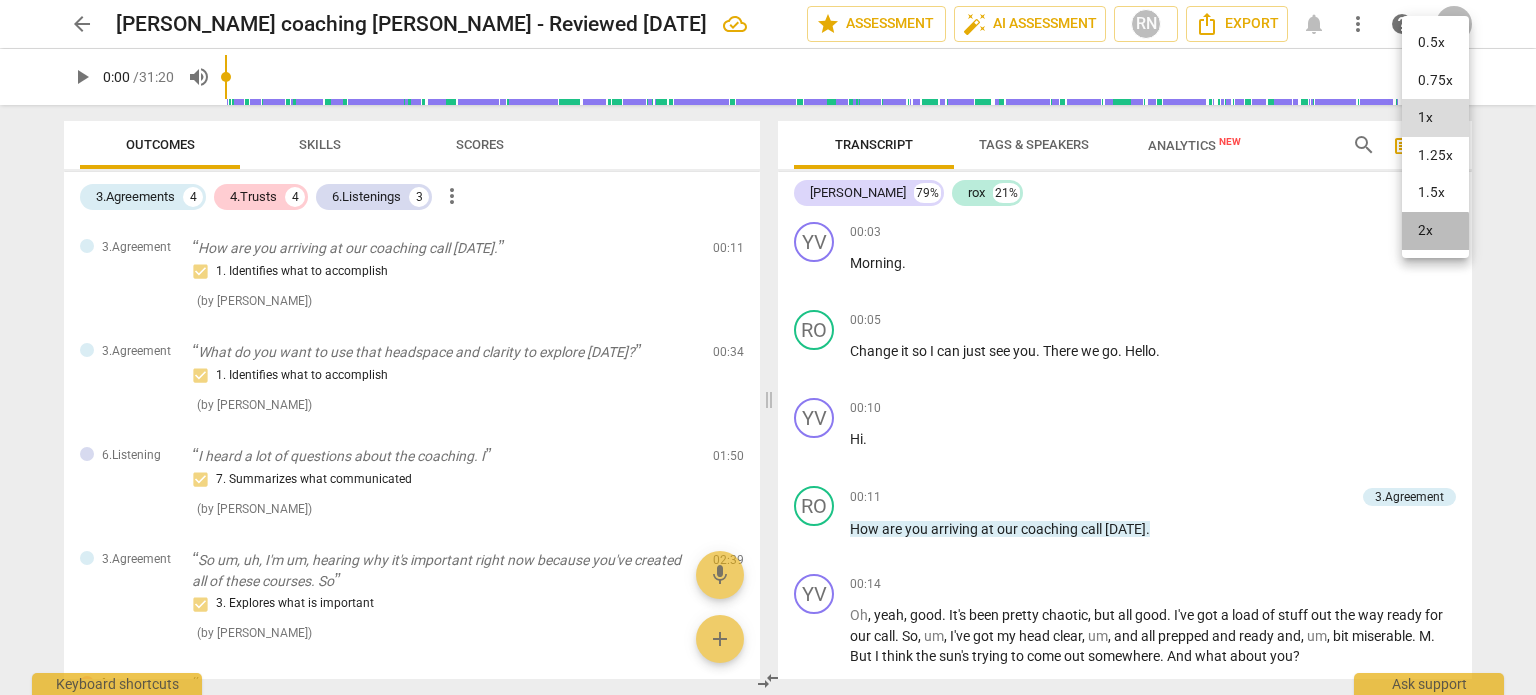 click on "2x" at bounding box center (1435, 231) 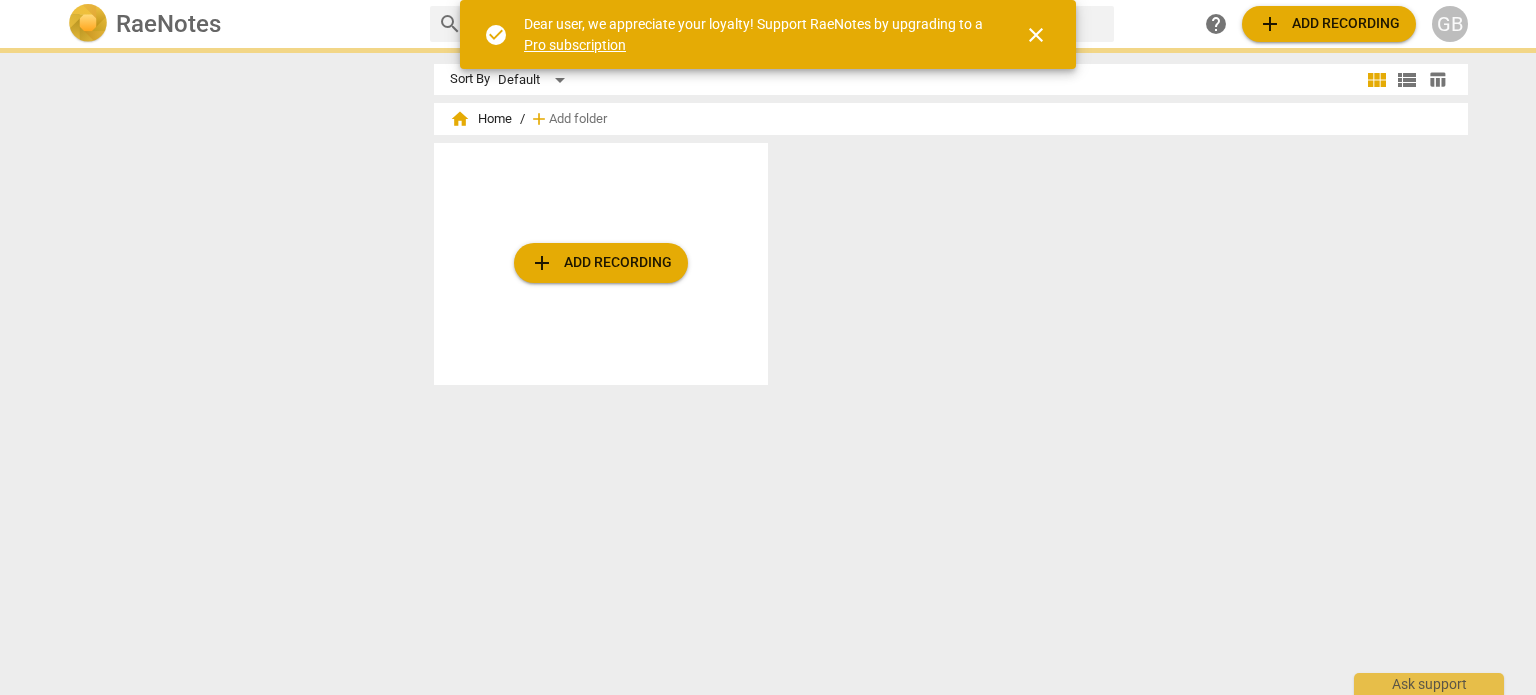 scroll, scrollTop: 0, scrollLeft: 0, axis: both 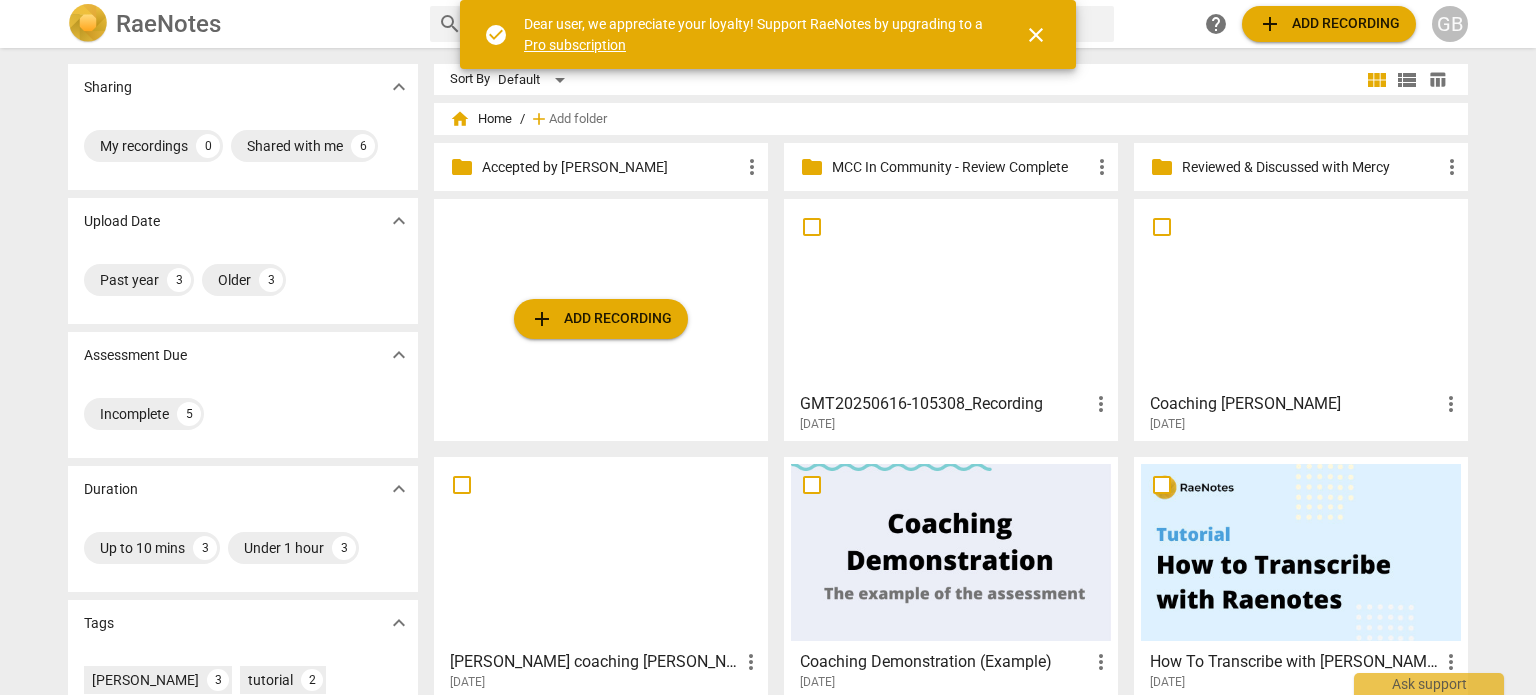 click at bounding box center (951, 294) 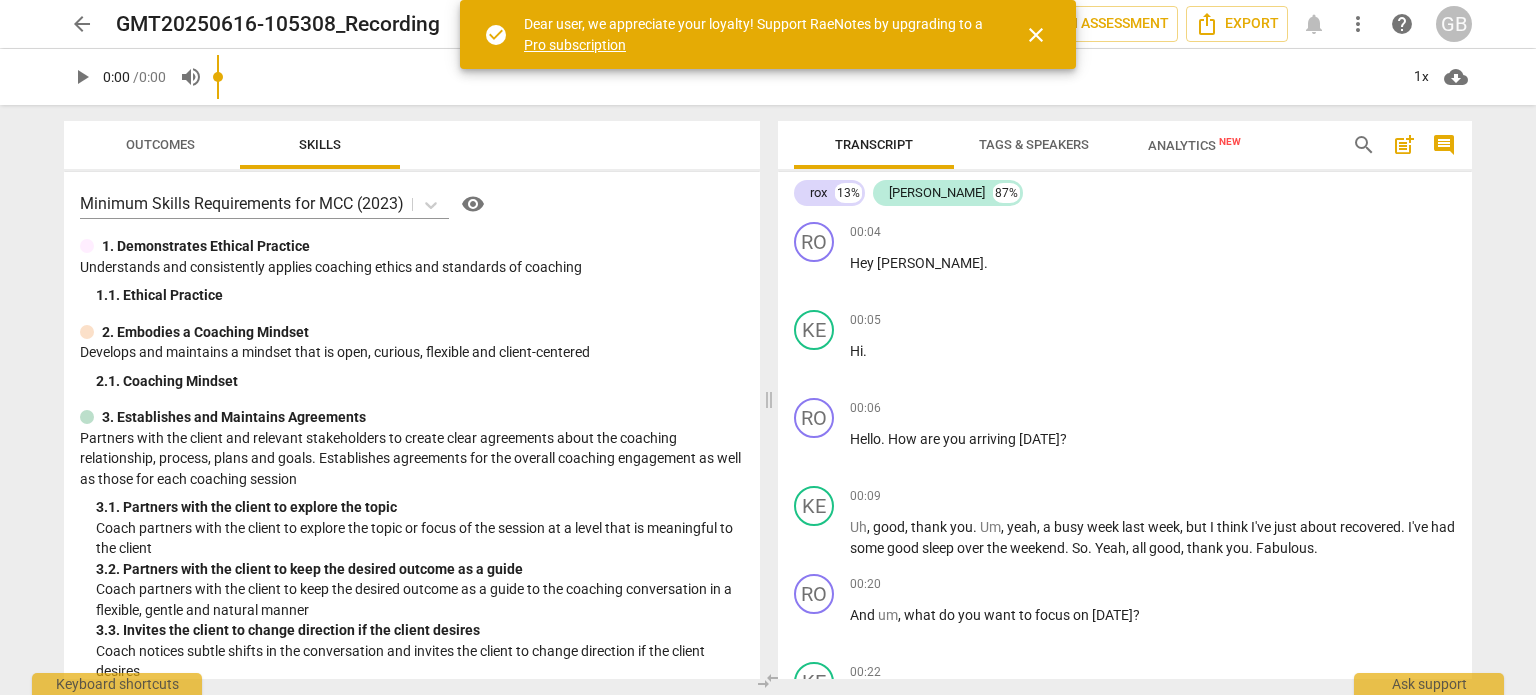 click on "GMT20250616-105308_Recording" at bounding box center [278, 24] 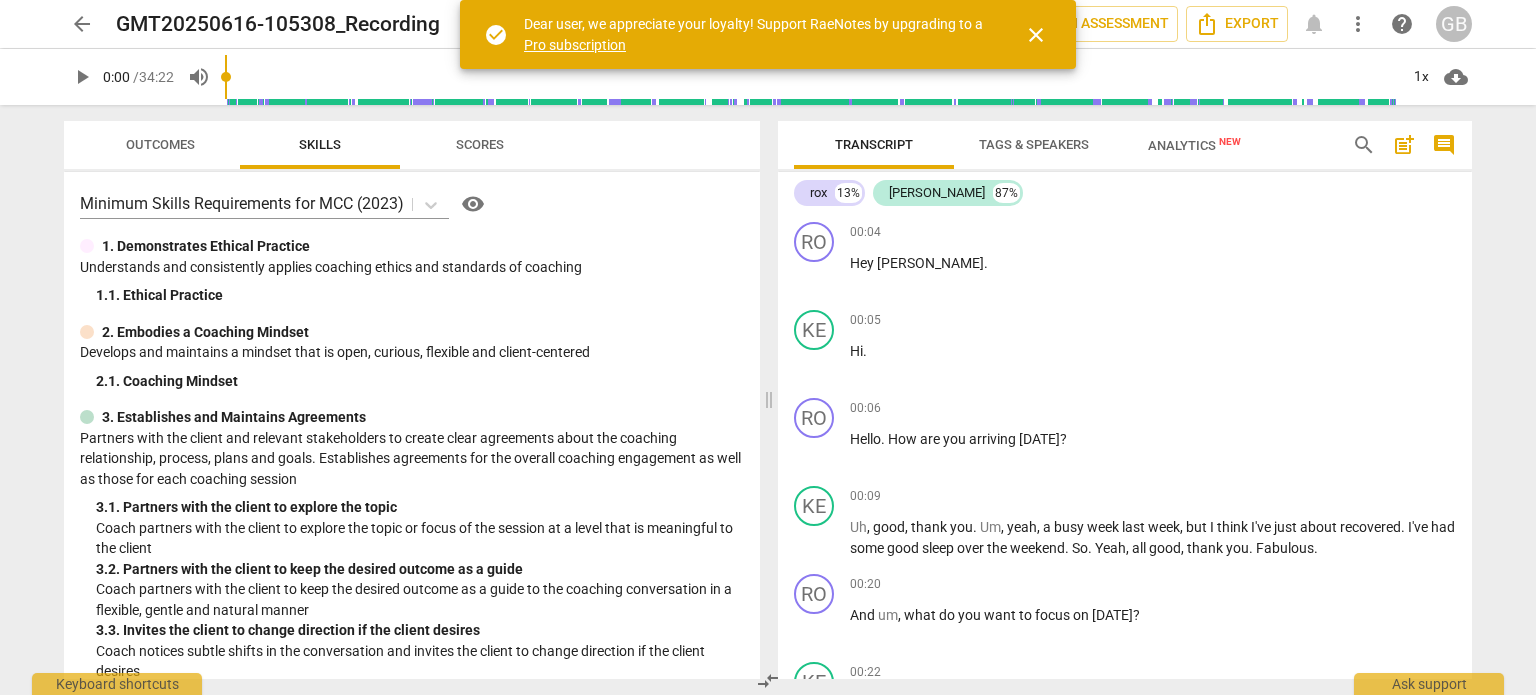 click on "GMT20250616-105308_Recording" at bounding box center [278, 24] 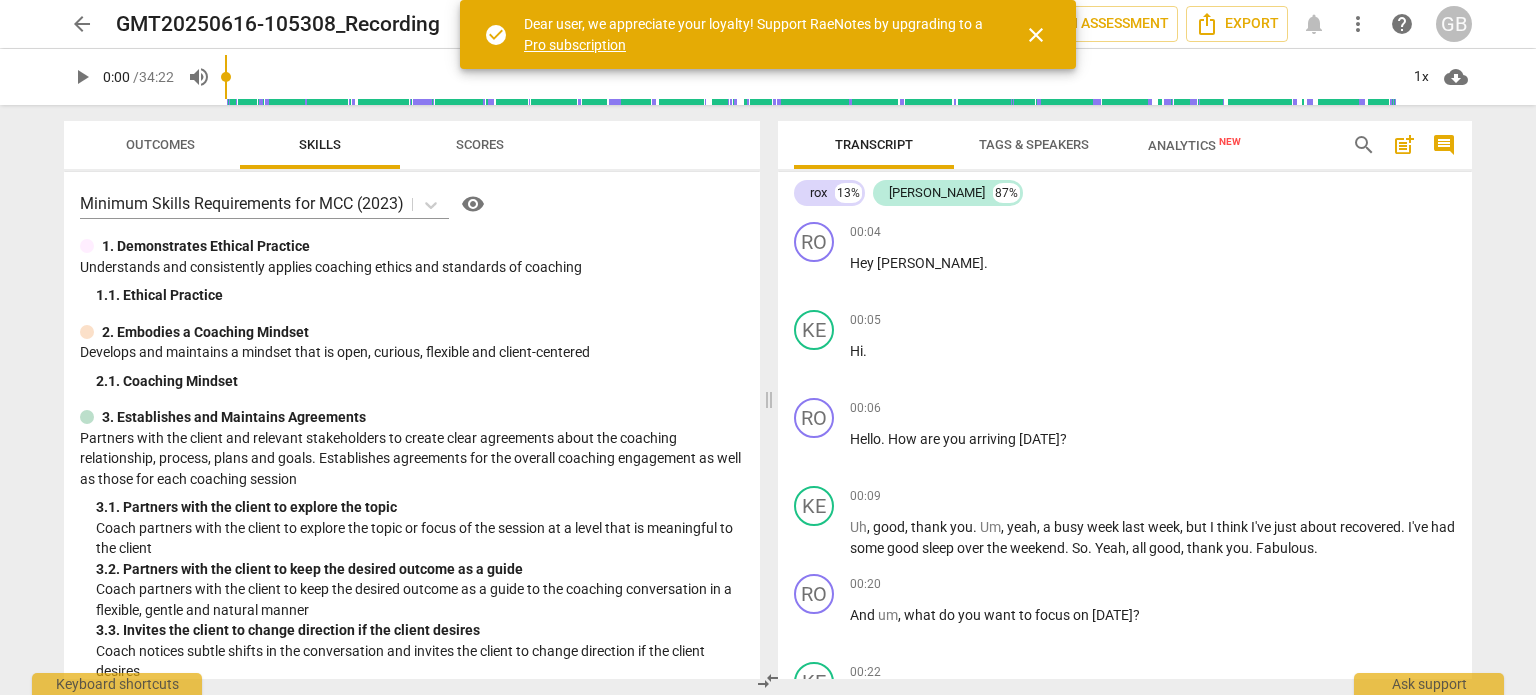 click on "close" at bounding box center (1036, 35) 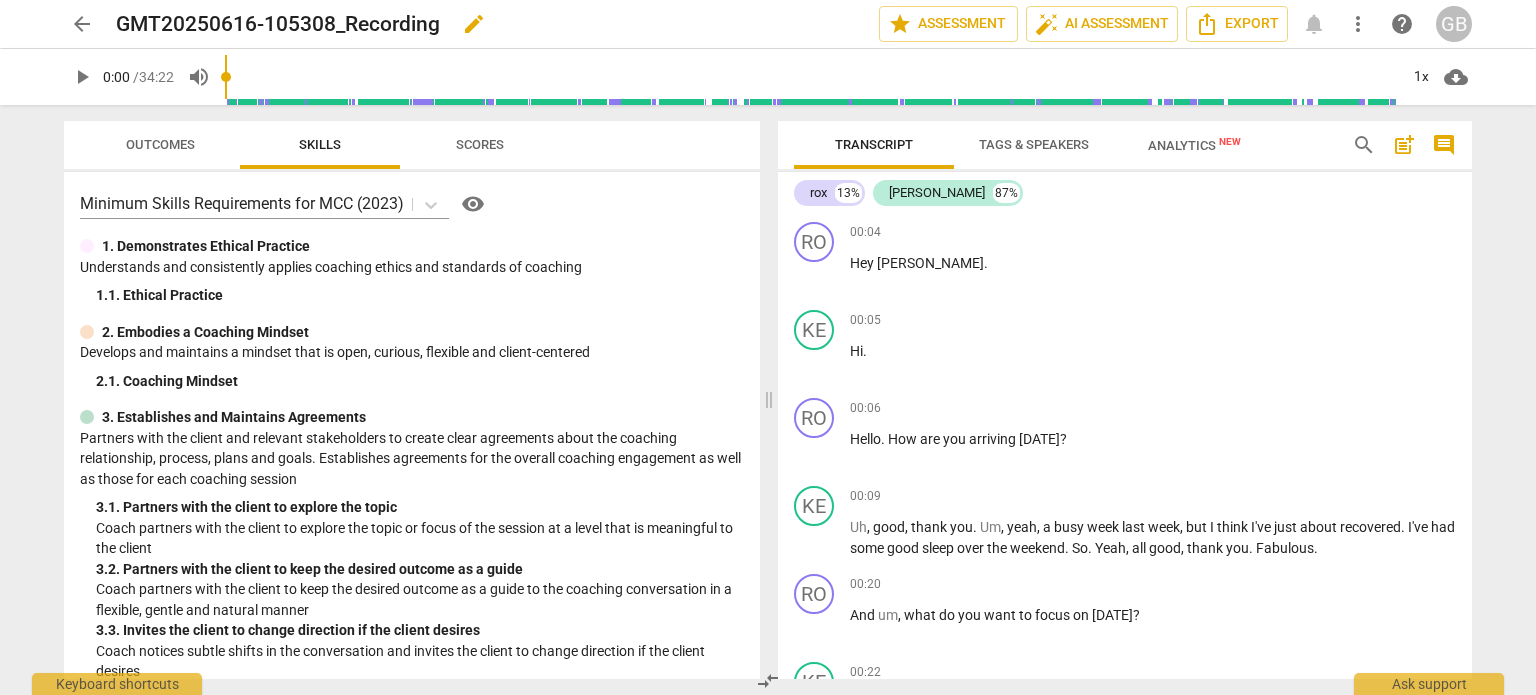 click on "edit" at bounding box center [474, 24] 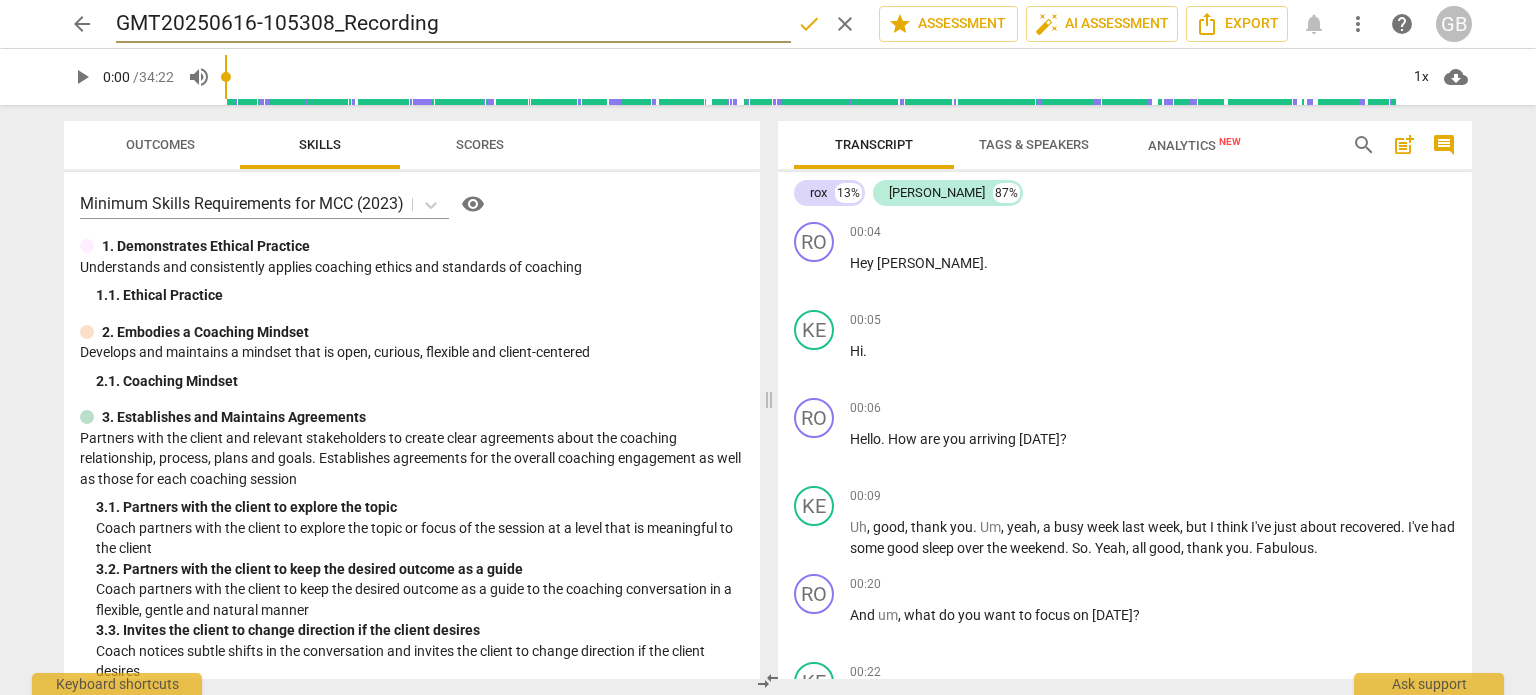 click on "GMT20250616-105308_Recording" at bounding box center (453, 24) 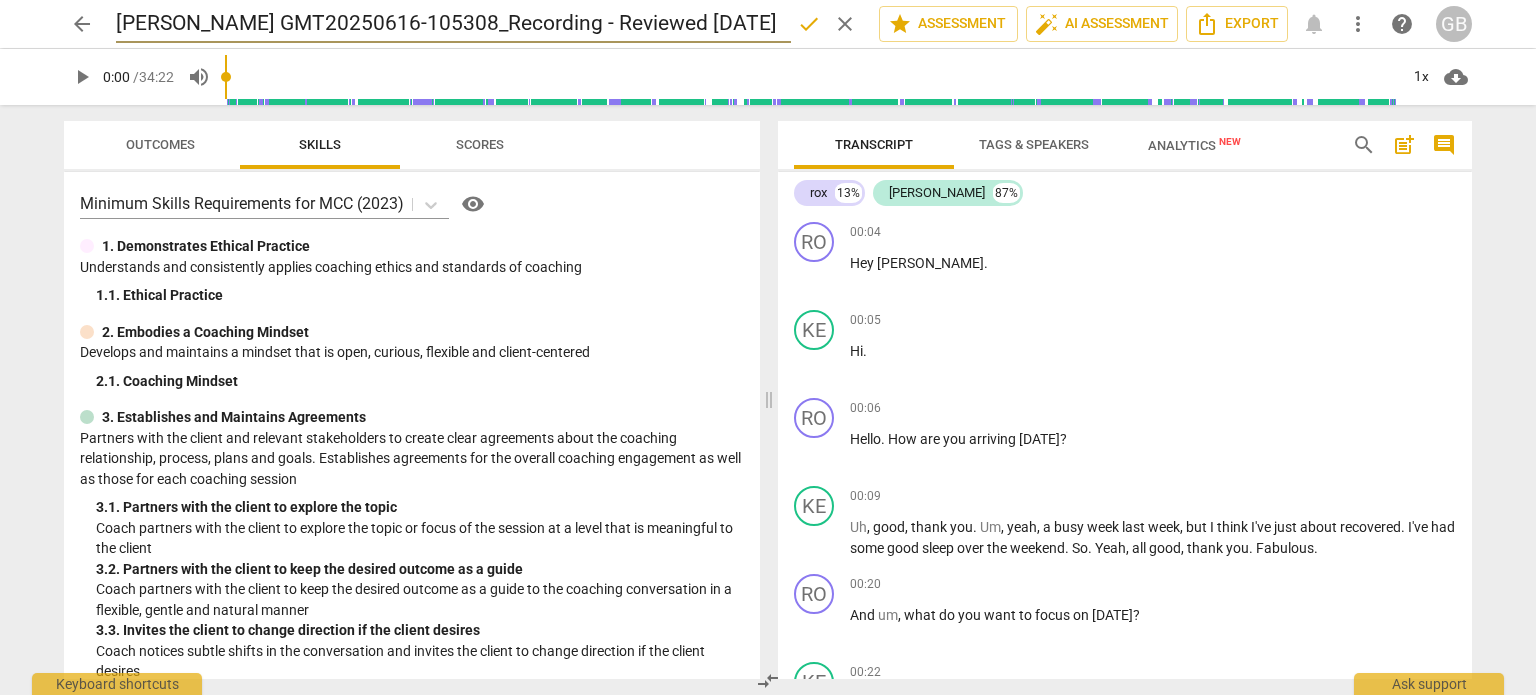 type on "[PERSON_NAME] GMT20250616-105308_Recording - Reviewed [DATE]" 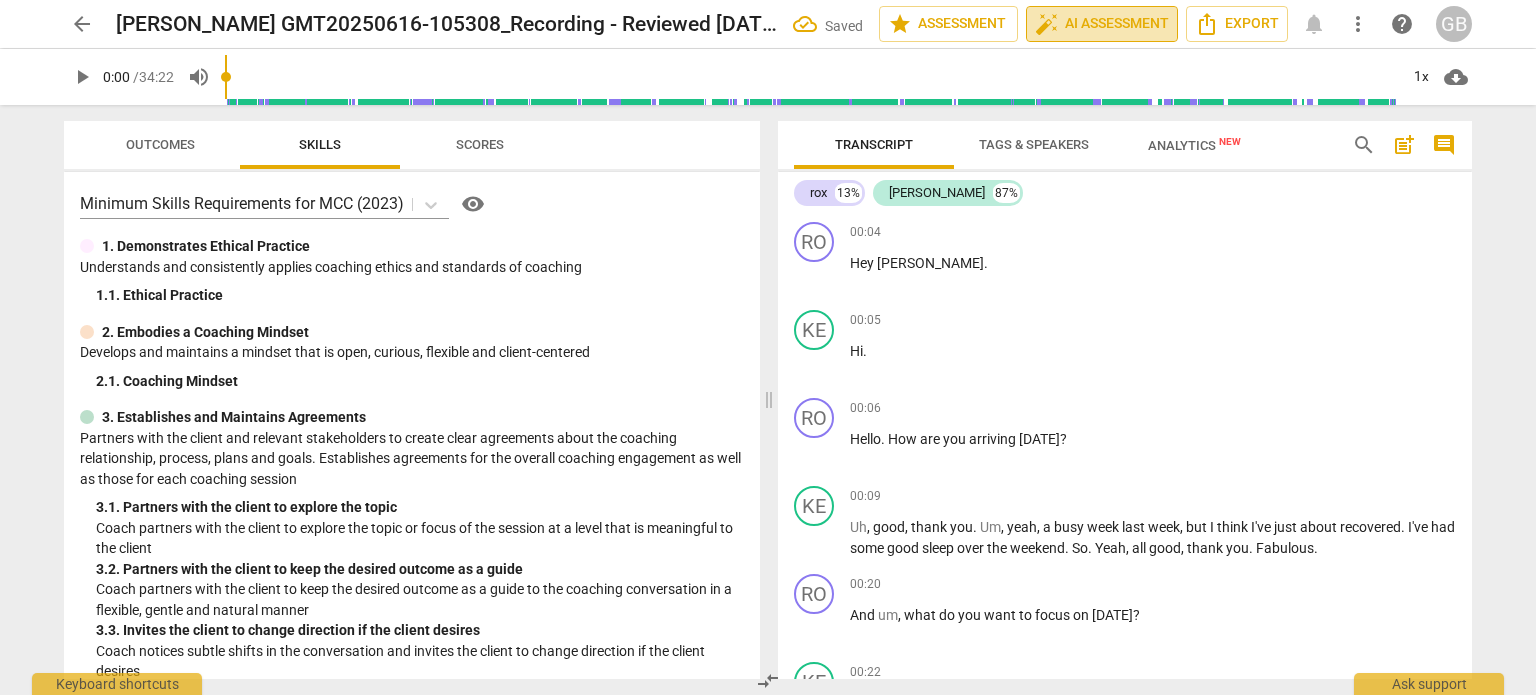 click on "auto_fix_high    AI Assessment" at bounding box center [1102, 24] 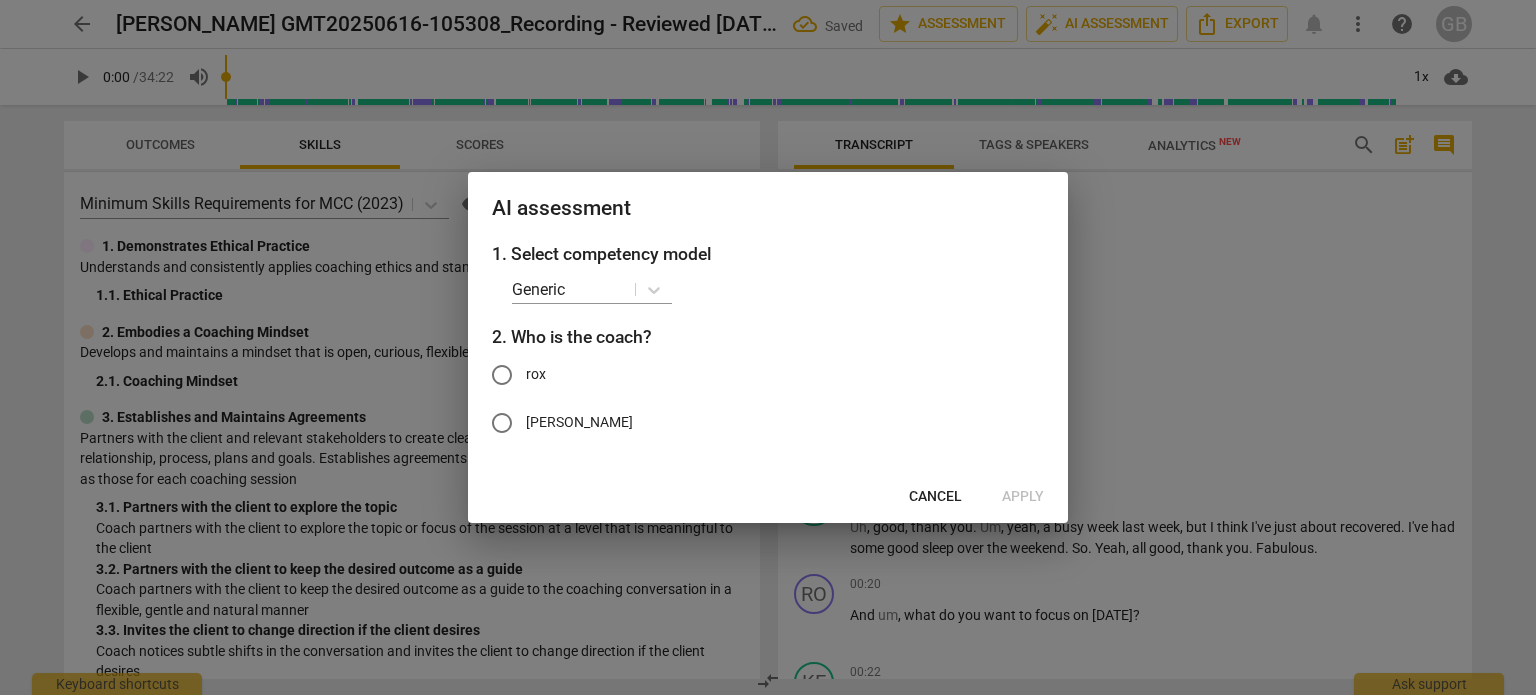 click on "rox" at bounding box center [536, 374] 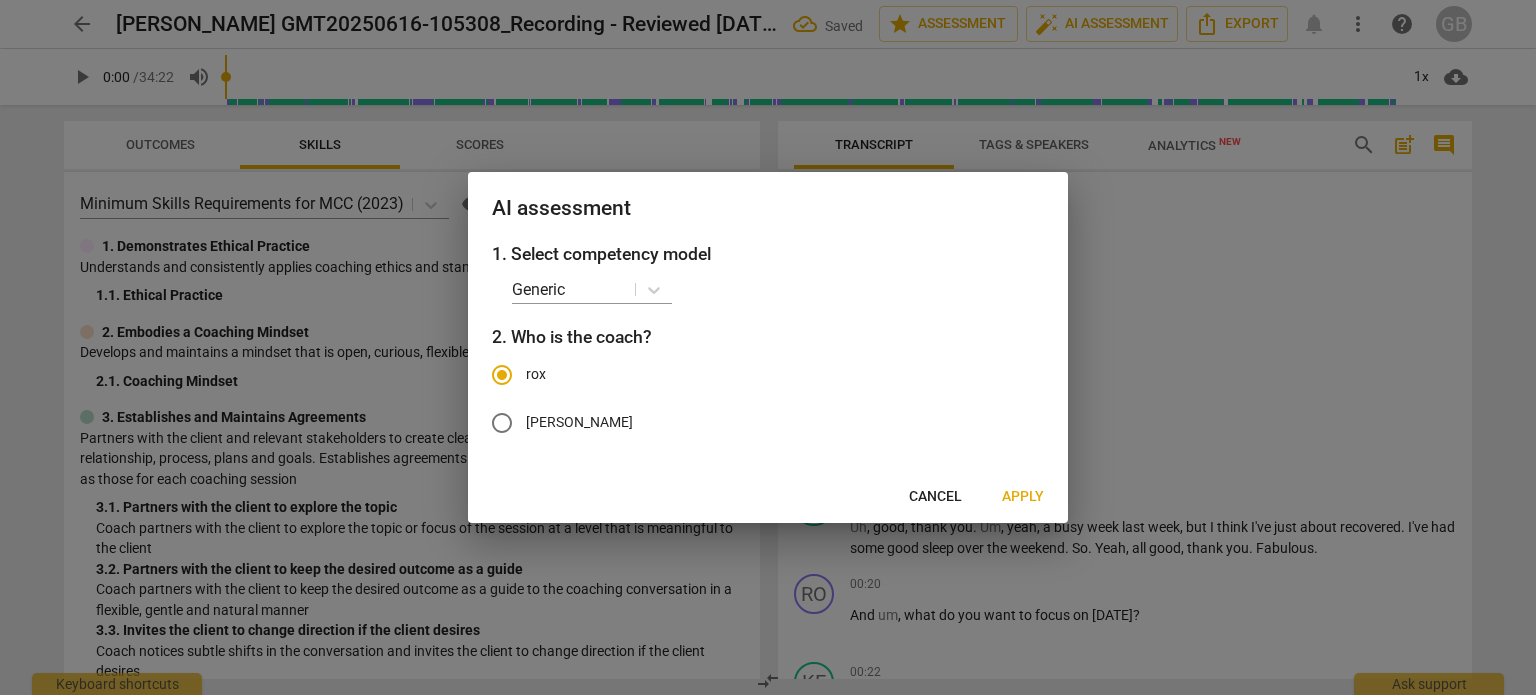 click on "Apply" at bounding box center [1023, 497] 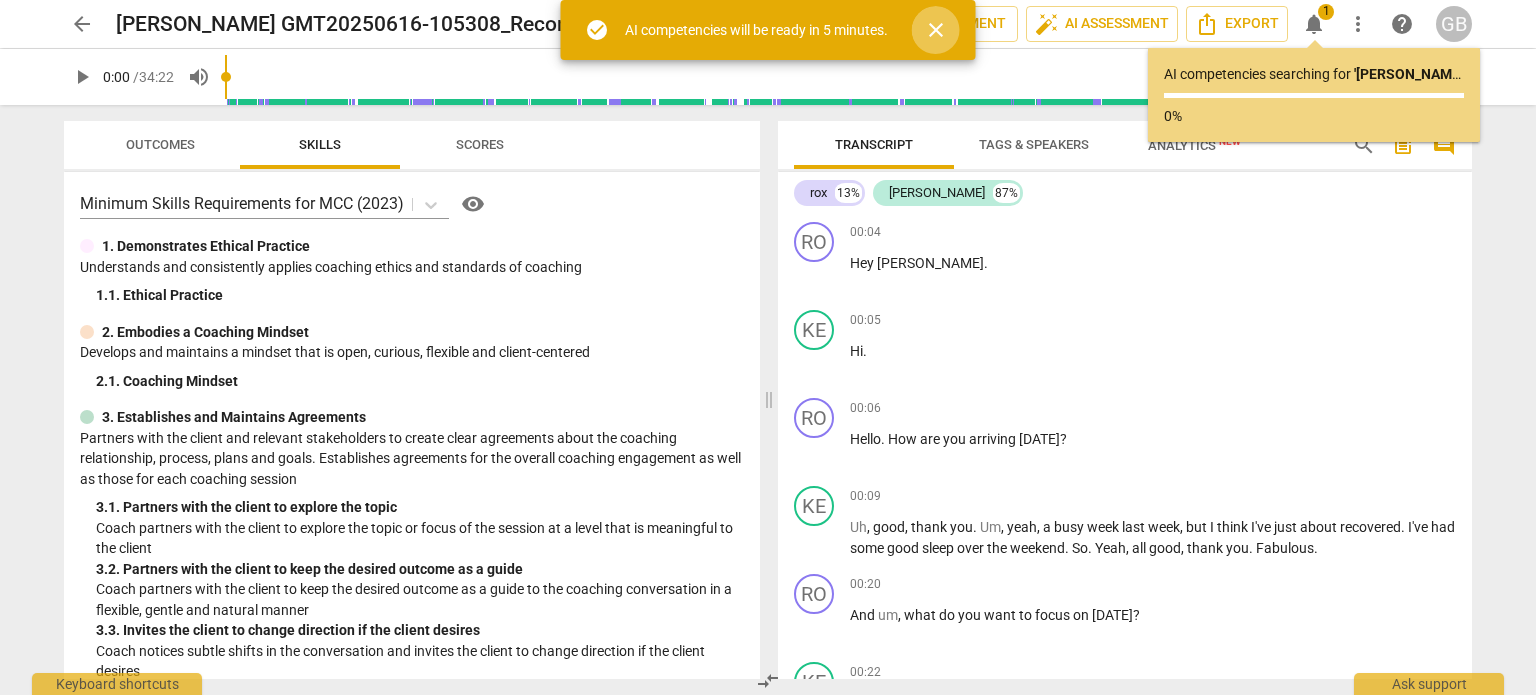 click on "close" at bounding box center (936, 30) 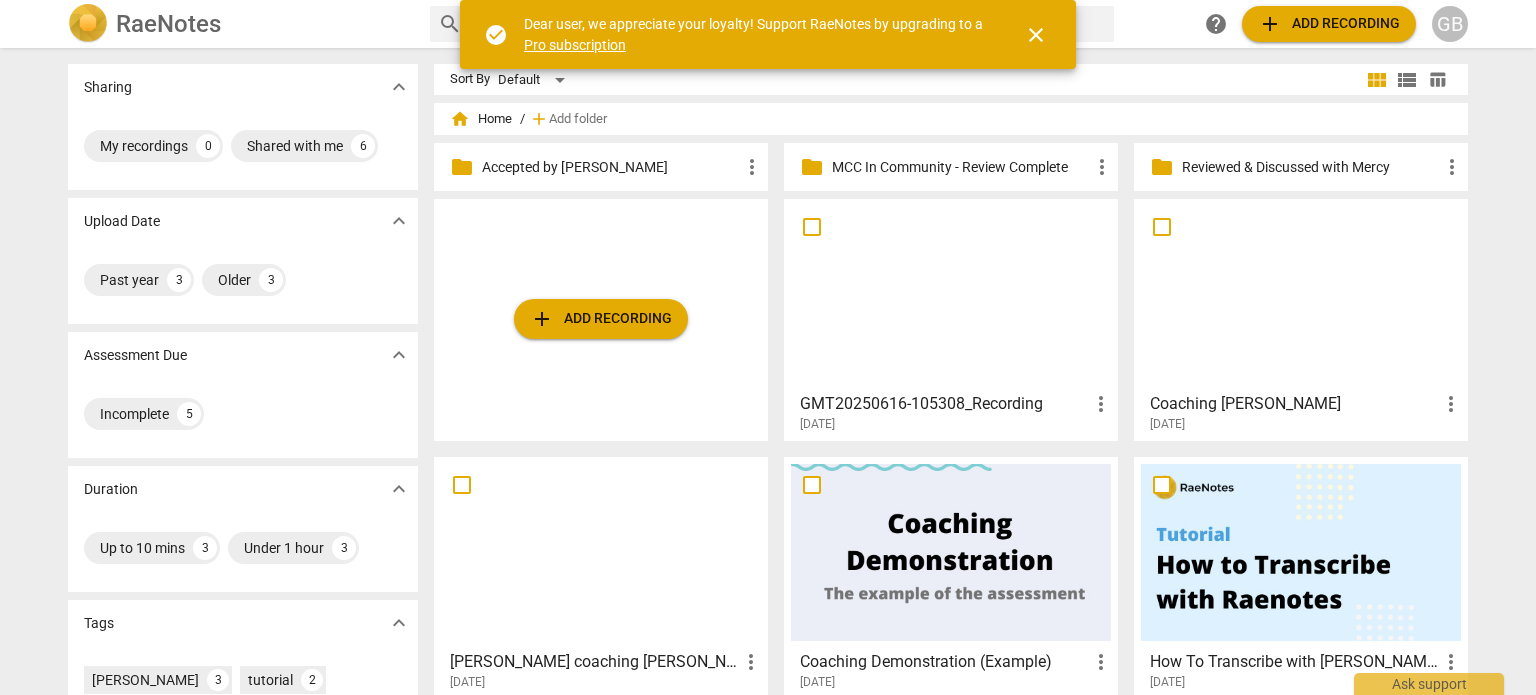 scroll, scrollTop: 0, scrollLeft: 0, axis: both 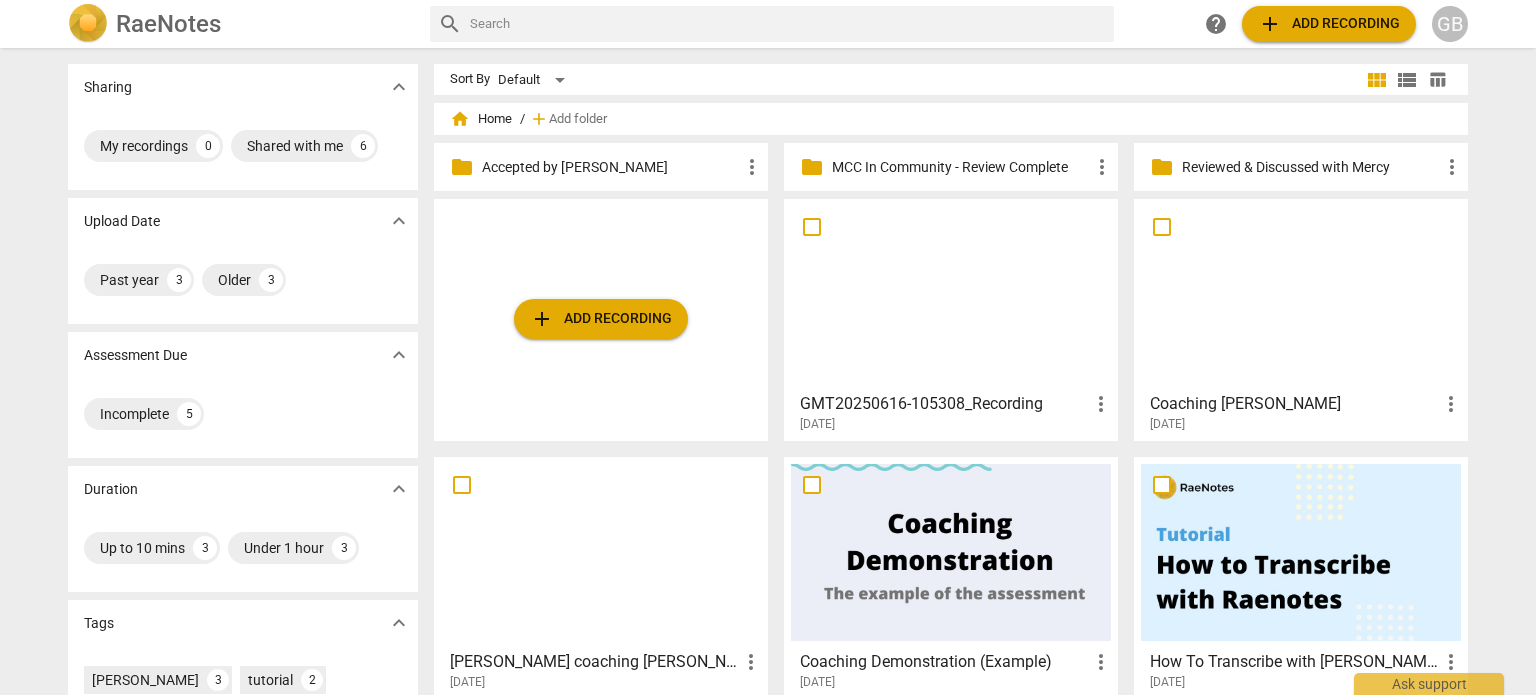 click at bounding box center (1301, 294) 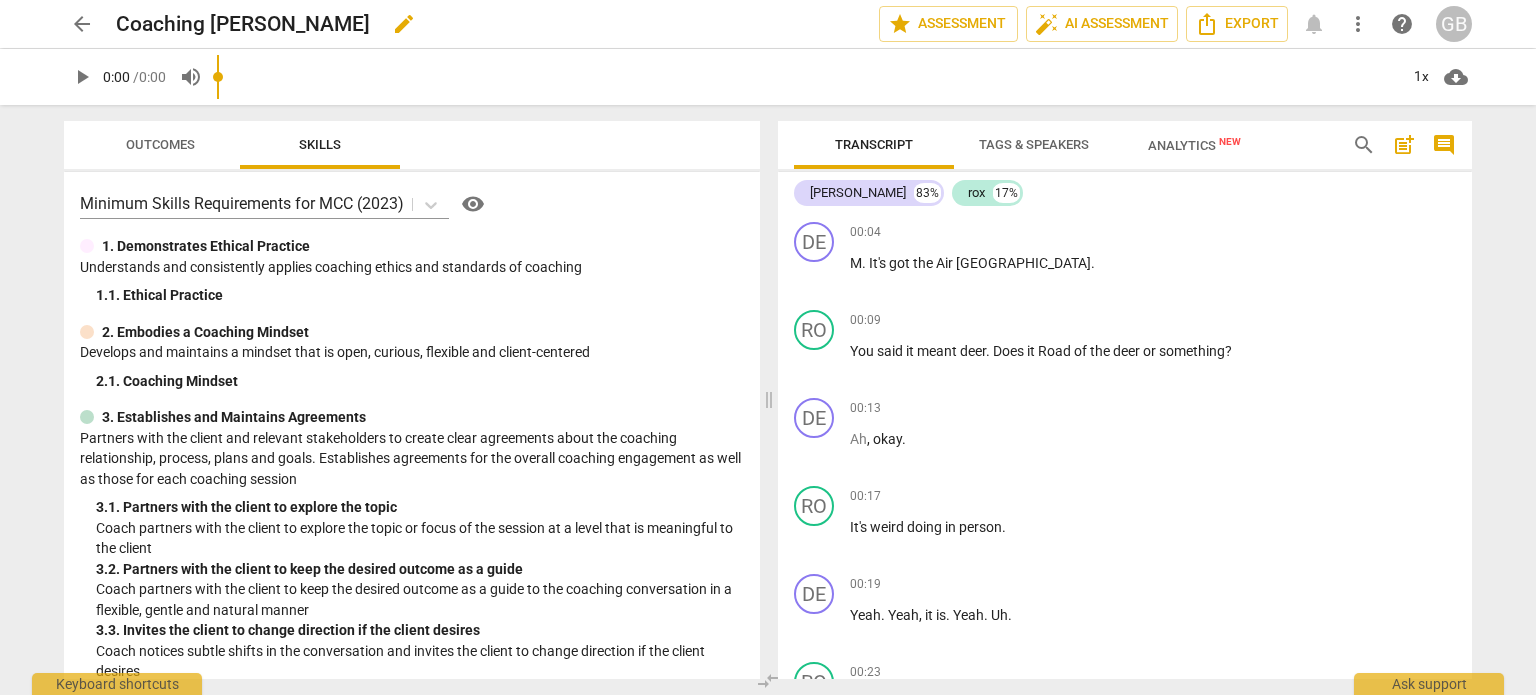 click on "Coaching Debbie" at bounding box center (243, 24) 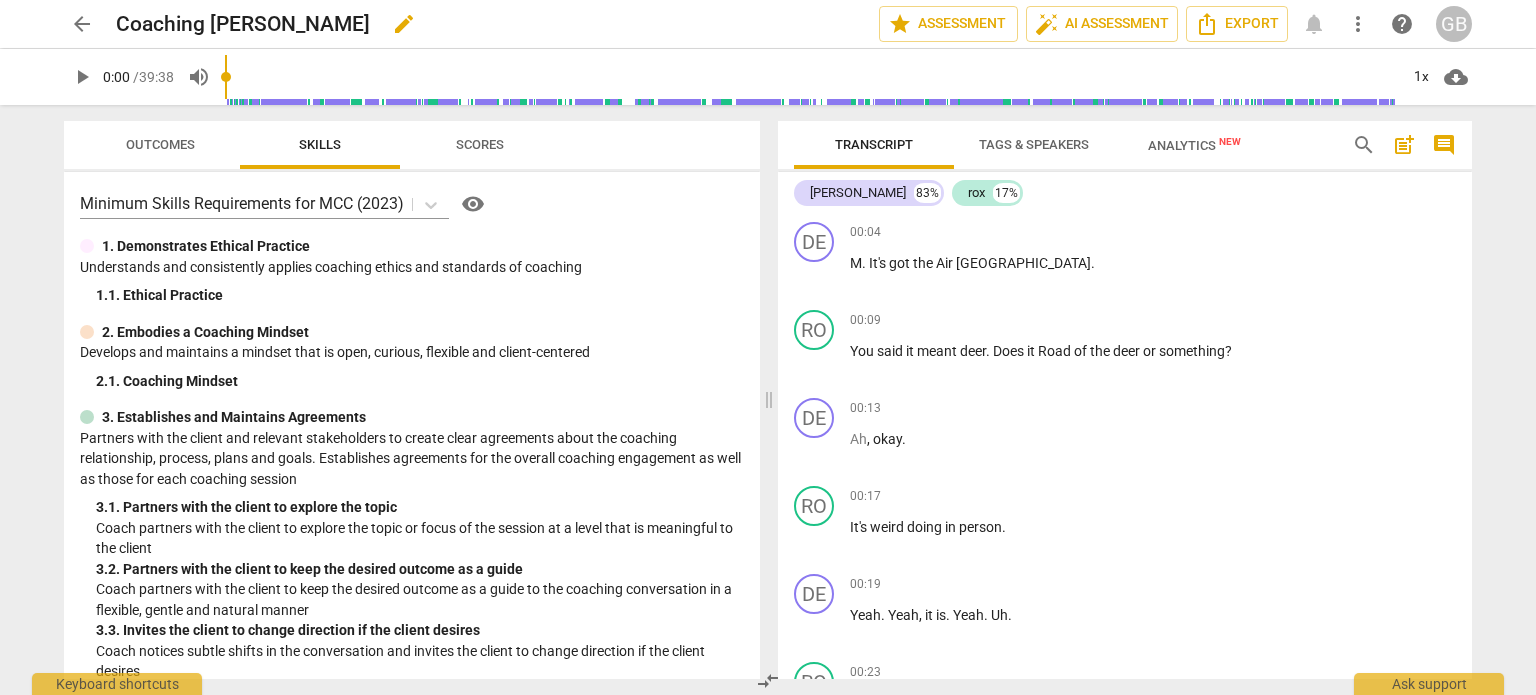 click on "edit" at bounding box center (404, 24) 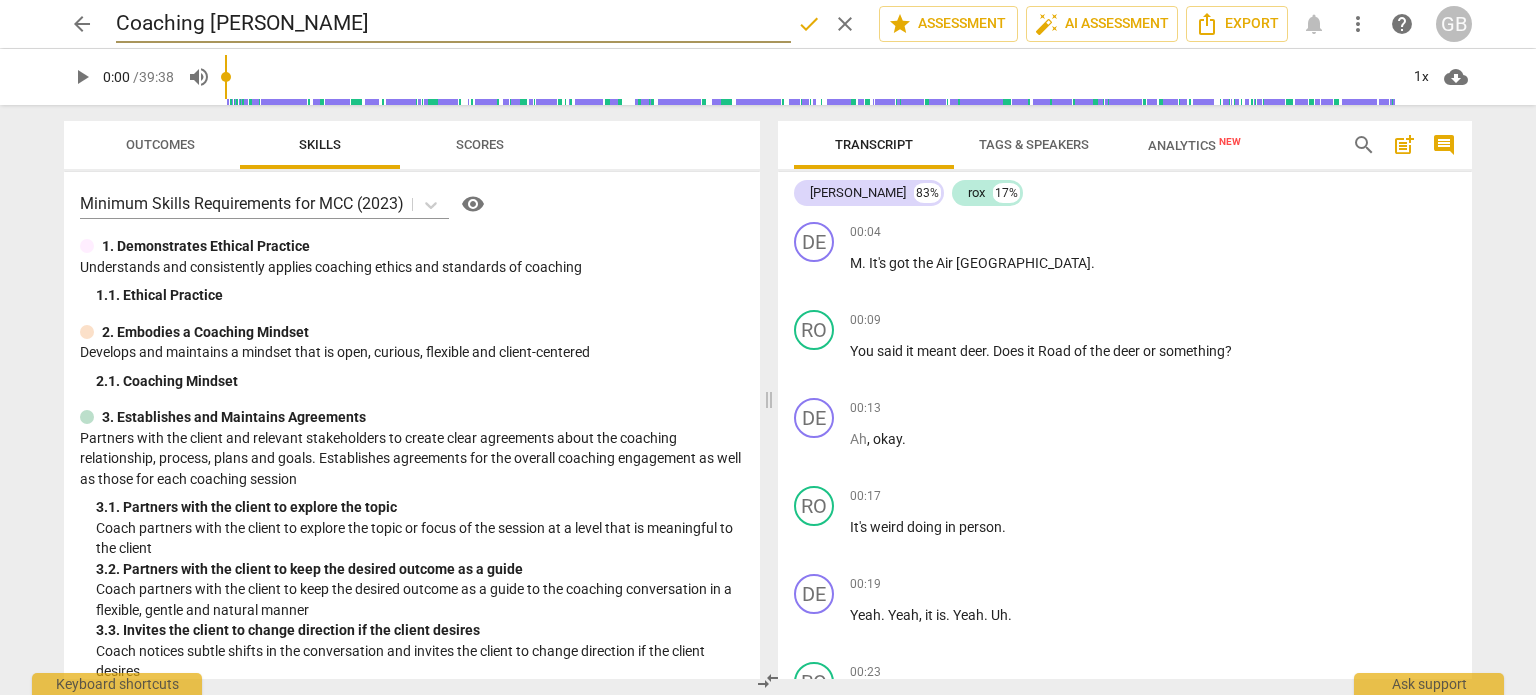click on "Coaching Debbie" at bounding box center [453, 24] 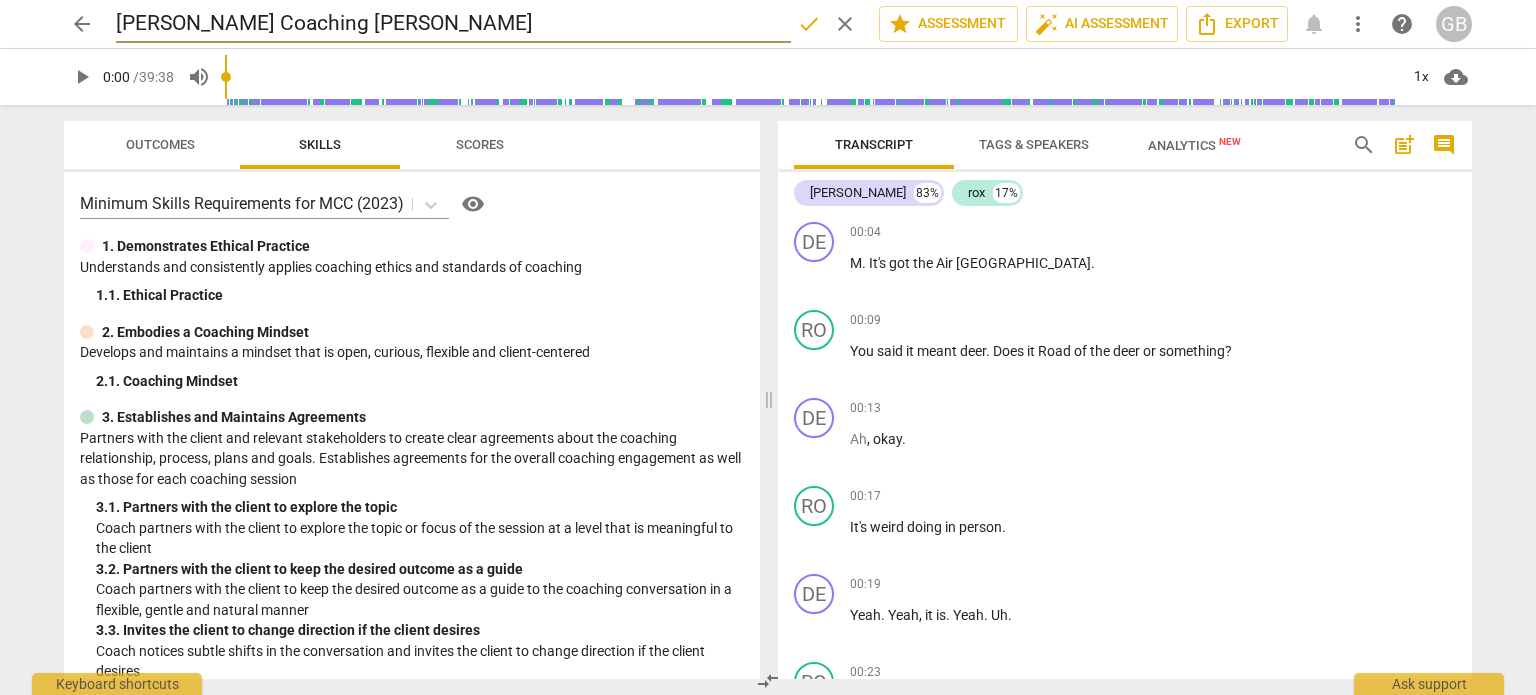 click on "Roxanne Coaching Debbie" at bounding box center [453, 24] 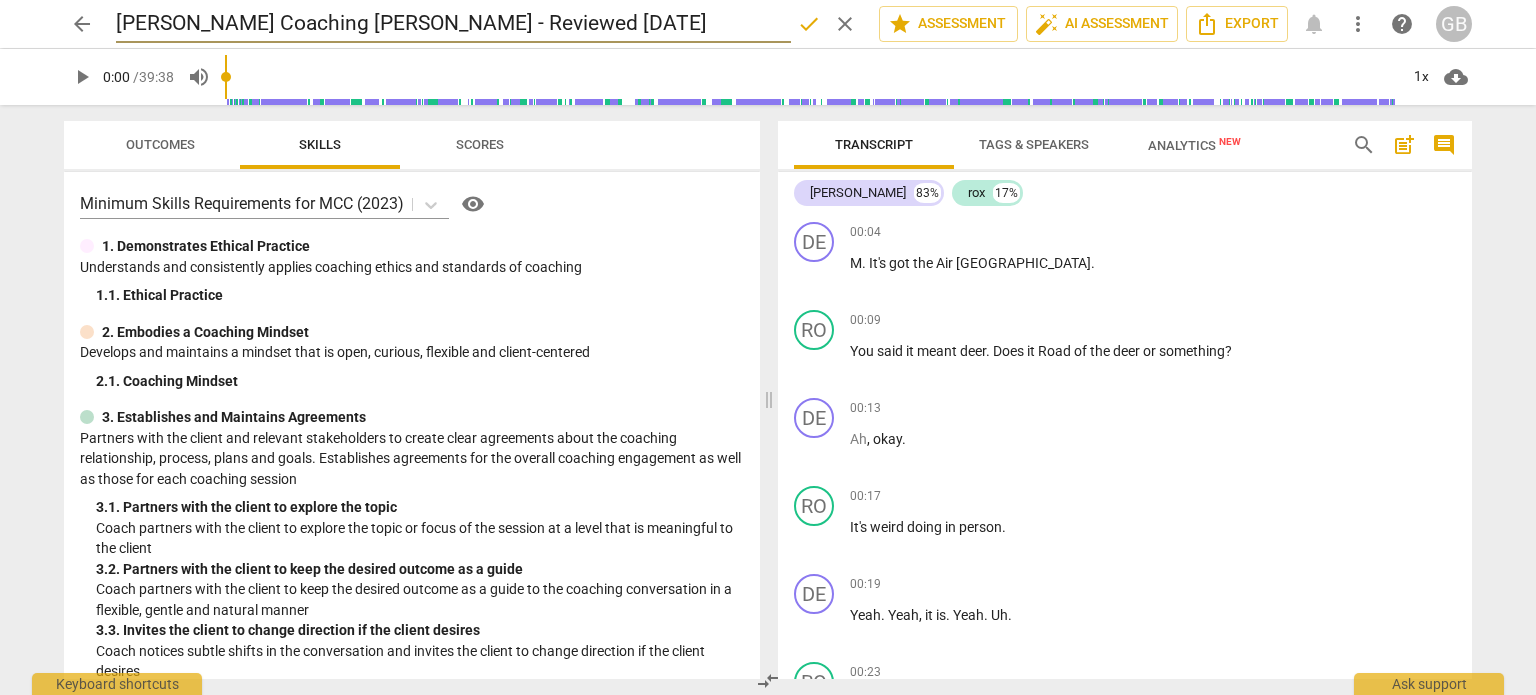 type on "[PERSON_NAME] Coaching [PERSON_NAME] - Reviewed [DATE]" 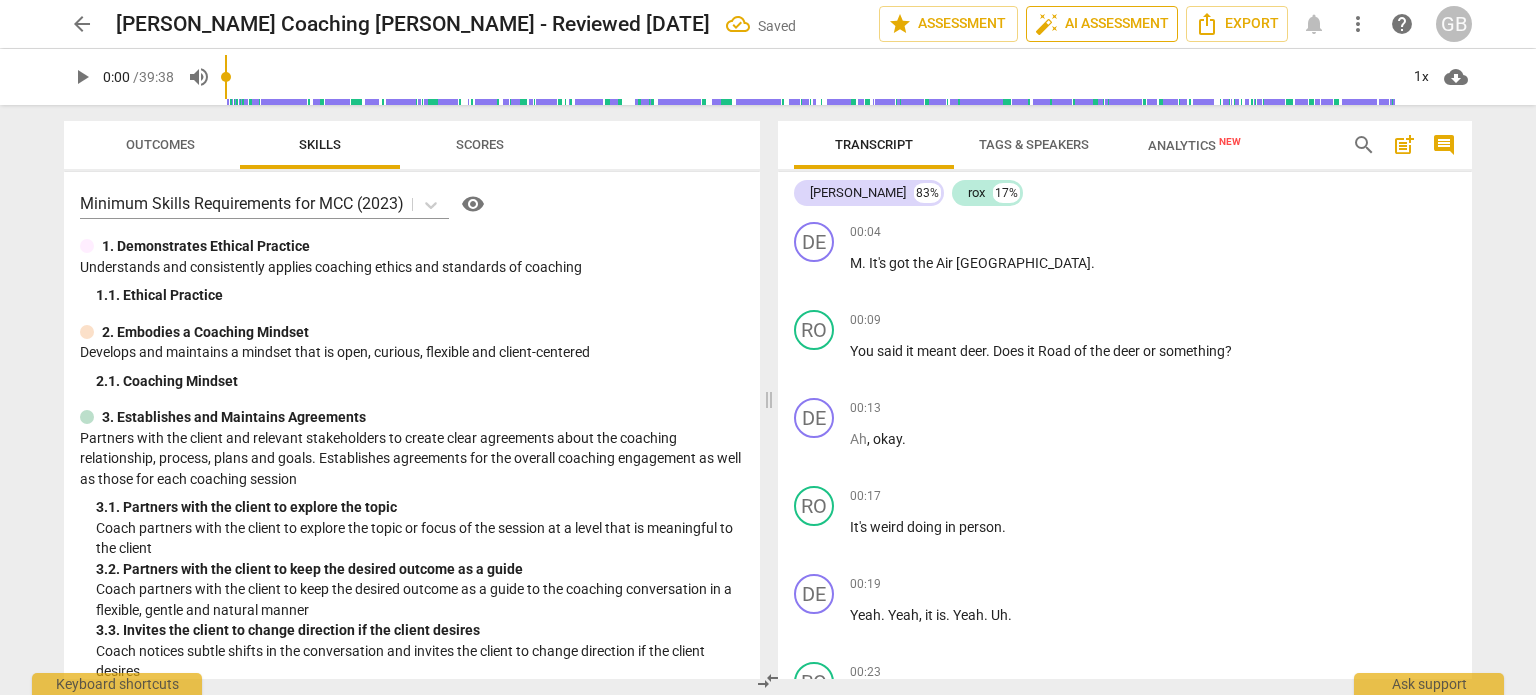 click on "auto_fix_high" at bounding box center (1047, 24) 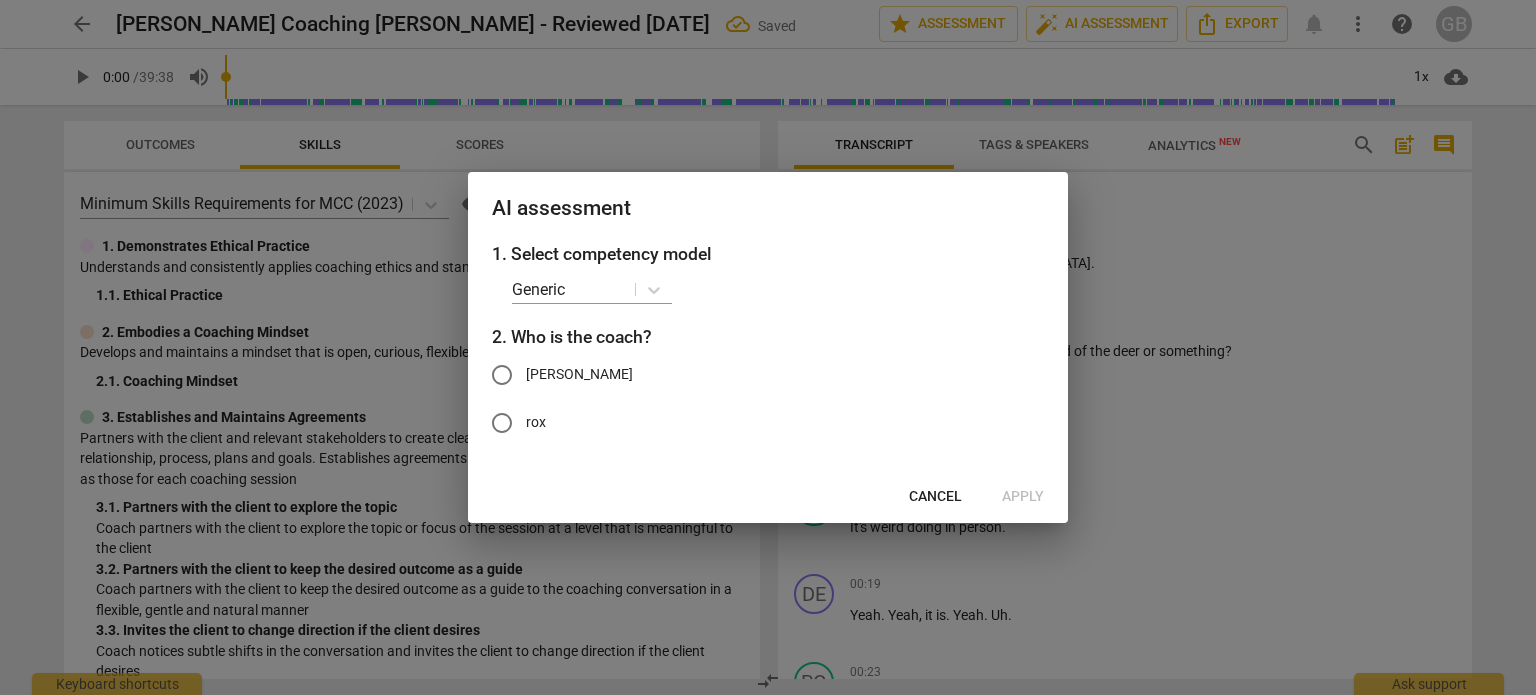 click on "rox" at bounding box center [753, 423] 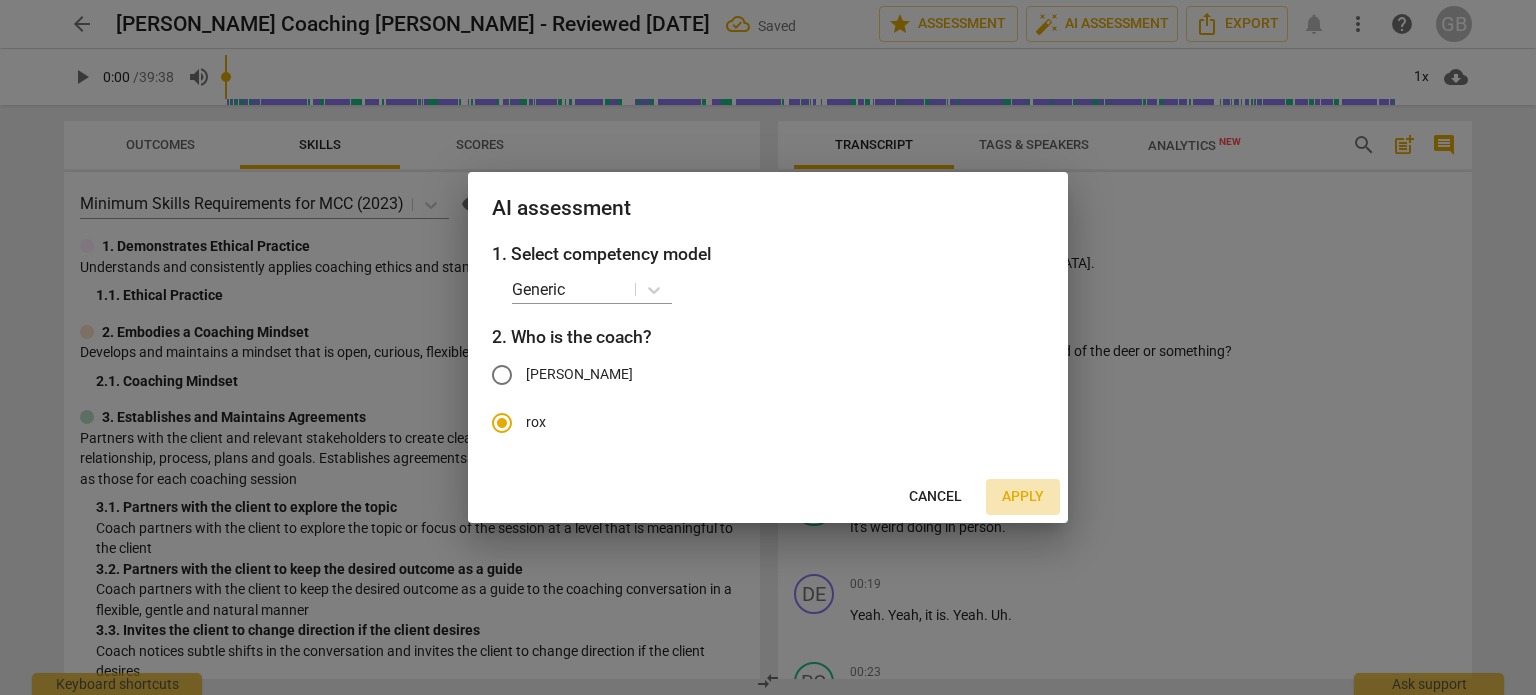click on "Apply" at bounding box center [1023, 497] 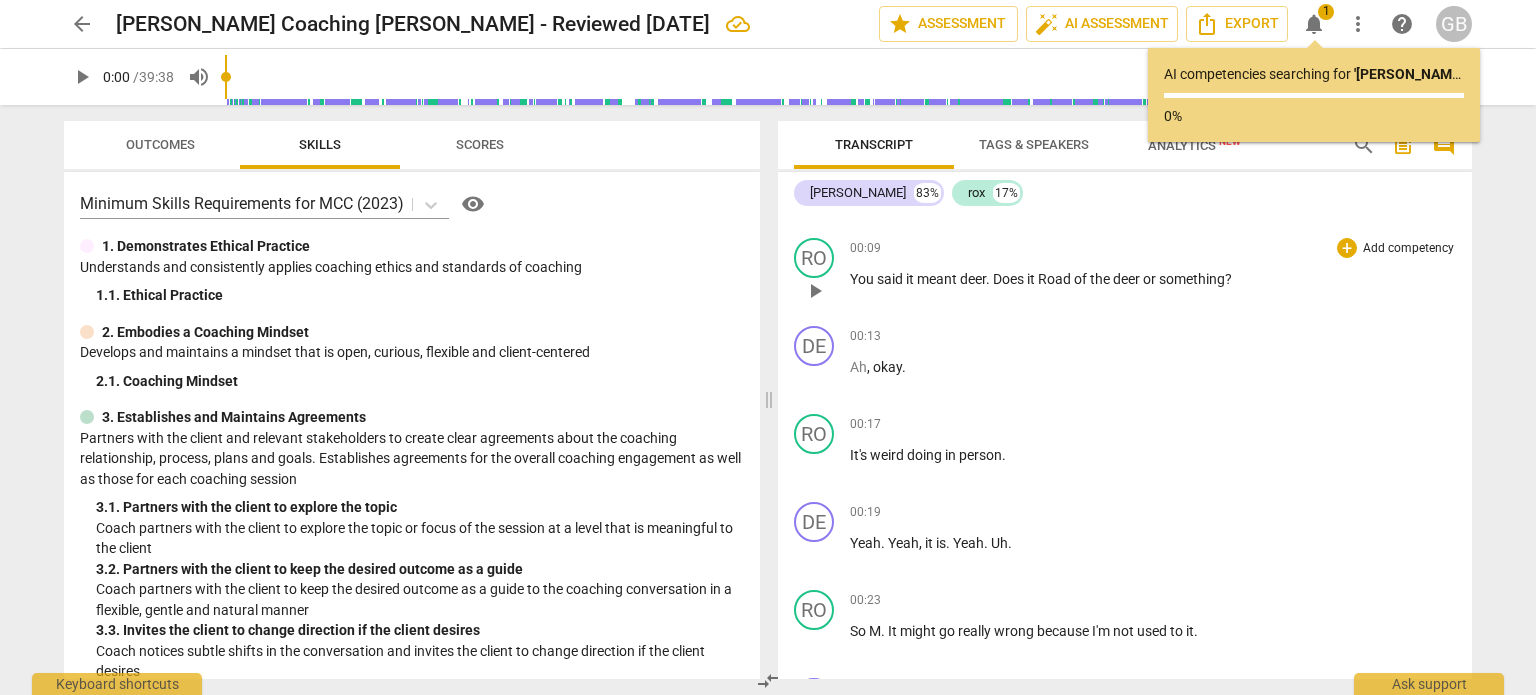 scroll, scrollTop: 0, scrollLeft: 0, axis: both 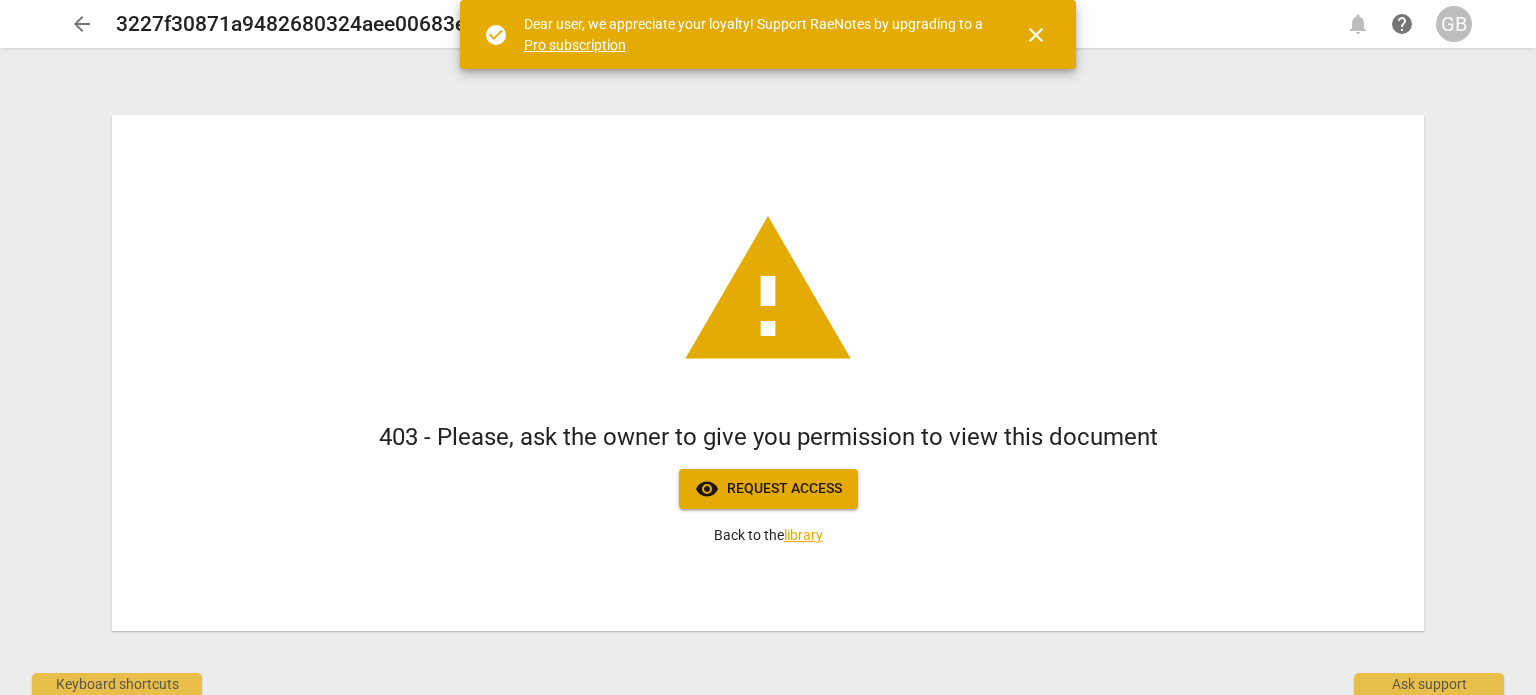 click on "visibility Request access" at bounding box center [768, 489] 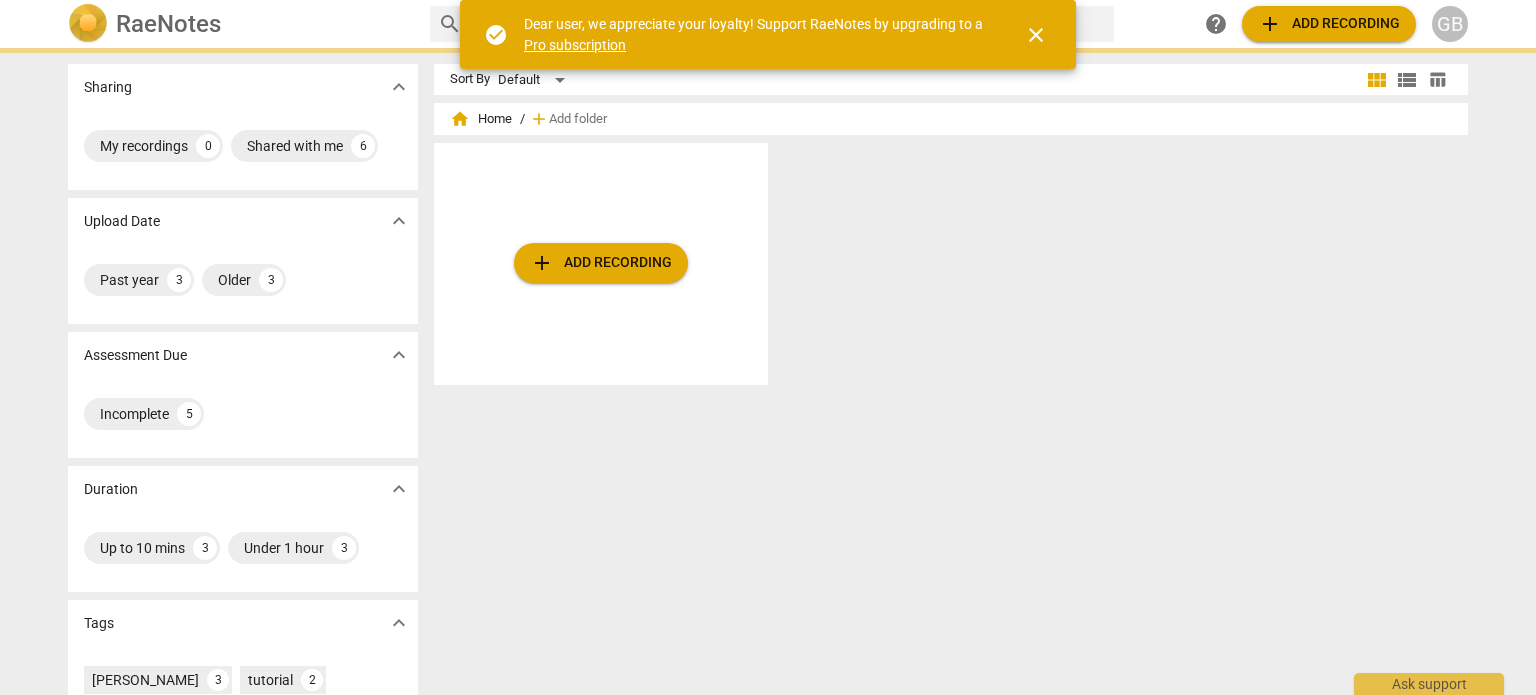 scroll, scrollTop: 0, scrollLeft: 0, axis: both 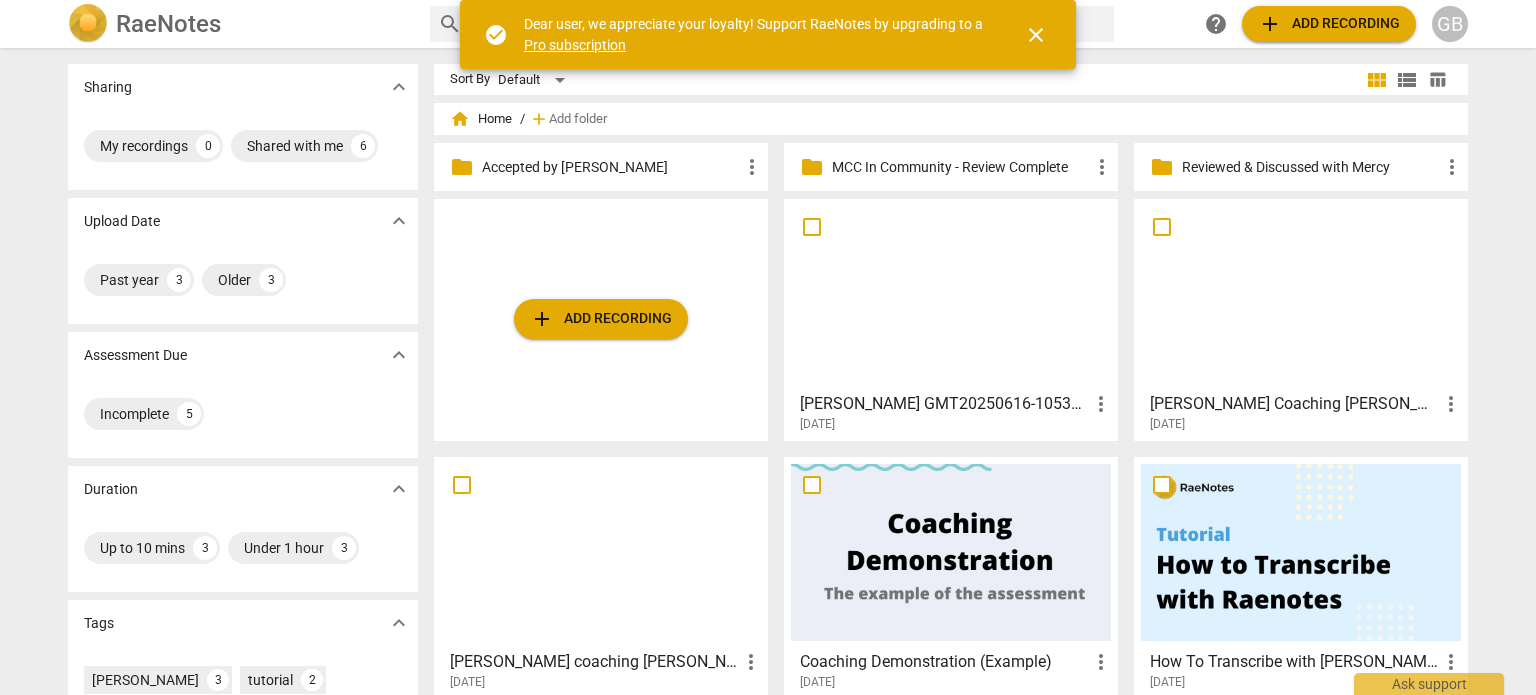click on "close" at bounding box center [1036, 35] 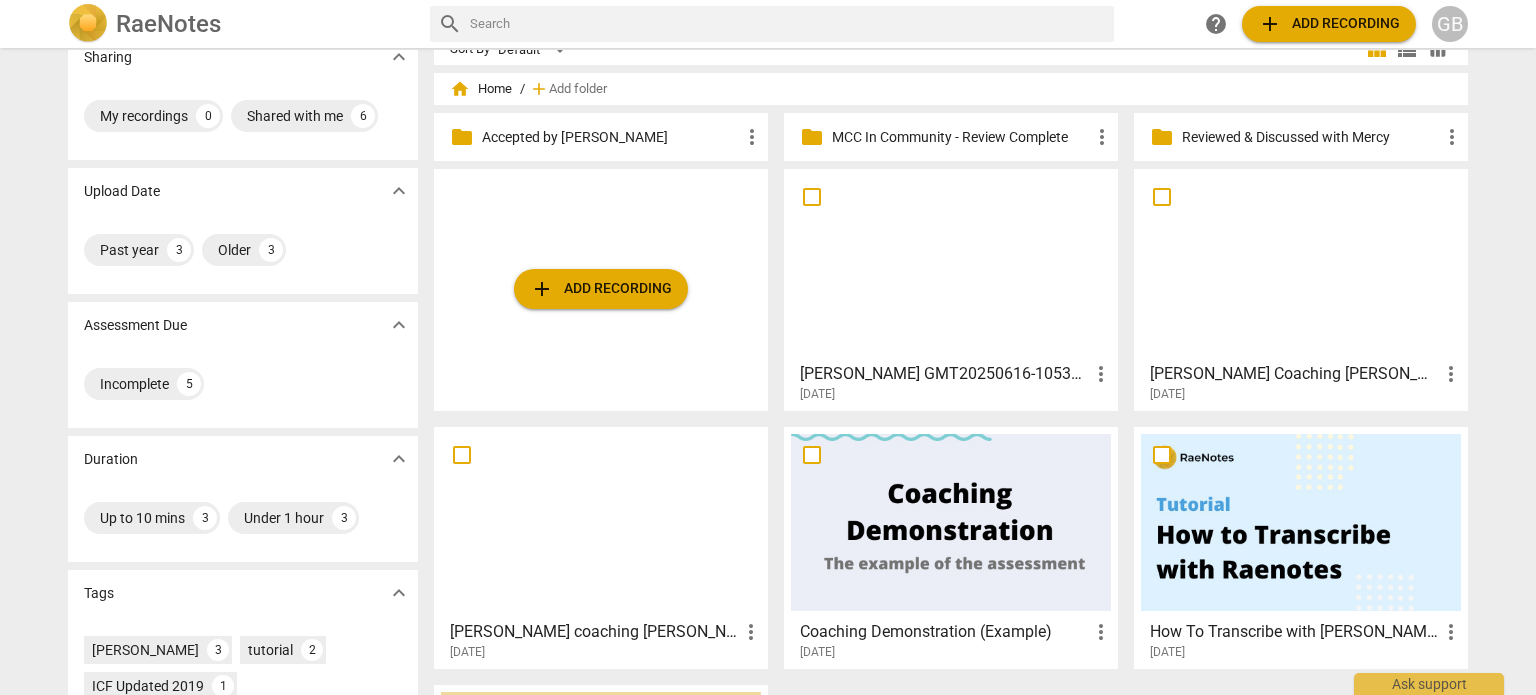 scroll, scrollTop: 100, scrollLeft: 0, axis: vertical 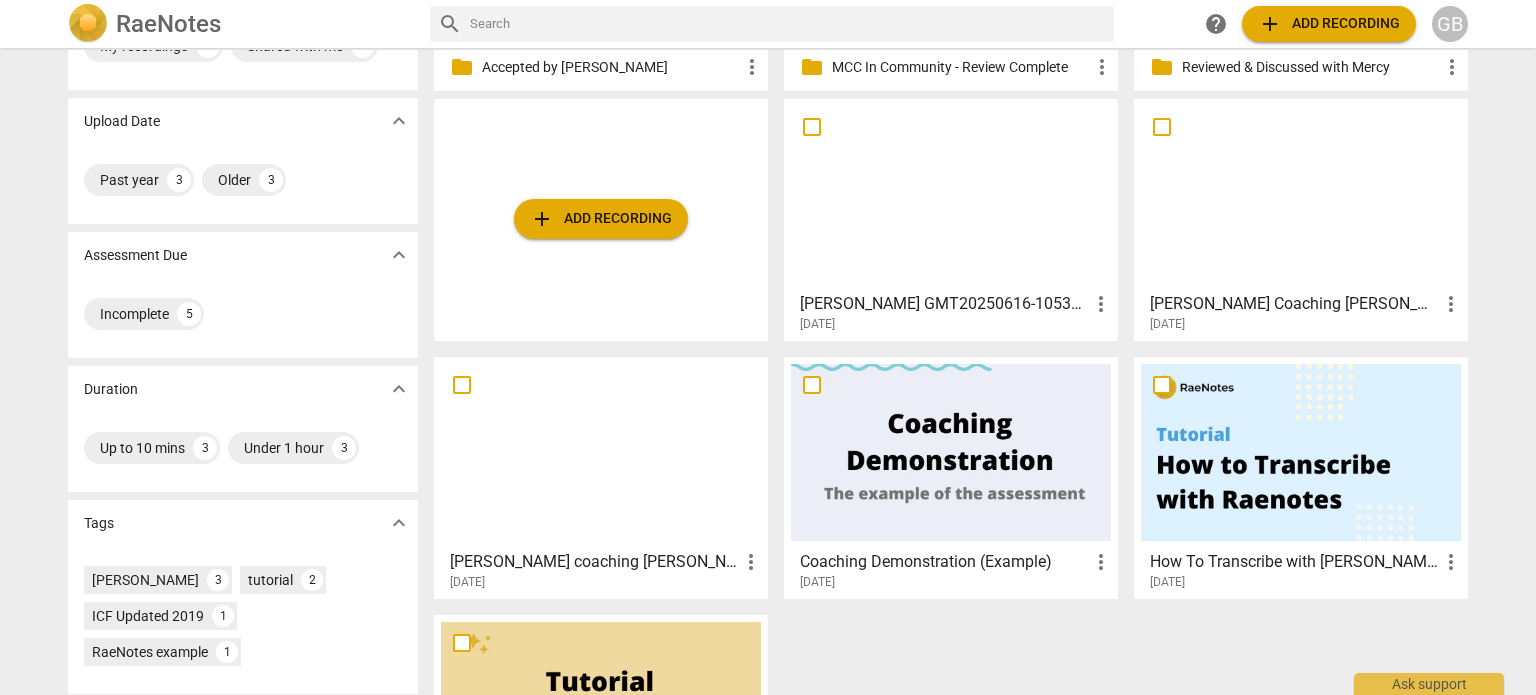 click at bounding box center [951, 194] 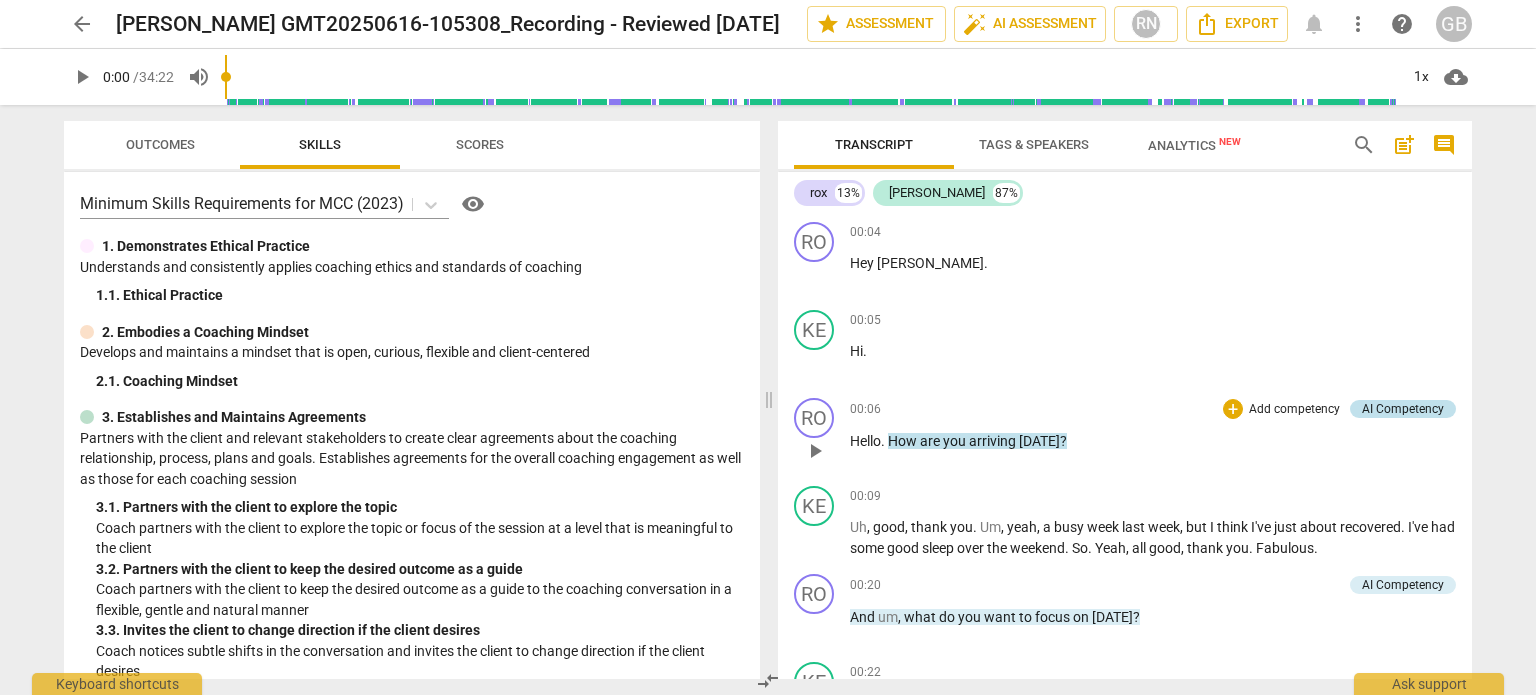 click on "AI Competency" at bounding box center (1403, 409) 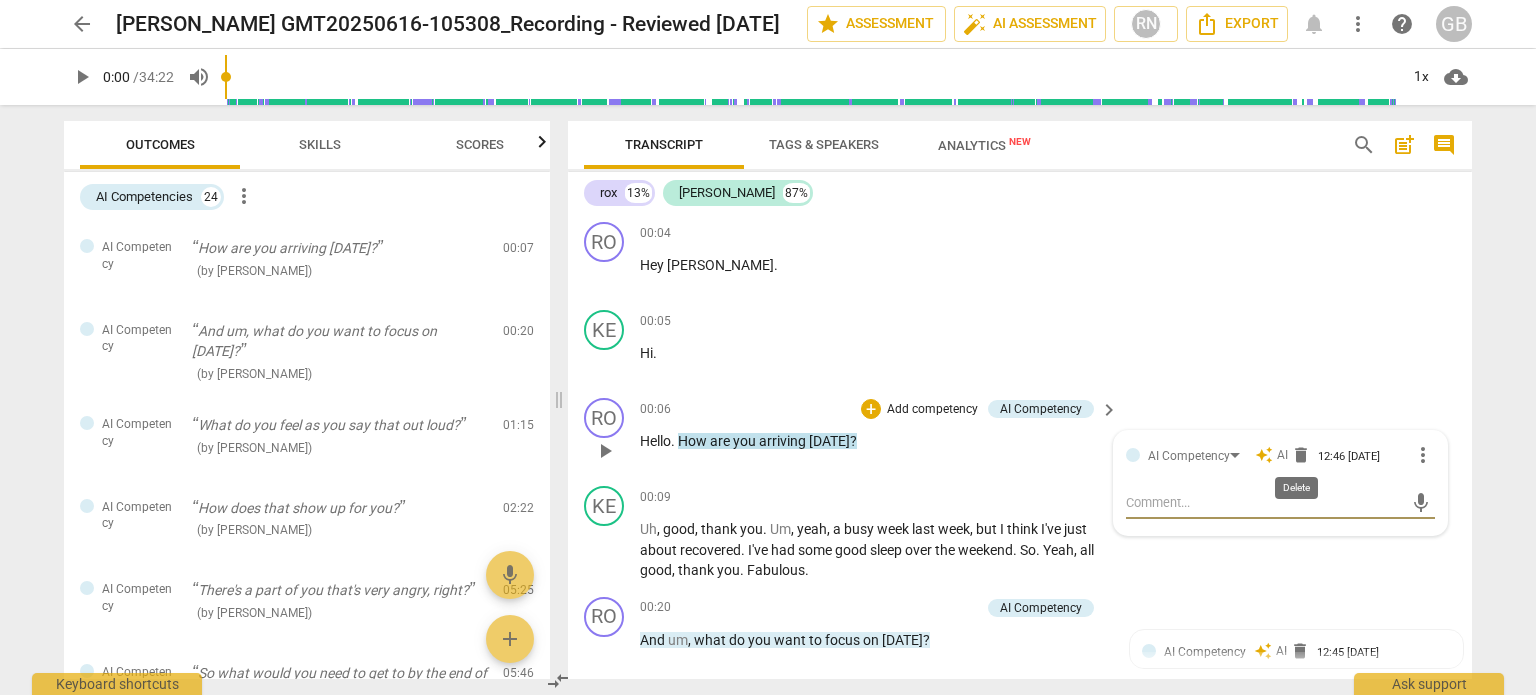 click on "delete" at bounding box center (1301, 455) 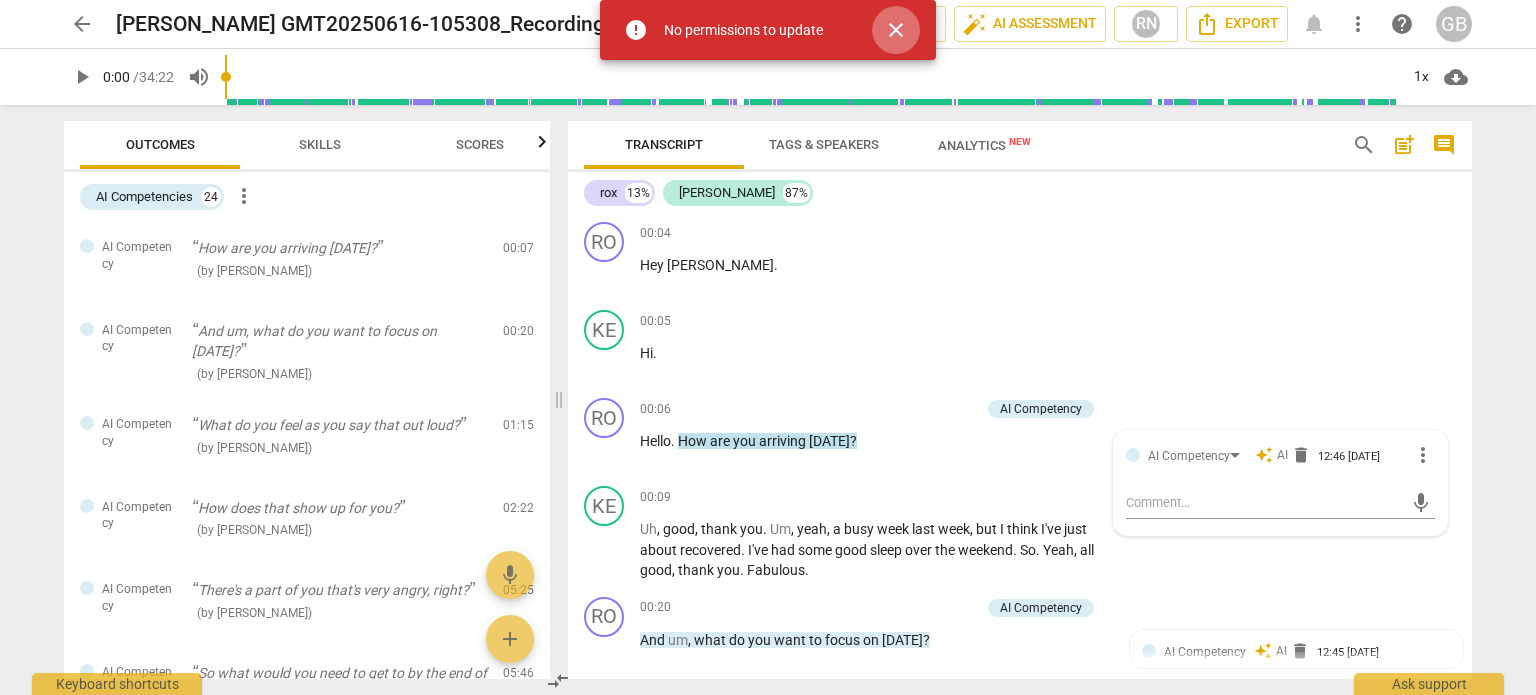 click on "close" at bounding box center [896, 30] 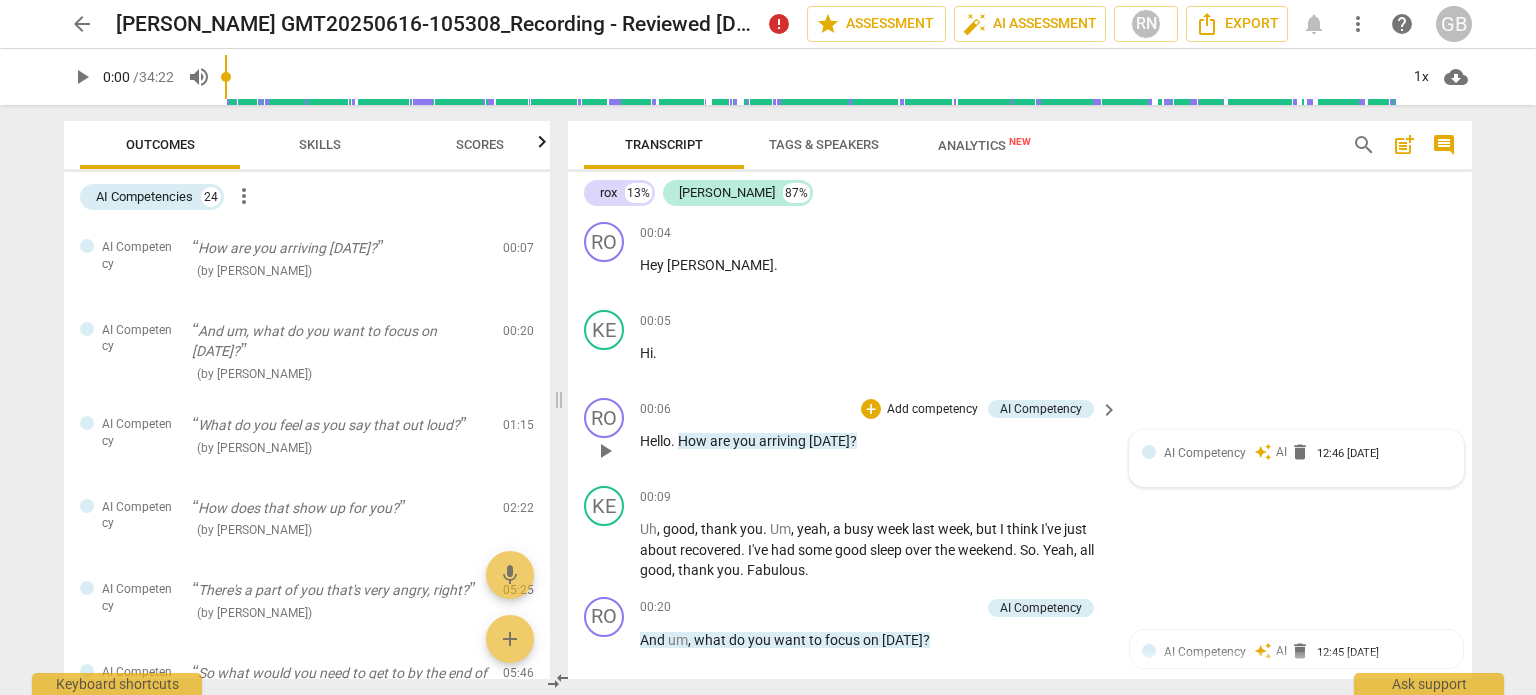 click on "AI Competency" at bounding box center [1205, 453] 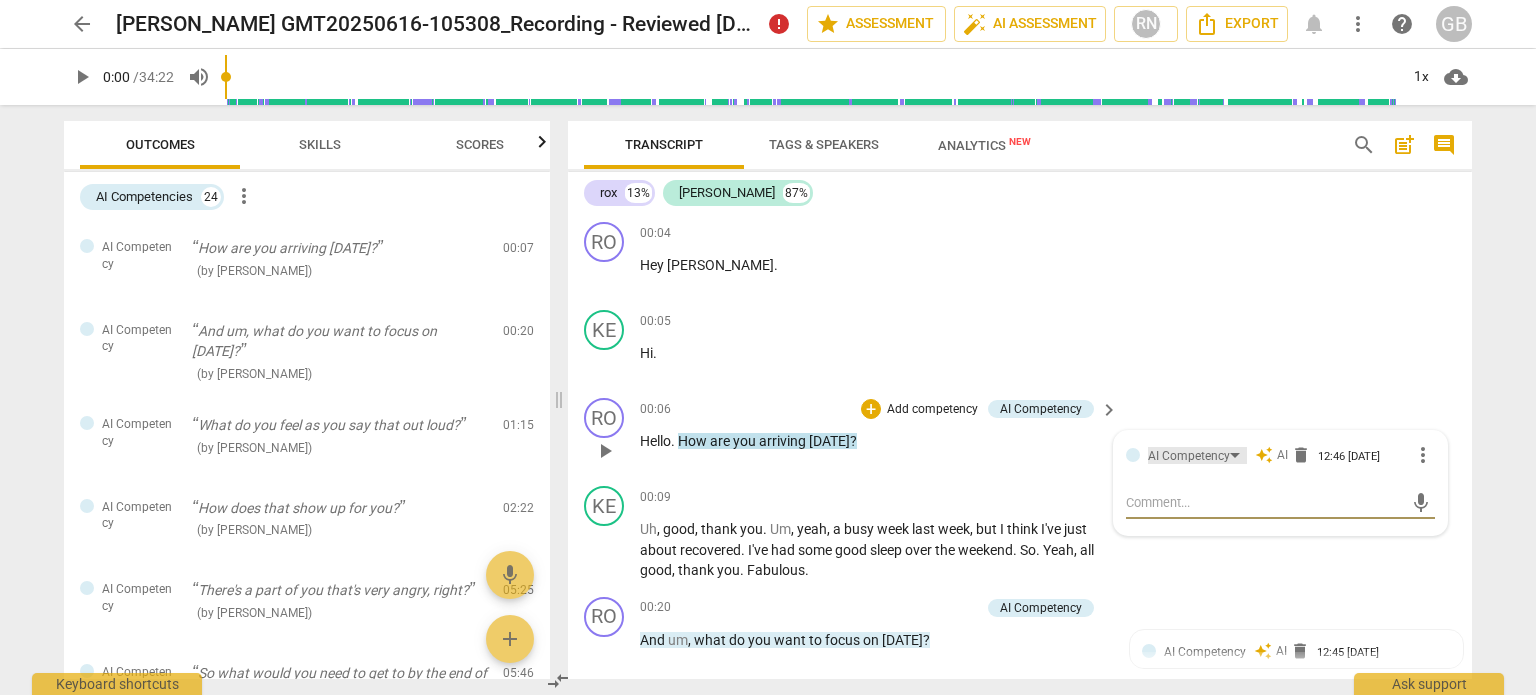 click on "AI Competency" at bounding box center (1189, 456) 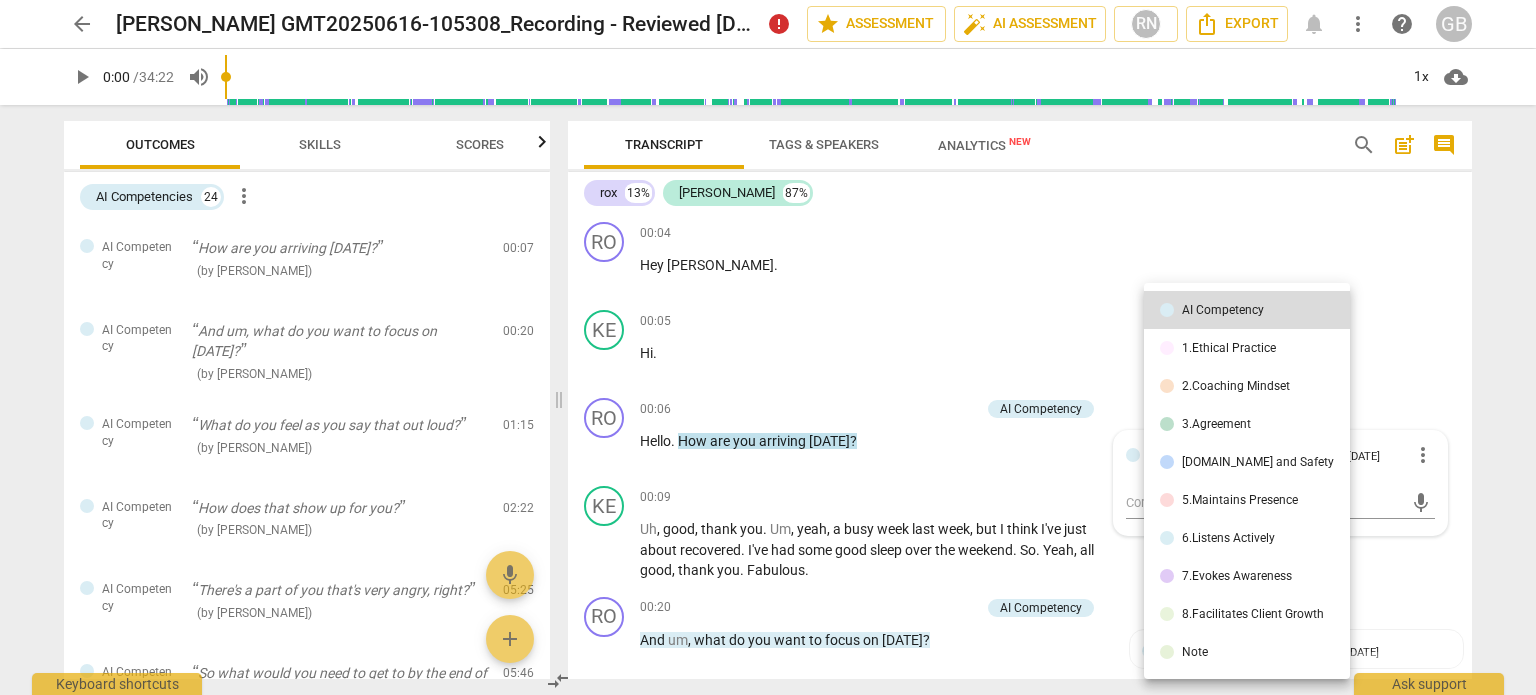 click on "Note" at bounding box center (1195, 652) 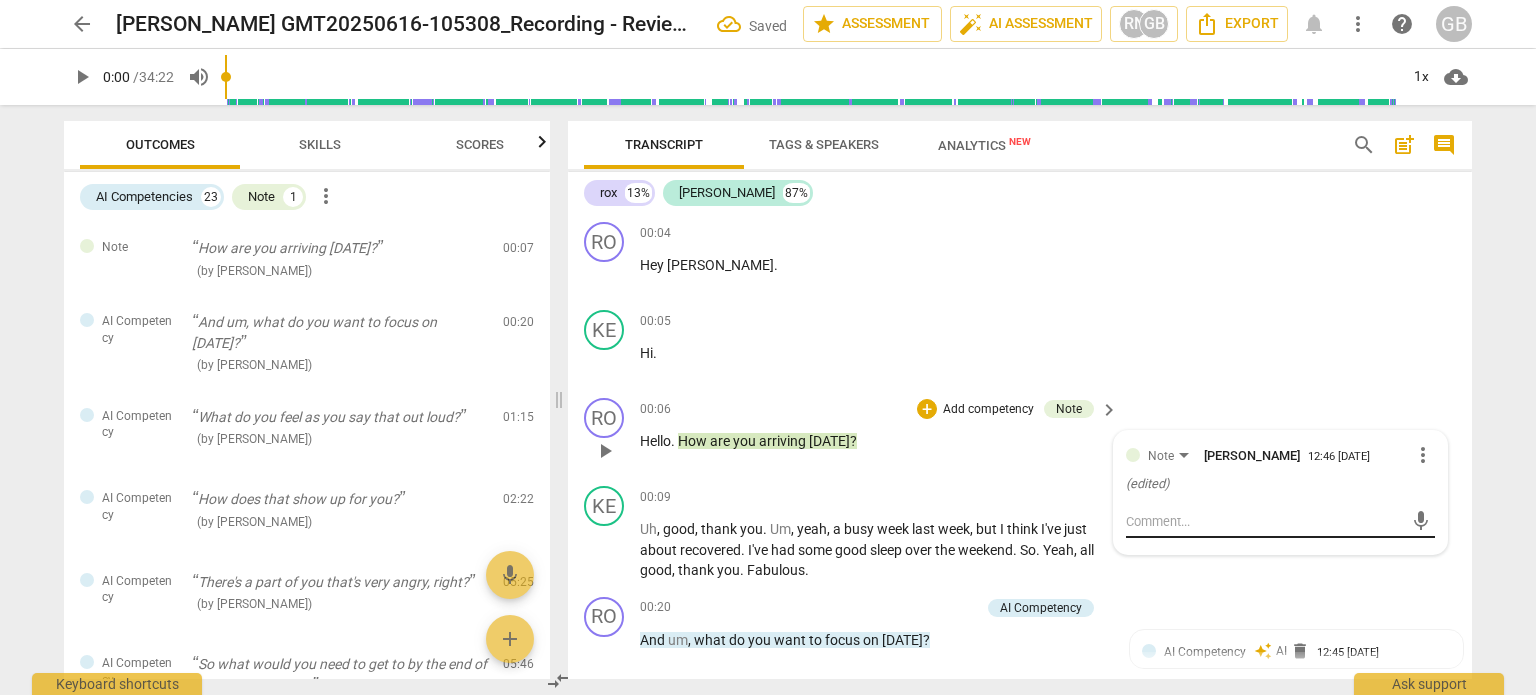 click at bounding box center (1264, 521) 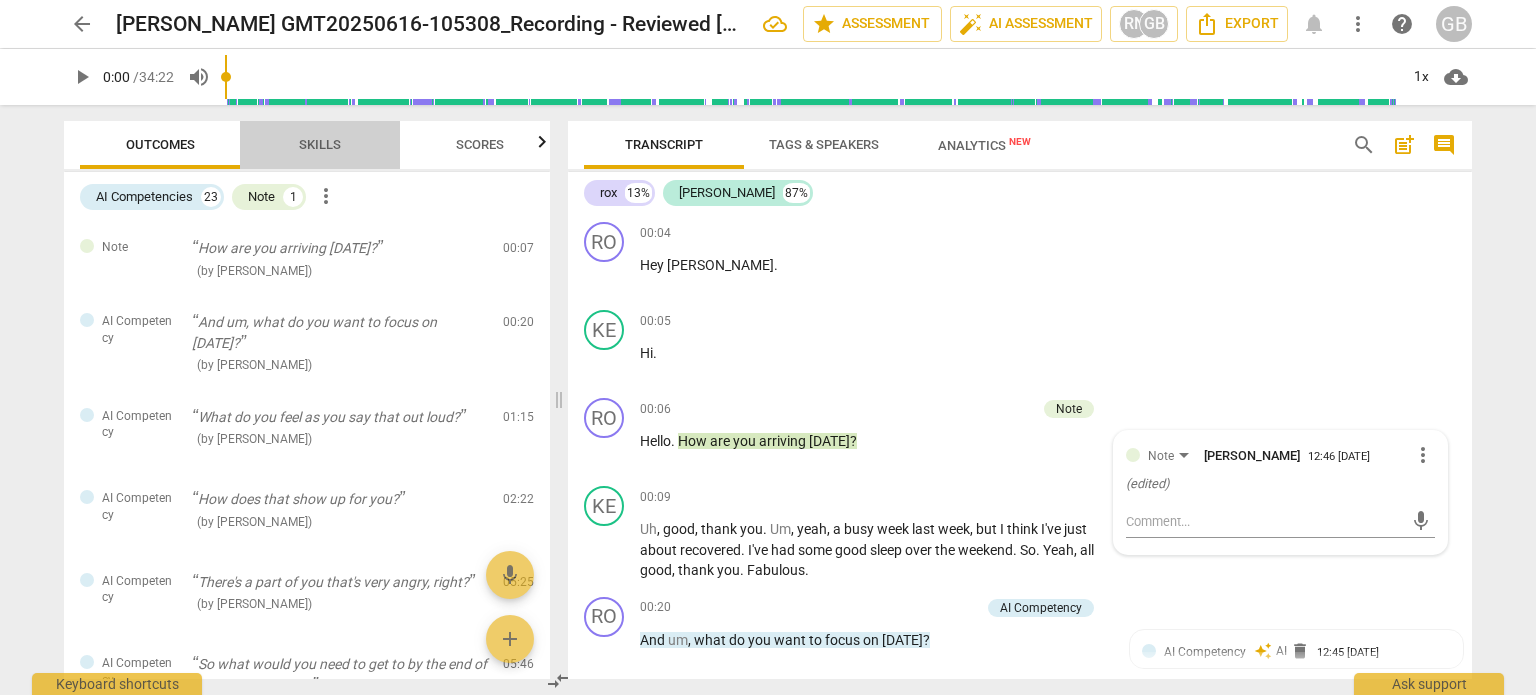 click on "Skills" at bounding box center [320, 145] 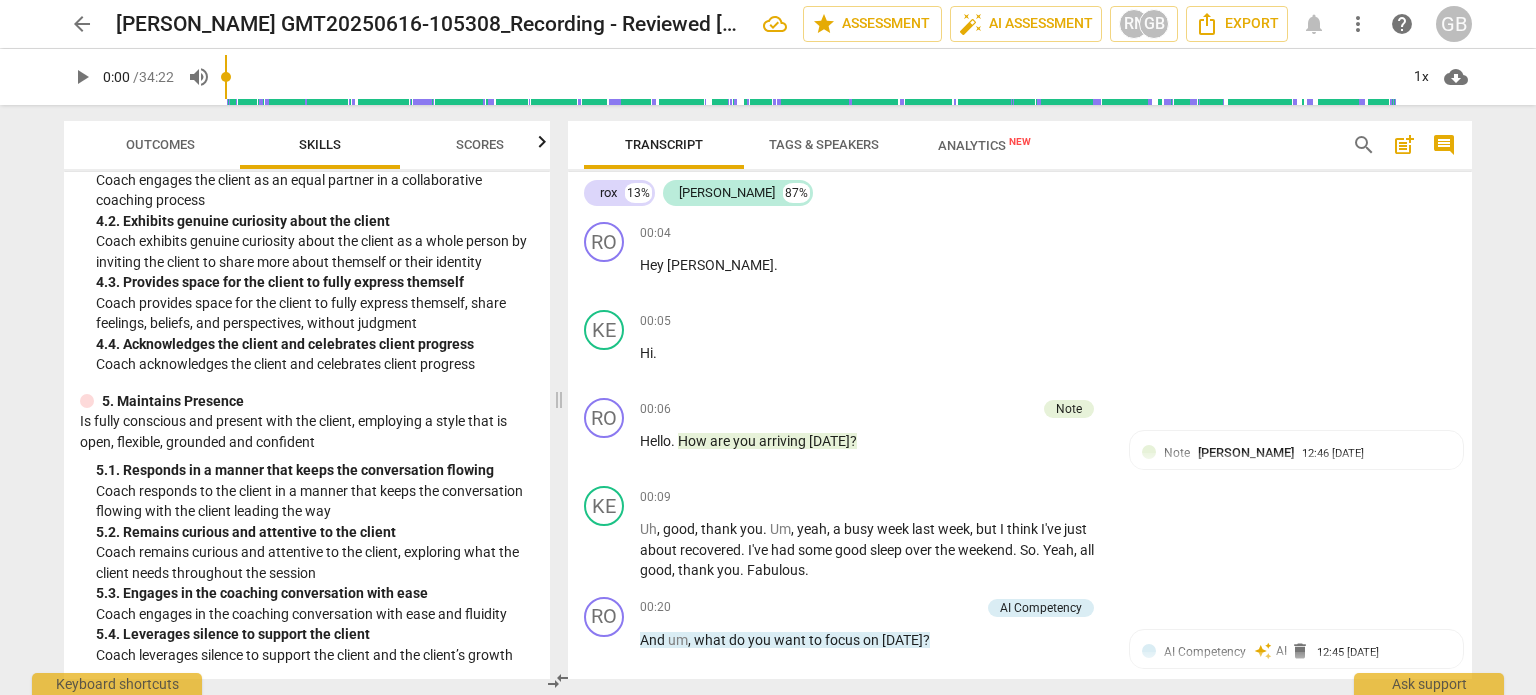 scroll, scrollTop: 800, scrollLeft: 0, axis: vertical 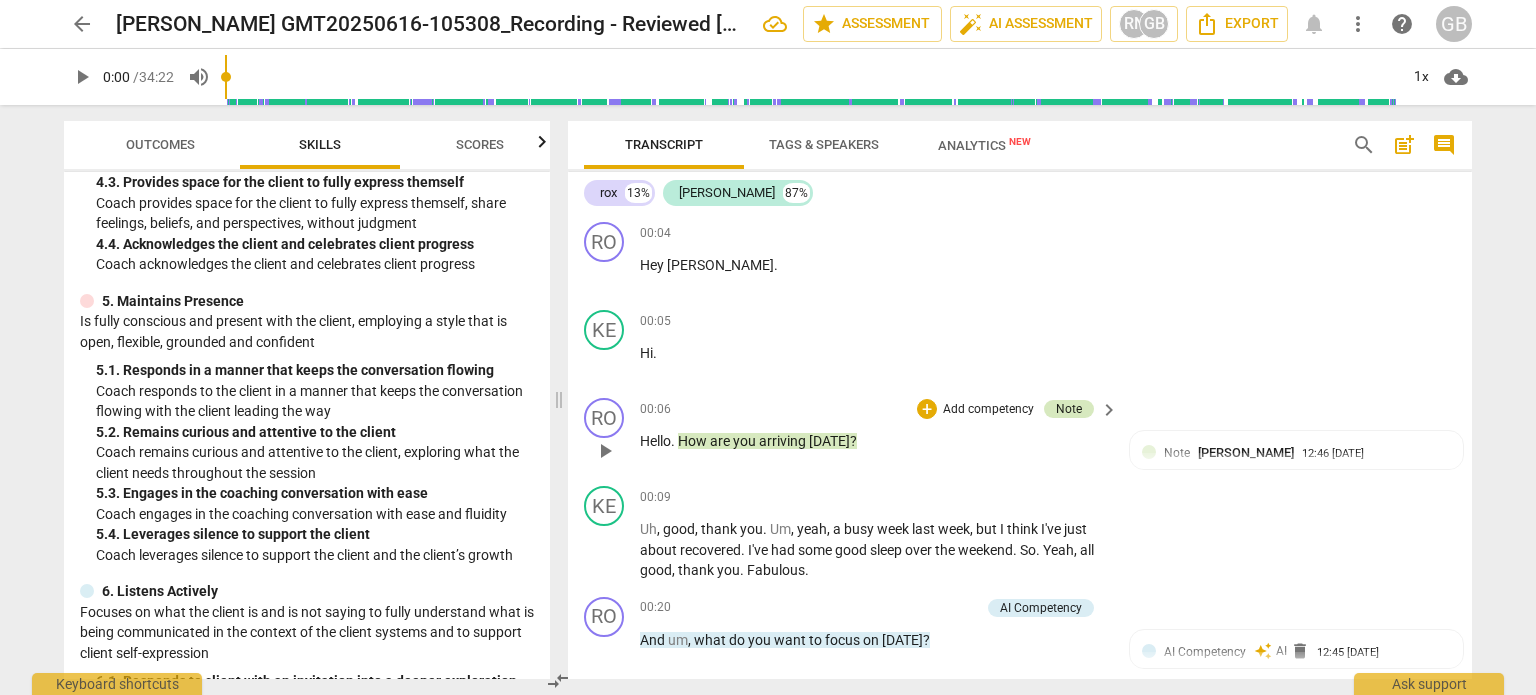 click on "Note" at bounding box center [1069, 409] 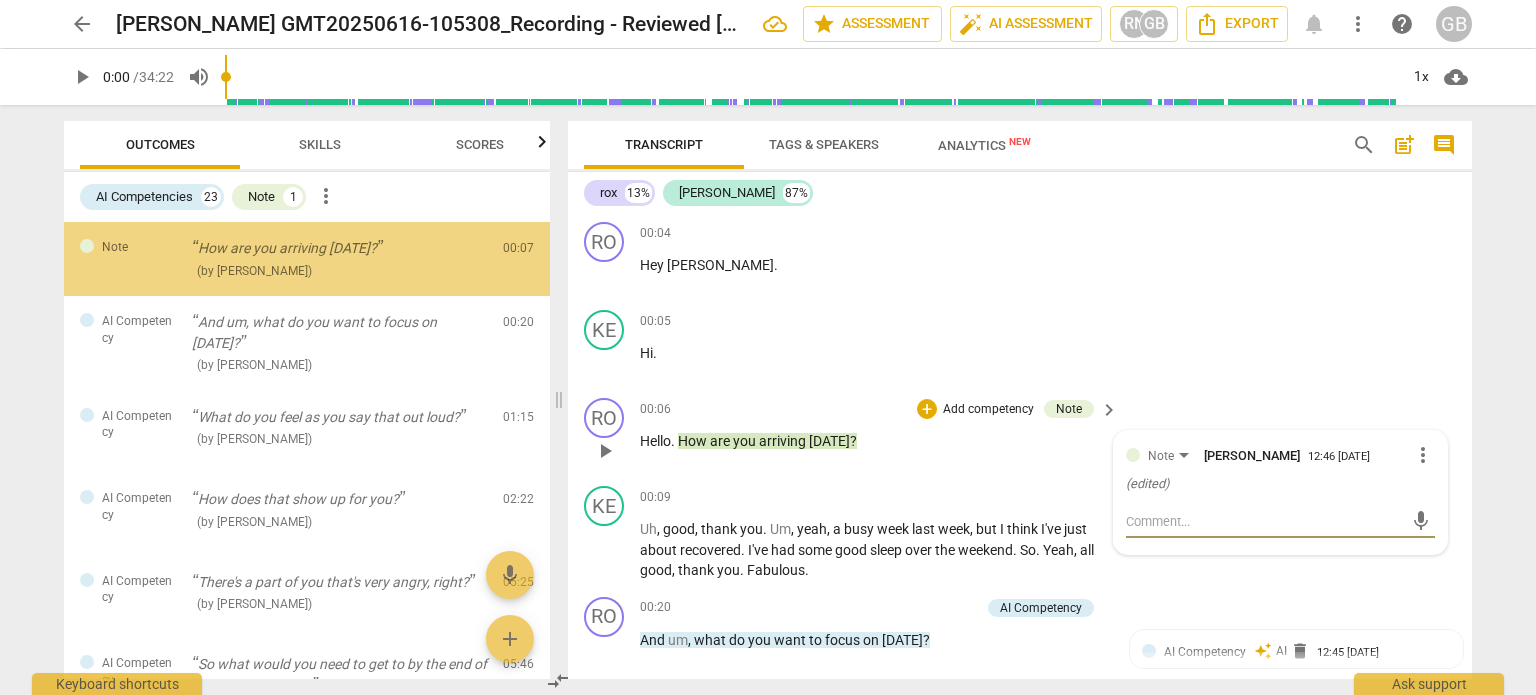 click on "more_vert" at bounding box center [1423, 455] 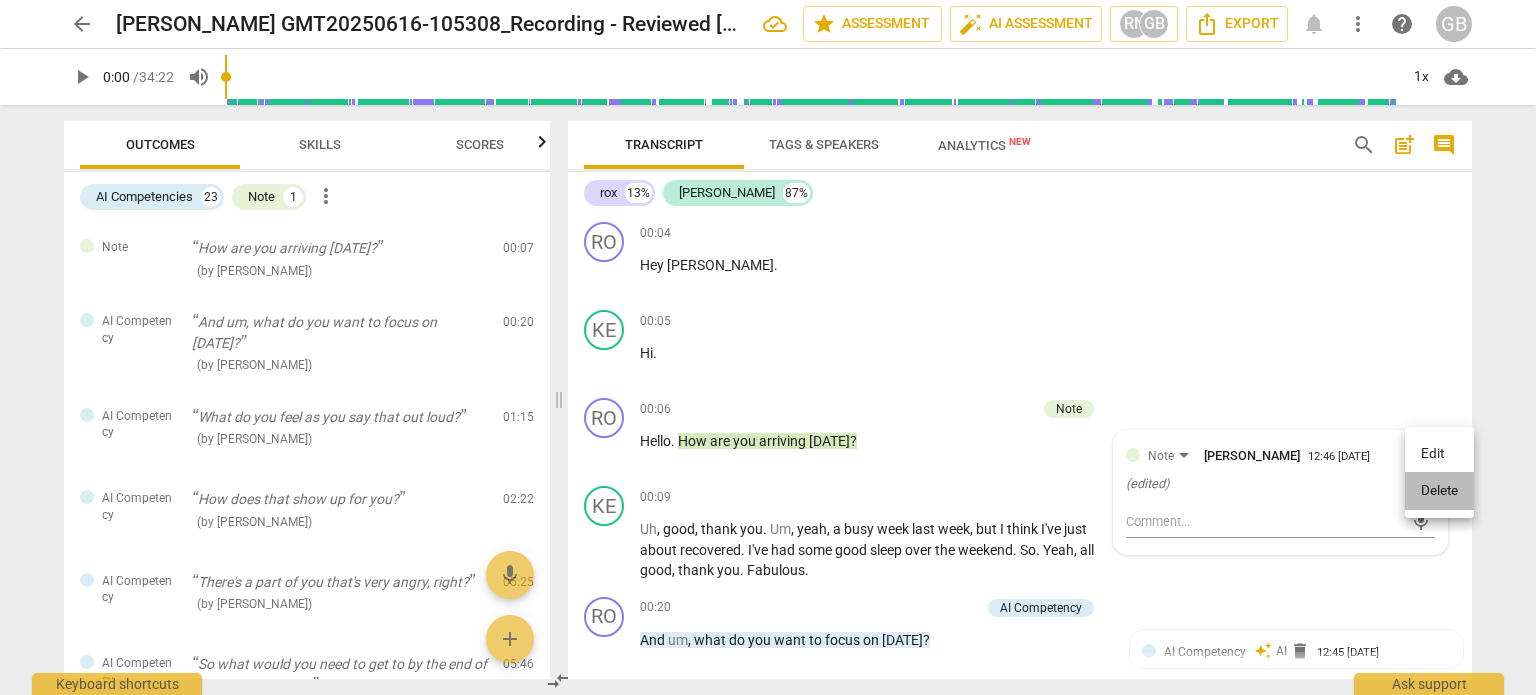 click on "Delete" at bounding box center [1439, 491] 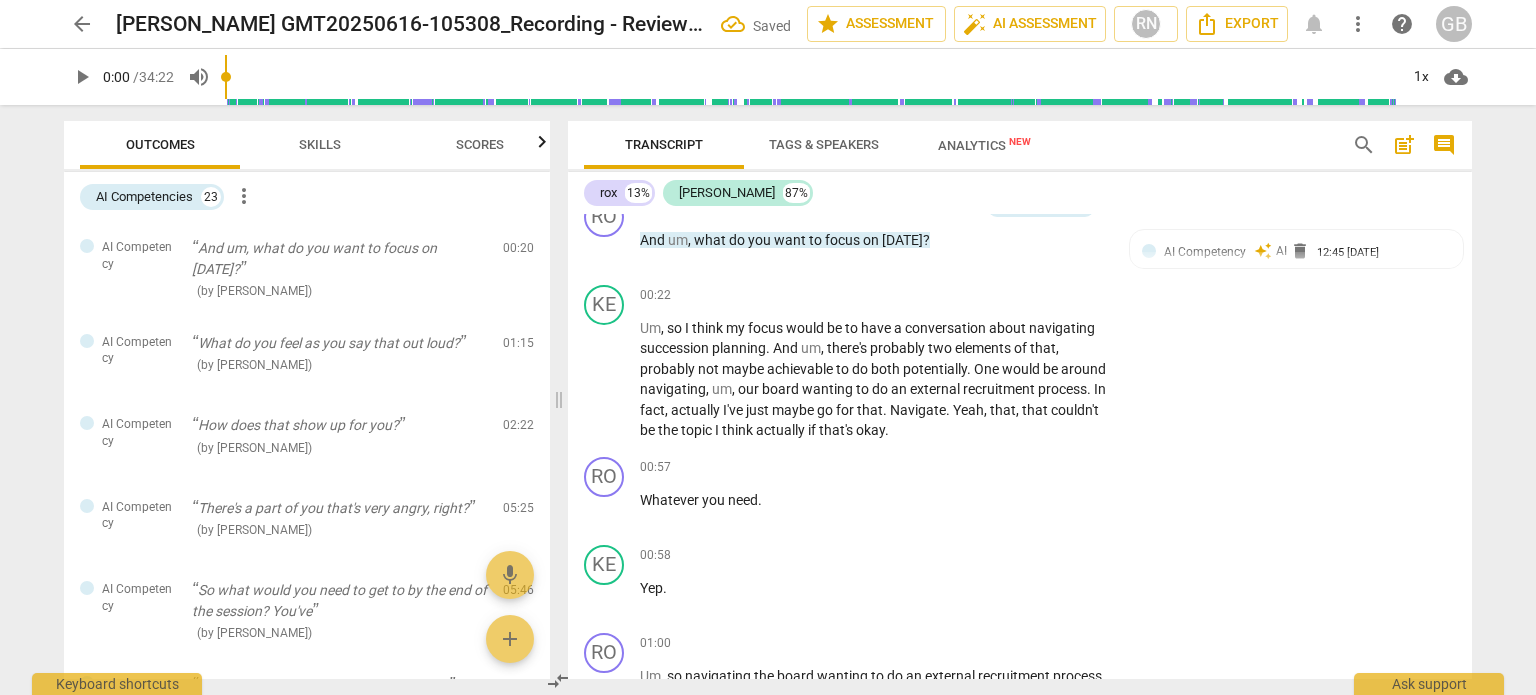 scroll, scrollTop: 300, scrollLeft: 0, axis: vertical 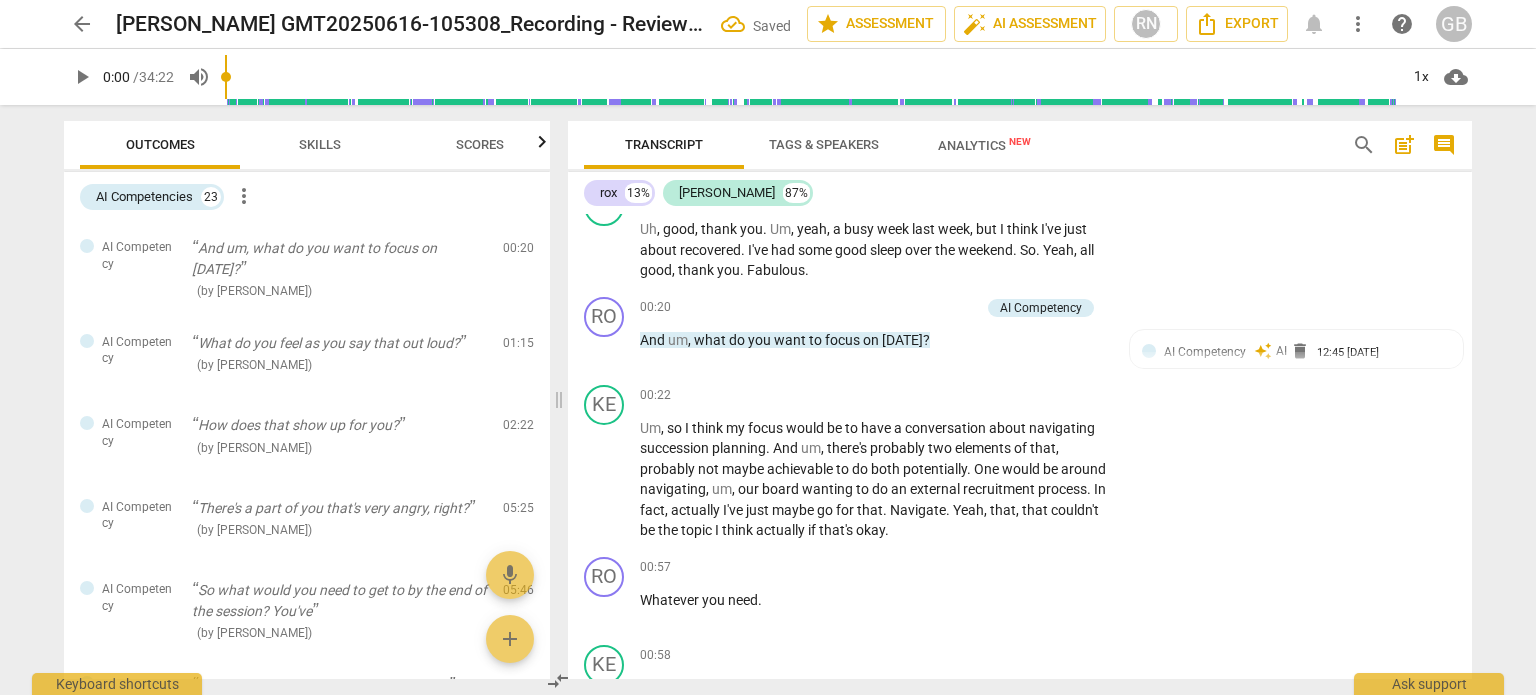 click on "Skills" at bounding box center [320, 144] 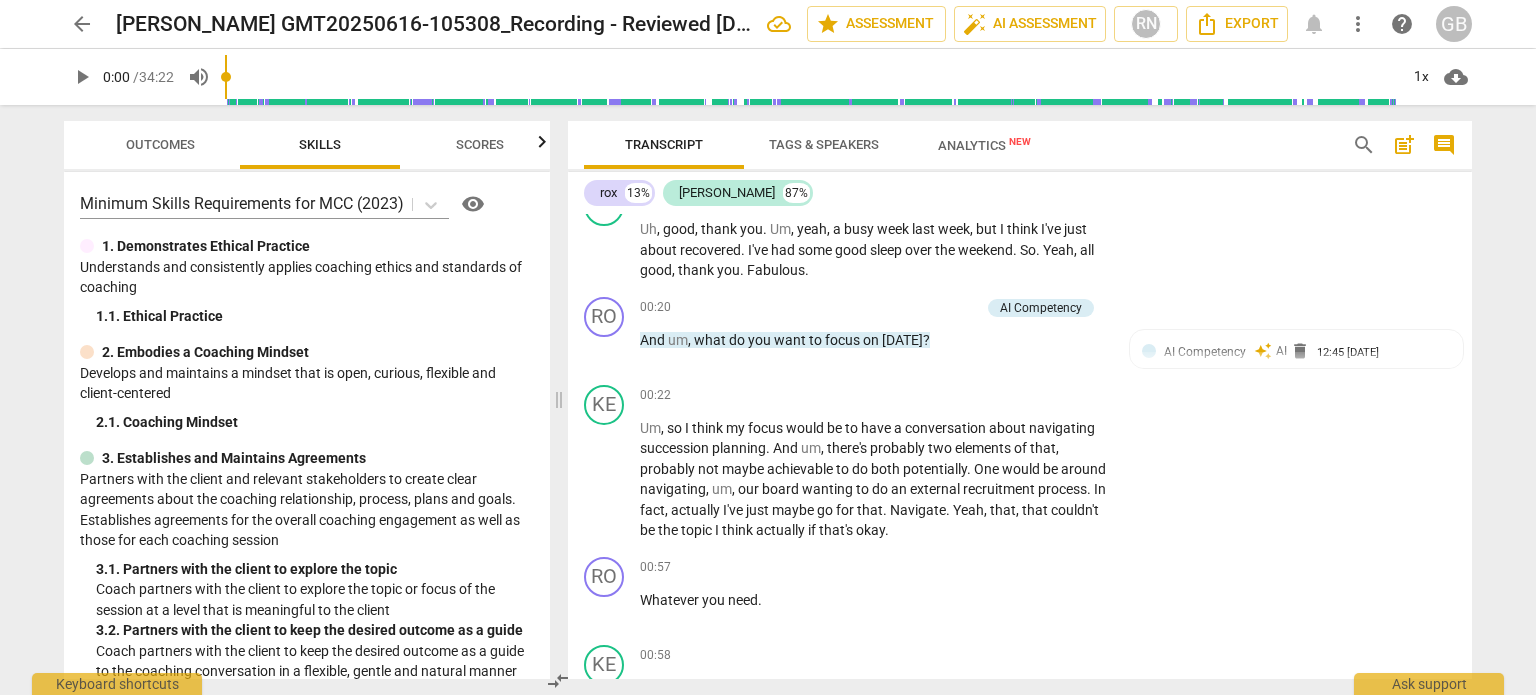 scroll, scrollTop: 100, scrollLeft: 0, axis: vertical 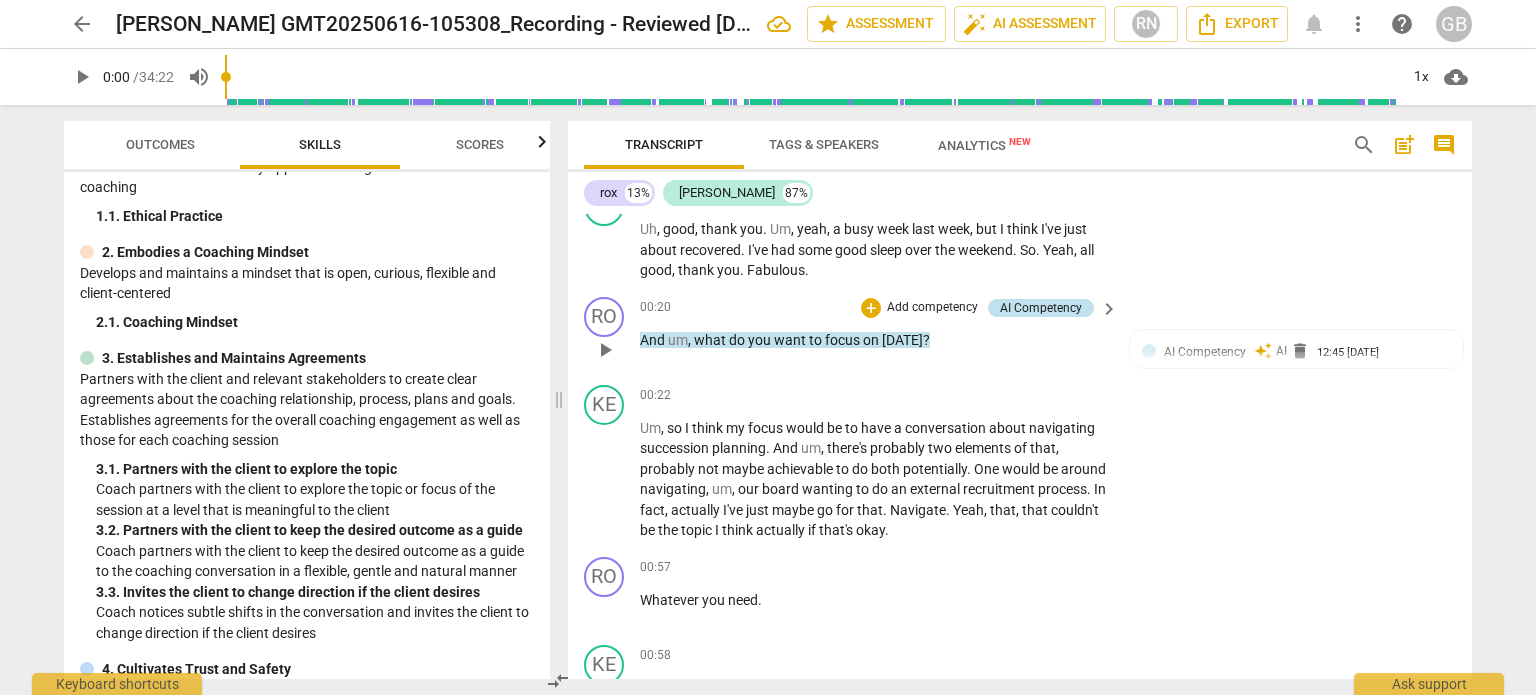 click on "AI Competency" at bounding box center [1041, 308] 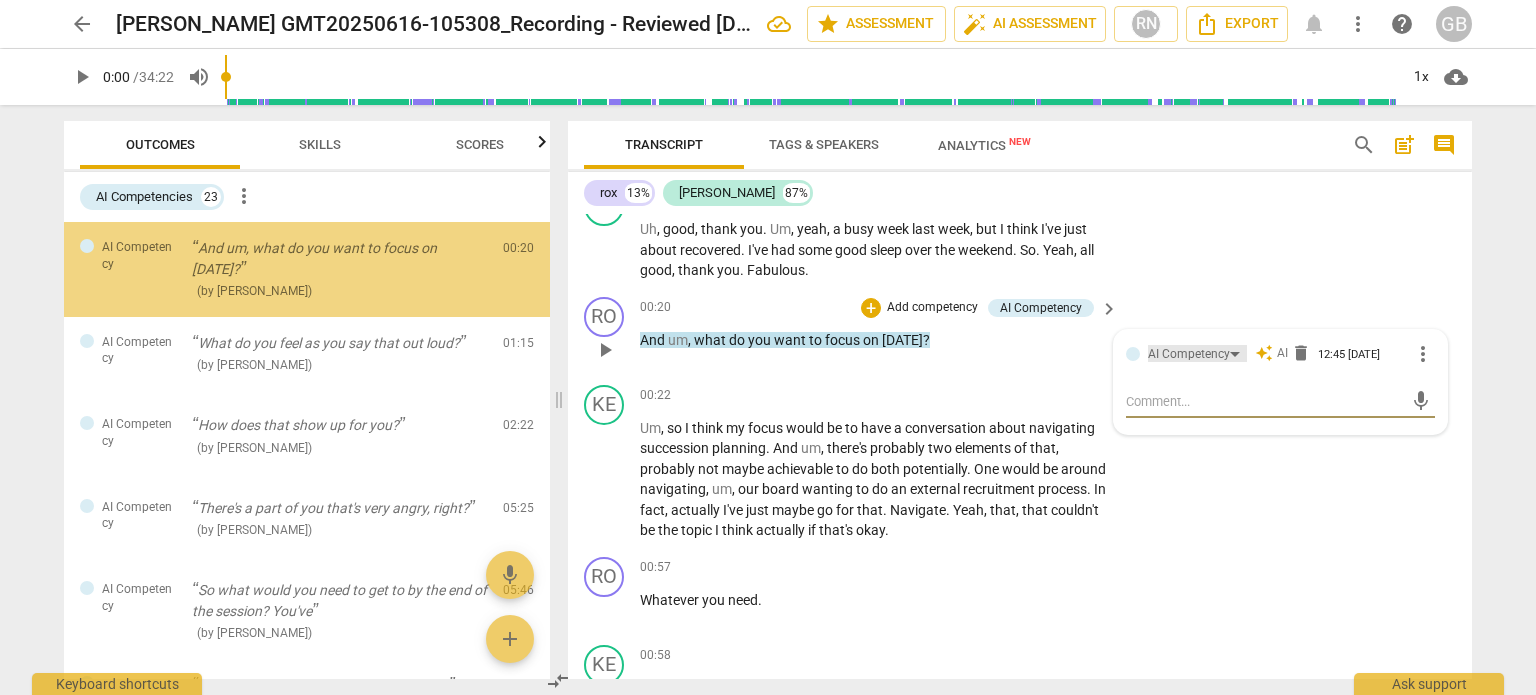 click on "AI Competency" at bounding box center (1189, 354) 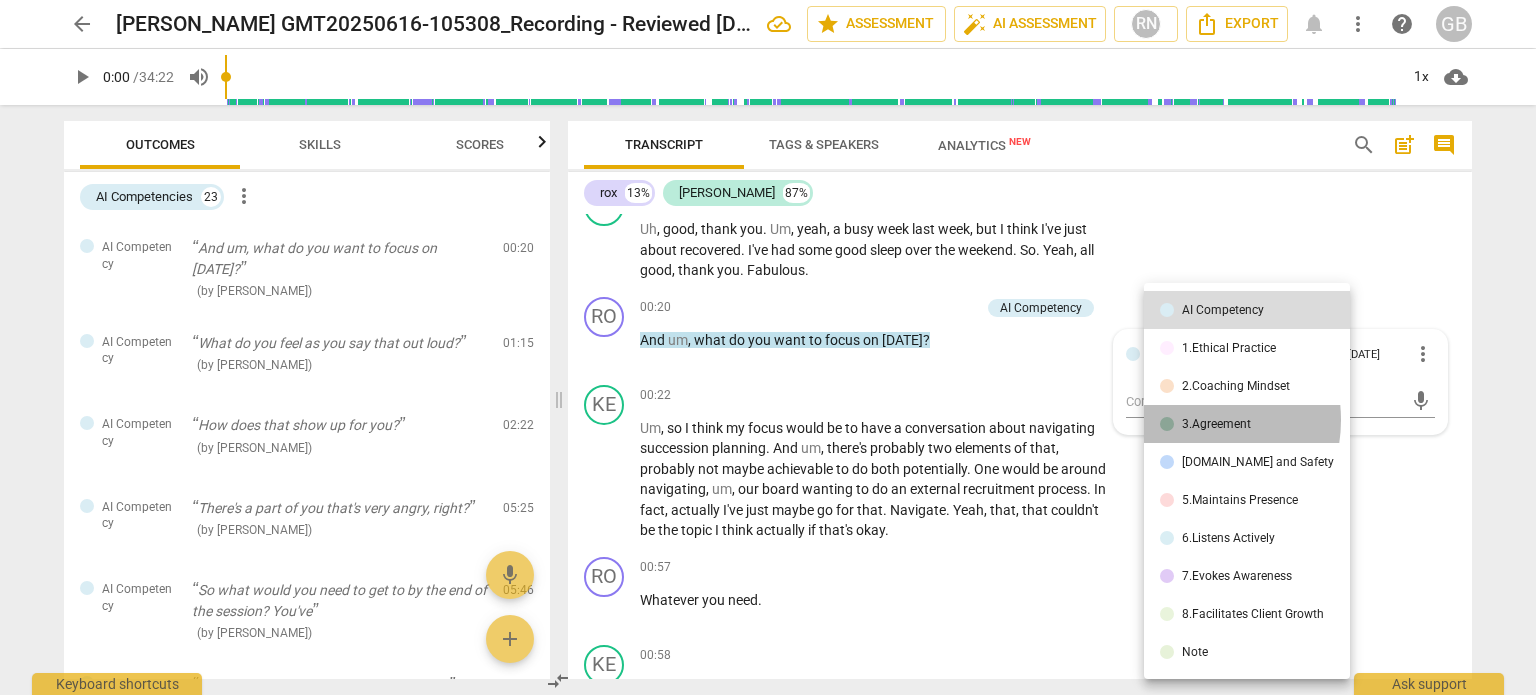 click on "3.Agreement" at bounding box center [1216, 424] 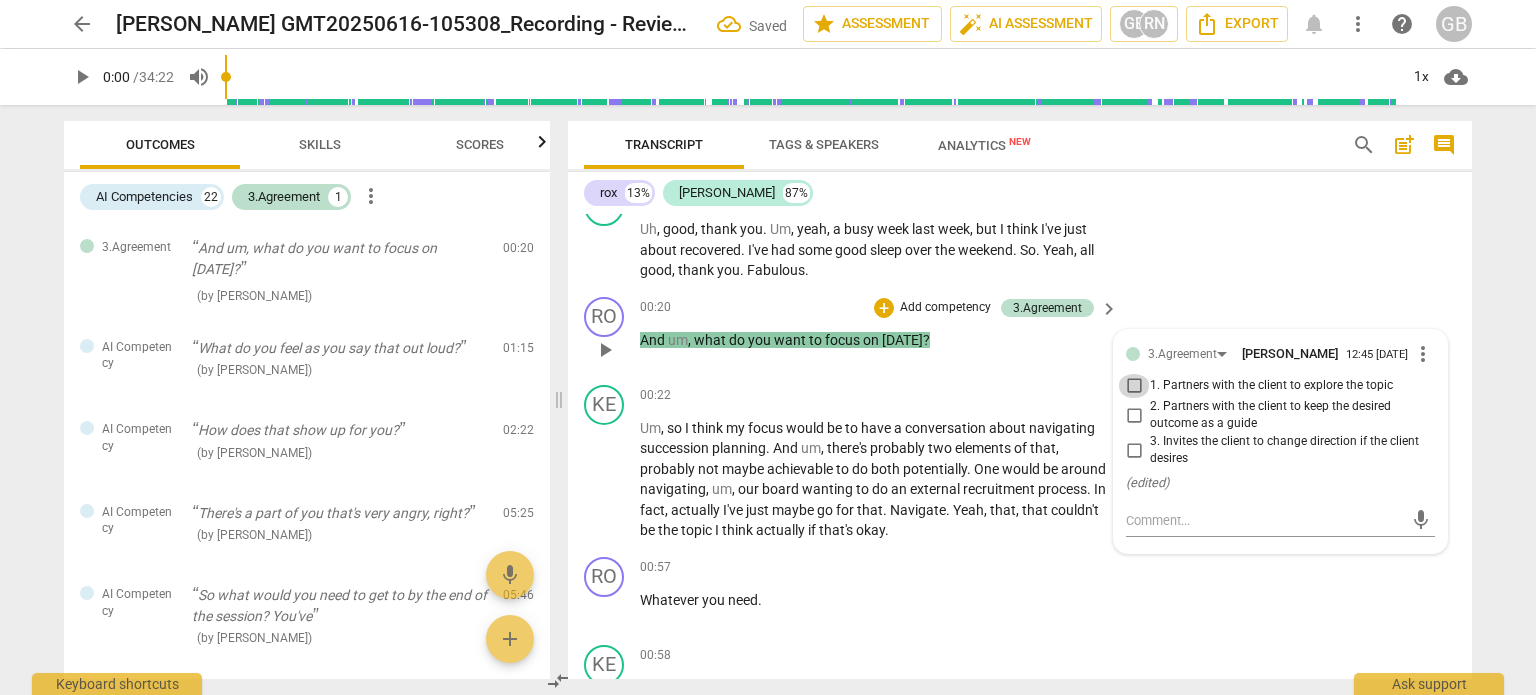 click on "1. Partners with the client to explore the topic" at bounding box center [1134, 386] 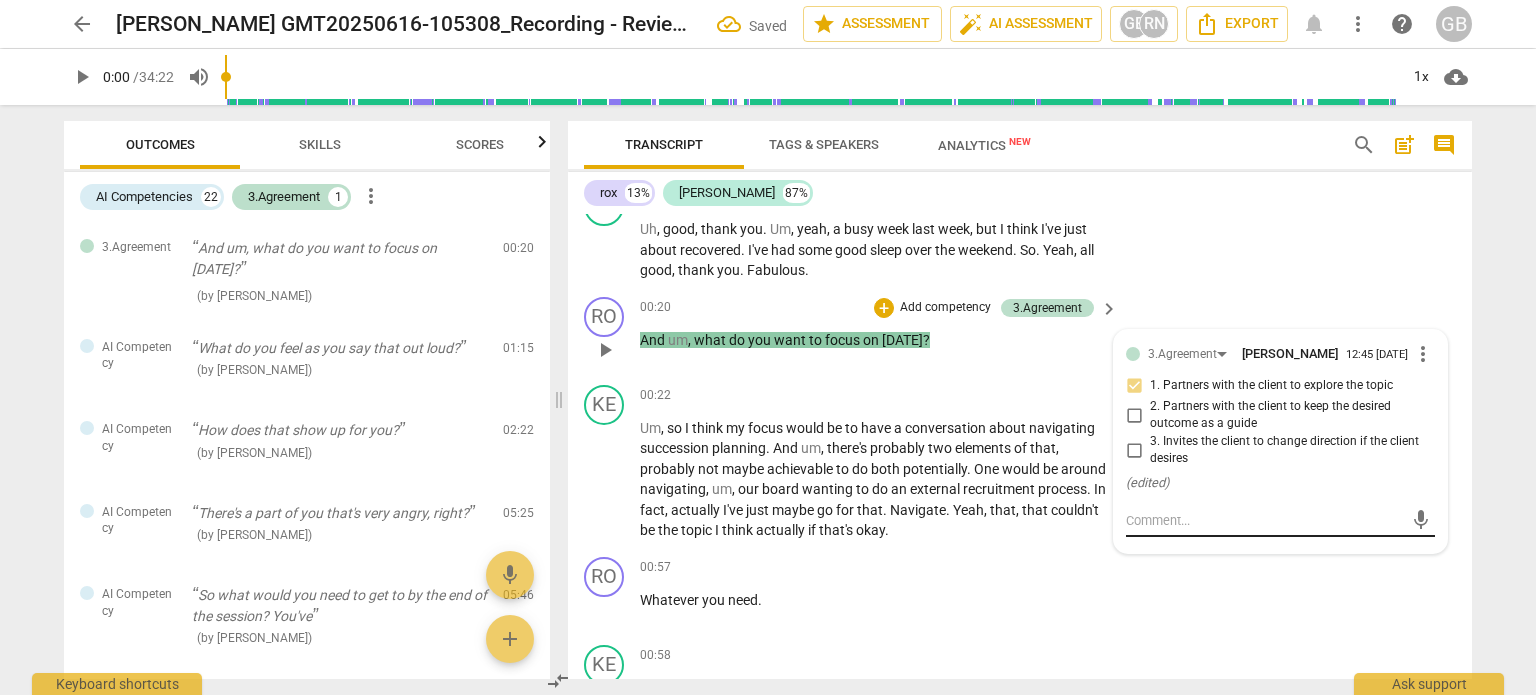 click at bounding box center (1264, 520) 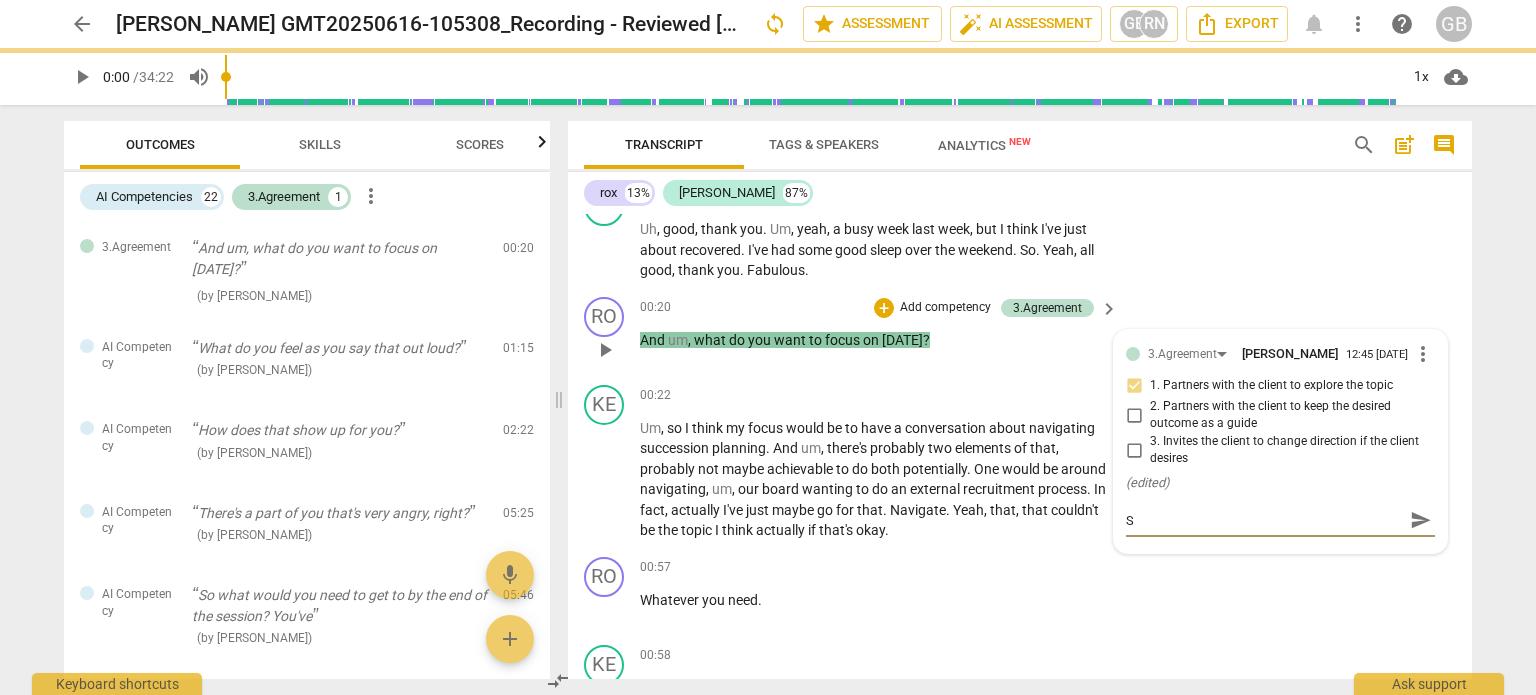type on "S" 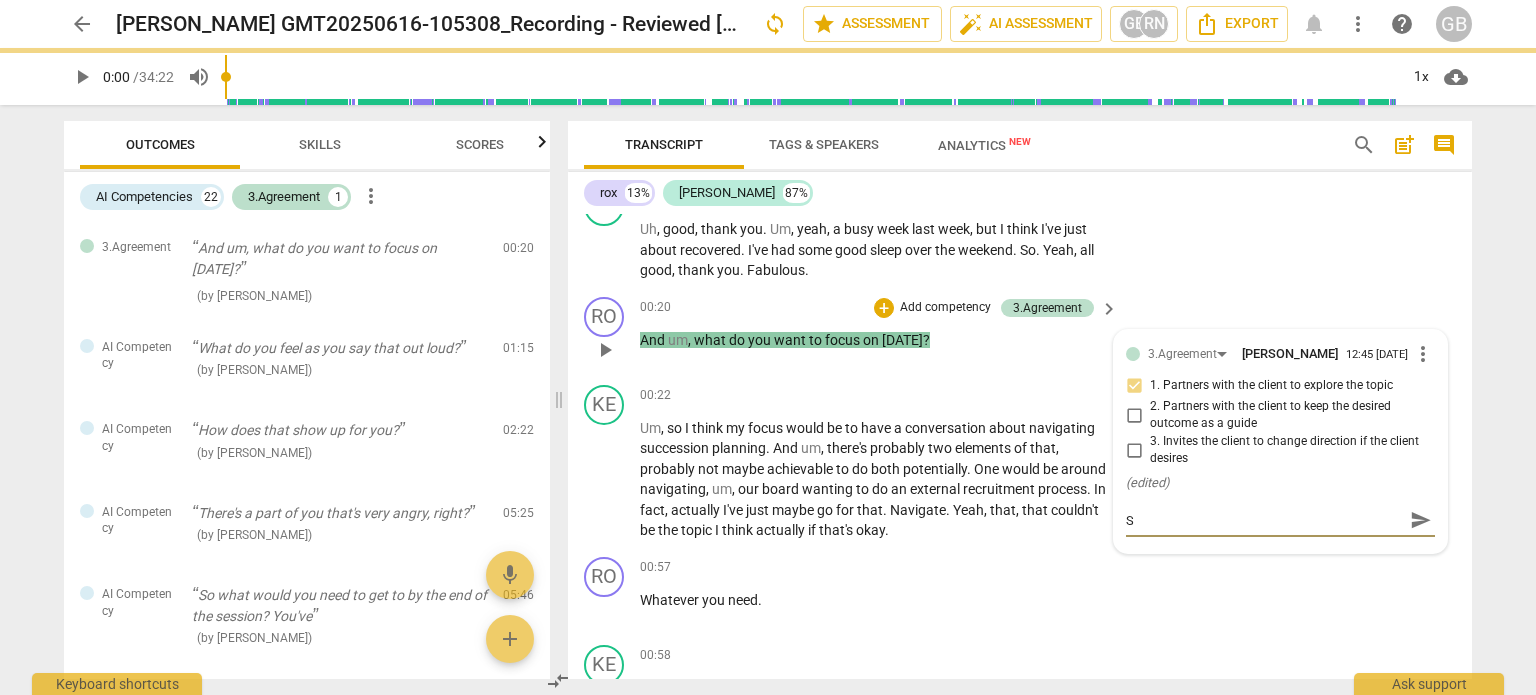 type on "S" 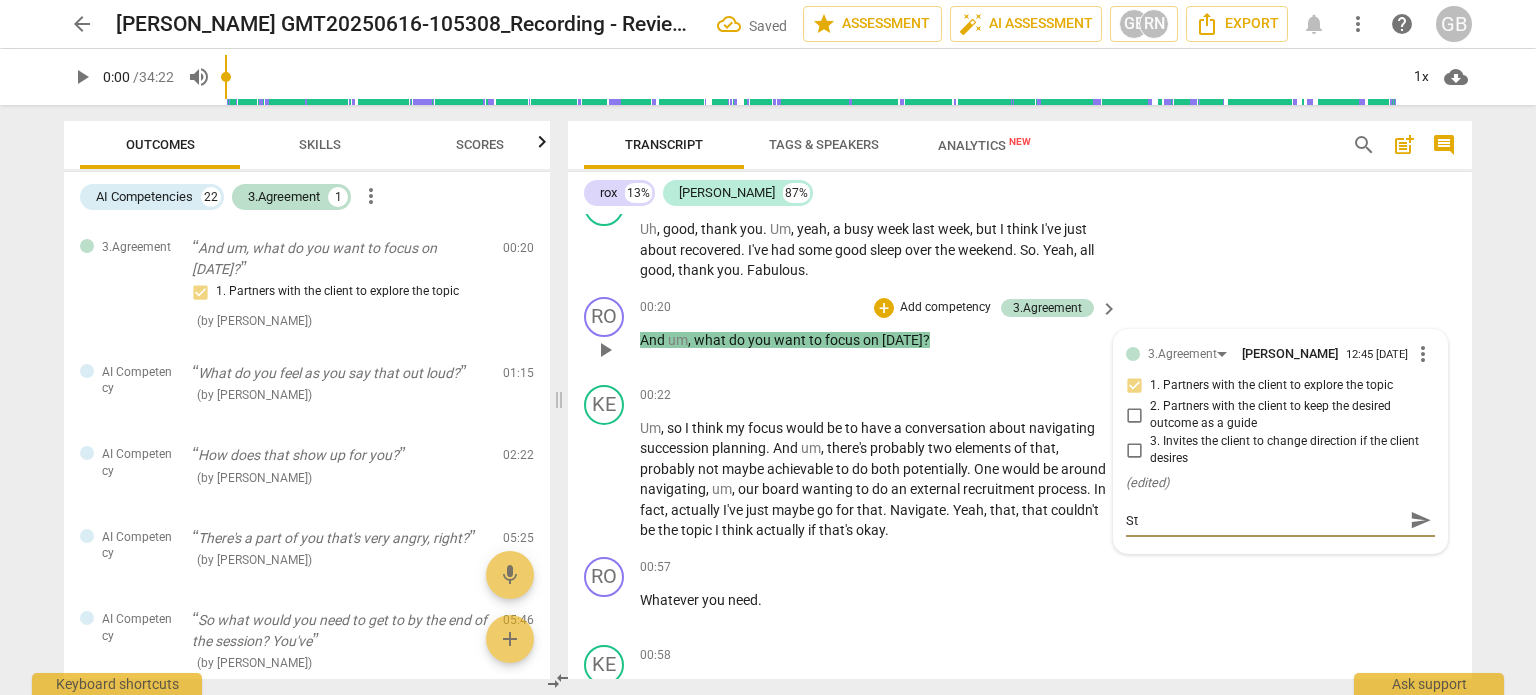 type on "Str" 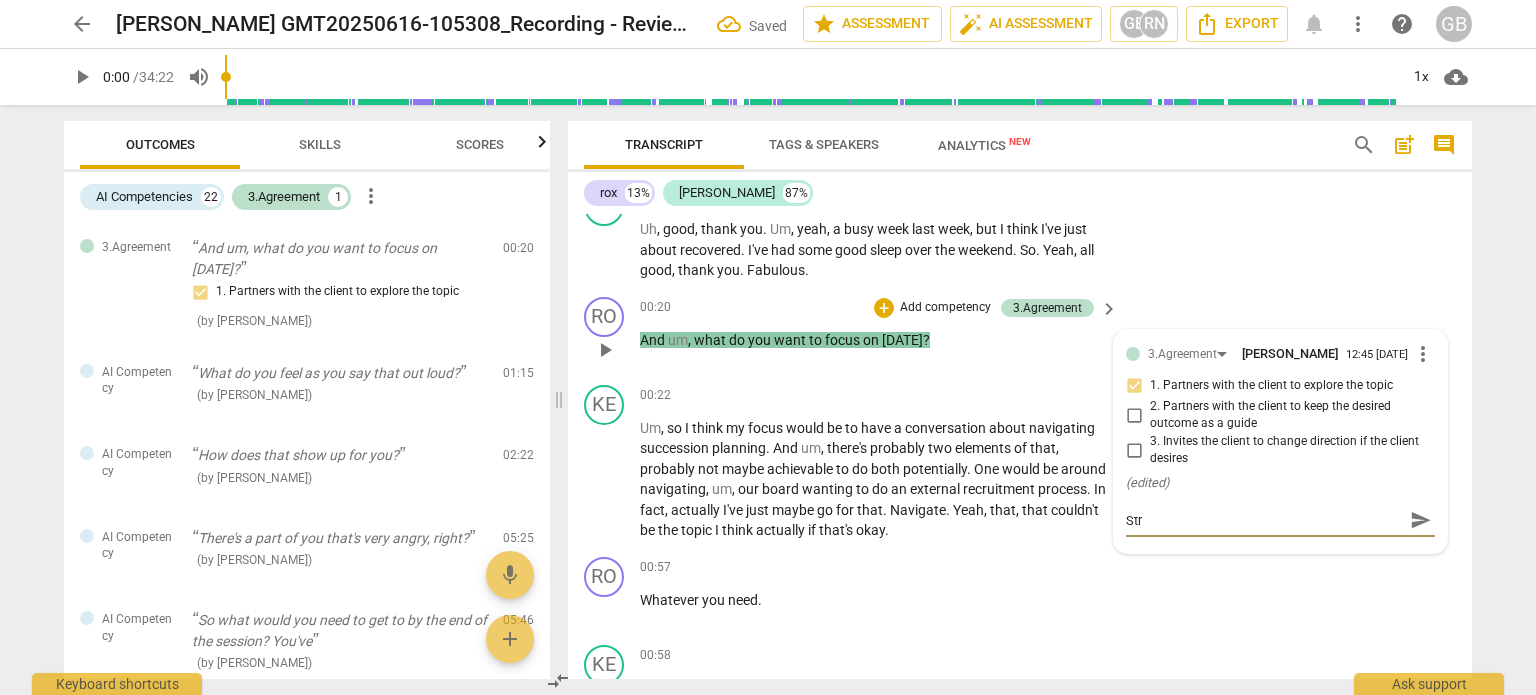 type on "St" 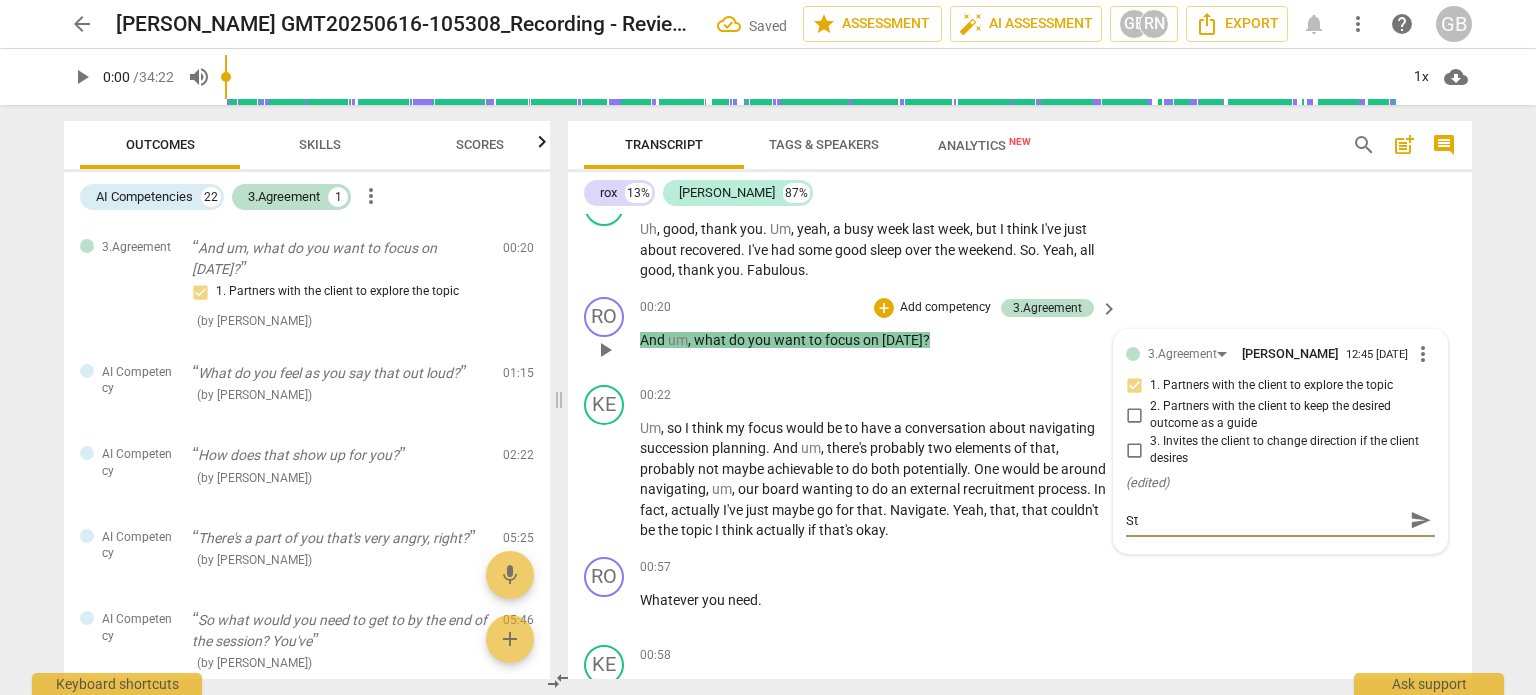 type on "Sta" 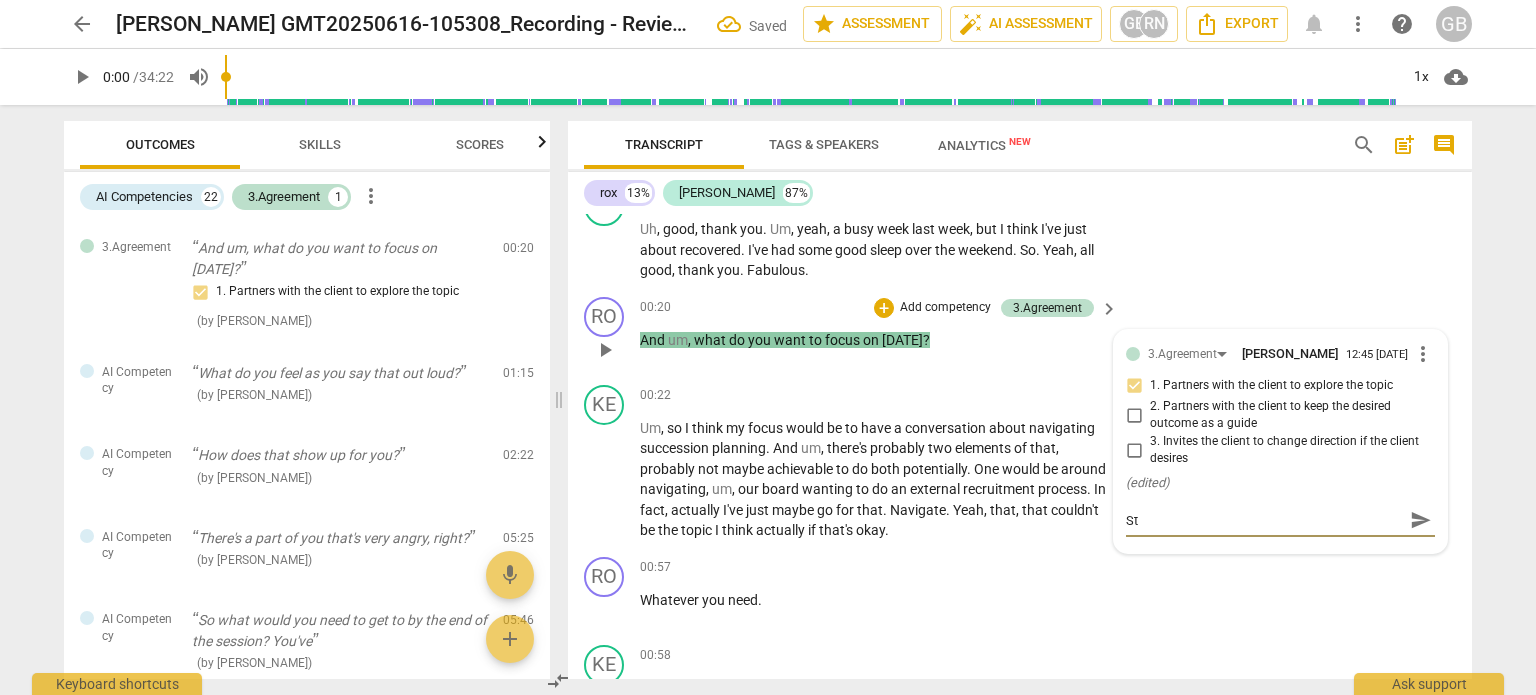 type on "Sta" 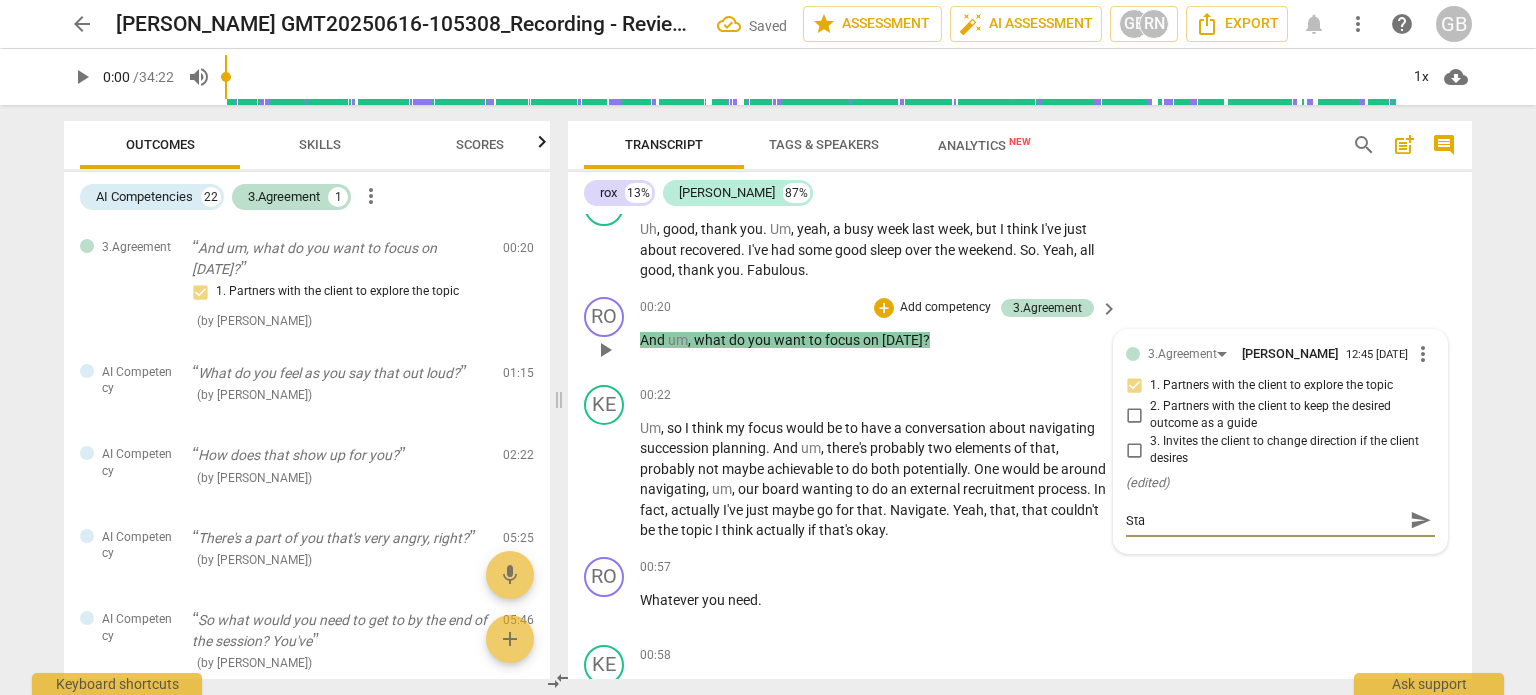 type on "Star" 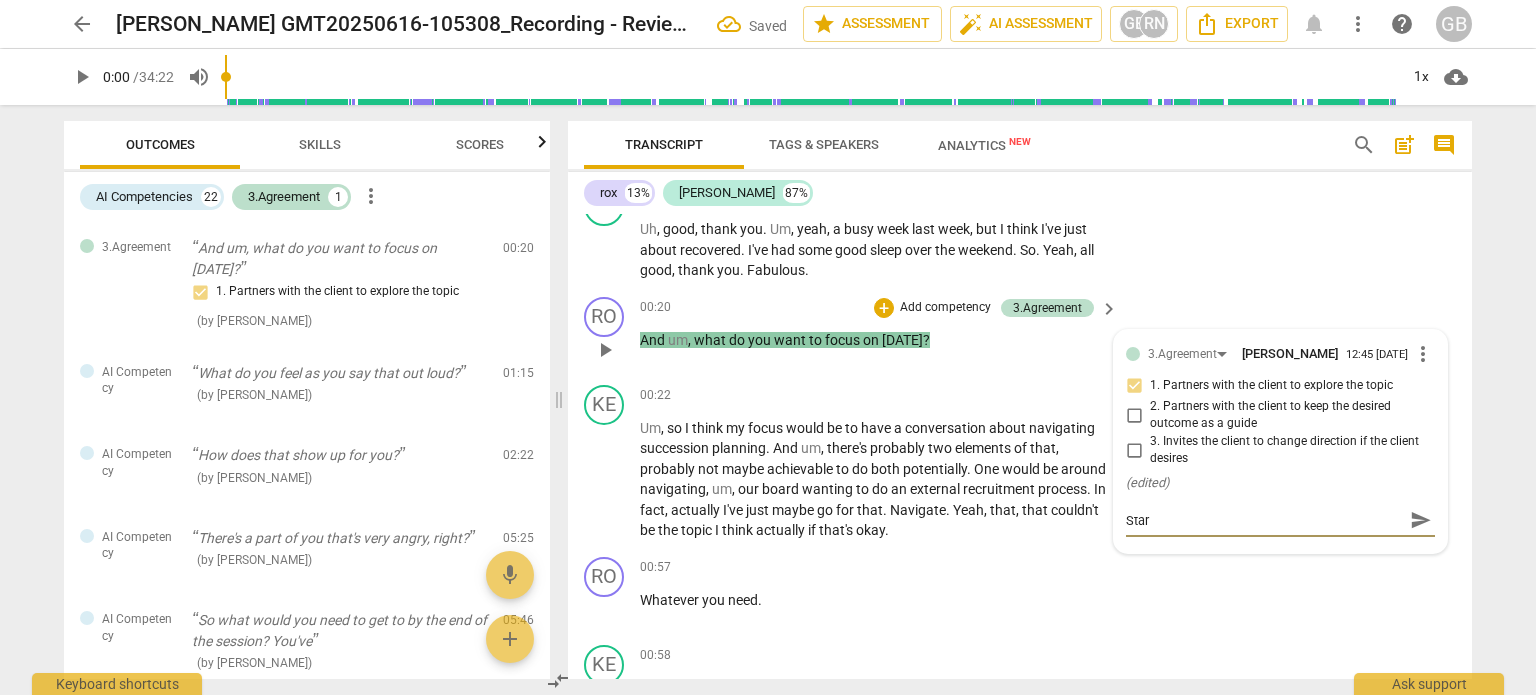 type on "Start" 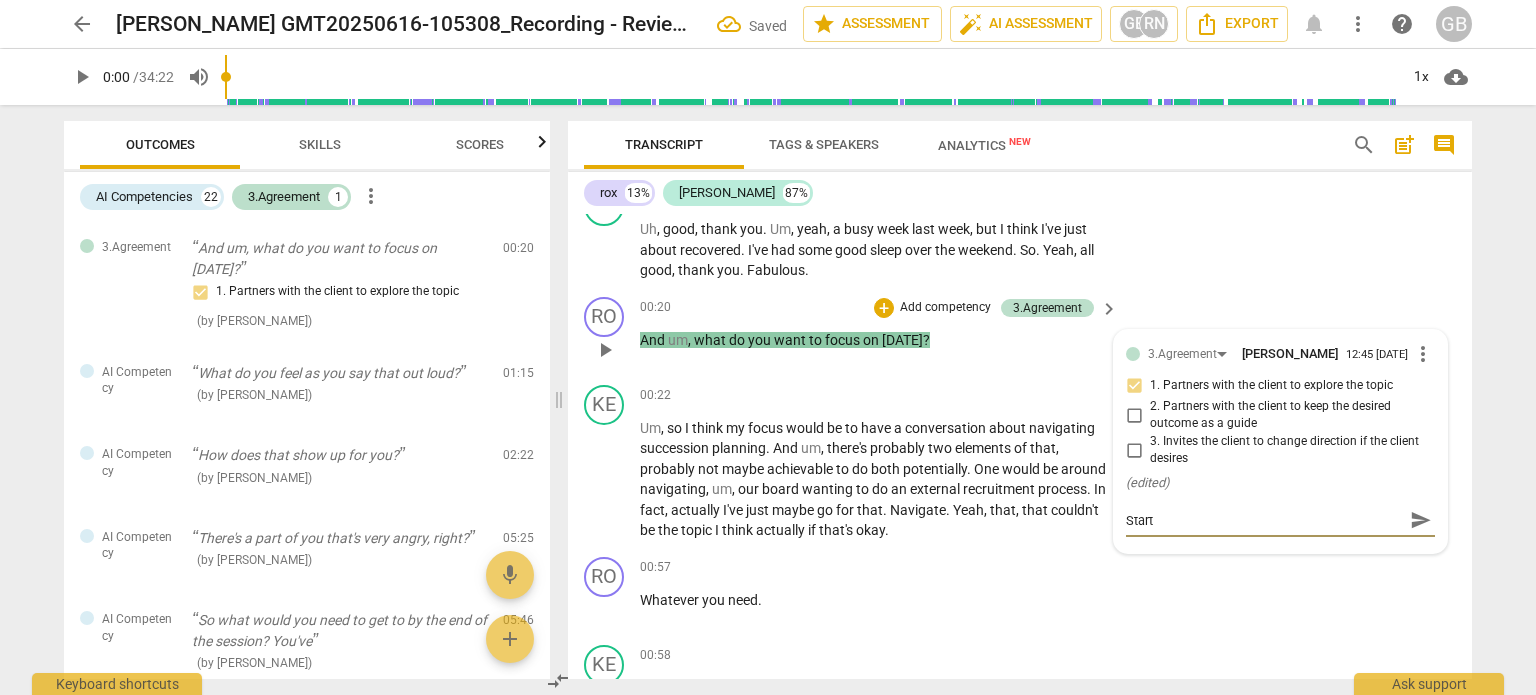 type on "Start" 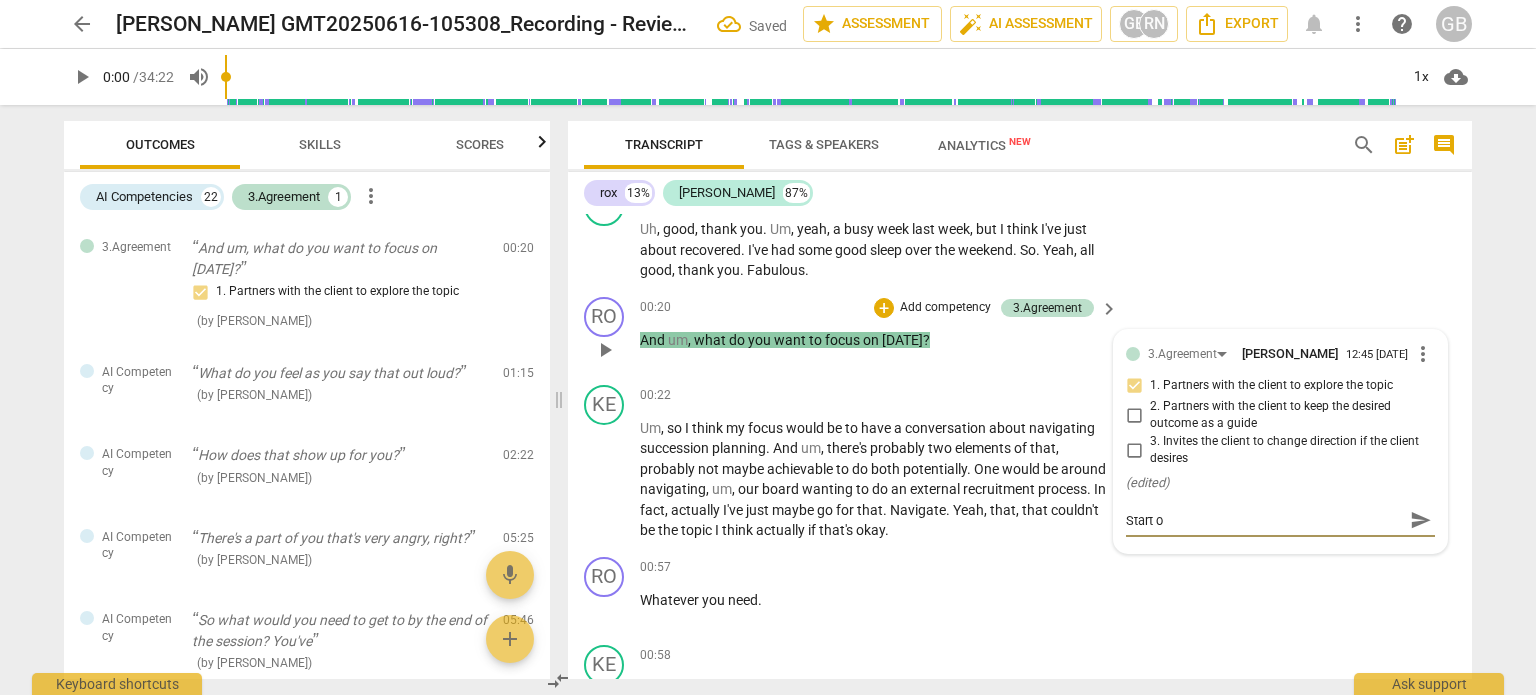type on "Start of" 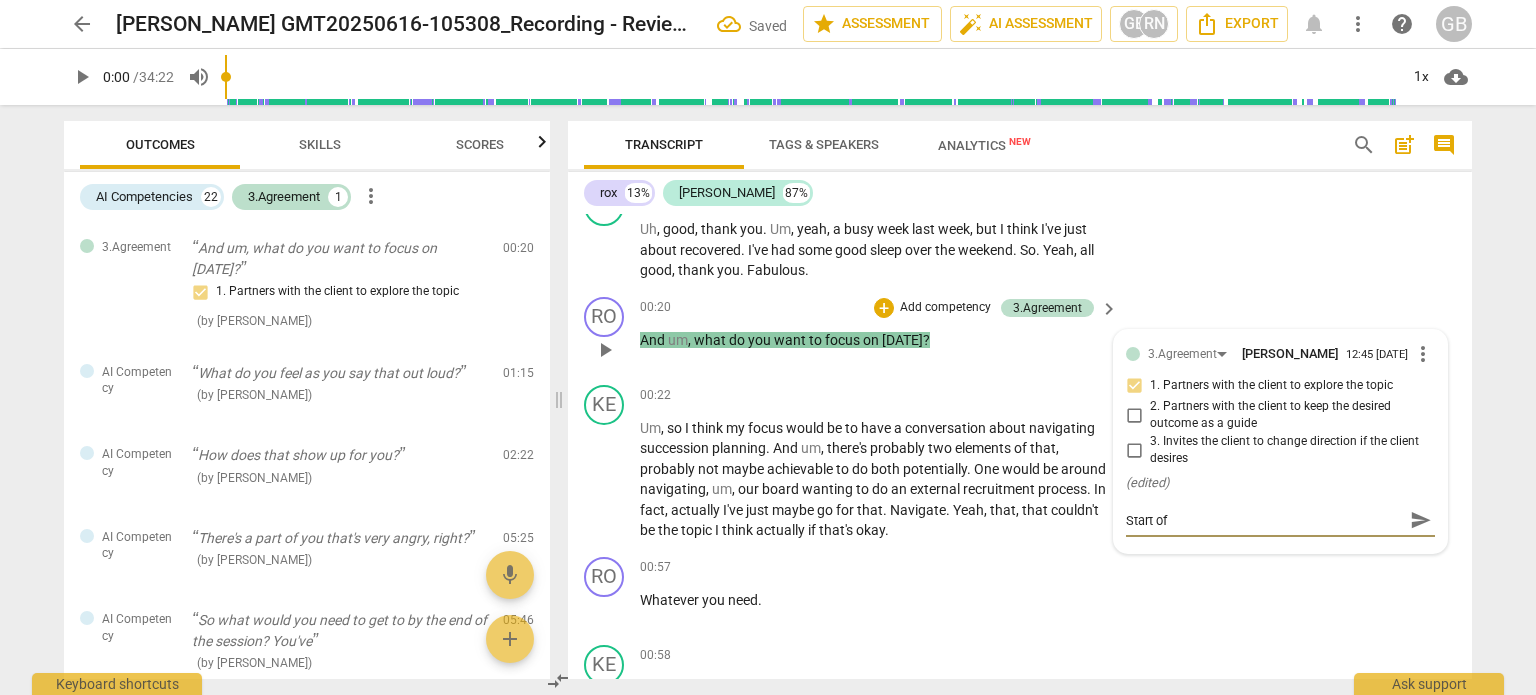 type on "Start of" 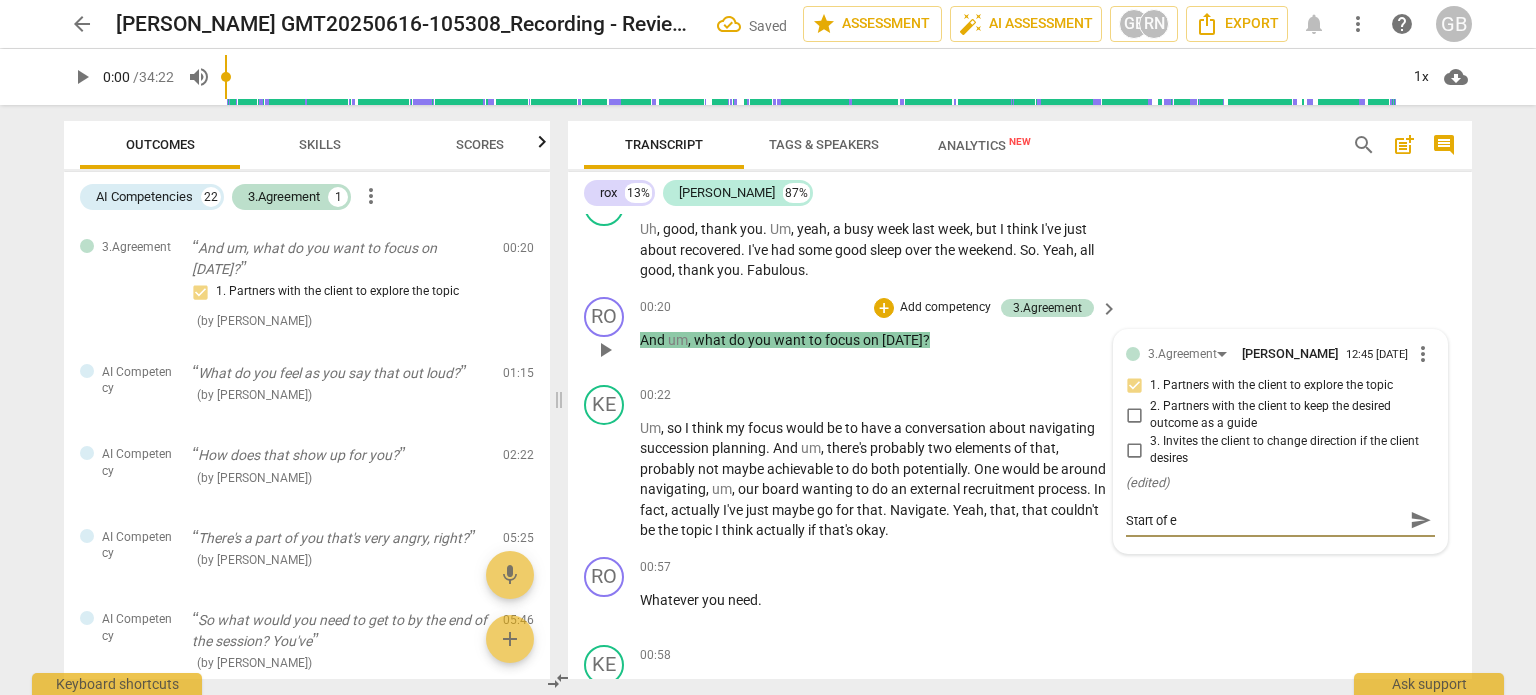 type on "Start of ex" 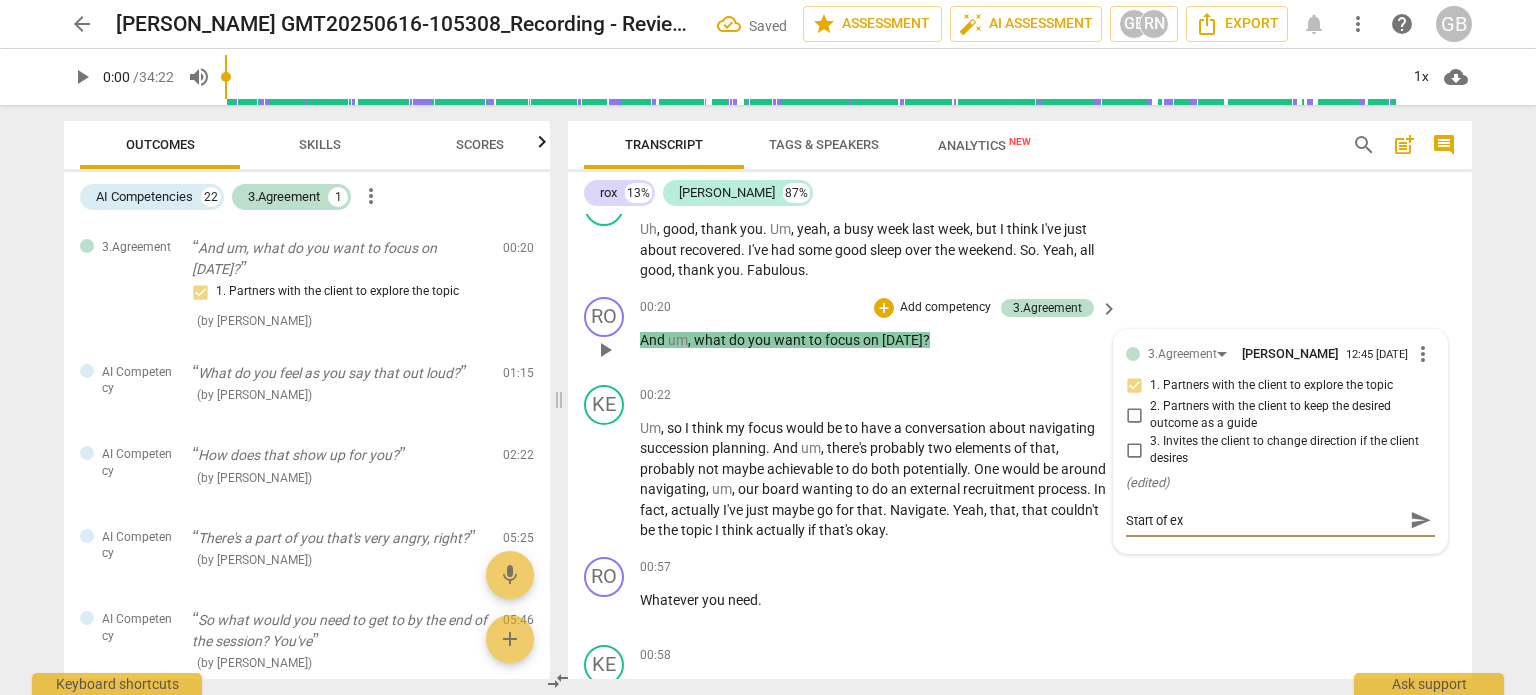 type on "Start of exp" 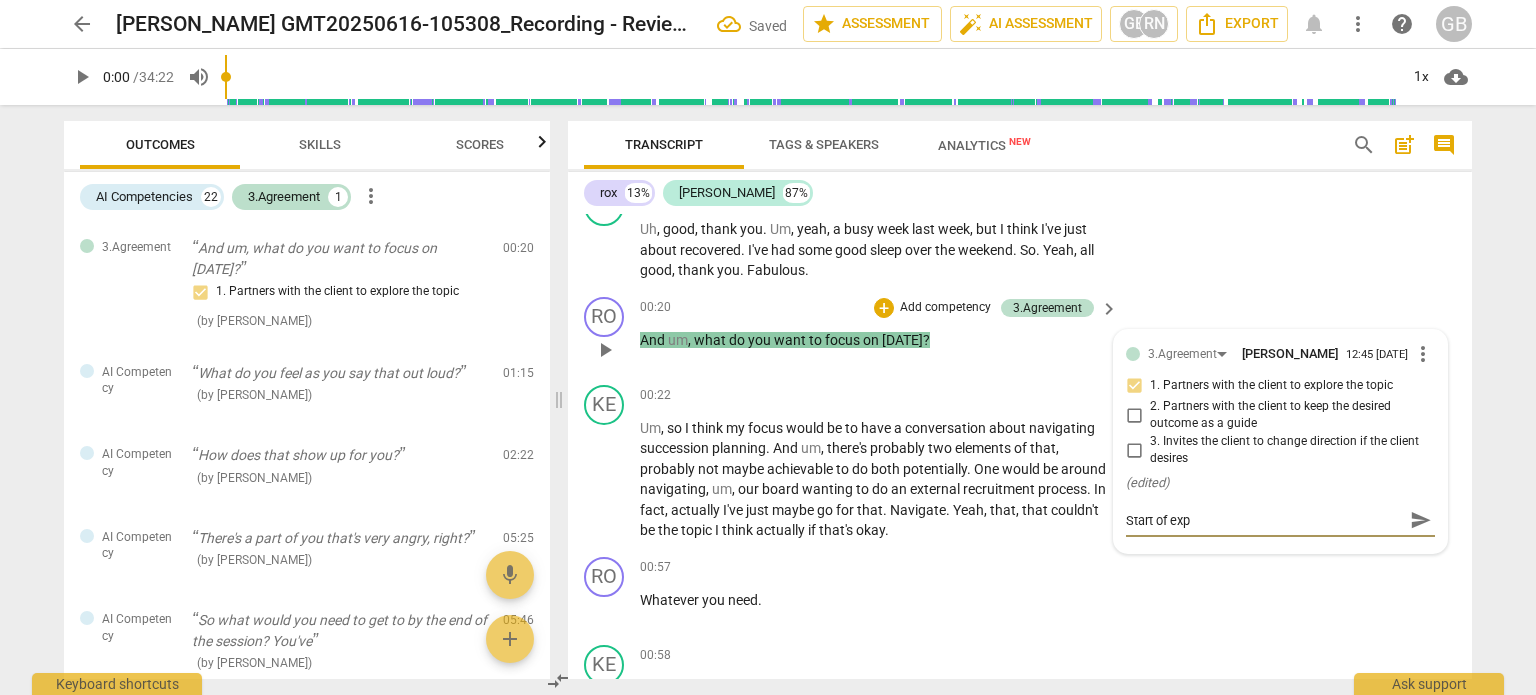 type on "Start of expo" 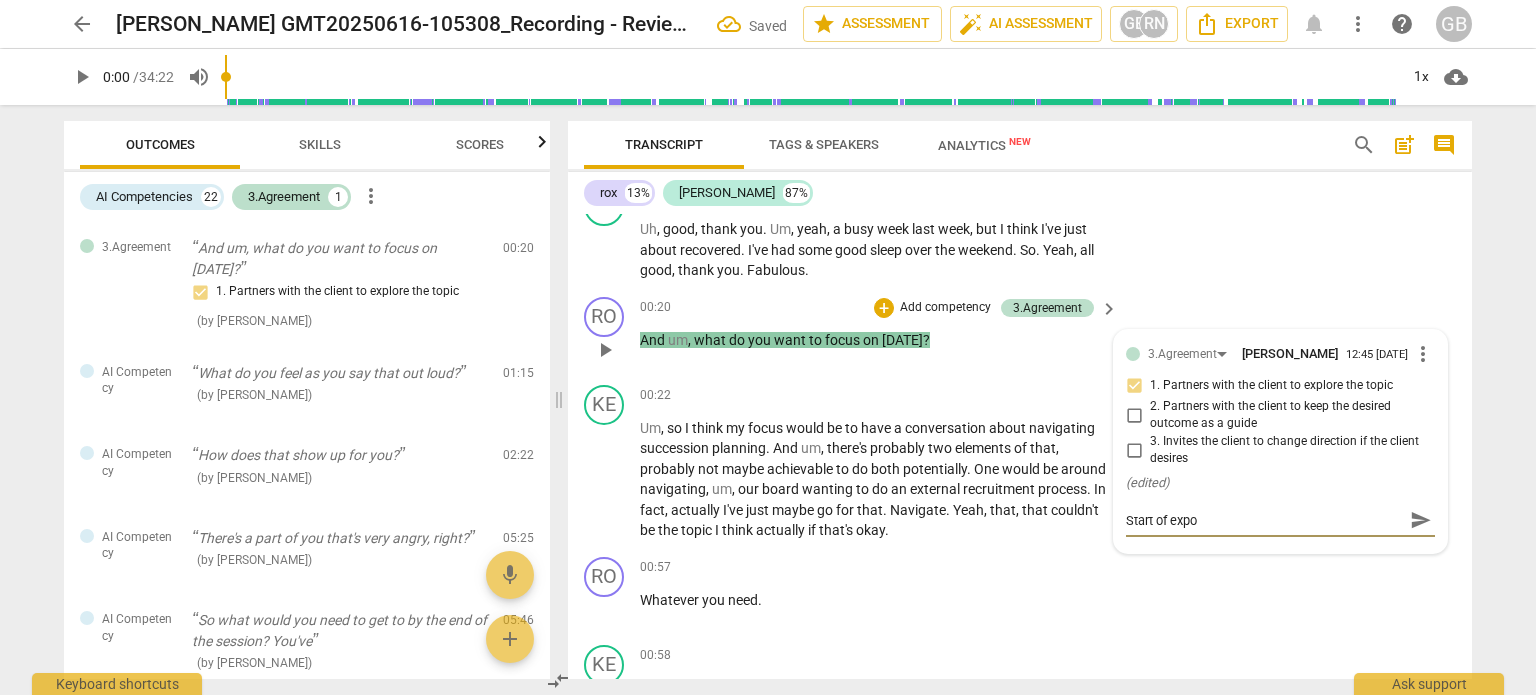 type on "Start of exp" 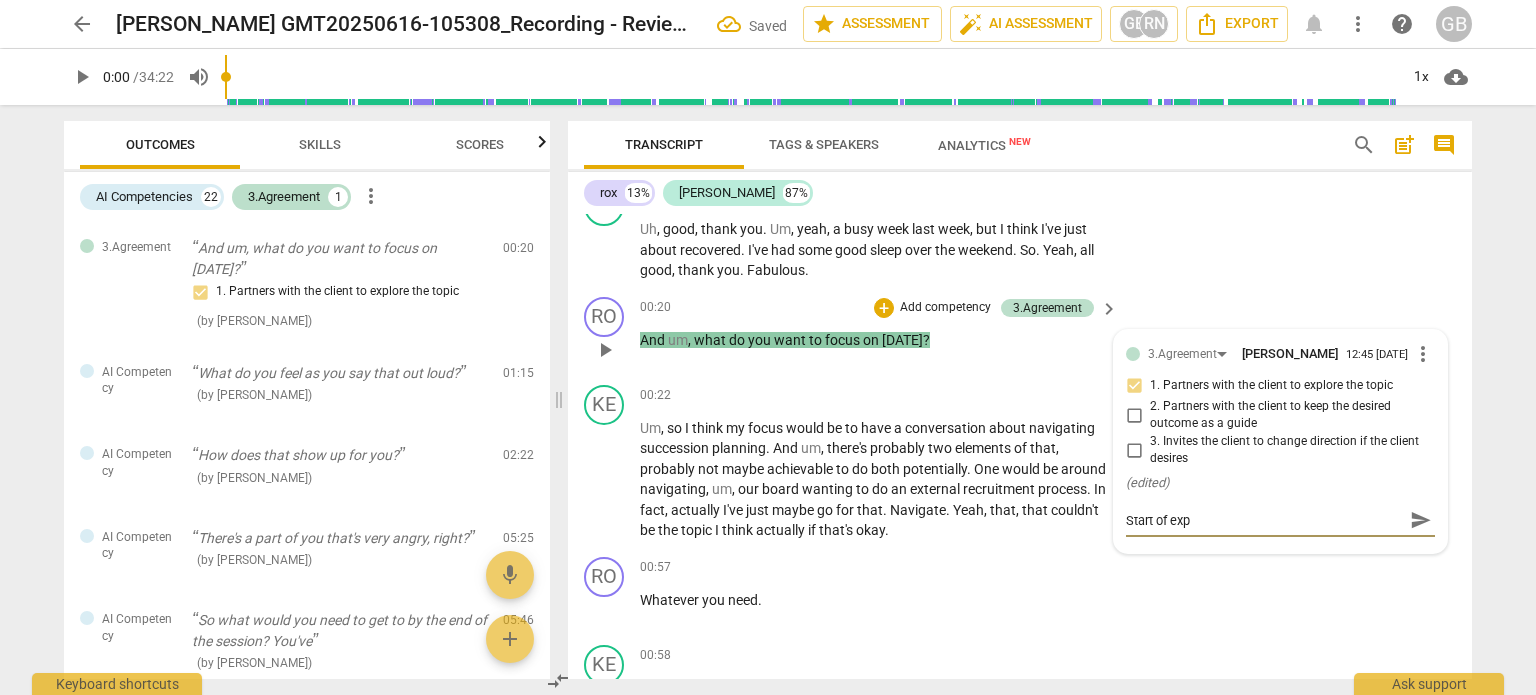 type on "Start of expl" 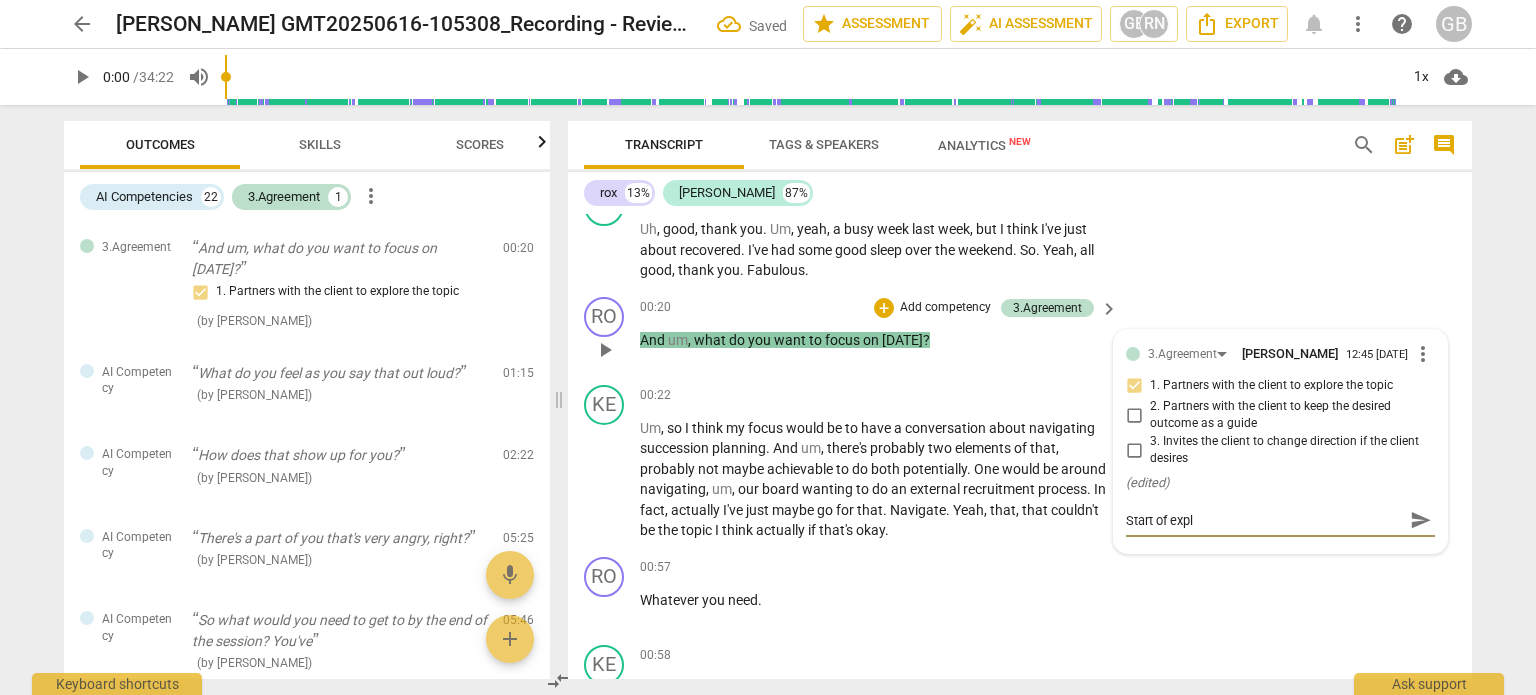type on "Start of explo" 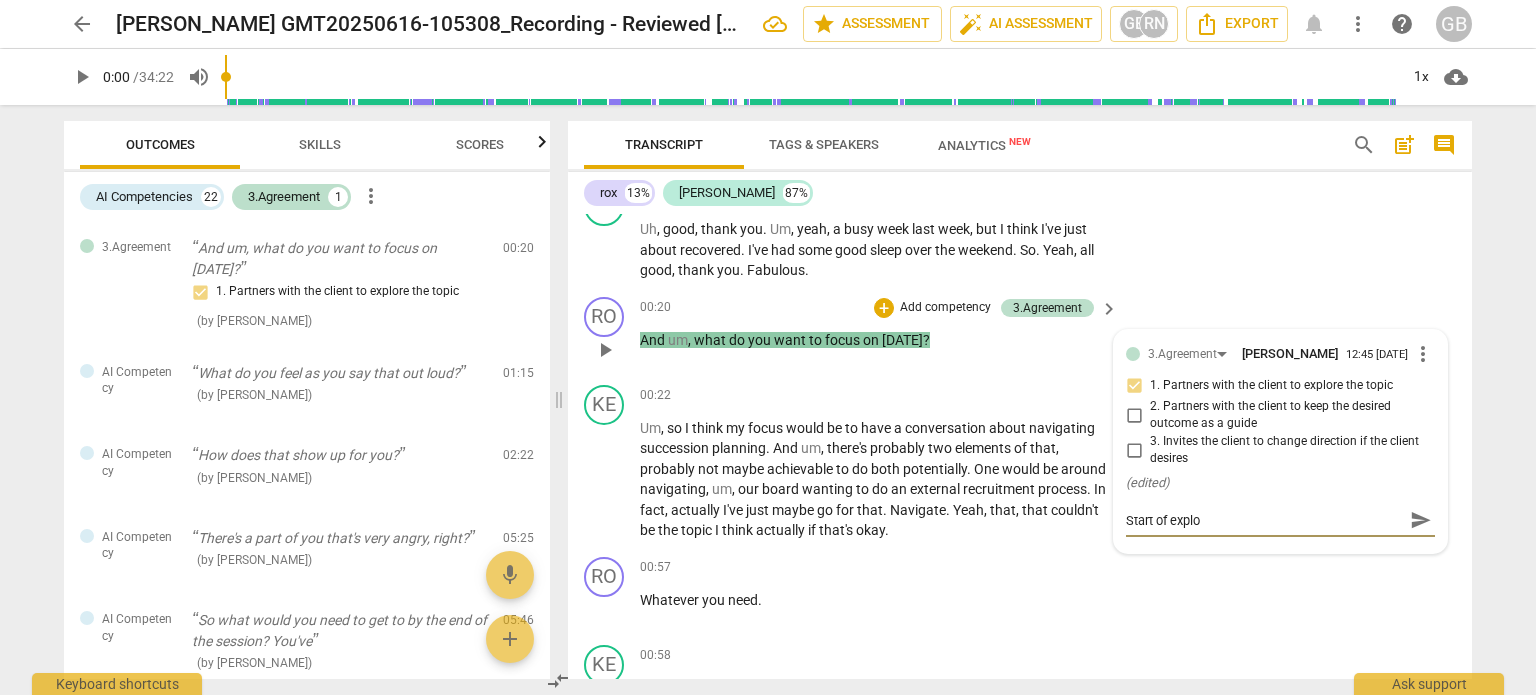type on "Start of explor" 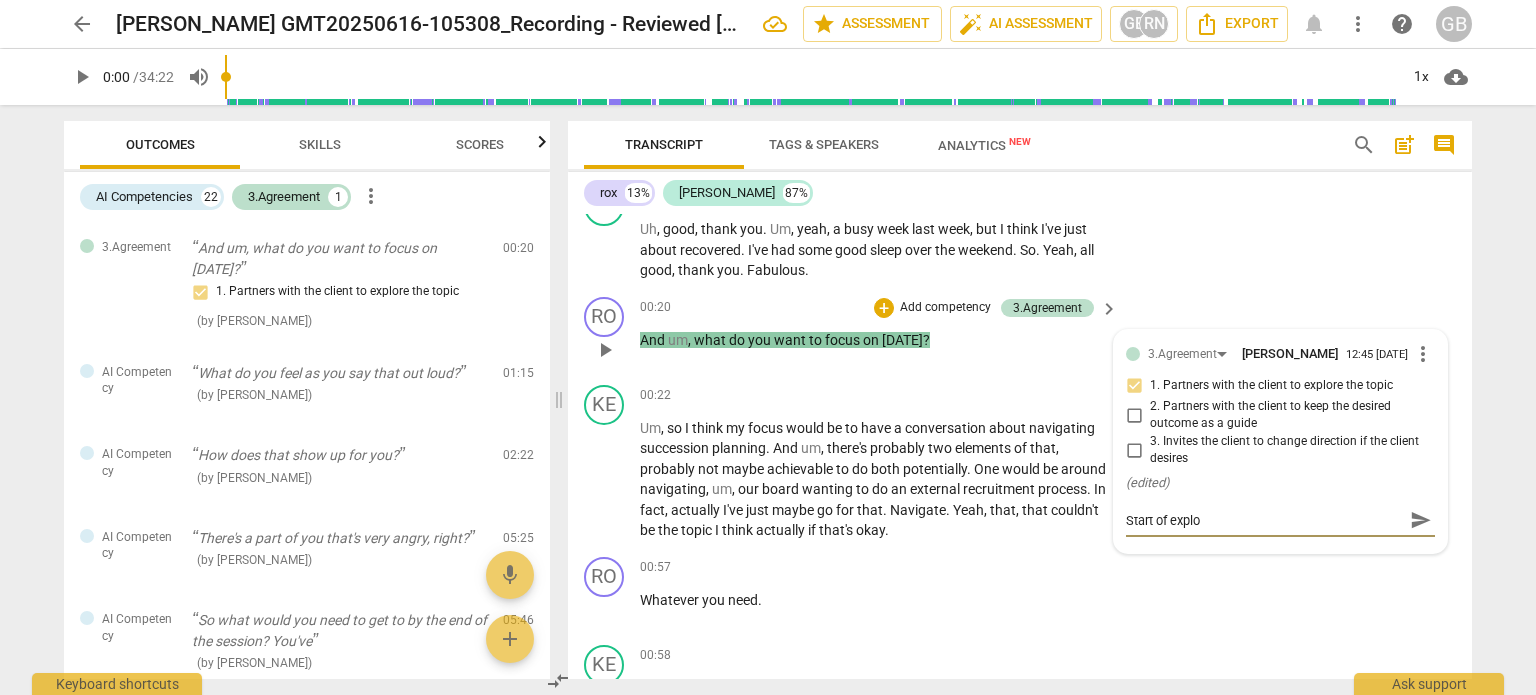 type on "Start of explor" 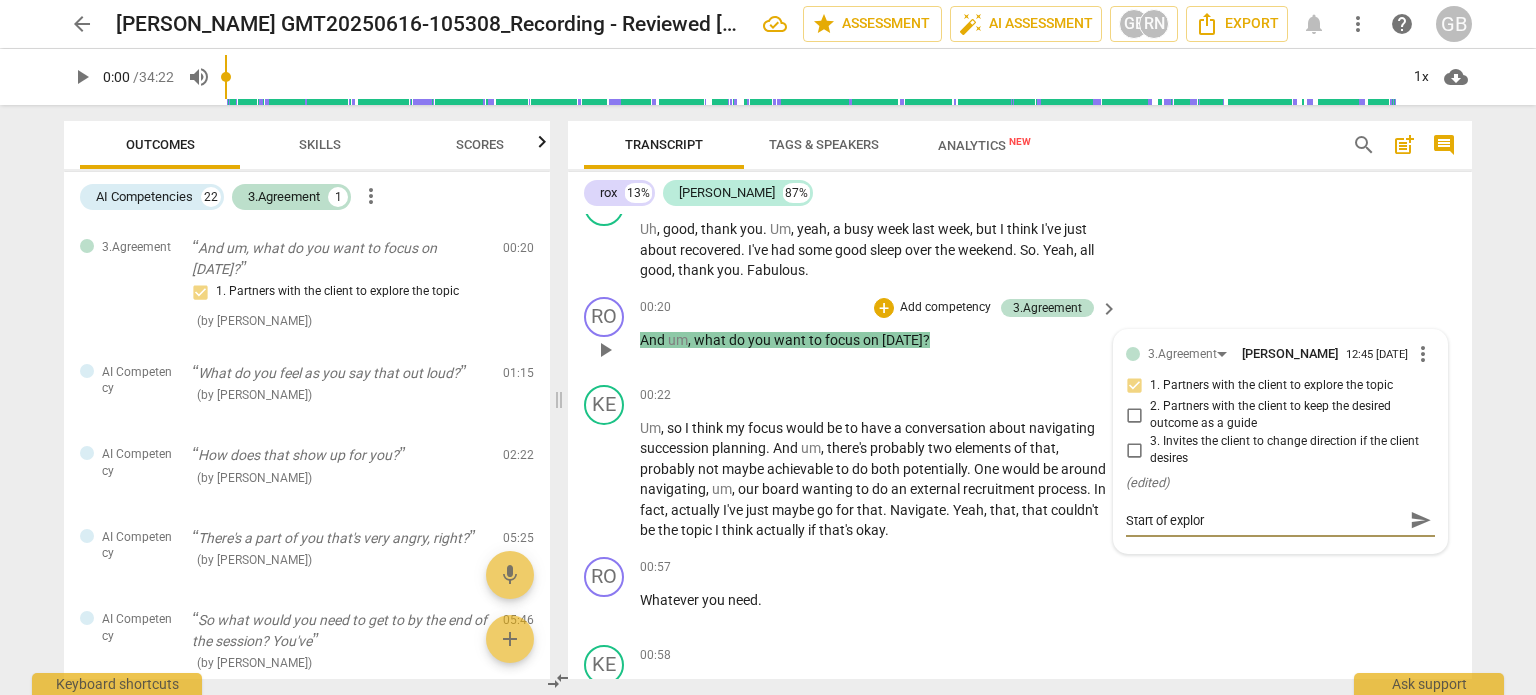 type on "Start of explora" 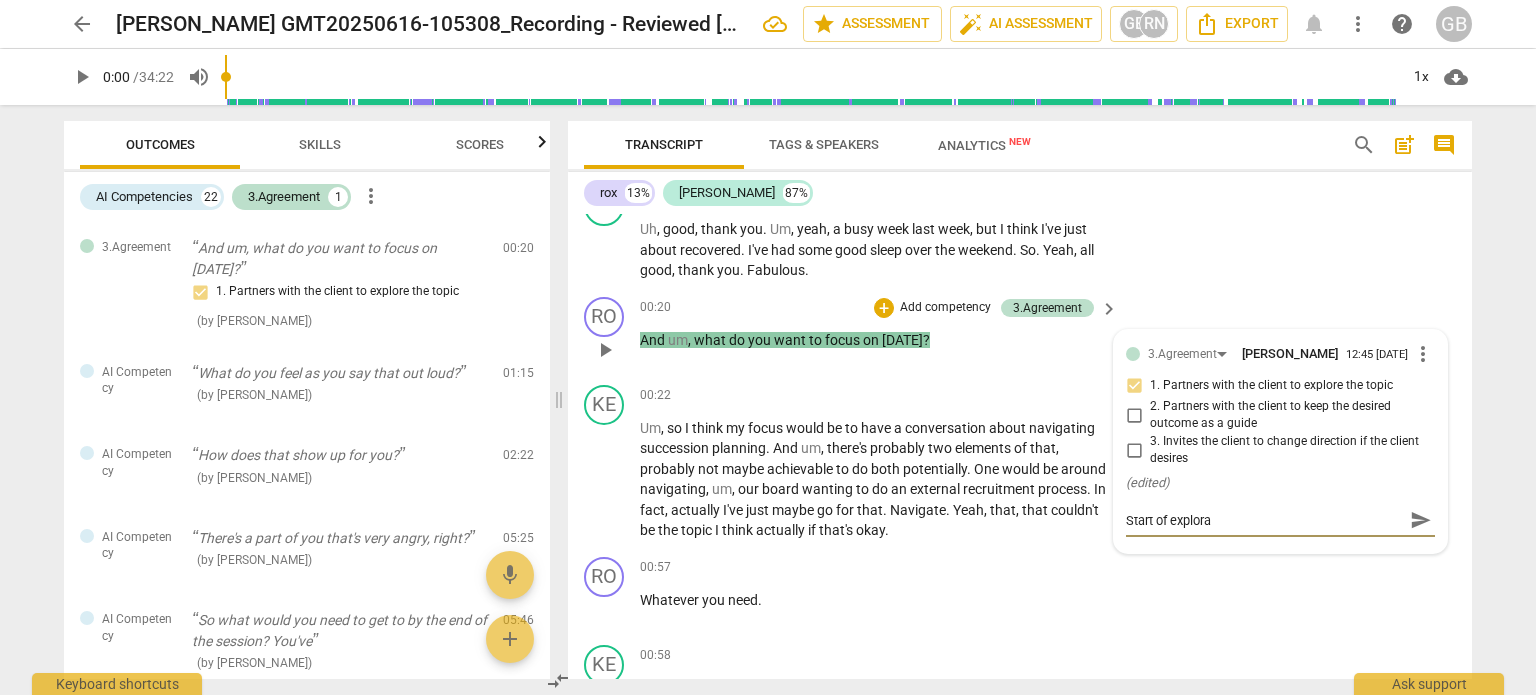 type on "Start of explorat" 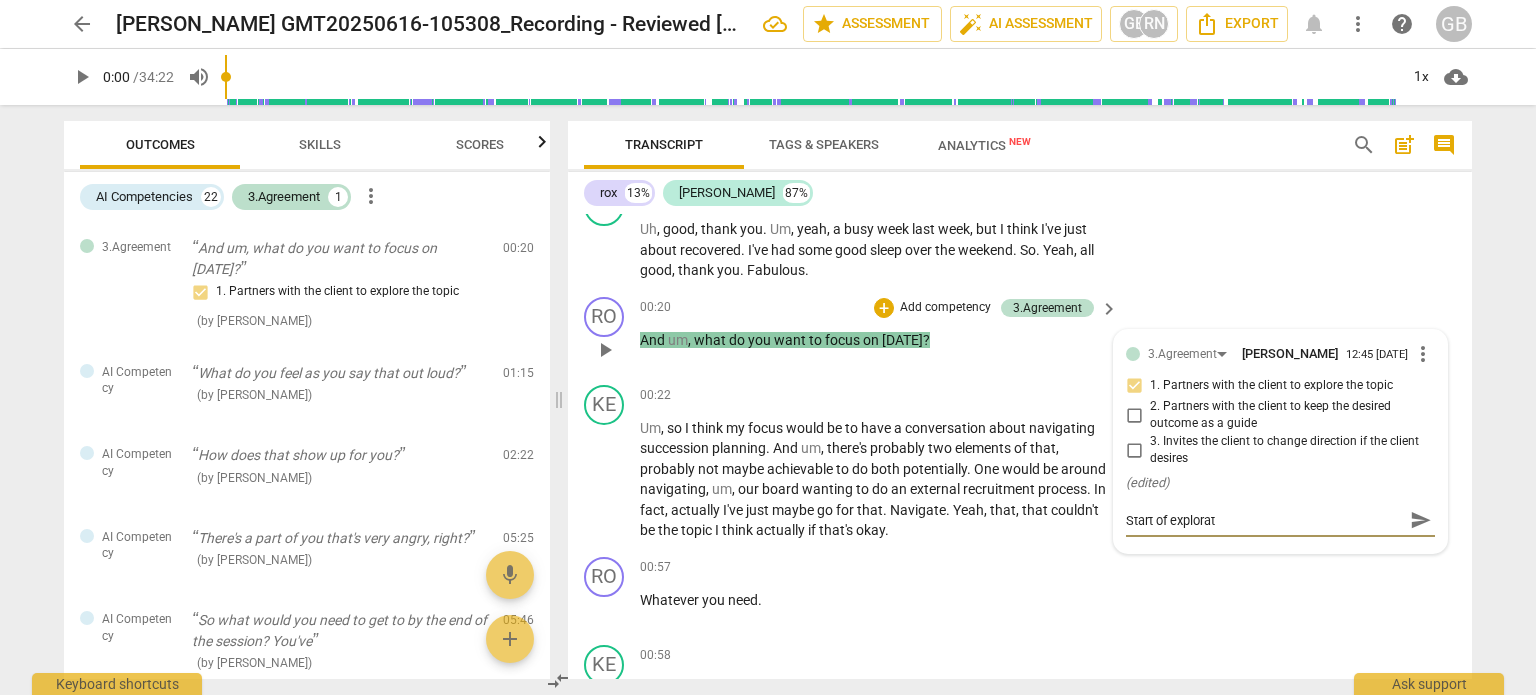 type on "Start of explorati" 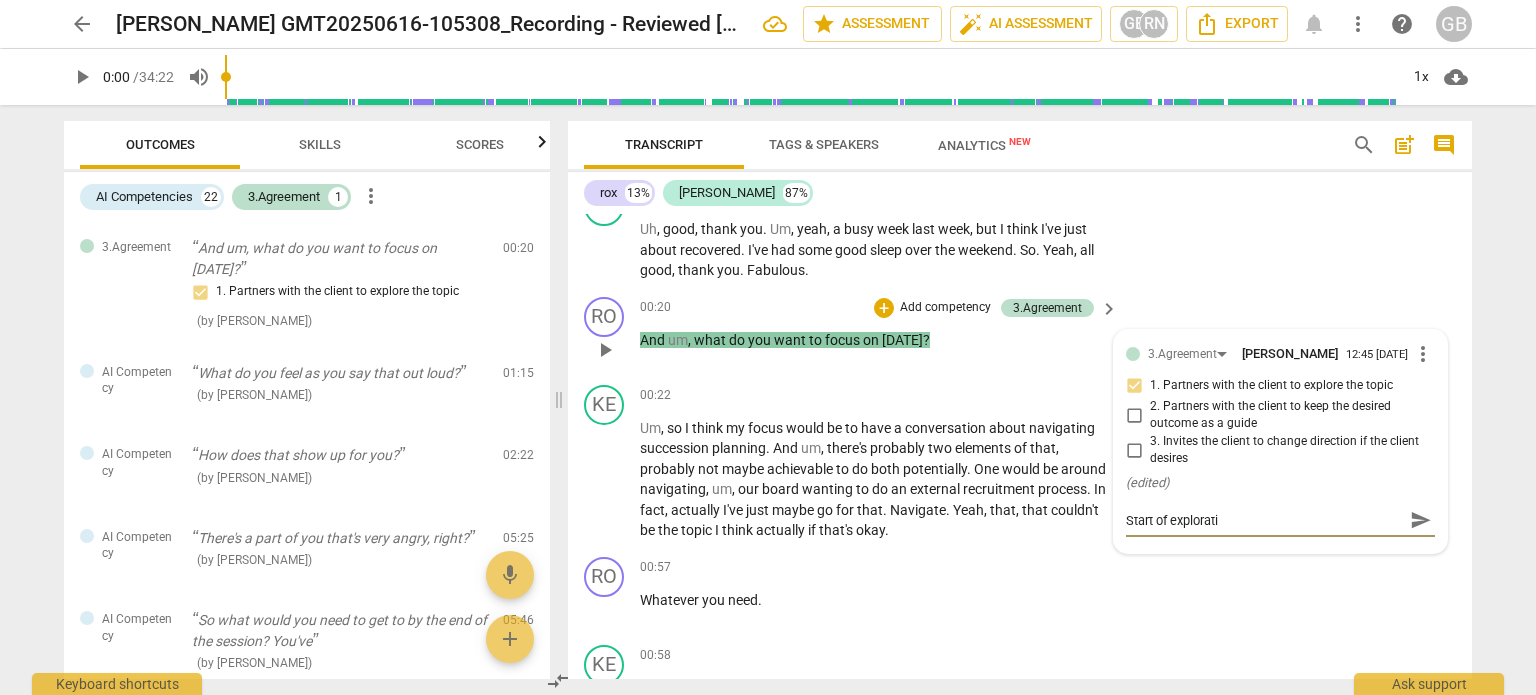 type on "Start of exploratio" 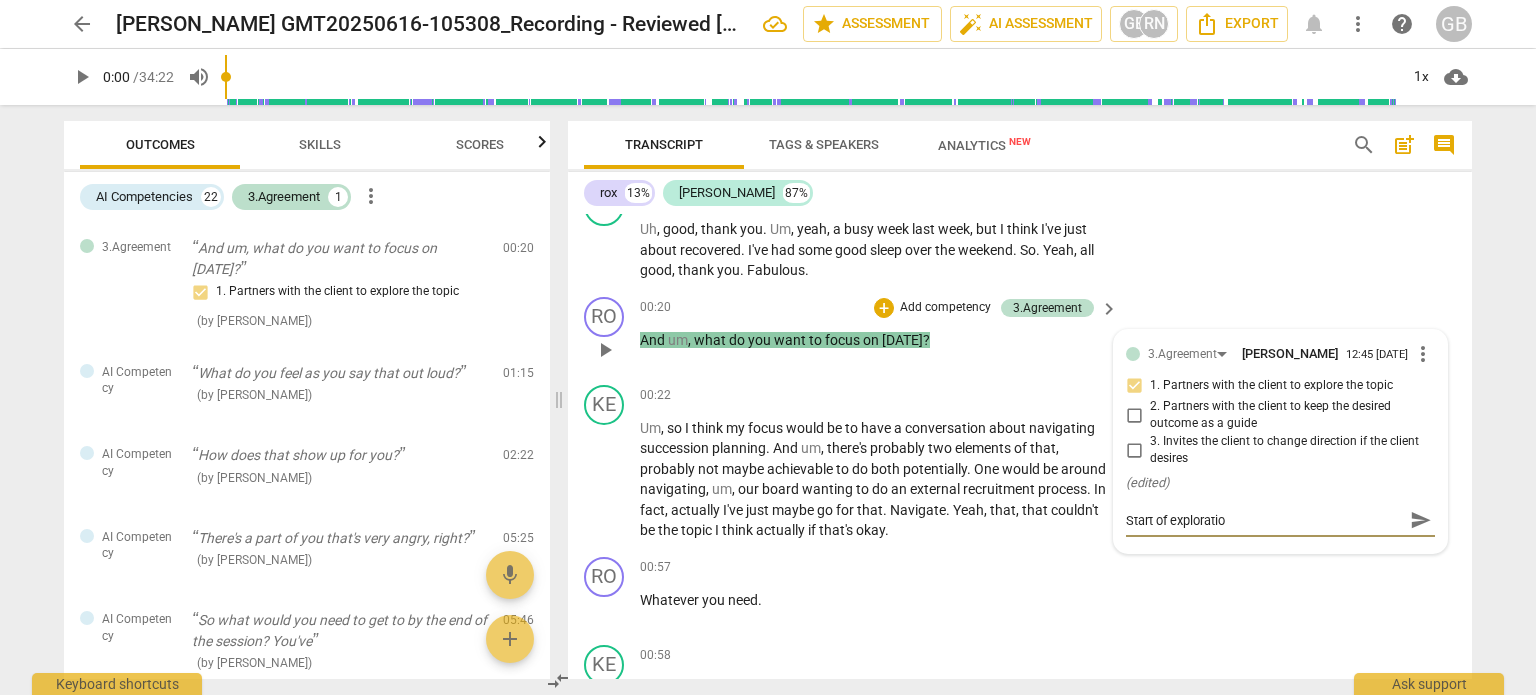 type on "Start of exploration" 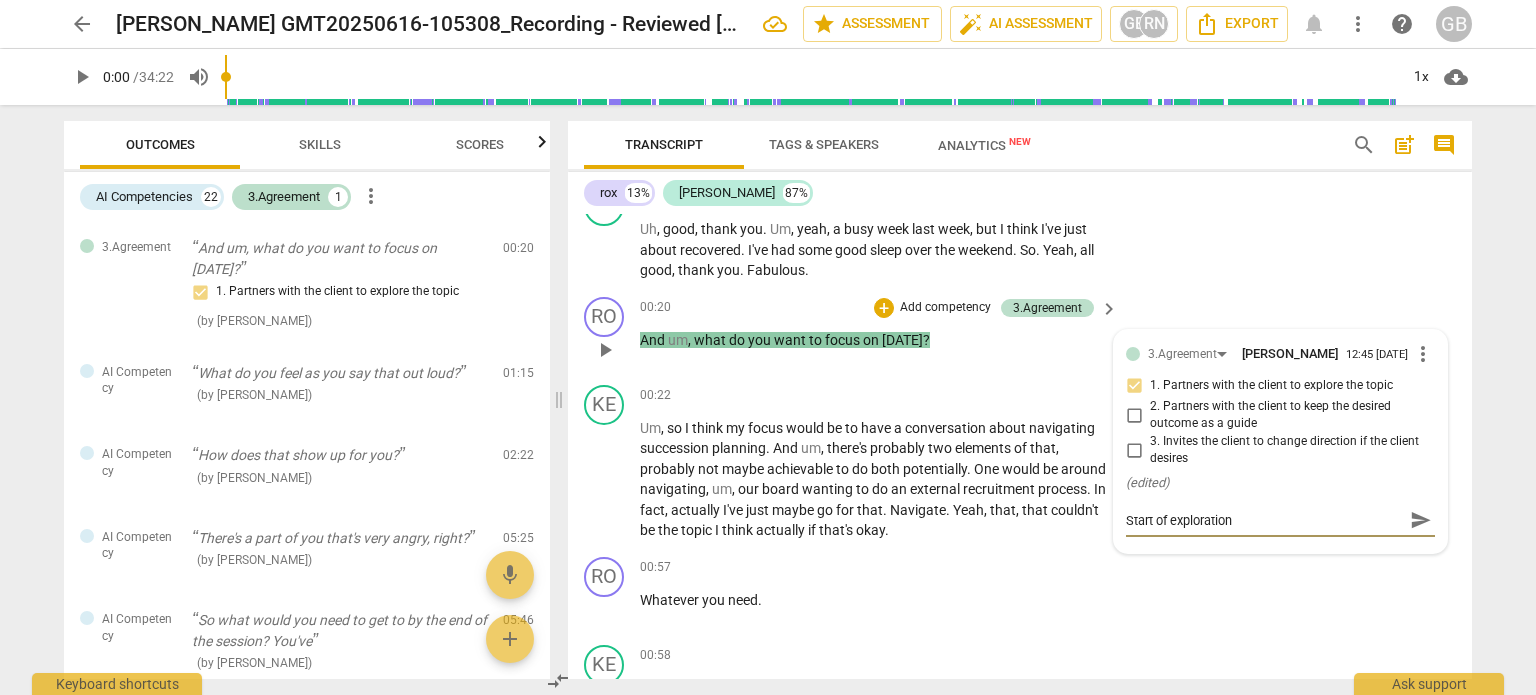 type on "Start of exploration" 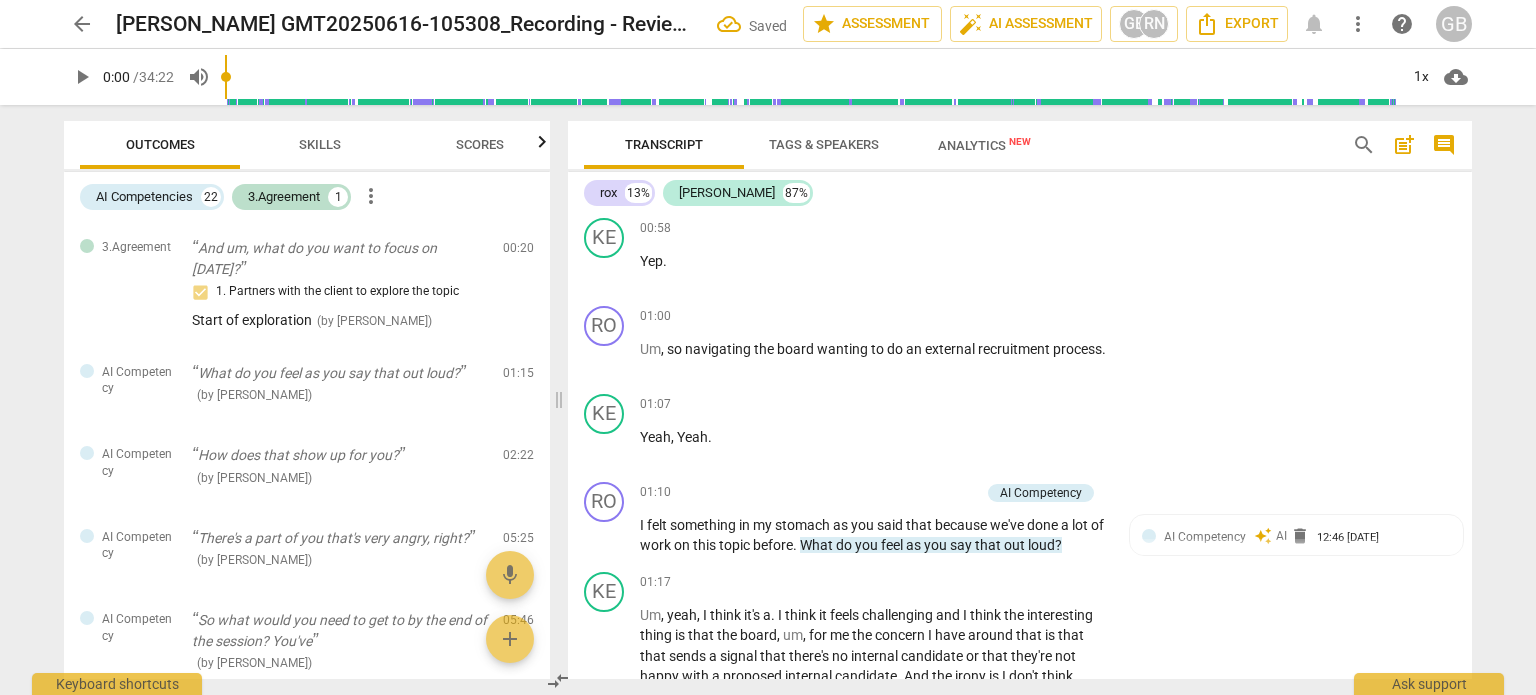 scroll, scrollTop: 800, scrollLeft: 0, axis: vertical 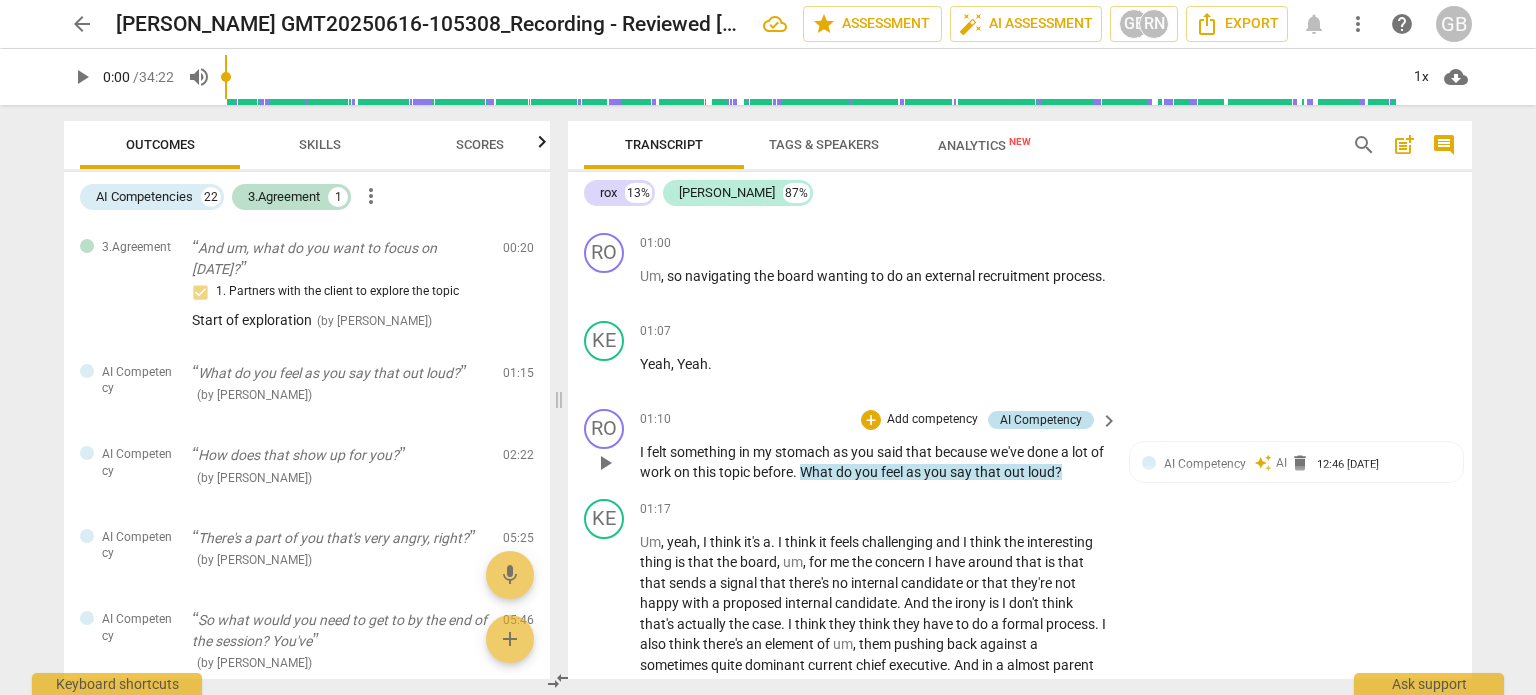 click on "AI Competency" at bounding box center [1041, 420] 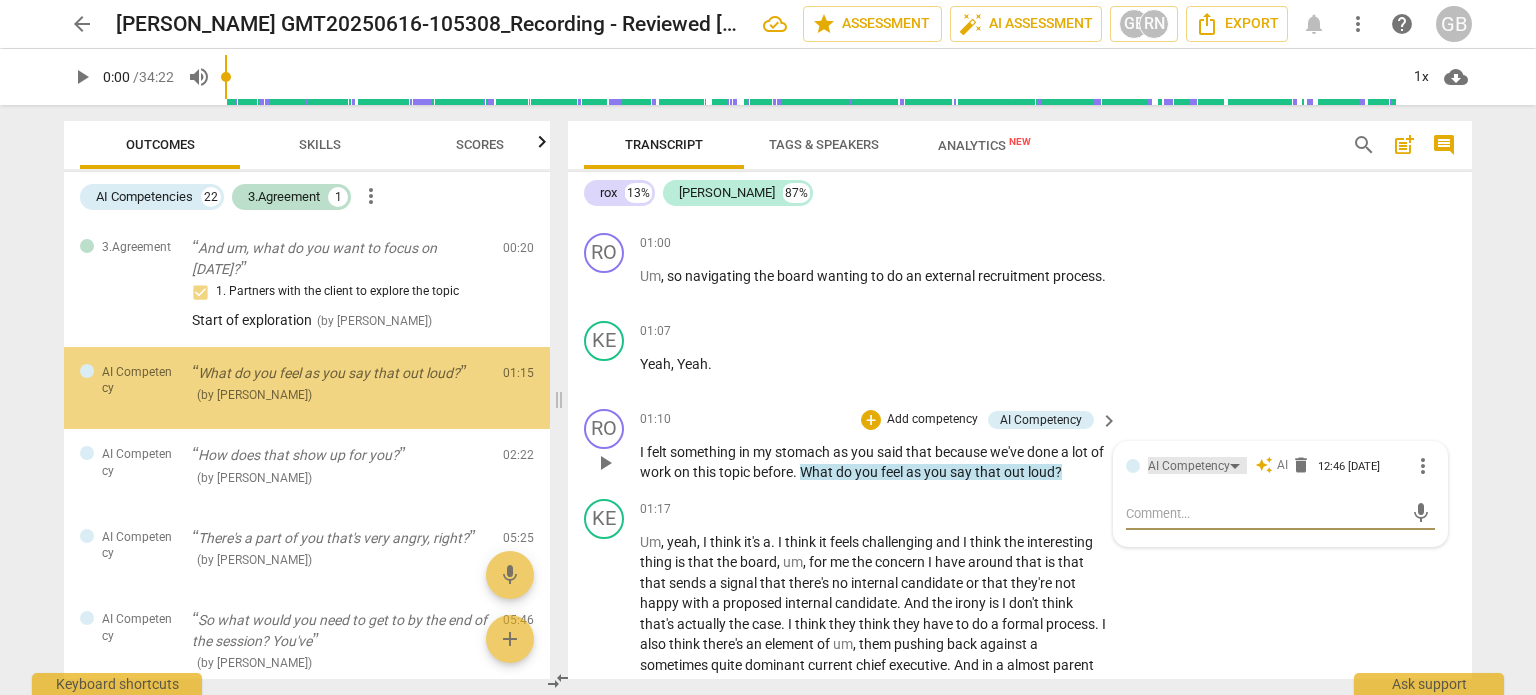 click on "AI Competency" at bounding box center [1189, 466] 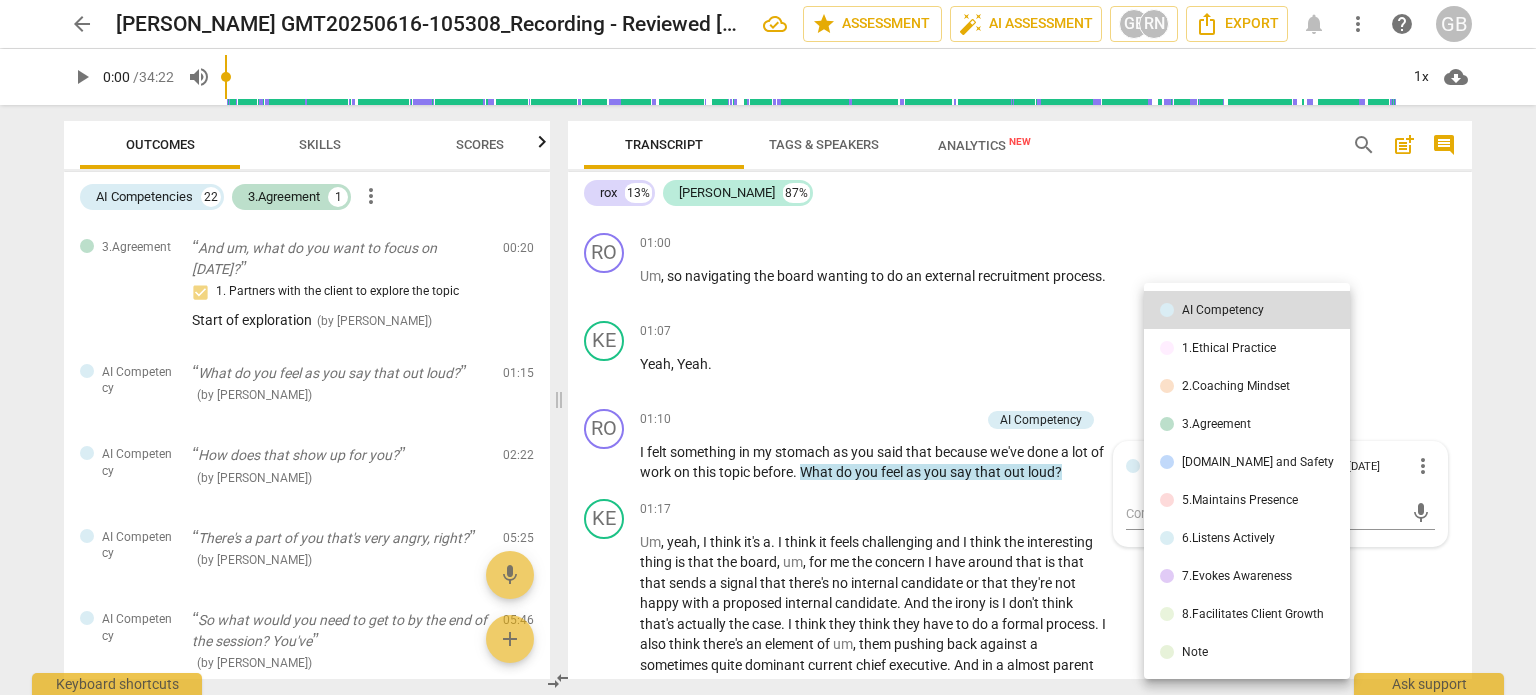 click at bounding box center (1167, 424) 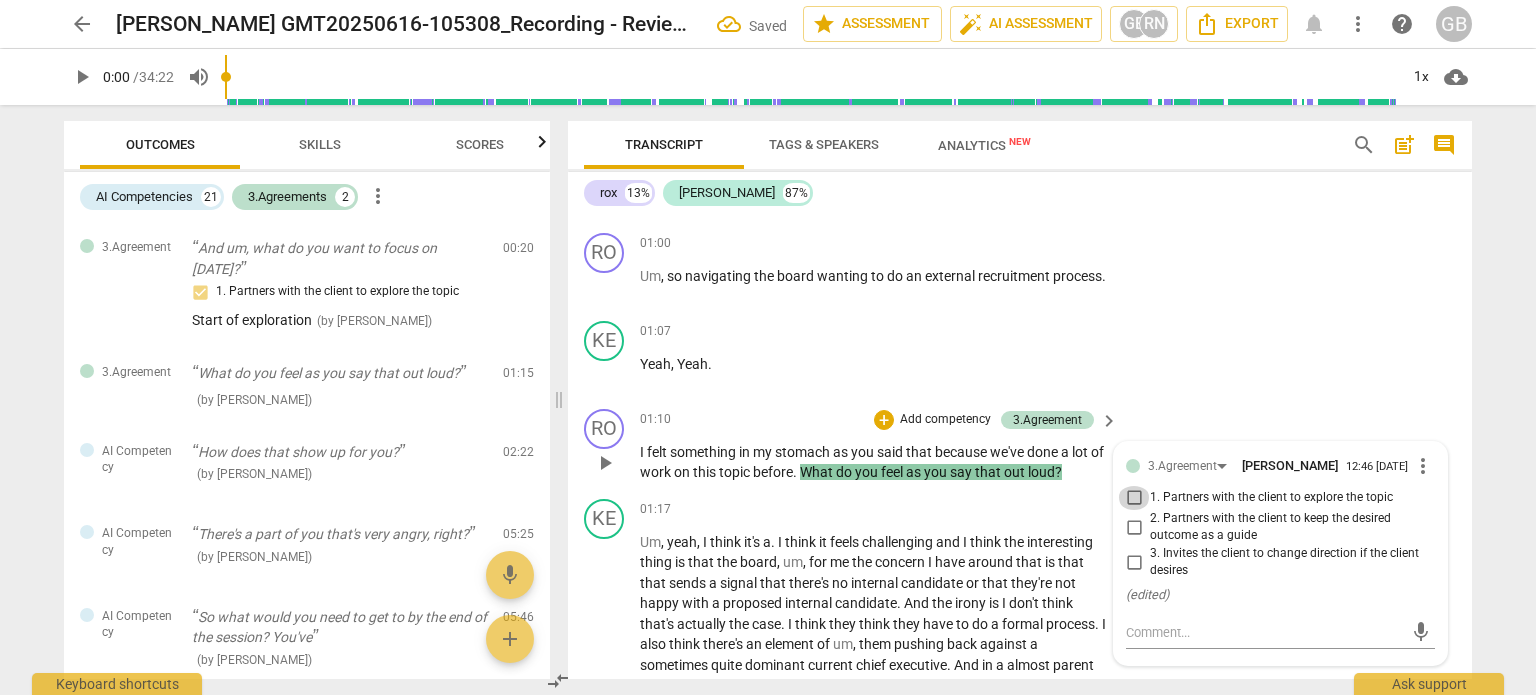click on "1. Partners with the client to explore the topic" at bounding box center (1134, 498) 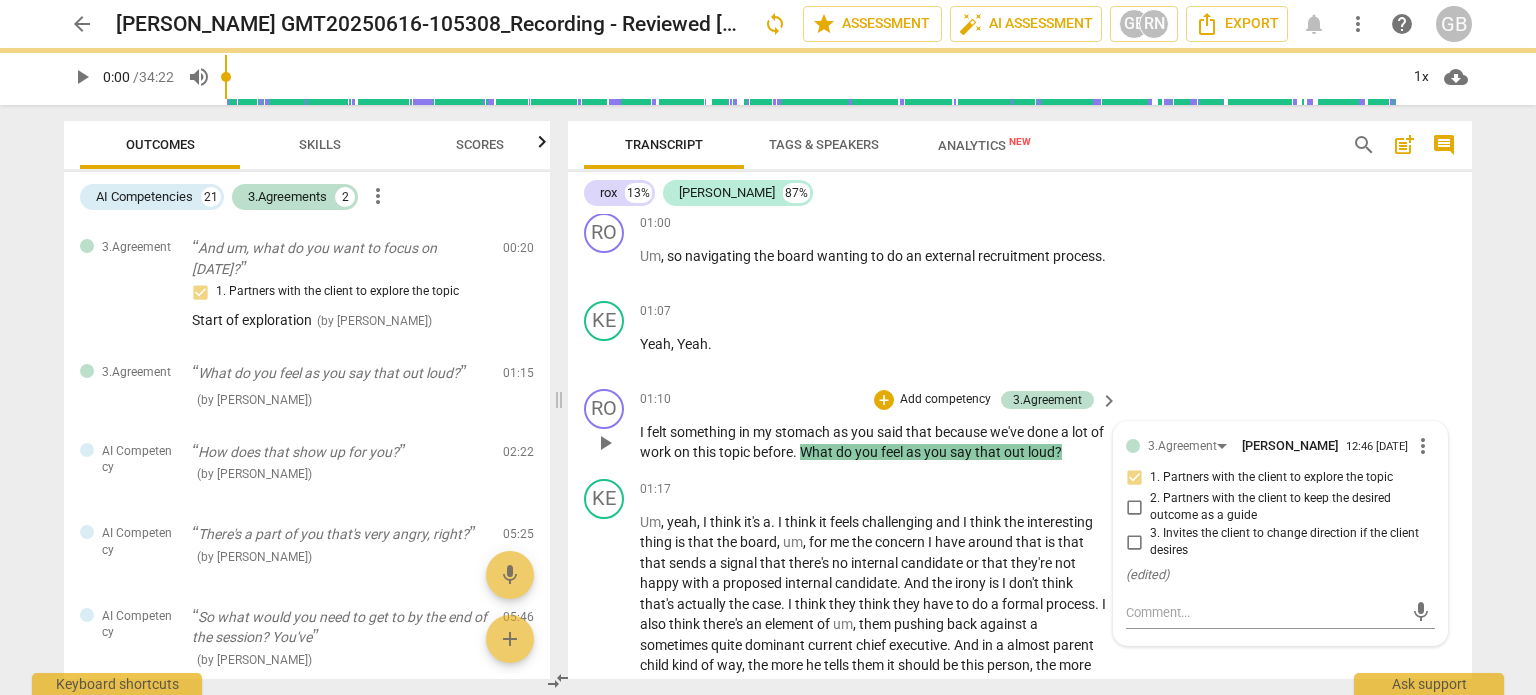 scroll, scrollTop: 900, scrollLeft: 0, axis: vertical 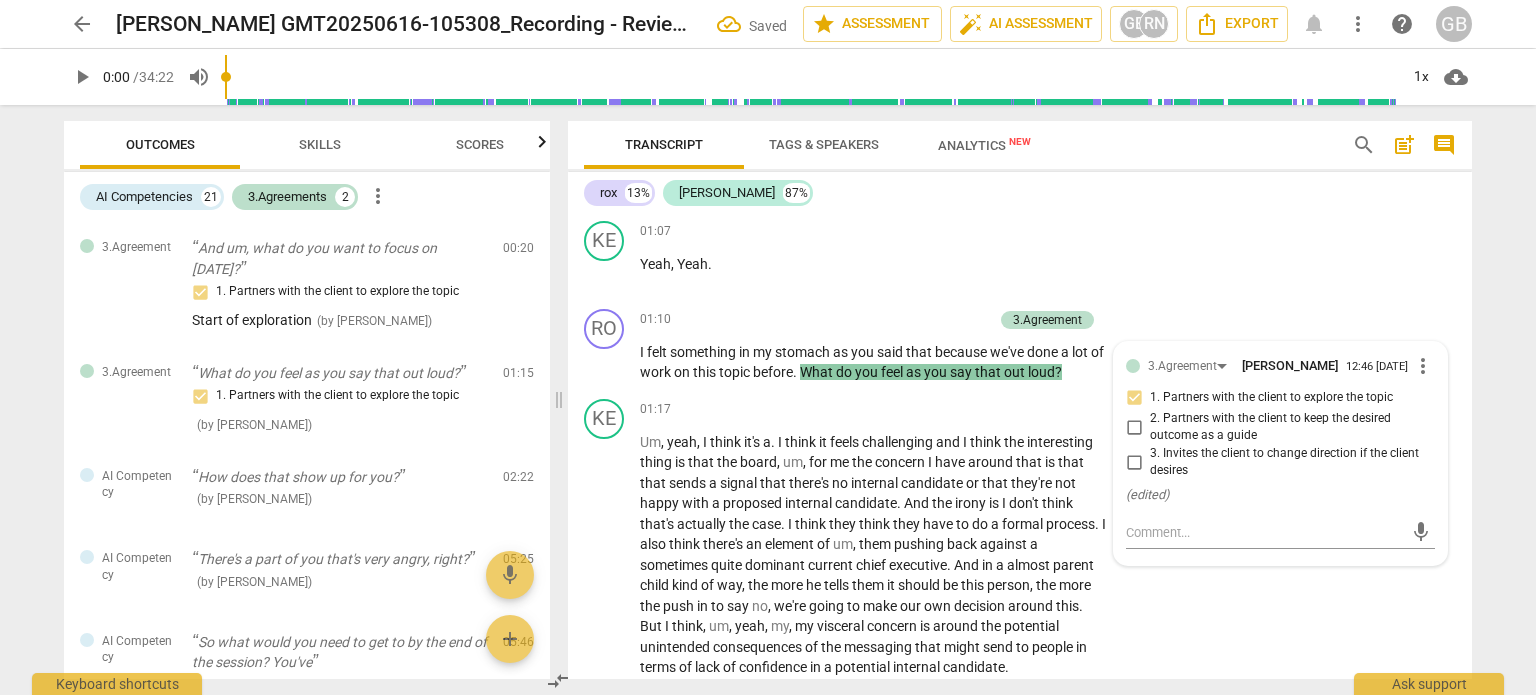 click on "Skills" at bounding box center [320, 144] 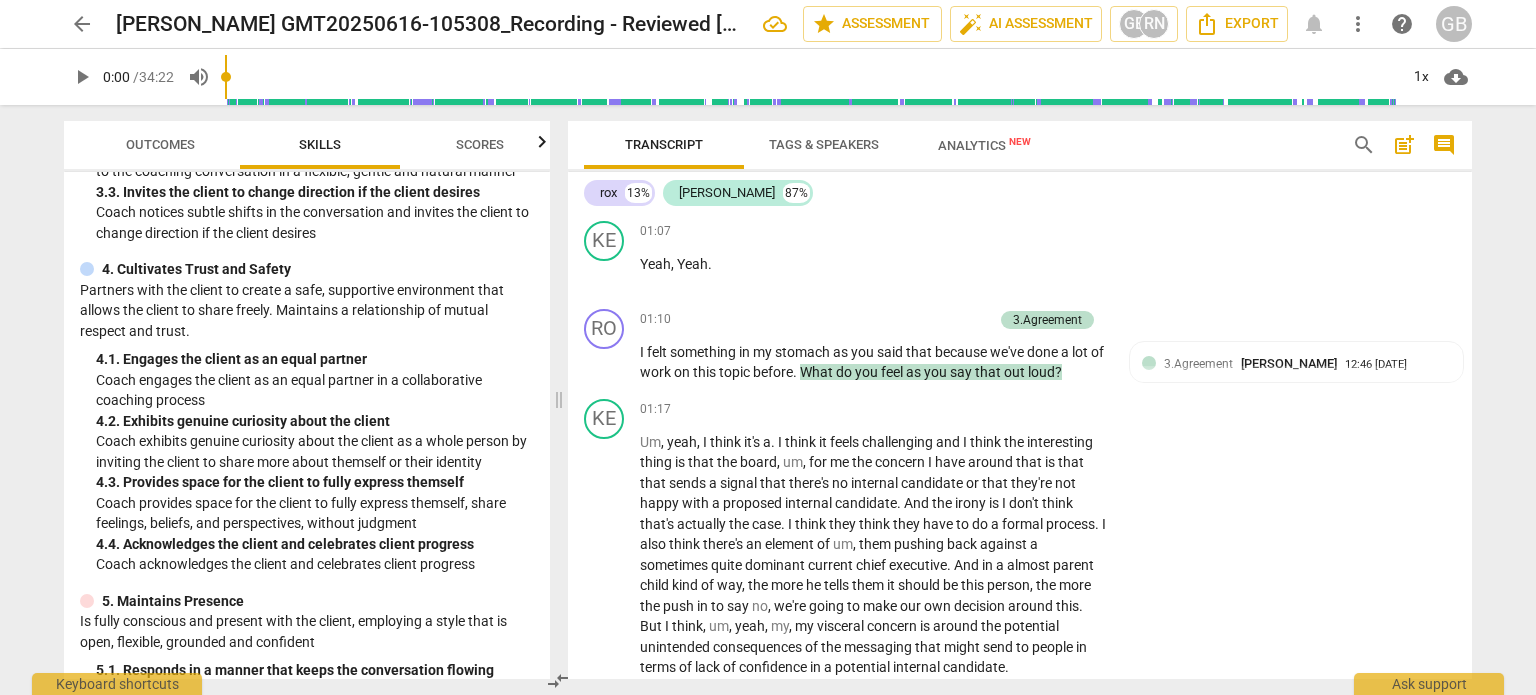 scroll, scrollTop: 600, scrollLeft: 0, axis: vertical 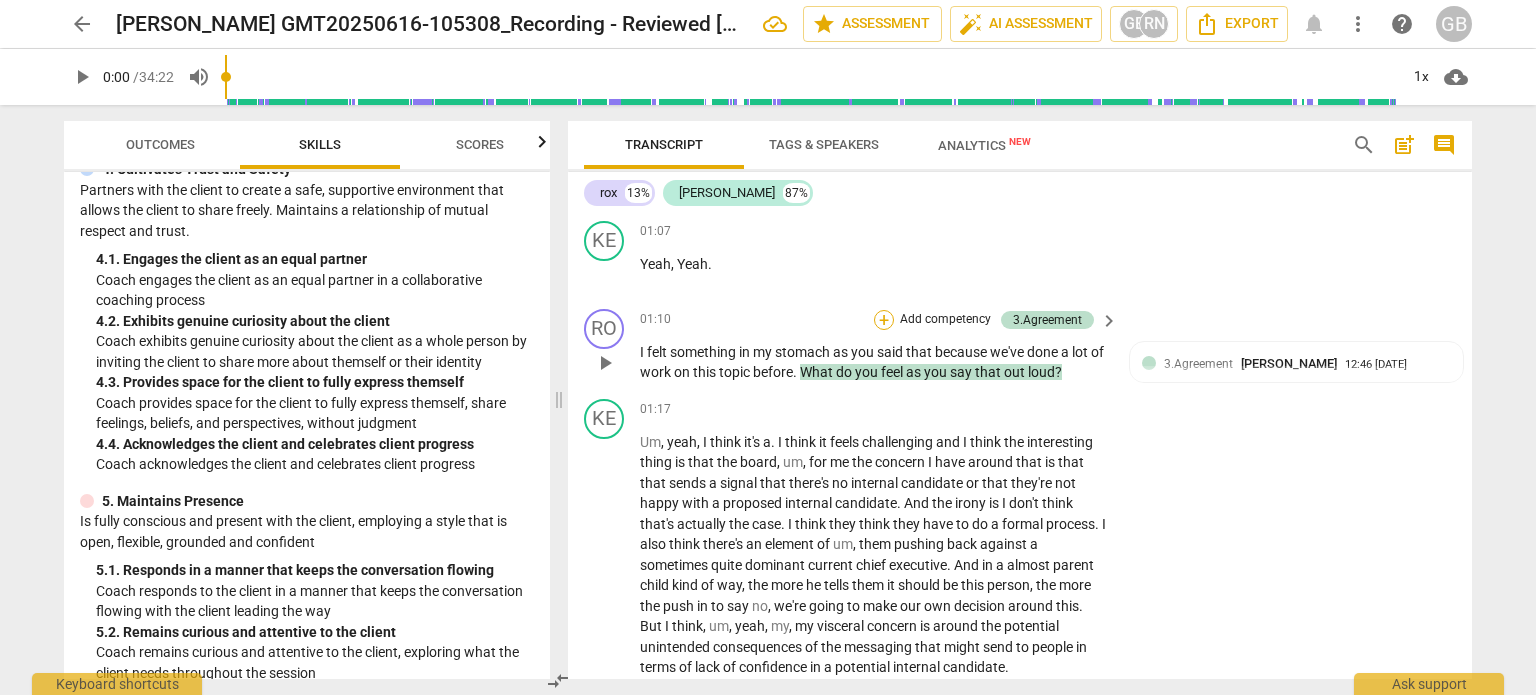 click on "+" at bounding box center [884, 320] 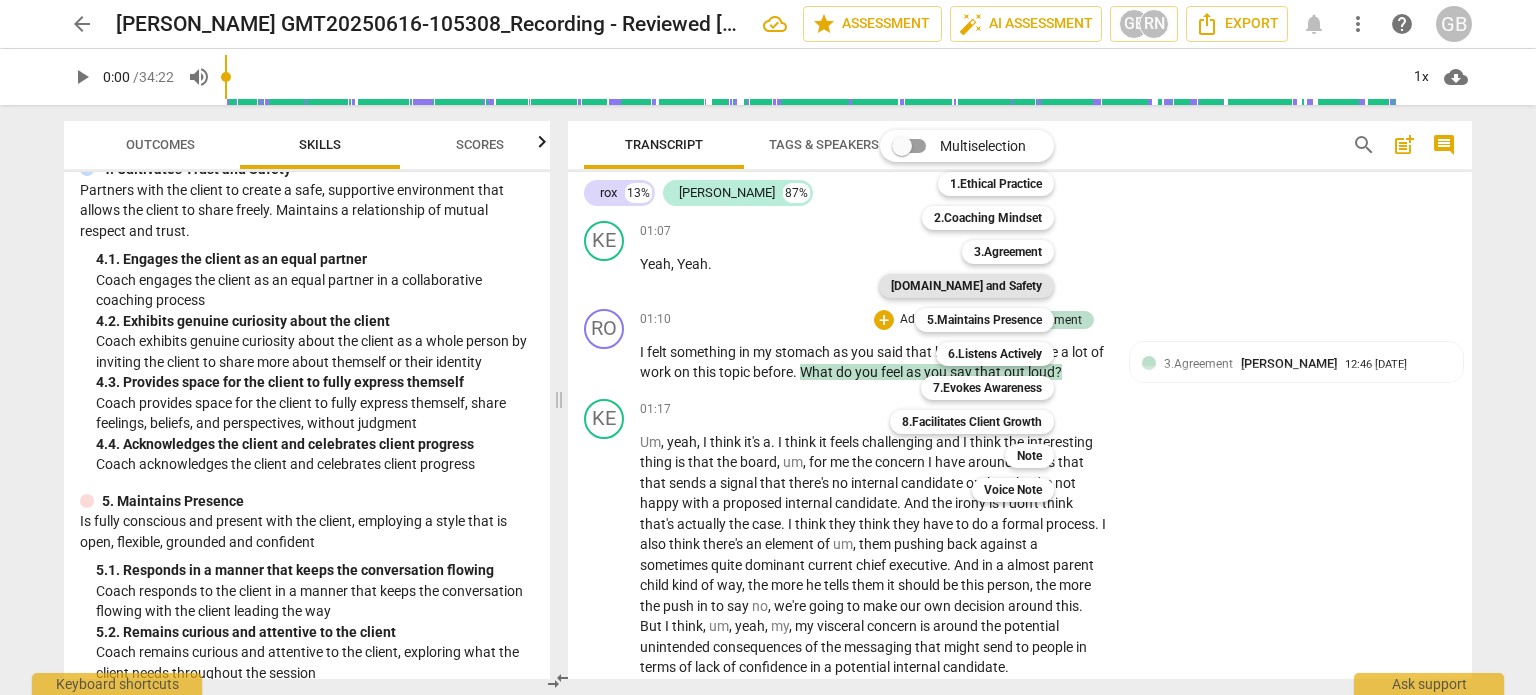 click on "[DOMAIN_NAME] and Safety" at bounding box center [966, 286] 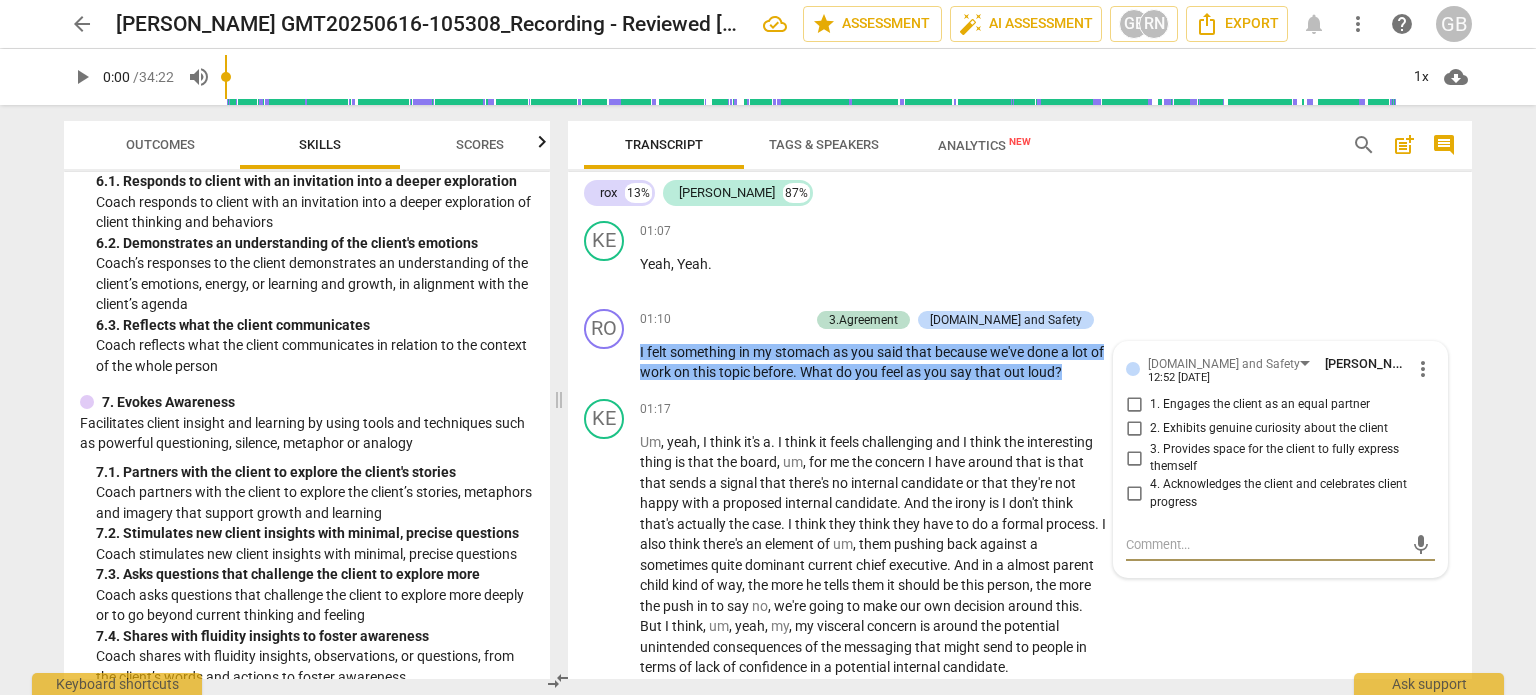 scroll, scrollTop: 1200, scrollLeft: 0, axis: vertical 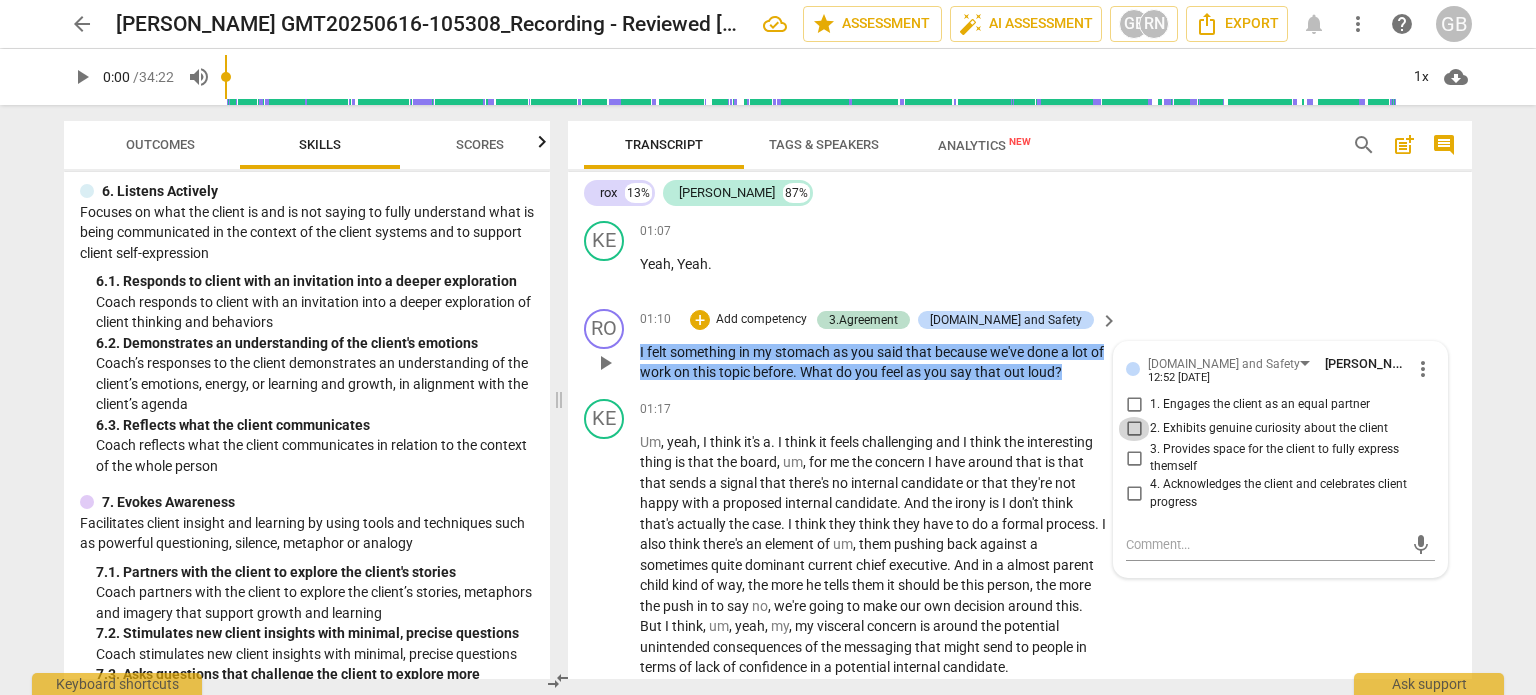 click on "2. Exhibits genuine curiosity about the client" at bounding box center (1134, 429) 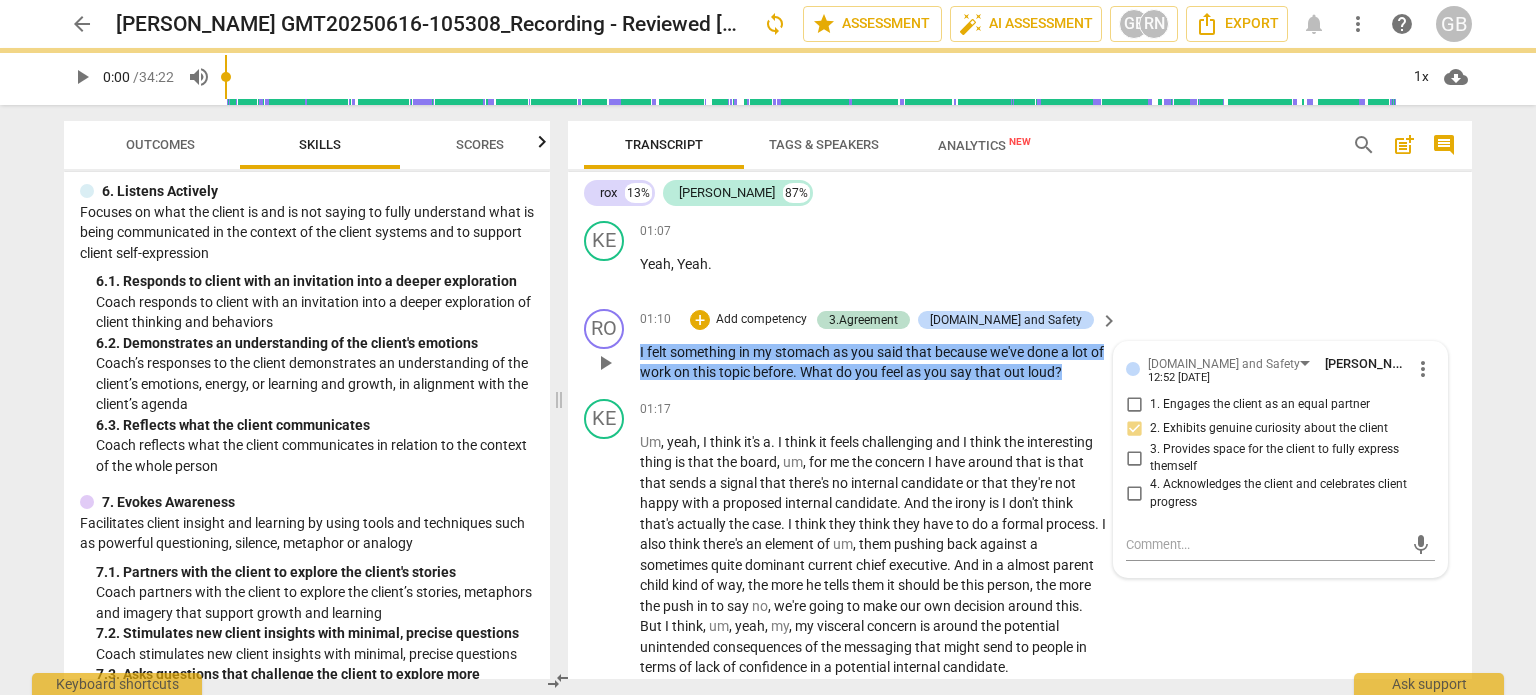 click on "+ Add competency" at bounding box center [749, 320] 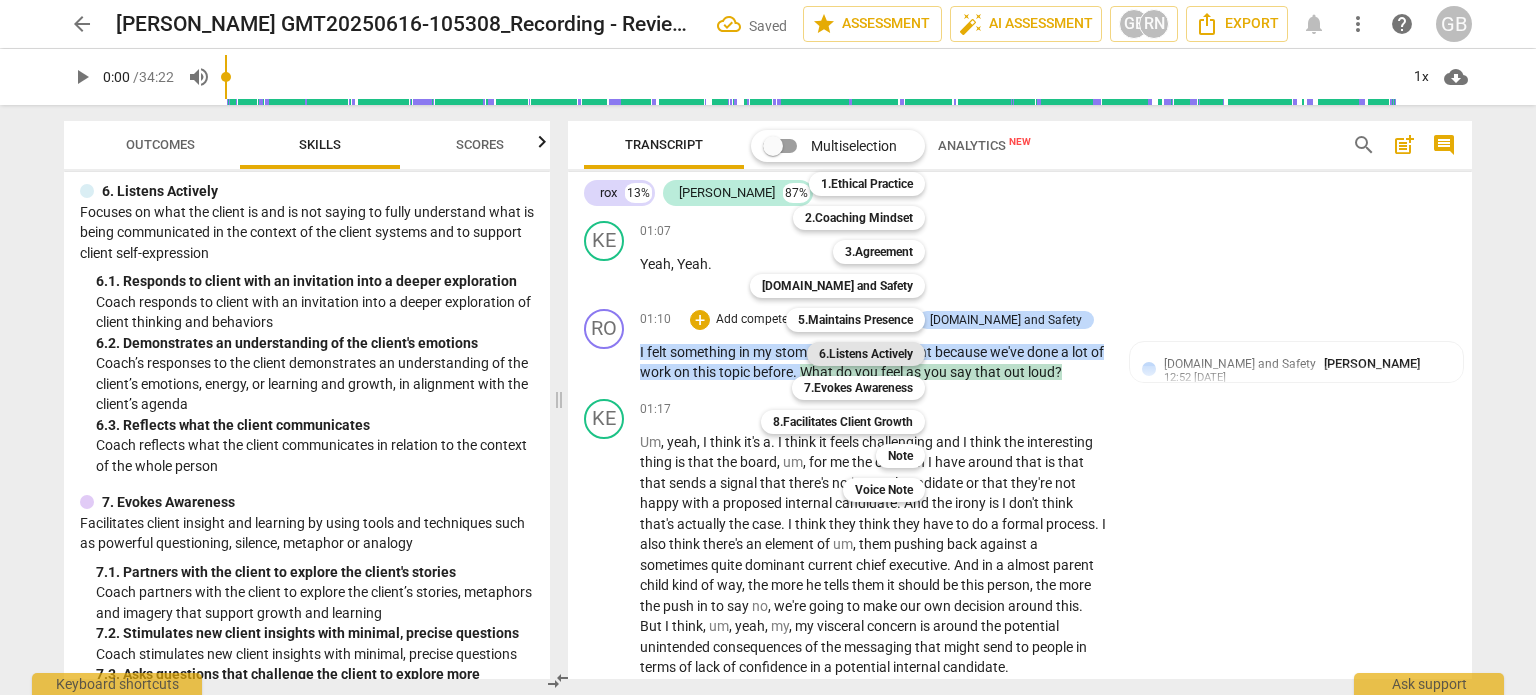 click on "6.Listens Actively" at bounding box center [866, 354] 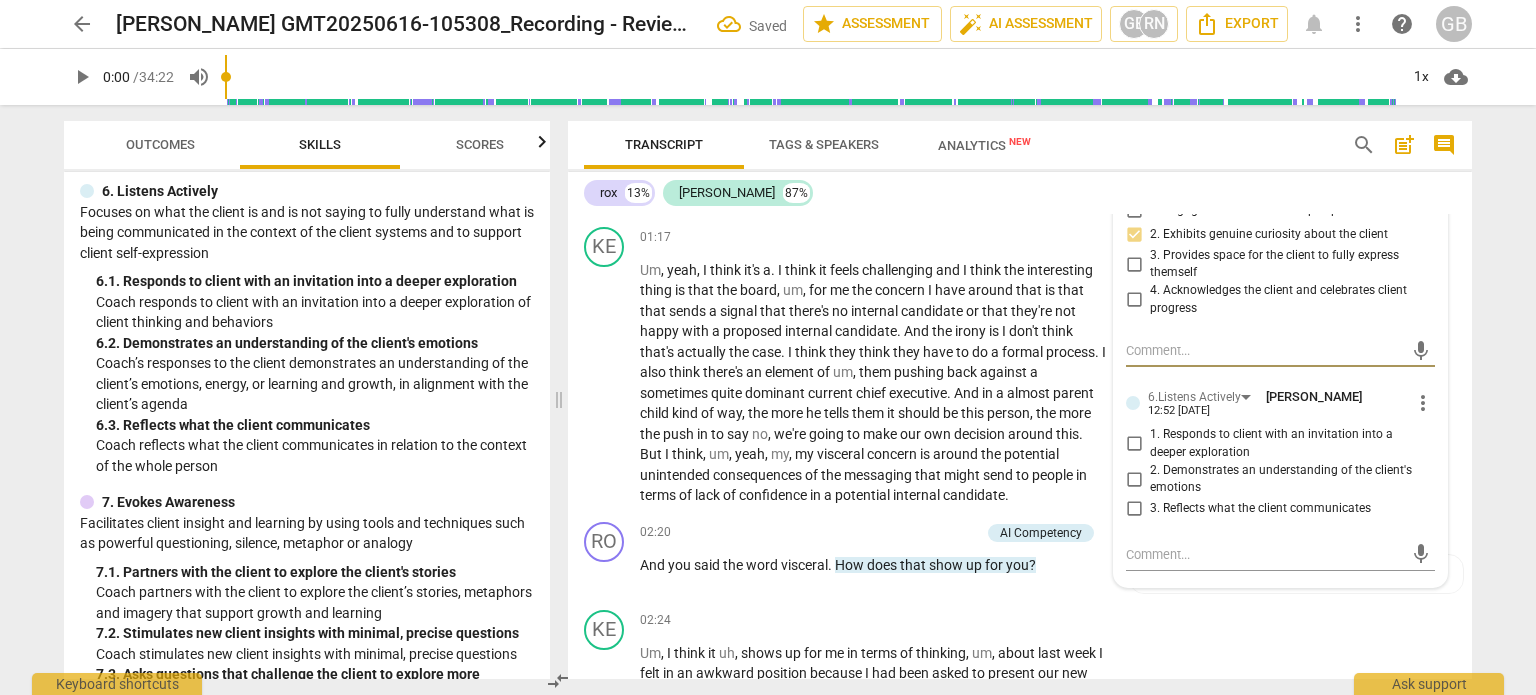 scroll, scrollTop: 1100, scrollLeft: 0, axis: vertical 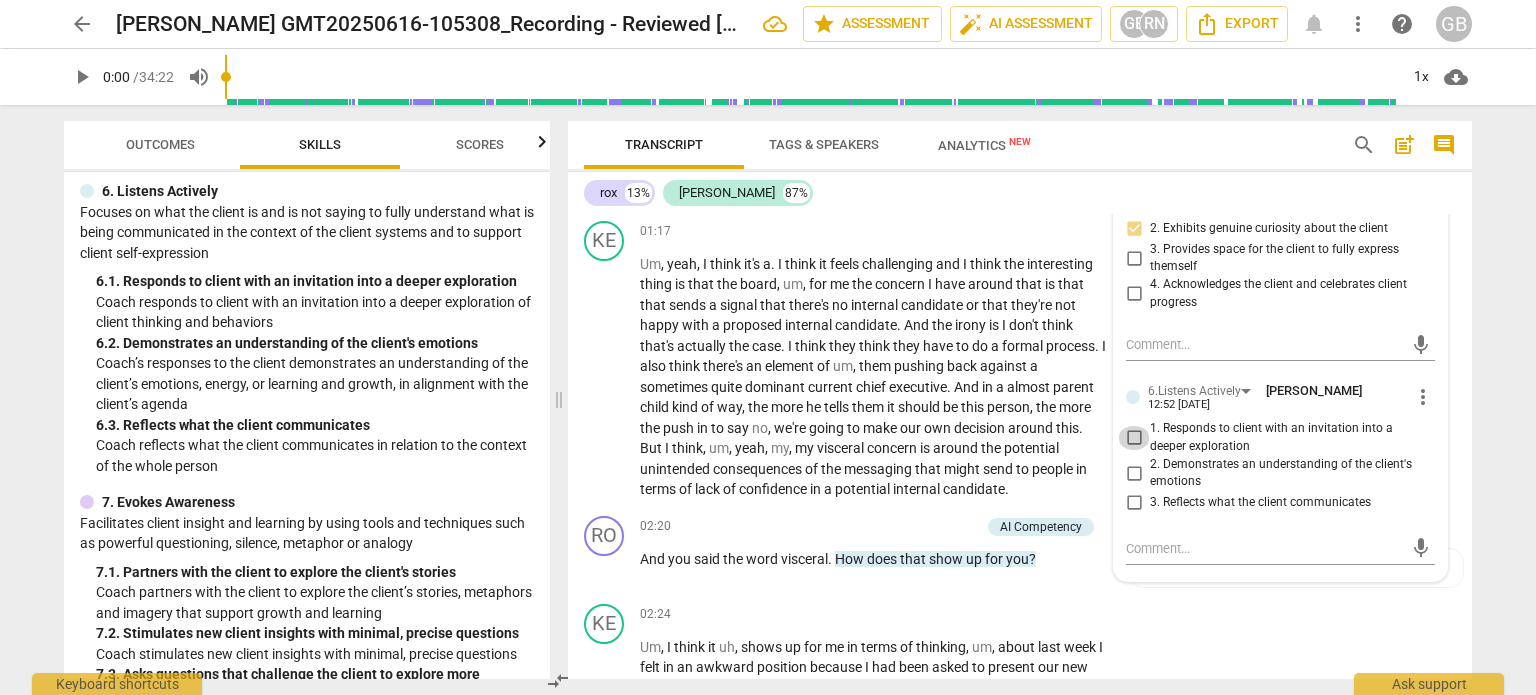 click on "1. Responds to client with an invitation into a deeper exploration" at bounding box center [1134, 438] 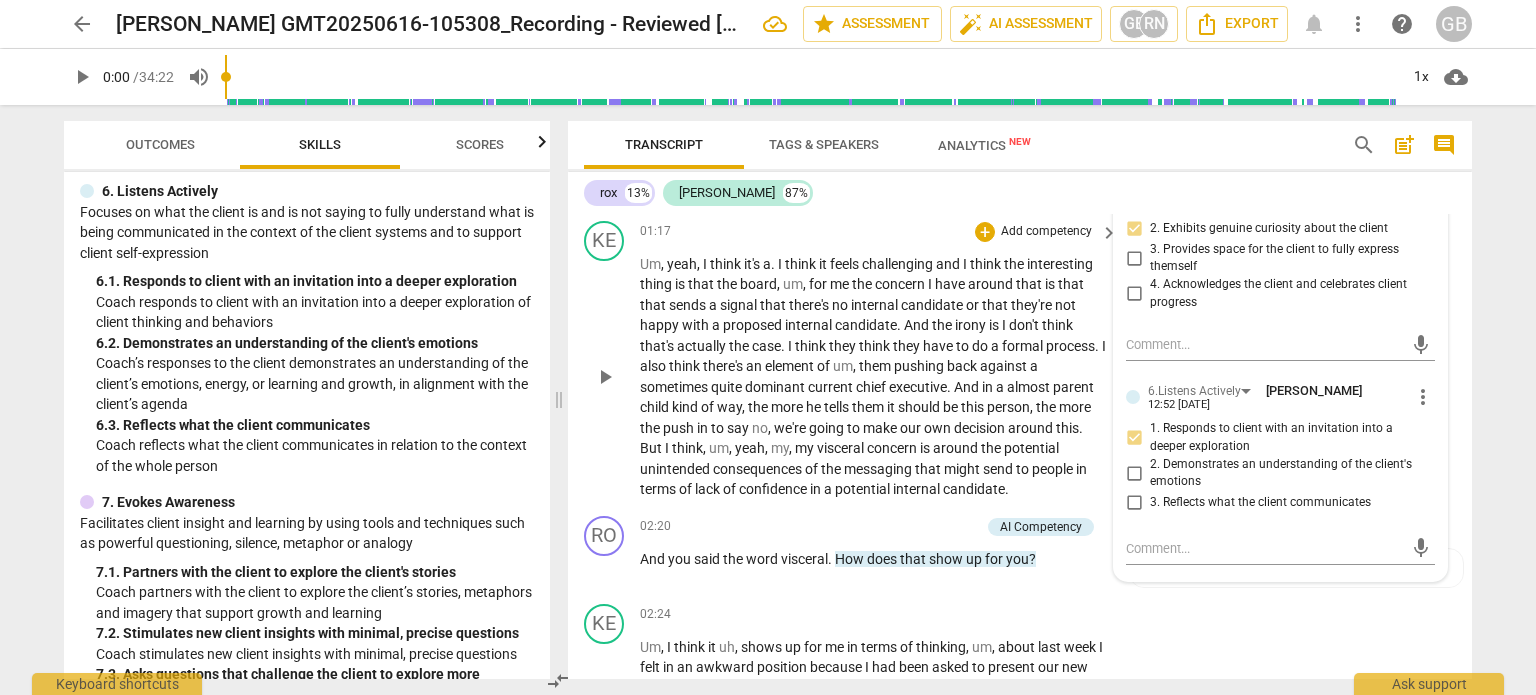 click on "Um ,   yeah ,   I   think   it's   a .   I   think   it   feels   challenging   and   I   think   the   interesting   thing   is   that   the   board ,   um ,   for   me   the   concern   I   have   around   that   is   that   that   sends   a   signal   that   there's   no   internal   candidate   or   that   they're   not   happy   with   a   proposed   internal   candidate .   And   the   irony   is   I   don't   think   that's   actually   the   case .   I   think   they   think   they   have   to   do   a   formal   process .   I   also   think   there's   an   element   of   um ,   them   pushing   back   against   a   sometimes   quite   dominant   current   chief   executive .   And   in   a   almost   parent   child   kind   of   way ,   the   more   he   tells   them   it   should   be   this   person ,   the   more   the   push   in   to   say   no ,   we're   going   to   make   our   own   decision   around   this .   But   I   think ,   um ,   yeah ,   my ,   my   visceral   concern   is     the" at bounding box center [874, 377] 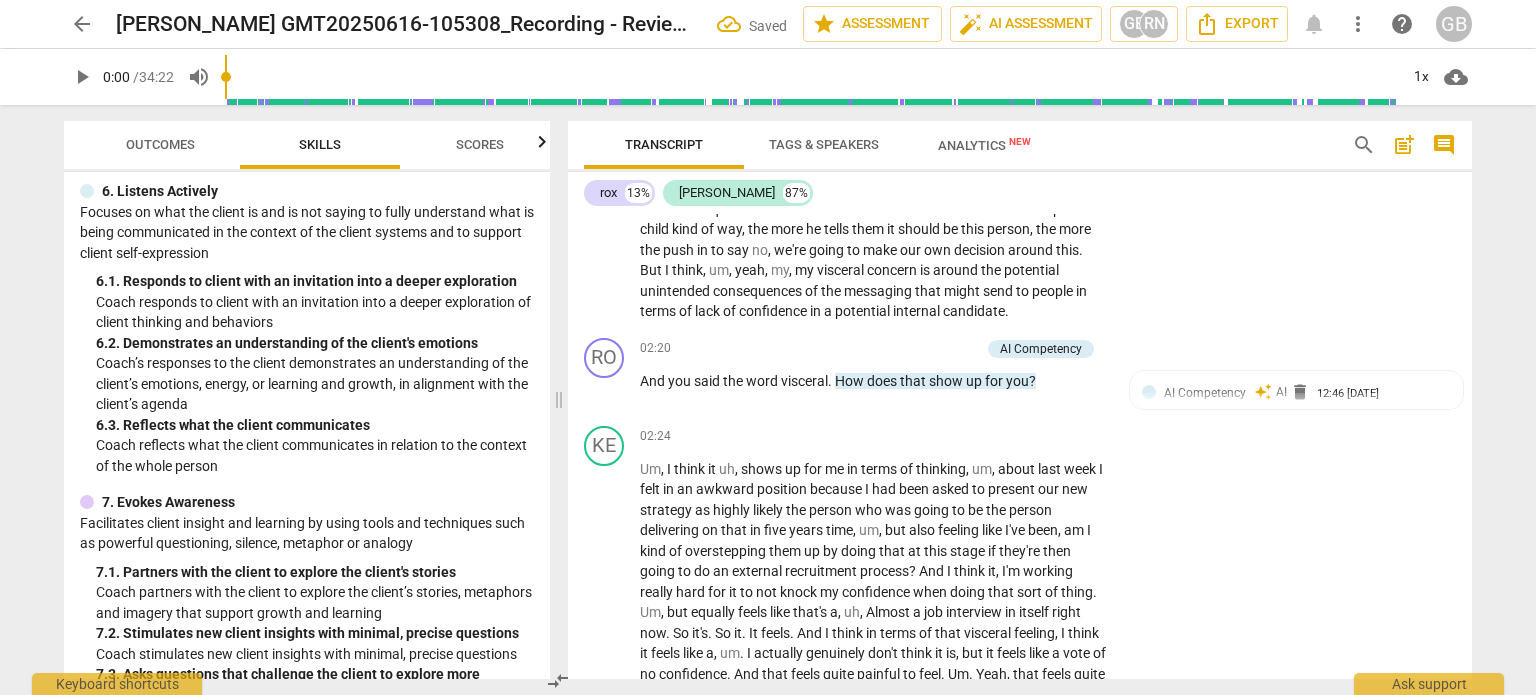 scroll, scrollTop: 1300, scrollLeft: 0, axis: vertical 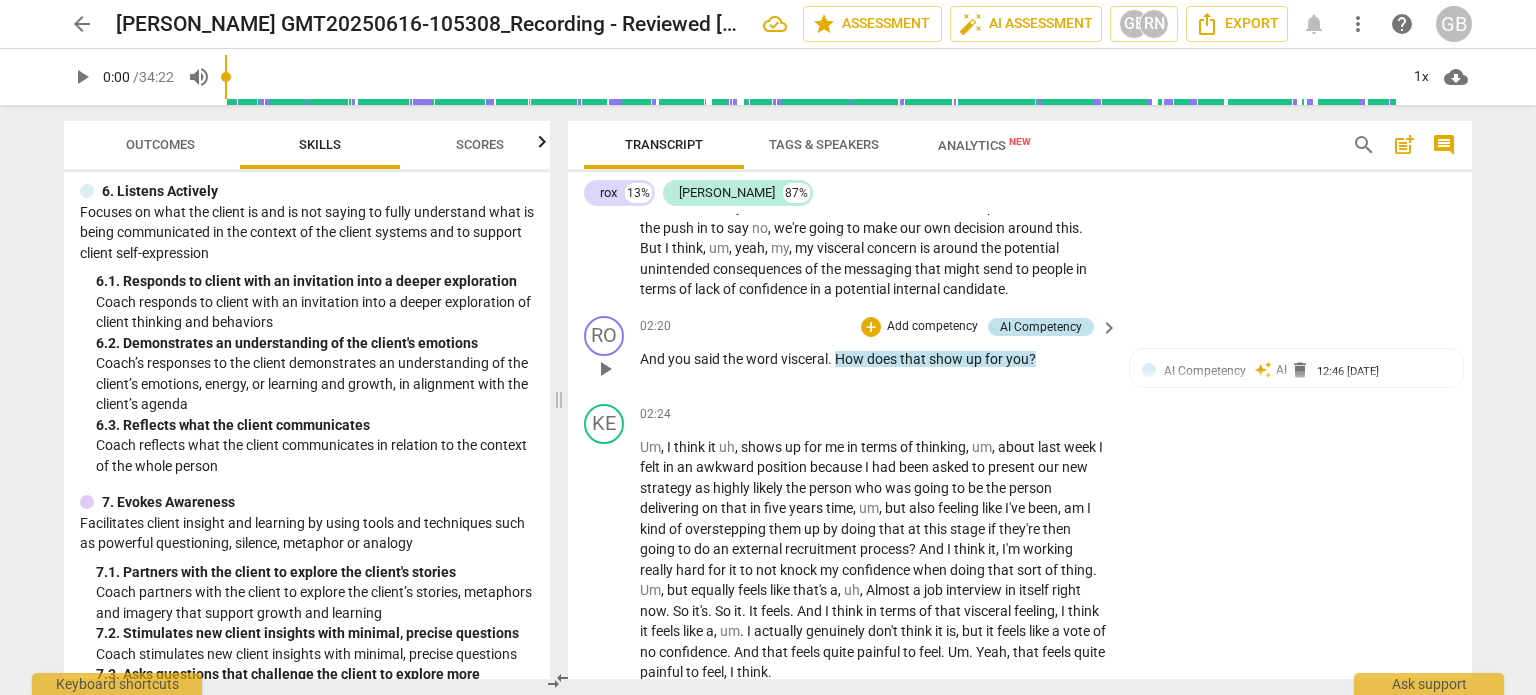 click on "AI Competency" at bounding box center (1041, 327) 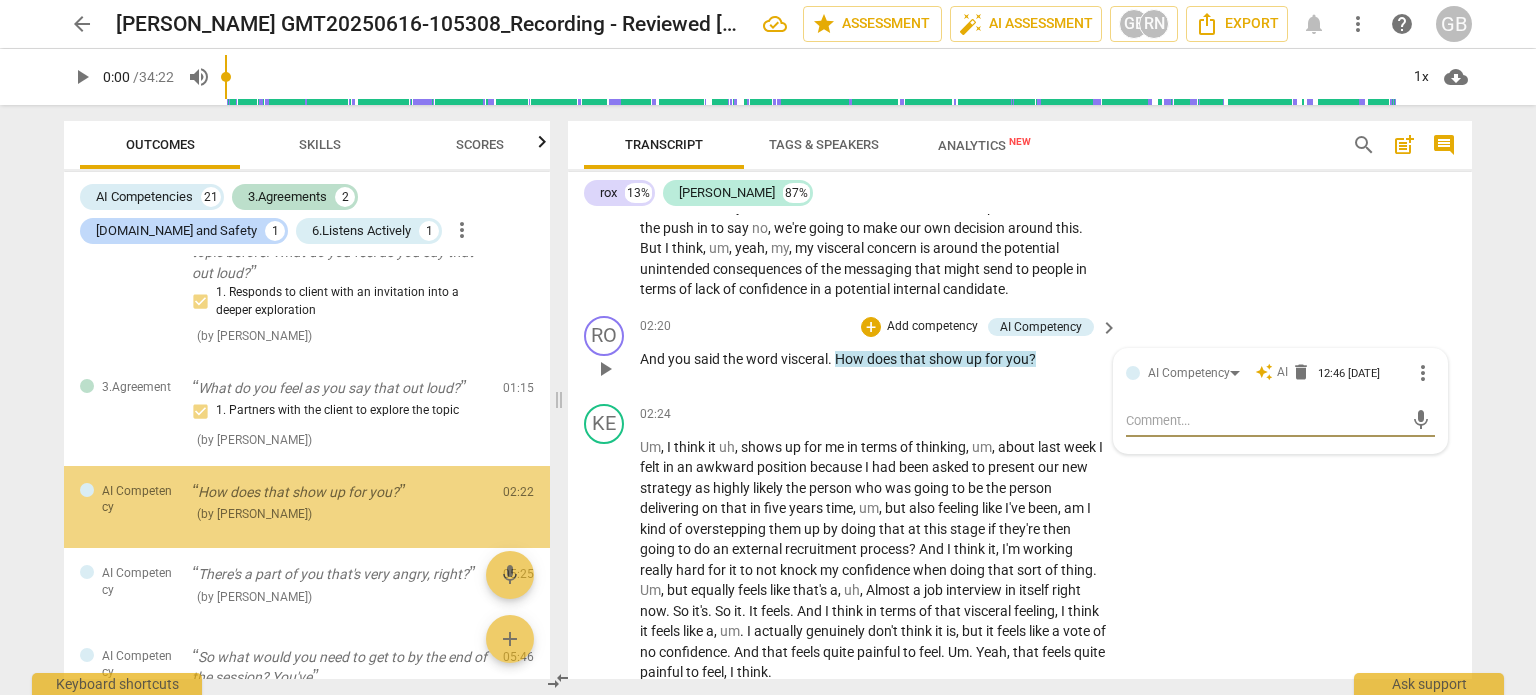 scroll, scrollTop: 400, scrollLeft: 0, axis: vertical 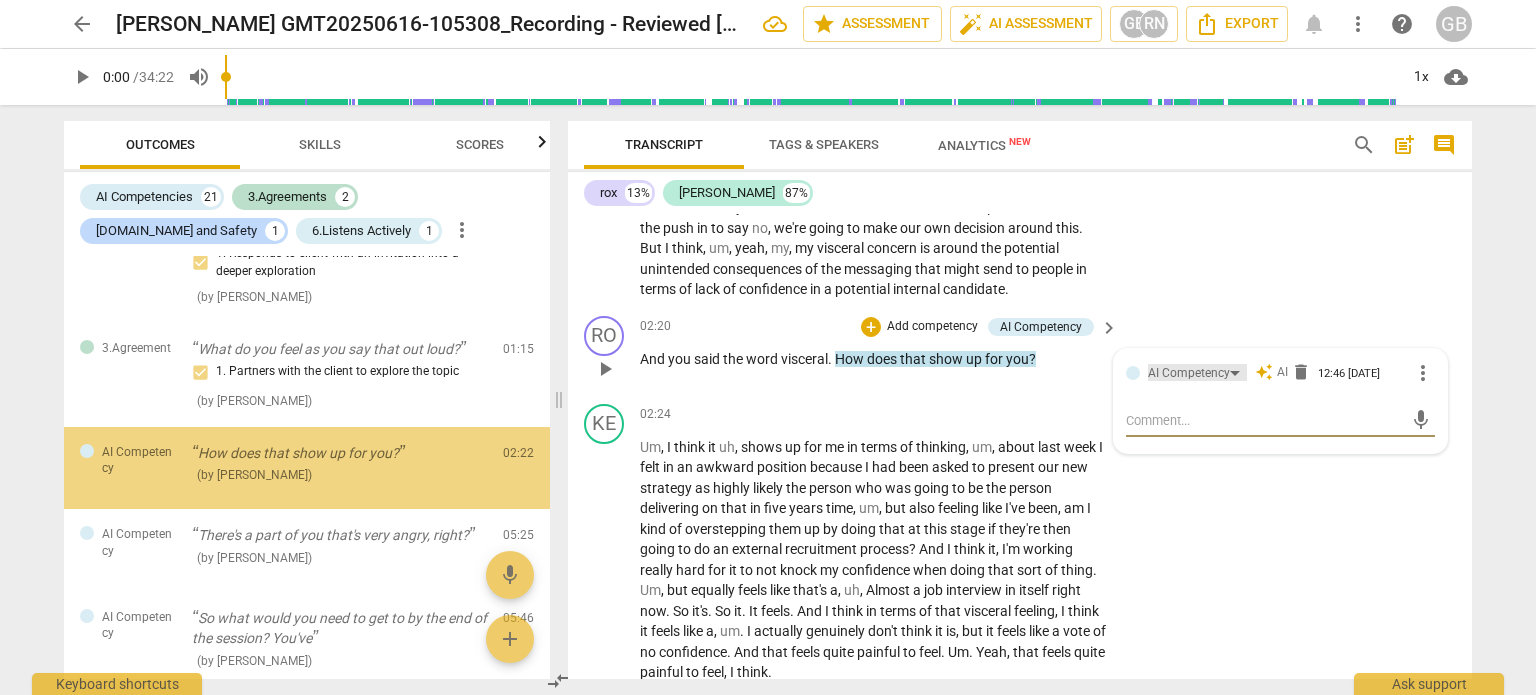 click on "AI Competency" at bounding box center (1189, 373) 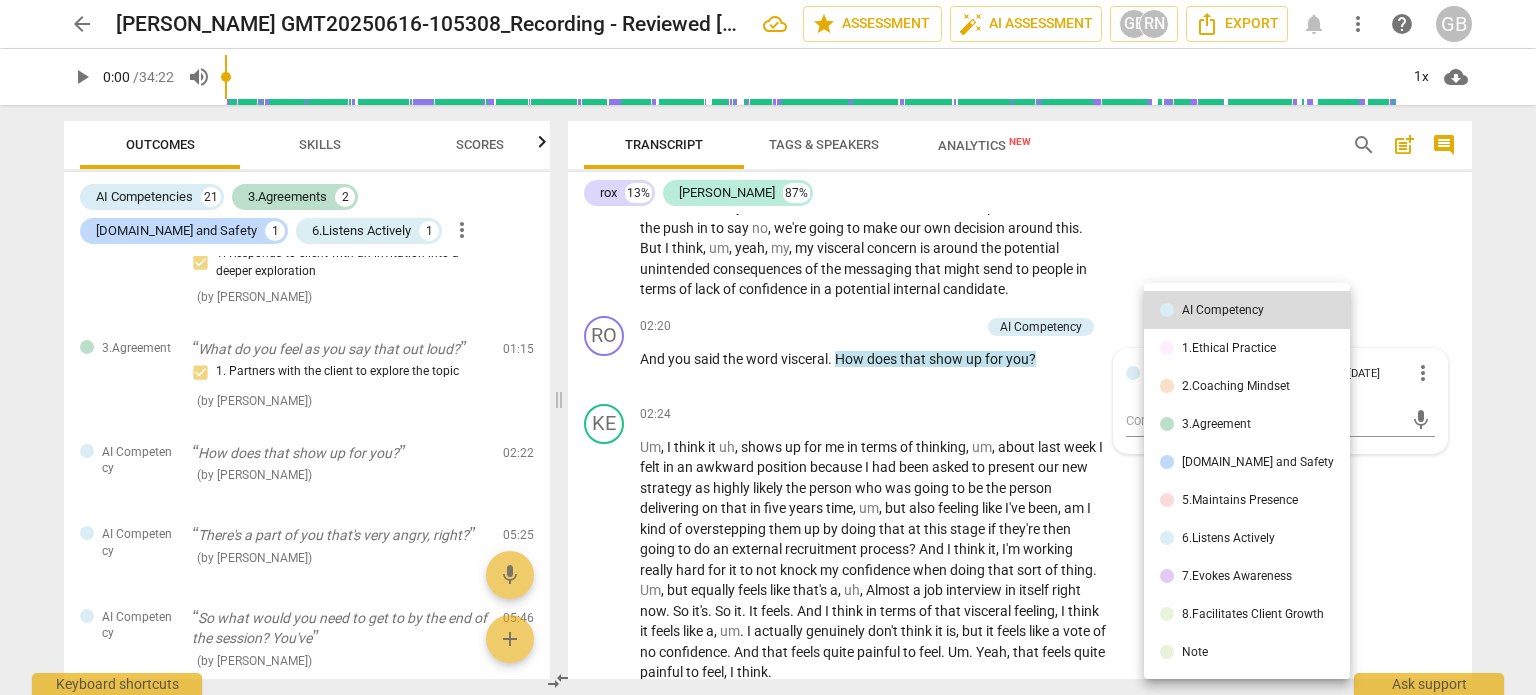 click on "6.Listens Actively" at bounding box center (1228, 538) 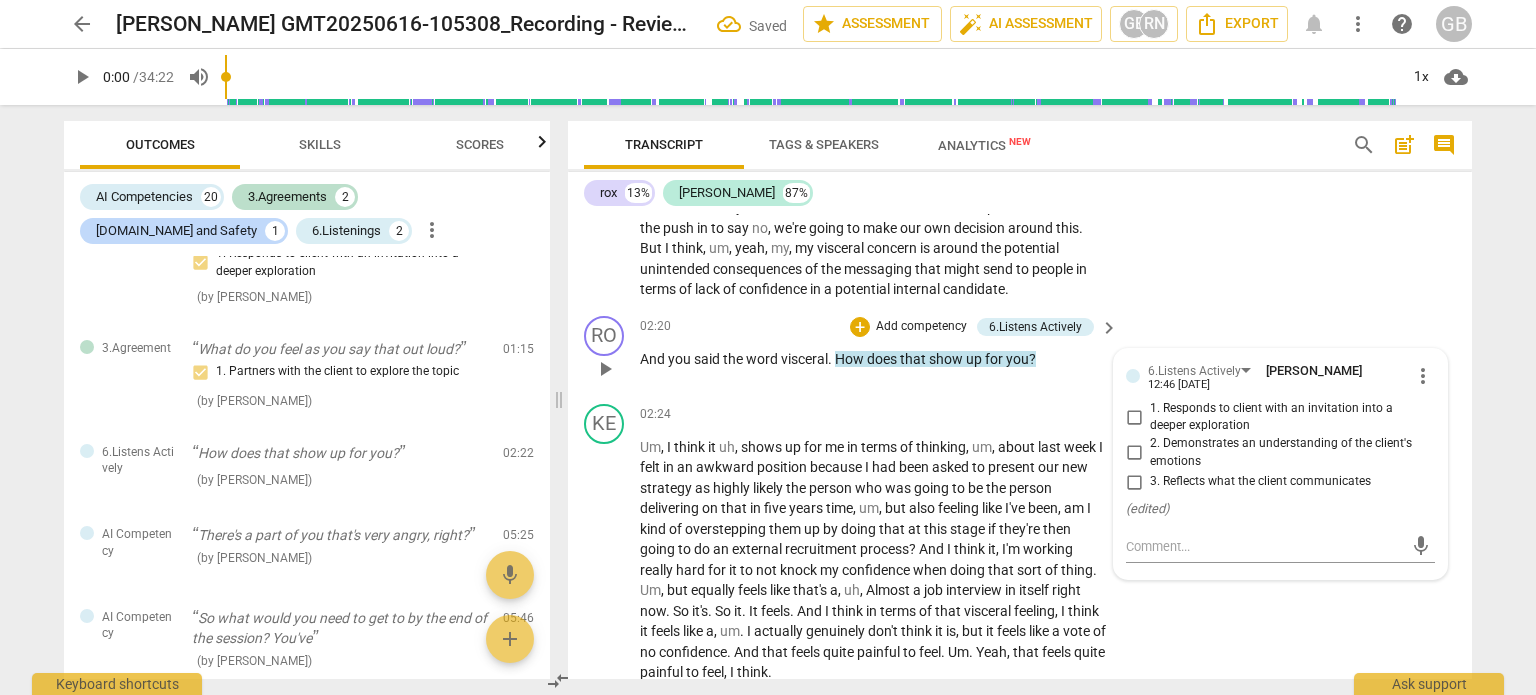 click on "1. Responds to client with an invitation into a deeper exploration" at bounding box center [1134, 417] 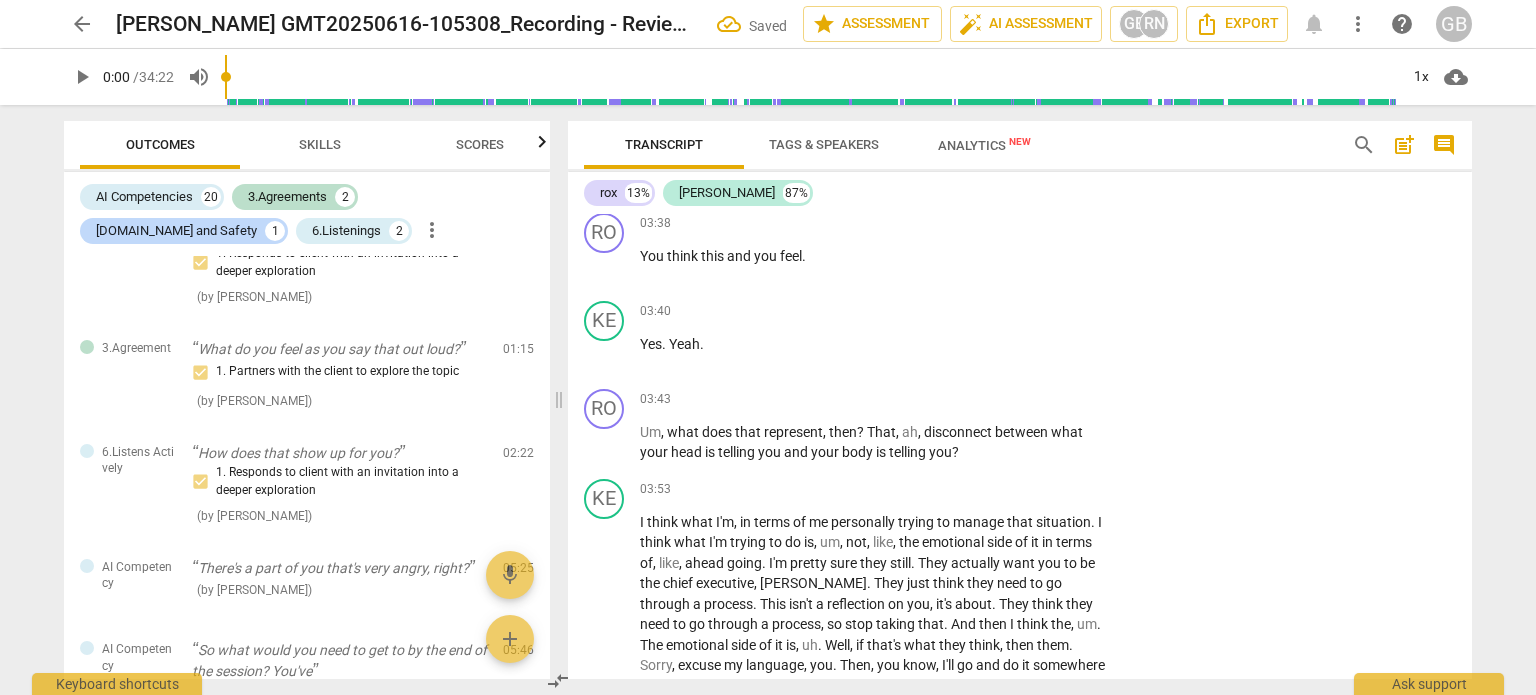 scroll, scrollTop: 1800, scrollLeft: 0, axis: vertical 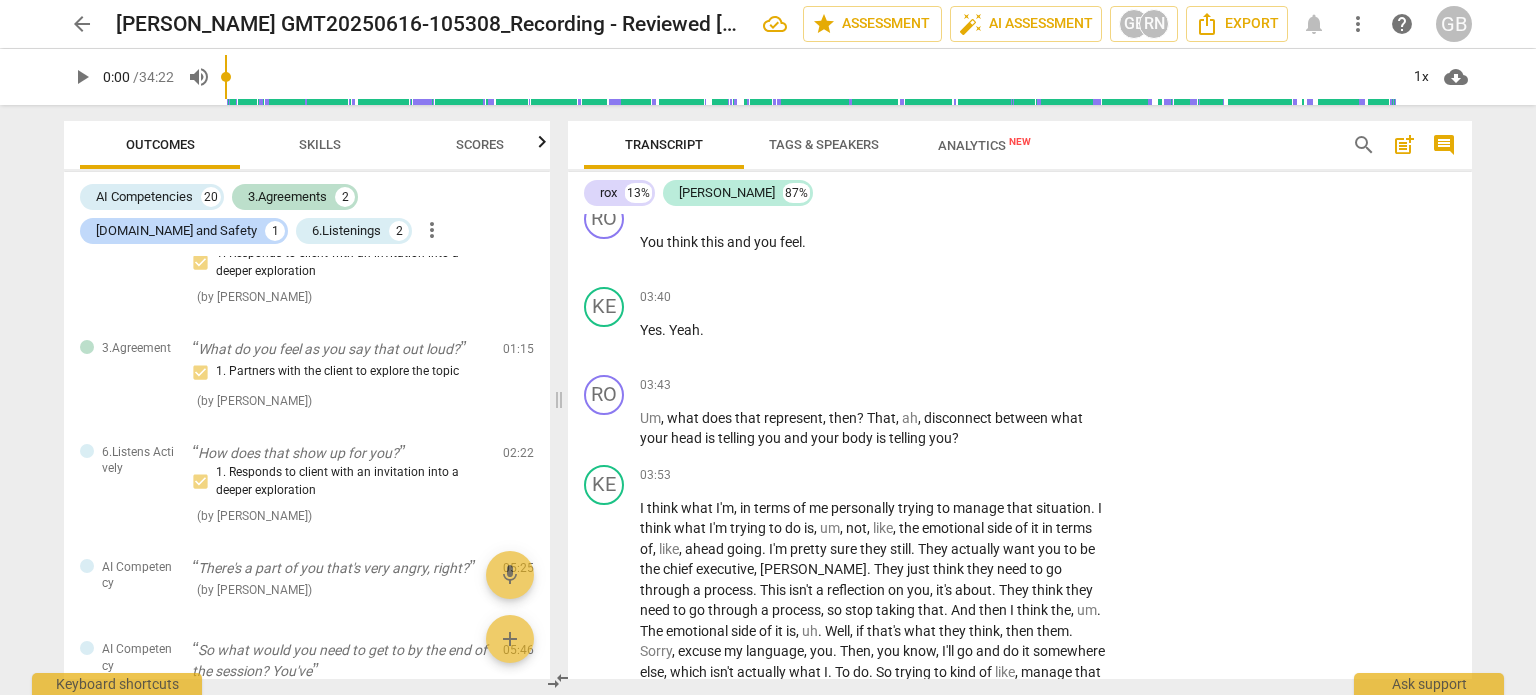 click on "Skills" at bounding box center [320, 144] 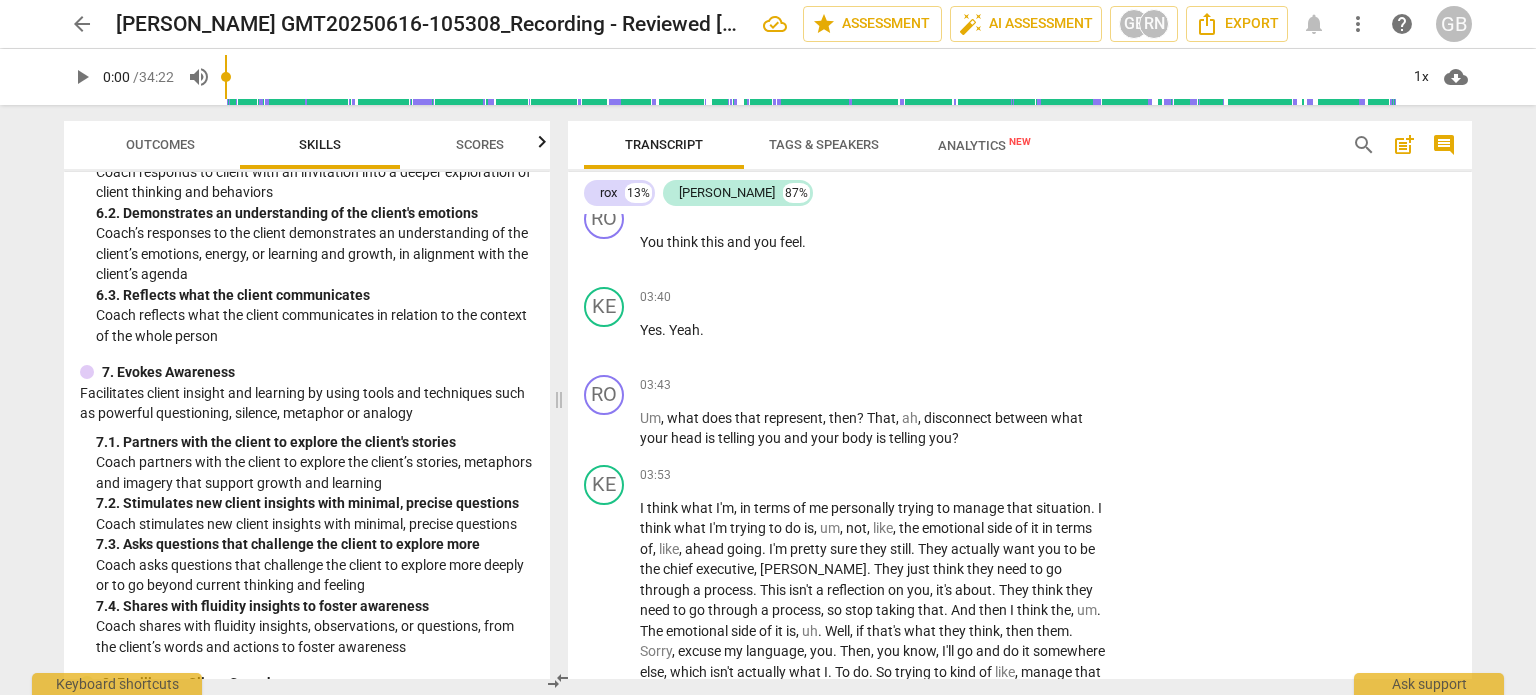 scroll, scrollTop: 1400, scrollLeft: 0, axis: vertical 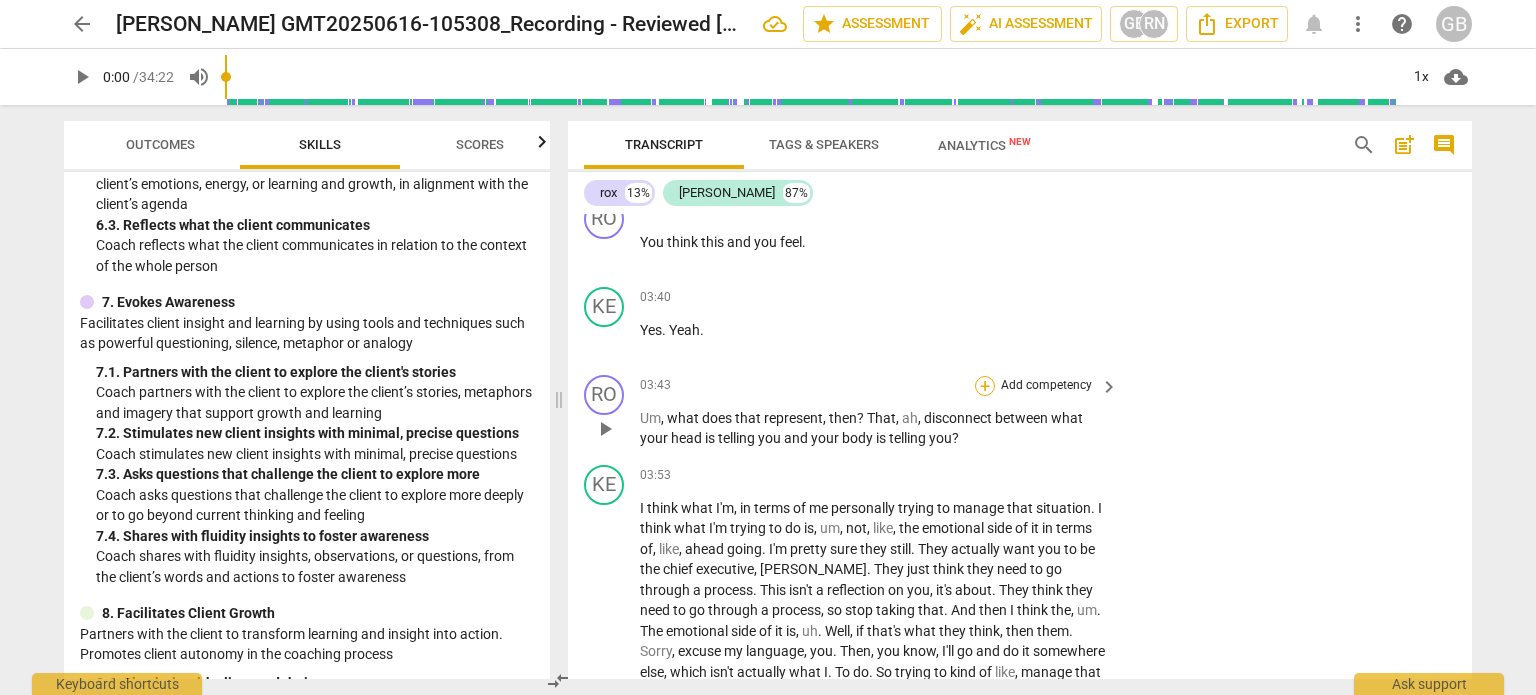 click on "+" at bounding box center (985, 386) 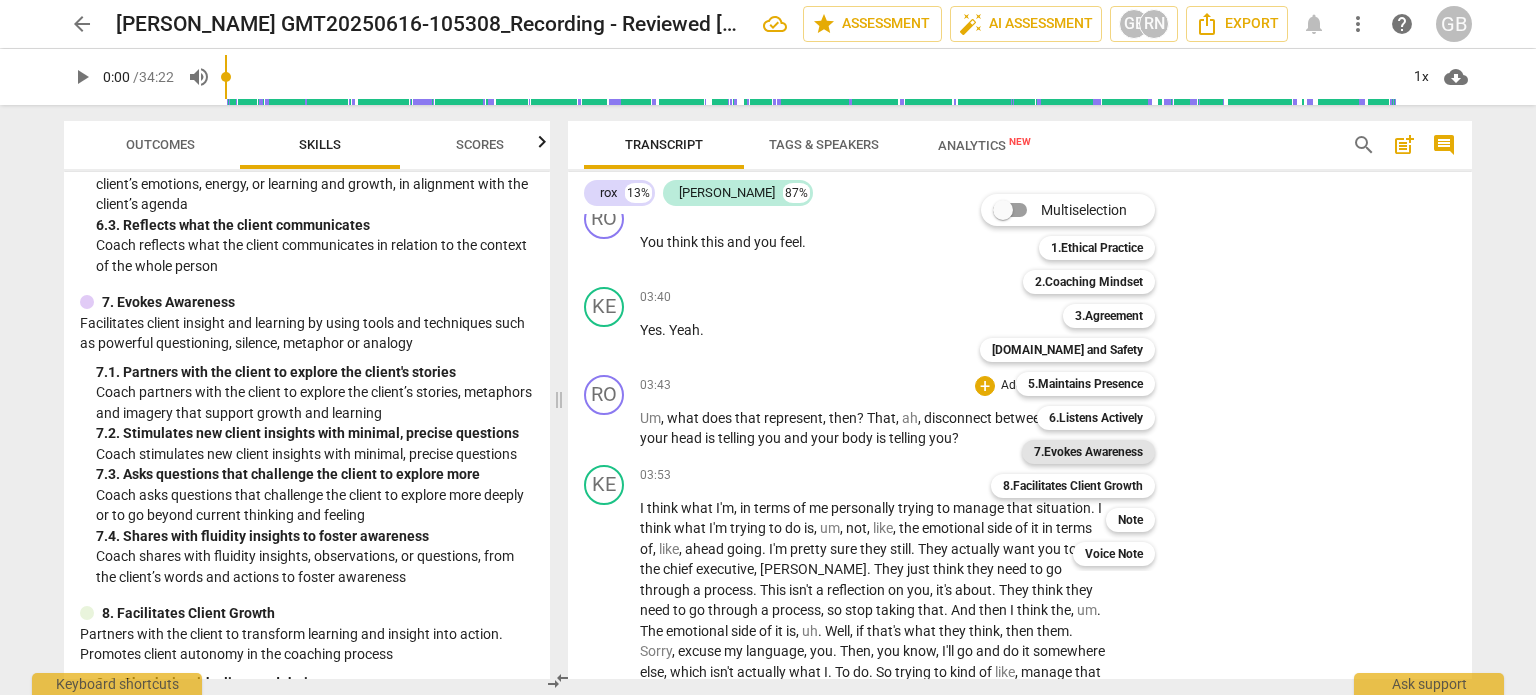 click on "7.Evokes Awareness" at bounding box center [1088, 452] 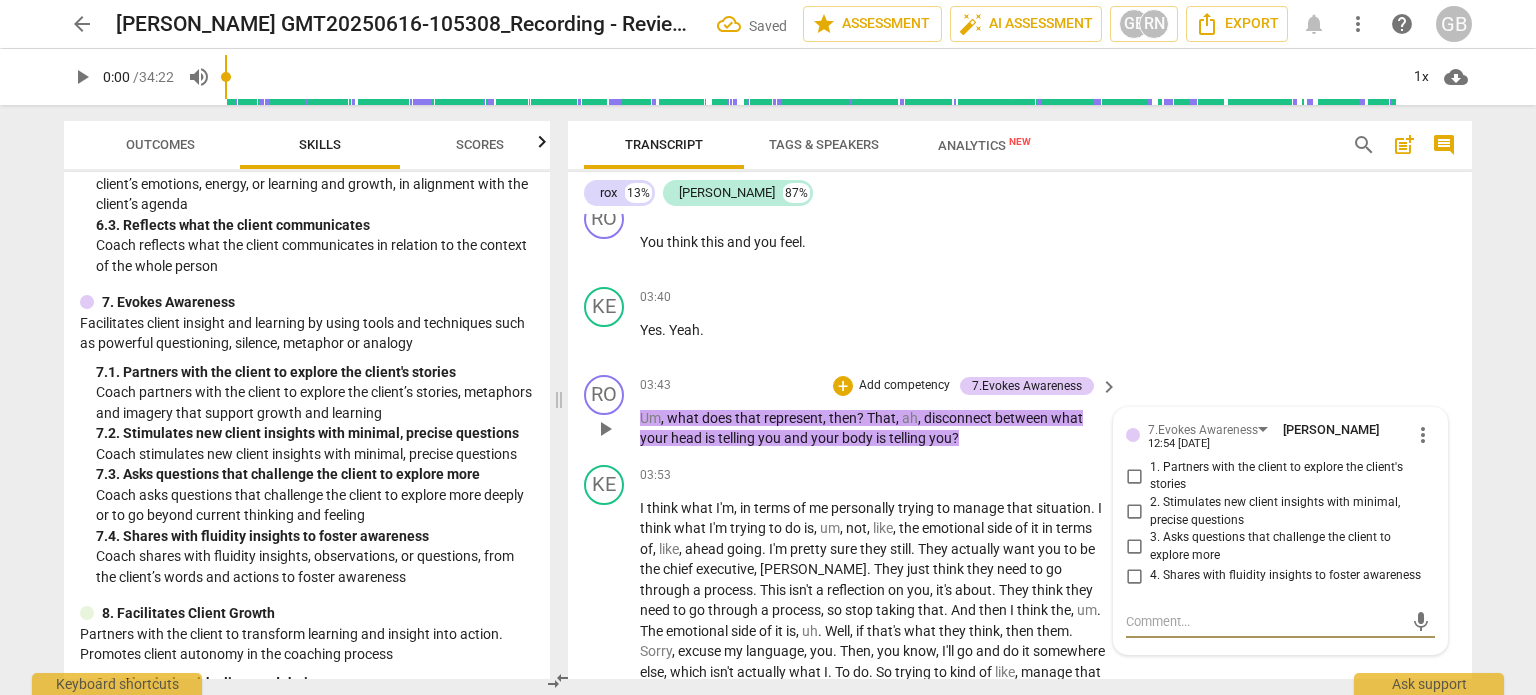 click on "1. Partners with the client to explore the client's stories" at bounding box center (1134, 476) 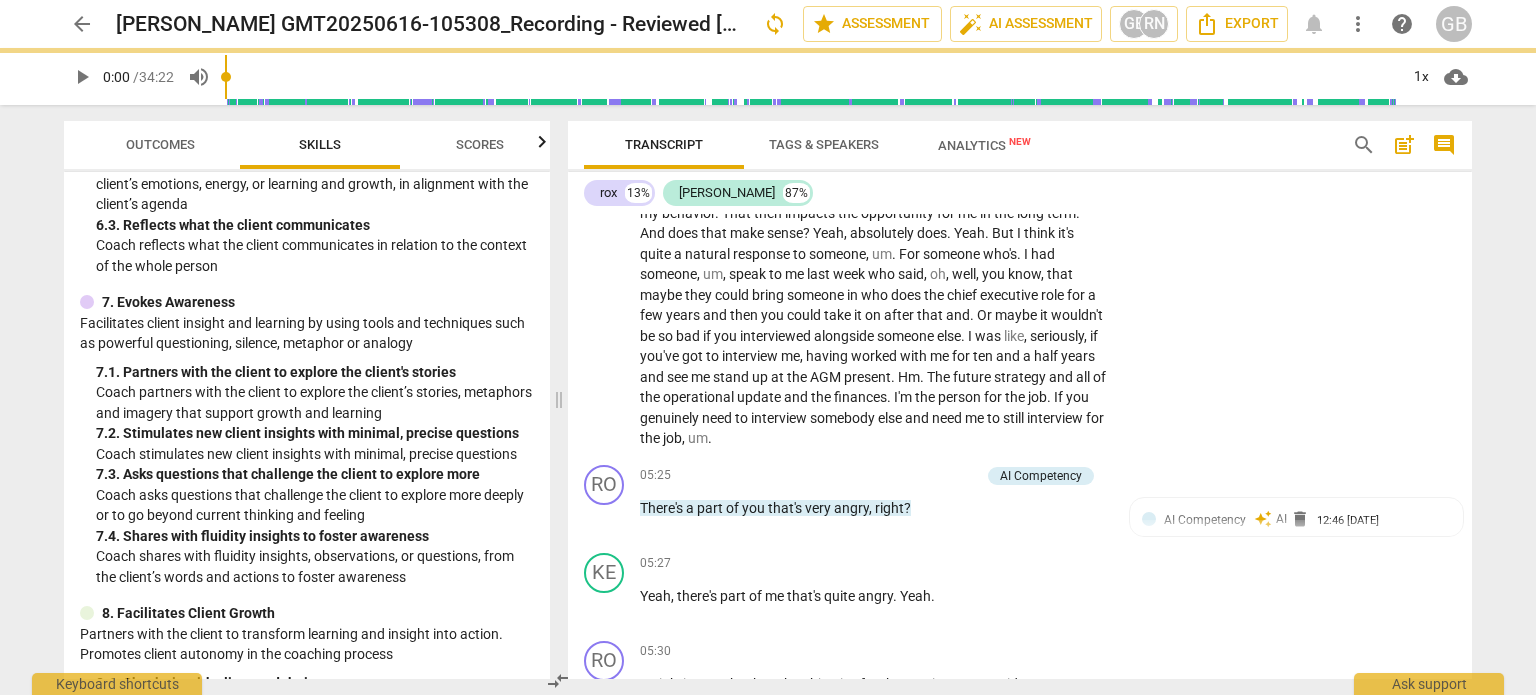 scroll, scrollTop: 2400, scrollLeft: 0, axis: vertical 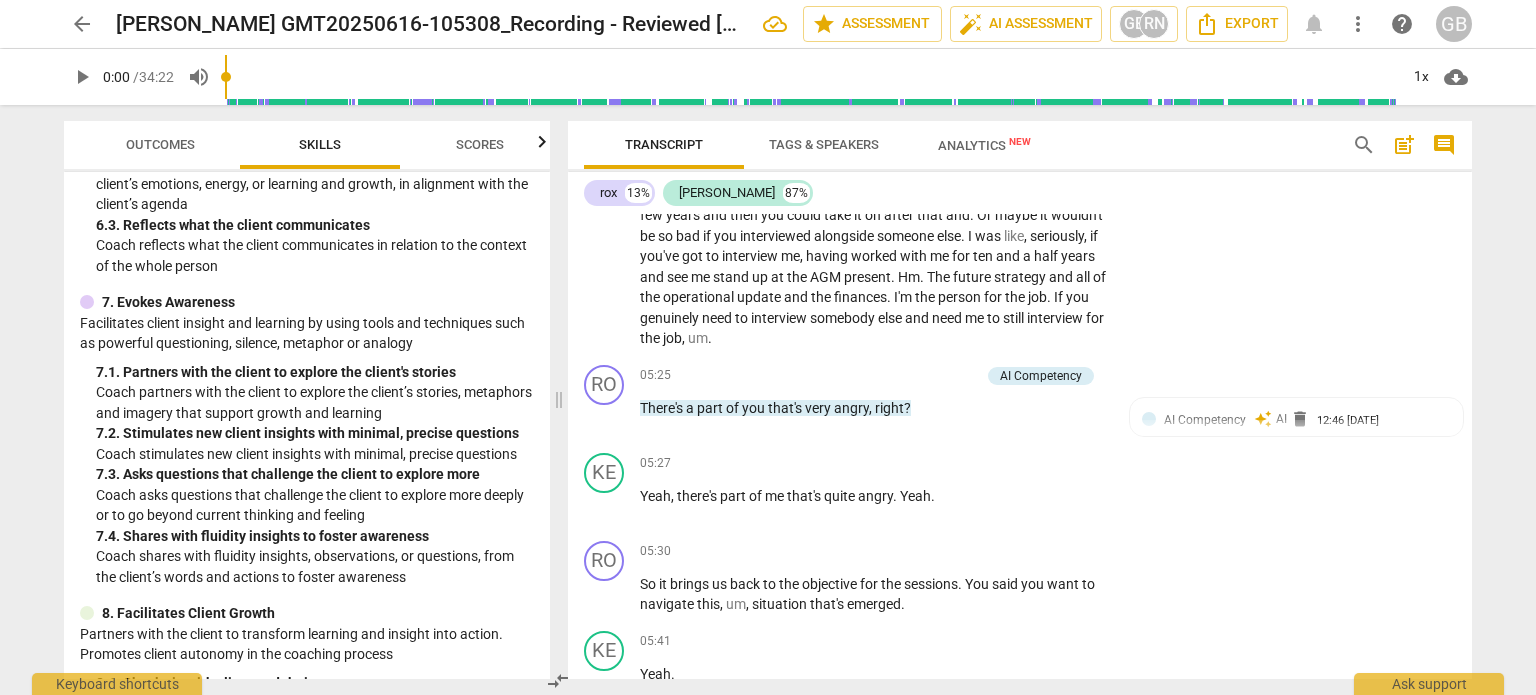 click on "Skills" at bounding box center (320, 145) 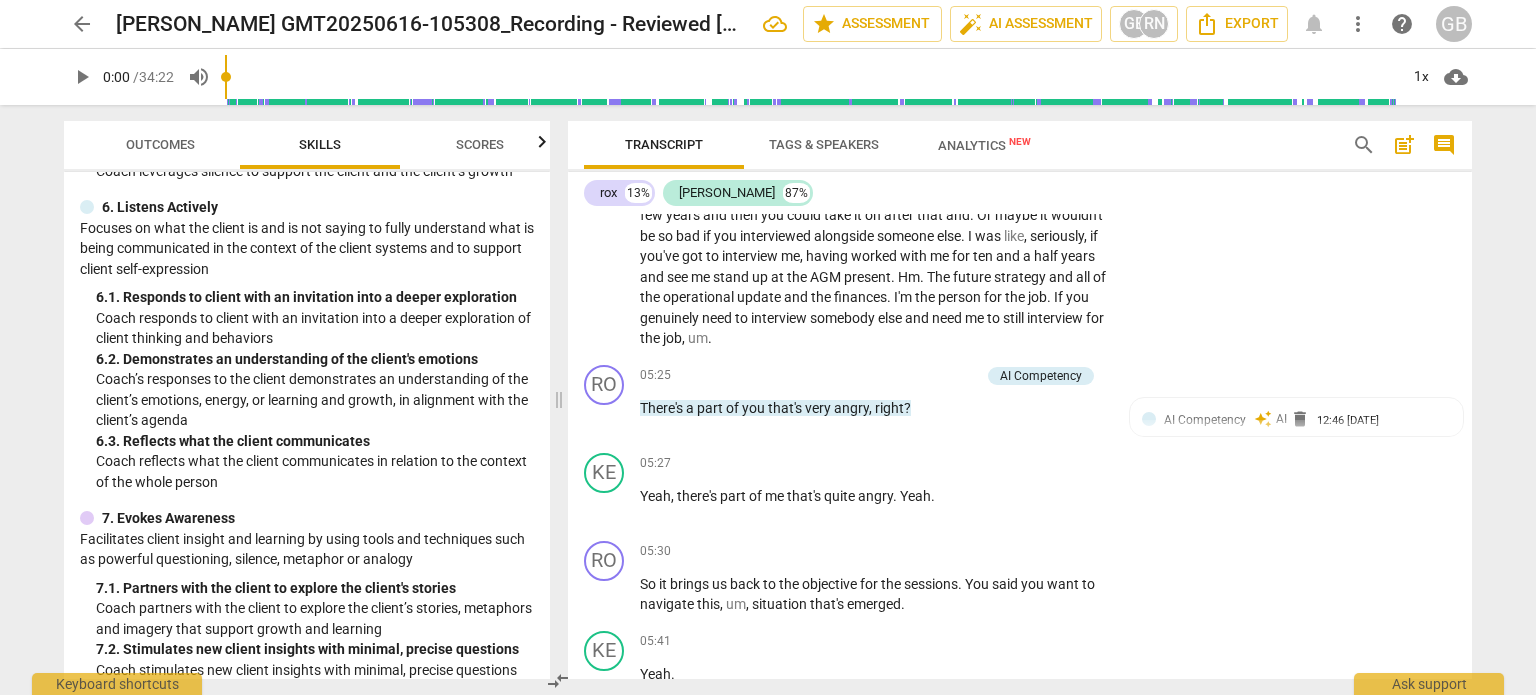 scroll, scrollTop: 1200, scrollLeft: 0, axis: vertical 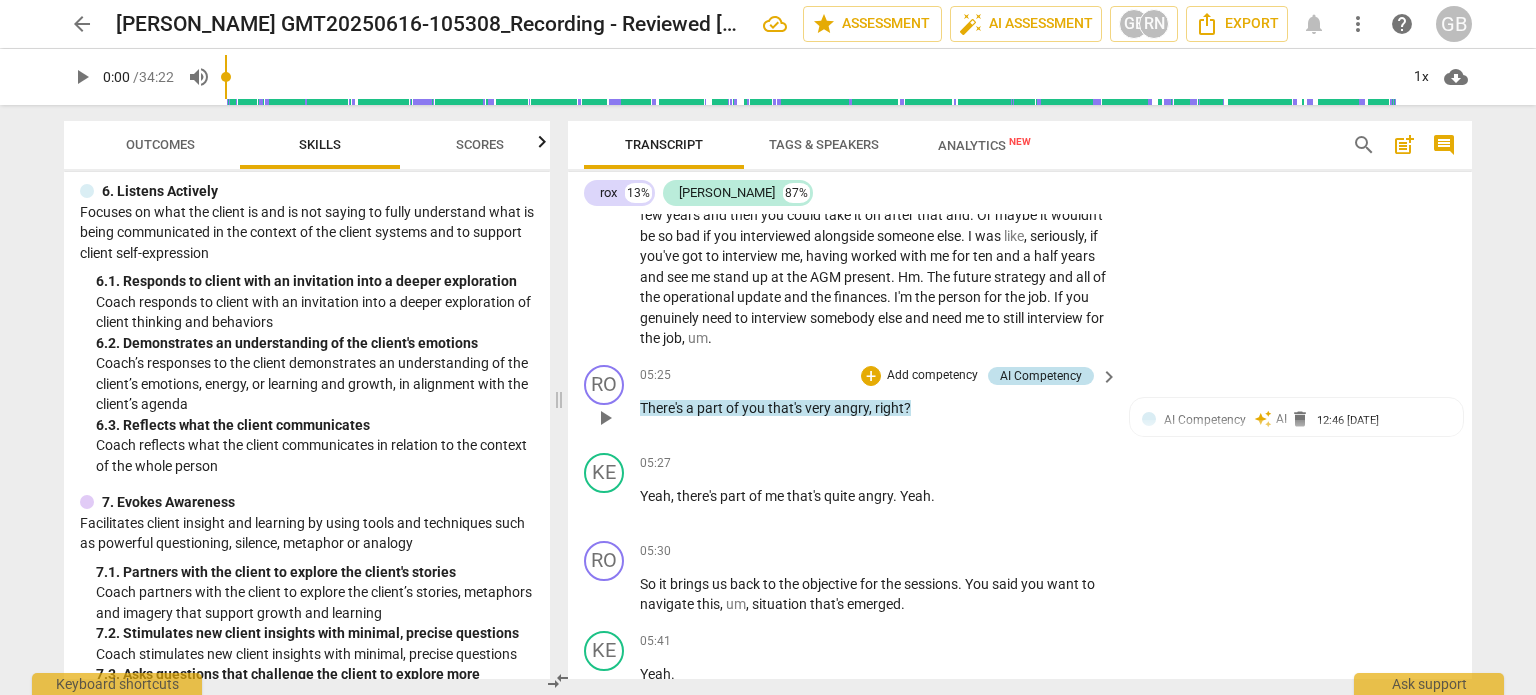 click on "AI Competency" at bounding box center [1041, 376] 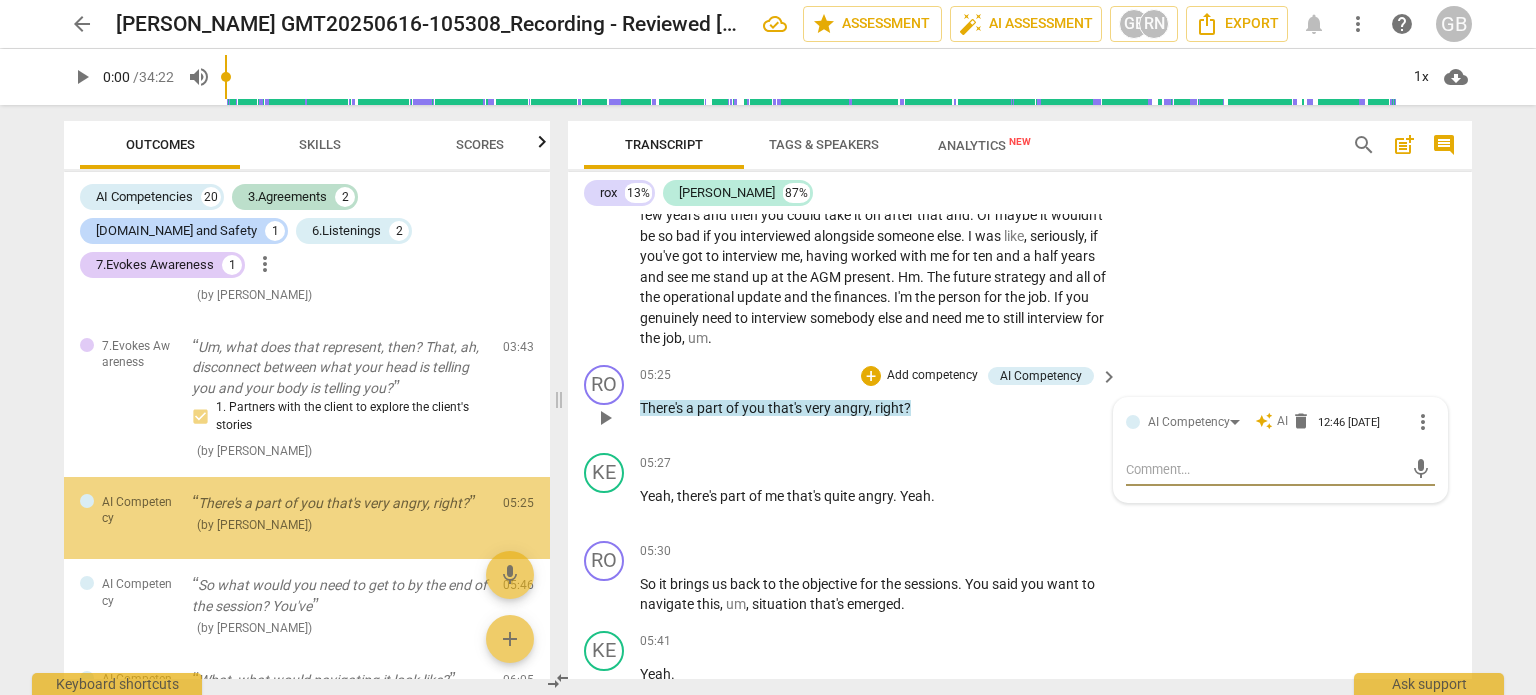 scroll, scrollTop: 672, scrollLeft: 0, axis: vertical 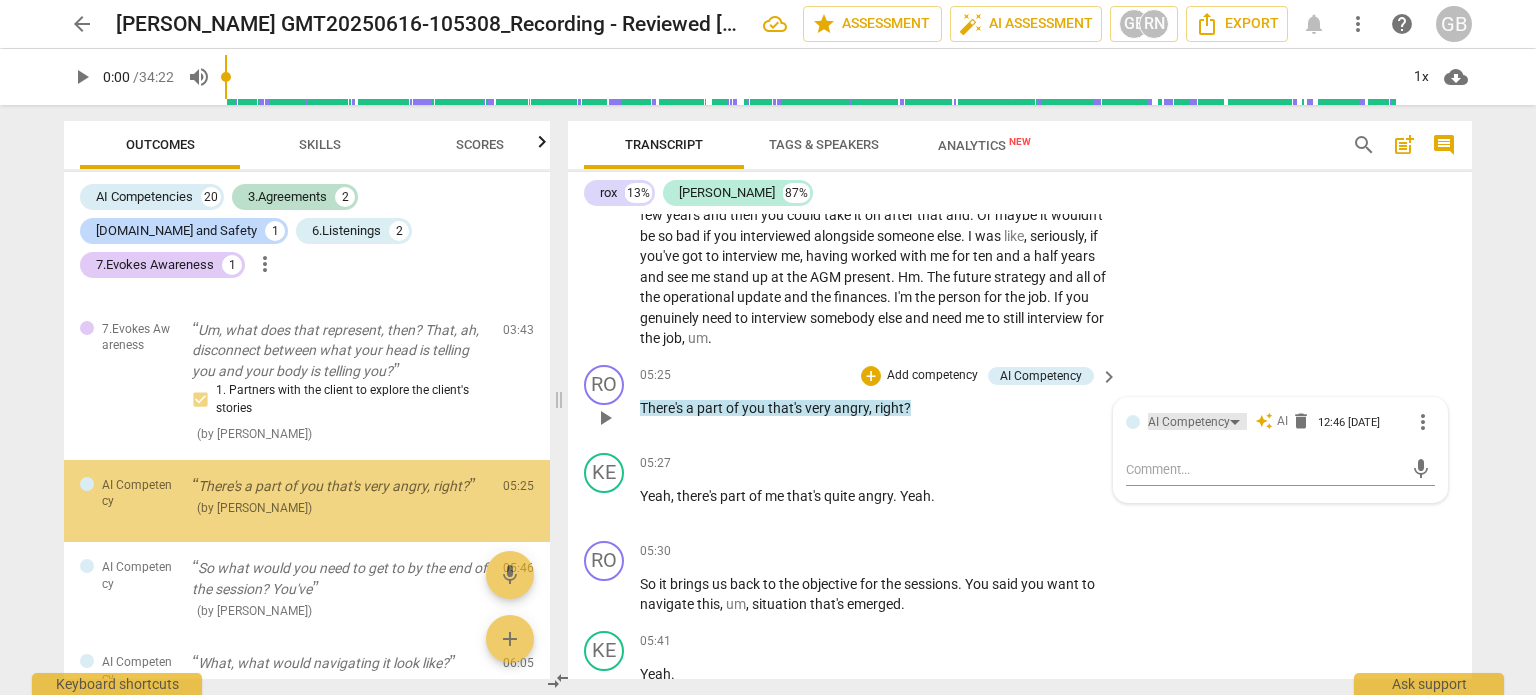 click on "AI Competency" at bounding box center [1189, 422] 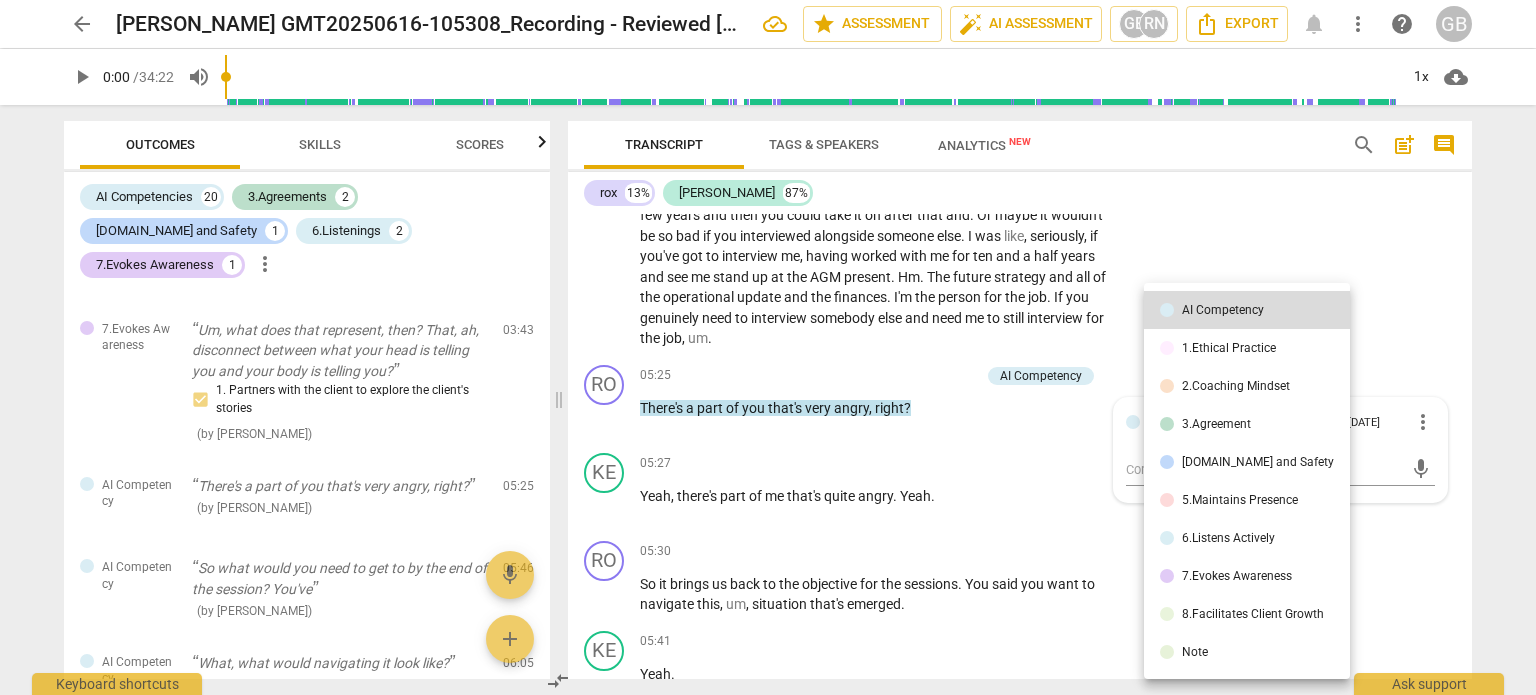 click on "6.Listens Actively" at bounding box center (1228, 538) 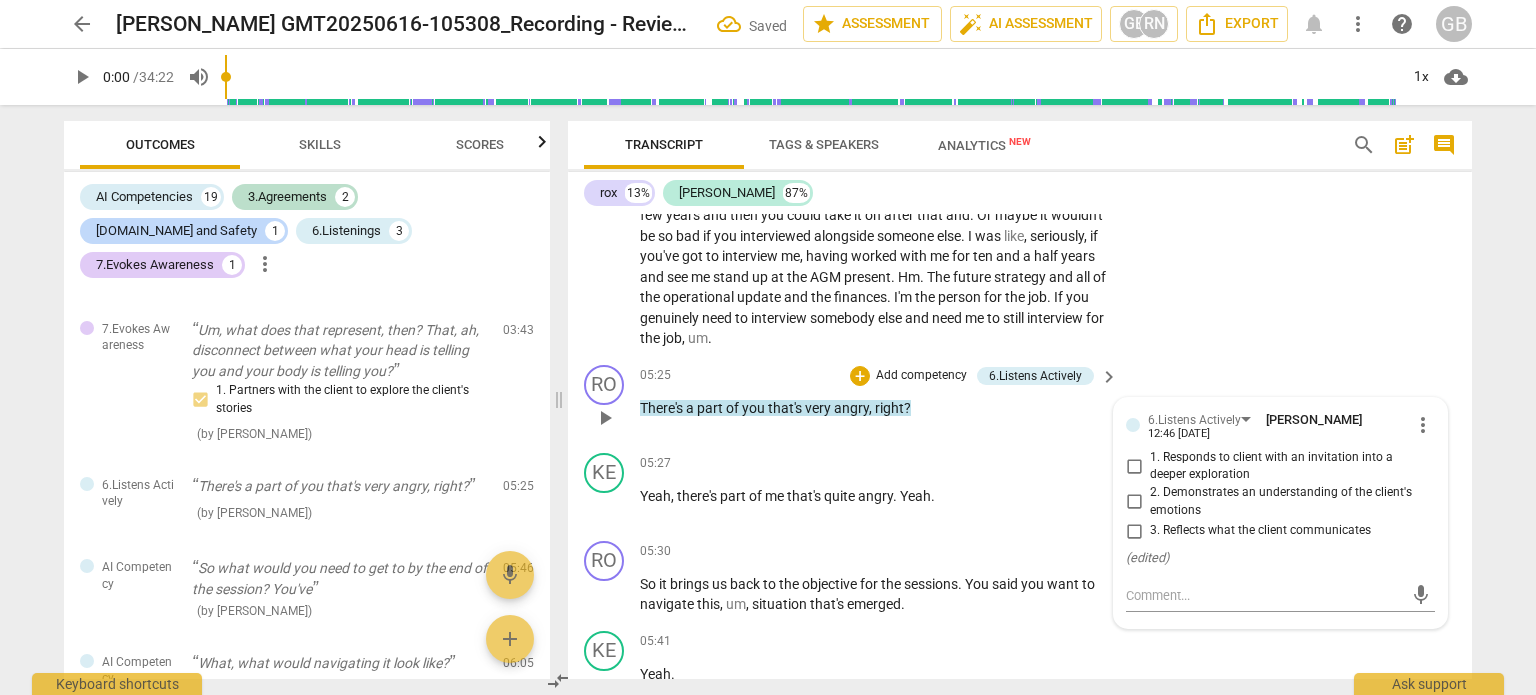 click on "2. Demonstrates an understanding of the client's emotions" at bounding box center [1134, 502] 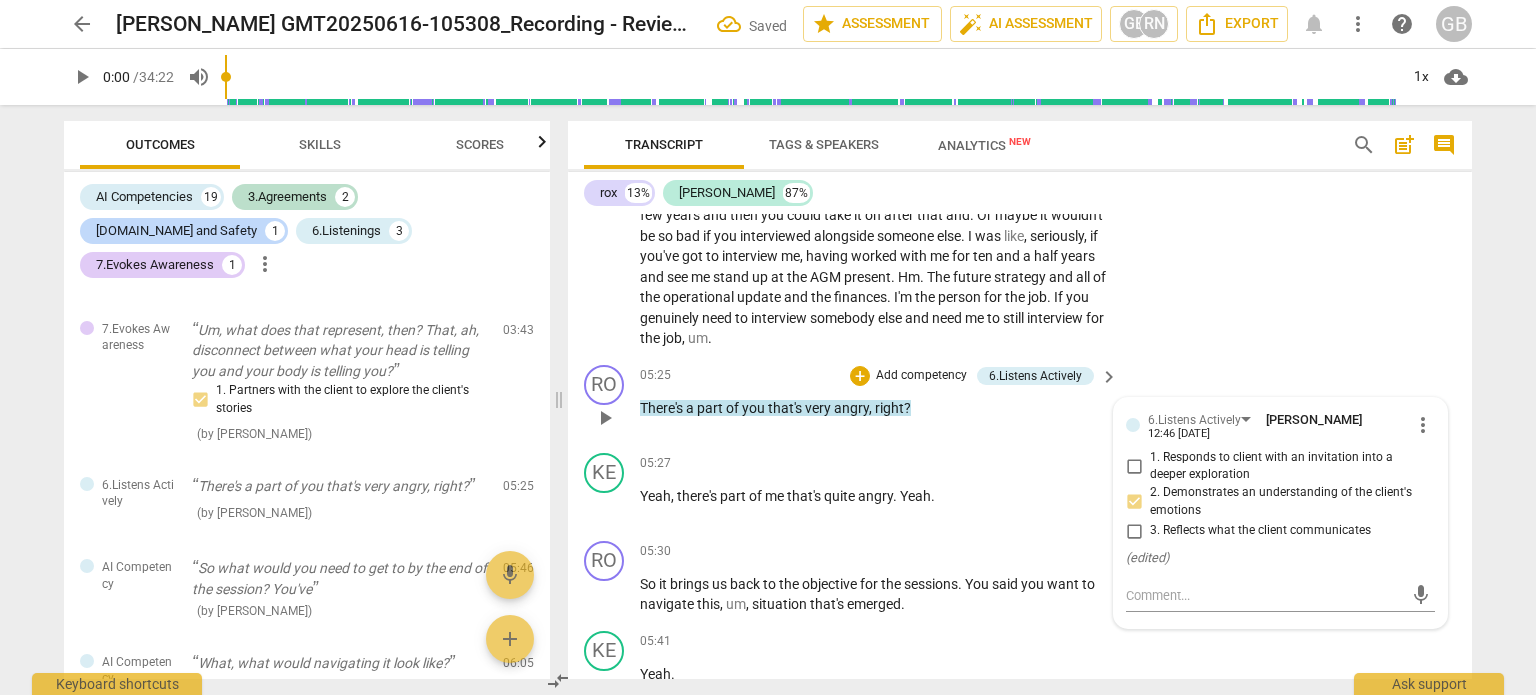 click on "RO play_arrow pause 05:25 + Add competency 6.Listens Actively keyboard_arrow_right There's   a   part   of   you   that's   very   angry ,   right ? 6.Listens Actively Ghaya Barwani 12:46 07-20-2025 more_vert 1. Responds to client with an invitation into a deeper exploration 2. Demonstrates an understanding of the client's emotions 3. Reflects what the client communicates  ( edited ) mic" at bounding box center (1020, 401) 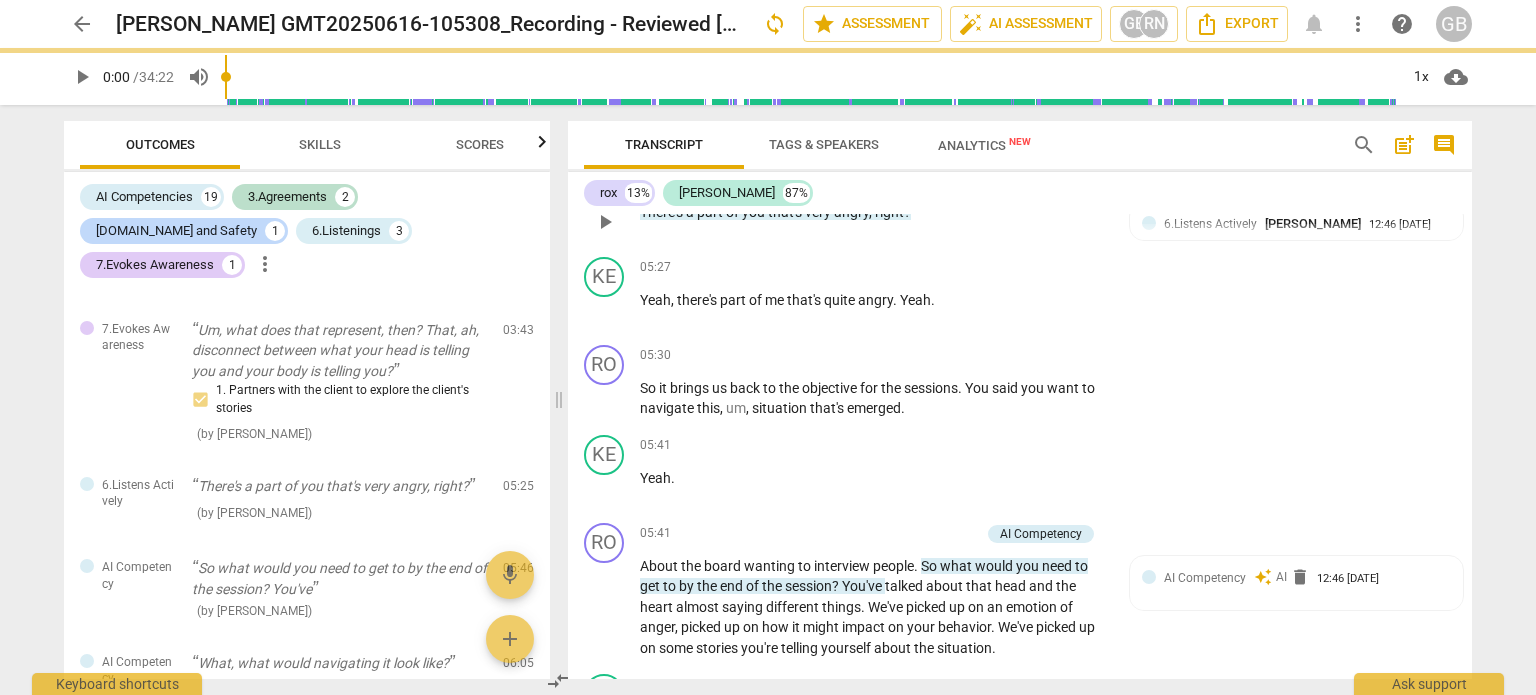 scroll, scrollTop: 2600, scrollLeft: 0, axis: vertical 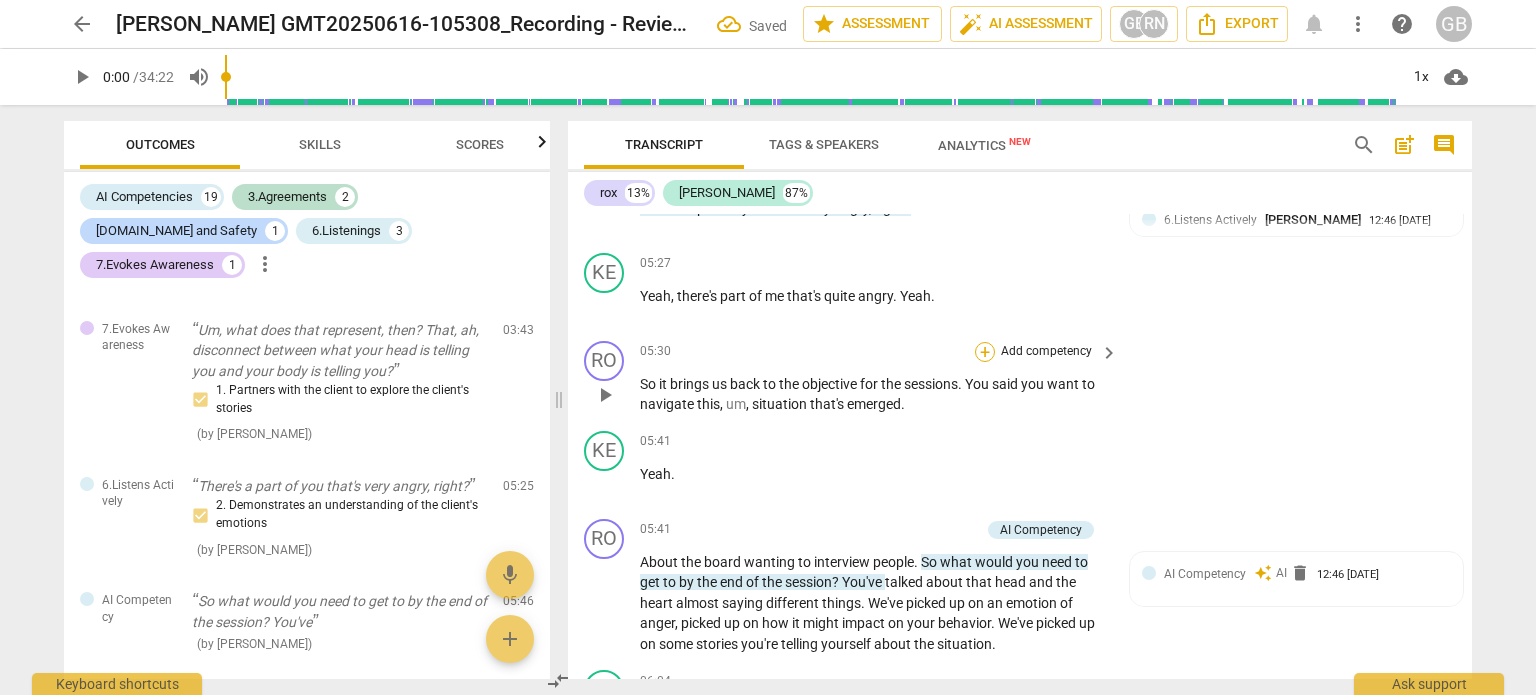 click on "+" at bounding box center [985, 352] 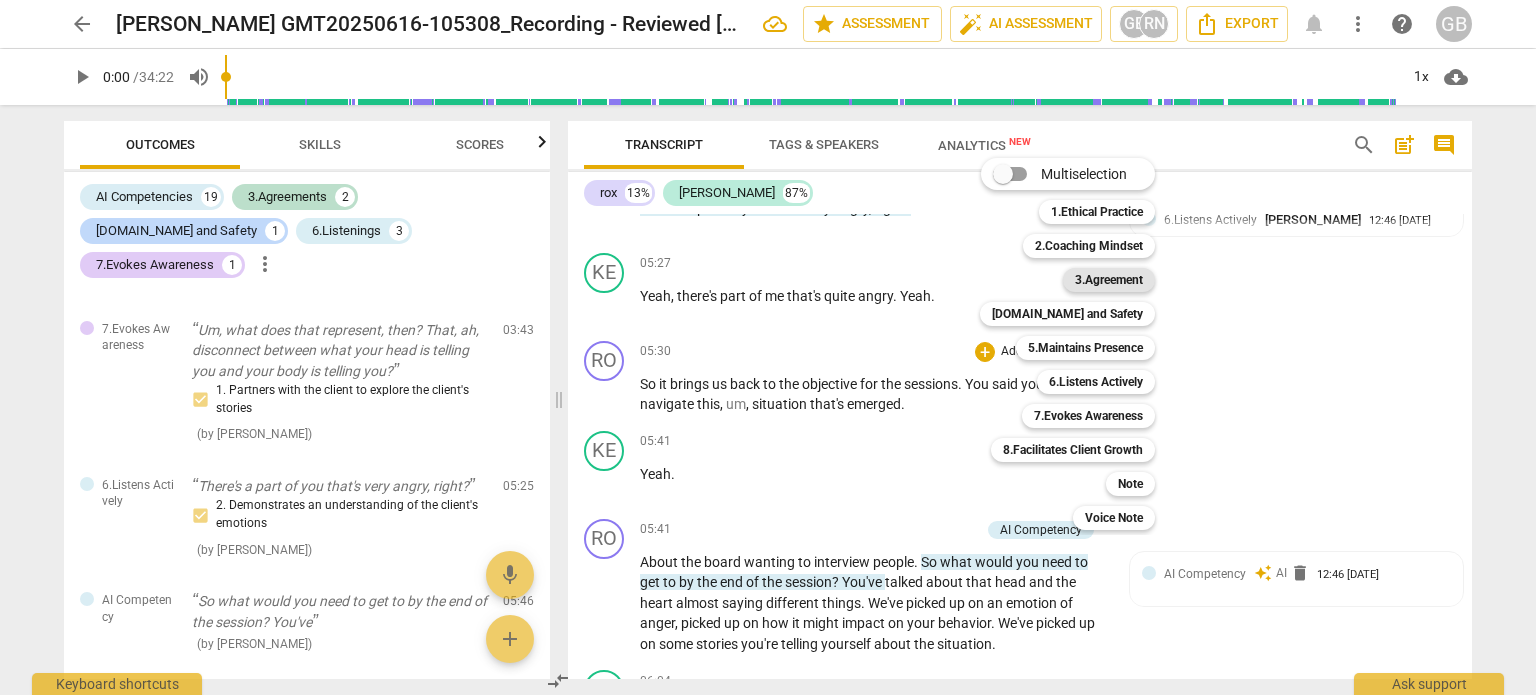 click on "3.Agreement" at bounding box center [1109, 280] 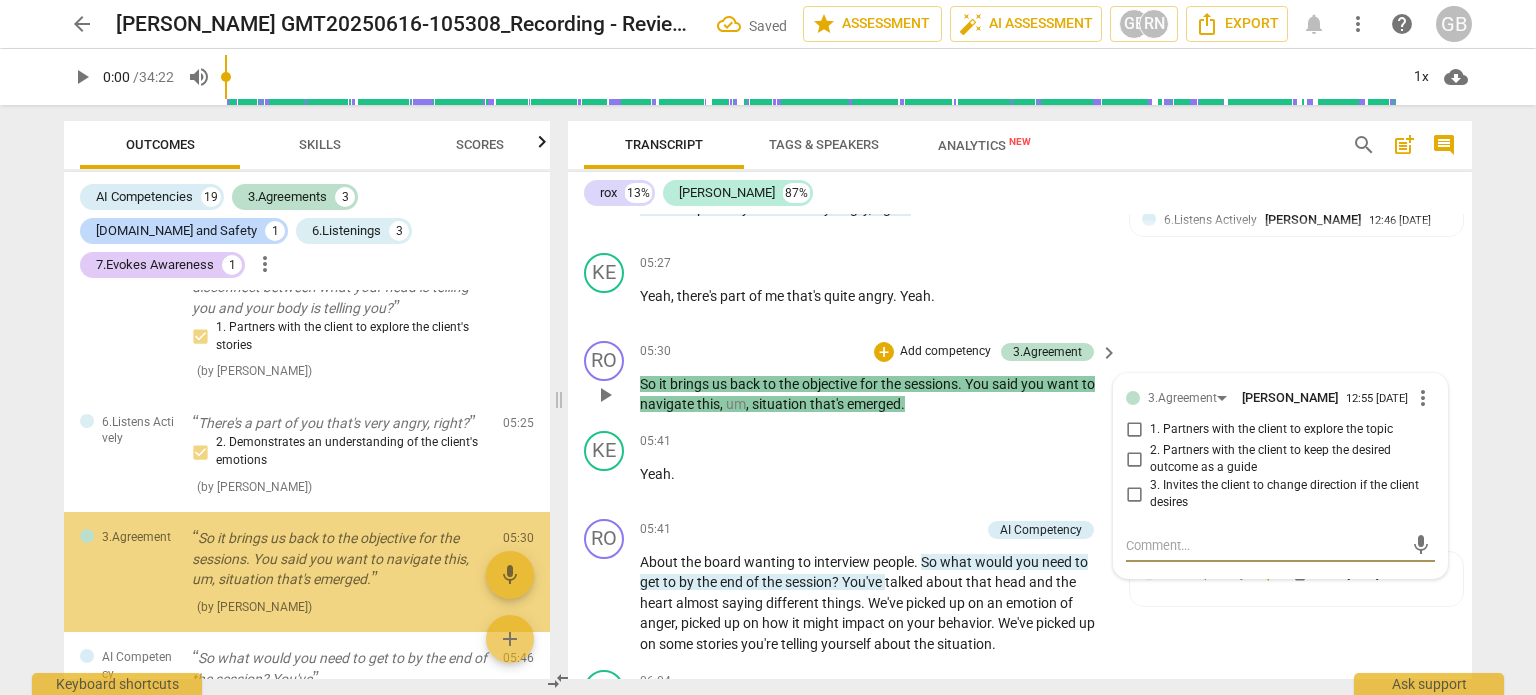 scroll, scrollTop: 805, scrollLeft: 0, axis: vertical 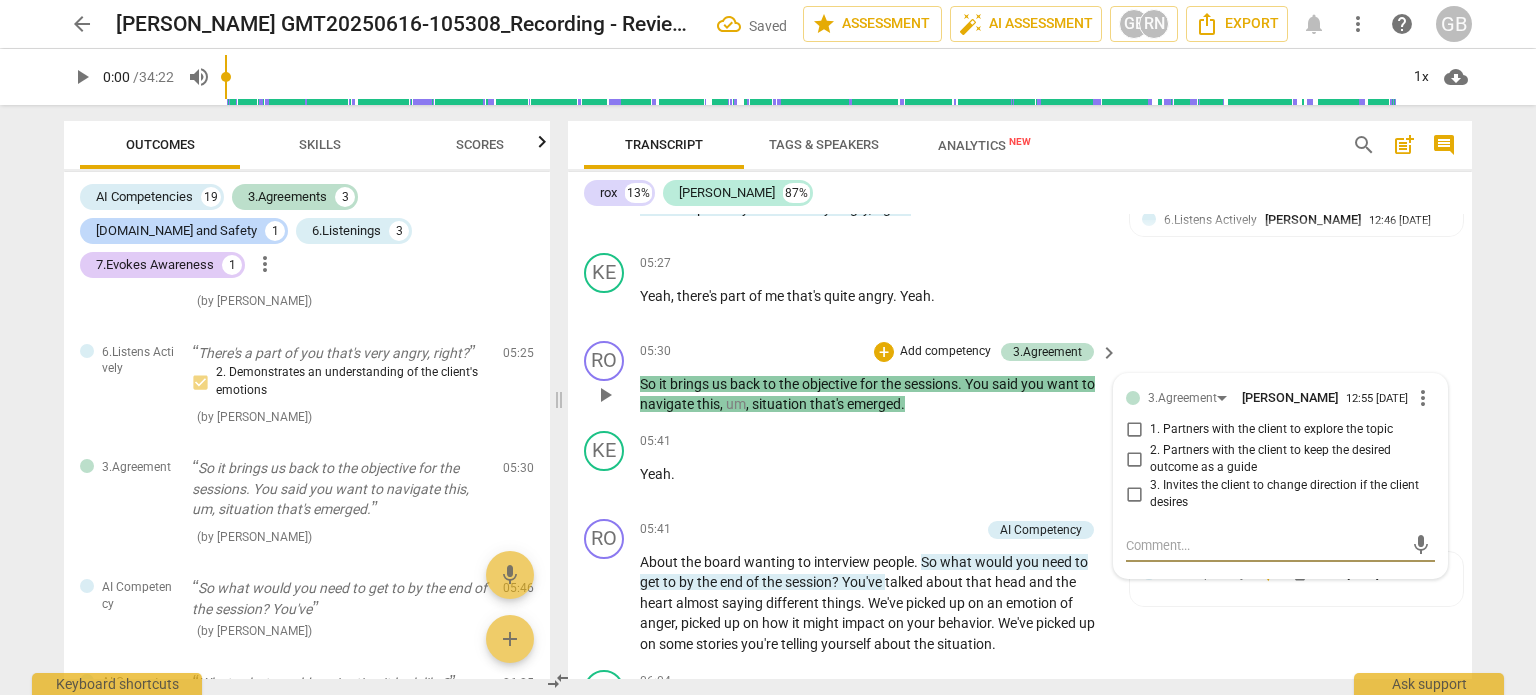 click on "1. Partners with the client to explore the topic" at bounding box center [1134, 430] 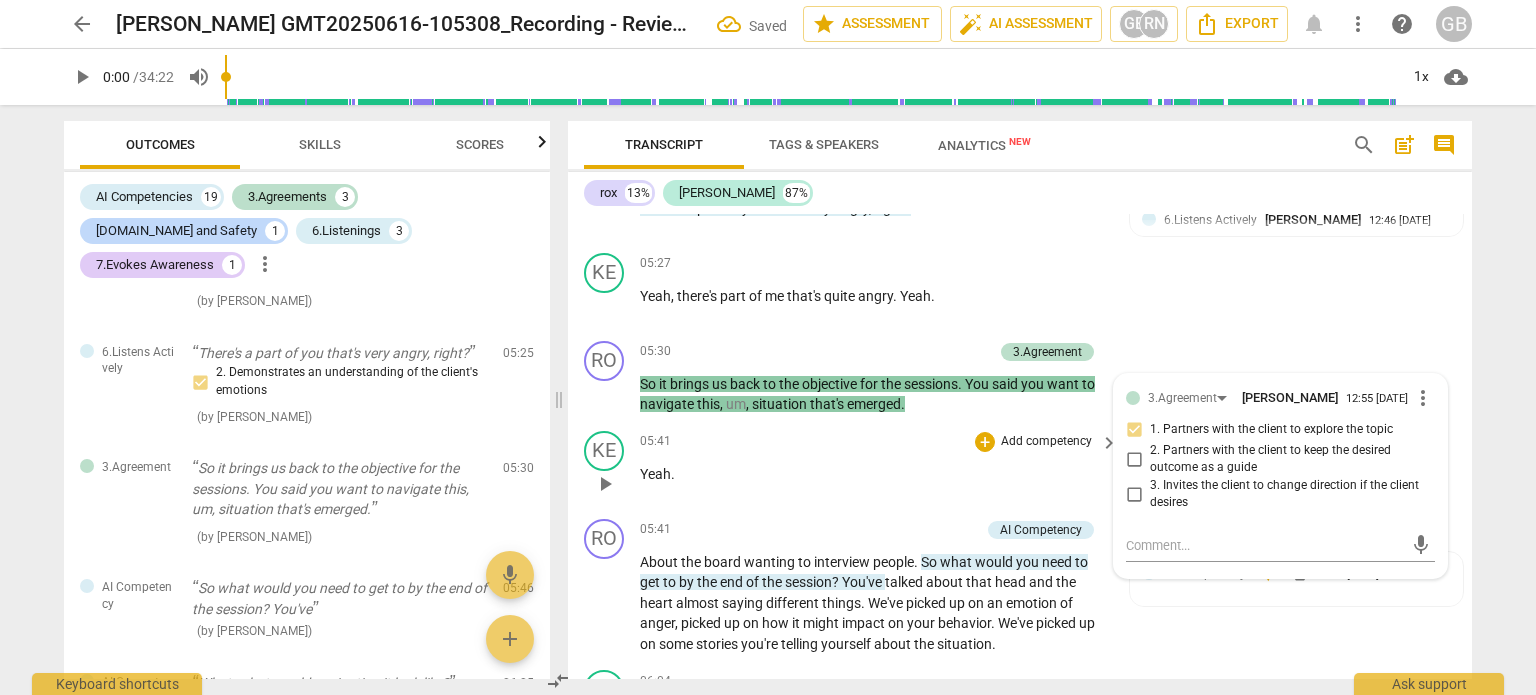click on "05:41 + Add competency keyboard_arrow_right" at bounding box center (880, 442) 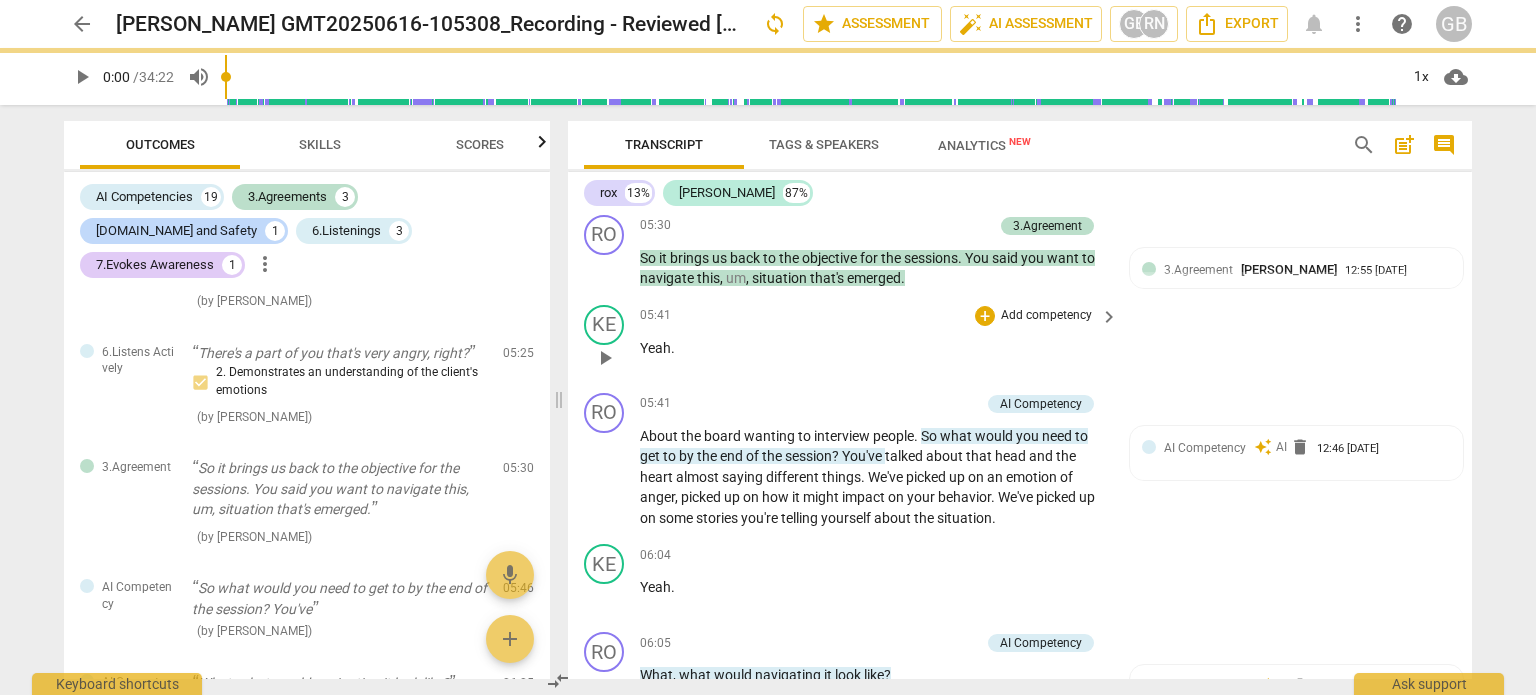 scroll, scrollTop: 2800, scrollLeft: 0, axis: vertical 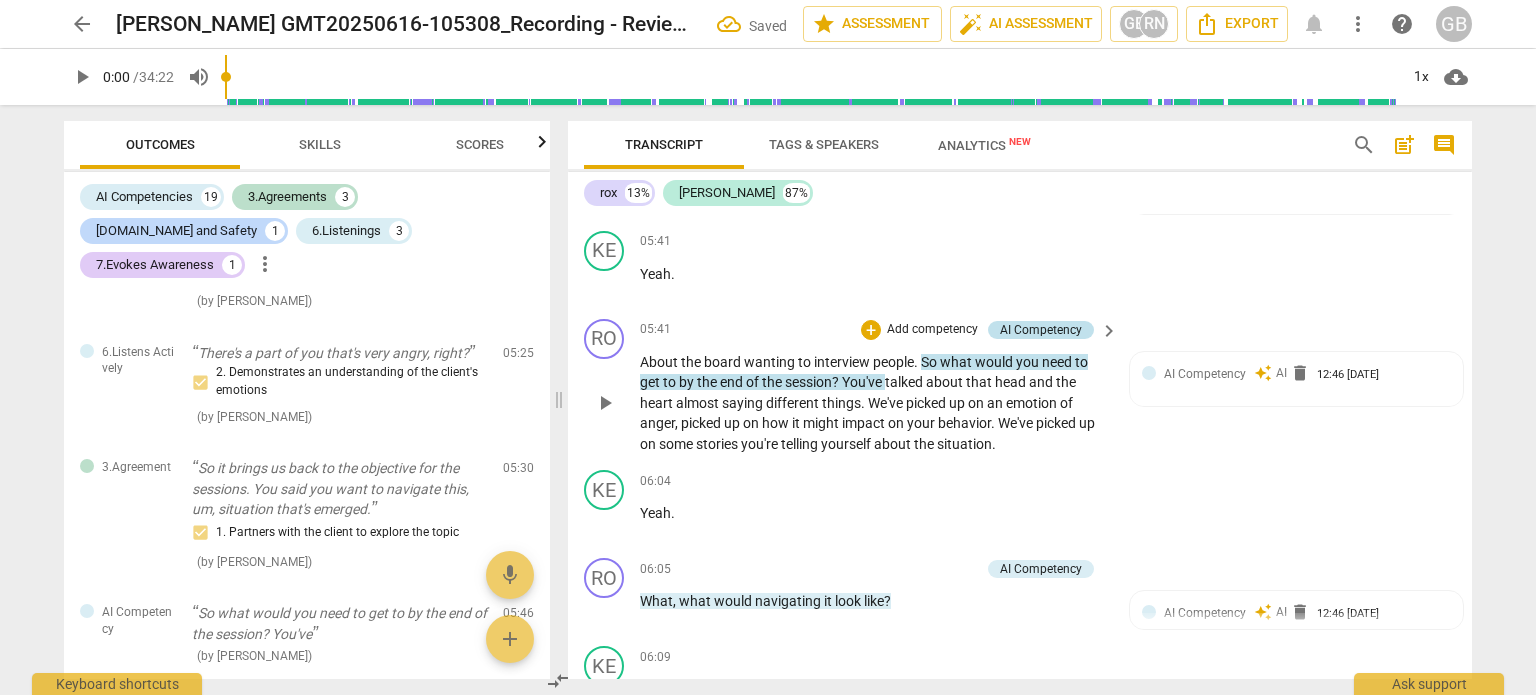 click on "AI Competency" at bounding box center (1041, 330) 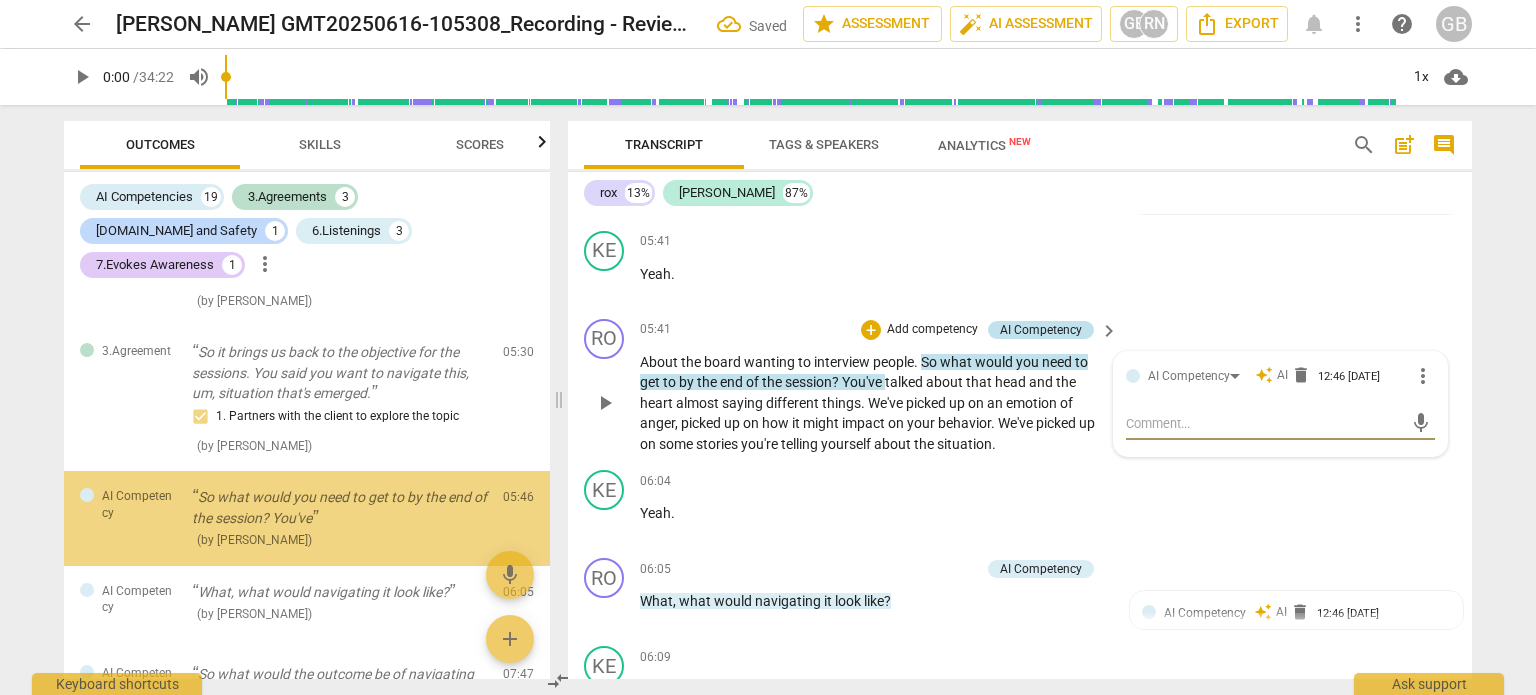 scroll, scrollTop: 937, scrollLeft: 0, axis: vertical 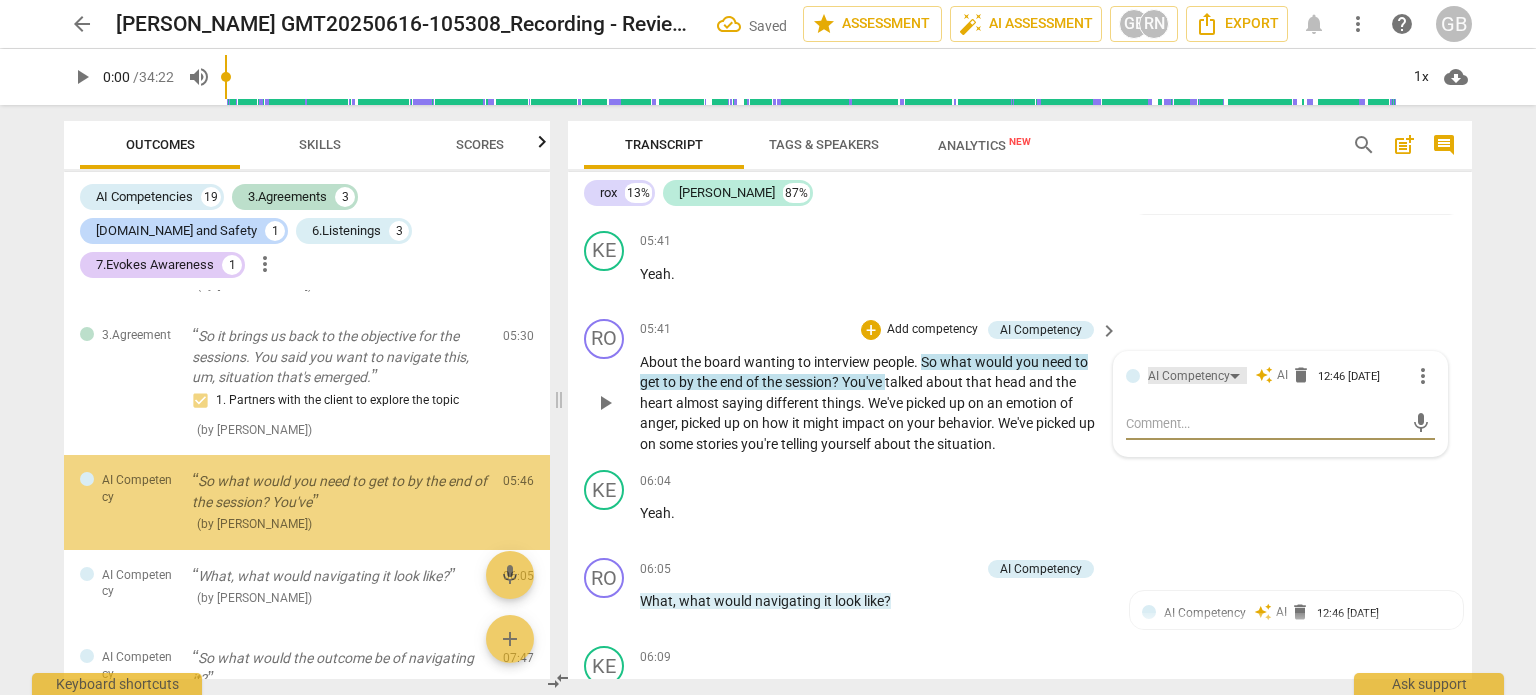 click on "AI Competency" at bounding box center (1189, 376) 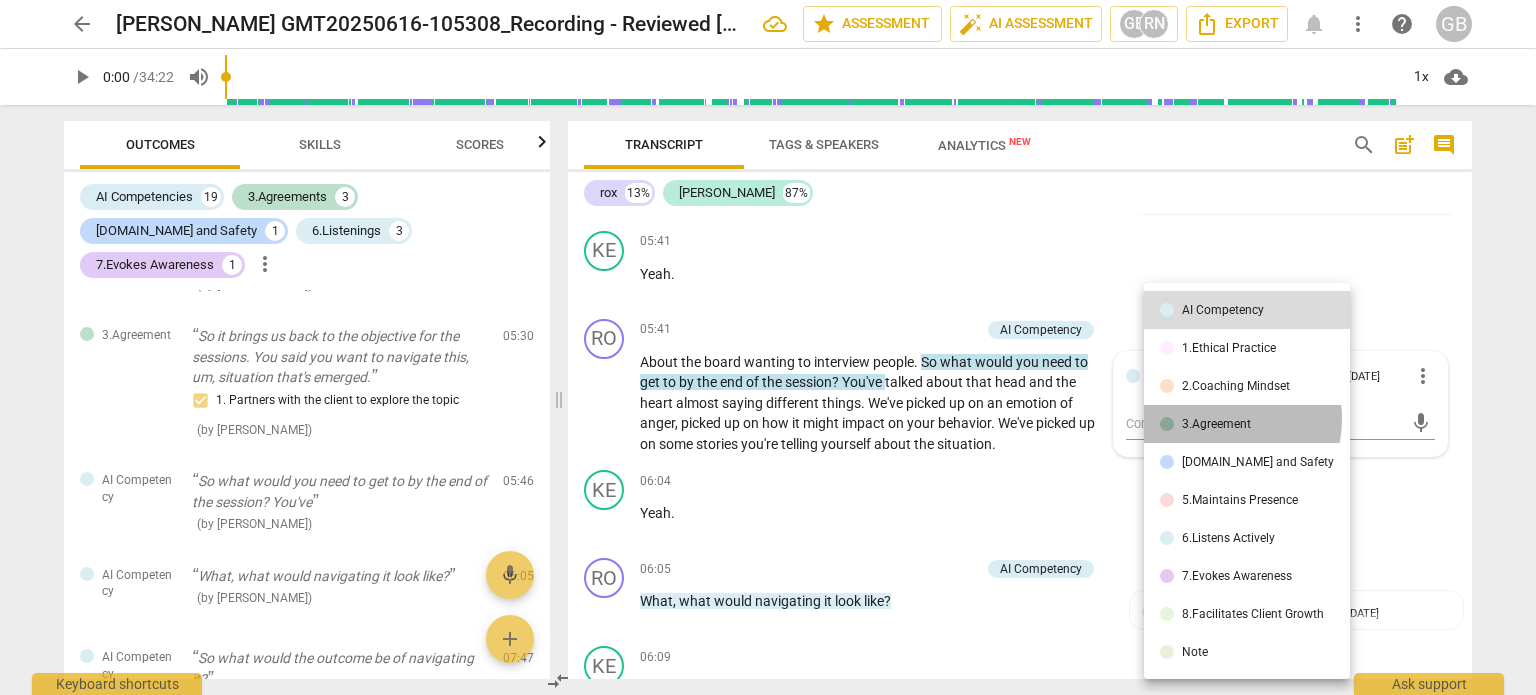 click on "3.Agreement" at bounding box center (1216, 424) 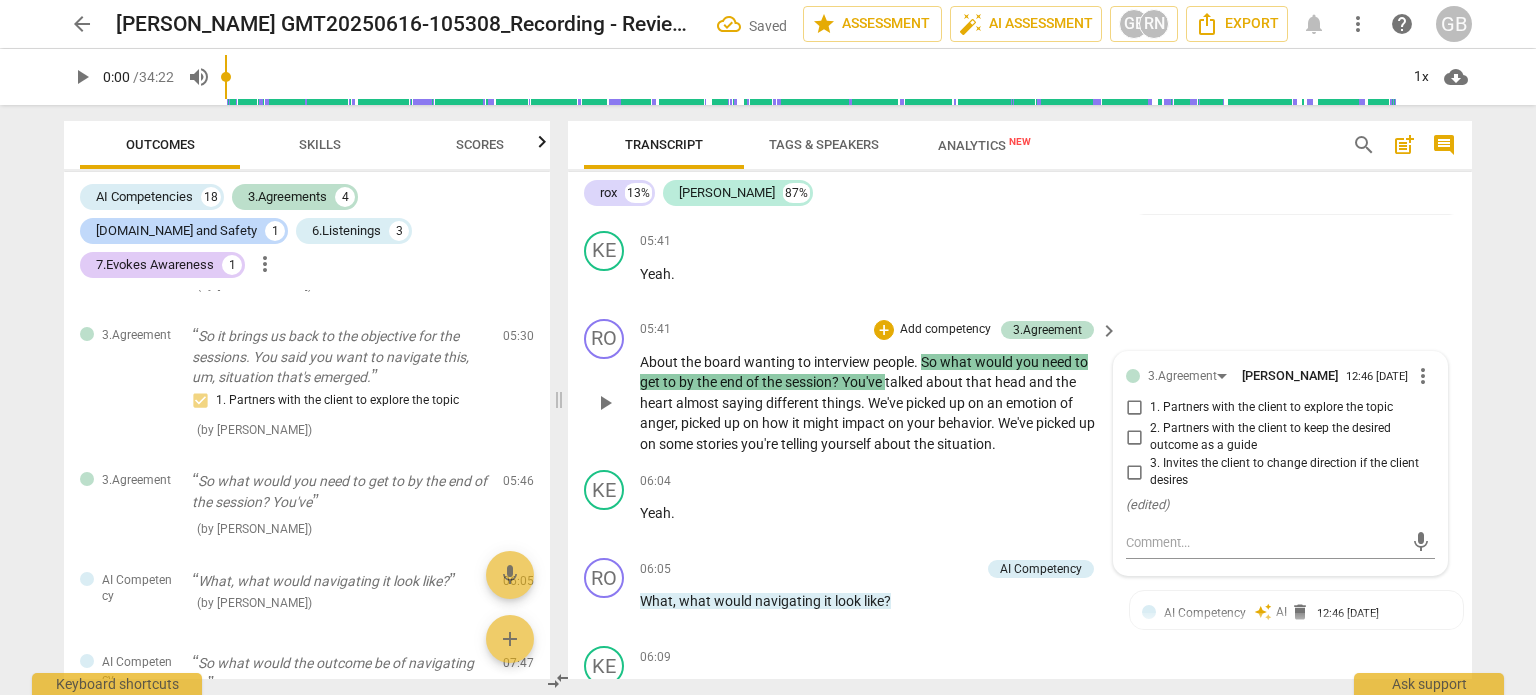 click on "3. Invites the client to change direction if the client desires" at bounding box center [1134, 472] 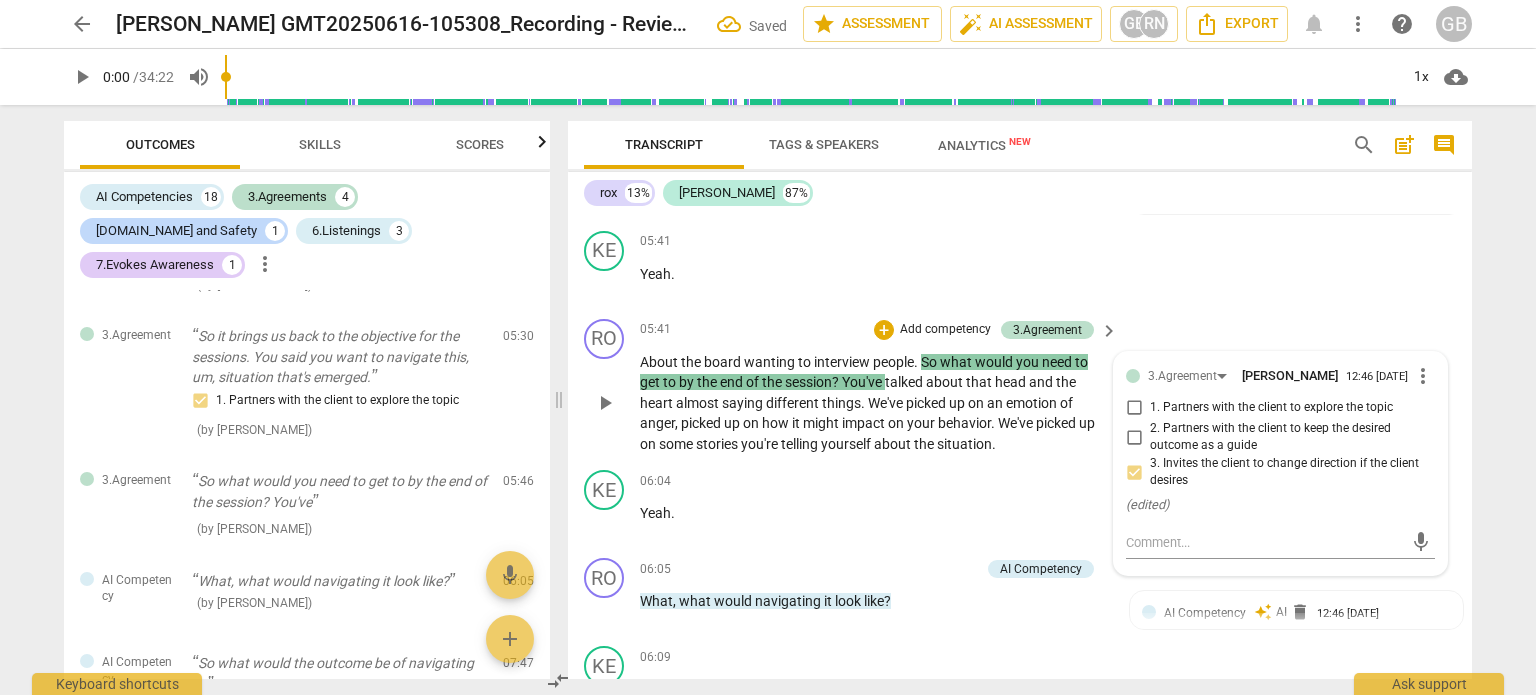 click on "About   the   board   wanting   to   interview   people .   So   what   would   you   need   to   get   to   by   the   end   of   the   session ?   You've   talked   about   that   head   and   the   heart   almost   saying   different   things .   We've   picked   up   on   an   emotion   of   anger ,   picked   up   on   how   it   might   impact   on   your   behavior .   We've   picked   up   on   some   stories   you're   telling   yourself   about   the   situation ." at bounding box center (874, 403) 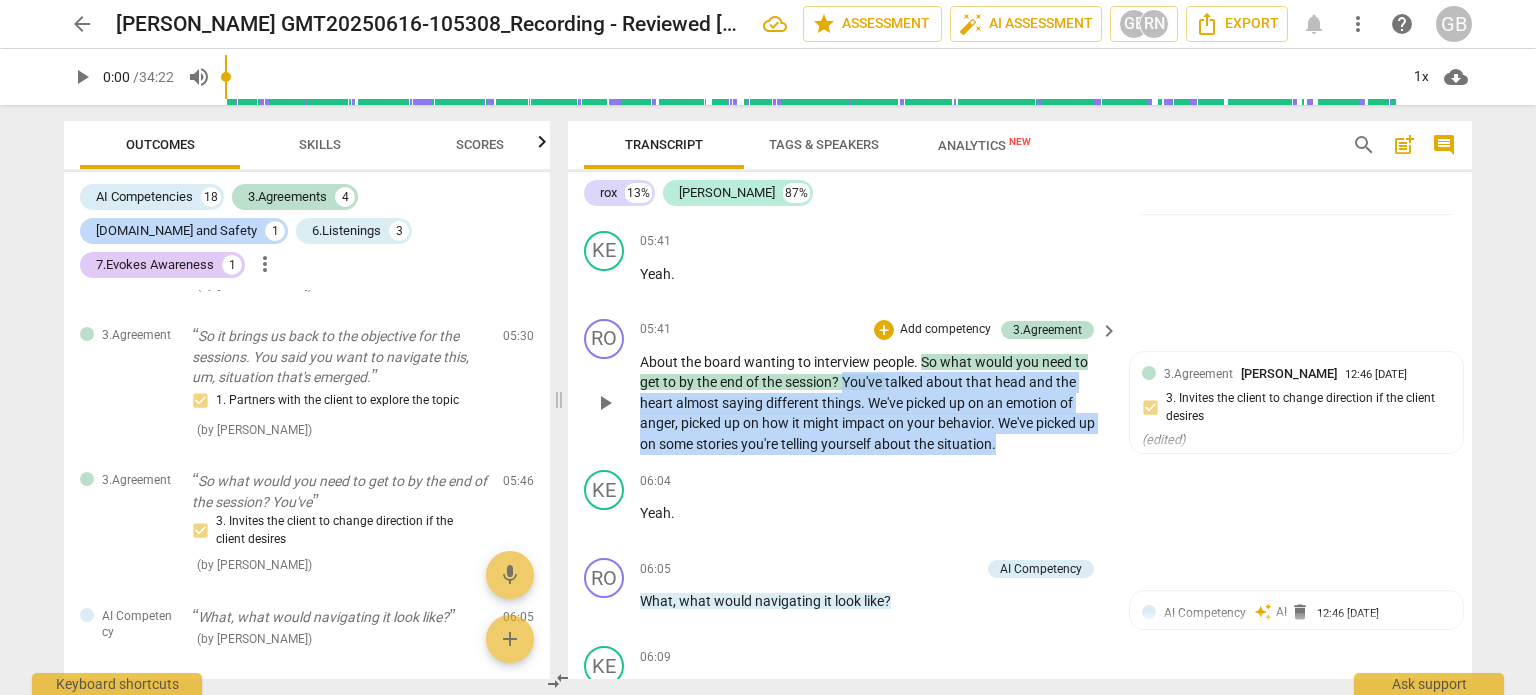 drag, startPoint x: 1008, startPoint y: 438, endPoint x: 843, endPoint y: 367, distance: 179.6274 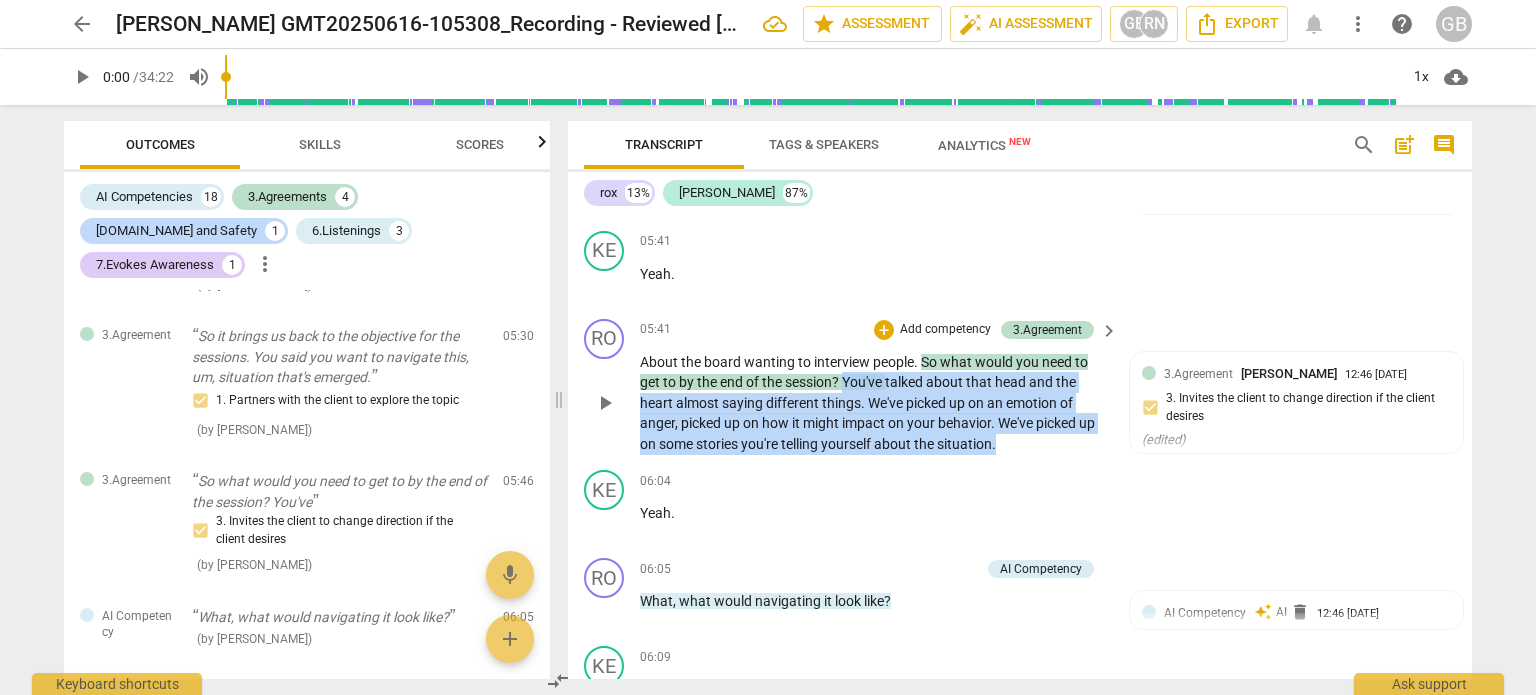 click on "About   the   board   wanting   to   interview   people .   So   what   would   you   need   to   get   to   by   the   end   of   the   session ?   You've   talked   about   that   head   and   the   heart   almost   saying   different   things .   We've   picked   up   on   an   emotion   of   anger ,   picked   up   on   how   it   might   impact   on   your   behavior .   We've   picked   up   on   some   stories   you're   telling   yourself   about   the   situation ." at bounding box center (874, 403) 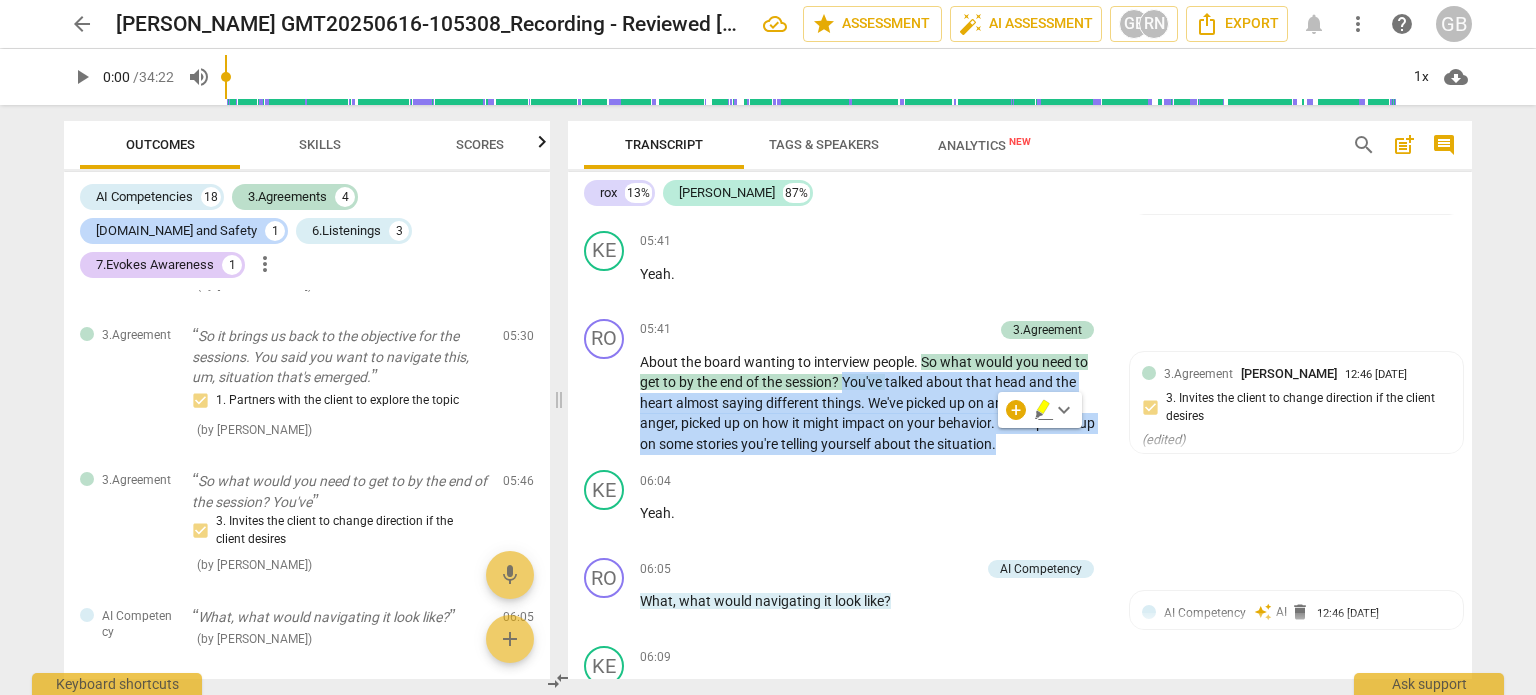 click on "Skills" at bounding box center [320, 144] 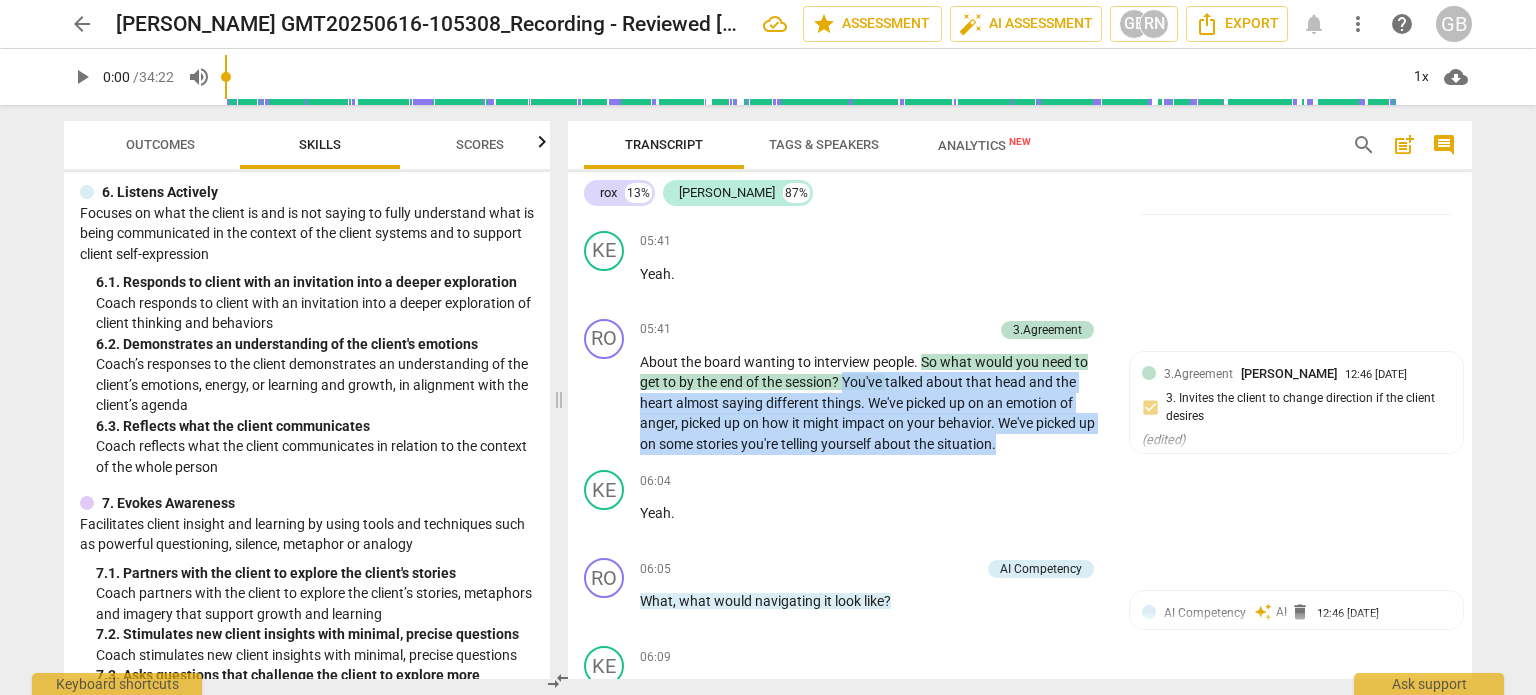 scroll, scrollTop: 1200, scrollLeft: 0, axis: vertical 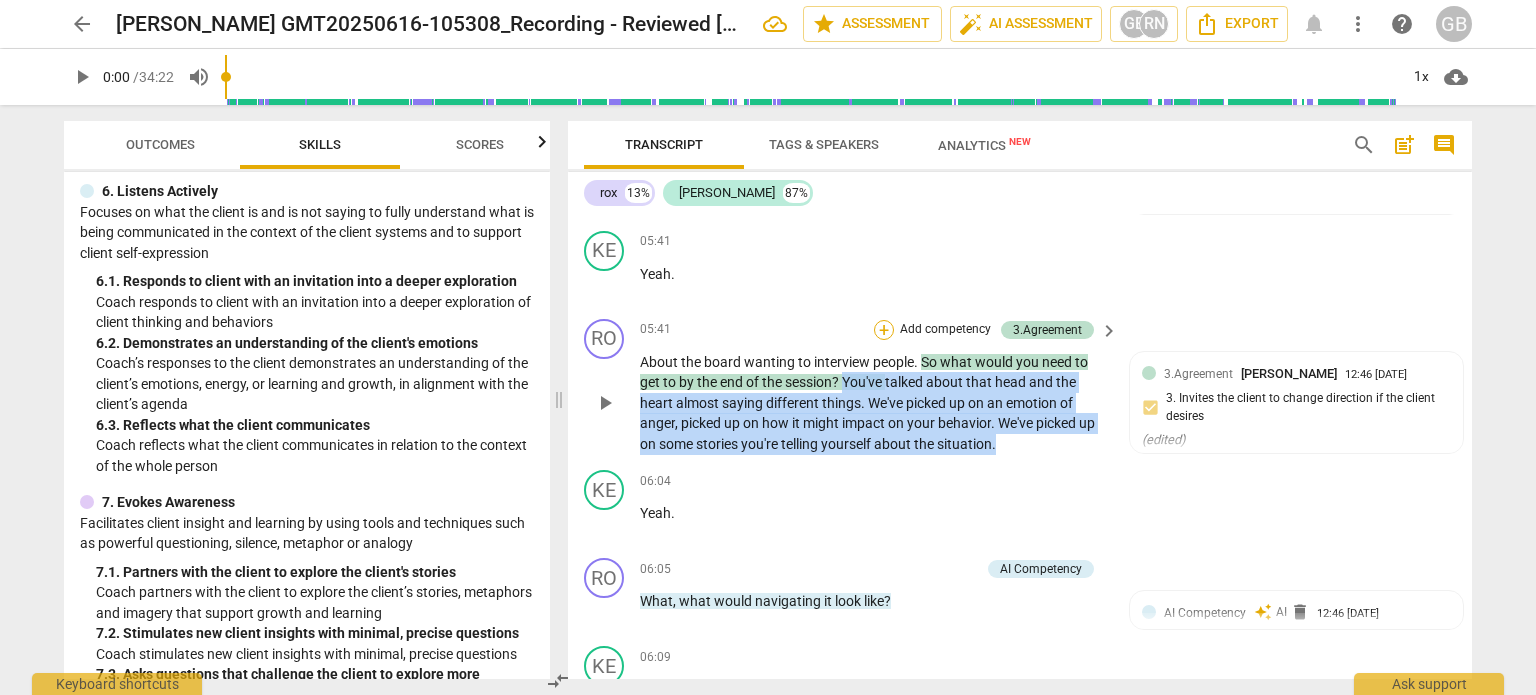 click on "+" at bounding box center [884, 330] 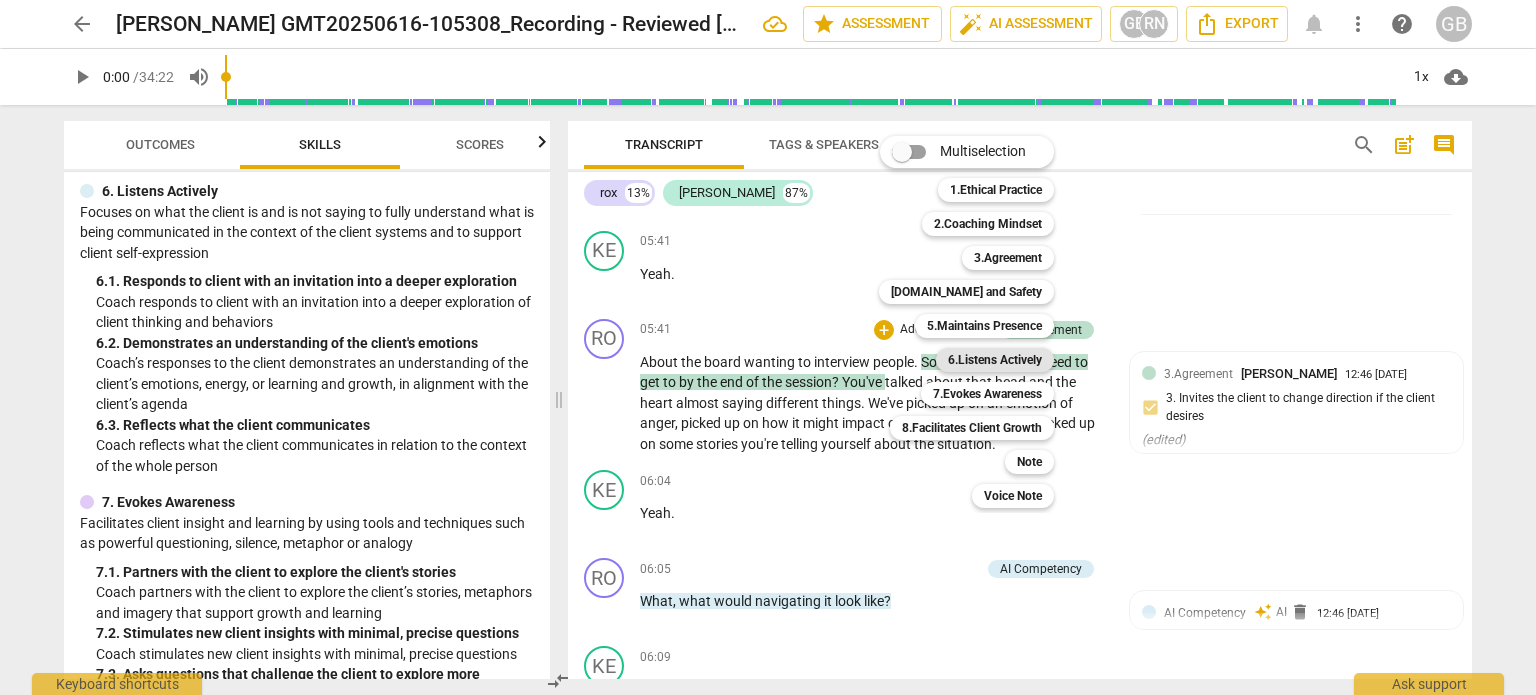 click on "6.Listens Actively" at bounding box center (995, 360) 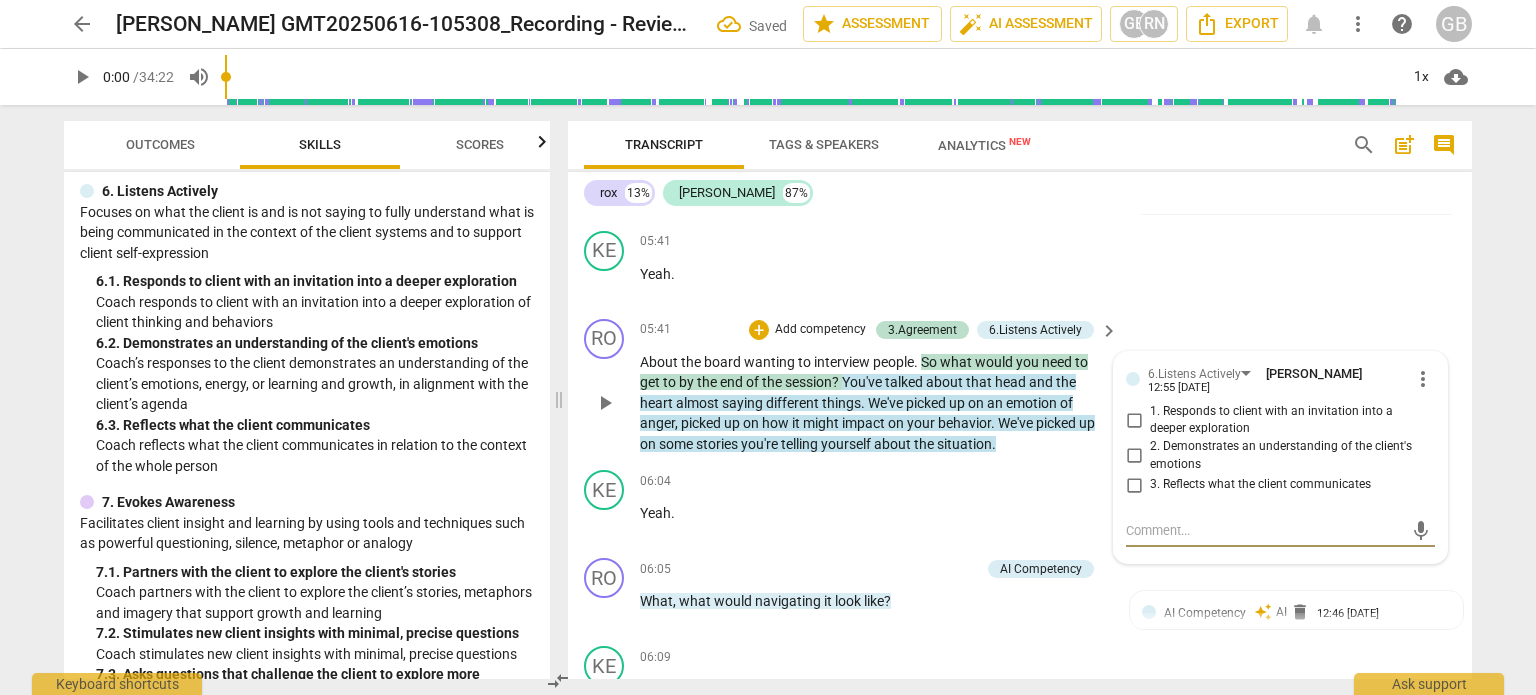 click on "3. Reflects what the client communicates" at bounding box center [1134, 485] 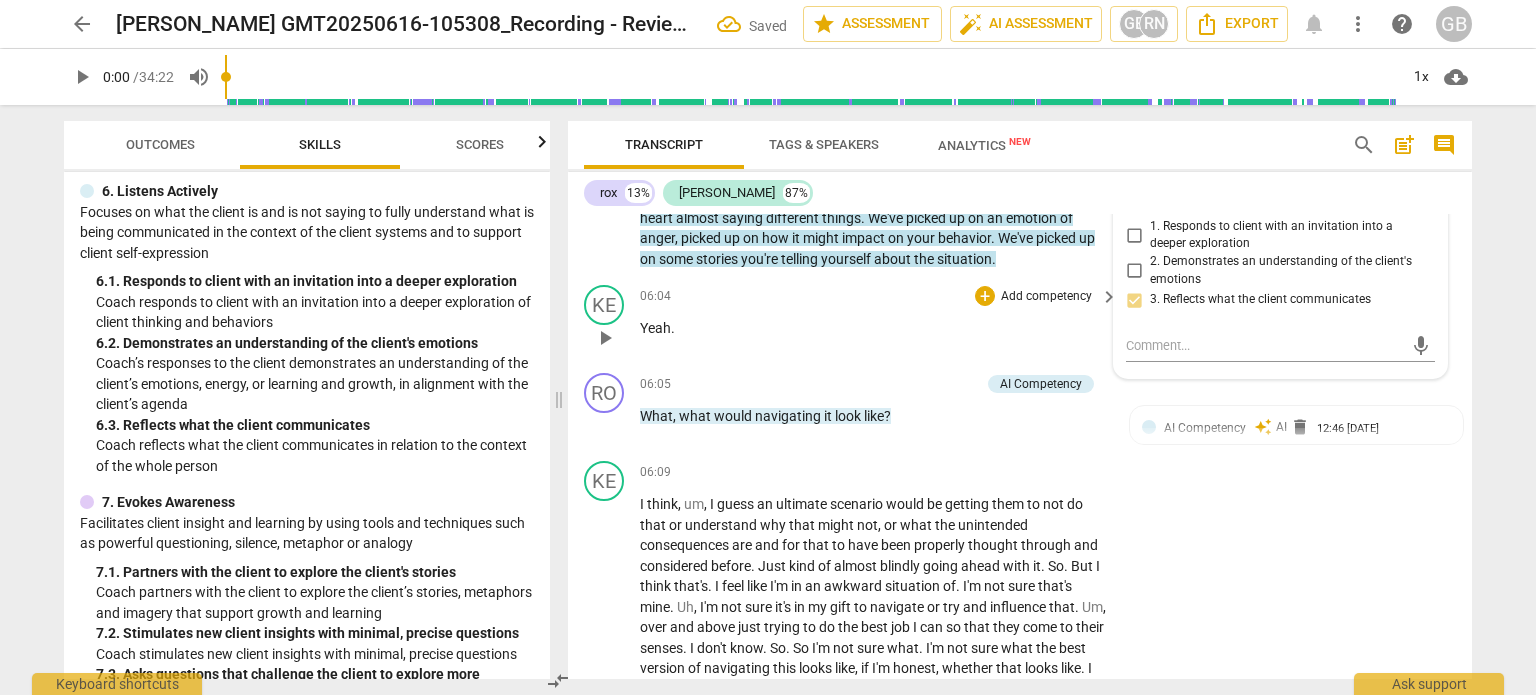 scroll, scrollTop: 3000, scrollLeft: 0, axis: vertical 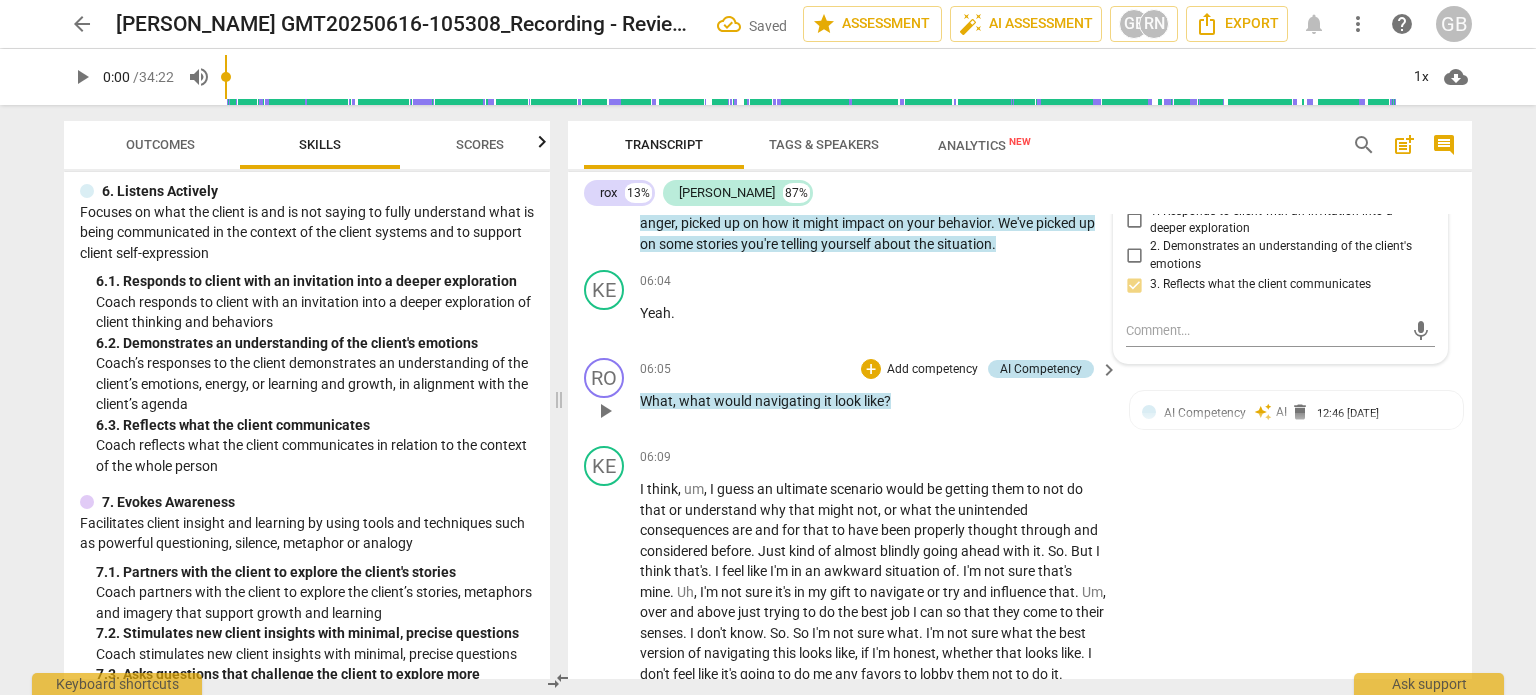click on "AI Competency" at bounding box center (1041, 369) 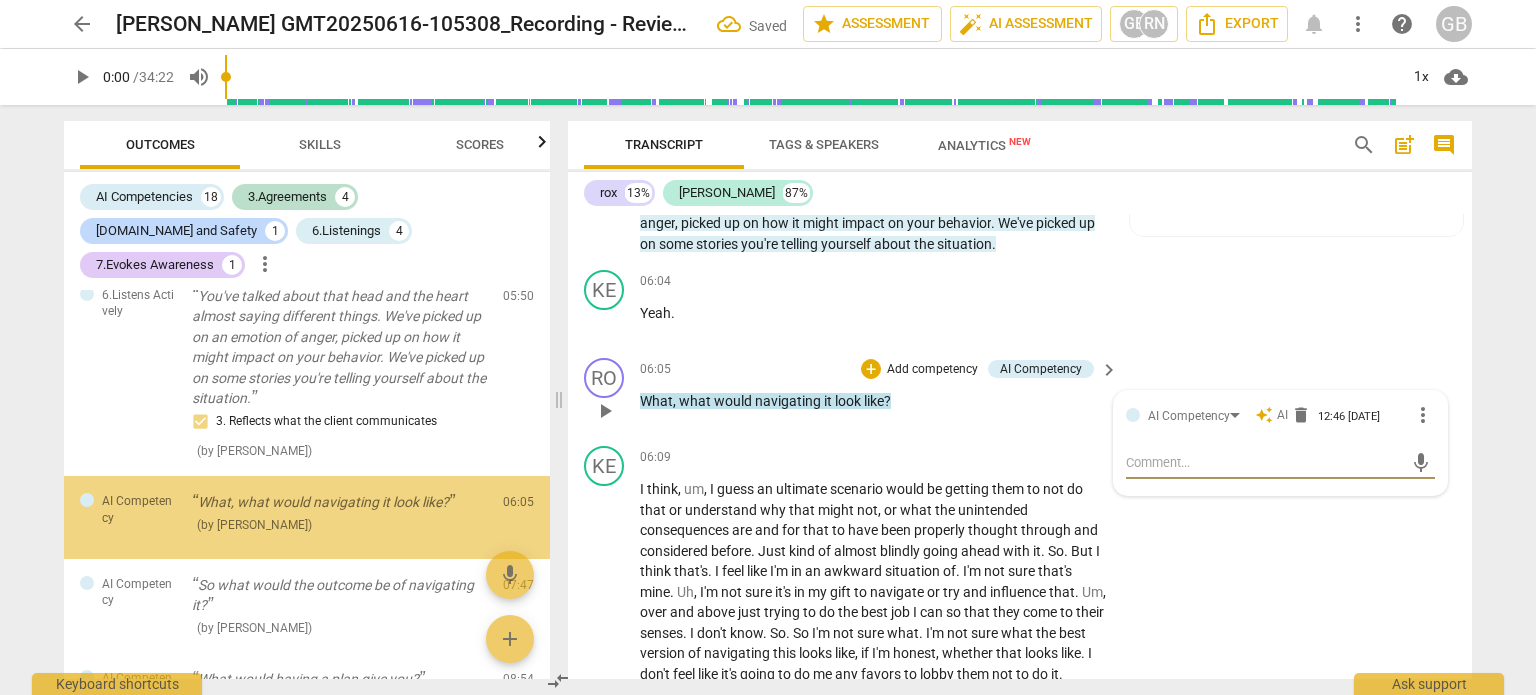 scroll, scrollTop: 1274, scrollLeft: 0, axis: vertical 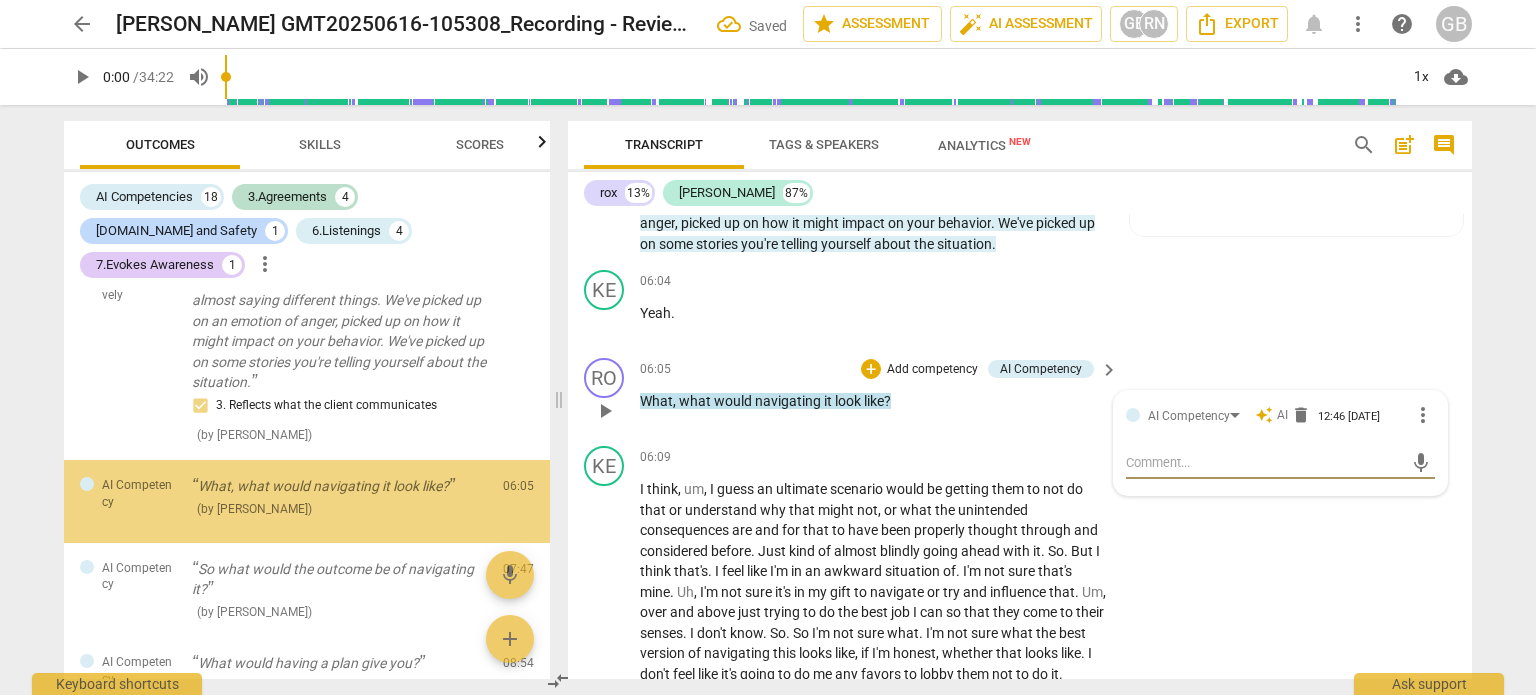 click on "AI Competency auto_awesome AI delete 12:46 07-20-2025 more_vert" at bounding box center (1280, 415) 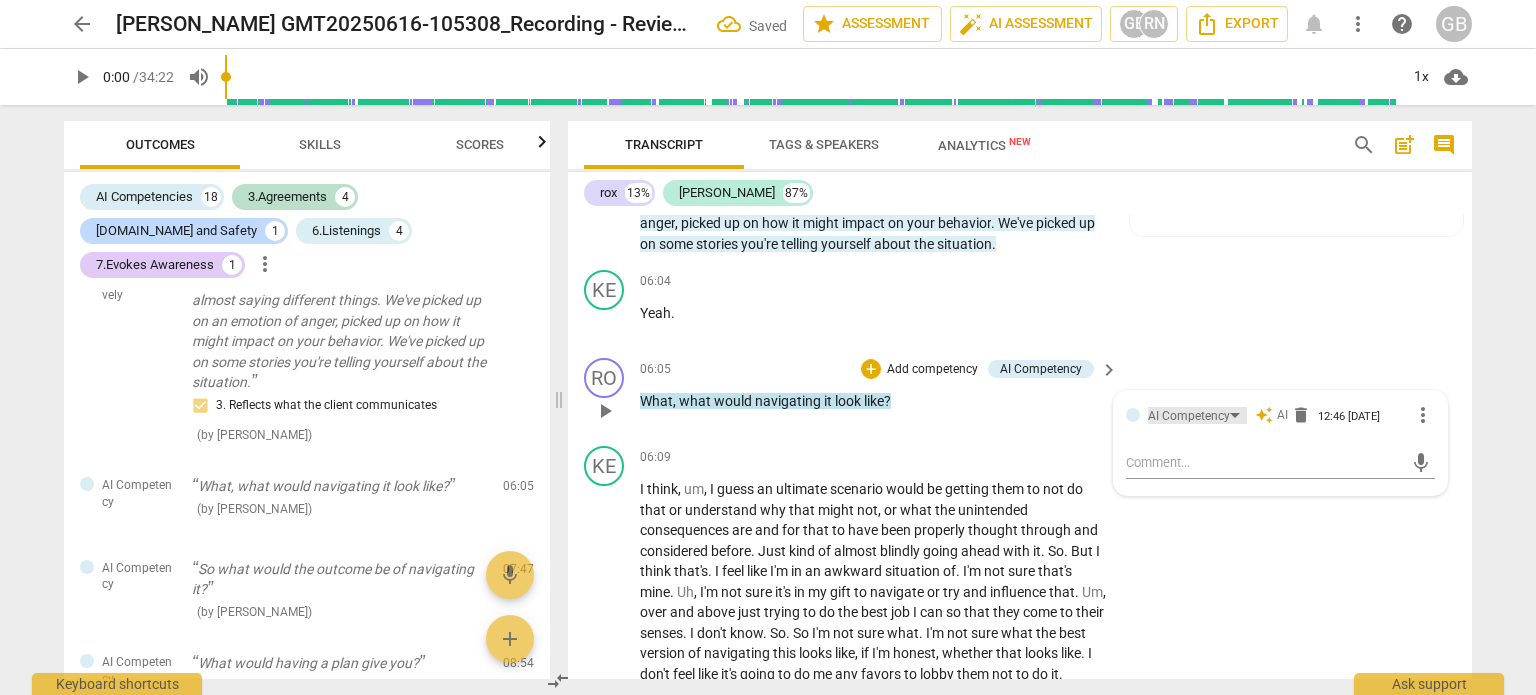 click on "AI Competency" at bounding box center [1189, 416] 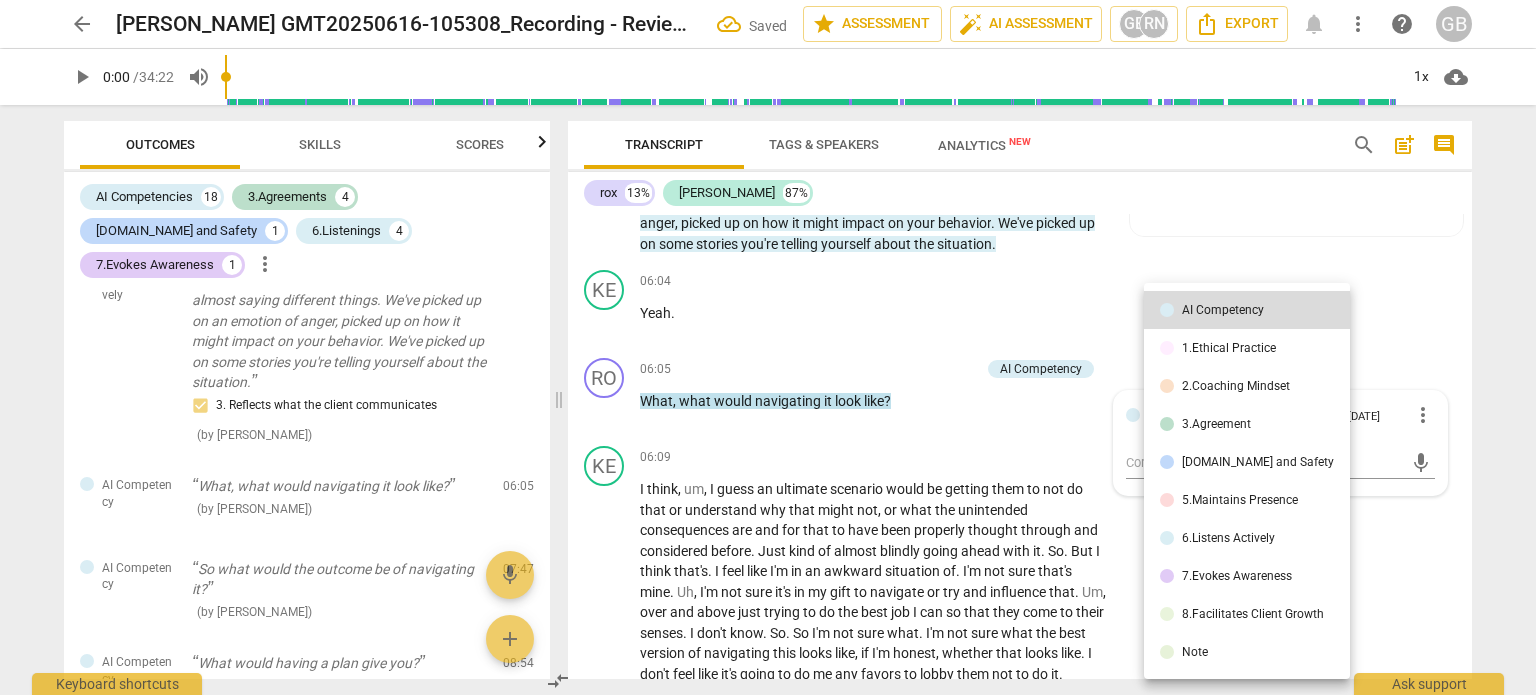 click on "3.Agreement" at bounding box center (1216, 424) 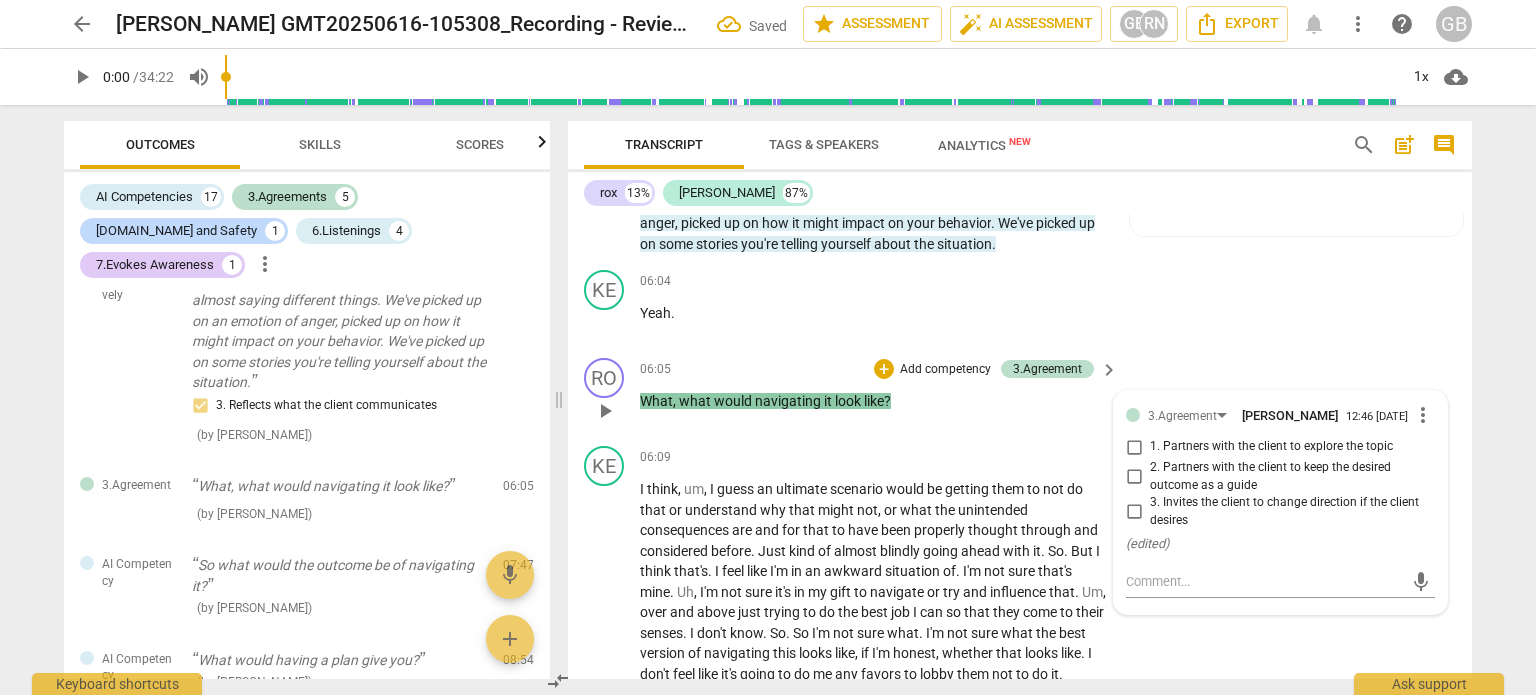 click on "1. Partners with the client to explore the topic" at bounding box center [1134, 447] 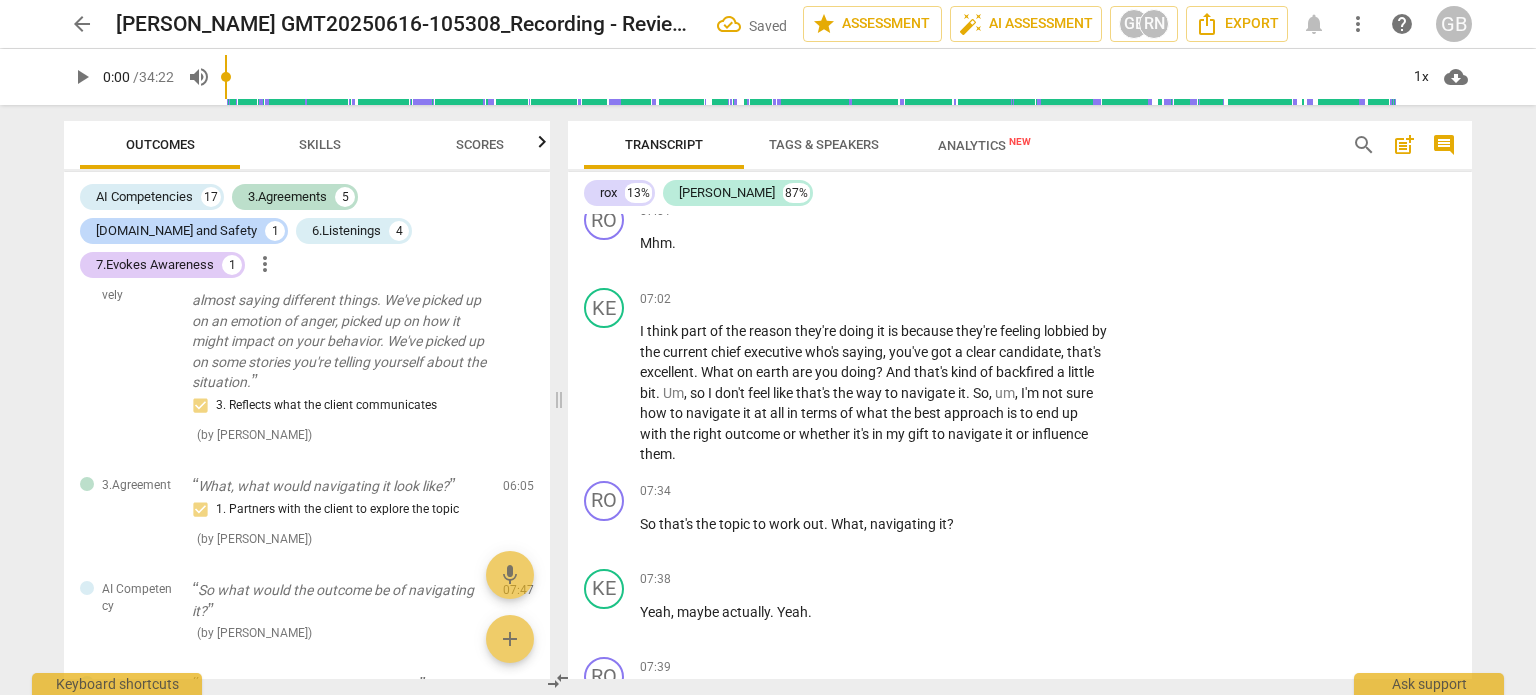 scroll, scrollTop: 3600, scrollLeft: 0, axis: vertical 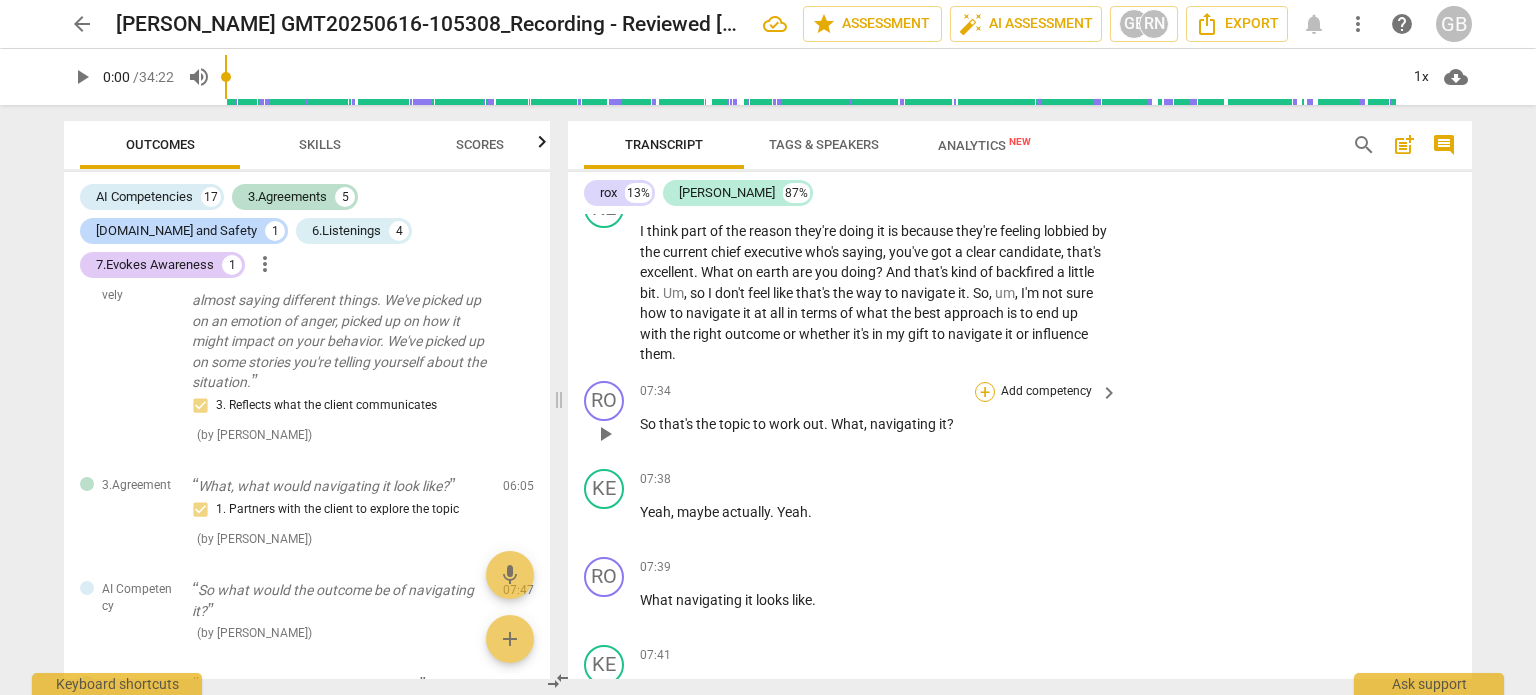click on "+" at bounding box center [985, 392] 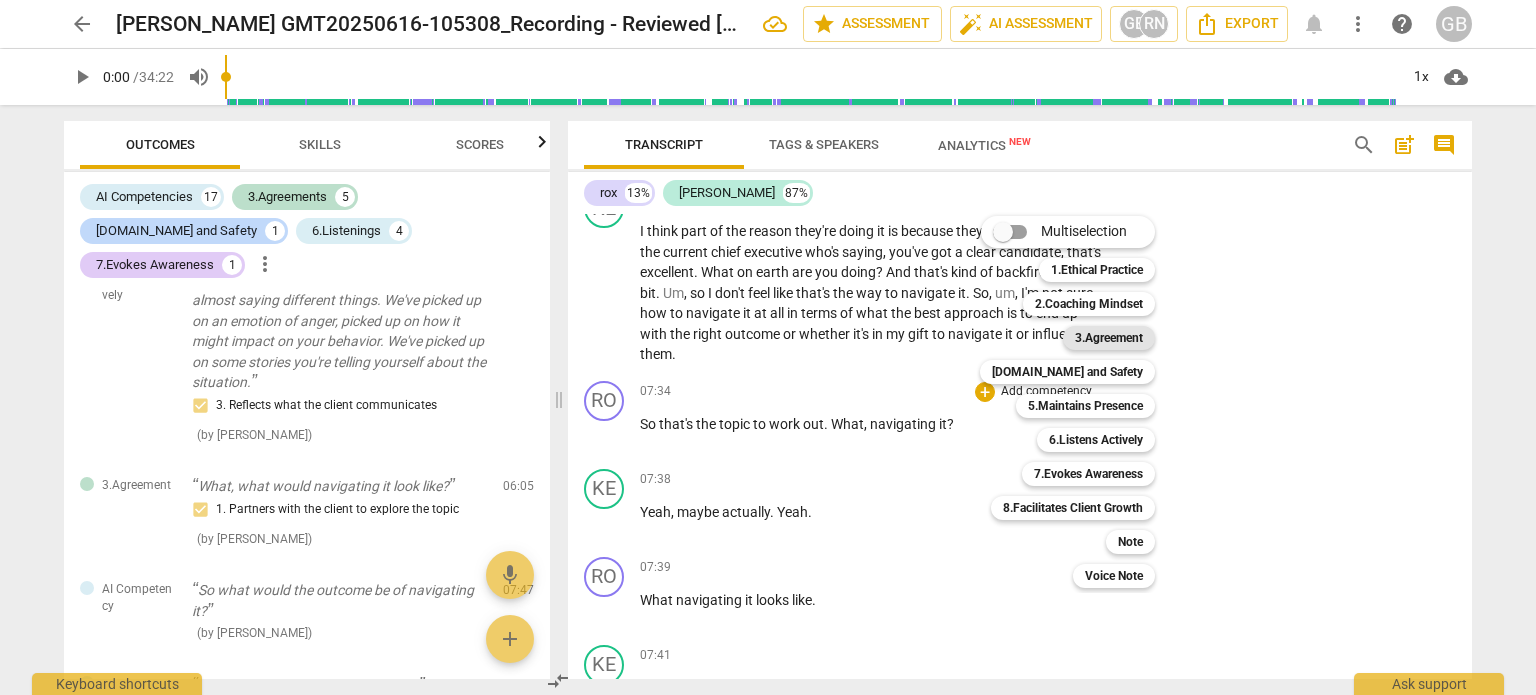 click on "3.Agreement" at bounding box center [1109, 338] 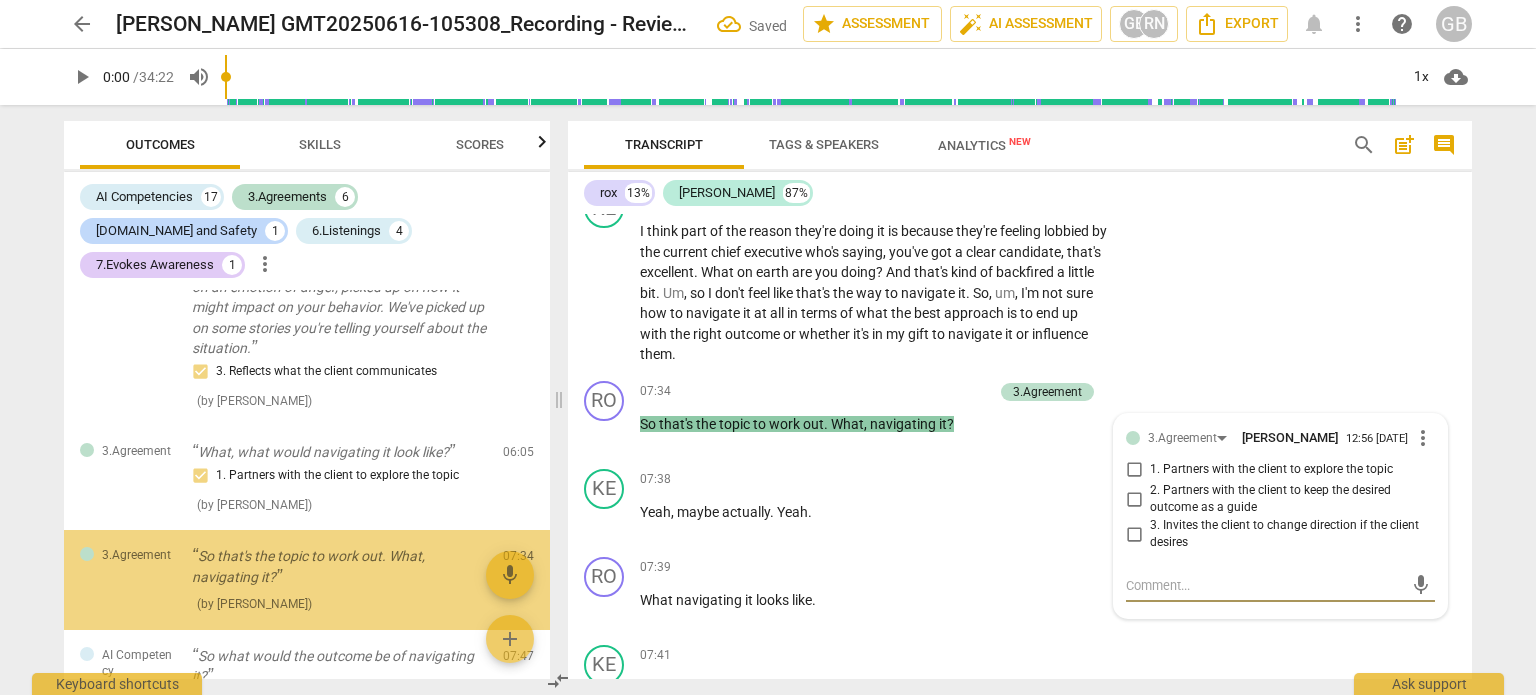 scroll, scrollTop: 1386, scrollLeft: 0, axis: vertical 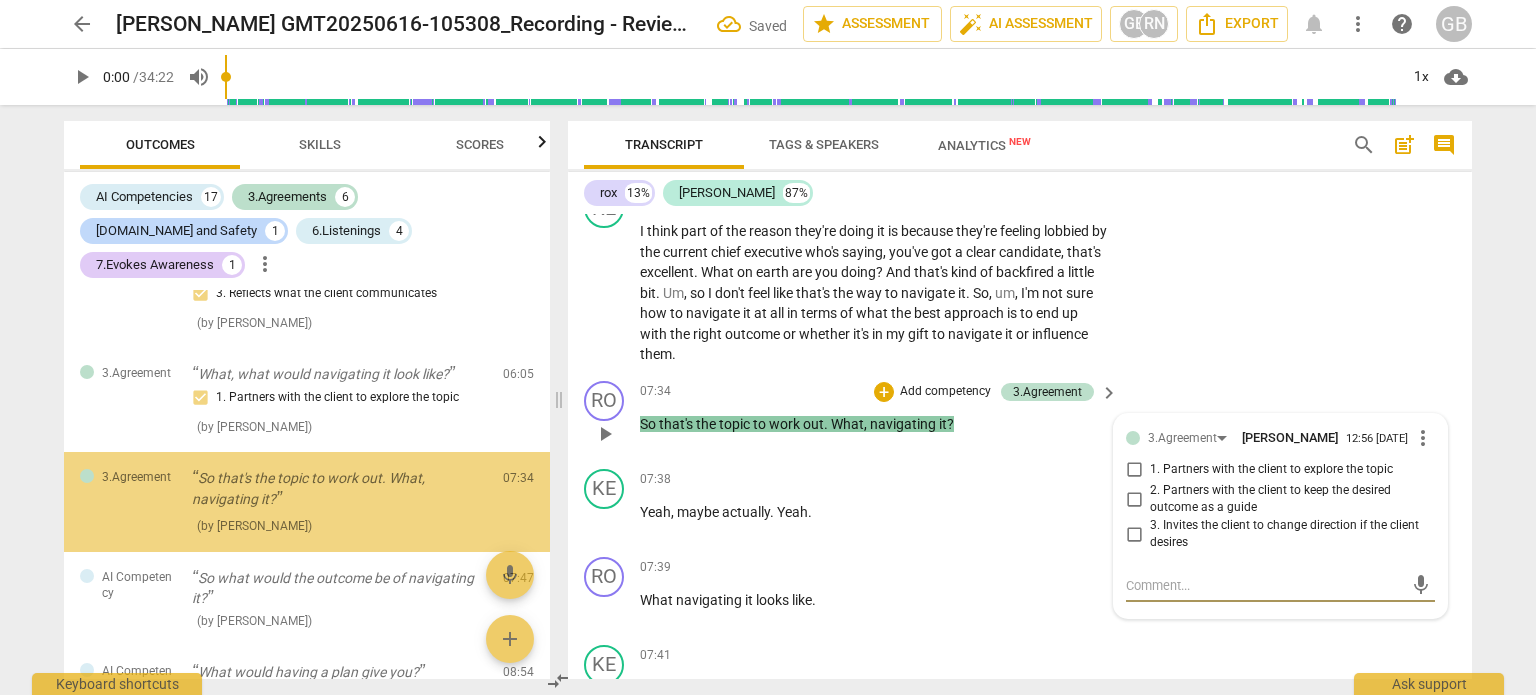 click on "1. Partners with the client to explore the topic" at bounding box center [1134, 470] 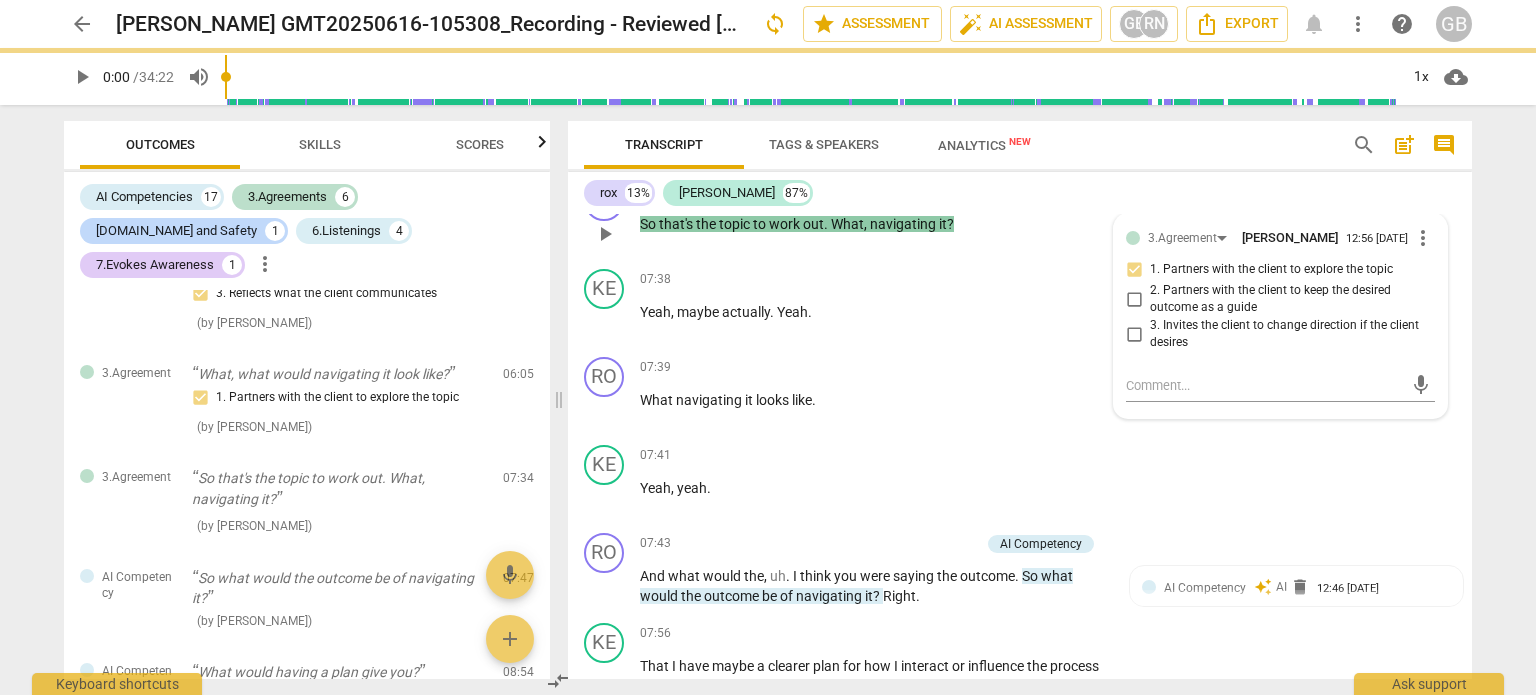 scroll, scrollTop: 3900, scrollLeft: 0, axis: vertical 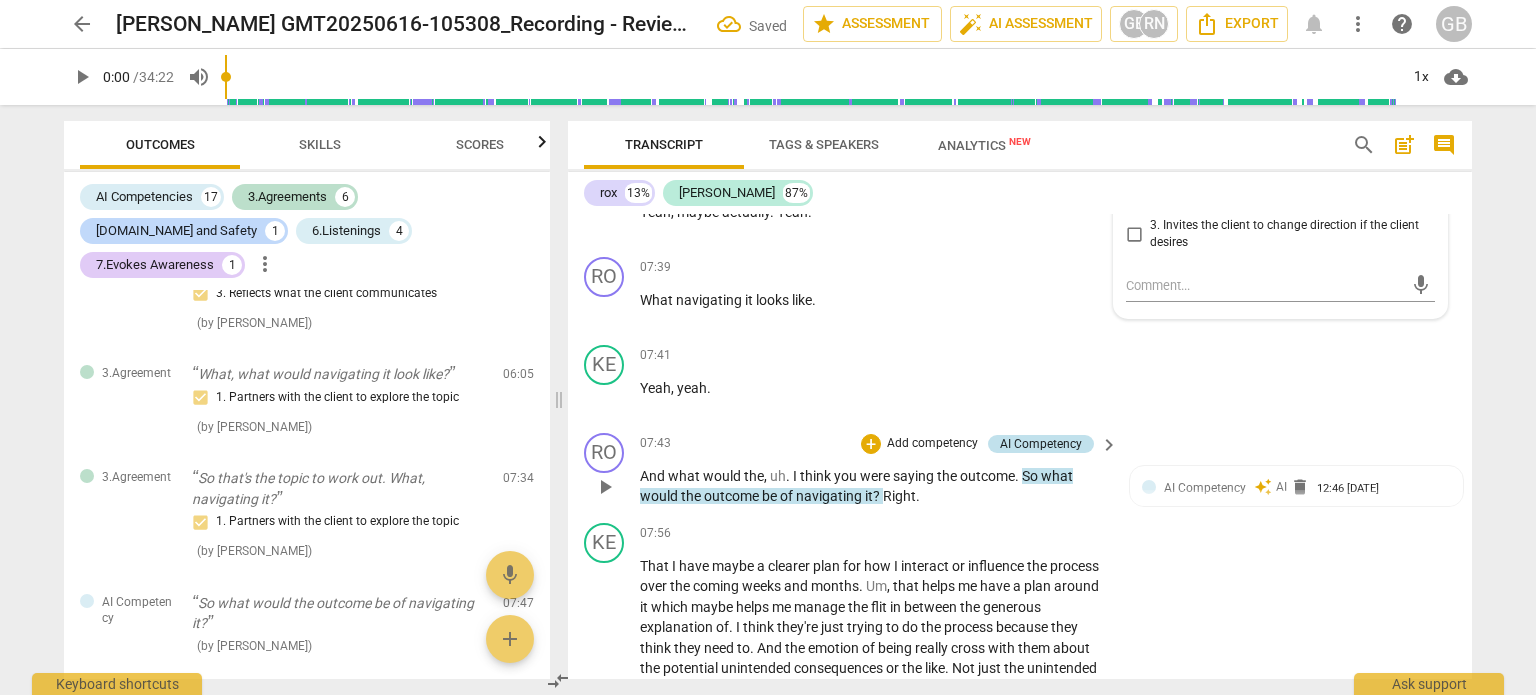 click on "AI Competency" at bounding box center [1041, 444] 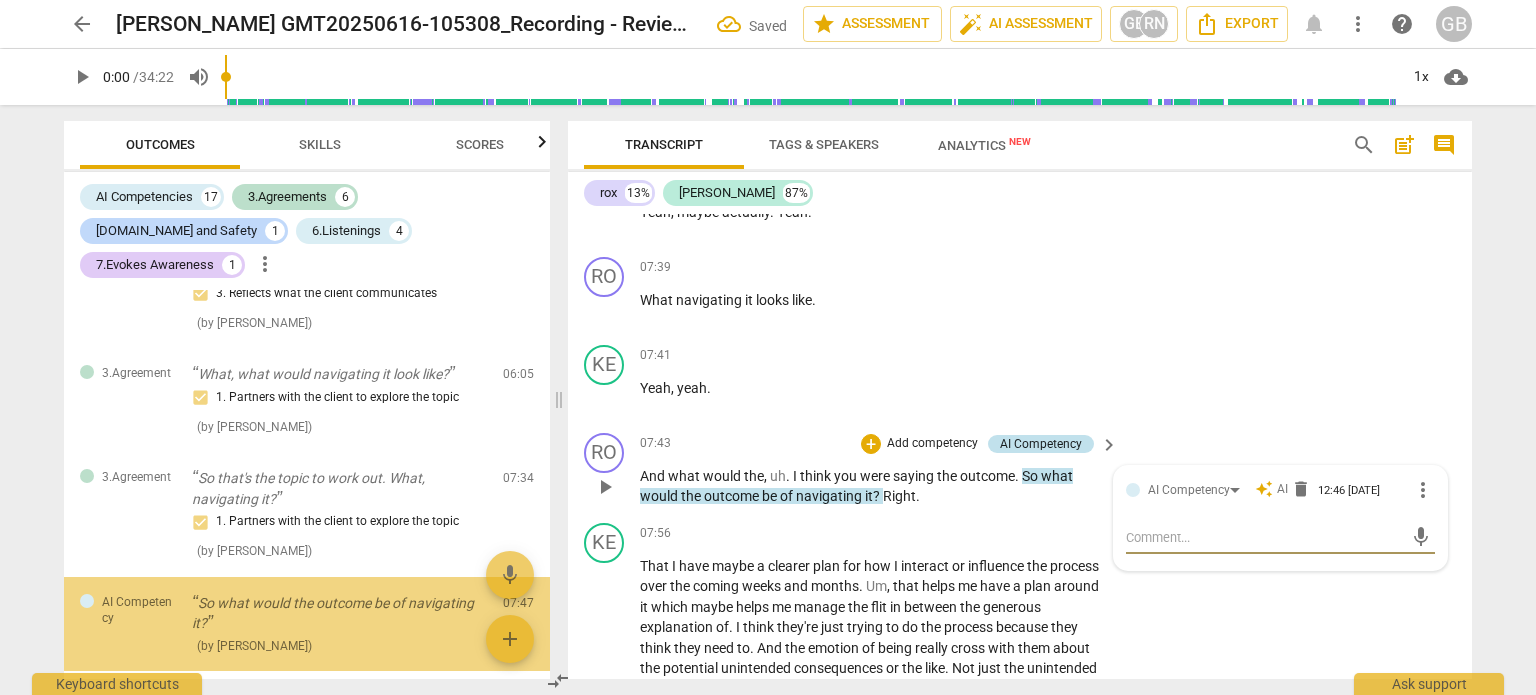 scroll, scrollTop: 1508, scrollLeft: 0, axis: vertical 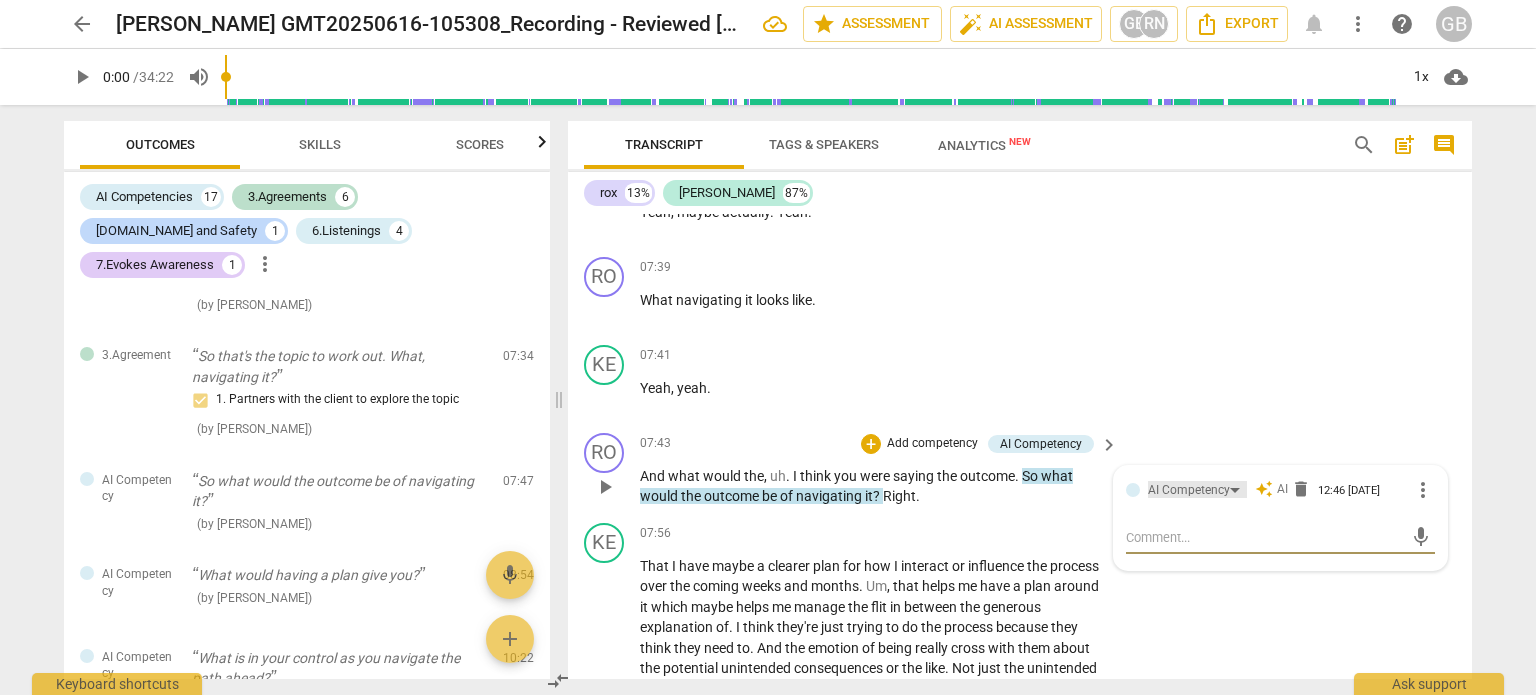 click on "AI Competency" at bounding box center (1189, 490) 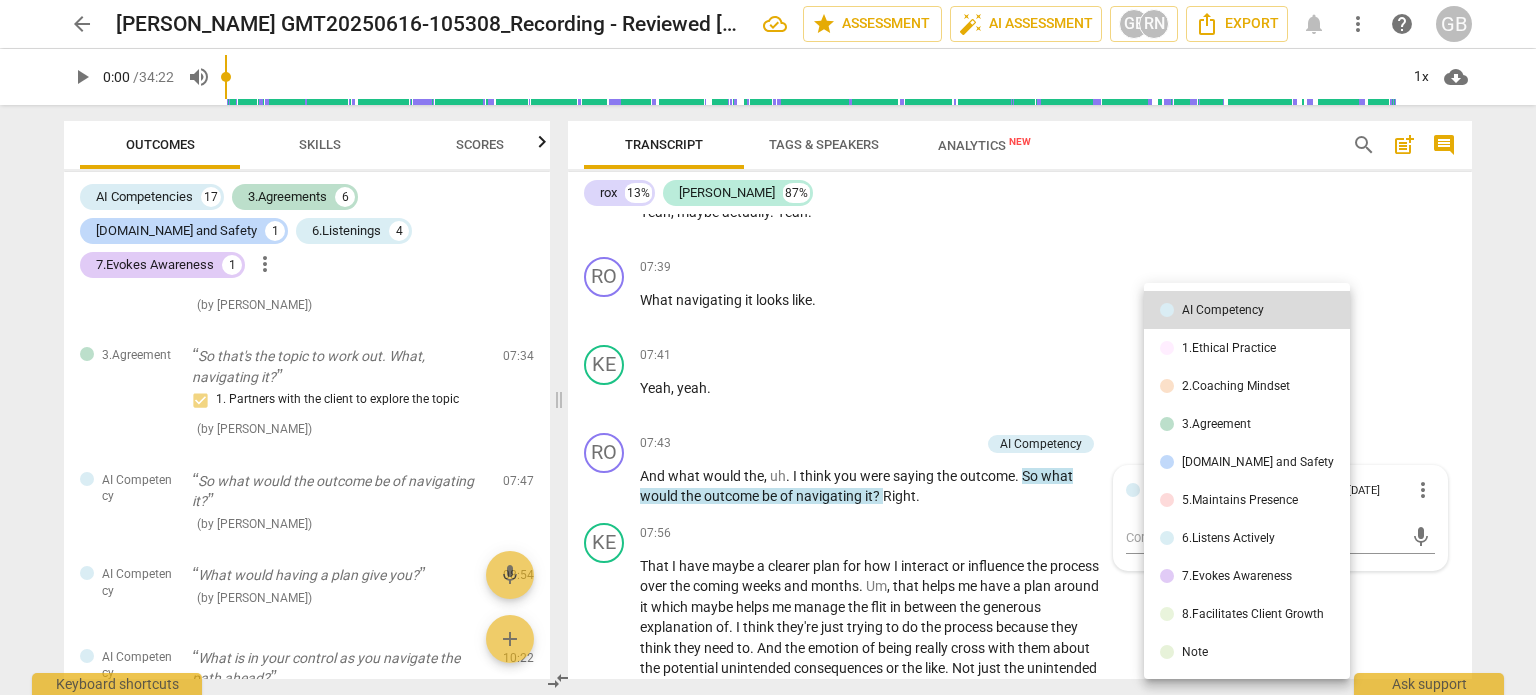 click on "3.Agreement" at bounding box center [1216, 424] 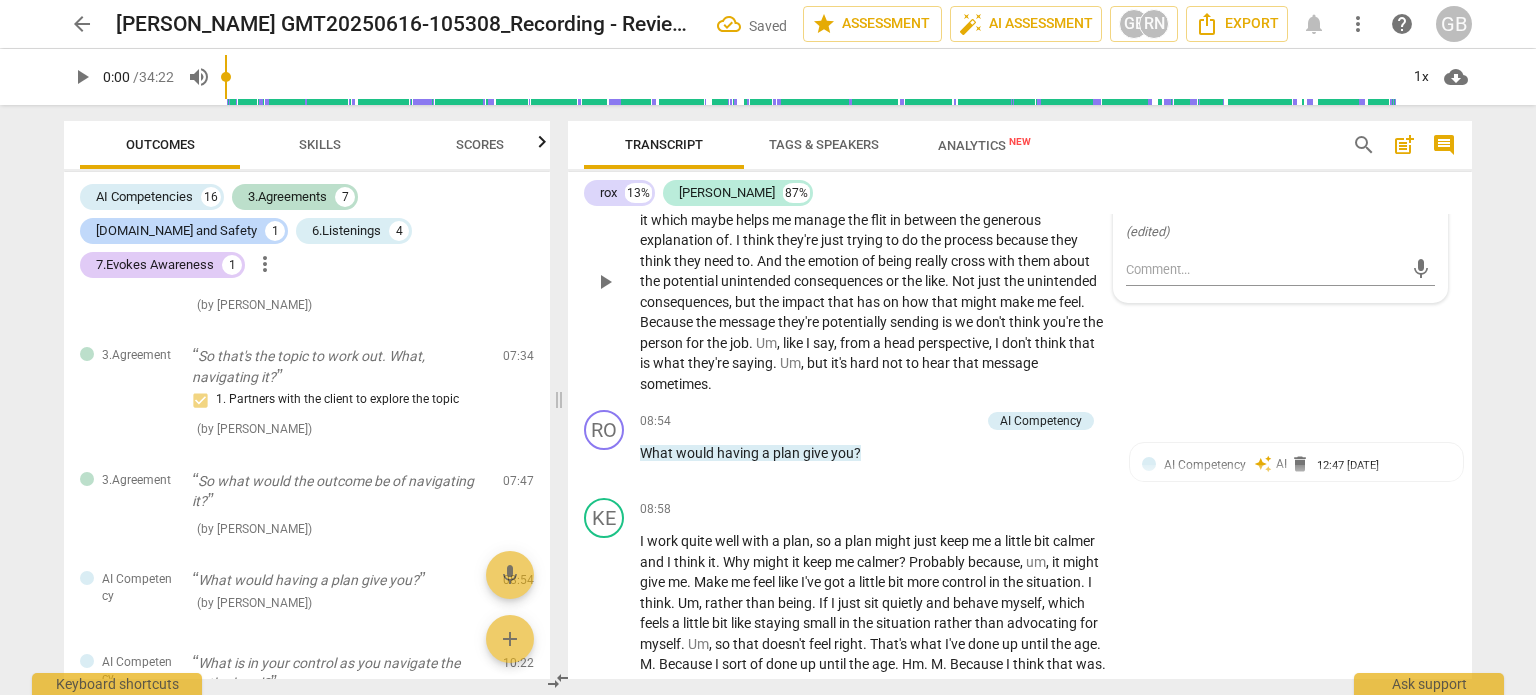 scroll, scrollTop: 4300, scrollLeft: 0, axis: vertical 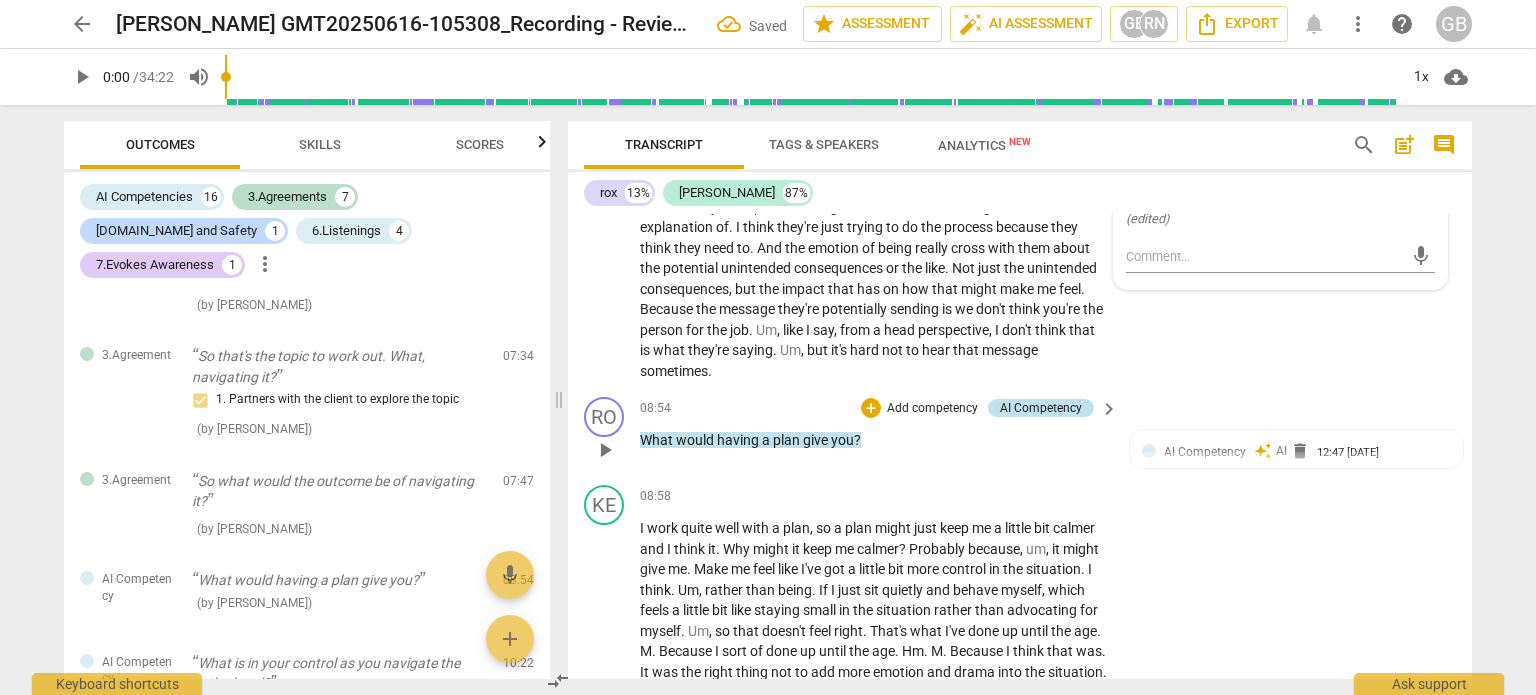 click on "AI Competency" at bounding box center [1041, 408] 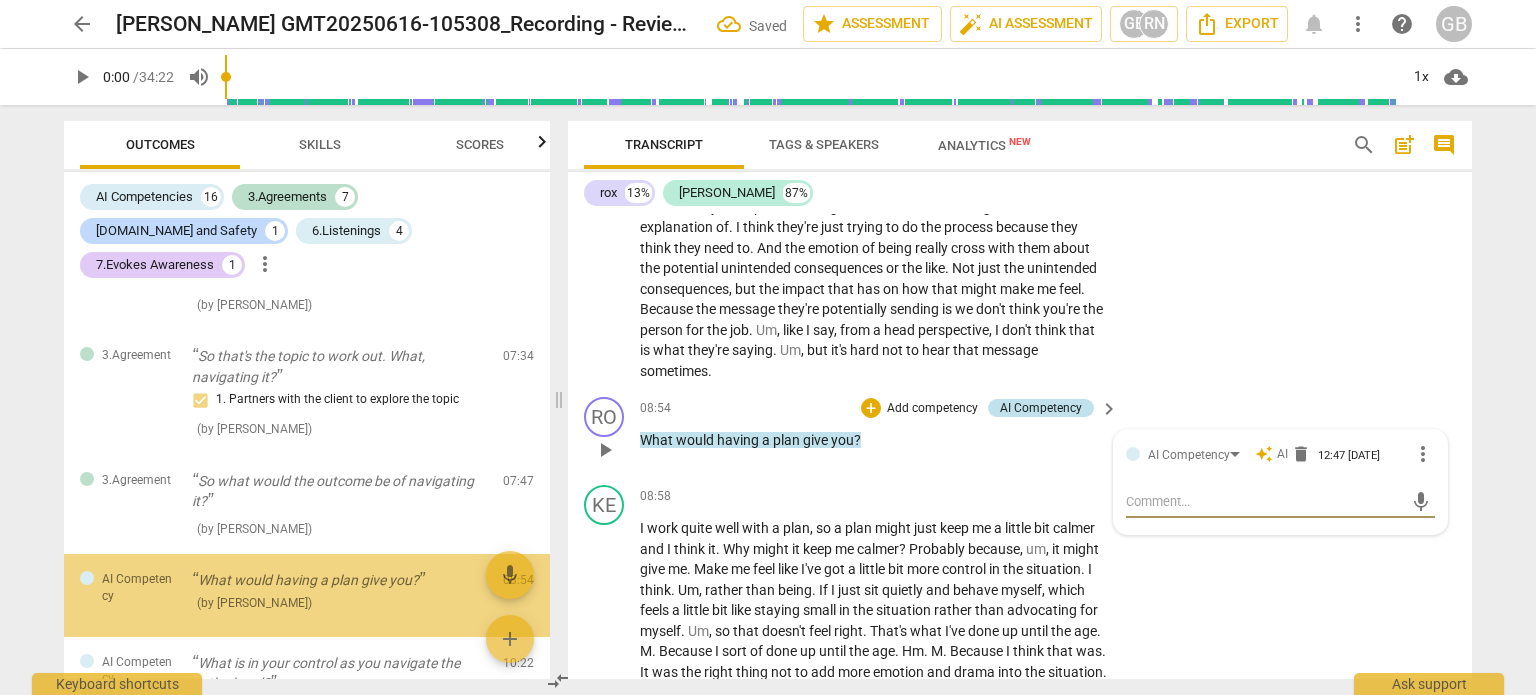 scroll, scrollTop: 1602, scrollLeft: 0, axis: vertical 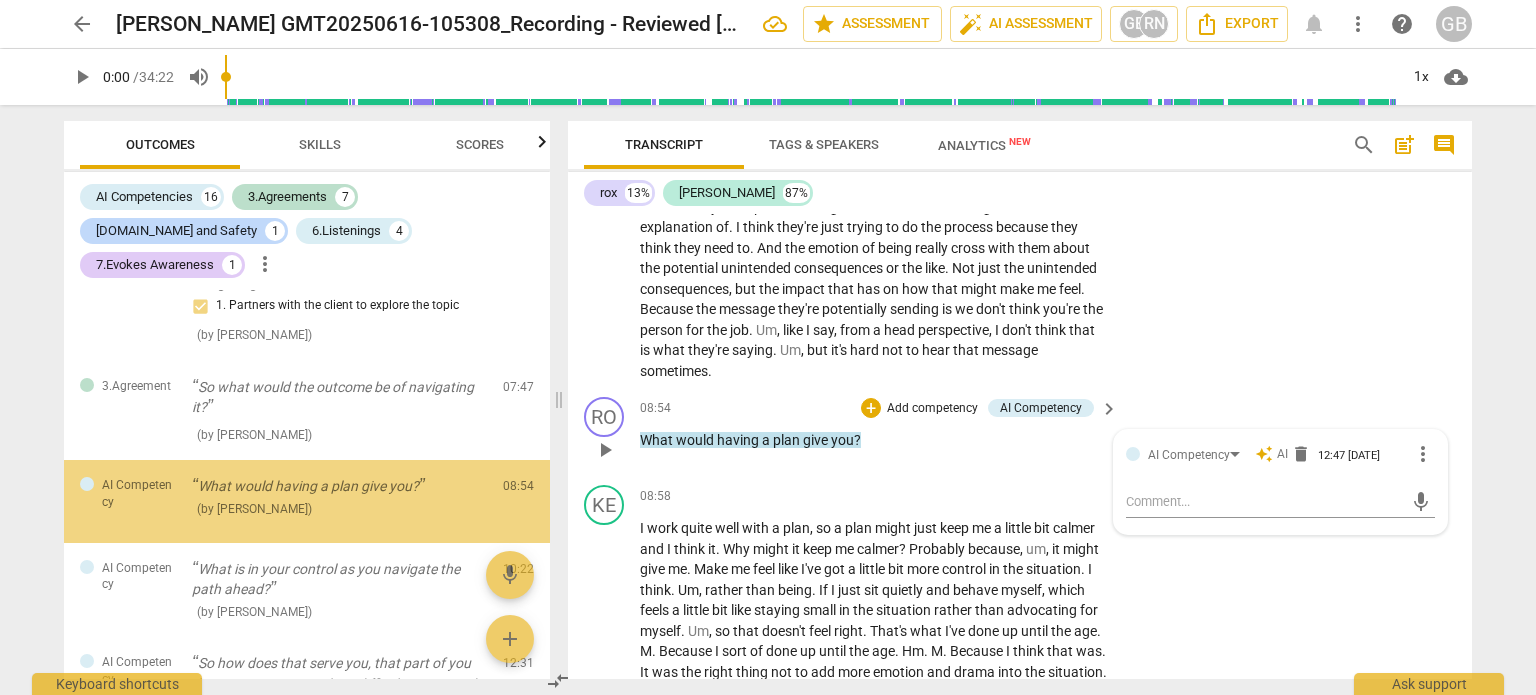 click on "AI Competency auto_awesome AI delete 12:47 07-20-2025 more_vert mic" at bounding box center [1280, 482] 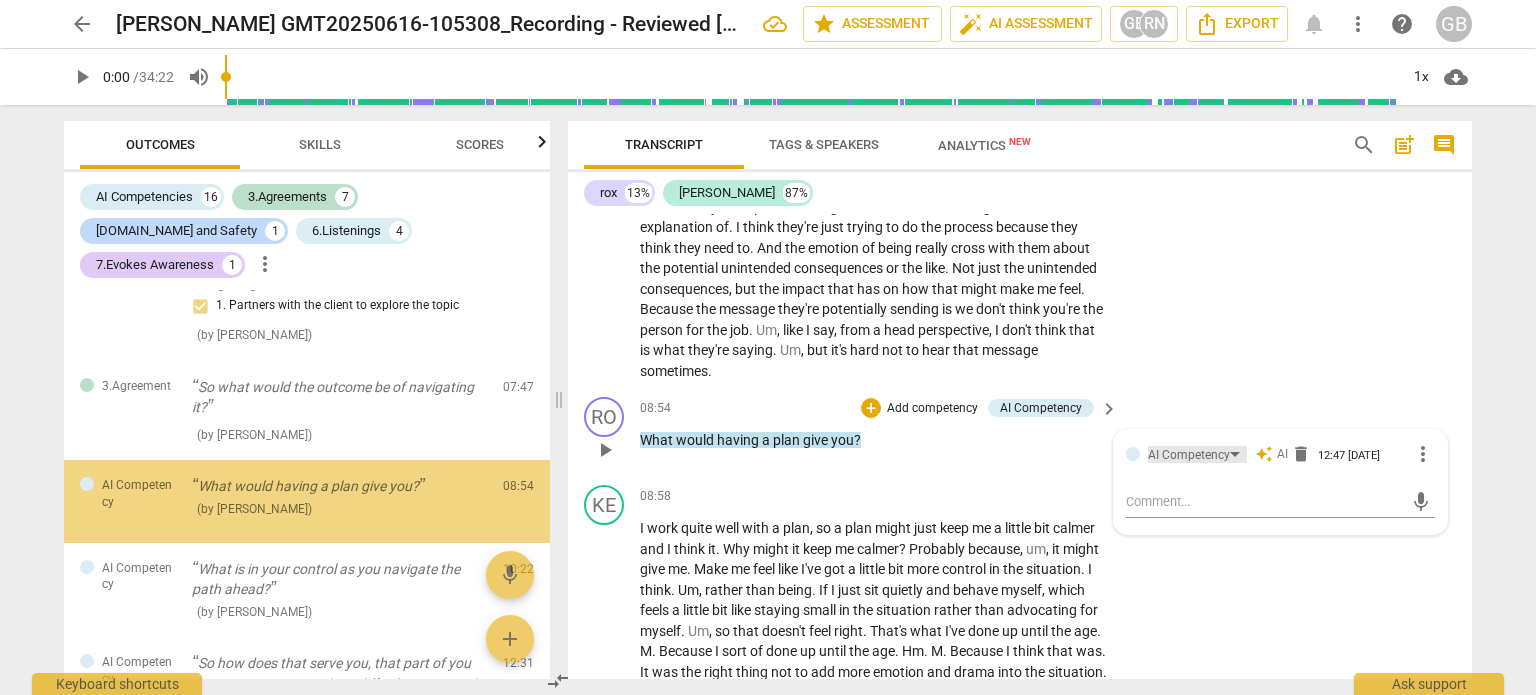 click on "AI Competency" at bounding box center [1189, 455] 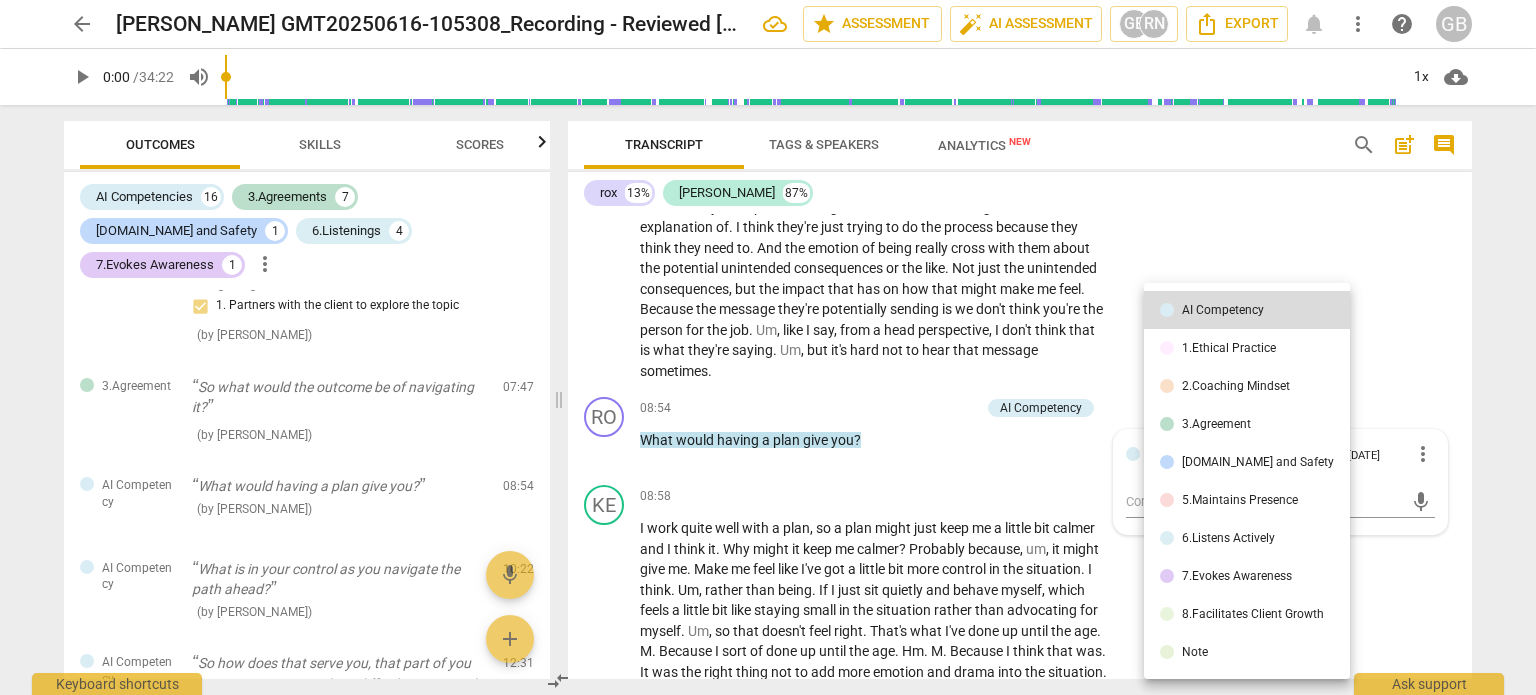 click on "3.Agreement" at bounding box center [1247, 424] 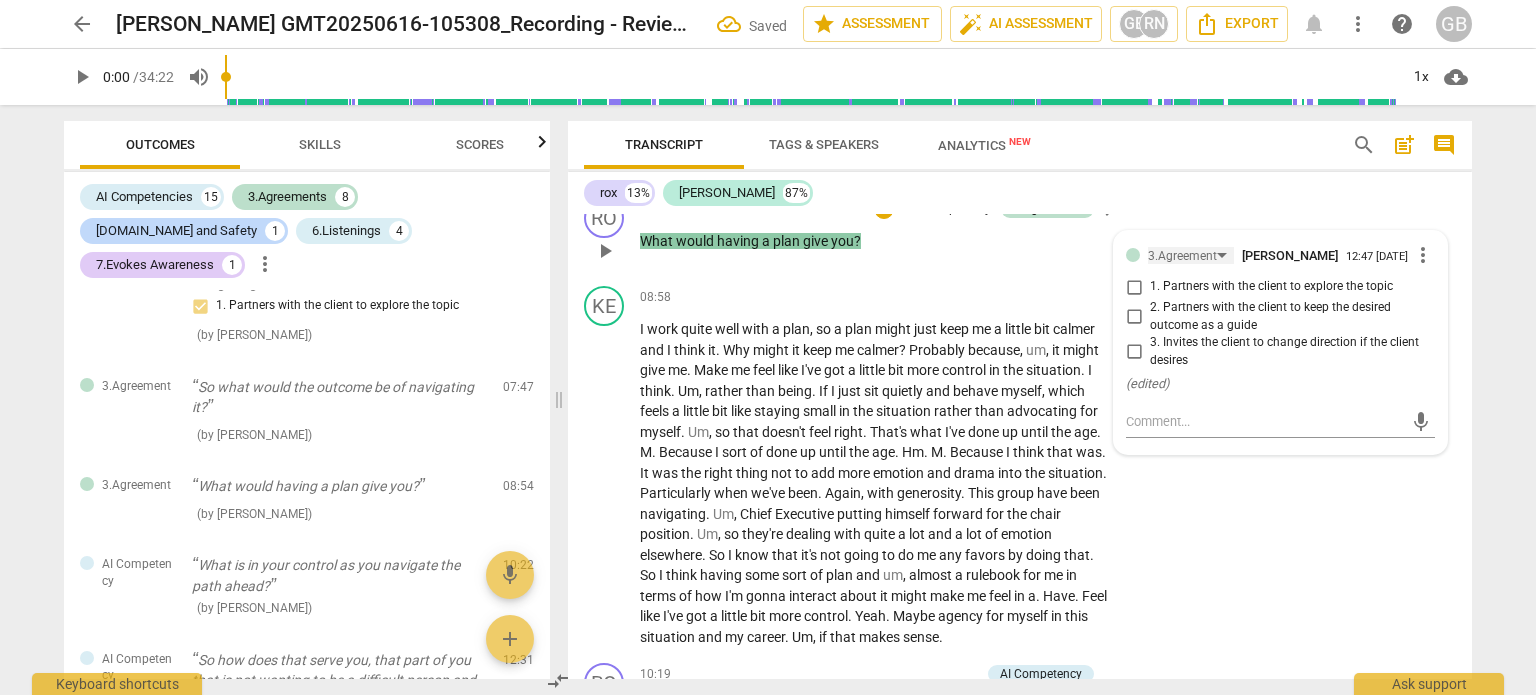 scroll, scrollTop: 4500, scrollLeft: 0, axis: vertical 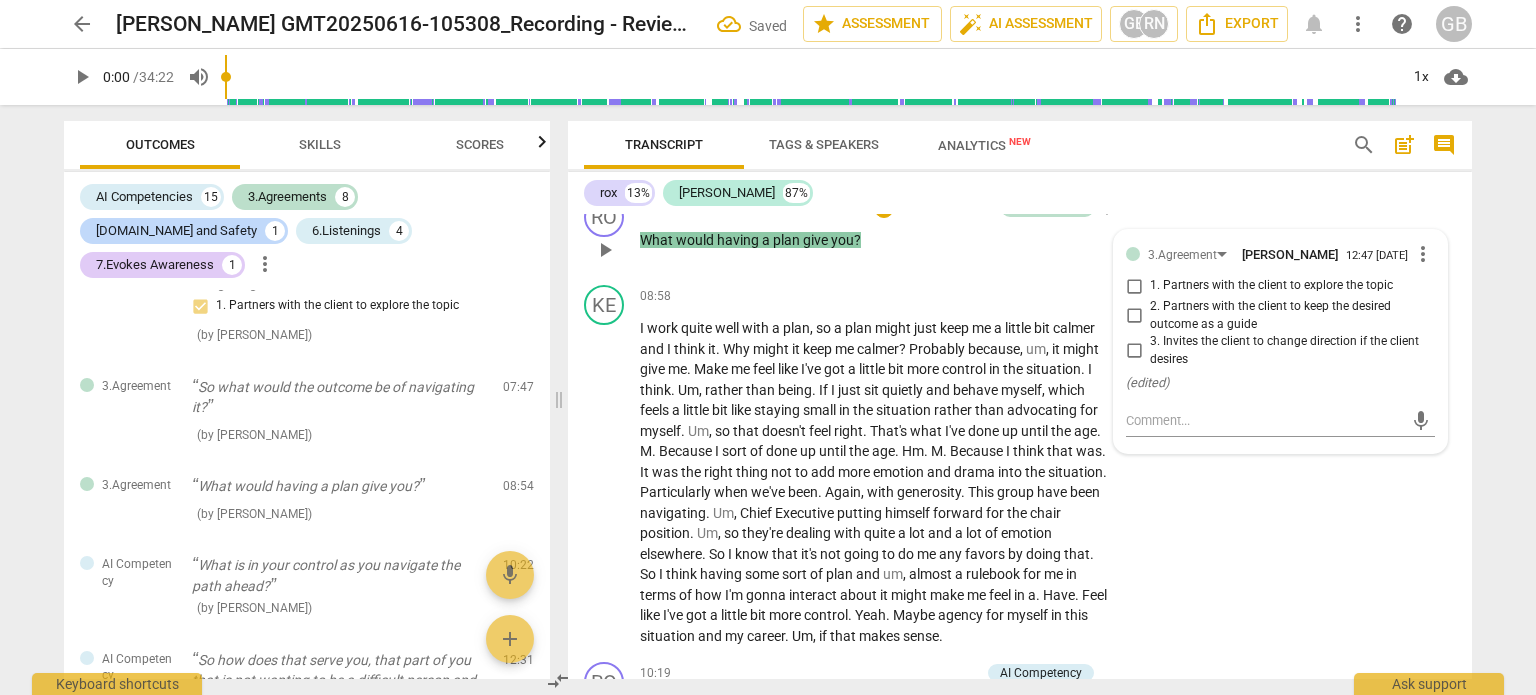 click on "1. Partners with the client to explore the topic" at bounding box center (1271, 286) 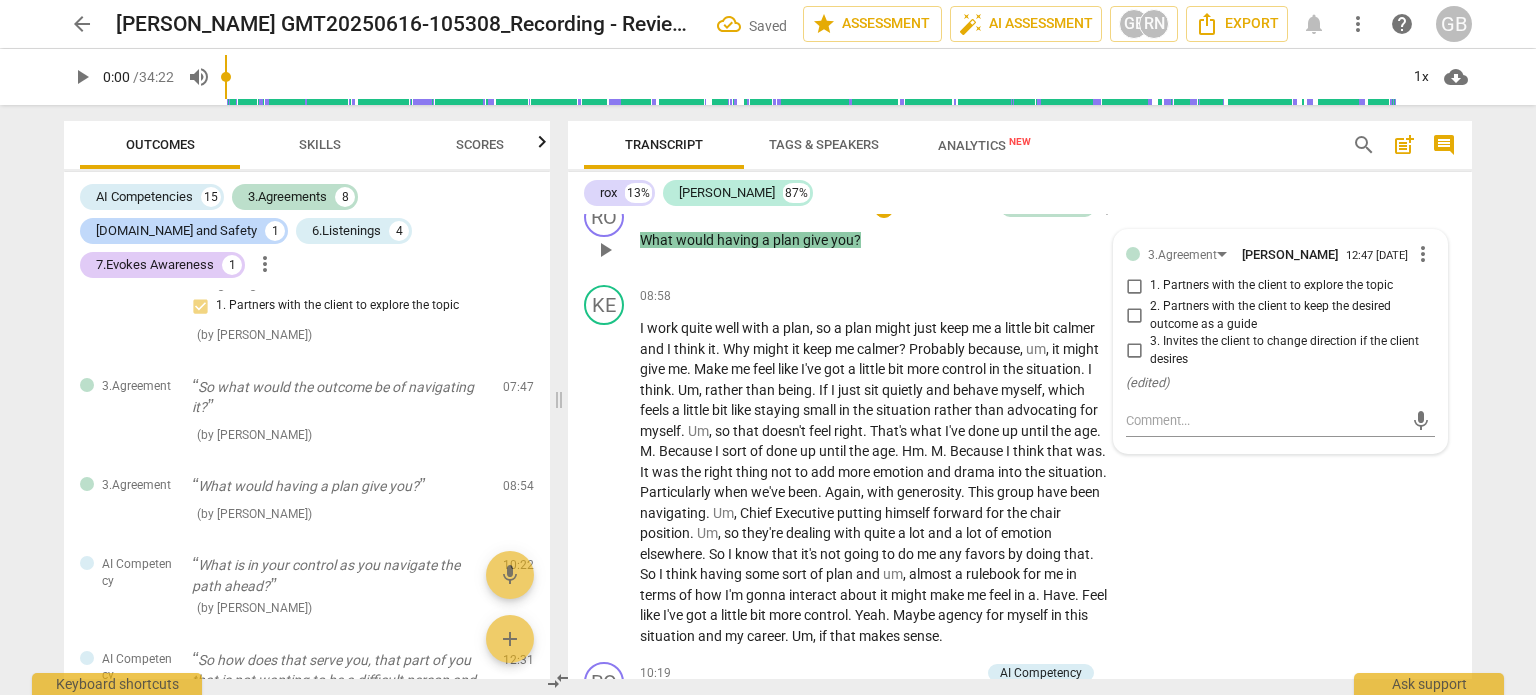 click on "1. Partners with the client to explore the topic" at bounding box center [1134, 286] 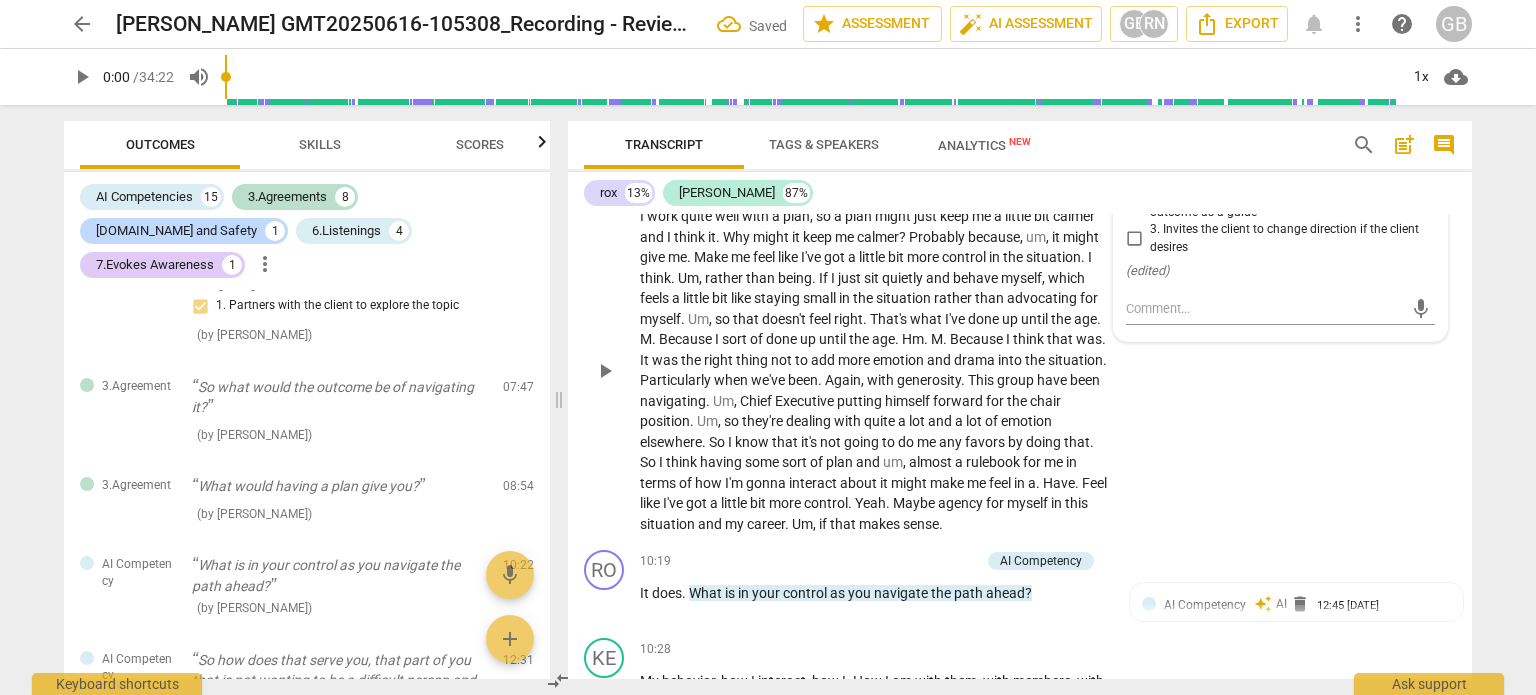 scroll, scrollTop: 4700, scrollLeft: 0, axis: vertical 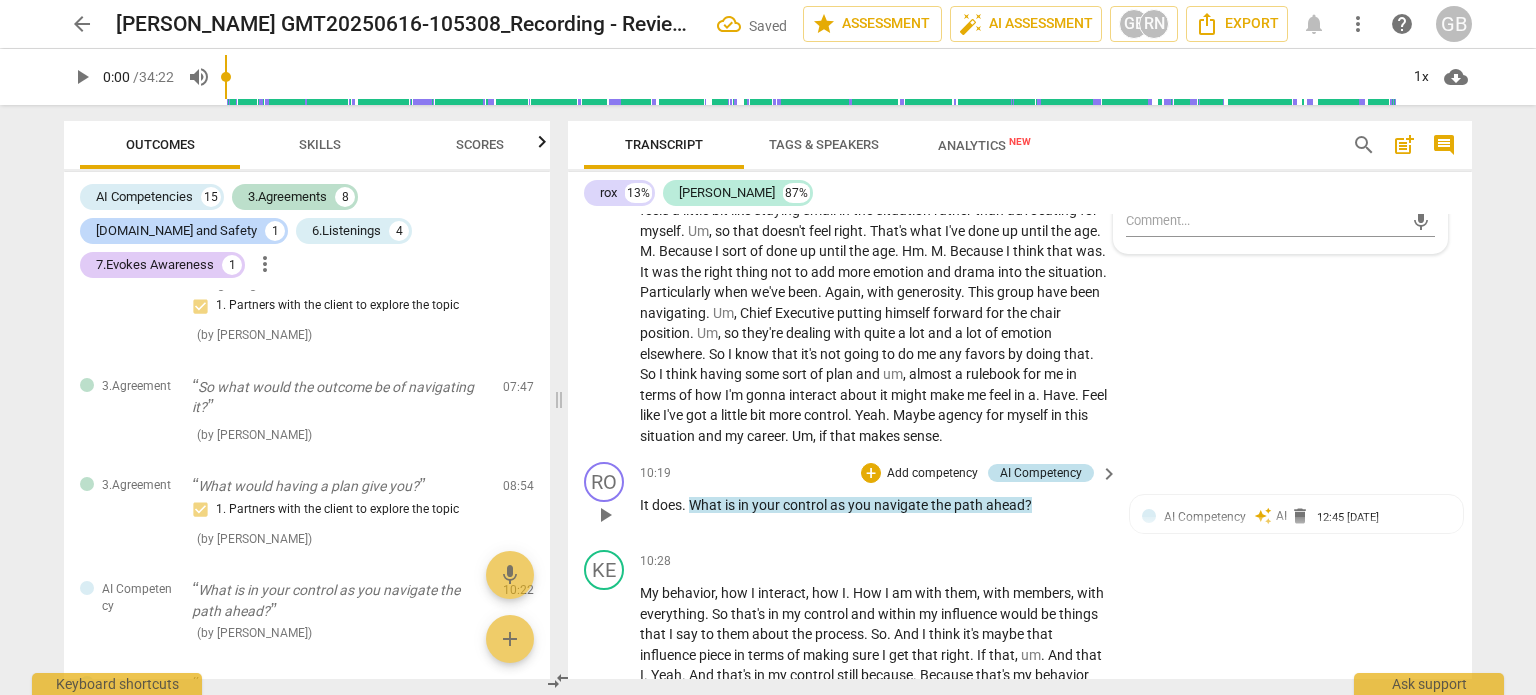 click on "AI Competency" at bounding box center [1041, 473] 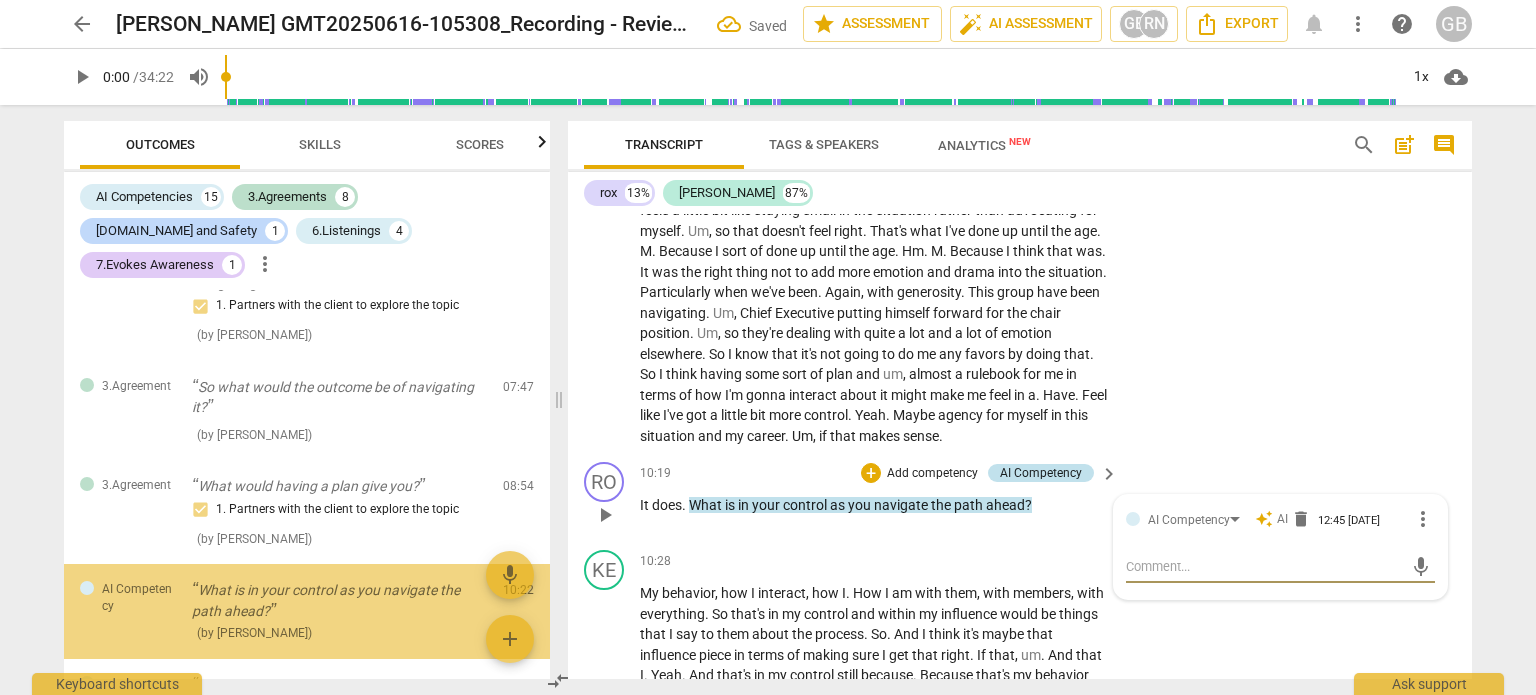 scroll, scrollTop: 1712, scrollLeft: 0, axis: vertical 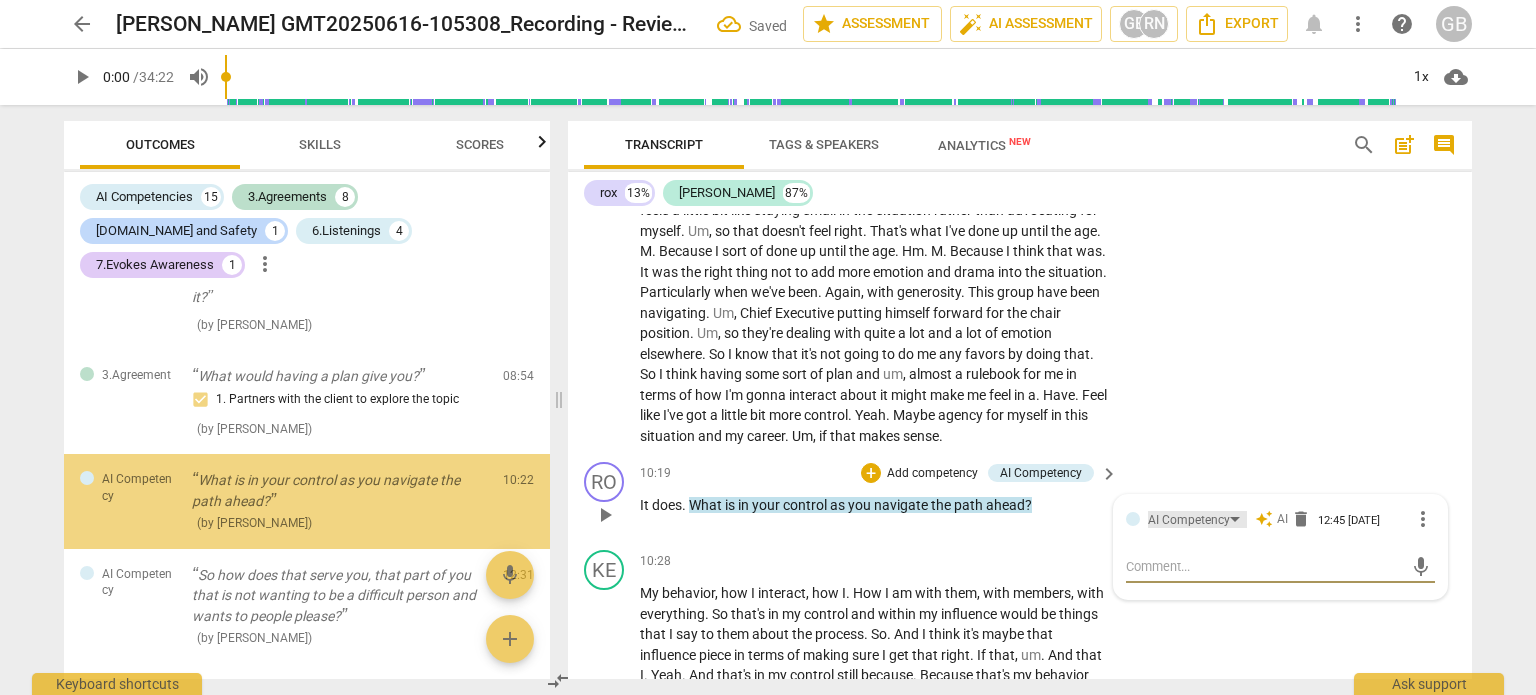 click on "AI Competency" at bounding box center (1189, 520) 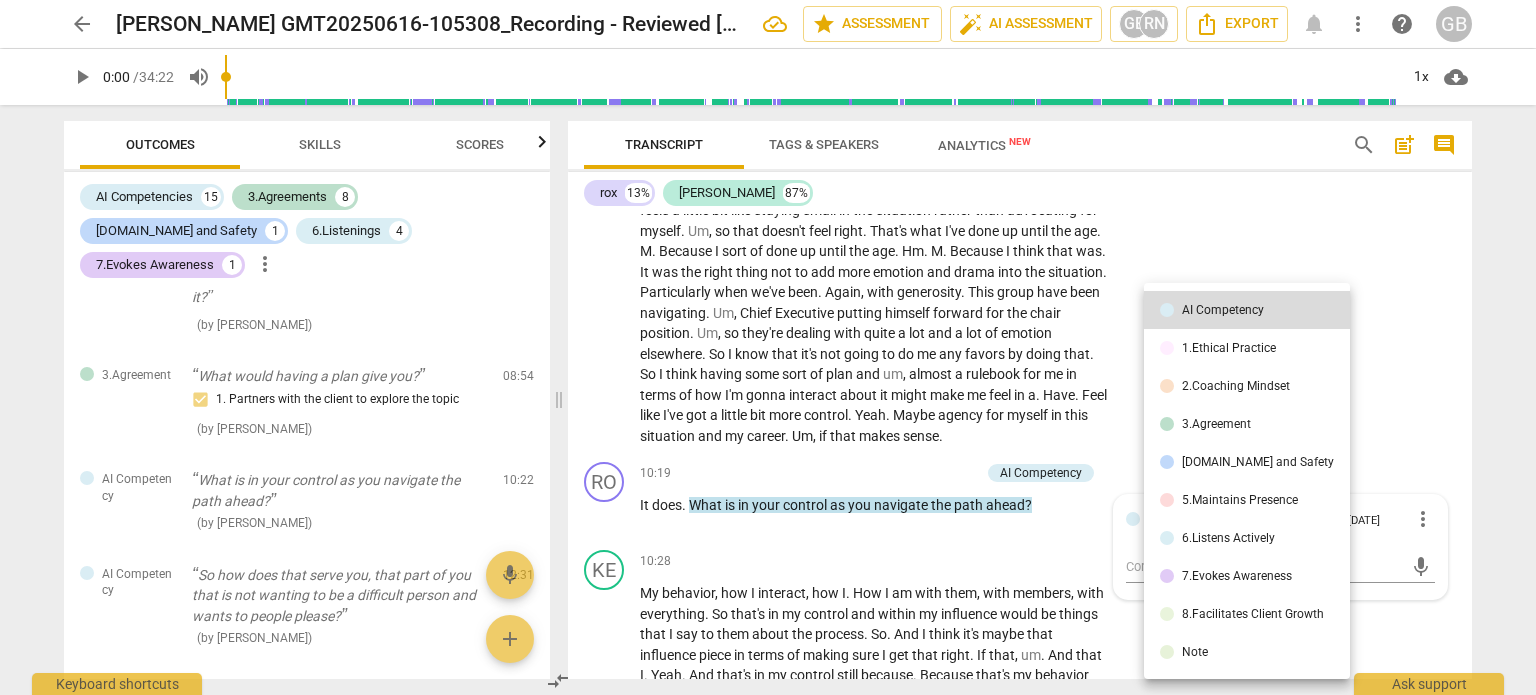 click on "3.Agreement" at bounding box center (1216, 424) 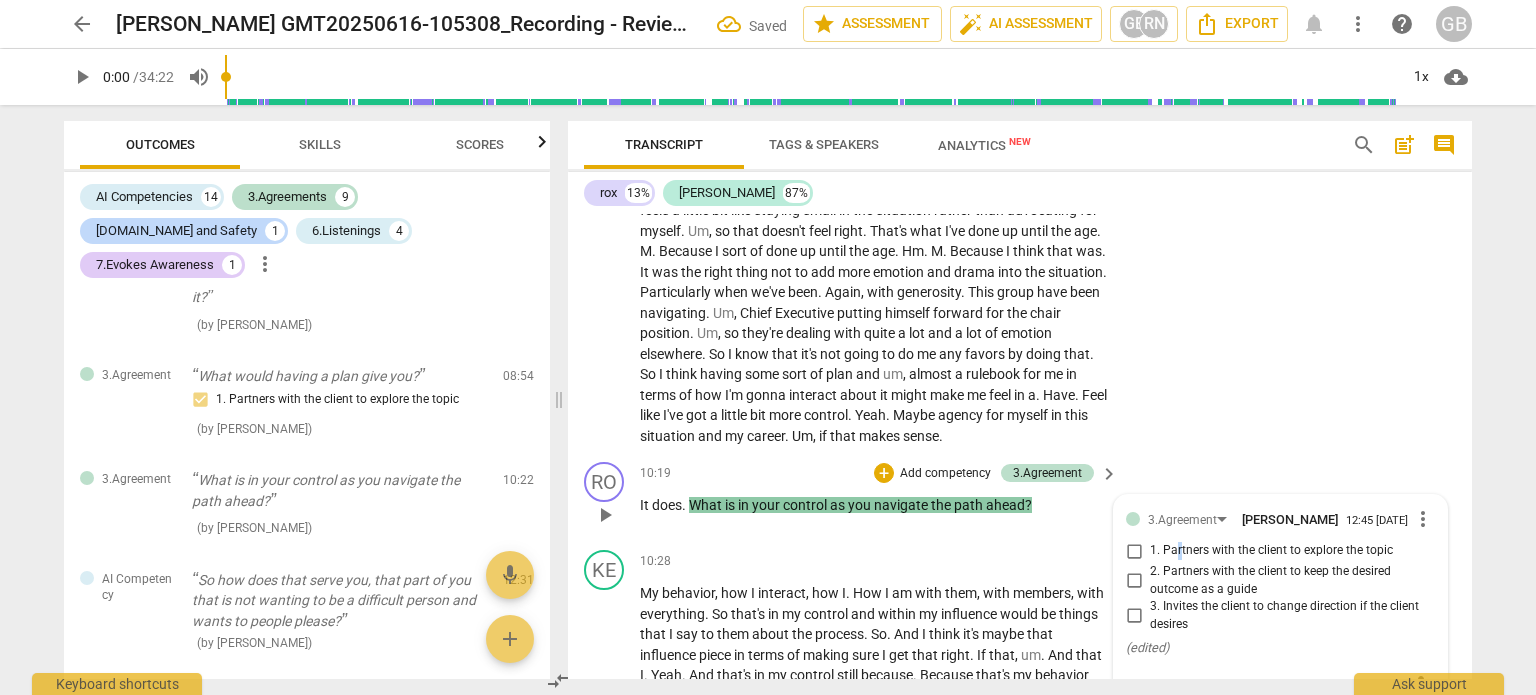 click on "1. Partners with the client to explore the topic" at bounding box center [1271, 551] 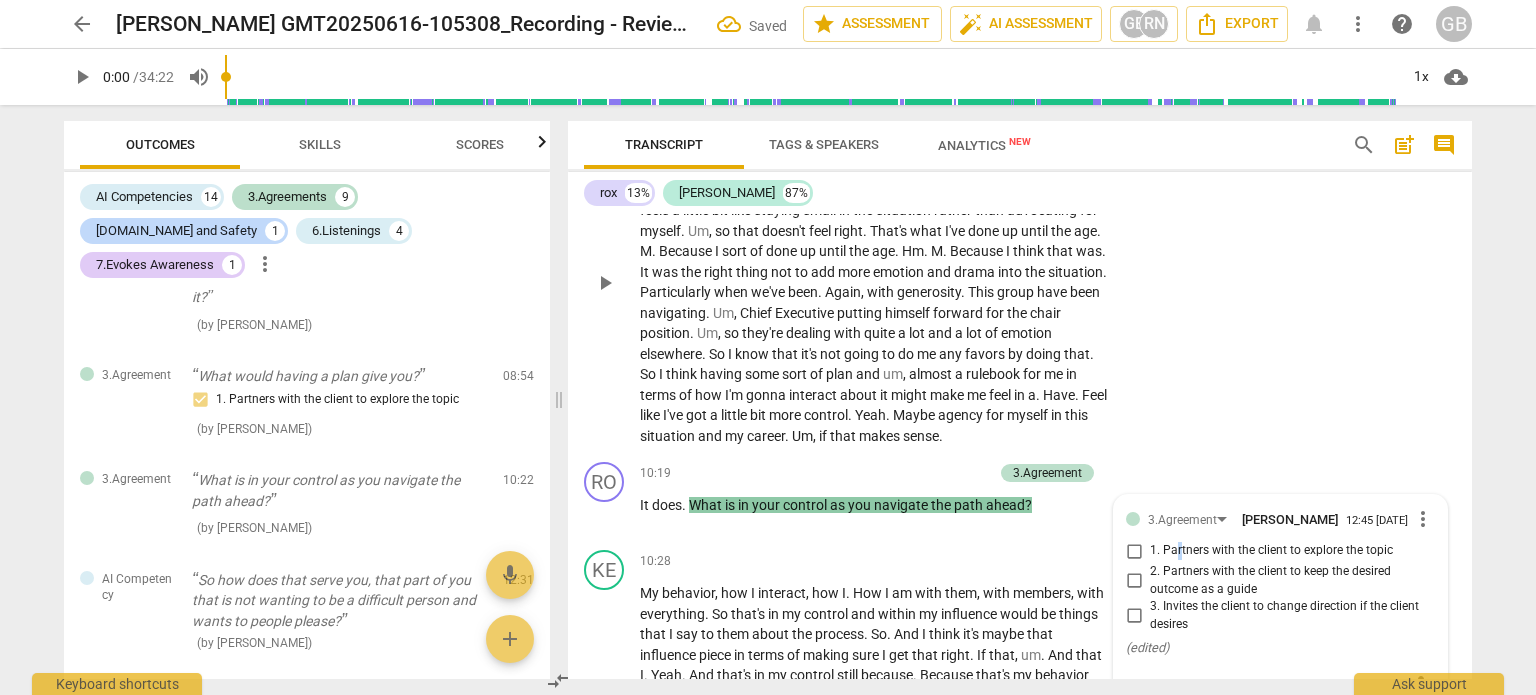 scroll, scrollTop: 4800, scrollLeft: 0, axis: vertical 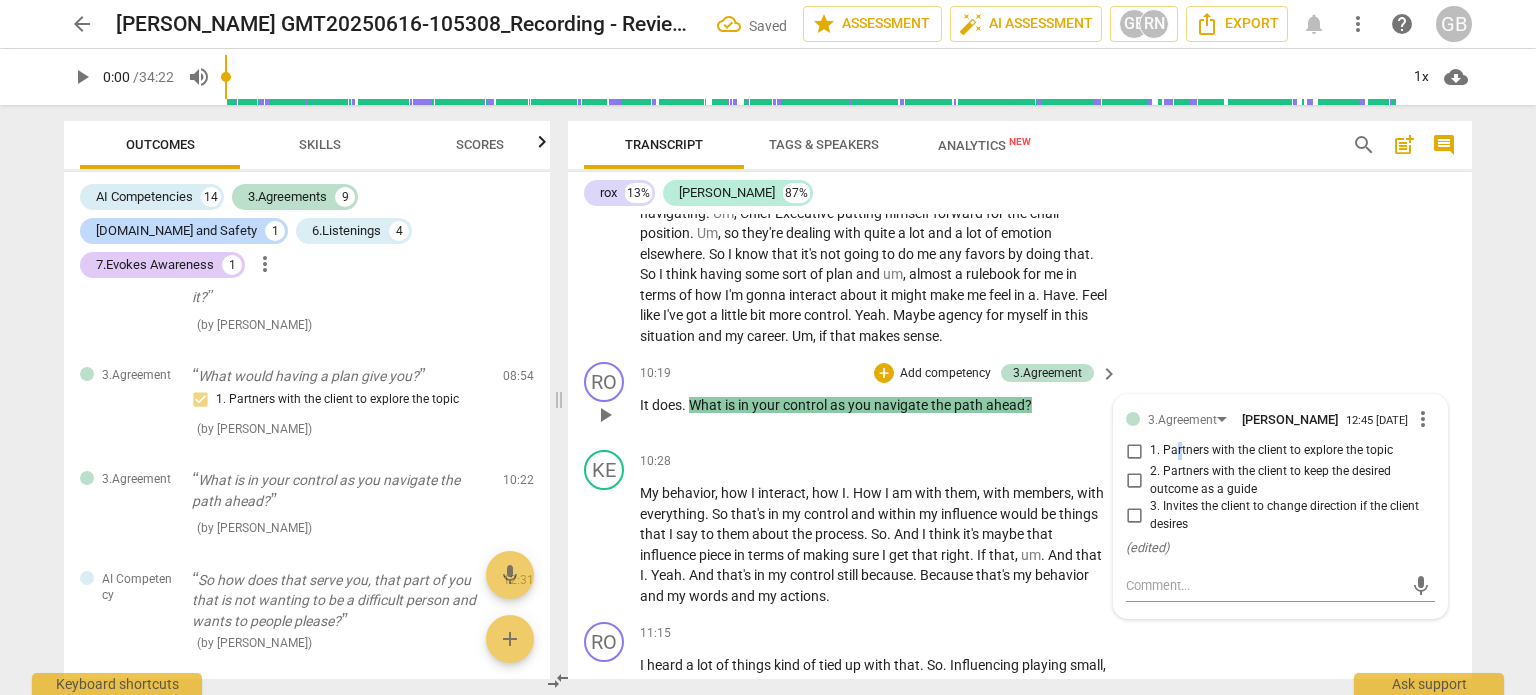 click on "1. Partners with the client to explore the topic" at bounding box center (1134, 451) 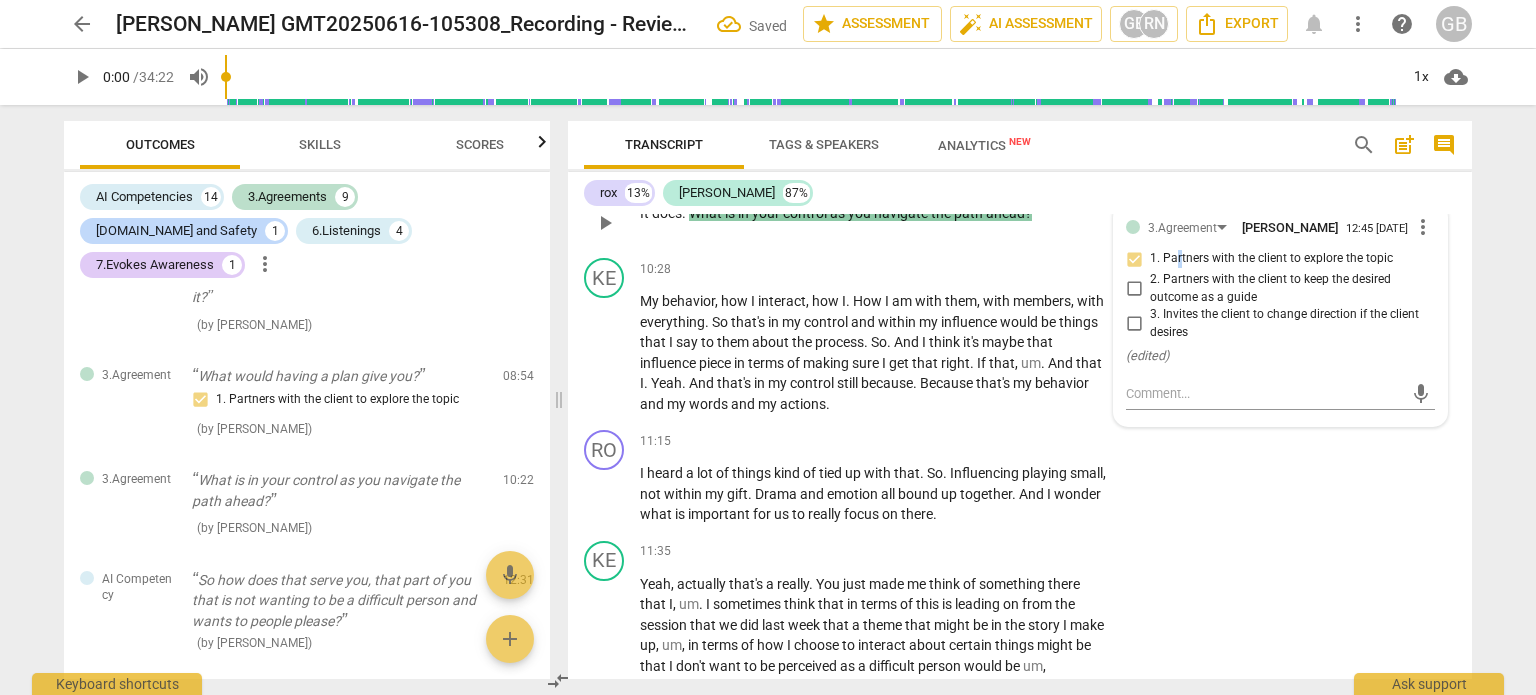 scroll, scrollTop: 5000, scrollLeft: 0, axis: vertical 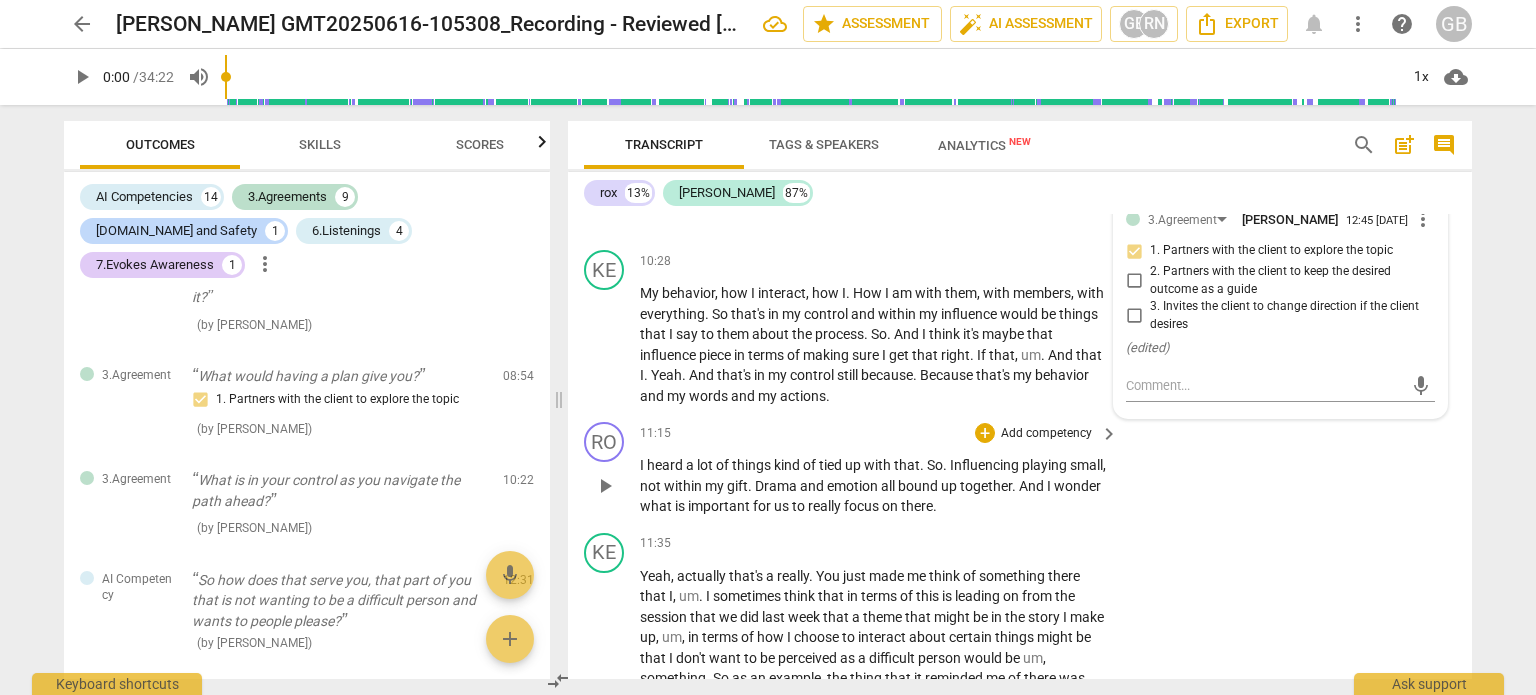 click on "together" at bounding box center [986, 486] 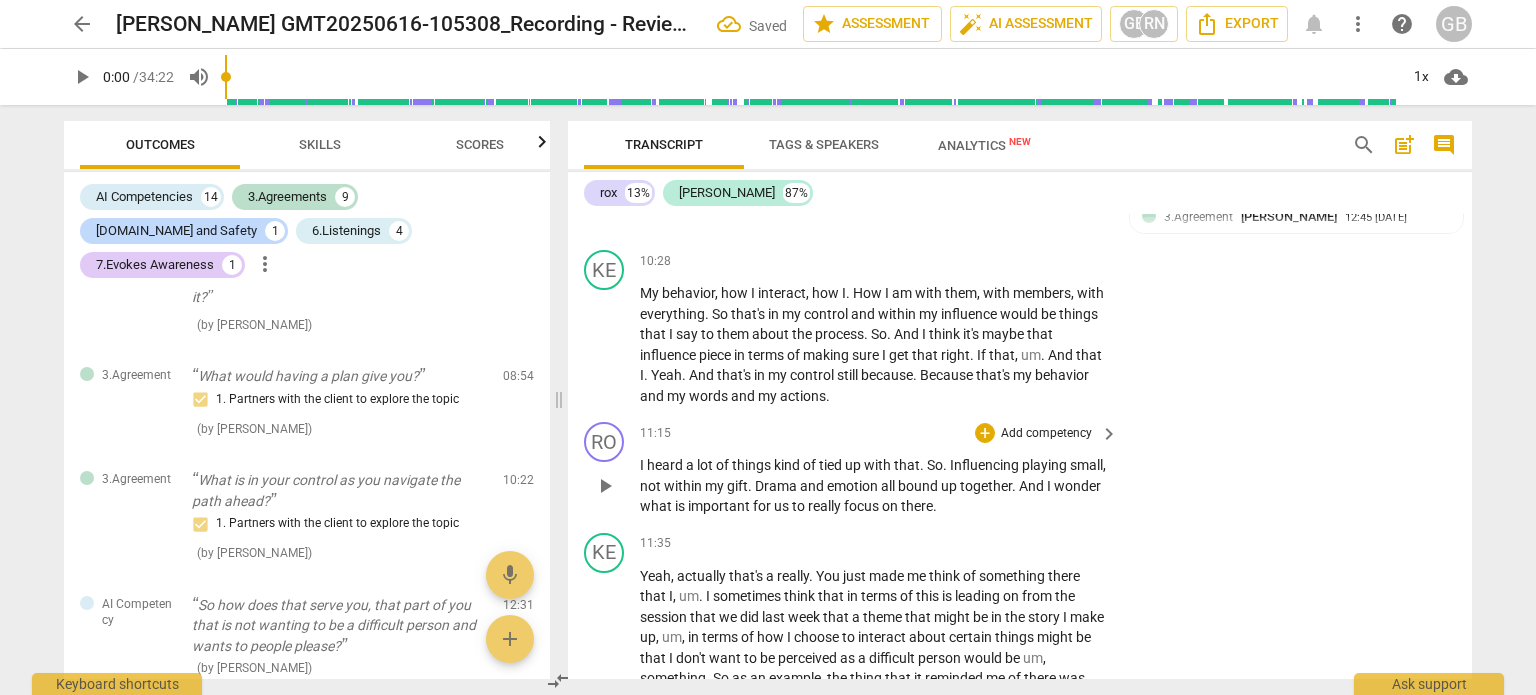 scroll, scrollTop: 5200, scrollLeft: 0, axis: vertical 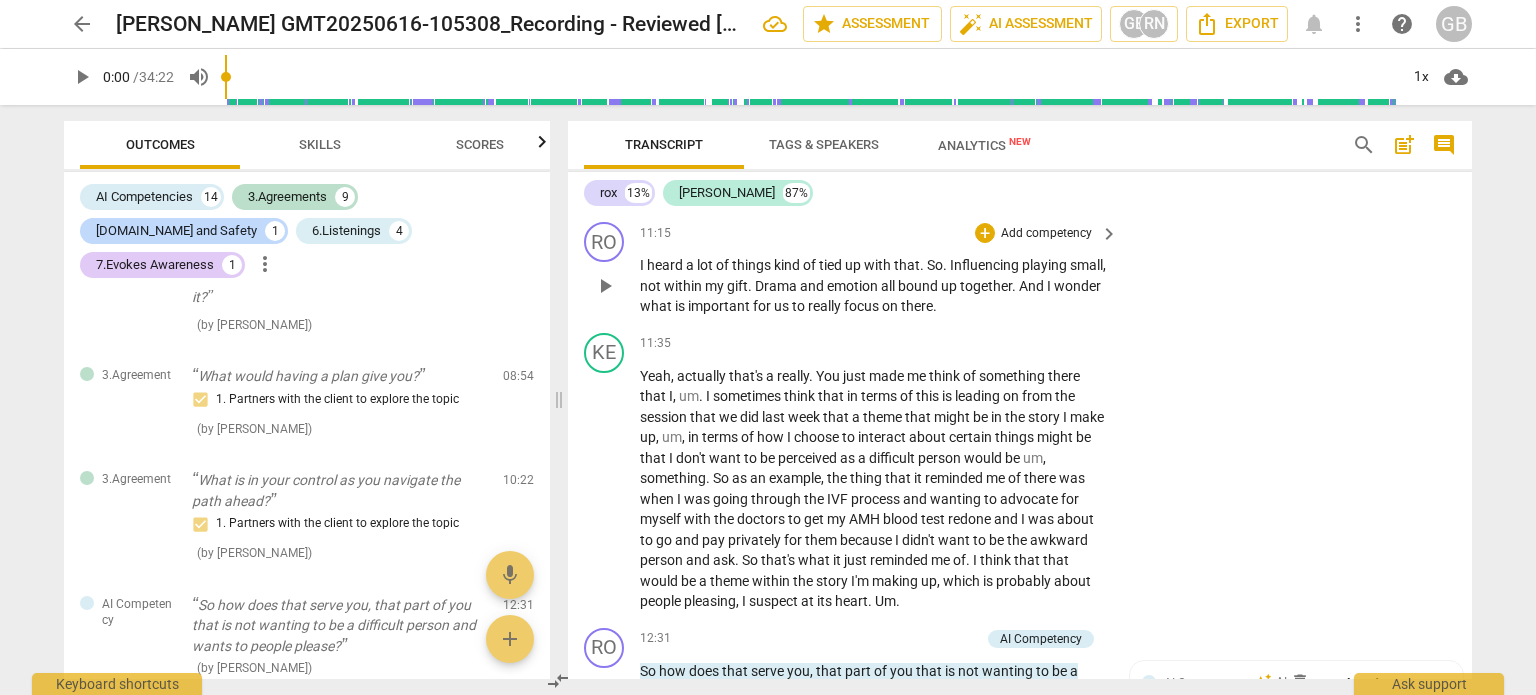 click on "I   heard   a   lot   of   things   kind   of   tied   up   with   that .   So .   Influencing   playing   small ,   not   within   my   gift .   Drama   and   emotion   all   bound   up   together .   And   I   wonder   what   is   important   for   us   to   really   focus   on   there ." at bounding box center (874, 286) 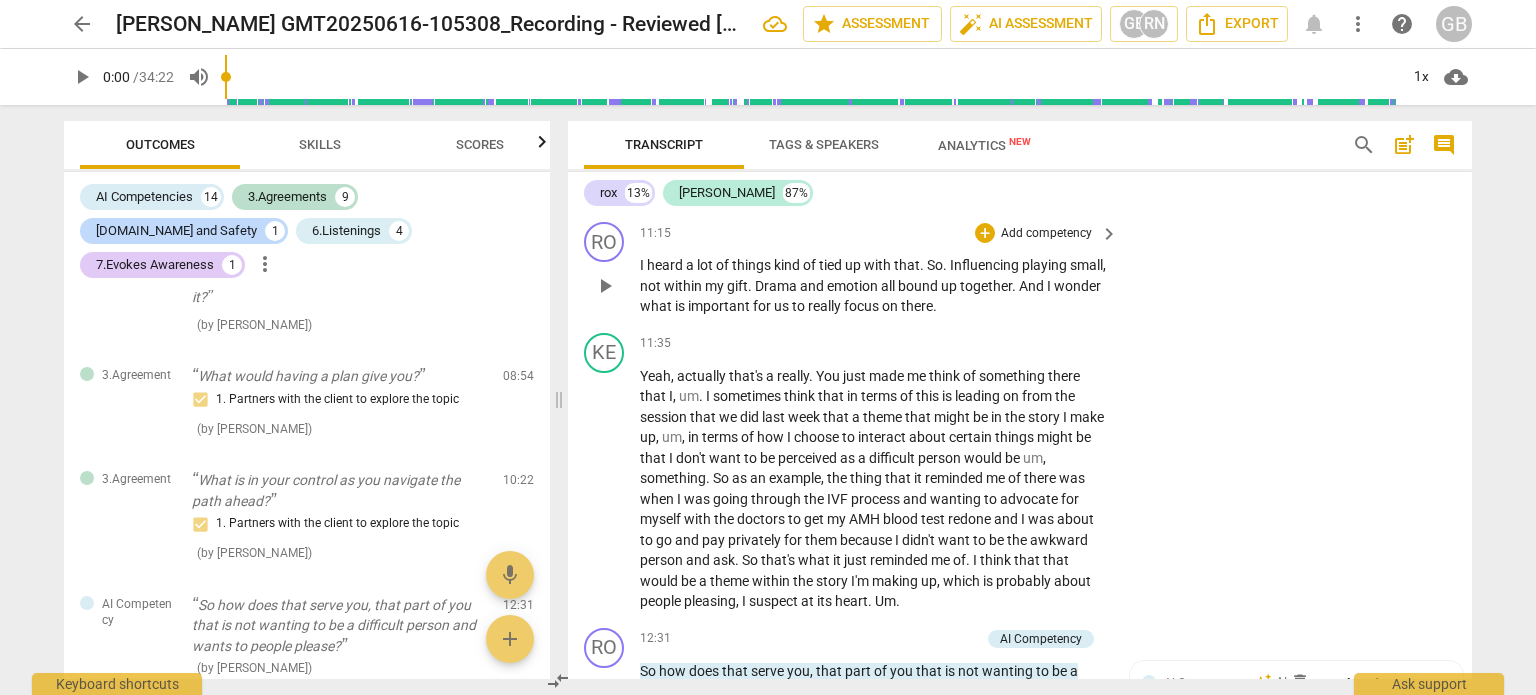 type 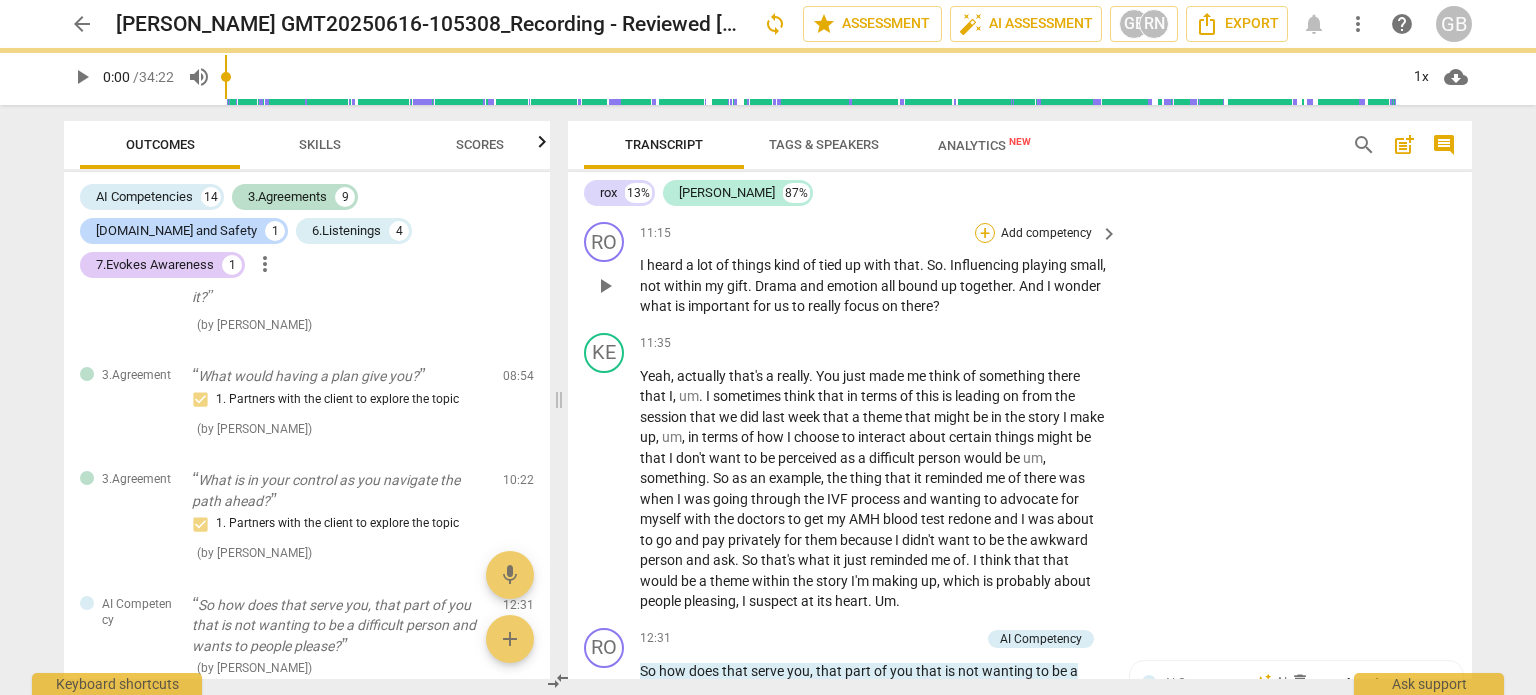 click on "+" at bounding box center [985, 233] 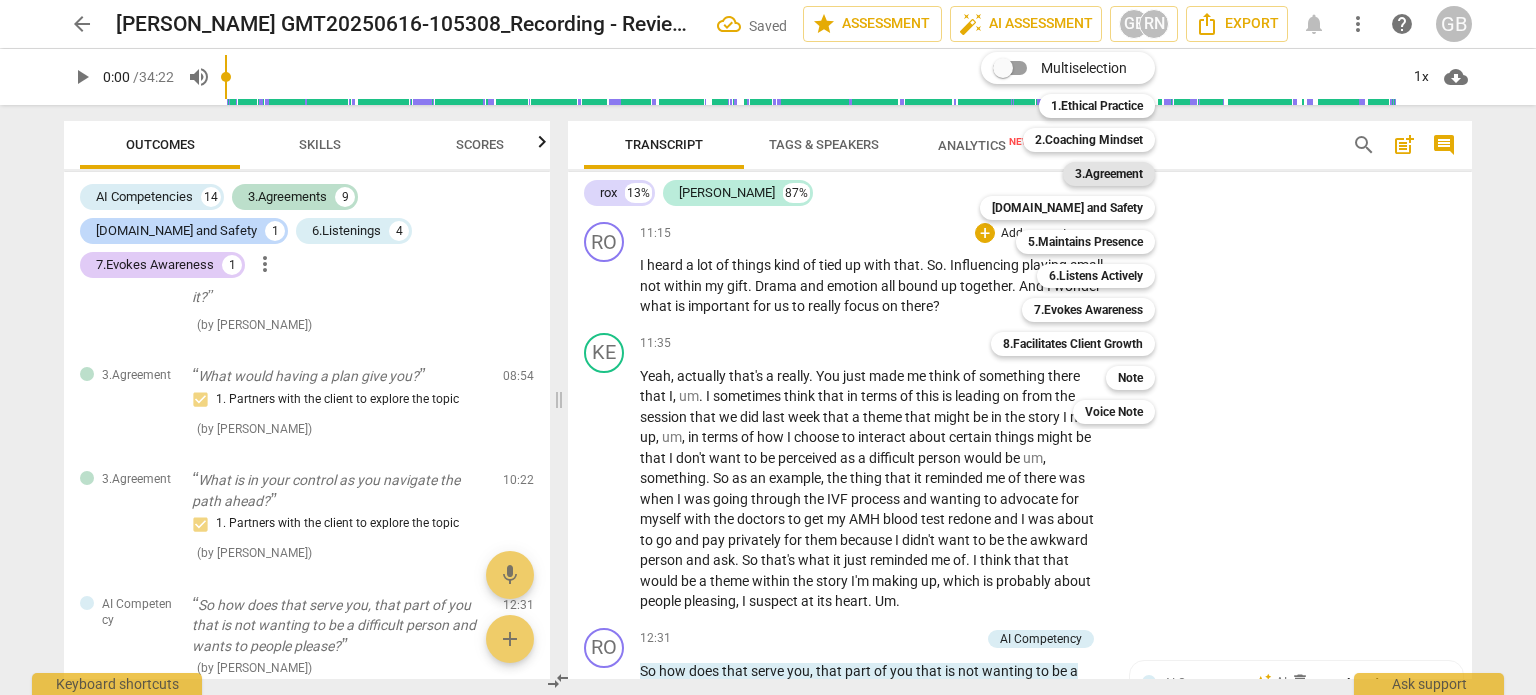 click on "3.Agreement" at bounding box center (1109, 174) 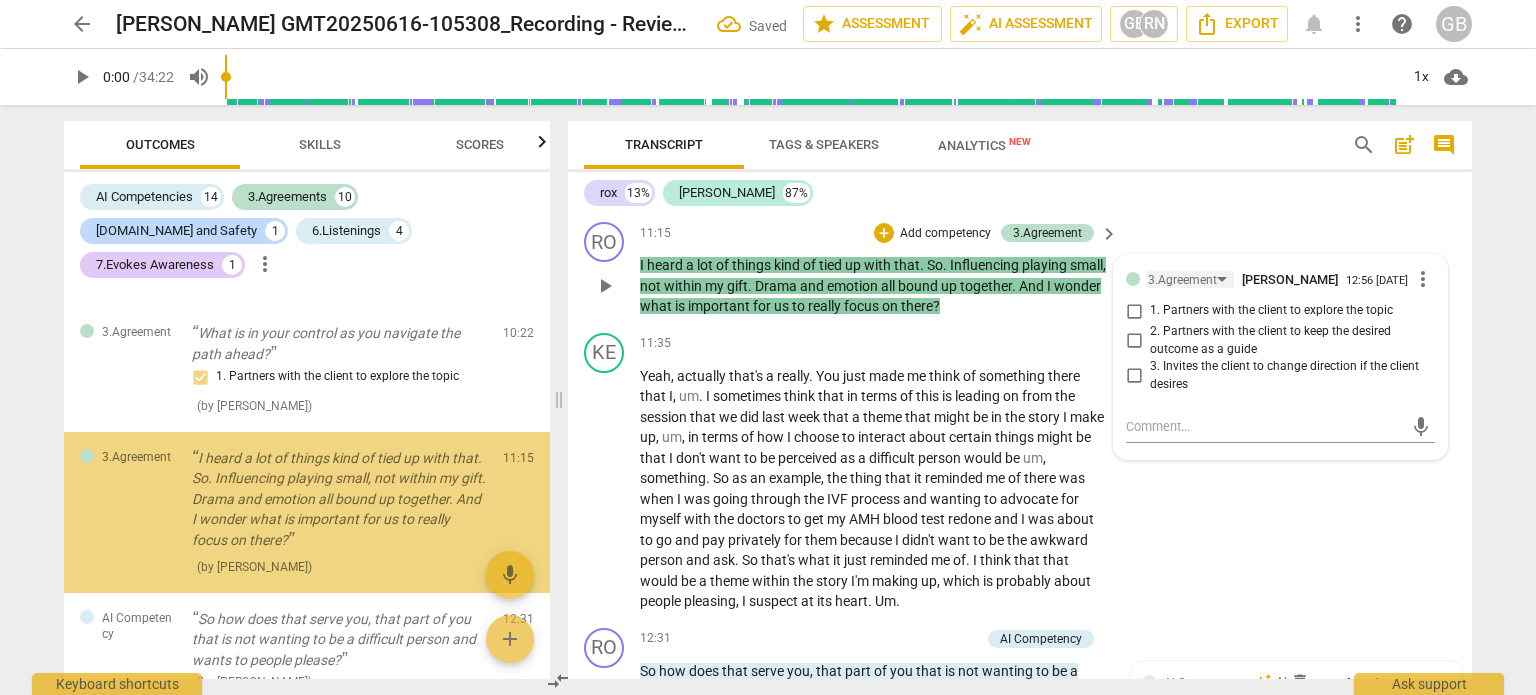 scroll, scrollTop: 1869, scrollLeft: 0, axis: vertical 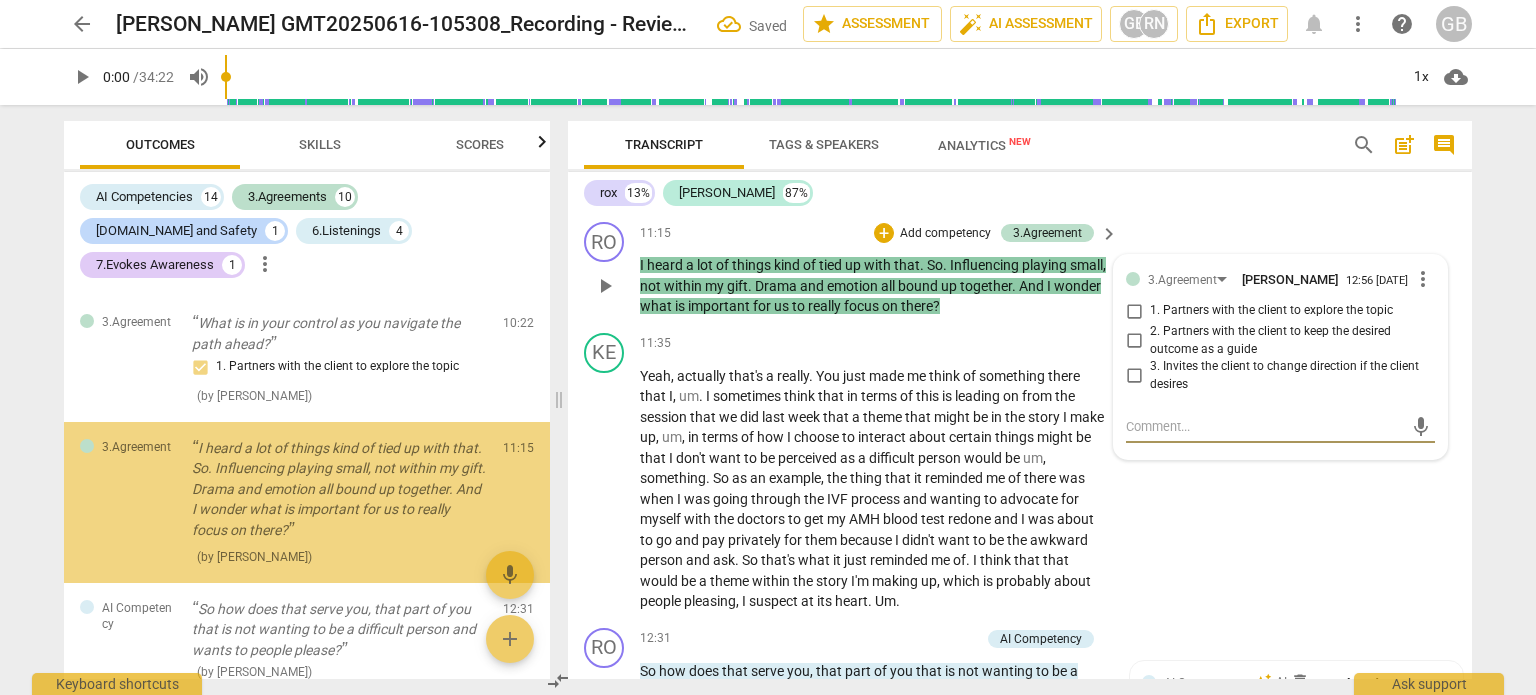 click on "1. Partners with the client to explore the topic" at bounding box center [1134, 311] 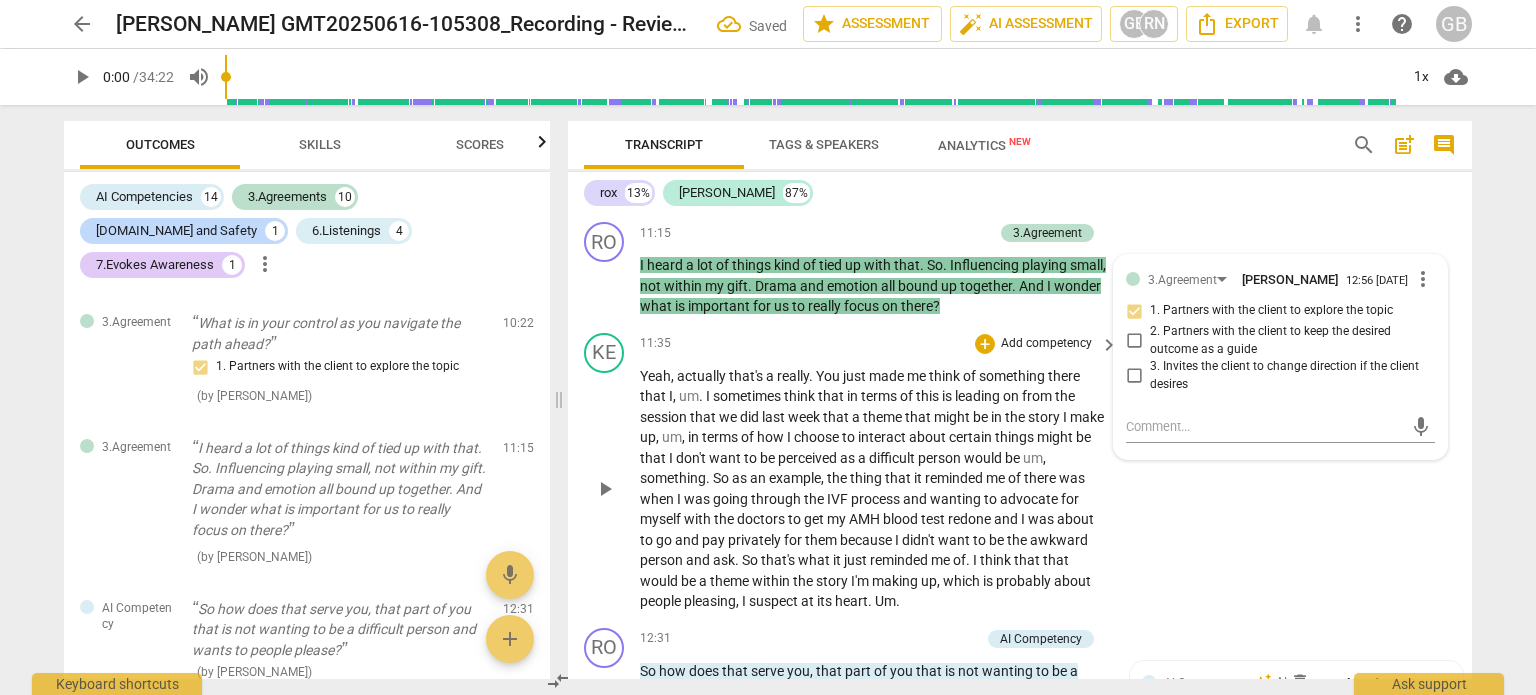 click on "something" at bounding box center [1013, 376] 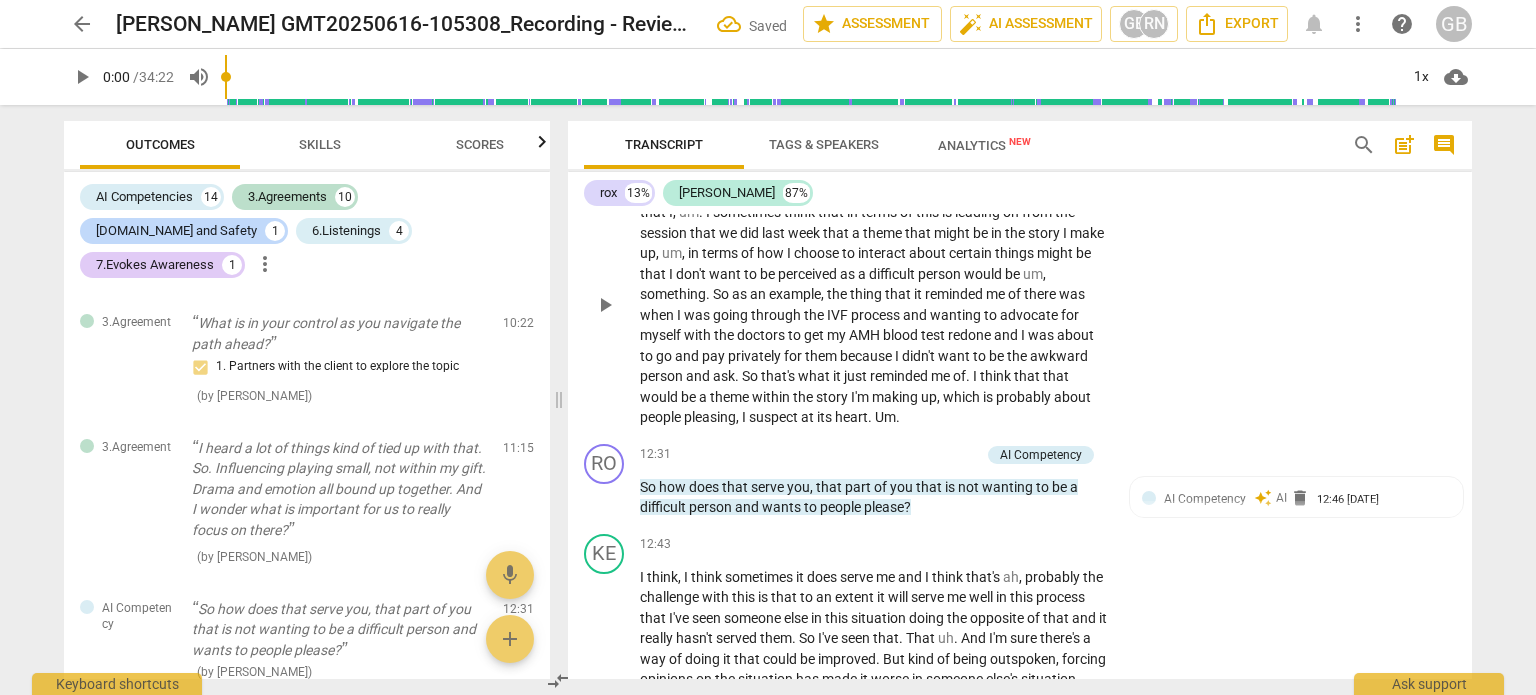 scroll, scrollTop: 5400, scrollLeft: 0, axis: vertical 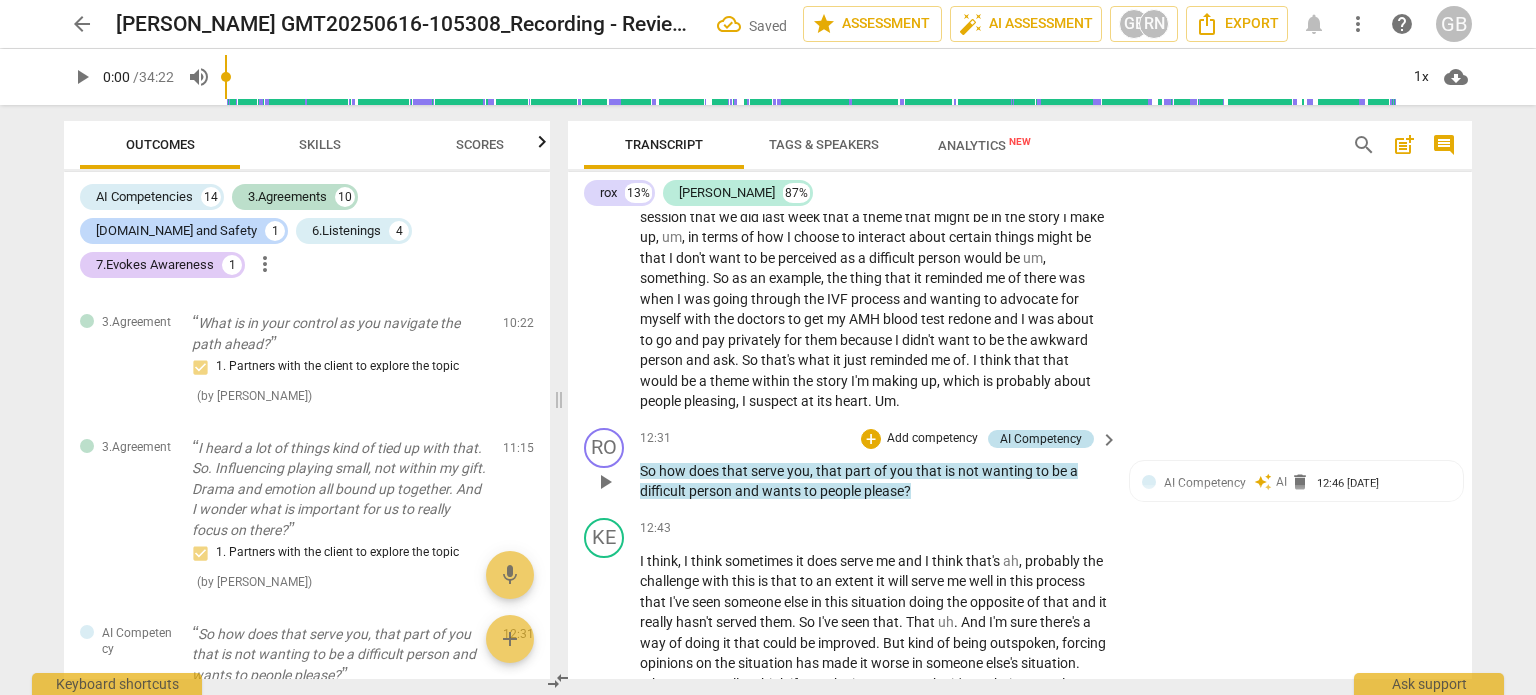 click on "AI Competency" at bounding box center [1041, 439] 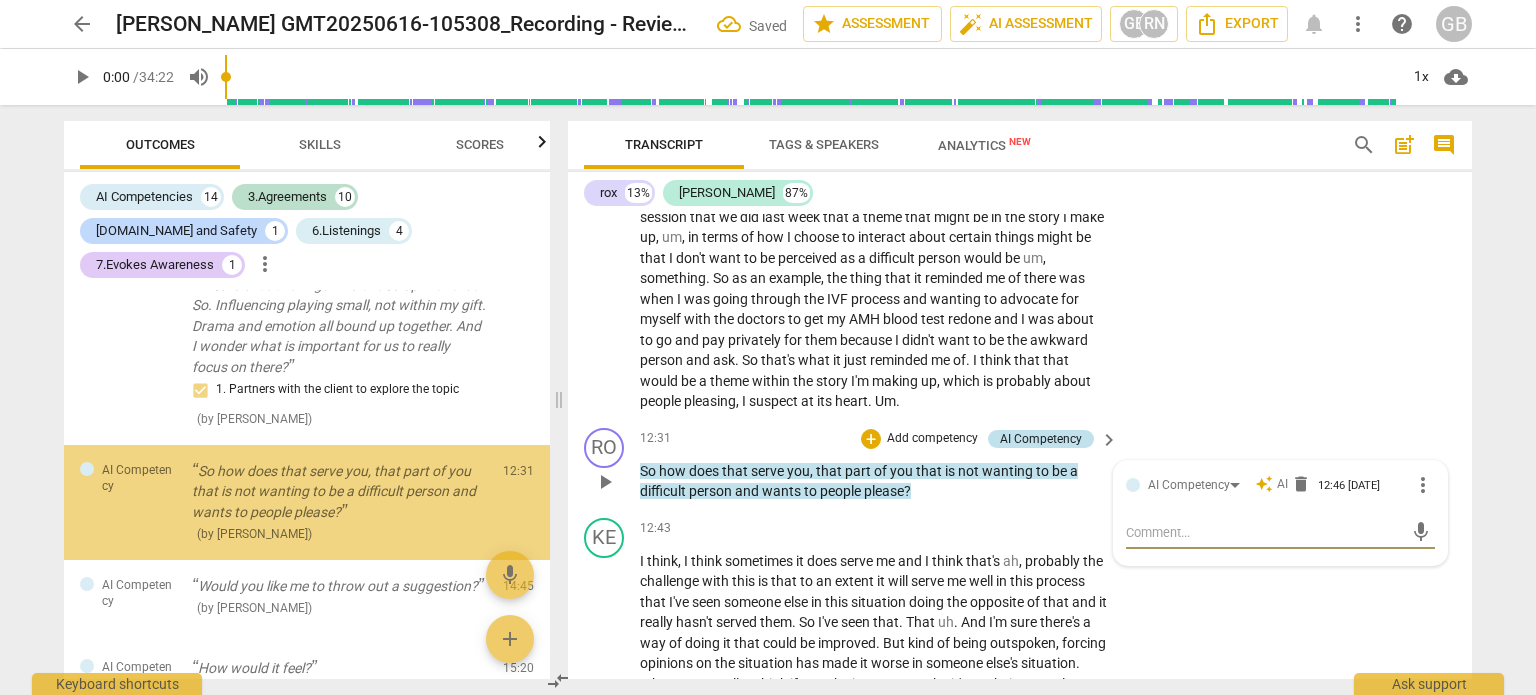 scroll, scrollTop: 2032, scrollLeft: 0, axis: vertical 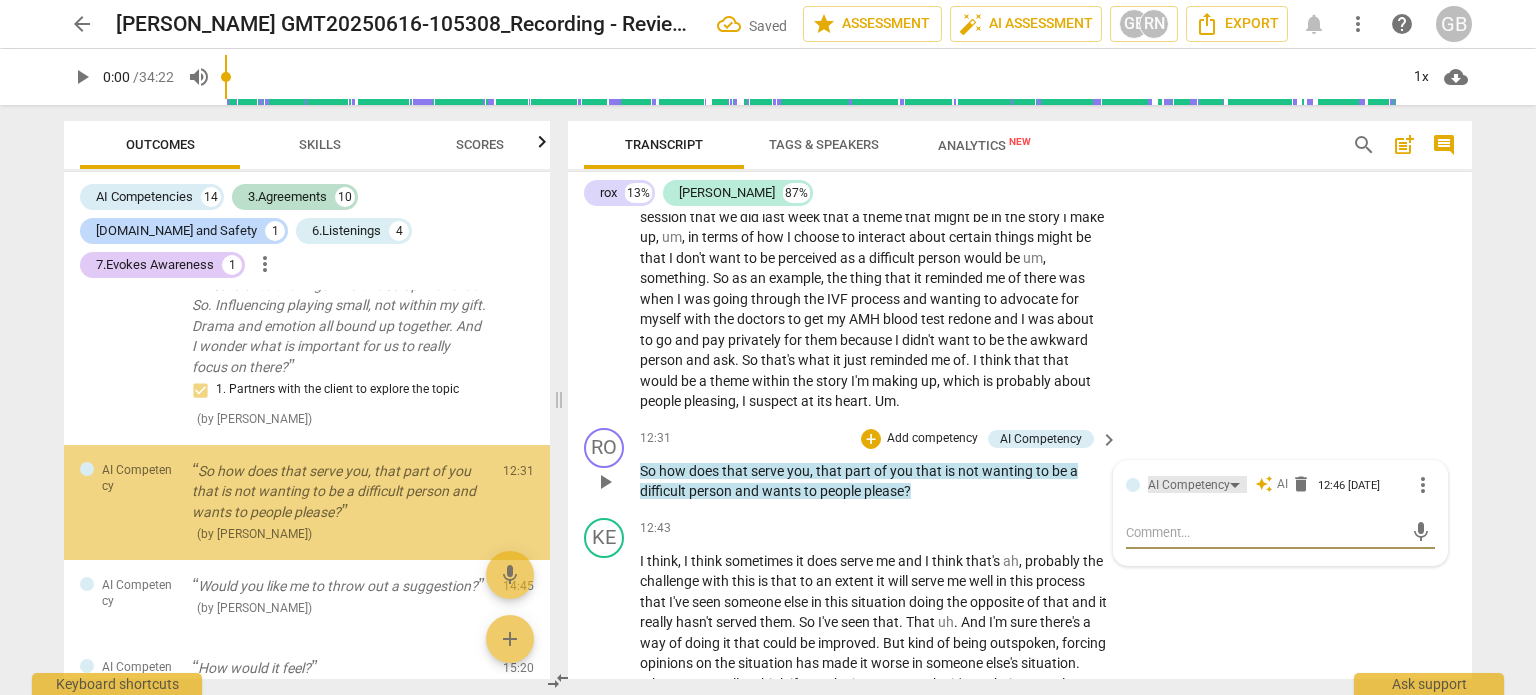 click on "AI Competency" at bounding box center [1189, 485] 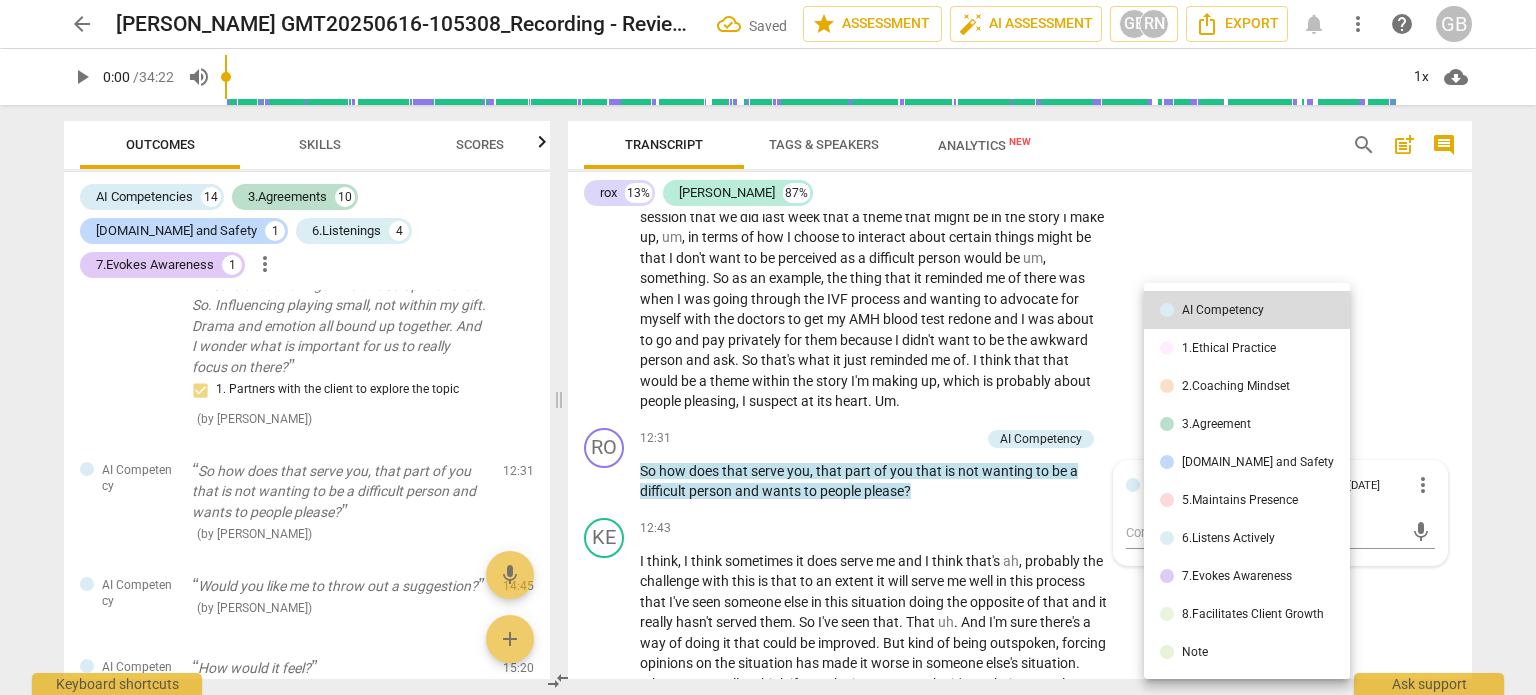 click on "3.Agreement" at bounding box center (1247, 424) 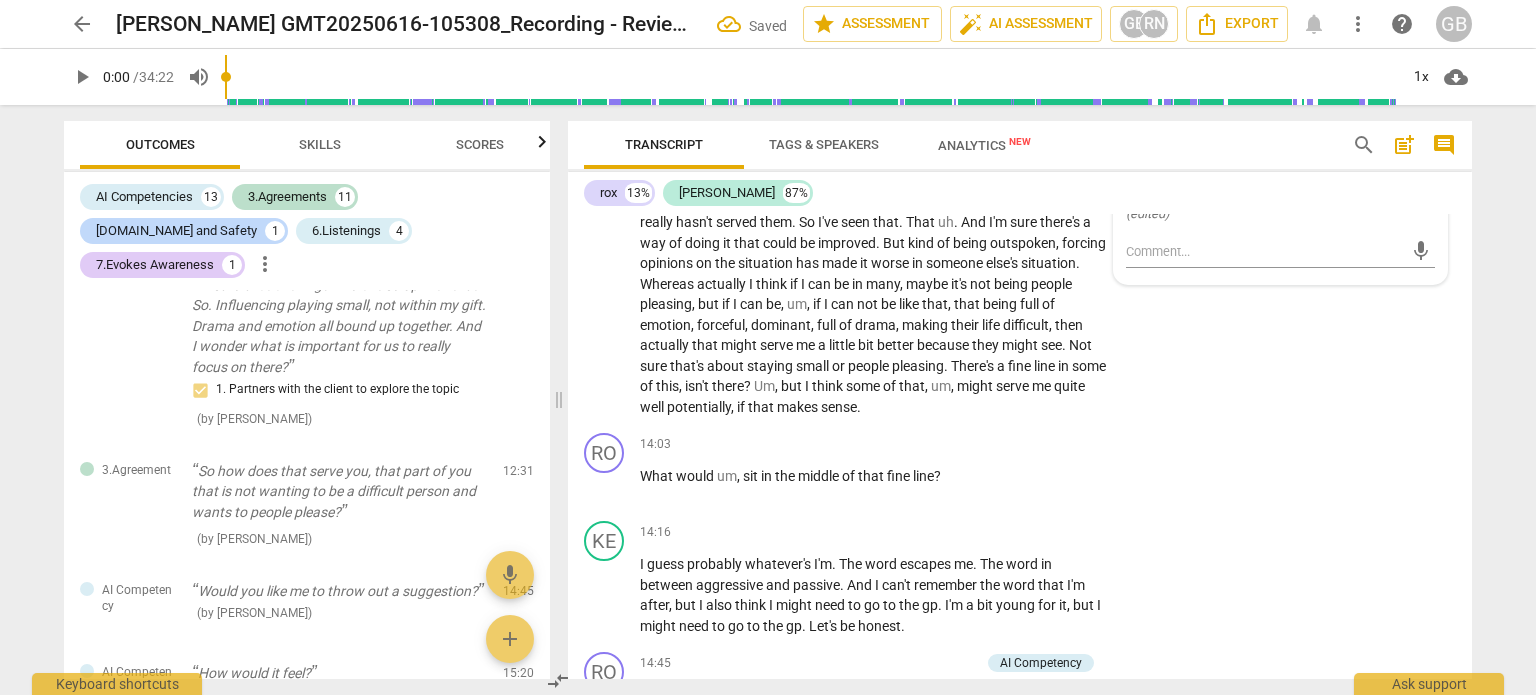 scroll, scrollTop: 5900, scrollLeft: 0, axis: vertical 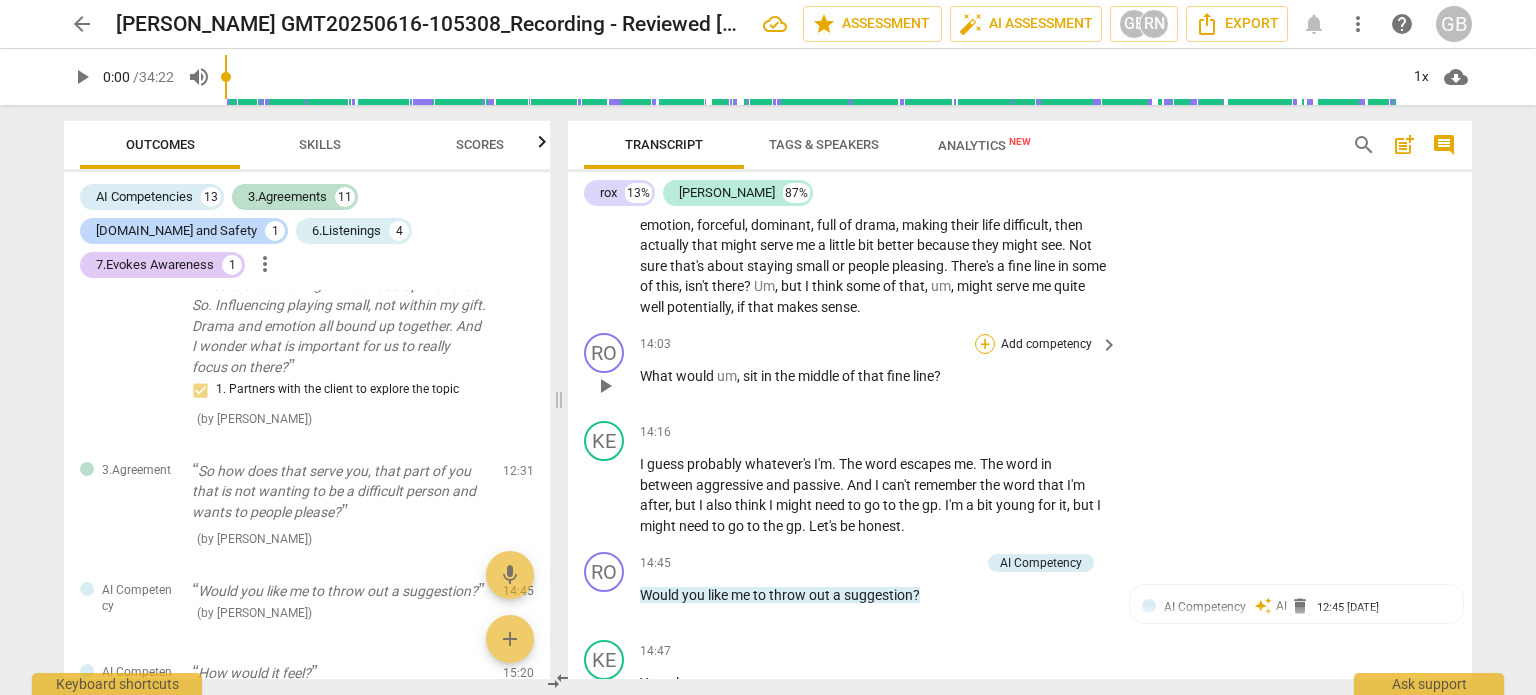 click on "+" at bounding box center [985, 344] 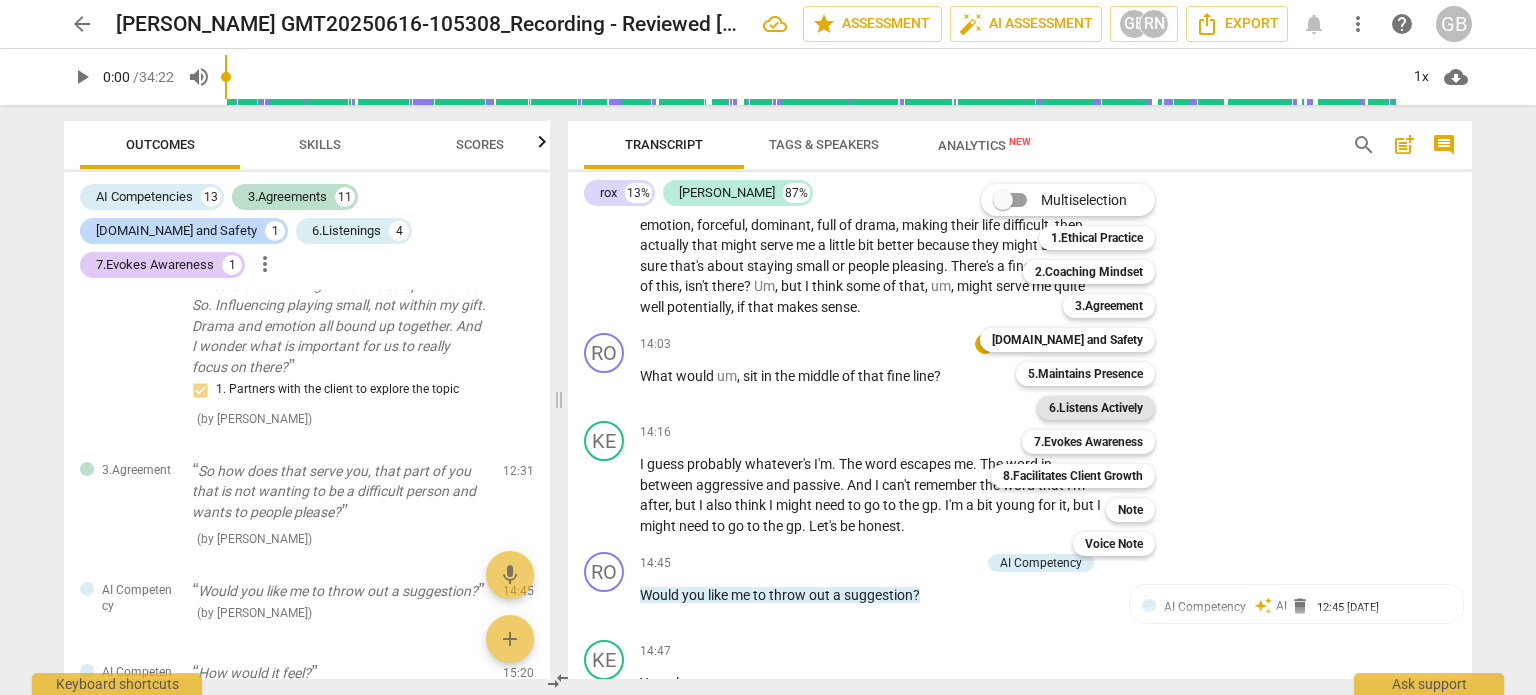 click on "6.Listens Actively" at bounding box center [1096, 408] 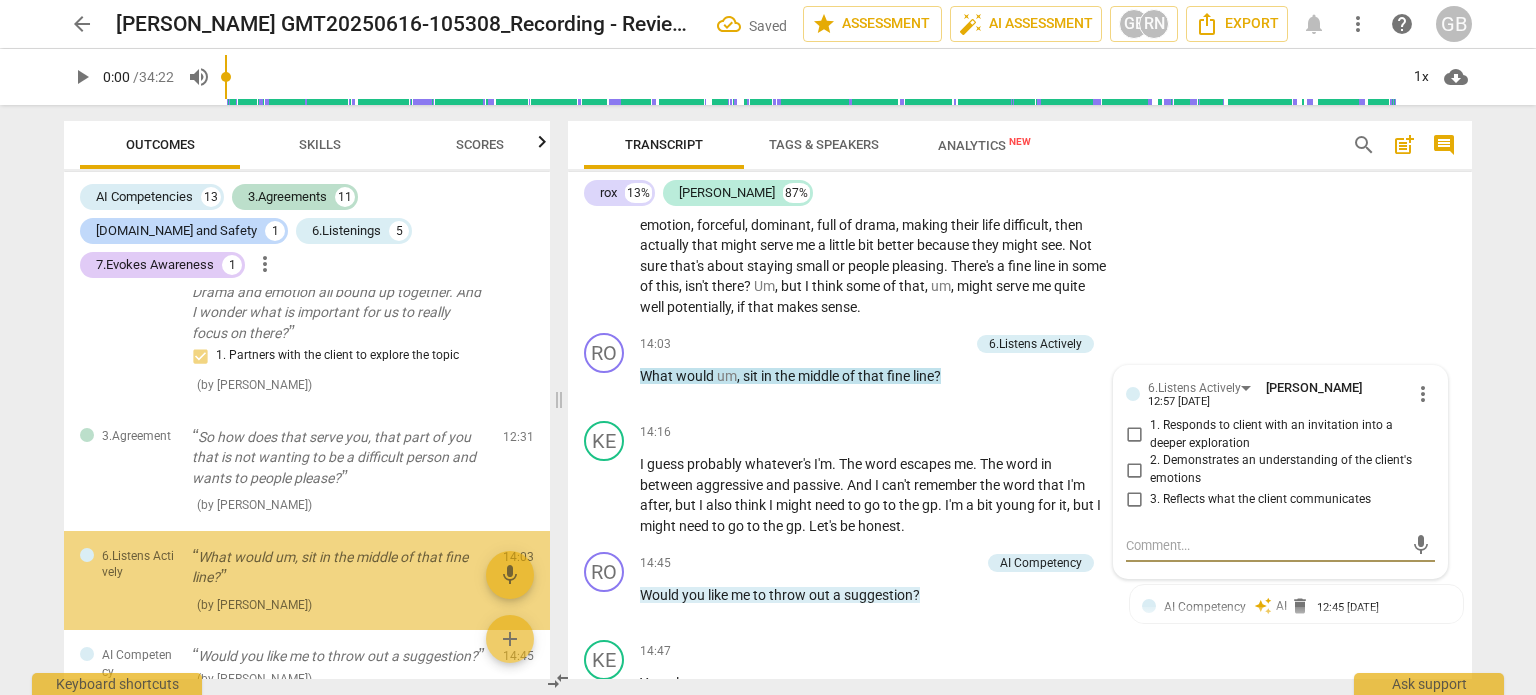 scroll, scrollTop: 2144, scrollLeft: 0, axis: vertical 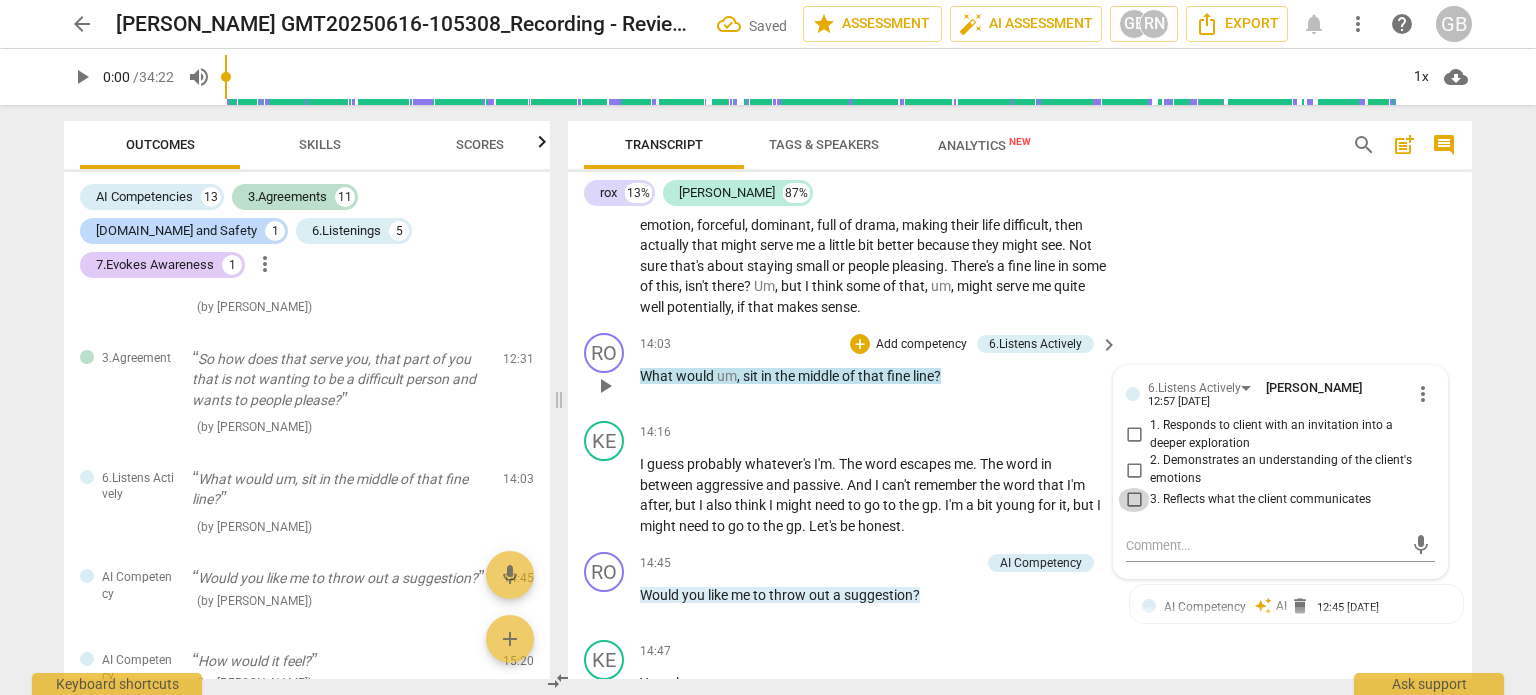 click on "3. Reflects what the client communicates" at bounding box center [1134, 500] 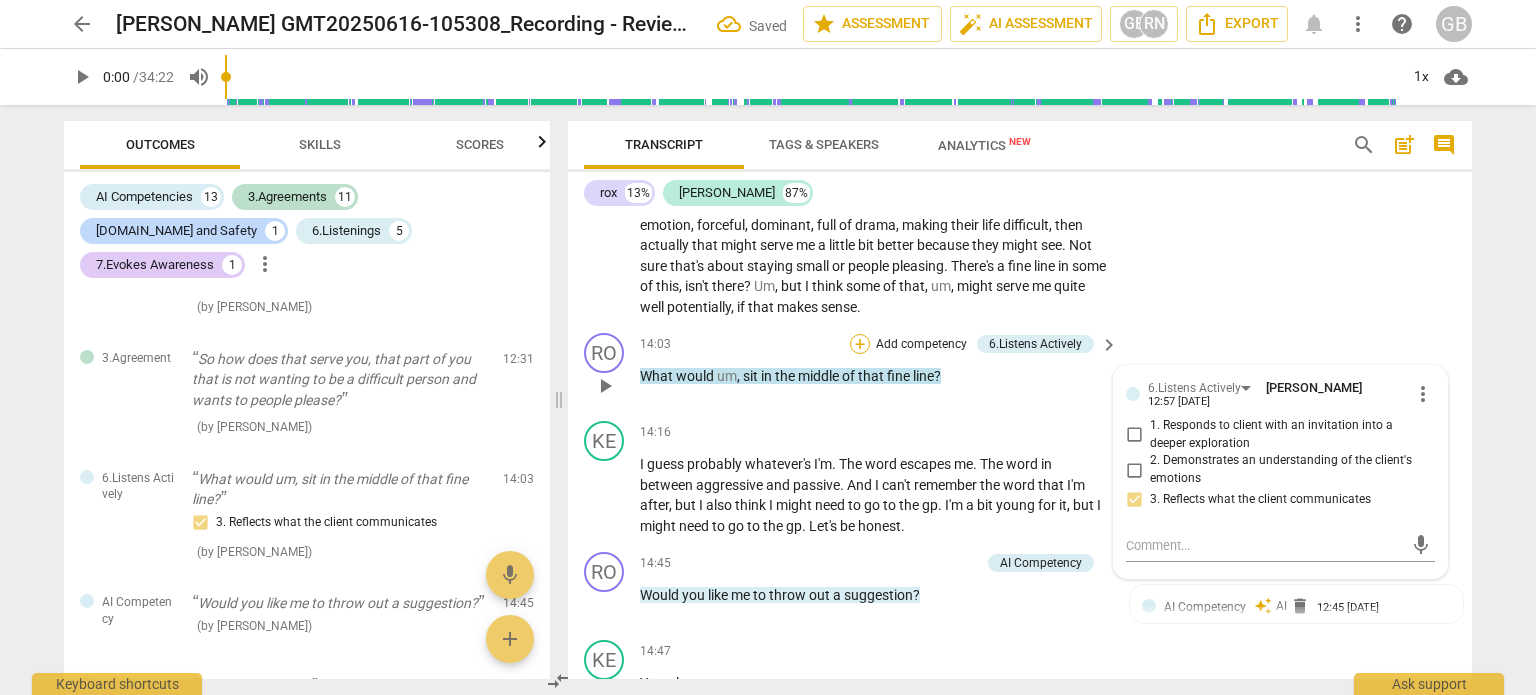 click on "+" at bounding box center (860, 344) 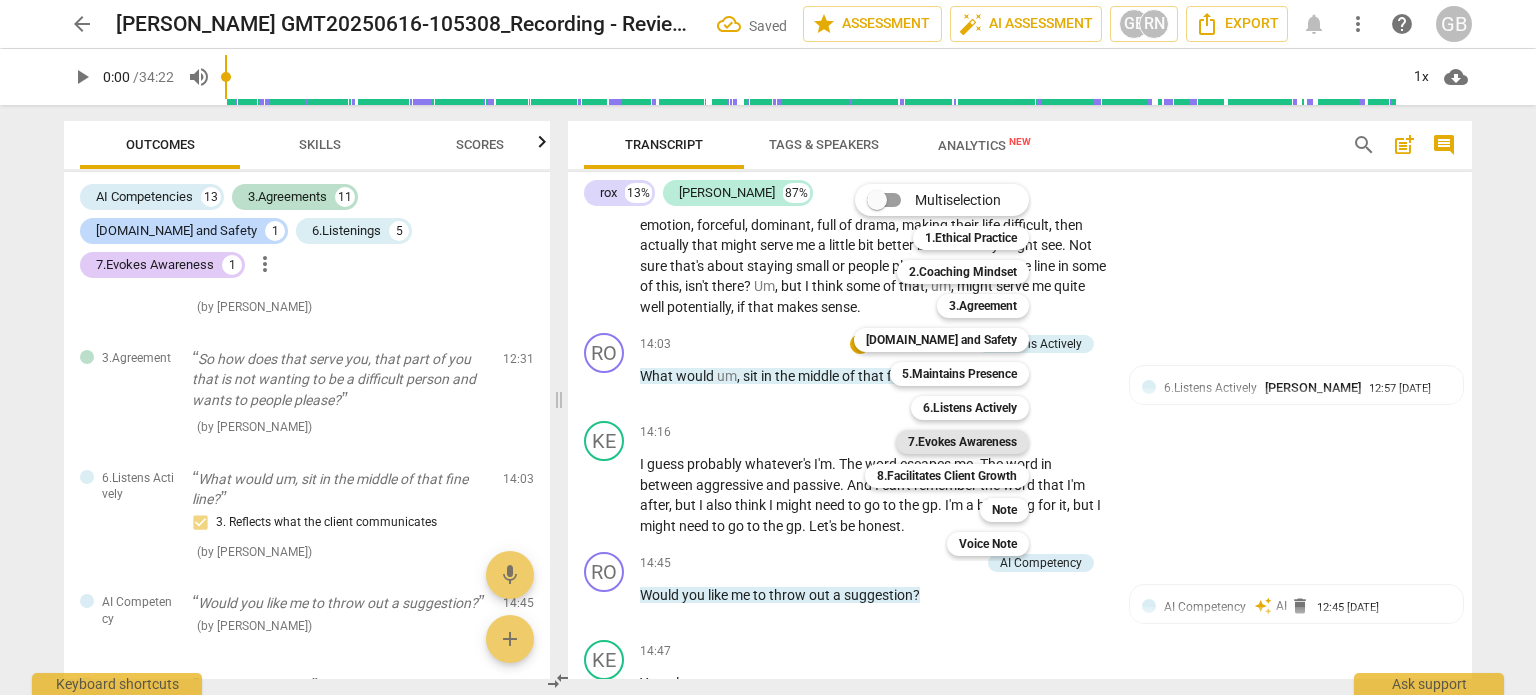 click on "7.Evokes Awareness" at bounding box center [962, 442] 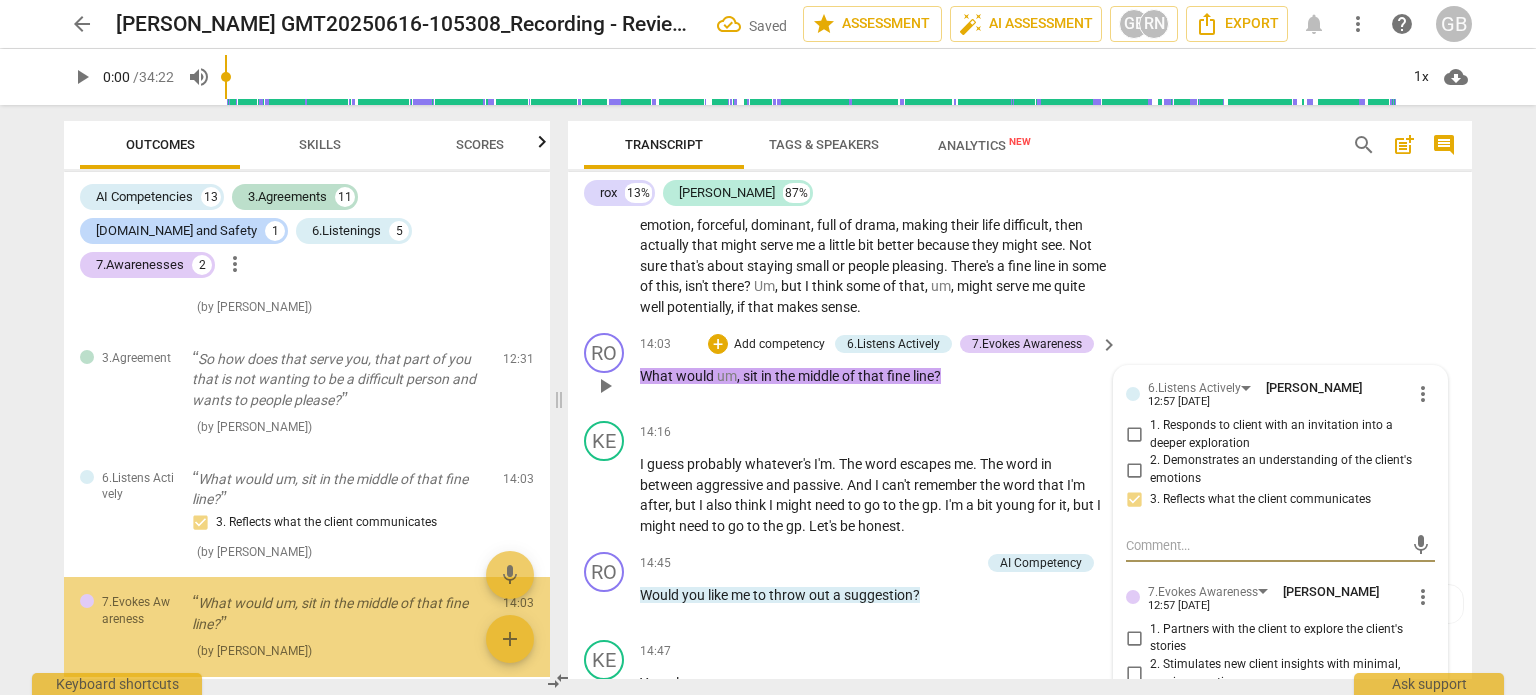 scroll, scrollTop: 2269, scrollLeft: 0, axis: vertical 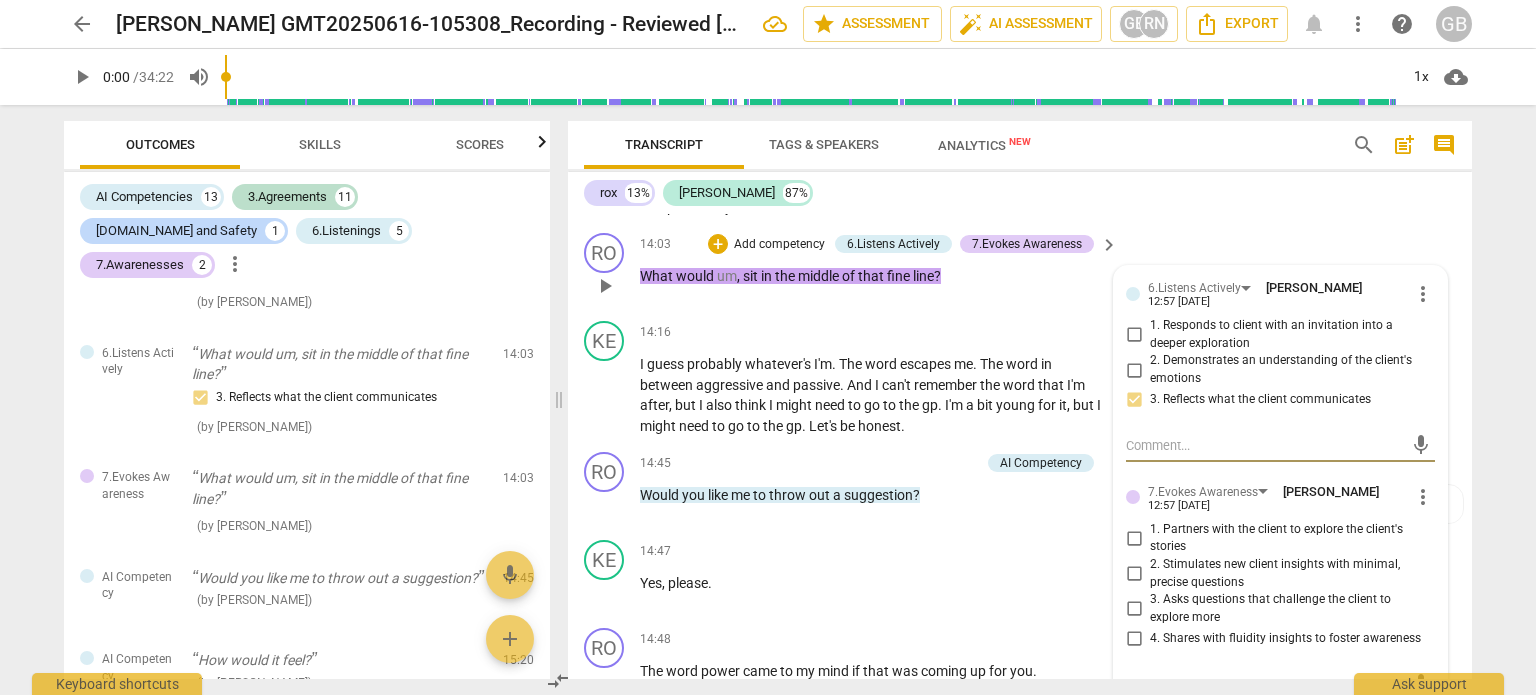 click on "1. Partners with the client to explore the client's stories" at bounding box center [1134, 538] 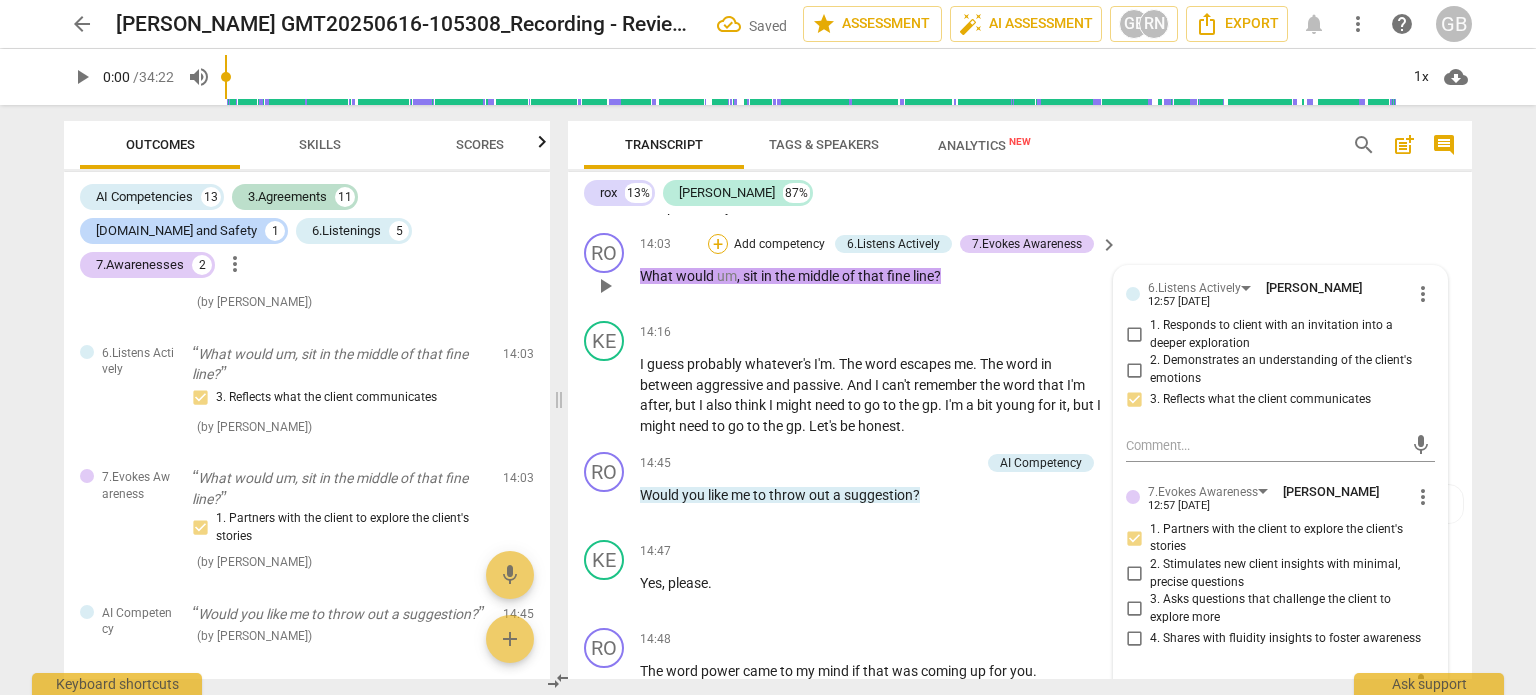 click on "+" at bounding box center [718, 244] 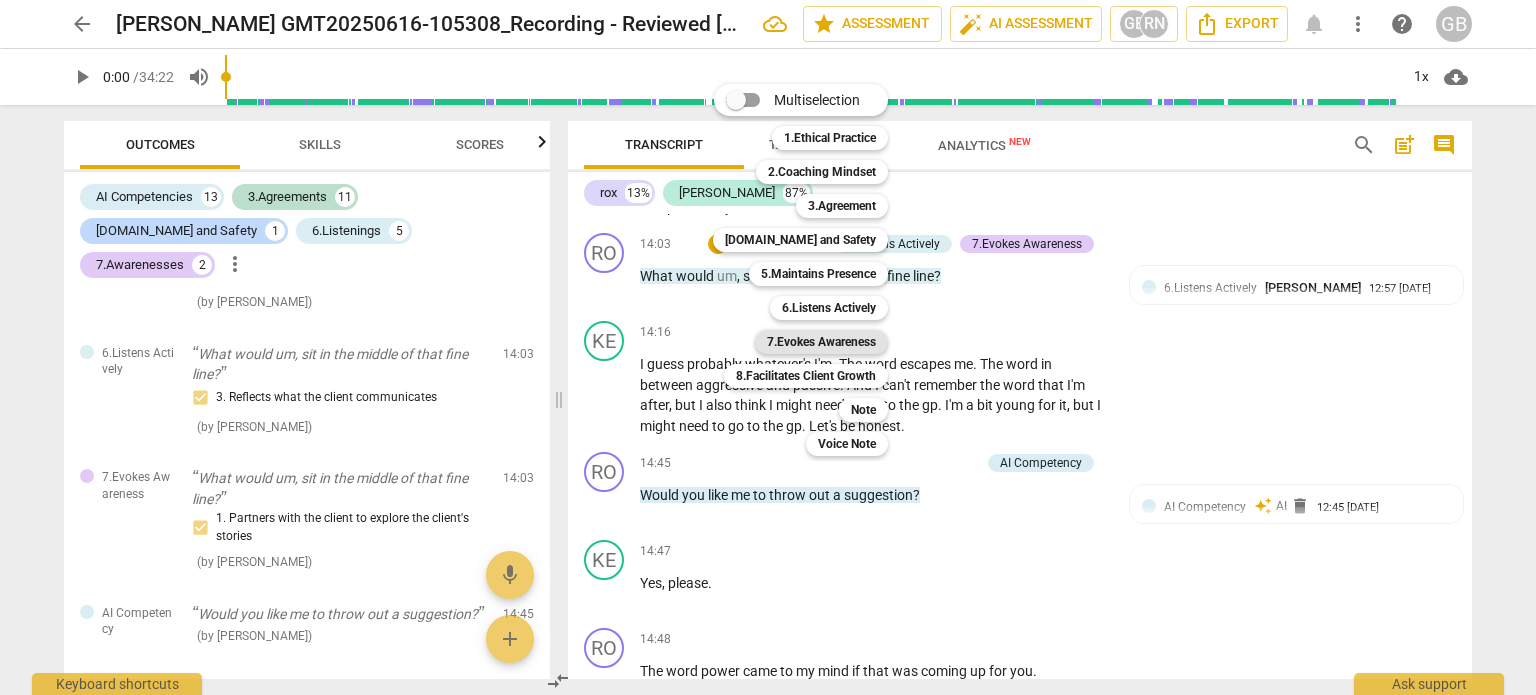 click on "7.Evokes Awareness" at bounding box center (821, 342) 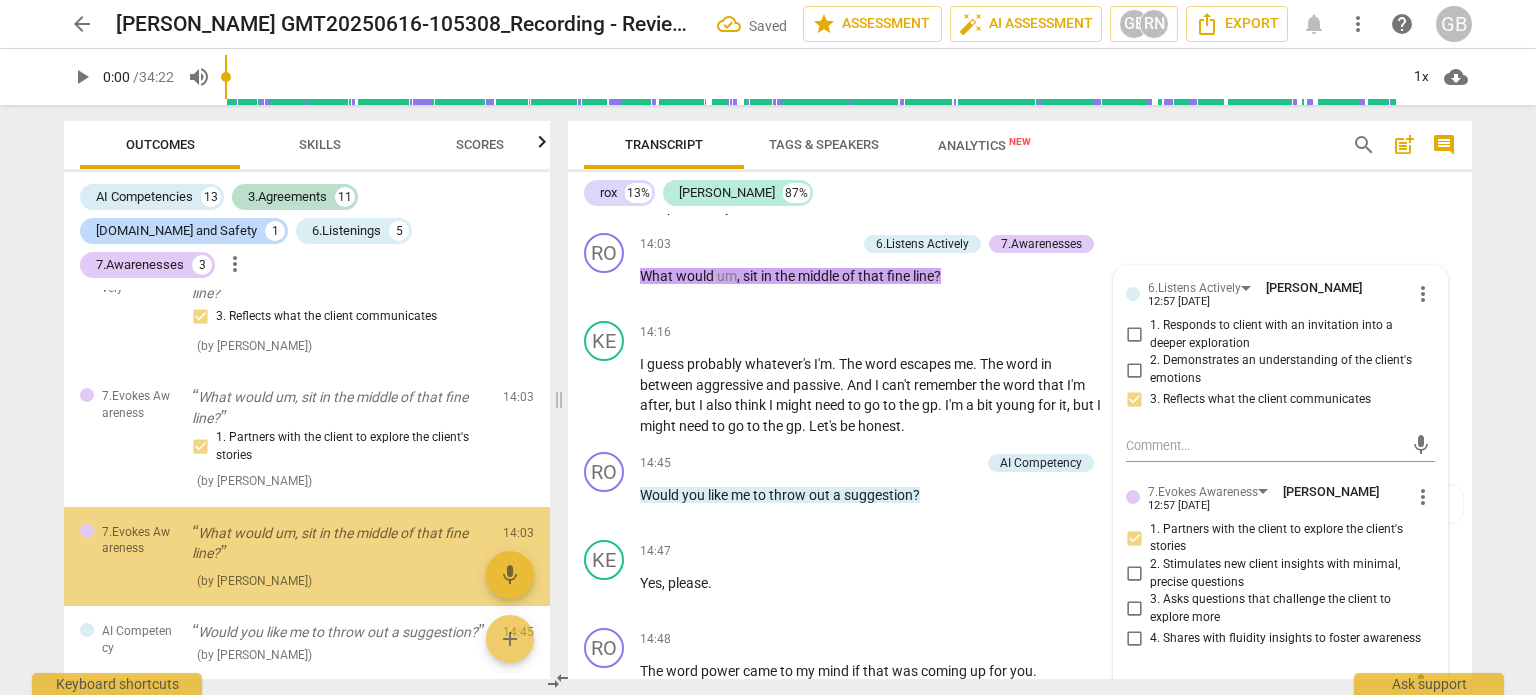 scroll, scrollTop: 2405, scrollLeft: 0, axis: vertical 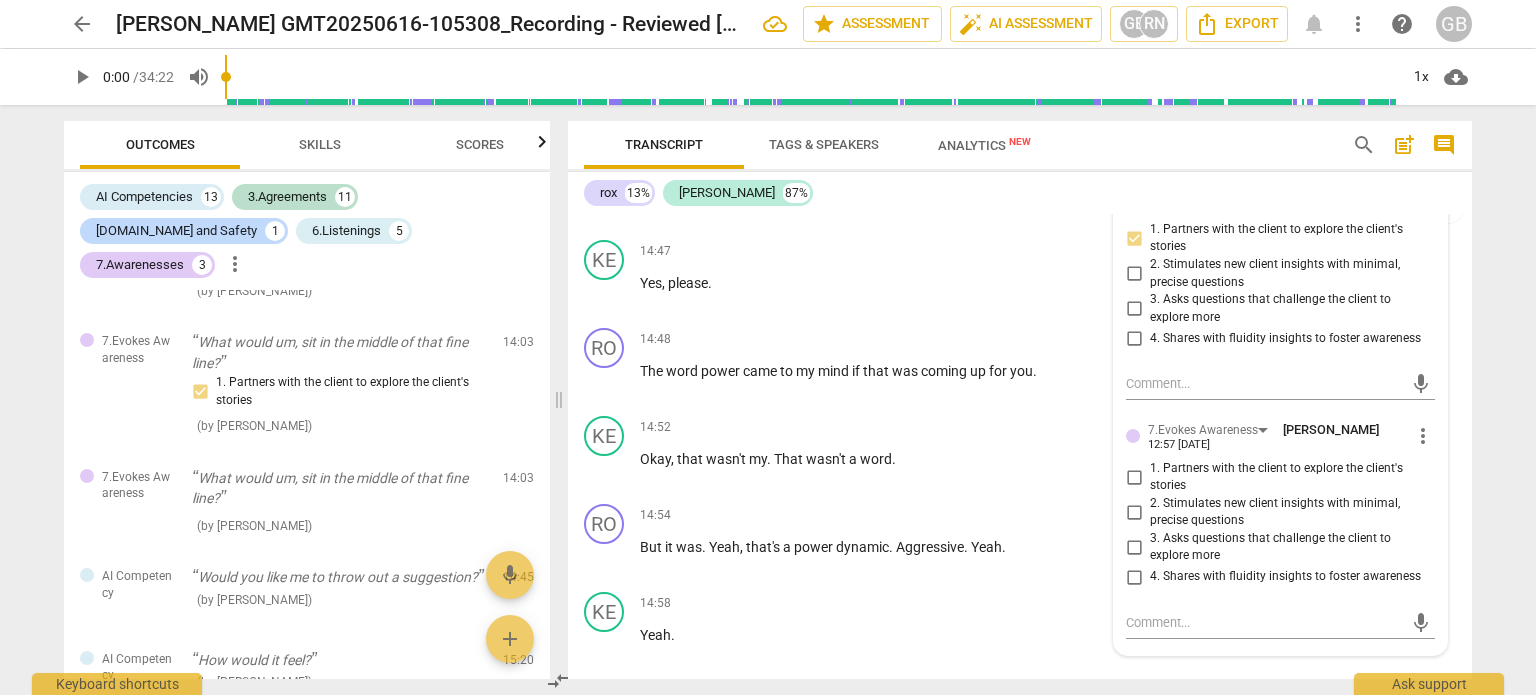click on "2. Stimulates new client insights with minimal, precise questions" at bounding box center (1134, 512) 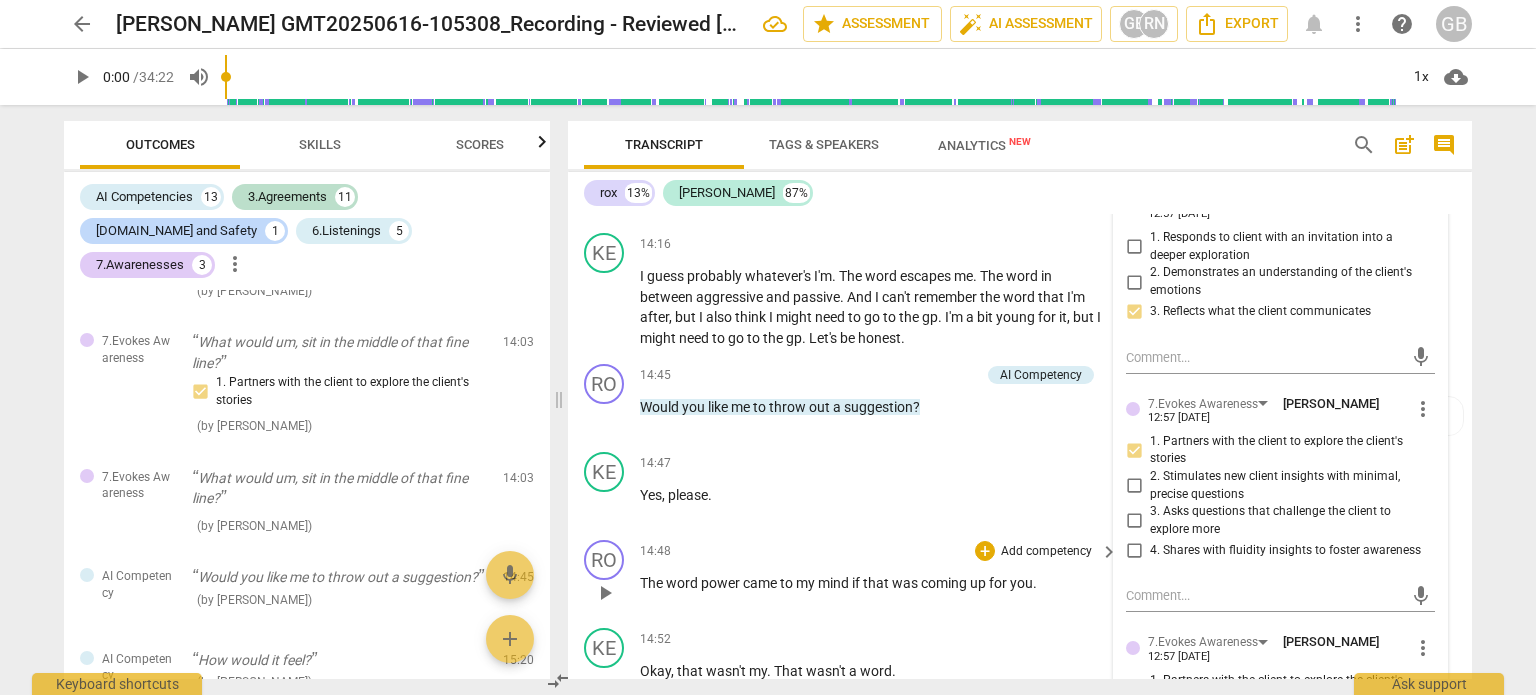scroll, scrollTop: 6000, scrollLeft: 0, axis: vertical 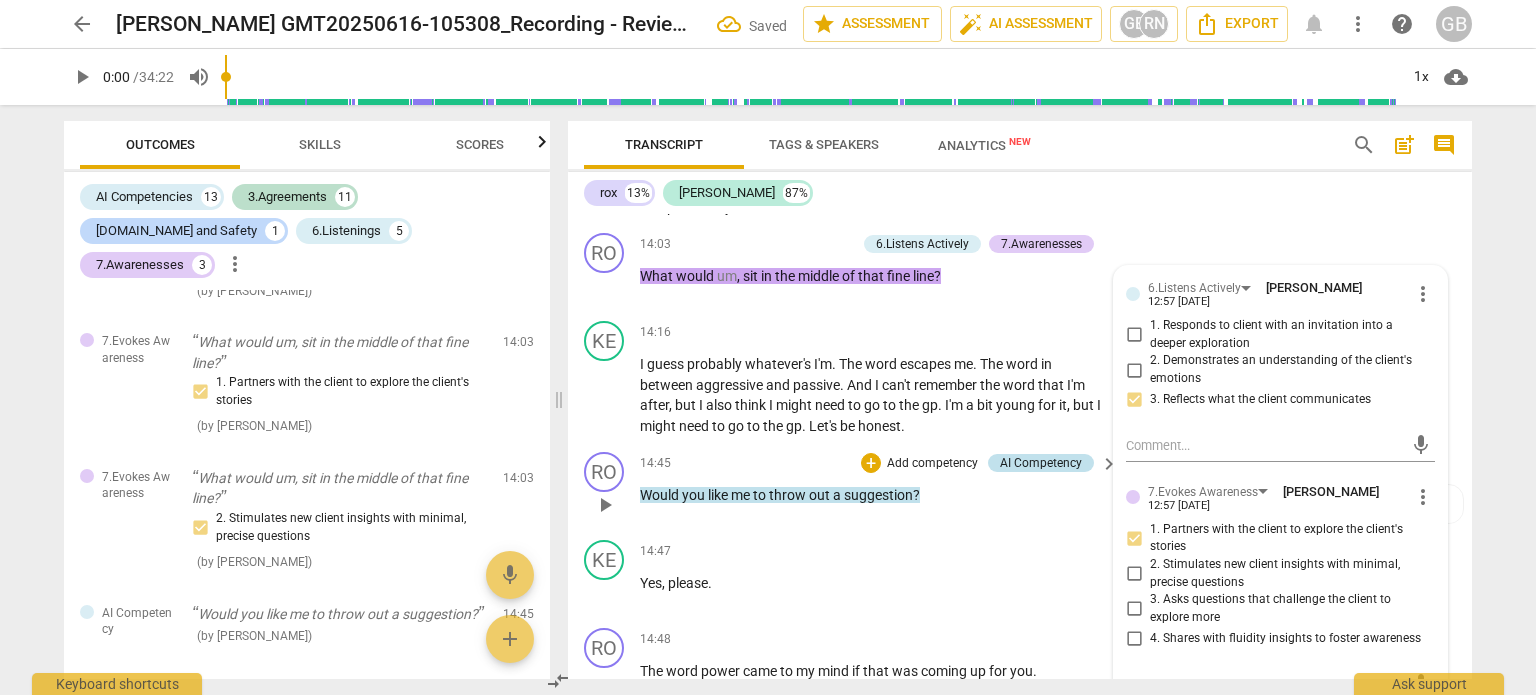 click on "AI Competency" at bounding box center [1041, 463] 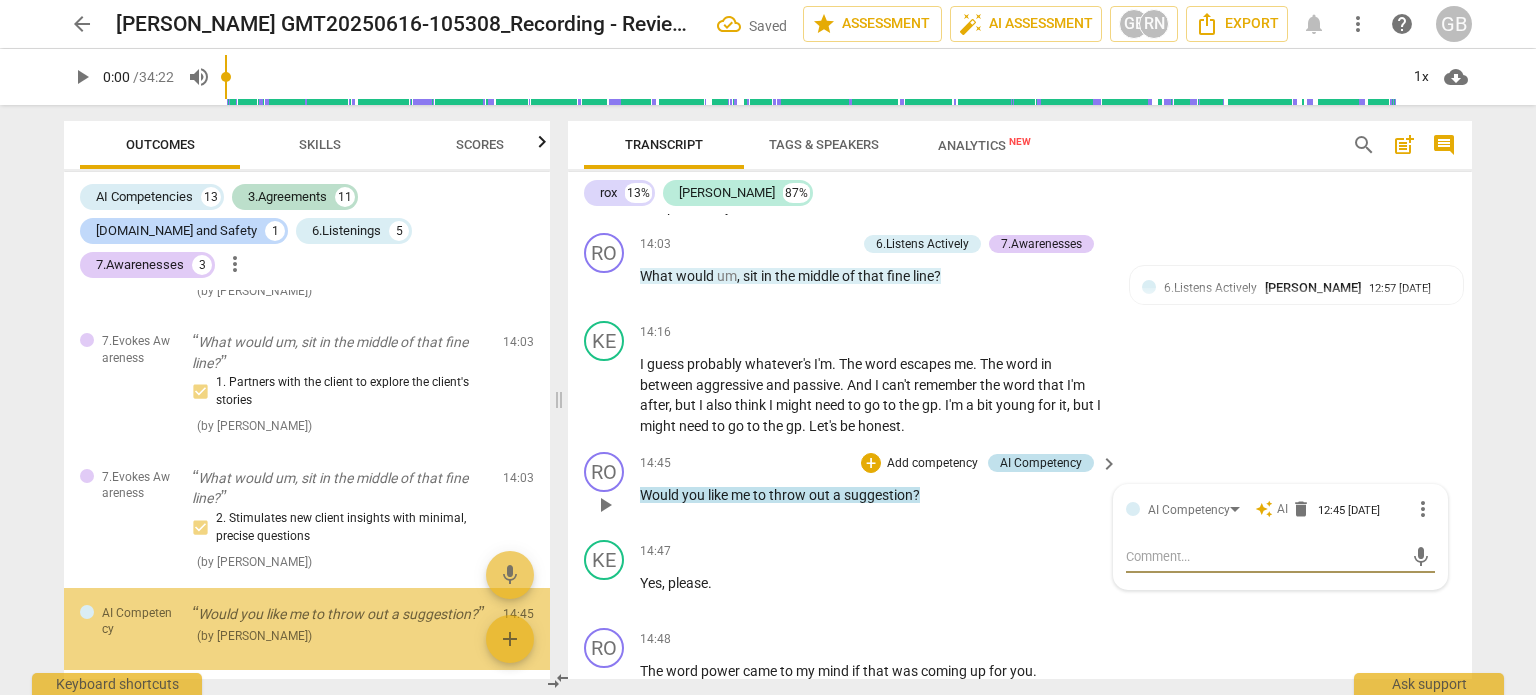 scroll, scrollTop: 2538, scrollLeft: 0, axis: vertical 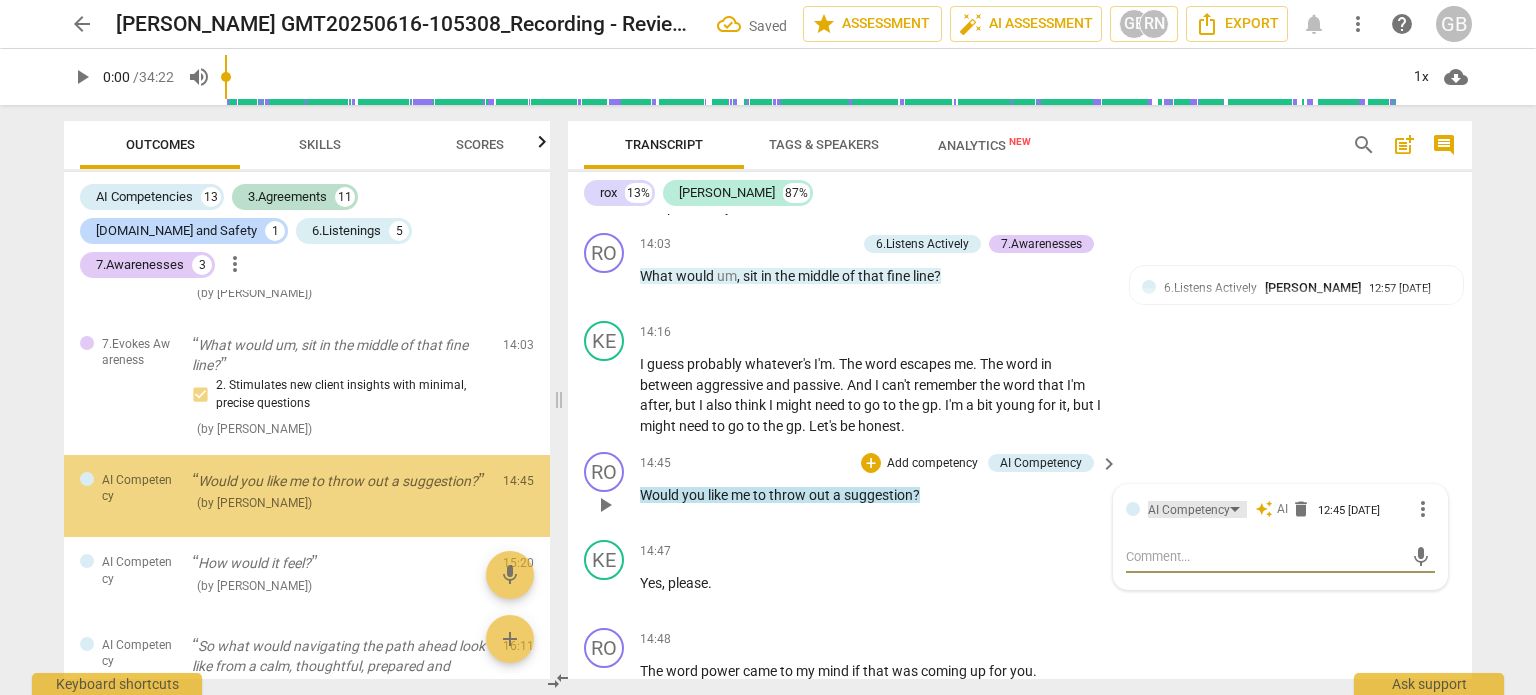 click on "AI Competency" at bounding box center [1189, 510] 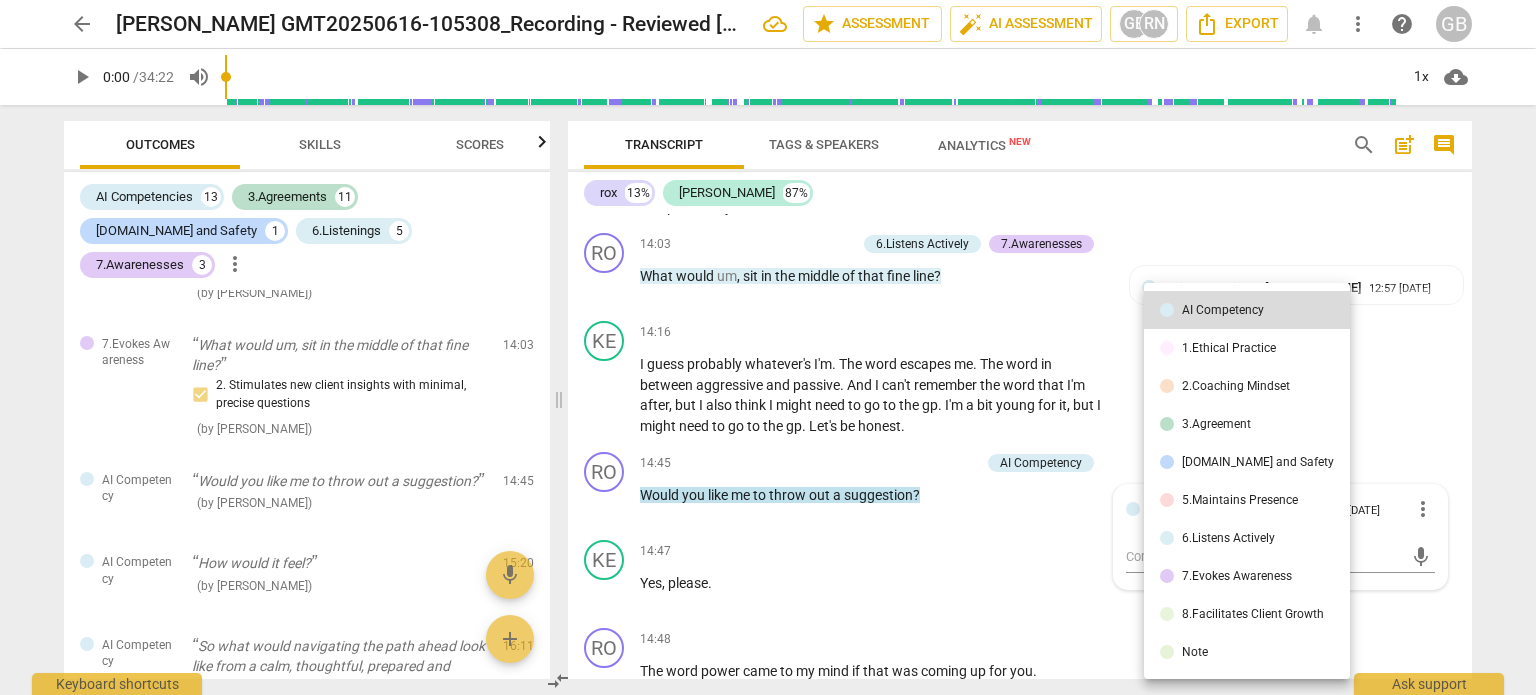 click on "Note" at bounding box center (1195, 652) 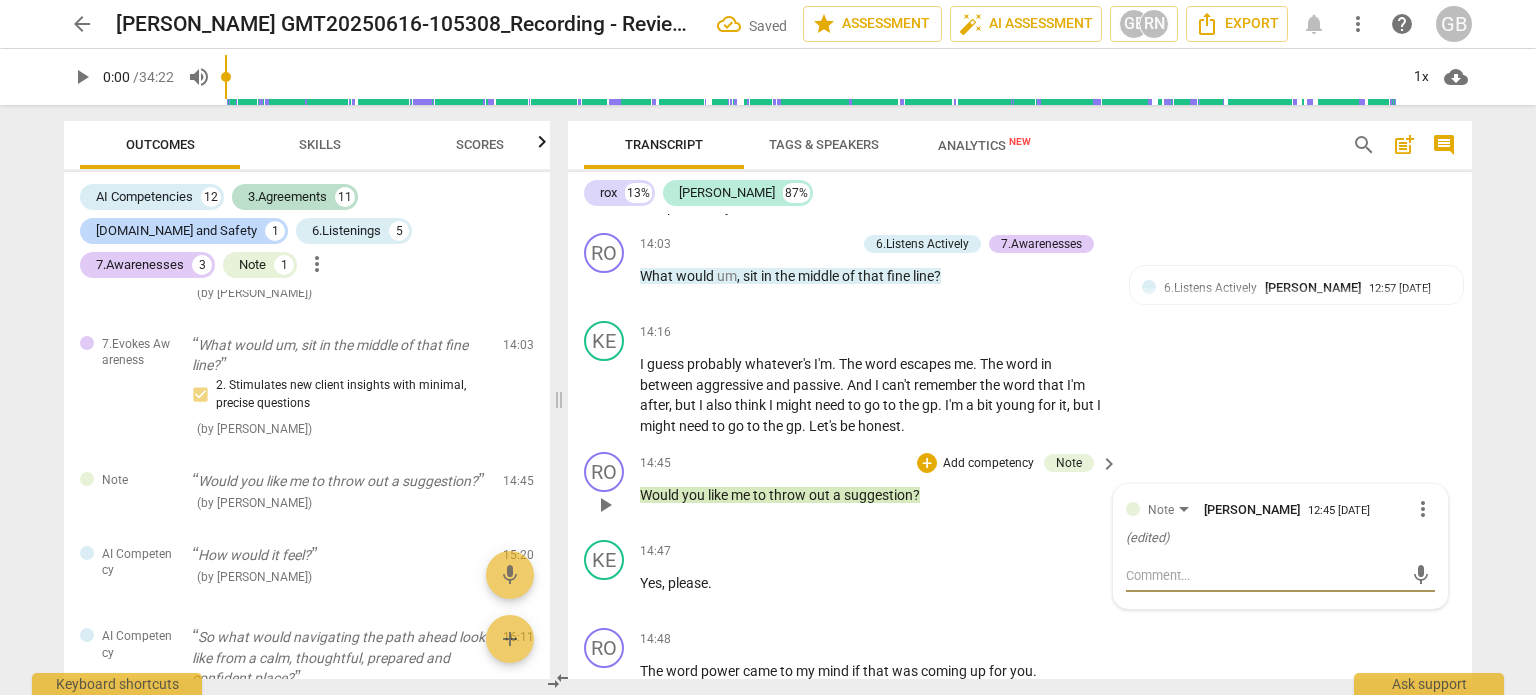click at bounding box center [1264, 575] 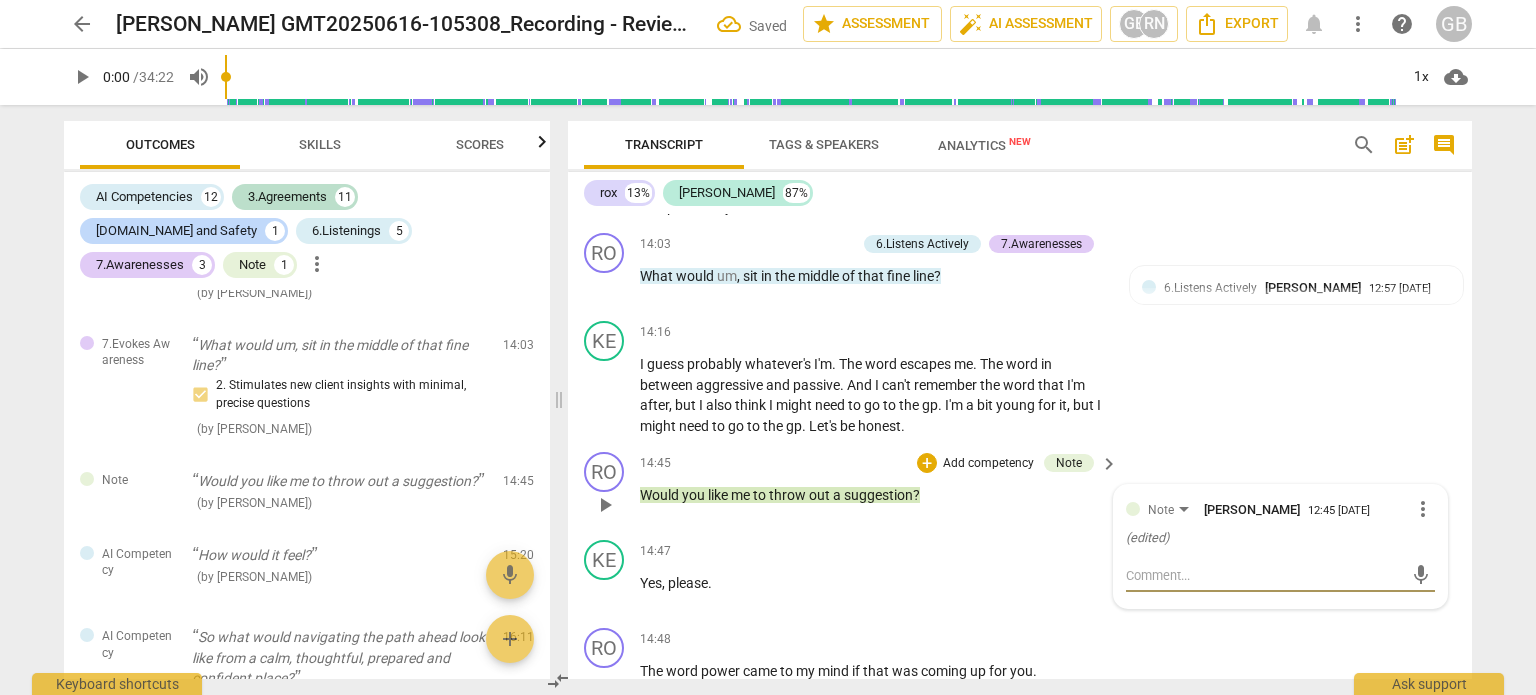 type on "N" 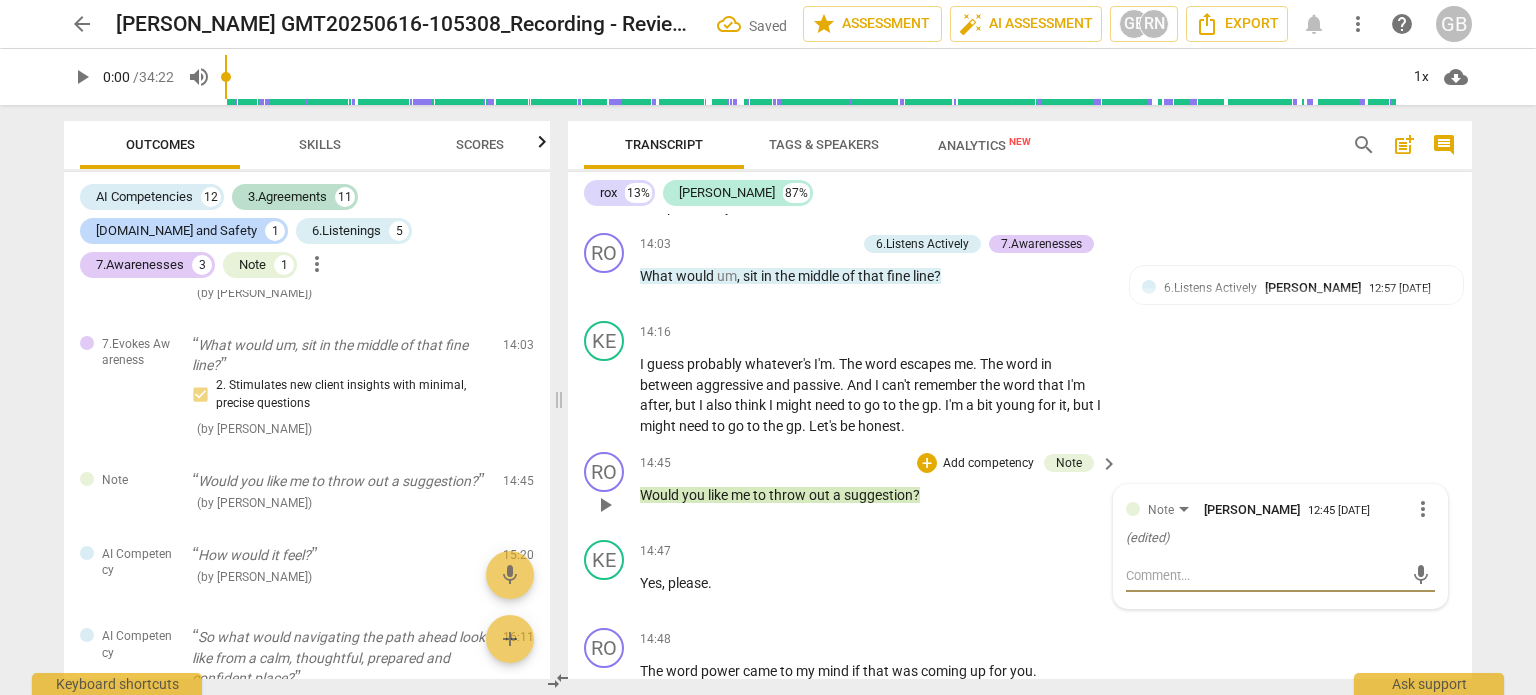 type on "N" 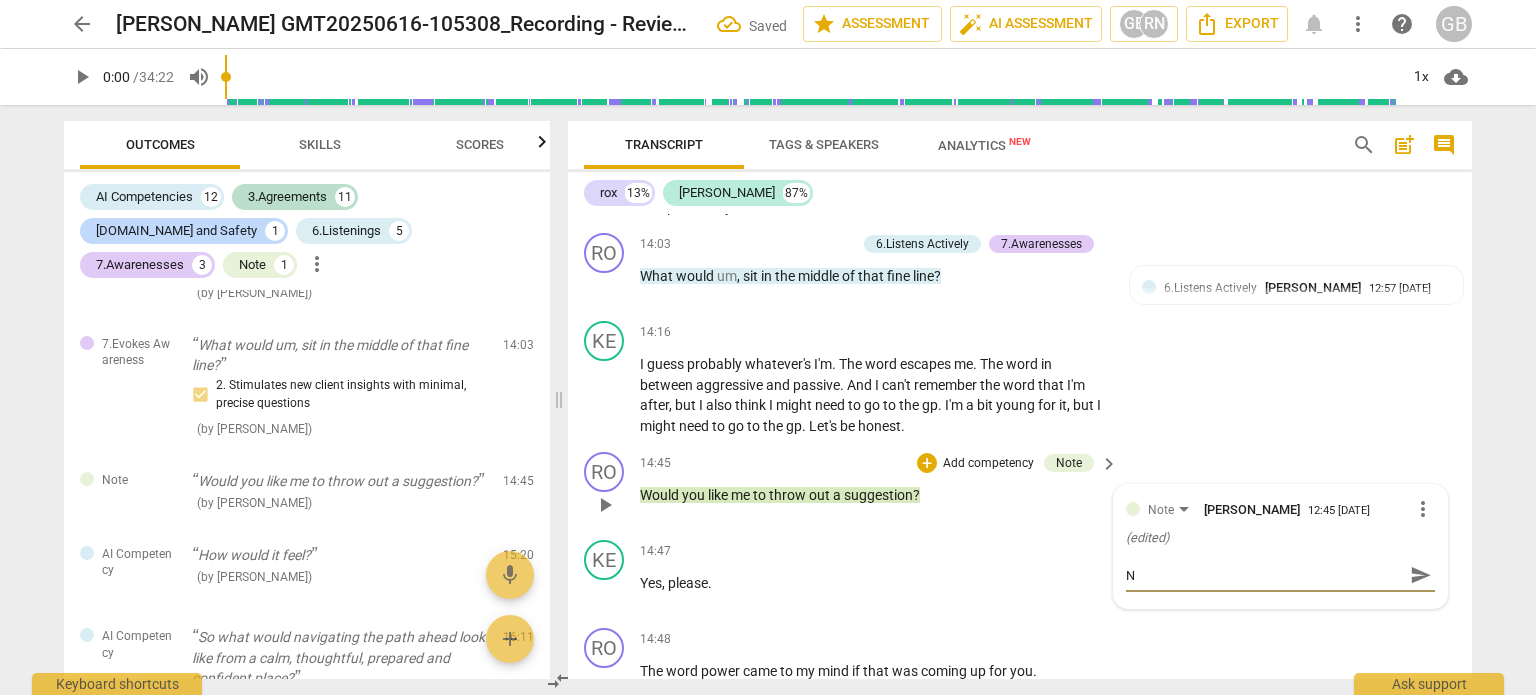 type on "No" 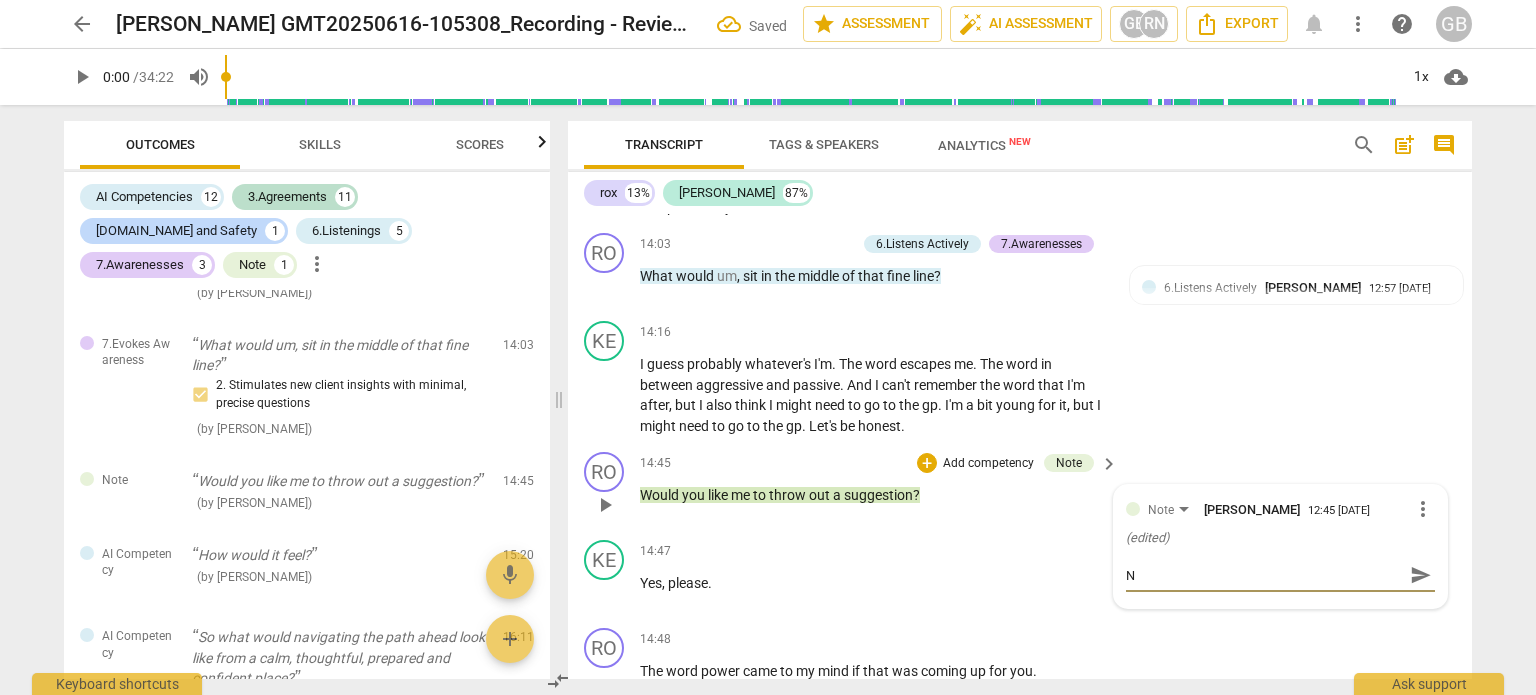 type on "No" 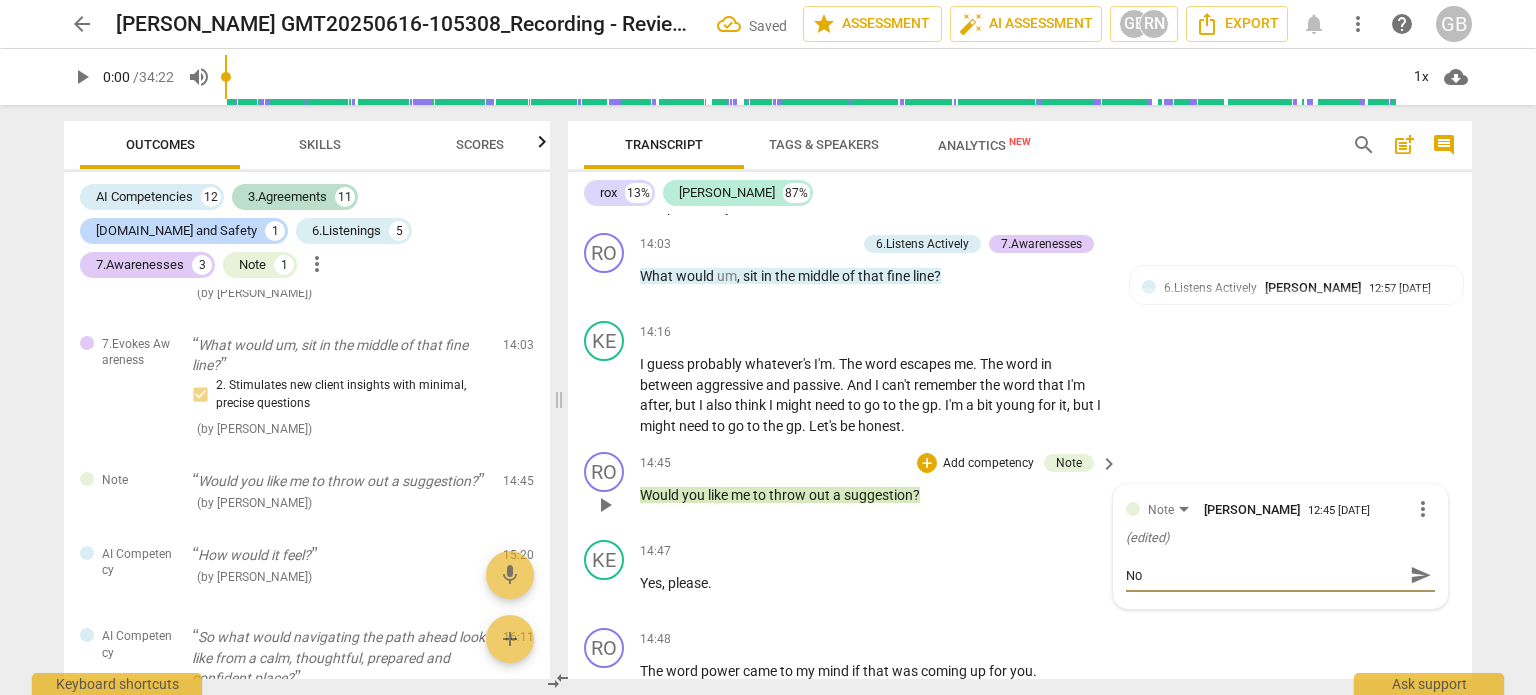 type on "No" 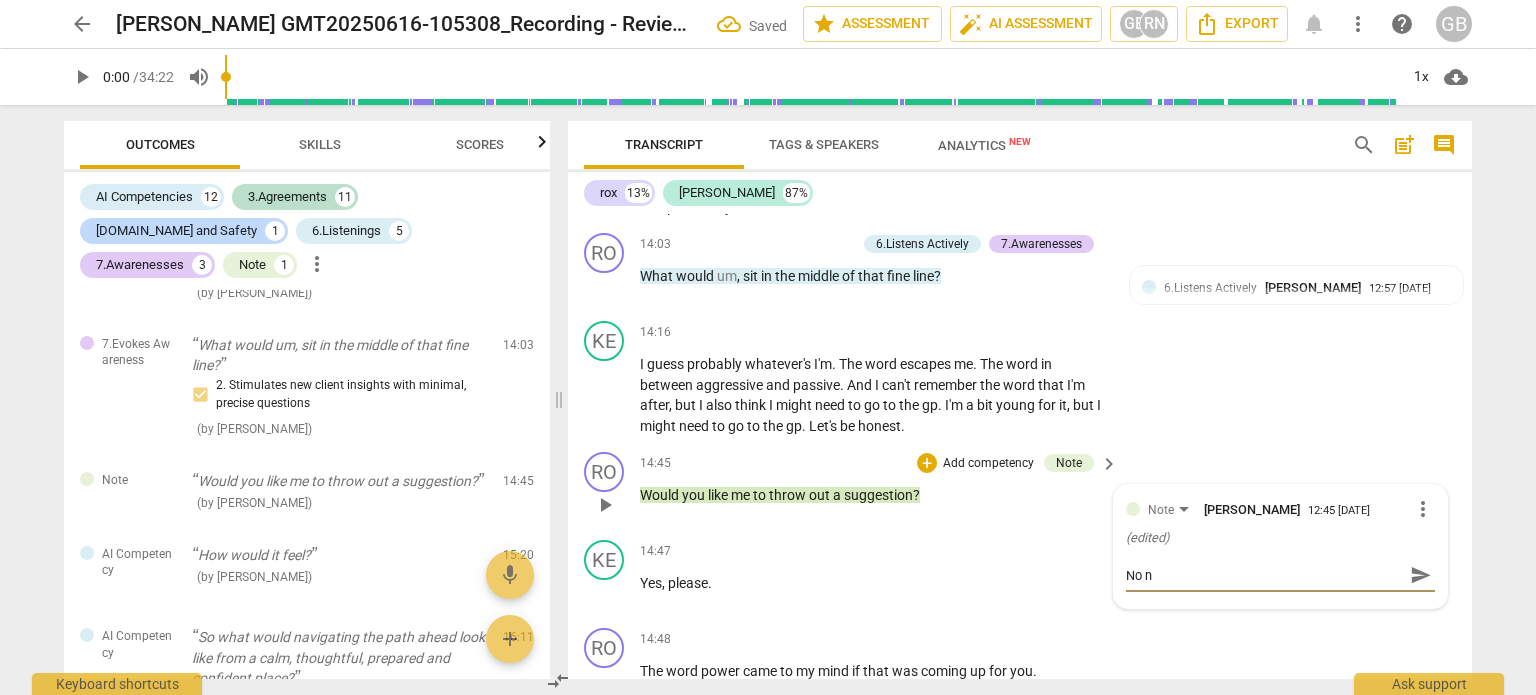 type on "No ne" 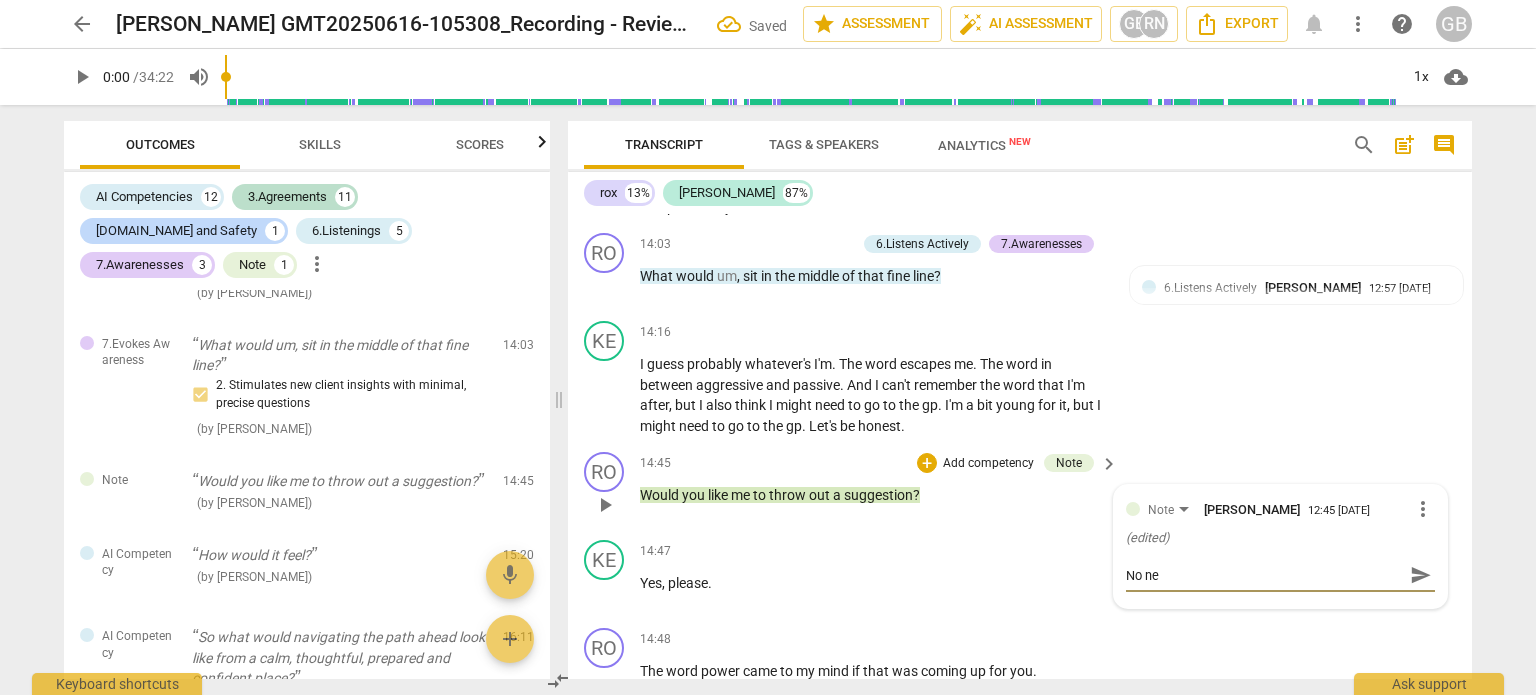 type on "No nee" 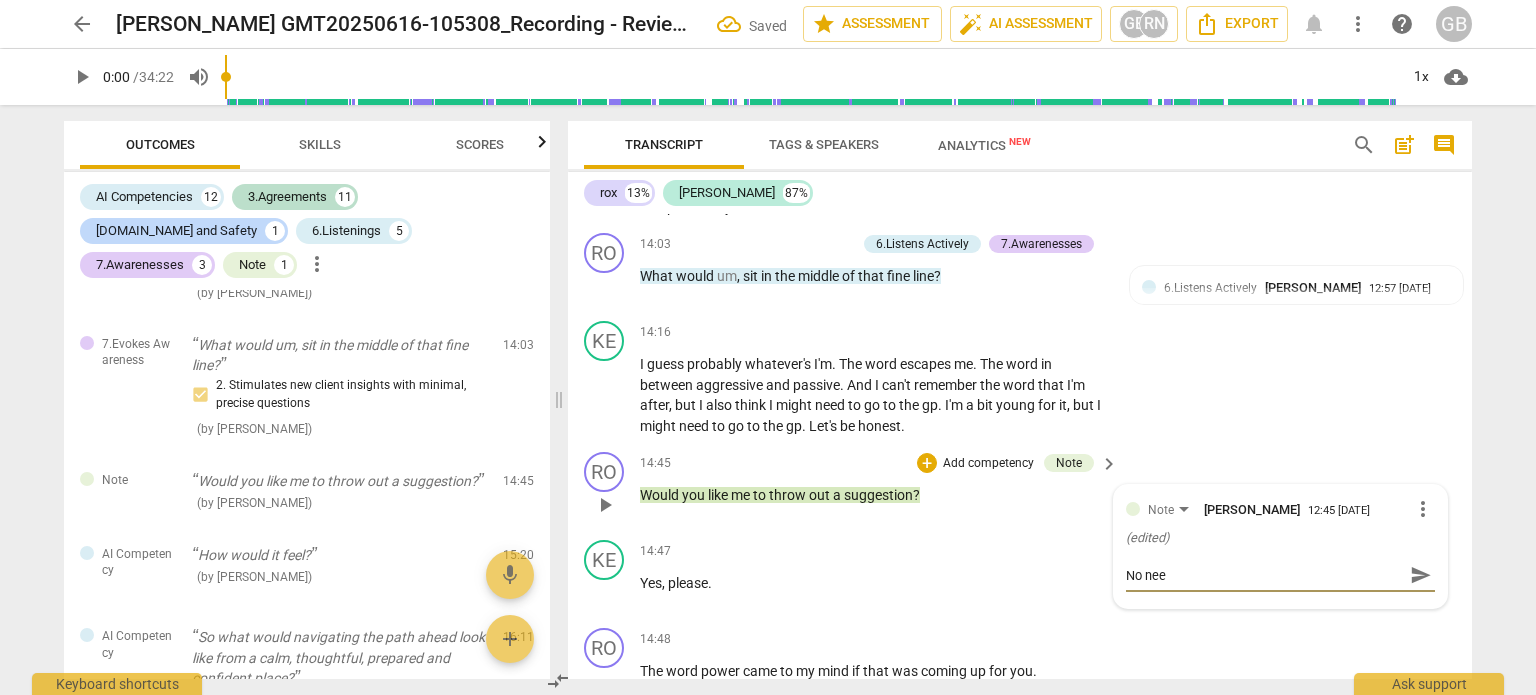 type on "No need" 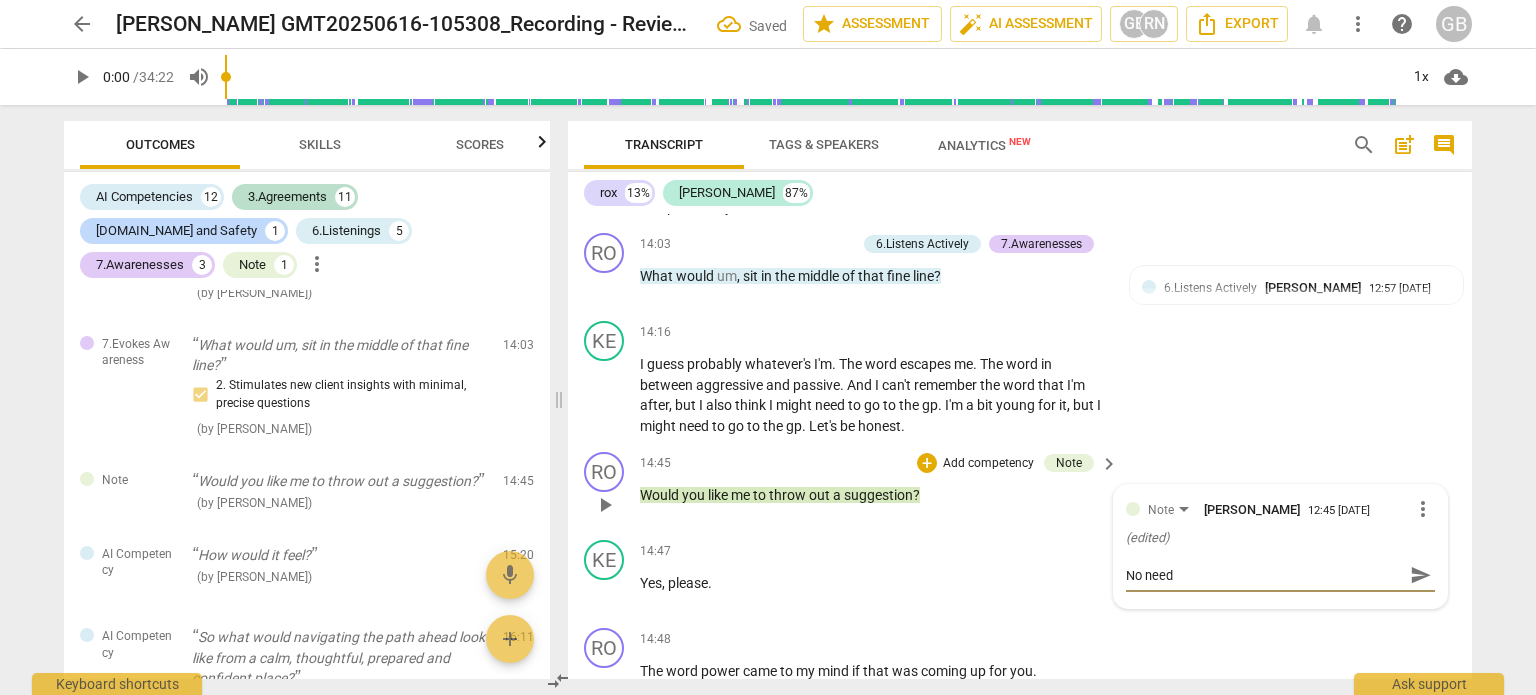 type on "No need" 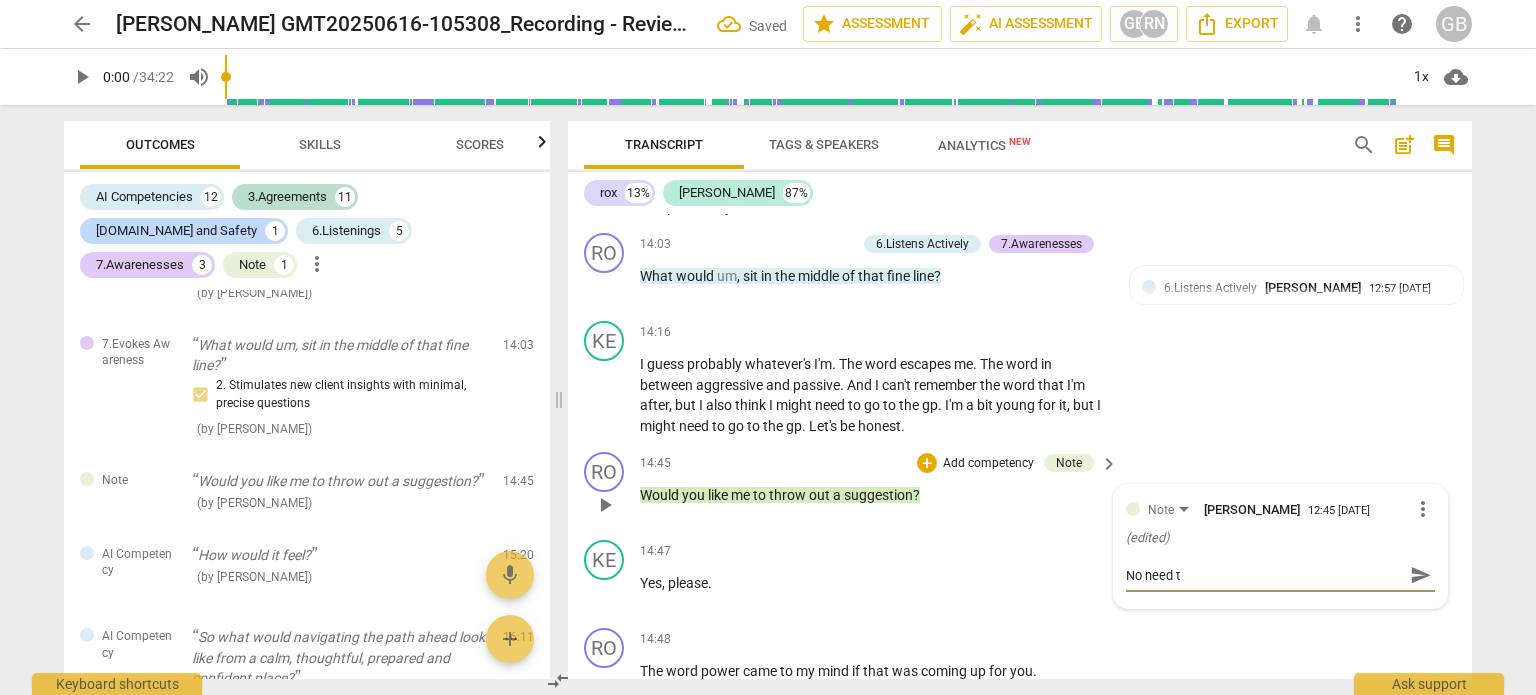 type on "No need to" 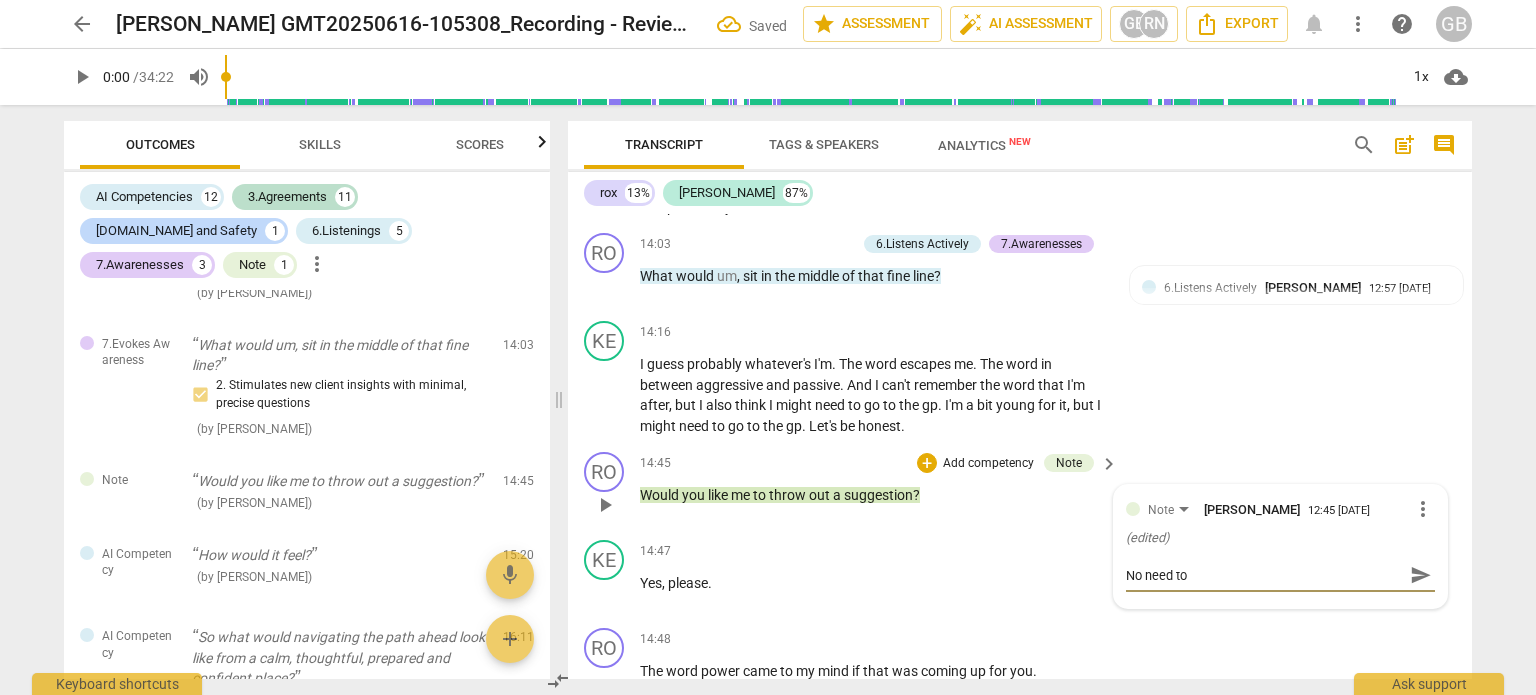type on "No need to" 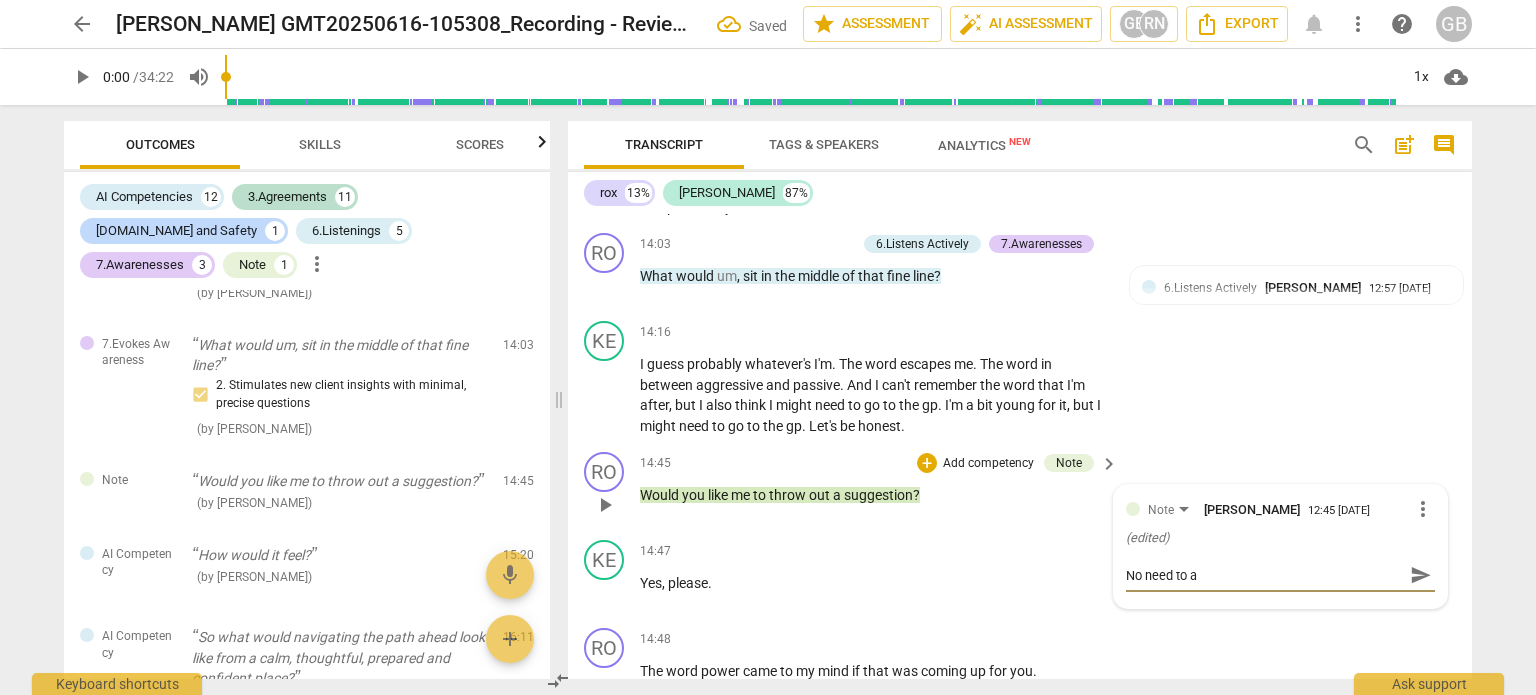 type on "No need to as" 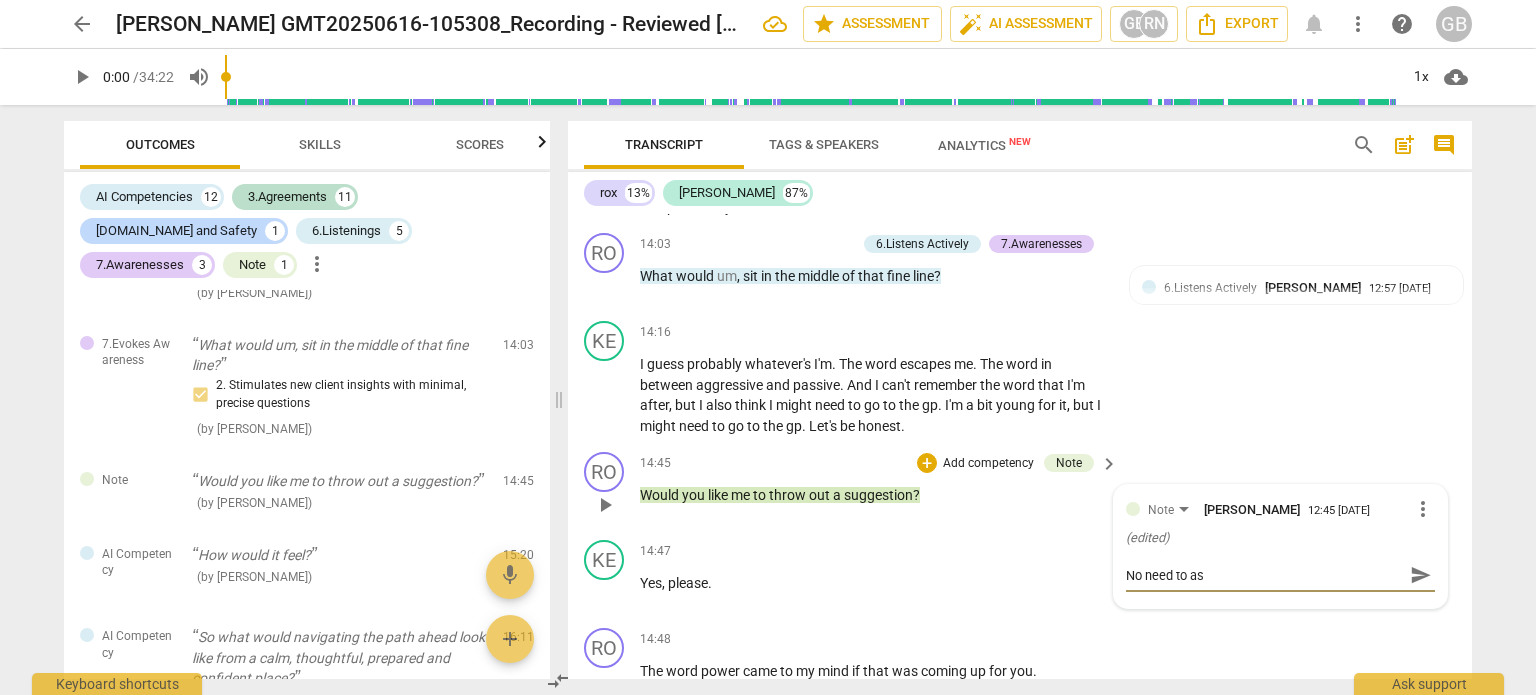 type on "No need to ask" 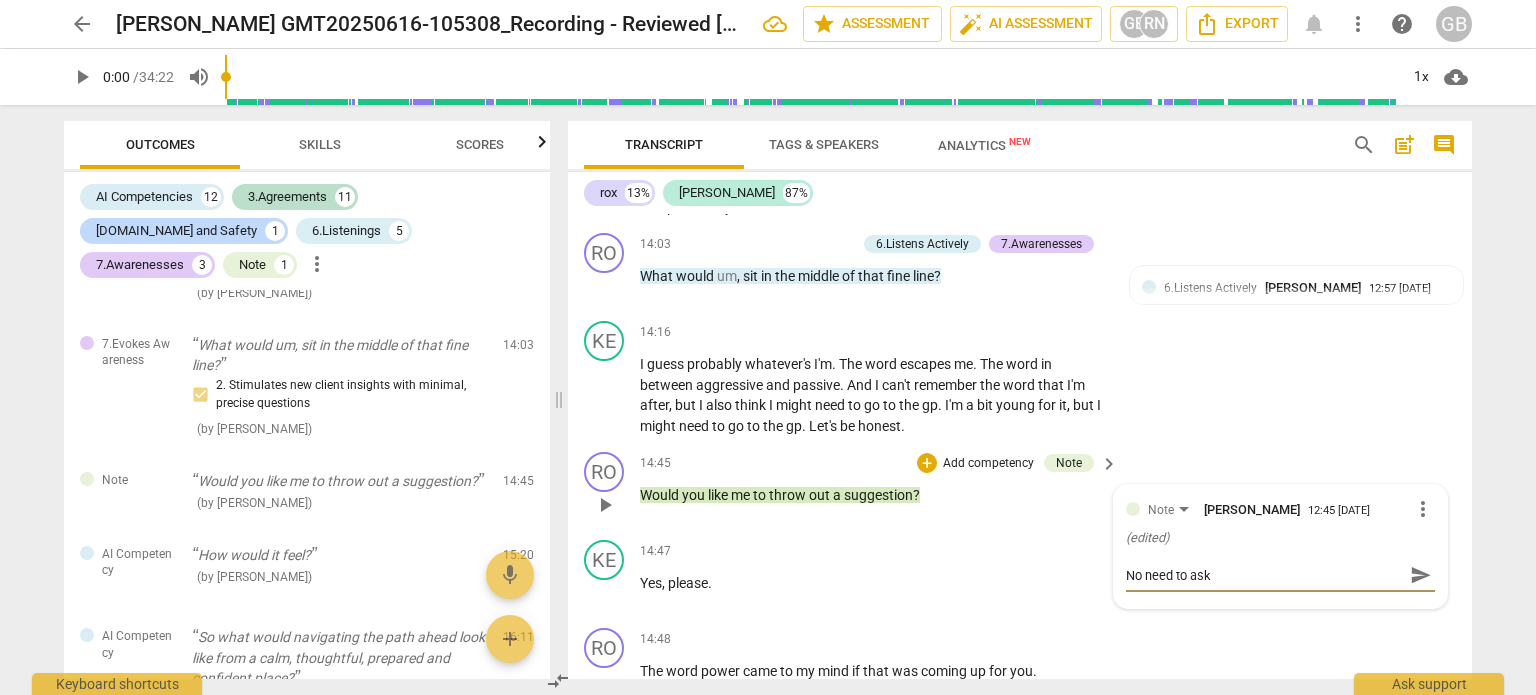 type on "No need to ask" 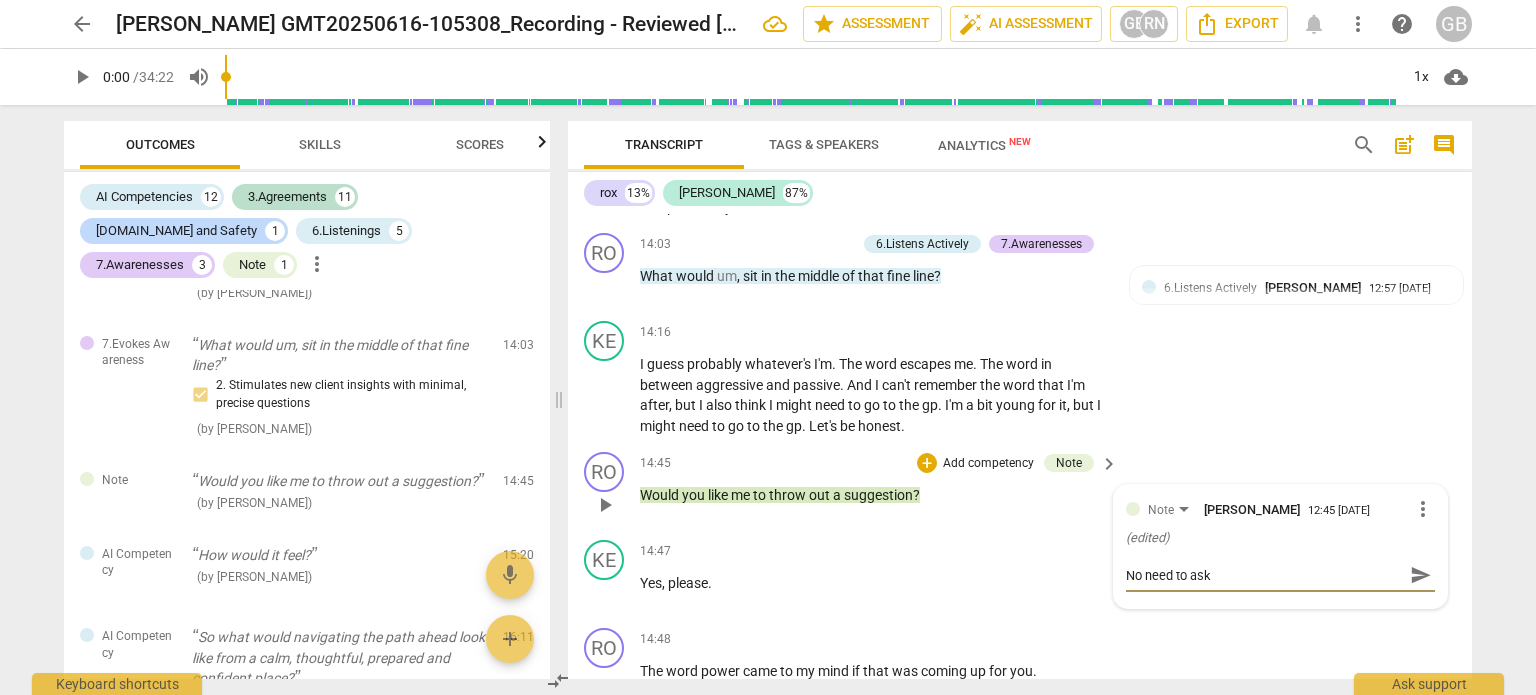 type on "No need to ask p" 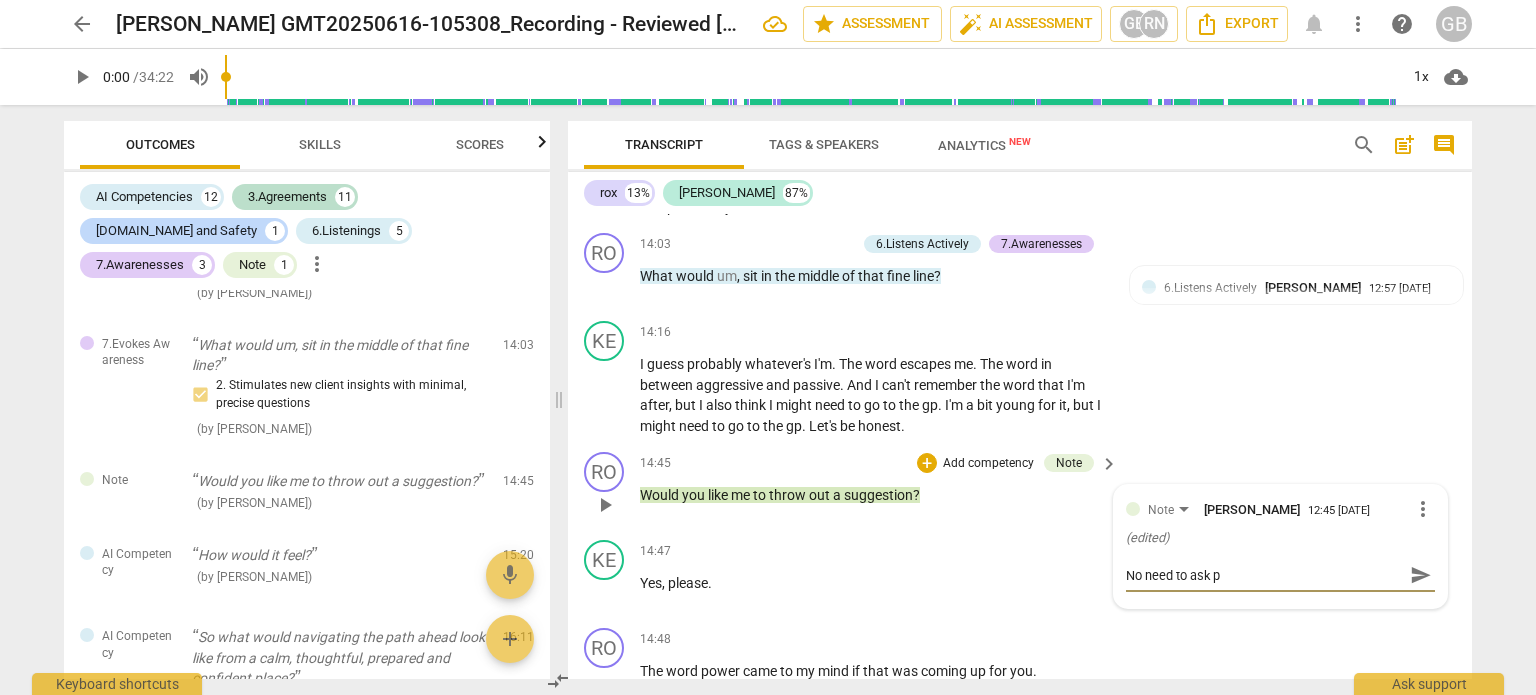 type on "No need to ask pe" 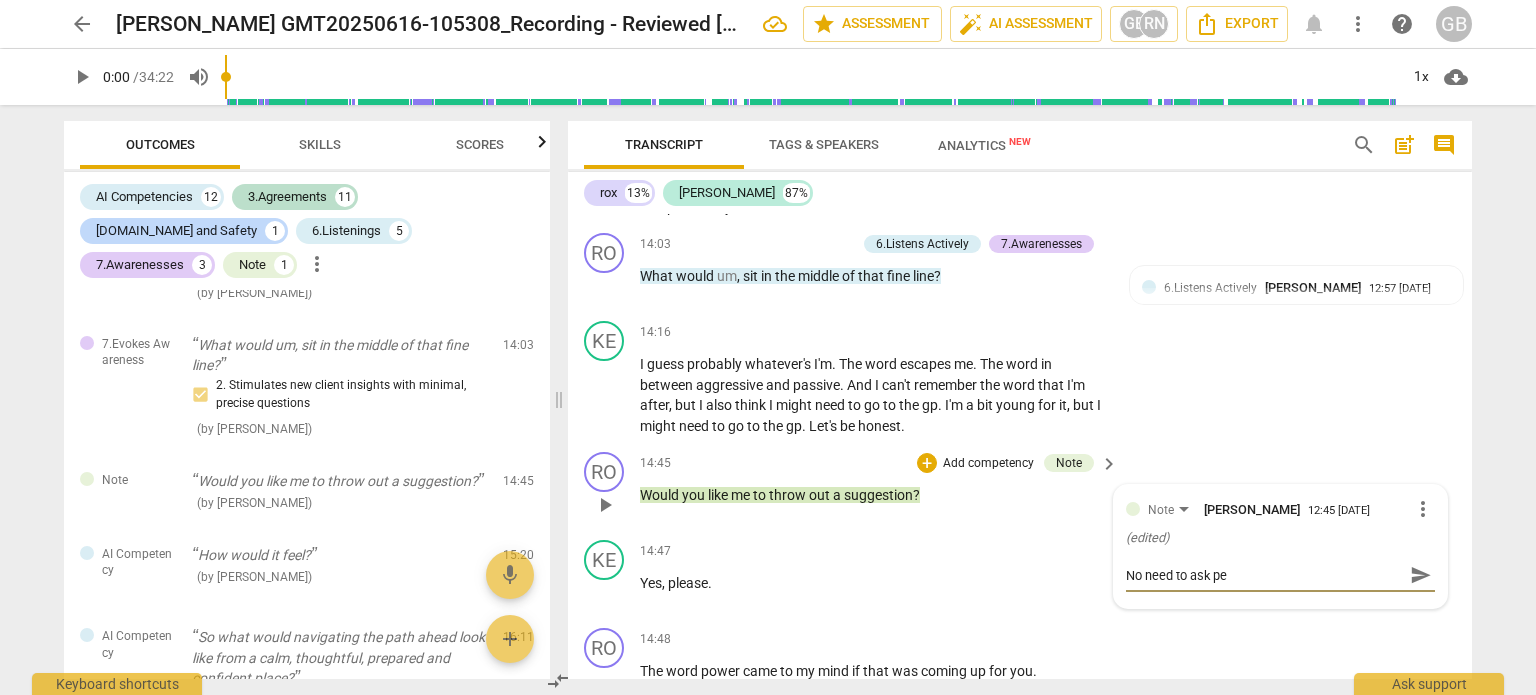 type on "No need to ask per" 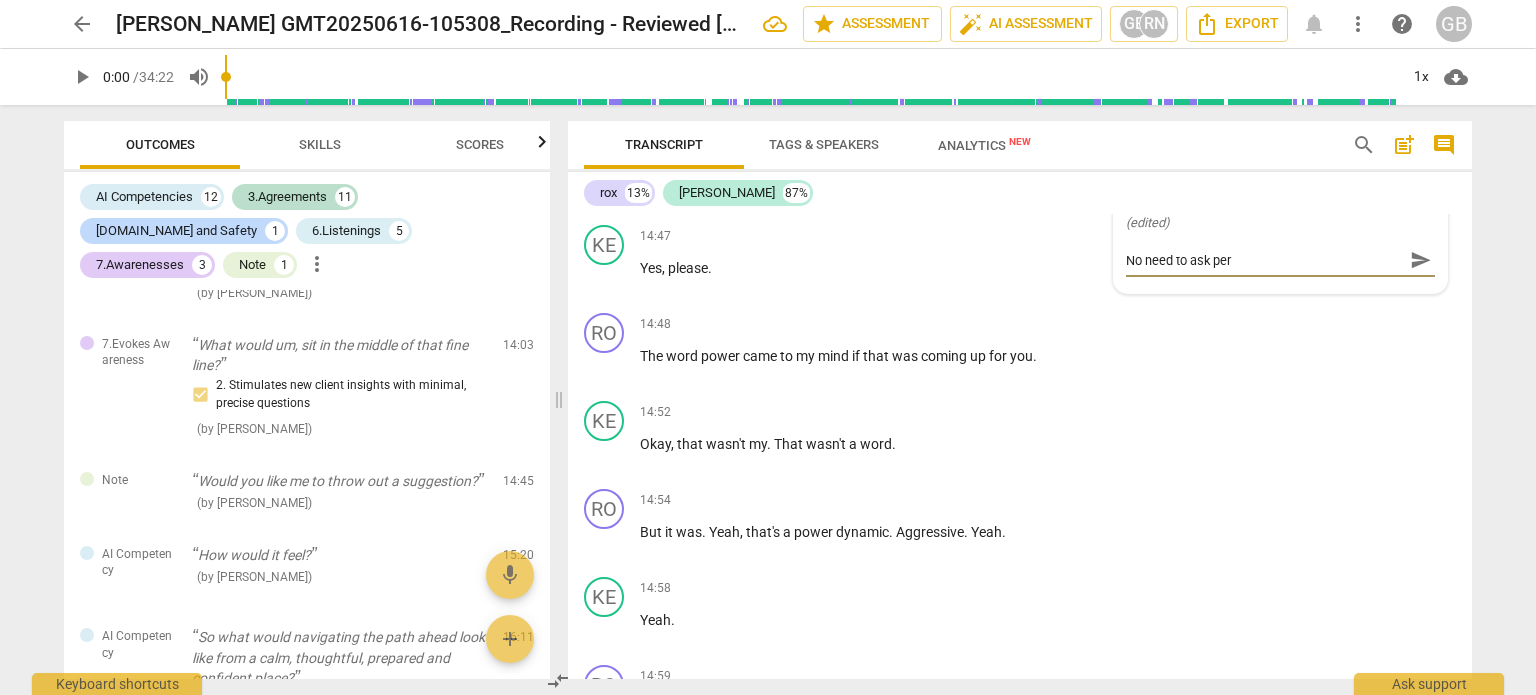 scroll, scrollTop: 6300, scrollLeft: 0, axis: vertical 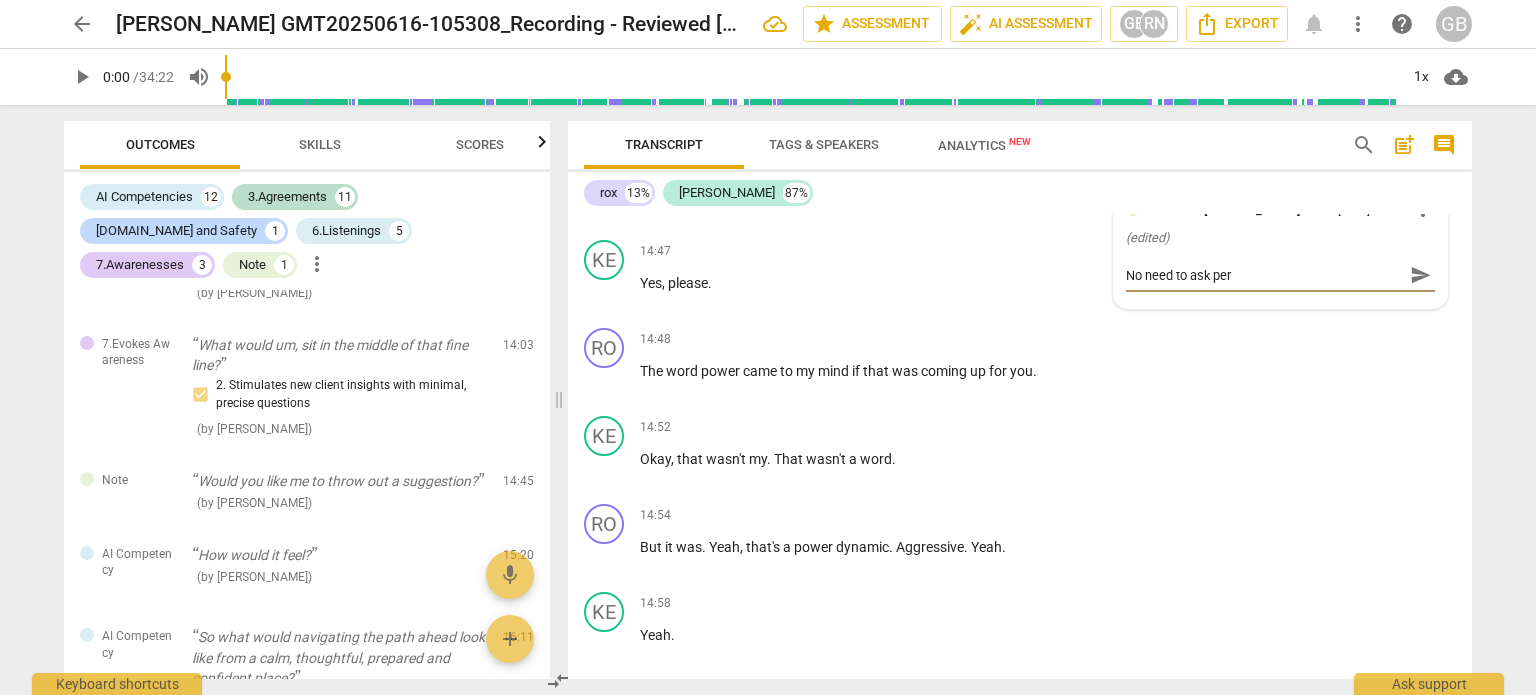 type on "No need to ask perm" 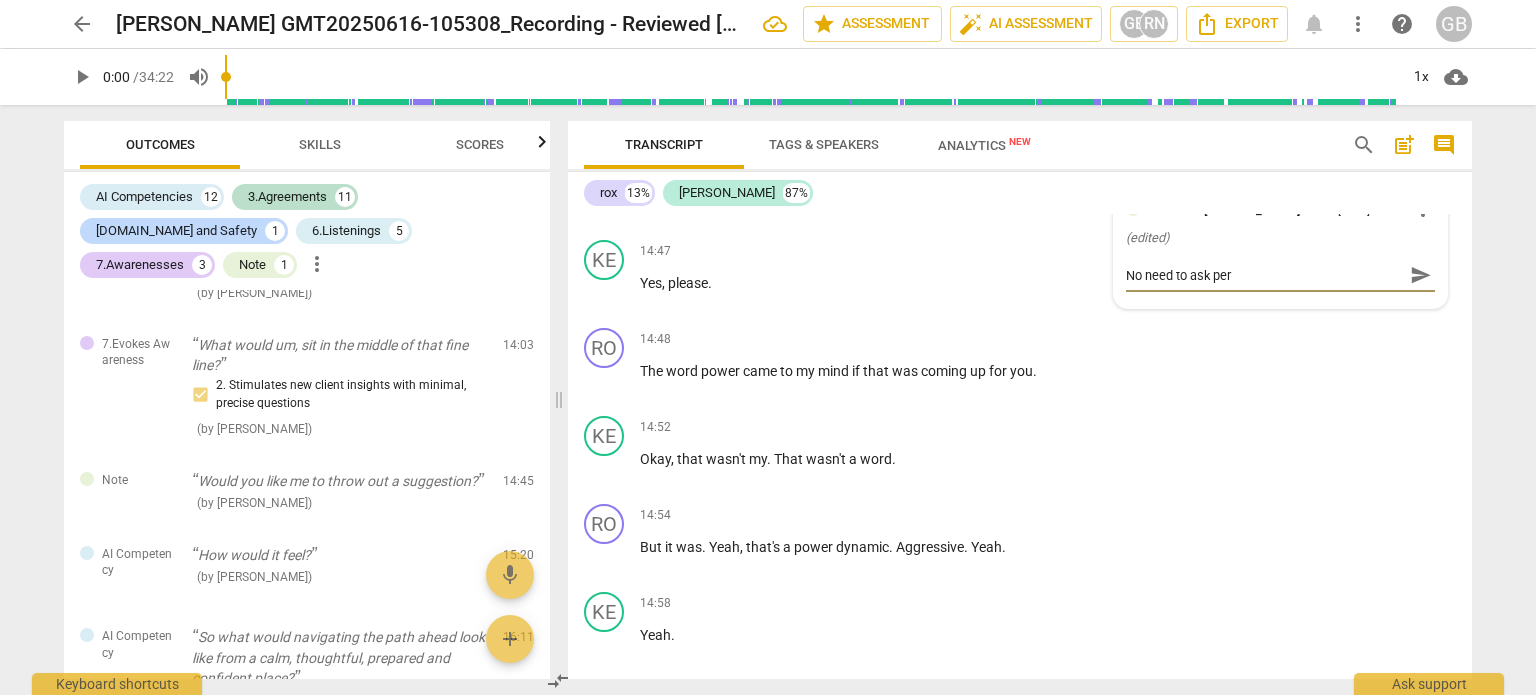 type on "No need to ask perm" 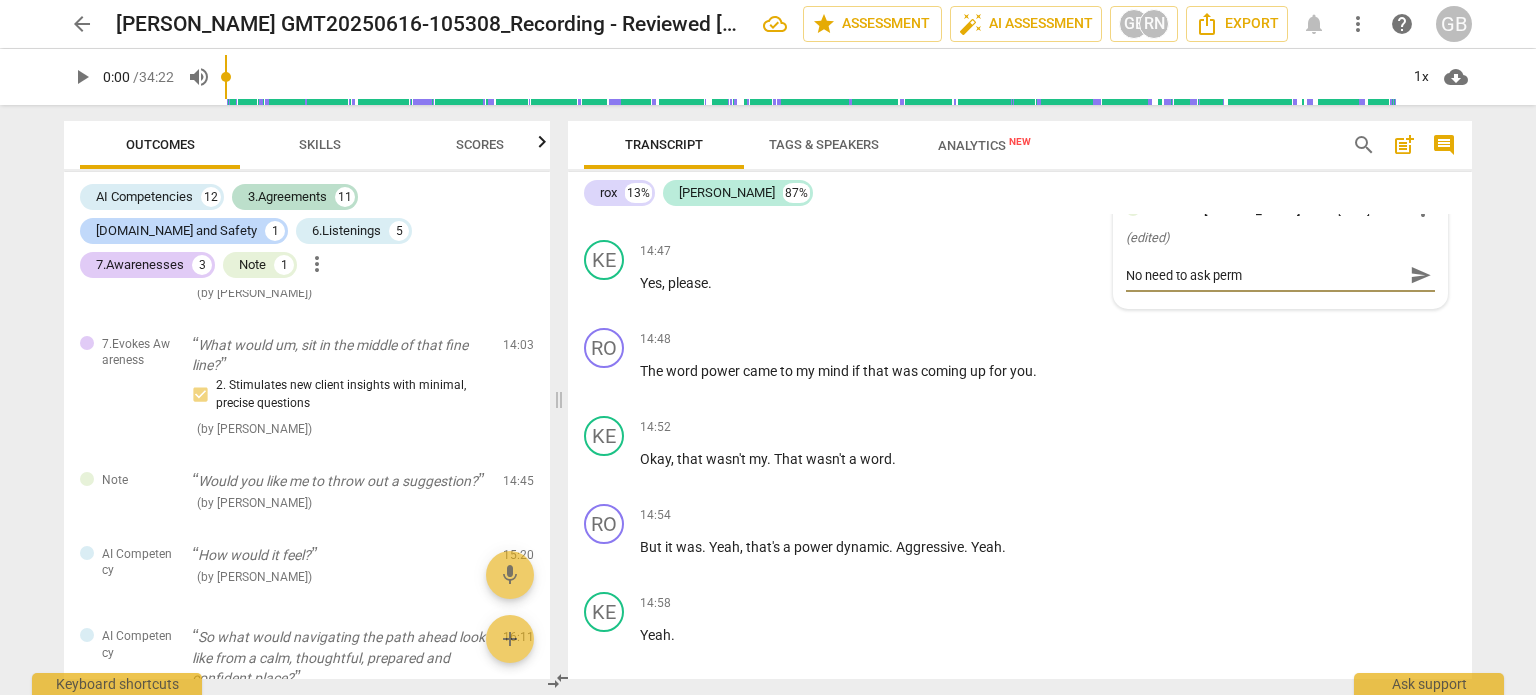 type on "No need to ask permi" 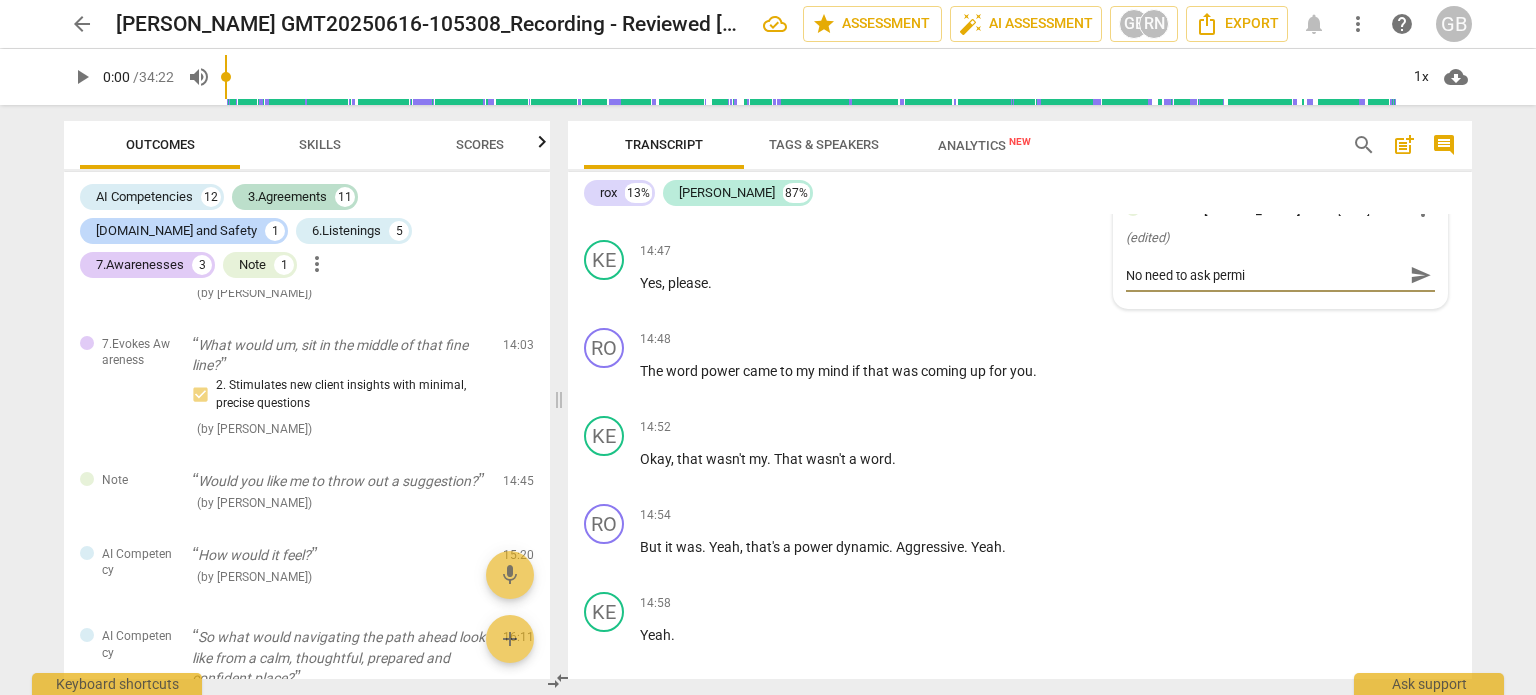 type on "No need to ask permis" 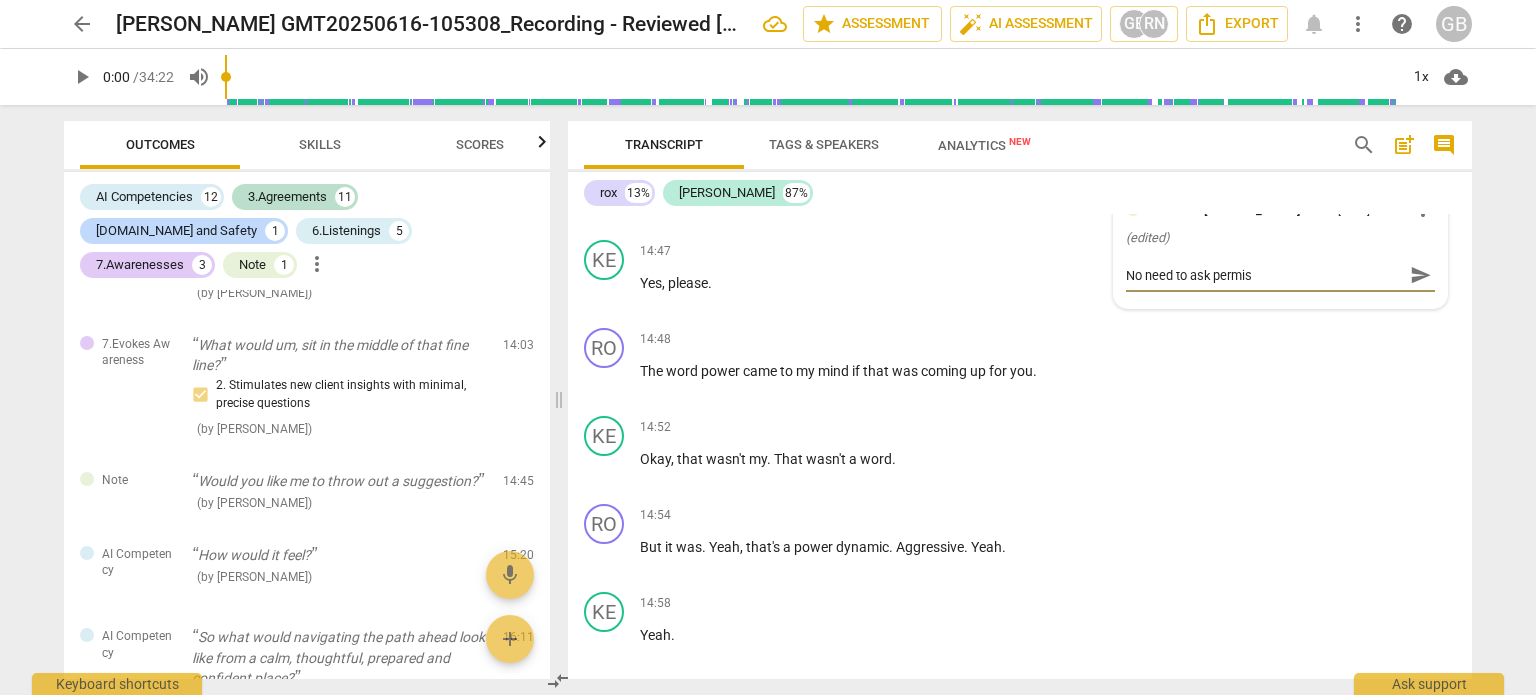 type on "No need to ask permiss" 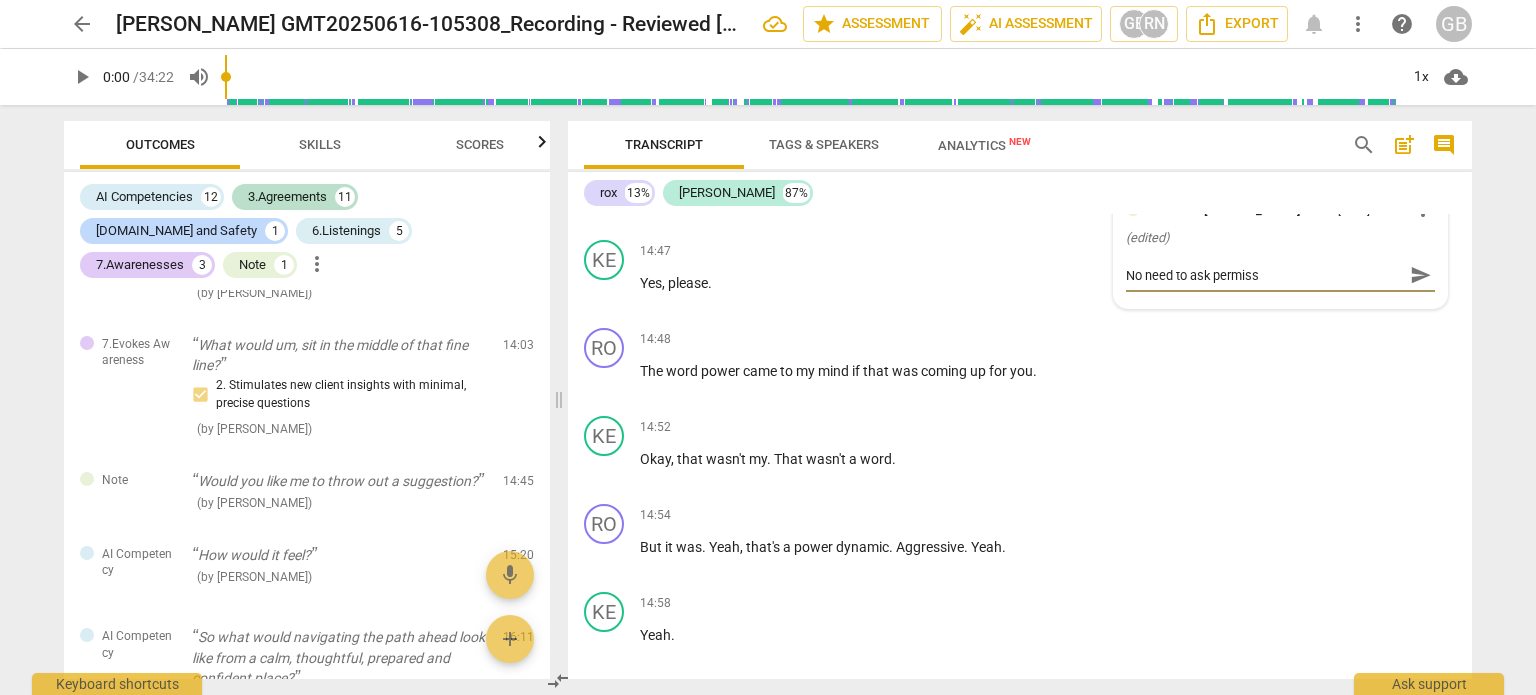 type on "No need to ask permissi" 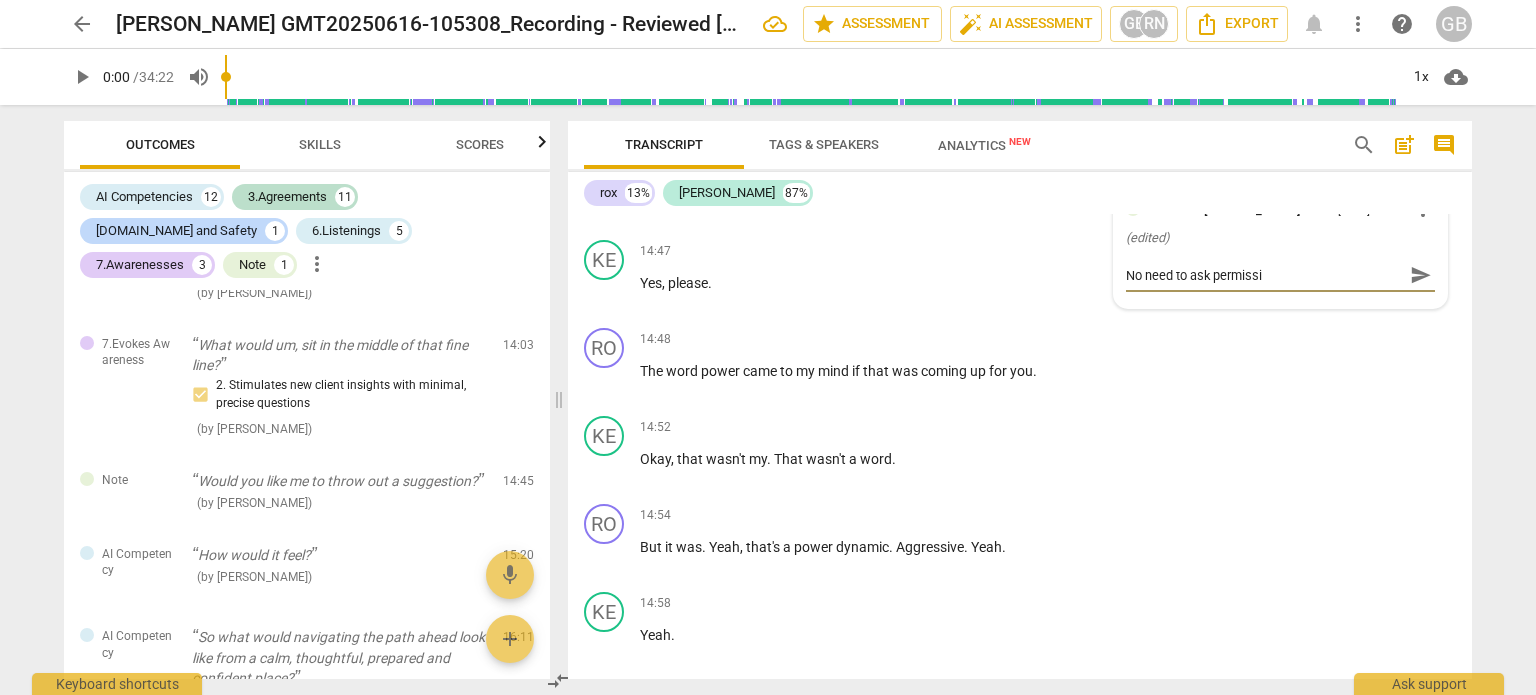 type on "No need to ask permissio" 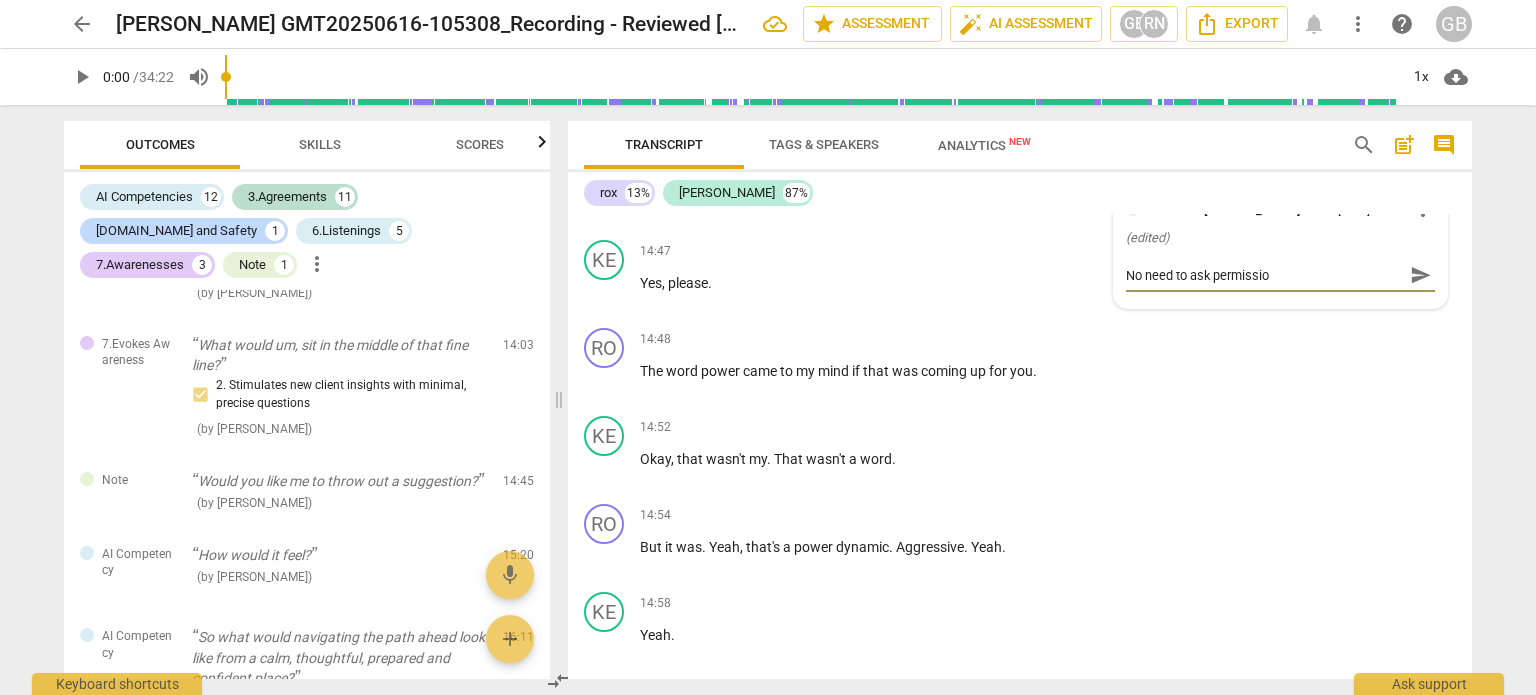type on "No need to ask permission" 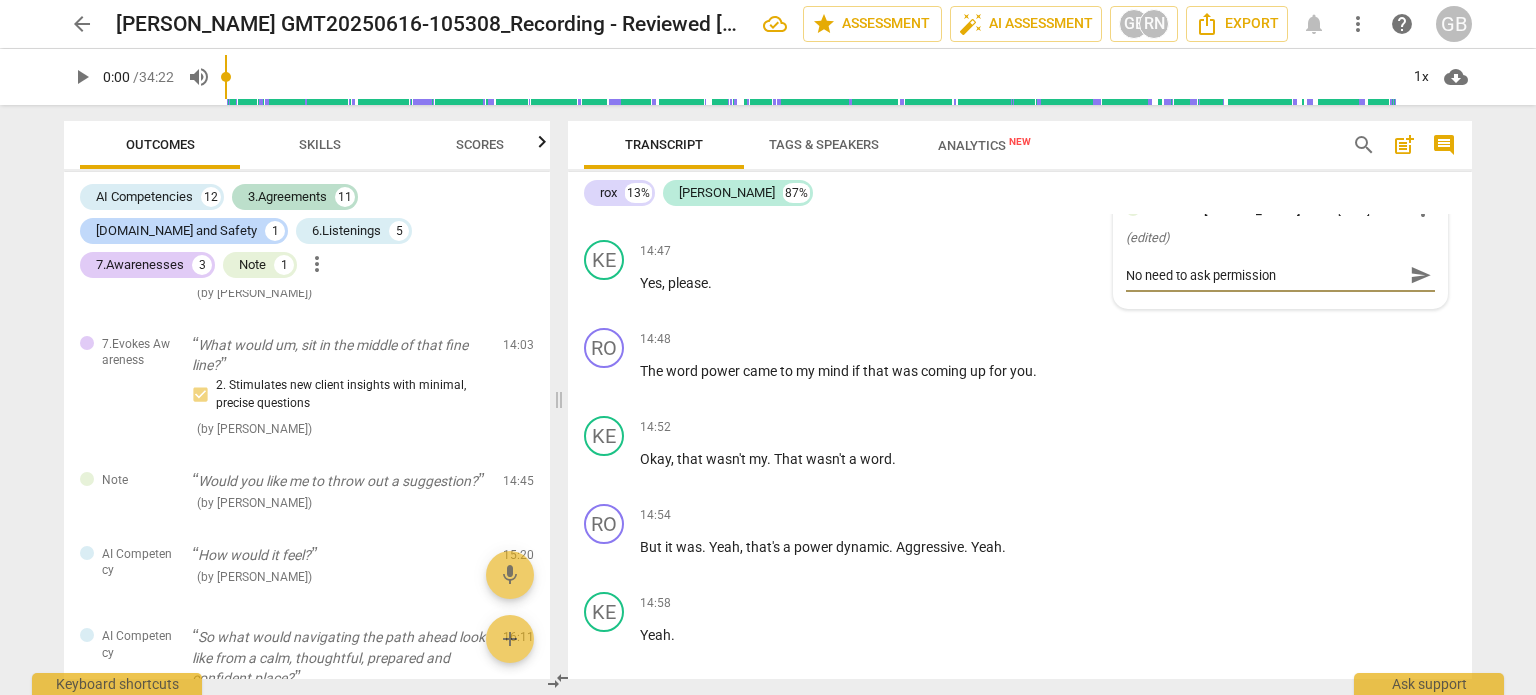 type on "No need to ask permission" 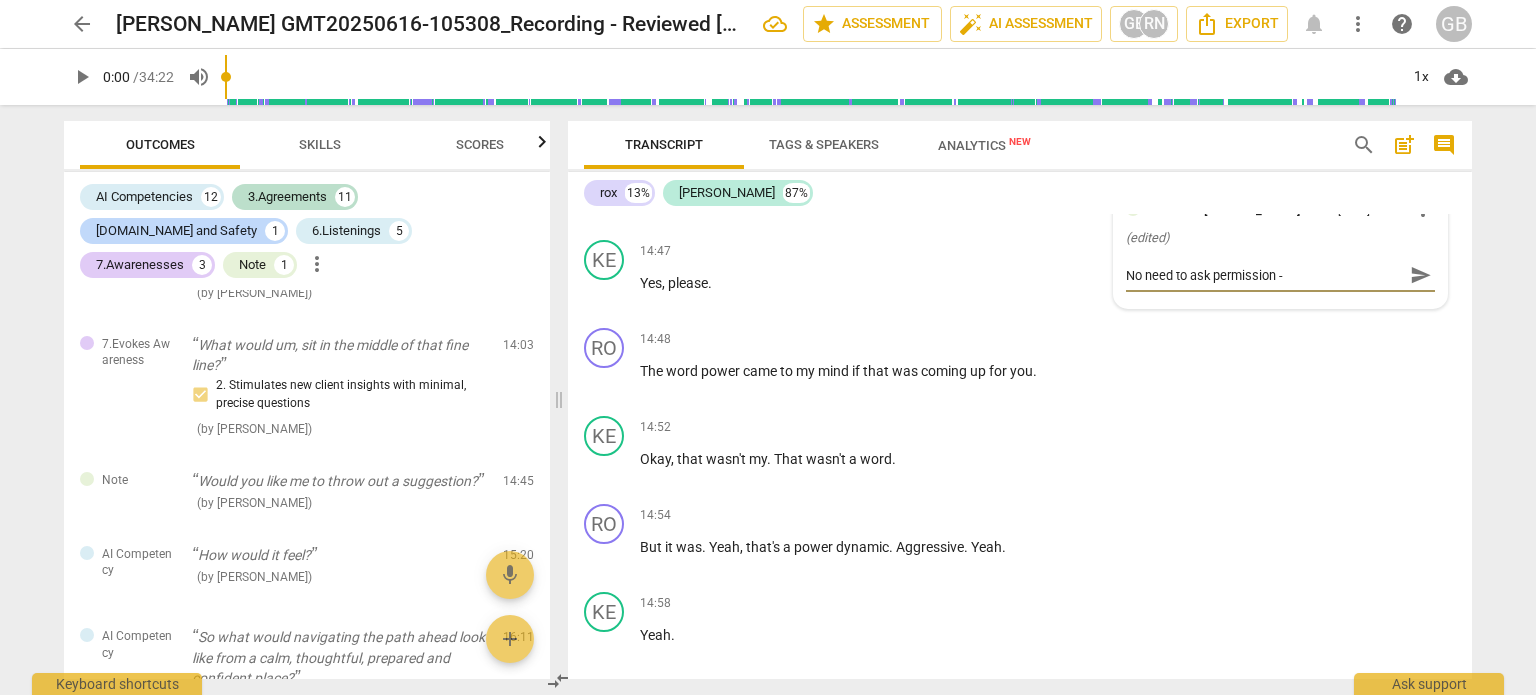 type on "No need to ask permission -" 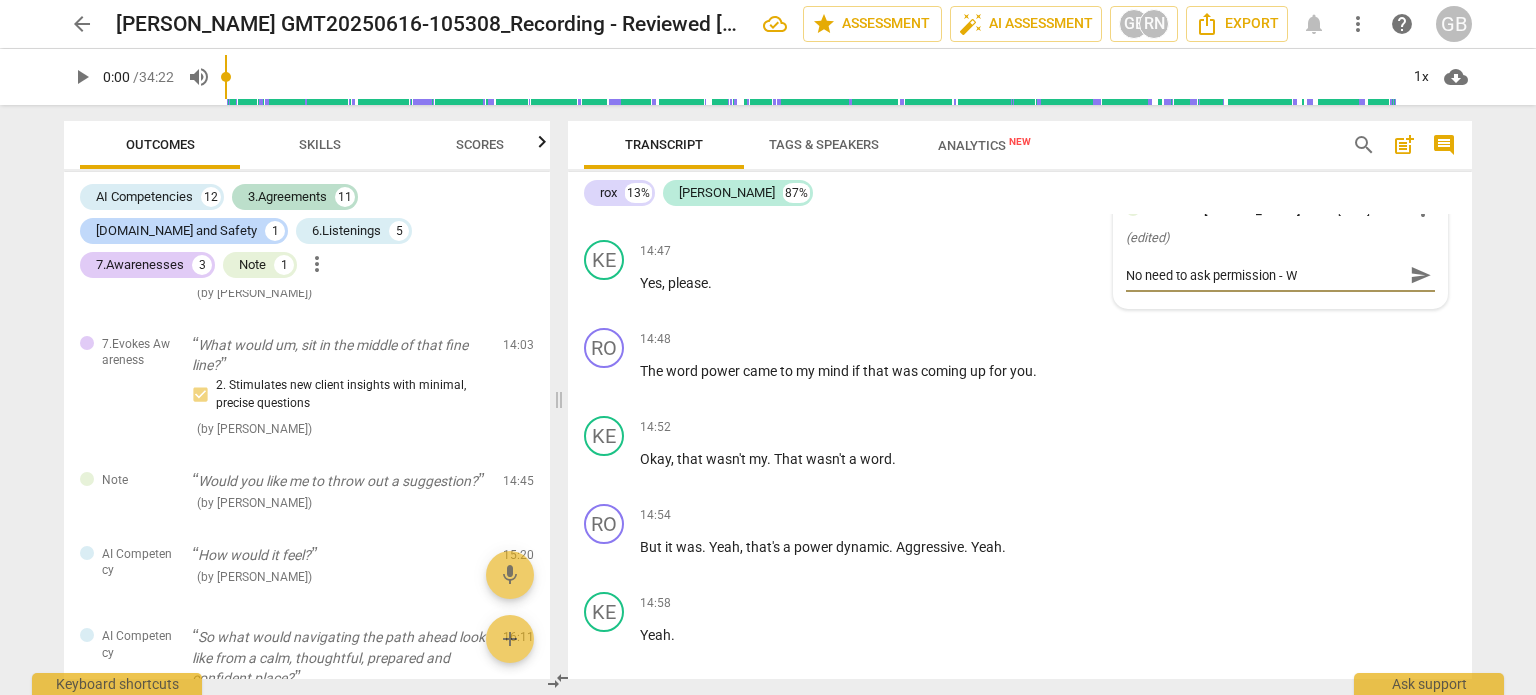 type on "No need to ask permission - Wh" 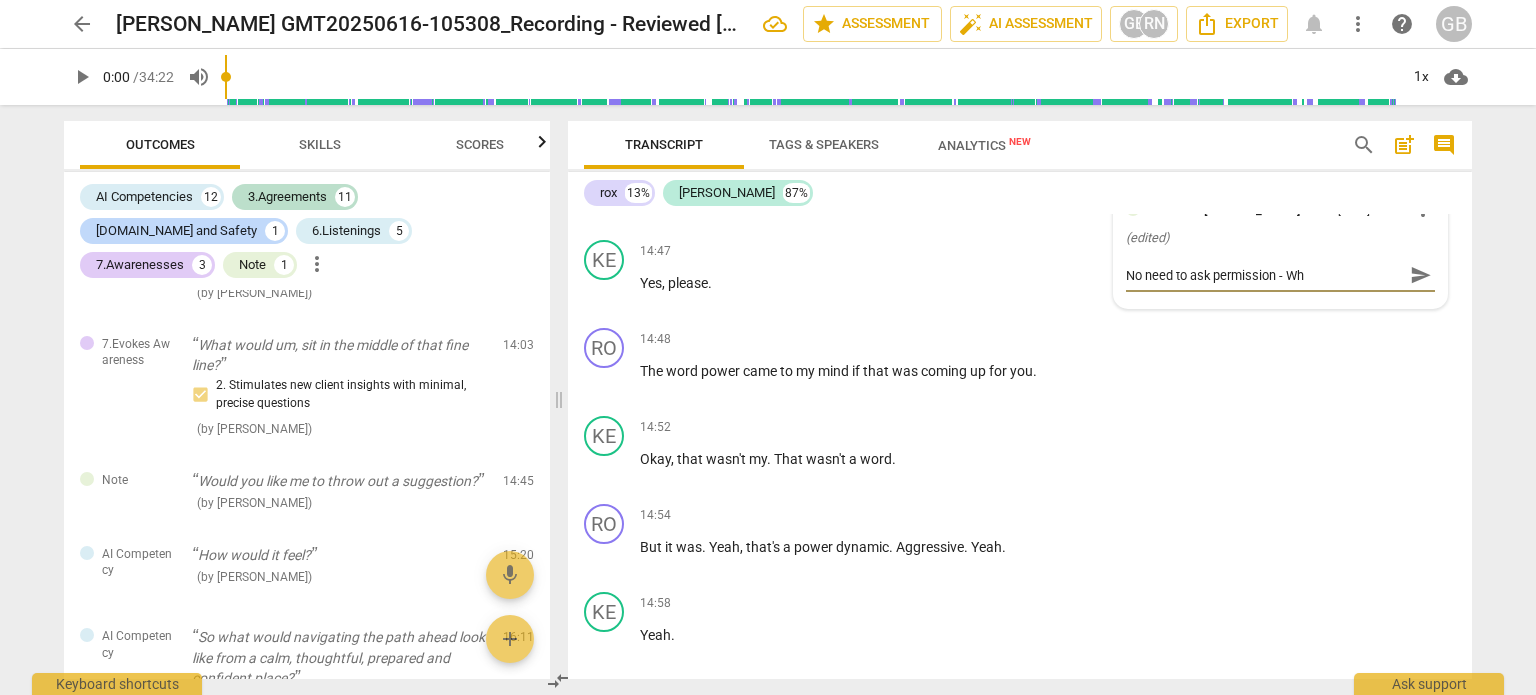 type on "No need to ask permission - Wha" 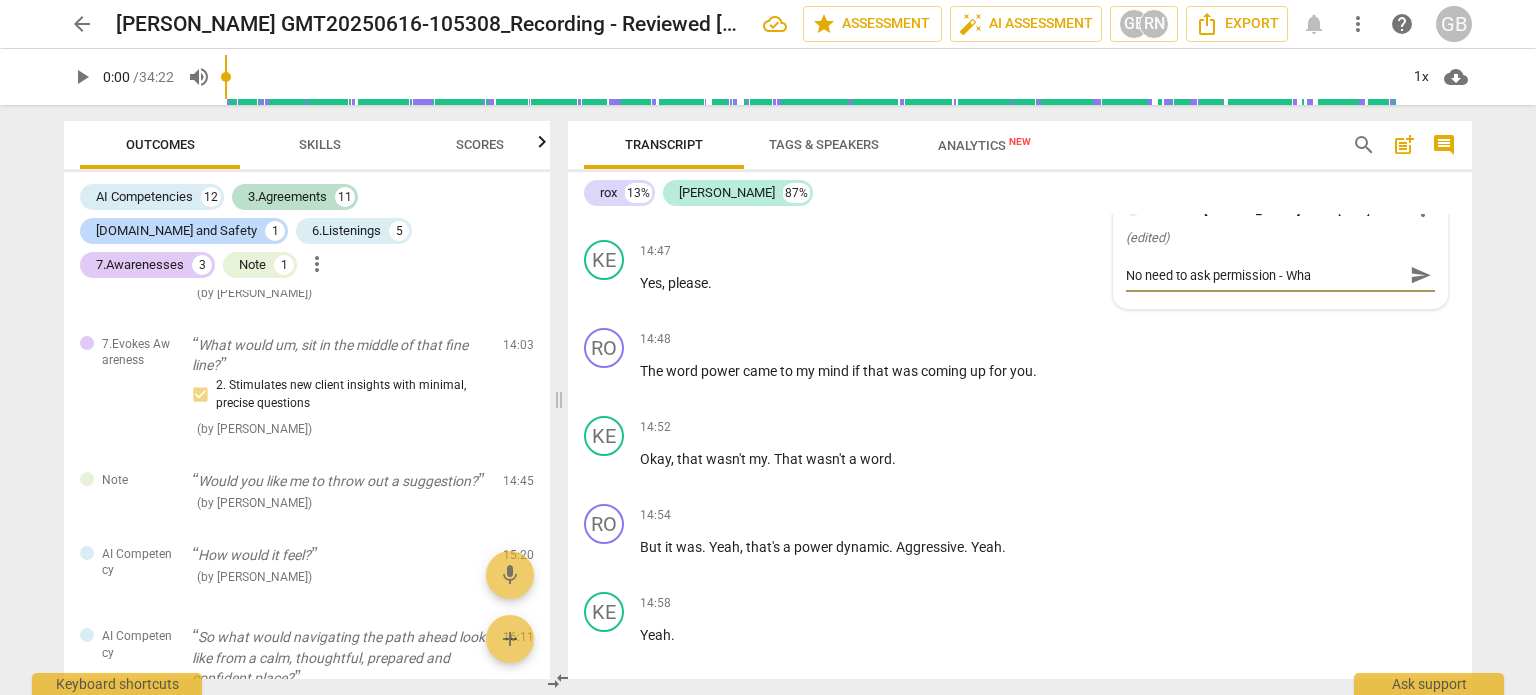 type on "No need to ask permission - What" 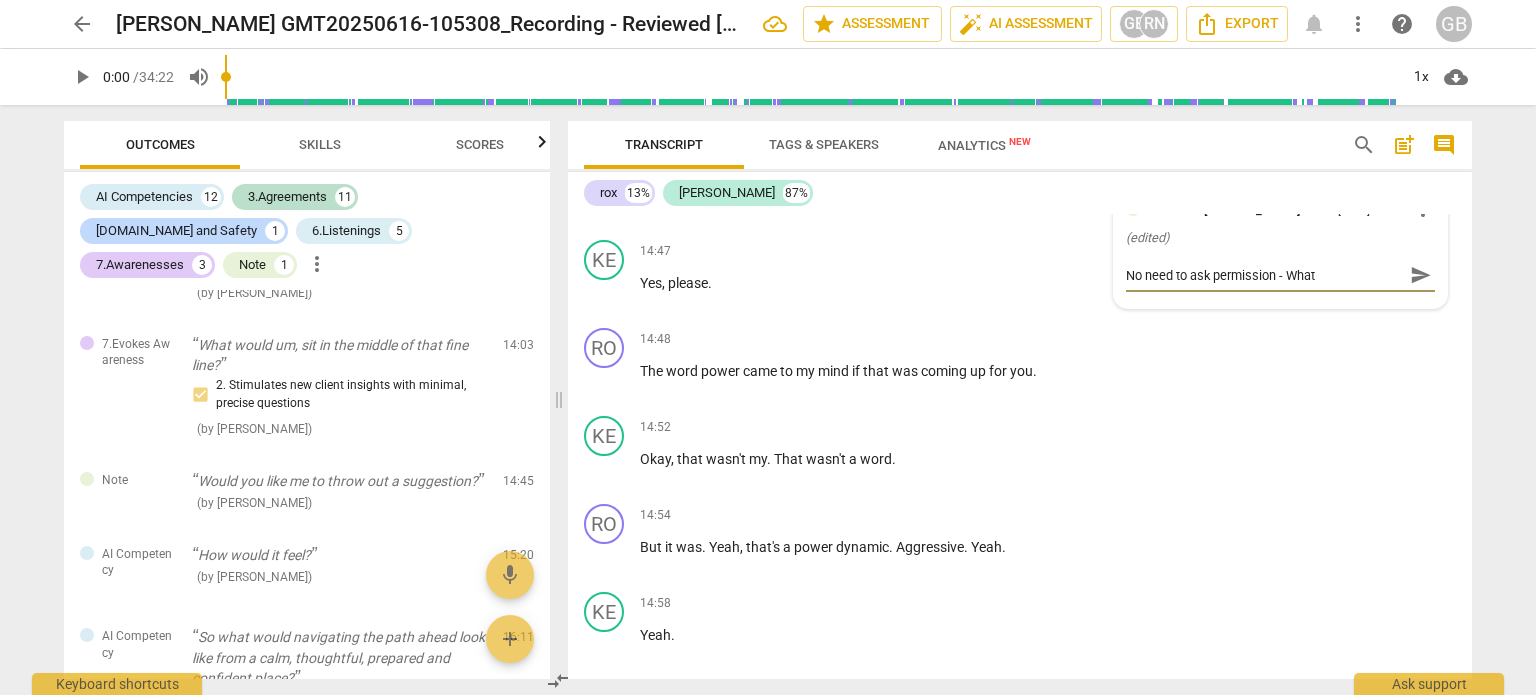 type on "No need to ask permission - What" 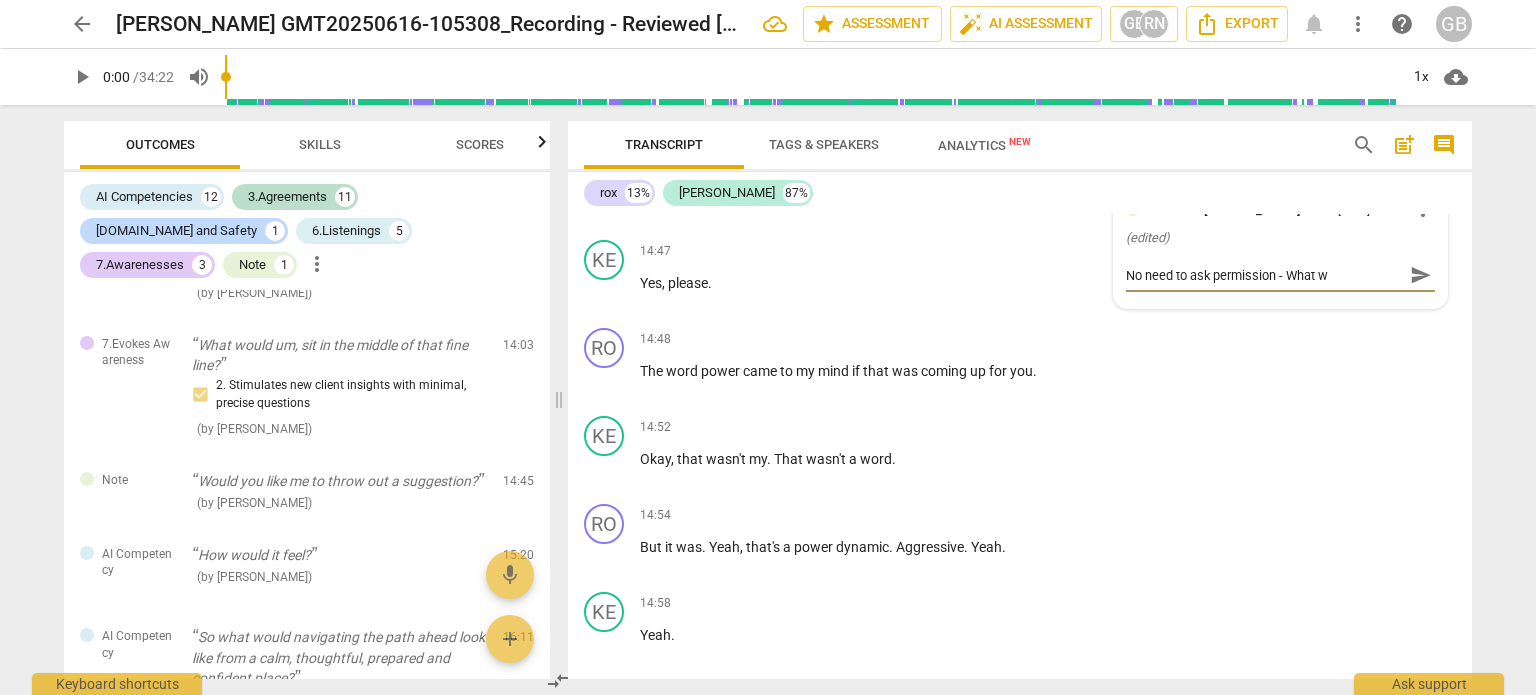 type on "No need to ask permission - What we" 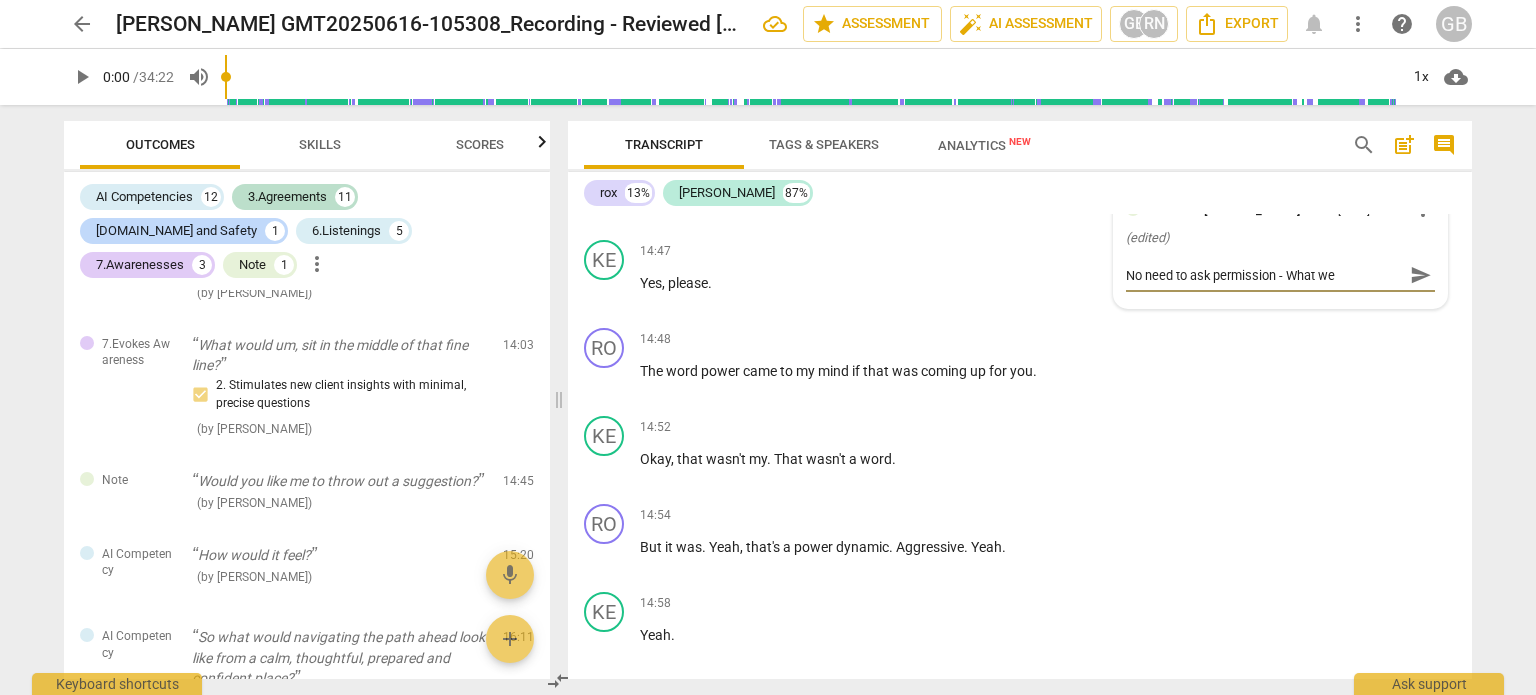 type on "No need to ask permission - What wer" 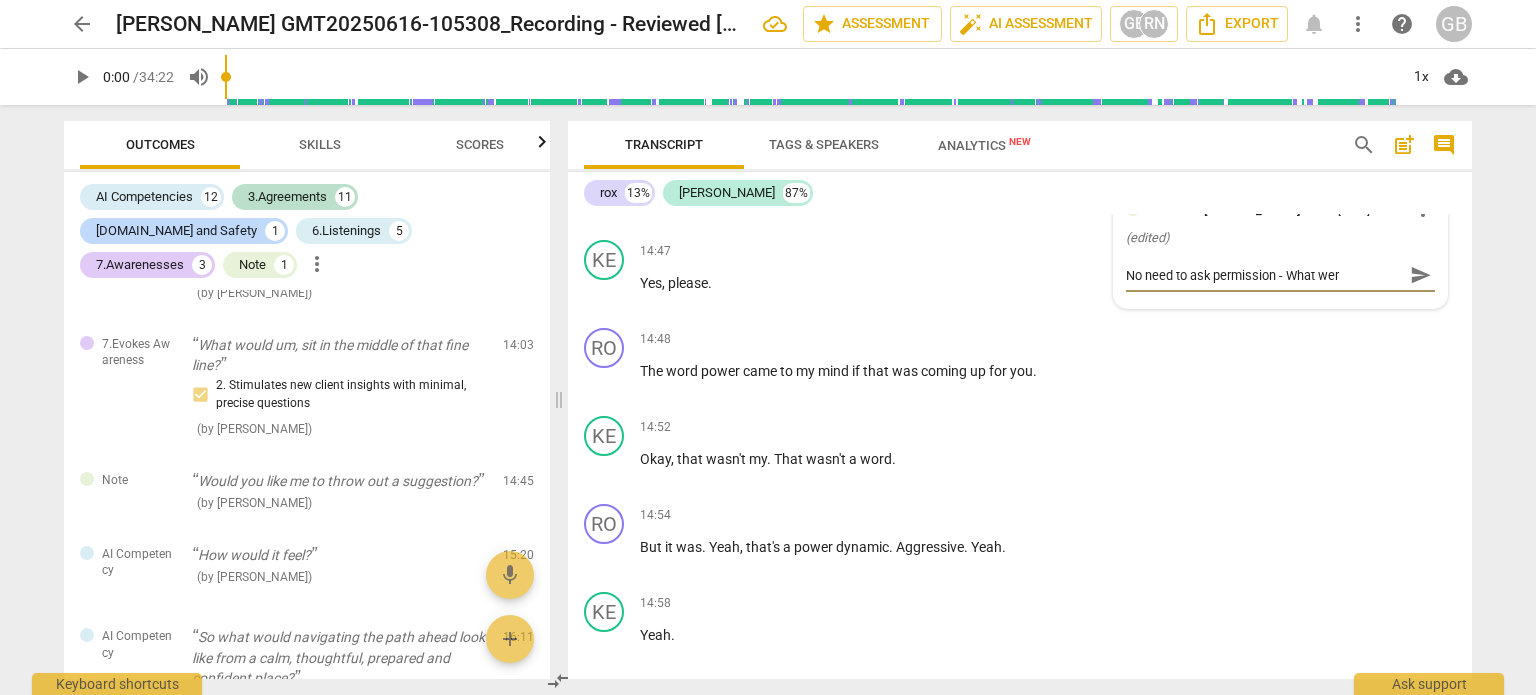 type on "No need to ask permission - What were" 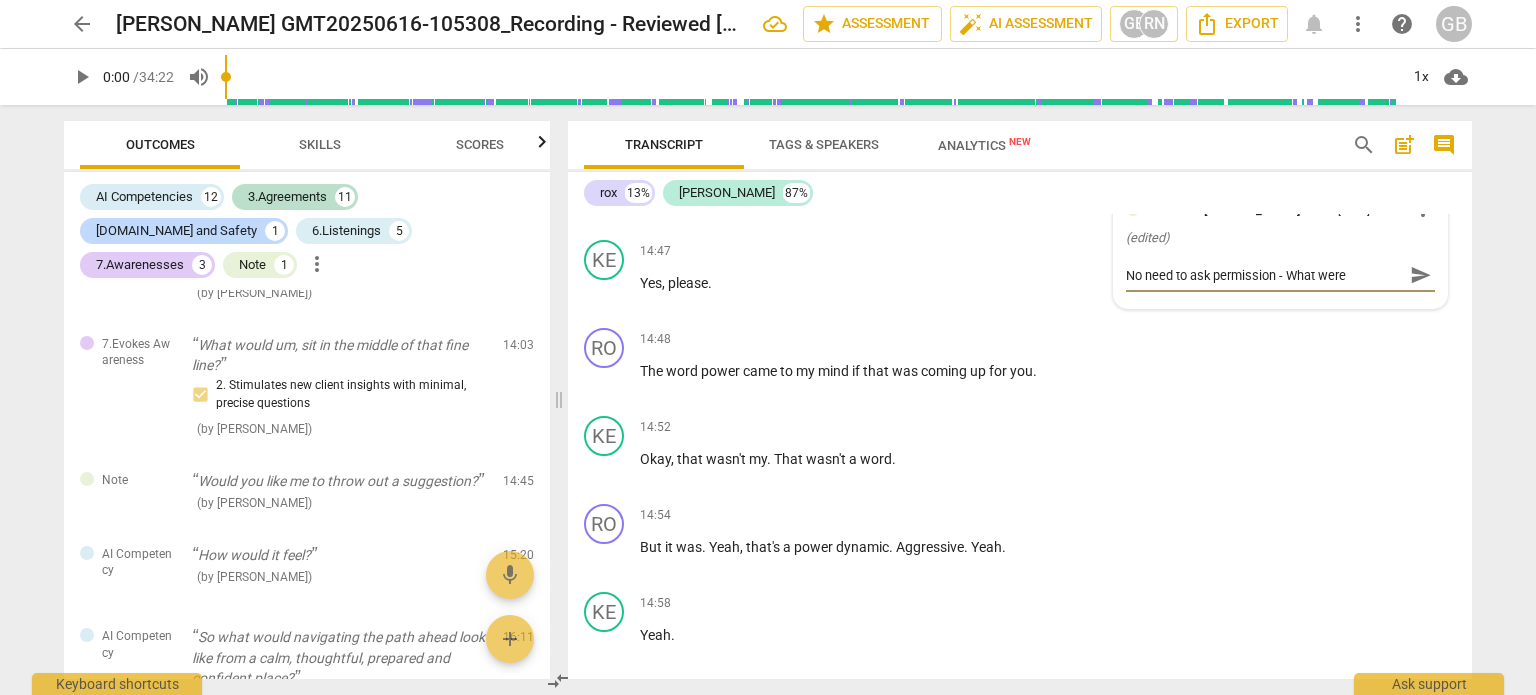 type on "No need to ask permission - What were" 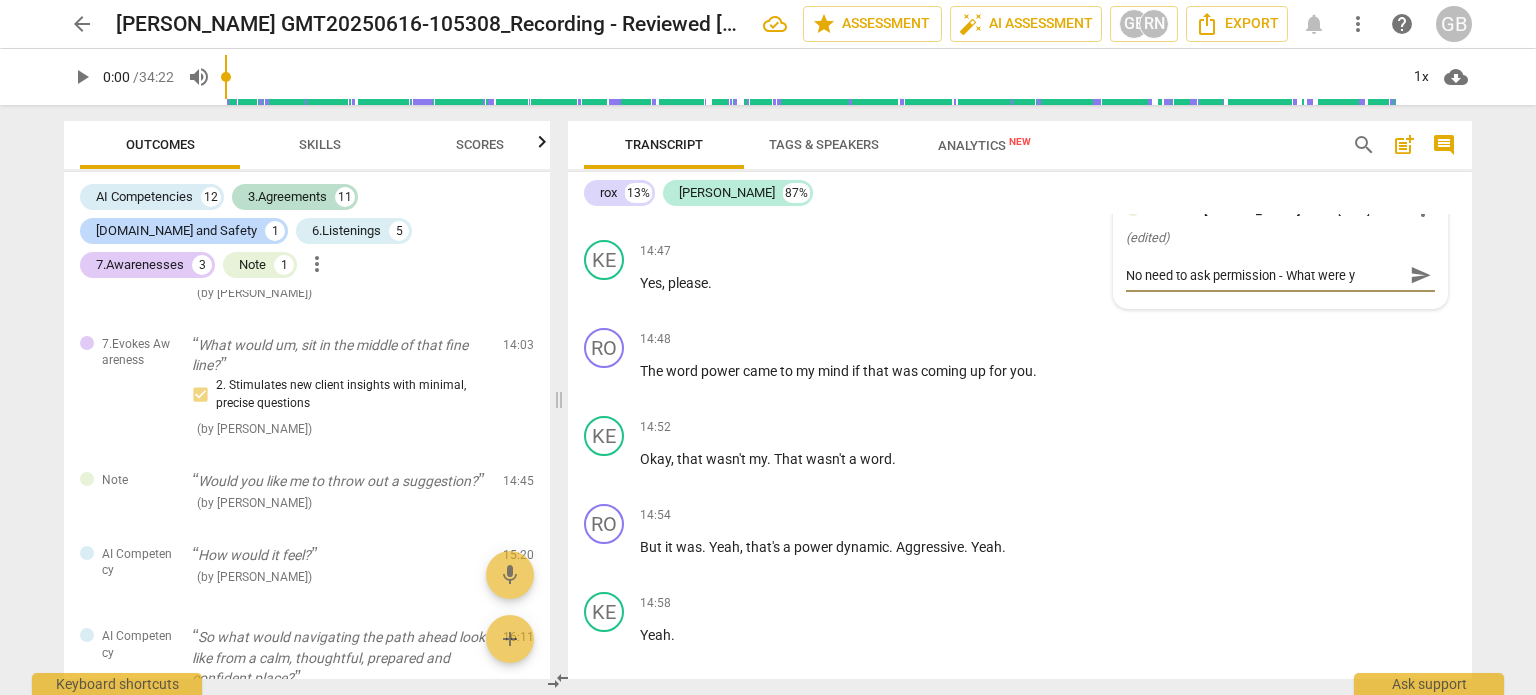 type on "No need to ask permission - What were yo" 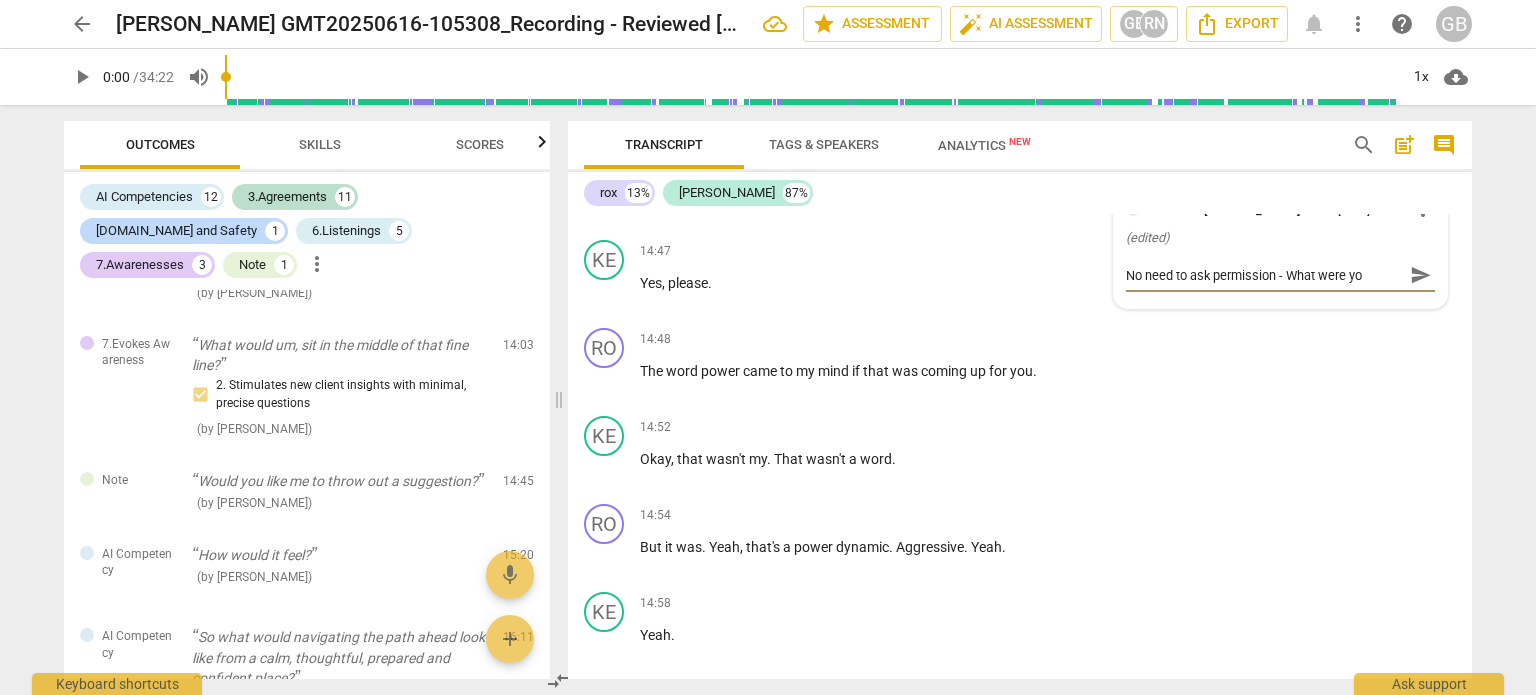 type on "No need to ask permission - What were you" 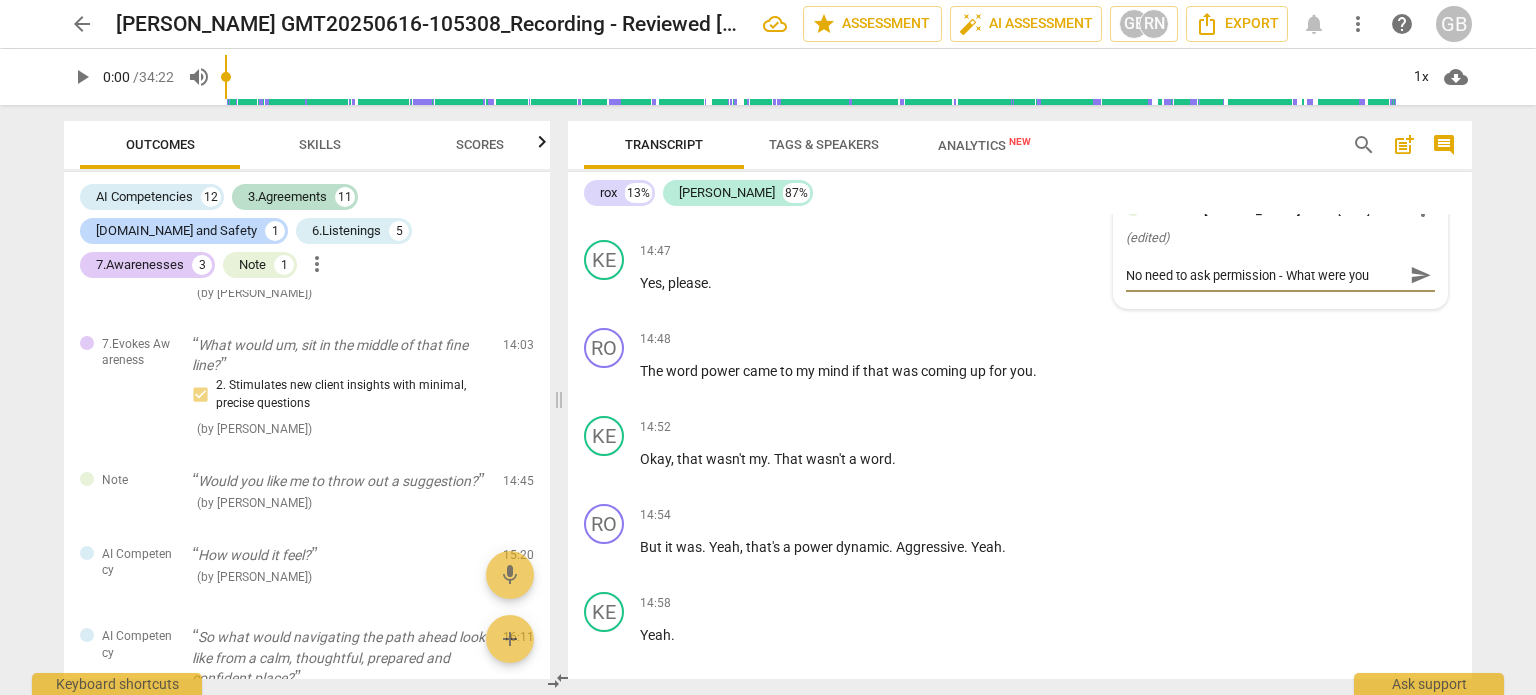 type on "No need to ask permission - What were you" 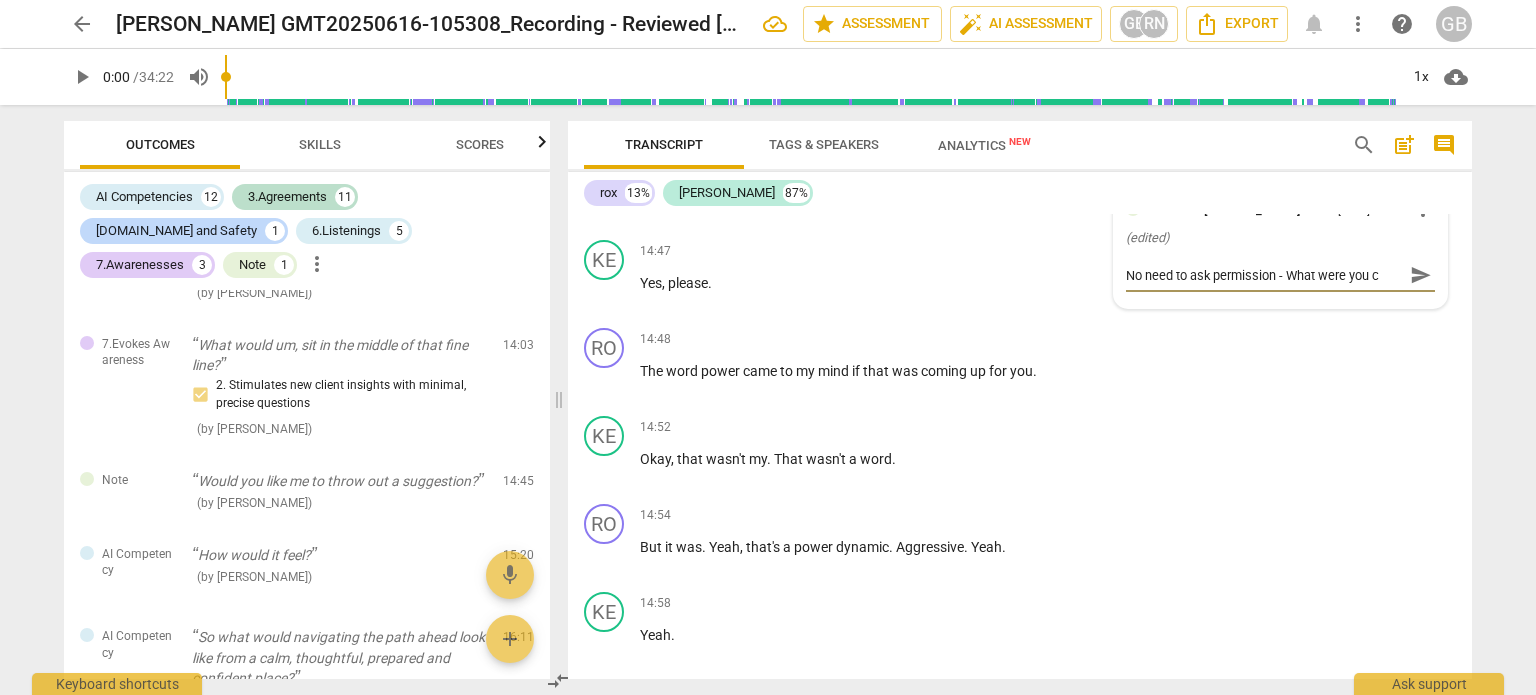 type on "No need to ask permission - What were you cu" 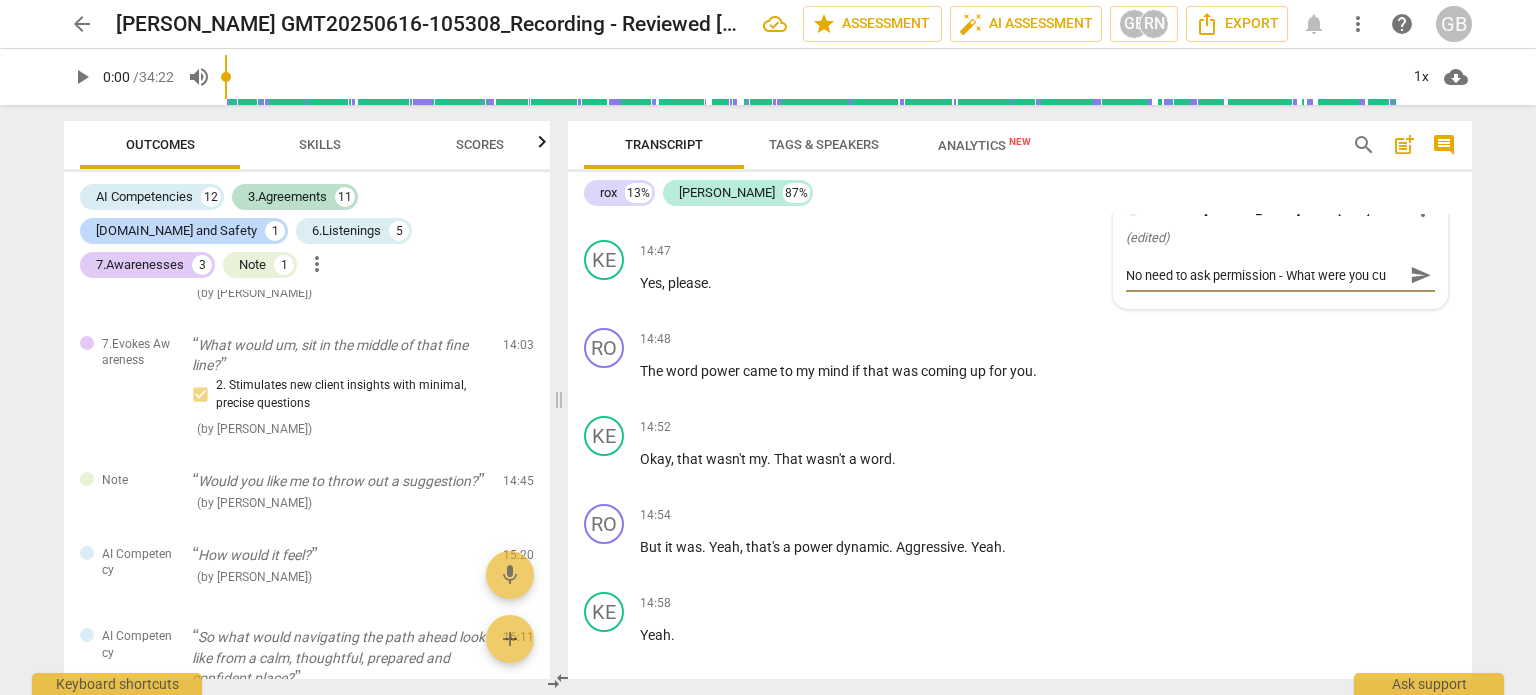 type on "No need to ask permission - What were you cur" 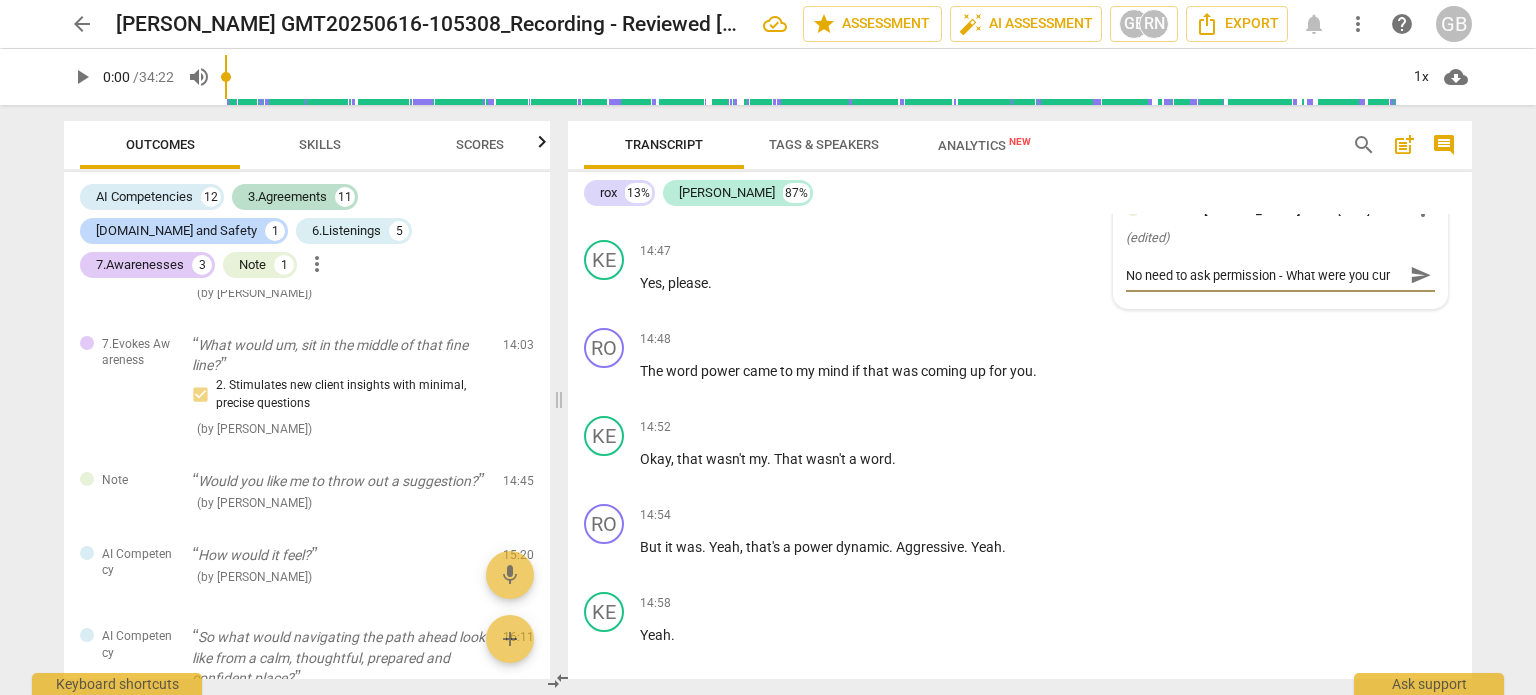 type on "No need to ask permission - What were you curi" 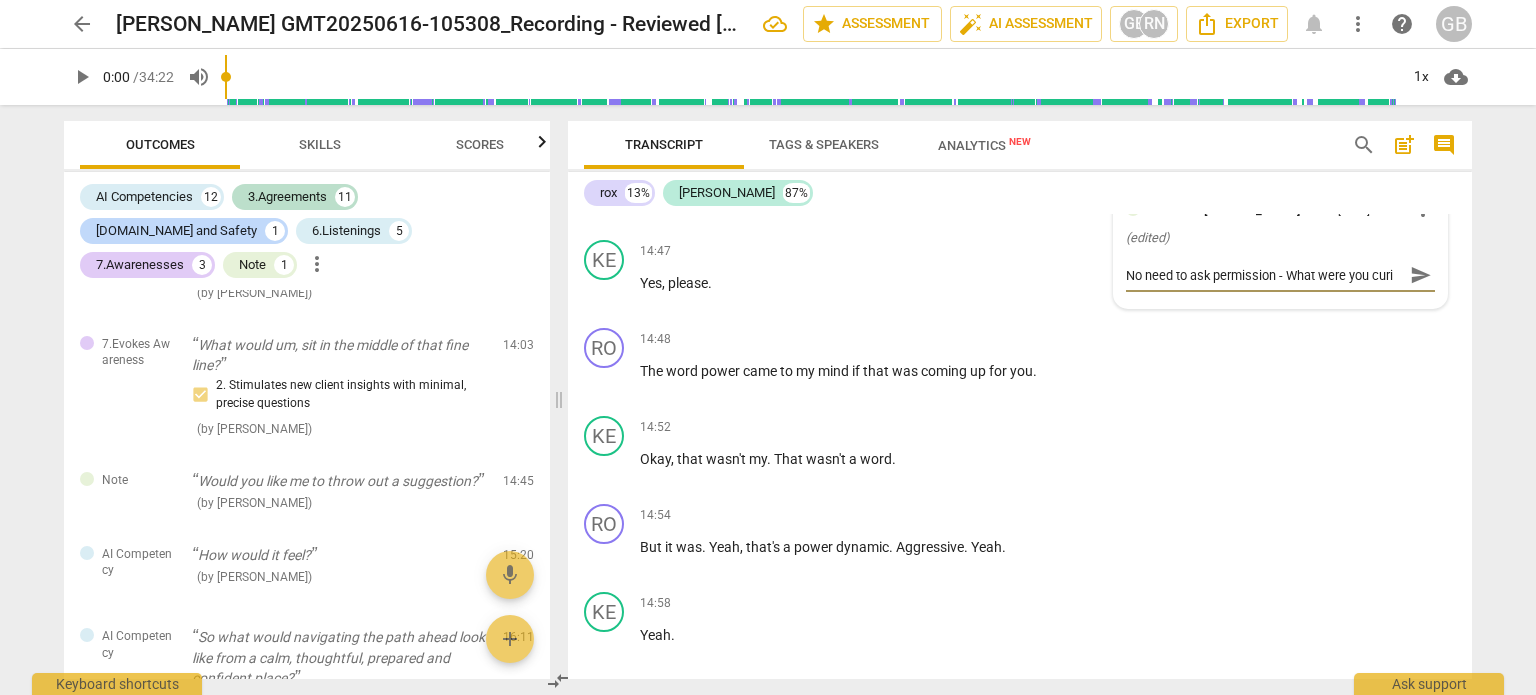 type on "No need to ask permission - What were you curio" 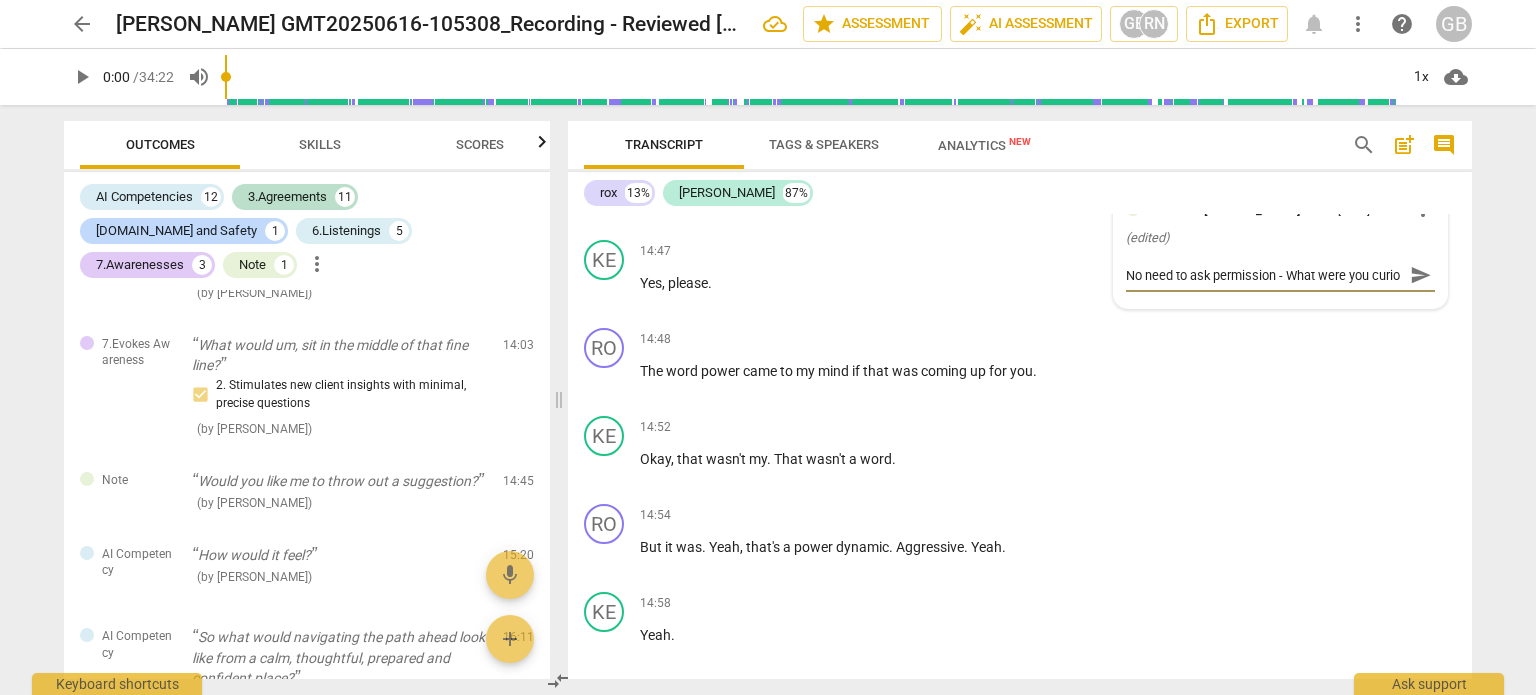 scroll, scrollTop: 16, scrollLeft: 0, axis: vertical 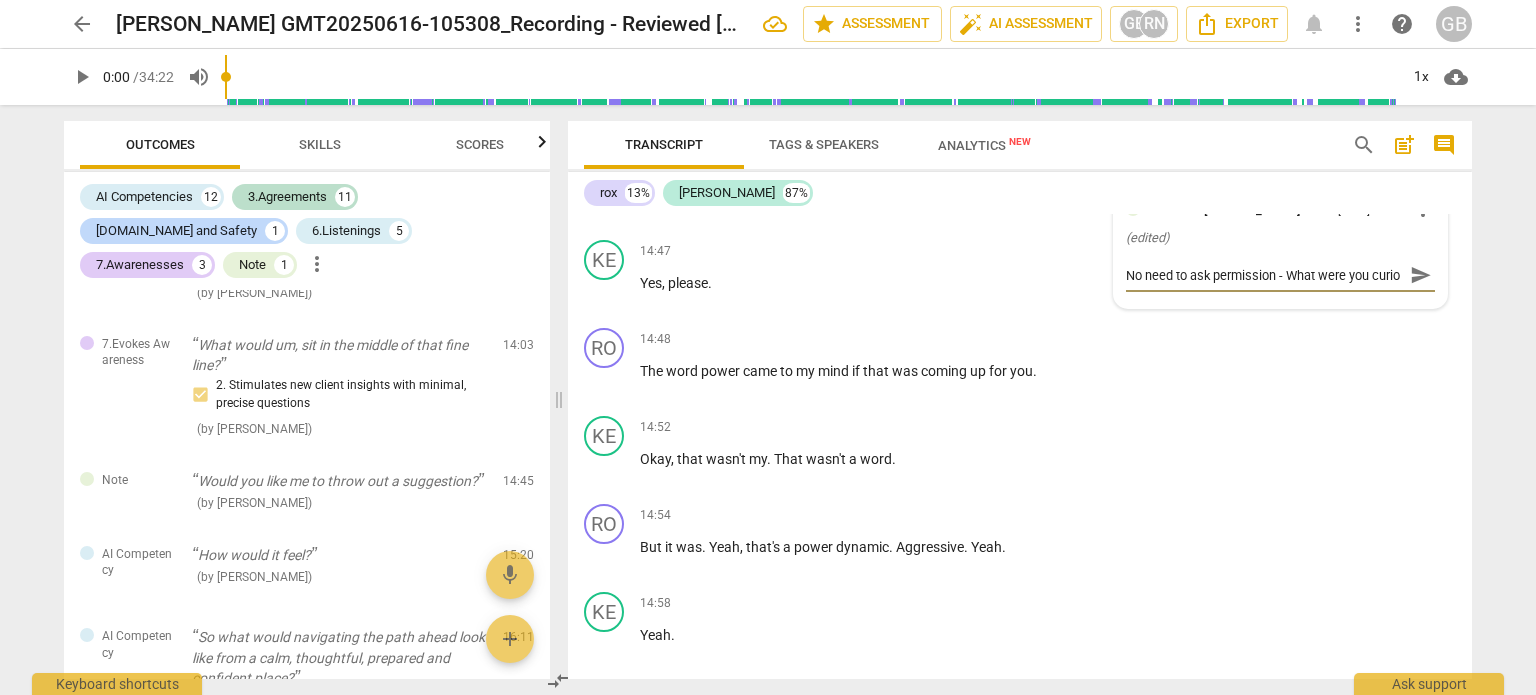type on "No need to ask permission - What were you curiou" 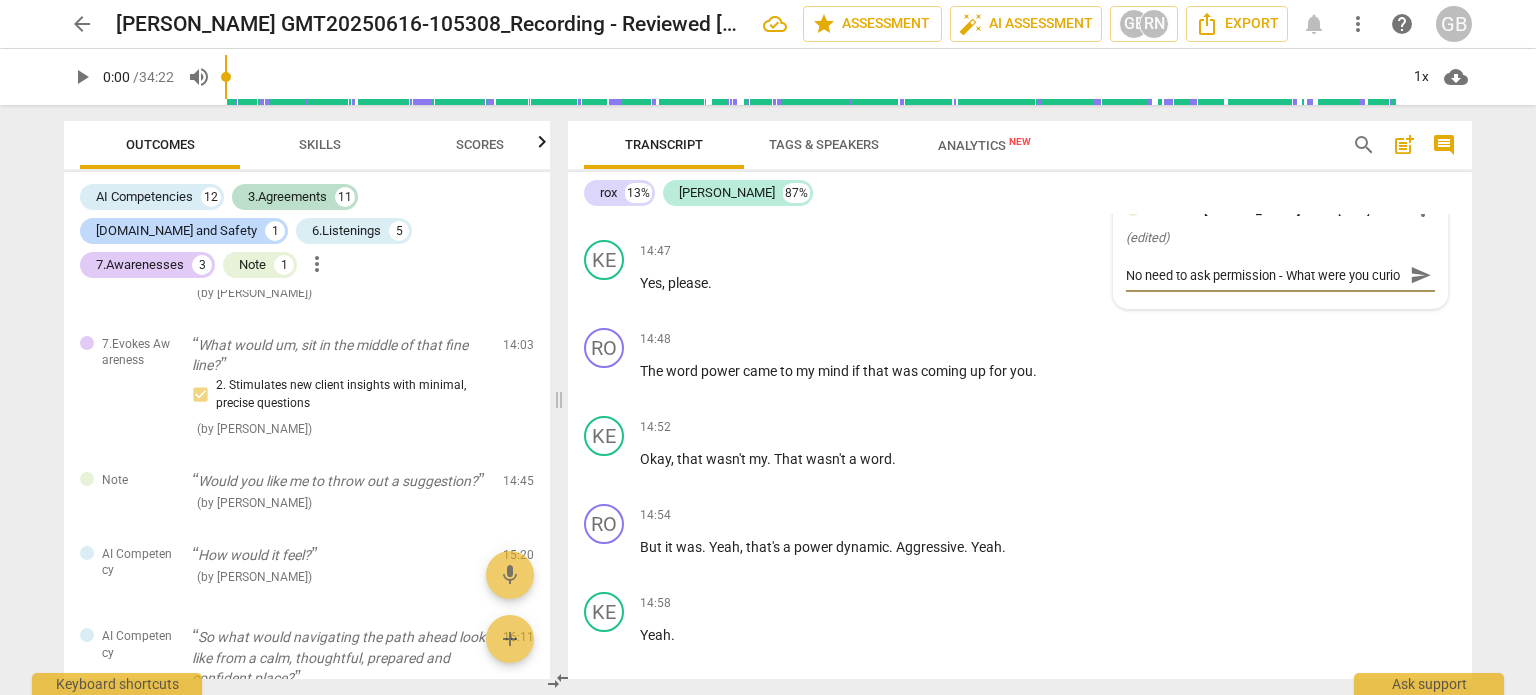 type on "No need to ask permission - What were you curiou" 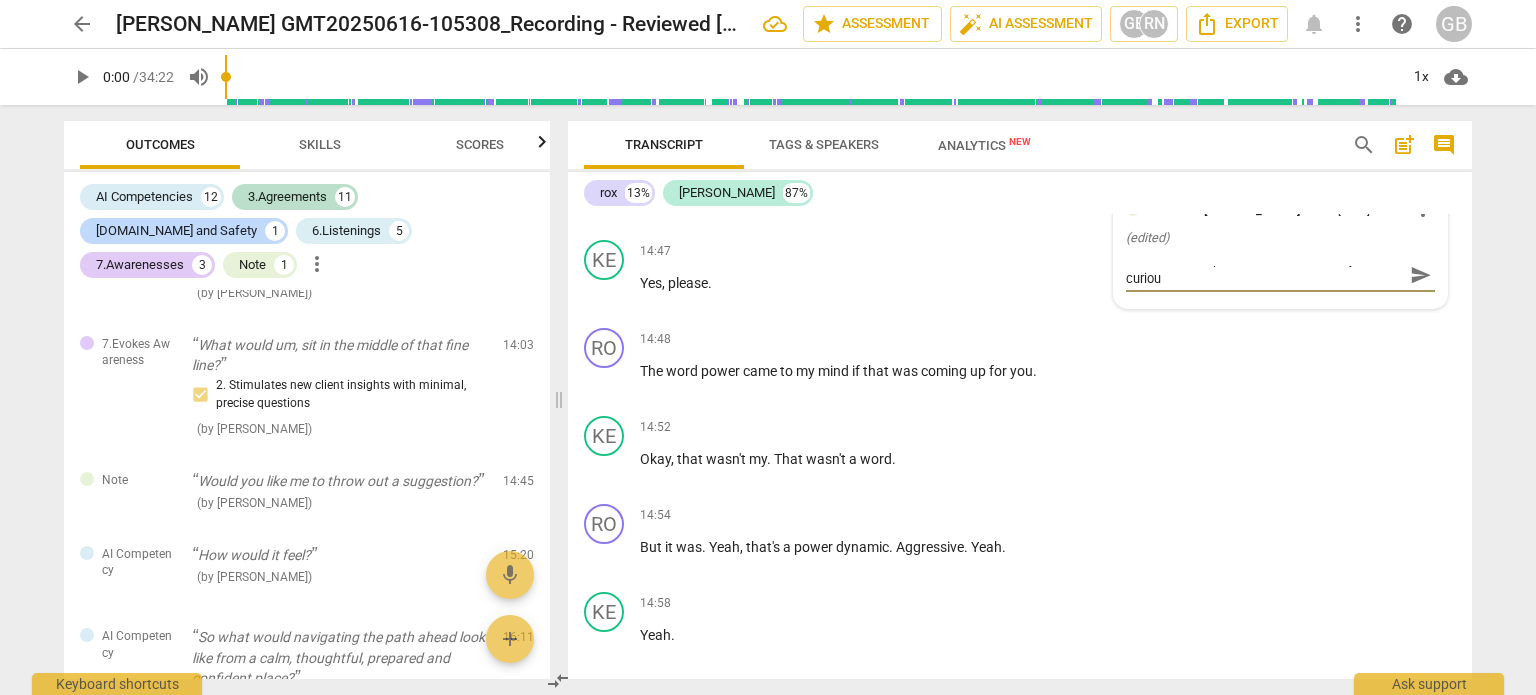 type on "No need to ask permission - What were you curious" 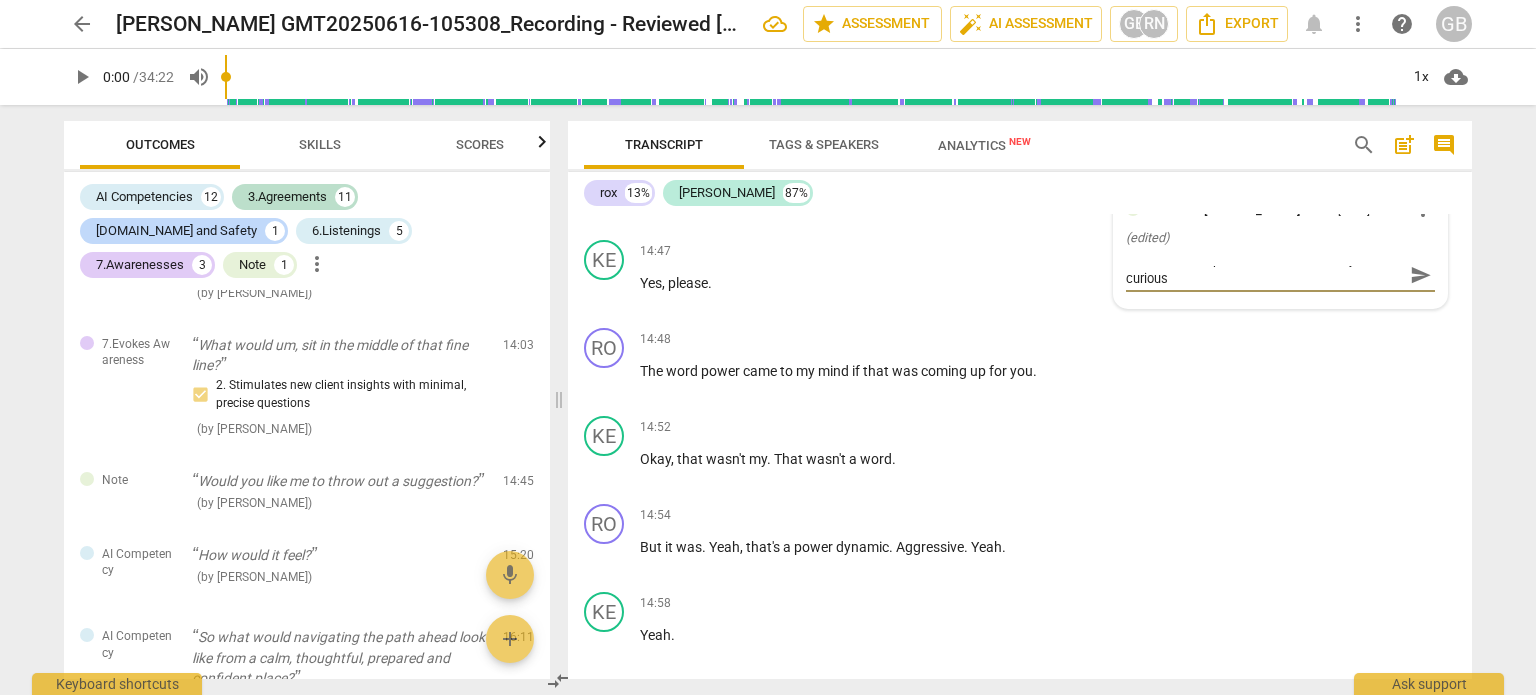 type on "No need to ask permission - What were you curious" 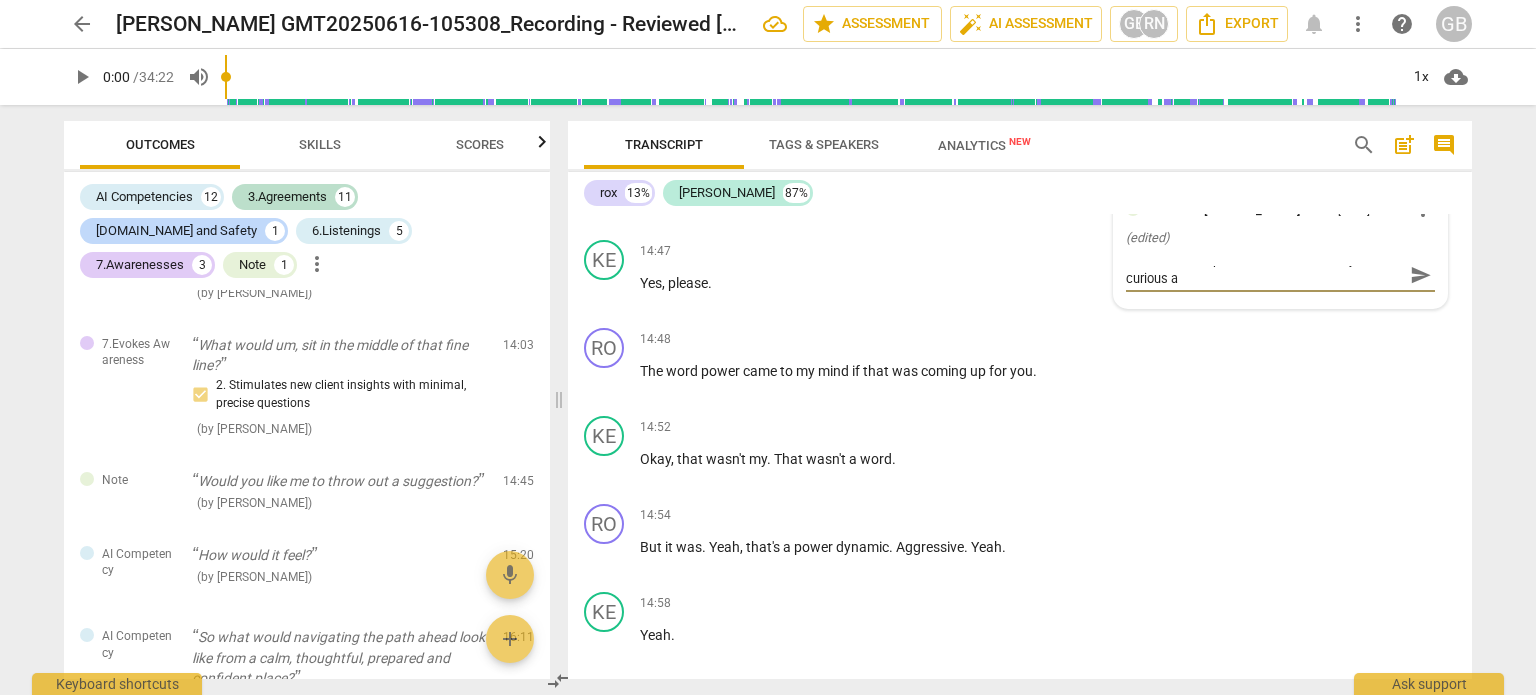 type on "No need to ask permission - What were you curious ab" 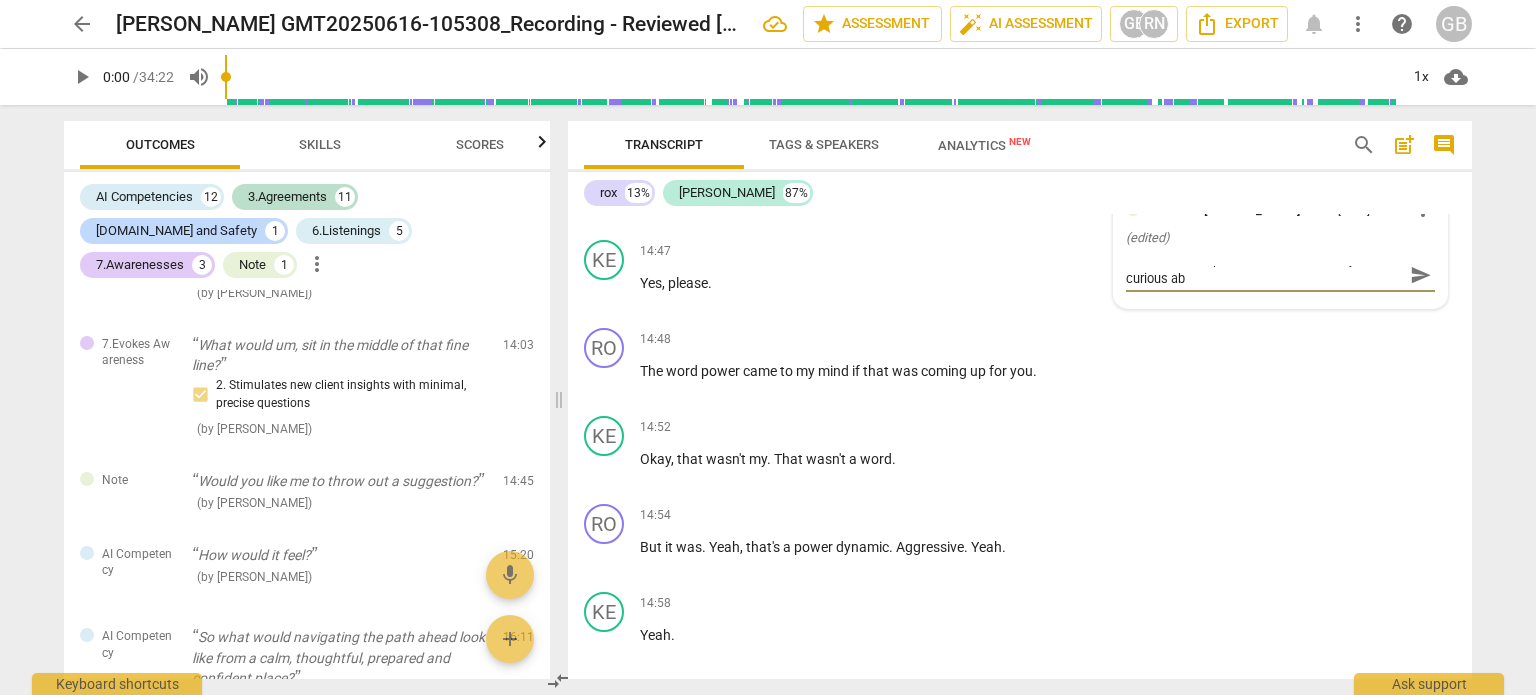 scroll, scrollTop: 0, scrollLeft: 0, axis: both 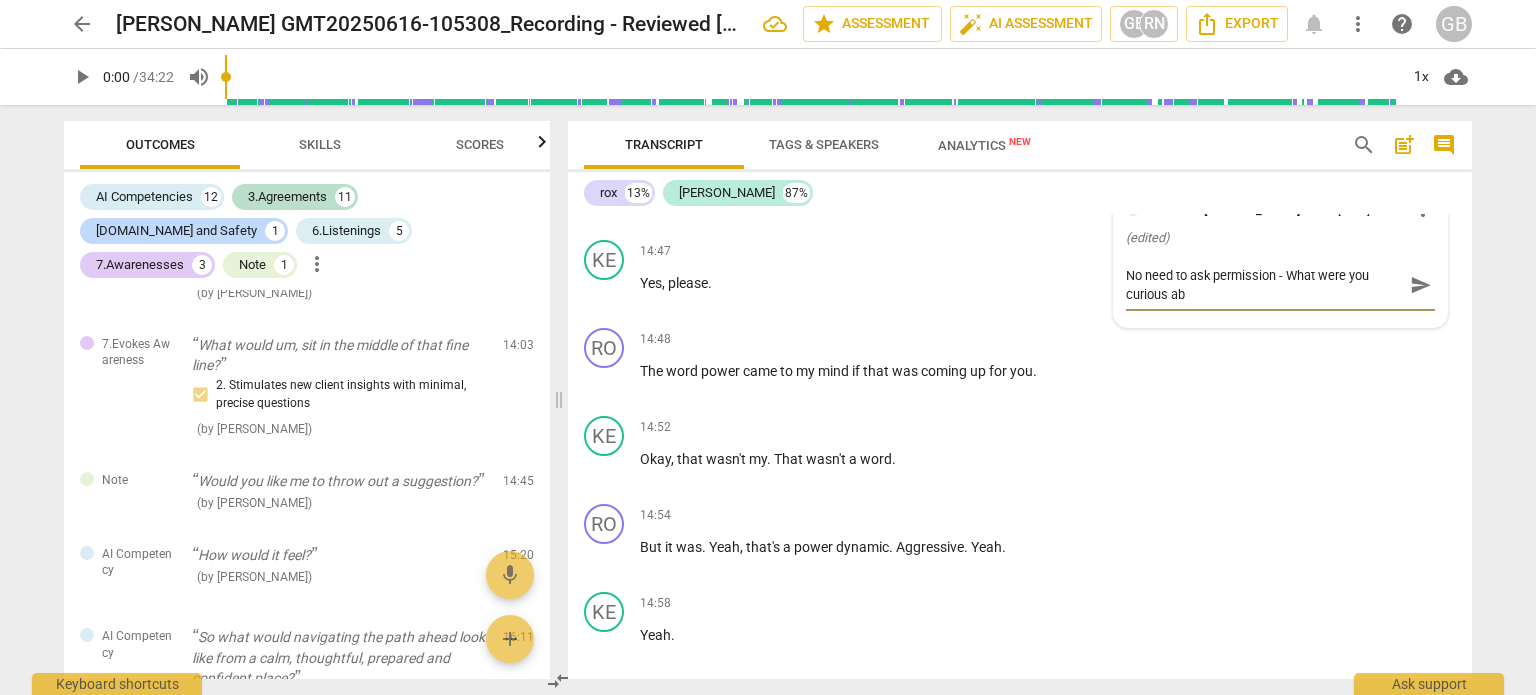 type on "No need to ask permission - What were you curious abo" 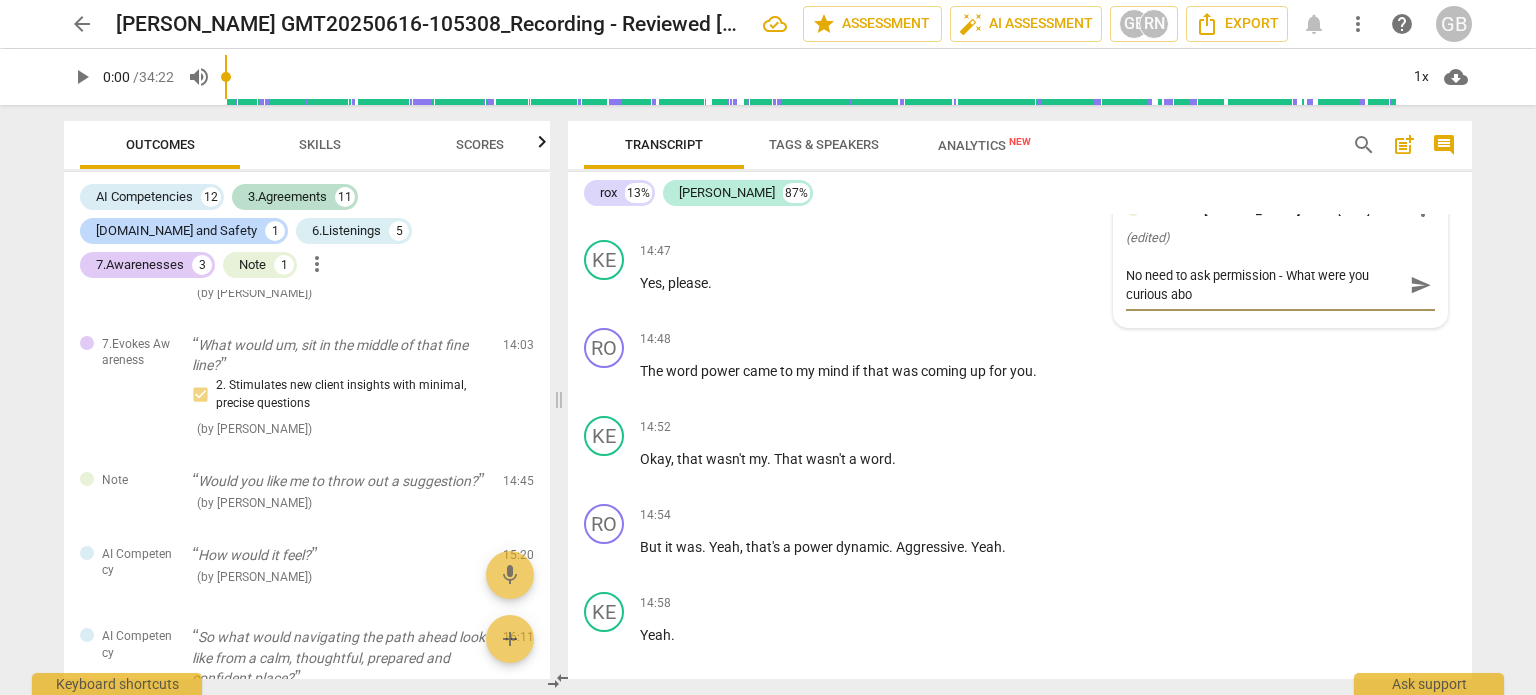 type on "No need to ask permission - What were you curious abou" 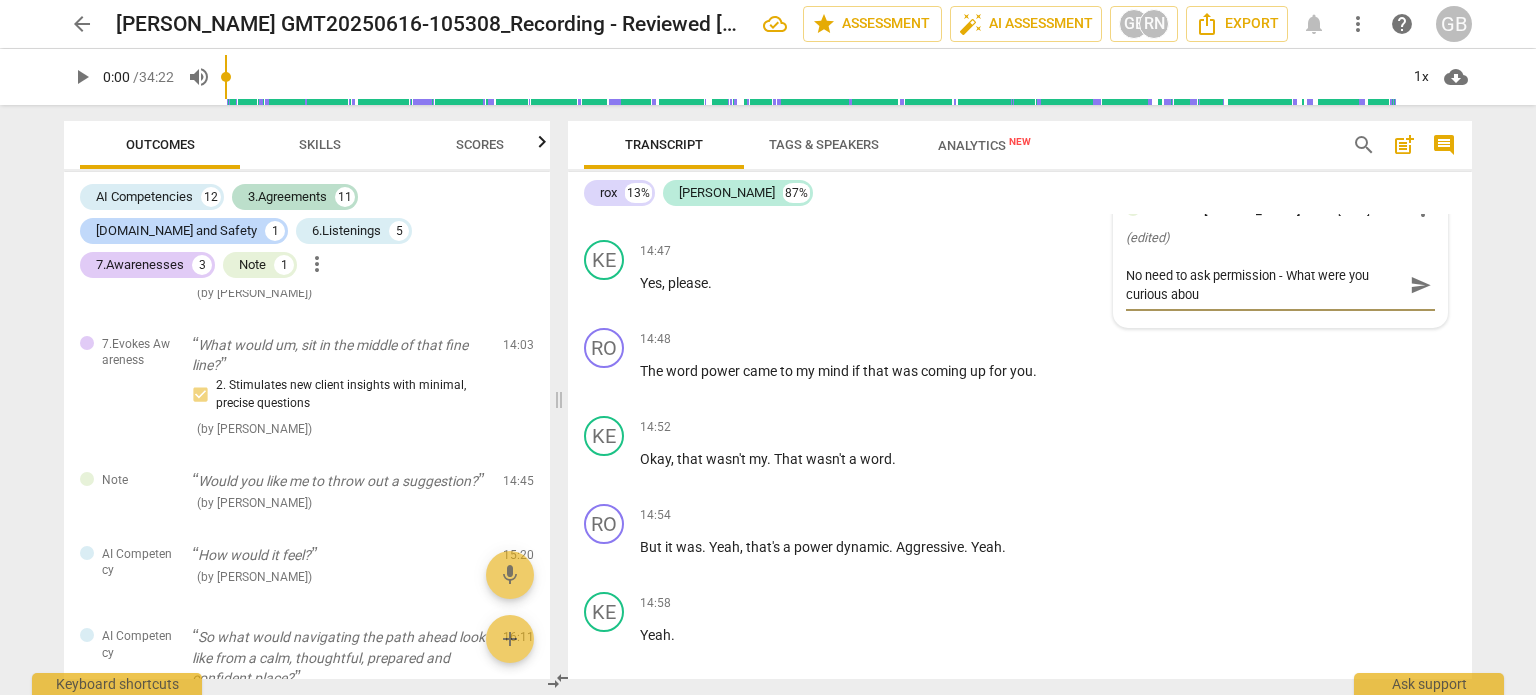 type on "No need to ask permission - What were you curious about" 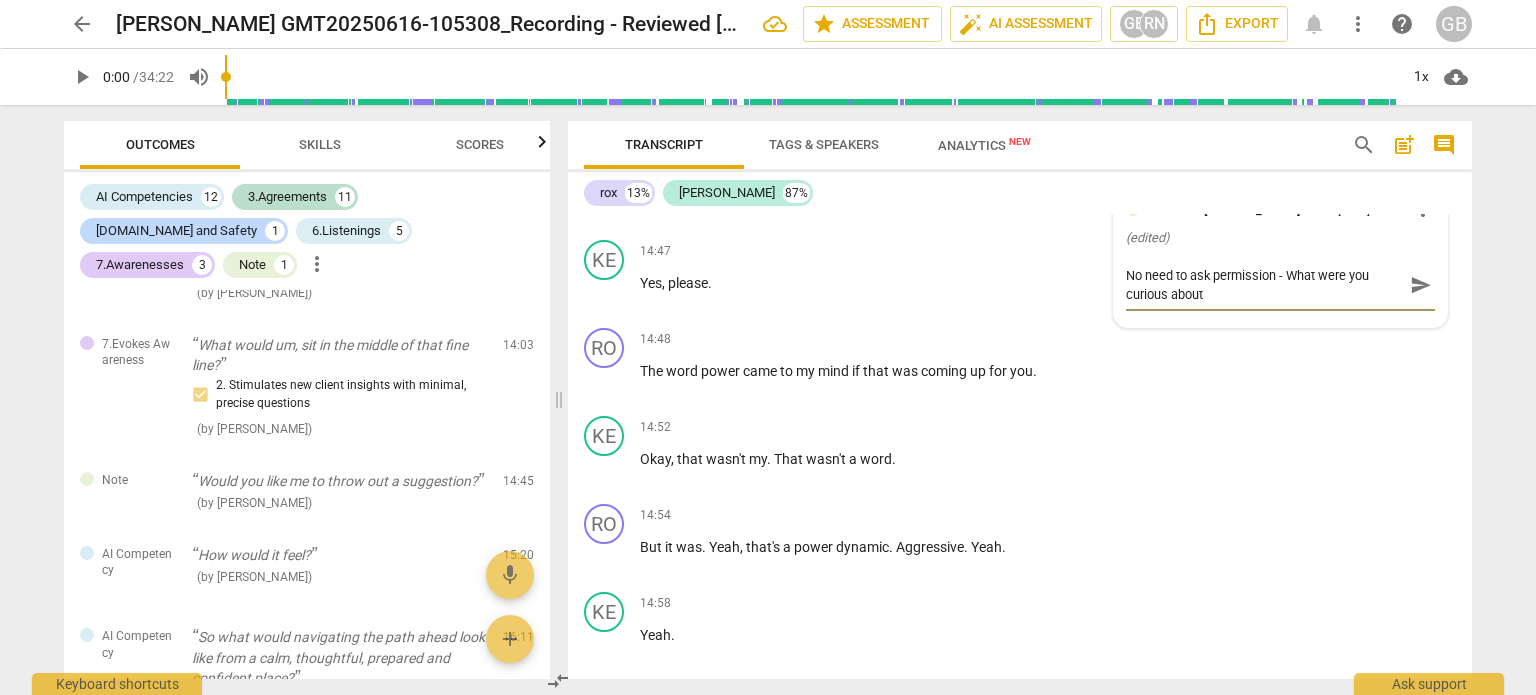 type on "No need to ask permission - What were you curious about?" 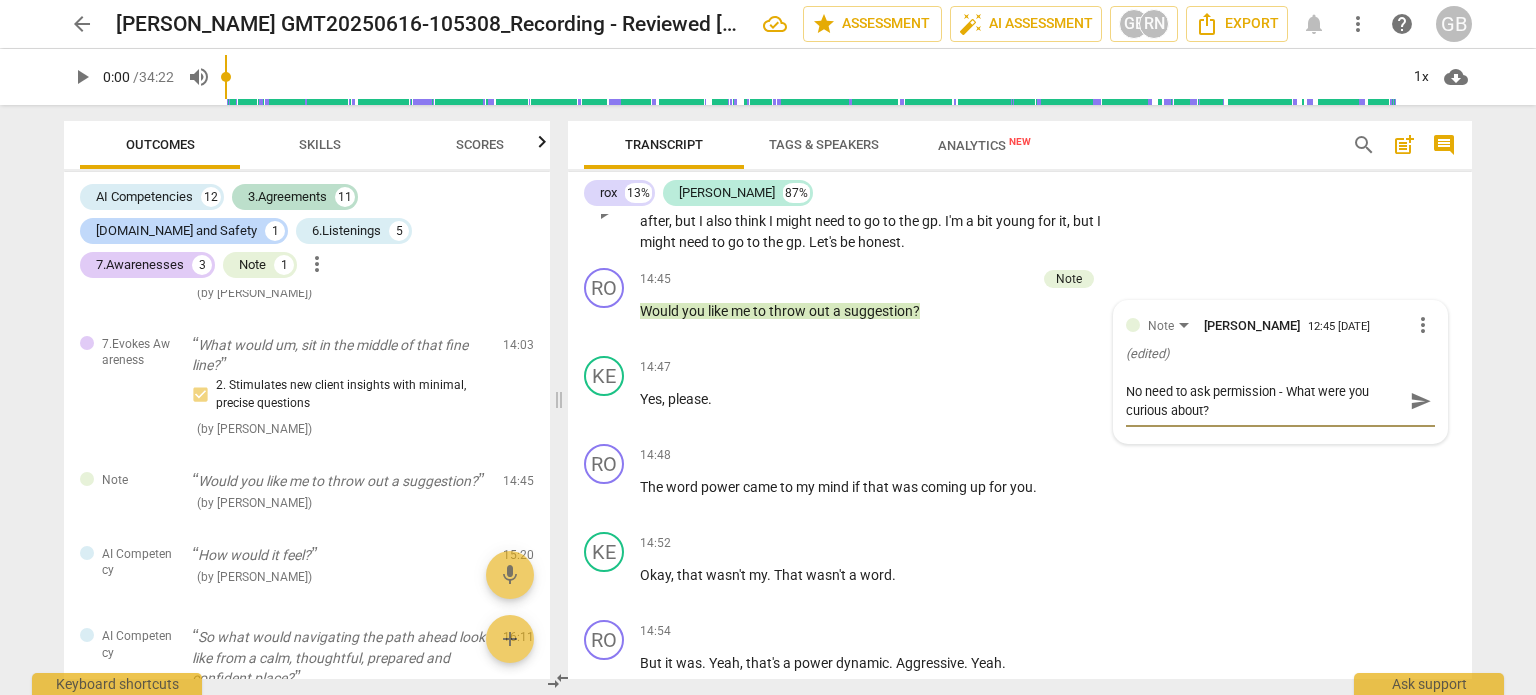 scroll, scrollTop: 6200, scrollLeft: 0, axis: vertical 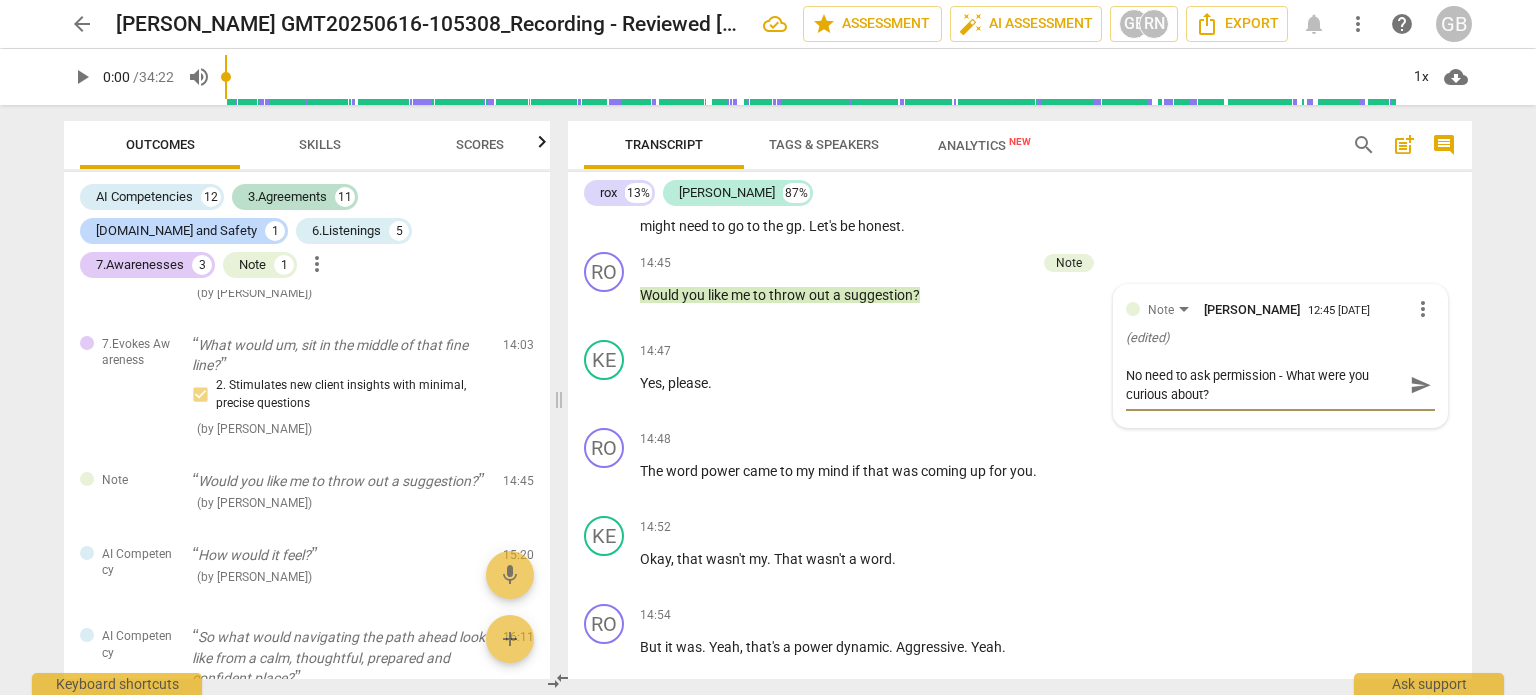 type on "No need to ask permission - What were you curious about" 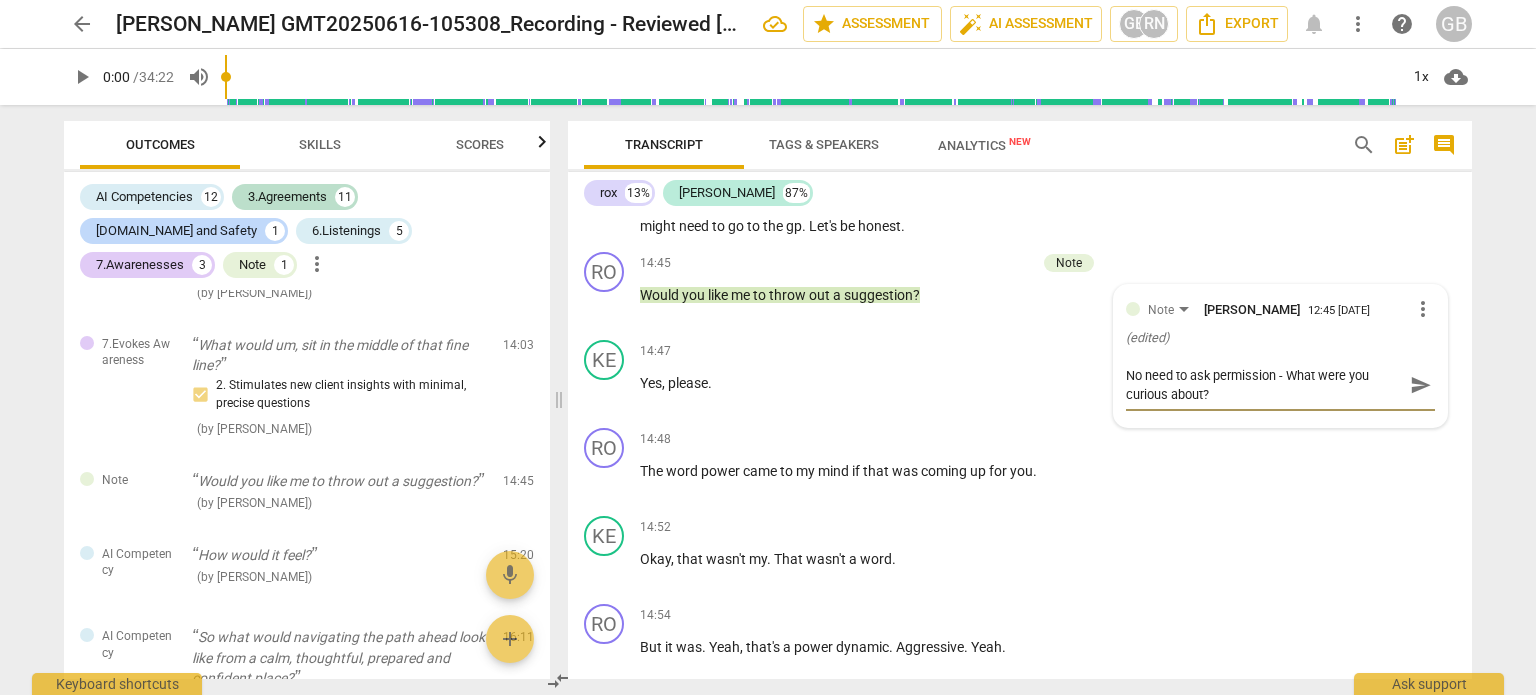 type on "No need to ask permission - What were you curious about" 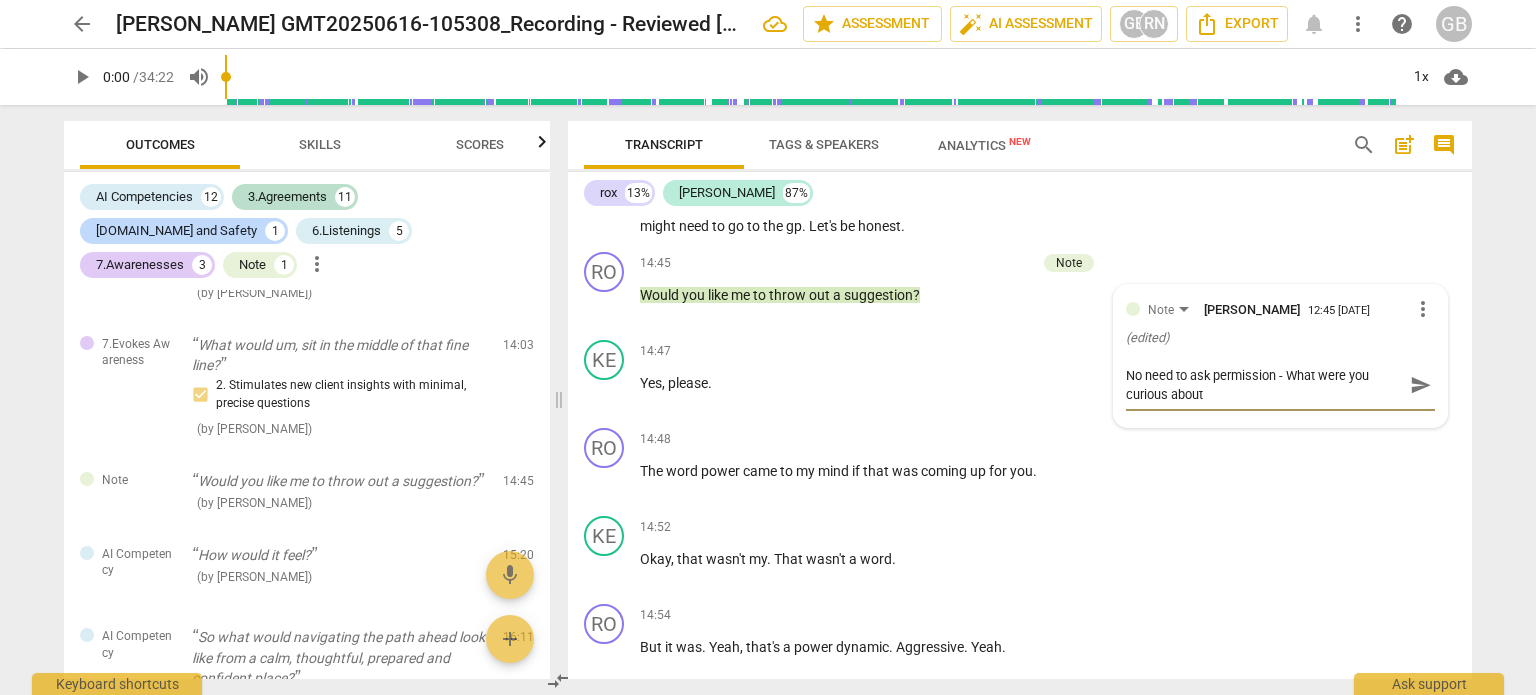 type on "No need to ask permission - What were you curious about" 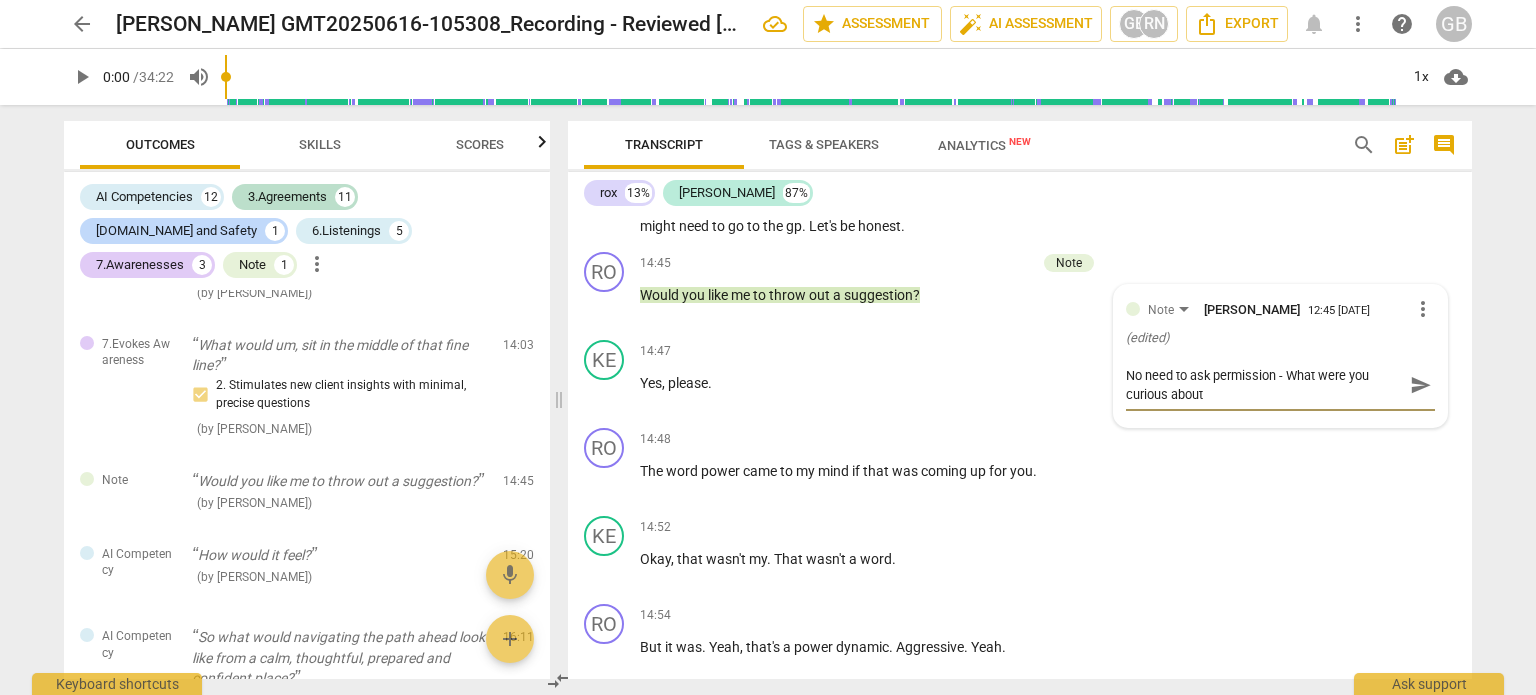 type on "No need to ask permission - What were you curious about" 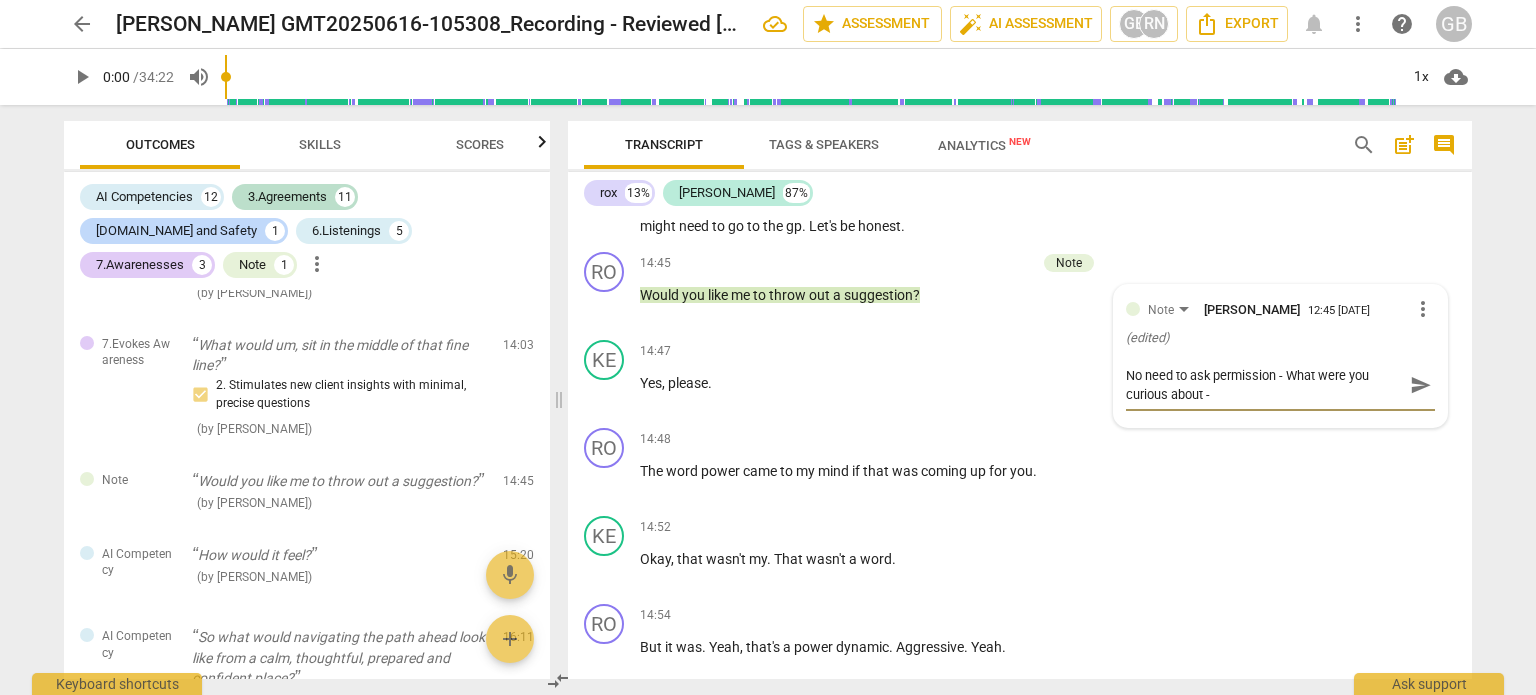 type on "No need to ask permission - What were you curious about -" 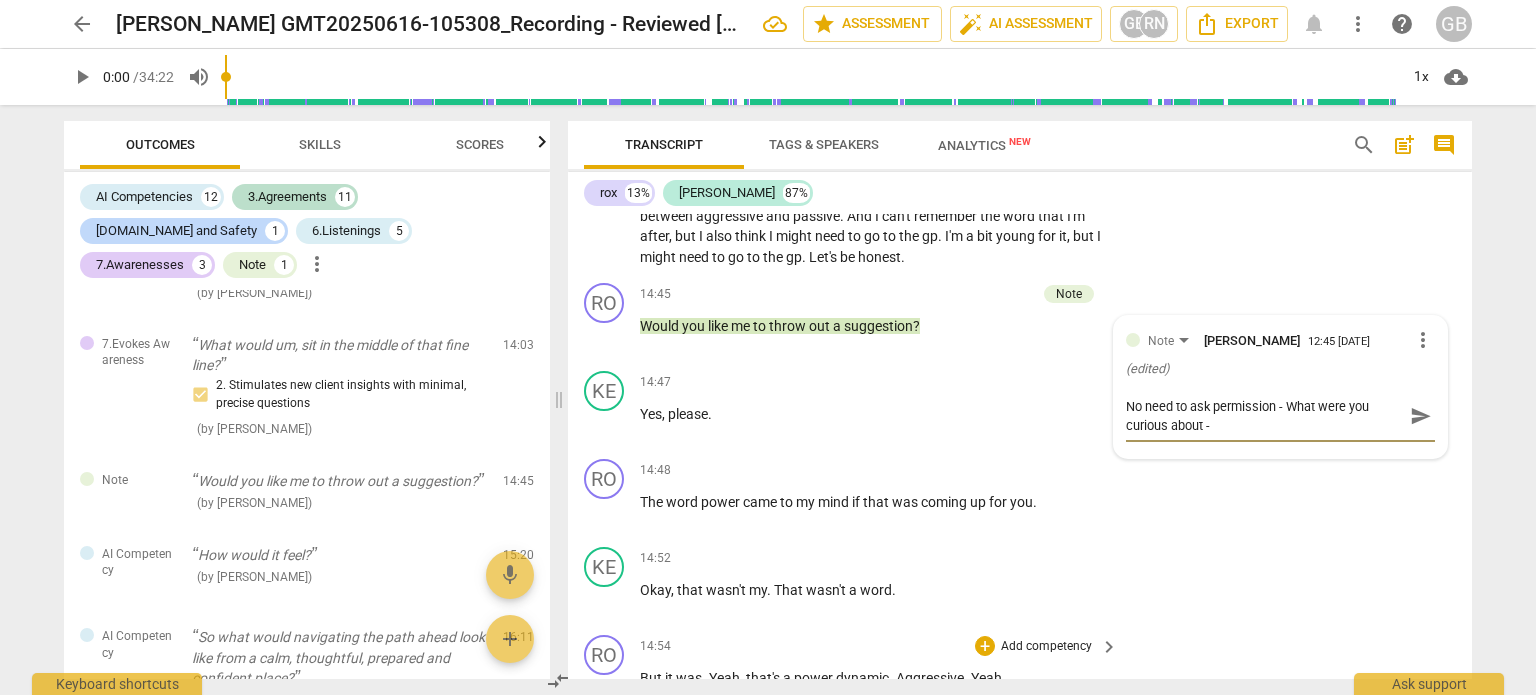 scroll, scrollTop: 6100, scrollLeft: 0, axis: vertical 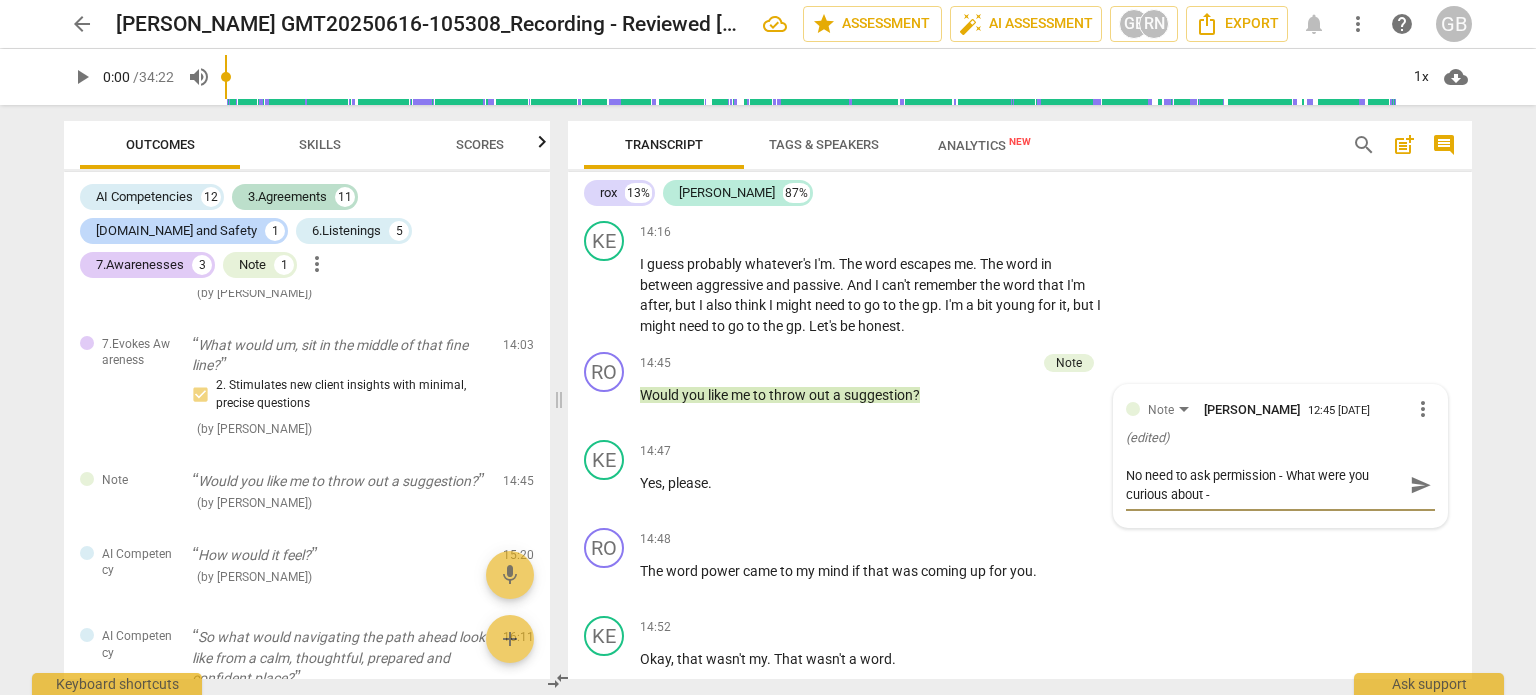 type on "No need to ask permission - What were you curious about - t" 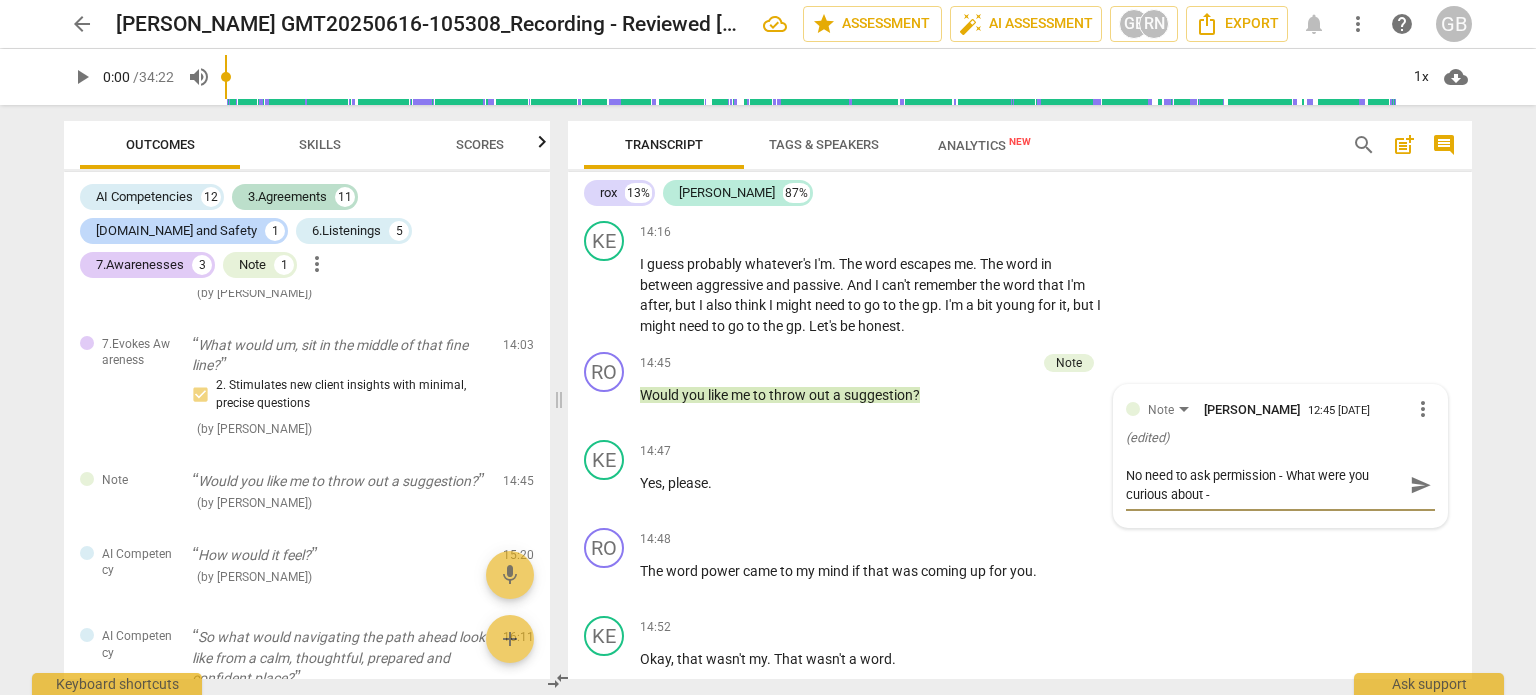 type on "No need to ask permission - What were you curious about - t" 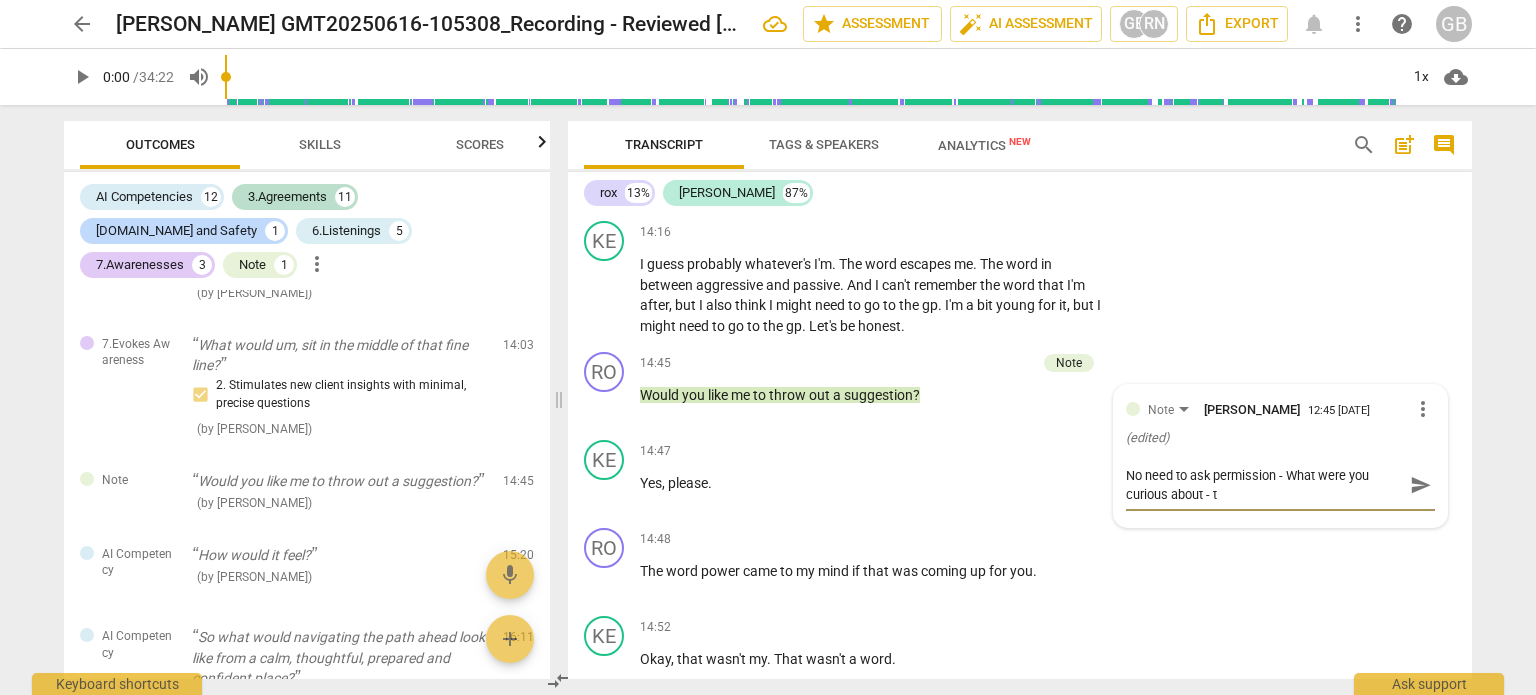type on "No need to ask permission - What were you curious about - ta" 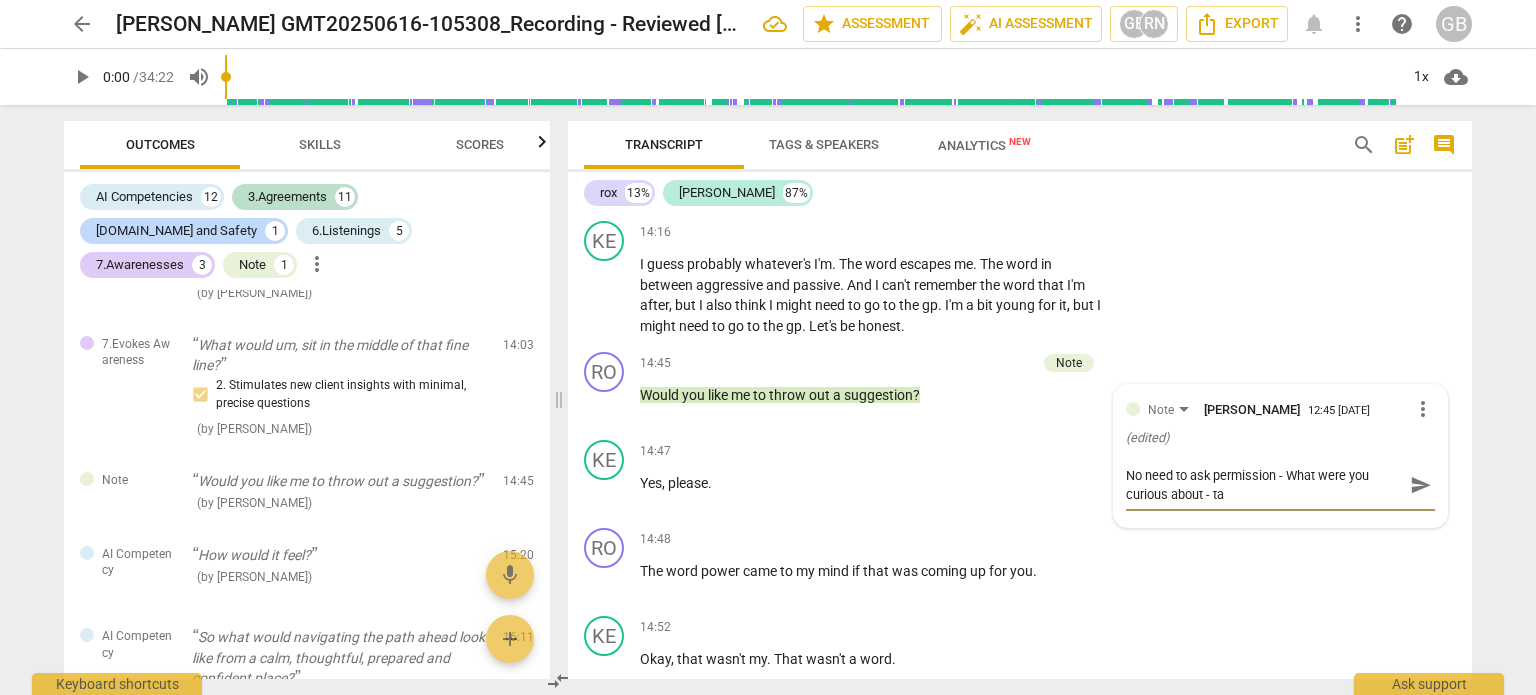 type on "No need to ask permission - What were you curious about - tak" 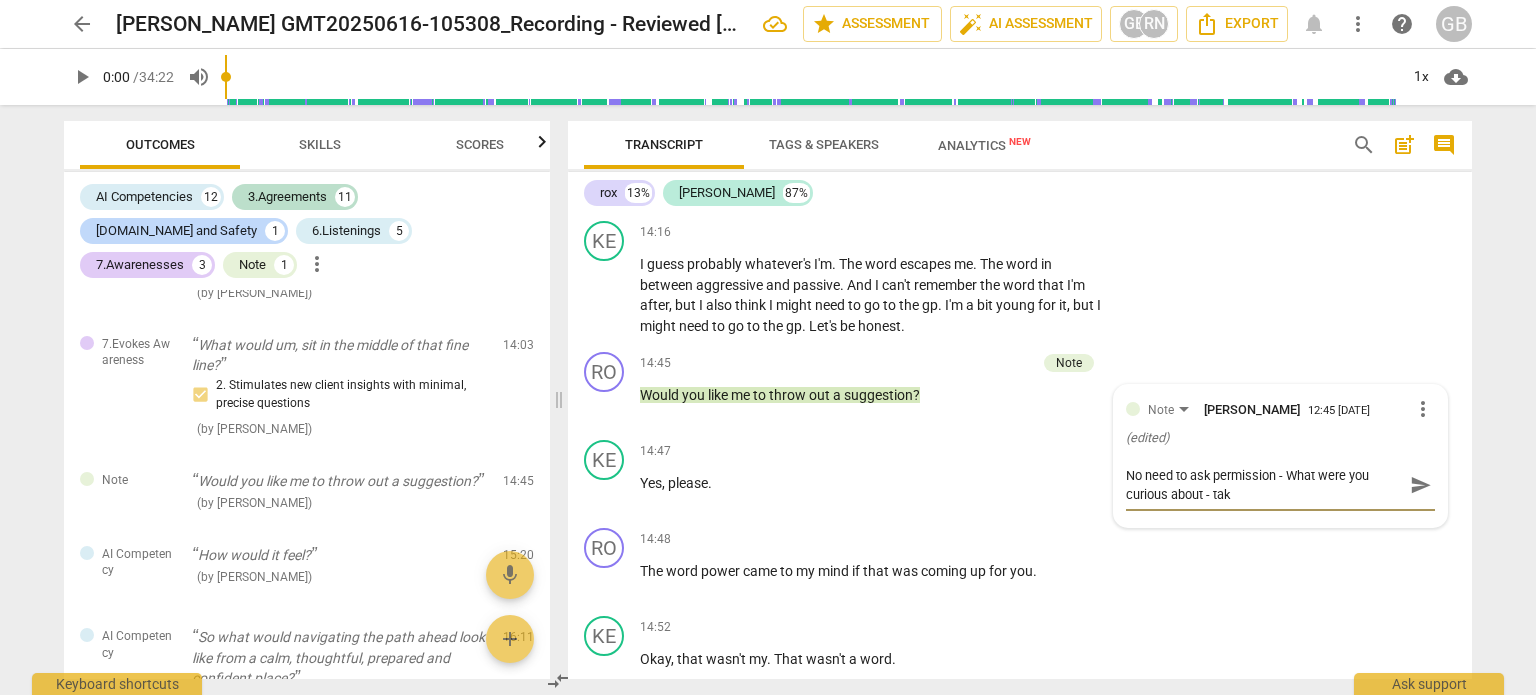 type on "No need to ask permission - What were you curious about - take" 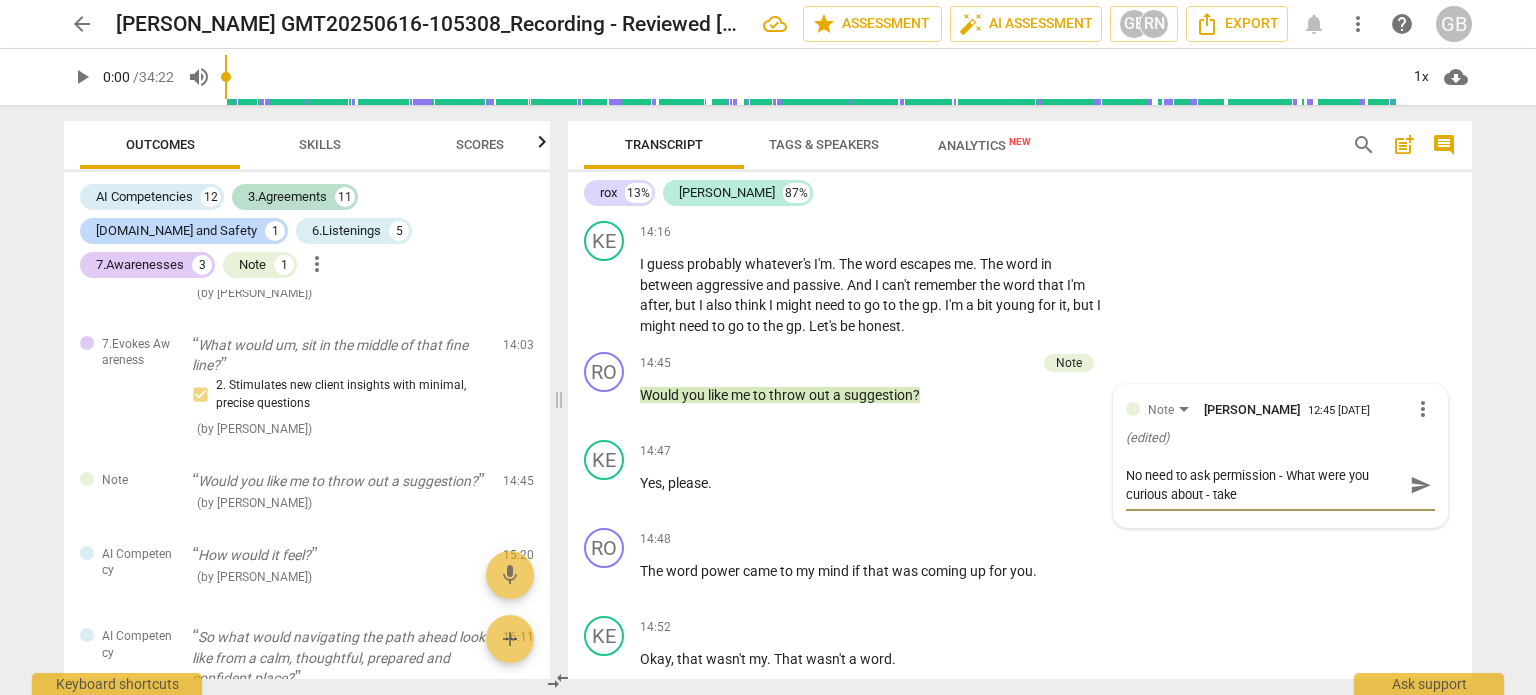 type on "No need to ask permission - What were you curious about - take" 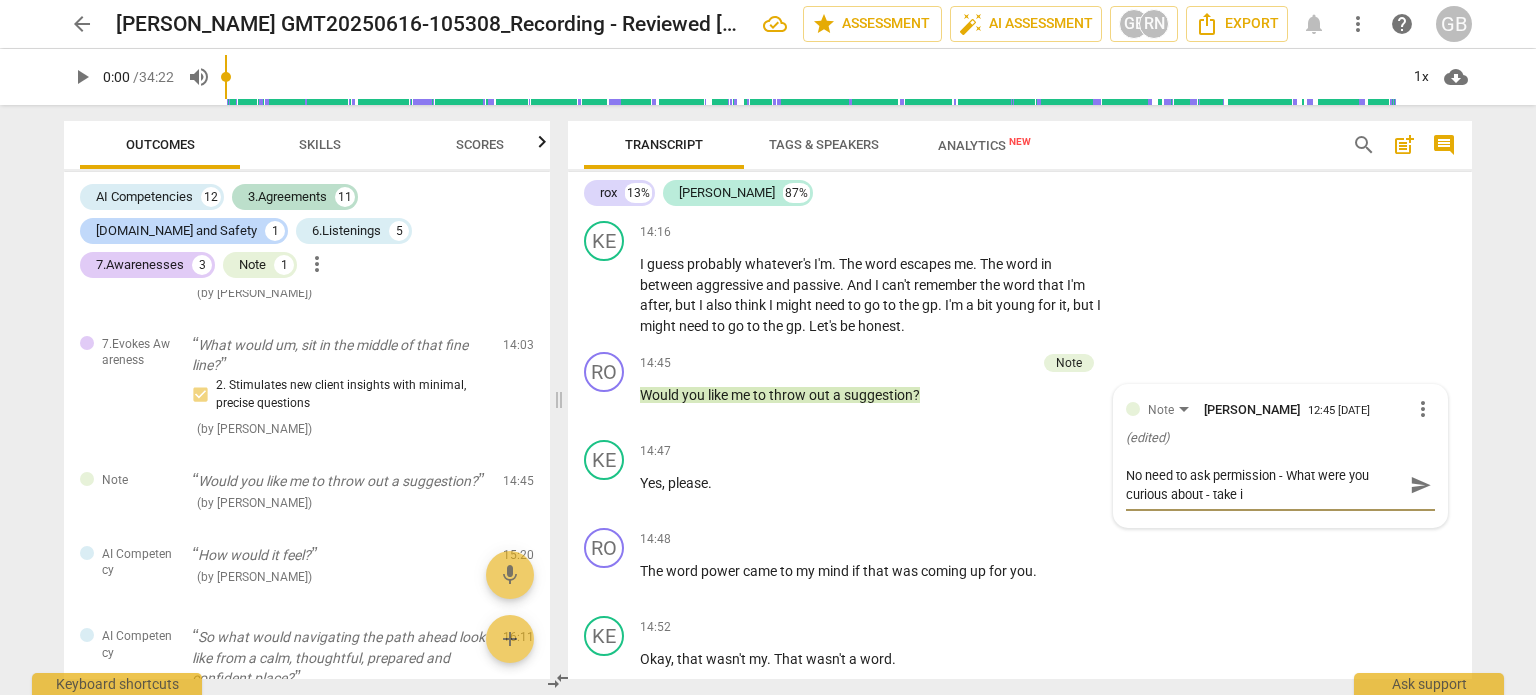 type on "No need to ask permission - What were you curious about - take it" 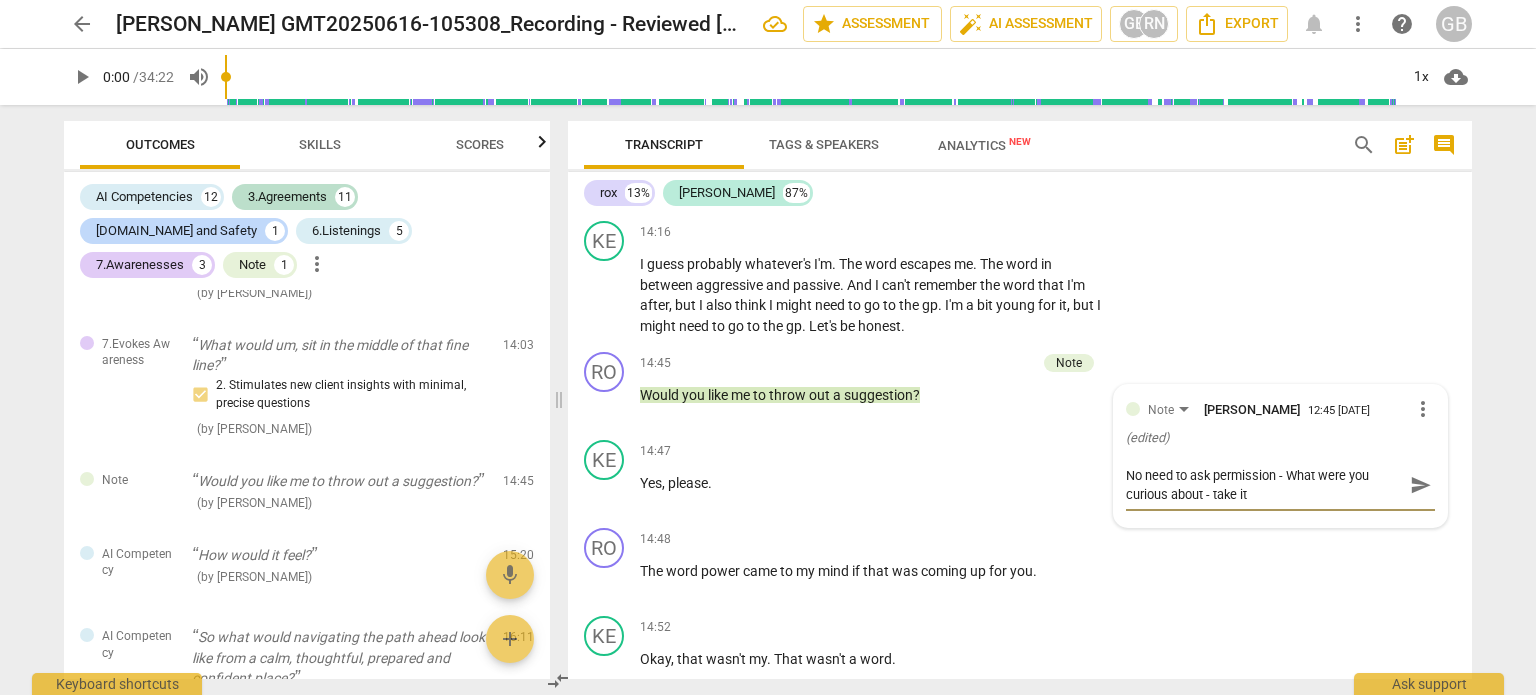 type on "No need to ask permission - What were you curious about - take it" 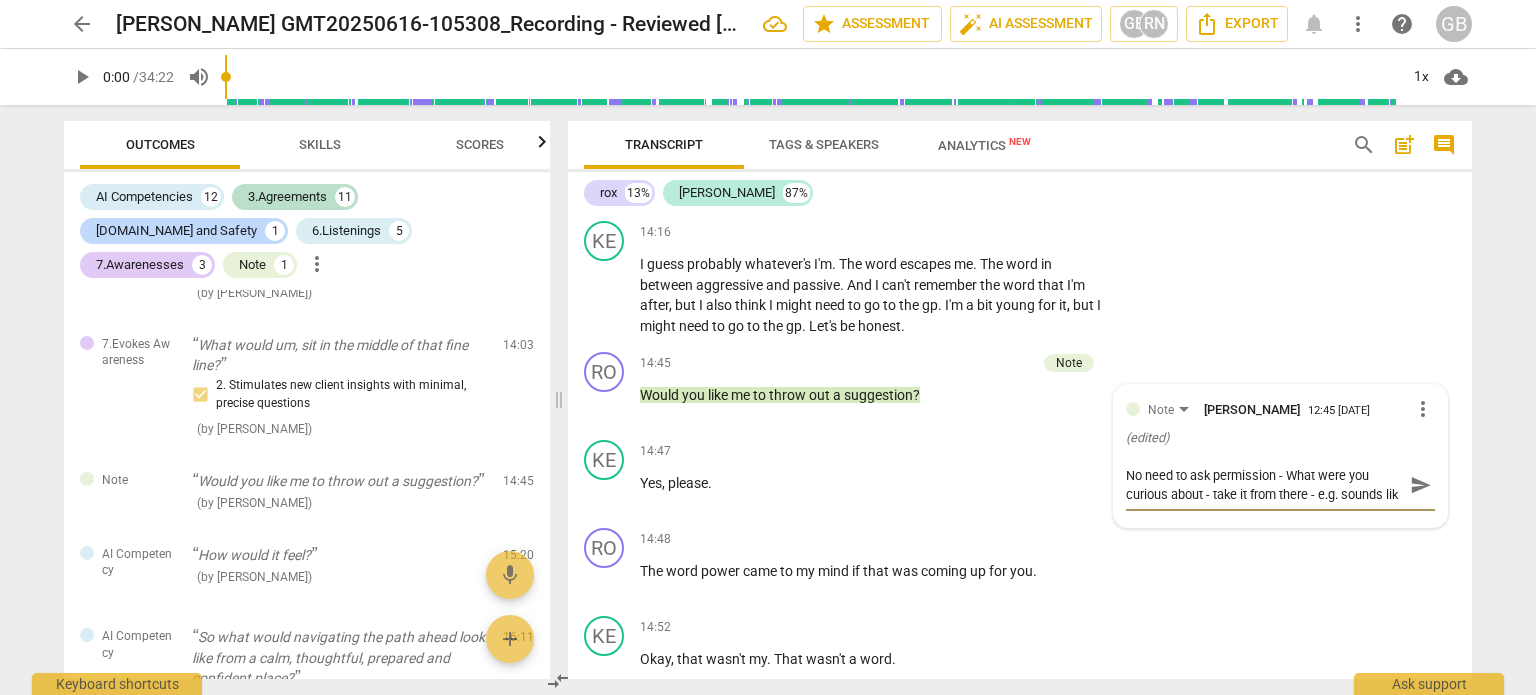 scroll, scrollTop: 16, scrollLeft: 0, axis: vertical 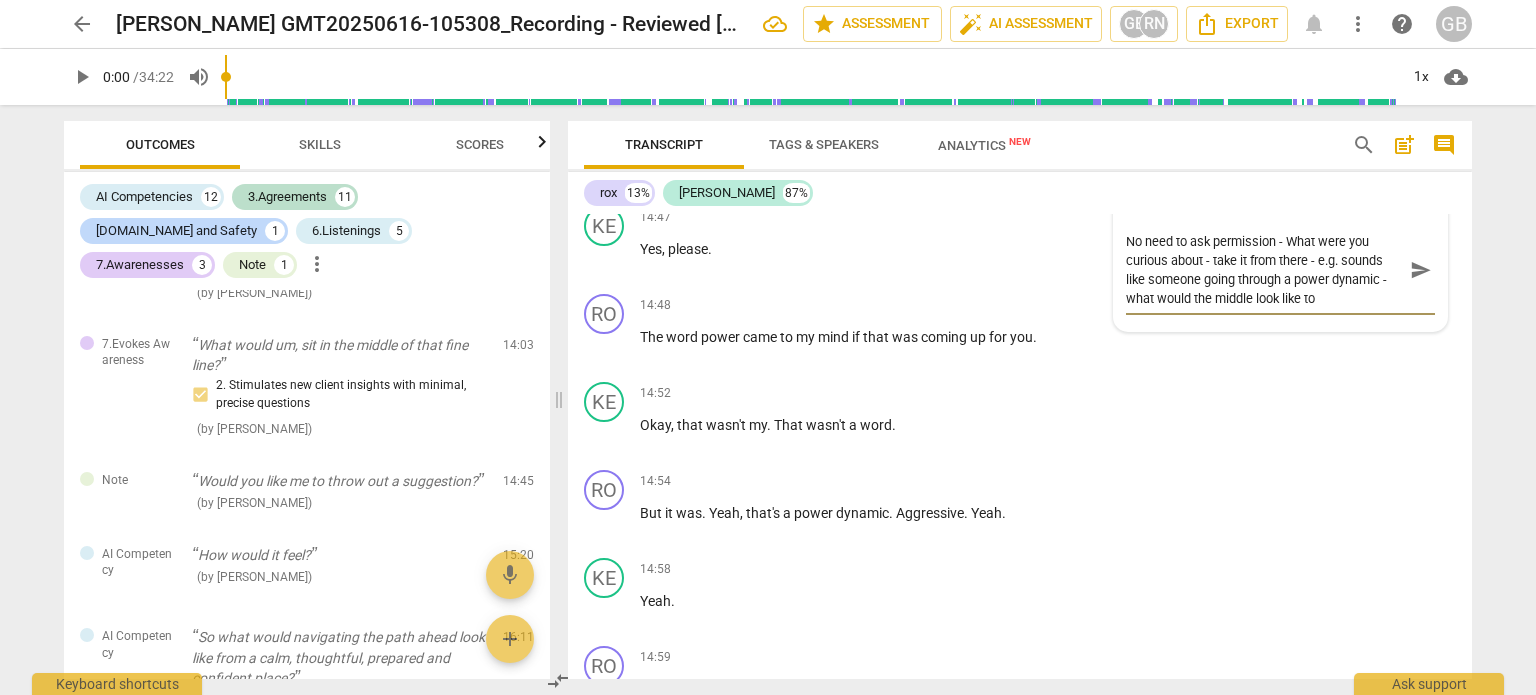 drag, startPoint x: 1341, startPoint y: 320, endPoint x: 1286, endPoint y: 267, distance: 76.38062 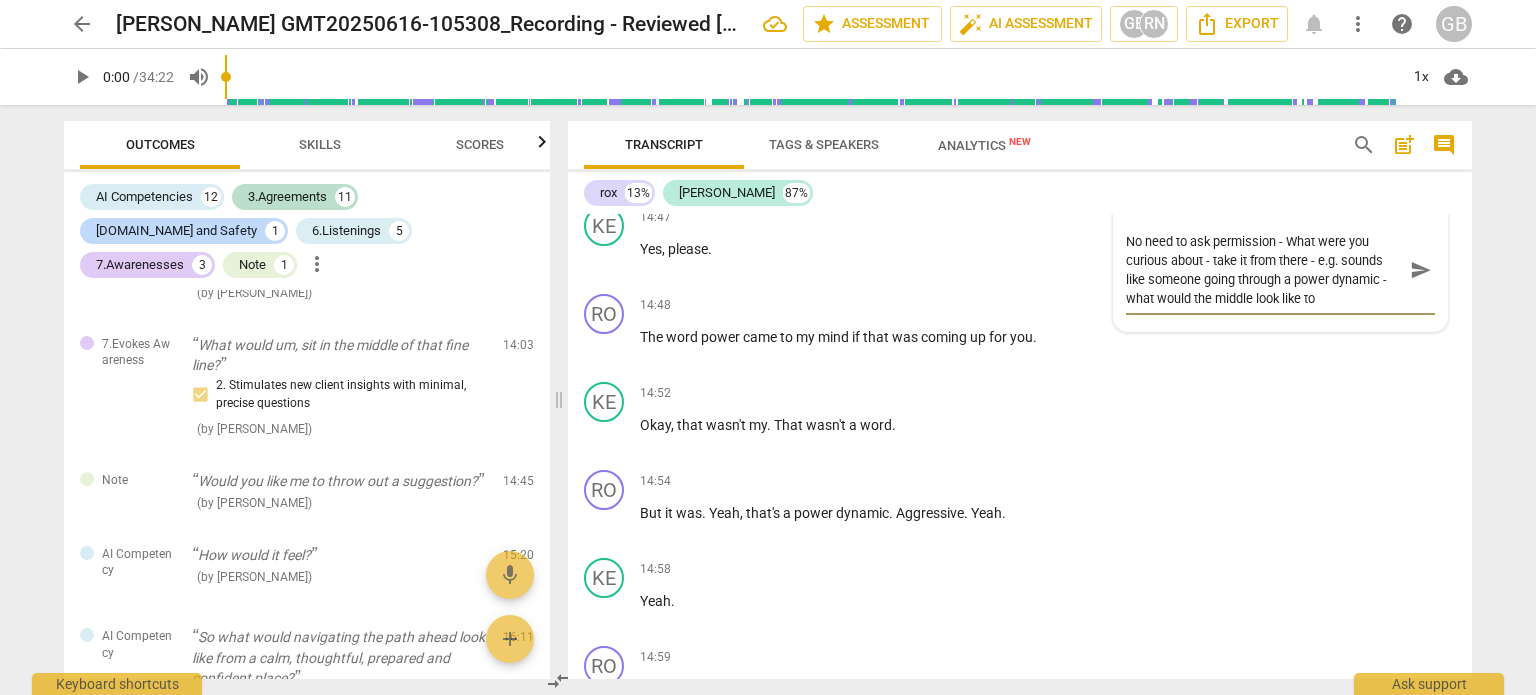 click on "No need to ask permission - What were you curious about - take it from there - e.g. sounds like someone going through a power dynamic - what would the middle look like to" at bounding box center (1264, 270) 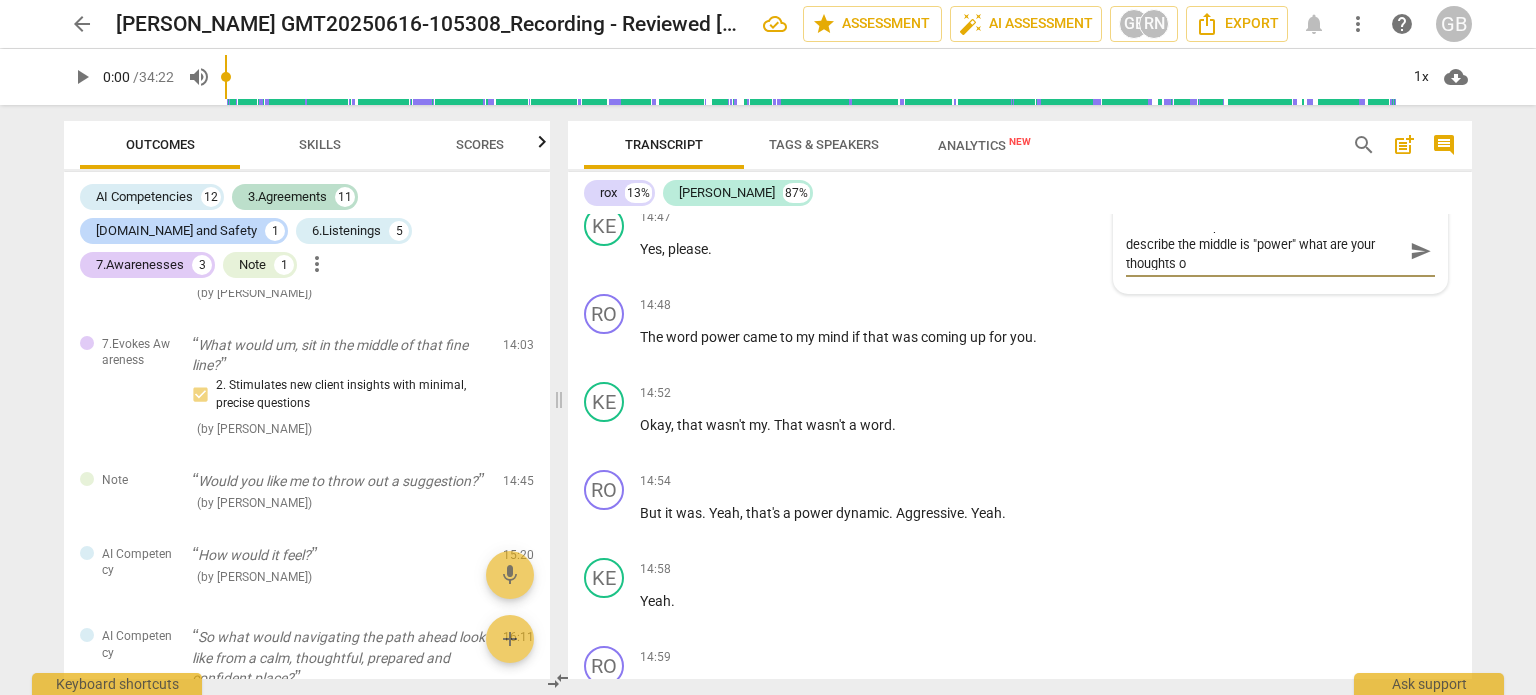 scroll, scrollTop: 0, scrollLeft: 0, axis: both 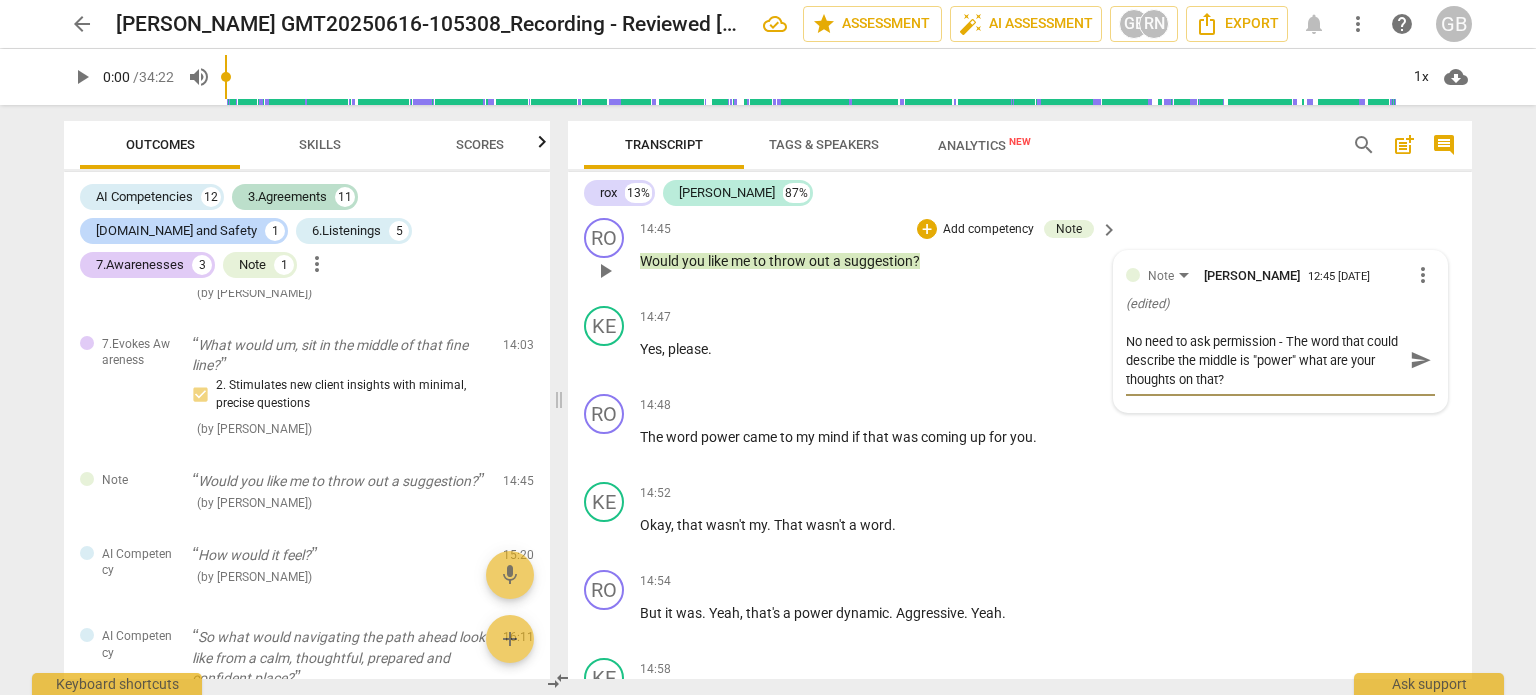 drag, startPoint x: 1287, startPoint y: 363, endPoint x: 1308, endPoint y: 361, distance: 21.095022 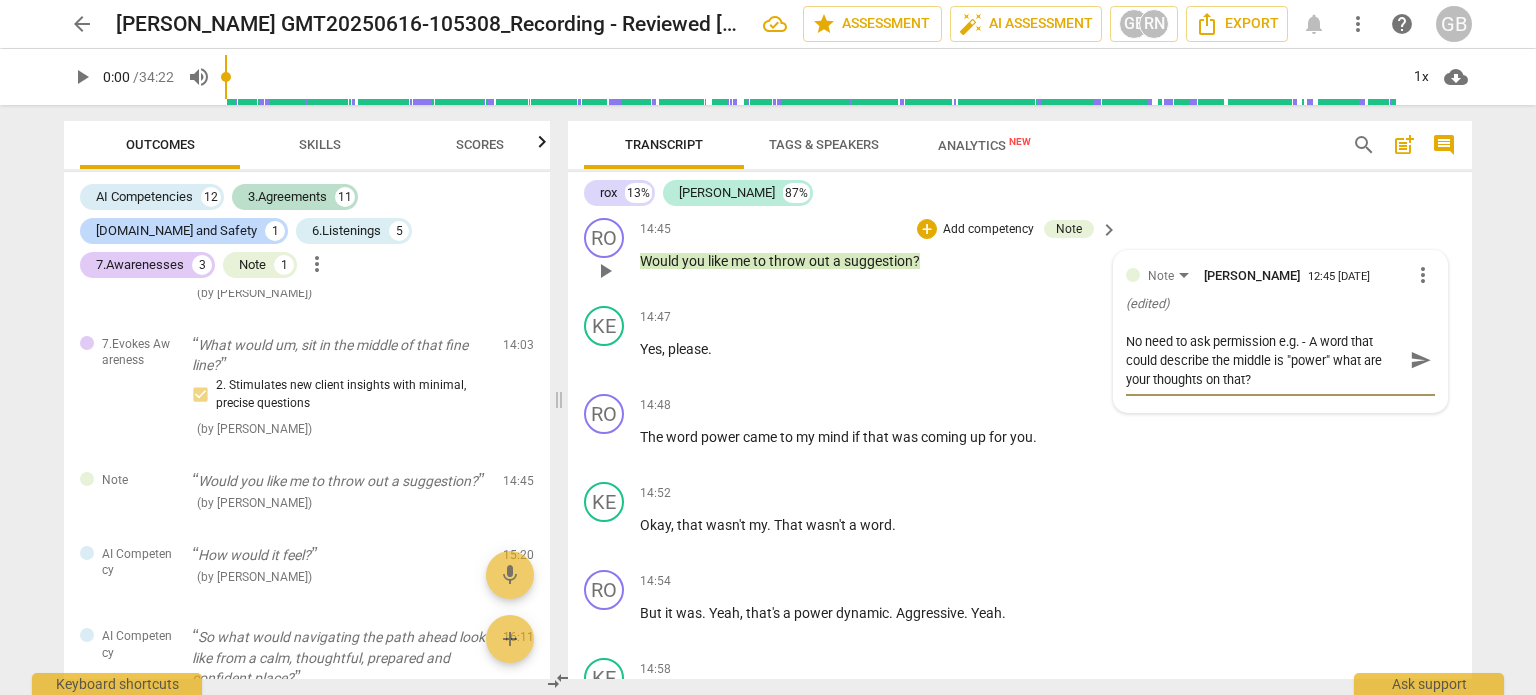 click on "No need to ask permission e.g. - A word that could describe the middle is "power" what are your thoughts on that?" at bounding box center (1264, 360) 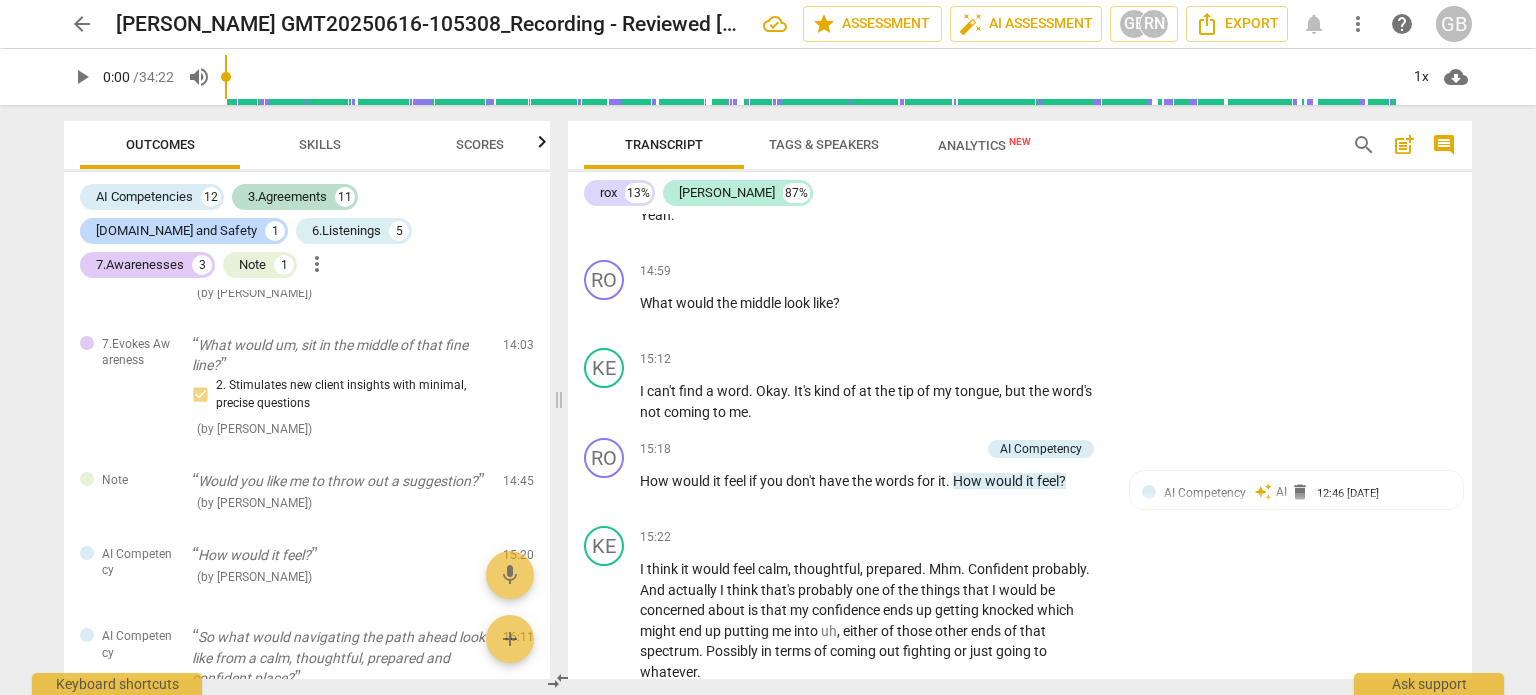 scroll, scrollTop: 6734, scrollLeft: 0, axis: vertical 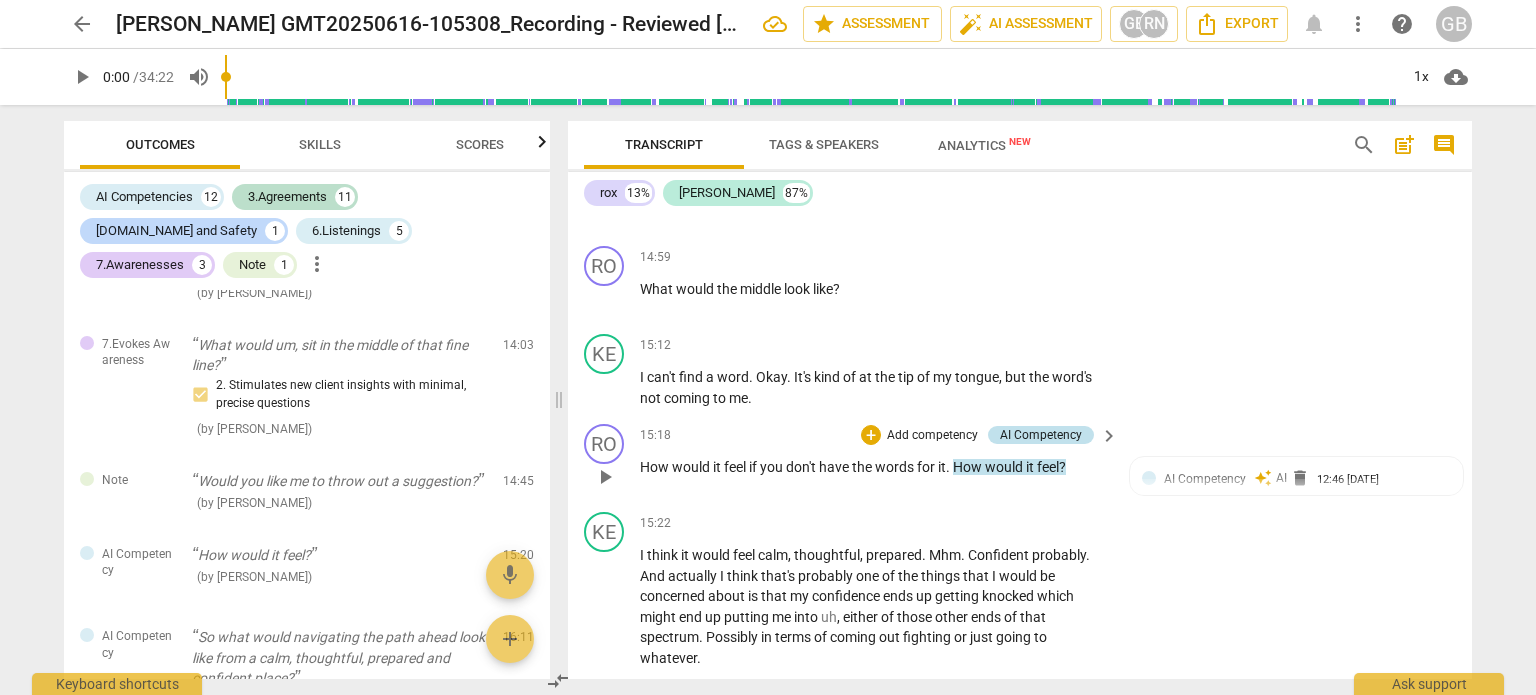 click on "AI Competency" at bounding box center [1041, 435] 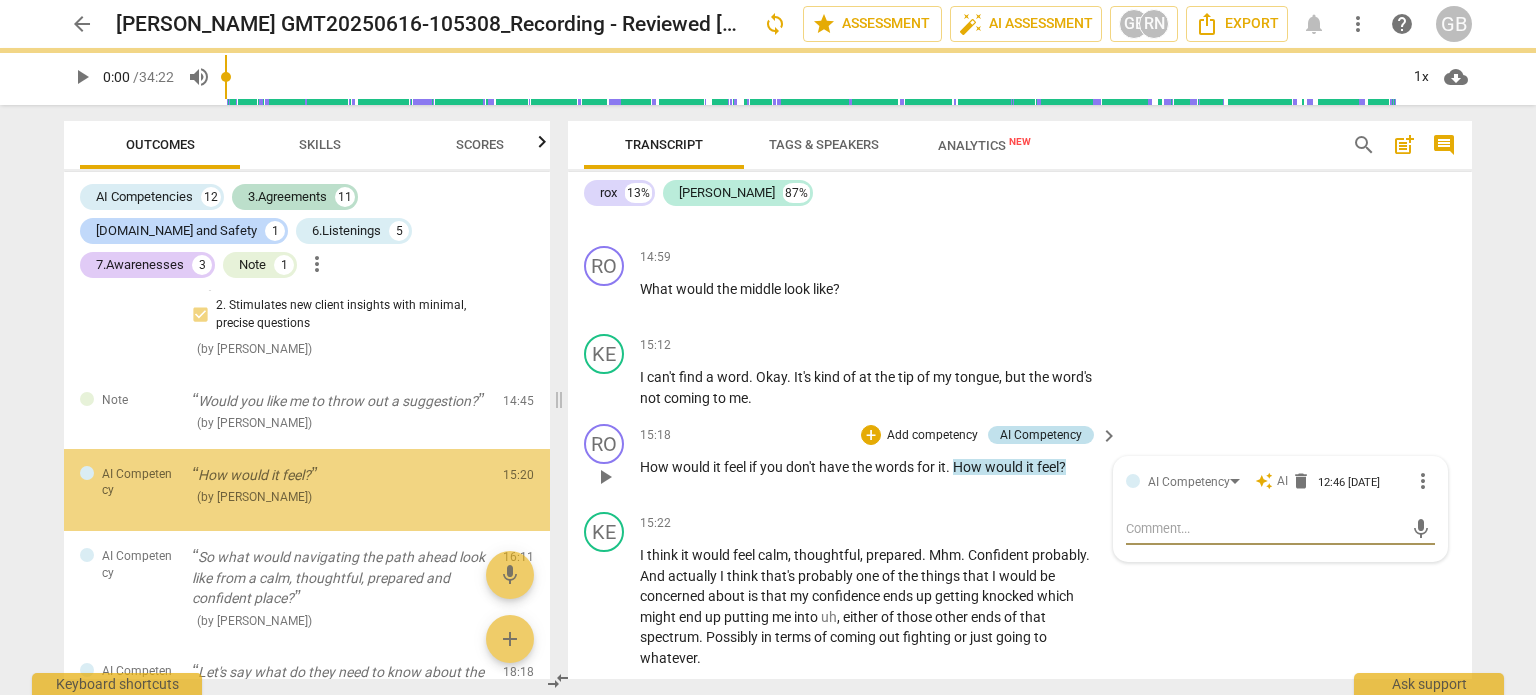 scroll, scrollTop: 2627, scrollLeft: 0, axis: vertical 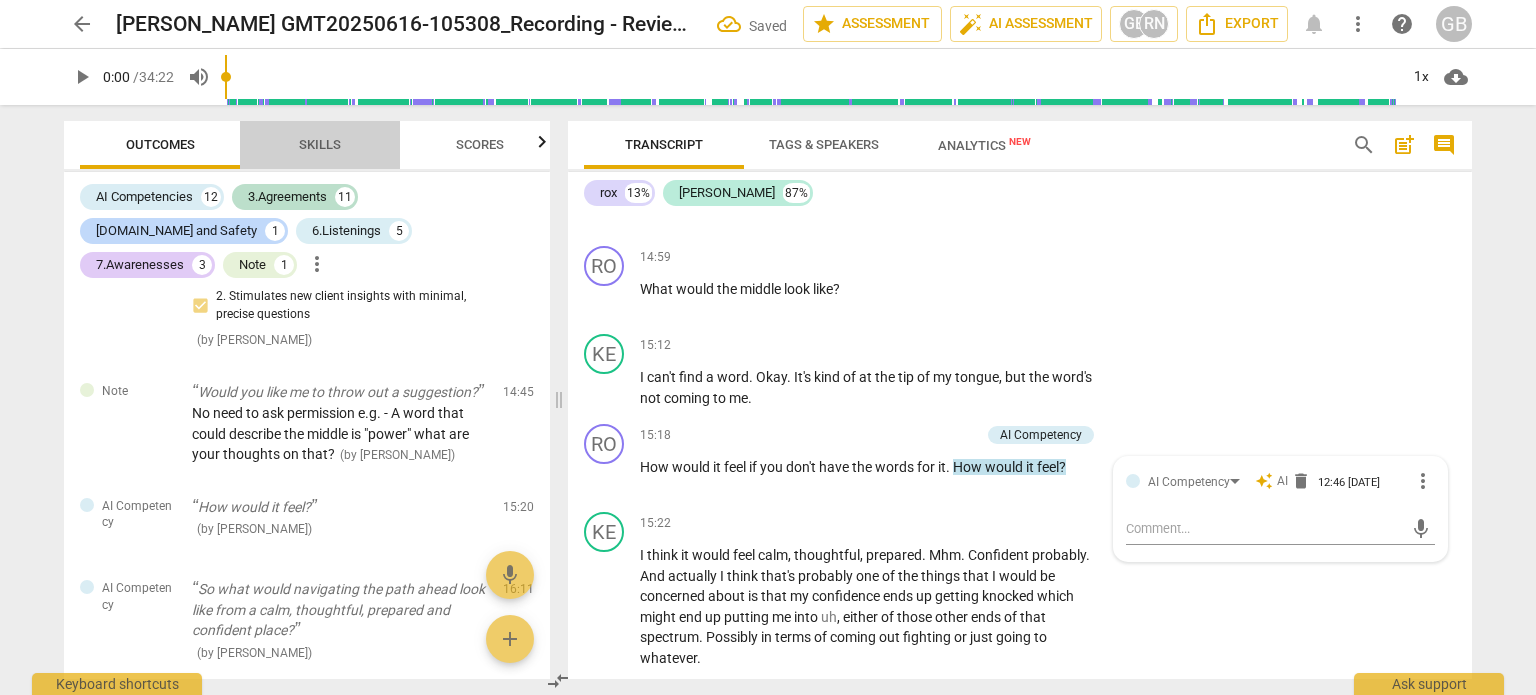 click on "Skills" at bounding box center (320, 144) 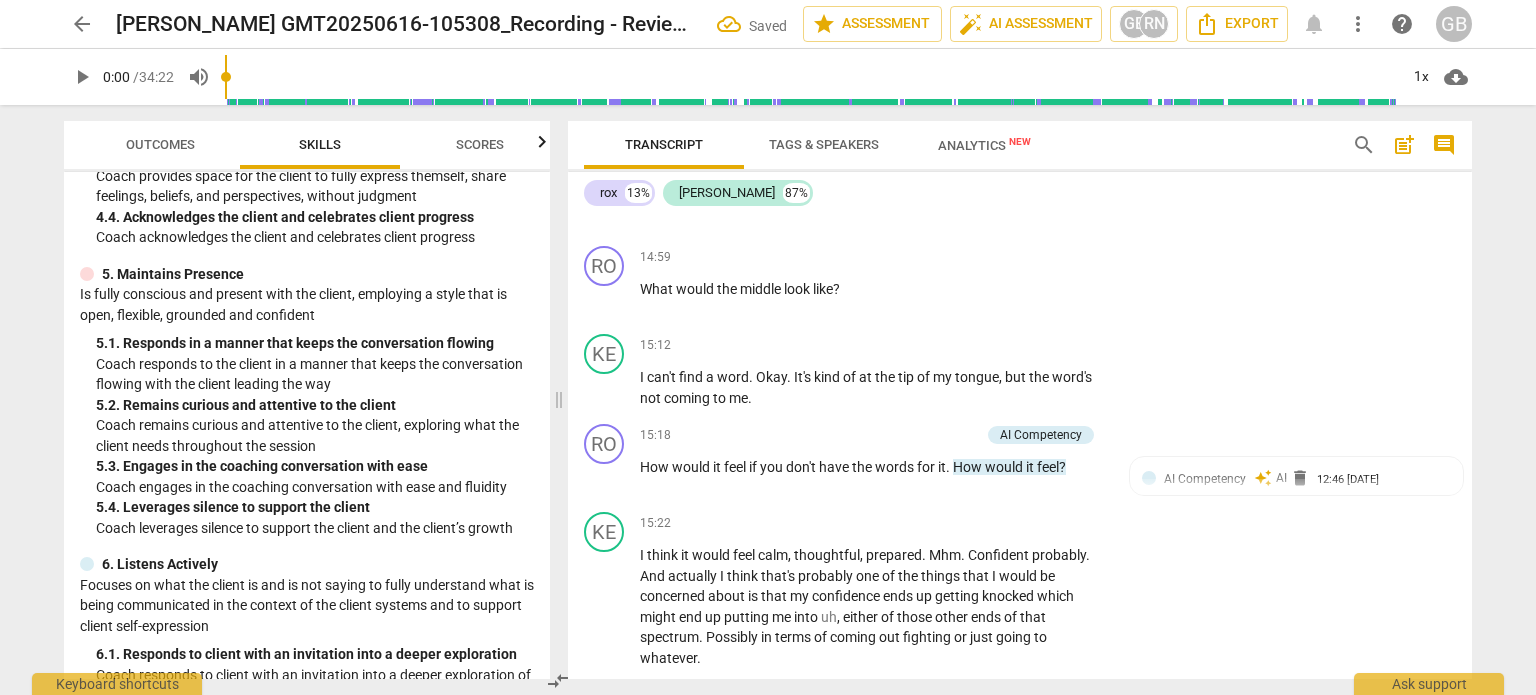 scroll, scrollTop: 900, scrollLeft: 0, axis: vertical 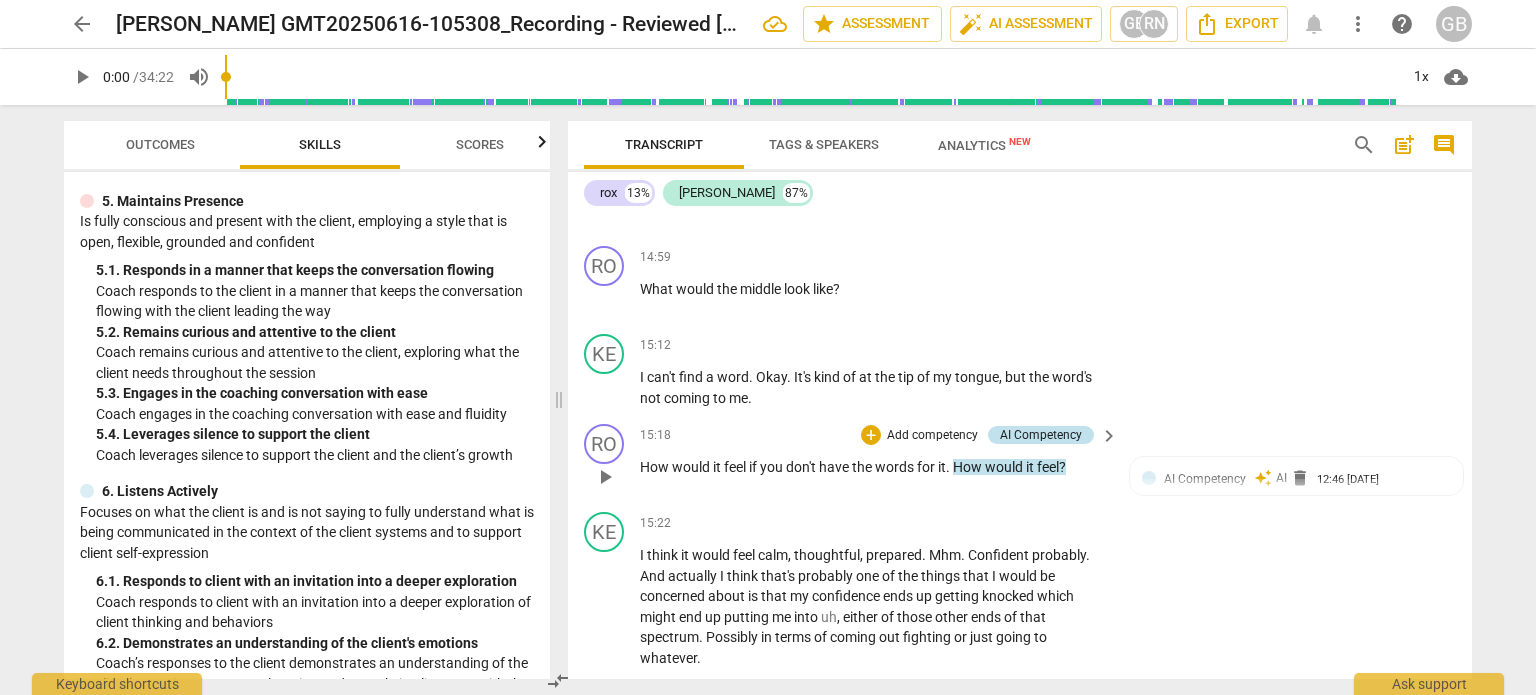 click on "AI Competency" at bounding box center [1041, 435] 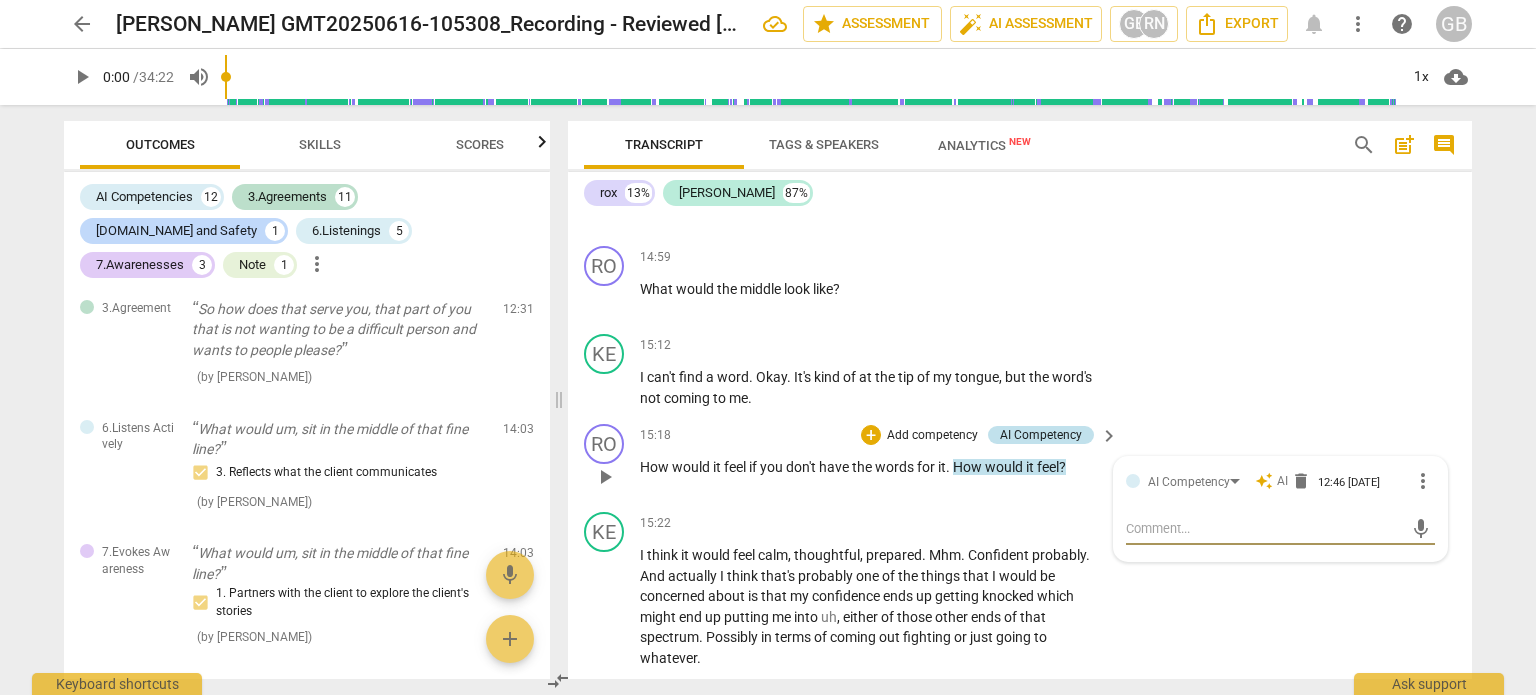 scroll, scrollTop: 2668, scrollLeft: 0, axis: vertical 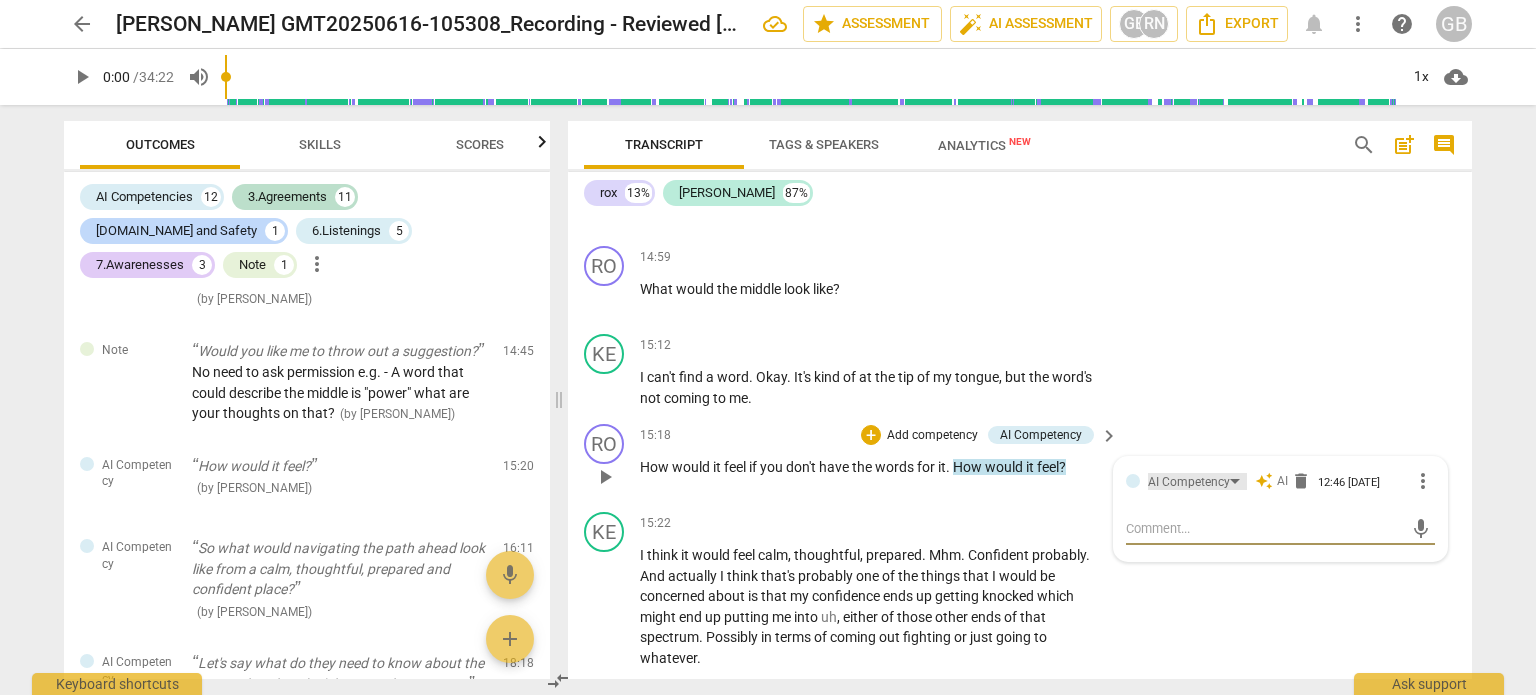 click on "AI Competency" at bounding box center [1189, 482] 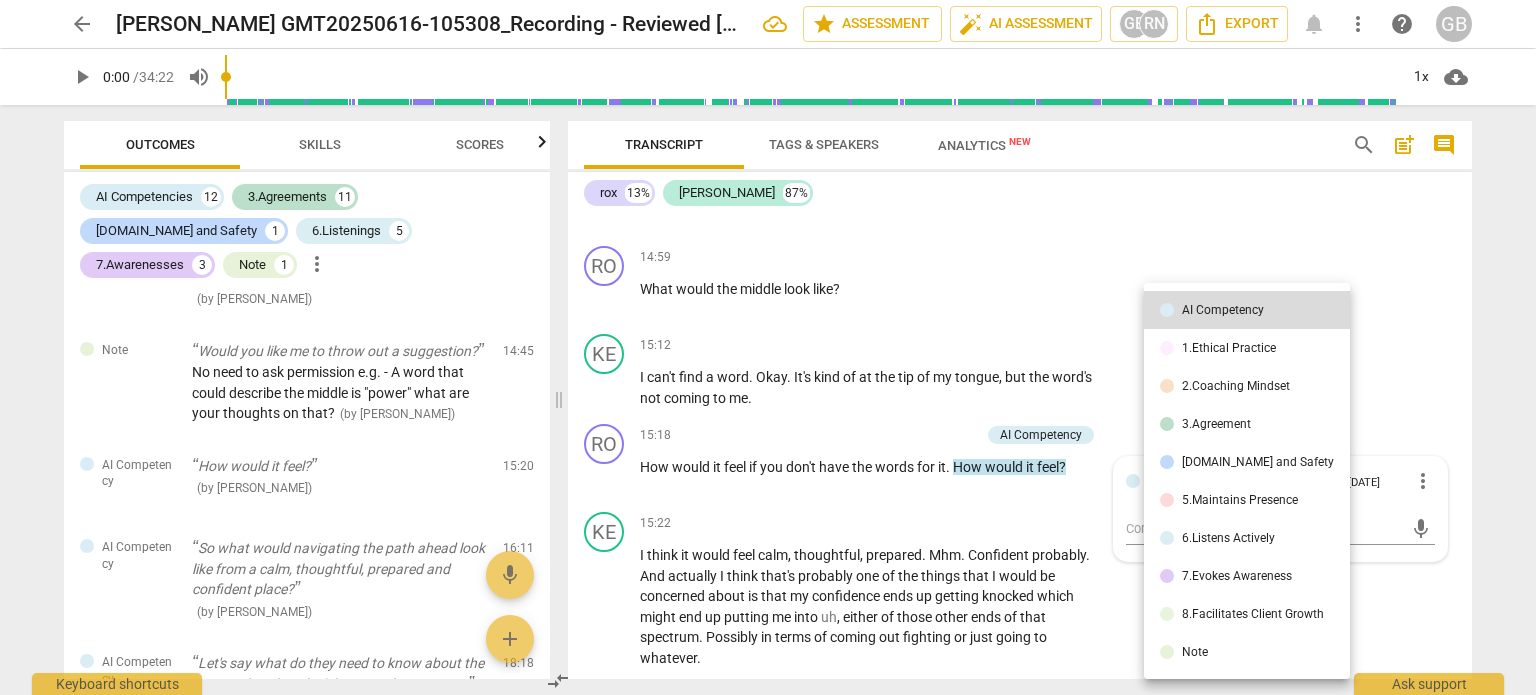 click on "Note" at bounding box center [1195, 652] 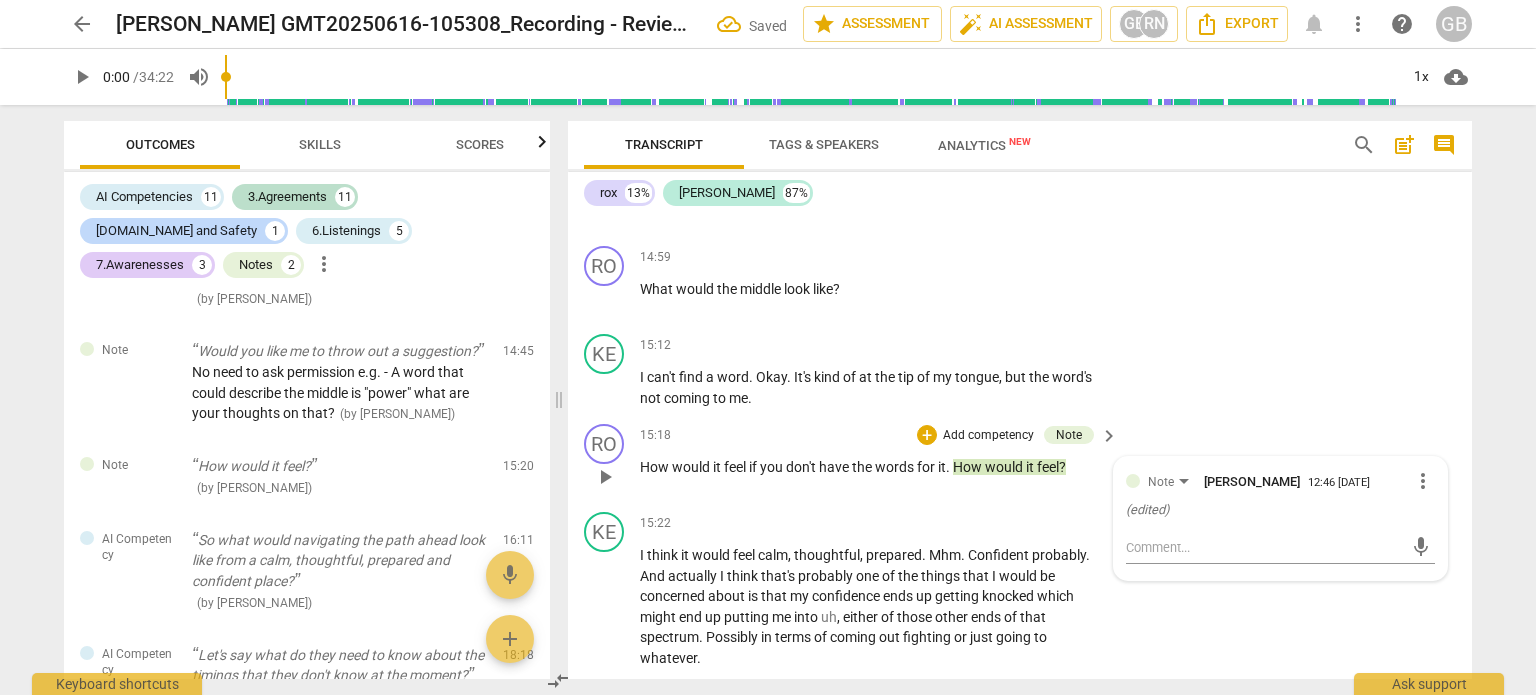 click on "Note" at bounding box center (1069, 435) 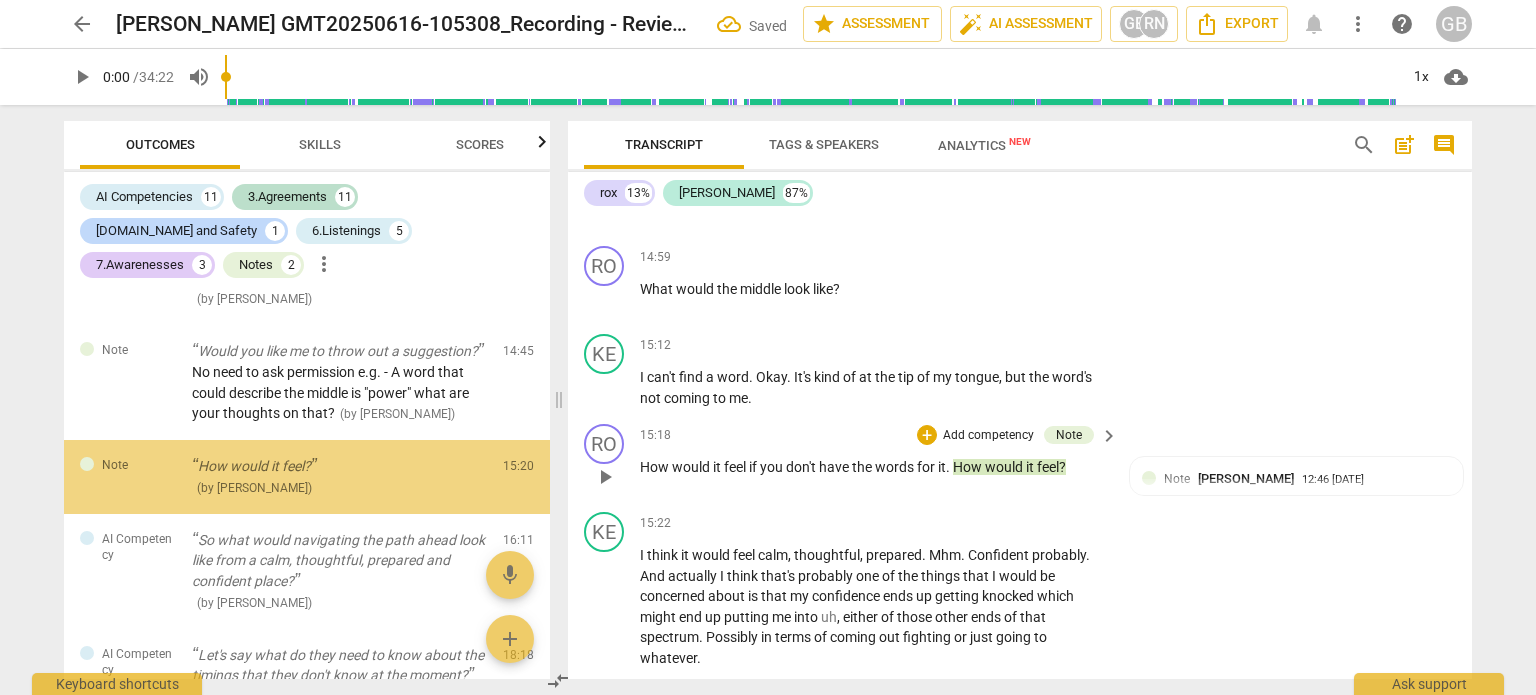 scroll, scrollTop: 2664, scrollLeft: 0, axis: vertical 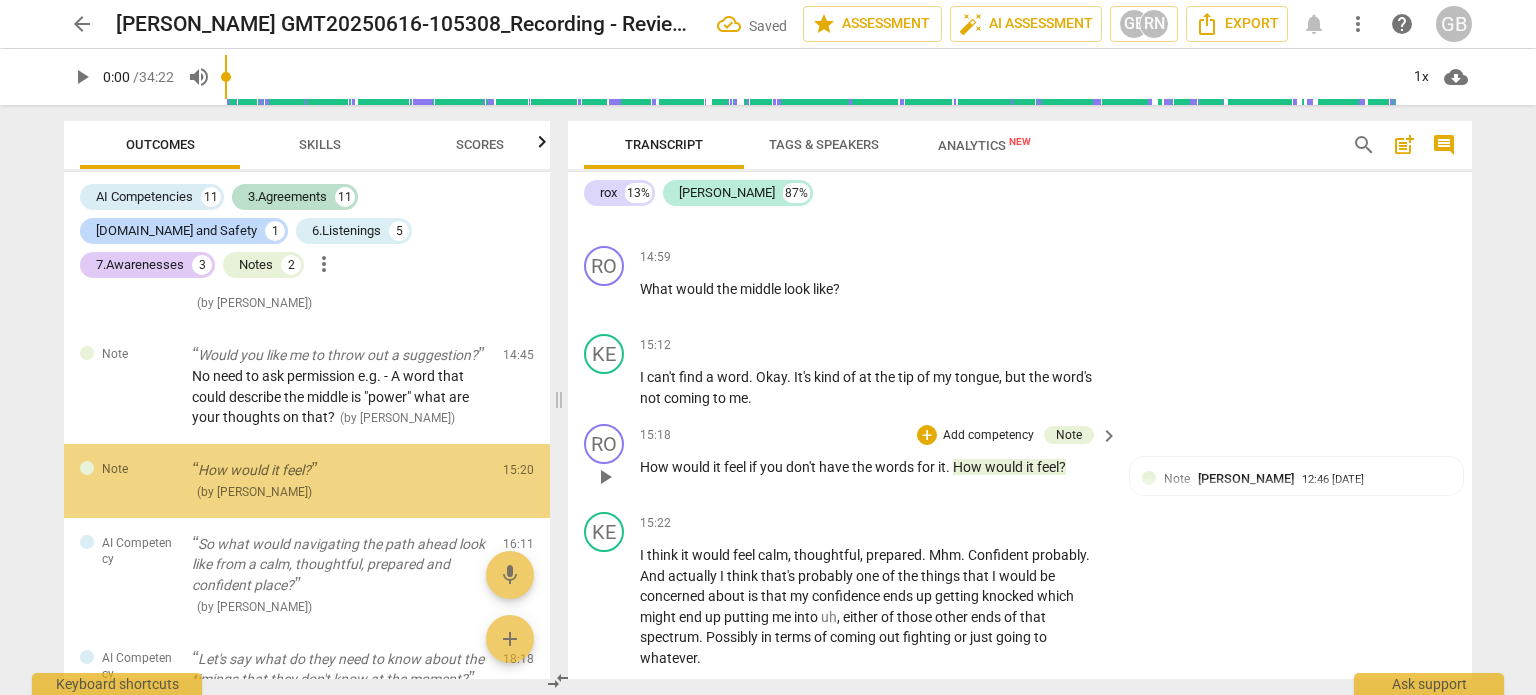 click on "+ Add competency Note keyboard_arrow_right" at bounding box center (1016, 435) 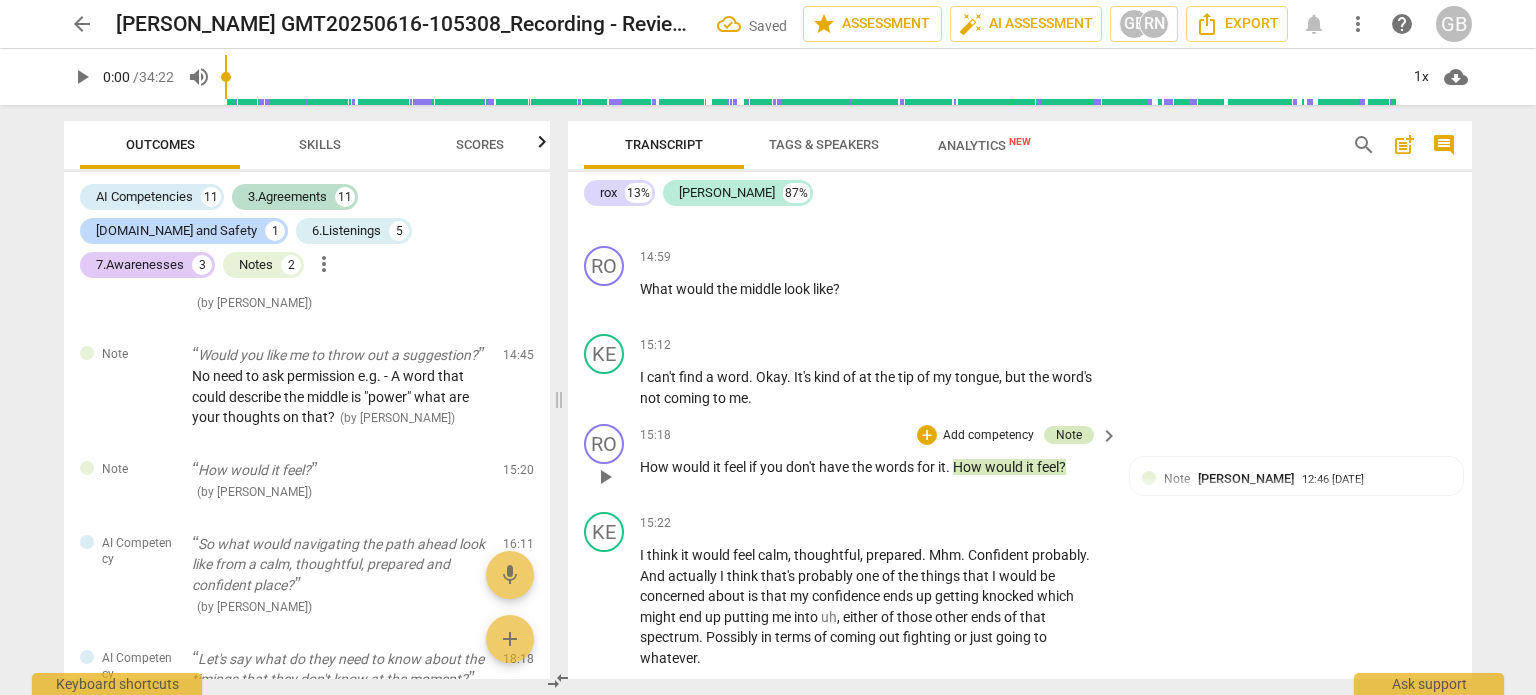 click on "Note" at bounding box center (1069, 435) 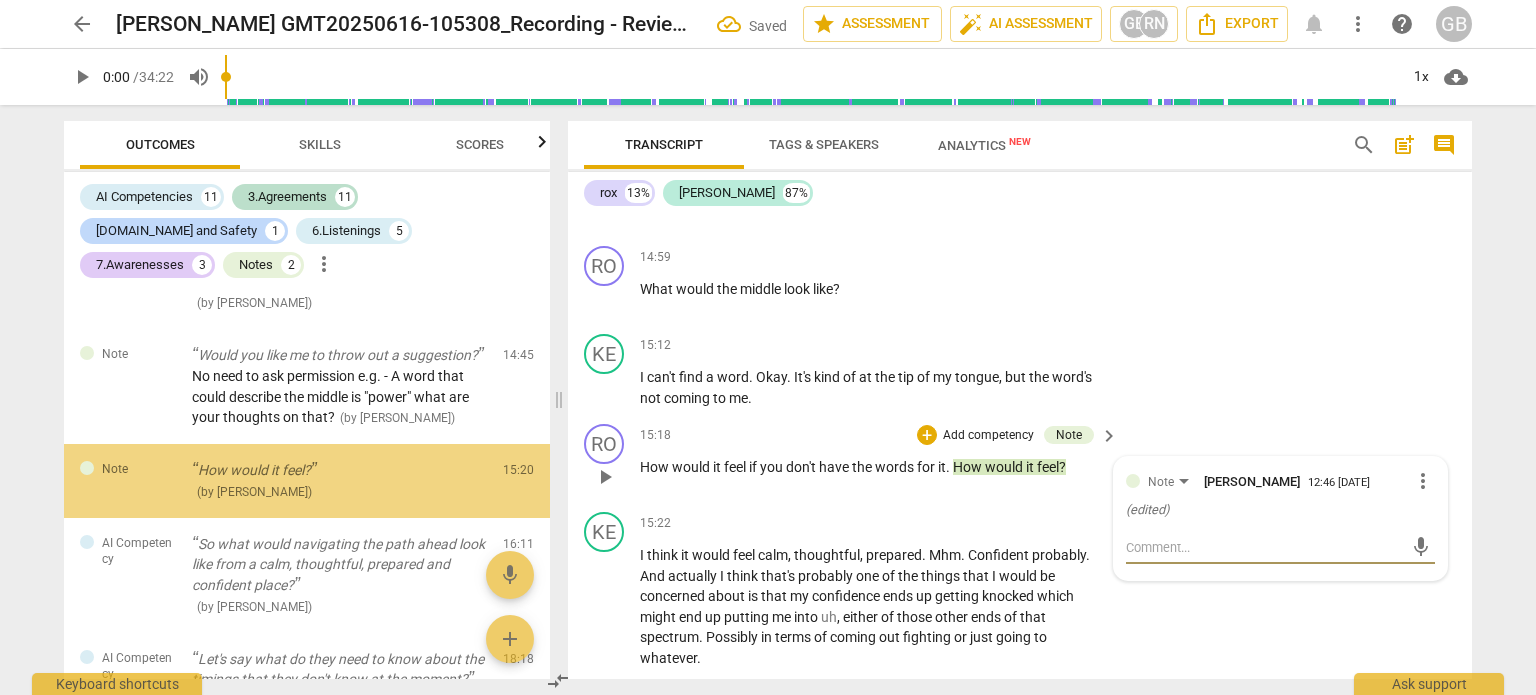 click on "more_vert" at bounding box center (1423, 481) 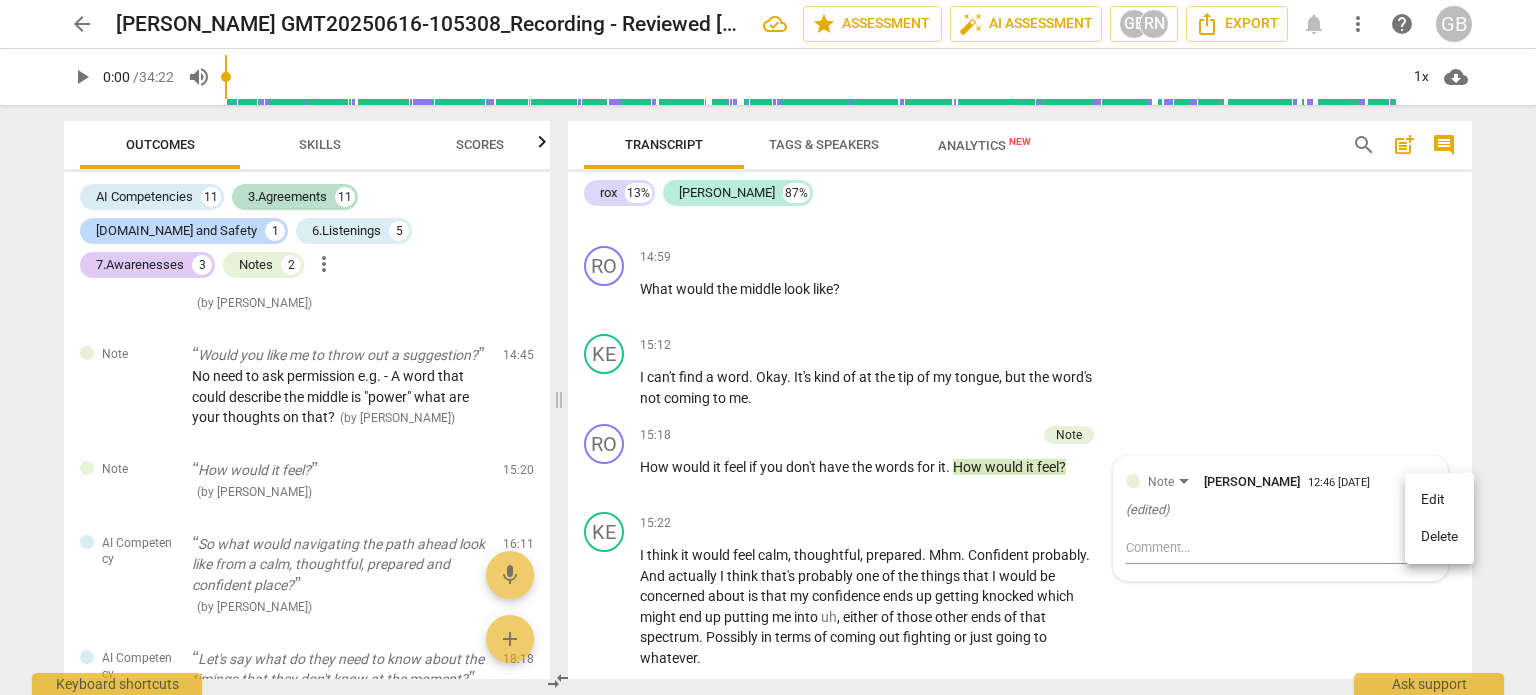 click on "Delete" at bounding box center (1439, 537) 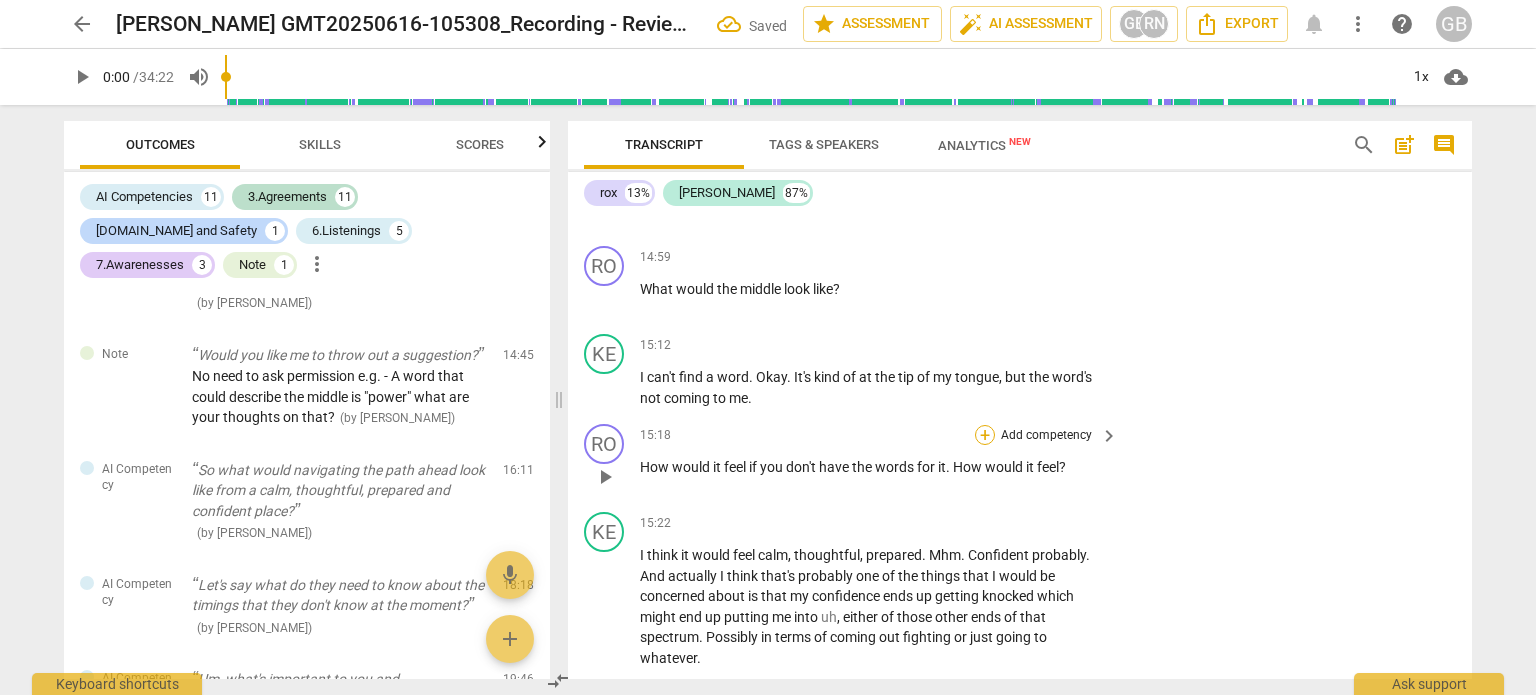 click on "+" at bounding box center (985, 435) 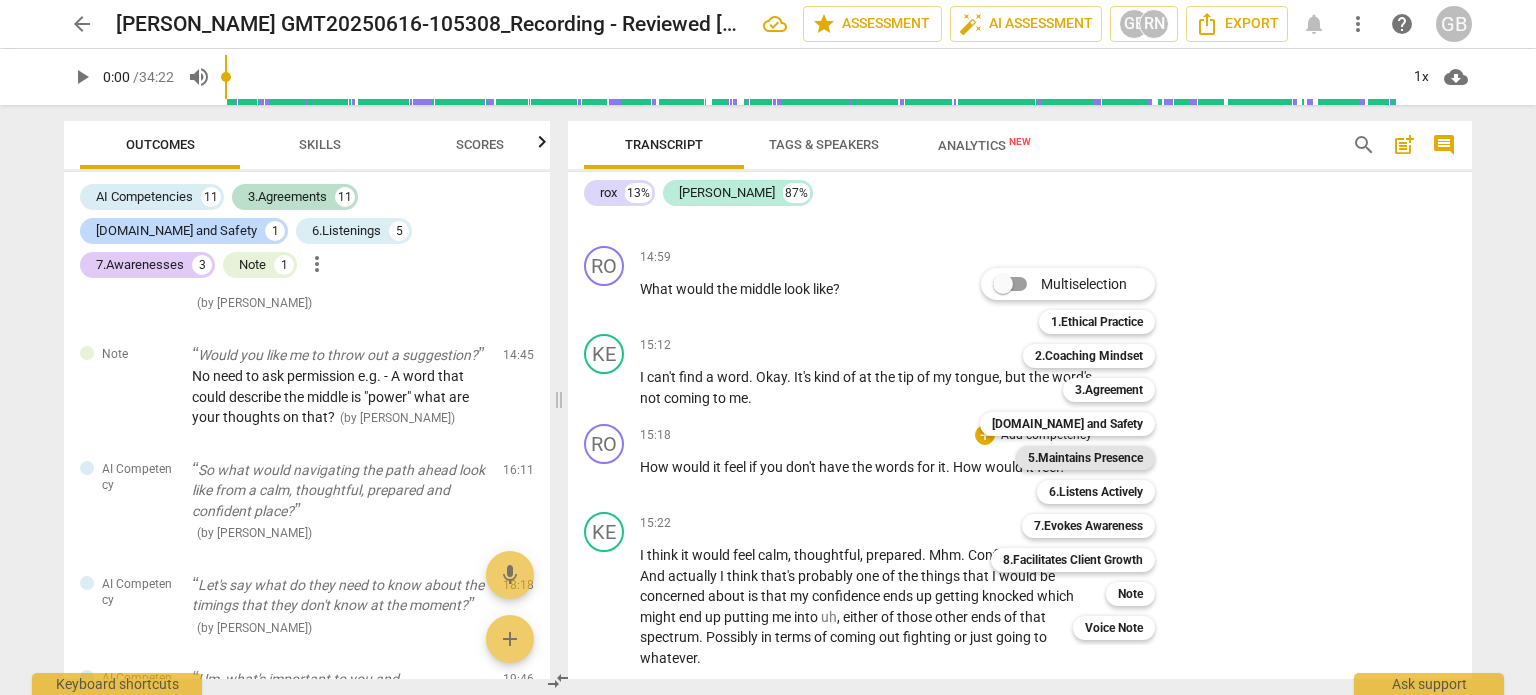 click on "5.Maintains Presence" at bounding box center (1085, 458) 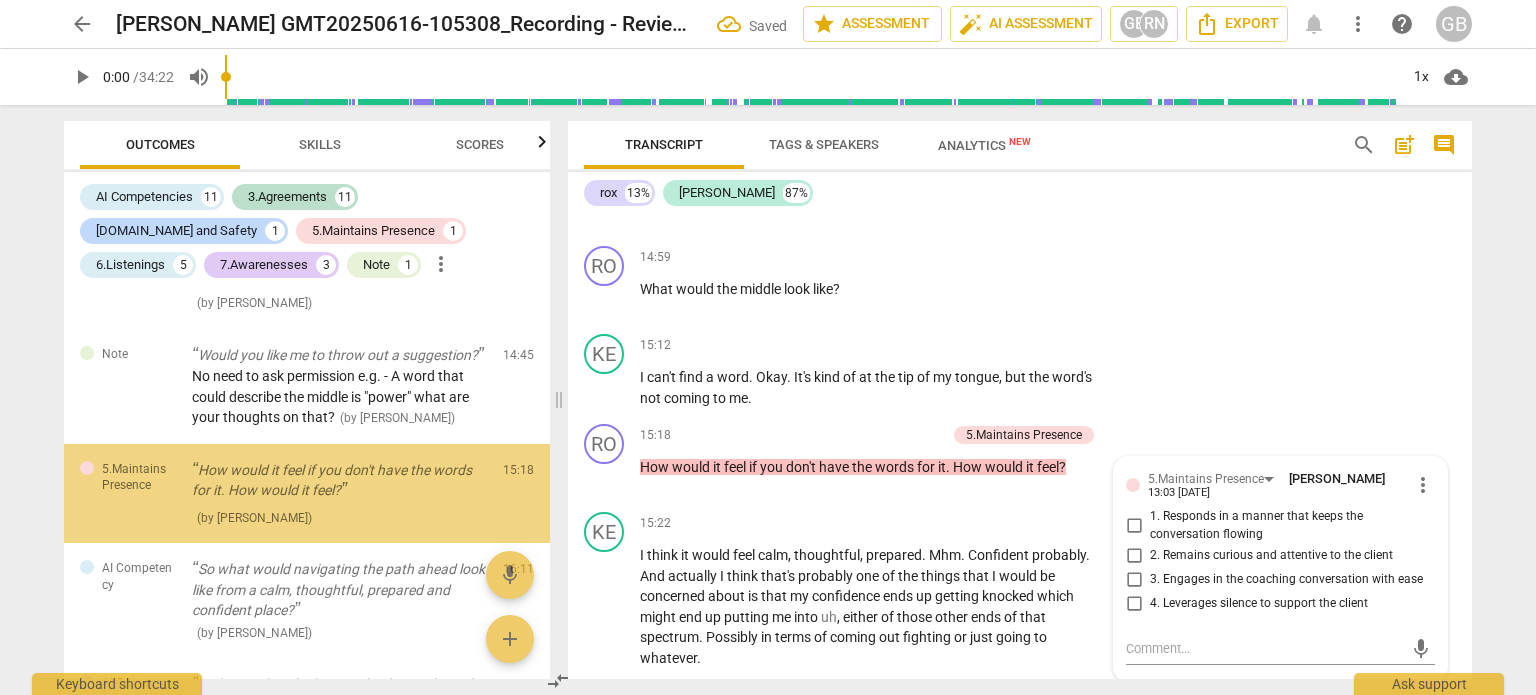 scroll, scrollTop: 2693, scrollLeft: 0, axis: vertical 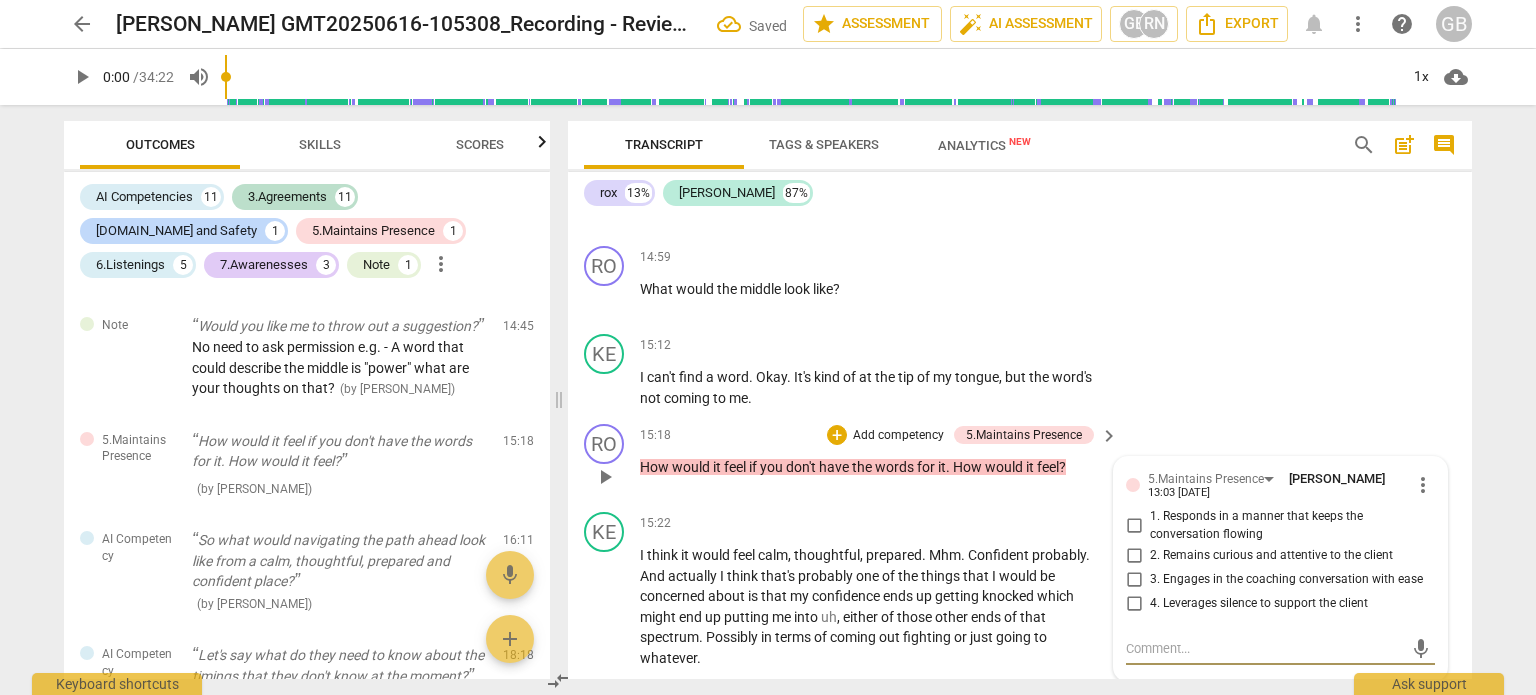 click on "2. Remains curious and attentive to the client" at bounding box center (1134, 555) 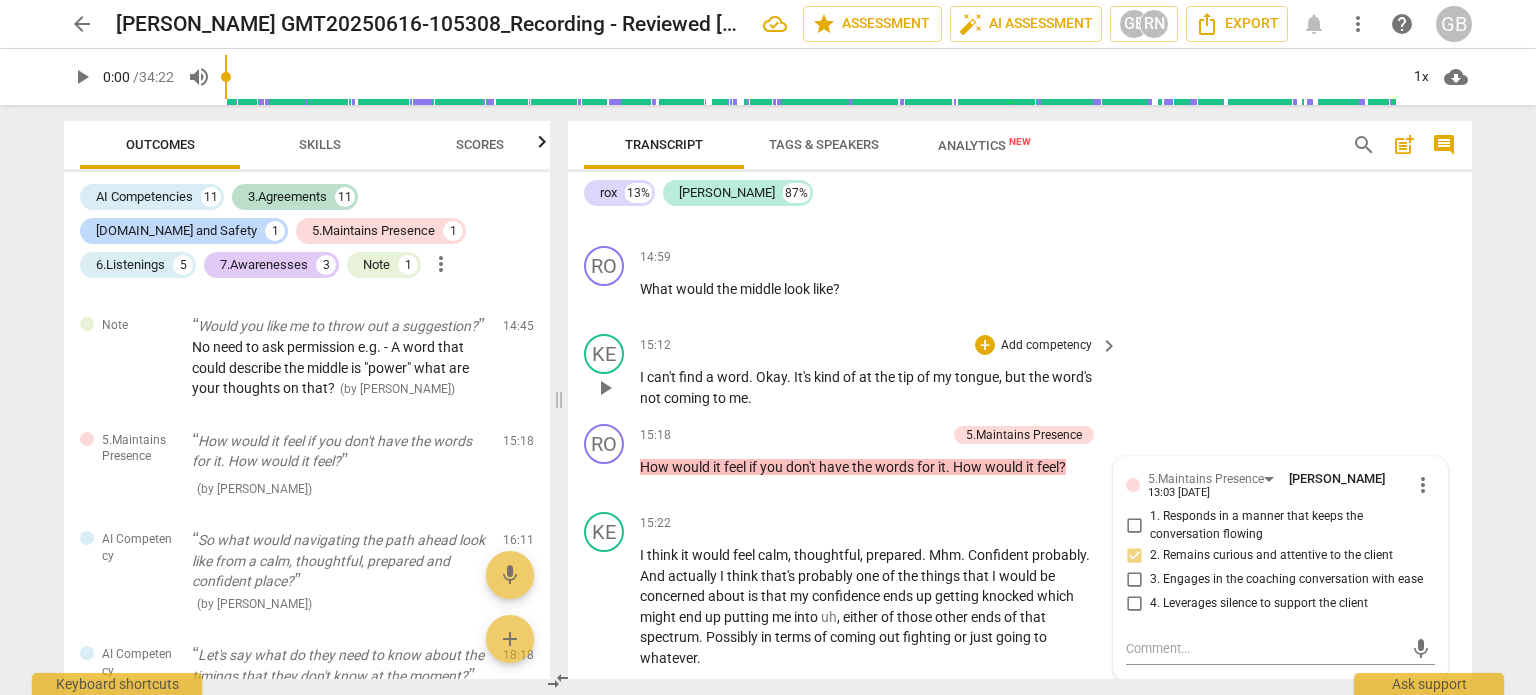 click on "KE play_arrow pause 15:12 + Add competency keyboard_arrow_right I   can't   find   a   word .   Okay .   It's   kind   of   at   the   tip   of   my   tongue ,   but   the   word's   not   coming   to   me ." at bounding box center [1020, 371] 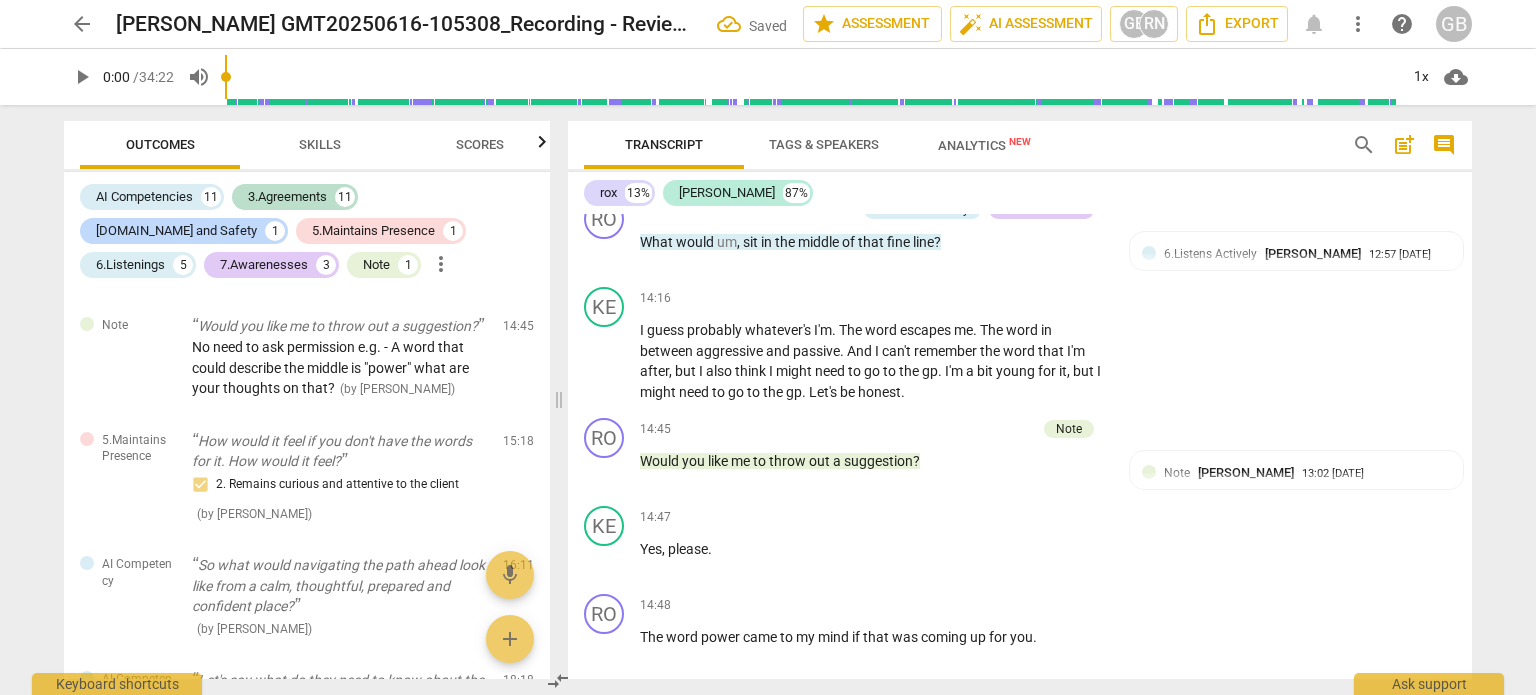 scroll, scrollTop: 6134, scrollLeft: 0, axis: vertical 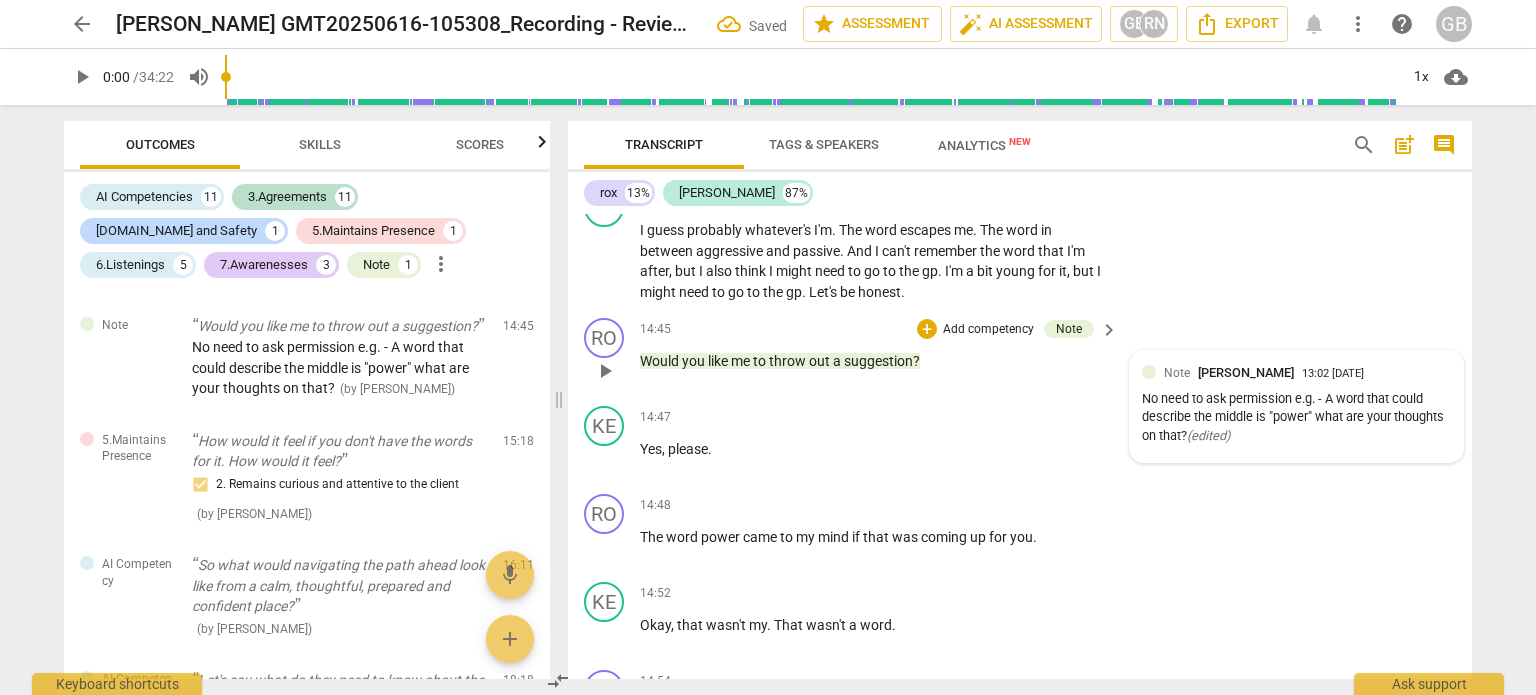 click on "( edited )" at bounding box center [1208, 435] 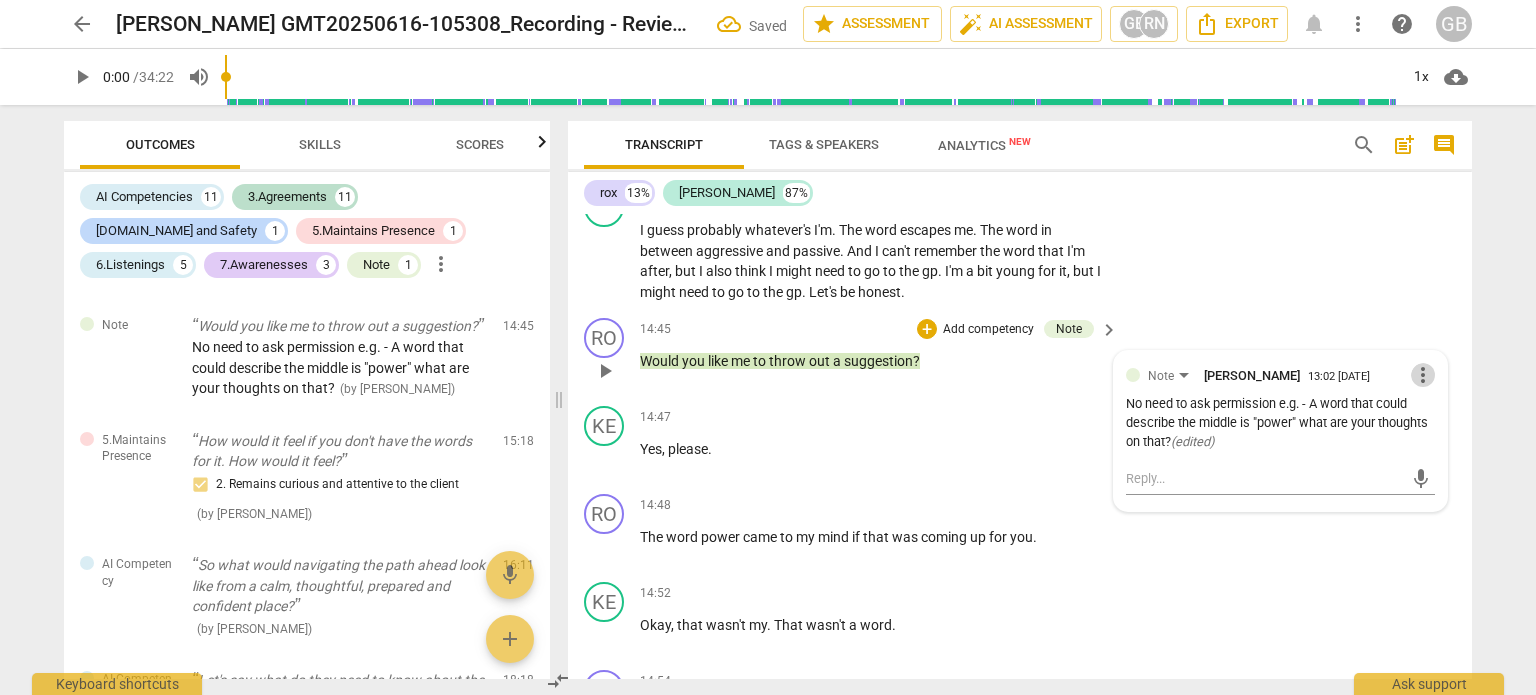 click on "more_vert" at bounding box center (1423, 375) 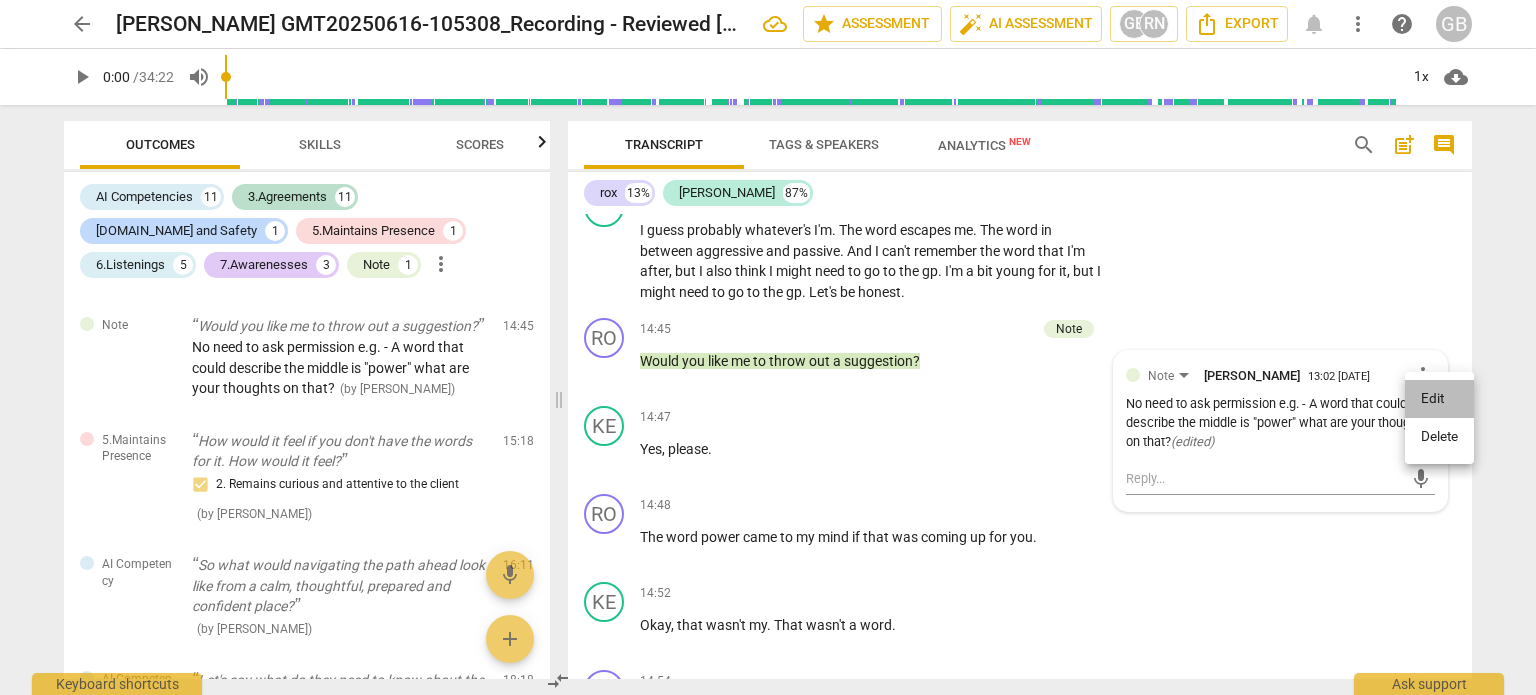 click on "Edit" at bounding box center (1439, 399) 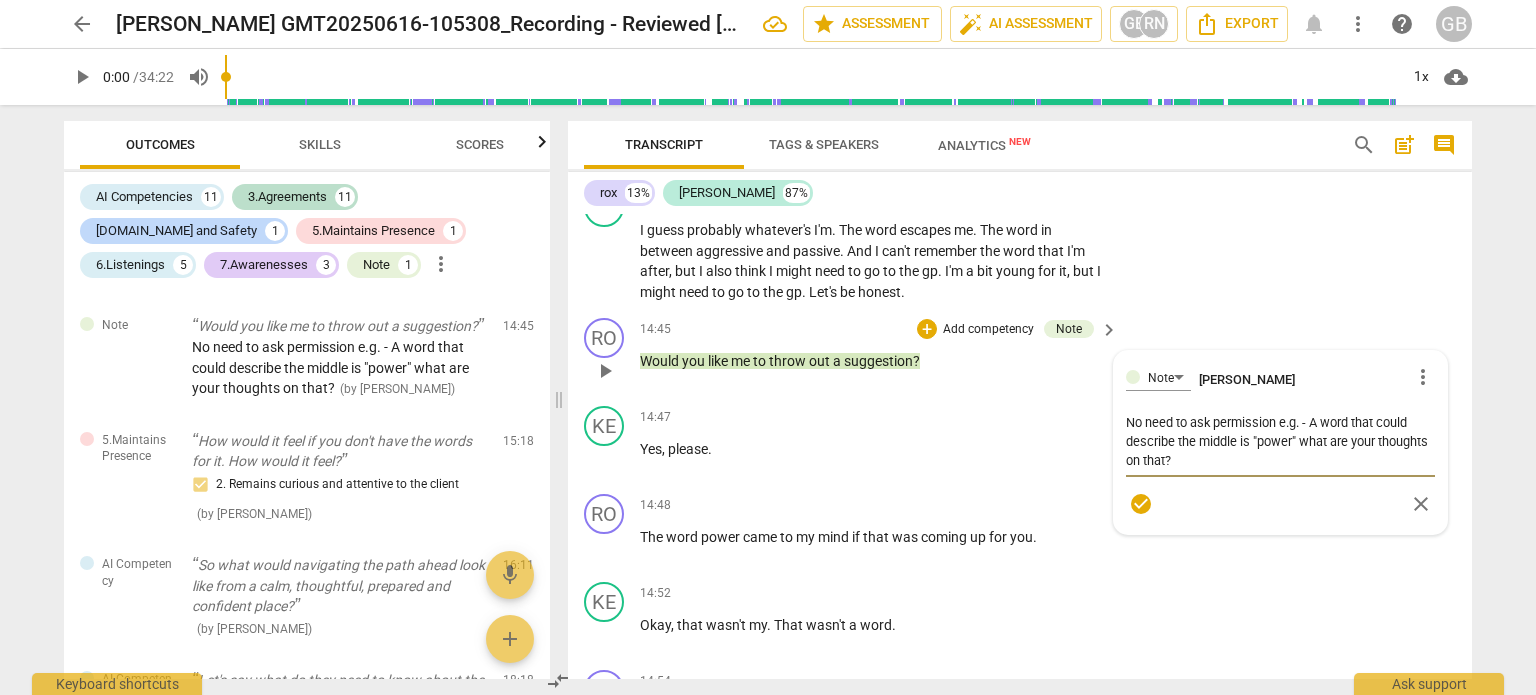 click on "No need to ask permission e.g. - A word that could describe the middle is "power" what are your thoughts on that?" at bounding box center (1280, 441) 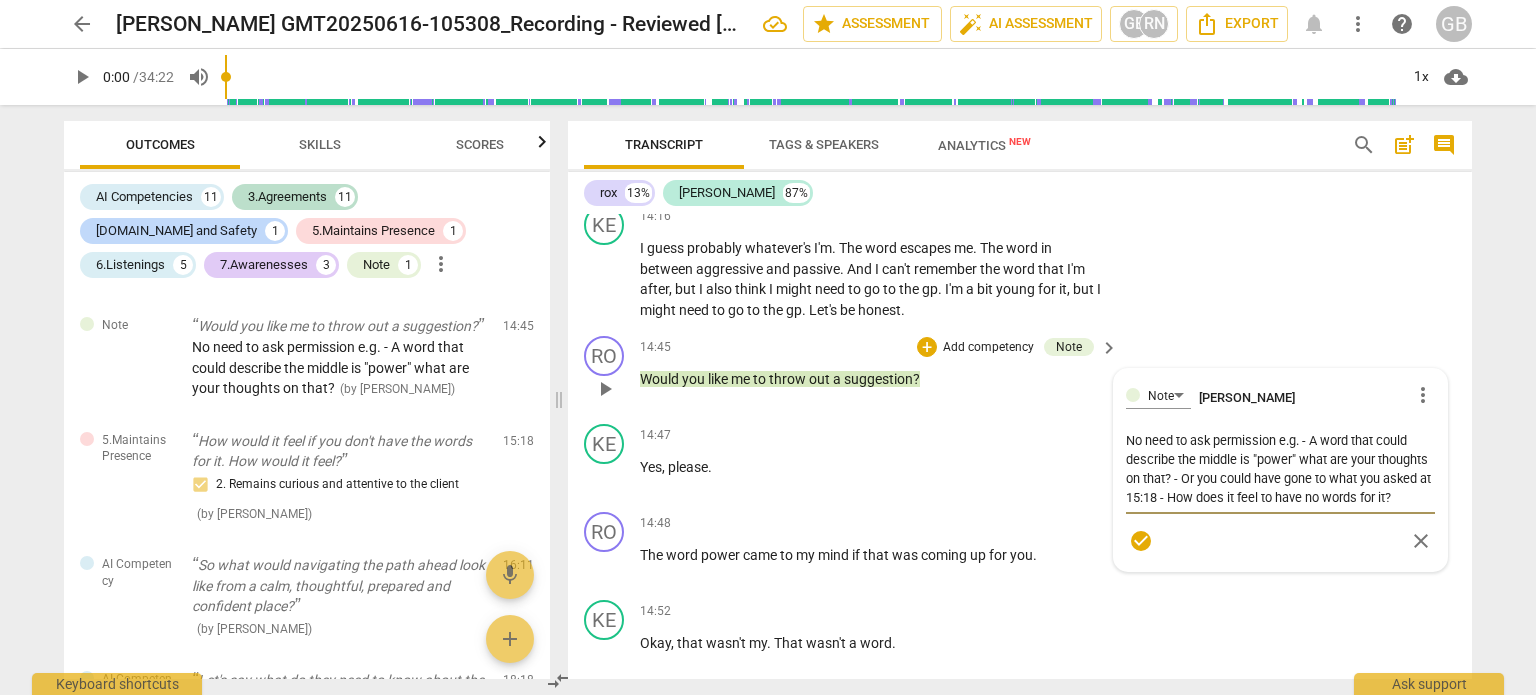 scroll, scrollTop: 6216, scrollLeft: 0, axis: vertical 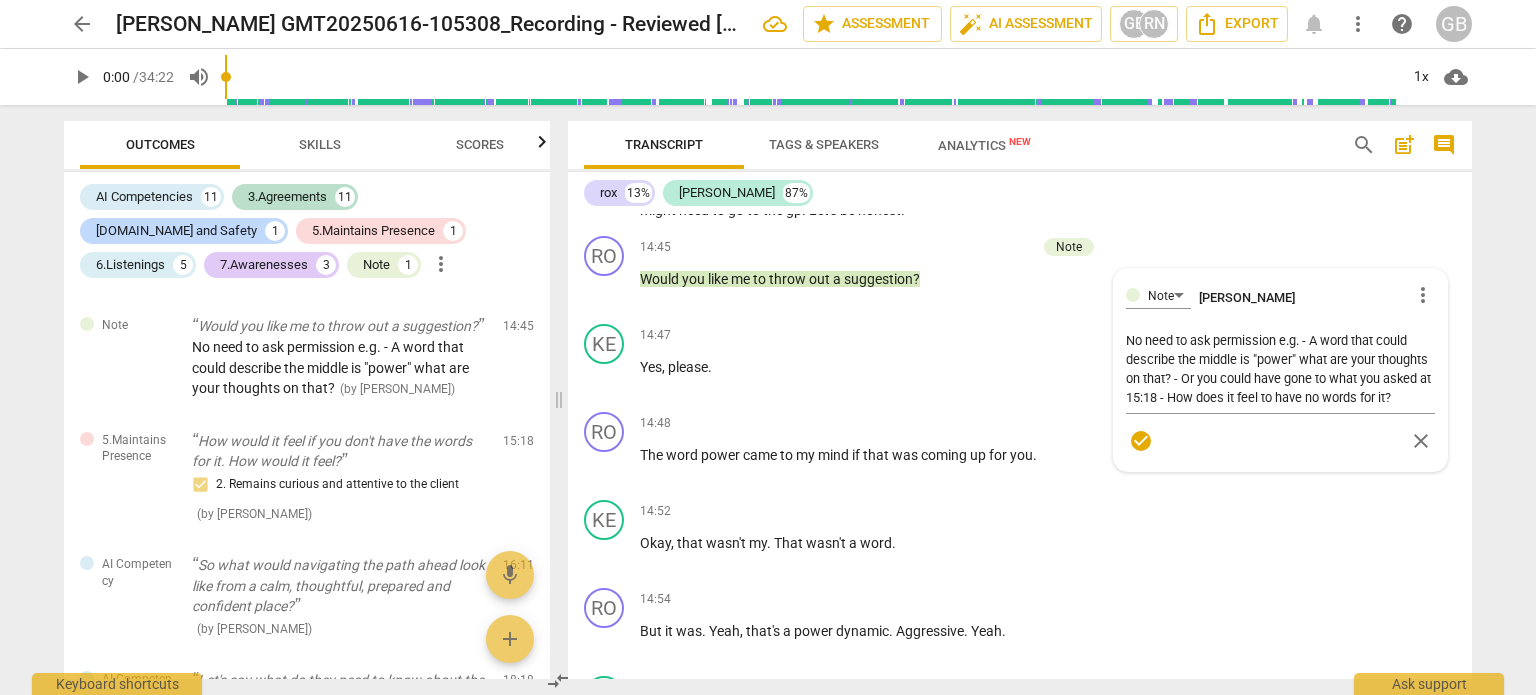 click on "KE play_arrow pause 14:16 + Add competency keyboard_arrow_right I   guess   probably   whatever's   I'm .   The   word   escapes   me .   The   word   in   between   aggressive   and   passive .   And   I   can't   remember   the   word   that   I'm   after ,   but   I   also   think   I   might   need   to   go   to   the   gp .   I'm   a   bit   young   for   it ,   but   I   might   need   to   go   to   the   gp .   Let's   be   honest ." at bounding box center (1020, 162) 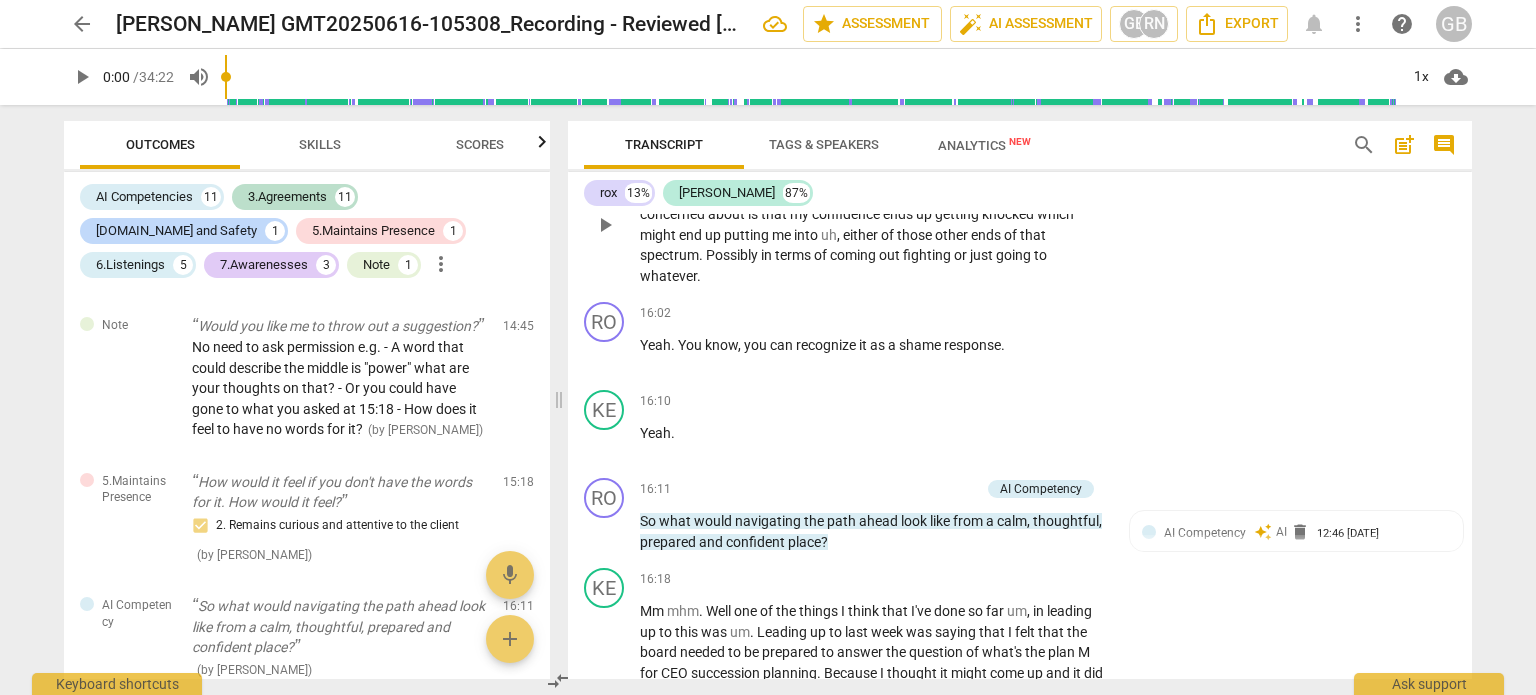 scroll, scrollTop: 7216, scrollLeft: 0, axis: vertical 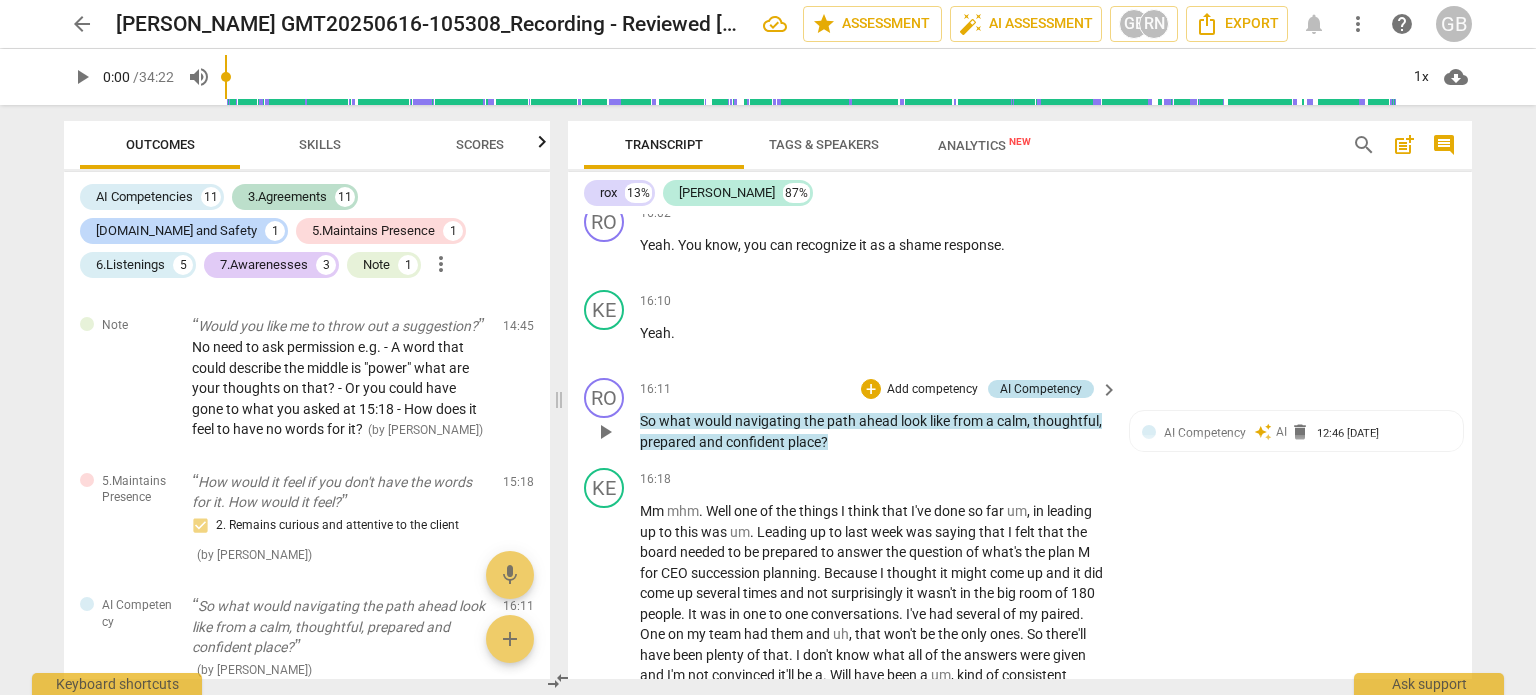 click on "AI Competency" at bounding box center (1041, 389) 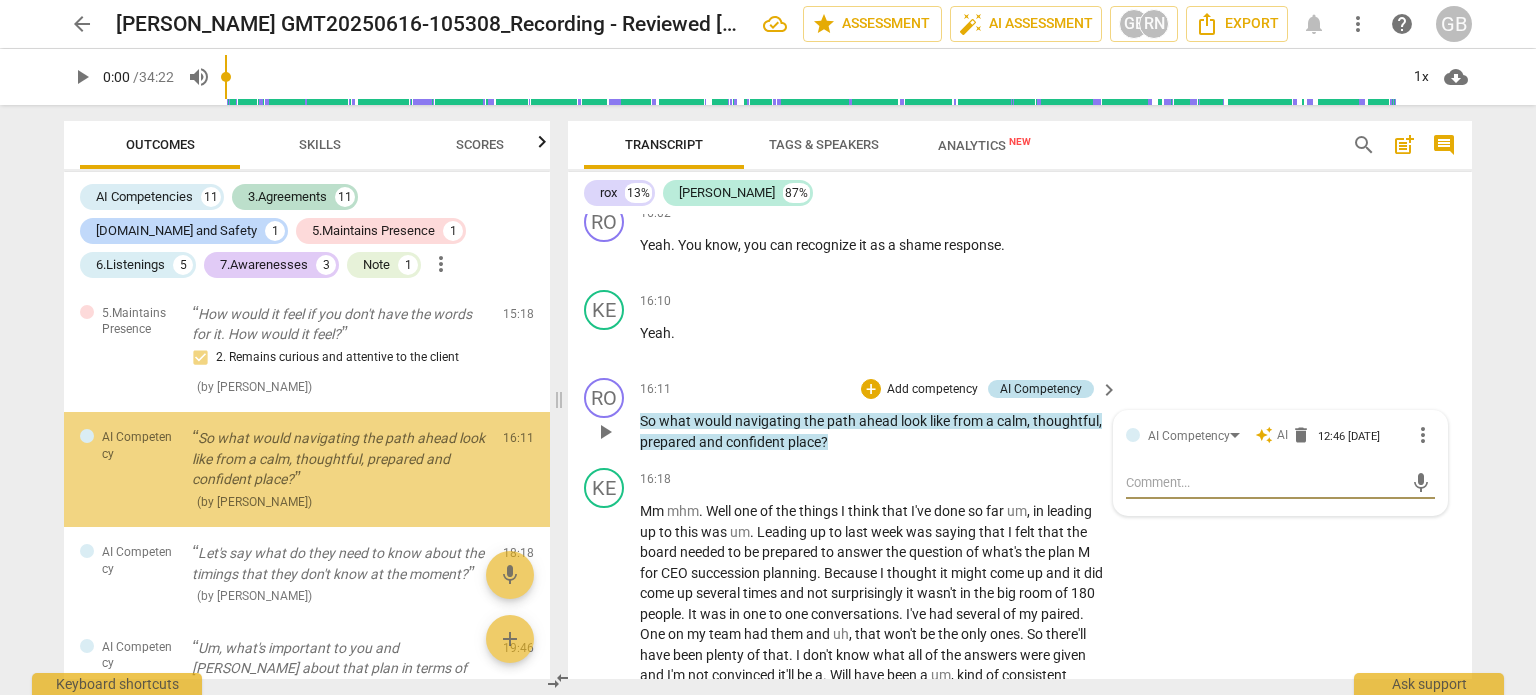 scroll, scrollTop: 2866, scrollLeft: 0, axis: vertical 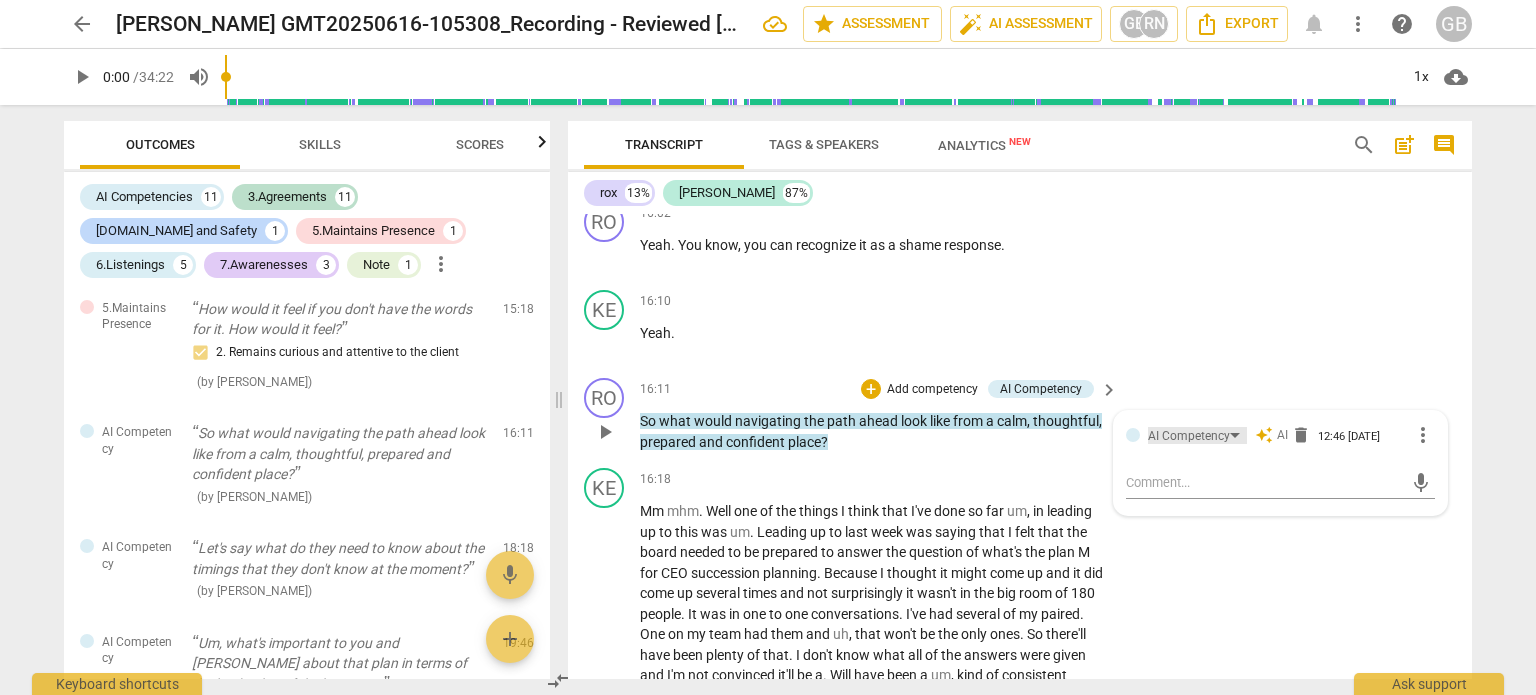 click on "AI Competency" at bounding box center (1189, 436) 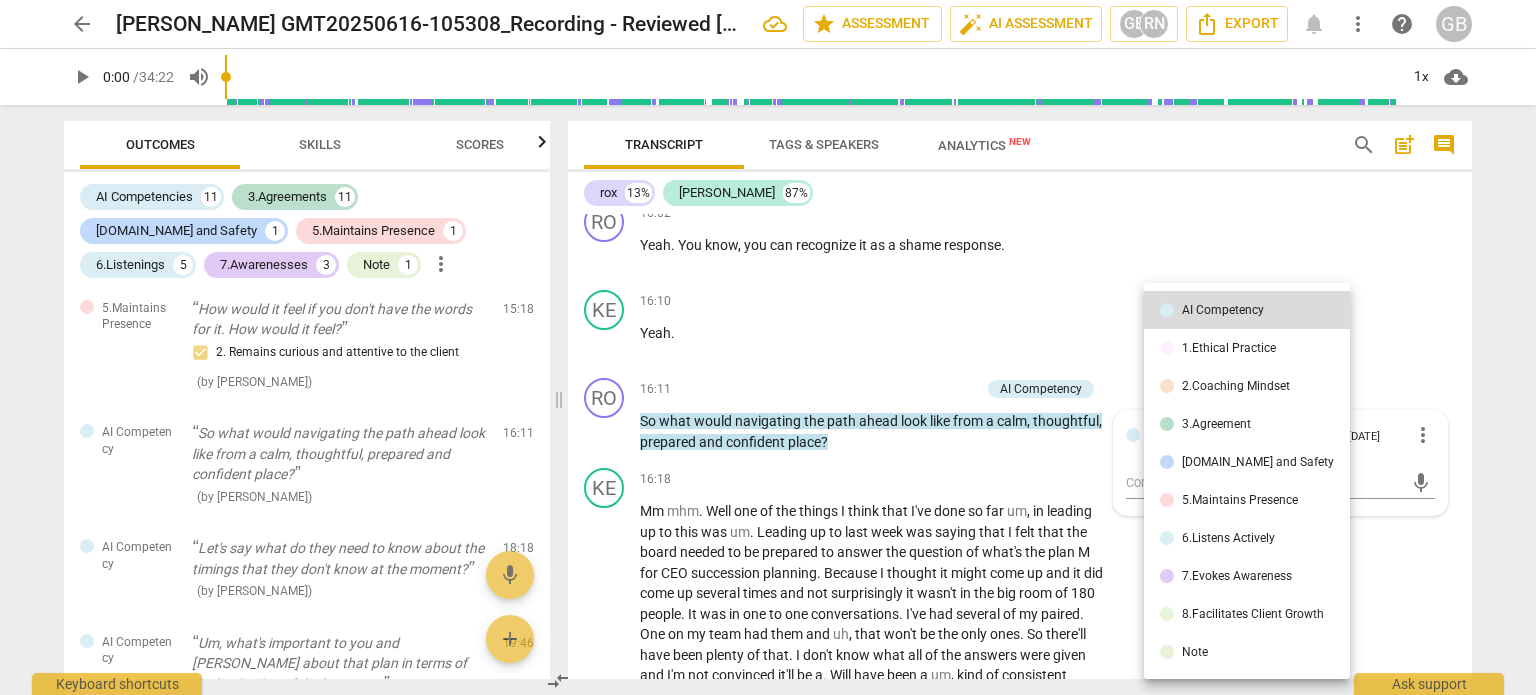 click on "7.Evokes Awareness" at bounding box center (1247, 576) 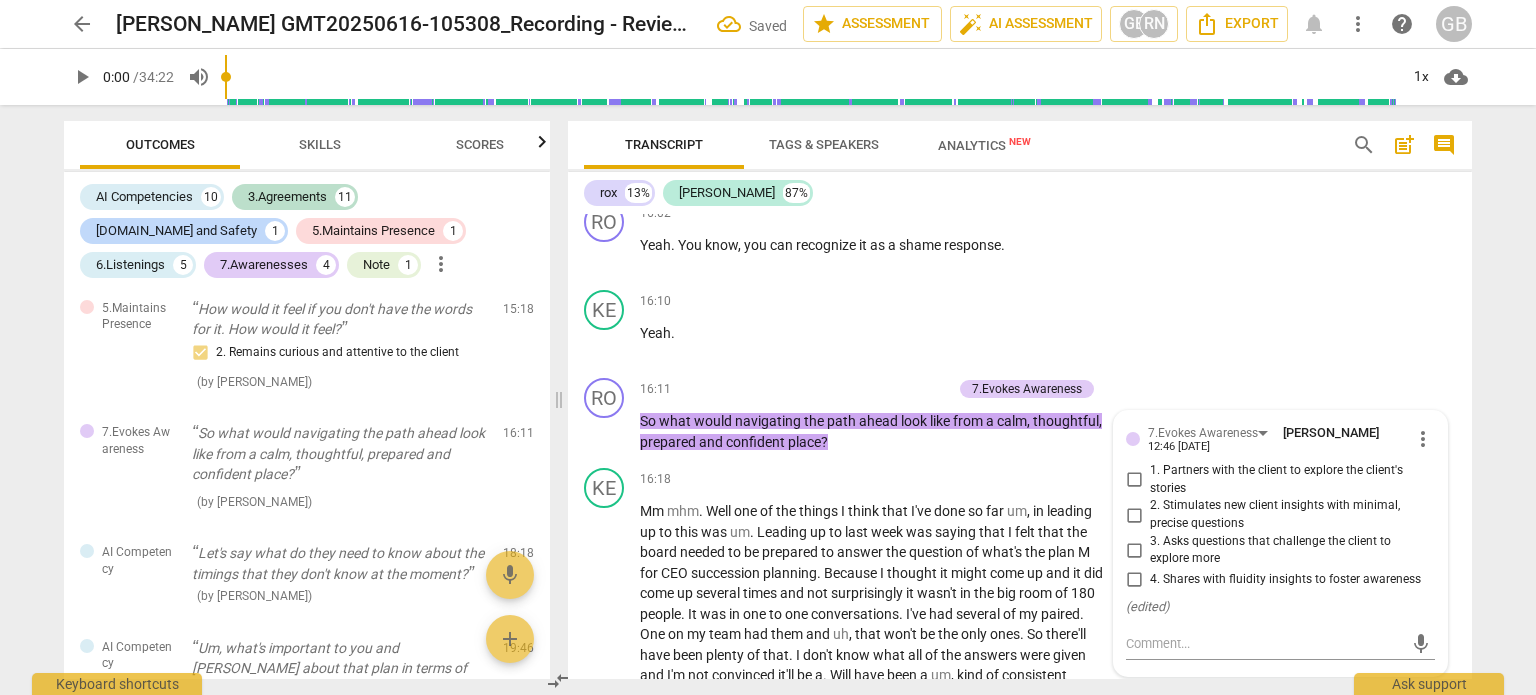 click on "Skills" at bounding box center (320, 144) 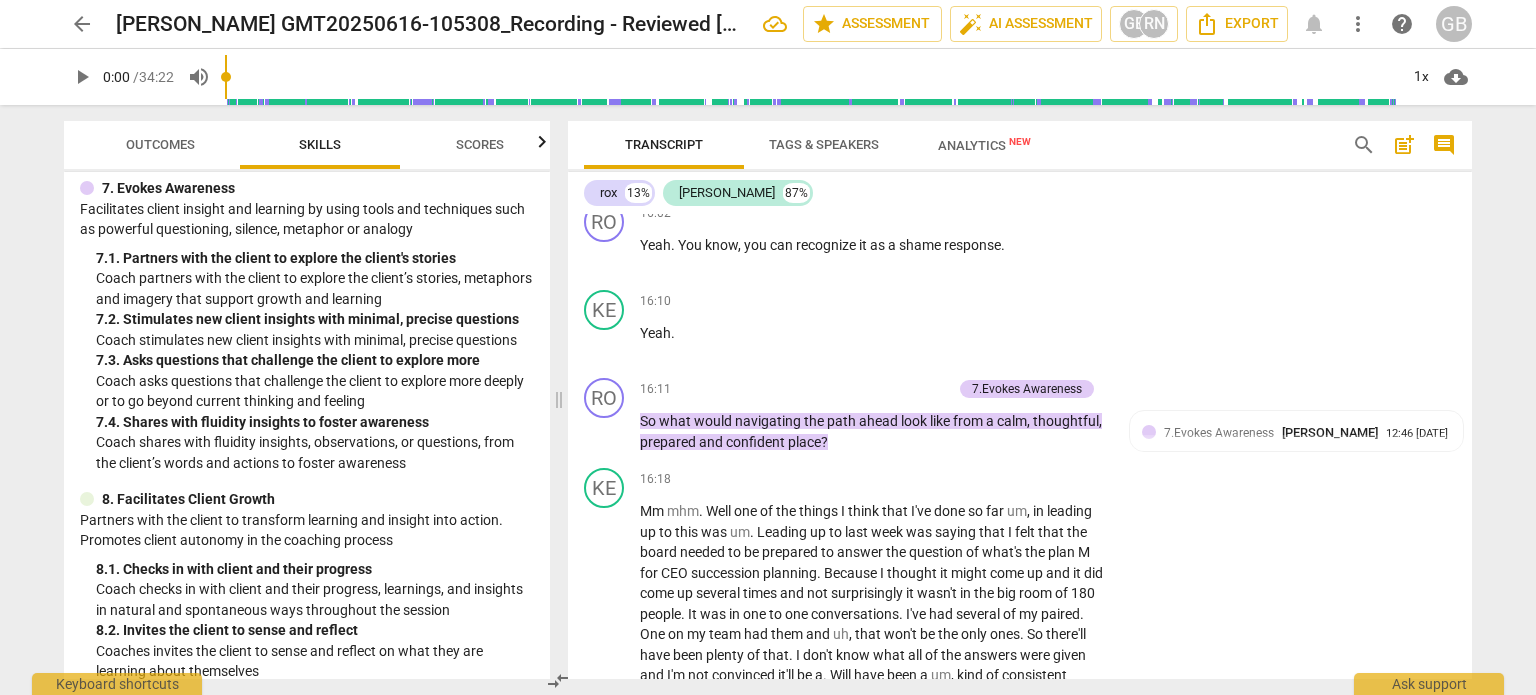 scroll, scrollTop: 1435, scrollLeft: 0, axis: vertical 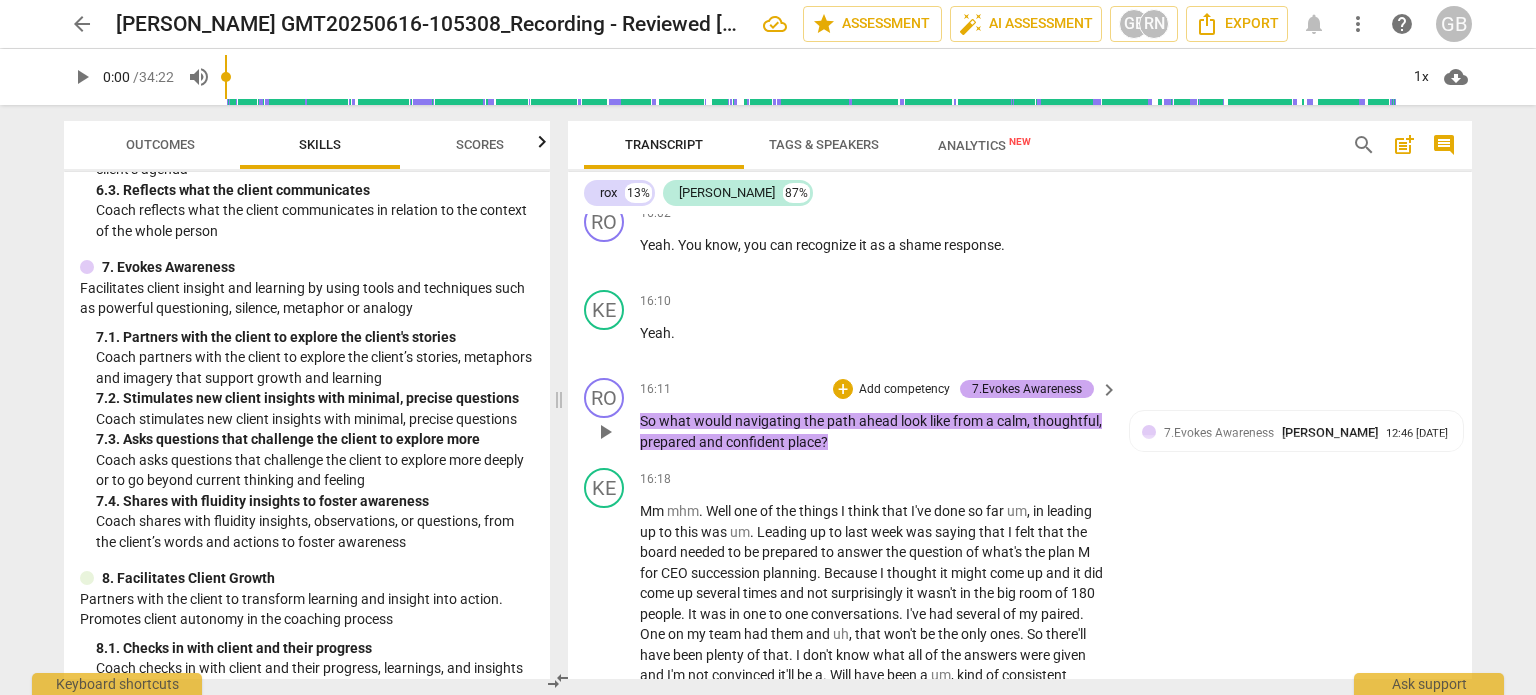 click on "7.Evokes Awareness" at bounding box center [1027, 389] 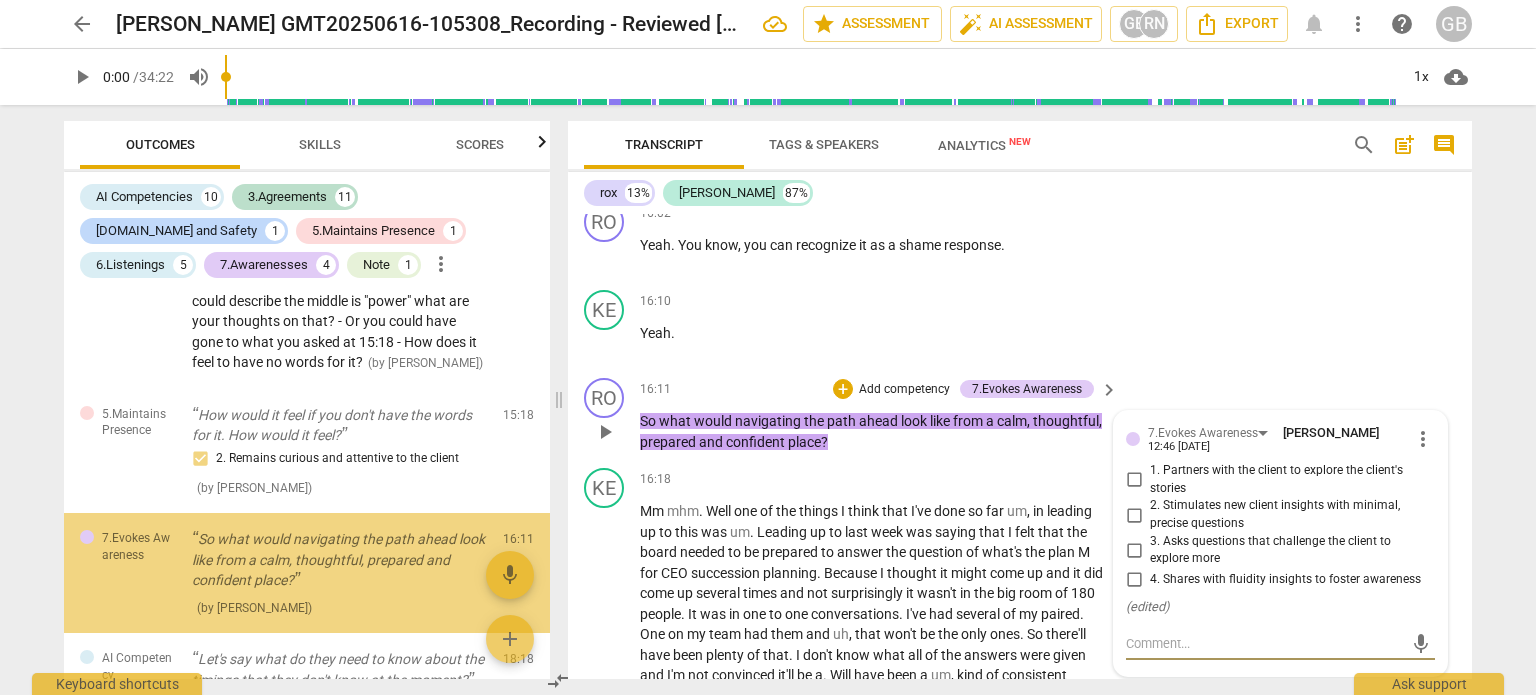 scroll, scrollTop: 2868, scrollLeft: 0, axis: vertical 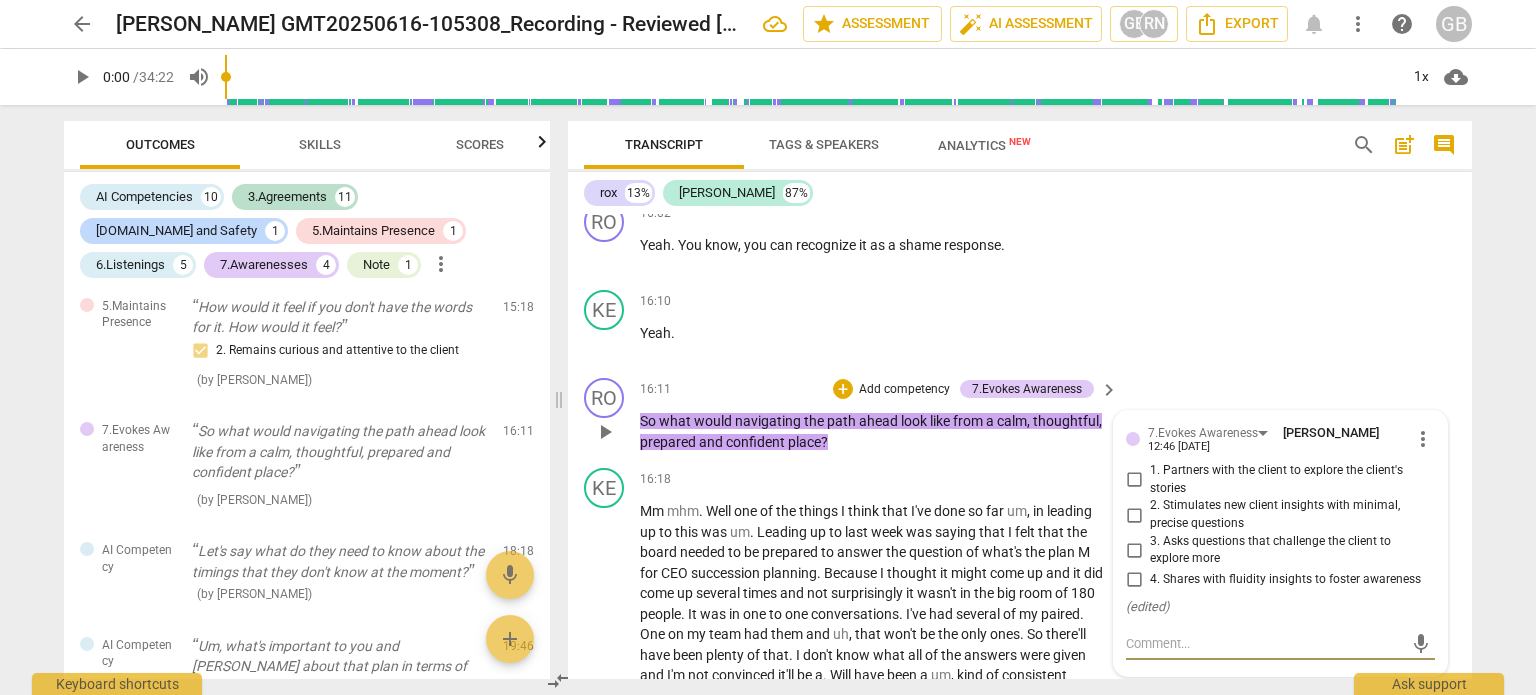 click on "1. Partners with the client to explore the client's stories" at bounding box center [1134, 480] 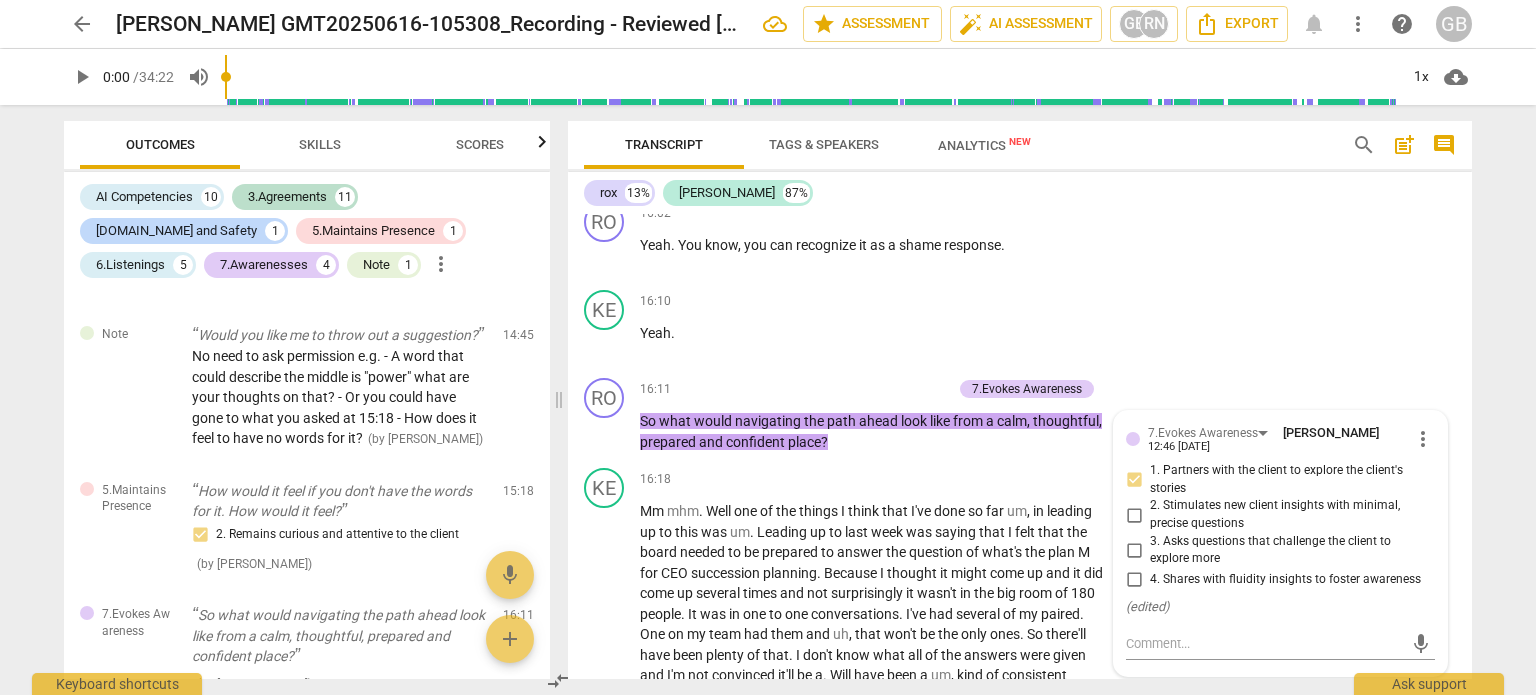 scroll, scrollTop: 2668, scrollLeft: 0, axis: vertical 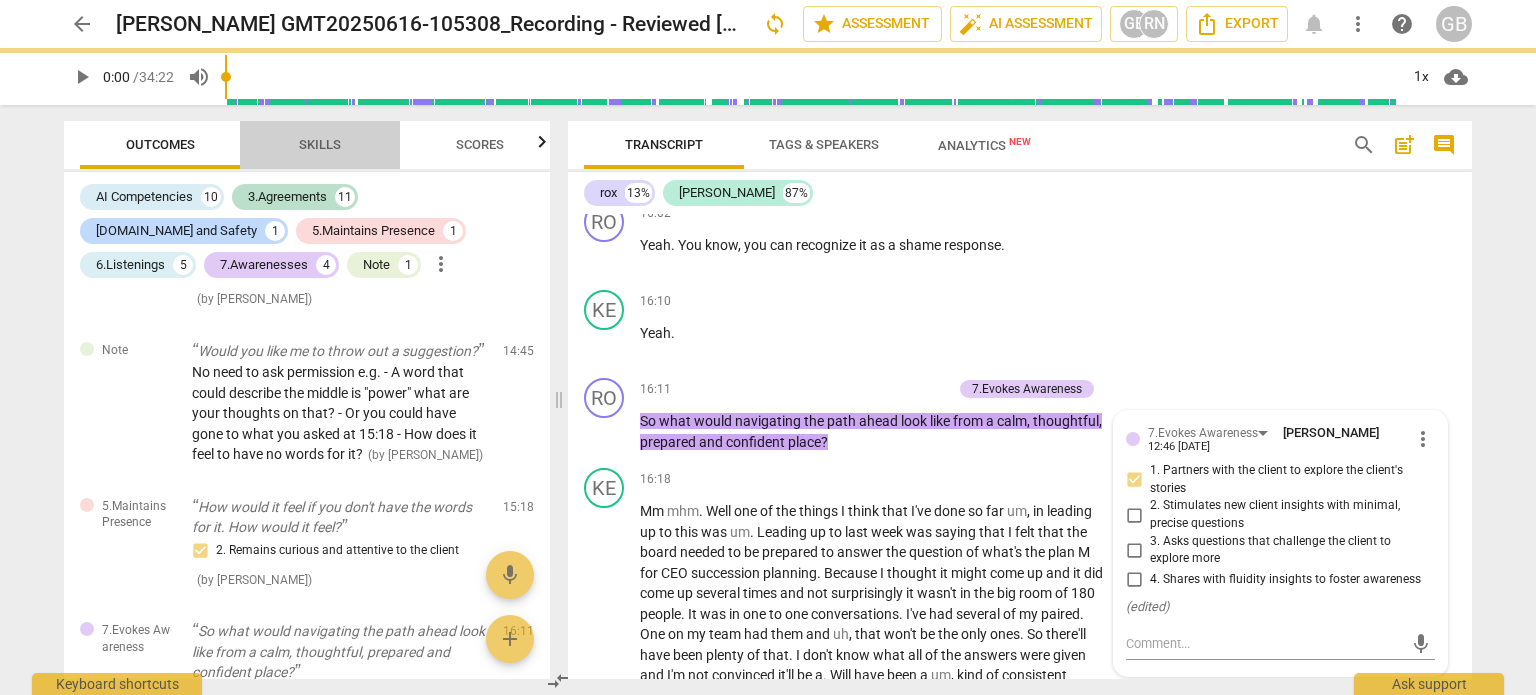 click on "Skills" at bounding box center (320, 144) 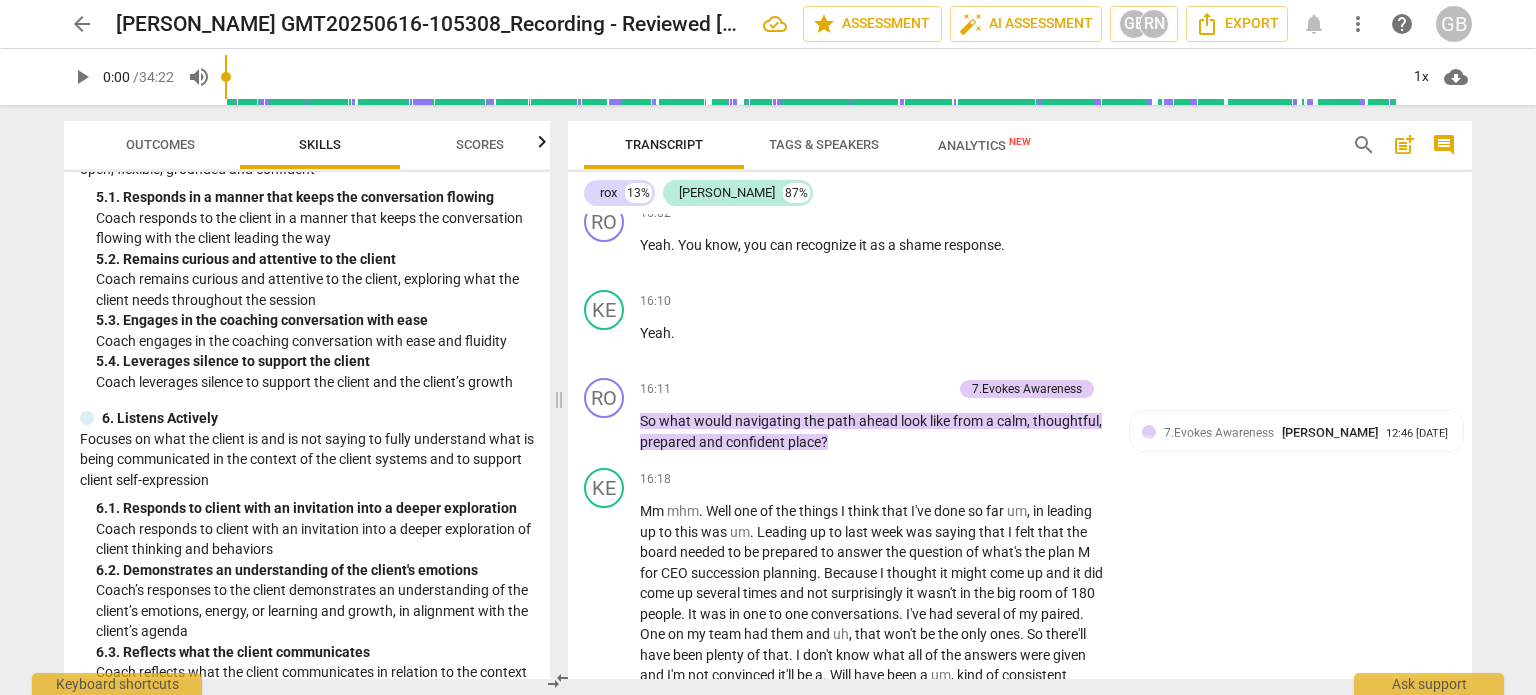 scroll, scrollTop: 900, scrollLeft: 0, axis: vertical 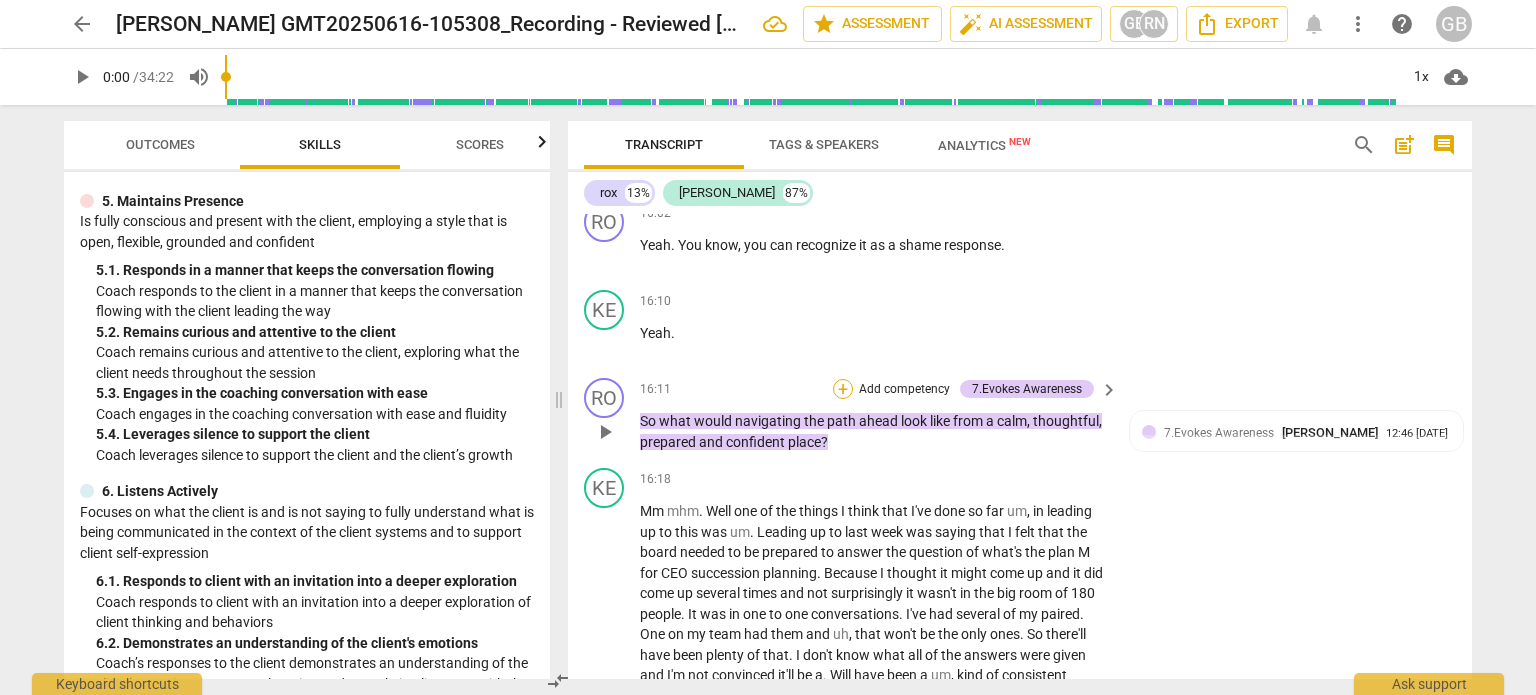 click on "+" at bounding box center (843, 389) 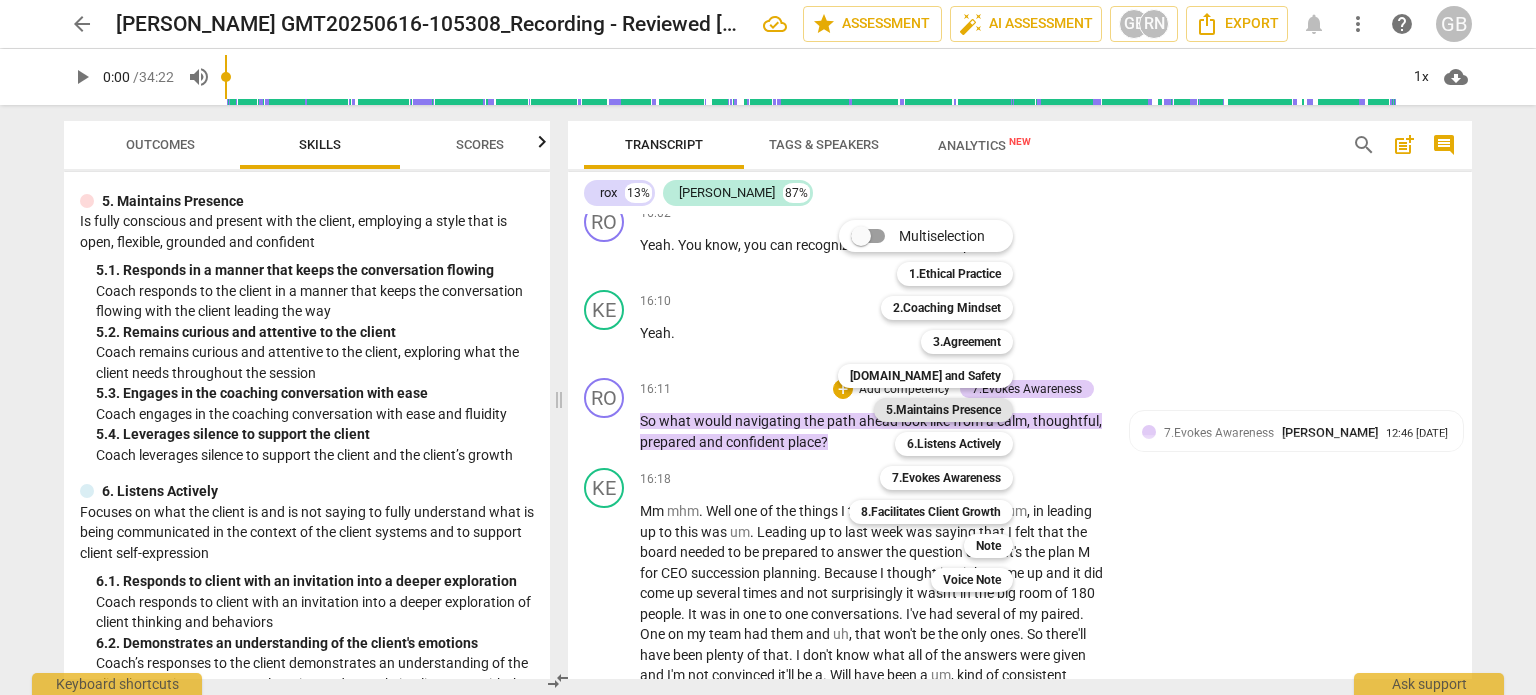 click on "5.Maintains Presence" at bounding box center [943, 410] 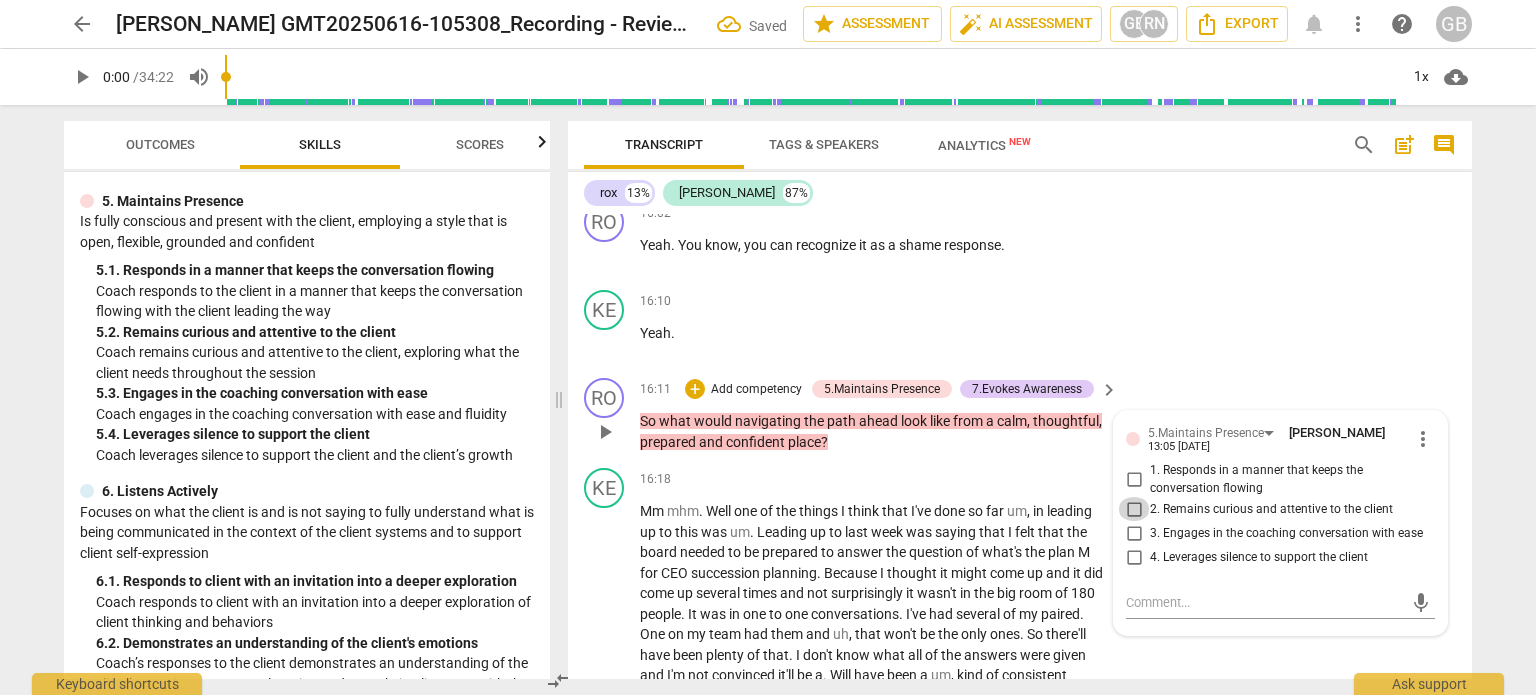 click on "2. Remains curious and attentive to the client" at bounding box center [1134, 509] 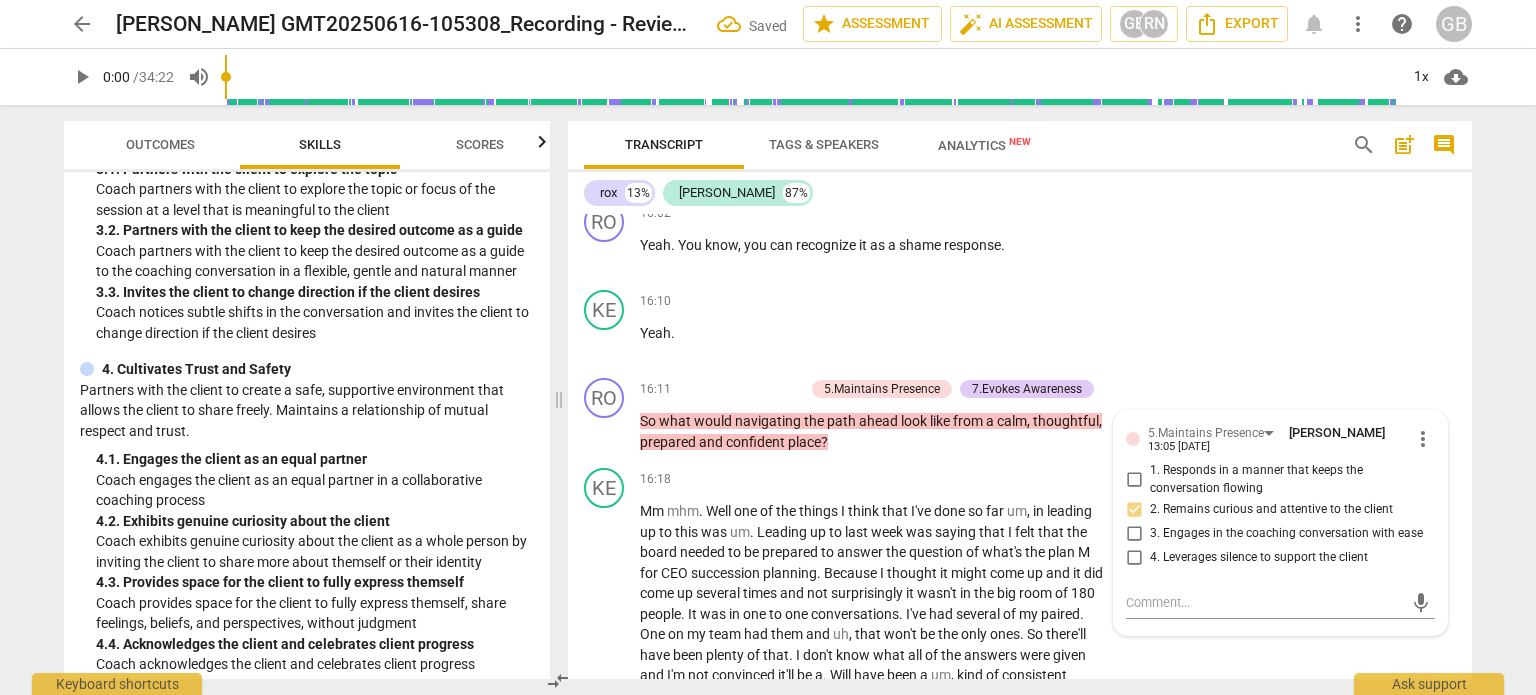 scroll, scrollTop: 500, scrollLeft: 0, axis: vertical 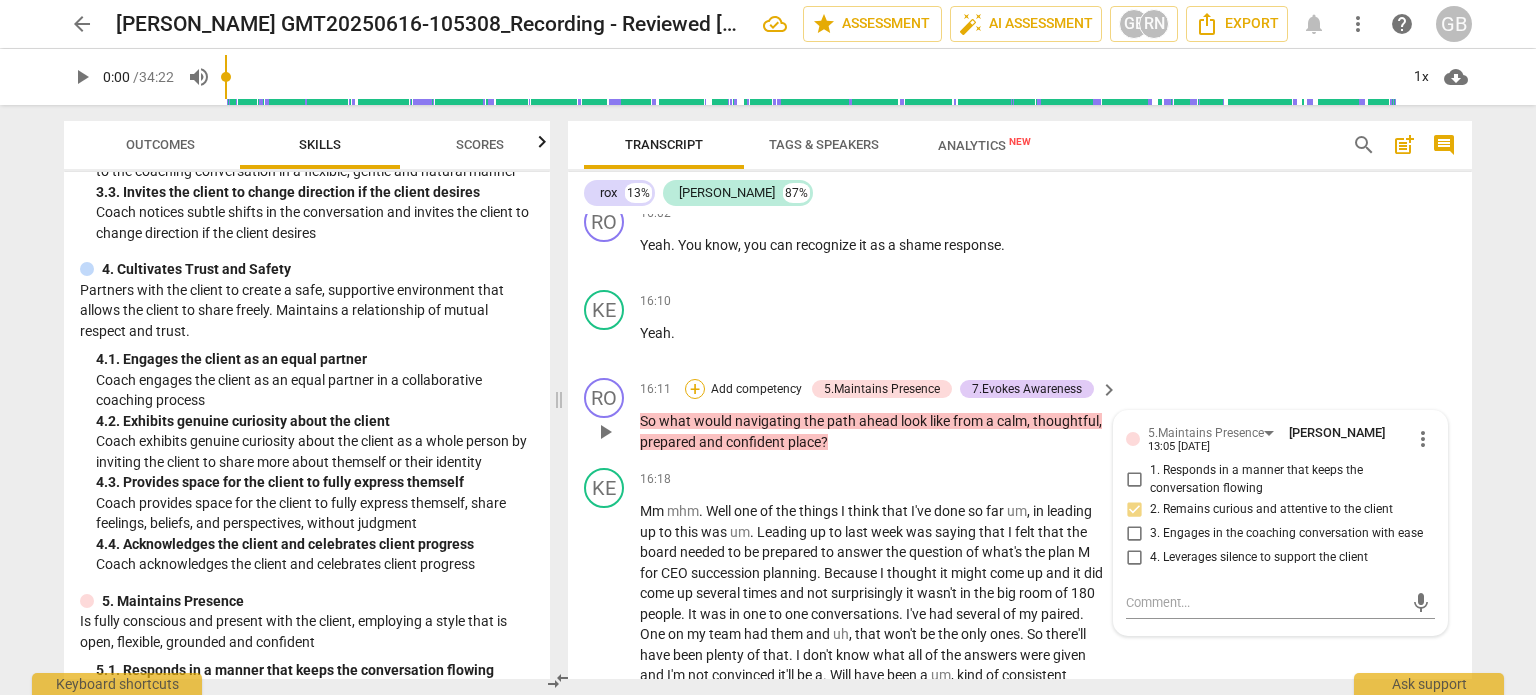 click on "+" at bounding box center [695, 389] 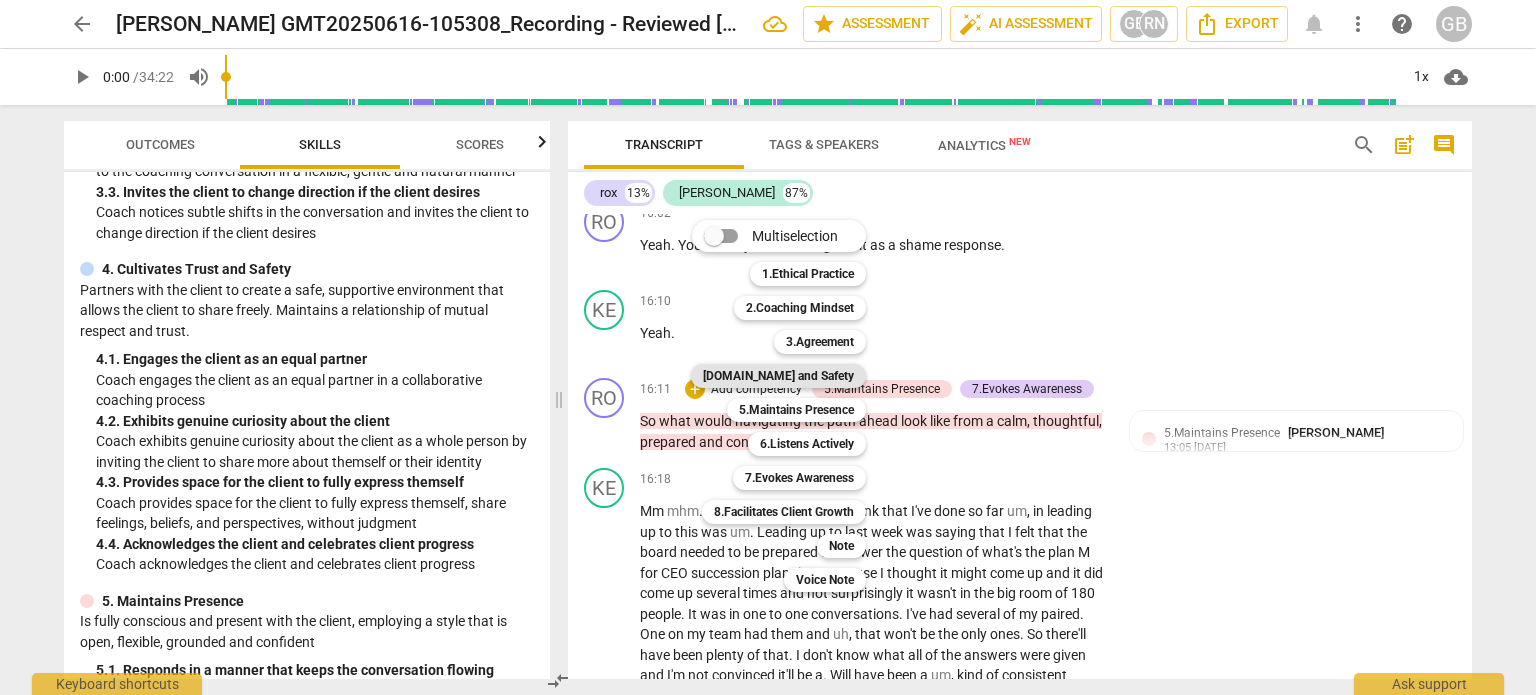 click on "[DOMAIN_NAME] and Safety" at bounding box center (778, 376) 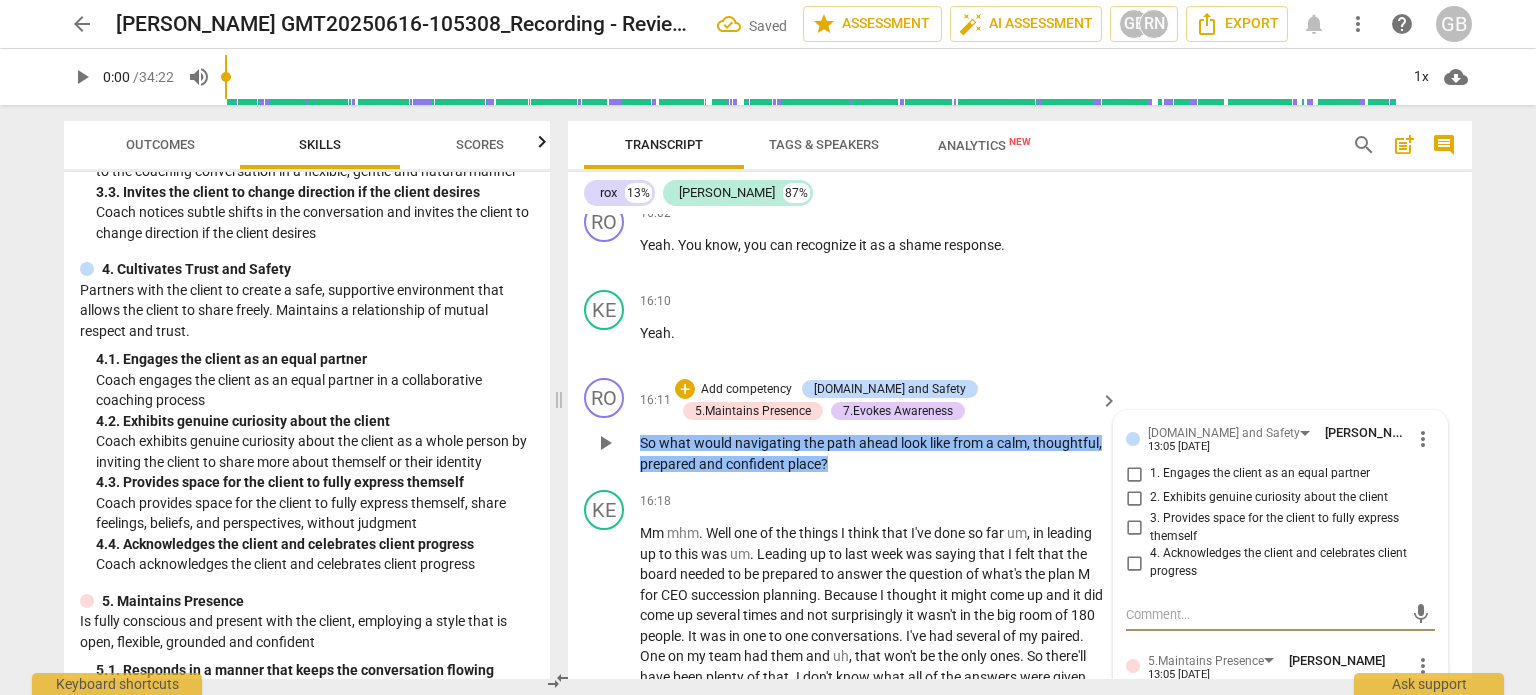 click on "2. Exhibits genuine curiosity about the client" at bounding box center [1134, 498] 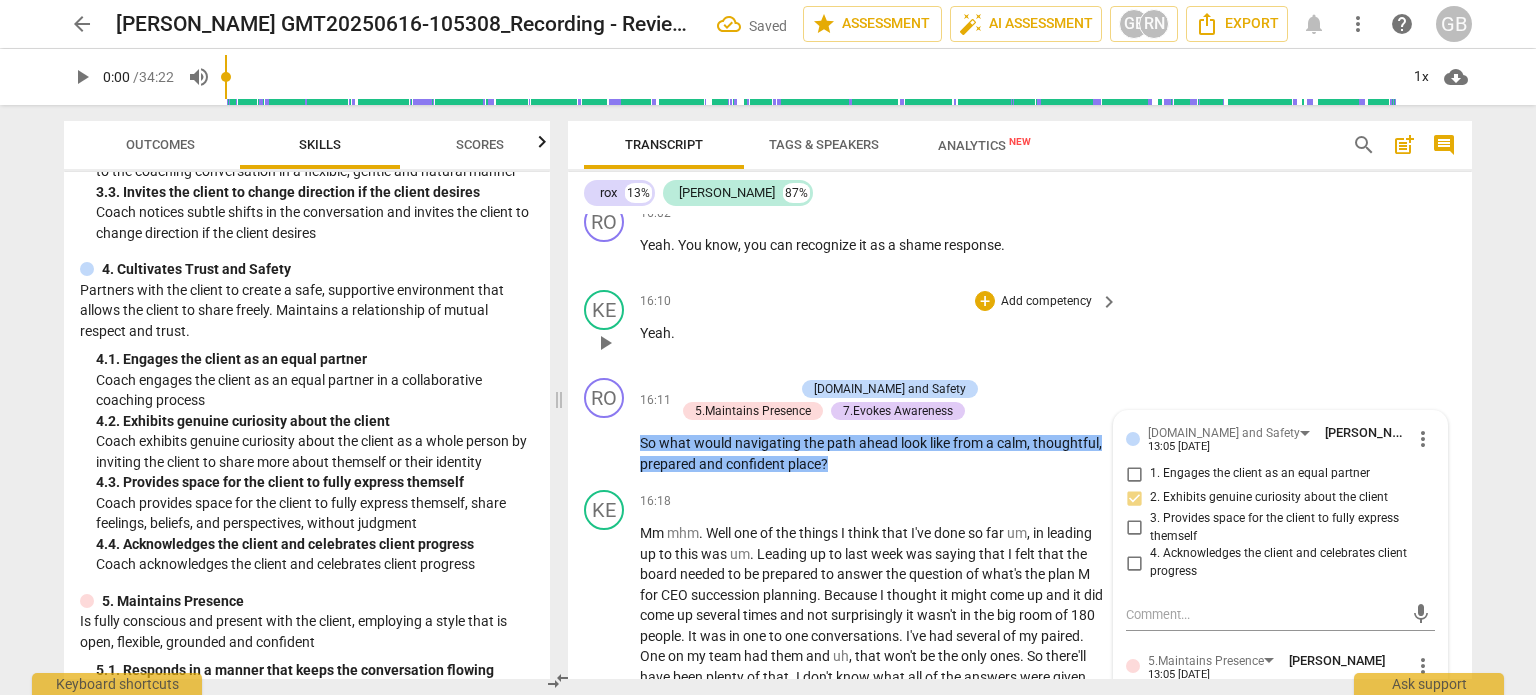 click on "KE play_arrow pause 16:10 + Add competency keyboard_arrow_right Yeah ." at bounding box center (1020, 326) 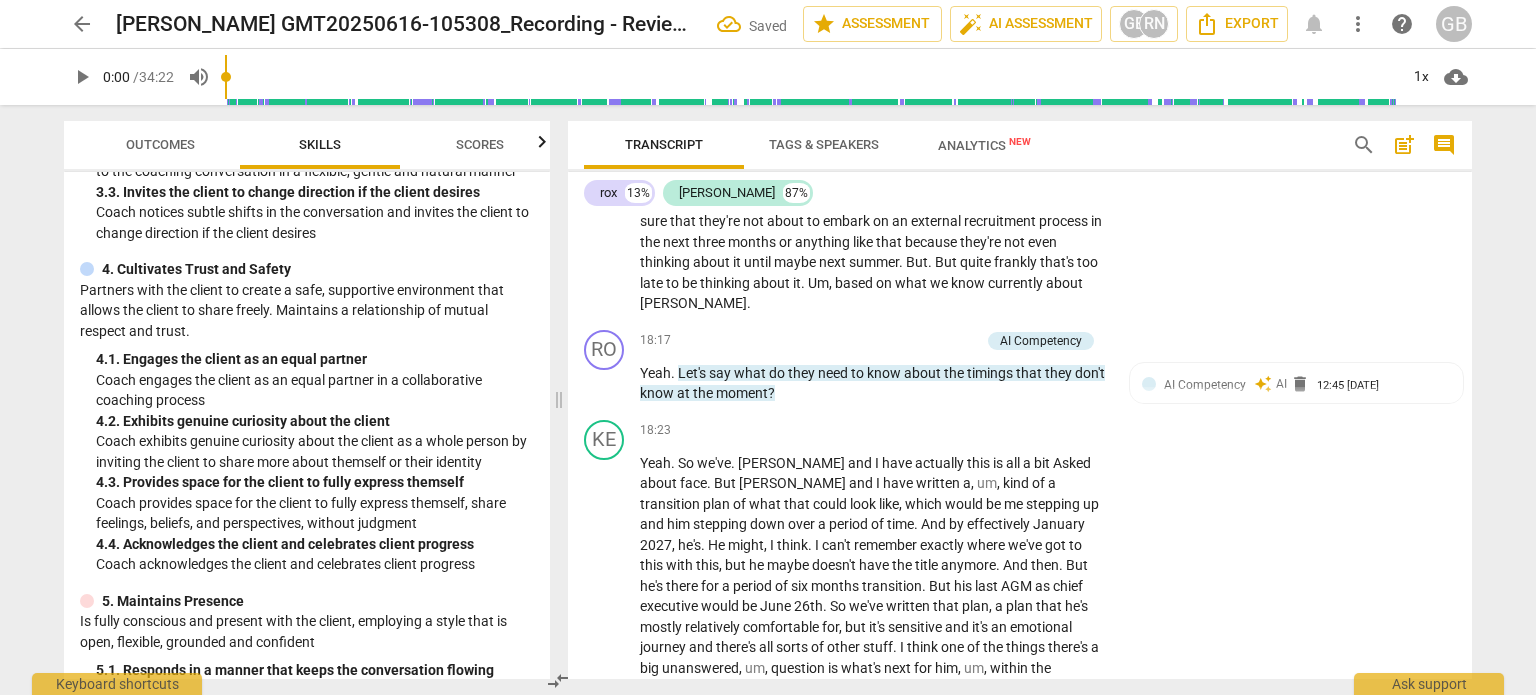 scroll, scrollTop: 7916, scrollLeft: 0, axis: vertical 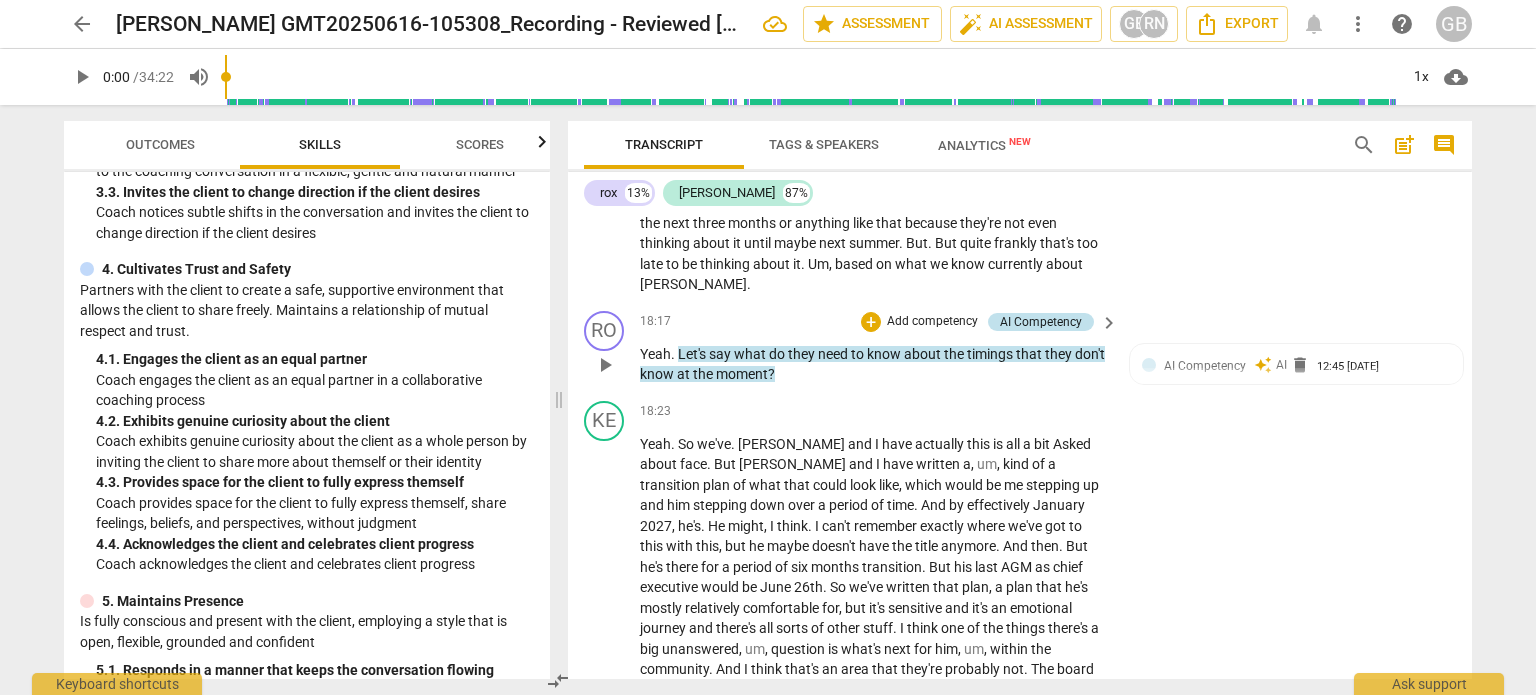 click on "AI Competency" at bounding box center [1041, 322] 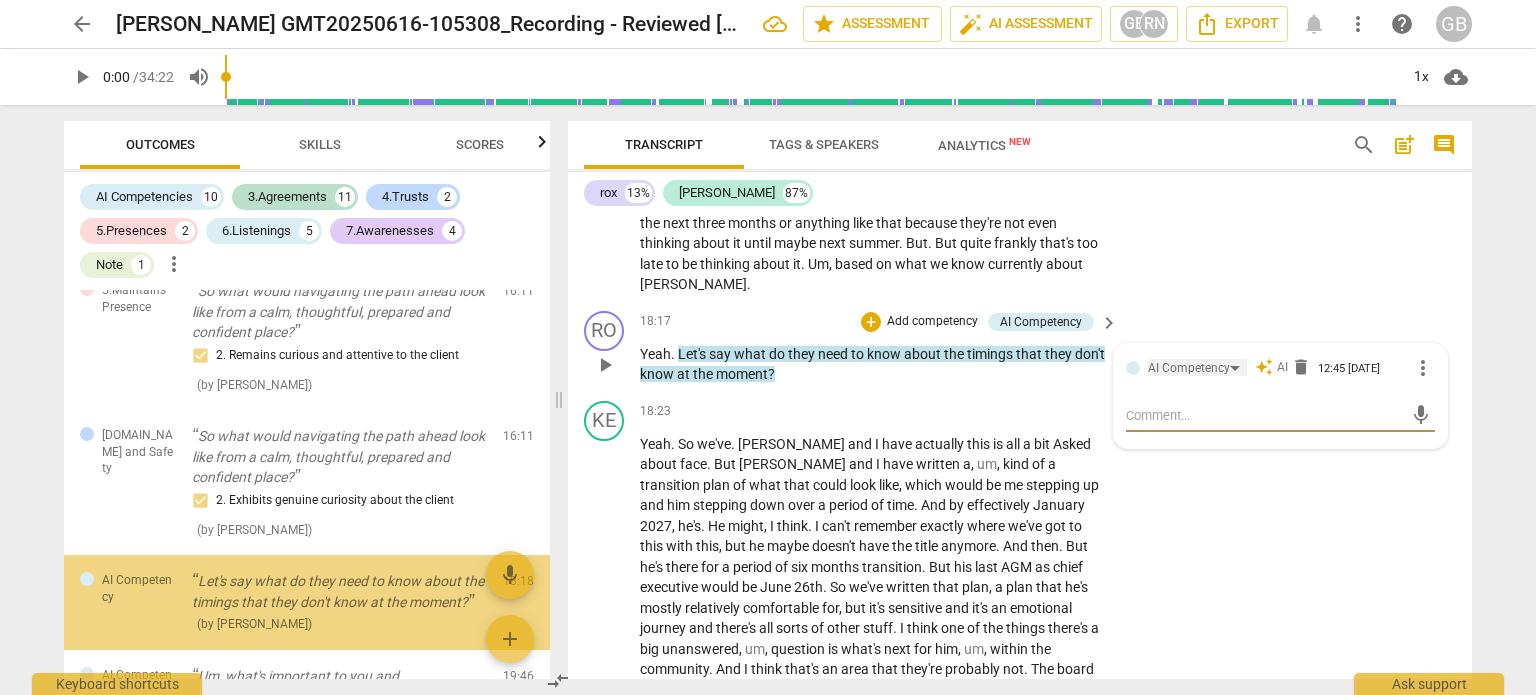 scroll, scrollTop: 3312, scrollLeft: 0, axis: vertical 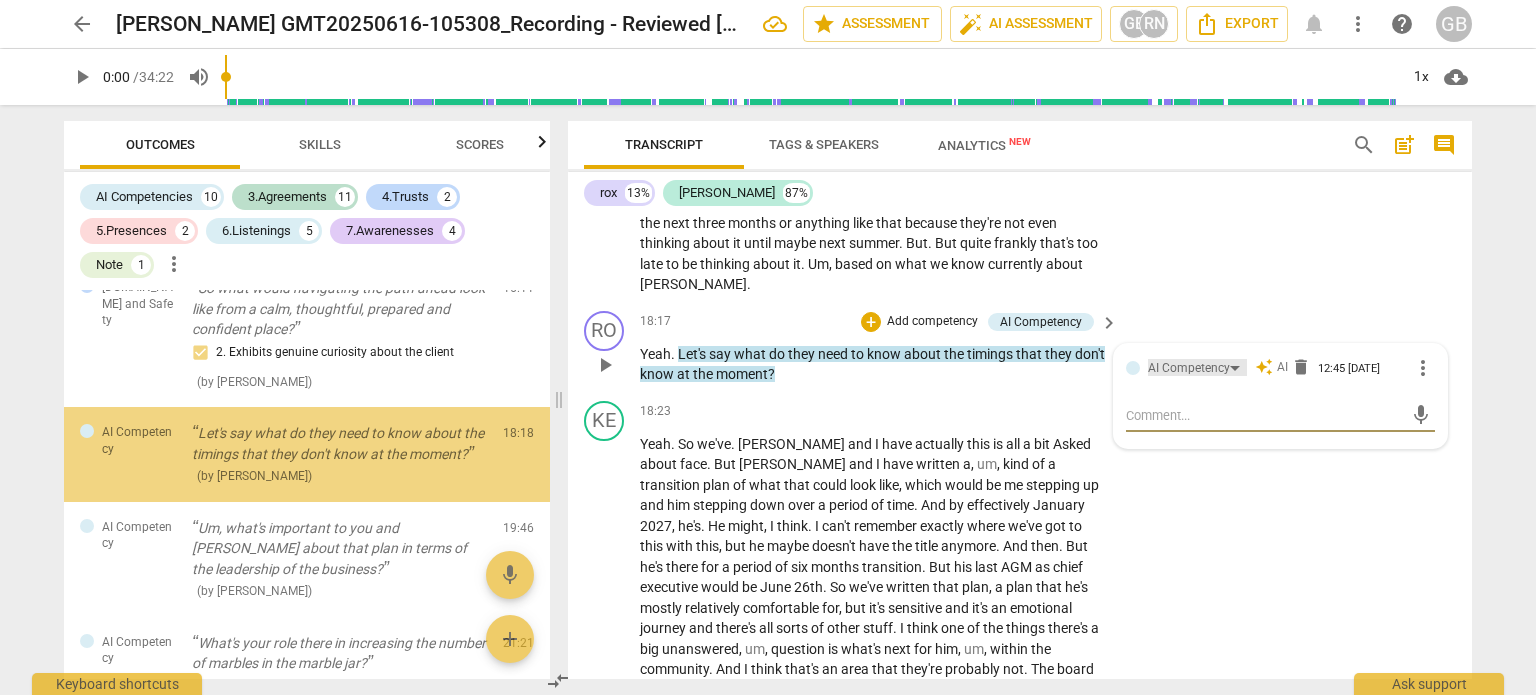 click on "AI Competency" at bounding box center [1189, 368] 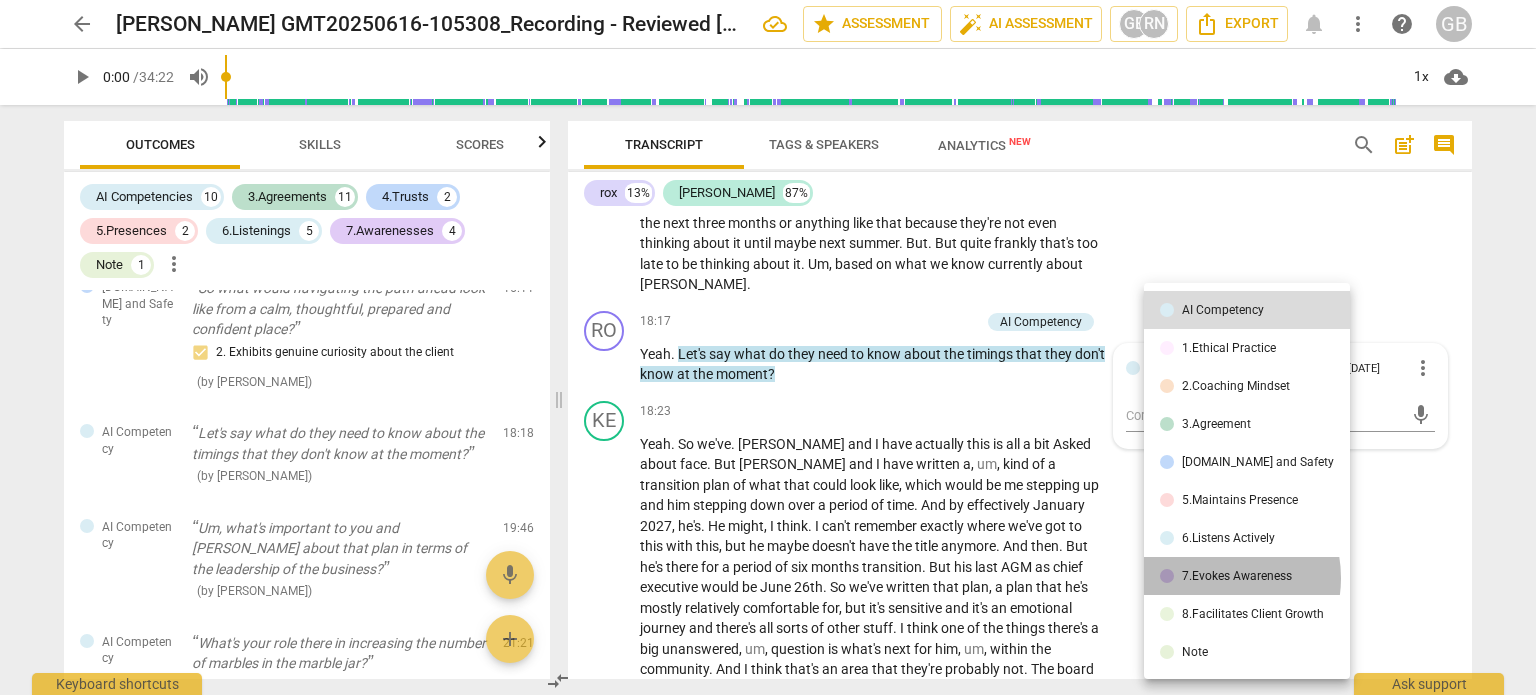 click on "7.Evokes Awareness" at bounding box center [1237, 576] 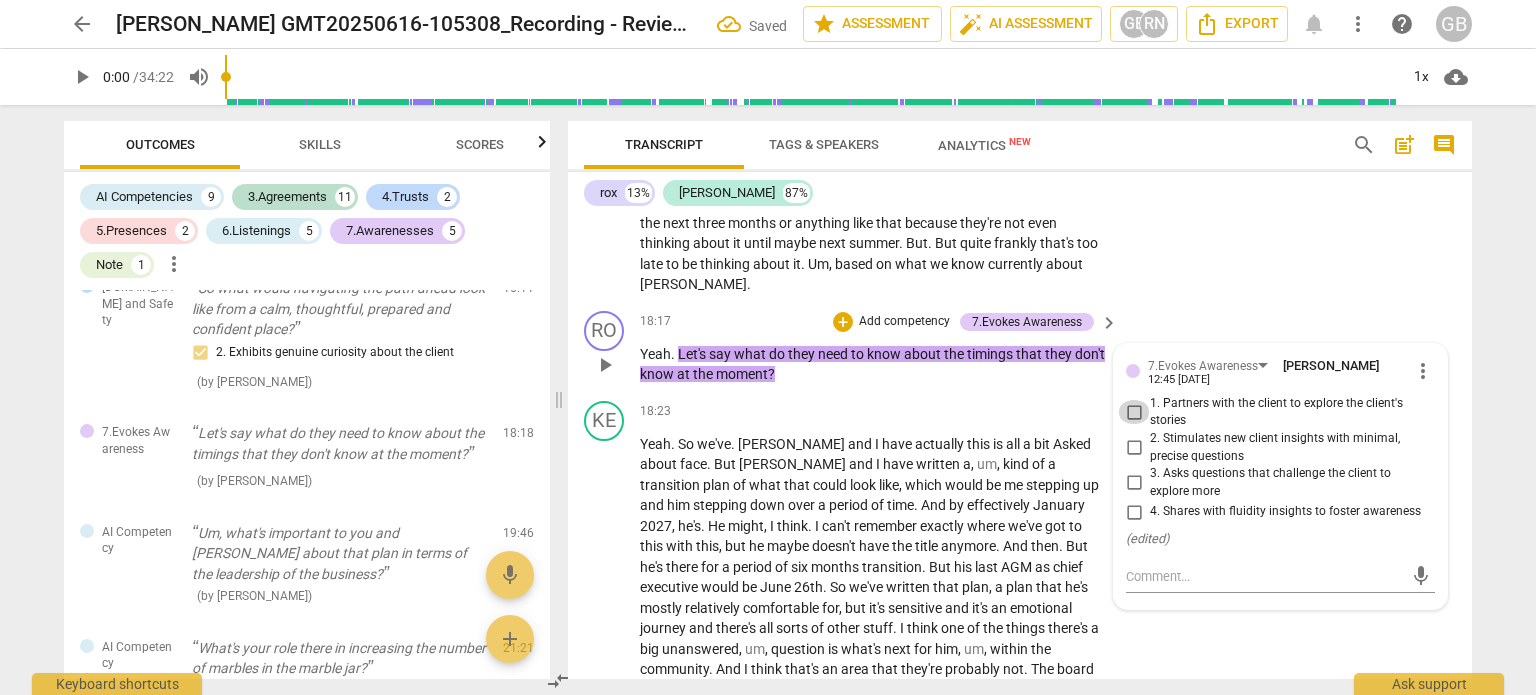 click on "1. Partners with the client to explore the client's stories" at bounding box center (1134, 412) 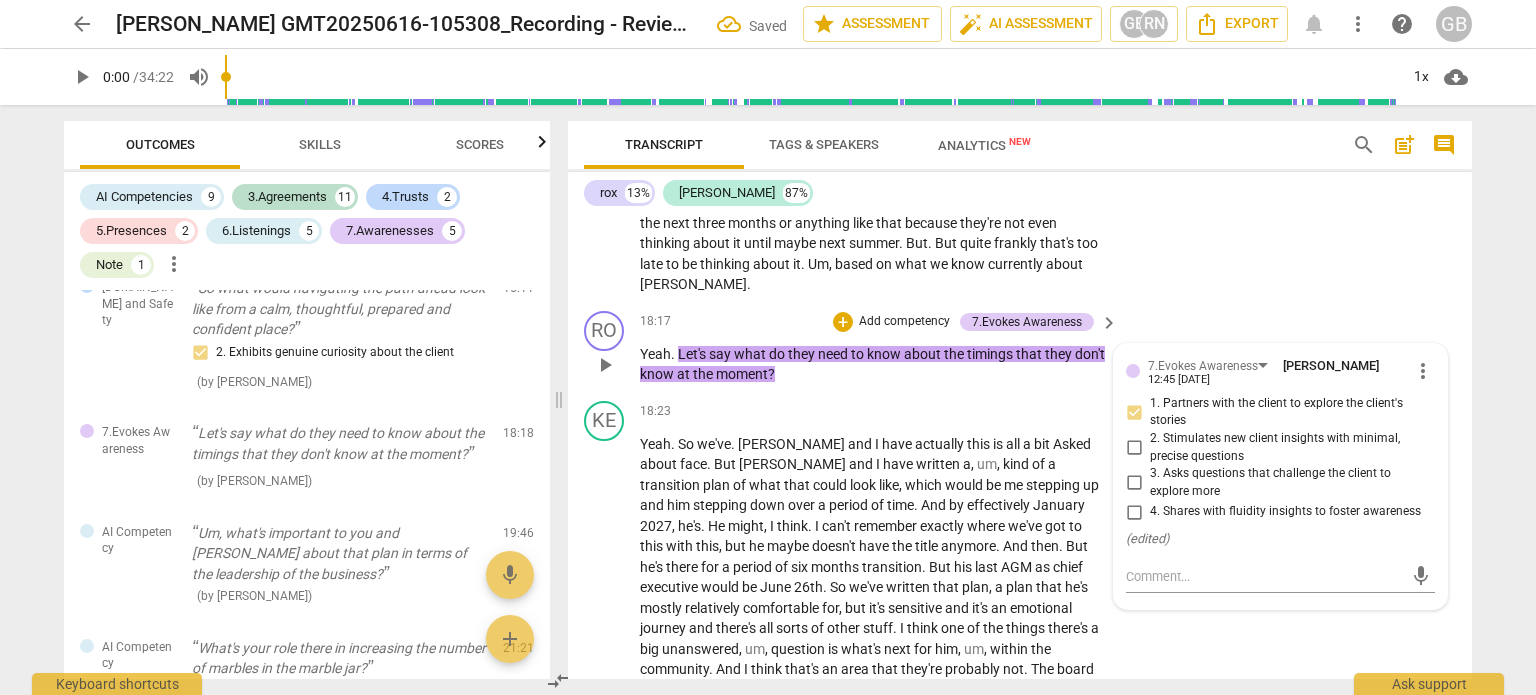 click on "3. Asks questions that challenge the client to explore more" at bounding box center (1134, 483) 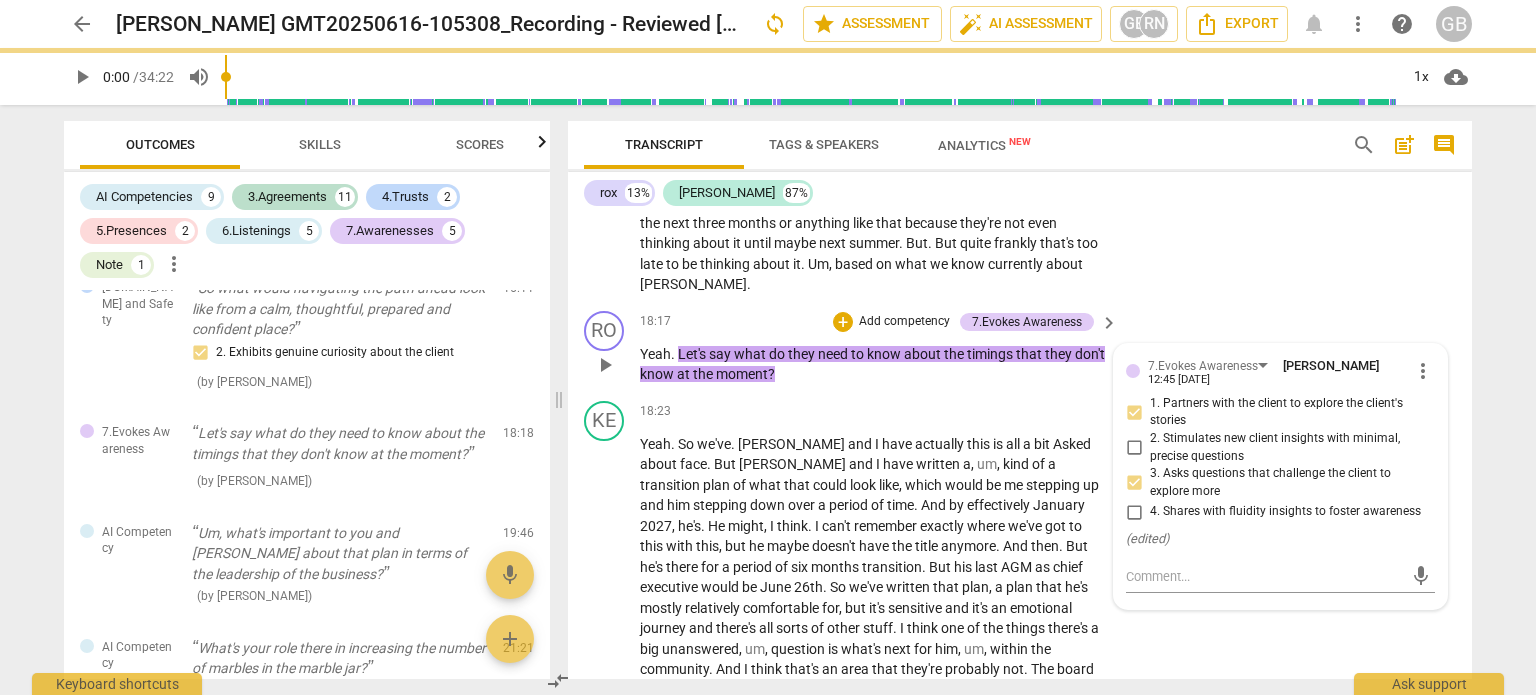 click on "1. Partners with the client to explore the client's stories" at bounding box center (1134, 412) 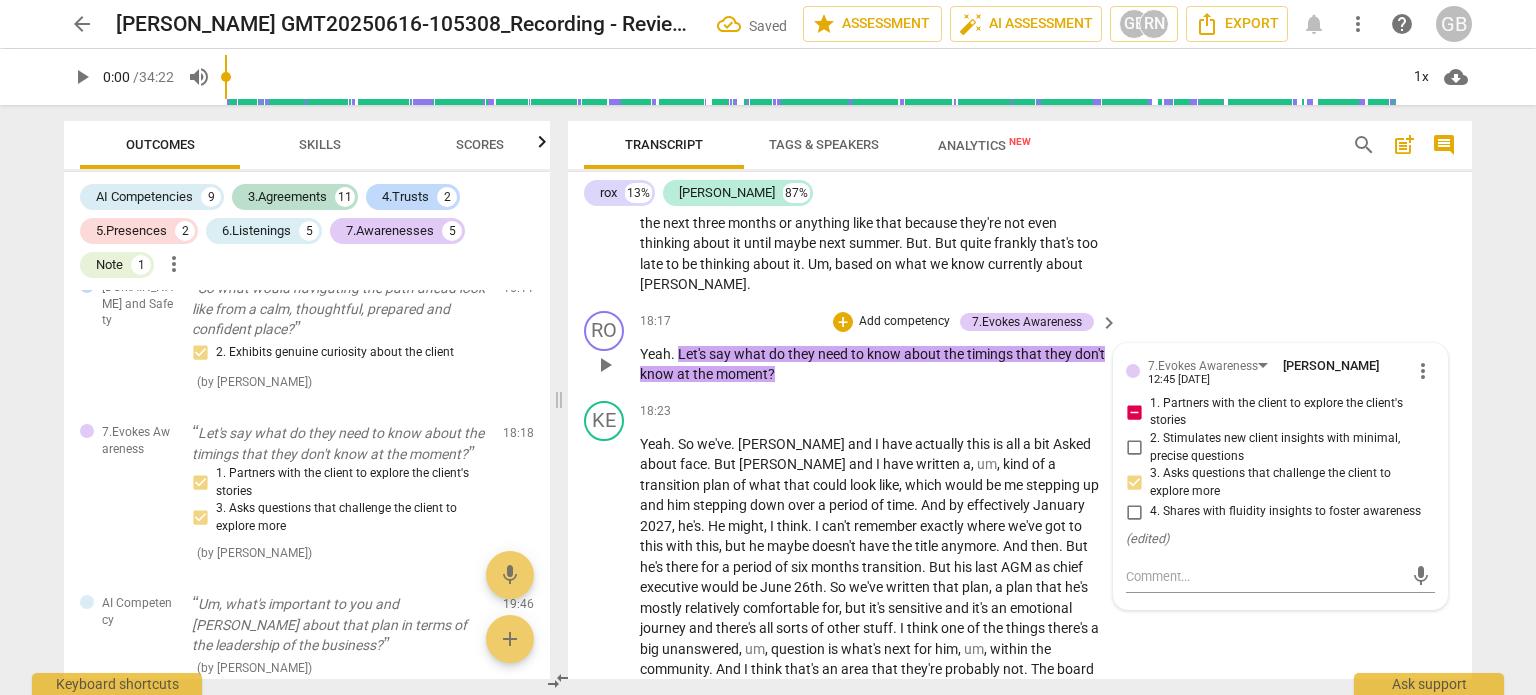 click on "1. Partners with the client to explore the client's stories" at bounding box center (1134, 412) 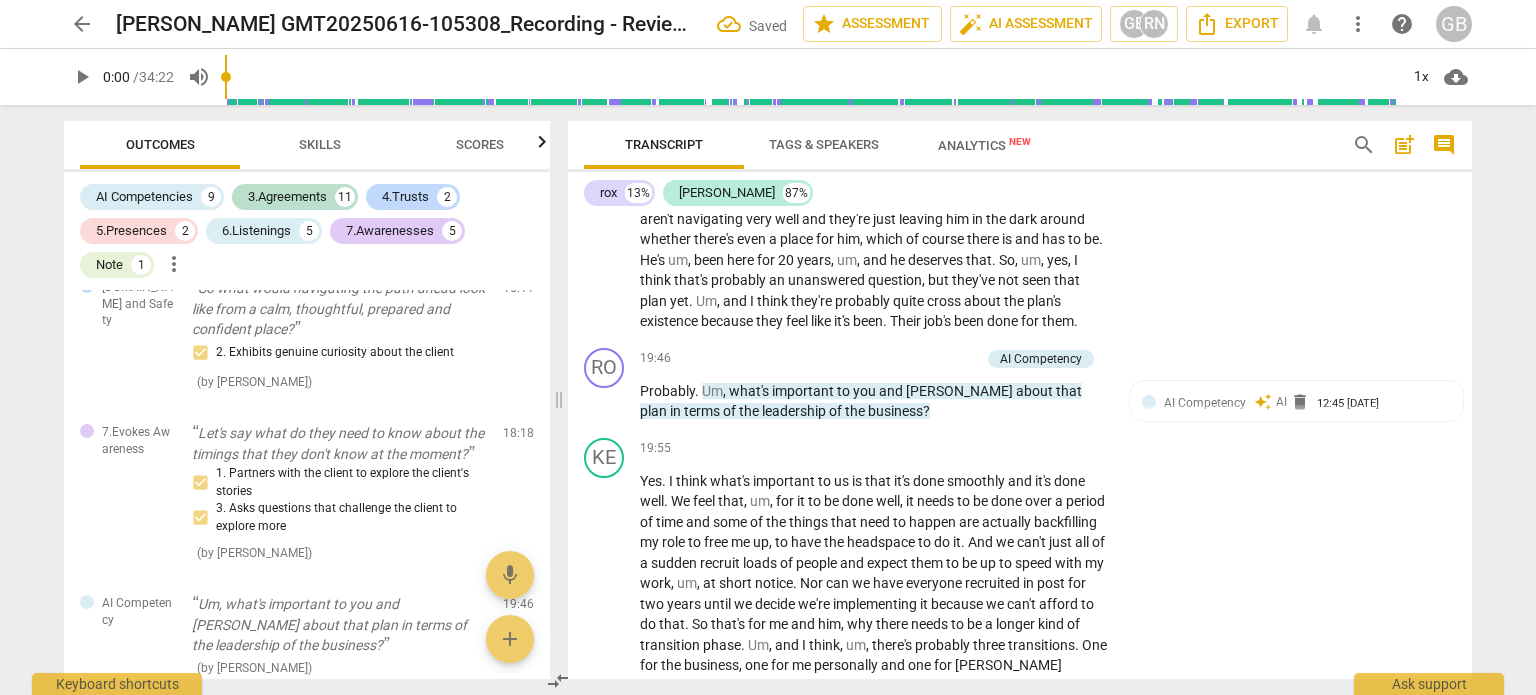 scroll, scrollTop: 8416, scrollLeft: 0, axis: vertical 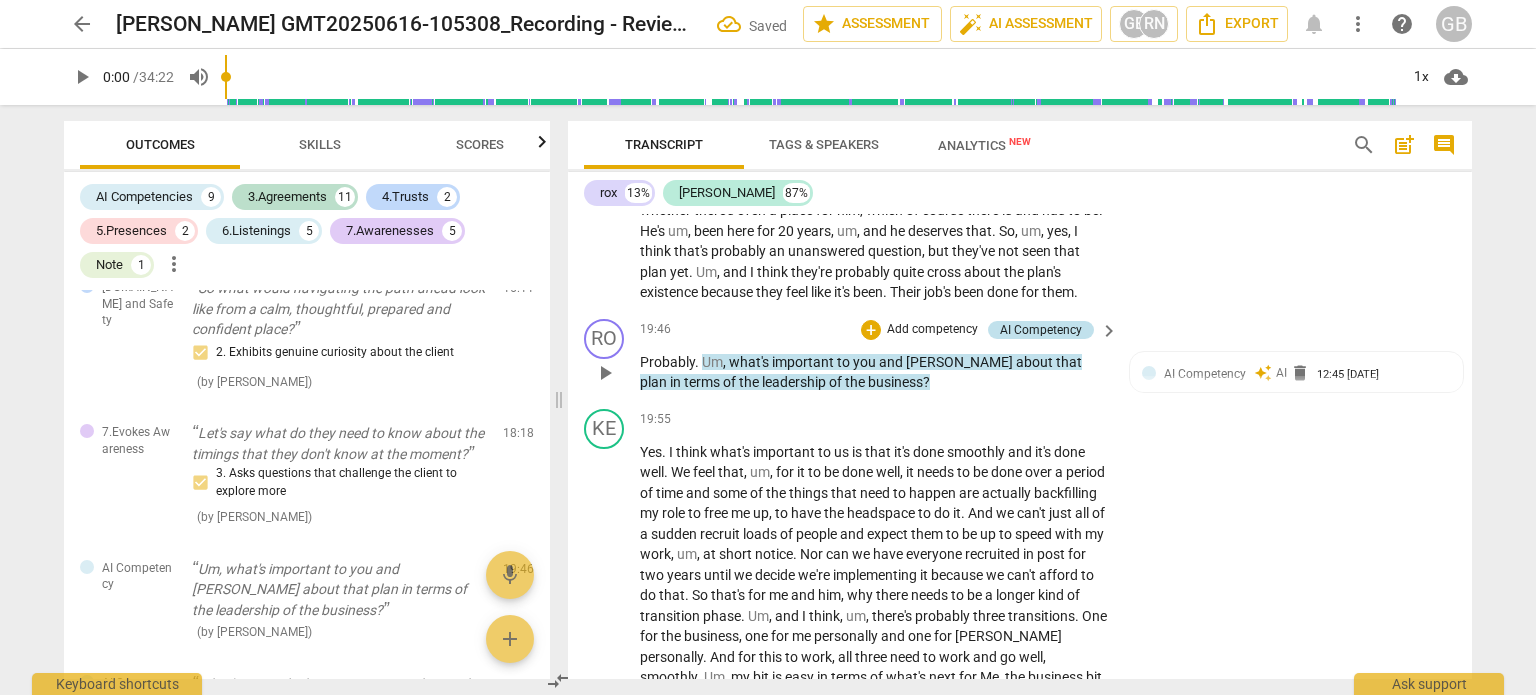 click on "AI Competency" at bounding box center (1041, 330) 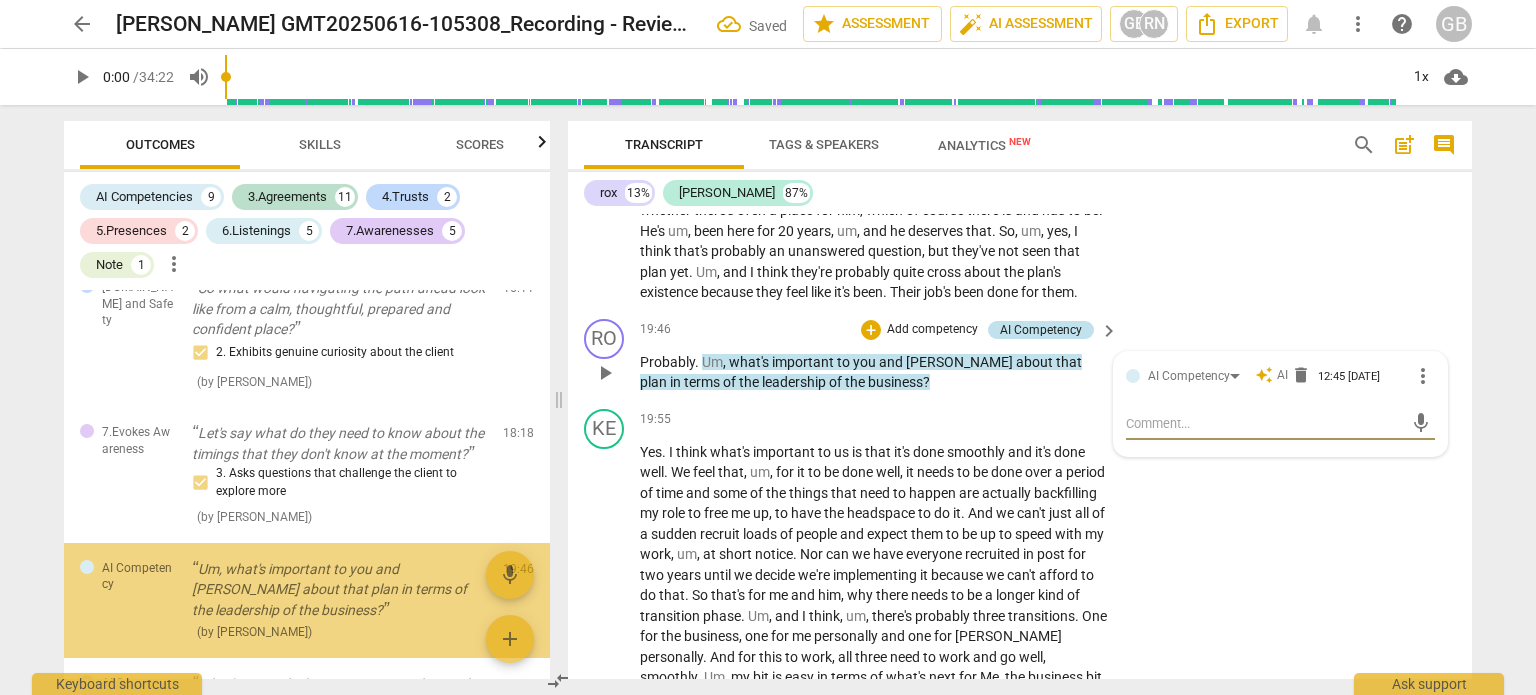 scroll, scrollTop: 3468, scrollLeft: 0, axis: vertical 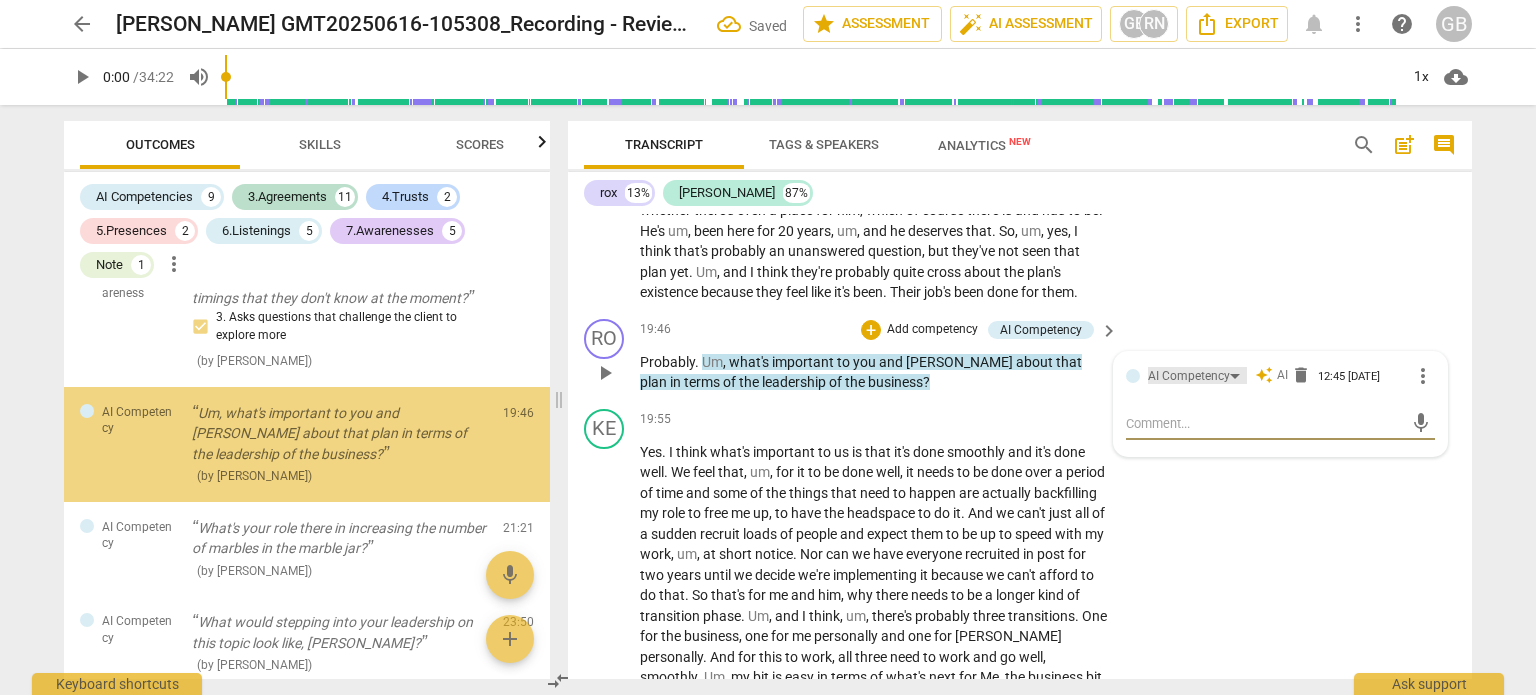 click on "AI Competency" at bounding box center (1189, 376) 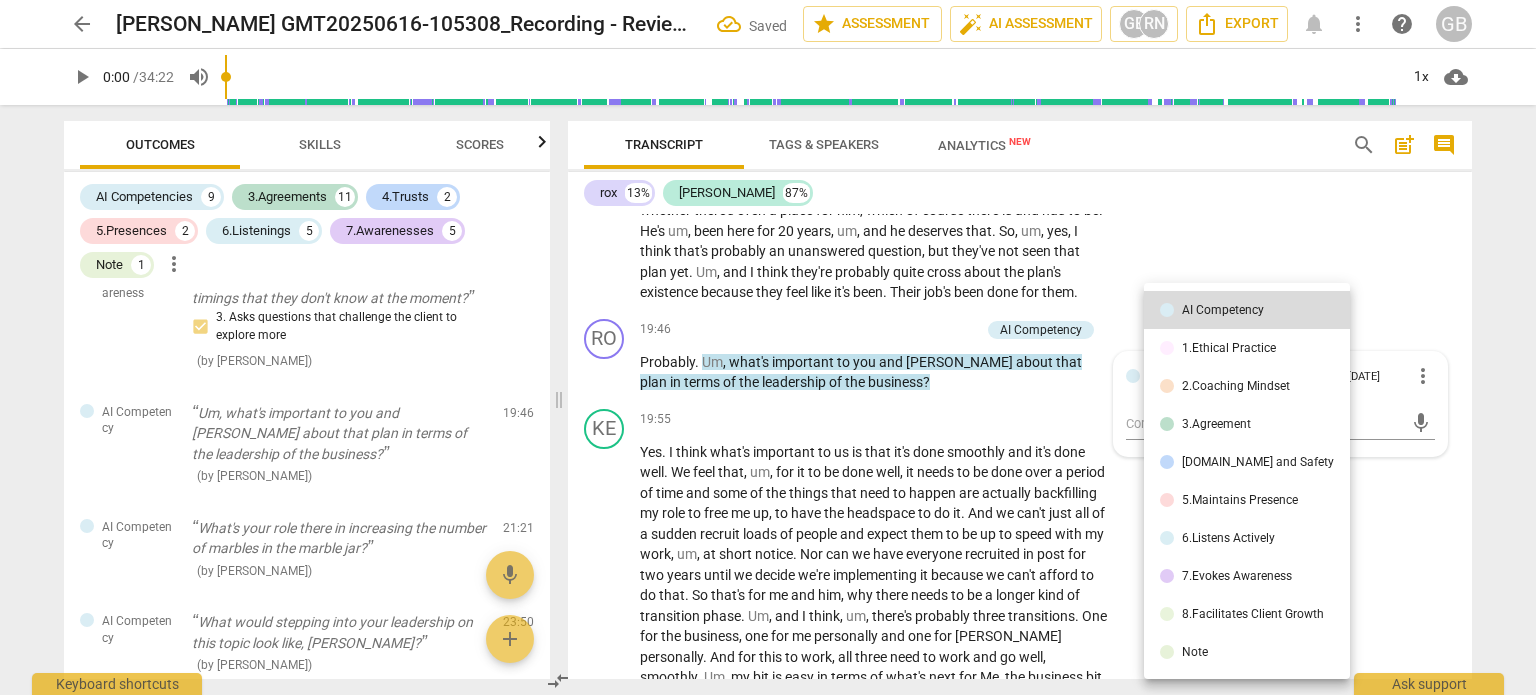 click on "7.Evokes Awareness" at bounding box center [1237, 576] 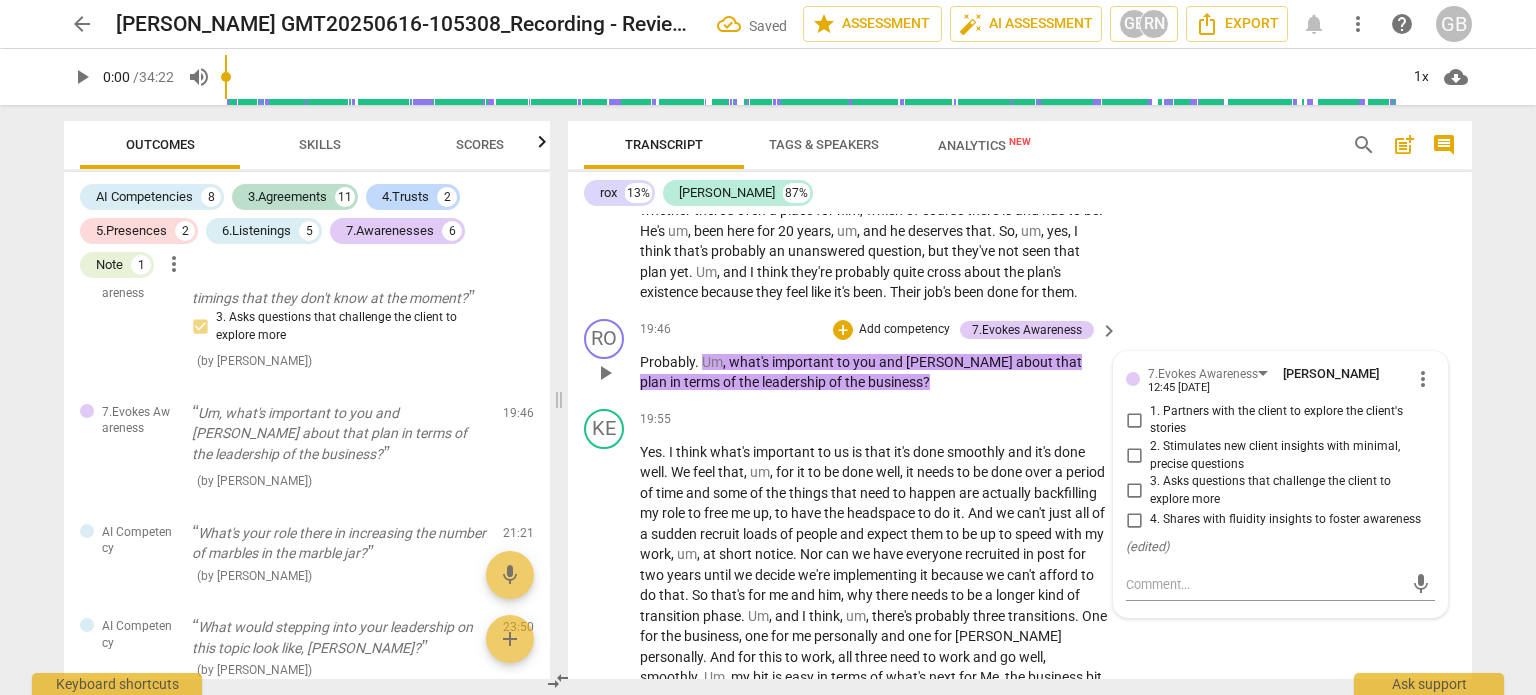 click on "1. Partners with the client to explore the client's stories" at bounding box center [1134, 420] 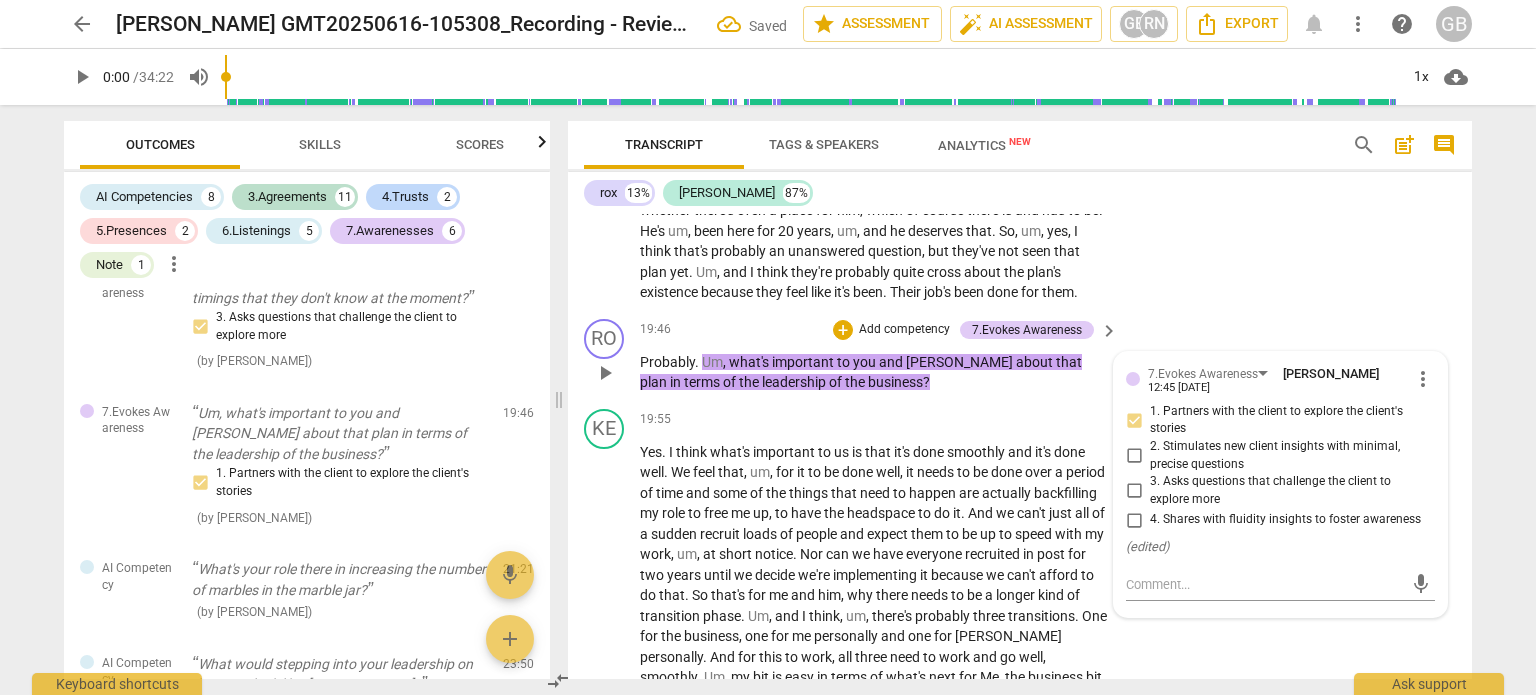 click on "1. Partners with the client to explore the client's stories" at bounding box center [1134, 420] 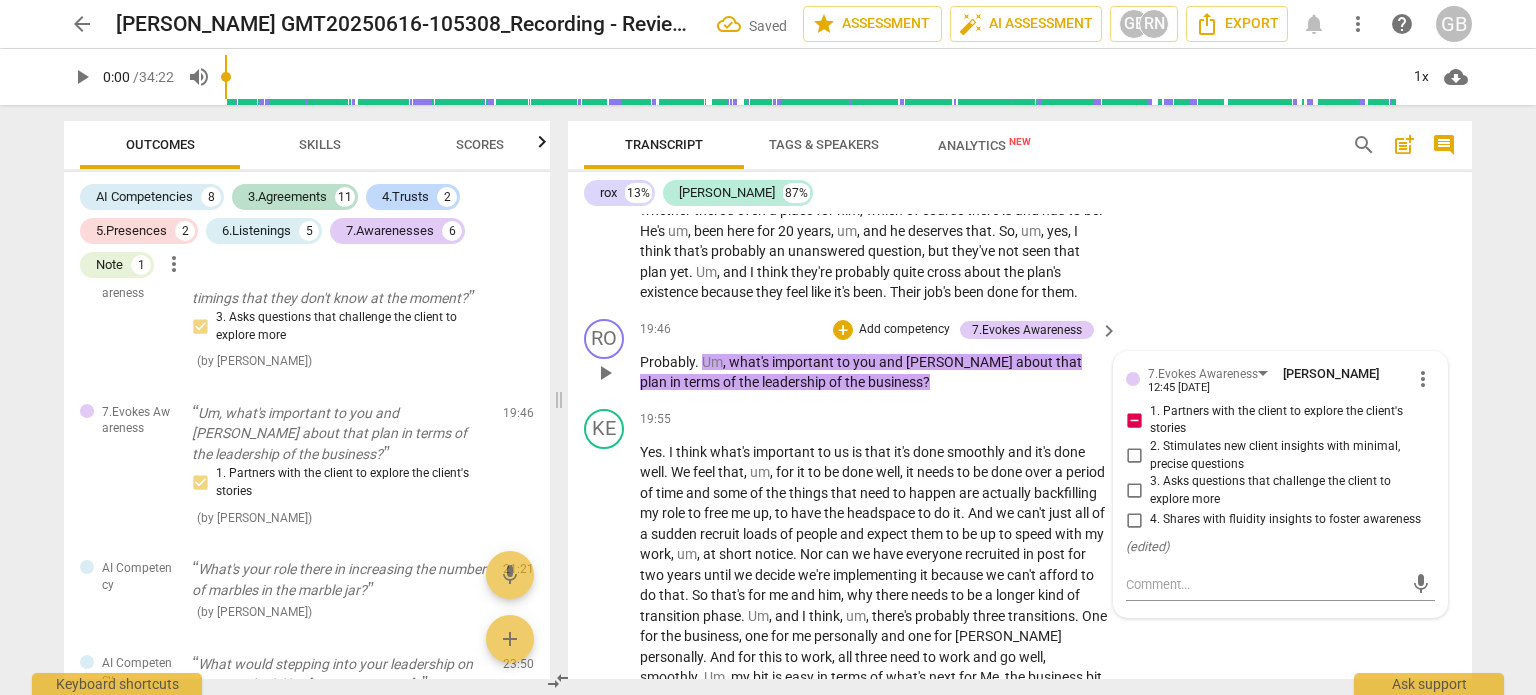 click on "1. Partners with the client to explore the client's stories" at bounding box center [1134, 420] 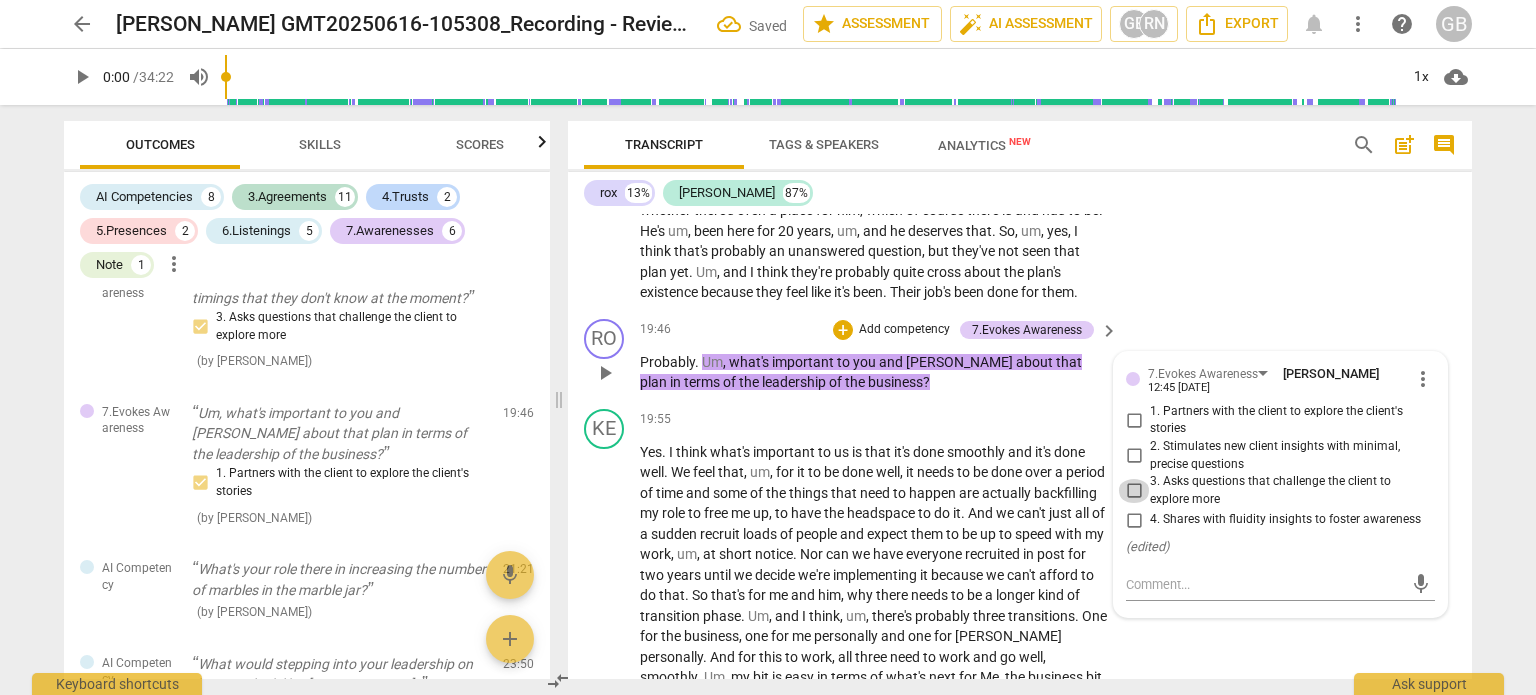 click on "3. Asks questions that challenge the client to explore more" at bounding box center [1134, 491] 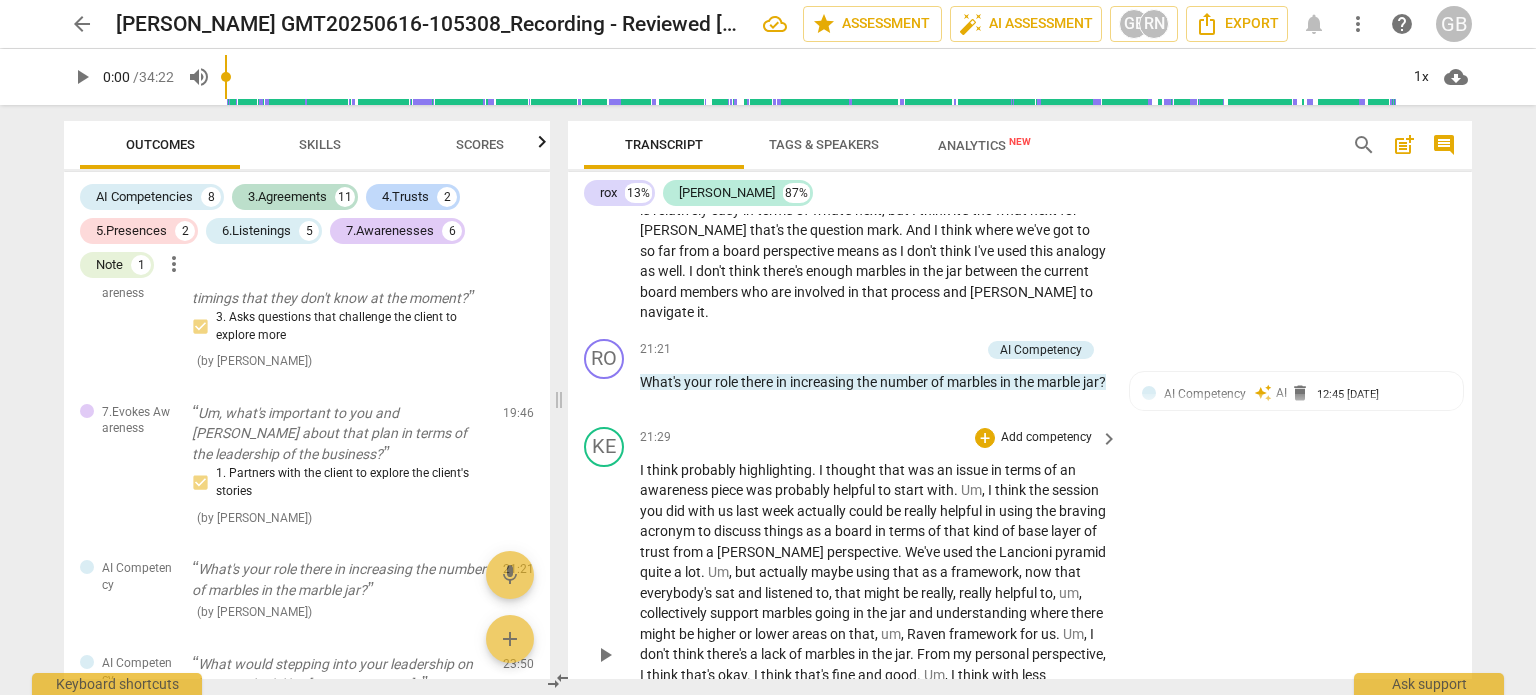 scroll, scrollTop: 8916, scrollLeft: 0, axis: vertical 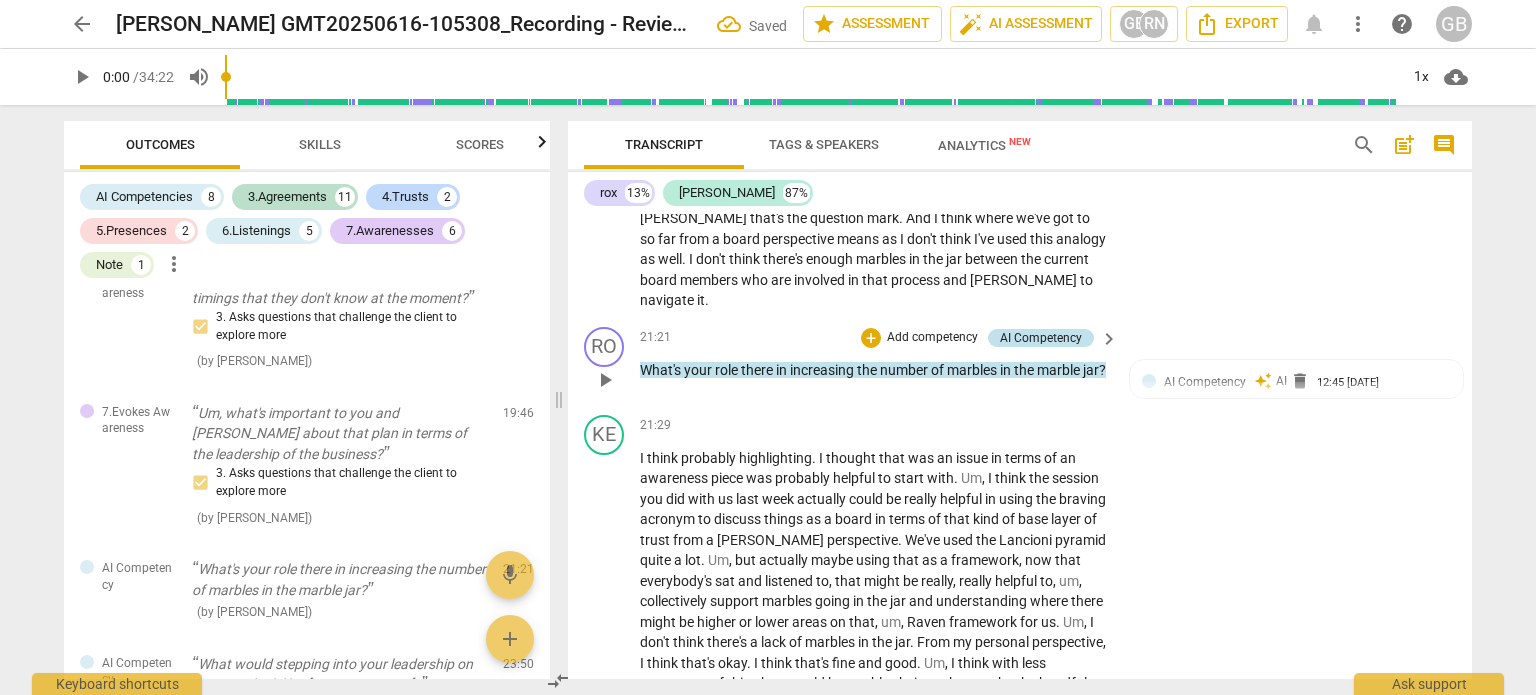 click on "AI Competency" at bounding box center [1041, 338] 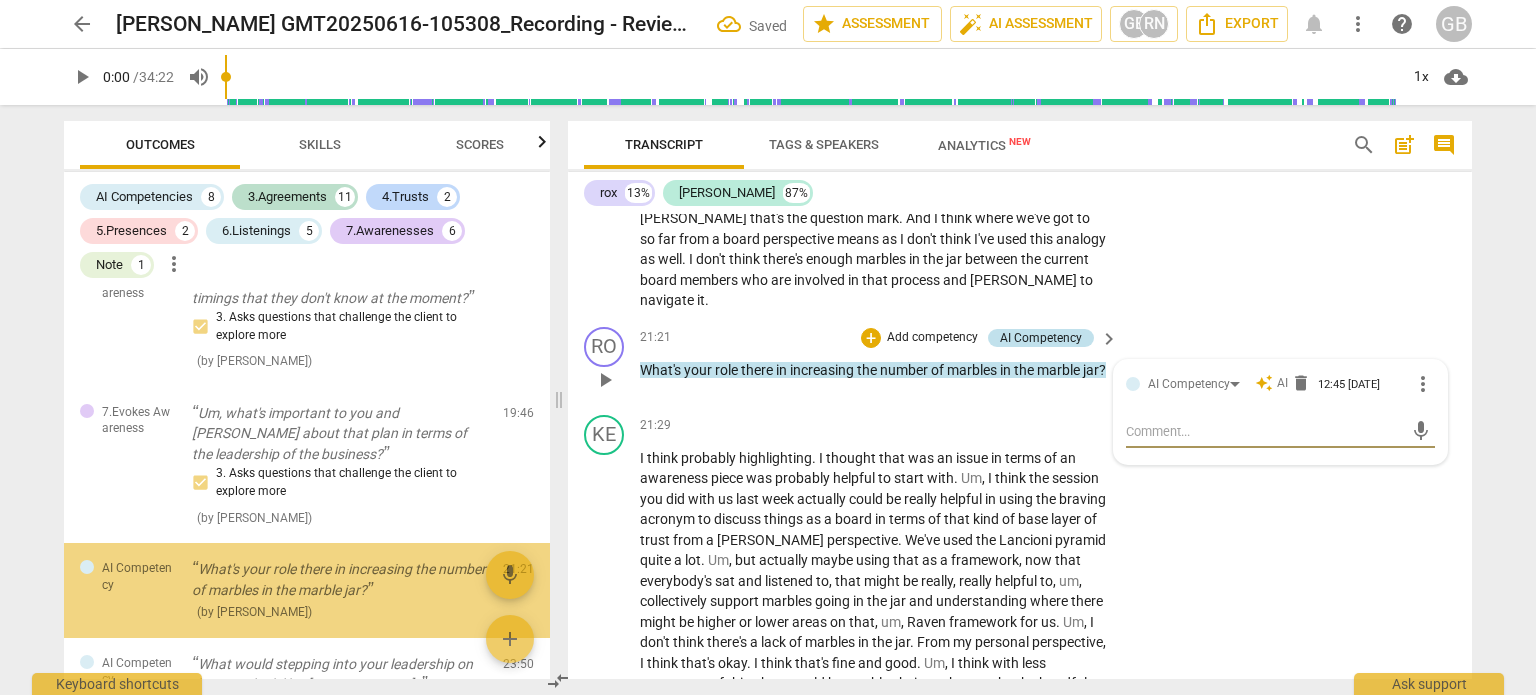 scroll, scrollTop: 3615, scrollLeft: 0, axis: vertical 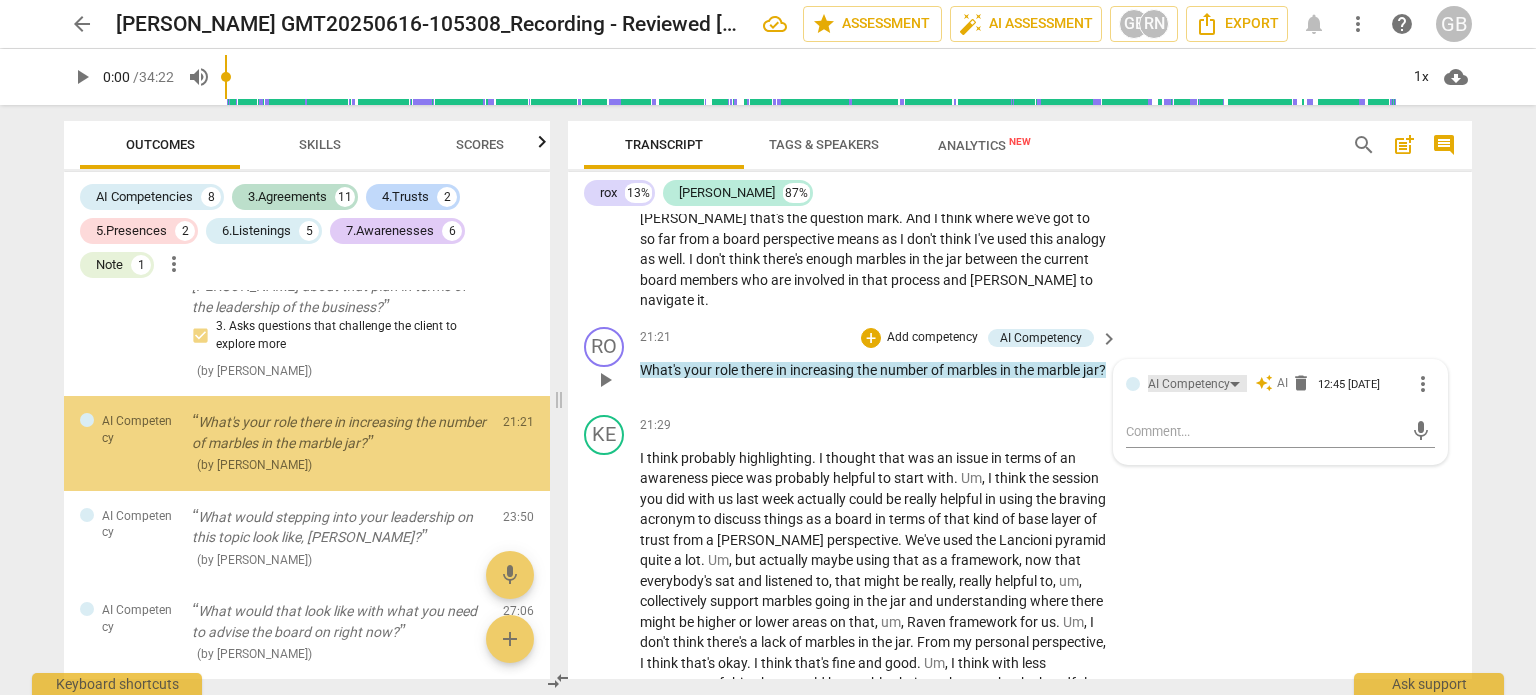 click on "AI Competency" at bounding box center [1189, 384] 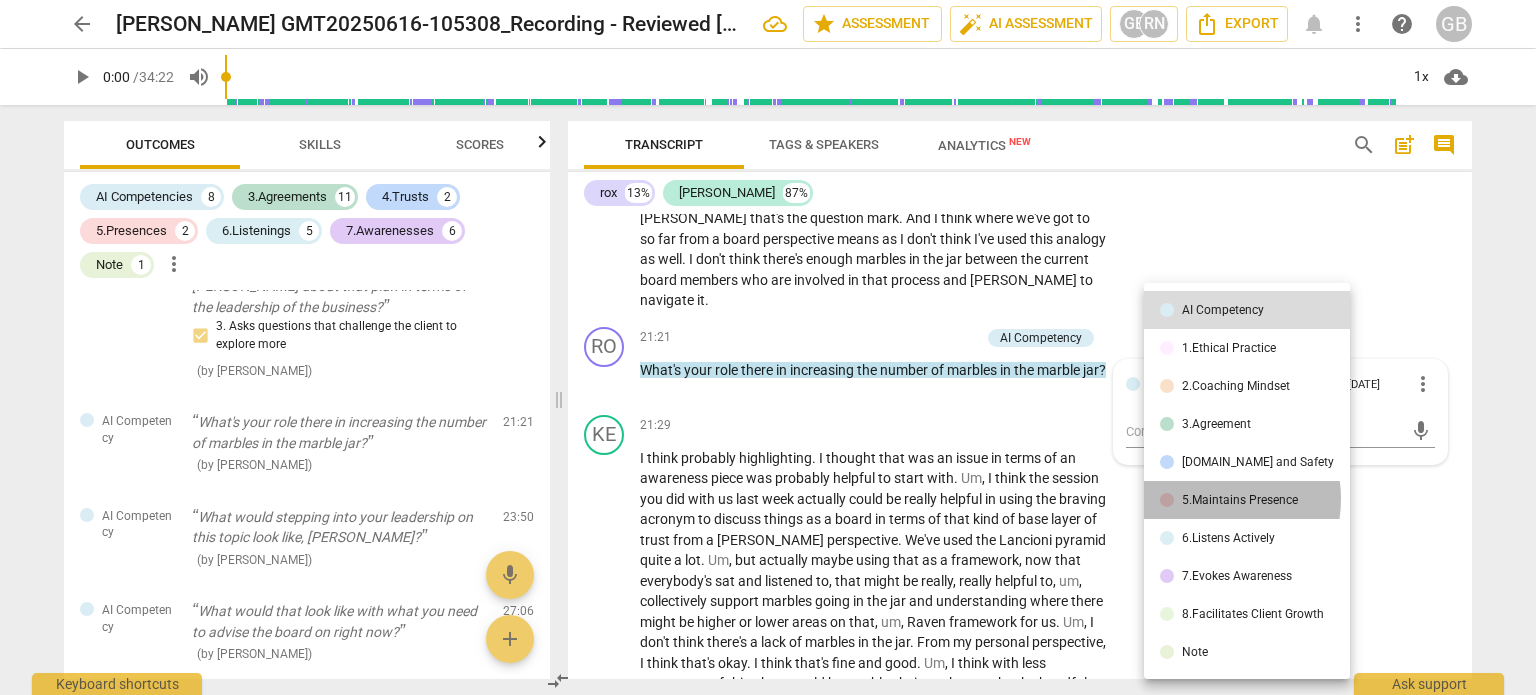 click on "5.Maintains Presence" at bounding box center (1240, 500) 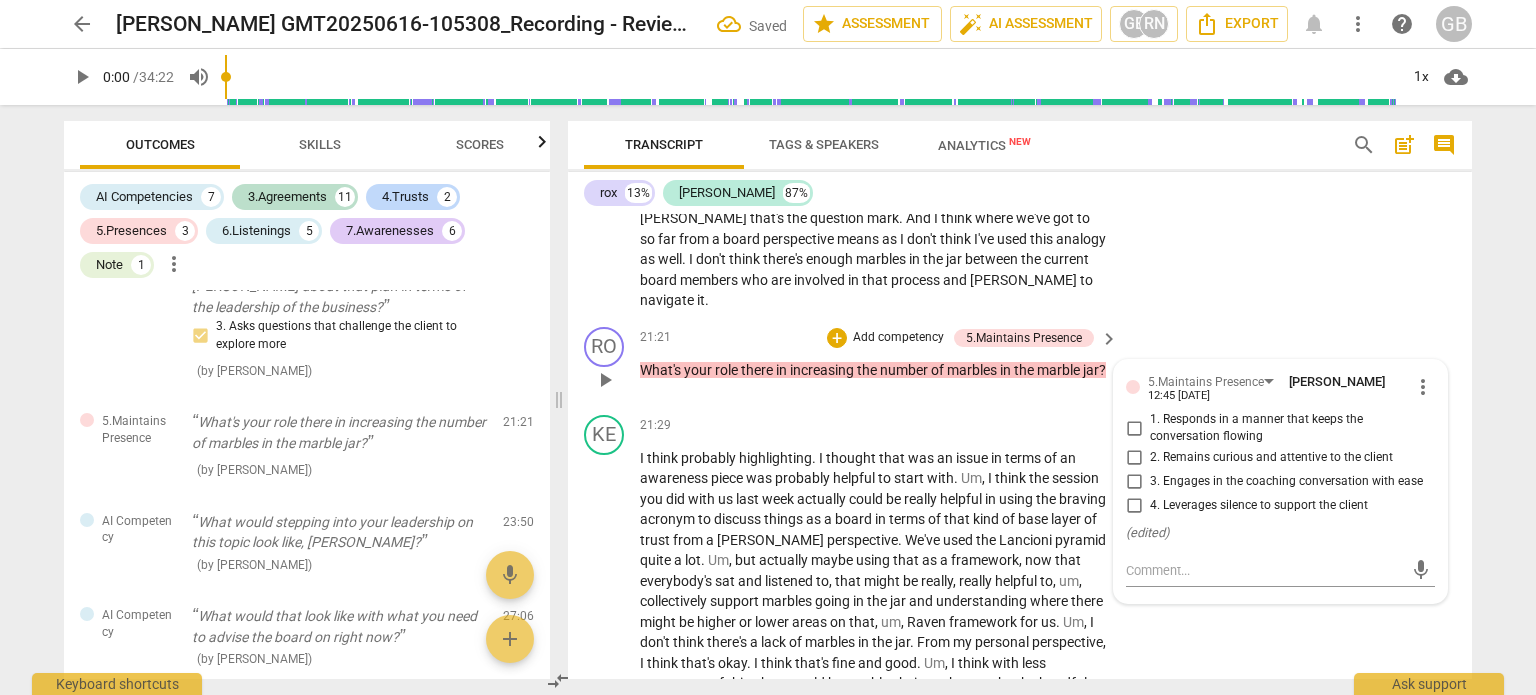 click on "2. Remains curious and attentive to the client" at bounding box center [1134, 458] 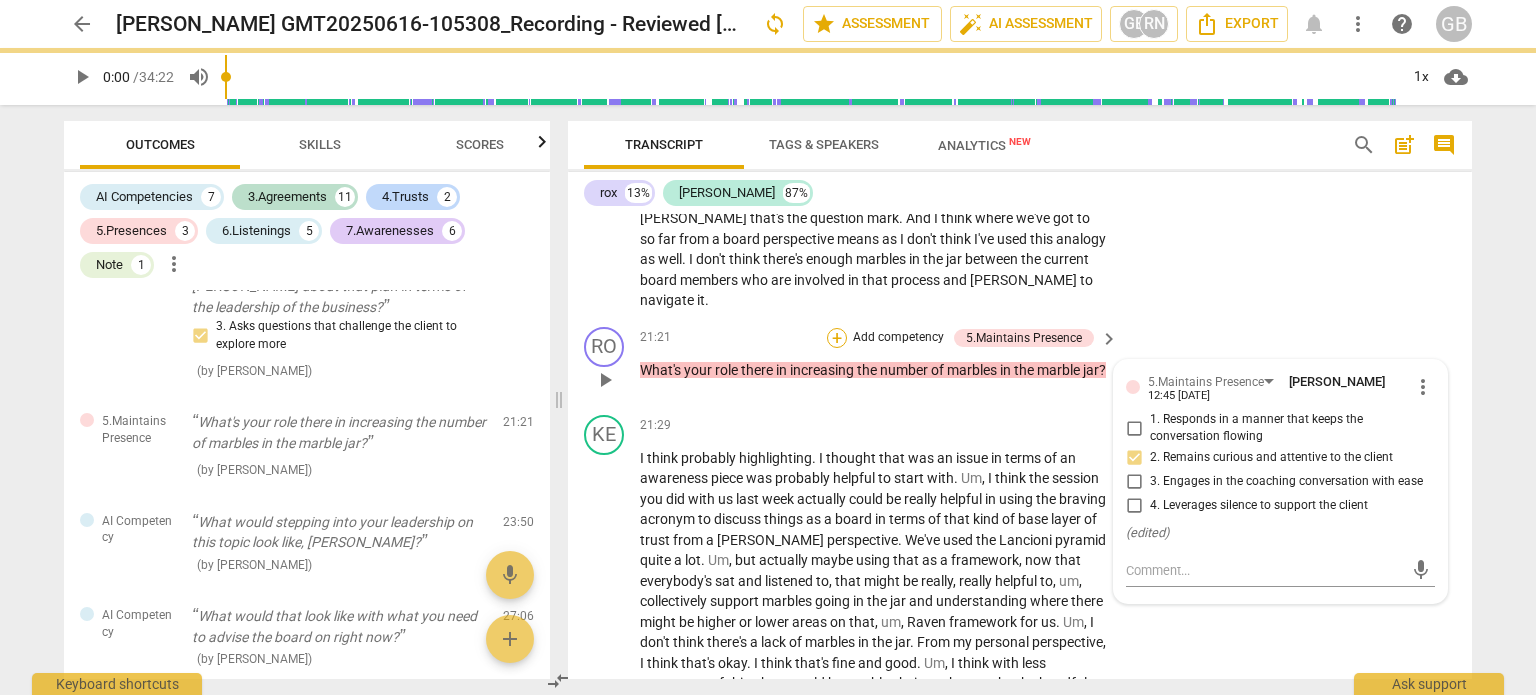 click on "+" at bounding box center [837, 338] 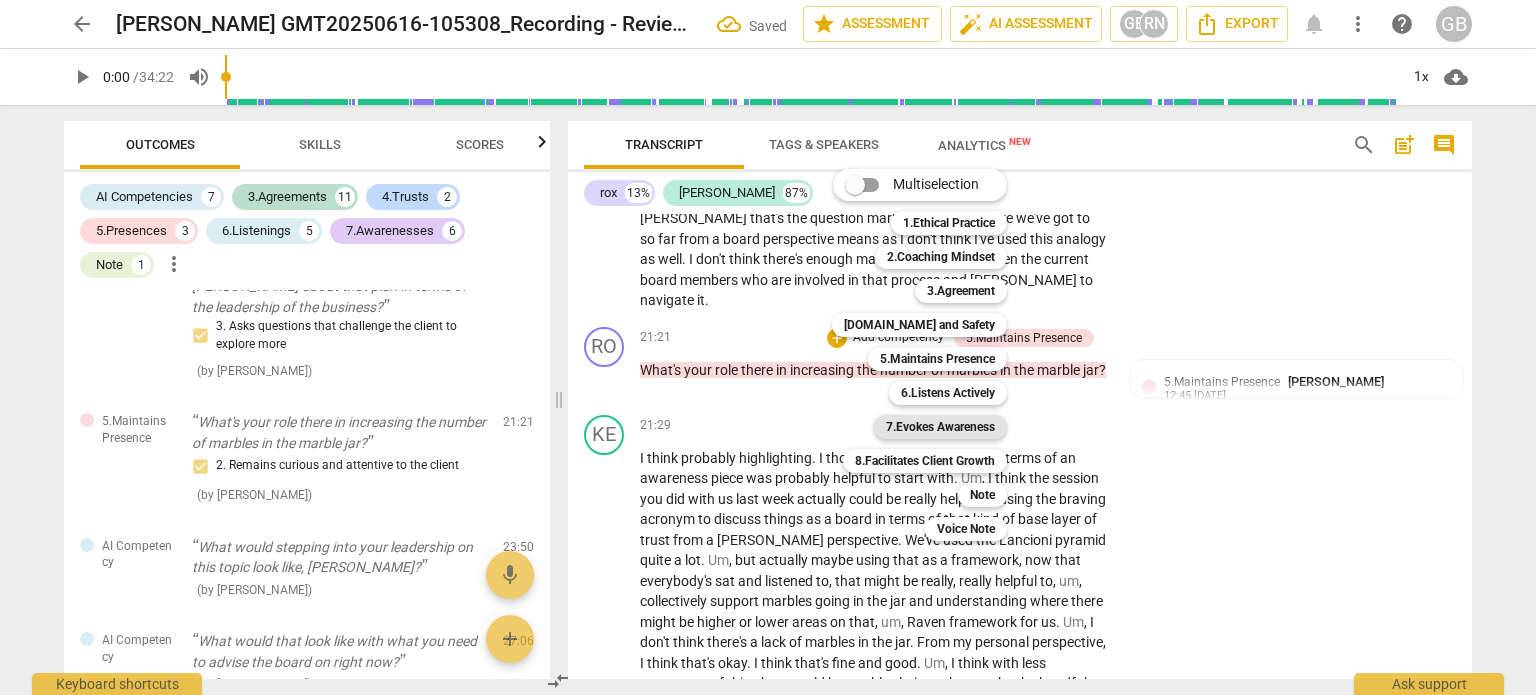click on "7.Evokes Awareness" at bounding box center [940, 427] 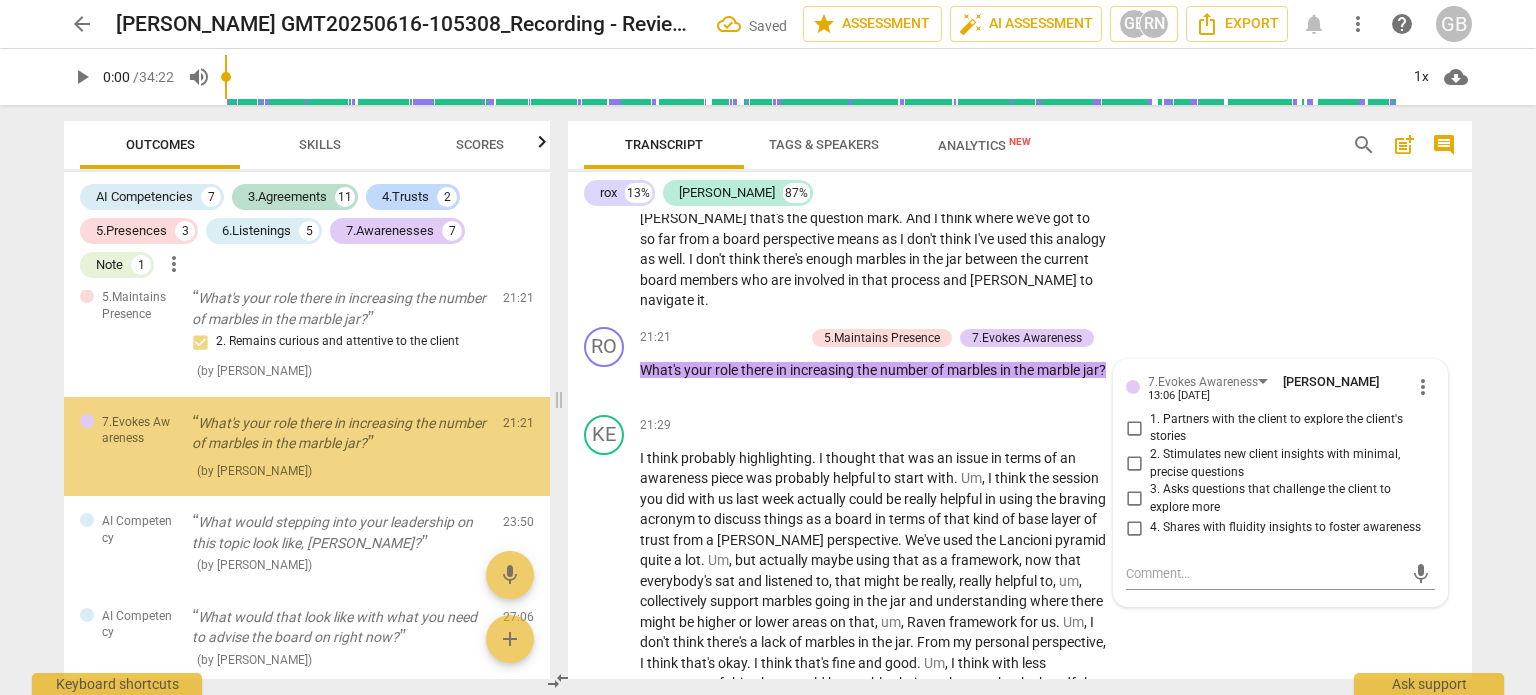 scroll, scrollTop: 3741, scrollLeft: 0, axis: vertical 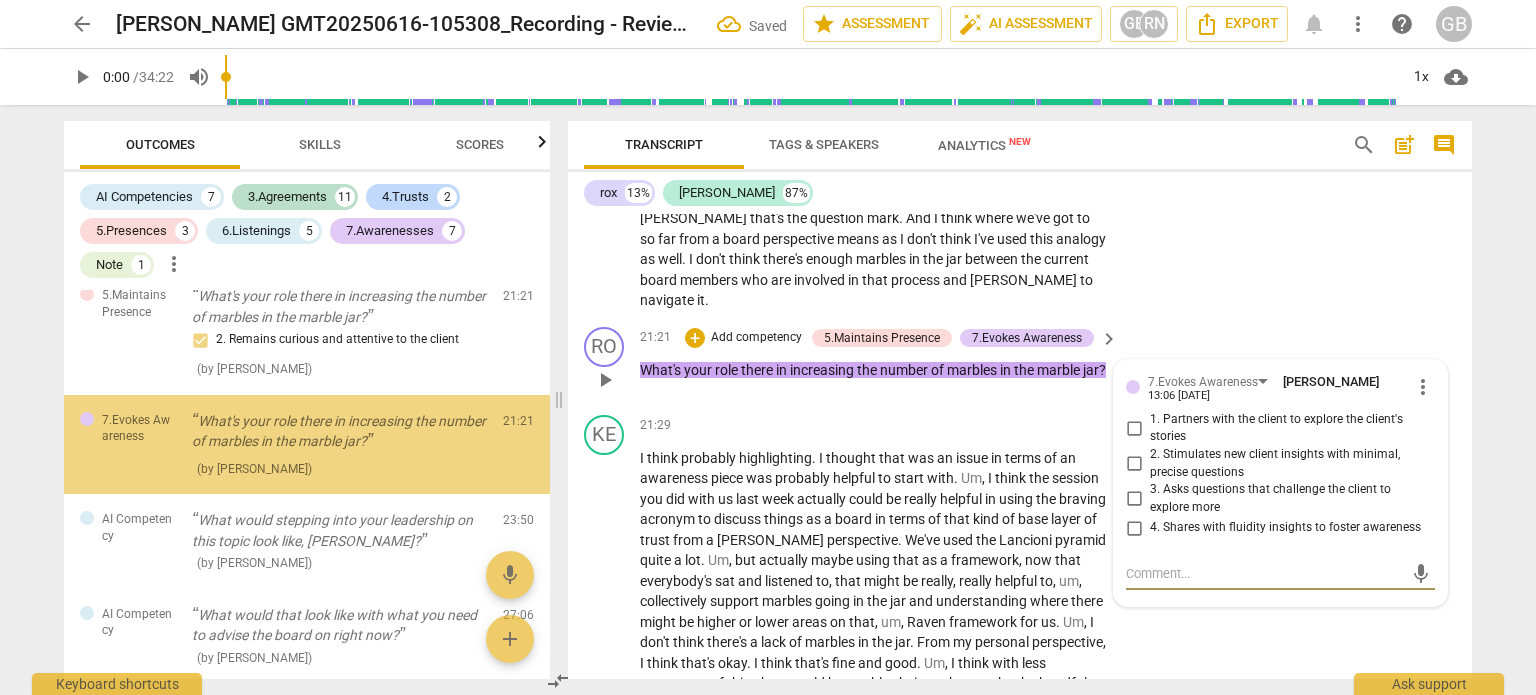 click on "1. Partners with the client to explore the client's stories" at bounding box center [1134, 428] 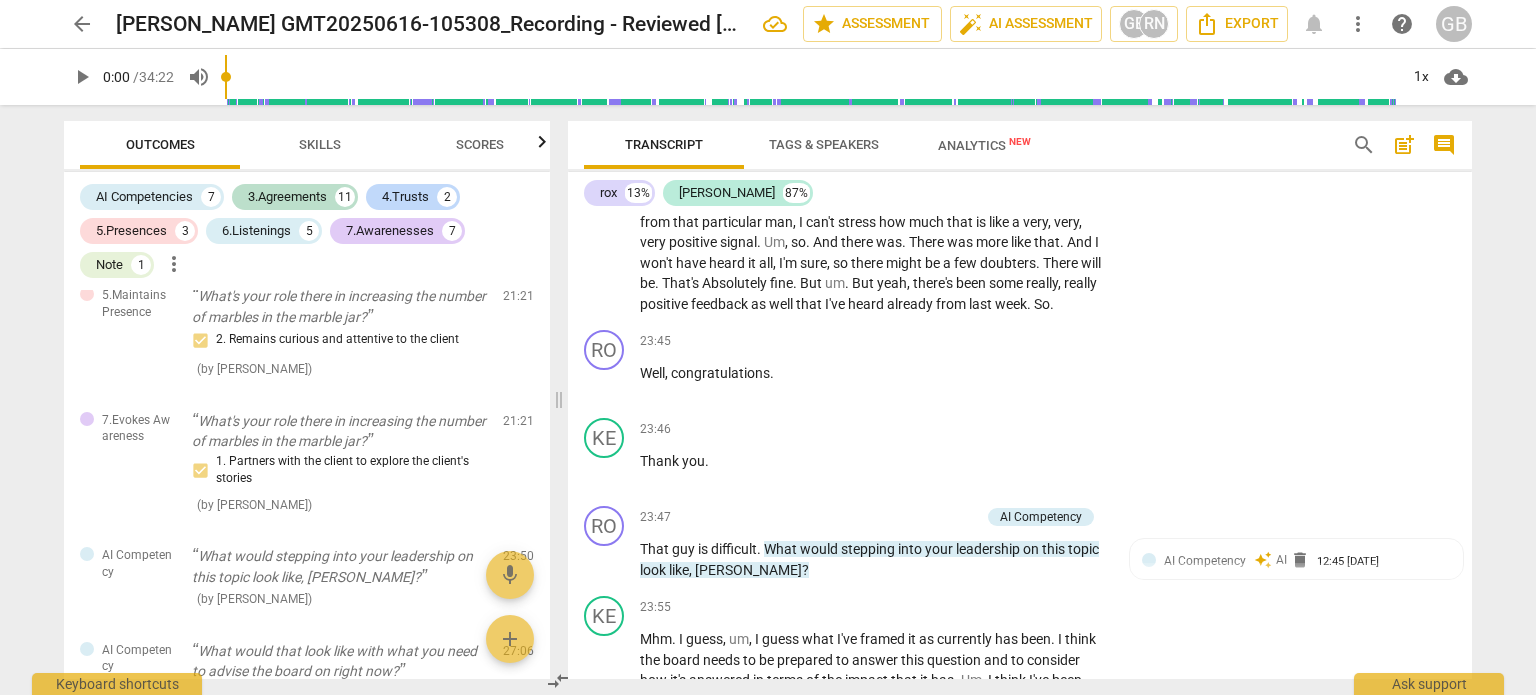 scroll, scrollTop: 10016, scrollLeft: 0, axis: vertical 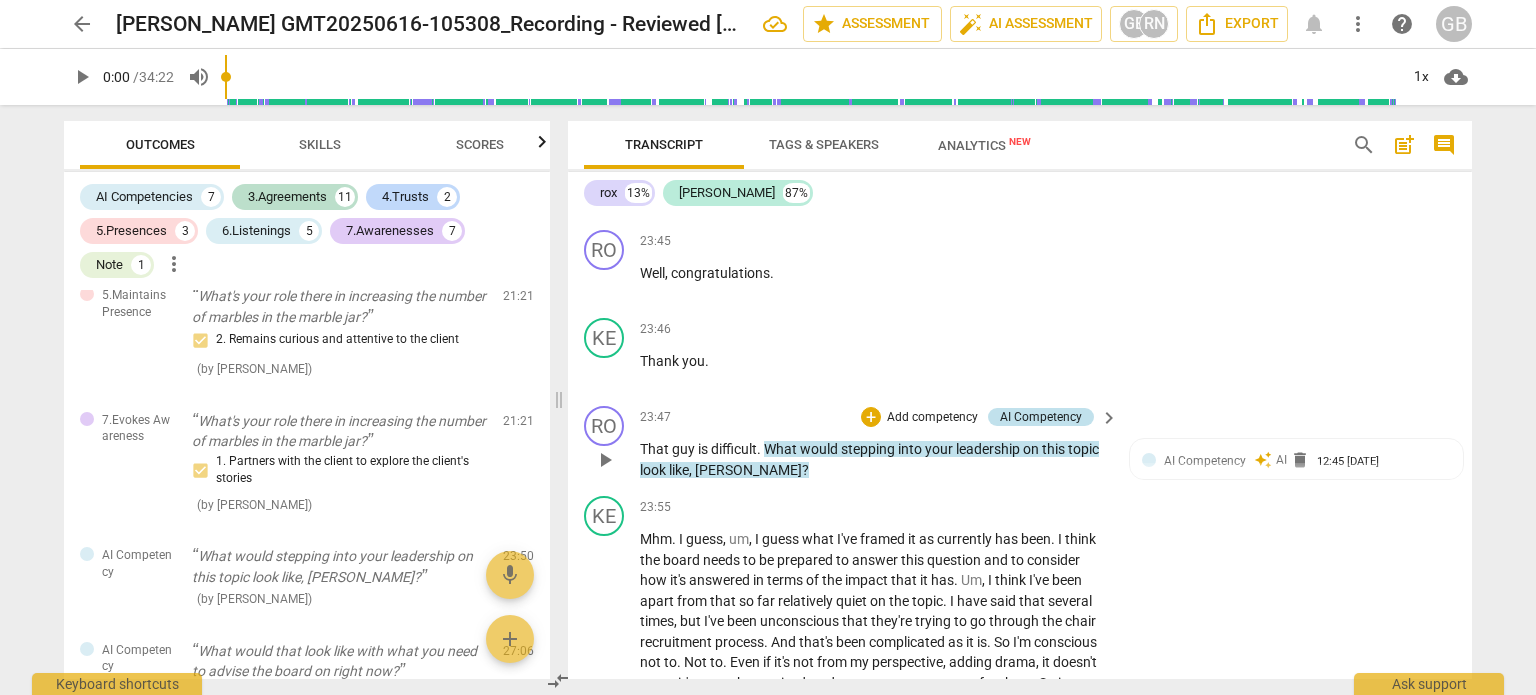 click on "AI Competency" at bounding box center (1041, 417) 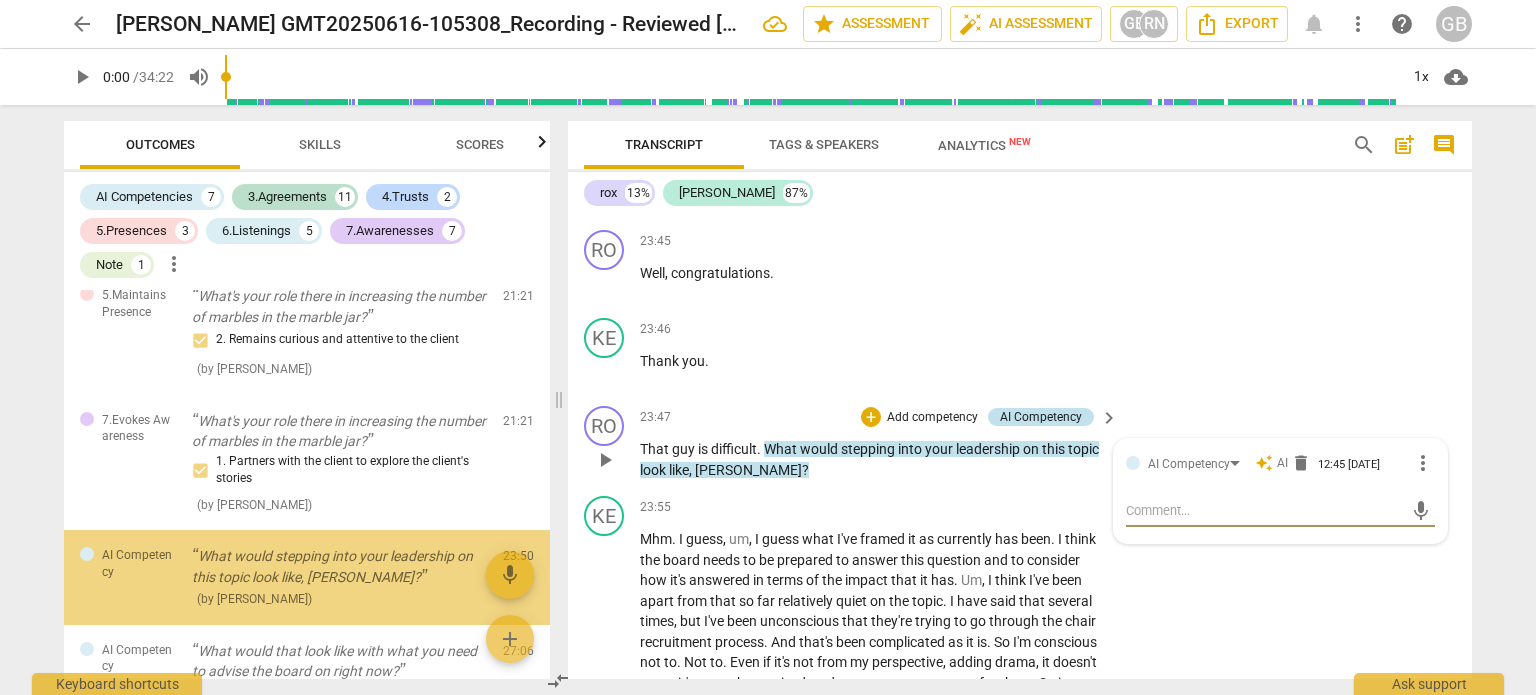 scroll, scrollTop: 3875, scrollLeft: 0, axis: vertical 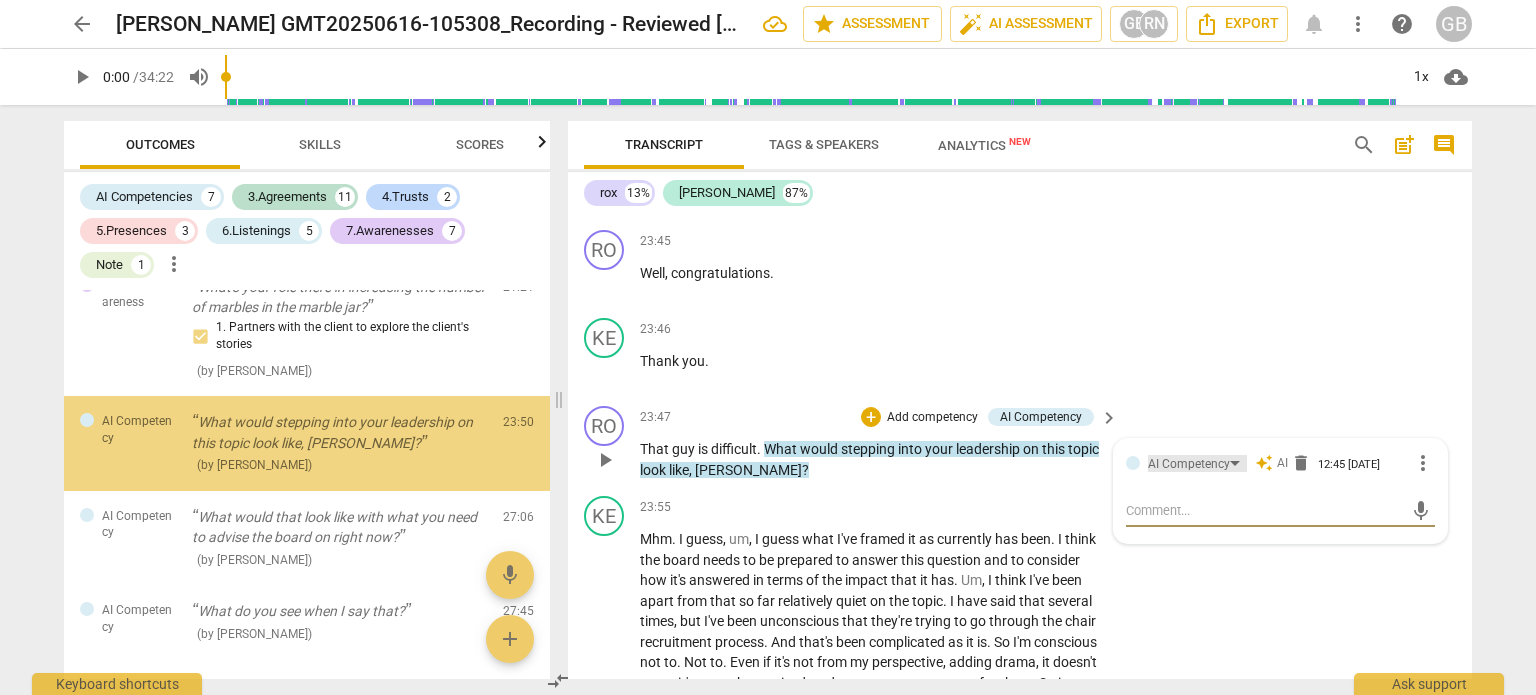 click on "AI Competency" at bounding box center (1189, 464) 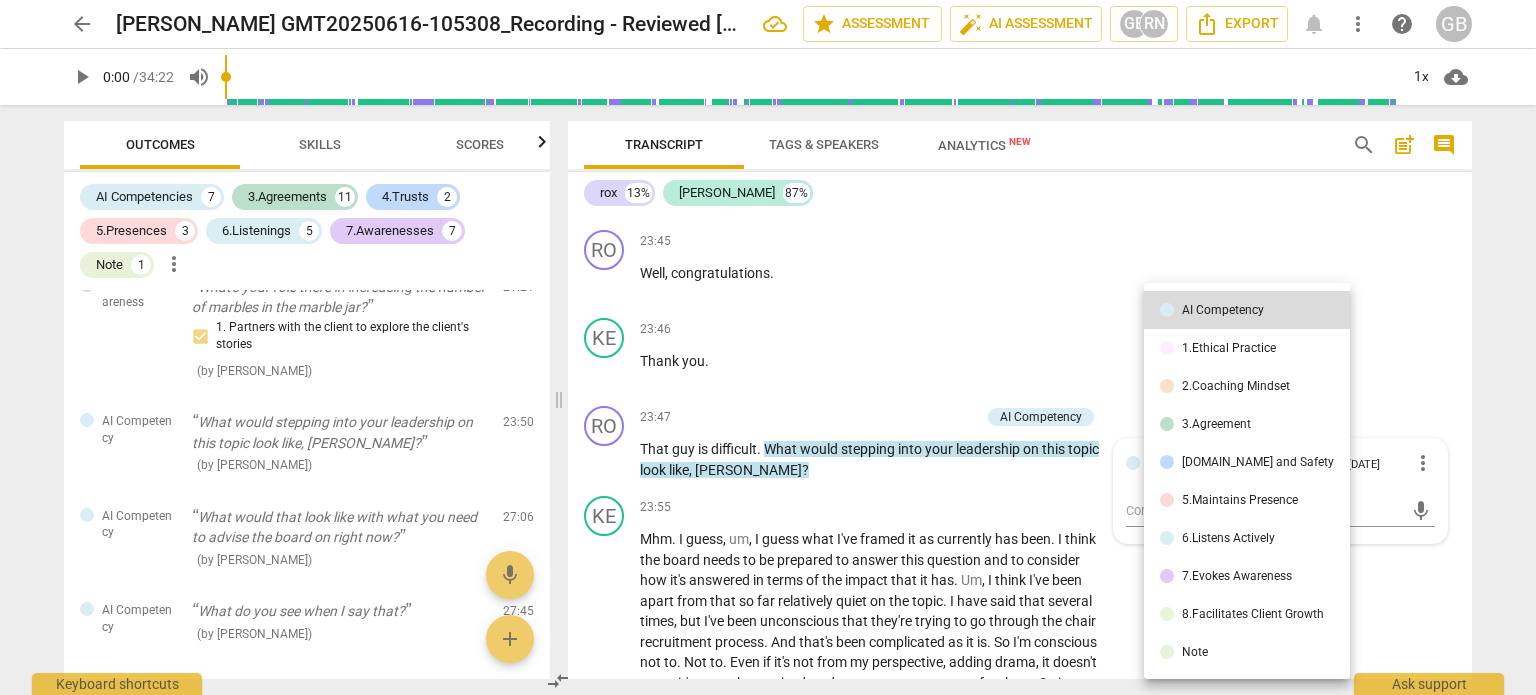 click on "8.Facilitates Client Growth" at bounding box center [1253, 614] 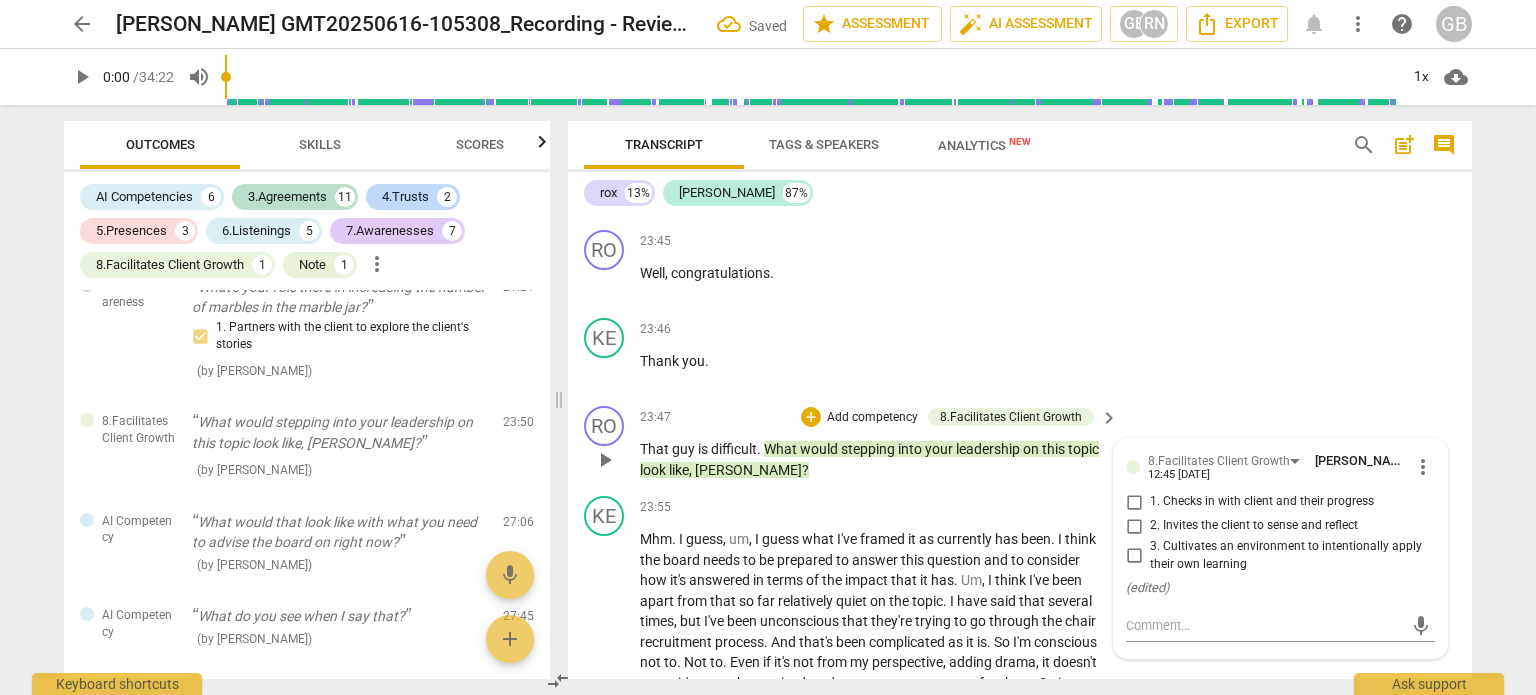 click on "2. Invites the client to sense and reflect" at bounding box center (1134, 526) 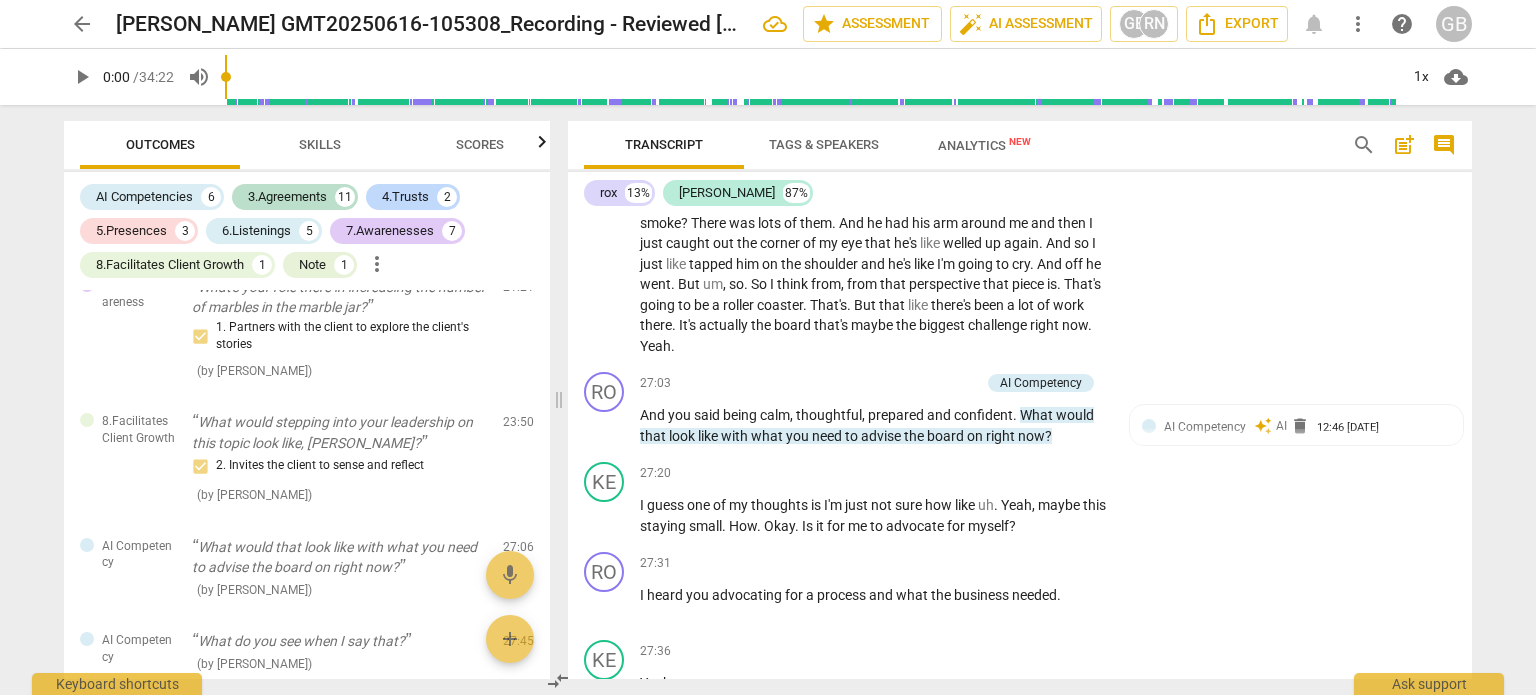 scroll, scrollTop: 11116, scrollLeft: 0, axis: vertical 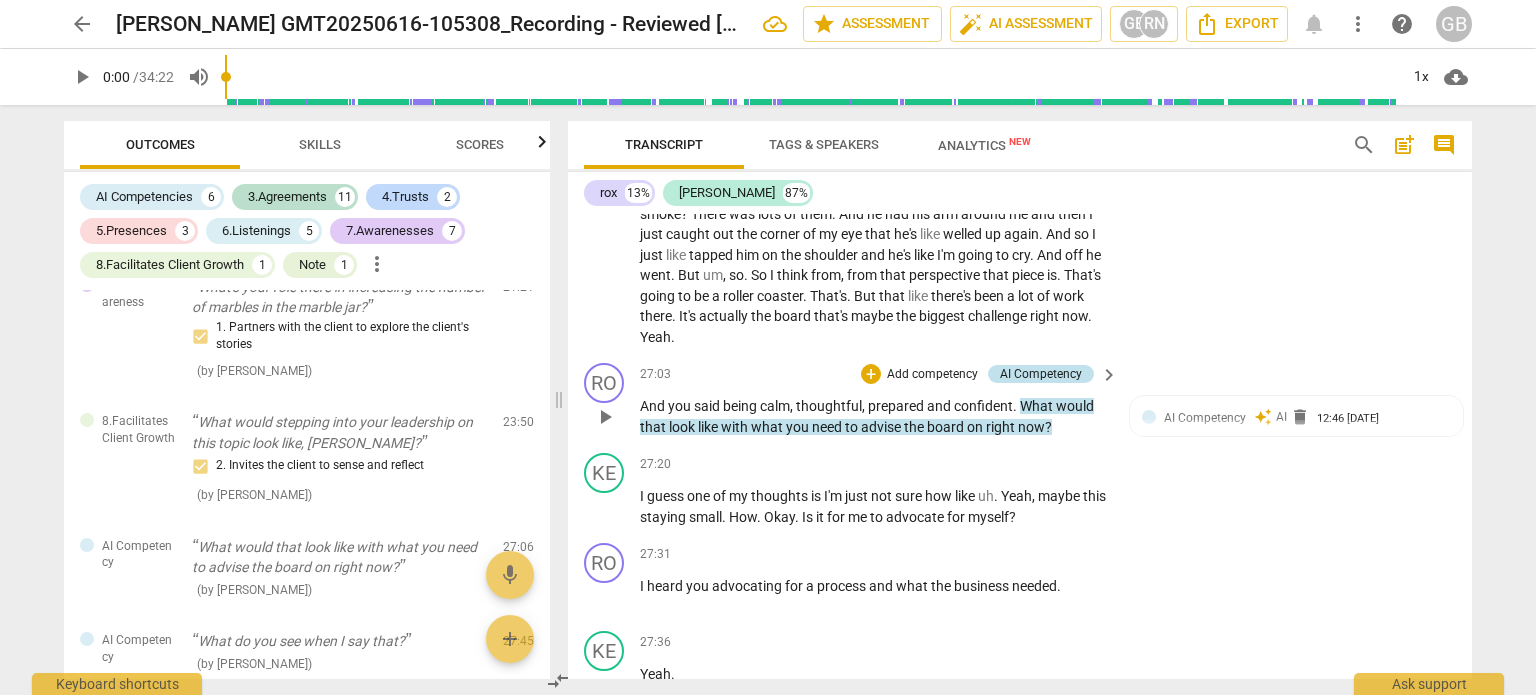 click on "AI Competency" at bounding box center [1041, 374] 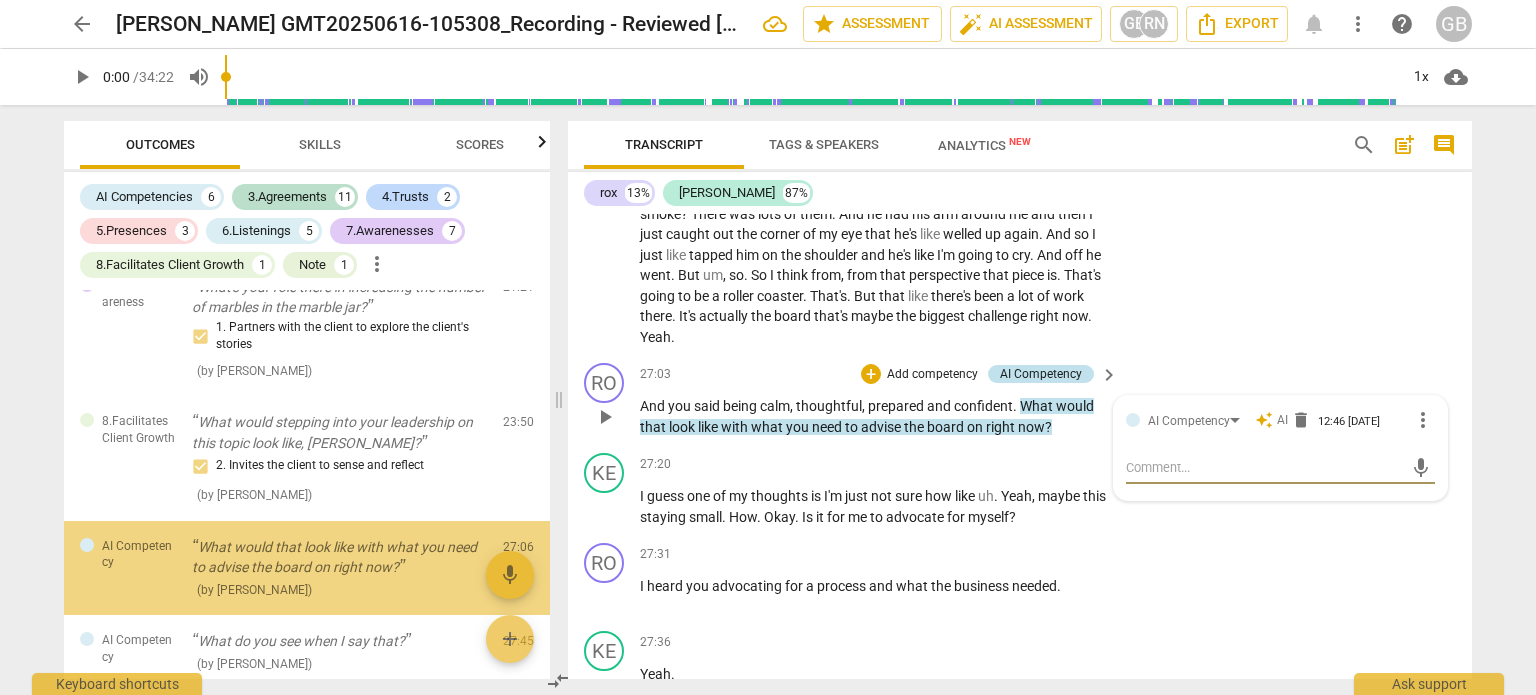 scroll, scrollTop: 3999, scrollLeft: 0, axis: vertical 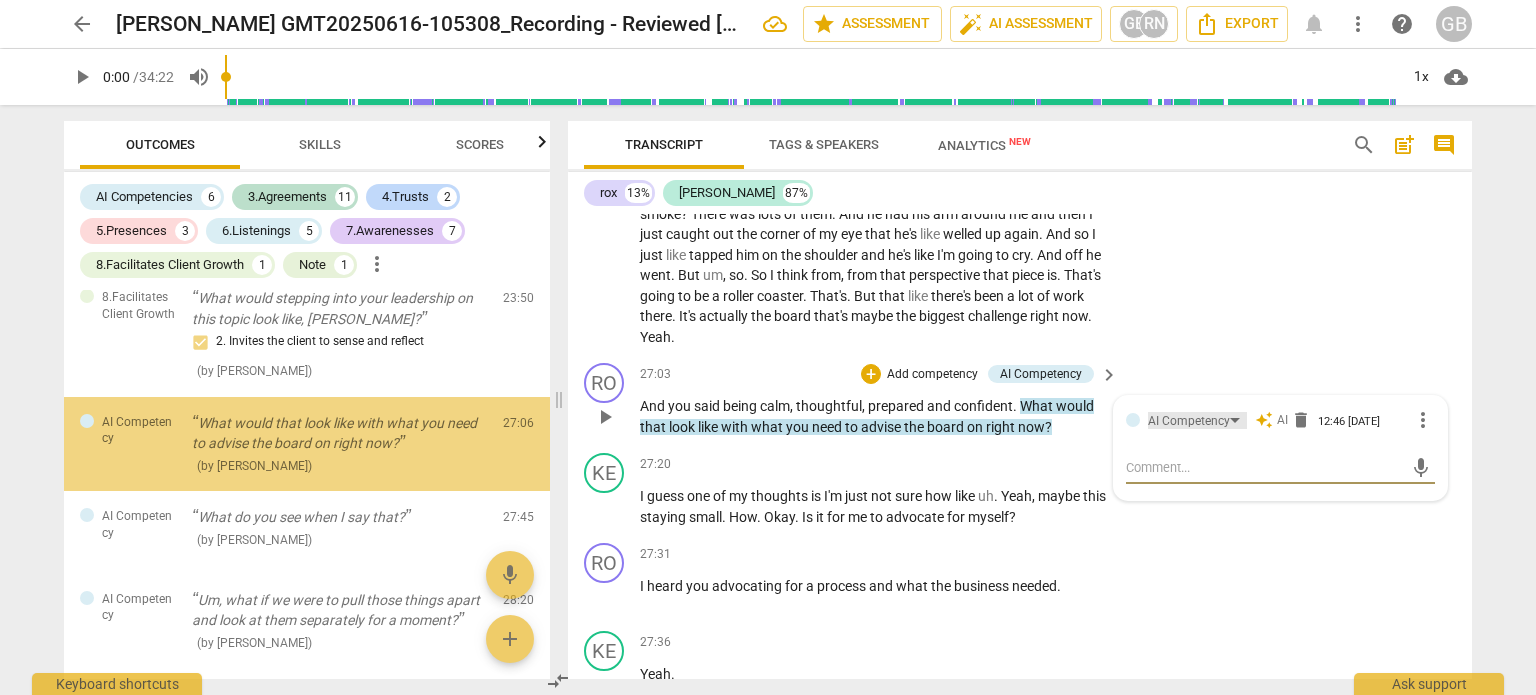 click on "AI Competency" at bounding box center [1189, 421] 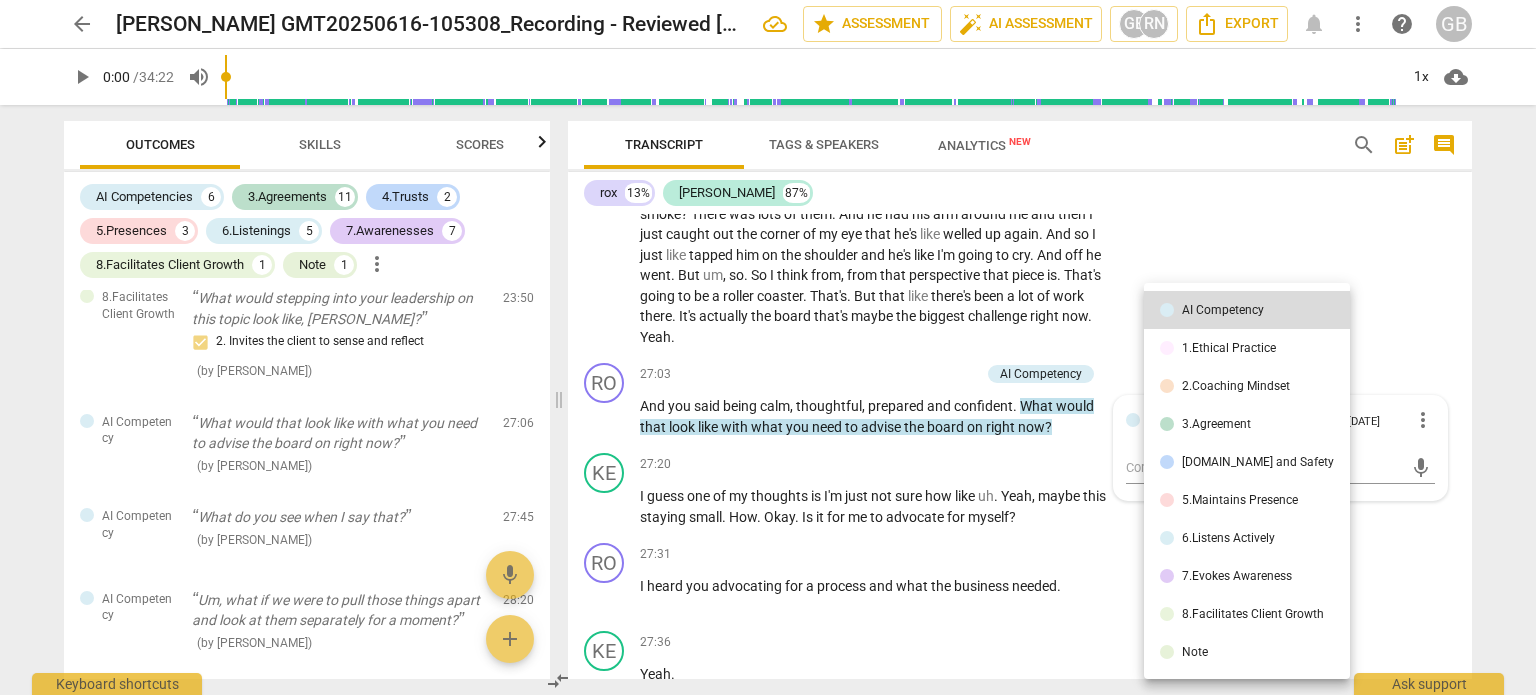drag, startPoint x: 1205, startPoint y: 645, endPoint x: 1204, endPoint y: 619, distance: 26.019224 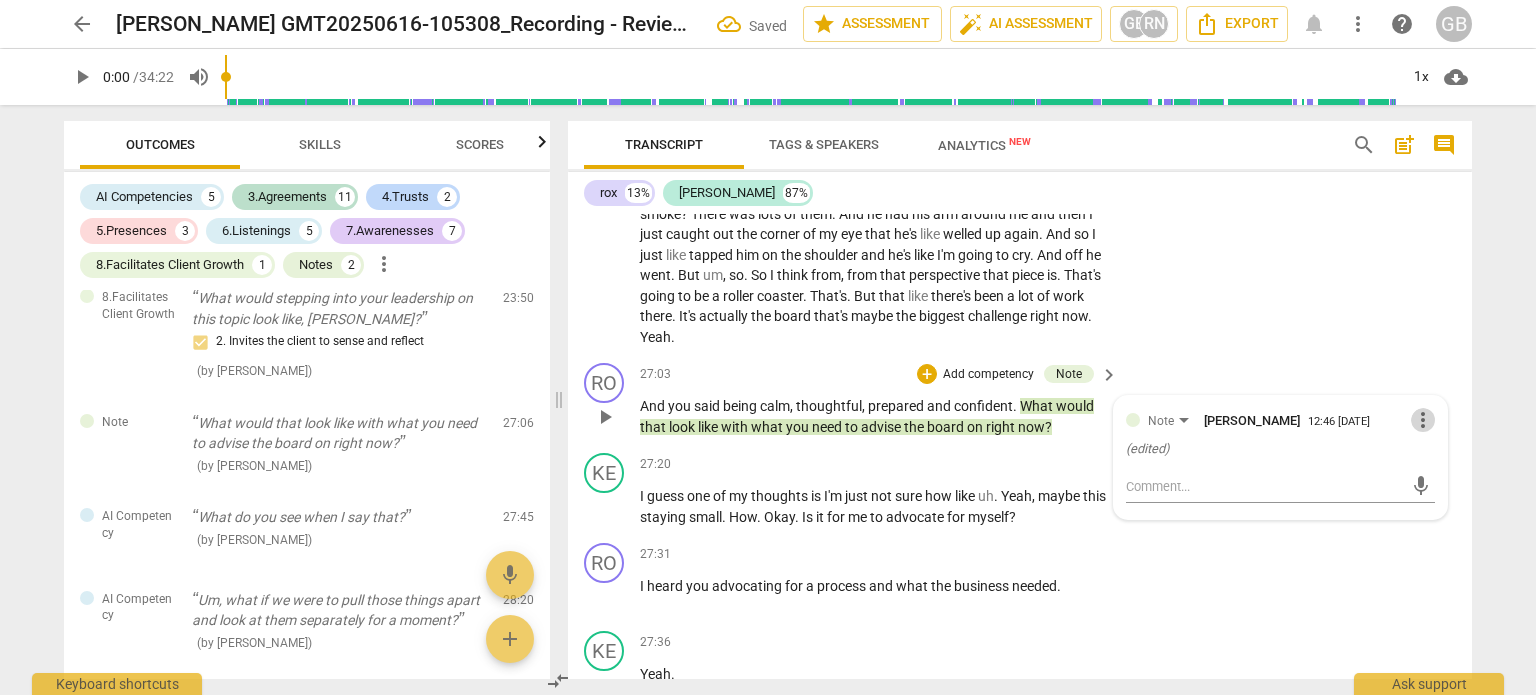 click on "more_vert" at bounding box center (1423, 420) 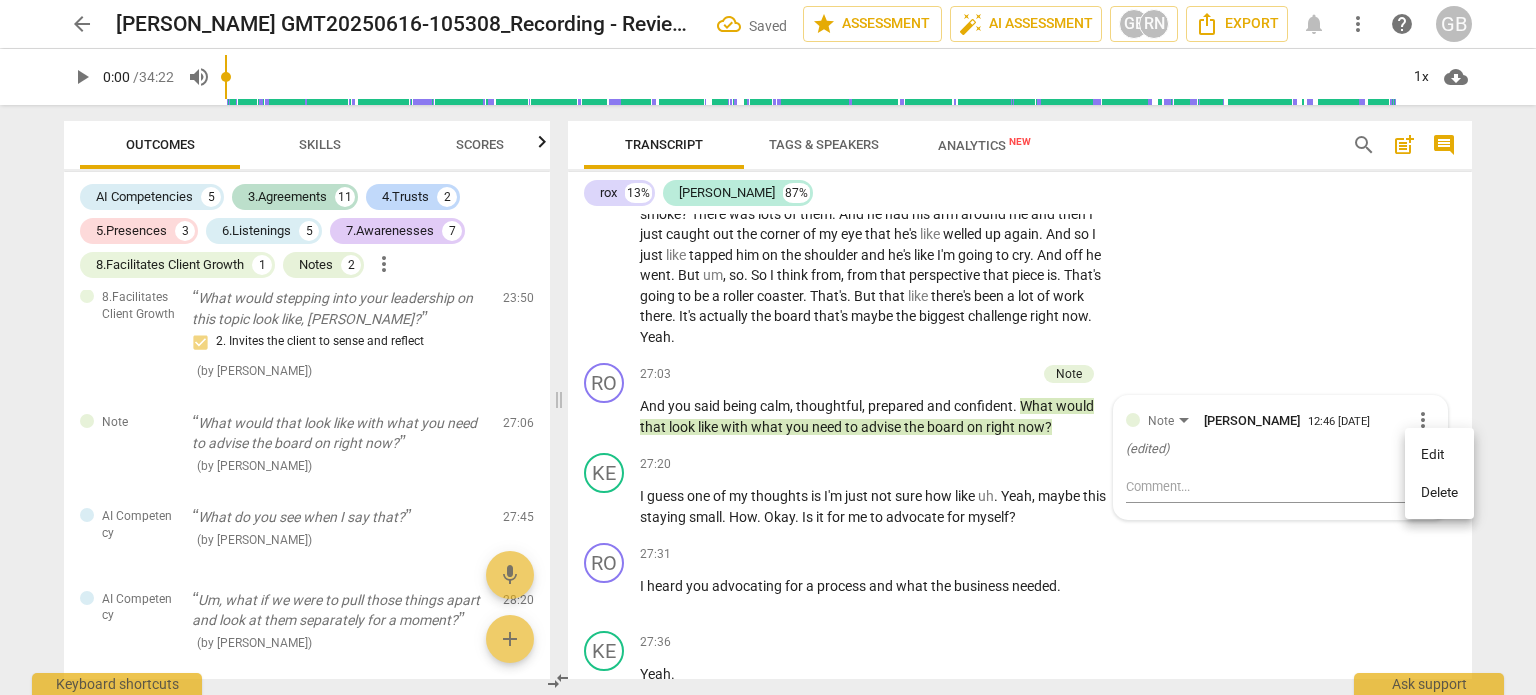 click on "Delete" at bounding box center [1439, 493] 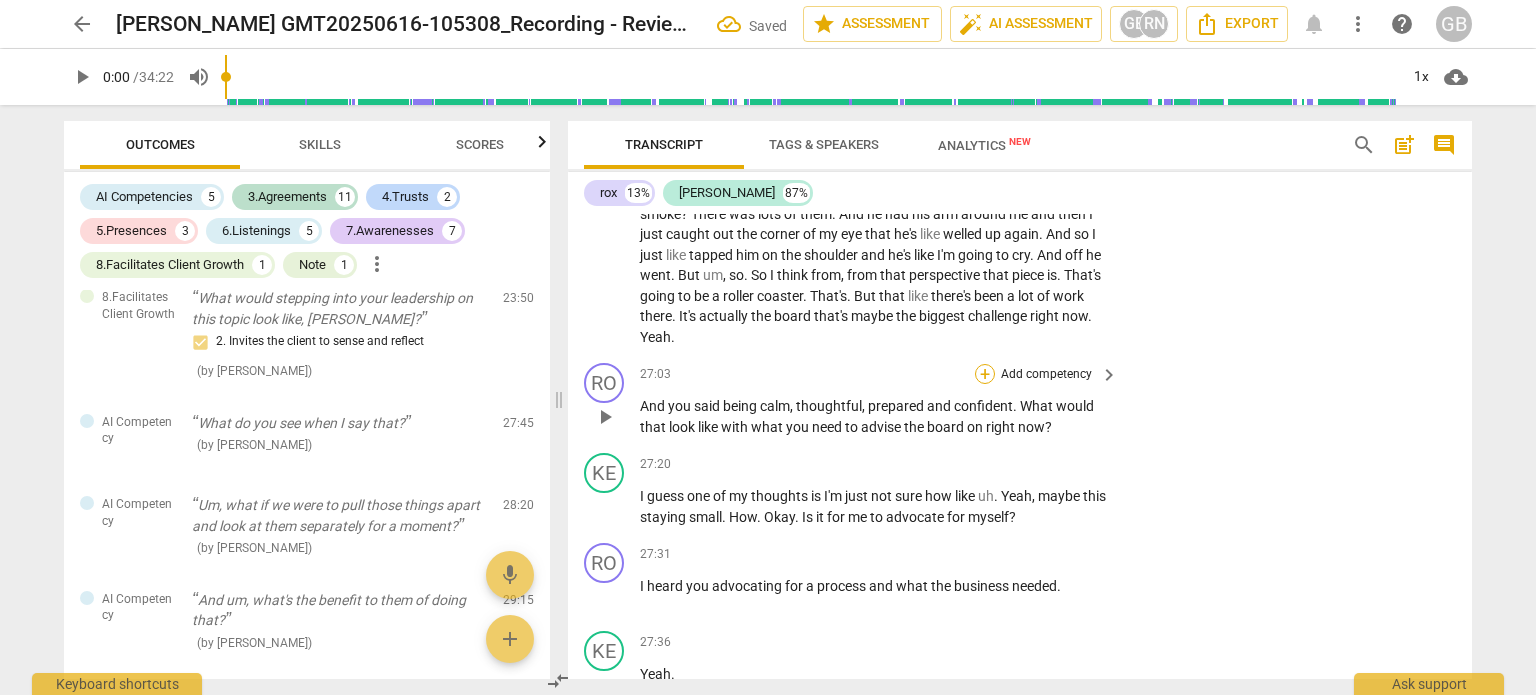 click on "+" at bounding box center (985, 374) 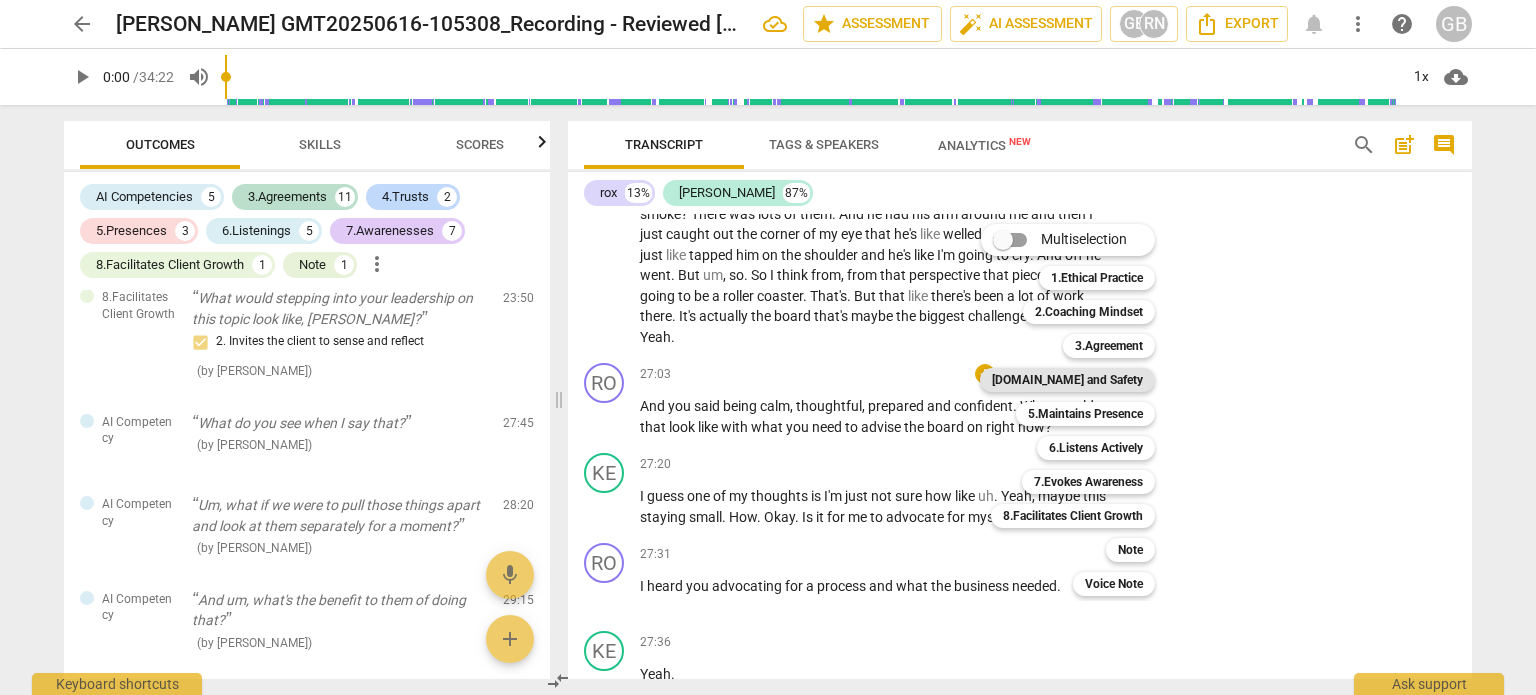 click on "[DOMAIN_NAME] and Safety" at bounding box center [1067, 380] 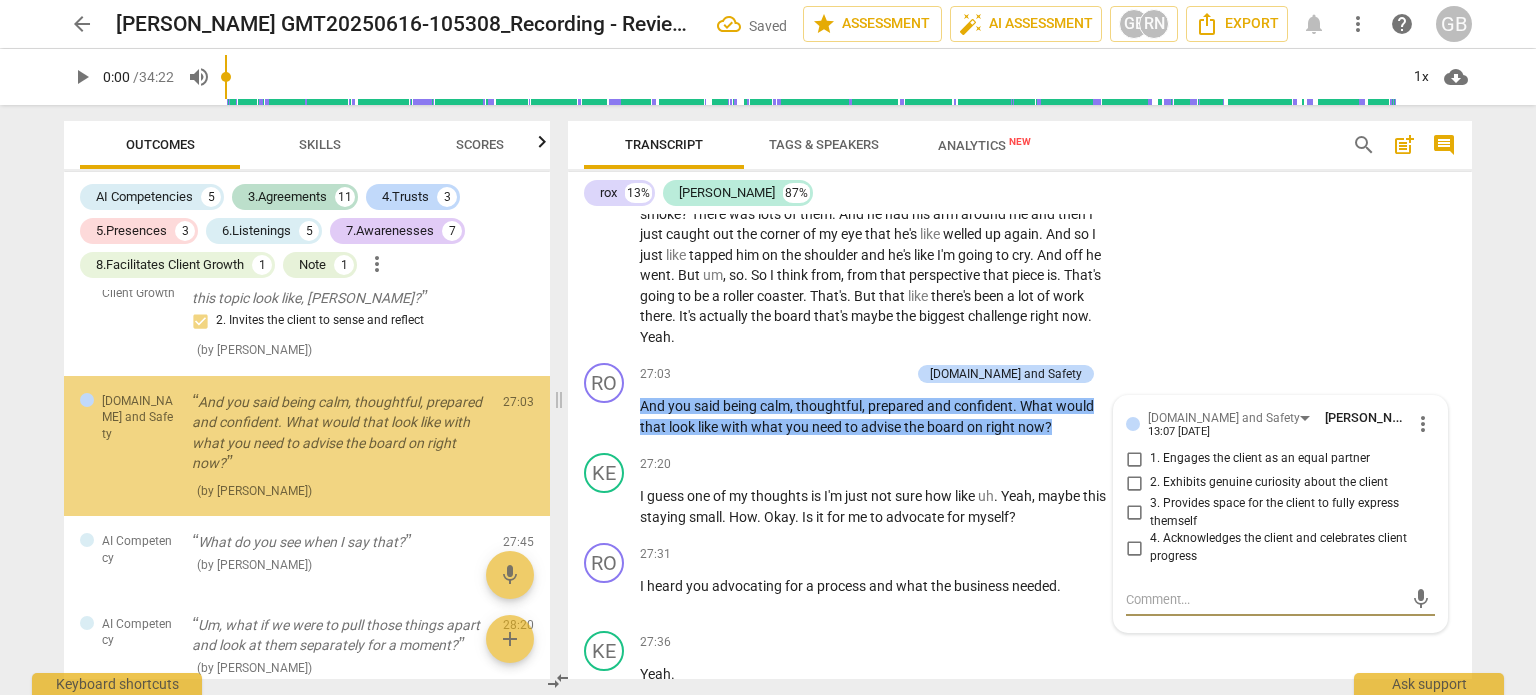 scroll, scrollTop: 4022, scrollLeft: 0, axis: vertical 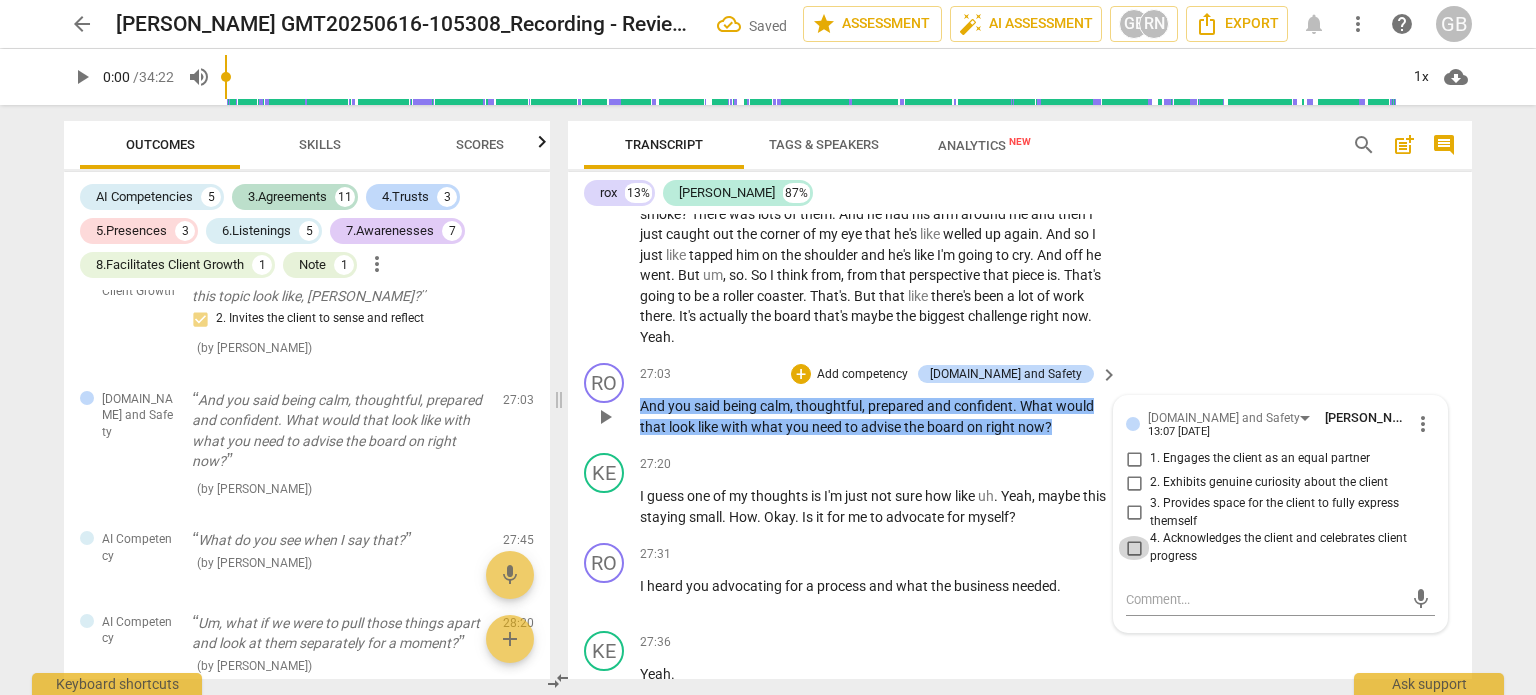 click on "4. Acknowledges the client and celebrates client progress" at bounding box center [1134, 548] 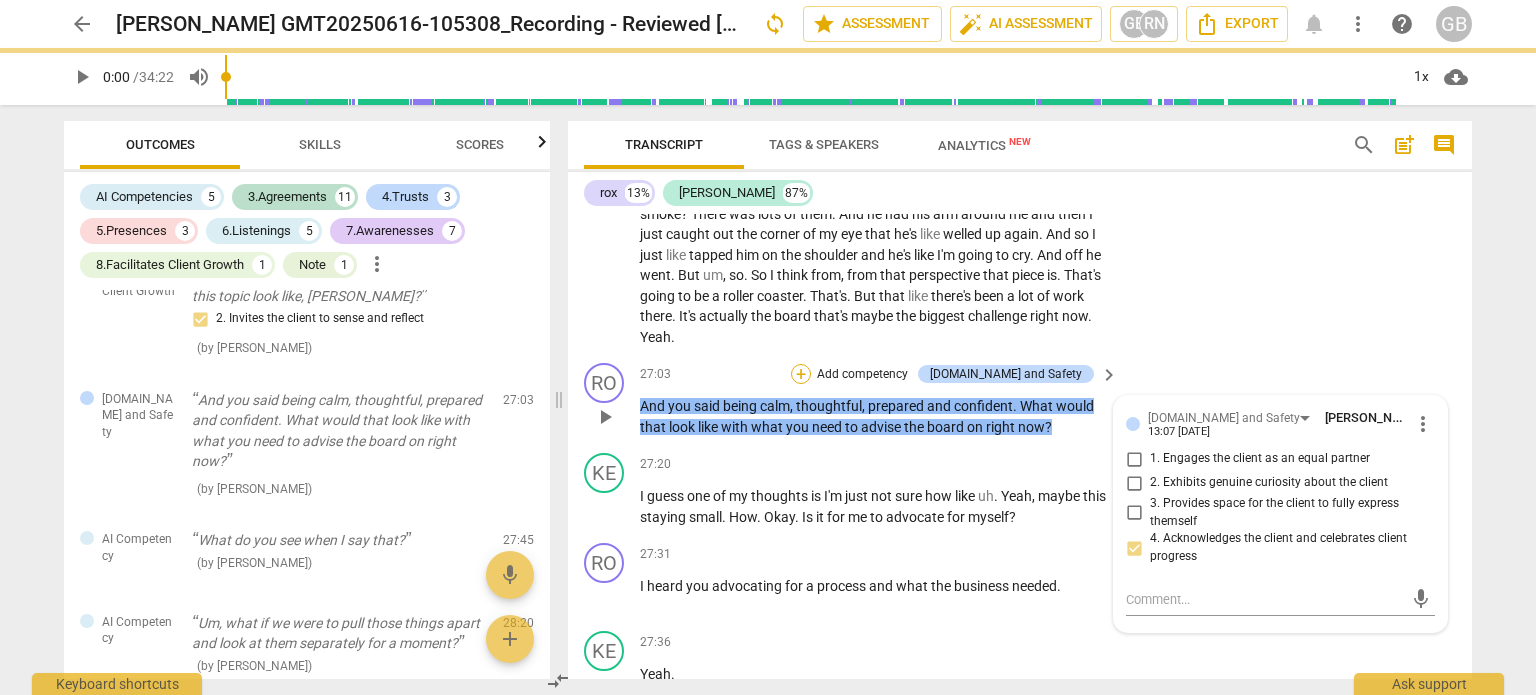 click on "+" at bounding box center [801, 374] 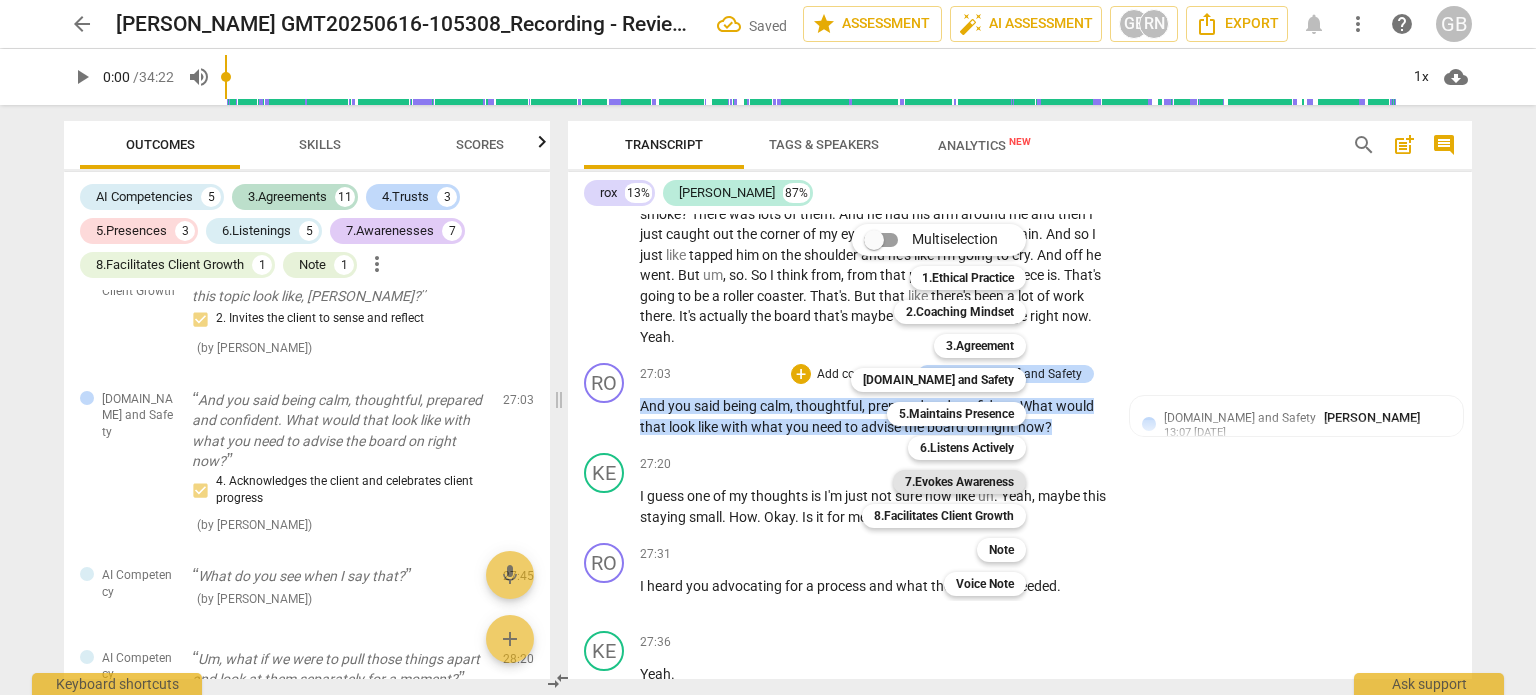 click on "7.Evokes Awareness" at bounding box center [959, 482] 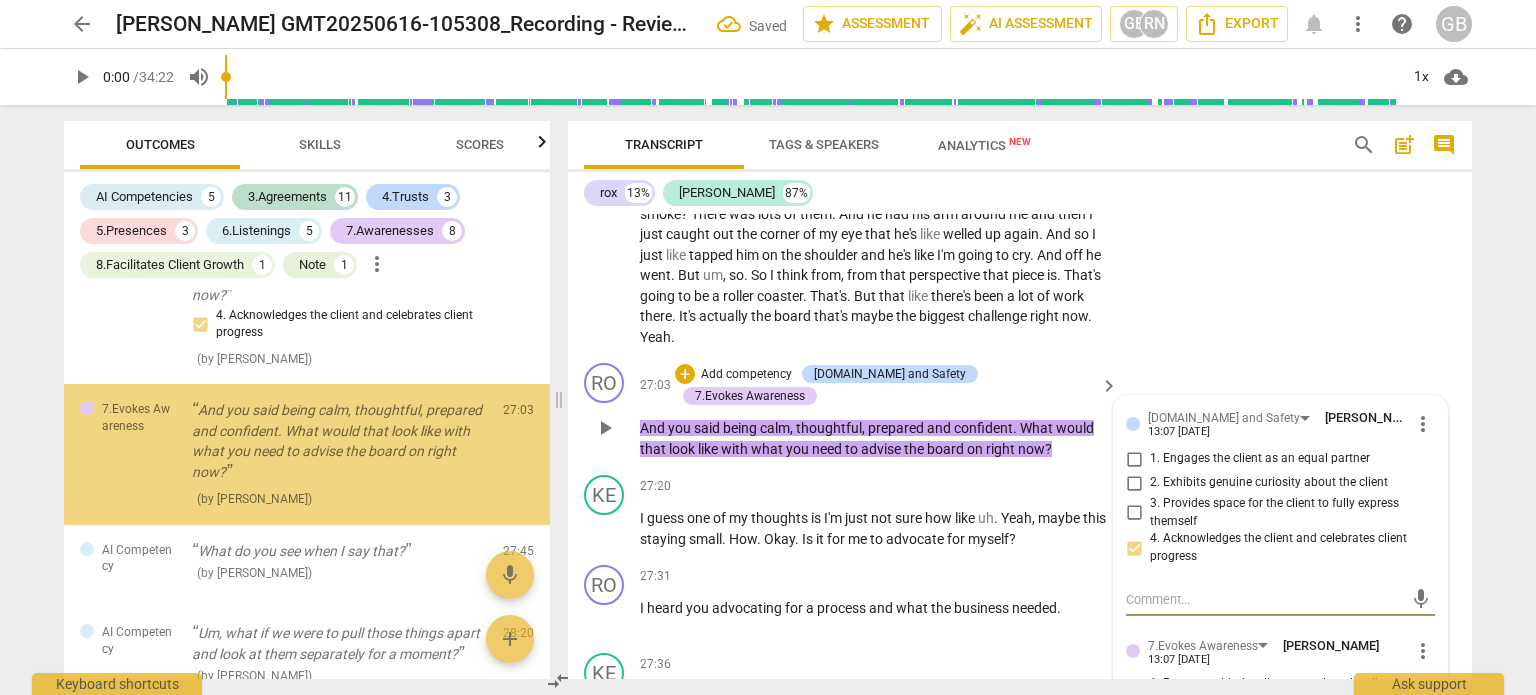 scroll, scrollTop: 4199, scrollLeft: 0, axis: vertical 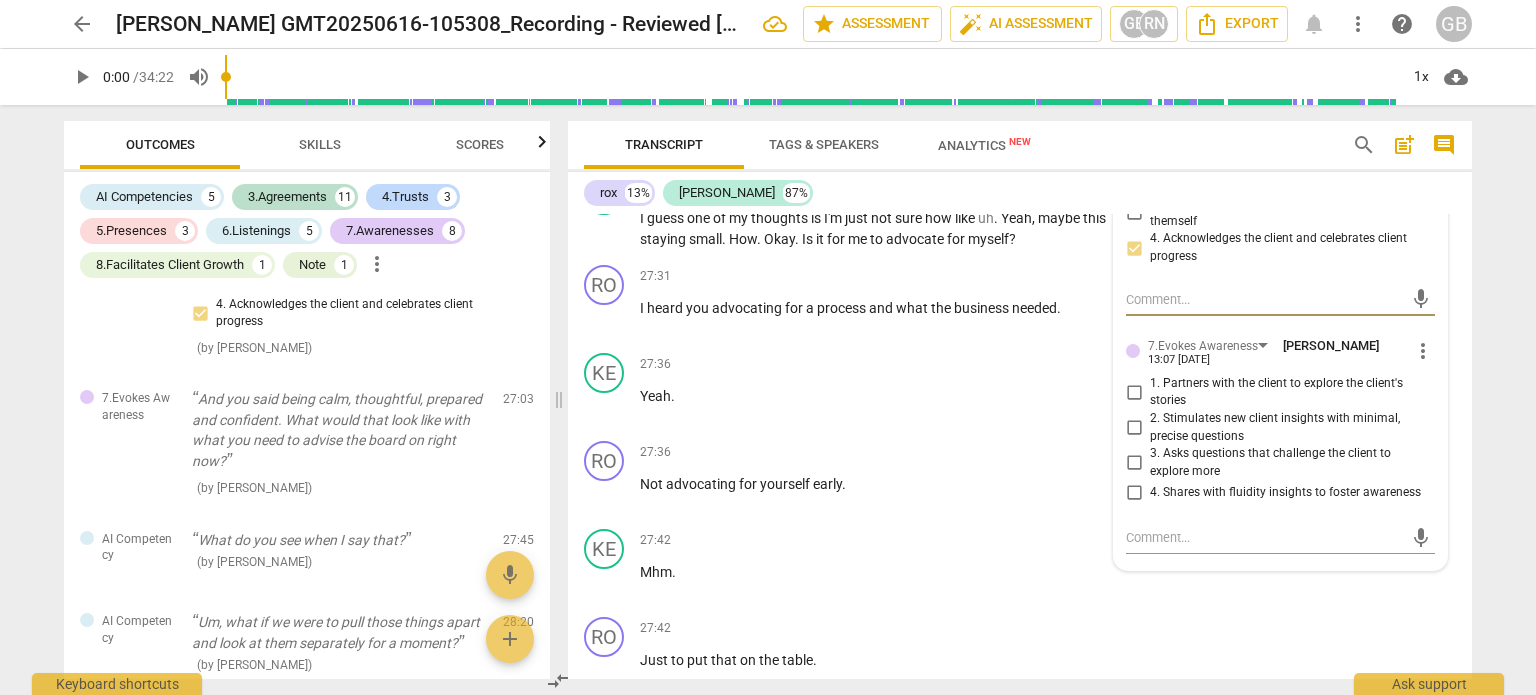 click on "1. Partners with the client to explore the client's stories" at bounding box center [1134, 392] 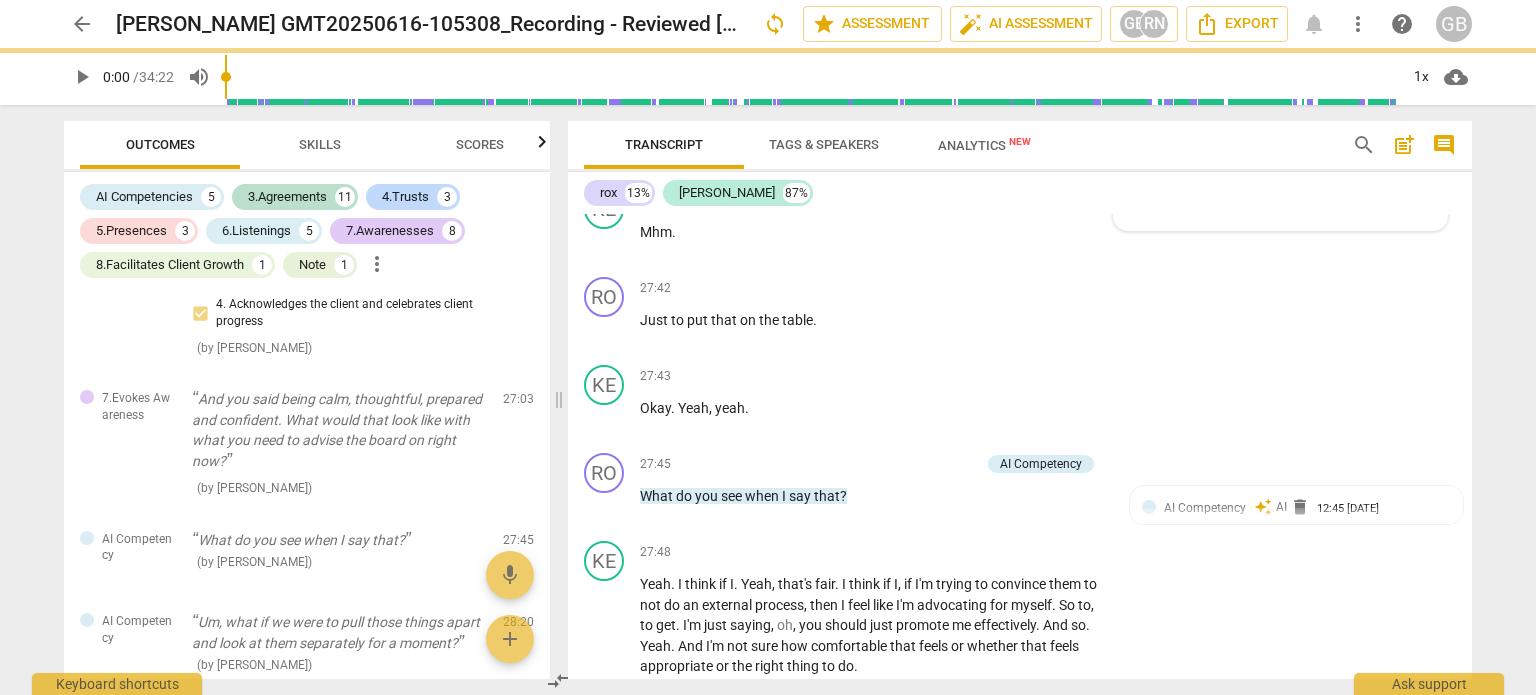 scroll, scrollTop: 11816, scrollLeft: 0, axis: vertical 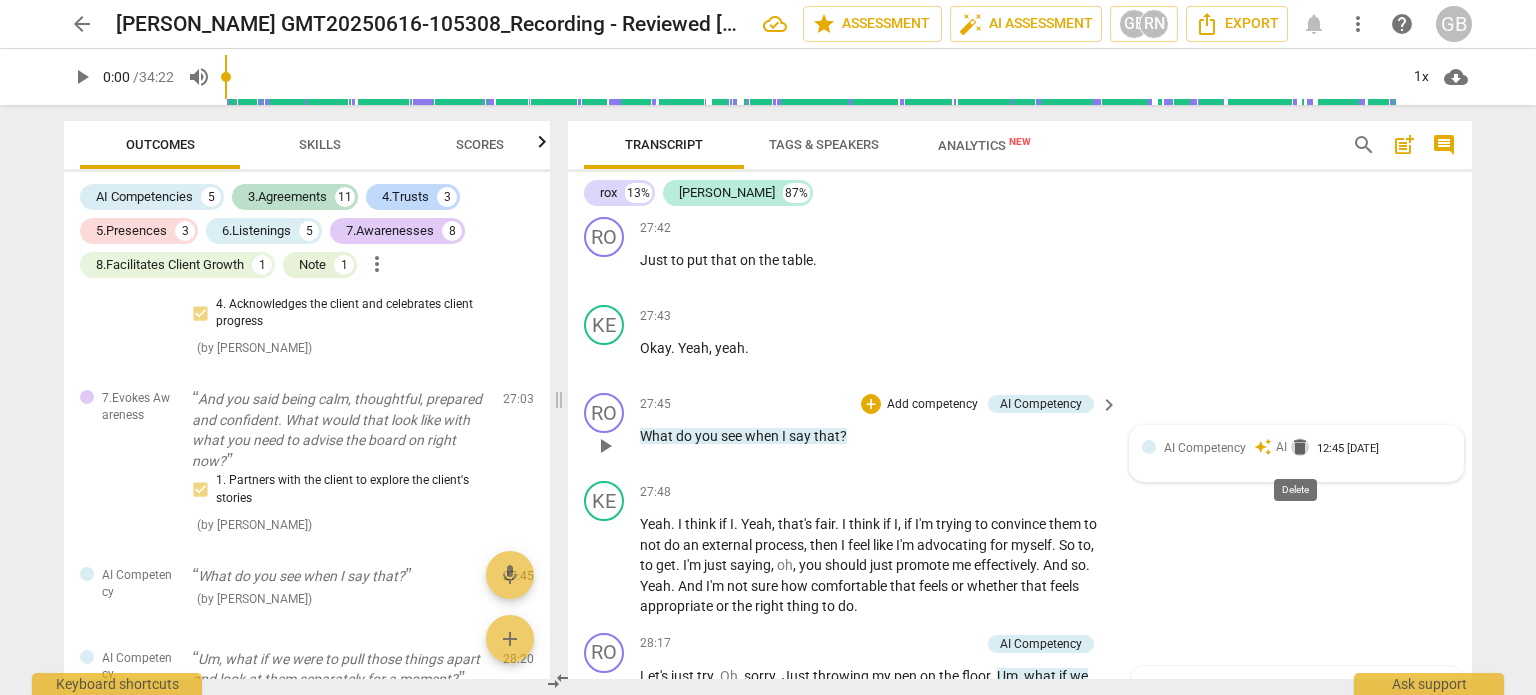 click on "delete" at bounding box center (1300, 447) 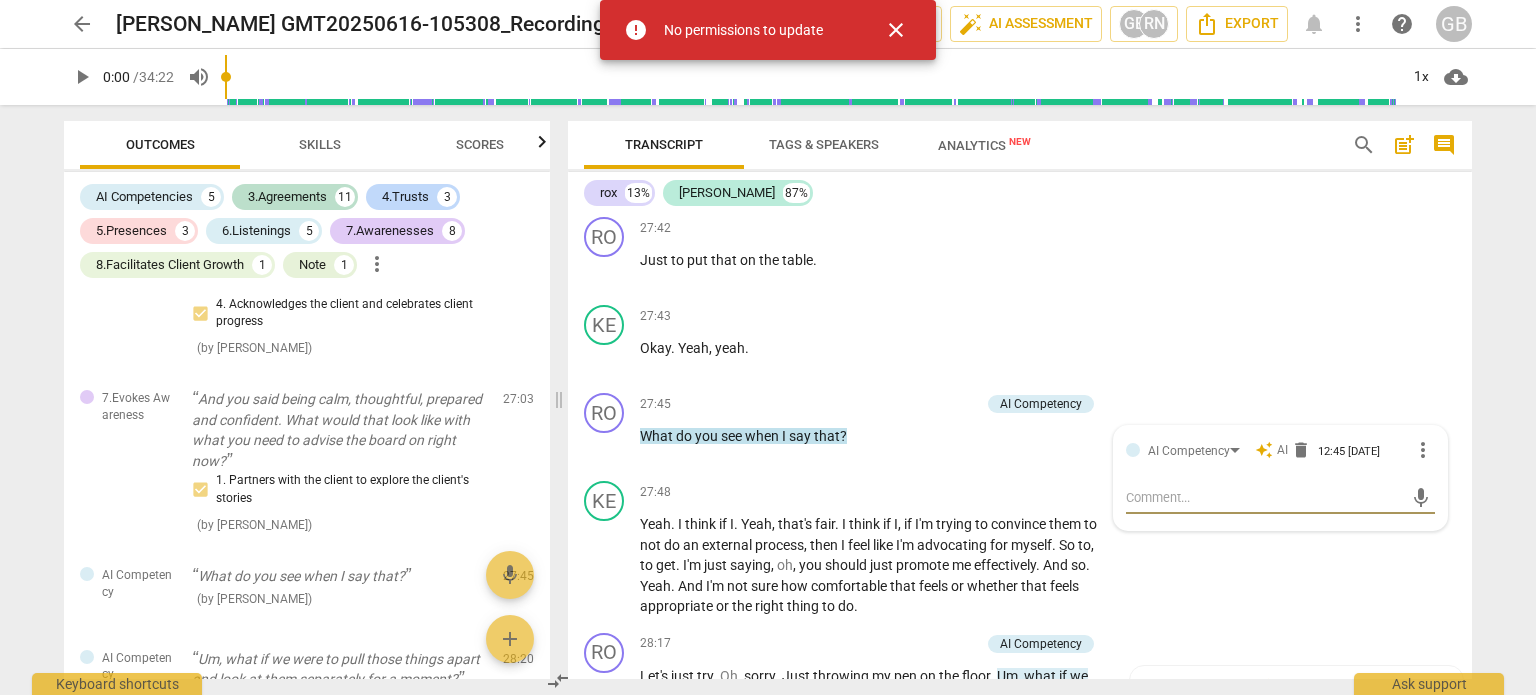 click on "close" at bounding box center [896, 30] 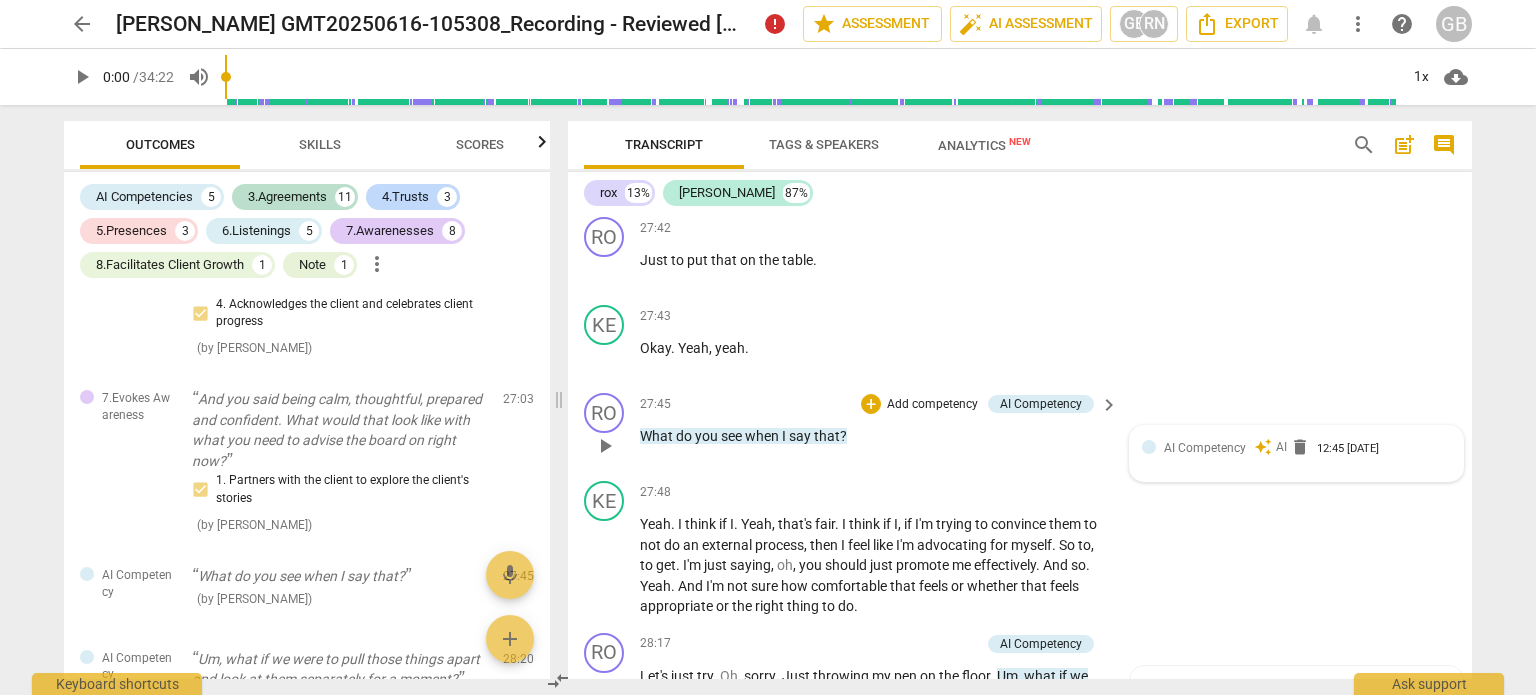 click on "AI Competency" at bounding box center (1205, 448) 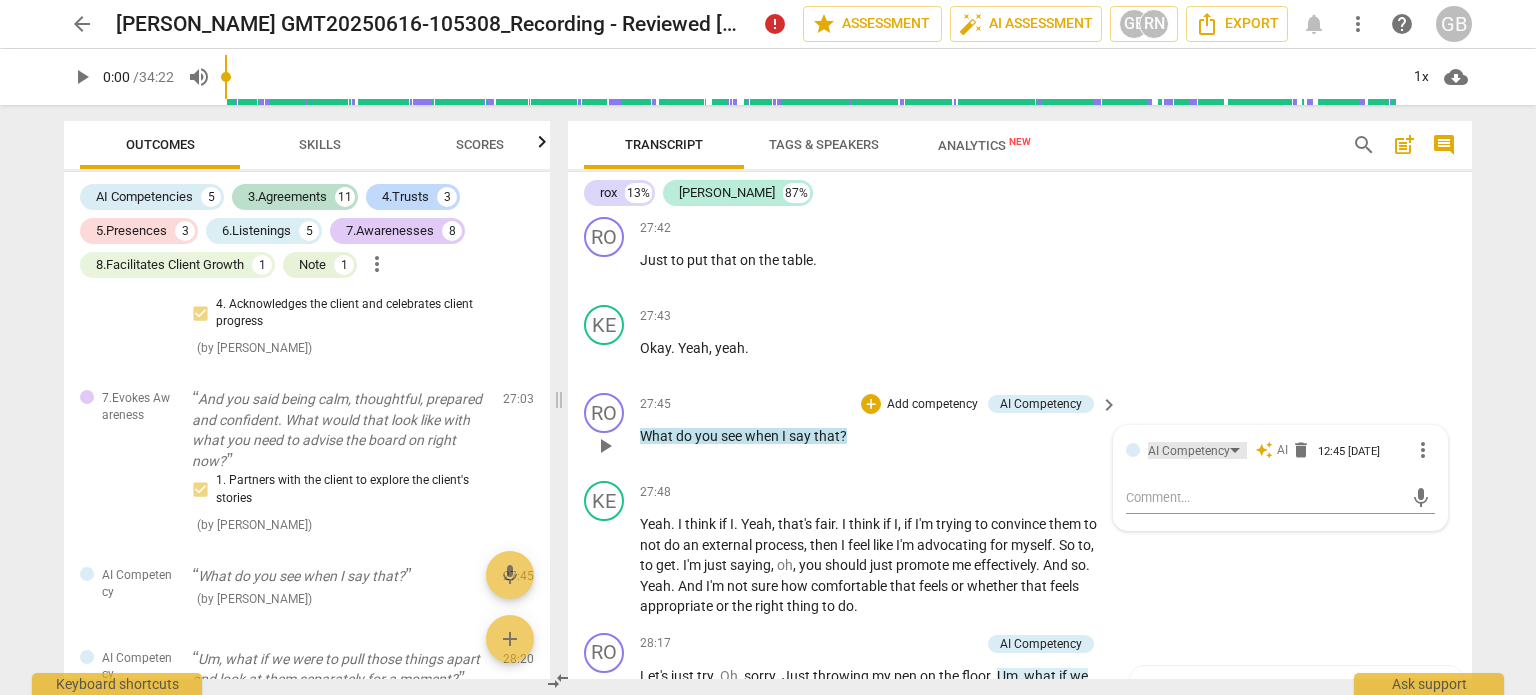 click on "AI Competency" at bounding box center [1189, 451] 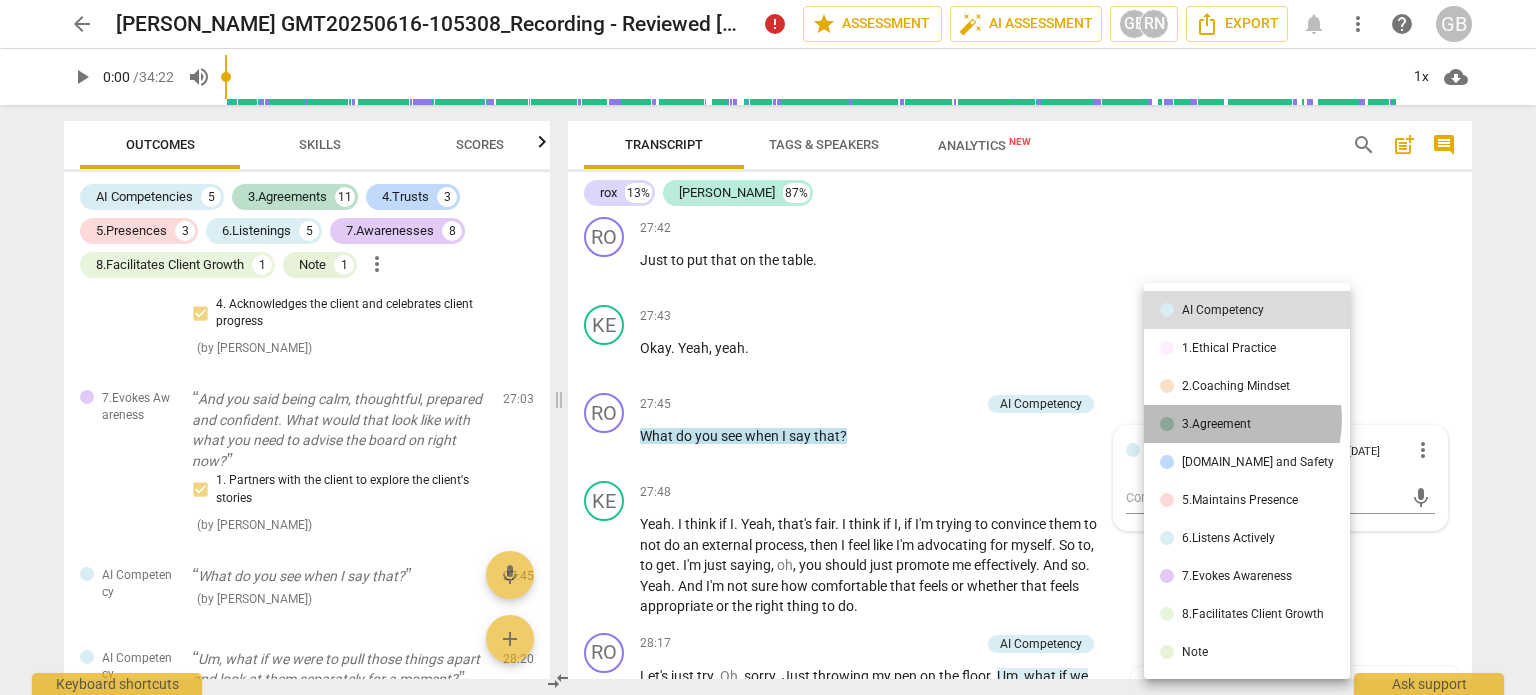 click on "3.Agreement" at bounding box center (1216, 424) 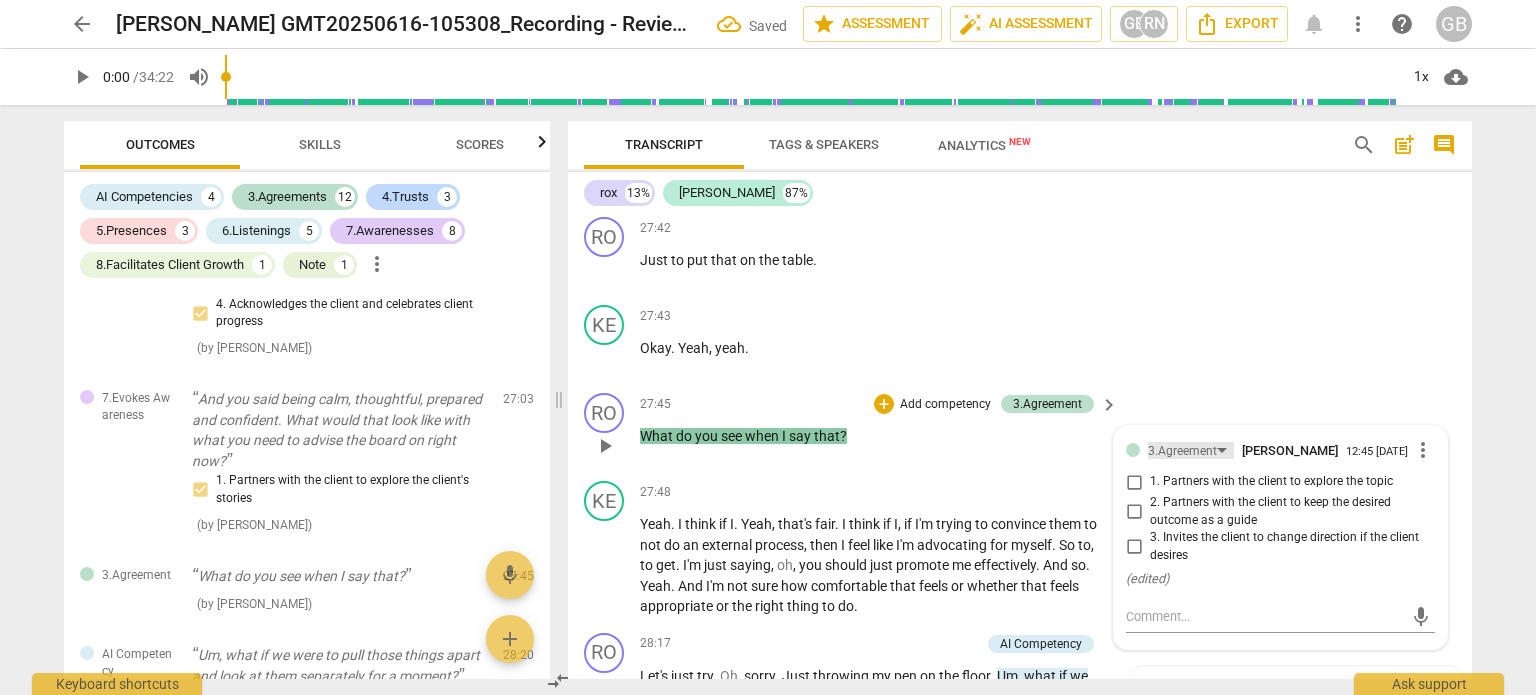click on "3.Agreement" at bounding box center (1182, 451) 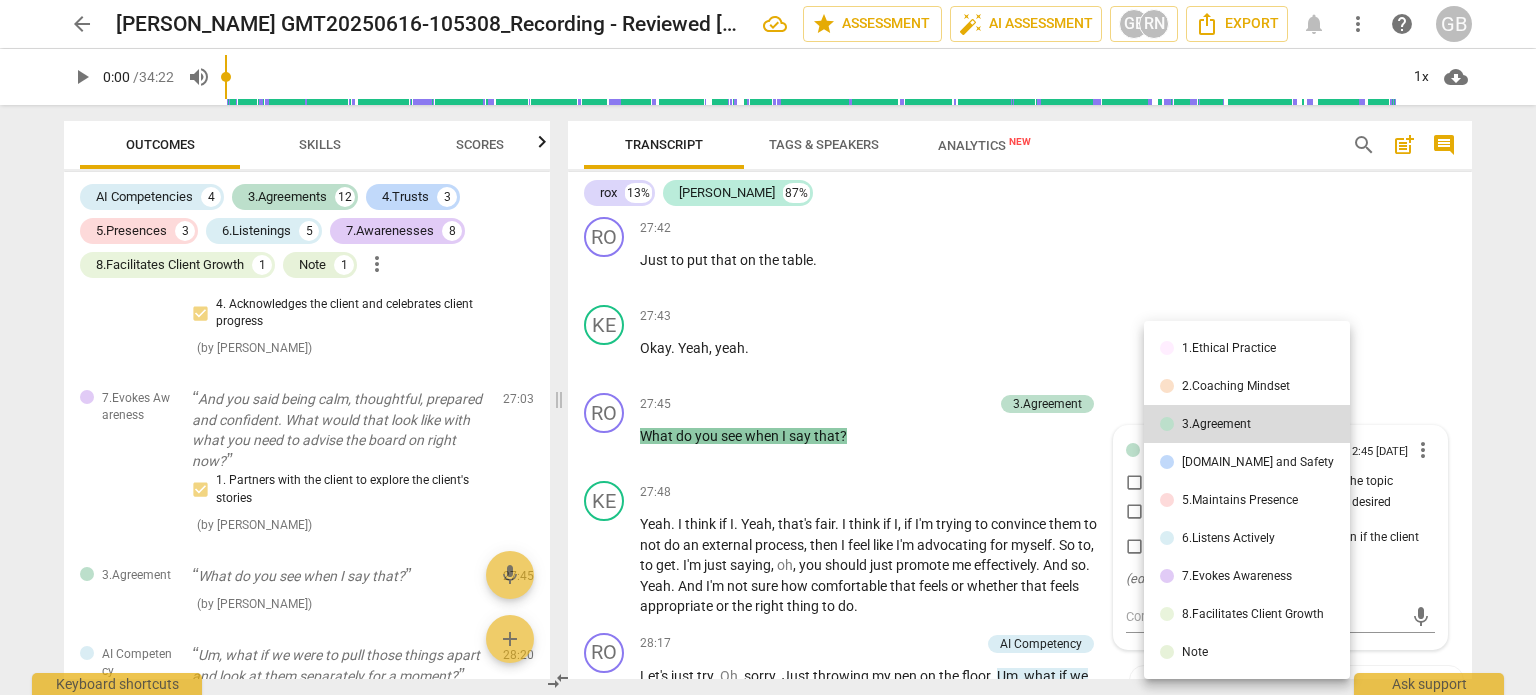 click on "6.Listens Actively" at bounding box center [1247, 538] 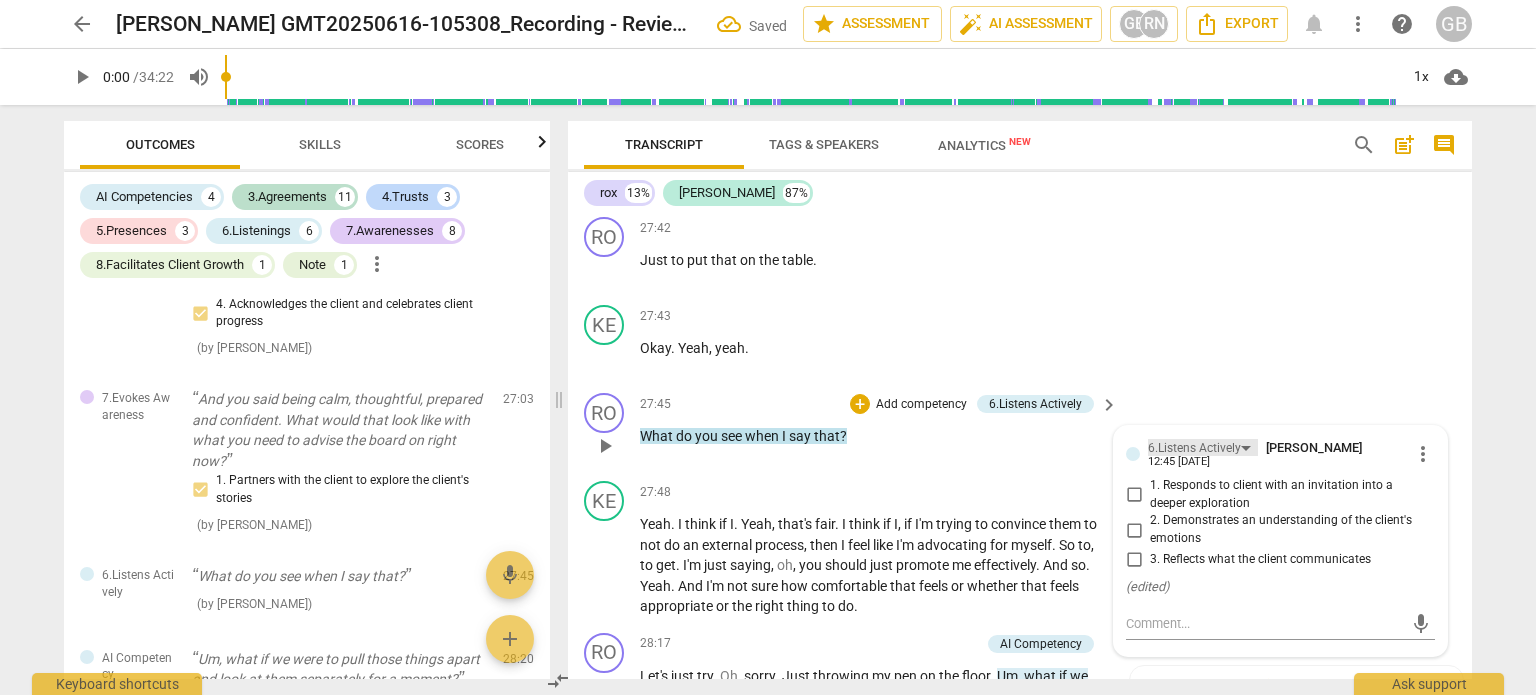 click on "6.Listens Actively" at bounding box center (1194, 448) 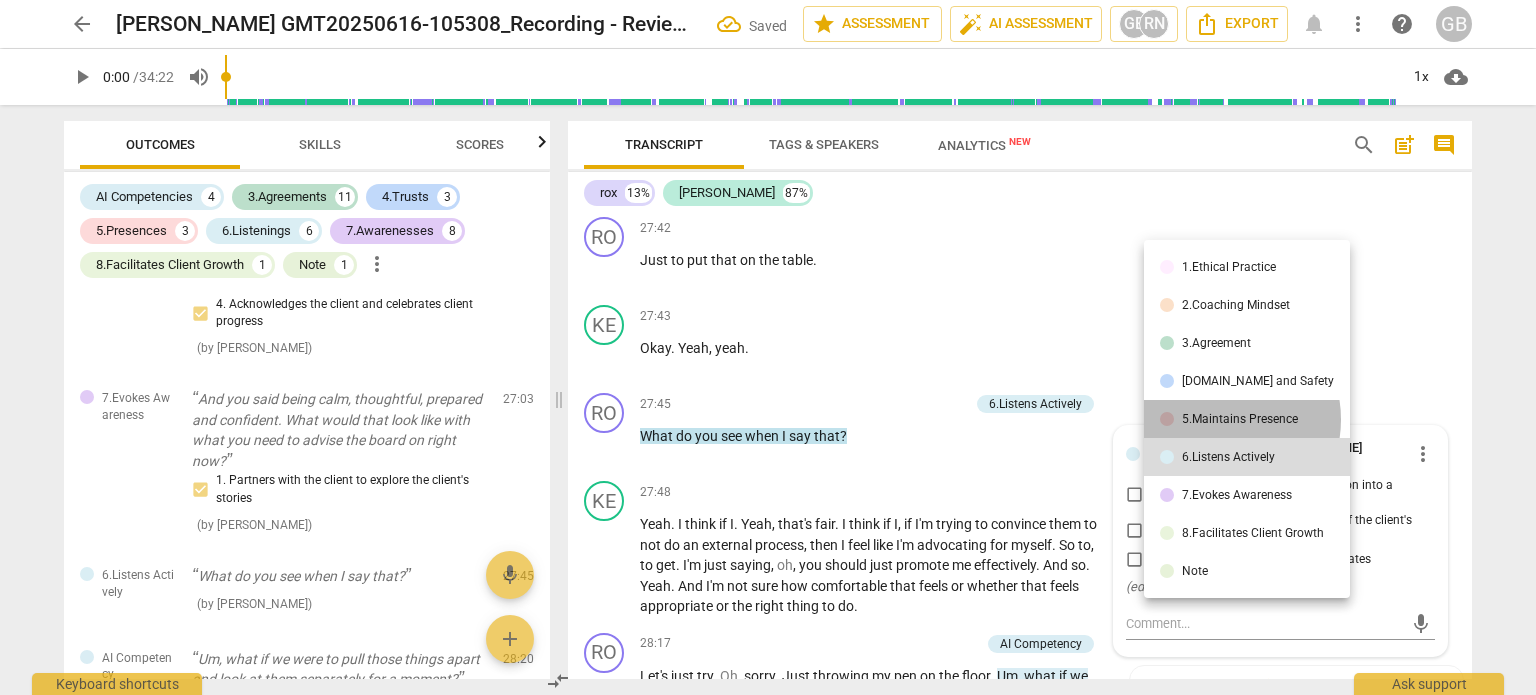 click on "5.Maintains Presence" at bounding box center (1240, 419) 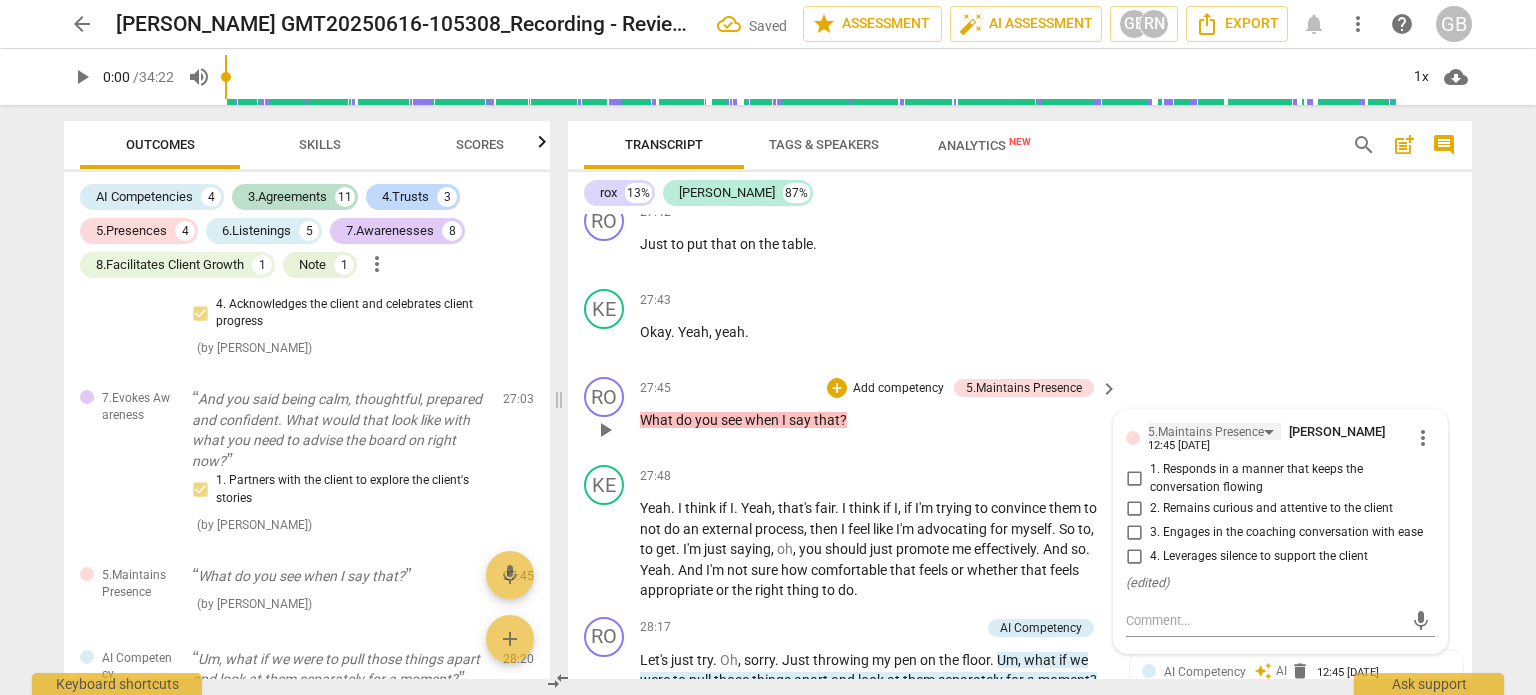 scroll, scrollTop: 11816, scrollLeft: 0, axis: vertical 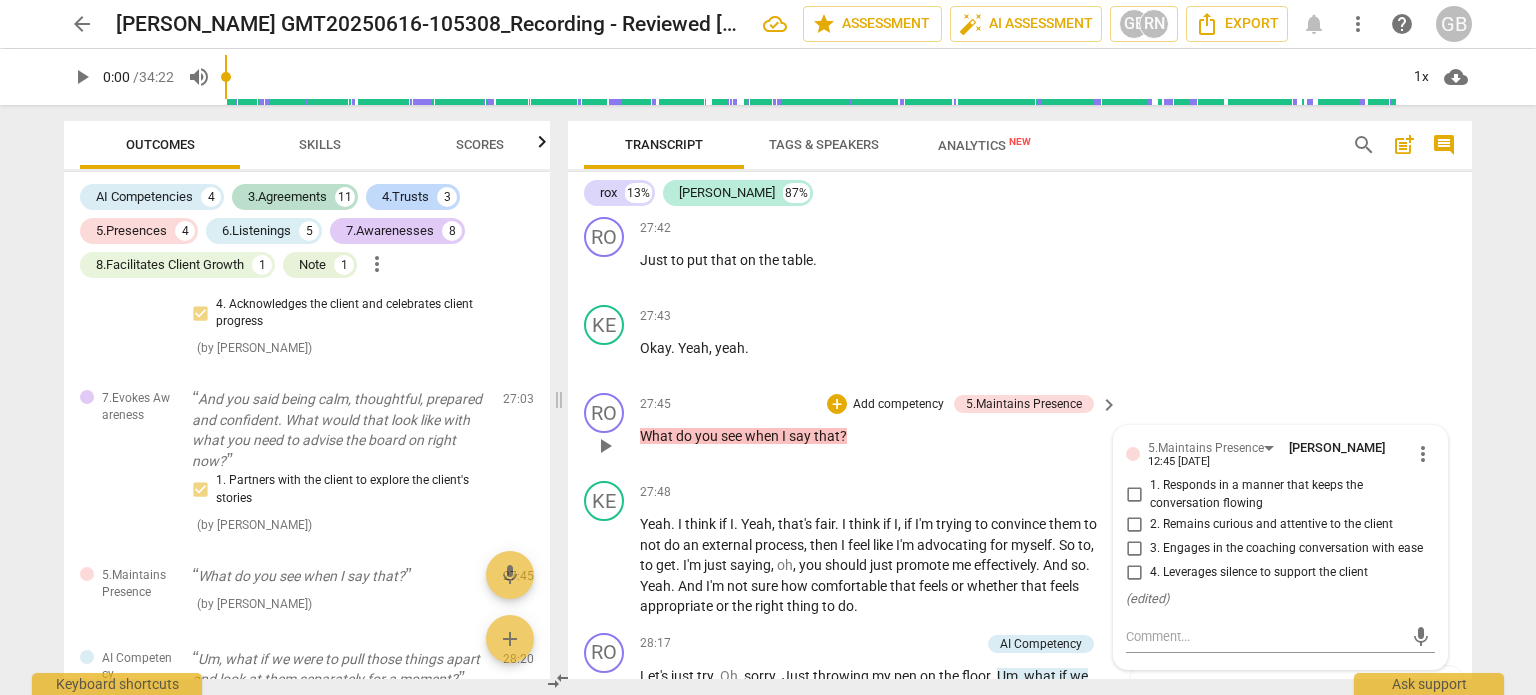 click on "2. Remains curious and attentive to the client" at bounding box center (1271, 525) 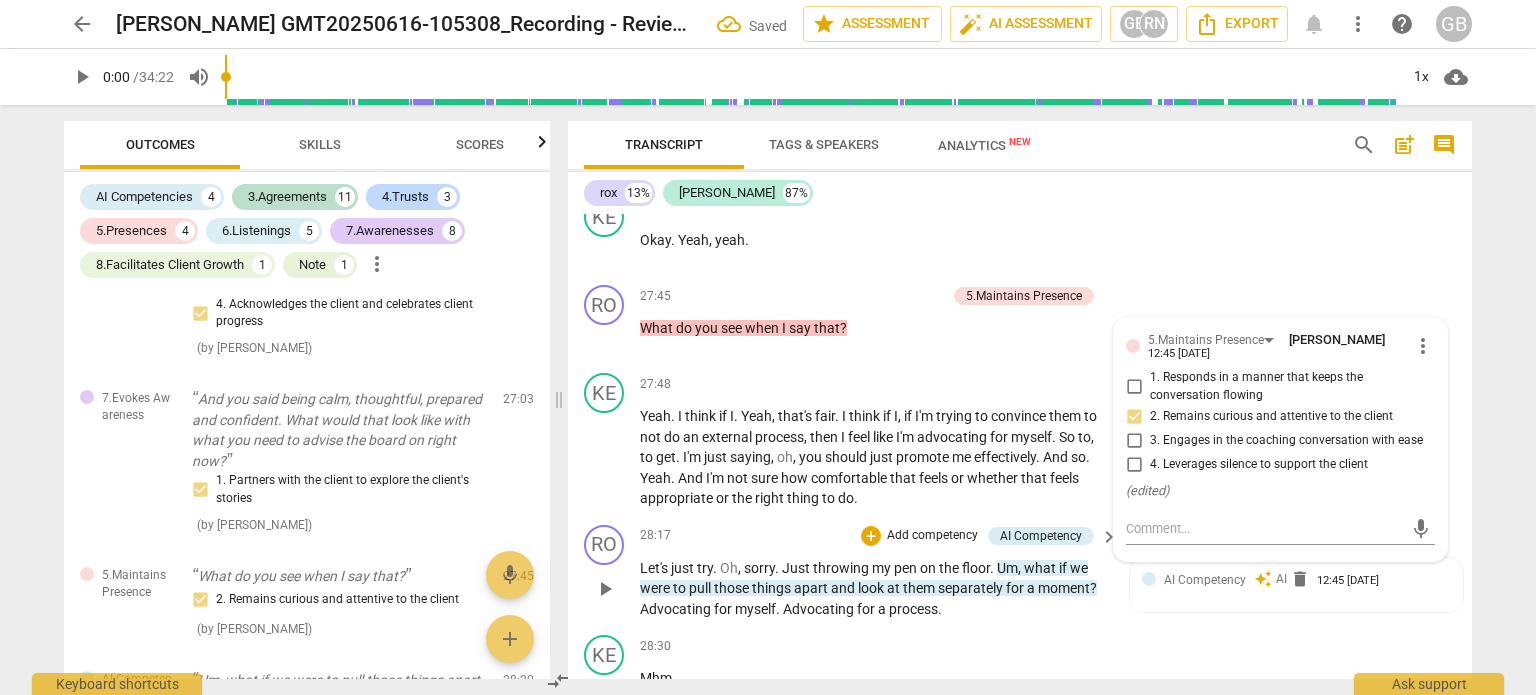 scroll, scrollTop: 11916, scrollLeft: 0, axis: vertical 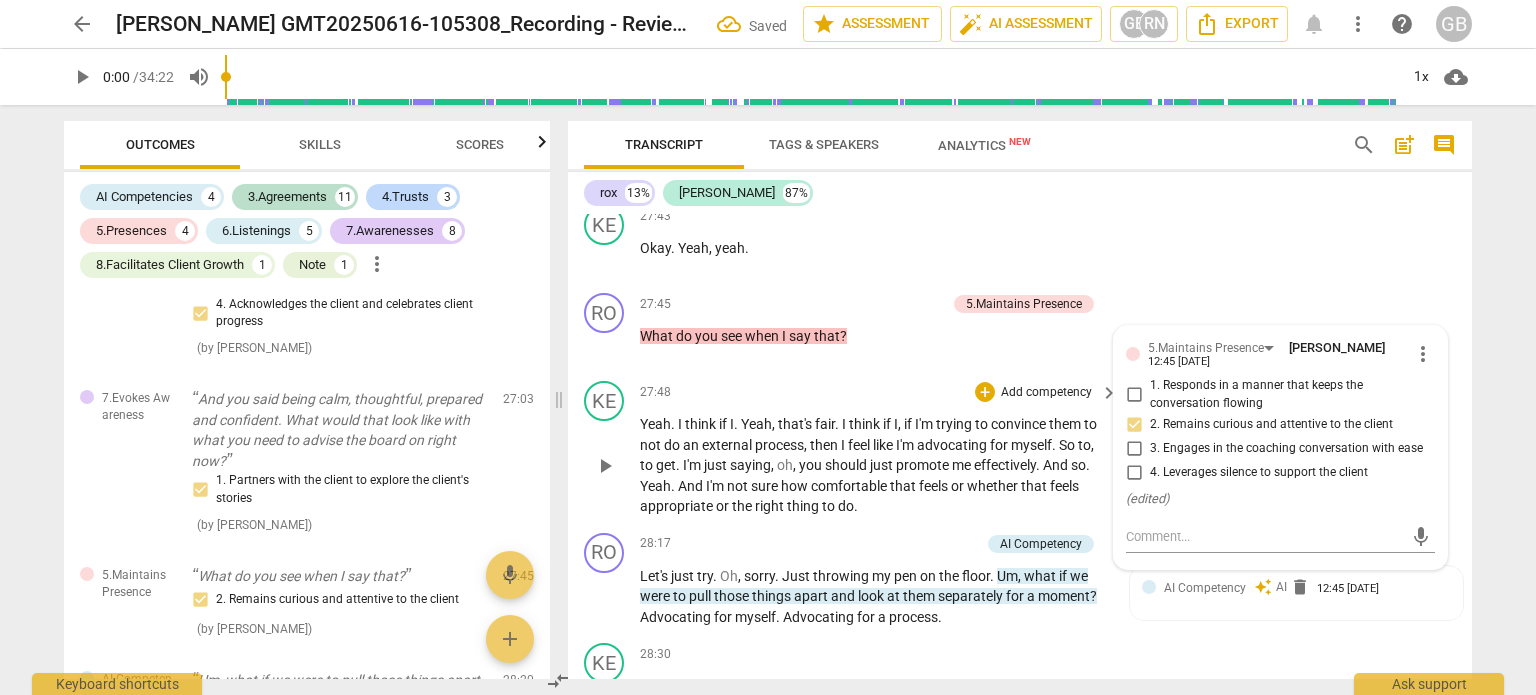 click on "convince" at bounding box center (1020, 424) 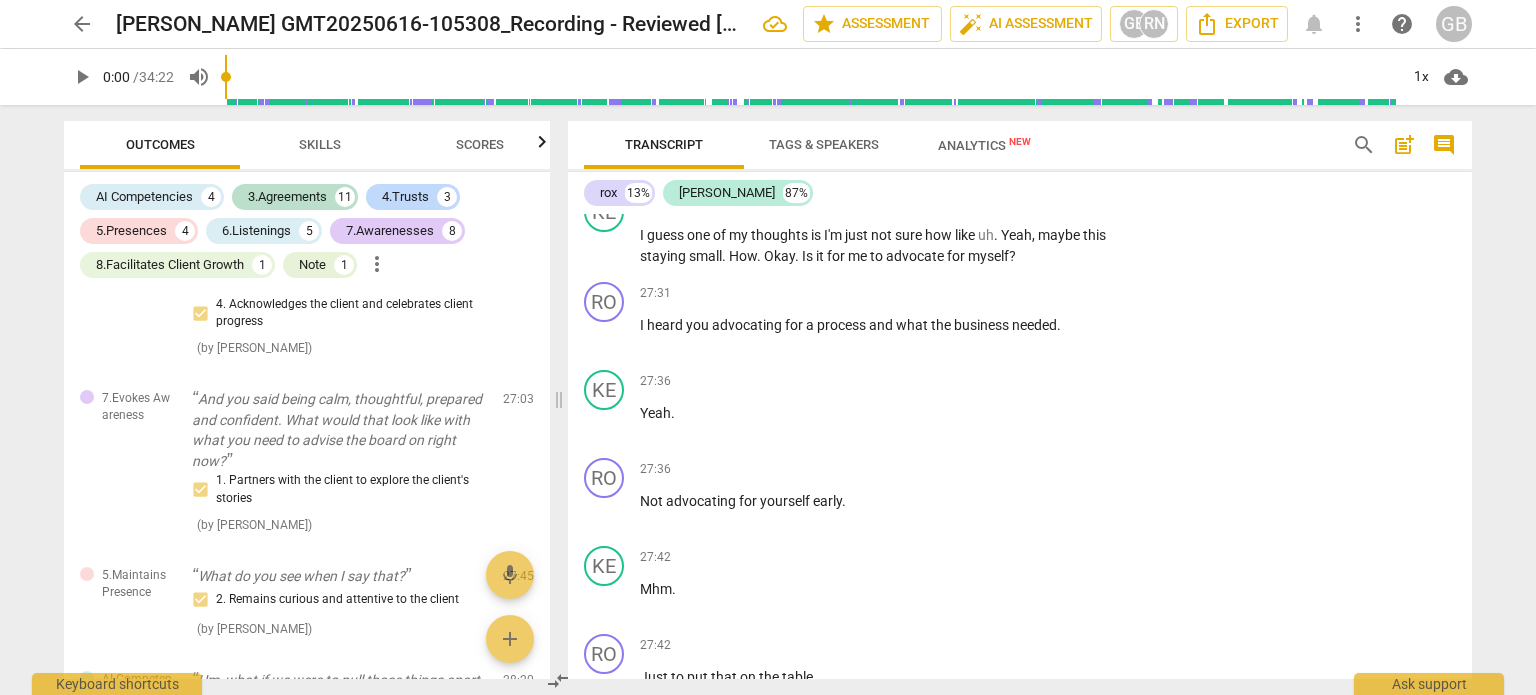 scroll, scrollTop: 11316, scrollLeft: 0, axis: vertical 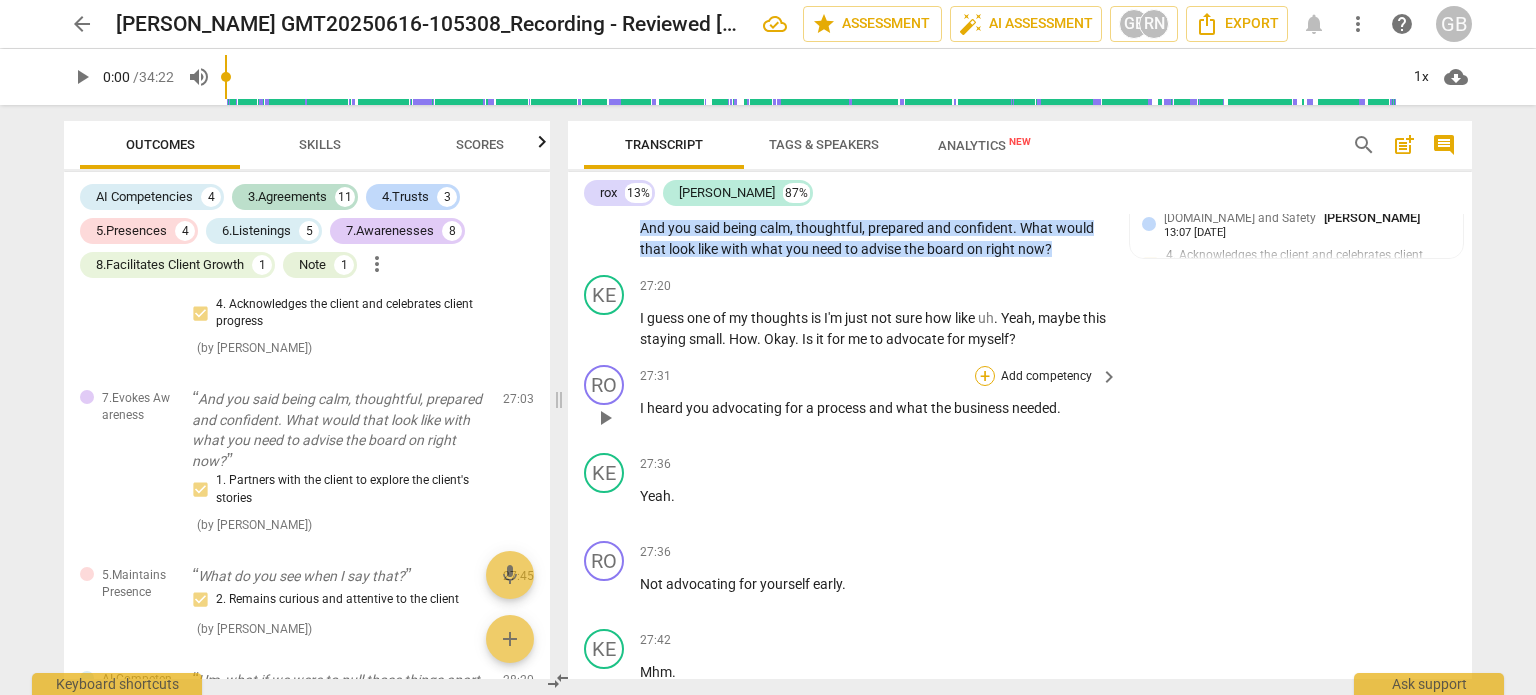 click on "+" at bounding box center [985, 376] 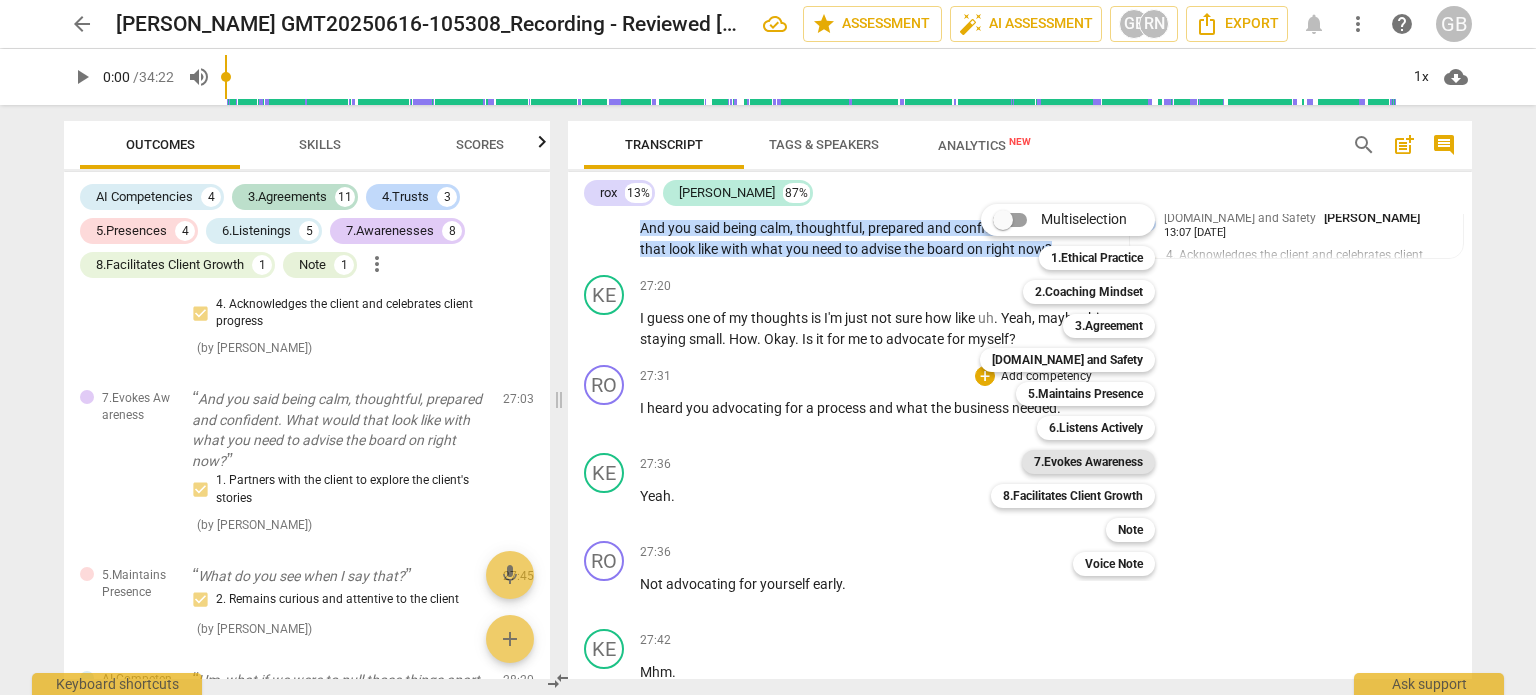 click on "7.Evokes Awareness" at bounding box center (1088, 462) 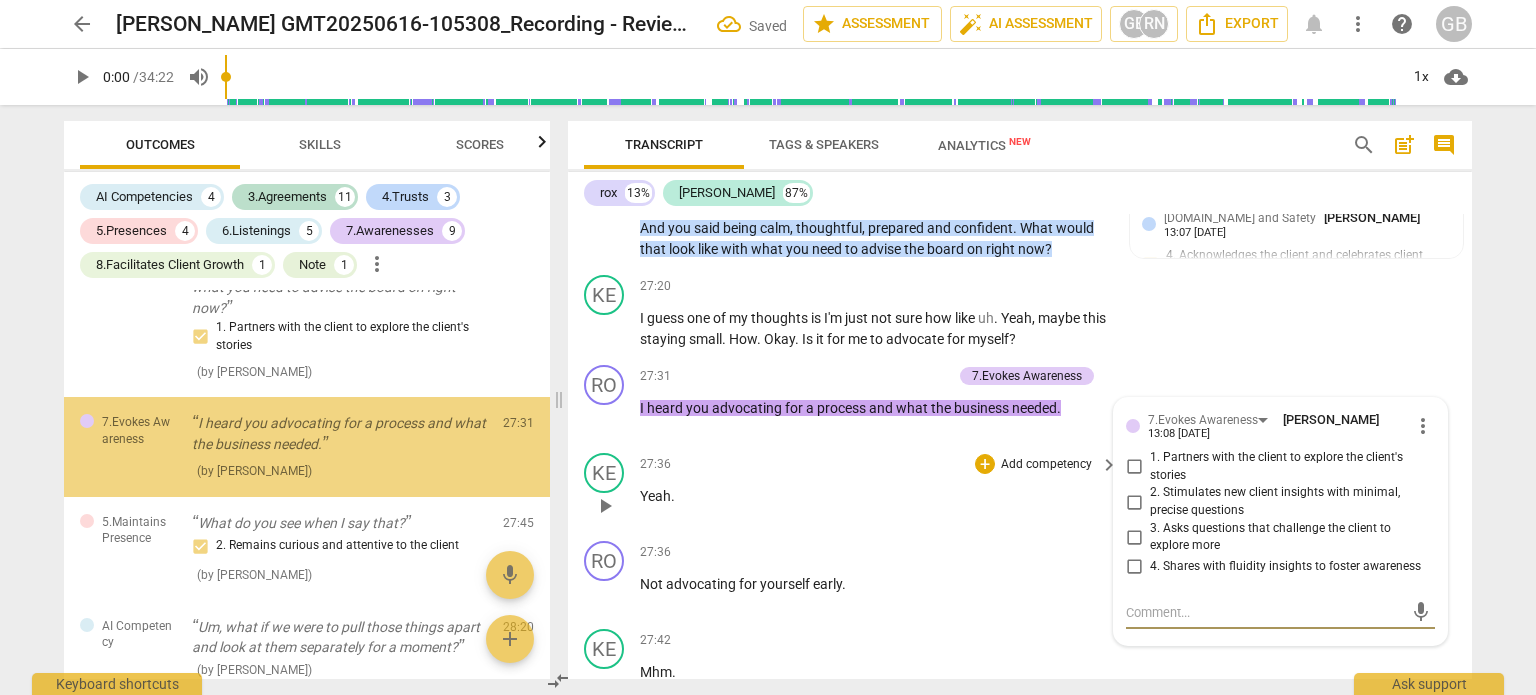 scroll, scrollTop: 4355, scrollLeft: 0, axis: vertical 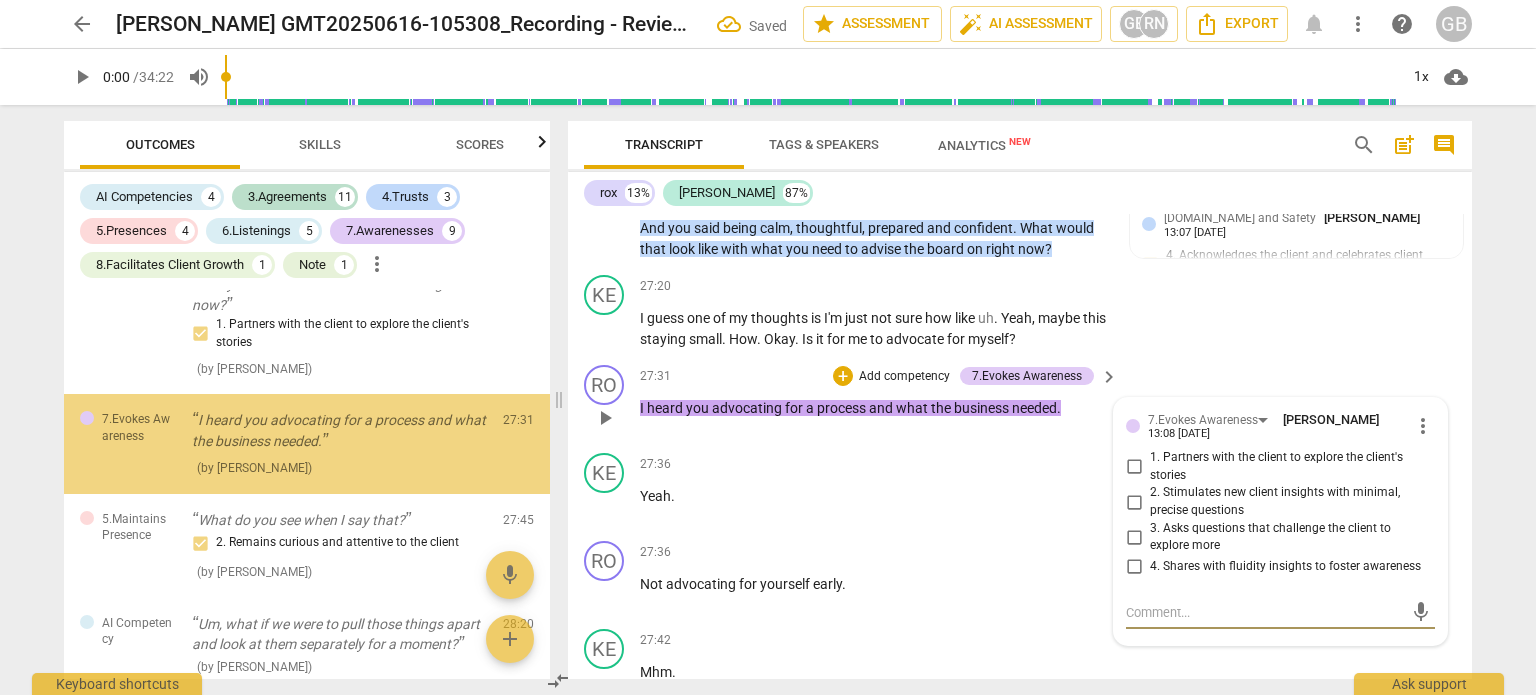 click on "4. Shares with fluidity insights to foster awareness" at bounding box center [1285, 567] 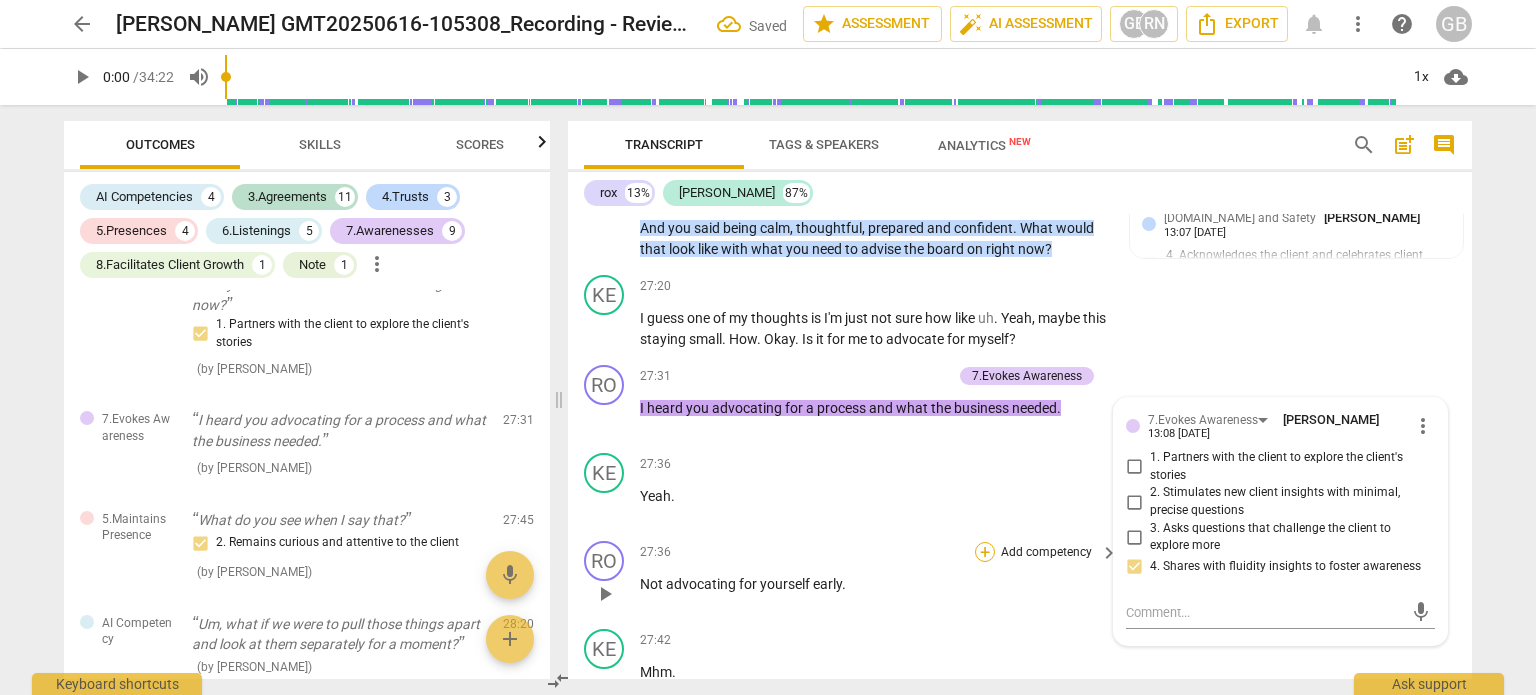 click on "+" at bounding box center (985, 552) 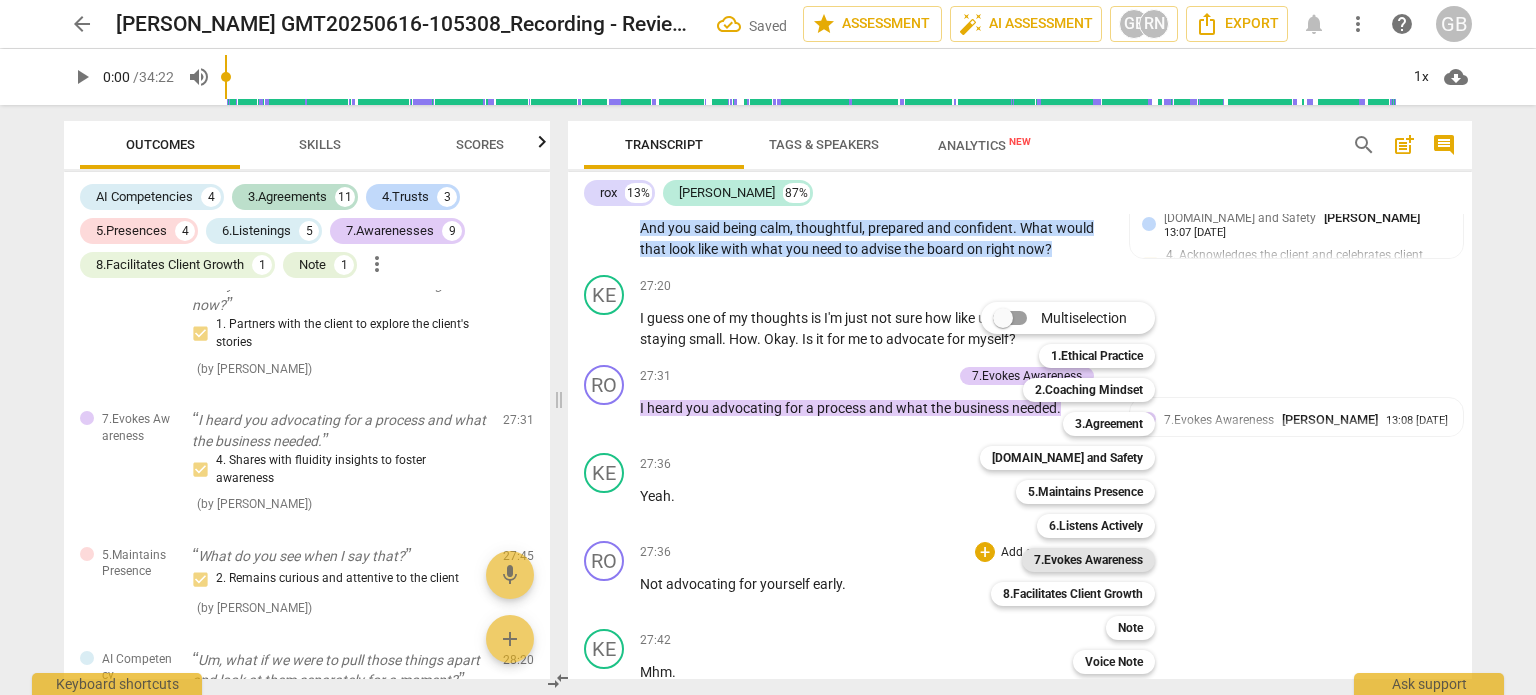 click on "7.Evokes Awareness" at bounding box center [1088, 560] 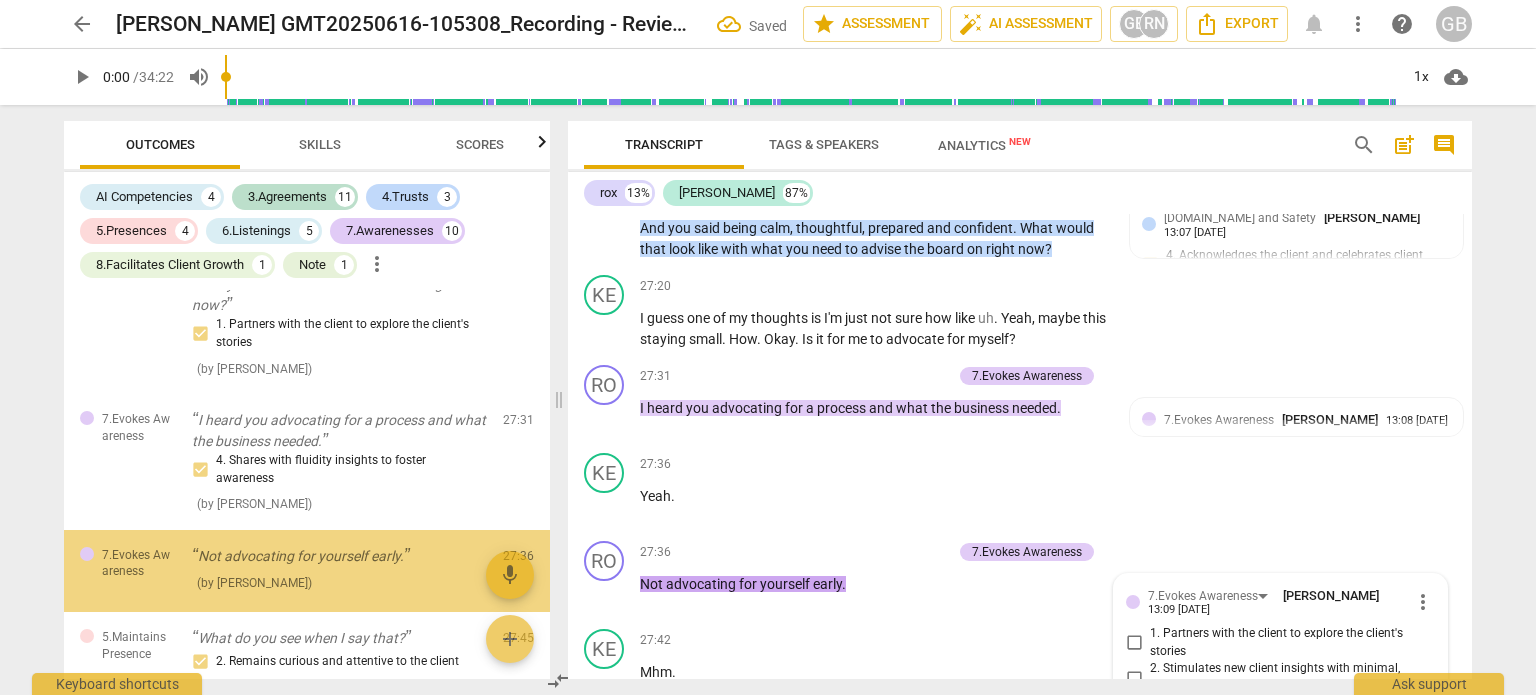 scroll, scrollTop: 11669, scrollLeft: 0, axis: vertical 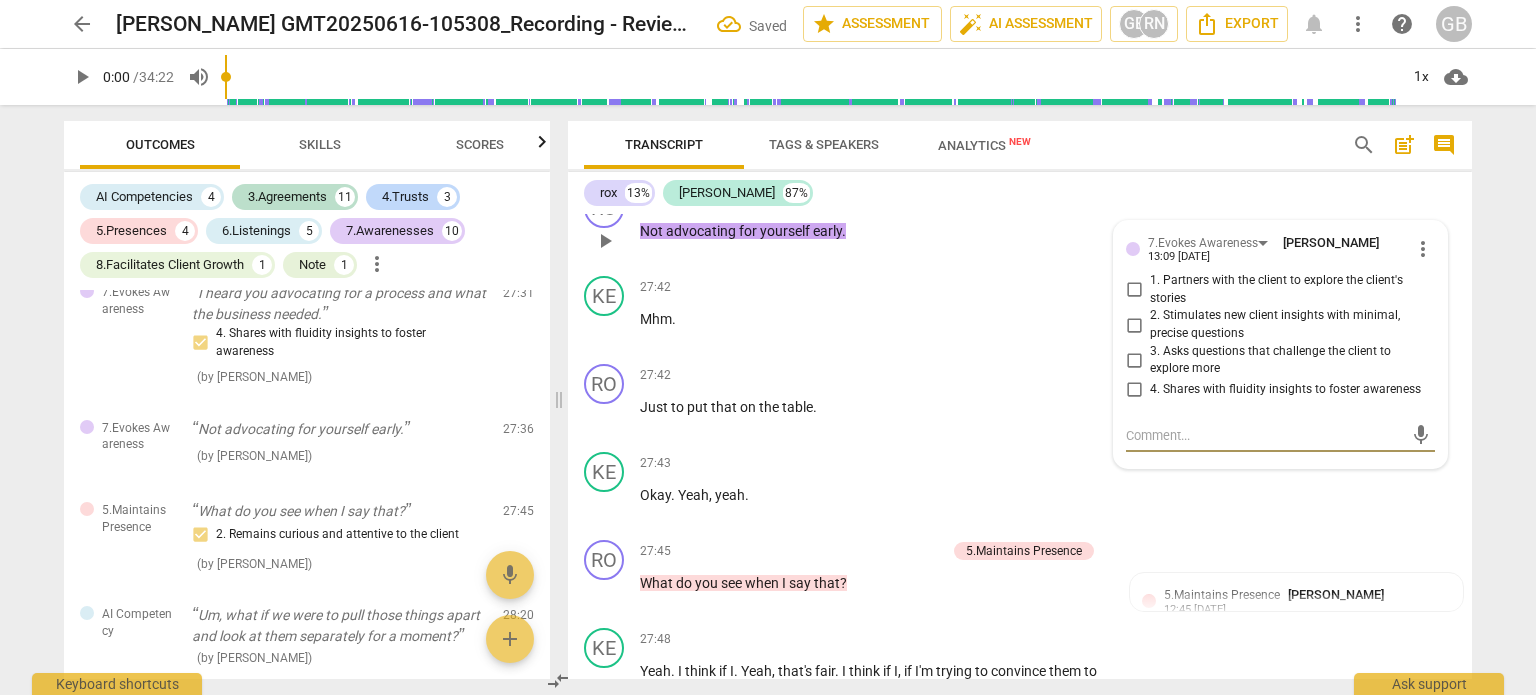 click on "4. Shares with fluidity insights to foster awareness" at bounding box center (1134, 390) 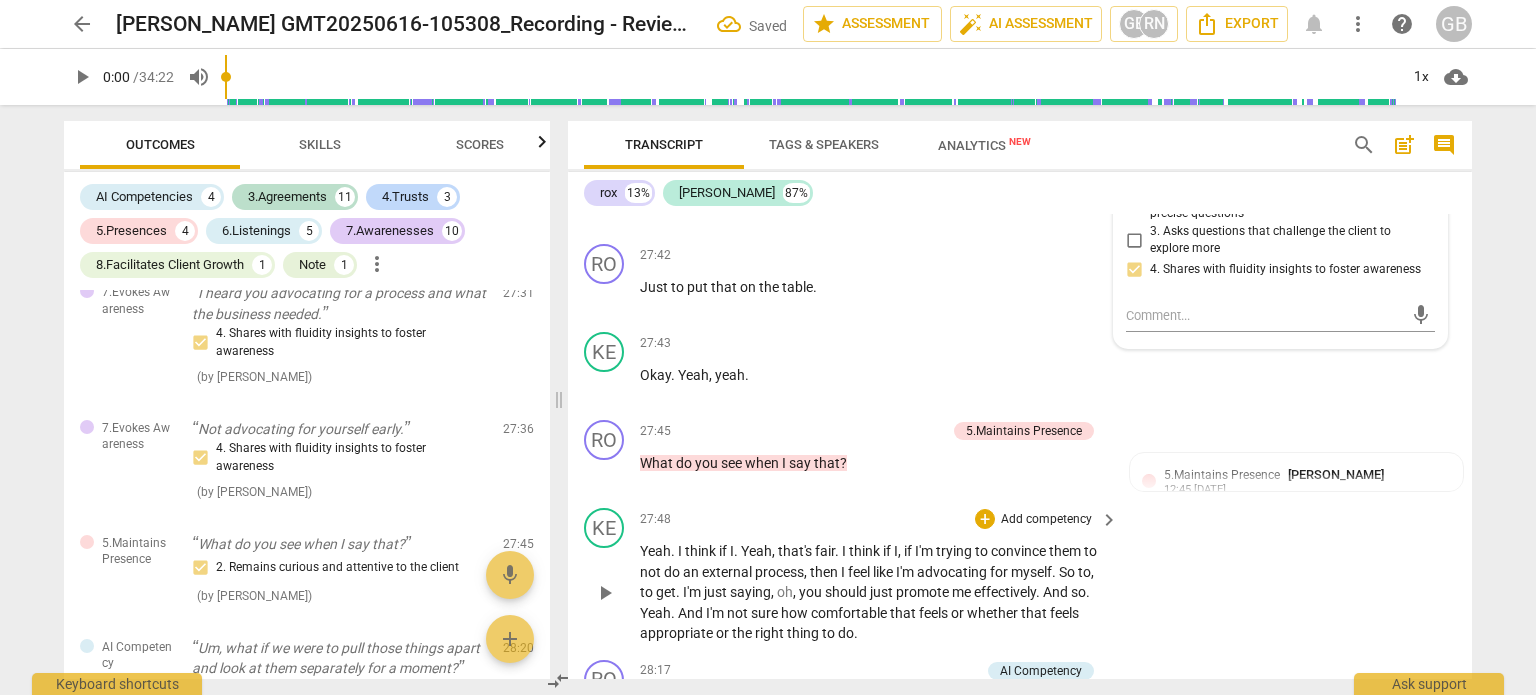 scroll, scrollTop: 11769, scrollLeft: 0, axis: vertical 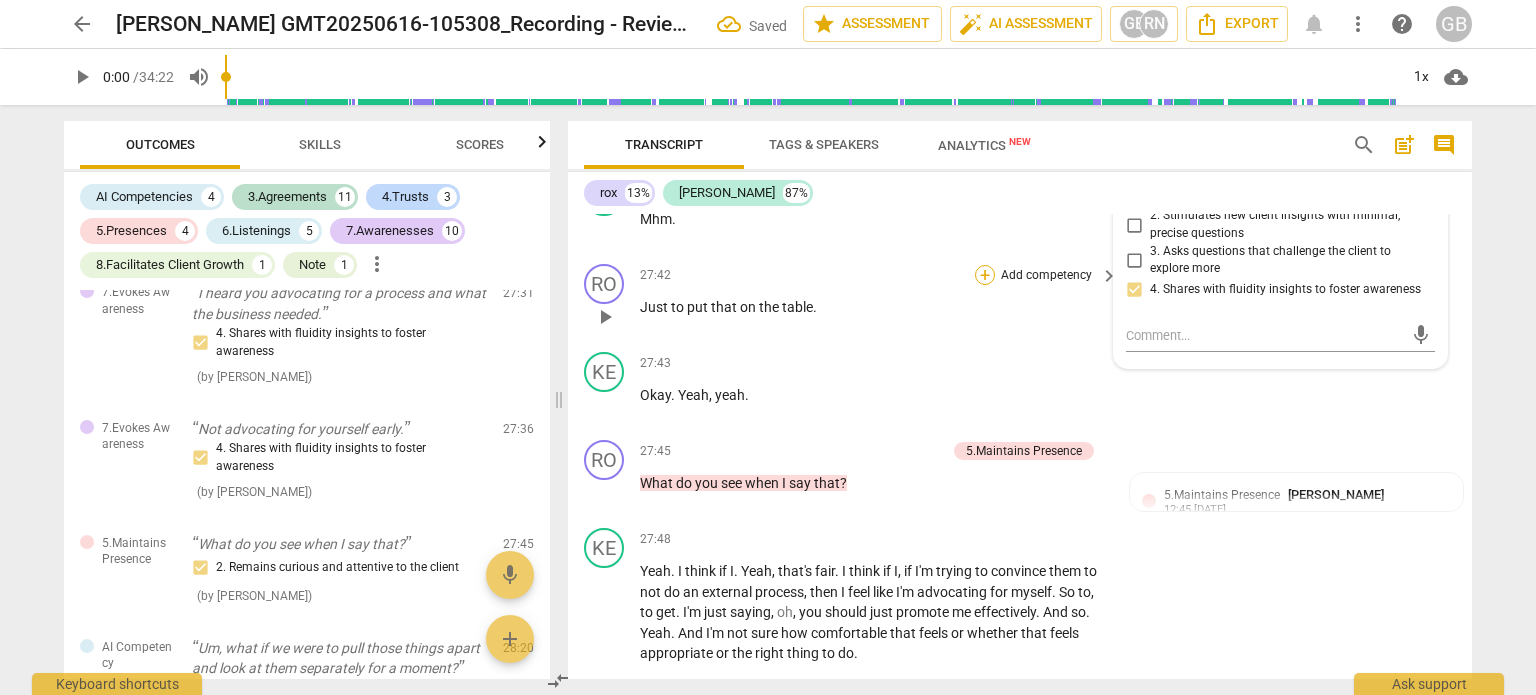 click on "+" at bounding box center [985, 275] 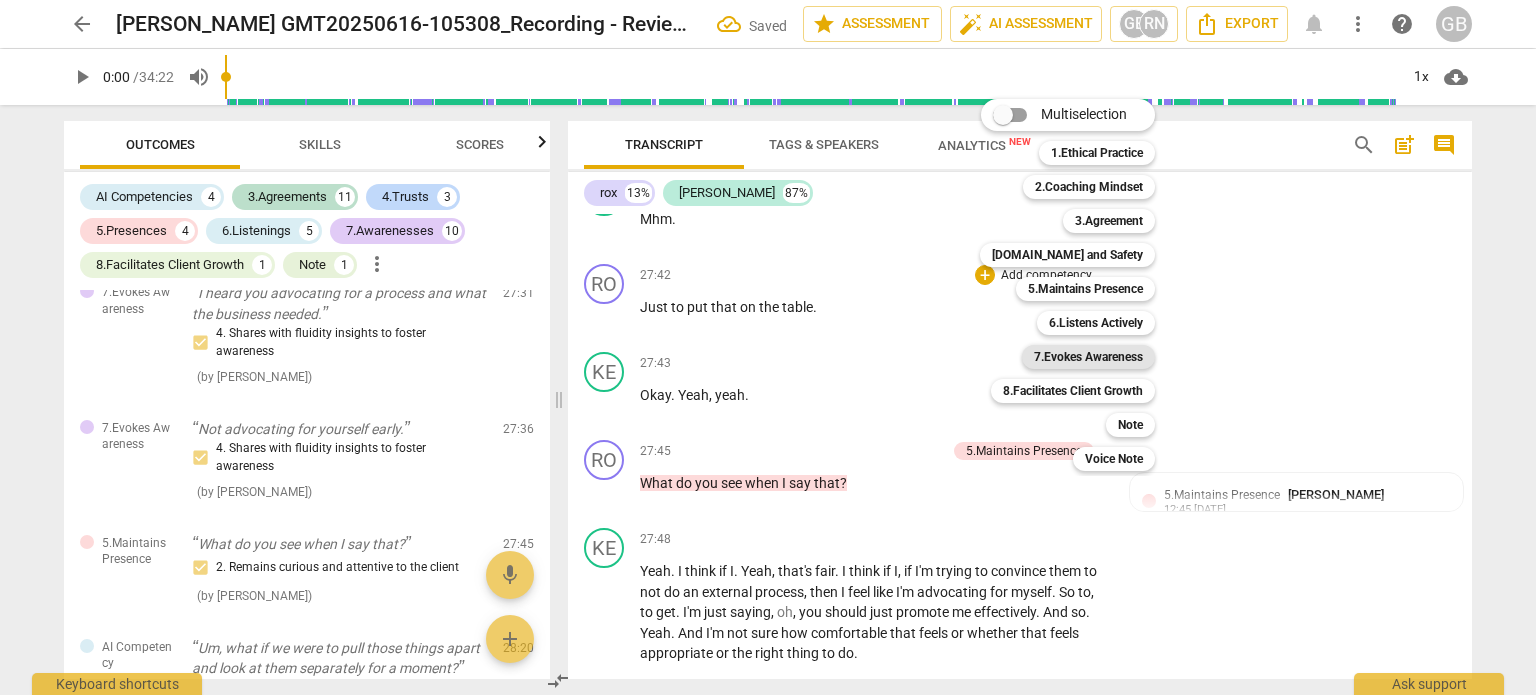 click on "7.Evokes Awareness" at bounding box center [1088, 357] 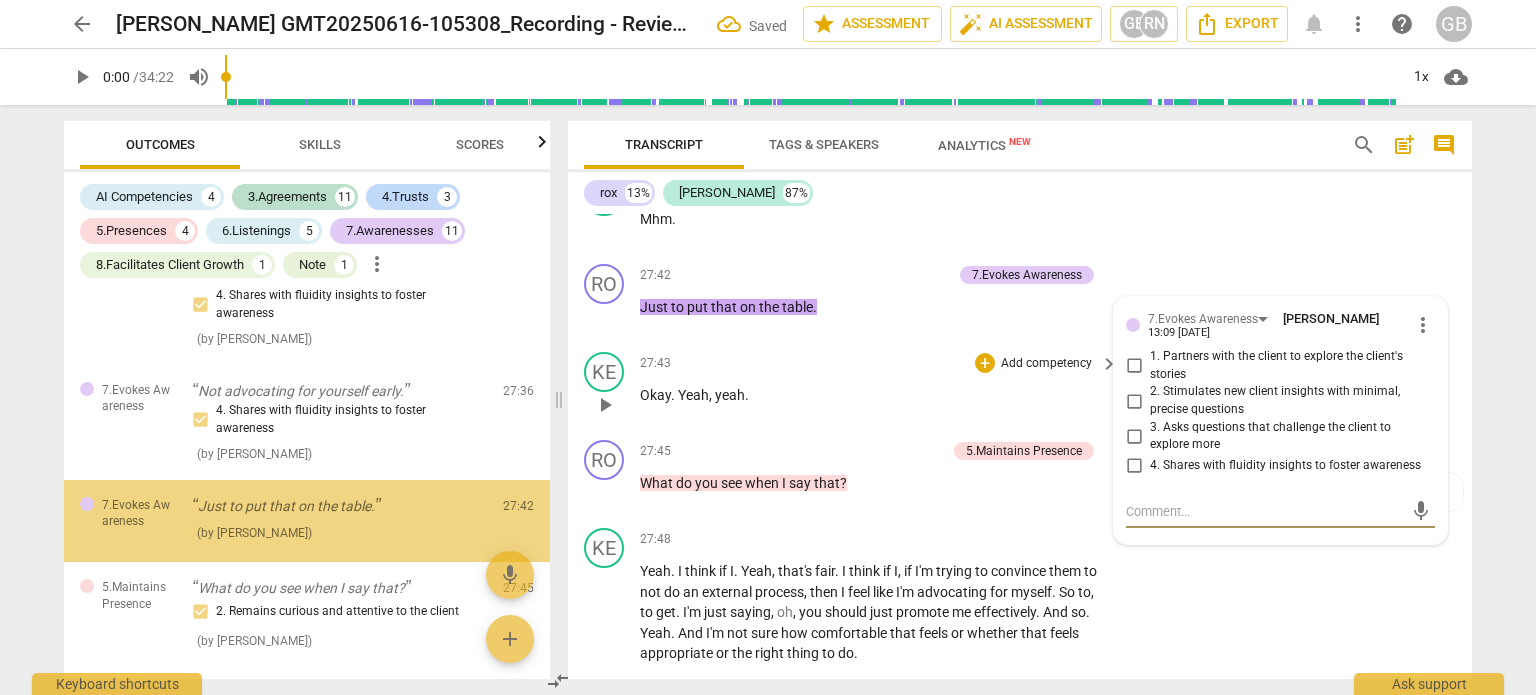 scroll, scrollTop: 4597, scrollLeft: 0, axis: vertical 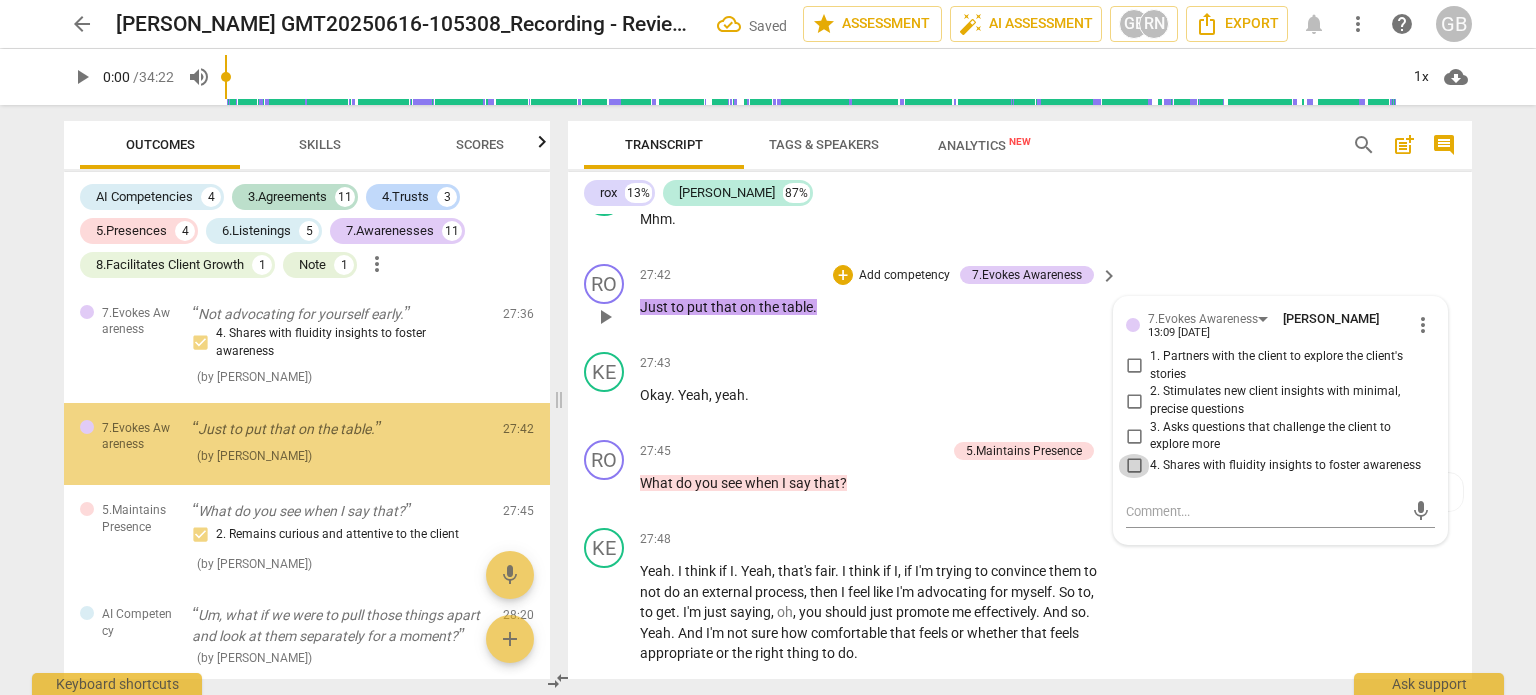 click on "4. Shares with fluidity insights to foster awareness" at bounding box center [1134, 466] 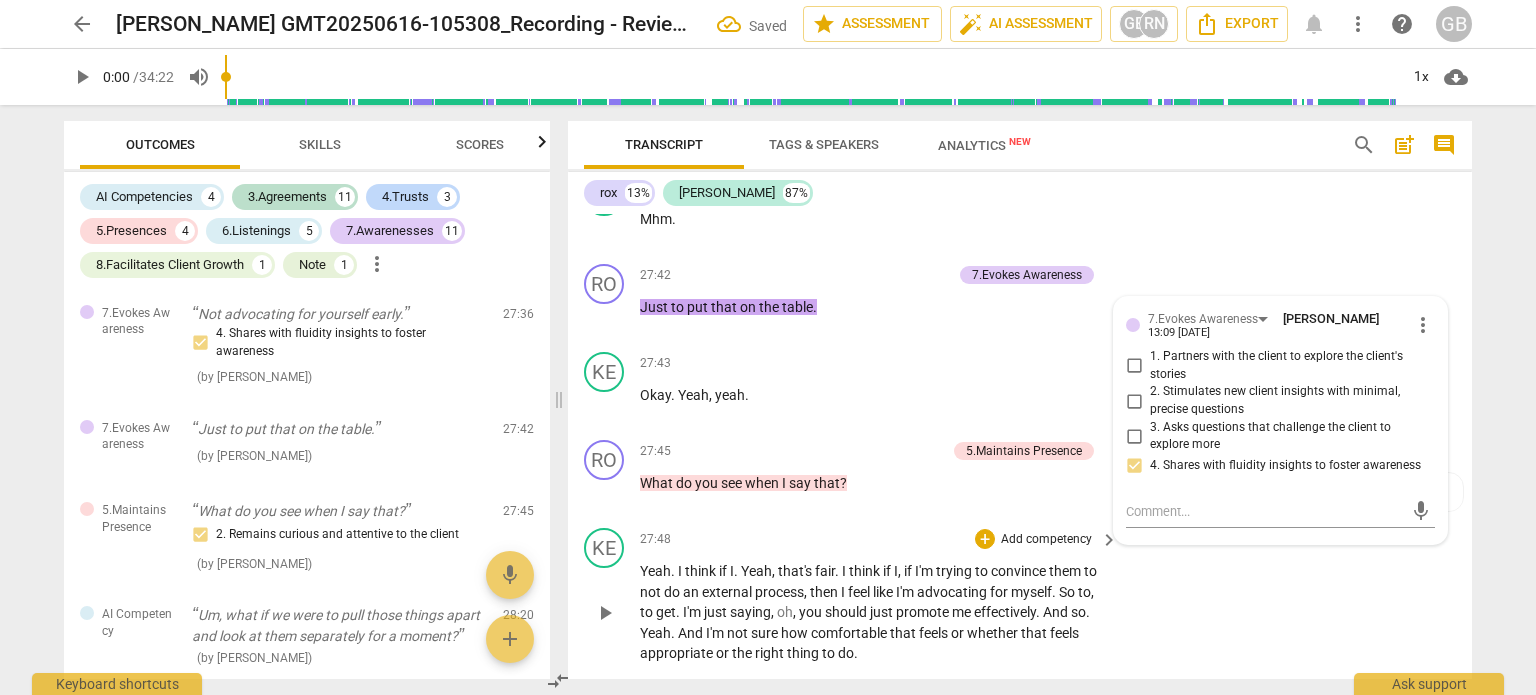 click on "Add competency" at bounding box center (1046, 540) 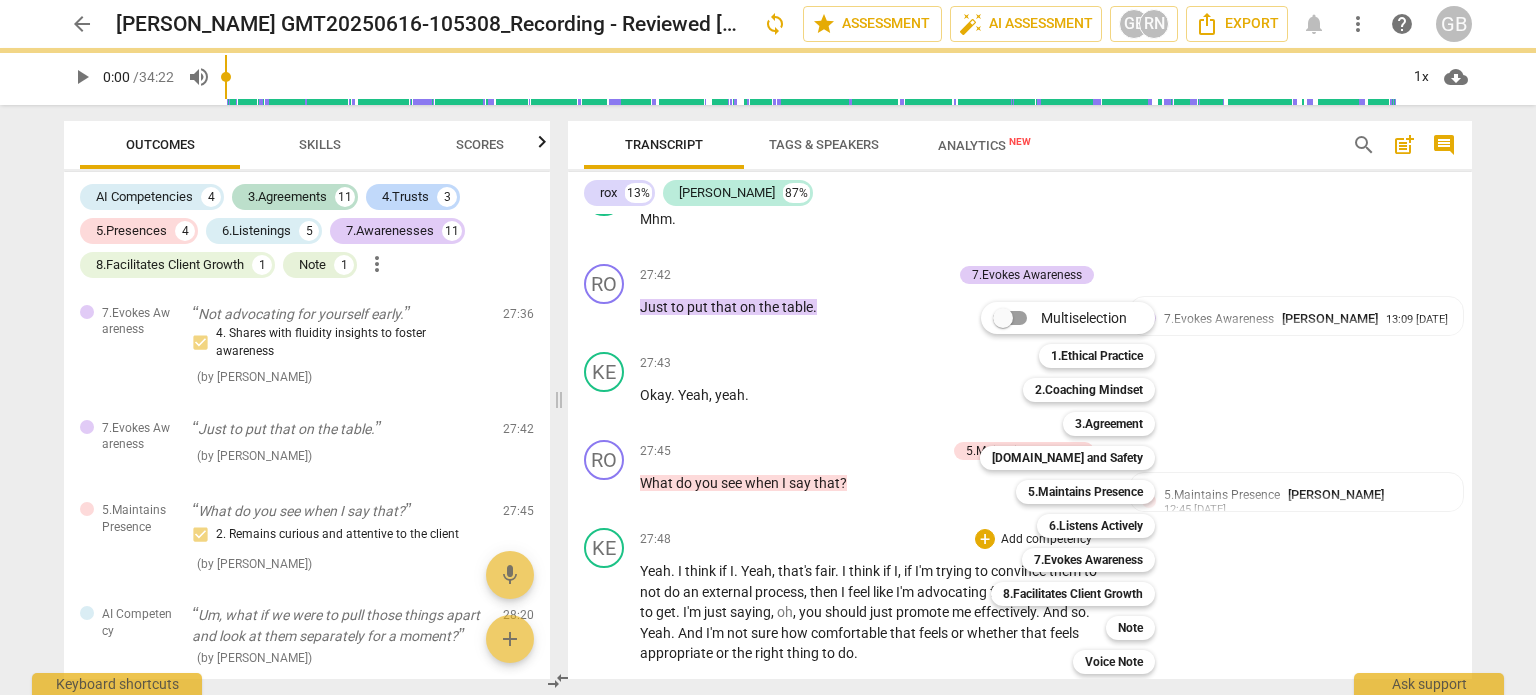 click at bounding box center [768, 347] 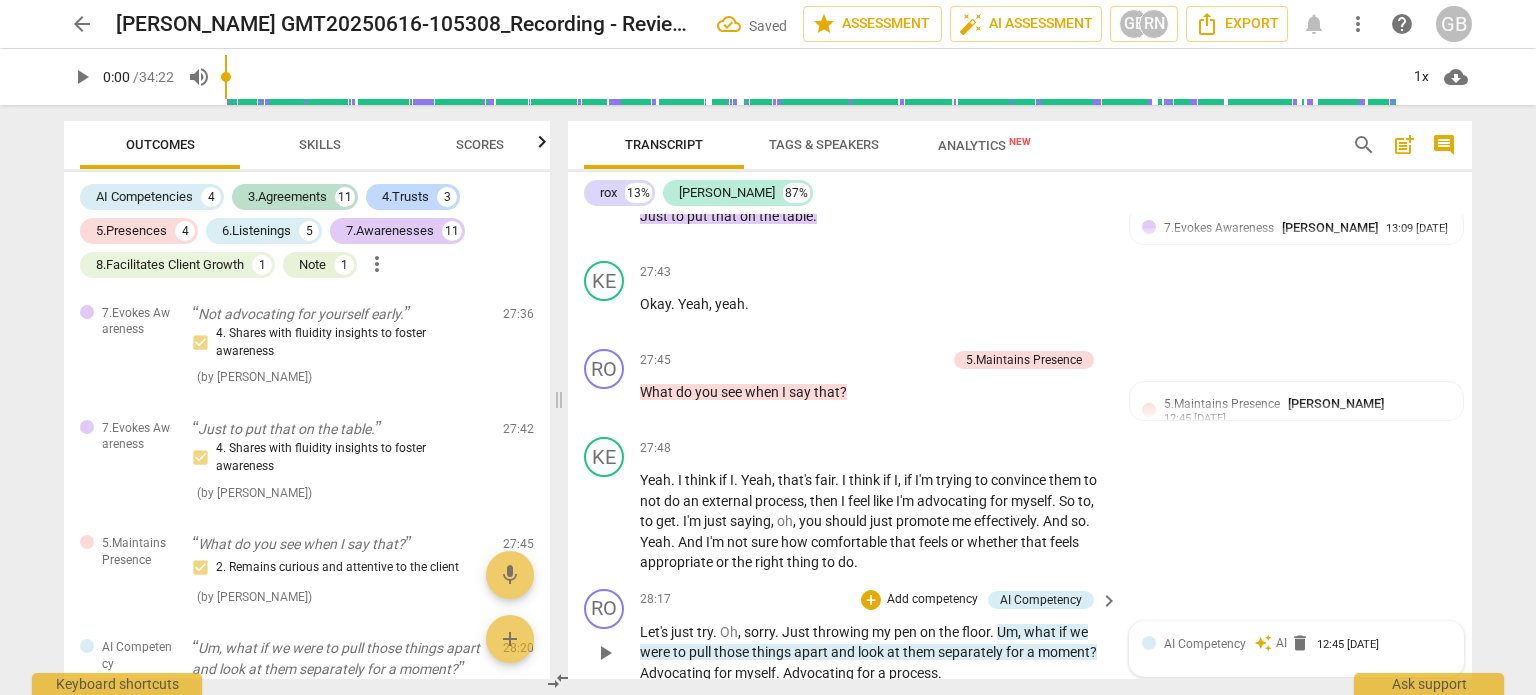 scroll, scrollTop: 11969, scrollLeft: 0, axis: vertical 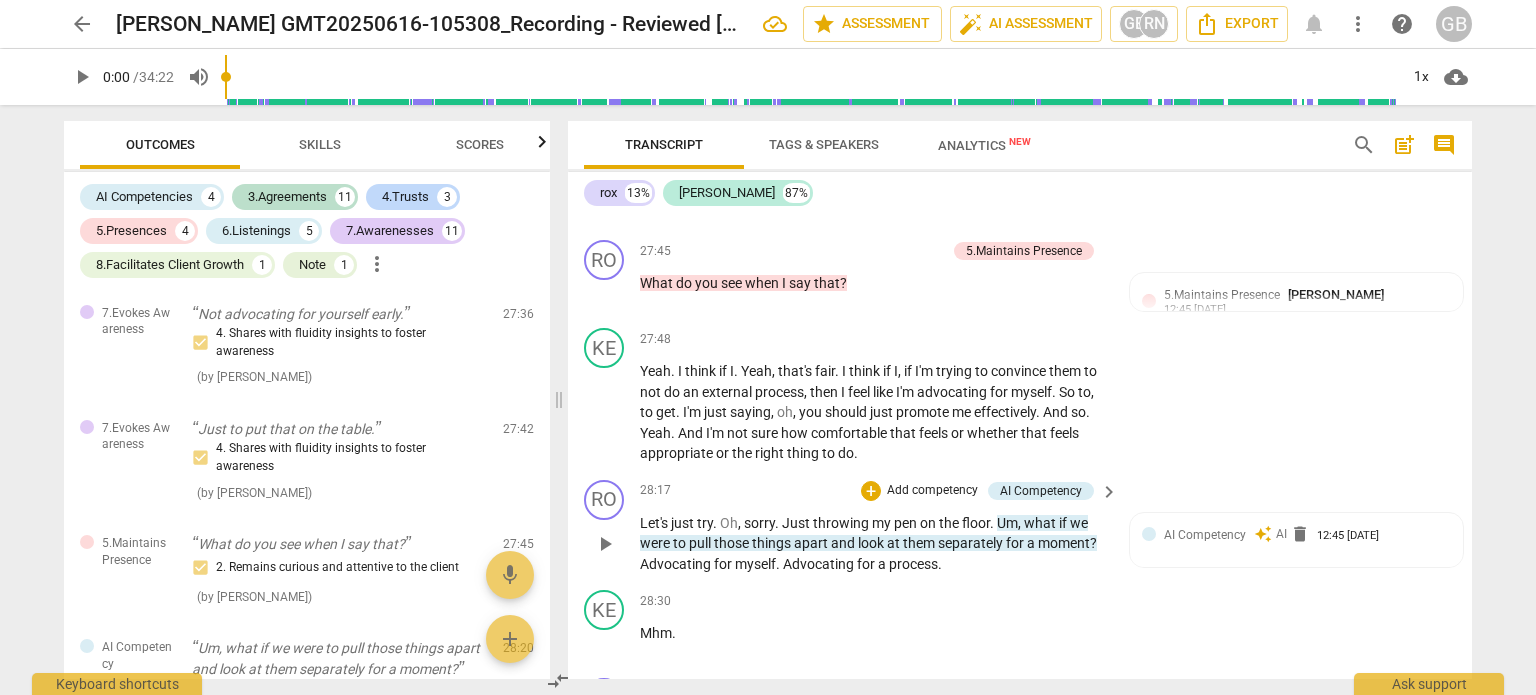 click on "+ Add competency AI Competency" at bounding box center [977, 491] 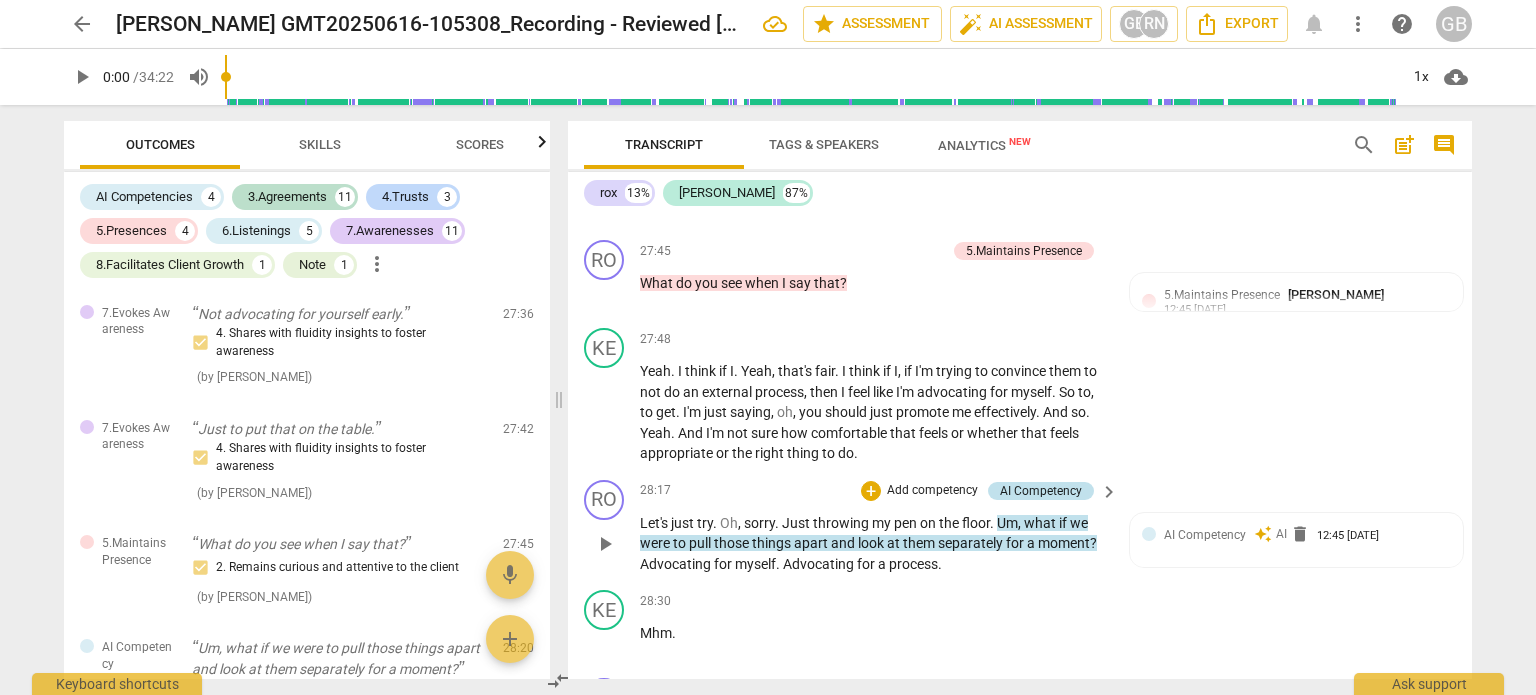 click on "AI Competency" at bounding box center (1041, 491) 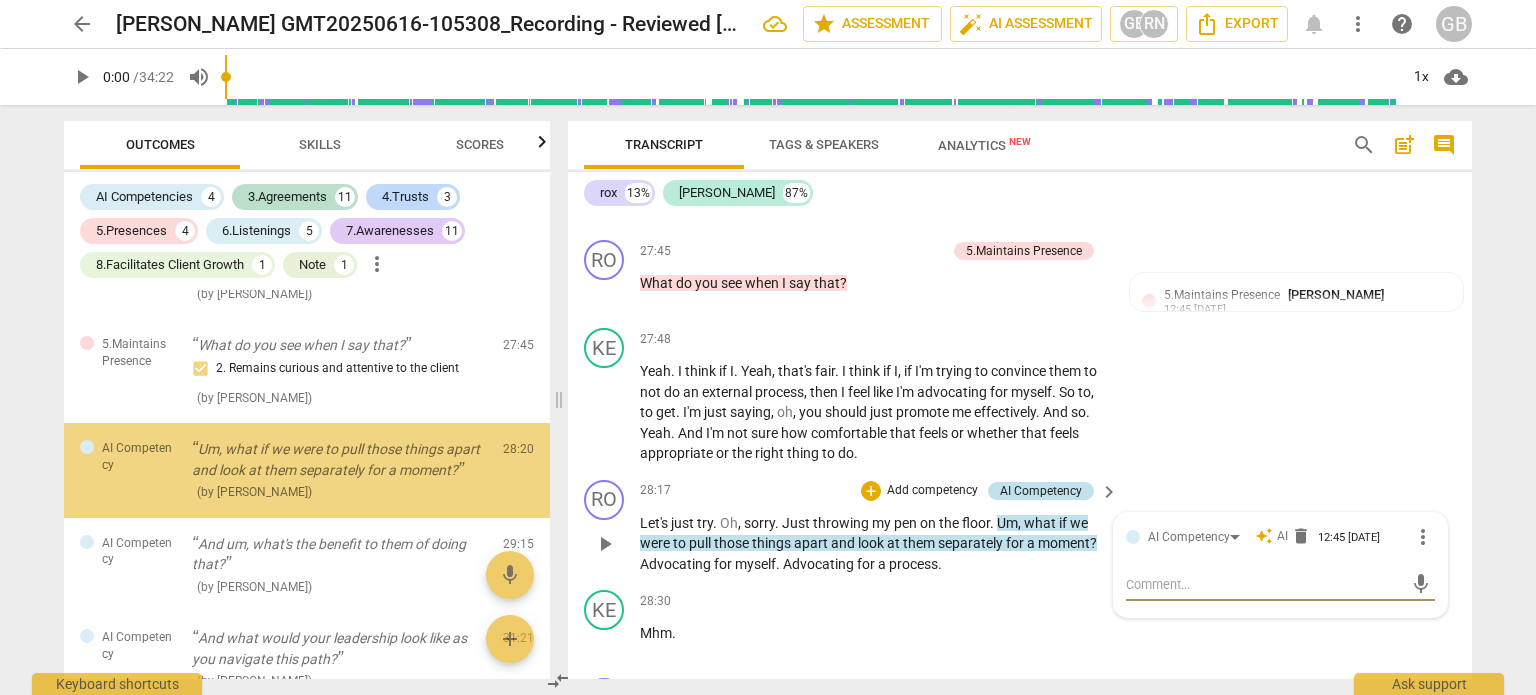 scroll, scrollTop: 4822, scrollLeft: 0, axis: vertical 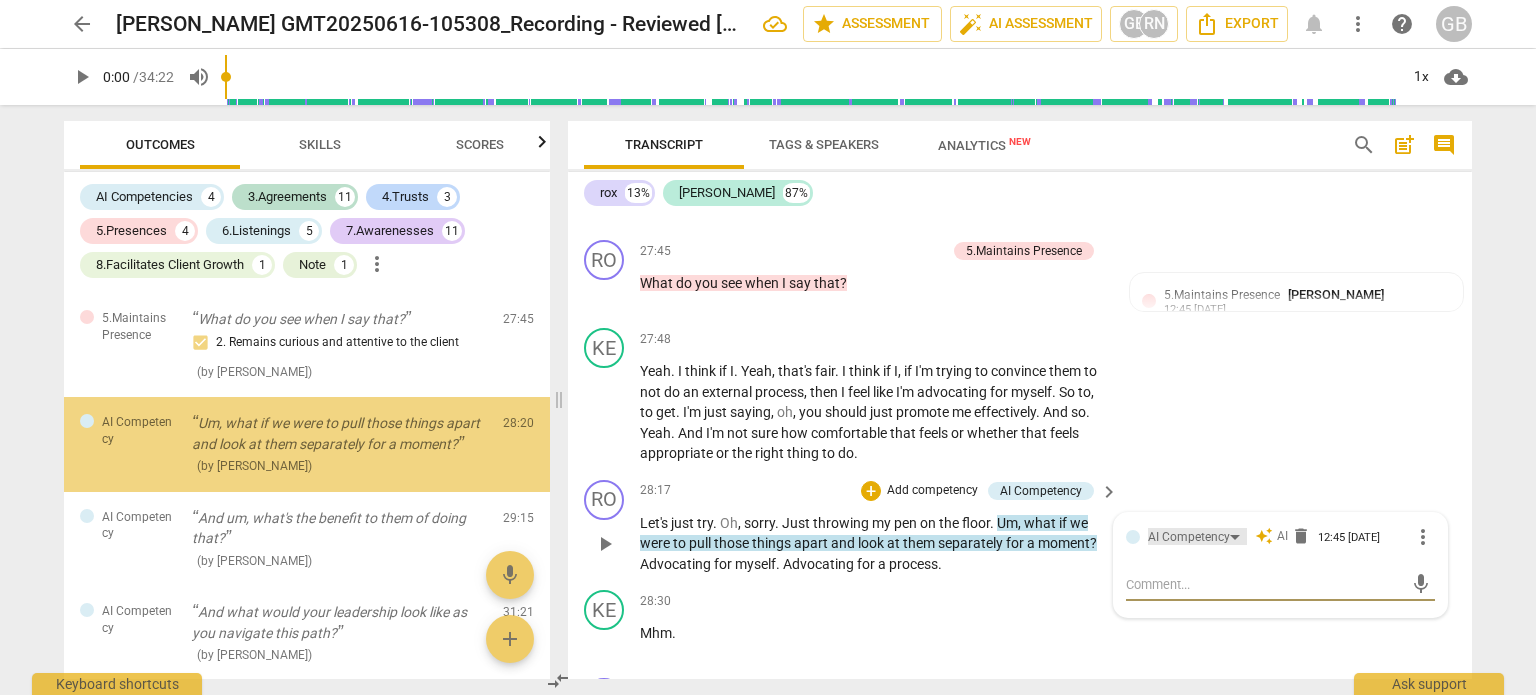 click on "AI Competency" at bounding box center (1189, 537) 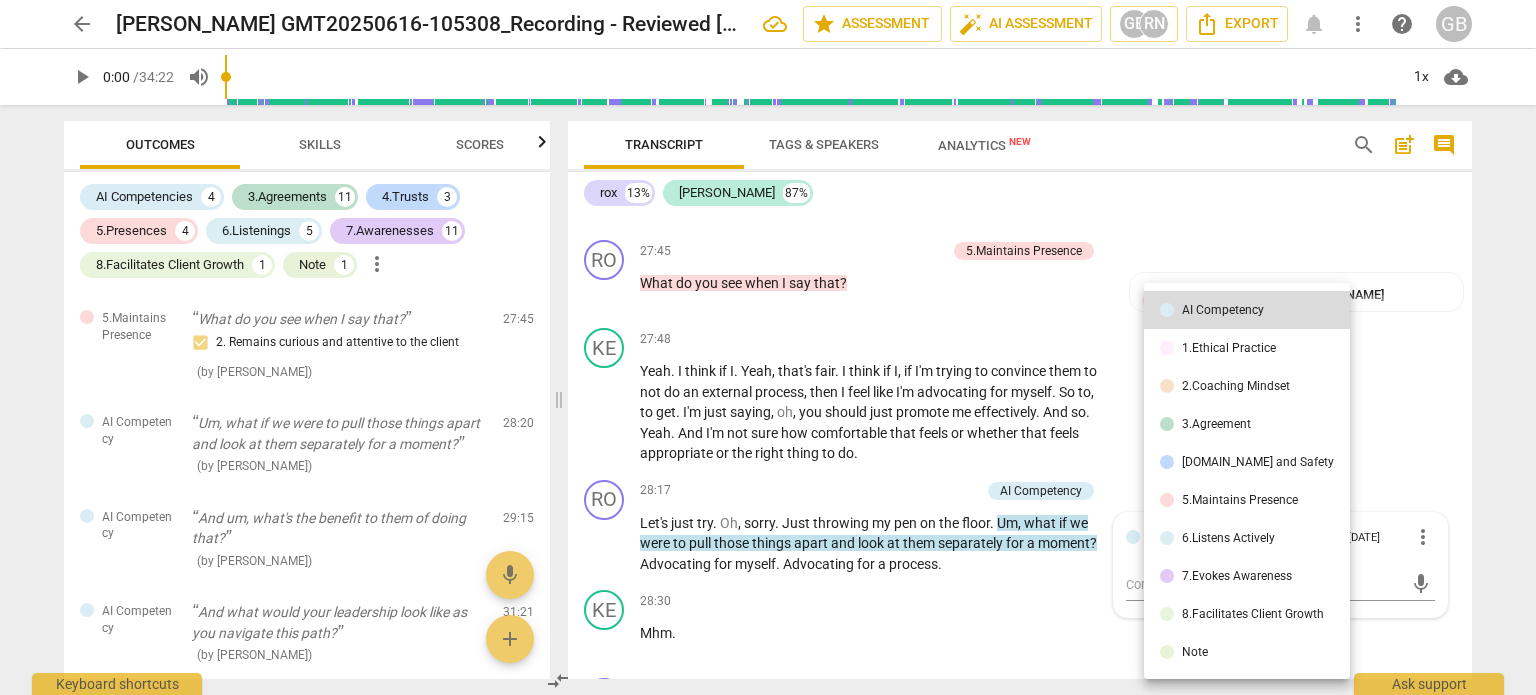 click on "Note" at bounding box center (1247, 652) 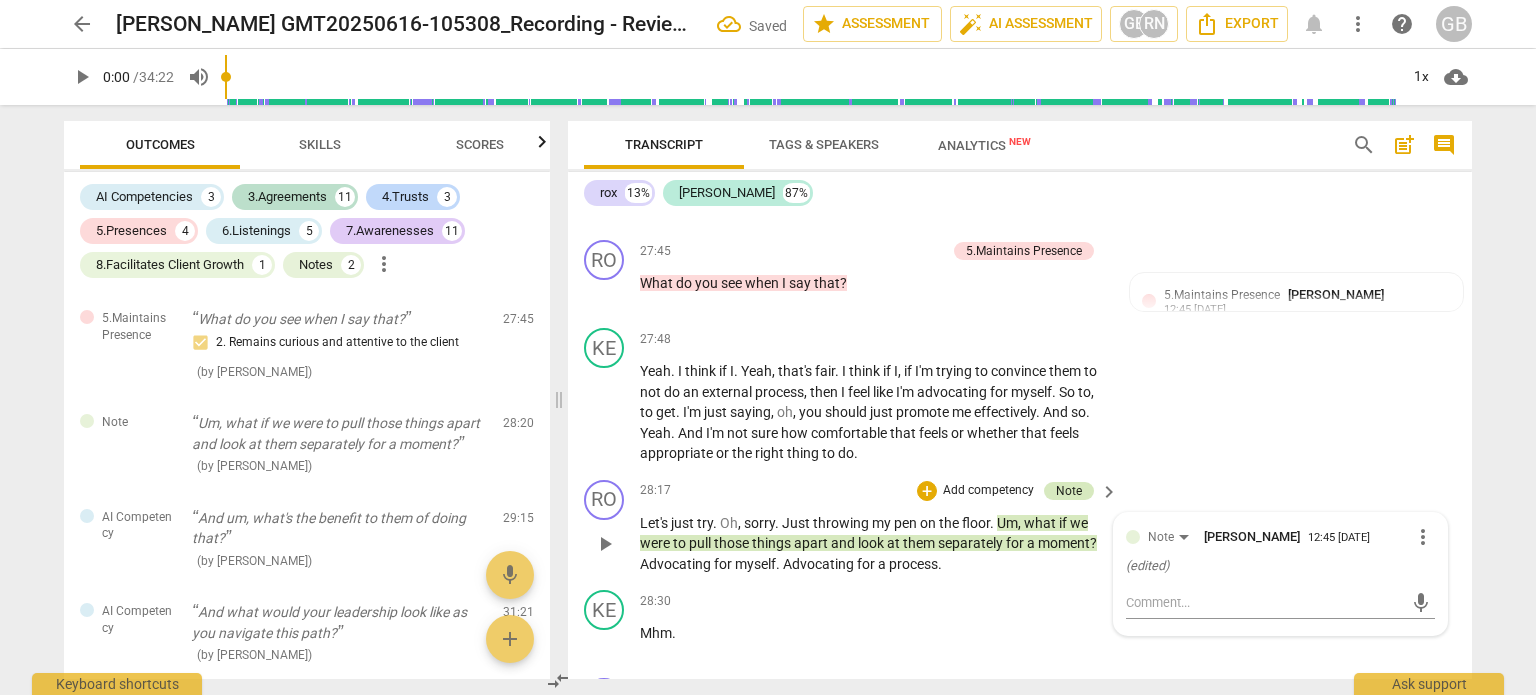 click on "Note" at bounding box center [1069, 491] 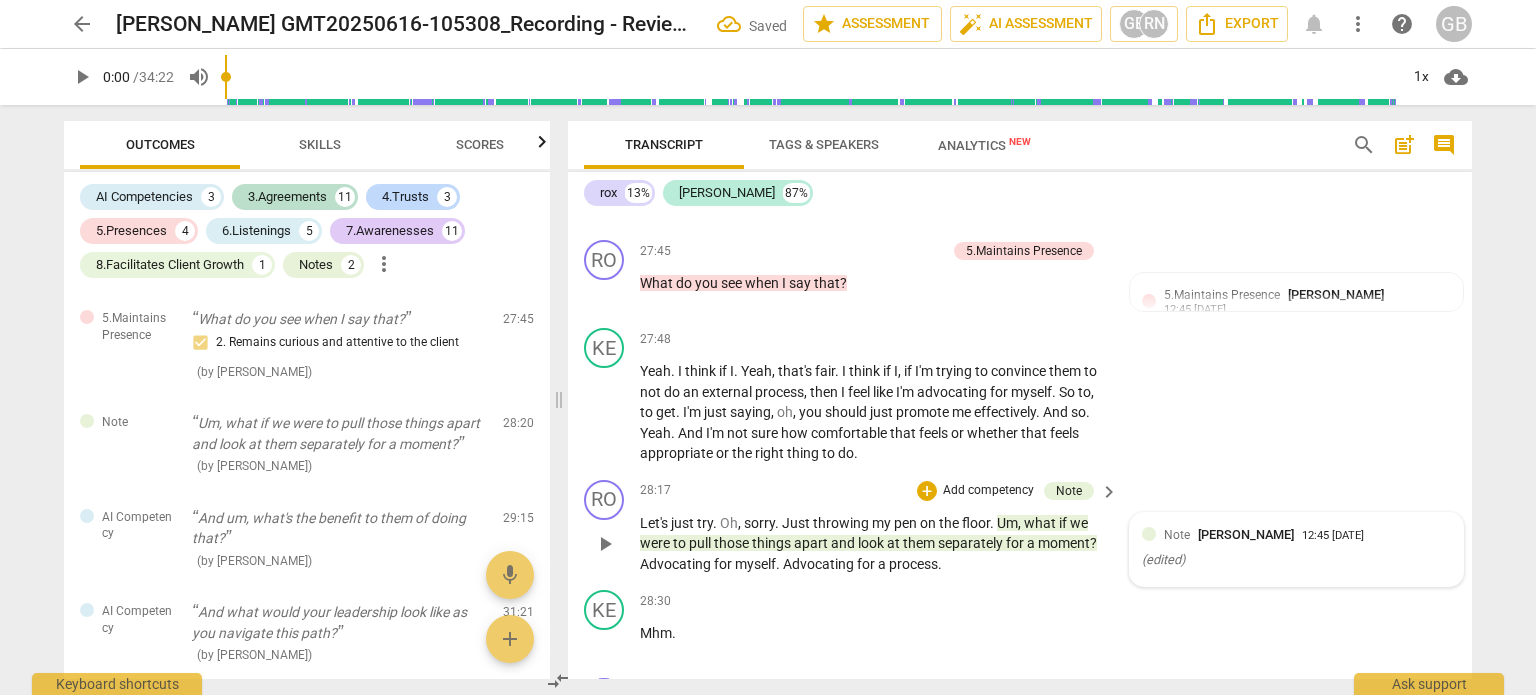 click on "12:45 07-20-2025" at bounding box center (1333, 536) 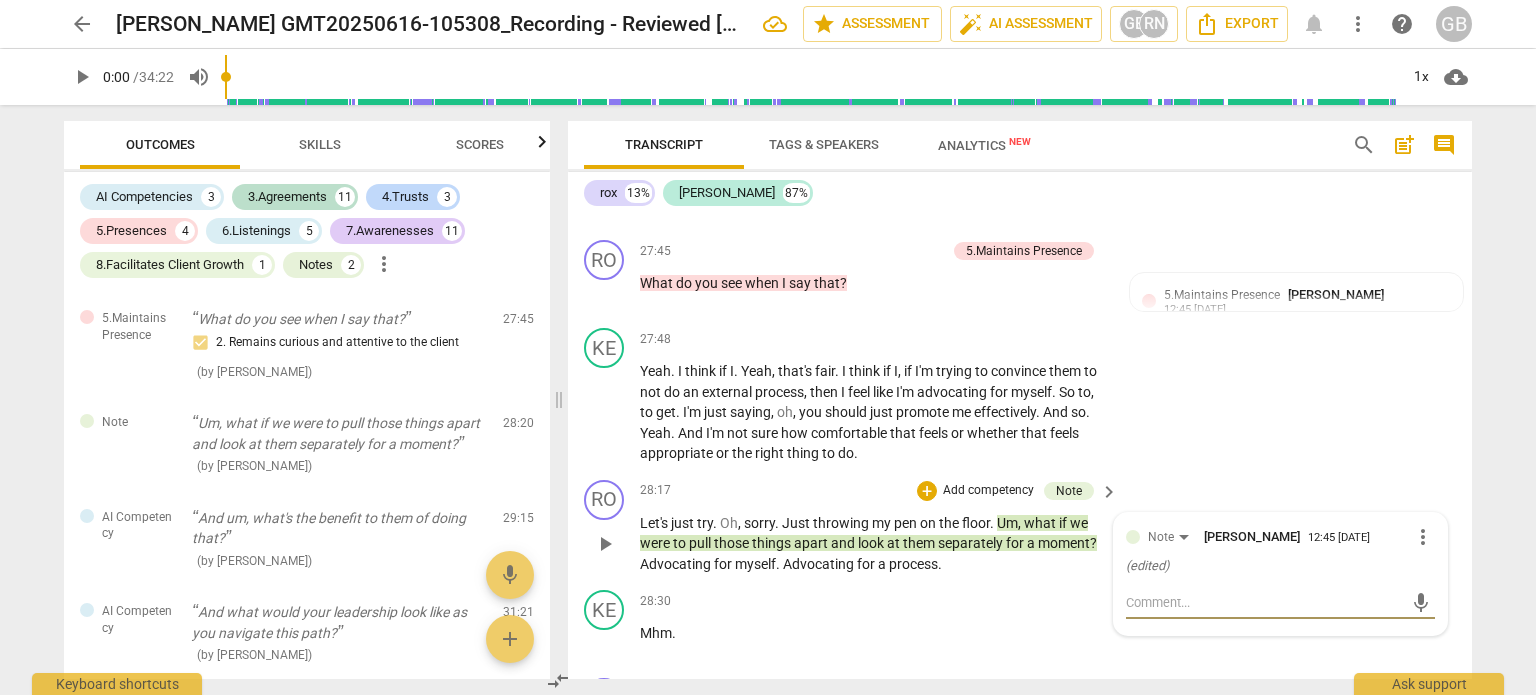click on "more_vert" at bounding box center [1423, 537] 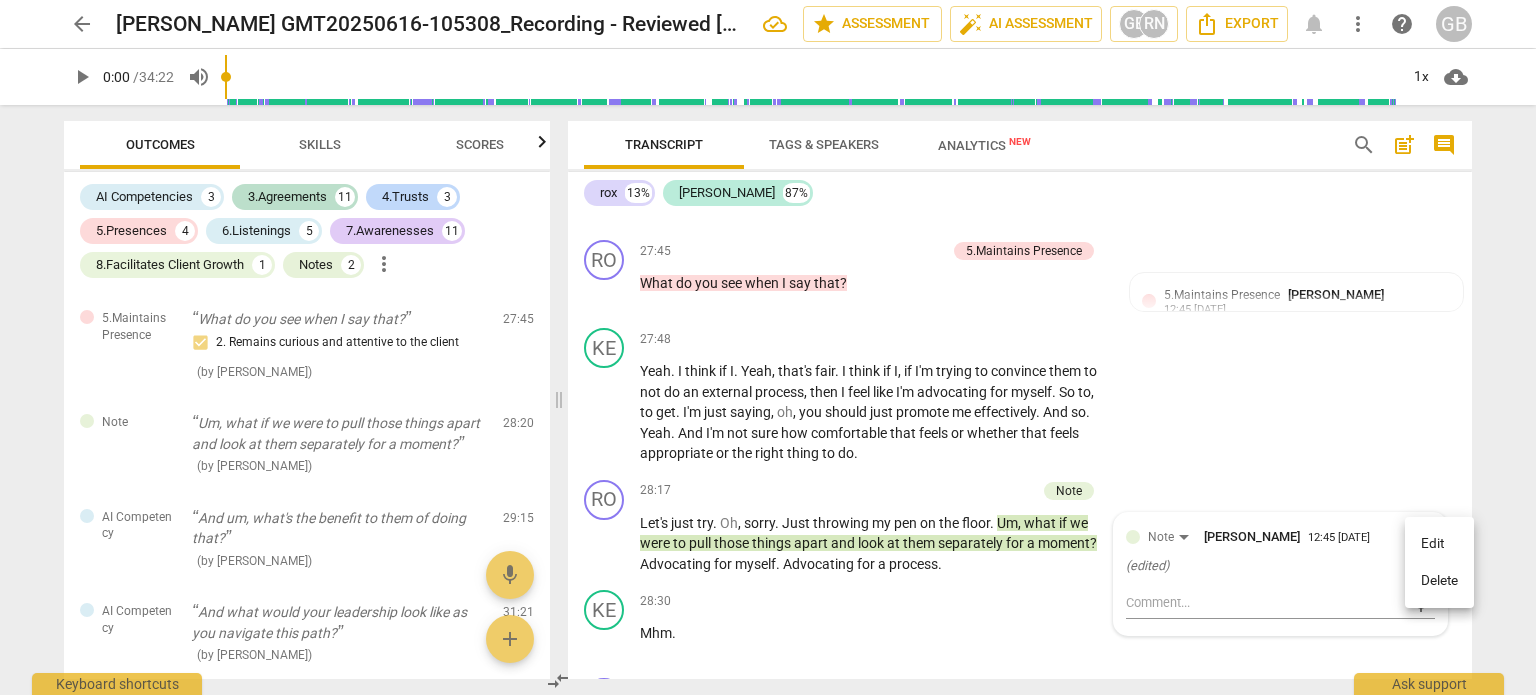 drag, startPoint x: 1437, startPoint y: 578, endPoint x: 848, endPoint y: 65, distance: 781.0826 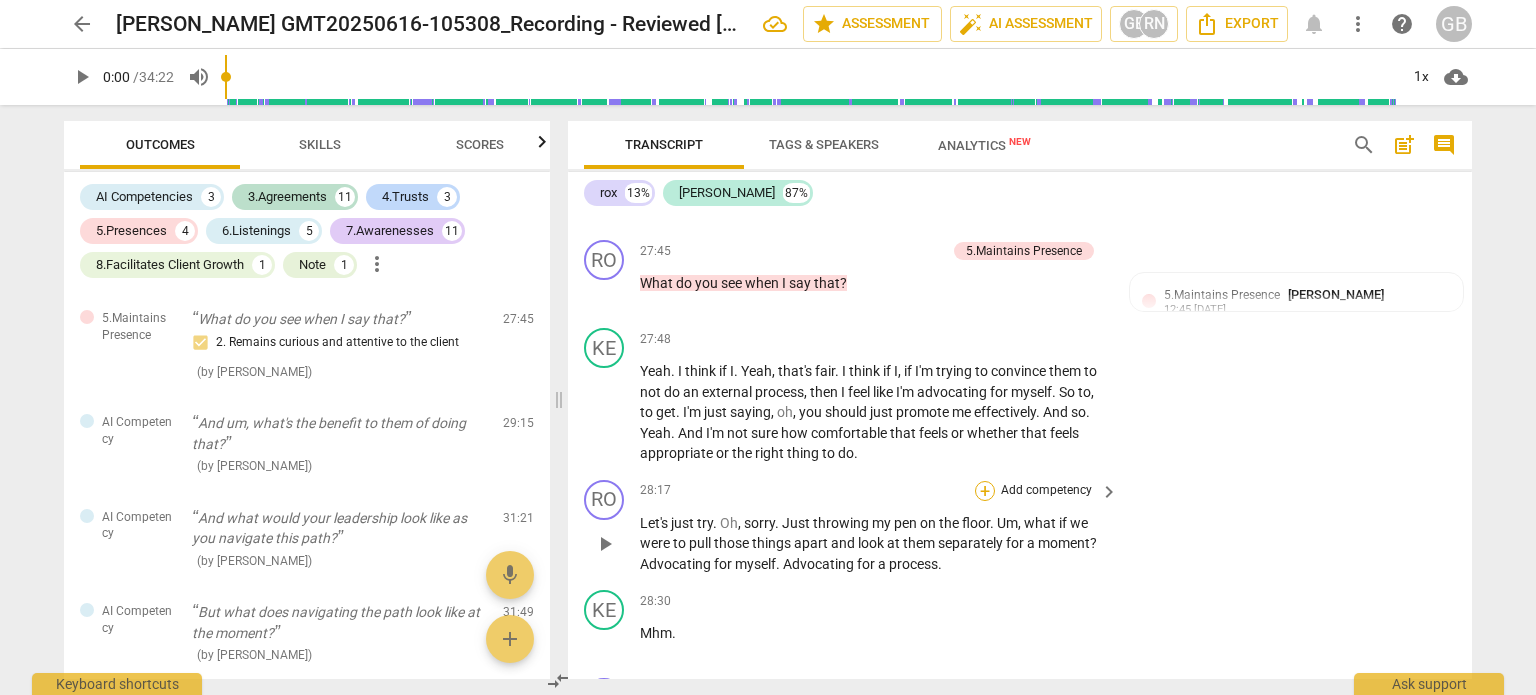 click on "+" at bounding box center [985, 491] 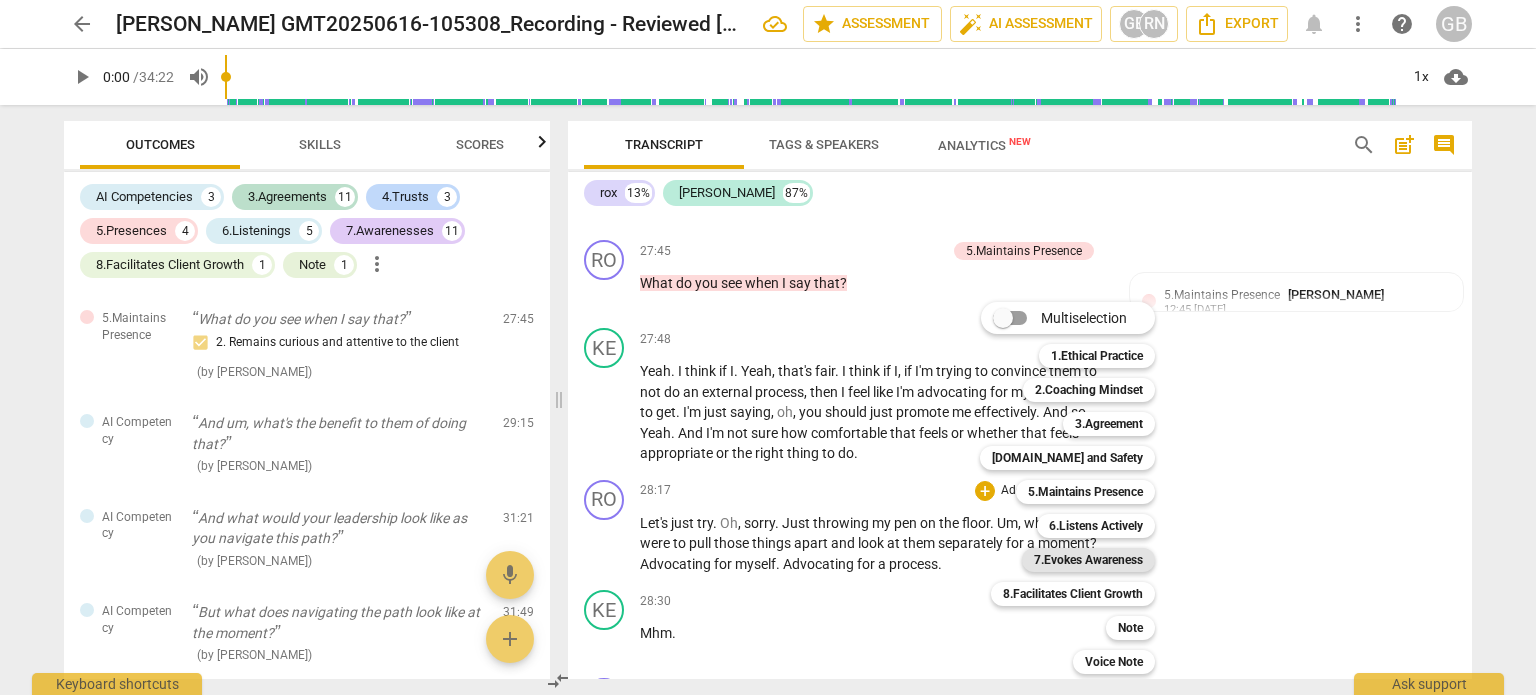 click on "7.Evokes Awareness" at bounding box center [1088, 560] 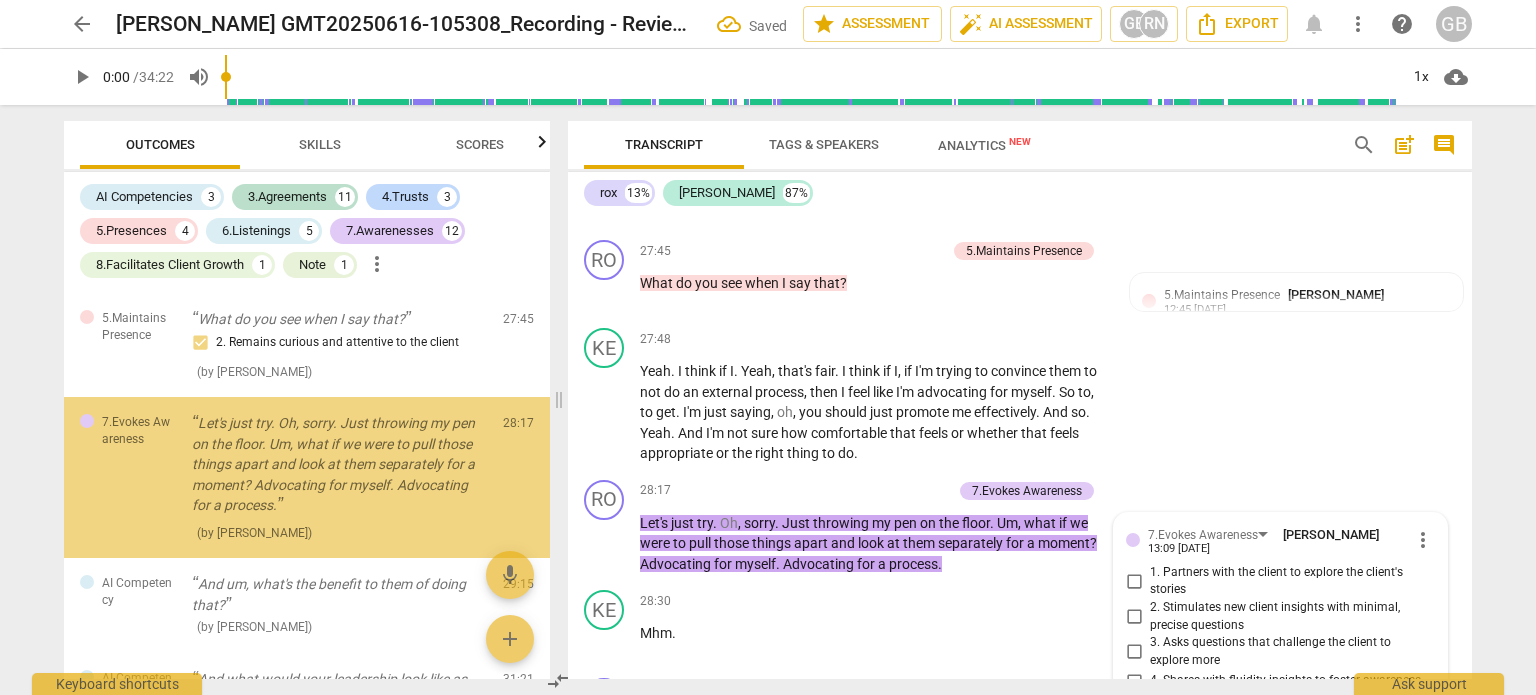 scroll, scrollTop: 12257, scrollLeft: 0, axis: vertical 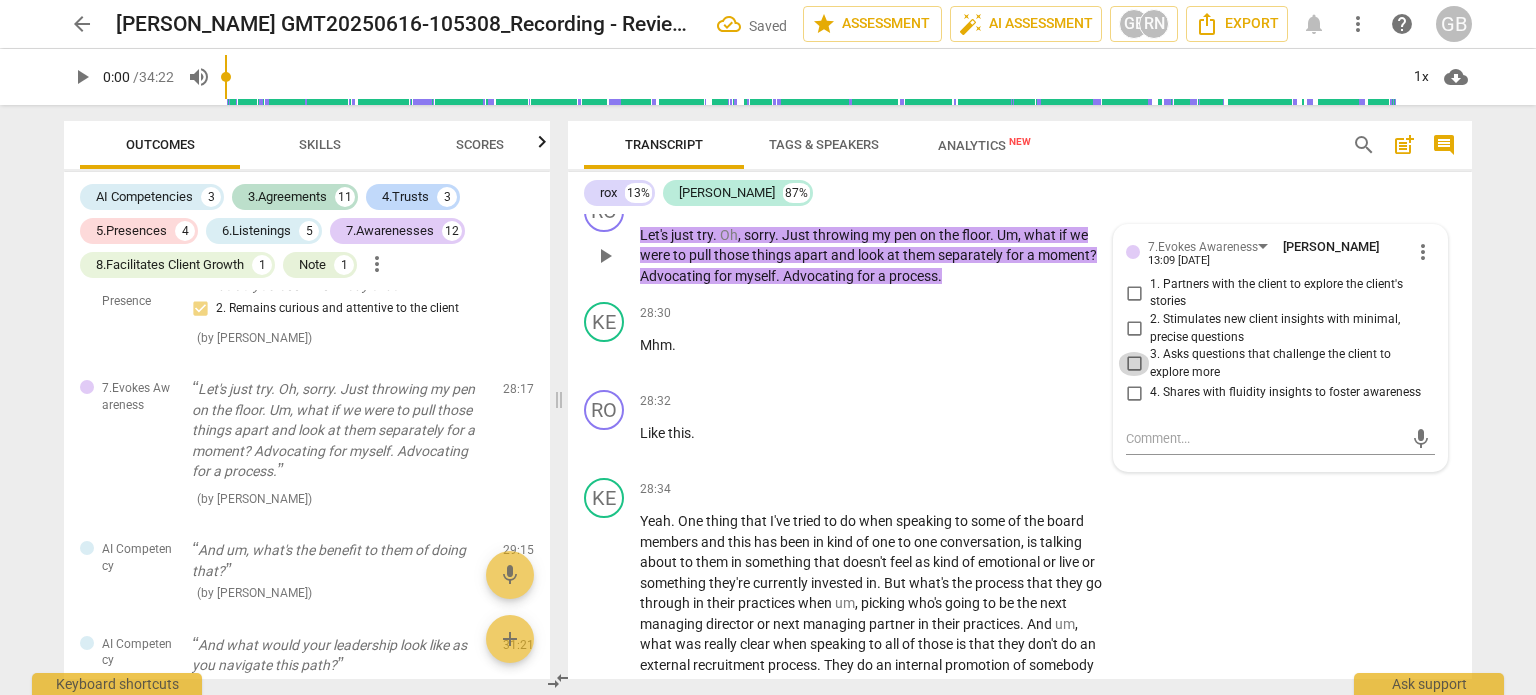 click on "3. Asks questions that challenge the client to explore more" at bounding box center (1134, 364) 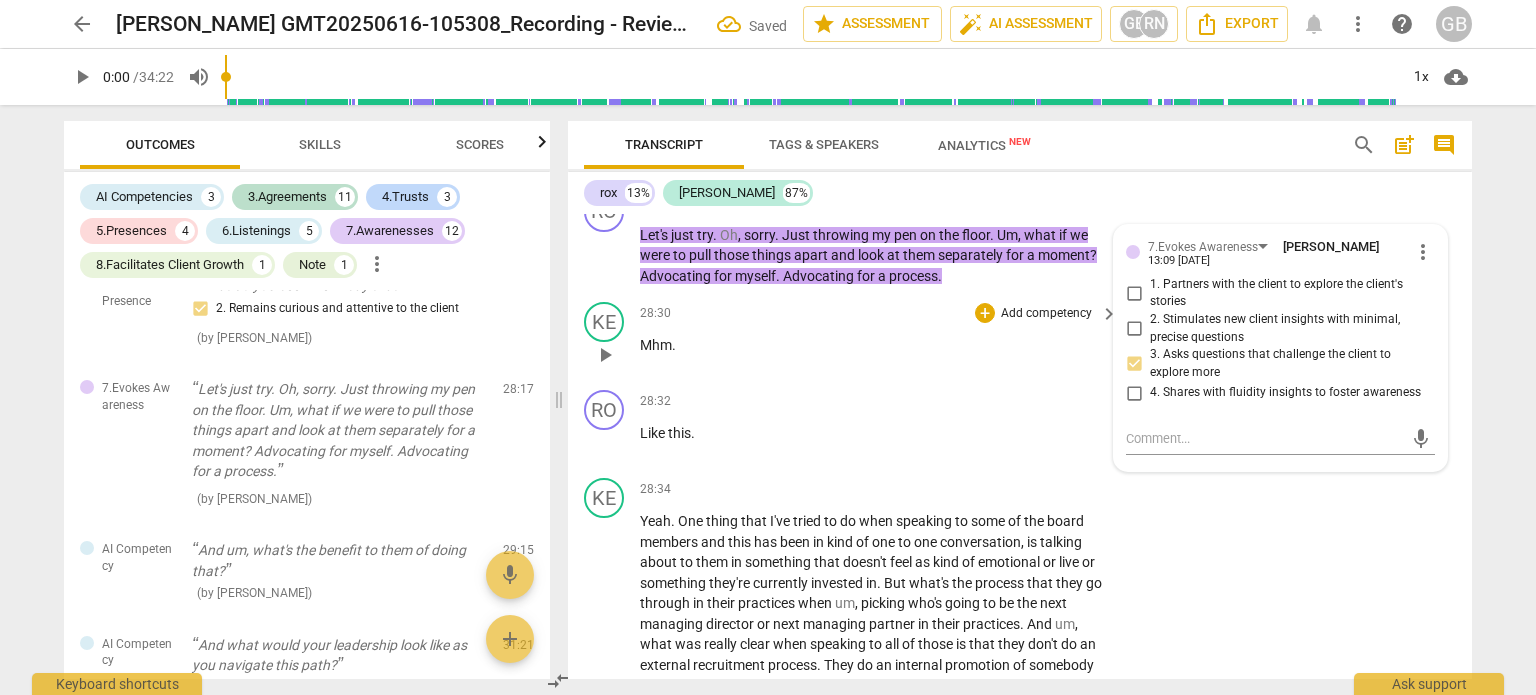 click on "28:30 + Add competency keyboard_arrow_right Mhm ." at bounding box center [880, 338] 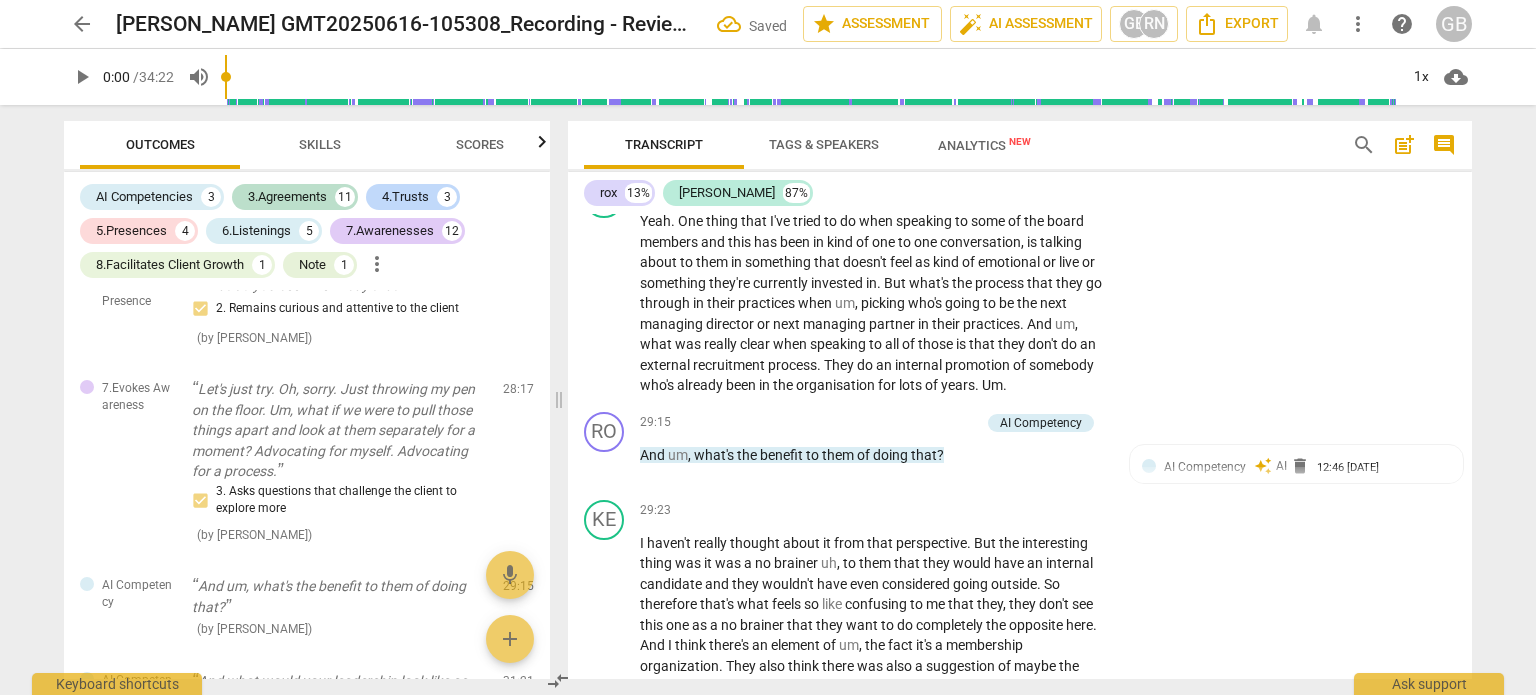 scroll, scrollTop: 12657, scrollLeft: 0, axis: vertical 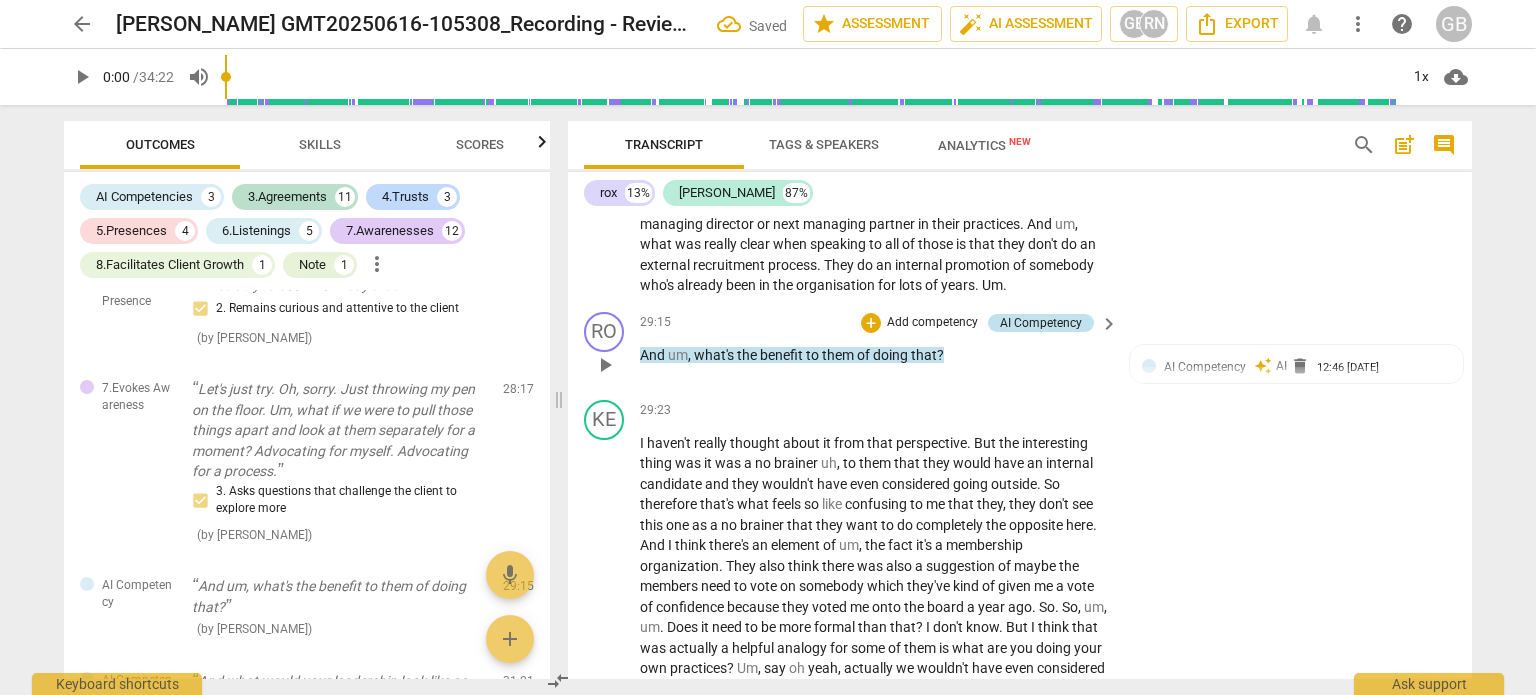 click on "AI Competency" at bounding box center [1041, 323] 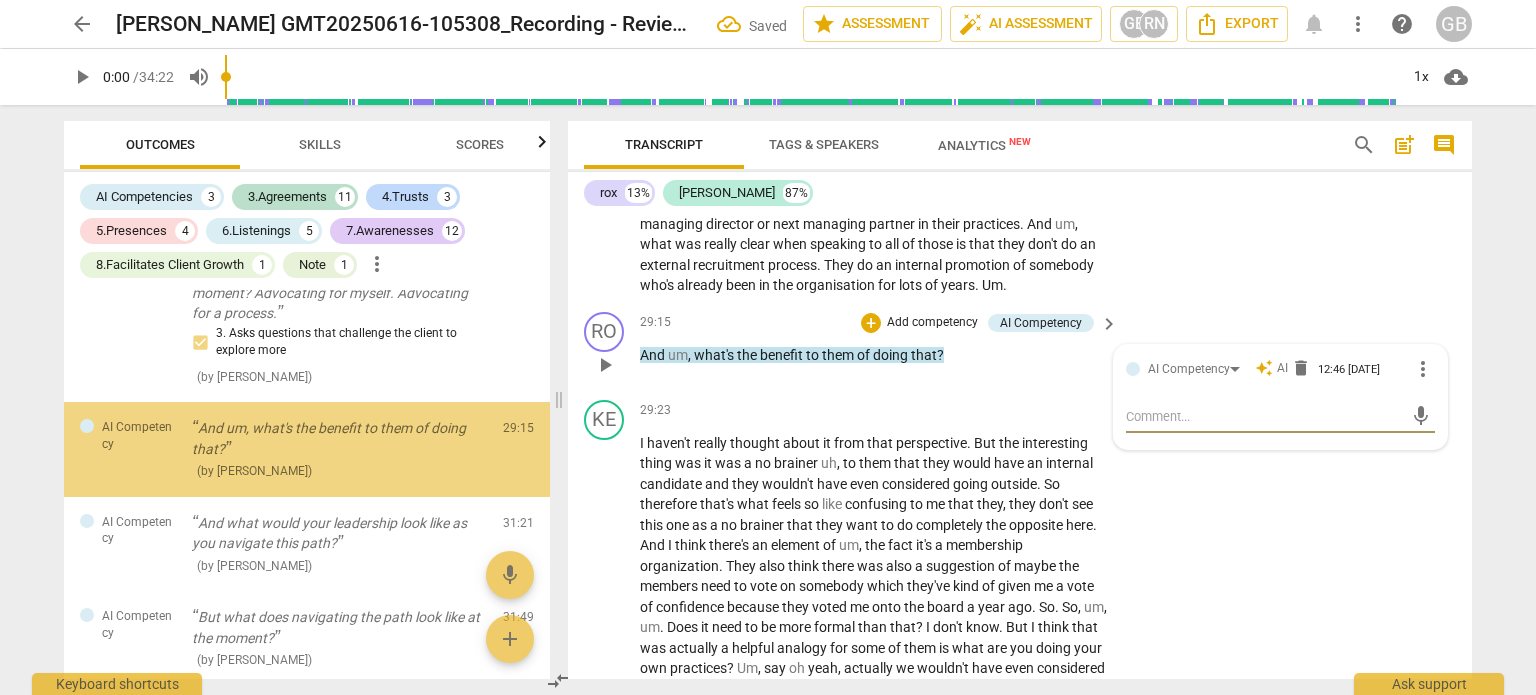 scroll, scrollTop: 5020, scrollLeft: 0, axis: vertical 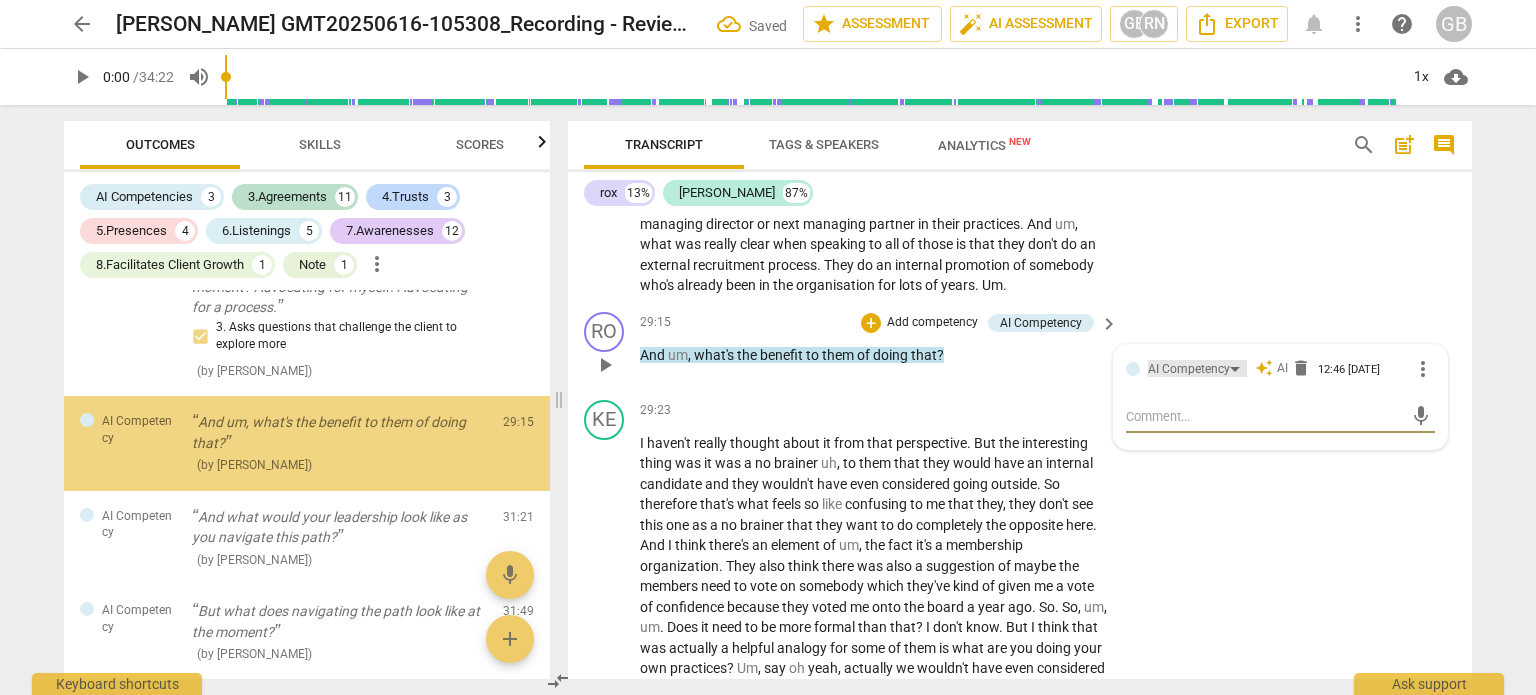 click on "AI Competency" at bounding box center (1189, 369) 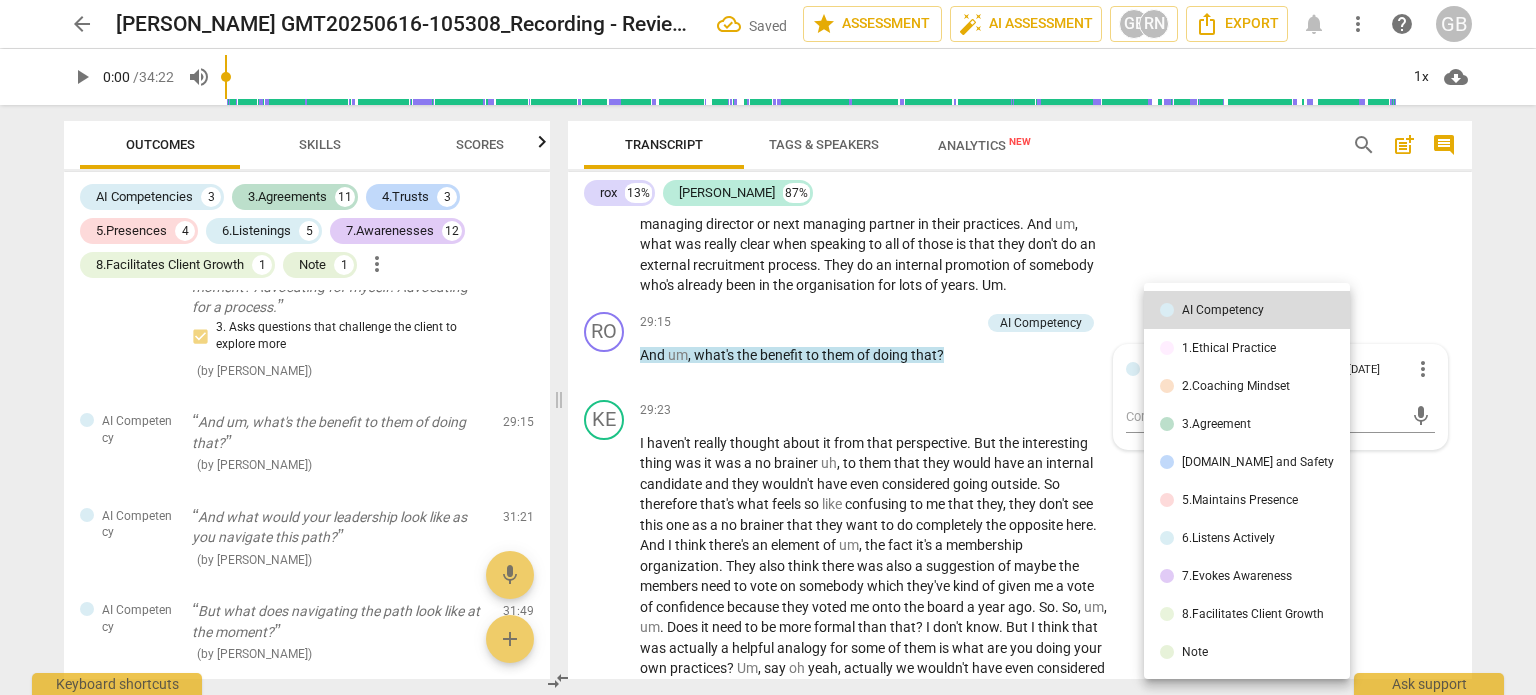 click on "7.Evokes Awareness" at bounding box center [1237, 576] 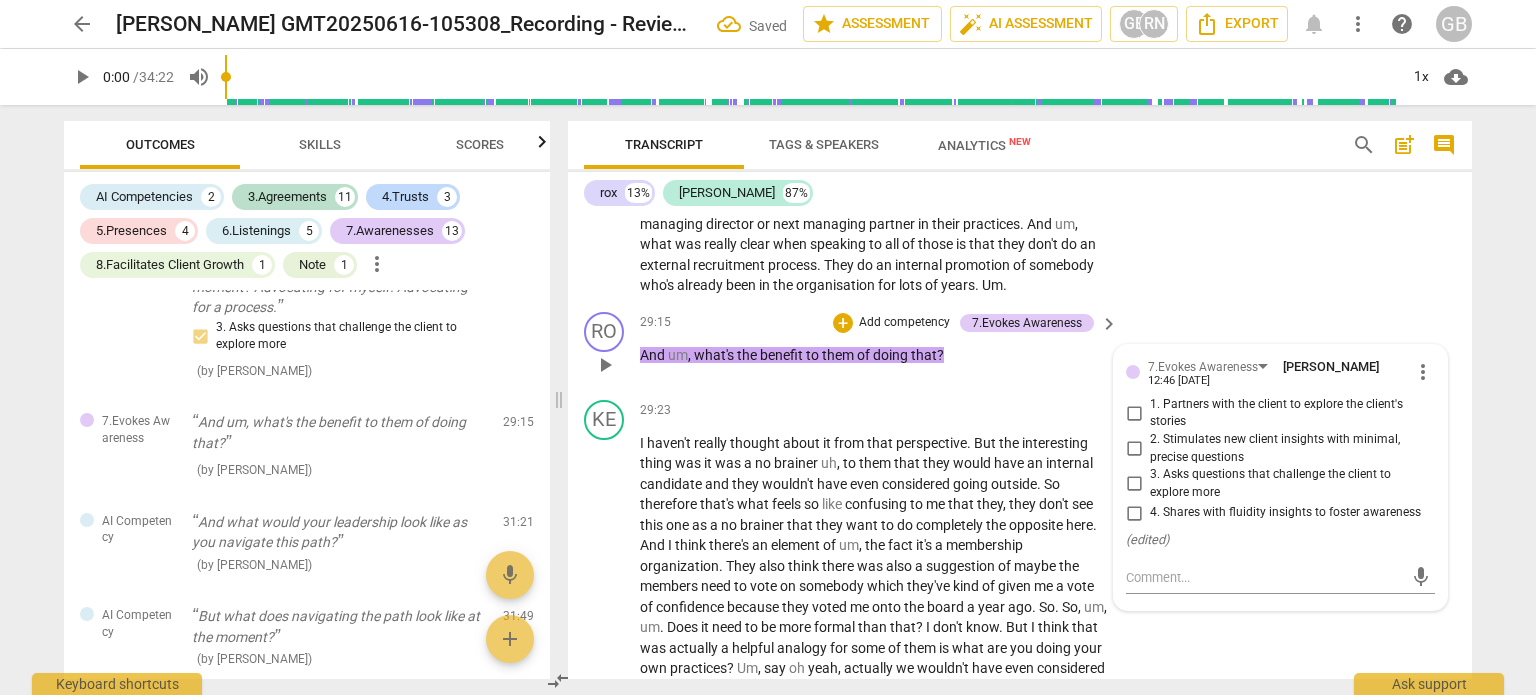 click on "2. Stimulates new client insights with minimal, precise questions" at bounding box center [1134, 449] 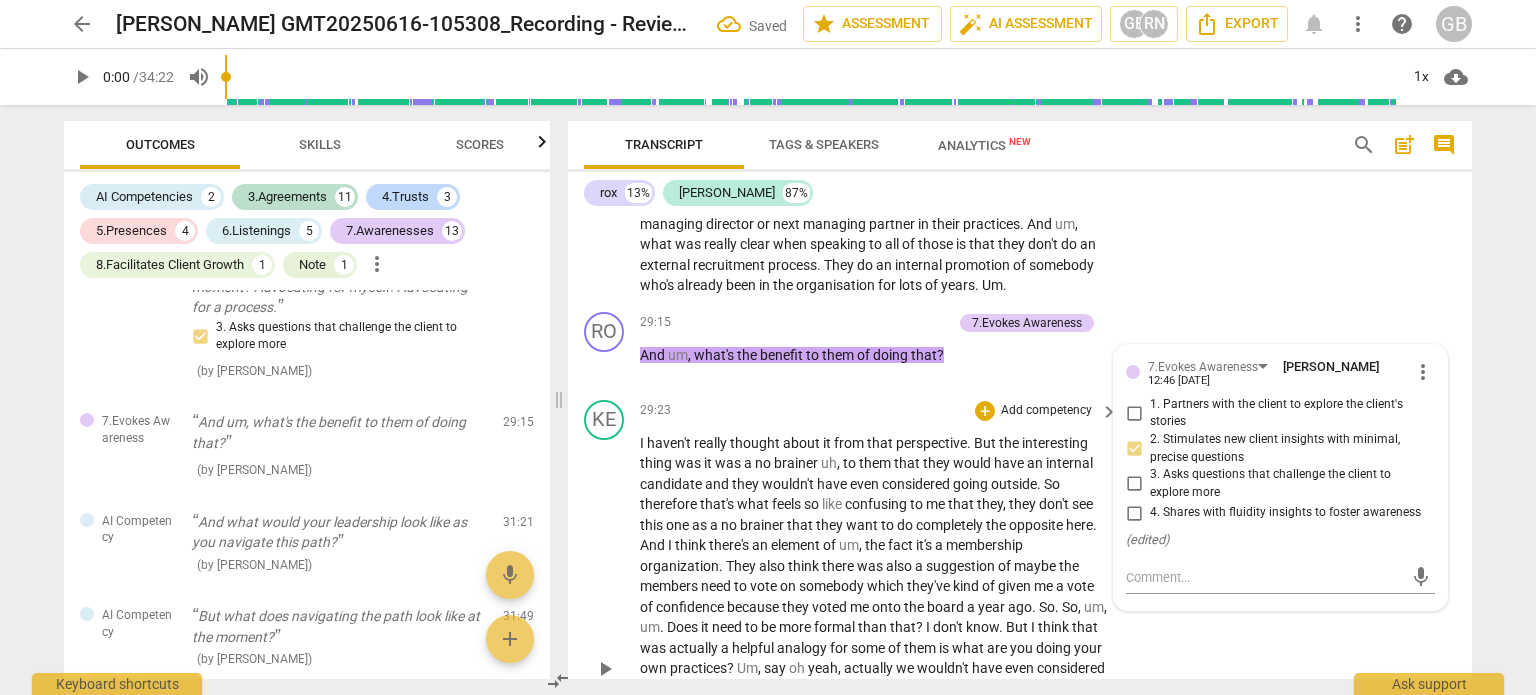 click on "membership" at bounding box center (984, 545) 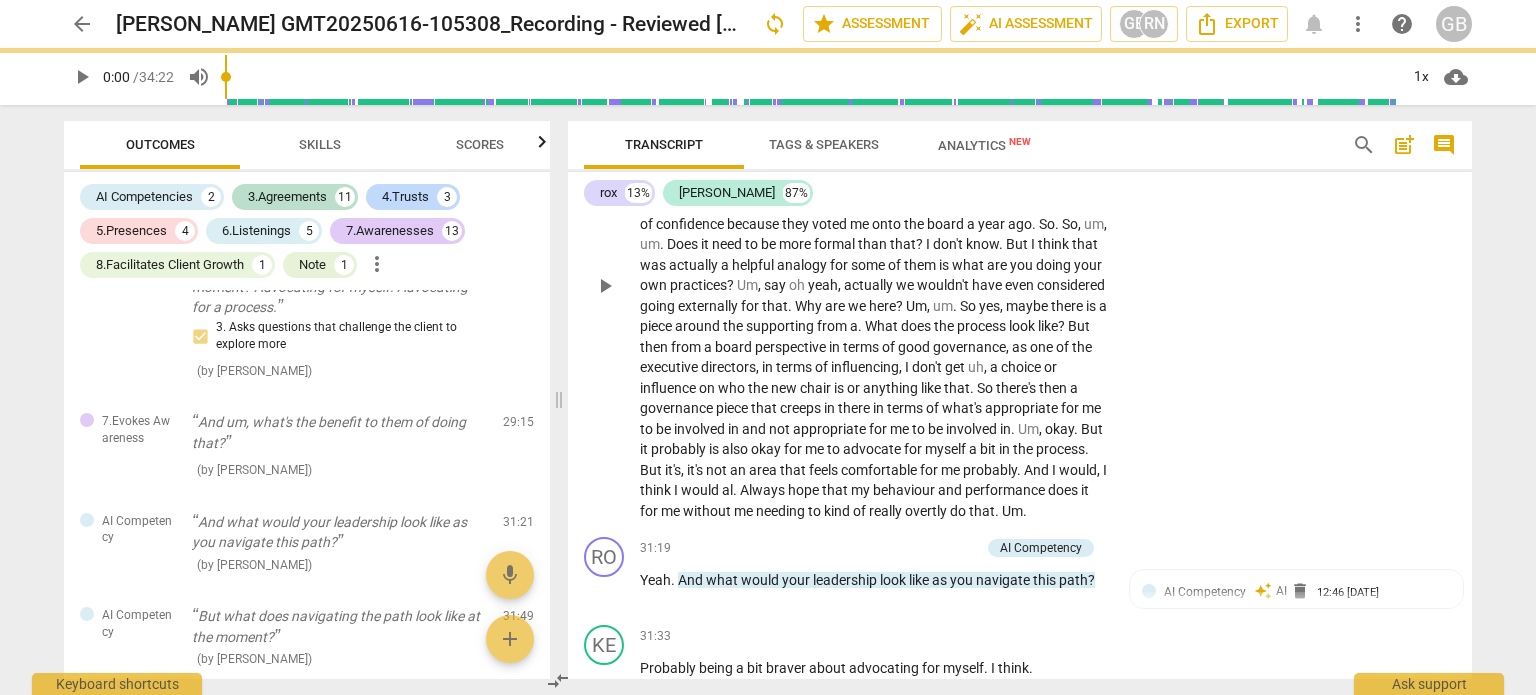 scroll, scrollTop: 13157, scrollLeft: 0, axis: vertical 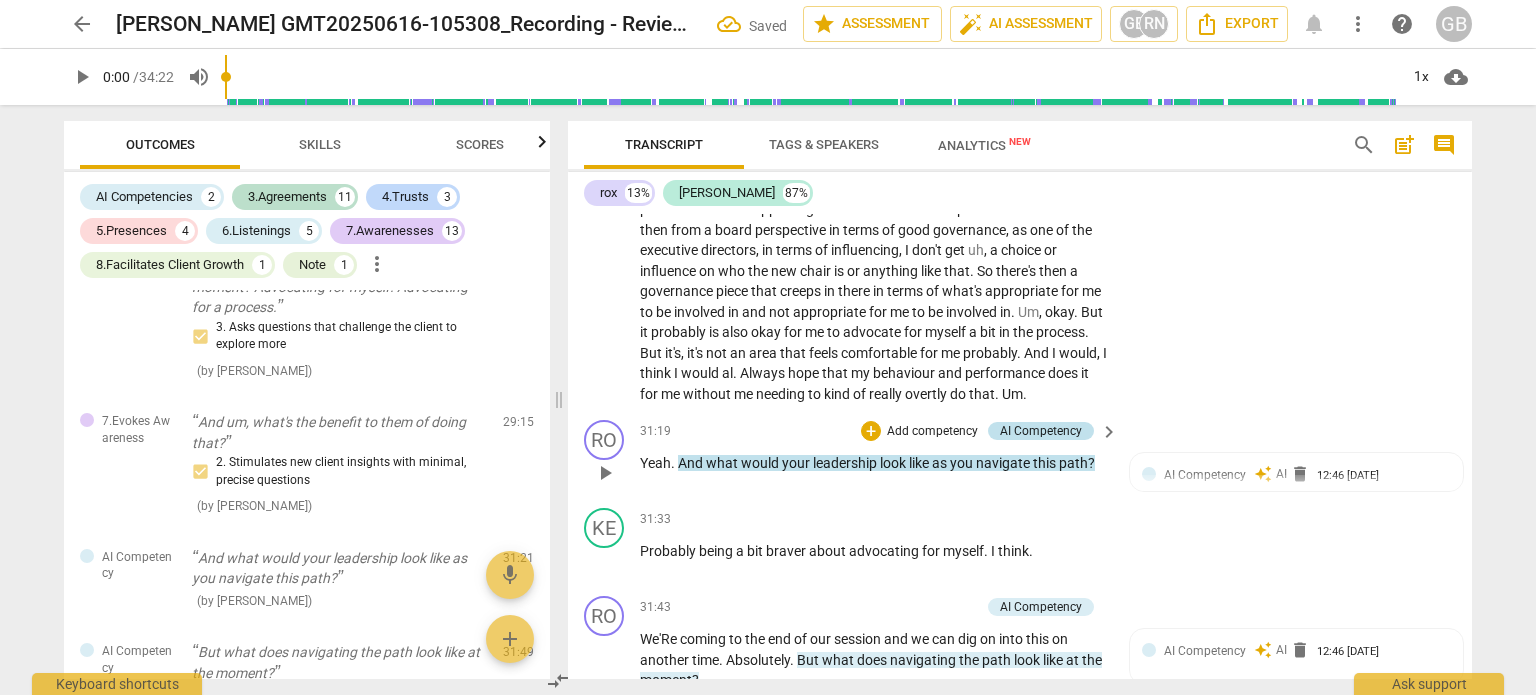 click on "AI Competency" at bounding box center (1041, 431) 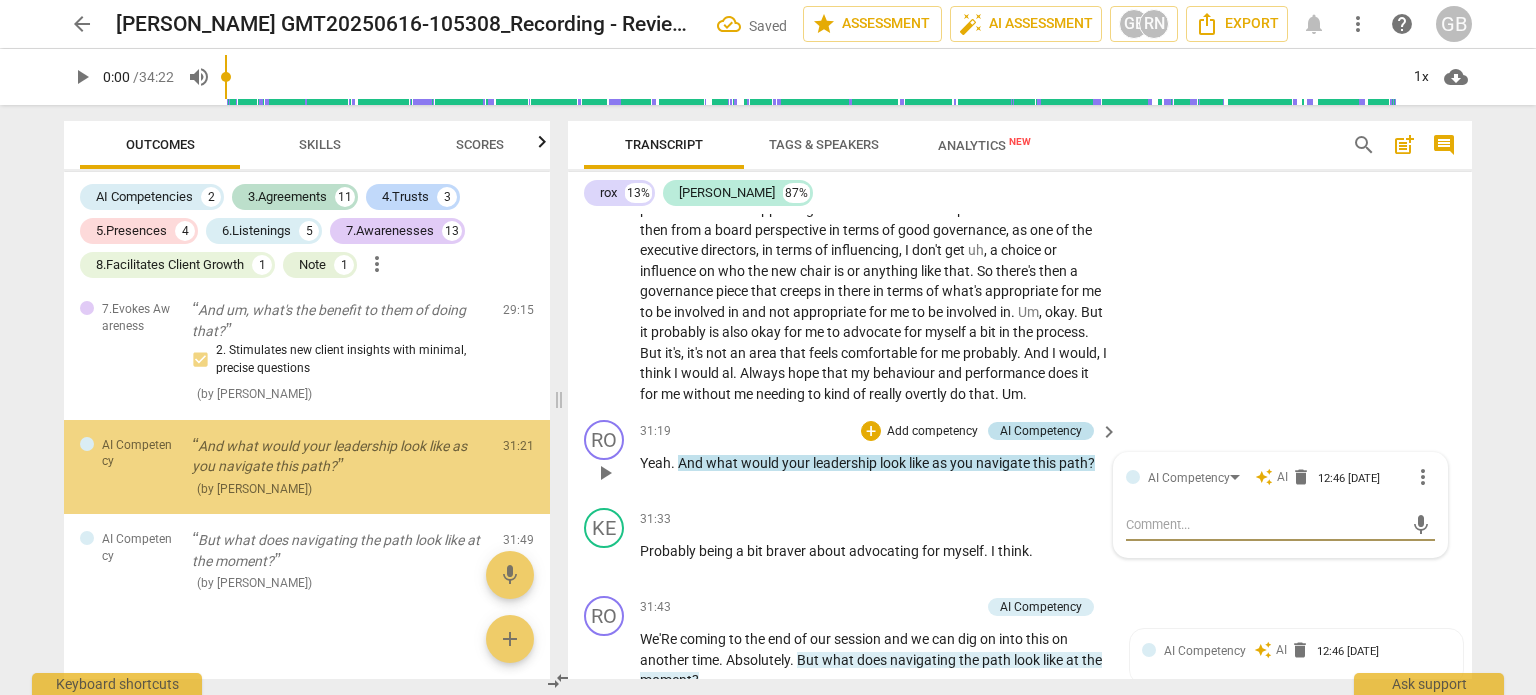 scroll, scrollTop: 5155, scrollLeft: 0, axis: vertical 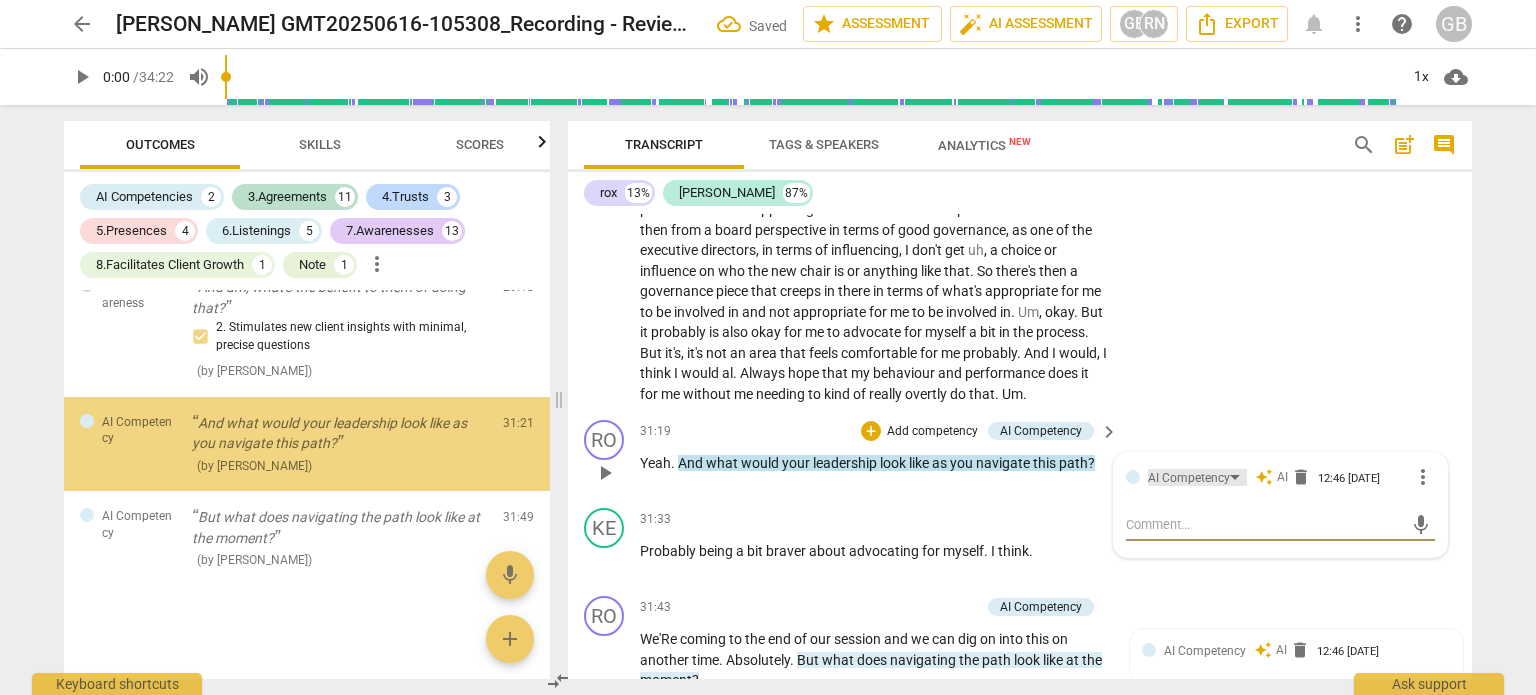 click on "AI Competency" at bounding box center (1189, 478) 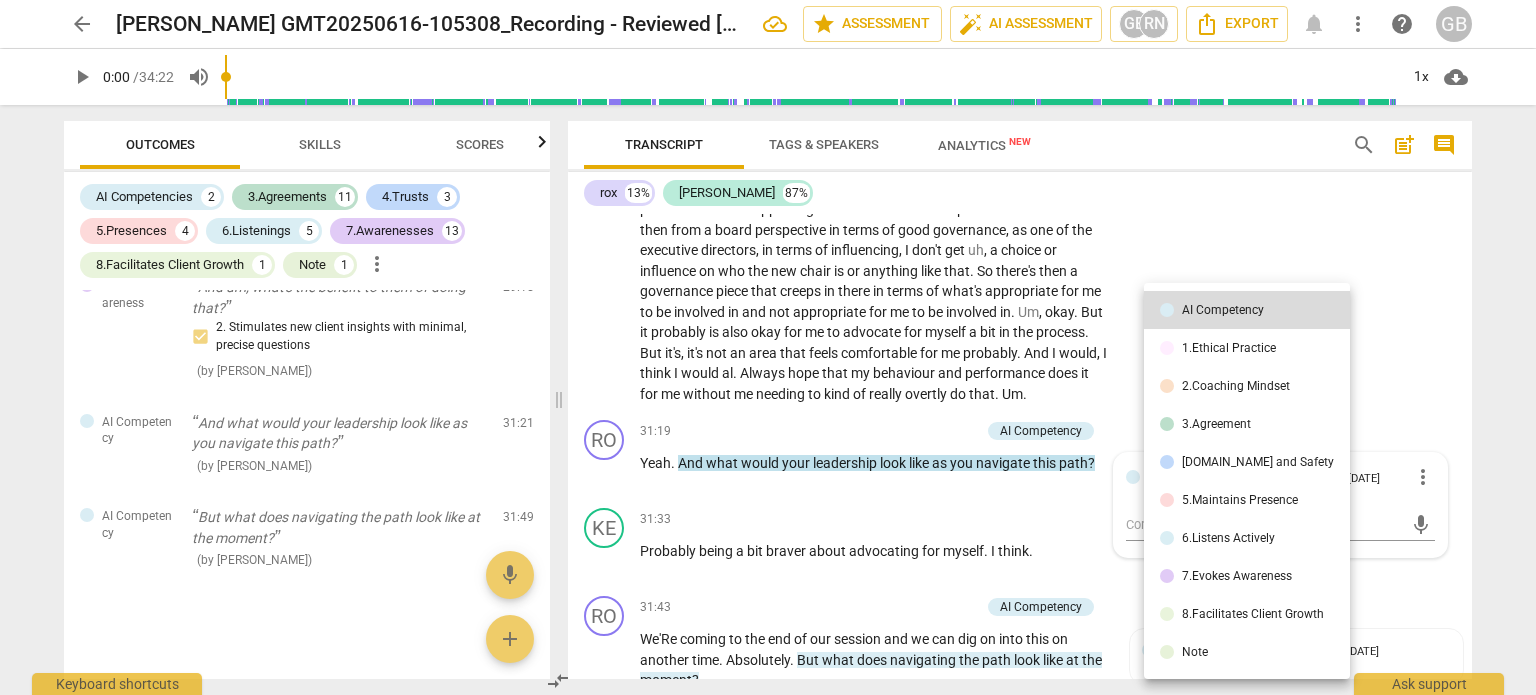 click on "8.Facilitates Client Growth" at bounding box center (1253, 614) 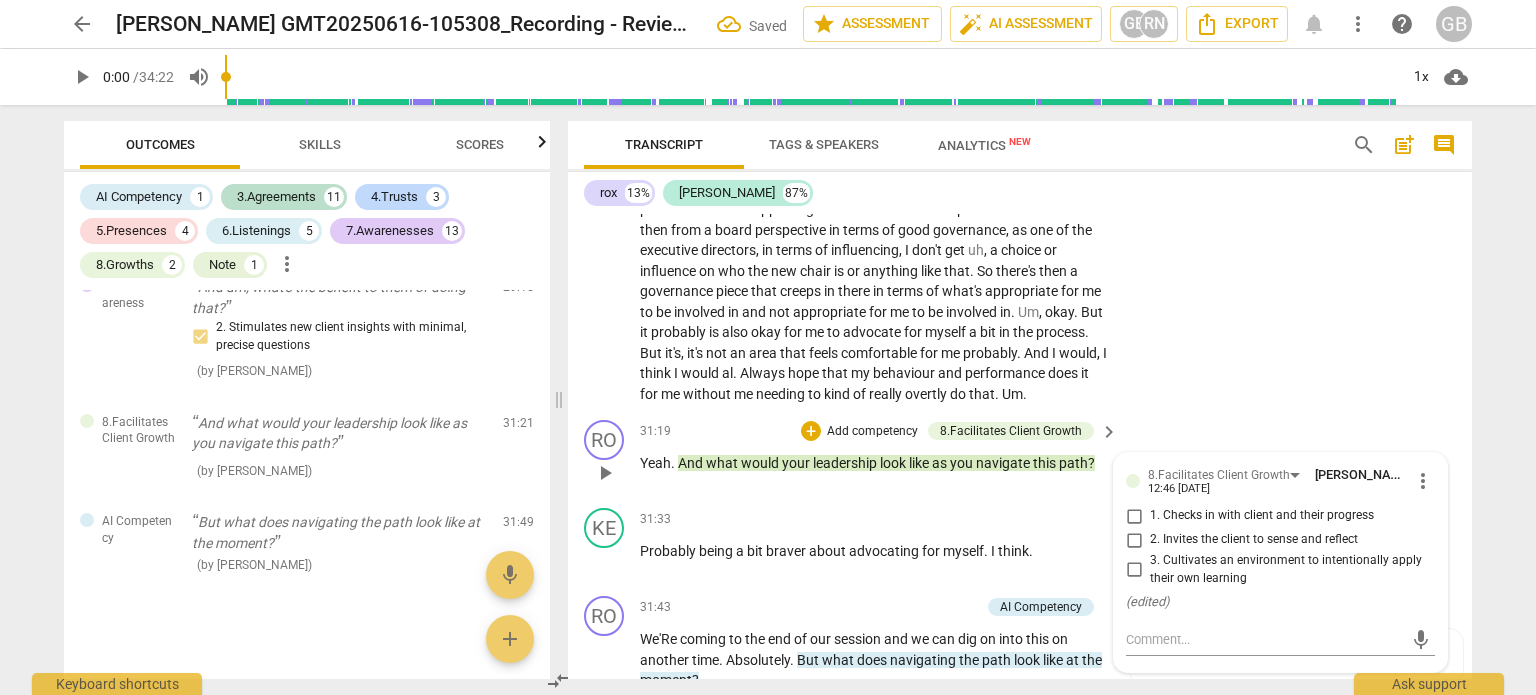 click on "2. Invites the client to sense and reflect" at bounding box center [1254, 540] 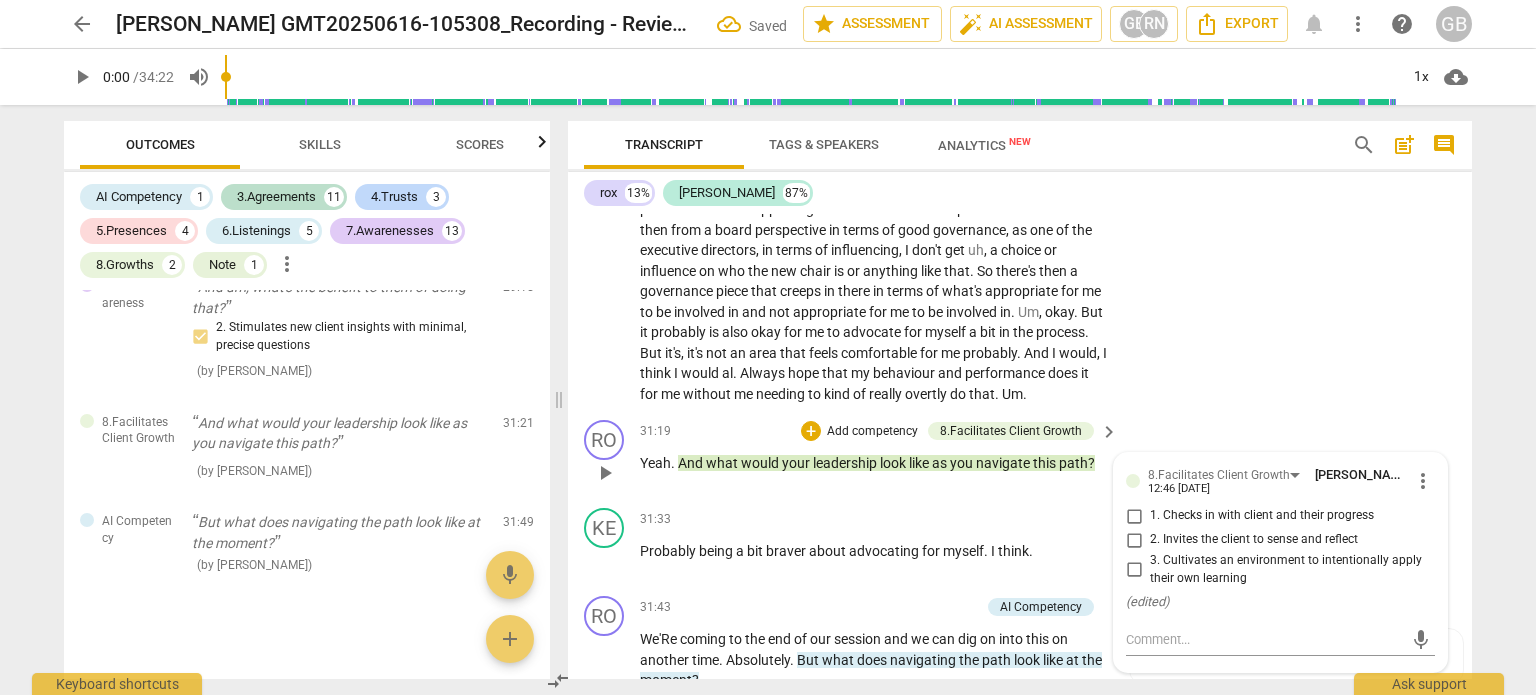 click on "2. Invites the client to sense and reflect" at bounding box center (1134, 540) 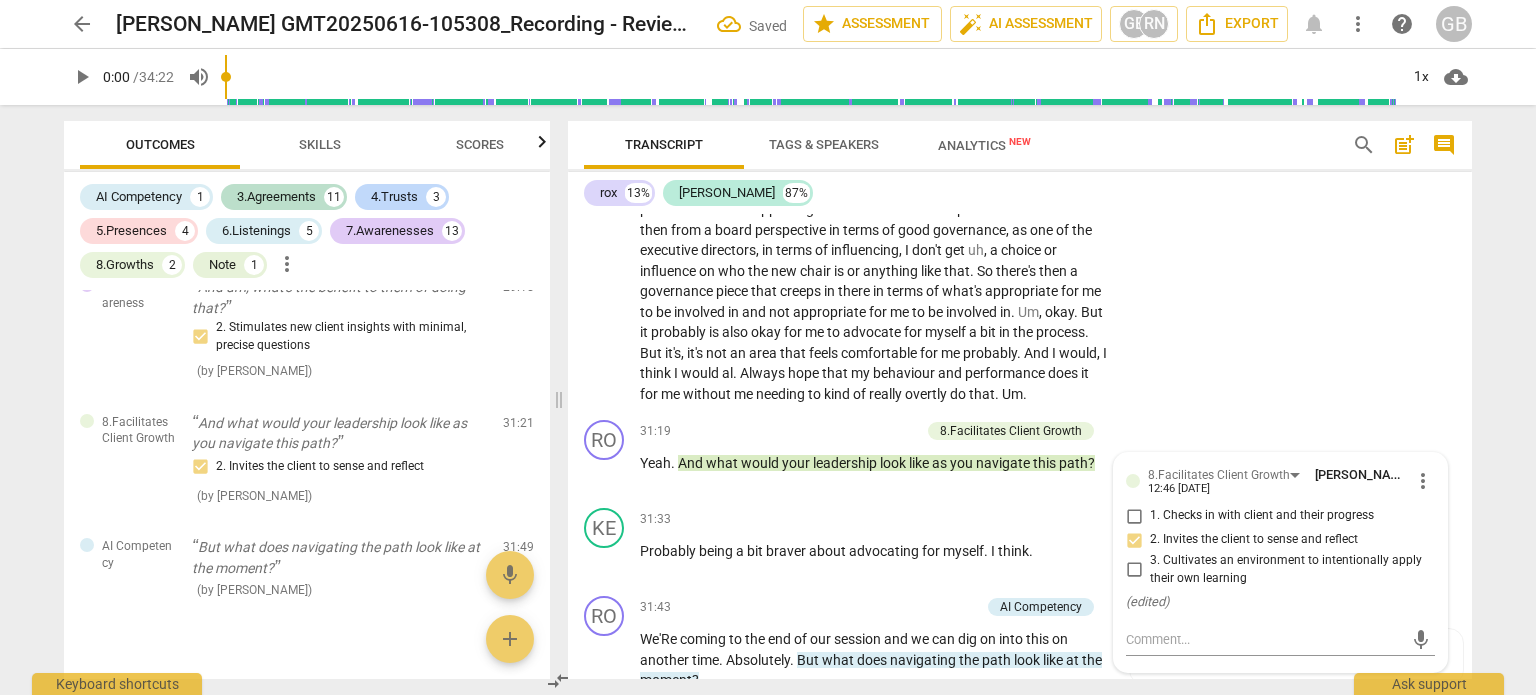 click on "KE play_arrow pause 29:23 + Add competency keyboard_arrow_right I   haven't   really   thought   about   it   from   that   perspective .   But   the   interesting   thing   was   it   was   a   no   brainer   uh ,   to   them   that   they   would   have   an   internal   candidate   and   they   wouldn't   have   even   considered   going   outside .   So   therefore   that's   what   feels   so   like   confusing   to   me   that   they ,   they   don't   see   this   one   as   a   no   brainer   that   they   want   to   do   completely   the   opposite   here .   And   I   think   there's   an   element   of   um ,   the   fact   it's   a   membership   organization .   They   also   think   there   was   also   a   suggestion   of   maybe   the   members   need   to   vote   on   somebody   which   they've   kind   of   given   me   a   vote   of   confidence   because   they   voted   me   onto   the   board   a   year   ago .   So .   So ,   um ,   um .   Does   it   need   to   be   more   formal" at bounding box center (1020, 152) 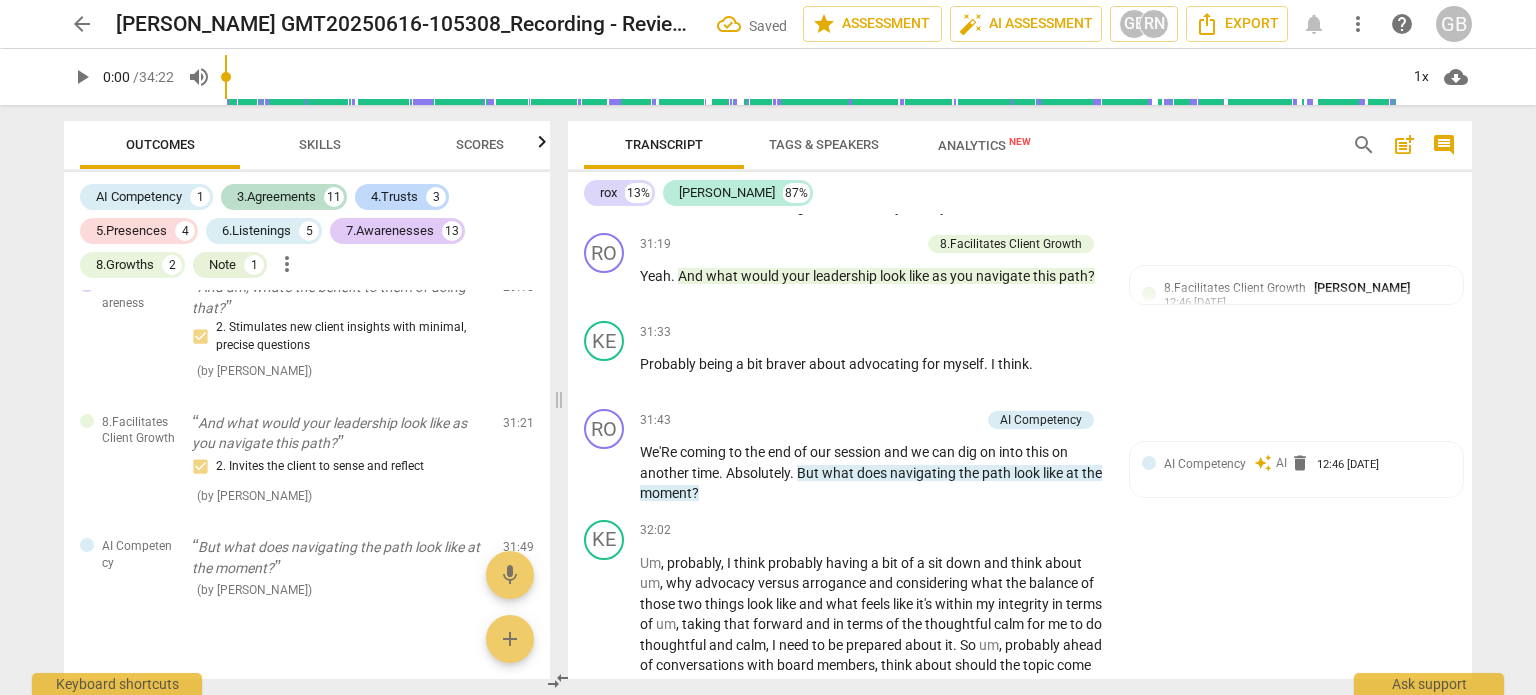scroll, scrollTop: 13357, scrollLeft: 0, axis: vertical 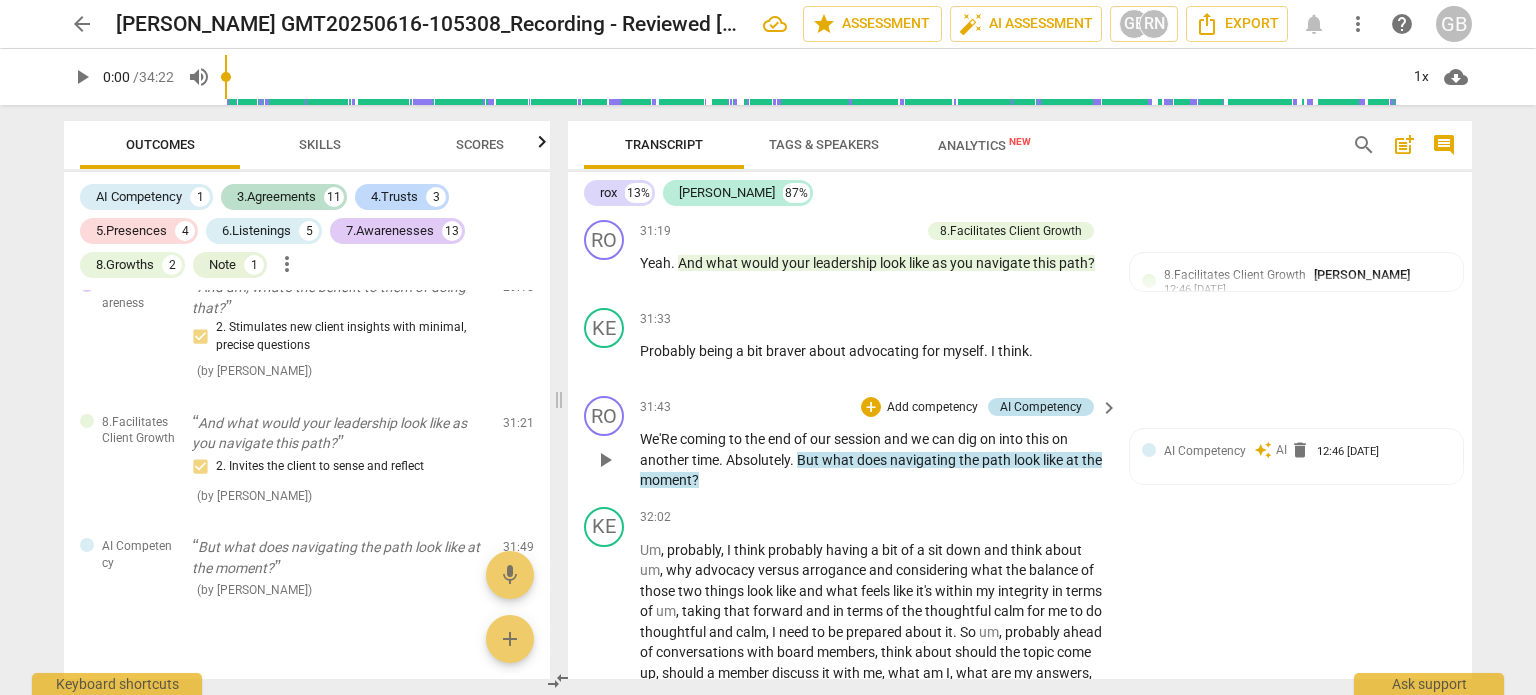 click on "AI Competency" at bounding box center [1041, 407] 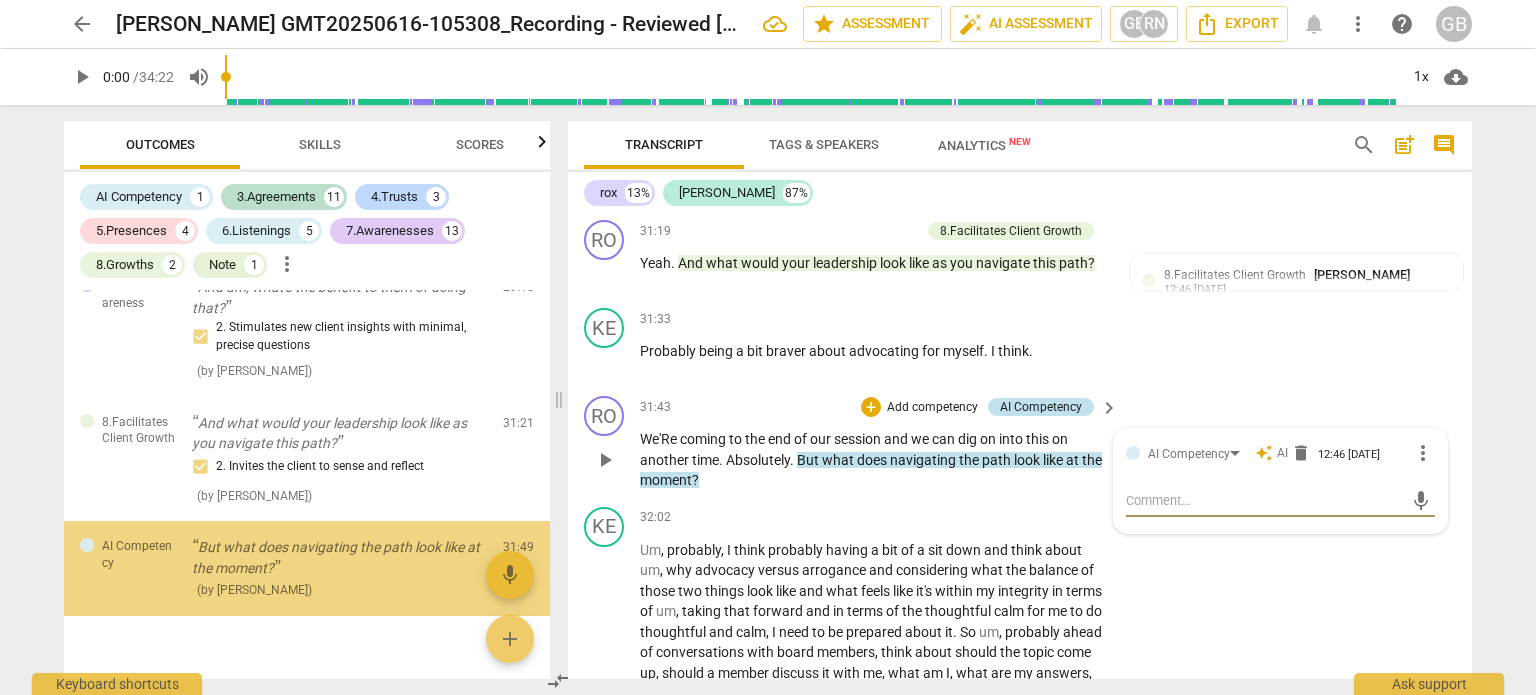 scroll, scrollTop: 5232, scrollLeft: 0, axis: vertical 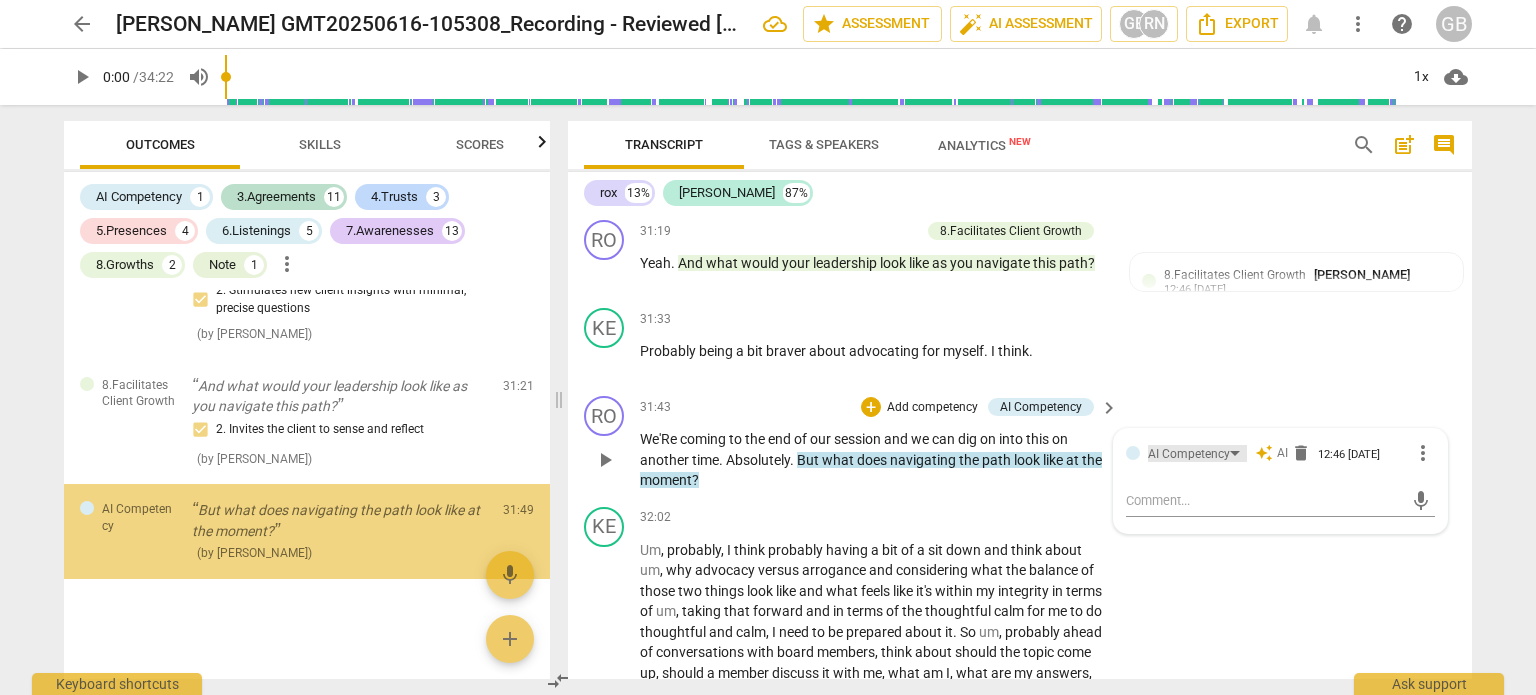 click on "AI Competency" at bounding box center (1189, 454) 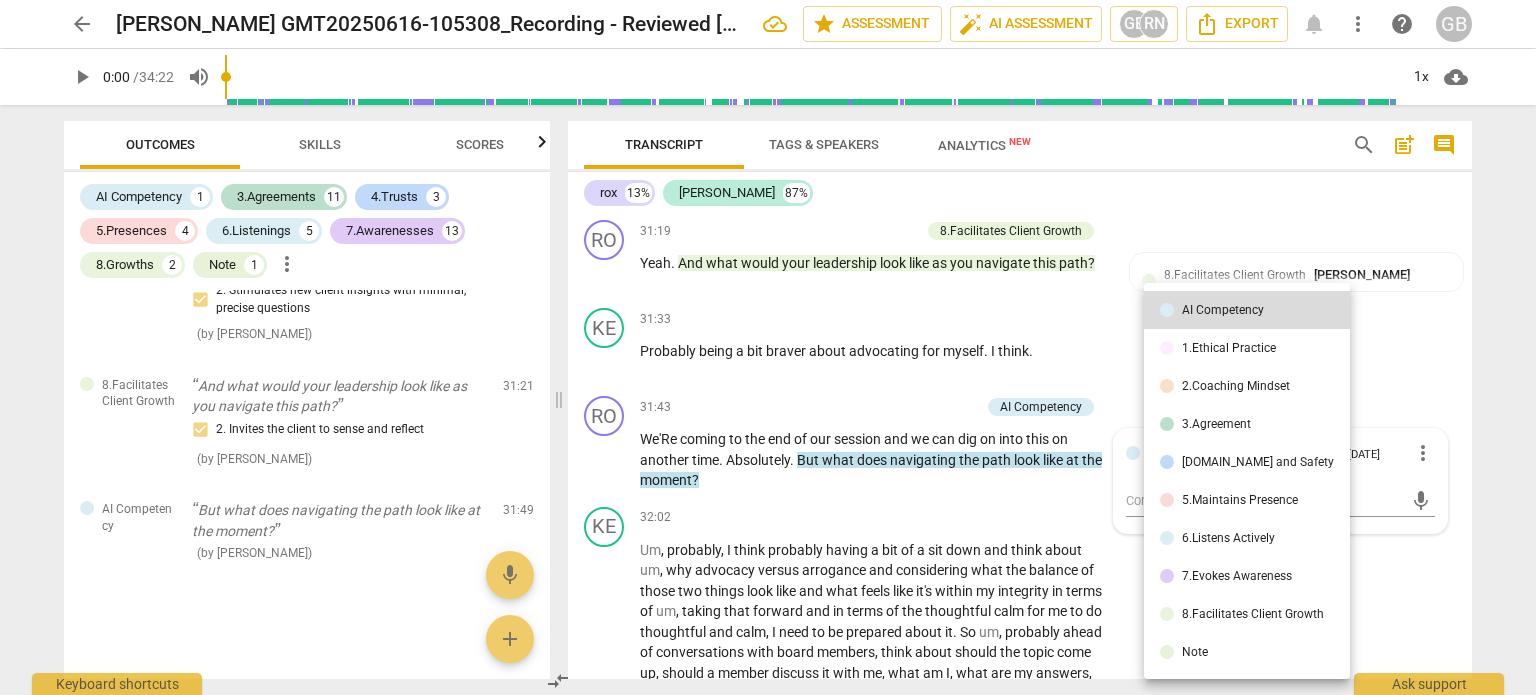 click on "Note" at bounding box center [1195, 652] 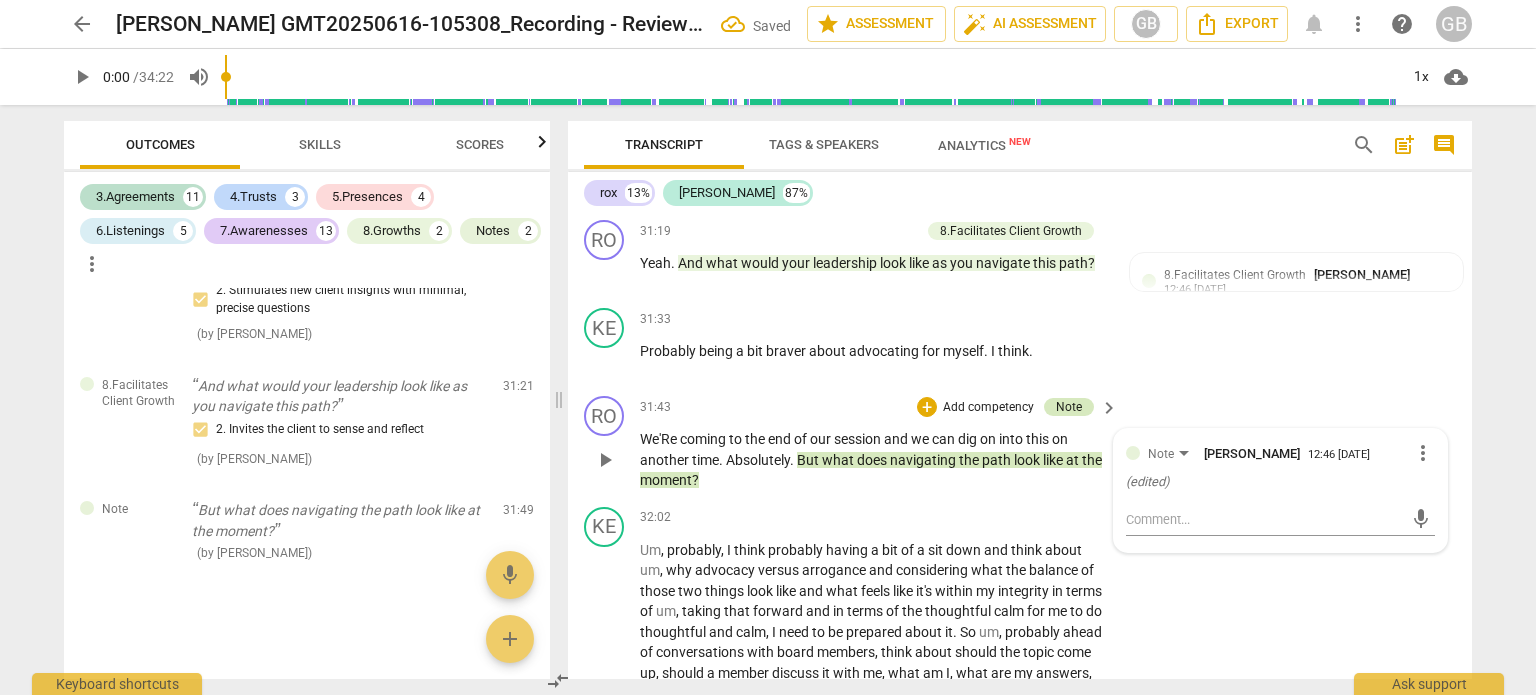 click on "Note" at bounding box center (1069, 407) 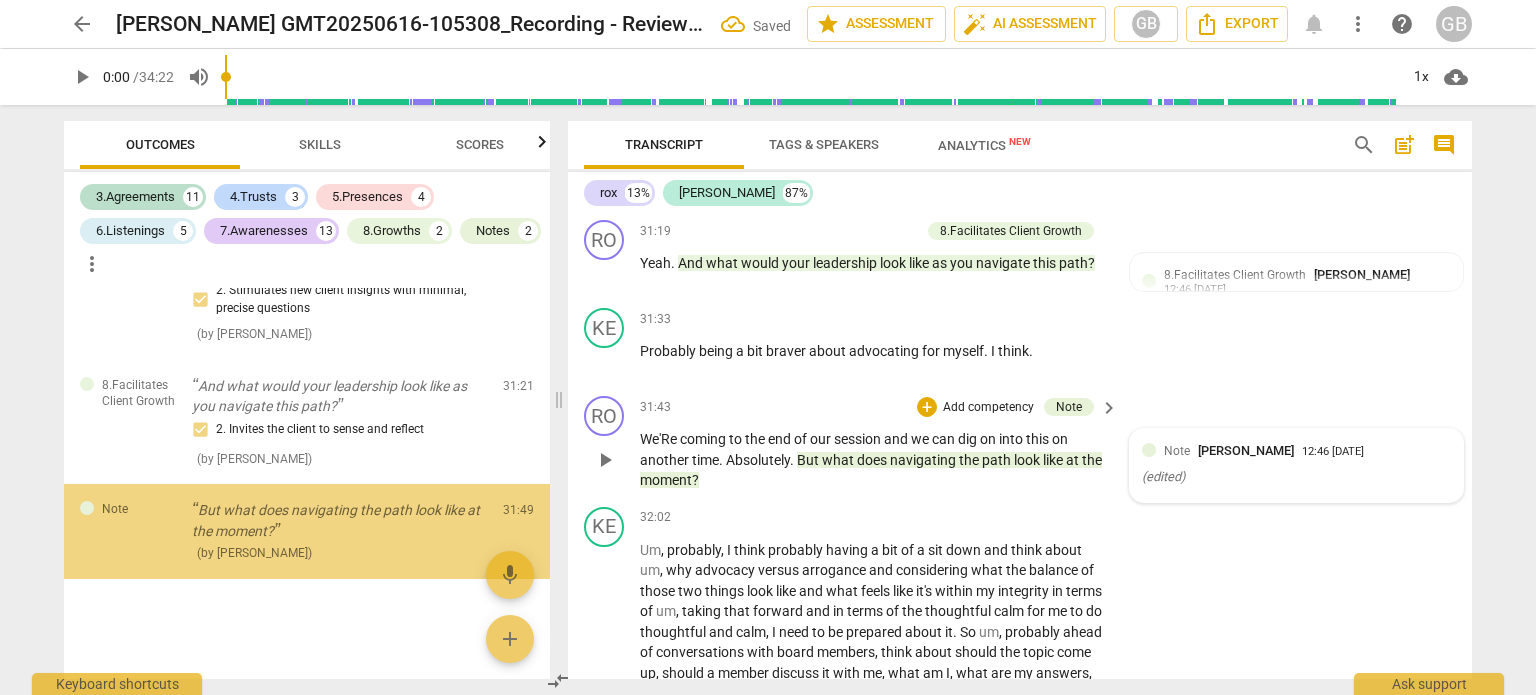 click on "Note" at bounding box center [1177, 451] 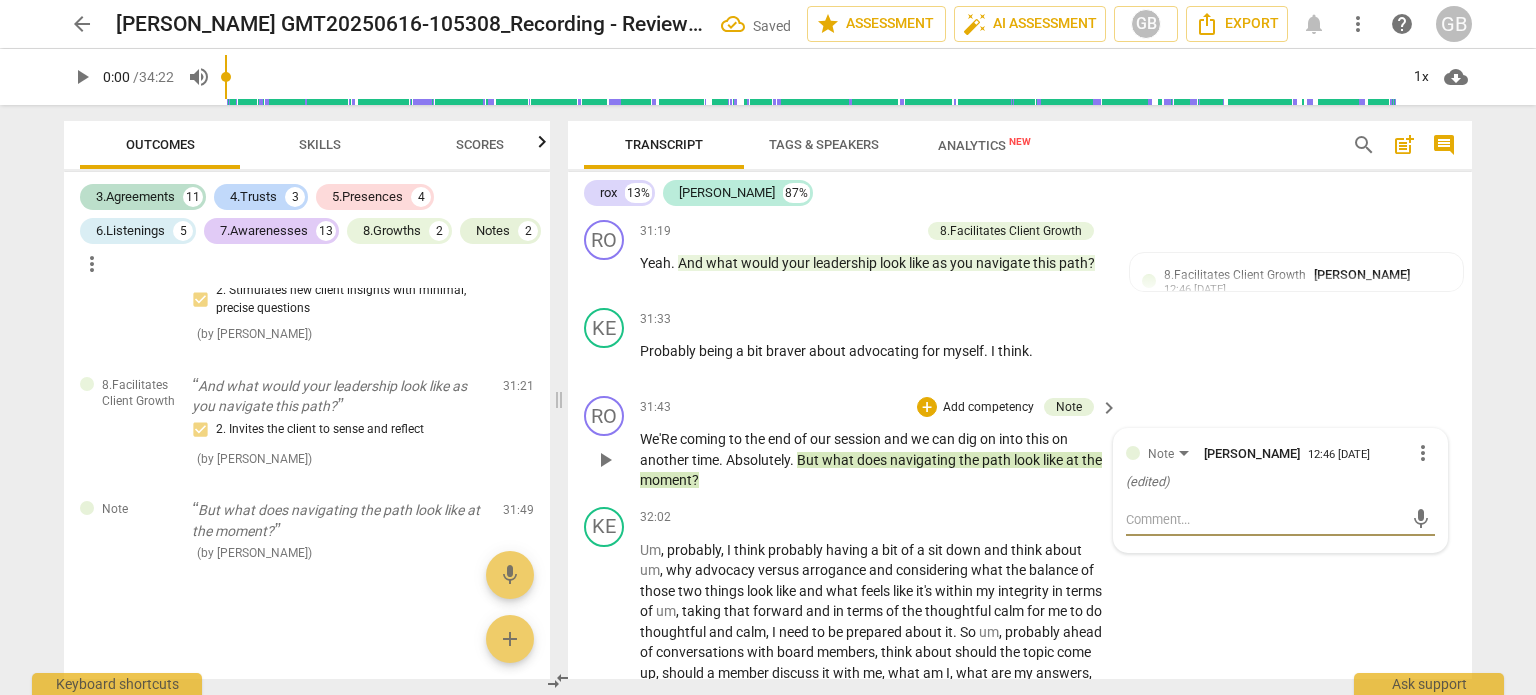 click on "more_vert" at bounding box center (1423, 453) 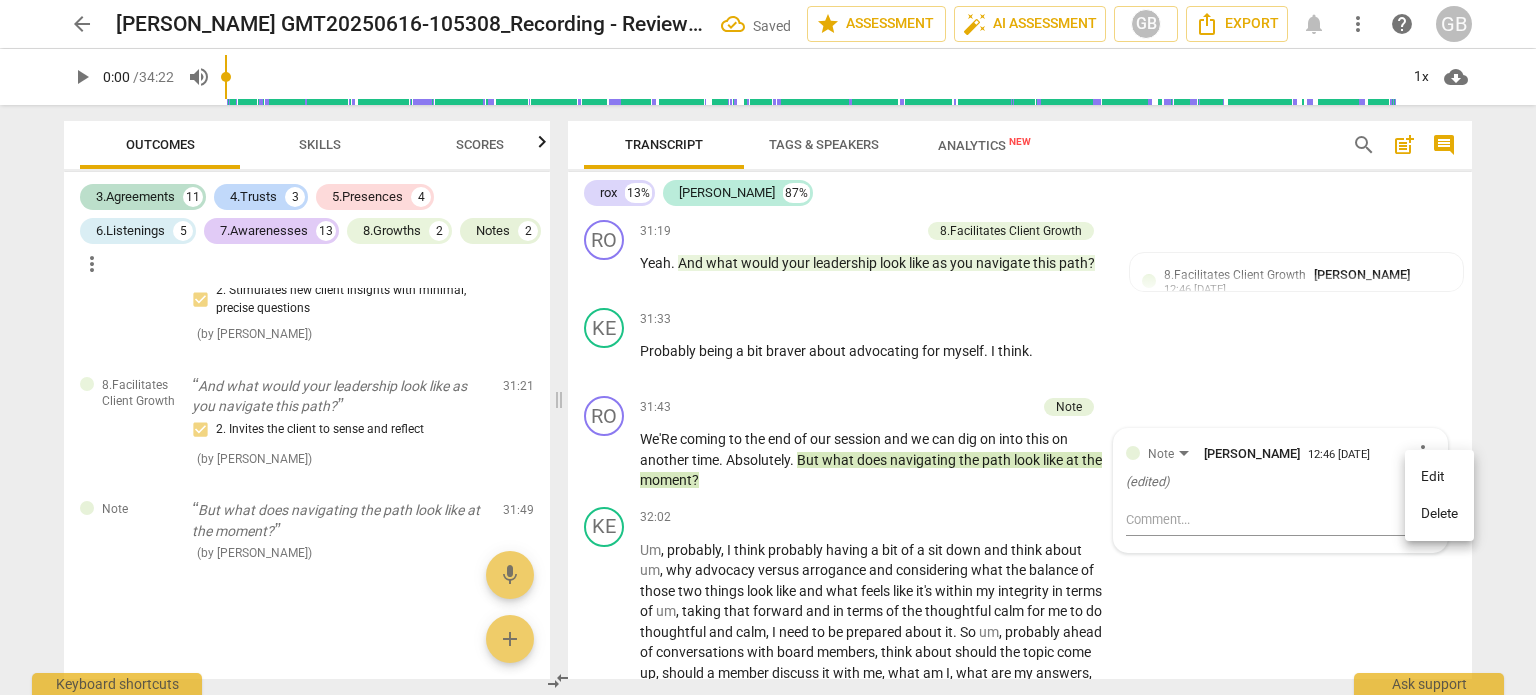 click on "Delete" at bounding box center [1439, 514] 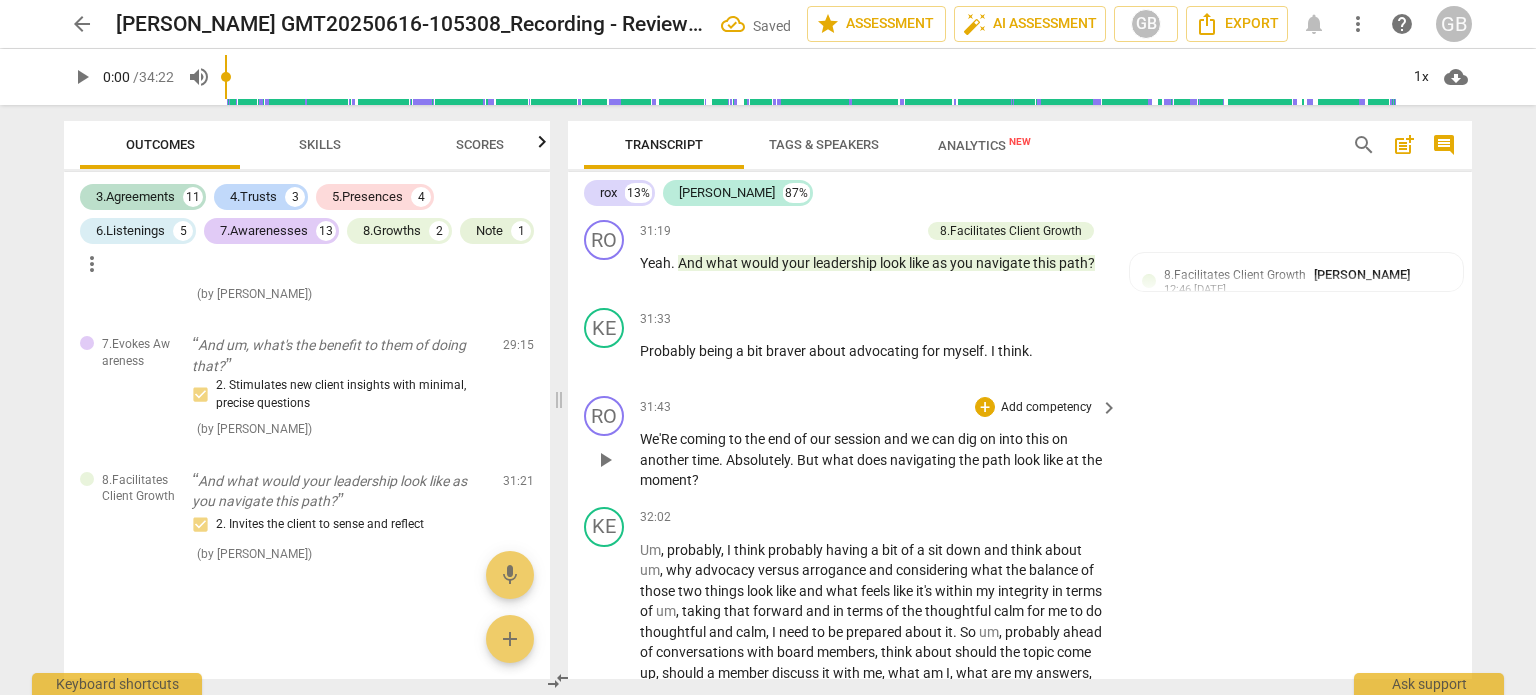 scroll, scrollTop: 5136, scrollLeft: 0, axis: vertical 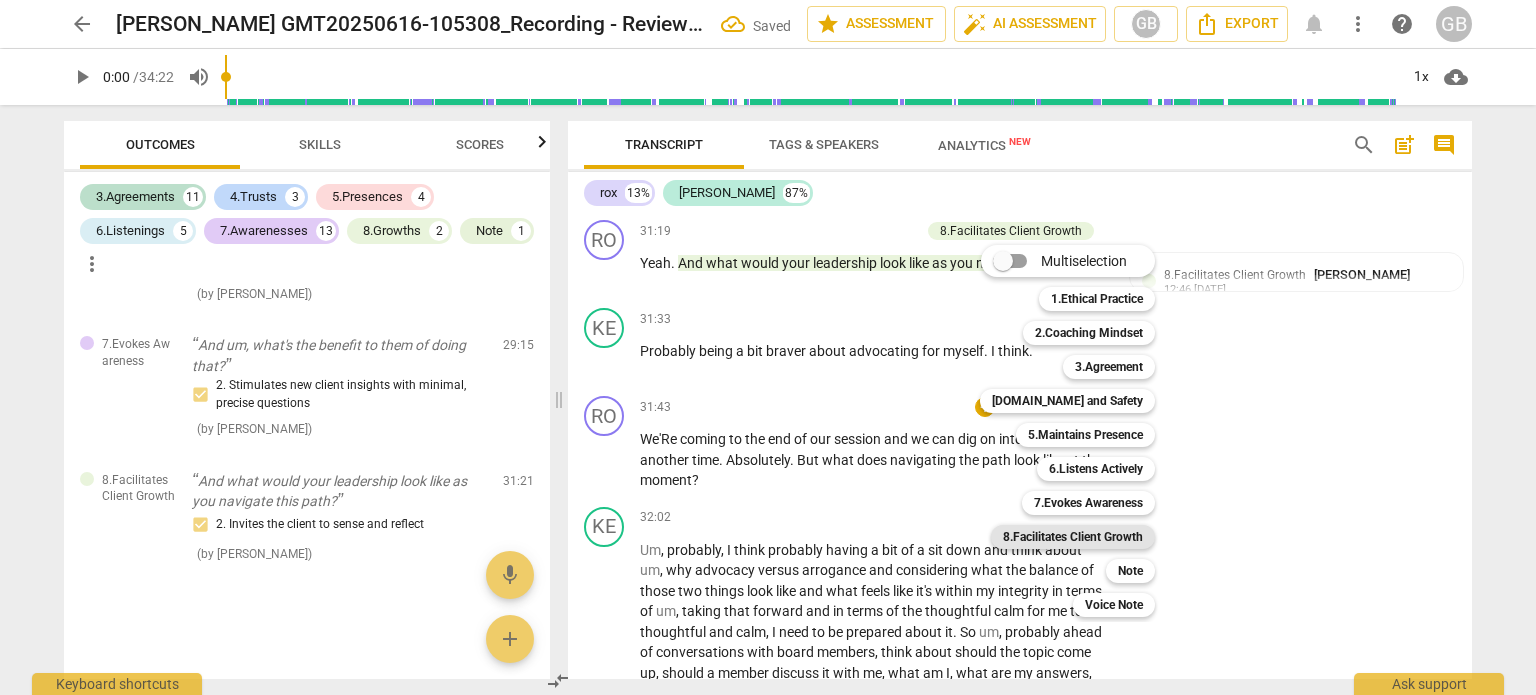 click on "8.Facilitates Client Growth" at bounding box center (1073, 537) 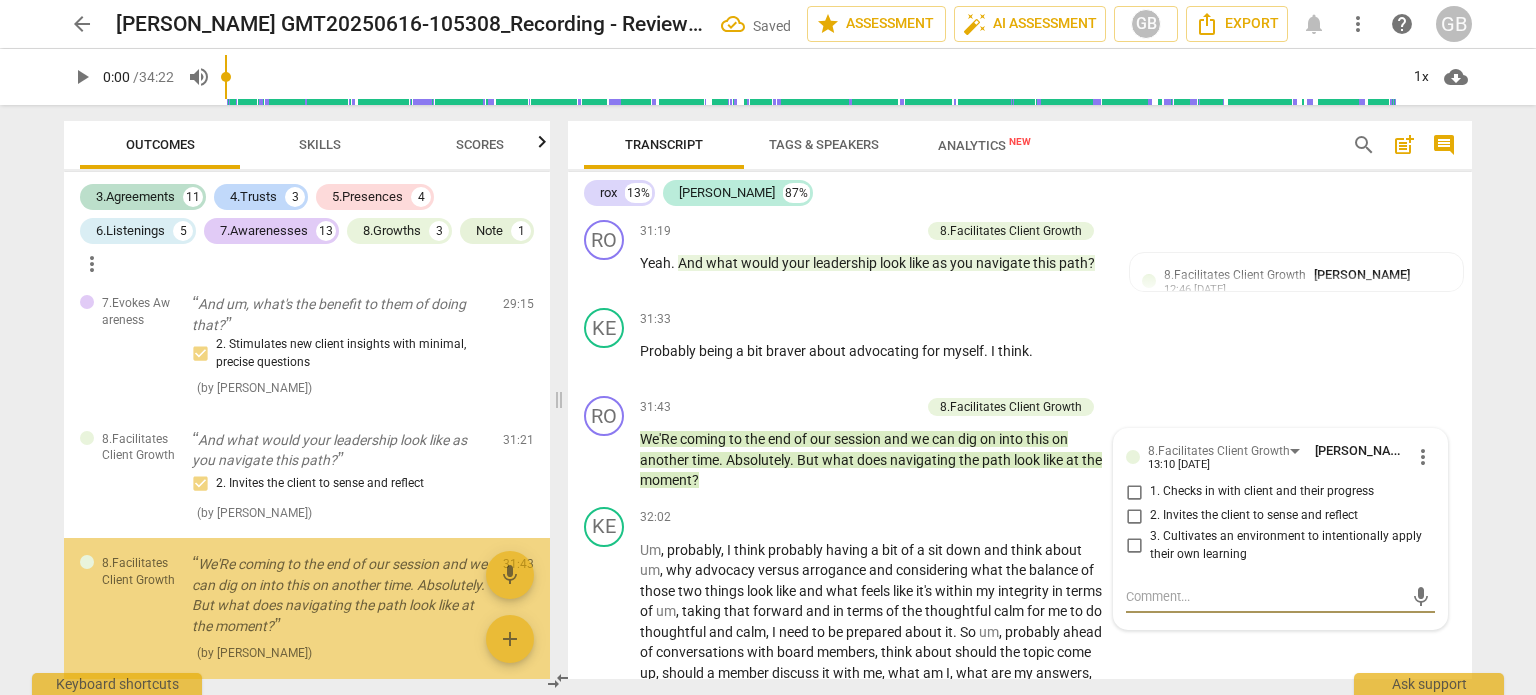 scroll, scrollTop: 5276, scrollLeft: 0, axis: vertical 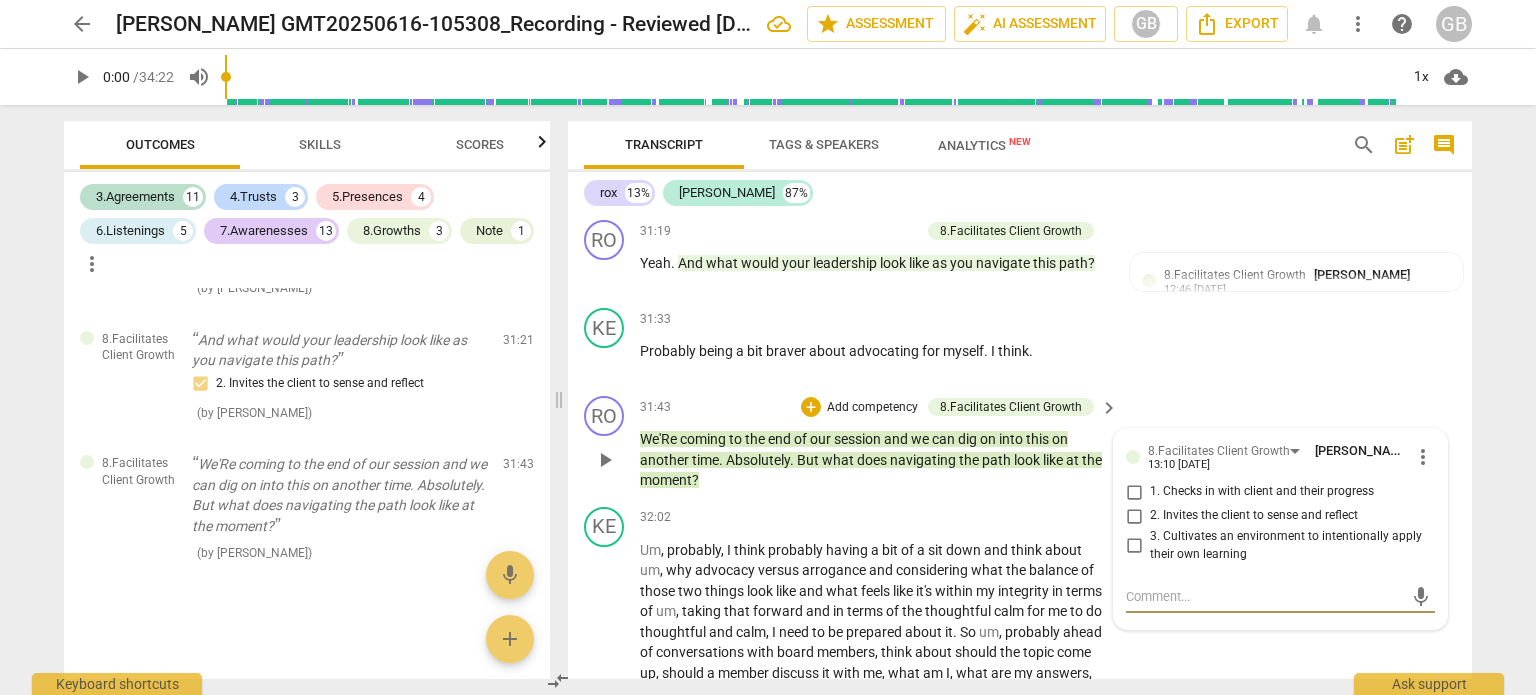 click on "2. Invites the client to sense and reflect" at bounding box center (1134, 516) 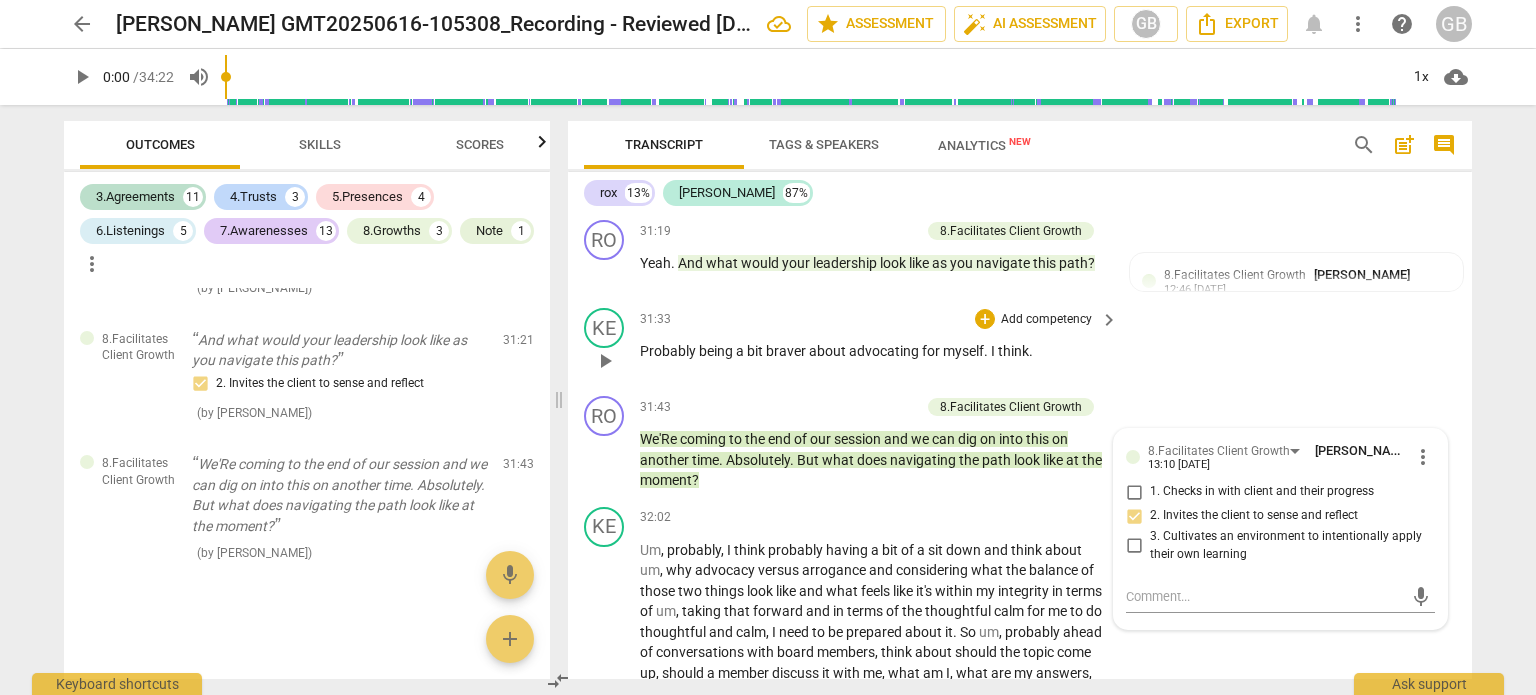click on "KE play_arrow pause 31:33 + Add competency keyboard_arrow_right Probably   being   a   bit   braver   about   advocating   for   myself .   I   think ." at bounding box center [1020, 344] 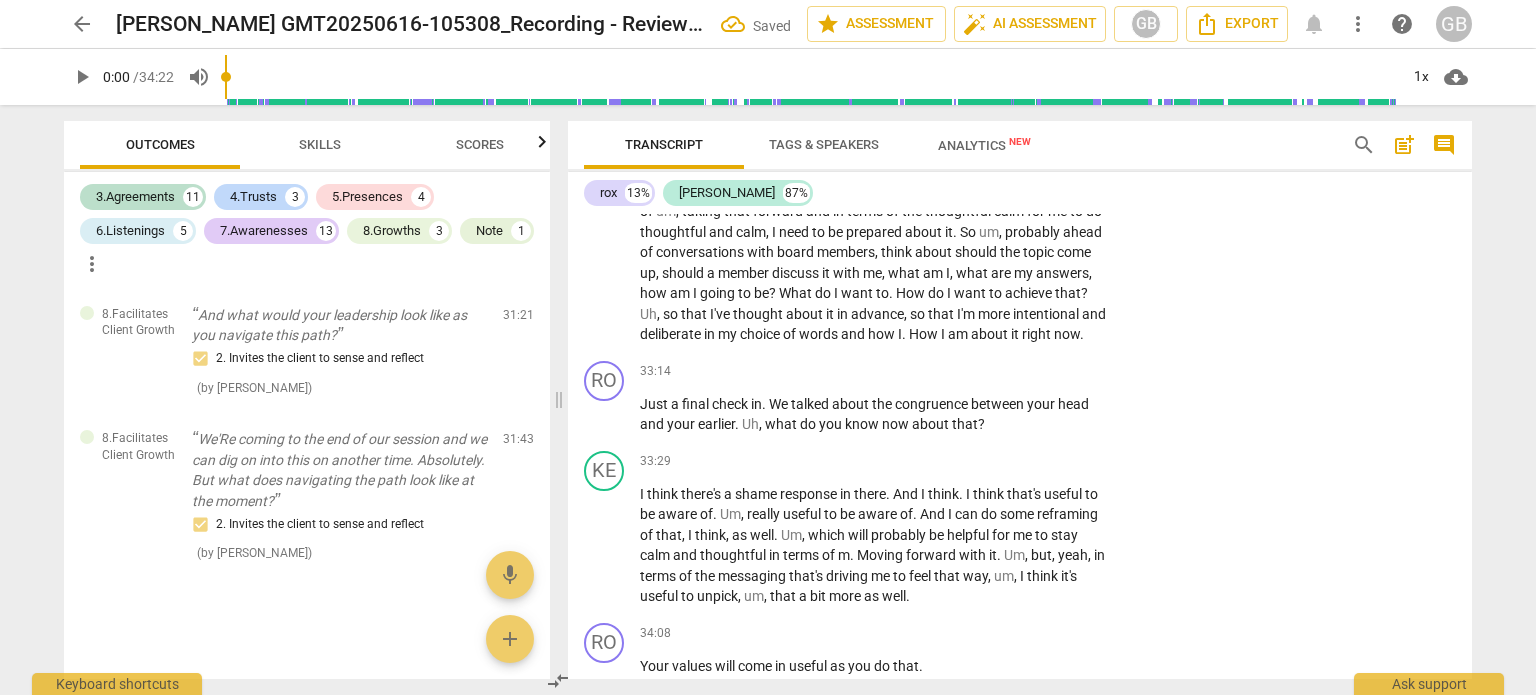 scroll, scrollTop: 13857, scrollLeft: 0, axis: vertical 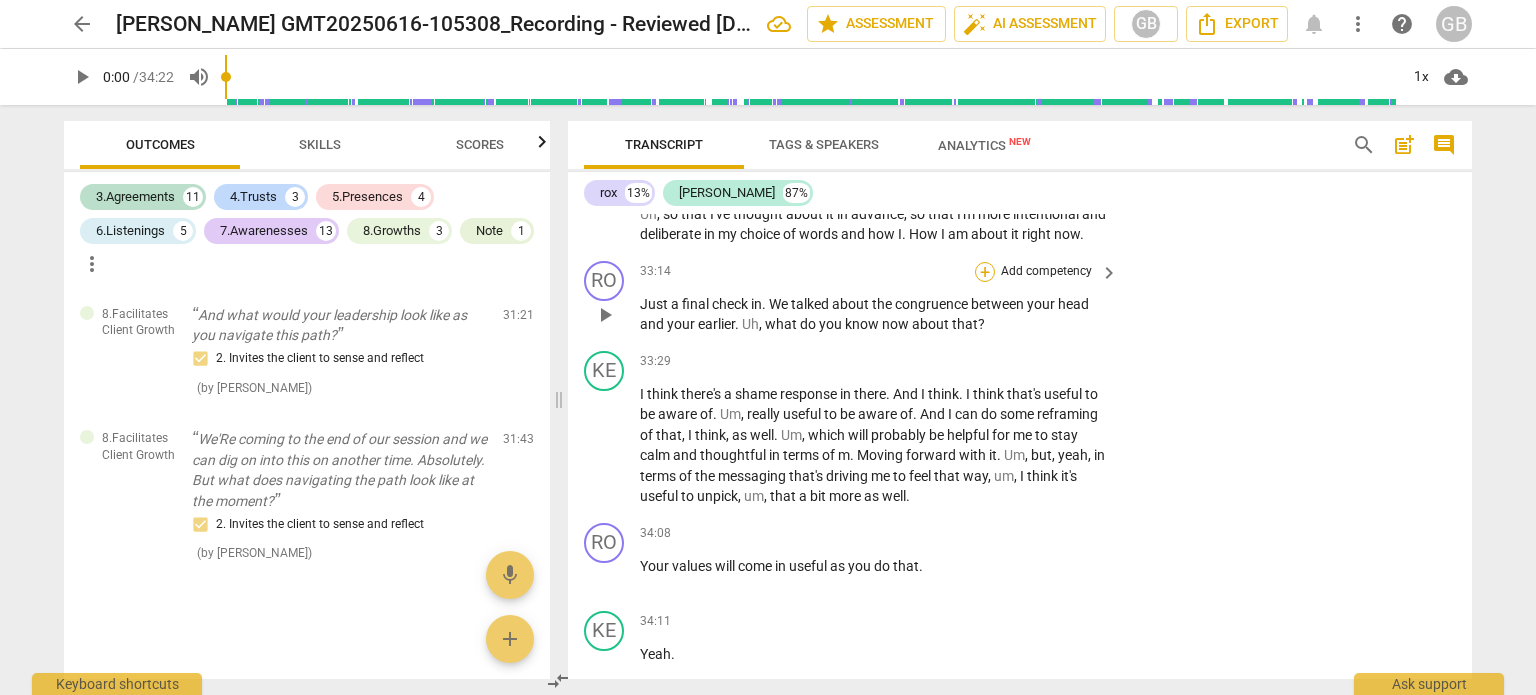 click on "+" at bounding box center [985, 272] 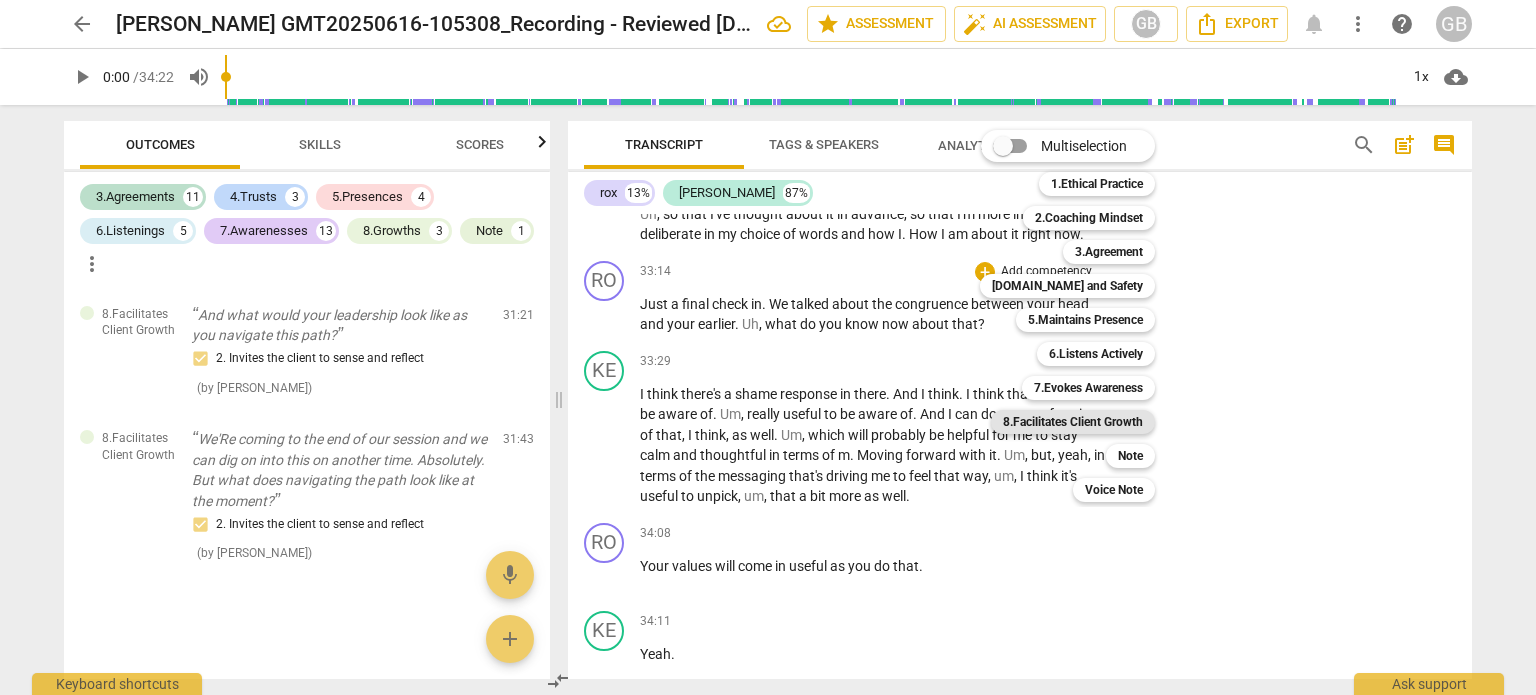 click on "8.Facilitates Client Growth" at bounding box center [1073, 422] 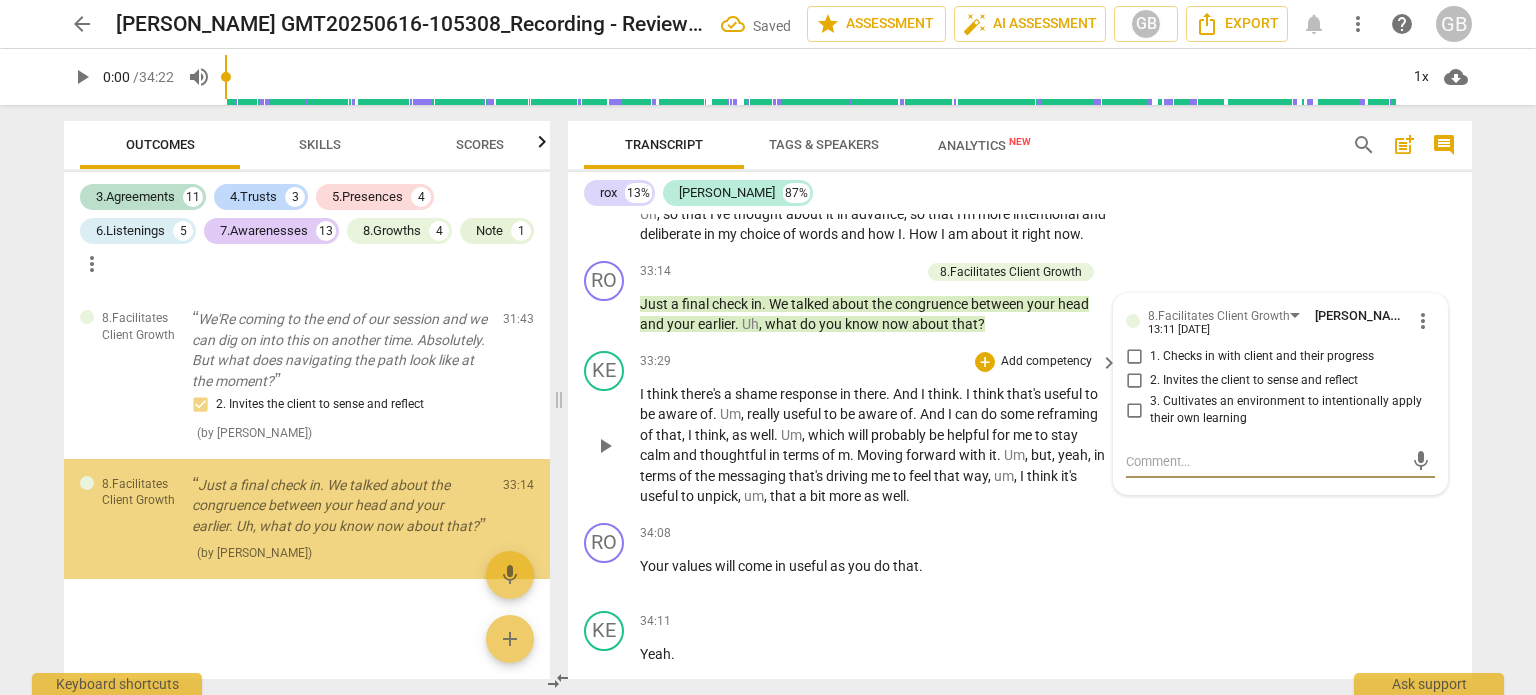 scroll, scrollTop: 5442, scrollLeft: 0, axis: vertical 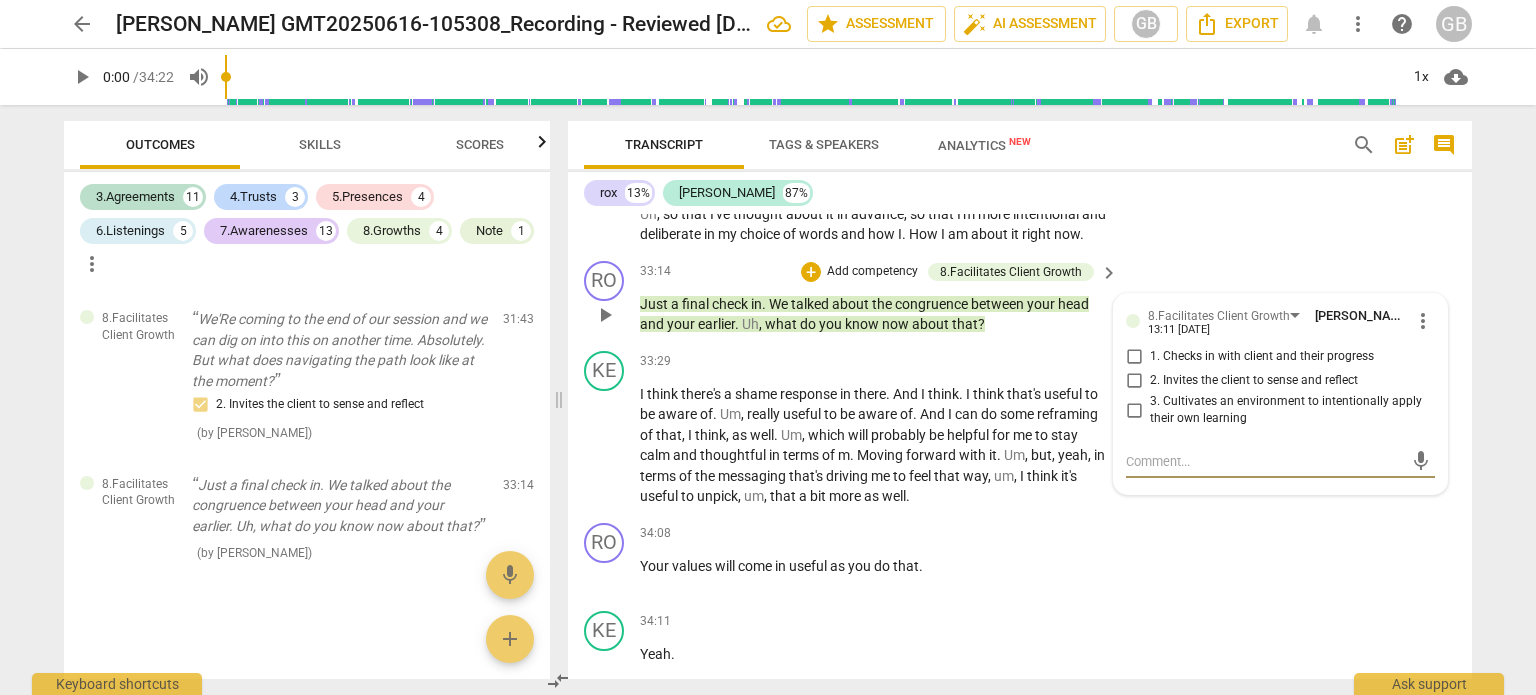 click on "3. Cultivates an environment to intentionally apply their own learning" at bounding box center (1134, 410) 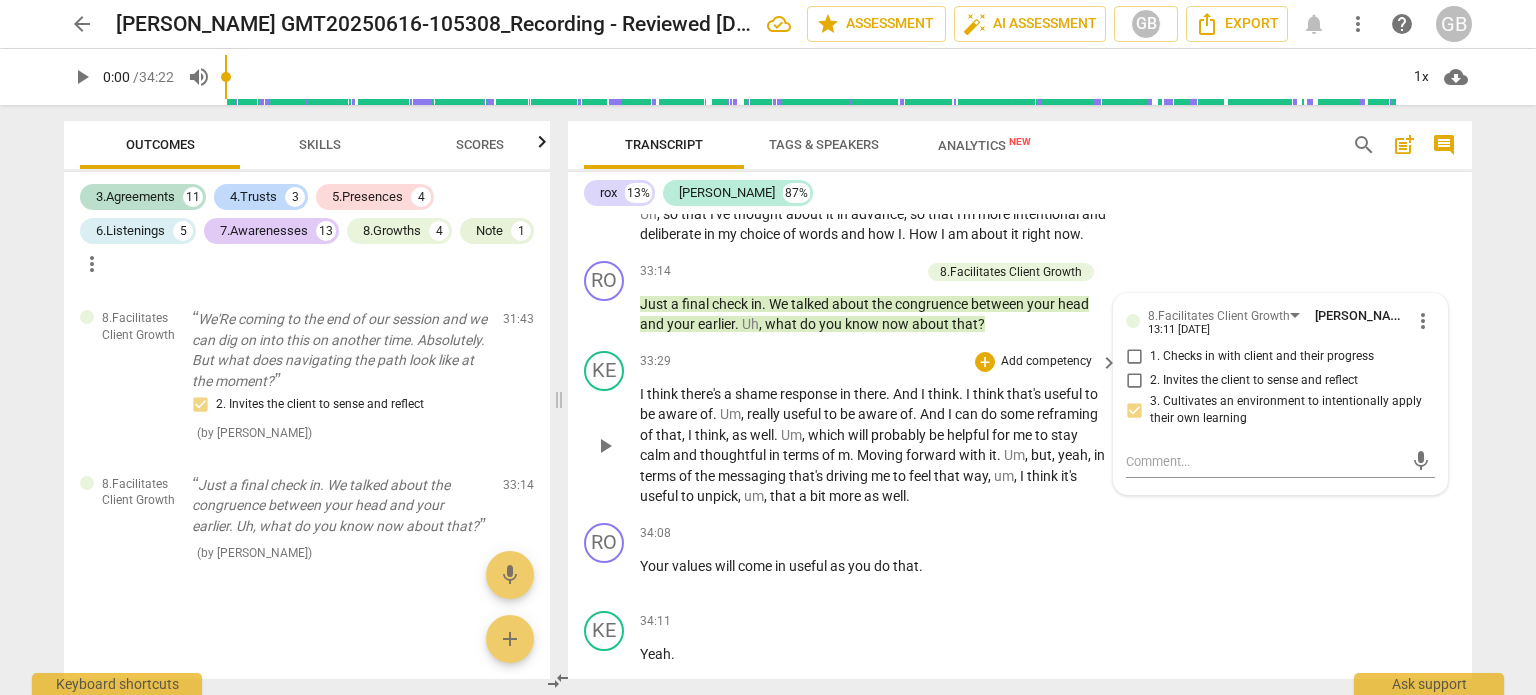 click on "probably" at bounding box center [900, 435] 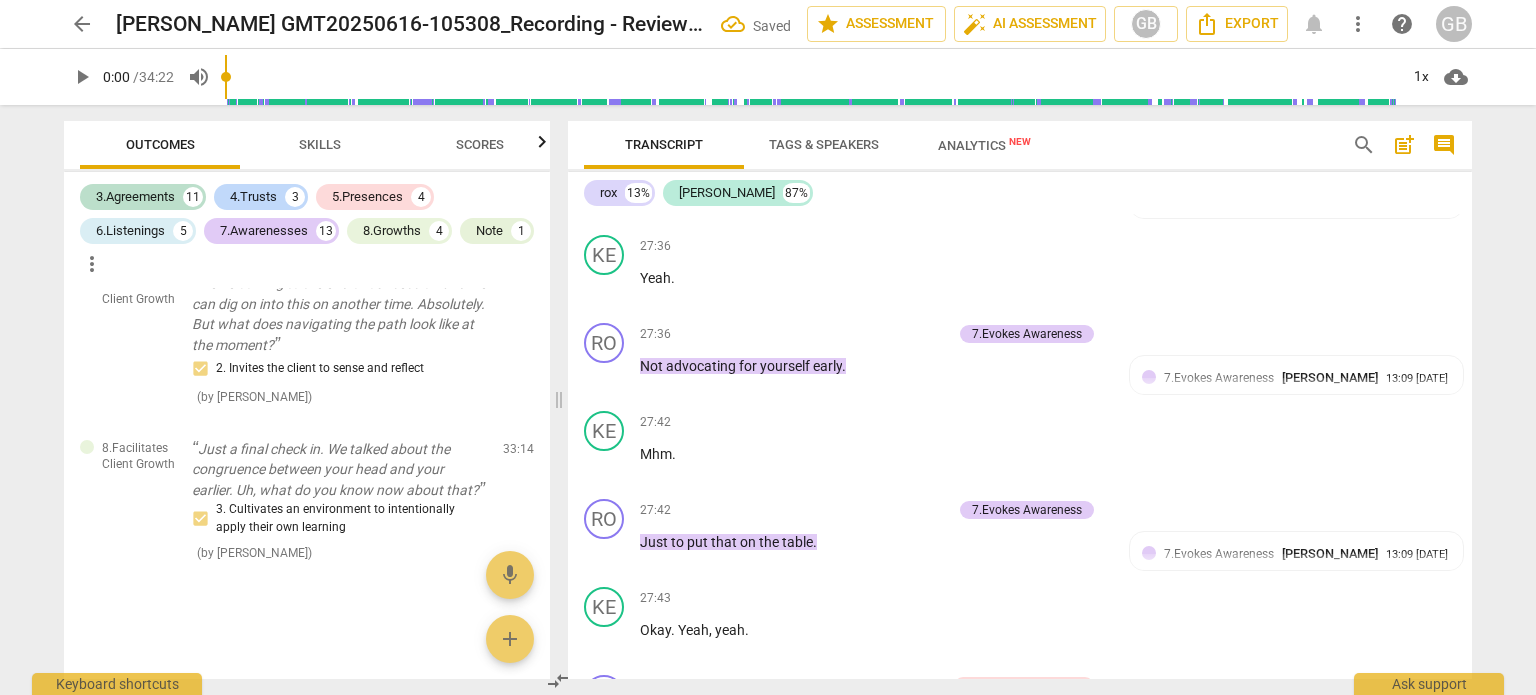 scroll, scrollTop: 11447, scrollLeft: 0, axis: vertical 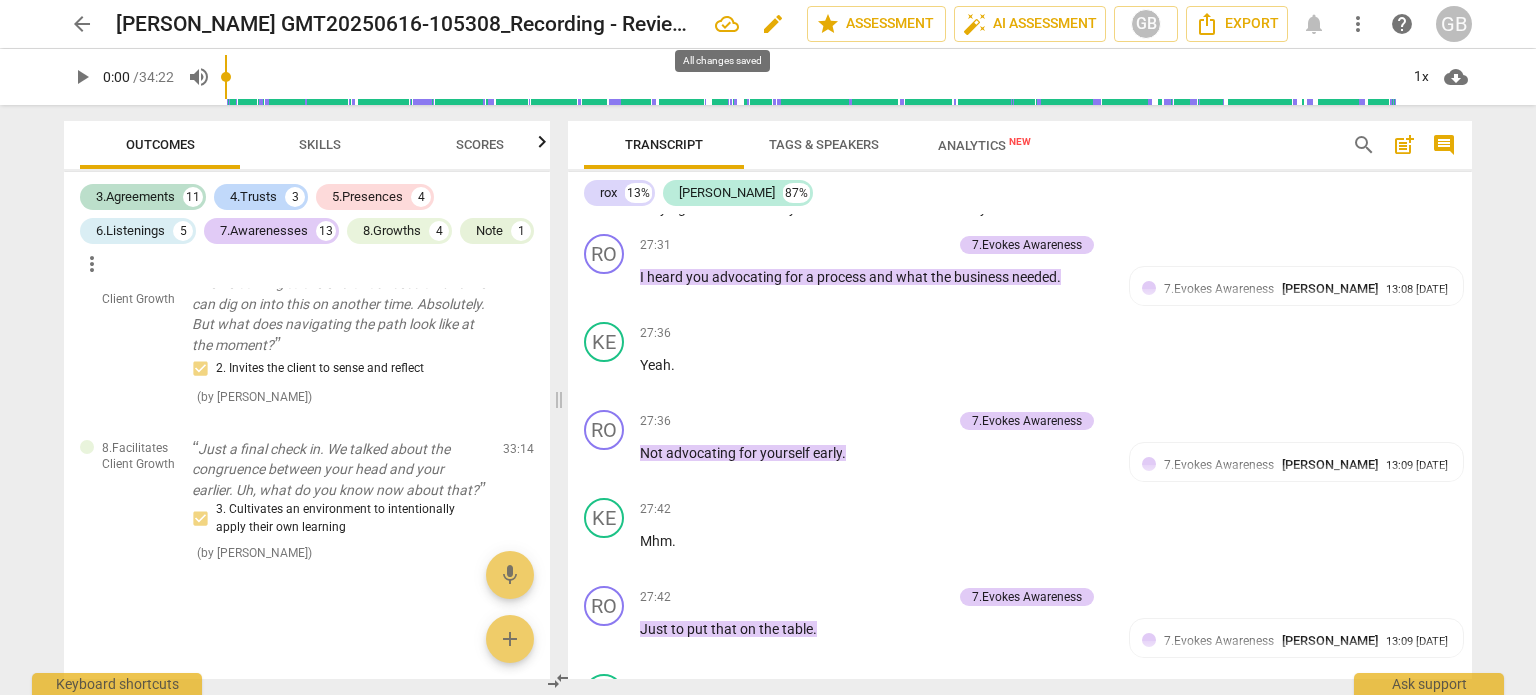 click 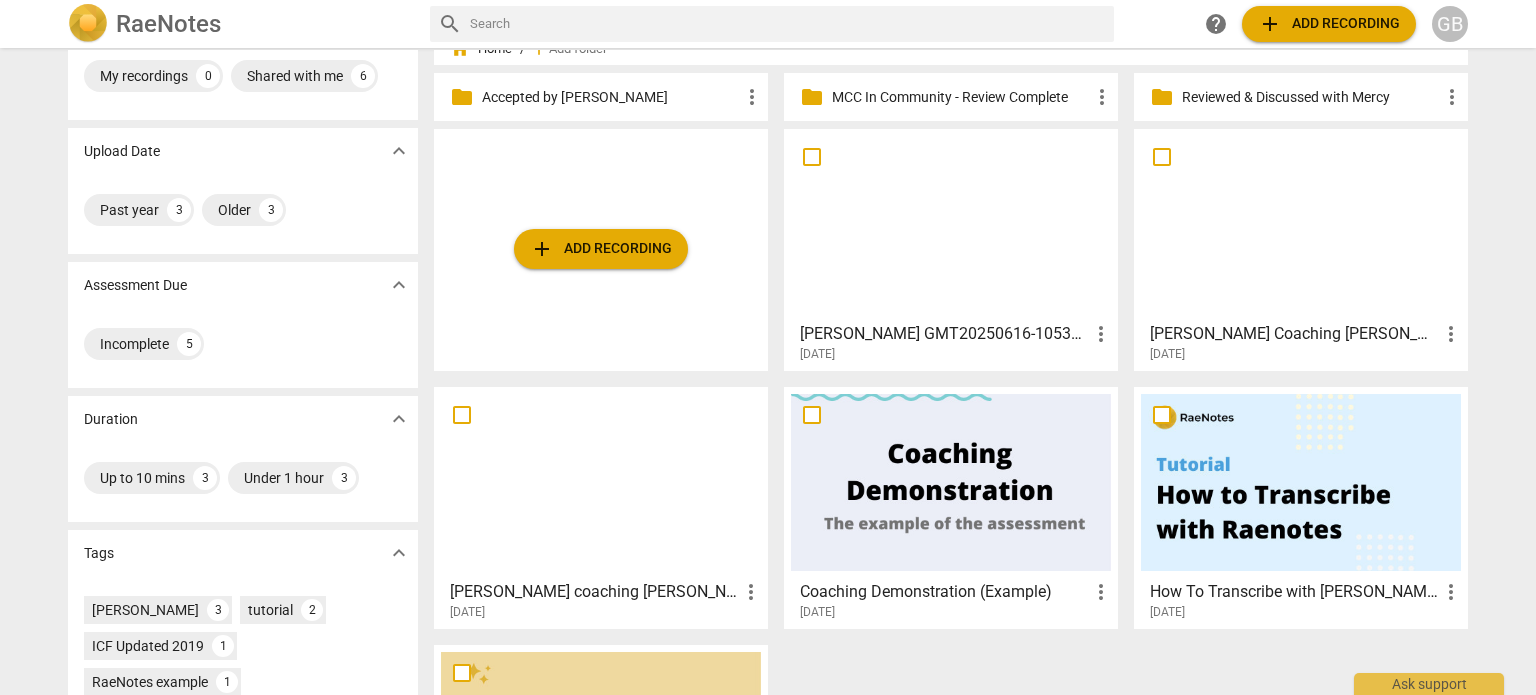 scroll, scrollTop: 0, scrollLeft: 0, axis: both 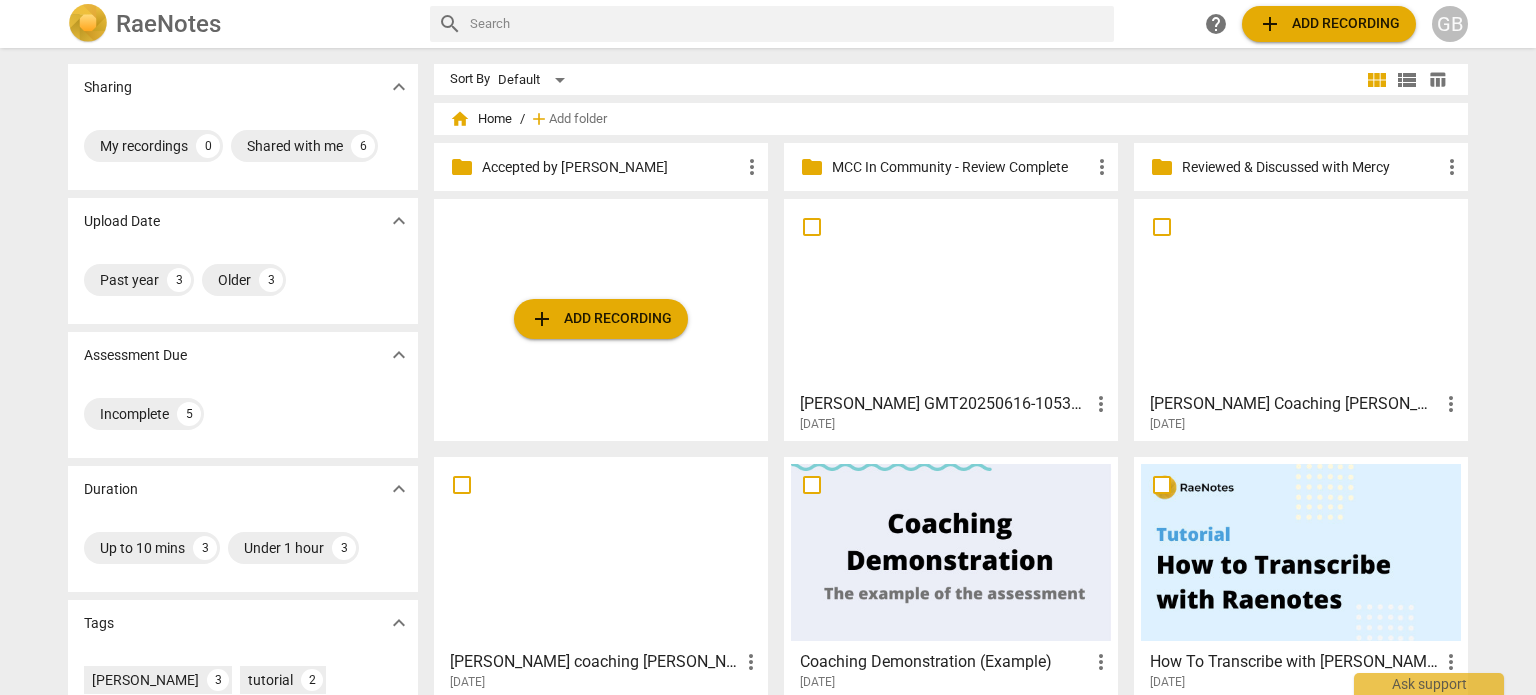 click at bounding box center (951, 294) 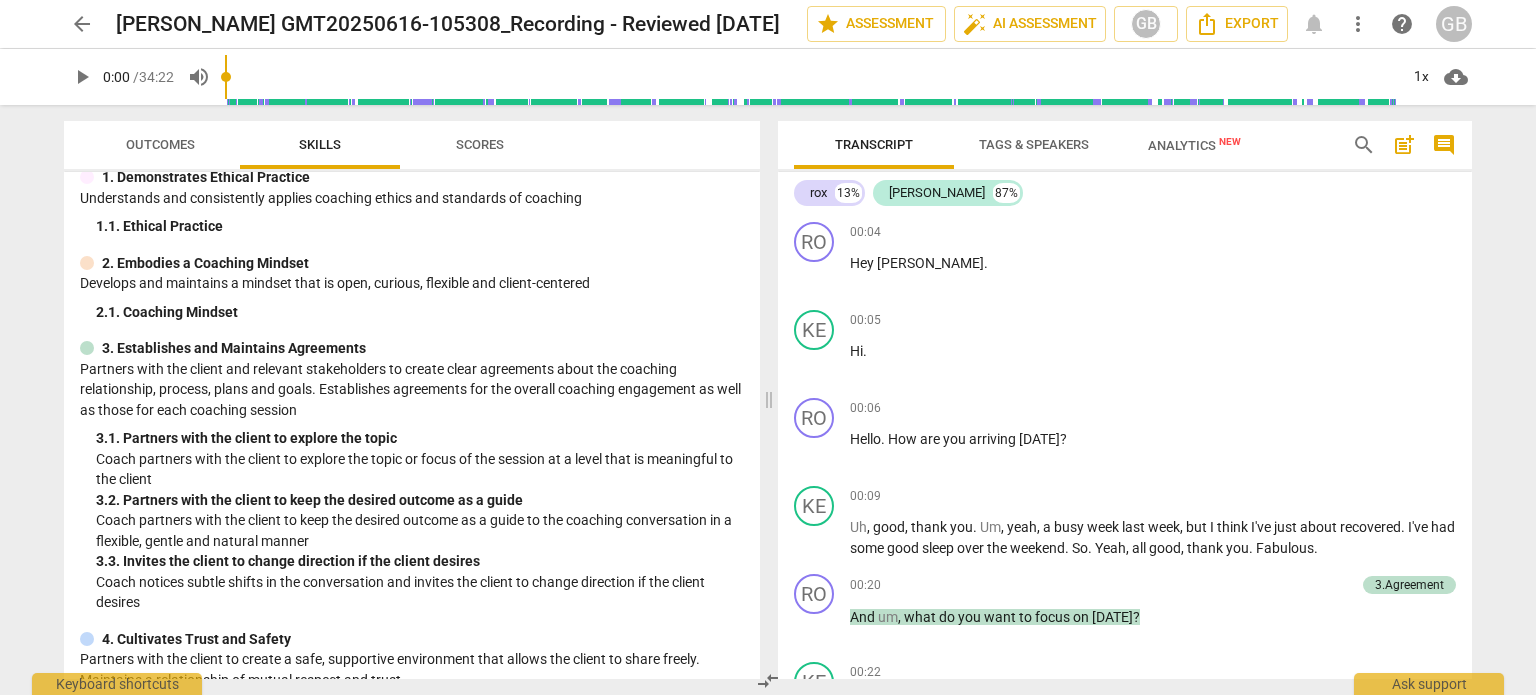 scroll, scrollTop: 0, scrollLeft: 0, axis: both 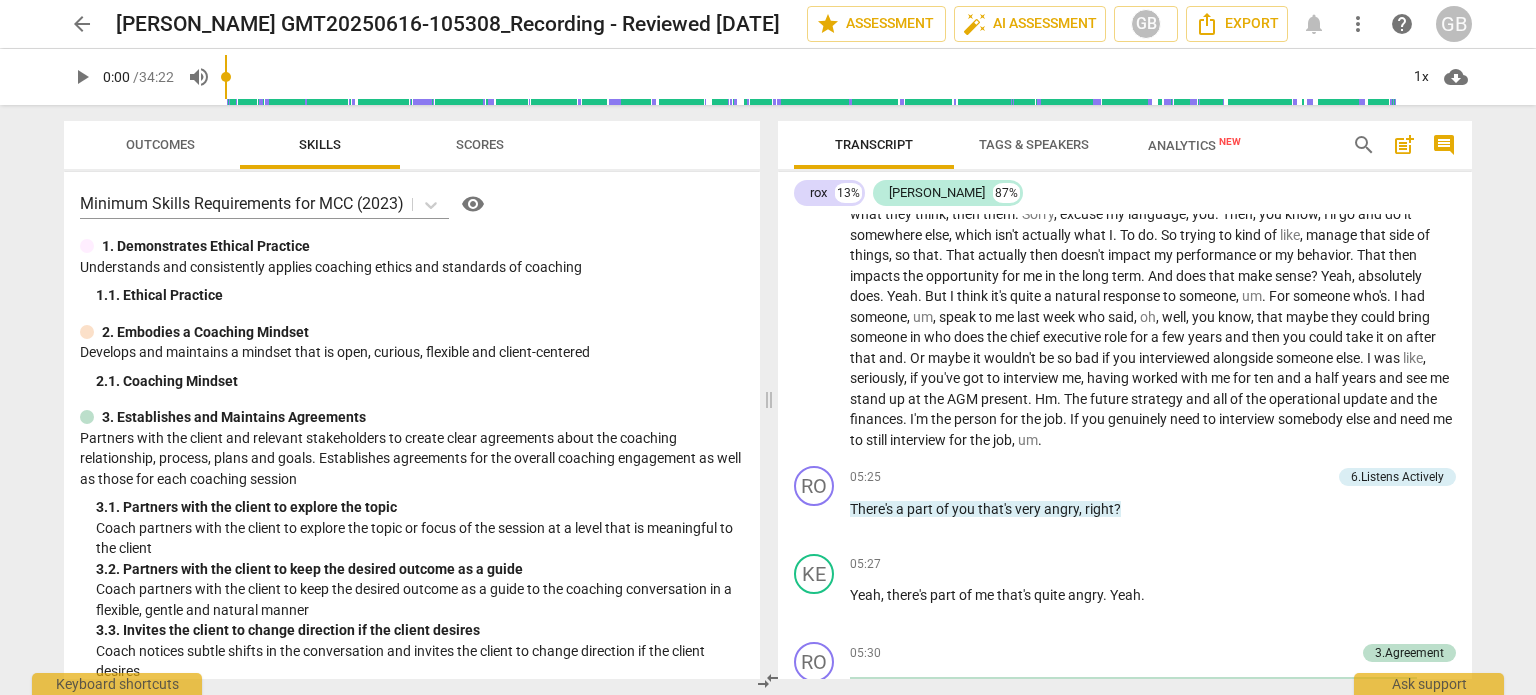 click on "arrow_back" at bounding box center [82, 24] 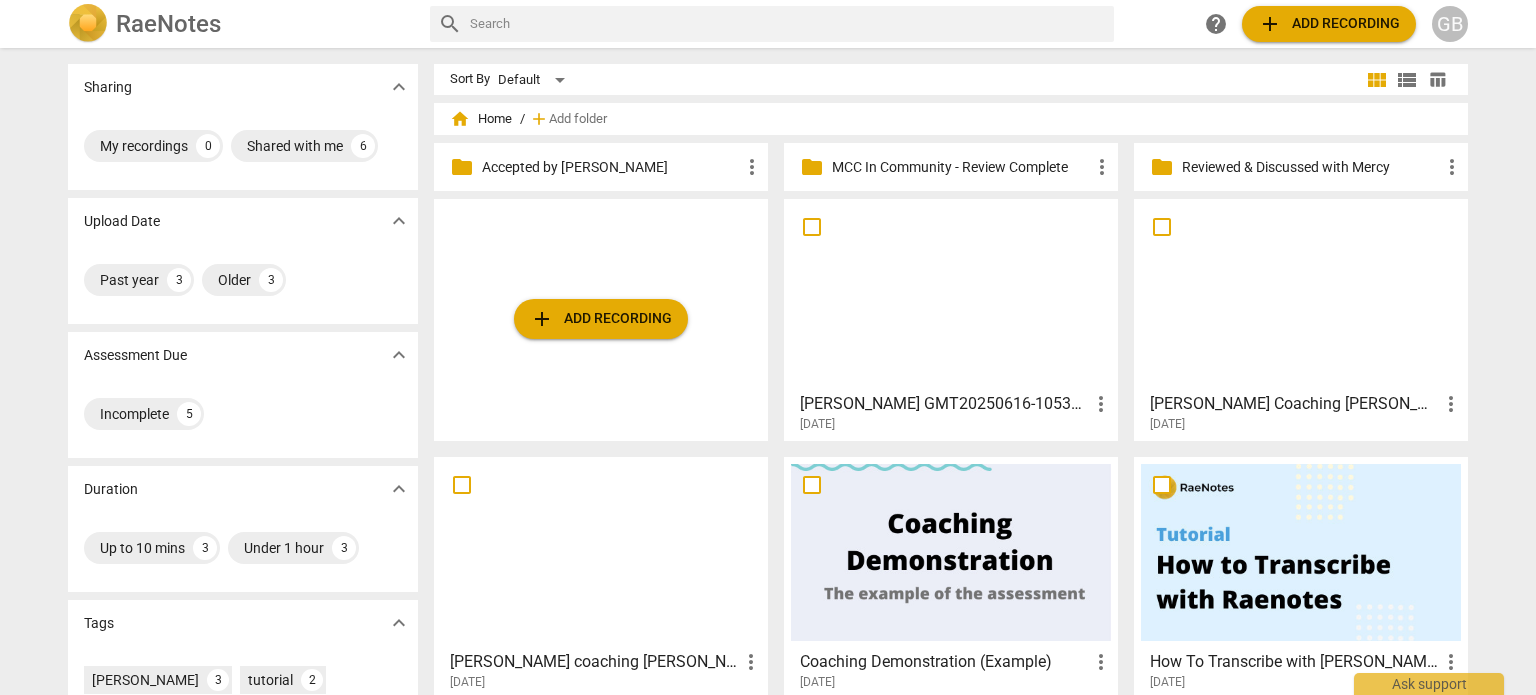 click at bounding box center [601, 552] 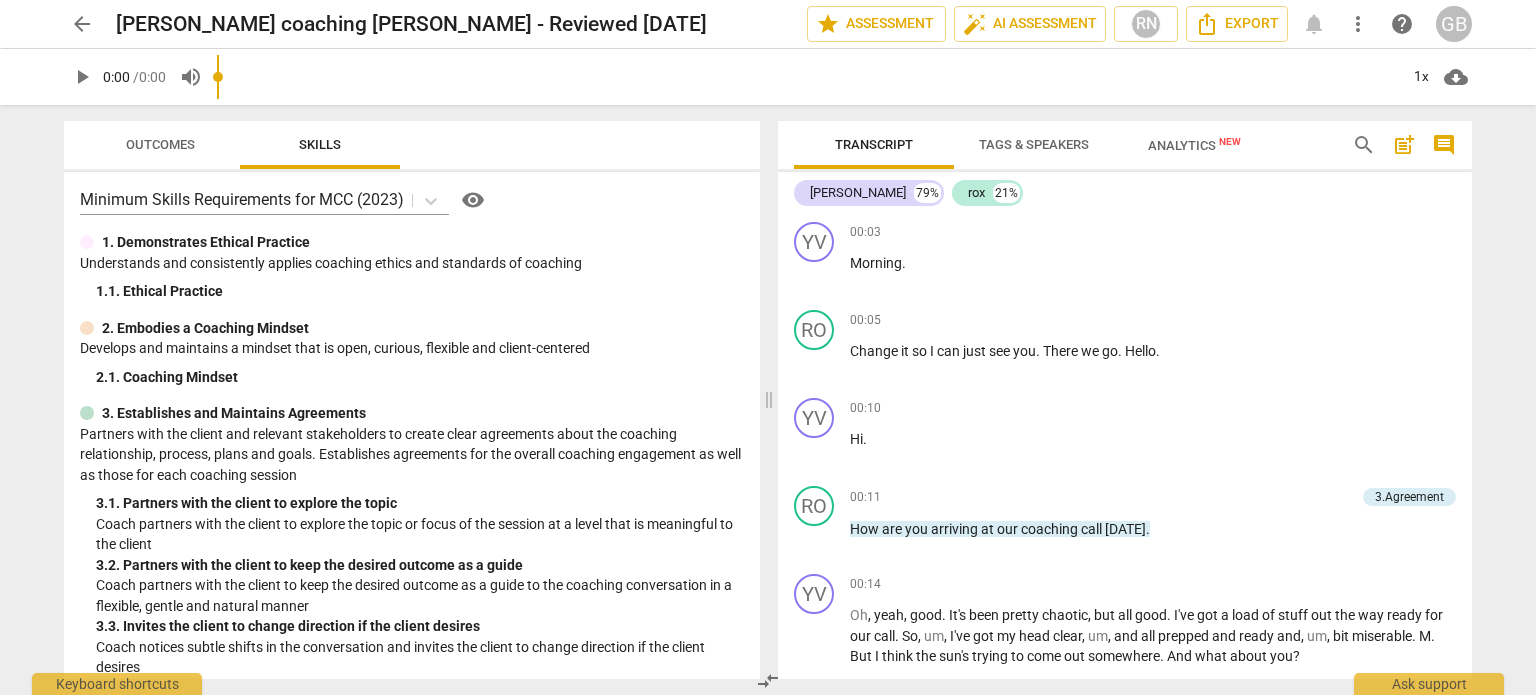 scroll, scrollTop: 0, scrollLeft: 0, axis: both 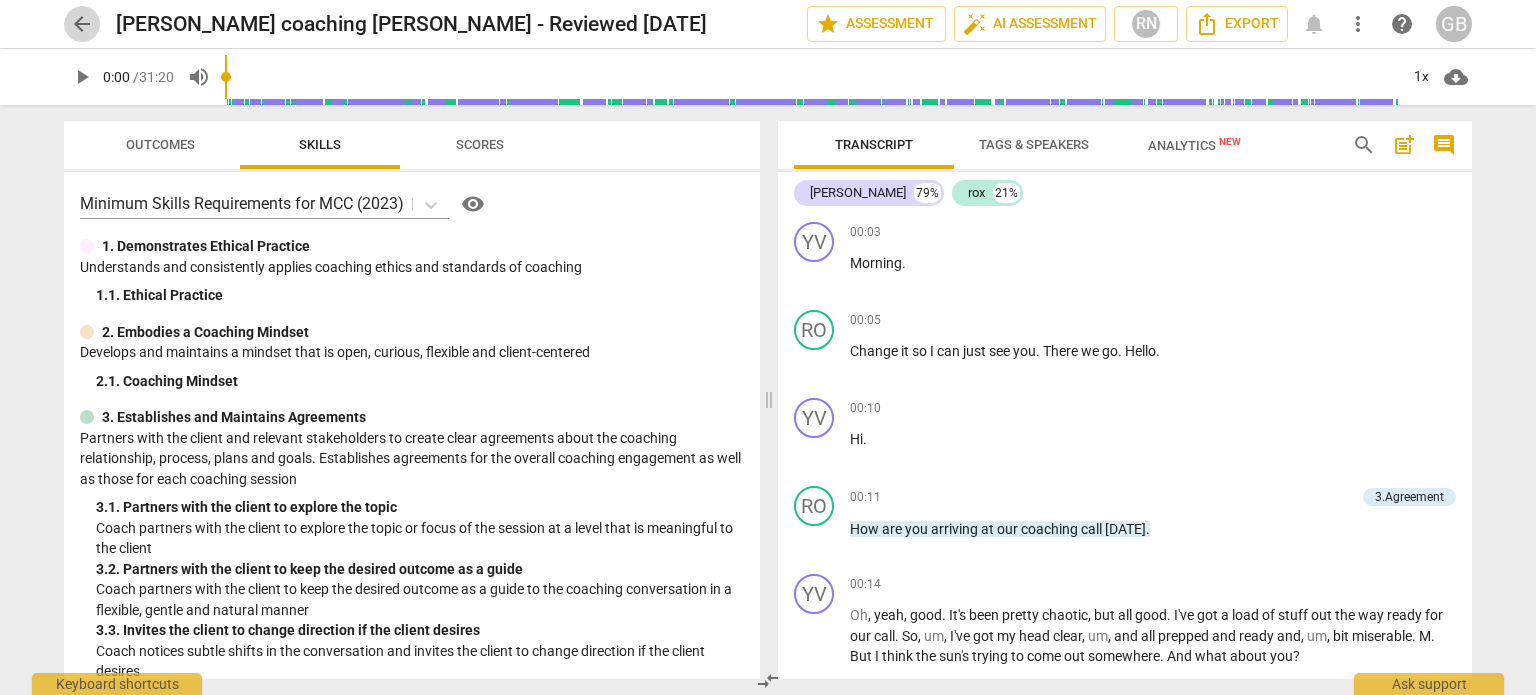 click on "arrow_back" at bounding box center [82, 24] 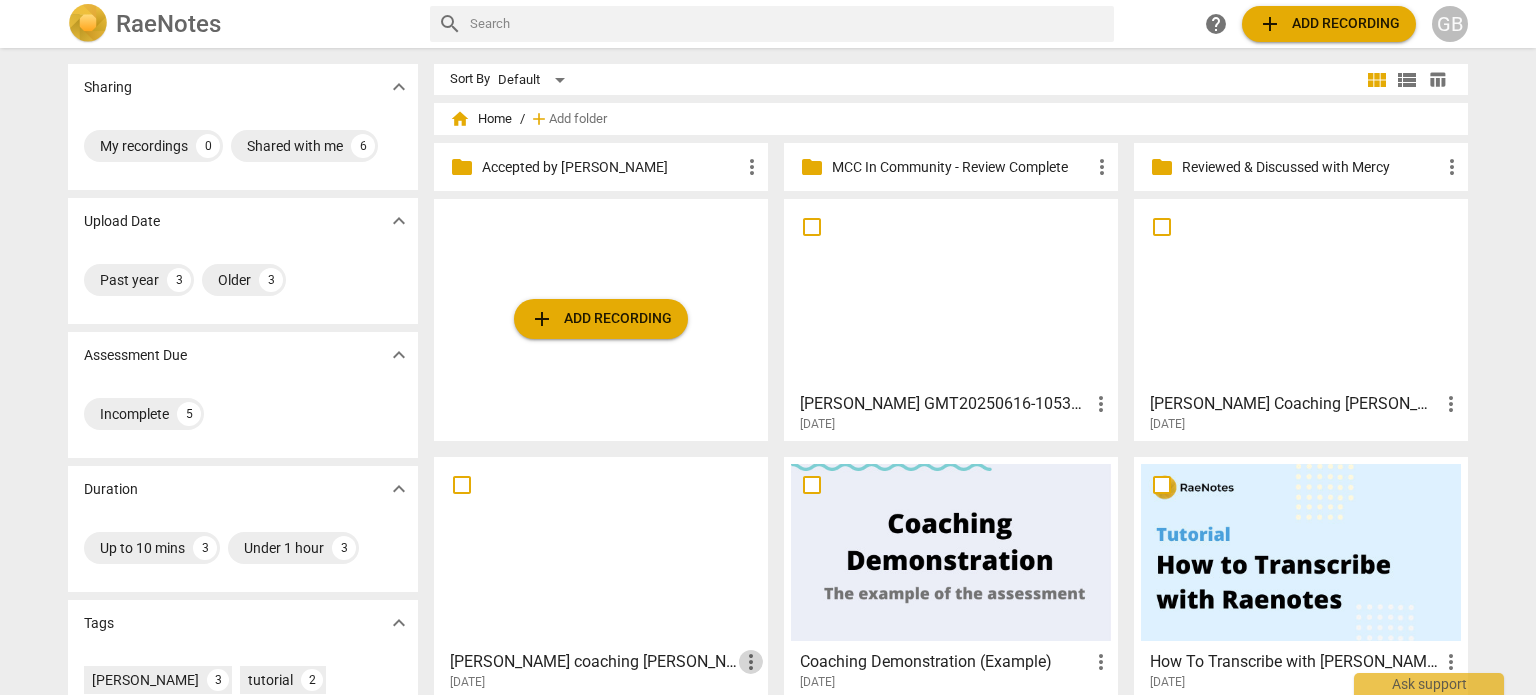 click on "more_vert" at bounding box center [751, 662] 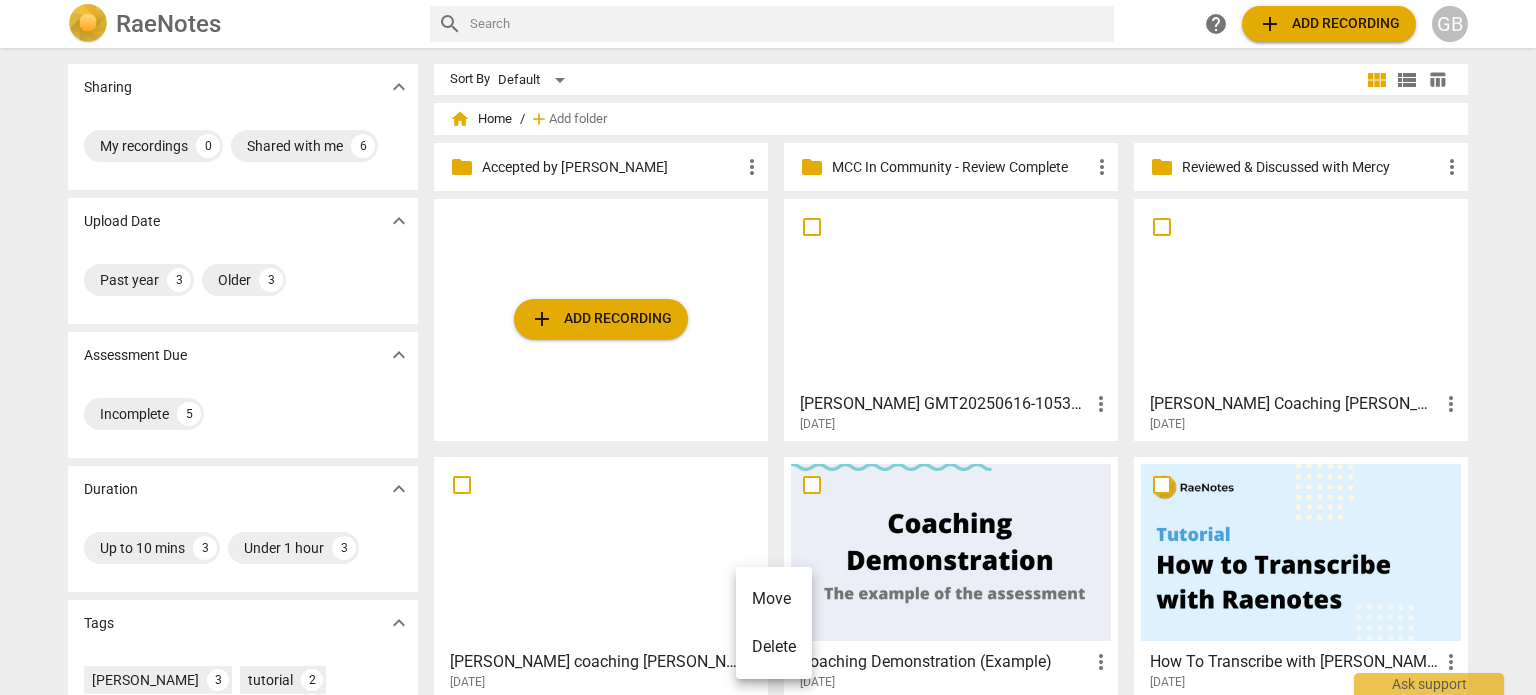 click on "Move" at bounding box center (774, 599) 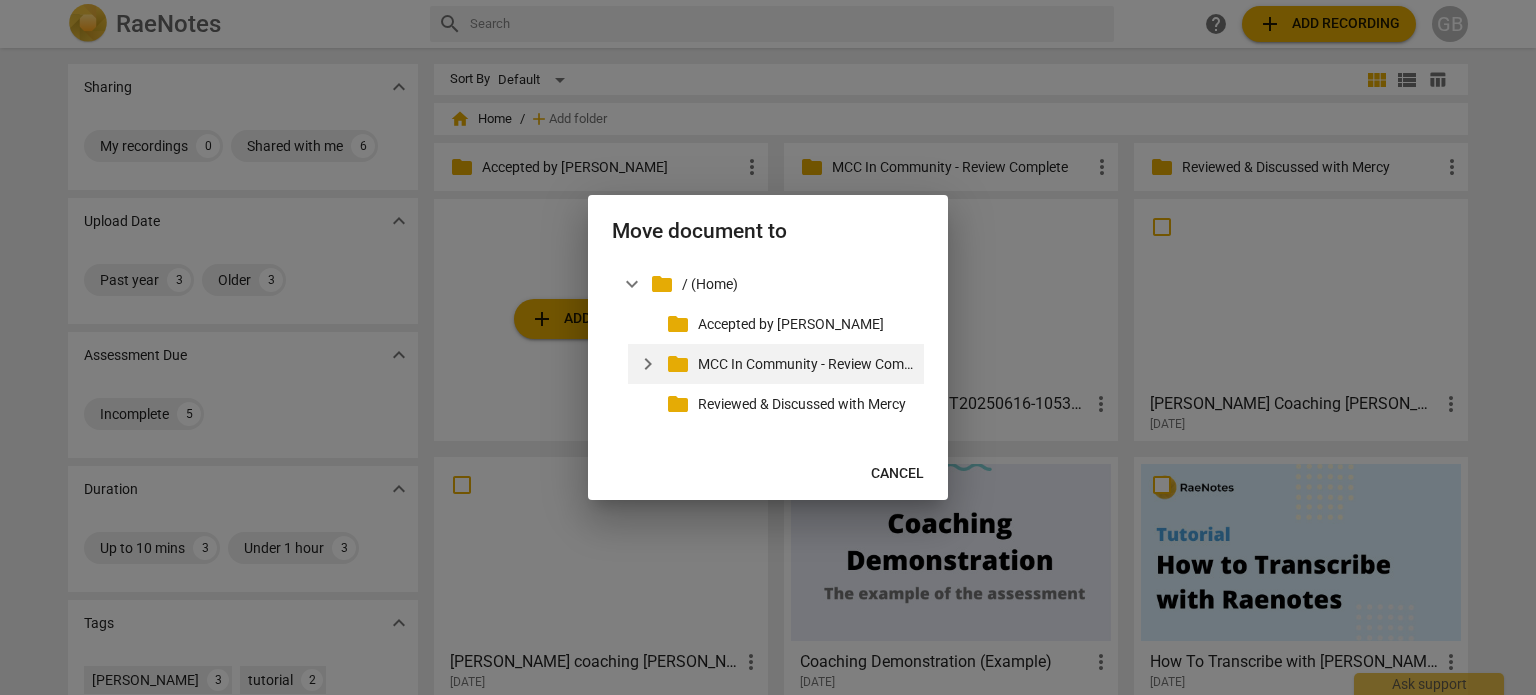 click on "expand_more" at bounding box center (648, 364) 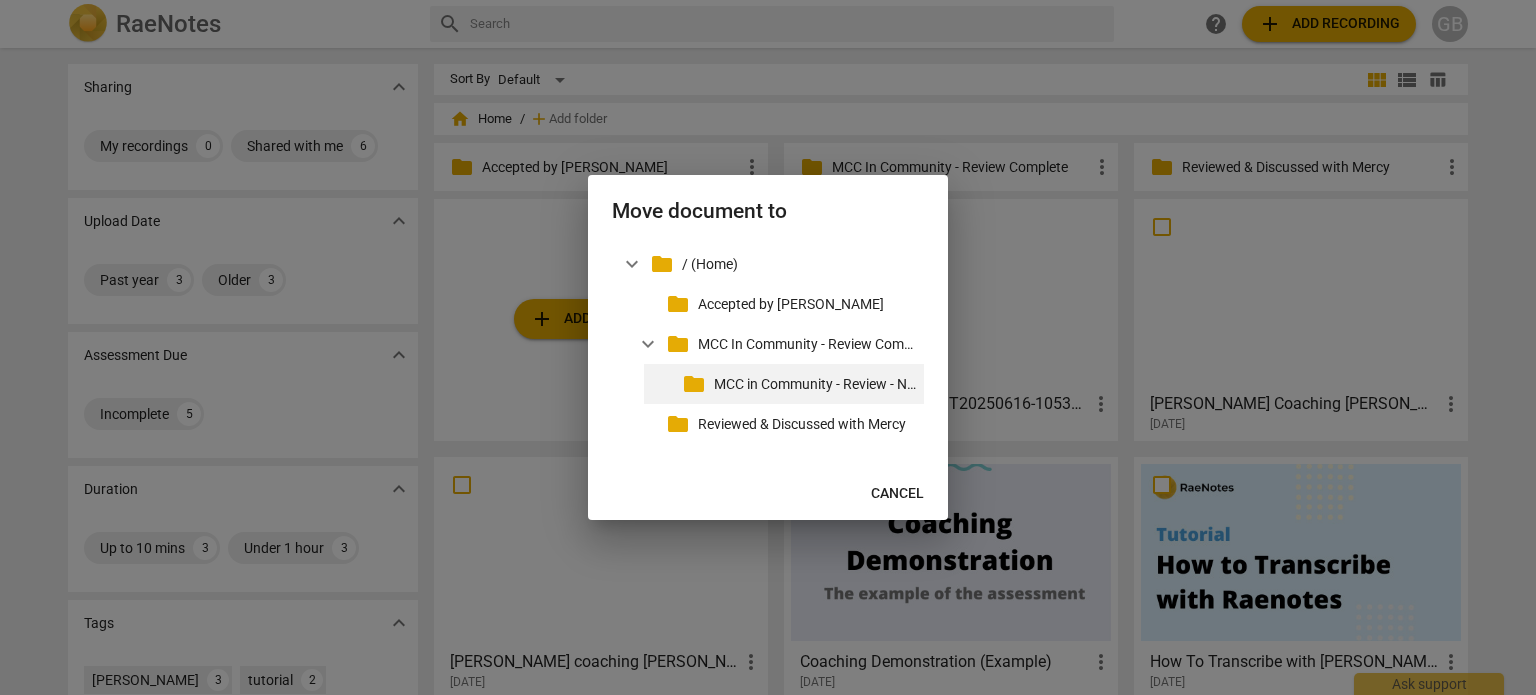 click on "MCC in Community - Review - No Discussion" at bounding box center (815, 384) 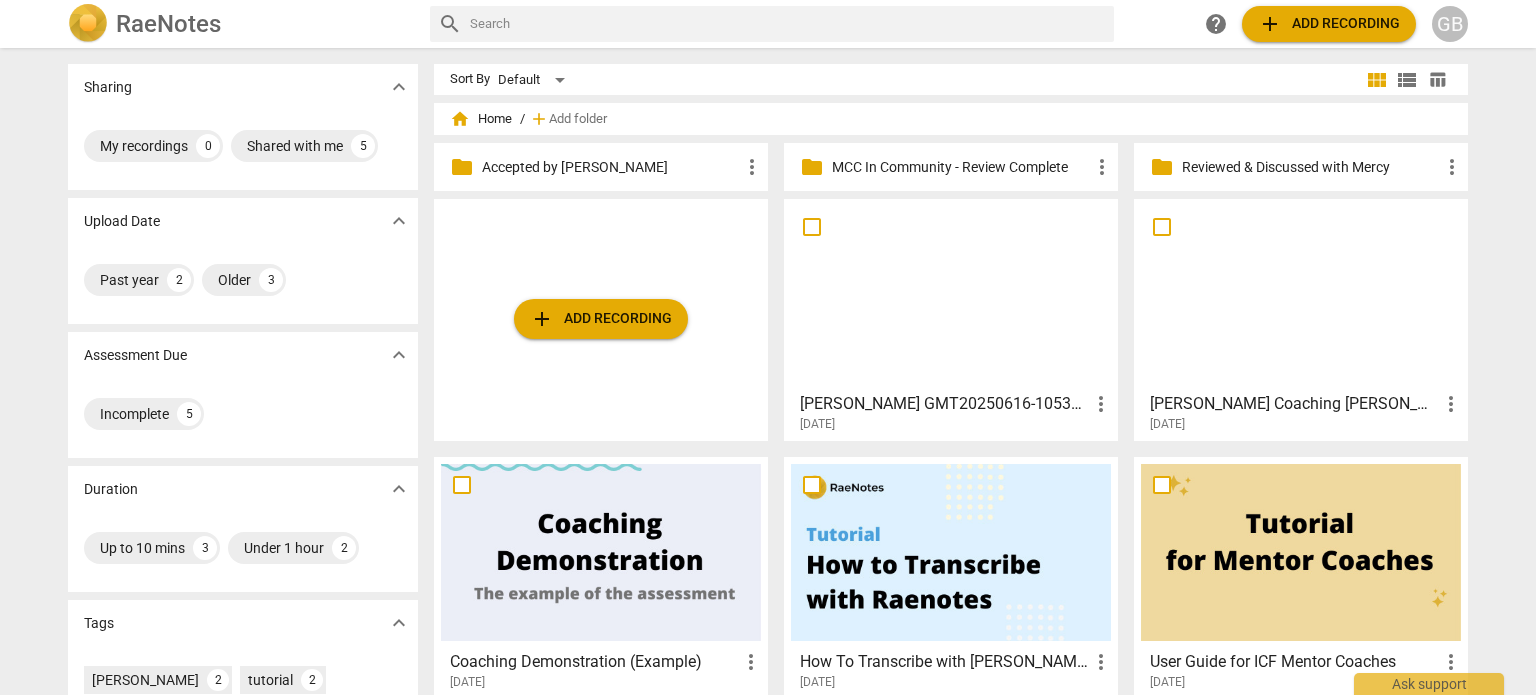 click on "MCC In Community - Review Complete" at bounding box center [961, 167] 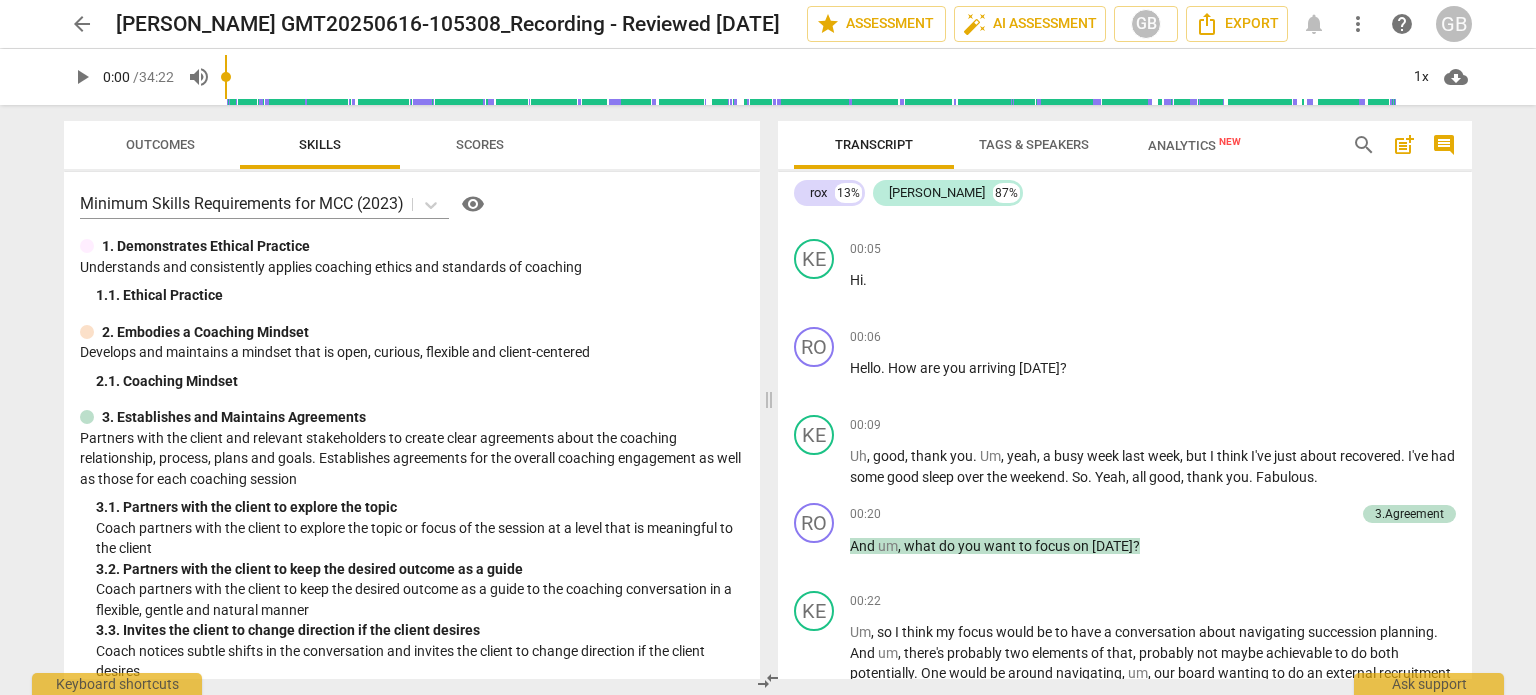 scroll, scrollTop: 0, scrollLeft: 0, axis: both 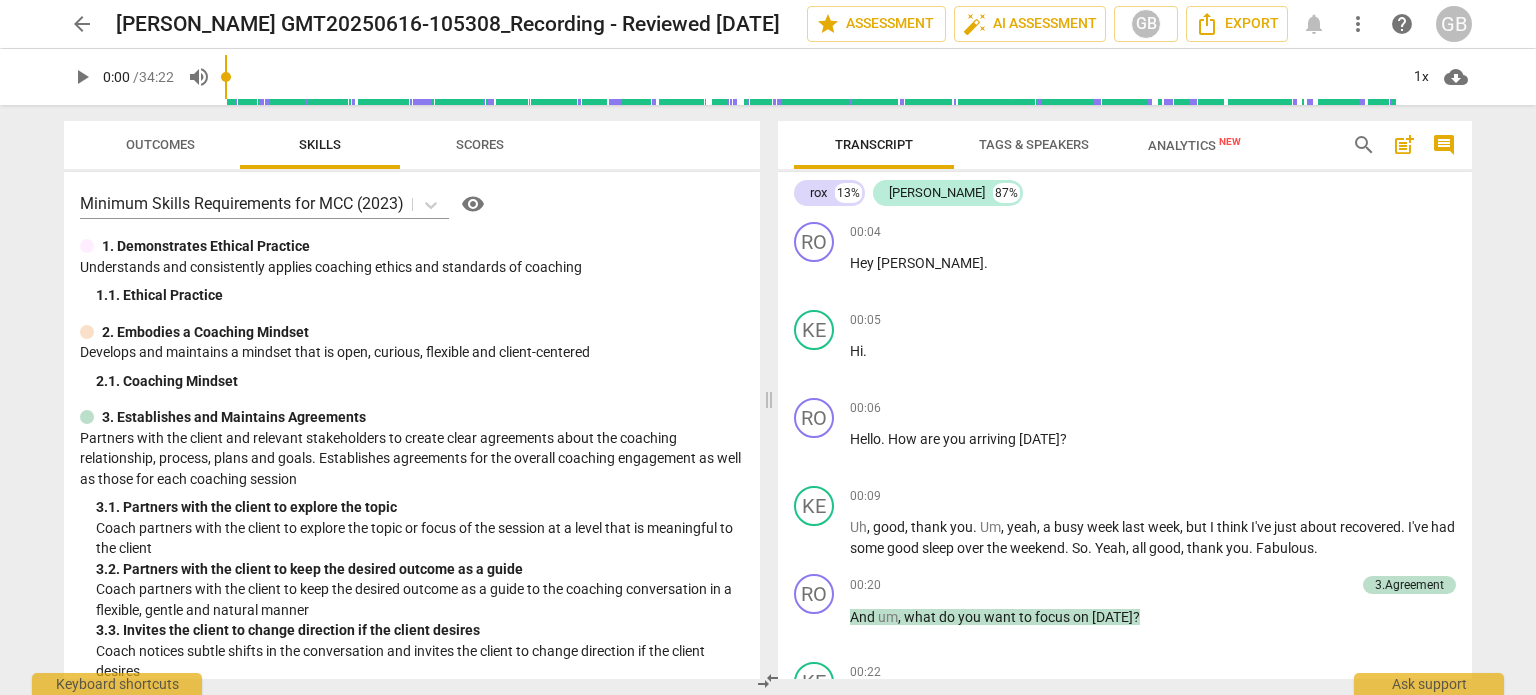 click on "more_vert" at bounding box center (1358, 24) 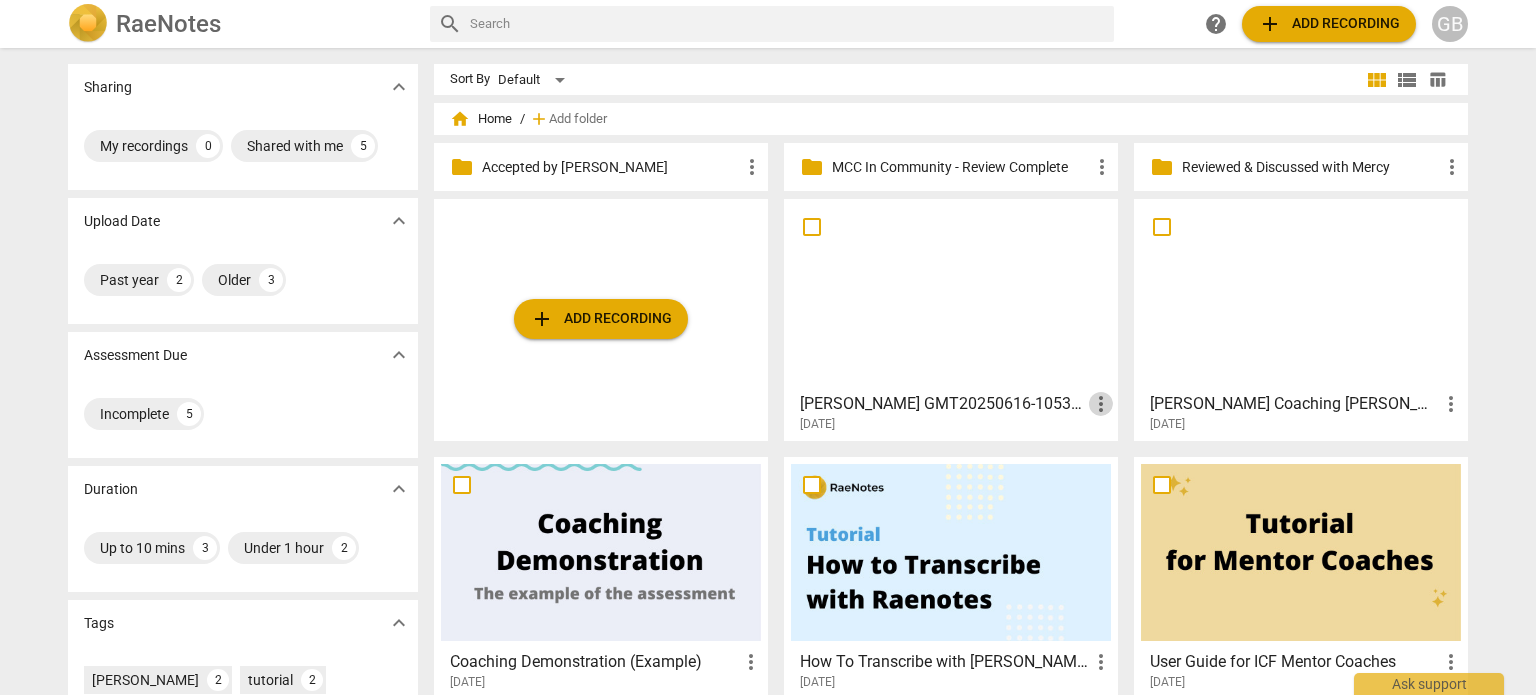 click on "more_vert" at bounding box center [1101, 404] 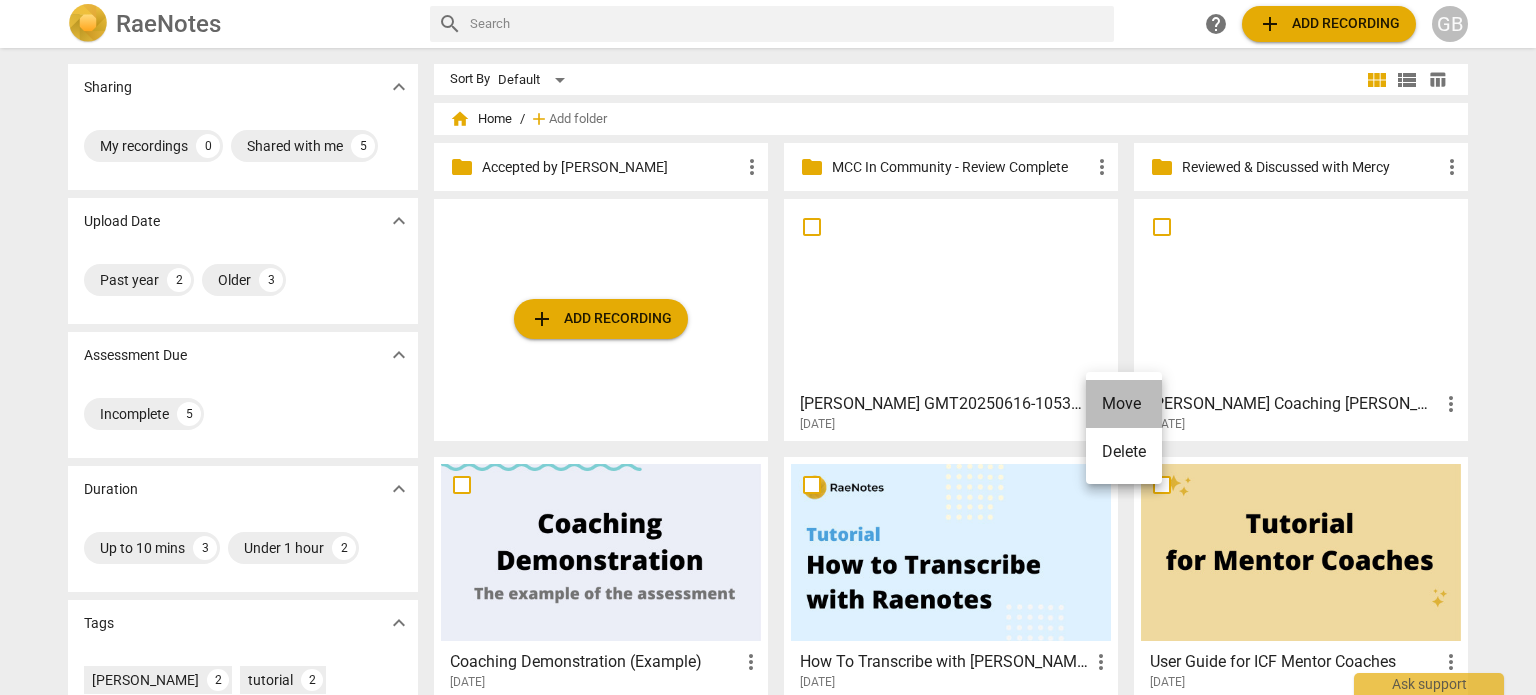 click on "Move" at bounding box center (1124, 404) 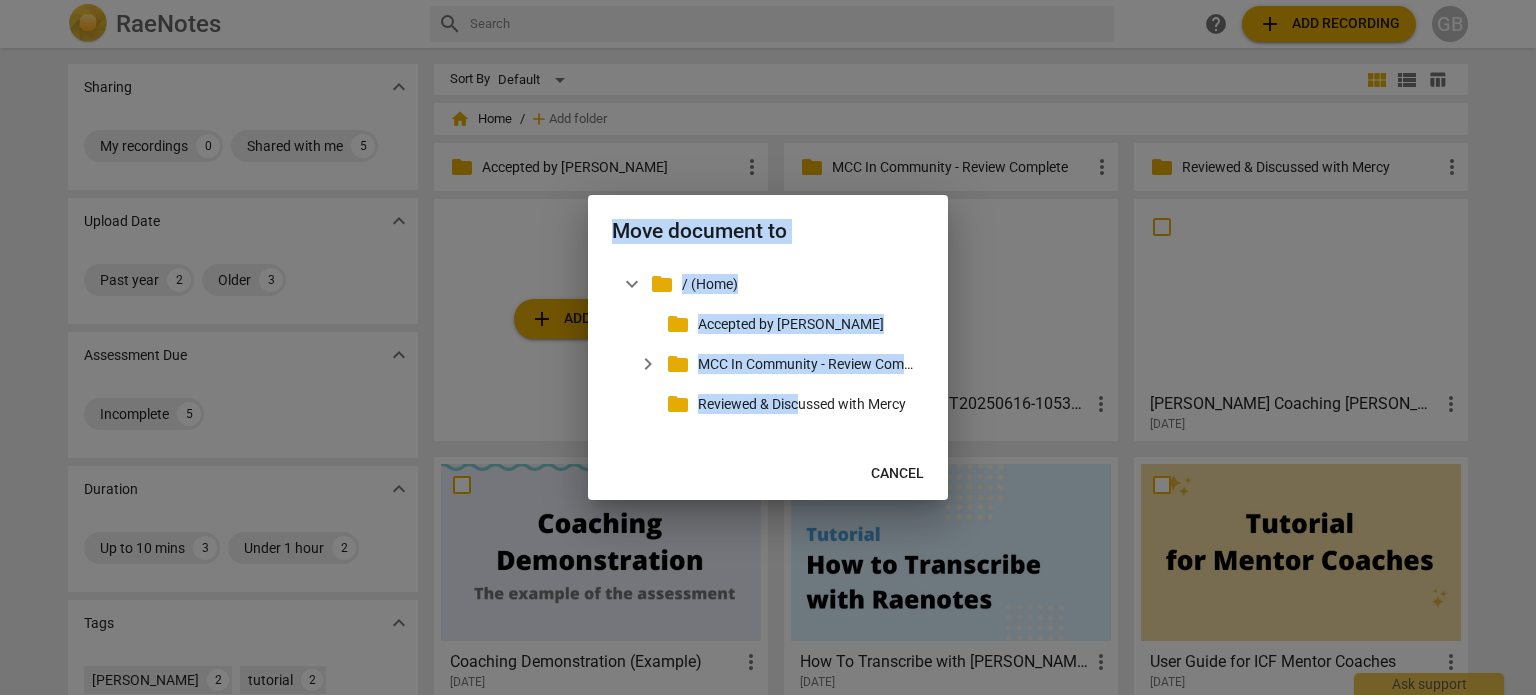 drag, startPoint x: 803, startPoint y: 399, endPoint x: 576, endPoint y: 300, distance: 247.64894 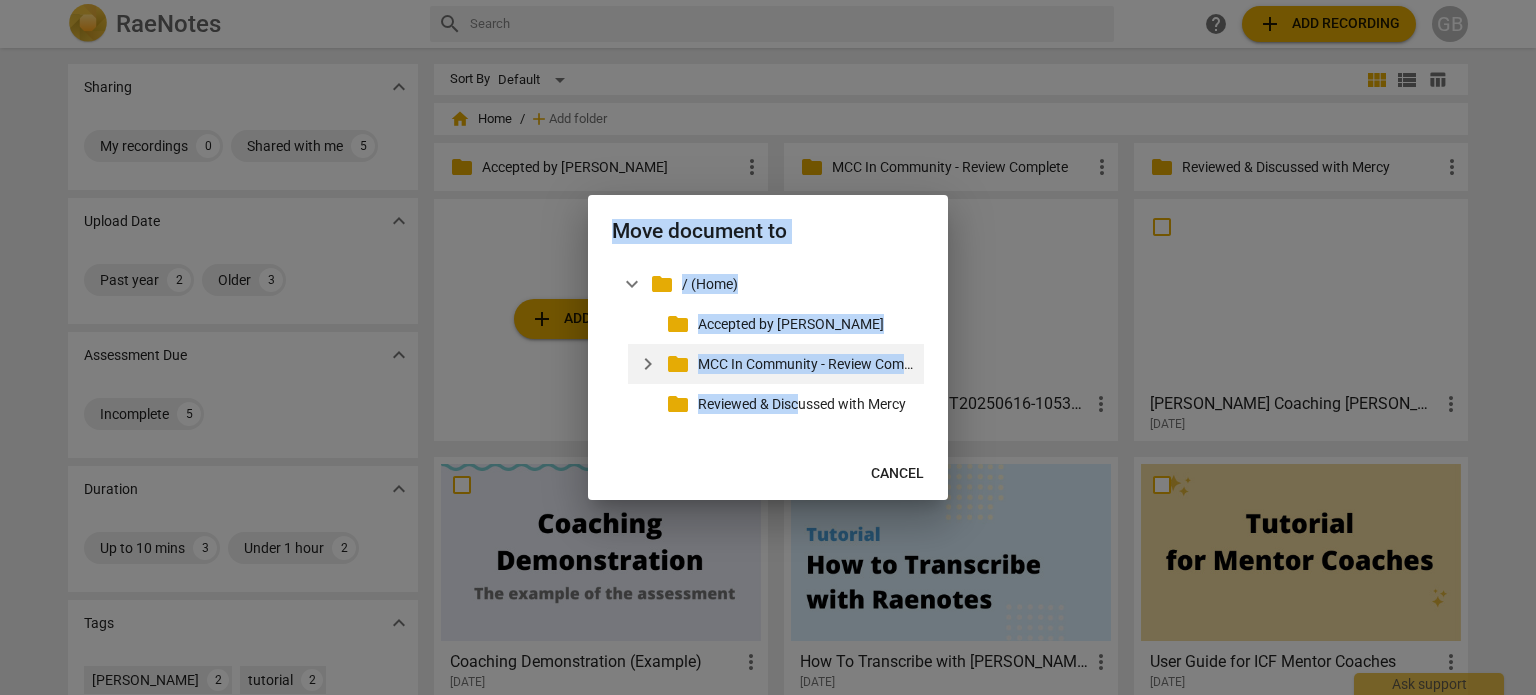 click on "expand_more" at bounding box center (648, 364) 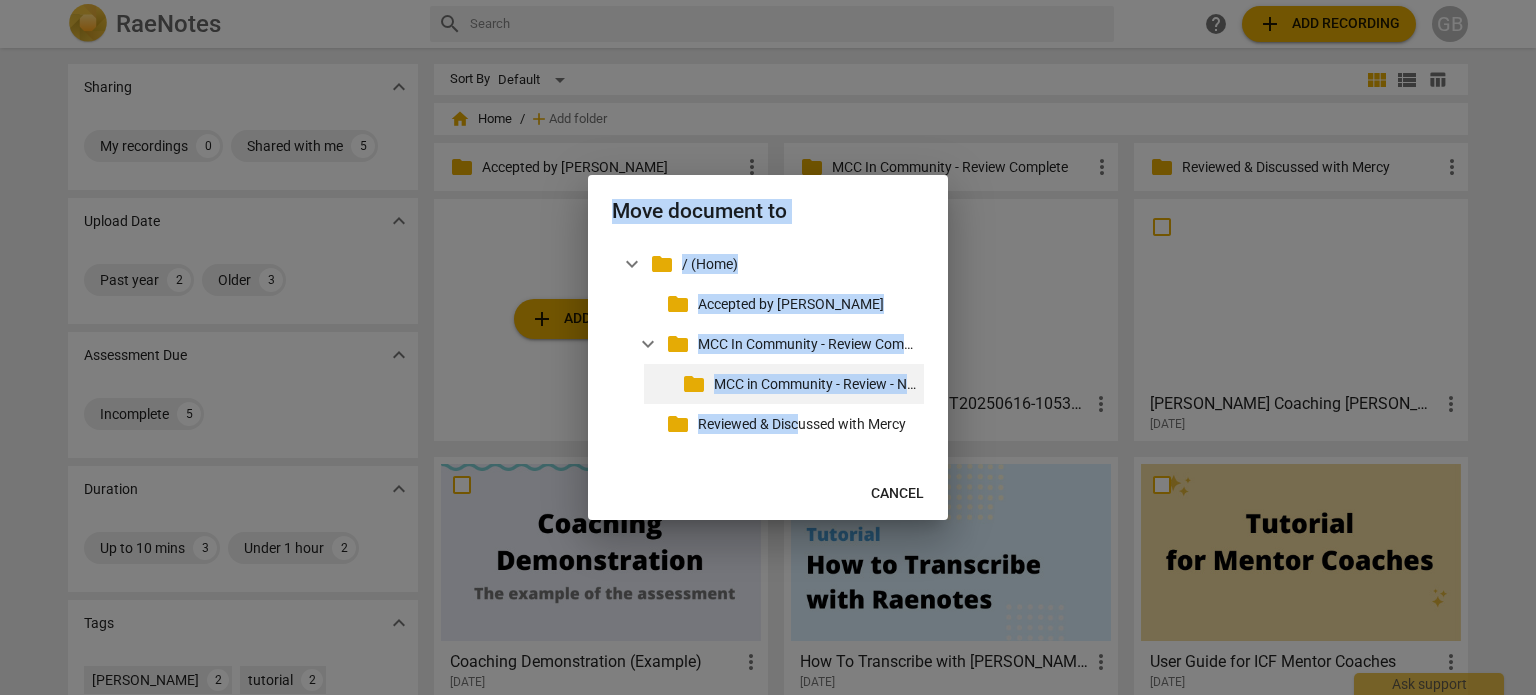 click on "MCC in Community - Review - No Discussion" at bounding box center (815, 384) 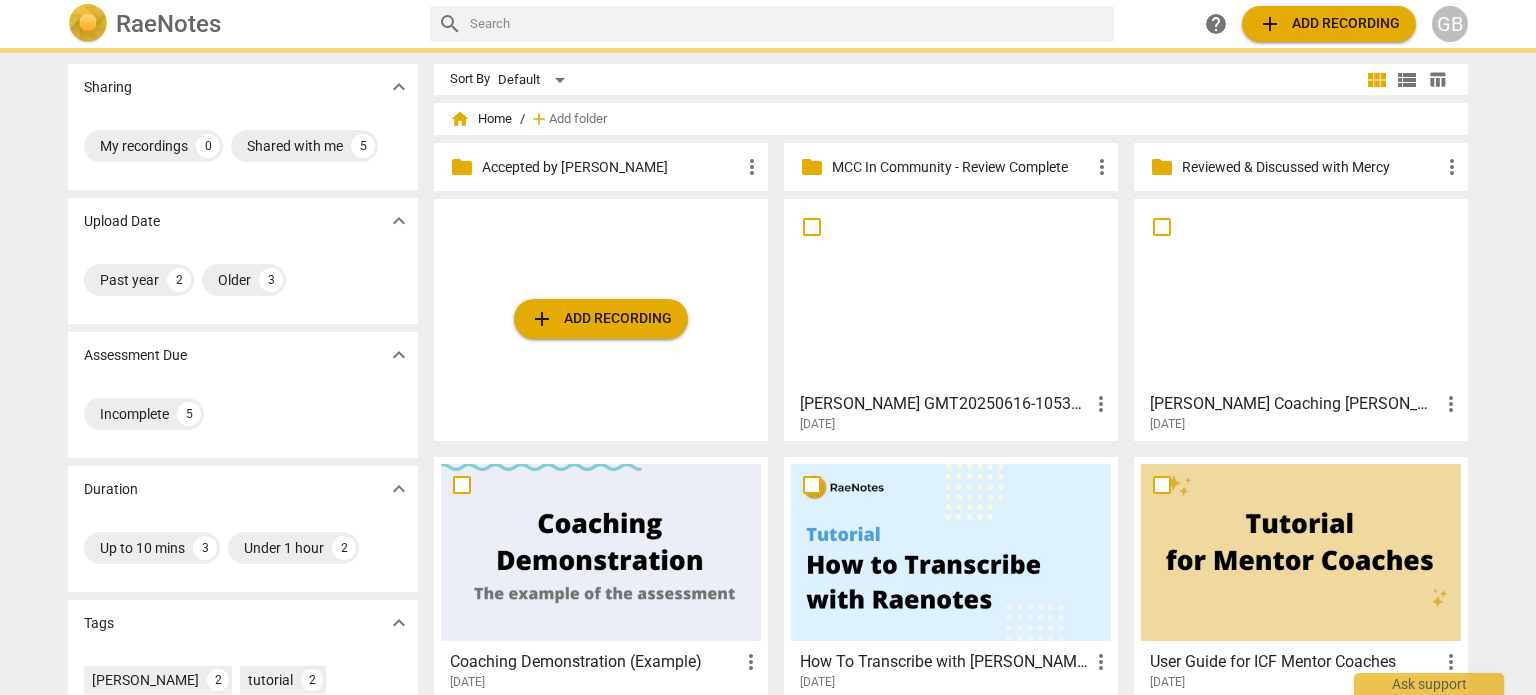 click on "MCC In Community - Review Complete" at bounding box center [961, 167] 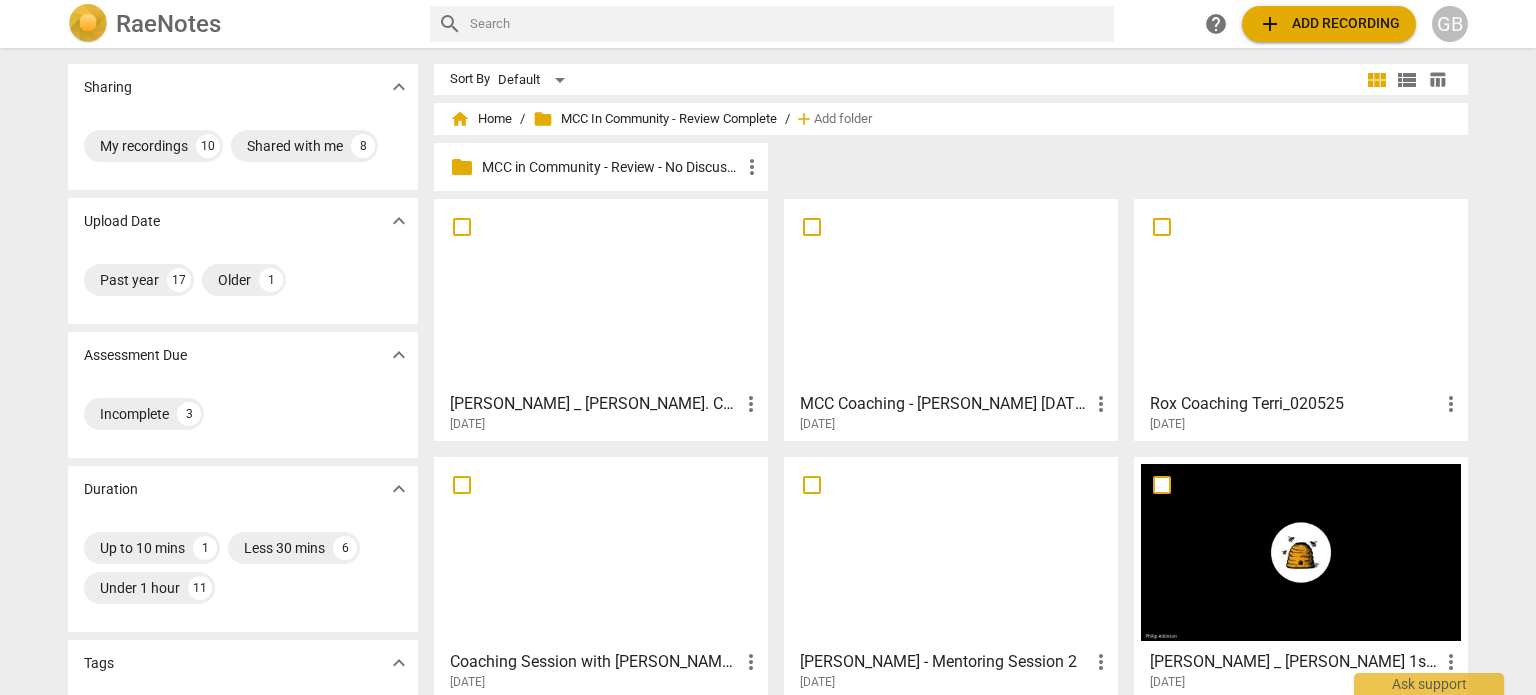 click on "MCC in Community - Review - No Discussion" at bounding box center [611, 167] 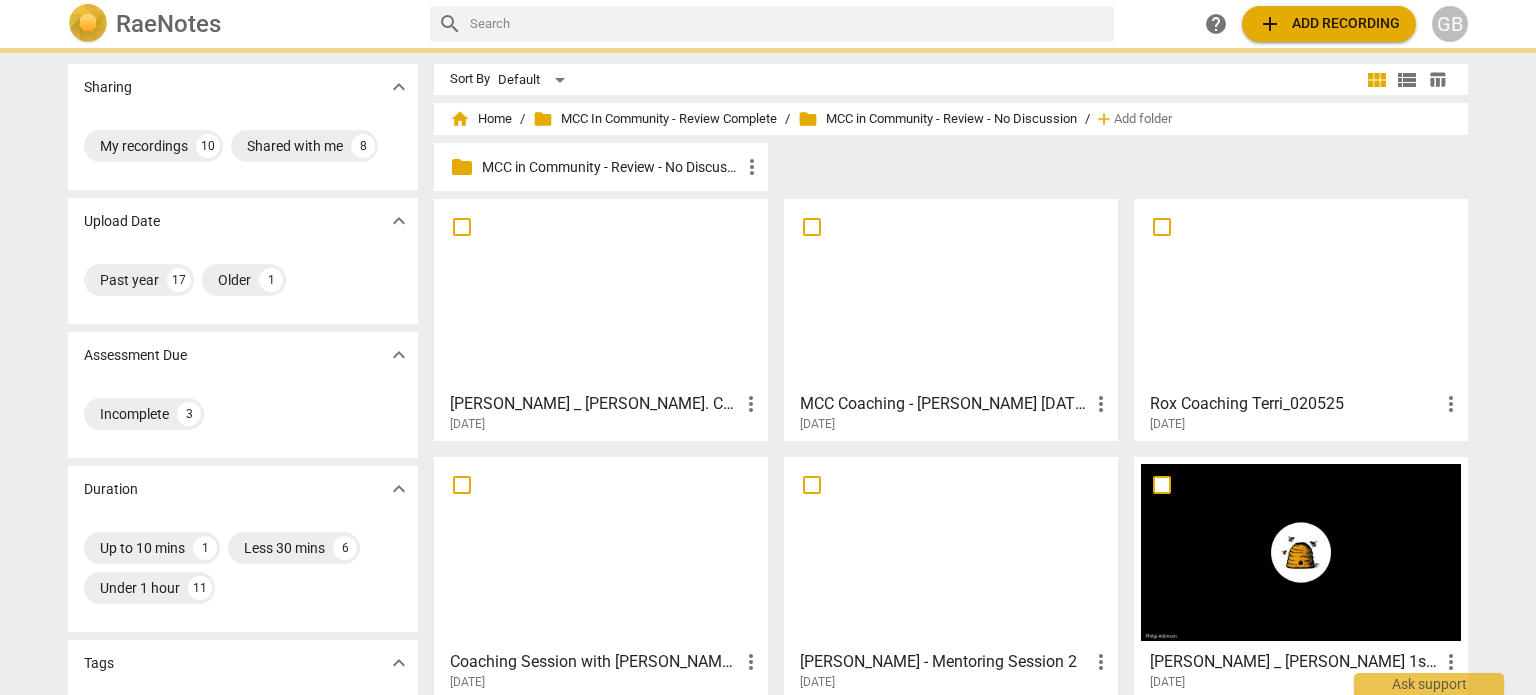 click on "MCC in Community - Review - No Discussion" at bounding box center [611, 167] 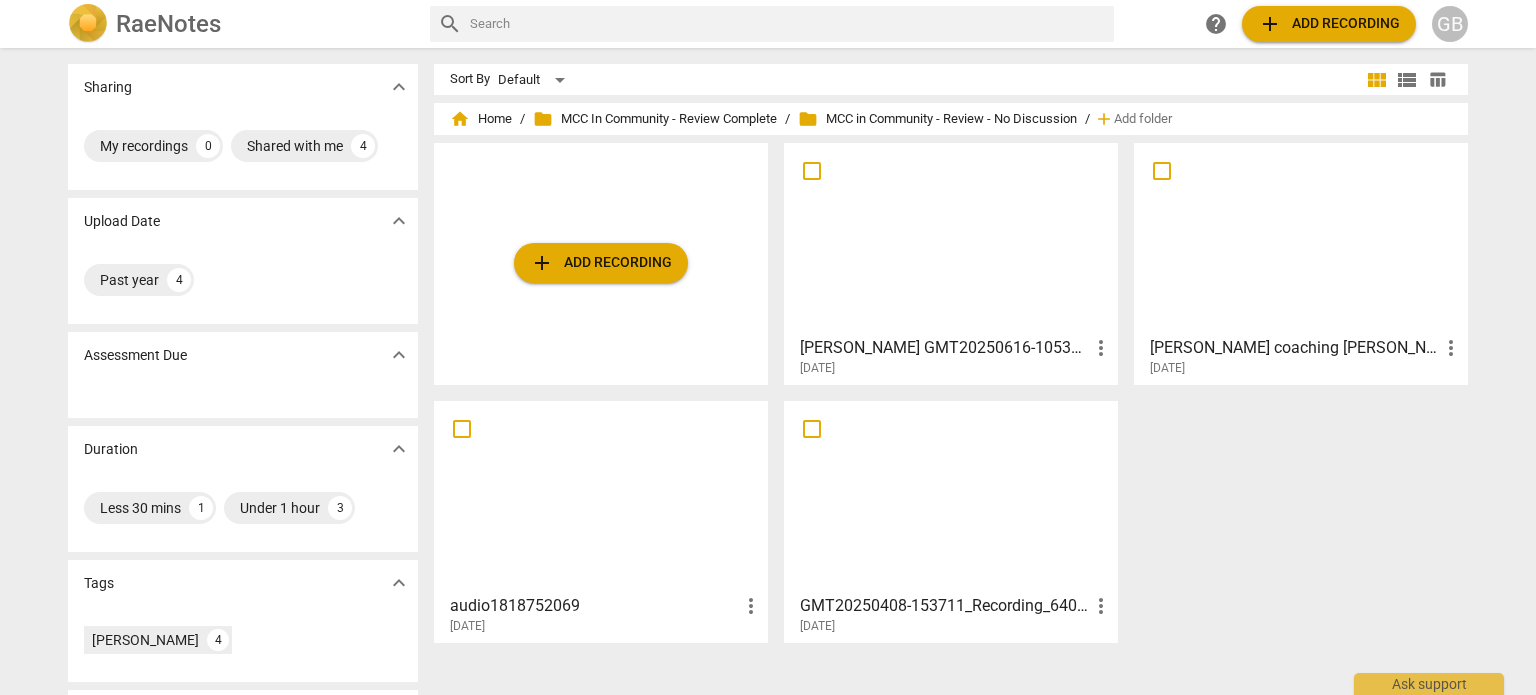 click at bounding box center [1301, 238] 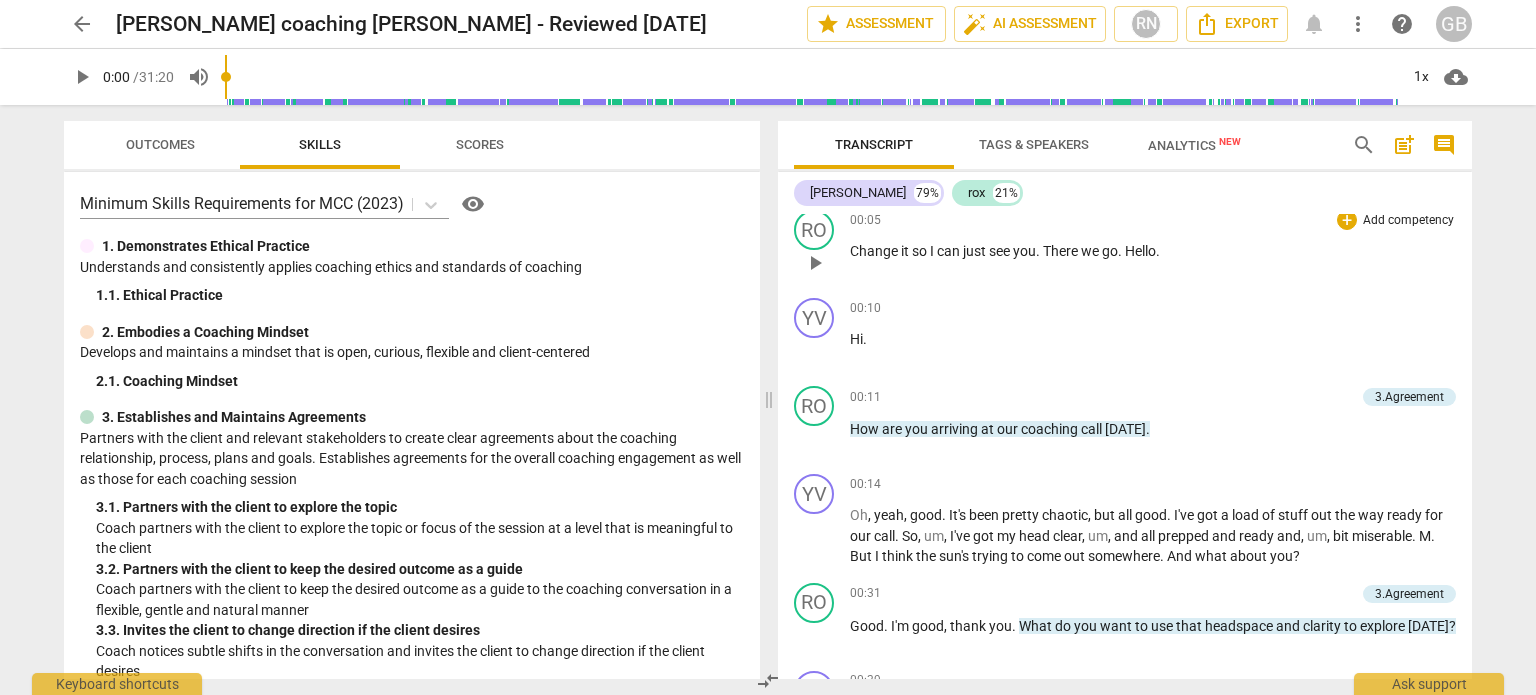 scroll, scrollTop: 200, scrollLeft: 0, axis: vertical 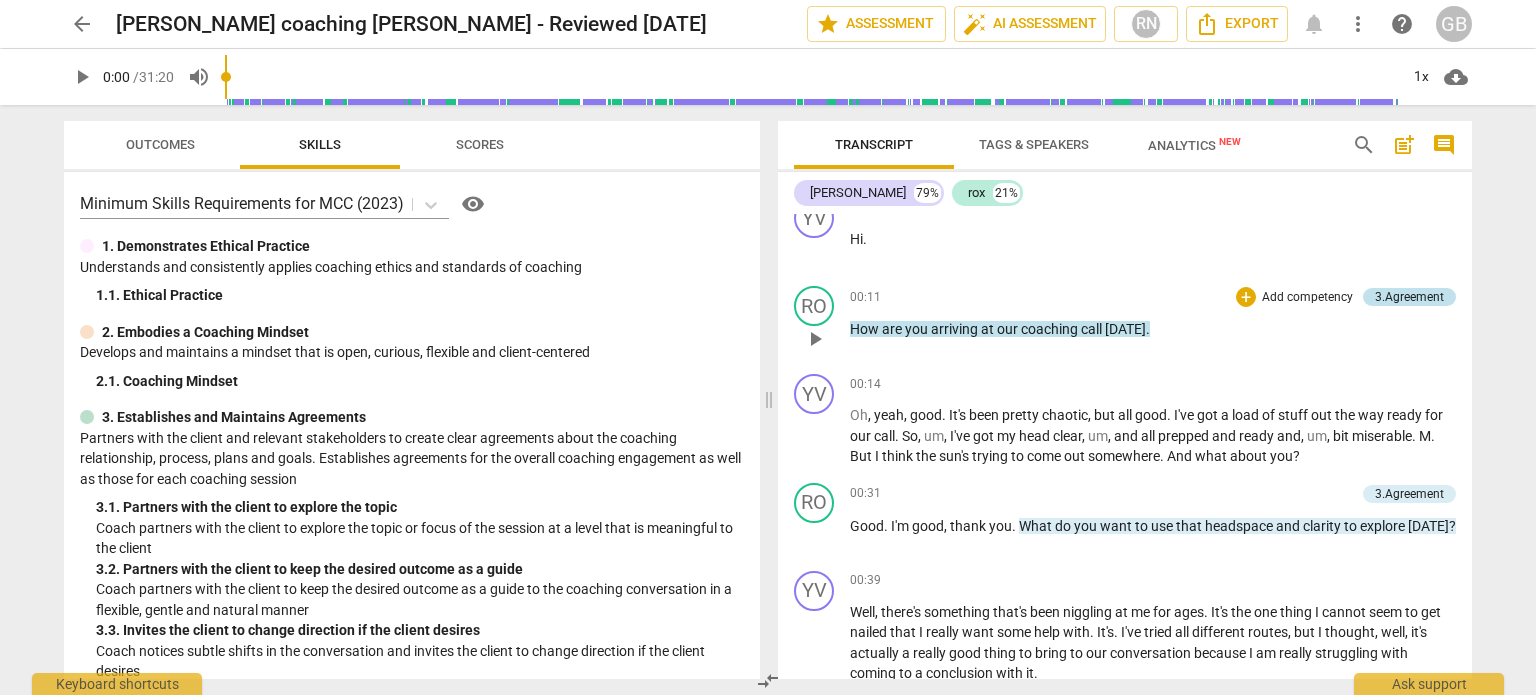 click on "3.Agreement" at bounding box center [1409, 297] 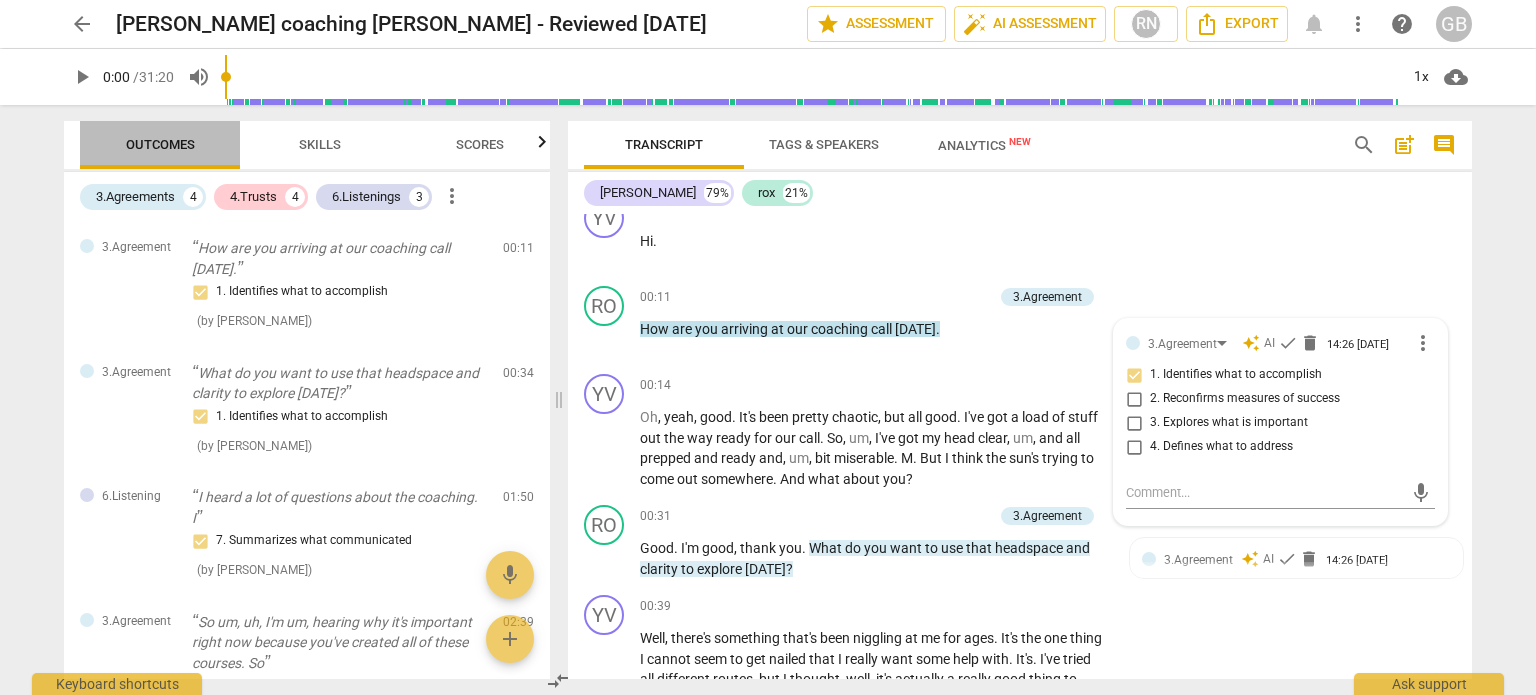 click on "Outcomes" at bounding box center [160, 145] 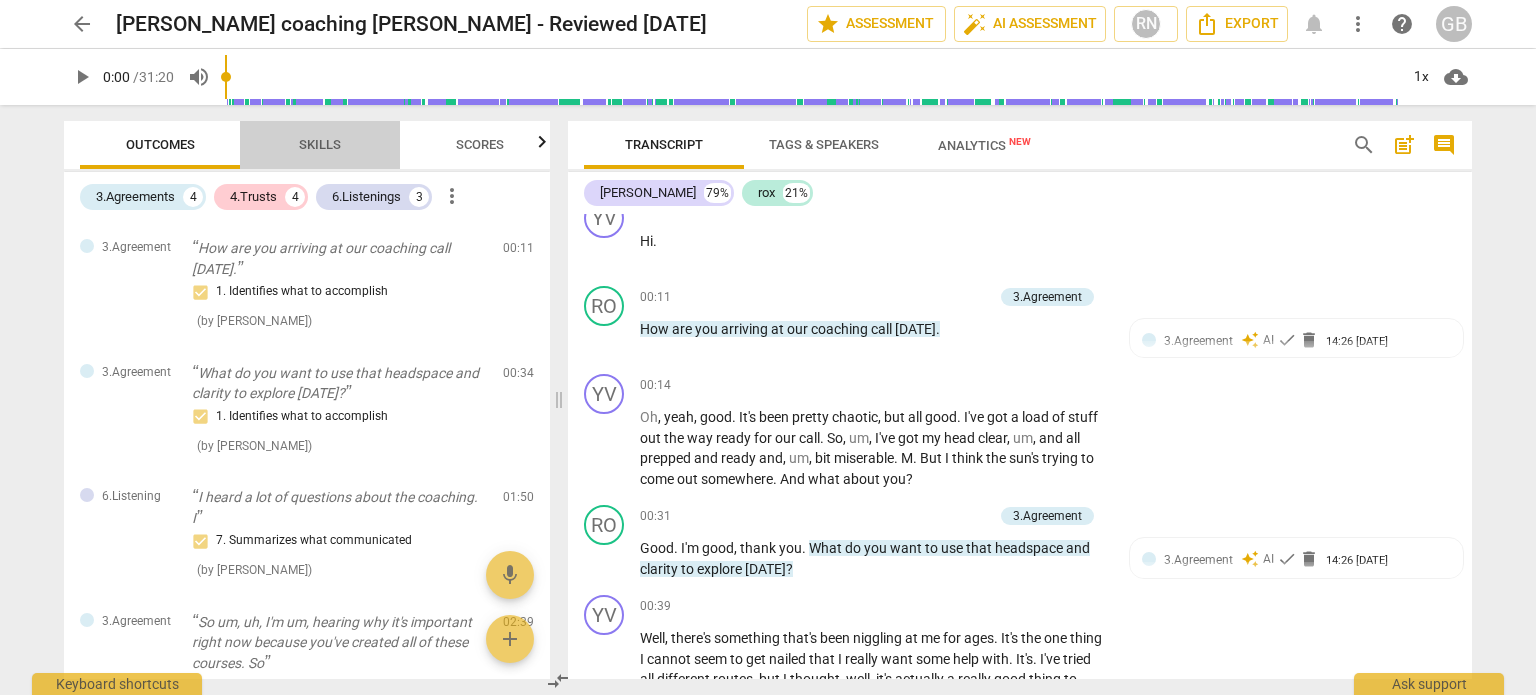 click on "Skills" at bounding box center (320, 145) 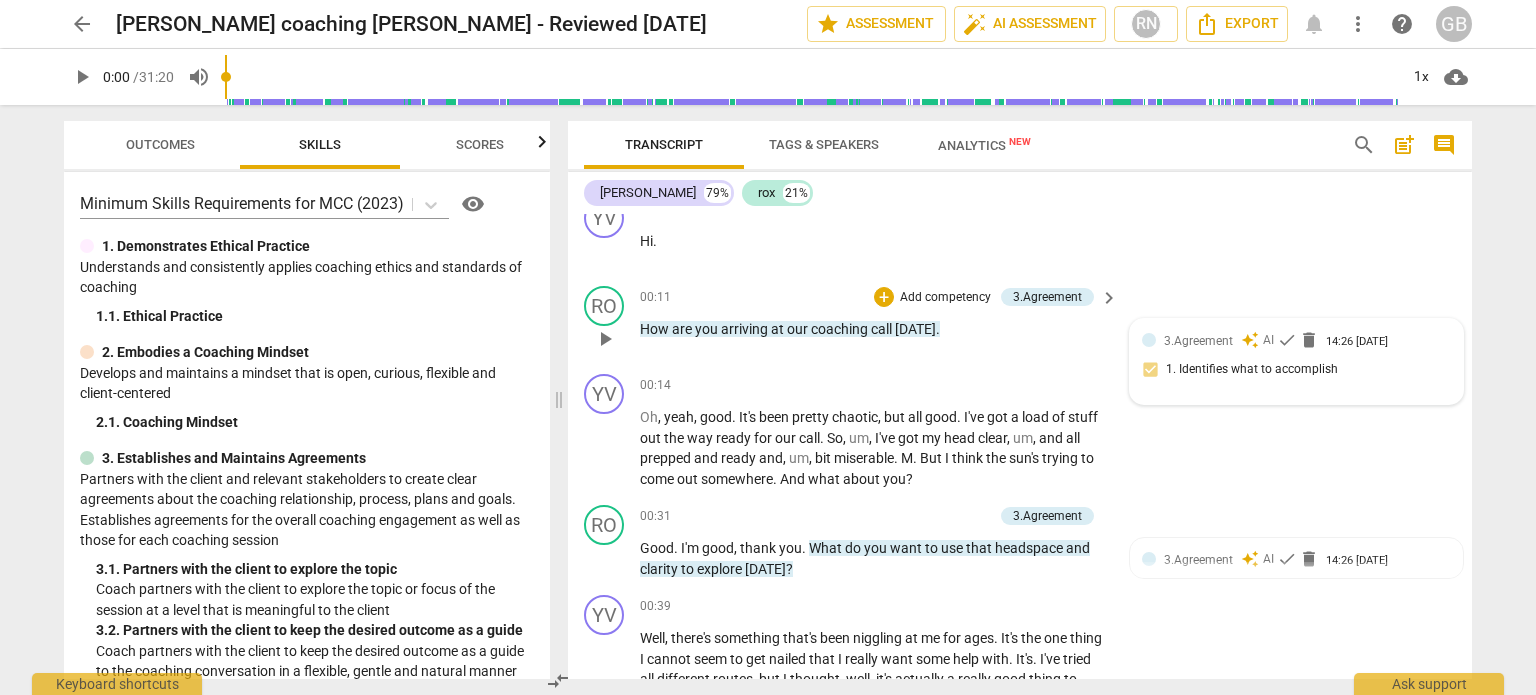 scroll, scrollTop: 300, scrollLeft: 0, axis: vertical 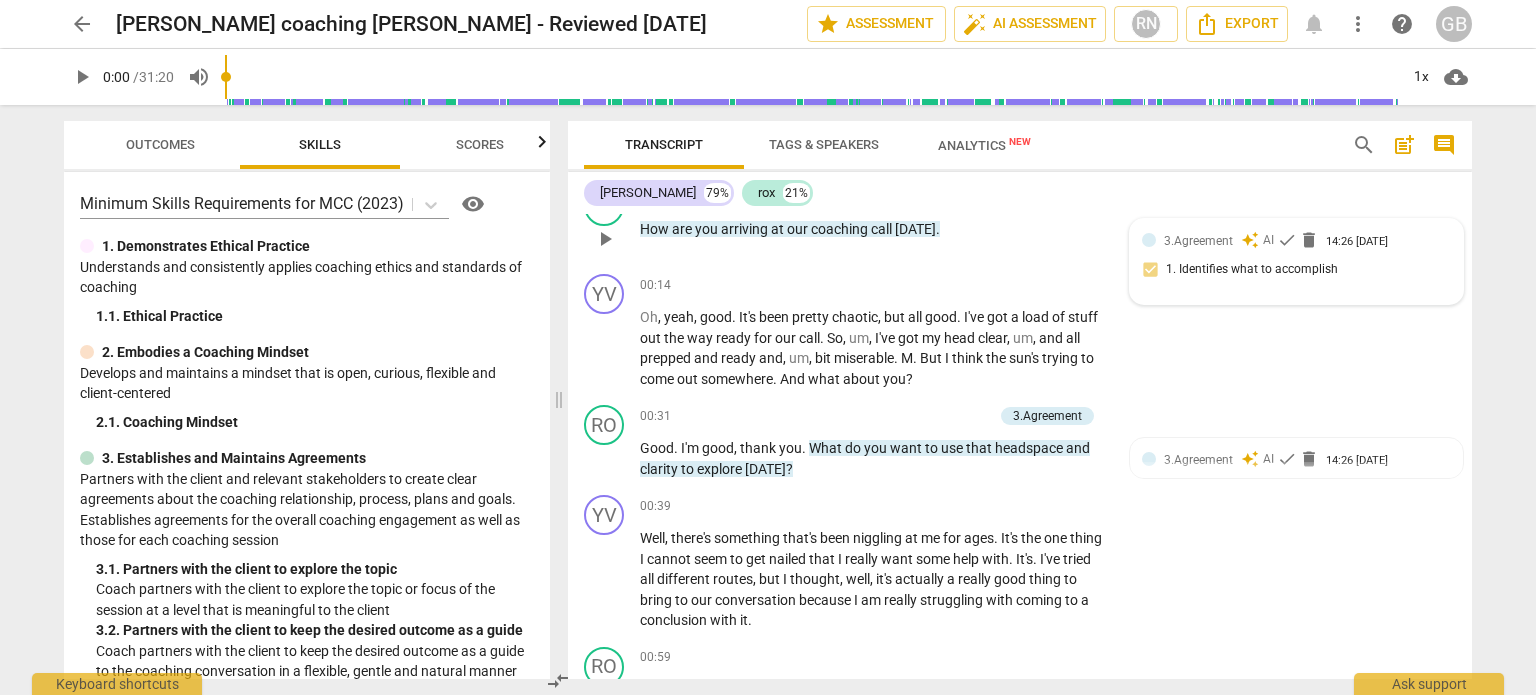 click on "auto_awesome" at bounding box center (1250, 240) 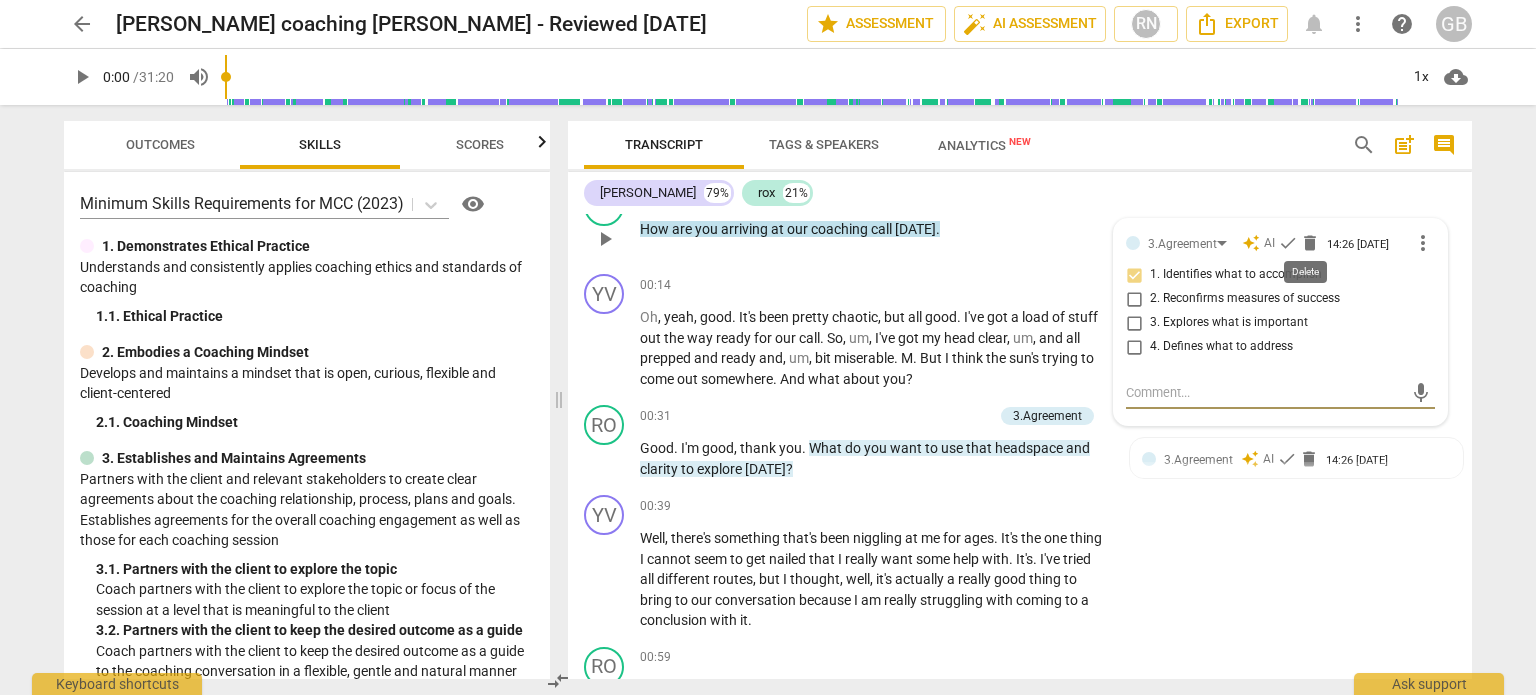 click on "delete" at bounding box center [1310, 243] 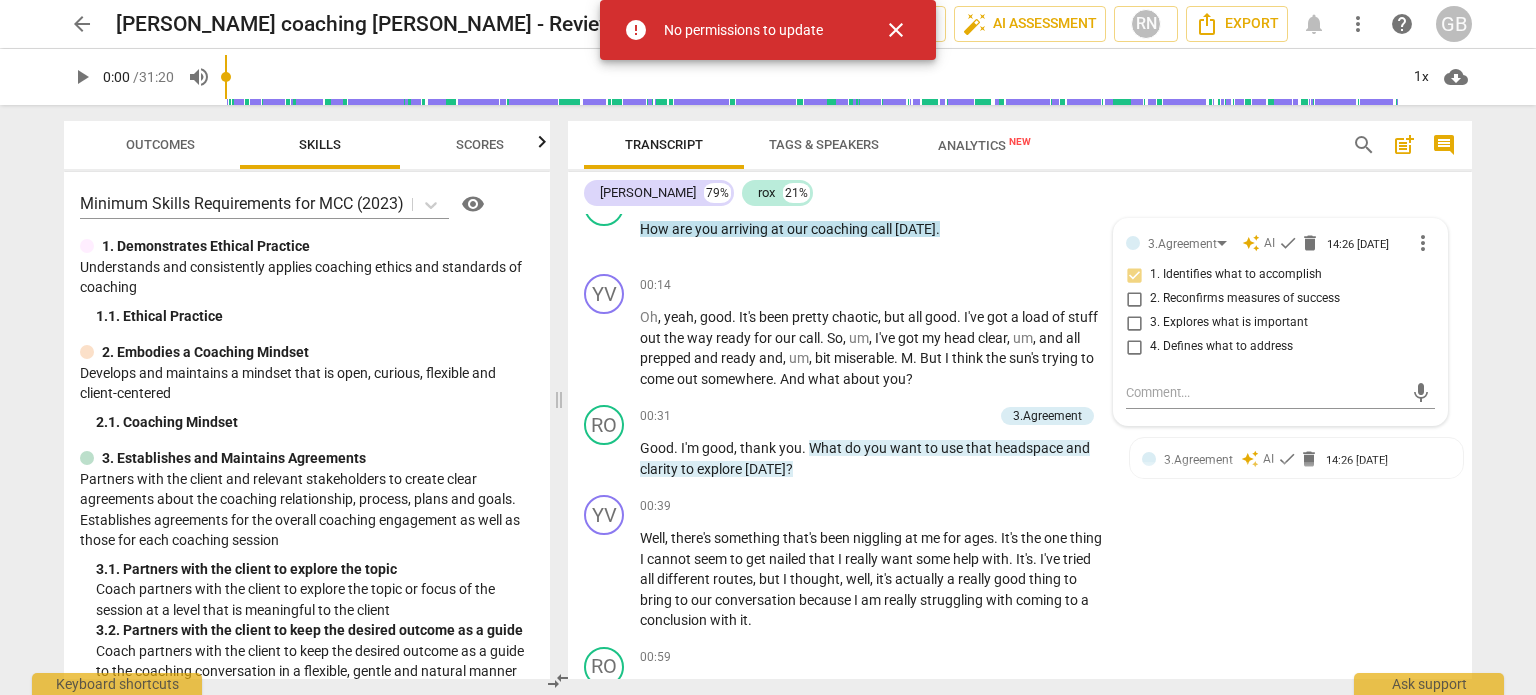 click on "close" at bounding box center (896, 30) 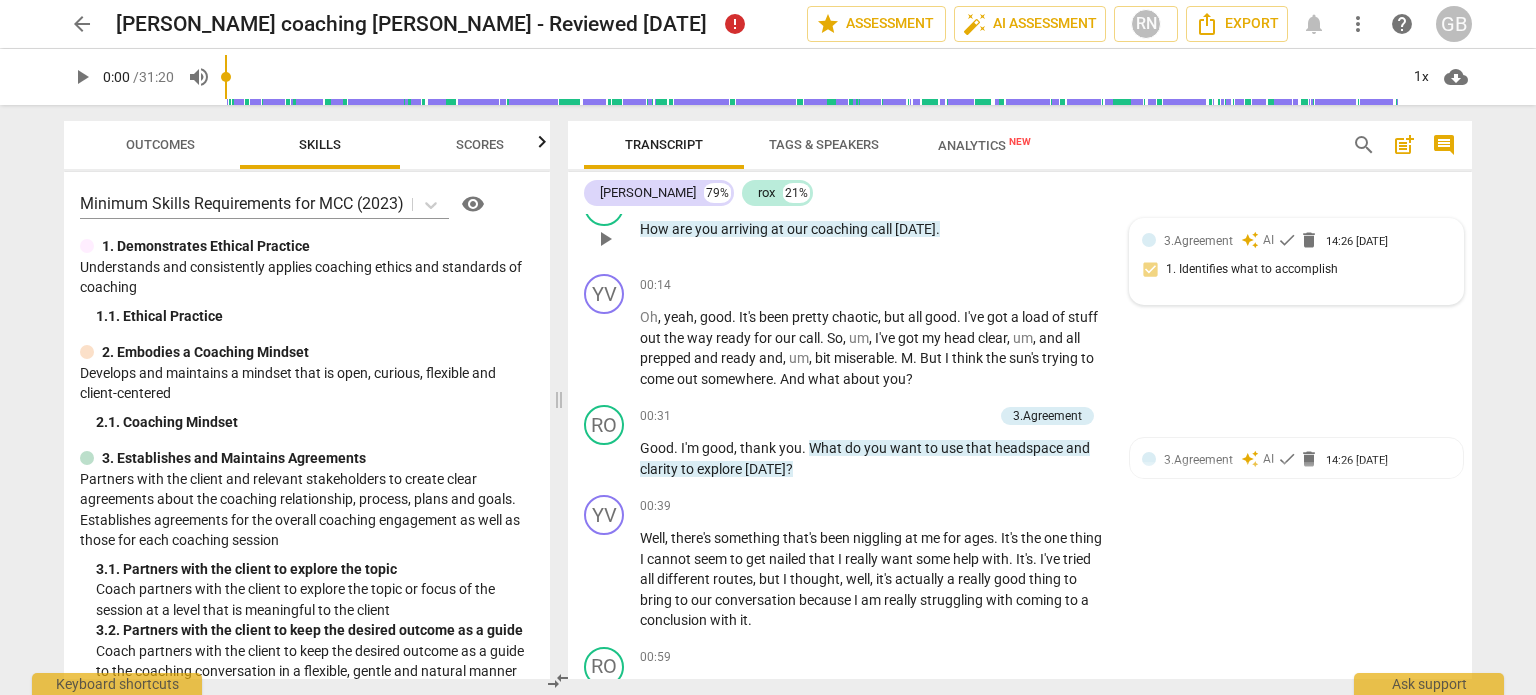 click on "3.Agreement" at bounding box center (1198, 241) 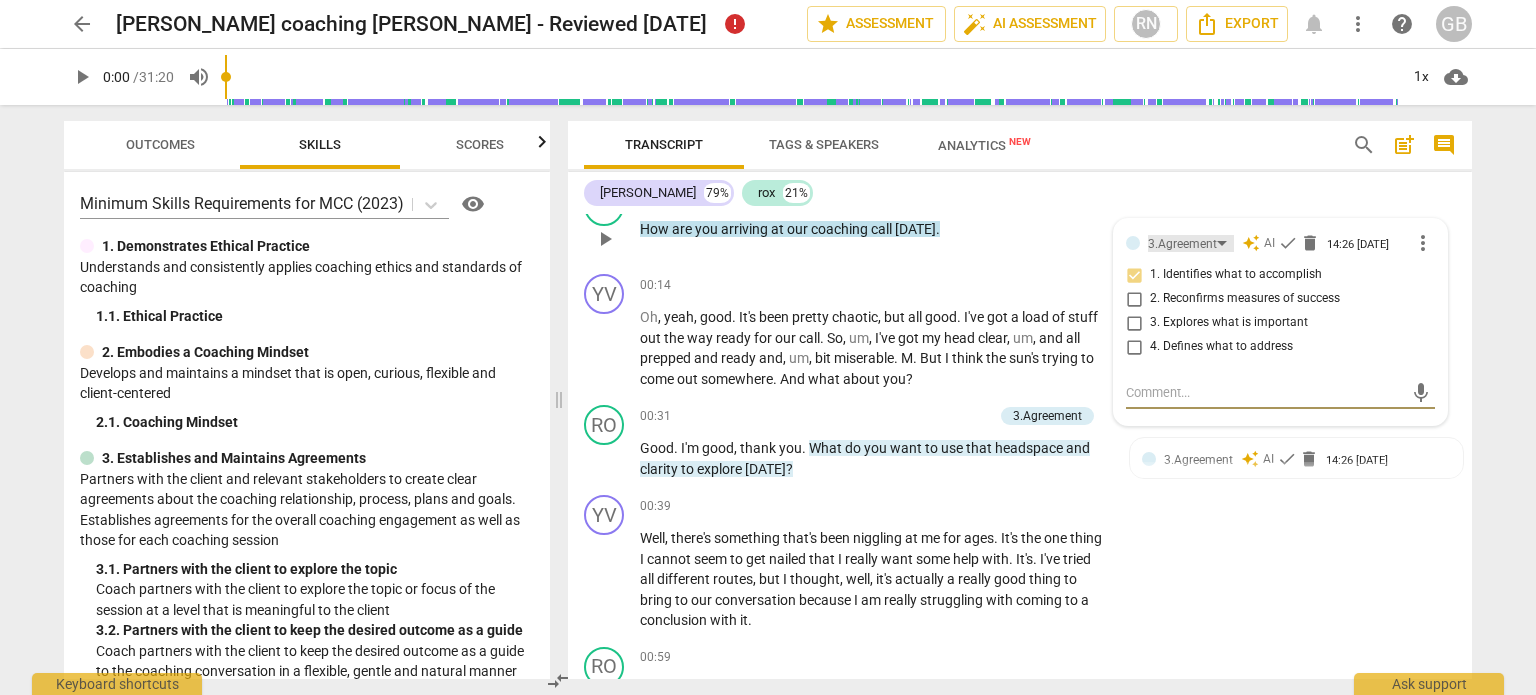 click on "3.Agreement" at bounding box center [1182, 244] 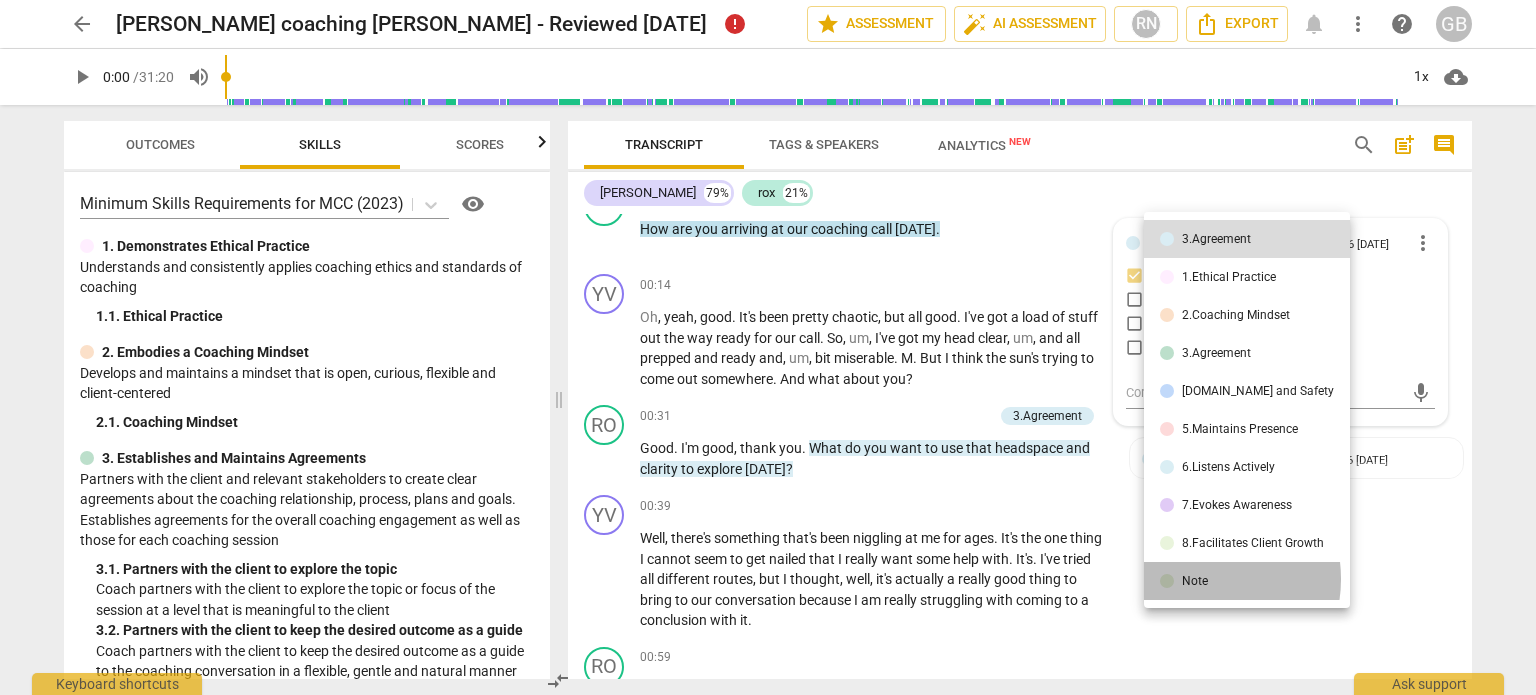 click on "Note" at bounding box center (1195, 581) 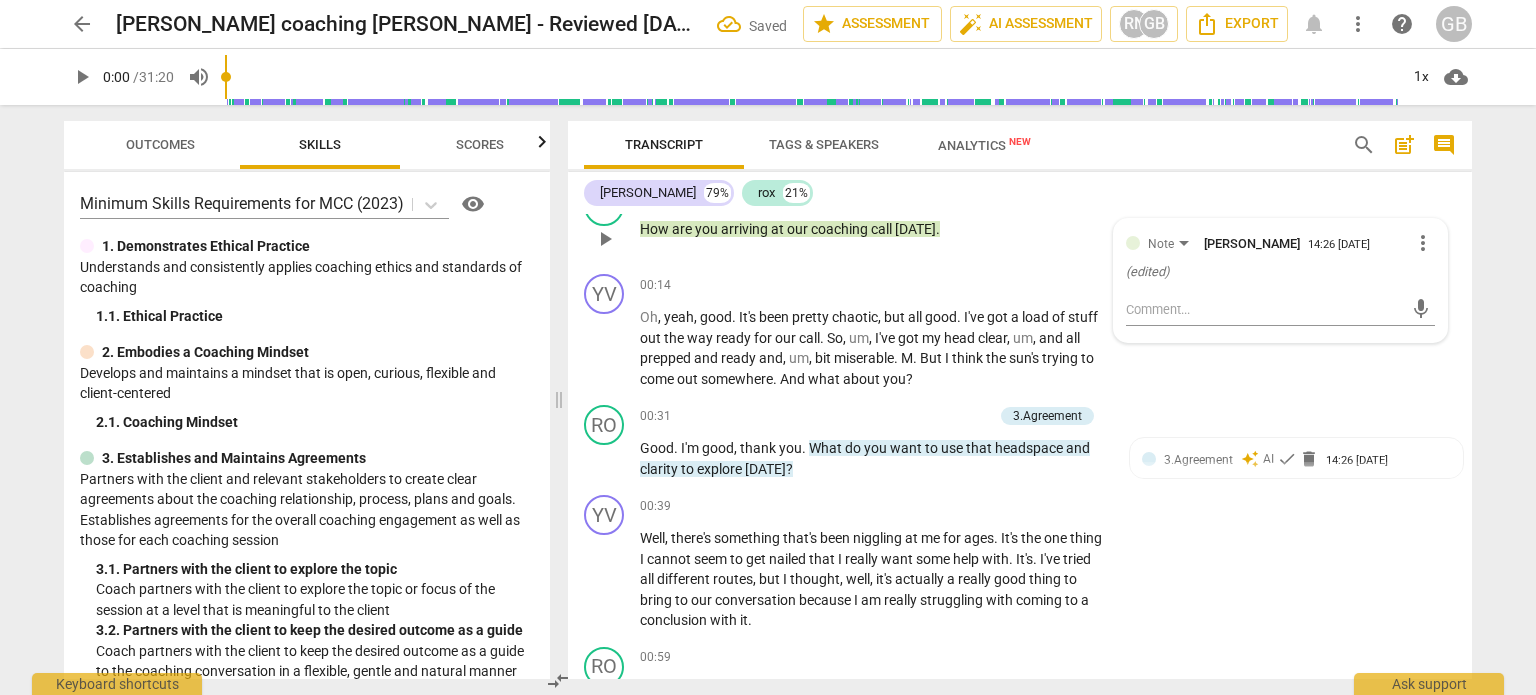 click on "more_vert" at bounding box center [1423, 243] 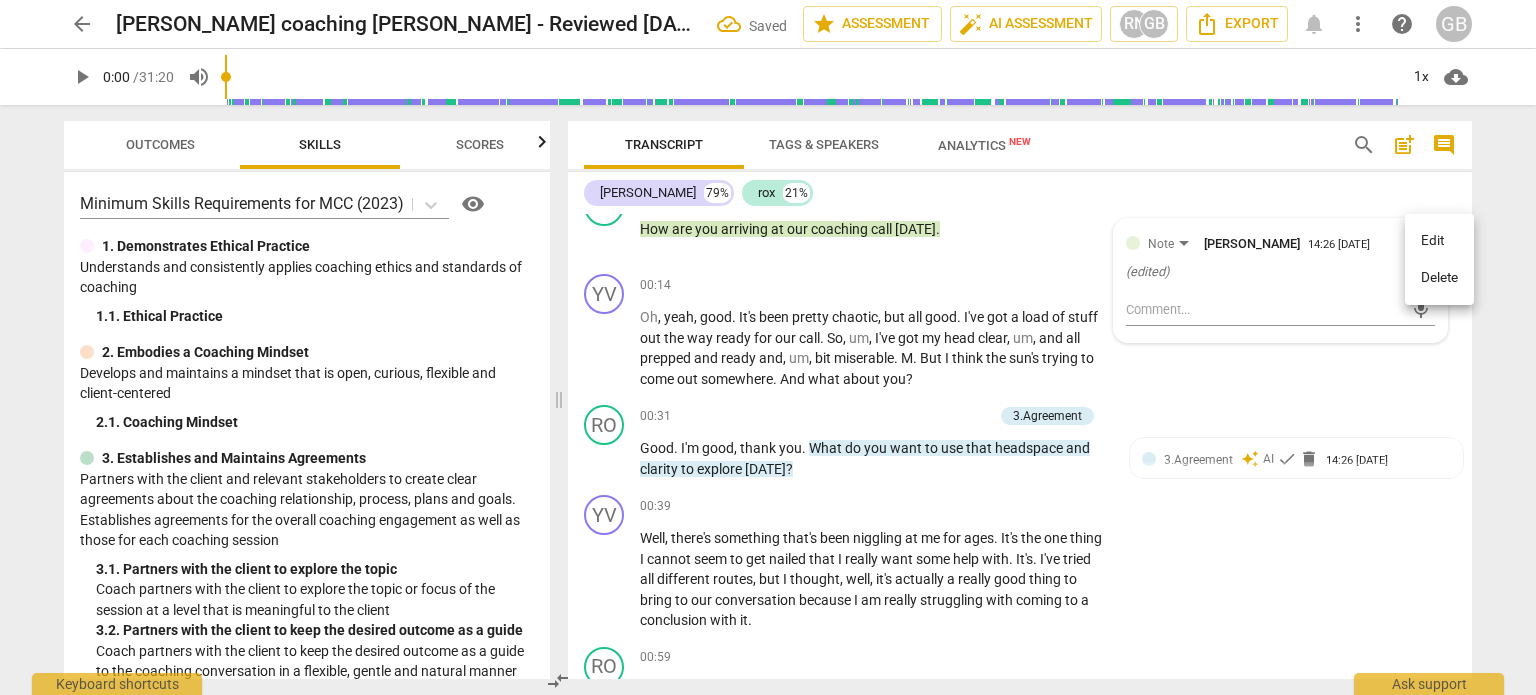 click on "Delete" at bounding box center (1439, 278) 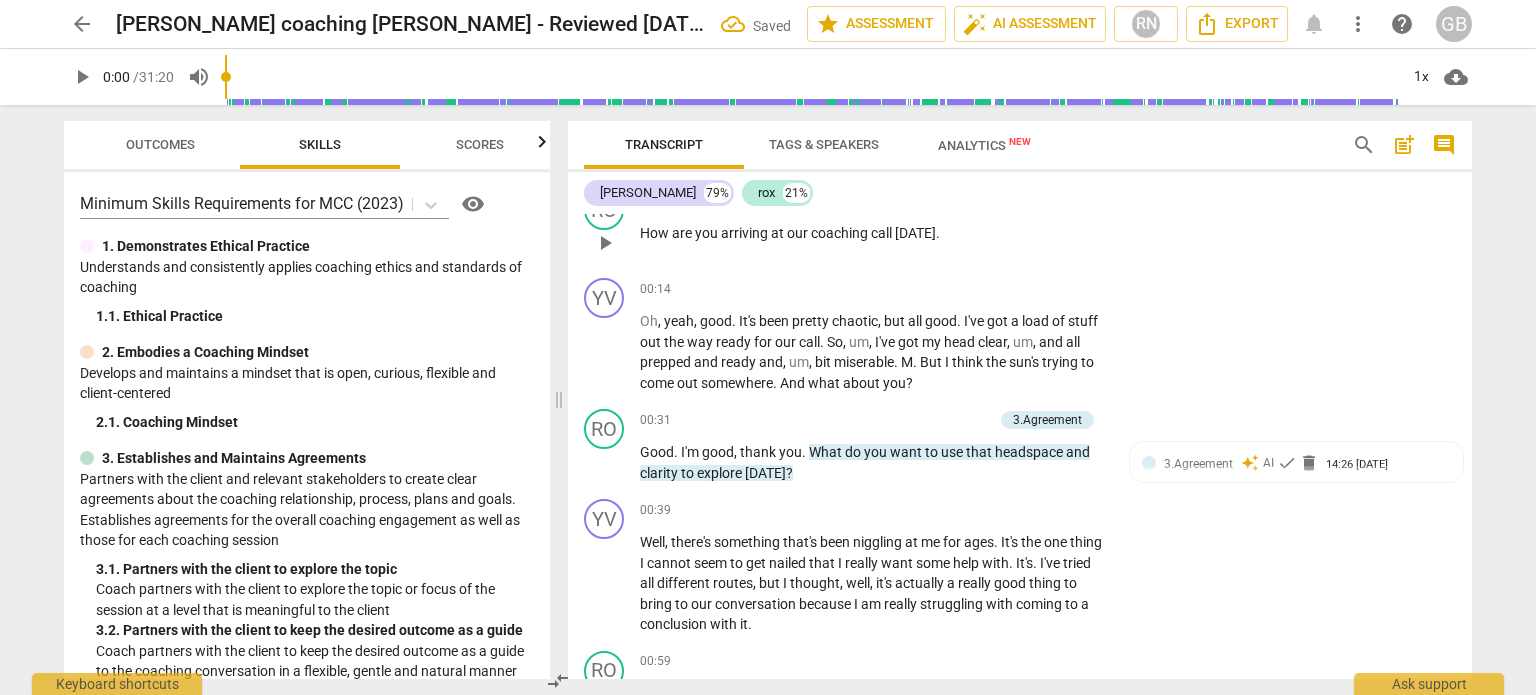 scroll, scrollTop: 400, scrollLeft: 0, axis: vertical 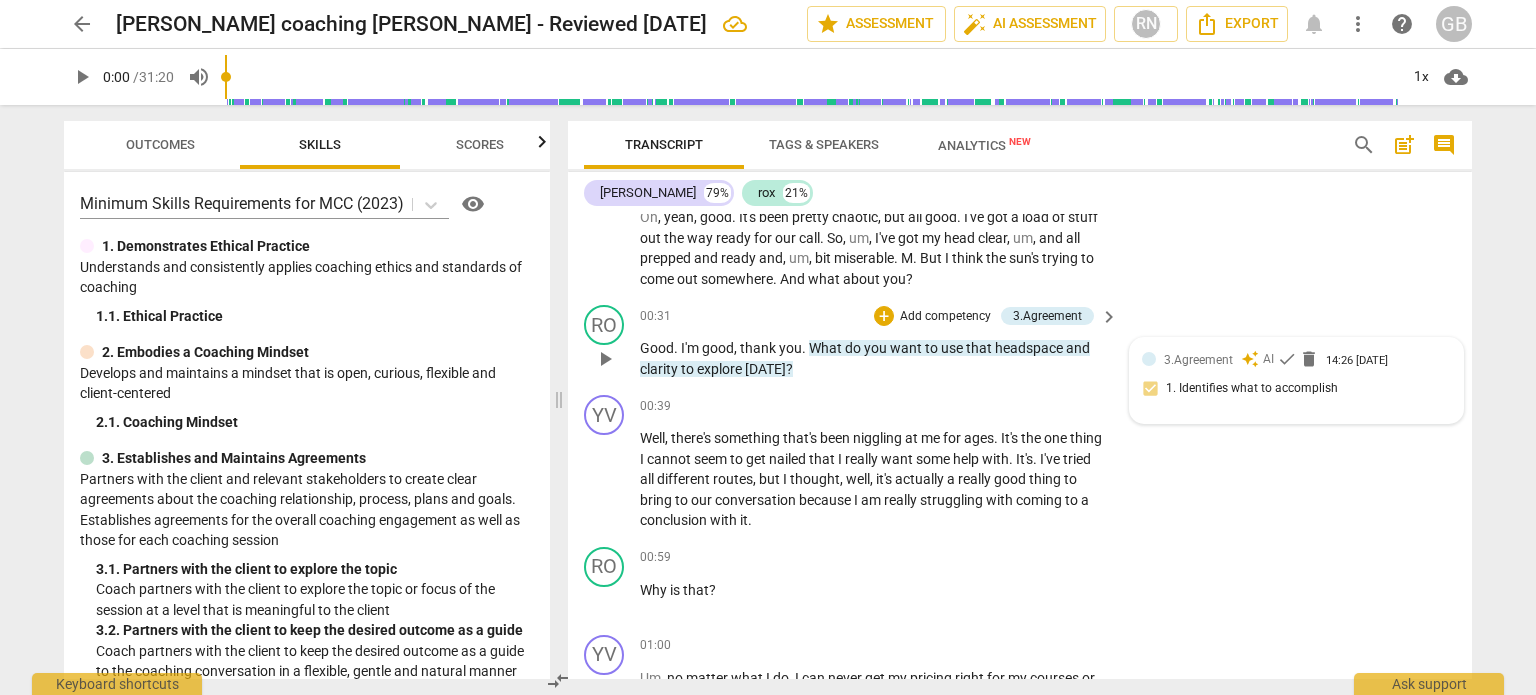 click on "3.Agreement auto_awesome AI check delete 14:26 06-14-2025 1. Identifies what to accomplish" at bounding box center [1296, 380] 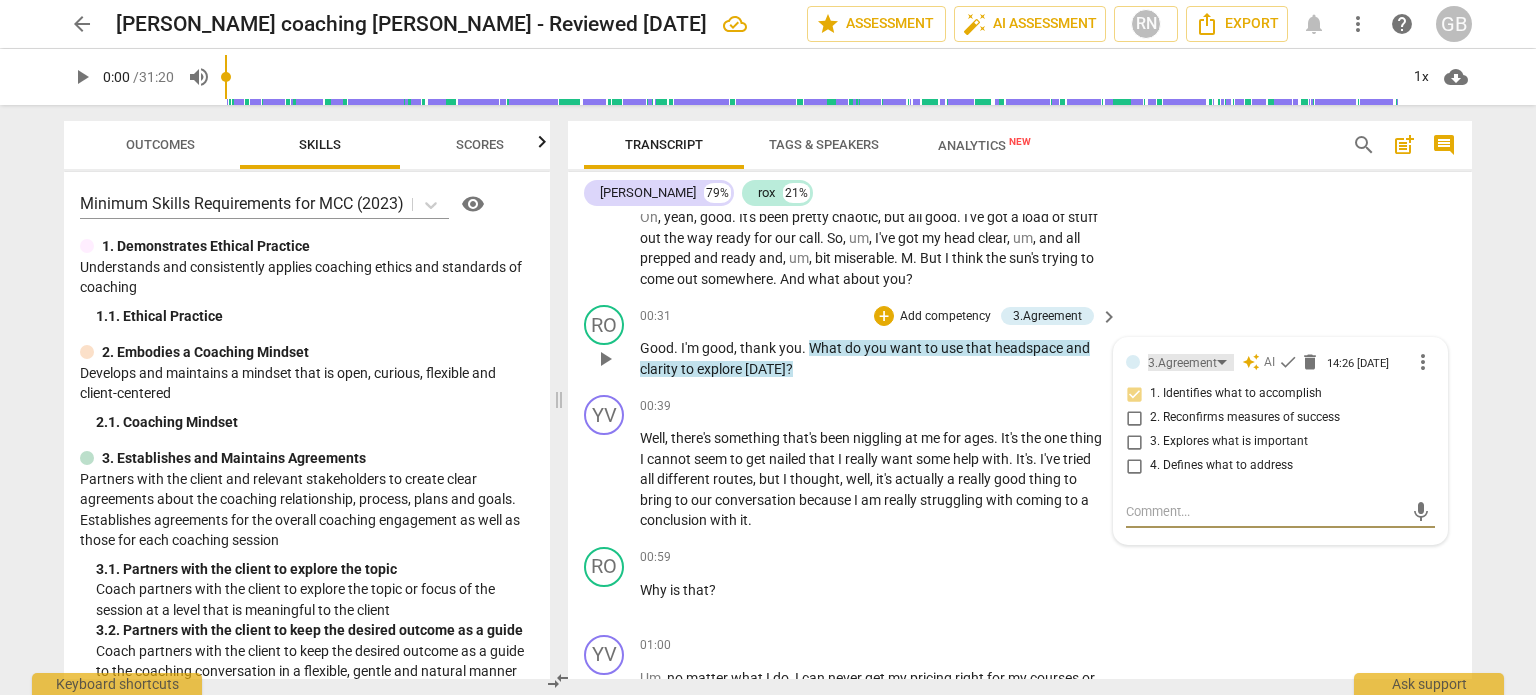 click on "3.Agreement" at bounding box center (1191, 362) 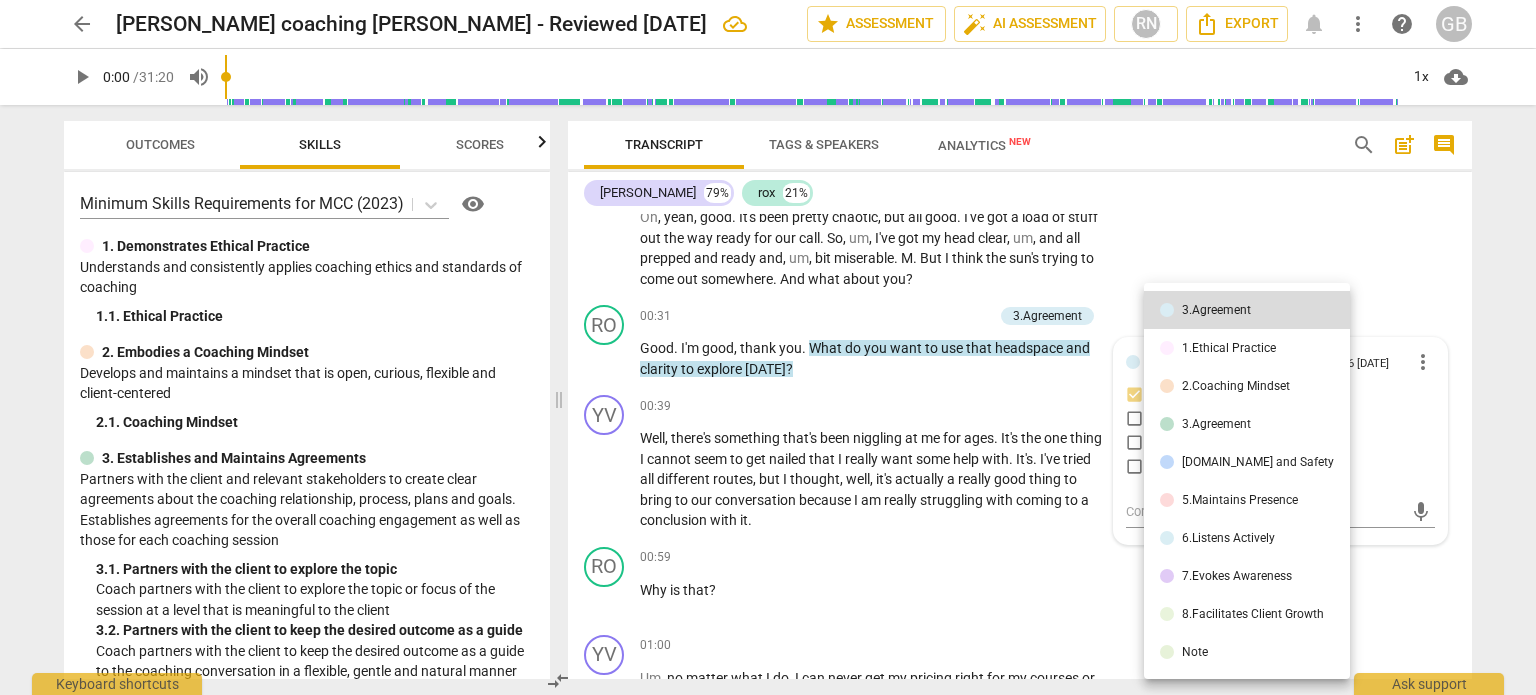 click on "3.Agreement" at bounding box center (1216, 424) 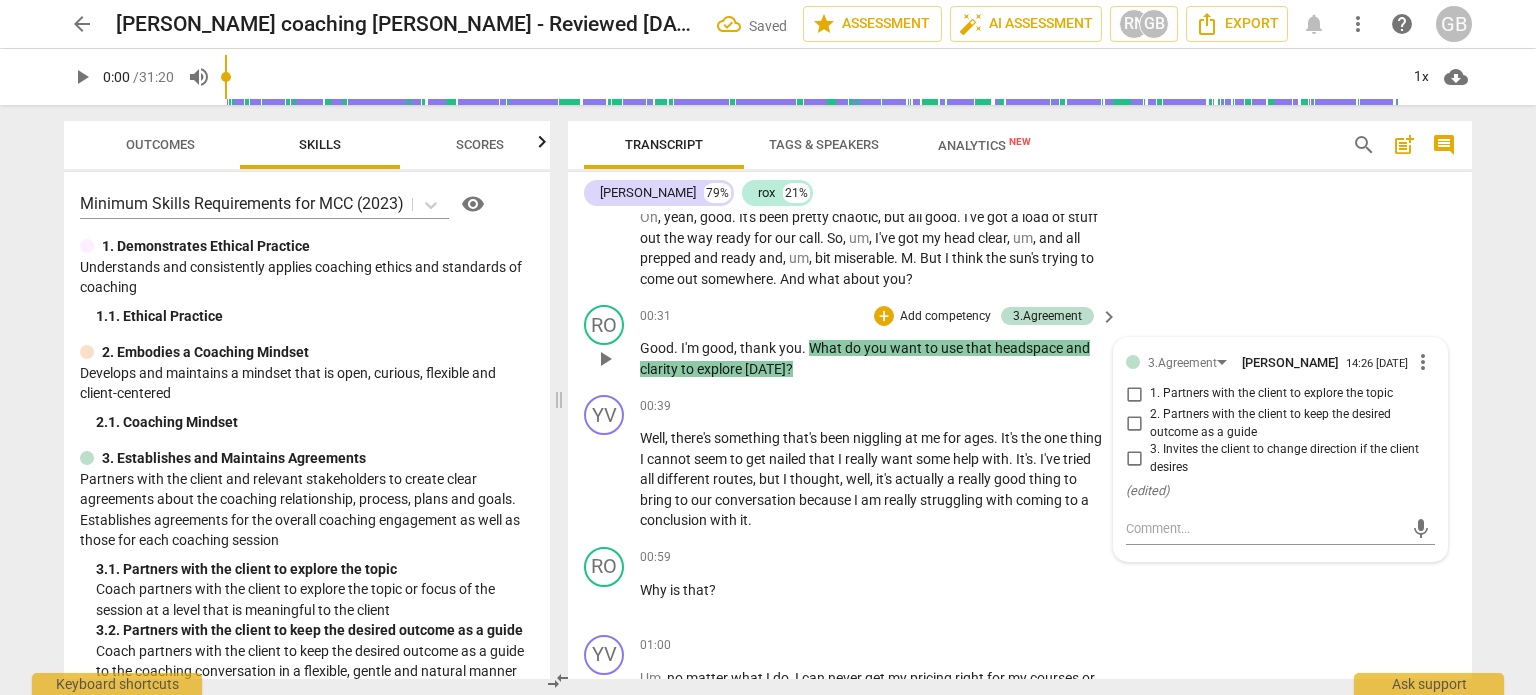 click on "1. Partners with the client to explore the topic" at bounding box center (1134, 394) 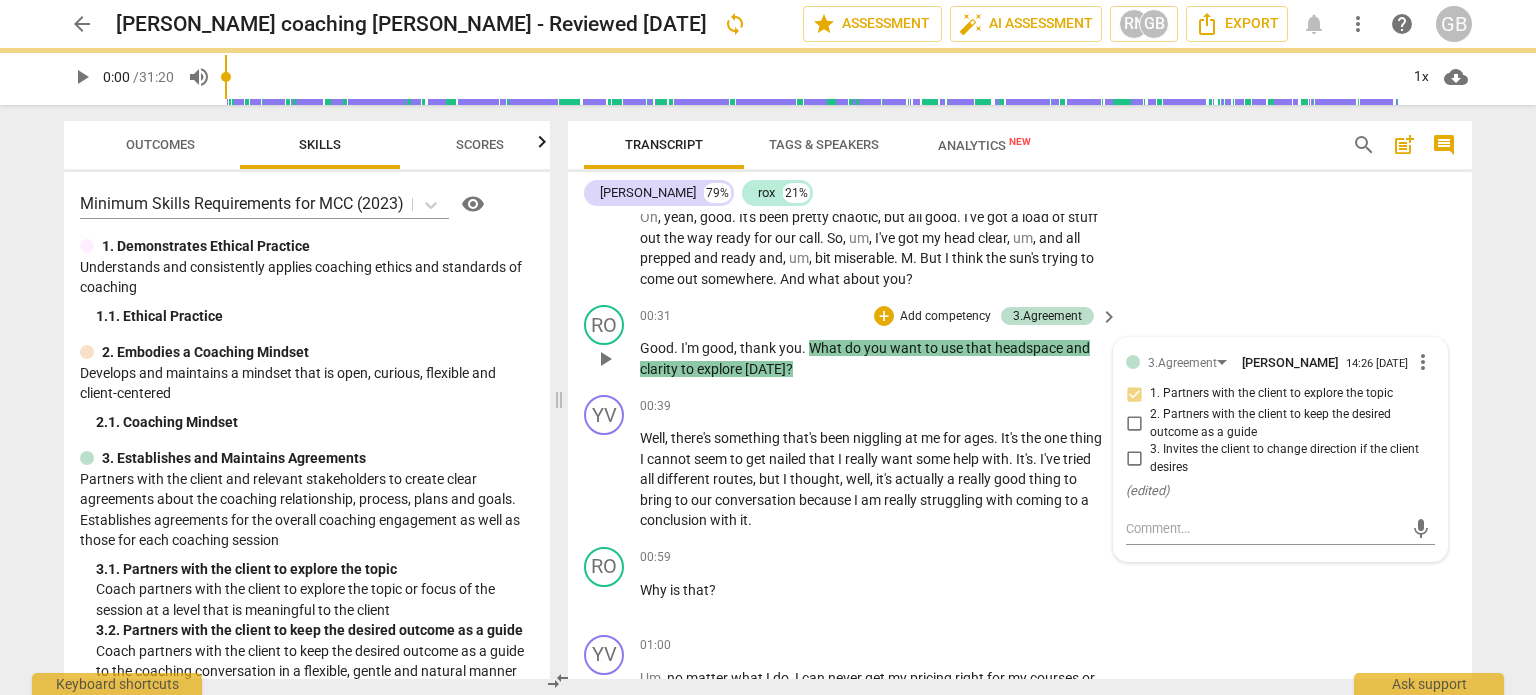 click on "RO play_arrow pause 00:31 + Add competency 3.Agreement keyboard_arrow_right Good .   I'm   good ,   thank   you .   What   do   you   want   to   use   that   headspace   and   clarity   to   explore   today ? 3.Agreement Ghaya Barwani 14:26 06-14-2025 more_vert 1. Partners with the client to explore the topic 2. Partners with the client to keep the desired outcome as a guide 3. Invites the client to change direction if the client desires  ( edited ) mic" at bounding box center (1020, 342) 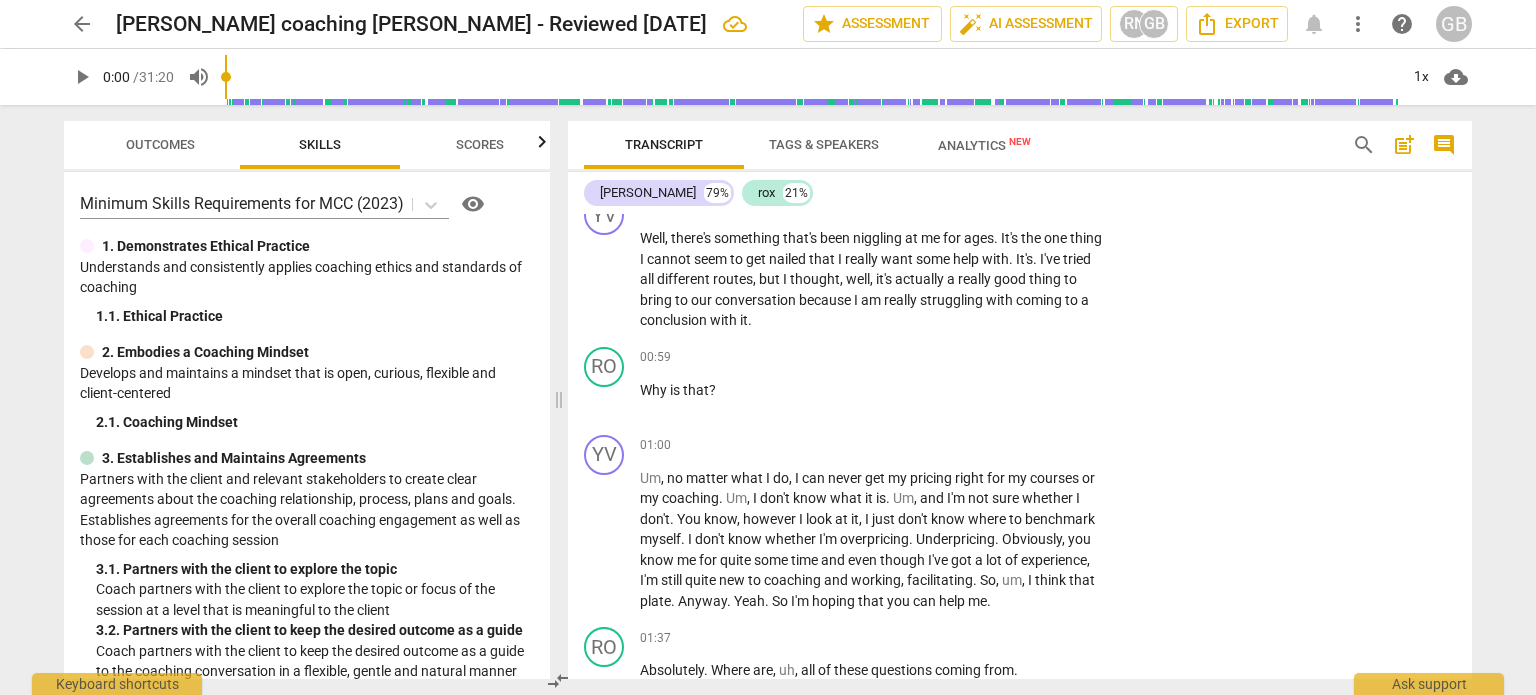scroll, scrollTop: 500, scrollLeft: 0, axis: vertical 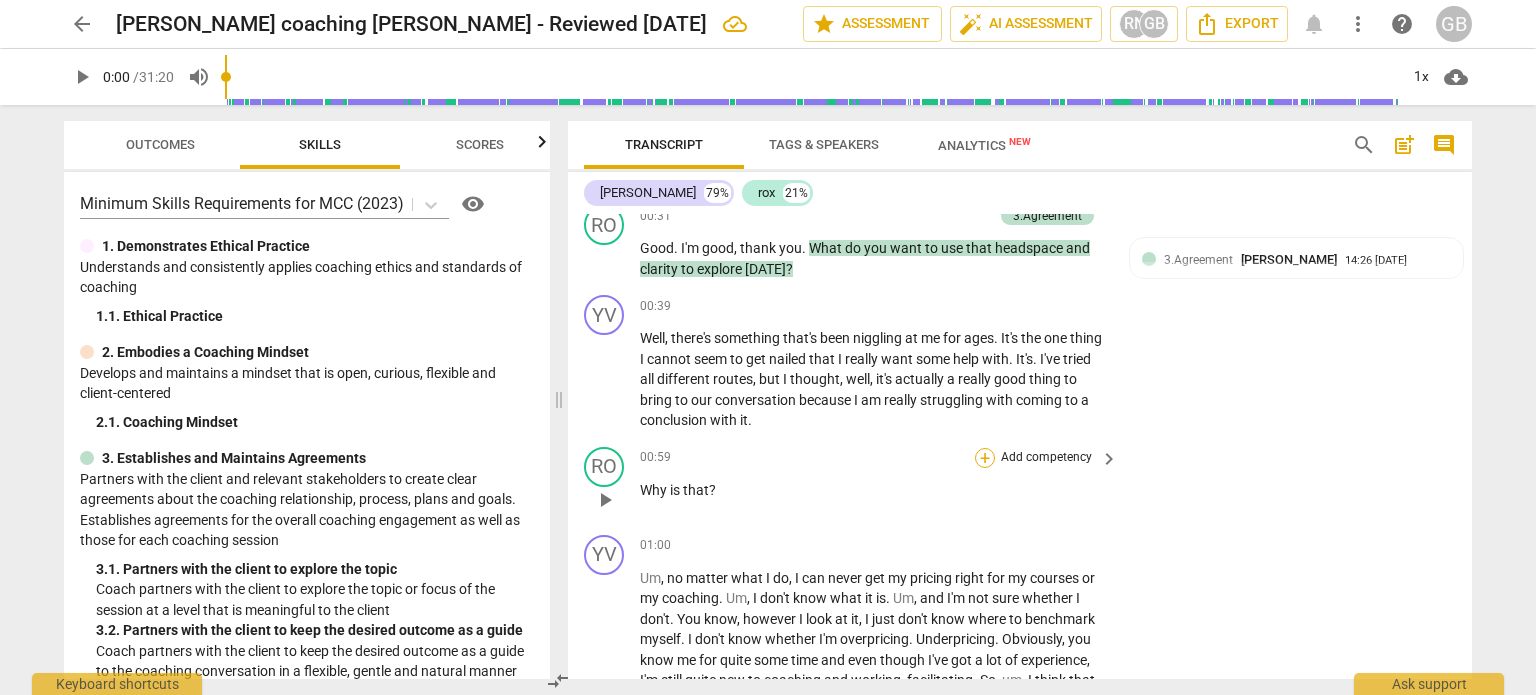 click on "+" at bounding box center [985, 458] 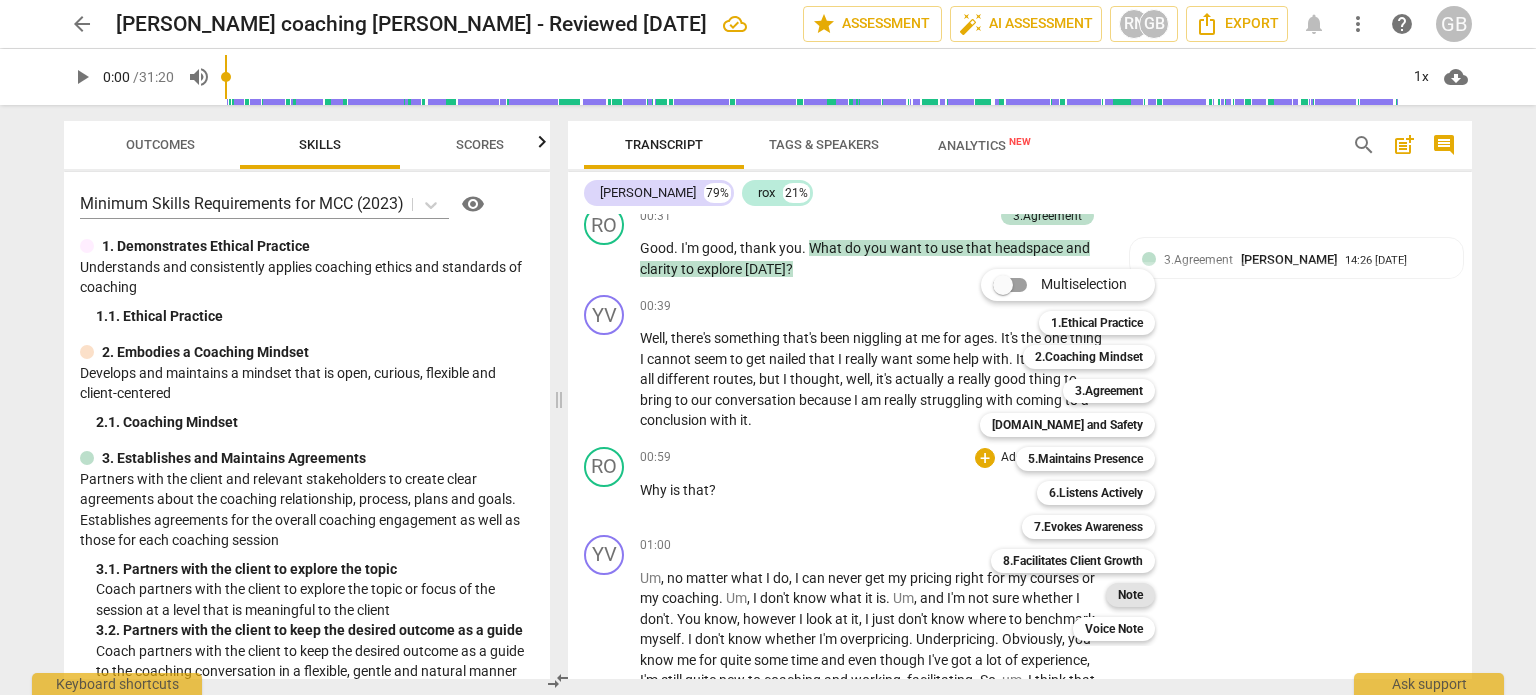 click on "Note" at bounding box center (1130, 595) 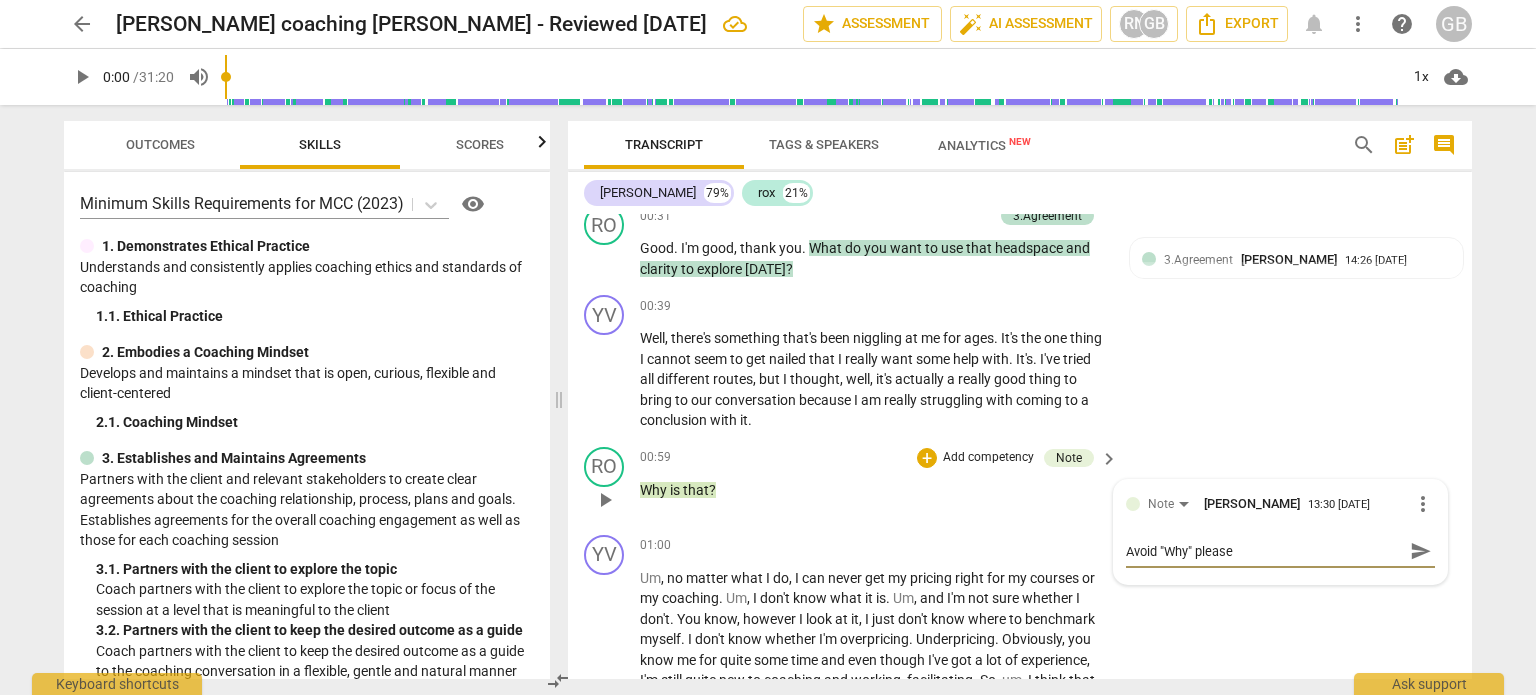 click on "send" at bounding box center (1421, 551) 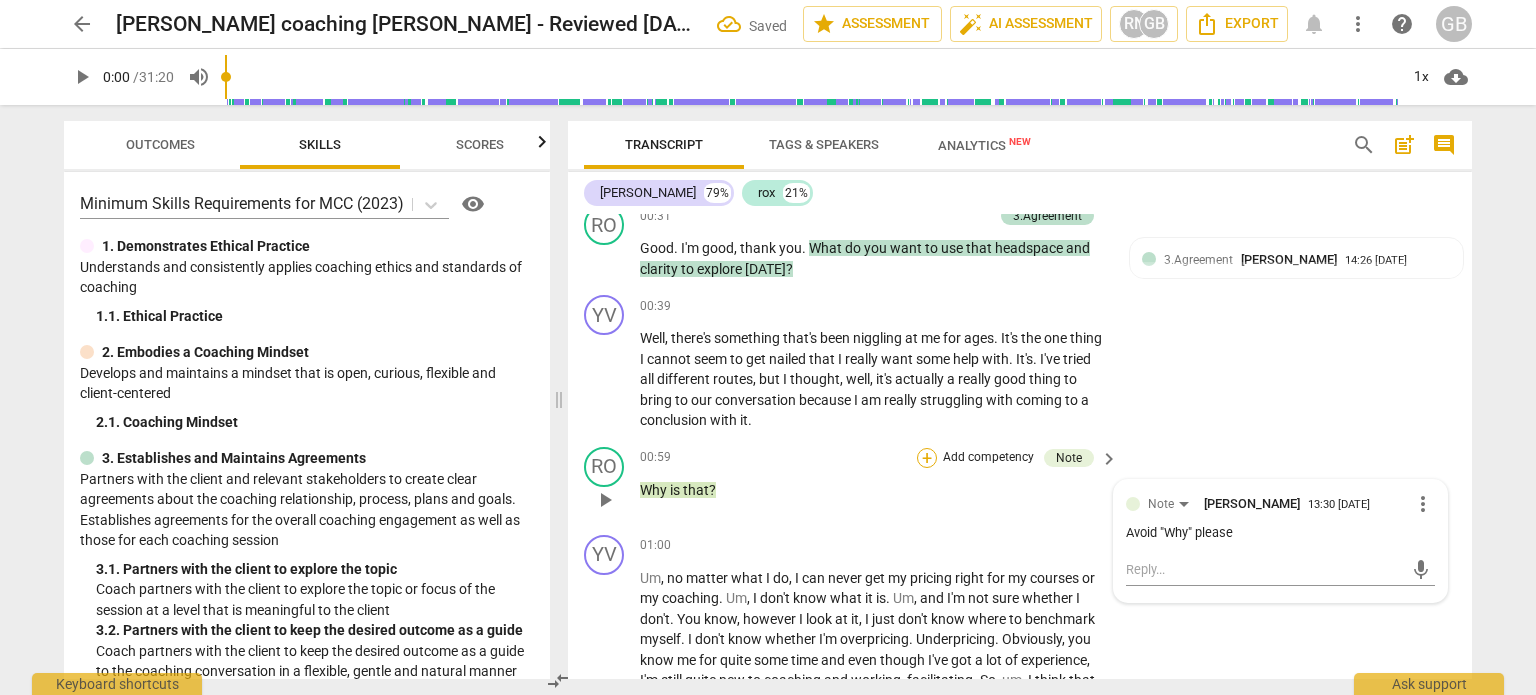 click on "+" at bounding box center [927, 458] 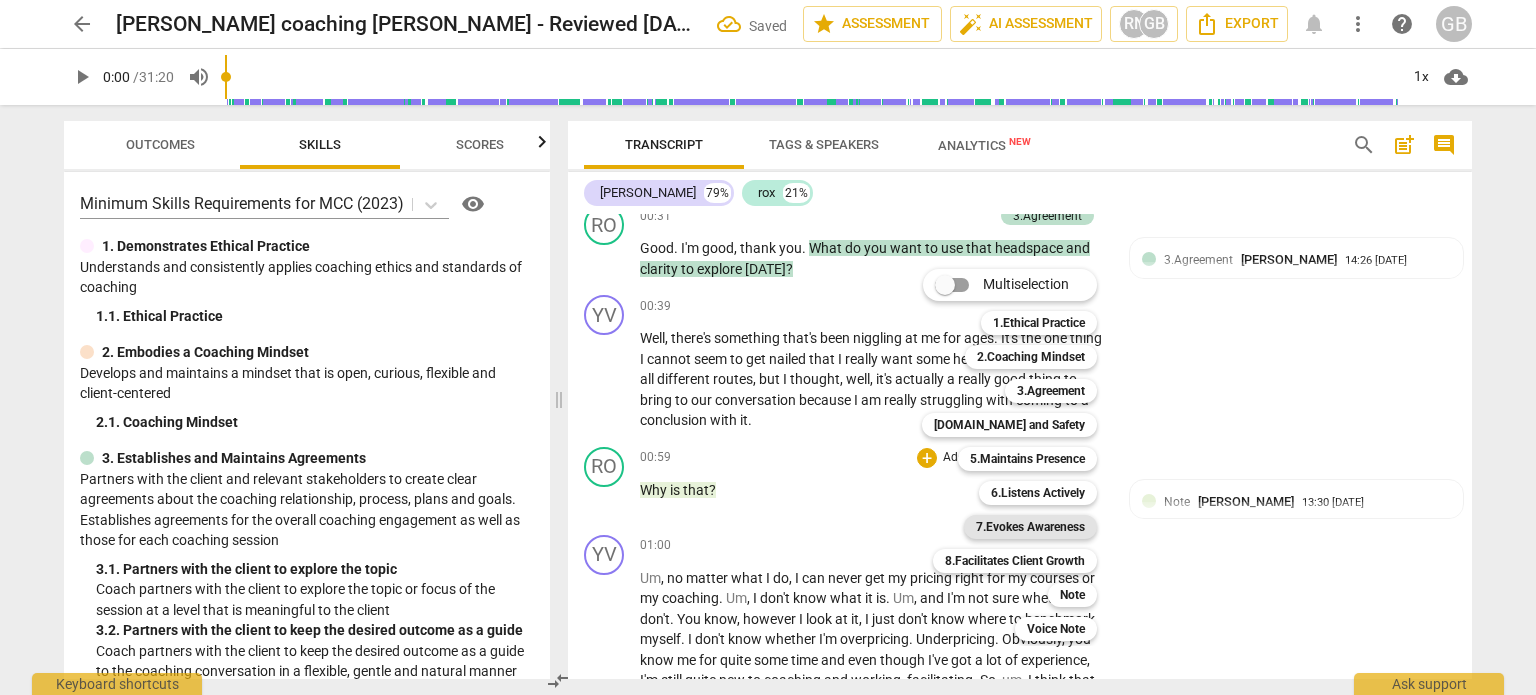 click on "7.Evokes Awareness" at bounding box center [1030, 527] 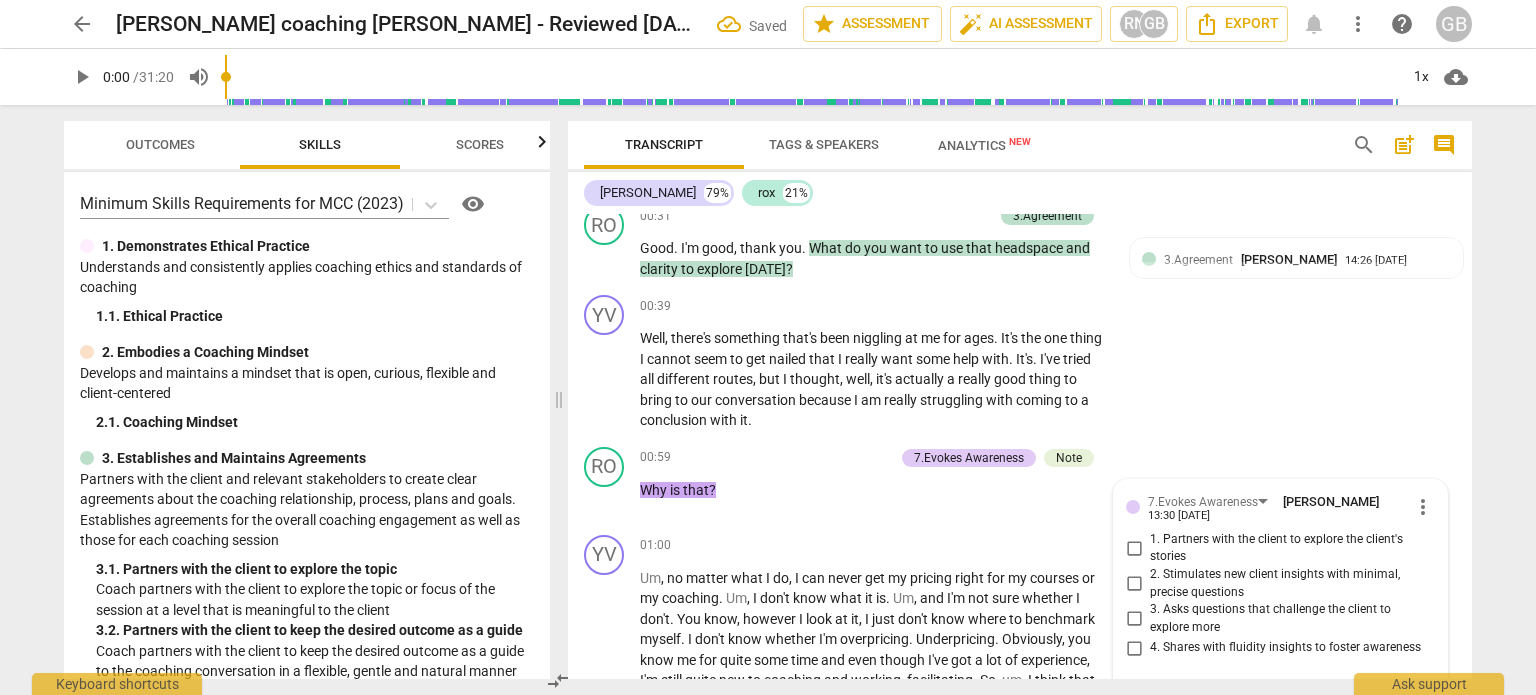 scroll, scrollTop: 744, scrollLeft: 0, axis: vertical 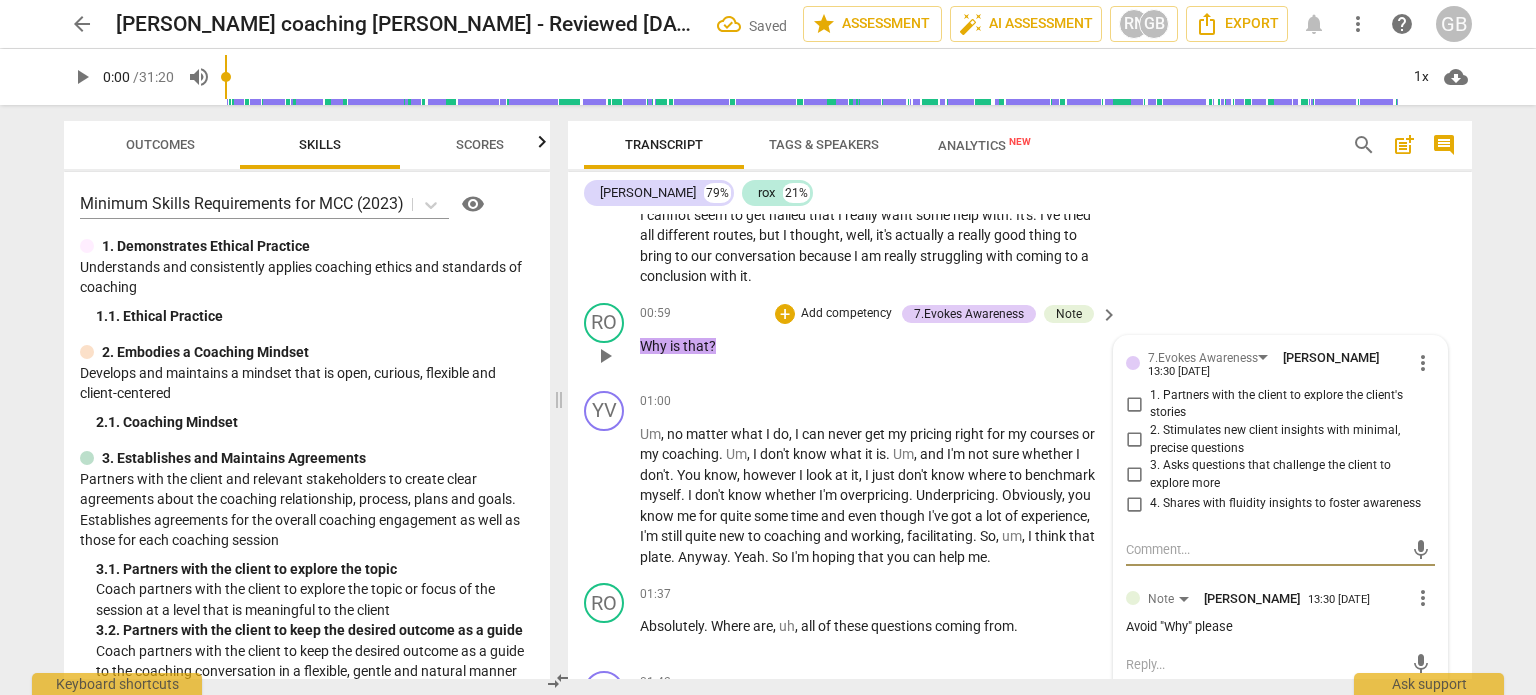 click on "2. Stimulates new client insights with minimal, precise questions" at bounding box center (1134, 440) 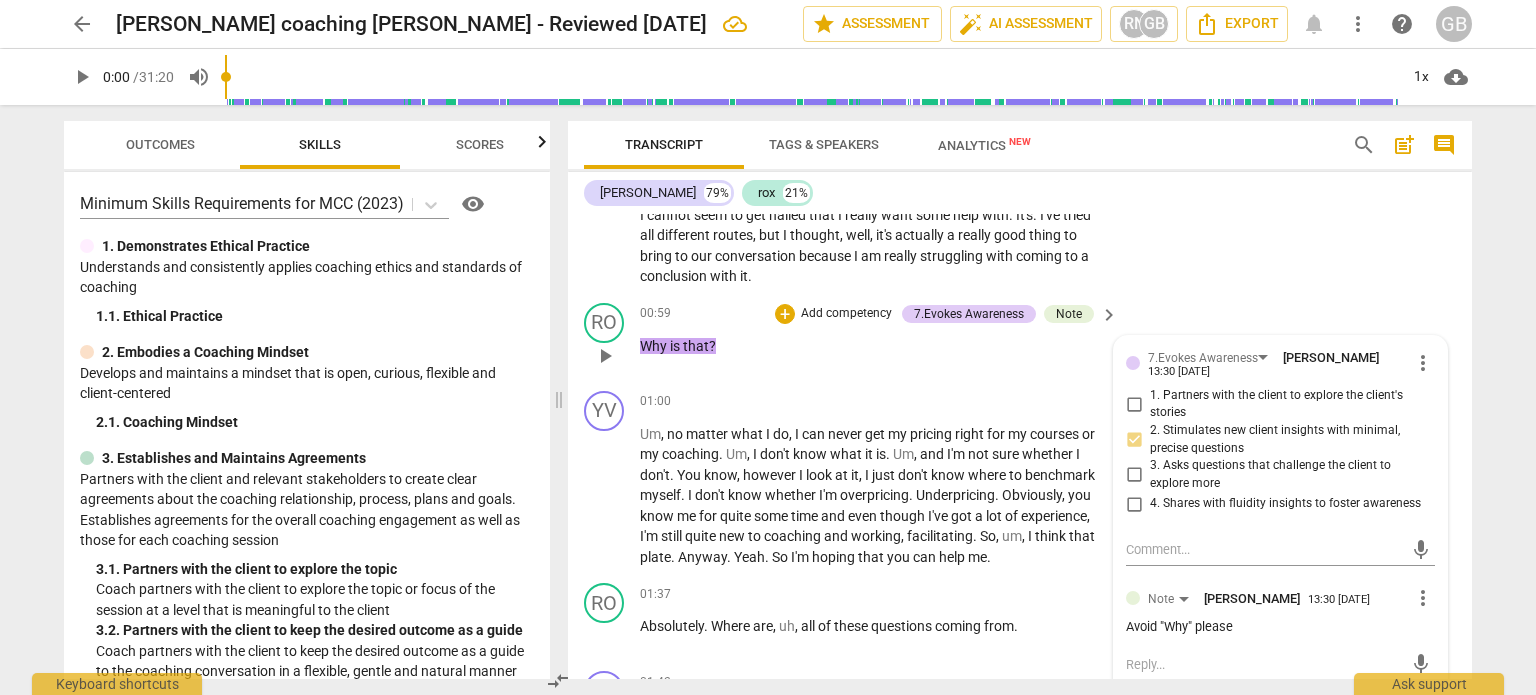 click on "1. Partners with the client to explore the client's stories" at bounding box center [1134, 404] 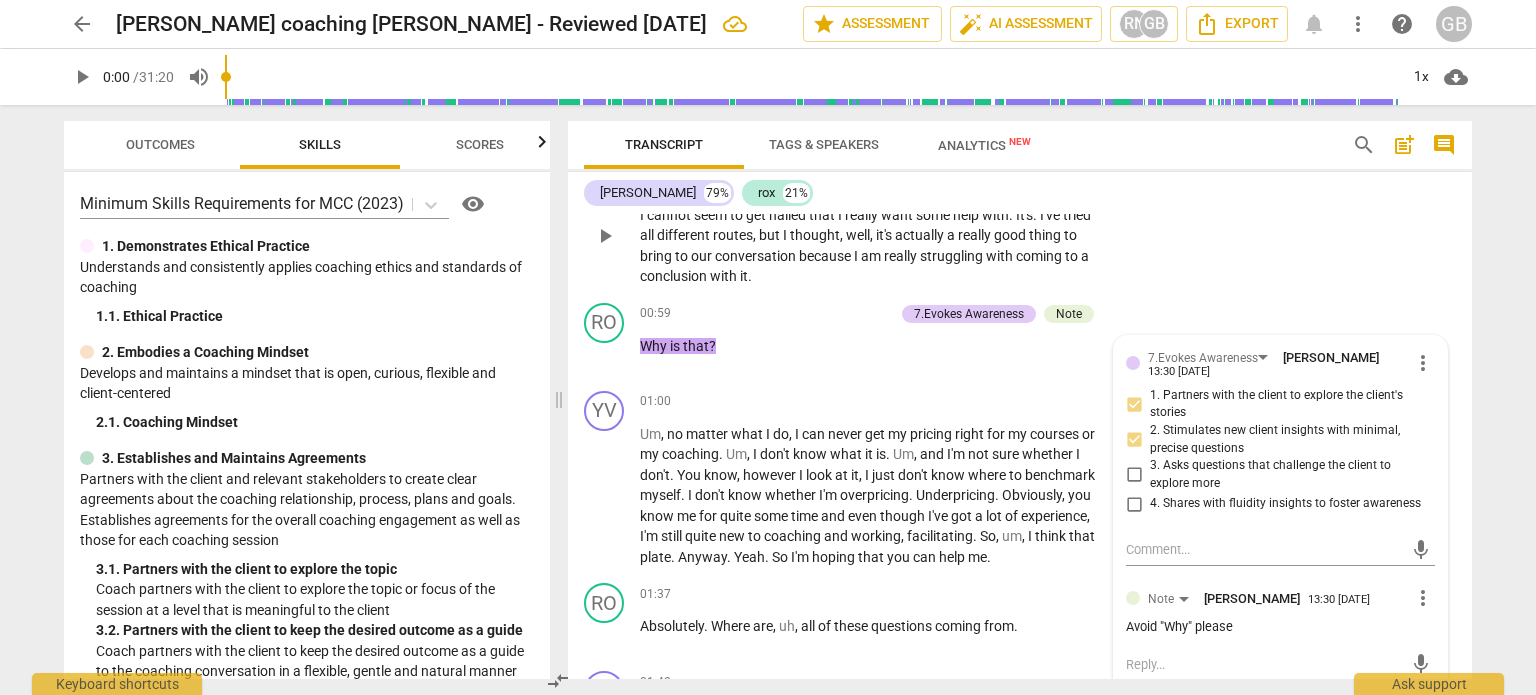 click on "YV play_arrow pause 00:39 + Add competency keyboard_arrow_right Well ,   there's   something   that's   been   niggling   at   me   for   ages .   It's   the   one   thing   I   cannot   seem   to   get   nailed   that   I   really   want   some   help   with .   It's .   I've   tried   all   different   routes ,   but   I   thought ,   well ,   it's   actually   a   really   good   thing   to   bring   to   our   conversation   because   I   am   really   struggling   with   coming   to   a   conclusion   with   it ." at bounding box center (1020, 219) 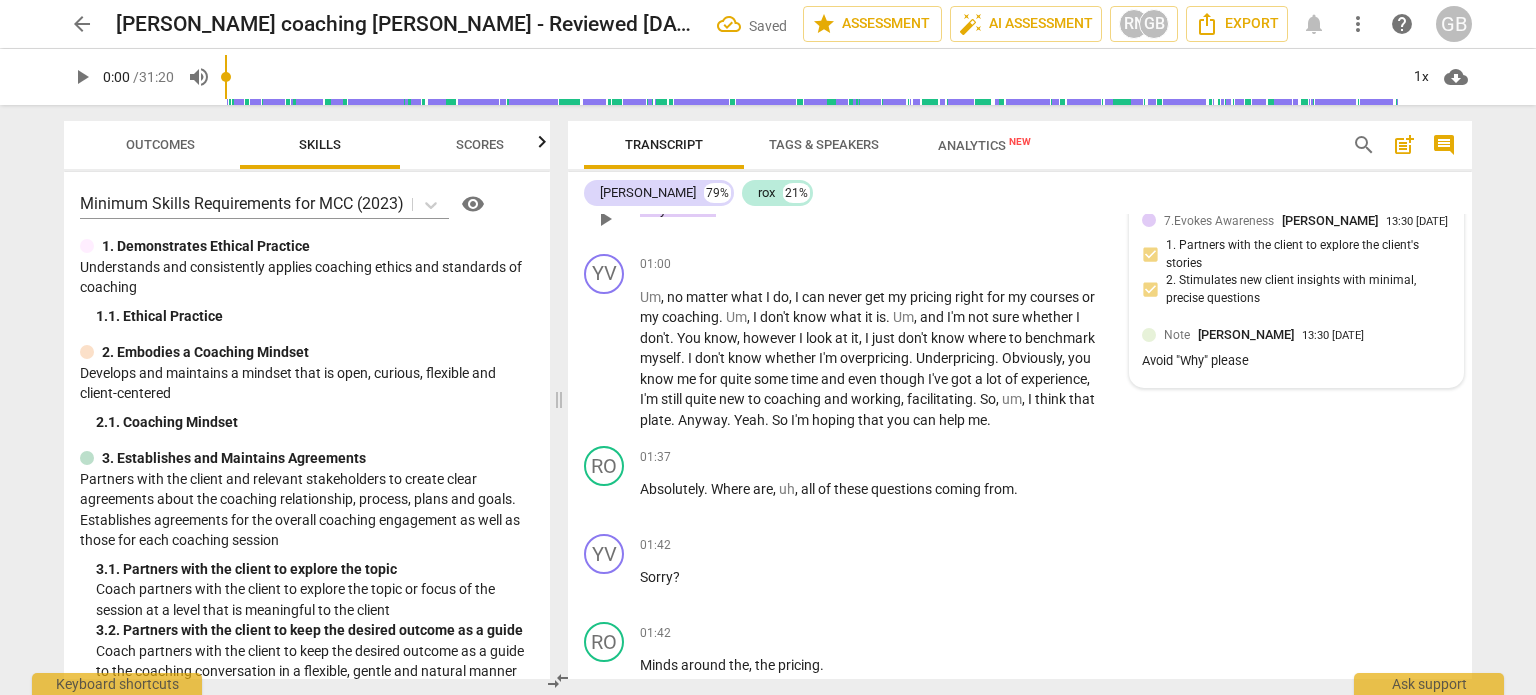 scroll, scrollTop: 844, scrollLeft: 0, axis: vertical 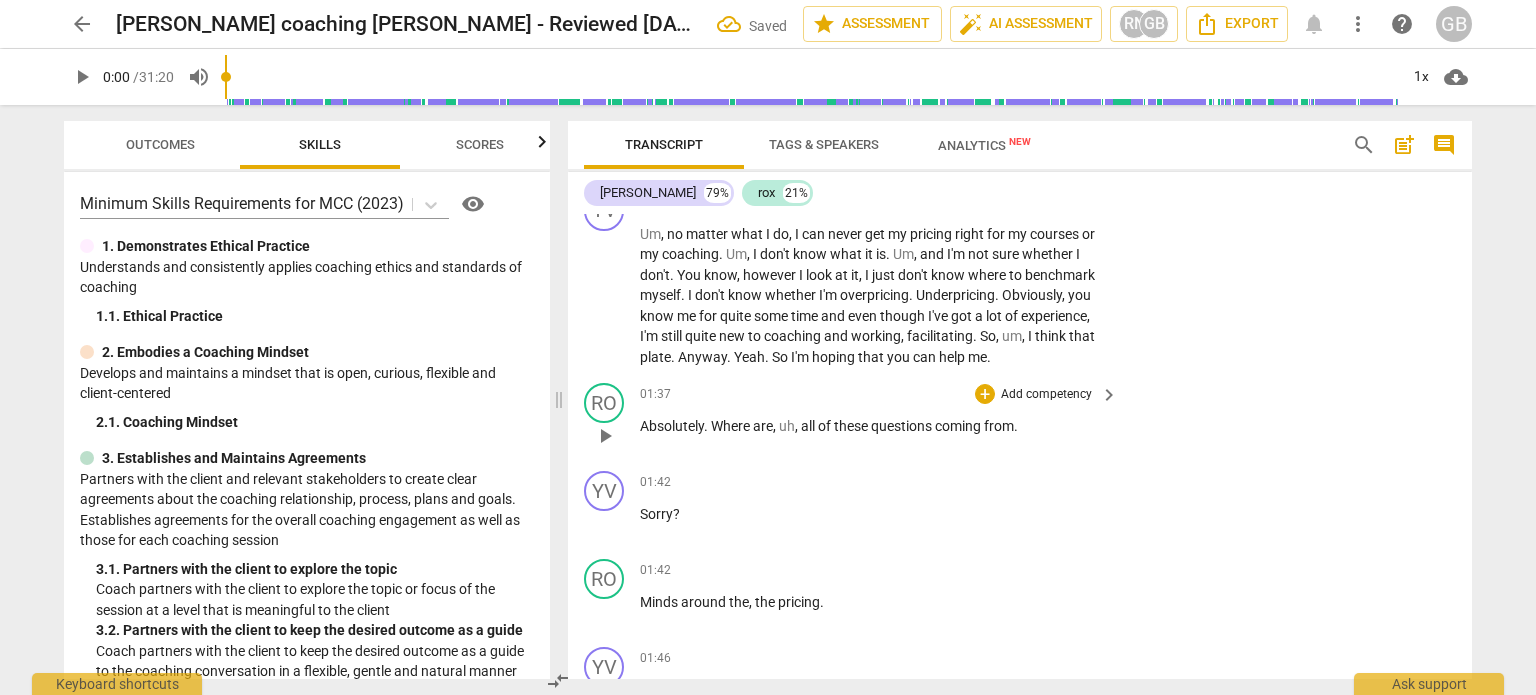 click on "Absolutely .   Where   are ,   uh ,   all   of   these   questions   coming   from ." at bounding box center [874, 426] 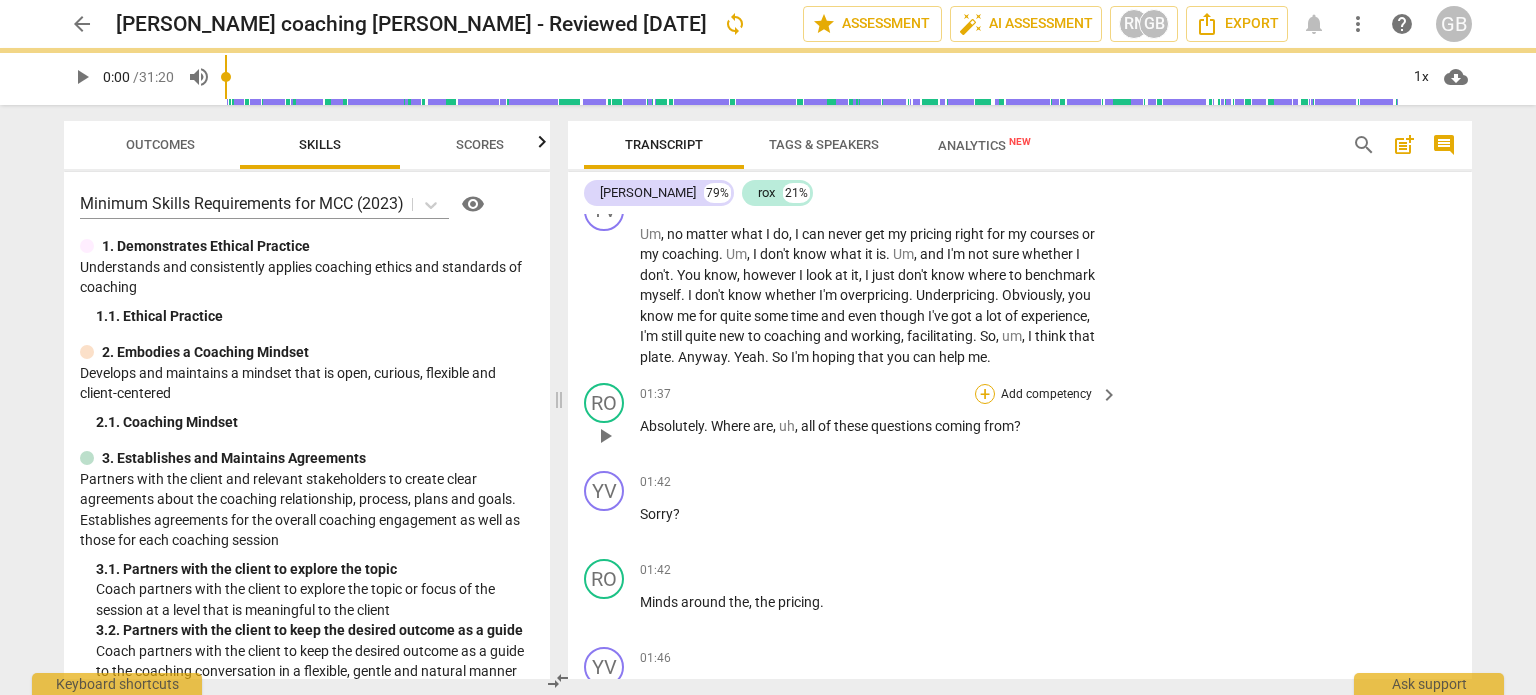 click on "+" at bounding box center [985, 394] 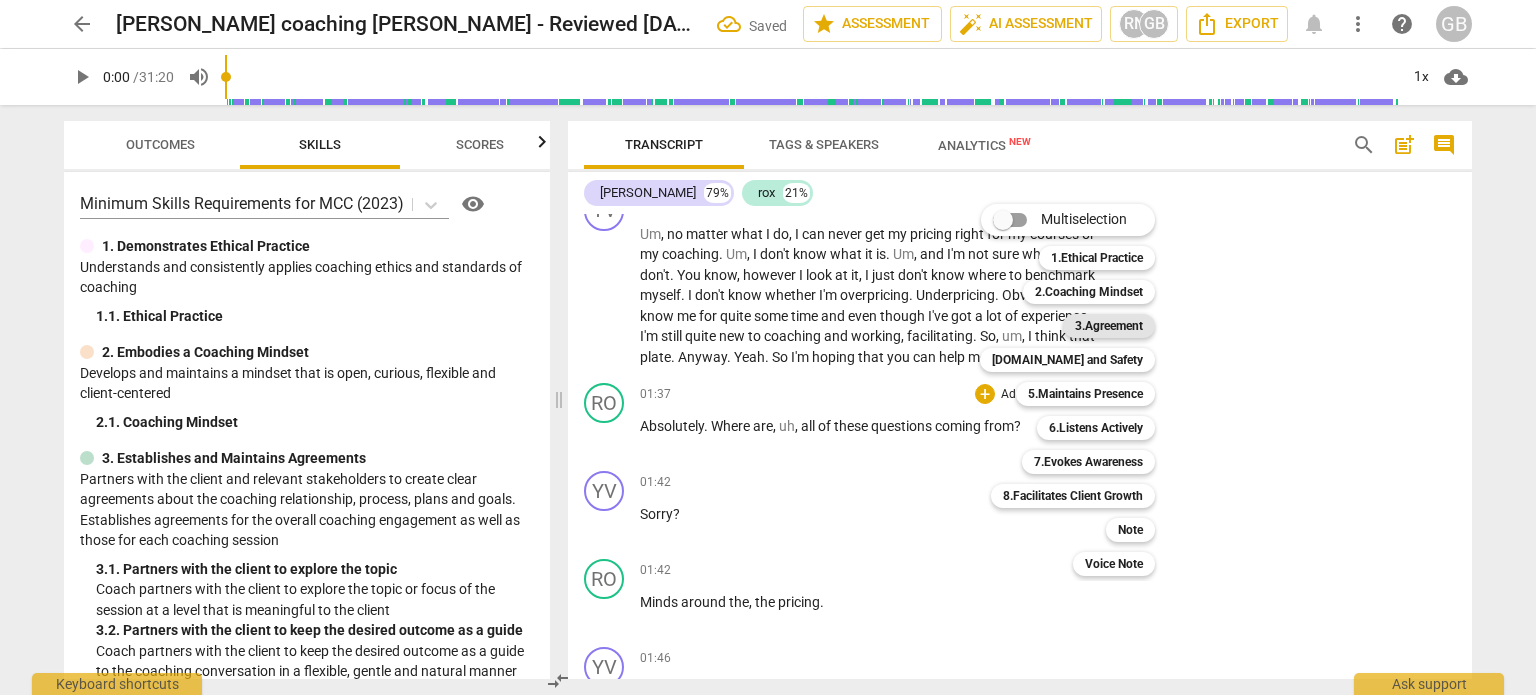 click on "3.Agreement" at bounding box center (1109, 326) 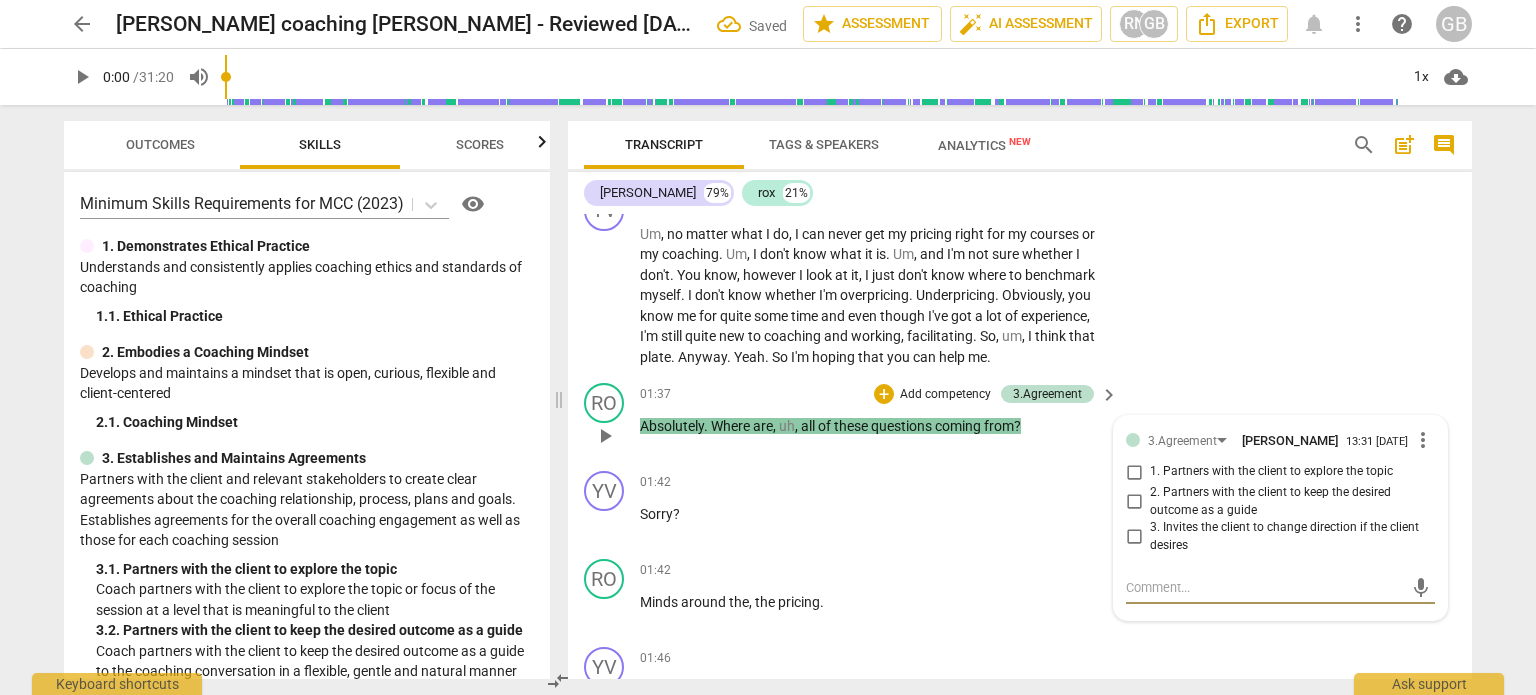 click on "1. Partners with the client to explore the topic" at bounding box center (1271, 472) 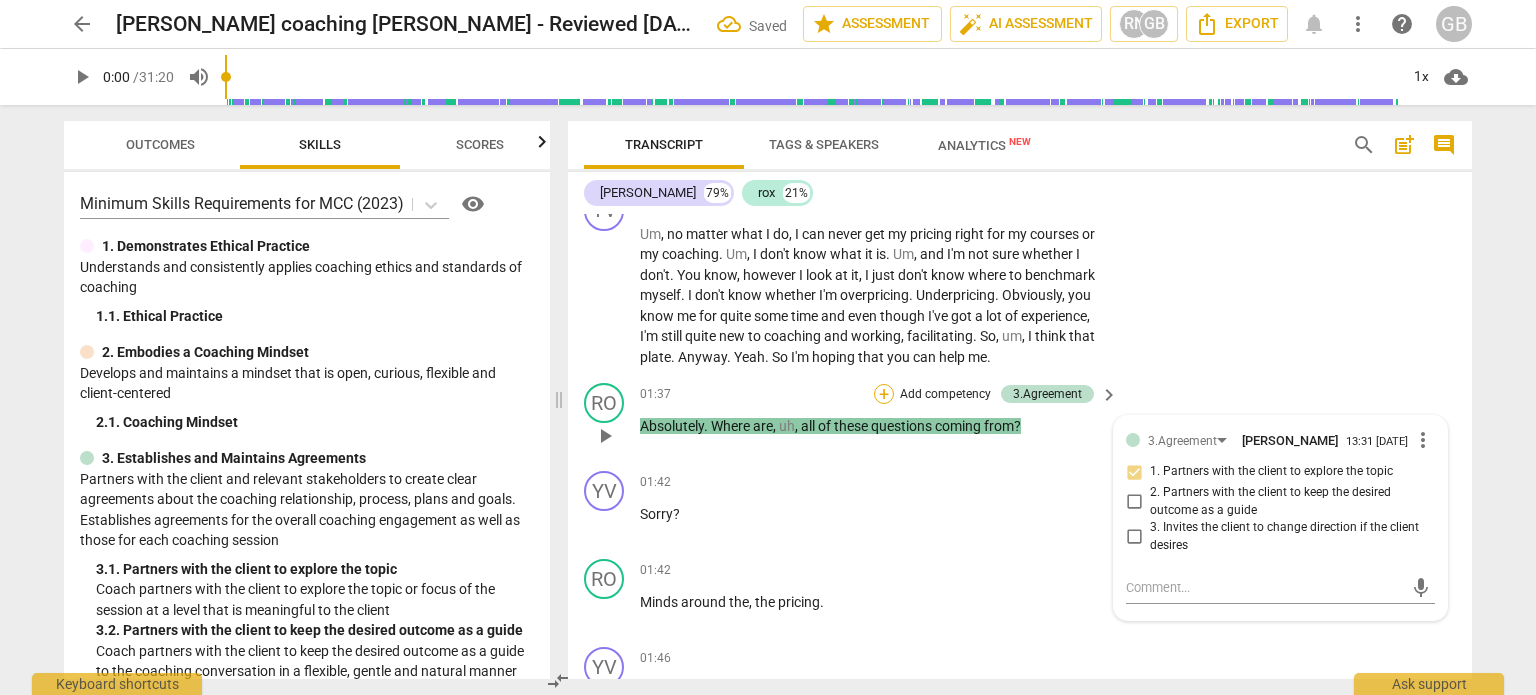 click on "+" at bounding box center (884, 394) 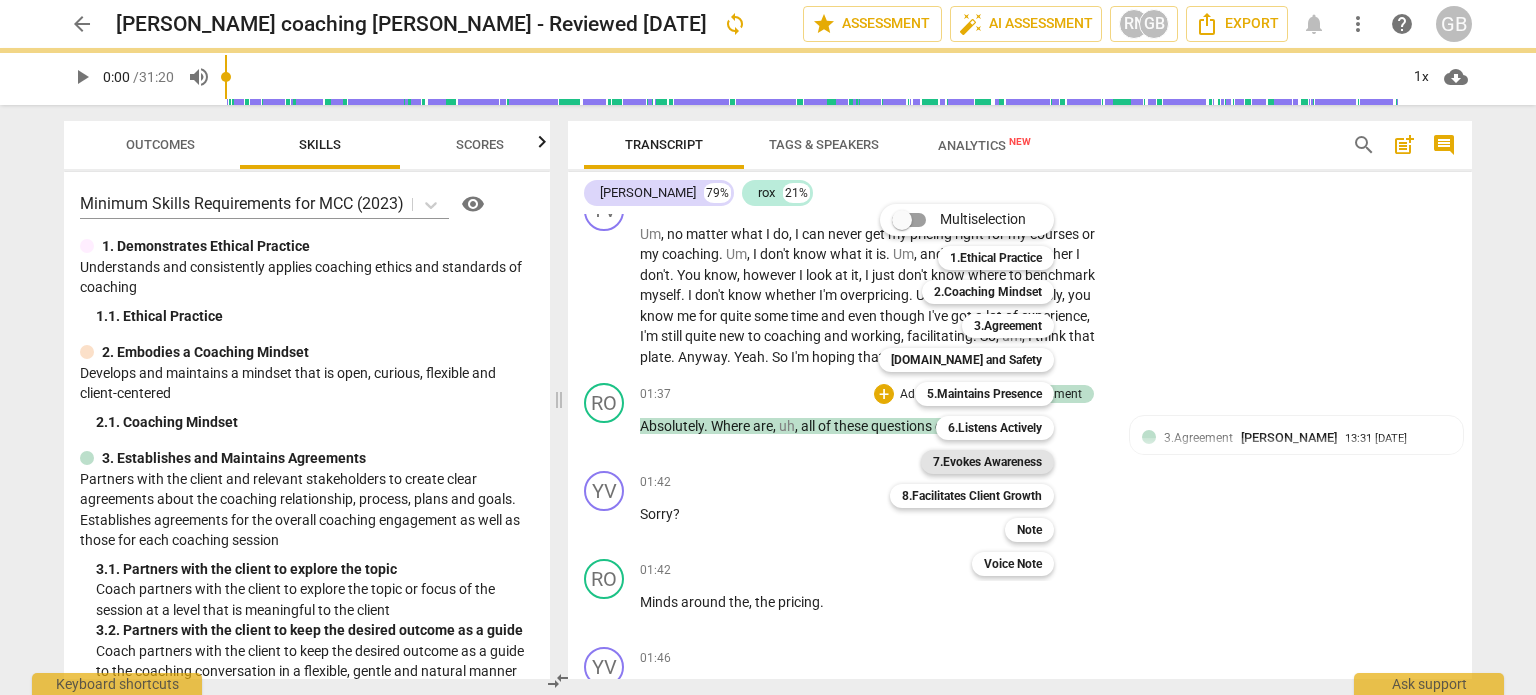 click on "7.Evokes Awareness" at bounding box center [987, 462] 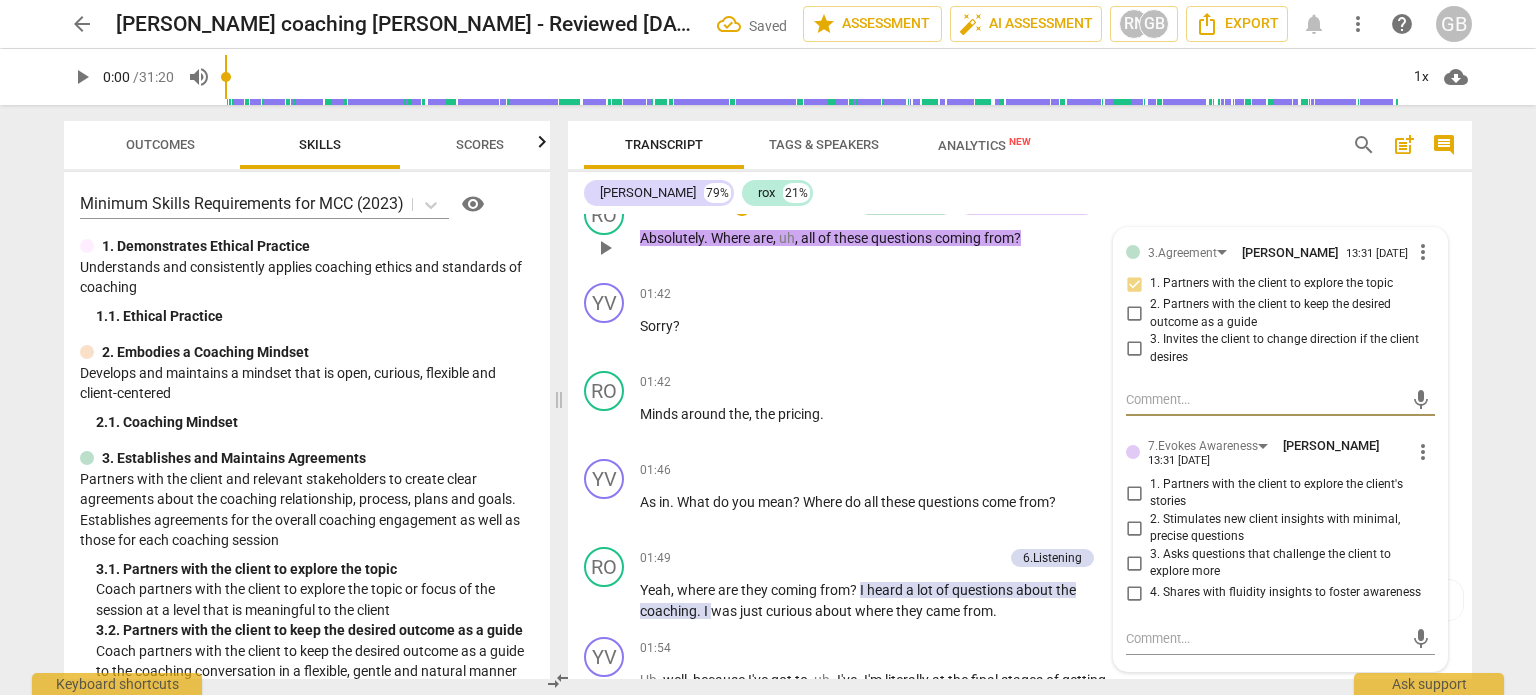 scroll, scrollTop: 1044, scrollLeft: 0, axis: vertical 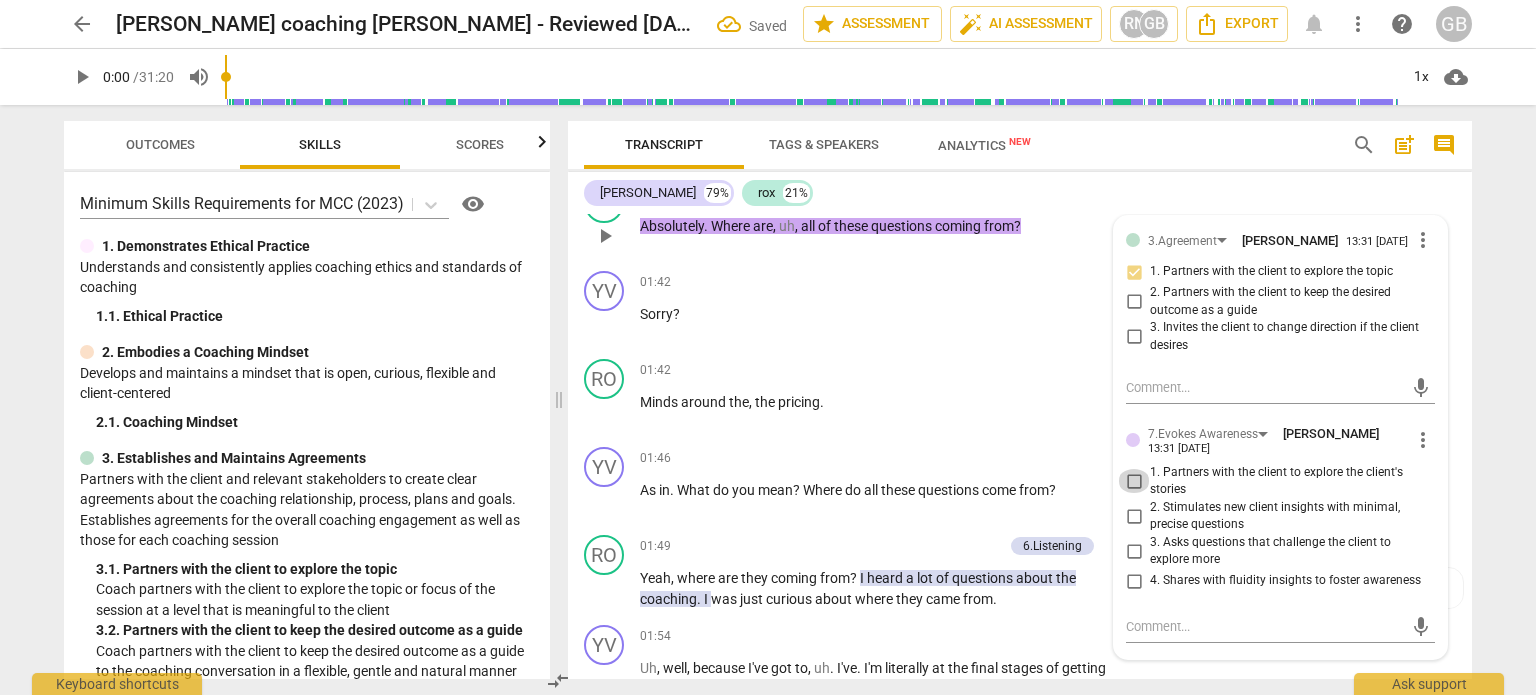 click on "1. Partners with the client to explore the client's stories" at bounding box center (1134, 481) 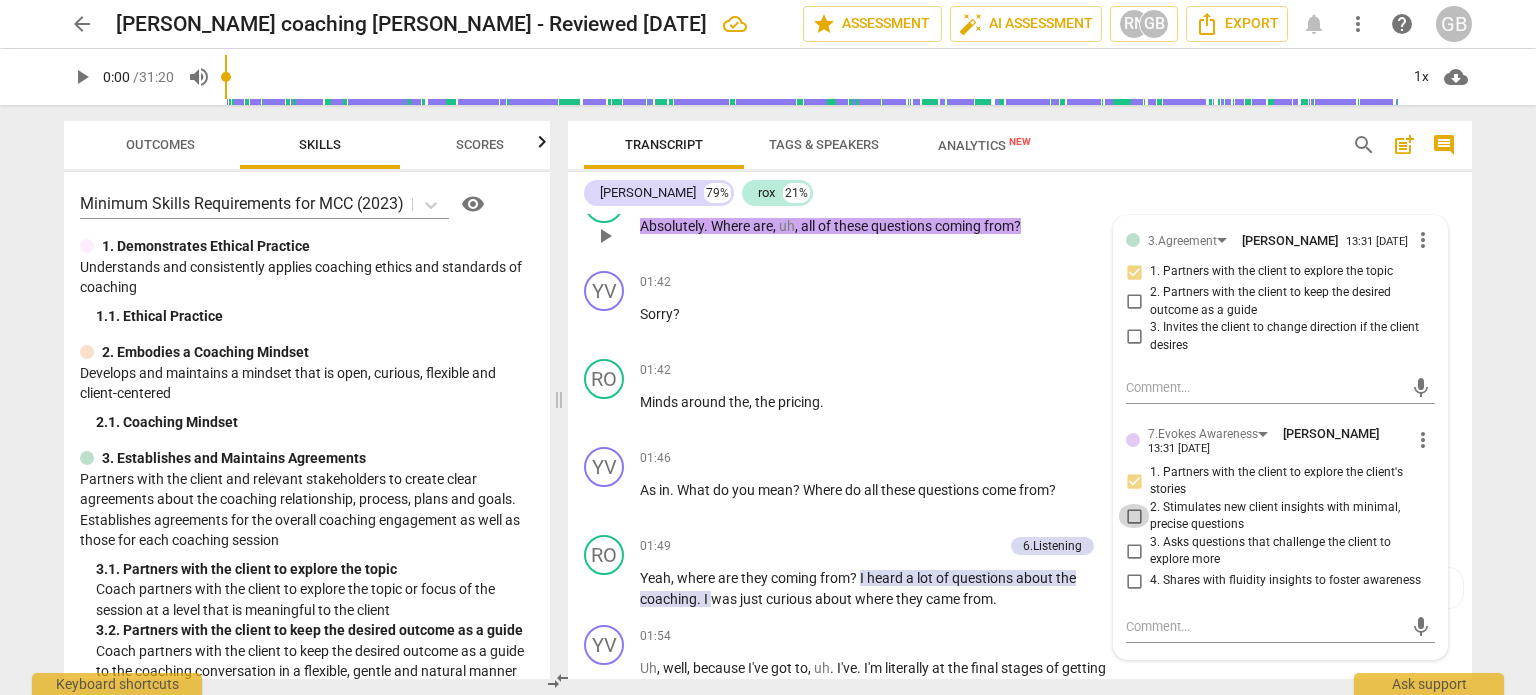 drag, startPoint x: 1131, startPoint y: 519, endPoint x: 1110, endPoint y: 507, distance: 24.186773 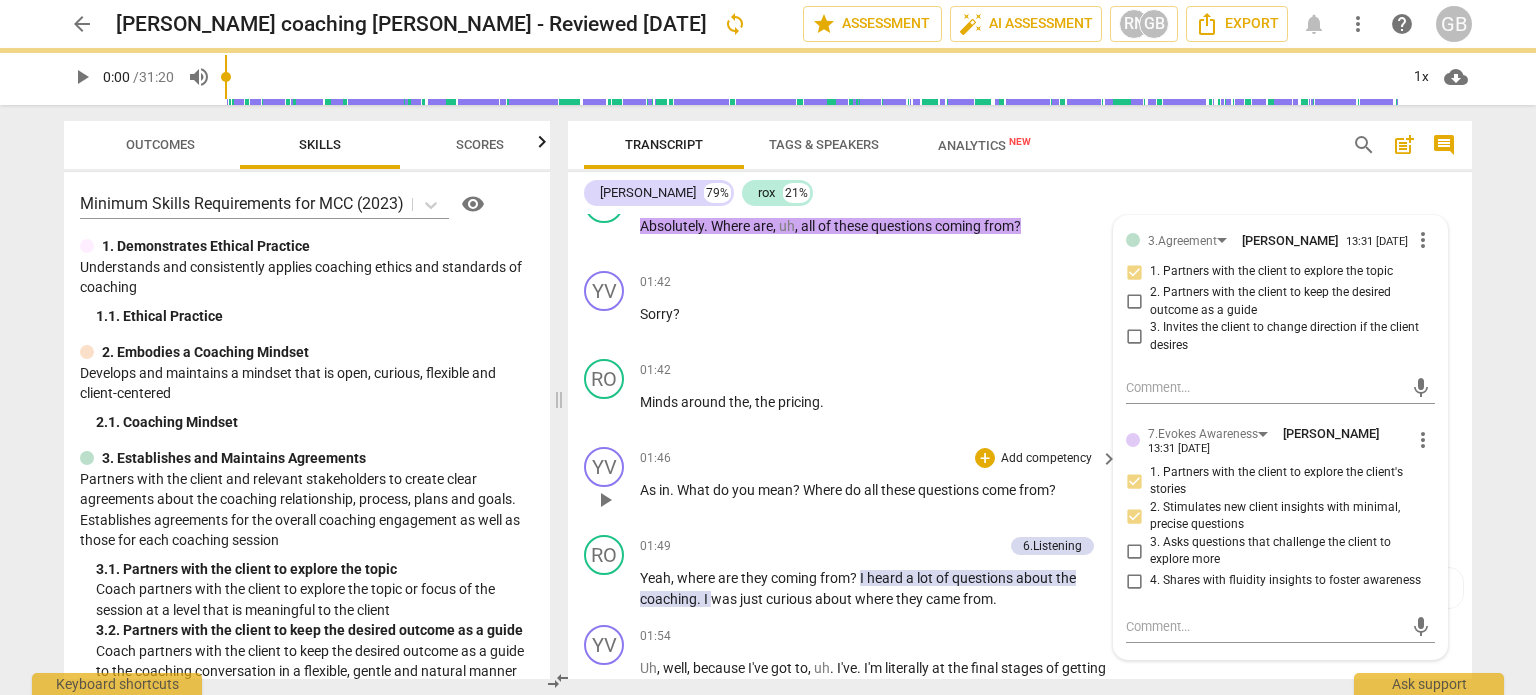 click on "01:46 + Add competency keyboard_arrow_right" at bounding box center (880, 458) 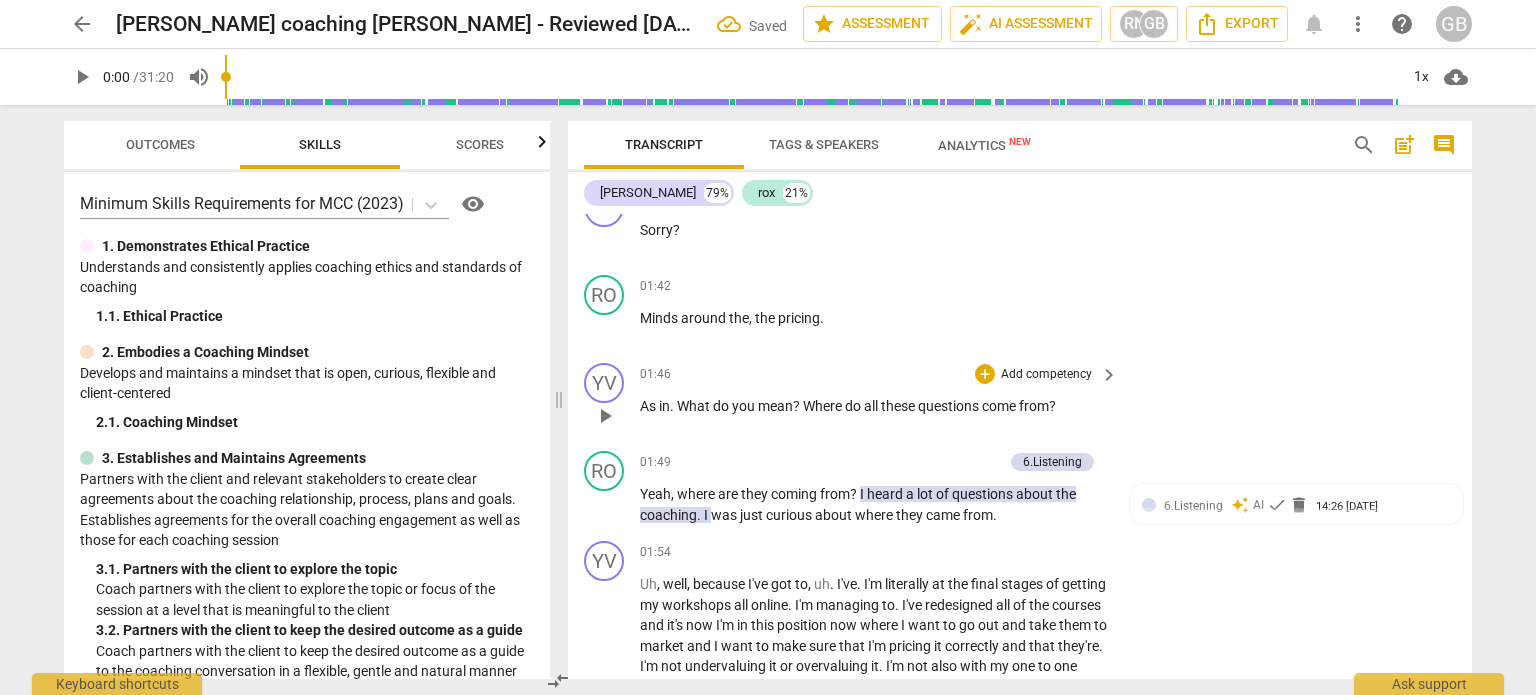 scroll, scrollTop: 1144, scrollLeft: 0, axis: vertical 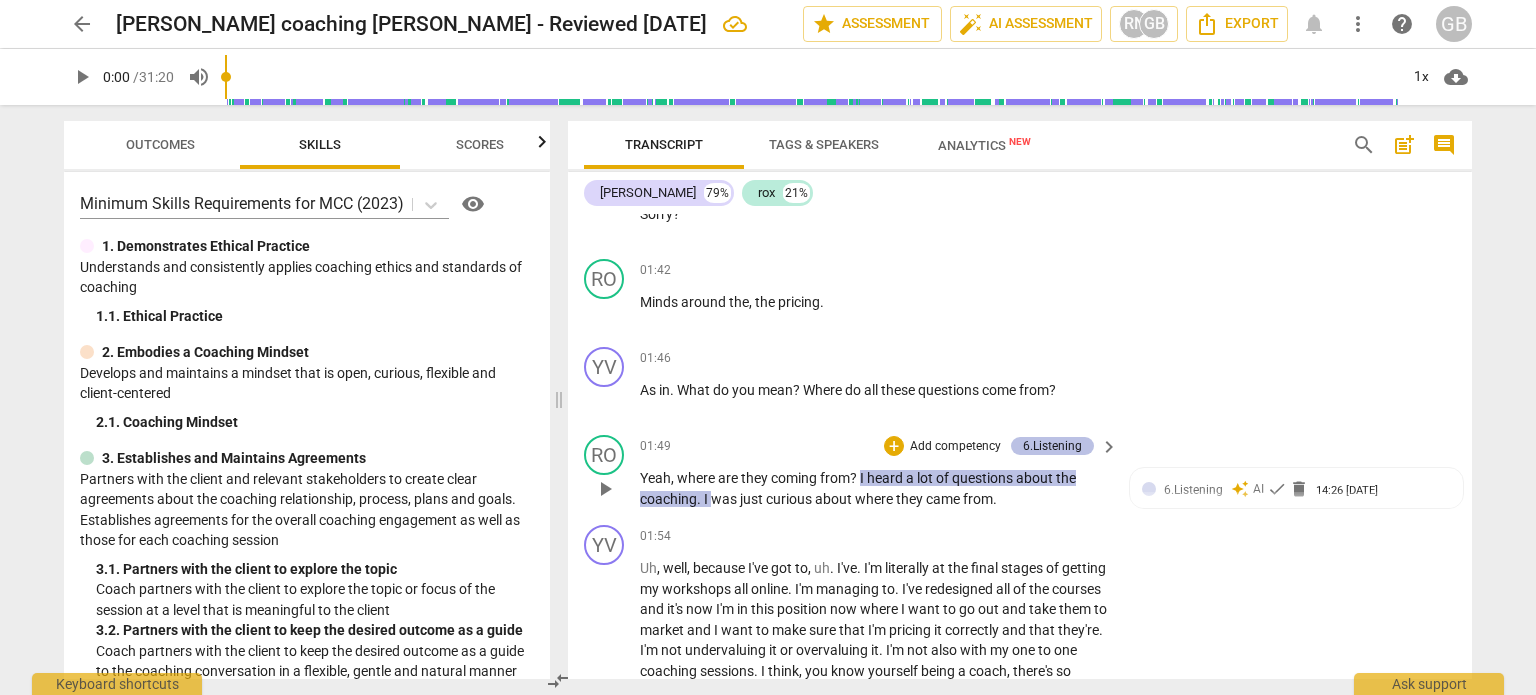 click on "6.Listening" at bounding box center [1052, 446] 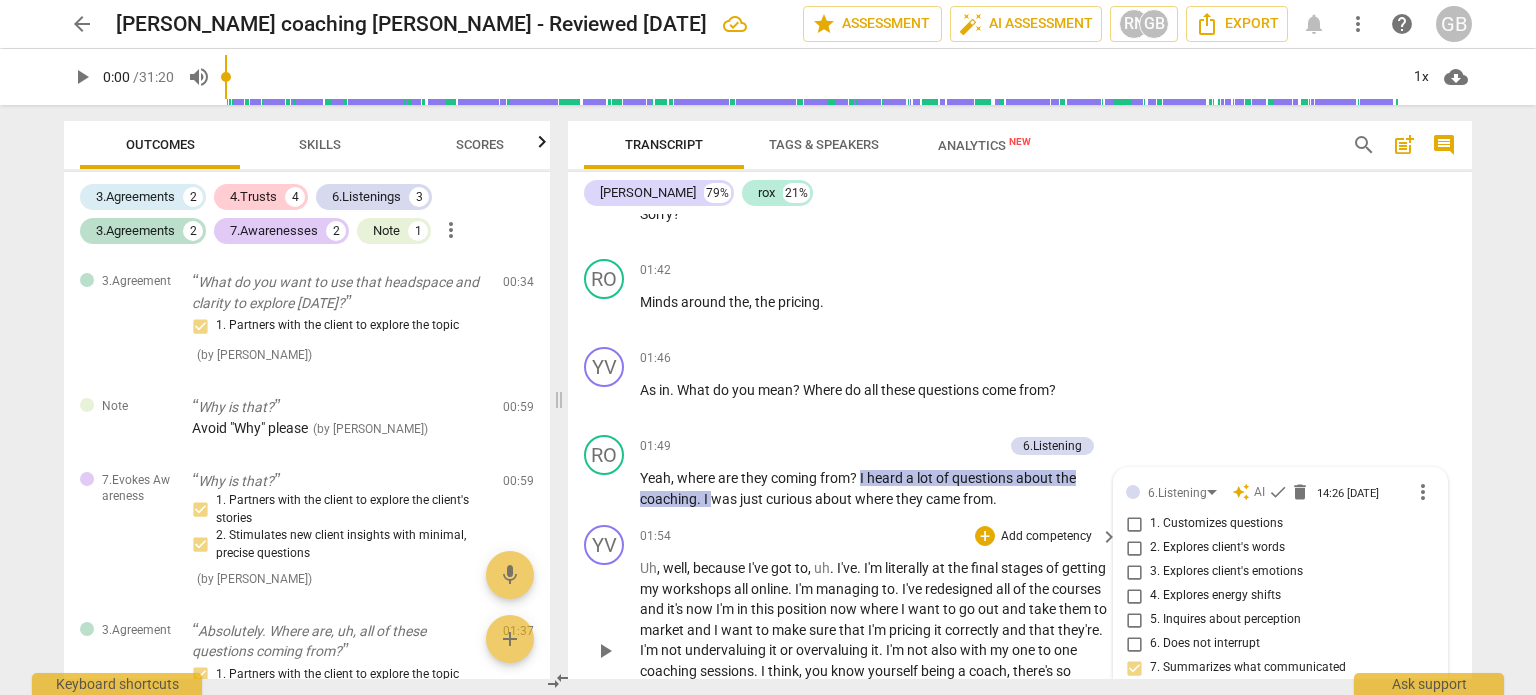 scroll, scrollTop: 1404, scrollLeft: 0, axis: vertical 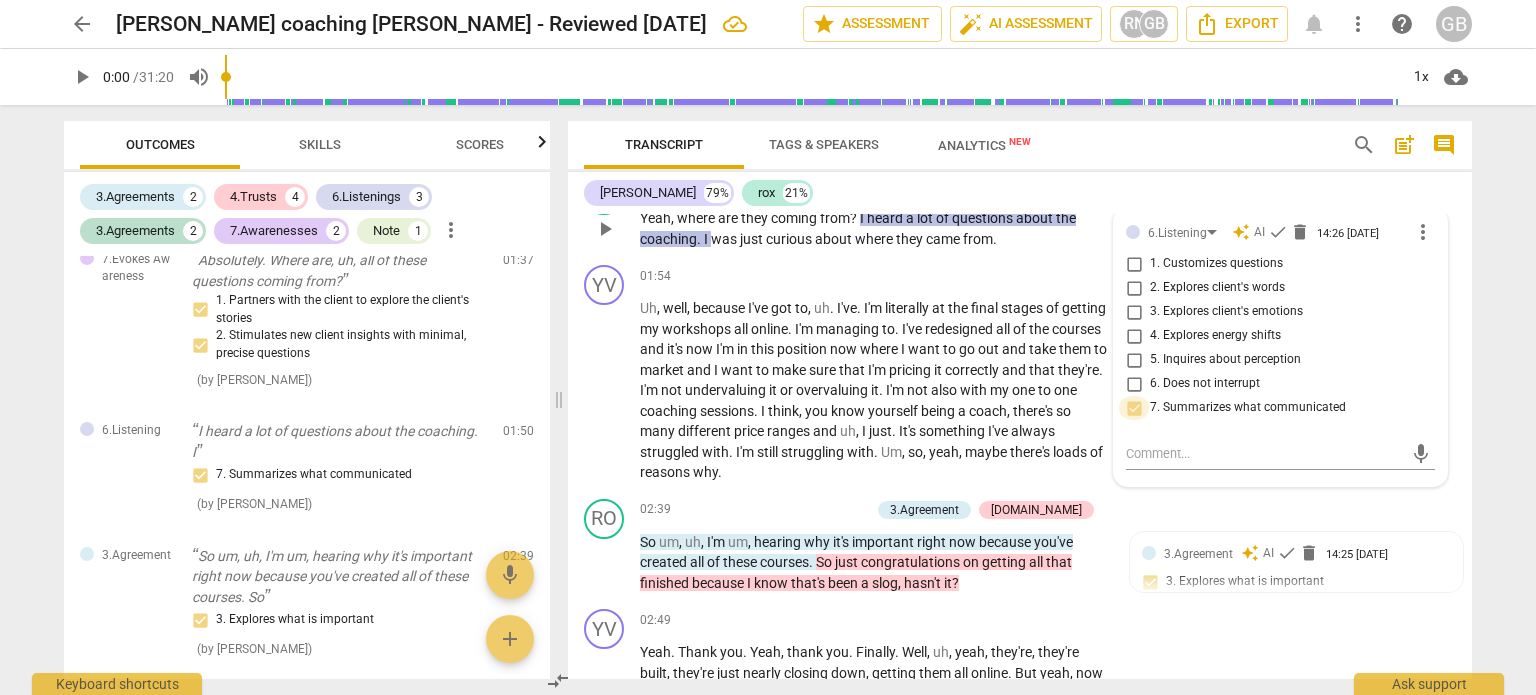 click on "7. Summarizes what communicated" at bounding box center (1134, 408) 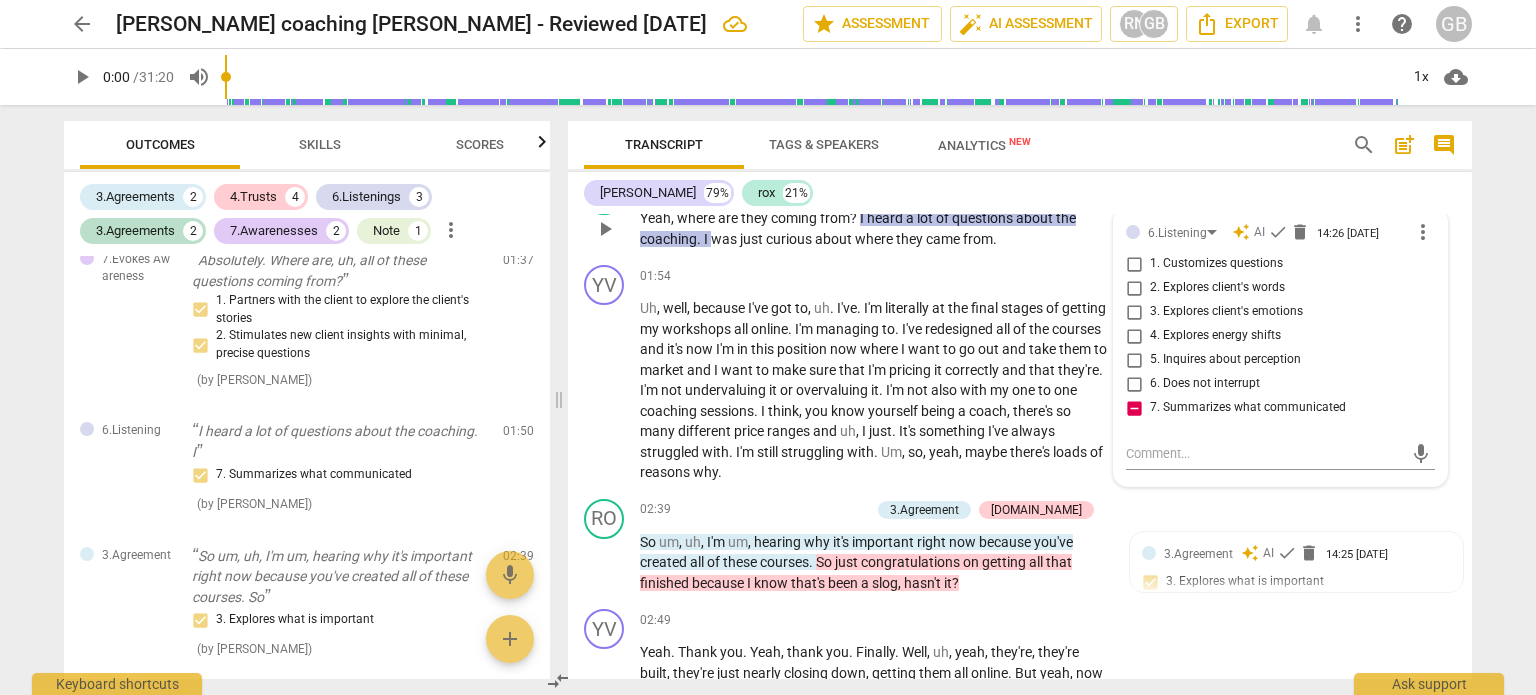 click on "7. Summarizes what communicated" at bounding box center (1134, 408) 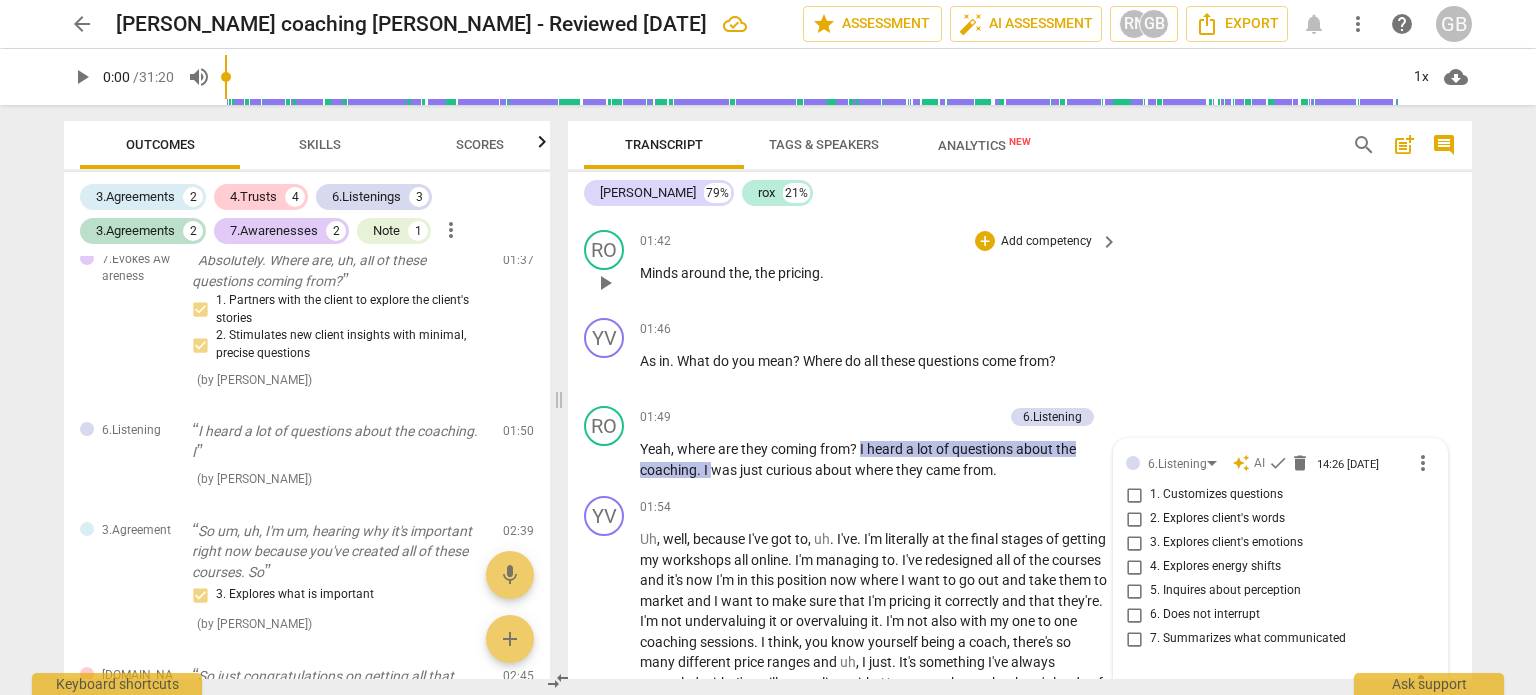 scroll, scrollTop: 1204, scrollLeft: 0, axis: vertical 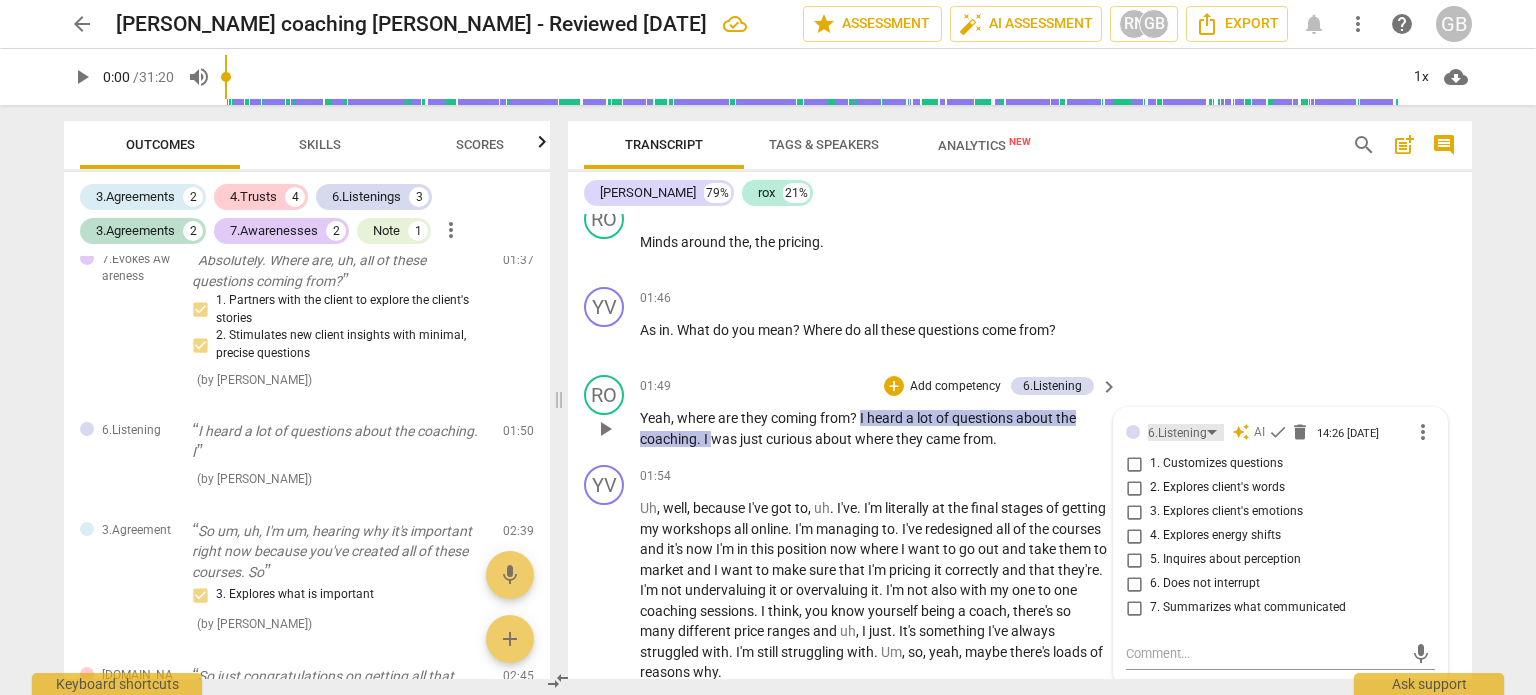 click on "6.Listening" at bounding box center (1177, 433) 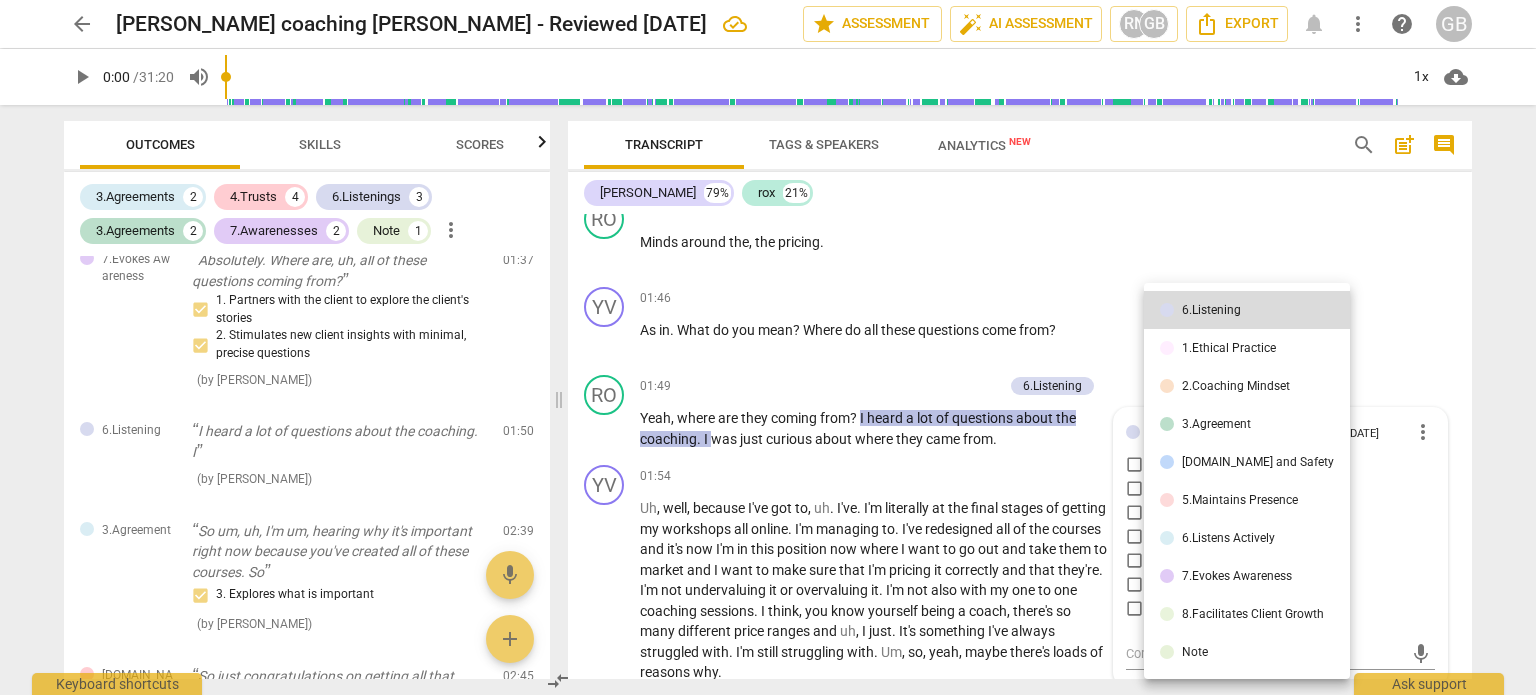 click on "Note" at bounding box center (1247, 652) 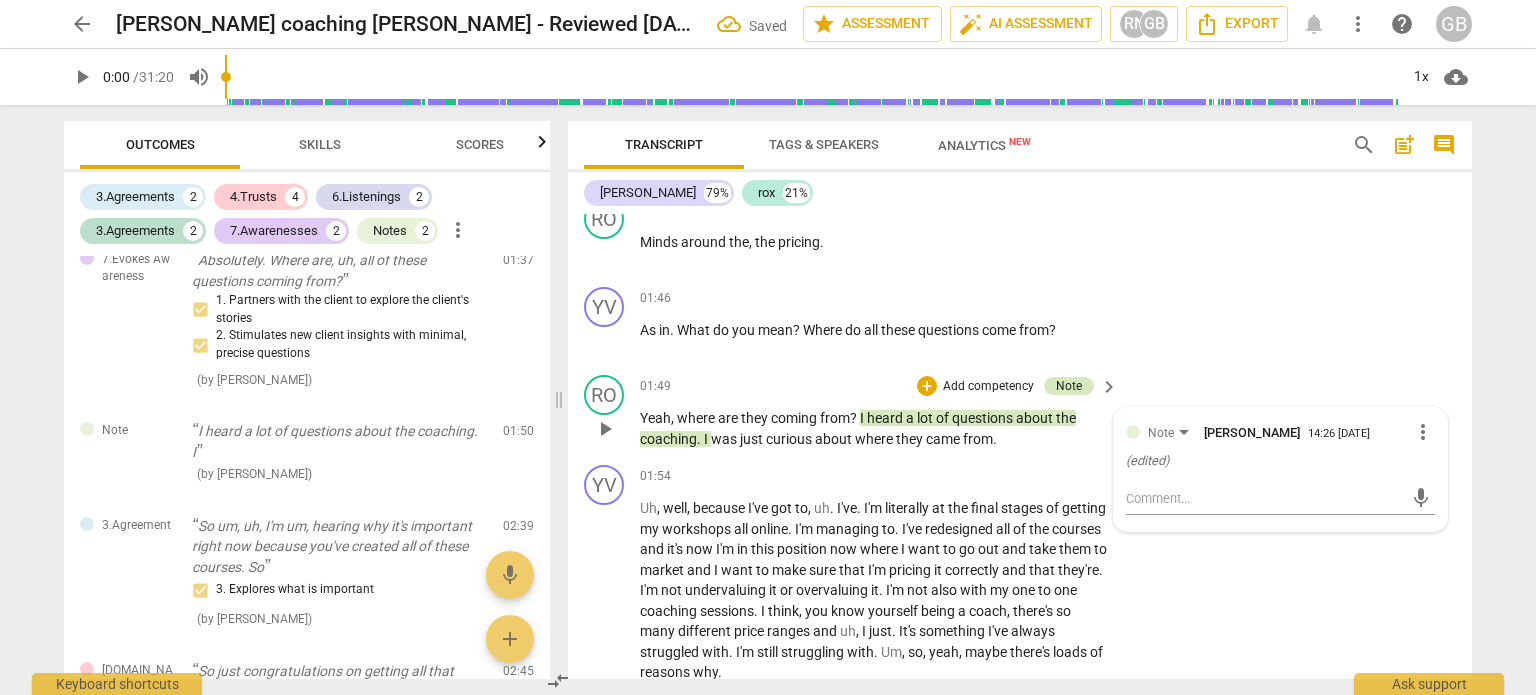 click on "Note" at bounding box center [1069, 386] 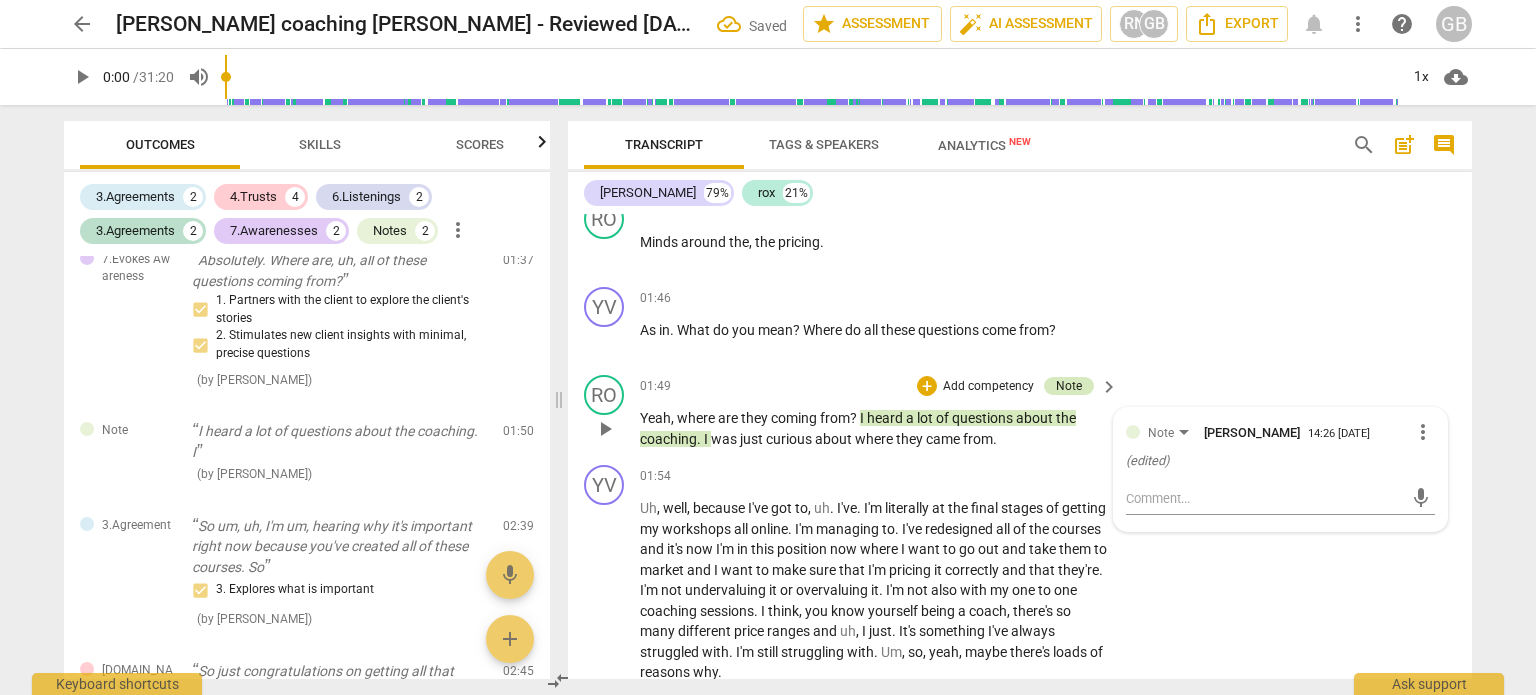 scroll, scrollTop: 480, scrollLeft: 0, axis: vertical 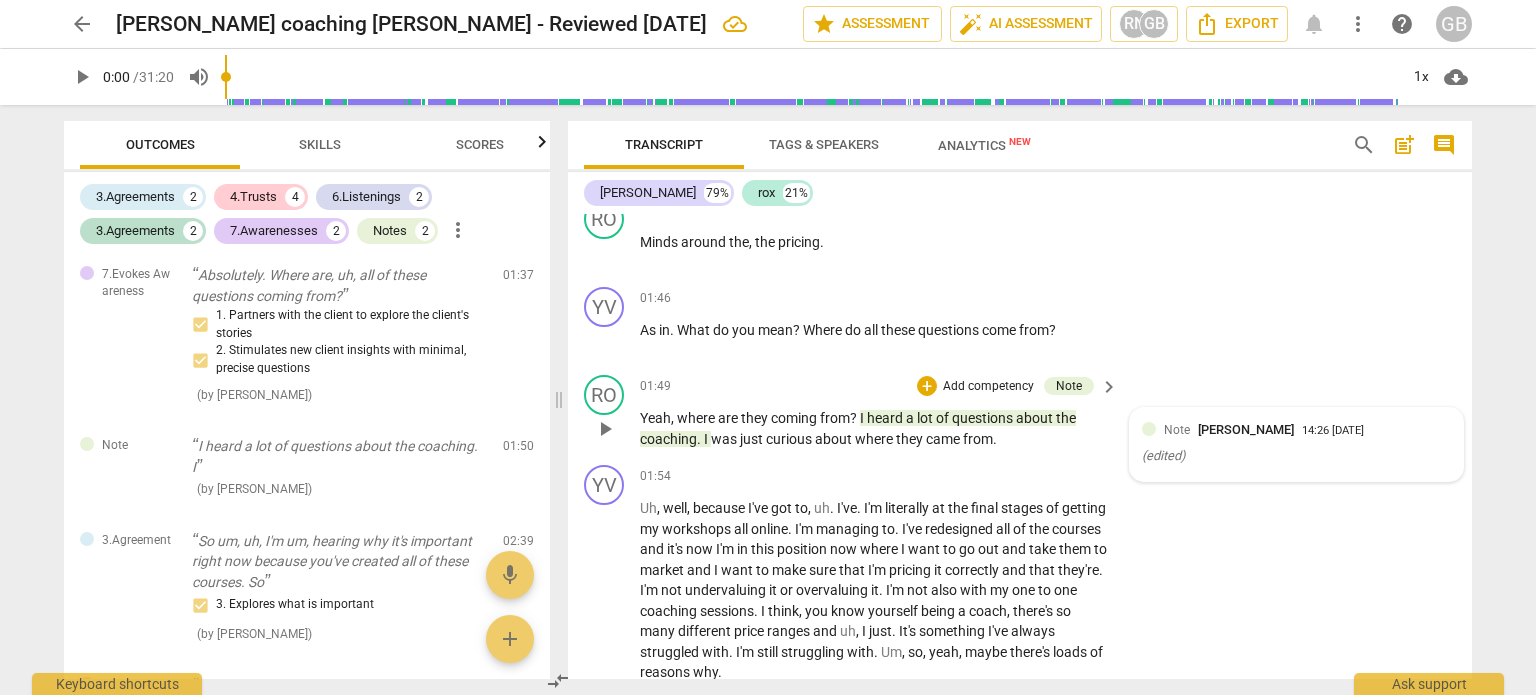 click on "[PERSON_NAME]" at bounding box center [1246, 429] 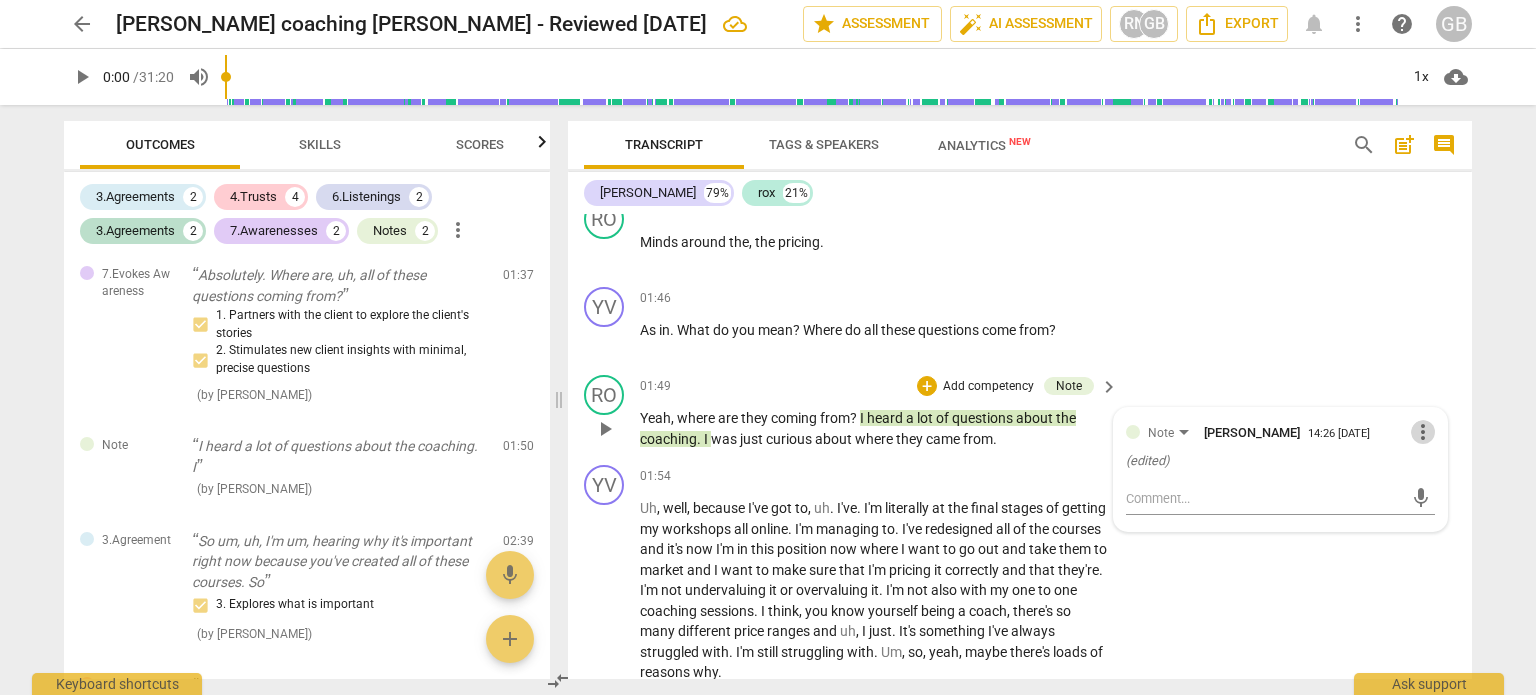 click on "more_vert" at bounding box center (1423, 432) 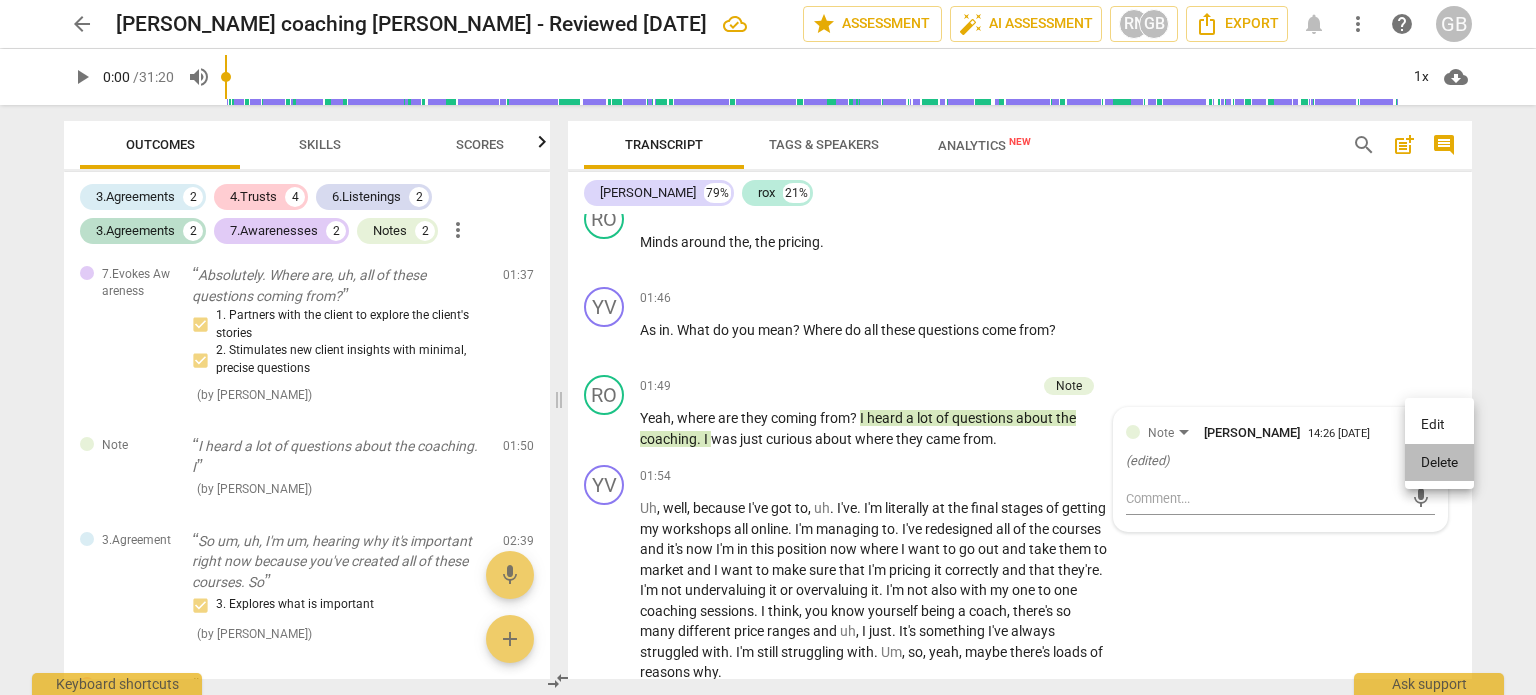 click on "Delete" at bounding box center (1439, 463) 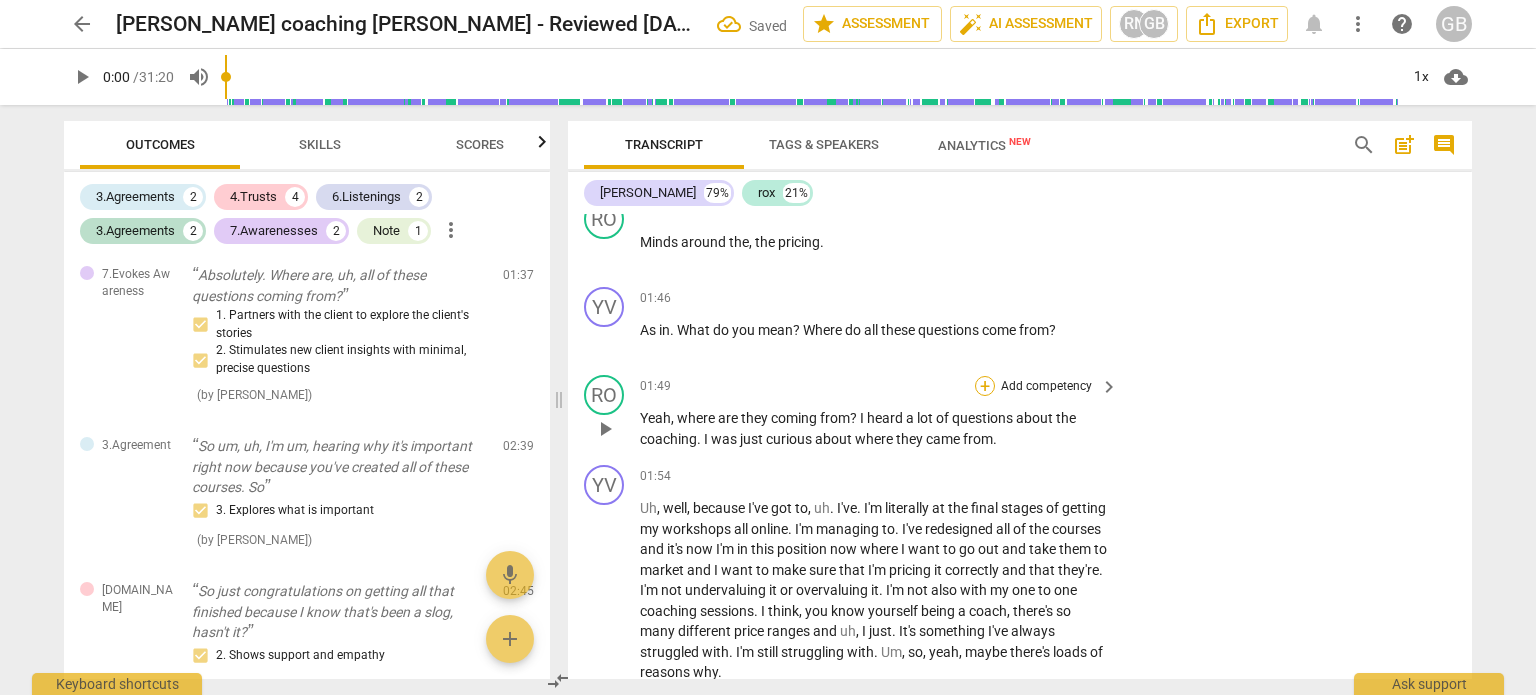 click on "+" at bounding box center [985, 386] 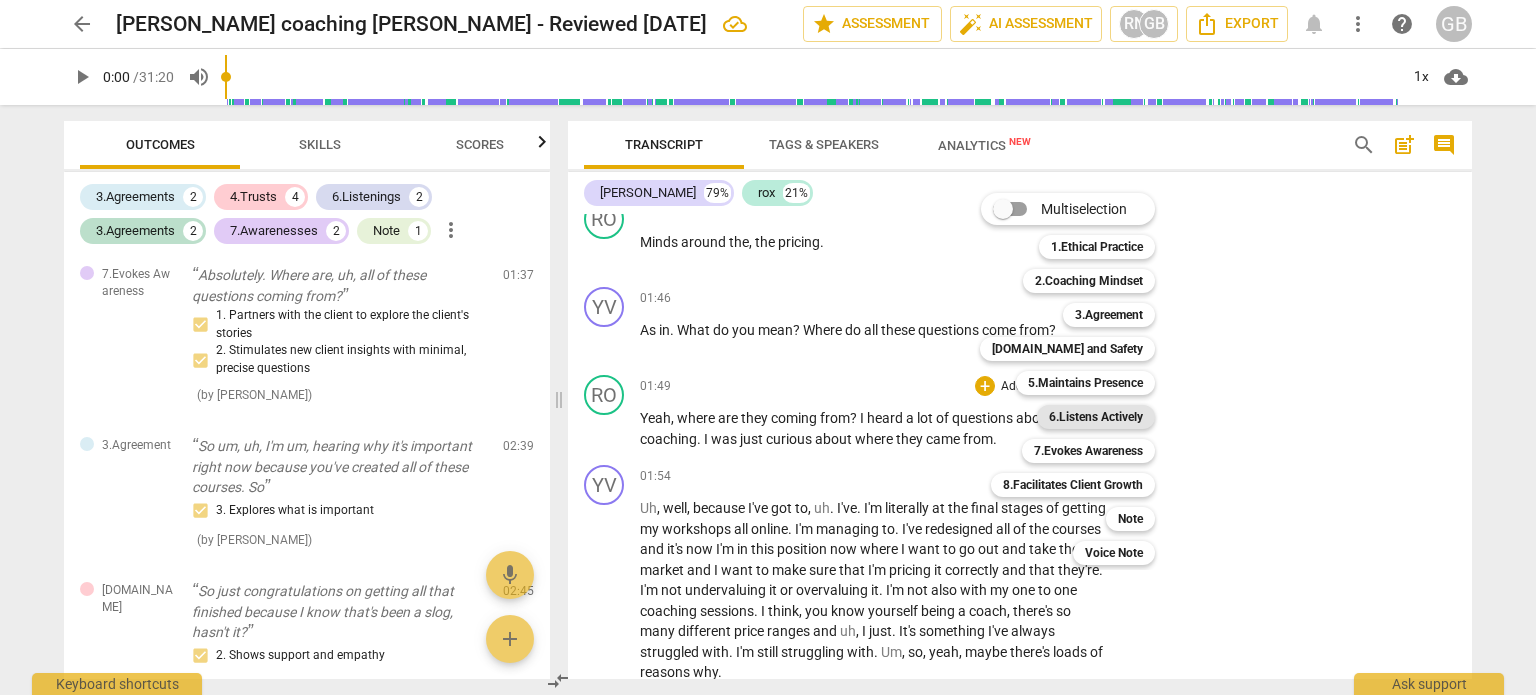 click on "6.Listens Actively" at bounding box center (1096, 417) 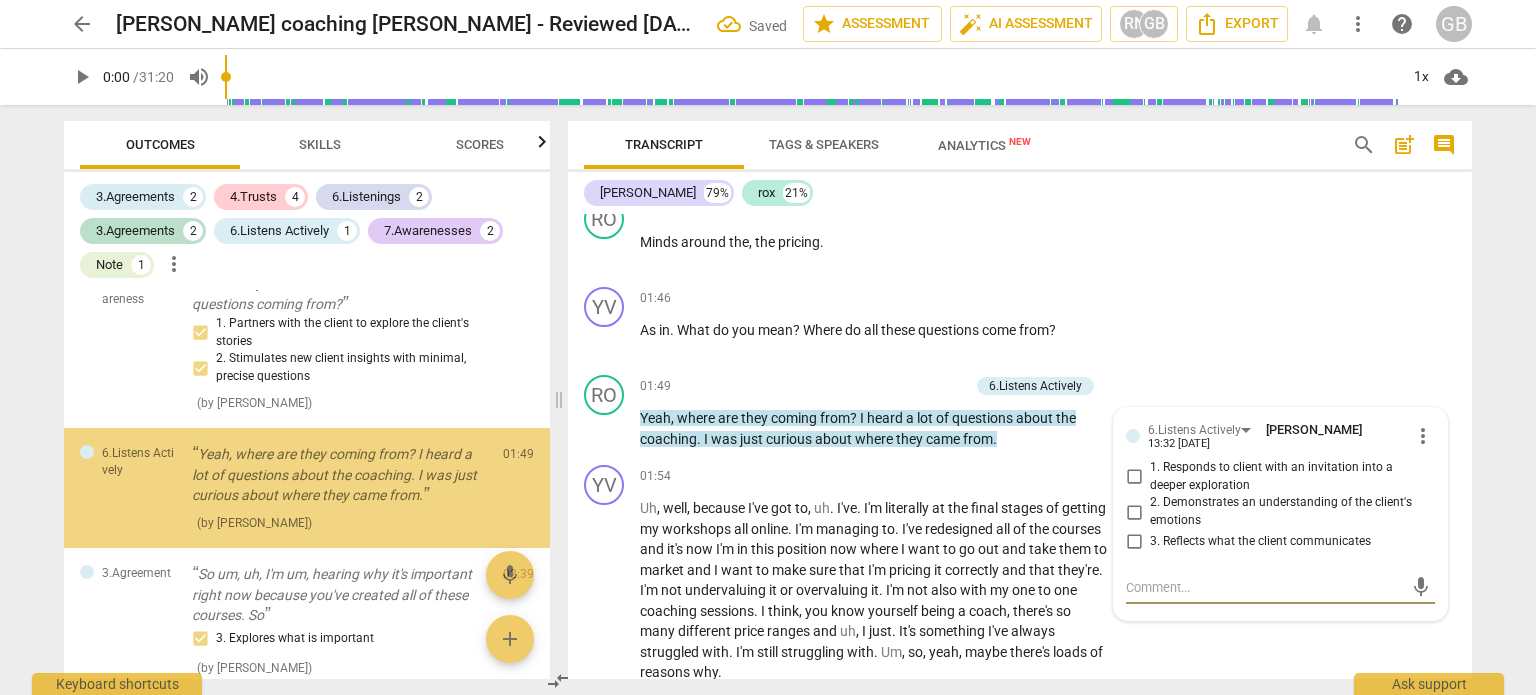 scroll, scrollTop: 509, scrollLeft: 0, axis: vertical 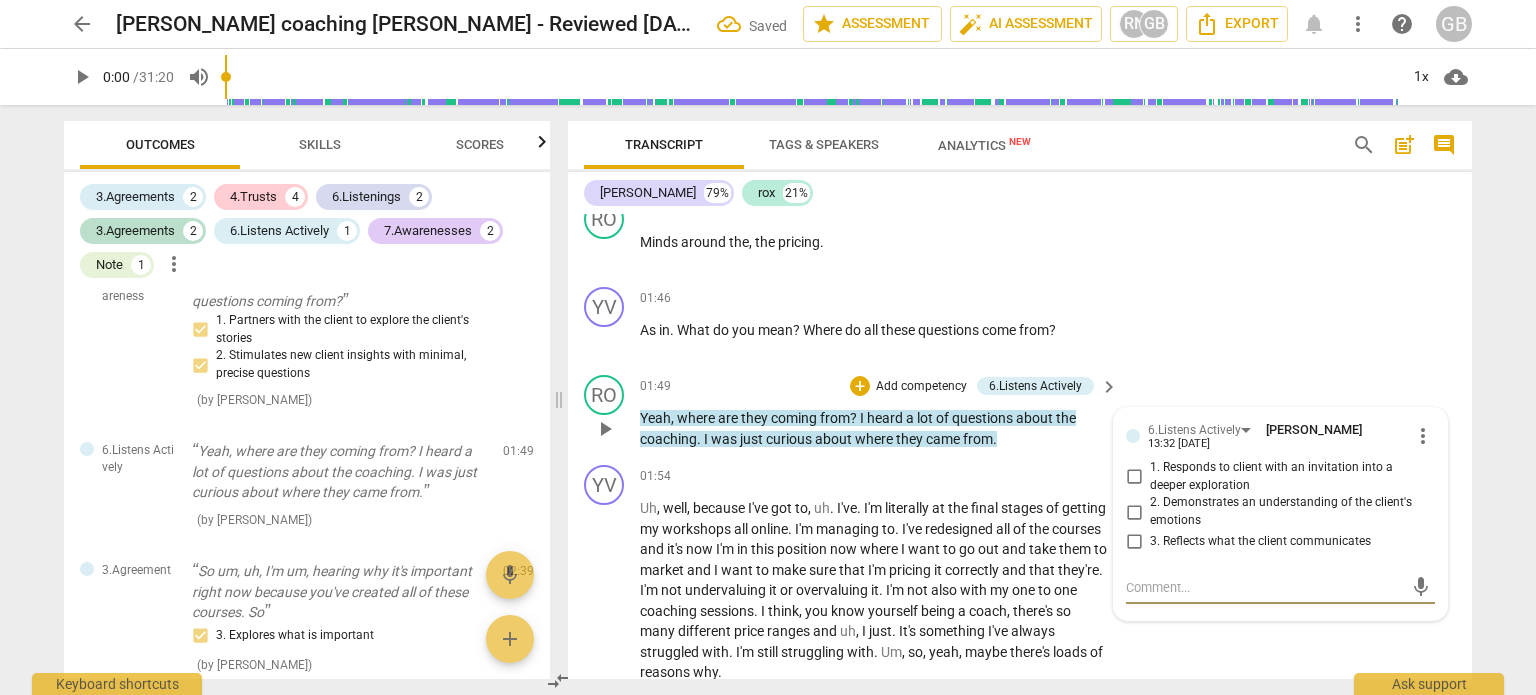 click on "3. Reflects what the client communicates" at bounding box center (1134, 542) 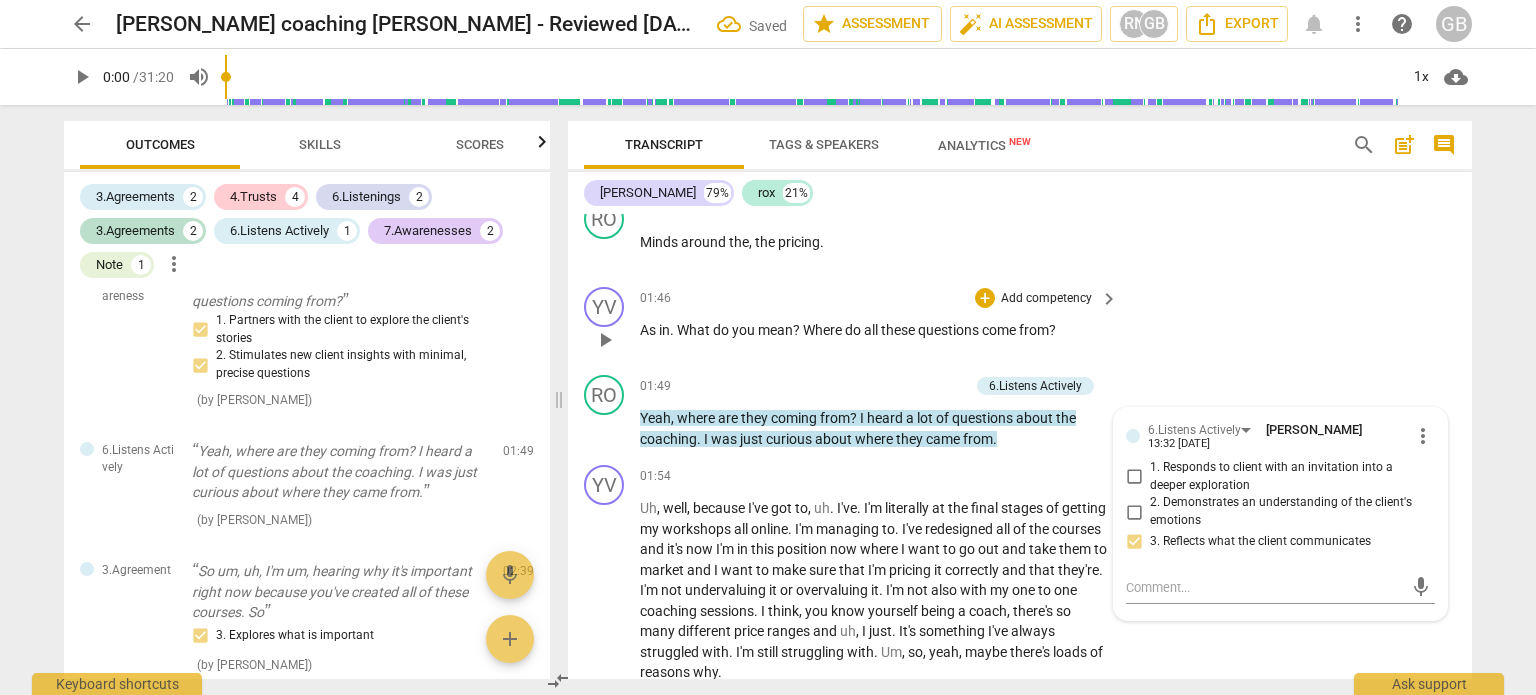 click on "YV play_arrow pause 01:46 + Add competency keyboard_arrow_right As   in .   What   do   you   mean ?   Where   do   all   these   questions   come   from ?" at bounding box center (1020, 323) 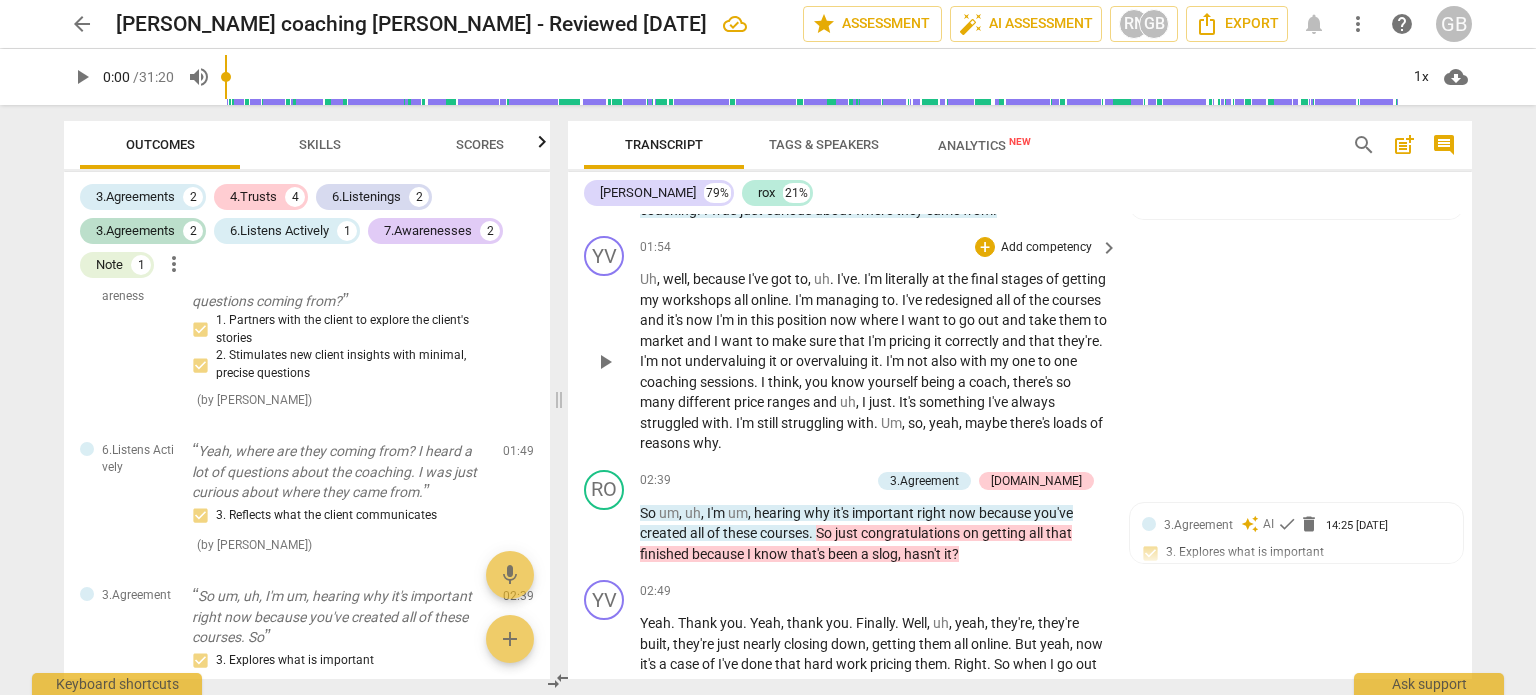 scroll, scrollTop: 1504, scrollLeft: 0, axis: vertical 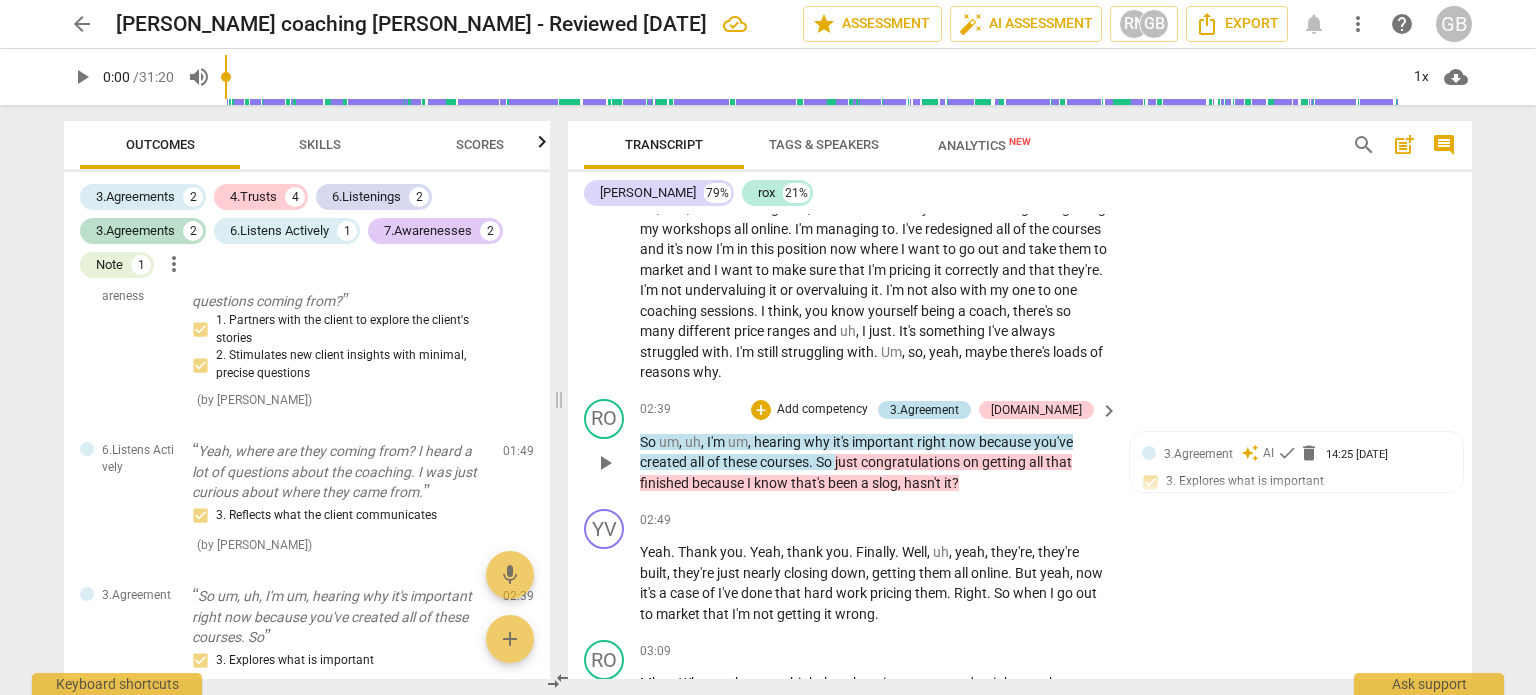 click on "3.Agreement" at bounding box center (924, 410) 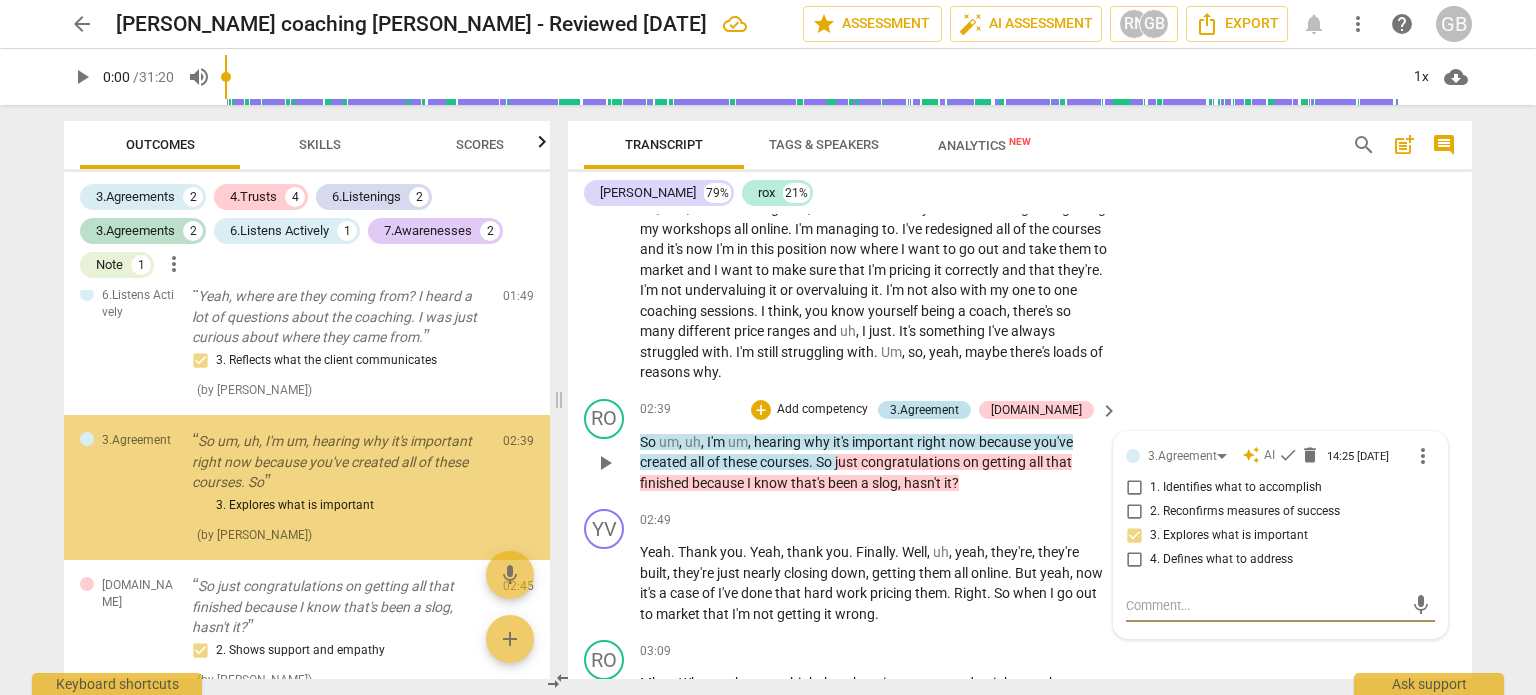 scroll, scrollTop: 667, scrollLeft: 0, axis: vertical 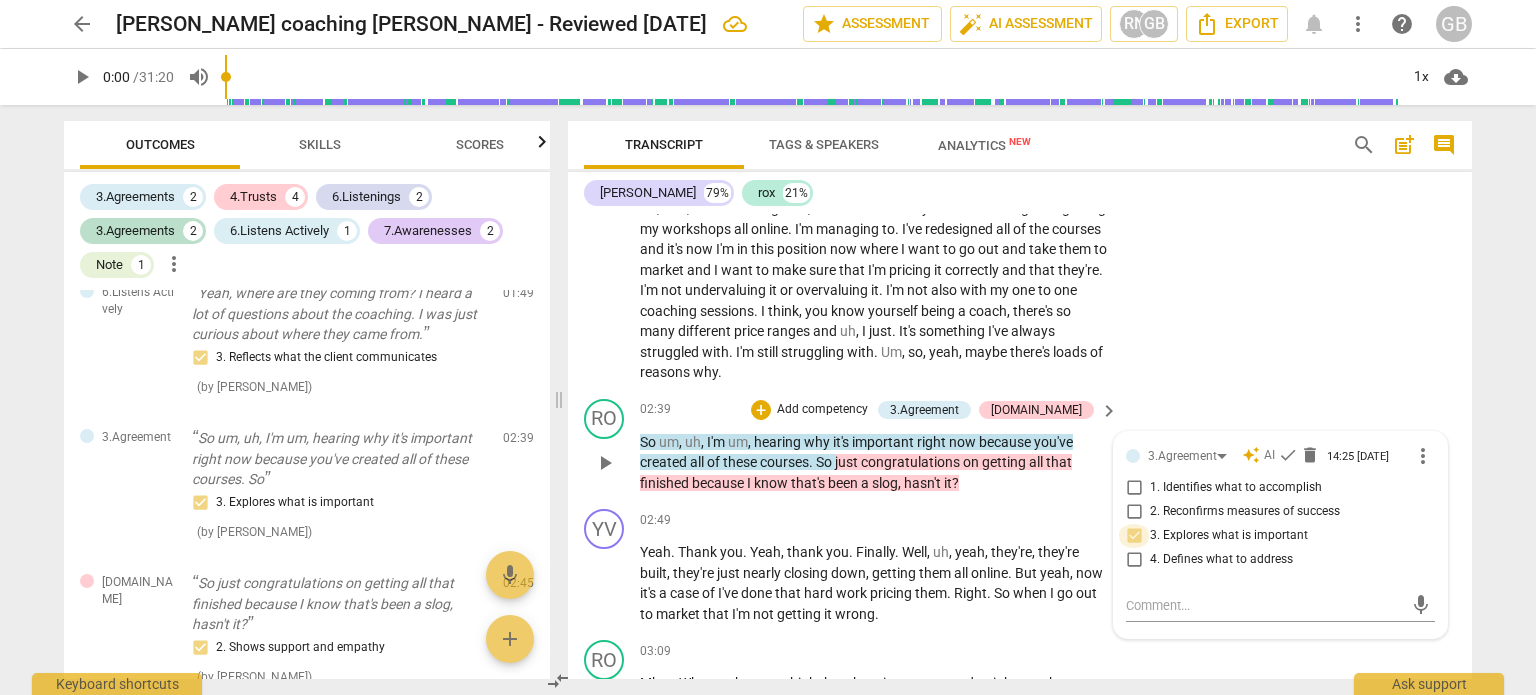 click on "3. Explores what is important" at bounding box center [1134, 536] 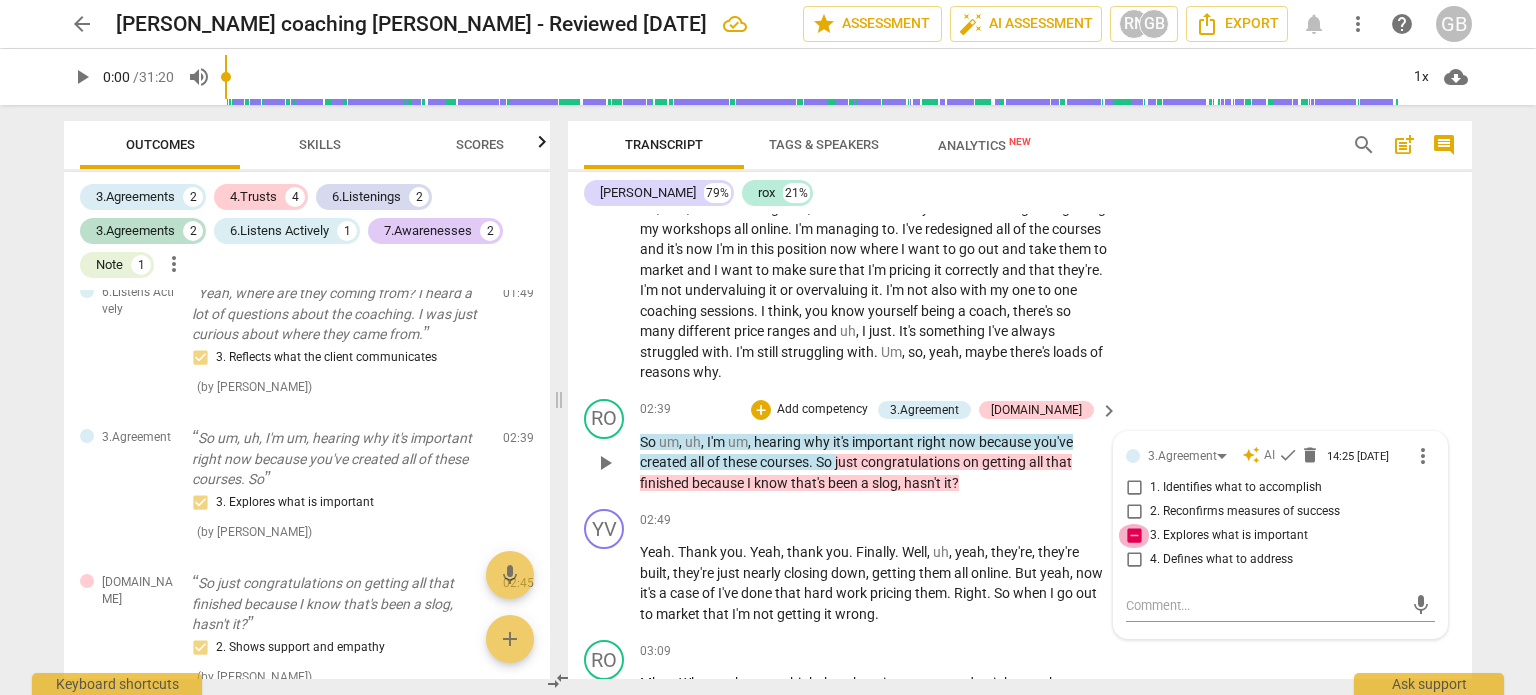 click on "3. Explores what is important" at bounding box center (1134, 536) 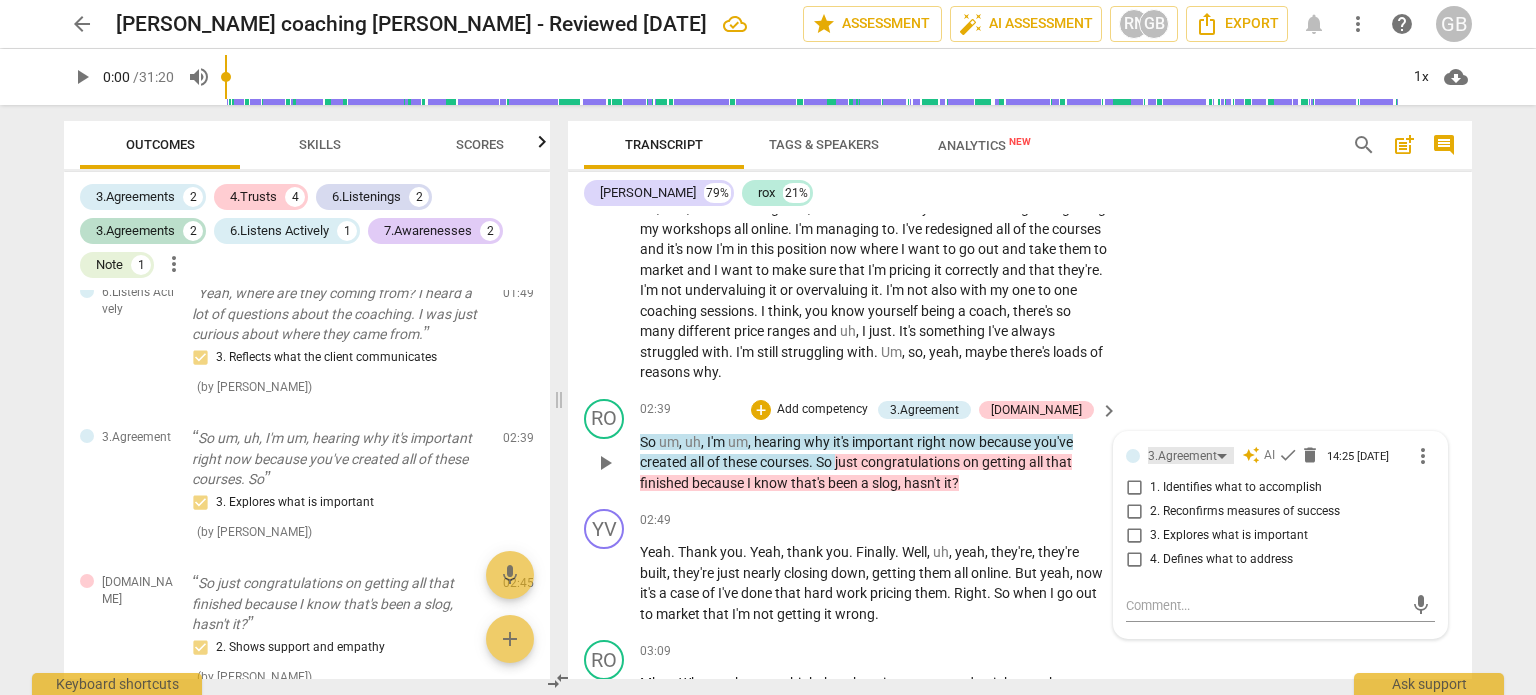 click on "3.Agreement" at bounding box center (1182, 456) 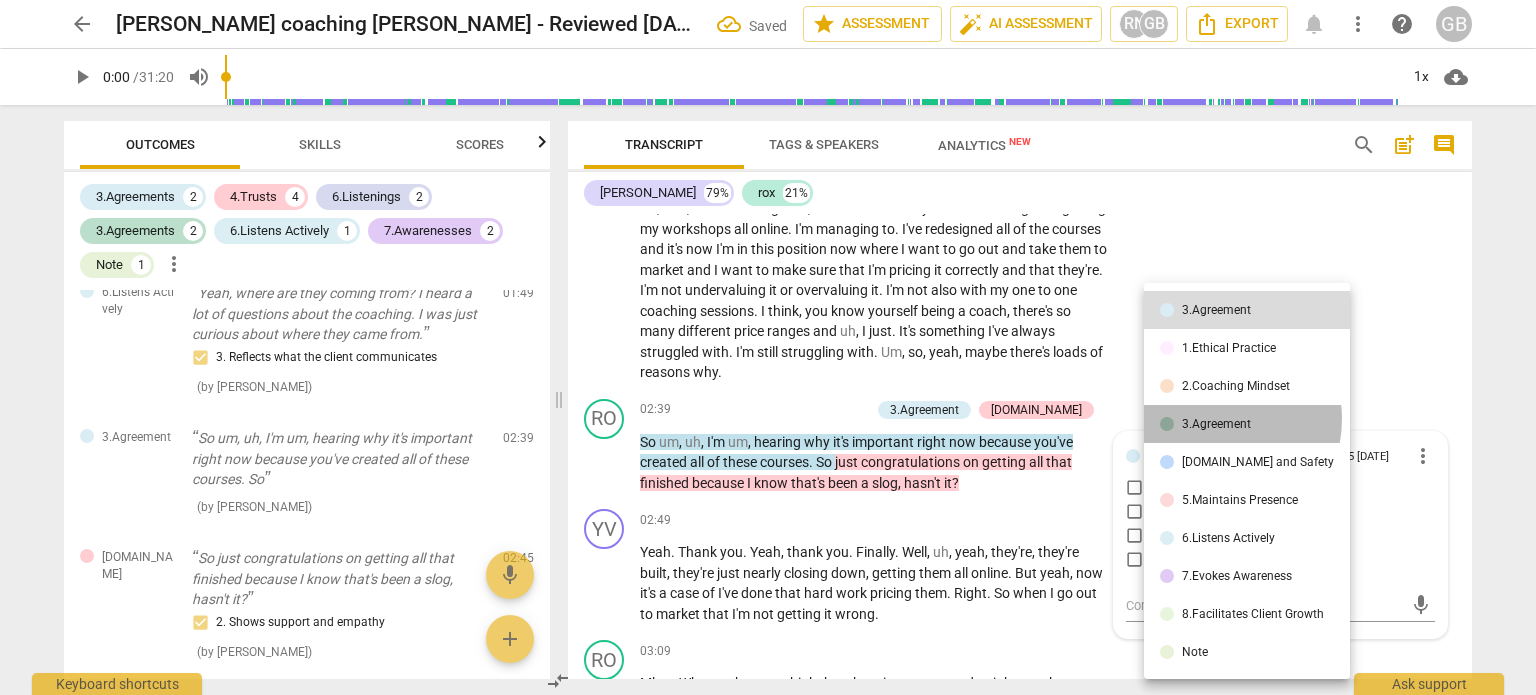 click on "3.Agreement" at bounding box center [1216, 424] 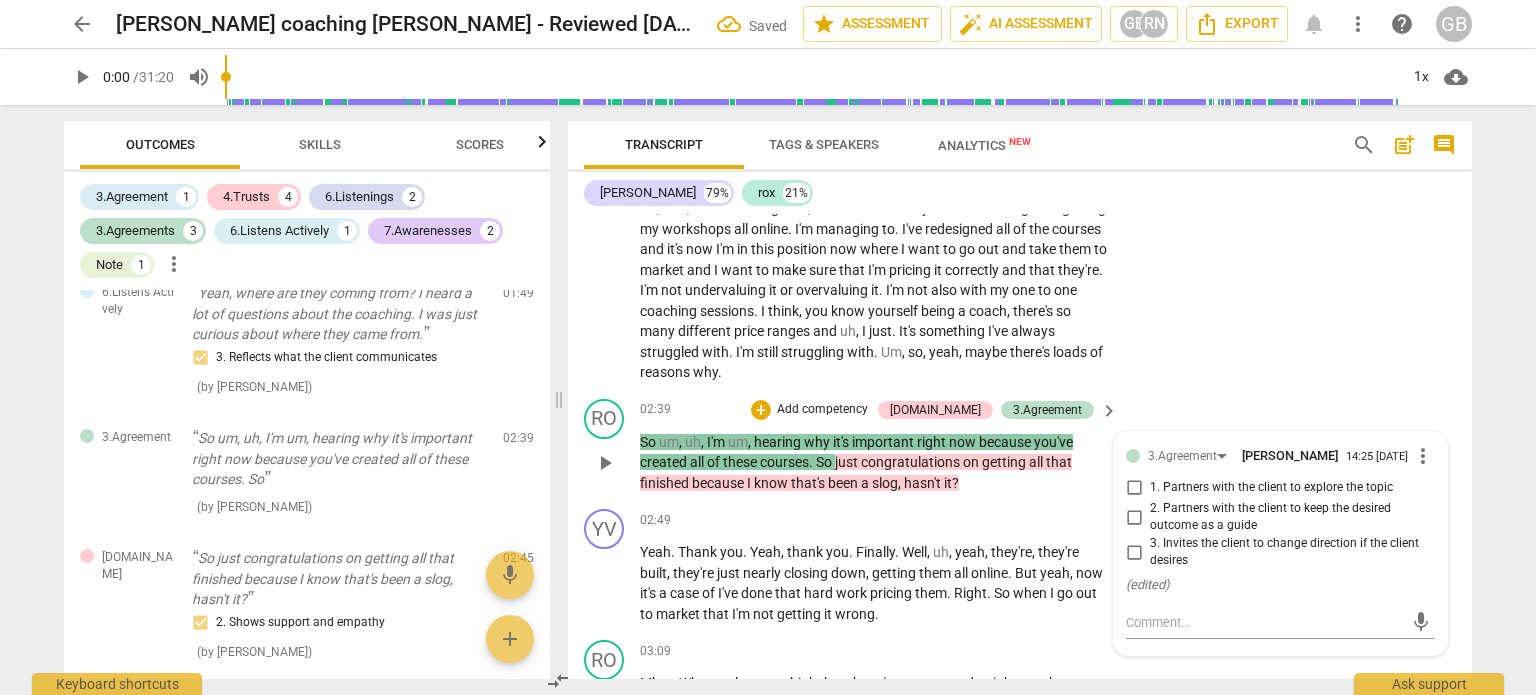 click on "more_vert" at bounding box center [1423, 456] 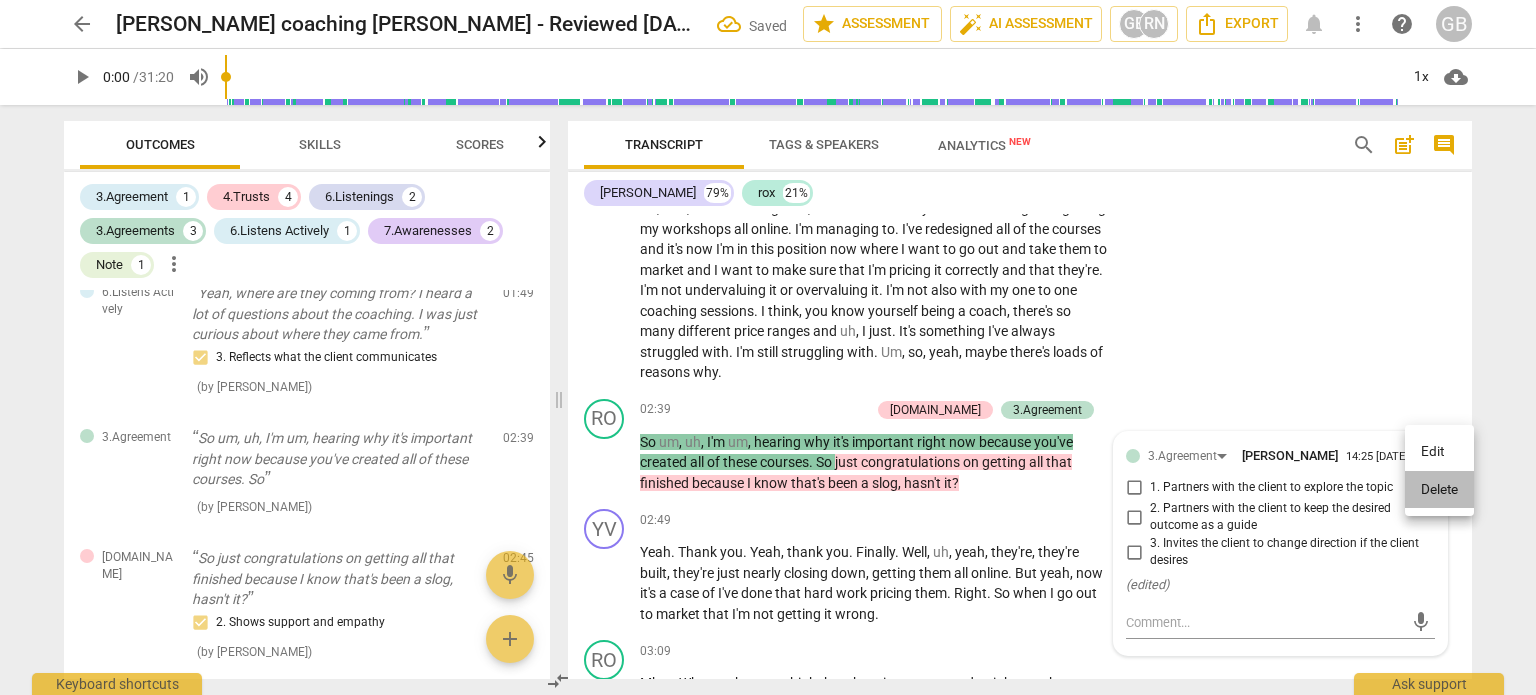 click on "Delete" at bounding box center (1439, 490) 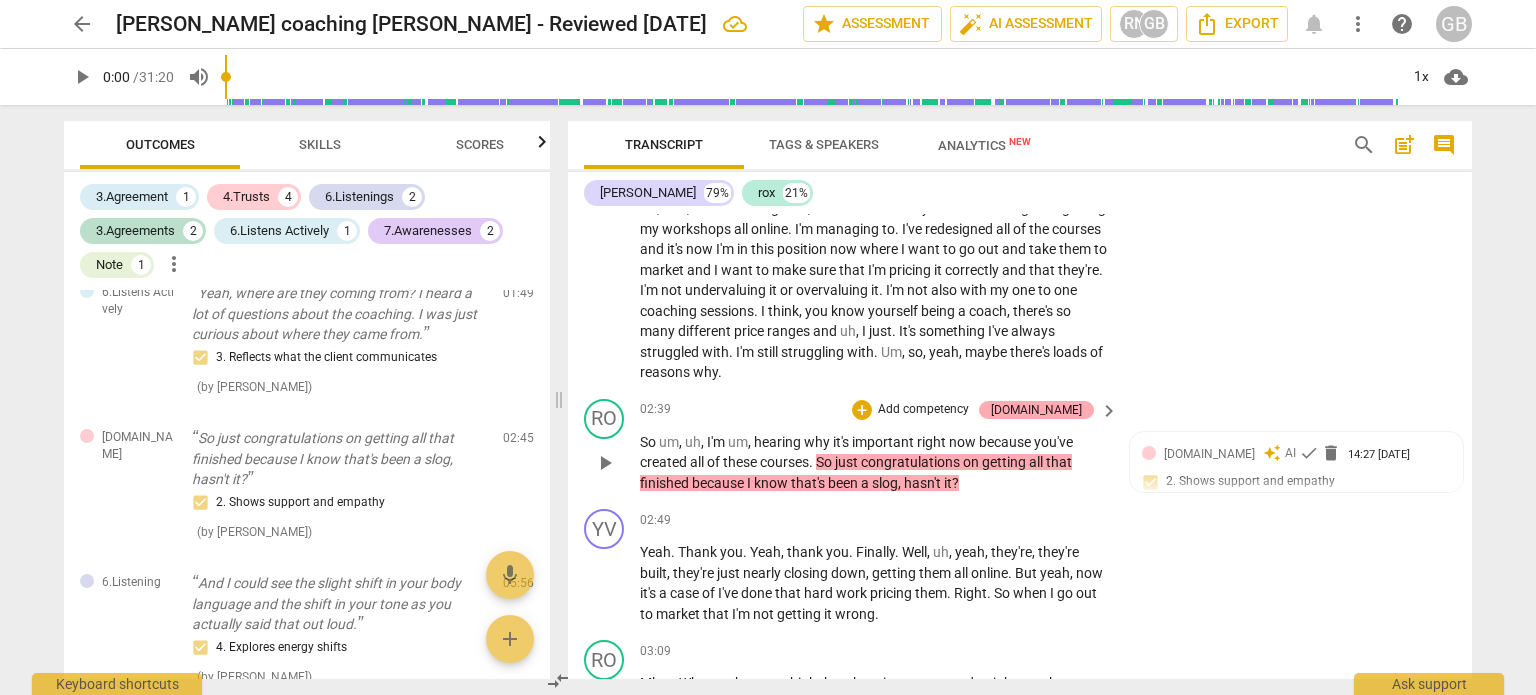 click on "4.Trust" at bounding box center [1036, 410] 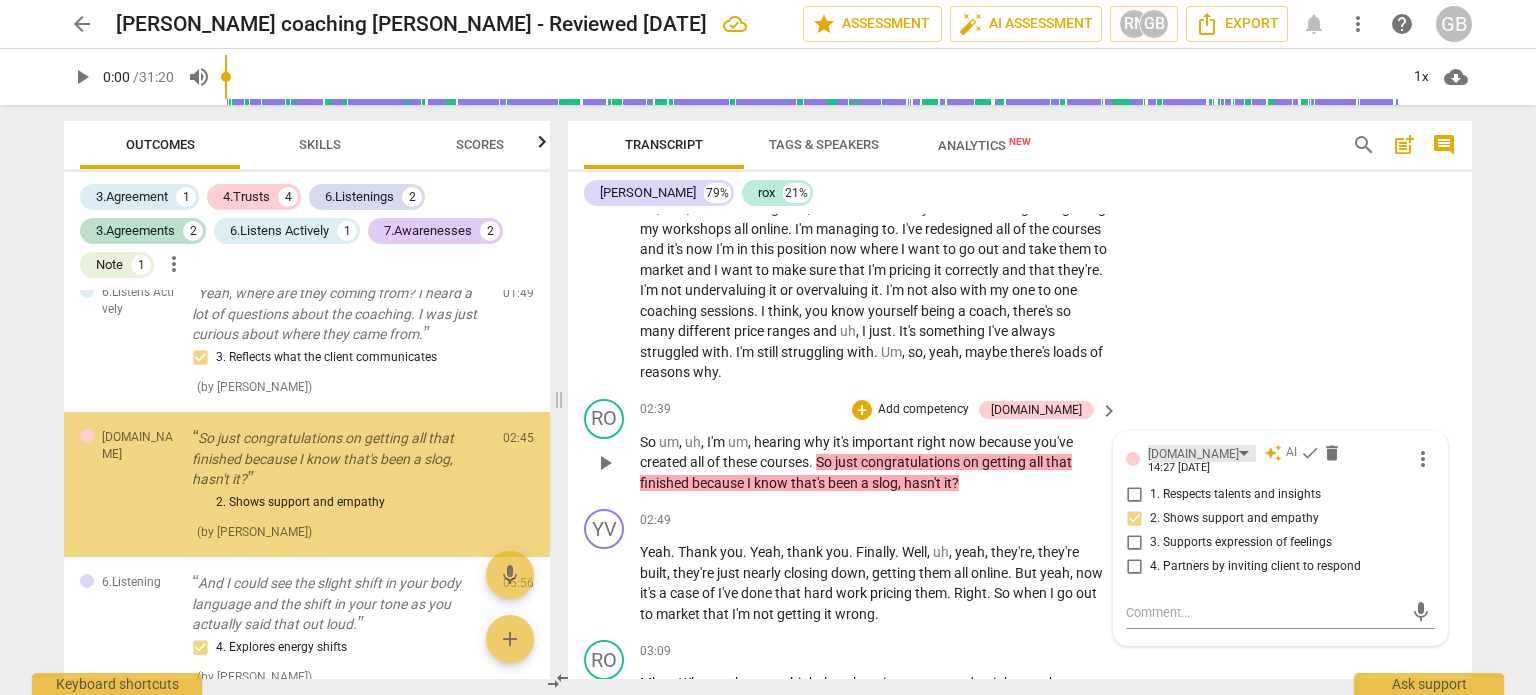 click on "4.Trust" at bounding box center (1193, 454) 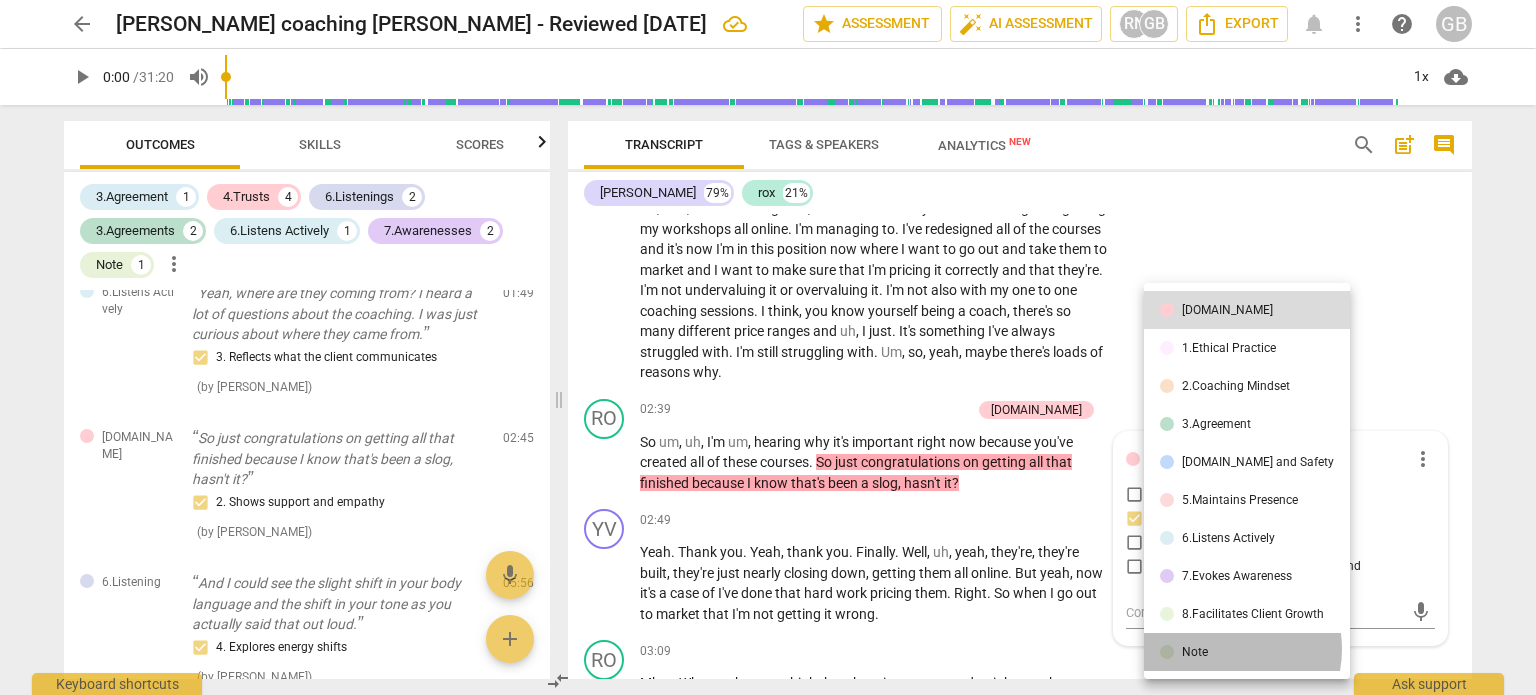 click on "Note" at bounding box center [1247, 652] 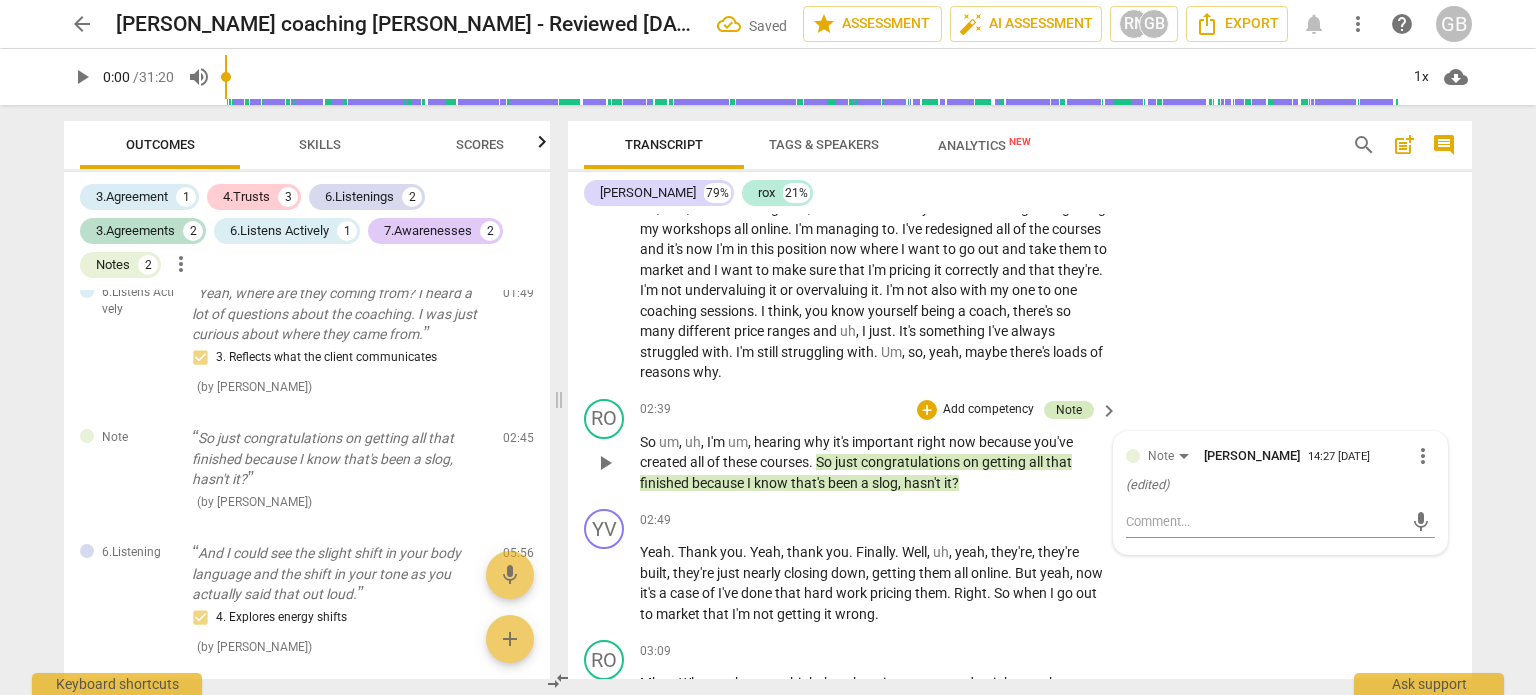 click on "Note" at bounding box center [1069, 410] 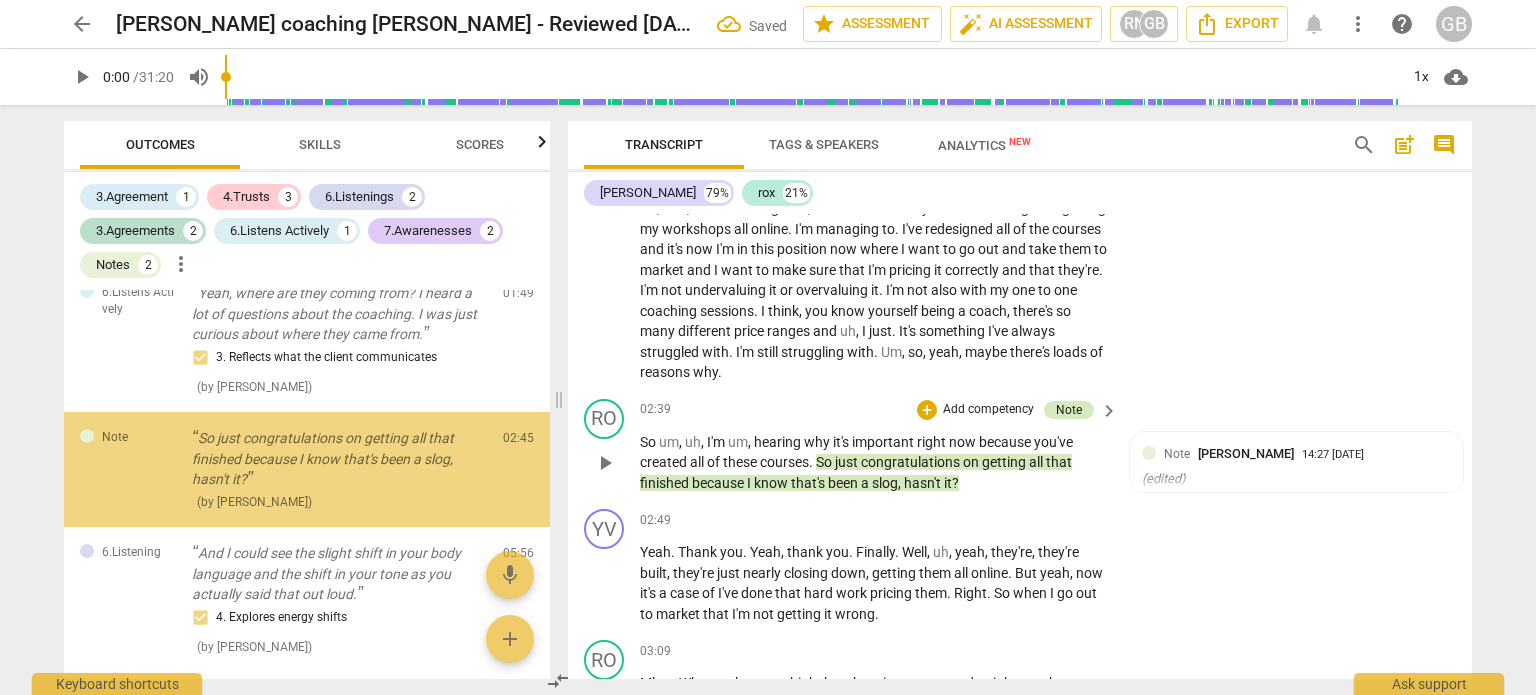 scroll, scrollTop: 652, scrollLeft: 0, axis: vertical 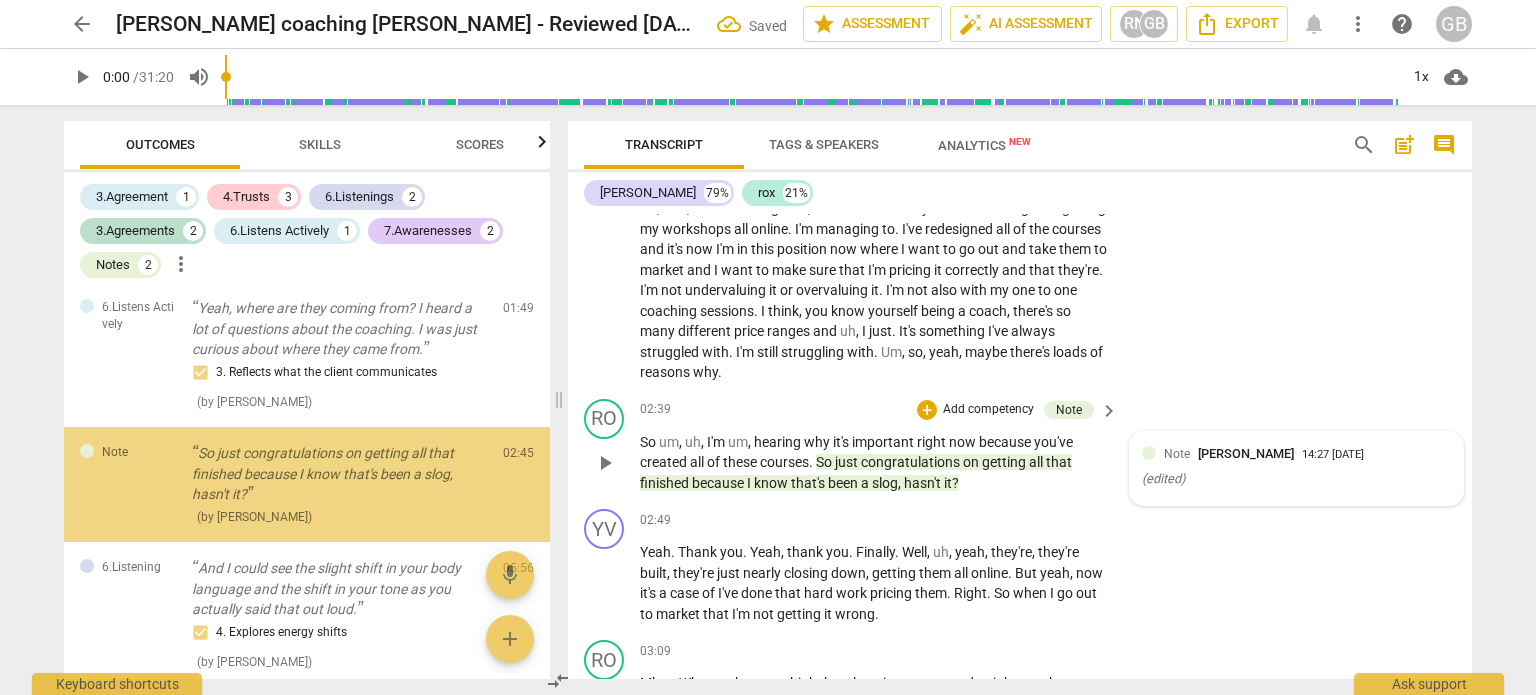 click on "Note Ghaya Barwani 14:27 06-14-2025" at bounding box center [1307, 453] 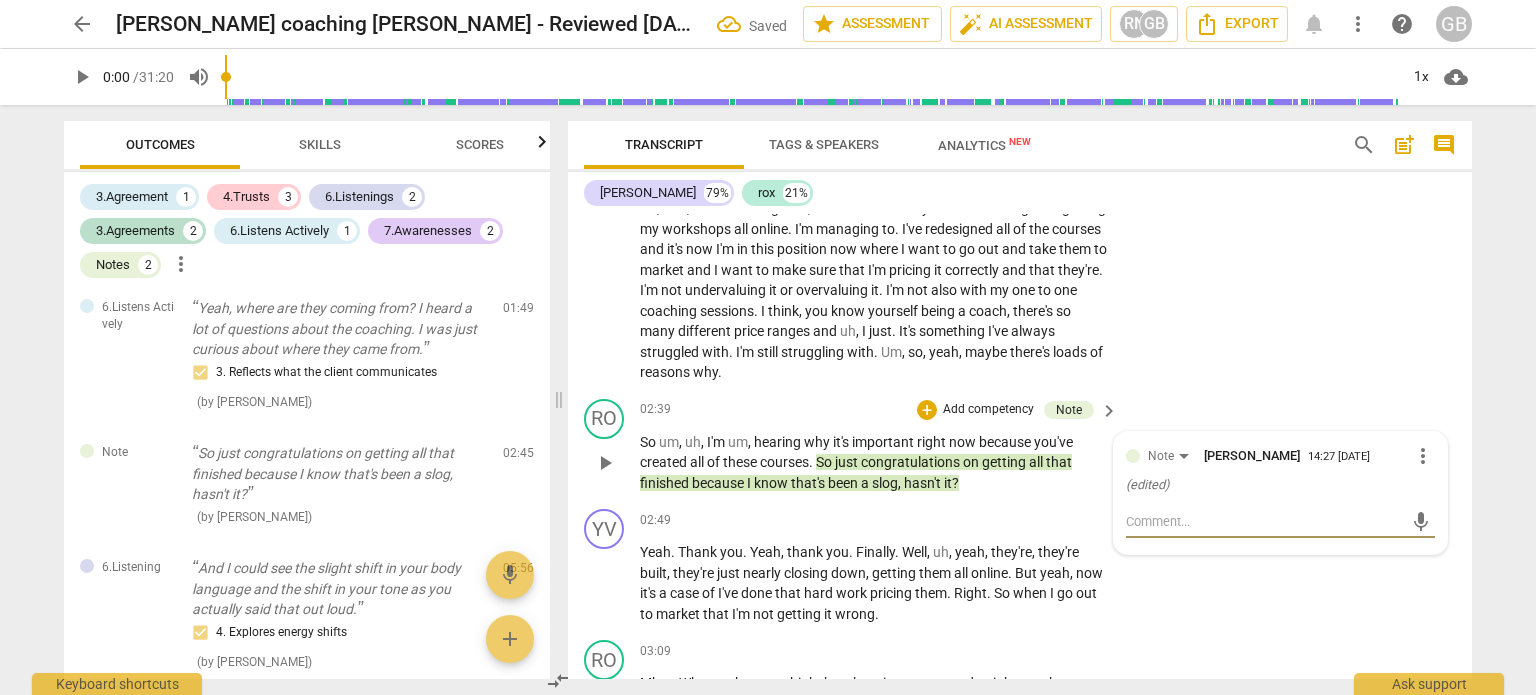 click on "more_vert" at bounding box center (1423, 456) 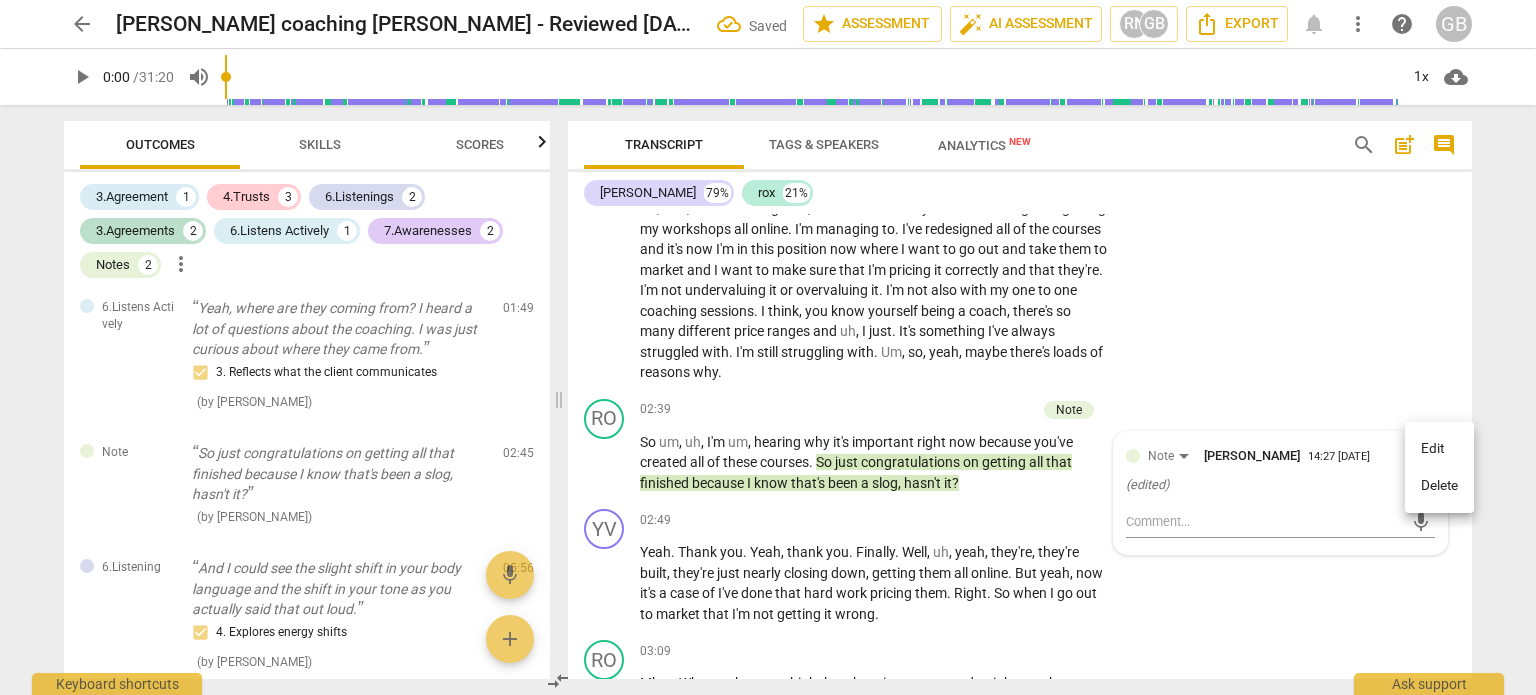 click on "Delete" at bounding box center [1439, 486] 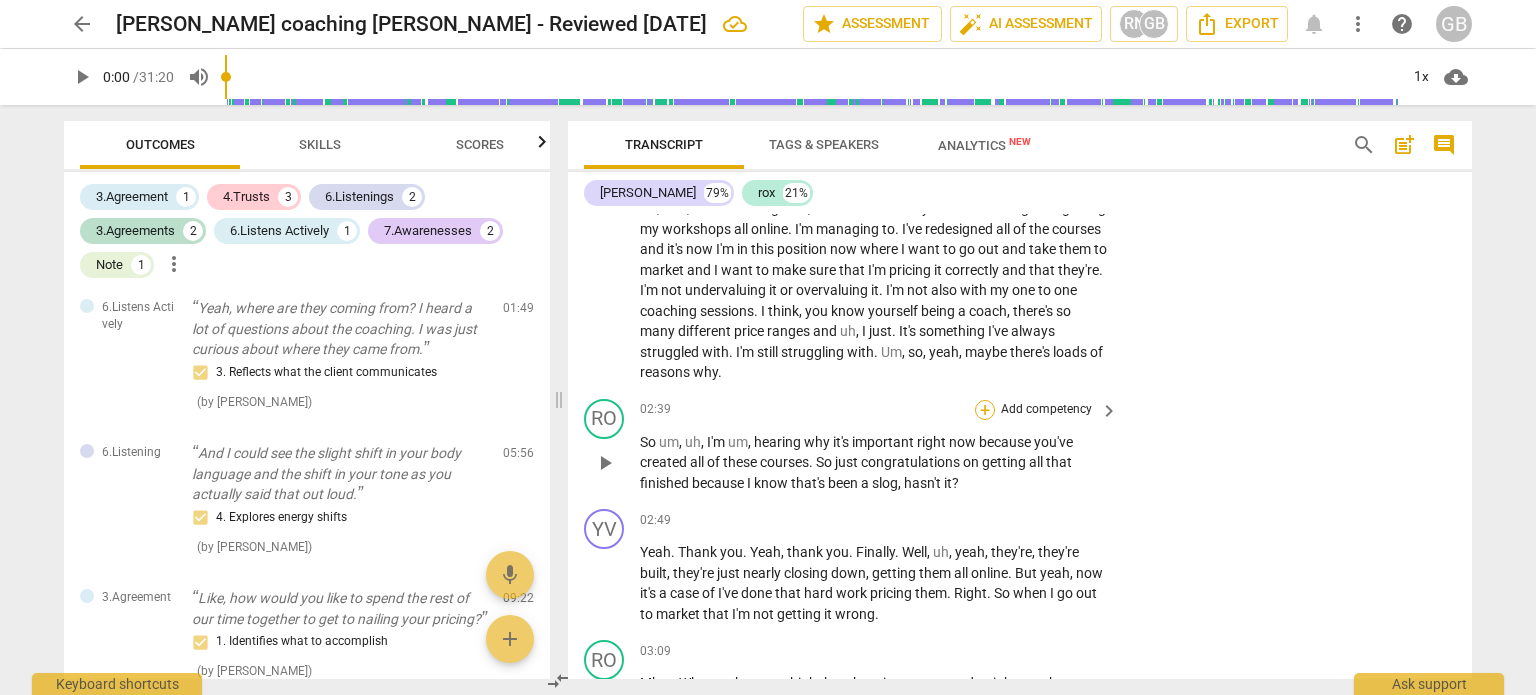 click on "+" at bounding box center (985, 410) 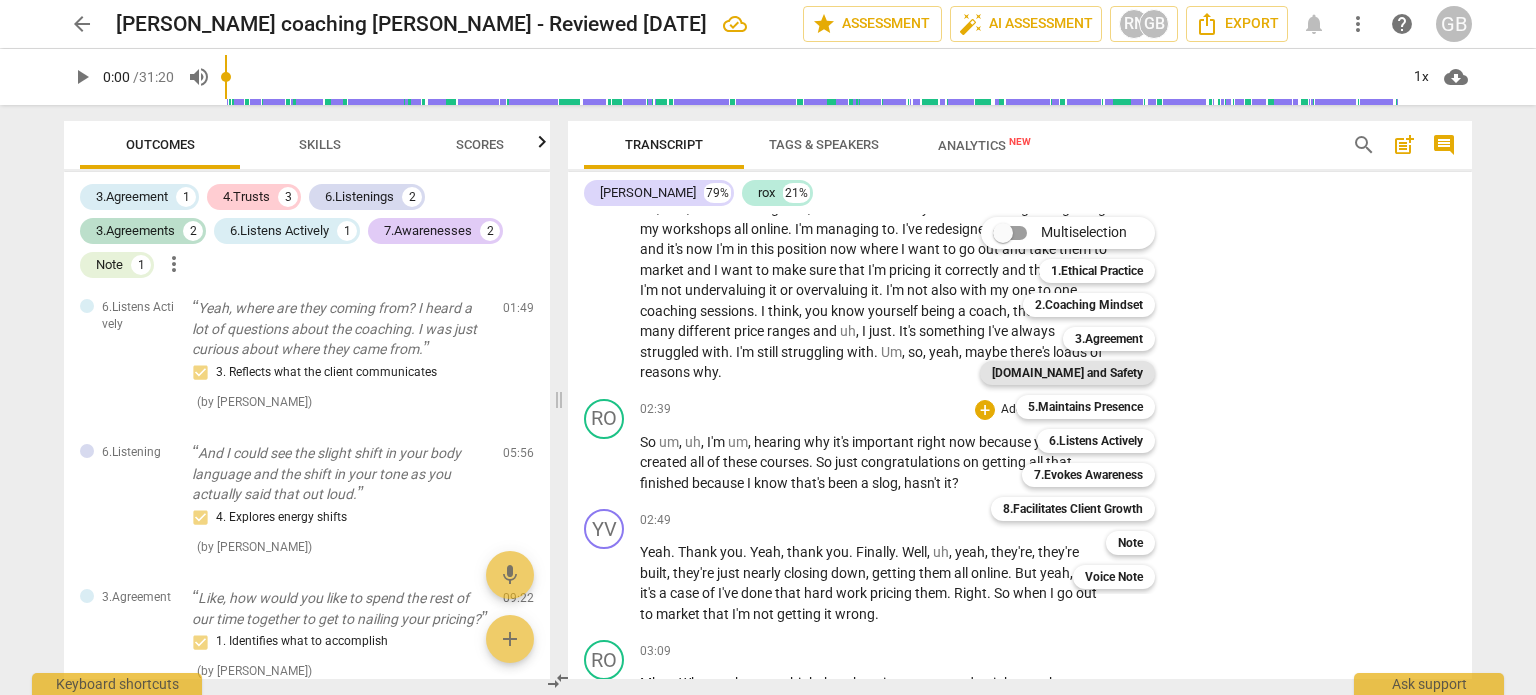 click on "[DOMAIN_NAME] and Safety" at bounding box center (1067, 373) 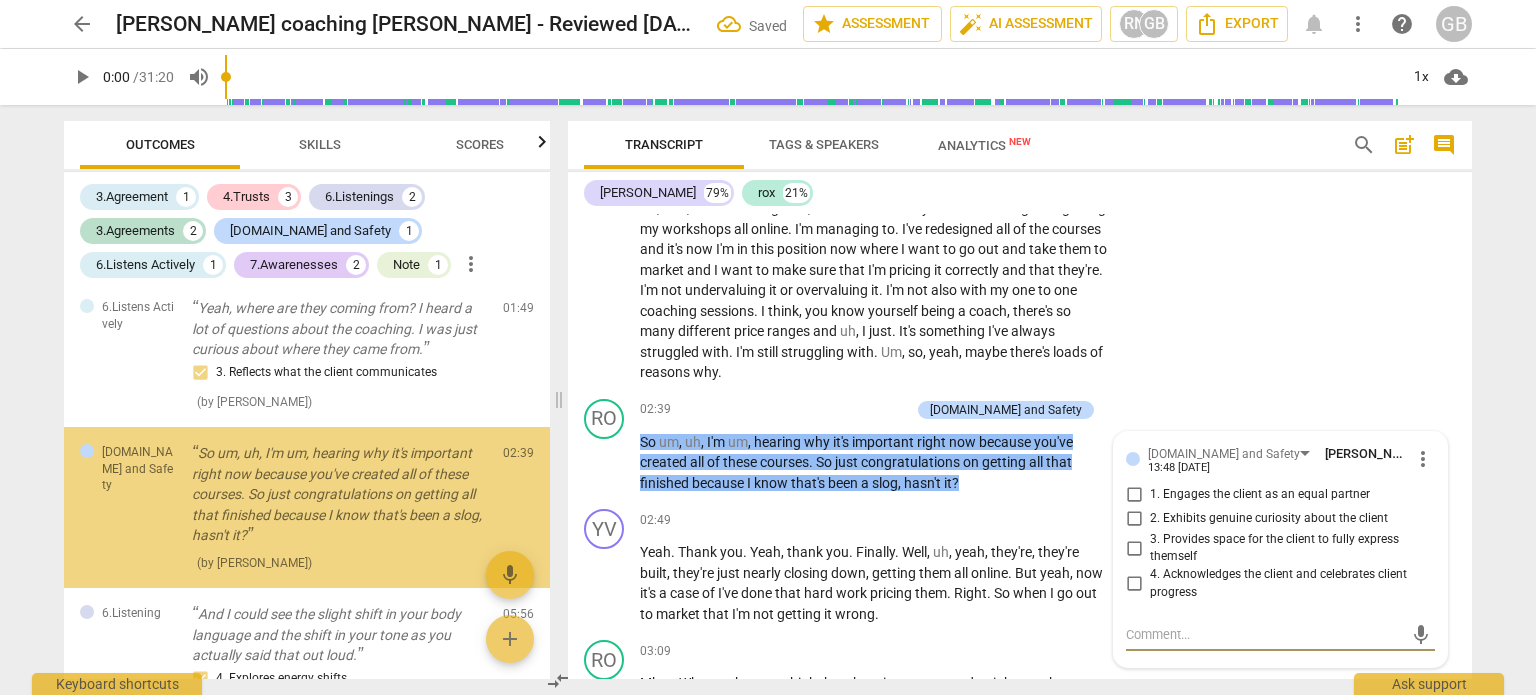 scroll, scrollTop: 675, scrollLeft: 0, axis: vertical 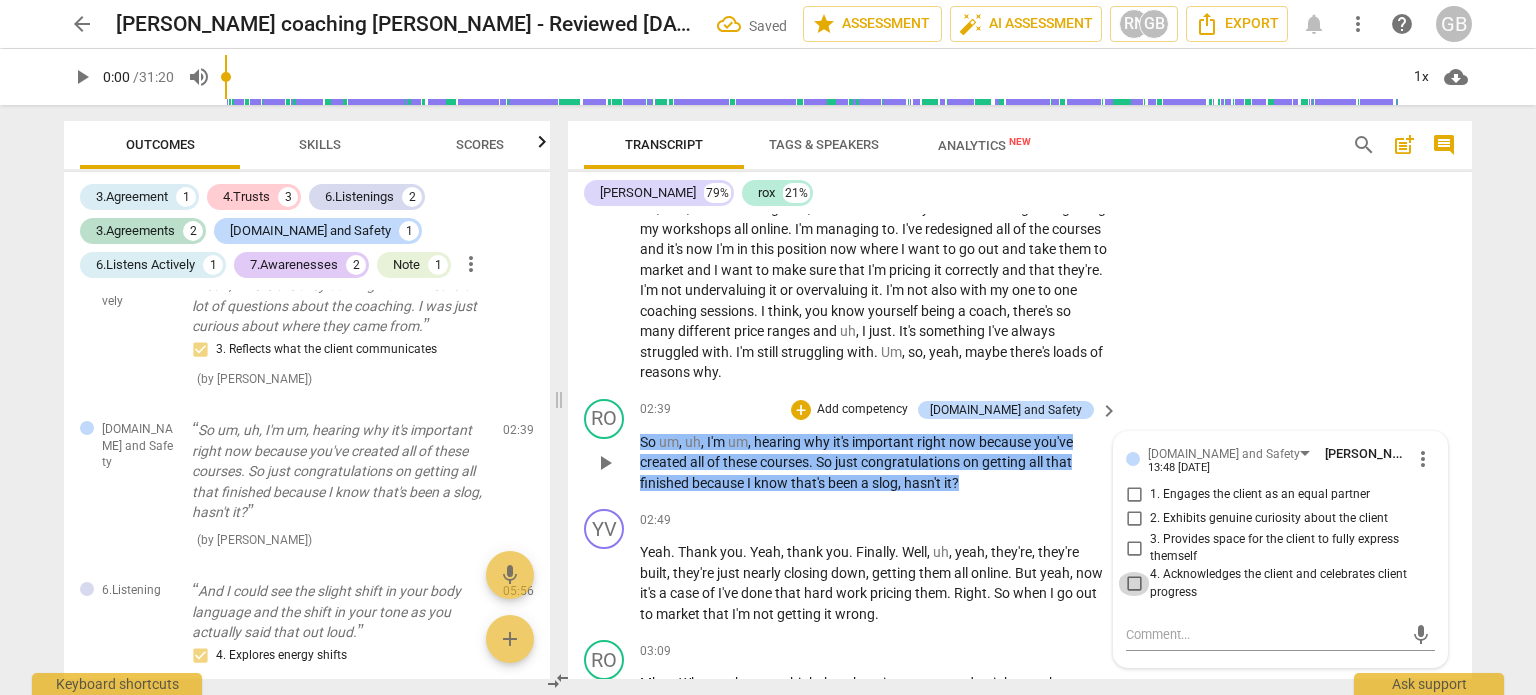 click on "4. Acknowledges the client and celebrates client progress" at bounding box center [1134, 584] 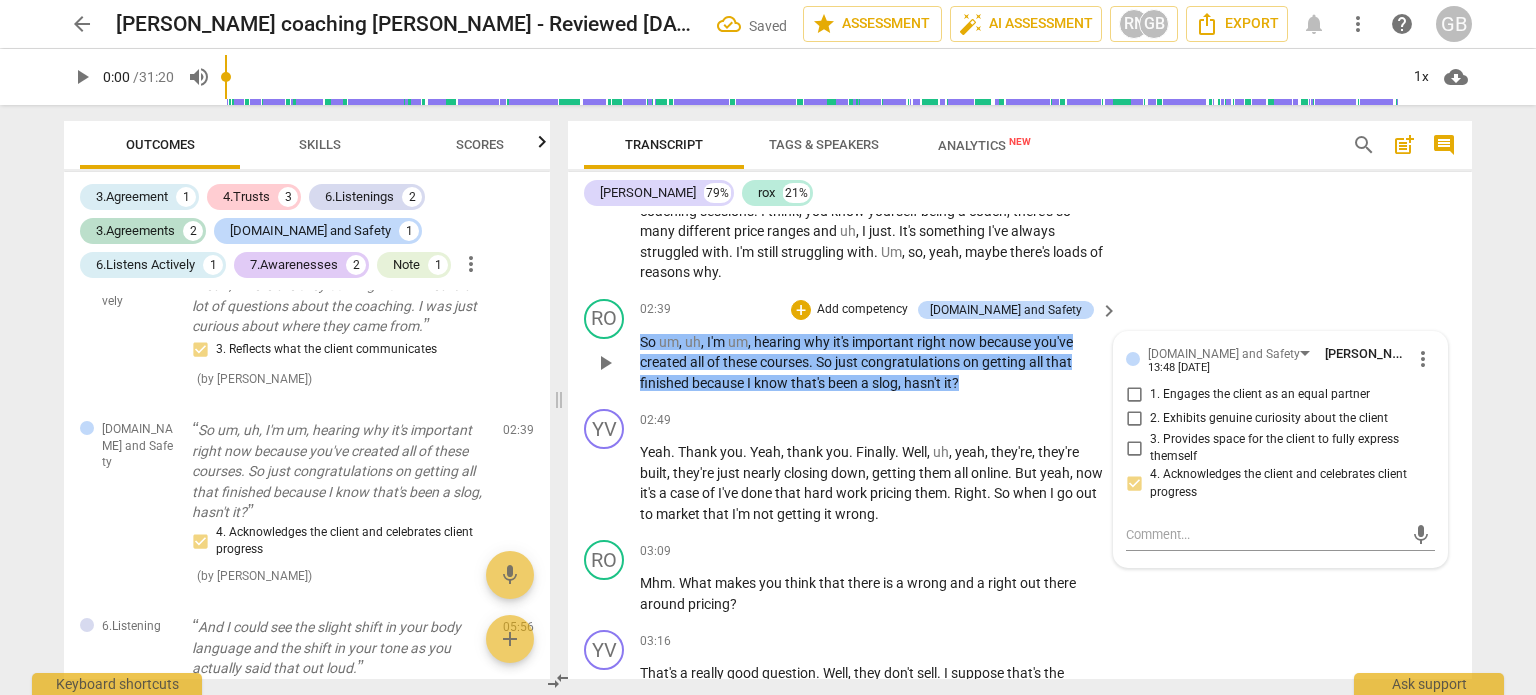 scroll, scrollTop: 1704, scrollLeft: 0, axis: vertical 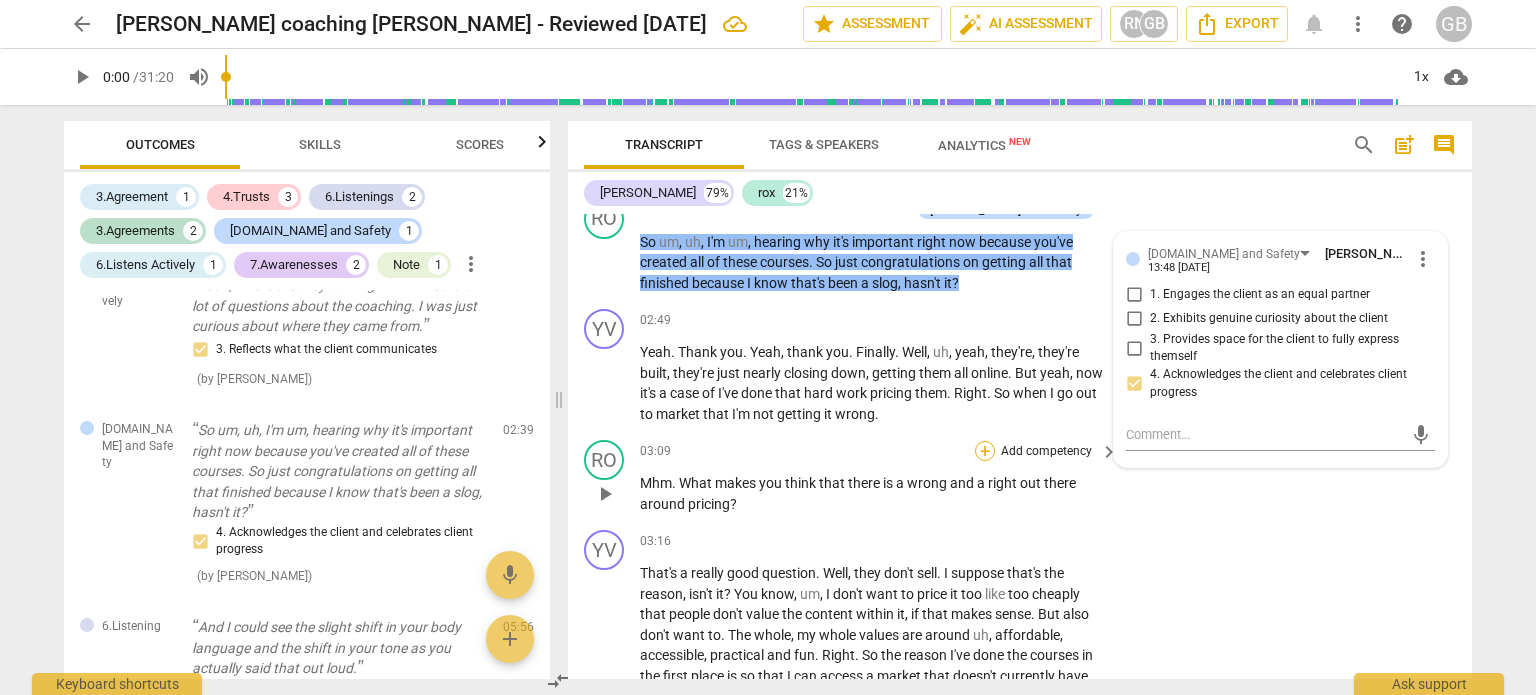 click on "+" at bounding box center (985, 451) 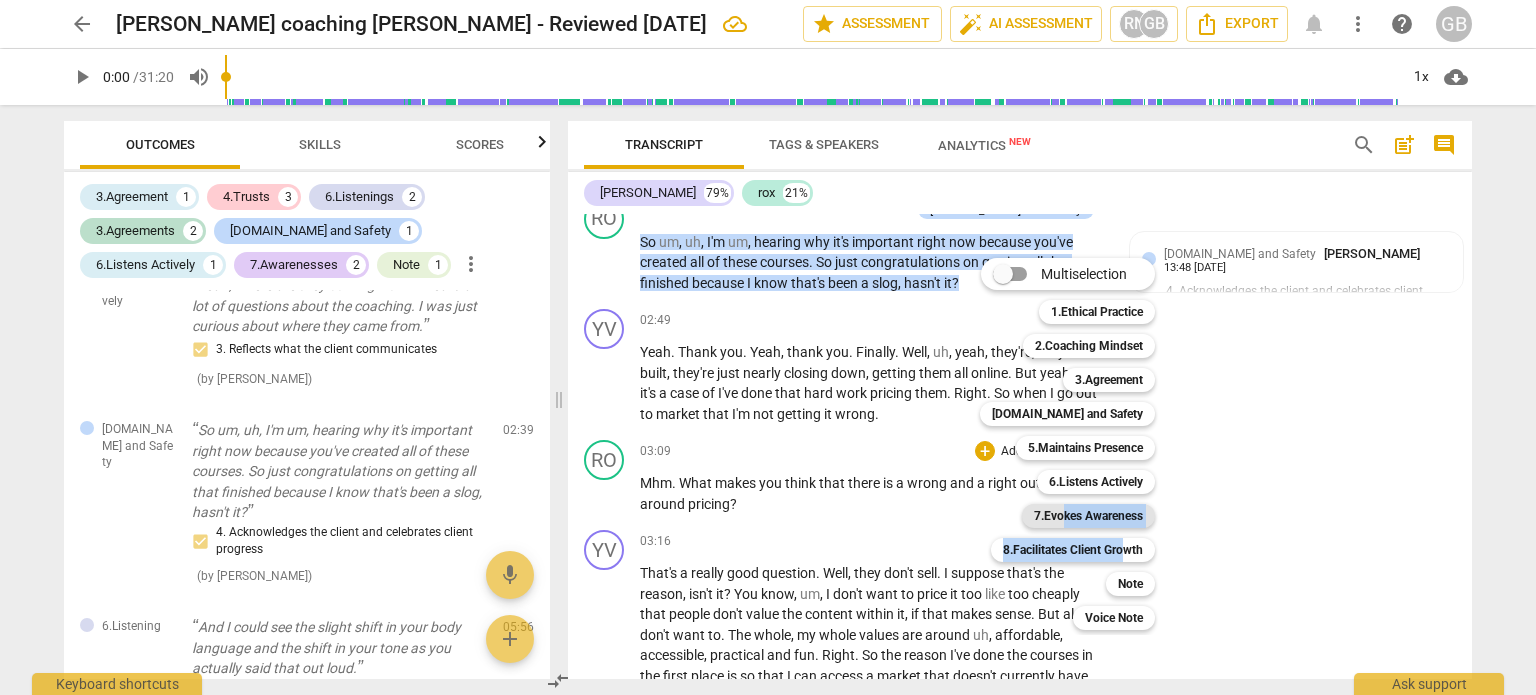 drag, startPoint x: 1120, startPoint y: 547, endPoint x: 1064, endPoint y: 506, distance: 69.40461 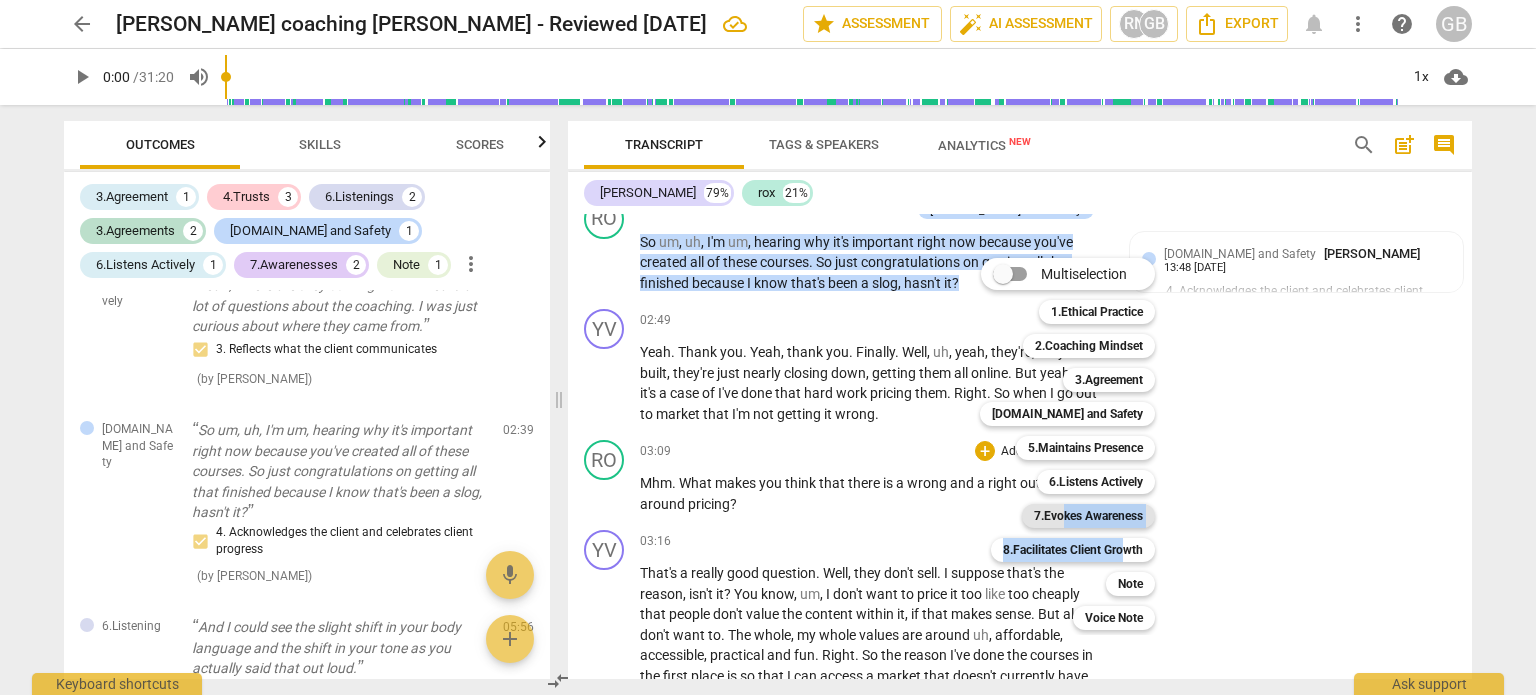 click on "Multiselection m 1.Ethical Practice 1 2.Coaching Mindset 2 3.Agreement 3 [DOMAIN_NAME] and Safety 4 5.Maintains Presence 5 6.Listens Actively 6 7.Evokes Awareness 7 8.Facilitates Client Growth 8 Note 9 Voice Note 0" at bounding box center (1082, 444) 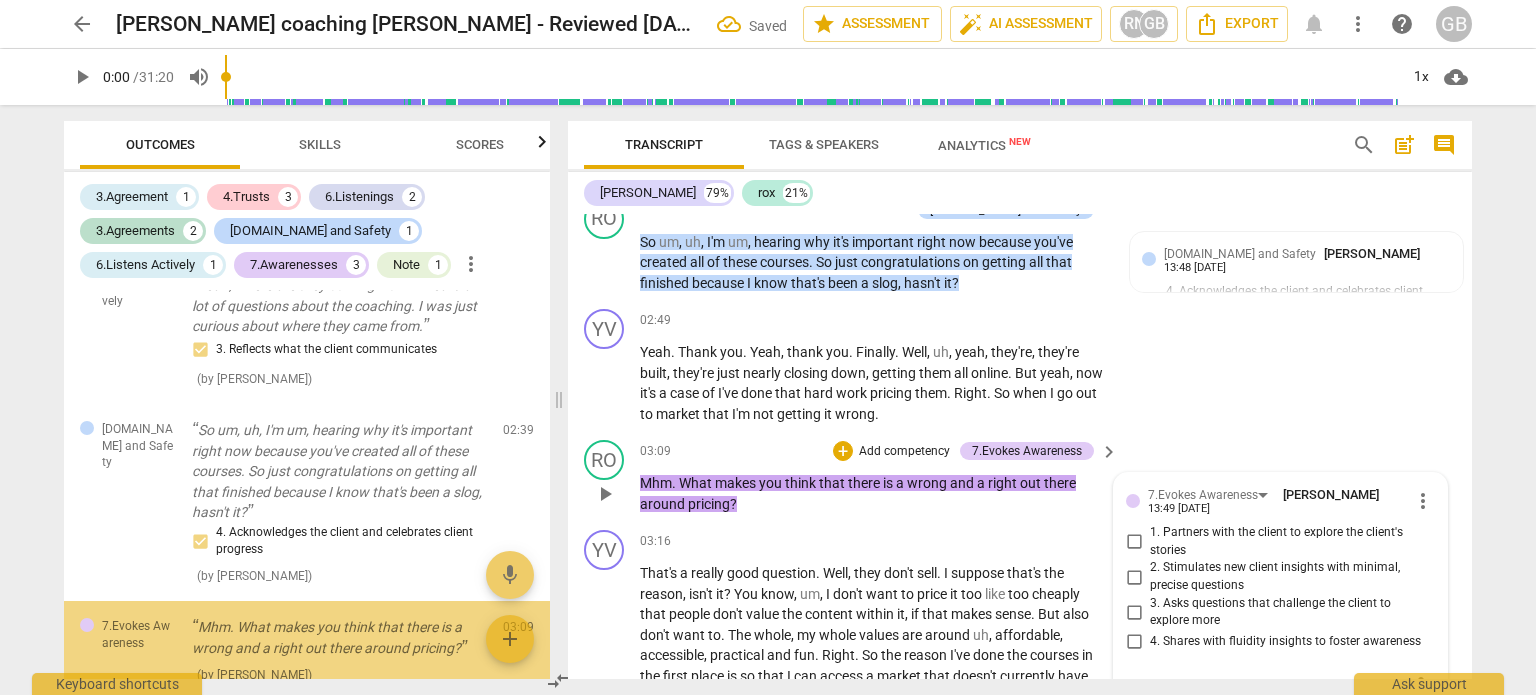 scroll, scrollTop: 1713, scrollLeft: 0, axis: vertical 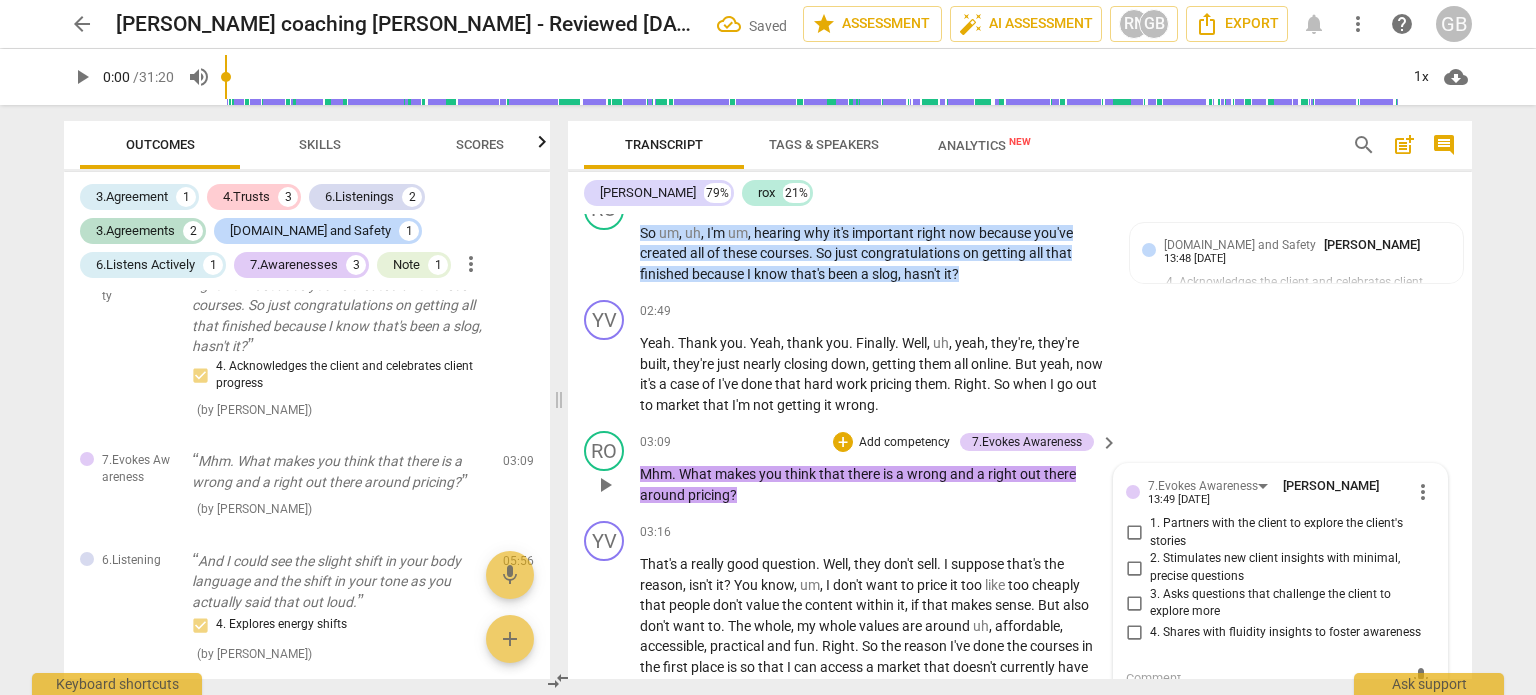 click on "2. Stimulates new client insights with minimal, precise questions" at bounding box center (1134, 568) 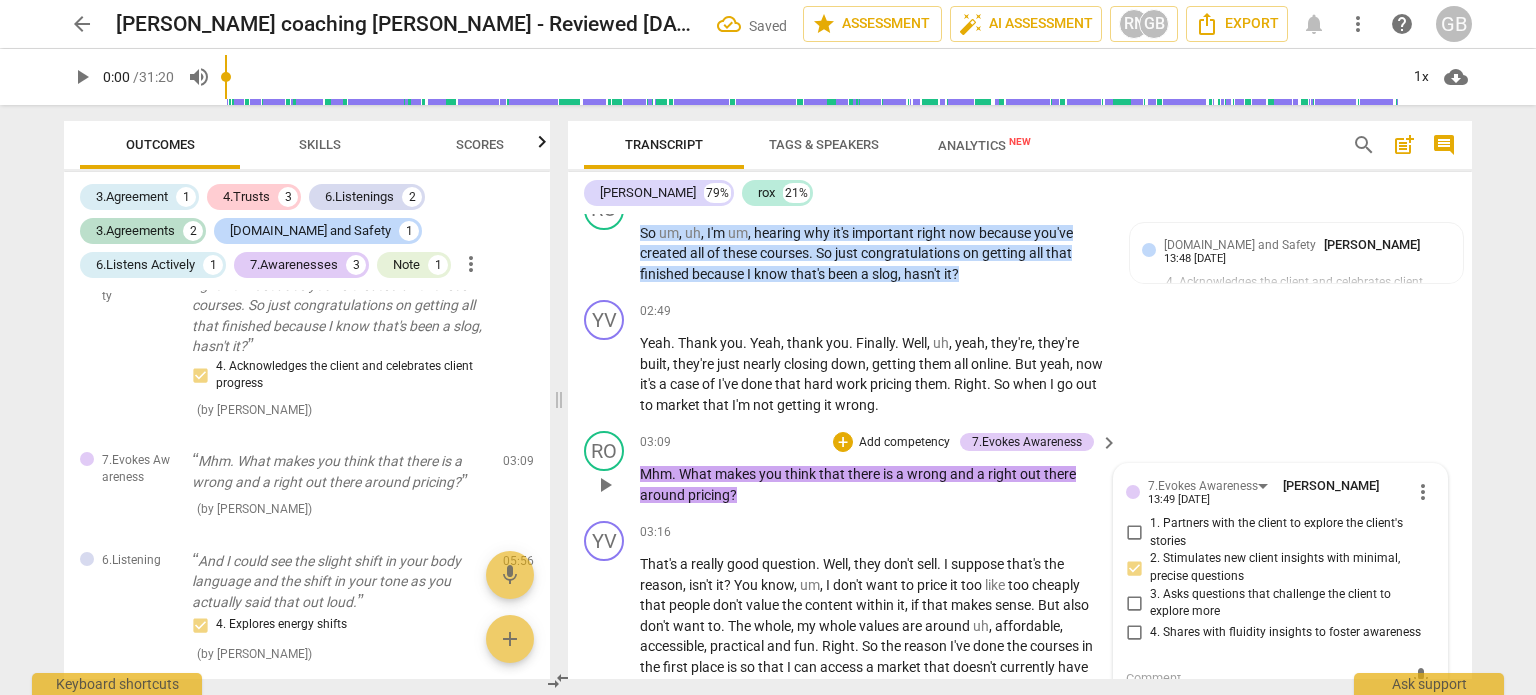 click on "1. Partners with the client to explore the client's stories" at bounding box center (1134, 533) 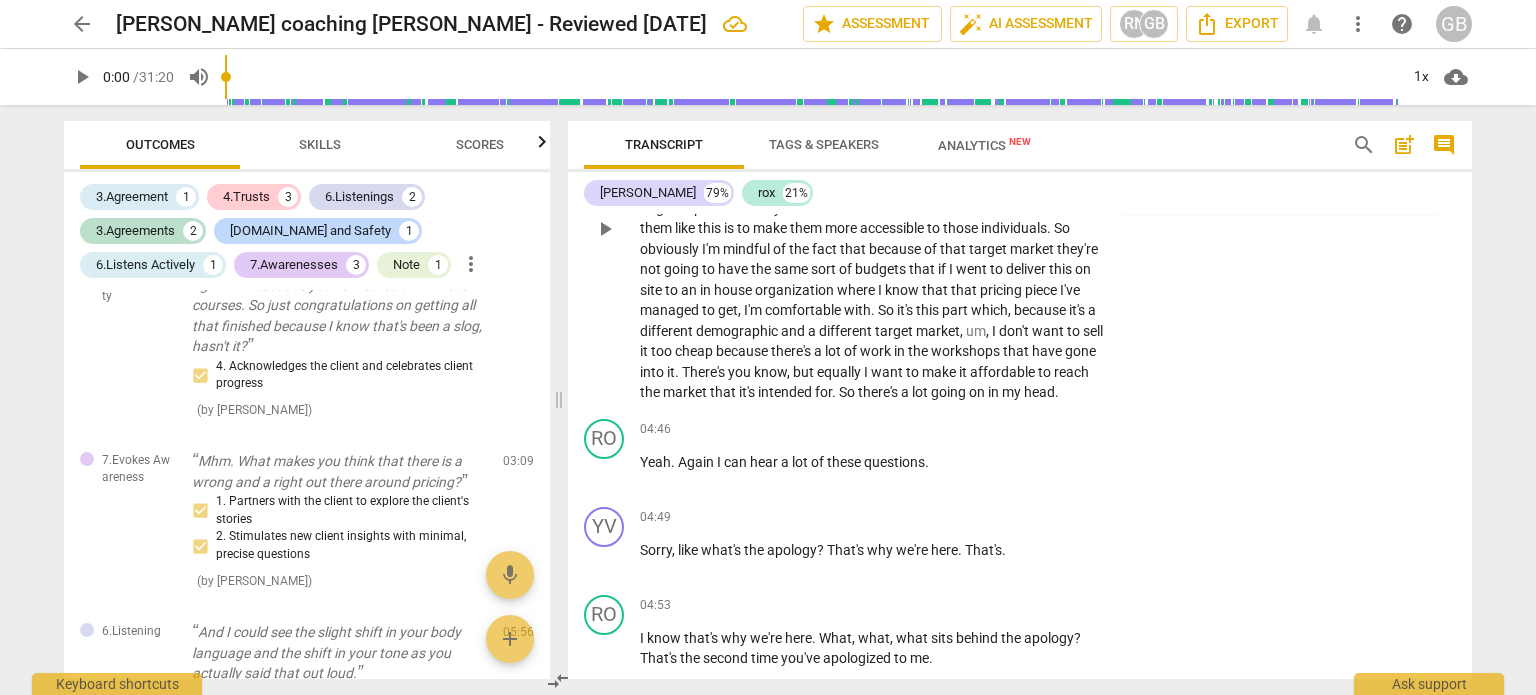 scroll, scrollTop: 2313, scrollLeft: 0, axis: vertical 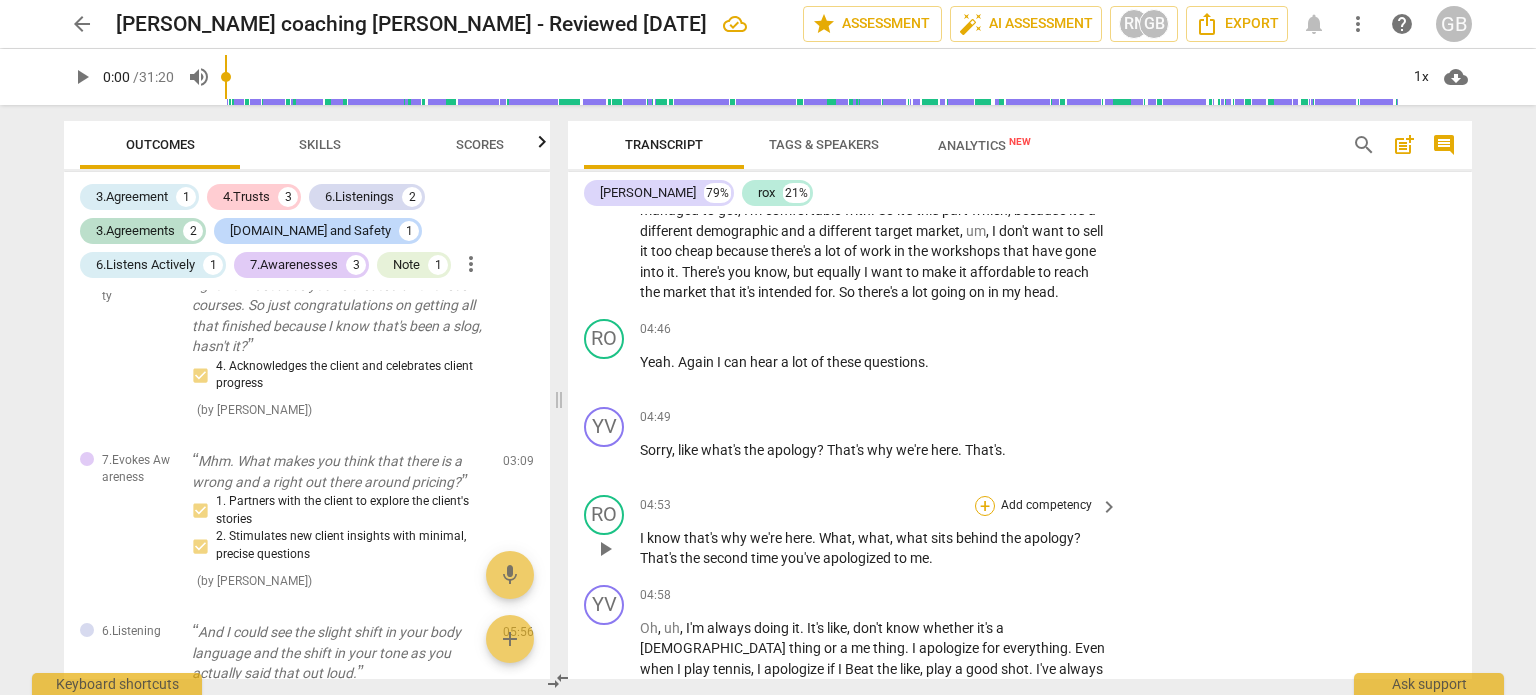 click on "+" at bounding box center [985, 506] 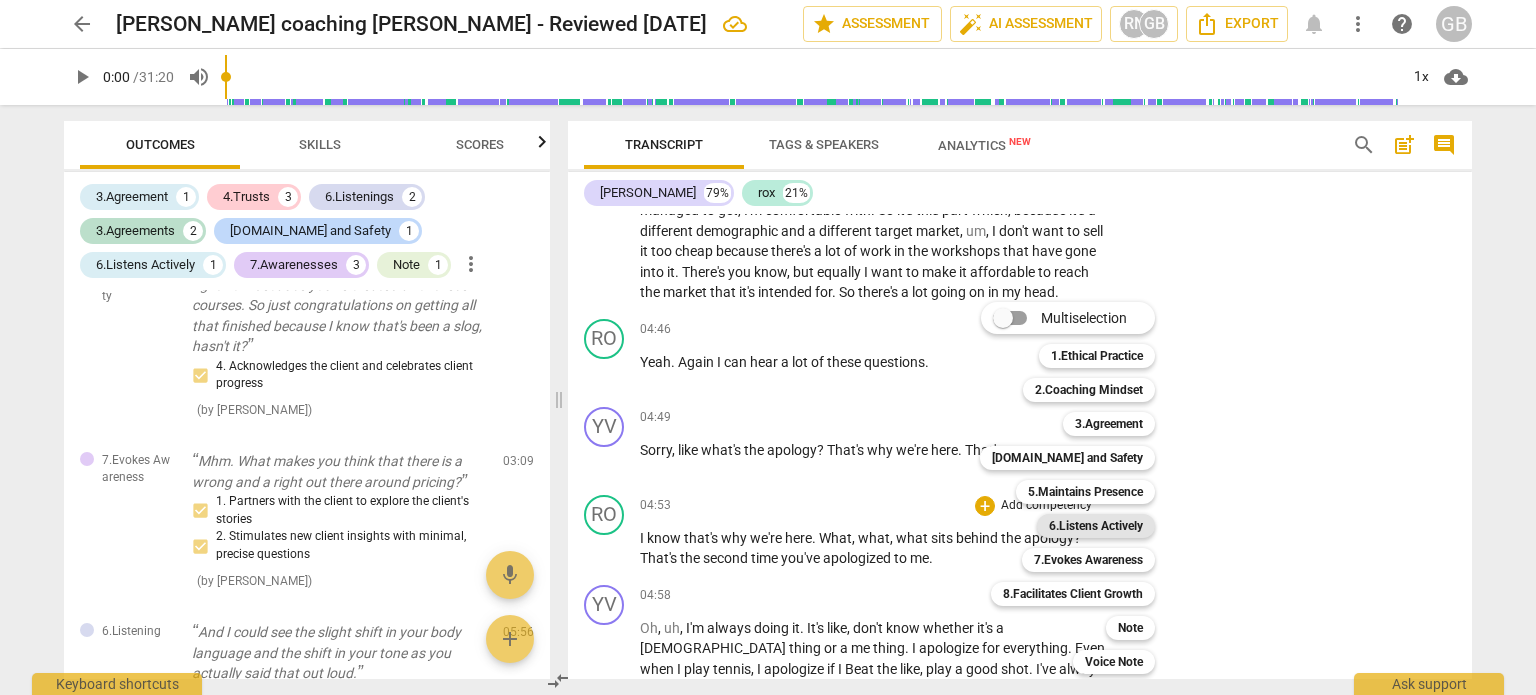 click on "6.Listens Actively" at bounding box center (1096, 526) 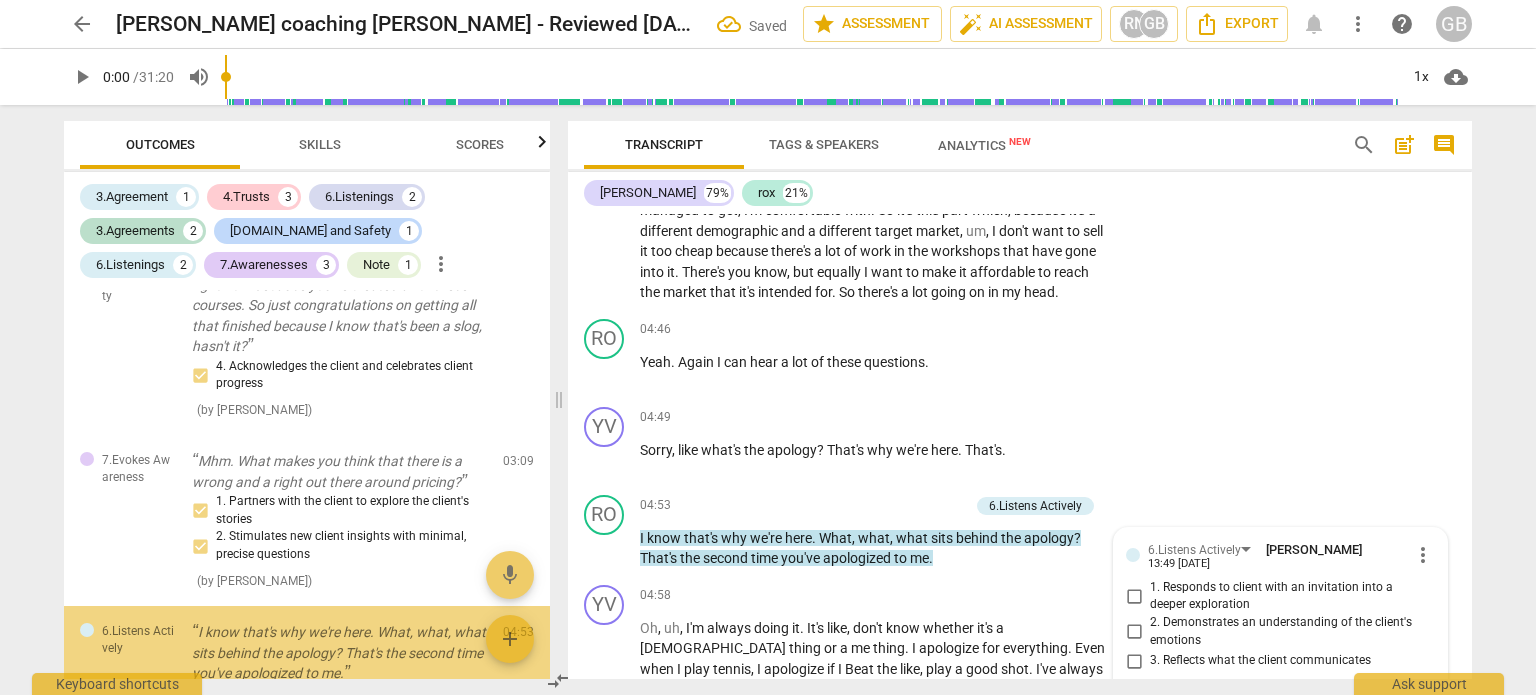 scroll, scrollTop: 2564, scrollLeft: 0, axis: vertical 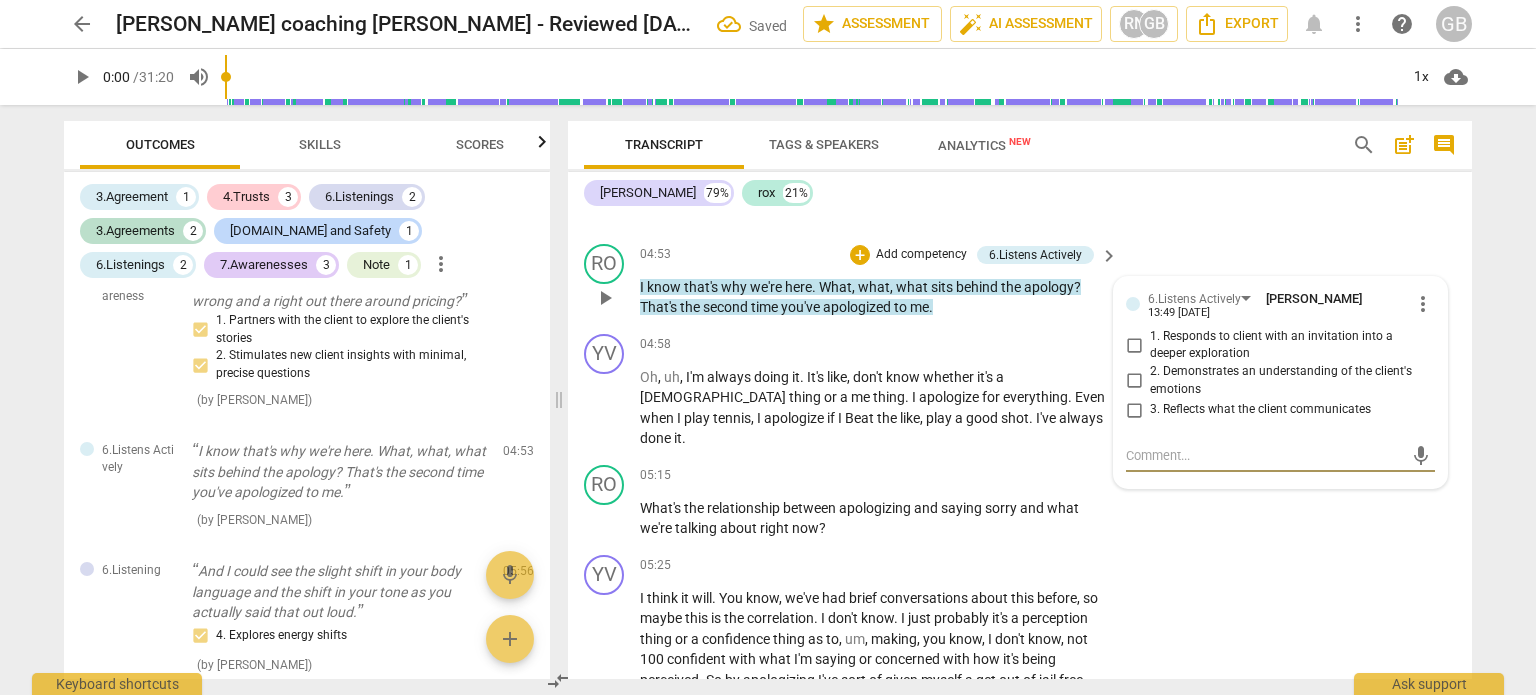 click on "3. Reflects what the client communicates" at bounding box center (1134, 410) 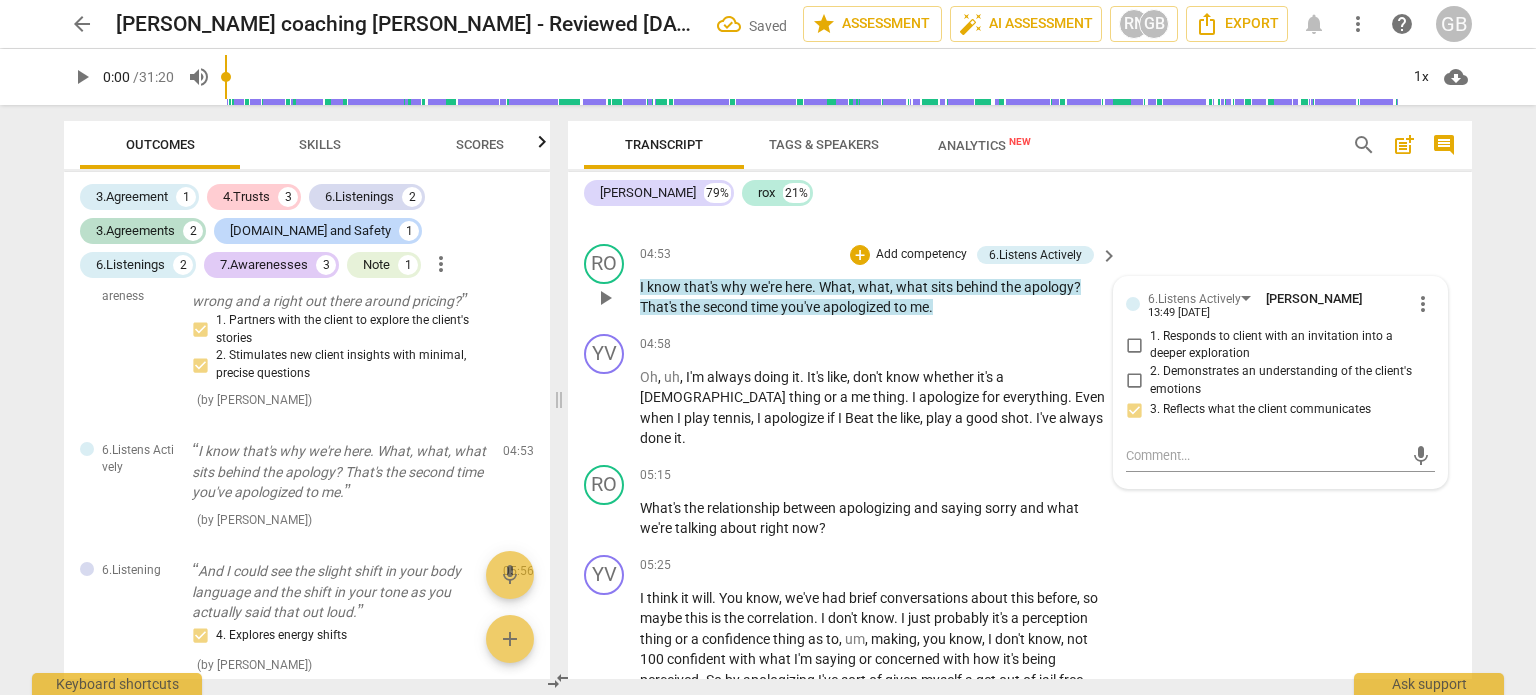 click on "1. Responds to client with an invitation into a deeper exploration" at bounding box center [1134, 345] 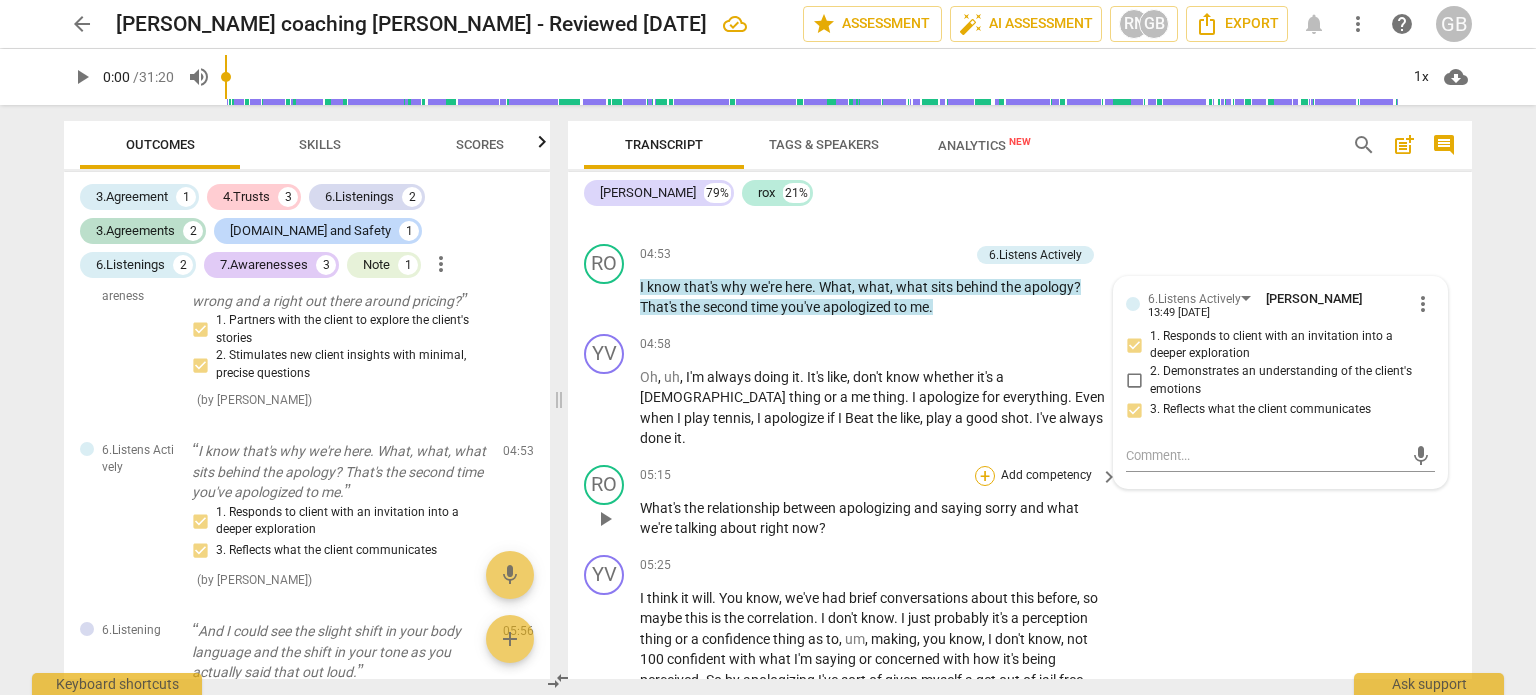 click on "+" at bounding box center [985, 476] 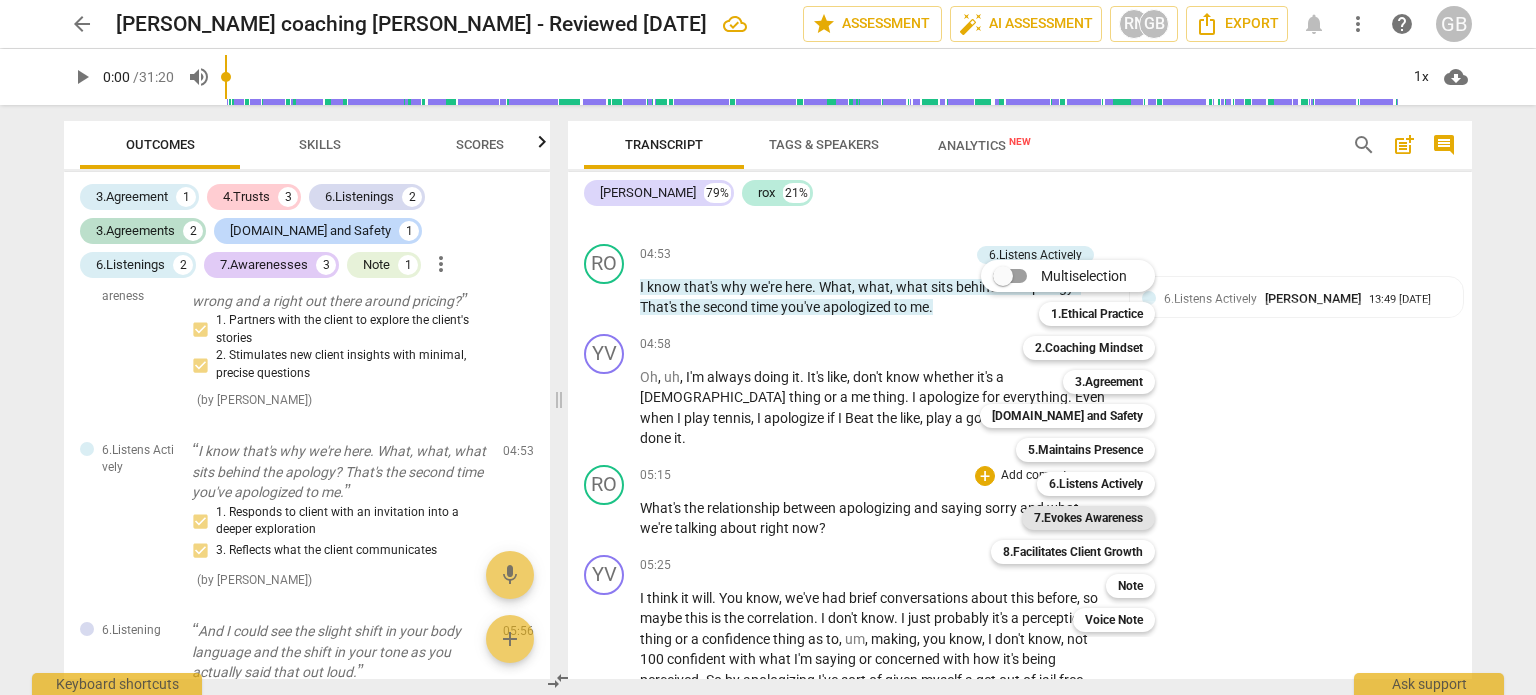 click on "7.Evokes Awareness" at bounding box center [1088, 518] 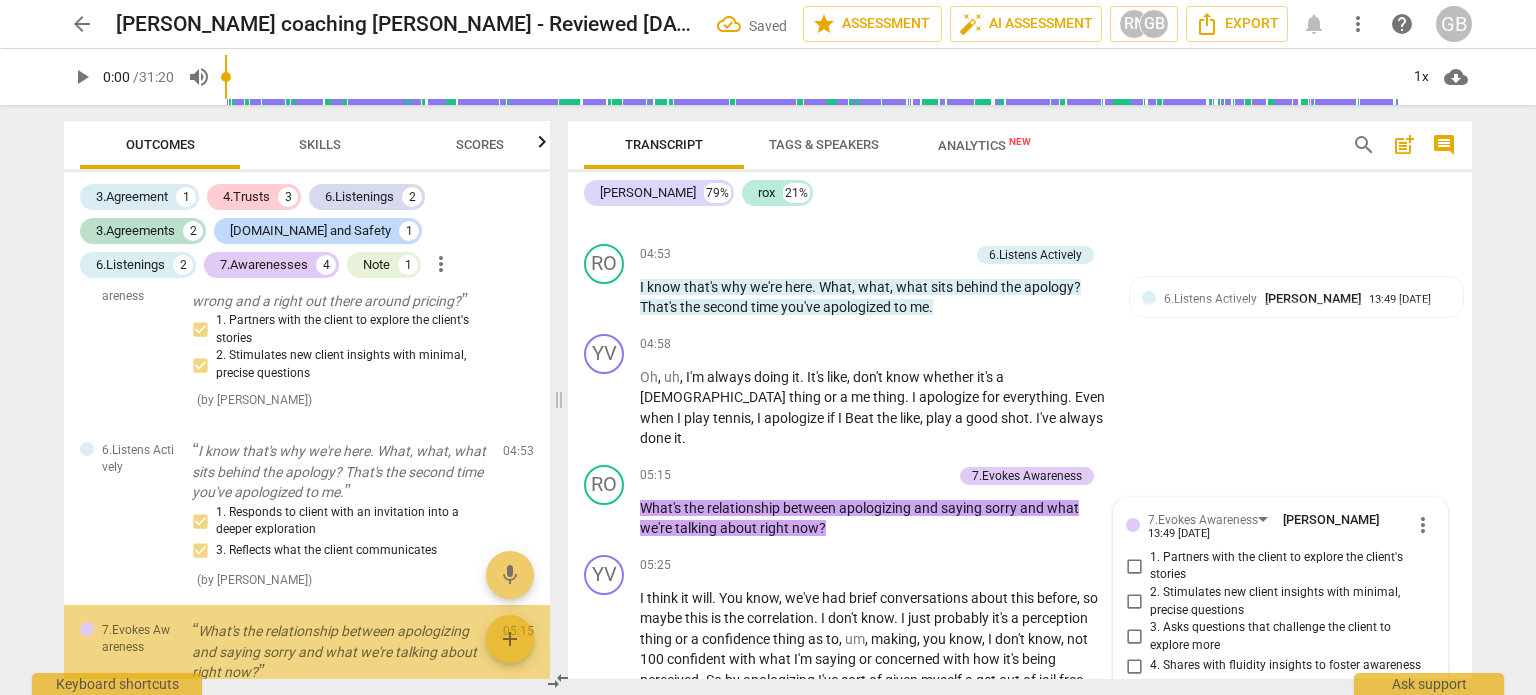scroll, scrollTop: 2576, scrollLeft: 0, axis: vertical 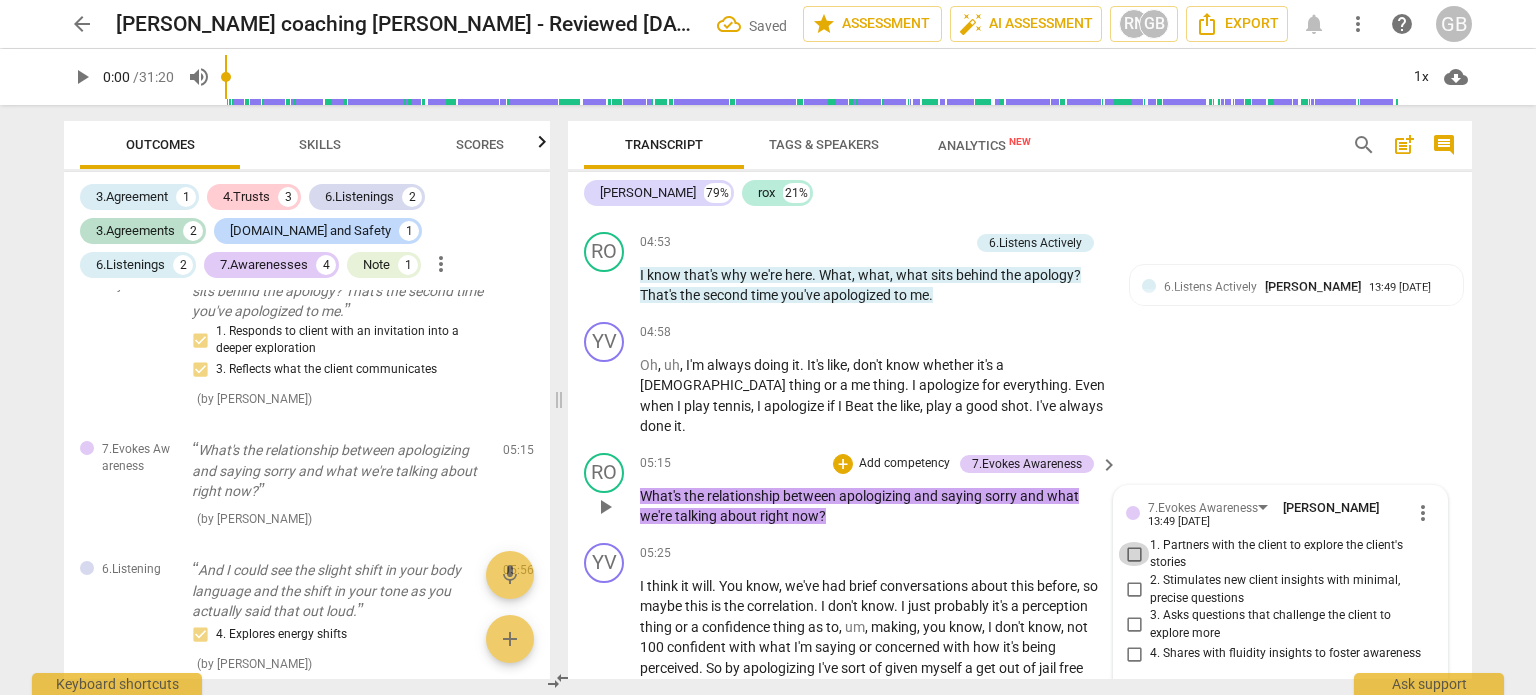 click on "1. Partners with the client to explore the client's stories" at bounding box center [1134, 554] 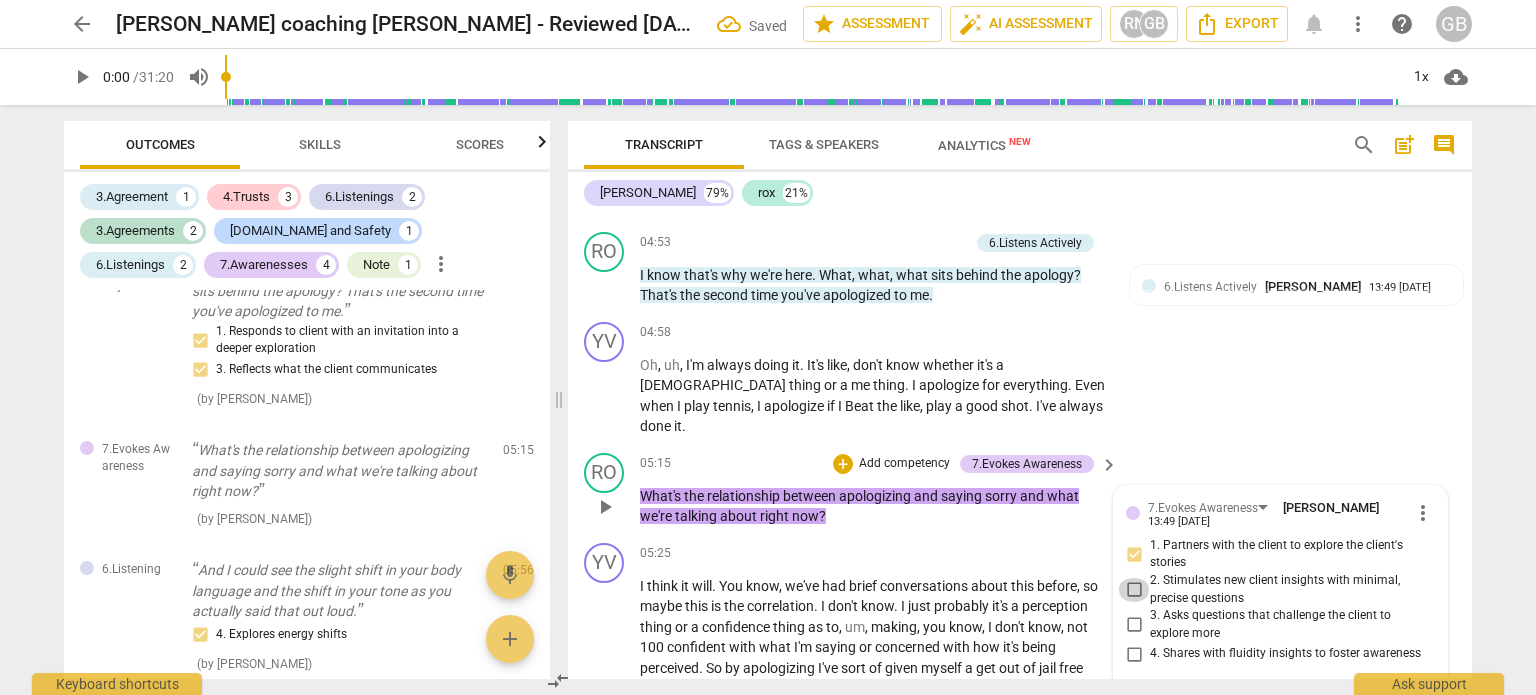 click on "2. Stimulates new client insights with minimal, precise questions" at bounding box center (1134, 590) 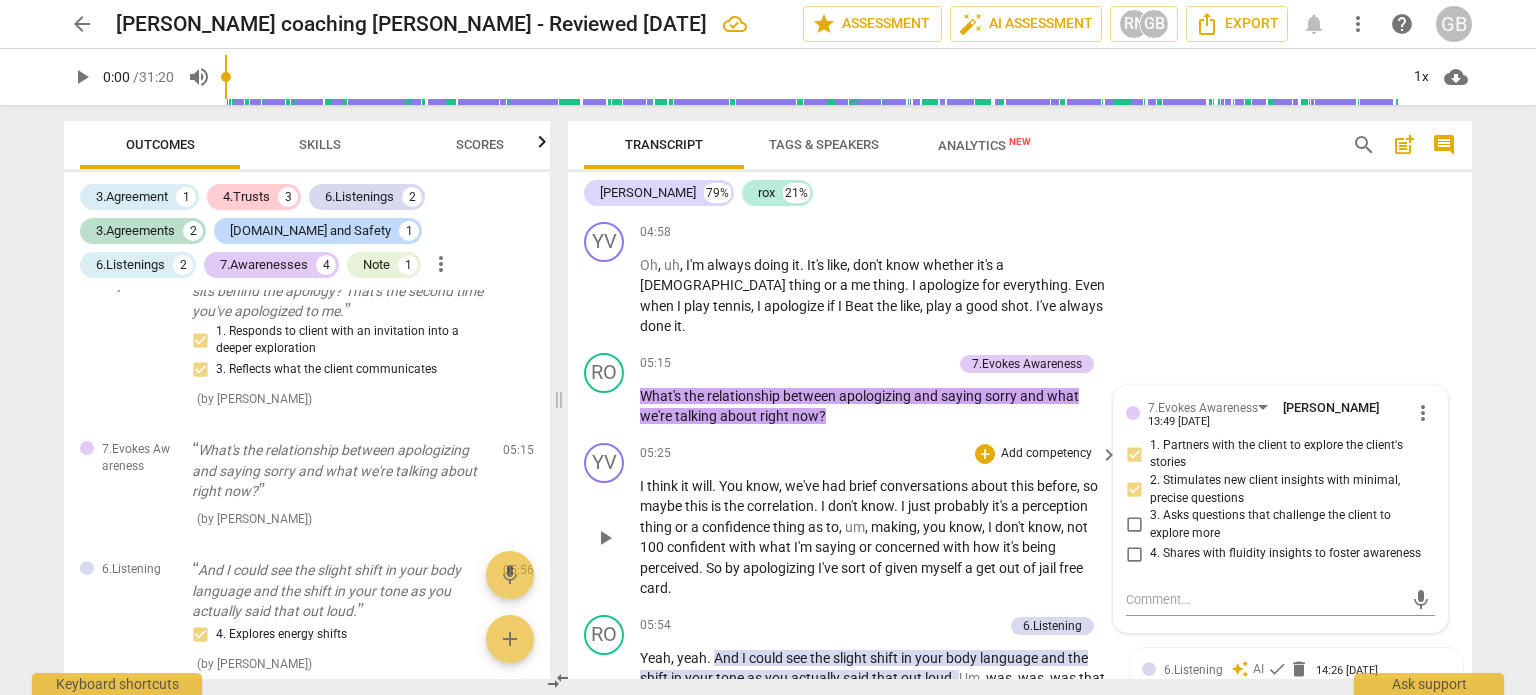 scroll, scrollTop: 2776, scrollLeft: 0, axis: vertical 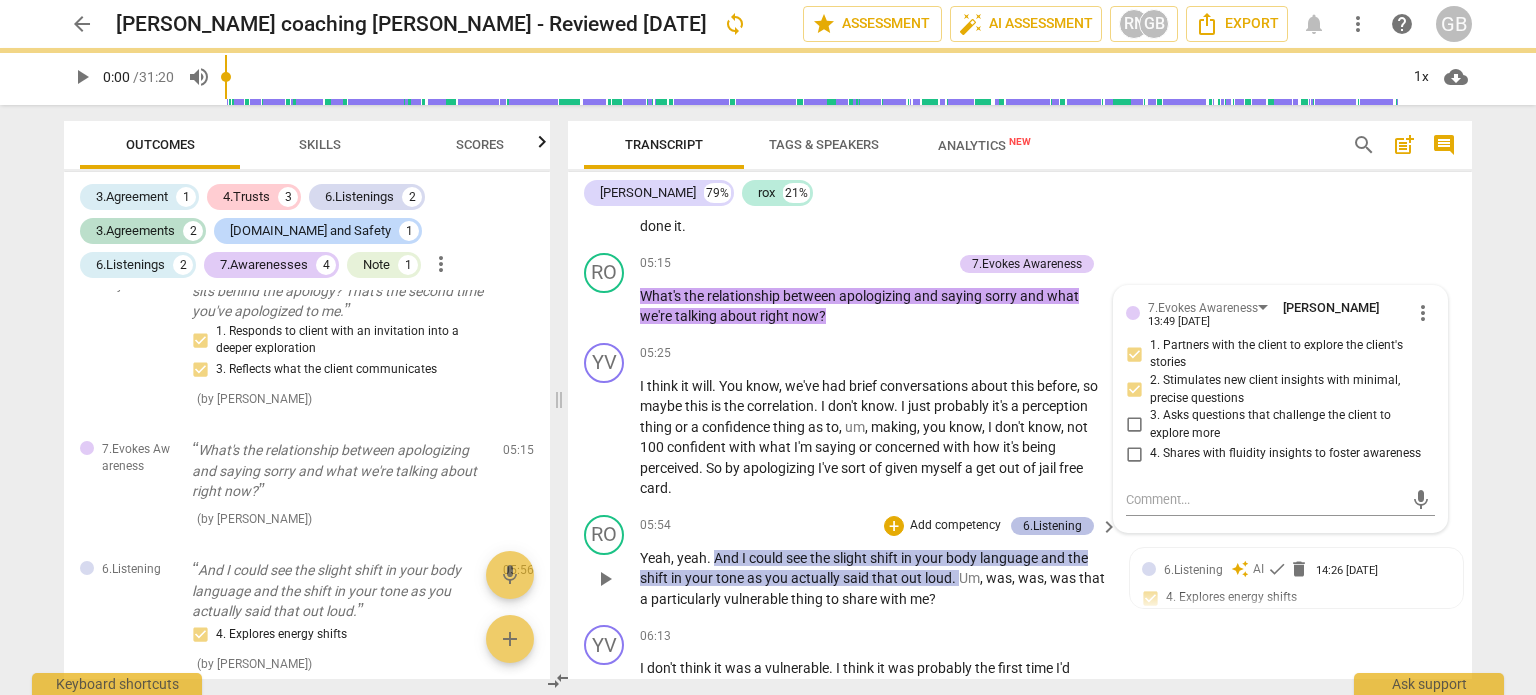 click on "6.Listening" at bounding box center [1052, 526] 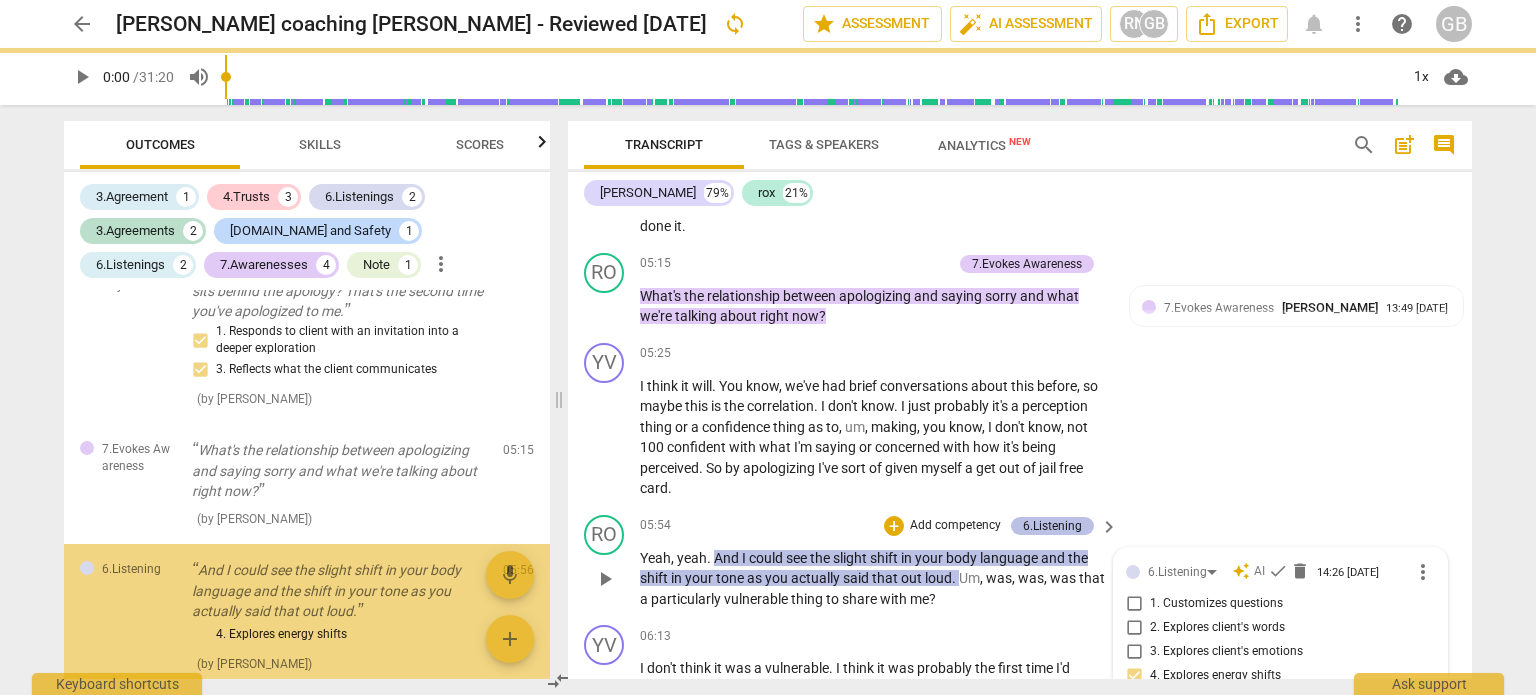 scroll, scrollTop: 3093, scrollLeft: 0, axis: vertical 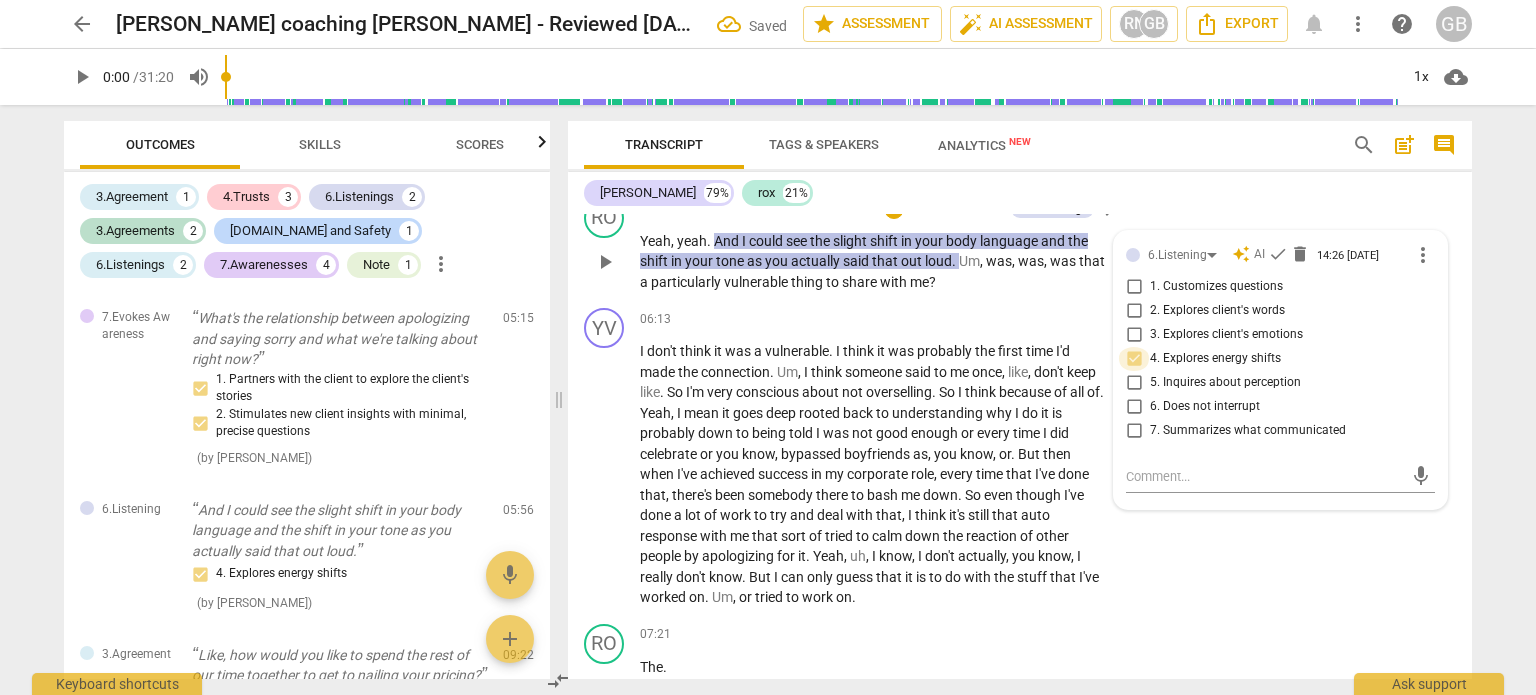 click on "4. Explores energy shifts" at bounding box center [1134, 359] 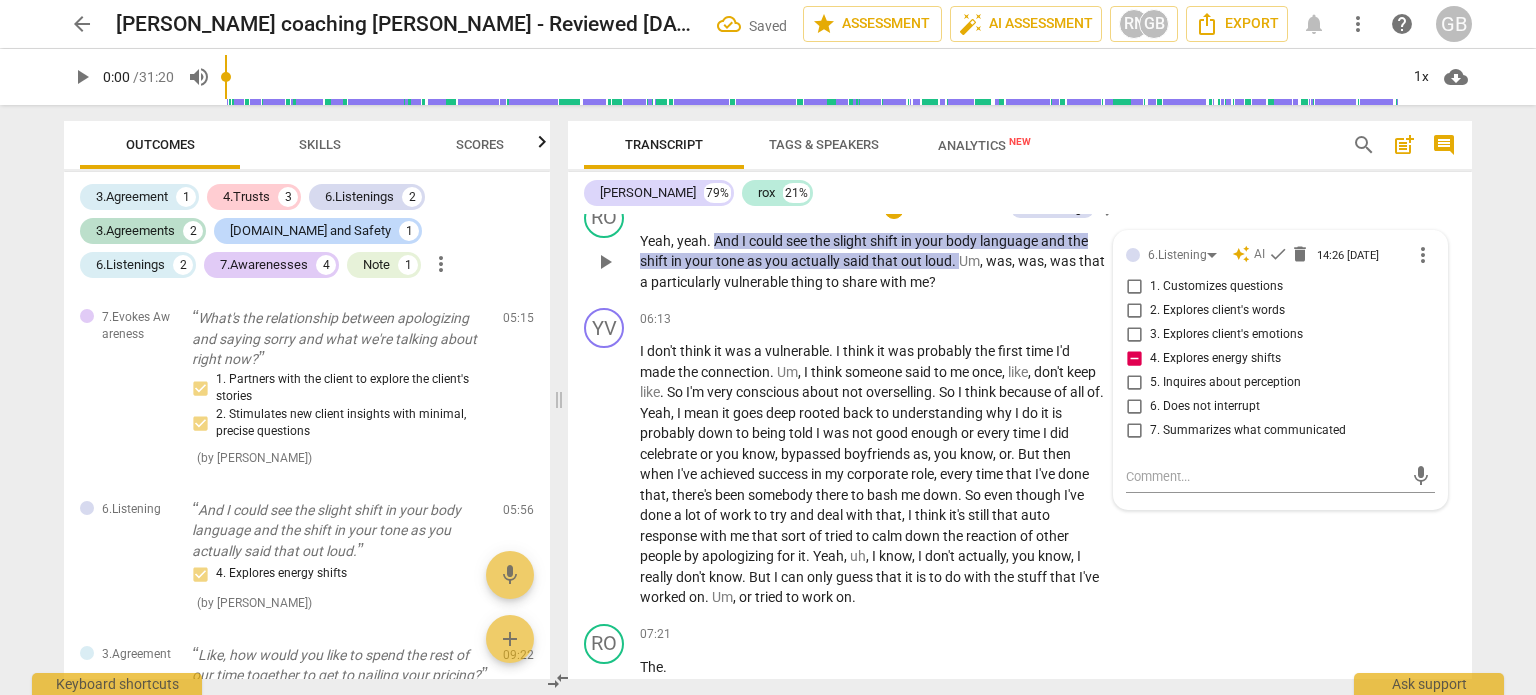 click on "4. Explores energy shifts" at bounding box center [1134, 359] 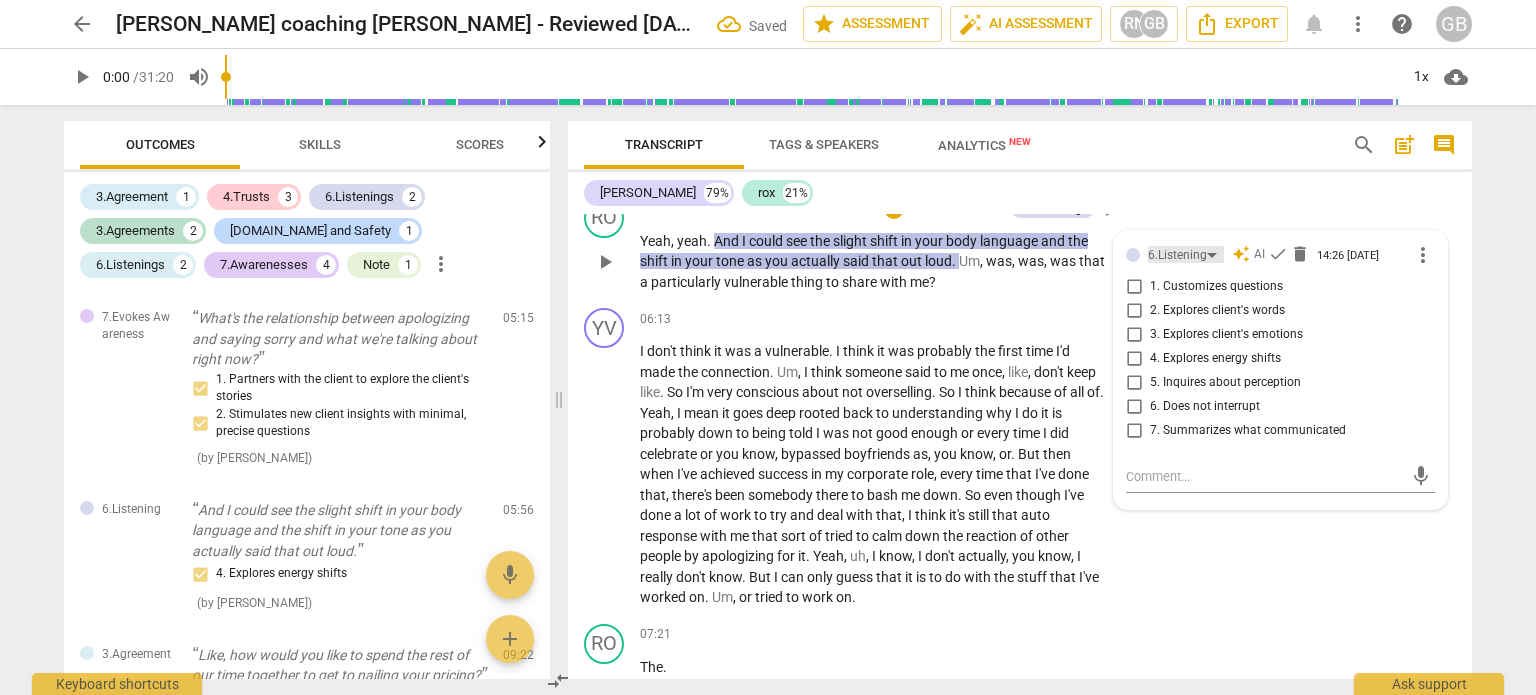 click on "6.Listening" at bounding box center [1177, 255] 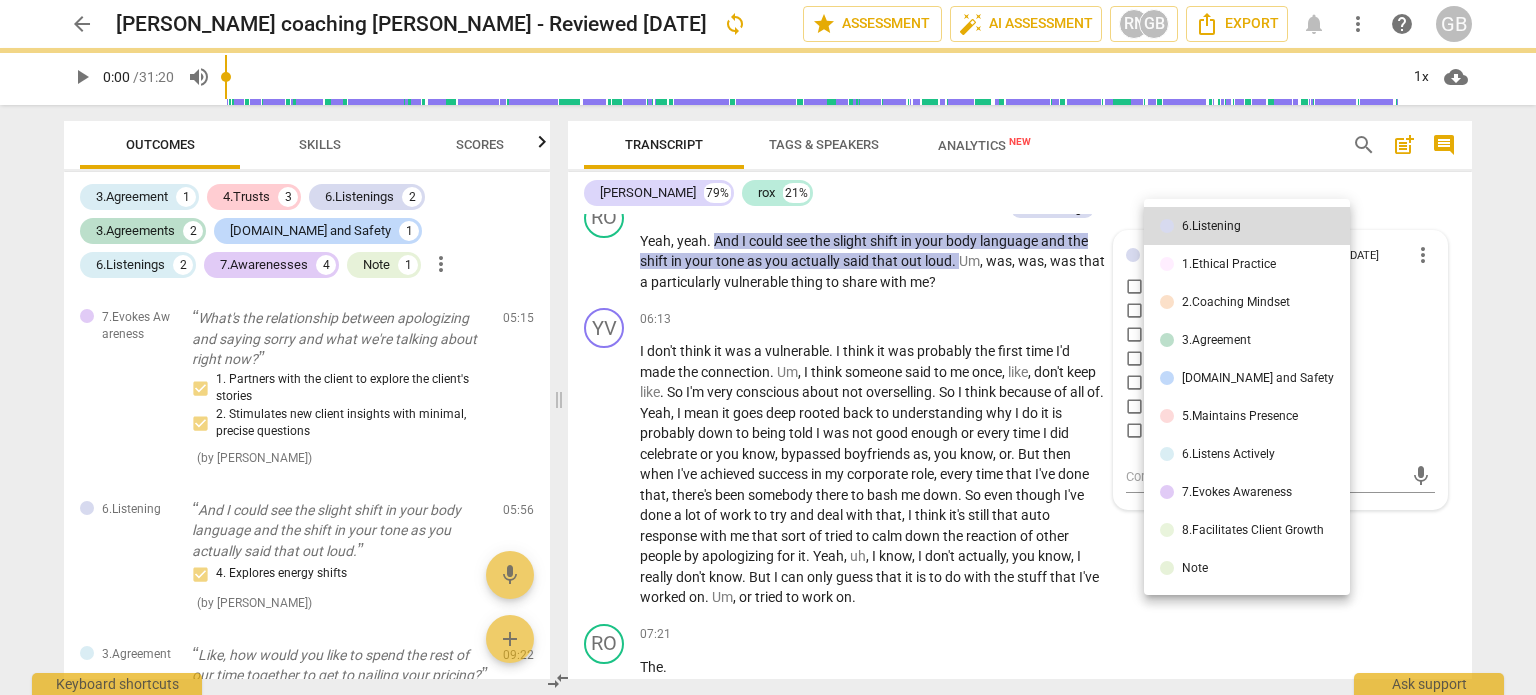 click on "Note" at bounding box center [1247, 568] 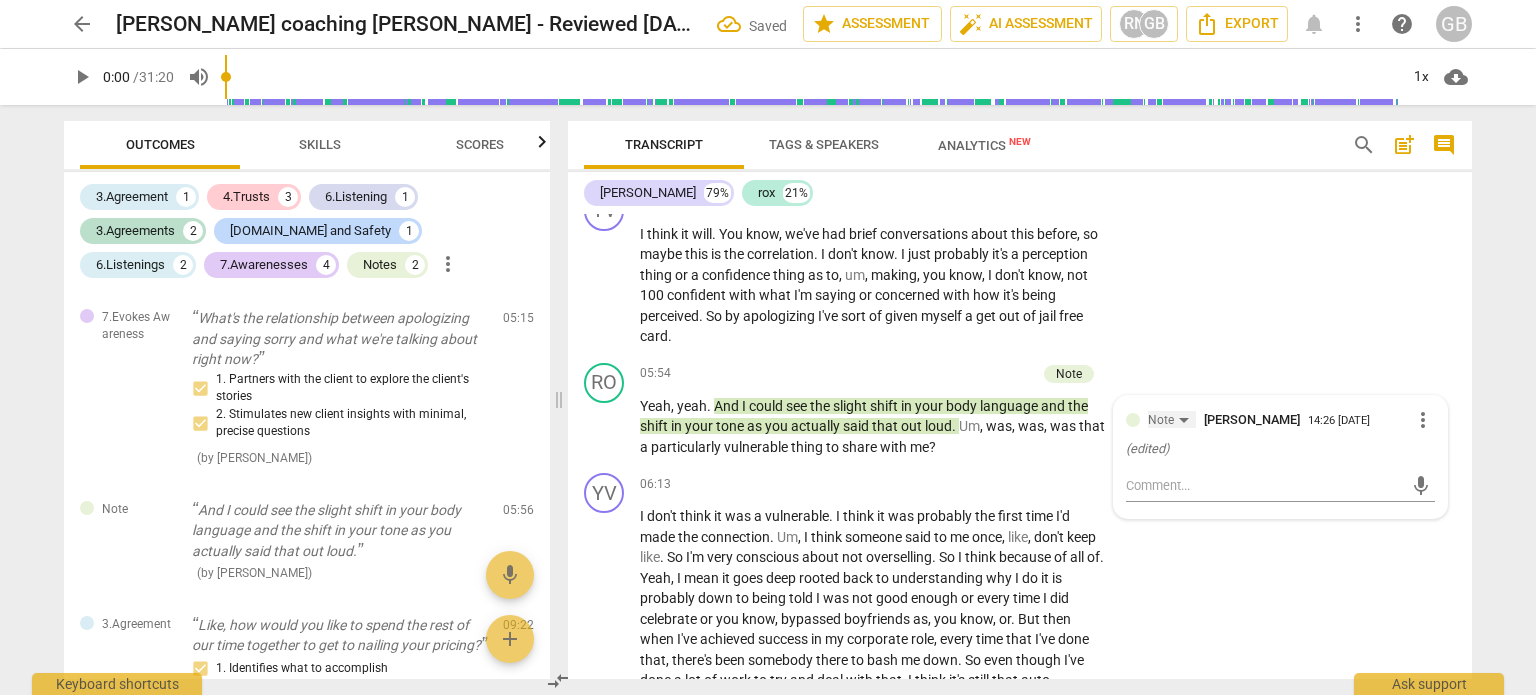 scroll, scrollTop: 2893, scrollLeft: 0, axis: vertical 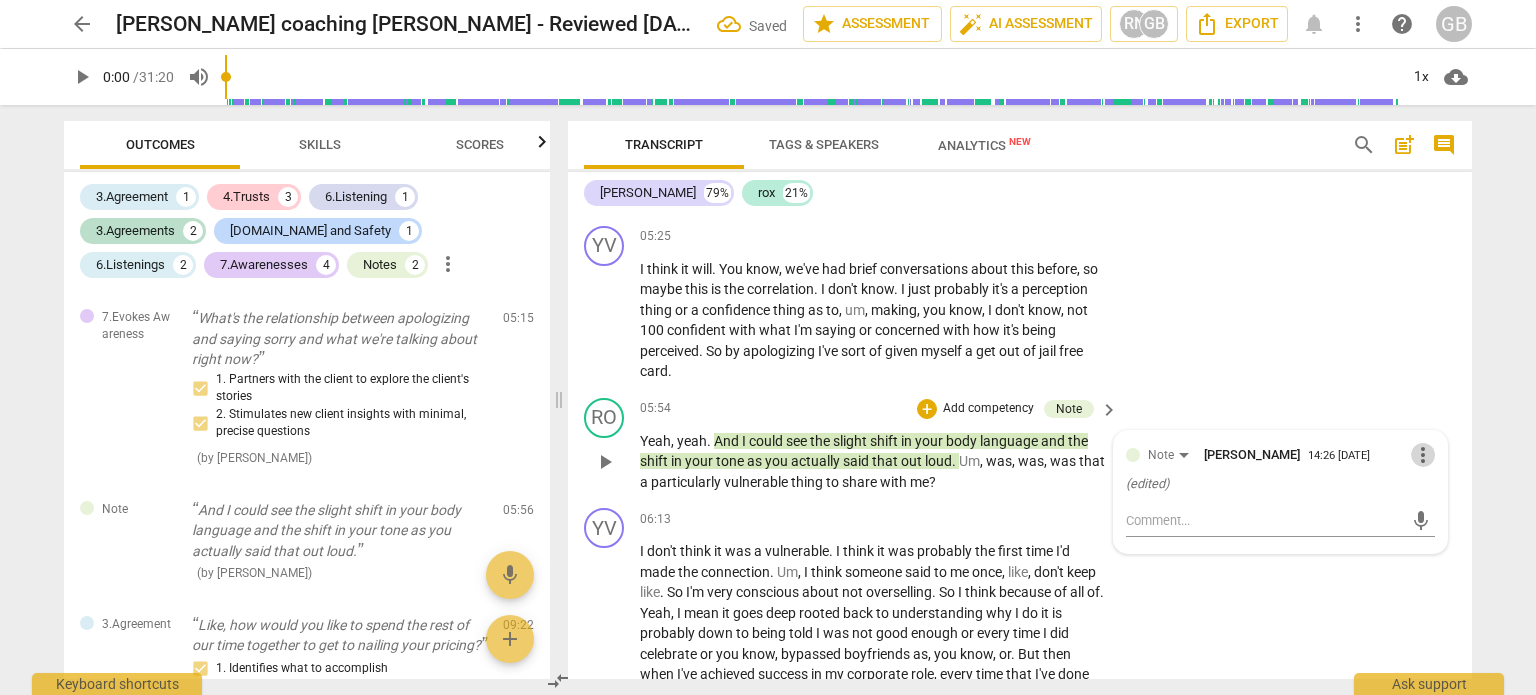 click on "more_vert" at bounding box center [1423, 455] 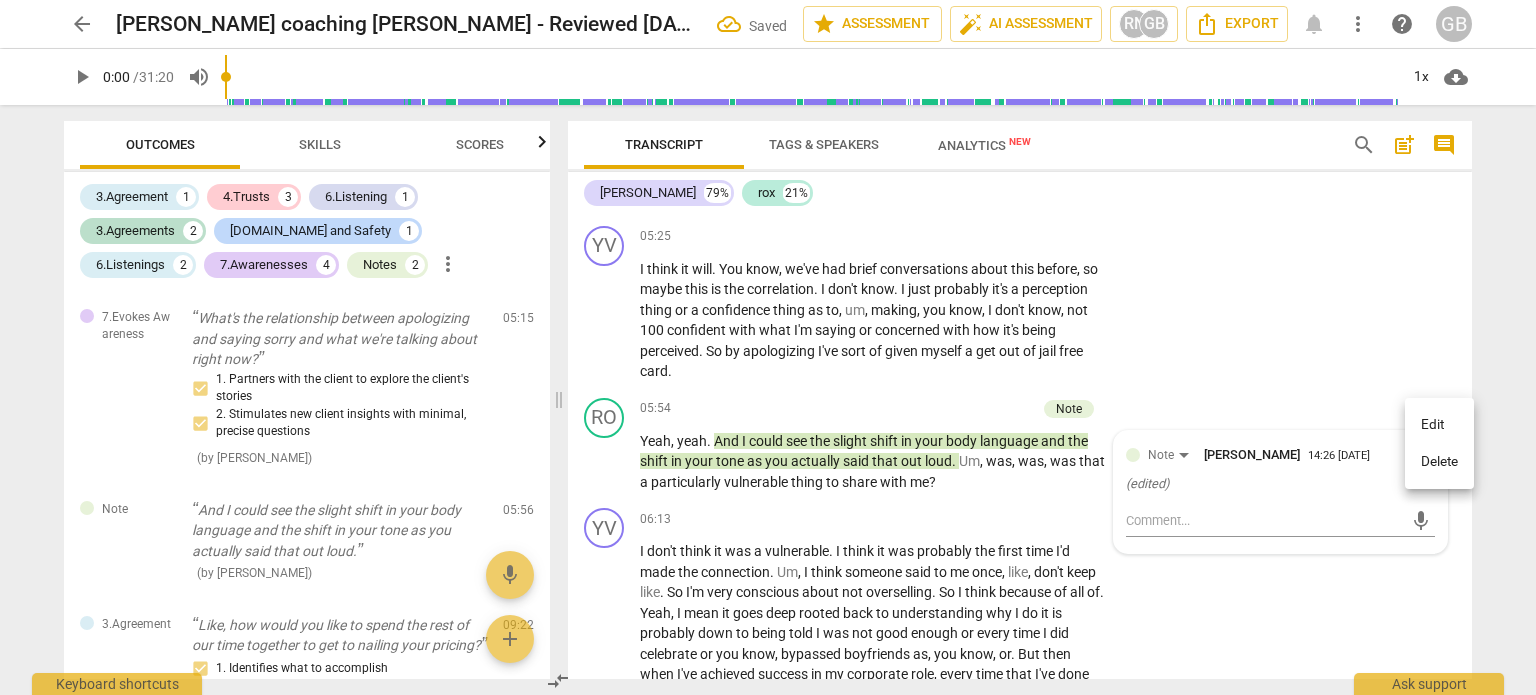 drag, startPoint x: 1432, startPoint y: 461, endPoint x: 855, endPoint y: 70, distance: 697.00073 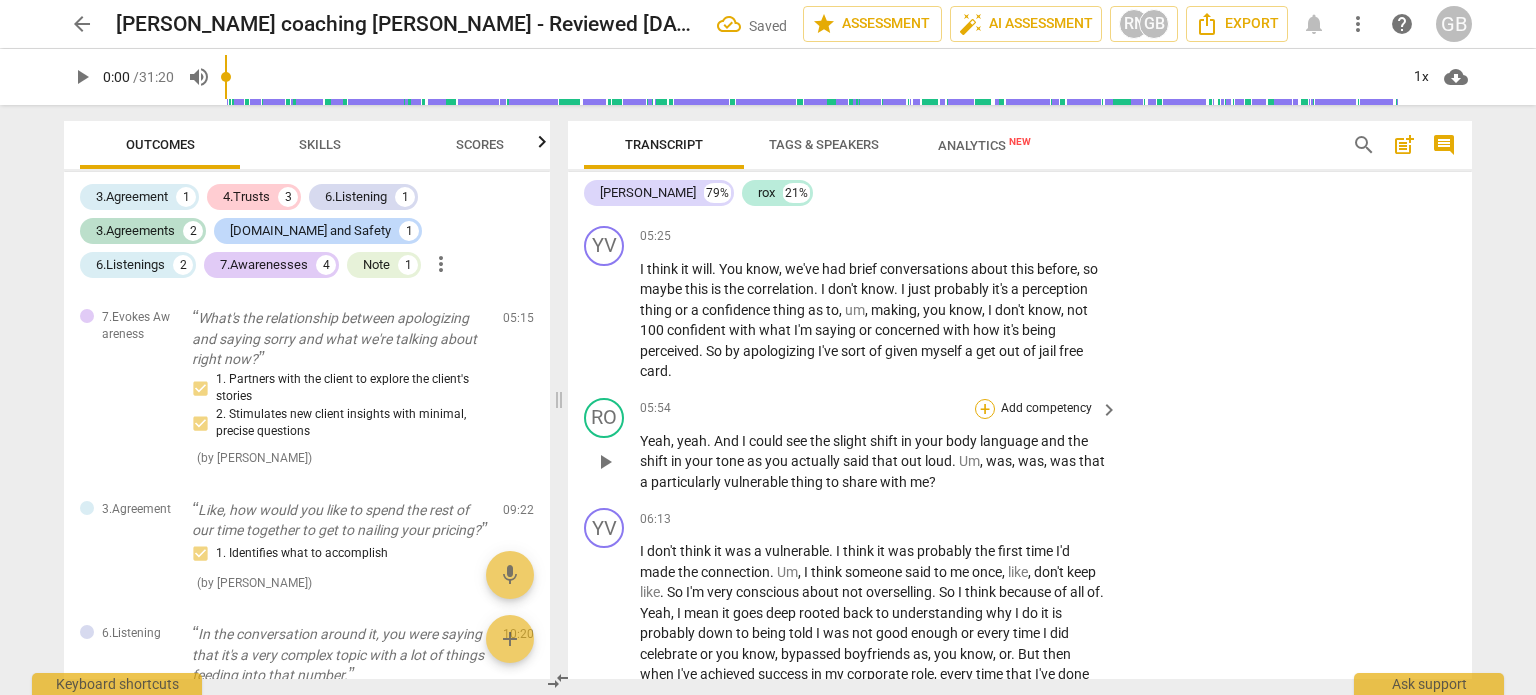 click on "+" at bounding box center [985, 409] 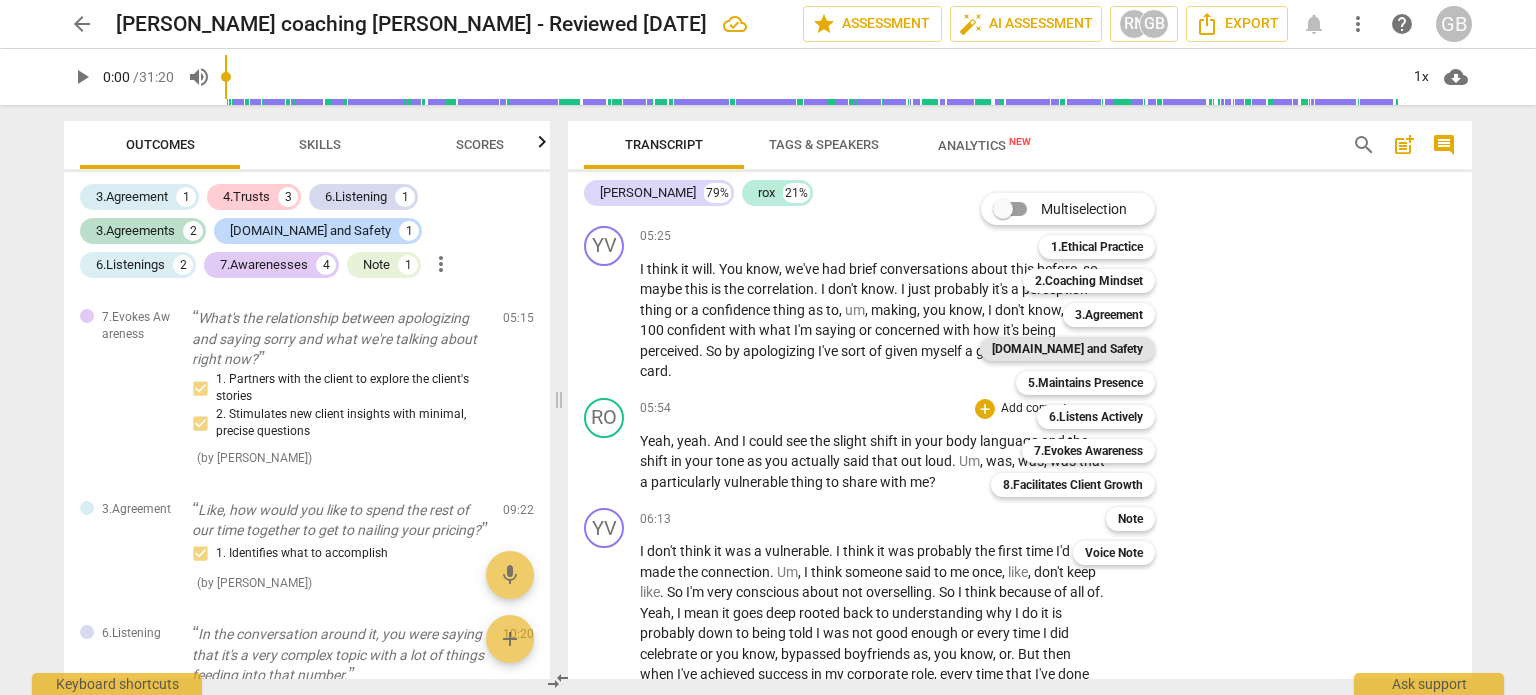 click on "[DOMAIN_NAME] and Safety" at bounding box center (1067, 349) 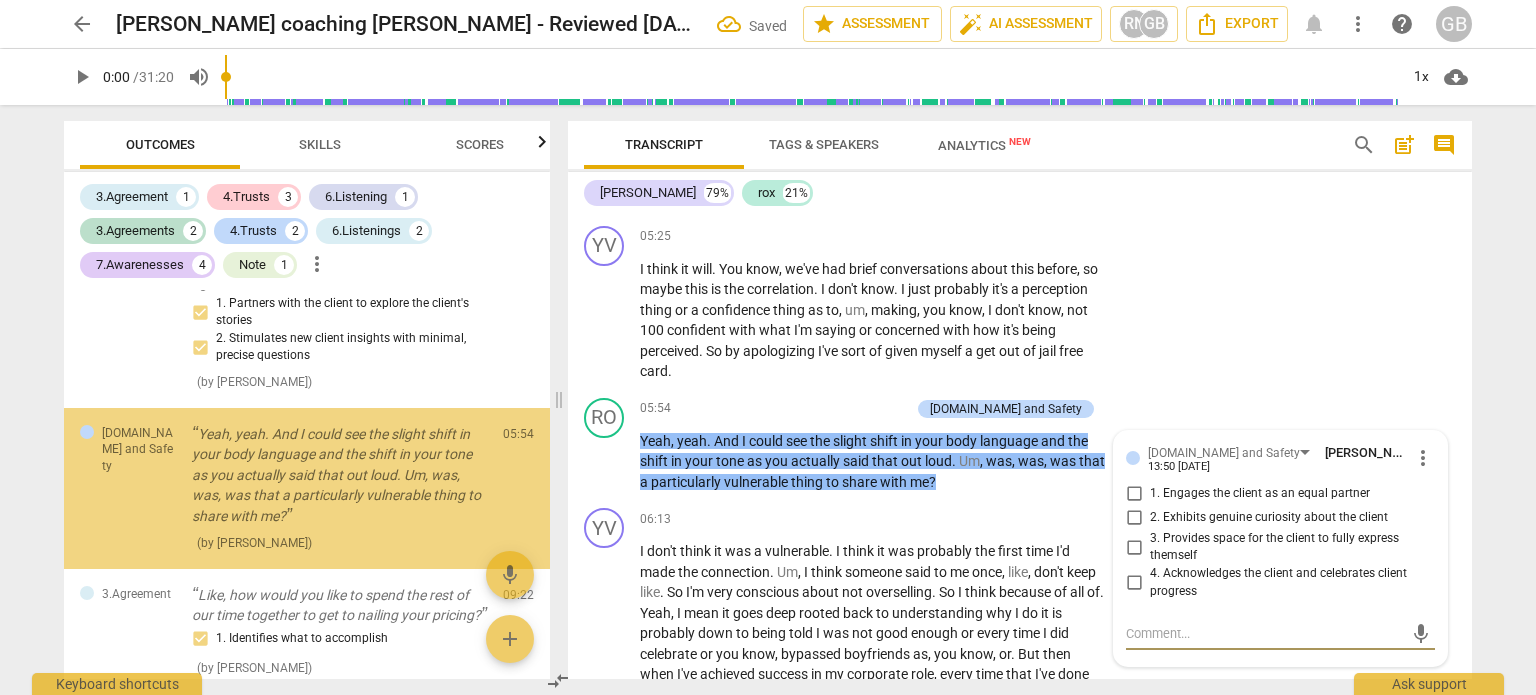 scroll, scrollTop: 1414, scrollLeft: 0, axis: vertical 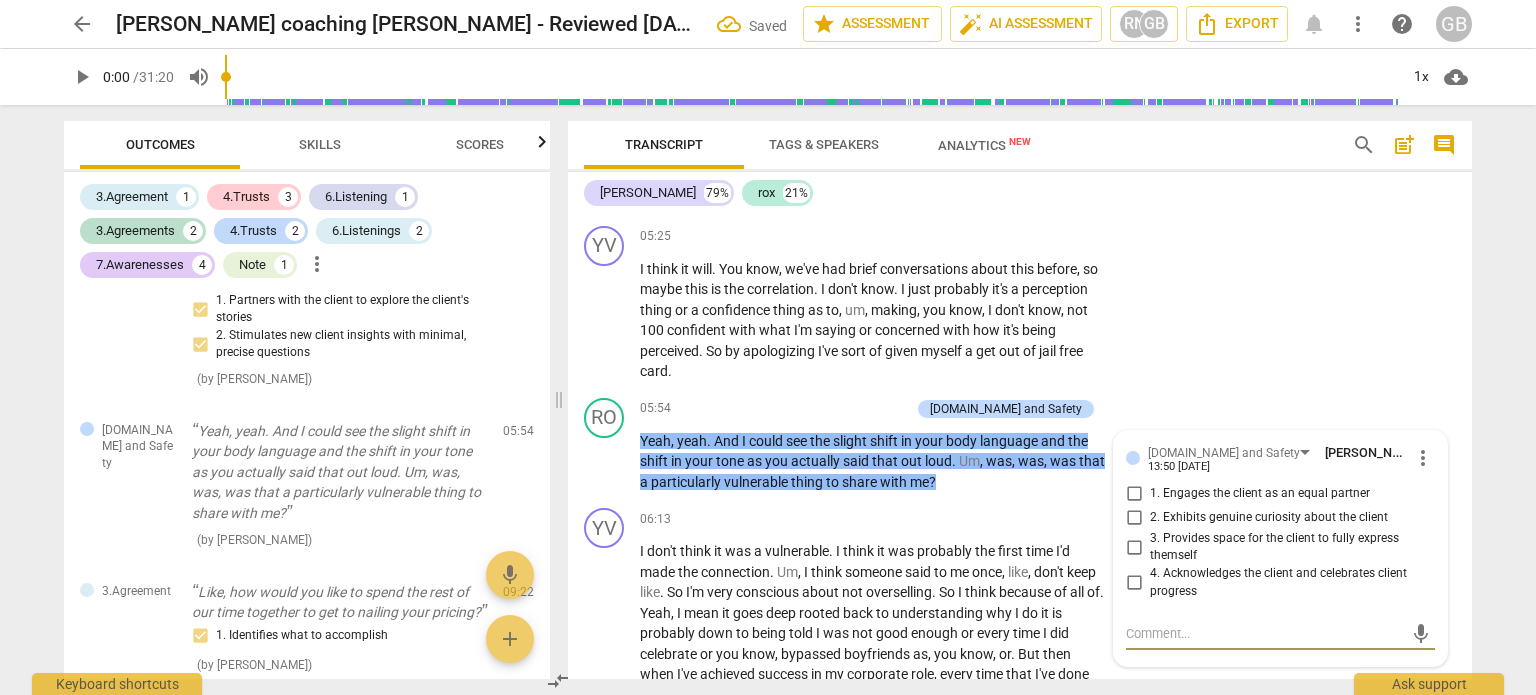 click on "Skills" at bounding box center (320, 144) 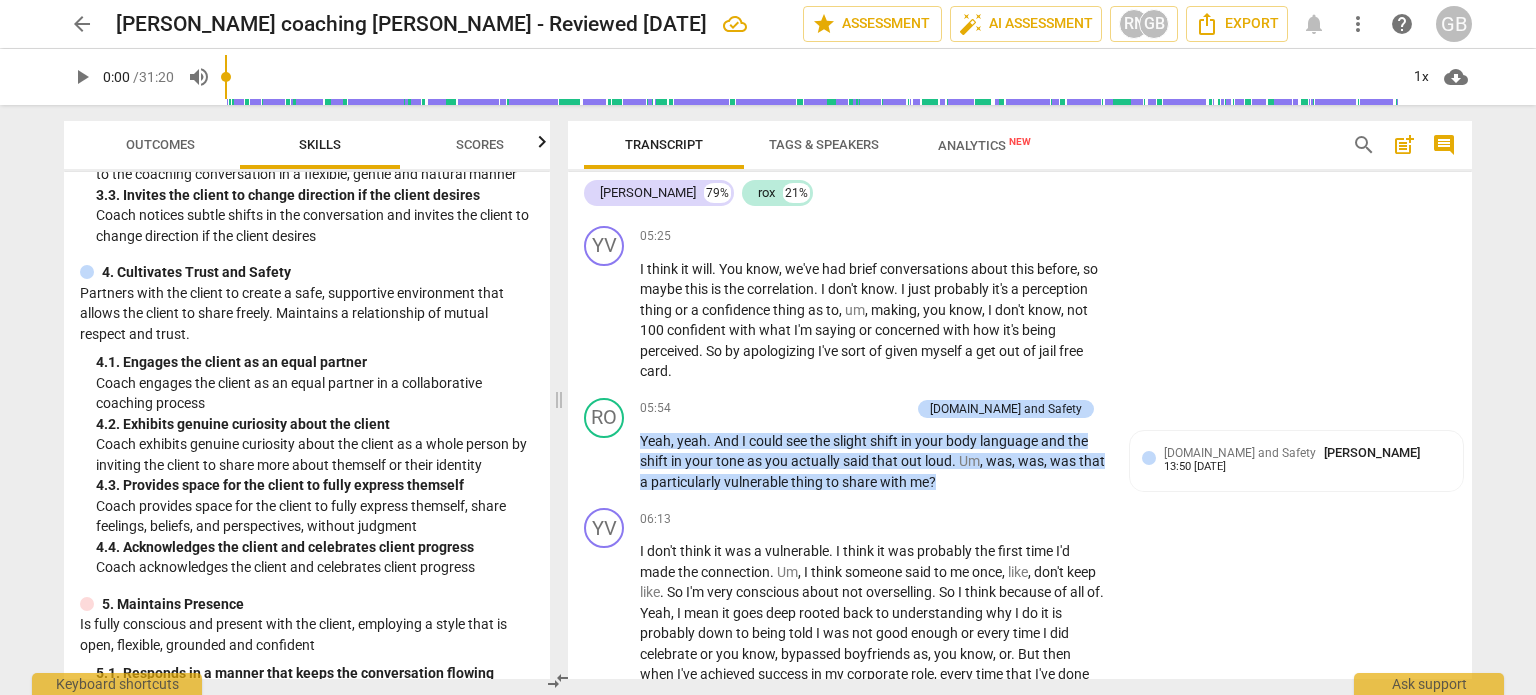 scroll, scrollTop: 500, scrollLeft: 0, axis: vertical 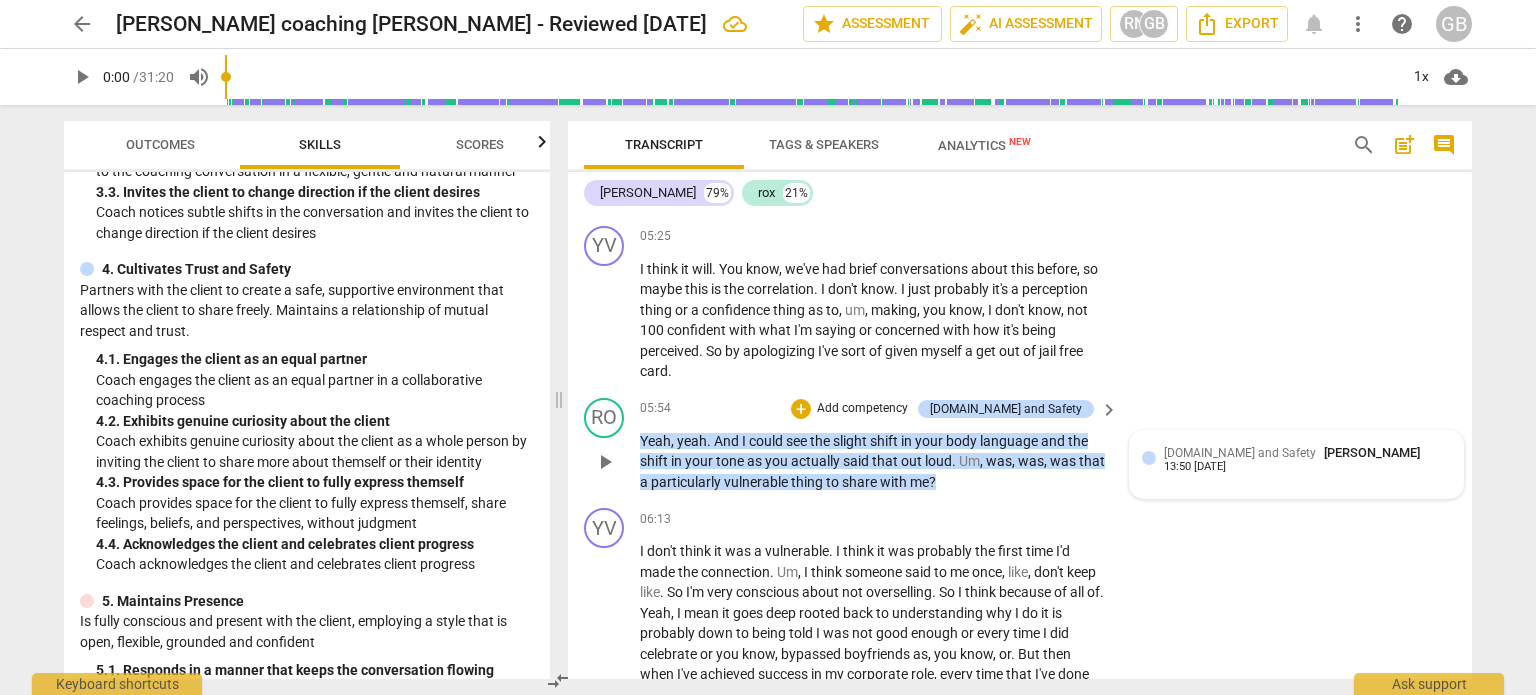click on "[DOMAIN_NAME] and Safety" at bounding box center (1240, 453) 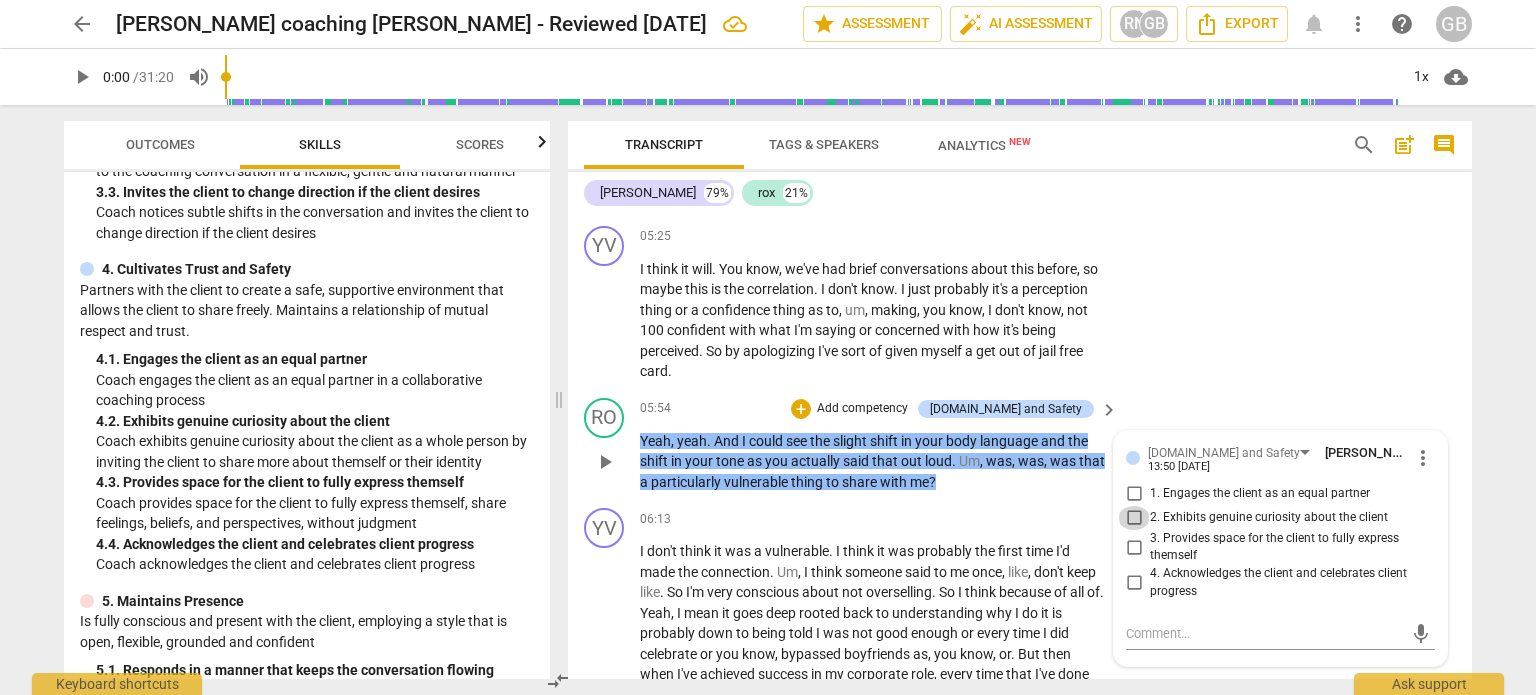 click on "2. Exhibits genuine curiosity about the client" at bounding box center (1134, 518) 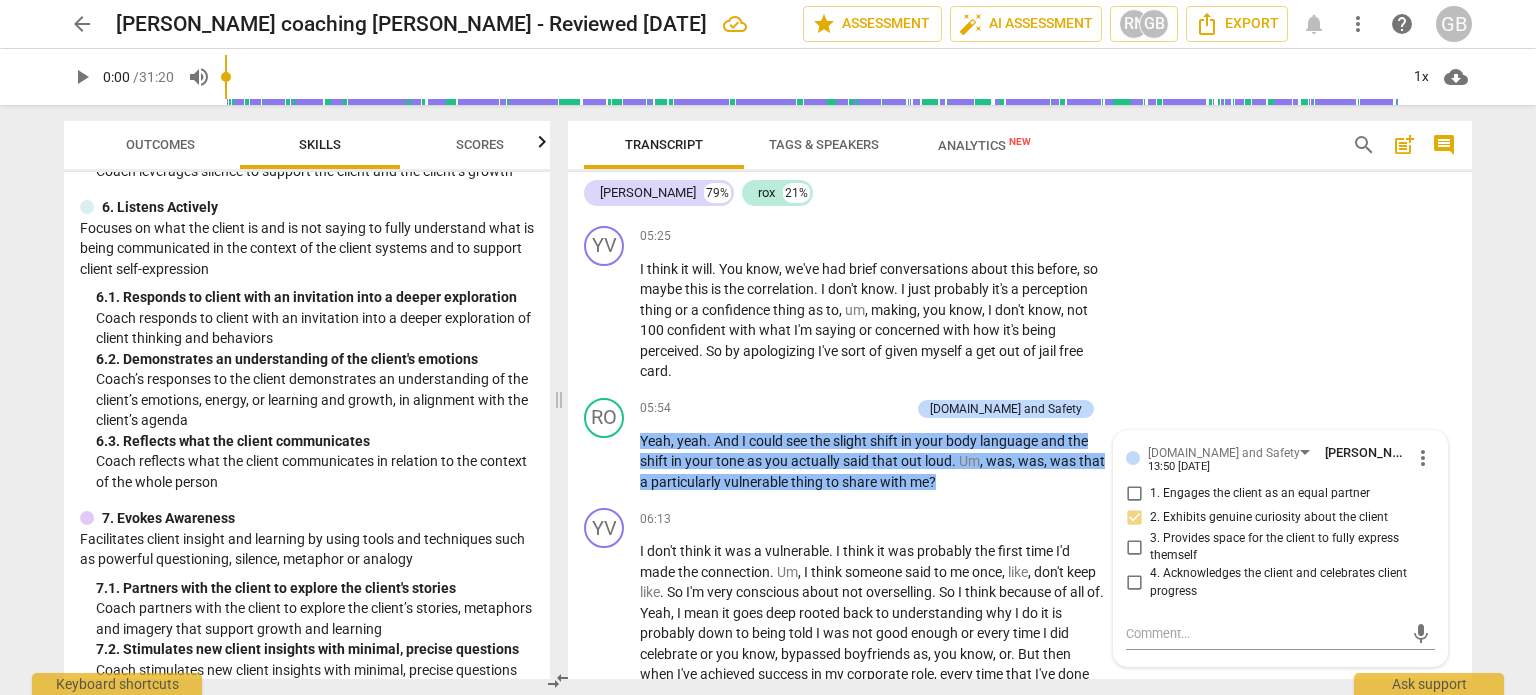 scroll, scrollTop: 1200, scrollLeft: 0, axis: vertical 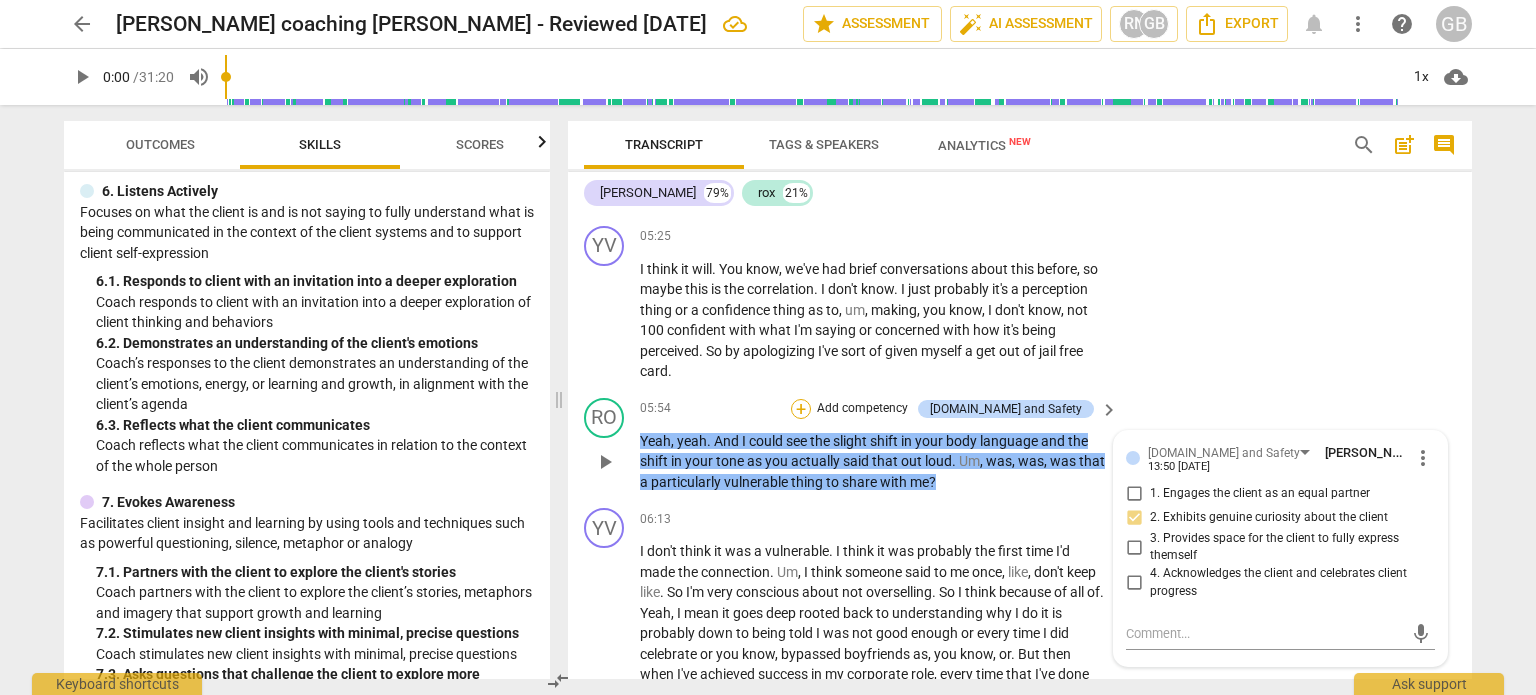 click on "+" at bounding box center [801, 409] 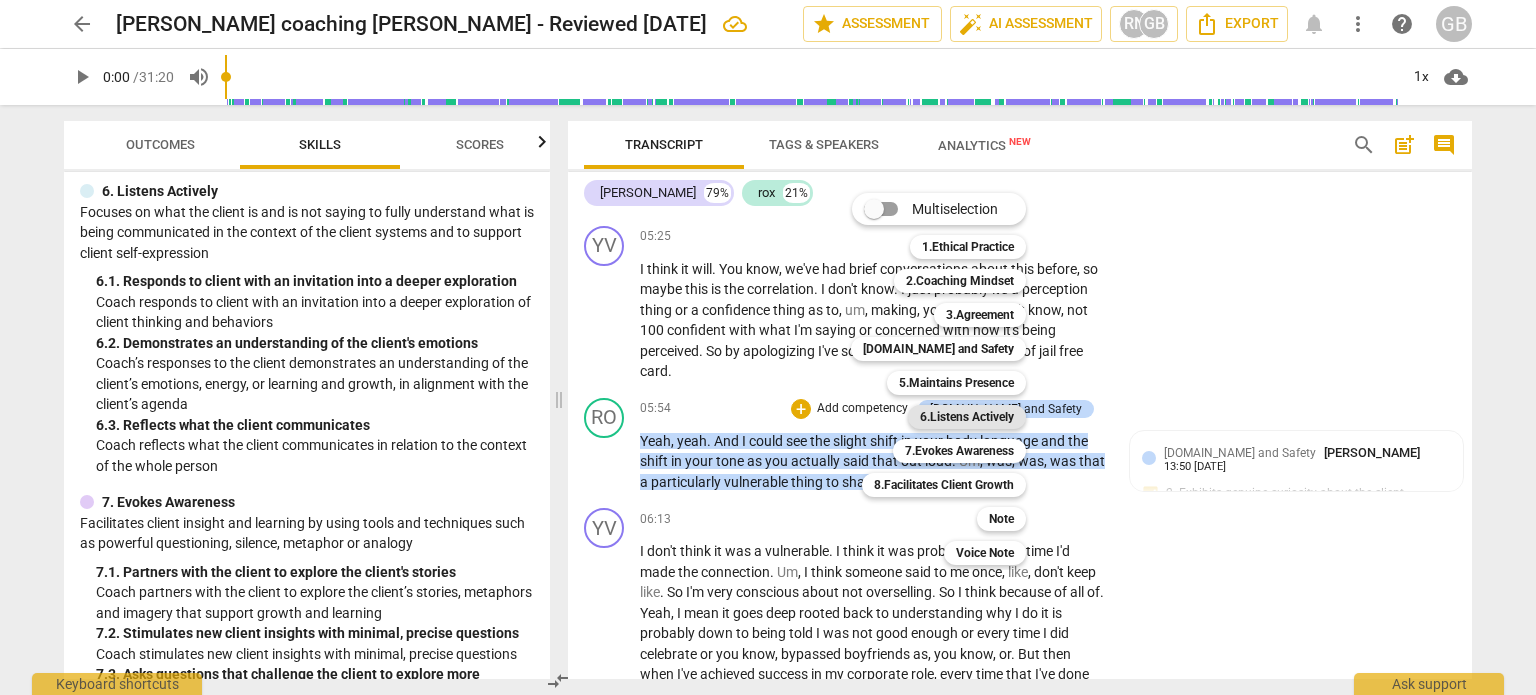 click on "6.Listens Actively" at bounding box center (967, 417) 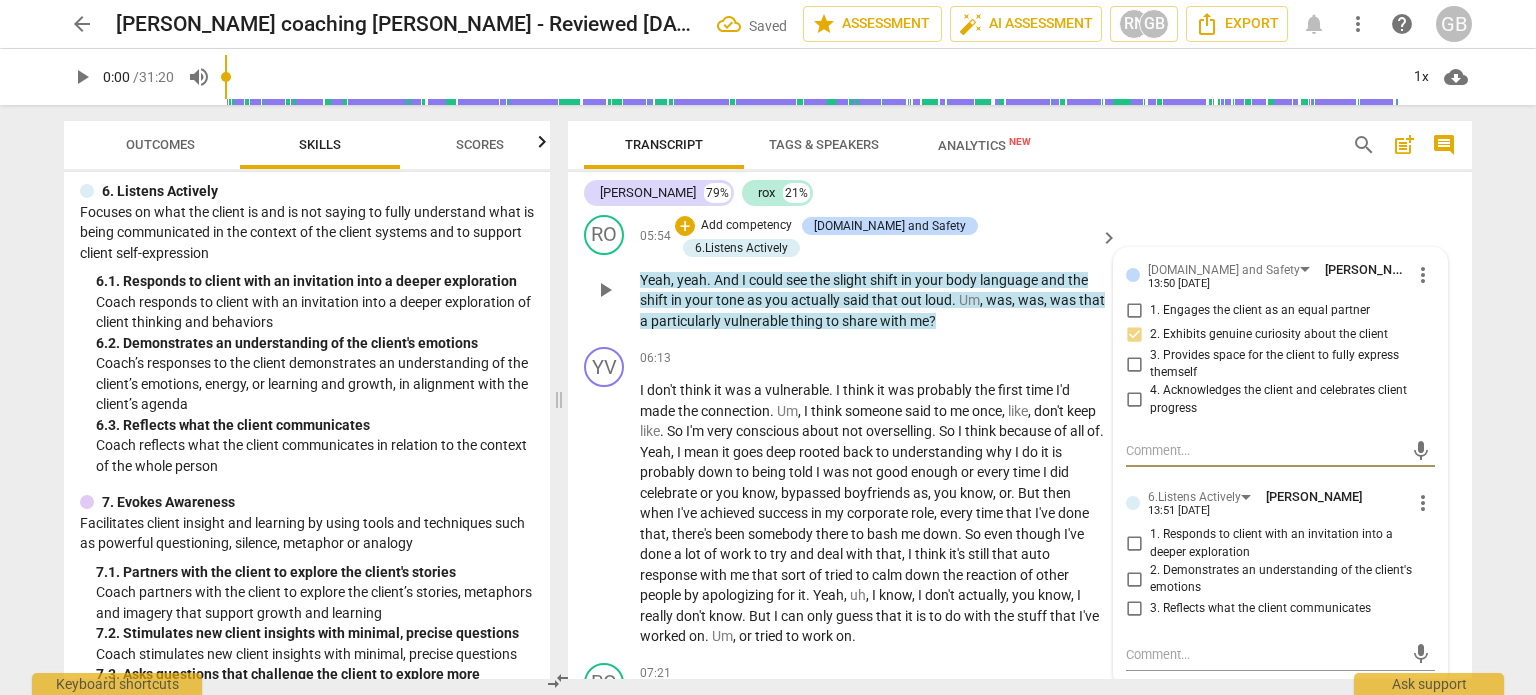 scroll, scrollTop: 3093, scrollLeft: 0, axis: vertical 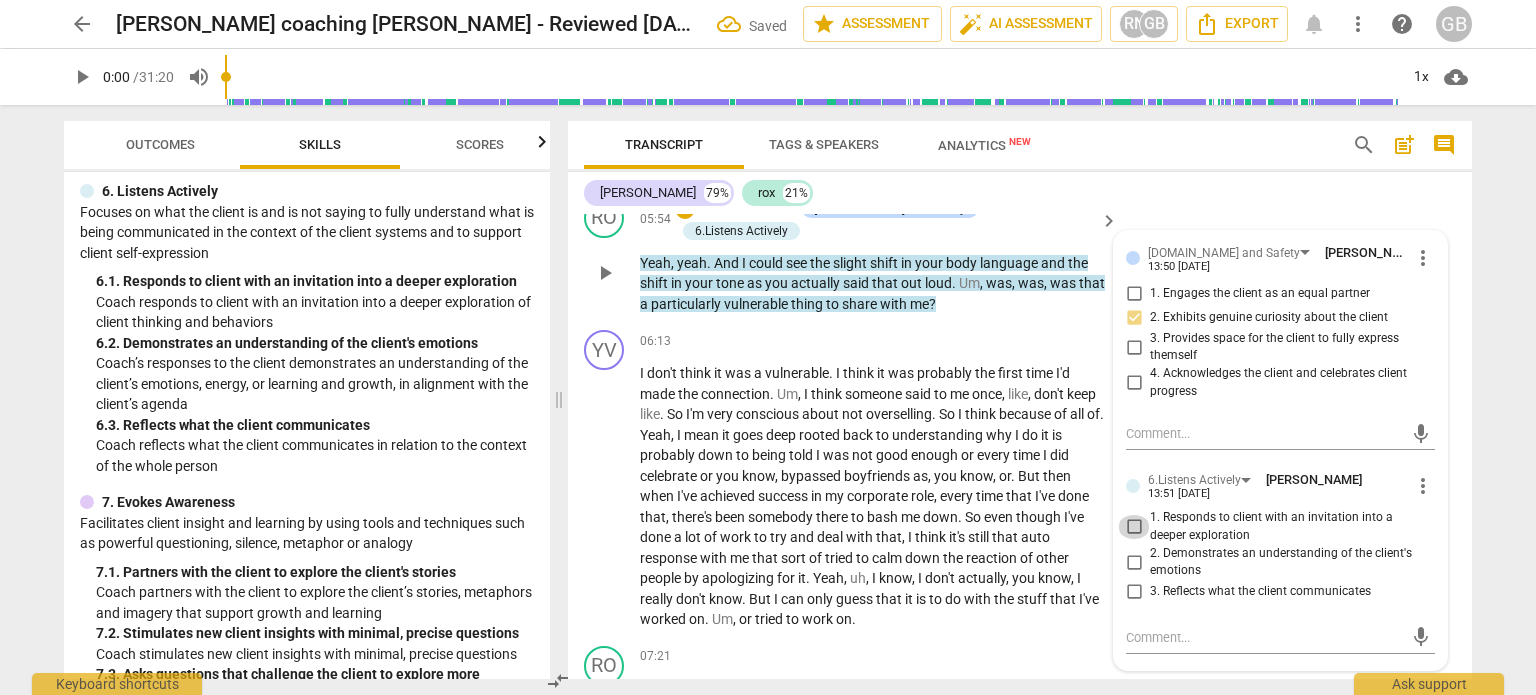 click on "1. Responds to client with an invitation into a deeper exploration" at bounding box center [1134, 527] 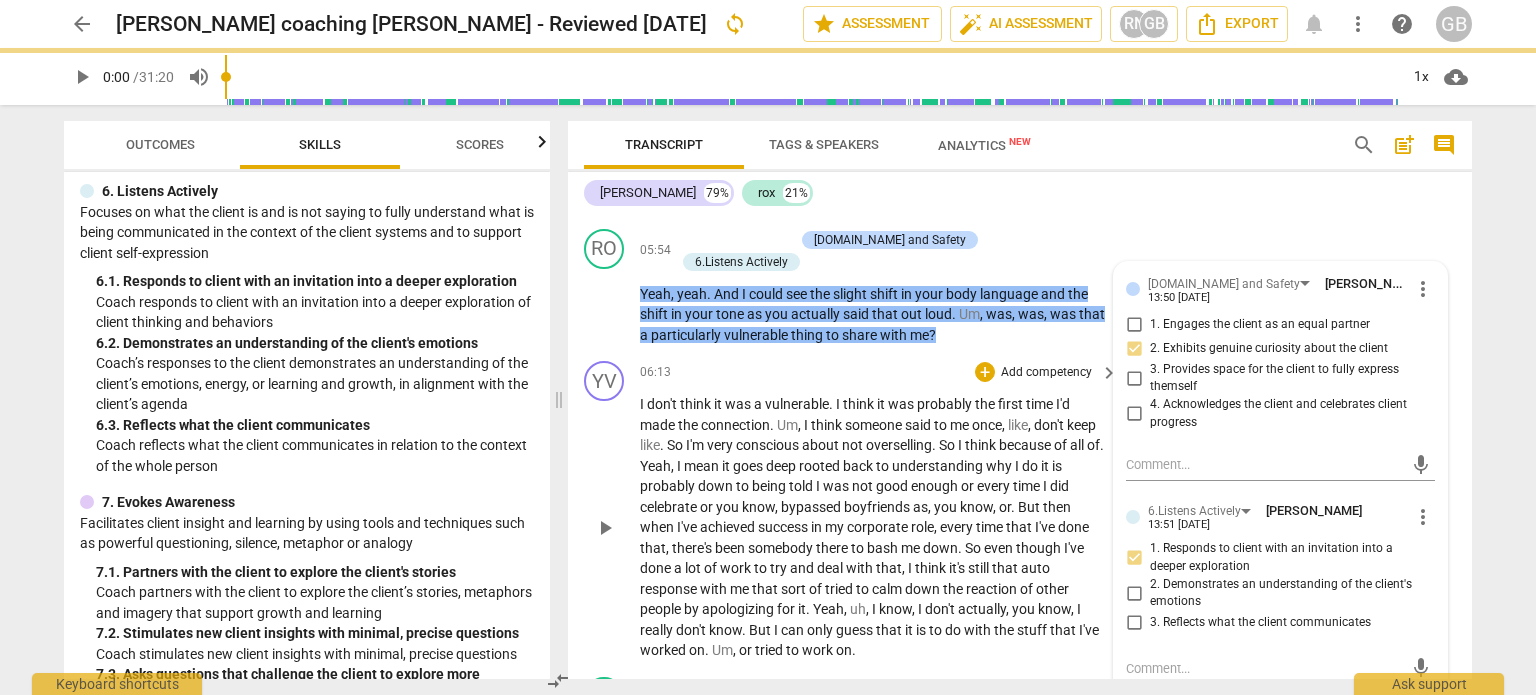 scroll, scrollTop: 2893, scrollLeft: 0, axis: vertical 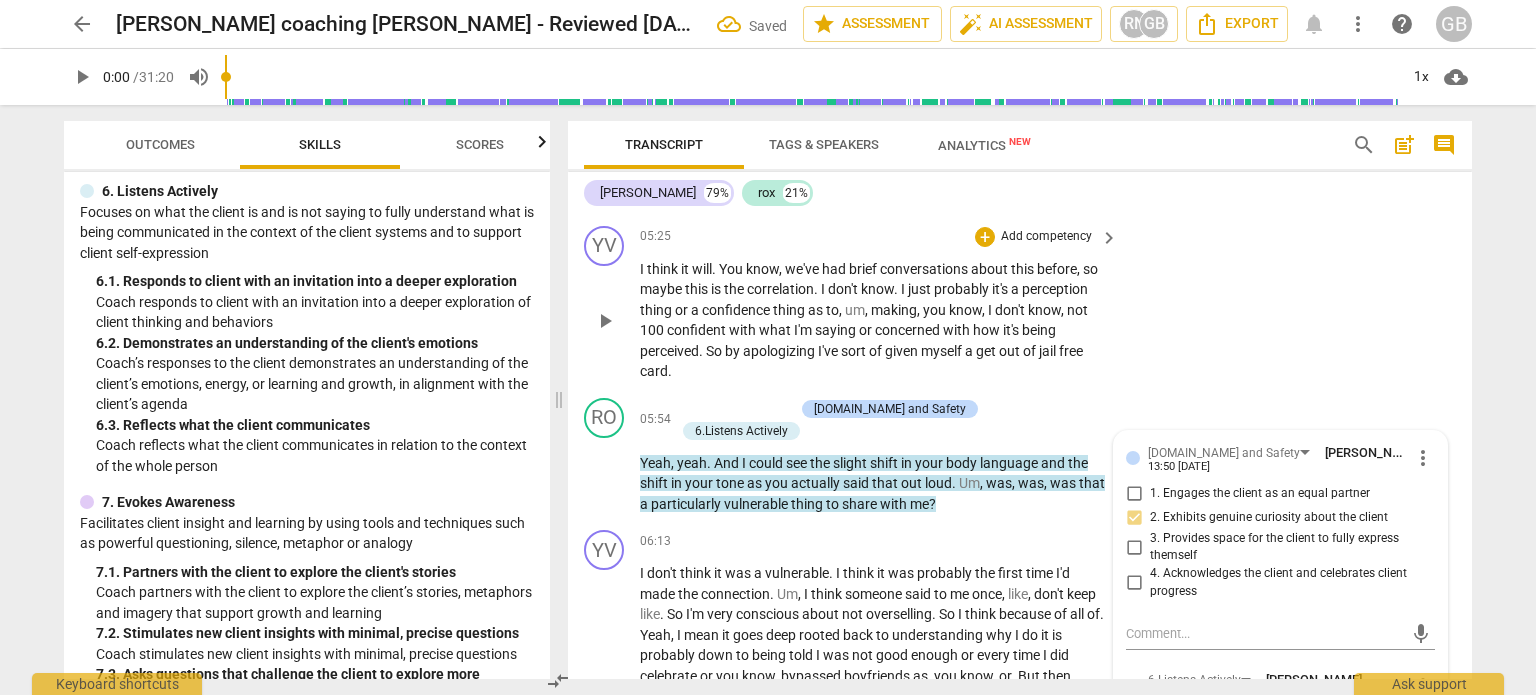 click on "YV play_arrow pause 05:25 + Add competency keyboard_arrow_right I   think   it   will .   You   know ,   we've   had   brief   conversations   about   this   before ,   so   maybe   this   is   the   correlation .   I   don't   know .   I   just   probably   it's   a   perception   thing   or   a   confidence   thing   as   to ,   um ,   making ,   you   know ,   I   don't   know ,   not   100   confident   with   what   I'm   saying   or   concerned   with   how   it's   being   perceived .   So   by   apologizing   I've   sort   of   given   myself   a   get   out   of   jail   free   card ." at bounding box center [1020, 304] 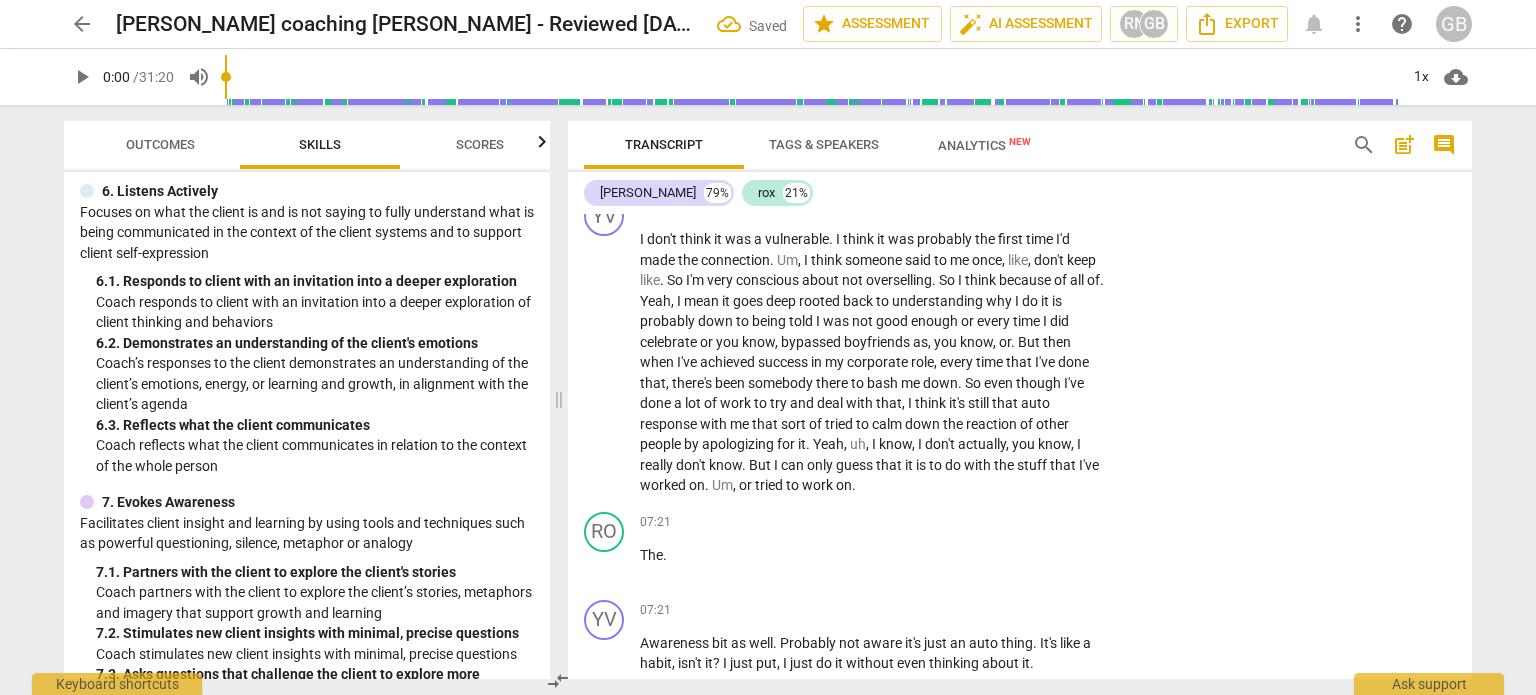 scroll, scrollTop: 3293, scrollLeft: 0, axis: vertical 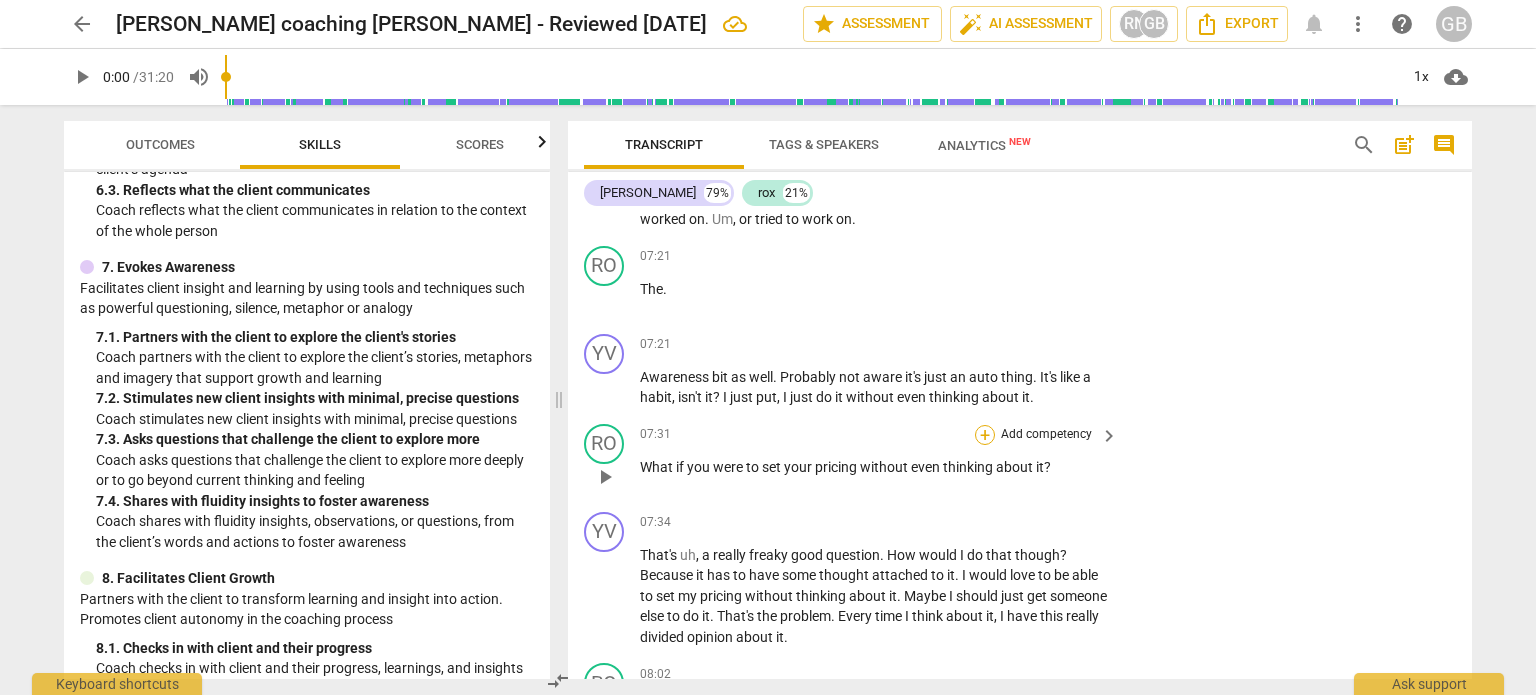 click on "+" at bounding box center [985, 435] 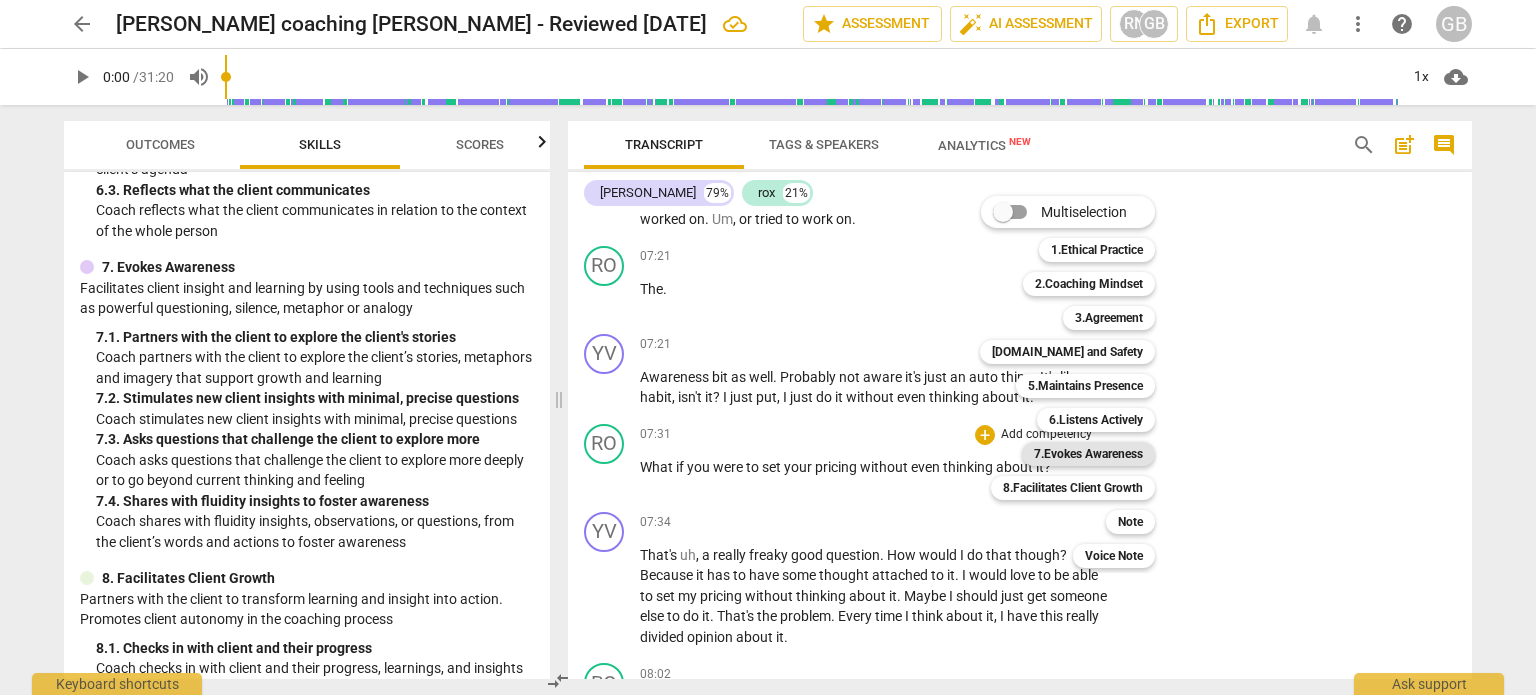 click on "7.Evokes Awareness" at bounding box center [1088, 454] 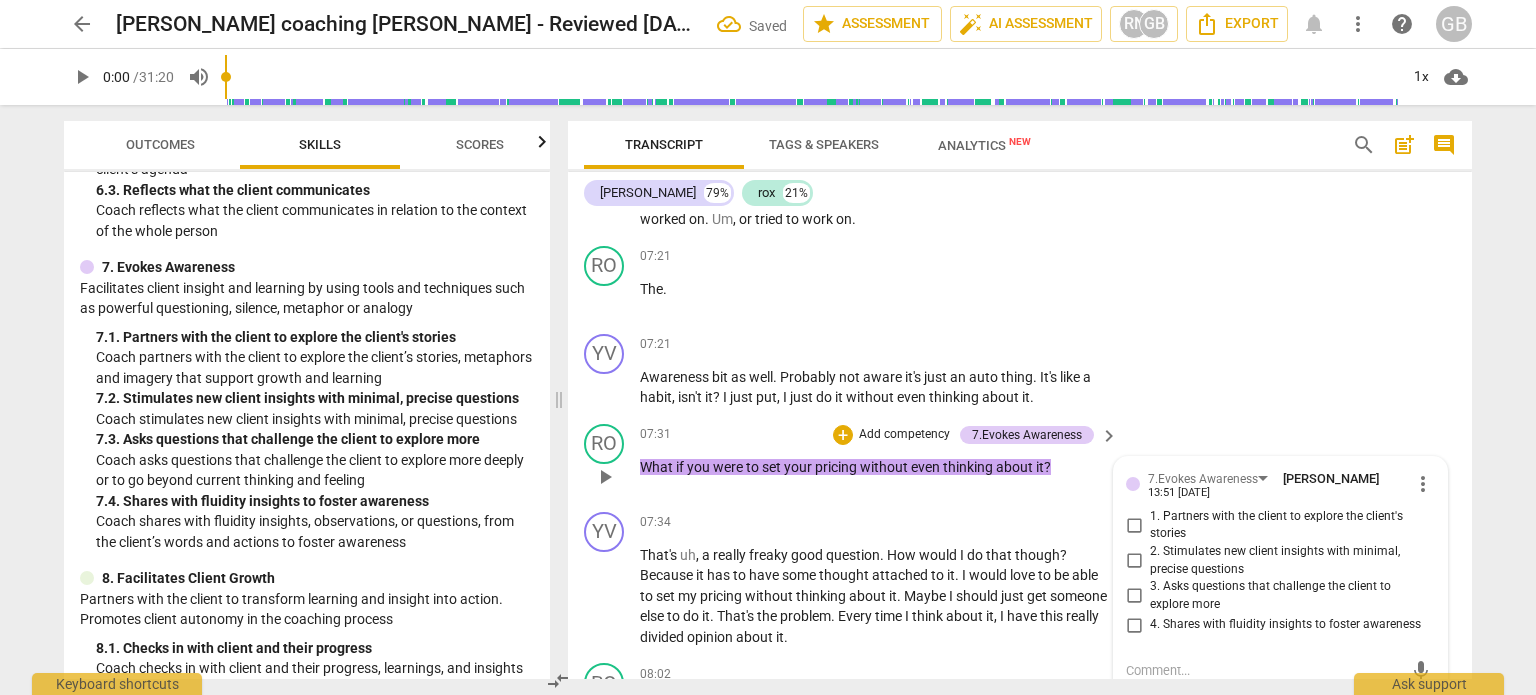 click on "2. Stimulates new client insights with minimal, precise questions" at bounding box center [1134, 561] 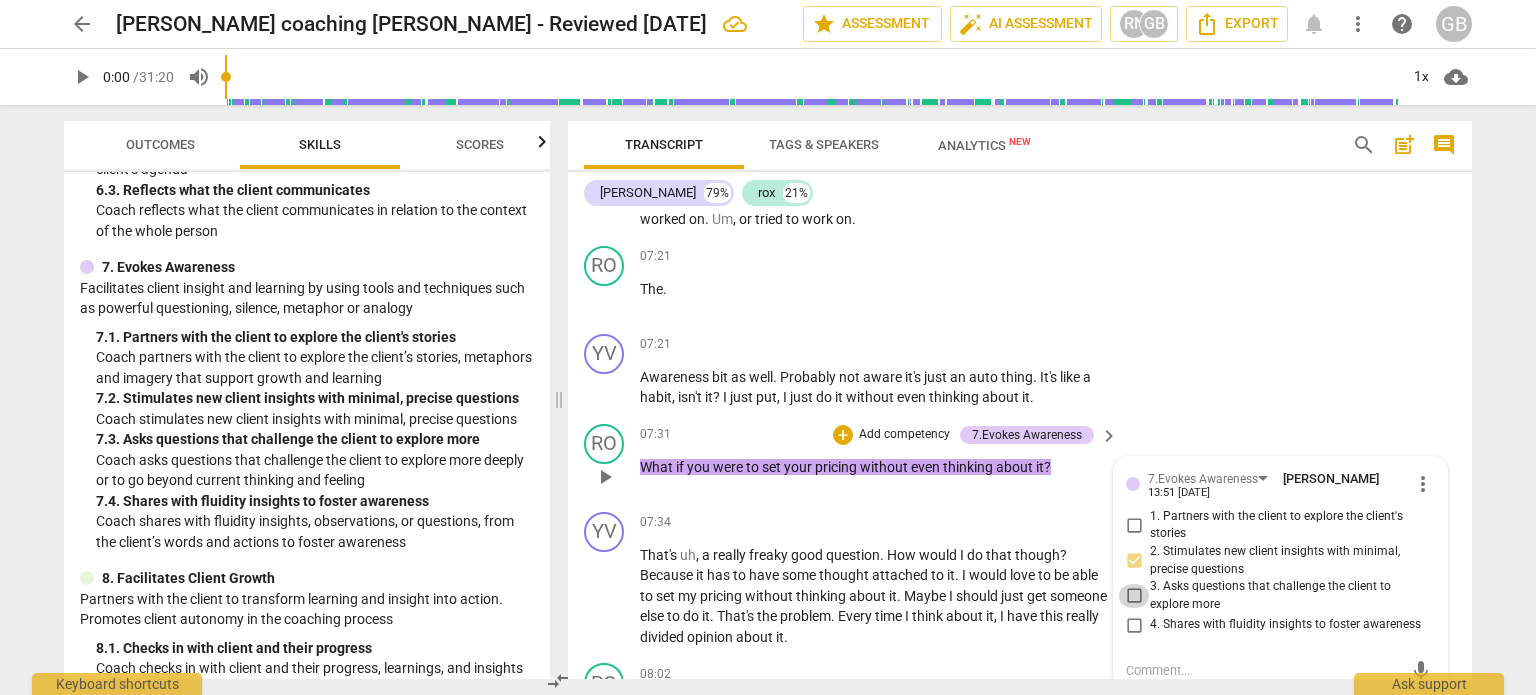 click on "3. Asks questions that challenge the client to explore more" at bounding box center [1134, 596] 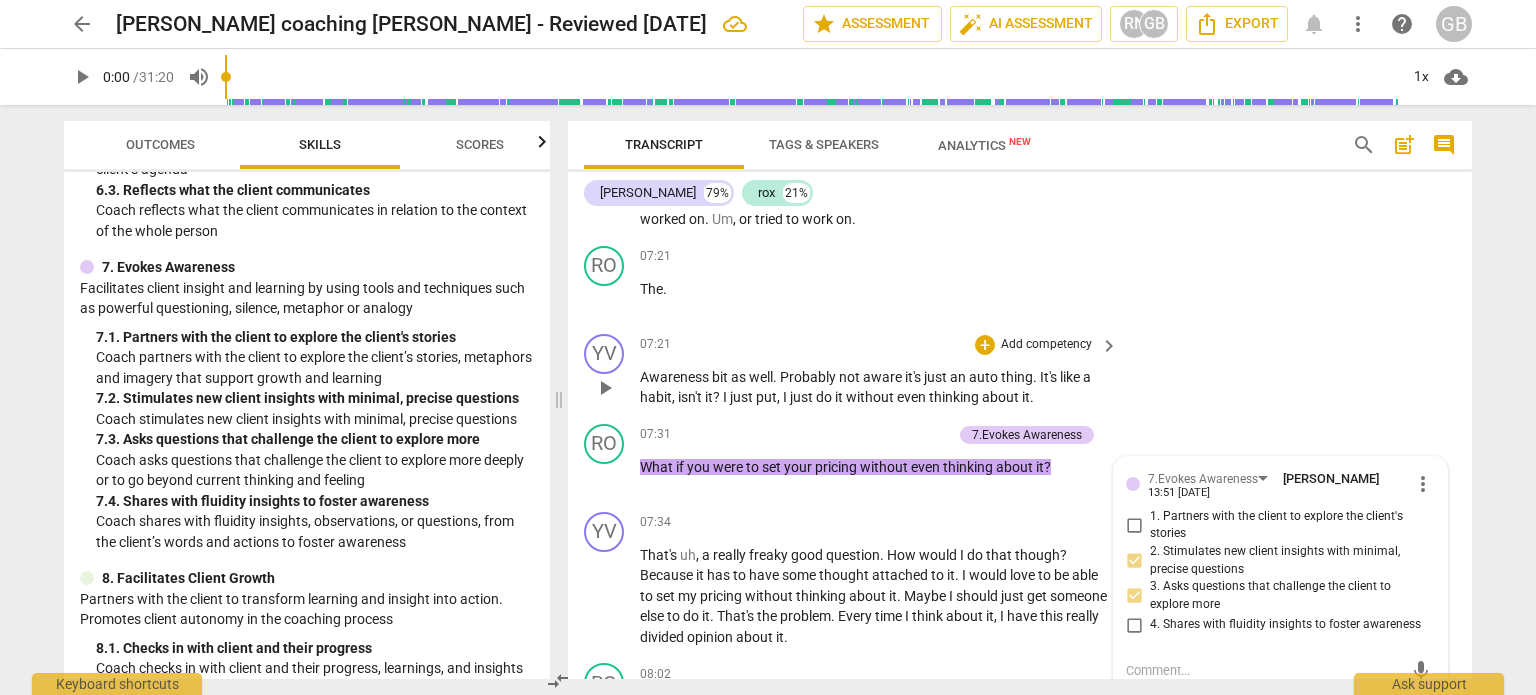click on "YV play_arrow pause 07:21 + Add competency keyboard_arrow_right Awareness   bit   as   well .   Probably   not   aware   it's   just   an   auto   thing .   It's   like   a   habit ,   isn't   it ?   I   just   put ,   I   just   do   it   without   even   thinking   about   it ." at bounding box center (1020, 371) 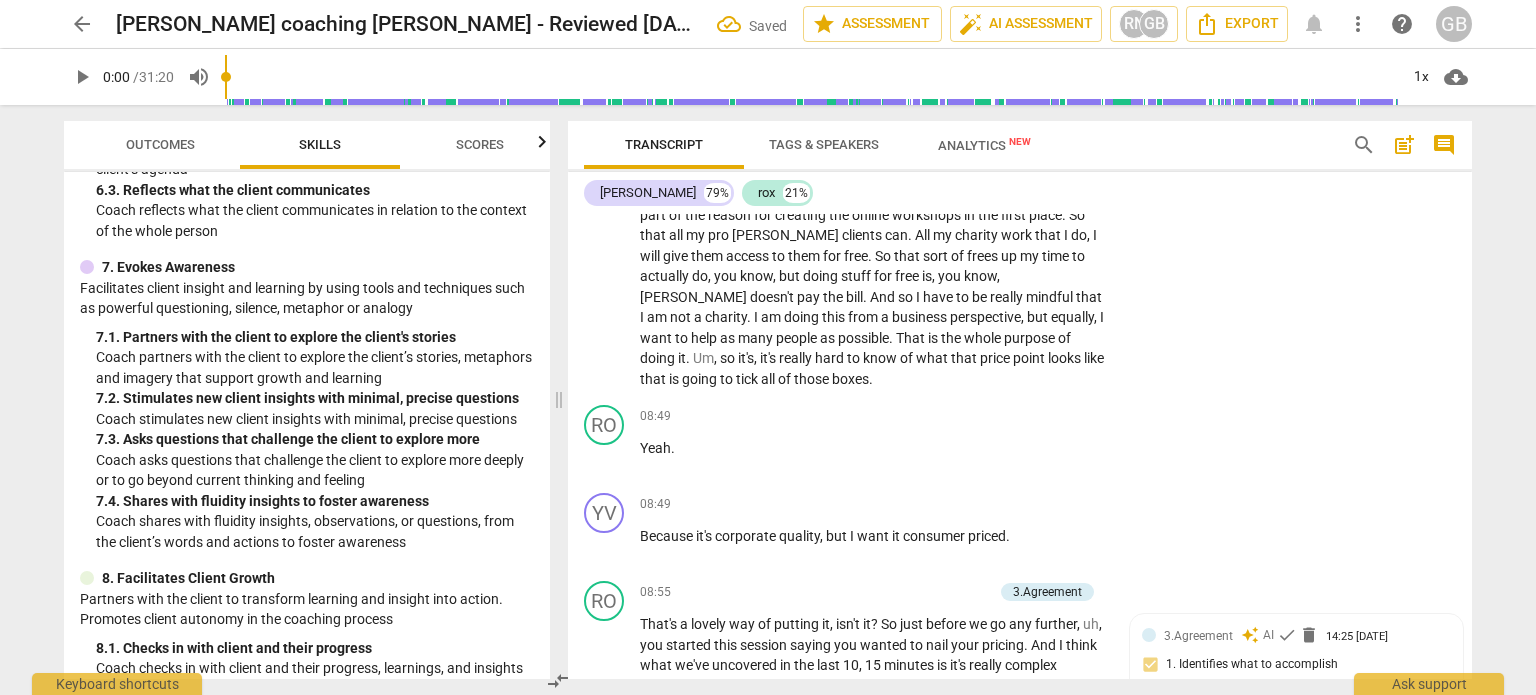 scroll, scrollTop: 4193, scrollLeft: 0, axis: vertical 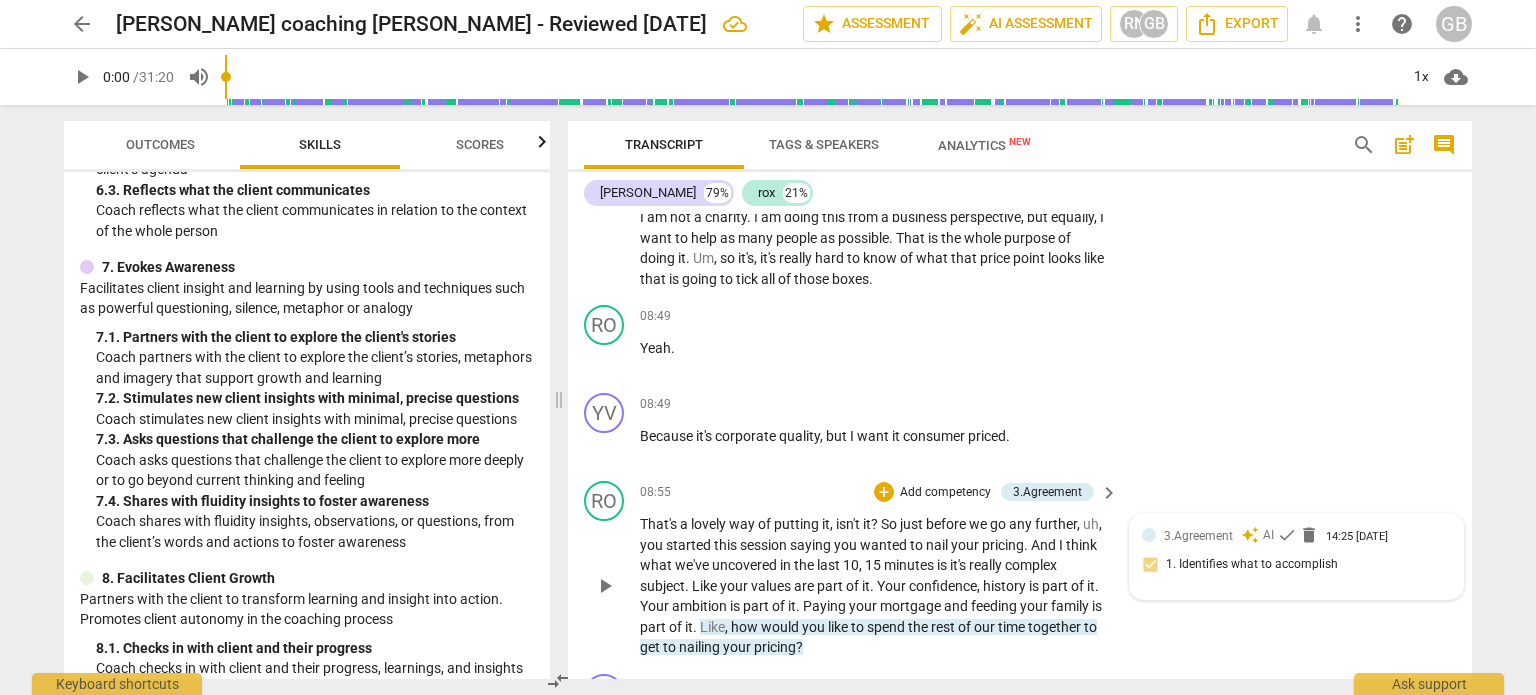 click on "3.Agreement auto_awesome AI check delete 14:25 06-14-2025 1. Identifies what to accomplish" at bounding box center (1296, 556) 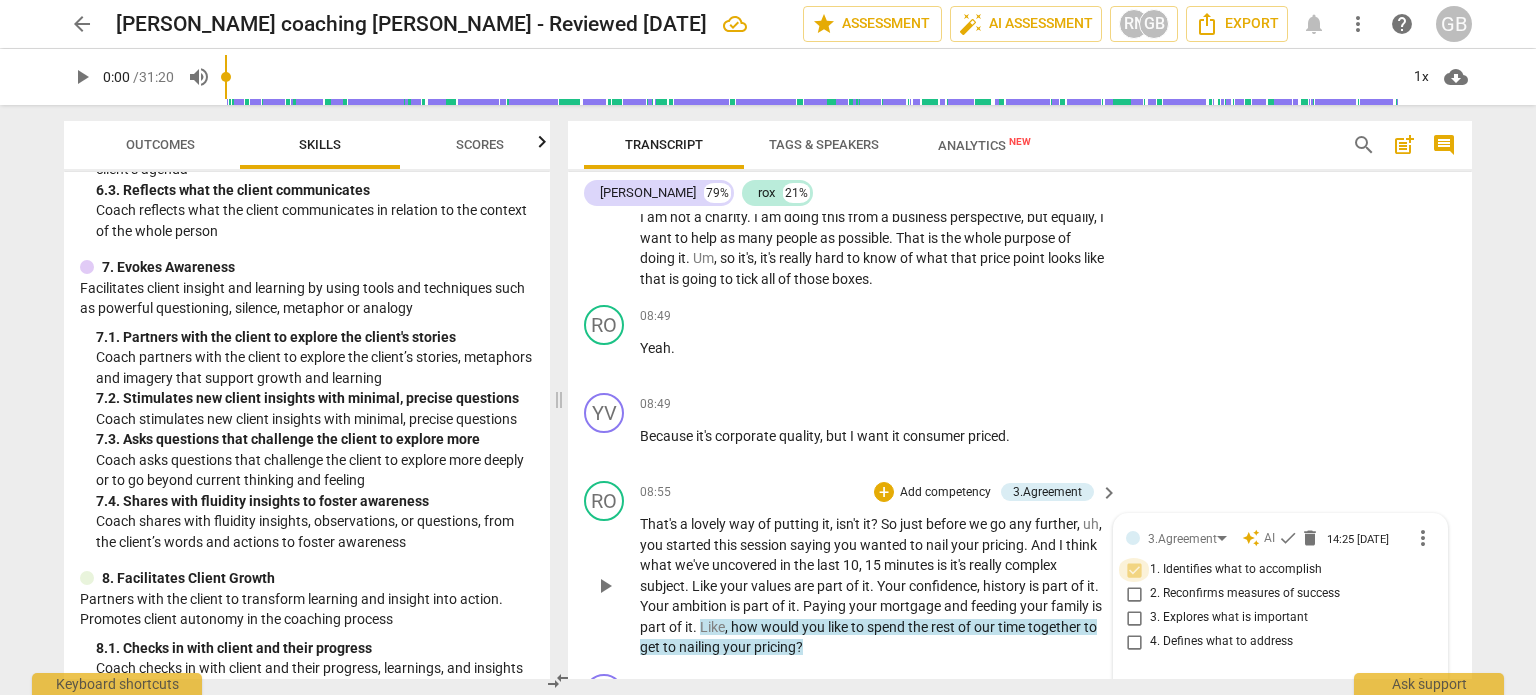 click on "1. Identifies what to accomplish" at bounding box center [1134, 570] 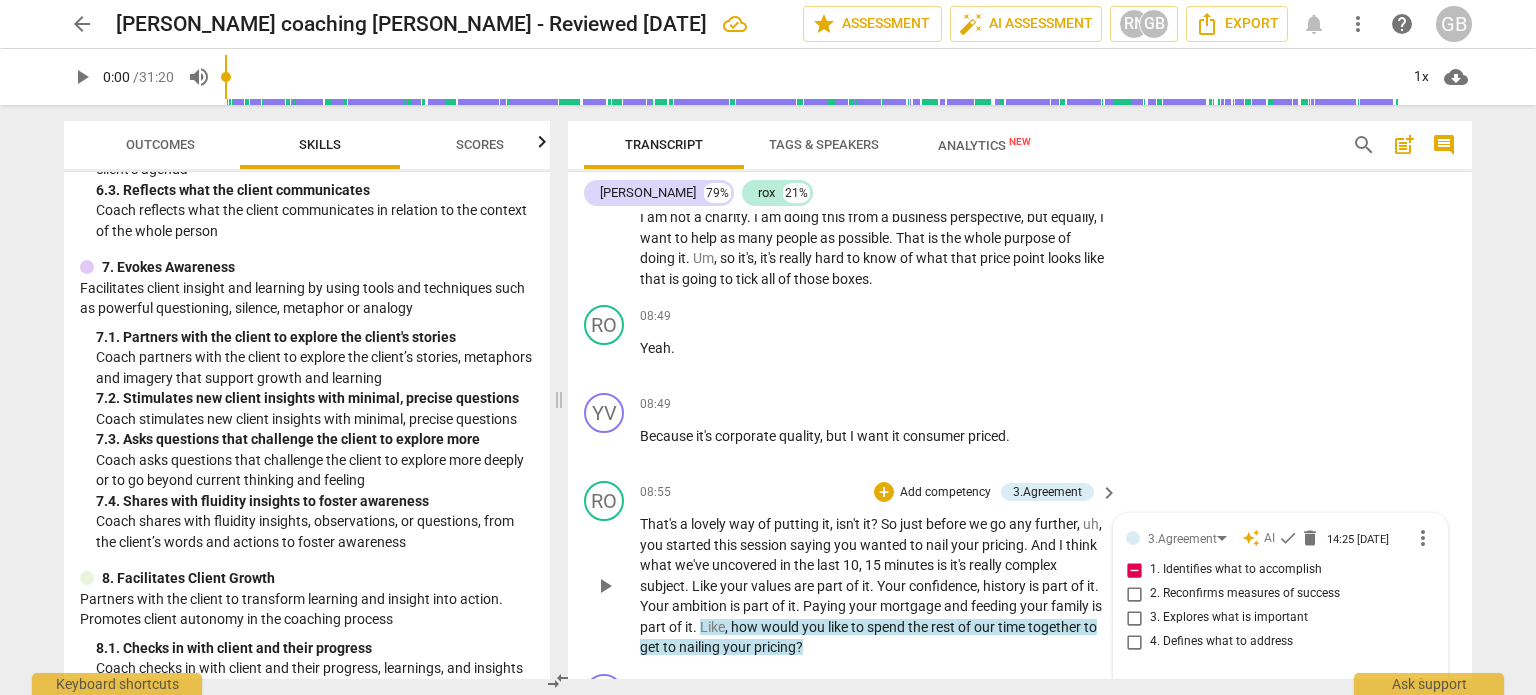 click on "1. Identifies what to accomplish" at bounding box center [1134, 570] 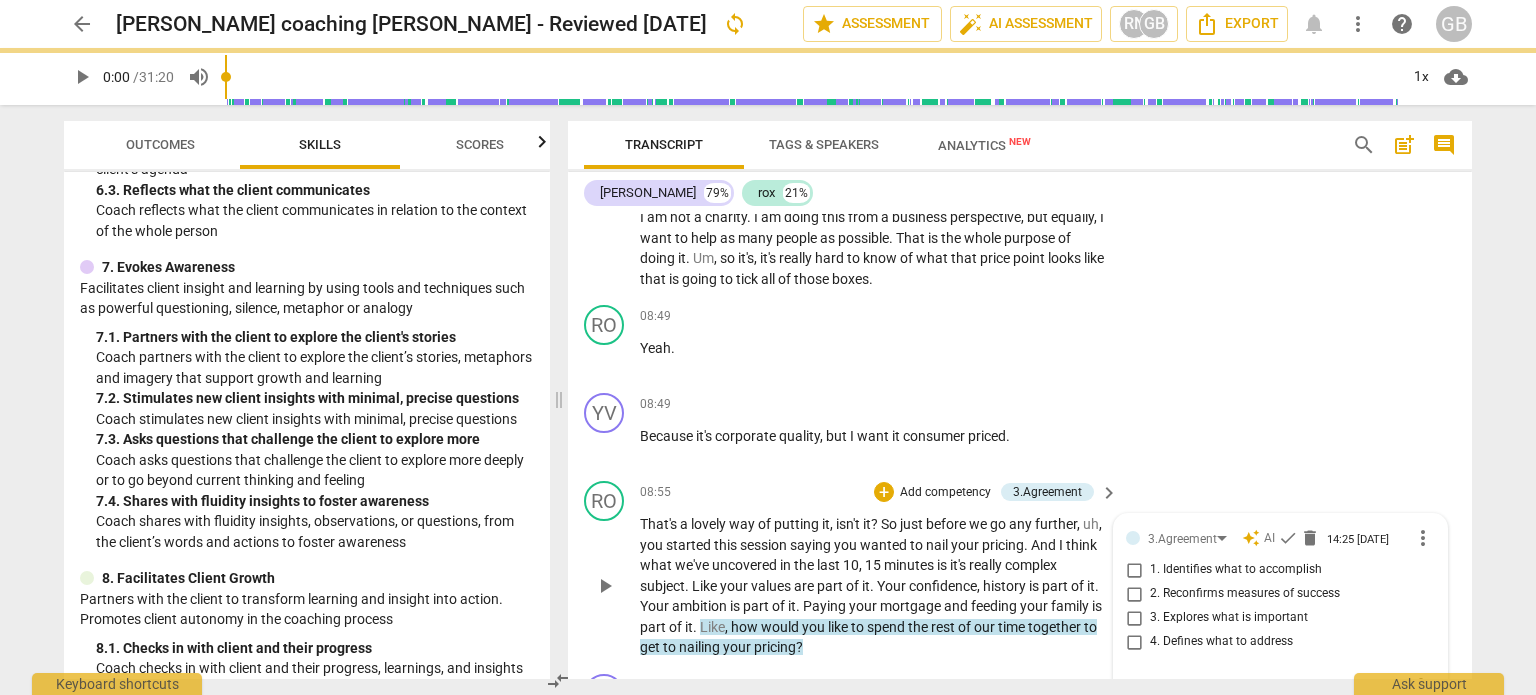 click on "auto_awesome" at bounding box center [1251, 538] 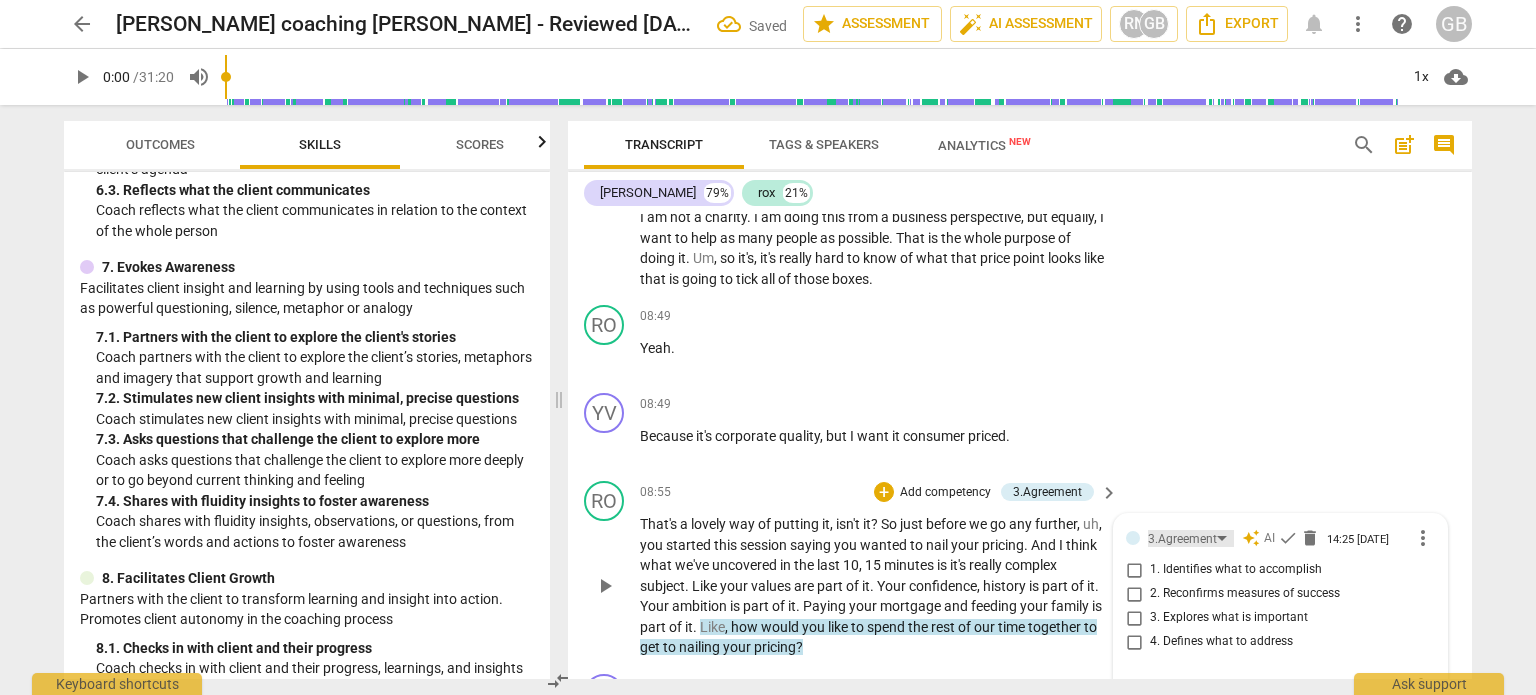click on "3.Agreement" at bounding box center (1191, 538) 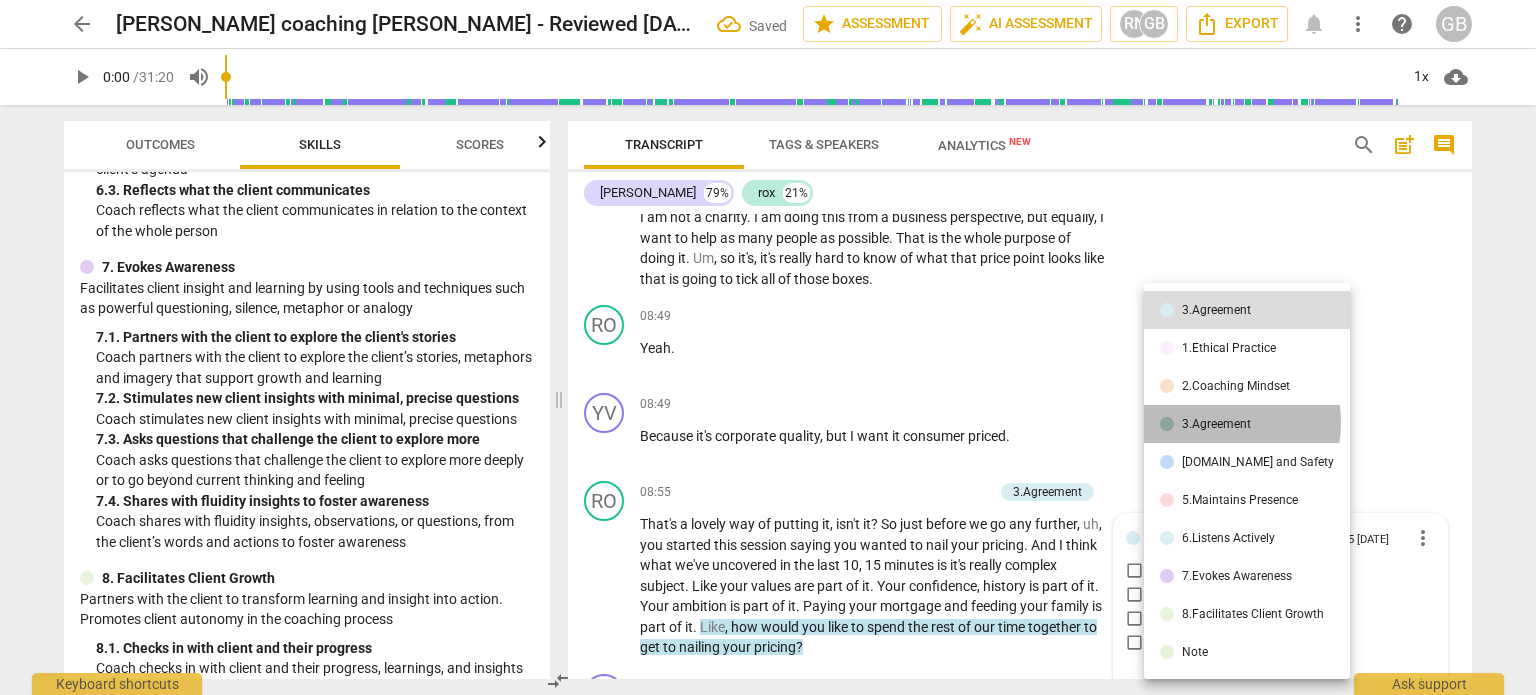 click on "3.Agreement" at bounding box center [1216, 424] 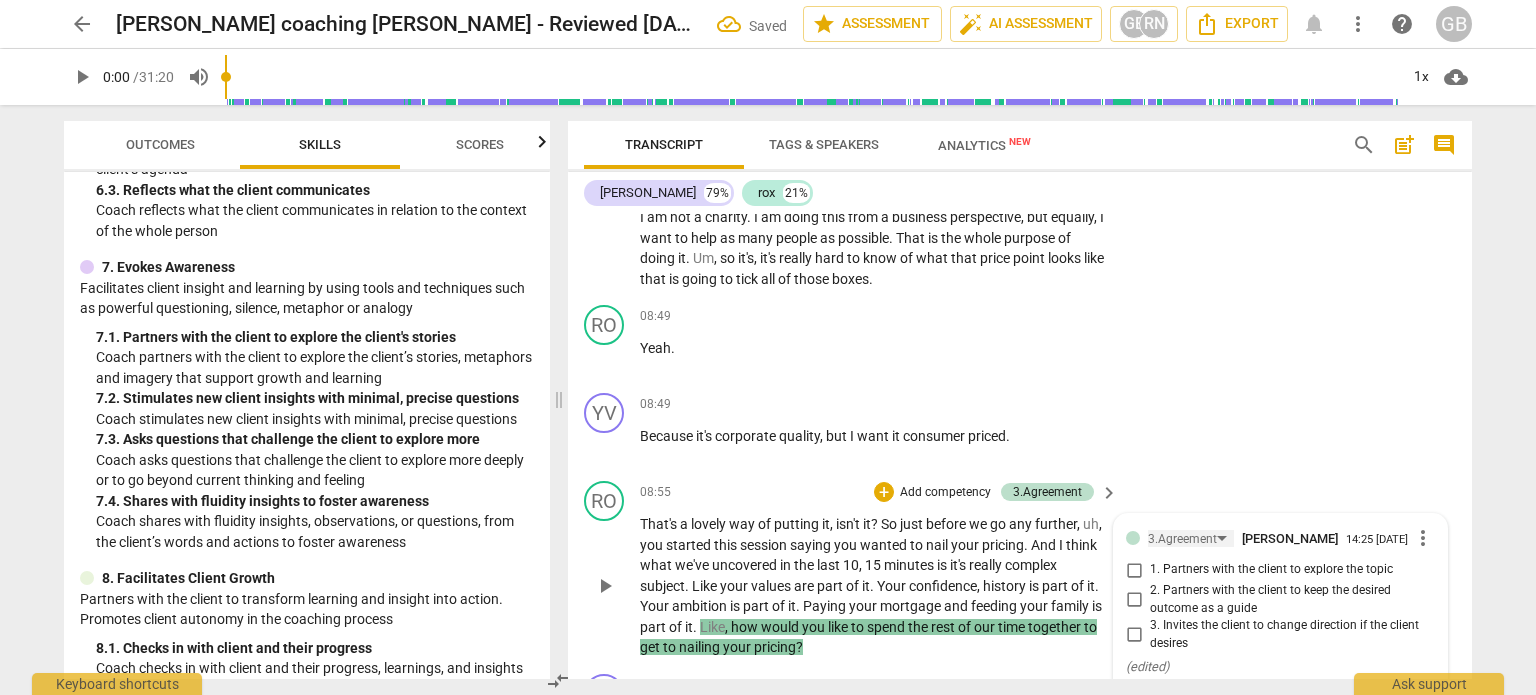 scroll, scrollTop: 4293, scrollLeft: 0, axis: vertical 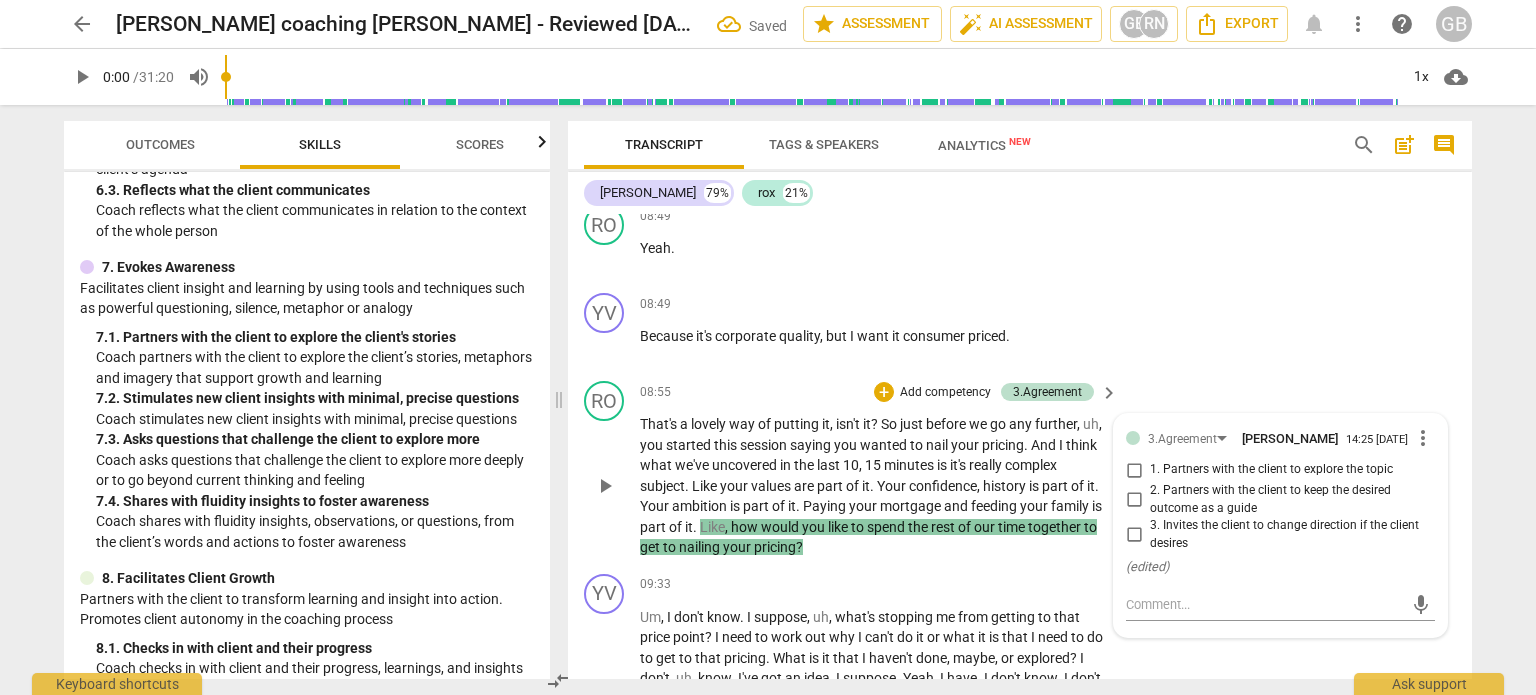 click on "1. Partners with the client to explore the topic" at bounding box center [1134, 470] 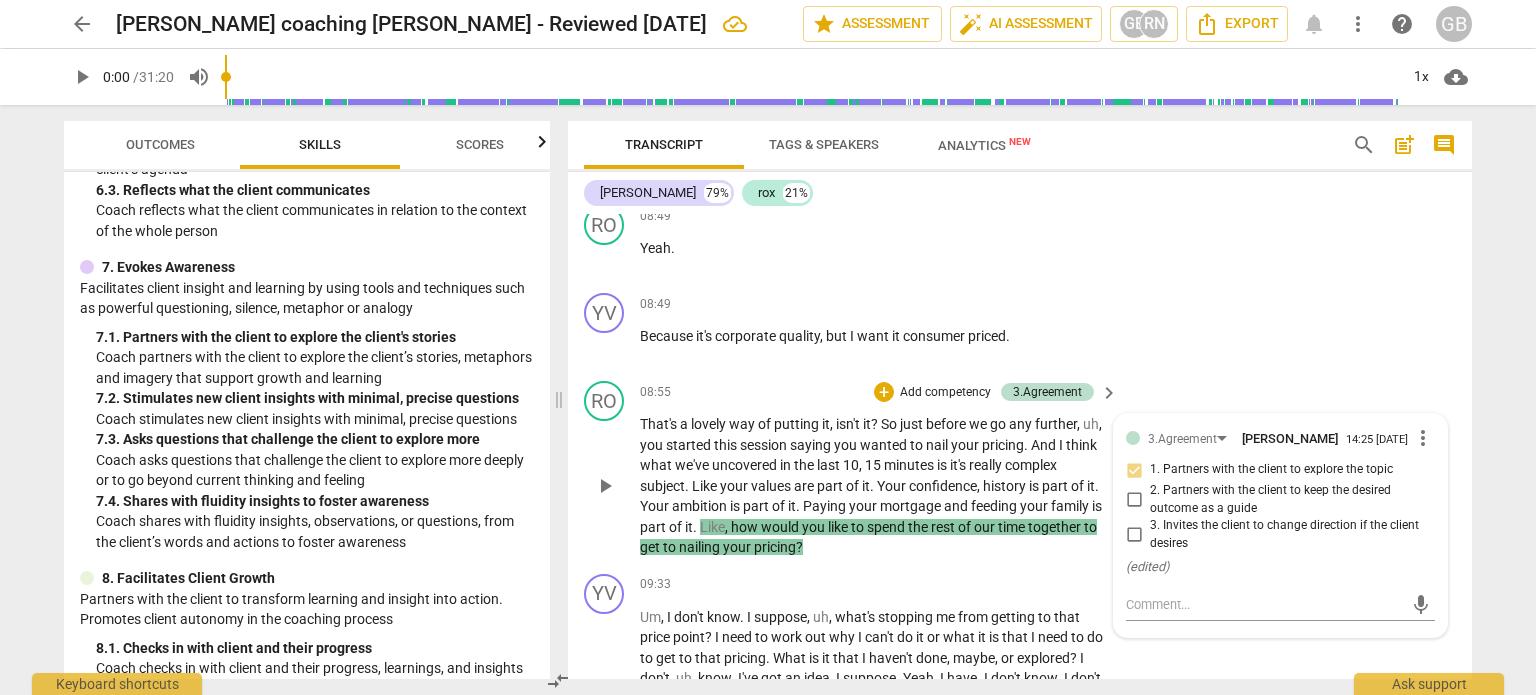 click on "minutes" at bounding box center (910, 465) 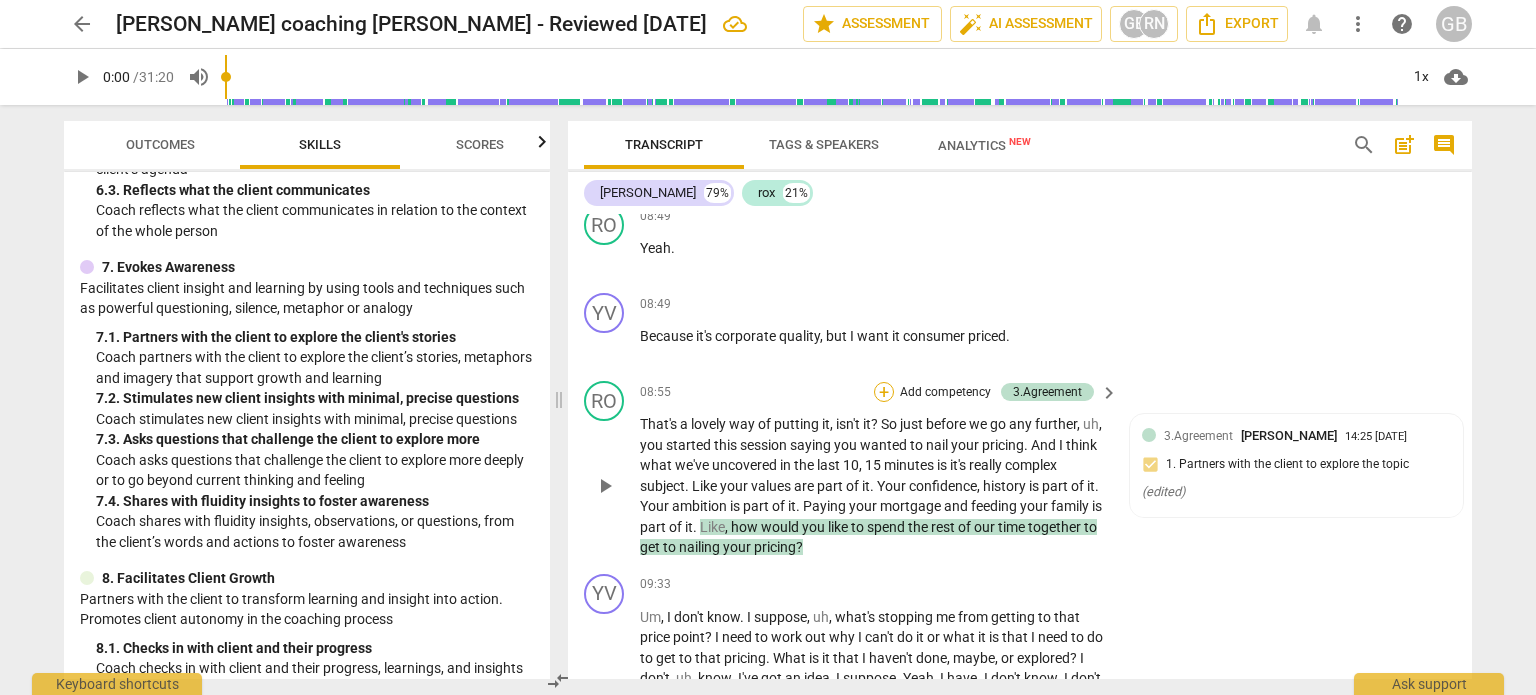 click on "+" at bounding box center [884, 392] 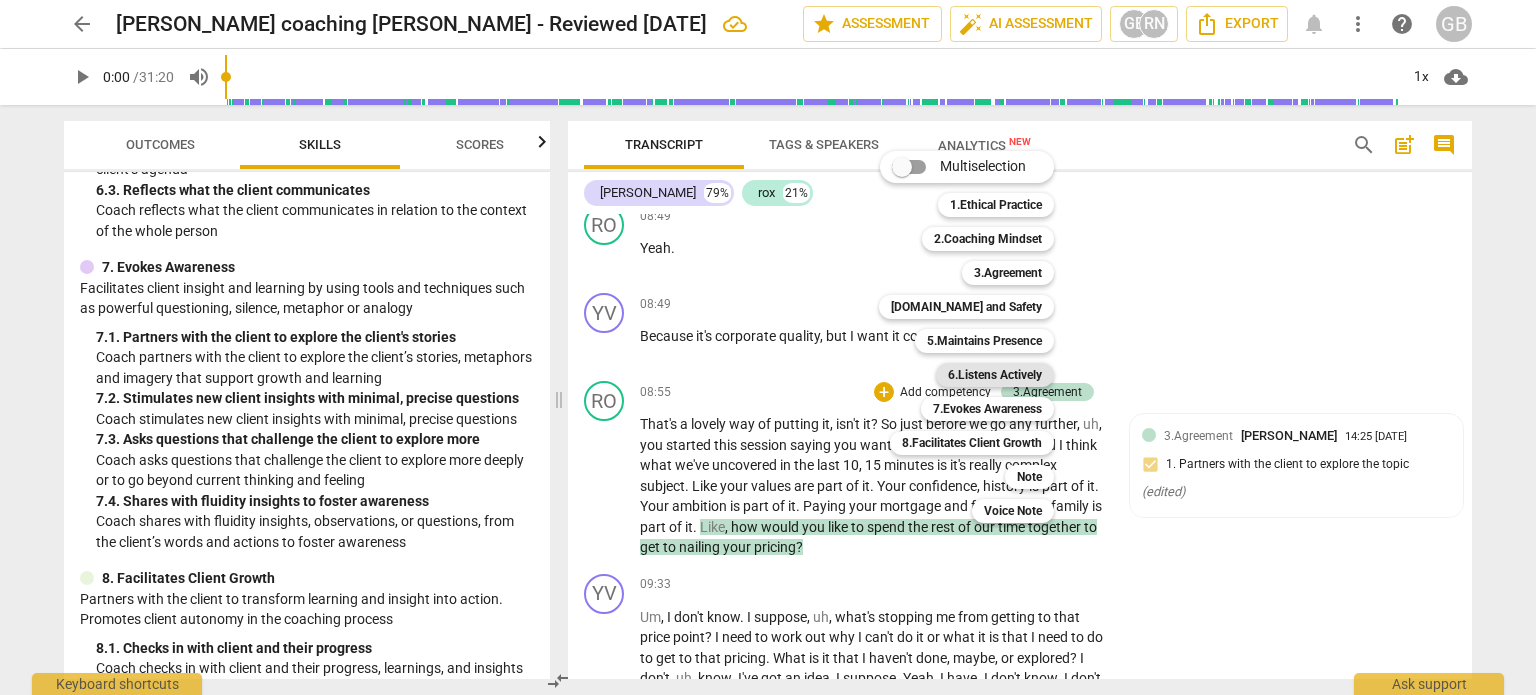 click on "6.Listens Actively" at bounding box center [995, 375] 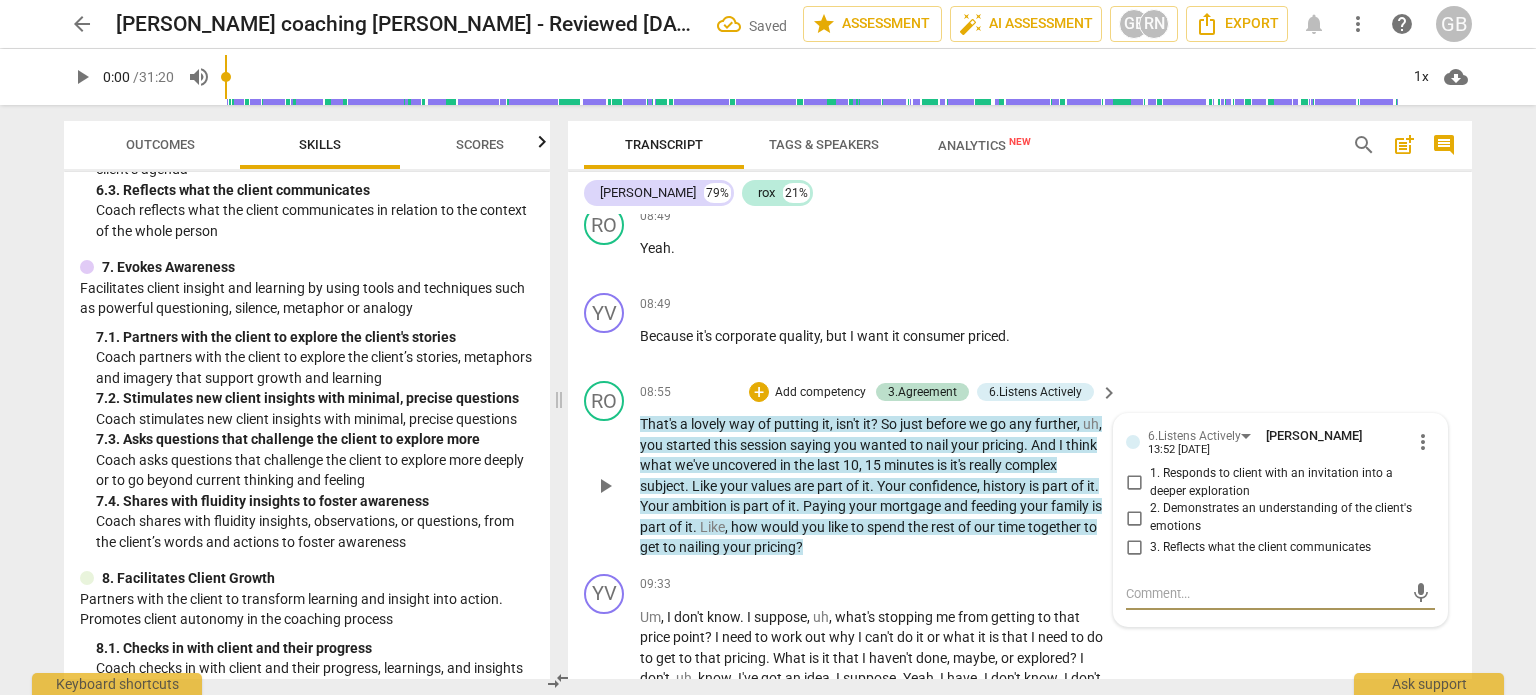 click on "3. Reflects what the client communicates" at bounding box center [1134, 548] 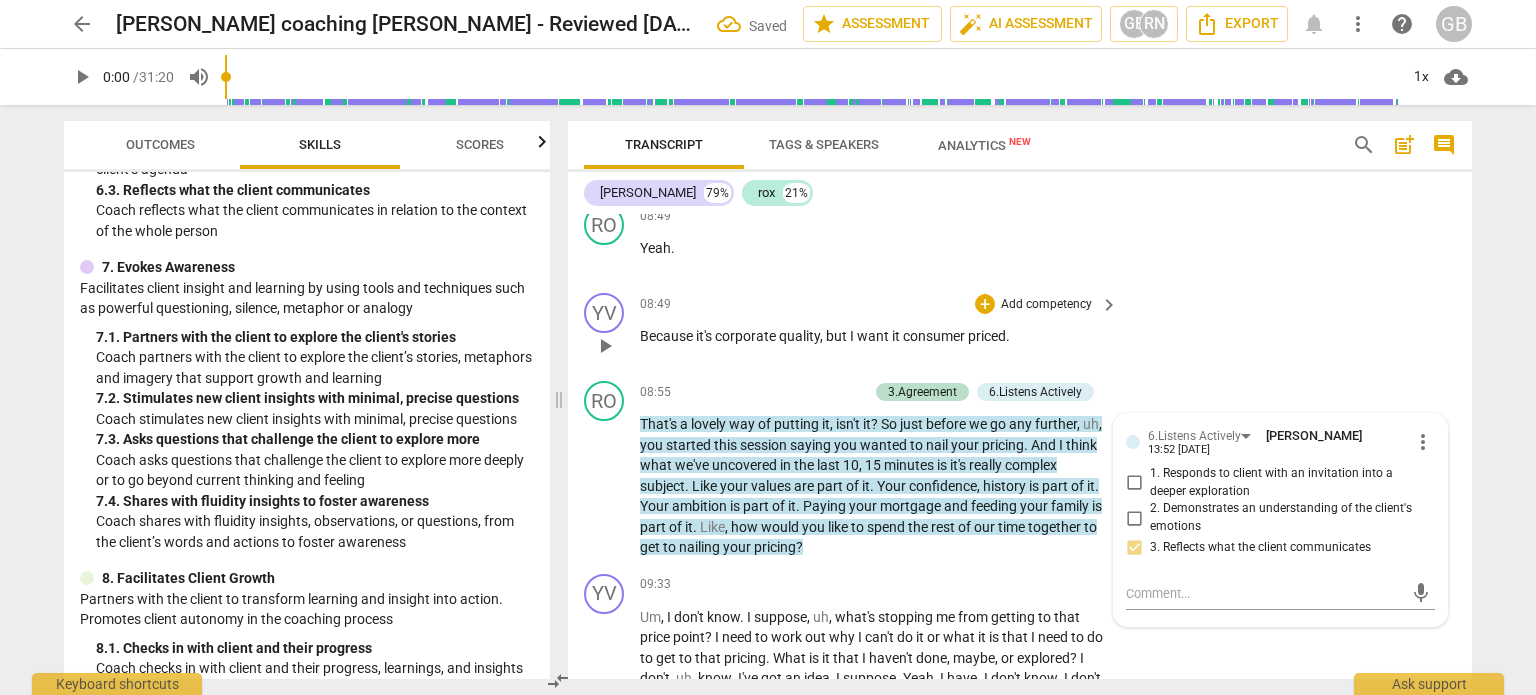 click on "YV play_arrow pause 08:49 + Add competency keyboard_arrow_right Because   it's   corporate   quality ,   but   I   want   it   consumer   priced ." at bounding box center (1020, 329) 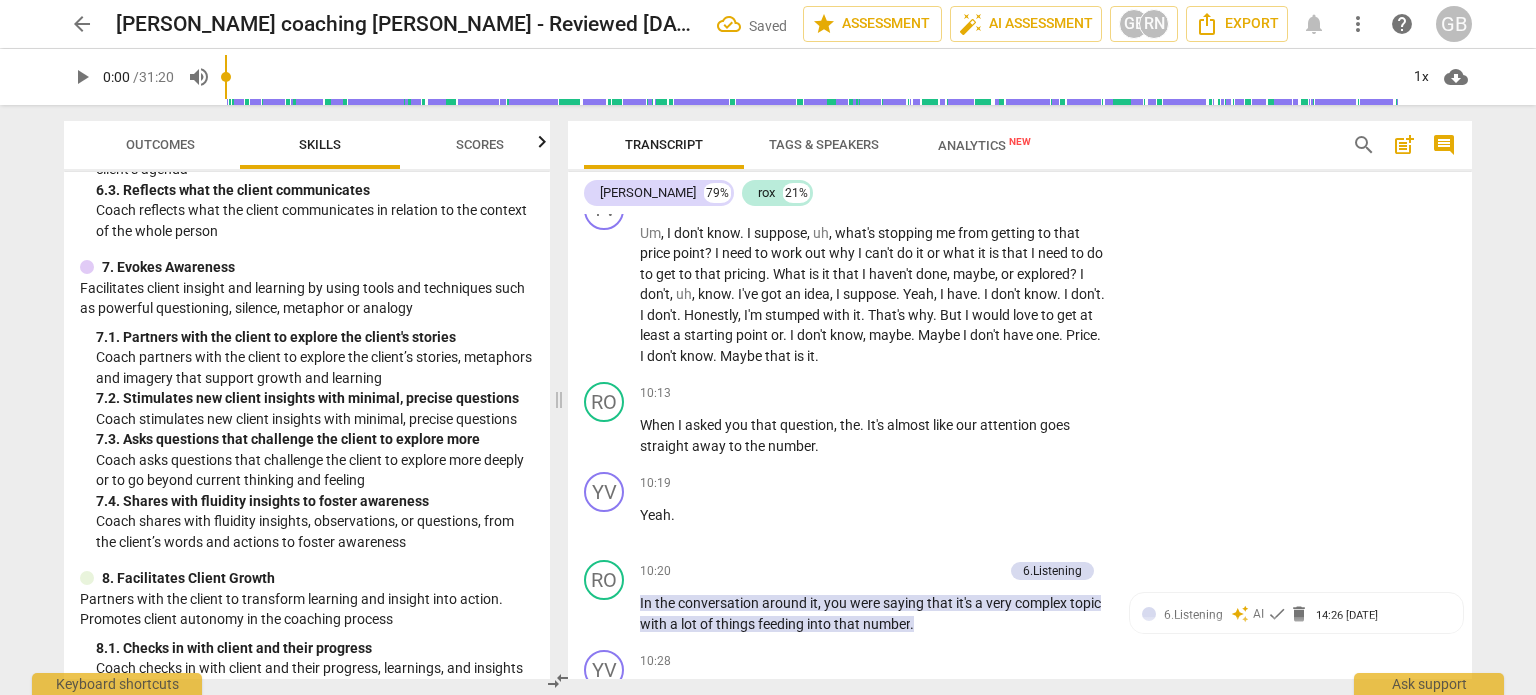 scroll, scrollTop: 4693, scrollLeft: 0, axis: vertical 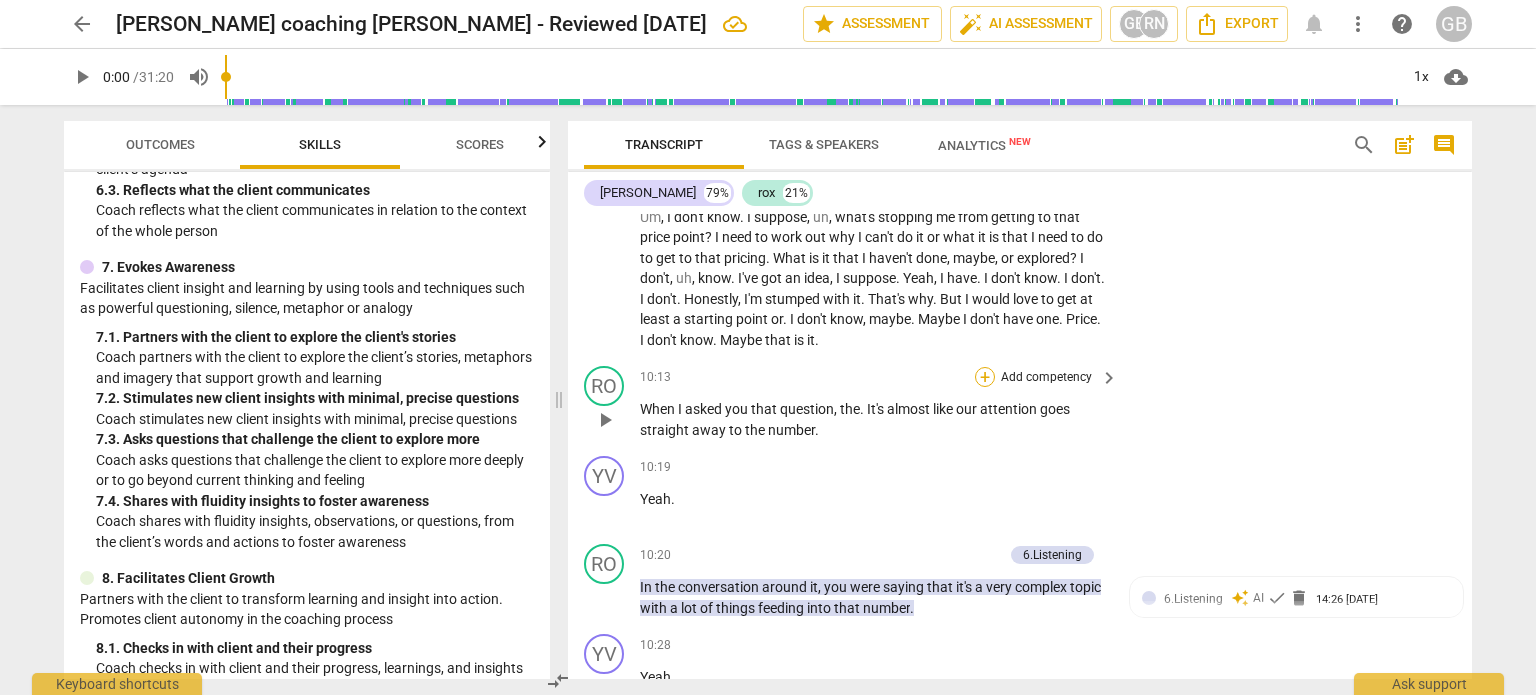 click on "+" at bounding box center [985, 377] 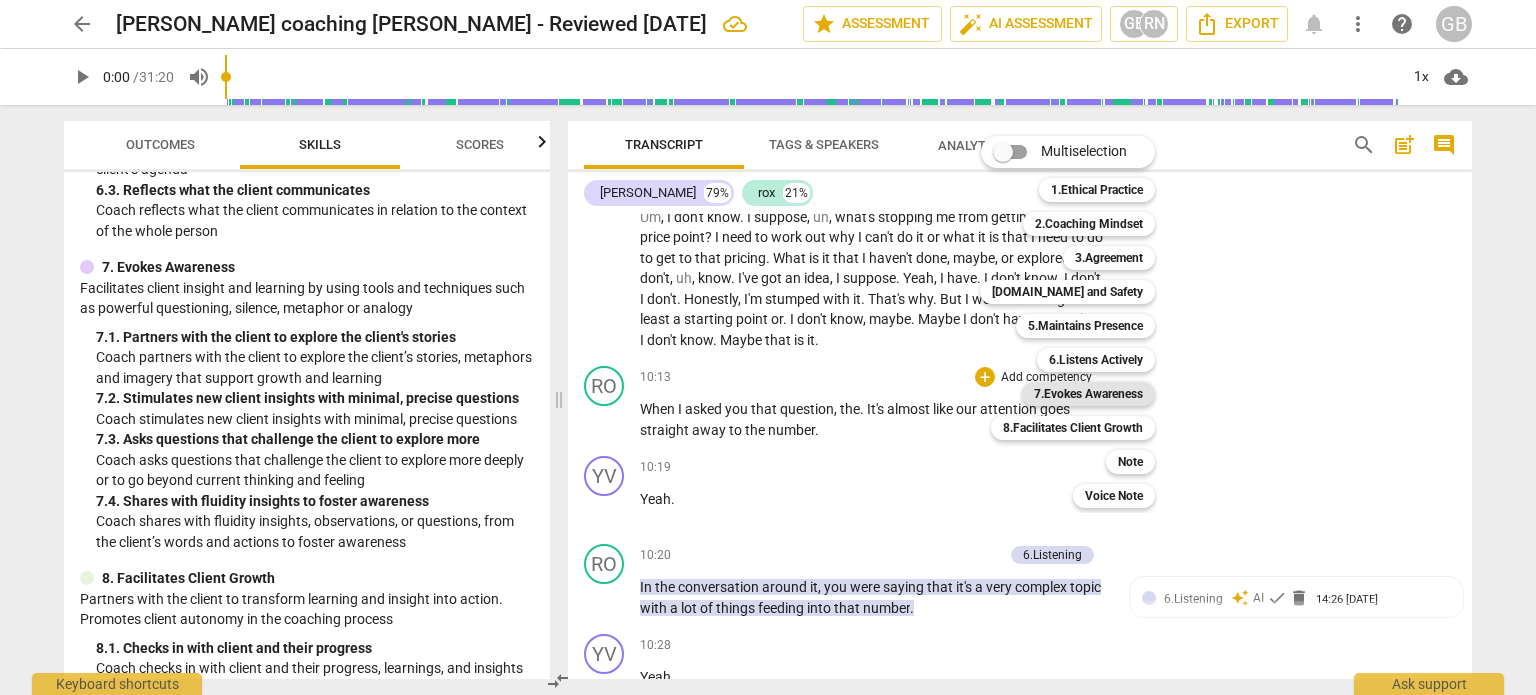 click on "7.Evokes Awareness" at bounding box center [1088, 394] 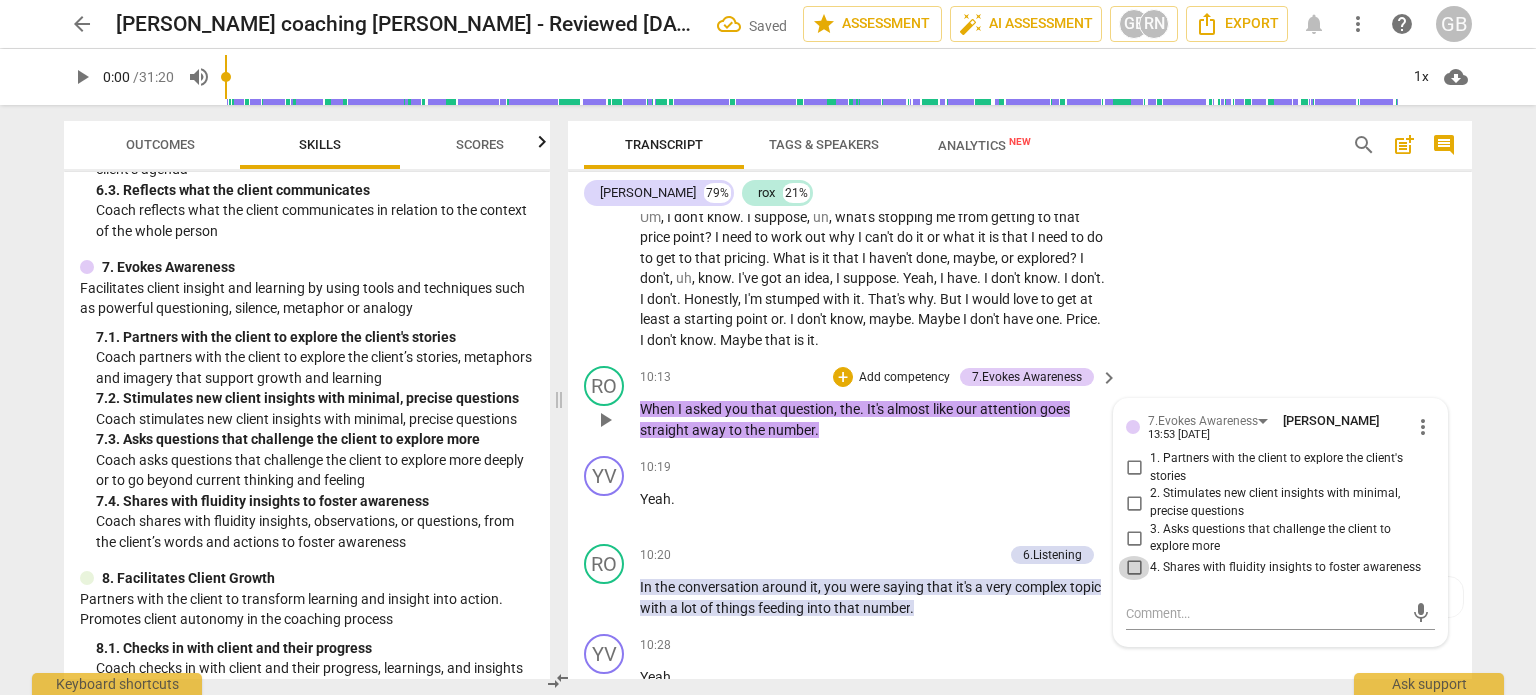 click on "4. Shares with fluidity insights to foster awareness" at bounding box center [1134, 568] 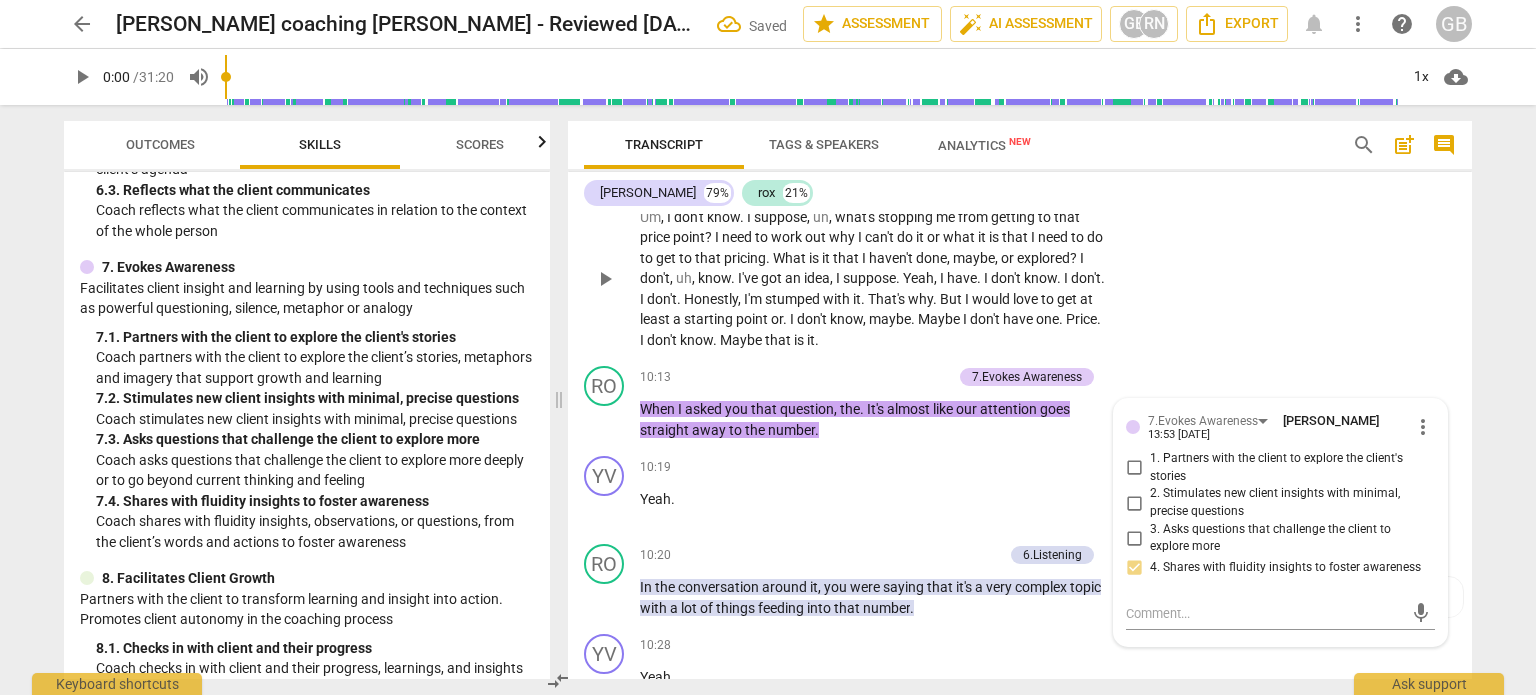 click on "YV play_arrow pause 09:33 + Add competency keyboard_arrow_right Um ,   I   don't   know .   I   suppose ,   uh ,   what's   stopping   me   from   getting   to   that   price   point ?   I   need   to   work   out   why   I   can't   do   it   or   what   it   is   that   I   need   to   do   to   get   to   that   pricing .   What   is   it   that   I   haven't   done ,   maybe ,   or   explored ?   I   don't ,   uh ,   know .   I've   got   an   idea ,   I   suppose .   Yeah ,   I   have .   I   don't   know .   I   don't .   I   don't .   Honestly ,   I'm   stumped   with   it .   That's   why .   But   I   would   love   to   get   at   least   a   starting   point   or .   I   don't   know ,   maybe .   Maybe   I   don't   have   one .   Price .   I   don't   know .   Maybe   that   is   it ." at bounding box center (1020, 262) 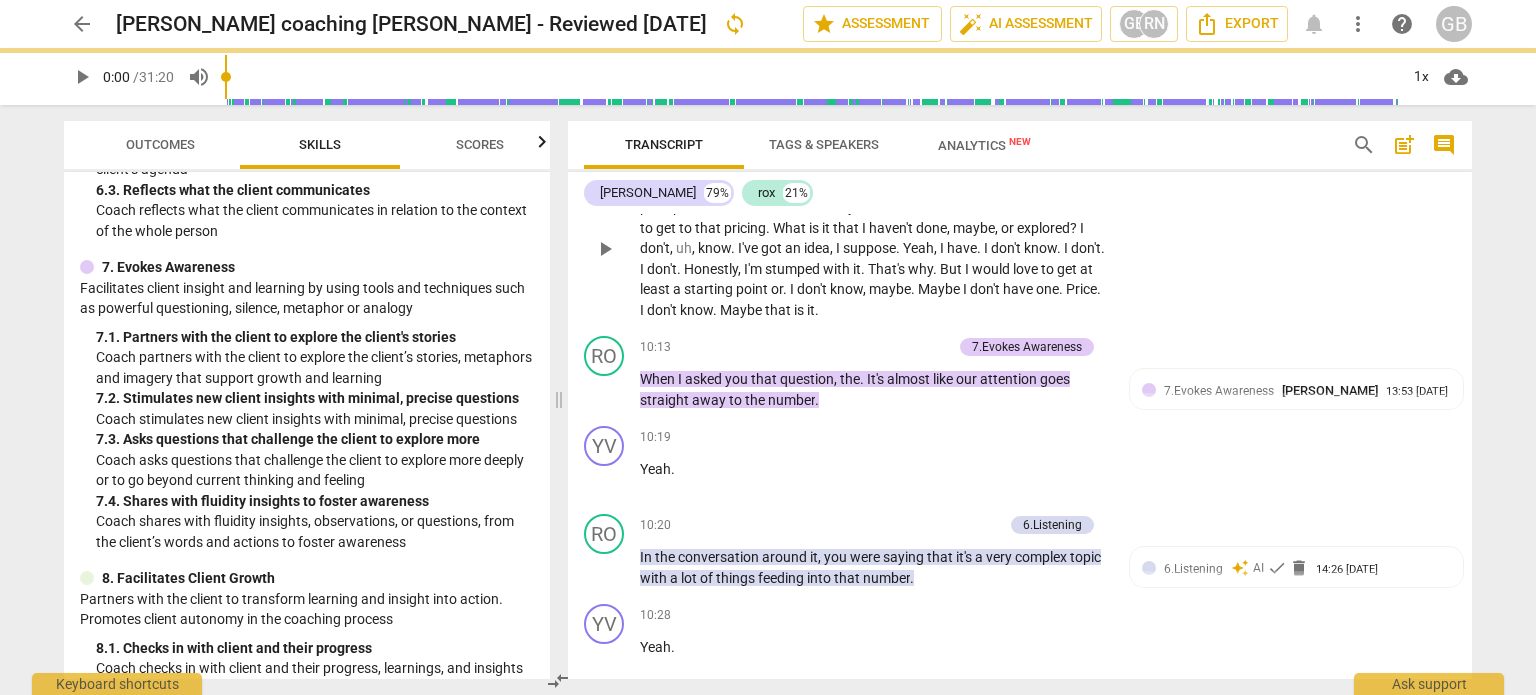 scroll, scrollTop: 4793, scrollLeft: 0, axis: vertical 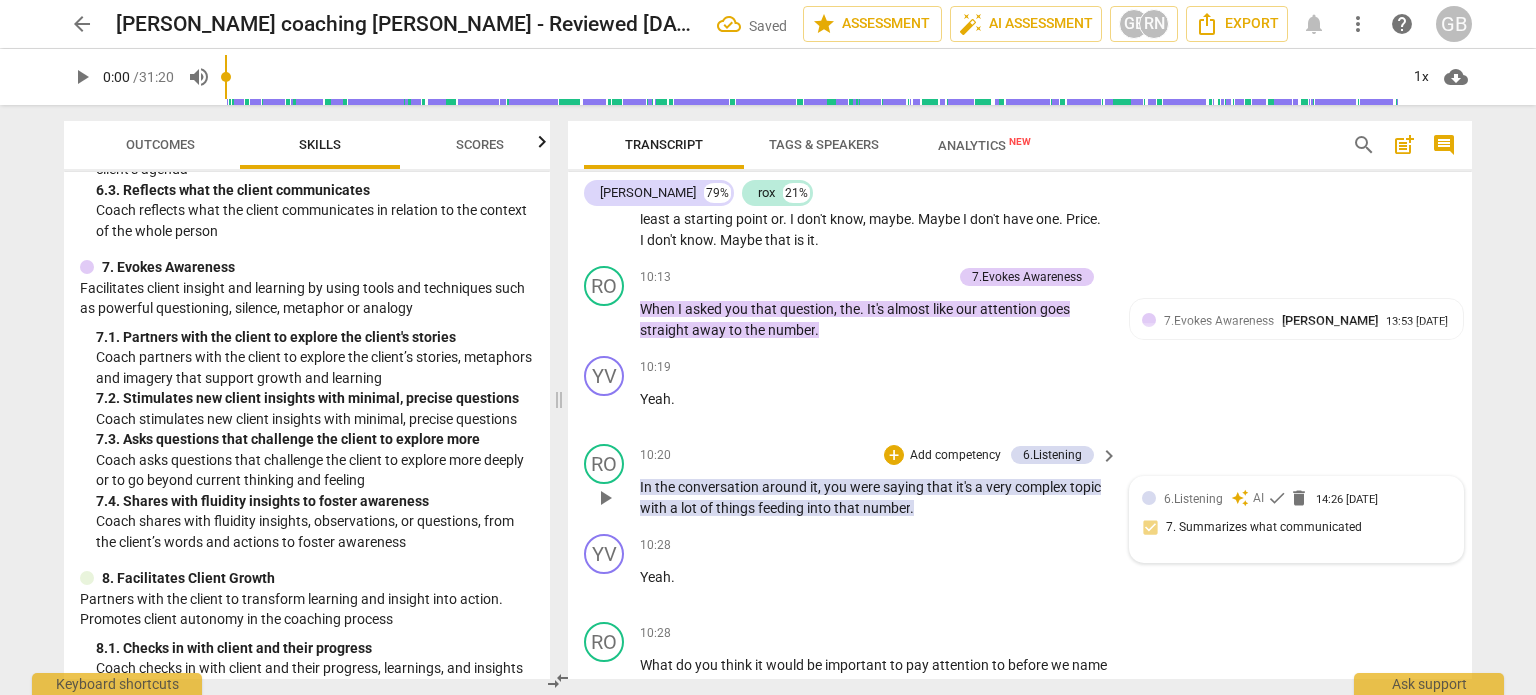 click on "6.Listening" at bounding box center [1193, 499] 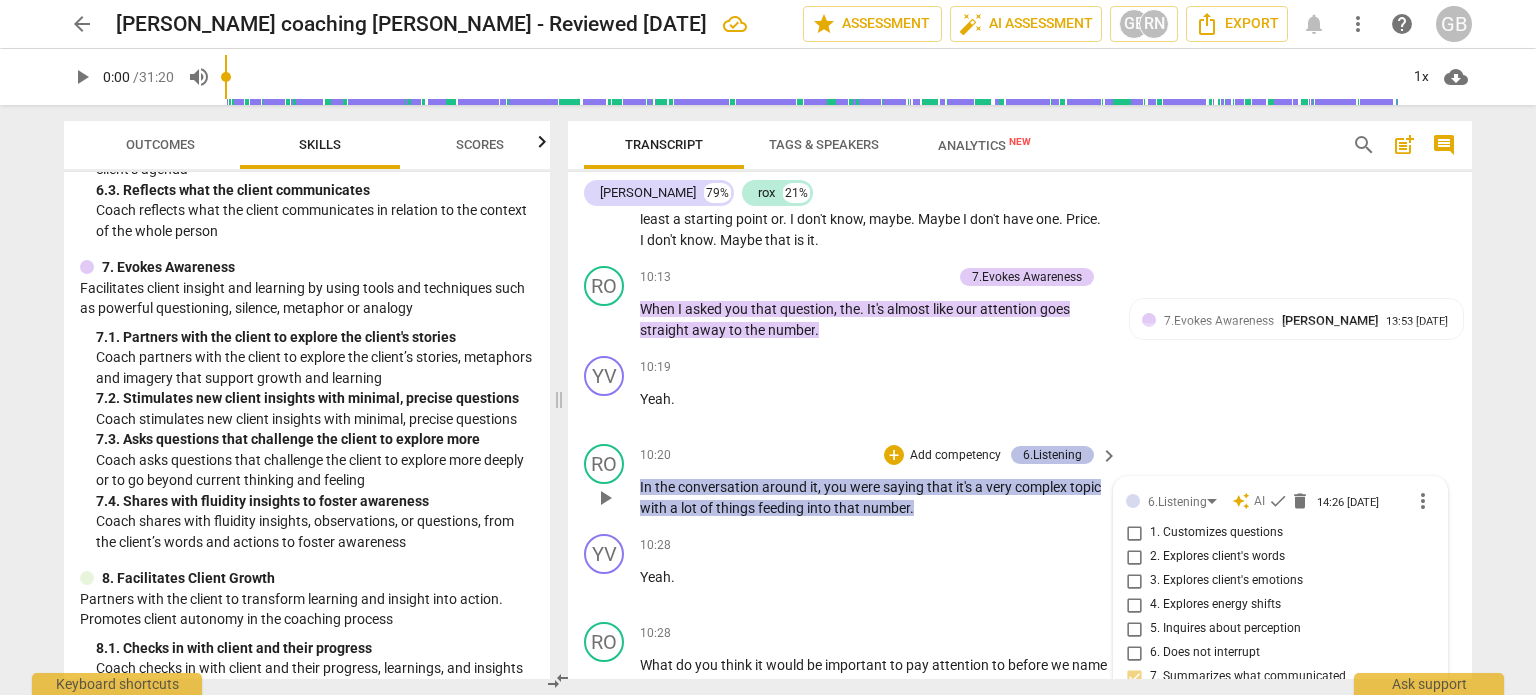 click on "6.Listening" at bounding box center (1052, 455) 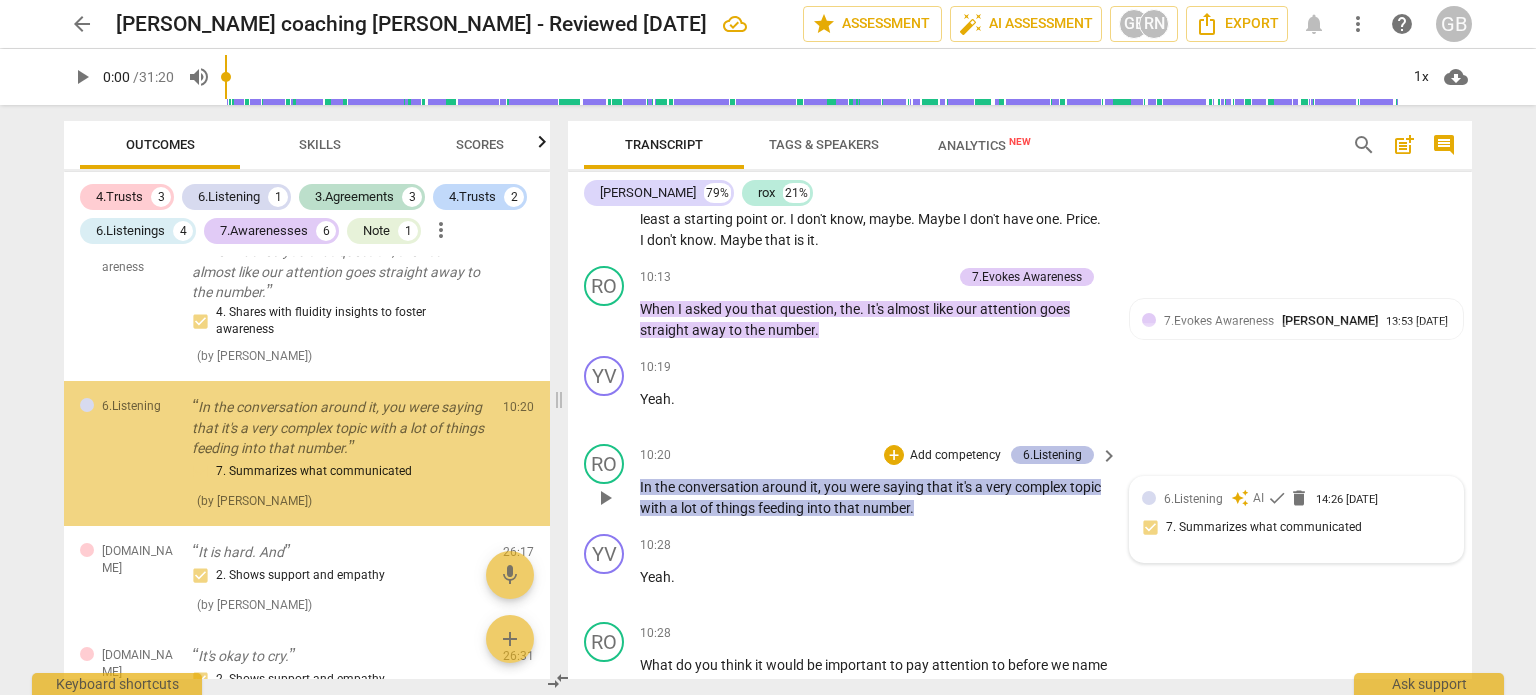 scroll, scrollTop: 2553, scrollLeft: 0, axis: vertical 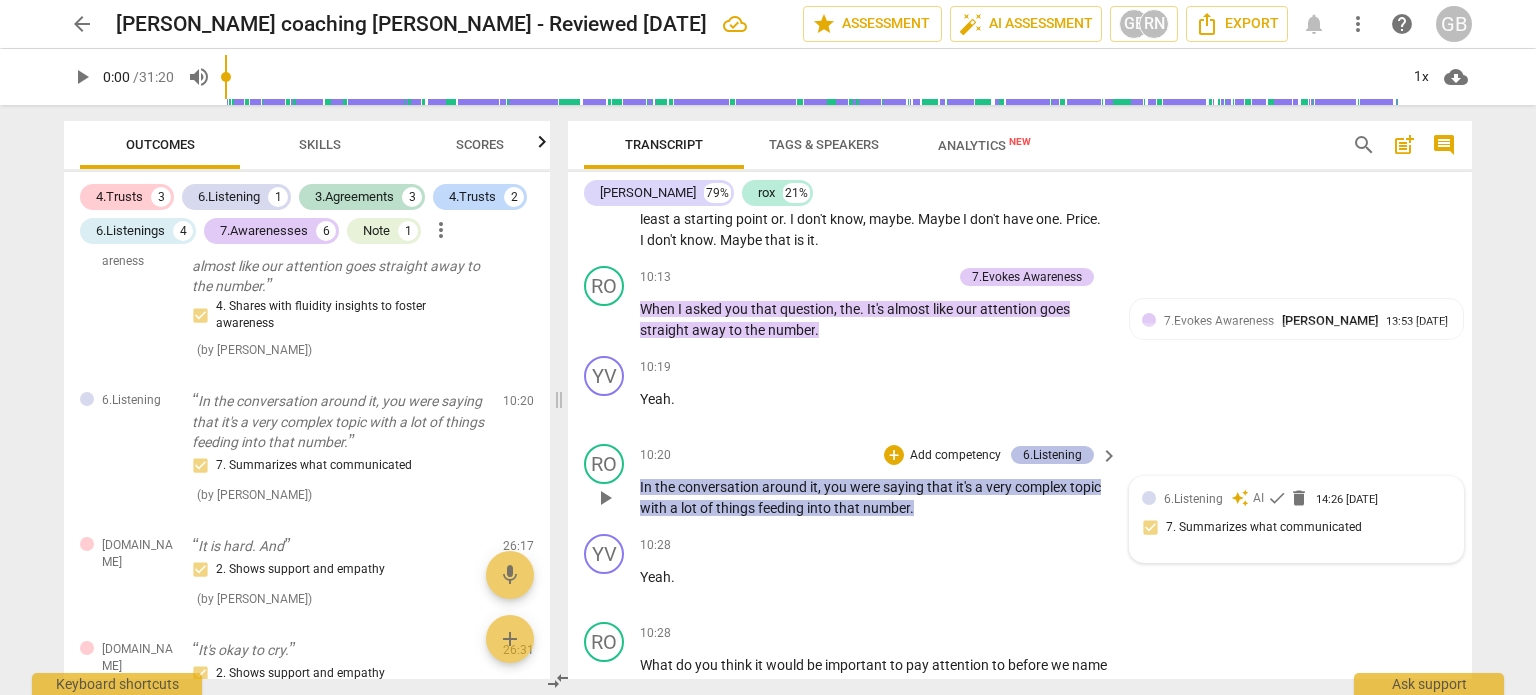 click on "6.Listening" at bounding box center [1052, 455] 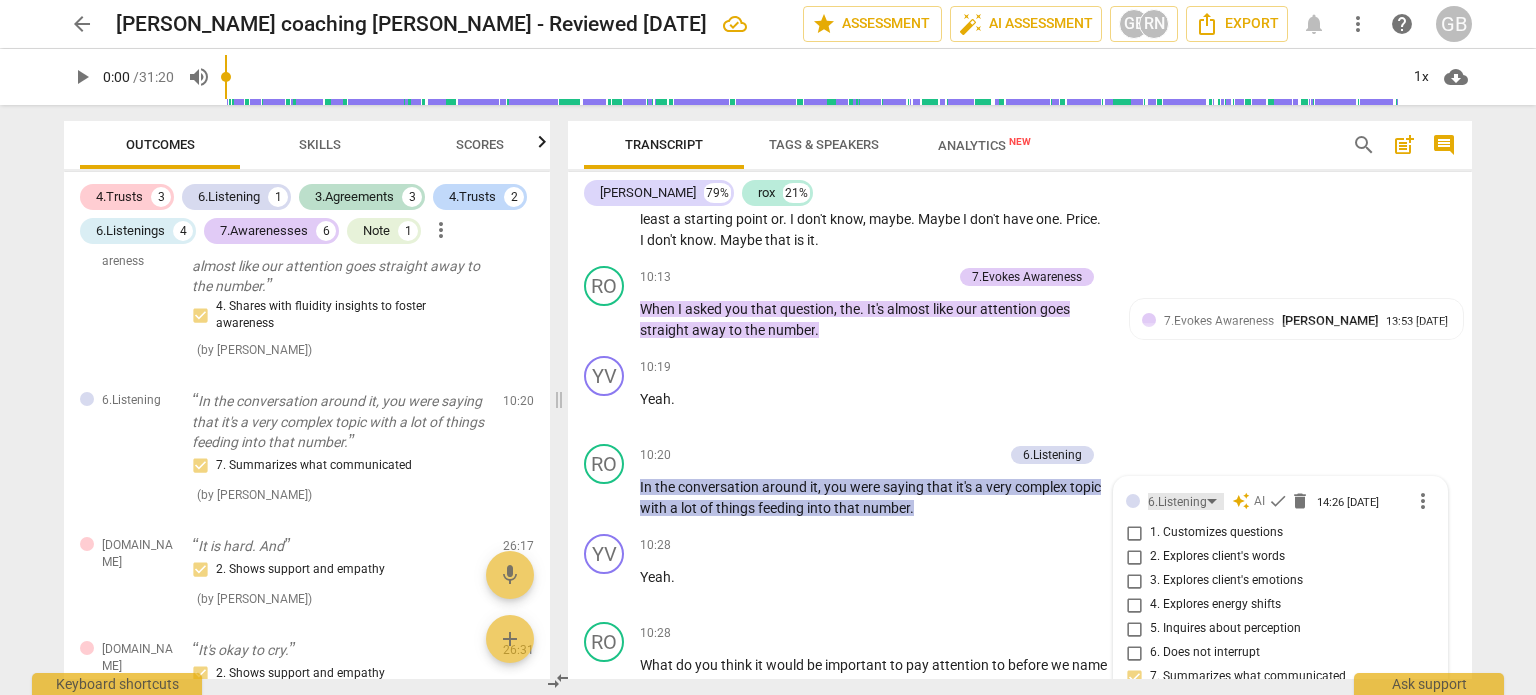 click on "6.Listening" at bounding box center (1186, 501) 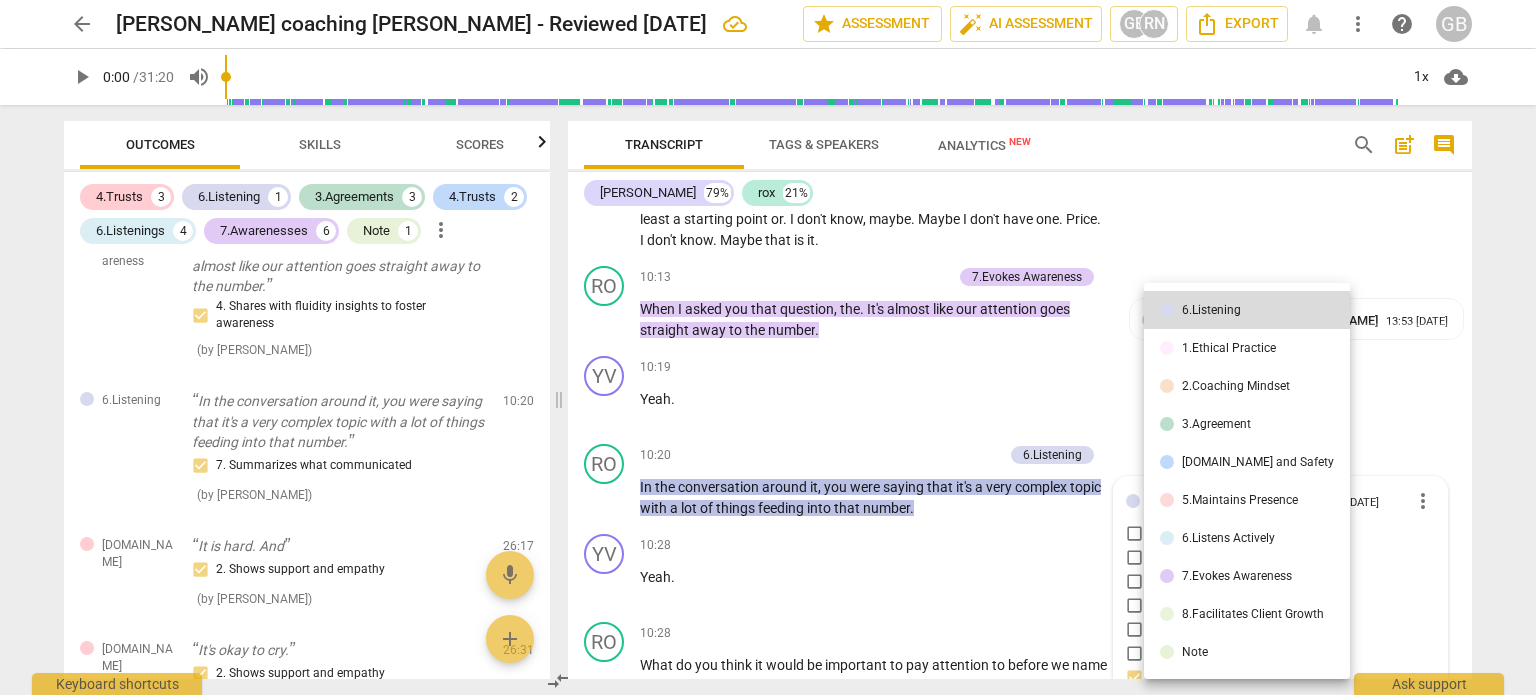 click on "6.Listens Actively" at bounding box center [1228, 538] 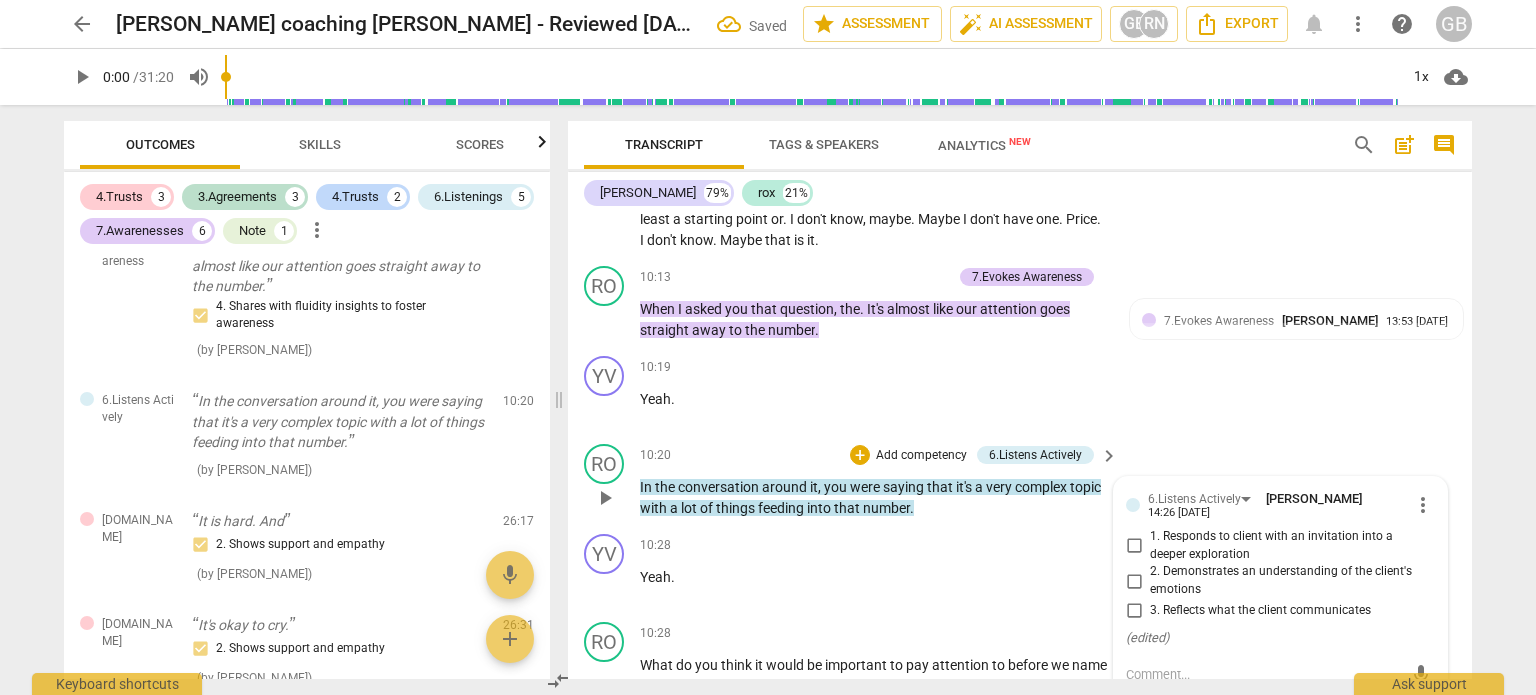 click on "3. Reflects what the client communicates" at bounding box center [1260, 611] 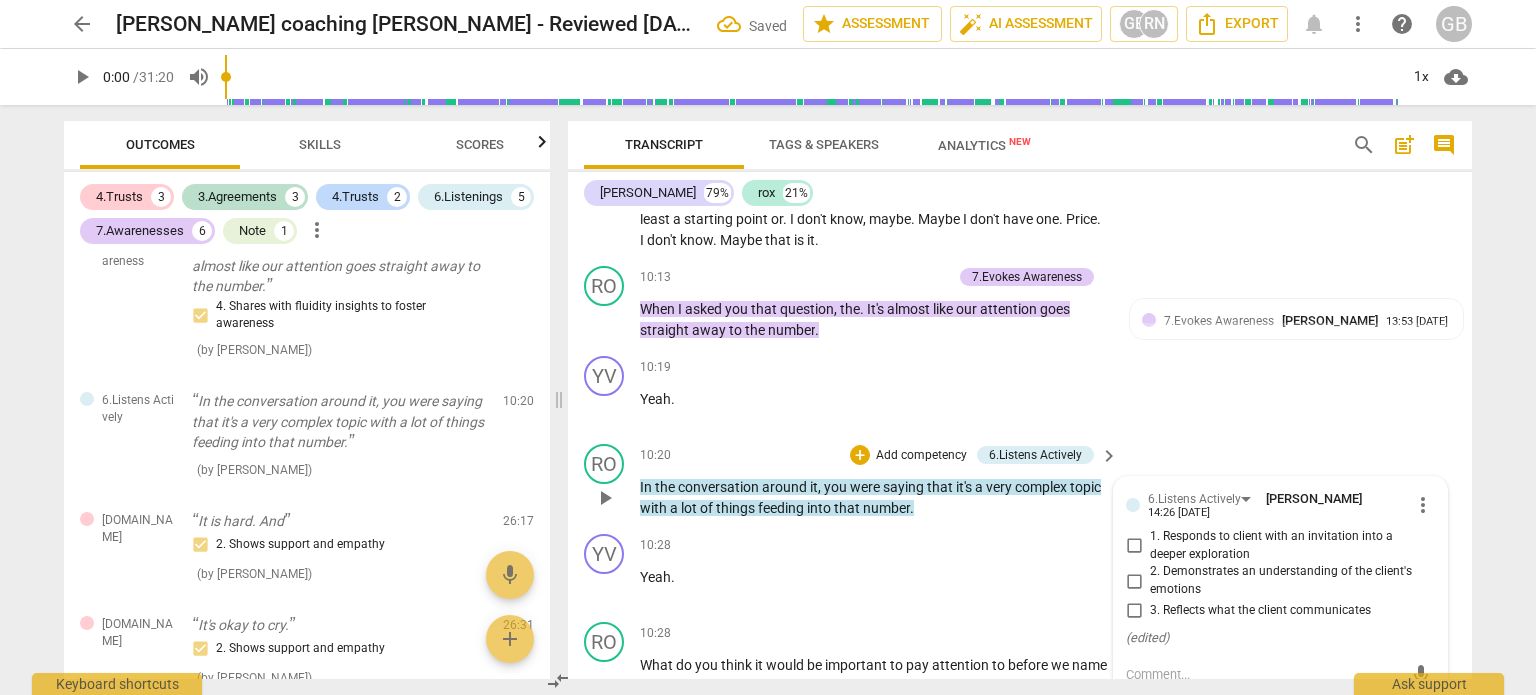 click on "3. Reflects what the client communicates" at bounding box center (1134, 611) 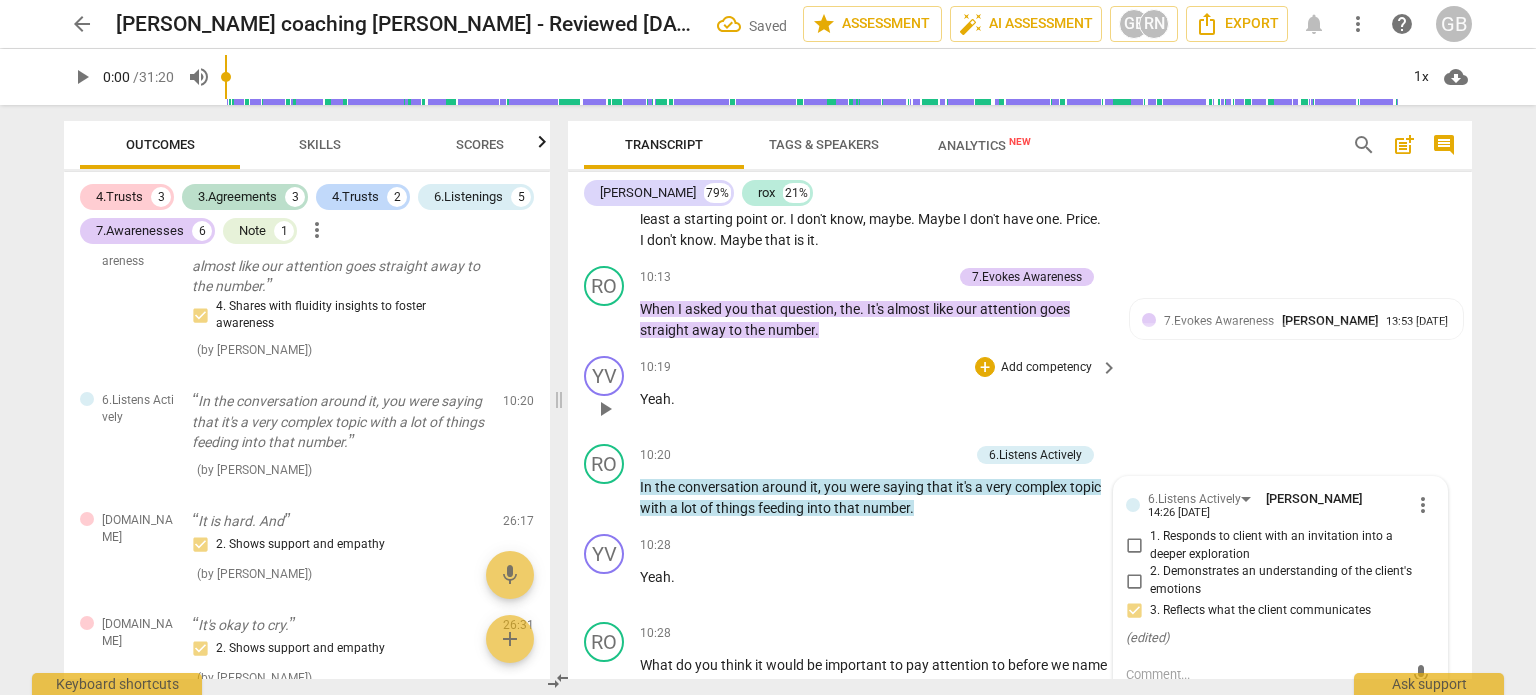 click on "YV play_arrow pause 10:19 + Add competency keyboard_arrow_right Yeah ." at bounding box center [1020, 392] 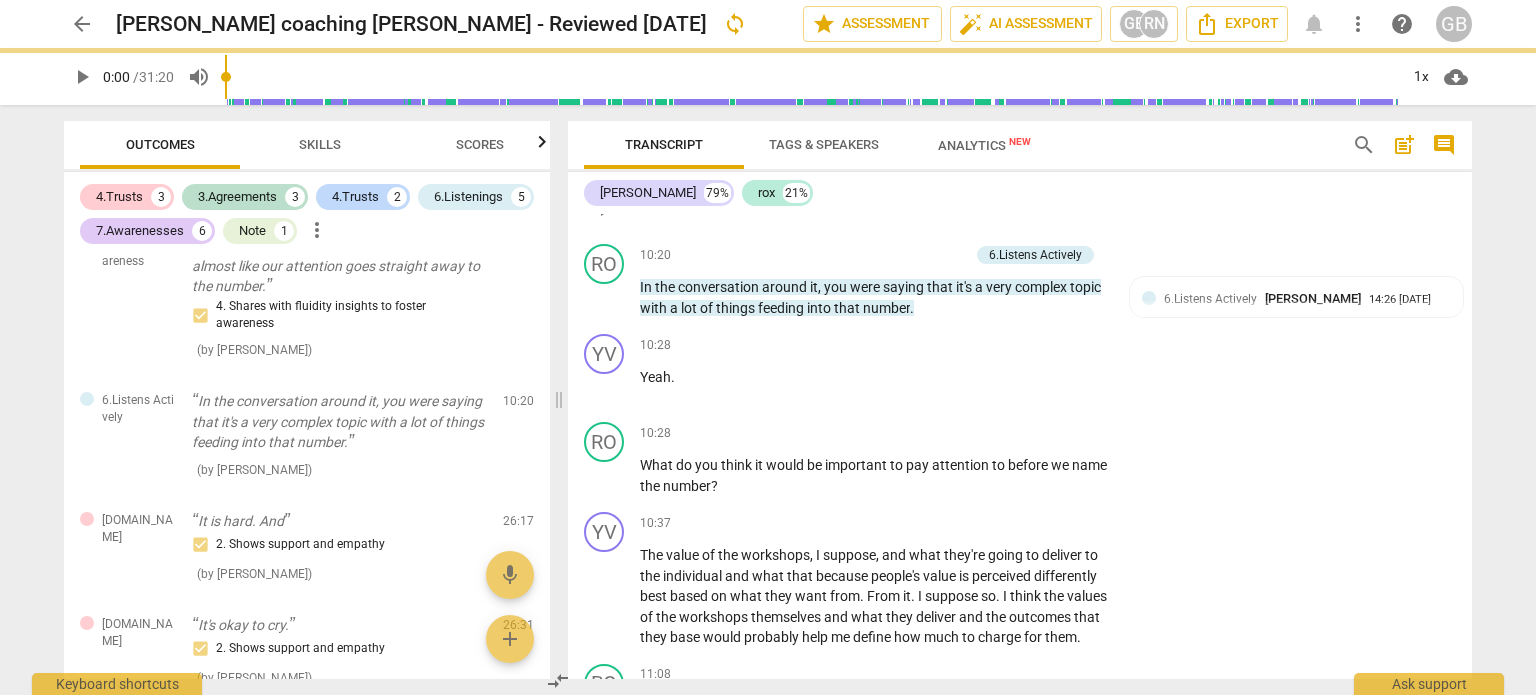scroll, scrollTop: 5093, scrollLeft: 0, axis: vertical 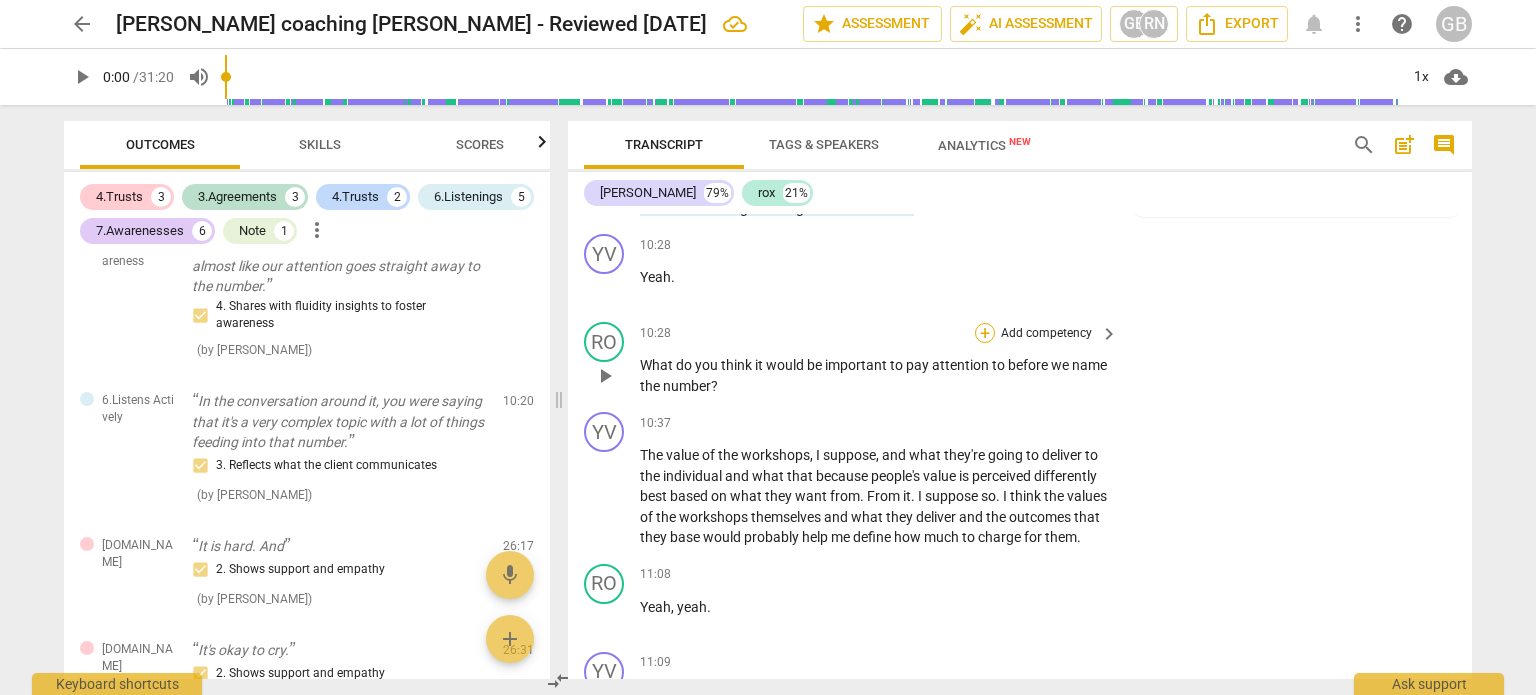 click on "+" at bounding box center (985, 333) 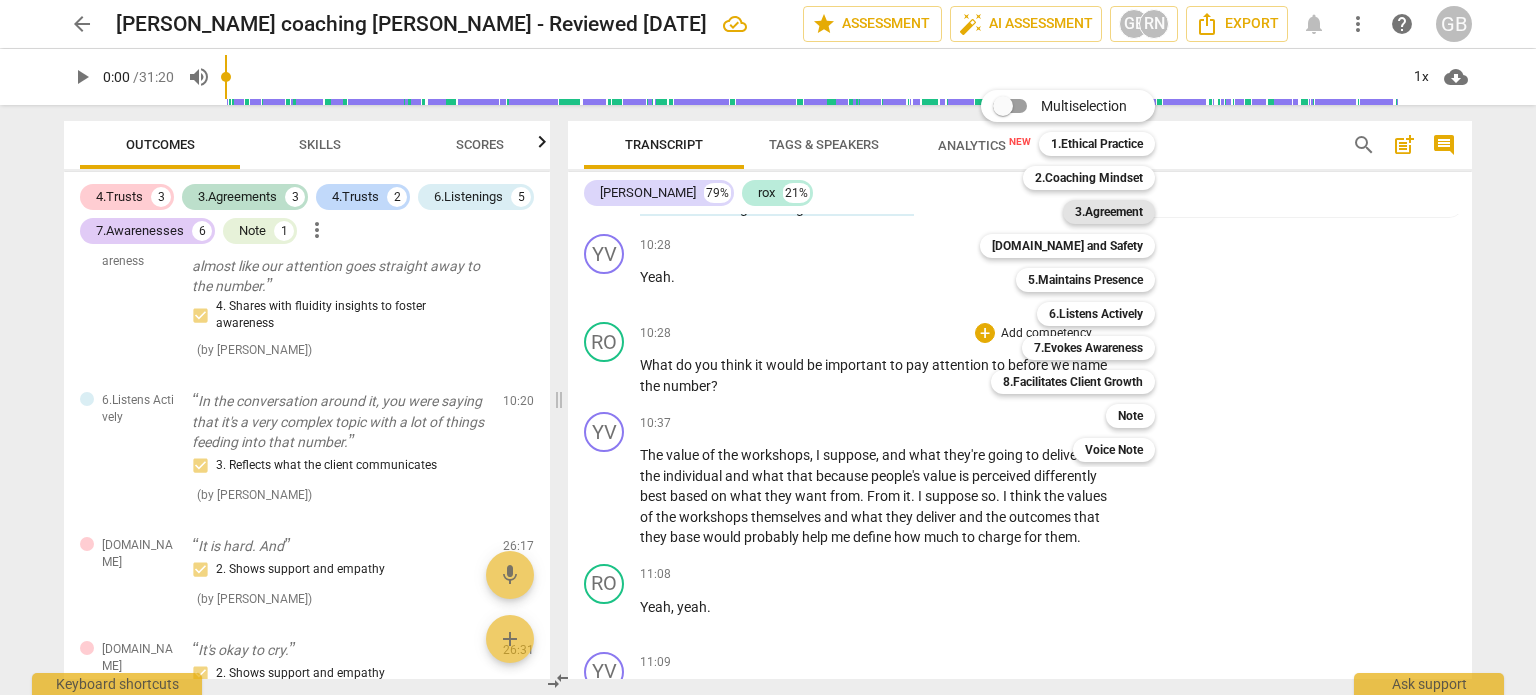 click on "3.Agreement" at bounding box center (1109, 212) 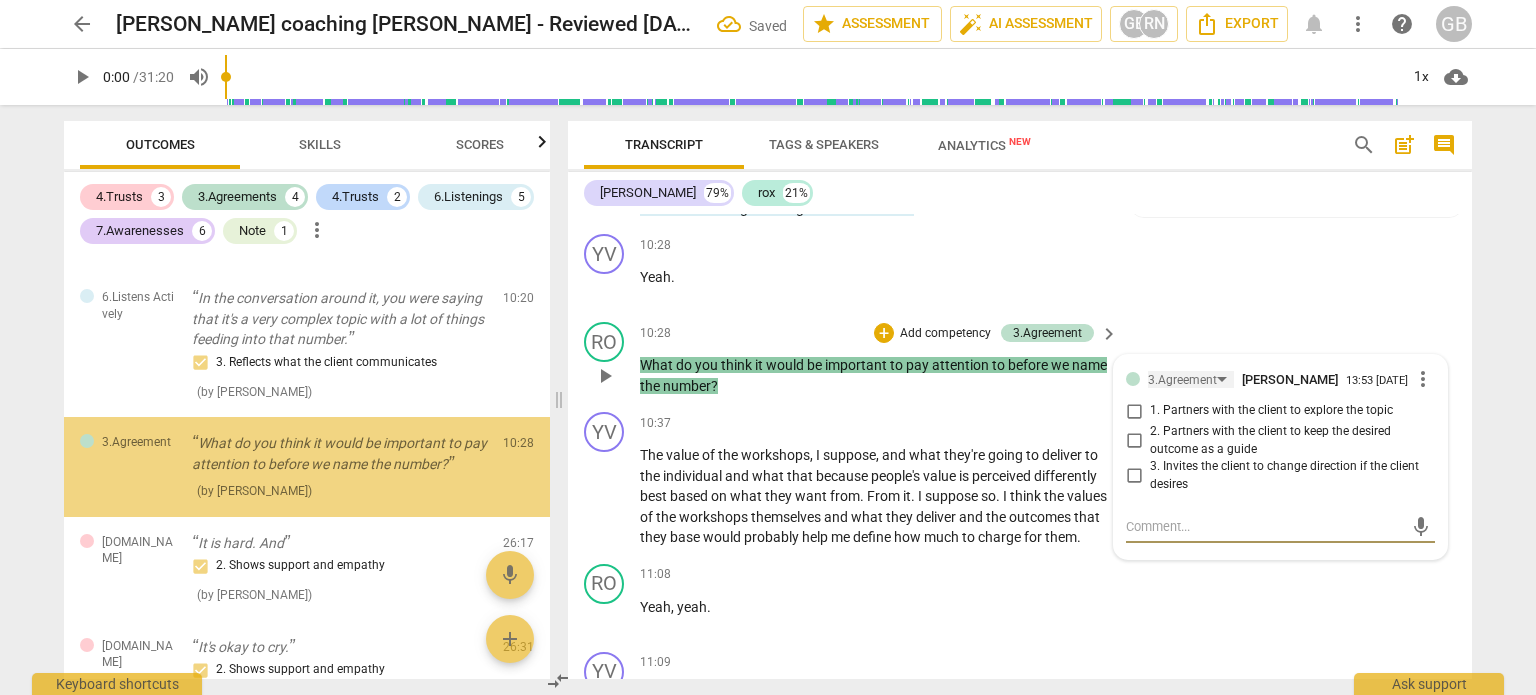 scroll, scrollTop: 2676, scrollLeft: 0, axis: vertical 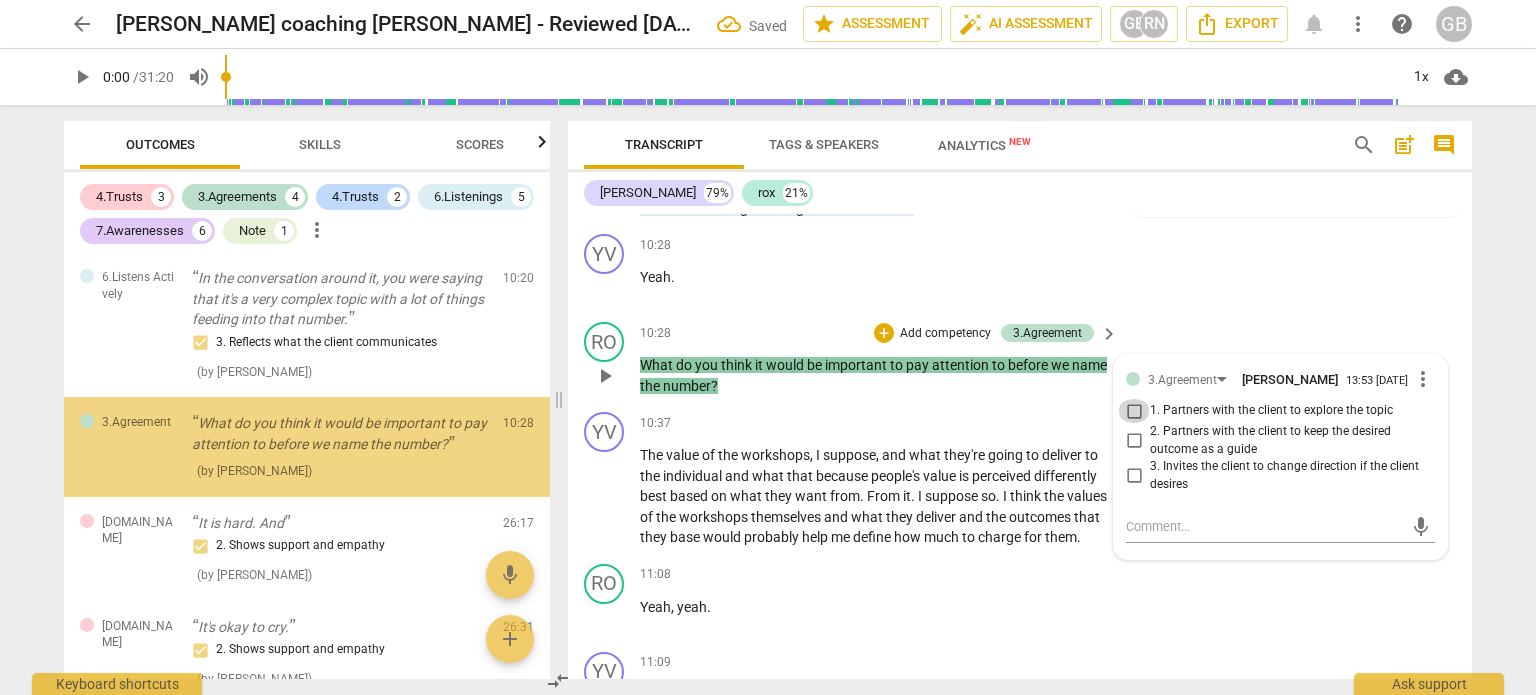 click on "1. Partners with the client to explore the topic" at bounding box center (1134, 411) 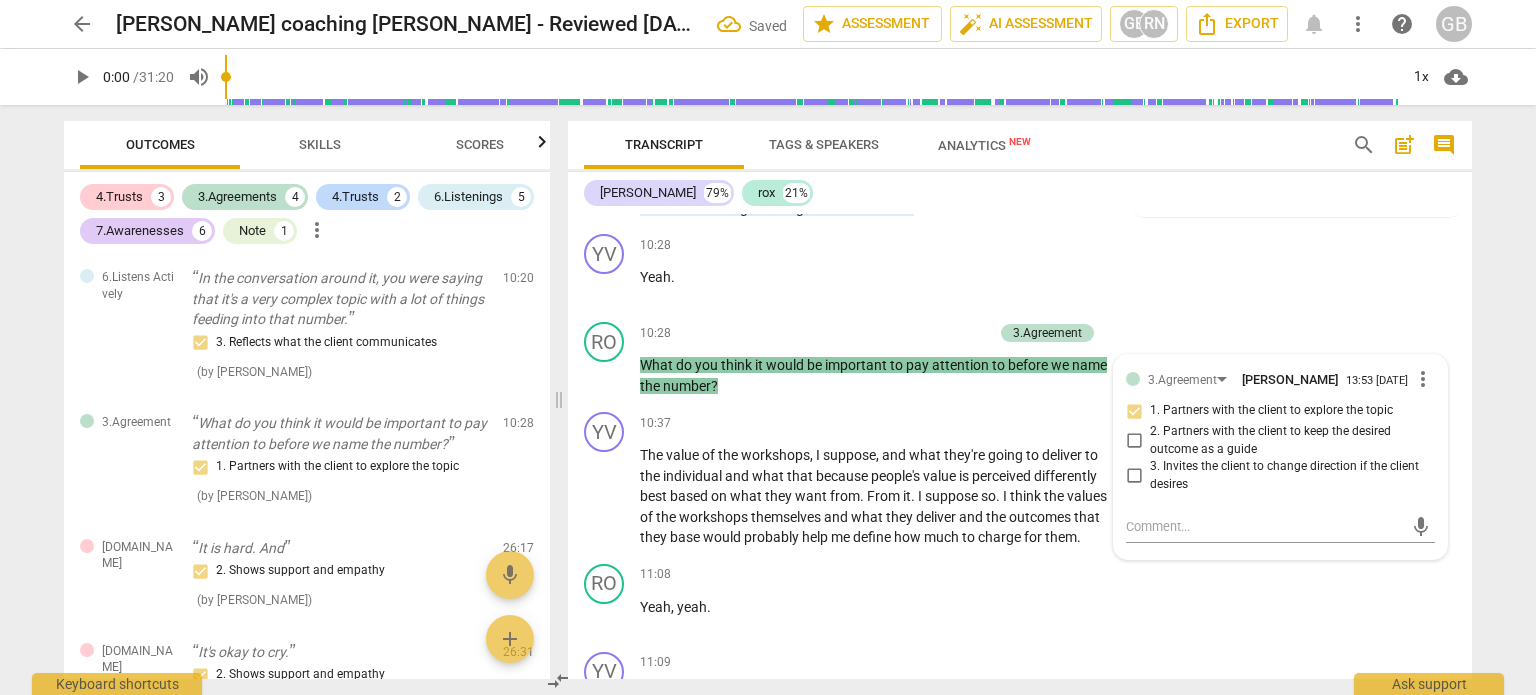 click on "yvonne 79% rox 21% YV play_arrow pause 00:03 + Add competency keyboard_arrow_right Morning . RO play_arrow pause 00:05 + Add competency keyboard_arrow_right Change   it   so   I   can   just   see   you .   There   we   go .   Hello . YV play_arrow pause 00:10 + Add competency keyboard_arrow_right Hi . RO play_arrow pause 00:11 + Add competency keyboard_arrow_right How   are   you   arriving   at   our   coaching   call   today . YV play_arrow pause 00:14 + Add competency keyboard_arrow_right Oh ,   yeah ,   good .   It's   been   pretty   chaotic ,   but   all   good .   I've   got   a   load   of   stuff   out   the   way   ready   for   our   call .   So ,   um ,   I've   got   my   head   clear ,   um ,   and   all   prepped   and   ready   and ,   um ,   bit   miserable .   M .   But   I   think   the   sun's   trying   to   come   out   somewhere .   And   what   about   you ? RO play_arrow pause 00:31 + Add competency 3.Agreement keyboard_arrow_right Good .   I'm   good ,   thank   you .   What   do" at bounding box center [1020, 425] 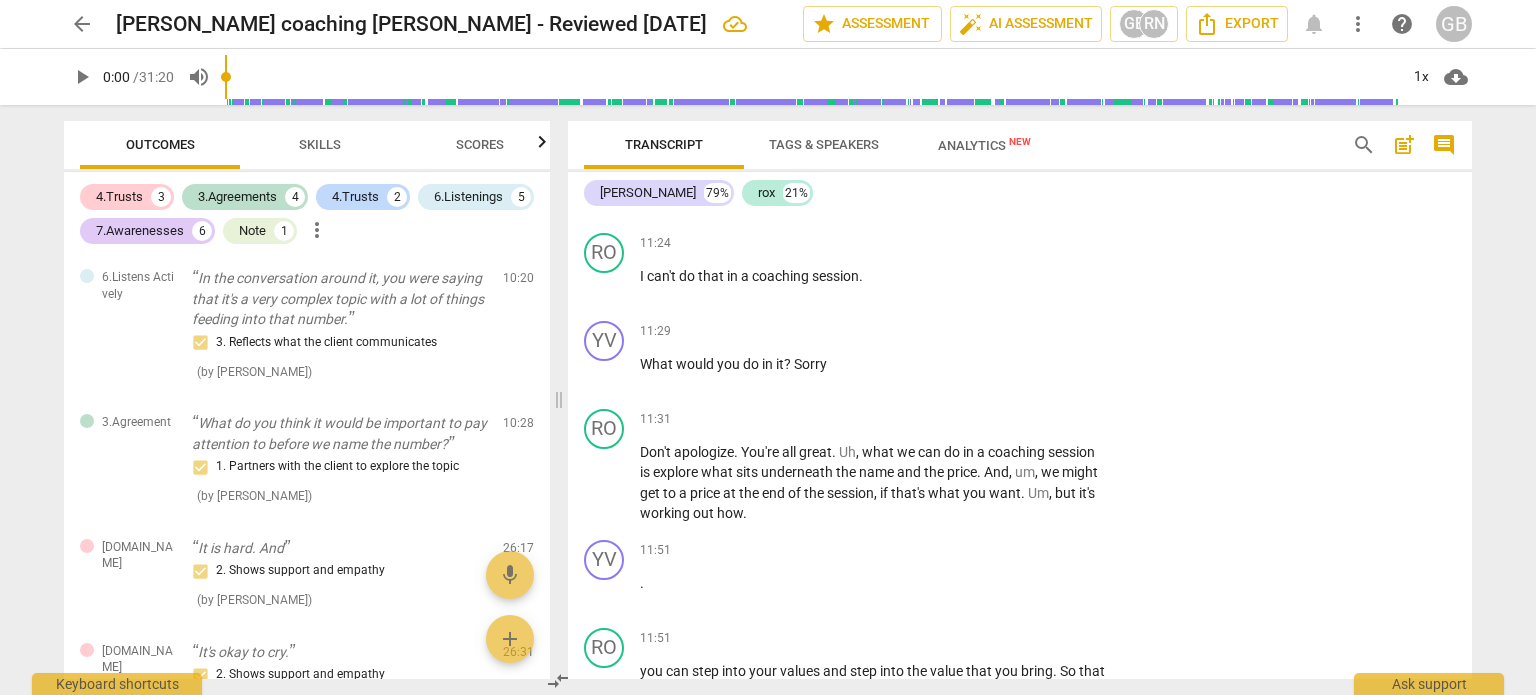 scroll, scrollTop: 5793, scrollLeft: 0, axis: vertical 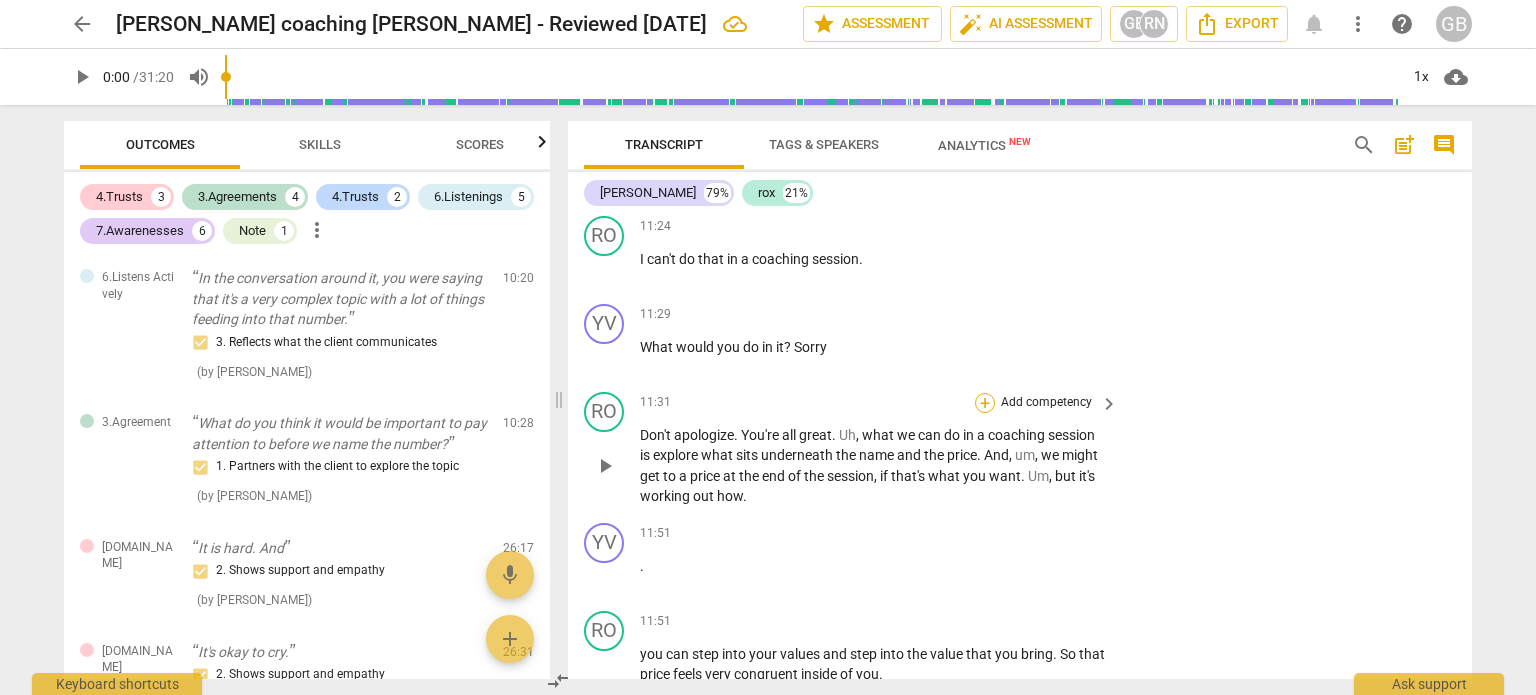 click on "+" at bounding box center (985, 403) 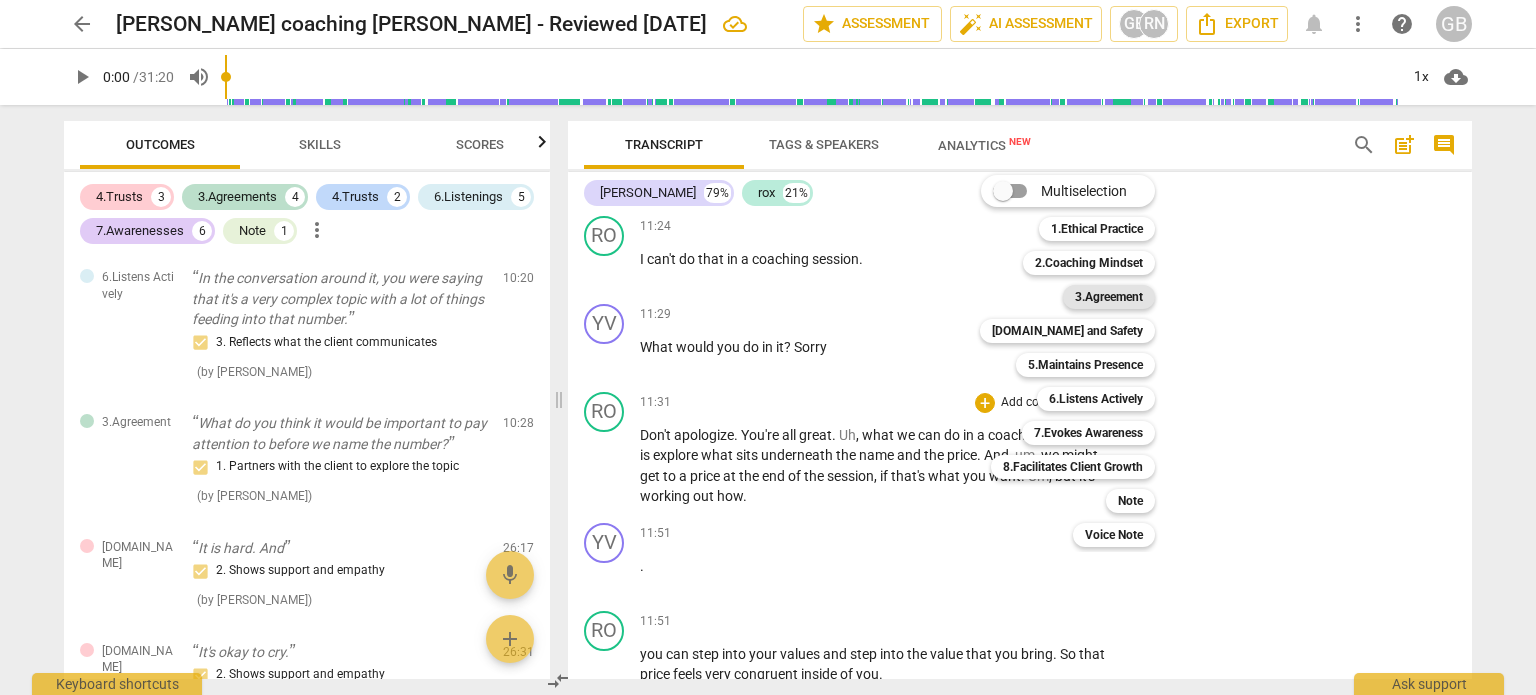 click on "3.Agreement" at bounding box center [1109, 297] 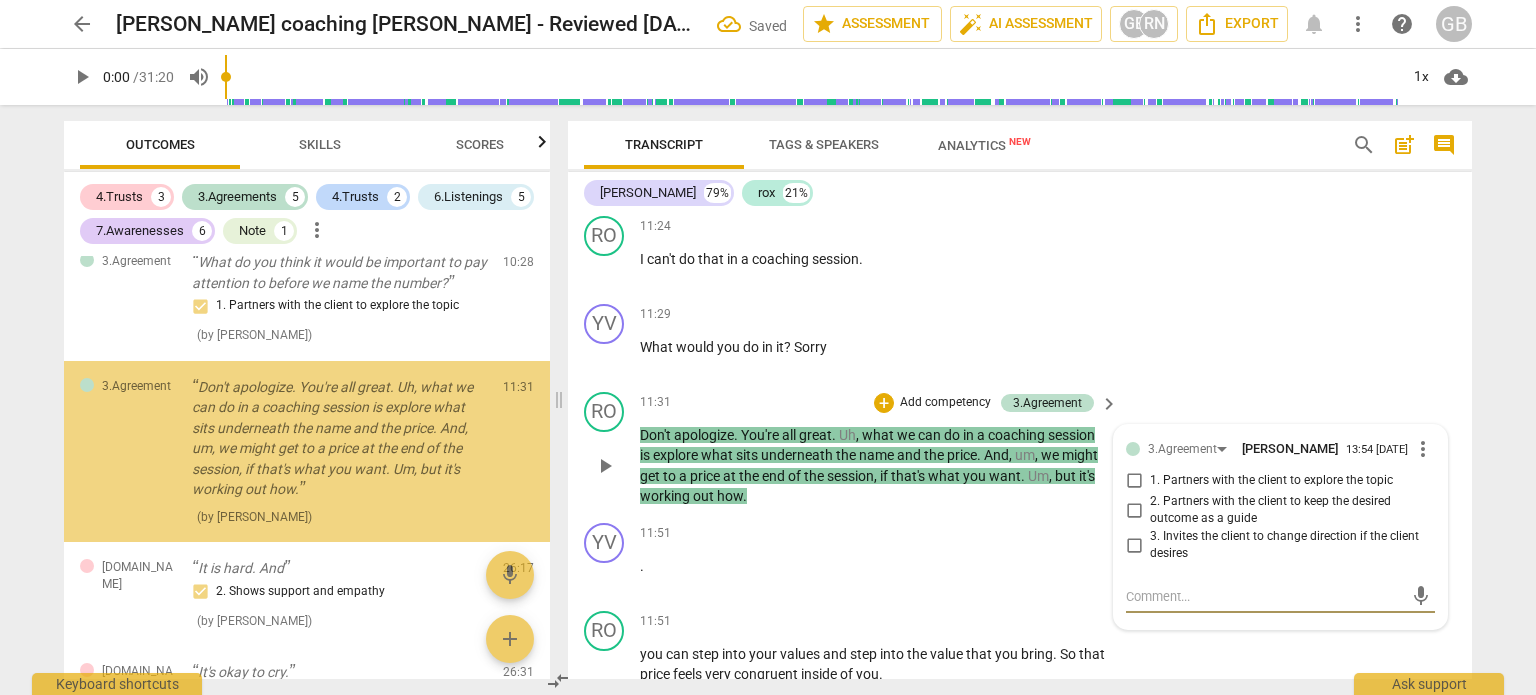 scroll, scrollTop: 2841, scrollLeft: 0, axis: vertical 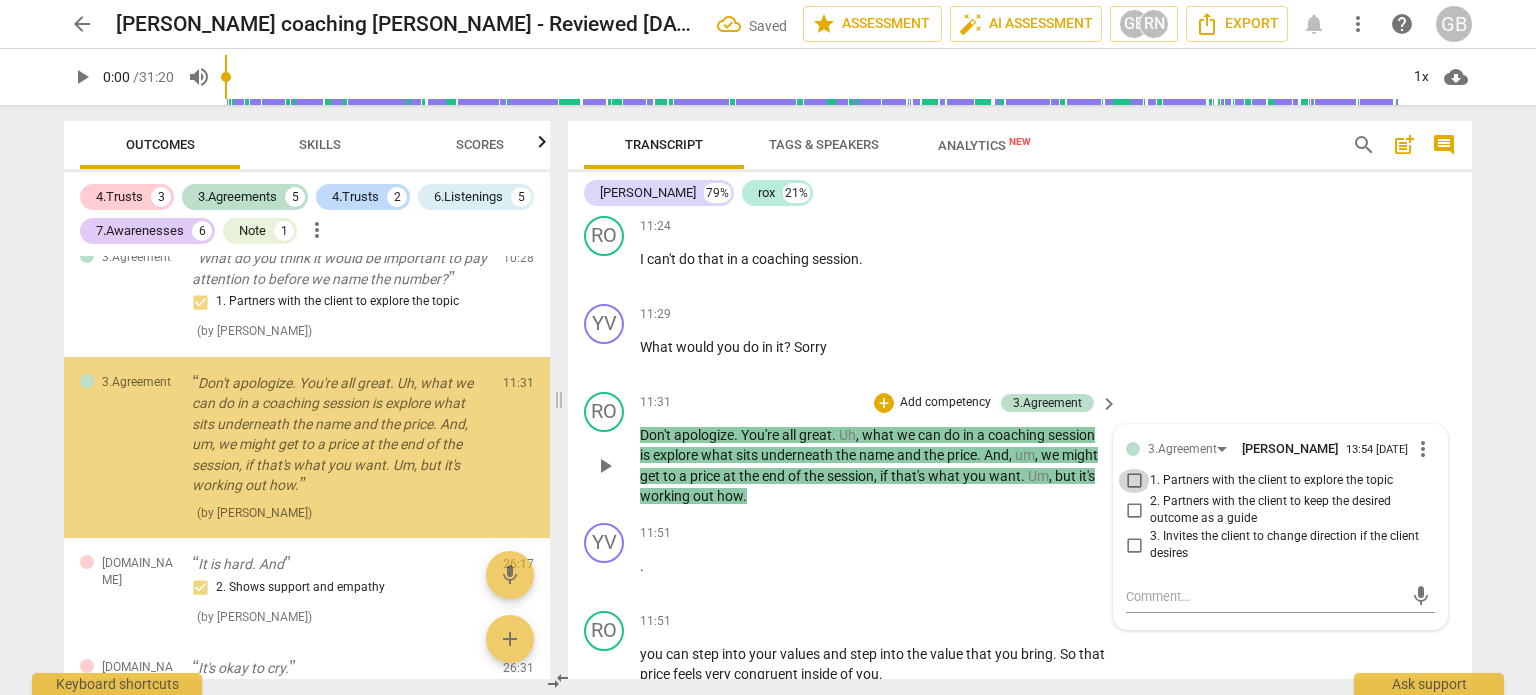 click on "1. Partners with the client to explore the topic" at bounding box center (1134, 481) 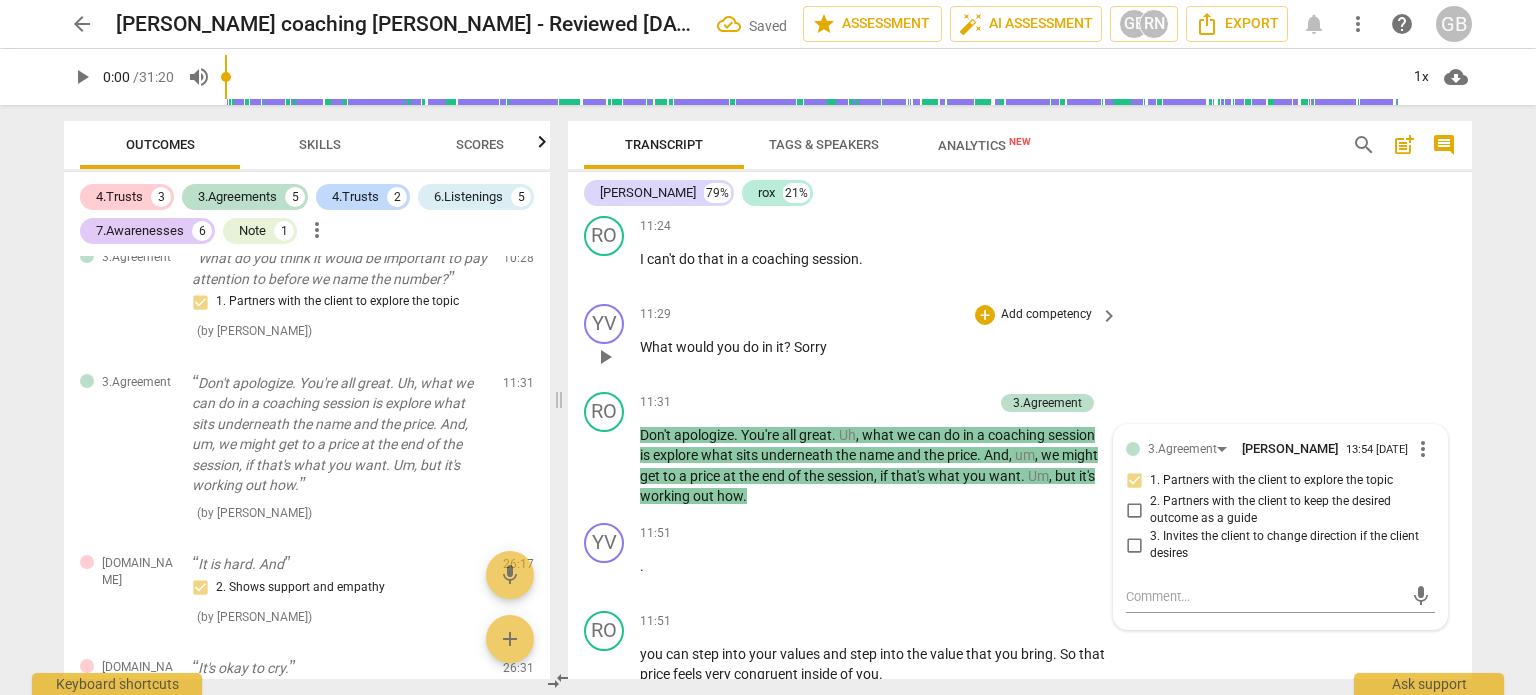 click on "YV play_arrow pause 11:29 + Add competency keyboard_arrow_right What   would   you   do   in   it ?   Sorry" at bounding box center (1020, 340) 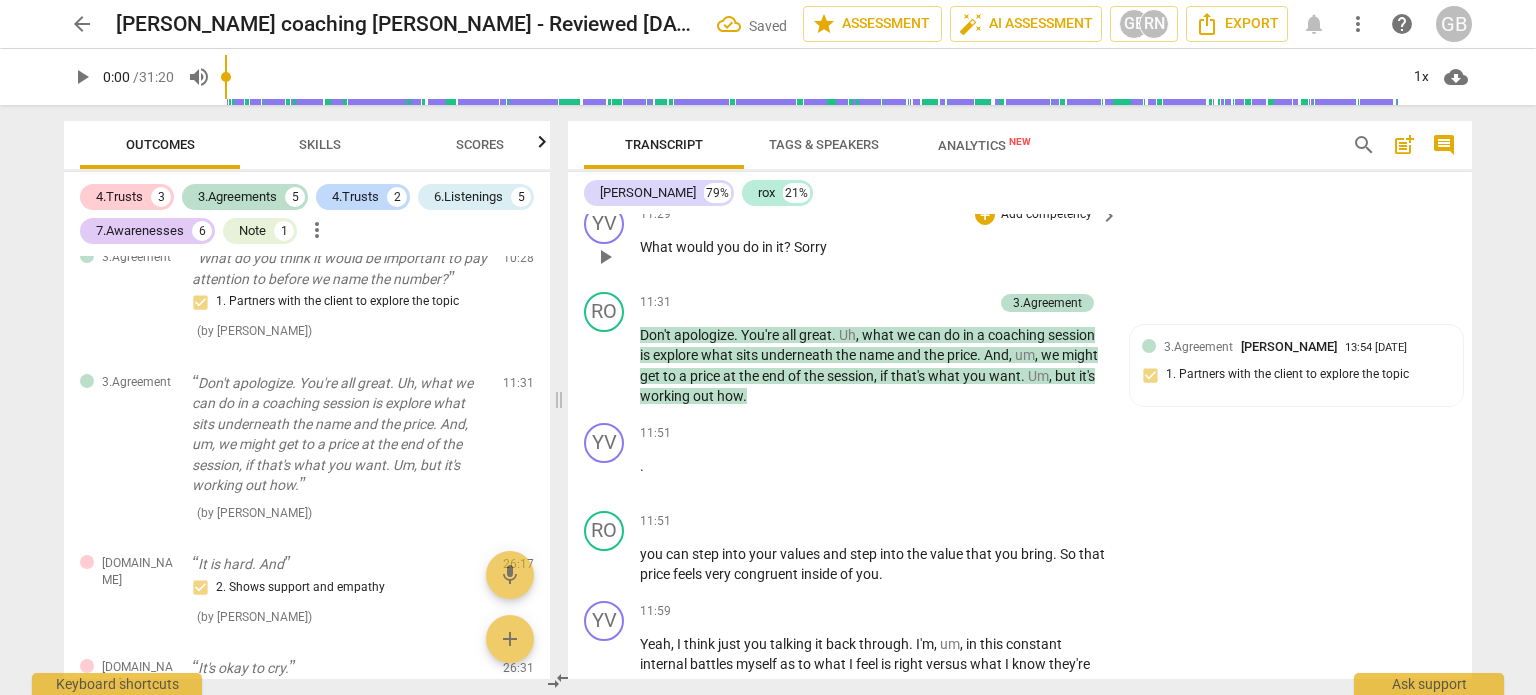 scroll, scrollTop: 5993, scrollLeft: 0, axis: vertical 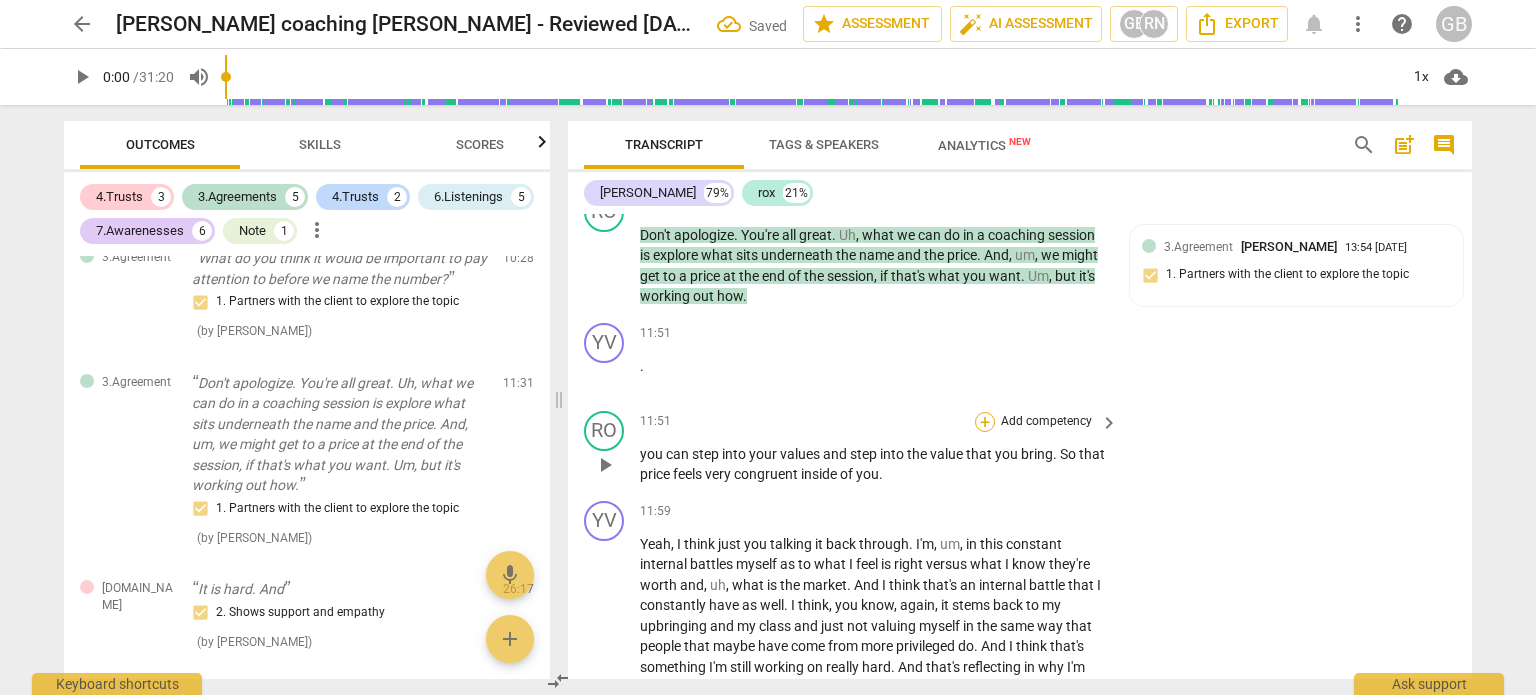 click on "+" at bounding box center [985, 422] 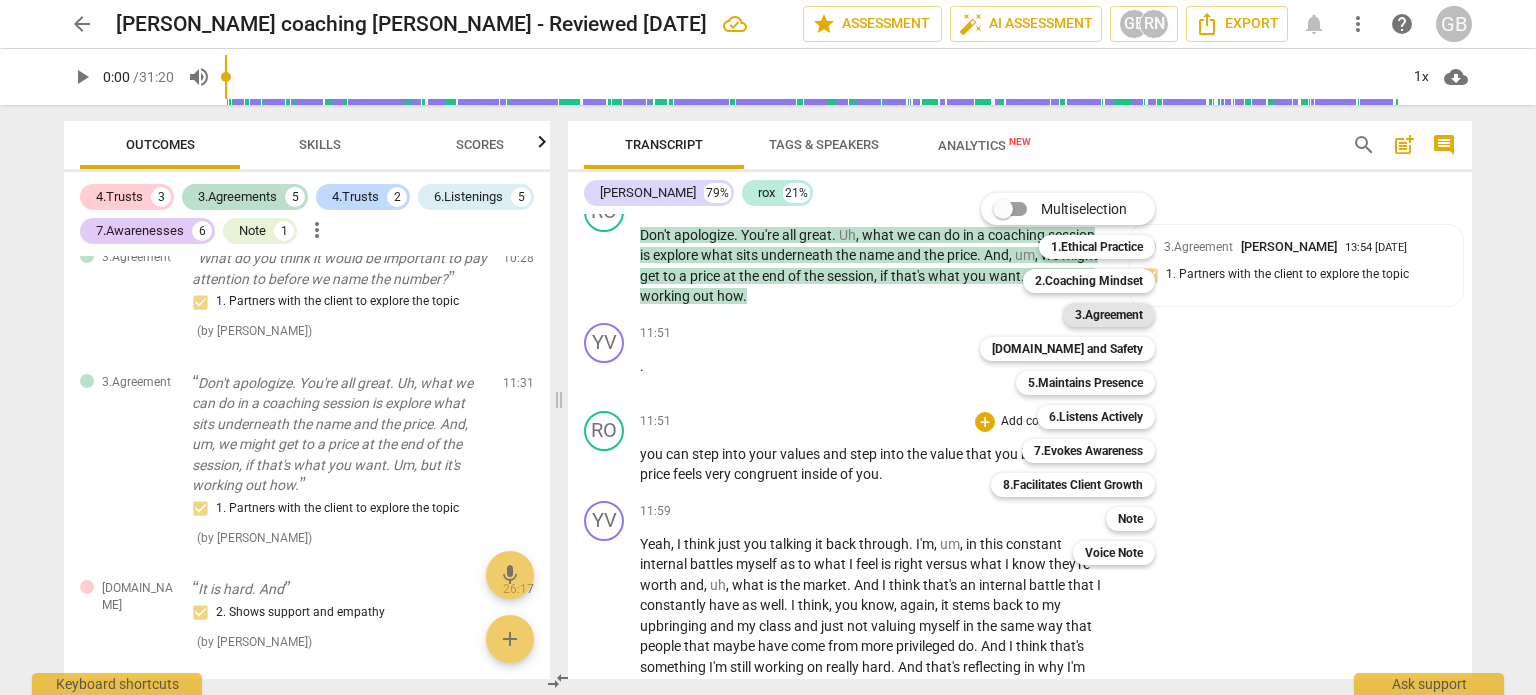 click on "3.Agreement" at bounding box center [1109, 315] 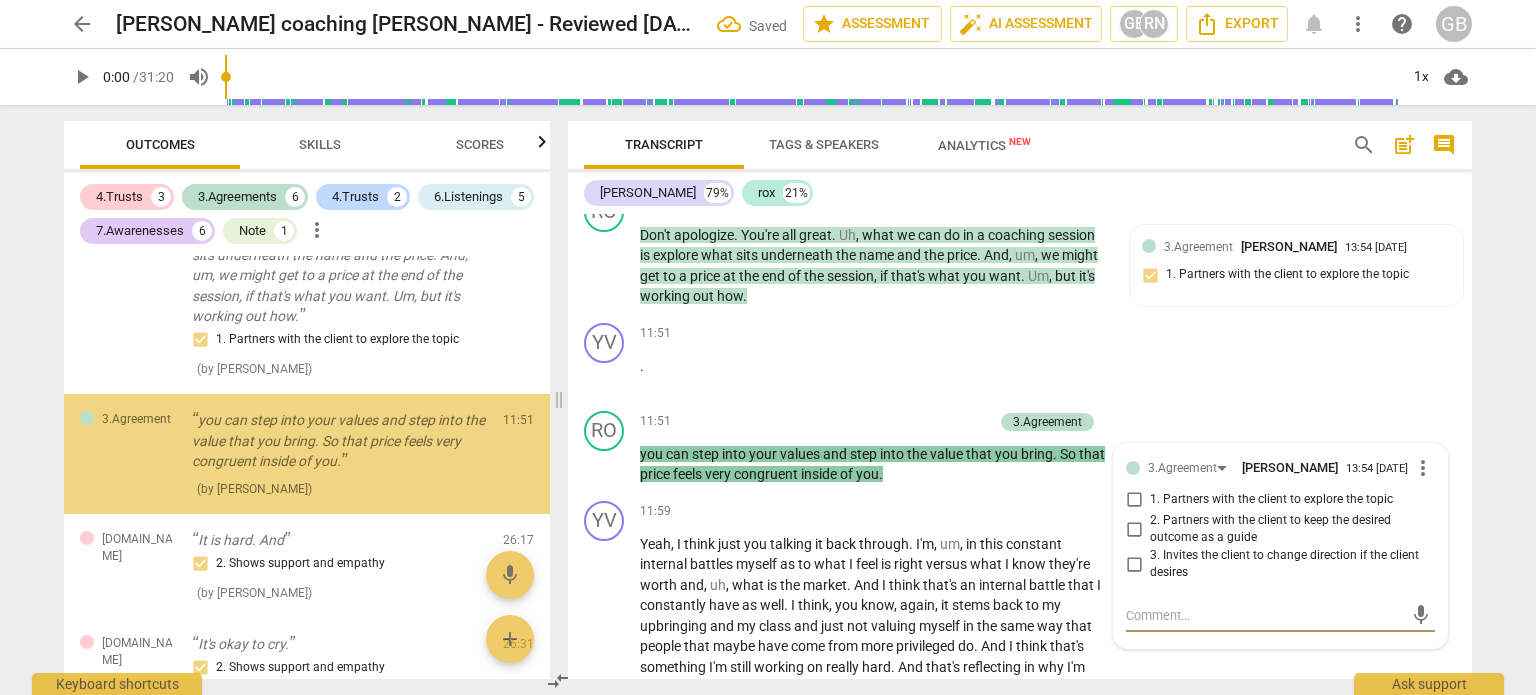 scroll, scrollTop: 3017, scrollLeft: 0, axis: vertical 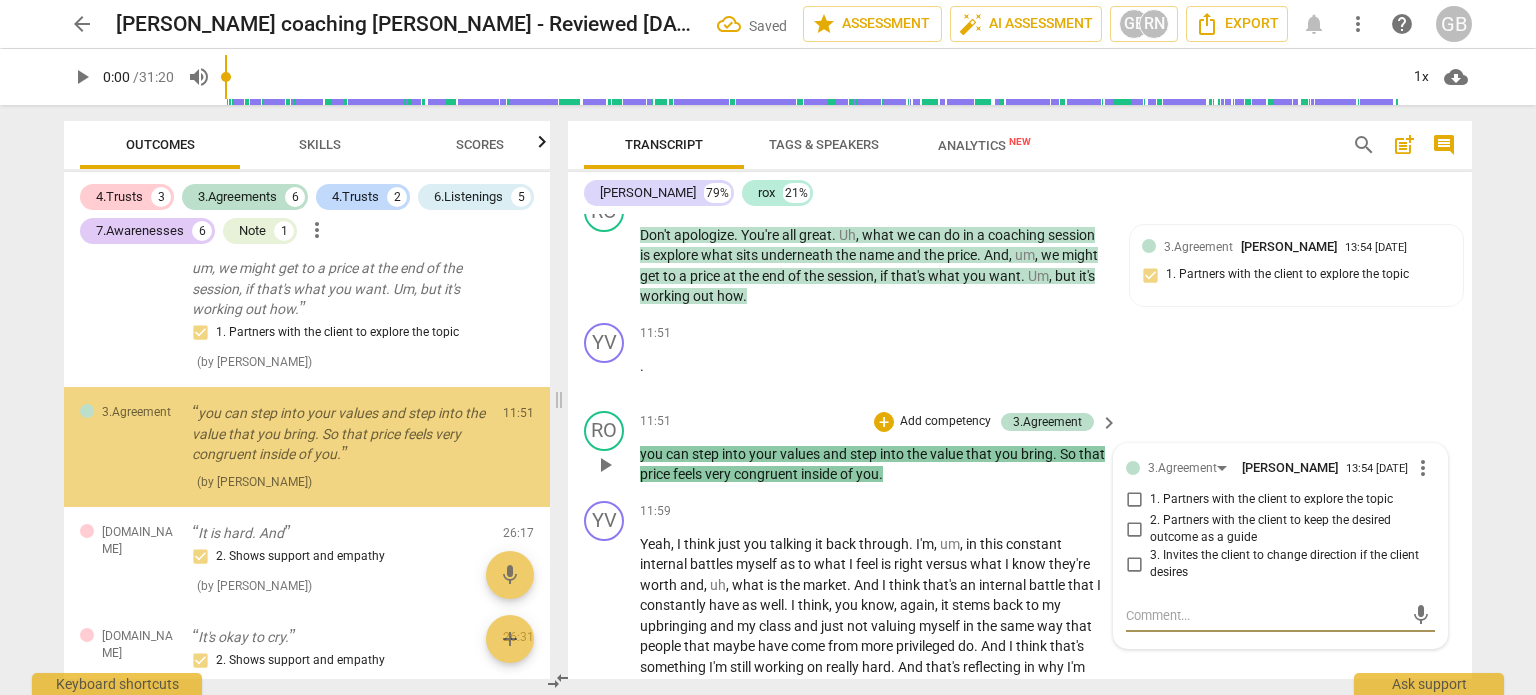 click on "1. Partners with the client to explore the topic" at bounding box center [1134, 500] 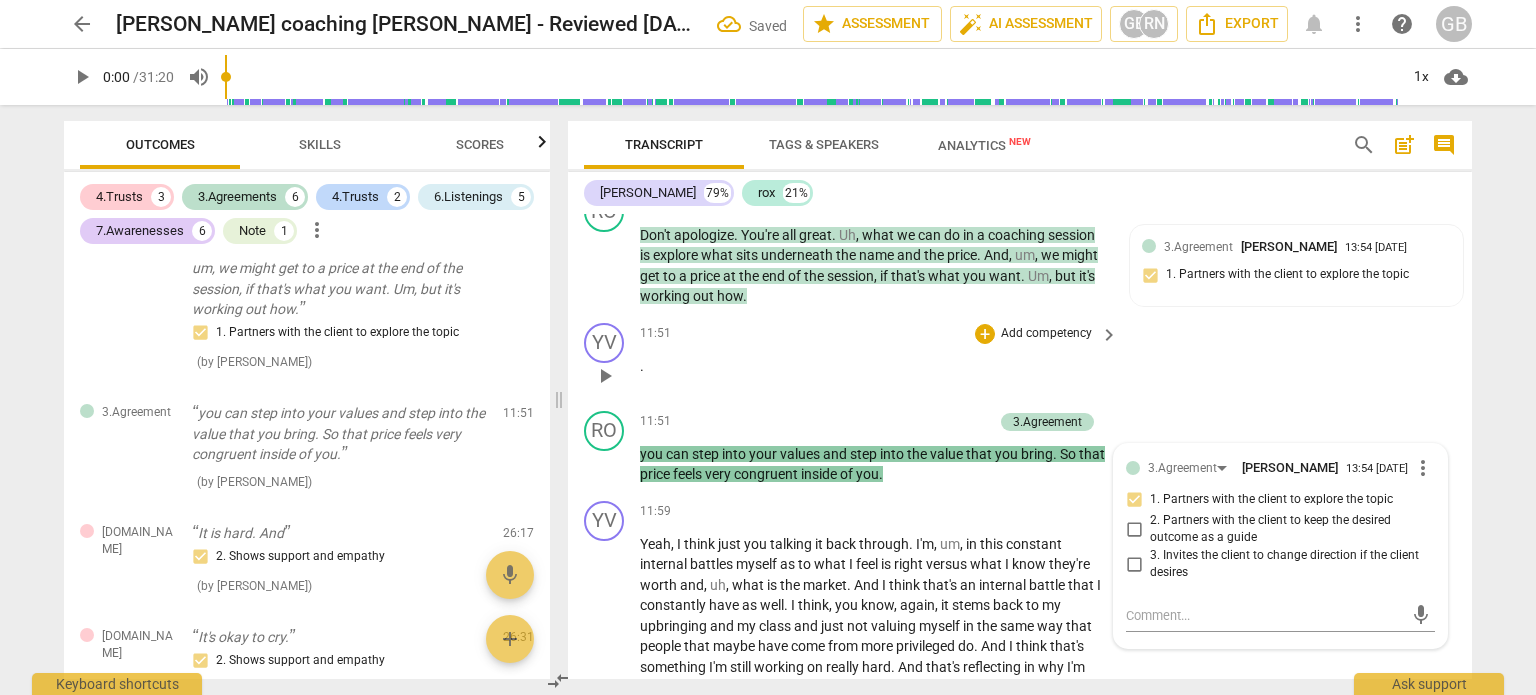 click on "YV play_arrow pause 11:51 + Add competency keyboard_arrow_right ." at bounding box center (1020, 359) 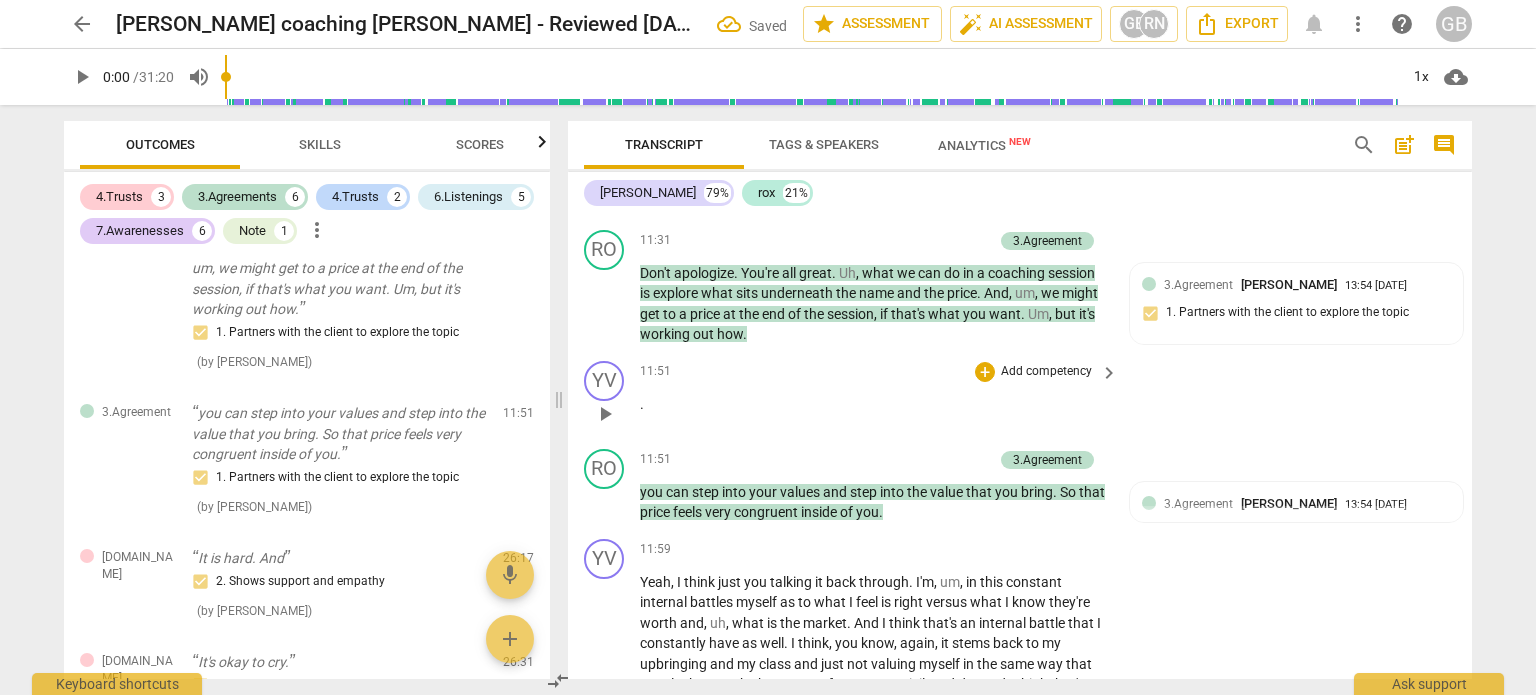 scroll, scrollTop: 5893, scrollLeft: 0, axis: vertical 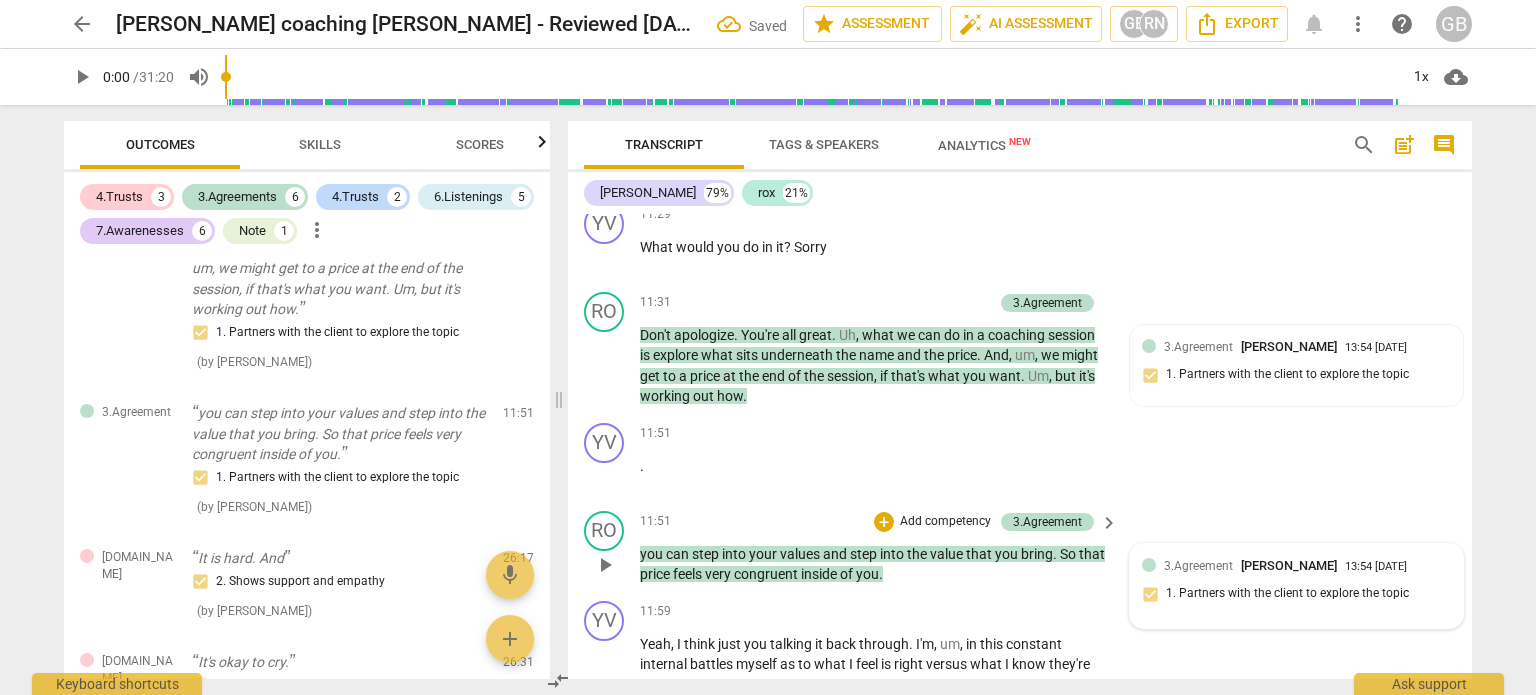click on "3.Agreement Ghaya Barwani 13:54 07-20-2025 1. Partners with the client to explore the topic" at bounding box center (1296, 586) 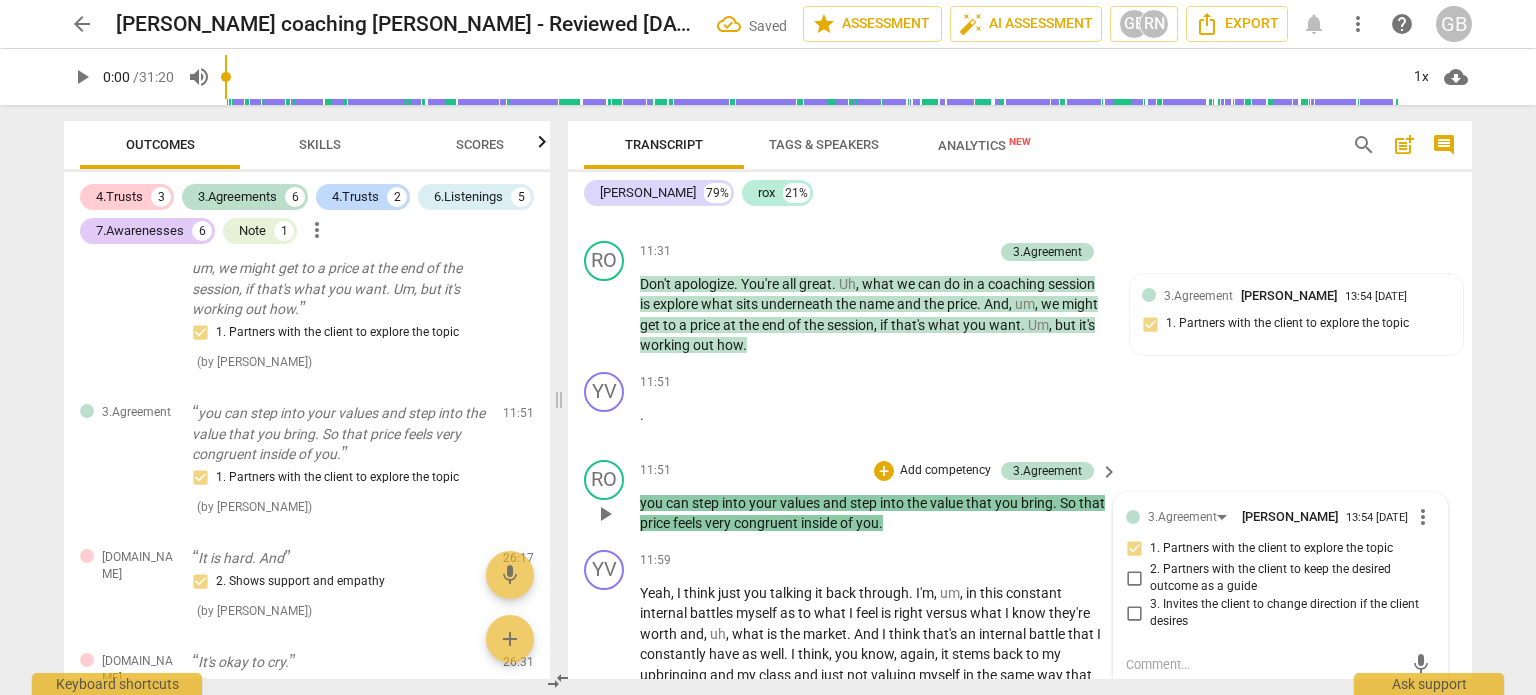scroll, scrollTop: 6102, scrollLeft: 0, axis: vertical 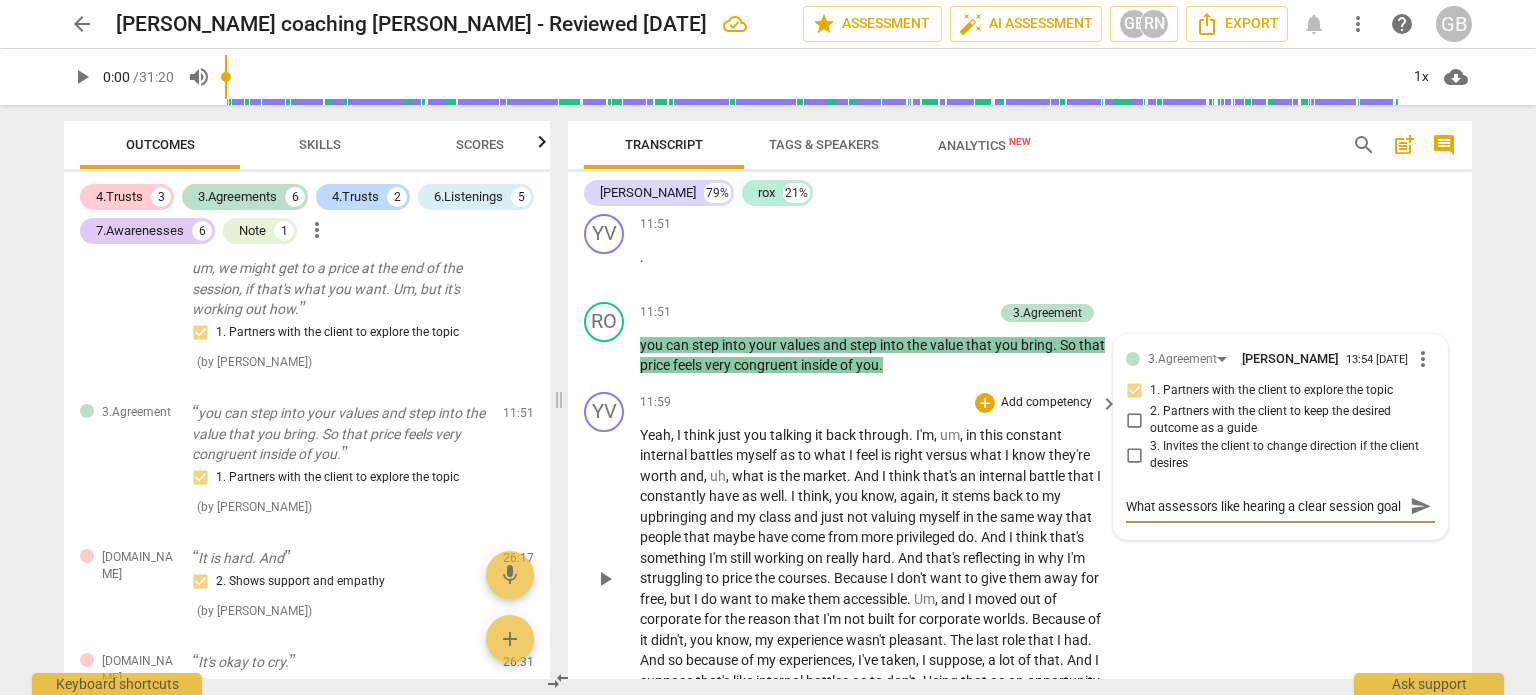 click on "YV play_arrow pause 11:59 + Add competency keyboard_arrow_right Yeah ,   I   think   just   you   talking   it   back   through .   I'm ,   um ,   in   this   constant   internal   battles   myself   as   to   what   I   feel   is   right   versus   what   I   know   they're   worth   and ,   uh ,   what   is   the   market .   And   I   think   that's   an   internal   battle   that   I   constantly   have   as   well .   I   think ,   you   know ,   again ,   it   stems   back   to   my   upbringing   and   my   class   and   just   not   valuing   myself   in   the   same   way   that   people   that   maybe   have   come   from   more   privileged   do .   And   I   think   that's   something   I'm   still   working   on   really   hard .   And   that's   reflecting   in   why   I'm   struggling   to   price   the   courses .   Because   I   don't   want   to   give   them   away   for   free ,   but   I   do   want   to   make   them   accessible .   Um ,   and   I   moved   out   of   corporate   for" at bounding box center (1020, 562) 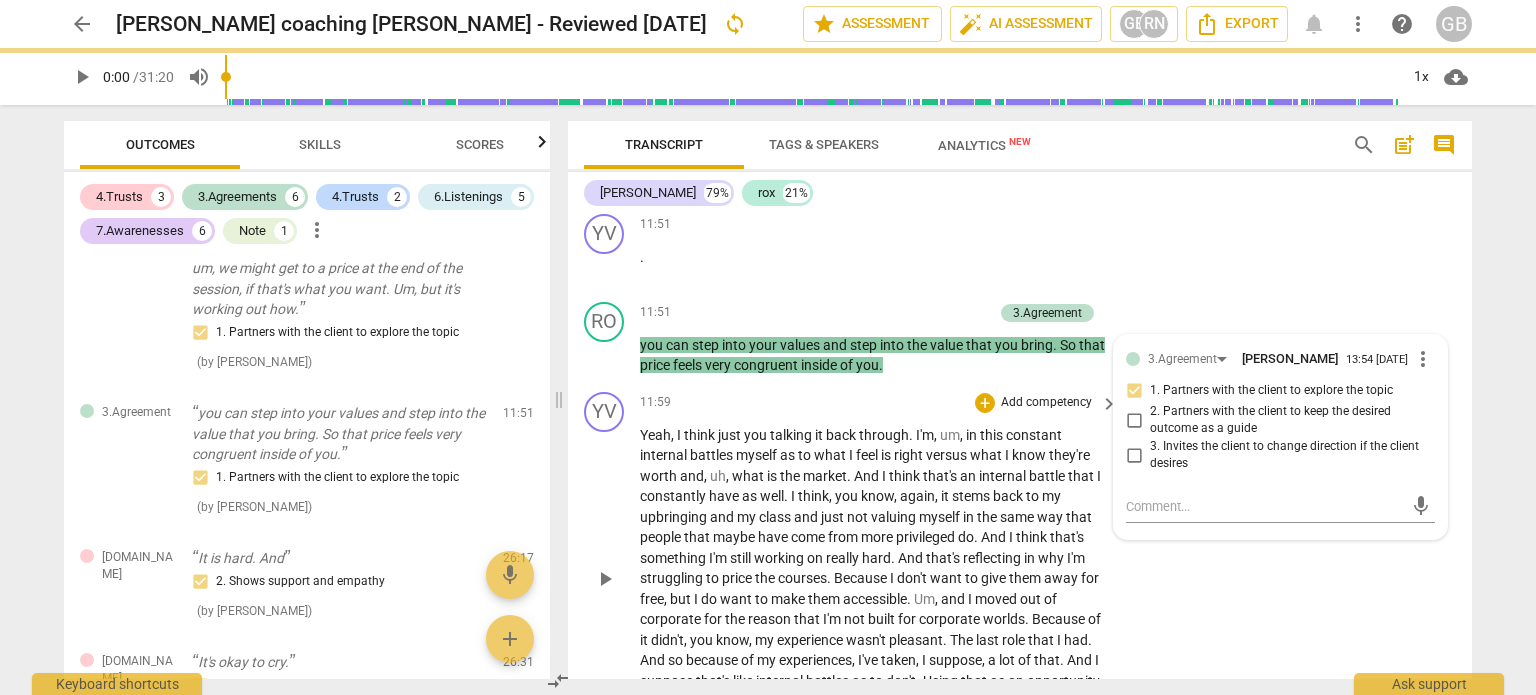scroll, scrollTop: 0, scrollLeft: 0, axis: both 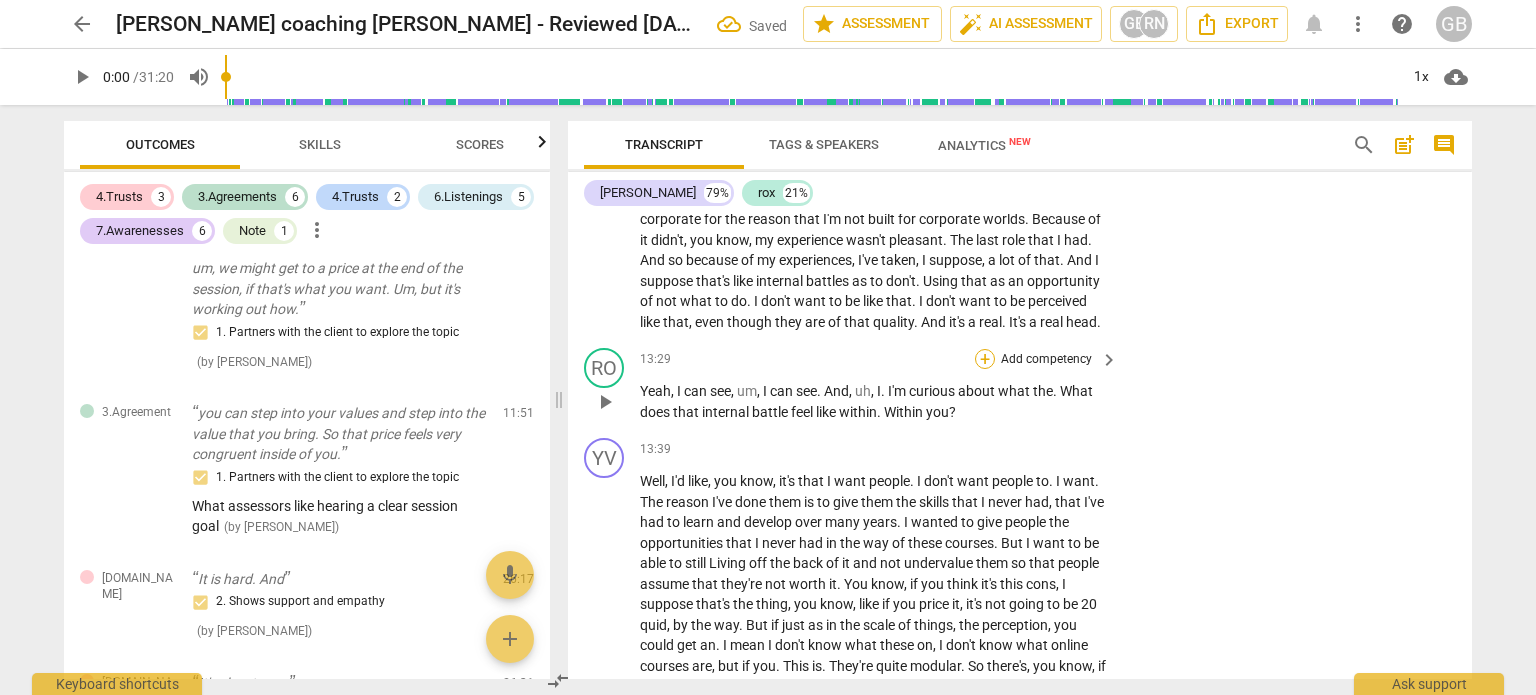click on "+ Add competency" at bounding box center (1034, 359) 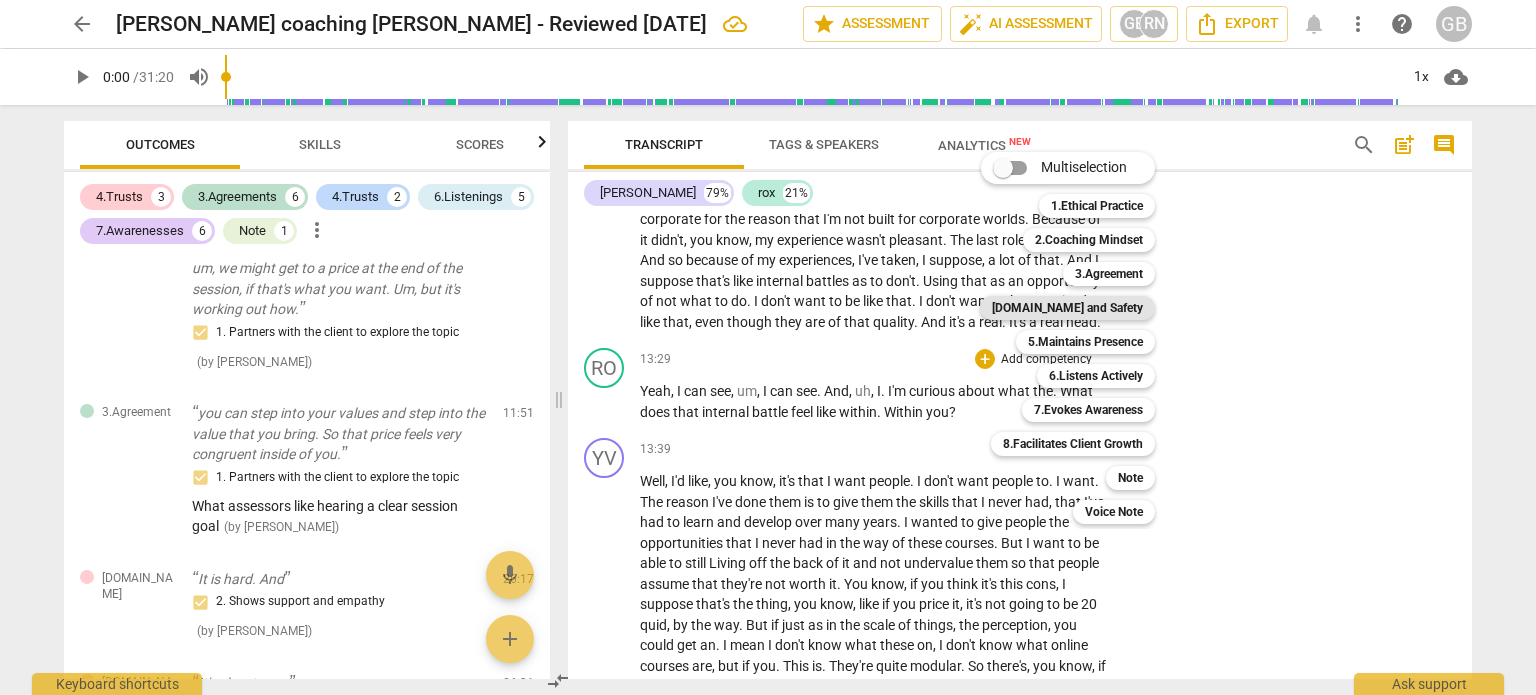 click on "[DOMAIN_NAME] and Safety" at bounding box center (1067, 308) 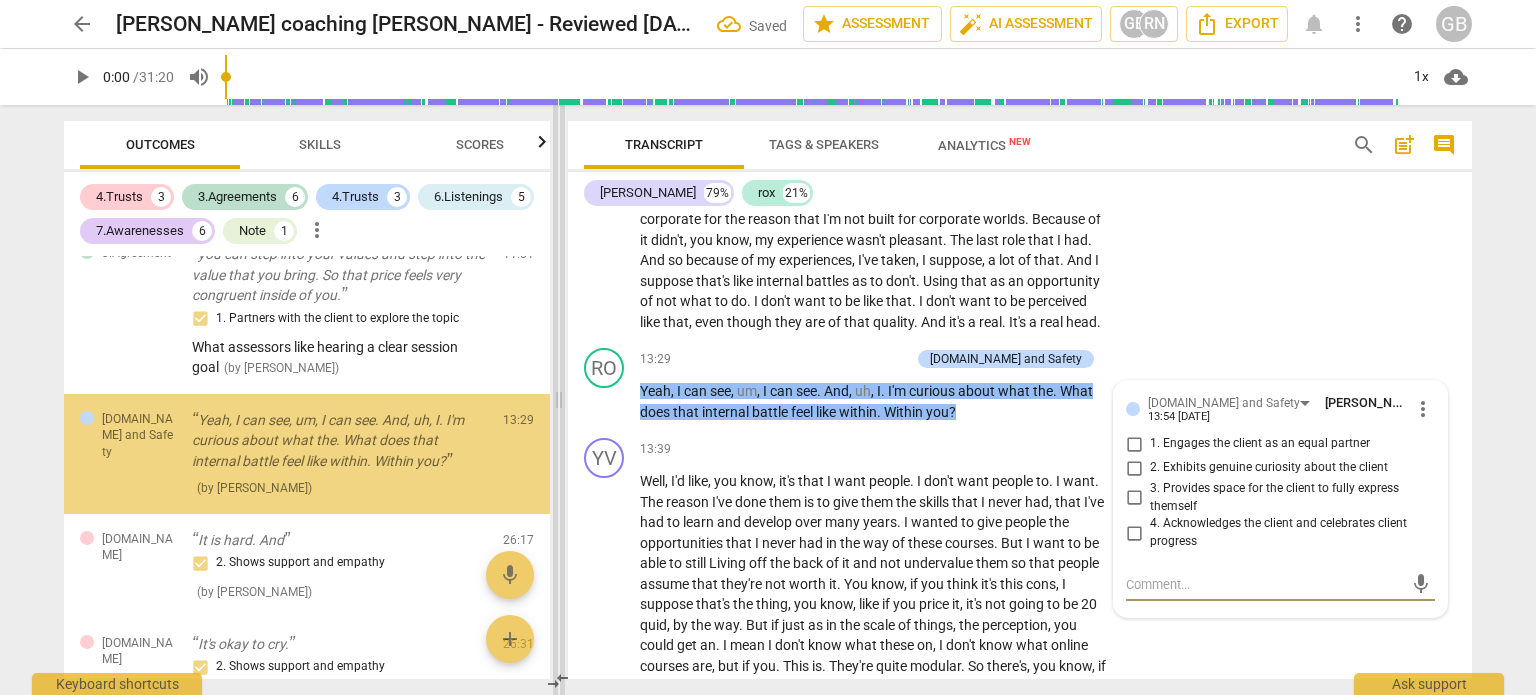 scroll, scrollTop: 3182, scrollLeft: 0, axis: vertical 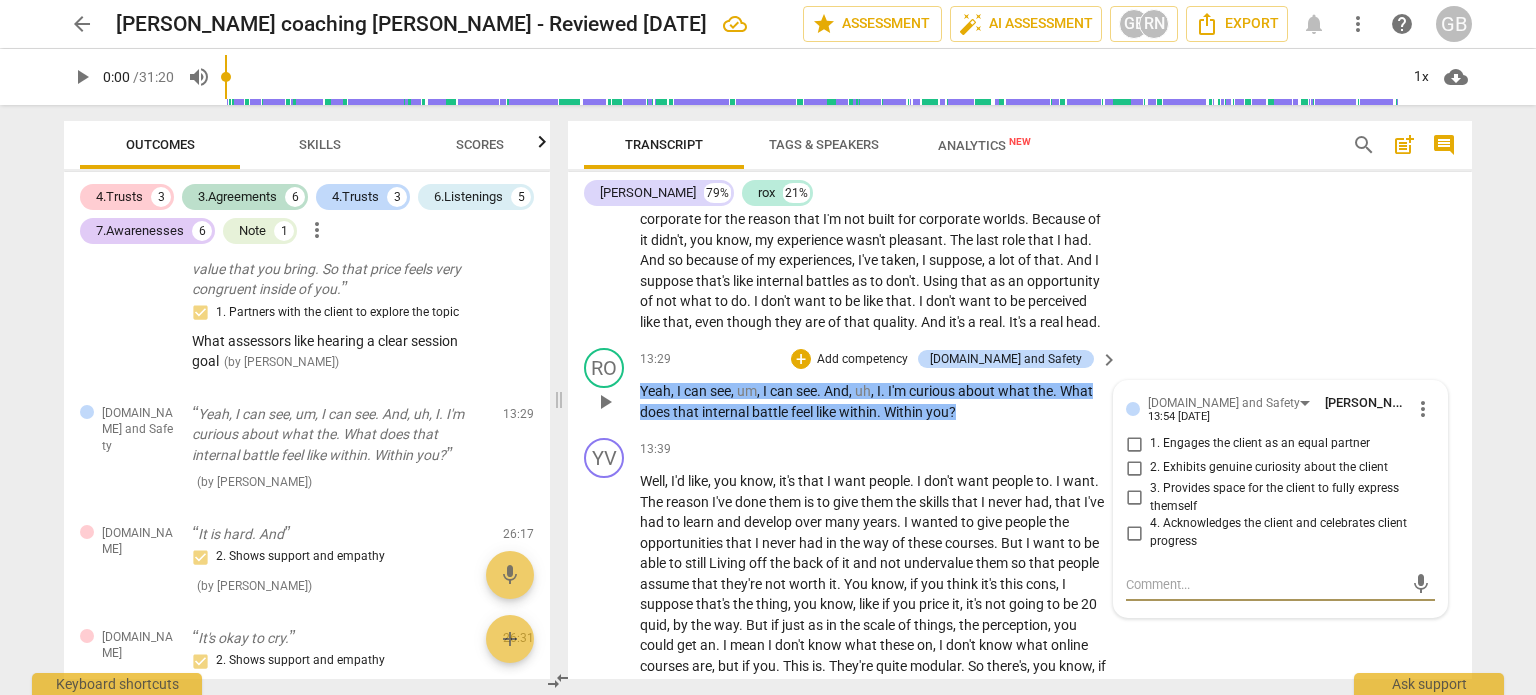 click on "2. Exhibits genuine curiosity about the client" at bounding box center (1134, 468) 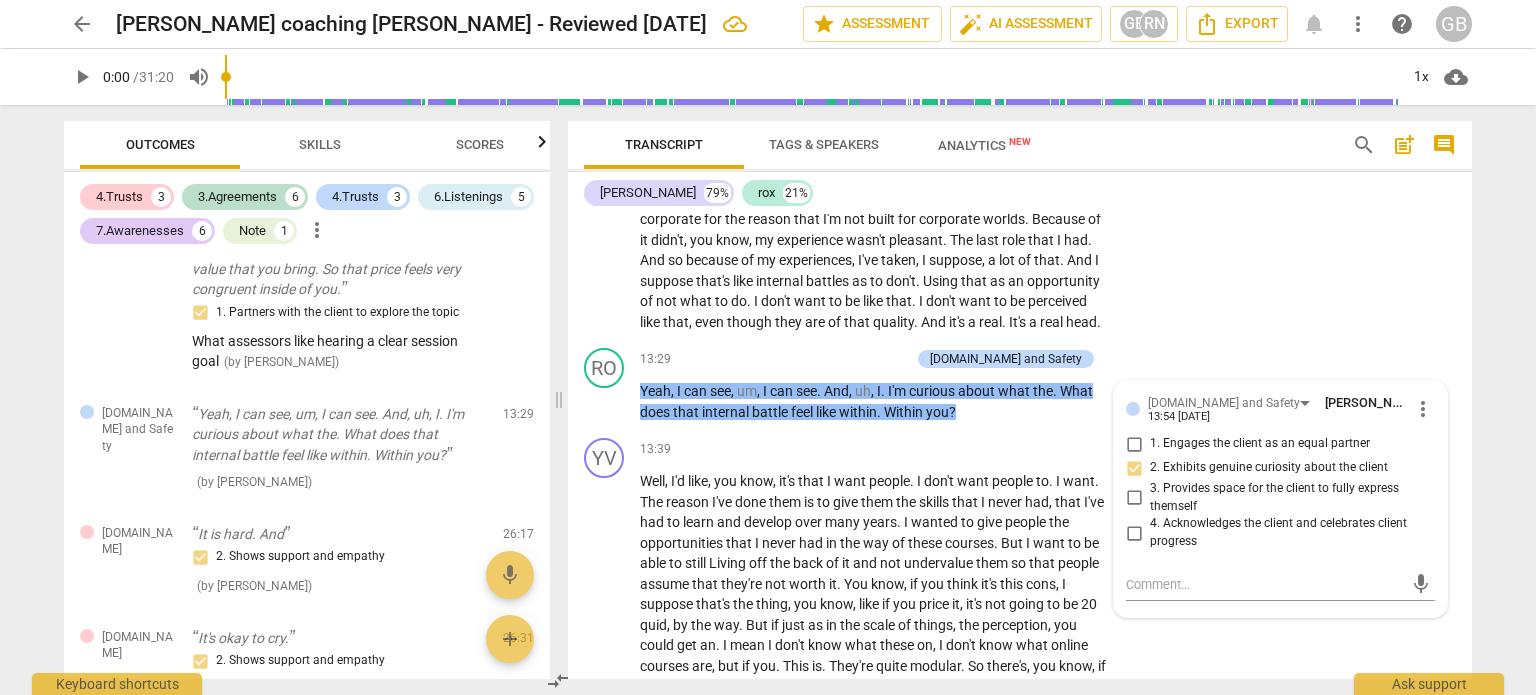 click on "Skills" at bounding box center [320, 144] 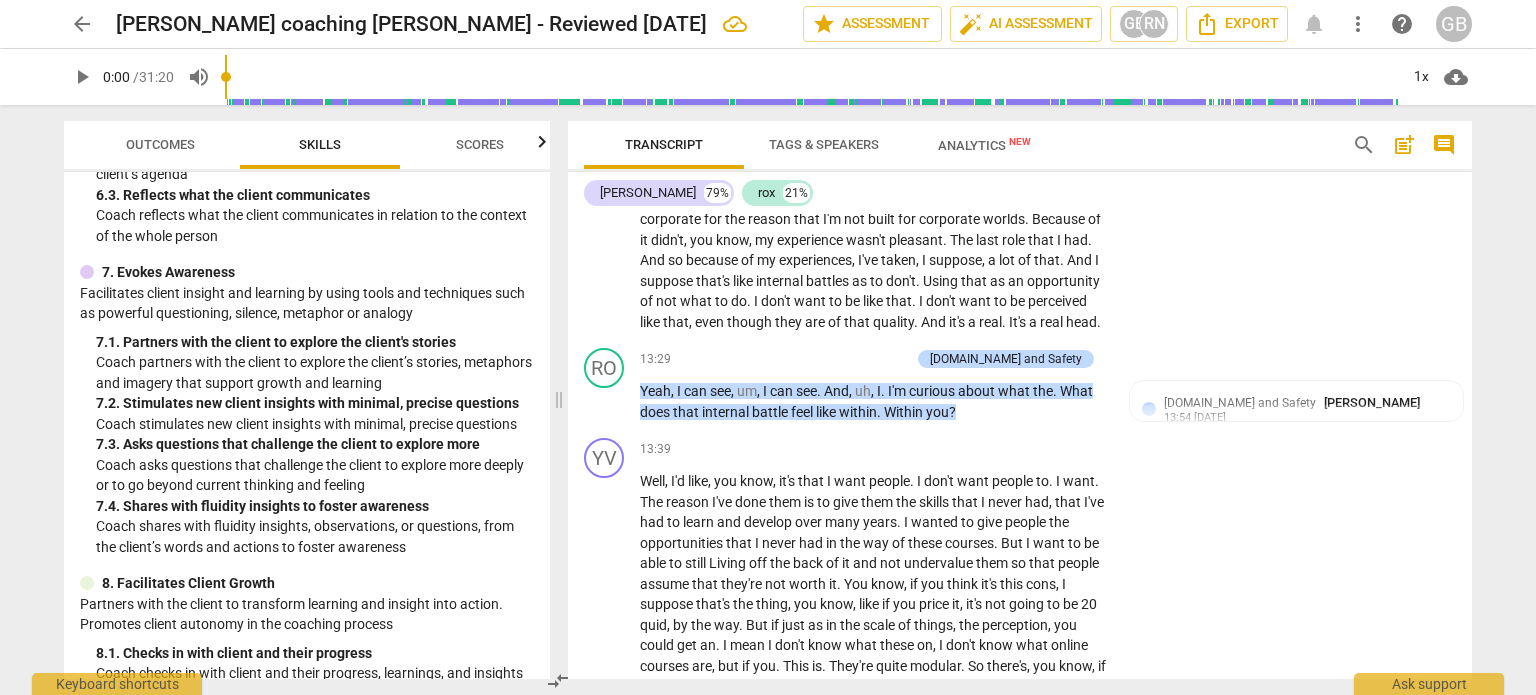 scroll, scrollTop: 1500, scrollLeft: 0, axis: vertical 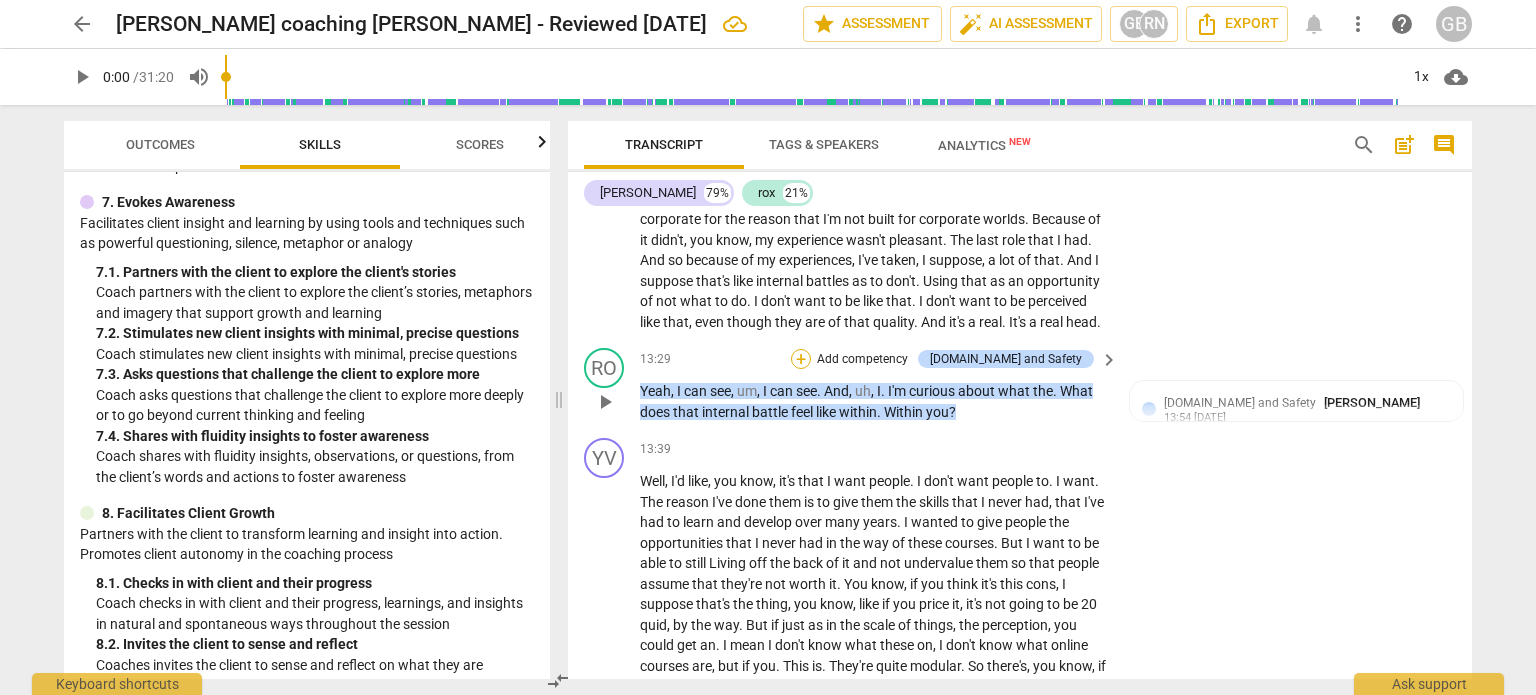 click on "+" at bounding box center (801, 359) 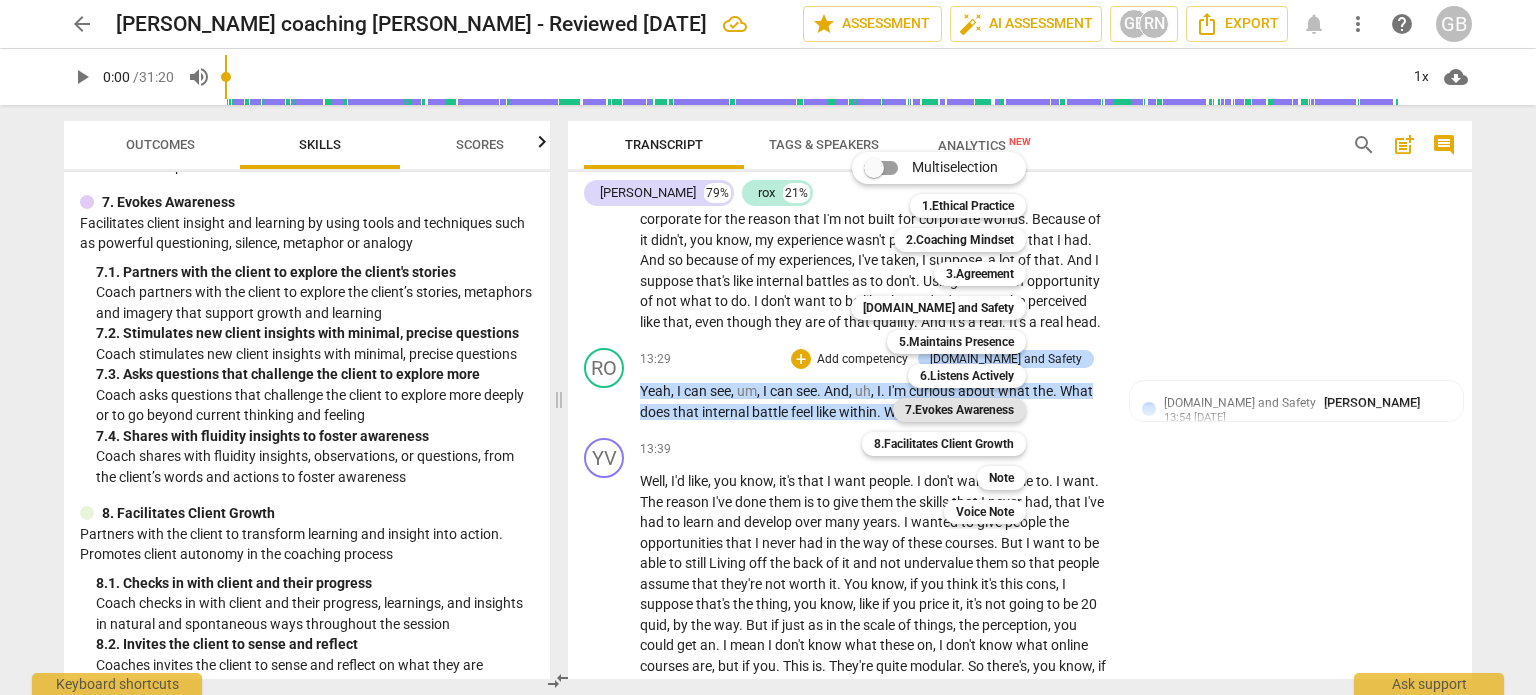click on "7.Evokes Awareness" at bounding box center [959, 410] 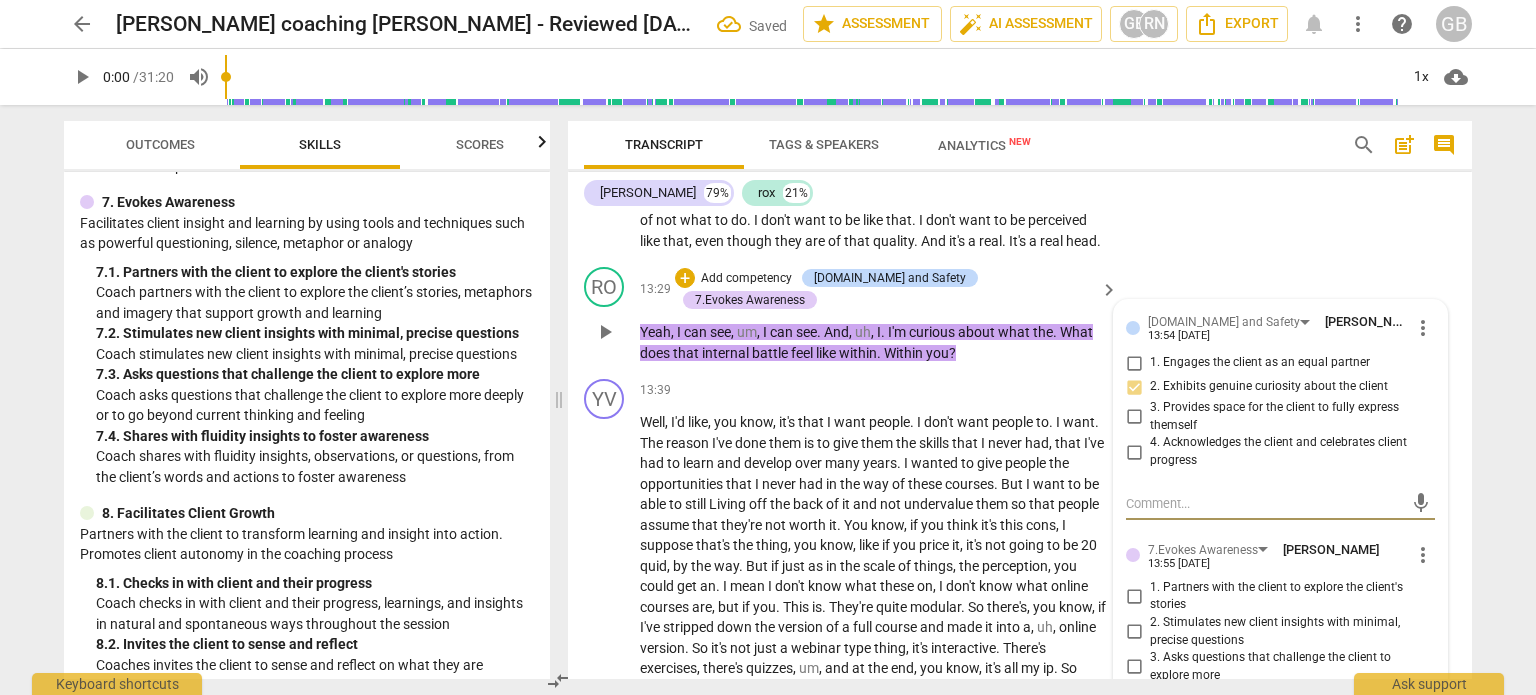 scroll, scrollTop: 6602, scrollLeft: 0, axis: vertical 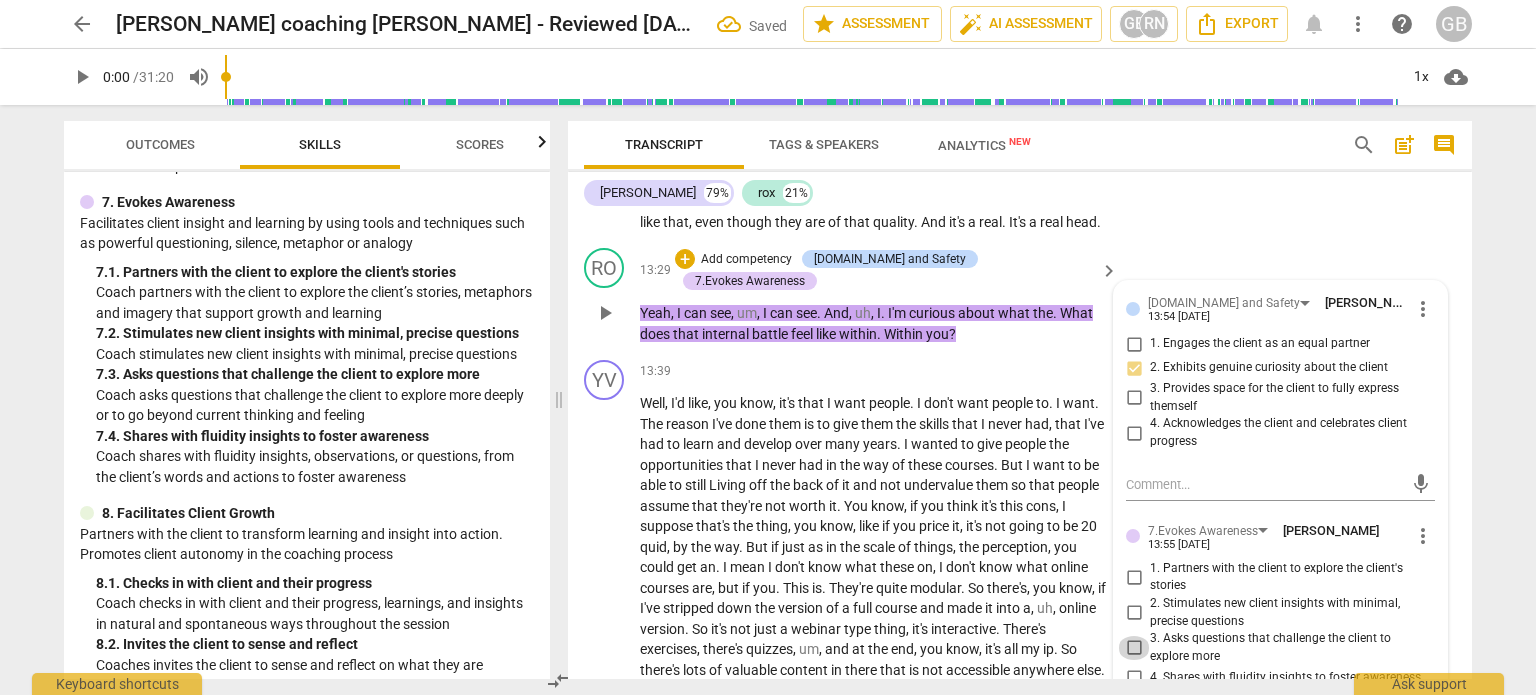 click on "3. Asks questions that challenge the client to explore more" at bounding box center [1134, 648] 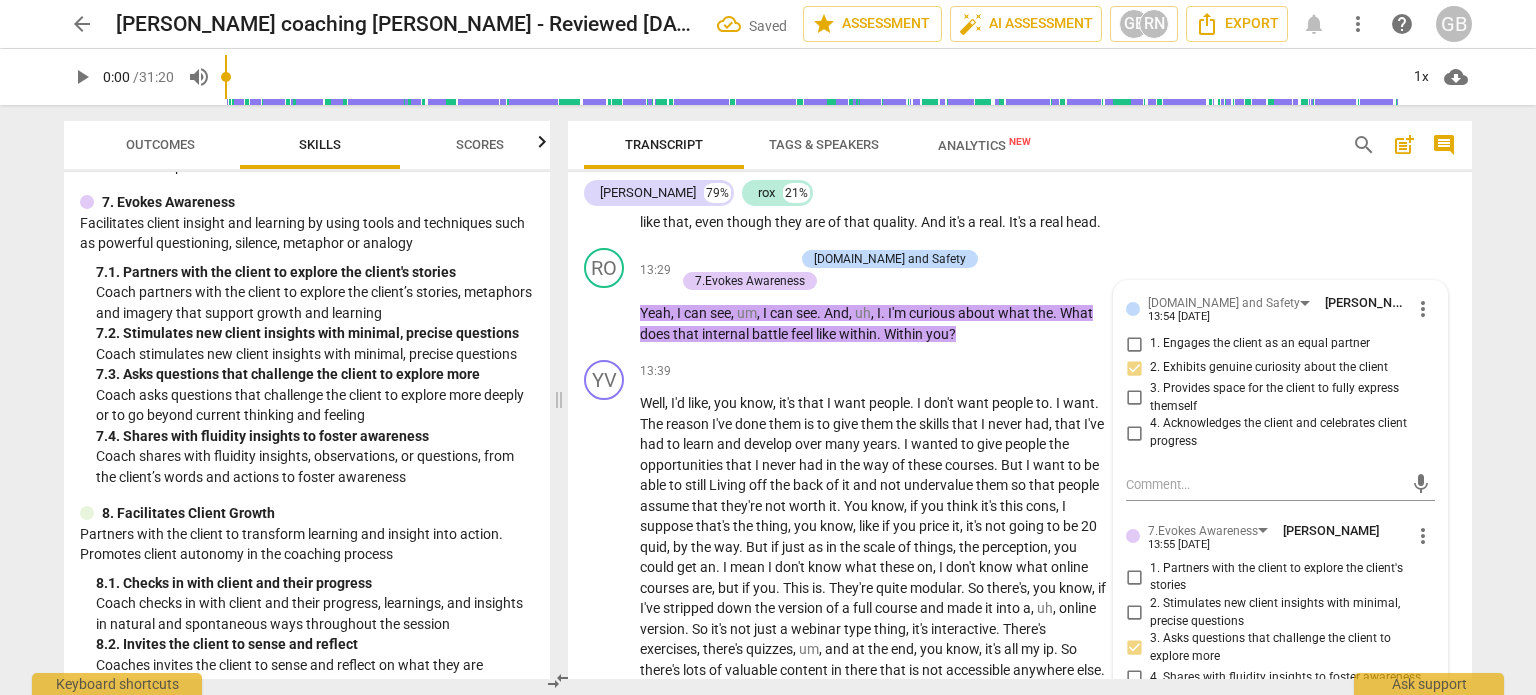 click on "yvonne 79% rox 21%" at bounding box center [1020, 193] 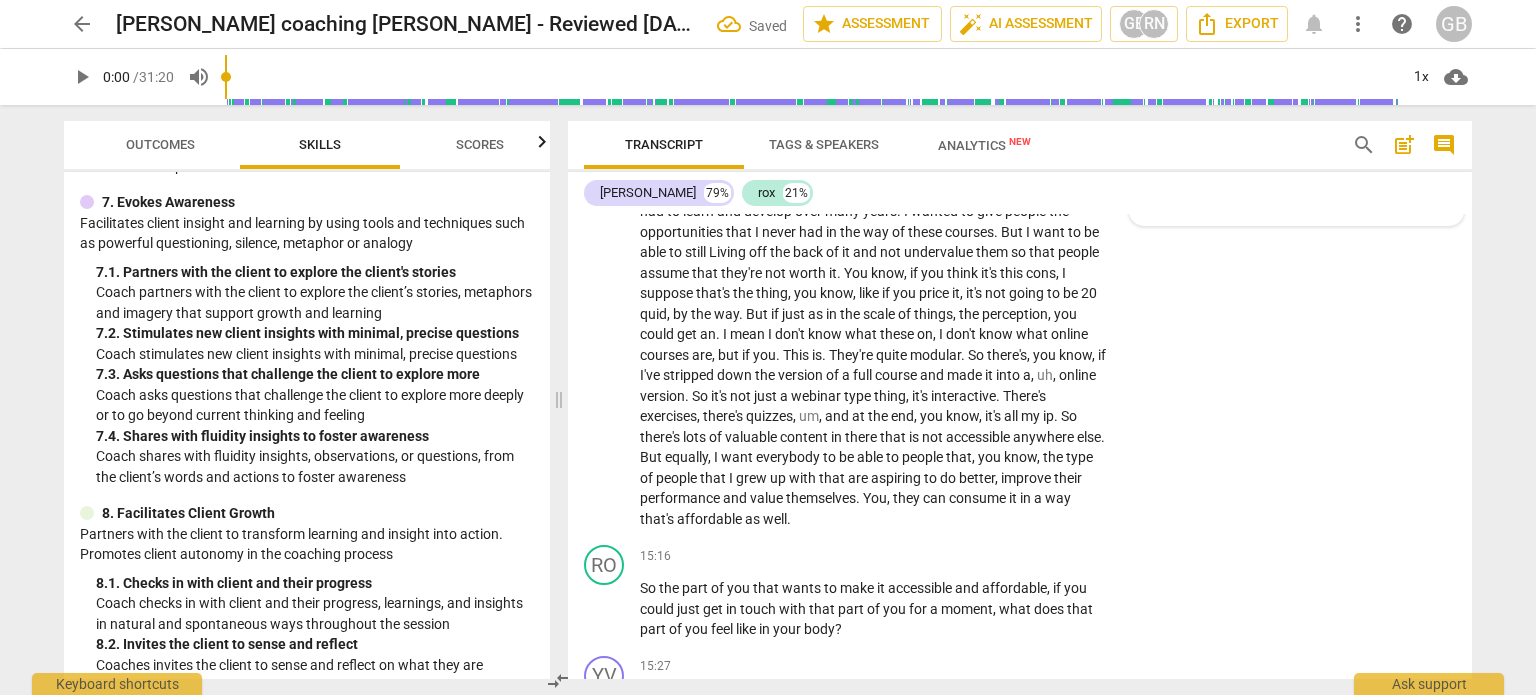 scroll, scrollTop: 6902, scrollLeft: 0, axis: vertical 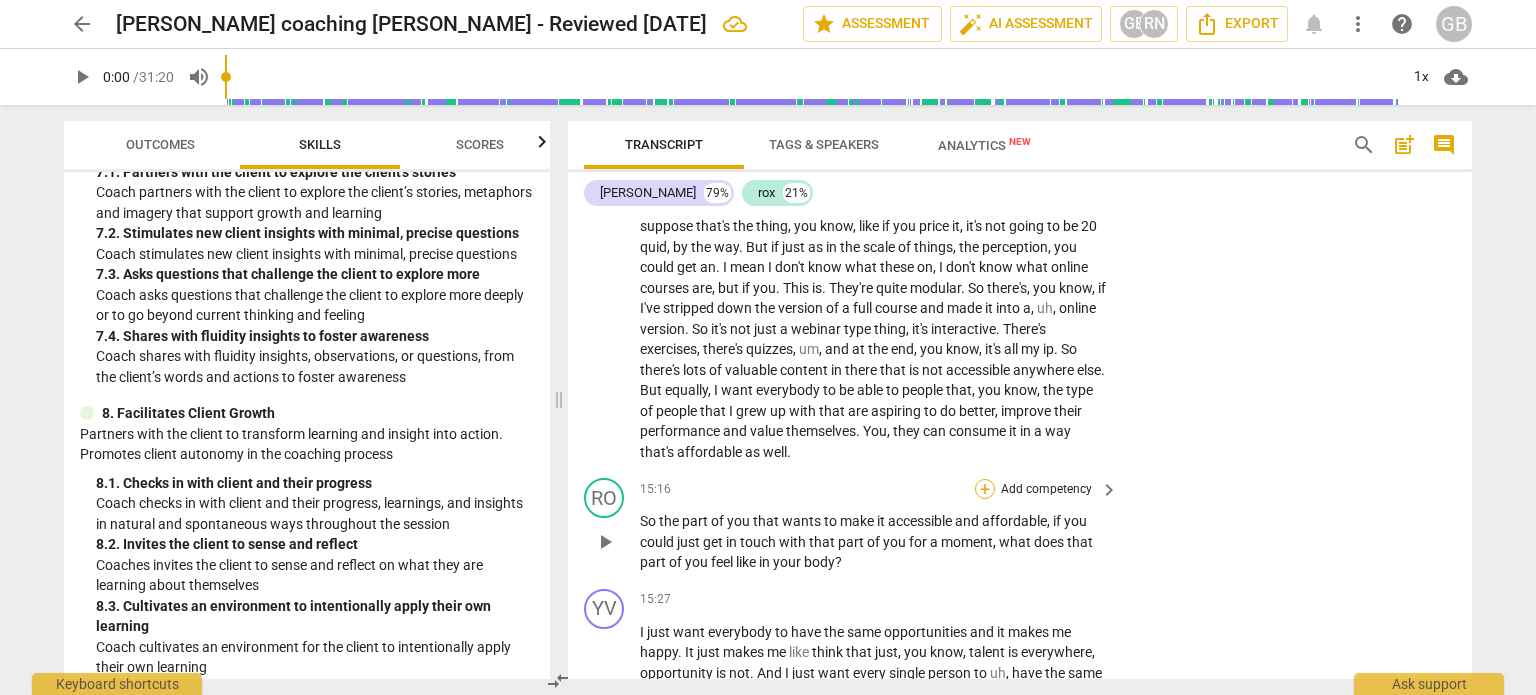 click on "+" at bounding box center [985, 489] 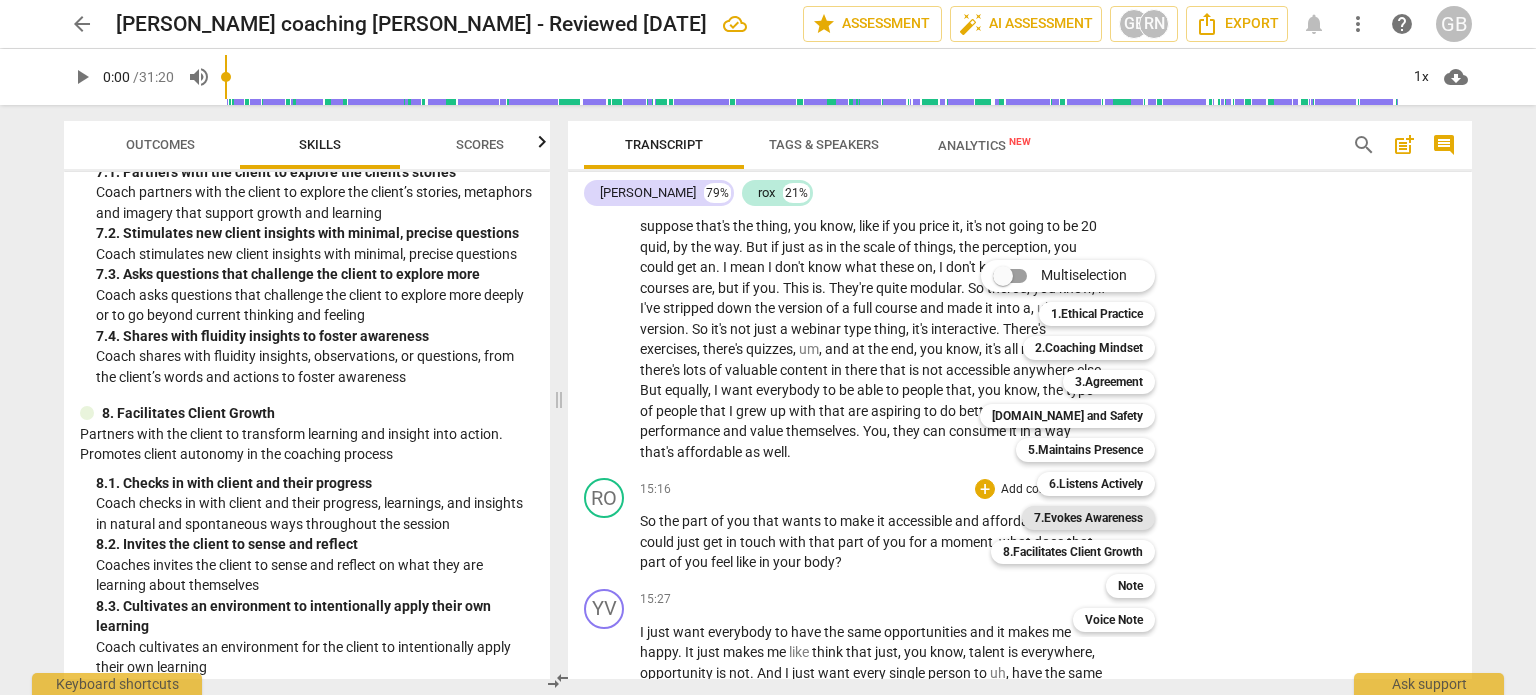 click on "7.Evokes Awareness" at bounding box center (1088, 518) 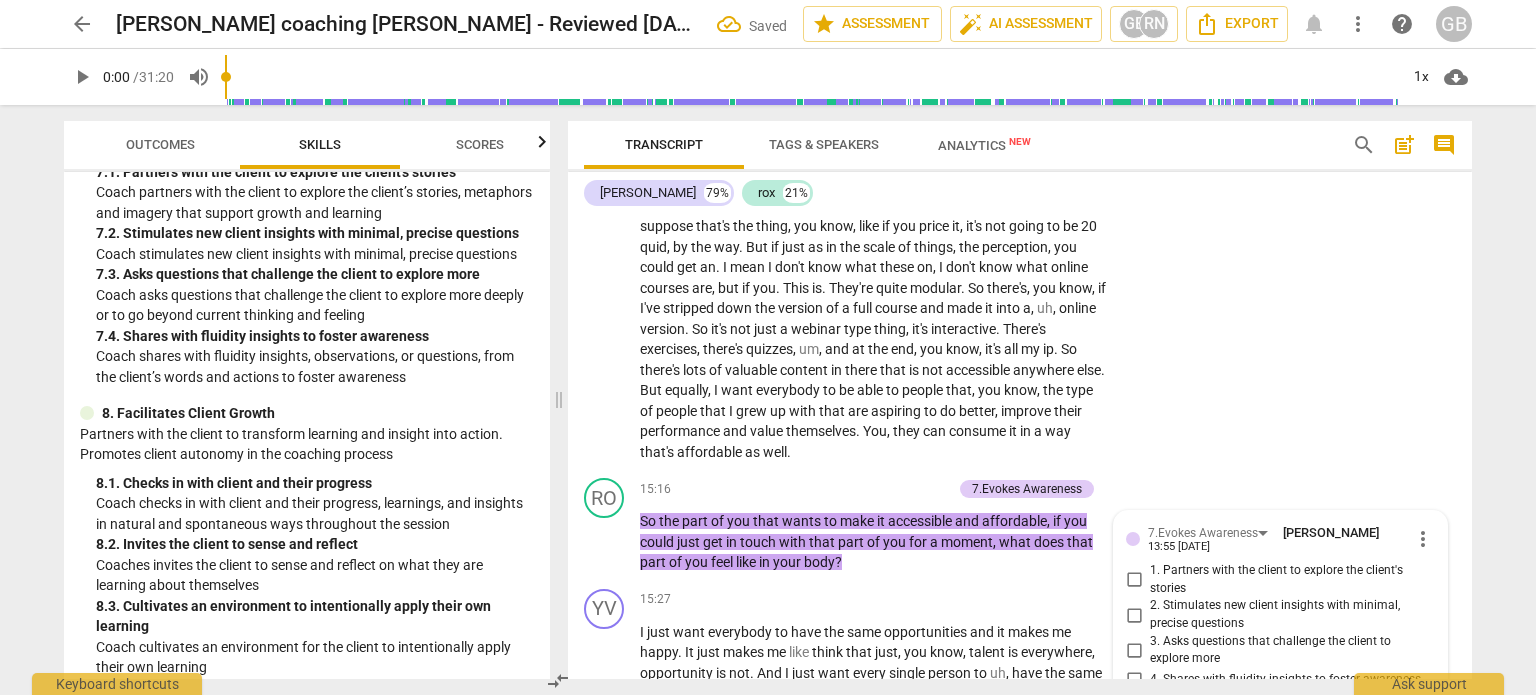 scroll, scrollTop: 6912, scrollLeft: 0, axis: vertical 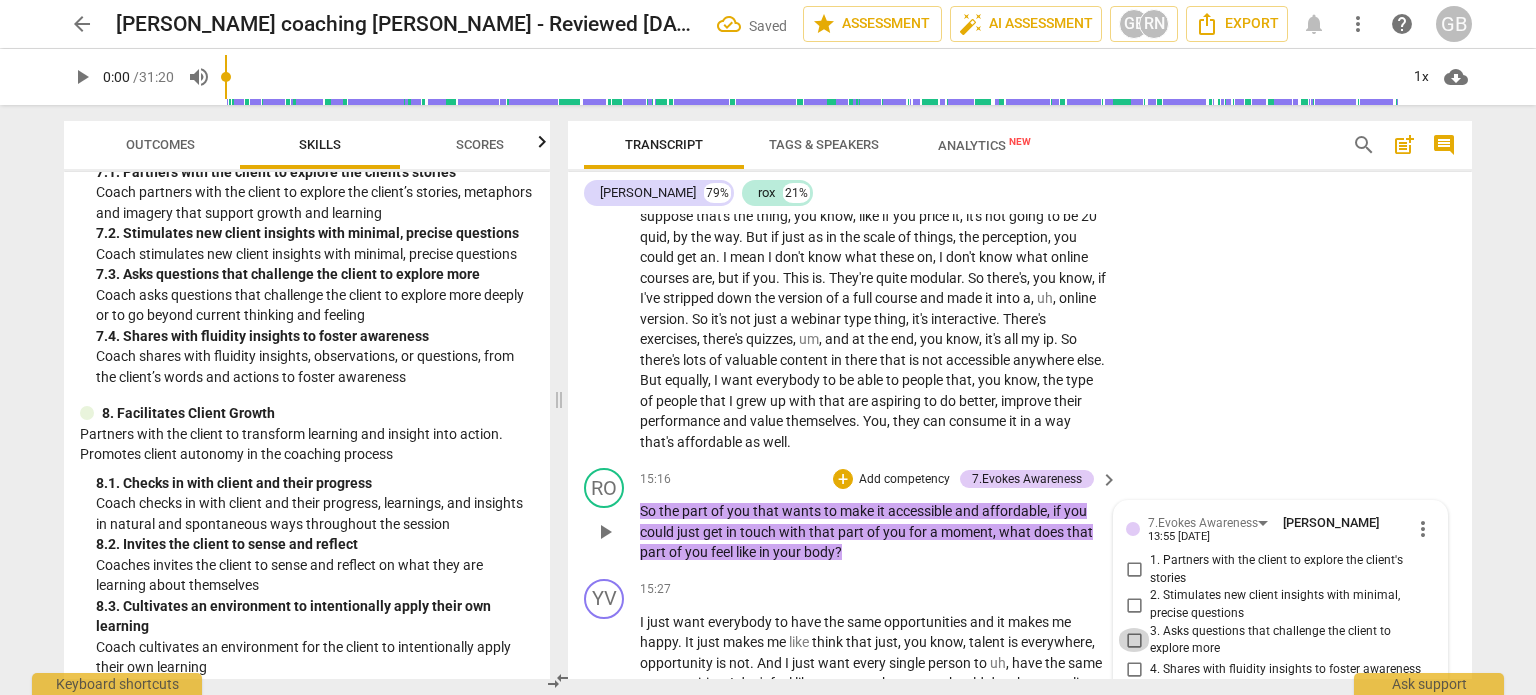 click on "3. Asks questions that challenge the client to explore more" at bounding box center (1134, 640) 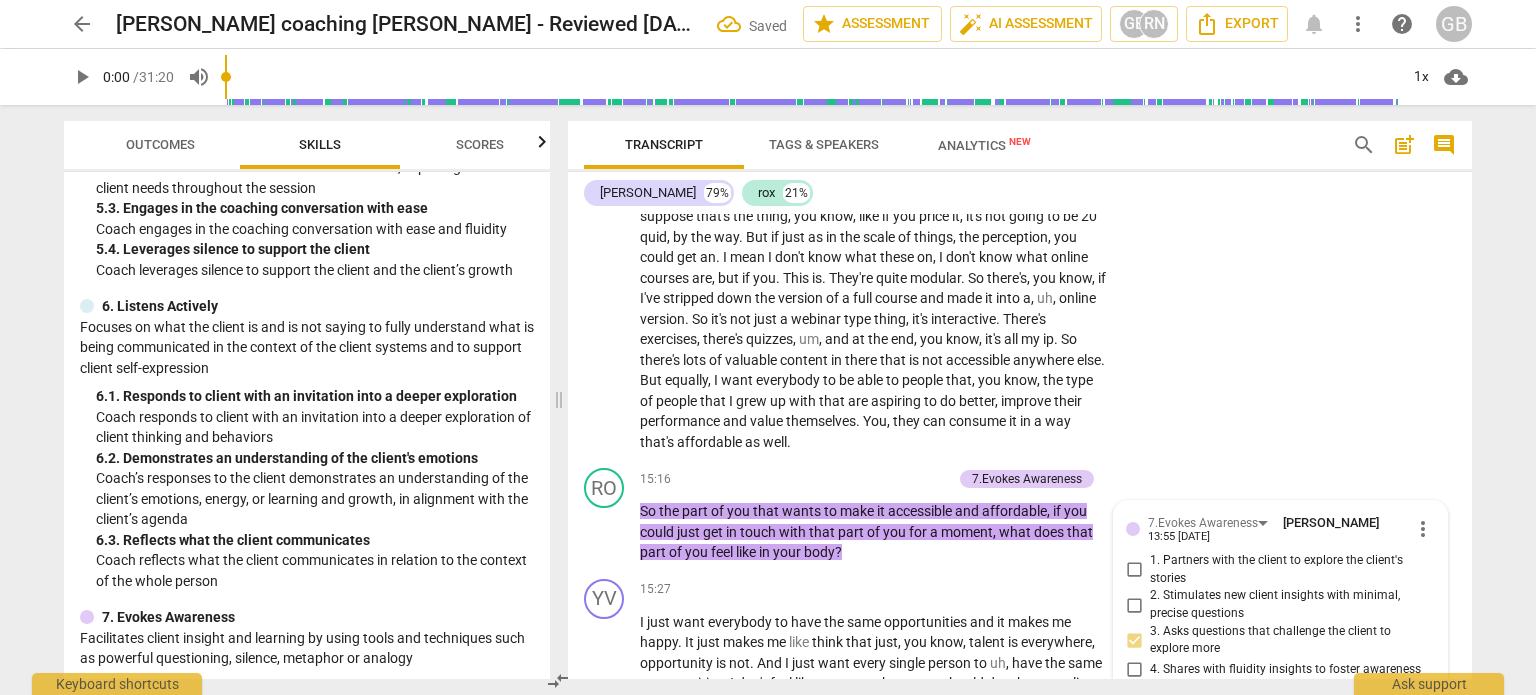 scroll, scrollTop: 1100, scrollLeft: 0, axis: vertical 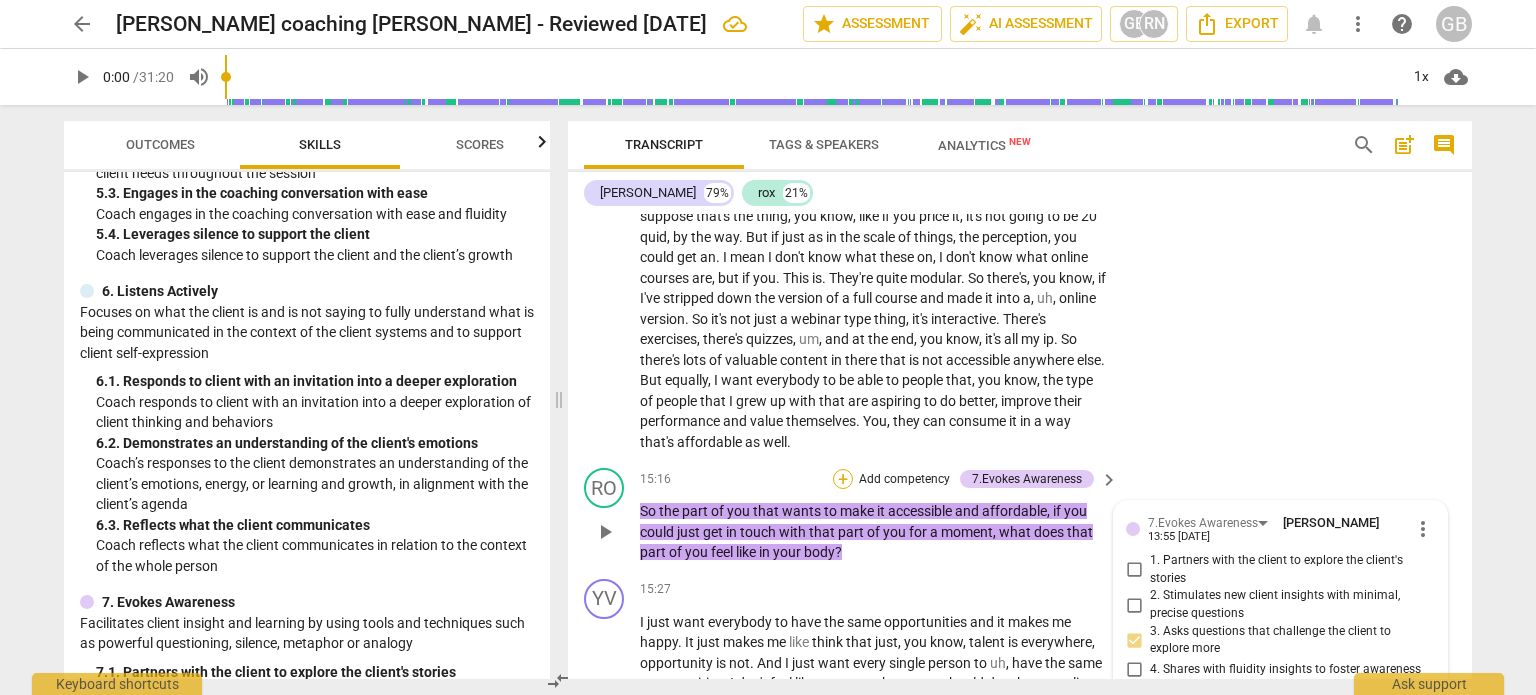 click on "+" at bounding box center [843, 479] 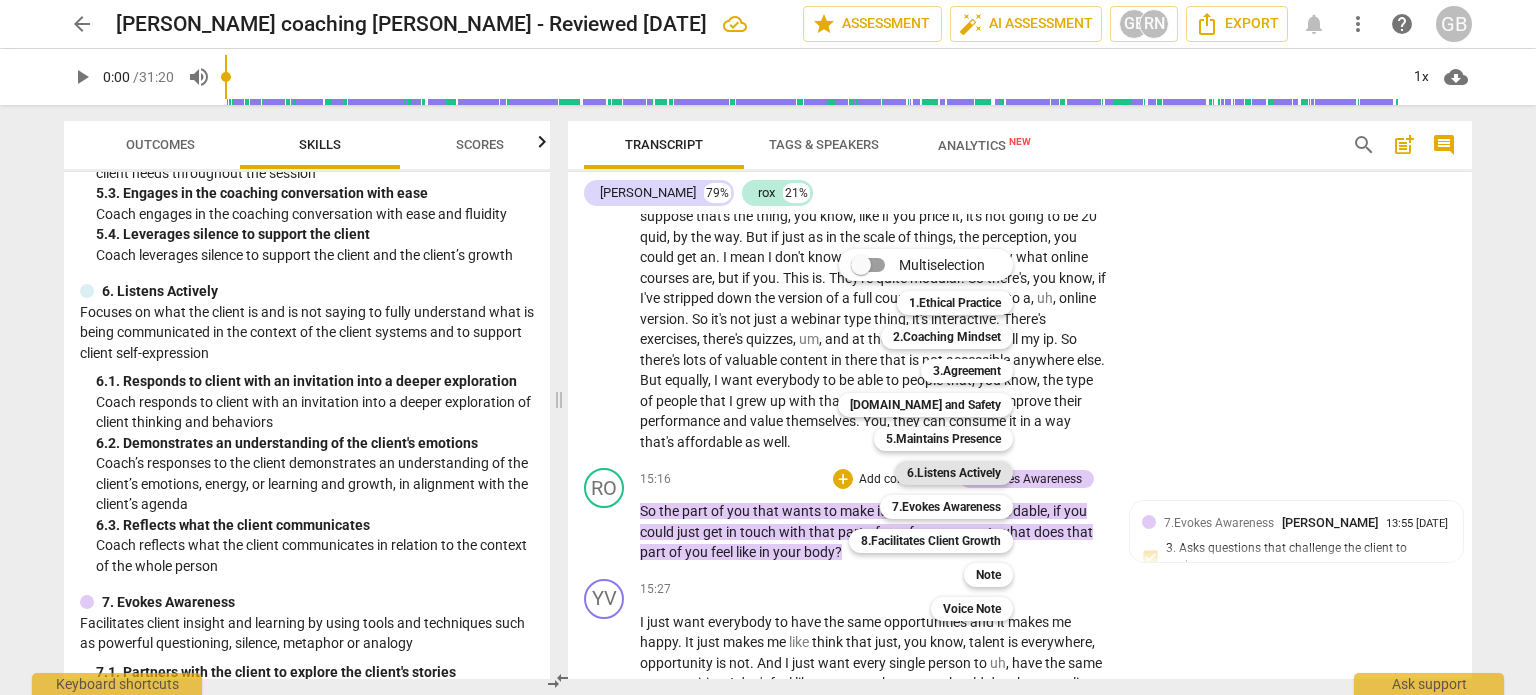 click on "6.Listens Actively" at bounding box center (954, 473) 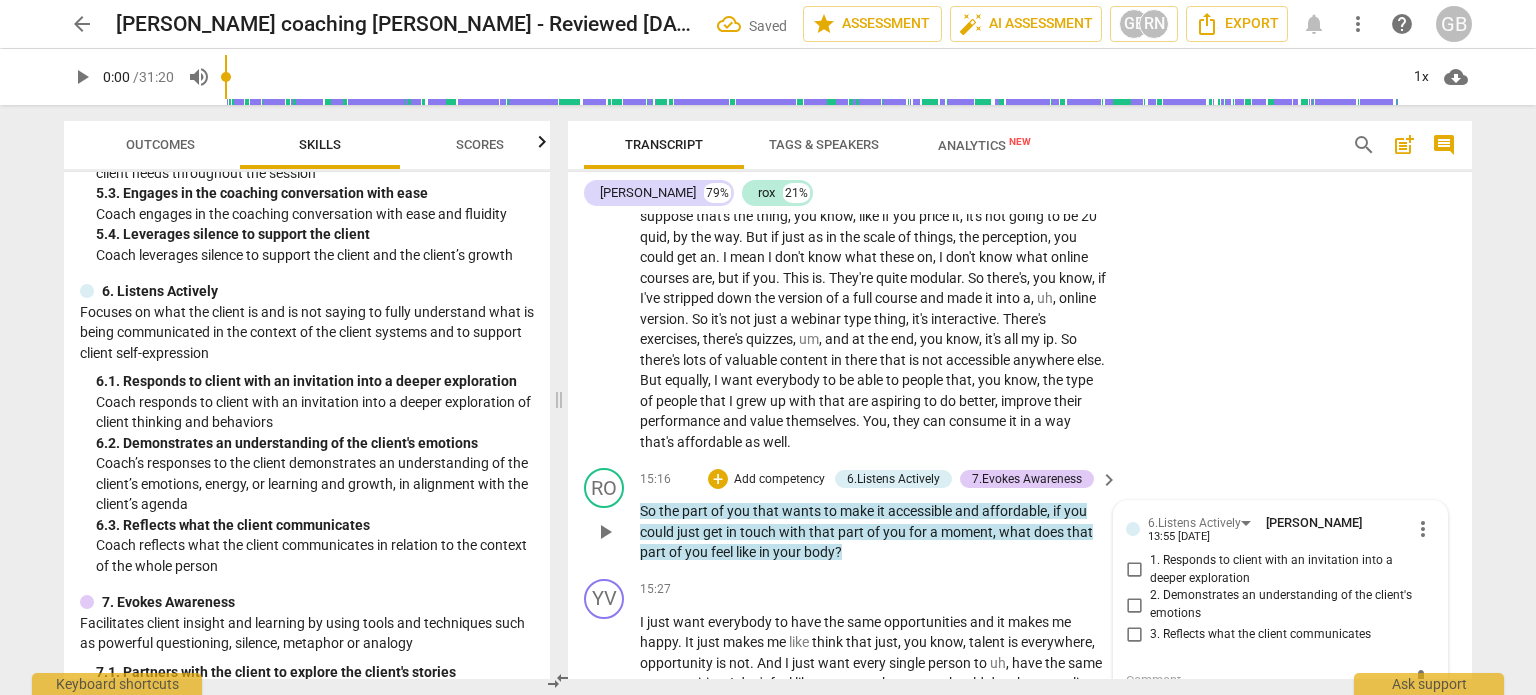 click on "1. Responds to client with an invitation into a deeper exploration" at bounding box center [1134, 570] 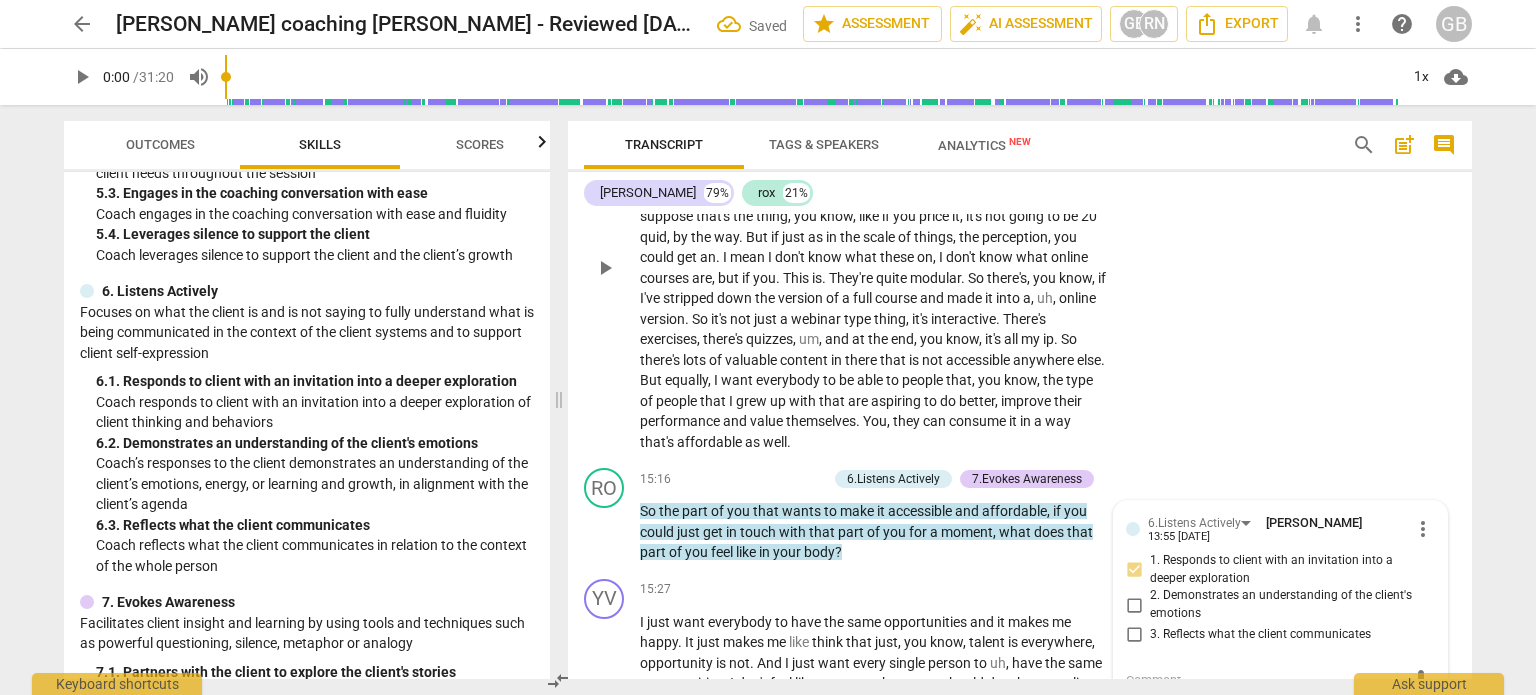 click on "YV play_arrow pause 13:39 + Add competency keyboard_arrow_right Well ,   I'd   like ,   you   know ,   it's   that   I   want   people .   I   don't   want   people   to .   I   want .   The   reason   I've   done   them   is   to   give   them   the   skills   that   I   never   had ,   that   I've   had   to   learn   and   develop   over   many   years .   I   wanted   to   give   people   the   opportunities   that   I   never   had   in   the   way   of   these   courses .   But   I   want   to   be   able   to   still   Living   off   the   back   of   it   and   not   undervalue   them   so   that   people   assume   that   they're   not   worth   it .   You   know ,   if   you   think   it's   this   cons ,   I   suppose   that's   the   thing ,   you   know ,   like   if   you   price   it ,   it's   not   going   to   be   20   quid ,   by   the   way .   But   if   just   as   in   the   scale   of   things ,   the   perception ,   you   could   get   an .   I   mean   I   don't   know   what     ," at bounding box center (1020, 251) 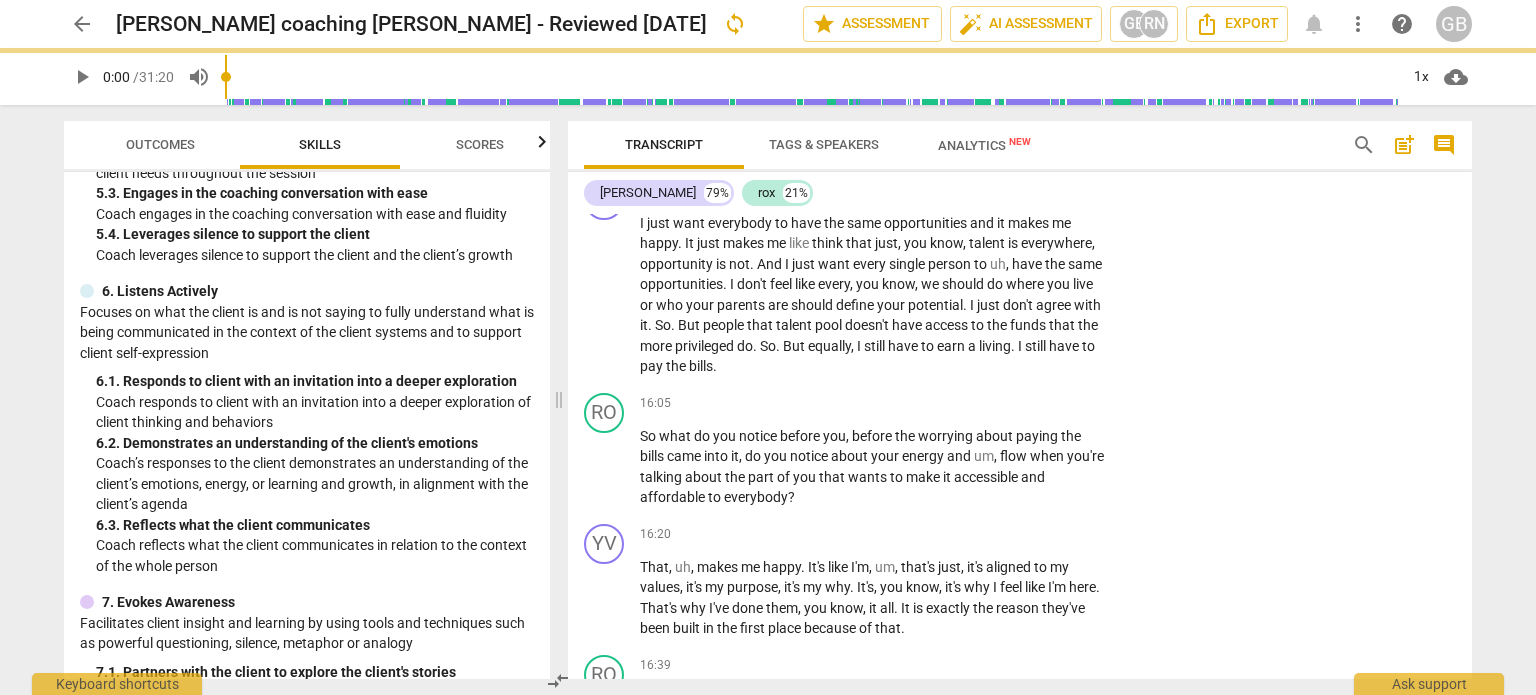 scroll, scrollTop: 7312, scrollLeft: 0, axis: vertical 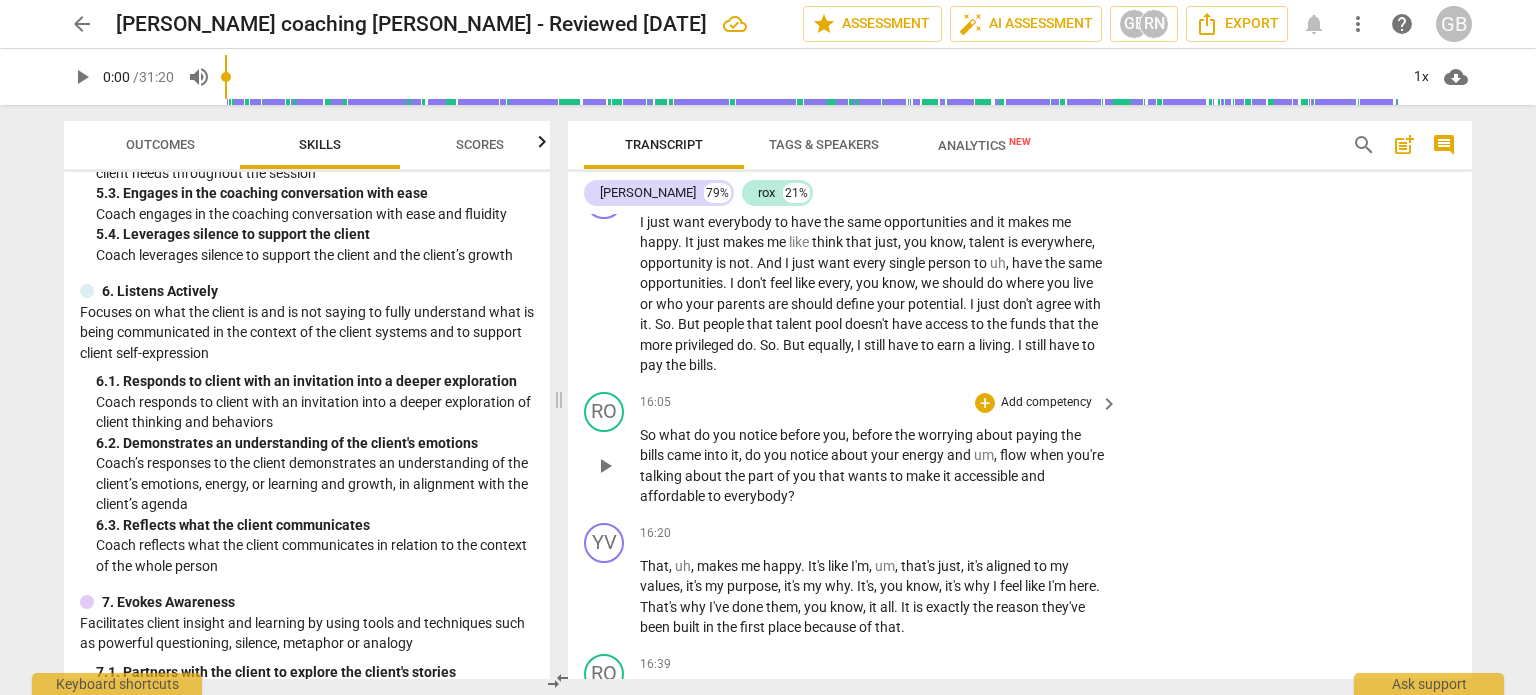 click on "+ Add competency" at bounding box center [1034, 403] 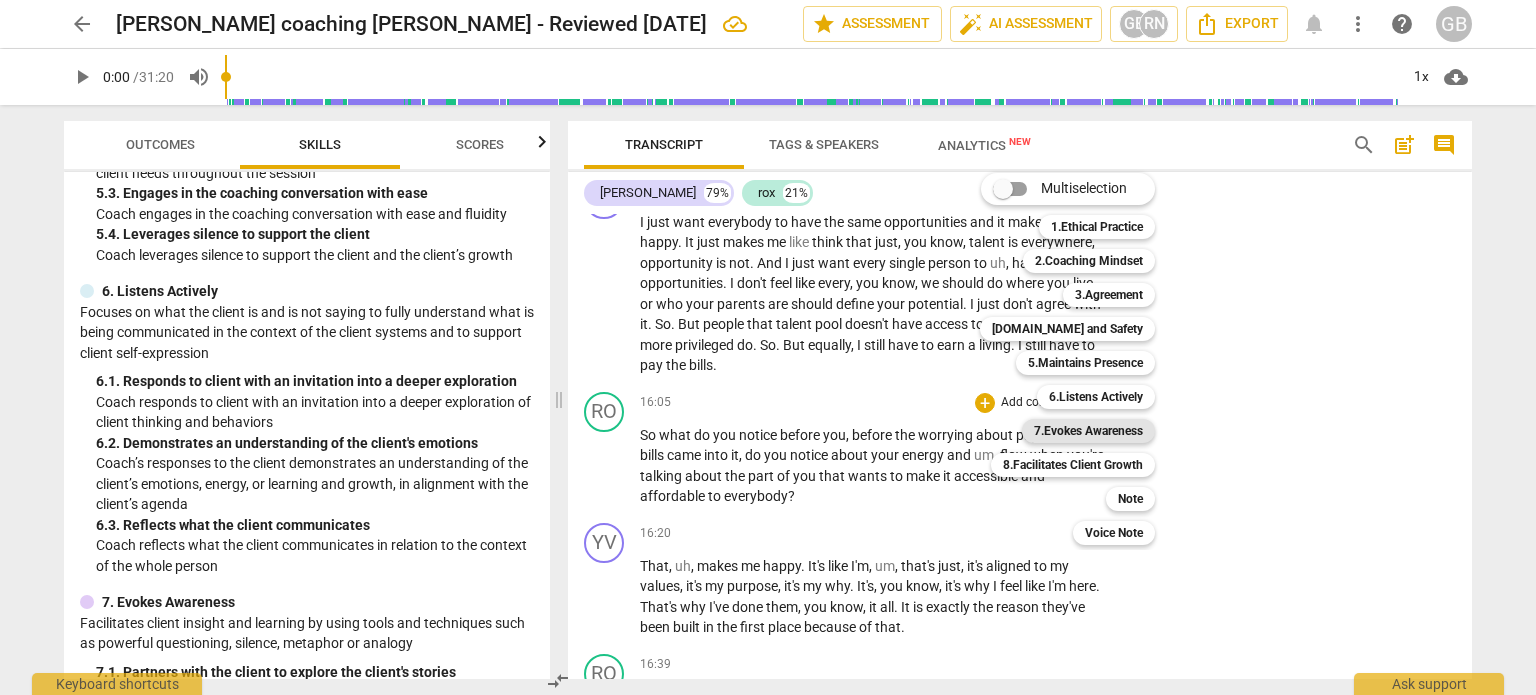 click on "7.Evokes Awareness" at bounding box center (1088, 431) 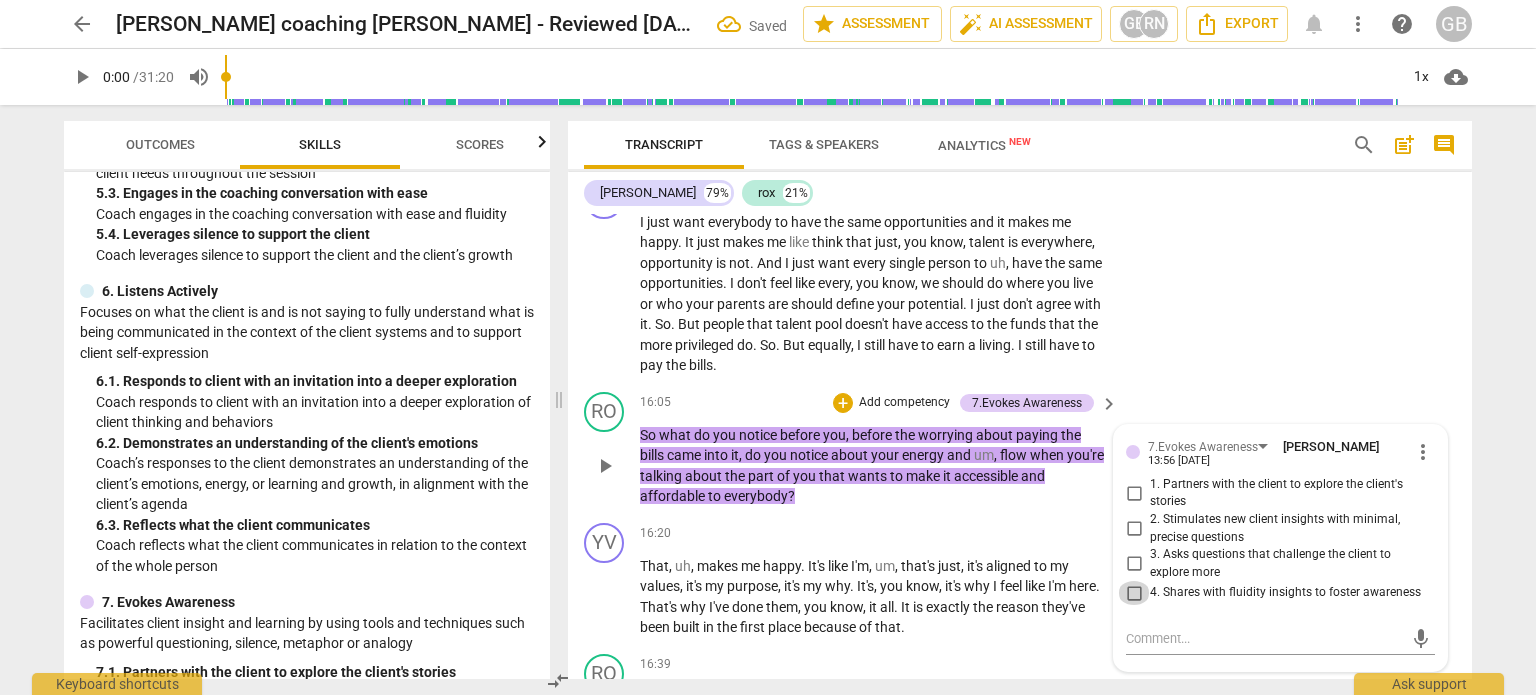 click on "4. Shares with fluidity insights to foster awareness" at bounding box center (1134, 593) 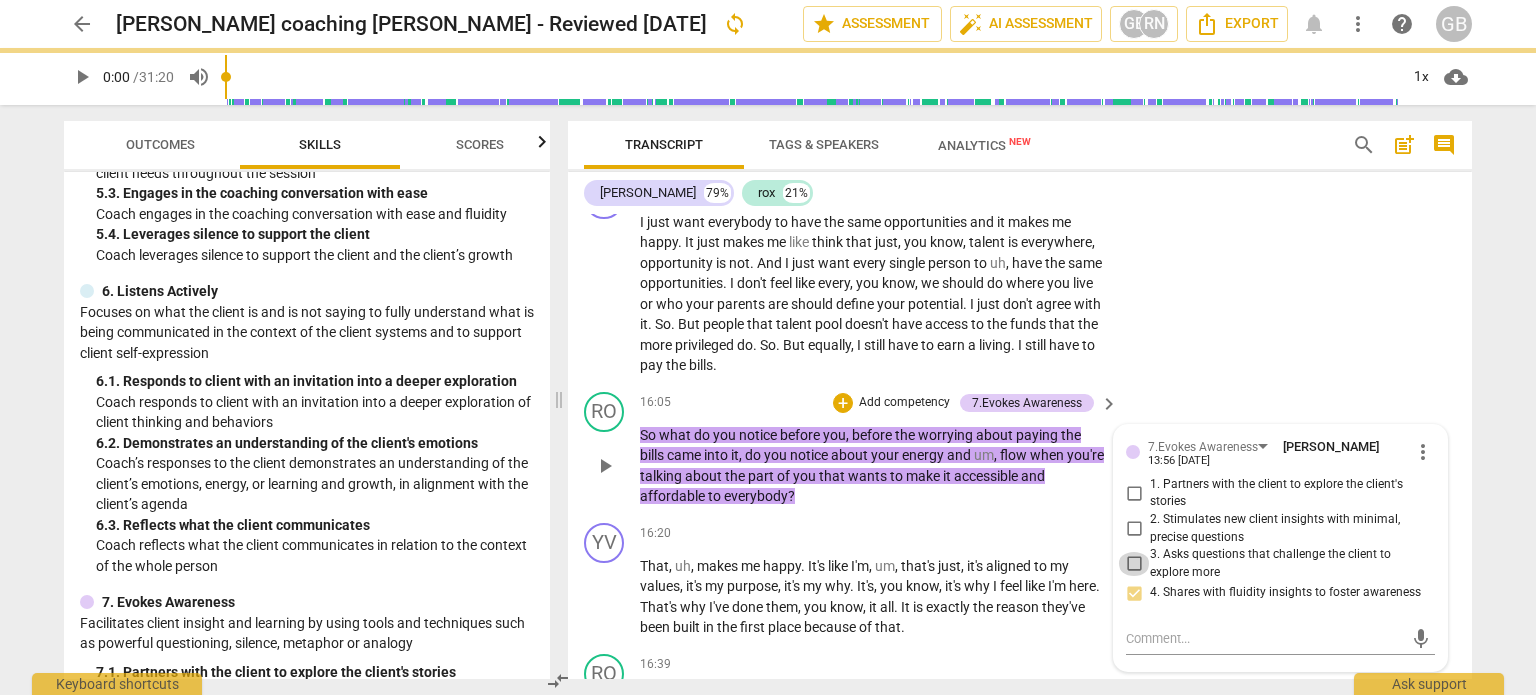 click on "3. Asks questions that challenge the client to explore more" at bounding box center [1134, 564] 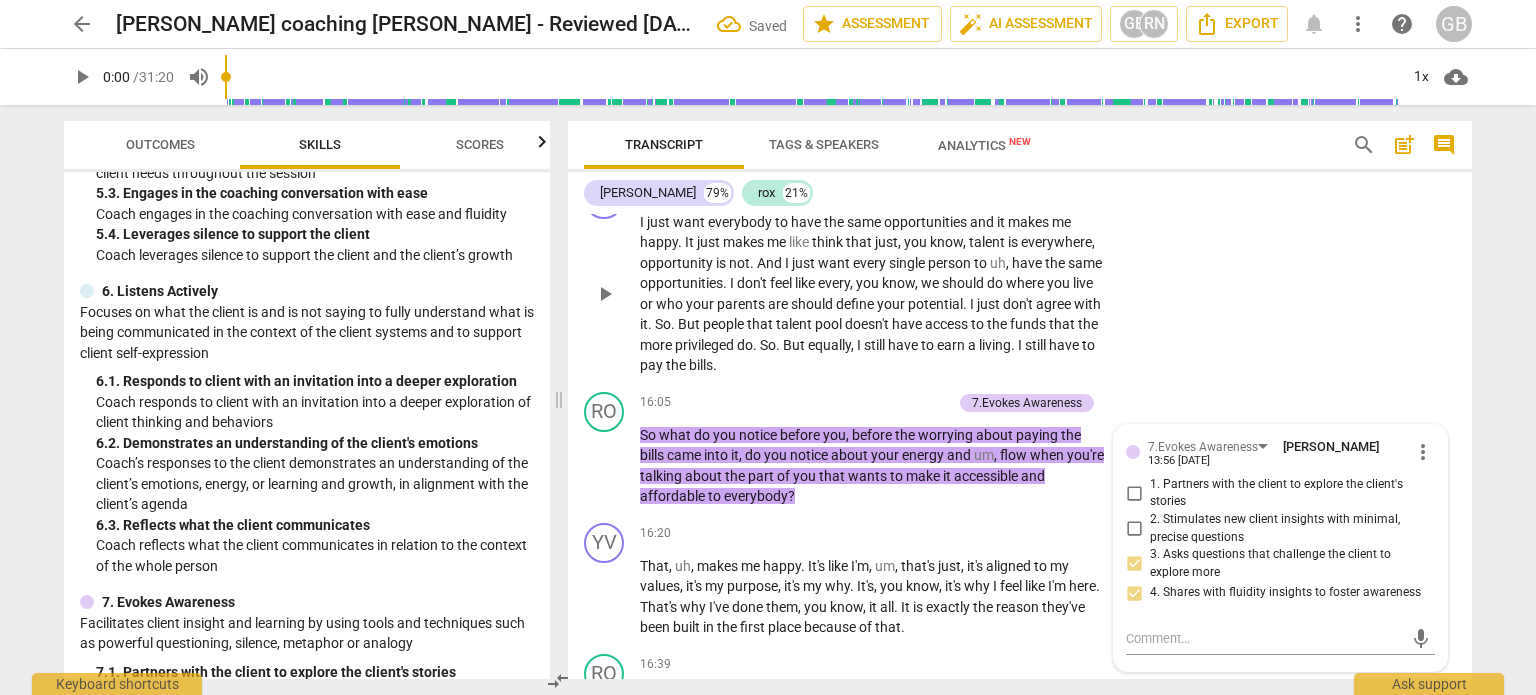 click on "YV play_arrow pause 15:27 + Add competency keyboard_arrow_right I   just   want   everybody   to   have   the   same   opportunities   and   it   makes   me   happy .   It   just   makes   me   like   think   that   just ,   you   know ,   talent   is   everywhere ,   opportunity   is   not .   And   I   just   want   every   single   person   to   uh ,   have   the   same   opportunities .   I   don't   feel   like   every ,   you   know ,   we   should   do   where   you   live   or   who   your   parents   are   should   define   your   potential .   I   just   don't   agree   with   it .   So .   But   people   that   talent   pool   doesn't   have   access   to   the   funds   that   the   more   privileged   do .   So .   But   equally ,   I   still   have   to   earn   a   living .   I   still   have   to   pay   the   bills ." at bounding box center [1020, 277] 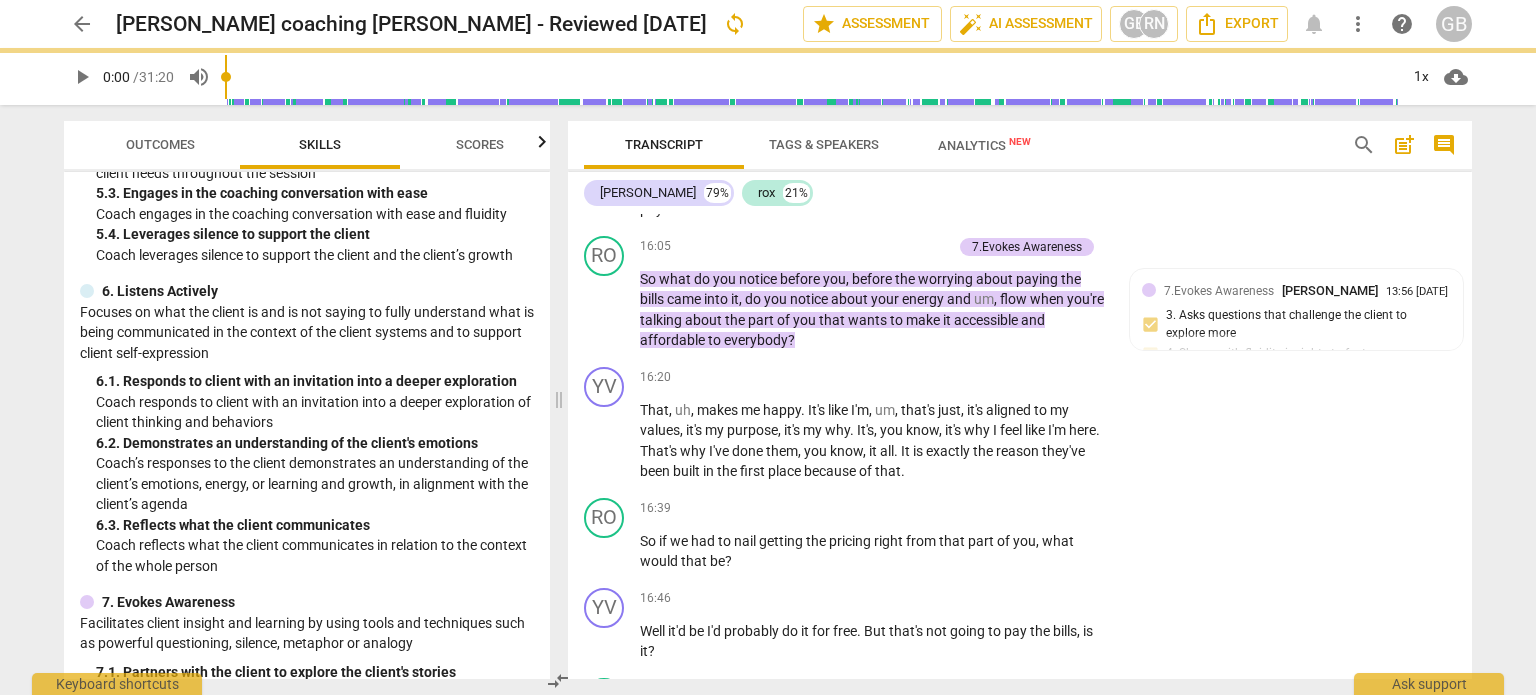 scroll, scrollTop: 7612, scrollLeft: 0, axis: vertical 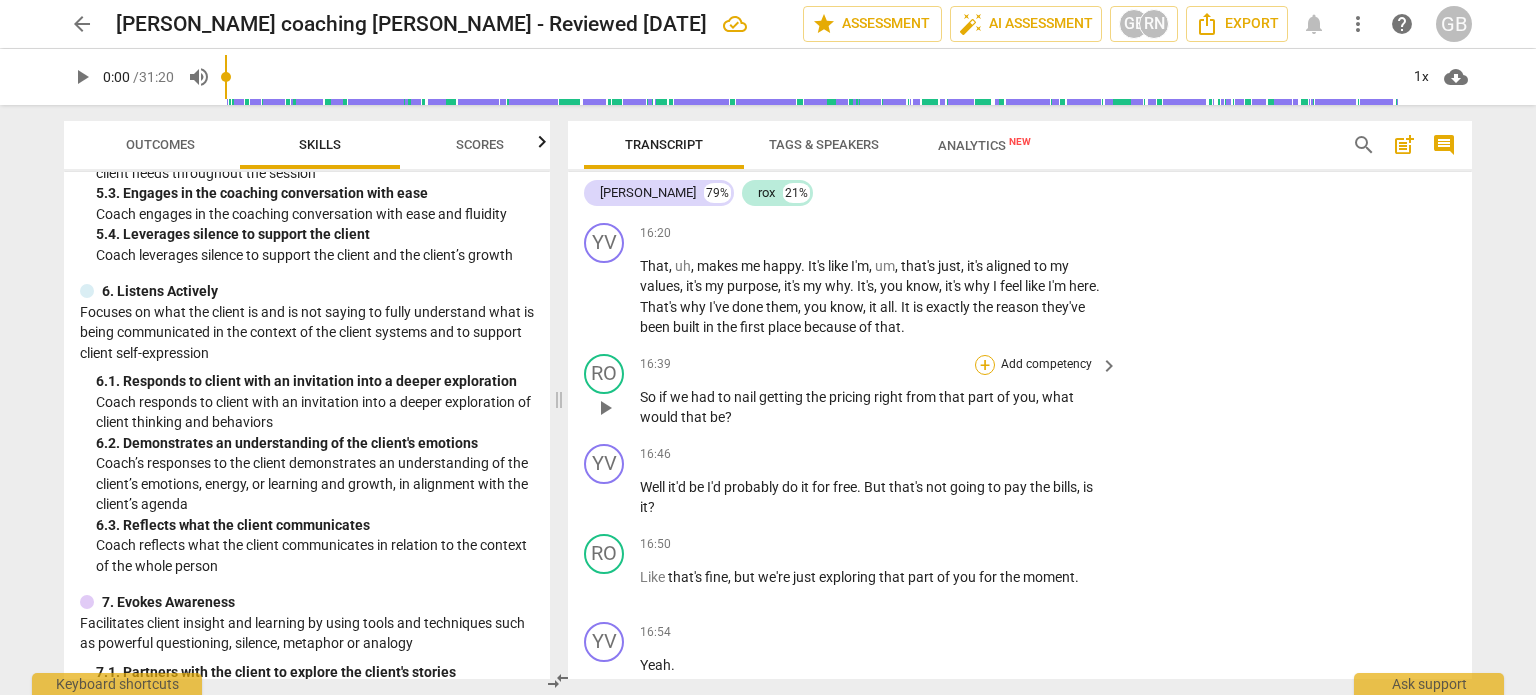 click on "+" at bounding box center (985, 365) 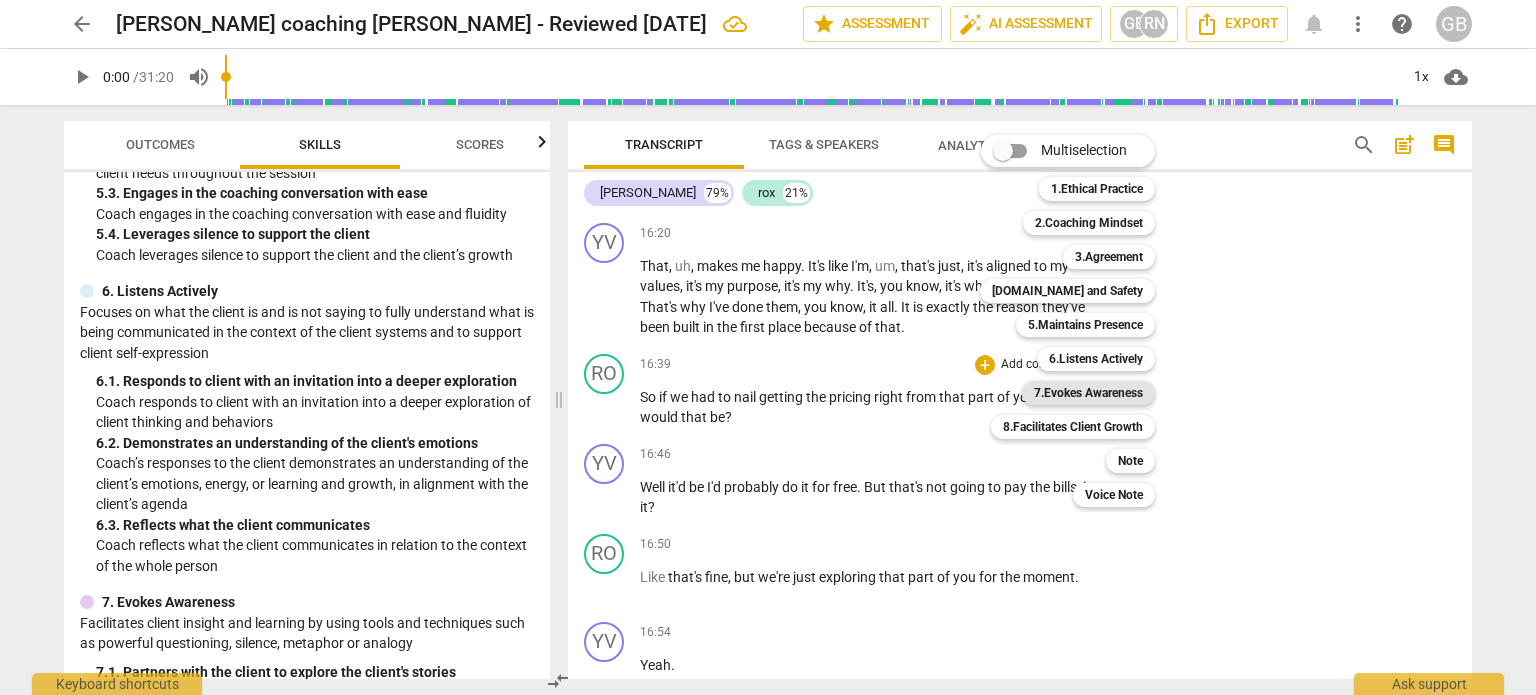 click on "7.Evokes Awareness" at bounding box center [1088, 393] 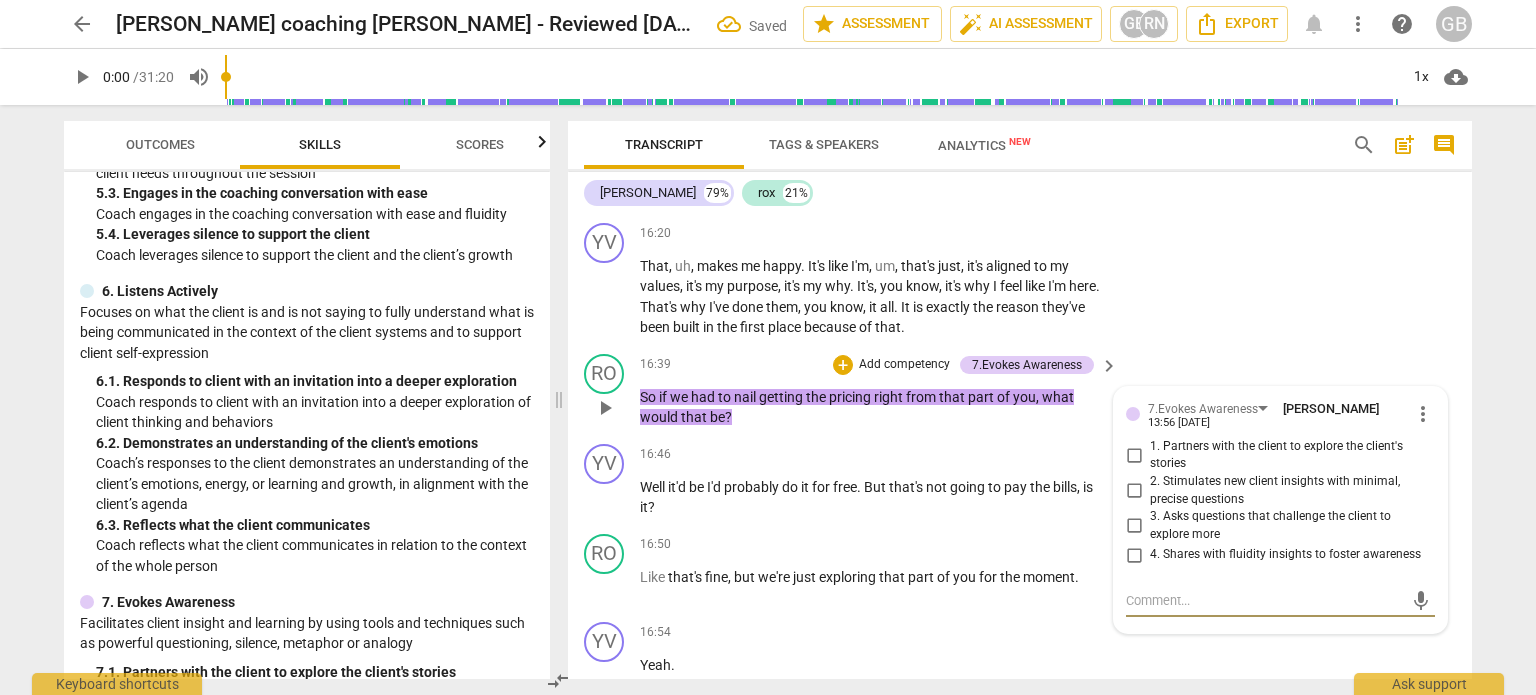 click on "2. Stimulates new client insights with minimal, precise questions" at bounding box center [1134, 491] 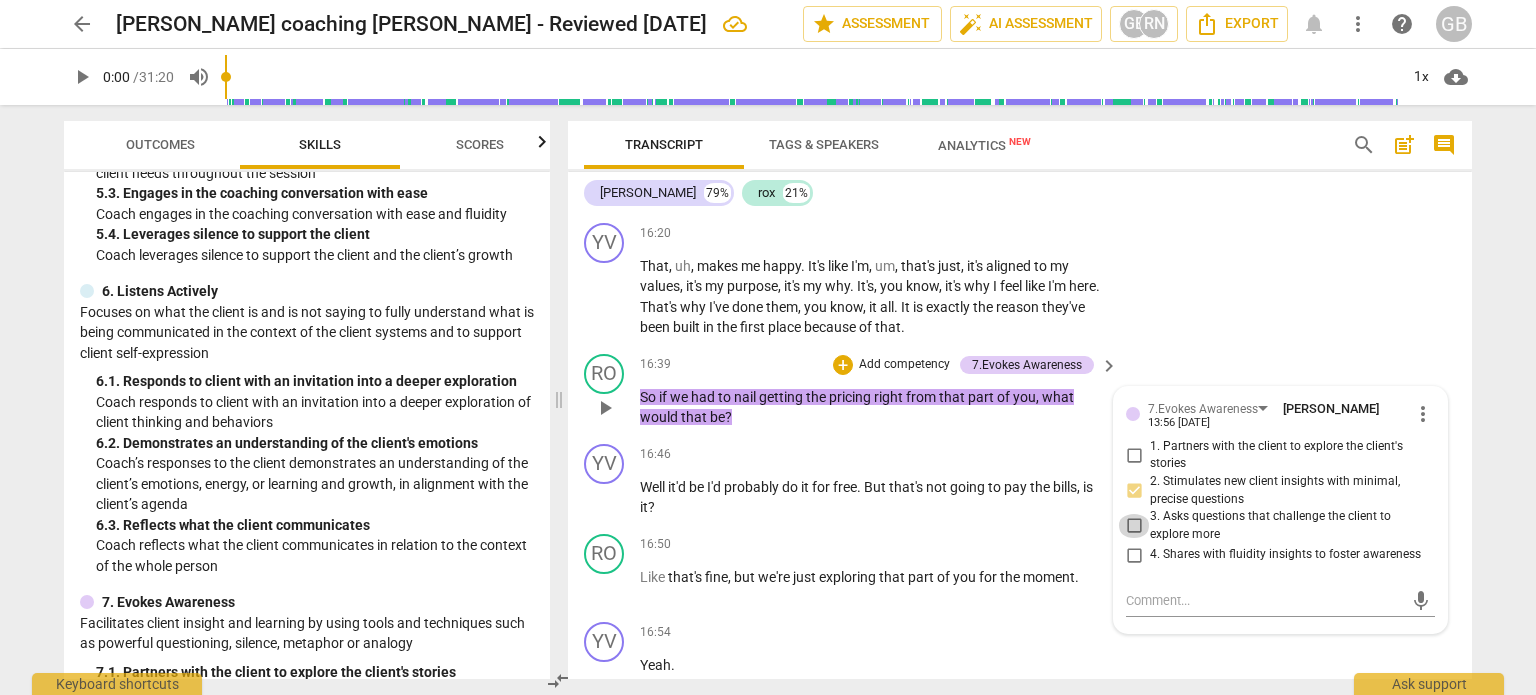 click on "3. Asks questions that challenge the client to explore more" at bounding box center (1134, 526) 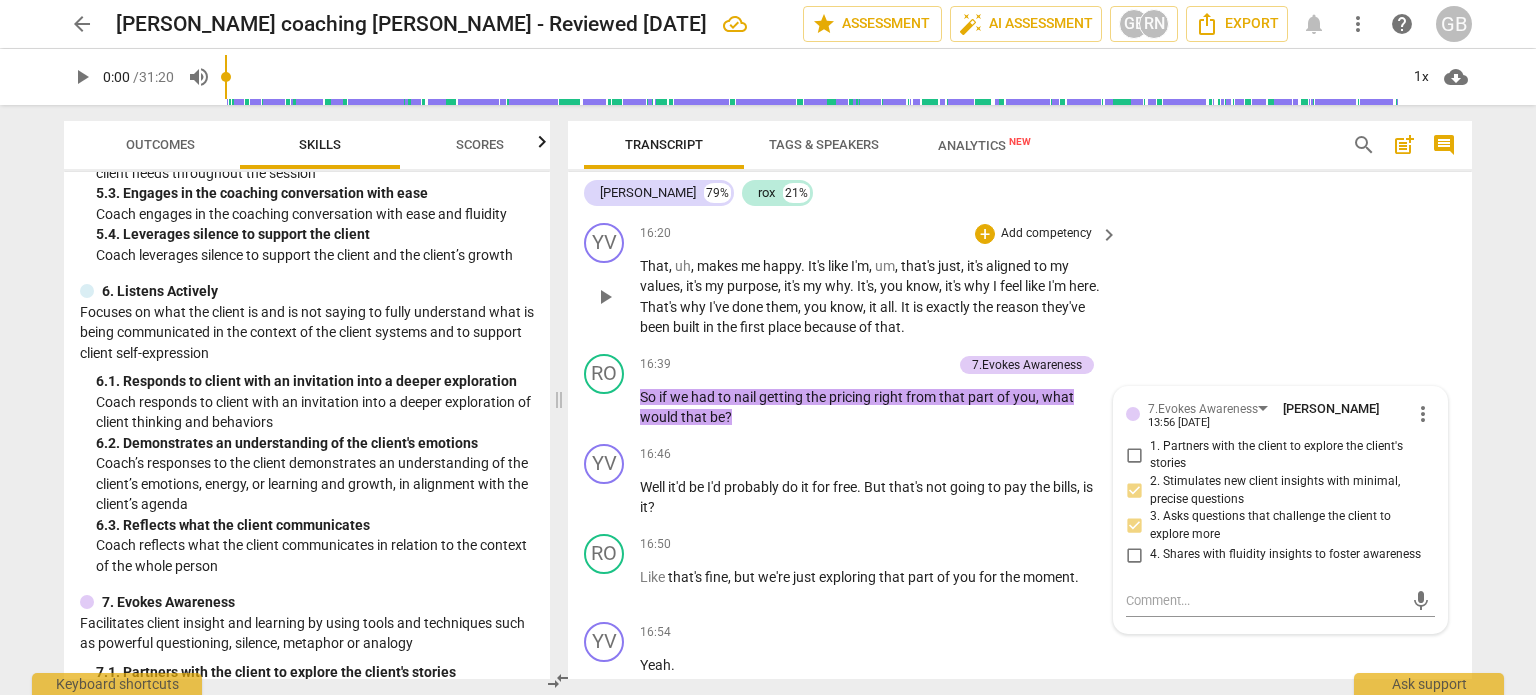 click on "YV play_arrow pause 16:20 + Add competency keyboard_arrow_right That ,   uh ,   makes   me   happy .   It's   like   I'm ,   um ,   that's   just ,   it's   aligned   to   my   values ,   it's   my   purpose ,   it's   my   why .   It's ,   you   know ,   it's   why   I   feel   like   I'm   here .   That's   why   I've   done   them ,   you   know ,   it   all .   It   is   exactly   the   reason   they've   been   built   in   the   first   place   because   of   that ." at bounding box center [1020, 280] 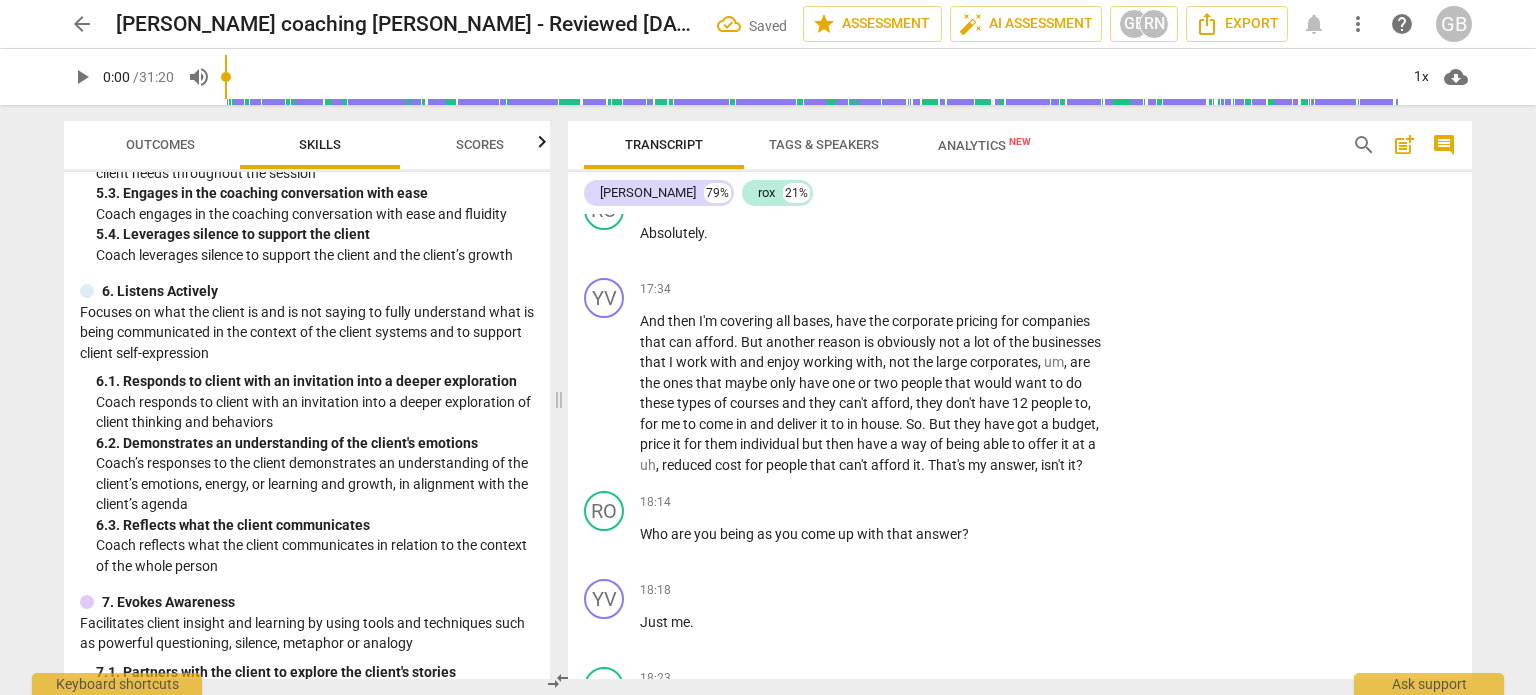 scroll, scrollTop: 8512, scrollLeft: 0, axis: vertical 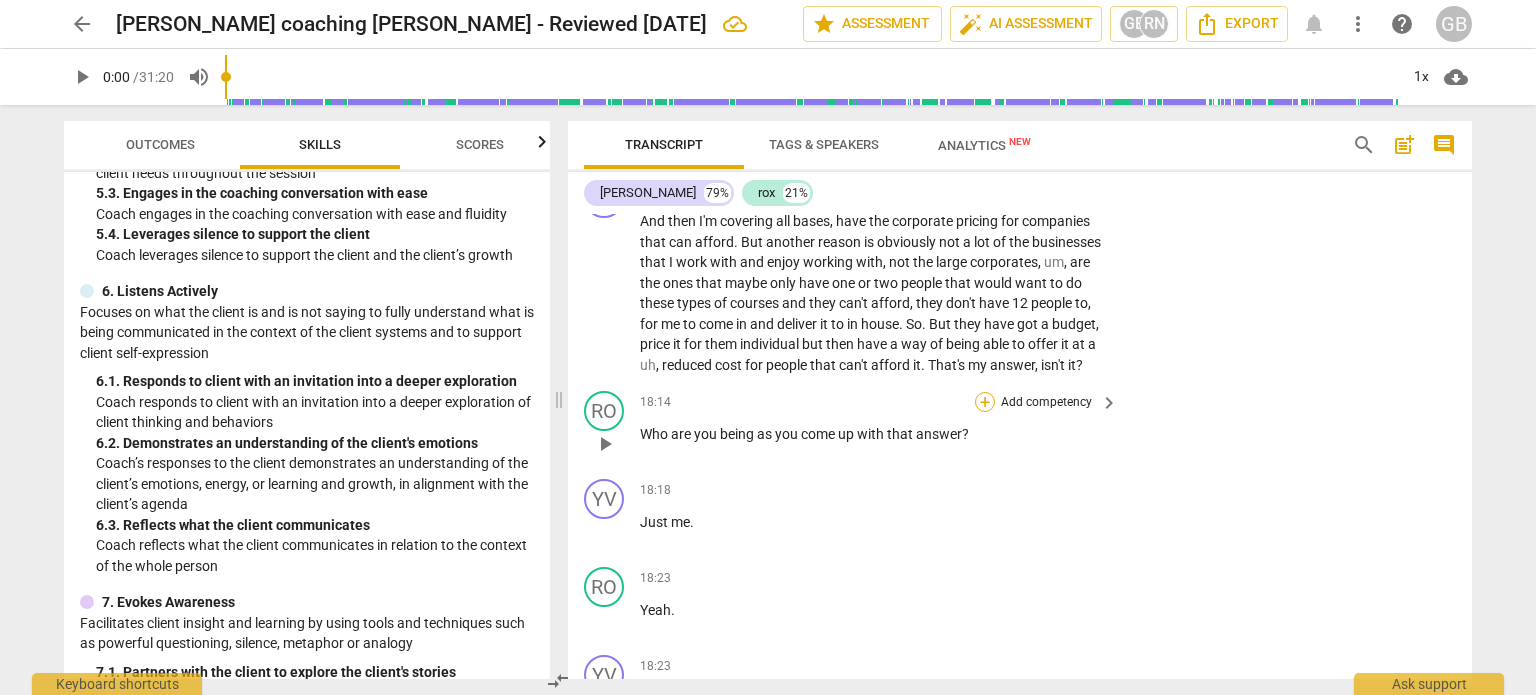 click on "+" at bounding box center (985, 402) 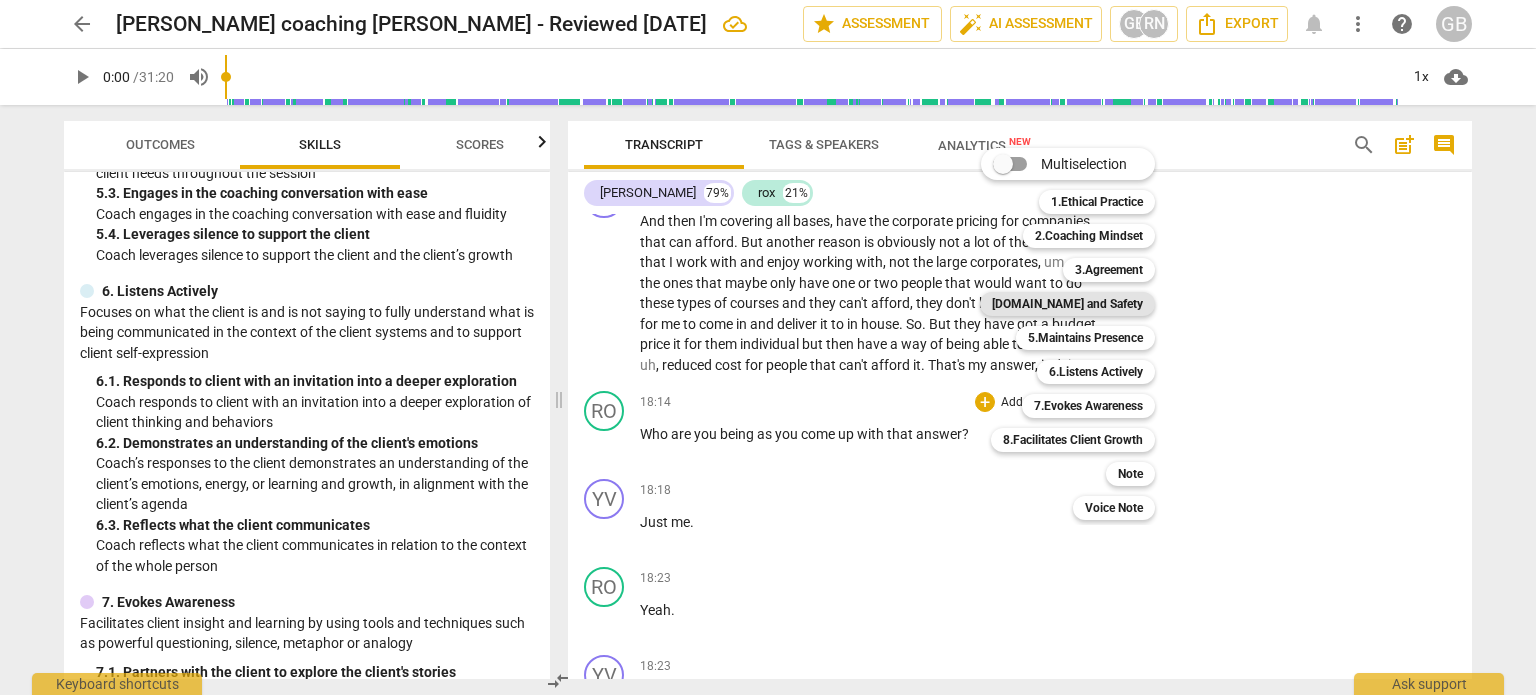 click on "[DOMAIN_NAME] and Safety" at bounding box center [1067, 304] 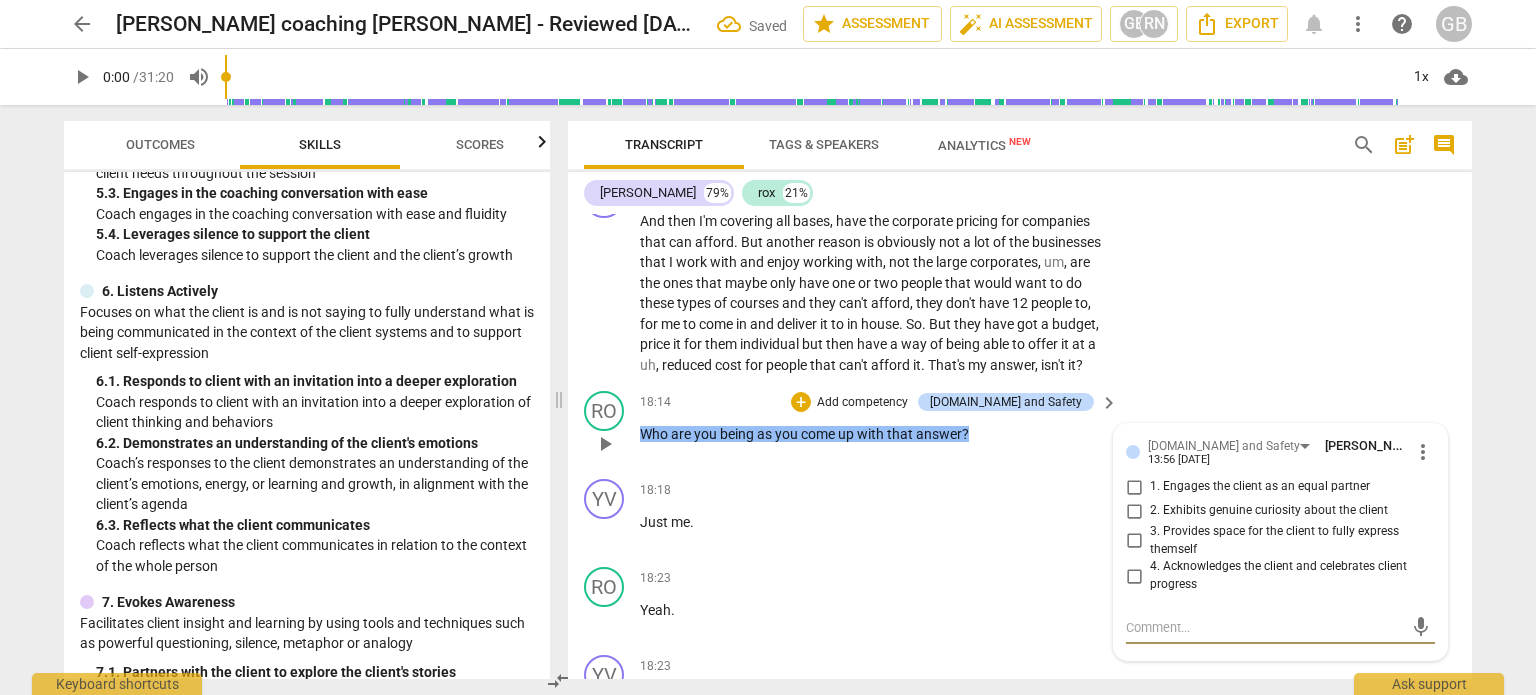 click on "1. Engages the client as an equal partner" at bounding box center (1134, 487) 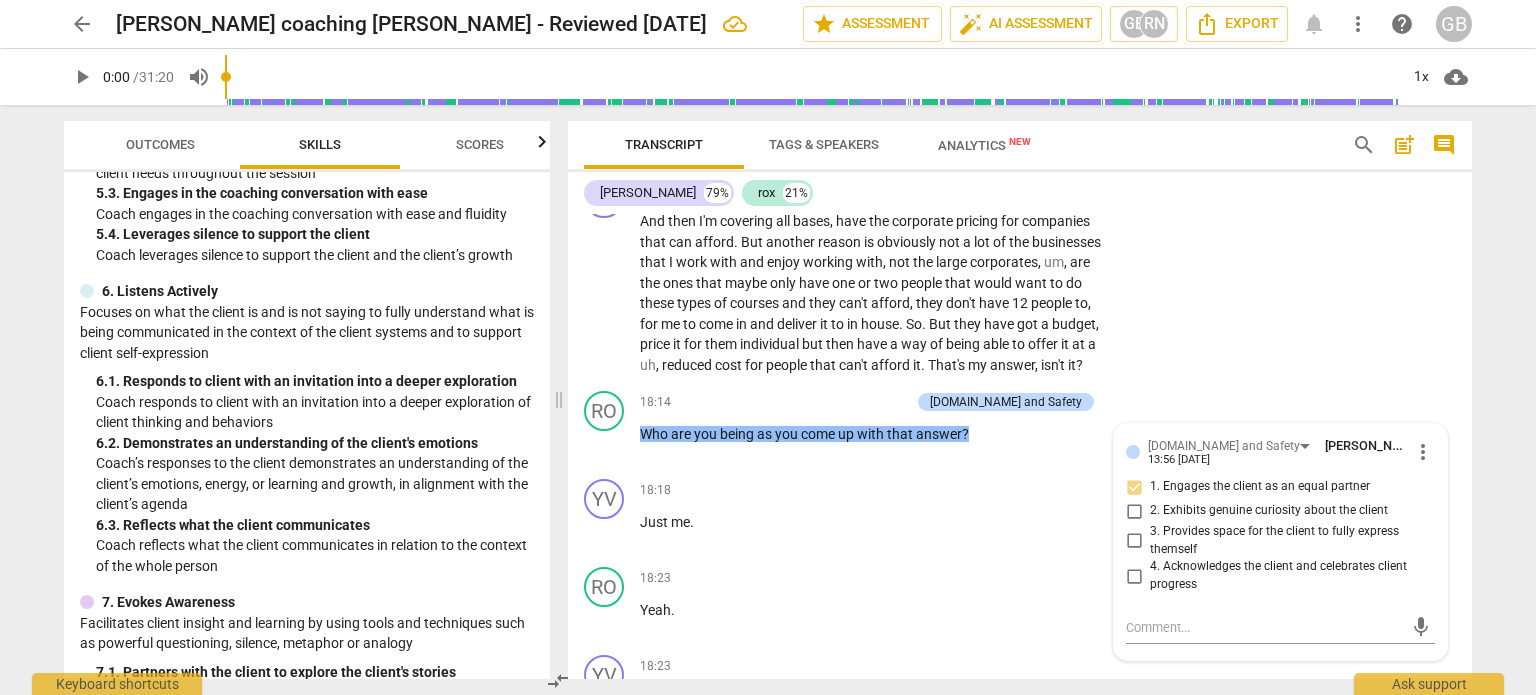 scroll, scrollTop: 1200, scrollLeft: 0, axis: vertical 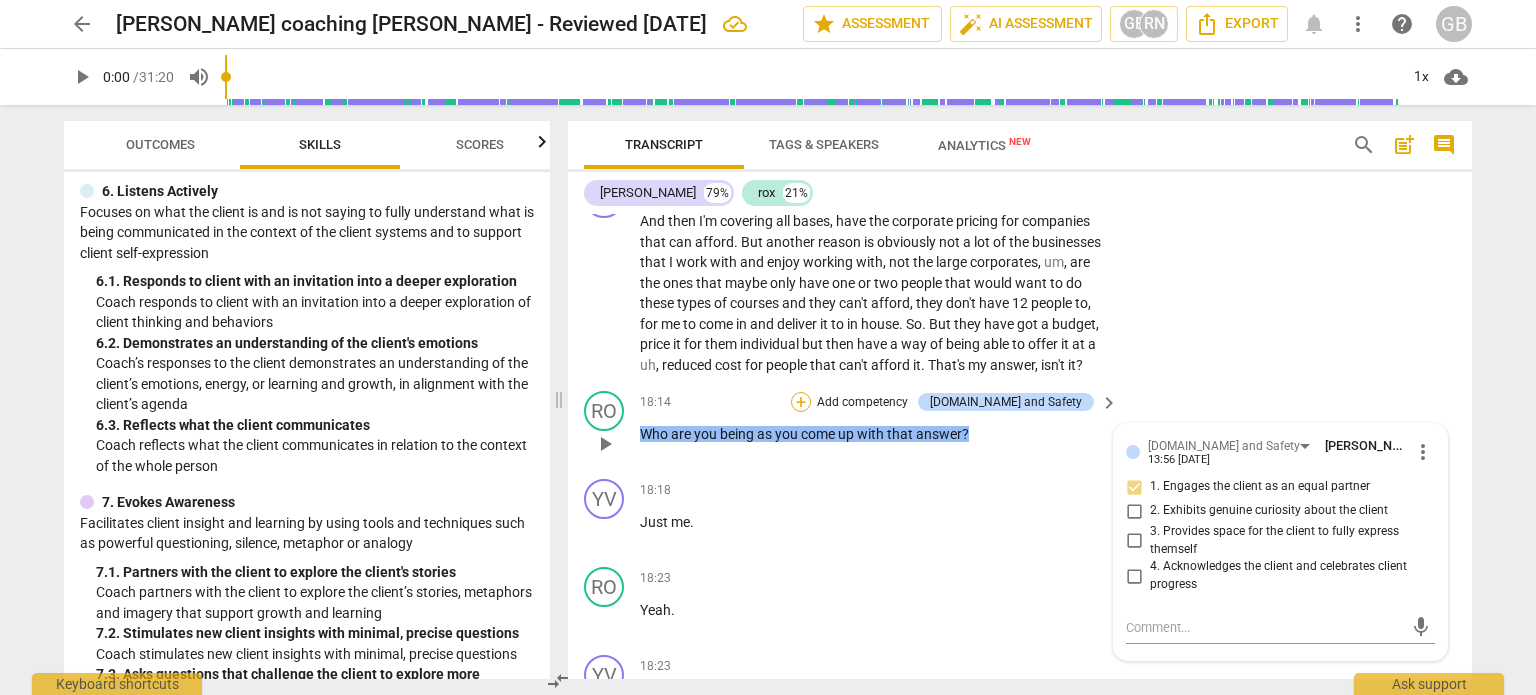 click on "+" at bounding box center [801, 402] 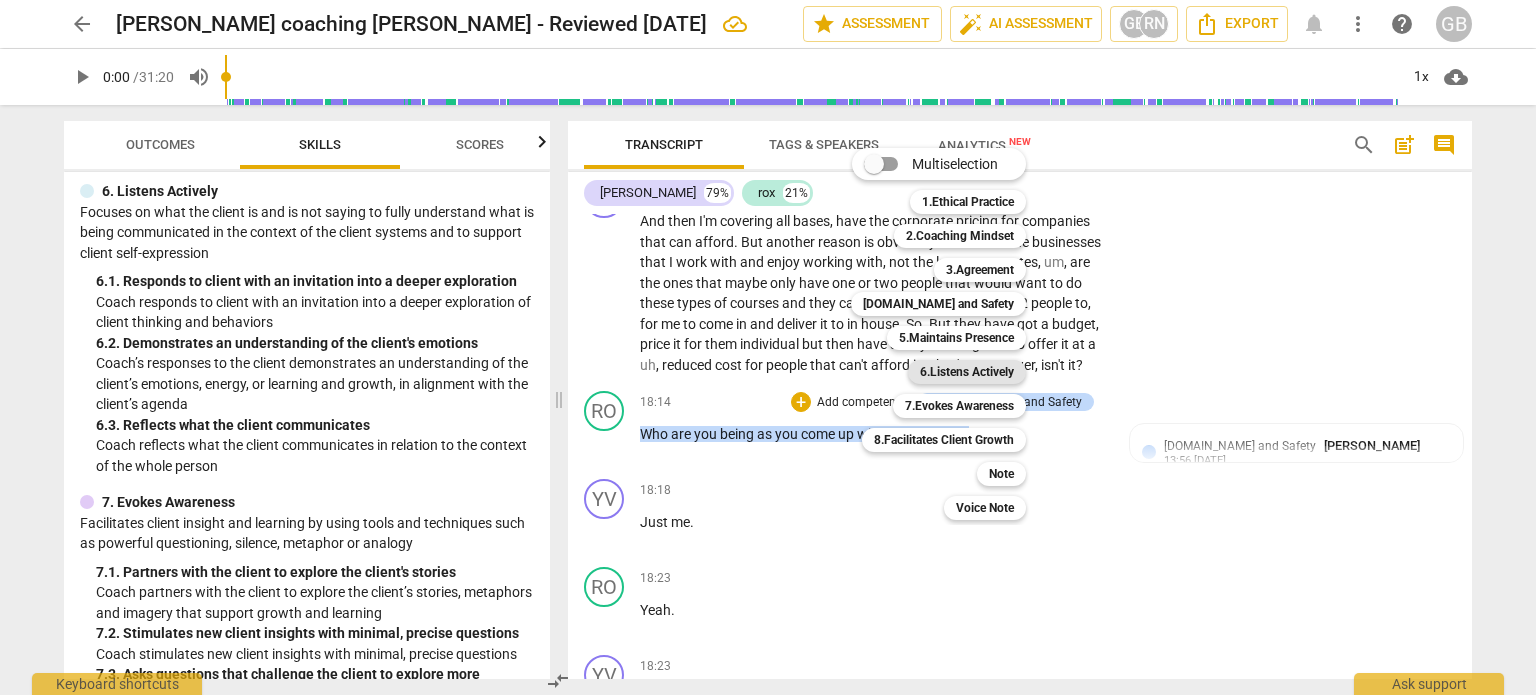 click on "6.Listens Actively" at bounding box center [967, 372] 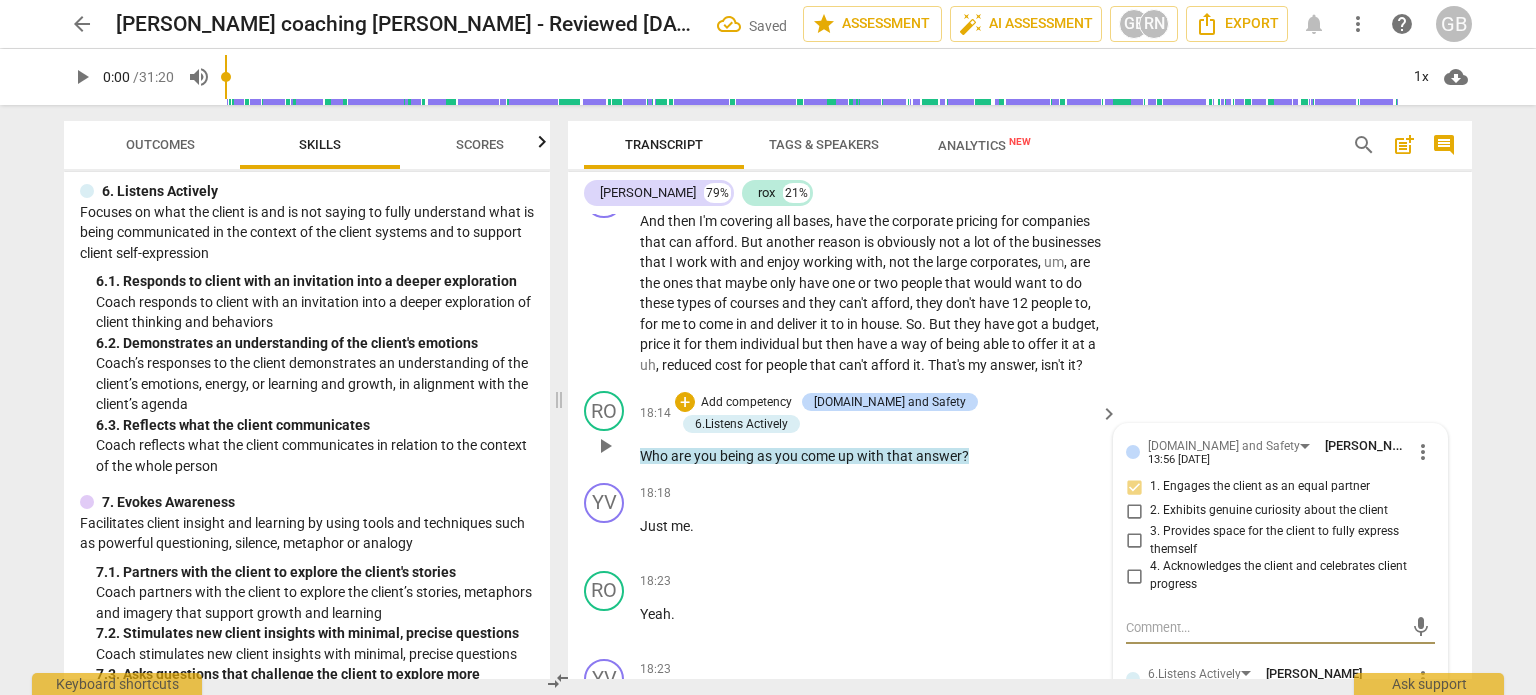 click on "1. Responds to client with an invitation into a deeper exploration" at bounding box center (1134, 720) 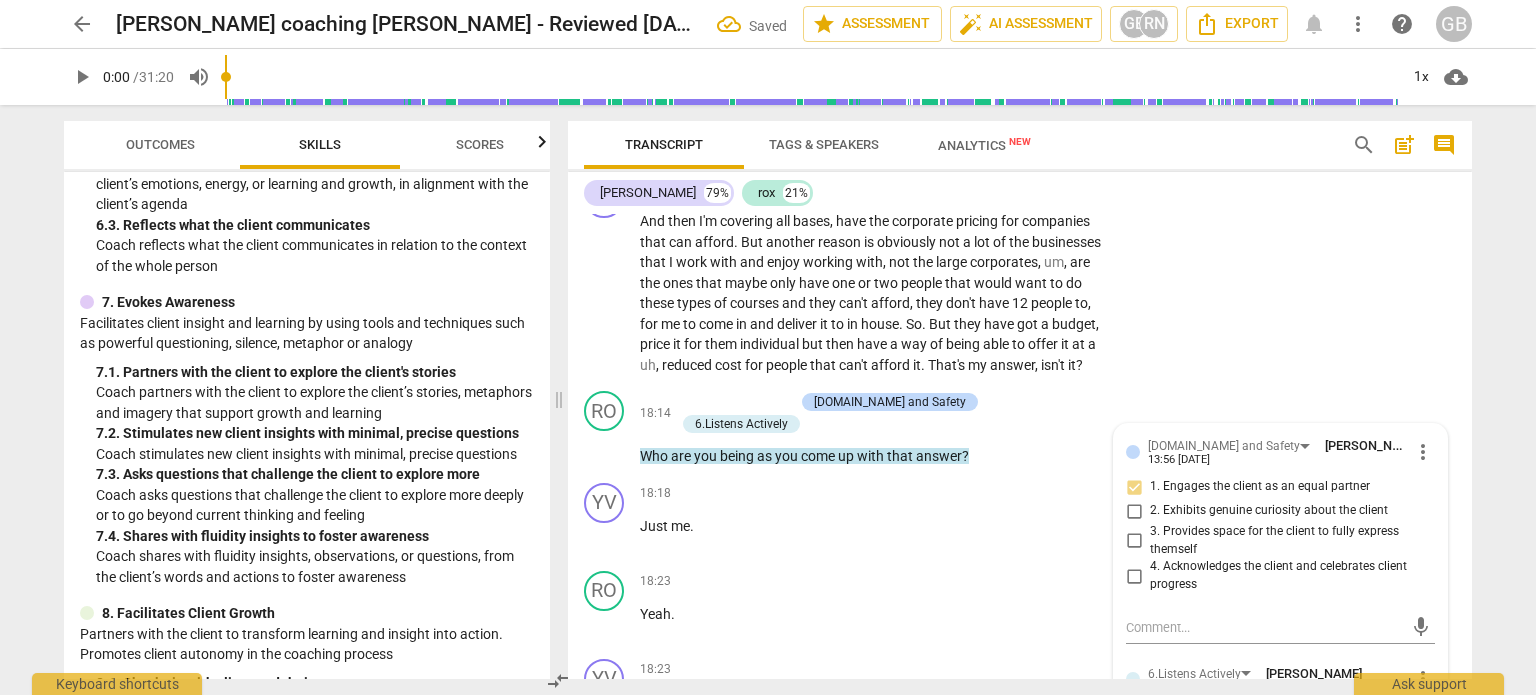 scroll, scrollTop: 1500, scrollLeft: 0, axis: vertical 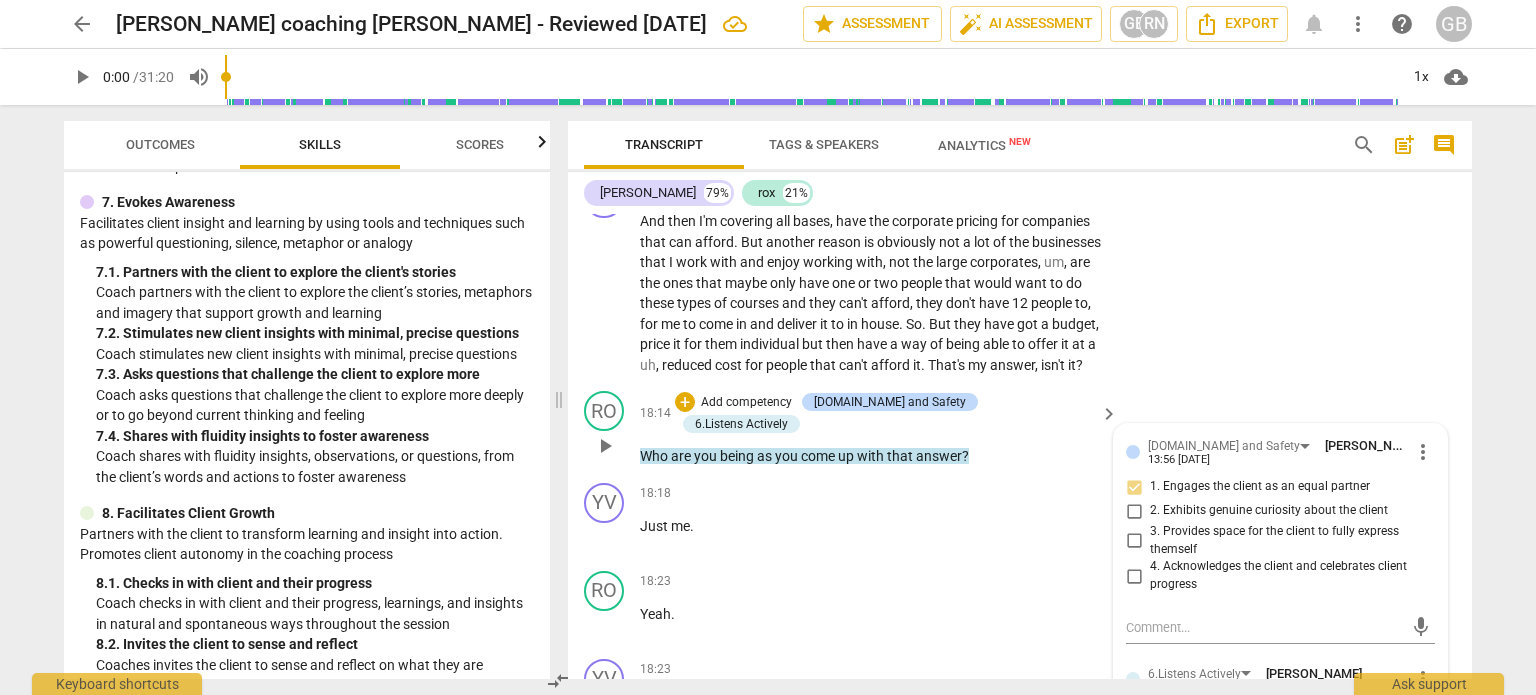 click on "+ Add competency 4.Trust and Safety 6.Listens Actively keyboard_arrow_right" at bounding box center [895, 413] 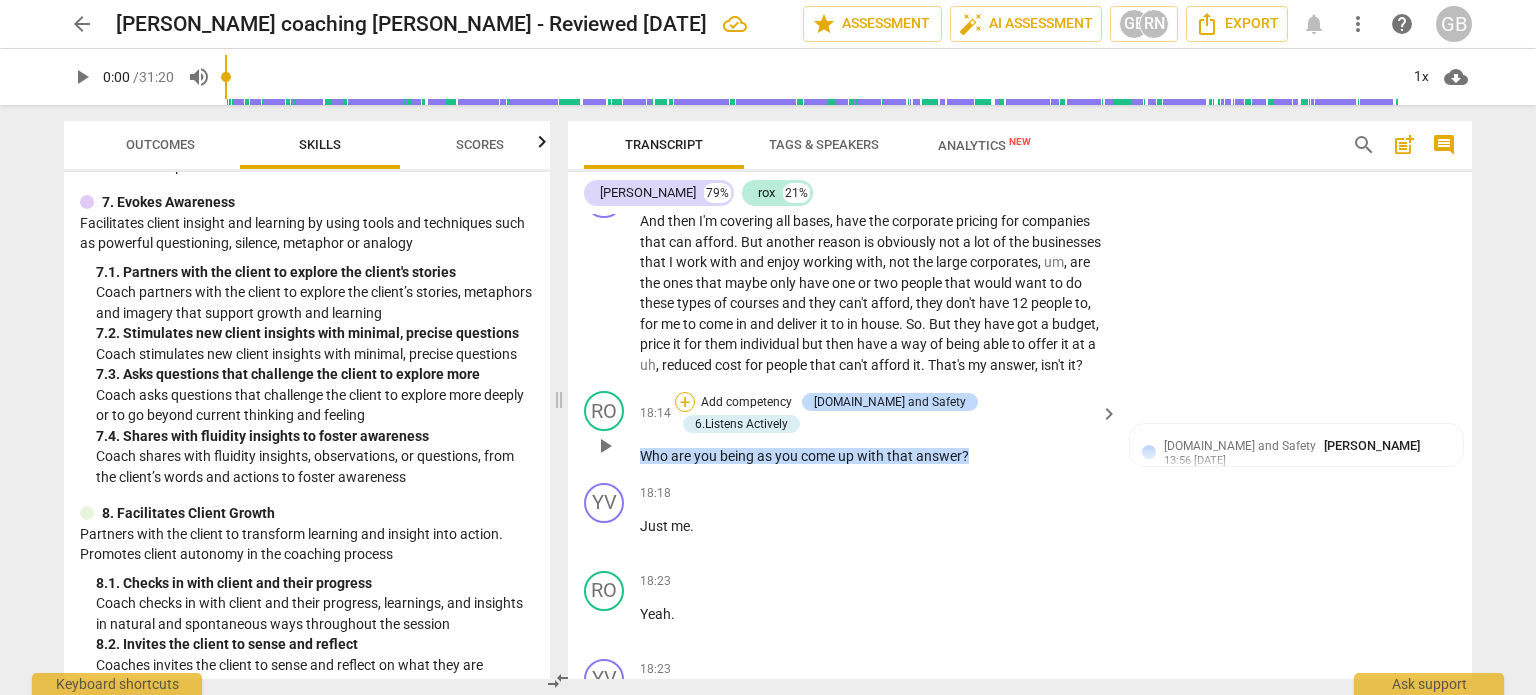 click on "+" at bounding box center [685, 402] 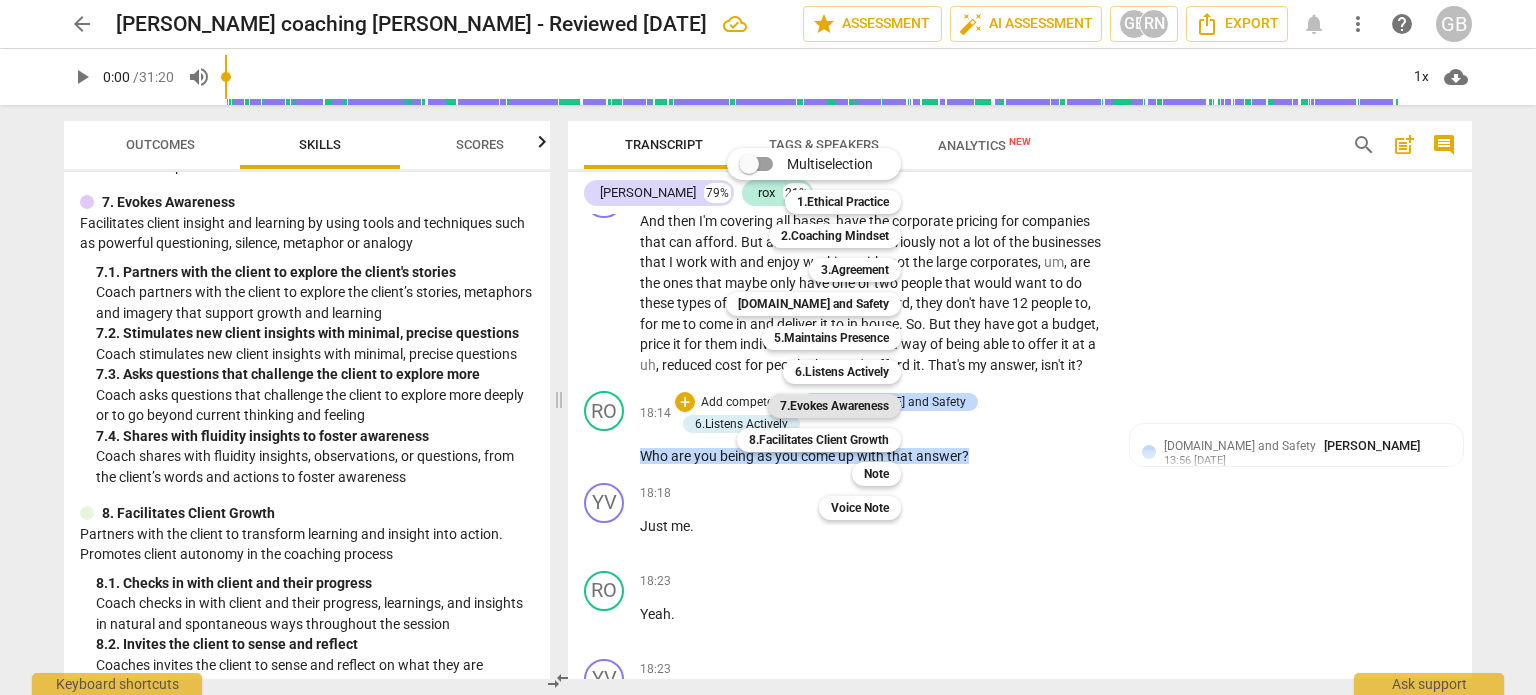 click on "7.Evokes Awareness" at bounding box center (834, 406) 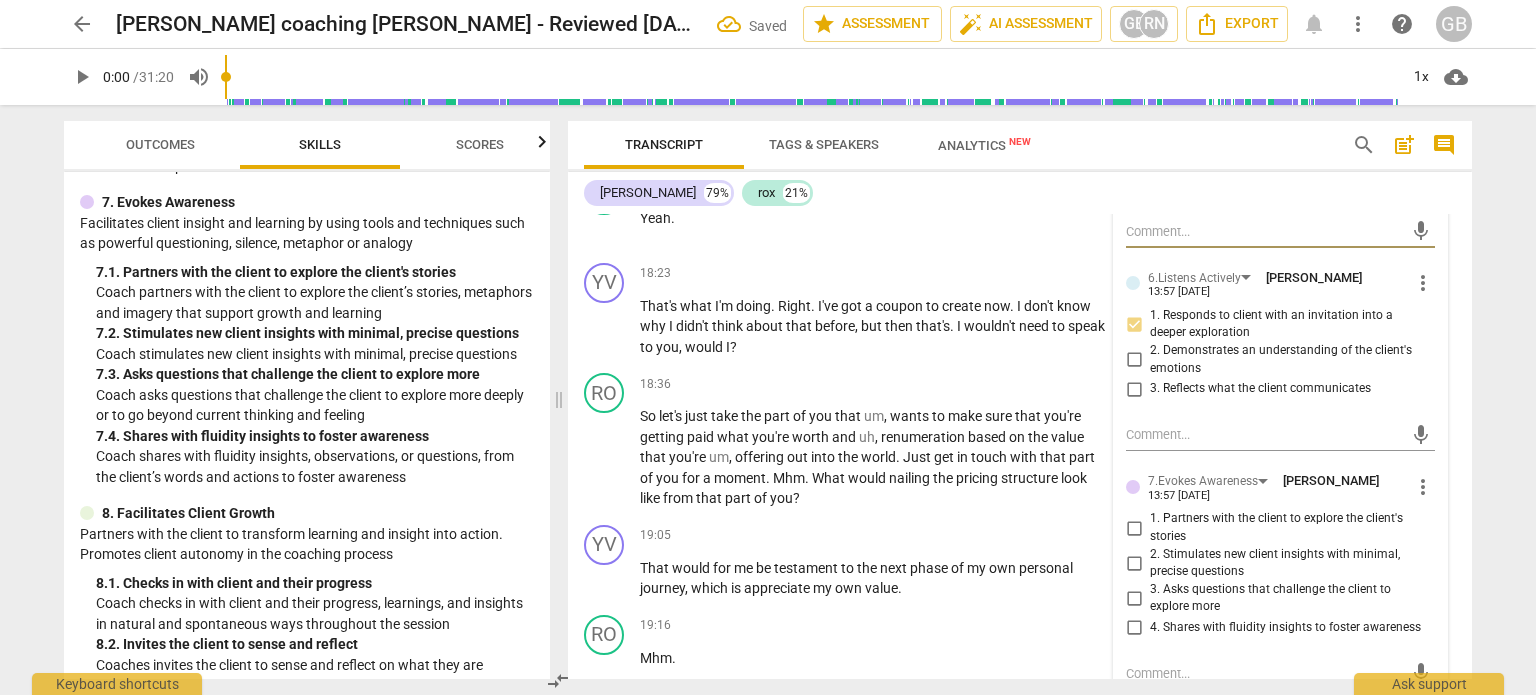 scroll, scrollTop: 8912, scrollLeft: 0, axis: vertical 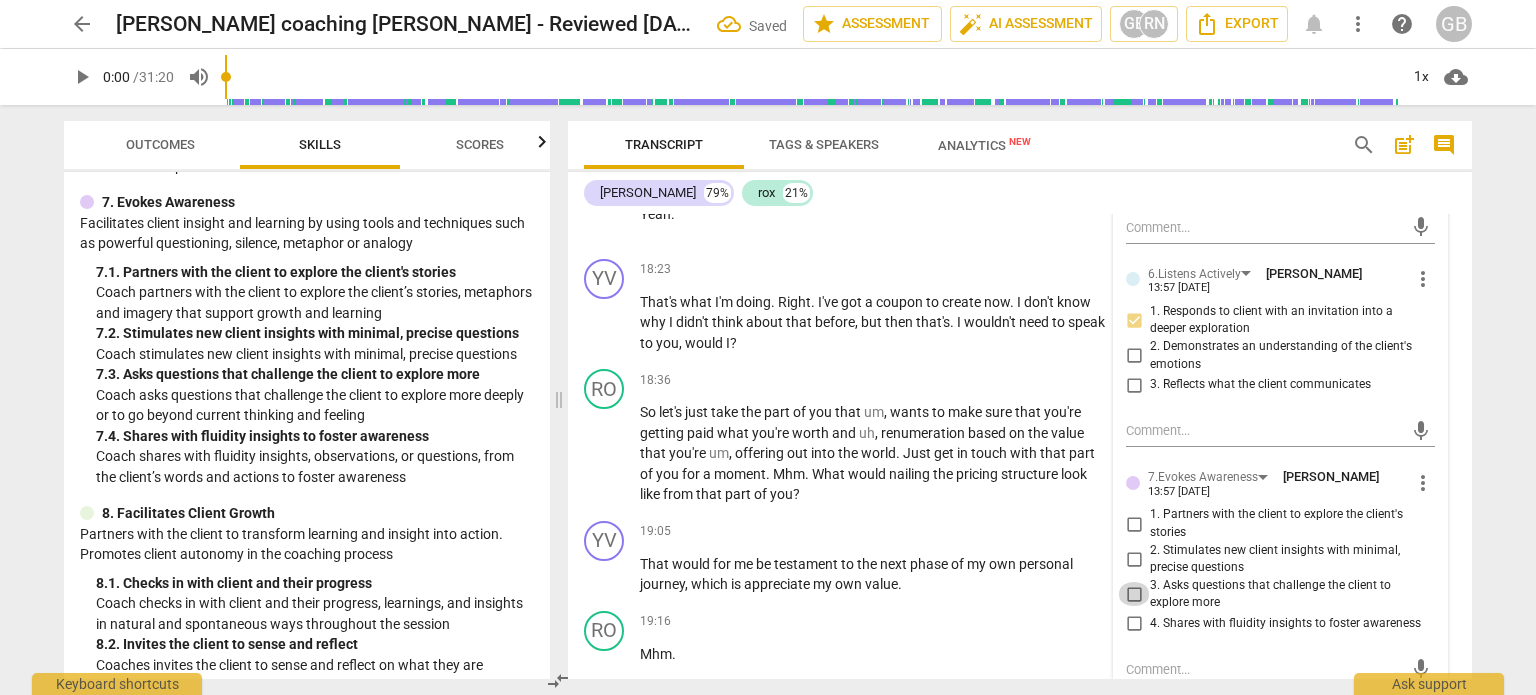 click on "3. Asks questions that challenge the client to explore more" at bounding box center [1134, 594] 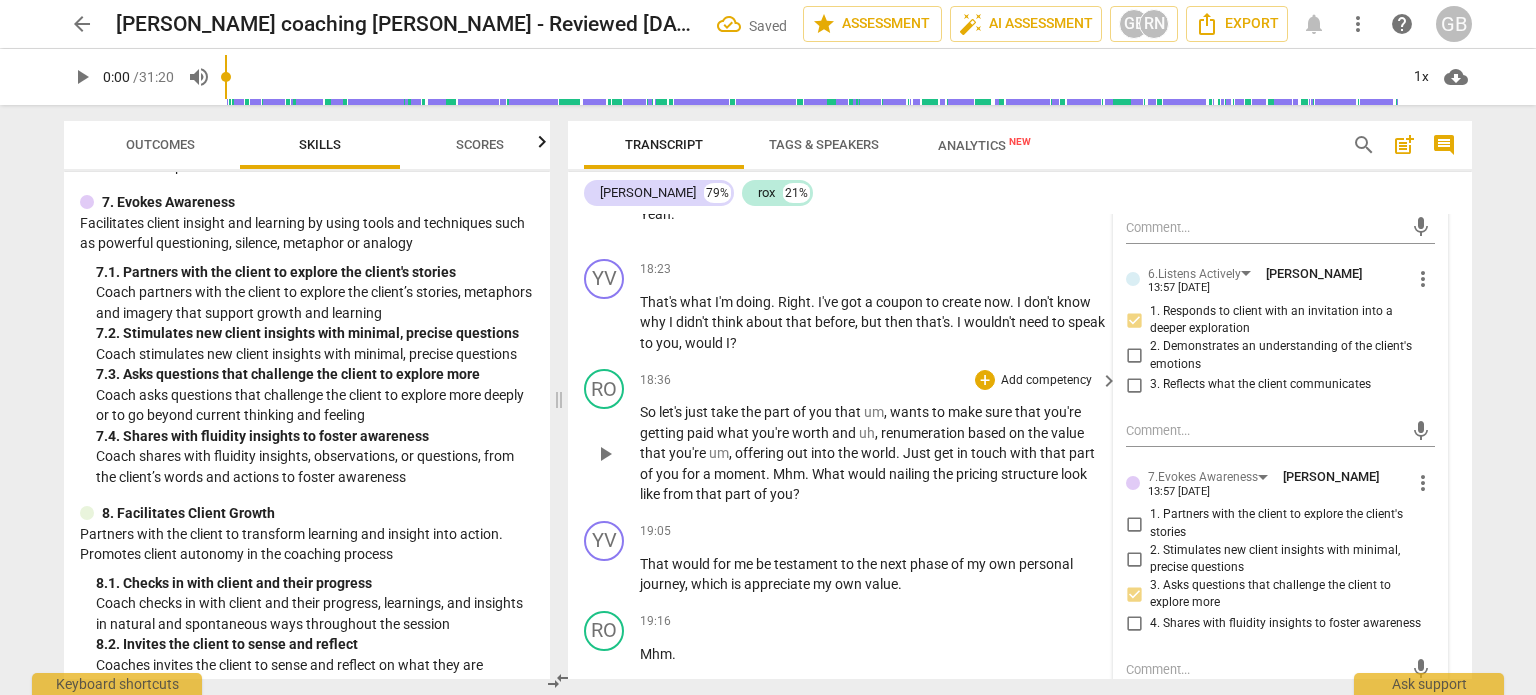 click on "So   let's   just   take   the   part   of   you   that   um ,   wants   to   make   sure   that   you're   getting   paid   what   you're   worth   and   uh ,   renumeration   based   on   the   value   that   you're   um ,   offering   out   into   the   world .   Just   get   in   touch   with   that   part   of   you   for   a   moment .   Mhm .   What   would   nailing   the   pricing   structure   look   like   from   that   part   of   you ?" at bounding box center (874, 453) 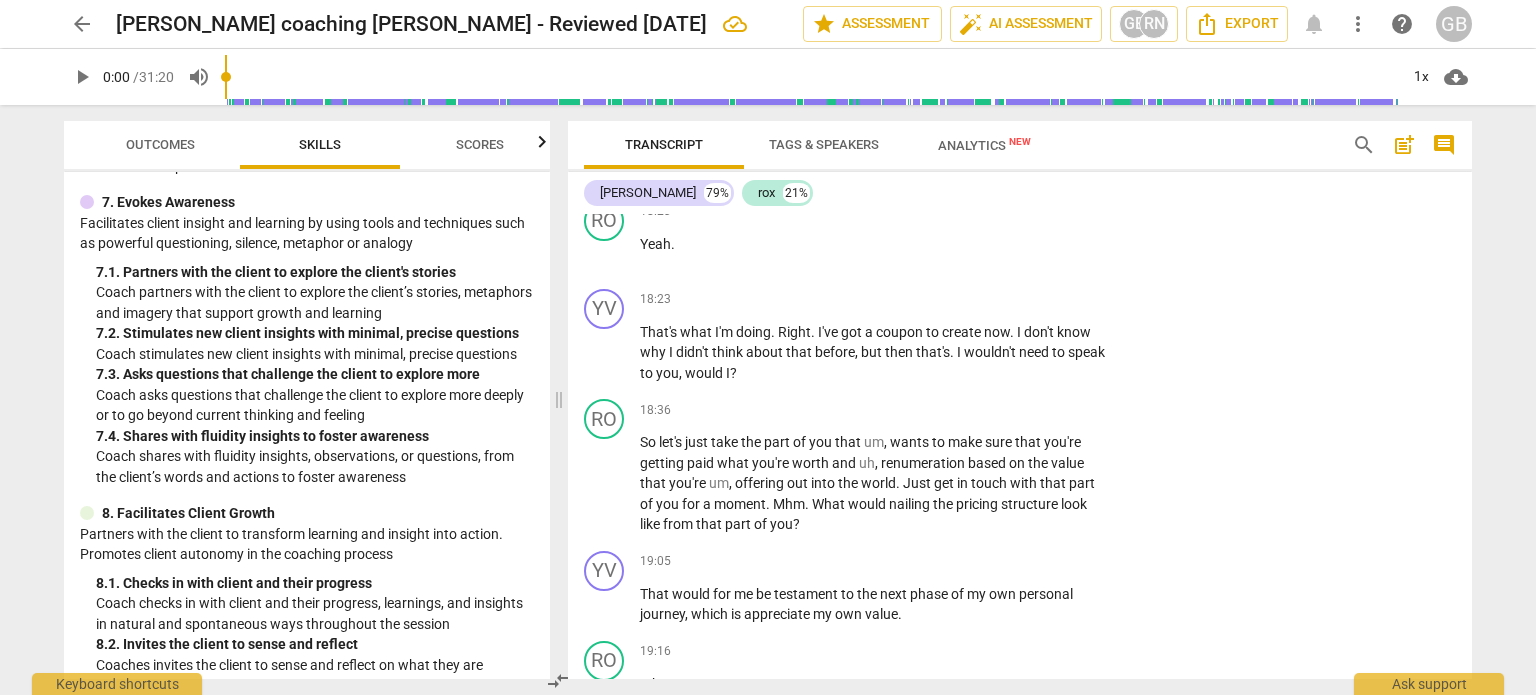 scroll, scrollTop: 8812, scrollLeft: 0, axis: vertical 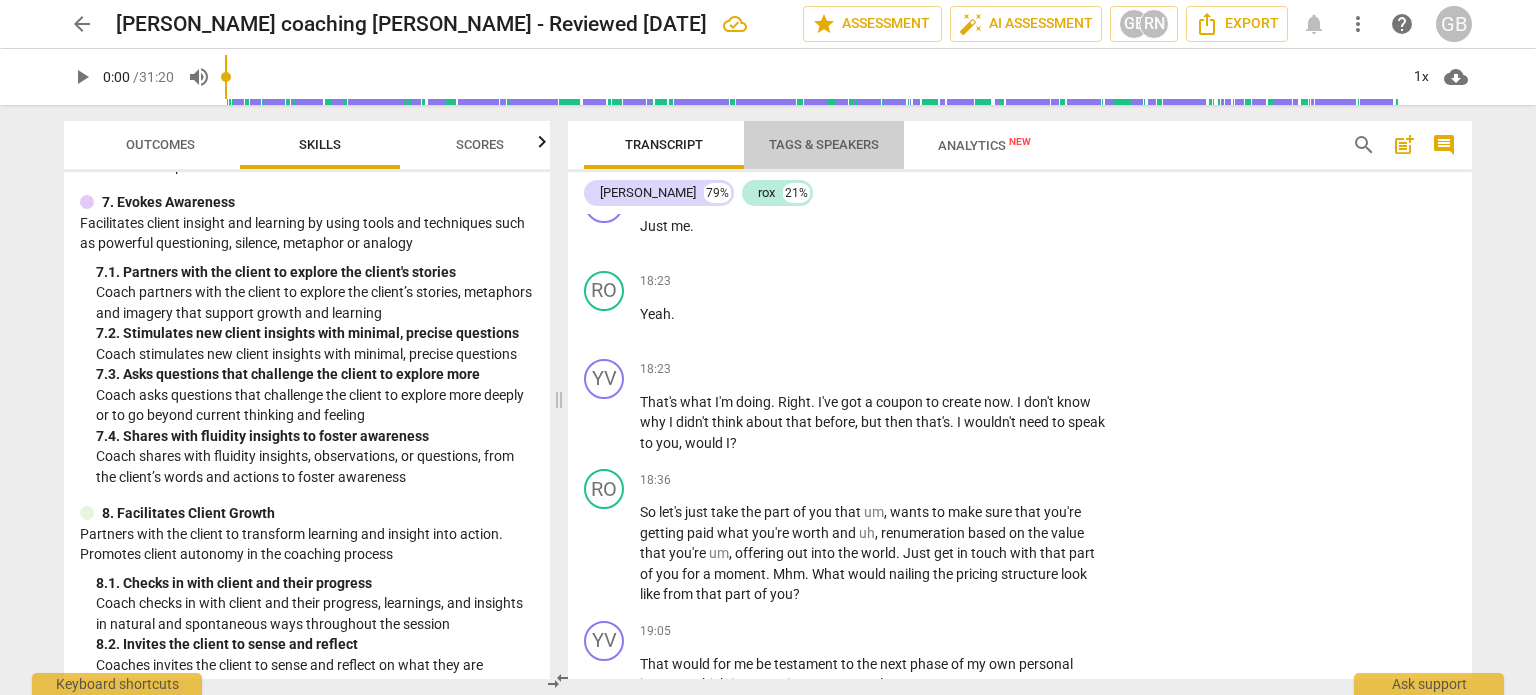 click on "Tags & Speakers" at bounding box center [824, 144] 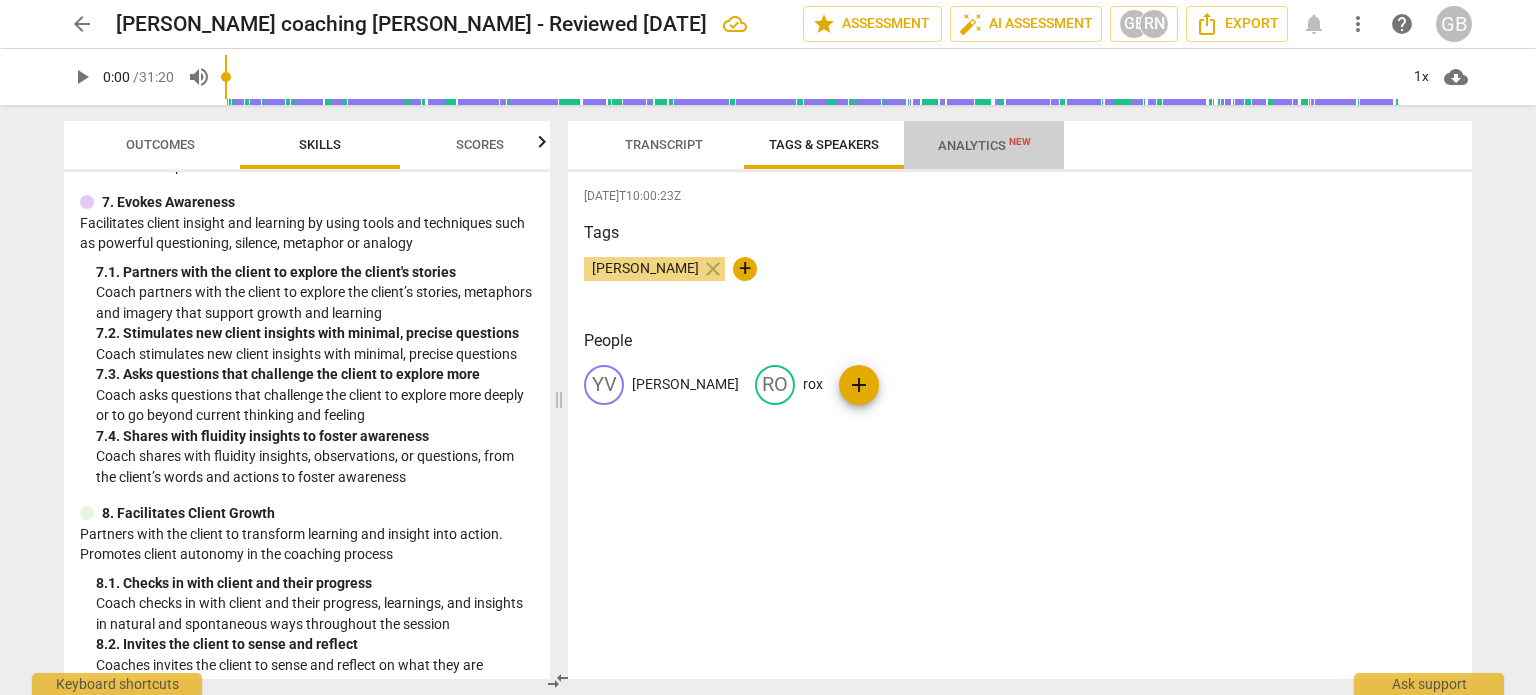 click on "Analytics   New" at bounding box center (984, 145) 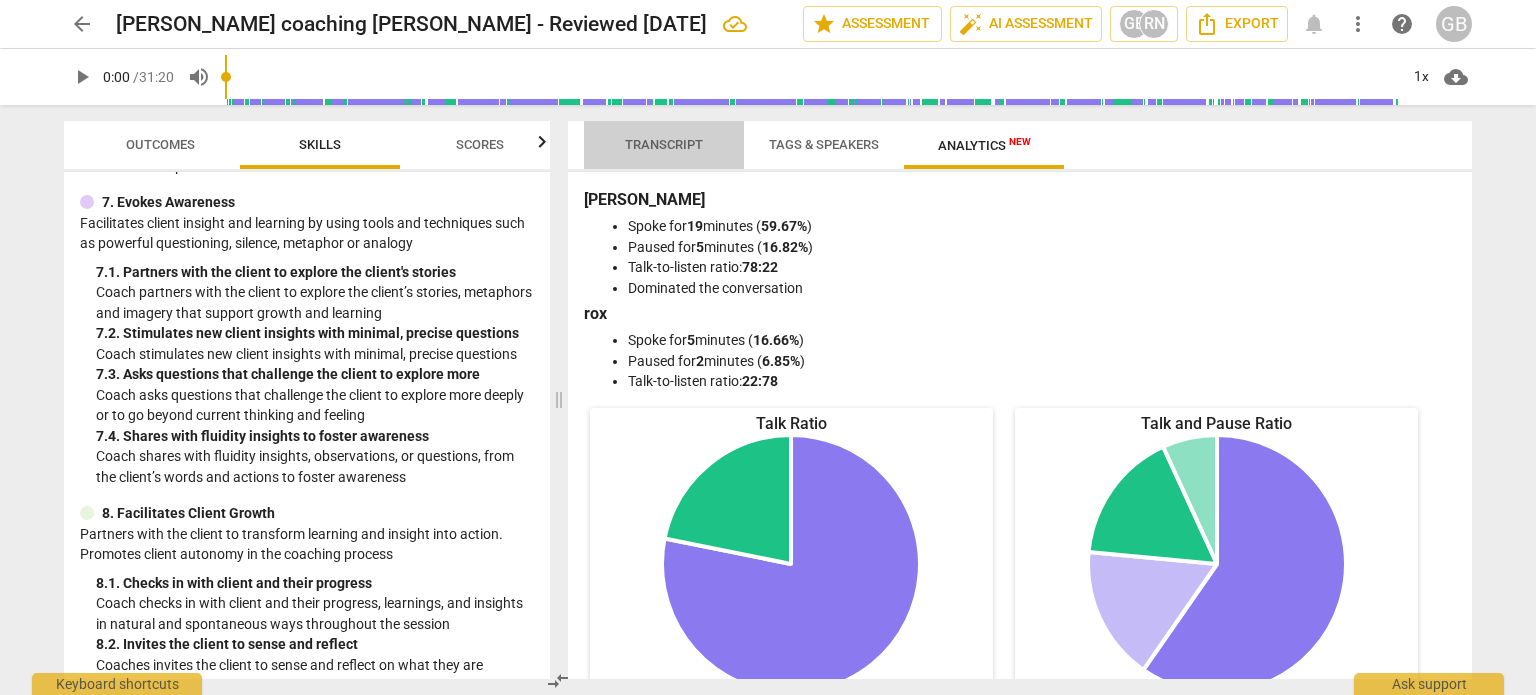 click on "Transcript" at bounding box center [664, 145] 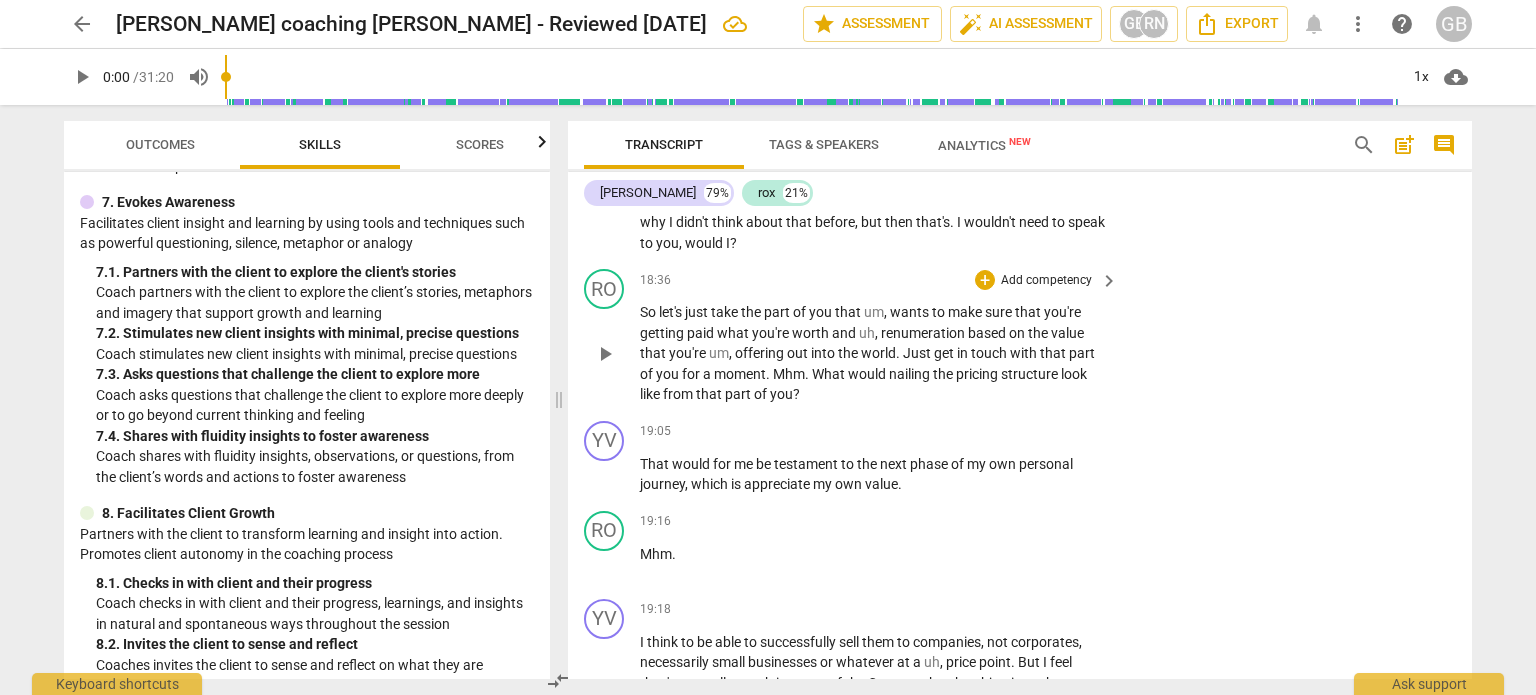 scroll, scrollTop: 8912, scrollLeft: 0, axis: vertical 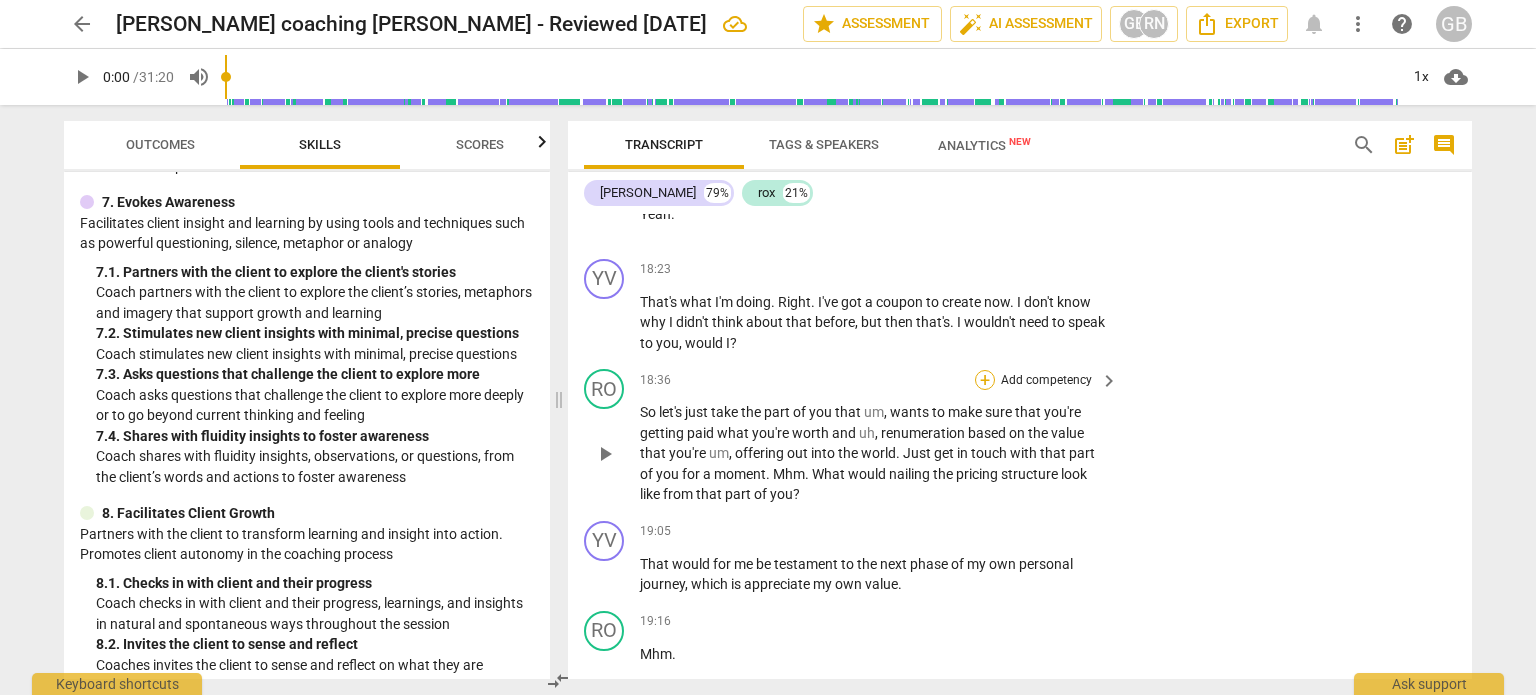 click on "+" at bounding box center [985, 380] 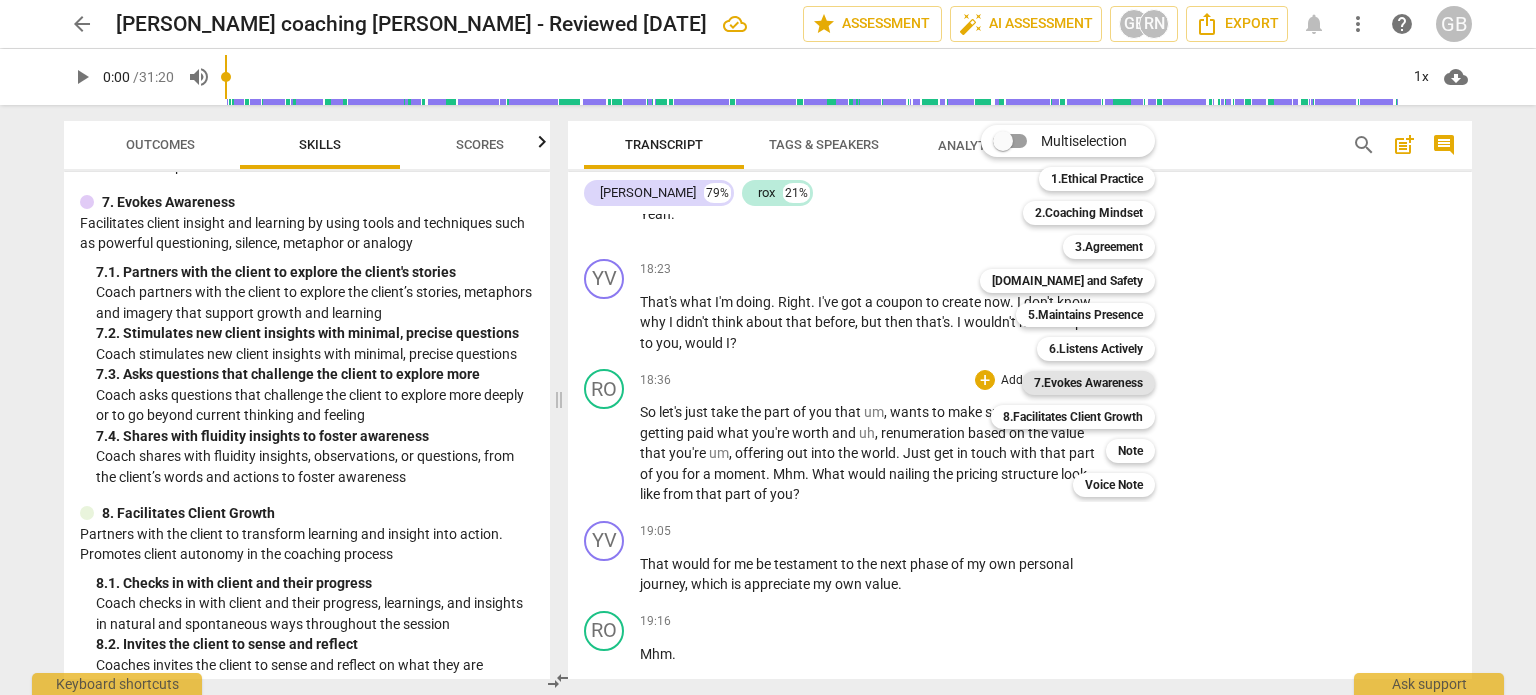 click on "7.Evokes Awareness" at bounding box center (1088, 383) 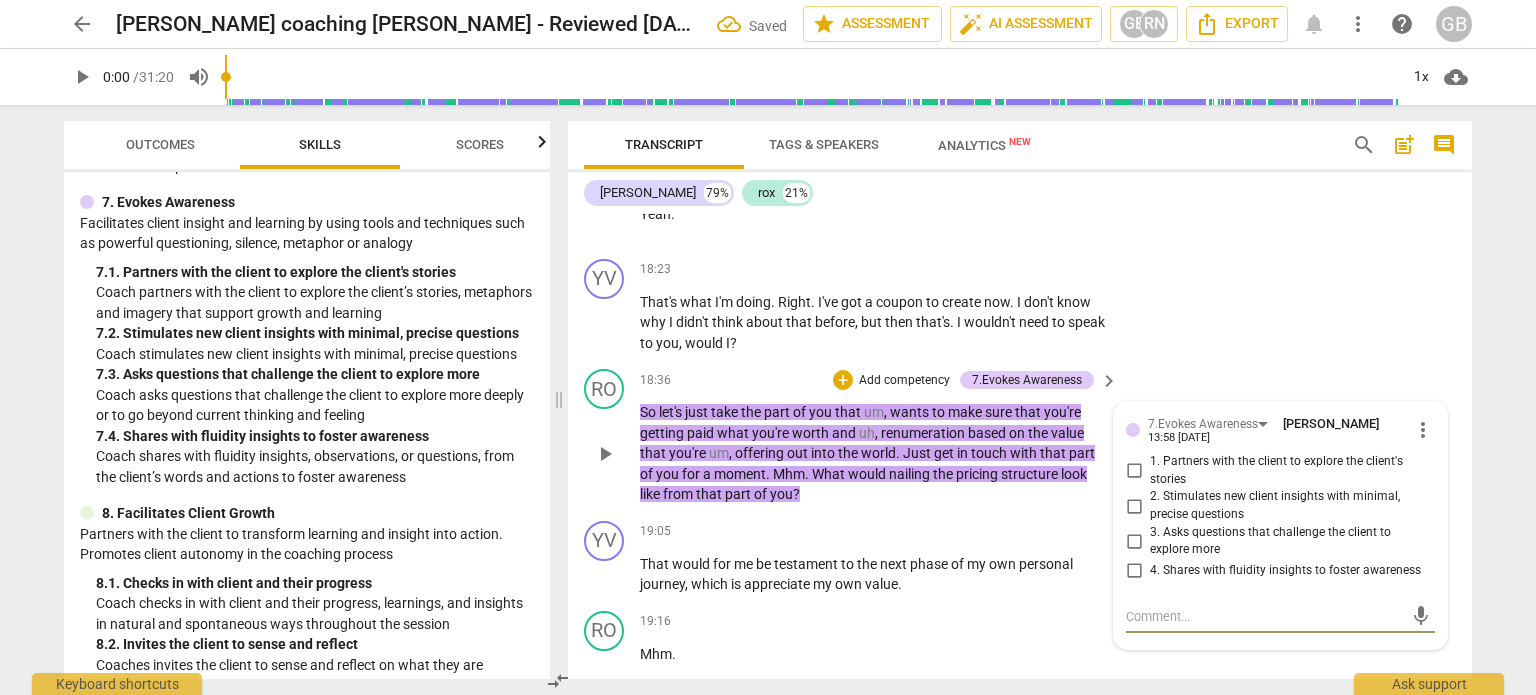 click on "1. Partners with the client to explore the client's stories" at bounding box center (1134, 471) 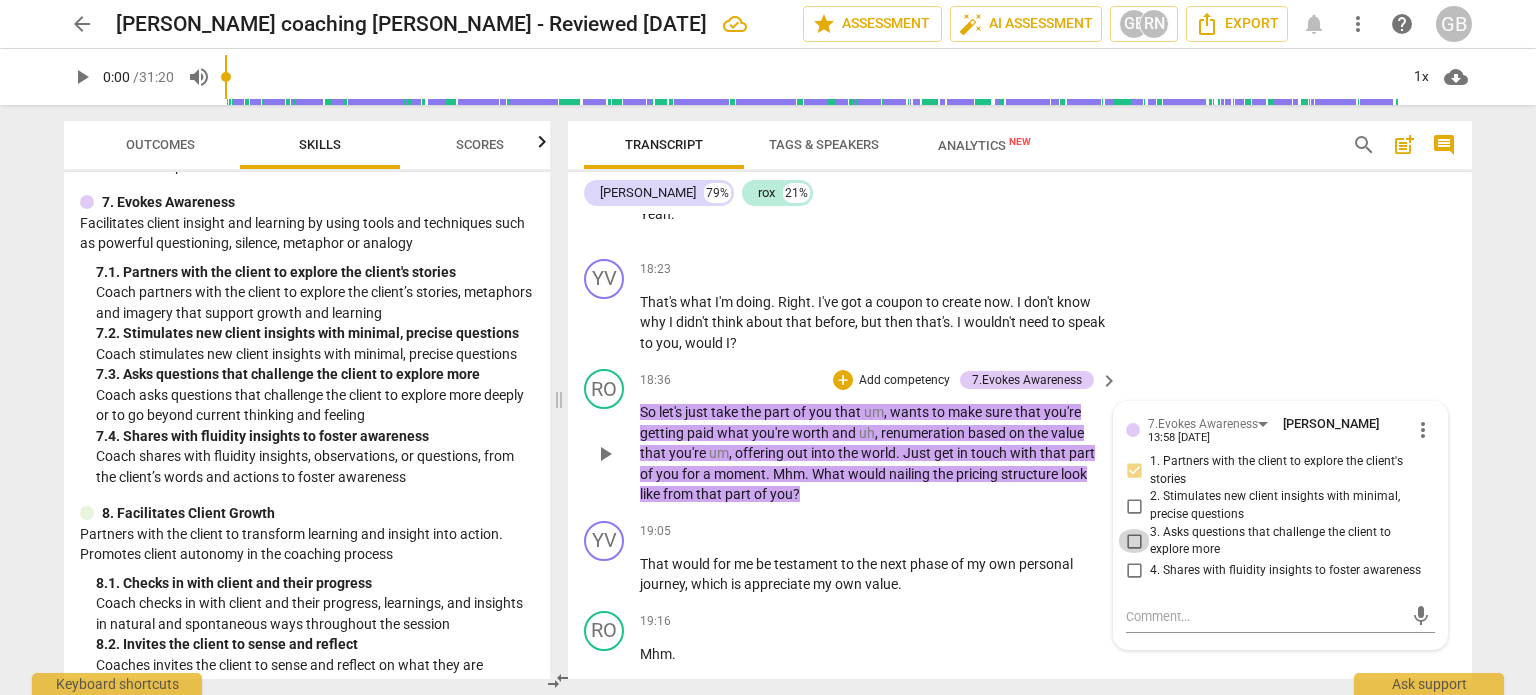 click on "3. Asks questions that challenge the client to explore more" at bounding box center (1134, 541) 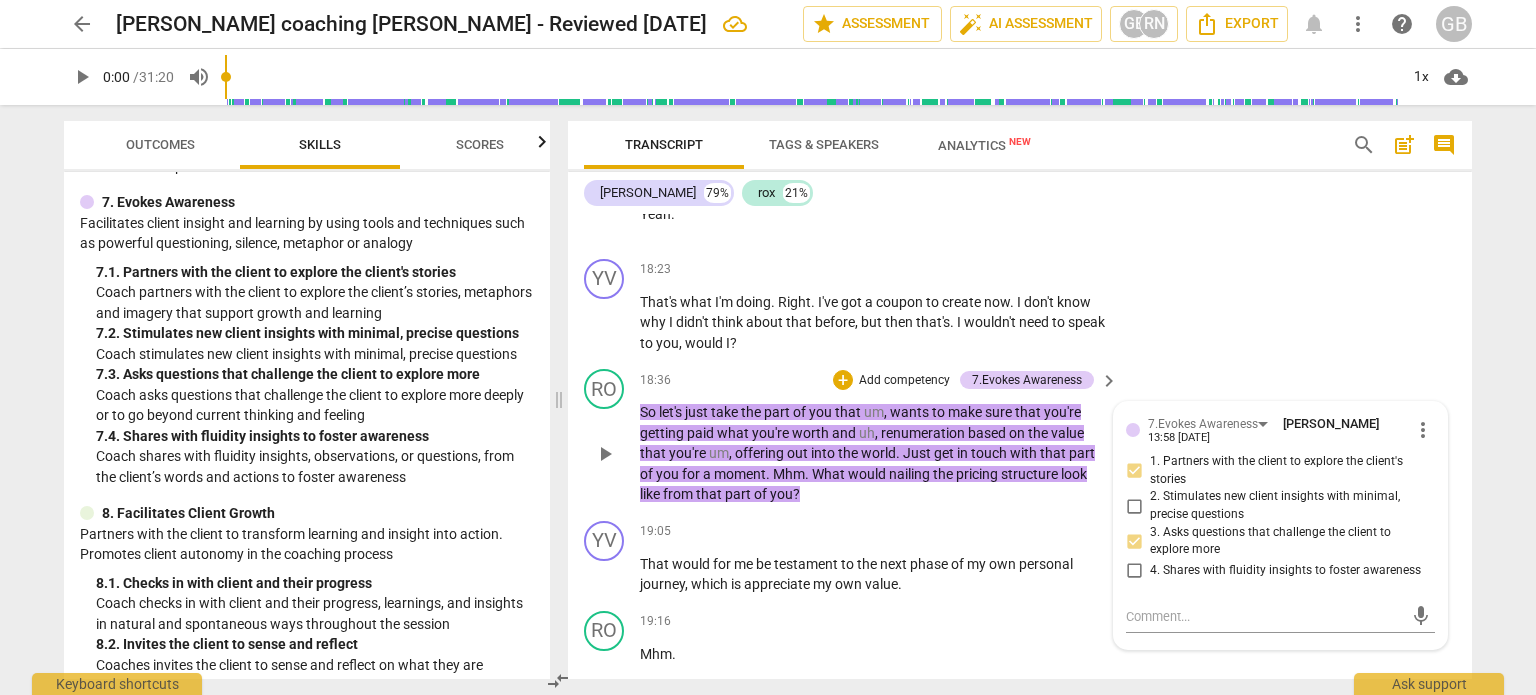 click on "1. Partners with the client to explore the client's stories" at bounding box center [1134, 471] 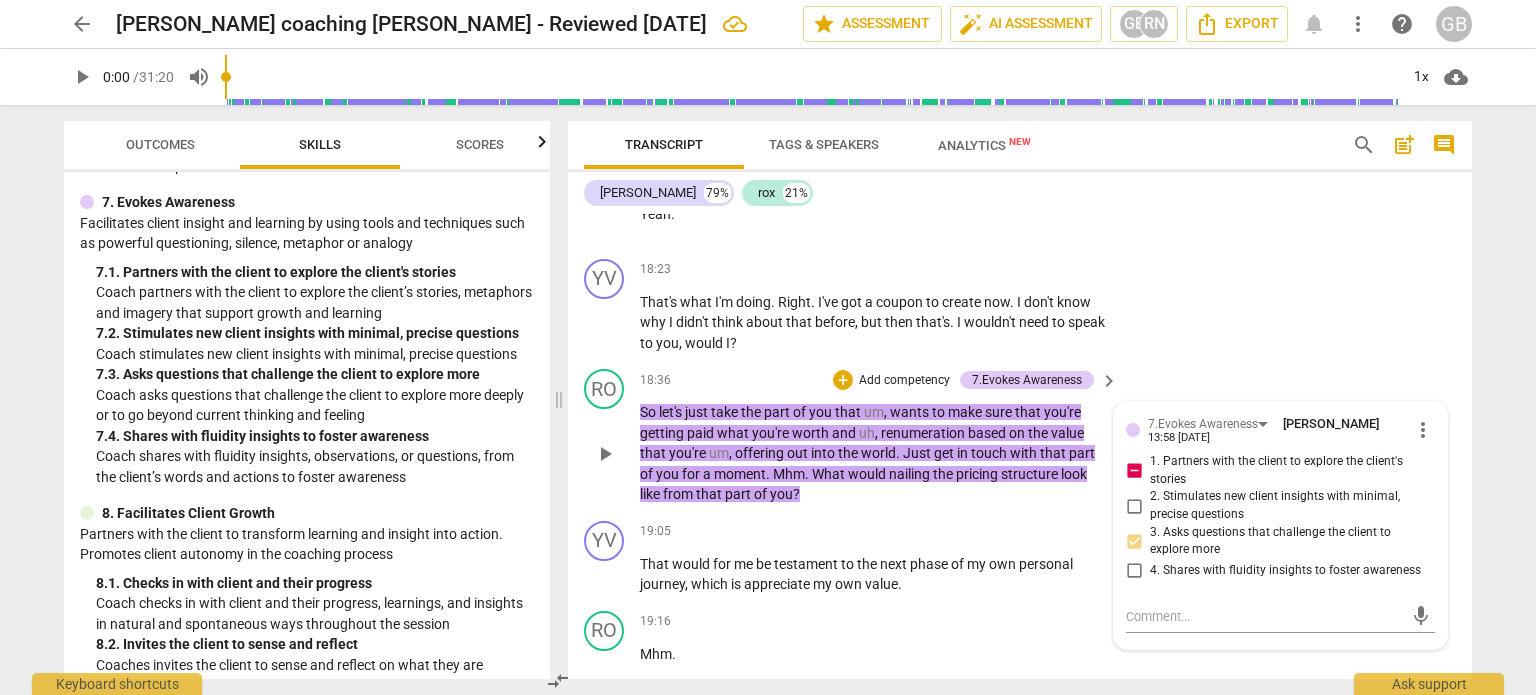 click on "1. Partners with the client to explore the client's stories" at bounding box center [1134, 471] 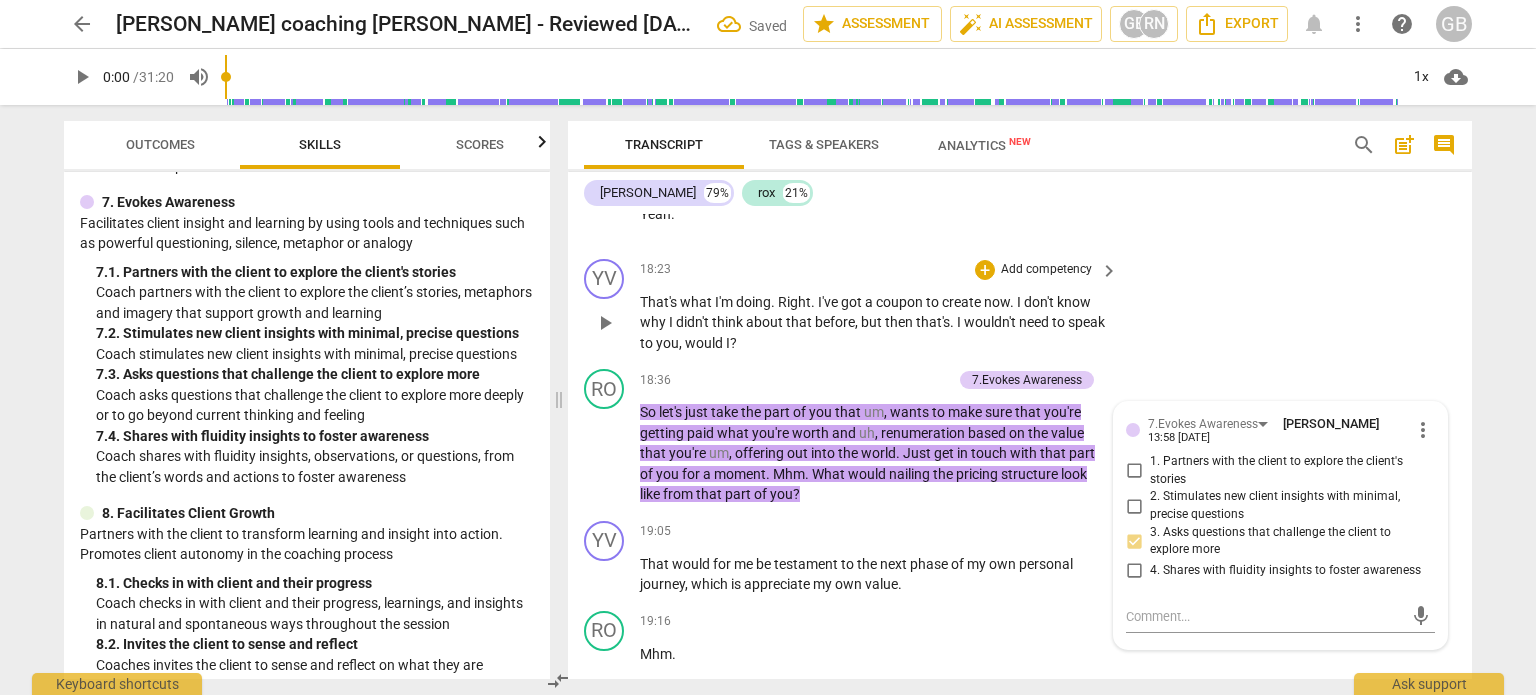 click on "YV play_arrow pause 18:23 + Add competency keyboard_arrow_right That's   what   I'm   doing .   Right .   I've   got   a   coupon   to   create   now .   I   don't   know   why   I   didn't   think   about   that   before ,   but   then   that's .   I   wouldn't   need   to   speak   to   you ,   would   I ?" at bounding box center (1020, 306) 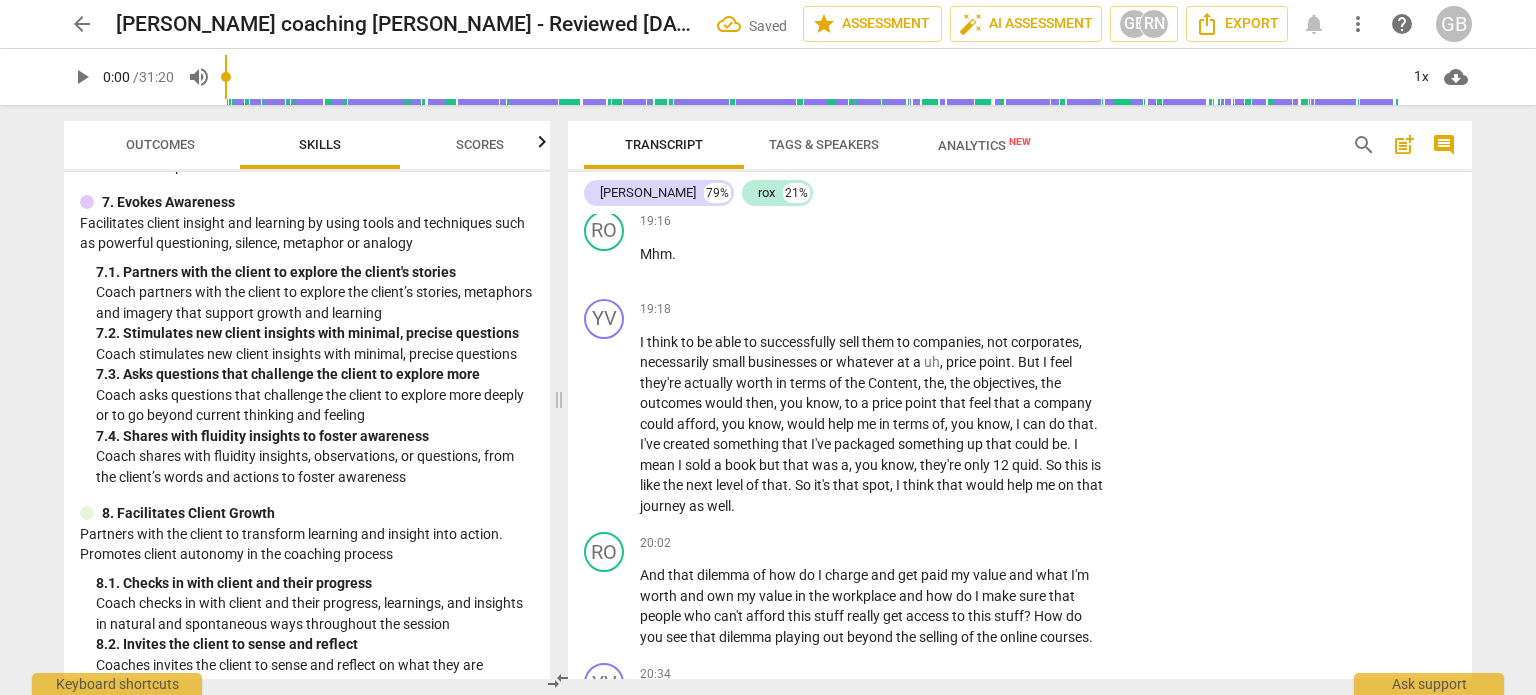 scroll, scrollTop: 9412, scrollLeft: 0, axis: vertical 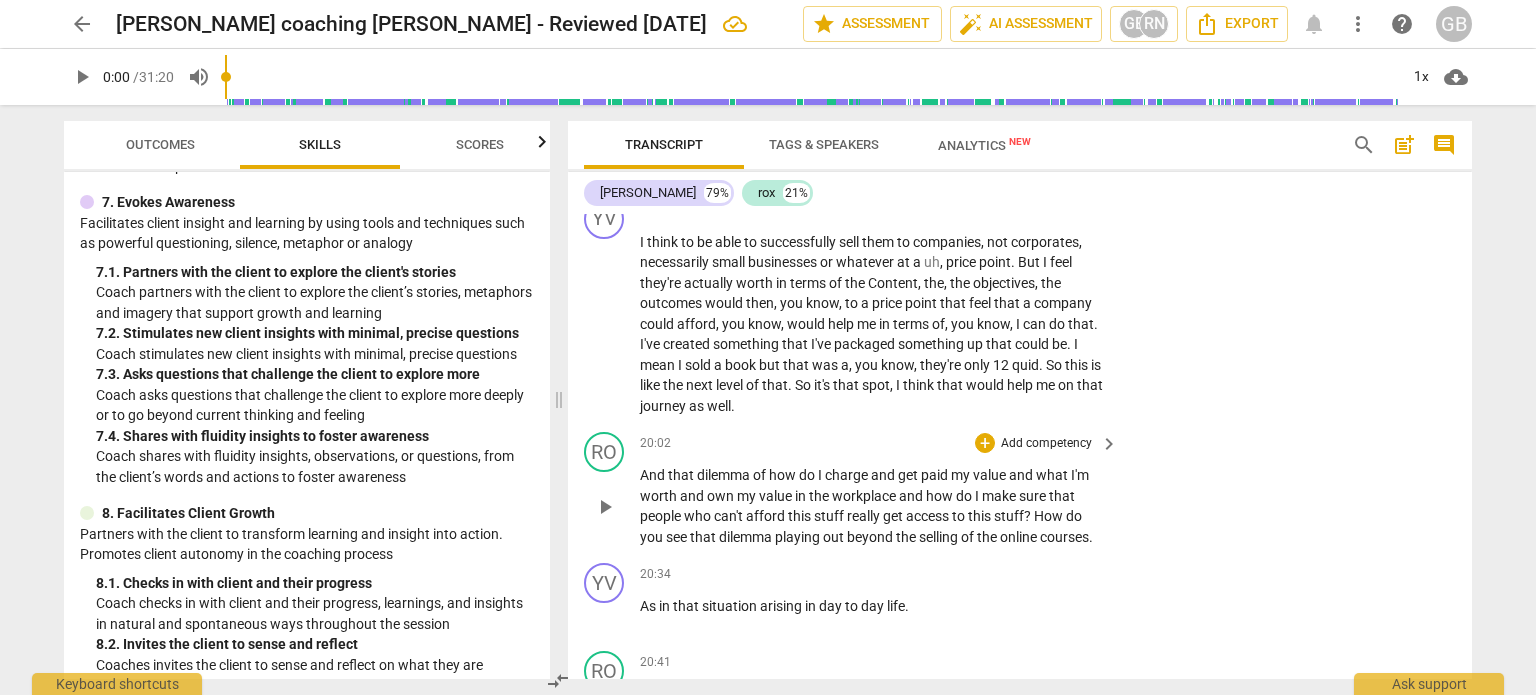 click on "And   that   dilemma   of   how   do   I   charge   and   get   paid   my   value   and   what   I'm   worth   and   own   my   value   in   the   workplace   and   how   do   I   make   sure   that   people   who   can't   afford   this   stuff   really   get   access   to   this   stuff ?   How   do   you   see   that   dilemma   playing   out   beyond   the   selling   of   the   online   courses ." at bounding box center [880, 506] 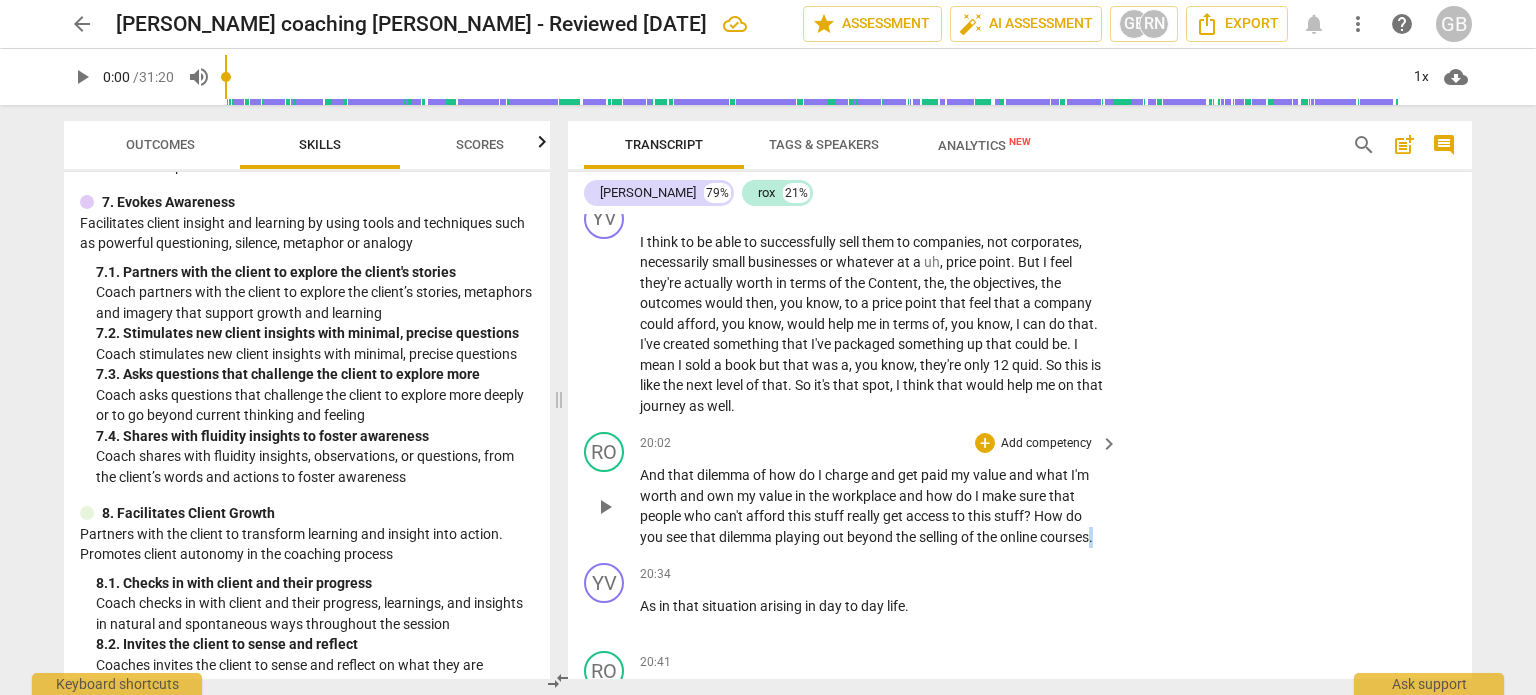 click on "And   that   dilemma   of   how   do   I   charge   and   get   paid   my   value   and   what   I'm   worth   and   own   my   value   in   the   workplace   and   how   do   I   make   sure   that   people   who   can't   afford   this   stuff   really   get   access   to   this   stuff ?   How   do   you   see   that   dilemma   playing   out   beyond   the   selling   of   the   online   courses ." at bounding box center (874, 506) 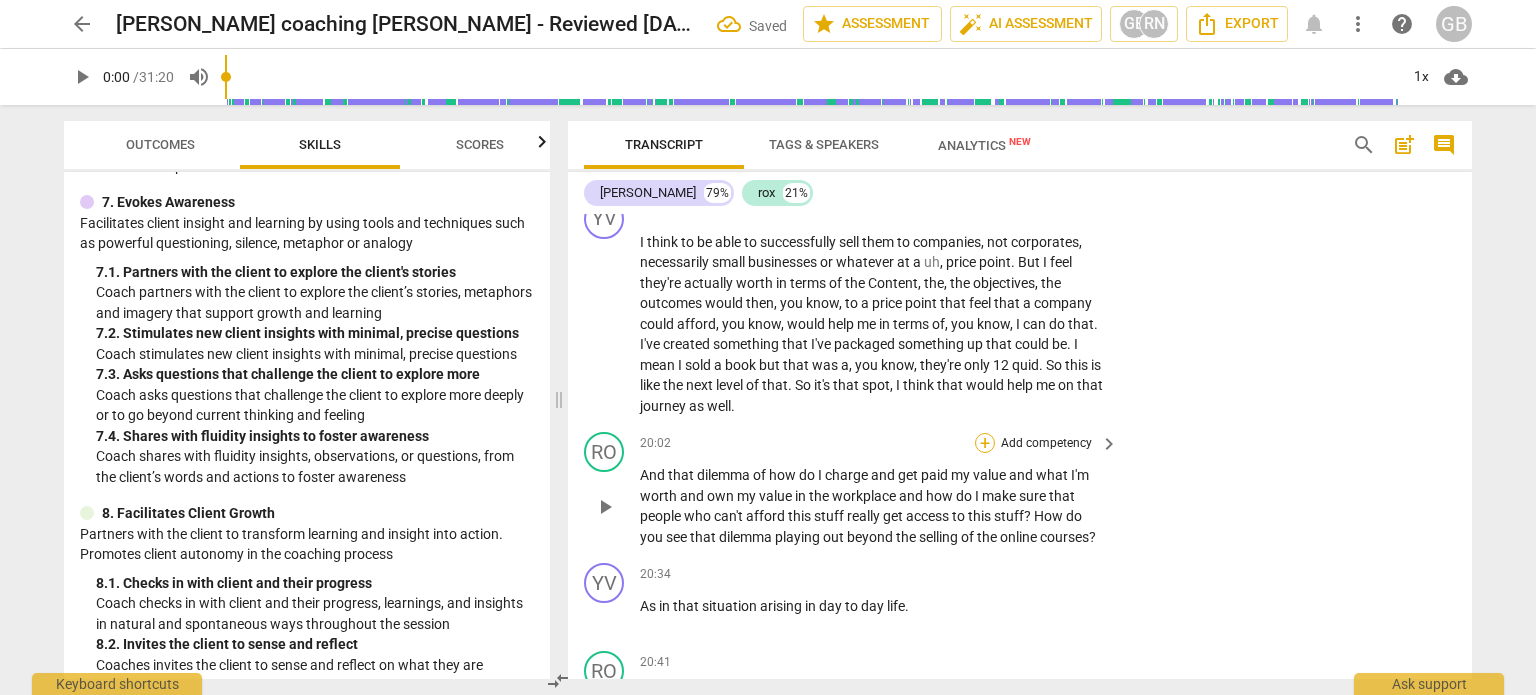 click on "+" at bounding box center [985, 443] 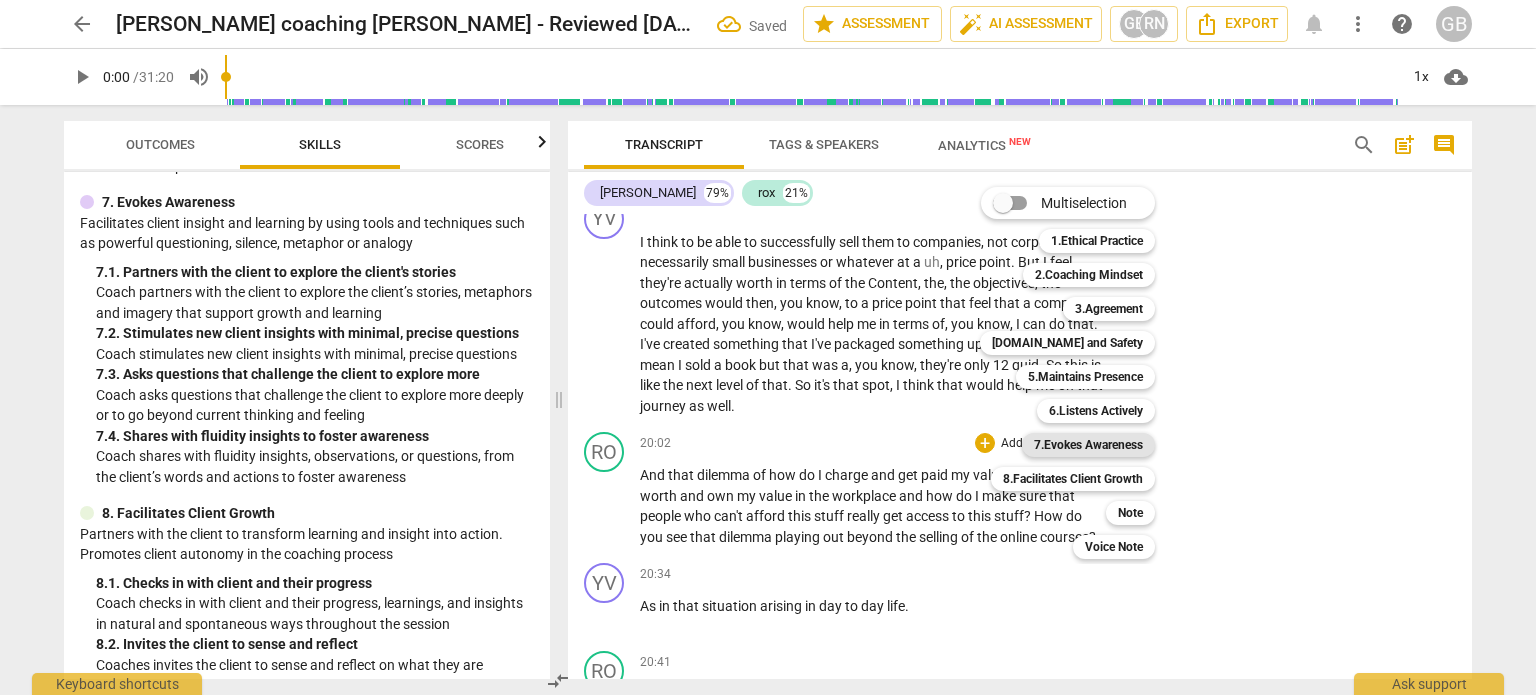 click on "7.Evokes Awareness" at bounding box center (1088, 445) 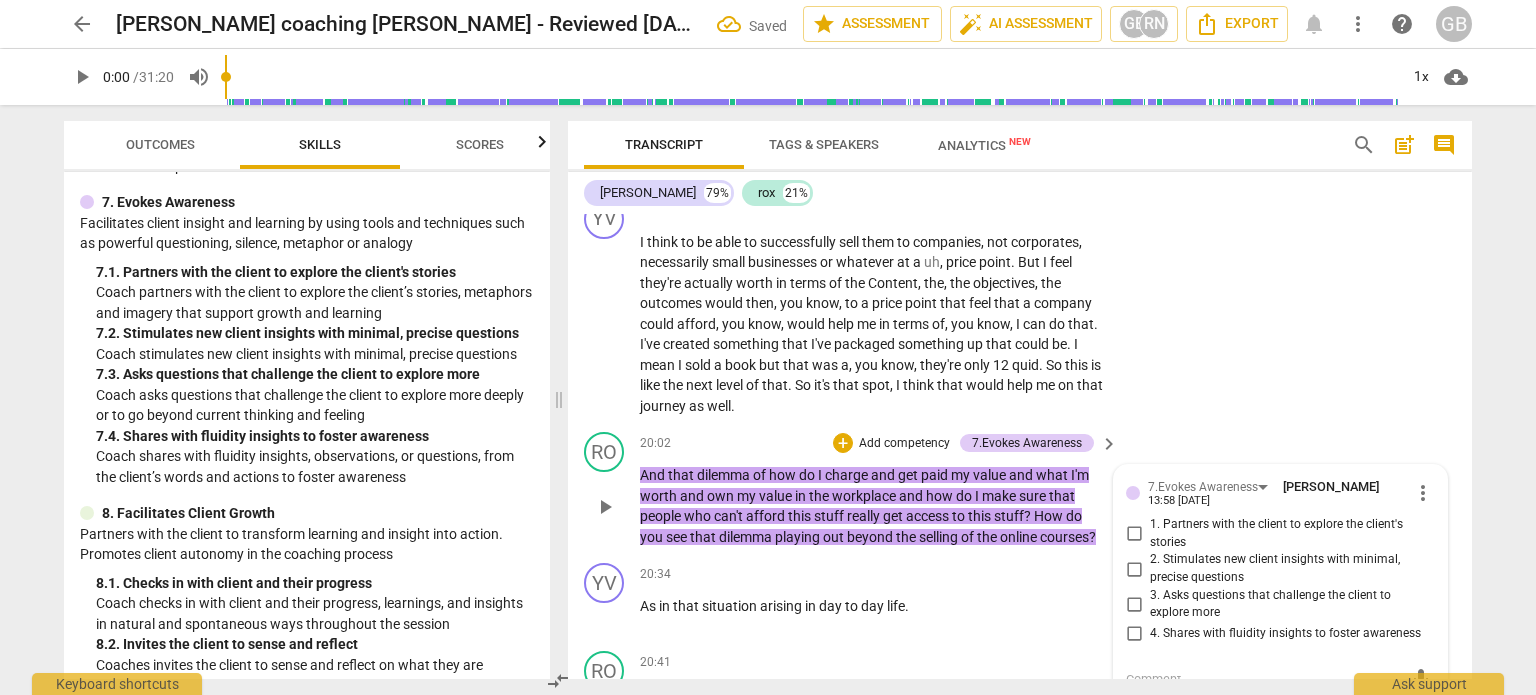 click on "3. Asks questions that challenge the client to explore more" at bounding box center (1134, 604) 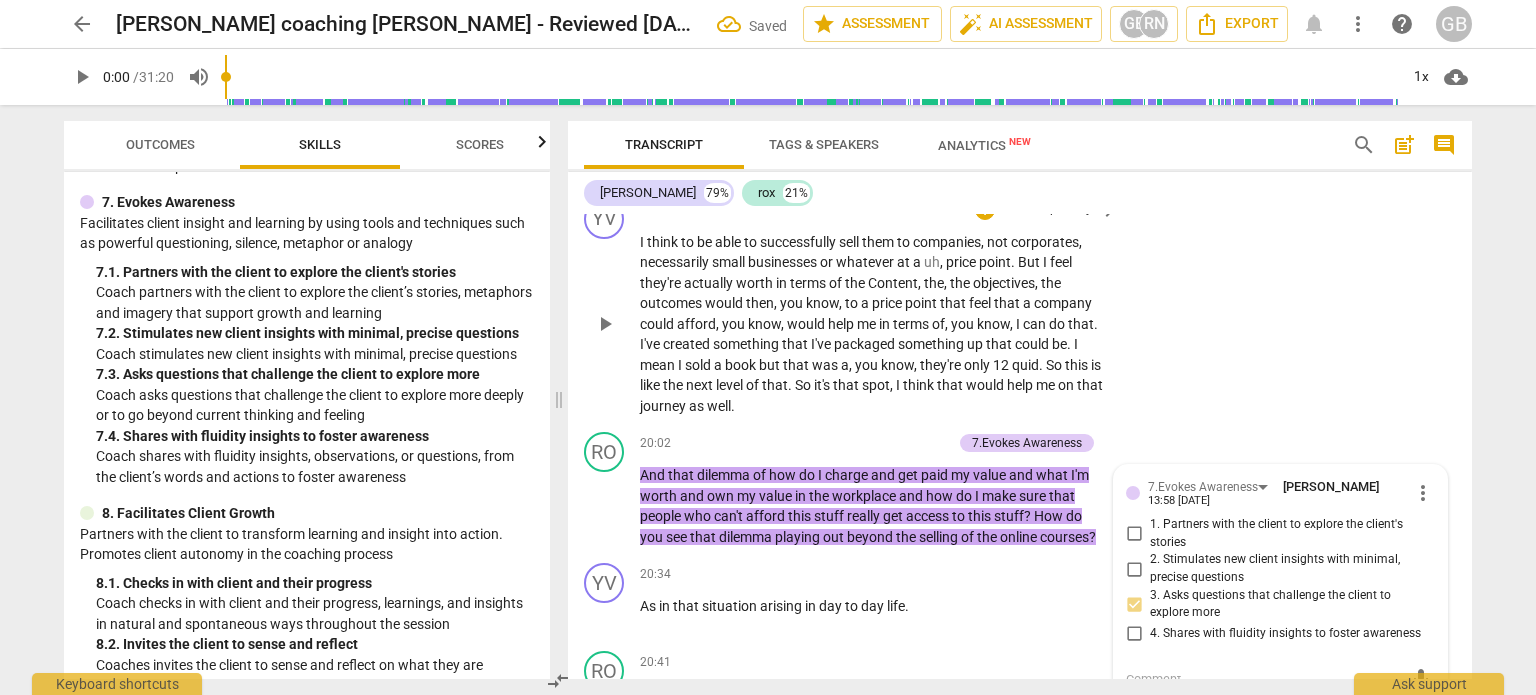 click on "YV play_arrow pause 19:18 + Add competency keyboard_arrow_right I   think   to   be   able   to   successfully   sell   them   to   companies ,   not   corporates ,   necessarily   small   businesses   or   whatever   at   a   uh ,   price   point .   But   I   feel   they're   actually   worth   in   terms   of   the   Content ,   the ,   the   objectives ,   the   outcomes   would   then ,   you   know ,   to   a   price   point   that   feel   that   a   company   could   afford ,   you   know ,   would   help   me   in   terms   of ,   you   know ,   I   can   do   that .   I've   created   something   that   I've   packaged   something   up   that   could   be .   I   mean   I   sold   a   book   but   that   was   a ,   you   know ,   they're   only   12   quid .   So   this   is   like   the   next   level   of   that .   So   it's   that   spot ,   I   think   that   would   help   me   on   that   journey   as   well ." at bounding box center (1020, 308) 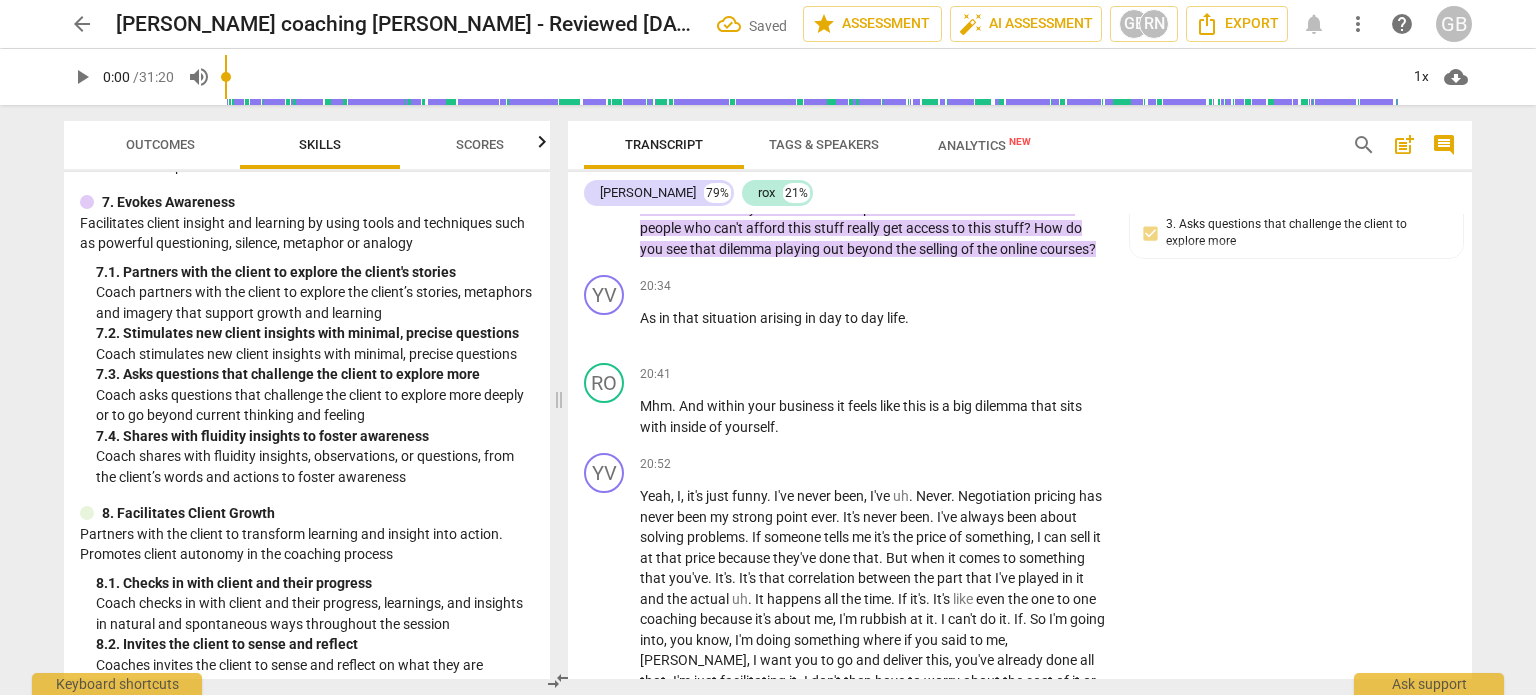 scroll, scrollTop: 9712, scrollLeft: 0, axis: vertical 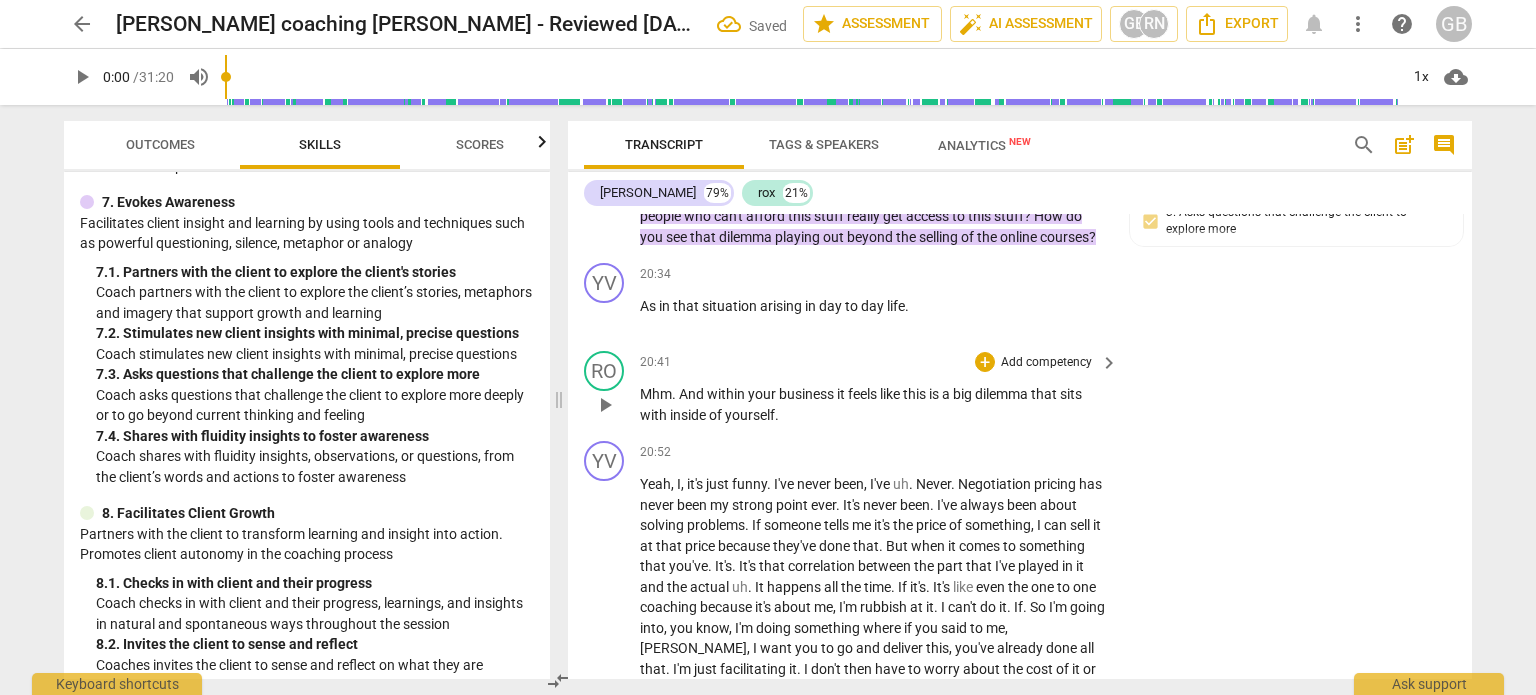 click on "Mhm .   And   within   your   business   it   feels   like   this   is   a   big   dilemma   that   sits   with   inside   of   yourself ." at bounding box center [874, 404] 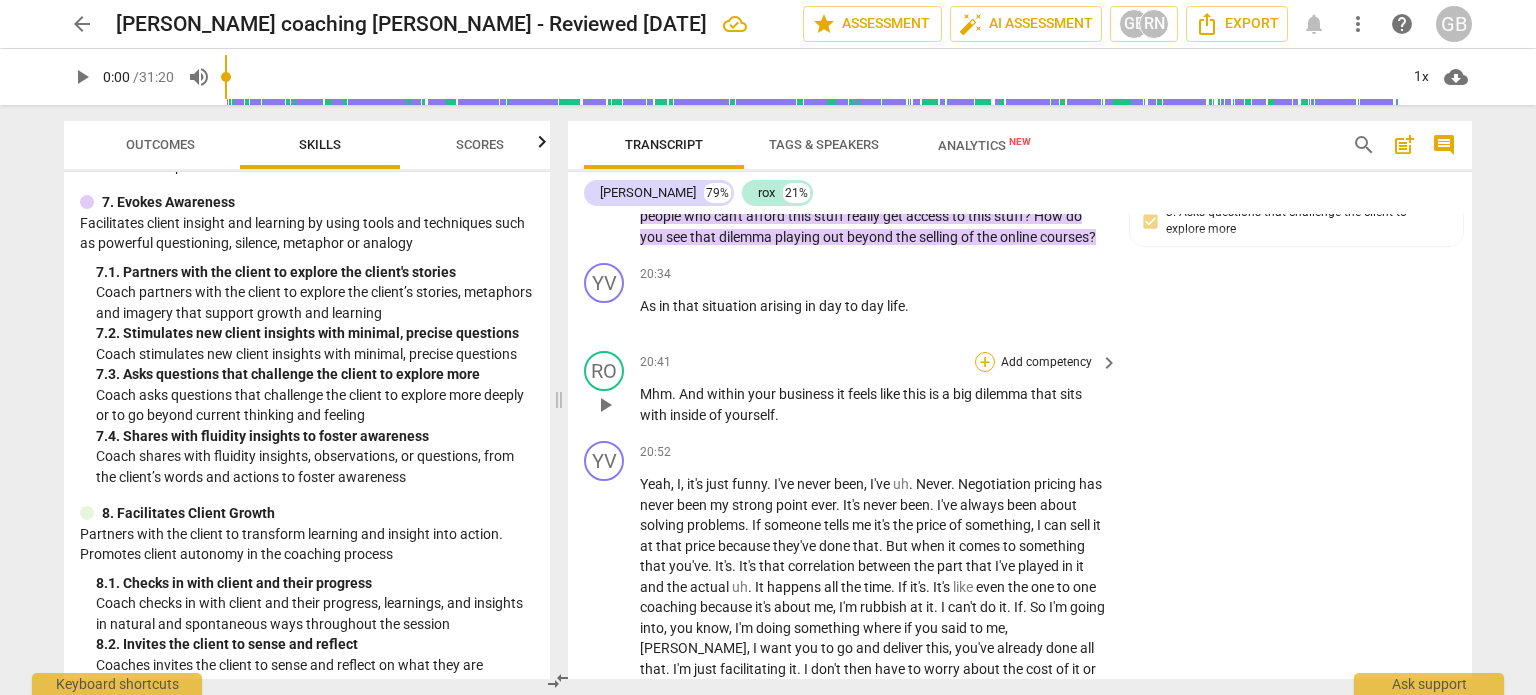 click on "+" at bounding box center (985, 362) 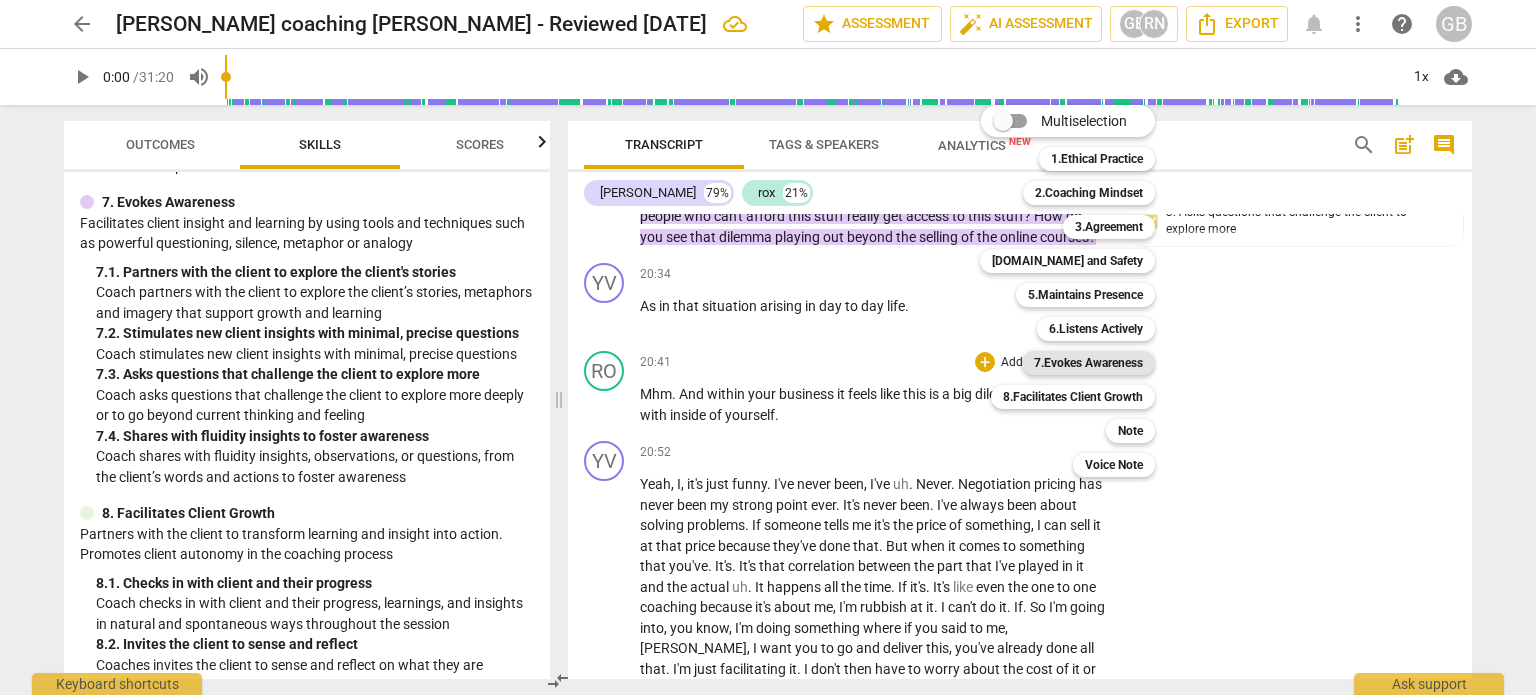 click on "7.Evokes Awareness" at bounding box center [1088, 363] 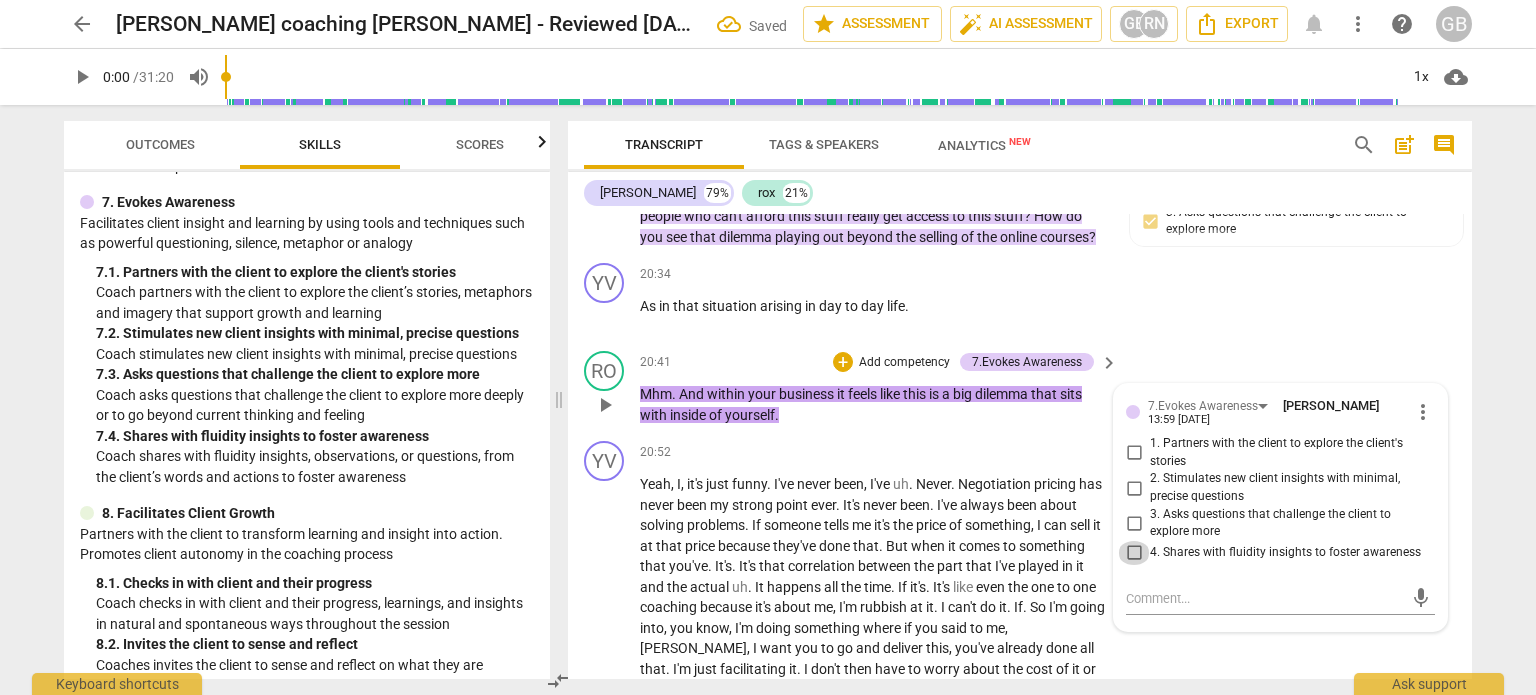 click on "4. Shares with fluidity insights to foster awareness" at bounding box center (1134, 553) 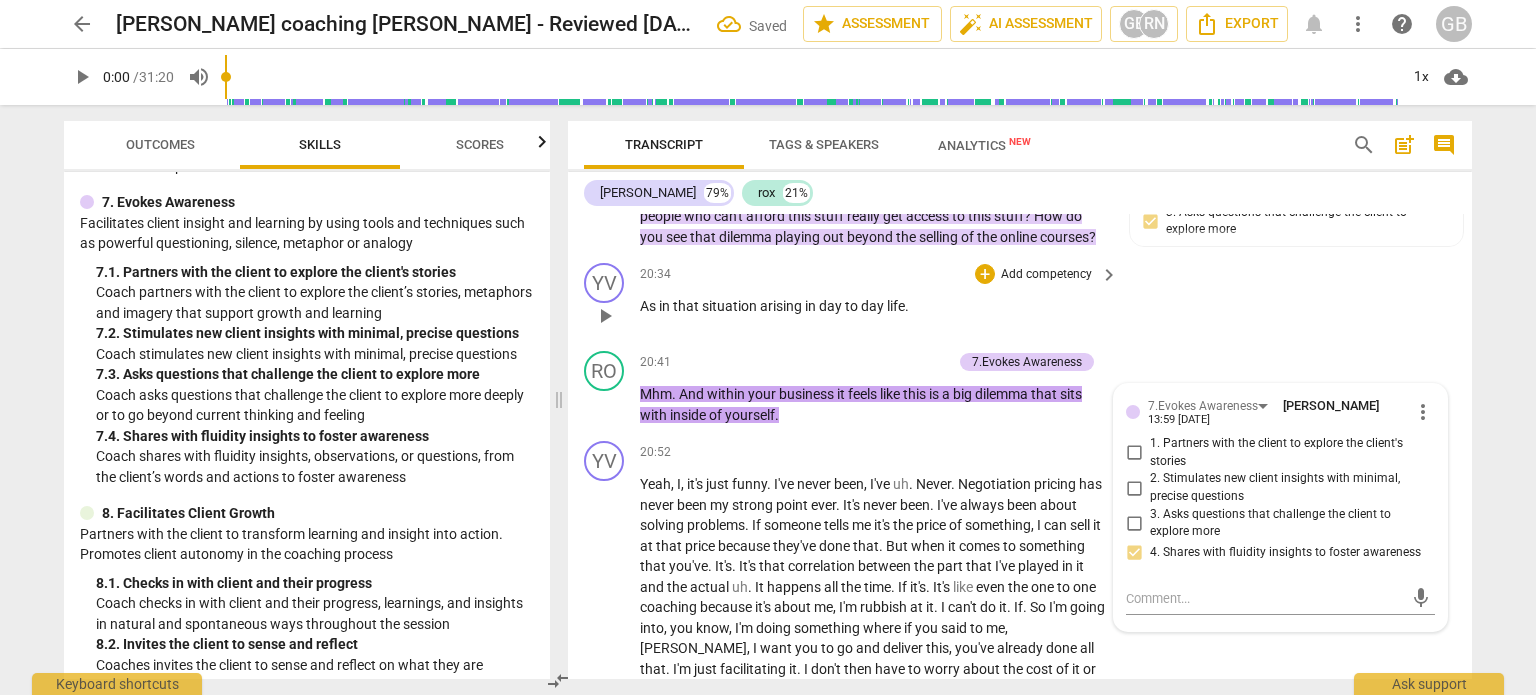 click on "YV play_arrow pause 20:34 + Add competency keyboard_arrow_right As   in   that   situation   arising   in   day   to   day   life ." at bounding box center [1020, 299] 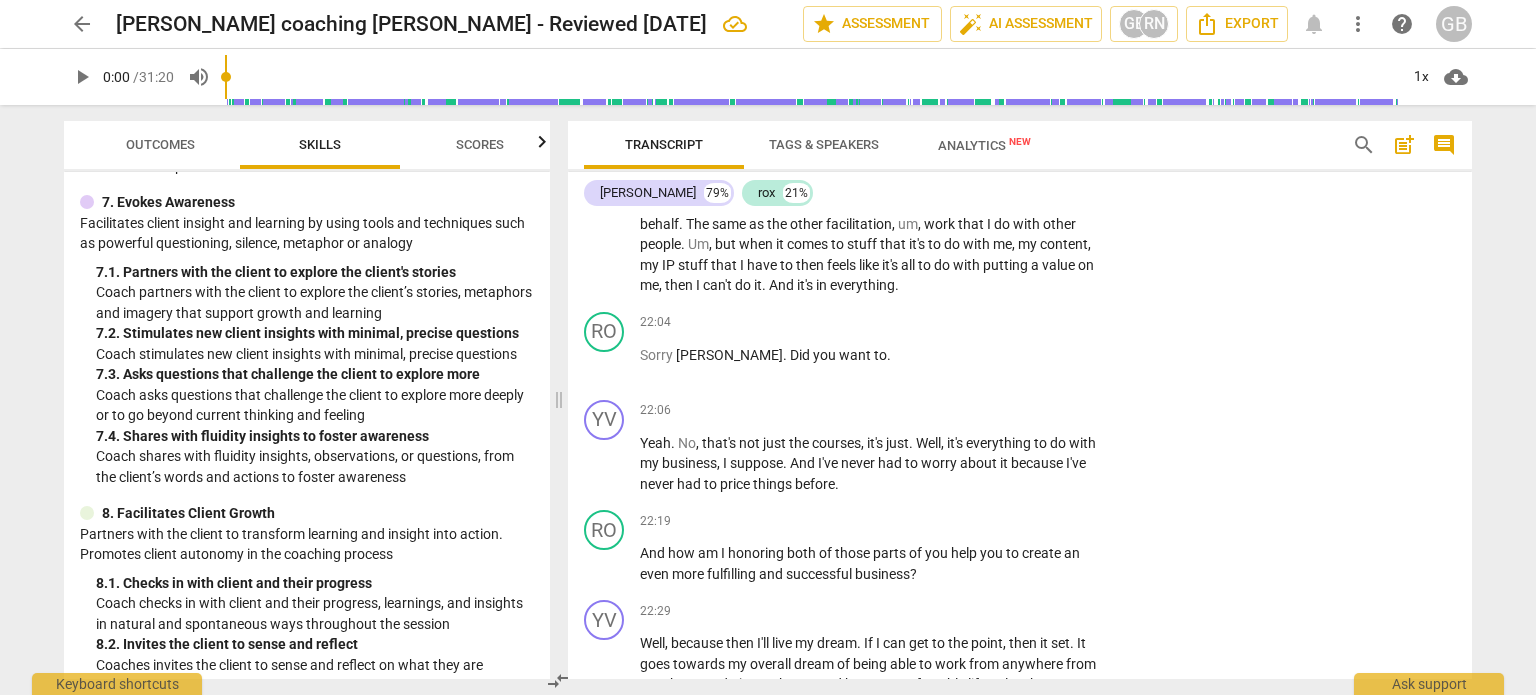 scroll, scrollTop: 10212, scrollLeft: 0, axis: vertical 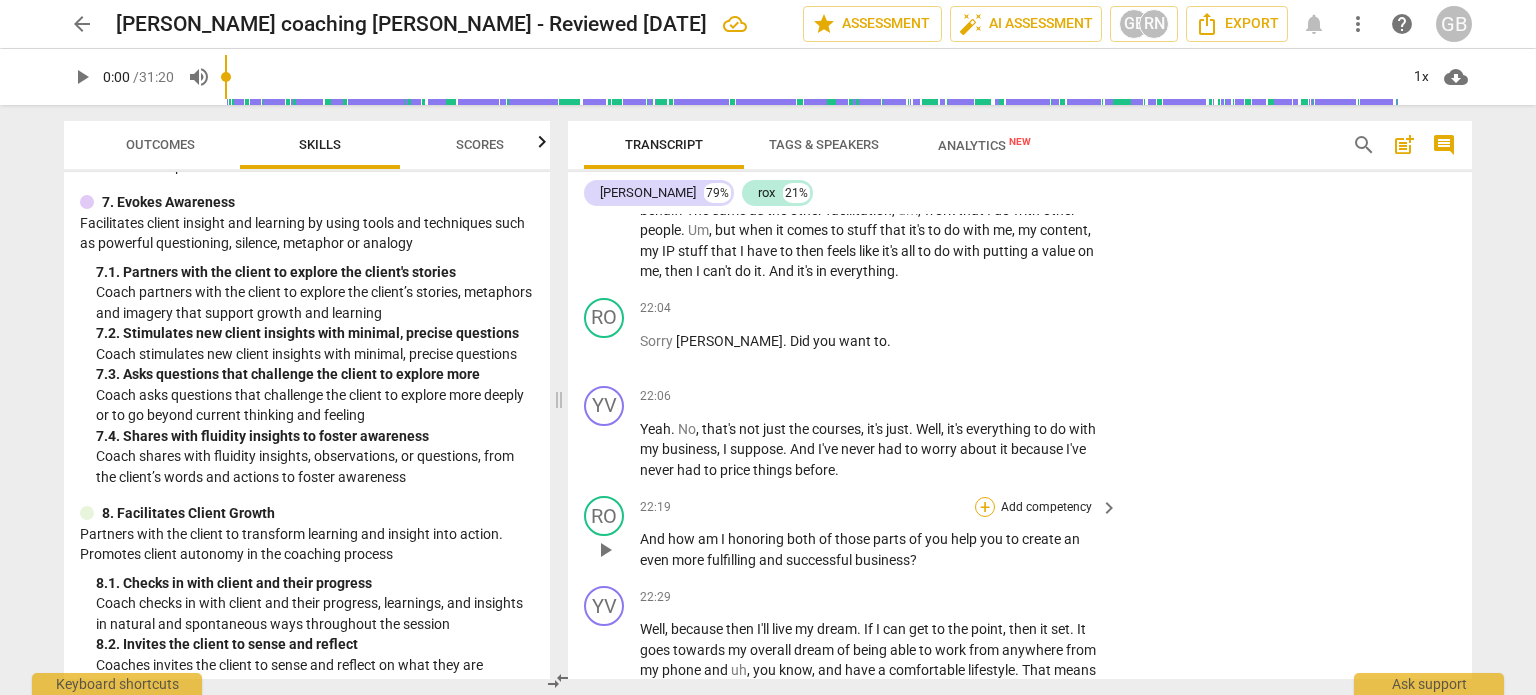 click on "+" at bounding box center (985, 507) 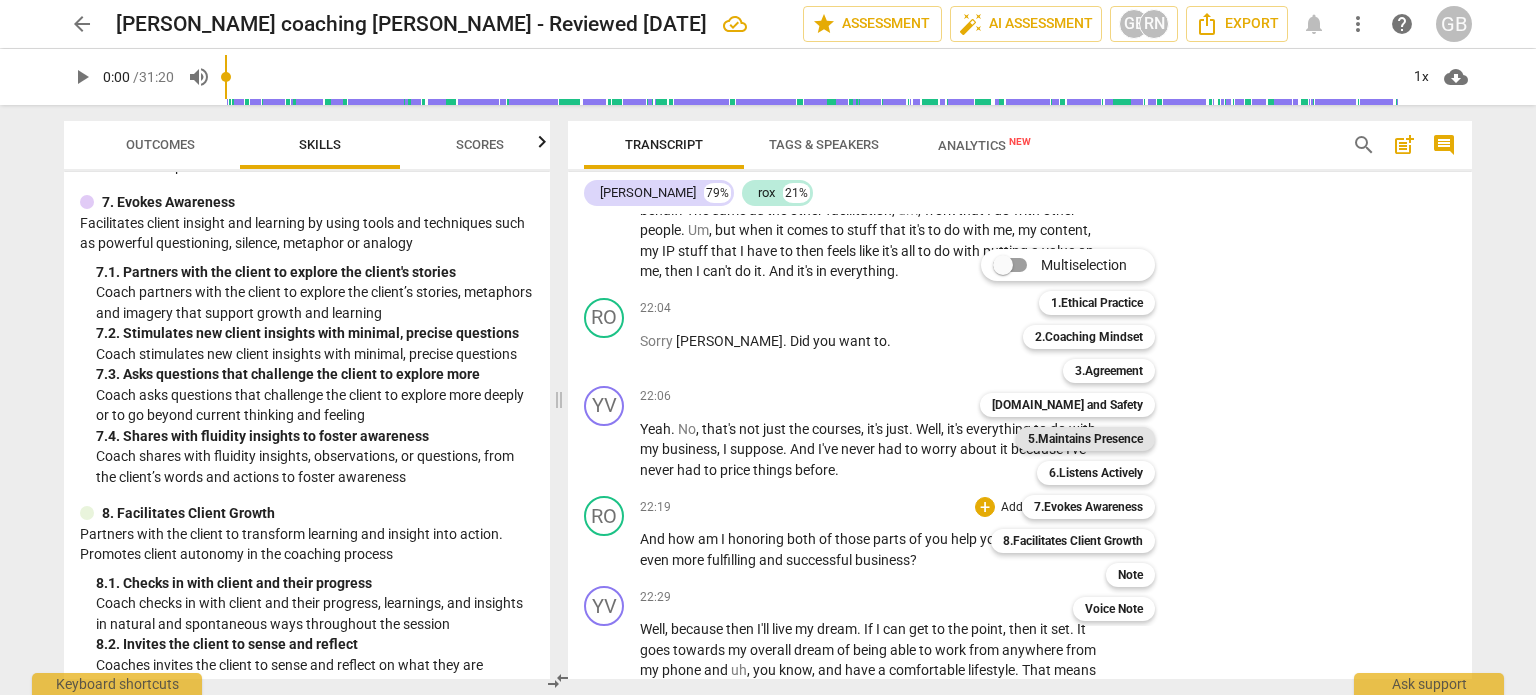 click on "5.Maintains Presence" at bounding box center [1085, 439] 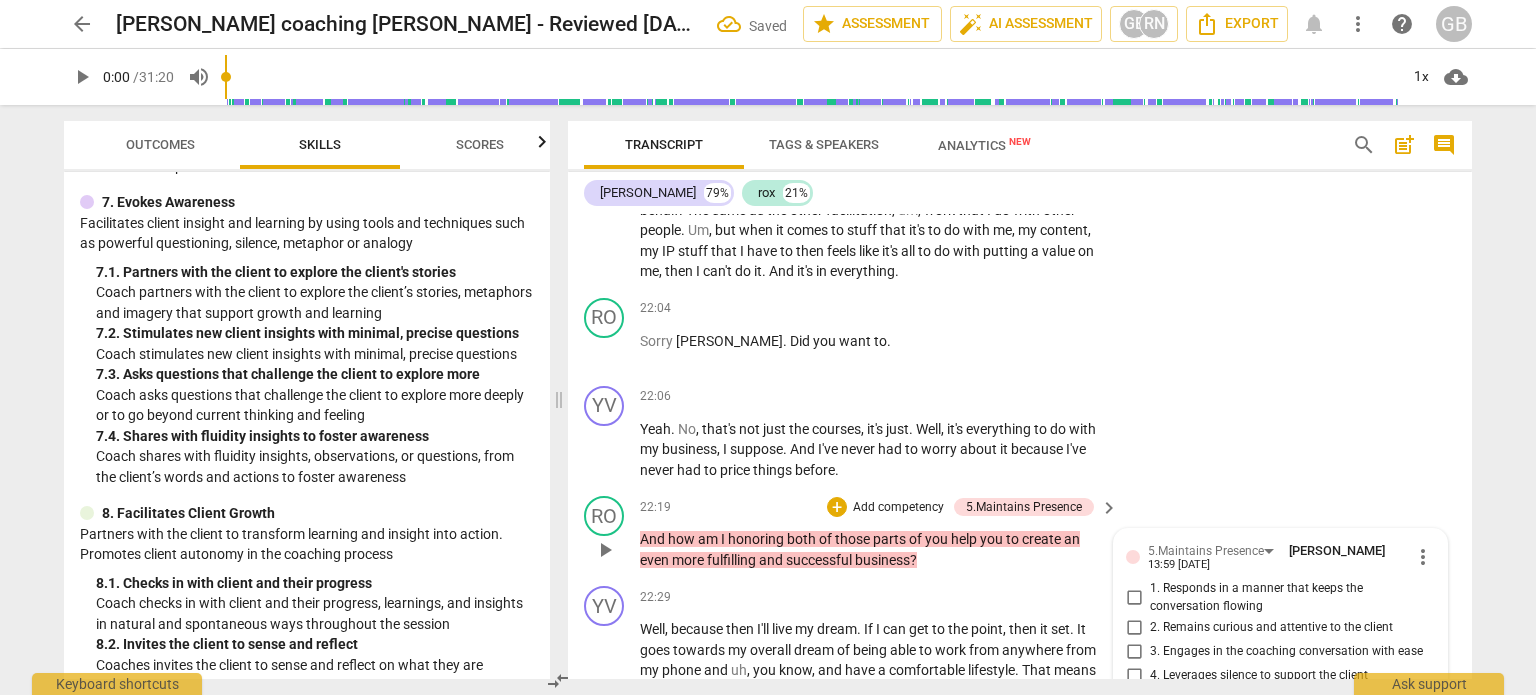 click on "13:59 07-20-2025" at bounding box center (1179, 565) 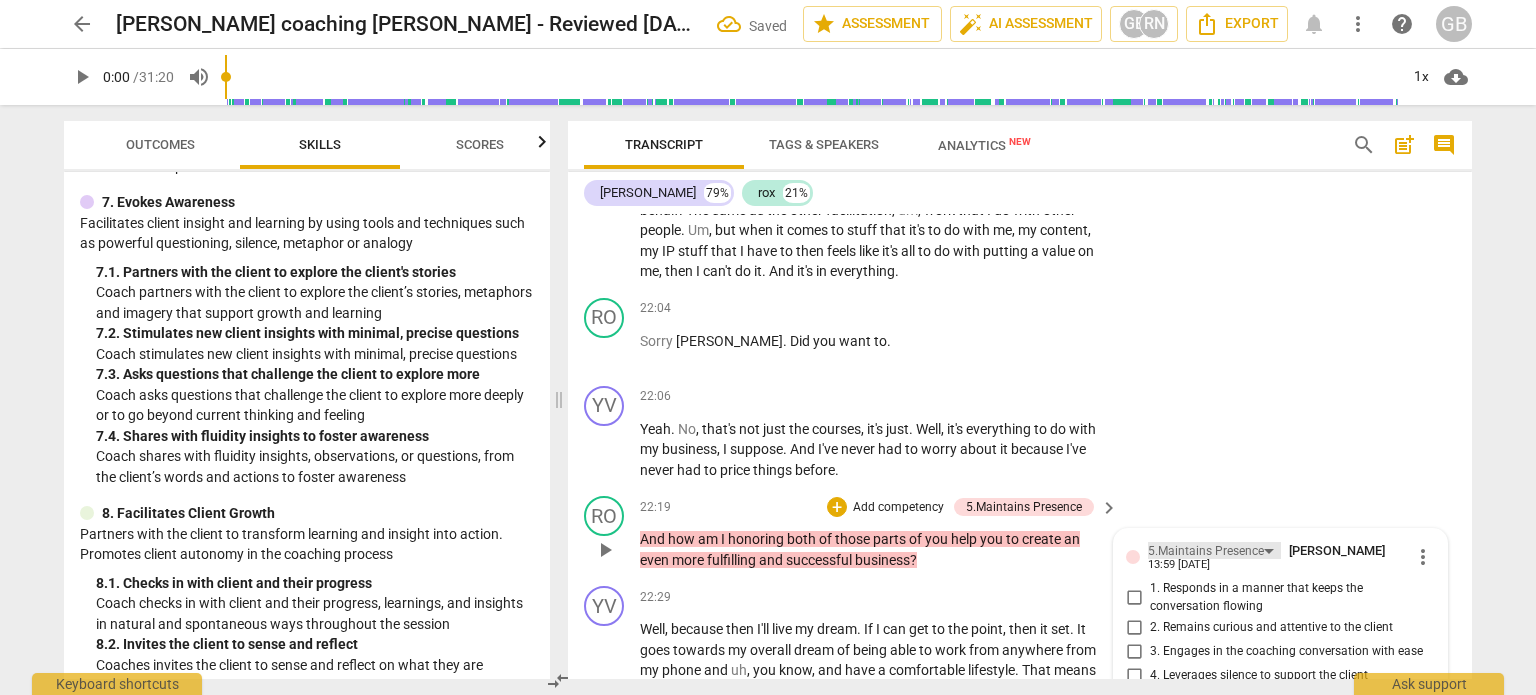 click on "5.Maintains Presence" at bounding box center [1206, 551] 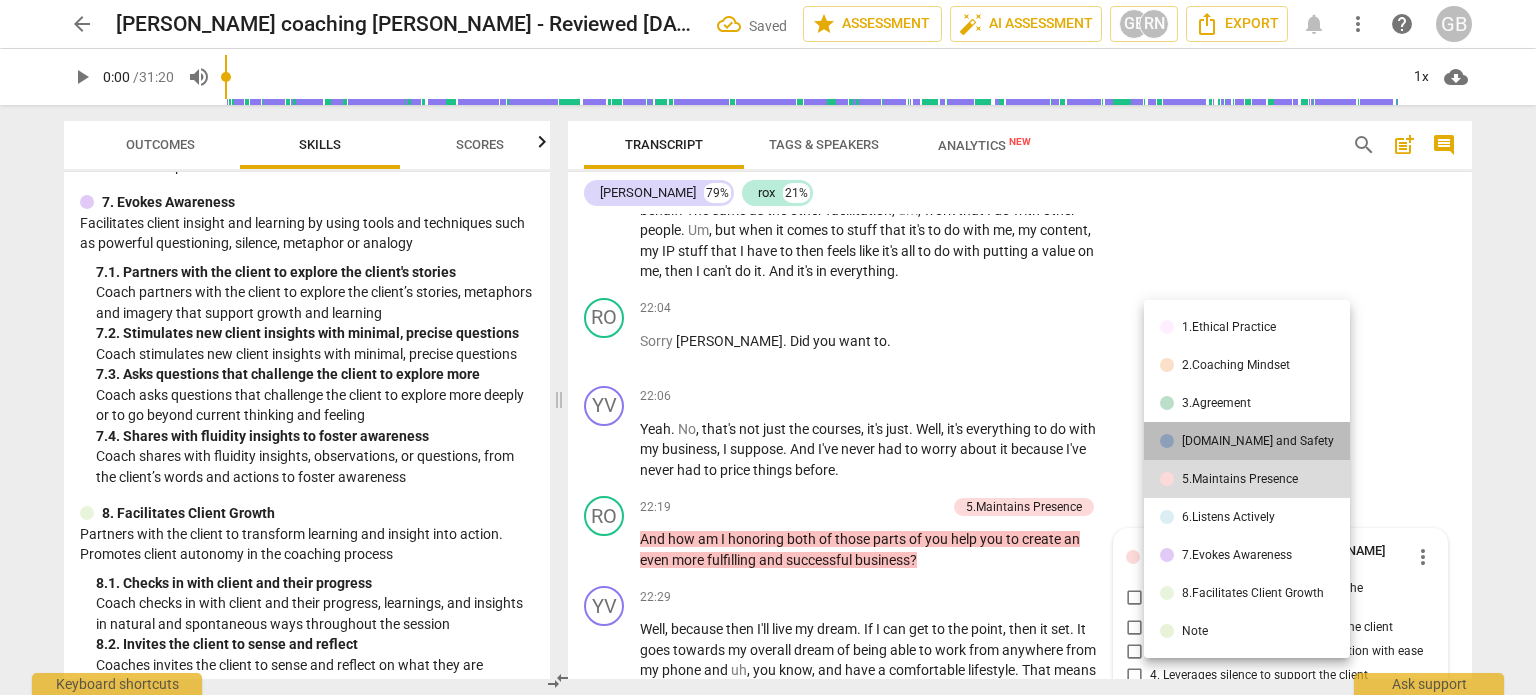 click on "[DOMAIN_NAME] and Safety" at bounding box center (1258, 441) 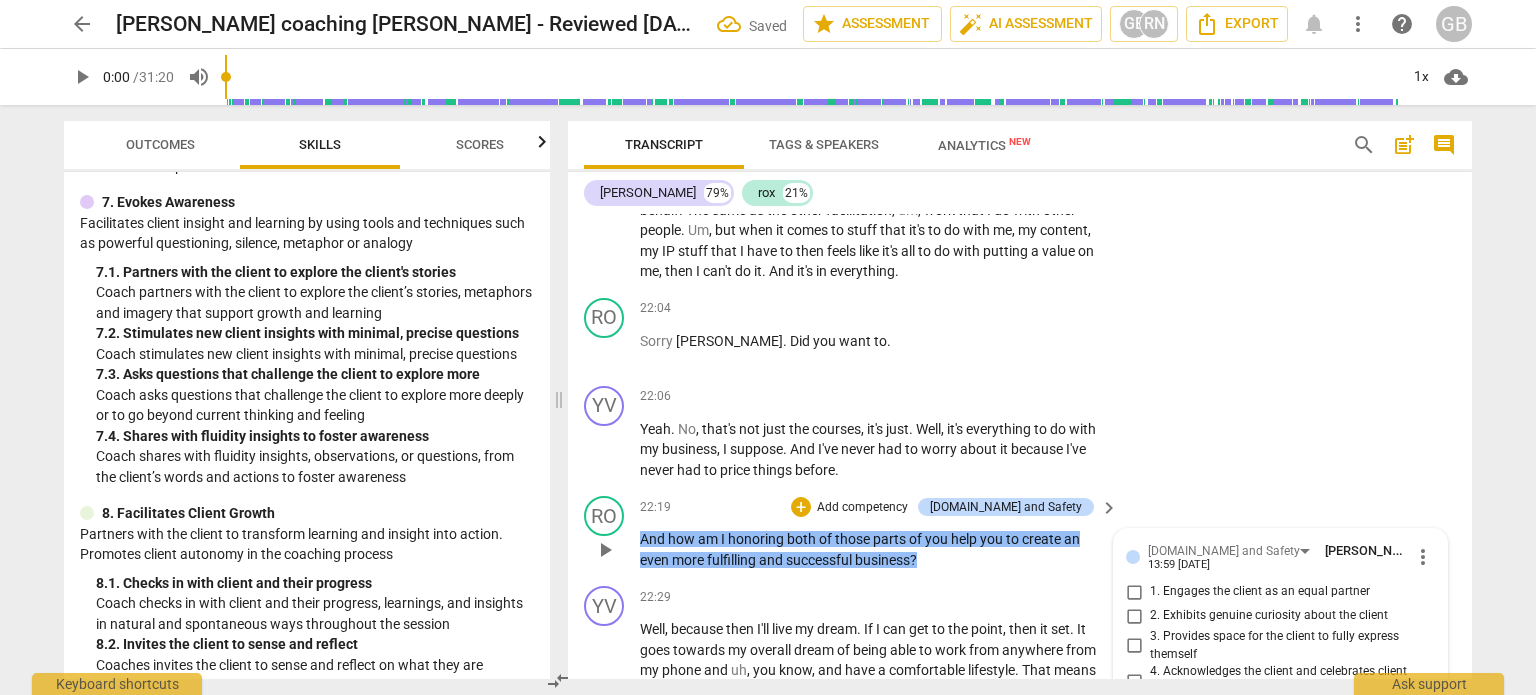 click on "1. Engages the client as an equal partner" at bounding box center (1134, 592) 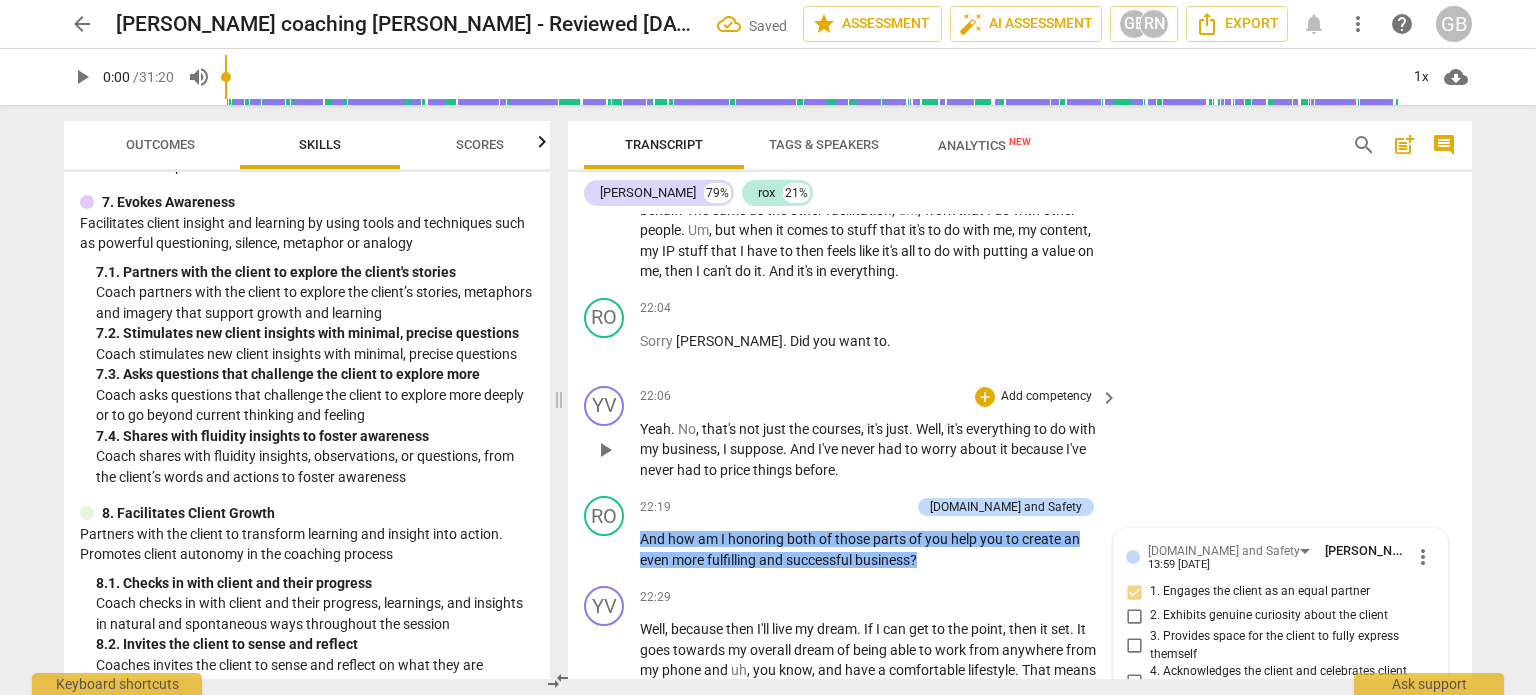 click on "YV play_arrow pause 22:06 + Add competency keyboard_arrow_right Yeah .   No ,   that's   not   just   the   courses ,   it's   just .   Well ,   it's   everything   to   do   with   my   business ,   I   suppose .   And   I've   never   had   to   worry   about   it   because   I've   never   had   to   price   things   before ." at bounding box center (1020, 433) 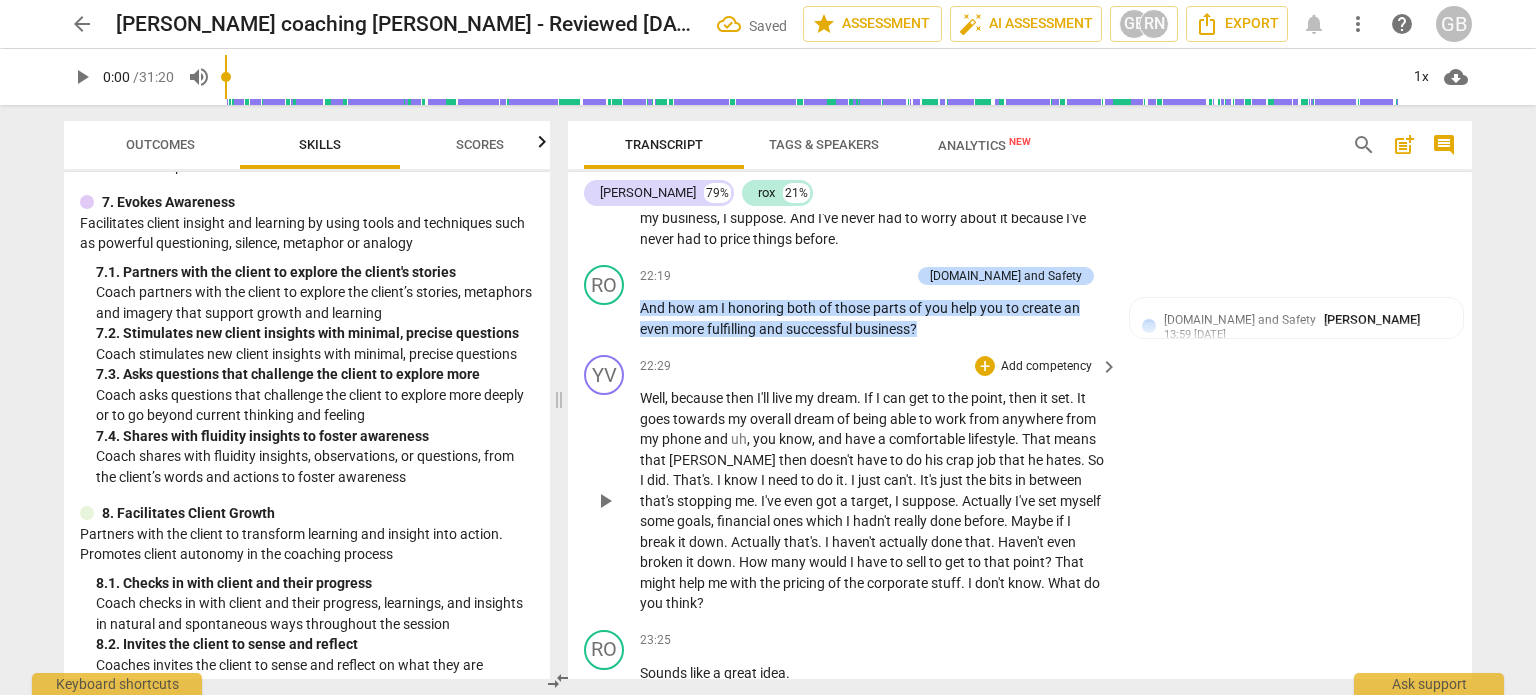 scroll, scrollTop: 10512, scrollLeft: 0, axis: vertical 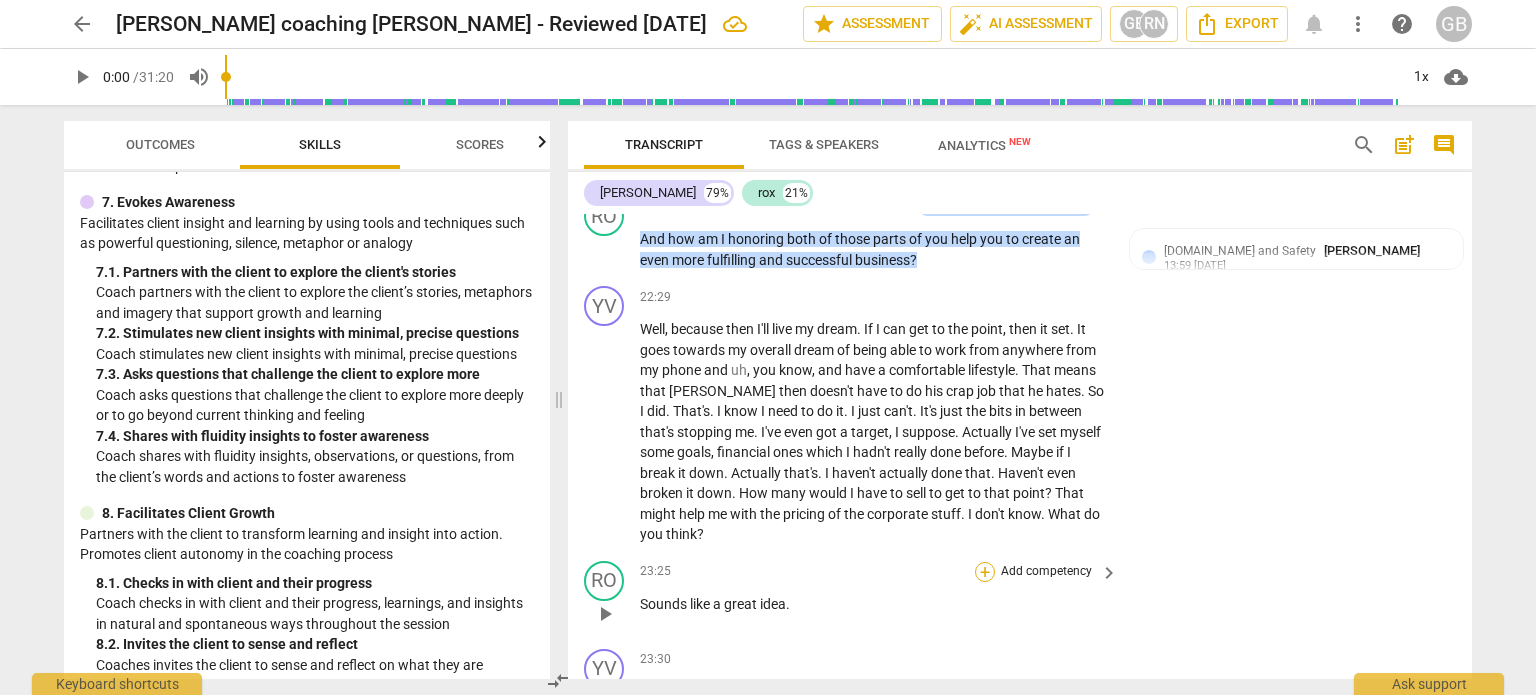 click on "+" at bounding box center [985, 572] 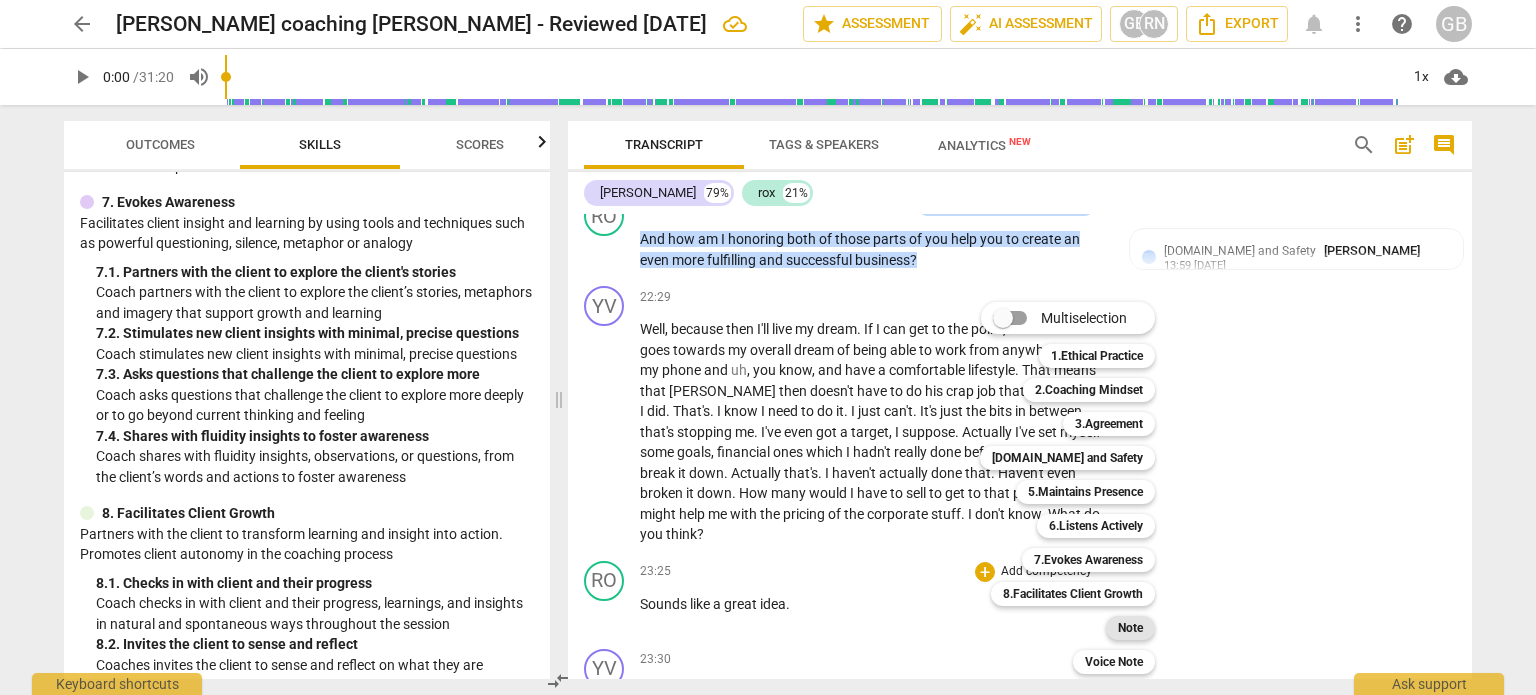 click on "Note" at bounding box center [1130, 628] 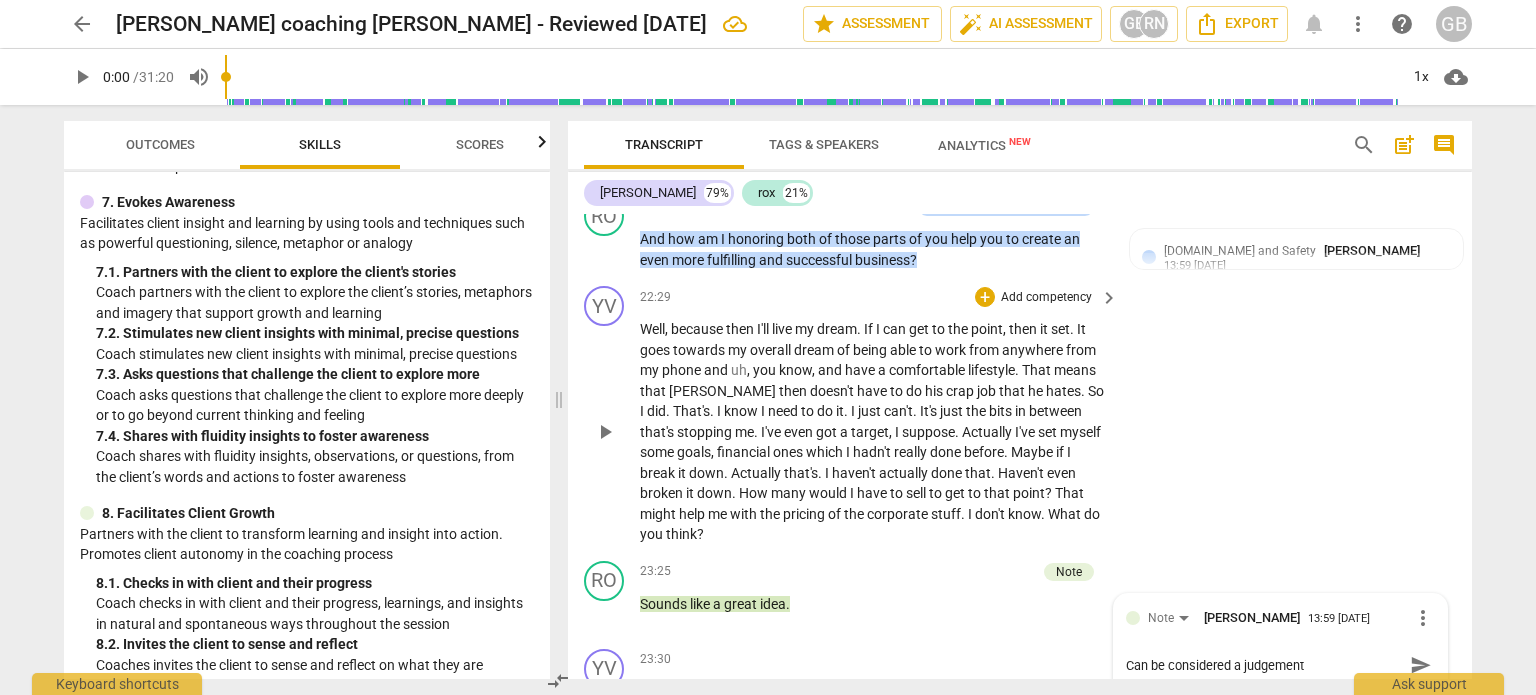 click on "YV play_arrow pause 22:29 + Add competency keyboard_arrow_right Well ,   because   then   I'll   live   my   dream .   If   I   can   get   to   the   point ,   then   it   set .   It   goes   towards   my   overall   dream   of   being   able   to   work   from   anywhere   from   my   phone   and   uh ,   you   know ,   and   have   a   comfortable   lifestyle .   That   means   that   Rob   then   doesn't   have   to   do   his   crap   job   that   he   hates .   So   I   did .   That's .   I   know   I   need   to   do   it .   I   just   can't .   It's   just   the   bits   in   between   that's   stopping   me .   I've   even   got   a   target ,   I   suppose .   Actually   I've   set   myself   some   goals ,   financial   ones   which   I   hadn't   really   done   before .   Maybe   if   I   break   it   down .   Actually   that's .   I   haven't   actually   done   that .   Haven't   even   broken   it   down .   How   many   would   I   have   to   sell   to   get   to   that   point ?   That" at bounding box center (1020, 415) 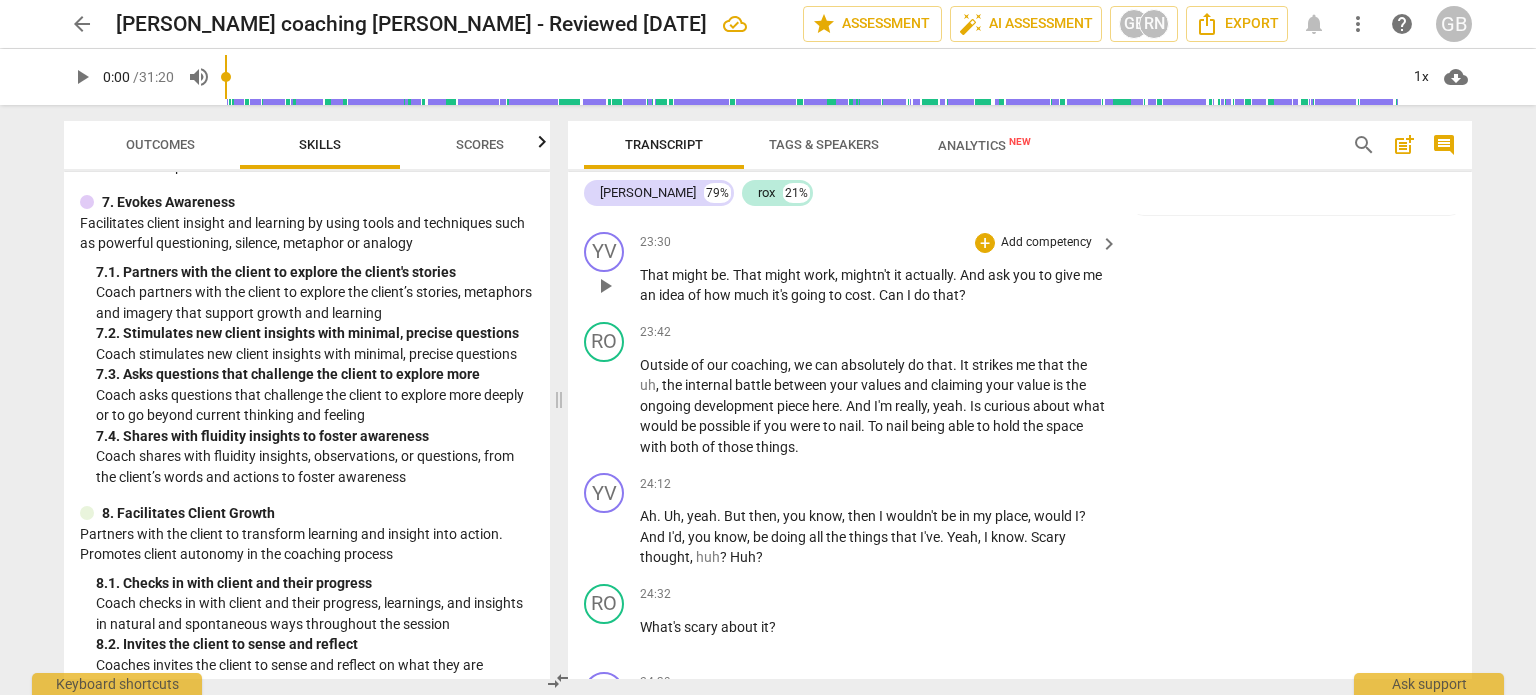 scroll, scrollTop: 10912, scrollLeft: 0, axis: vertical 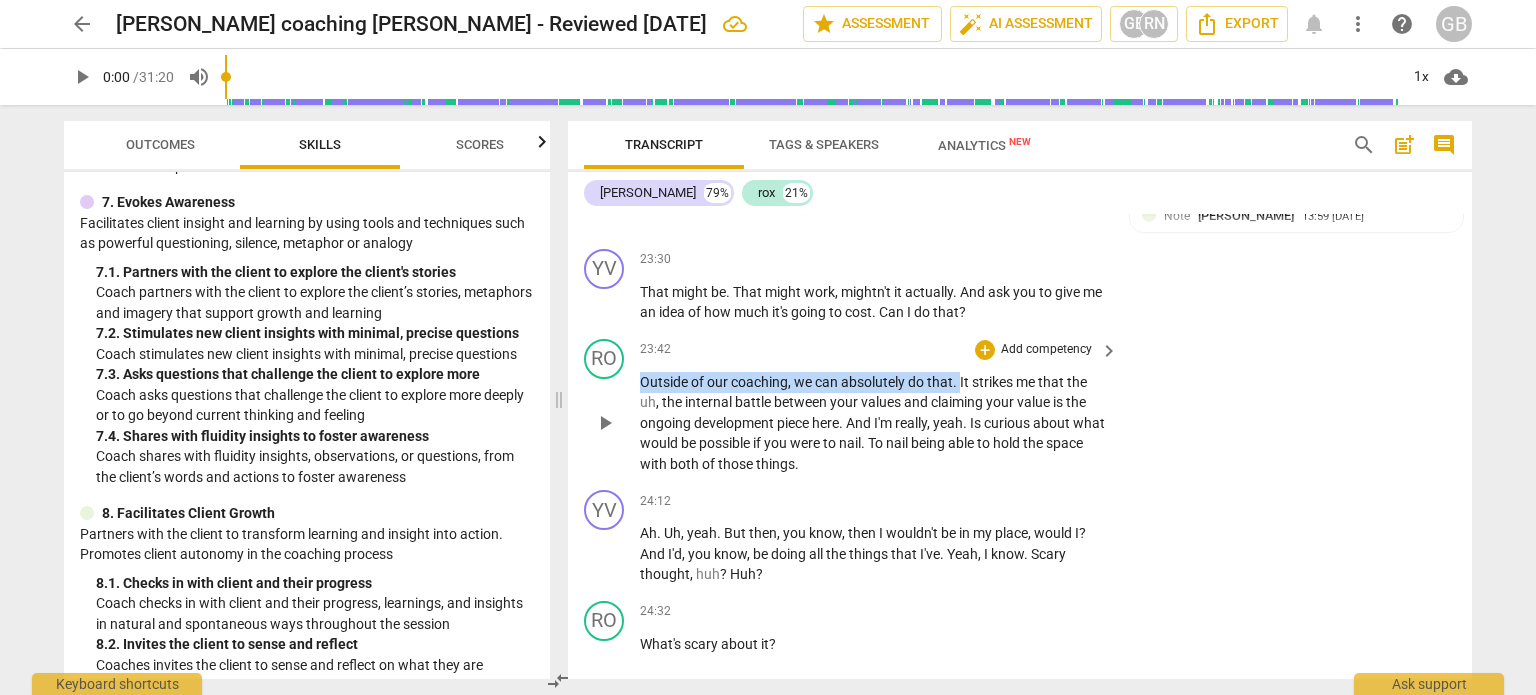 drag, startPoint x: 958, startPoint y: 309, endPoint x: 632, endPoint y: 296, distance: 326.2591 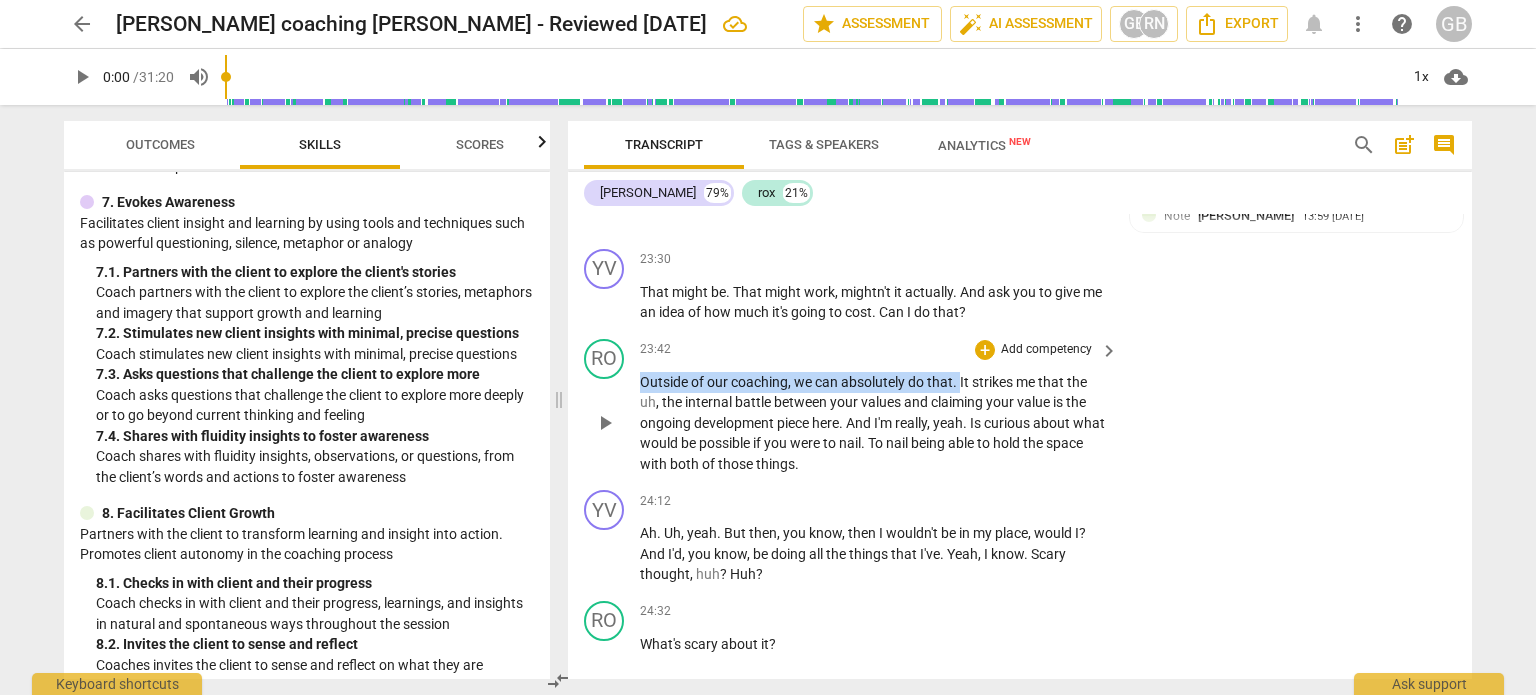 click on "RO play_arrow pause 23:42 + Add competency keyboard_arrow_right Outside   of   our   coaching ,   we   can   absolutely   do   that .   It   strikes   me   that   the   uh ,   the   internal   battle   between   your   values   and   claiming   your   value   is   the   ongoing   development   piece   here .   And   I'm   really ,   yeah .   Is   curious   about   what   would   be   possible   if   you   were   to   nail .   To   nail   being   able   to   hold   the   space   with   both   of   those   things ." at bounding box center (1020, 407) 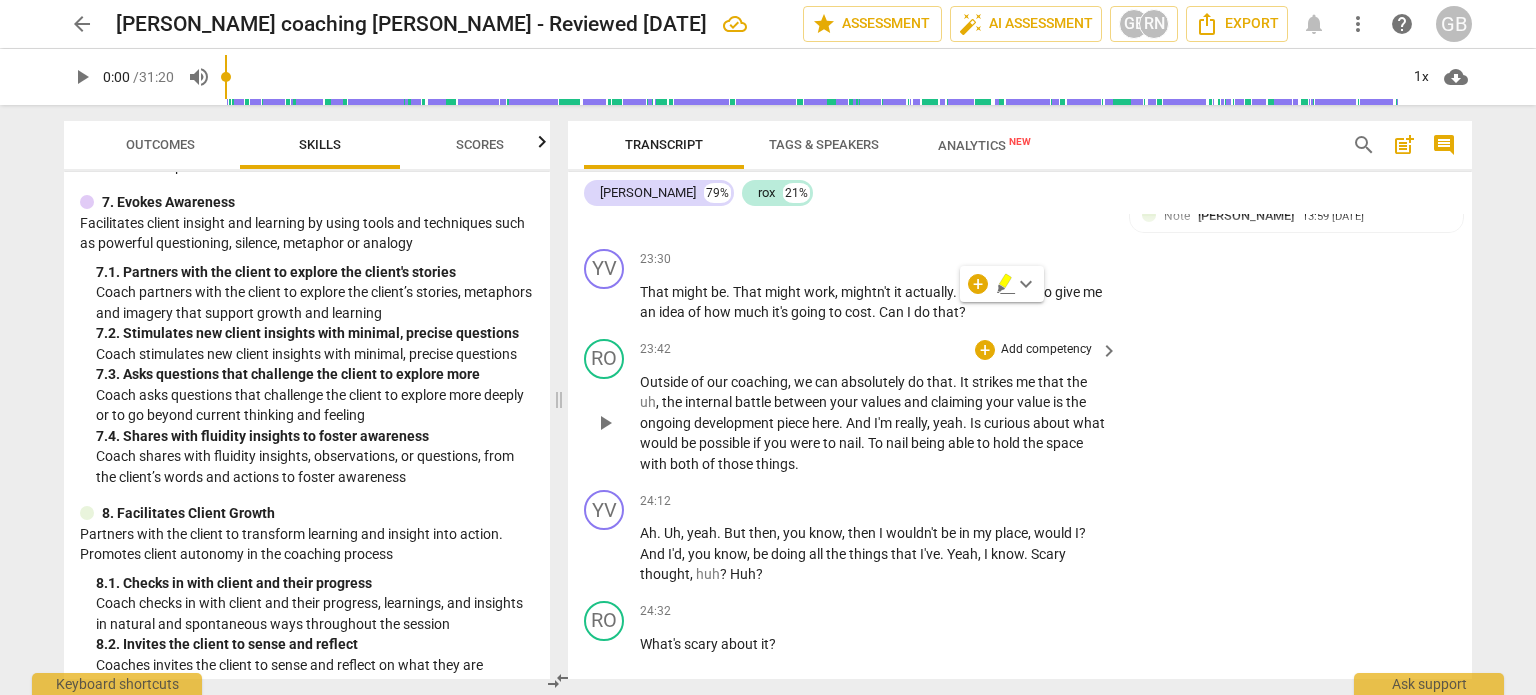 click on "RO play_arrow pause 23:42 + Add competency keyboard_arrow_right Outside   of   our   coaching ,   we   can   absolutely   do   that .   It   strikes   me   that   the   uh ,   the   internal   battle   between   your   values   and   claiming   your   value   is   the   ongoing   development   piece   here .   And   I'm   really ,   yeah .   Is   curious   about   what   would   be   possible   if   you   were   to   nail .   To   nail   being   able   to   hold   the   space   with   both   of   those   things ." at bounding box center (1020, 407) 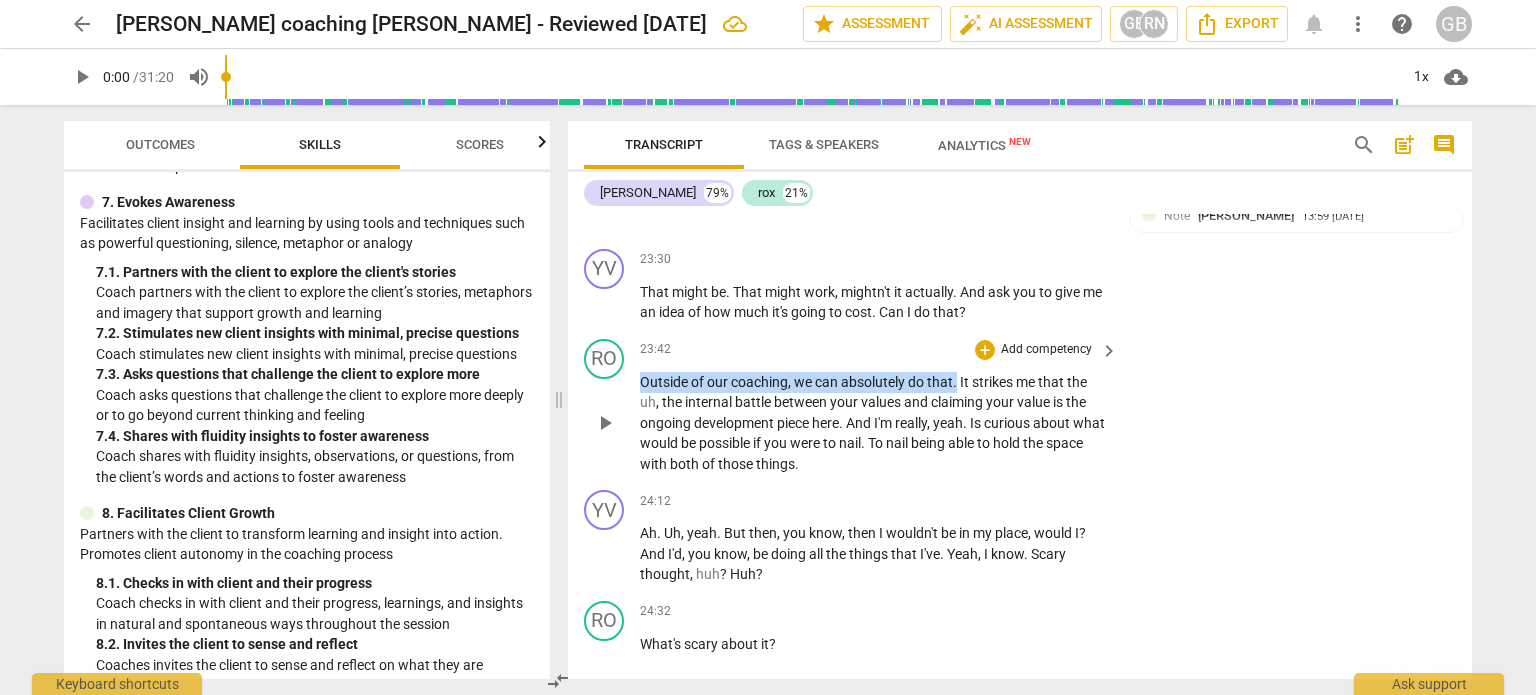 drag, startPoint x: 957, startPoint y: 309, endPoint x: 627, endPoint y: 299, distance: 330.1515 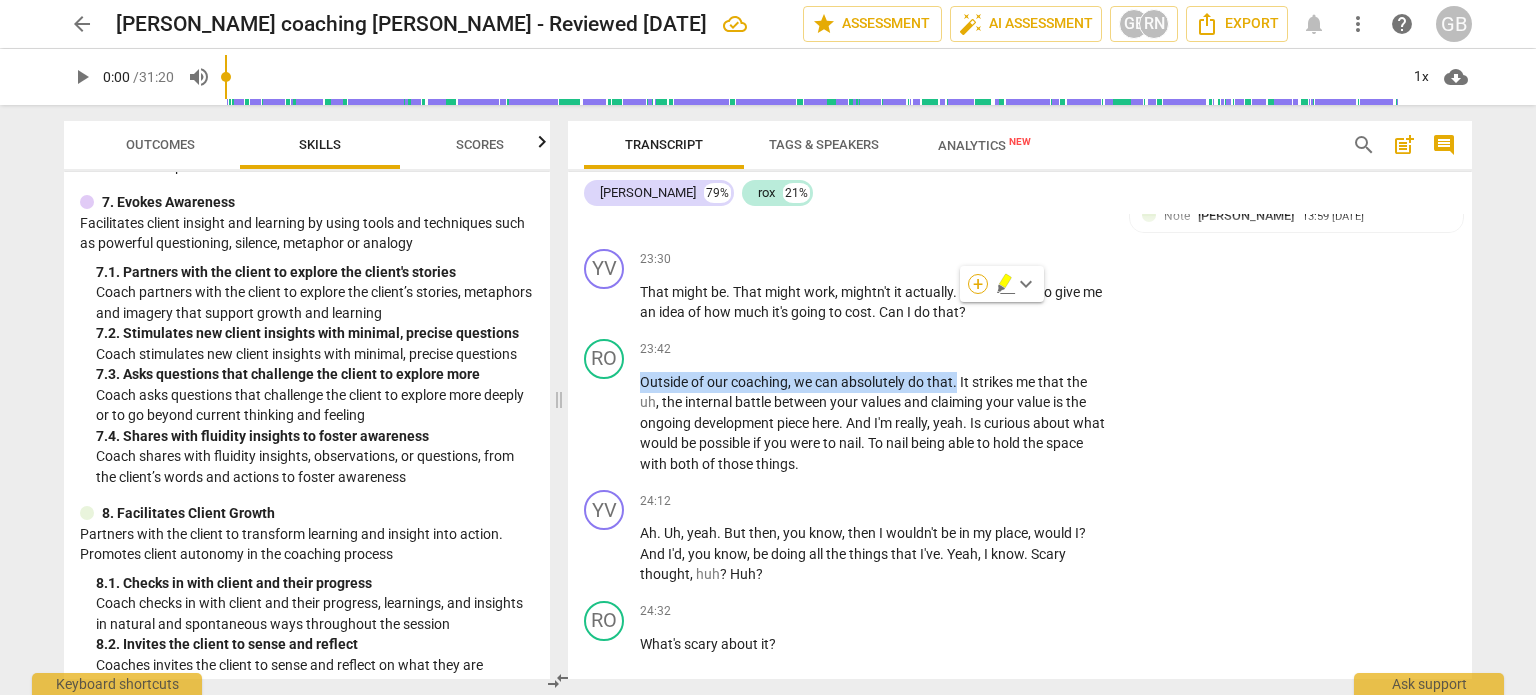 click on "+" at bounding box center [978, 284] 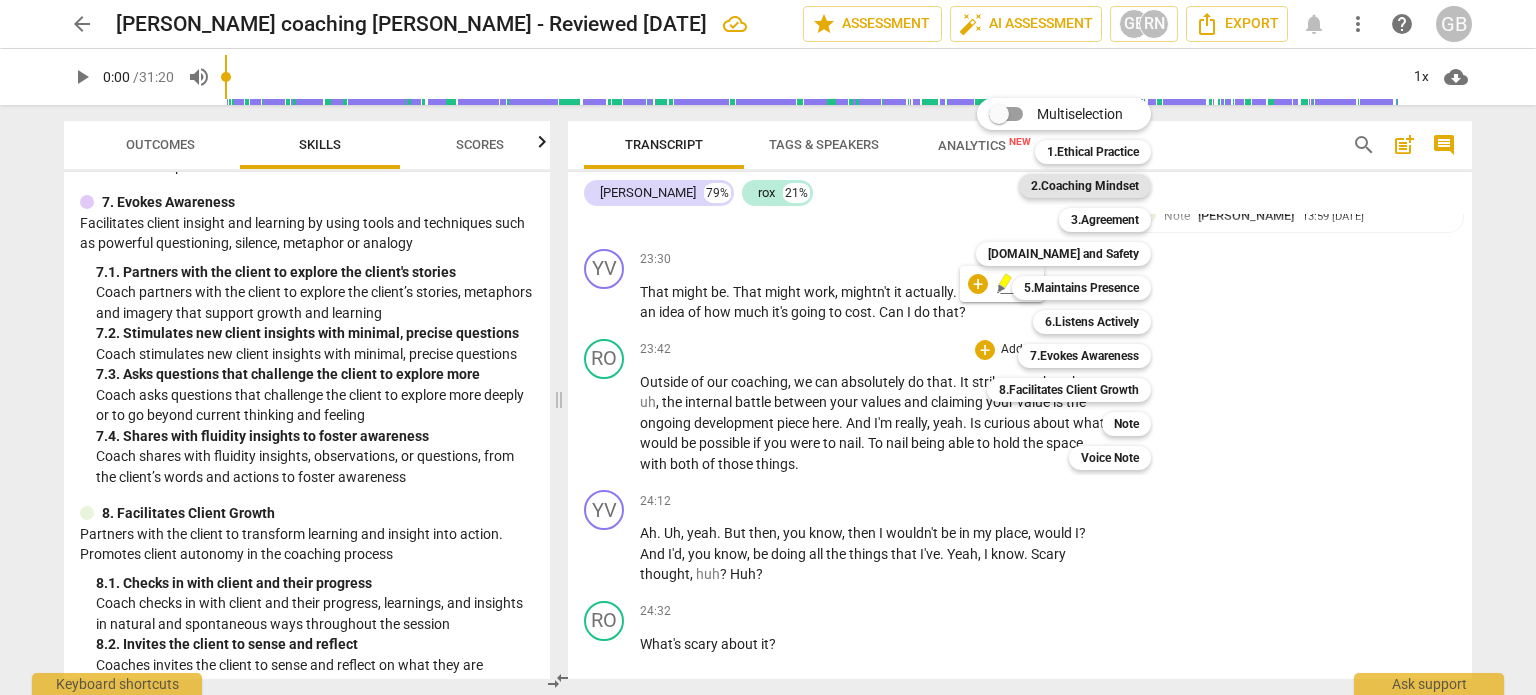 click on "2.Coaching Mindset" at bounding box center [1085, 186] 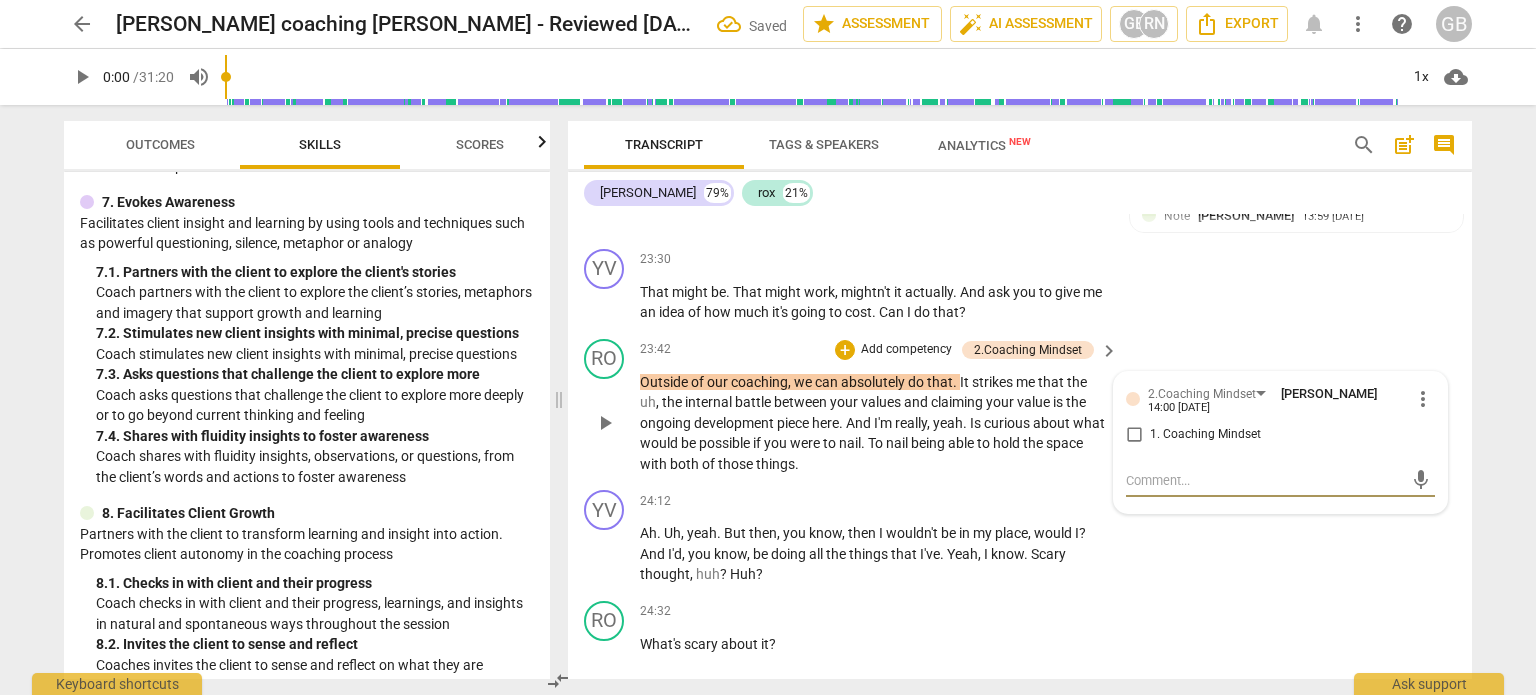 click on "1. Coaching Mindset" at bounding box center (1134, 435) 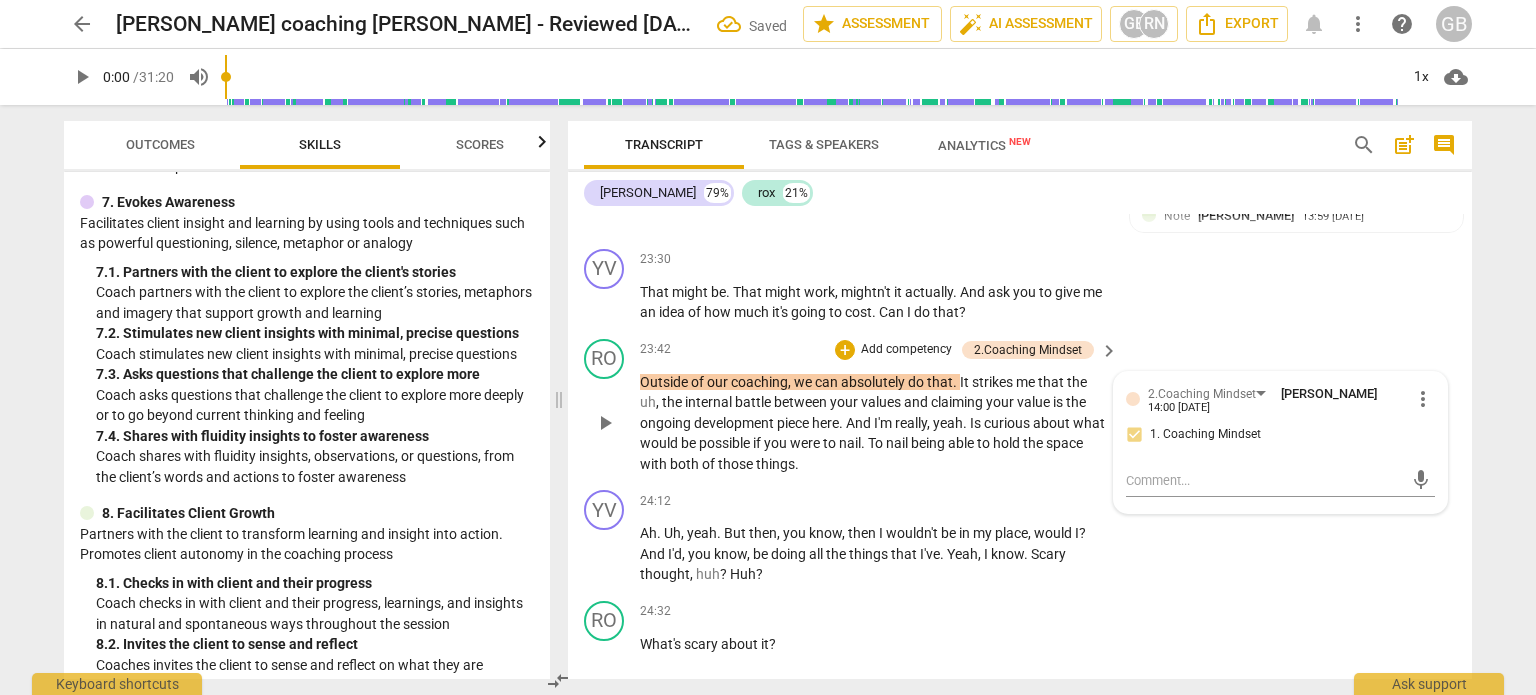 click on "RO play_arrow pause 23:42 + Add competency 2.Coaching Mindset keyboard_arrow_right Outside   of   our   coaching ,   we   can   absolutely   do   that .   It   strikes   me   that   the   uh ,   the   internal   battle   between   your   values   and   claiming   your   value   is   the   ongoing   development   piece   here .   And   I'm   really ,   yeah .   Is   curious   about   what   would   be   possible   if   you   were   to   nail .   To   nail   being   able   to   hold   the   space   with   both   of   those   things . 2.Coaching Mindset Ghaya Barwani 14:00 07-20-2025 more_vert 1. Coaching Mindset mic" at bounding box center [1020, 407] 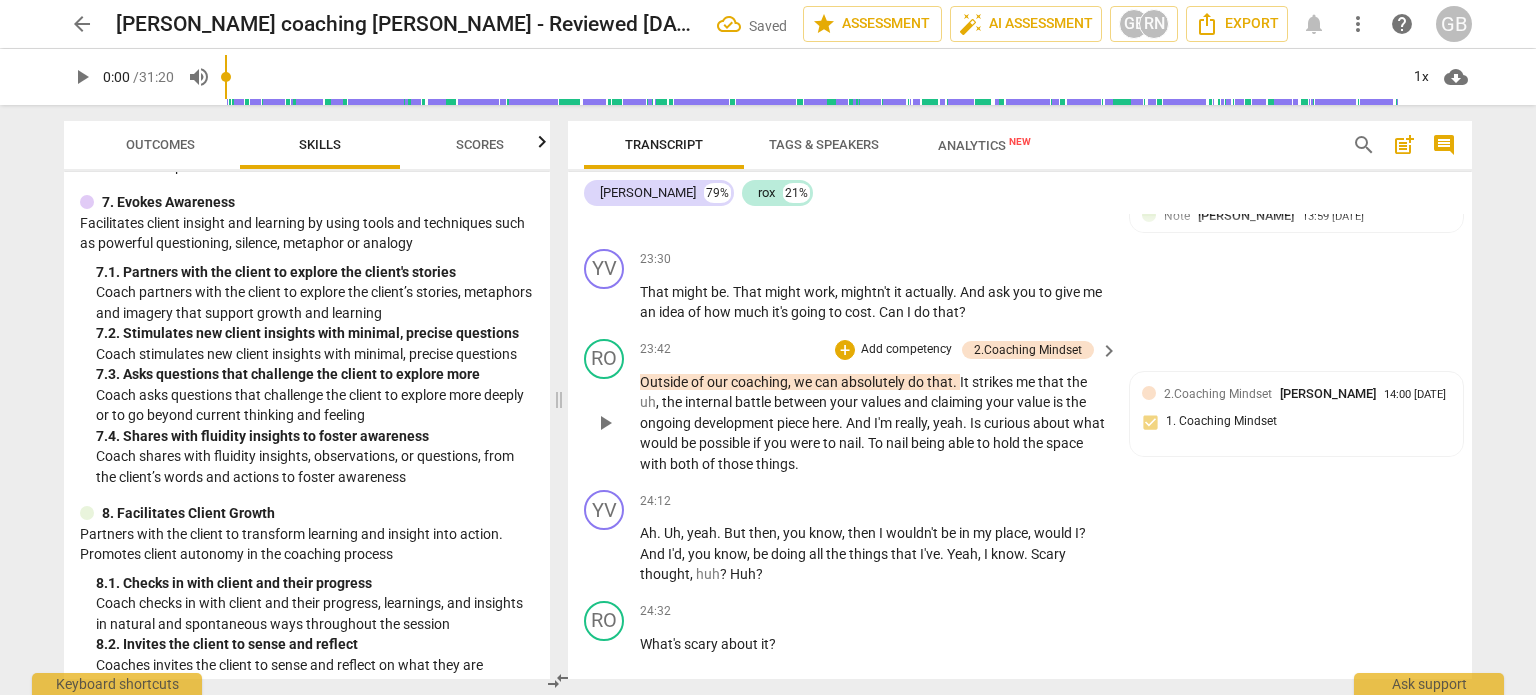 click on "RO play_arrow pause 23:42 + Add competency 2.Coaching Mindset keyboard_arrow_right Outside   of   our   coaching ,   we   can   absolutely   do   that .   It   strikes   me   that   the   uh ,   the   internal   battle   between   your   values   and   claiming   your   value   is   the   ongoing   development   piece   here .   And   I'm   really ,   yeah .   Is   curious   about   what   would   be   possible   if   you   were   to   nail .   To   nail   being   able   to   hold   the   space   with   both   of   those   things . 2.Coaching Mindset Ghaya Barwani 14:00 07-20-2025 1. Coaching Mindset" at bounding box center (1020, 407) 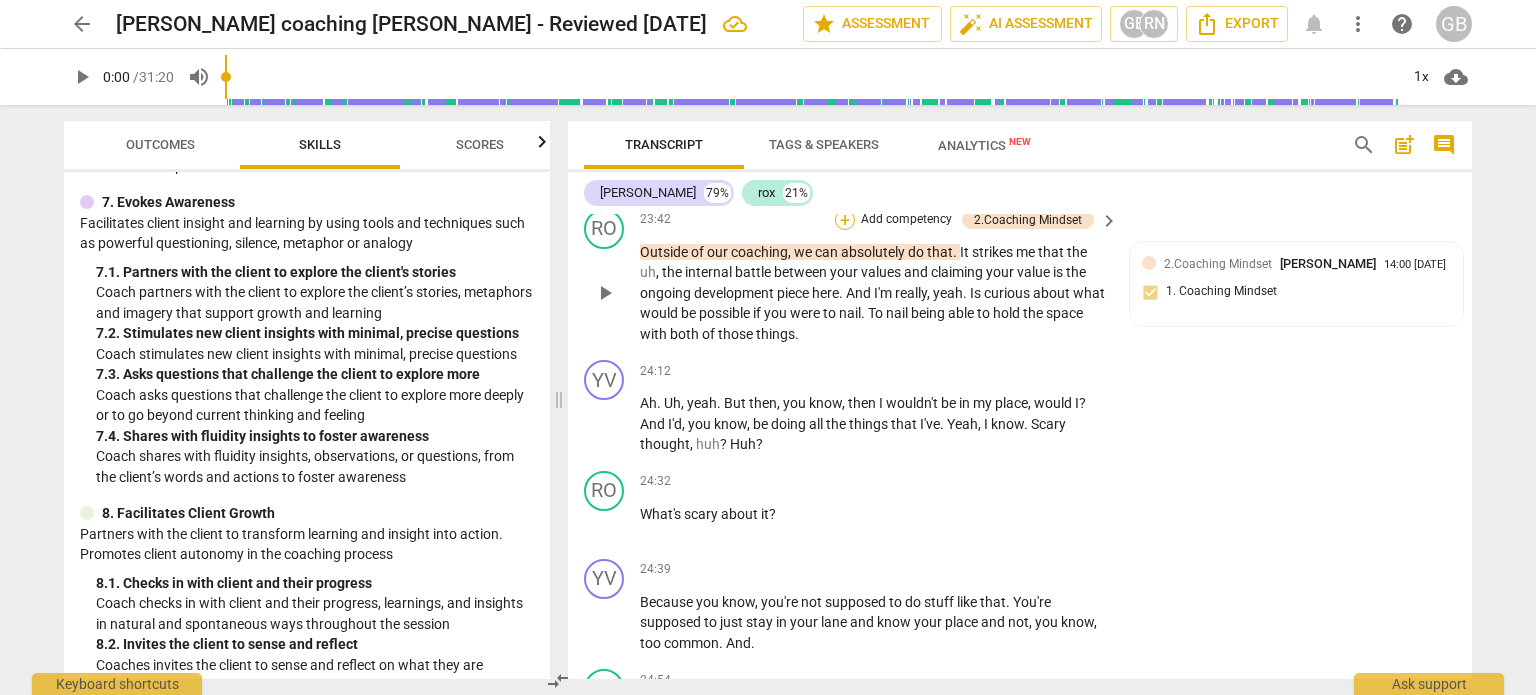 scroll, scrollTop: 11112, scrollLeft: 0, axis: vertical 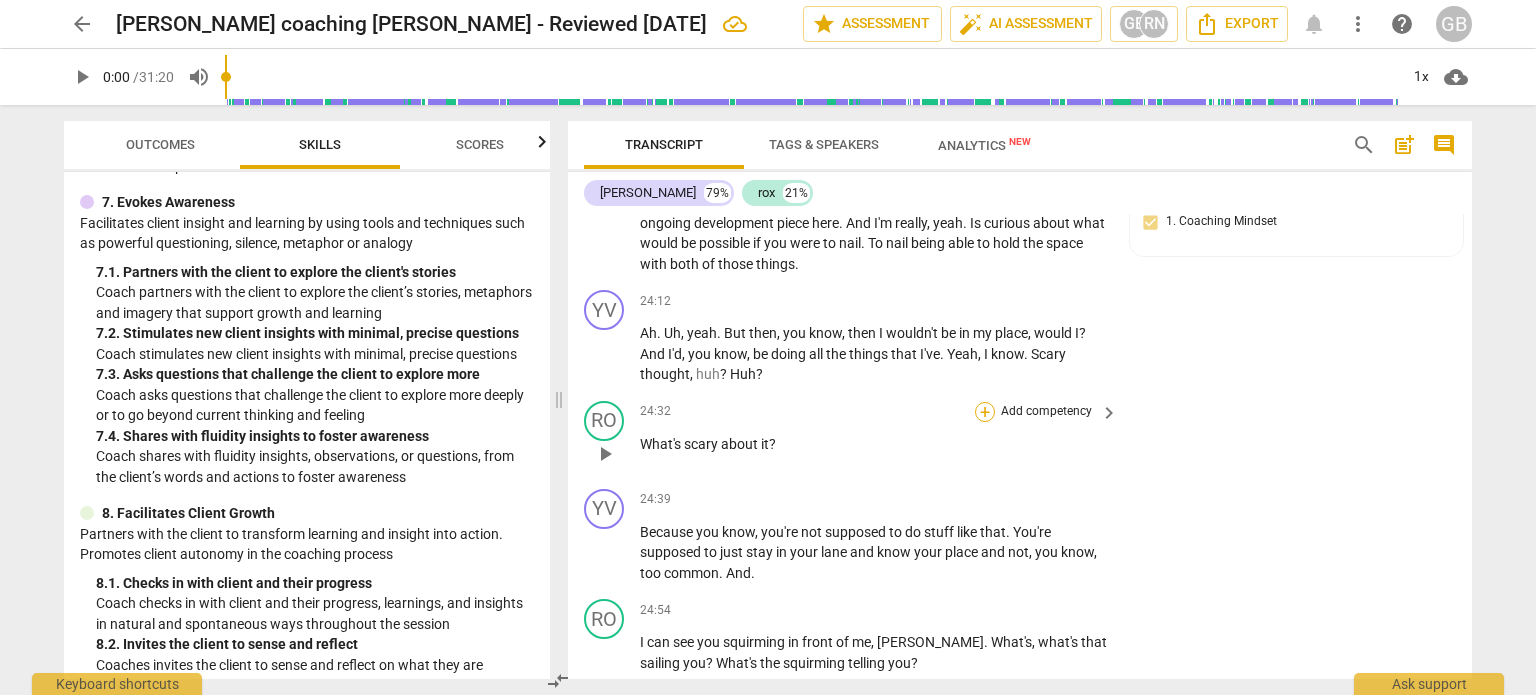 click on "+" at bounding box center [985, 412] 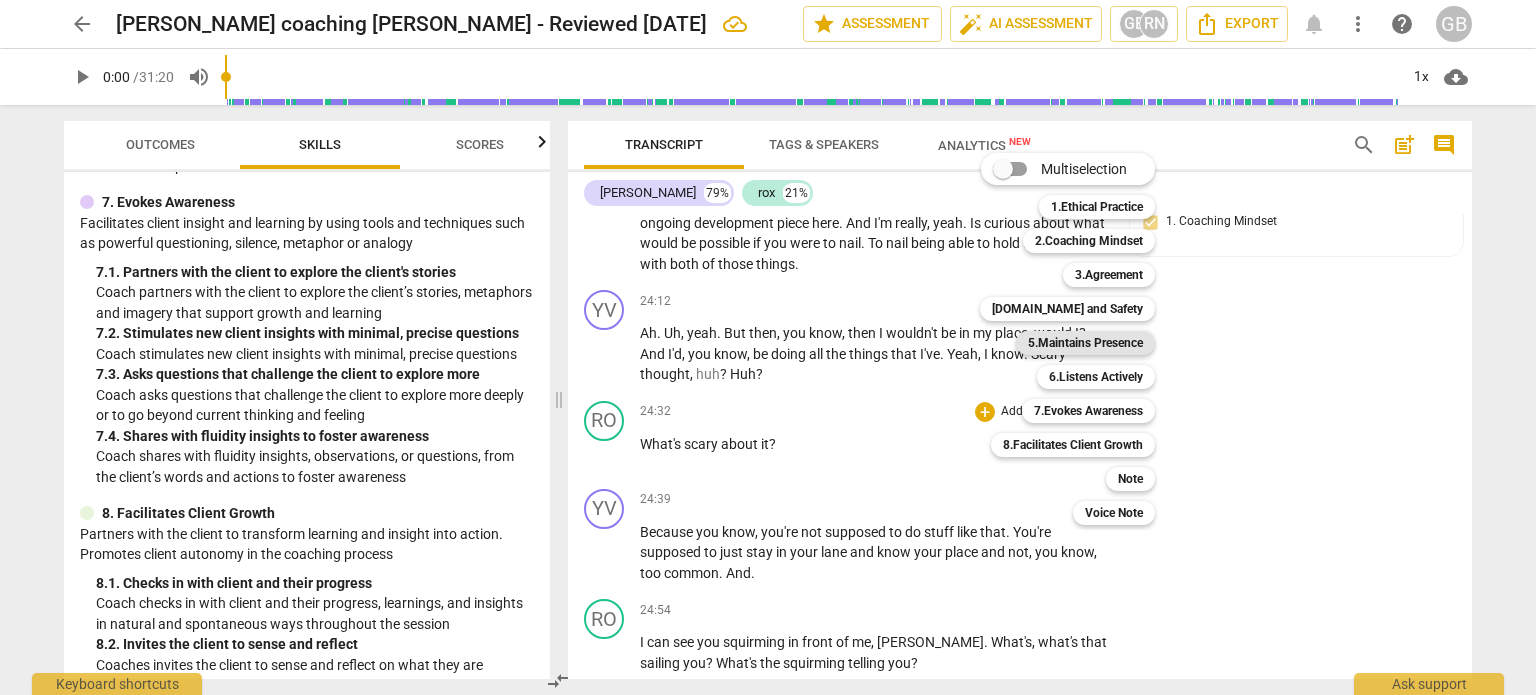 click on "5.Maintains Presence" at bounding box center (1085, 343) 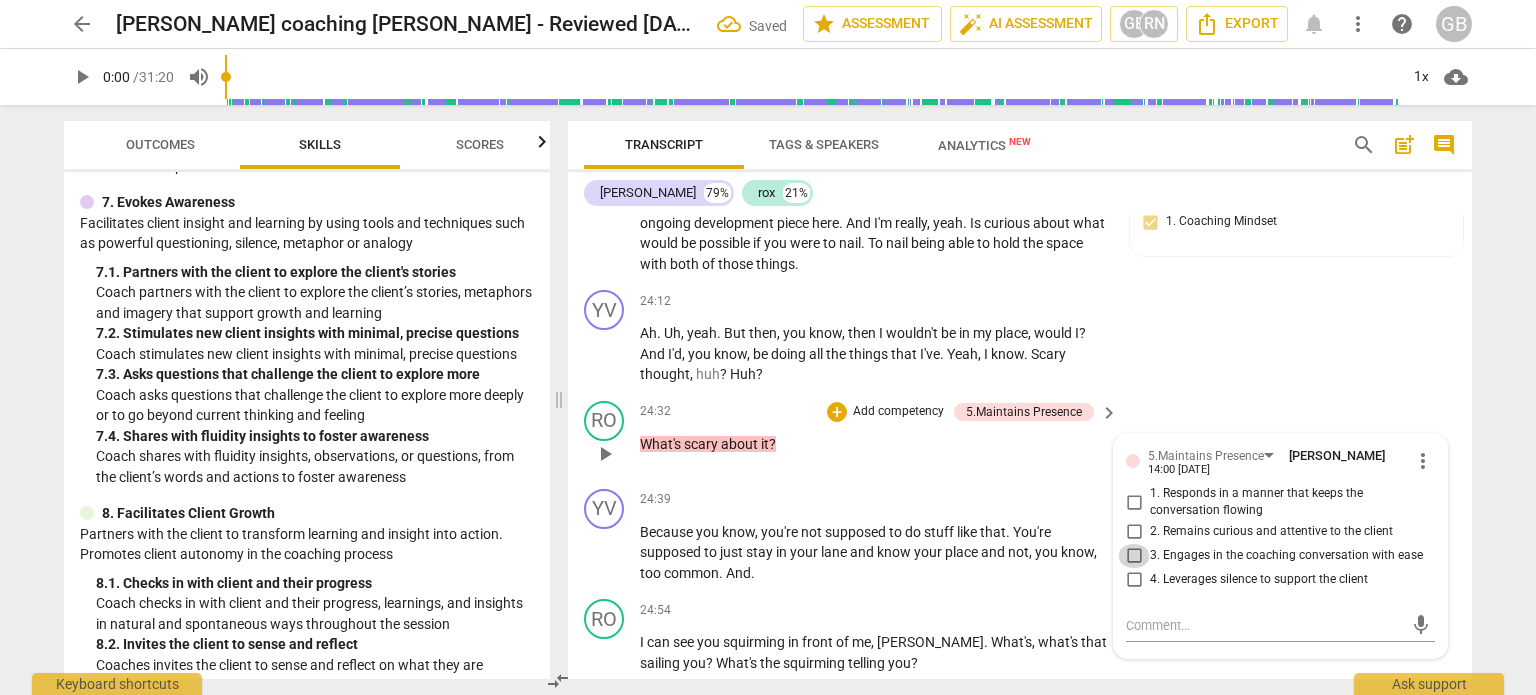 click on "3. Engages in the coaching conversation with ease" at bounding box center [1134, 556] 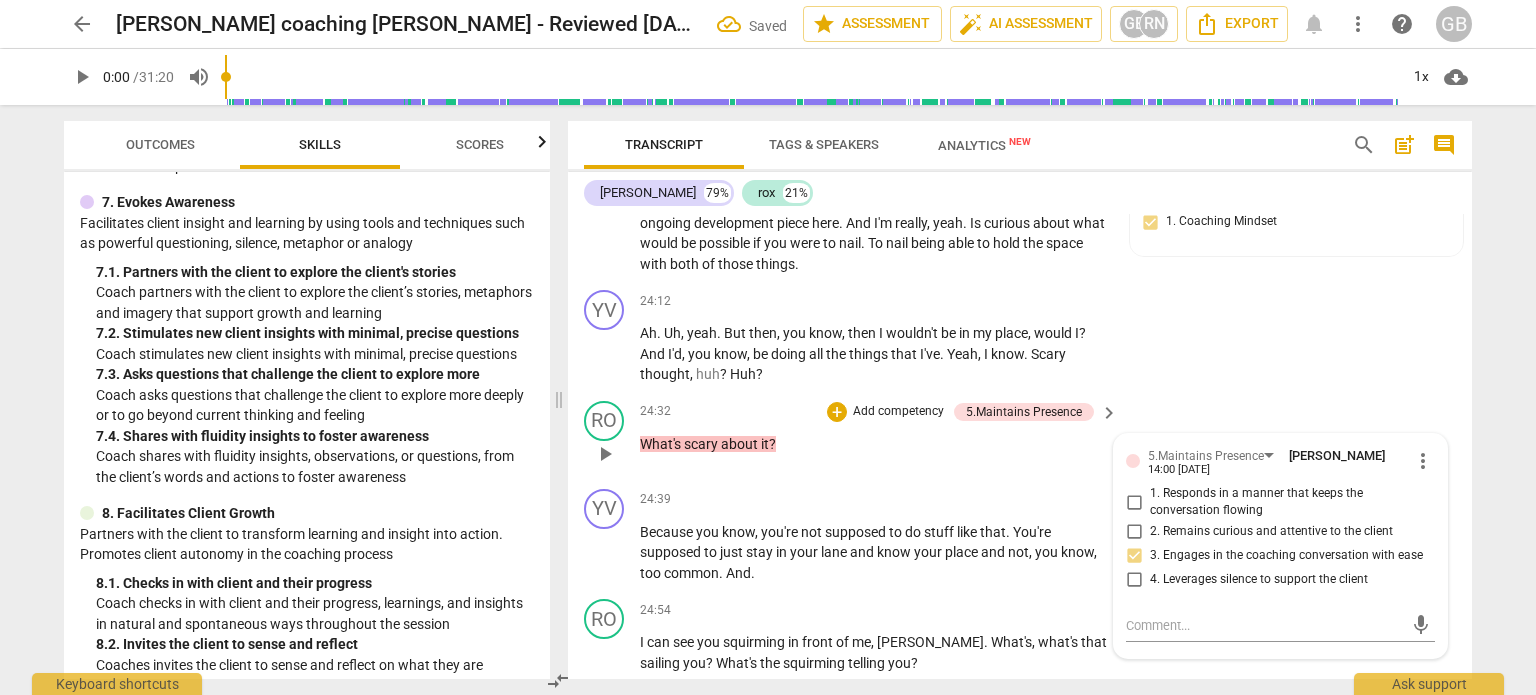 click on "1. Responds in a manner that keeps the conversation flowing" at bounding box center (1134, 502) 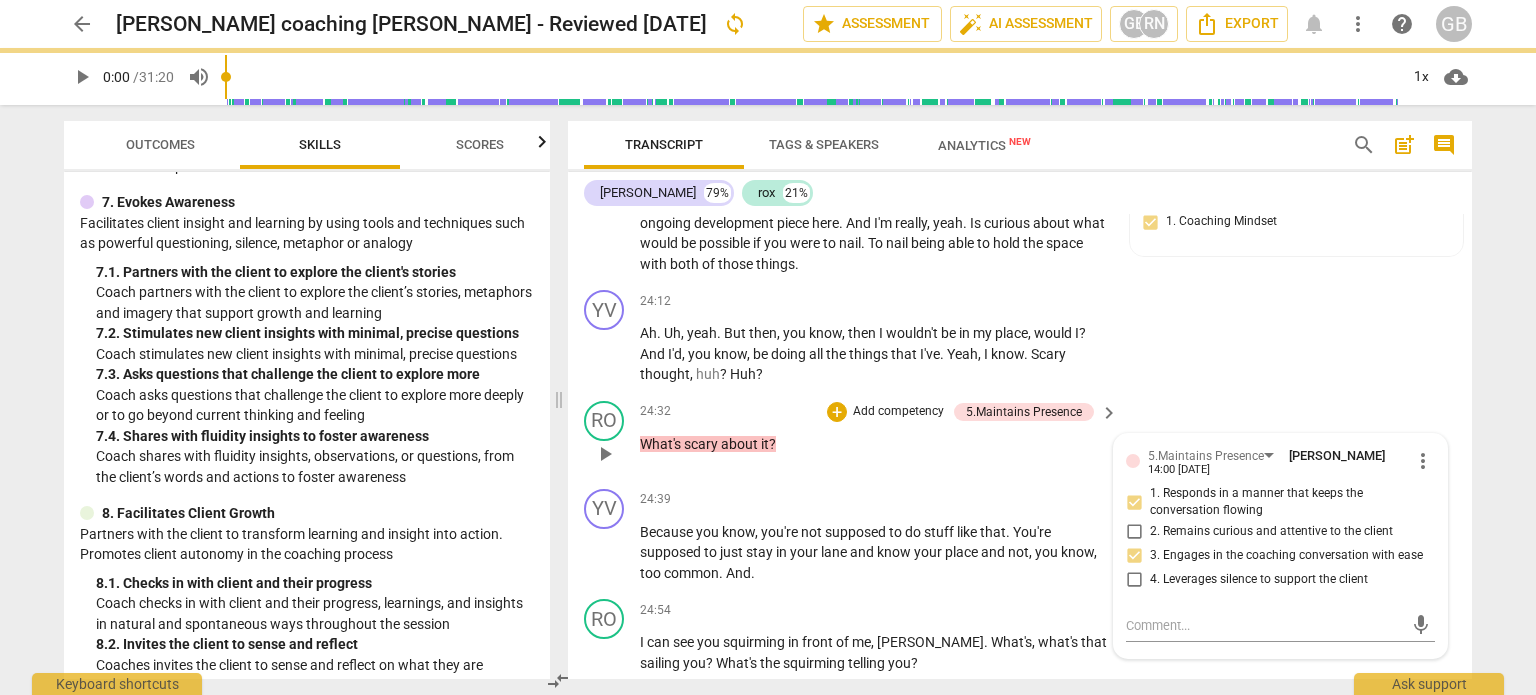 click on "1. Responds in a manner that keeps the conversation flowing" at bounding box center [1134, 502] 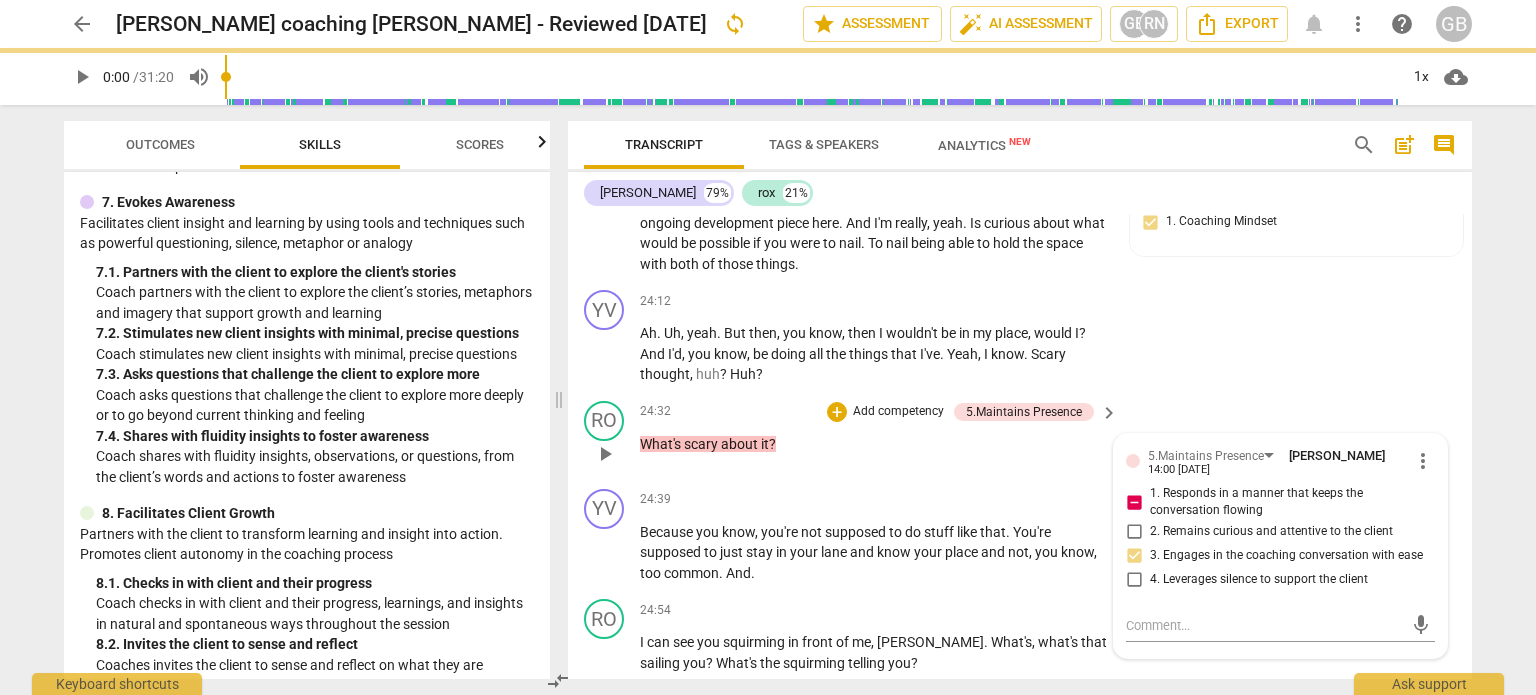 click on "1. Responds in a manner that keeps the conversation flowing" at bounding box center [1134, 502] 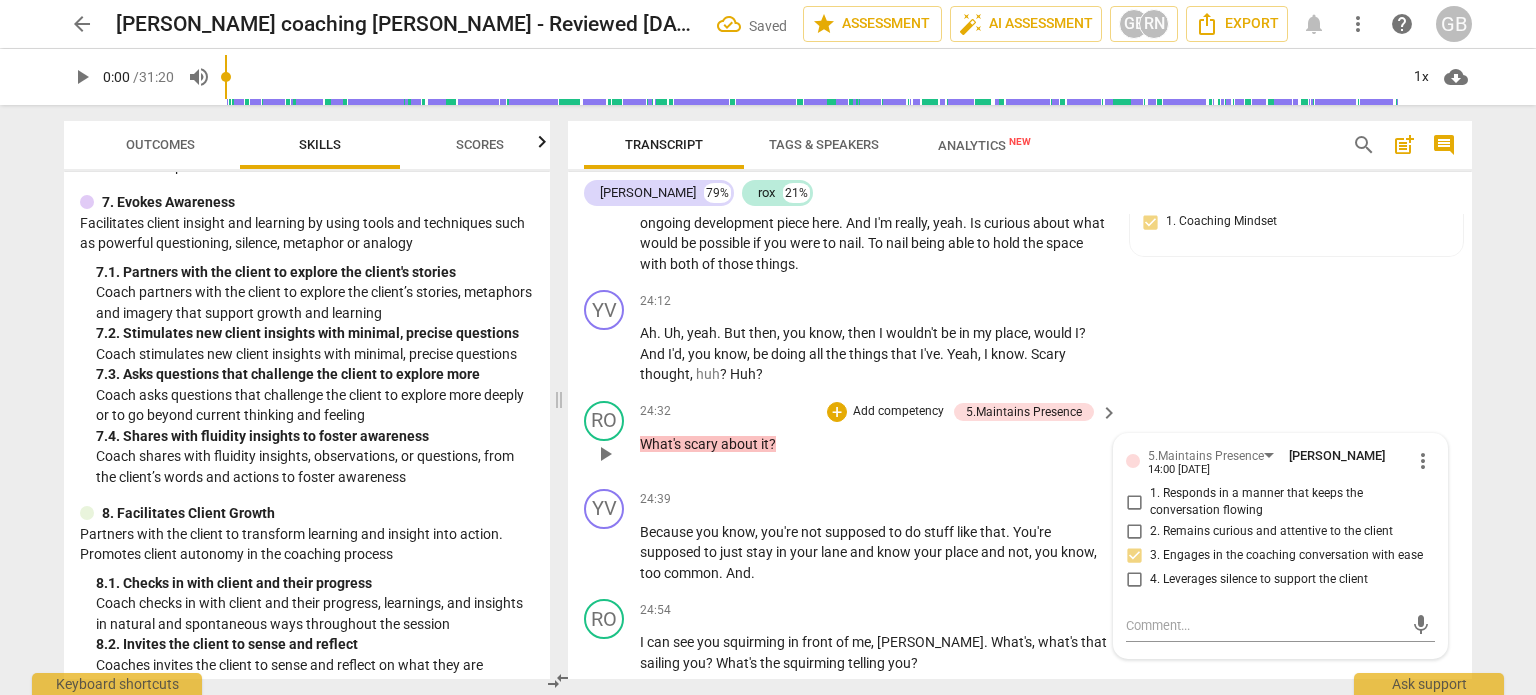 click on "RO play_arrow pause 24:32 + Add competency 5.Maintains Presence keyboard_arrow_right What's   scary   about   it ? 5.Maintains Presence Ghaya Barwani 14:00 07-20-2025 more_vert 1. Responds in a manner that keeps the conversation flowing 2. Remains curious and attentive to the client 3. Engages in the coaching conversation with ease 4. Leverages silence to support the client mic" at bounding box center (1020, 437) 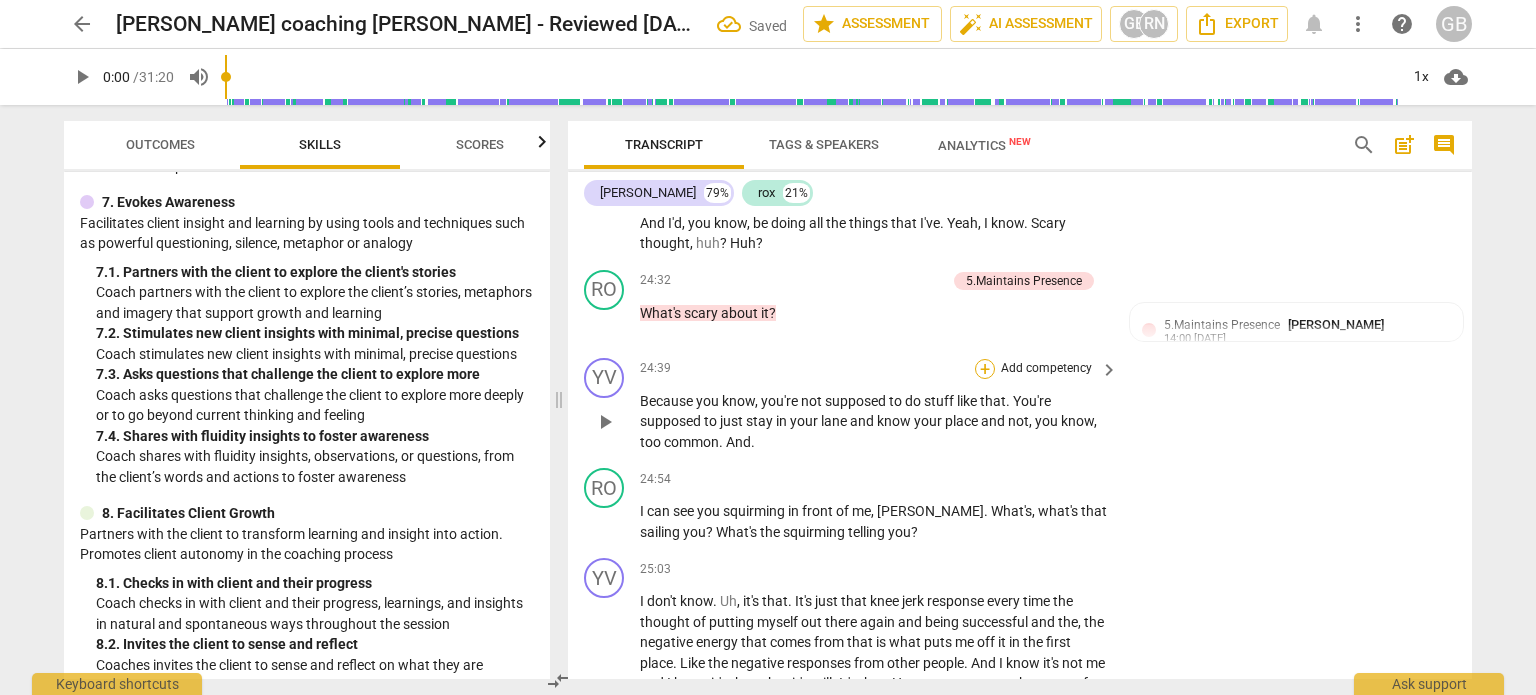 scroll, scrollTop: 11312, scrollLeft: 0, axis: vertical 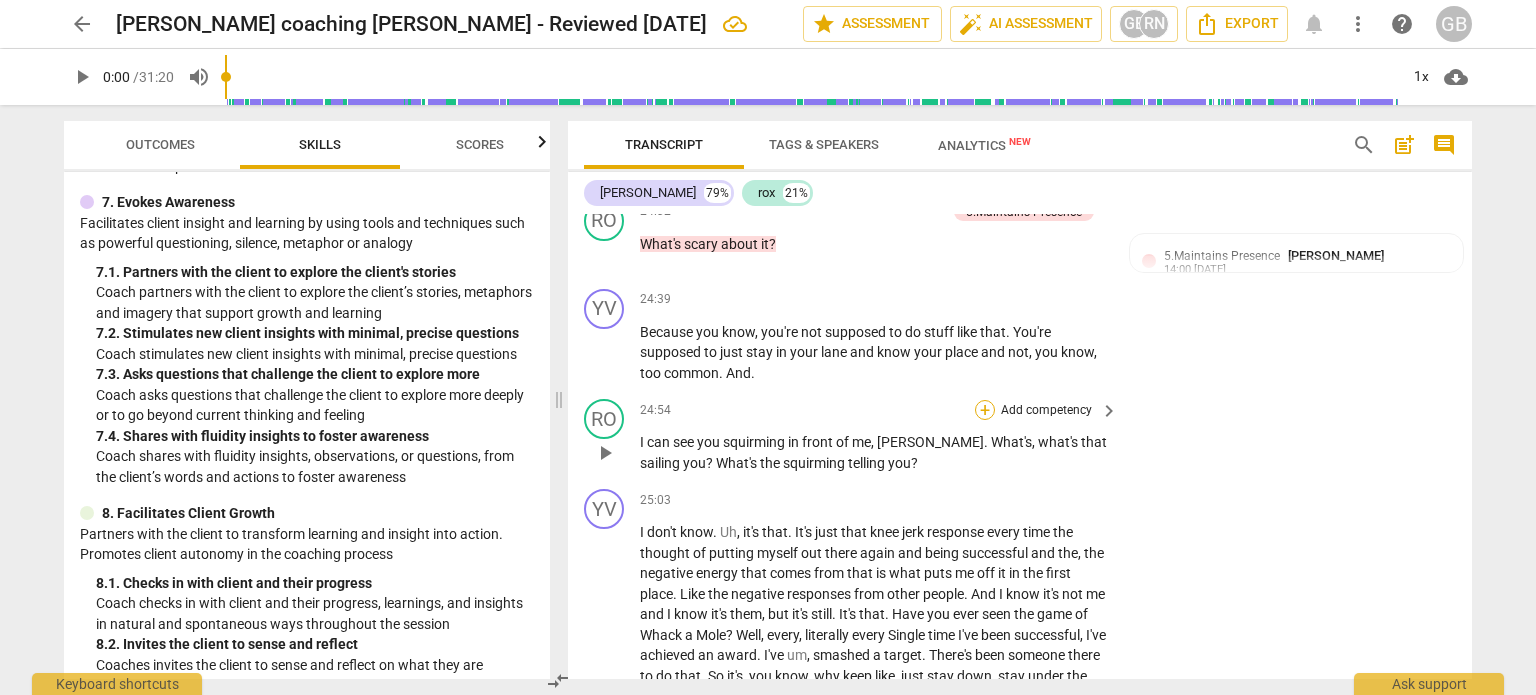 click on "+" at bounding box center (985, 410) 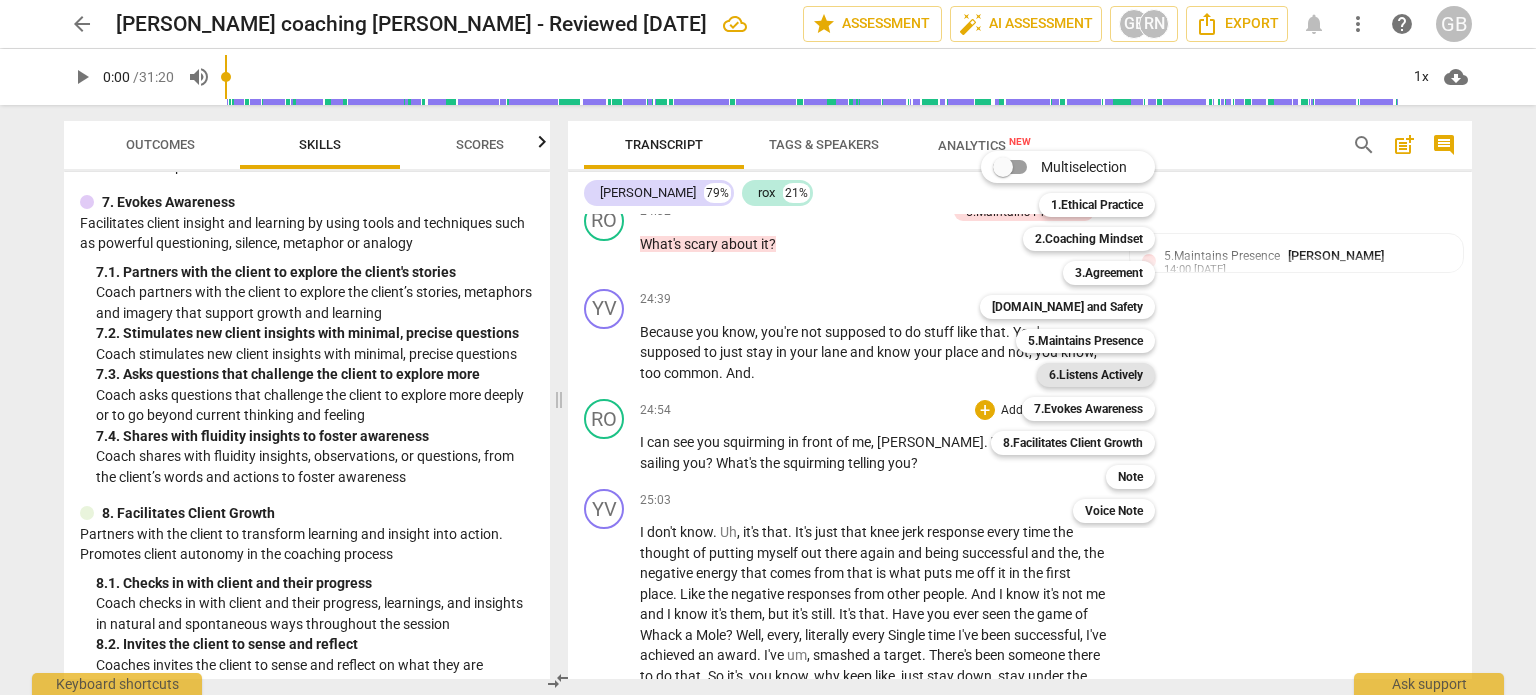 click on "6.Listens Actively" at bounding box center [1096, 375] 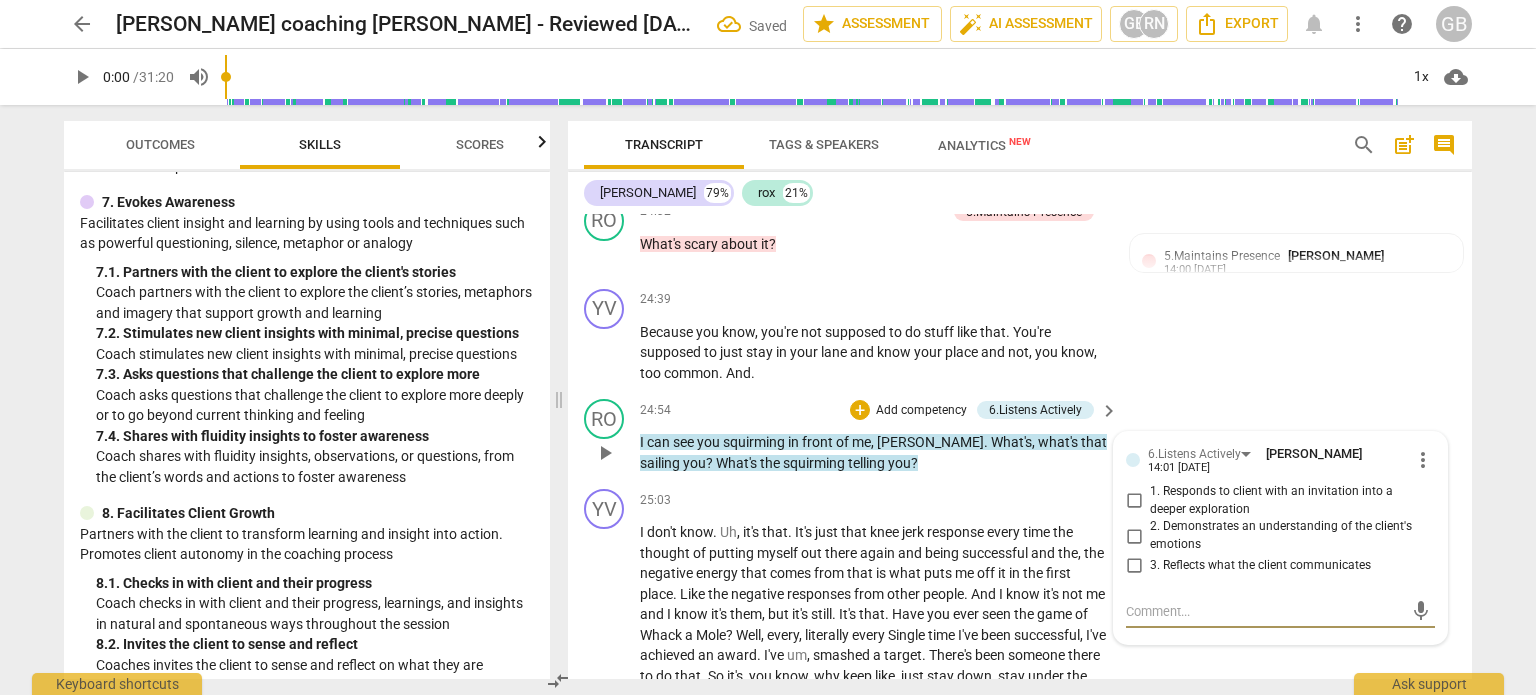click on "2. Demonstrates an understanding of the client's emotions" at bounding box center (1288, 535) 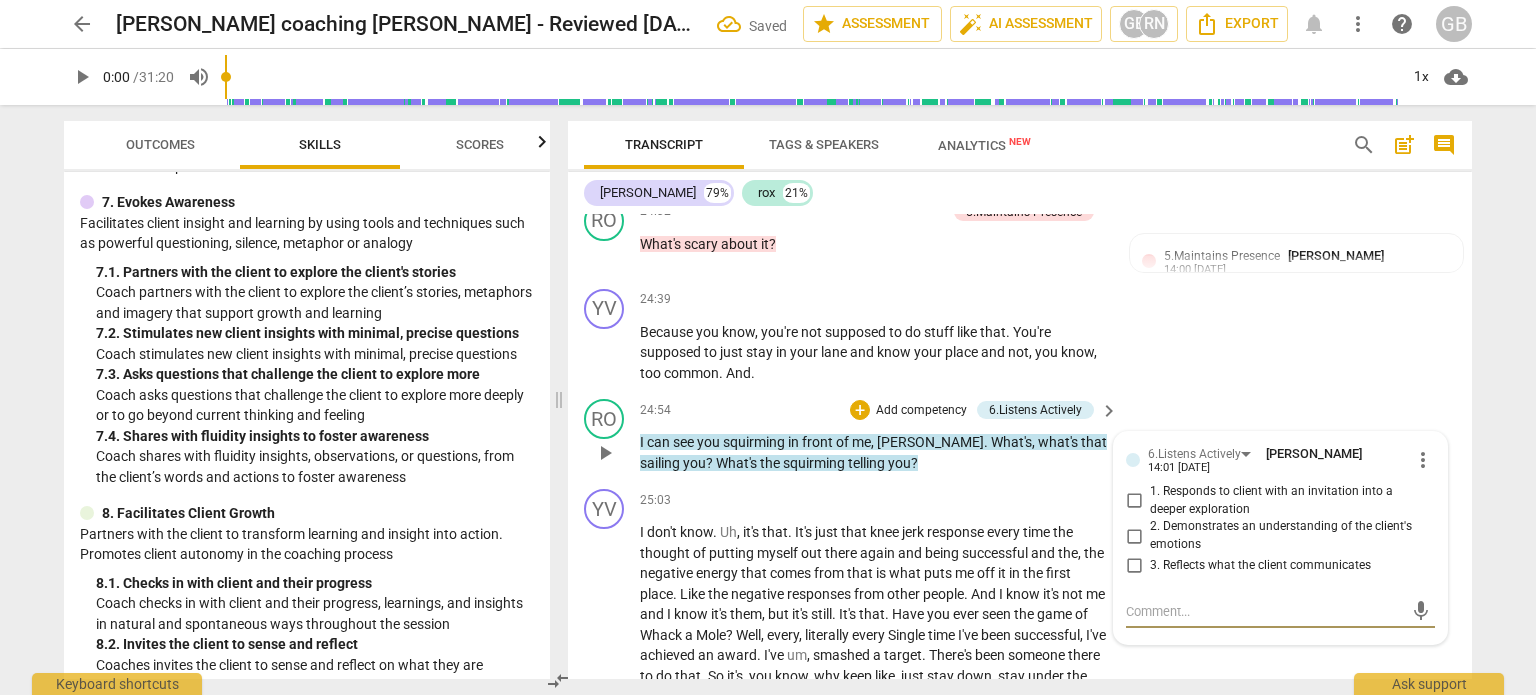 click on "2. Demonstrates an understanding of the client's emotions" at bounding box center [1134, 536] 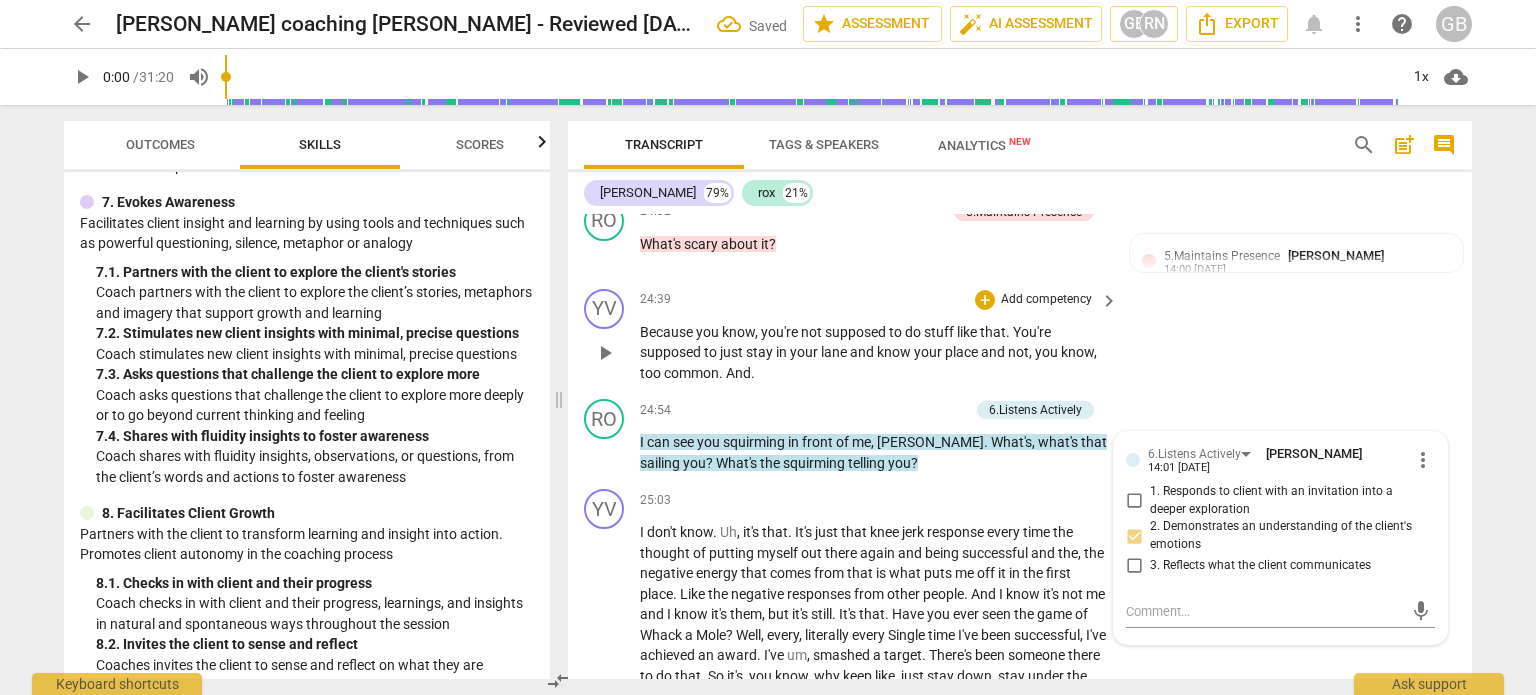 click on "YV play_arrow pause 24:39 + Add competency keyboard_arrow_right Because   you   know ,   you're   not   supposed   to   do   stuff   like   that .   You're   supposed   to   just   stay   in   your   lane   and   know   your   place   and   not ,   you   know ,   too   common .   And ." at bounding box center (1020, 336) 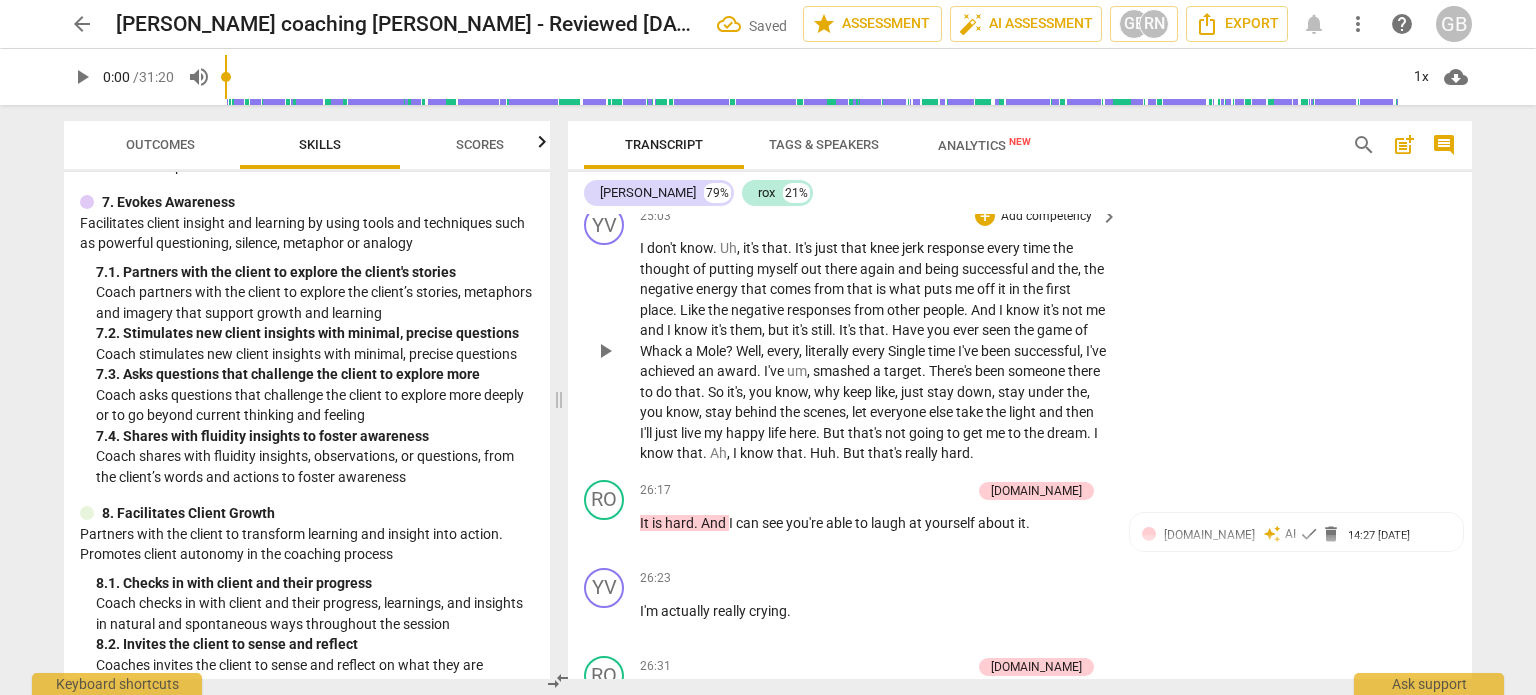 scroll, scrollTop: 11612, scrollLeft: 0, axis: vertical 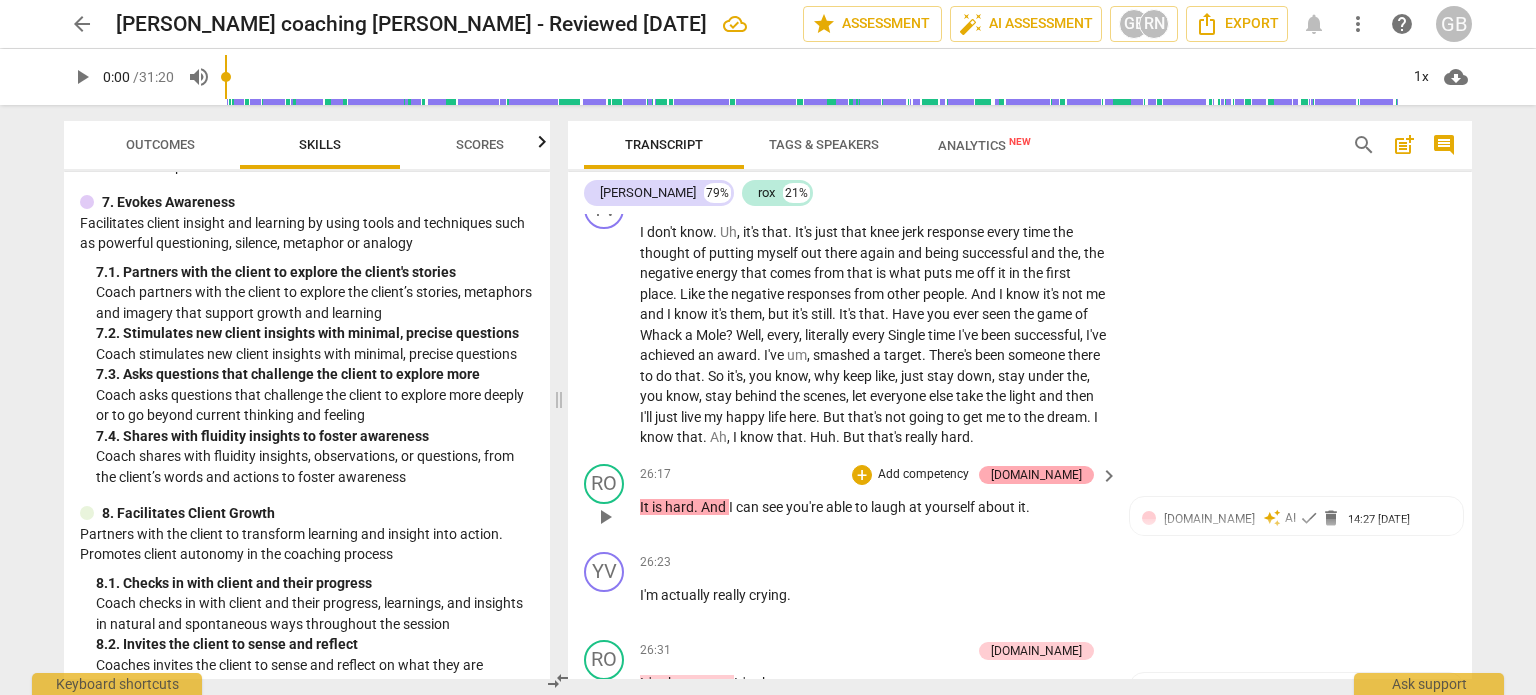 click on "4.Trust" at bounding box center (1036, 475) 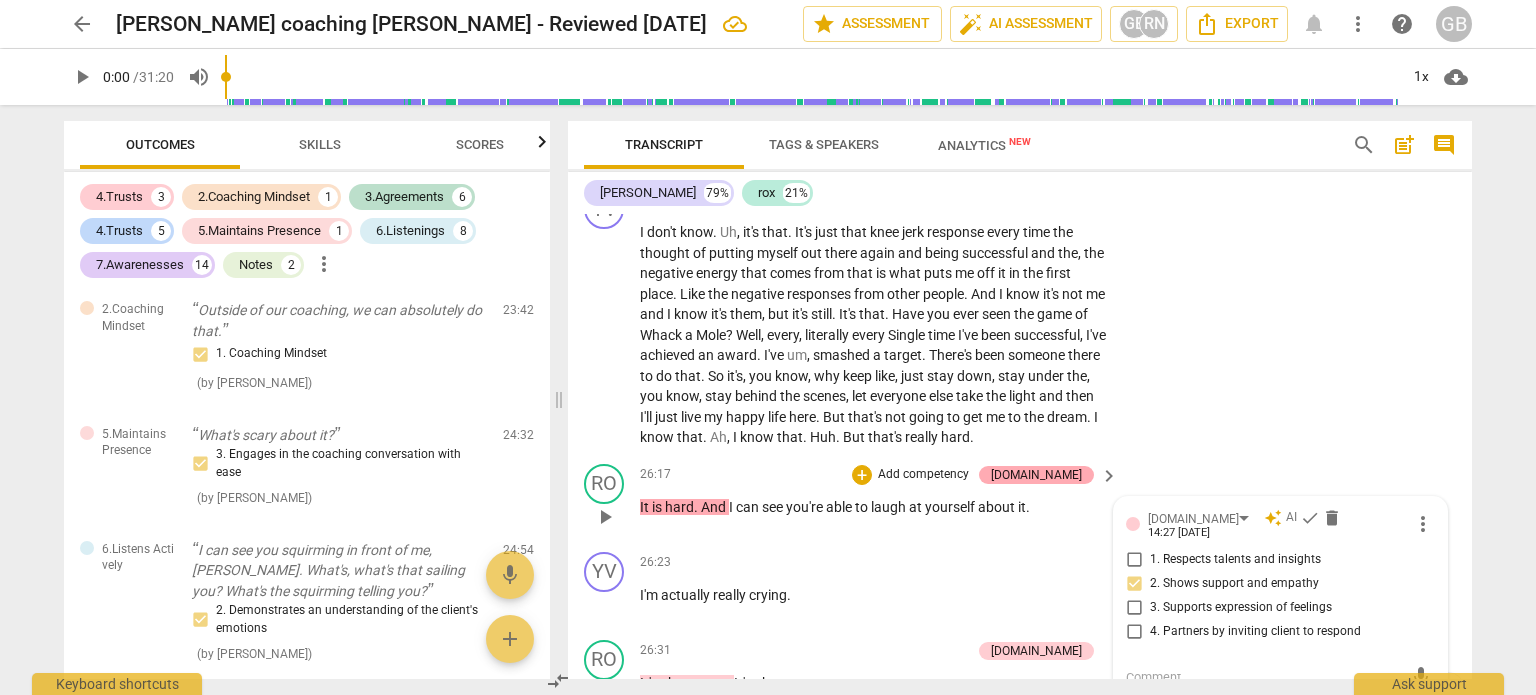 scroll, scrollTop: 5995, scrollLeft: 0, axis: vertical 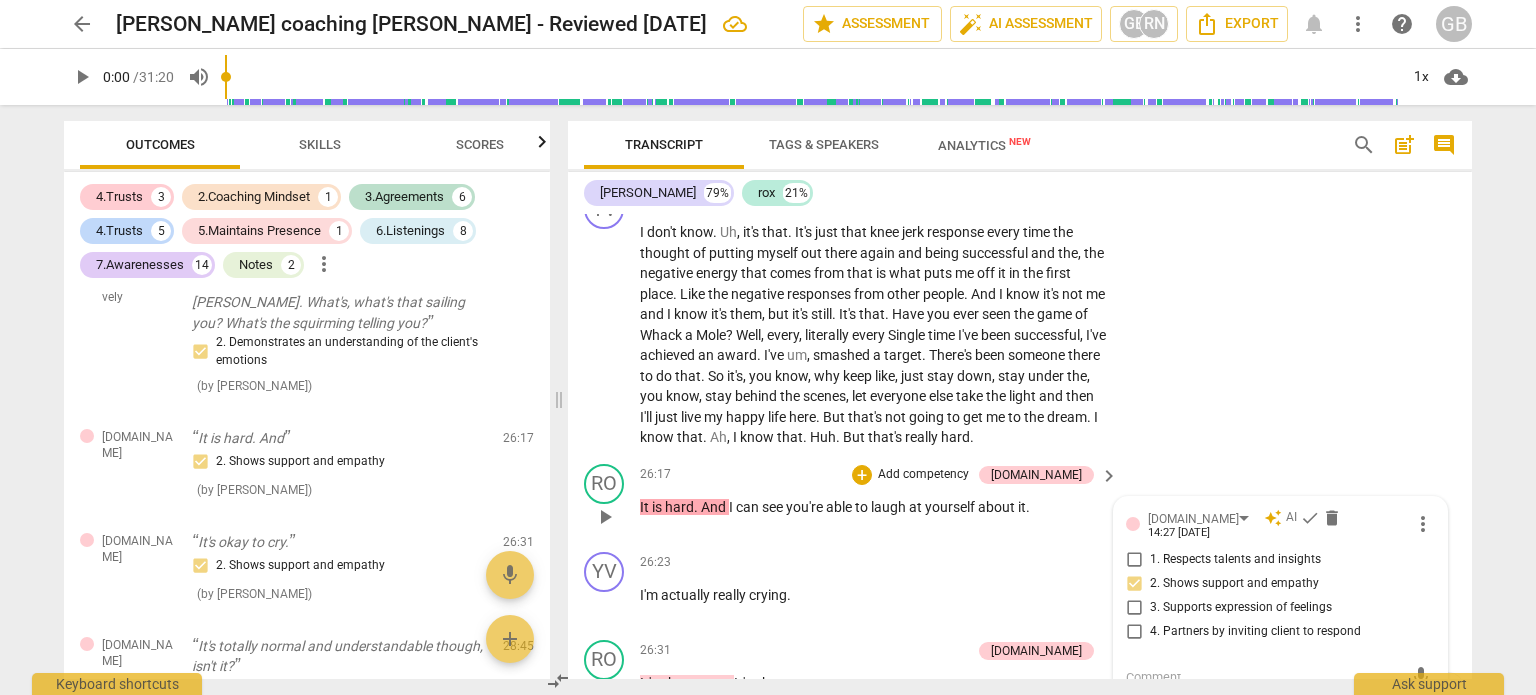 click on "2. Shows support and empathy" at bounding box center (1134, 584) 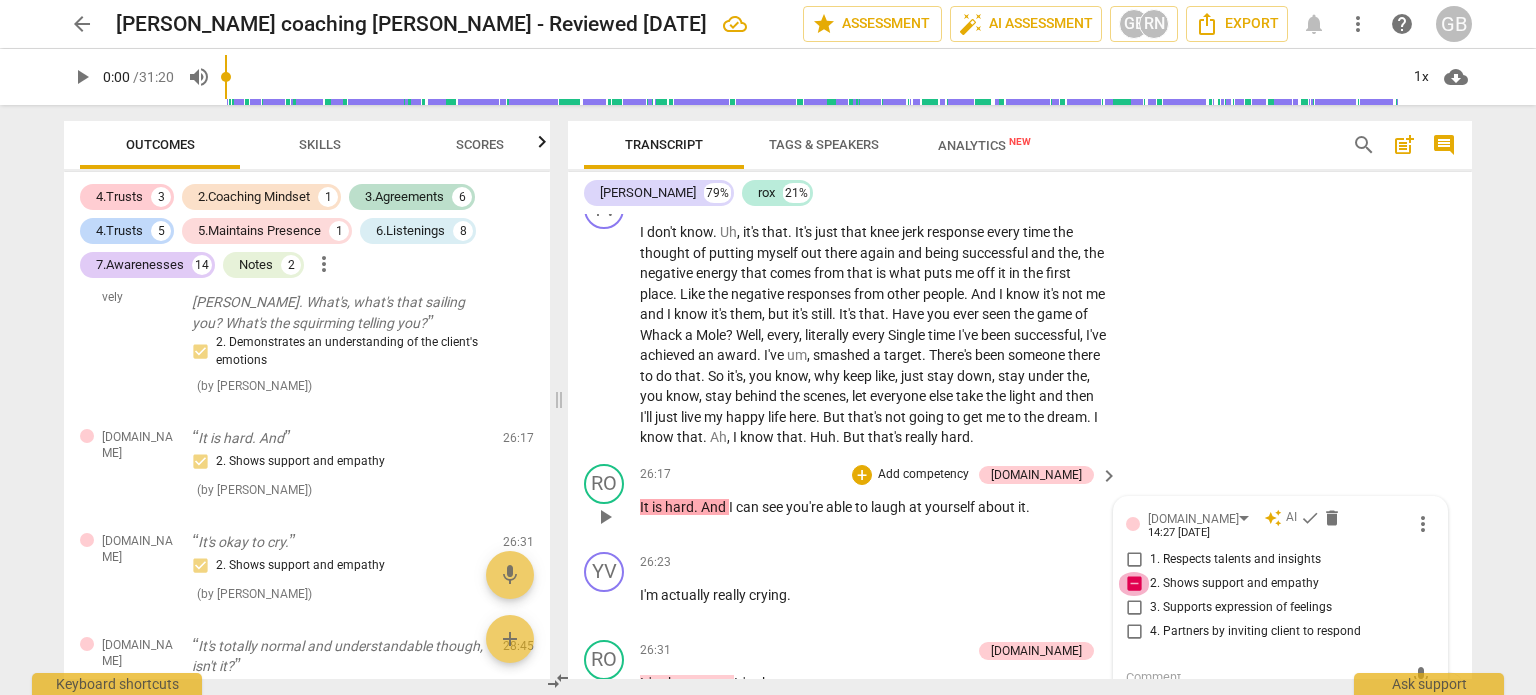 click on "2. Shows support and empathy" at bounding box center (1134, 584) 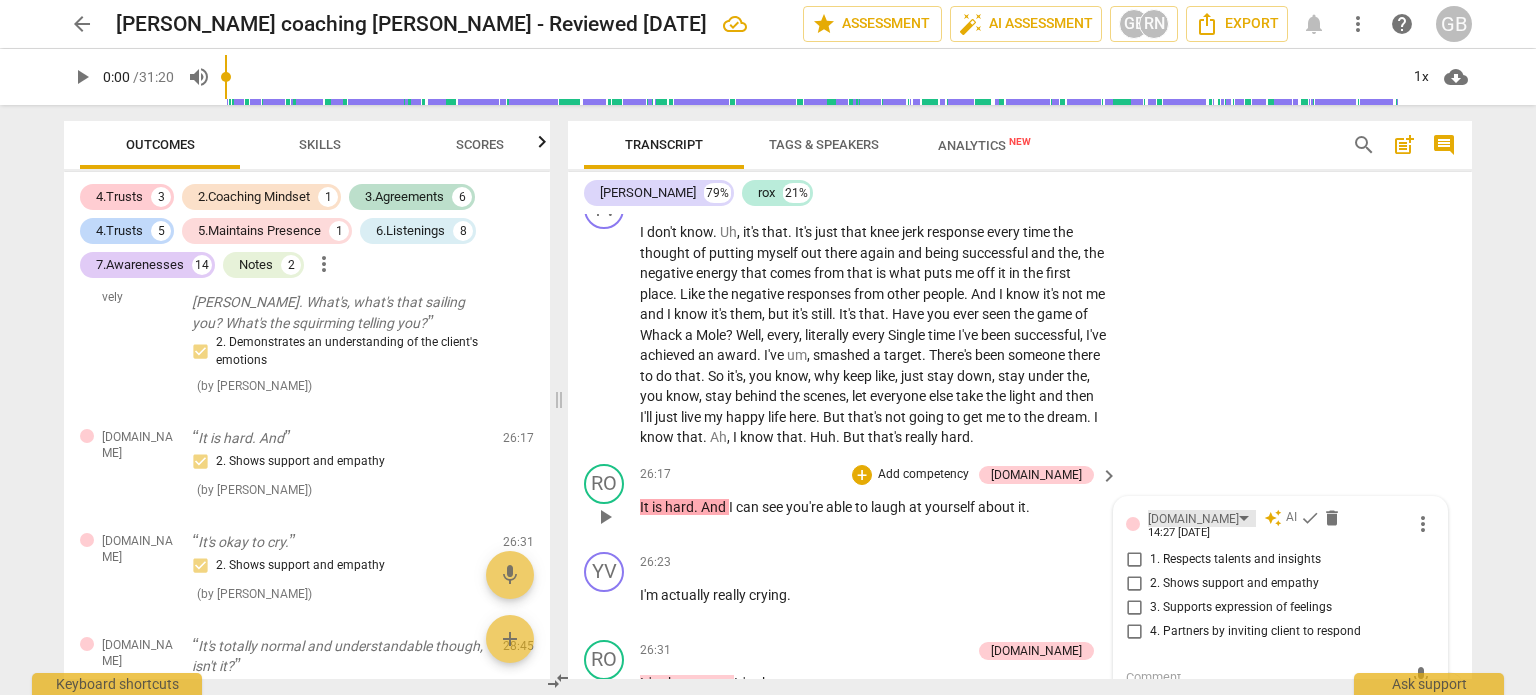 click on "4.Trust" at bounding box center [1193, 519] 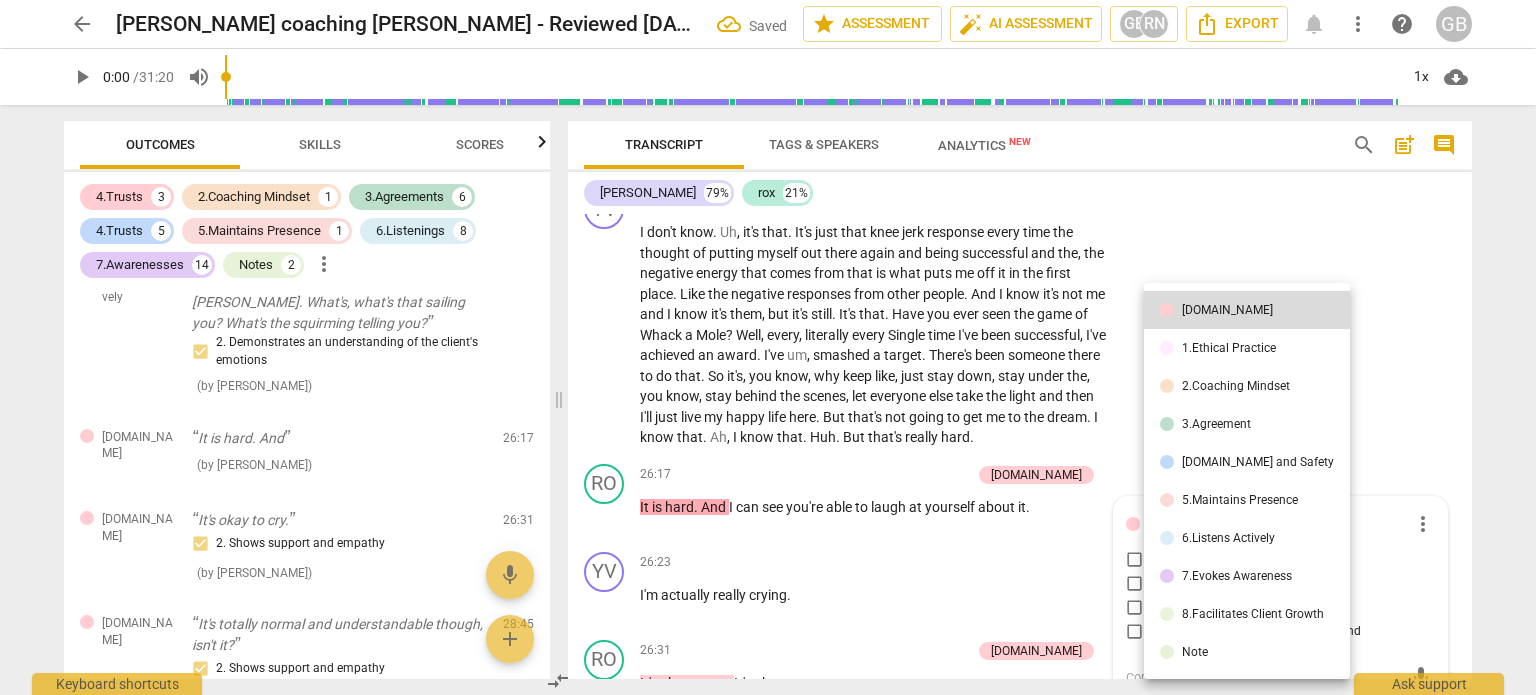 click at bounding box center (768, 347) 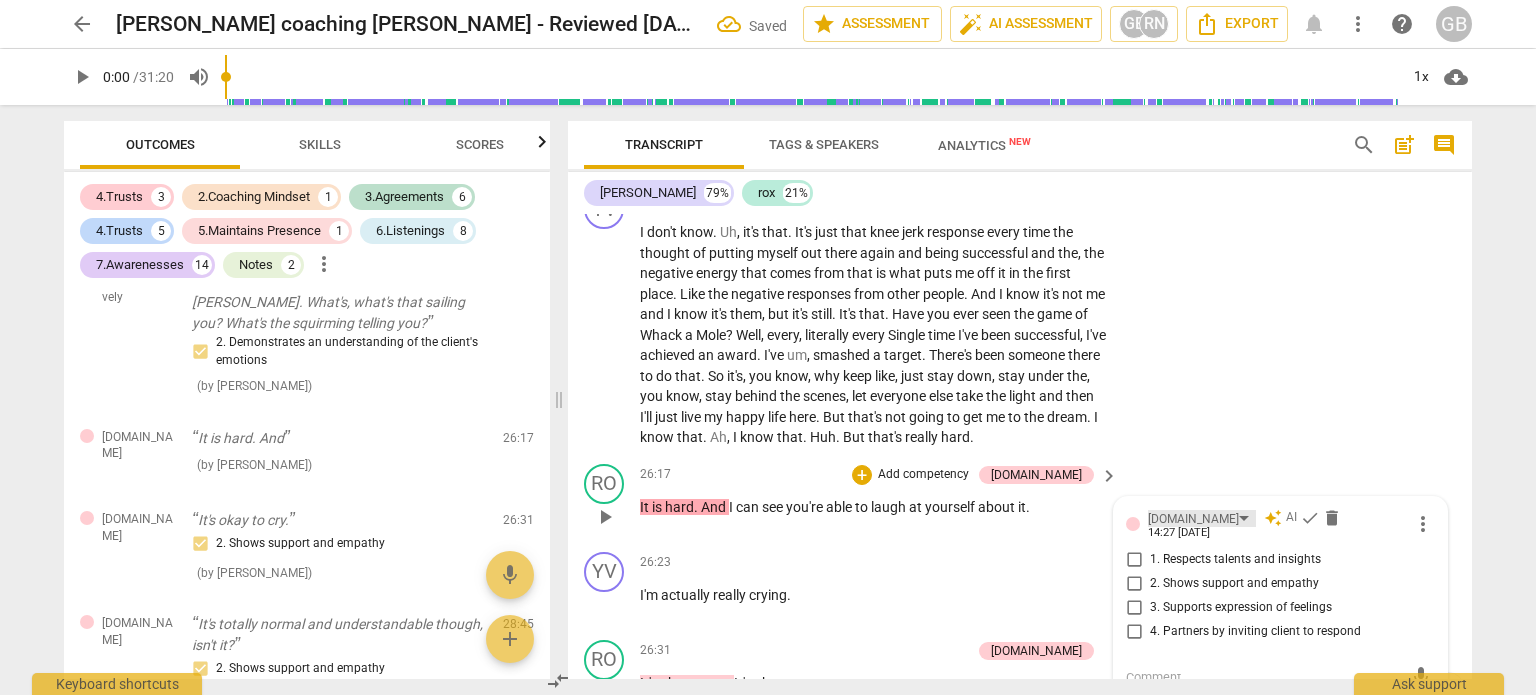 click on "4.Trust" at bounding box center (1202, 518) 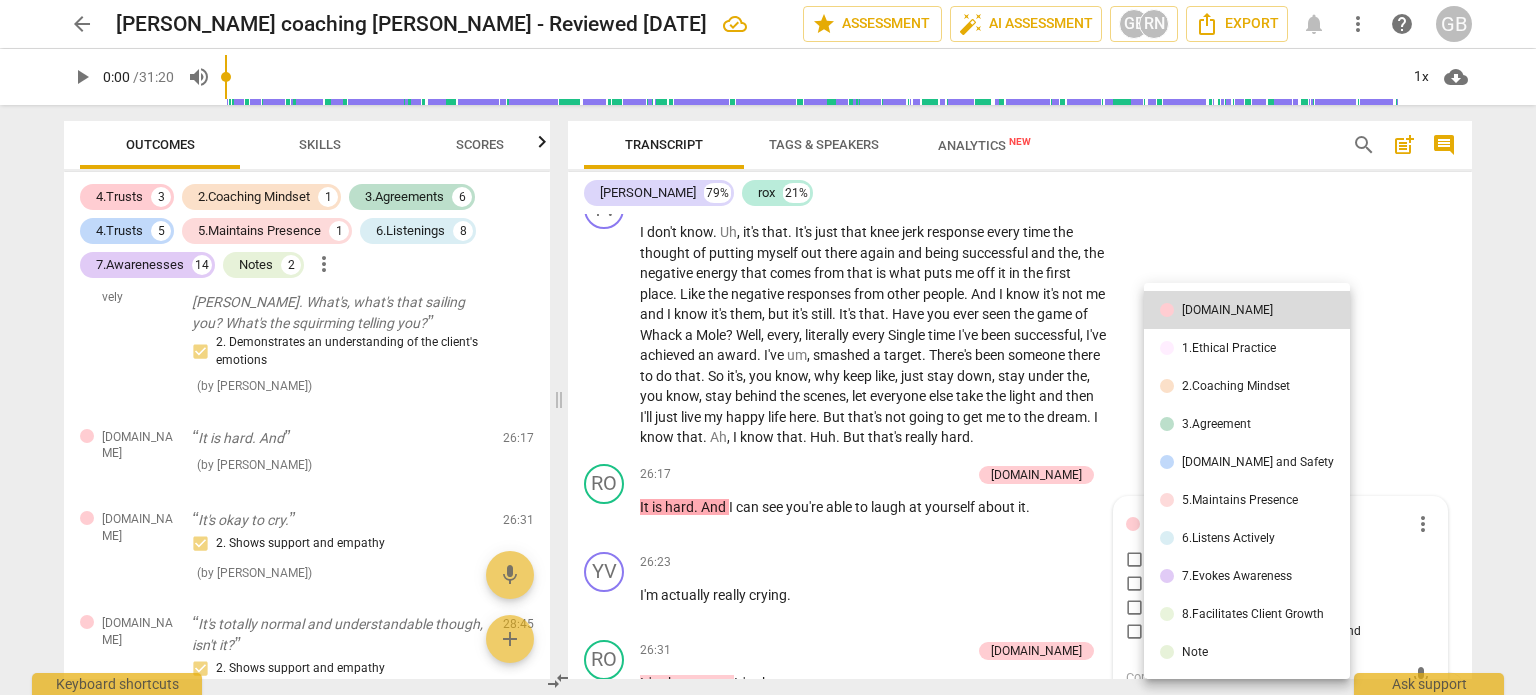 click on "[DOMAIN_NAME] and Safety" at bounding box center [1258, 462] 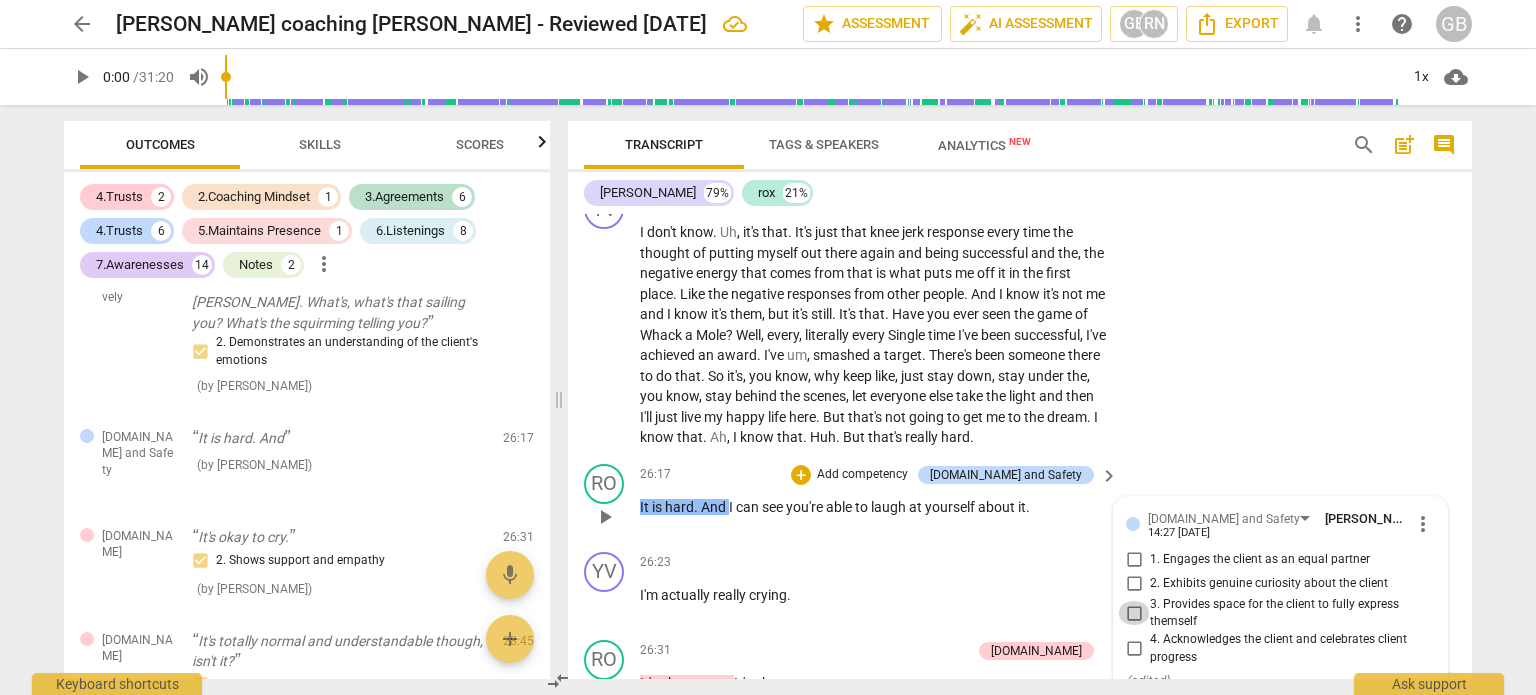 click on "3. Provides space for the client to fully express themself" at bounding box center (1134, 613) 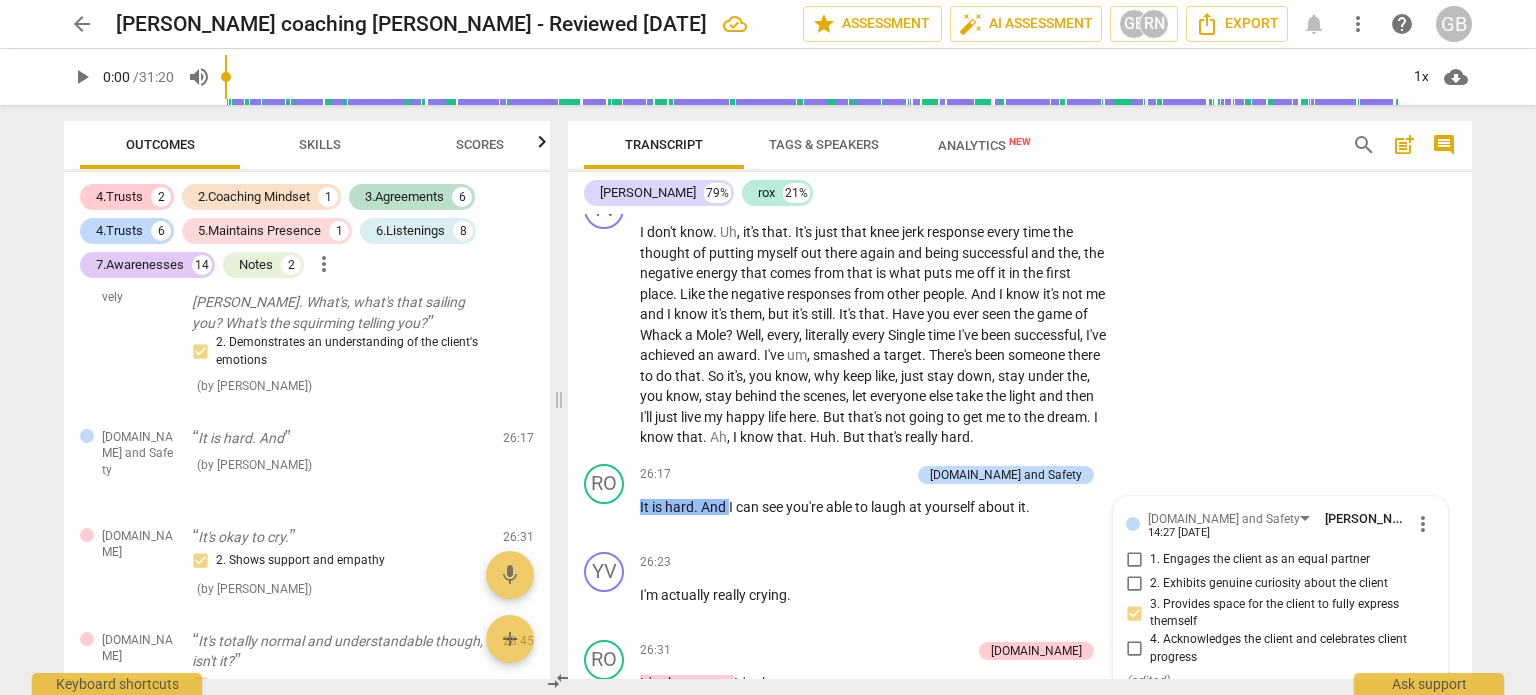 click on "Skills" at bounding box center [320, 144] 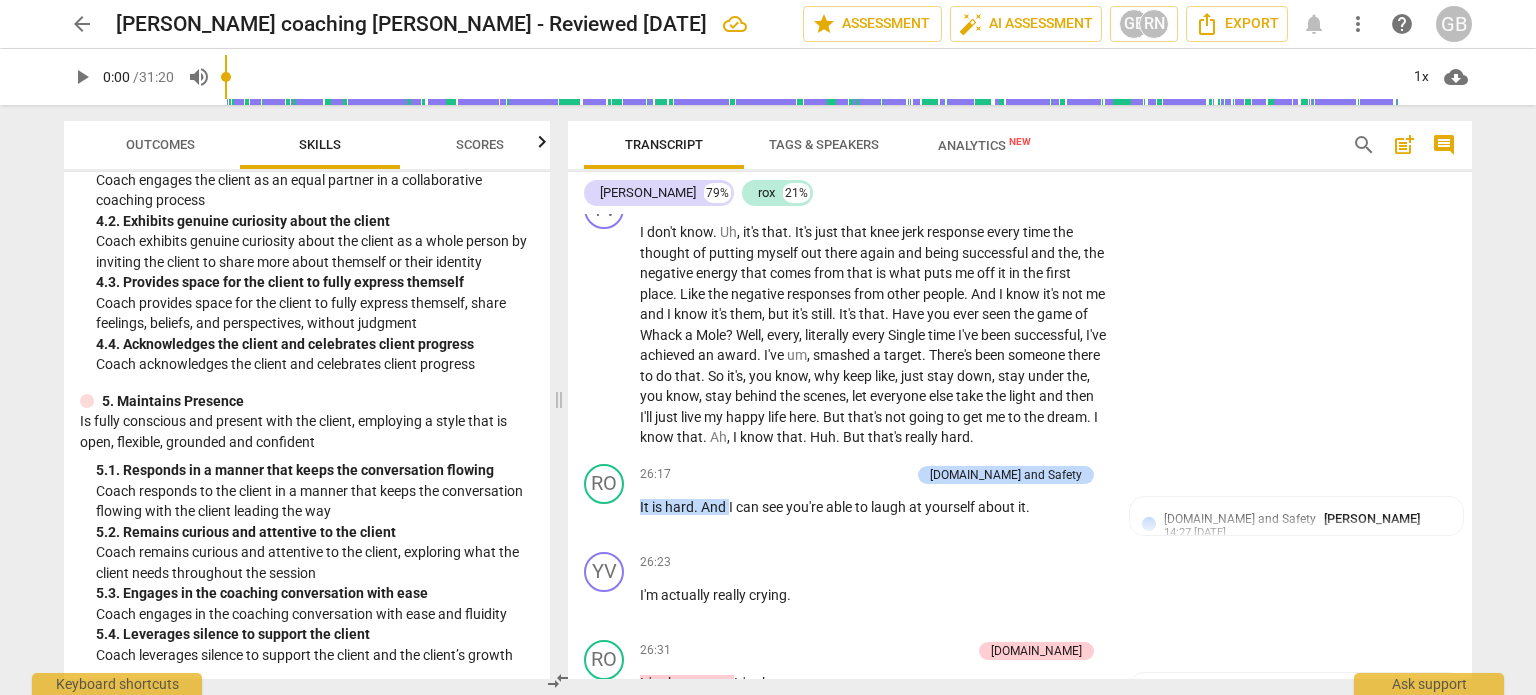 scroll, scrollTop: 600, scrollLeft: 0, axis: vertical 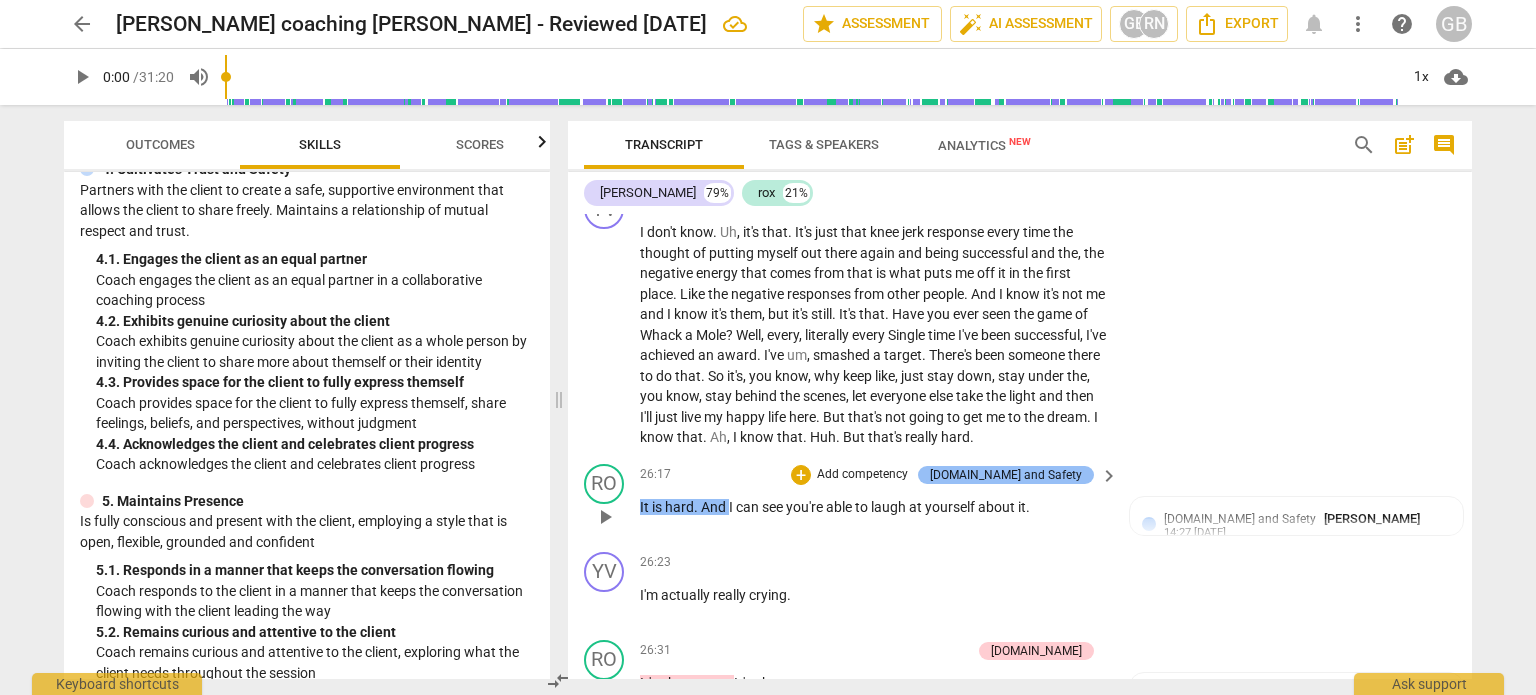 click on "[DOMAIN_NAME] and Safety" at bounding box center [1006, 475] 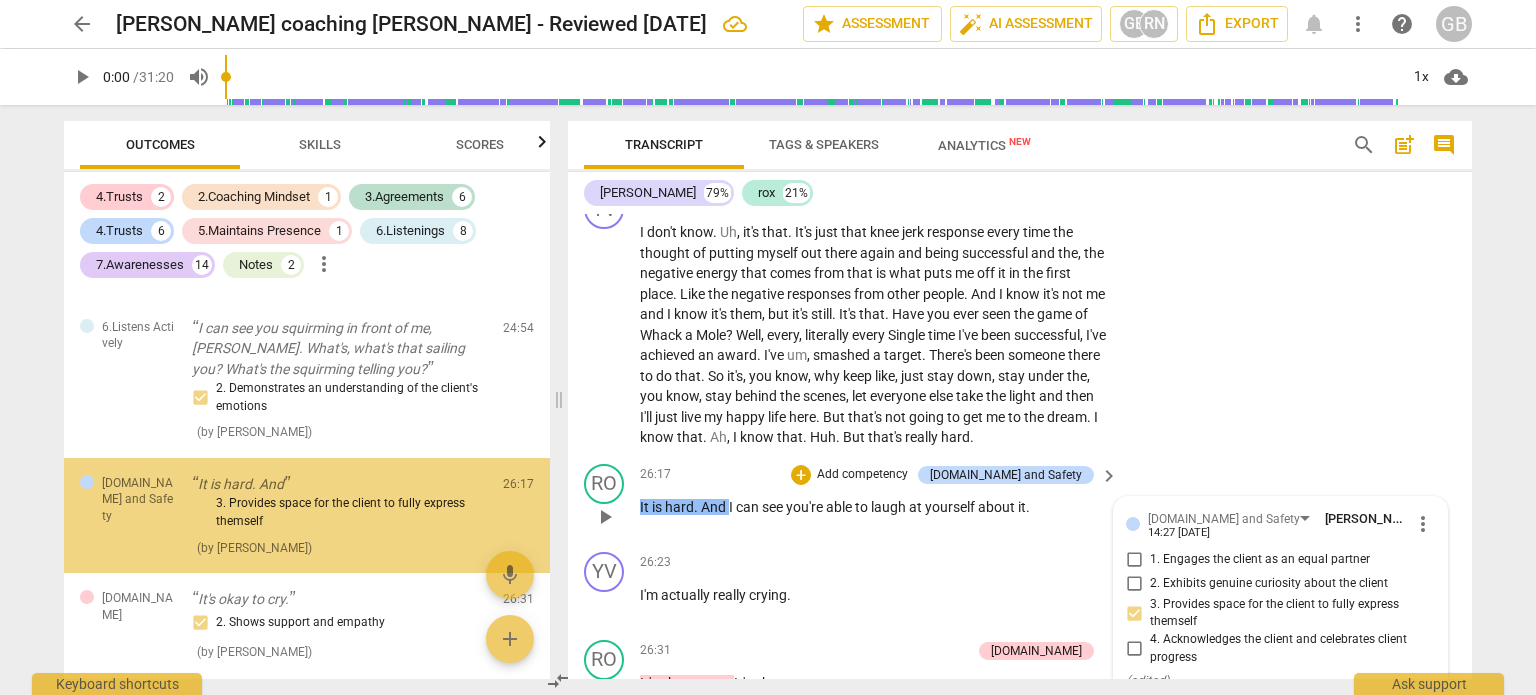 scroll, scrollTop: 6000, scrollLeft: 0, axis: vertical 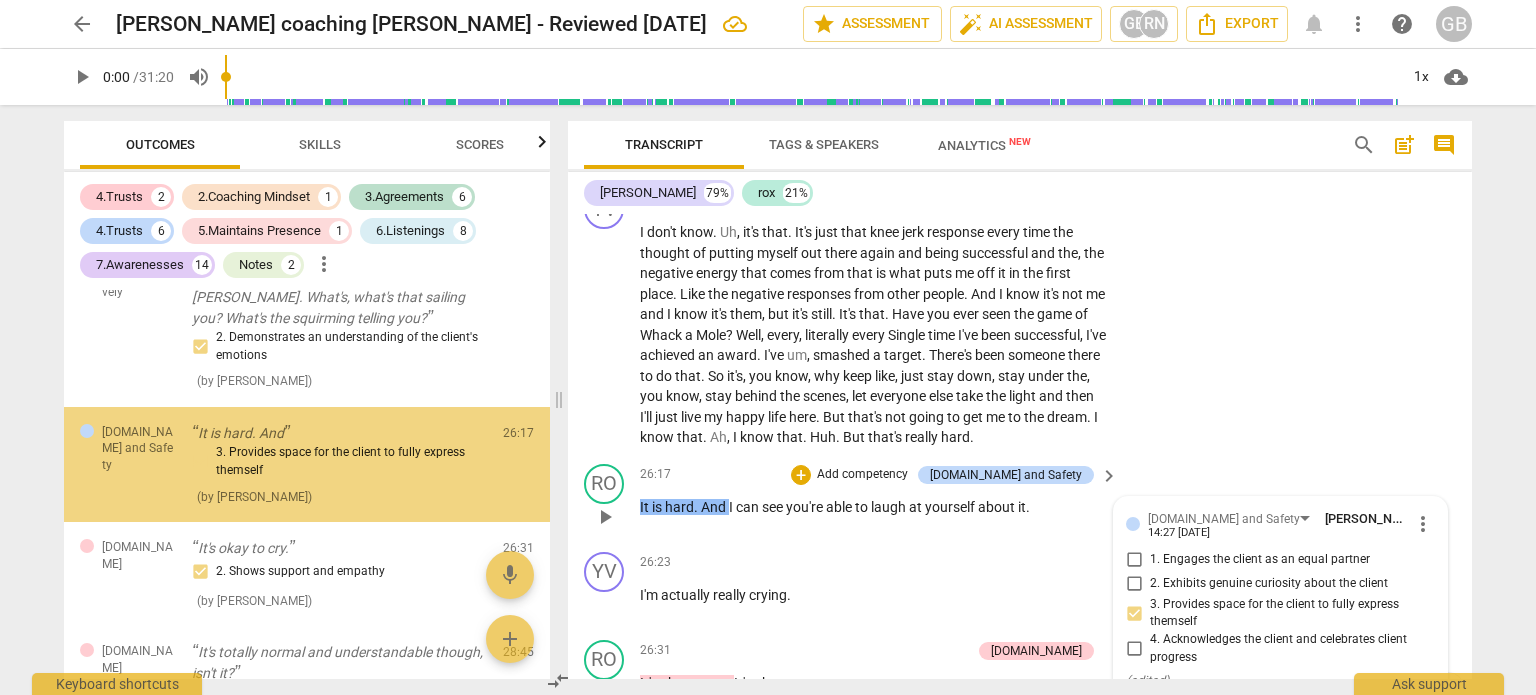 click on "4. Acknowledges the client and celebrates client progress" at bounding box center [1134, 649] 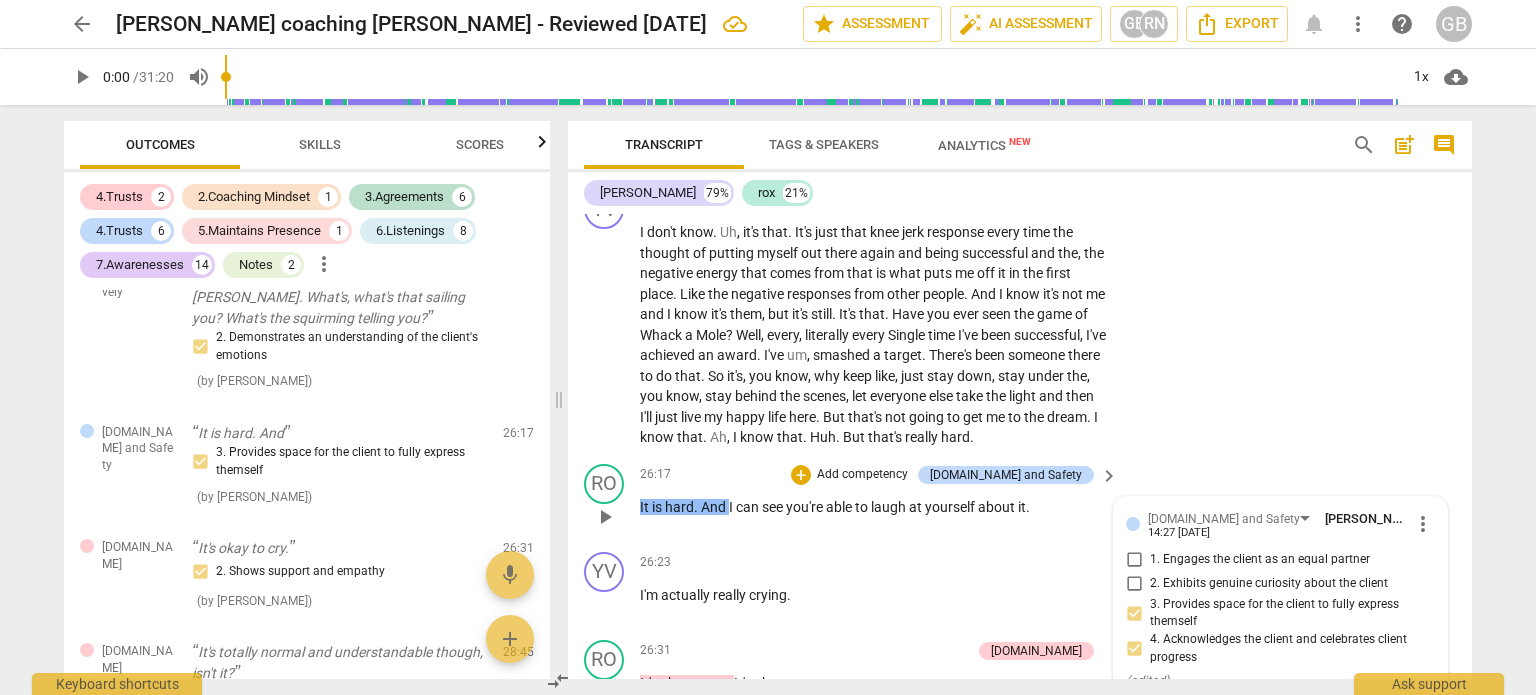 click on "3. Provides space for the client to fully express themself" at bounding box center (1134, 613) 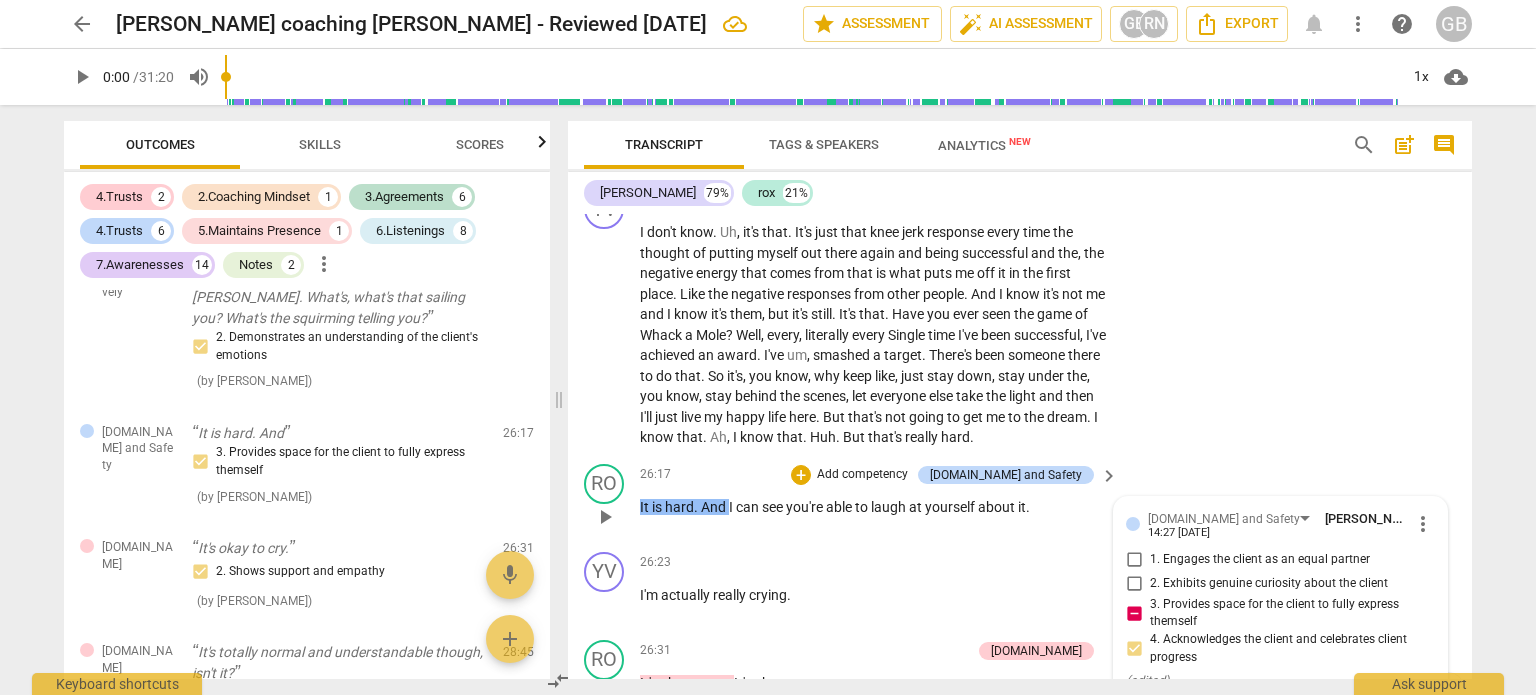 drag, startPoint x: 1135, startPoint y: 559, endPoint x: 1148, endPoint y: 559, distance: 13 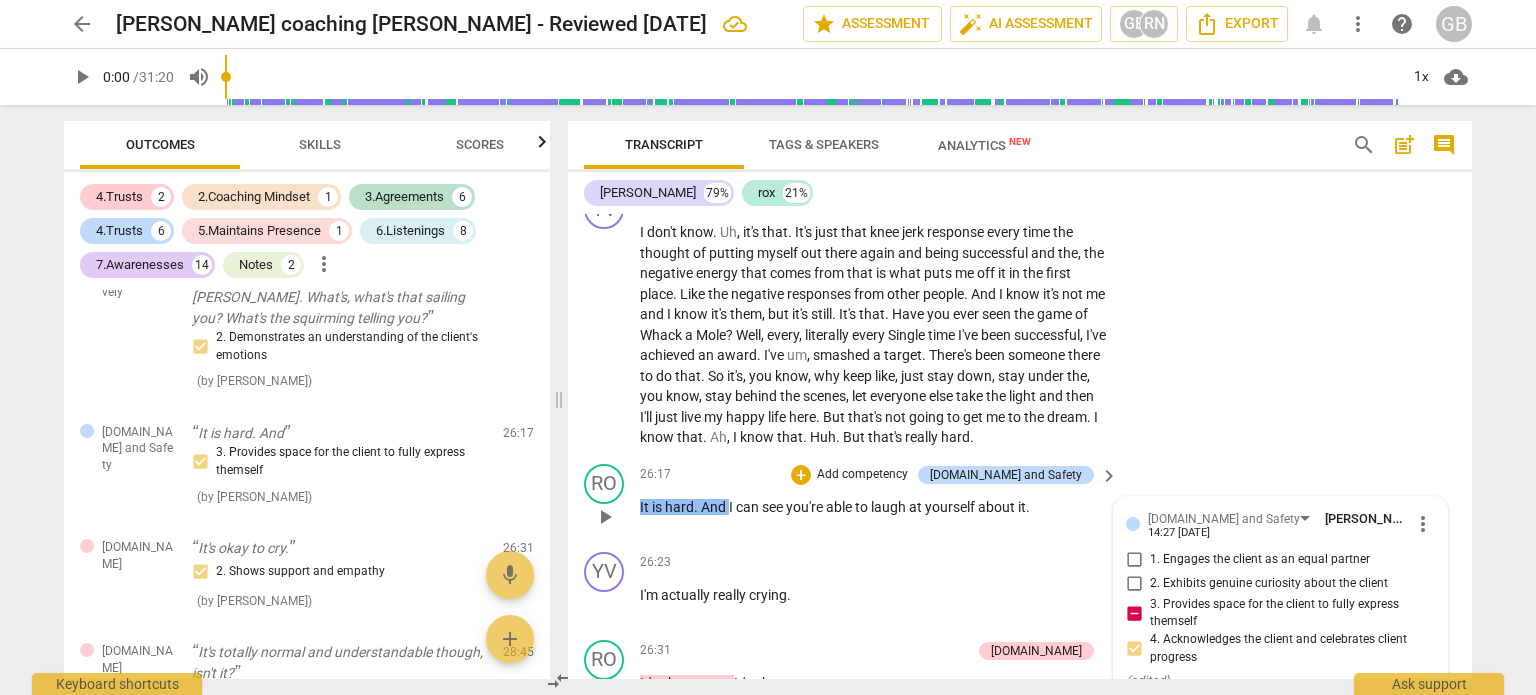 click on "3. Provides space for the client to fully express themself" at bounding box center [1134, 613] 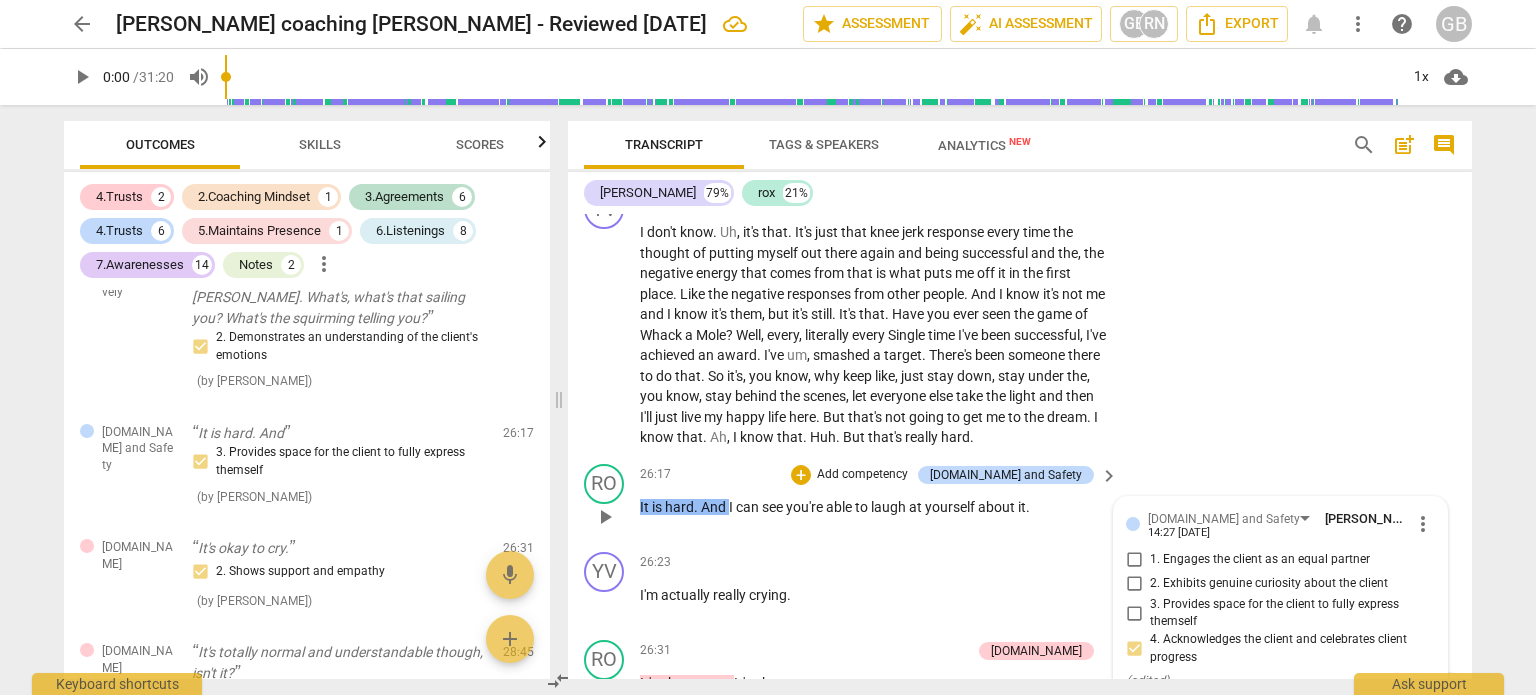 click on "RO play_arrow pause 26:17 + Add competency 4.Trust and Safety keyboard_arrow_right It   is   hard .   And   I   can   see   you're   able   to   laugh   at   yourself   about   it . 4.Trust and Safety Ghaya Barwani 14:27 06-14-2025 more_vert 1. Engages the client as an equal partner  2. Exhibits genuine curiosity about the client 3. Provides space for the client to fully express themself 4. Acknowledges the client and celebrates client progress  ( edited ) mic" at bounding box center (1020, 500) 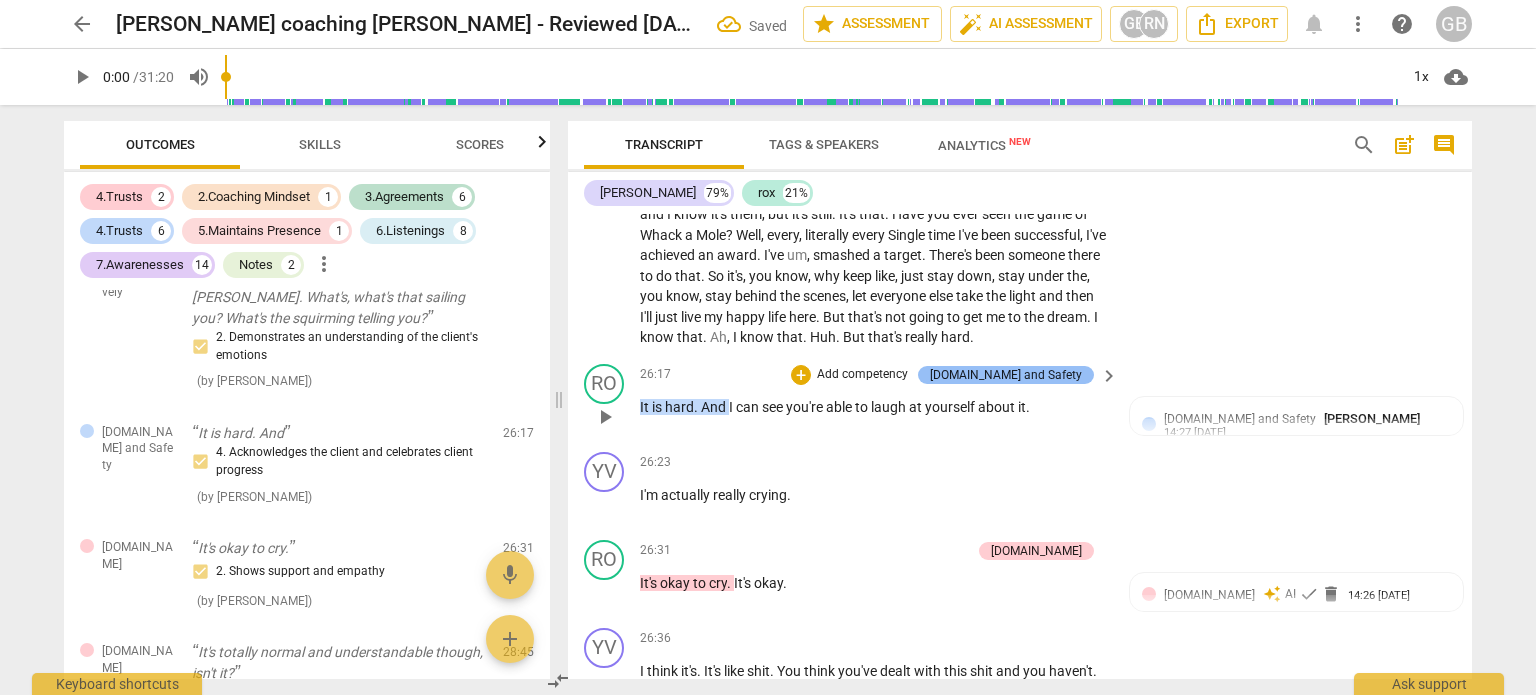 scroll, scrollTop: 11812, scrollLeft: 0, axis: vertical 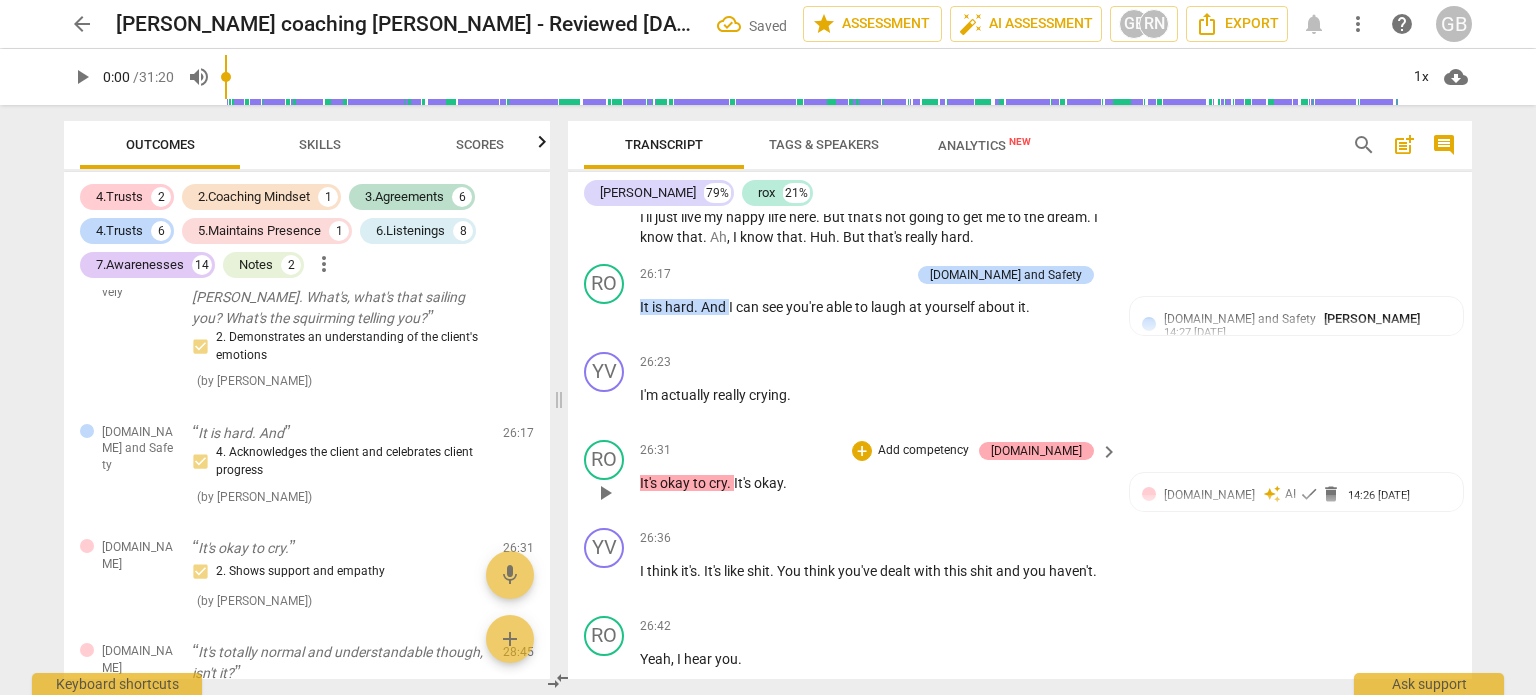 click on "4.Trust" at bounding box center [1036, 451] 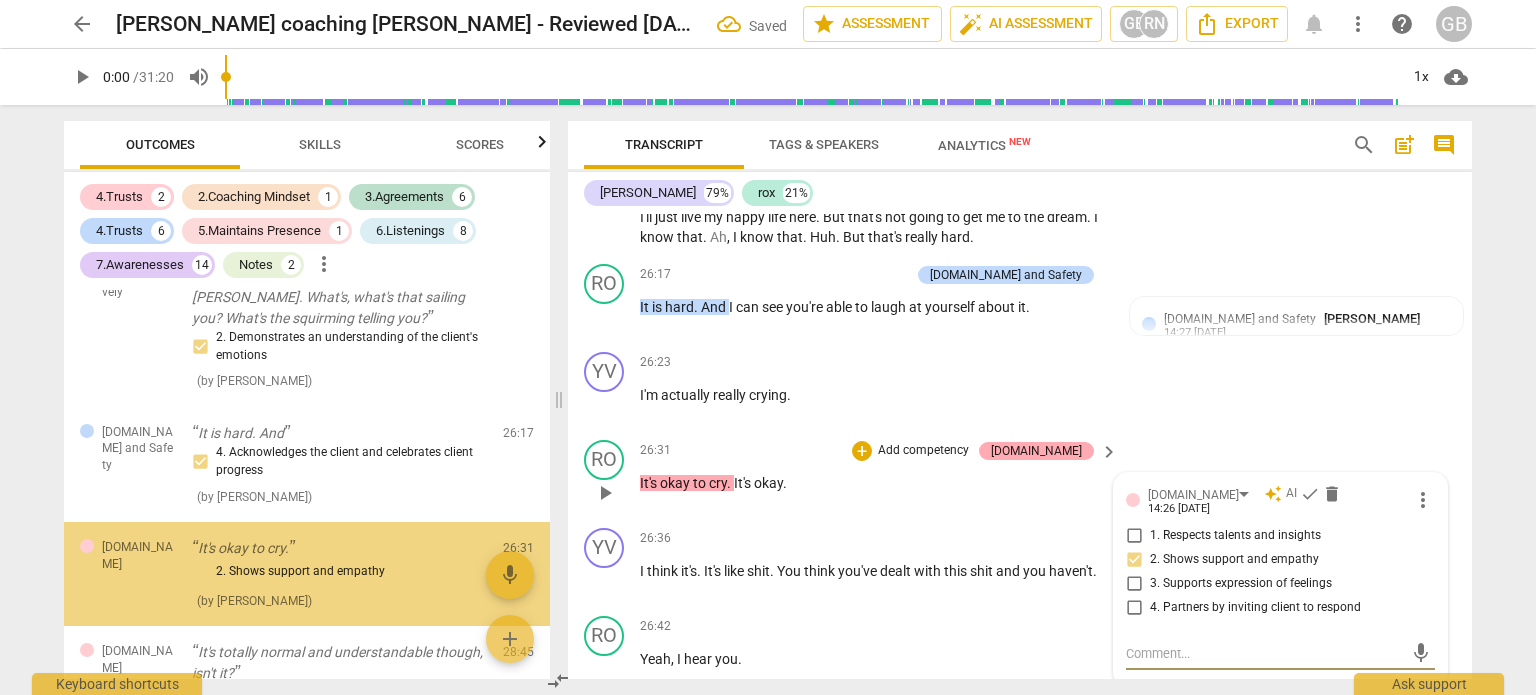 scroll, scrollTop: 6109, scrollLeft: 0, axis: vertical 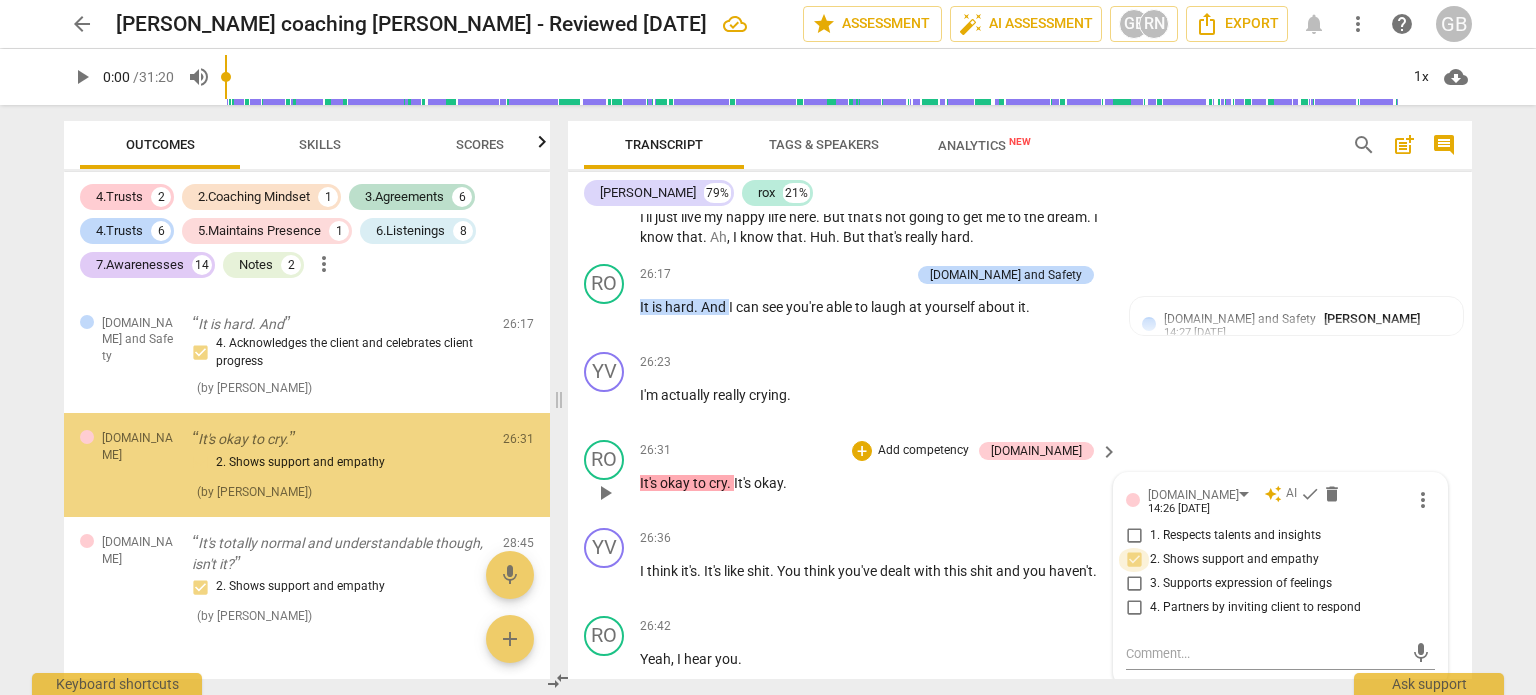 click on "2. Shows support and empathy" at bounding box center (1134, 560) 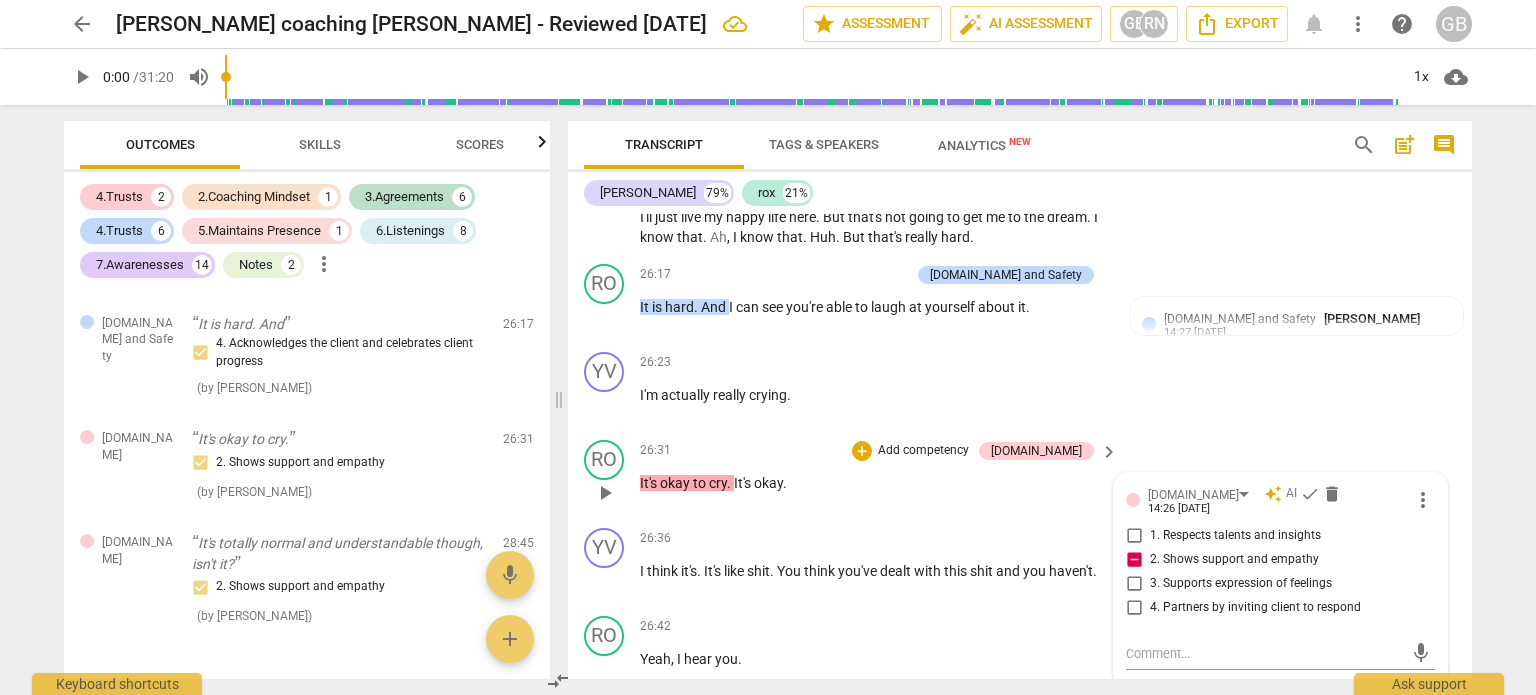 click on "2. Shows support and empathy" at bounding box center (1134, 560) 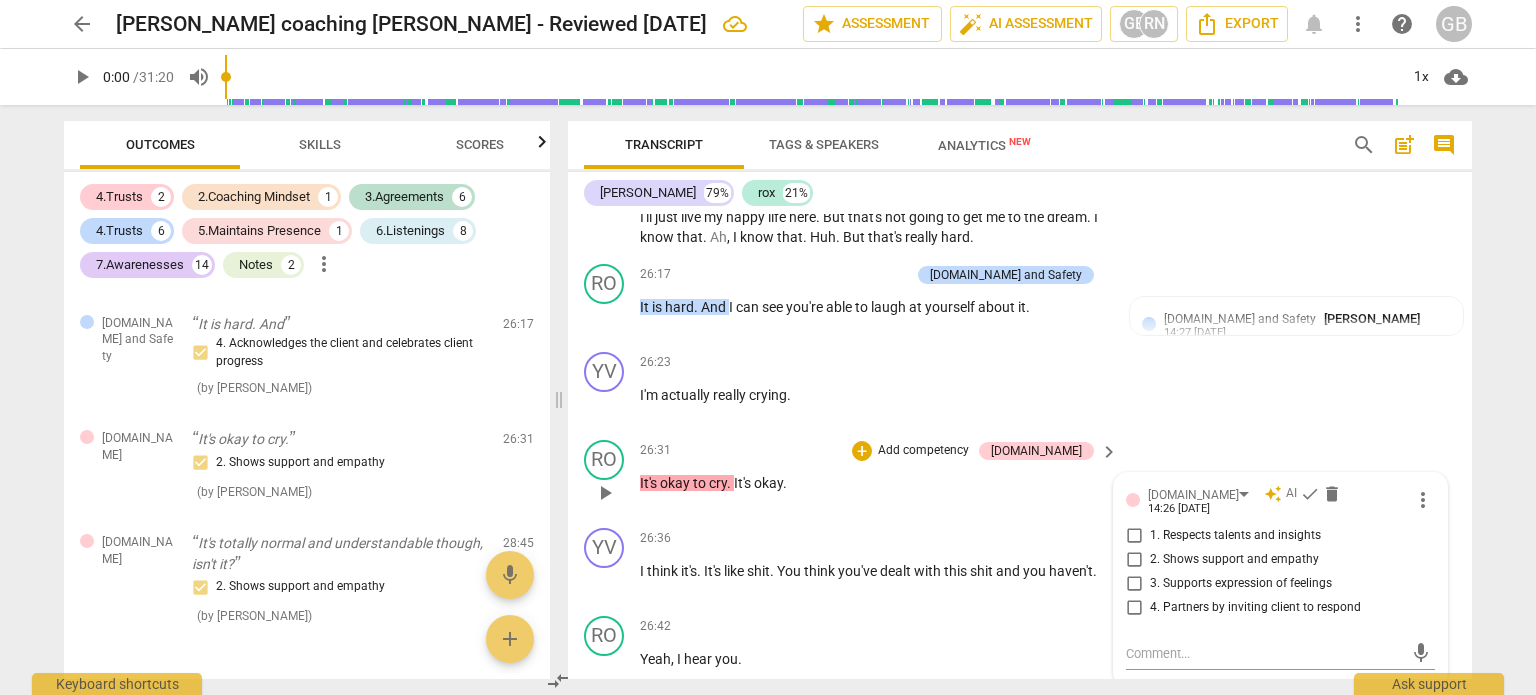 click on "3. Supports expression of feelings" at bounding box center (1134, 584) 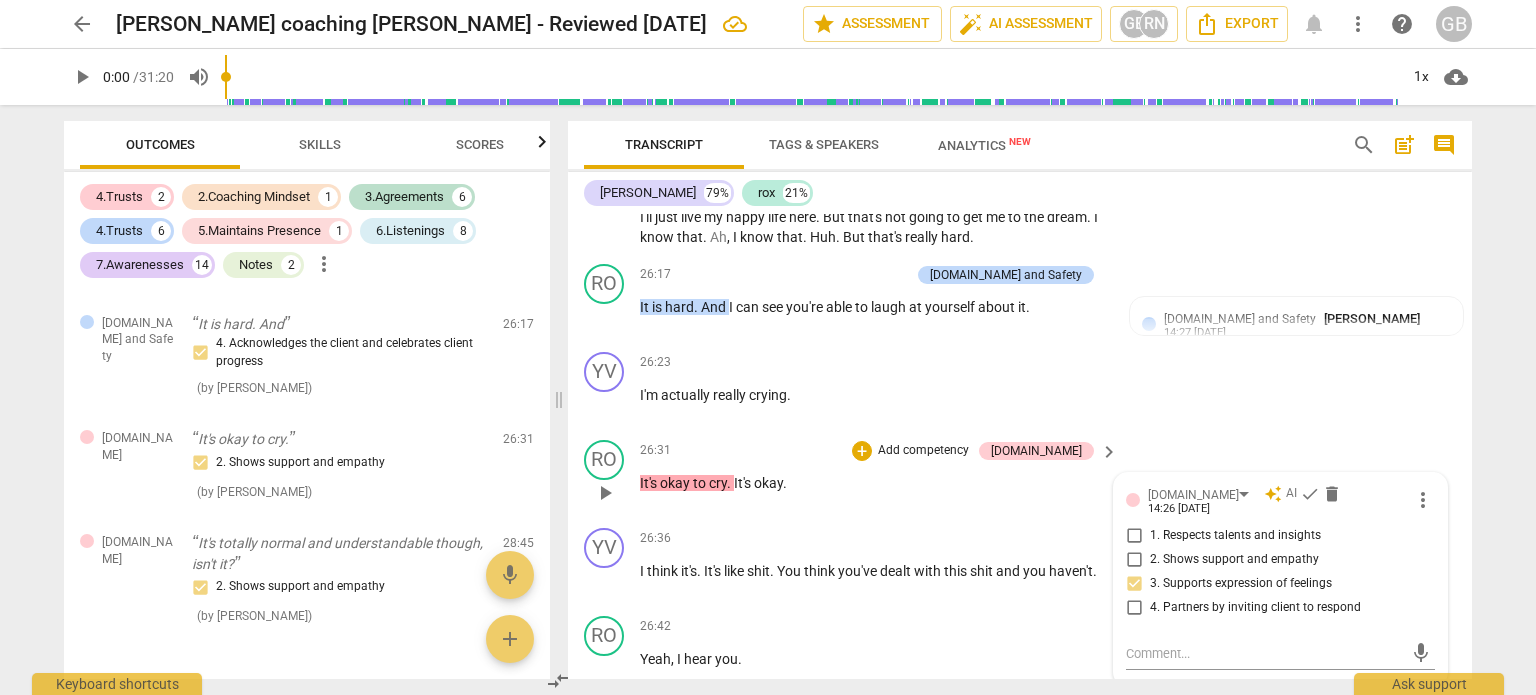 click on "RO play_arrow pause 26:31 + Add competency 4.Trust keyboard_arrow_right It's   okay   to   cry .   It's   okay . 4.Trust auto_awesome AI check delete 14:26 06-14-2025 more_vert 1. Respects talents and insights 2. Shows support and empathy 3. Supports expression of feelings 4. Partners by inviting client to respond mic" at bounding box center [1020, 476] 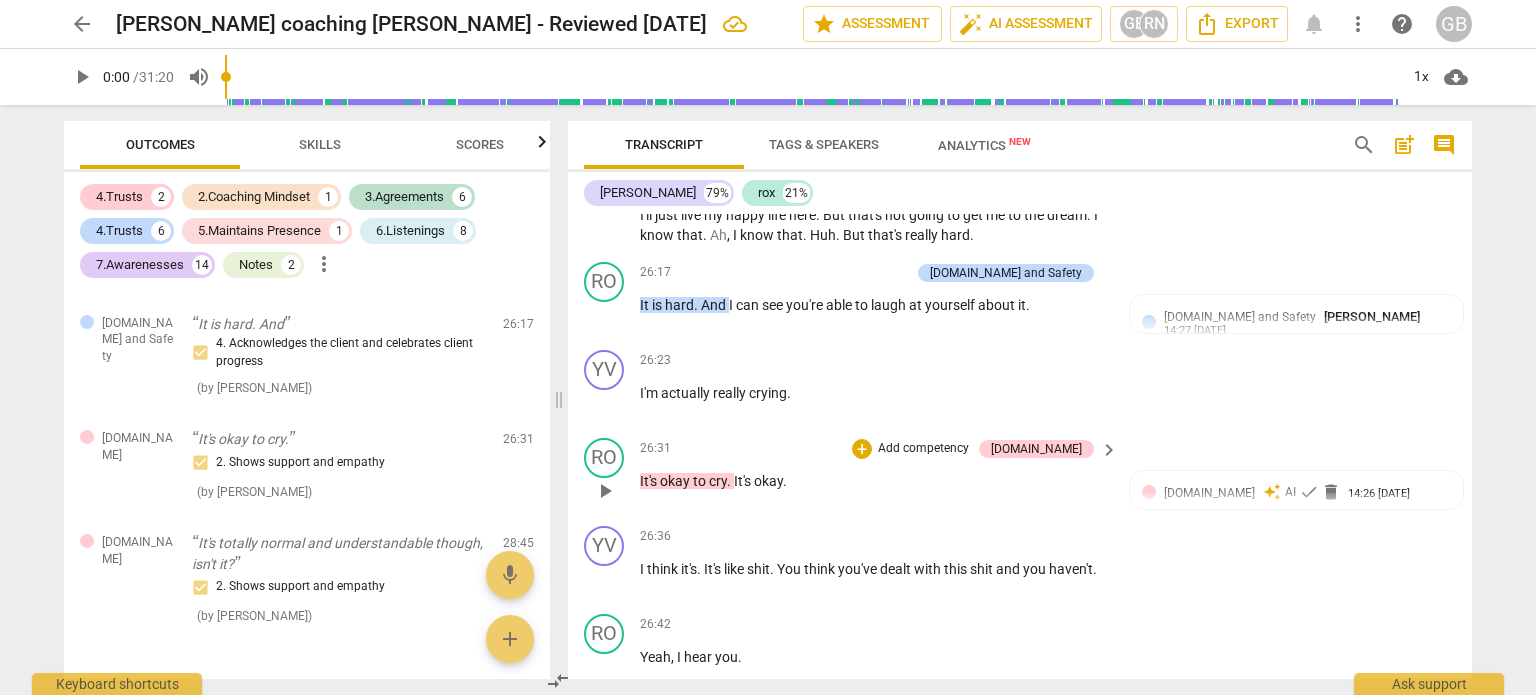 scroll, scrollTop: 11812, scrollLeft: 0, axis: vertical 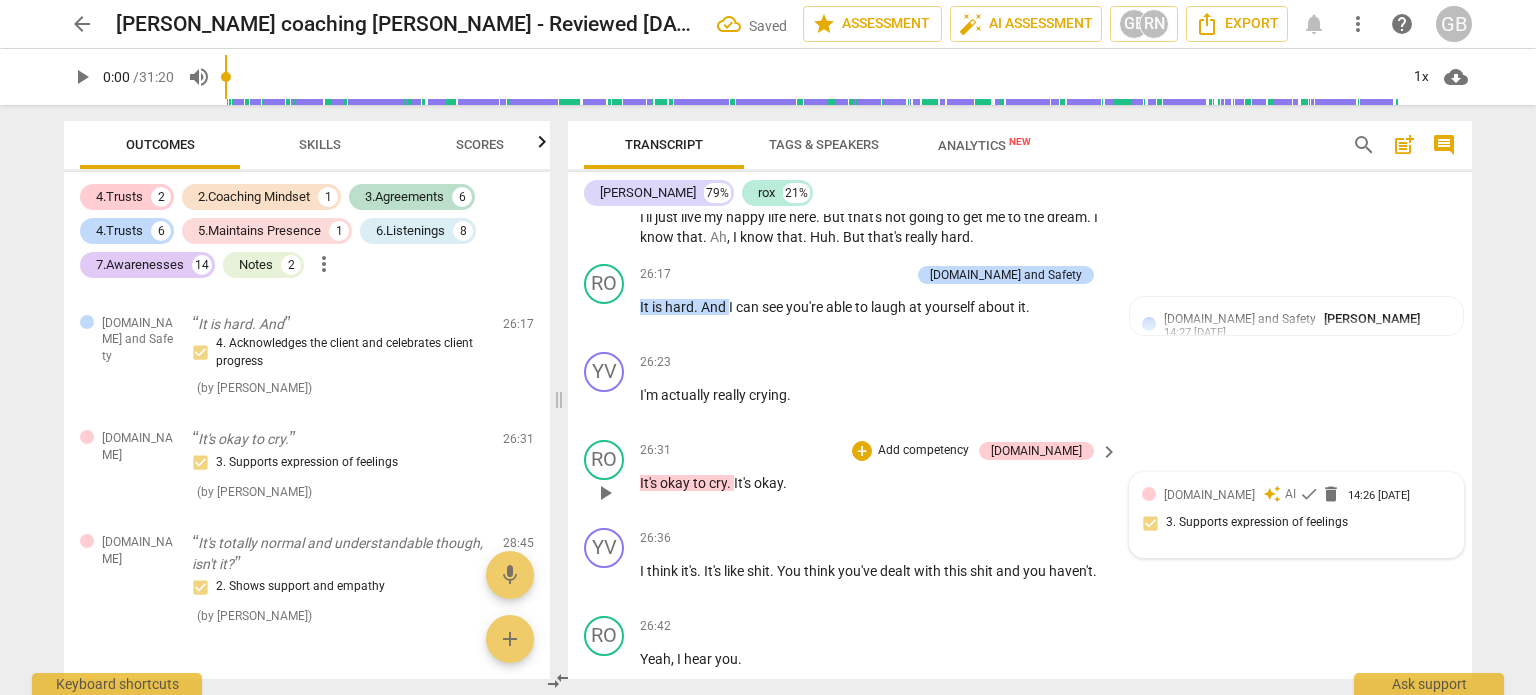 click on "4.Trust" at bounding box center (1209, 495) 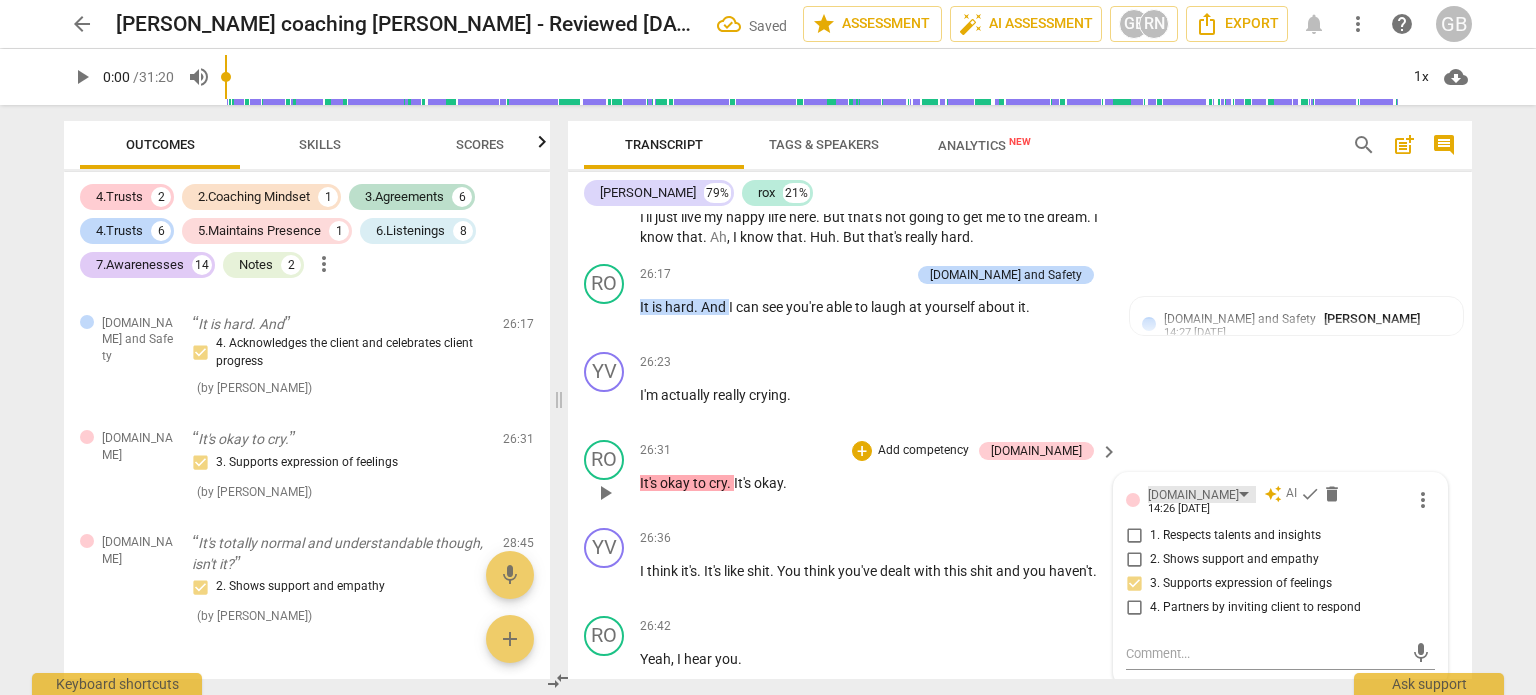 click on "4.Trust" at bounding box center [1202, 494] 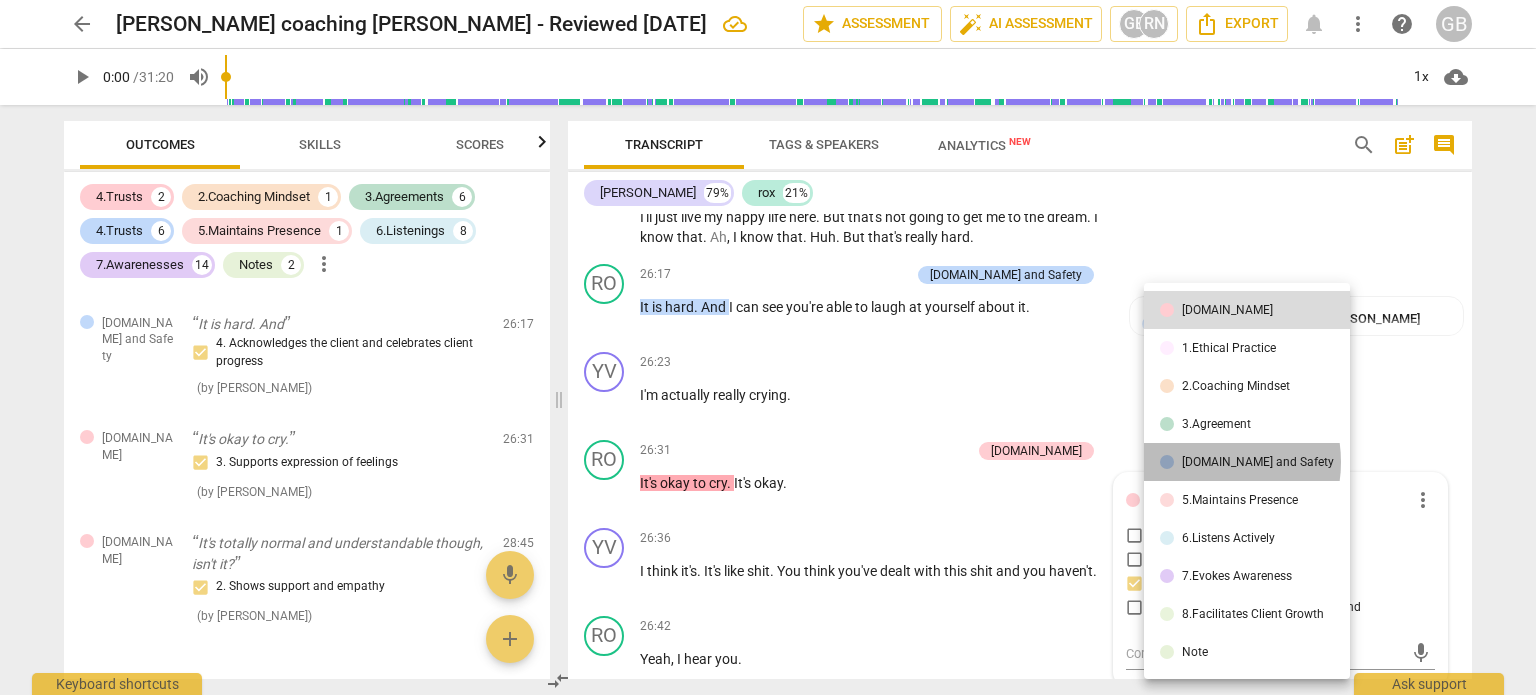 click on "[DOMAIN_NAME] and Safety" at bounding box center (1258, 462) 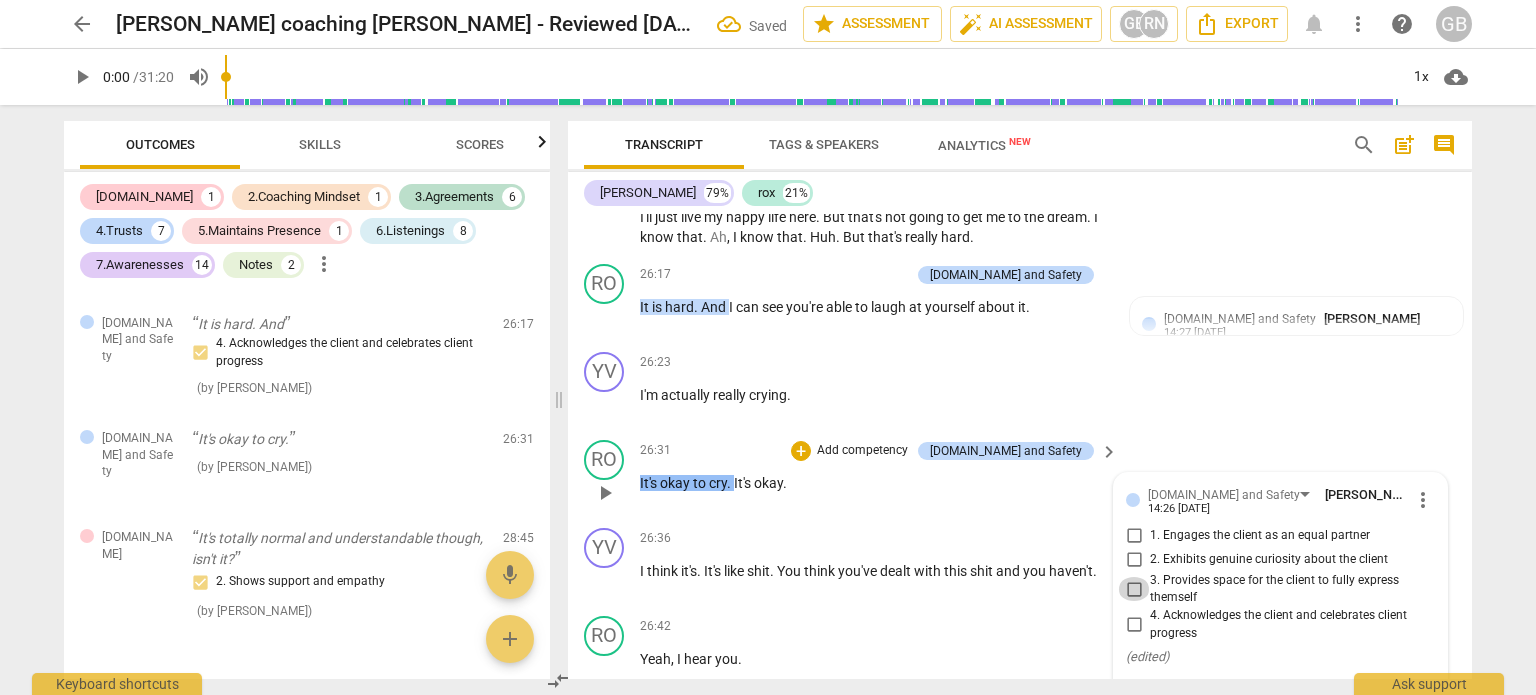 click on "3. Provides space for the client to fully express themself" at bounding box center (1134, 589) 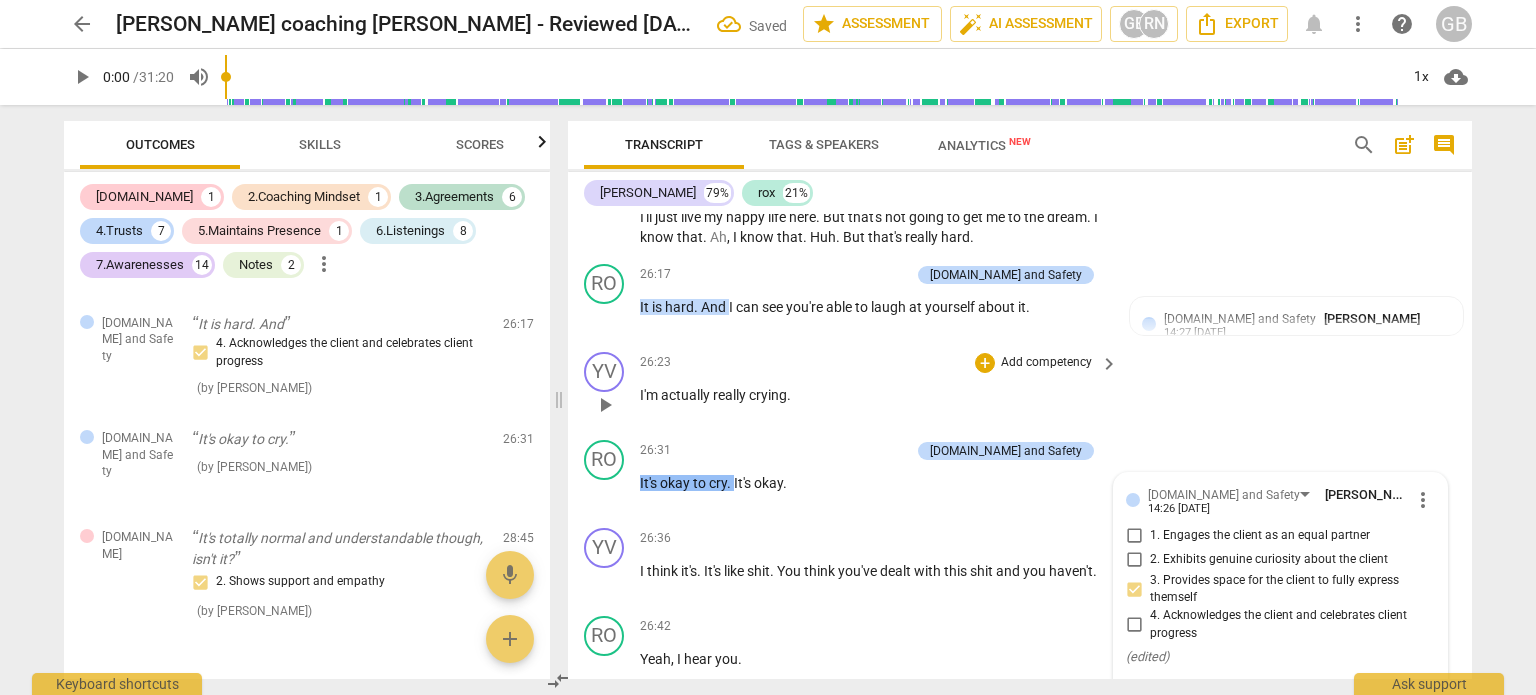 click on "YV play_arrow pause 26:23 + Add competency keyboard_arrow_right I'm   actually   really   crying ." at bounding box center (1020, 388) 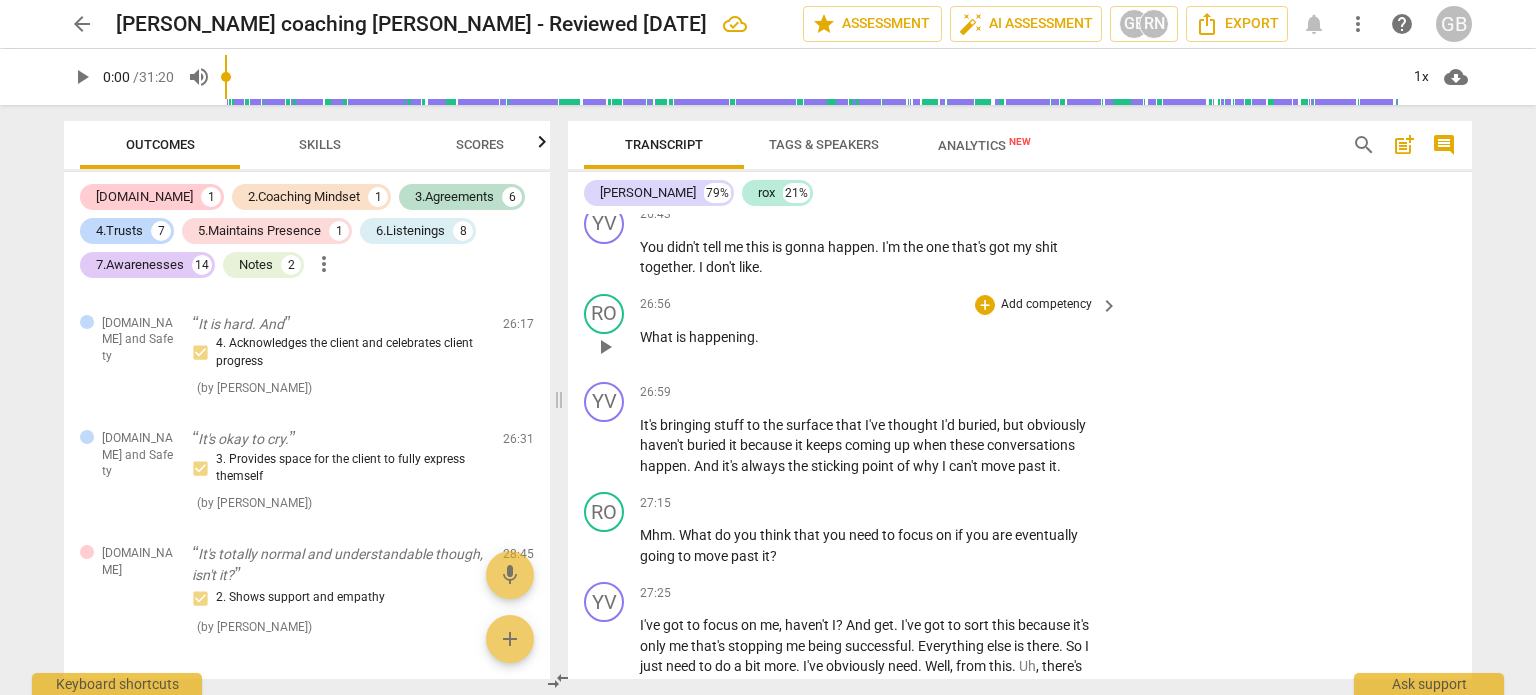 scroll, scrollTop: 12412, scrollLeft: 0, axis: vertical 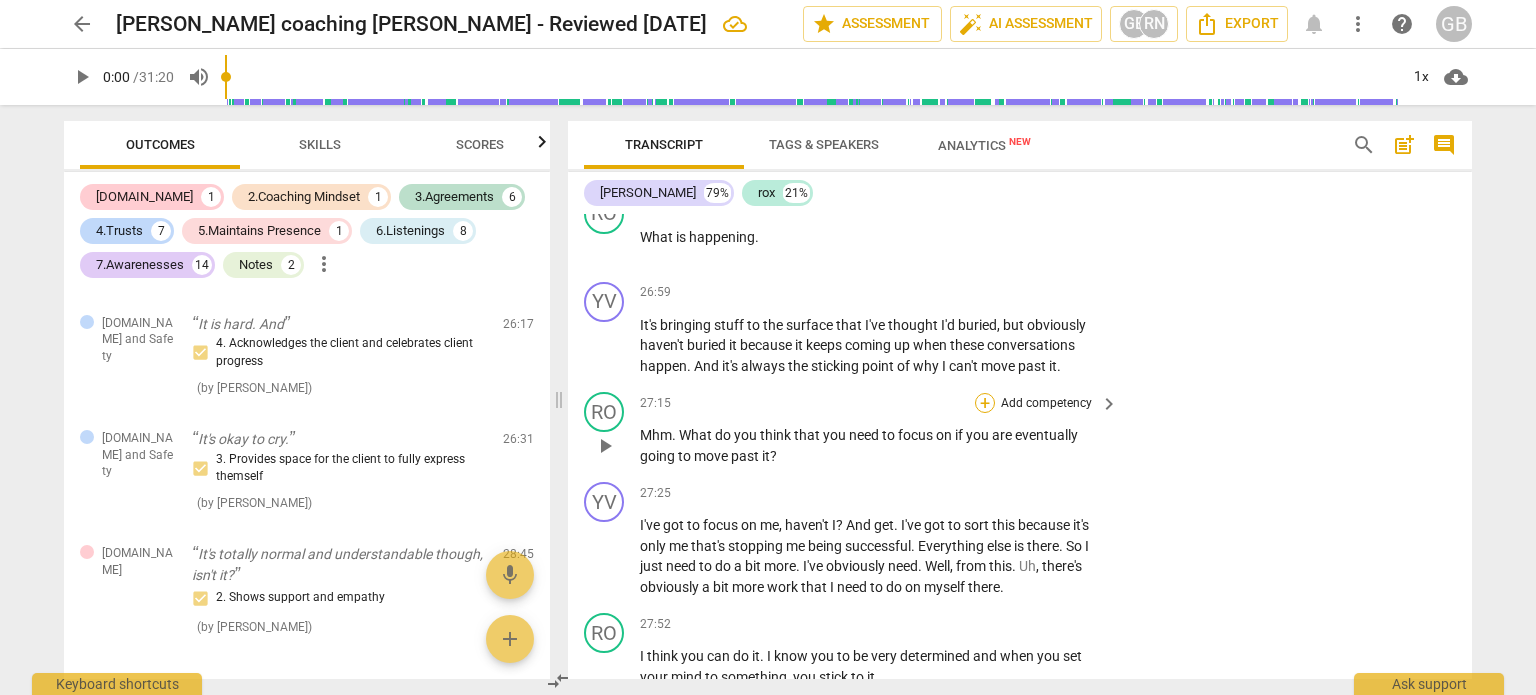 click on "+" at bounding box center [985, 403] 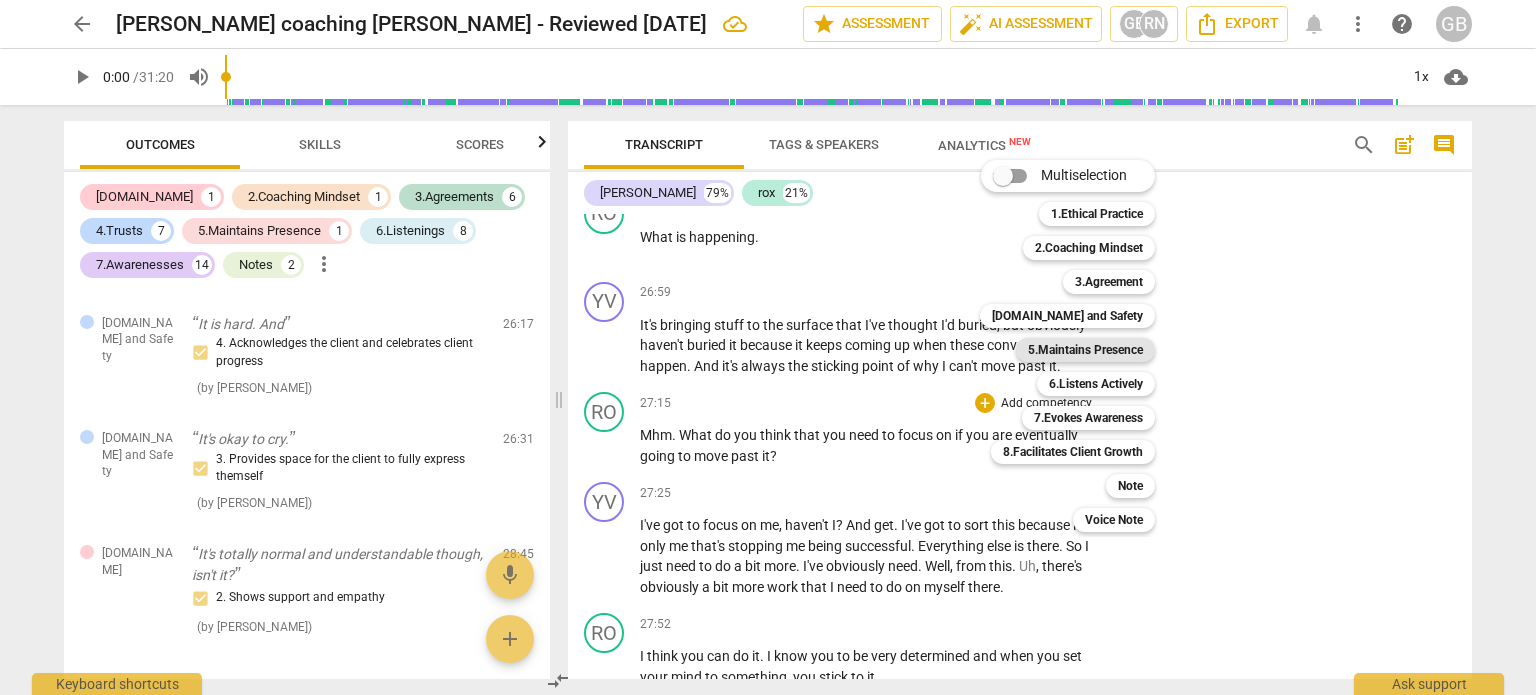 click on "5.Maintains Presence" at bounding box center (1085, 350) 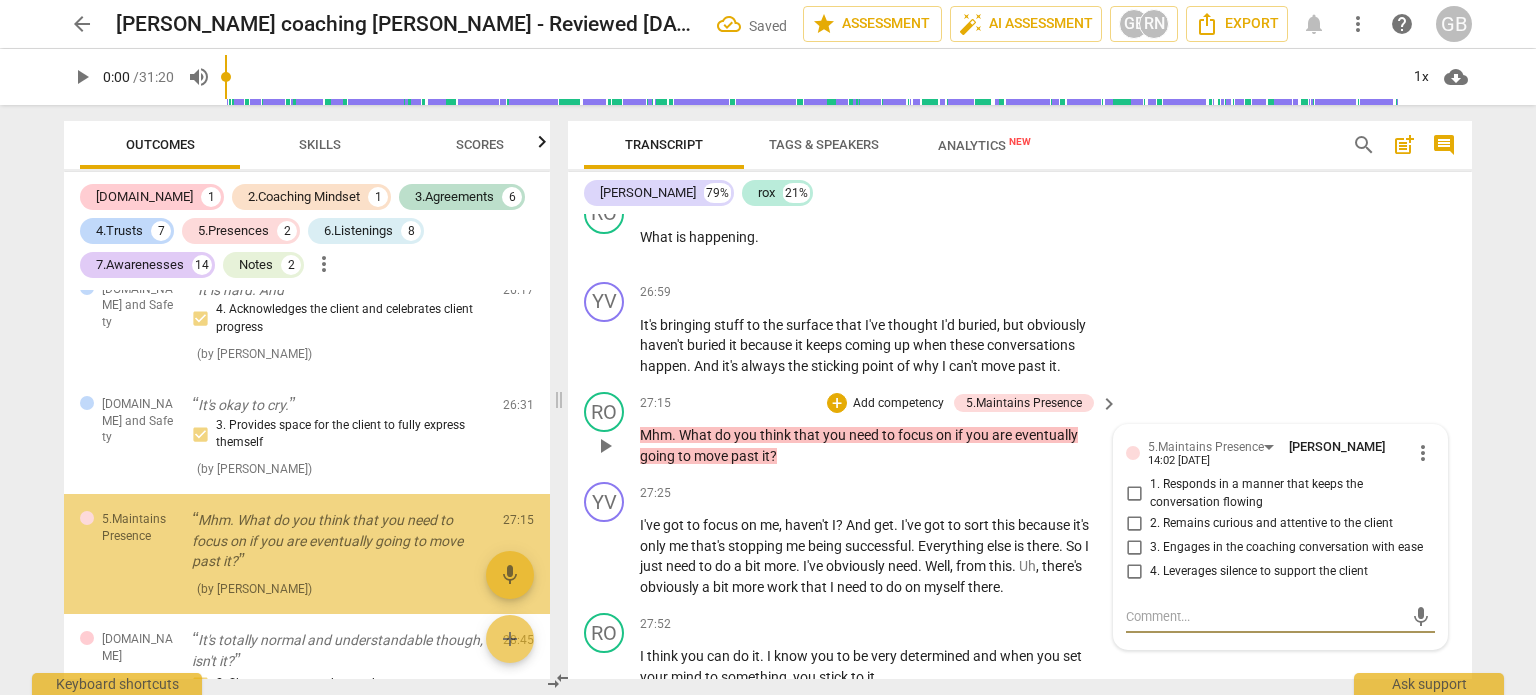 scroll, scrollTop: 6232, scrollLeft: 0, axis: vertical 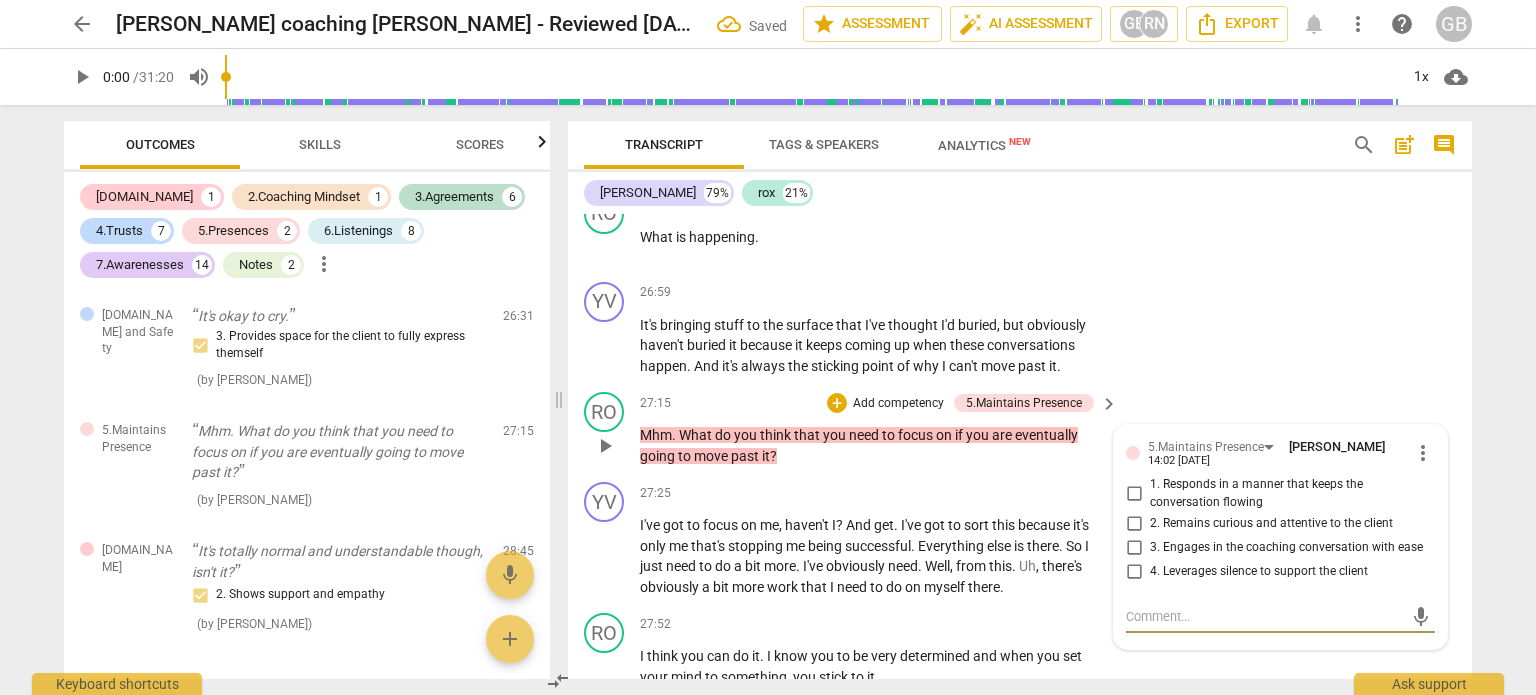 click on "2. Remains curious and attentive to the client" at bounding box center [1134, 523] 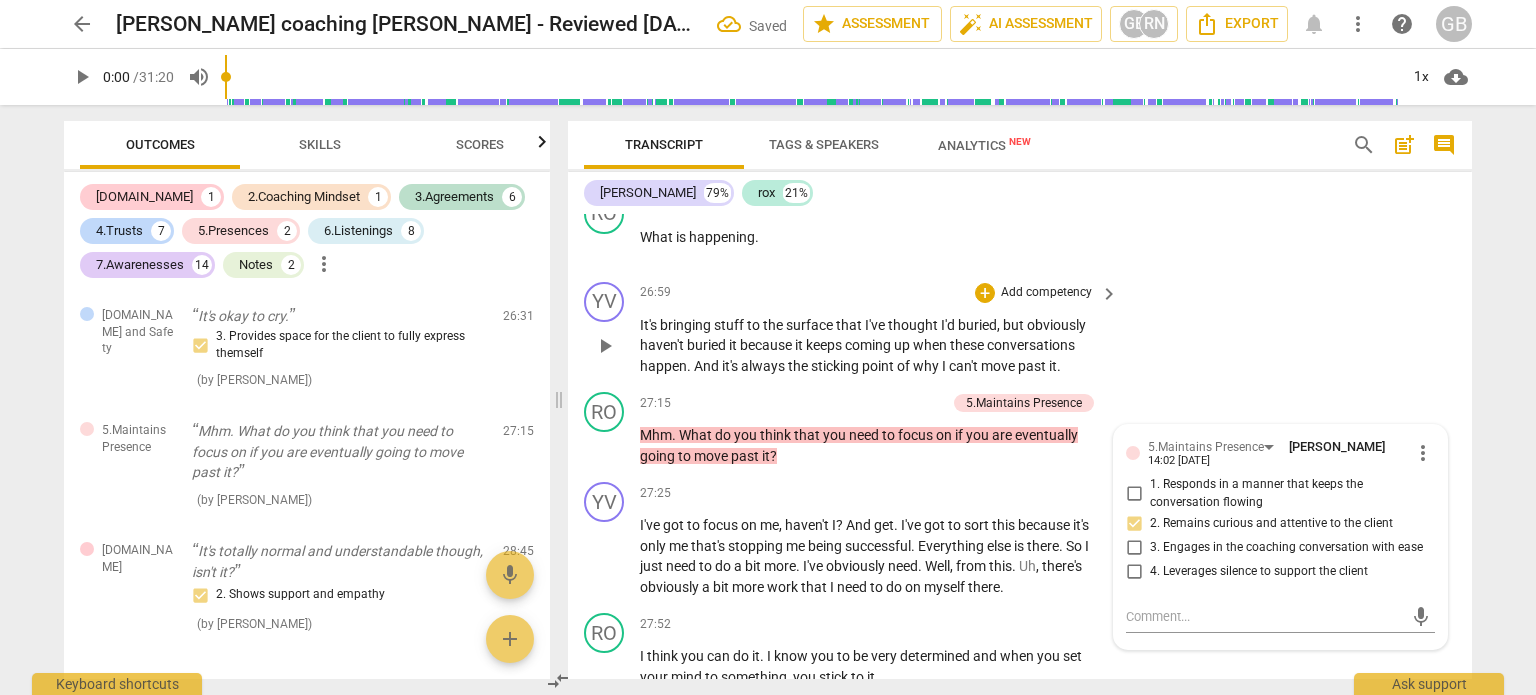 click on "YV play_arrow pause 26:59 + Add competency keyboard_arrow_right It's   bringing   stuff   to   the   surface   that   I've   thought   I'd   buried ,   but   obviously   haven't   buried   it   because   it   keeps   coming   up   when   these   conversations   happen .   And   it's   always   the   sticking   point   of   why   I   can't   move   past   it ." at bounding box center (1020, 329) 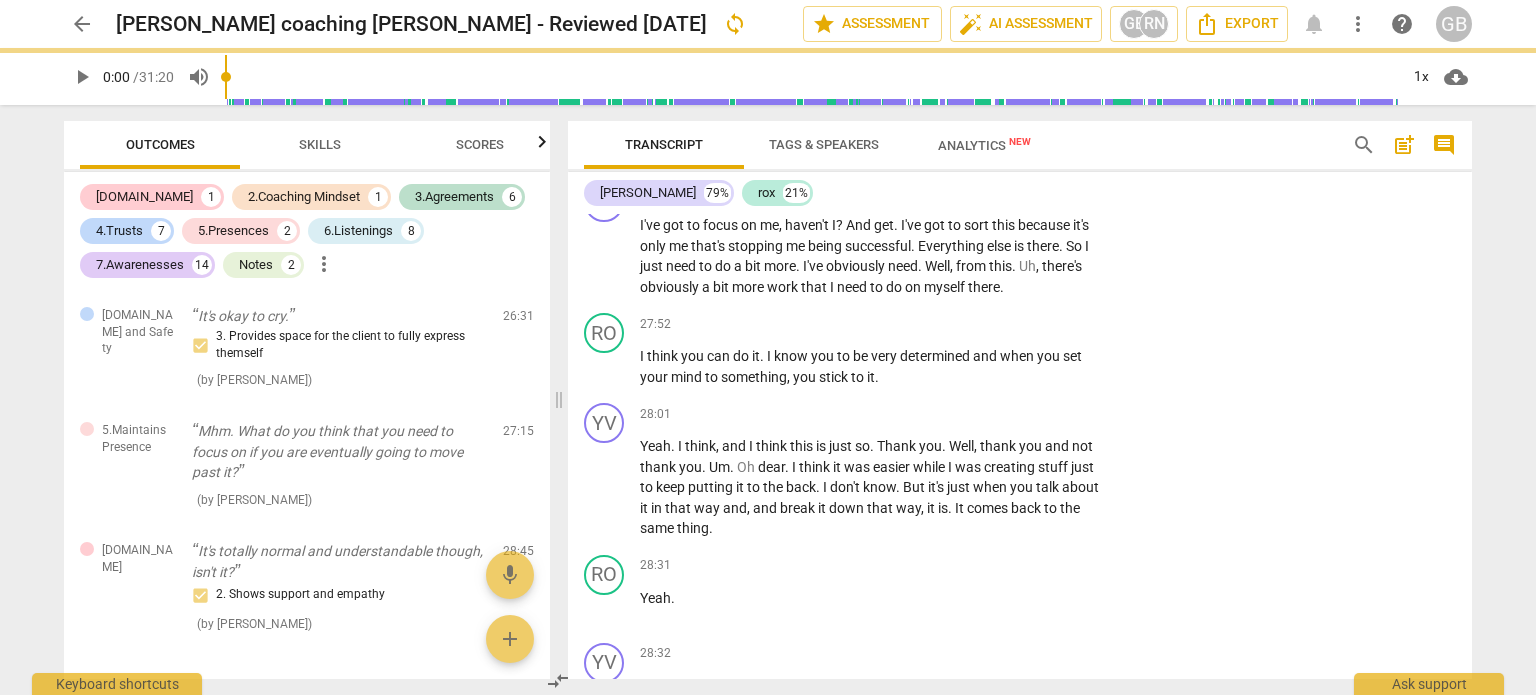 scroll, scrollTop: 12712, scrollLeft: 0, axis: vertical 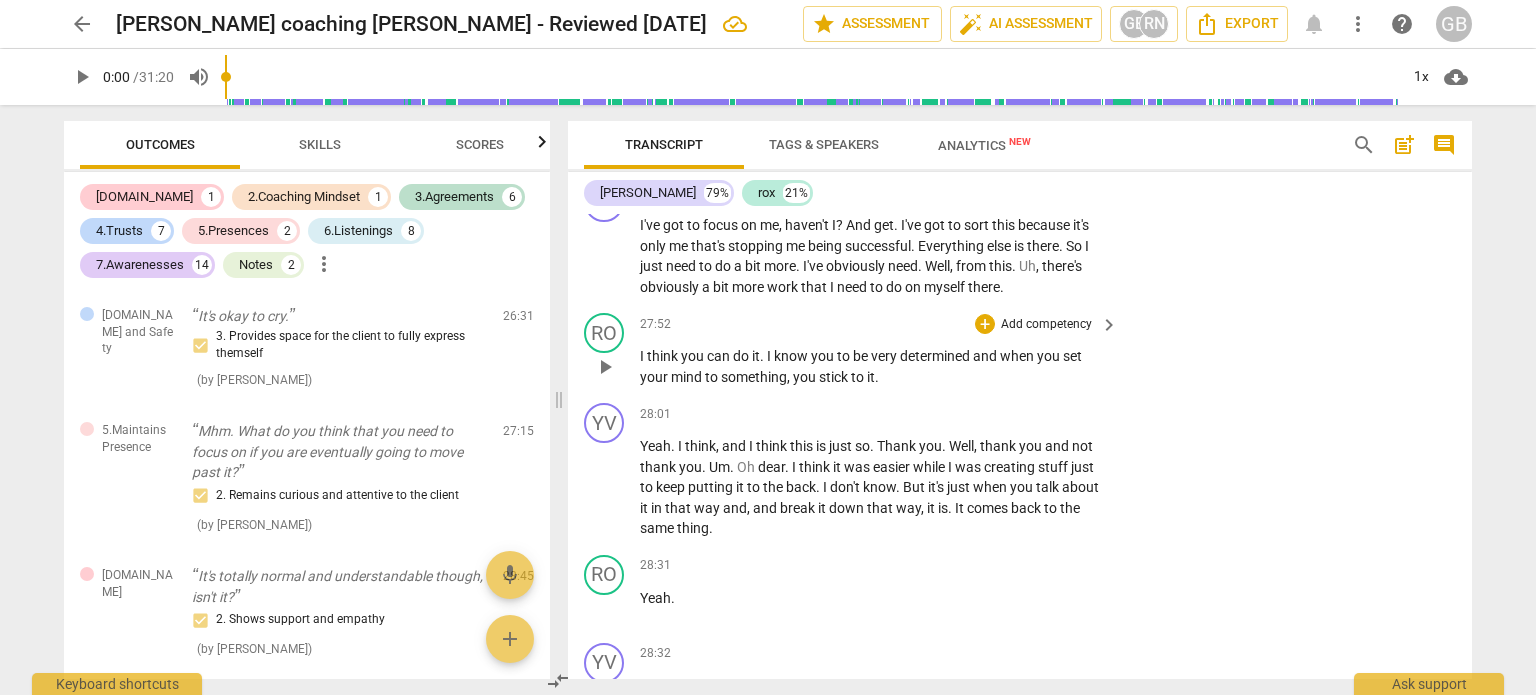 click on "+ Add competency keyboard_arrow_right" at bounding box center (1045, 324) 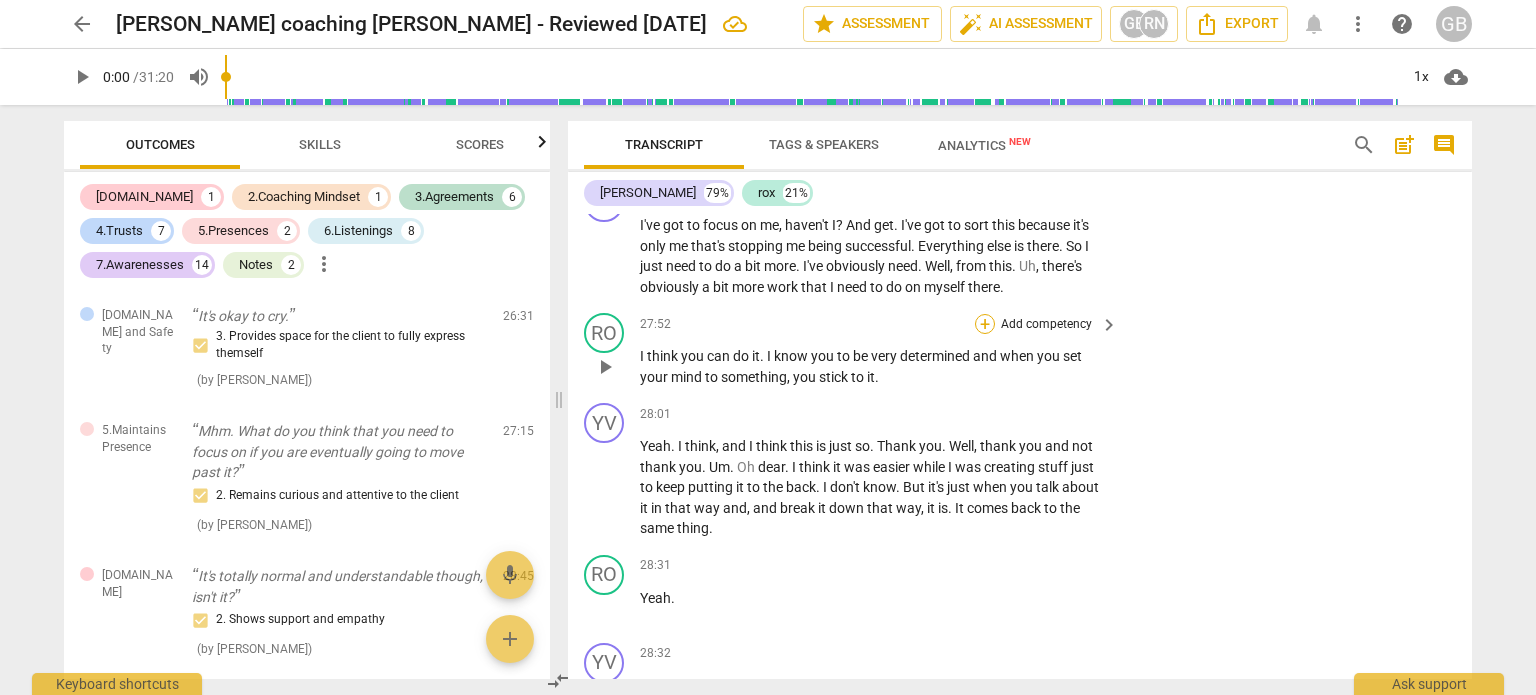 click on "+" at bounding box center [985, 324] 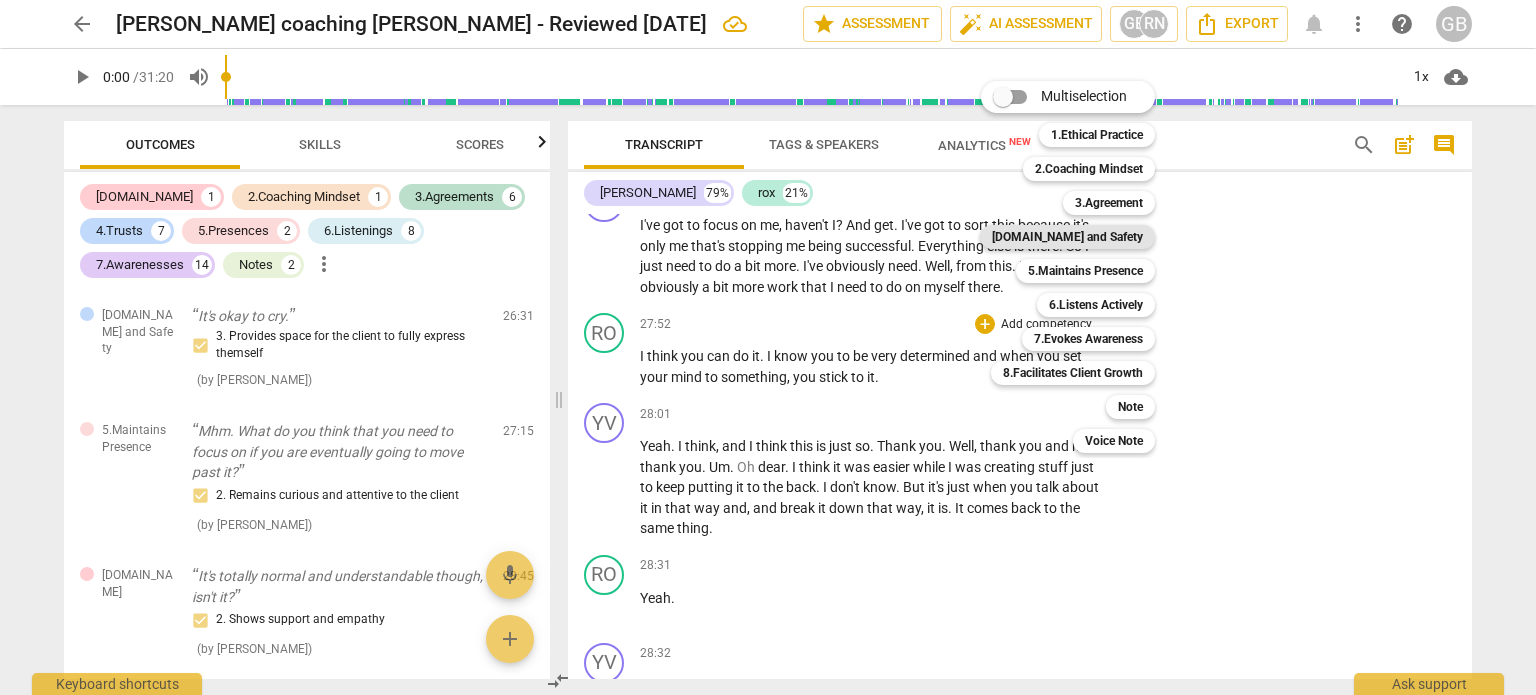 click on "[DOMAIN_NAME] and Safety" at bounding box center [1067, 237] 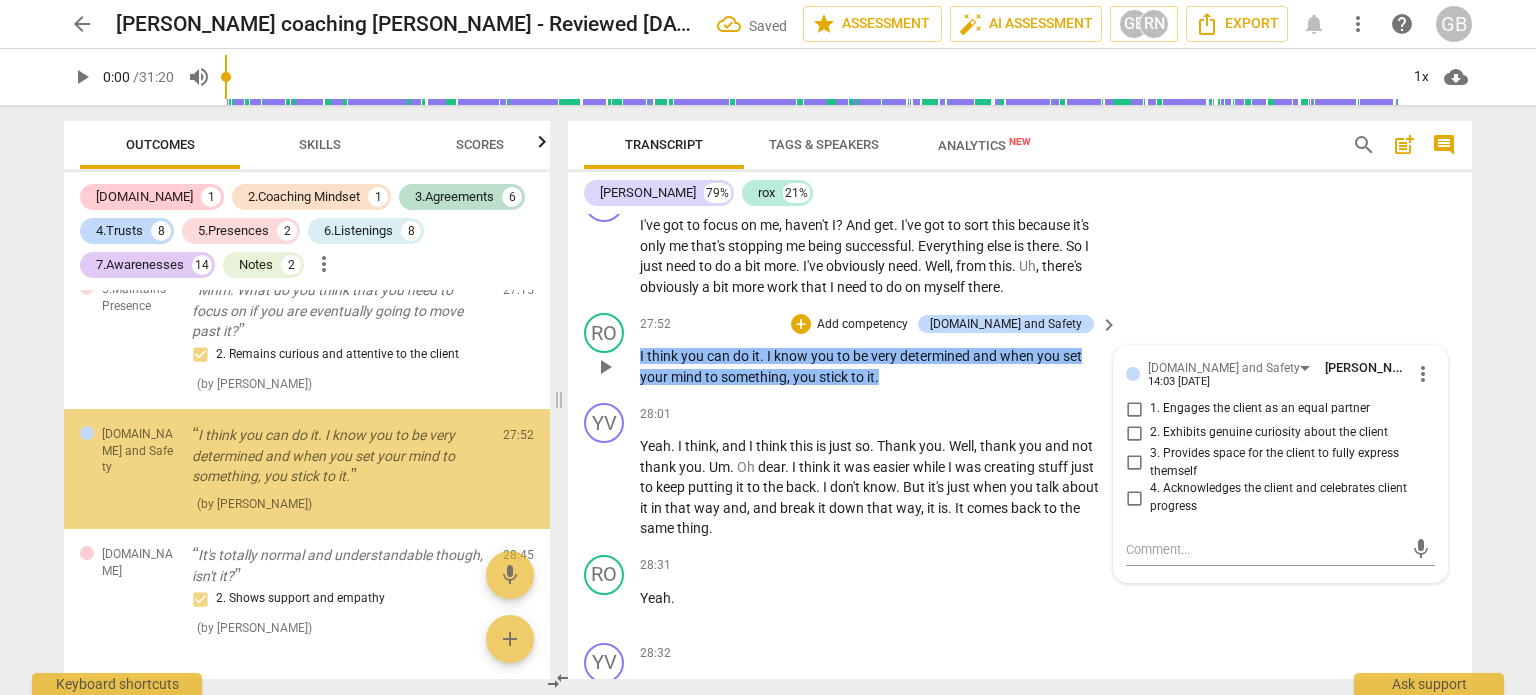 scroll, scrollTop: 6378, scrollLeft: 0, axis: vertical 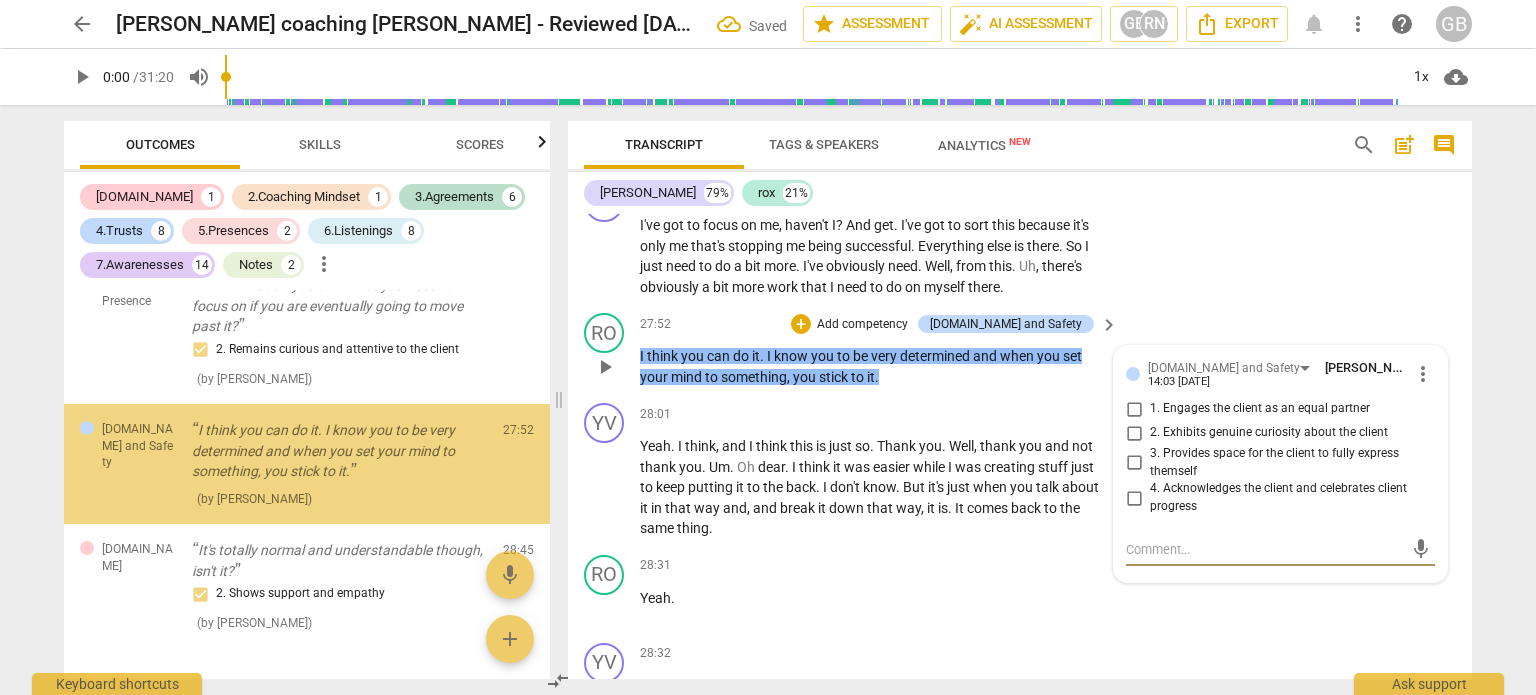 click on "3. Provides space for the client to fully express themself" at bounding box center [1288, 462] 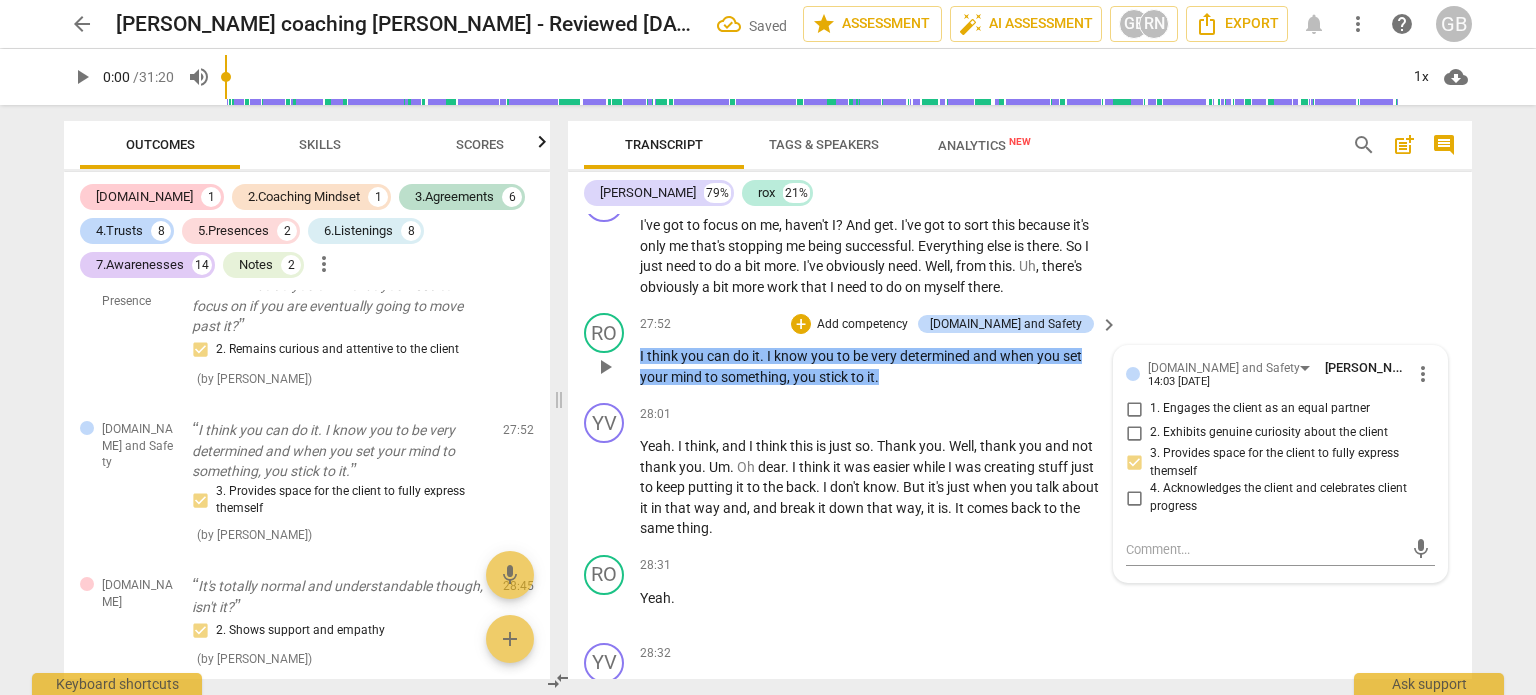 click on "3. Provides space for the client to fully express themself" at bounding box center [1134, 463] 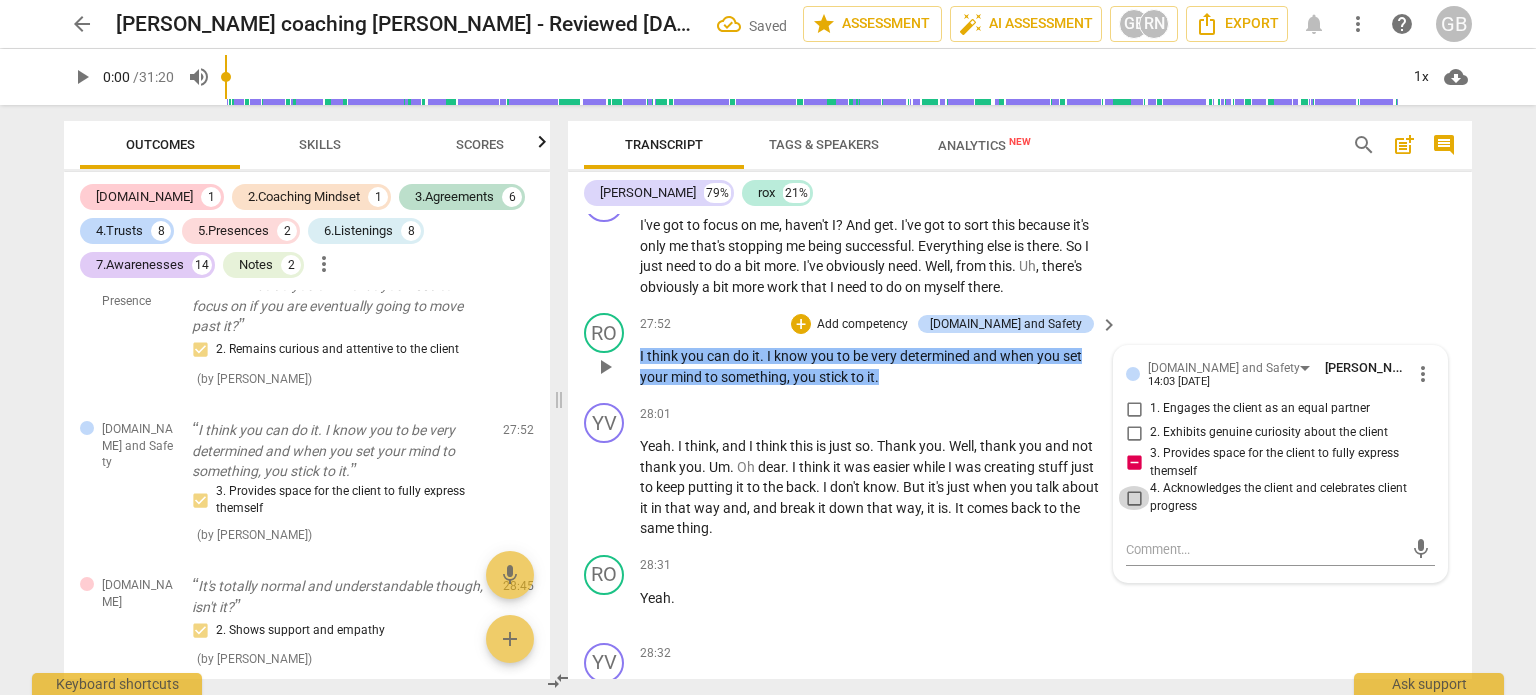 click on "4. Acknowledges the client and celebrates client progress" at bounding box center [1134, 498] 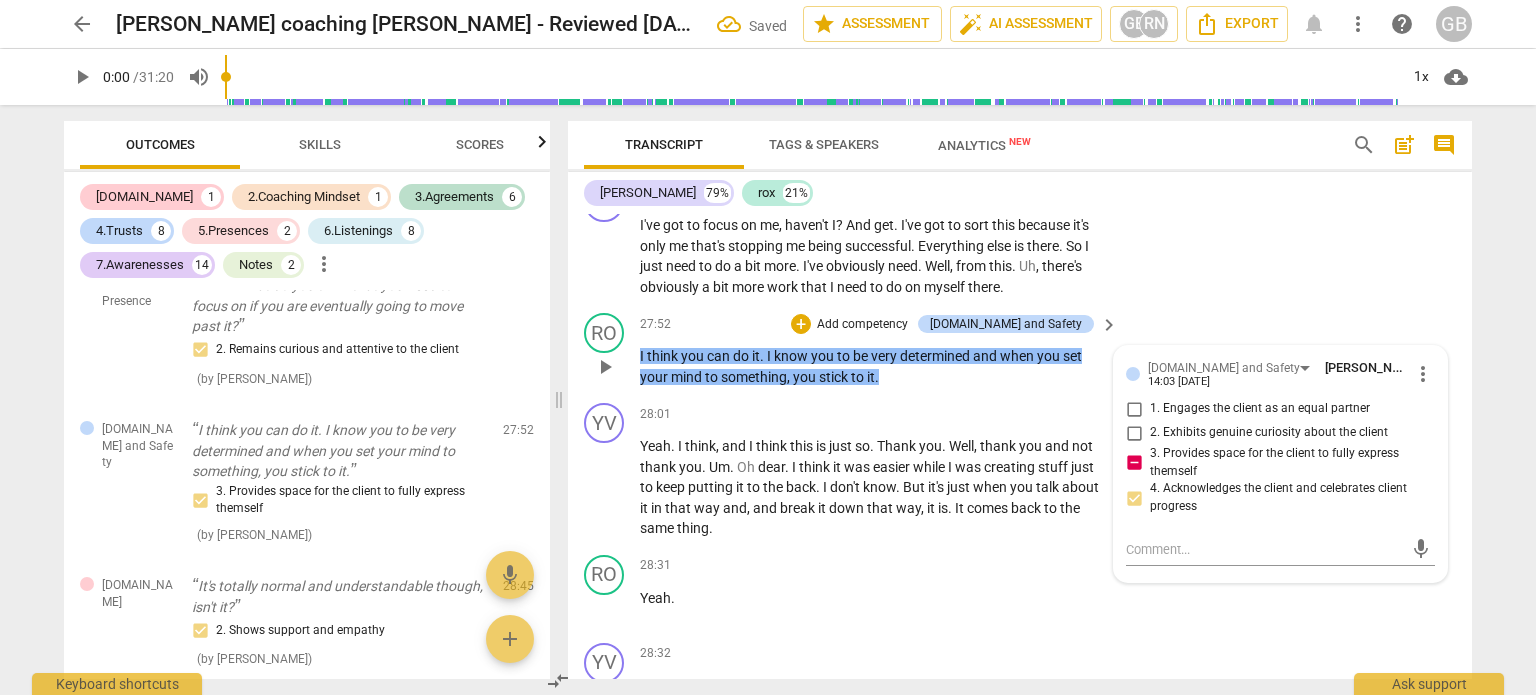 click on "3. Provides space for the client to fully express themself" at bounding box center (1134, 463) 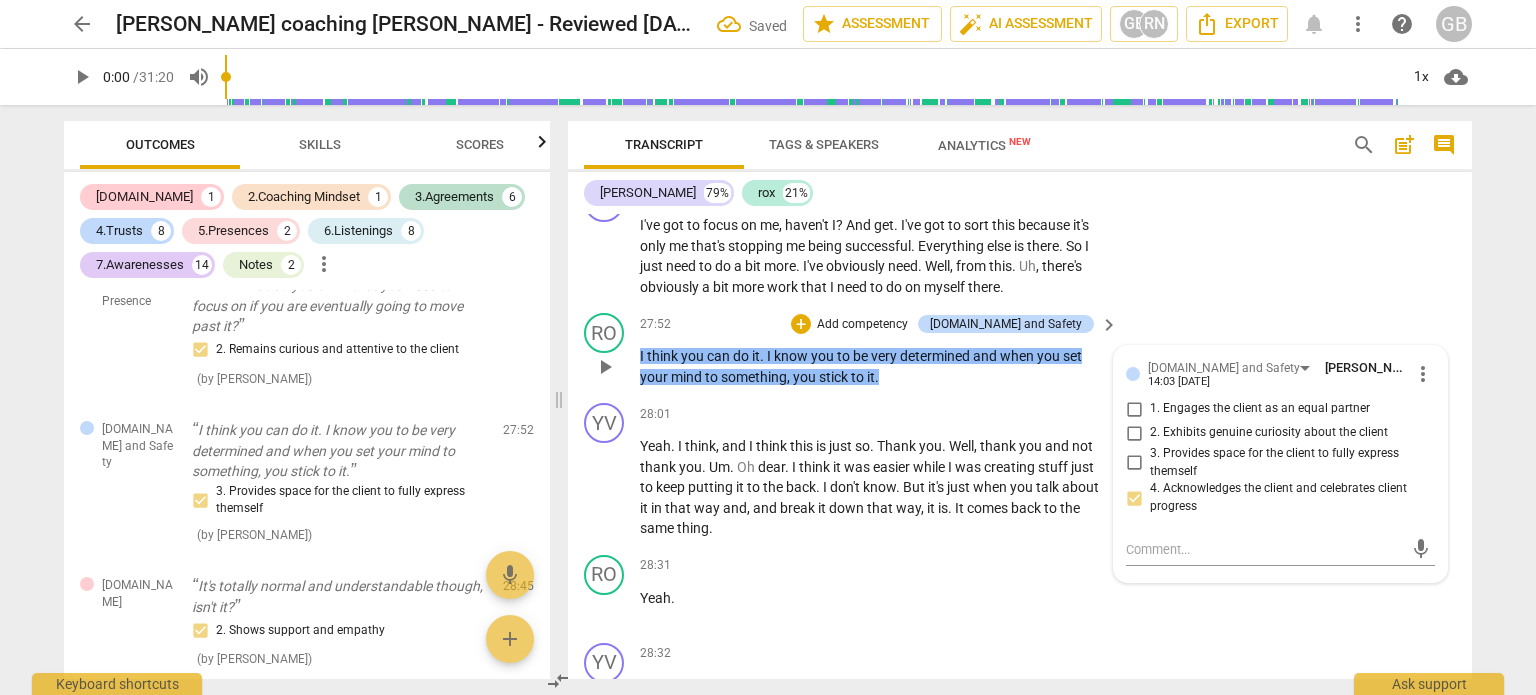 click on "RO play_arrow pause 27:52 + Add competency 4.Trust and Safety keyboard_arrow_right I   think   you   can   do   it .   I   know   you   to   be   very   determined   and   when   you   set   your   mind   to   something ,   you   stick   to   it . 4.Trust and Safety Ghaya Barwani 14:03 07-20-2025 more_vert 1. Engages the client as an equal partner  2. Exhibits genuine curiosity about the client 3. Provides space for the client to fully express themself 4. Acknowledges the client and celebrates client progress mic" at bounding box center [1020, 350] 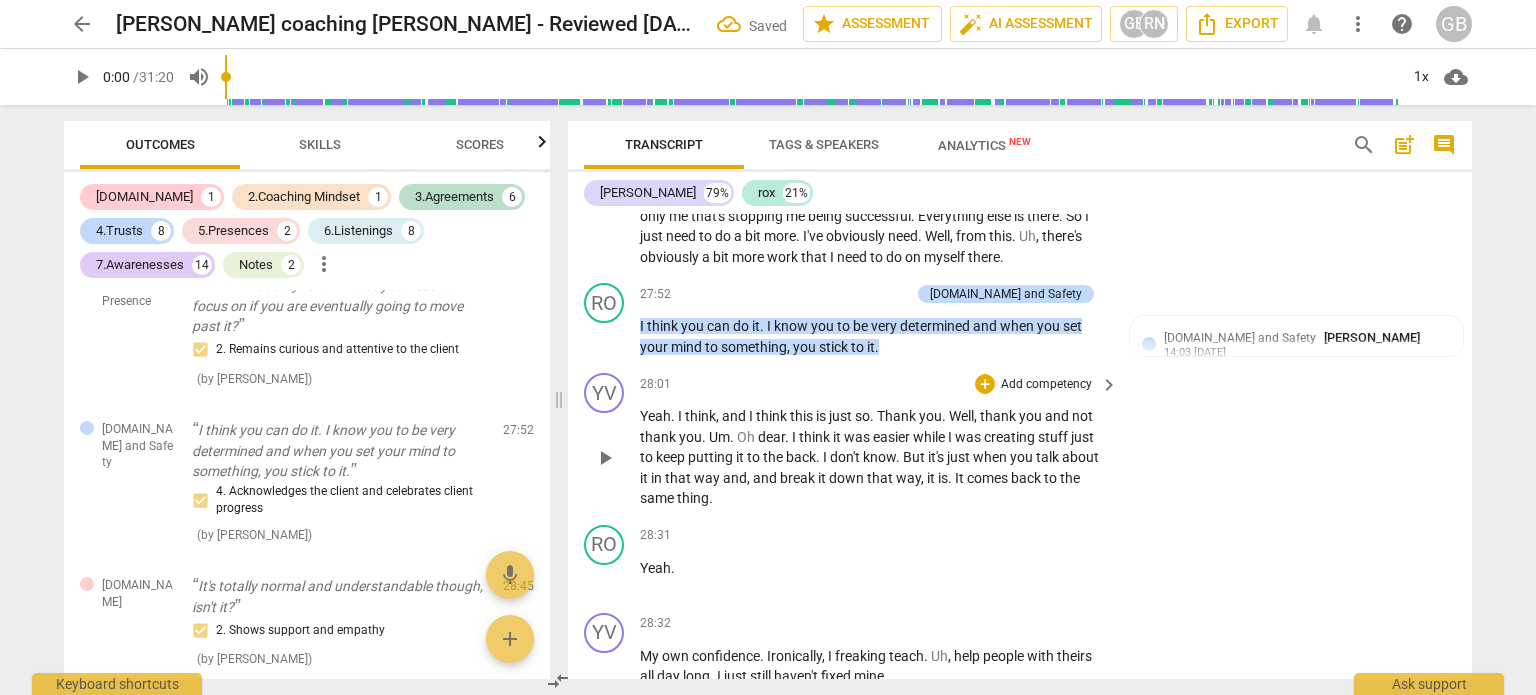 scroll, scrollTop: 12912, scrollLeft: 0, axis: vertical 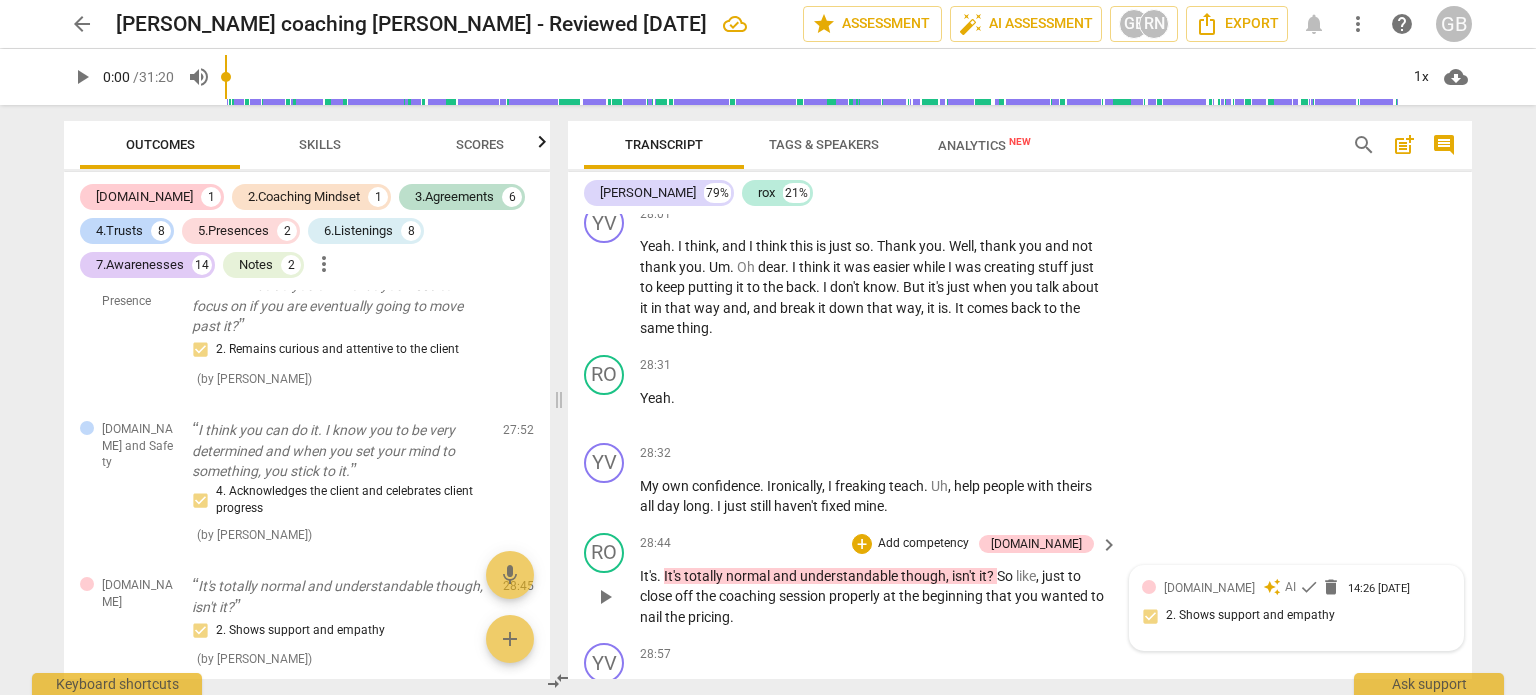 click on "4.Trust auto_awesome AI check delete 14:26 06-14-2025 2. Shows support and empathy" at bounding box center [1296, 608] 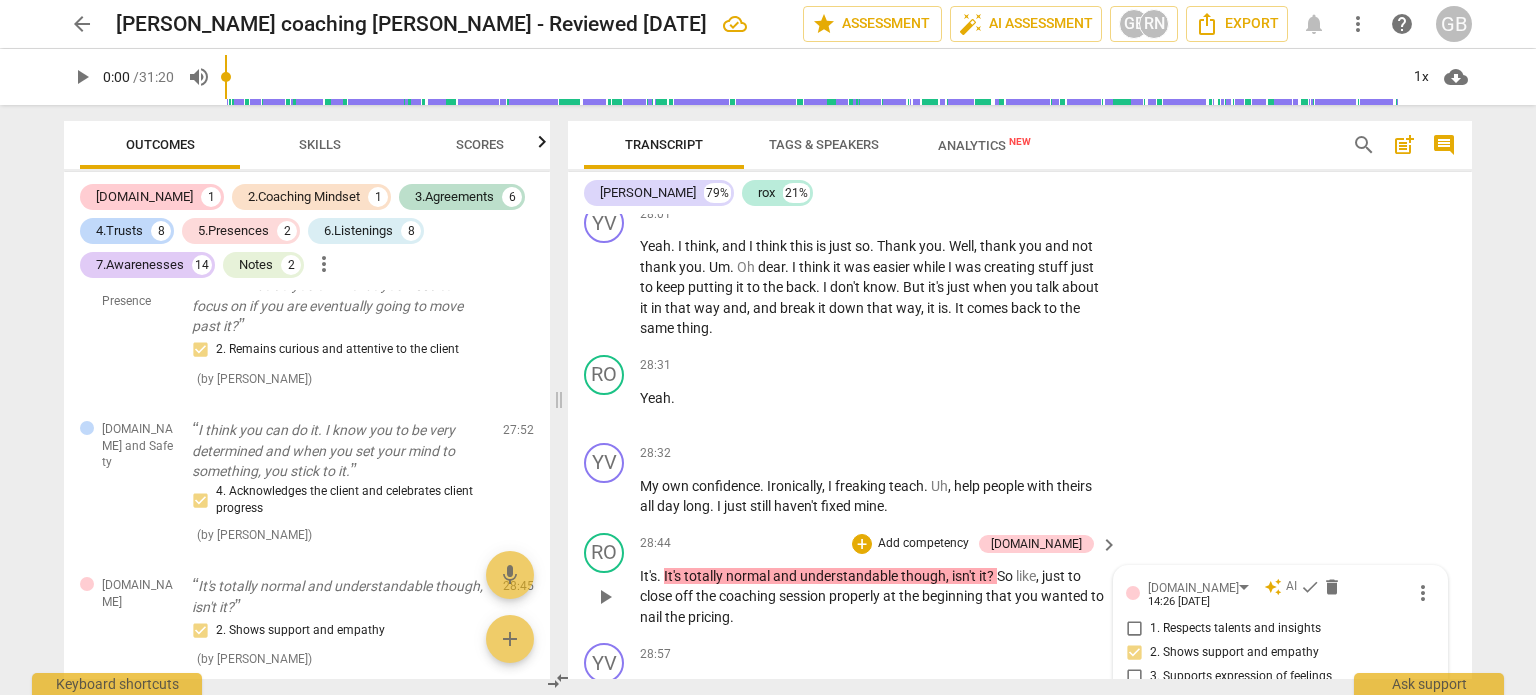 scroll, scrollTop: 12922, scrollLeft: 0, axis: vertical 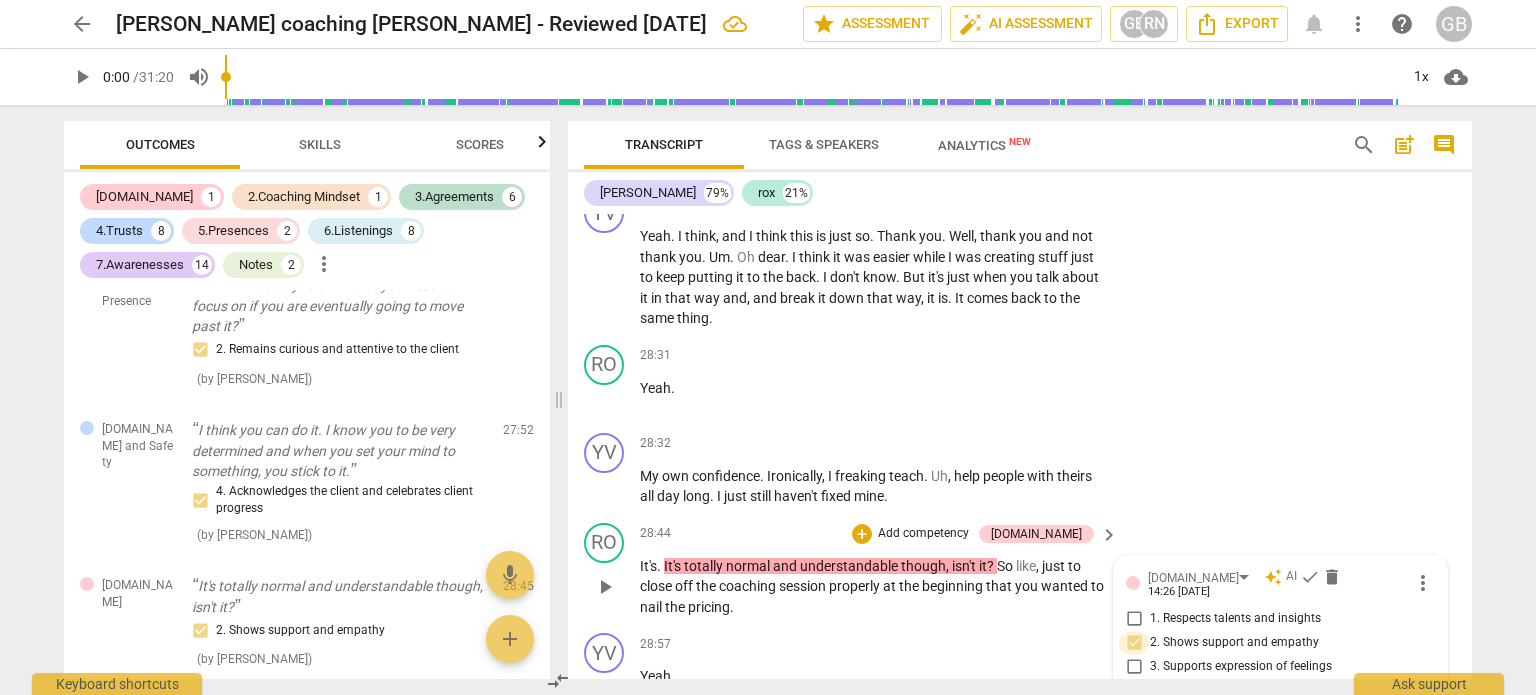 click on "2. Shows support and empathy" at bounding box center [1134, 643] 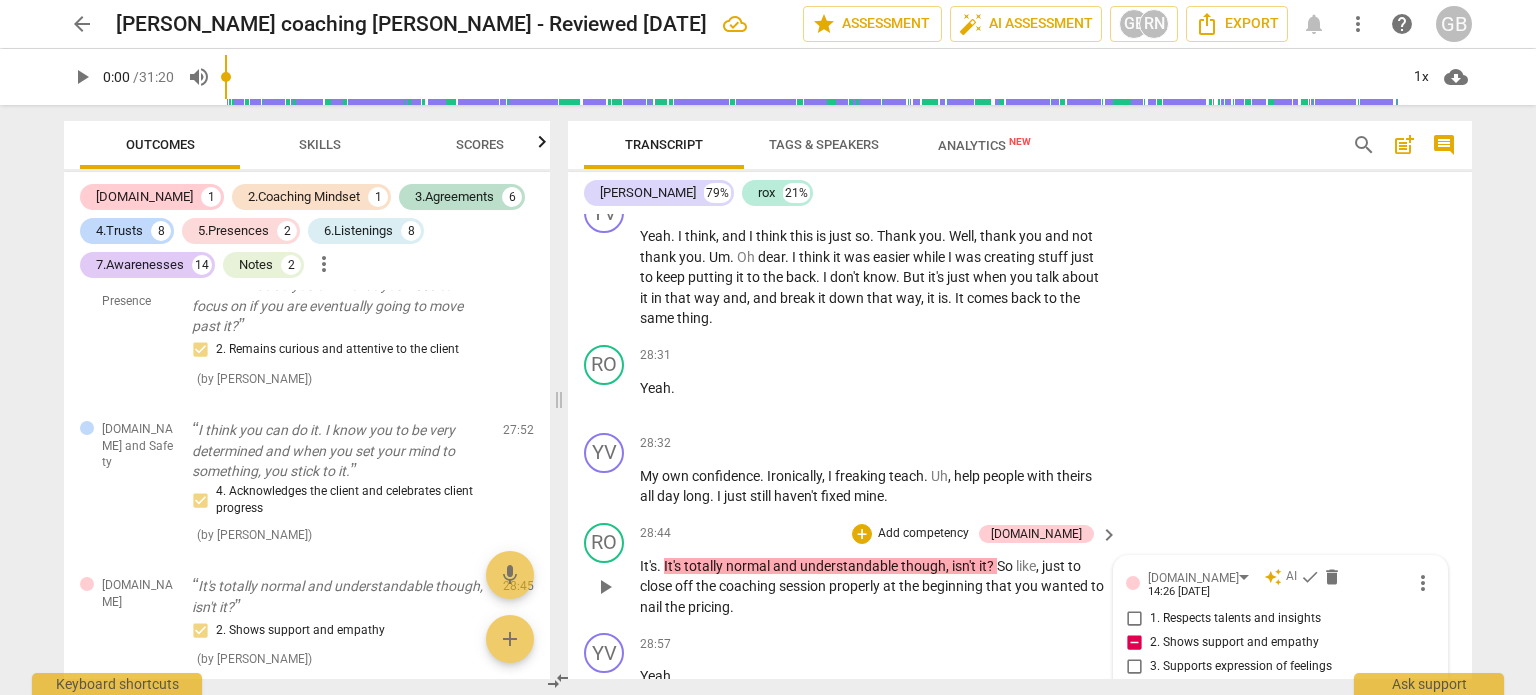 click on "2. Shows support and empathy" at bounding box center [1134, 643] 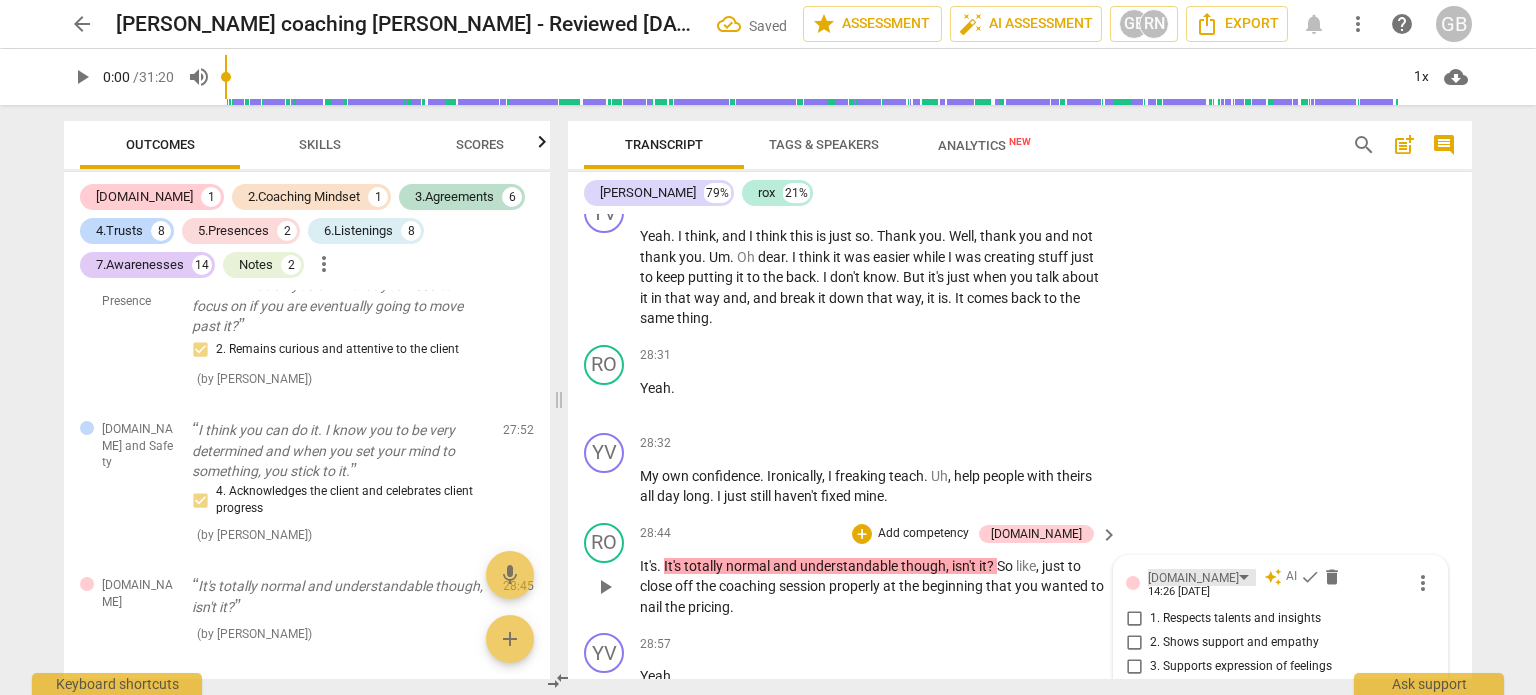 click on "4.Trust" at bounding box center (1193, 578) 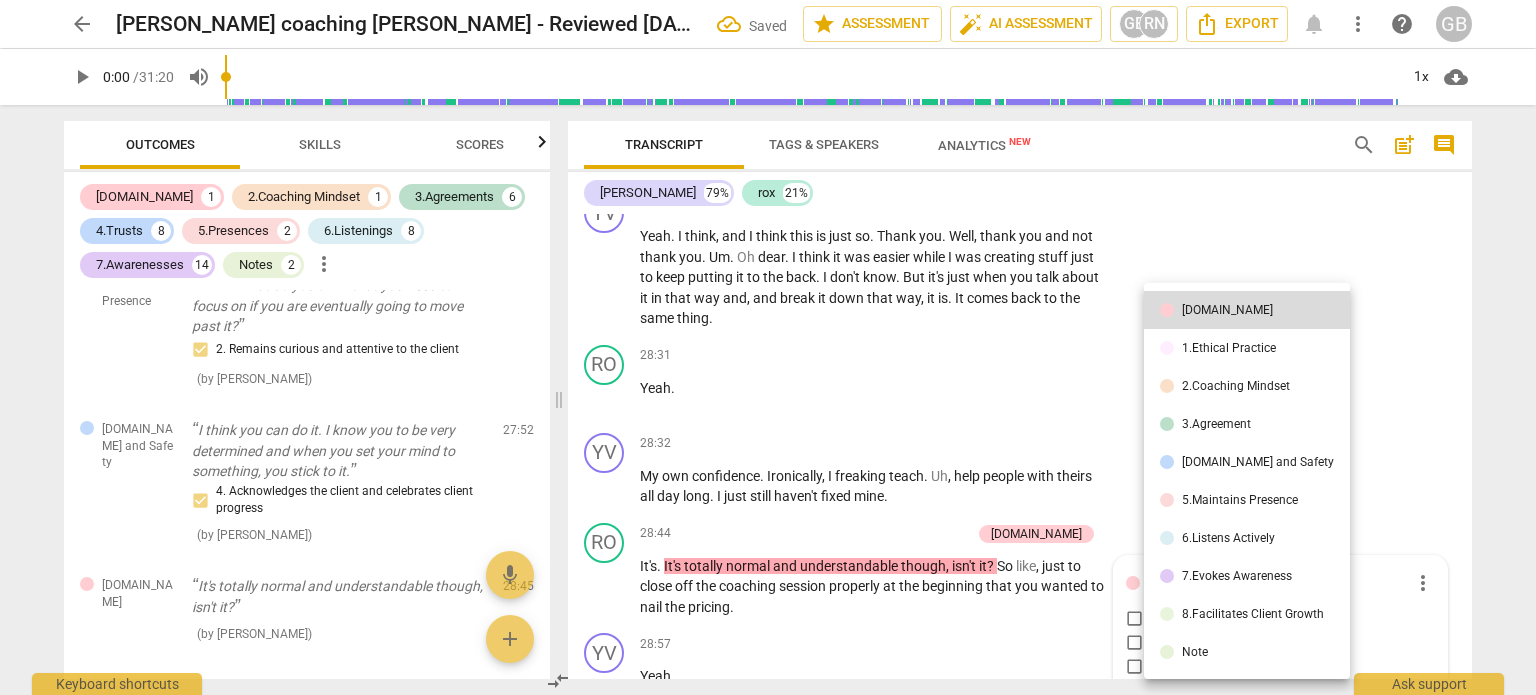 click on "Note" at bounding box center (1195, 652) 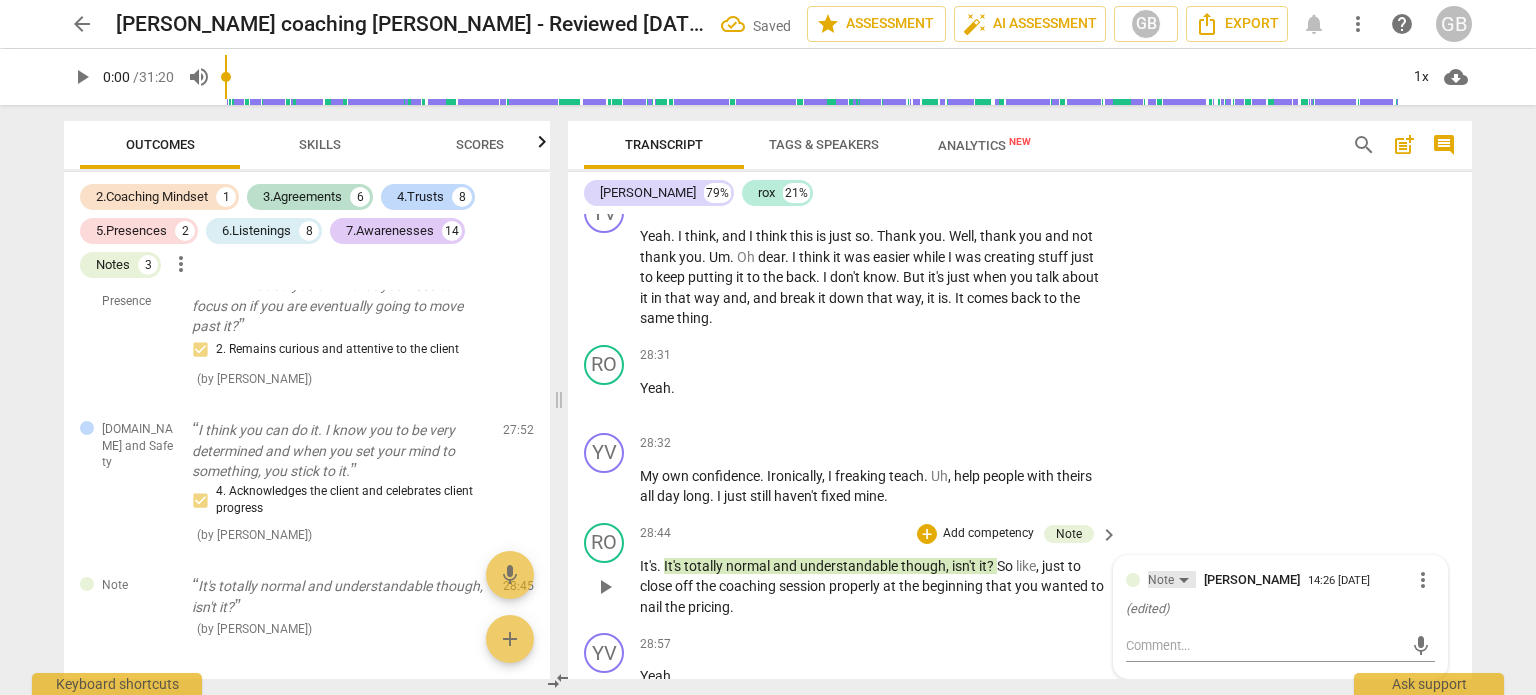 click on "Note" at bounding box center [1161, 580] 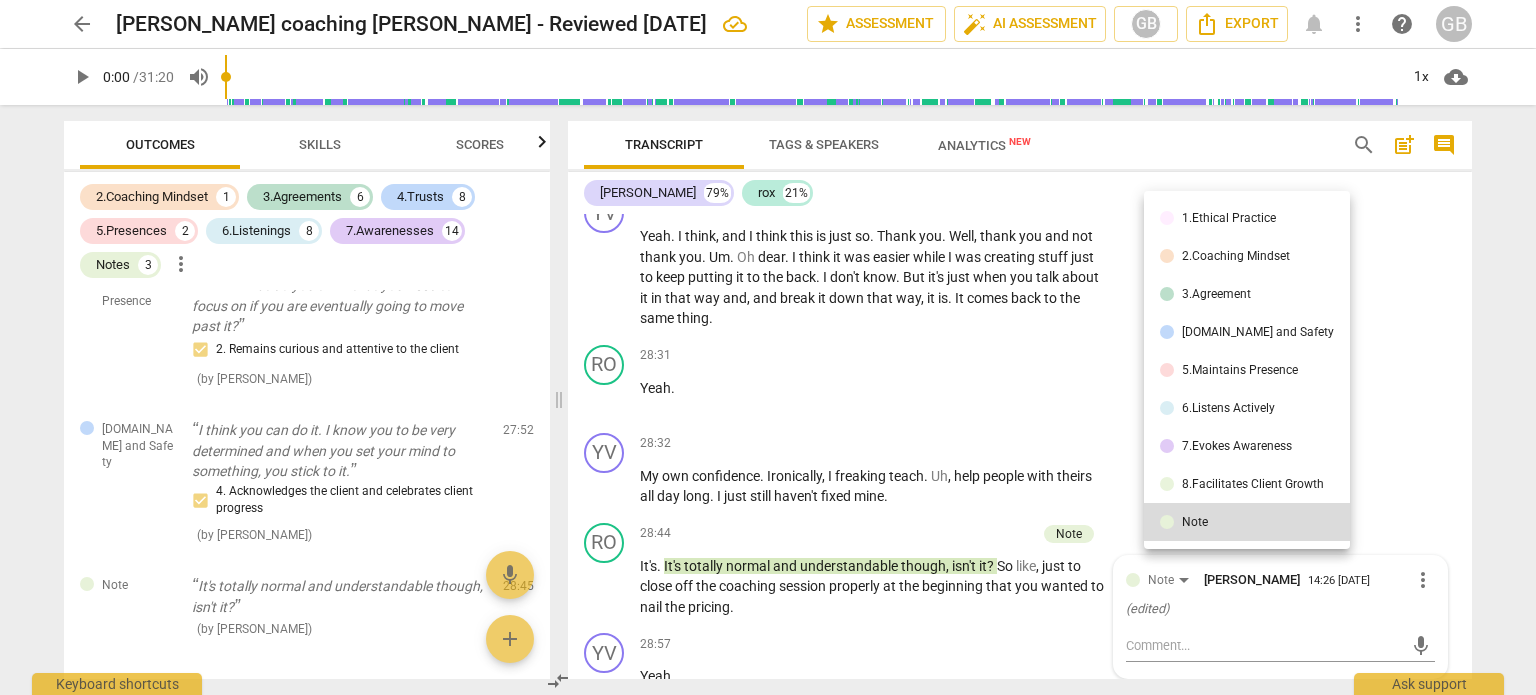 click at bounding box center (768, 347) 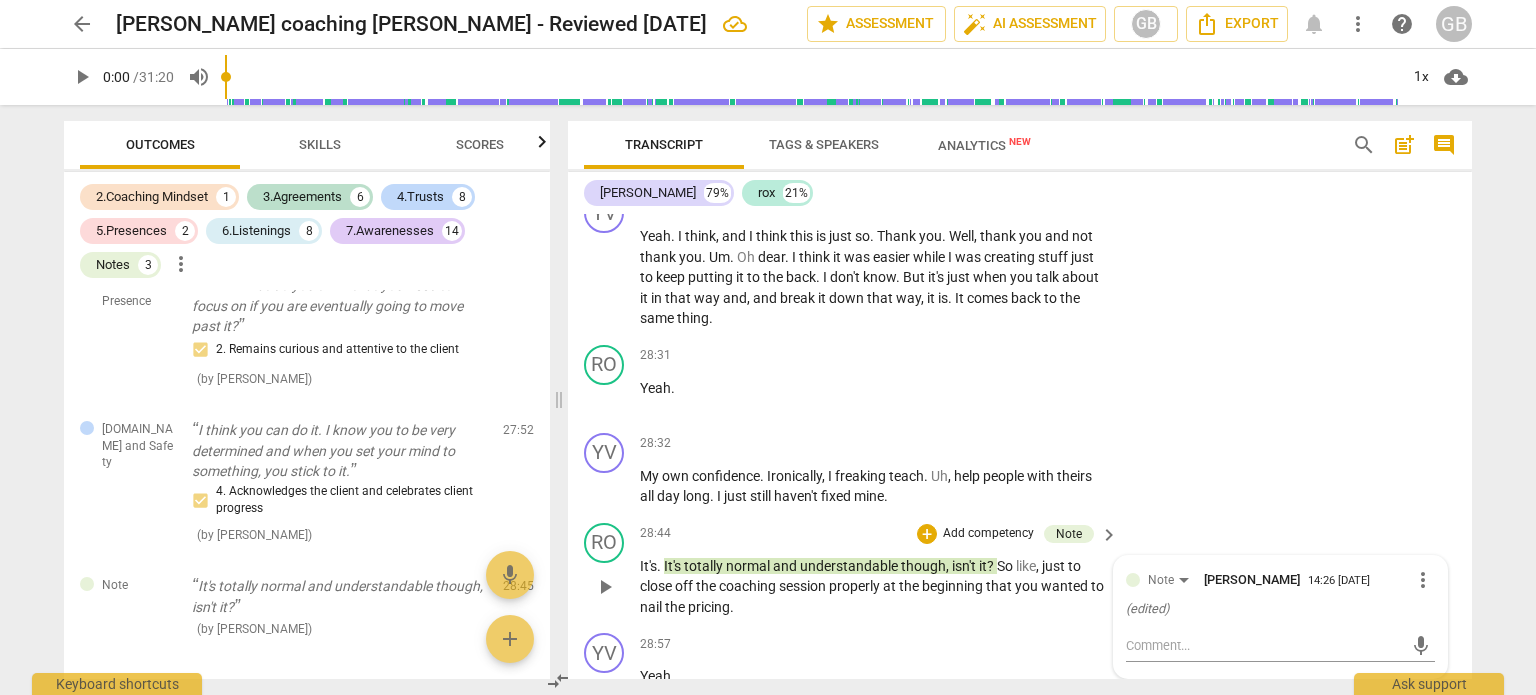 click on "more_vert" at bounding box center [1423, 580] 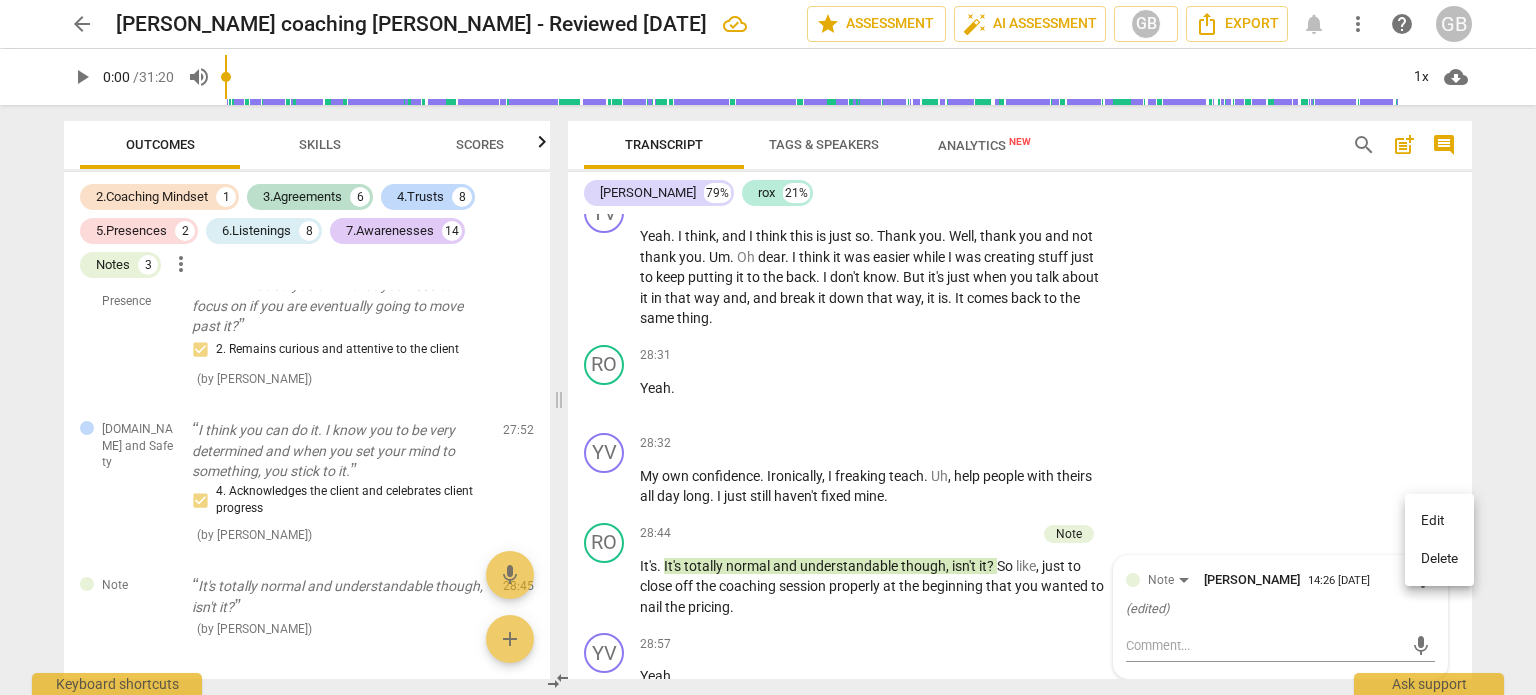 click on "Delete" at bounding box center [1439, 559] 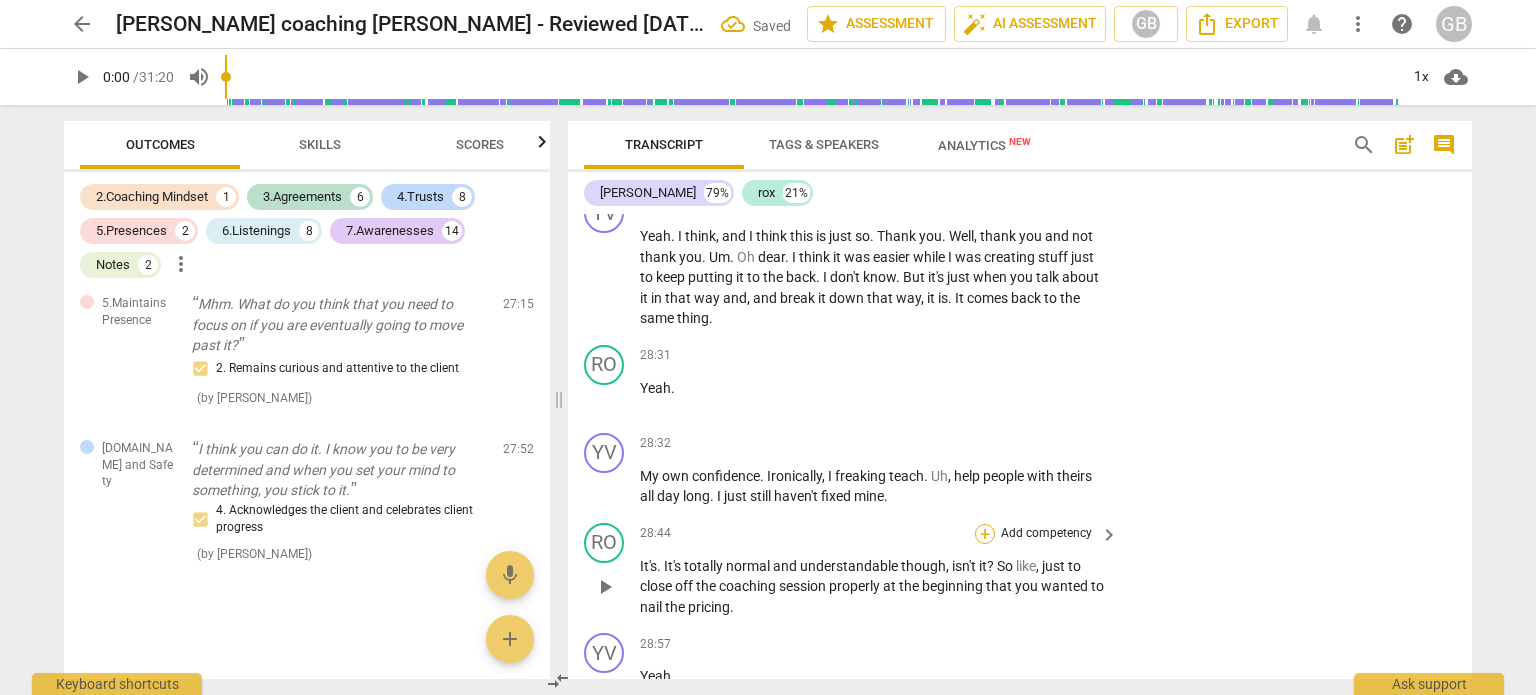 click on "+" at bounding box center (985, 534) 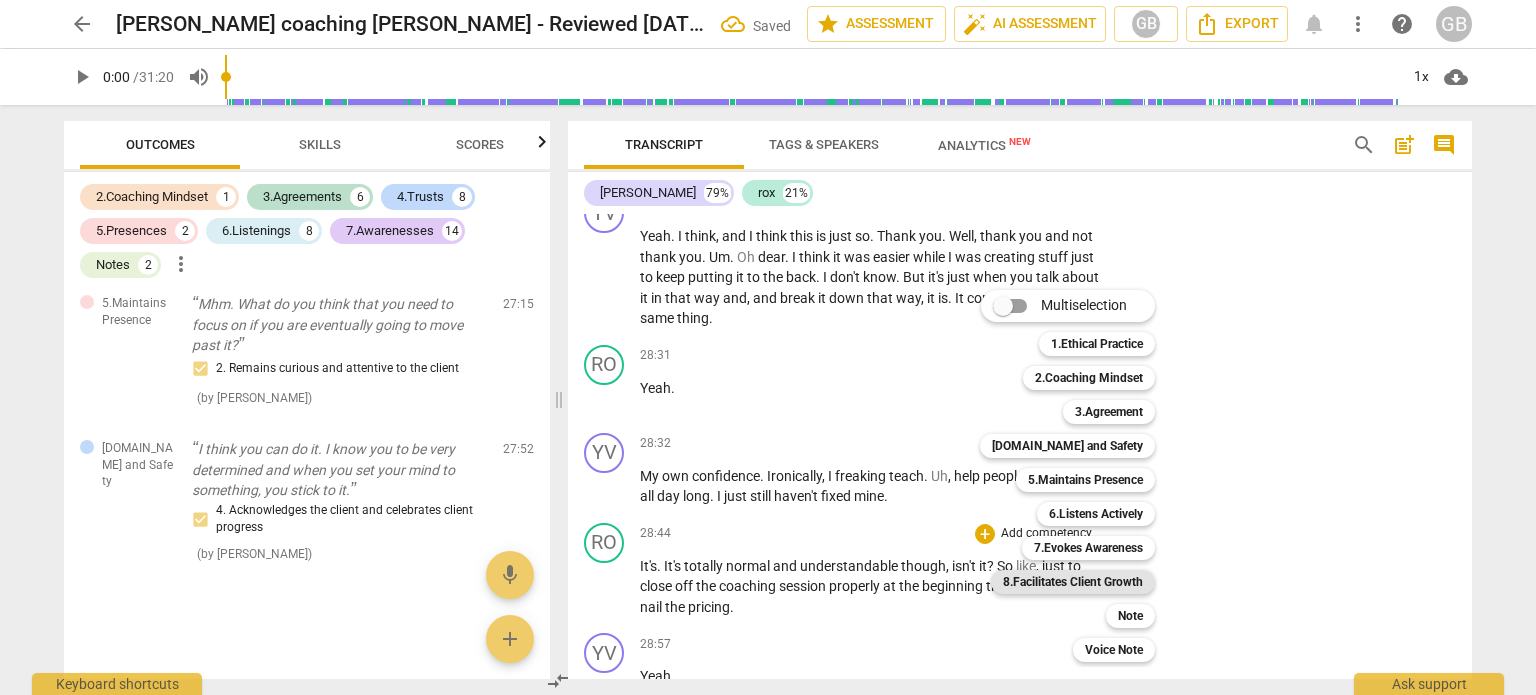 click on "8.Facilitates Client Growth" at bounding box center (1073, 582) 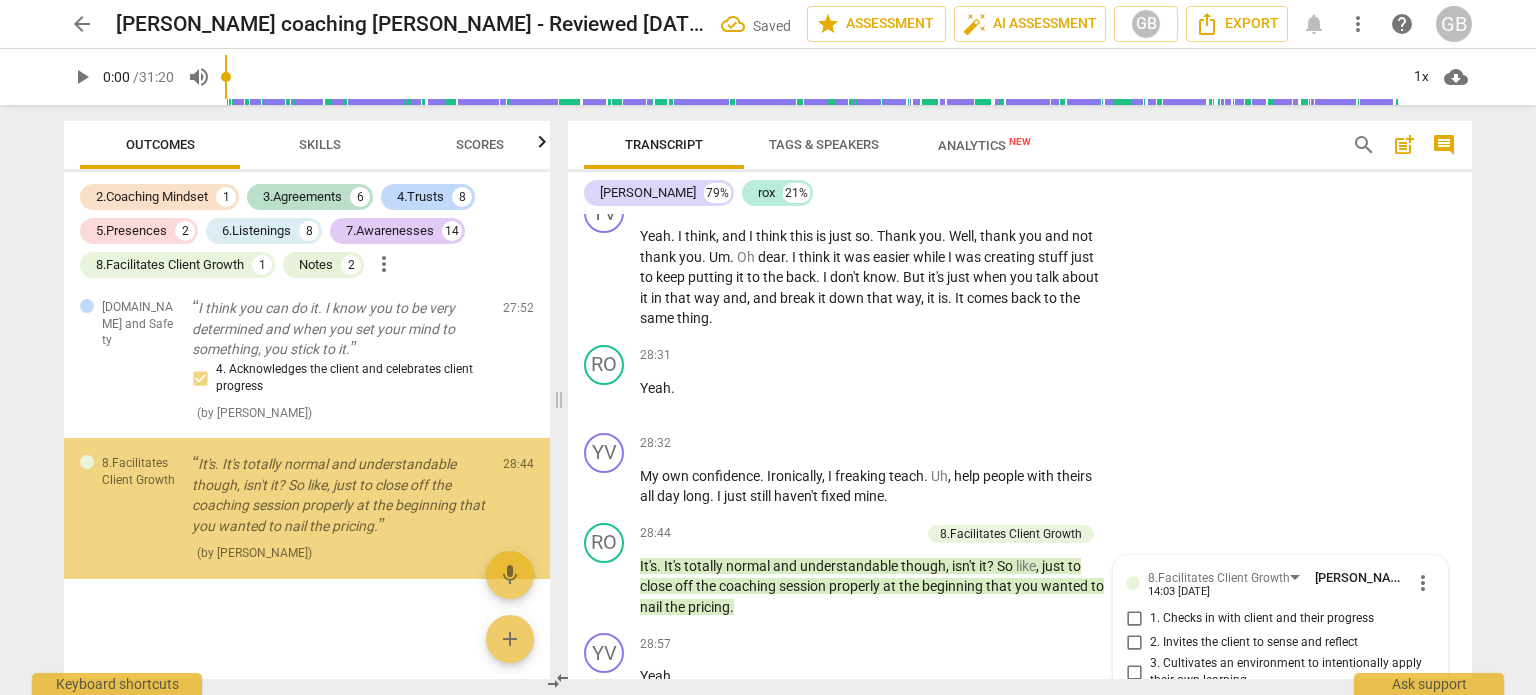 scroll, scrollTop: 6520, scrollLeft: 0, axis: vertical 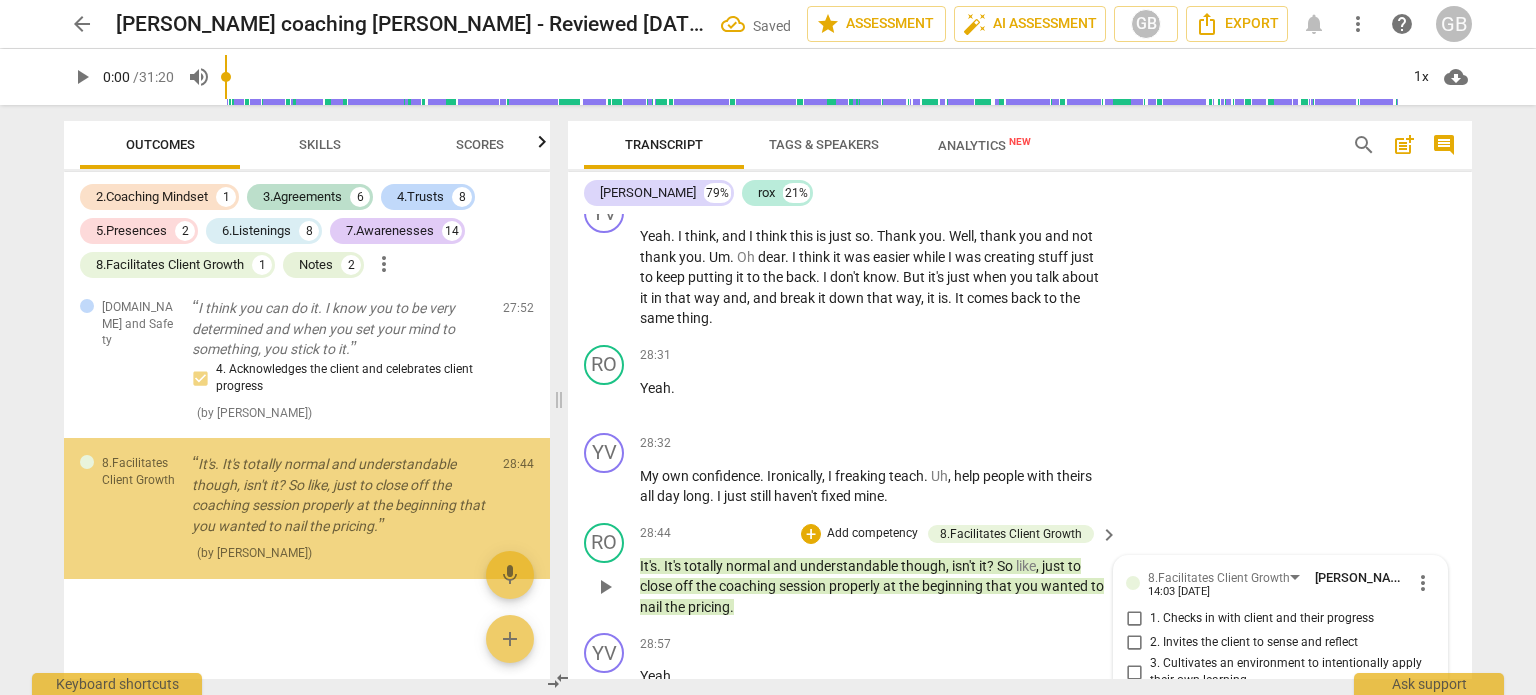 click on "1. Checks in with client and their progress" at bounding box center (1134, 619) 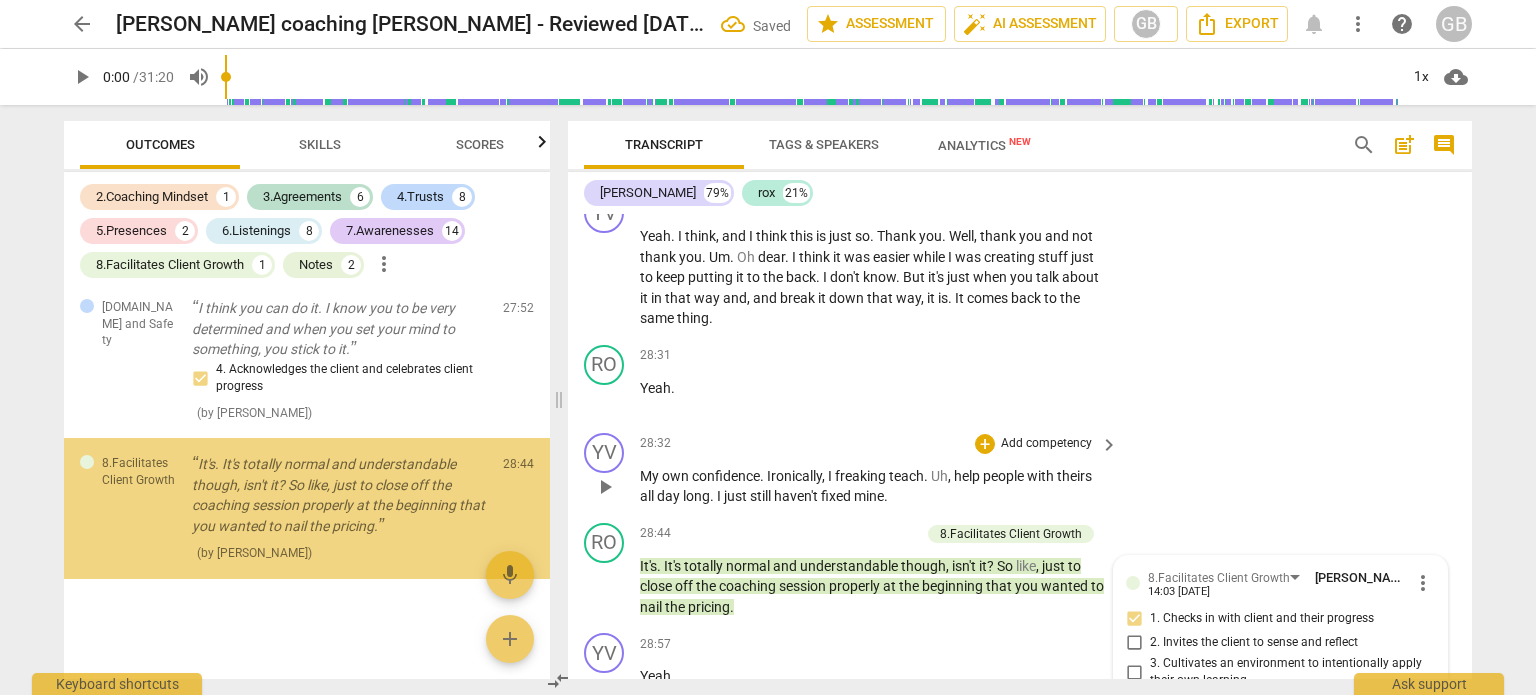 click on "YV play_arrow pause 28:32 + Add competency keyboard_arrow_right My   own   confidence .   Ironically ,   I   freaking   teach .   Uh ,   help   people   with   theirs   all   day   long .   I   just   still   haven't   fixed   mine ." at bounding box center [1020, 470] 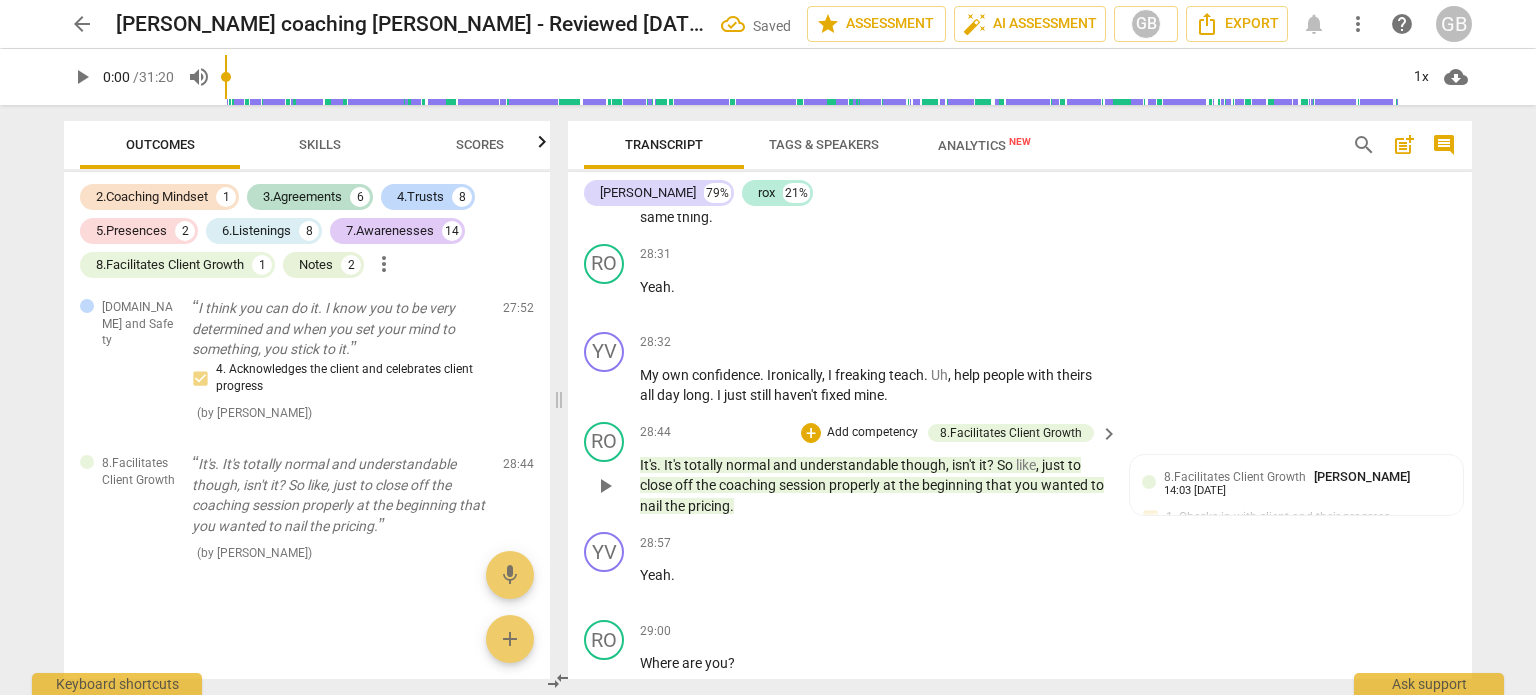 scroll, scrollTop: 13122, scrollLeft: 0, axis: vertical 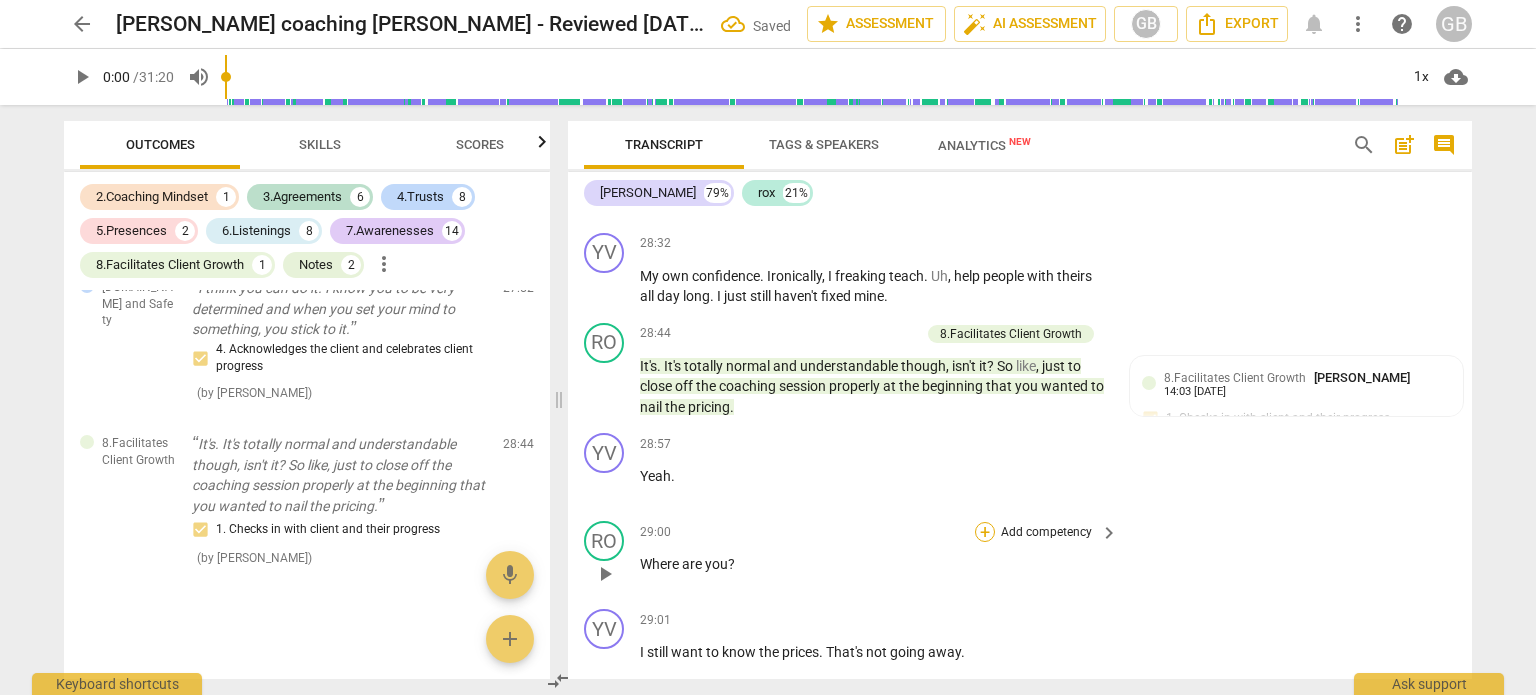 click on "+" at bounding box center (985, 532) 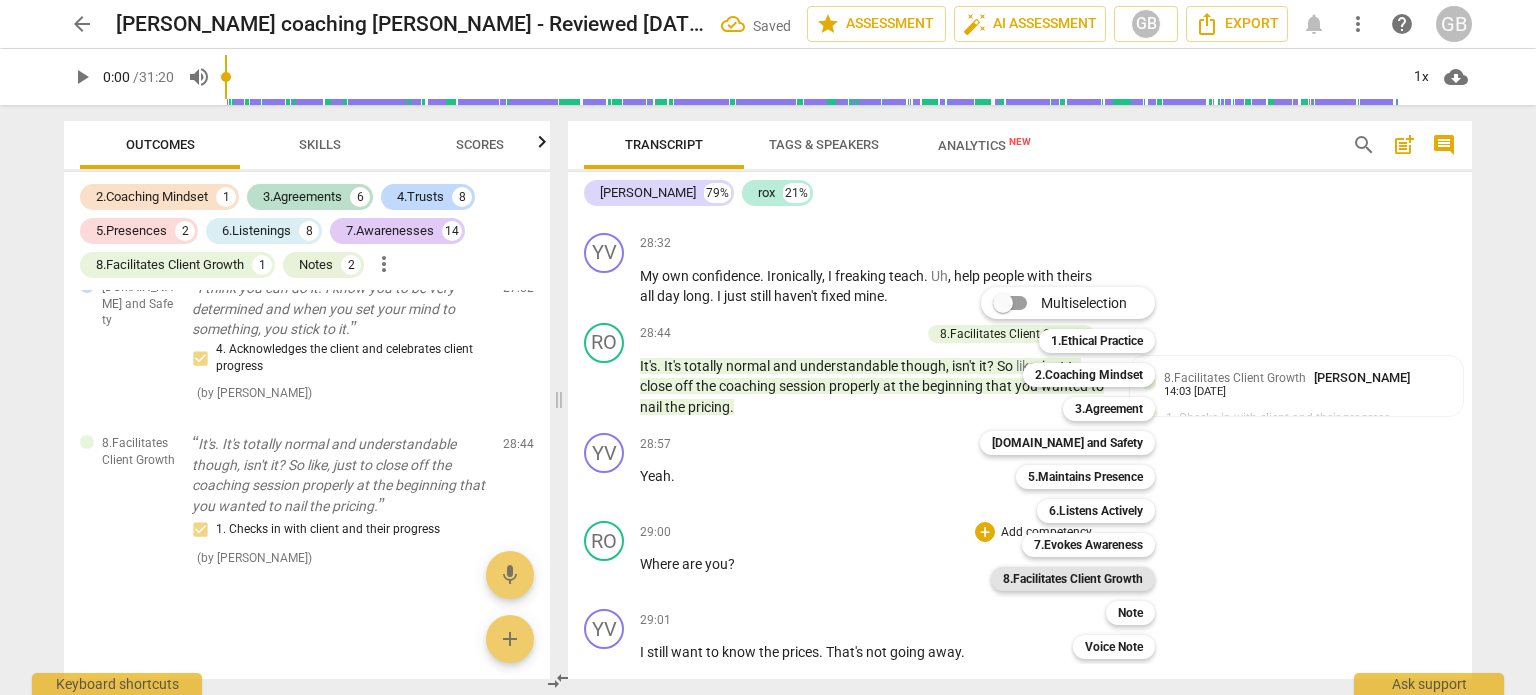 click on "8.Facilitates Client Growth" at bounding box center [1073, 579] 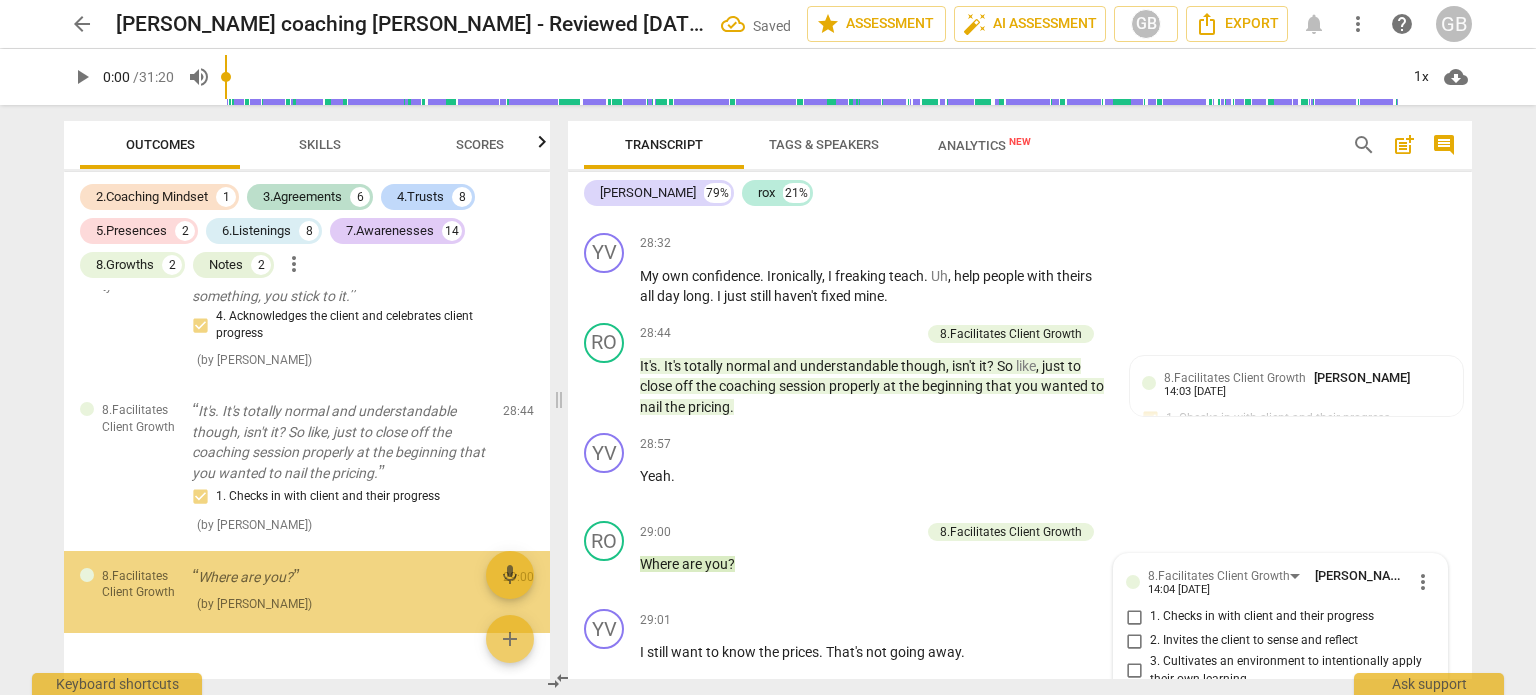 scroll, scrollTop: 6628, scrollLeft: 0, axis: vertical 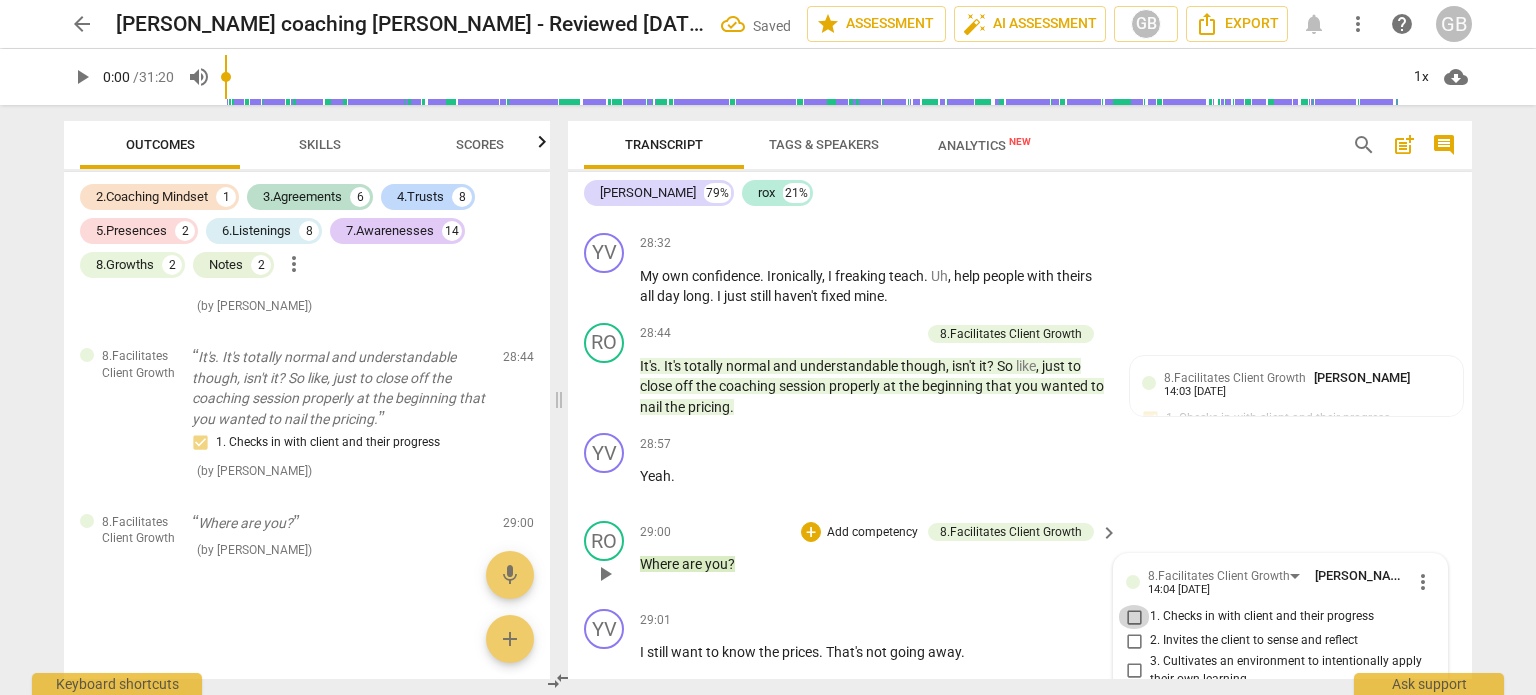 click on "1. Checks in with client and their progress" at bounding box center (1134, 617) 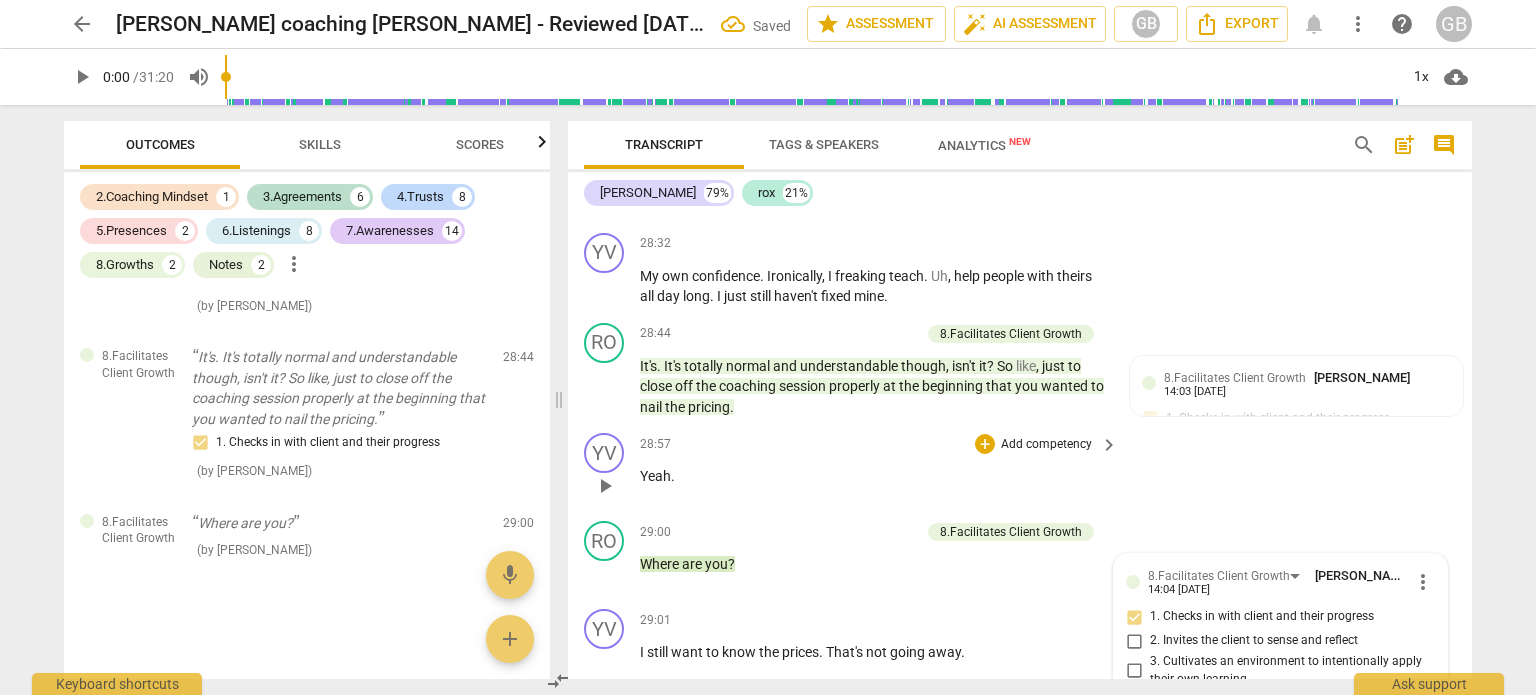 click on "YV play_arrow pause 28:57 + Add competency keyboard_arrow_right Yeah ." at bounding box center [1020, 469] 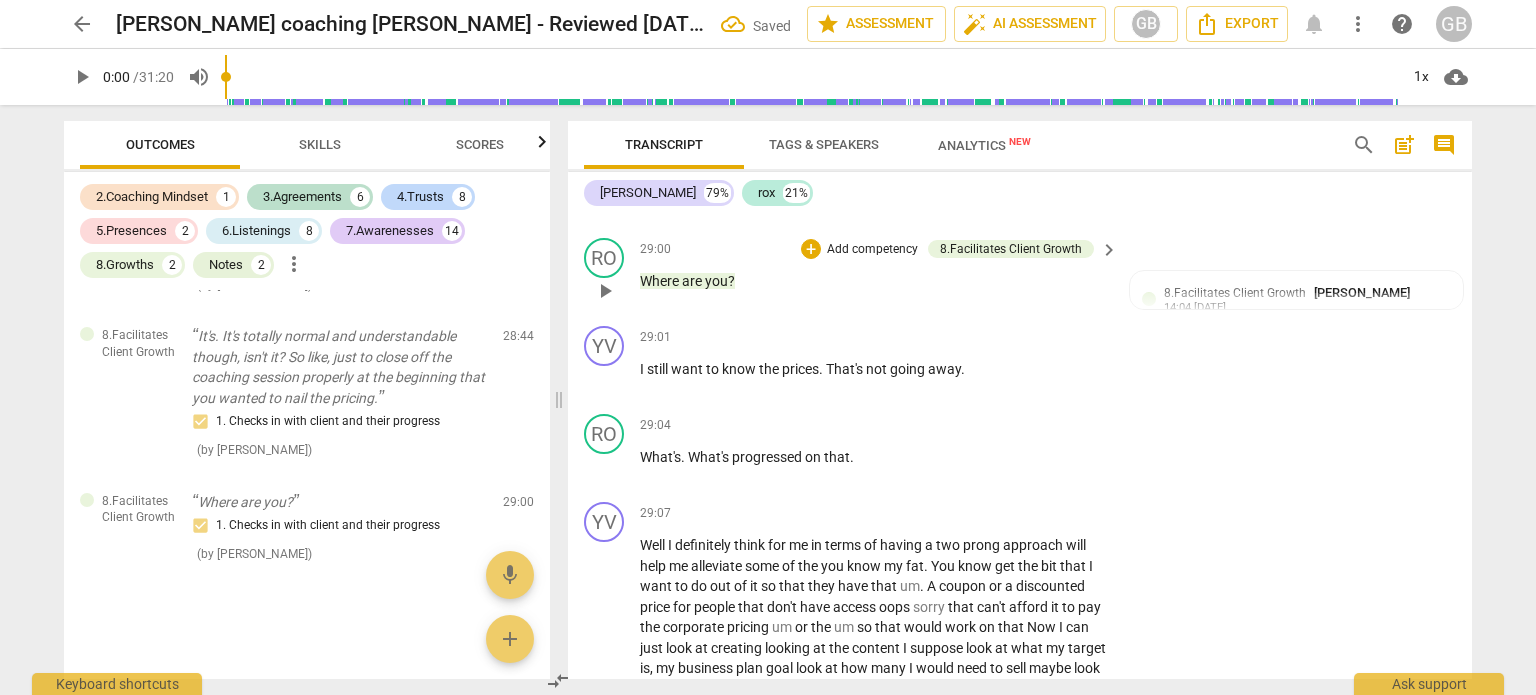 scroll, scrollTop: 13422, scrollLeft: 0, axis: vertical 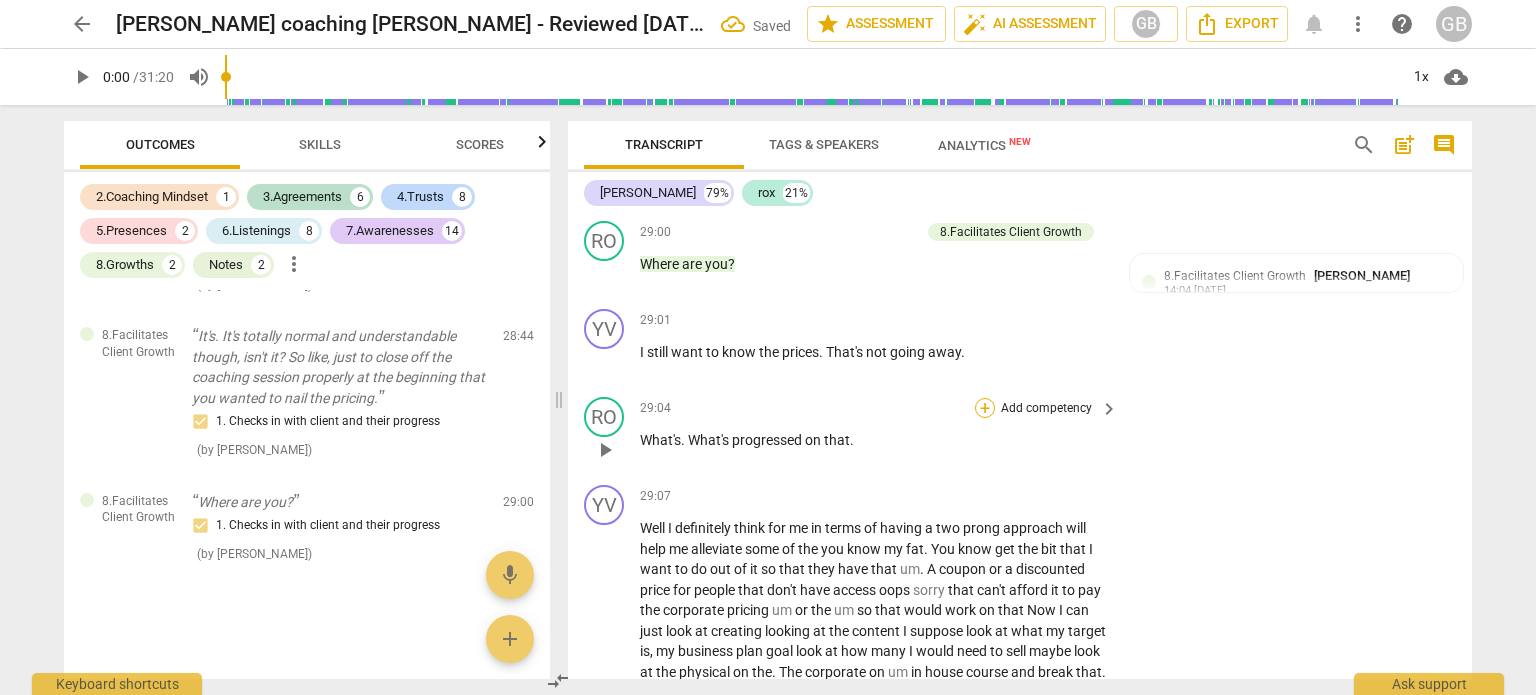 click on "+" at bounding box center (985, 408) 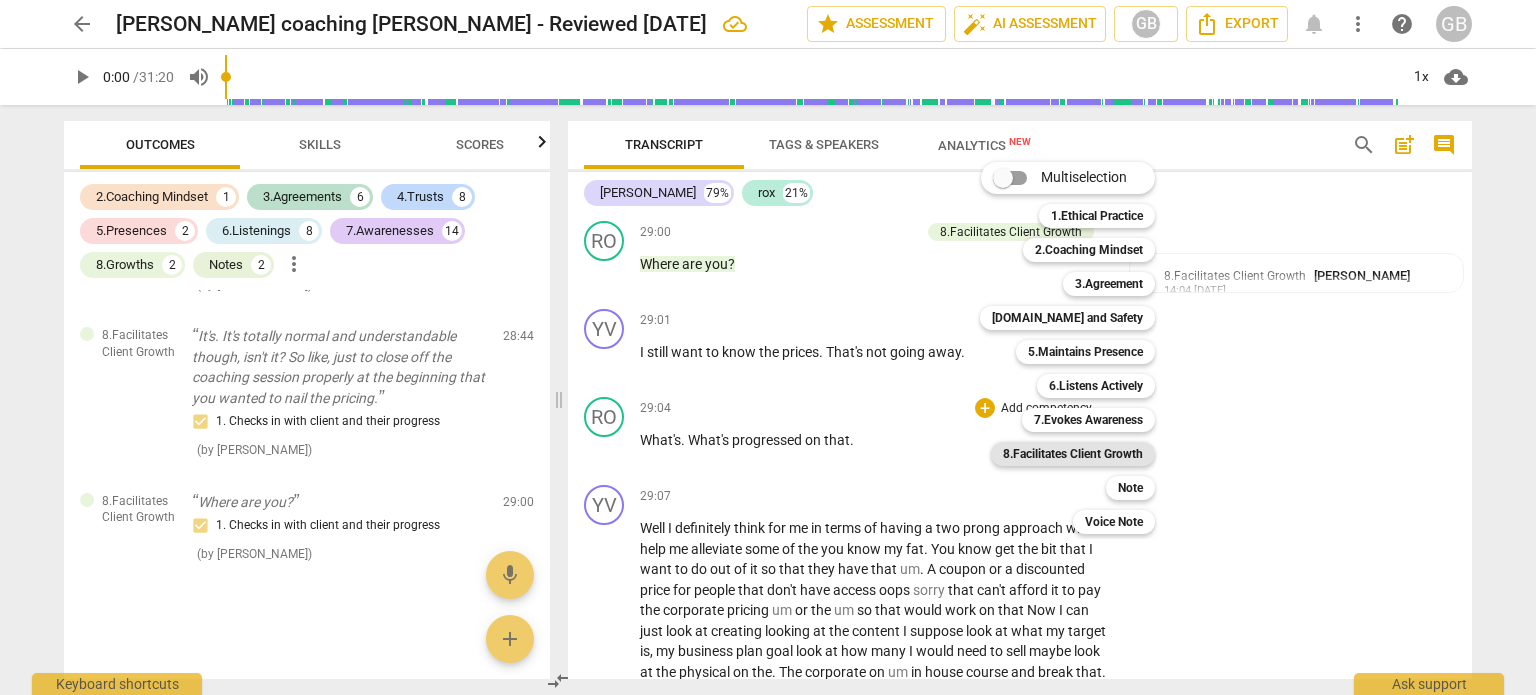 click on "8.Facilitates Client Growth" at bounding box center (1073, 454) 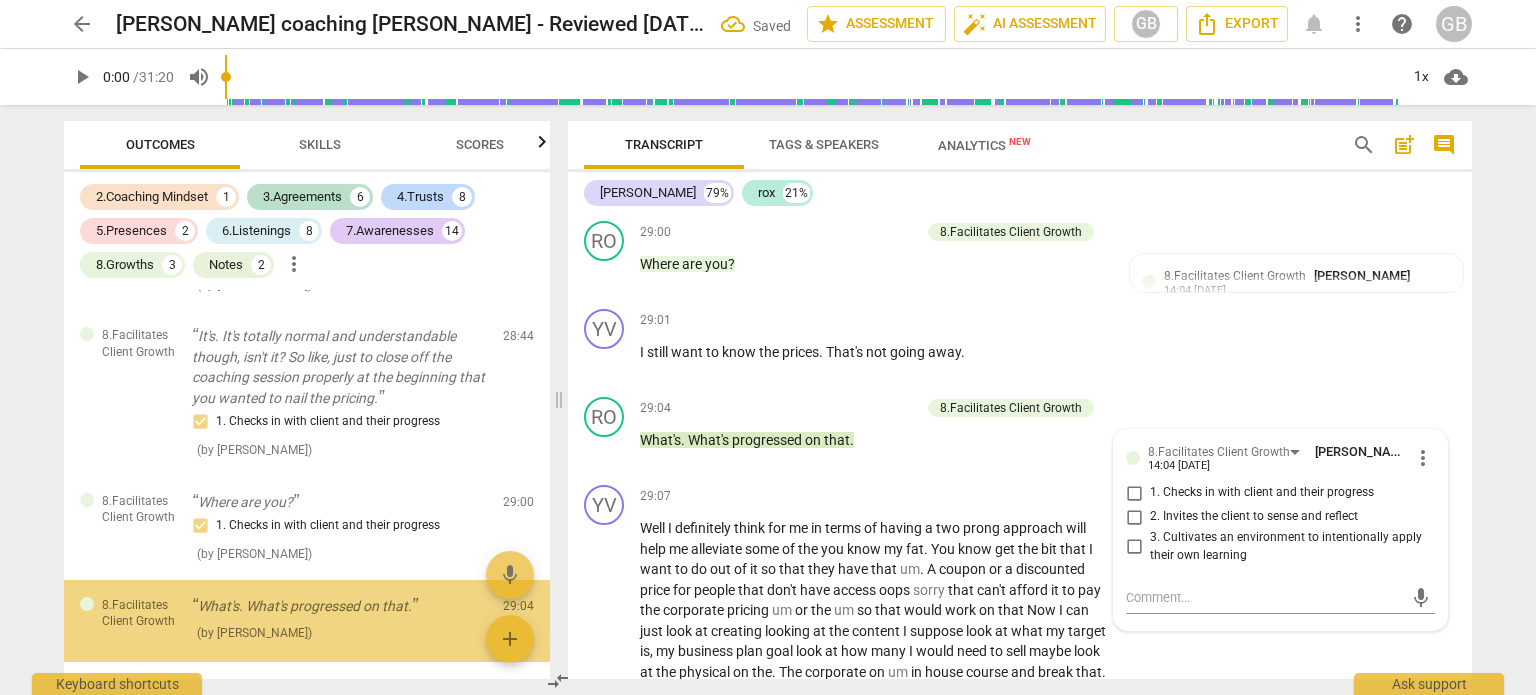scroll, scrollTop: 6732, scrollLeft: 0, axis: vertical 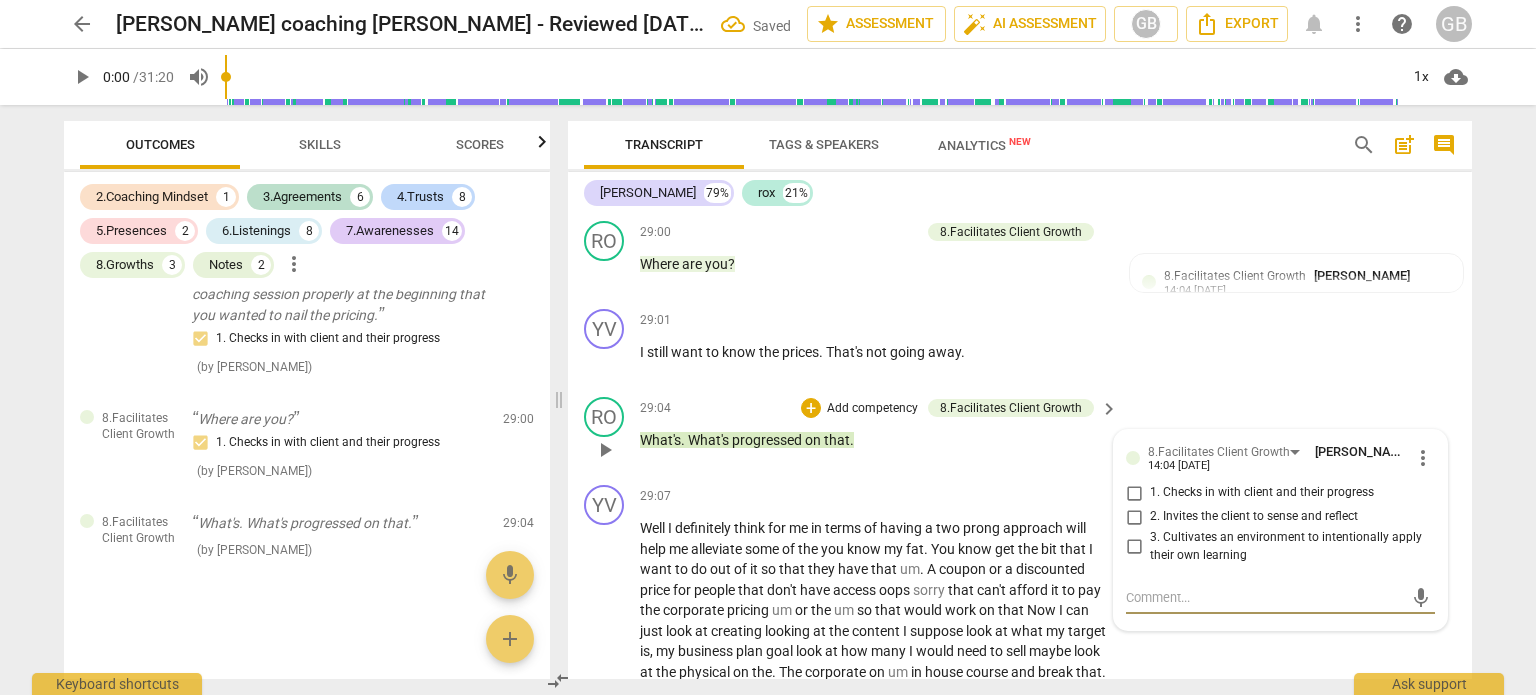 click on "1. Checks in with client and their progress" at bounding box center (1134, 493) 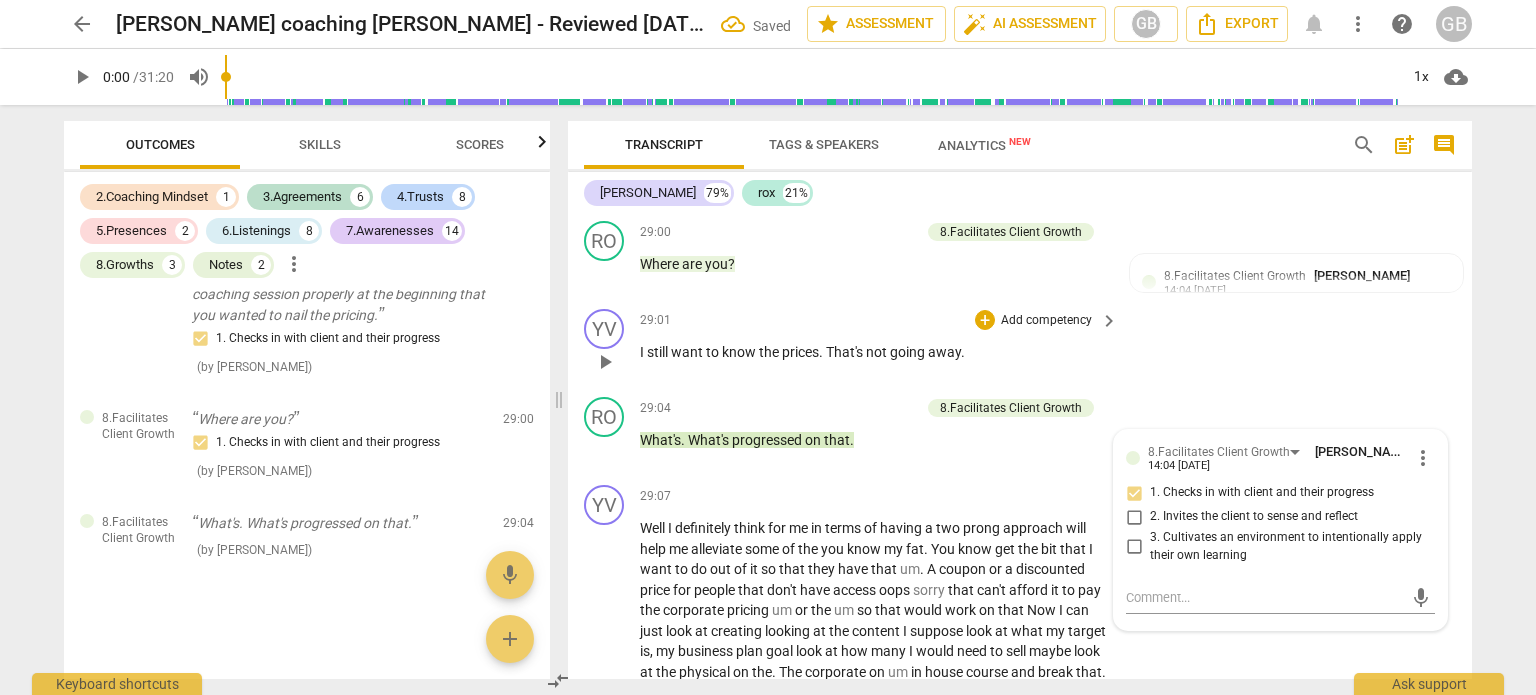 click on "YV play_arrow pause 29:01 + Add competency keyboard_arrow_right I   still   want   to   know   the   prices .   That's   not   going   away ." at bounding box center (1020, 345) 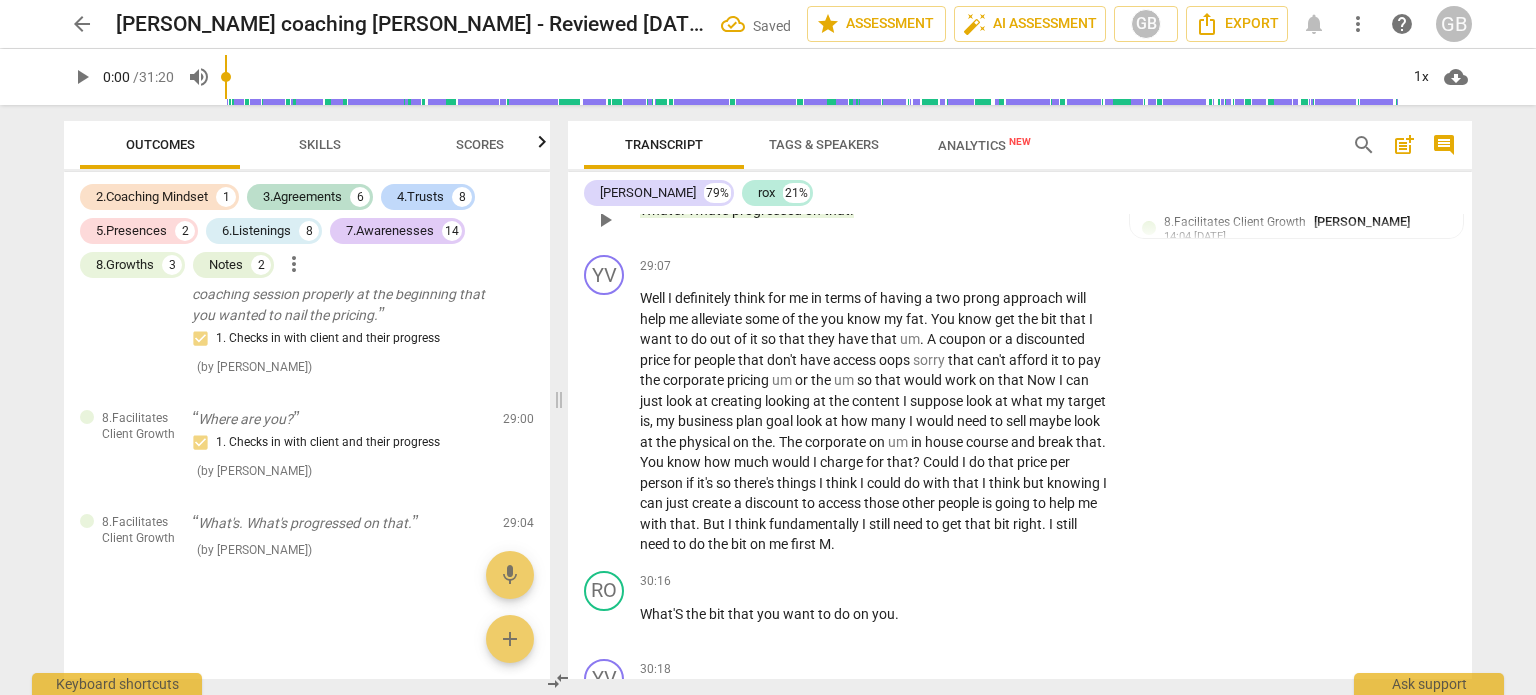 scroll, scrollTop: 13722, scrollLeft: 0, axis: vertical 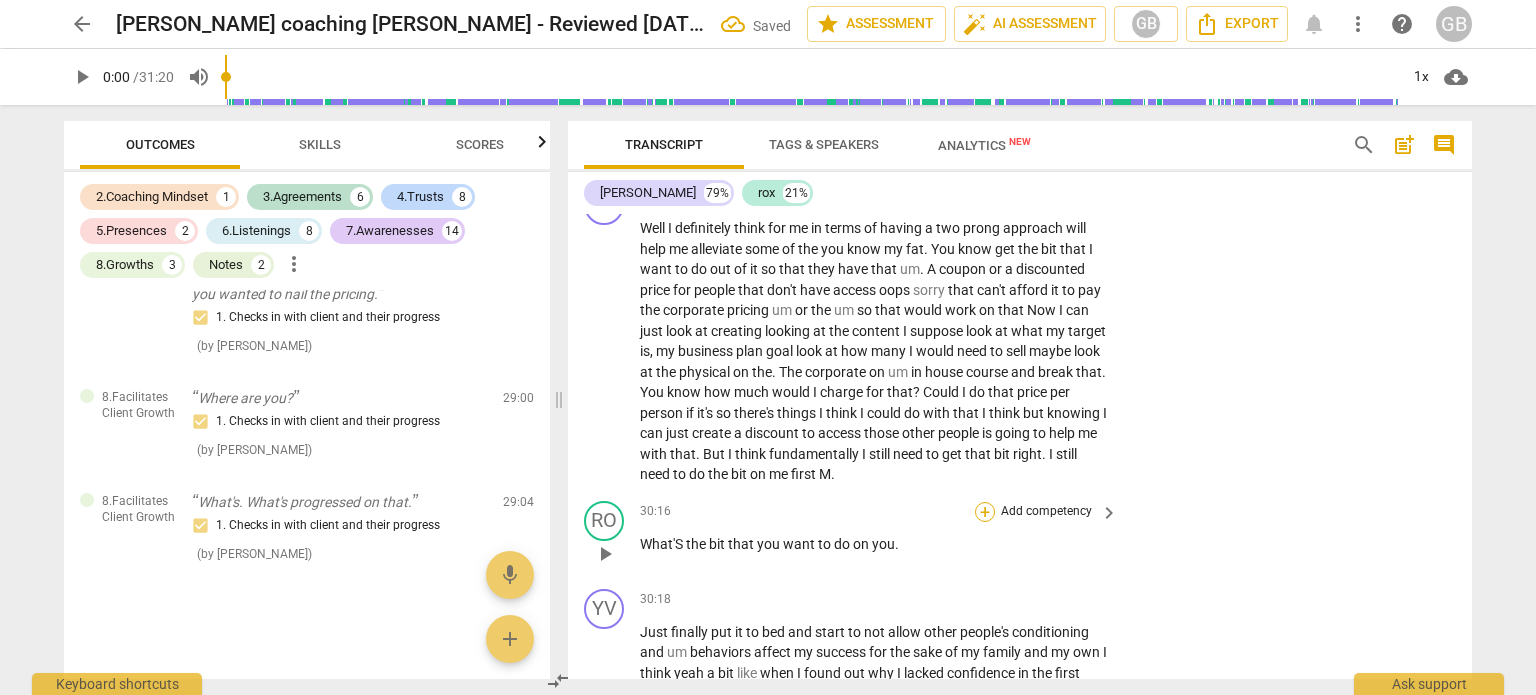 click on "+" at bounding box center (985, 512) 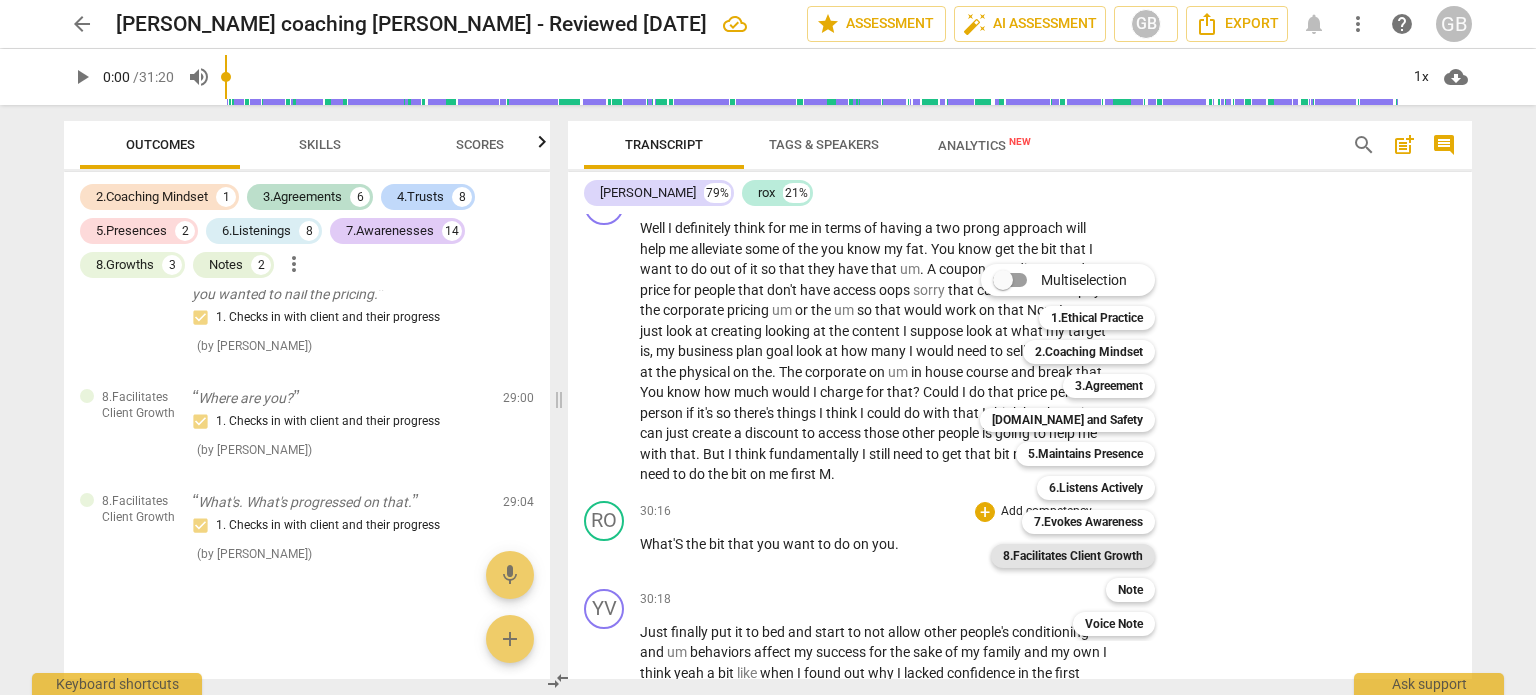 click on "8.Facilitates Client Growth" at bounding box center [1073, 556] 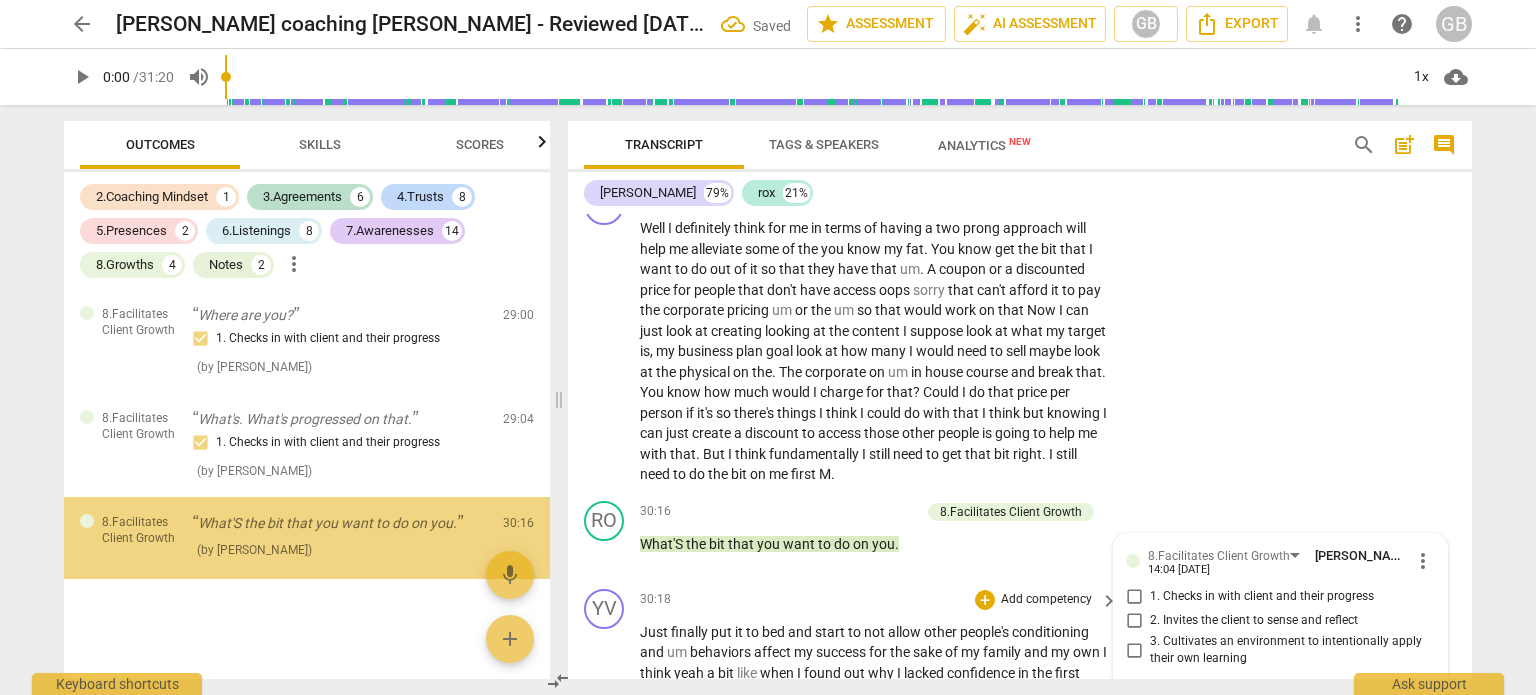 scroll, scrollTop: 6836, scrollLeft: 0, axis: vertical 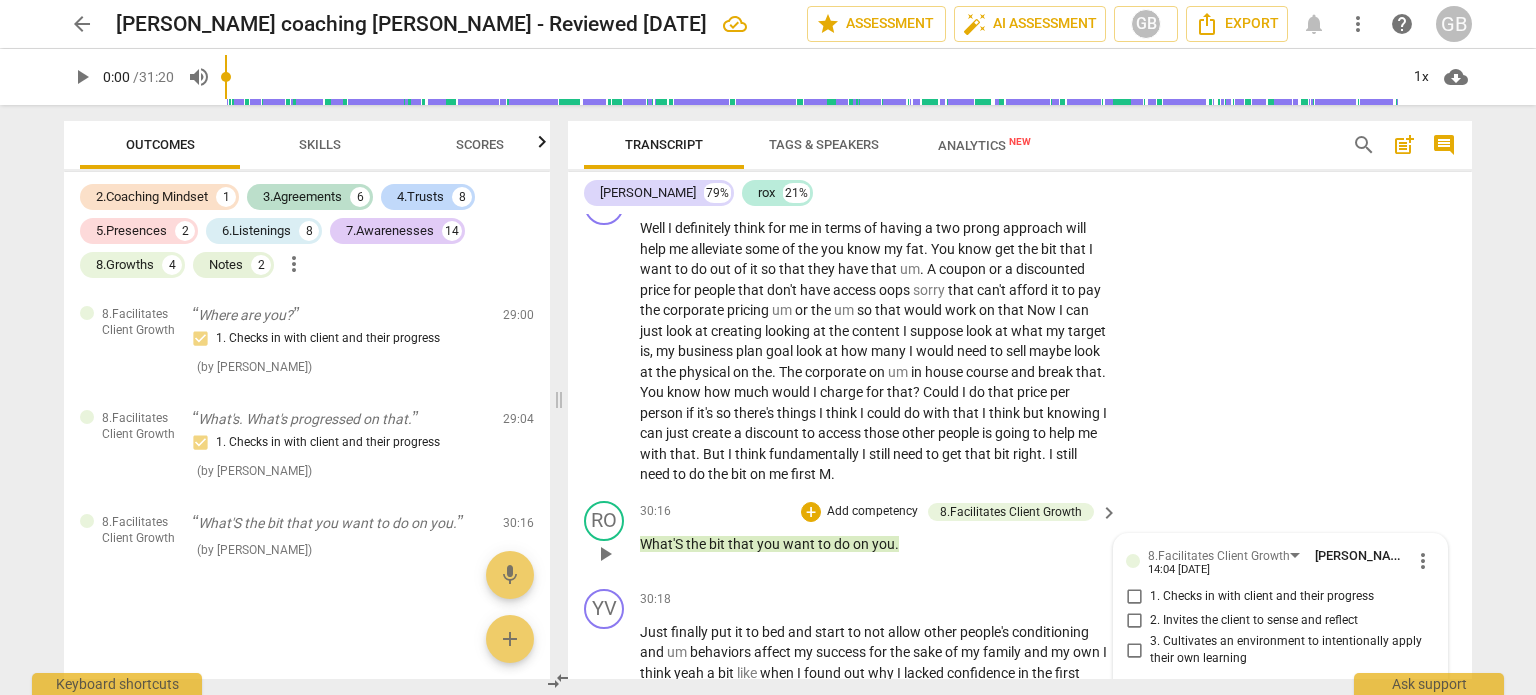 click on "3. Cultivates an environment to intentionally apply their own learning" at bounding box center [1134, 650] 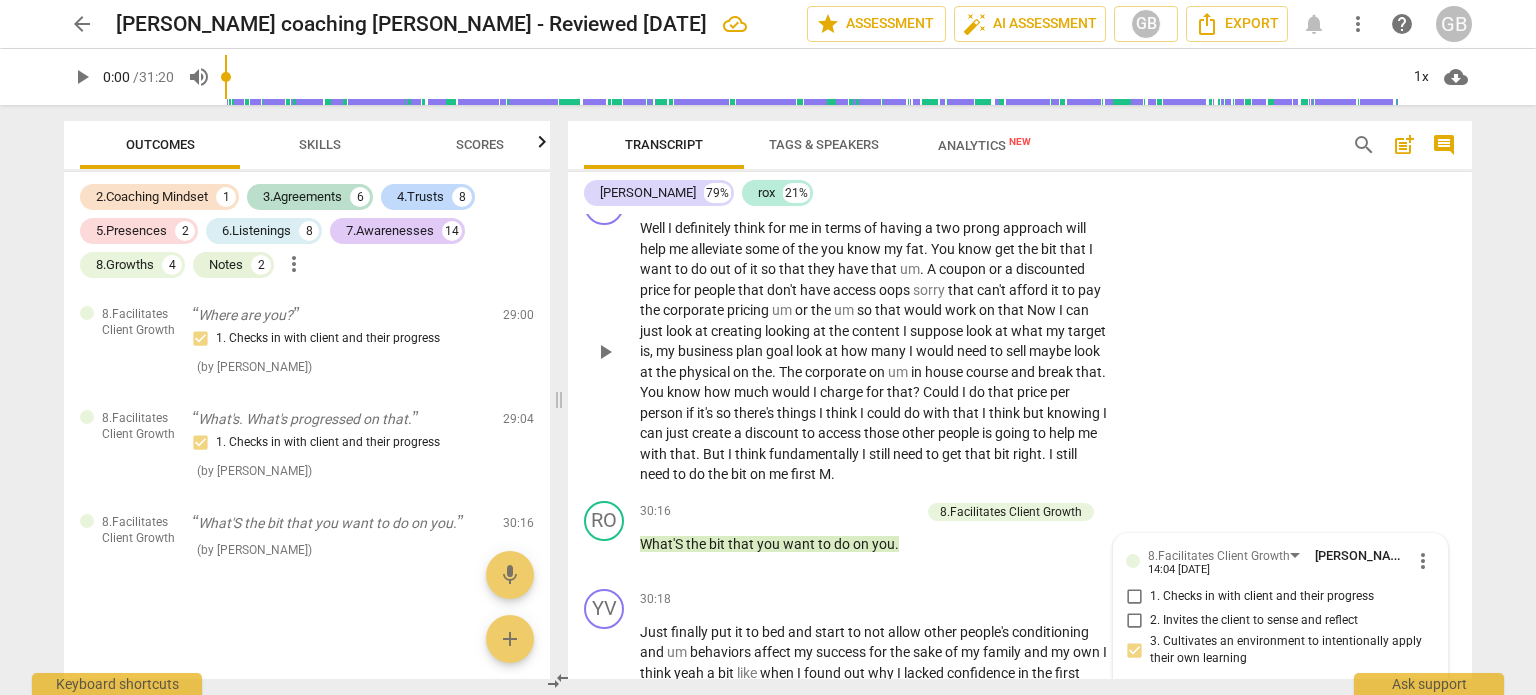 click on "YV play_arrow pause 29:07 + Add competency keyboard_arrow_right Well   I   definitely   think   for   me   in   terms   of   having   a   two   prong   approach   will   help   me   alleviate   some   of   the   you   know   my   fat .   You   know   get   the   bit   that   I   want   to   do   out   of   it   so   that   they   have   that   um .   A   coupon   or   a   discounted   price   for   people   that   don't   have   access   oops   sorry   that   can't   afford   it   to   pay   the   corporate   pricing   um   or   the   um   so   that   would   work   on   that   Now   I   can   just   look   at   creating   looking   at   the   content   I   suppose   look   at   what   my   target   is ,   my   business   plan   goal   look   at   how   many   I   would   need   to   sell   maybe   look   at   the   physical   on   the .   The   corporate   on   um   in   house   course   and   break   that .   You   know   how   much   would   I   charge   for   that ?   Could   I   do   that   price   per" at bounding box center (1020, 335) 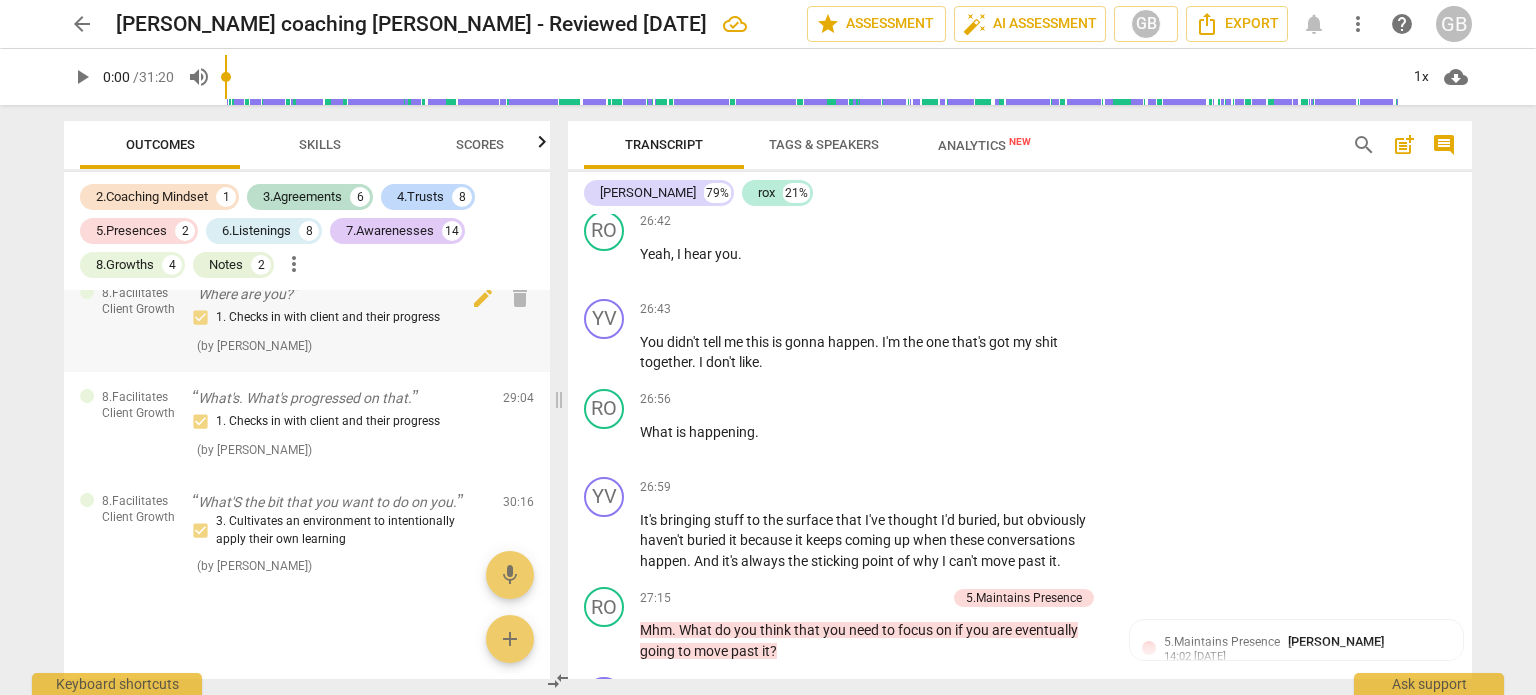 scroll, scrollTop: 12223, scrollLeft: 0, axis: vertical 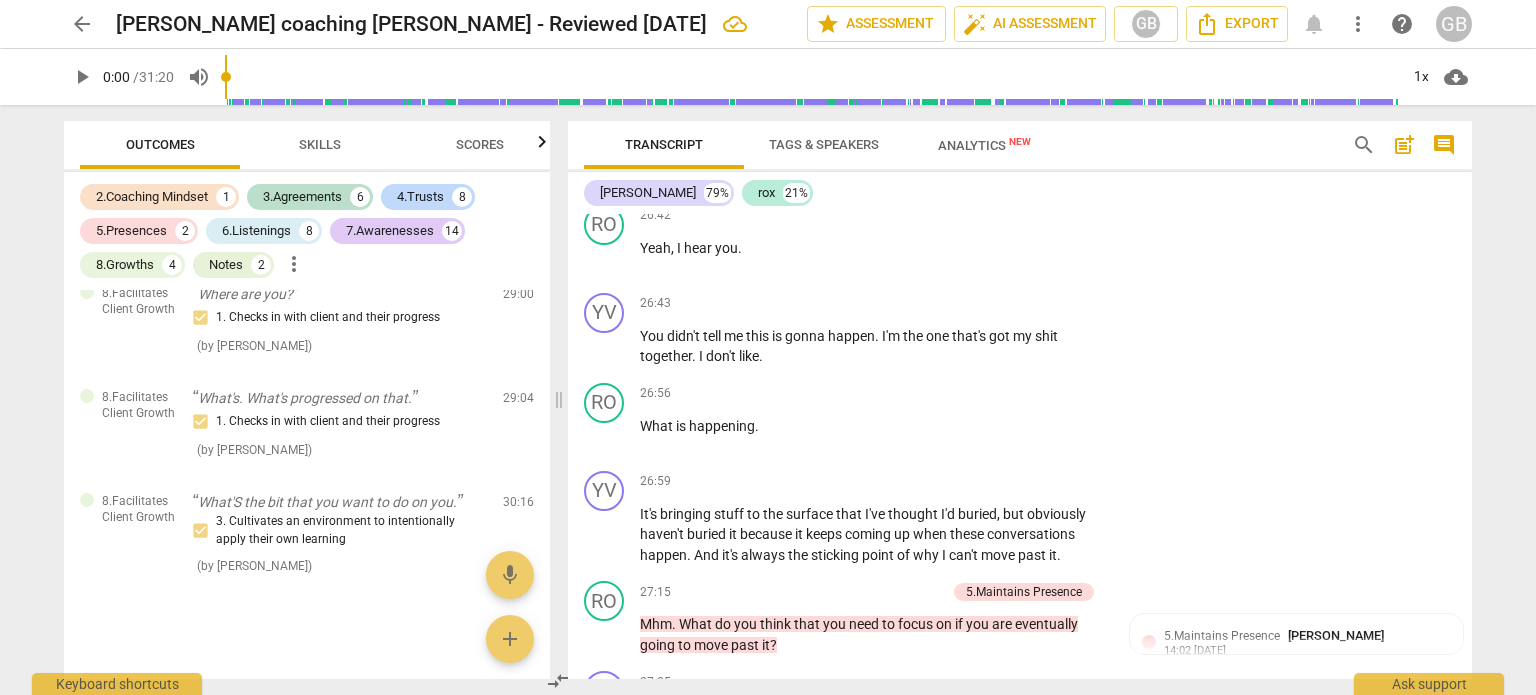 click on "arrow_back" at bounding box center [82, 24] 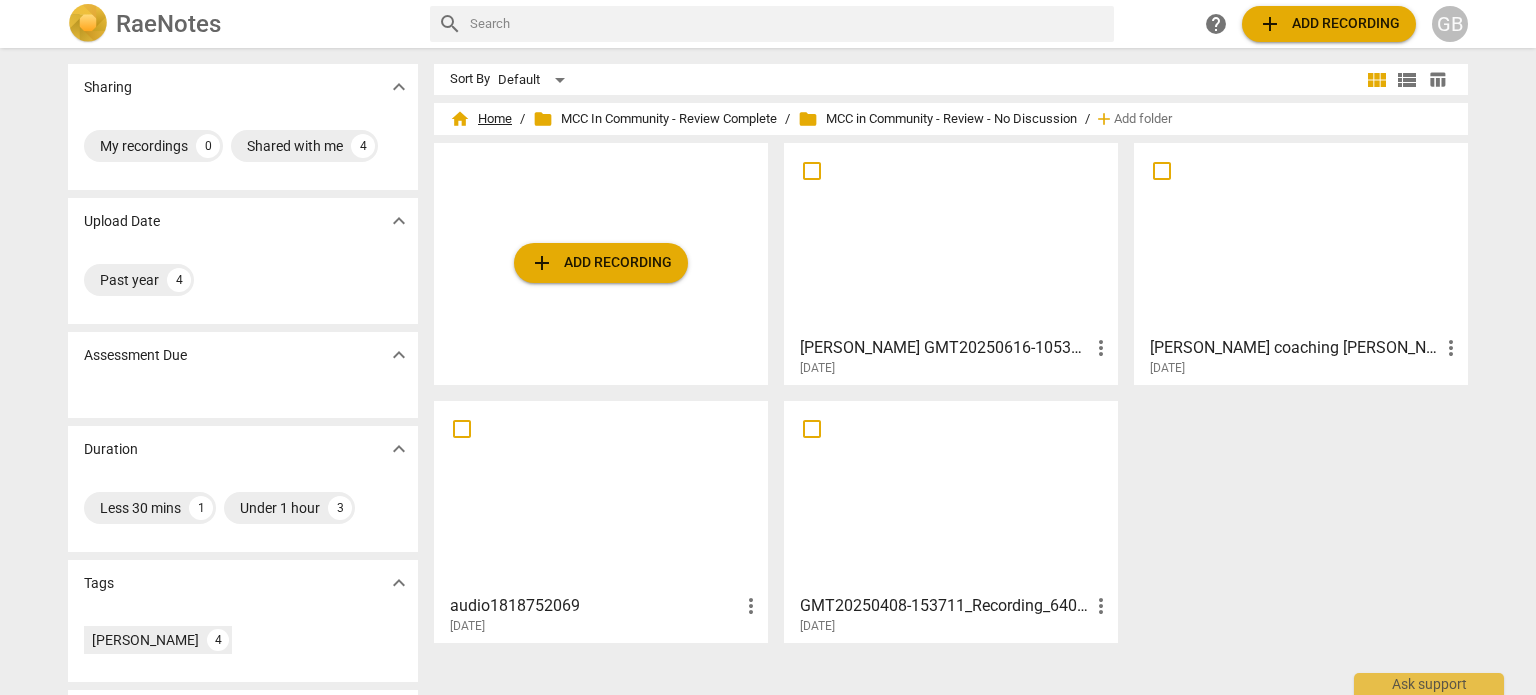 click on "home Home" at bounding box center [481, 119] 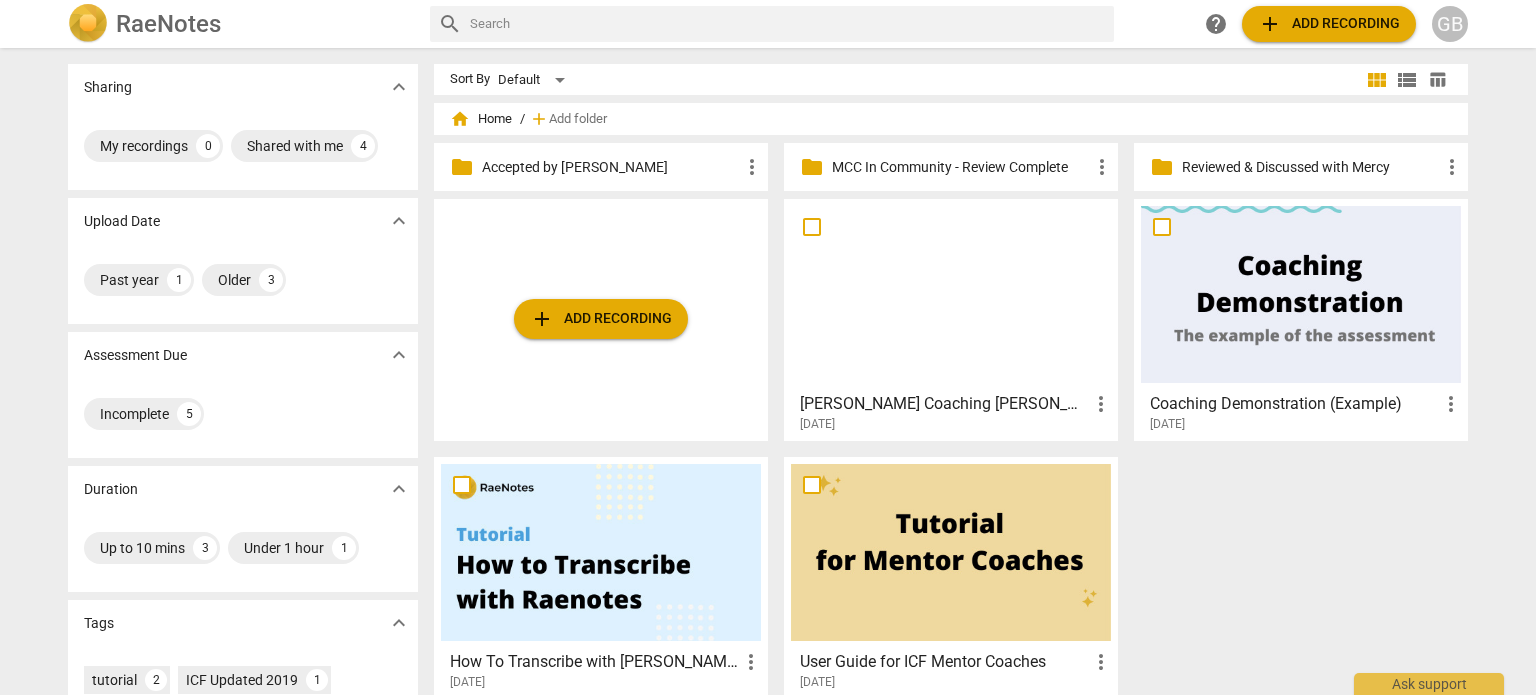 scroll, scrollTop: 100, scrollLeft: 0, axis: vertical 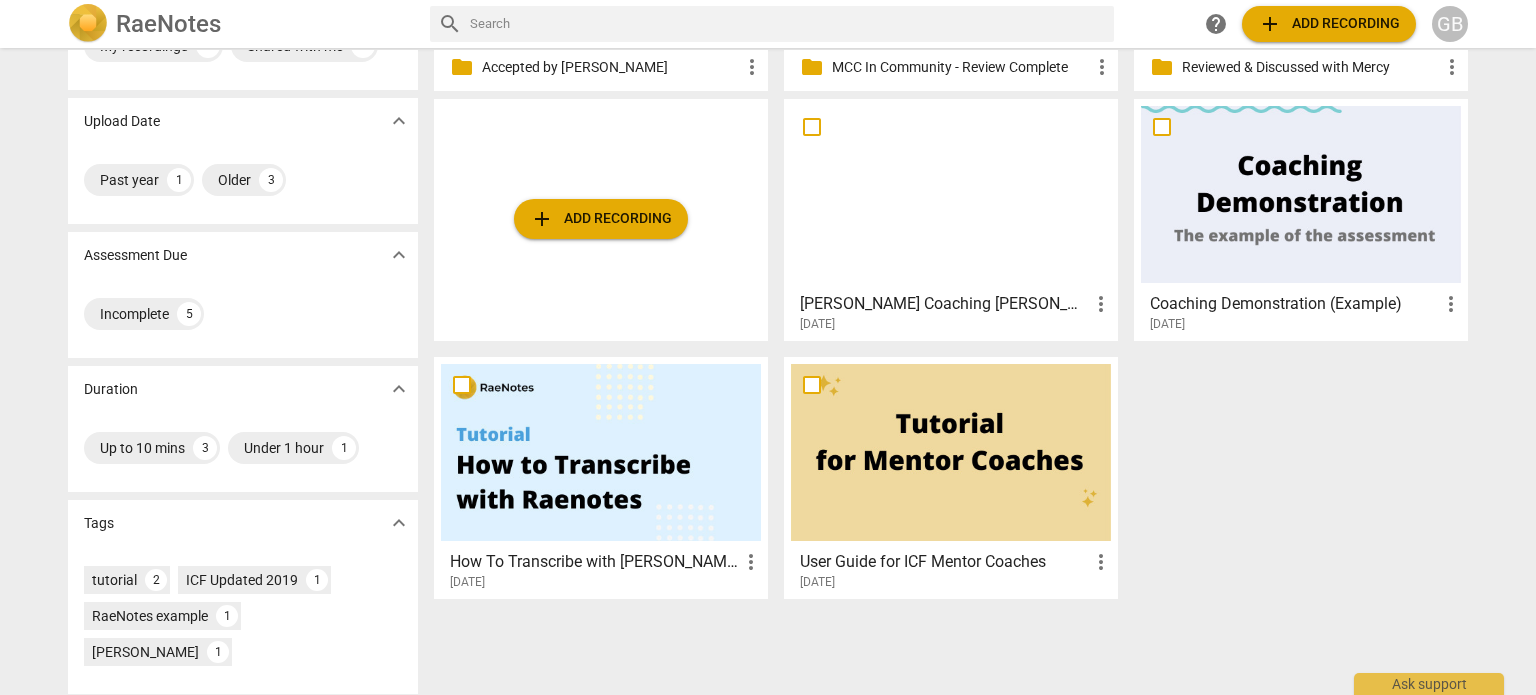 click on "more_vert" at bounding box center [1101, 304] 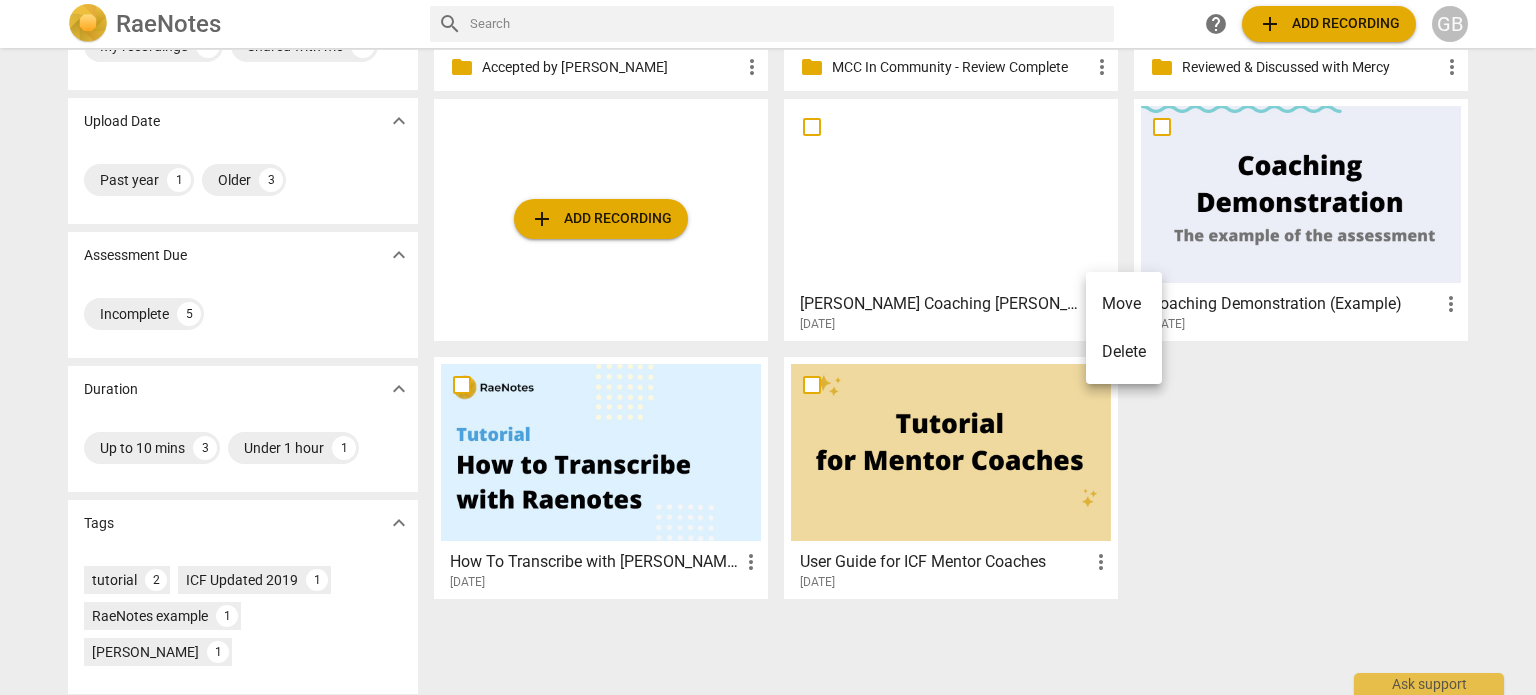 click at bounding box center [768, 347] 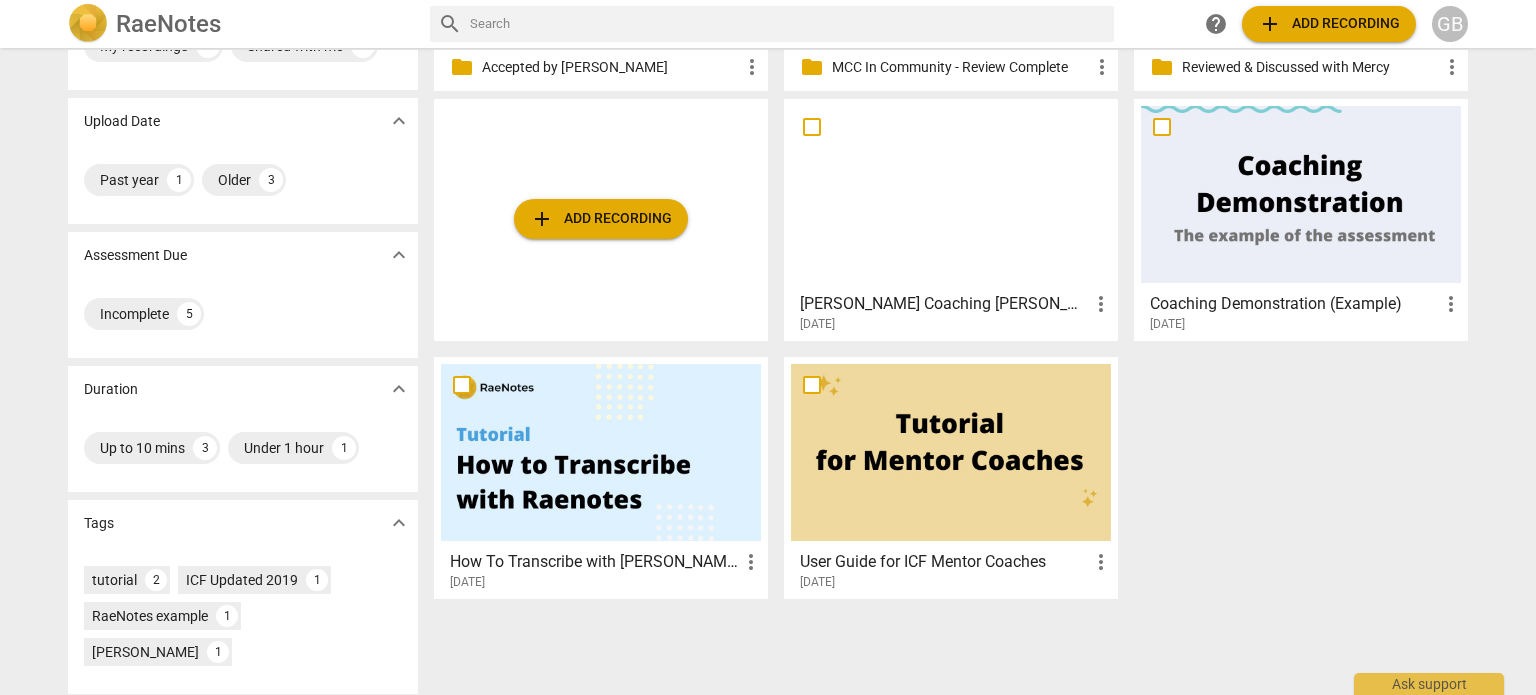 click on "[PERSON_NAME] Coaching [PERSON_NAME] - Reviewed [DATE] more_vert [DATE]" at bounding box center [952, 308] 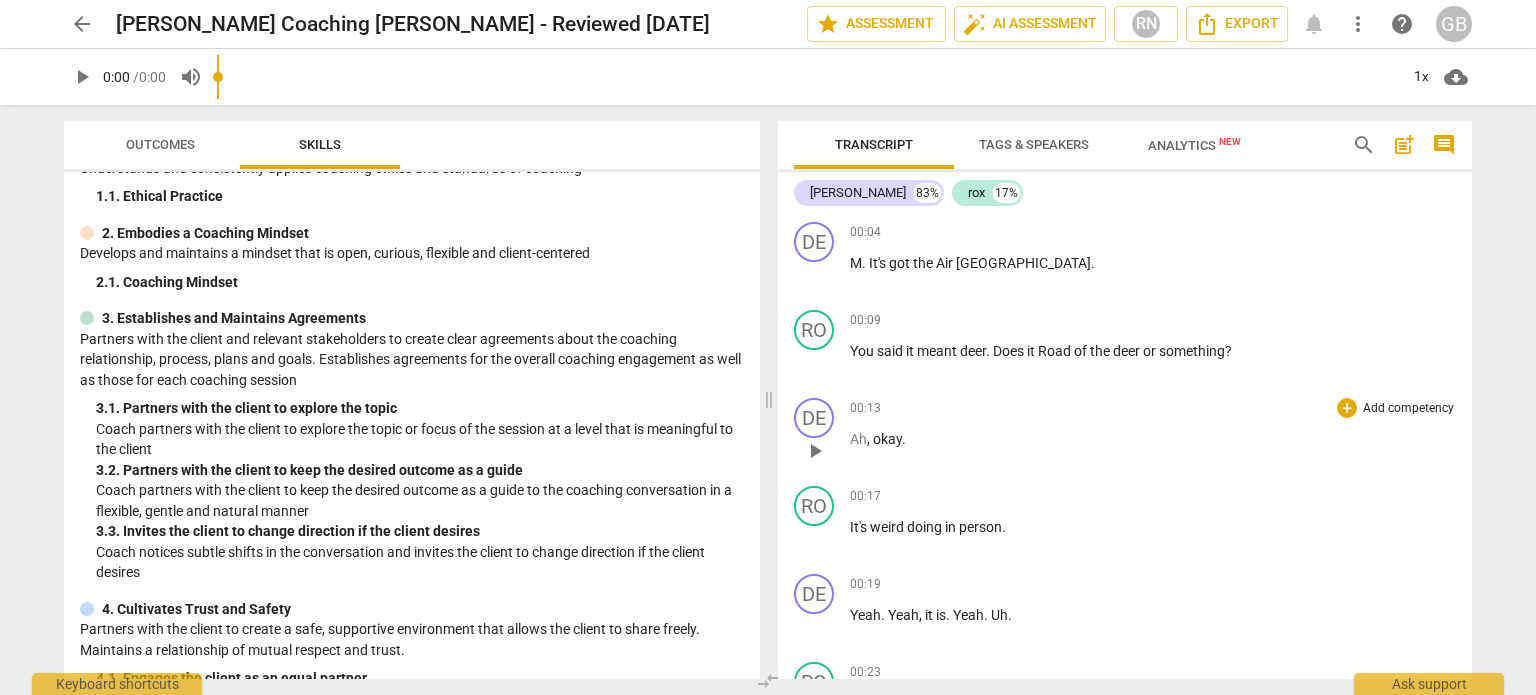 scroll, scrollTop: 0, scrollLeft: 0, axis: both 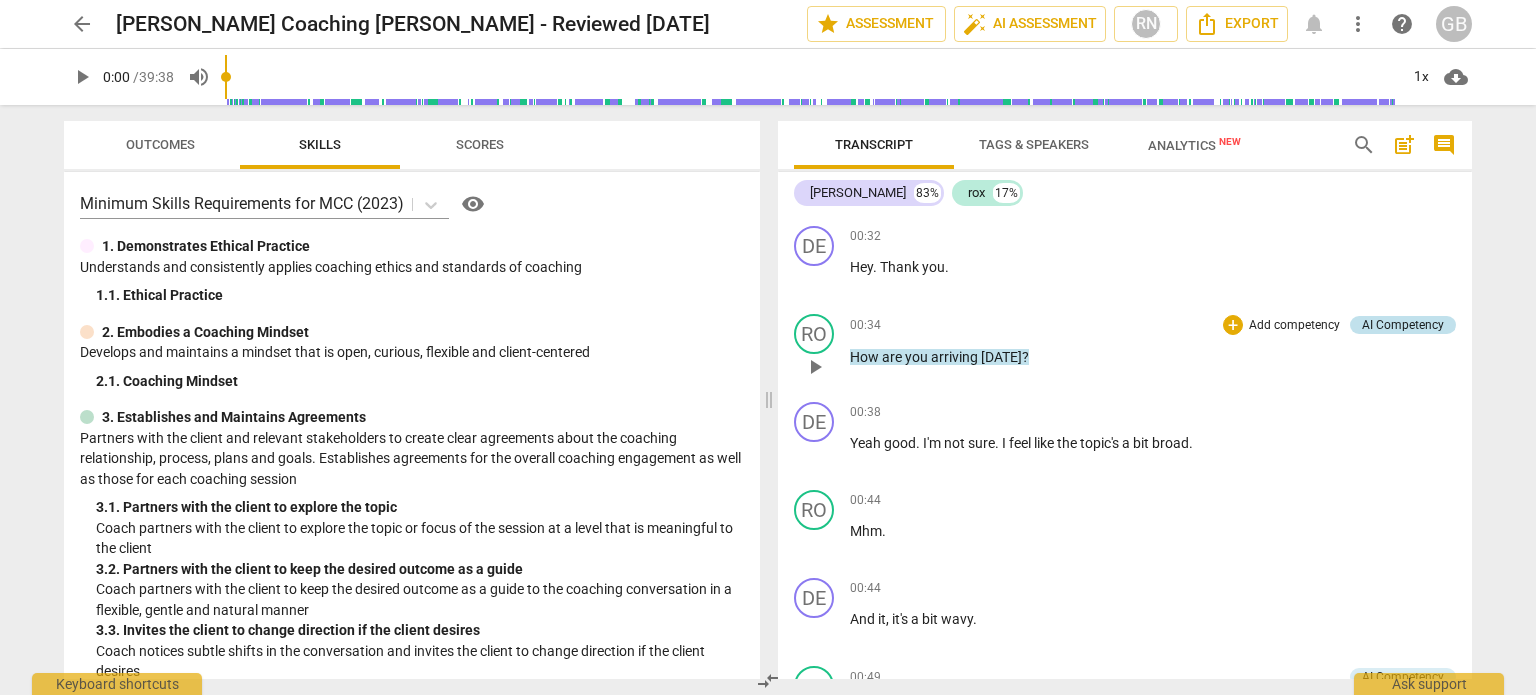 click on "AI Competency" at bounding box center (1403, 325) 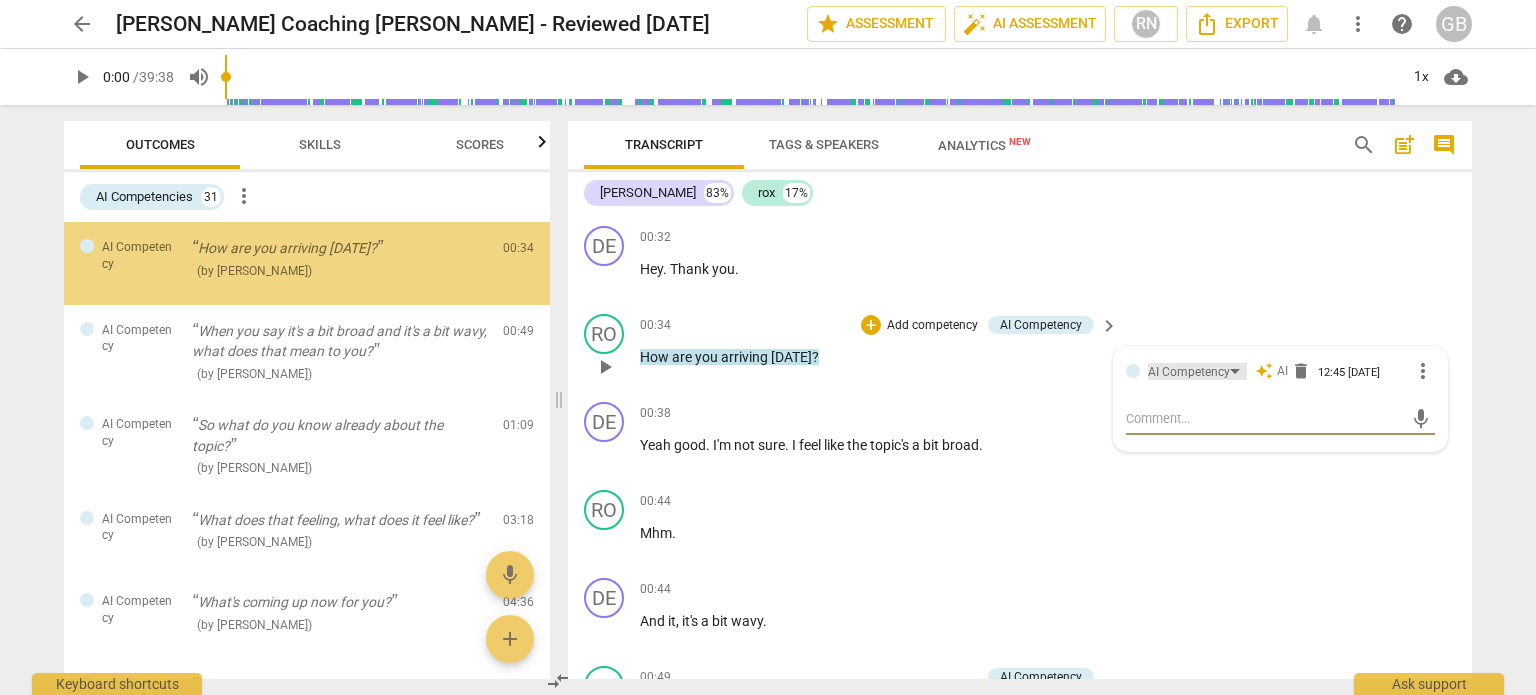 click on "AI Competency" at bounding box center (1189, 372) 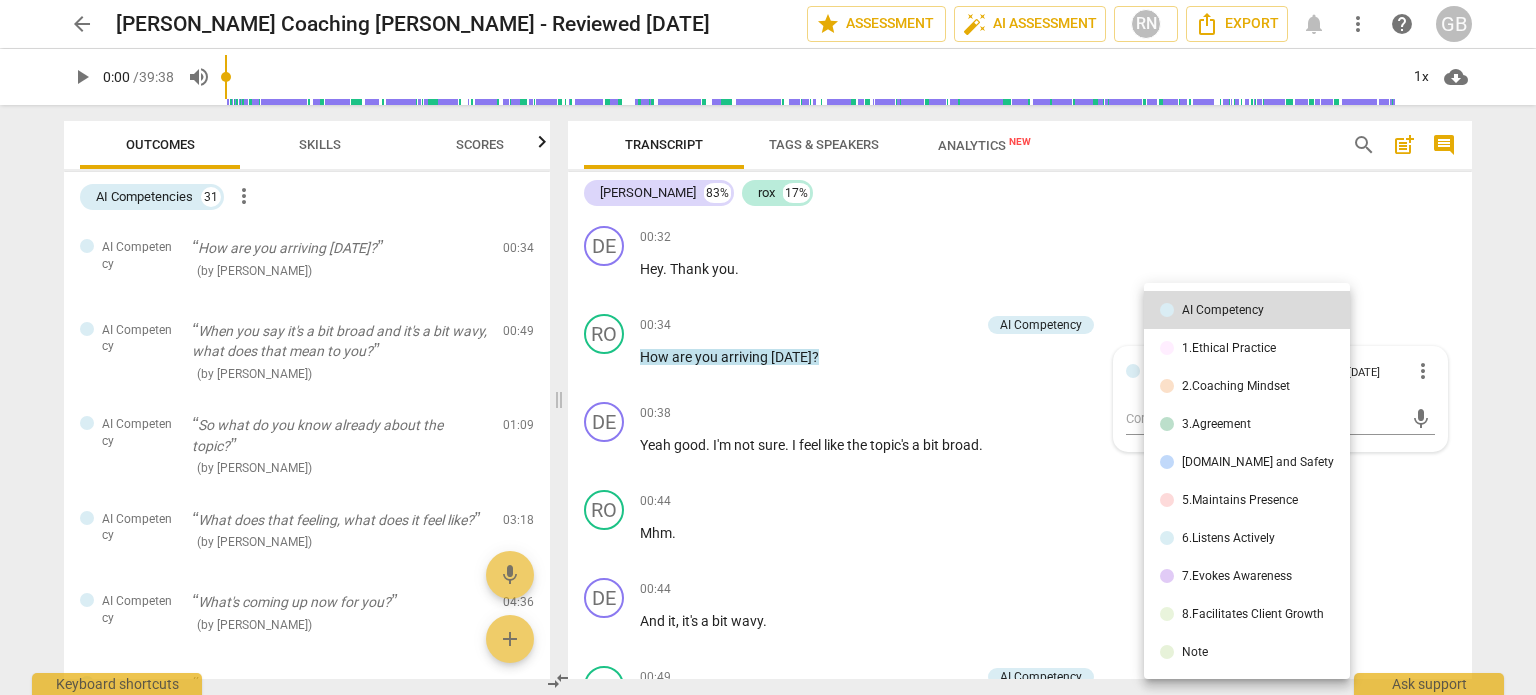 click on "Note" at bounding box center (1247, 652) 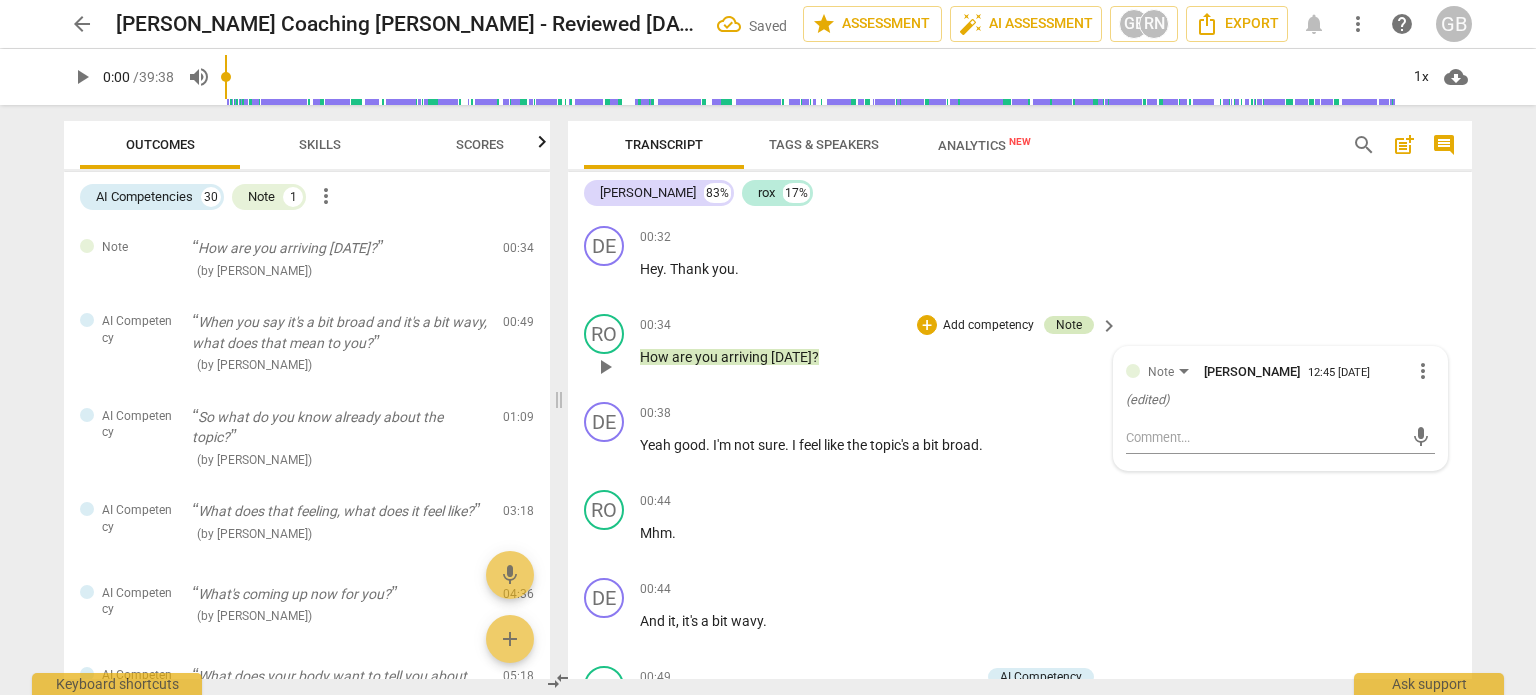 click on "Note" at bounding box center (1069, 325) 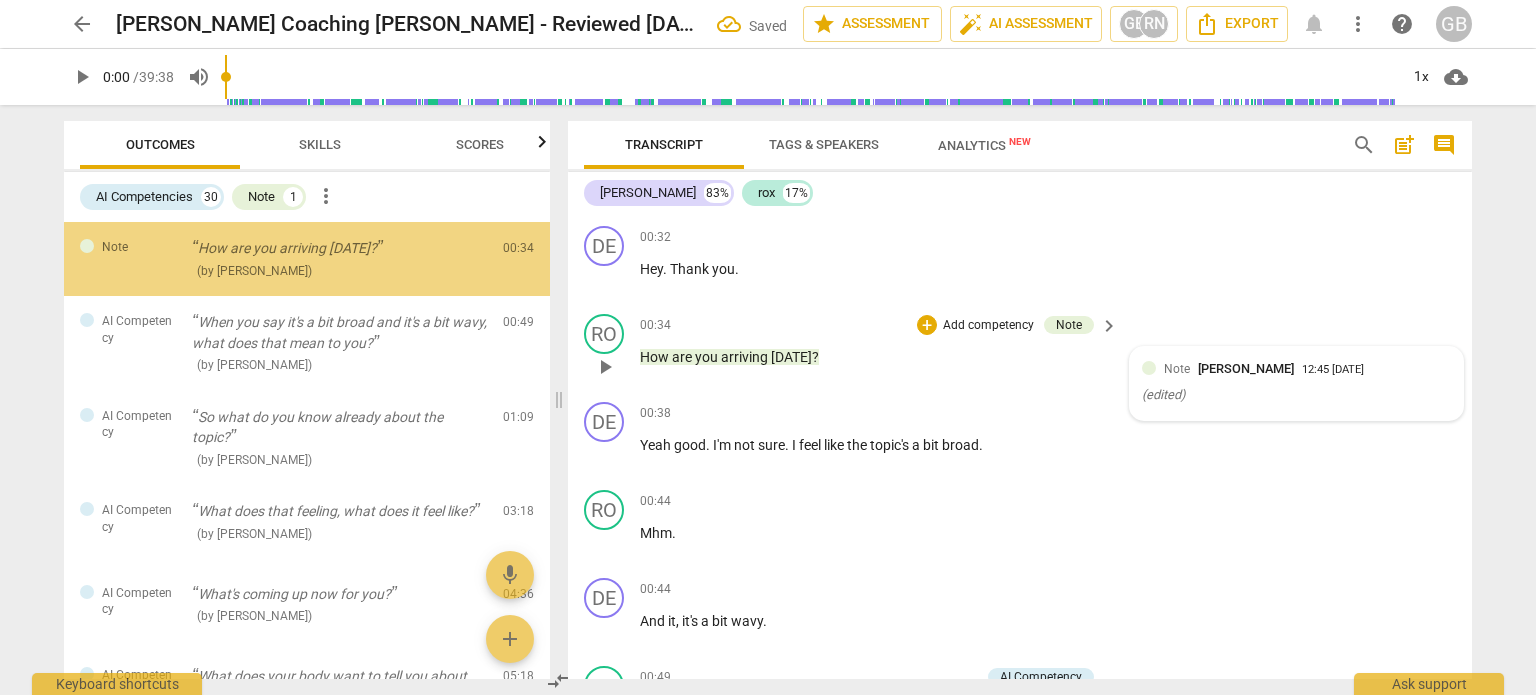 click on "Note Ghaya Barwani" at bounding box center (1233, 368) 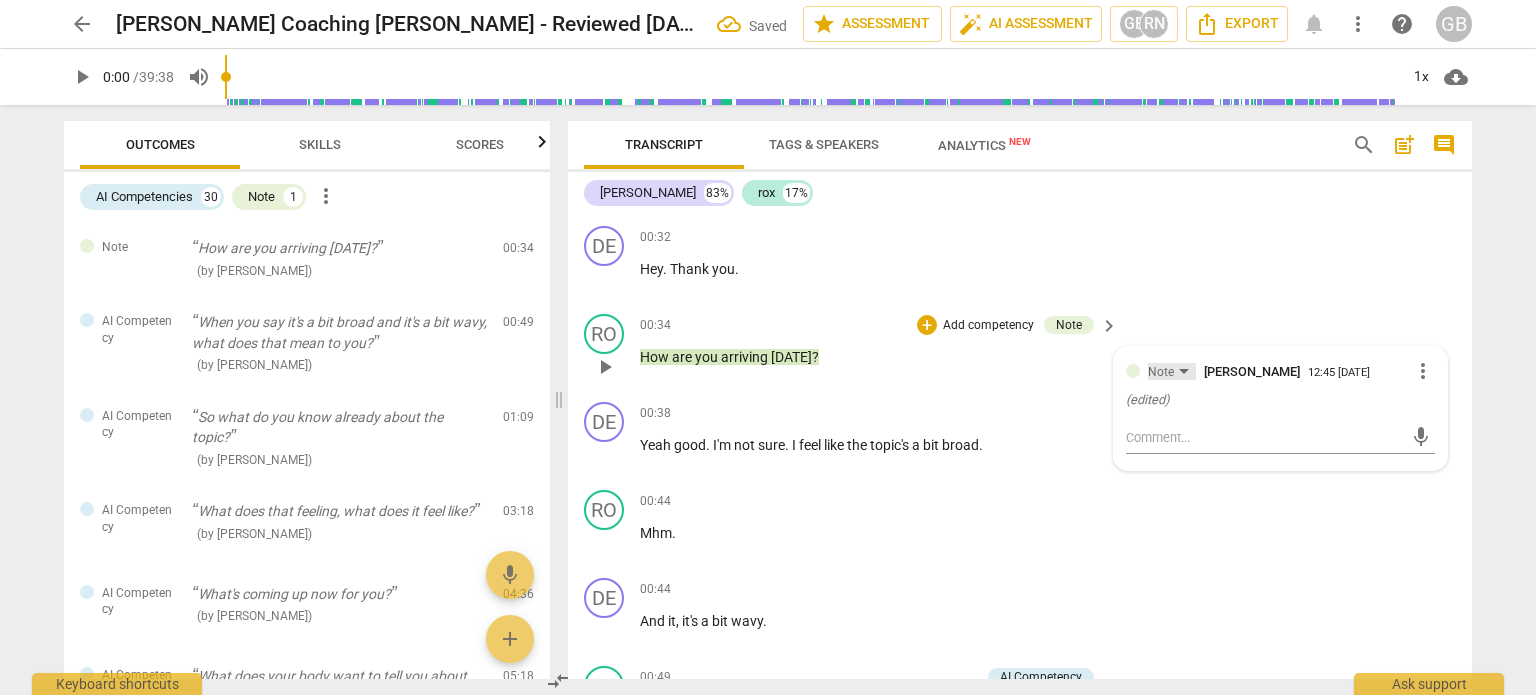 click on "Note" at bounding box center [1172, 371] 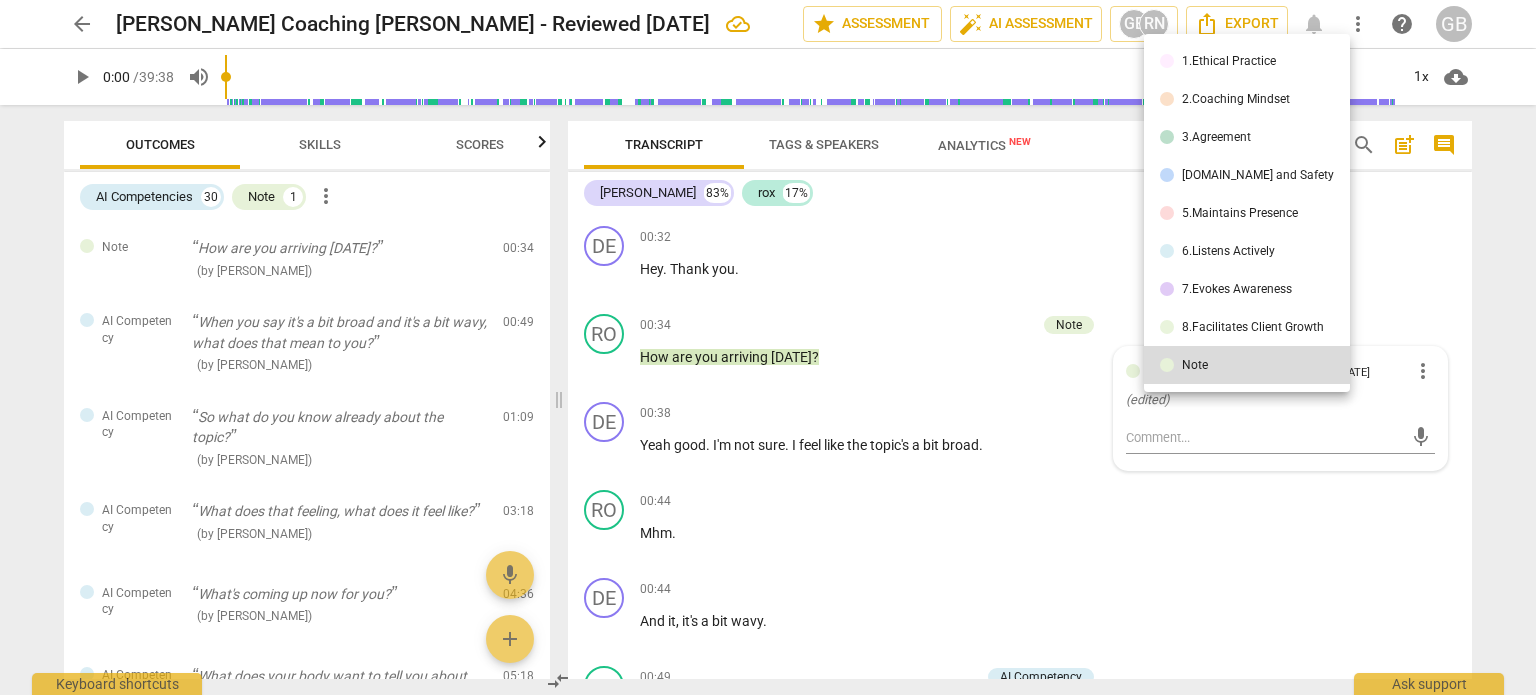 click at bounding box center [768, 347] 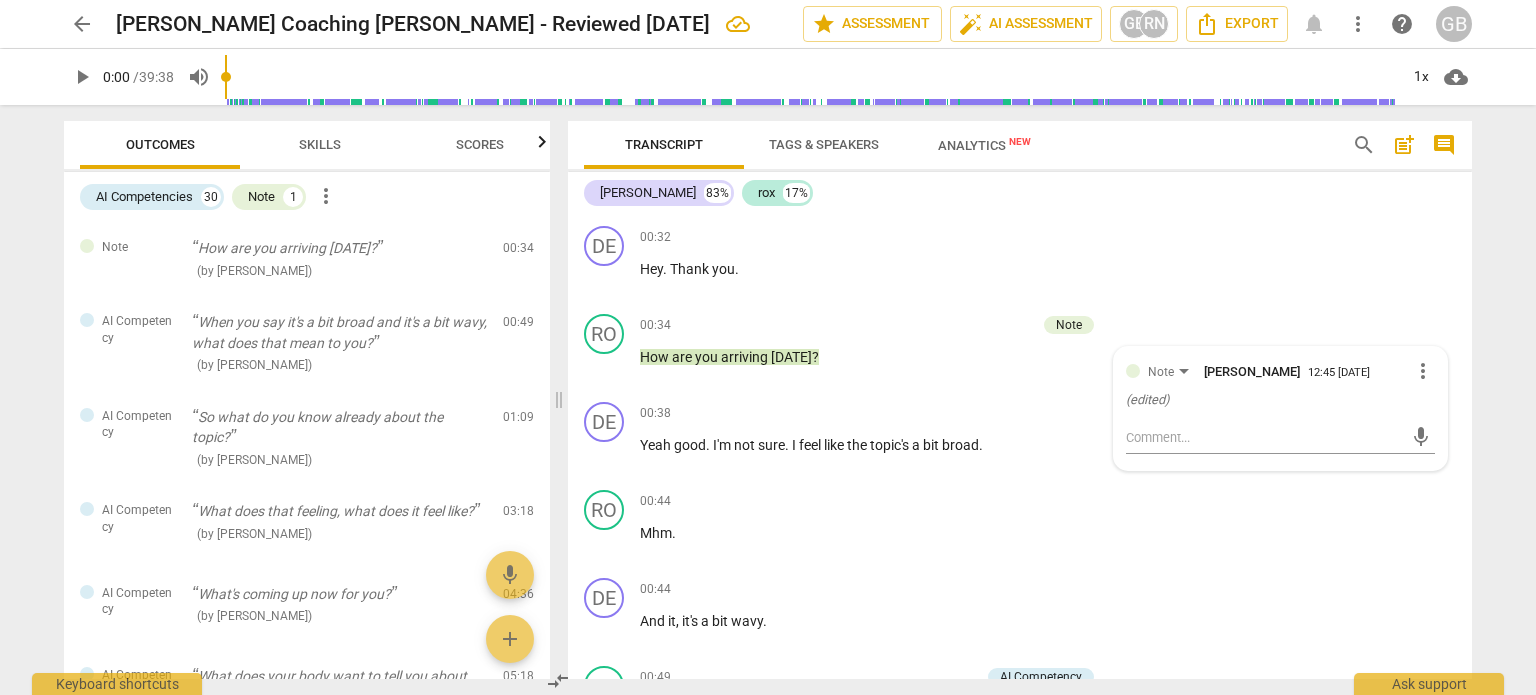 click on "more_vert" at bounding box center [1423, 371] 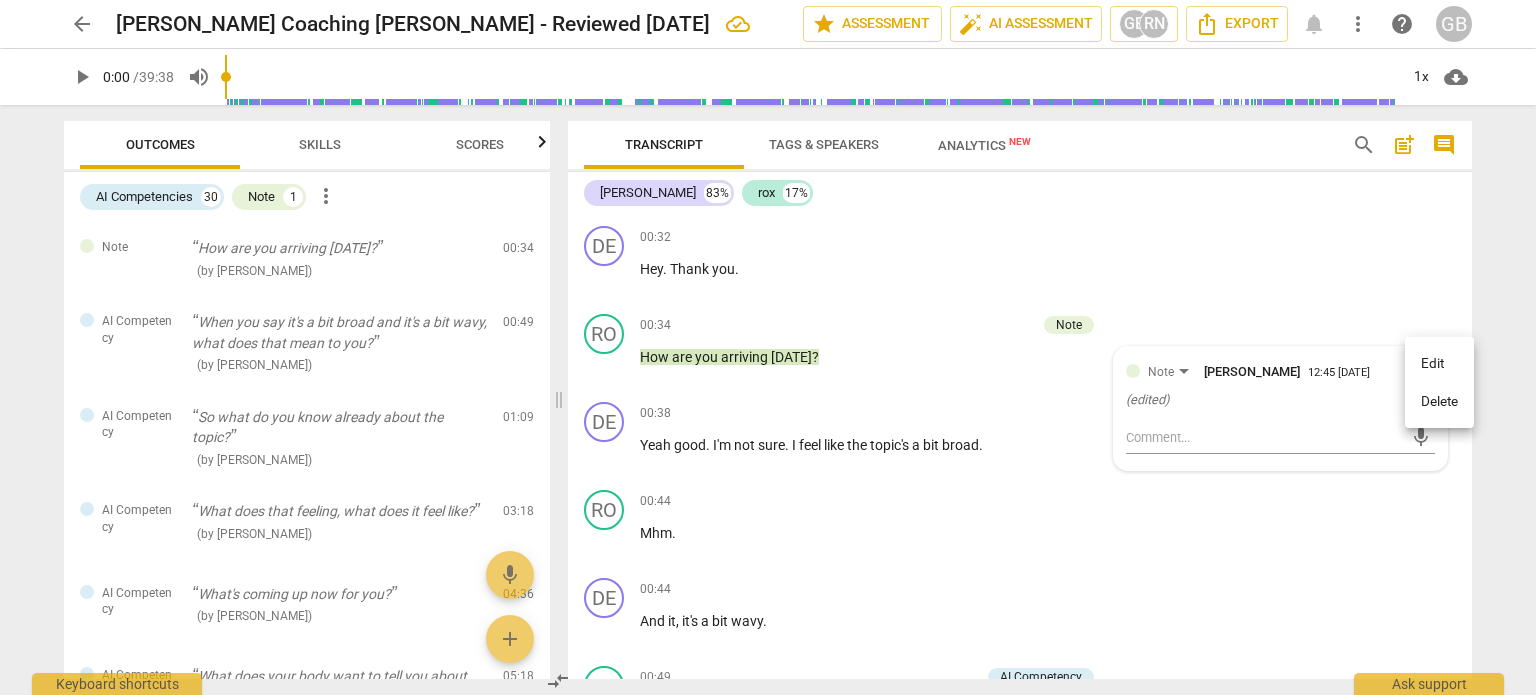 click on "Delete" at bounding box center [1439, 402] 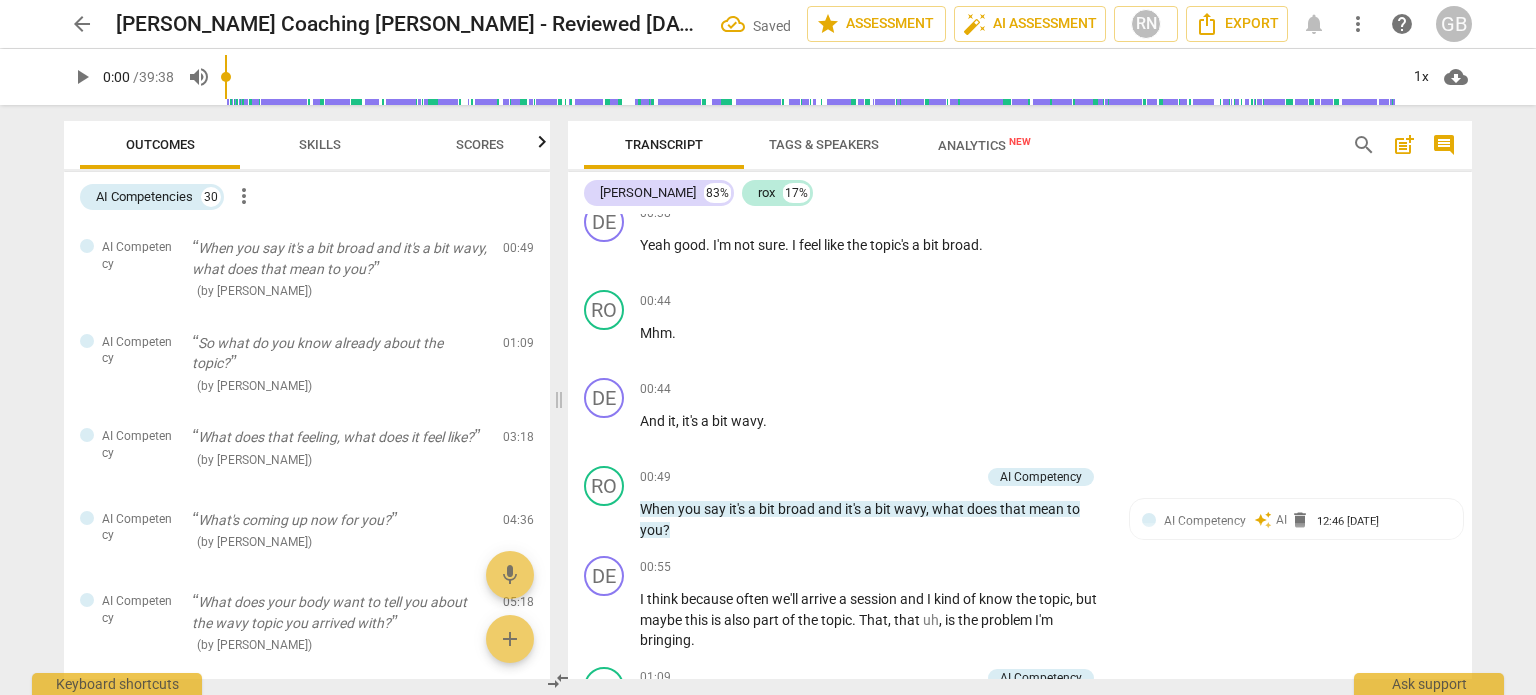 scroll, scrollTop: 1000, scrollLeft: 0, axis: vertical 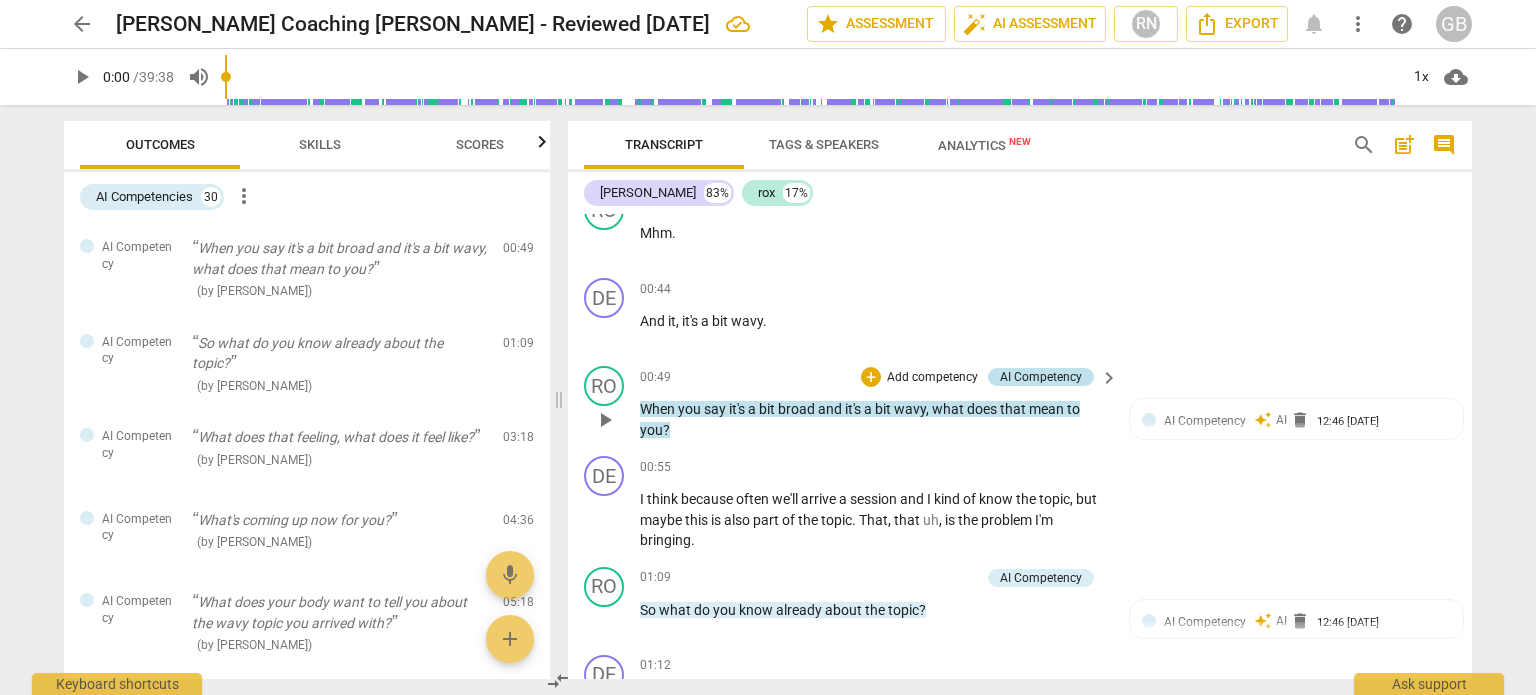 click on "AI Competency" at bounding box center (1041, 377) 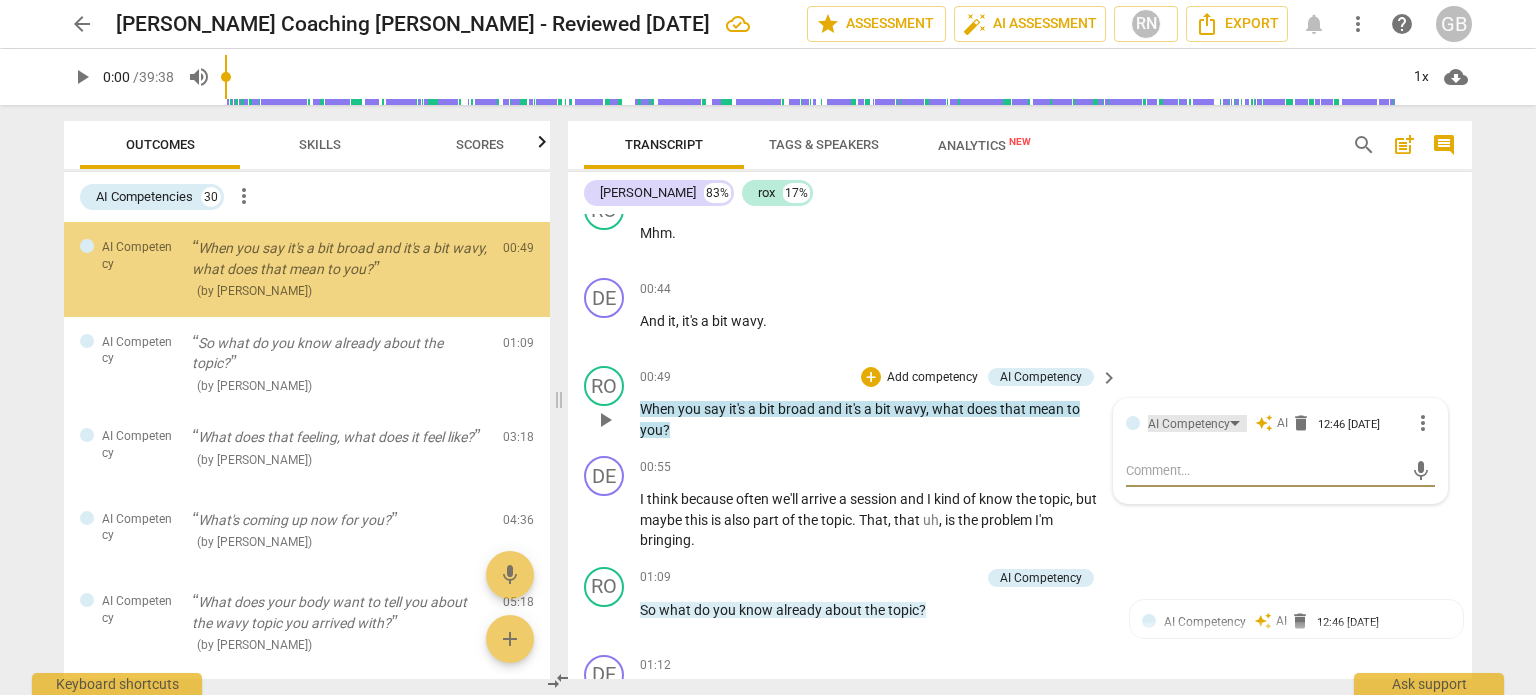 click on "AI Competency" at bounding box center [1189, 424] 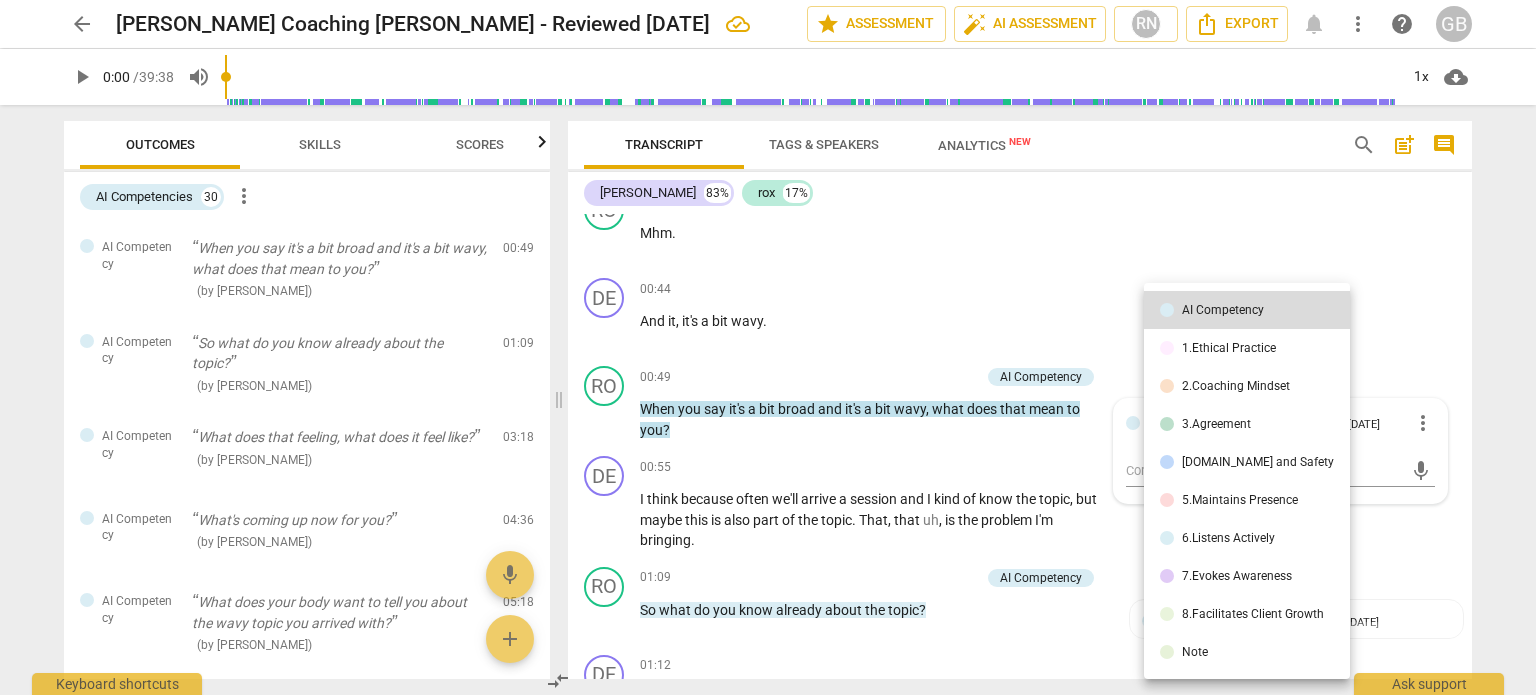 click on "7.Evokes Awareness" at bounding box center (1237, 576) 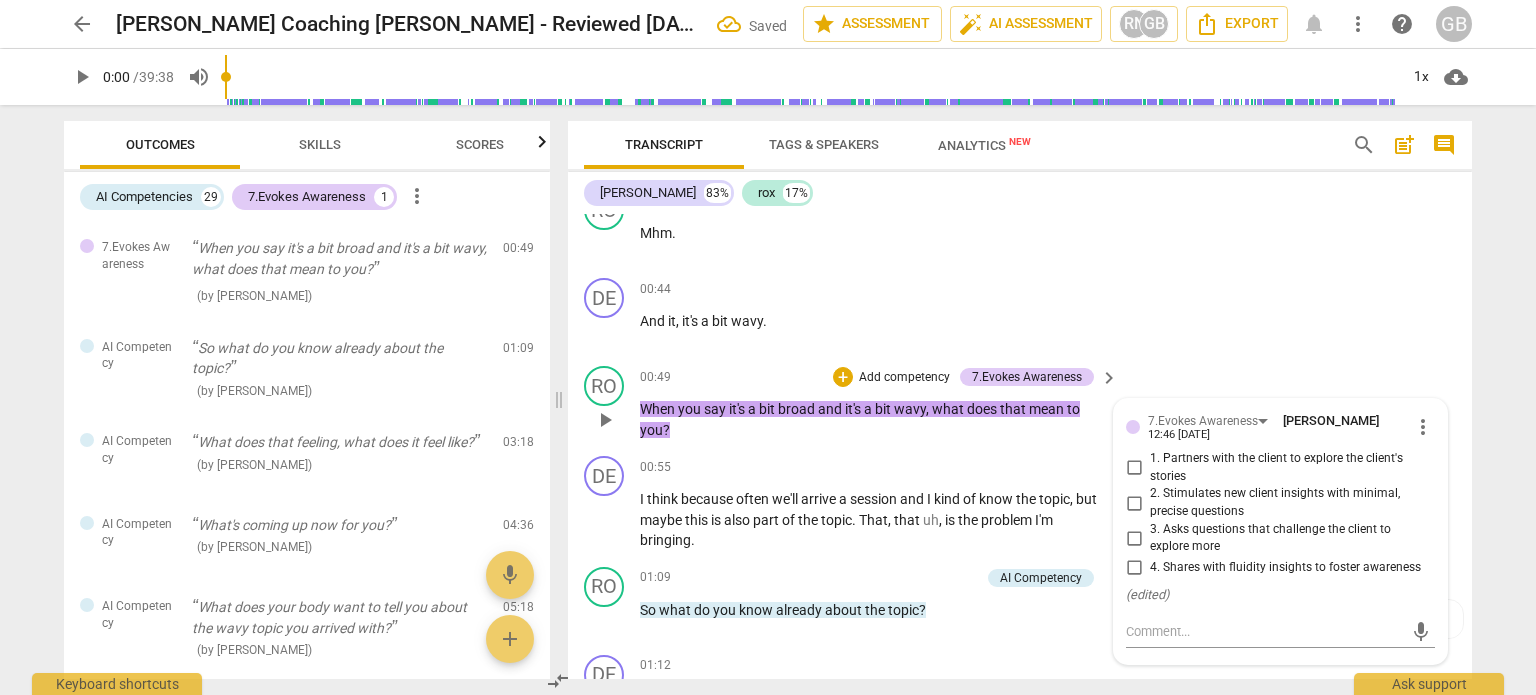 click on "2. Stimulates new client insights with minimal, precise questions" at bounding box center [1288, 502] 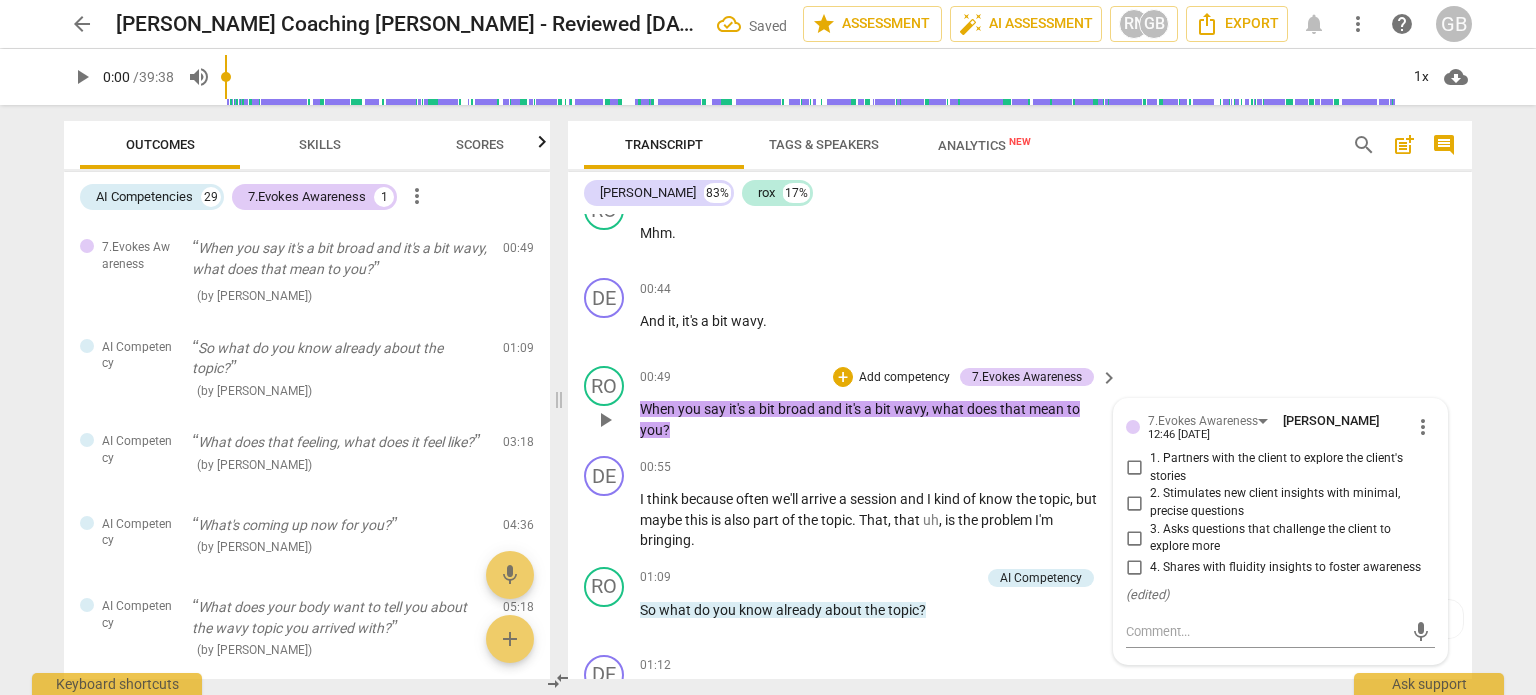 click on "2. Stimulates new client insights with minimal, precise questions" at bounding box center (1134, 503) 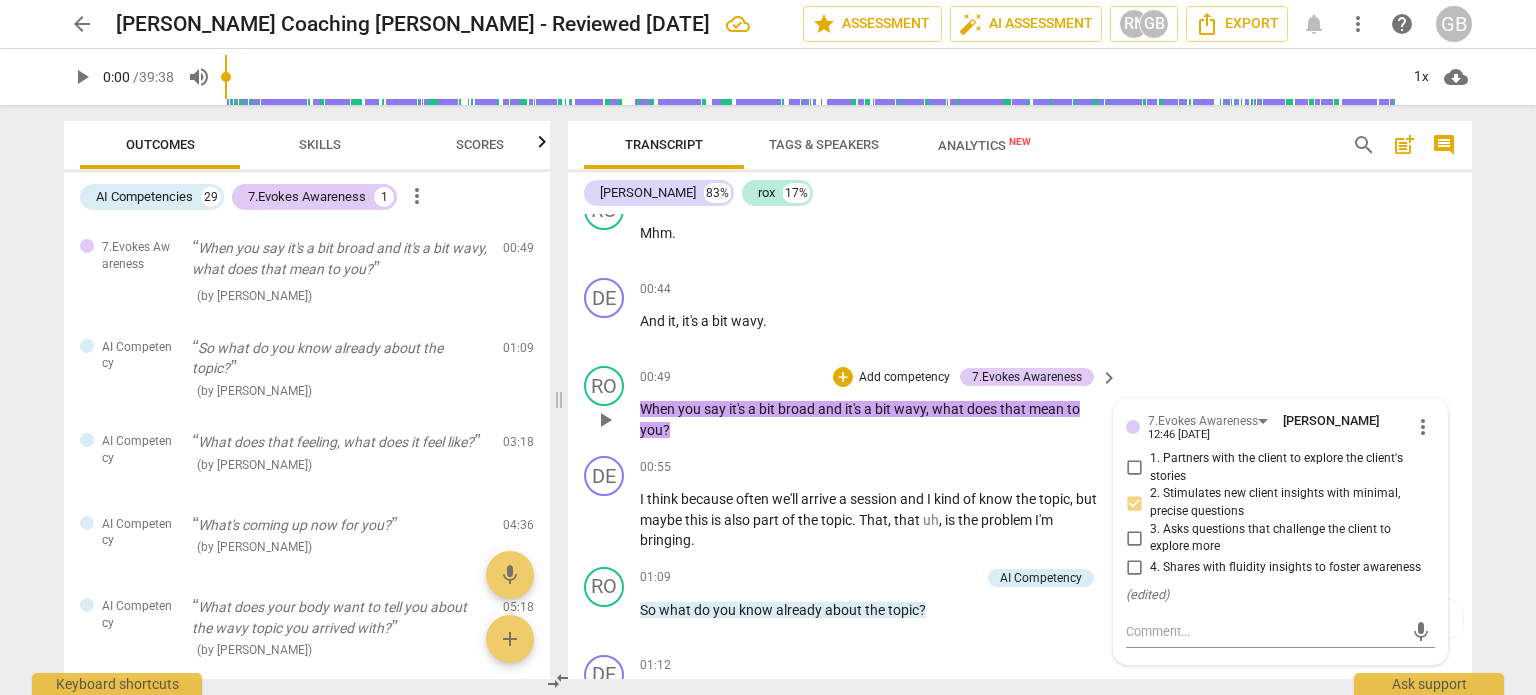 click on "1. Partners with the client to explore the client's stories" at bounding box center [1288, 467] 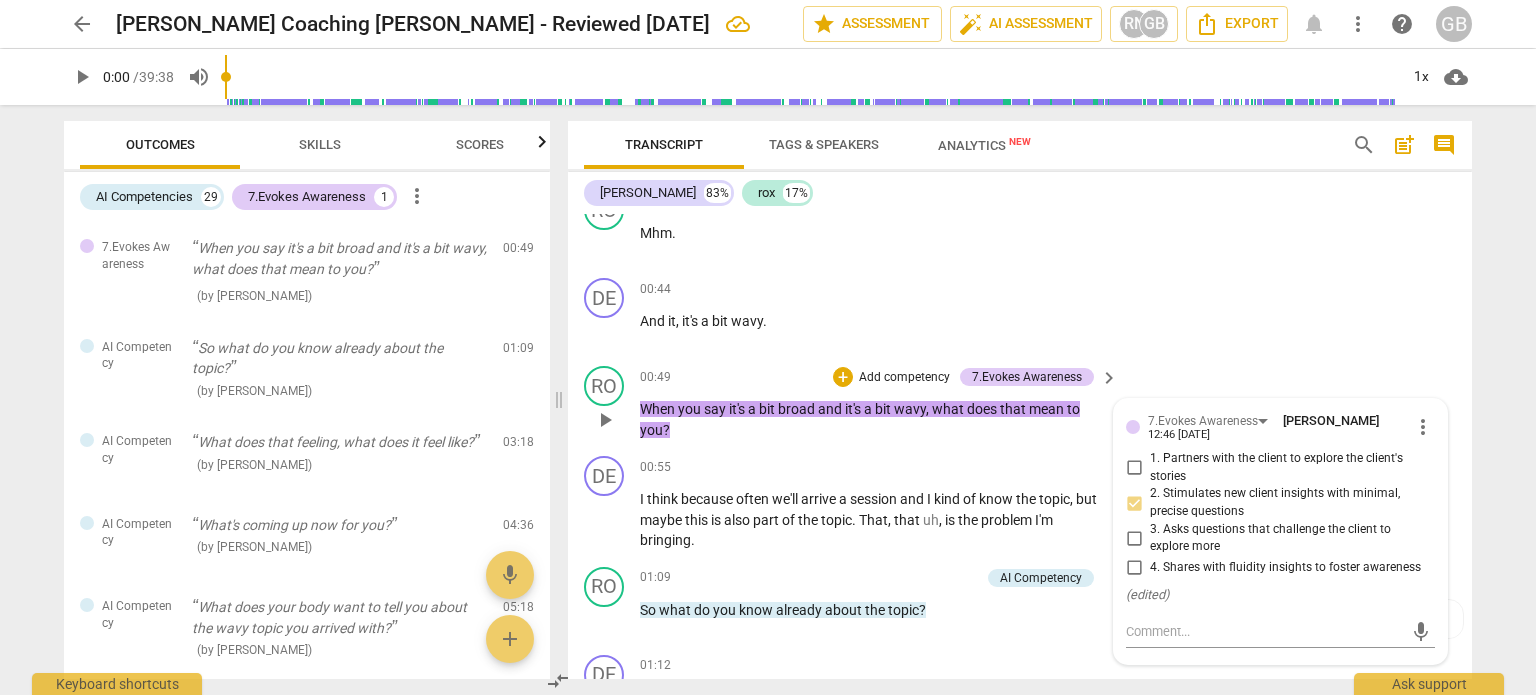 click on "1. Partners with the client to explore the client's stories" at bounding box center (1134, 468) 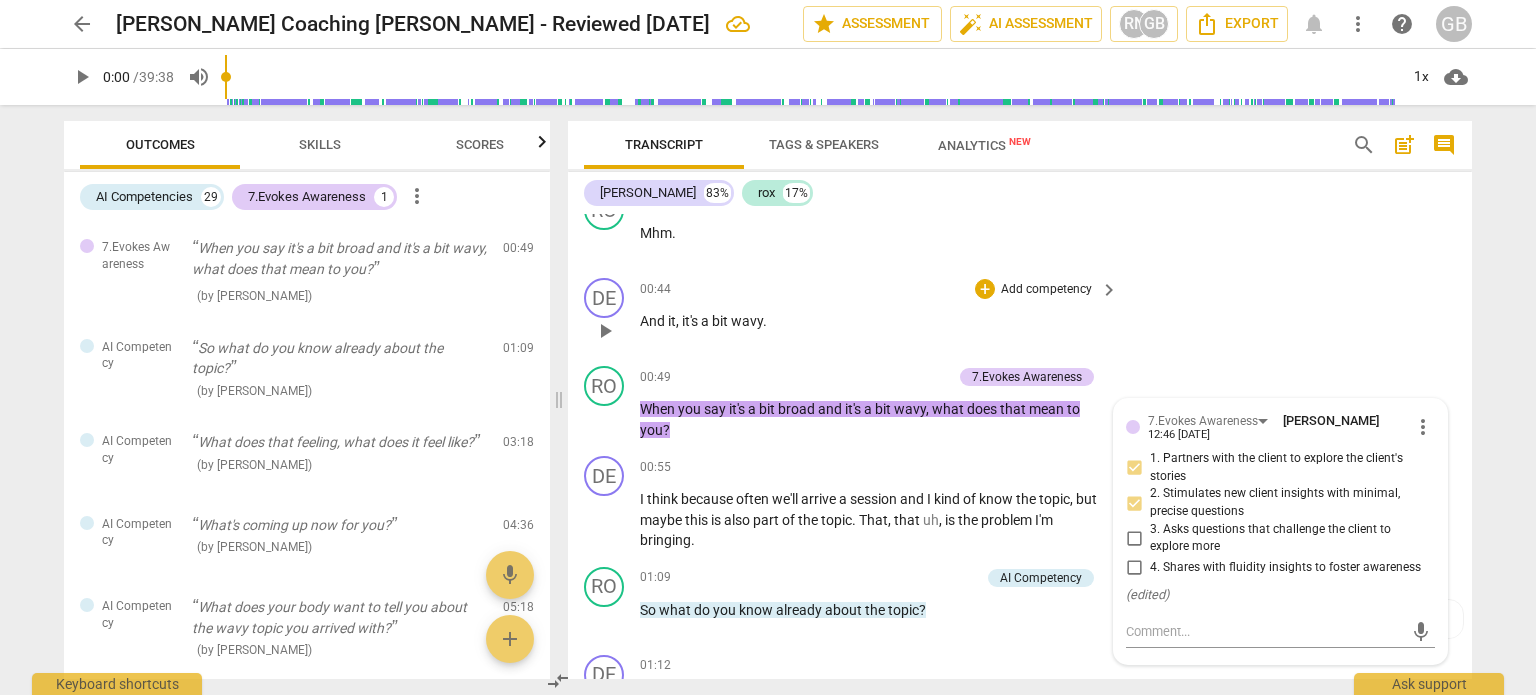 click on "DE play_arrow pause 00:44 + Add competency keyboard_arrow_right And   it ,   it's   a   bit   wavy ." at bounding box center [1020, 314] 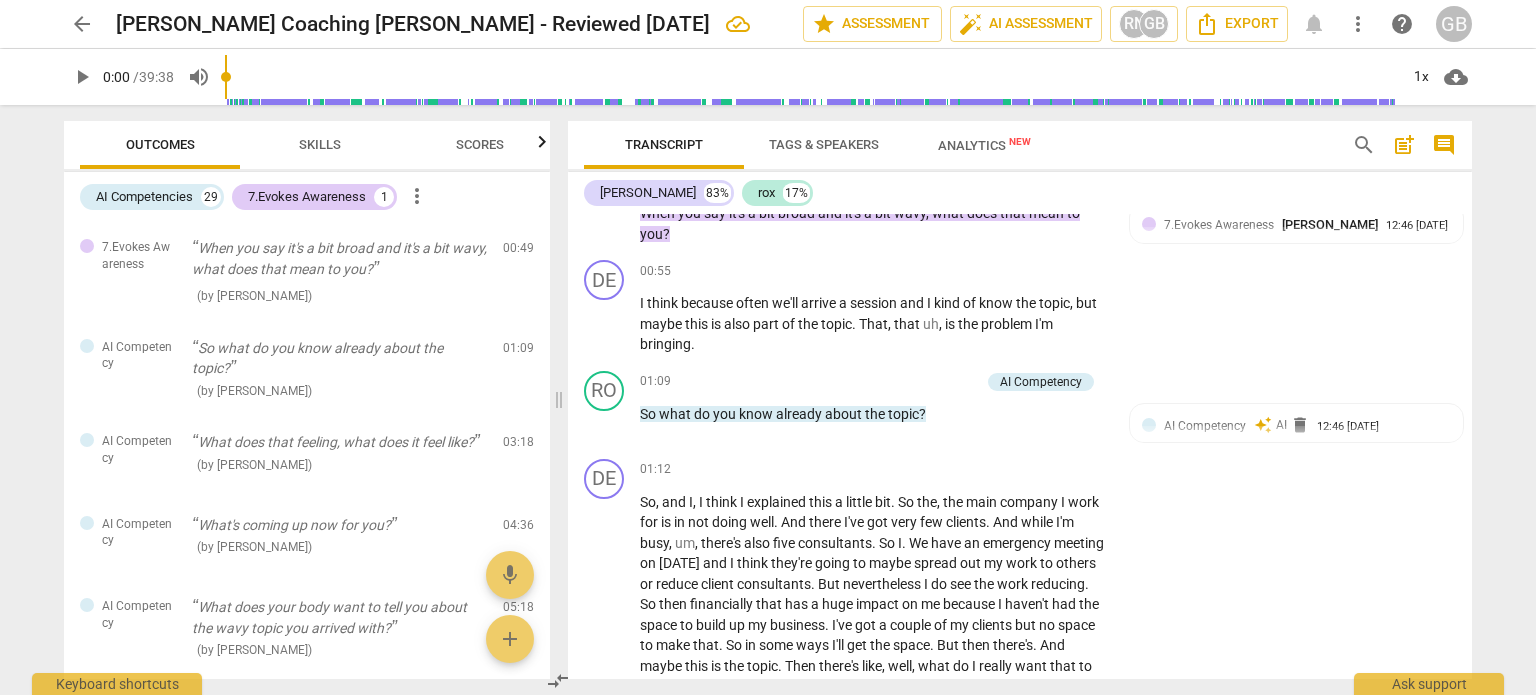 scroll, scrollTop: 1200, scrollLeft: 0, axis: vertical 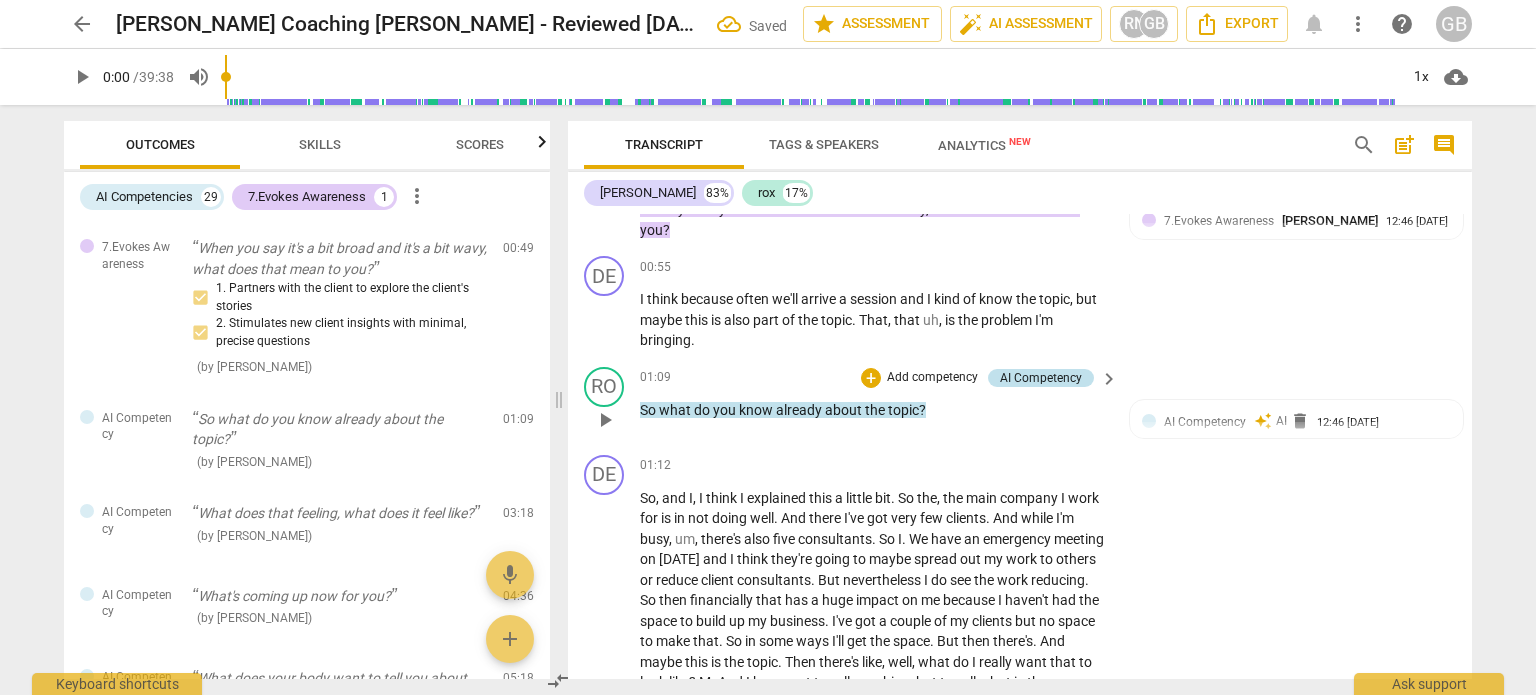 click on "AI Competency" at bounding box center (1041, 378) 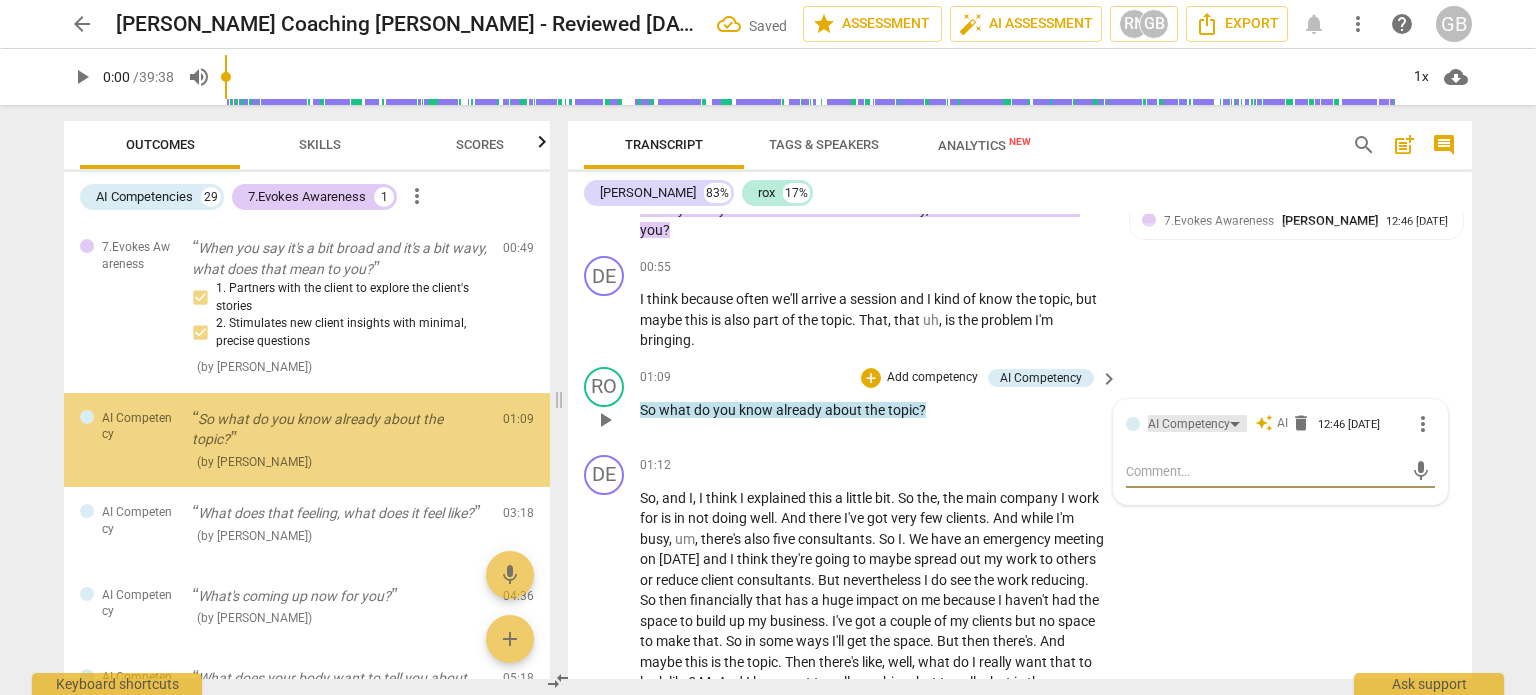 click on "AI Competency" at bounding box center (1189, 424) 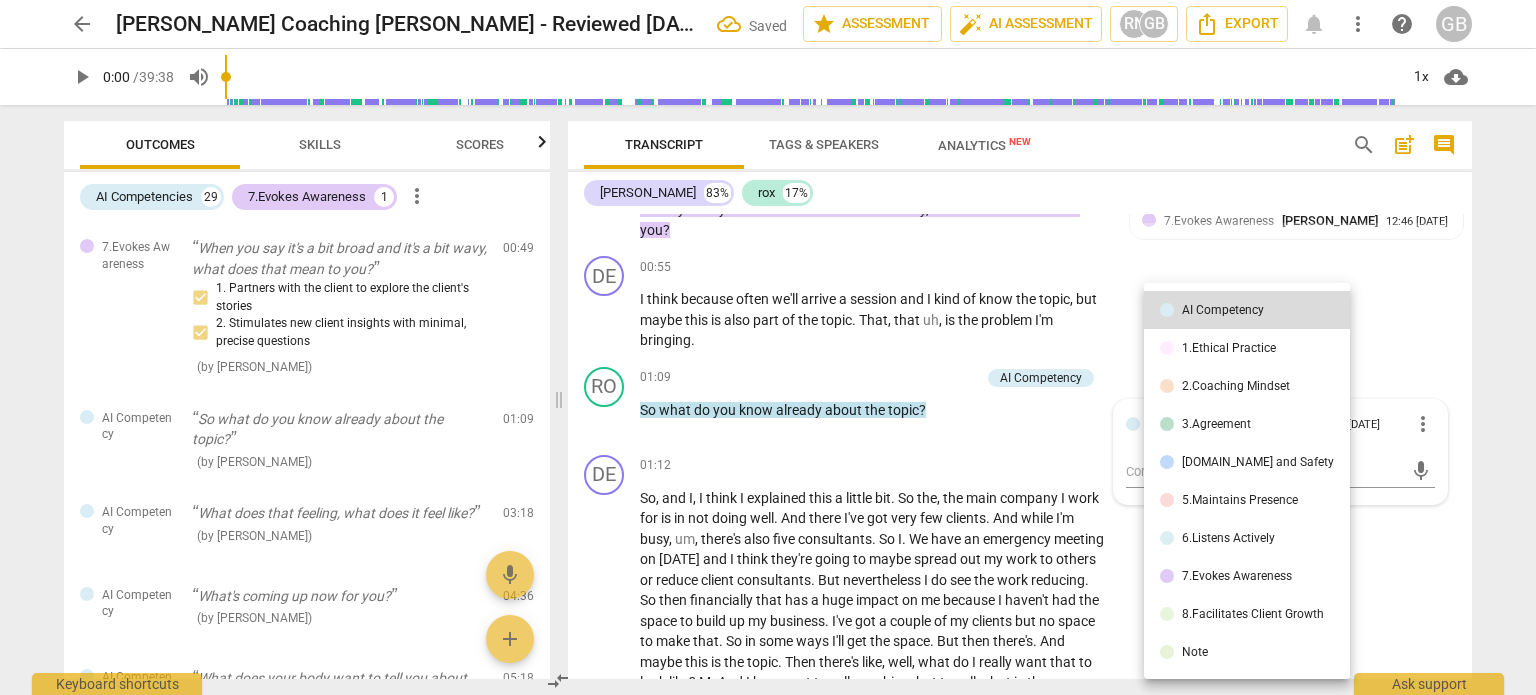 click on "7.Evokes Awareness" at bounding box center (1237, 576) 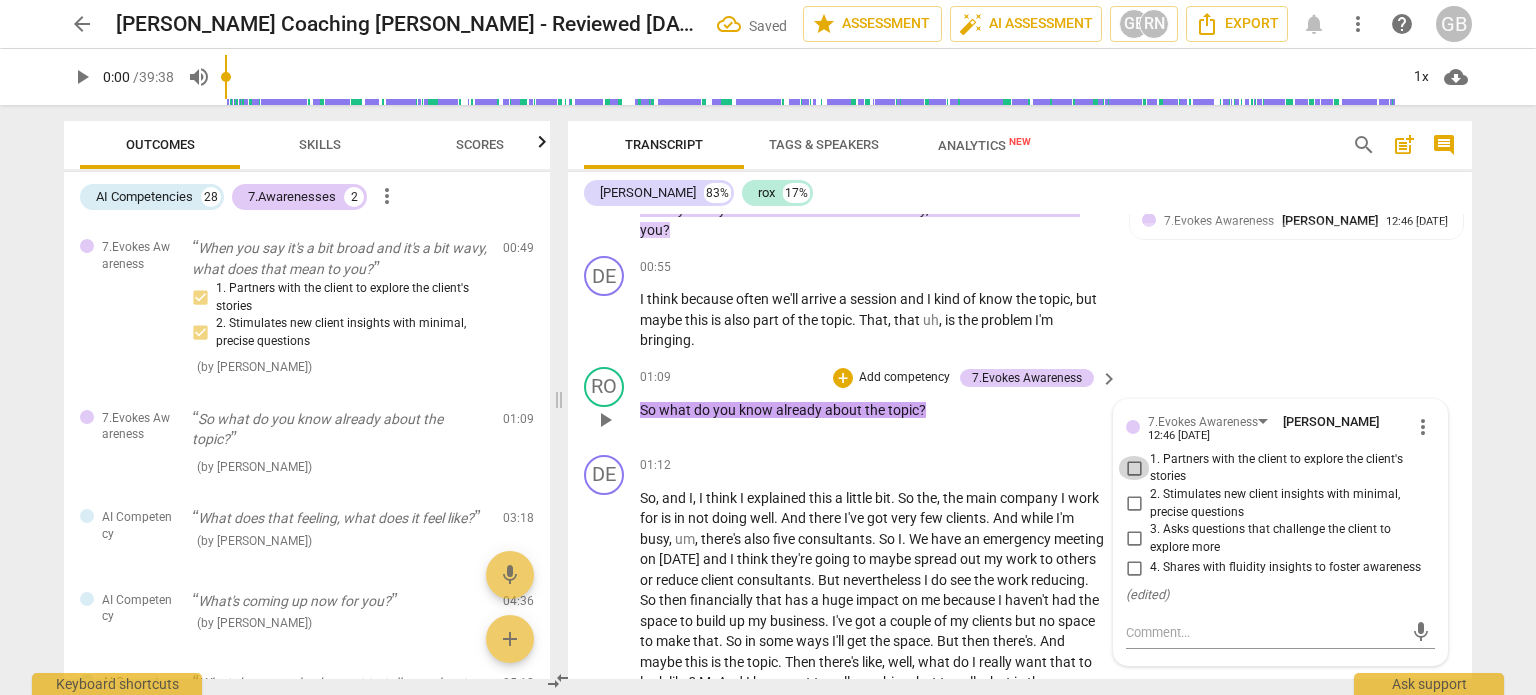 click on "1. Partners with the client to explore the client's stories" at bounding box center [1134, 468] 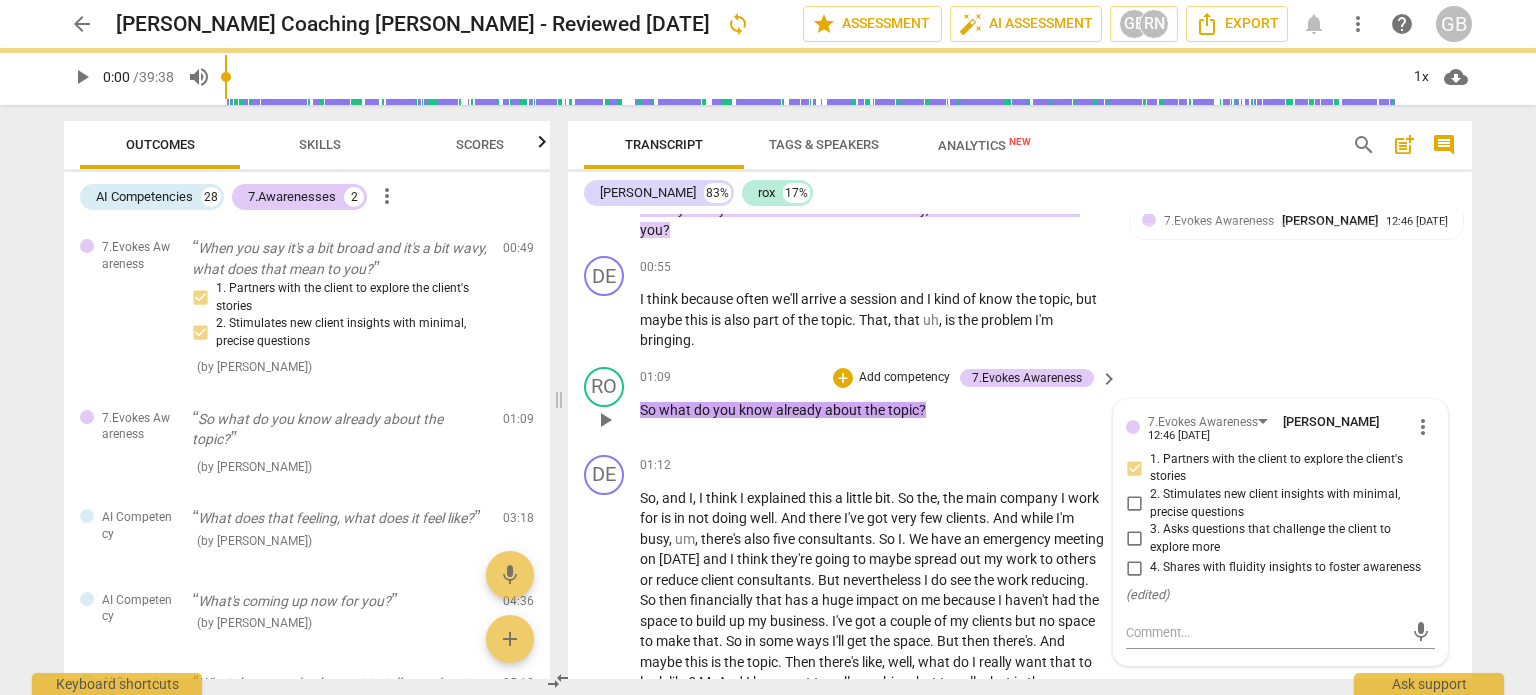 click on "1. Partners with the client to explore the client's stories" at bounding box center [1134, 468] 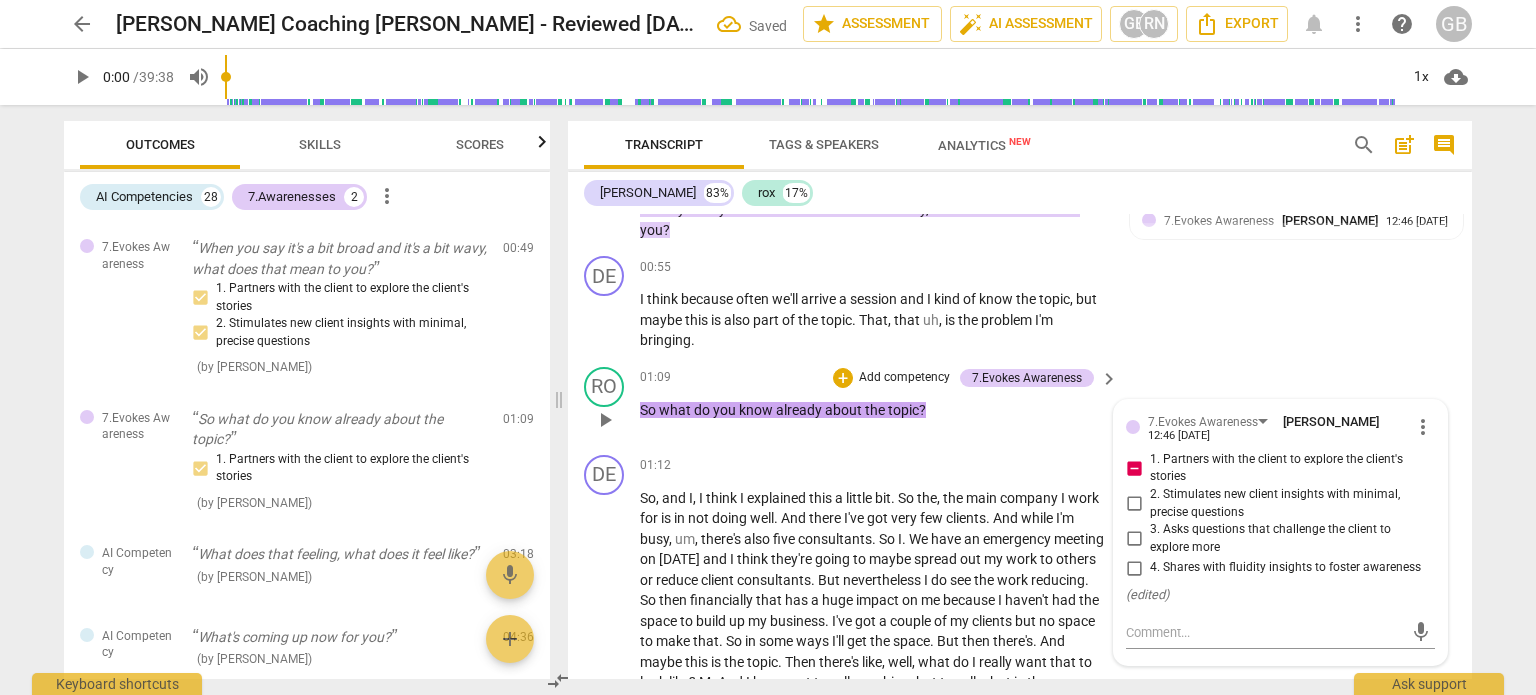 click on "1. Partners with the client to explore the client's stories" at bounding box center [1134, 468] 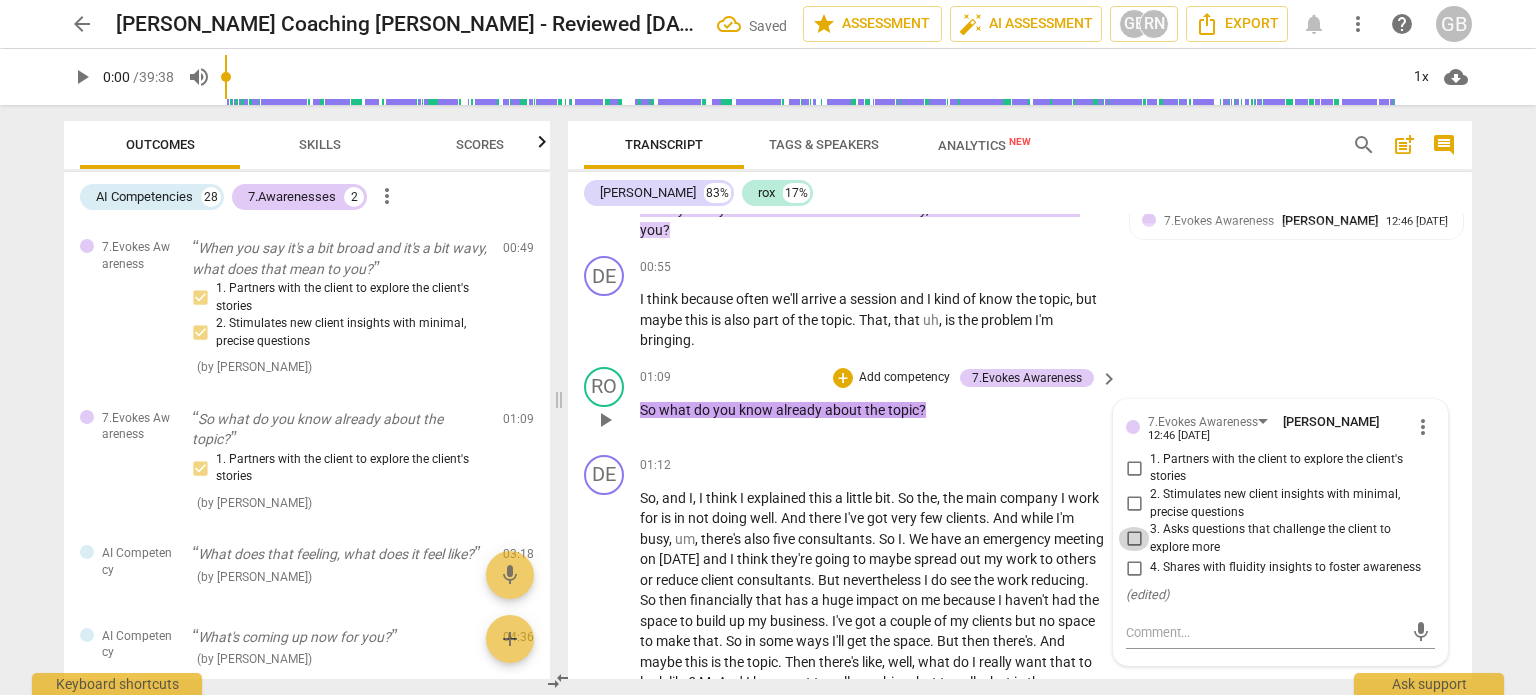 click on "3. Asks questions that challenge the client to explore more" at bounding box center (1134, 539) 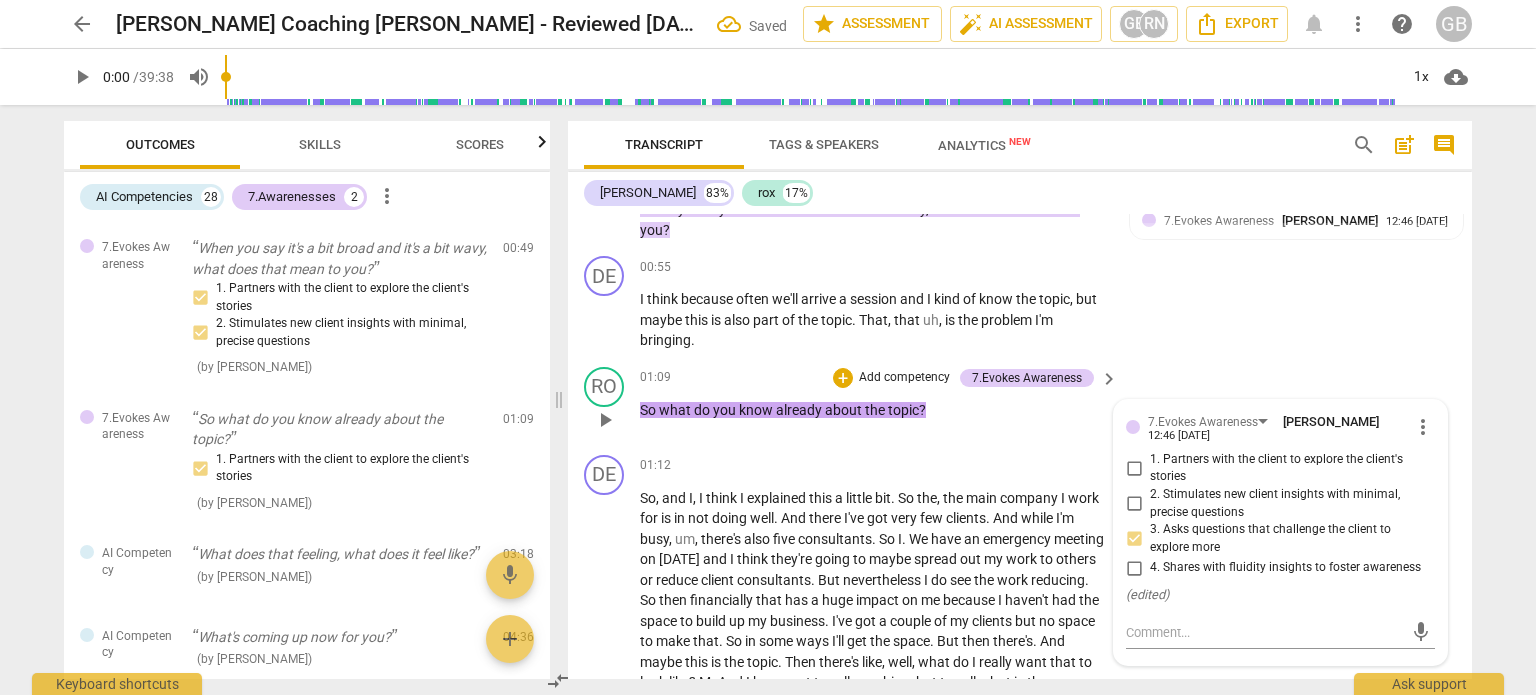 click on "RO play_arrow pause 01:09 + Add competency 7.Evokes Awareness keyboard_arrow_right So   what   do   you   know   already   about   the   topic ? 7.Evokes Awareness Ghaya Barwani 12:46 07-20-2025 more_vert 1. Partners with the client to explore the client's stories 2. Stimulates new client insights with minimal, precise questions 3. Asks questions that challenge the client to explore more 4. Shares with fluidity insights to foster awareness  ( edited ) mic" at bounding box center (1020, 403) 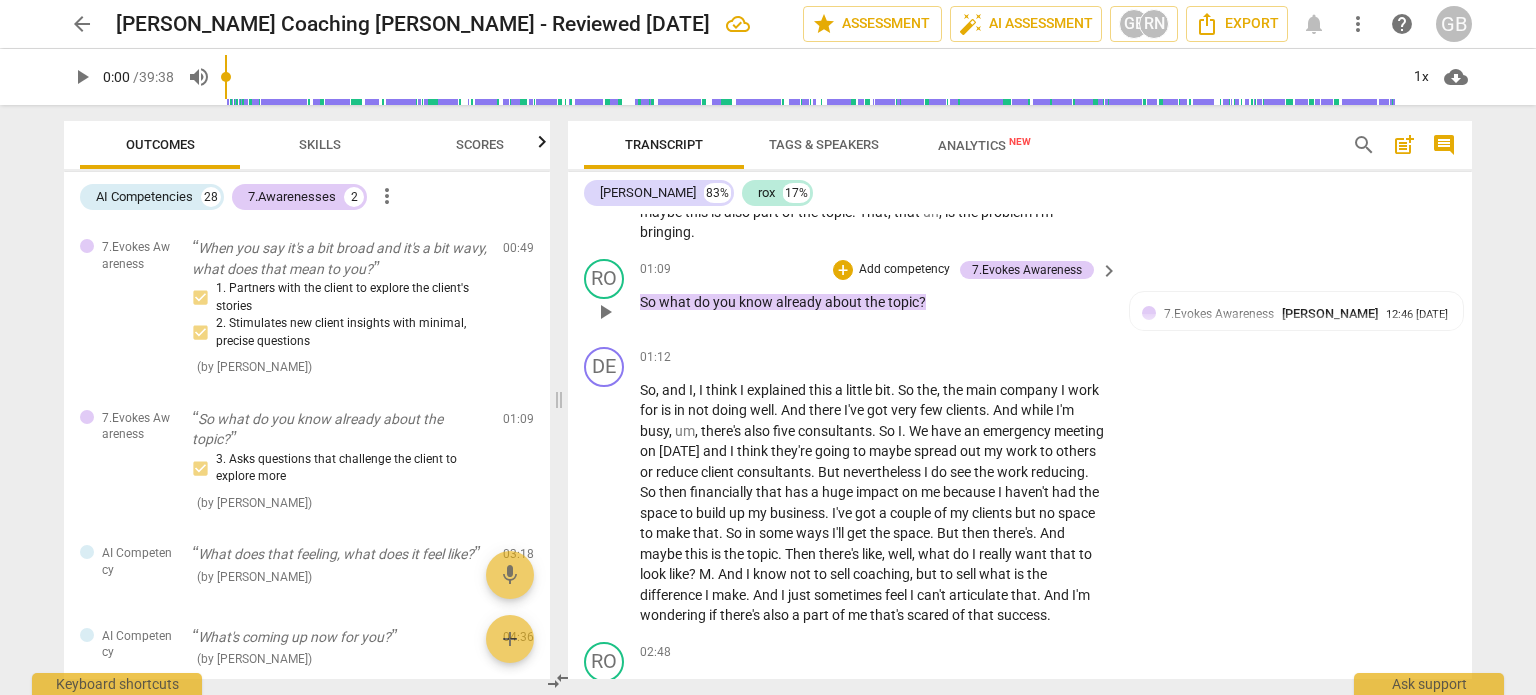 scroll, scrollTop: 1300, scrollLeft: 0, axis: vertical 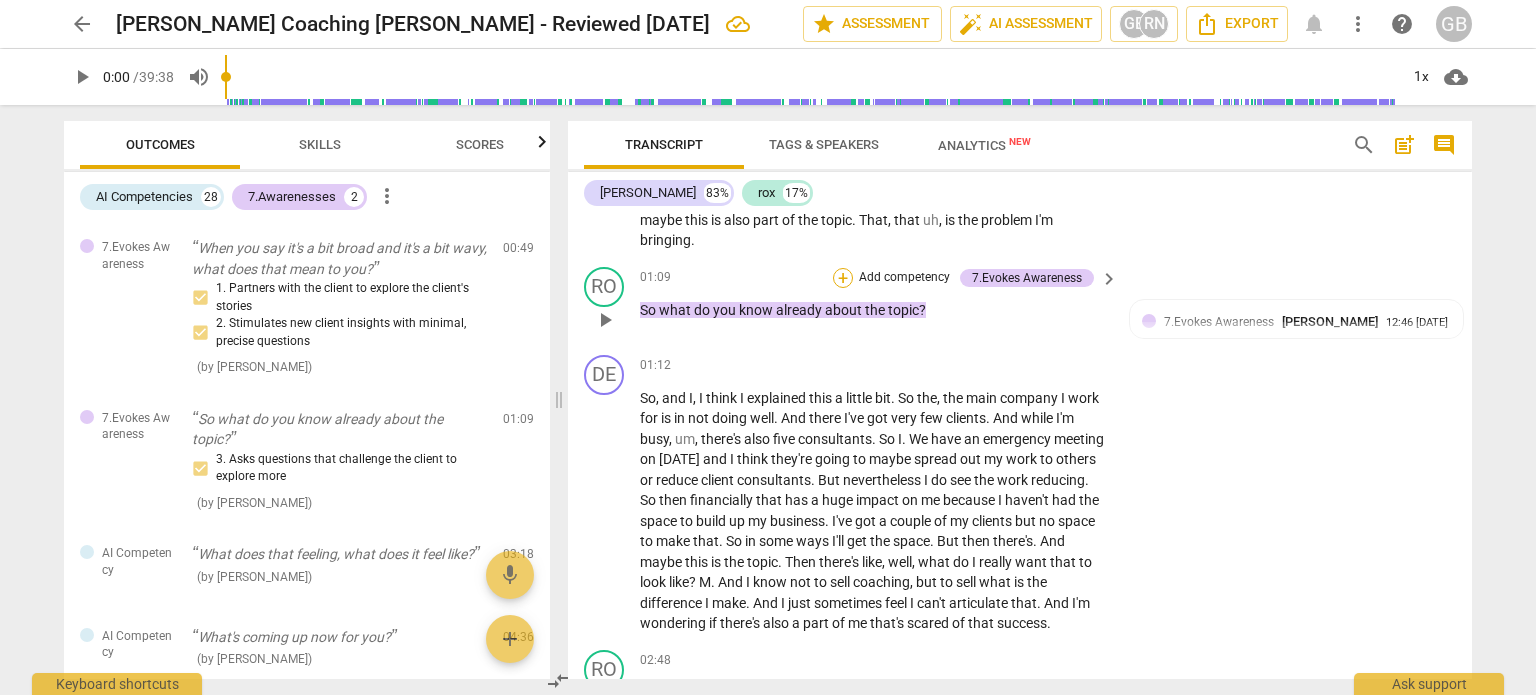 click on "+" at bounding box center [843, 278] 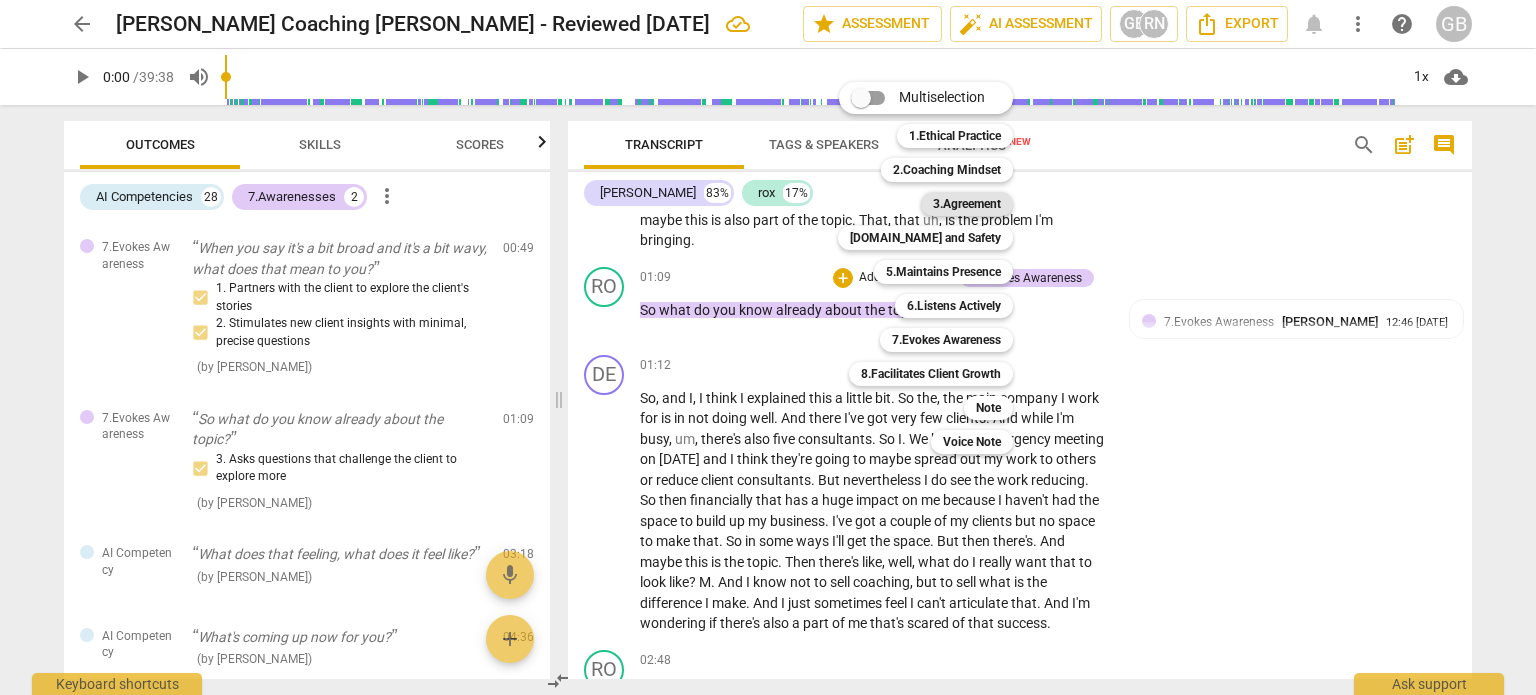 click on "3.Agreement" at bounding box center [967, 204] 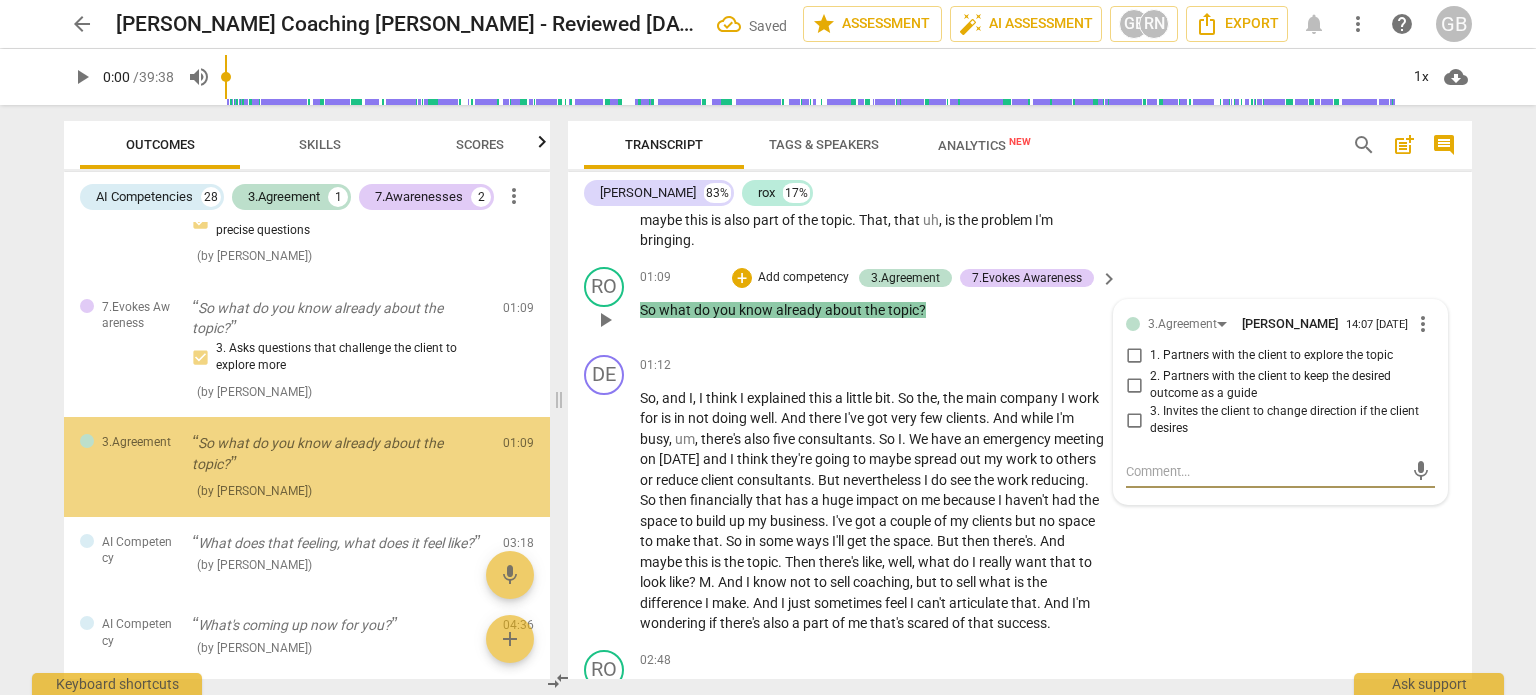 scroll, scrollTop: 128, scrollLeft: 0, axis: vertical 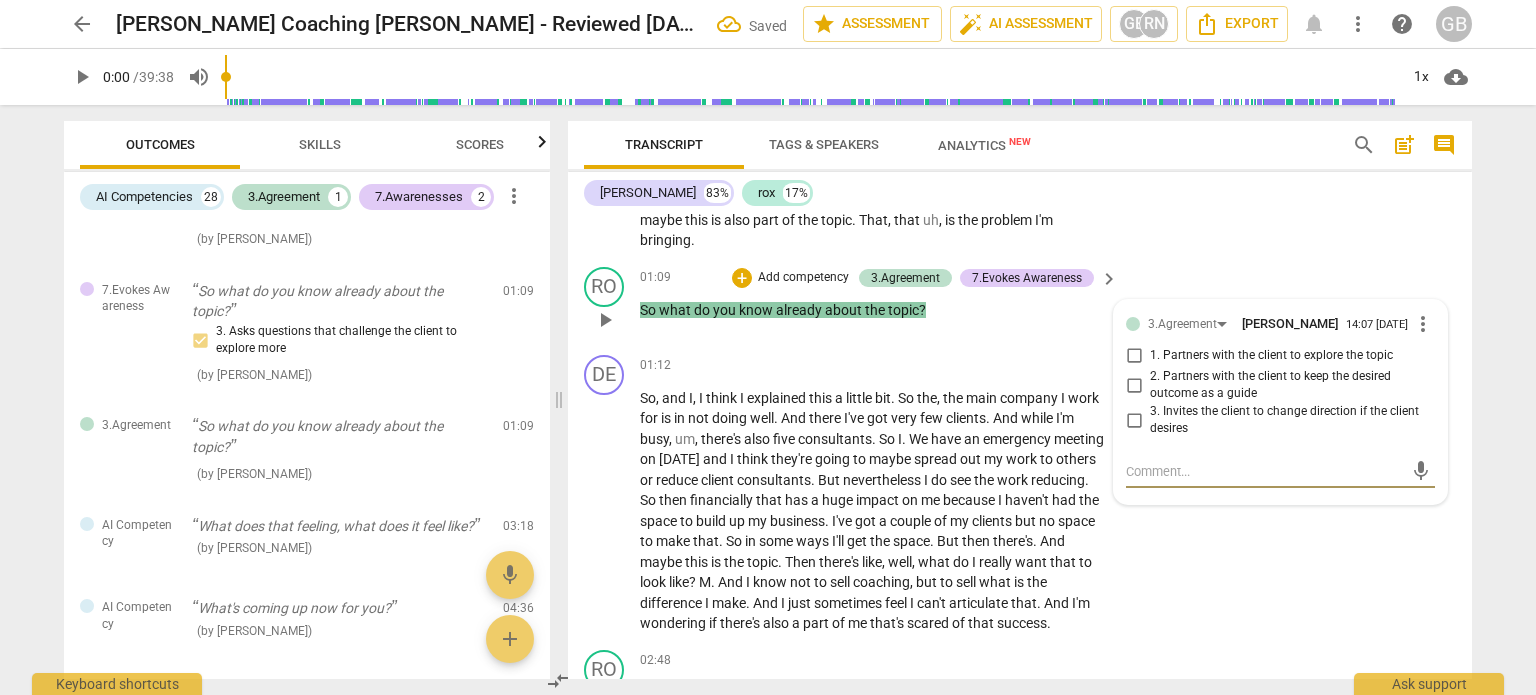 click on "1. Partners with the client to explore the topic" at bounding box center (1134, 356) 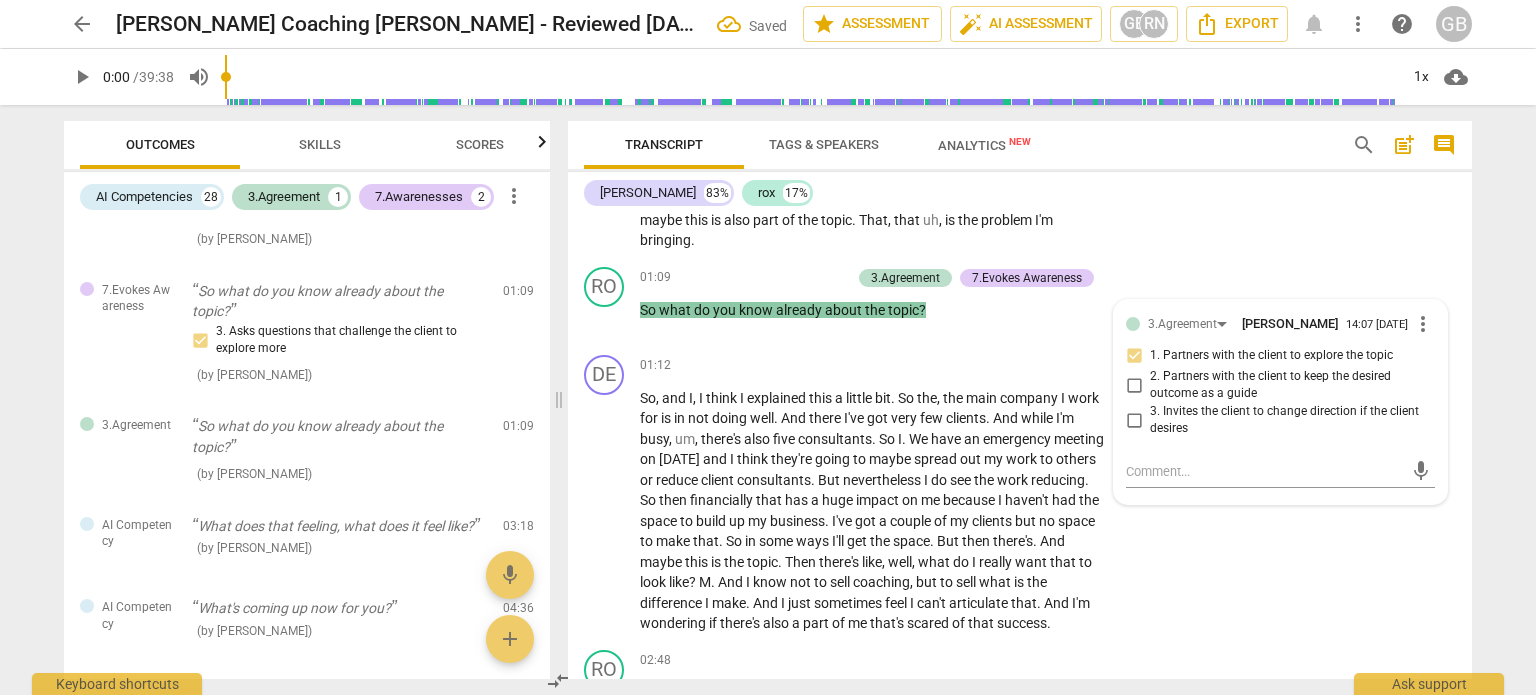 click on "Debbie 83% rox 17%" at bounding box center (1020, 193) 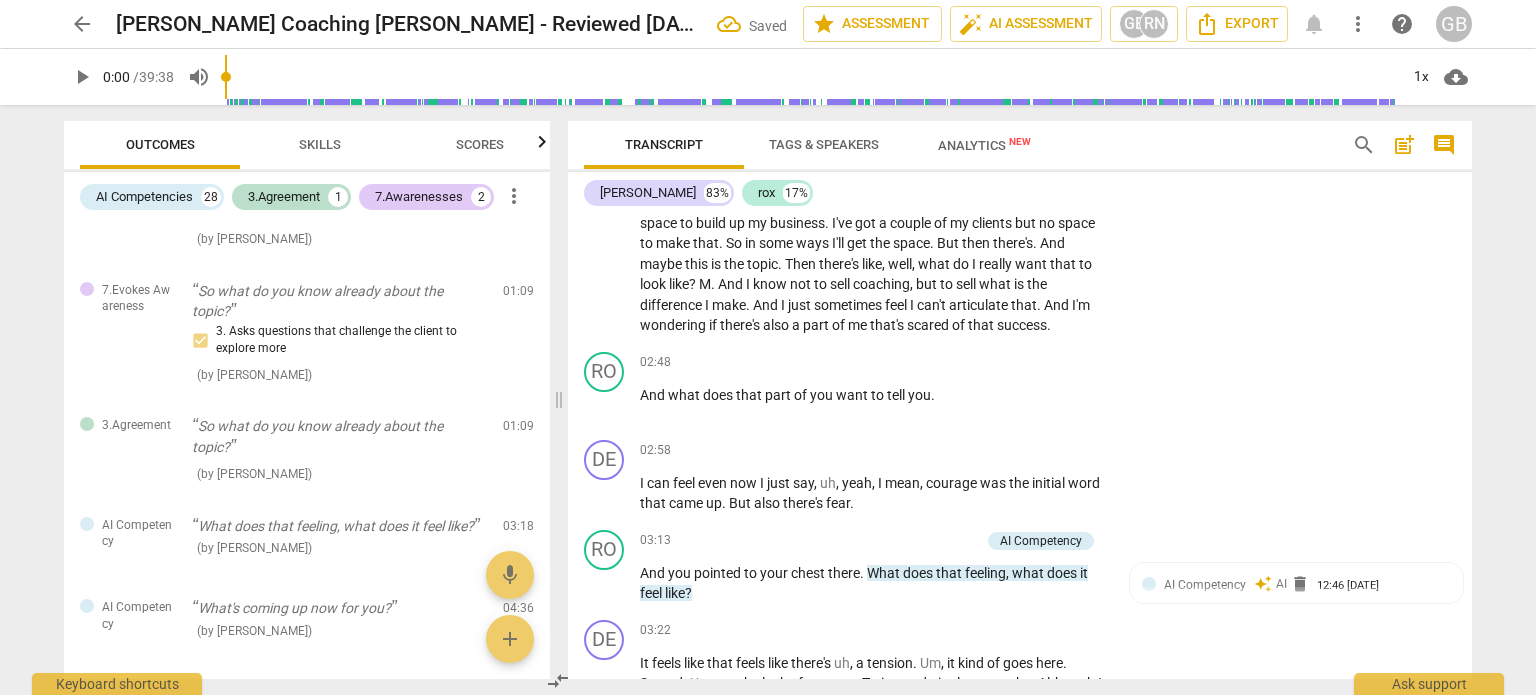 scroll, scrollTop: 1600, scrollLeft: 0, axis: vertical 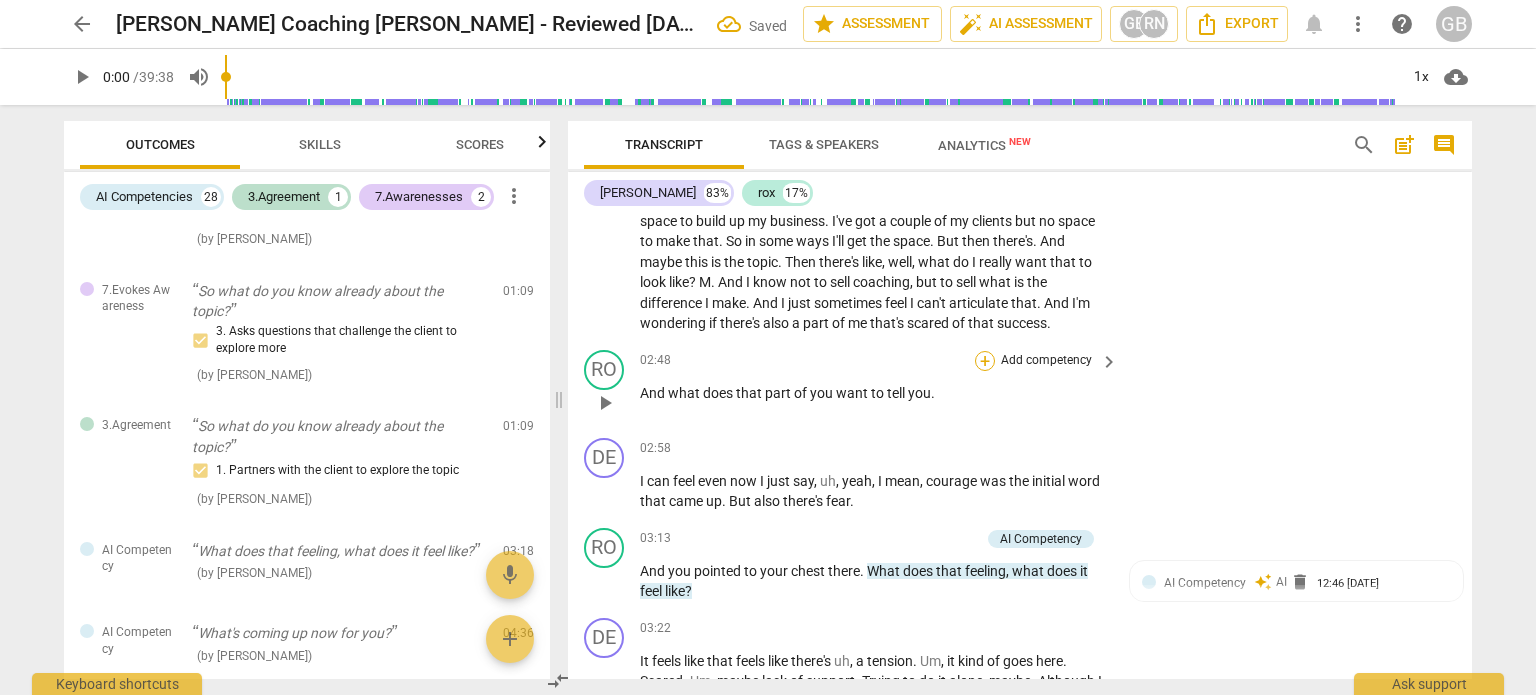 click on "+" at bounding box center (985, 361) 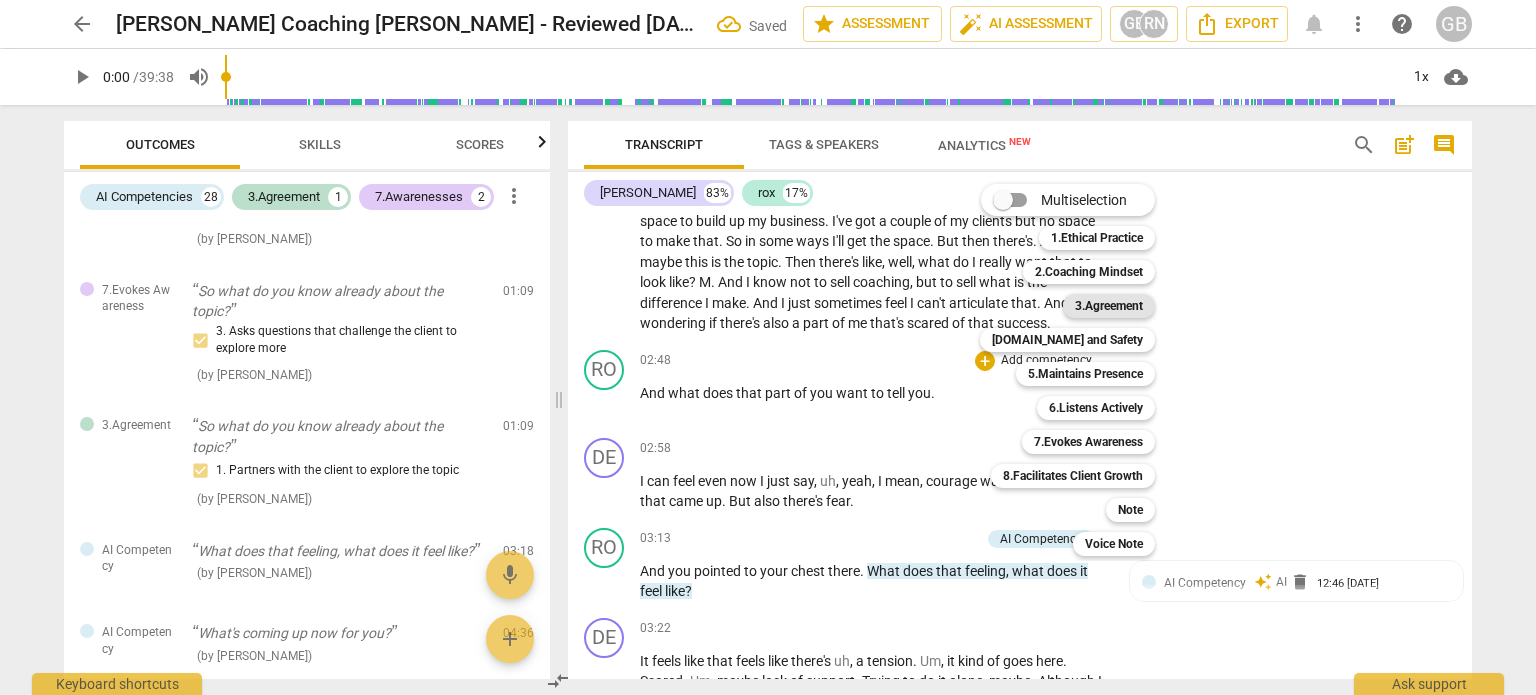 click on "3.Agreement" at bounding box center (1109, 306) 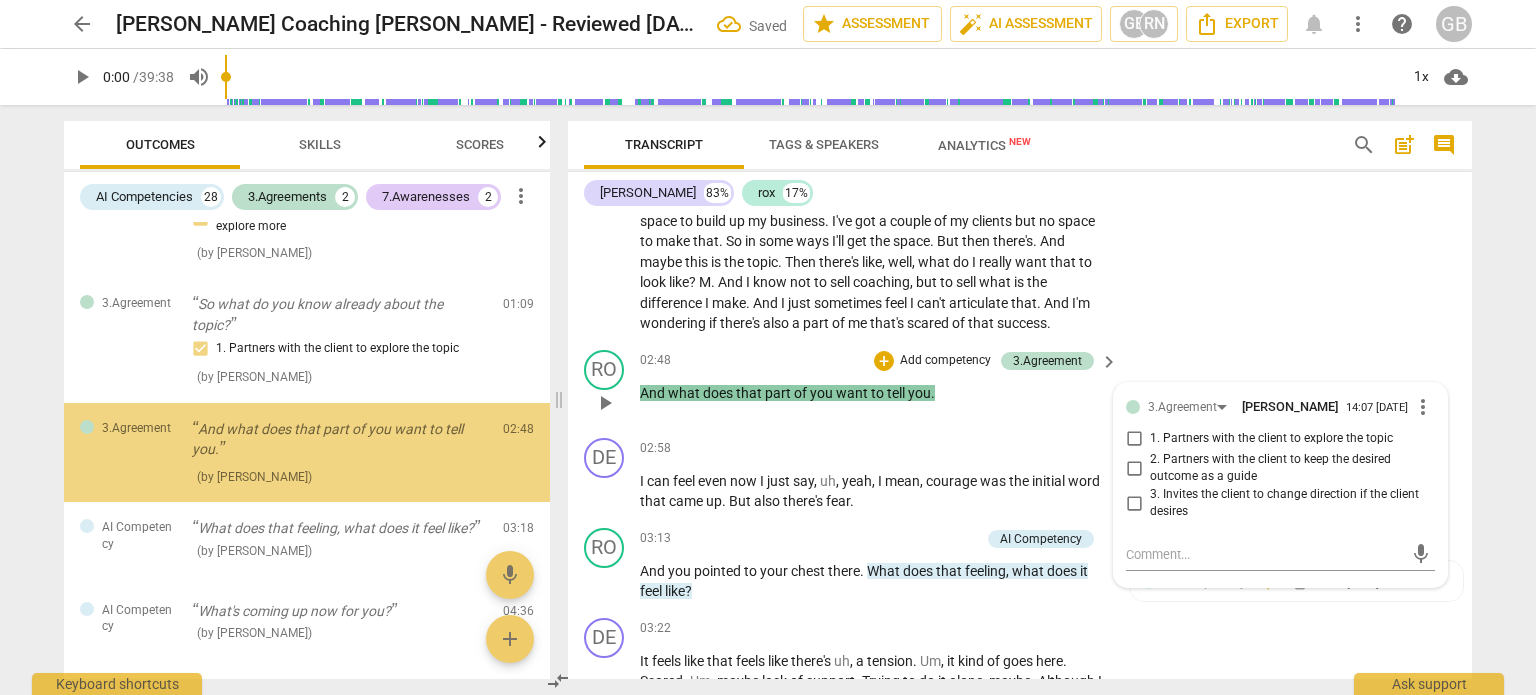 scroll, scrollTop: 252, scrollLeft: 0, axis: vertical 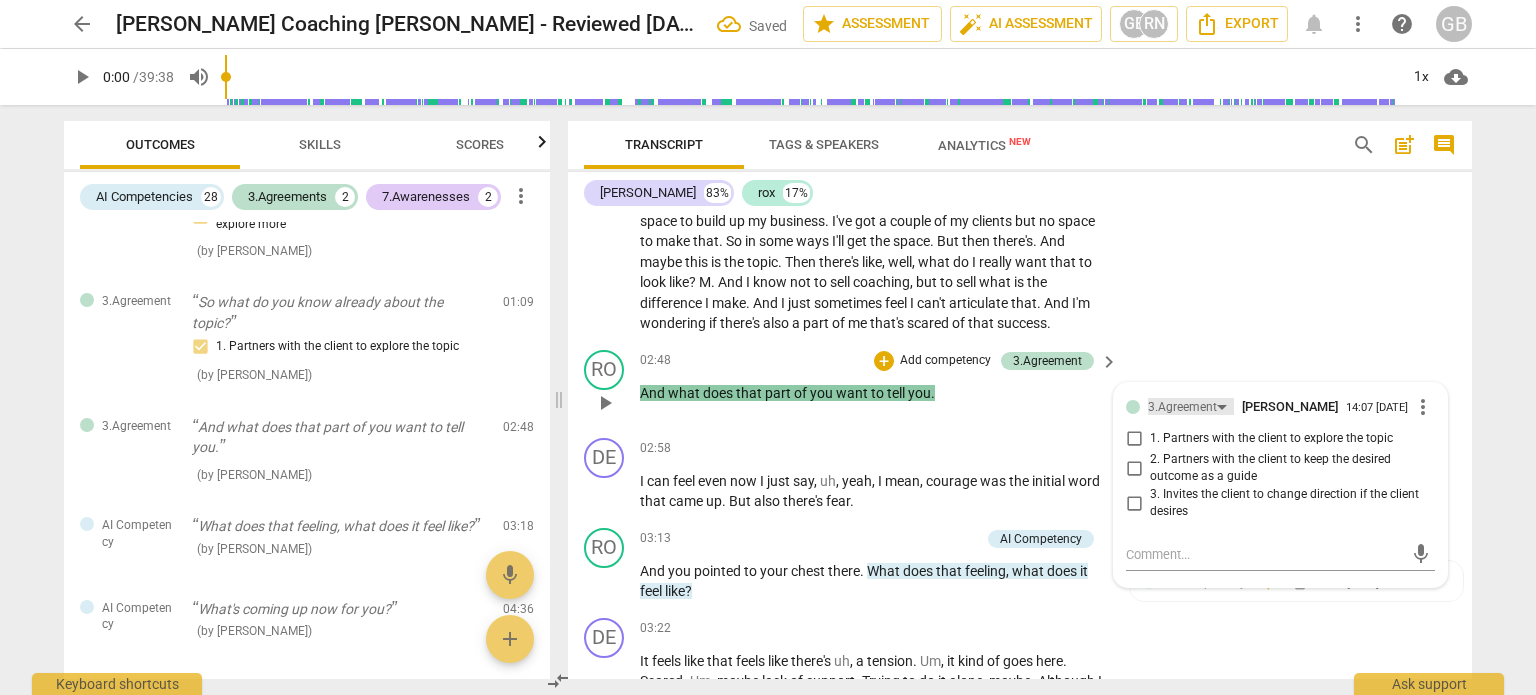 click on "3.Agreement" at bounding box center [1182, 407] 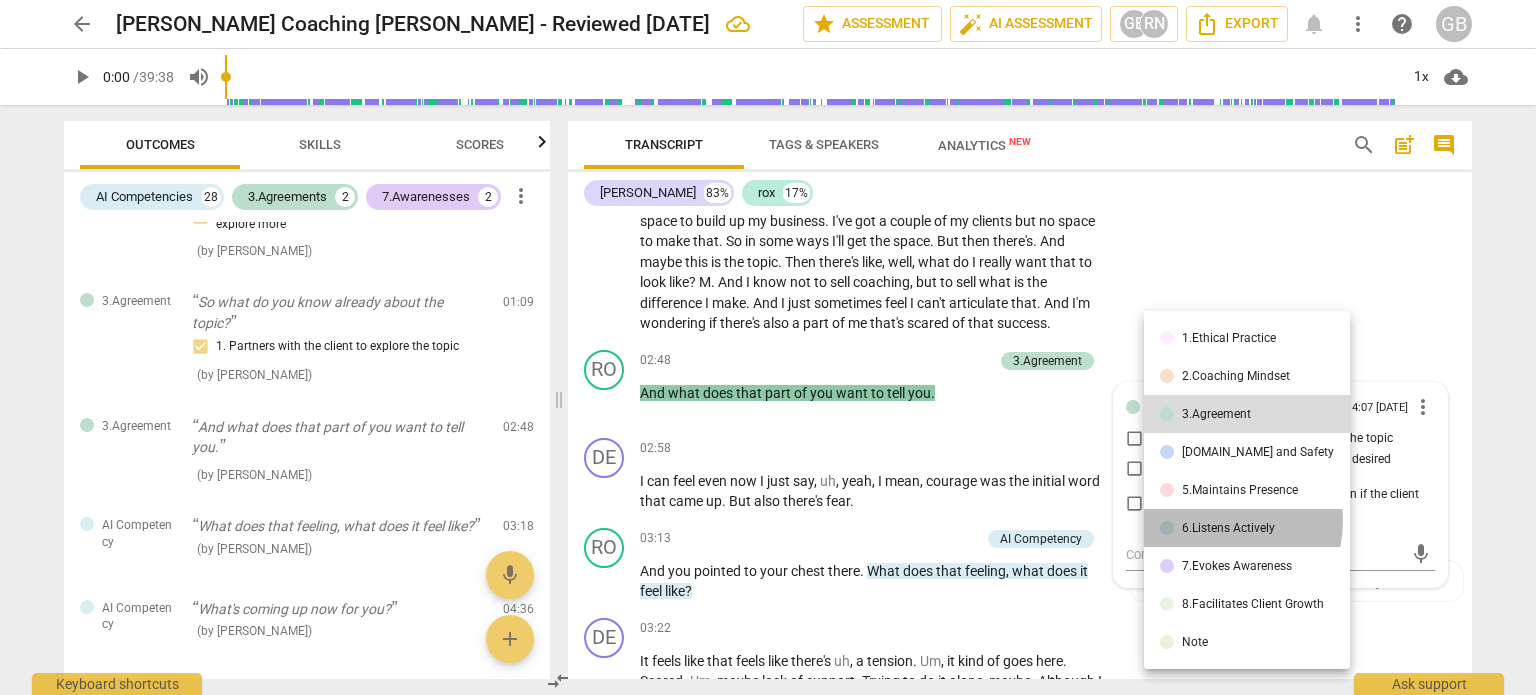 click on "6.Listens Actively" at bounding box center (1228, 528) 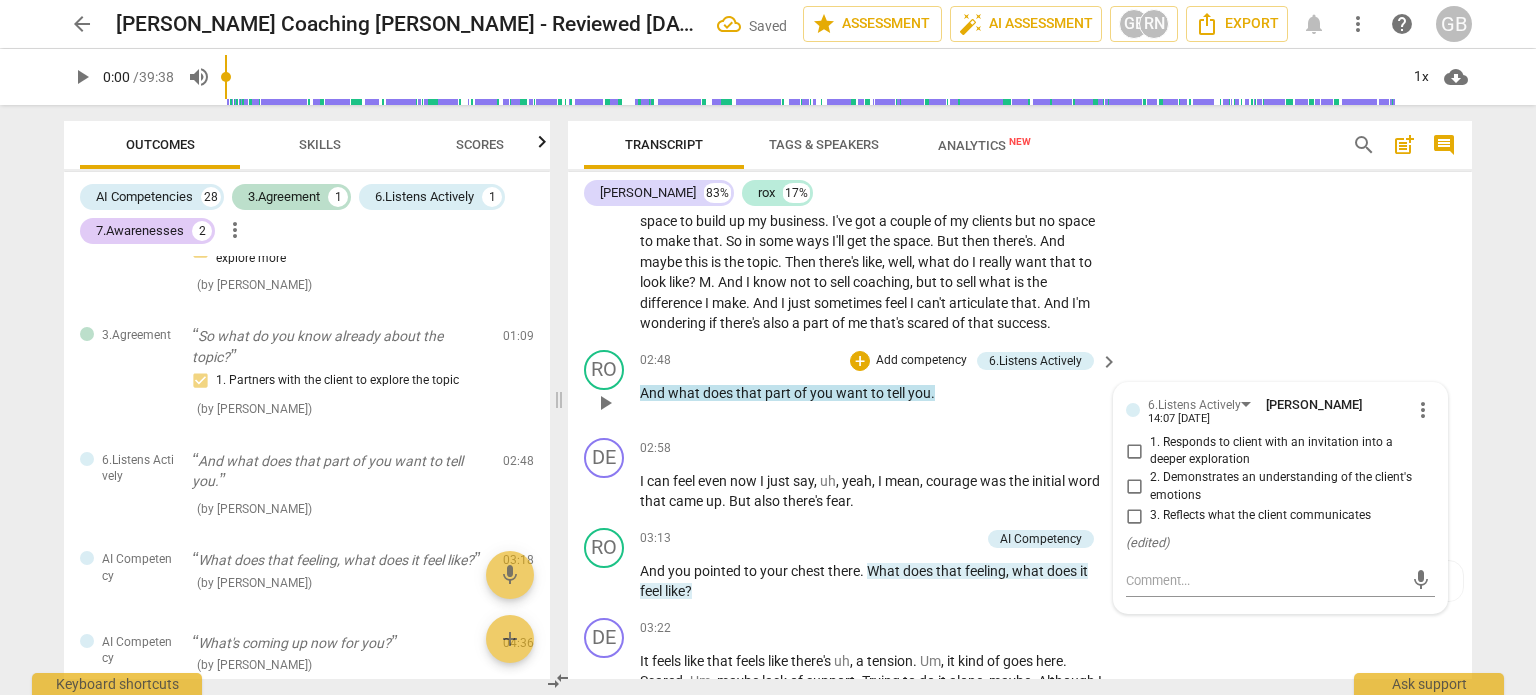 click on "1. Responds to client with an invitation into a deeper exploration" at bounding box center (1134, 451) 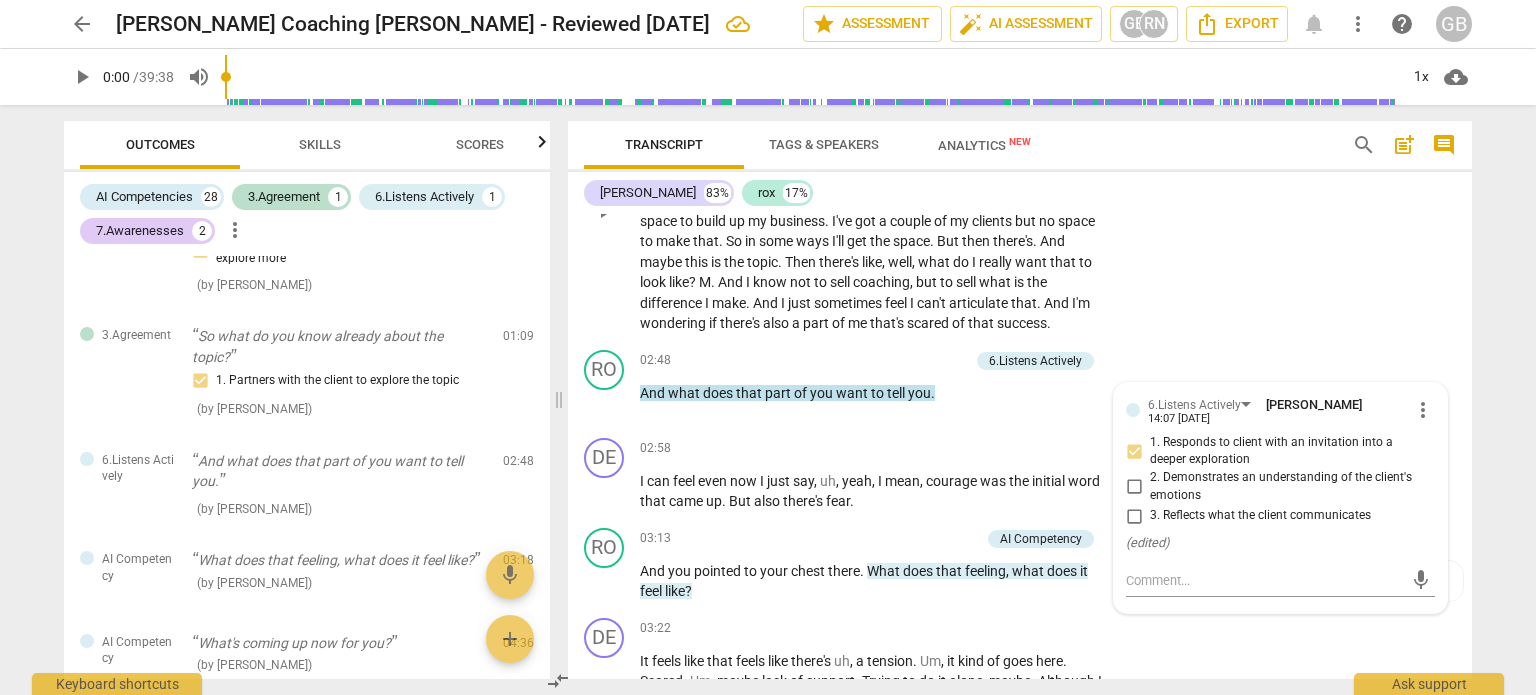 click on "DE play_arrow pause 01:12 + Add competency keyboard_arrow_right So ,   and   I ,   I   think   I   explained   this   a   little   bit .   So   the ,   the   main   company   I   work   for   is   in   not   doing   well .   And   there   I've   got   very   few   clients .   And   while   I'm   busy ,   um ,   there's   also   five   consultants .   So   I .   We   have   an   emergency   meeting   on   Tuesday   and   I   think   they're   going   to   maybe   spread   out   my   work   to   others   or   reduce   client   consultants .   But   nevertheless   I   do   see   the   work   reducing .   So   then   financially   that   has   a   huge   impact   on   me   because   I   haven't   had   the   space   to   build   up   my   business .   I've   got   a   couple   of   my   clients   but   no   space   to   make   that .   So   in   some   ways   I'll   get   the   space .   But   then   there's .   And   maybe   this   is   the   topic .   Then   there's   like ,   well ,   what   do   I   really" at bounding box center [1020, 194] 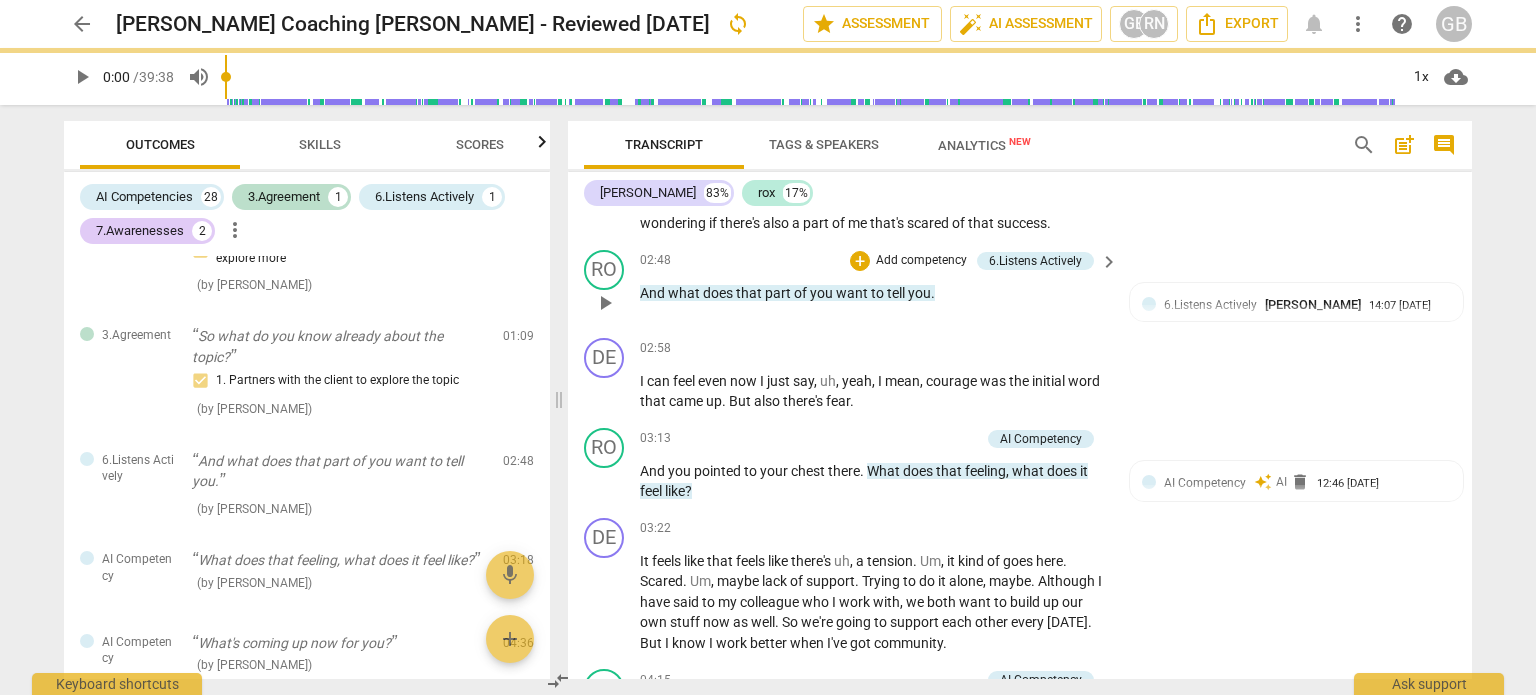 scroll, scrollTop: 1800, scrollLeft: 0, axis: vertical 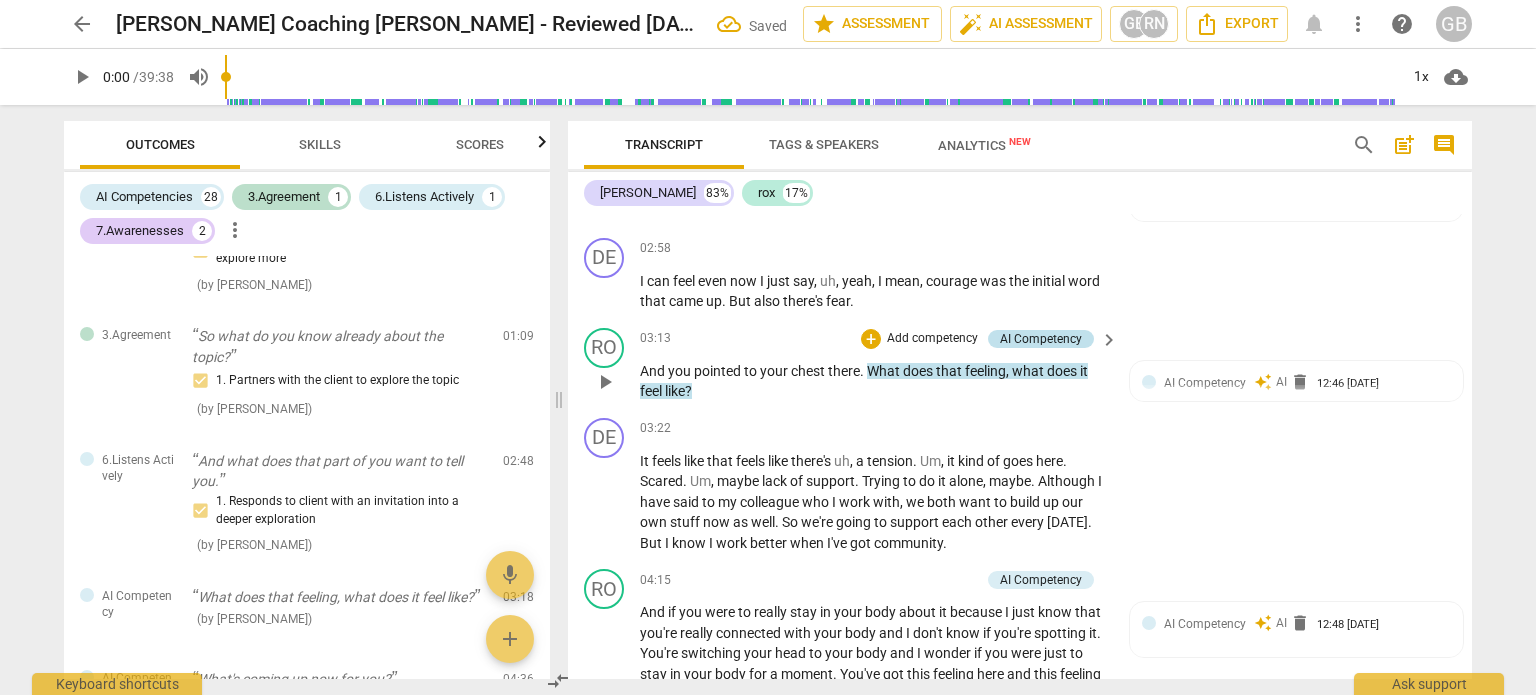 click on "AI Competency" at bounding box center [1041, 339] 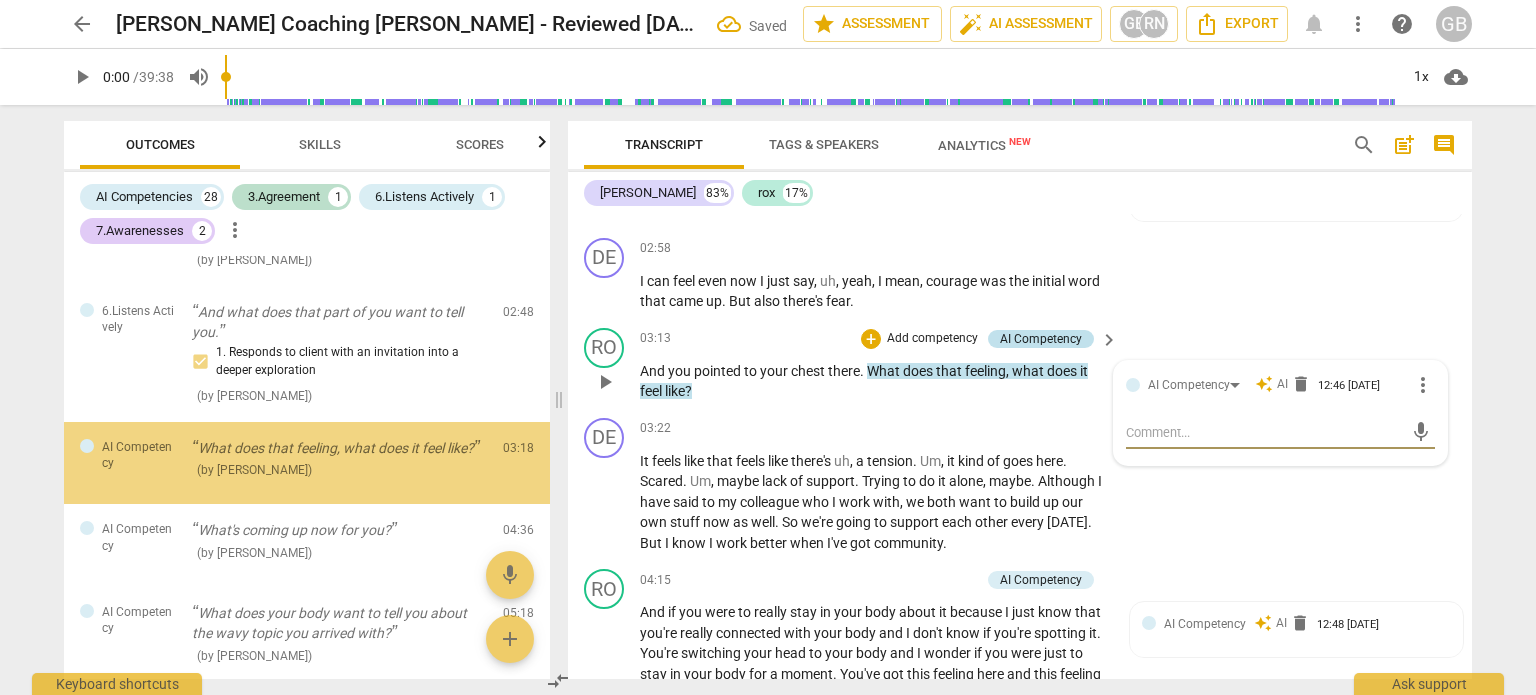scroll, scrollTop: 402, scrollLeft: 0, axis: vertical 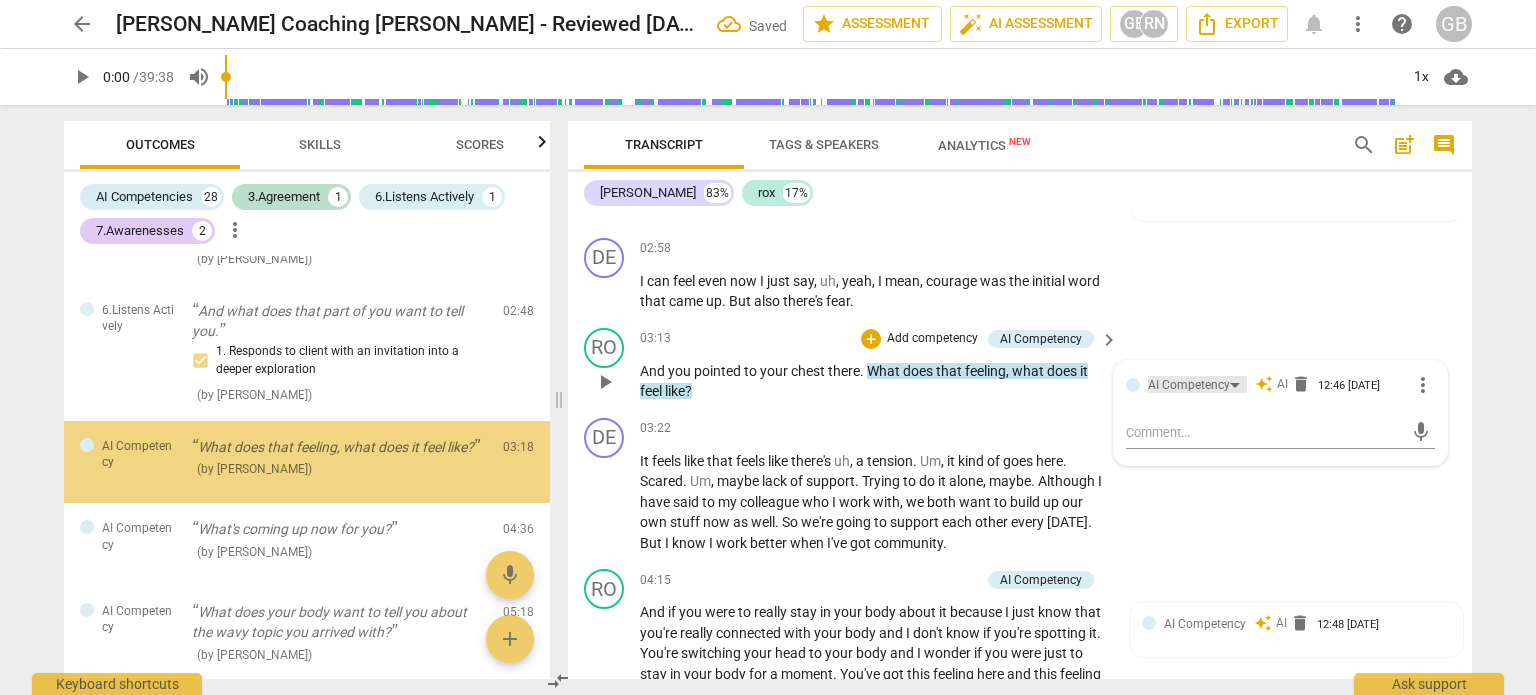 click on "AI Competency" at bounding box center [1189, 385] 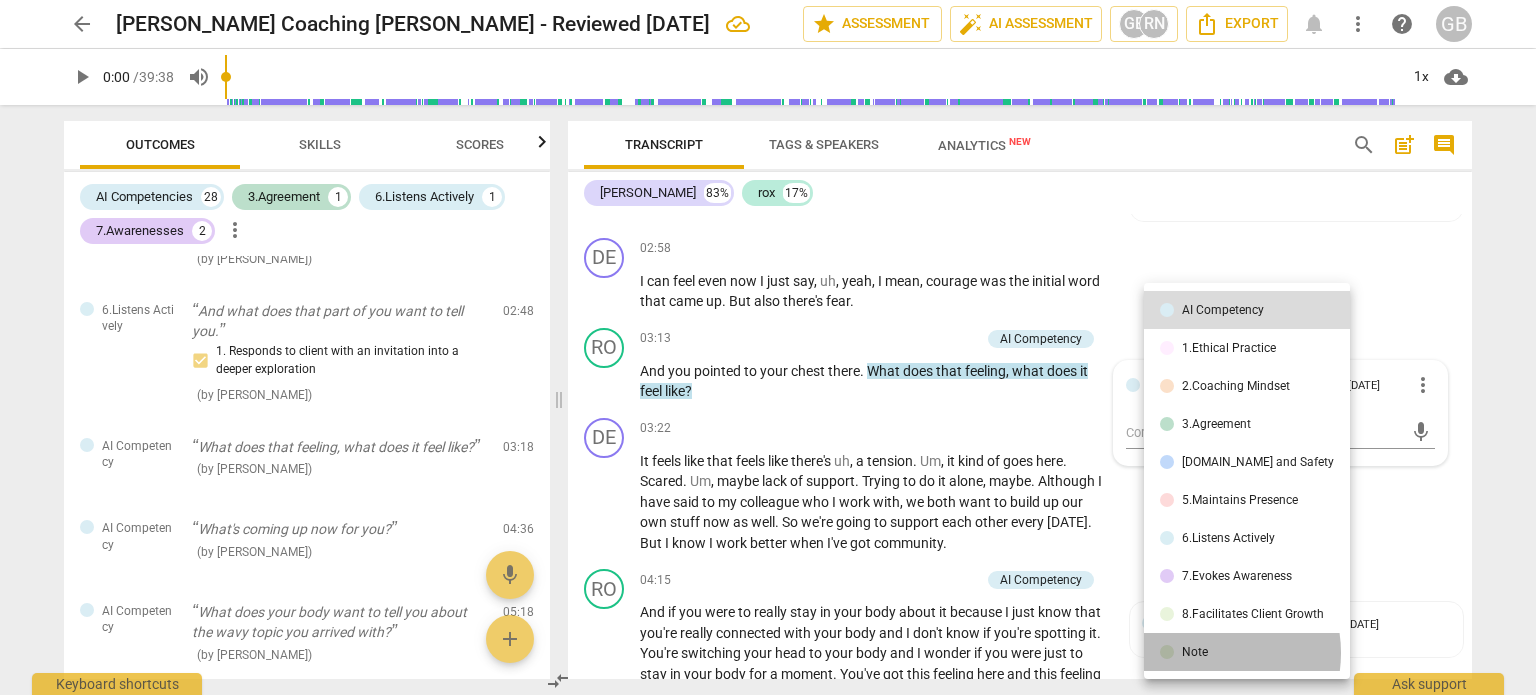 click on "Note" at bounding box center [1195, 652] 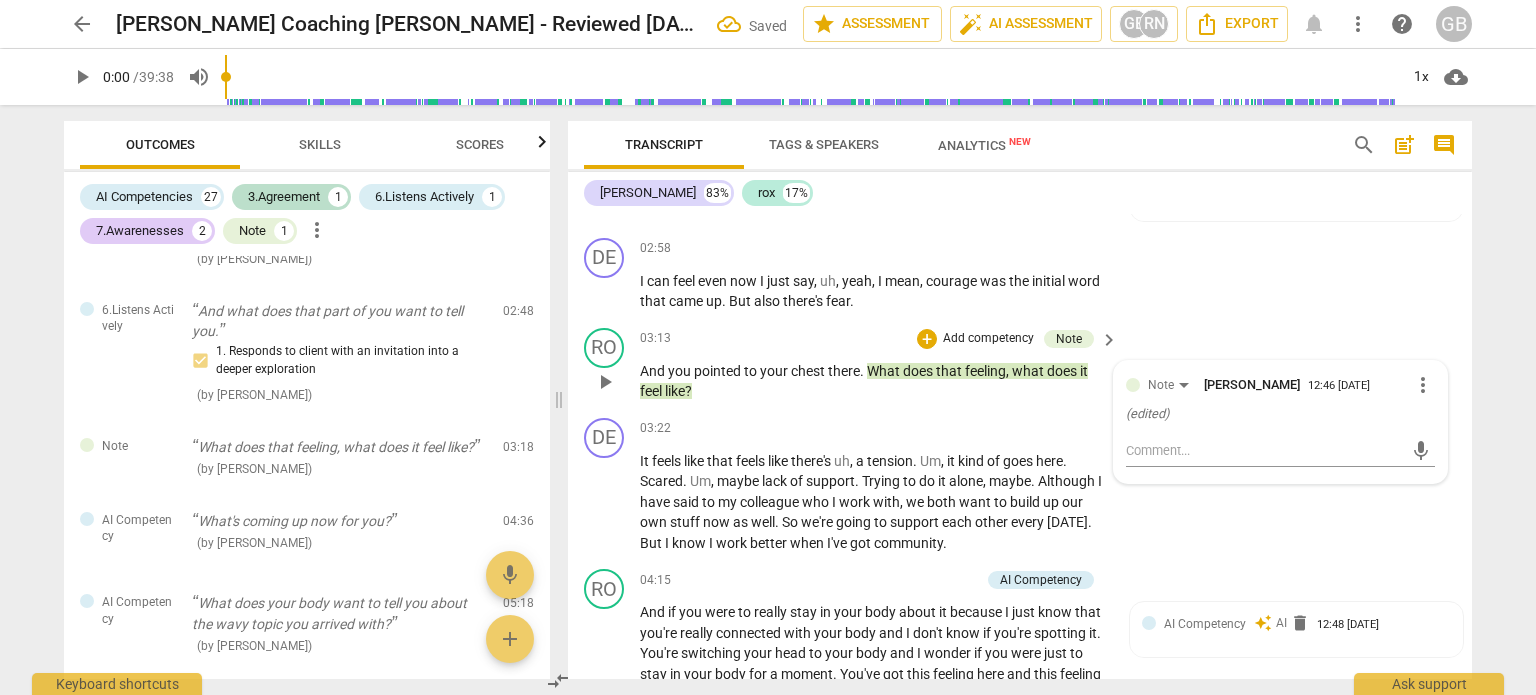 click on "more_vert" at bounding box center [1423, 385] 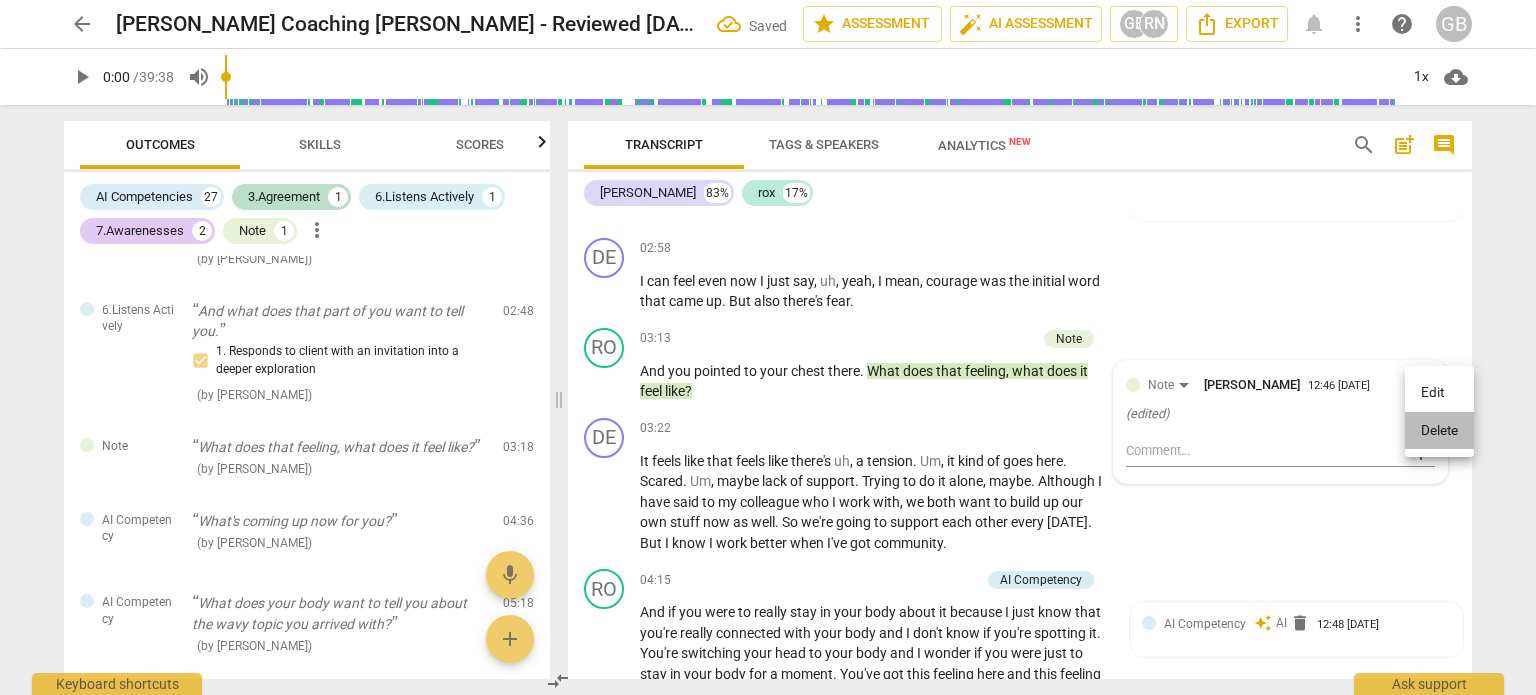 click on "Delete" at bounding box center (1439, 431) 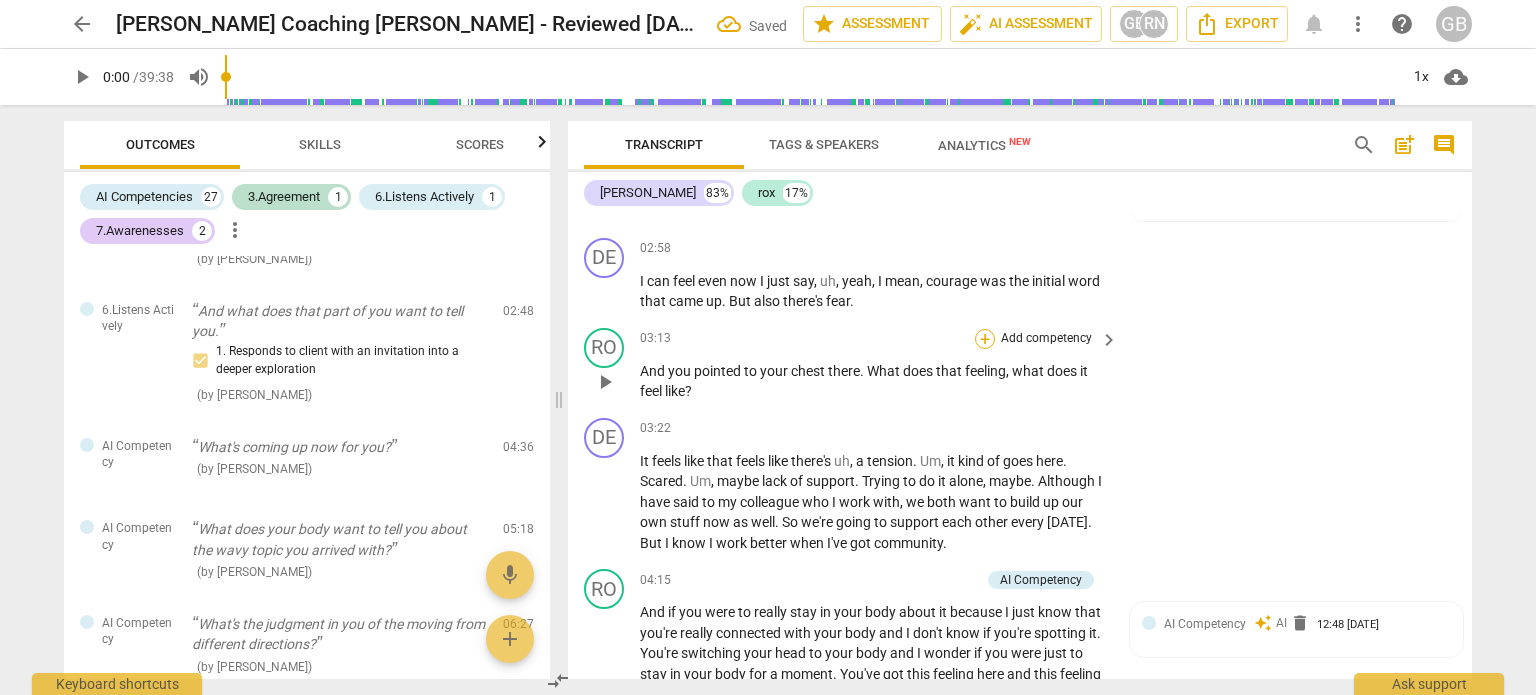 click on "+" at bounding box center (985, 339) 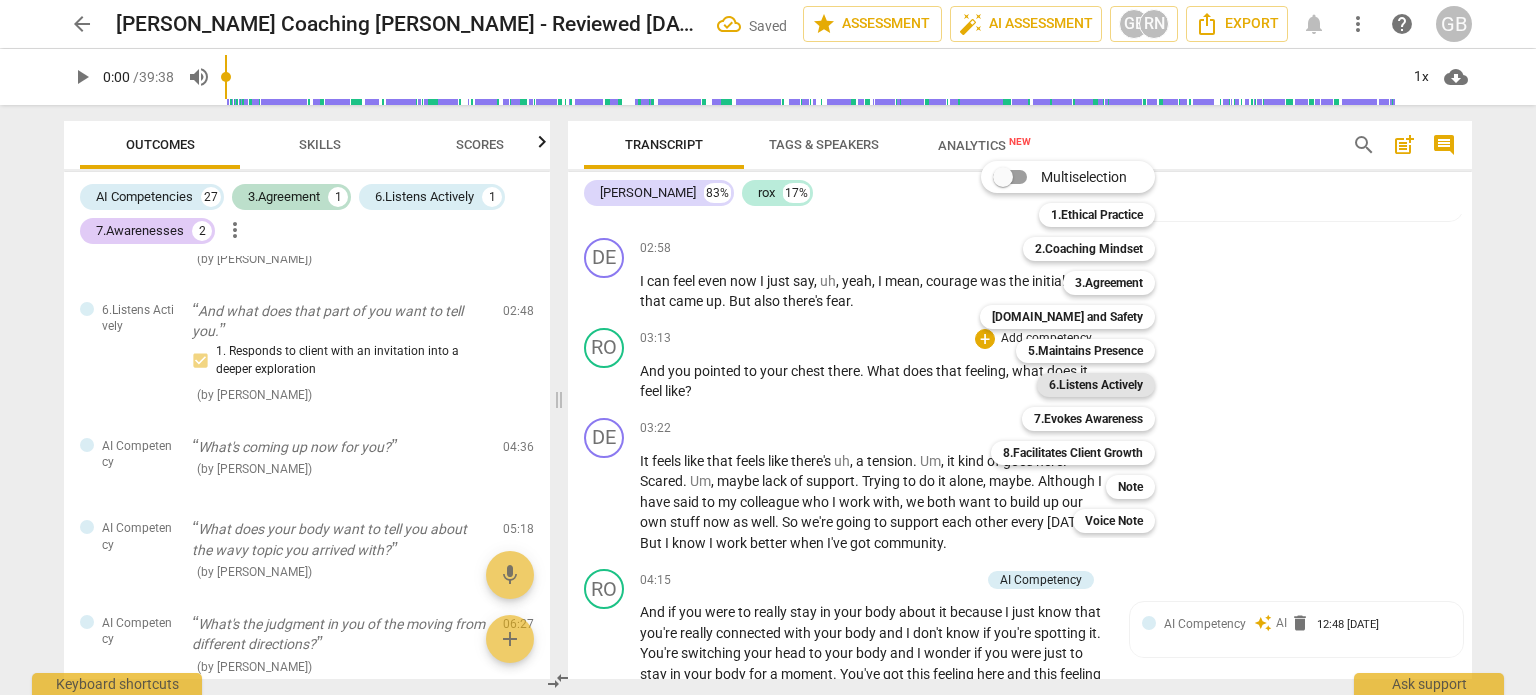 click on "6.Listens Actively" at bounding box center [1096, 385] 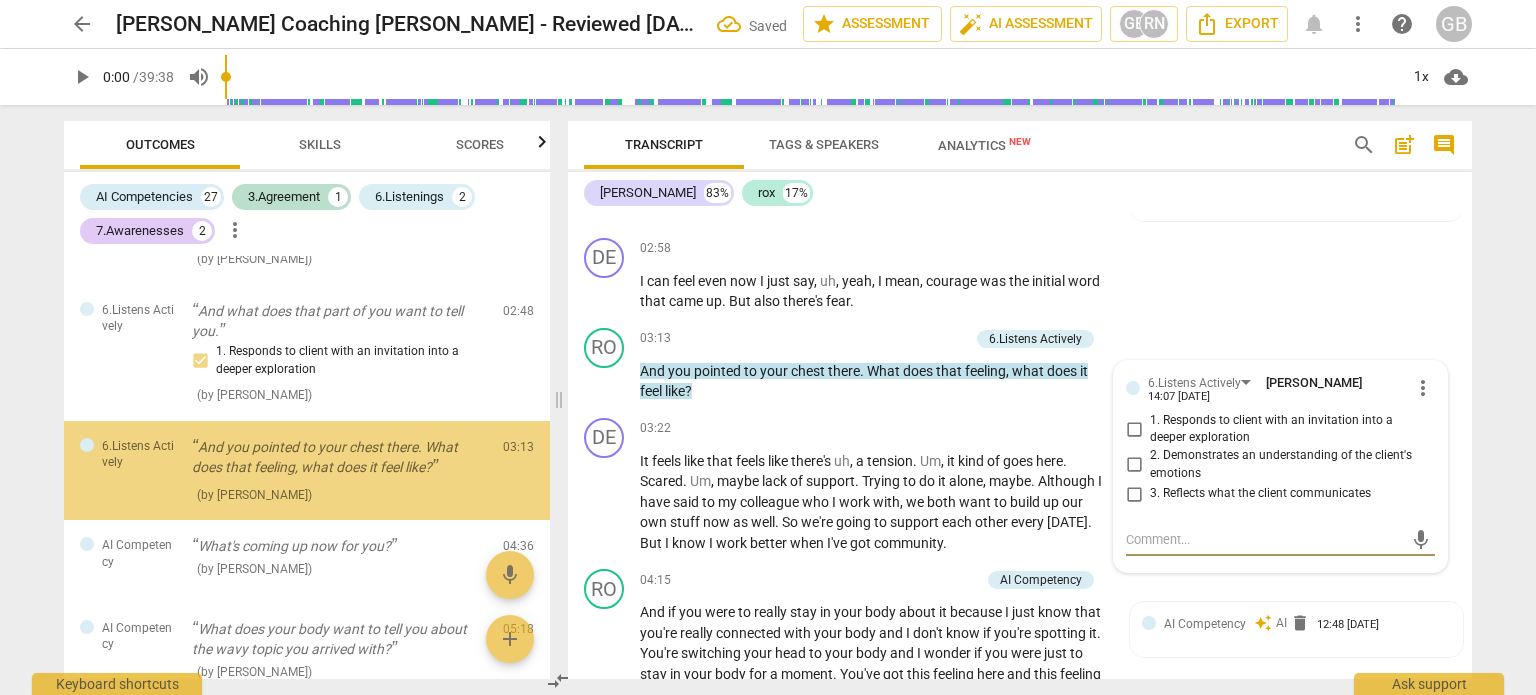 scroll, scrollTop: 404, scrollLeft: 0, axis: vertical 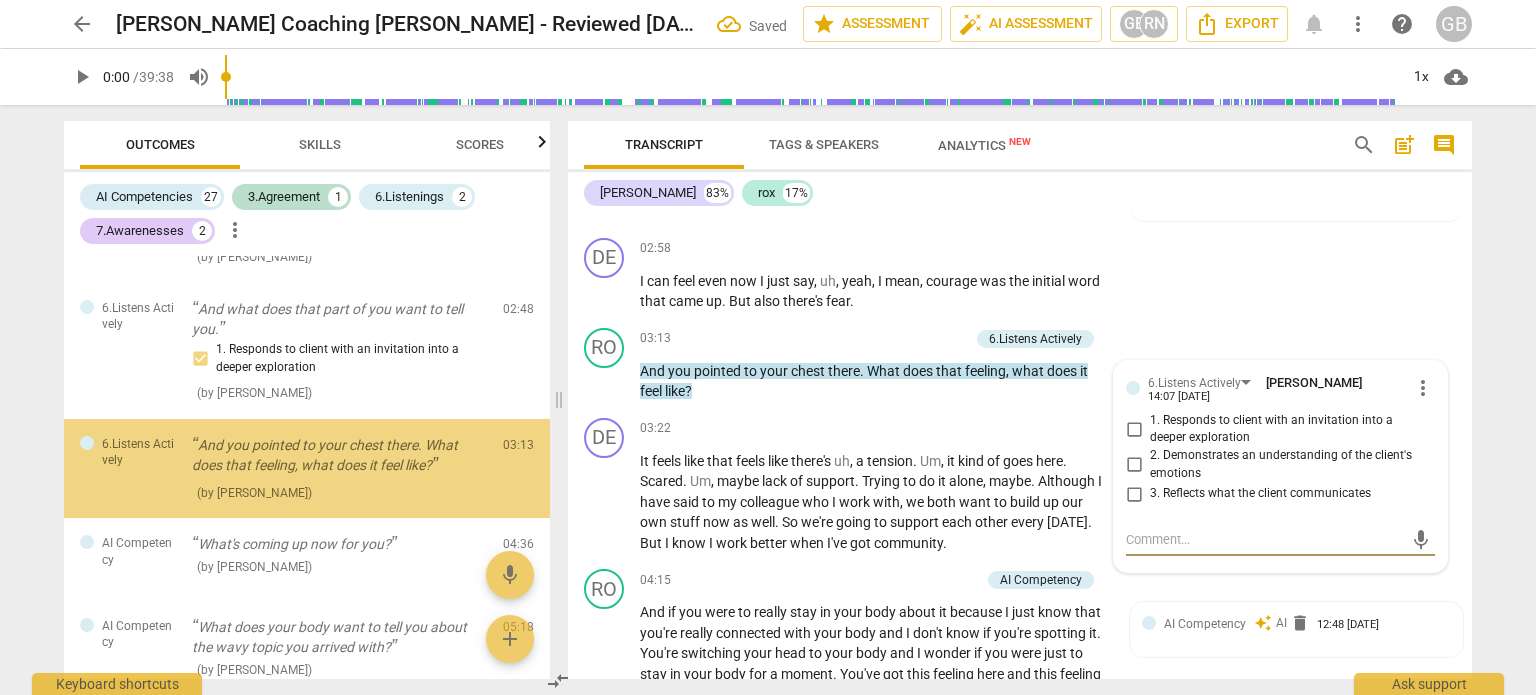 click on "Skills" at bounding box center (320, 145) 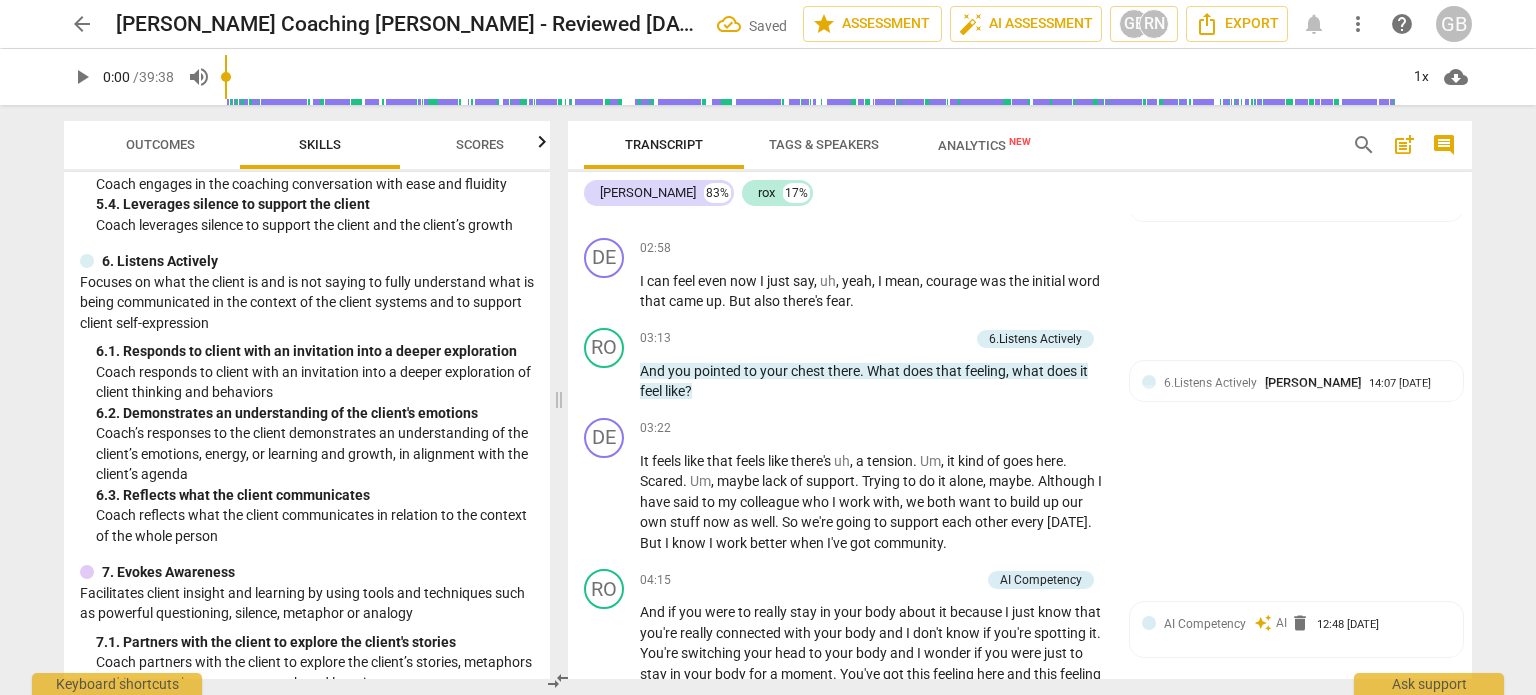 scroll, scrollTop: 1200, scrollLeft: 0, axis: vertical 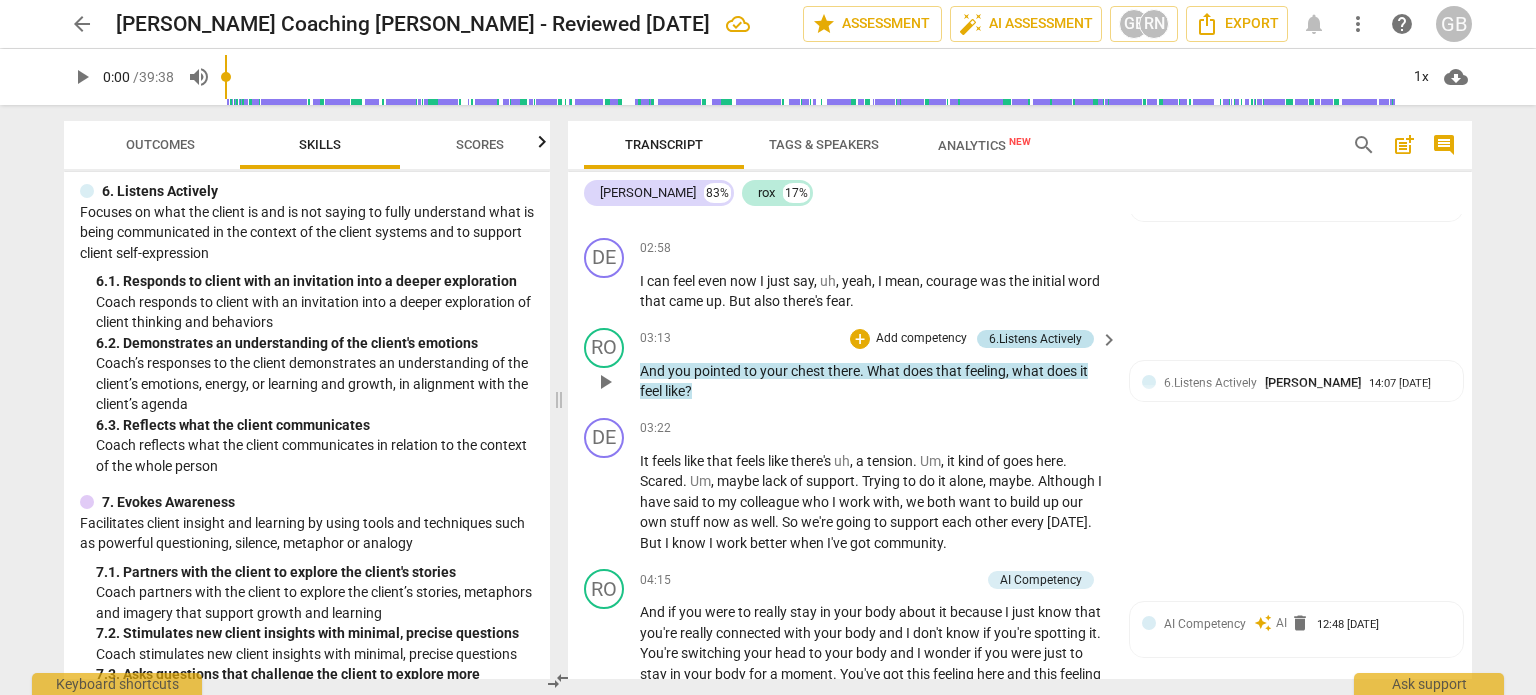 click on "6.Listens Actively" at bounding box center (1035, 339) 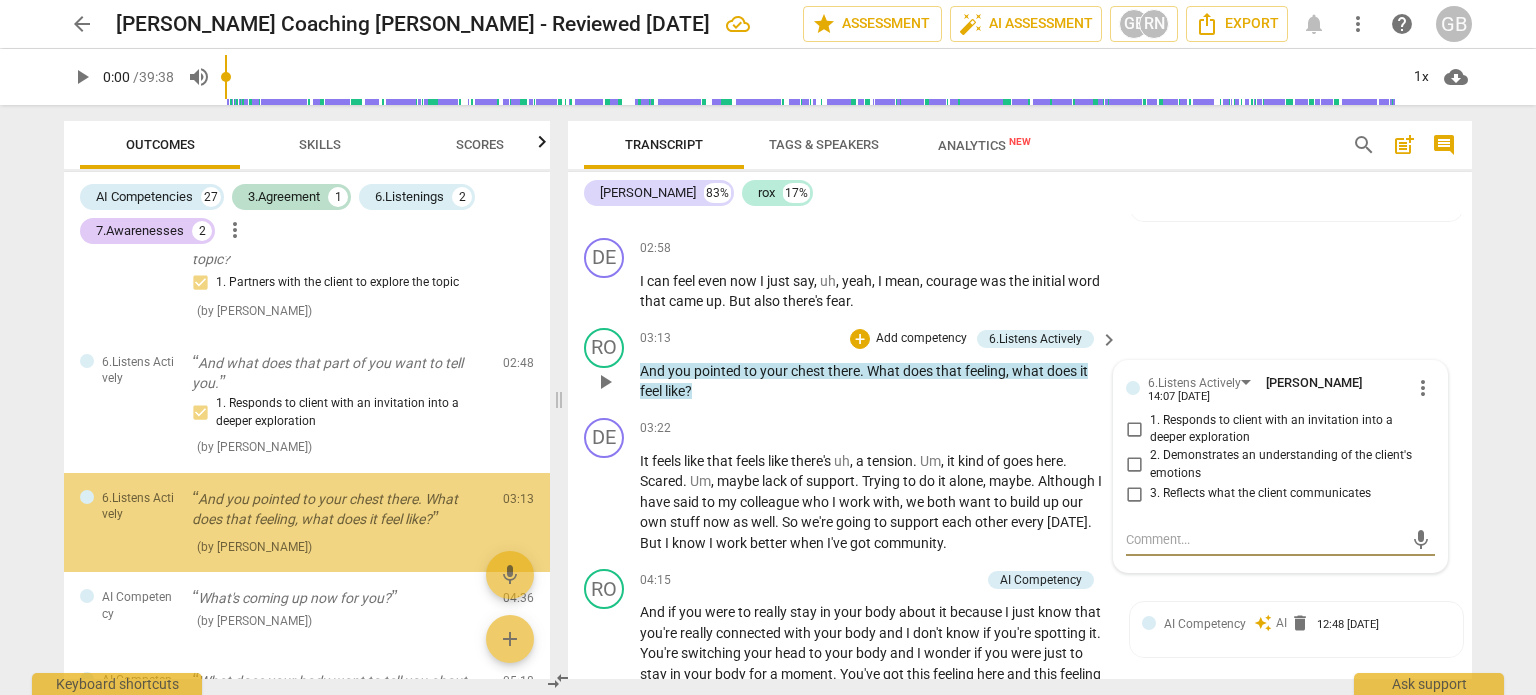 scroll, scrollTop: 404, scrollLeft: 0, axis: vertical 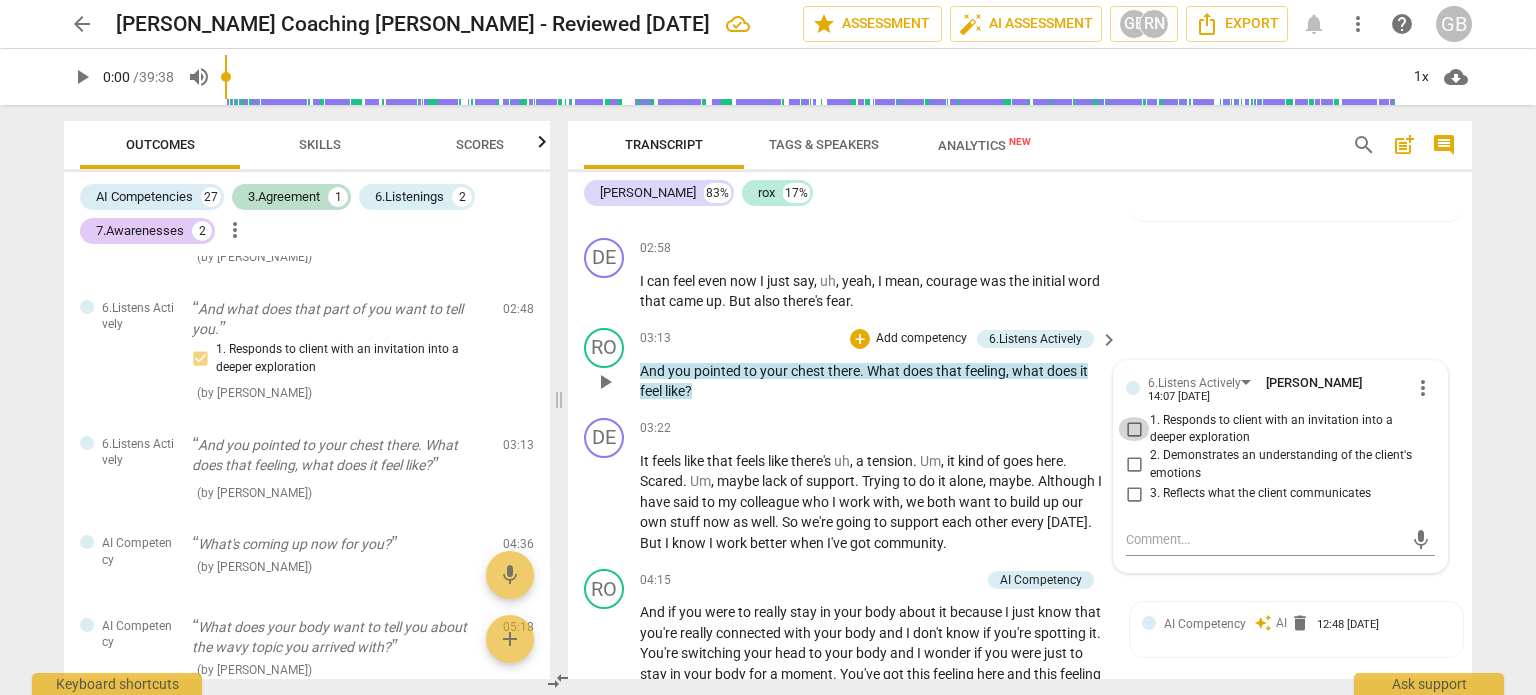 click on "1. Responds to client with an invitation into a deeper exploration" at bounding box center [1134, 429] 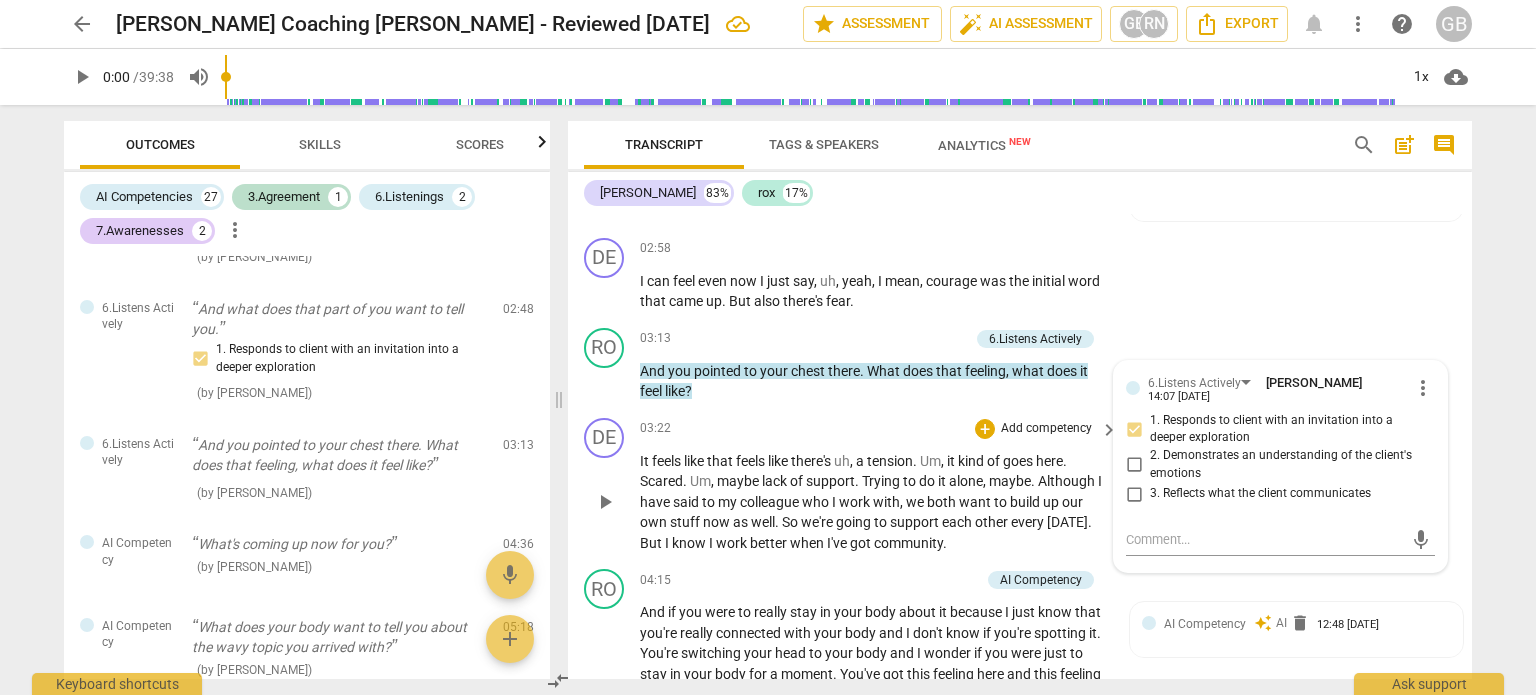 click on "Um" at bounding box center [930, 461] 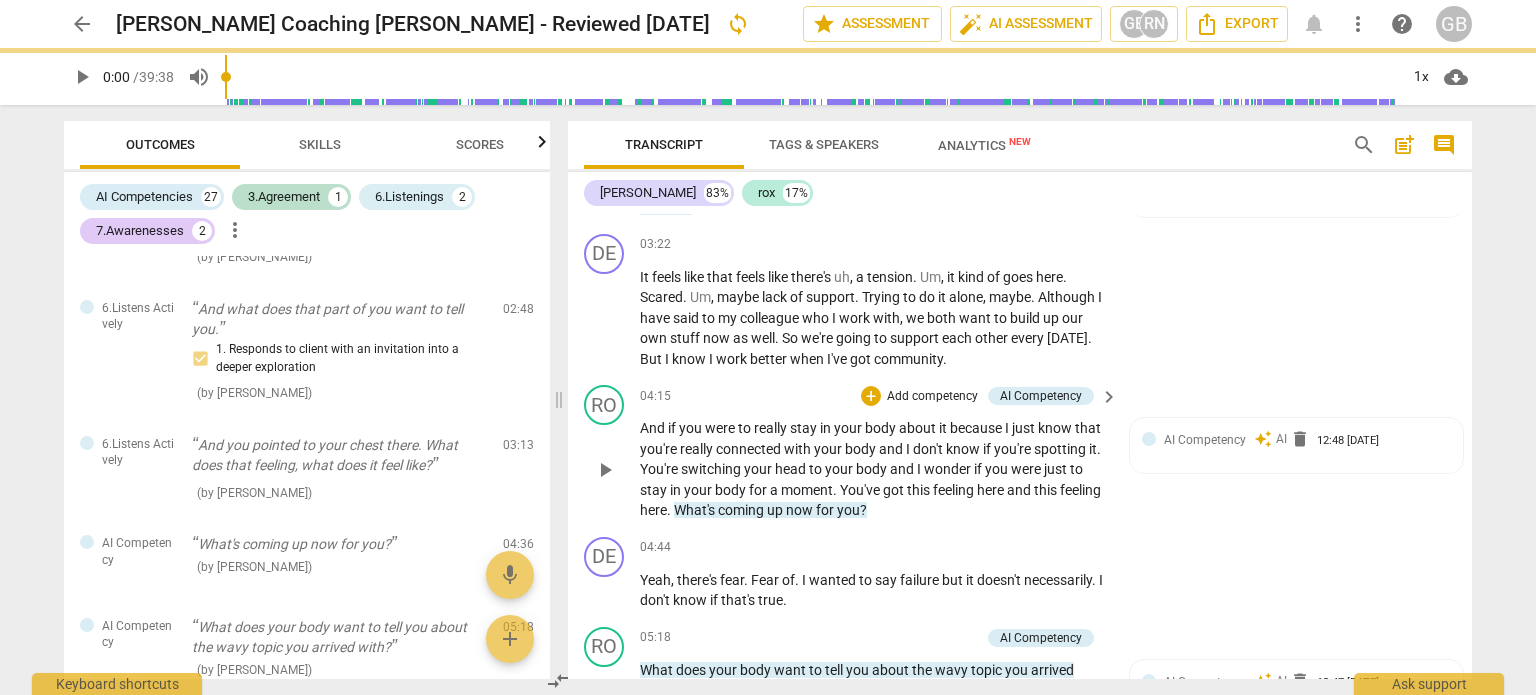 scroll, scrollTop: 2000, scrollLeft: 0, axis: vertical 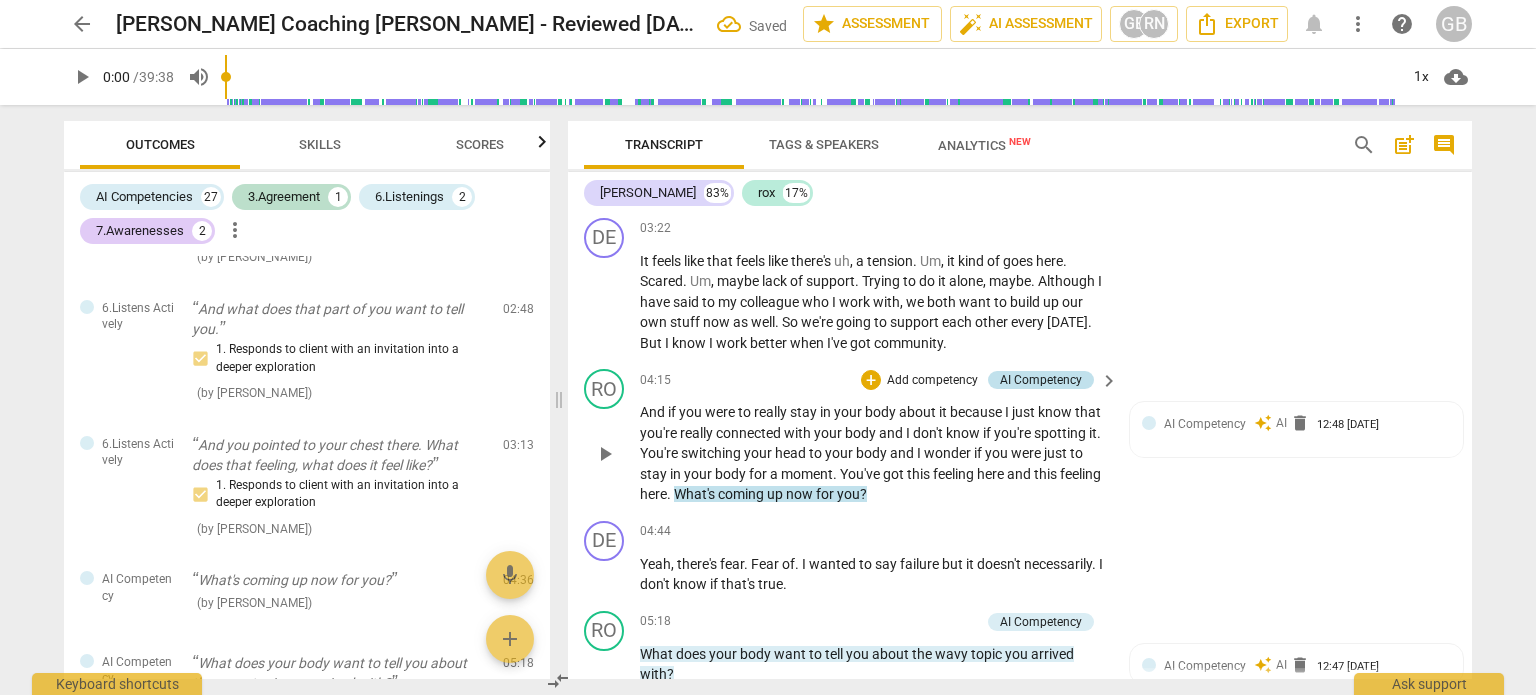 click on "AI Competency" at bounding box center (1041, 380) 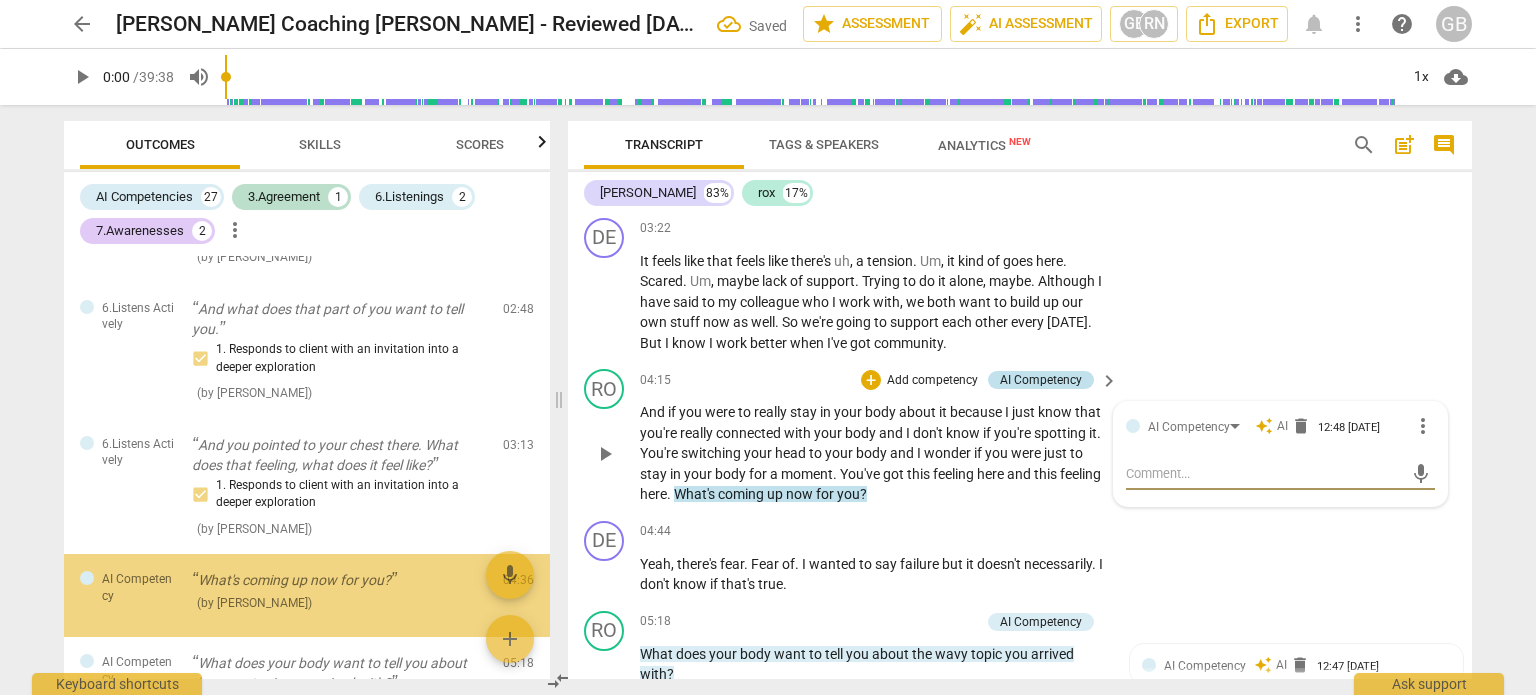 scroll, scrollTop: 532, scrollLeft: 0, axis: vertical 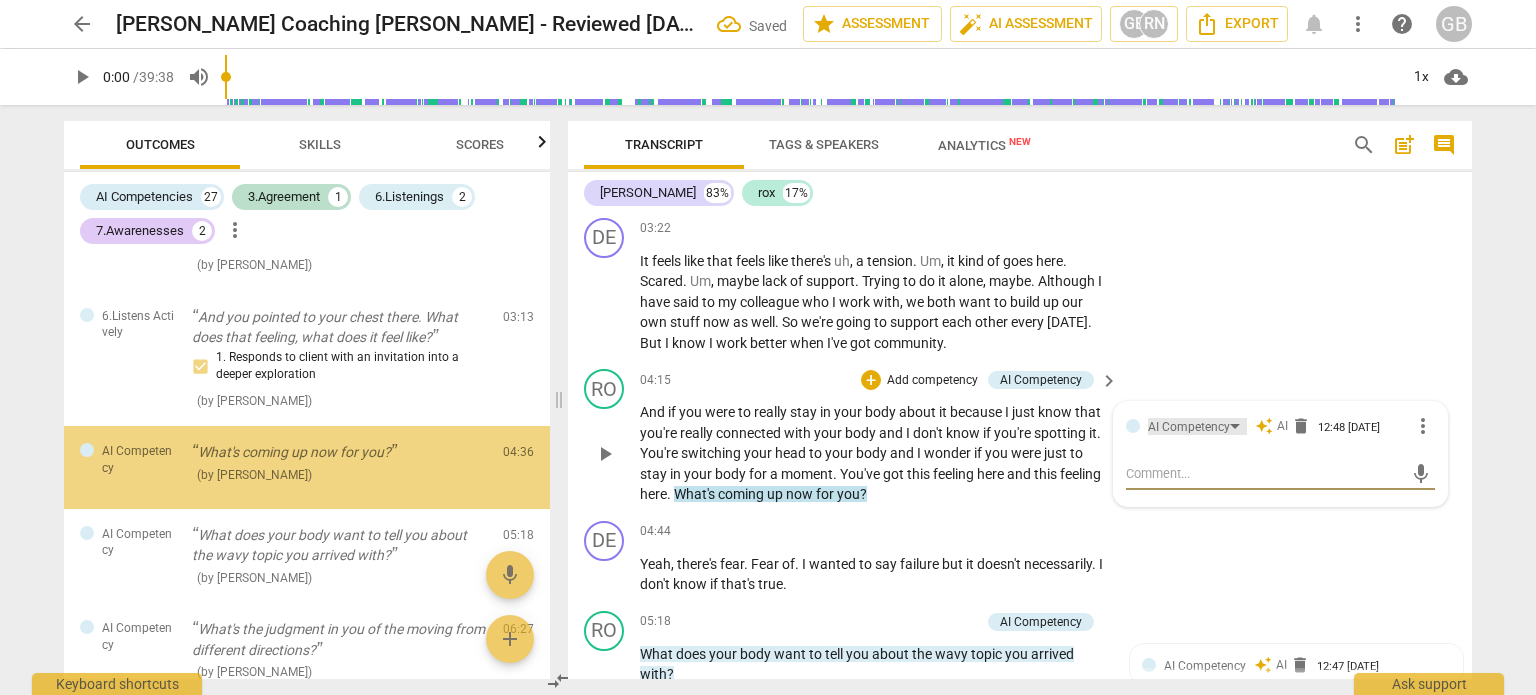 click on "AI Competency" at bounding box center [1189, 427] 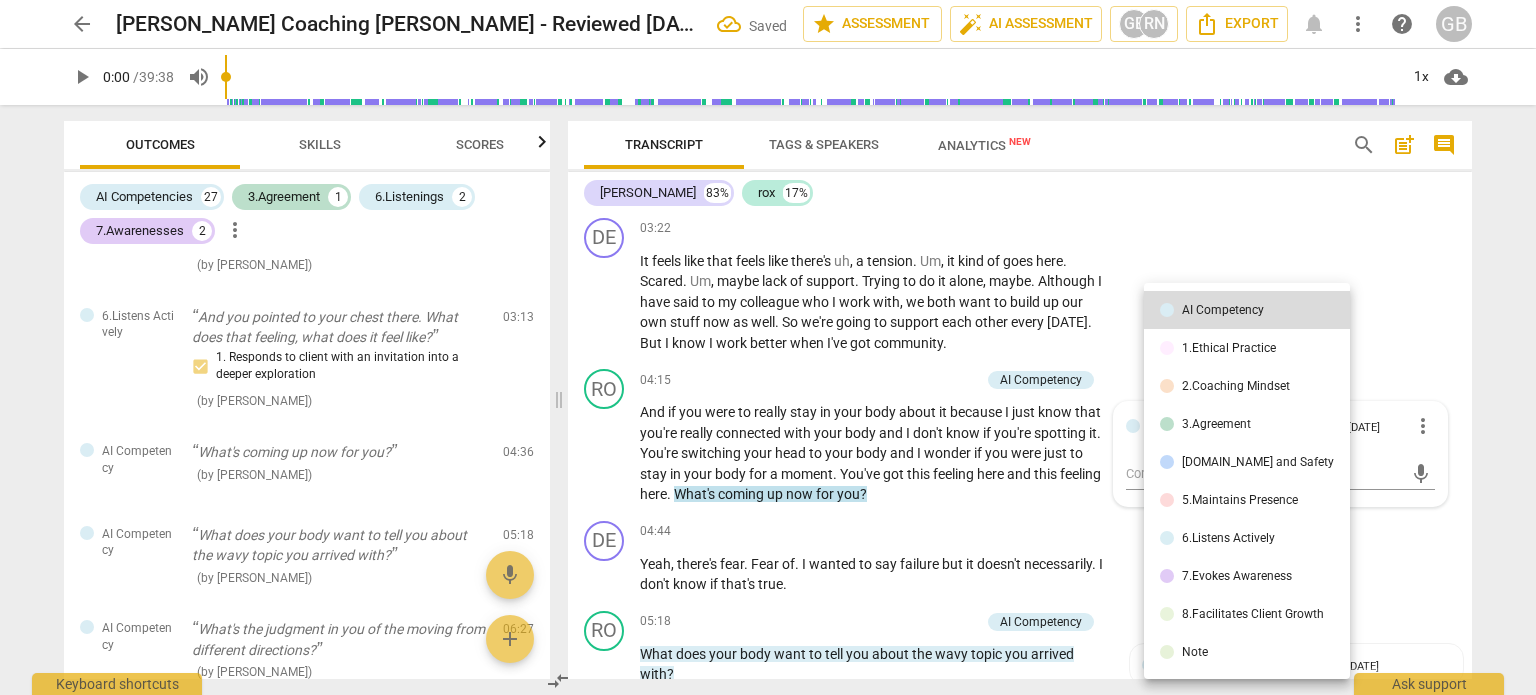 click on "Note" at bounding box center [1195, 652] 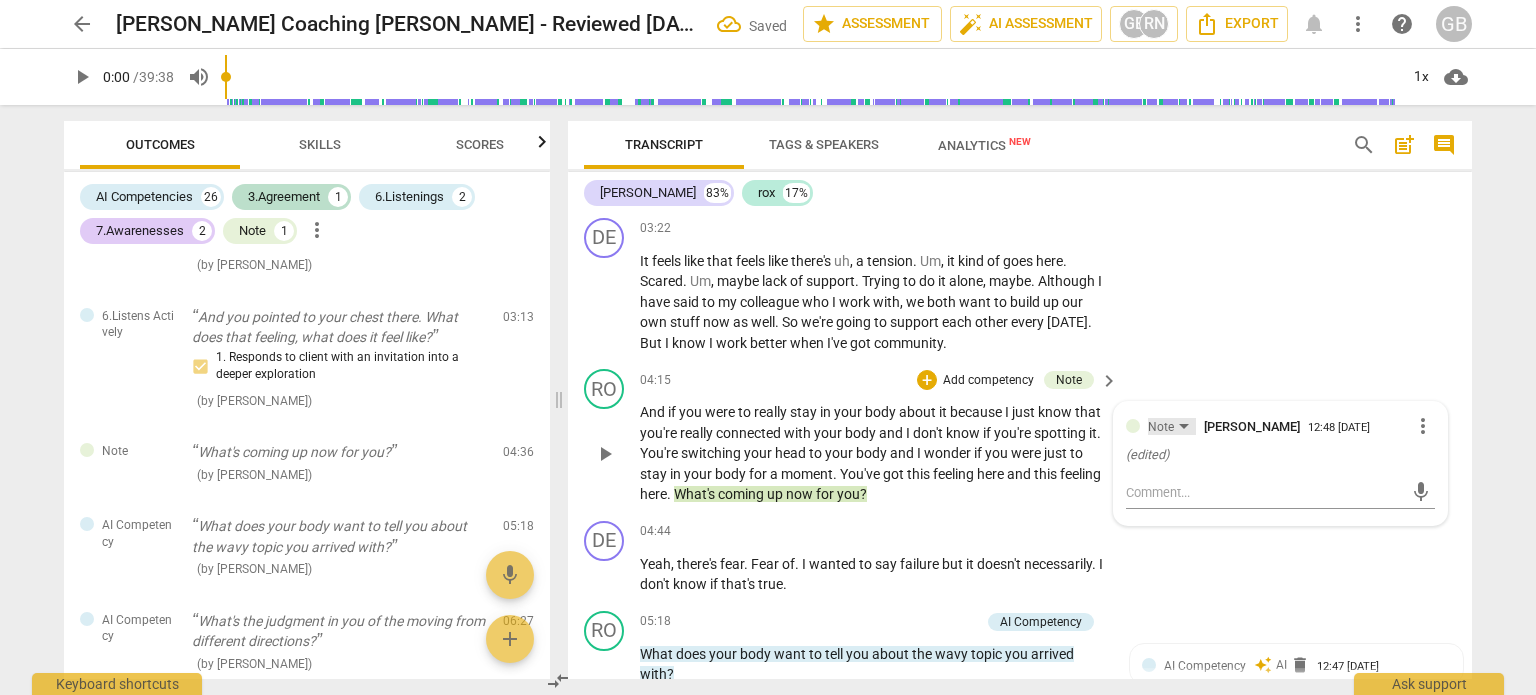 click on "Note" at bounding box center (1161, 427) 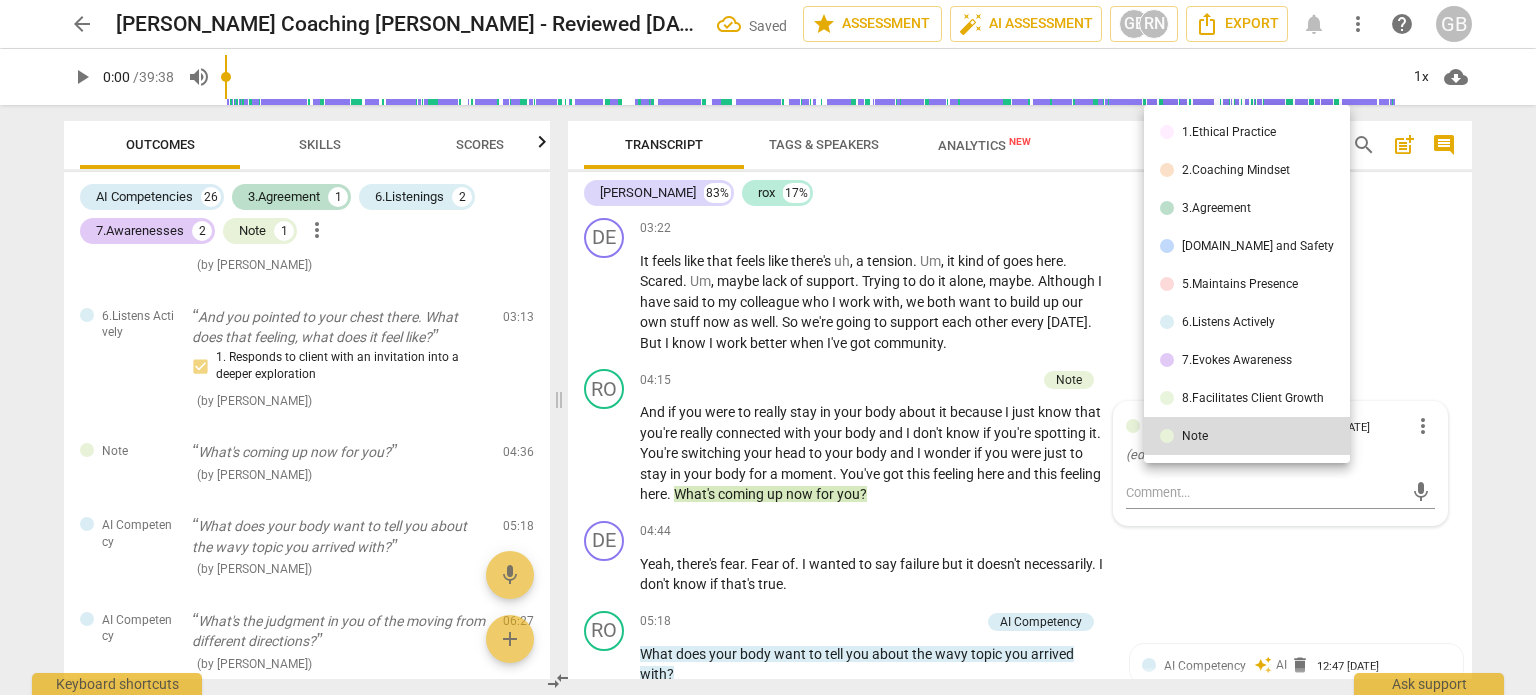 click at bounding box center [768, 347] 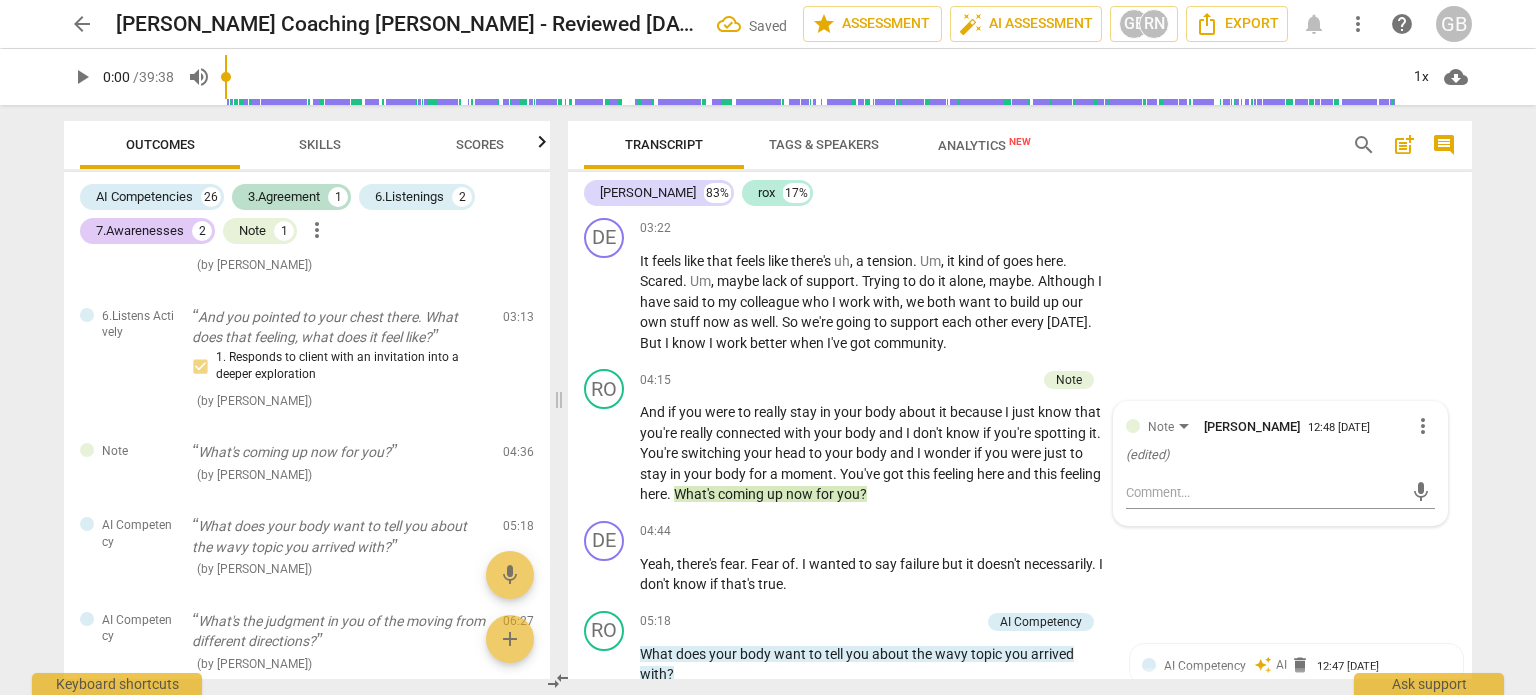 click on "more_vert" at bounding box center [1423, 426] 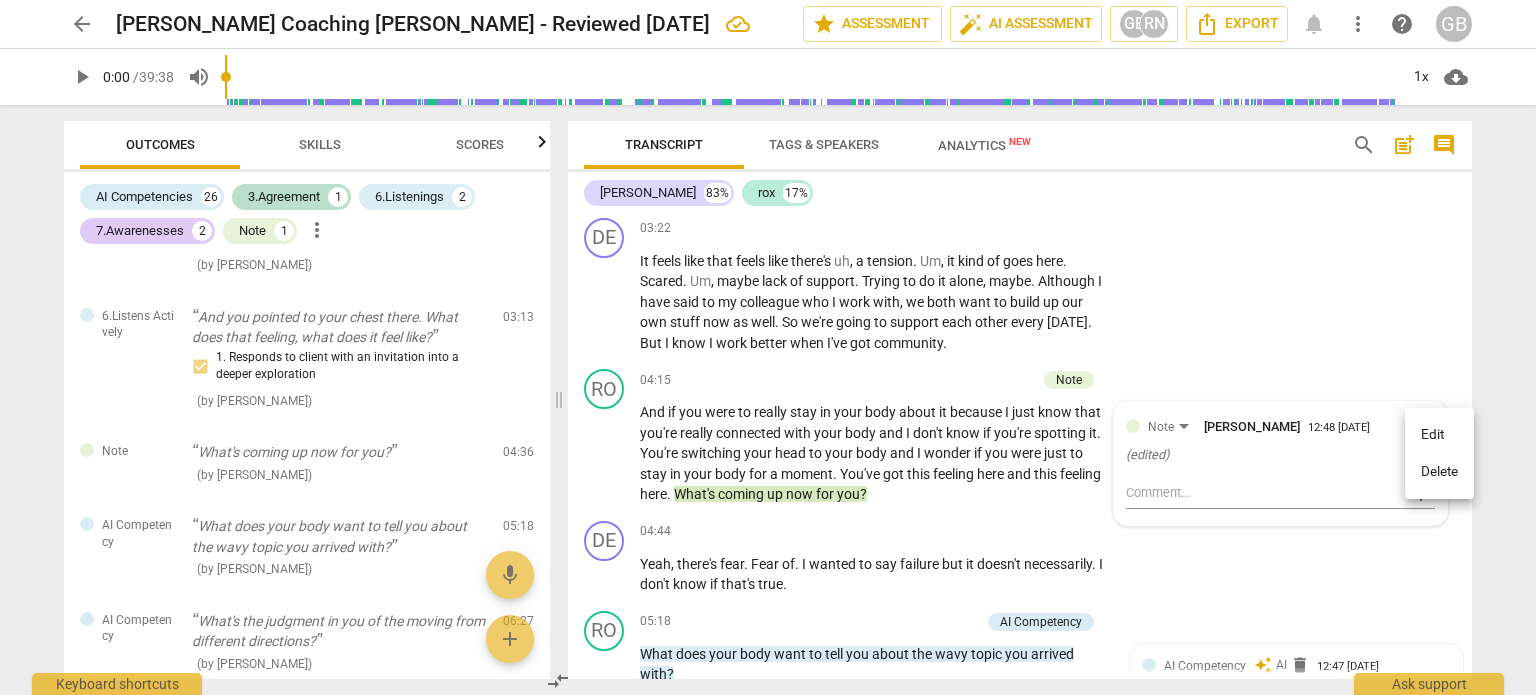click on "Delete" at bounding box center [1439, 472] 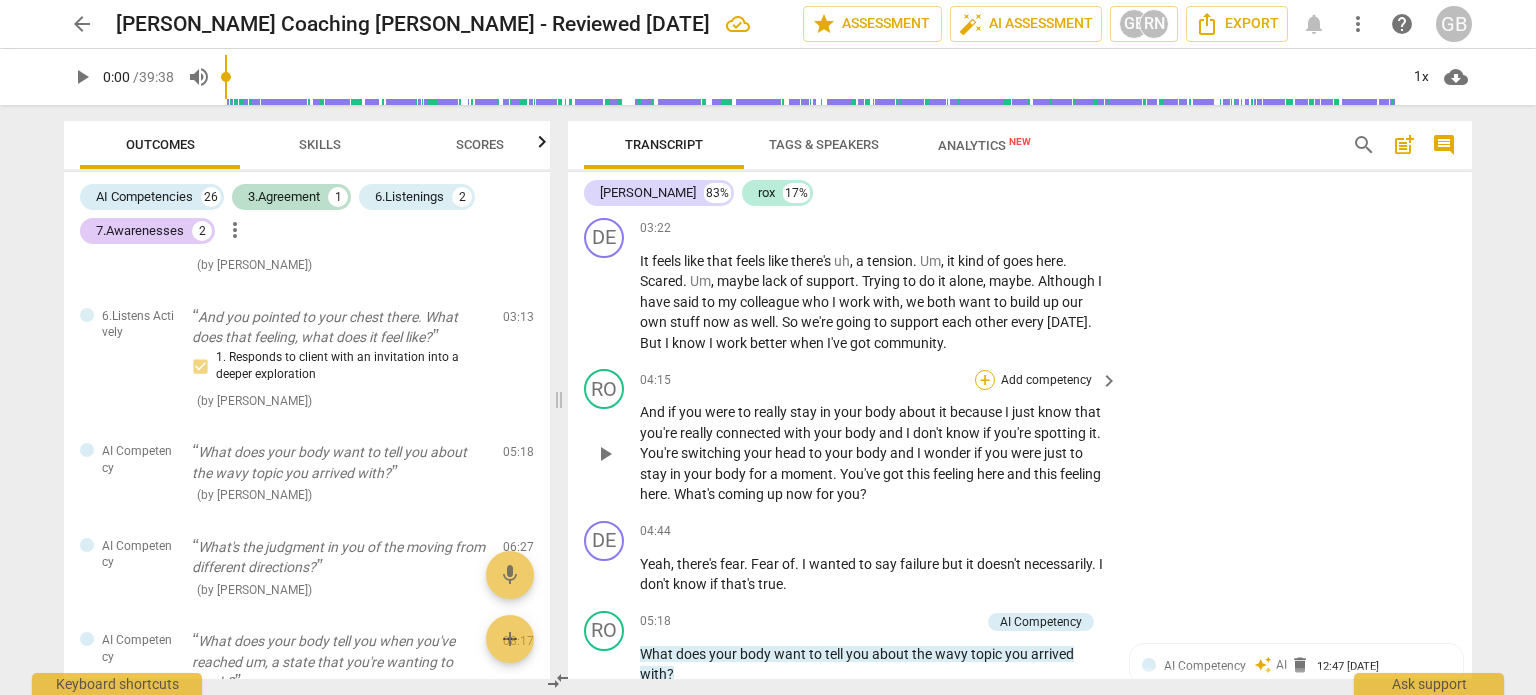 click on "+" at bounding box center (985, 380) 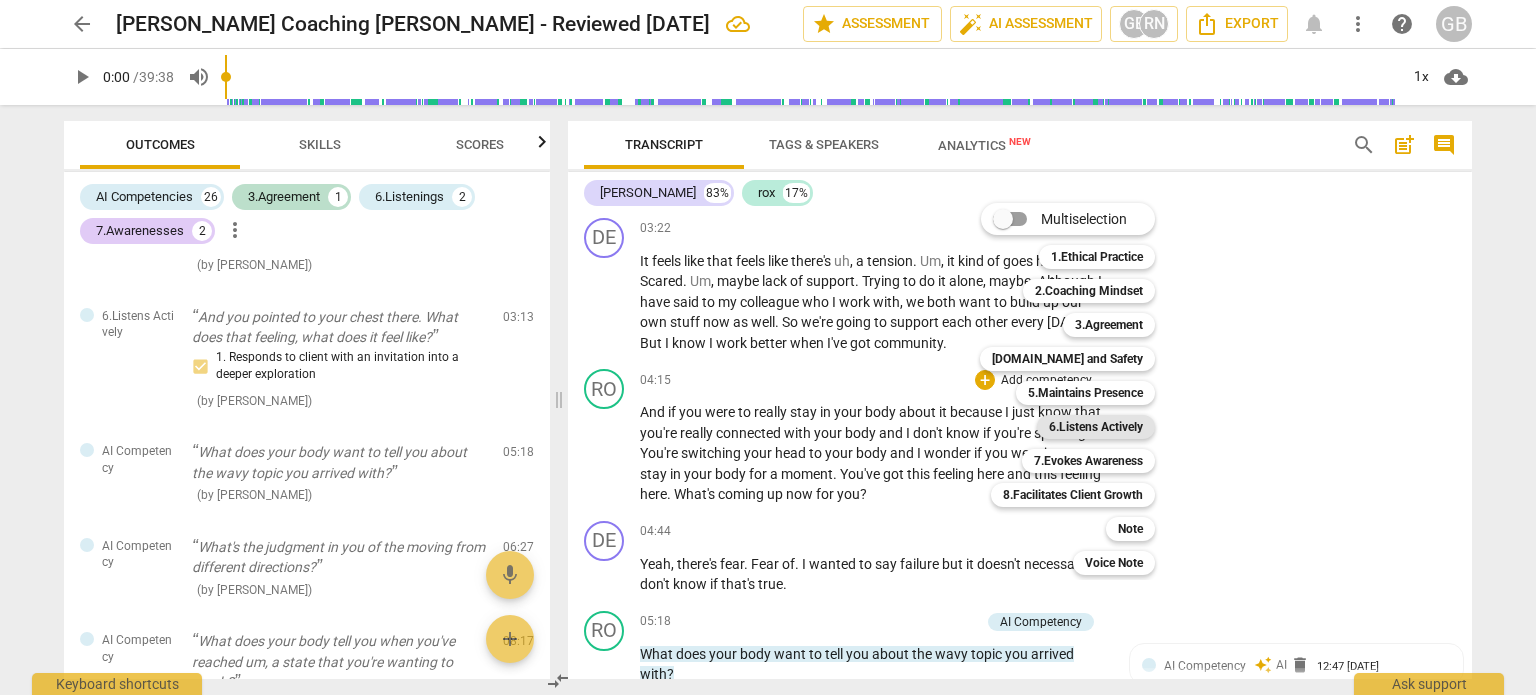 click on "6.Listens Actively" at bounding box center [1096, 427] 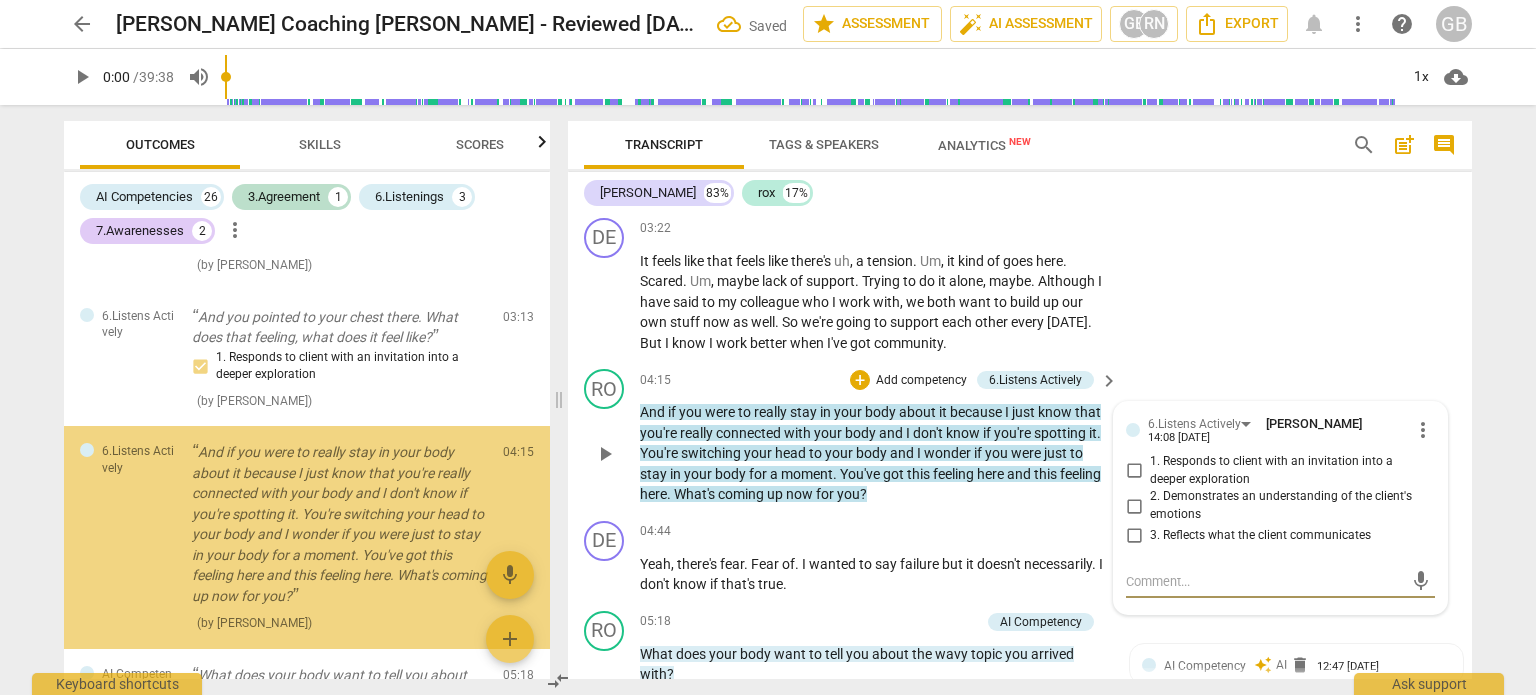 scroll, scrollTop: 602, scrollLeft: 0, axis: vertical 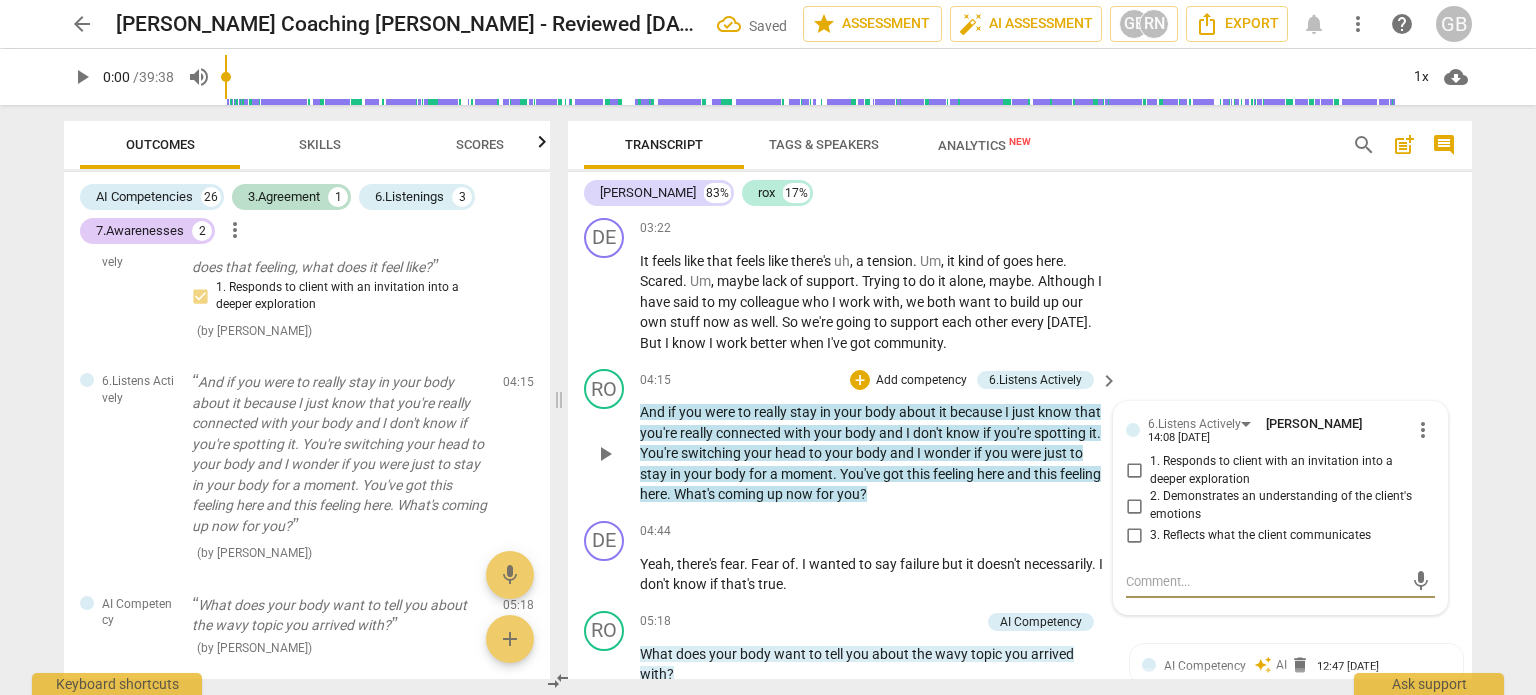 click on "2. Demonstrates an understanding of the client's emotions" at bounding box center (1134, 506) 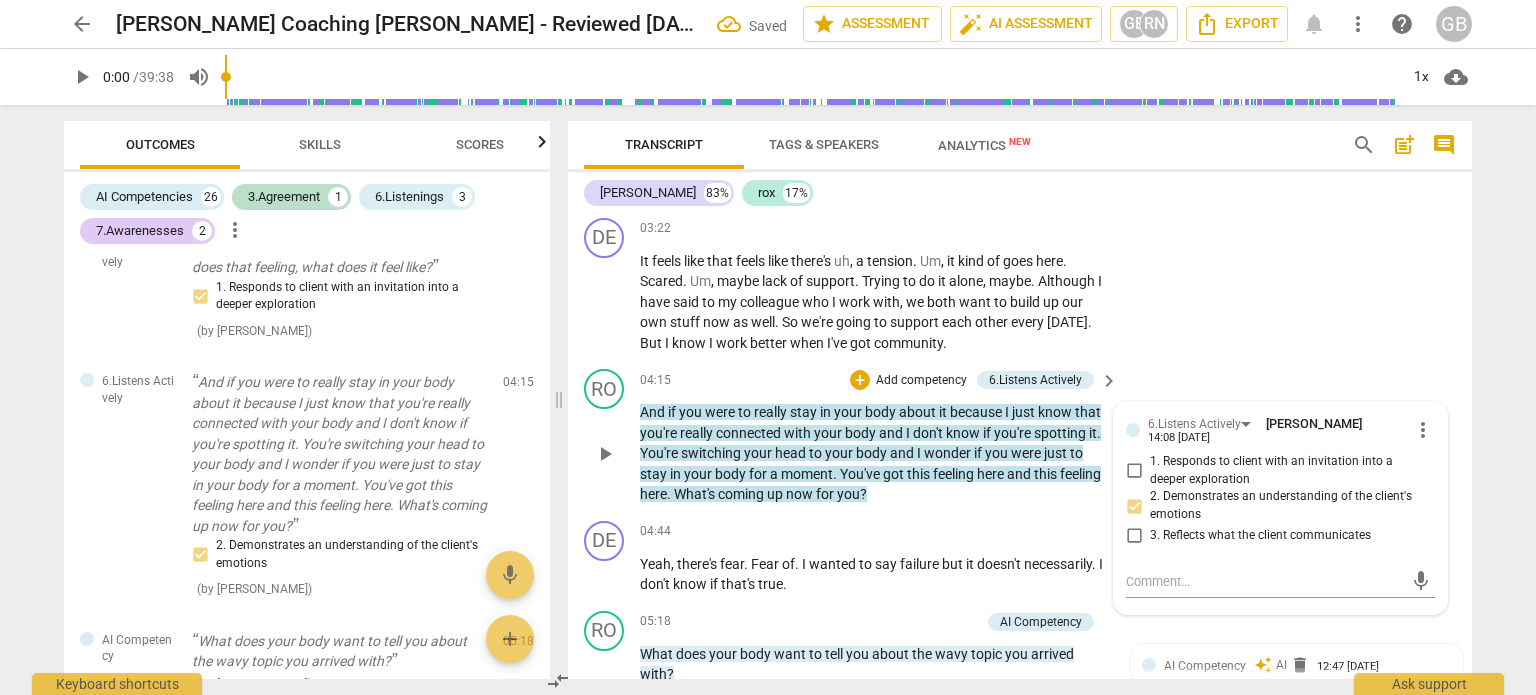 click on "and" at bounding box center [903, 453] 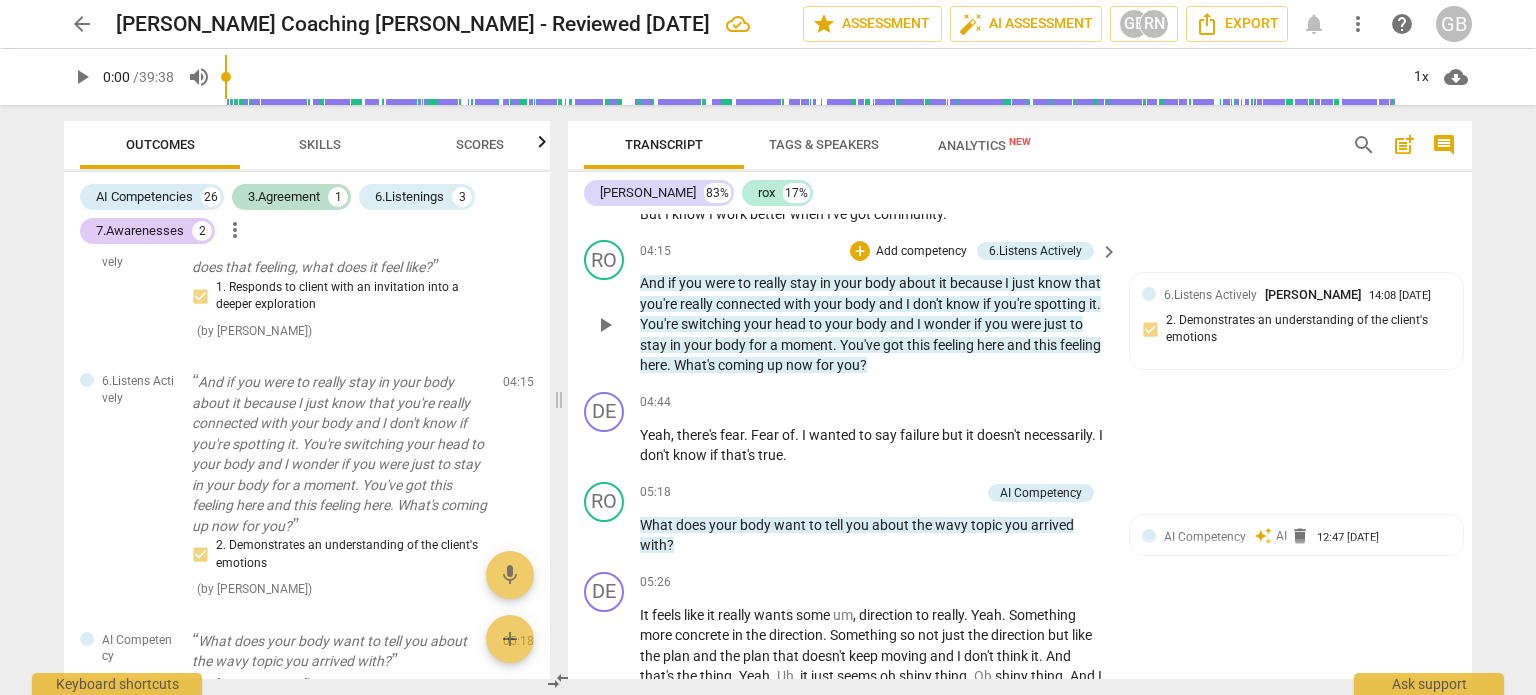 scroll, scrollTop: 2200, scrollLeft: 0, axis: vertical 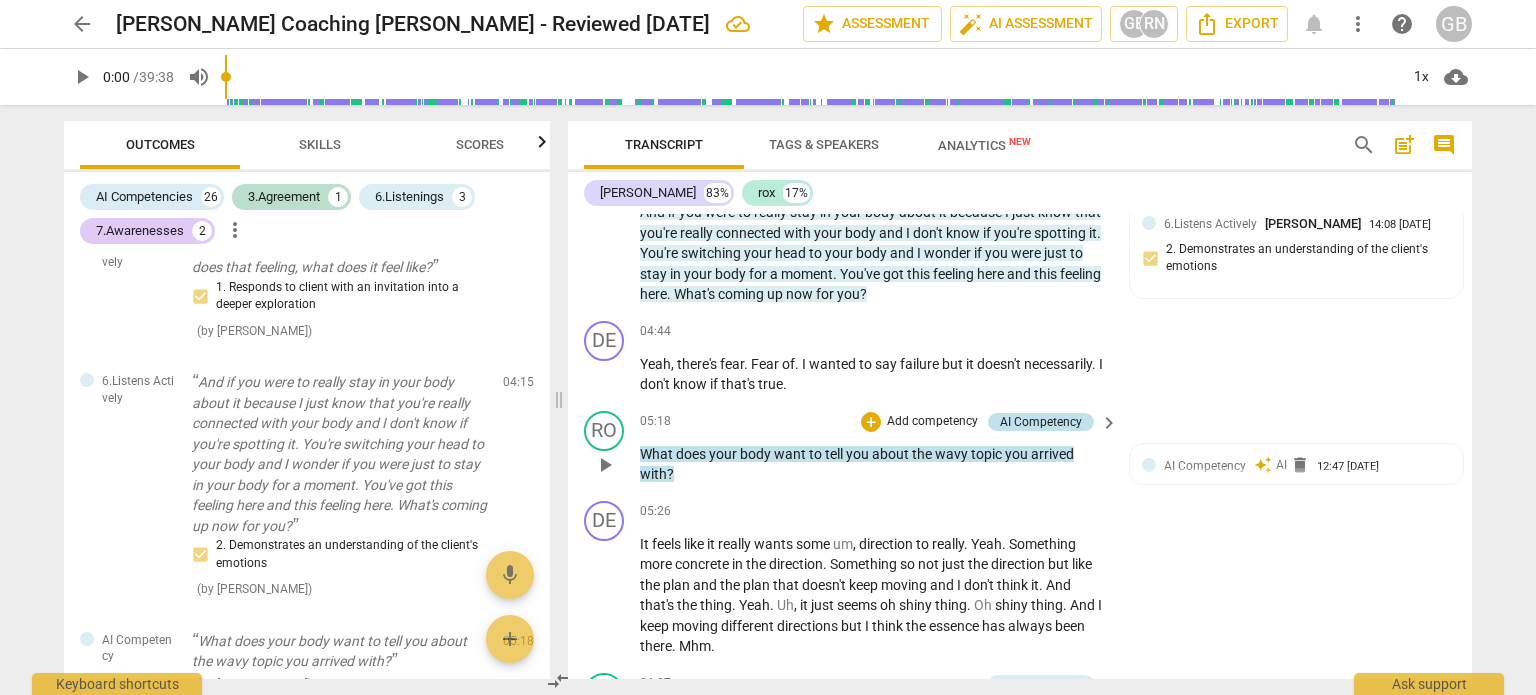 click on "AI Competency" at bounding box center [1041, 422] 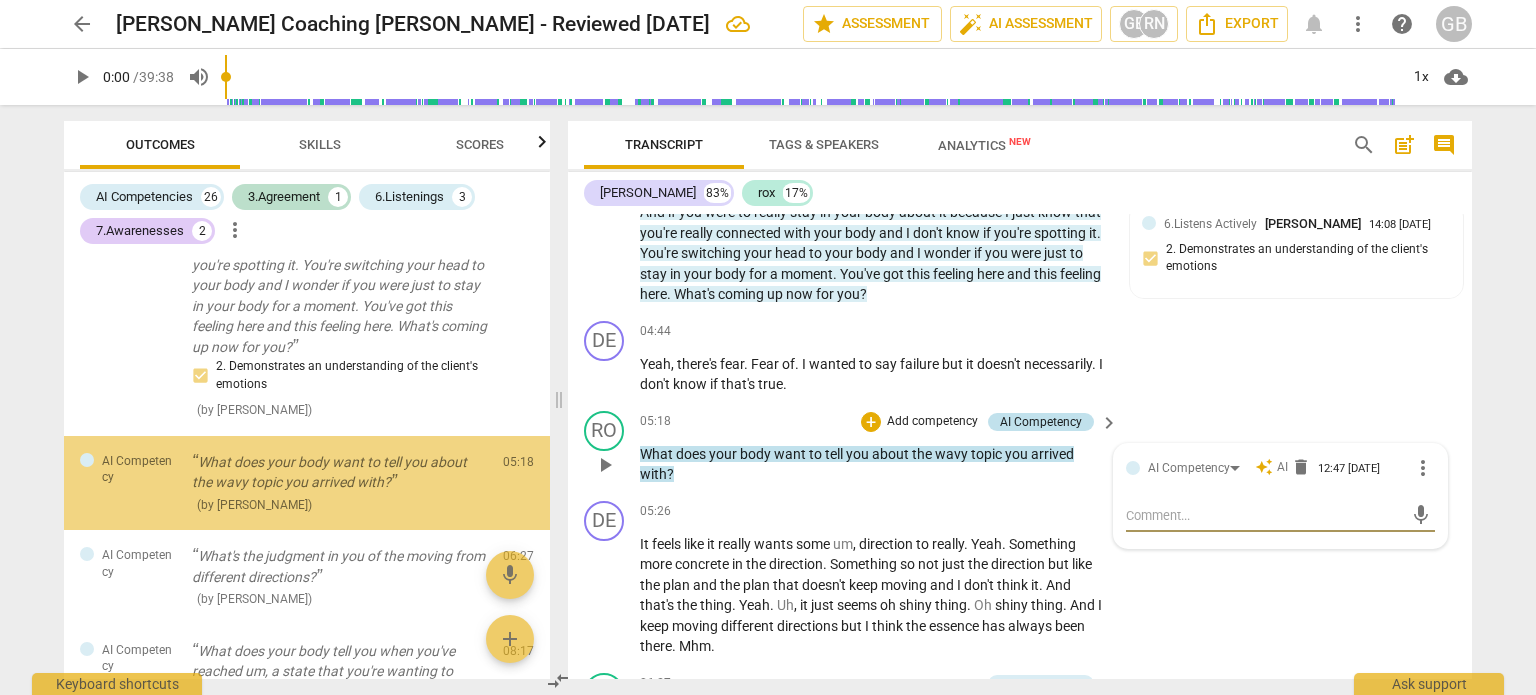 scroll, scrollTop: 796, scrollLeft: 0, axis: vertical 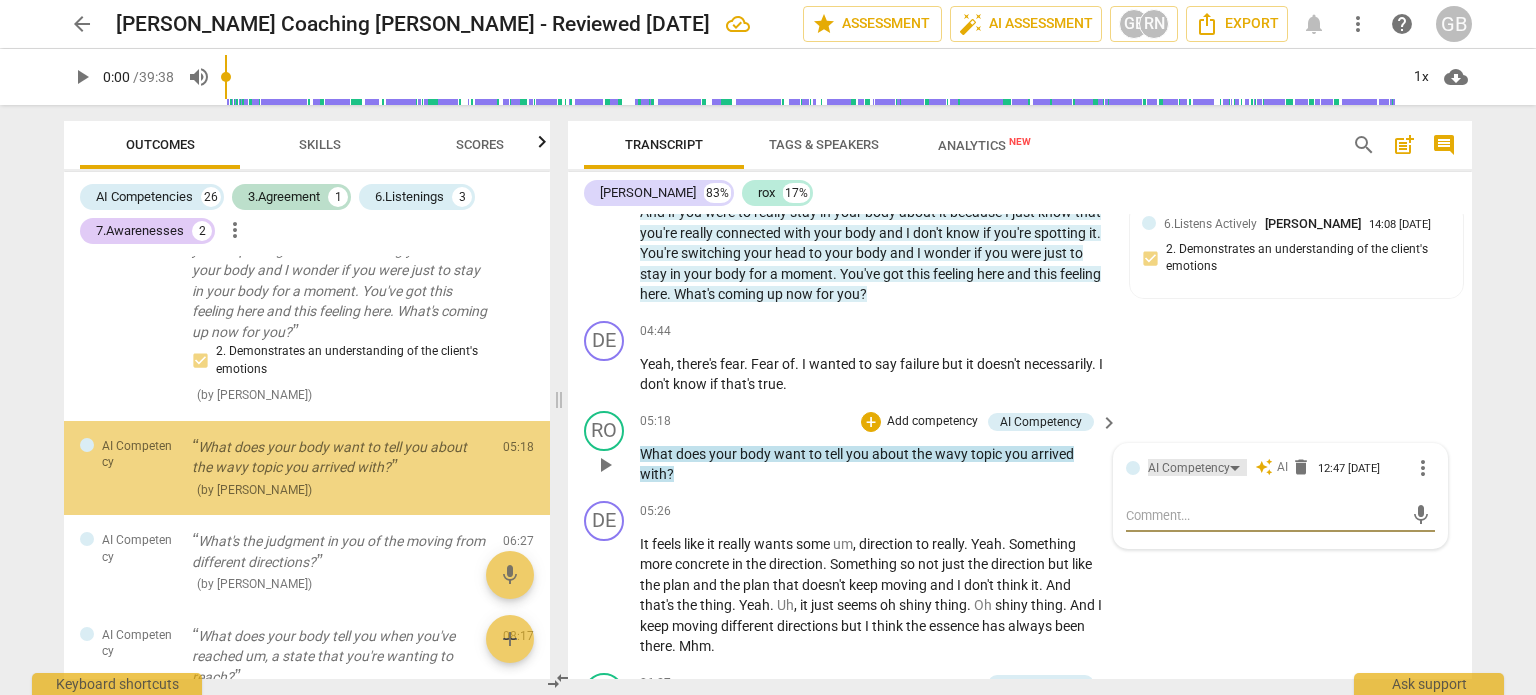 click on "AI Competency" at bounding box center [1189, 468] 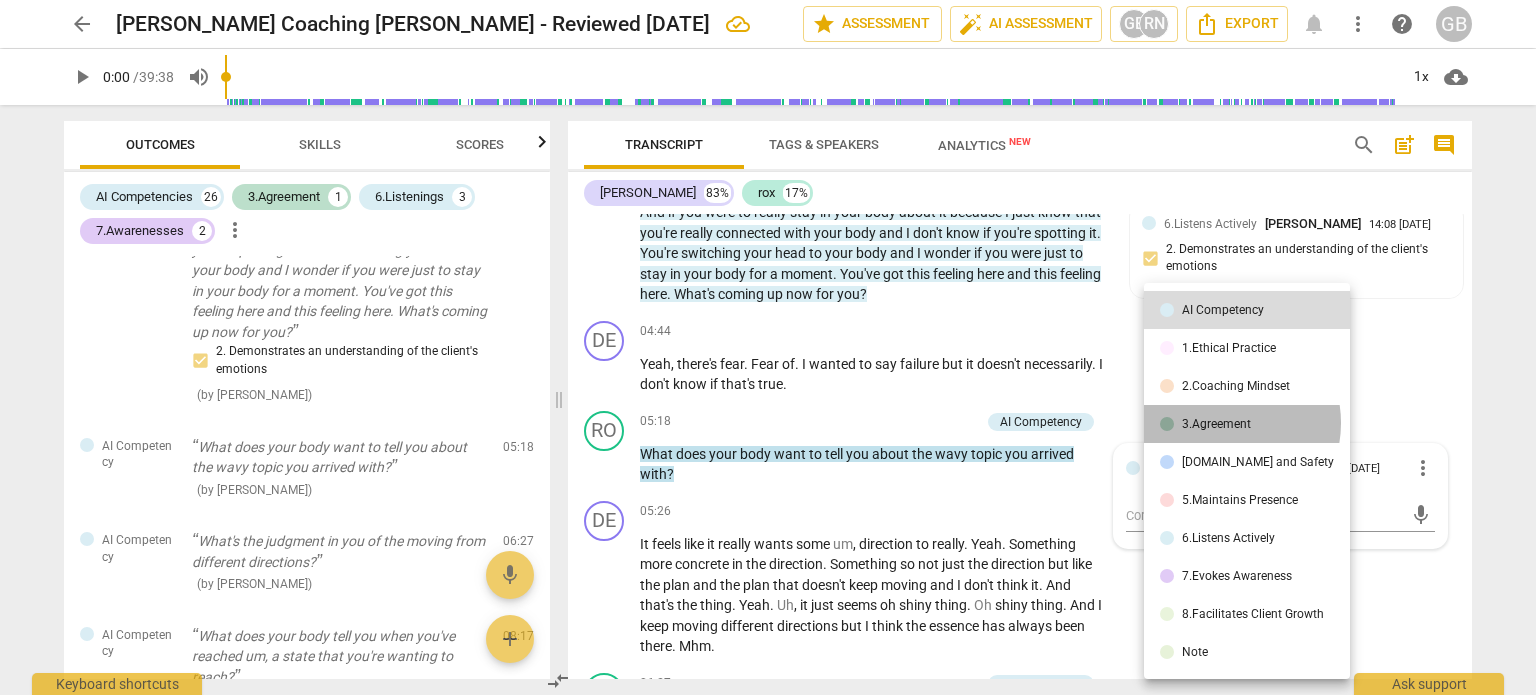click on "3.Agreement" at bounding box center [1216, 424] 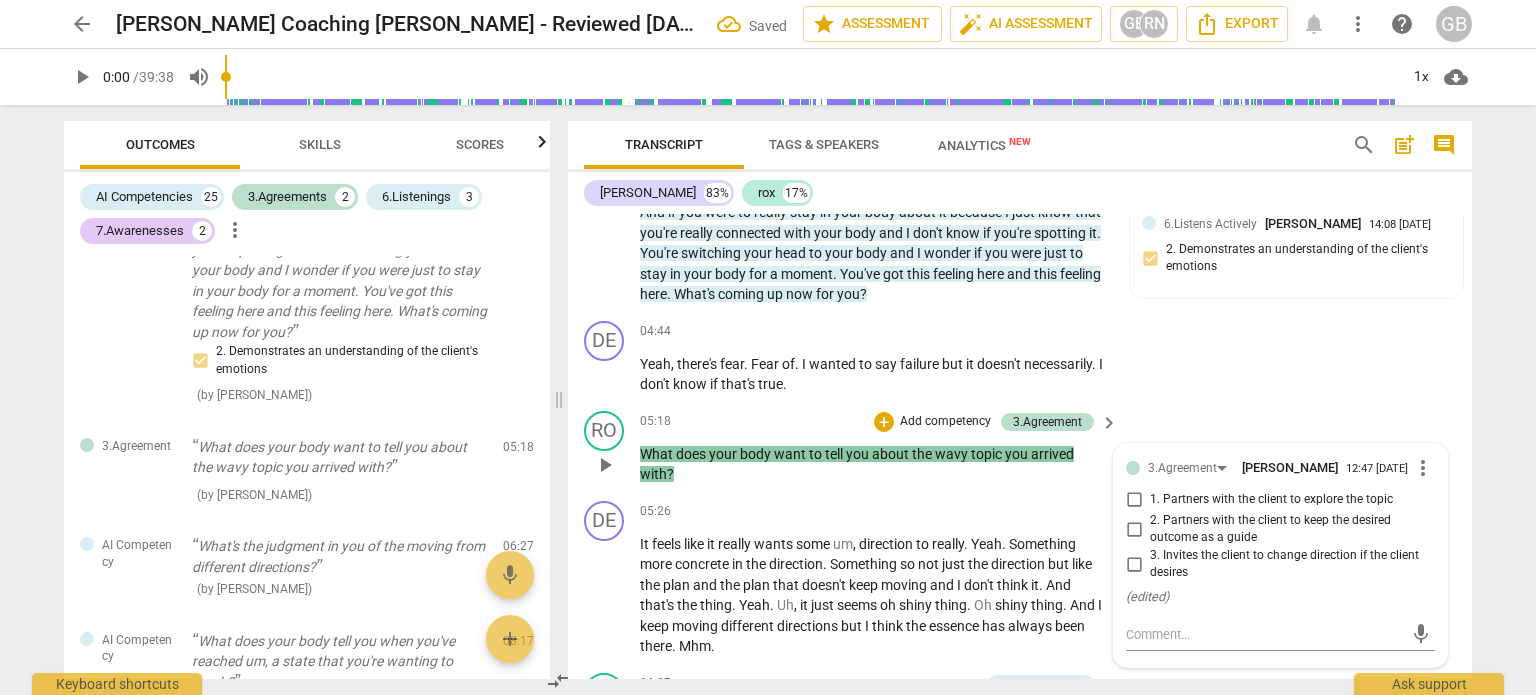 click on "1. Partners with the client to explore the topic" at bounding box center [1134, 500] 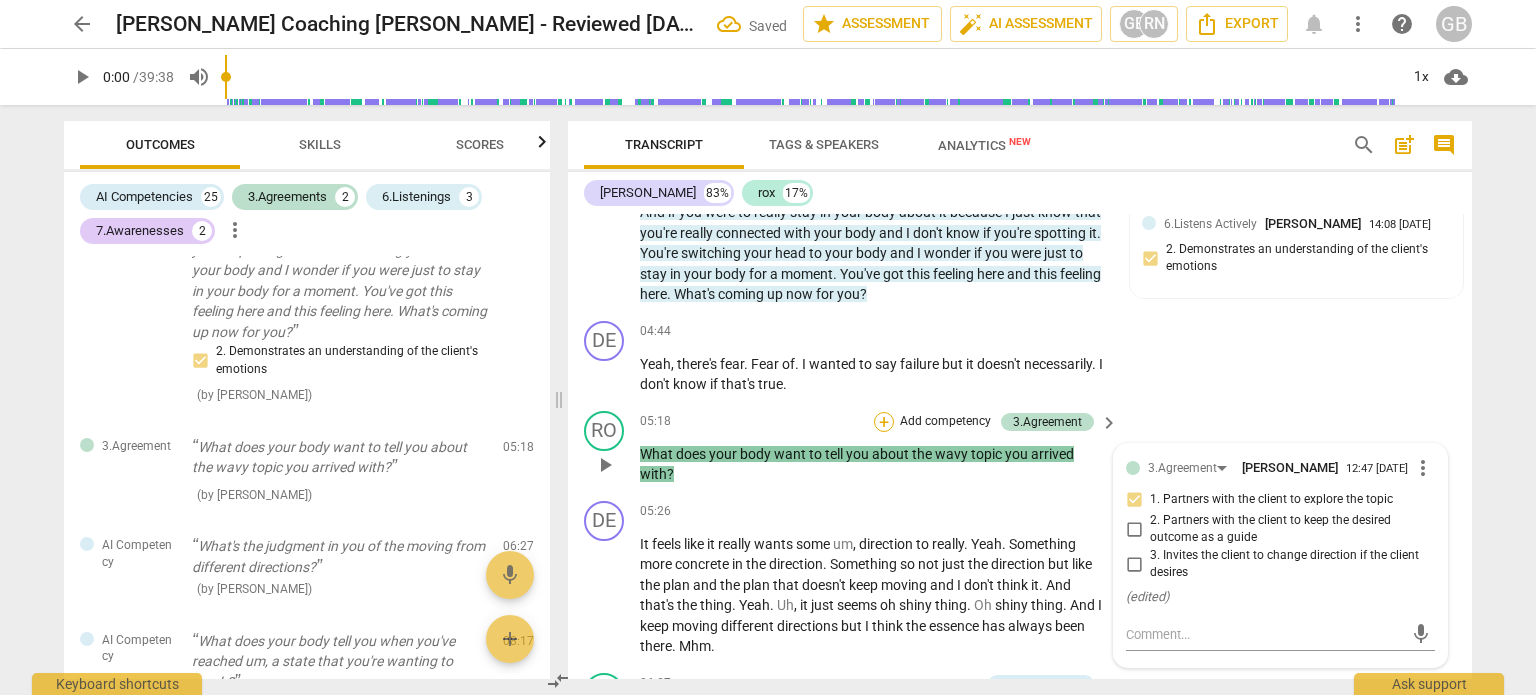 click on "+" at bounding box center (884, 422) 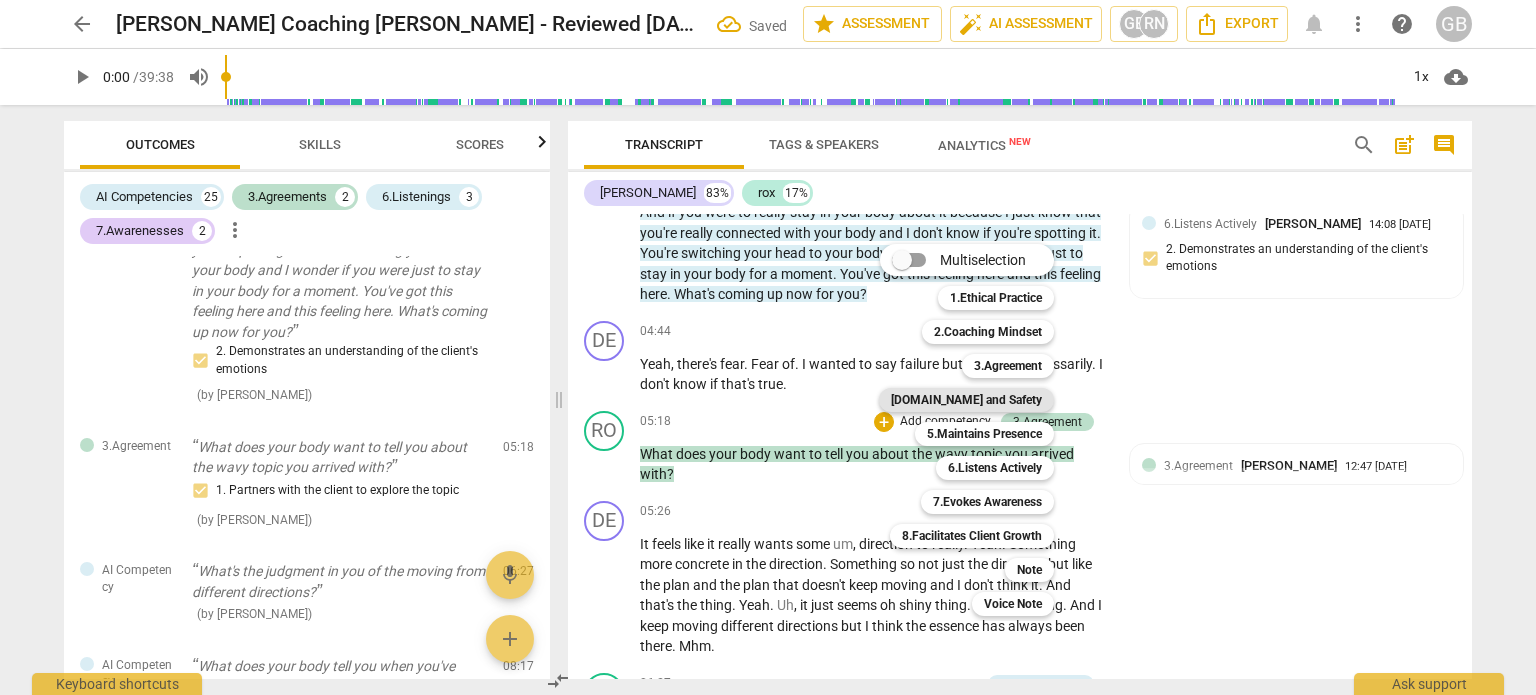 click on "[DOMAIN_NAME] and Safety" at bounding box center [966, 400] 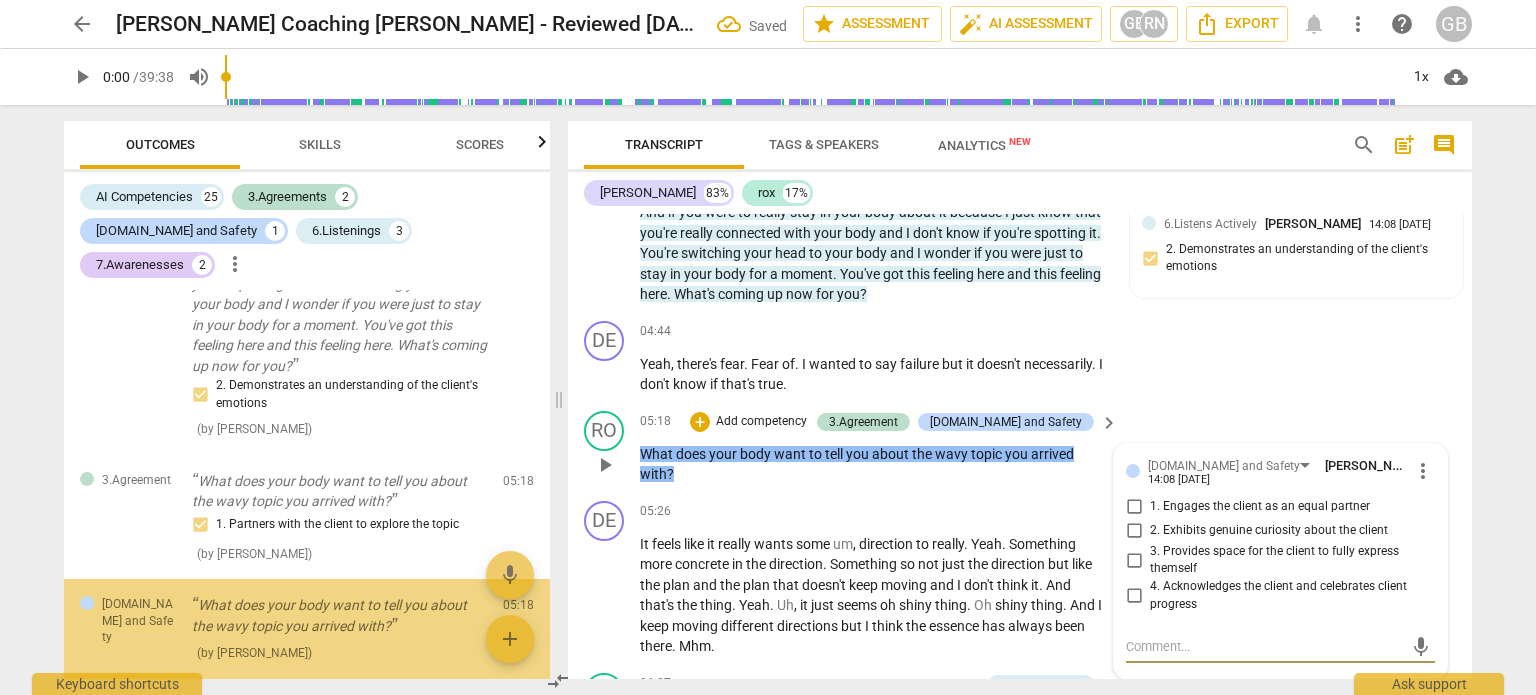scroll, scrollTop: 924, scrollLeft: 0, axis: vertical 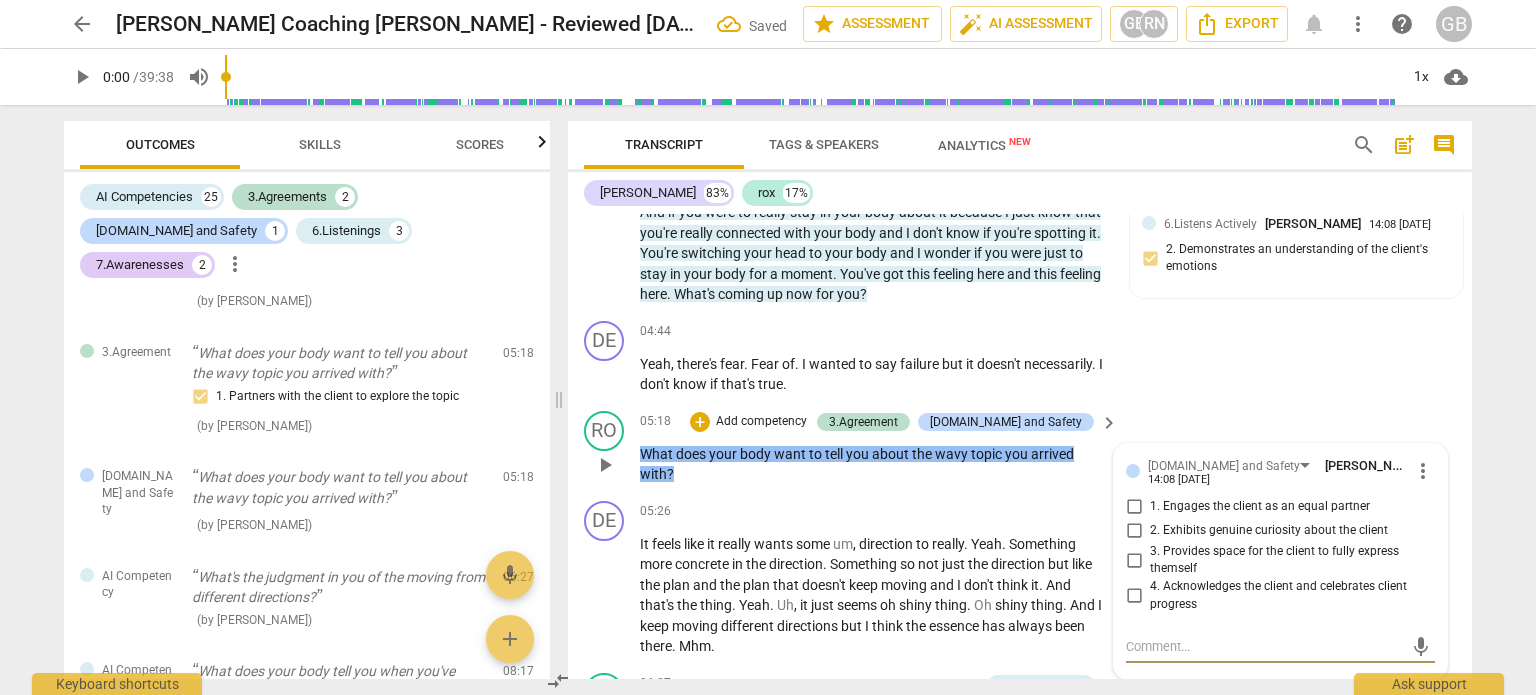 click on "2. Exhibits genuine curiosity about the client" at bounding box center (1134, 531) 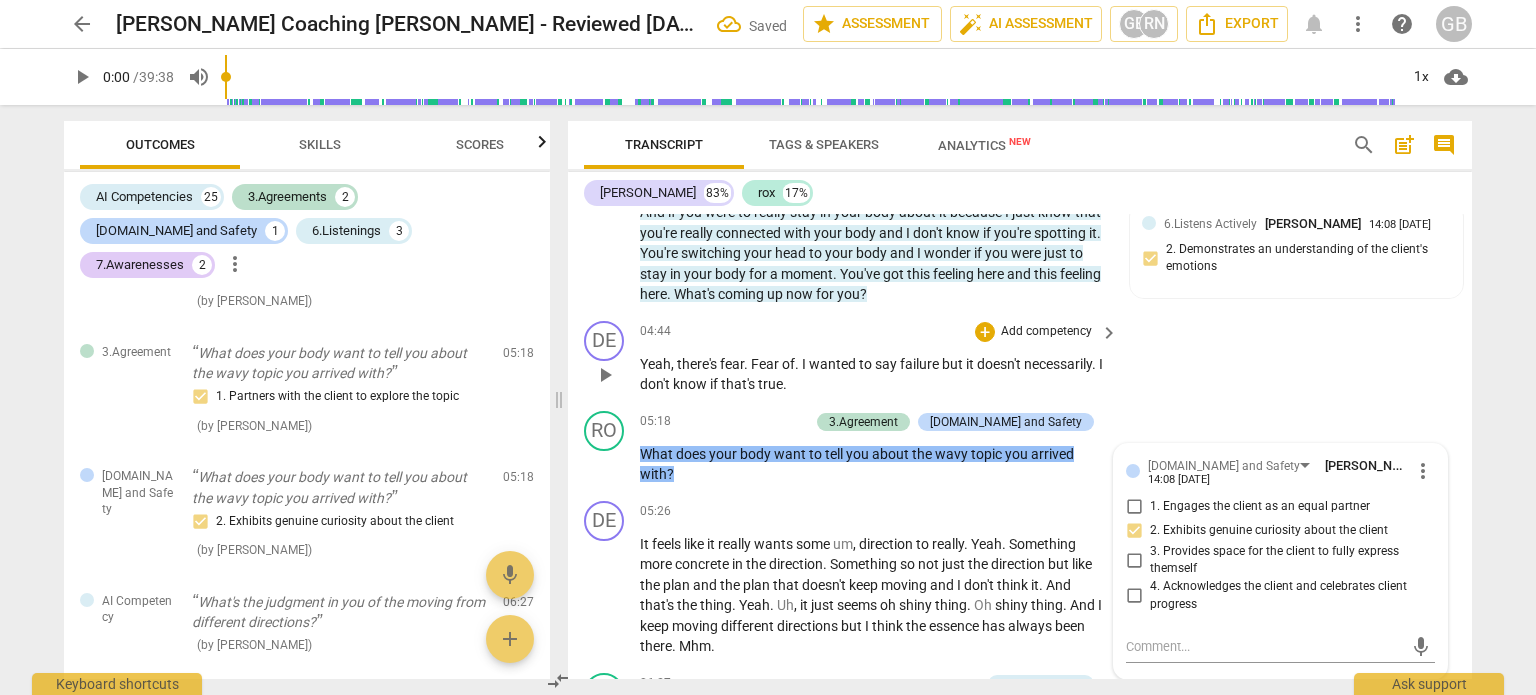 click on "DE play_arrow pause 04:44 + Add competency keyboard_arrow_right Yeah ,   there's   fear .   Fear   of .   I   wanted   to   say   failure   but   it   doesn't   necessarily .   I   don't   know   if   that's   true ." at bounding box center [1020, 358] 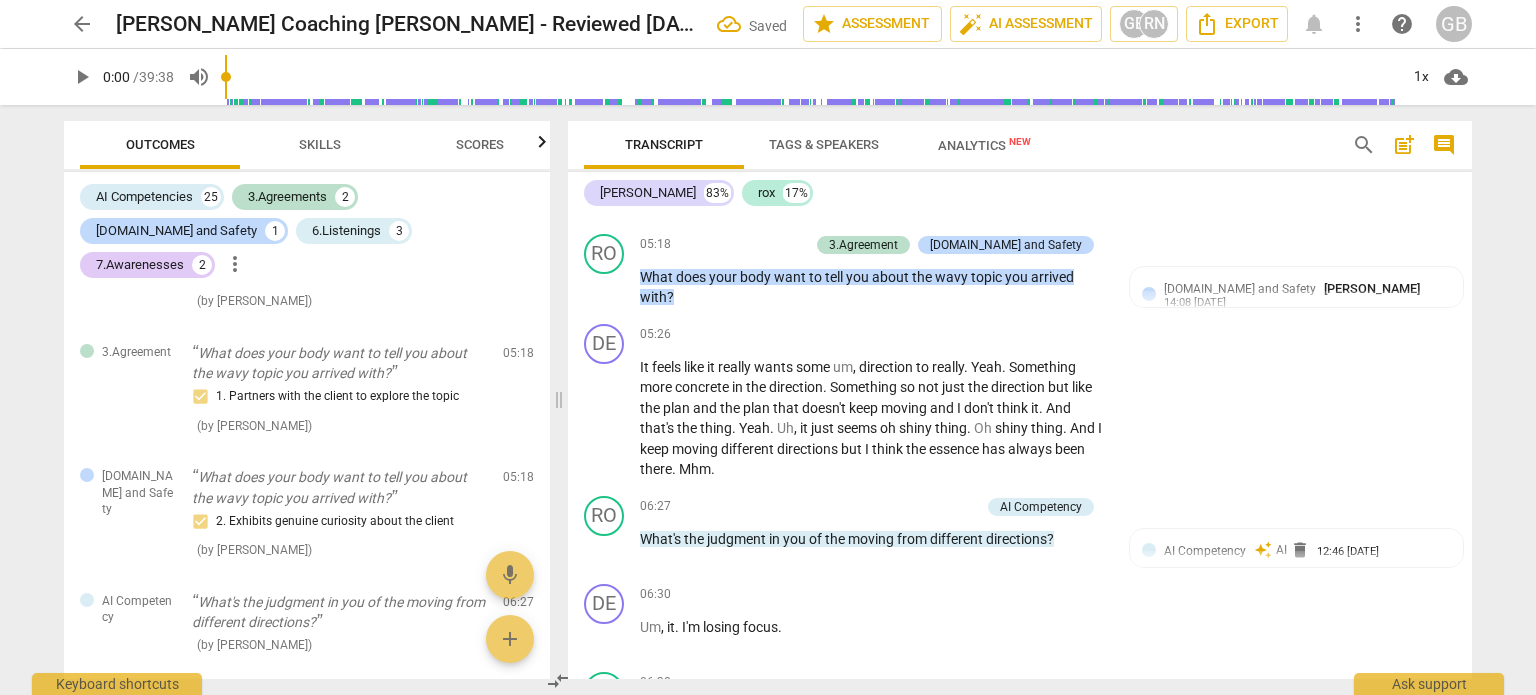 scroll, scrollTop: 2400, scrollLeft: 0, axis: vertical 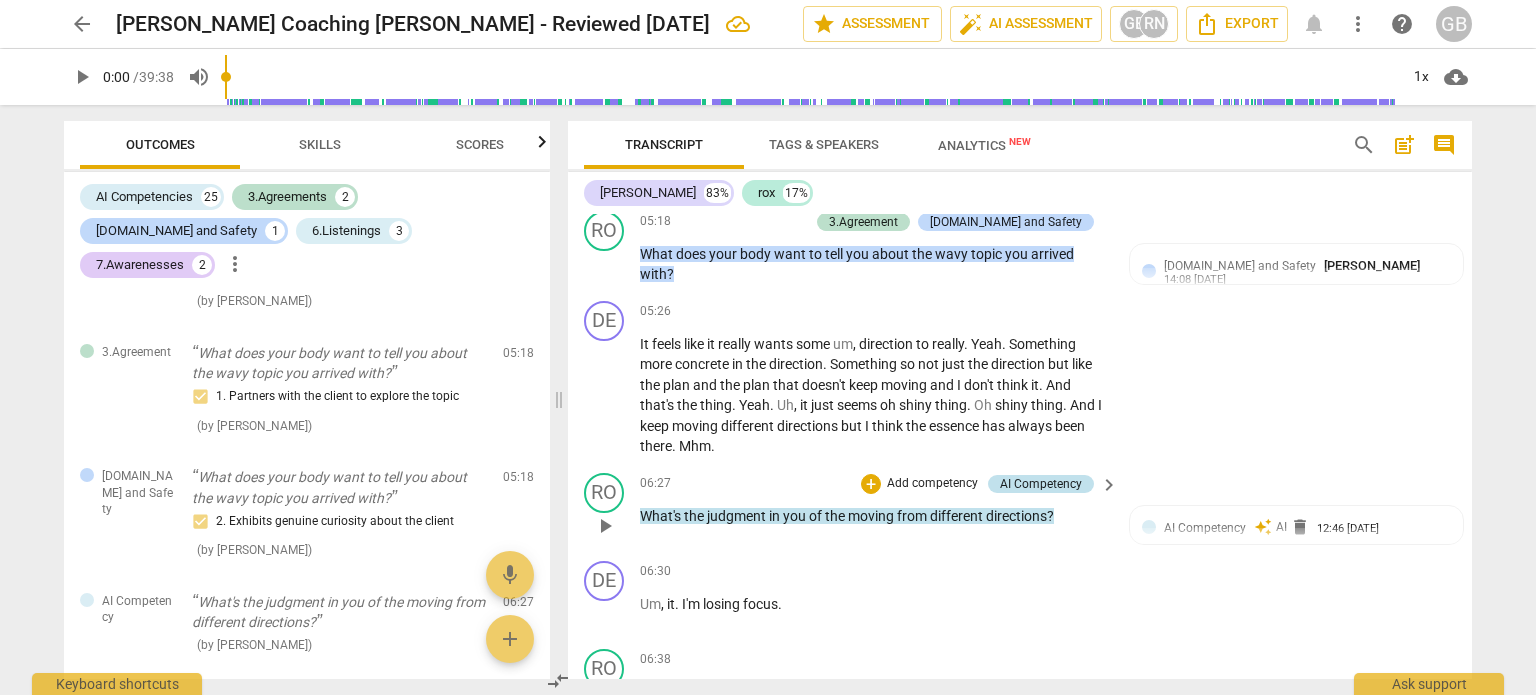 click on "AI Competency" at bounding box center [1041, 484] 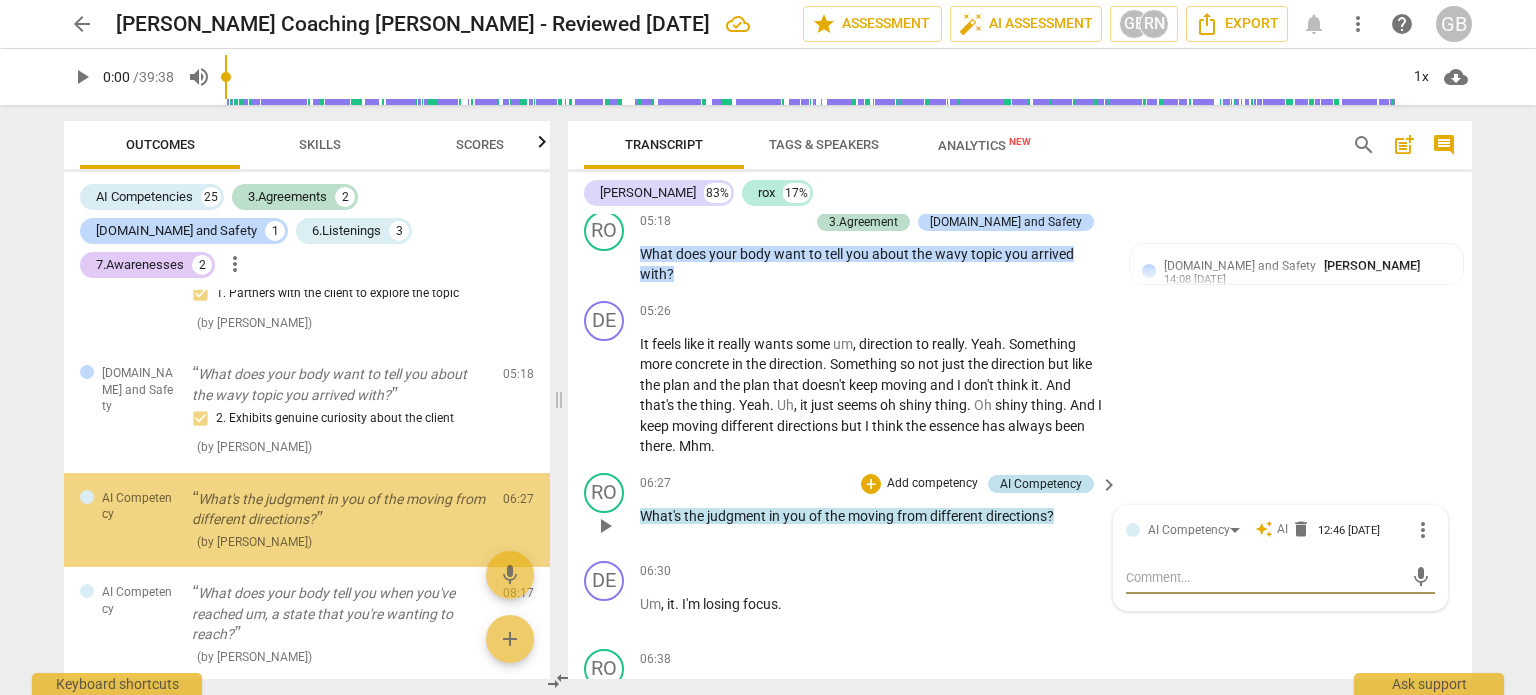scroll, scrollTop: 1045, scrollLeft: 0, axis: vertical 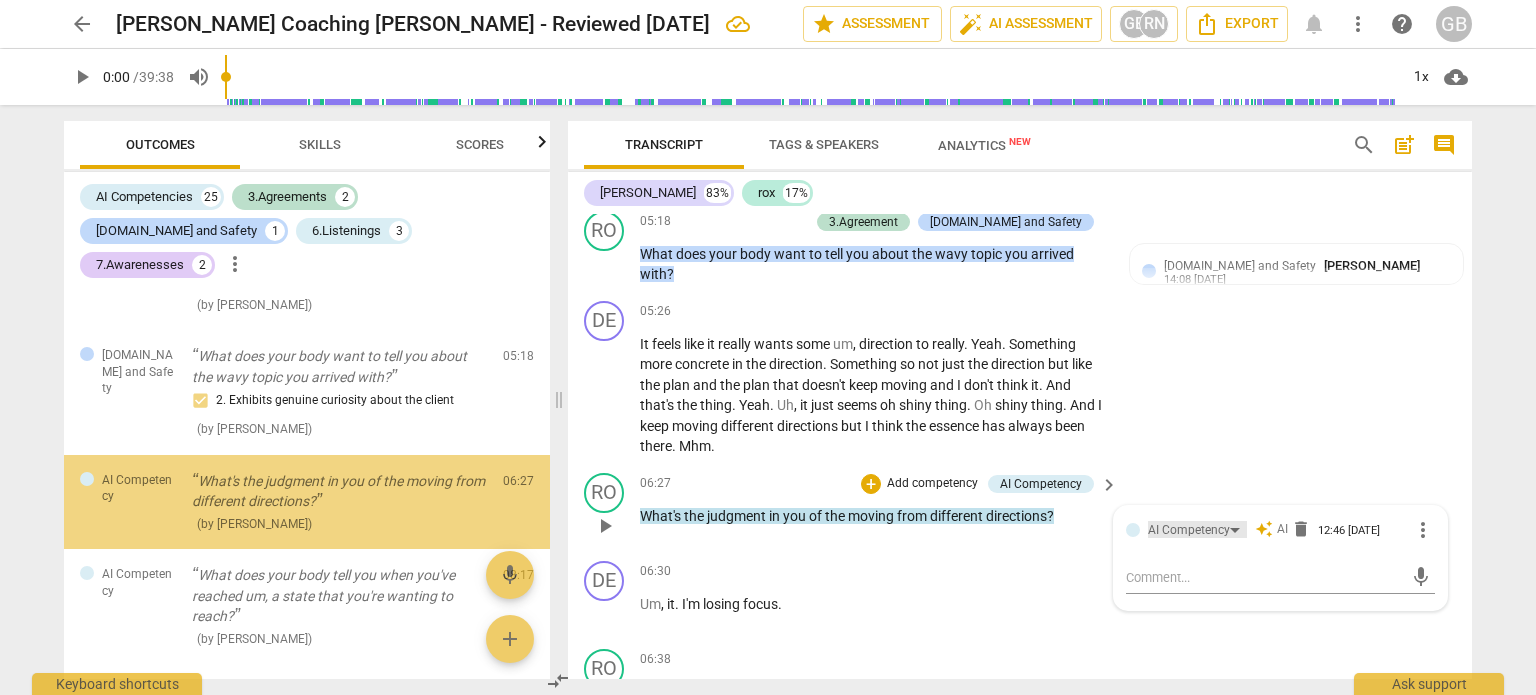 click on "AI Competency" at bounding box center [1189, 530] 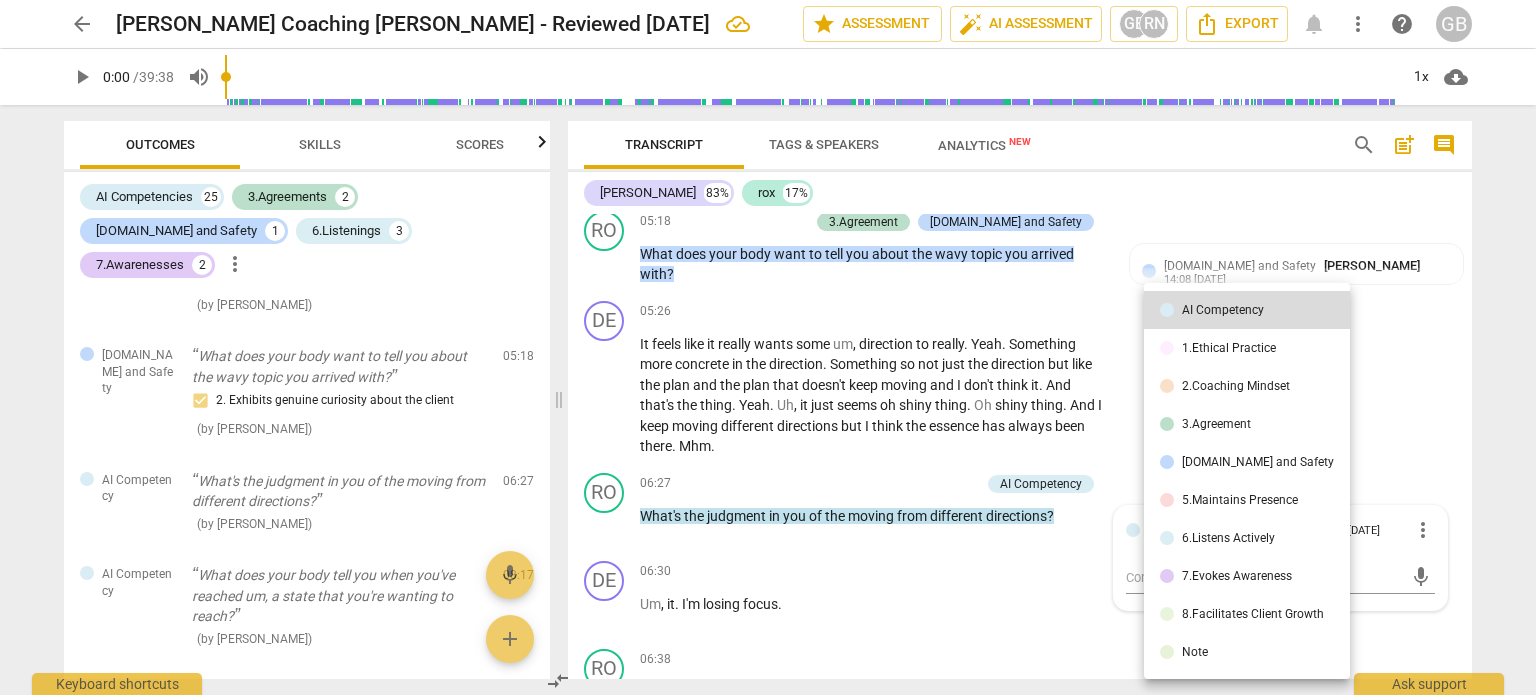 click on "6.Listens Actively" at bounding box center [1228, 538] 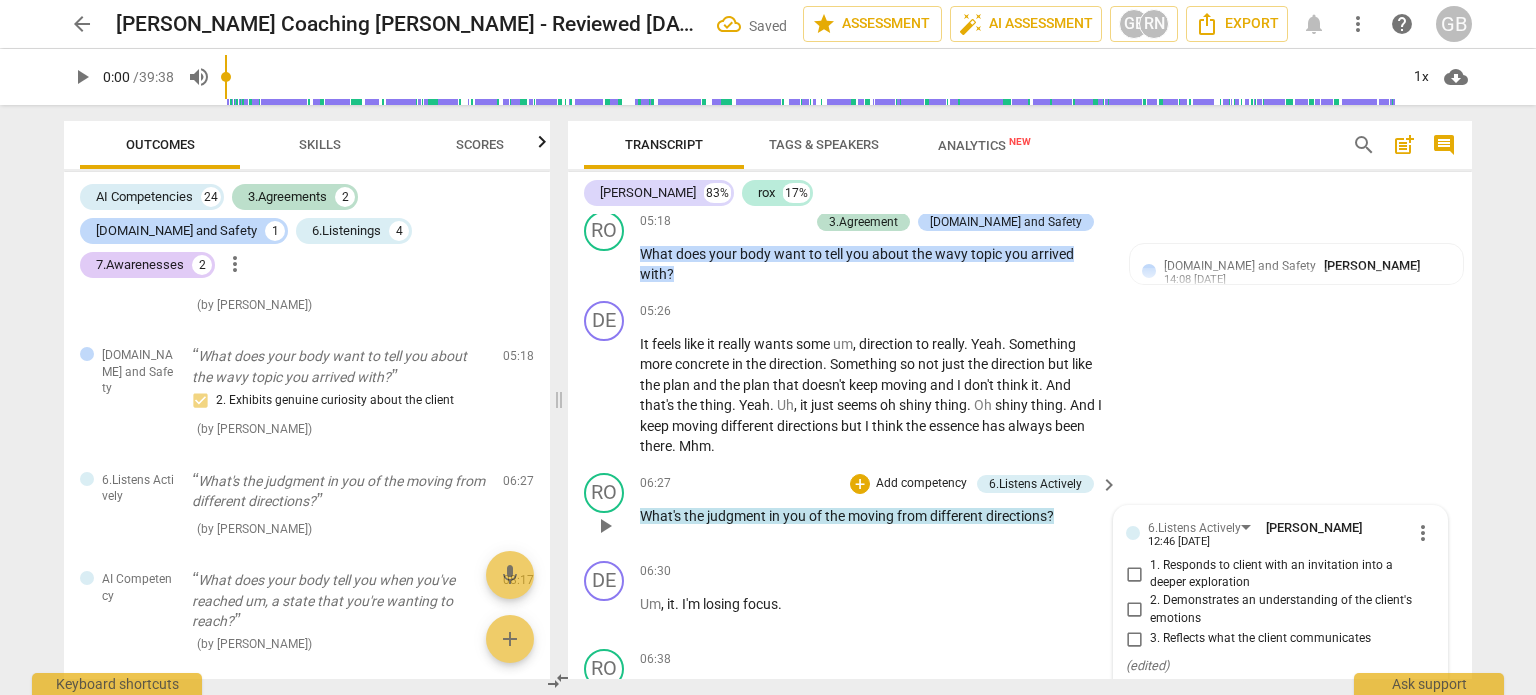 click on "1. Responds to client with an invitation into a deeper exploration" at bounding box center (1288, 574) 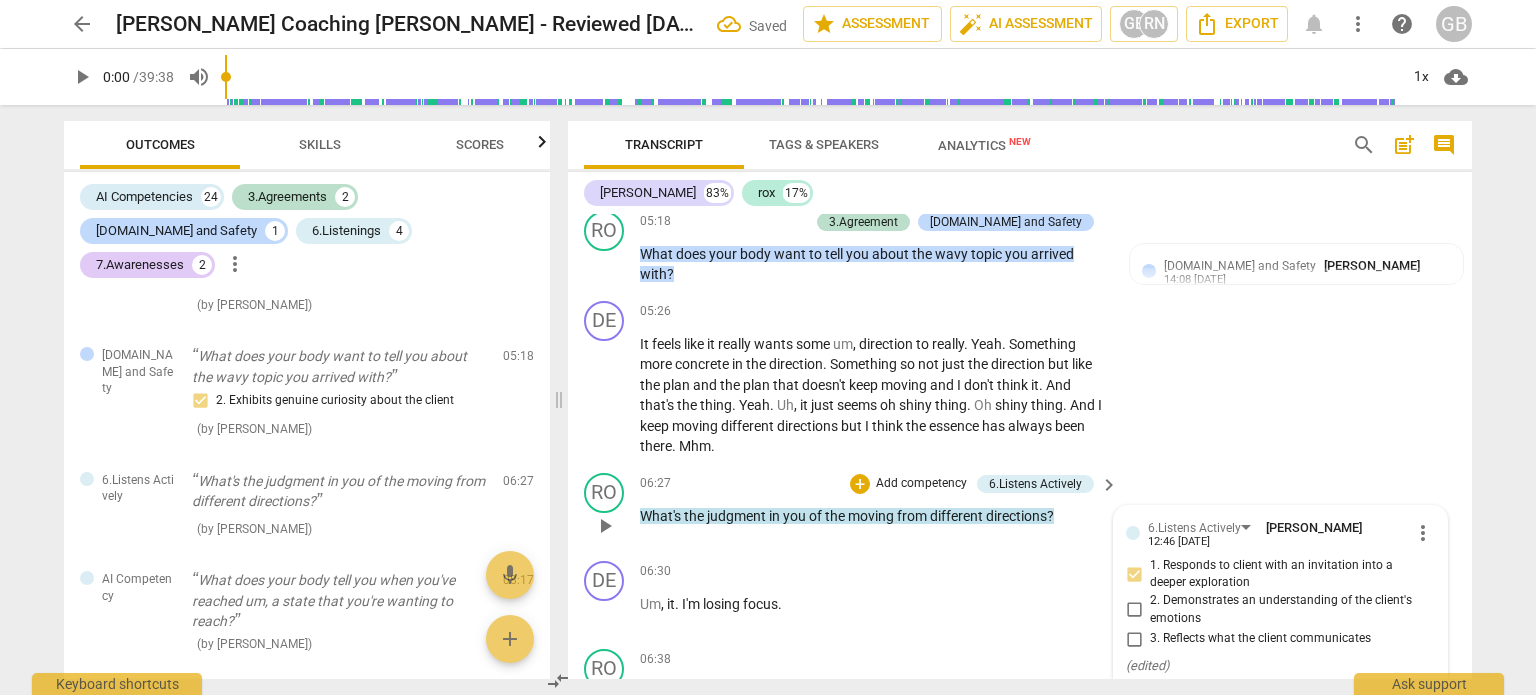 click on "3. Reflects what the client communicates" at bounding box center [1260, 639] 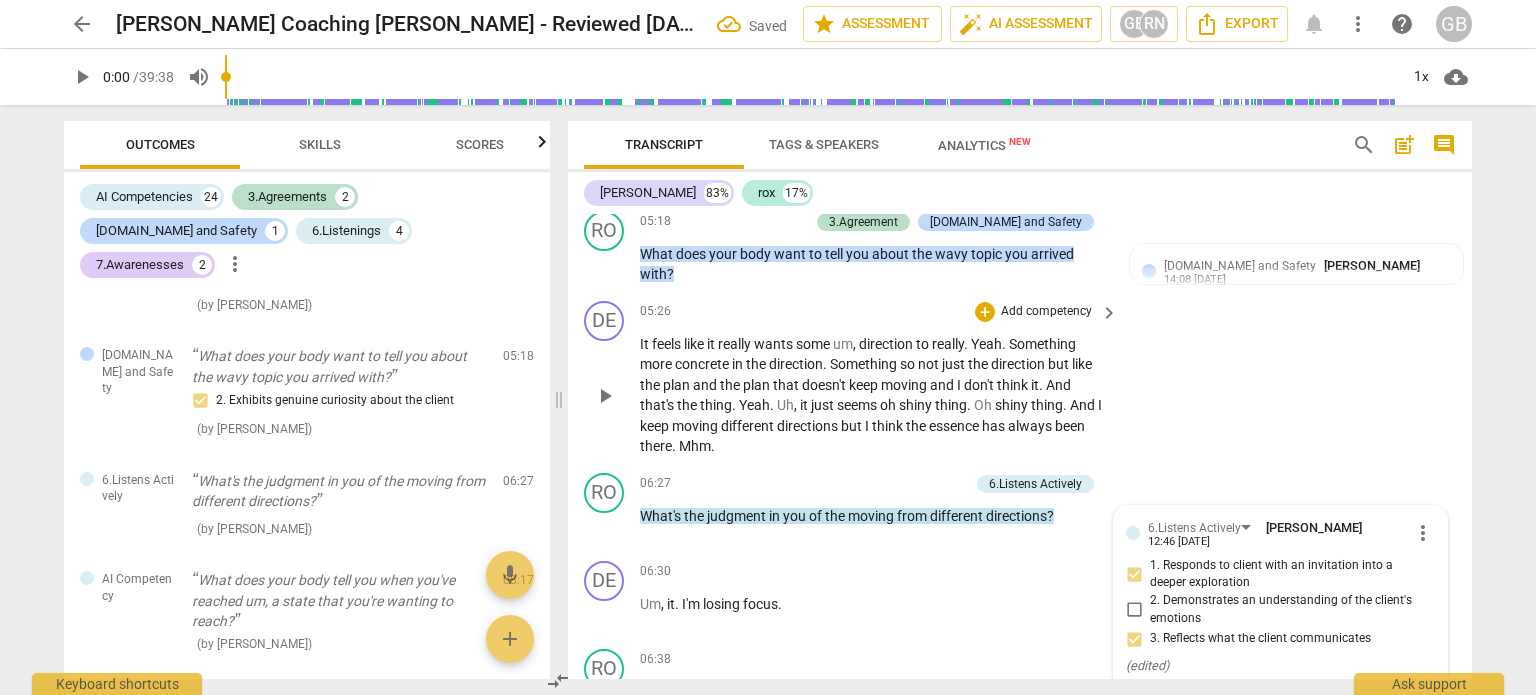 click on "DE play_arrow pause 05:26 + Add competency keyboard_arrow_right It   feels   like   it   really   wants   some   um ,   direction   to   really .   Yeah .   Something   more   concrete   in   the   direction .   Something   so   not   just   the   direction   but   like   the   plan   and   the   plan   that   doesn't   keep   moving   and   I   don't   think   it .   And   that's   the   thing .   Yeah .   Uh ,   it   just   seems   oh   shiny   thing .   Oh   shiny   thing .   And   I   keep   moving   different   directions   but   I   think   the   essence   has   always   been   there .   Mhm ." at bounding box center (1020, 379) 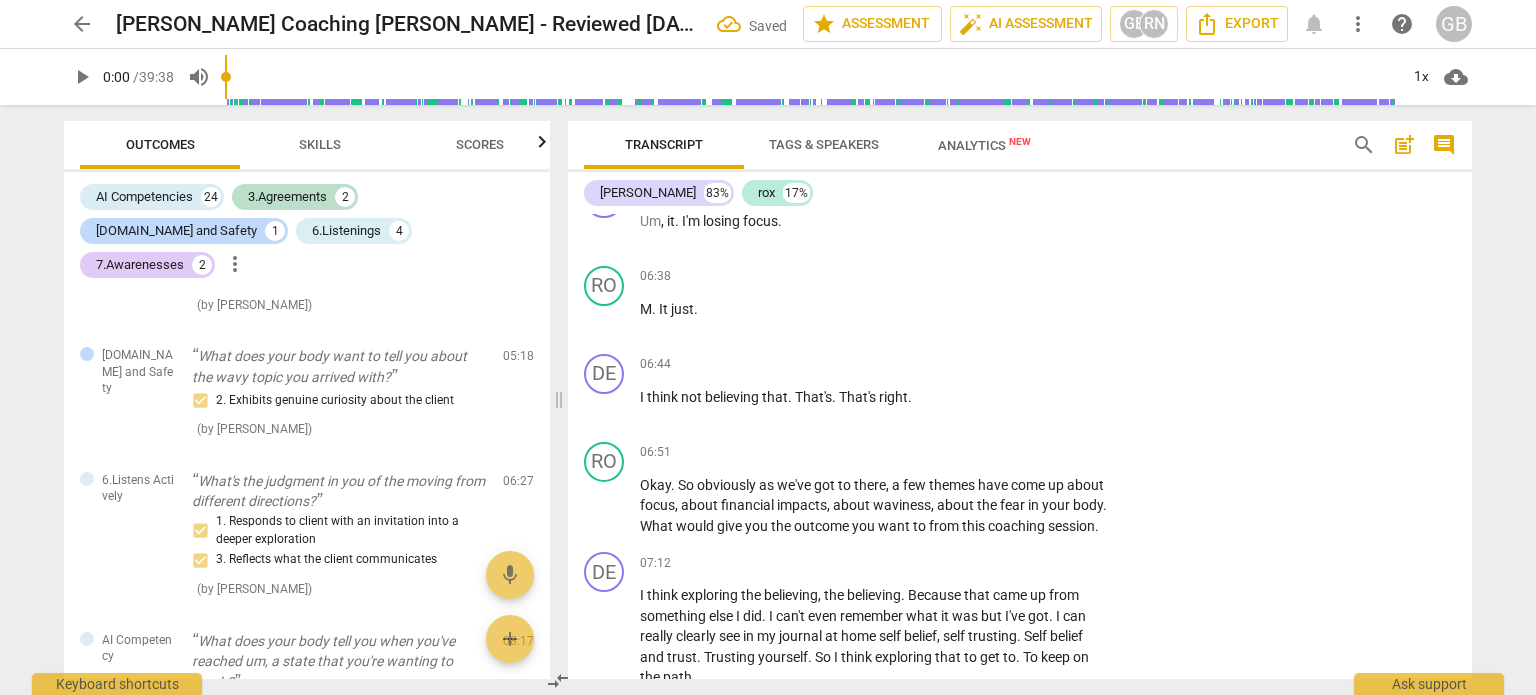 scroll, scrollTop: 2800, scrollLeft: 0, axis: vertical 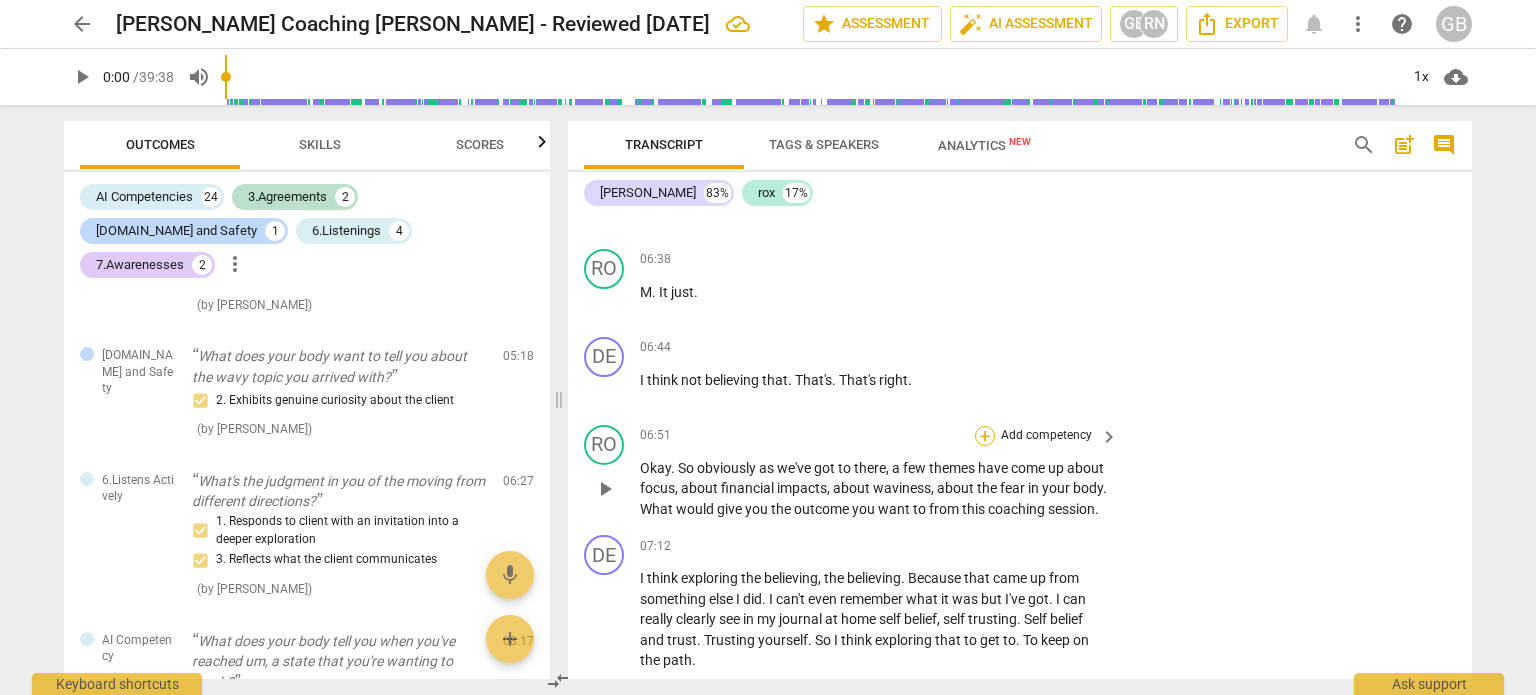 click on "+" at bounding box center (985, 436) 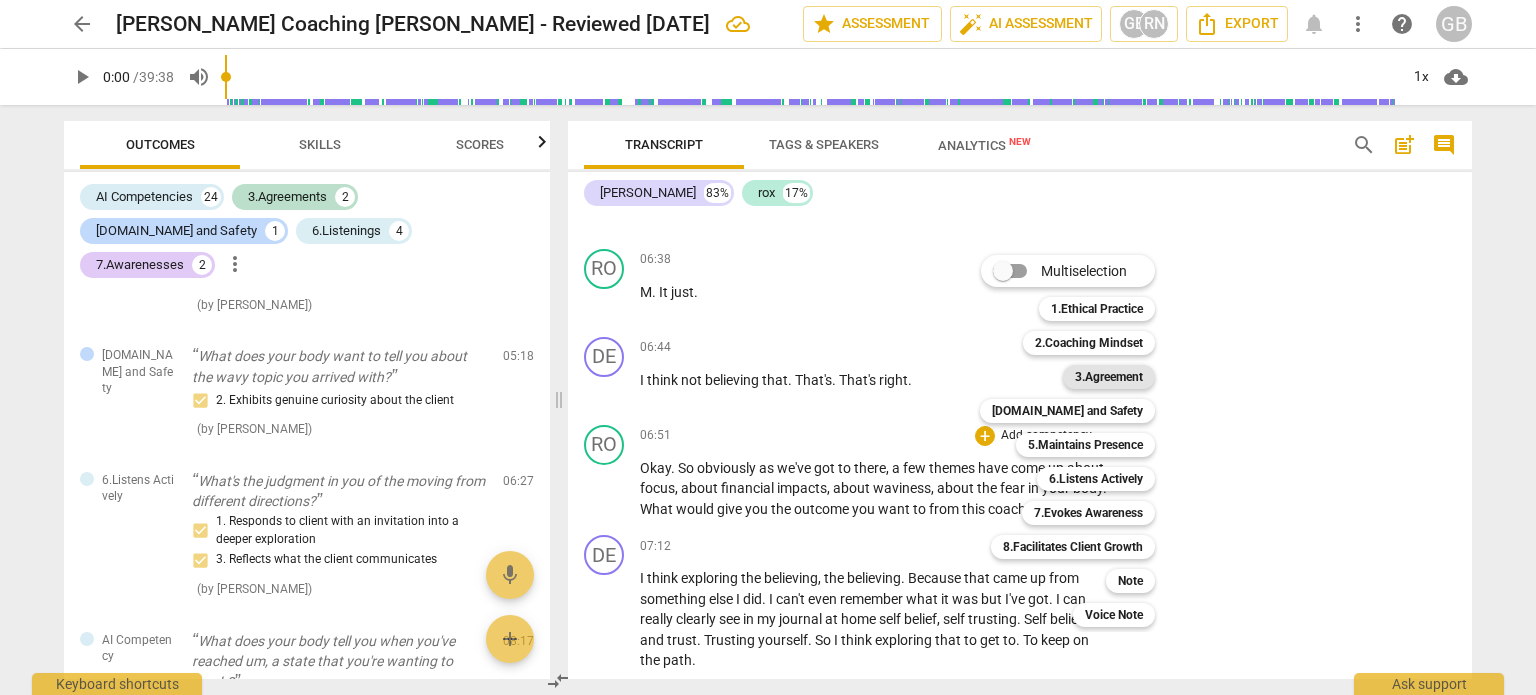 click on "3.Agreement" at bounding box center [1109, 377] 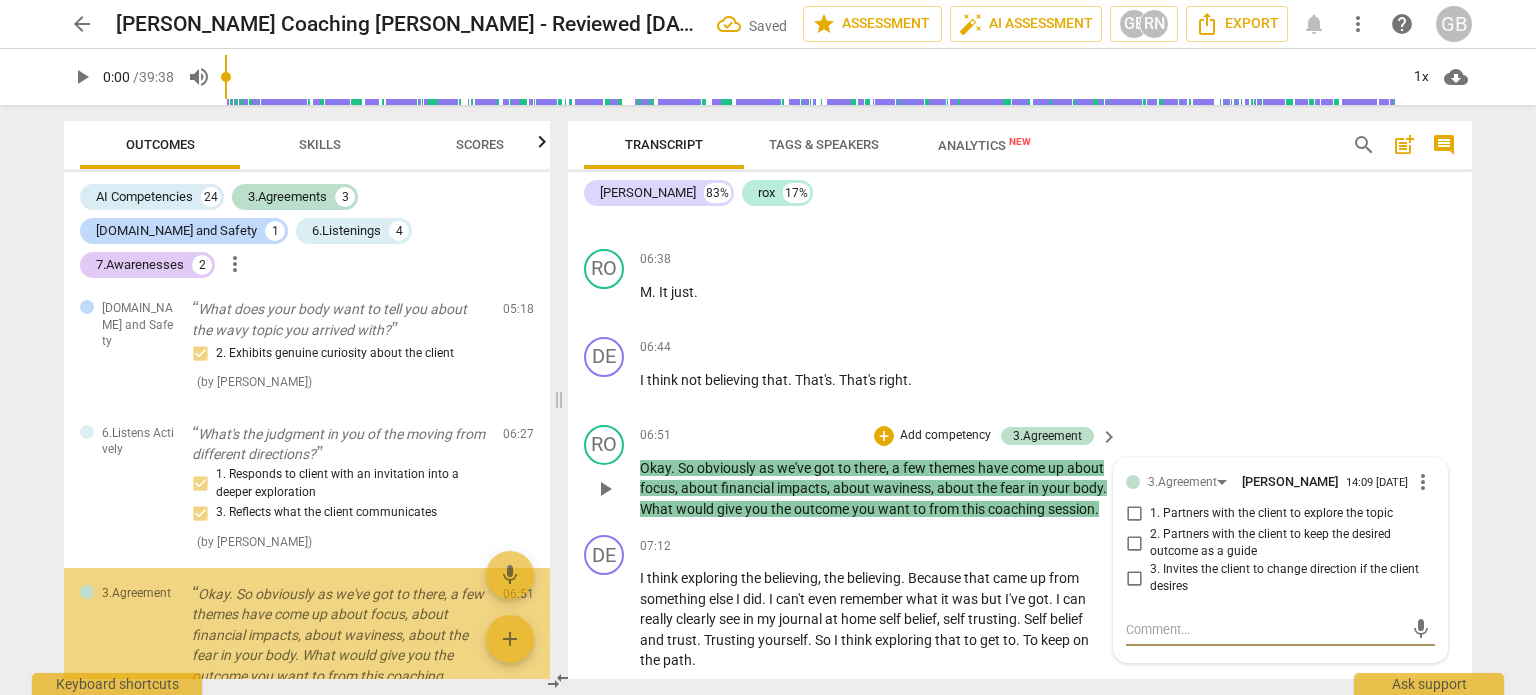 scroll, scrollTop: 1248, scrollLeft: 0, axis: vertical 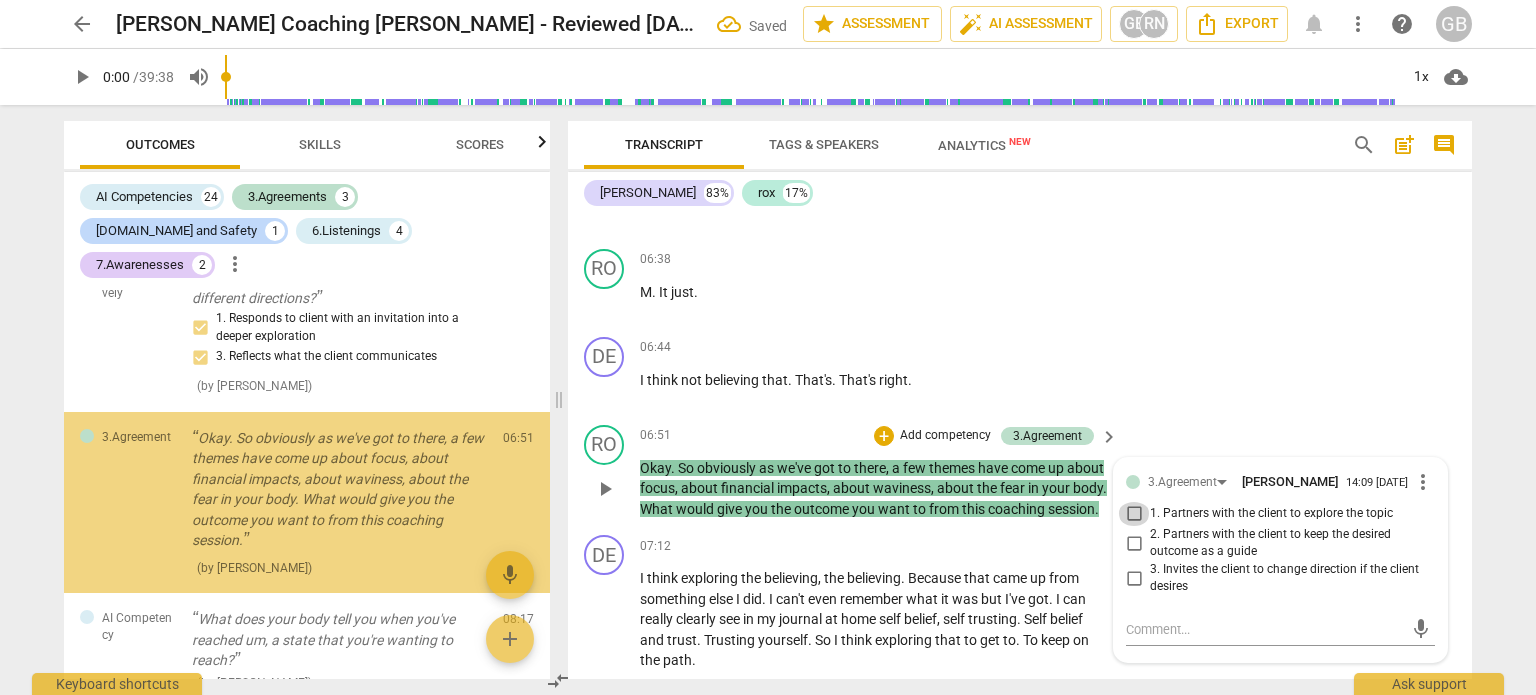 click on "1. Partners with the client to explore the topic" at bounding box center [1134, 514] 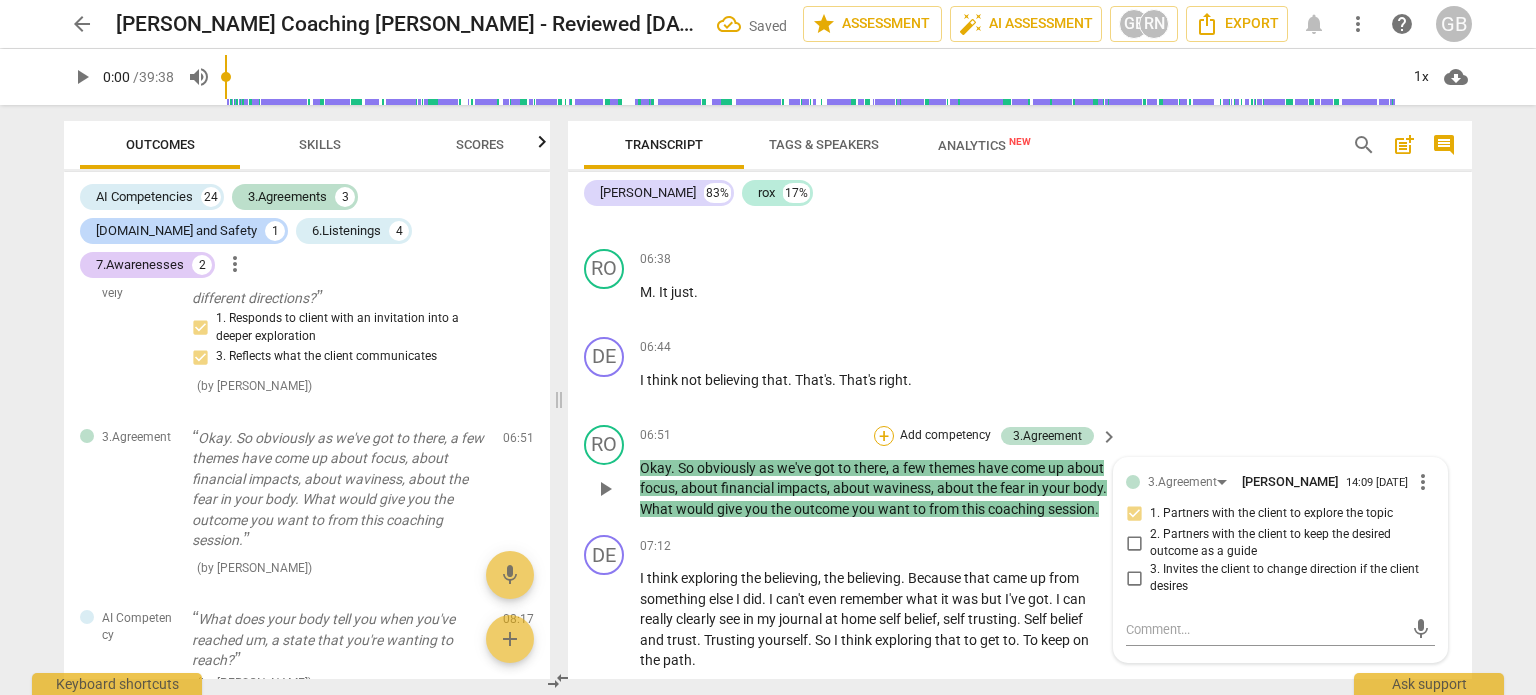 click on "+" at bounding box center (884, 436) 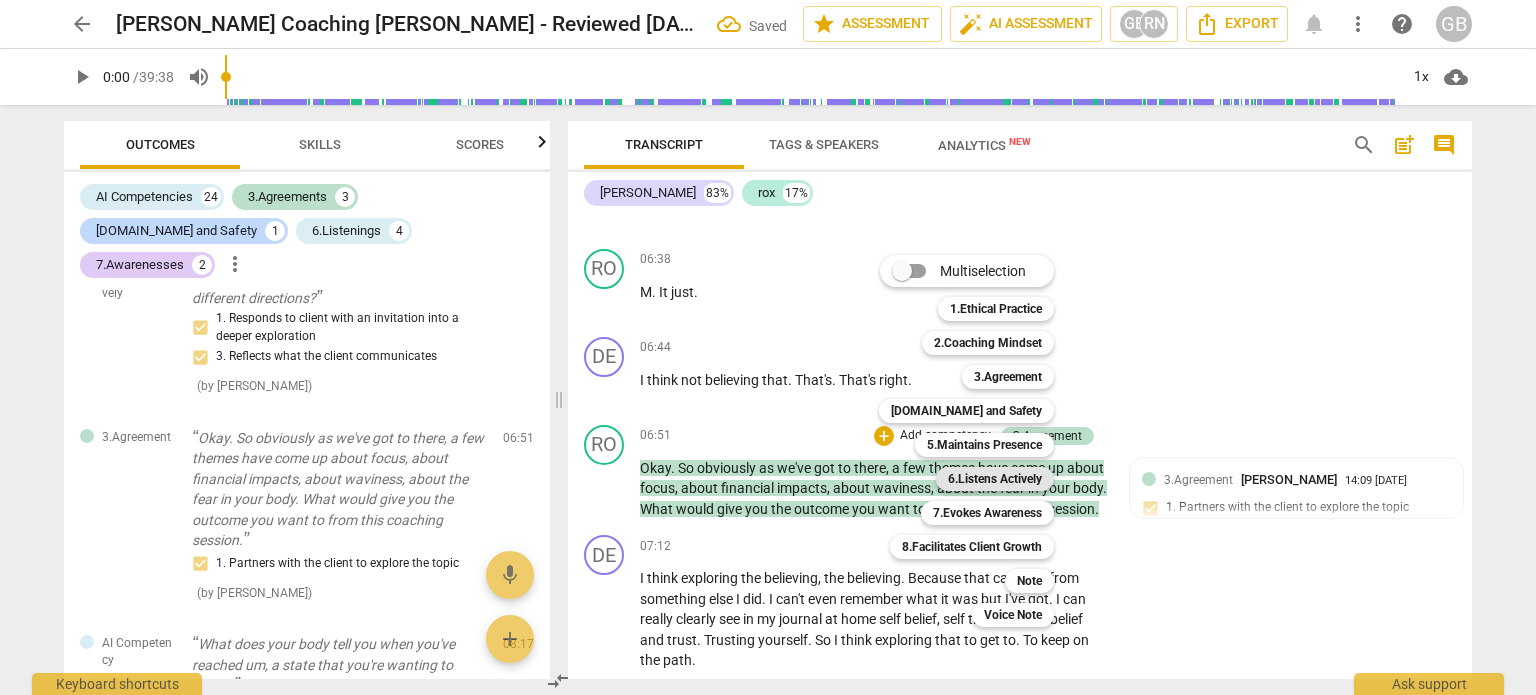 click on "6.Listens Actively" at bounding box center (995, 479) 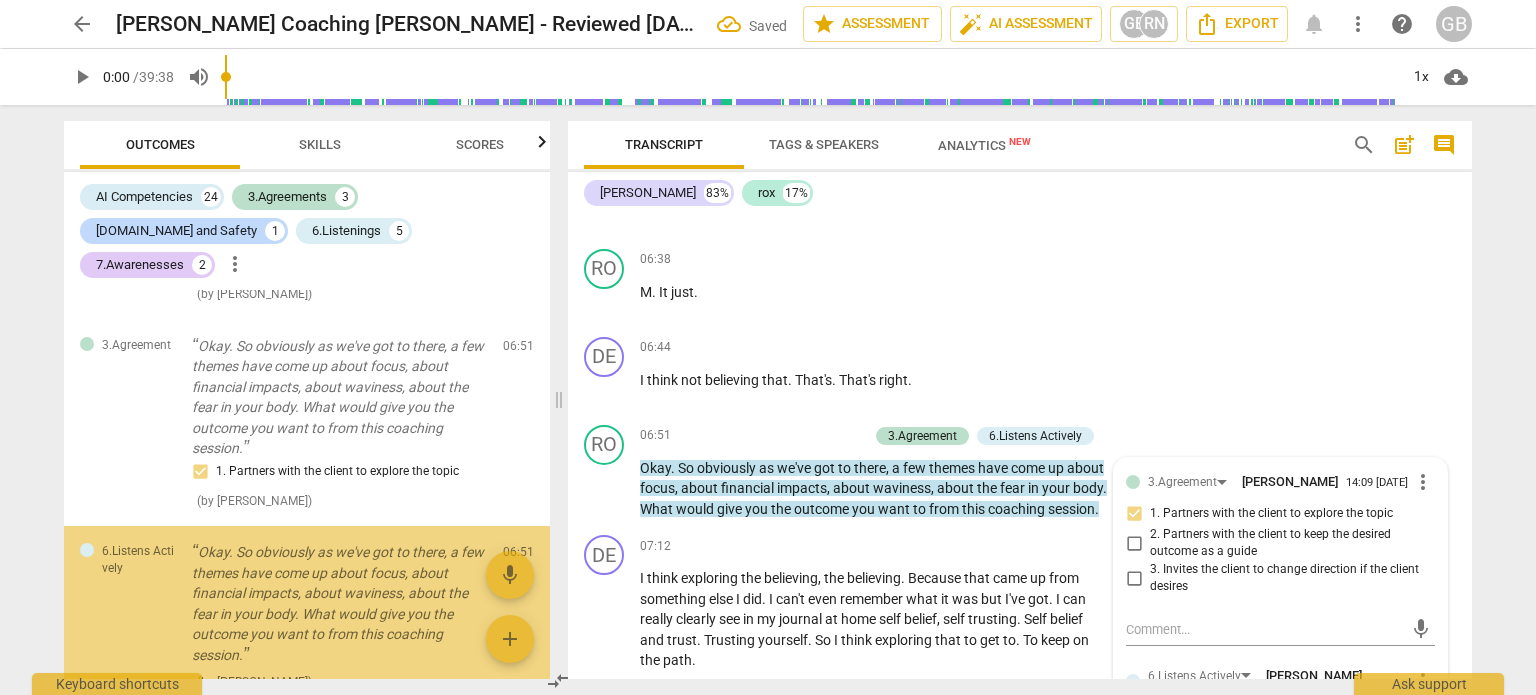 scroll, scrollTop: 1455, scrollLeft: 0, axis: vertical 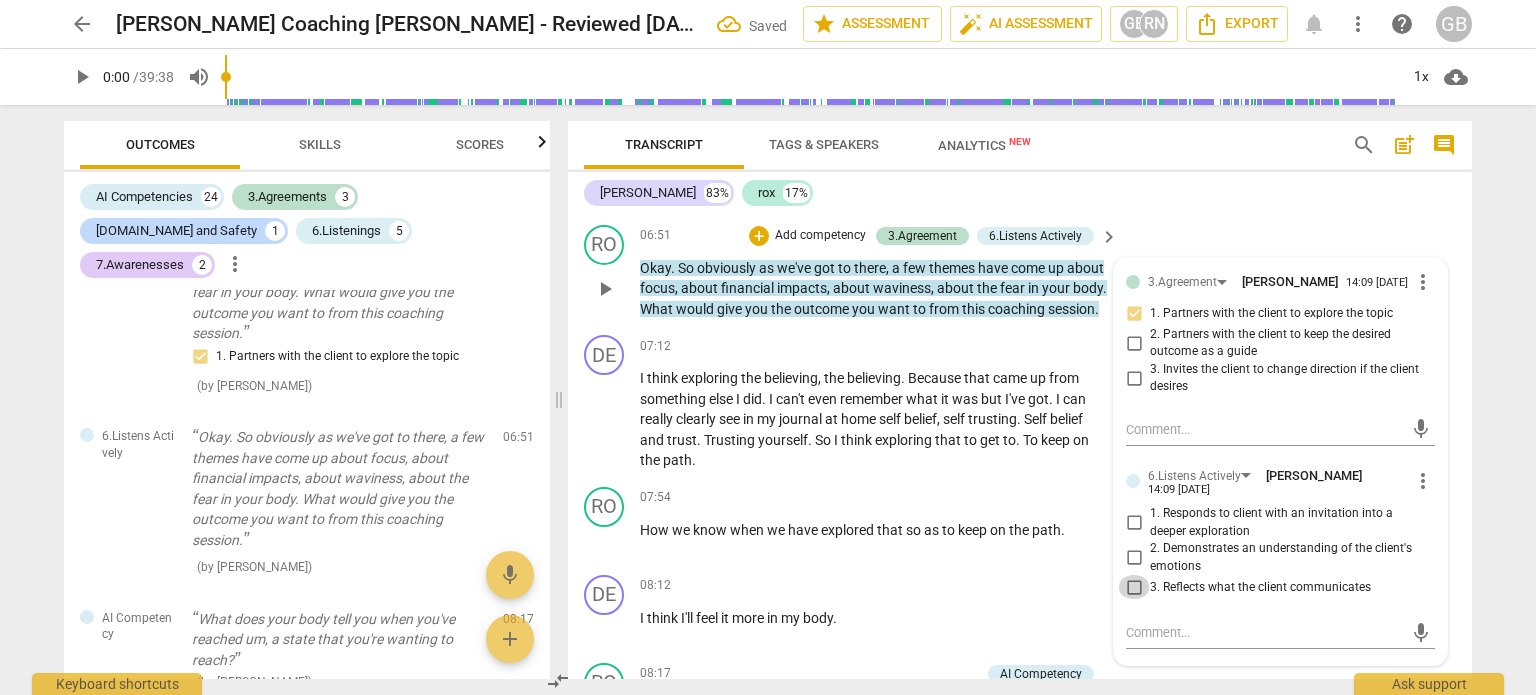 click on "3. Reflects what the client communicates" at bounding box center [1134, 587] 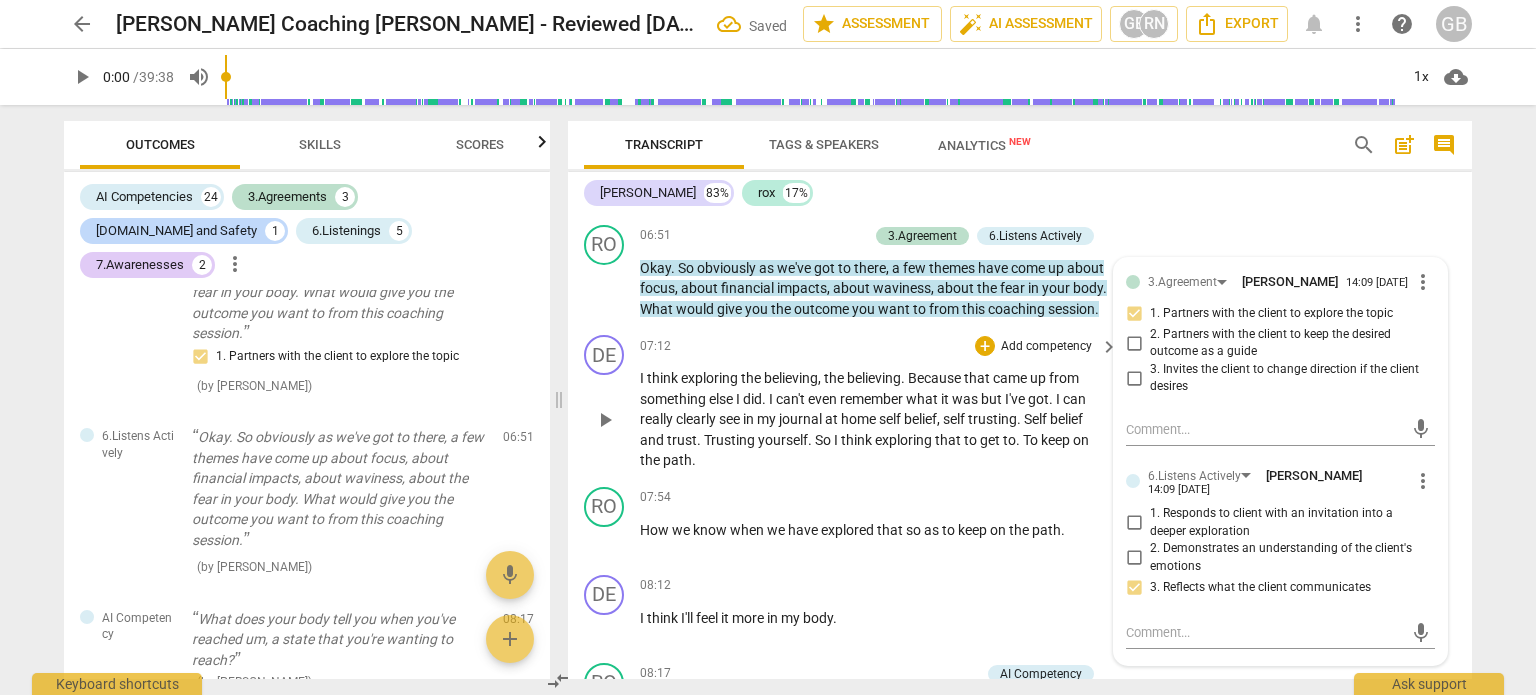 click on "07:12 + Add competency keyboard_arrow_right" at bounding box center [880, 346] 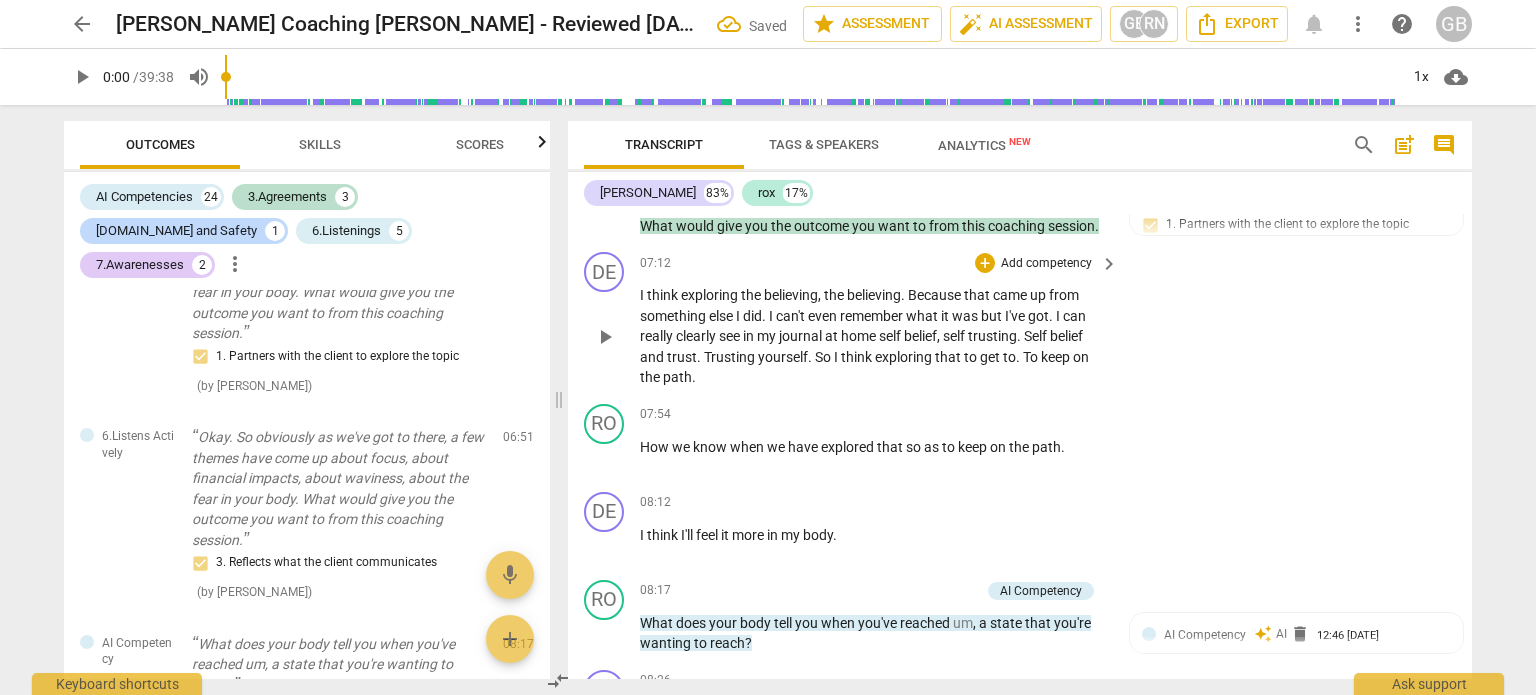 scroll, scrollTop: 3100, scrollLeft: 0, axis: vertical 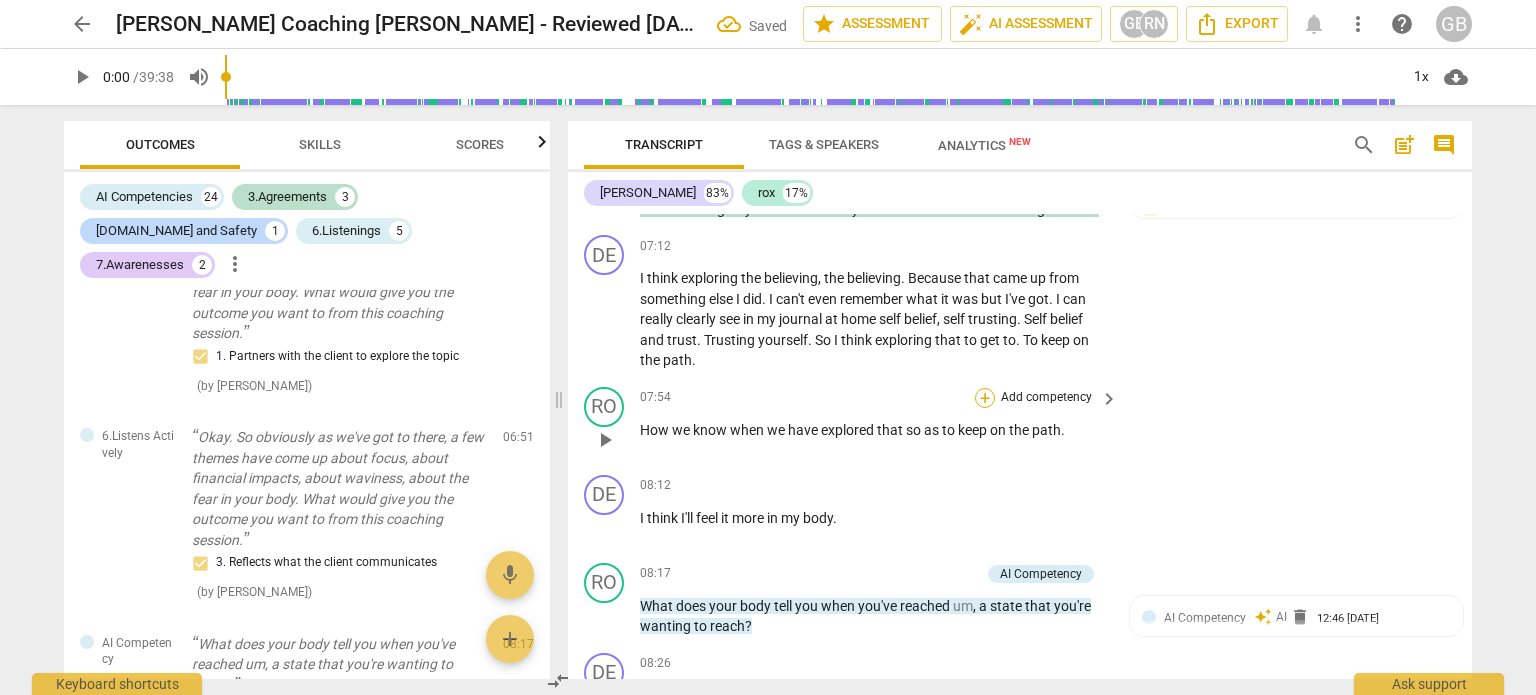 click on "+" at bounding box center [985, 398] 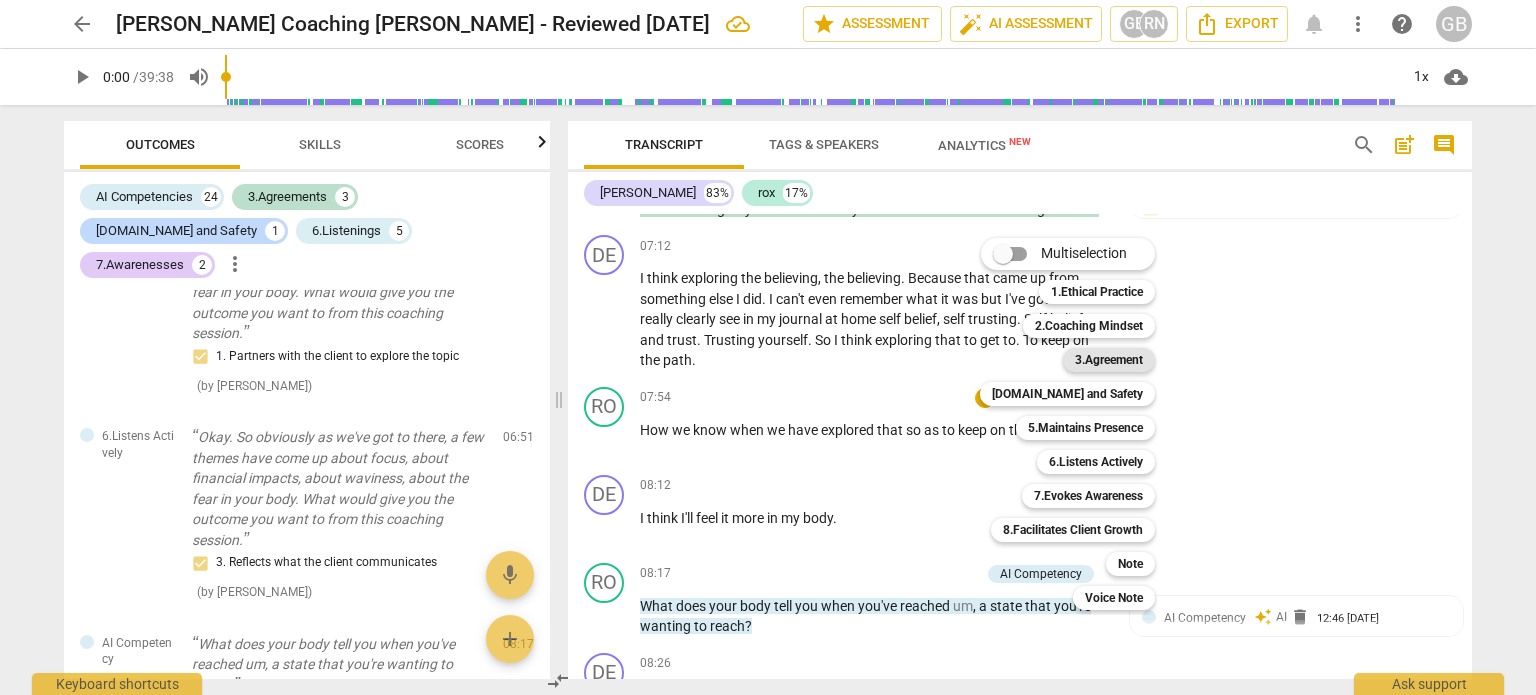 click on "3.Agreement" at bounding box center [1109, 360] 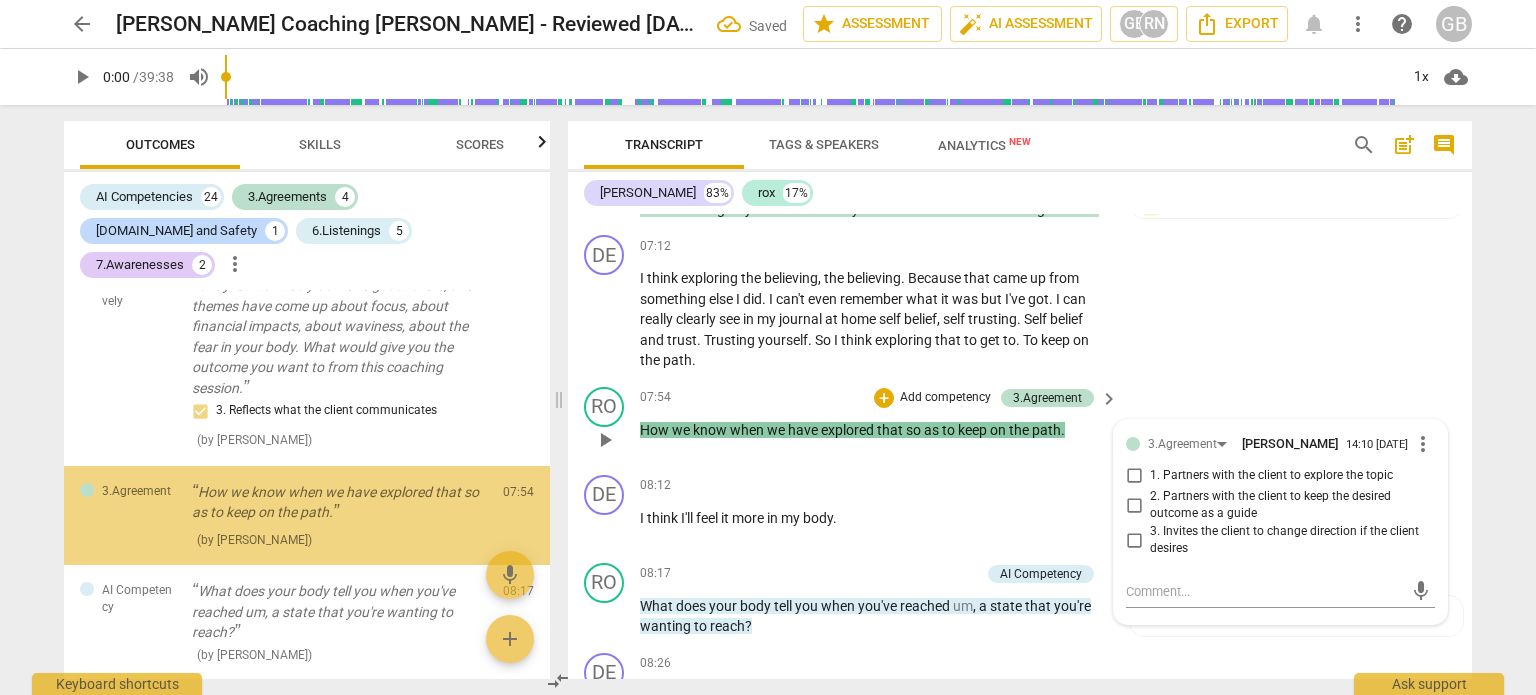 scroll, scrollTop: 1620, scrollLeft: 0, axis: vertical 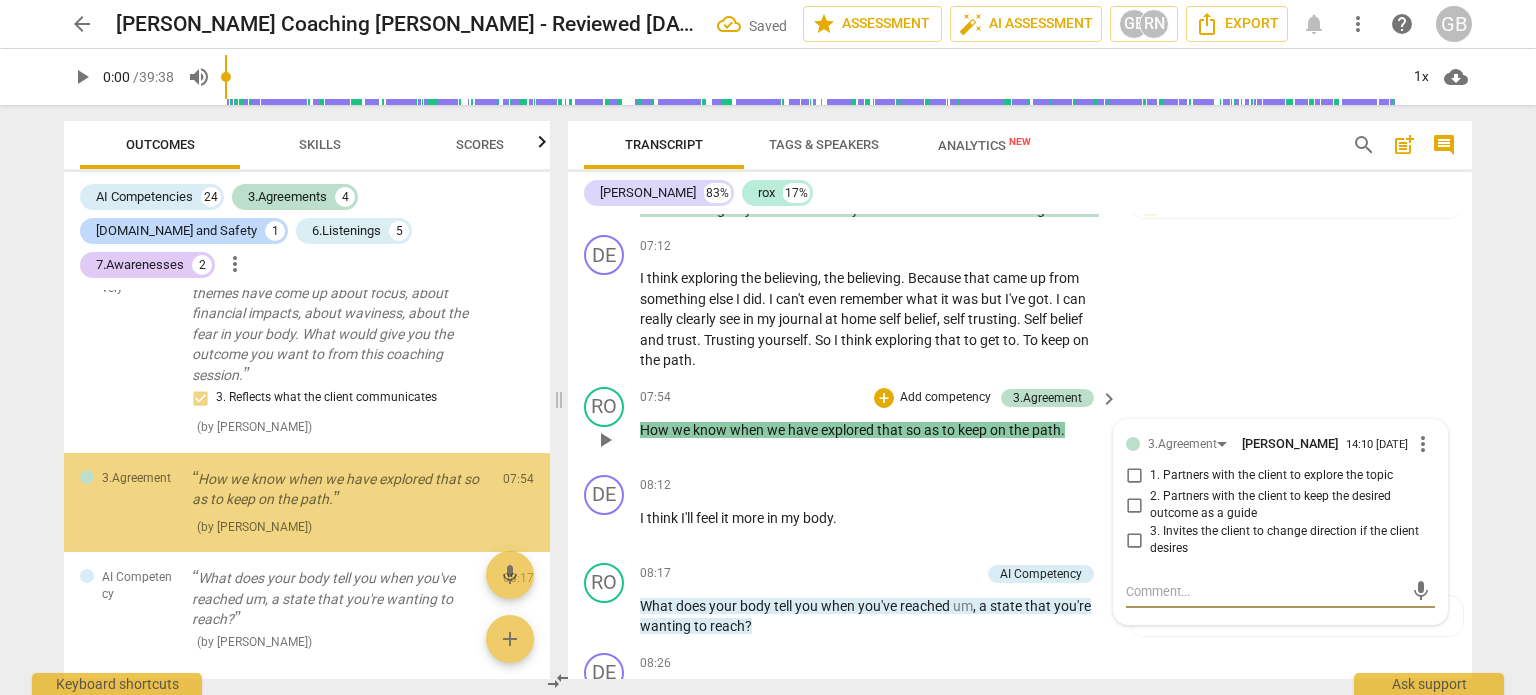 click on "1. Partners with the client to explore the topic" at bounding box center (1134, 476) 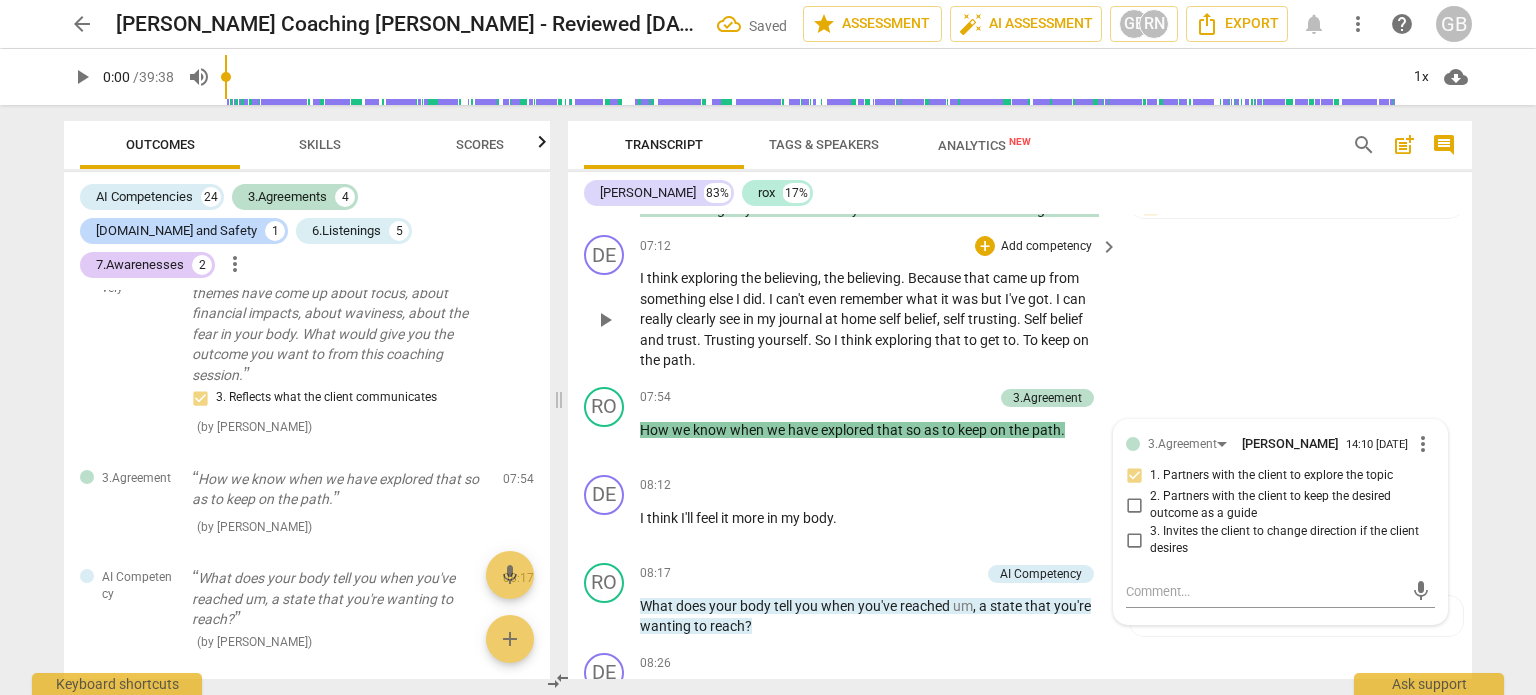 click on "DE play_arrow pause 07:12 + Add competency keyboard_arrow_right I   think   exploring   the   believing ,   the   believing .   Because   that   came   up   from   something   else   I   did .   I   can't   even   remember   what   it   was   but   I've   got .   I   can   really   clearly   see   in   my   journal   at   home   self   belief ,   self   trusting .   Self   belief   and   trust .   Trusting   yourself .   So   I   think   exploring   that   to   get   to .   To   keep   on   the   path ." at bounding box center [1020, 303] 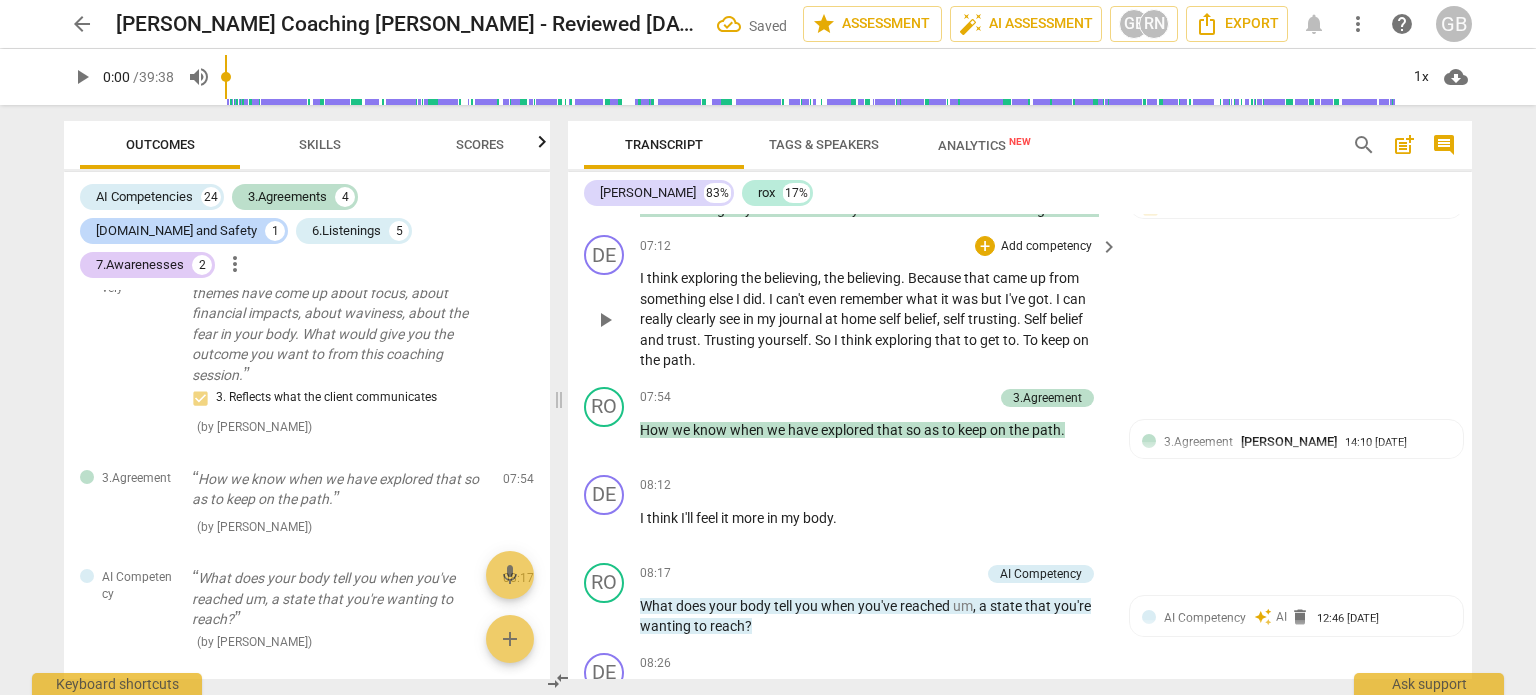 scroll, scrollTop: 3200, scrollLeft: 0, axis: vertical 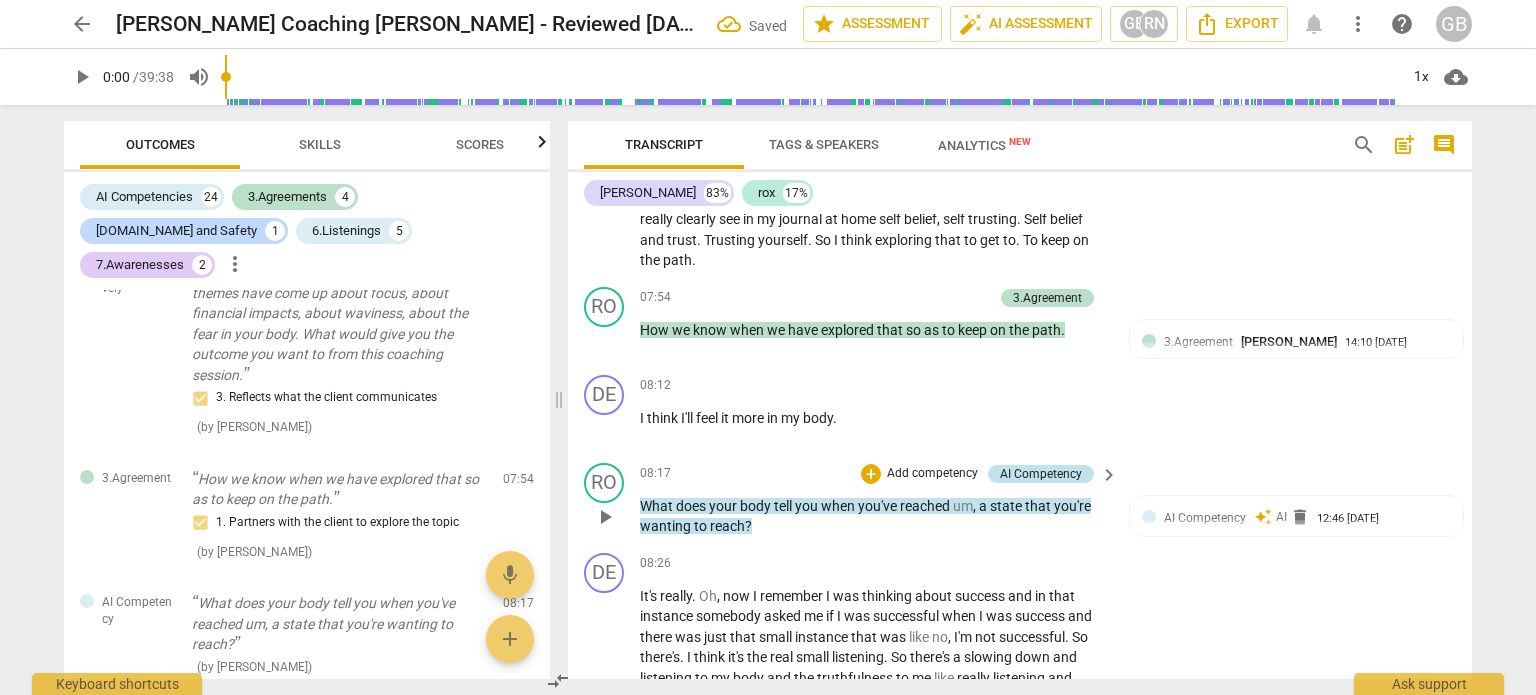 click on "AI Competency" at bounding box center (1041, 474) 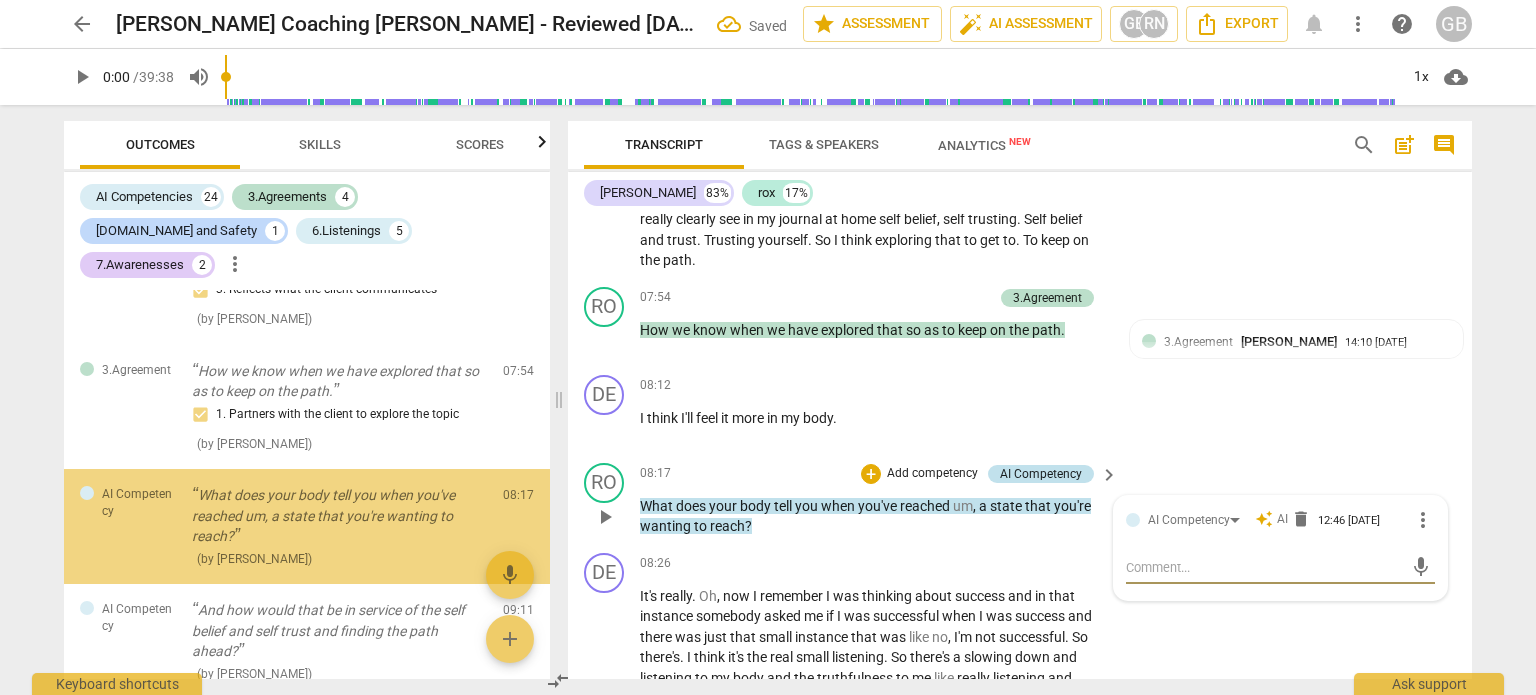 scroll, scrollTop: 1752, scrollLeft: 0, axis: vertical 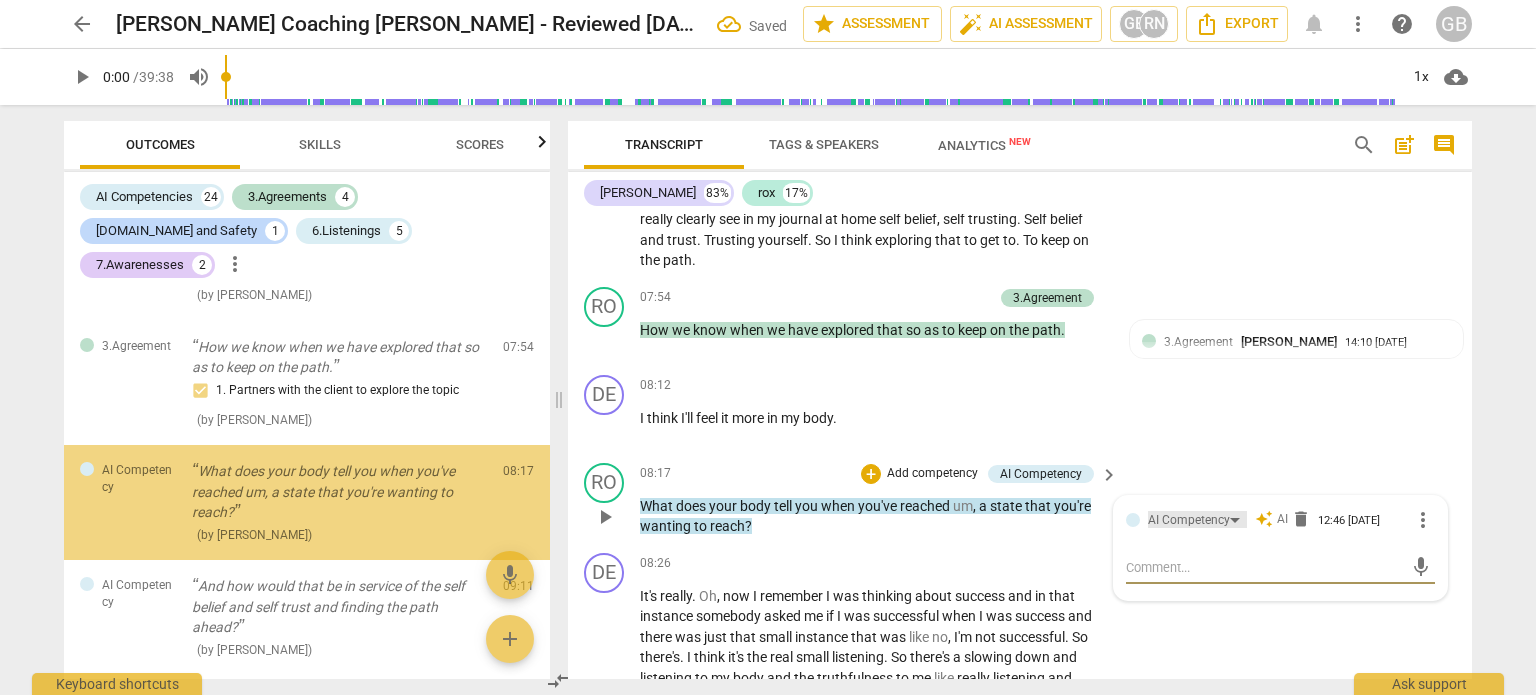 click on "AI Competency" at bounding box center (1189, 520) 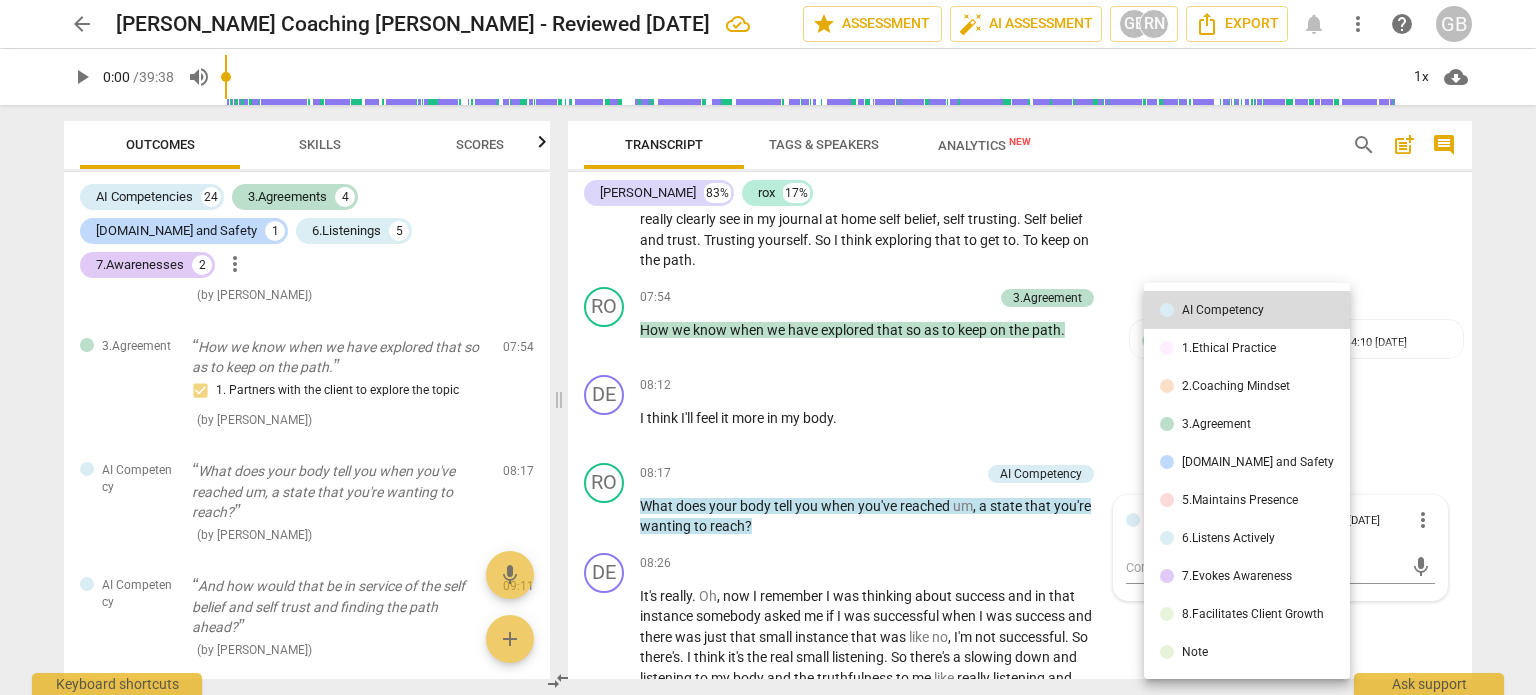 click on "3.Agreement" at bounding box center (1247, 424) 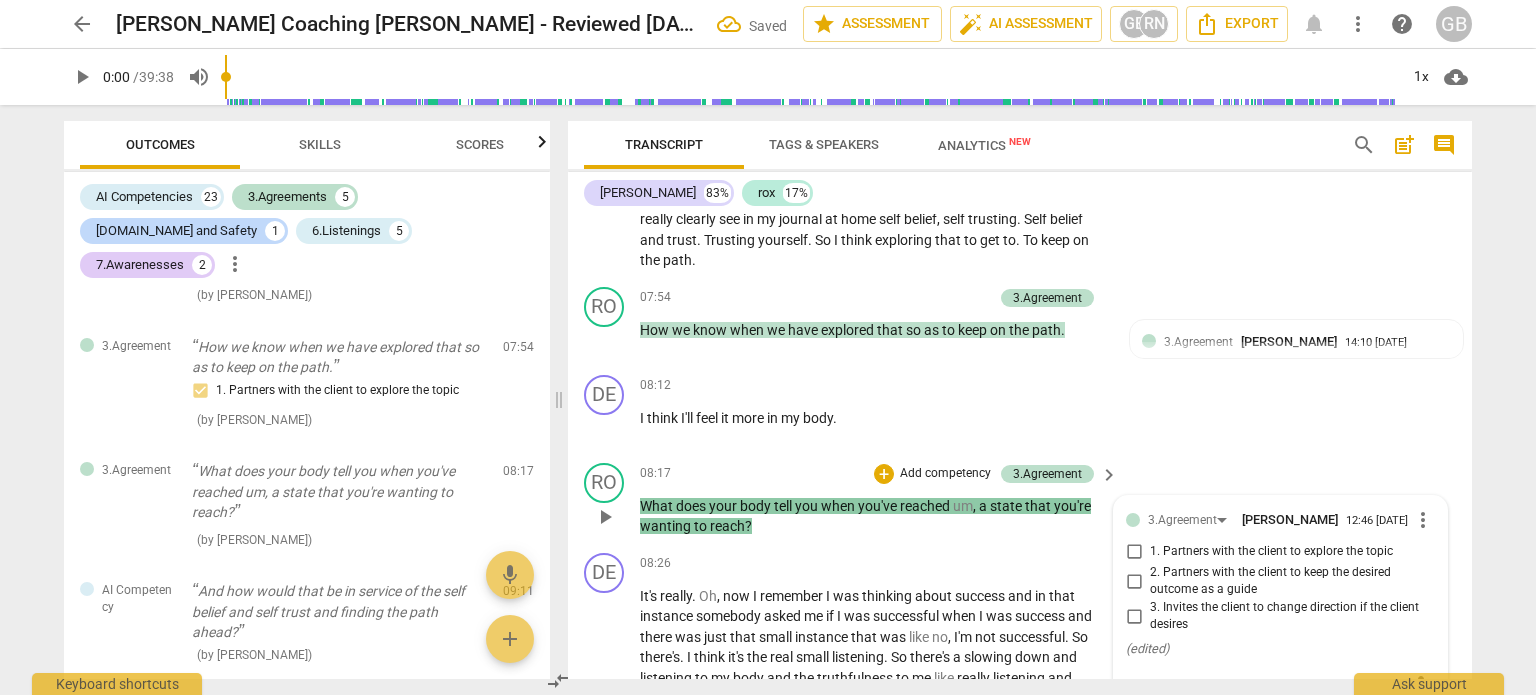 click on "1. Partners with the client to explore the topic" at bounding box center (1271, 552) 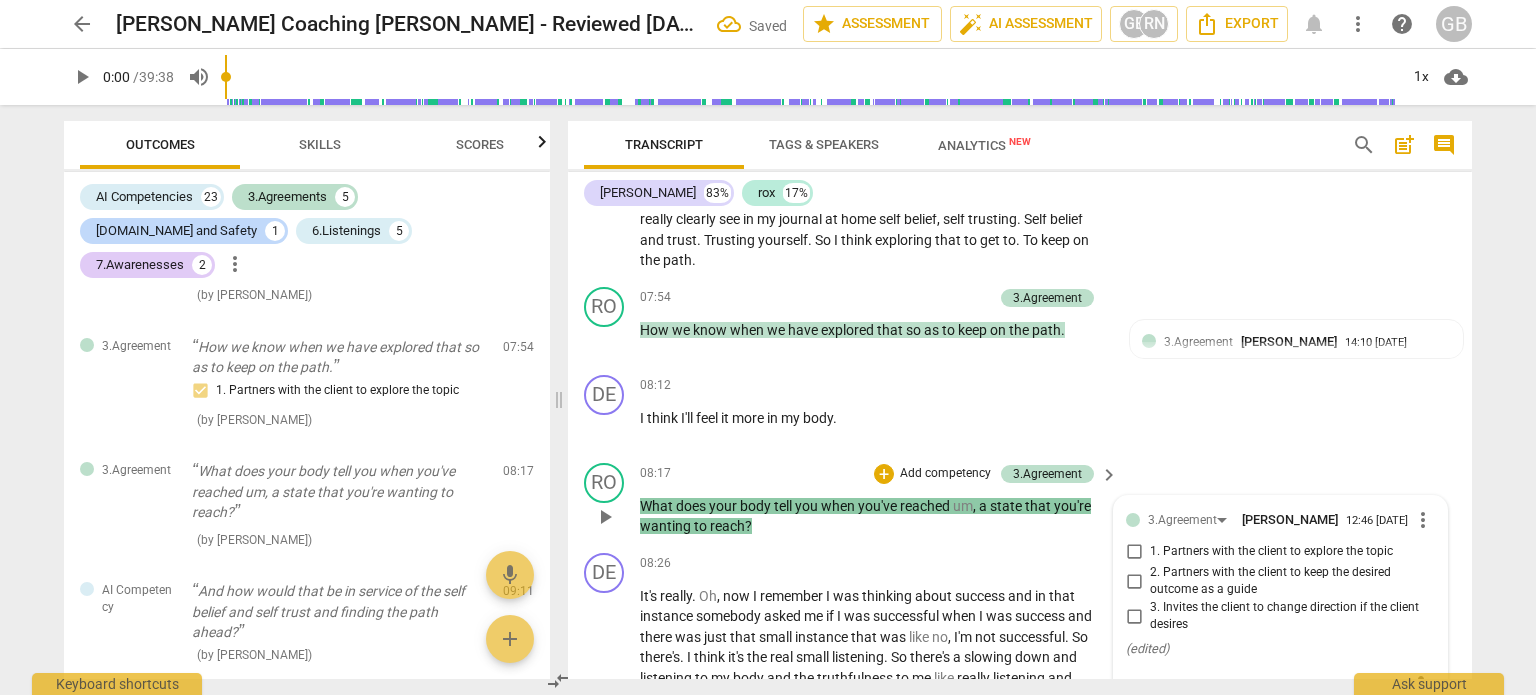 click on "1. Partners with the client to explore the topic" at bounding box center [1134, 552] 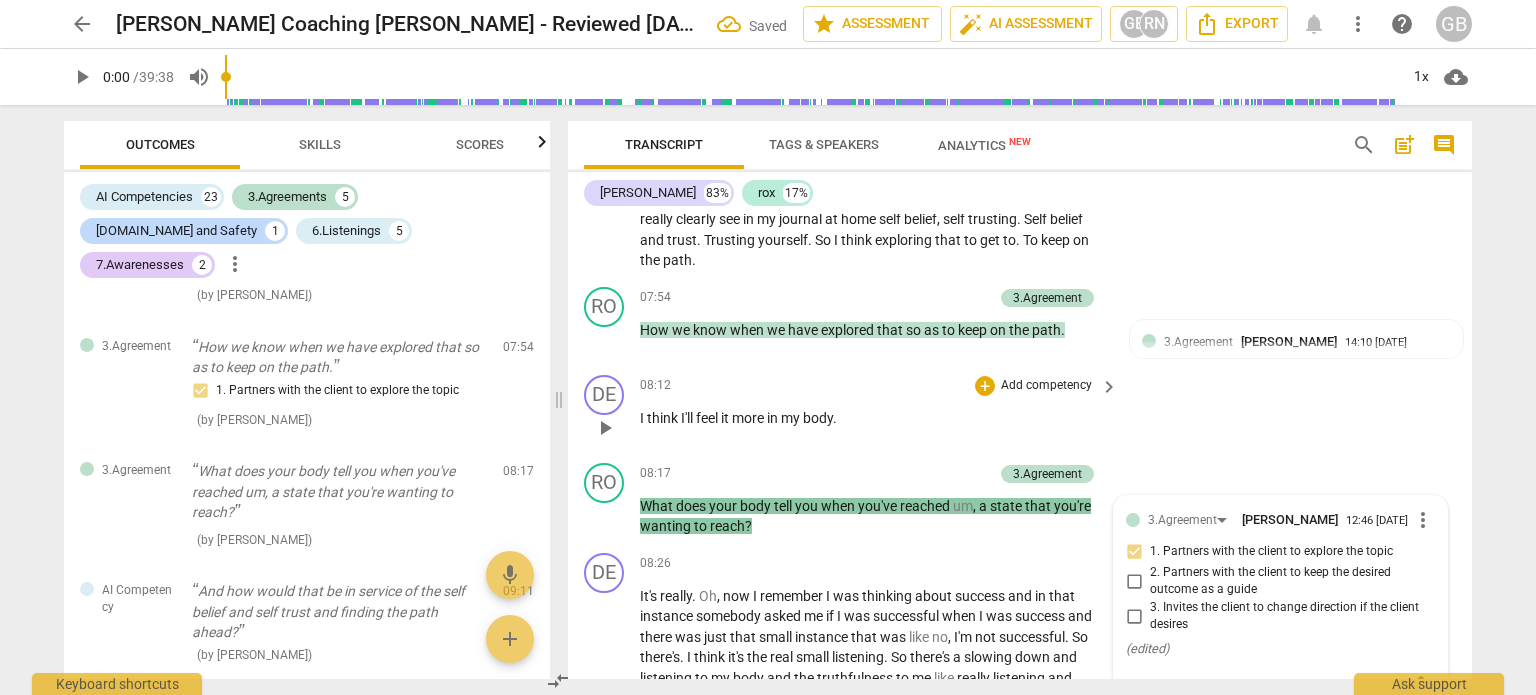 click on "DE play_arrow pause 08:12 + Add competency keyboard_arrow_right I   think   I'll   feel   it   more   in   my   body ." at bounding box center (1020, 411) 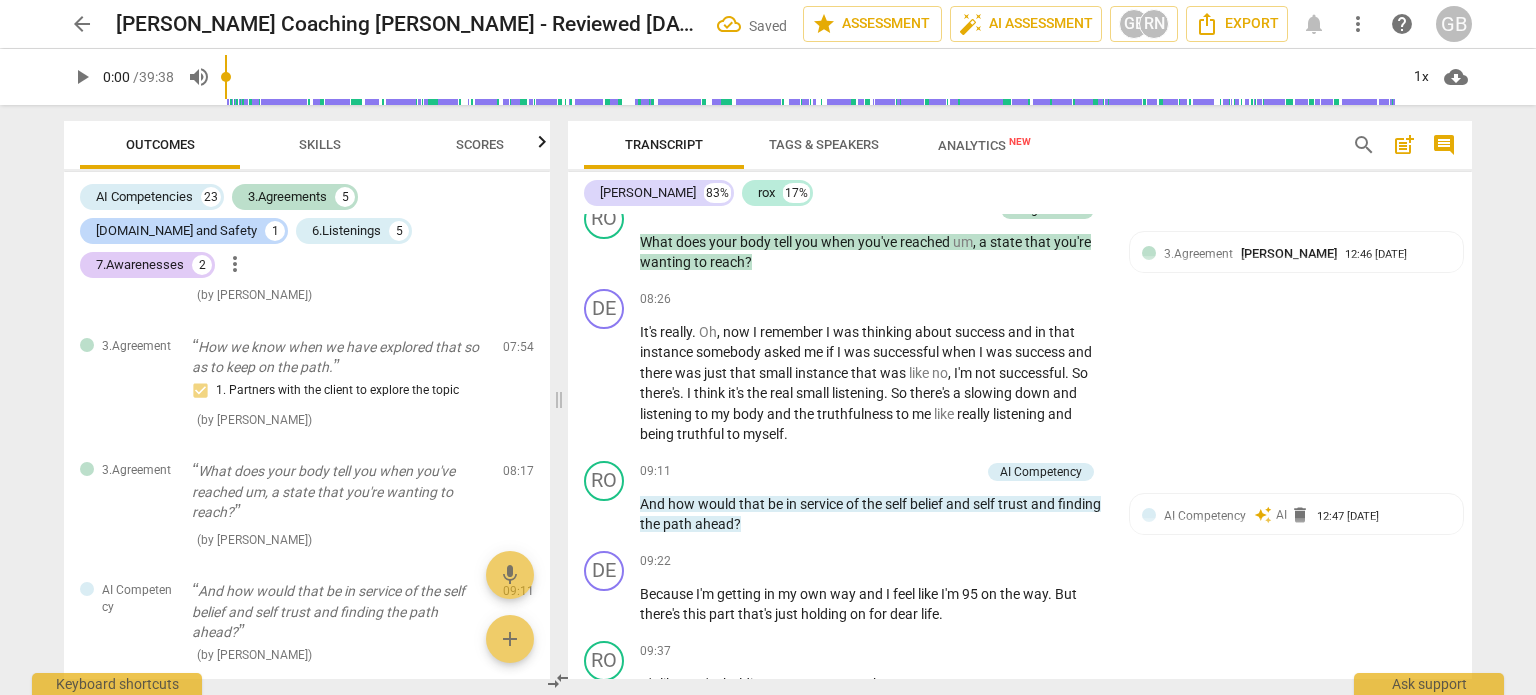 scroll, scrollTop: 3500, scrollLeft: 0, axis: vertical 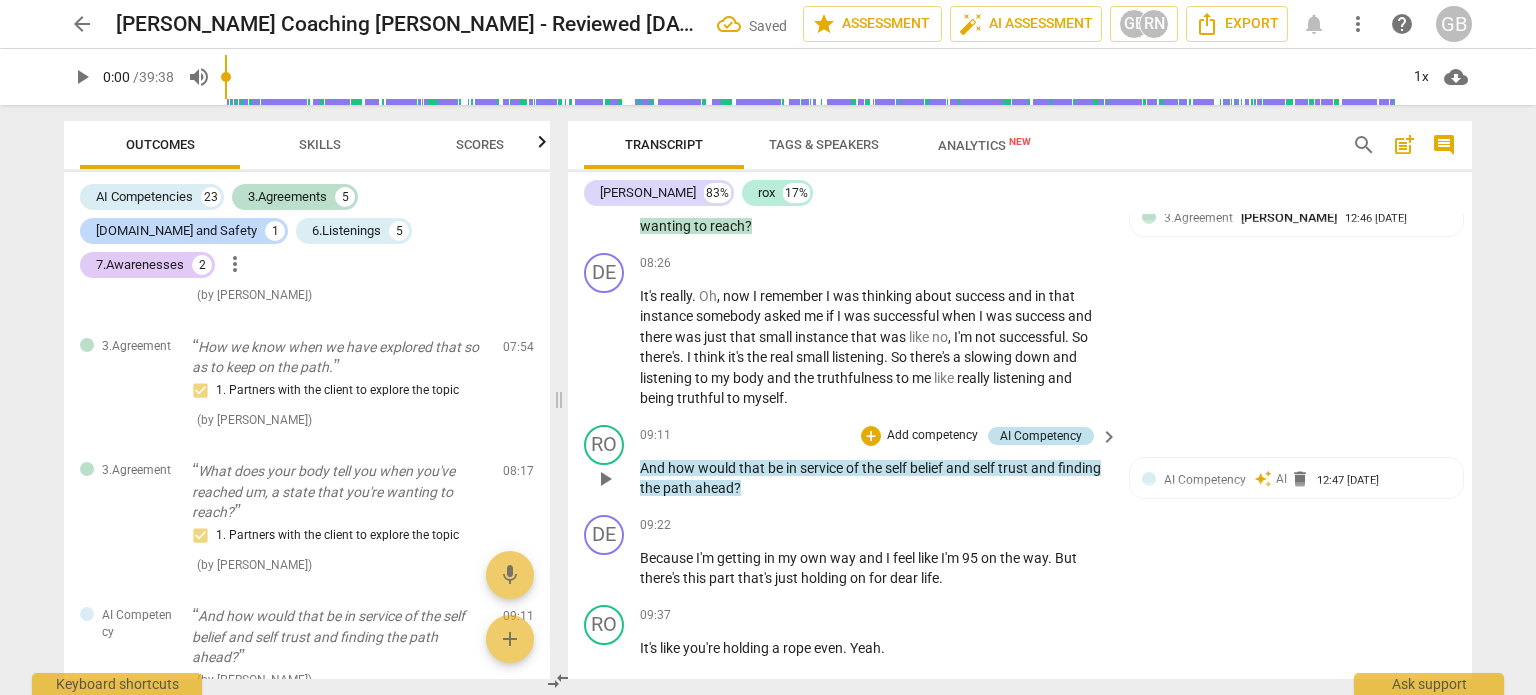 click on "AI Competency" at bounding box center (1041, 436) 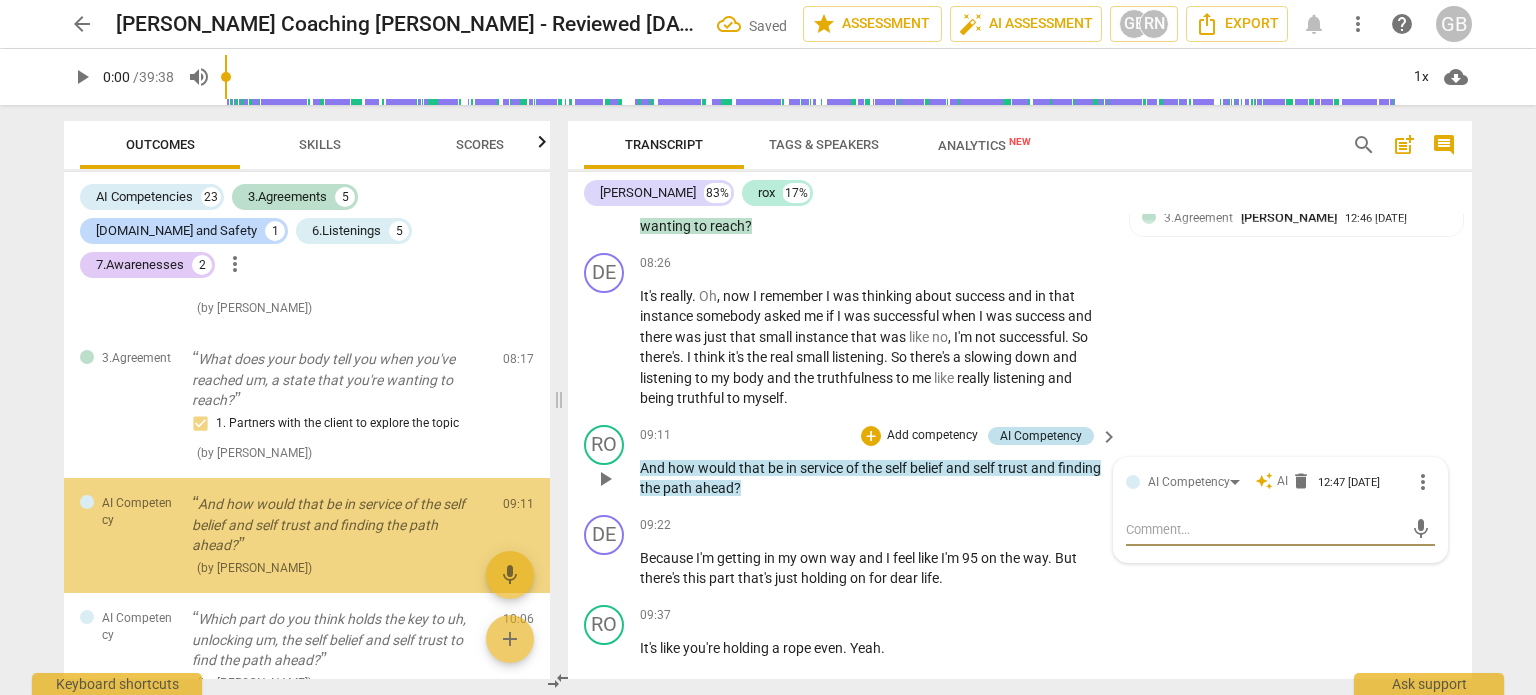 scroll, scrollTop: 1898, scrollLeft: 0, axis: vertical 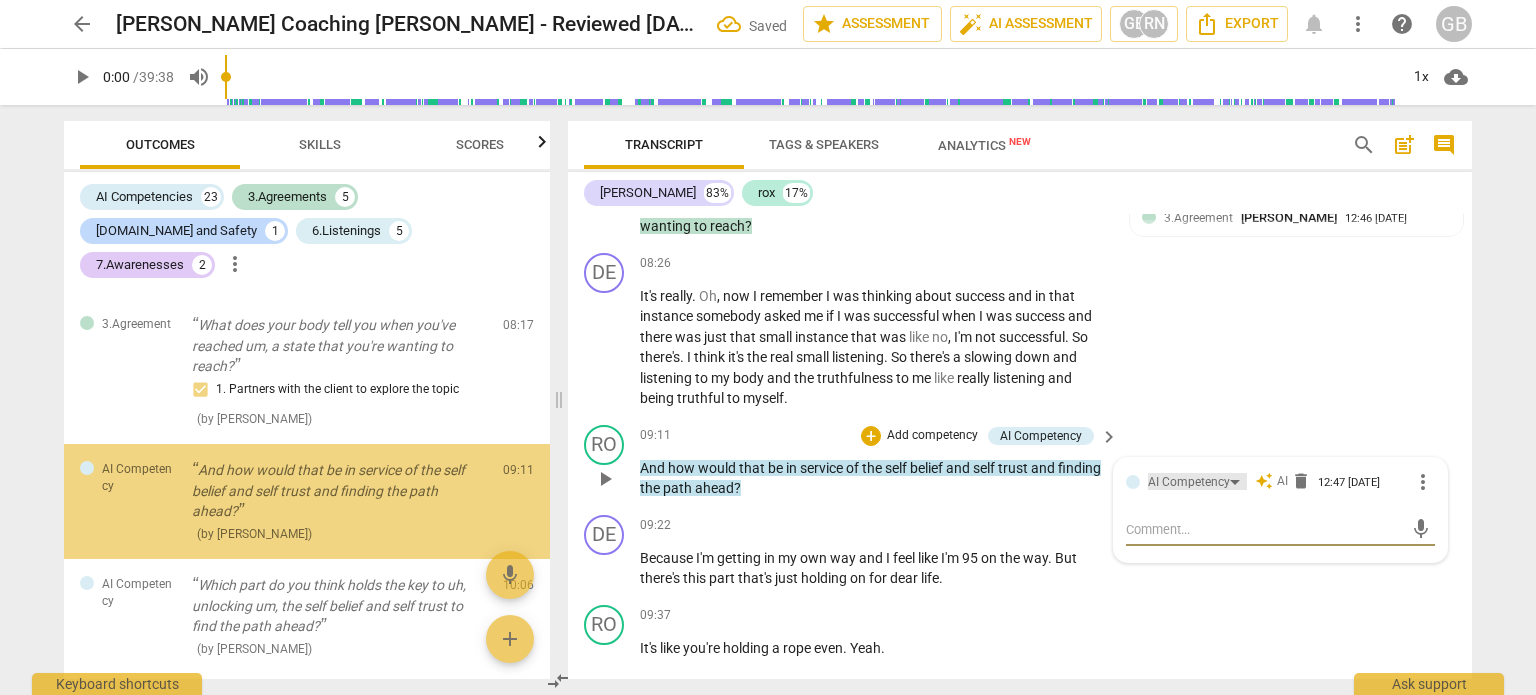 click on "AI Competency" at bounding box center [1189, 482] 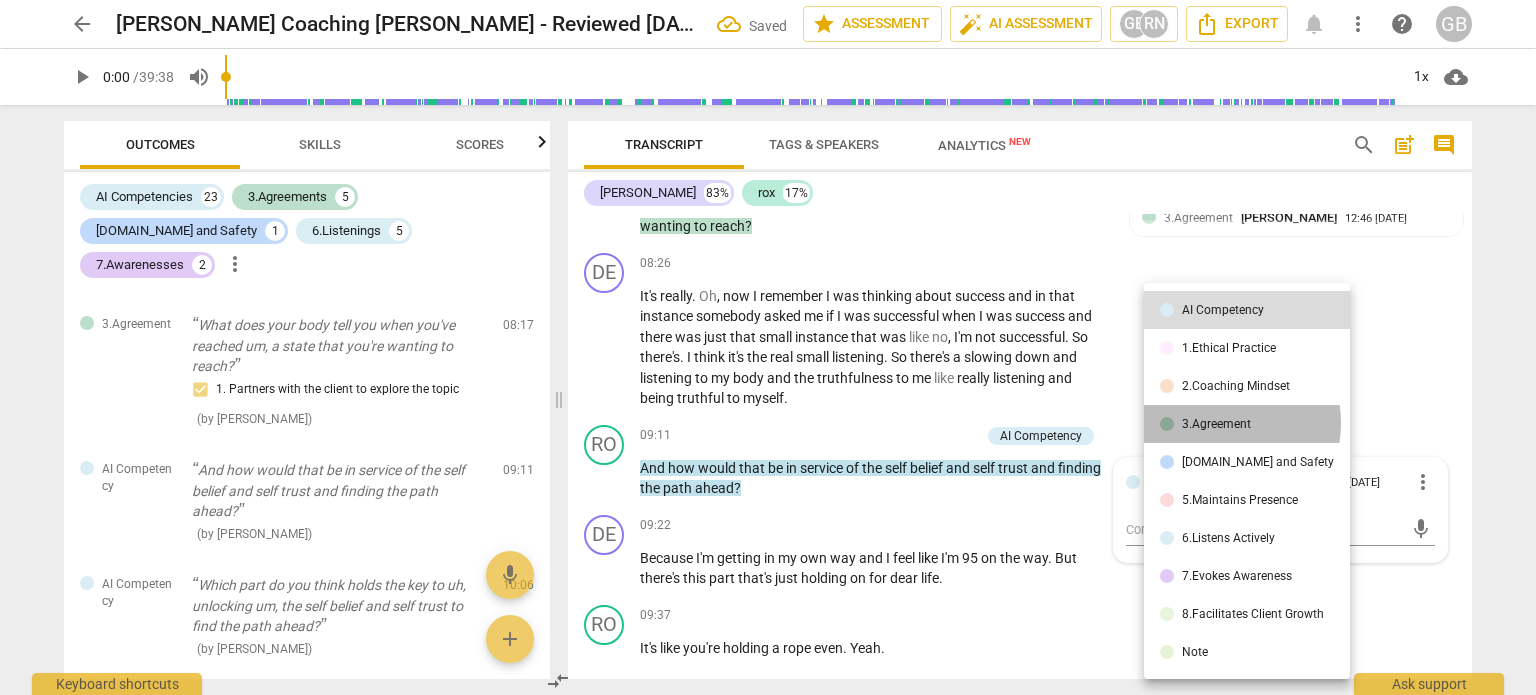 click on "3.Agreement" at bounding box center [1216, 424] 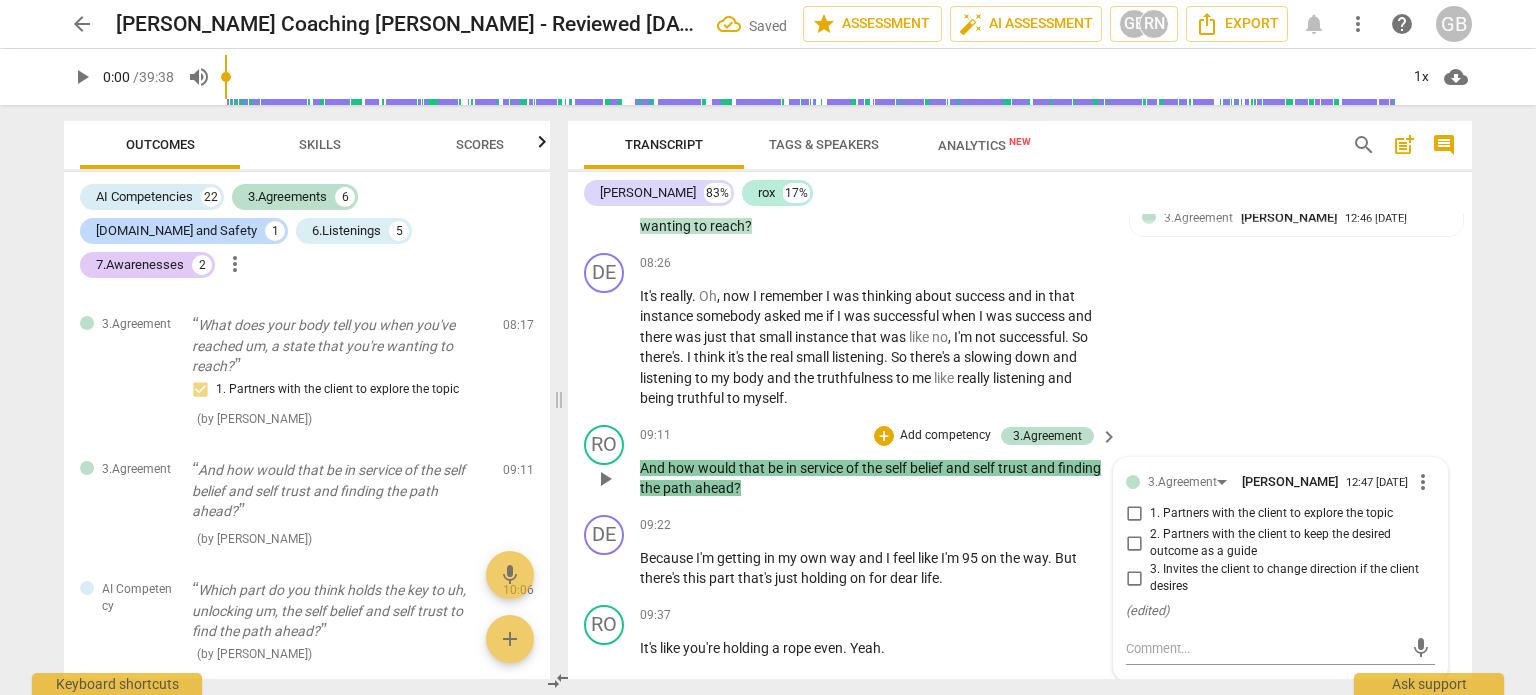 click on "3. Invites the client to change direction if the client desires" at bounding box center (1288, 578) 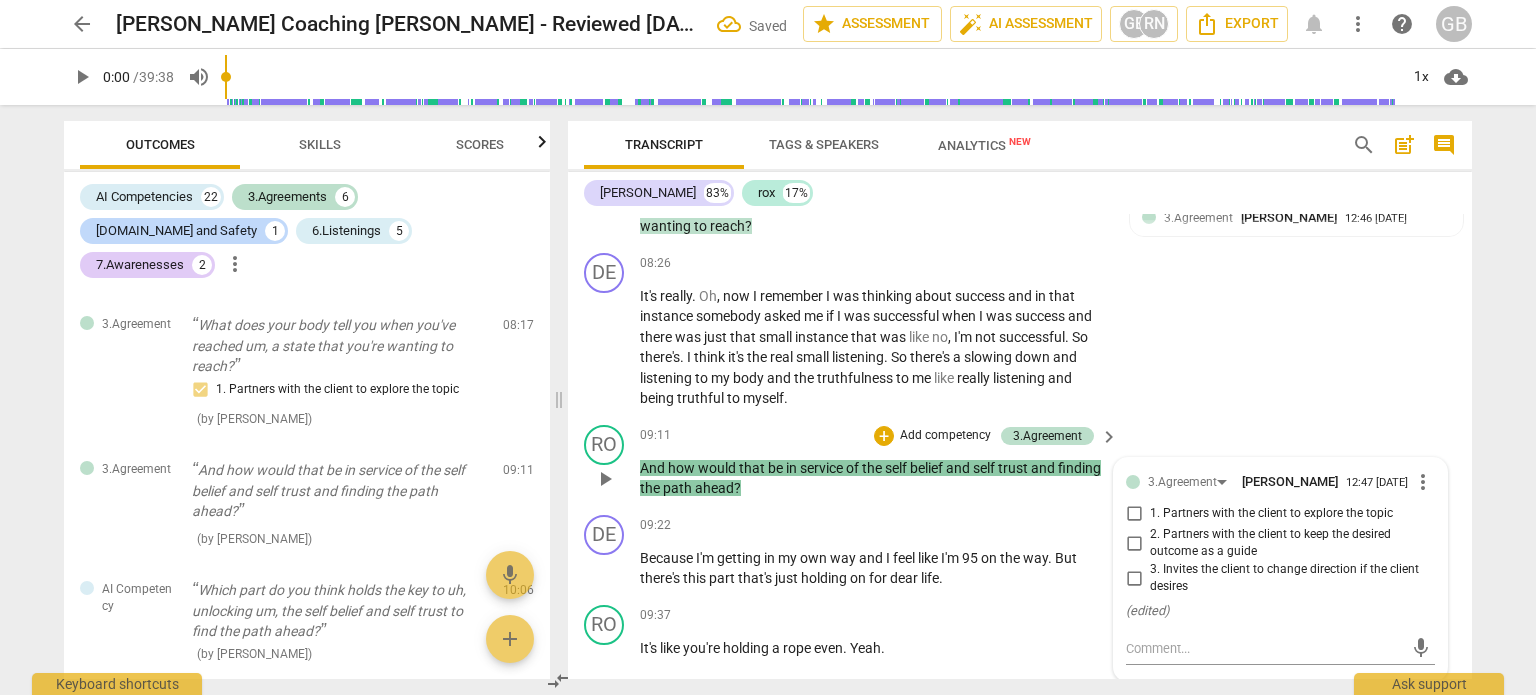 click on "3. Invites the client to change direction if the client desires" at bounding box center [1134, 578] 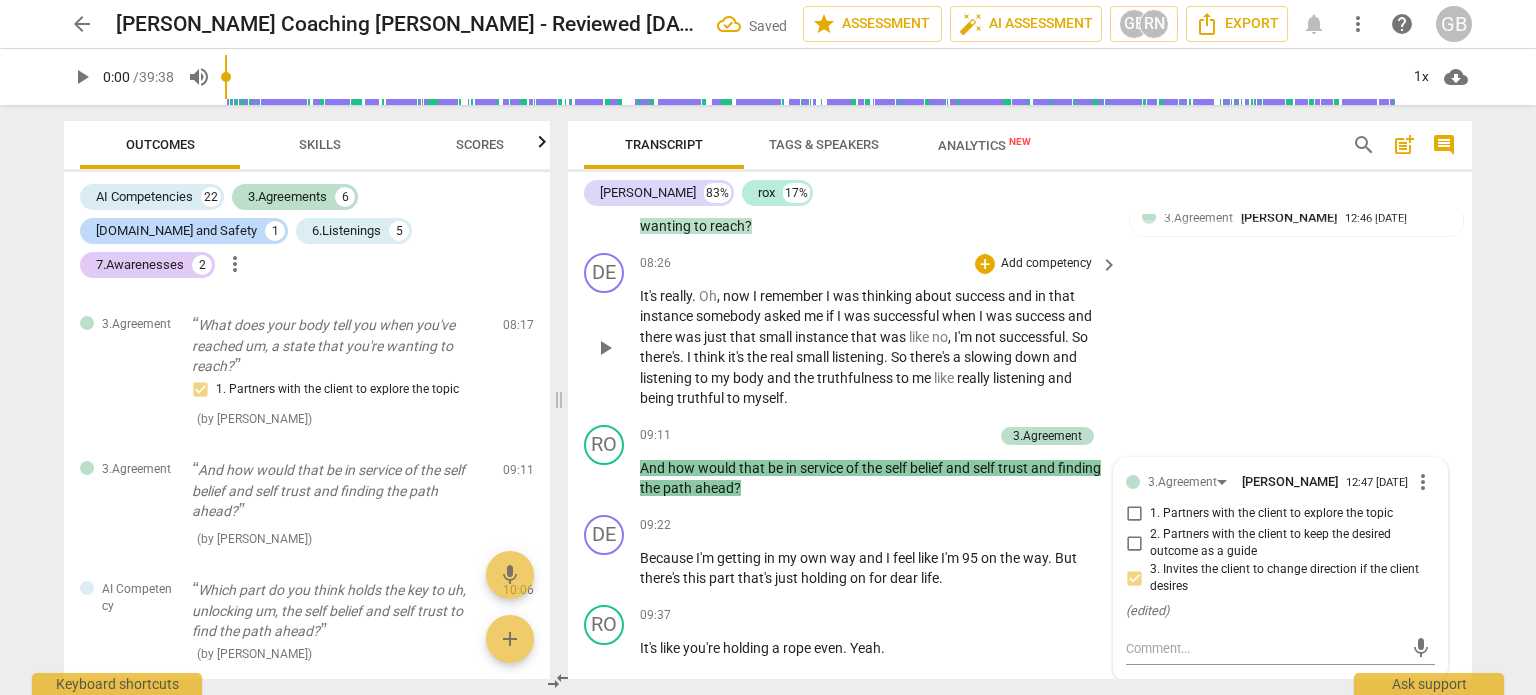 click on "DE play_arrow pause 08:26 + Add competency keyboard_arrow_right It's   really .   Oh ,   now   I   remember   I   was   thinking   about   success   and   in   that   instance   somebody   asked   me   if   I   was   successful   when   I   was   success   and   there   was   just   that   small   instance   that   was   like   no ,   I'm   not   successful .   So   there's .   I   think   it's   the   real   small   listening .   So   there's   a   slowing   down   and   listening   to   my   body   and   the   truthfulness   to   me   like   really   listening   and   being   truthful   to   myself ." at bounding box center (1020, 331) 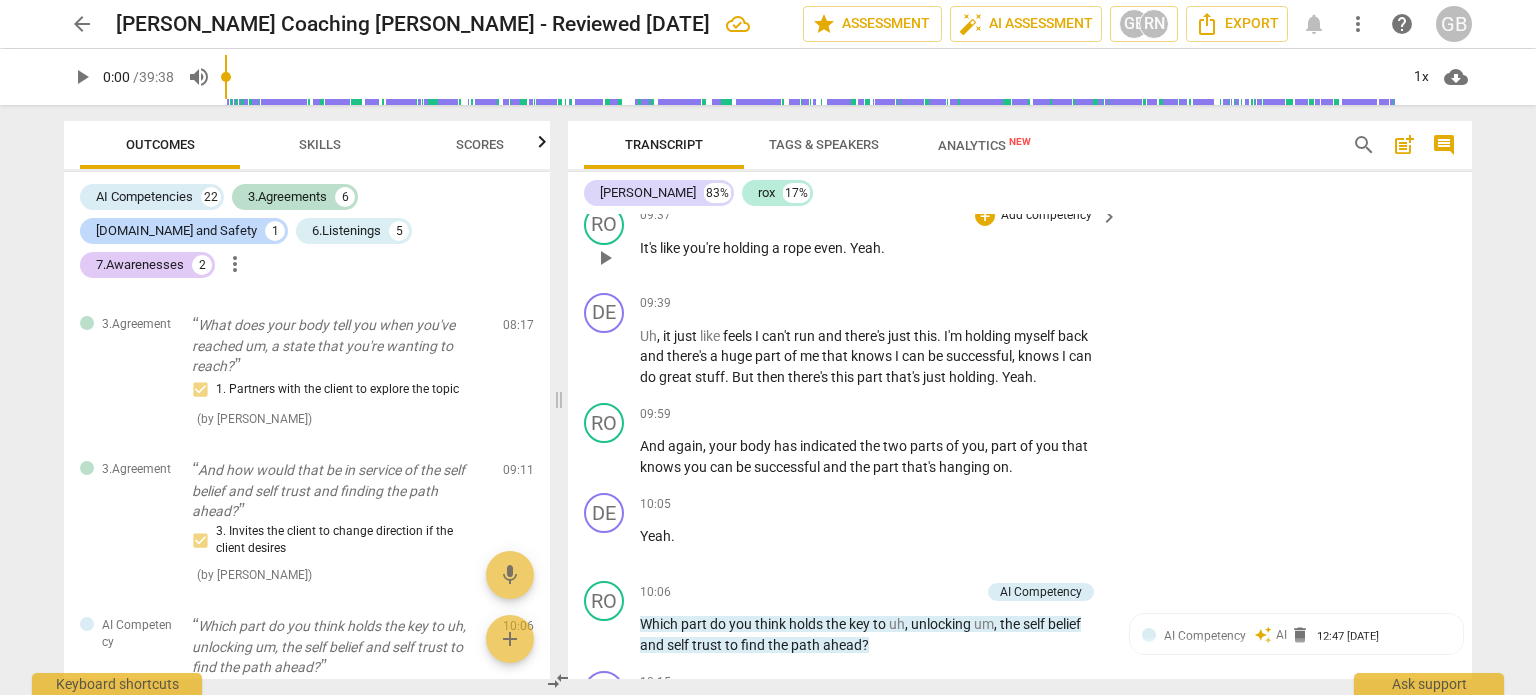 scroll, scrollTop: 4000, scrollLeft: 0, axis: vertical 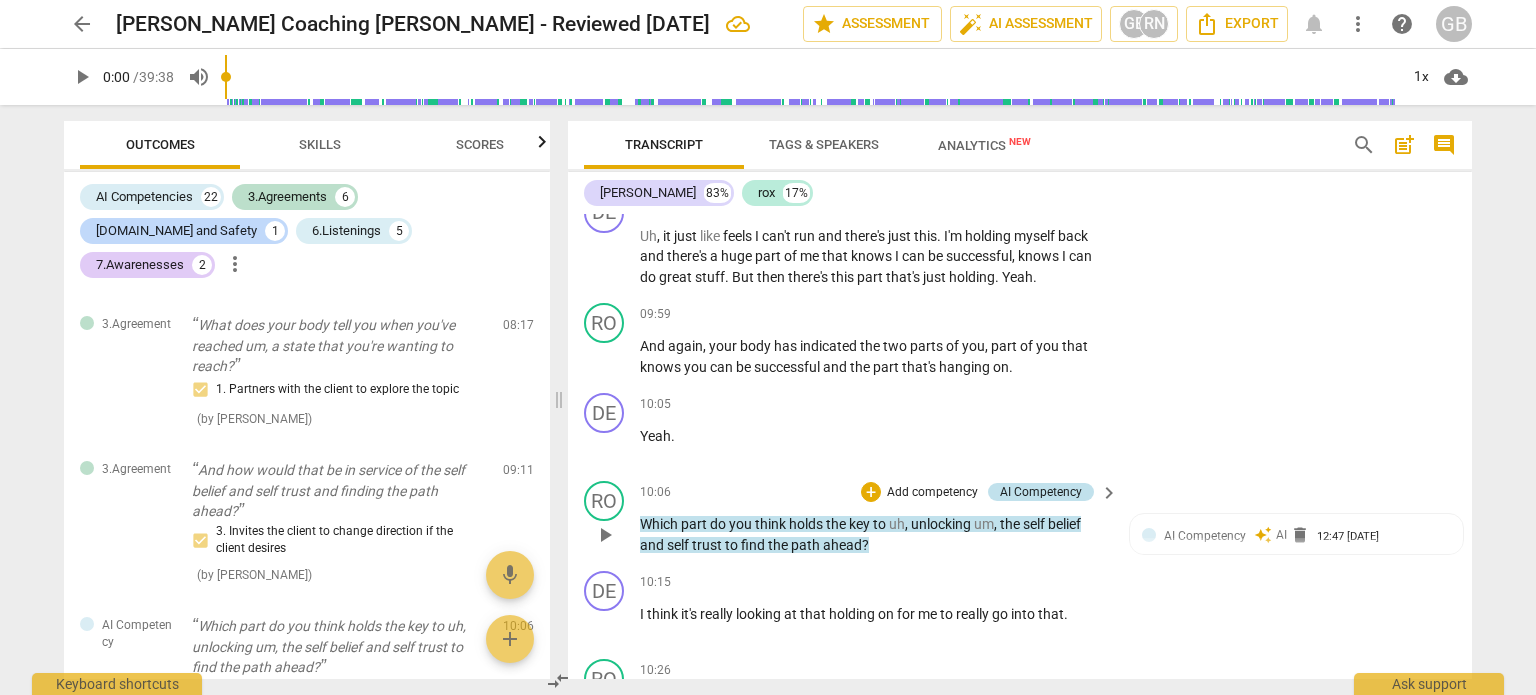 click on "AI Competency" at bounding box center [1041, 492] 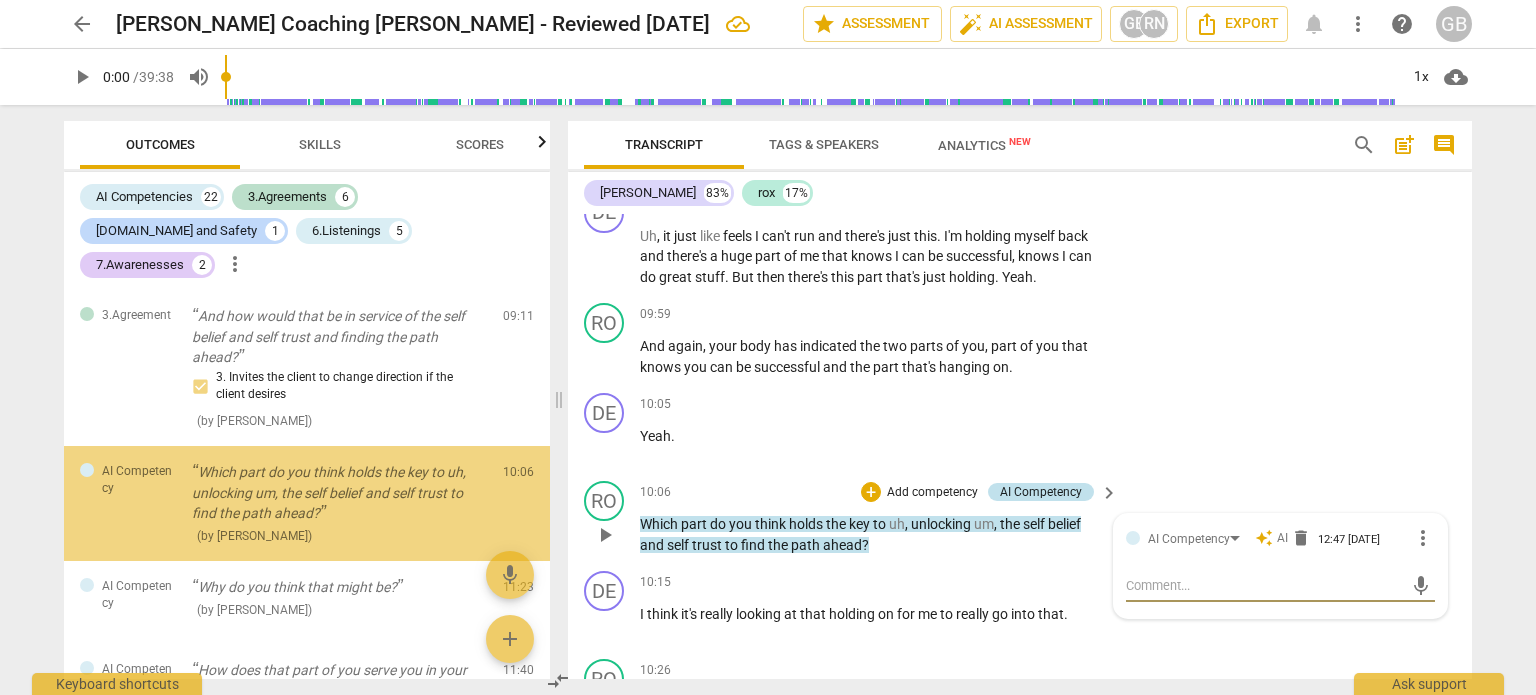 scroll, scrollTop: 2054, scrollLeft: 0, axis: vertical 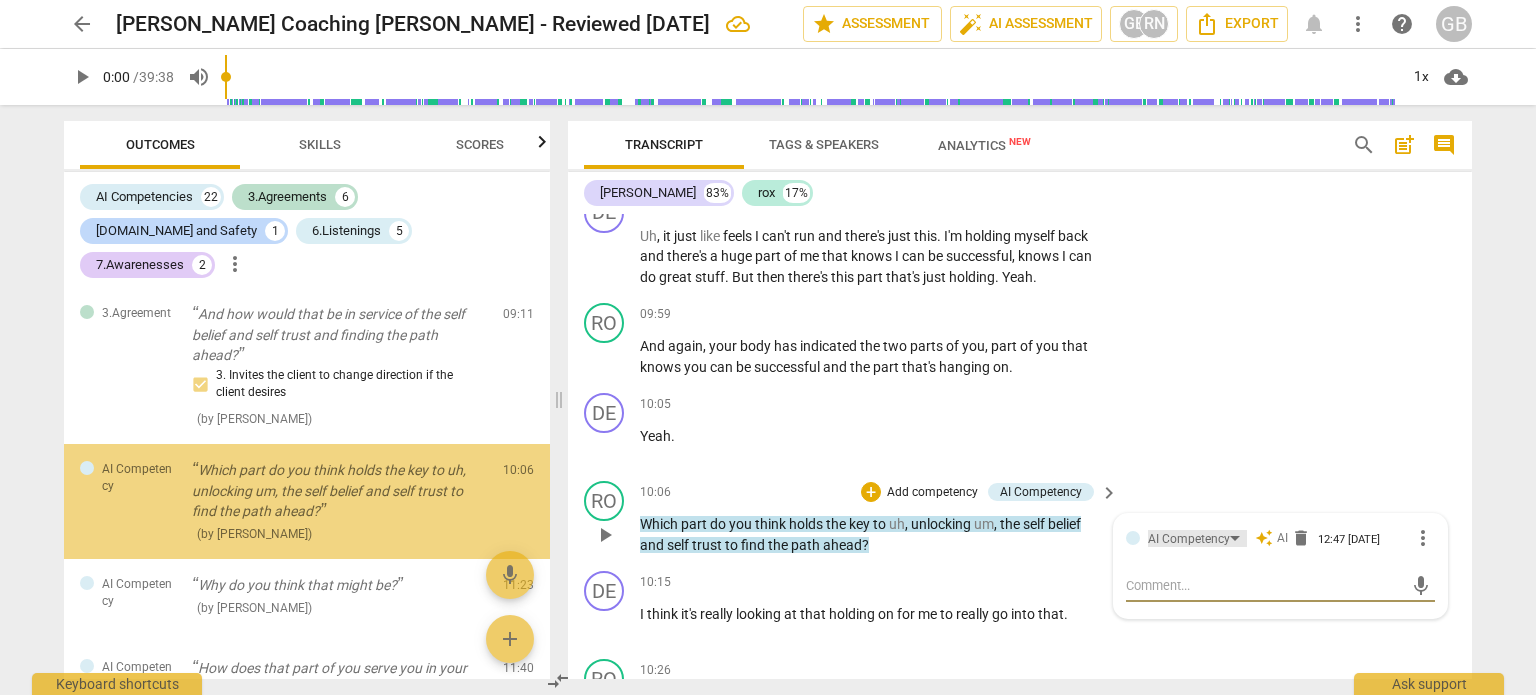 click on "AI Competency" at bounding box center (1189, 539) 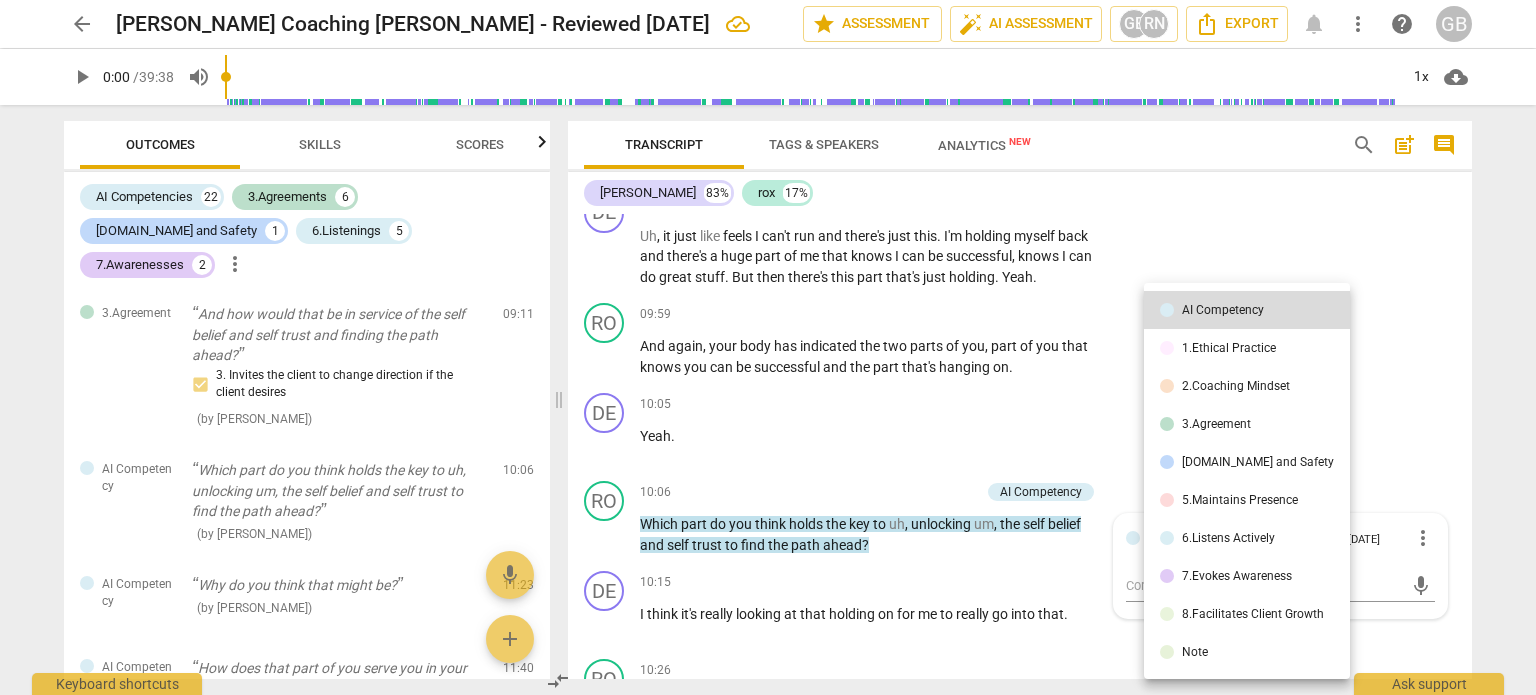 click on "3.Agreement" at bounding box center [1216, 424] 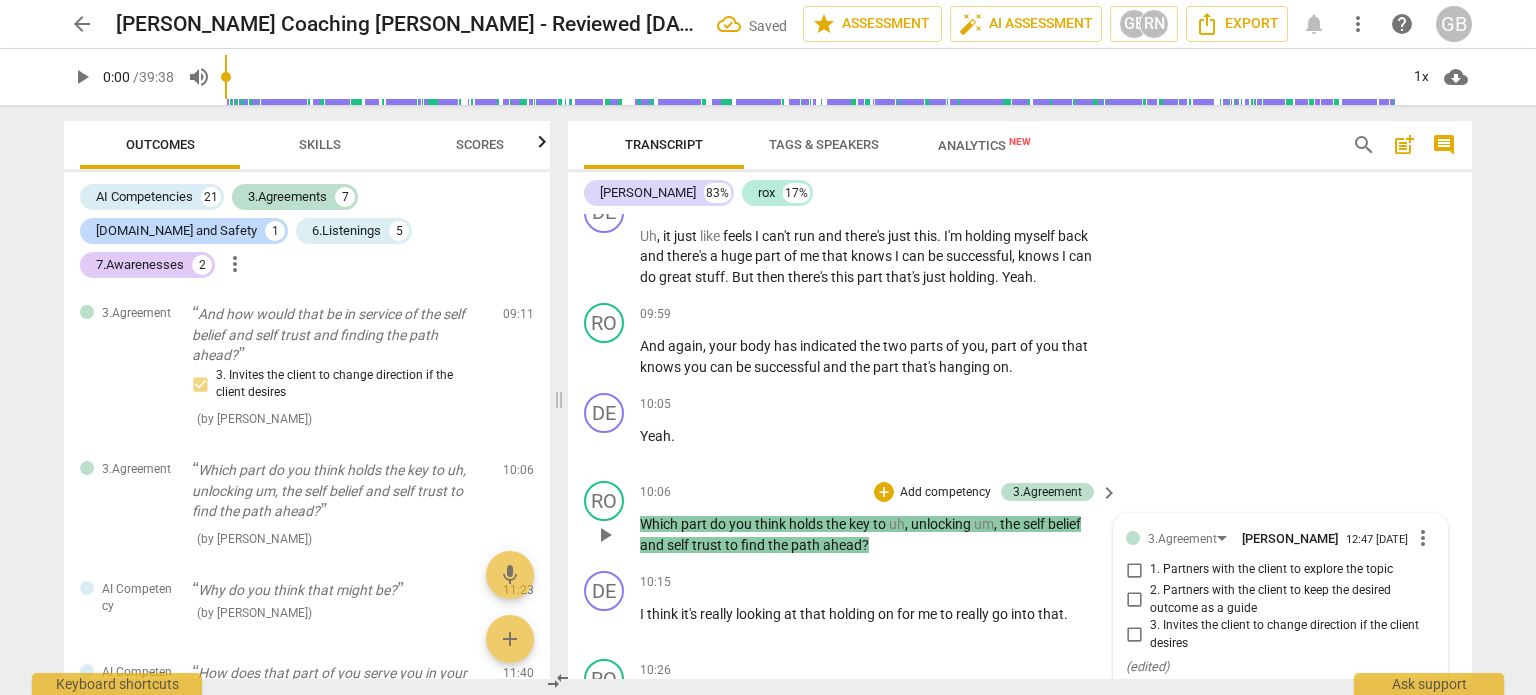click on "1. Partners with the client to explore the topic" at bounding box center [1271, 570] 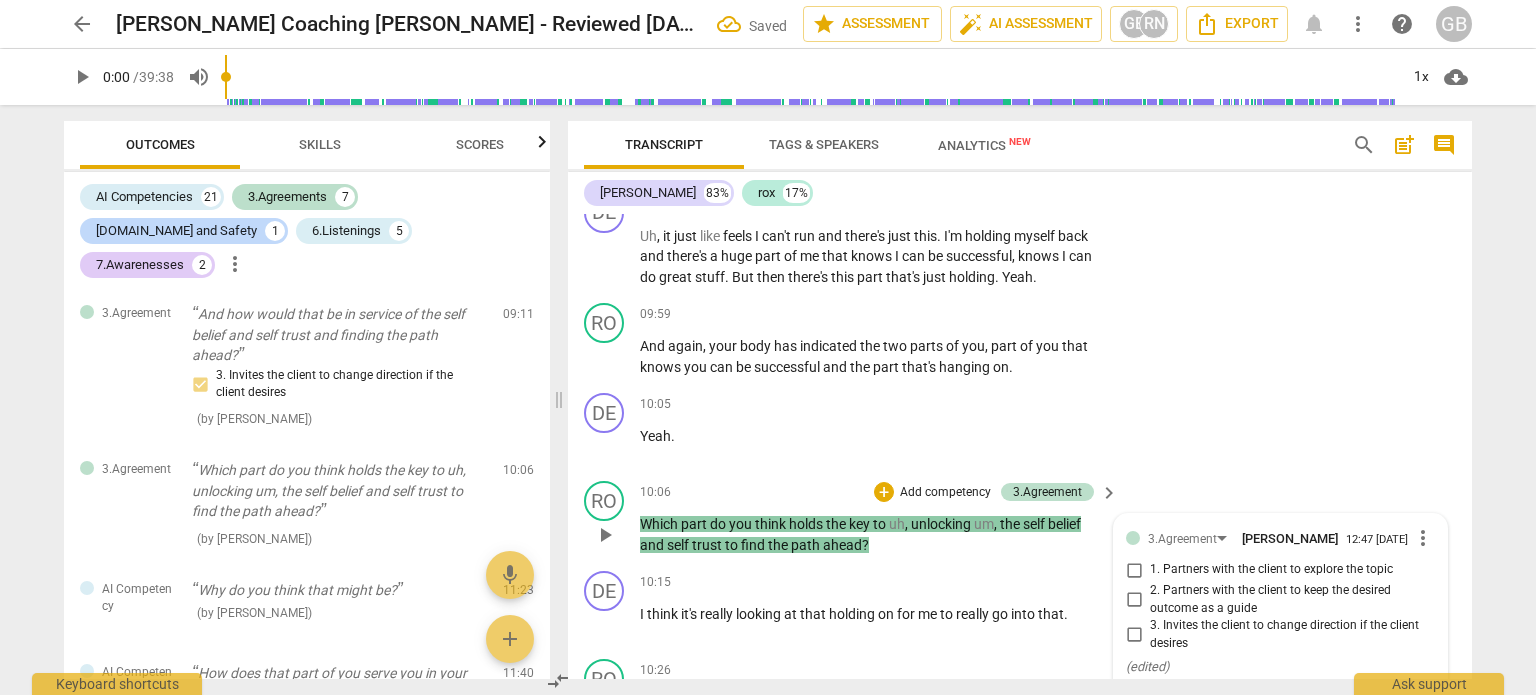 click on "1. Partners with the client to explore the topic" at bounding box center [1134, 570] 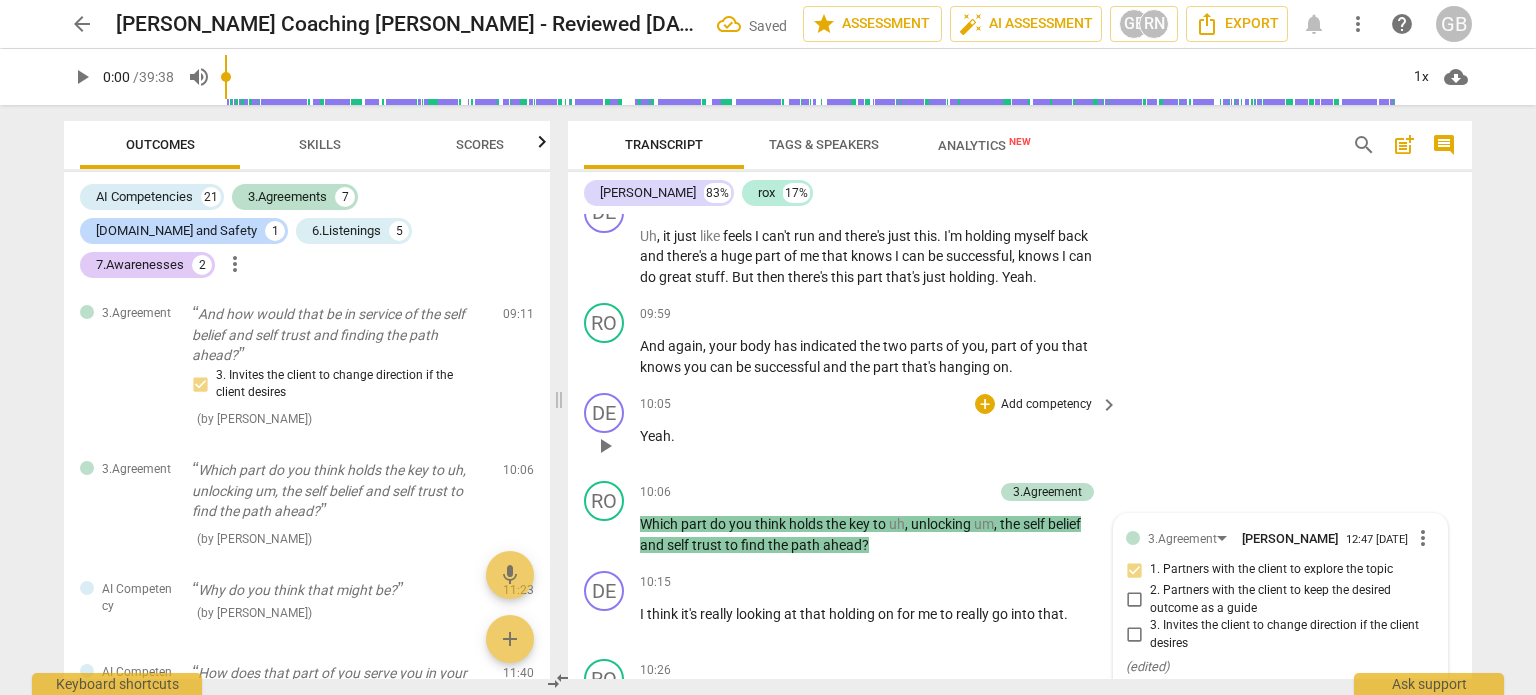 click on "DE play_arrow pause 10:05 + Add competency keyboard_arrow_right Yeah ." at bounding box center (1020, 429) 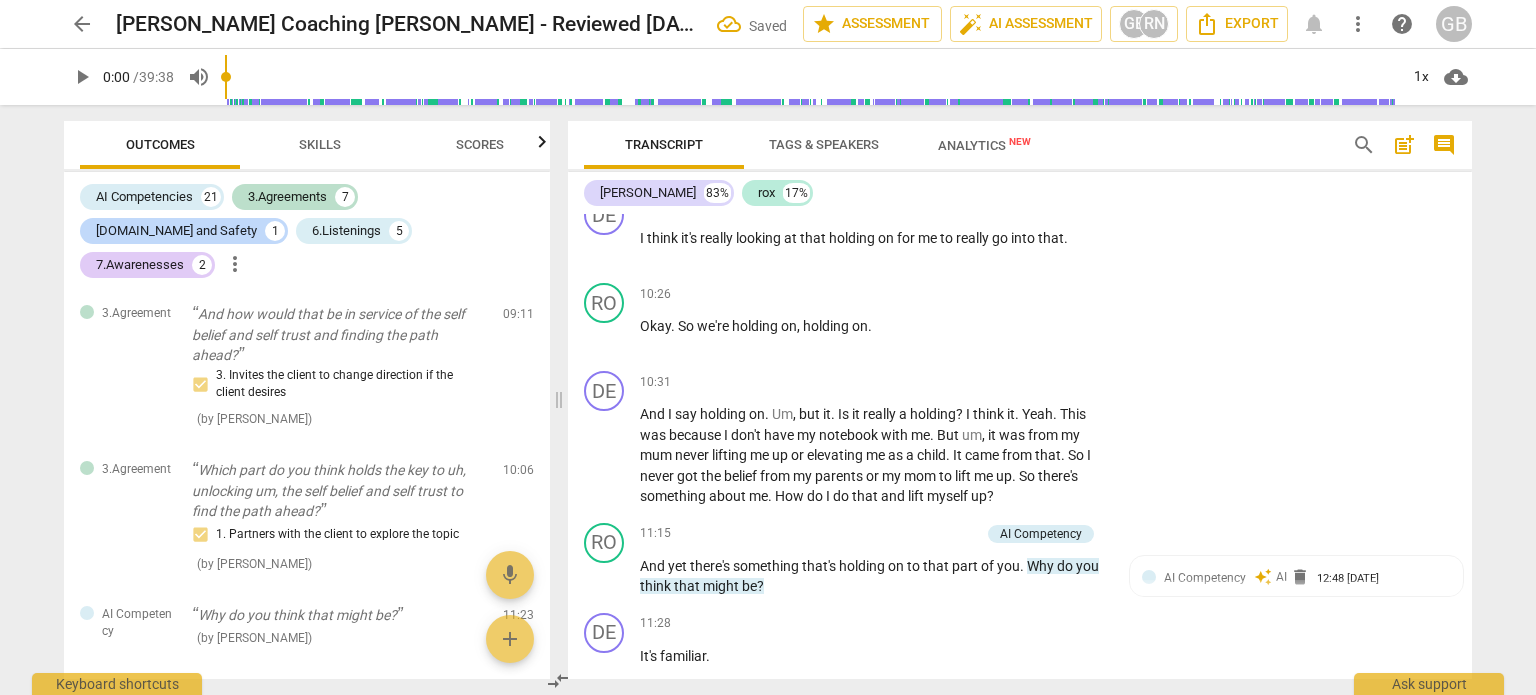 scroll, scrollTop: 4500, scrollLeft: 0, axis: vertical 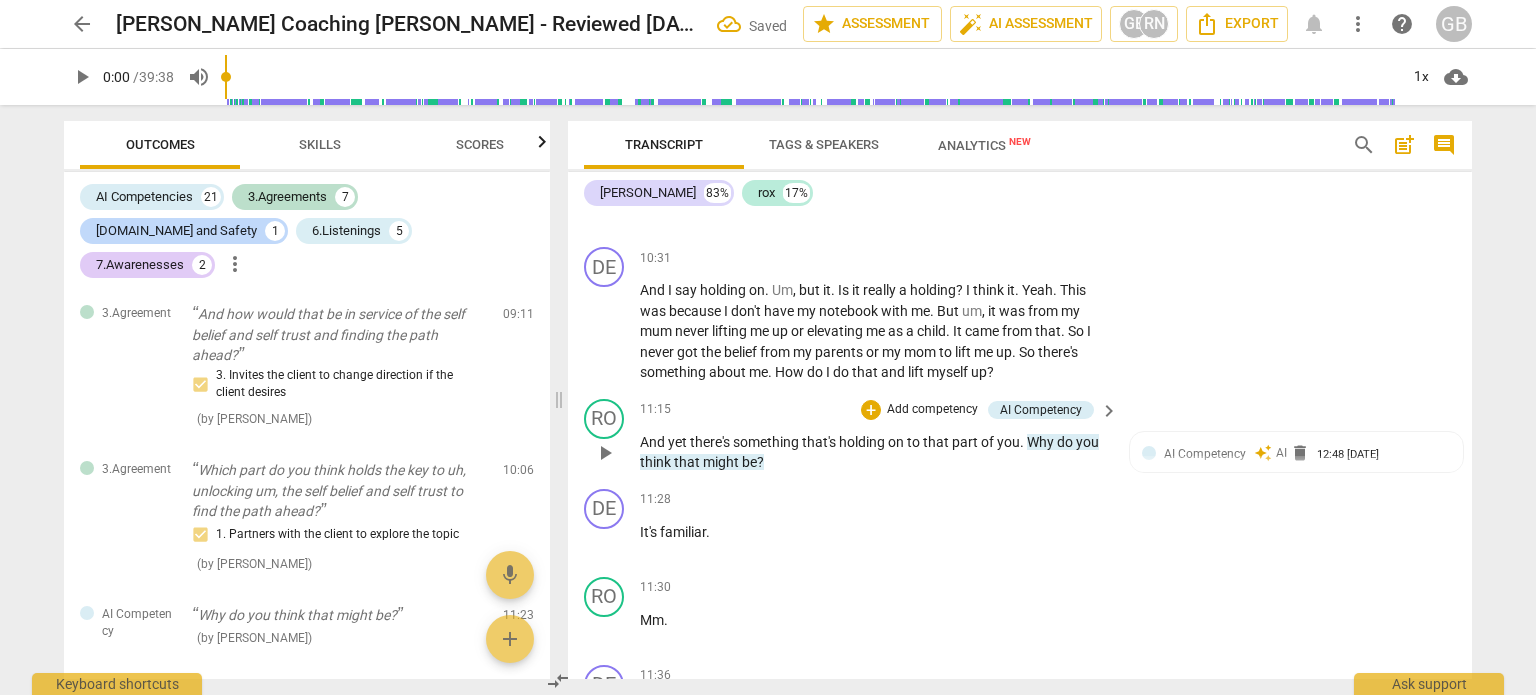 click on "RO play_arrow pause 11:15 + Add competency AI Competency keyboard_arrow_right And   yet   there's   something   that's   holding   on   to   that   part   of   you .   Why   do   you   think   that   might   be ? AI Competency auto_awesome AI delete 12:48 07-20-2025" at bounding box center [1020, 436] 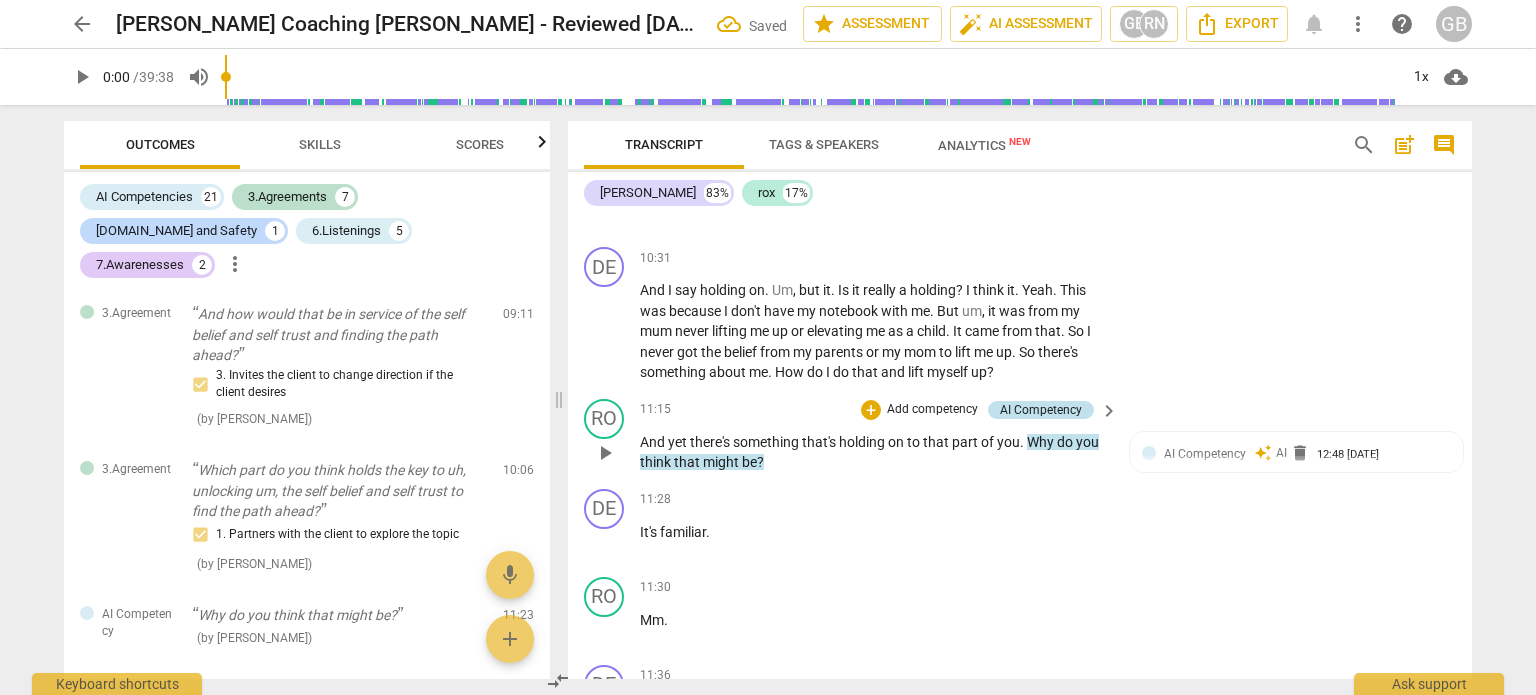 click on "AI Competency" at bounding box center [1041, 410] 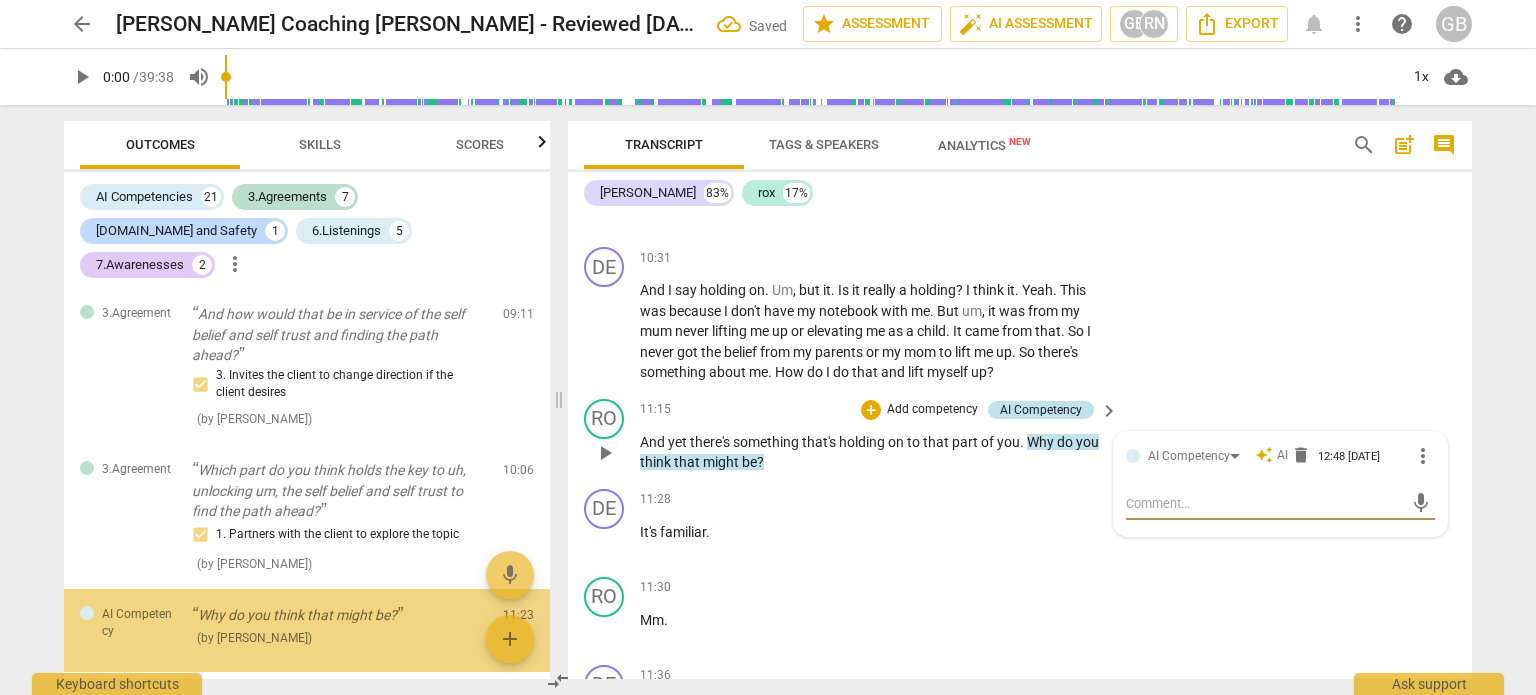 scroll, scrollTop: 2183, scrollLeft: 0, axis: vertical 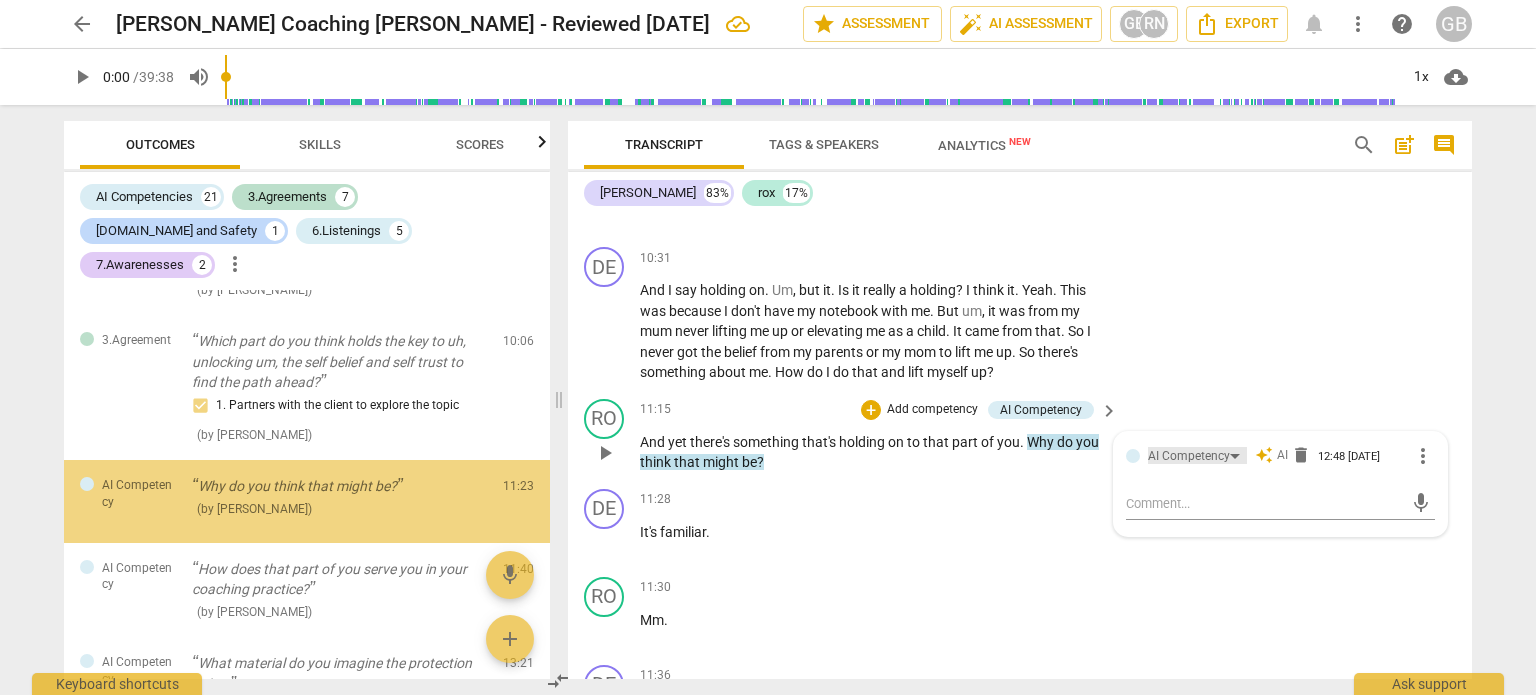click on "AI Competency" at bounding box center (1189, 456) 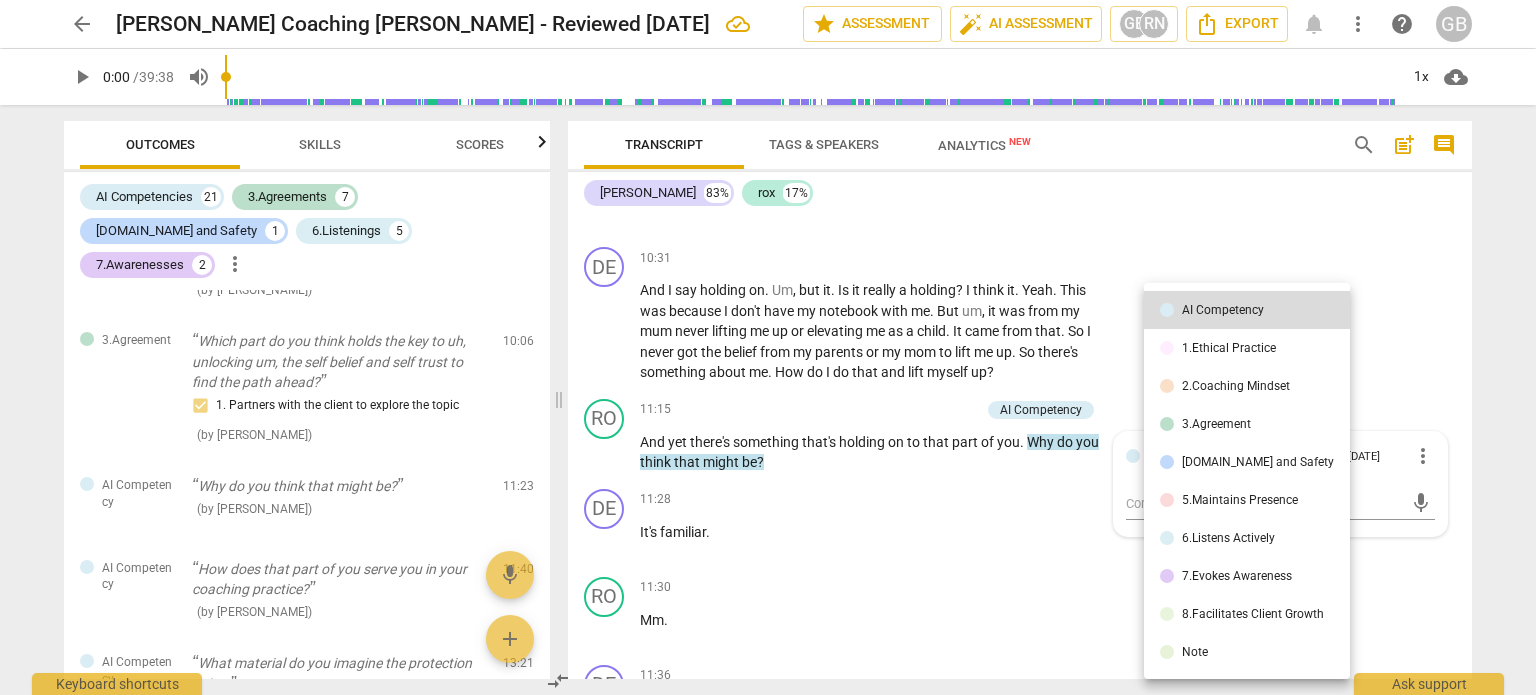 click on "Note" at bounding box center [1195, 652] 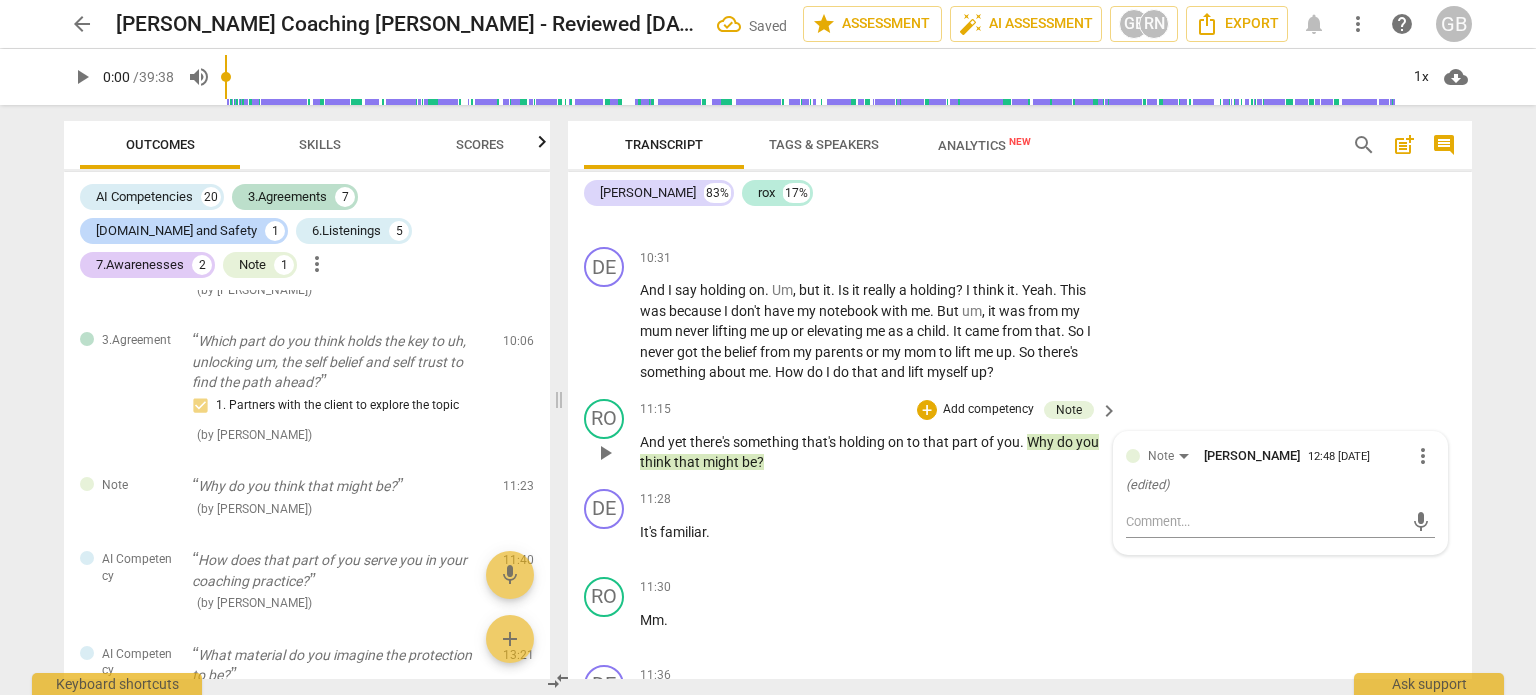 click on "more_vert" at bounding box center [1423, 456] 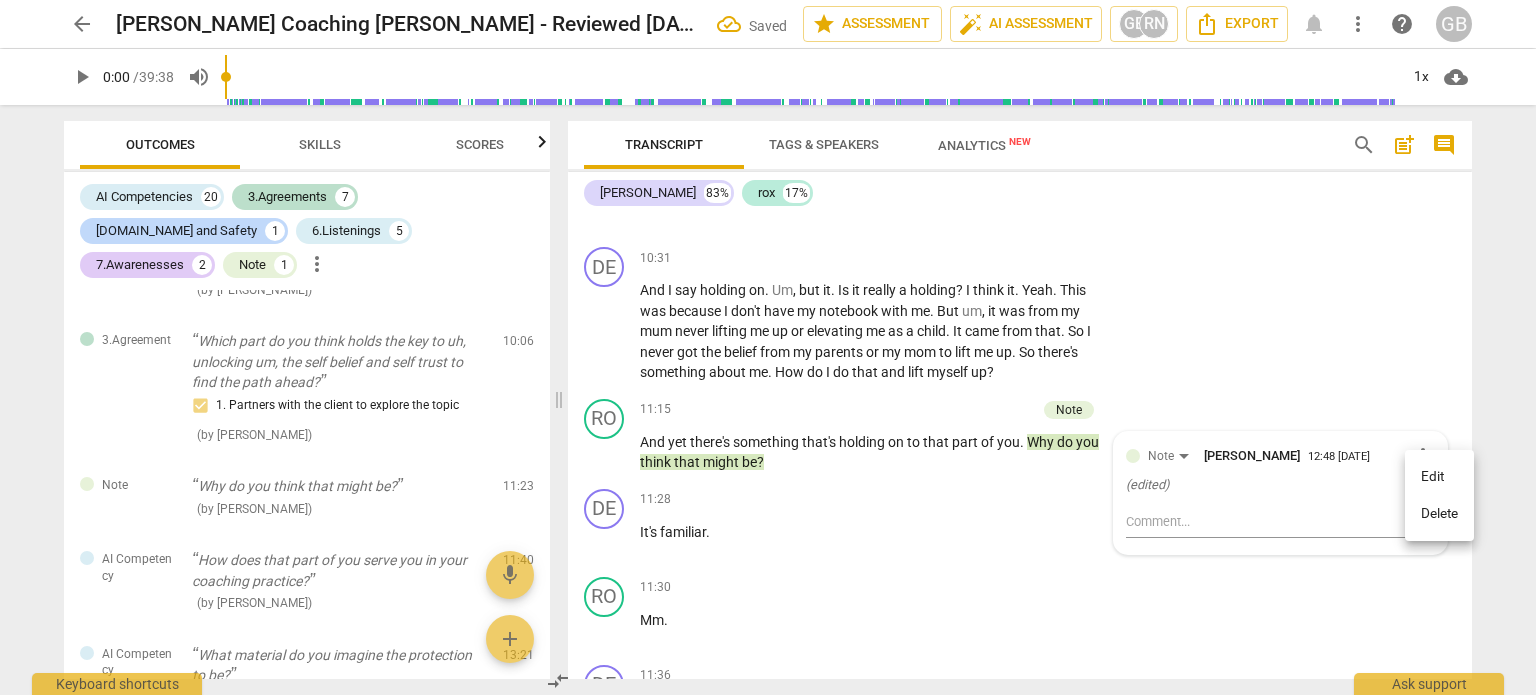 click on "Delete" at bounding box center [1439, 514] 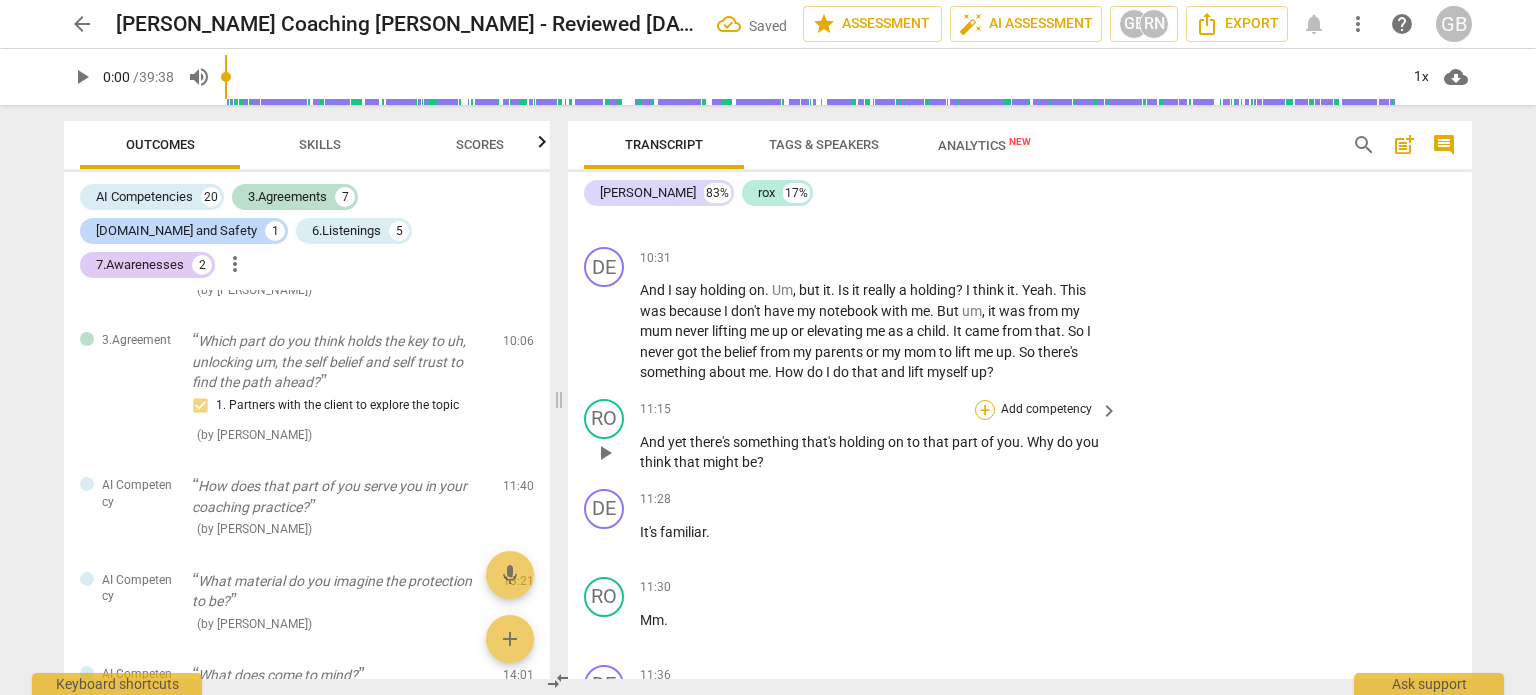 click on "+" at bounding box center [985, 410] 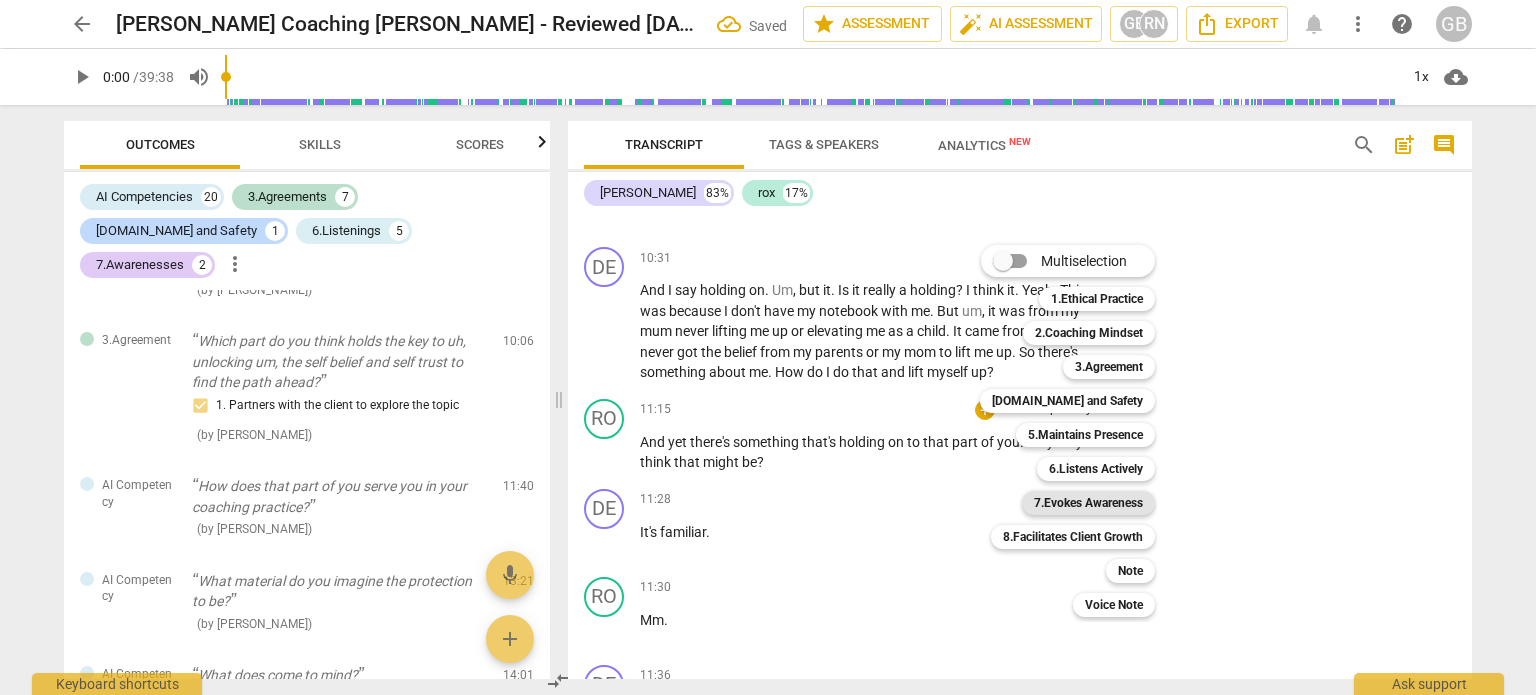 click on "7.Evokes Awareness" at bounding box center [1088, 503] 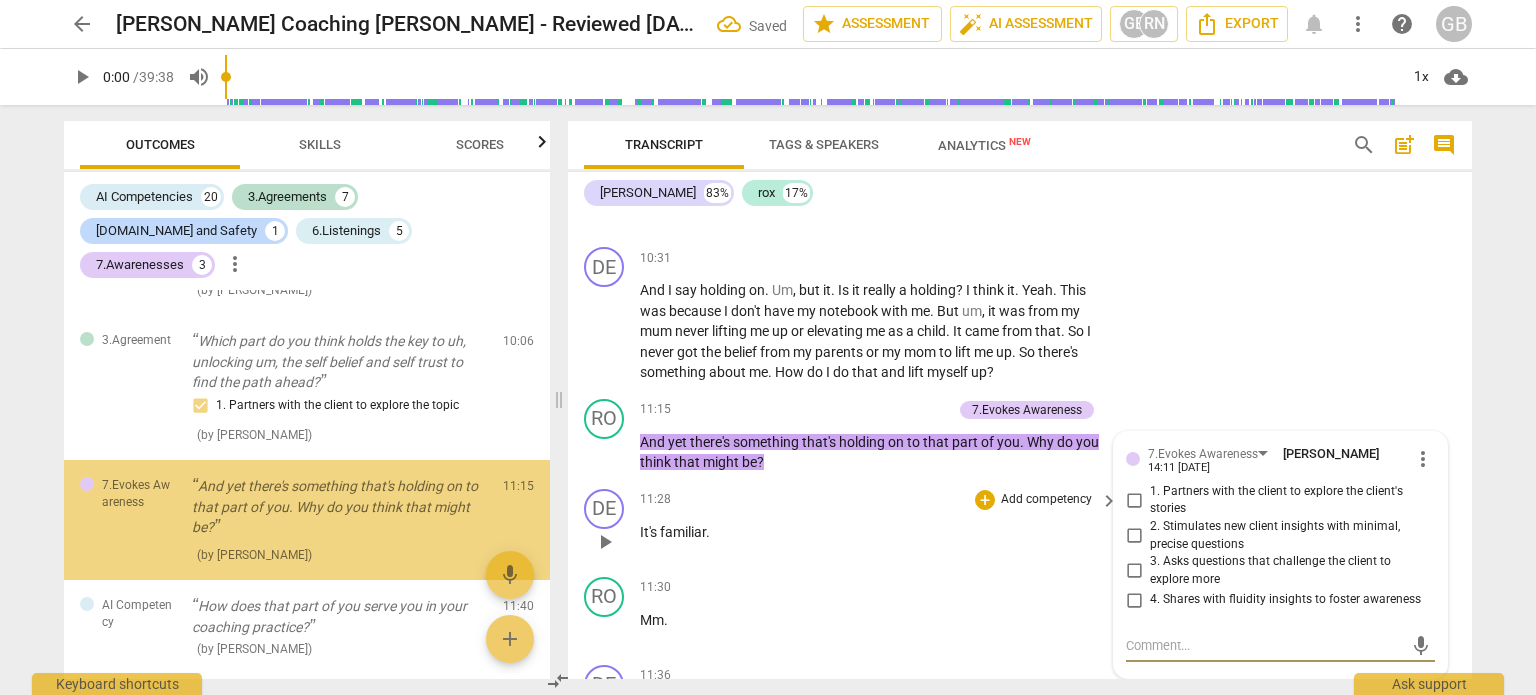scroll, scrollTop: 2201, scrollLeft: 0, axis: vertical 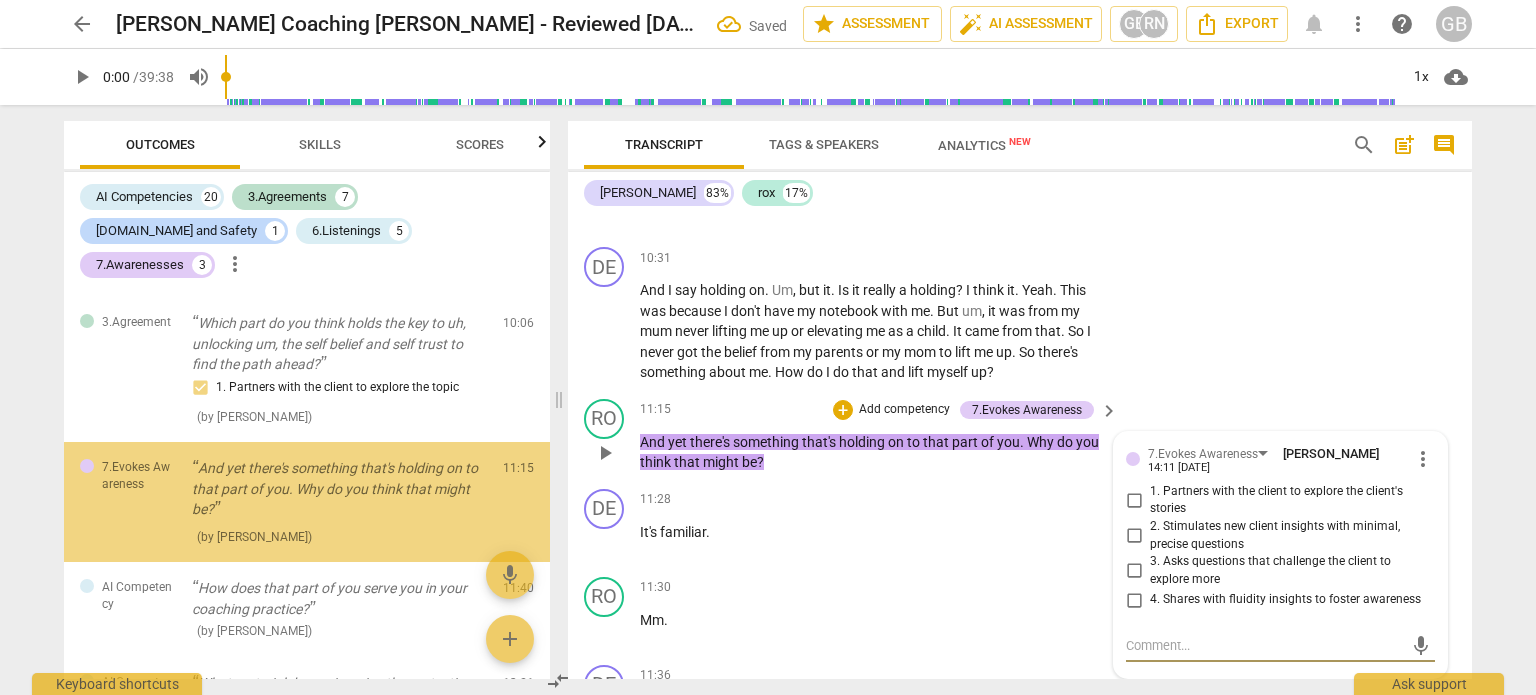 click on "4. Shares with fluidity insights to foster awareness" at bounding box center (1134, 600) 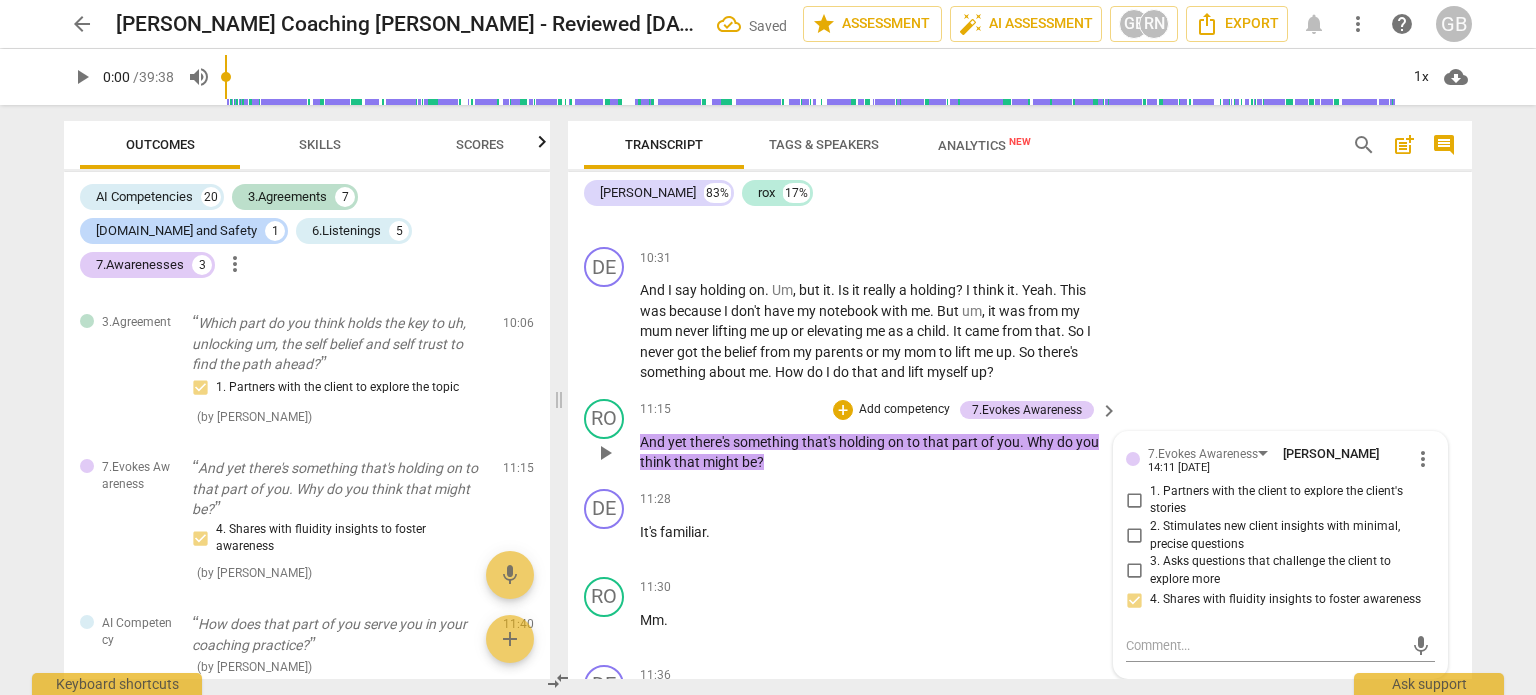 click on "3. Asks questions that challenge the client to explore more" at bounding box center (1134, 571) 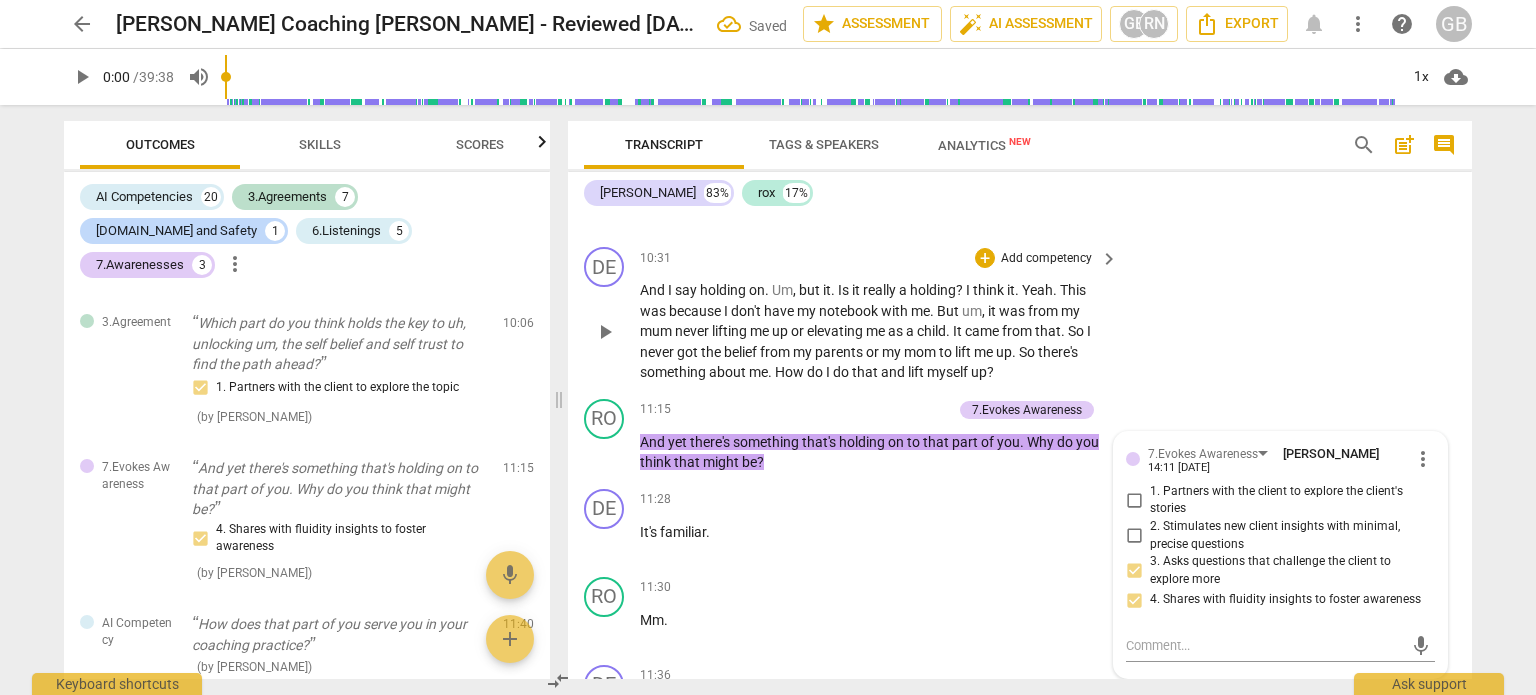 click on "DE play_arrow pause 10:31 + Add competency keyboard_arrow_right And   I   say   holding   on .   Um ,   but   it .   Is   it   really   a   holding ?   I   think   it .   Yeah .   This   was   because   I   don't   have   my   notebook   with   me .   But   um ,   it   was   from   my   mum   never   lifting   me   up   or   elevating   me   as   a   child .   It   came   from   that .   So   I   never   got   the   belief   from   my   parents   or   my   mom   to   lift   me   up .   So   there's   something   about   me .   How   do   I   do   that   and   lift   myself   up ?" at bounding box center [1020, 315] 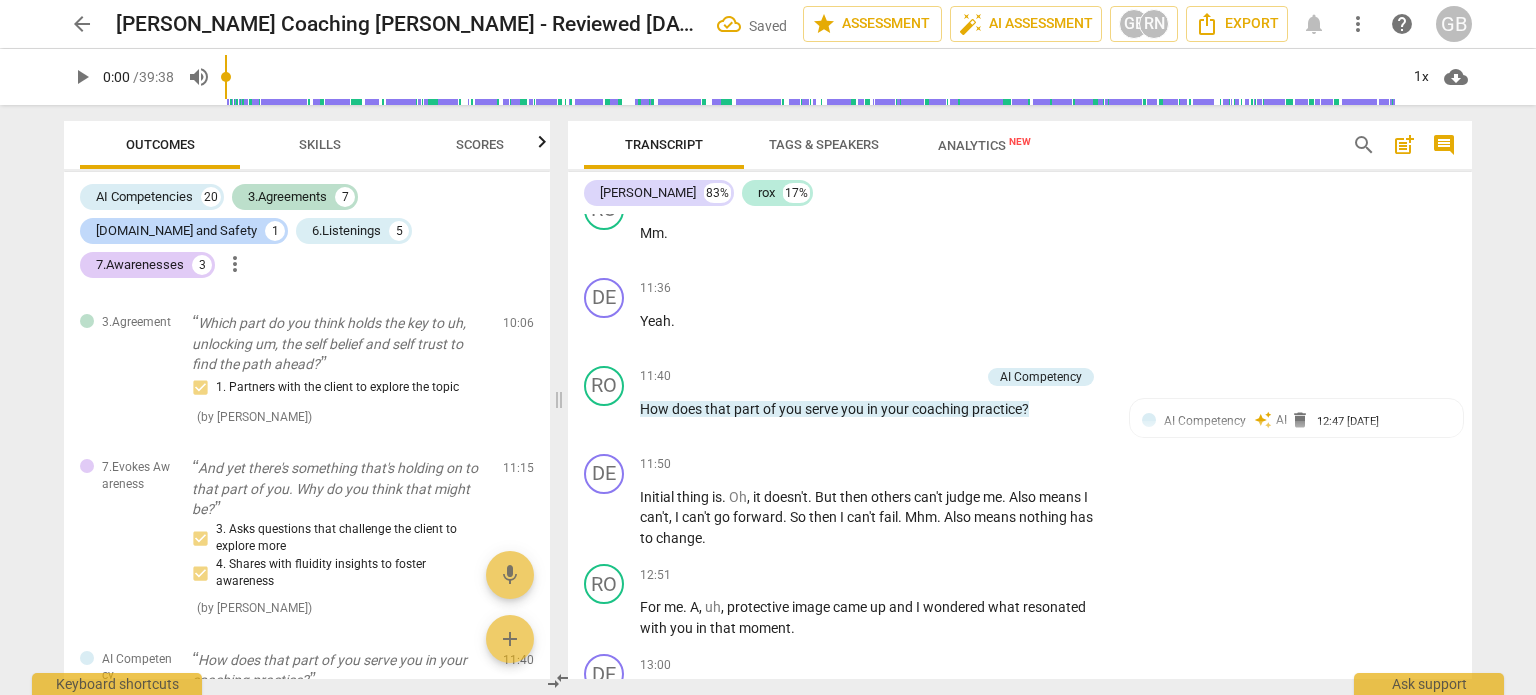 scroll, scrollTop: 4900, scrollLeft: 0, axis: vertical 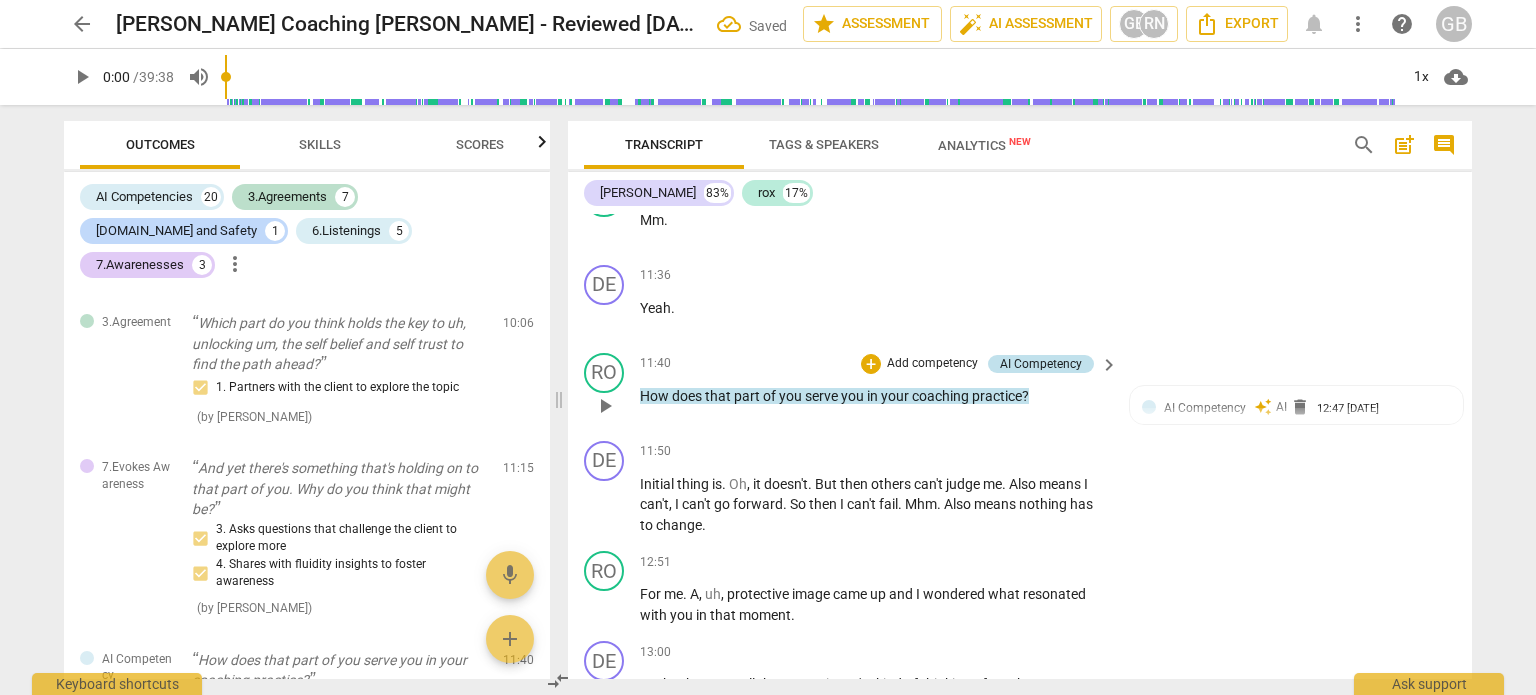 click on "AI Competency" at bounding box center [1041, 364] 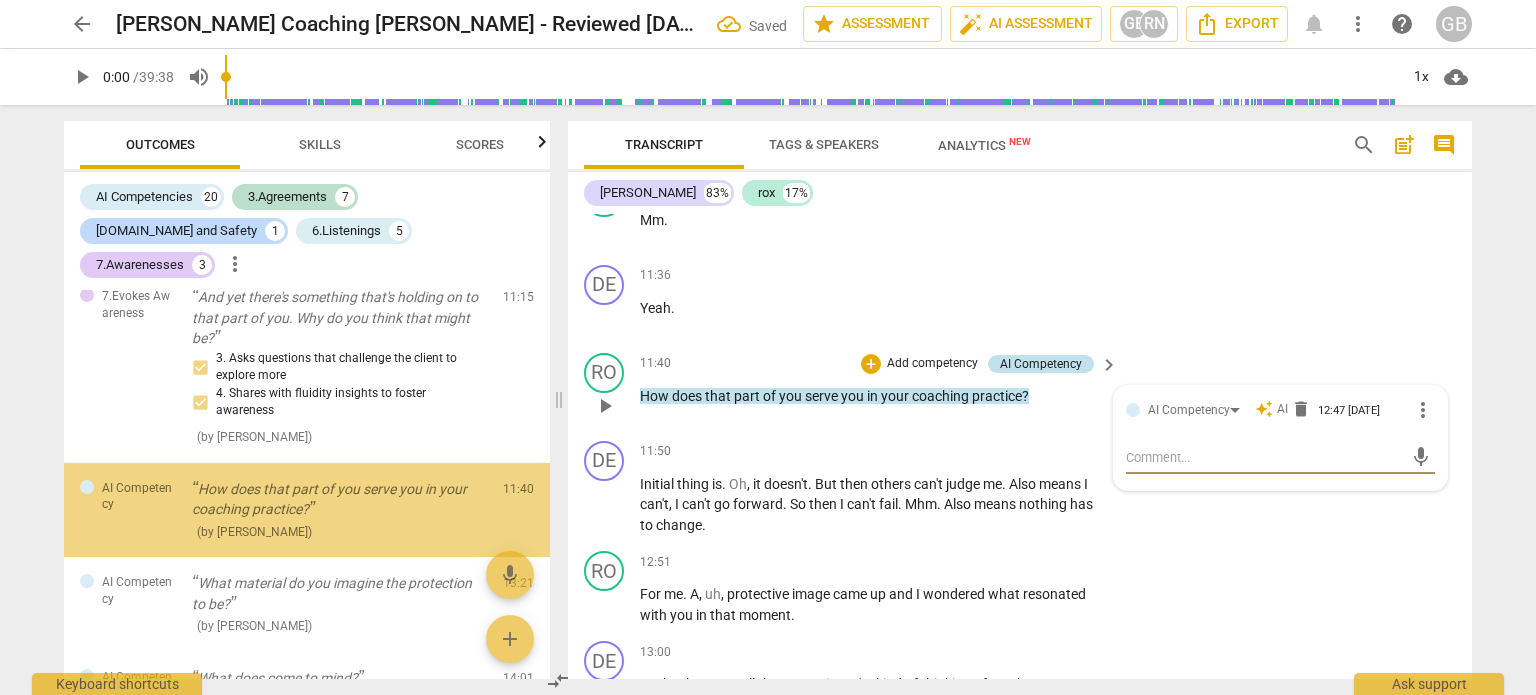 scroll, scrollTop: 2380, scrollLeft: 0, axis: vertical 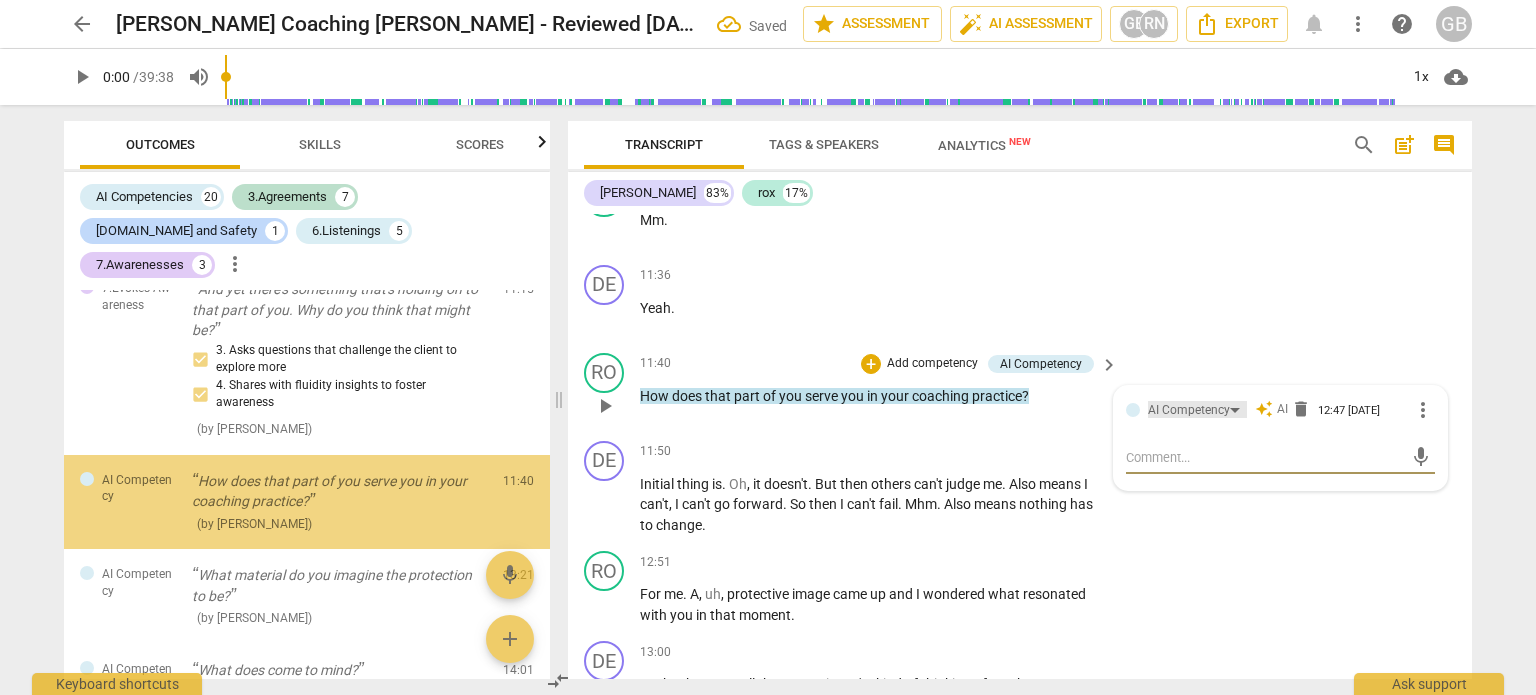 click on "AI Competency" at bounding box center (1189, 410) 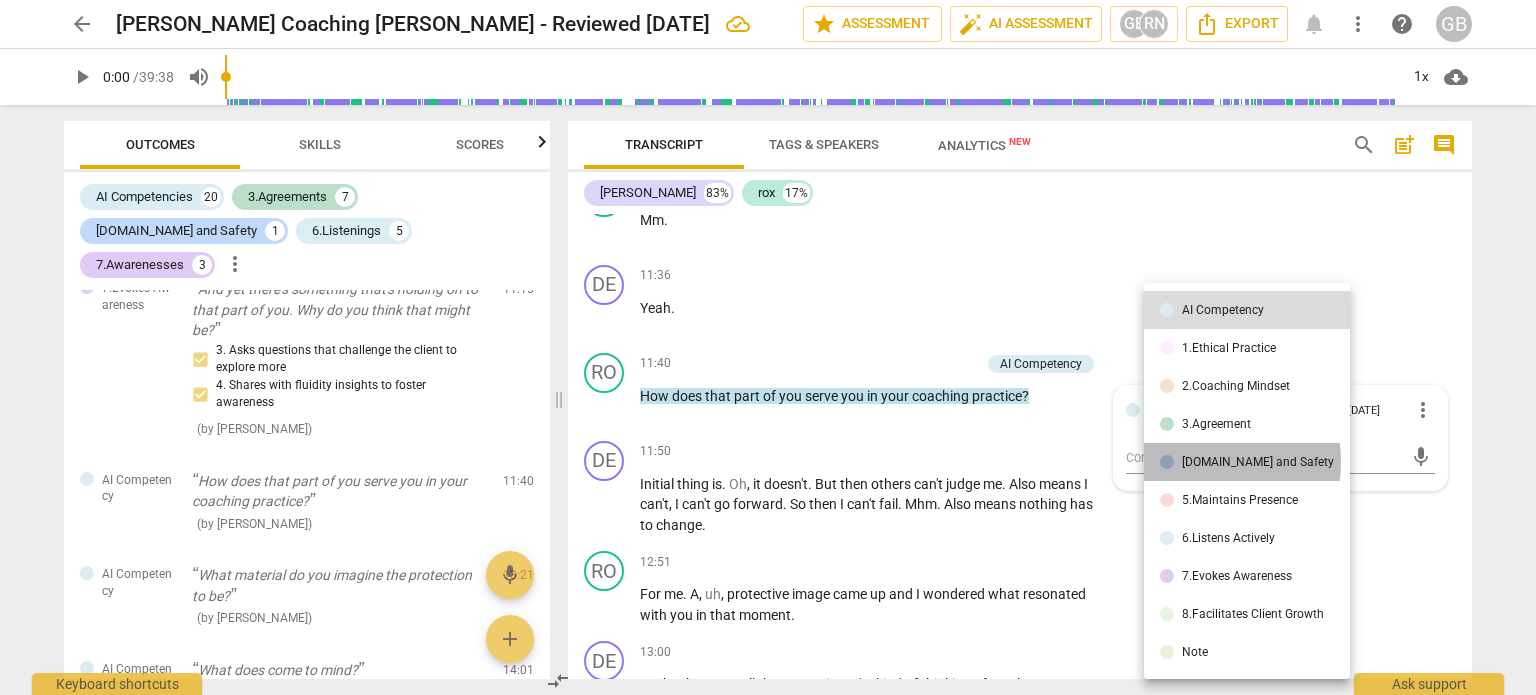 click on "[DOMAIN_NAME] and Safety" at bounding box center (1258, 462) 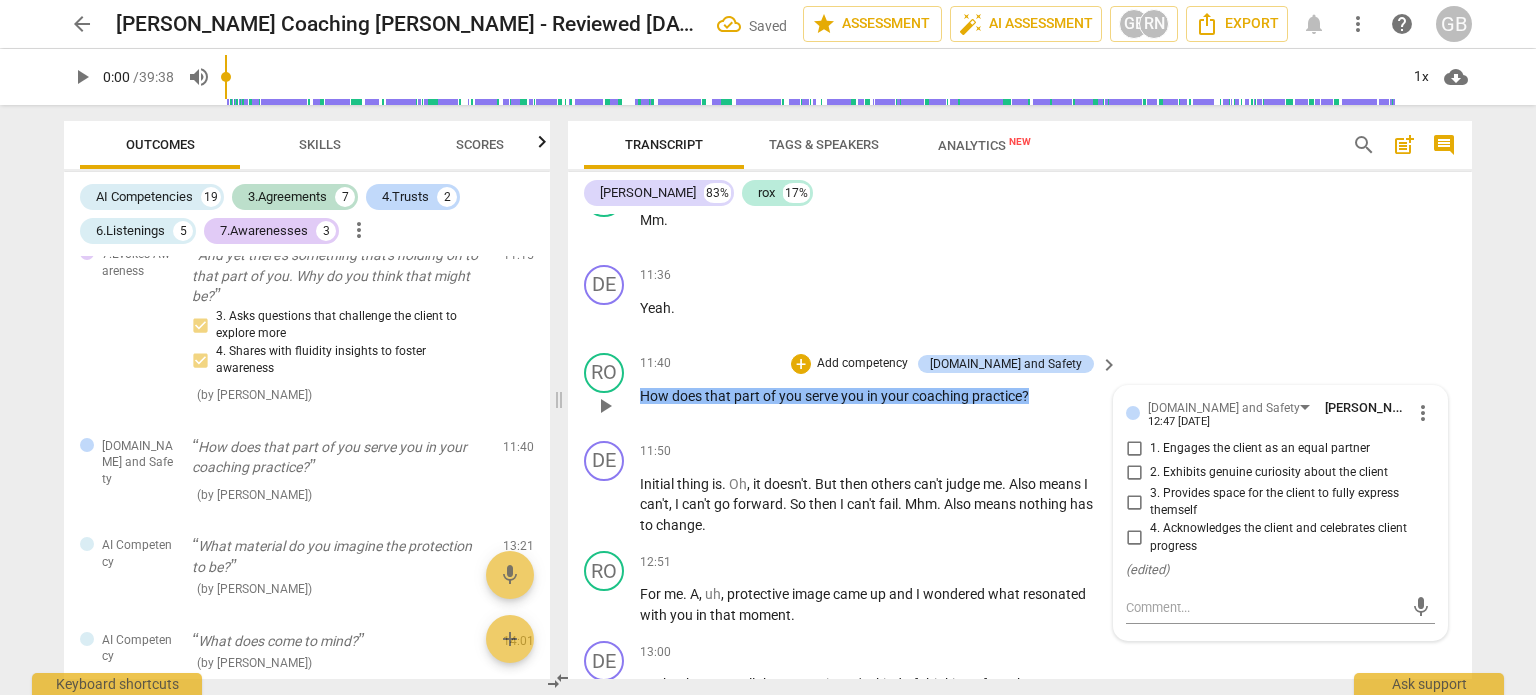 click on "2. Exhibits genuine curiosity about the client" at bounding box center (1134, 473) 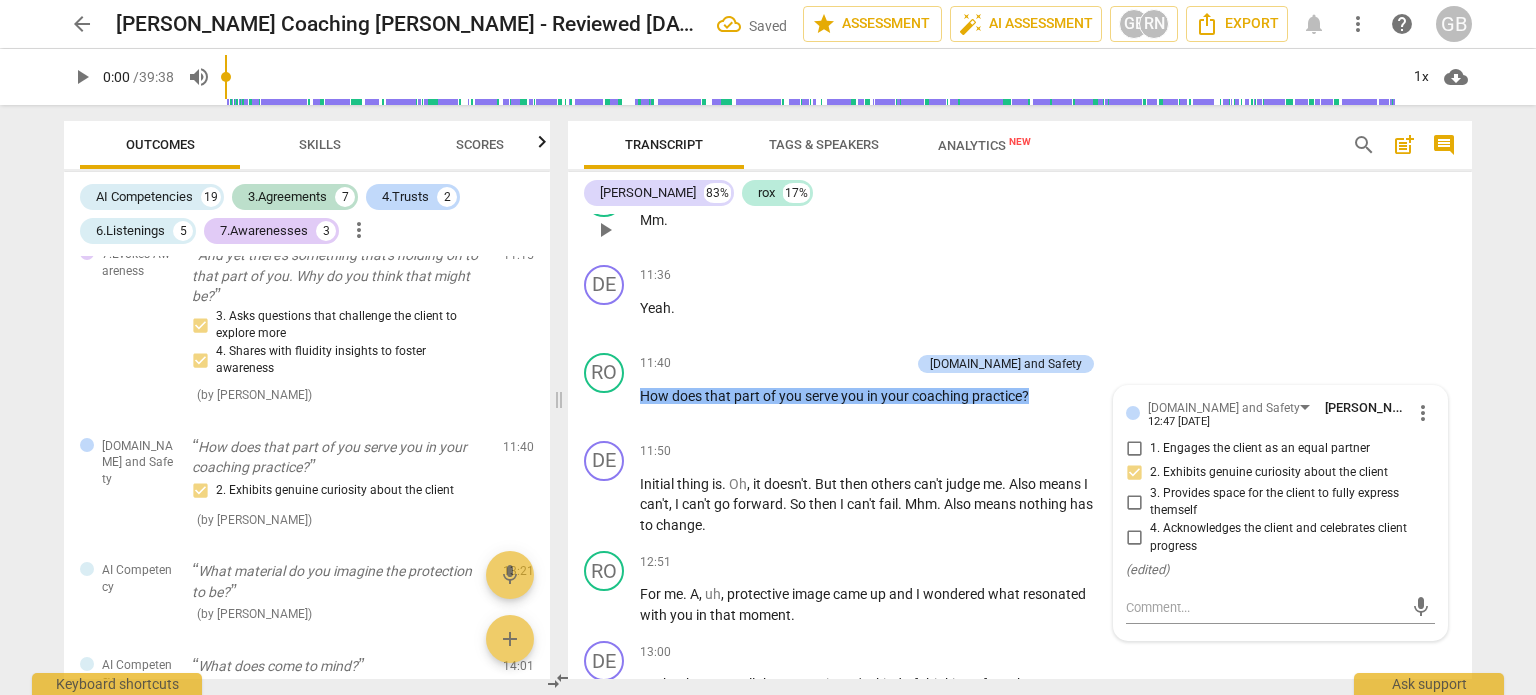 click on "RO play_arrow pause 11:30 + Add competency keyboard_arrow_right Mm ." at bounding box center (1020, 213) 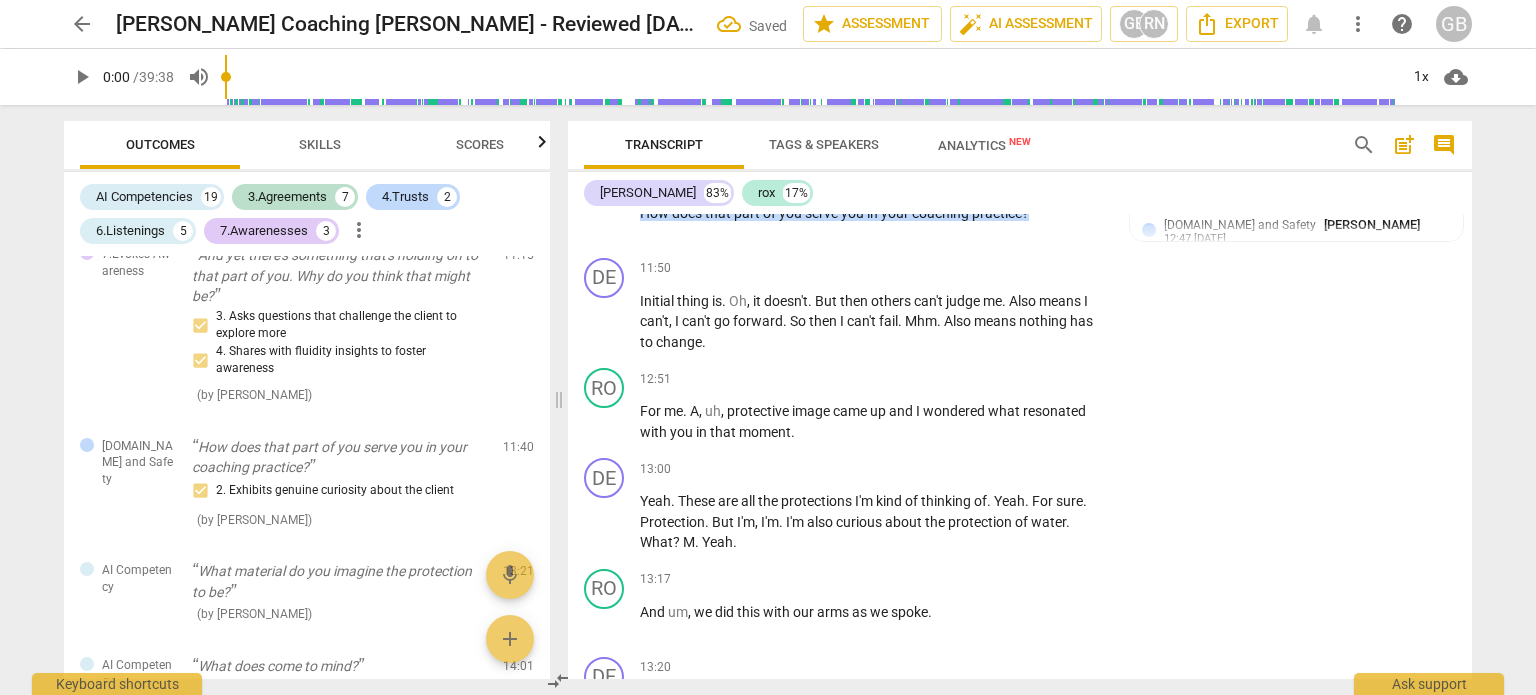 scroll, scrollTop: 5100, scrollLeft: 0, axis: vertical 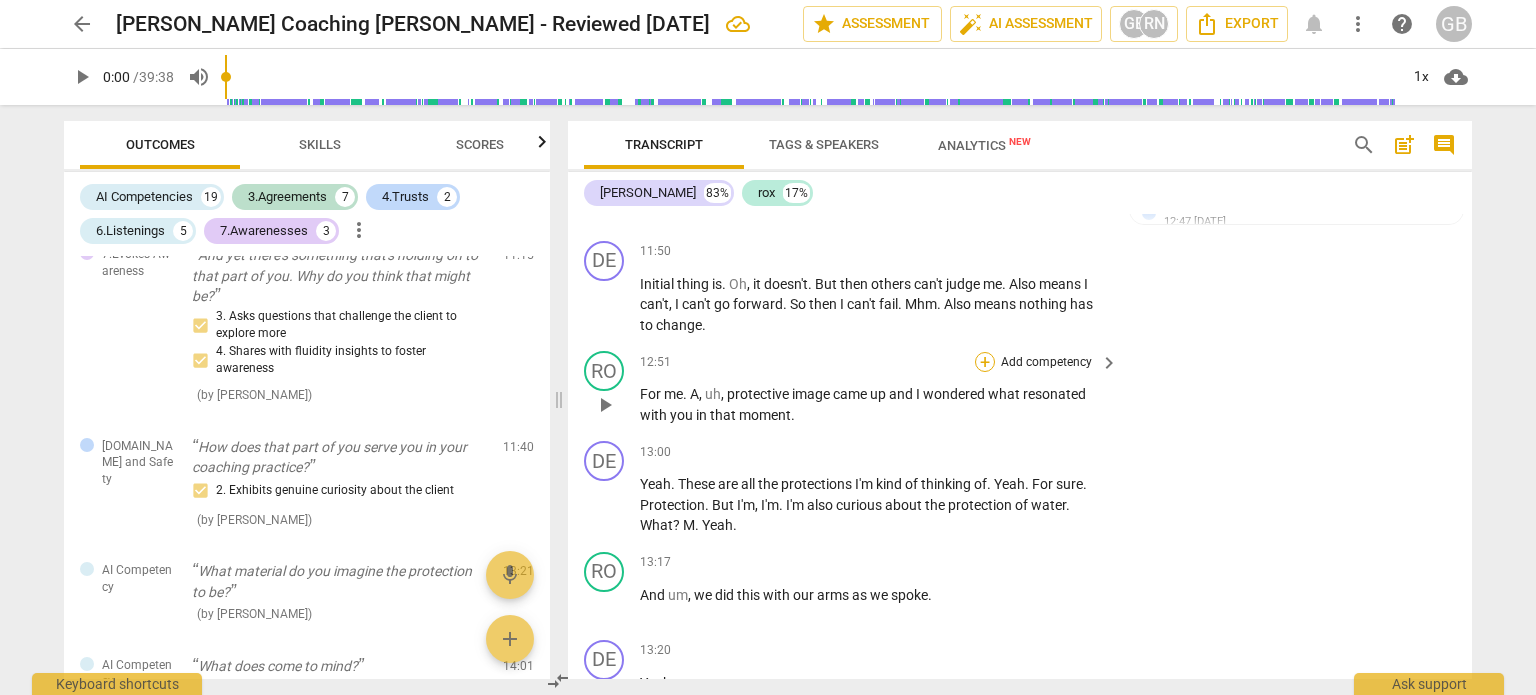 click on "+" at bounding box center [985, 362] 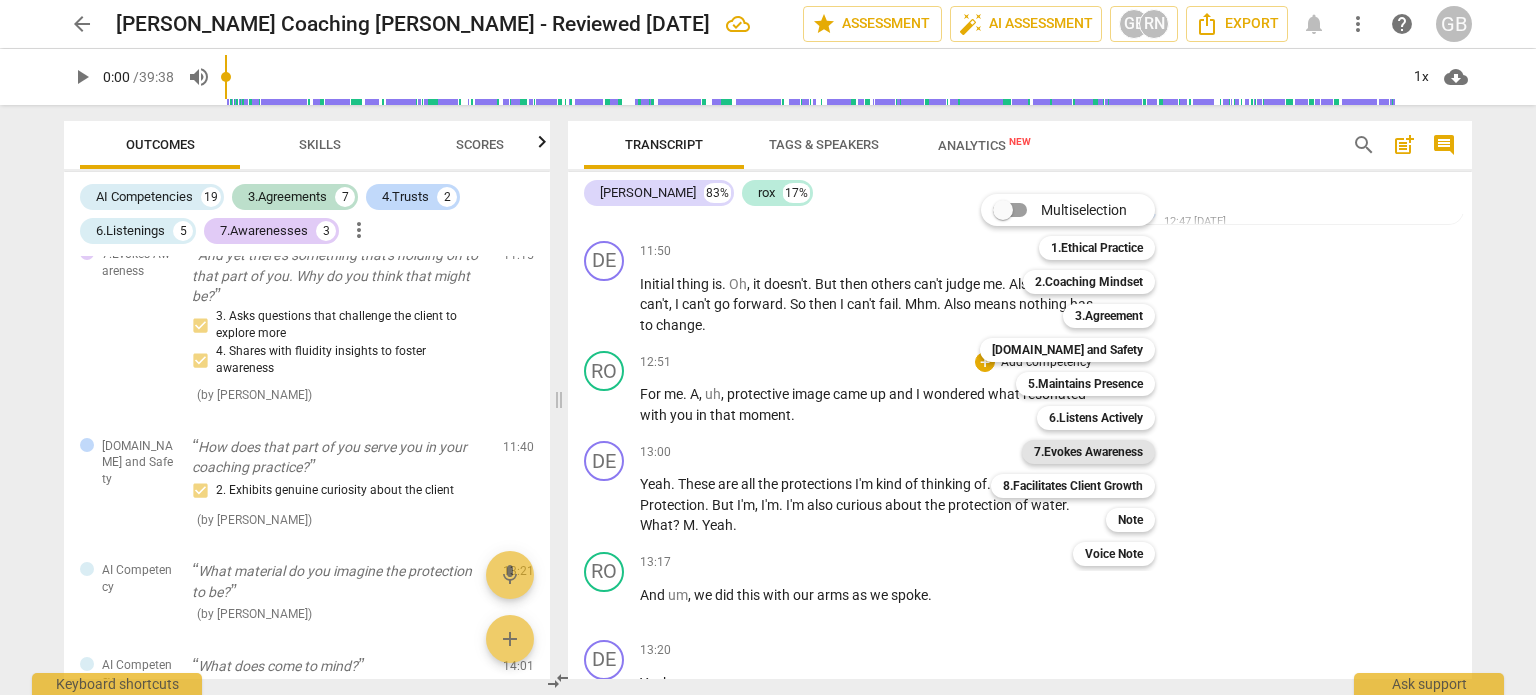 click on "7.Evokes Awareness" at bounding box center [1088, 452] 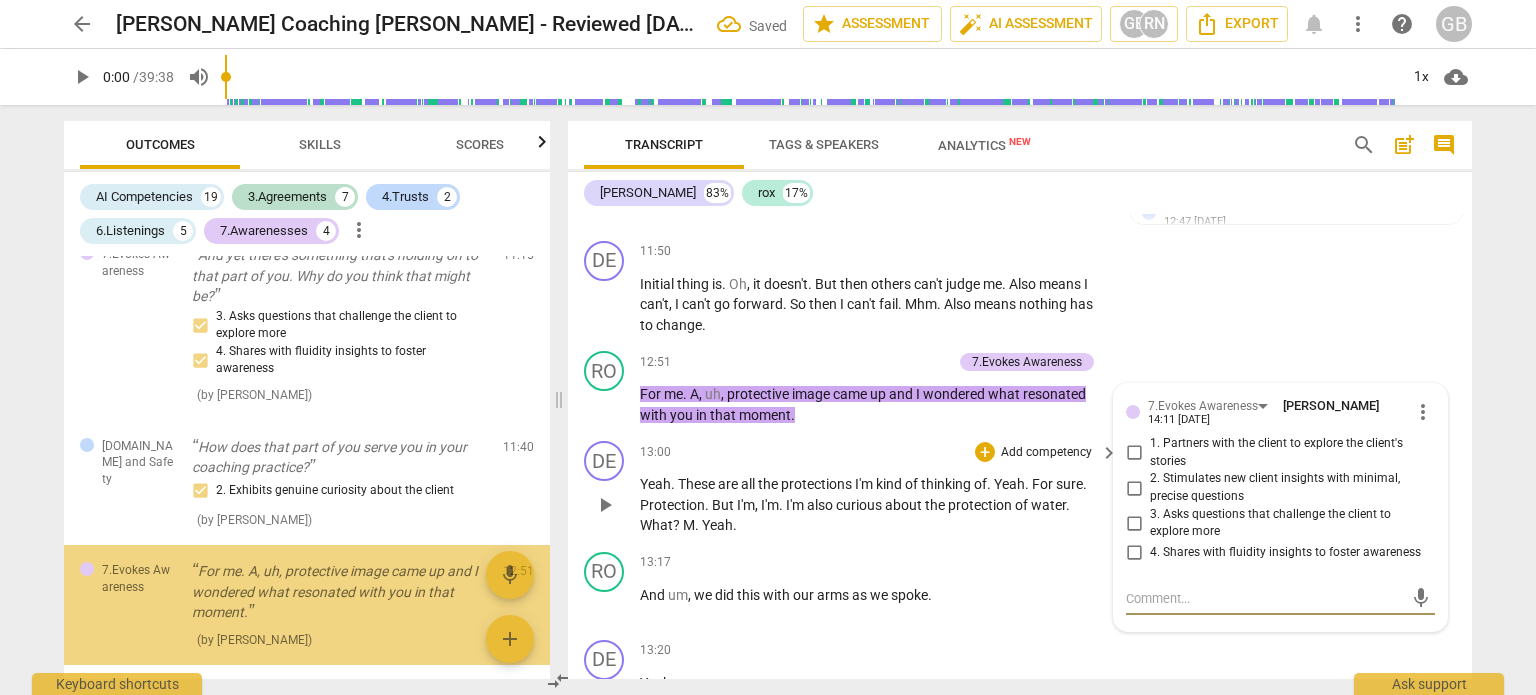 scroll, scrollTop: 2517, scrollLeft: 0, axis: vertical 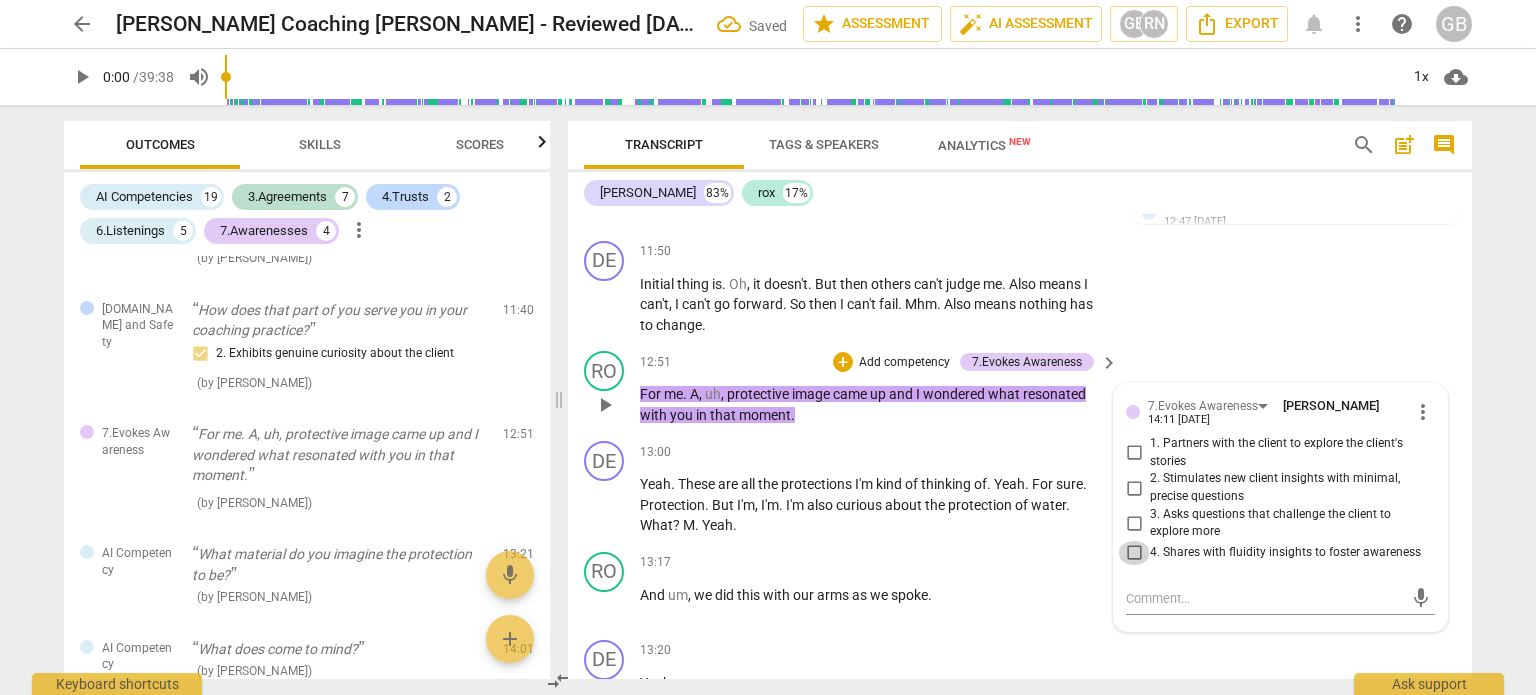 click on "4. Shares with fluidity insights to foster awareness" at bounding box center (1134, 553) 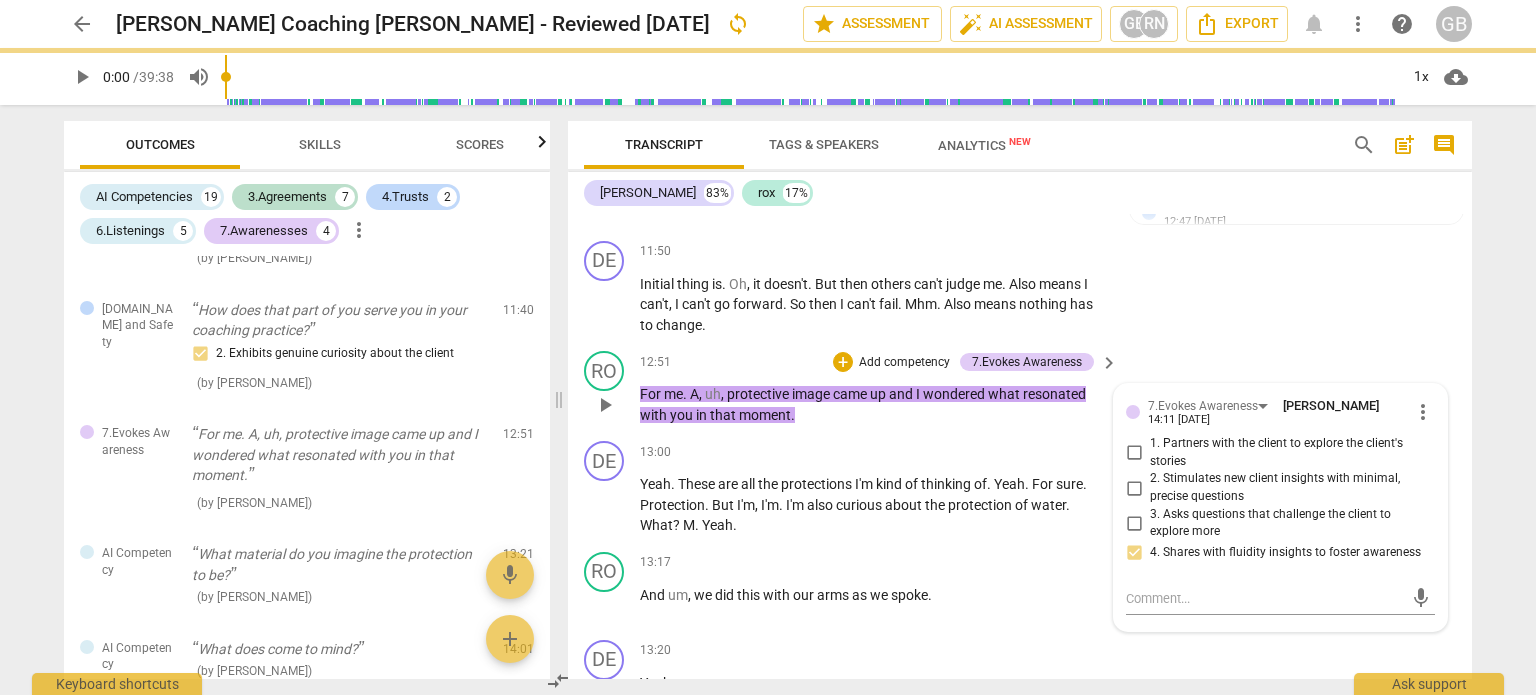 click on "3. Asks questions that challenge the client to explore more" at bounding box center [1134, 523] 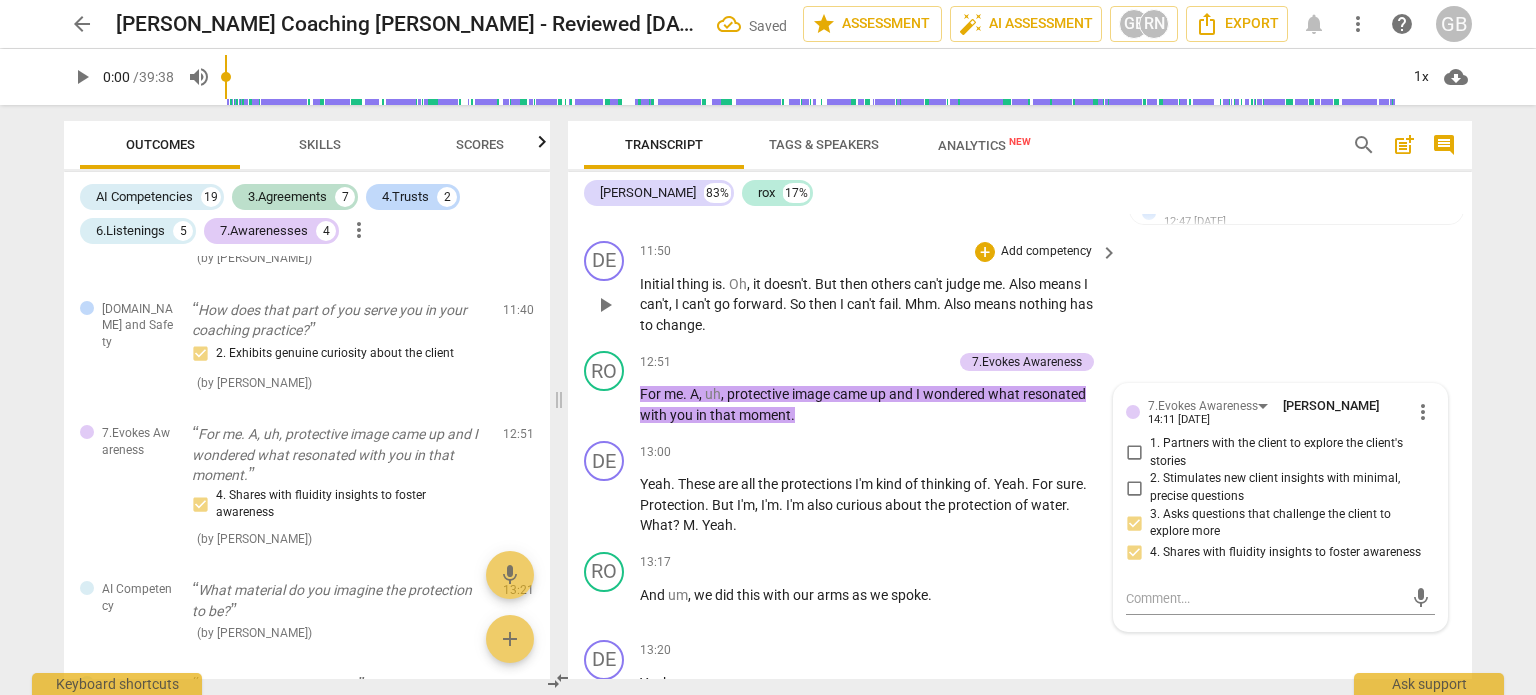 click on "DE play_arrow pause 11:50 + Add competency keyboard_arrow_right Initial   thing   is .   Oh ,   it   doesn't .   But   then   others   can't   judge   me .   Also   means   I   can't ,   I   can't   go   forward .   So   then   I   can't   fail .   Mhm .   Also   means   nothing   has   to   change ." at bounding box center [1020, 288] 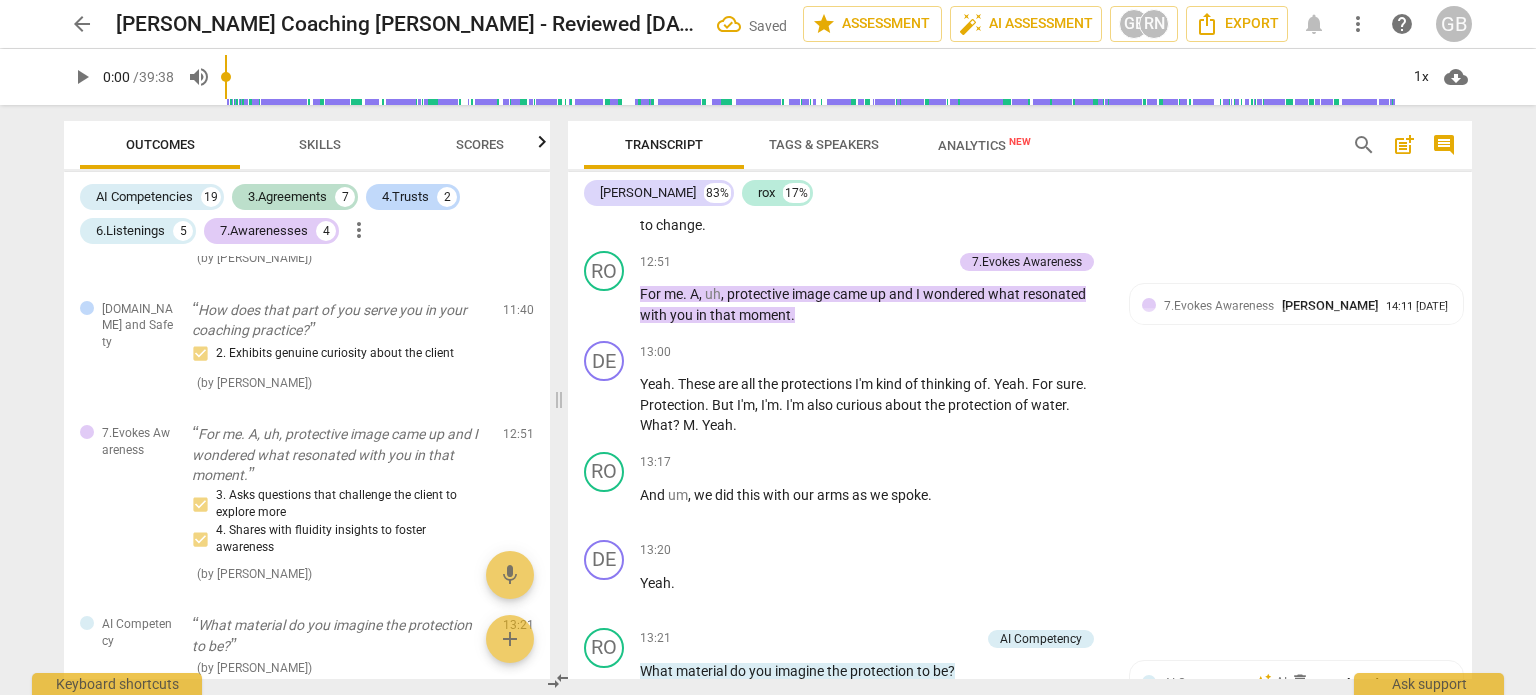 scroll, scrollTop: 5300, scrollLeft: 0, axis: vertical 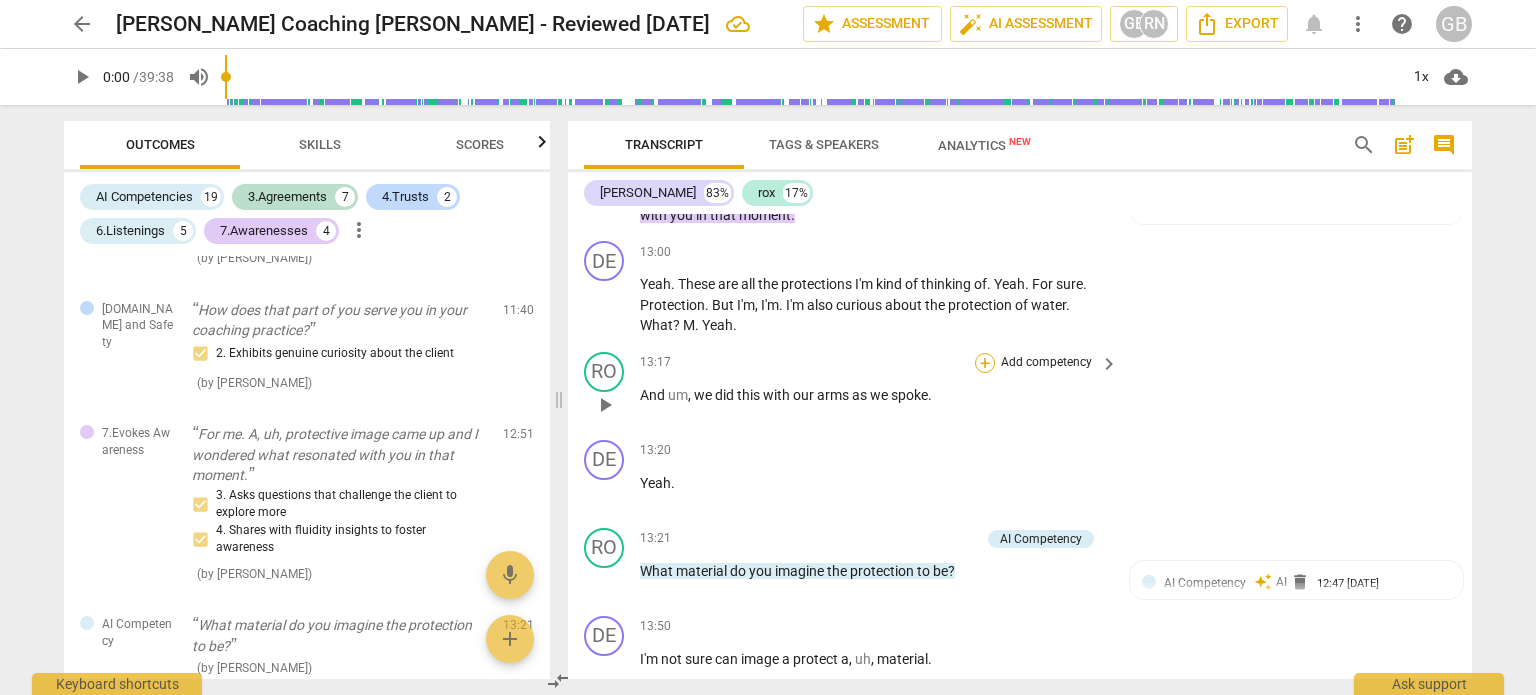 click on "+" at bounding box center (985, 363) 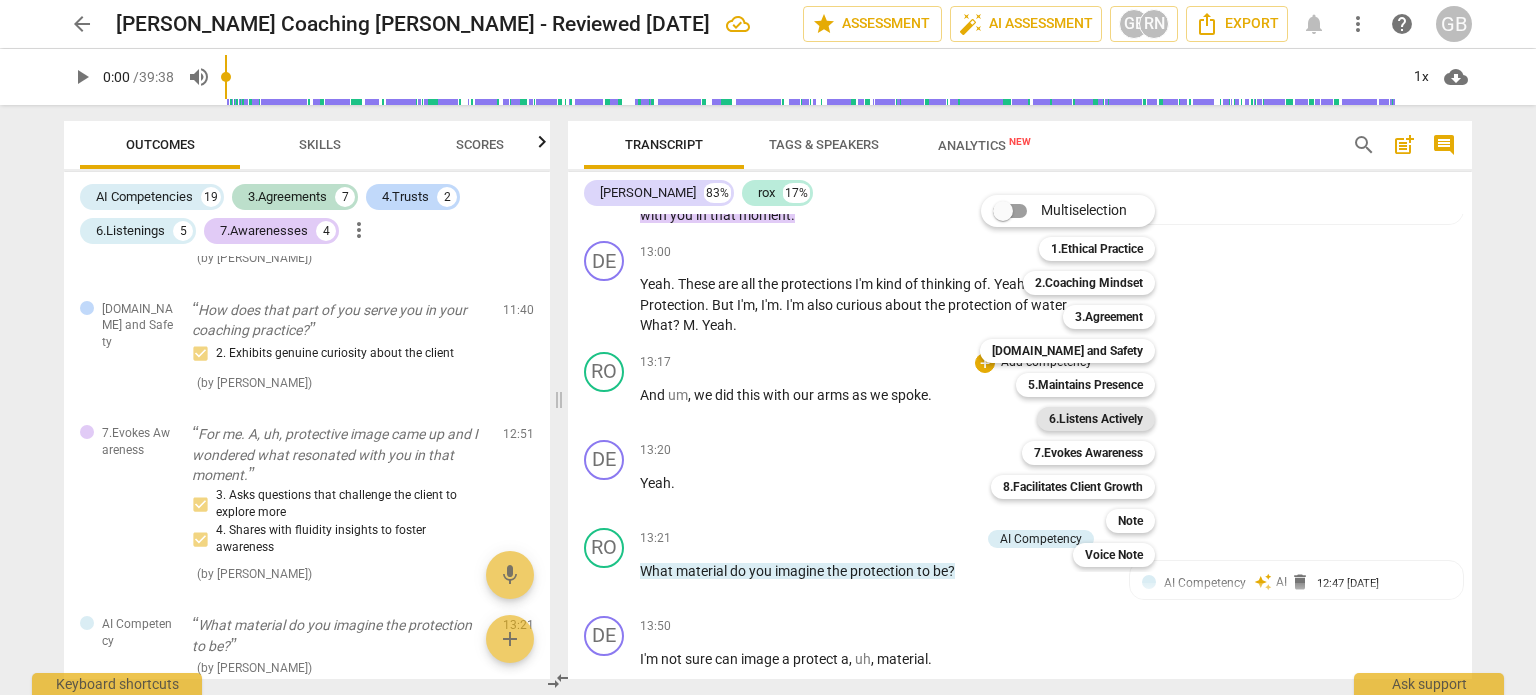 click on "6.Listens Actively" at bounding box center [1096, 419] 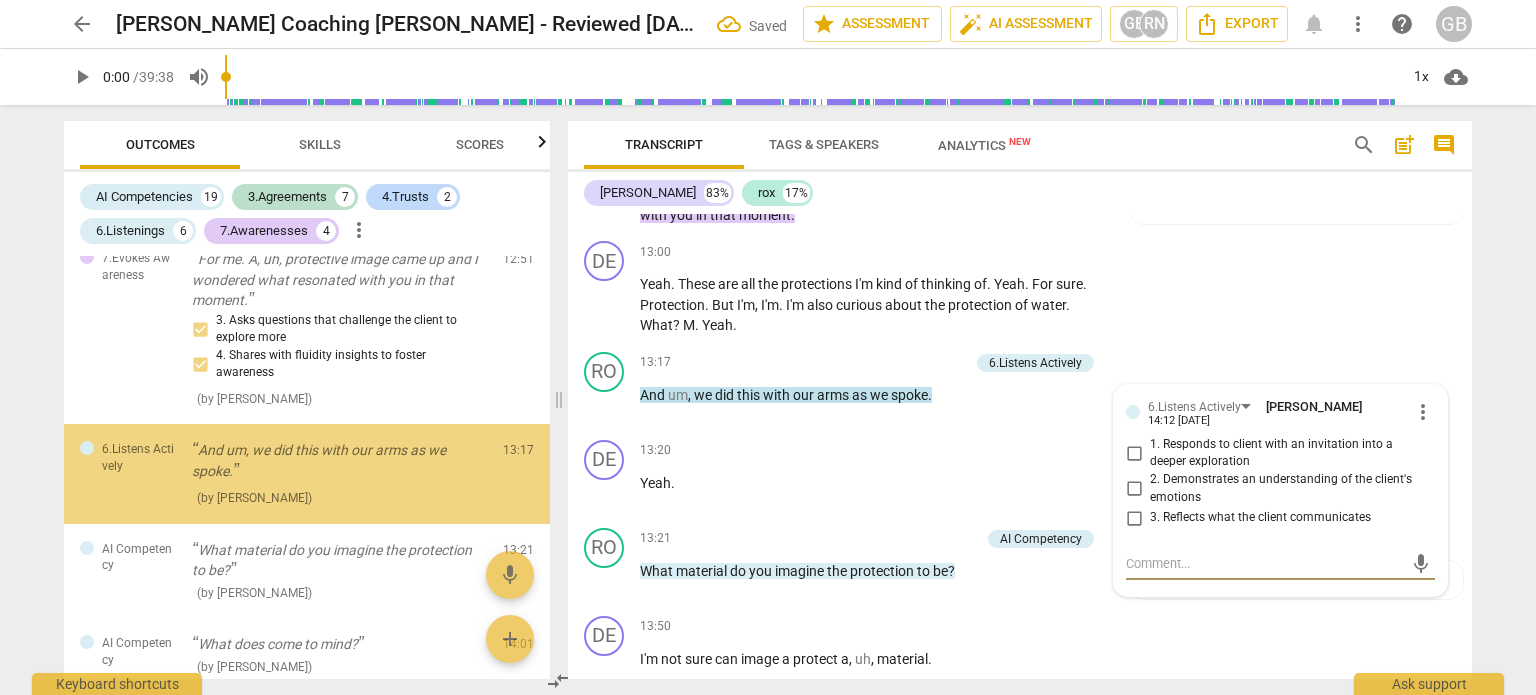 scroll, scrollTop: 2698, scrollLeft: 0, axis: vertical 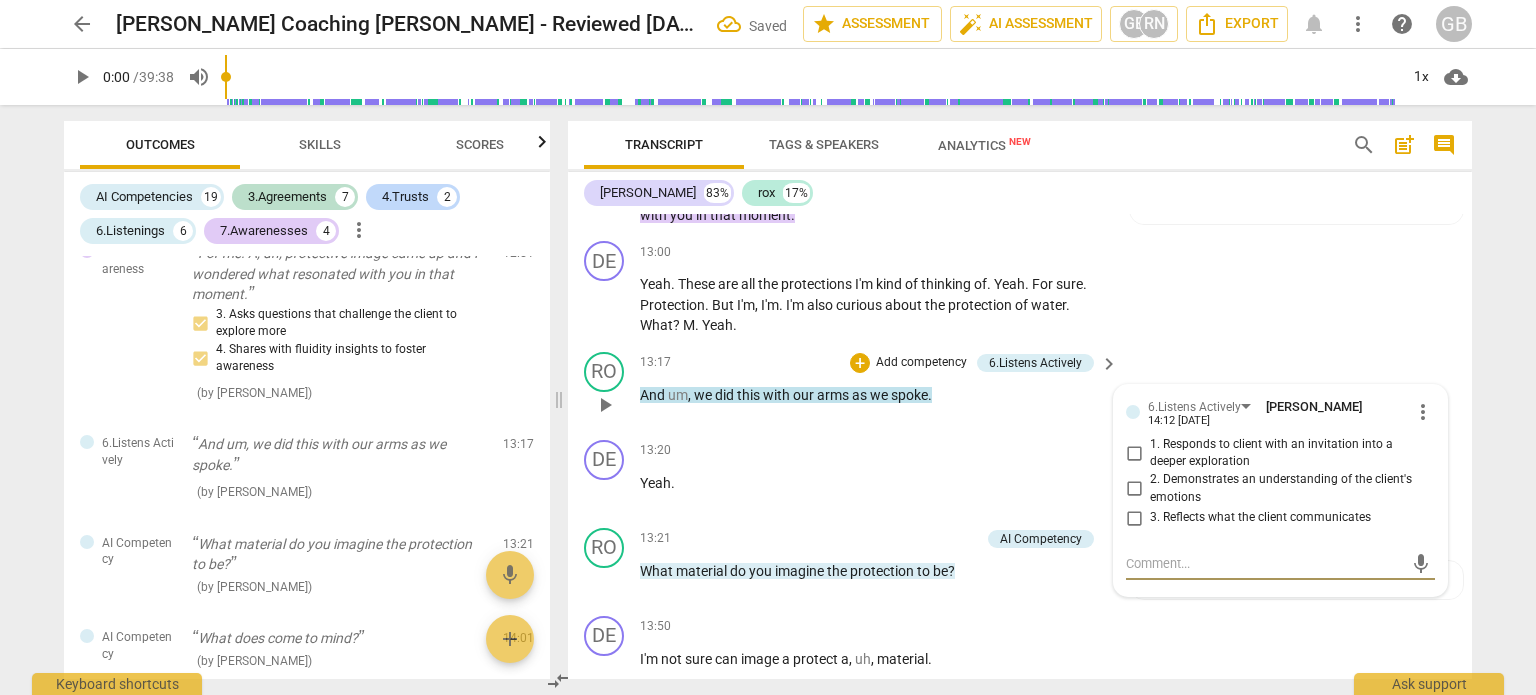 click on "2. Demonstrates an understanding of the client's emotions" at bounding box center [1134, 489] 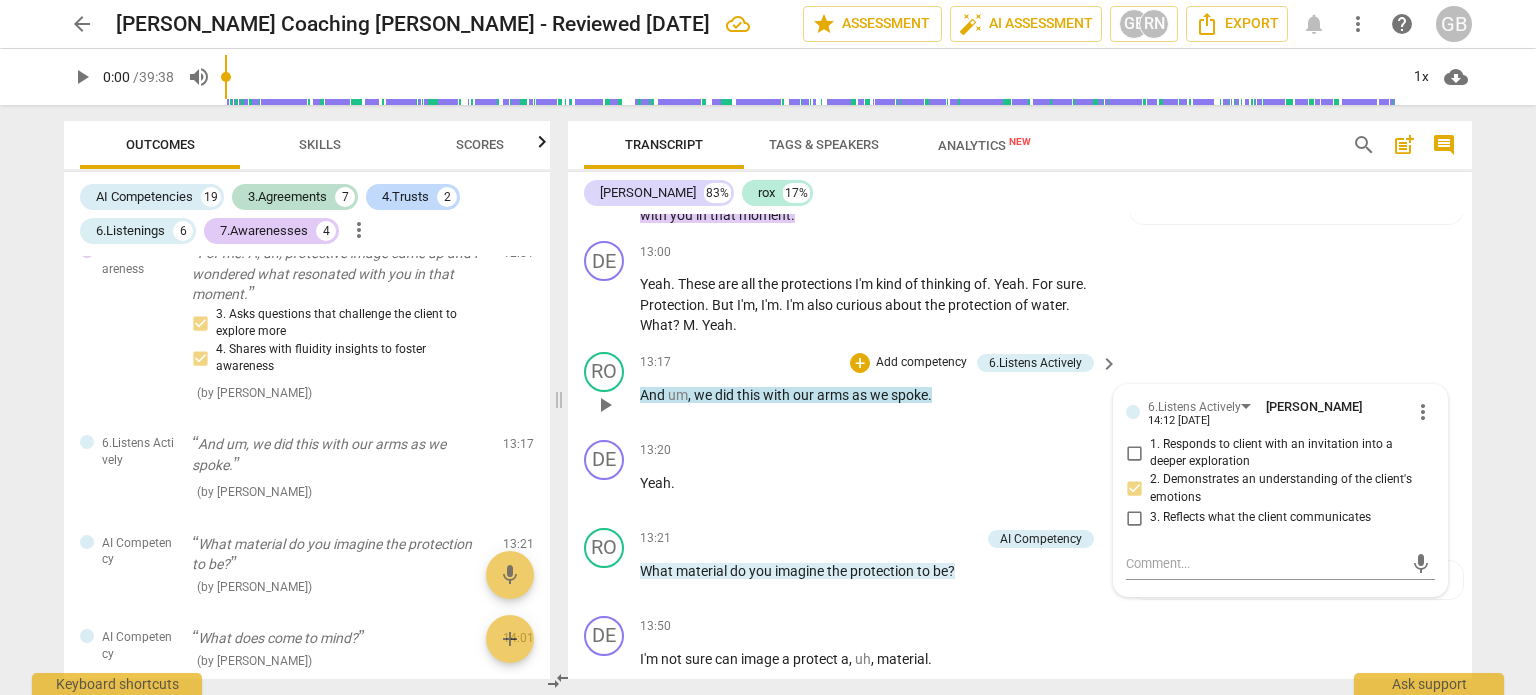 click on "3. Reflects what the client communicates" at bounding box center [1134, 518] 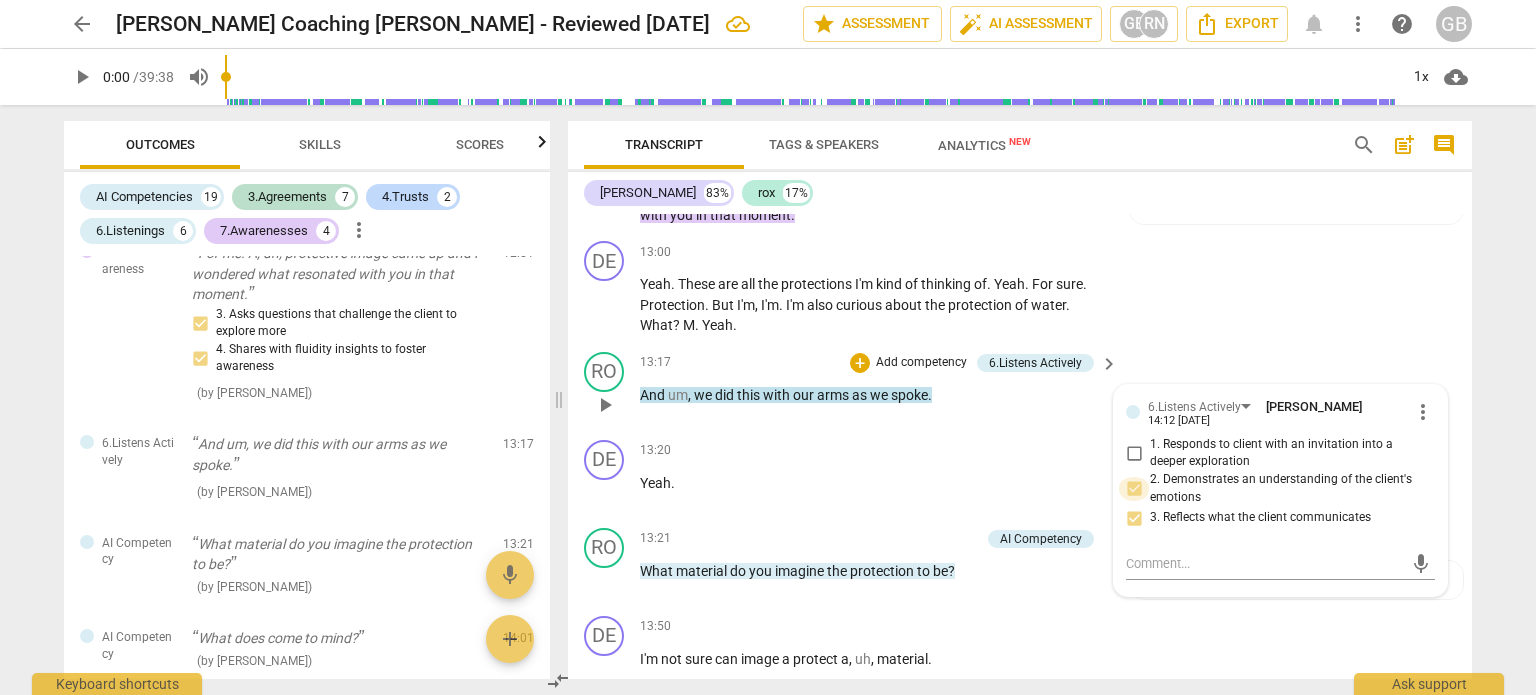 click on "2. Demonstrates an understanding of the client's emotions" at bounding box center [1134, 489] 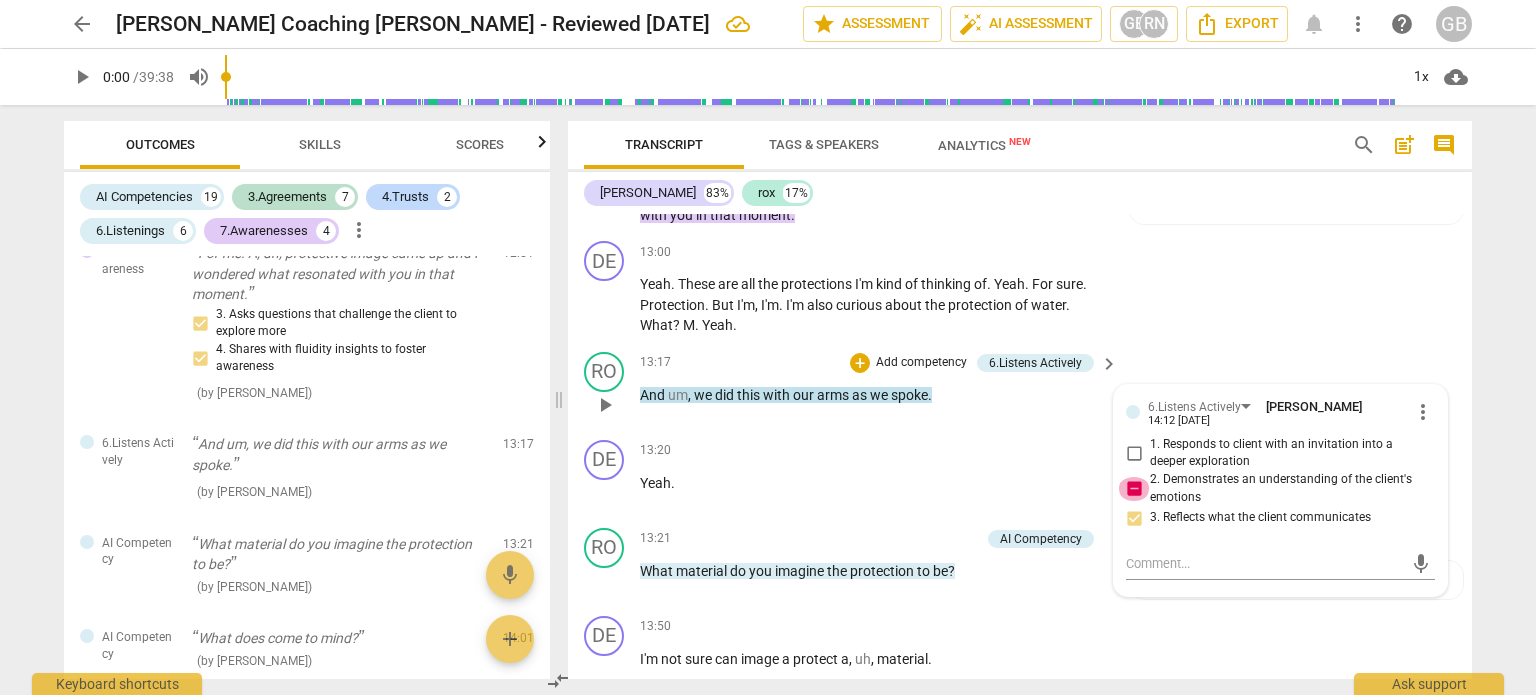 click on "2. Demonstrates an understanding of the client's emotions" at bounding box center [1134, 489] 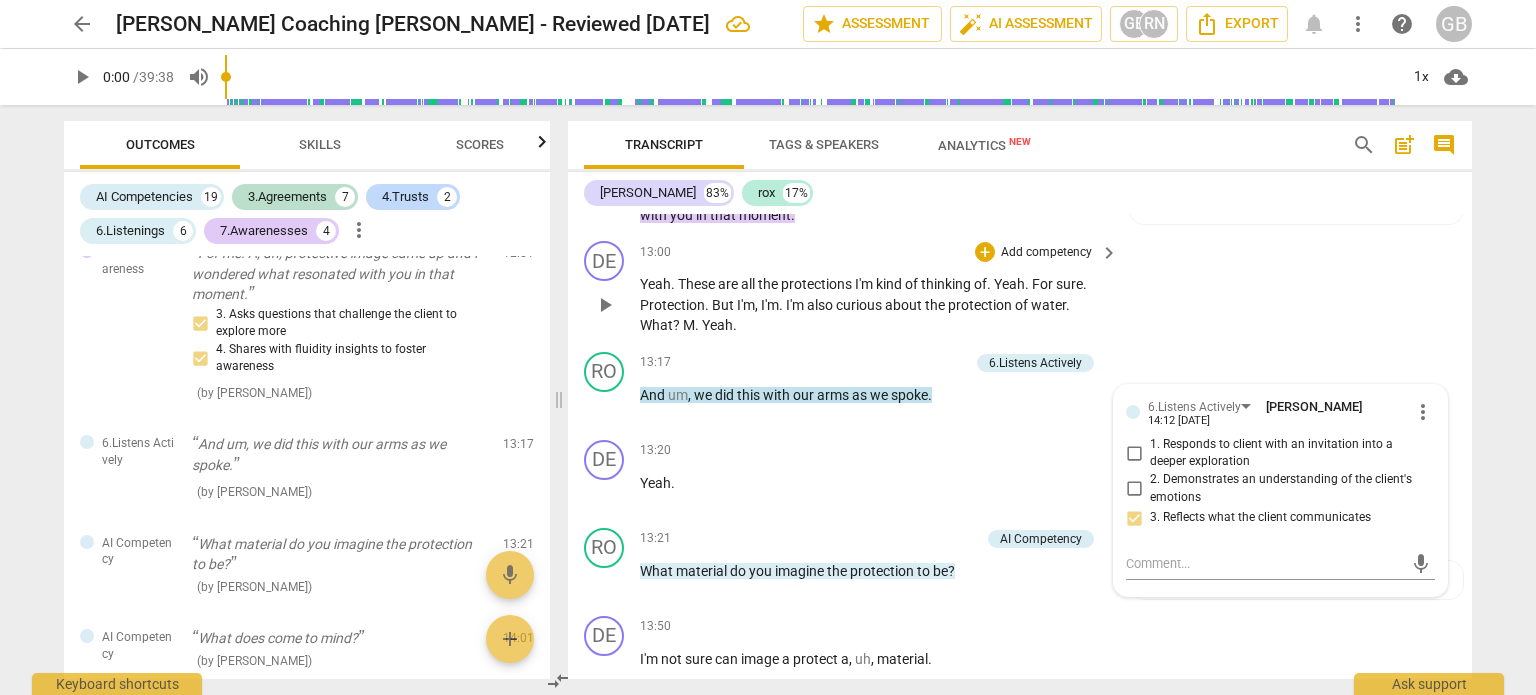 click on "DE play_arrow pause 13:00 + Add competency keyboard_arrow_right Yeah .   These   are   all   the   protections   I'm   kind   of   thinking   of .   Yeah .   For   sure .   Protection .   But   I'm ,   I'm .   I'm   also   curious   about   the   protection   of   water .   What ?   M .   Yeah ." at bounding box center (1020, 288) 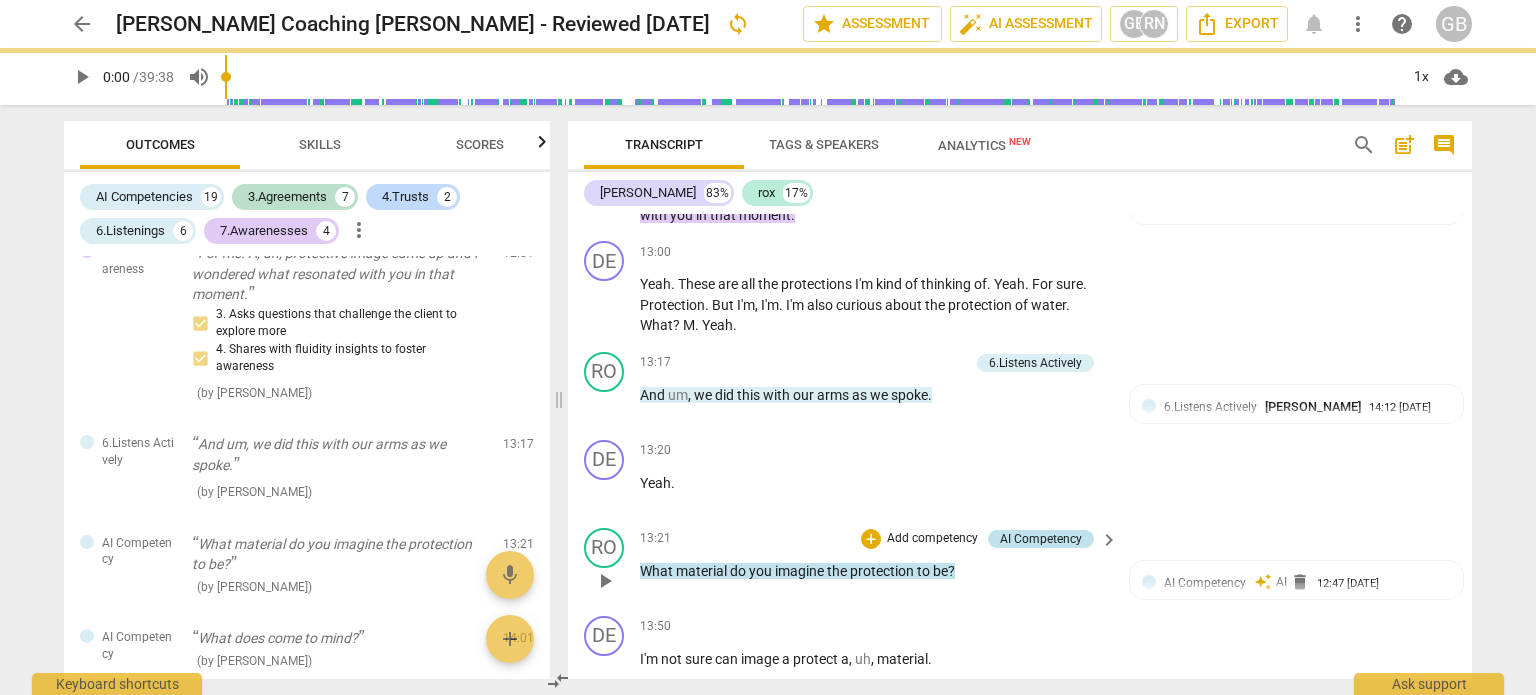click on "AI Competency" at bounding box center [1041, 539] 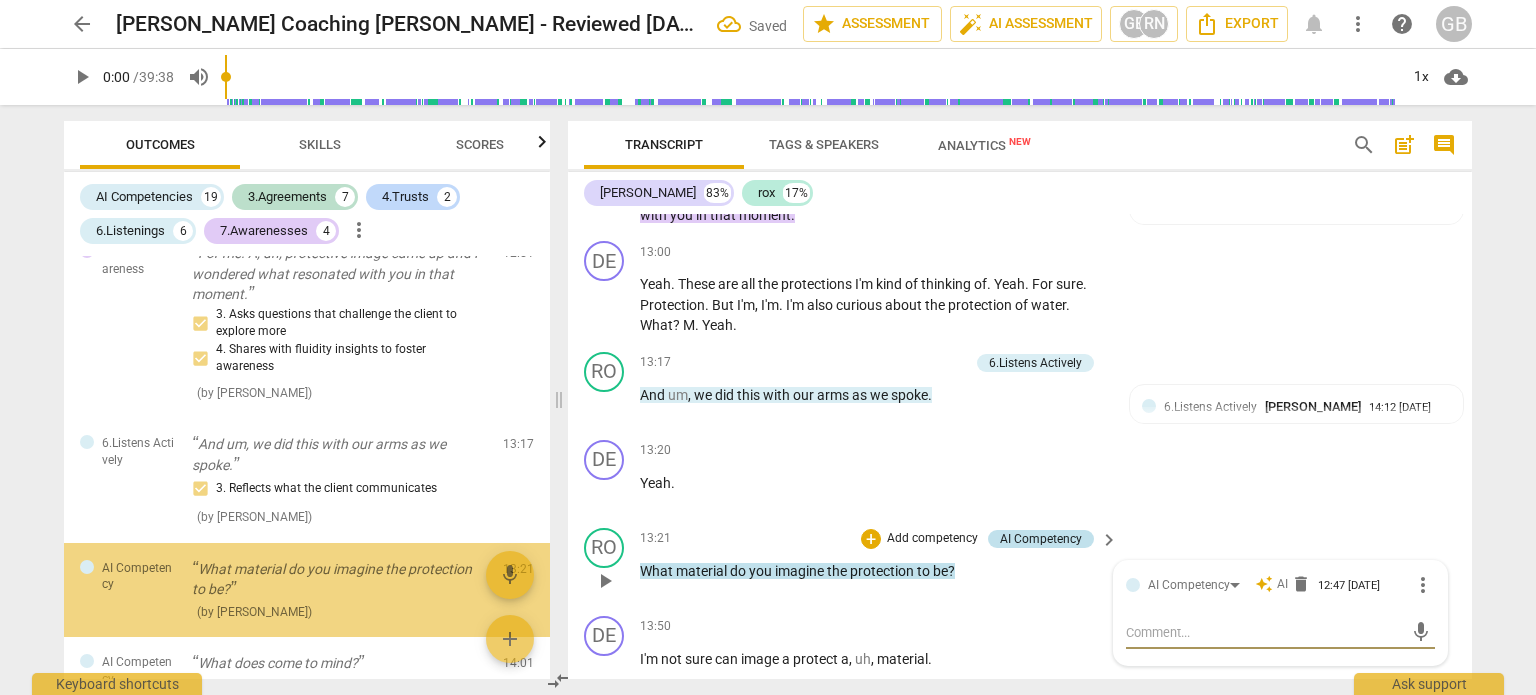 scroll, scrollTop: 2796, scrollLeft: 0, axis: vertical 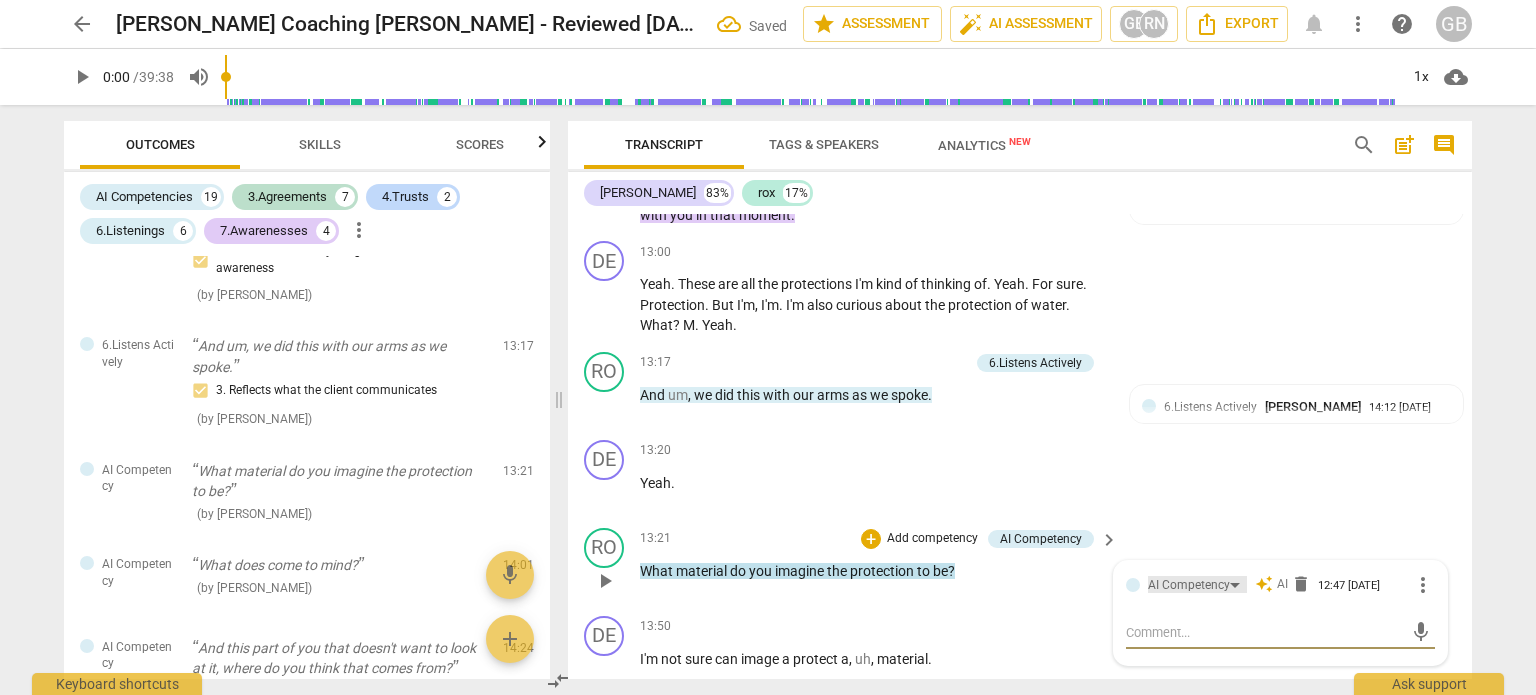 click on "AI Competency" at bounding box center (1189, 585) 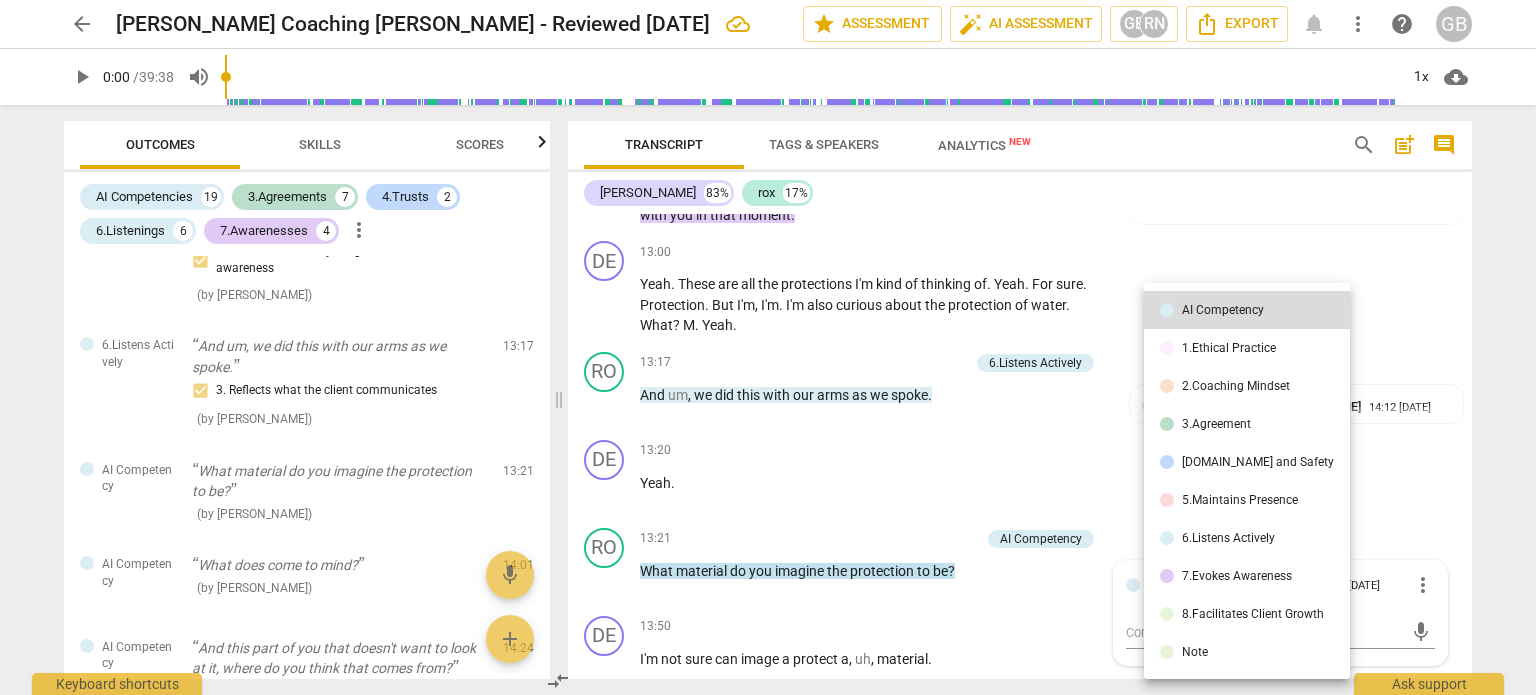 click on "7.Evokes Awareness" at bounding box center [1247, 576] 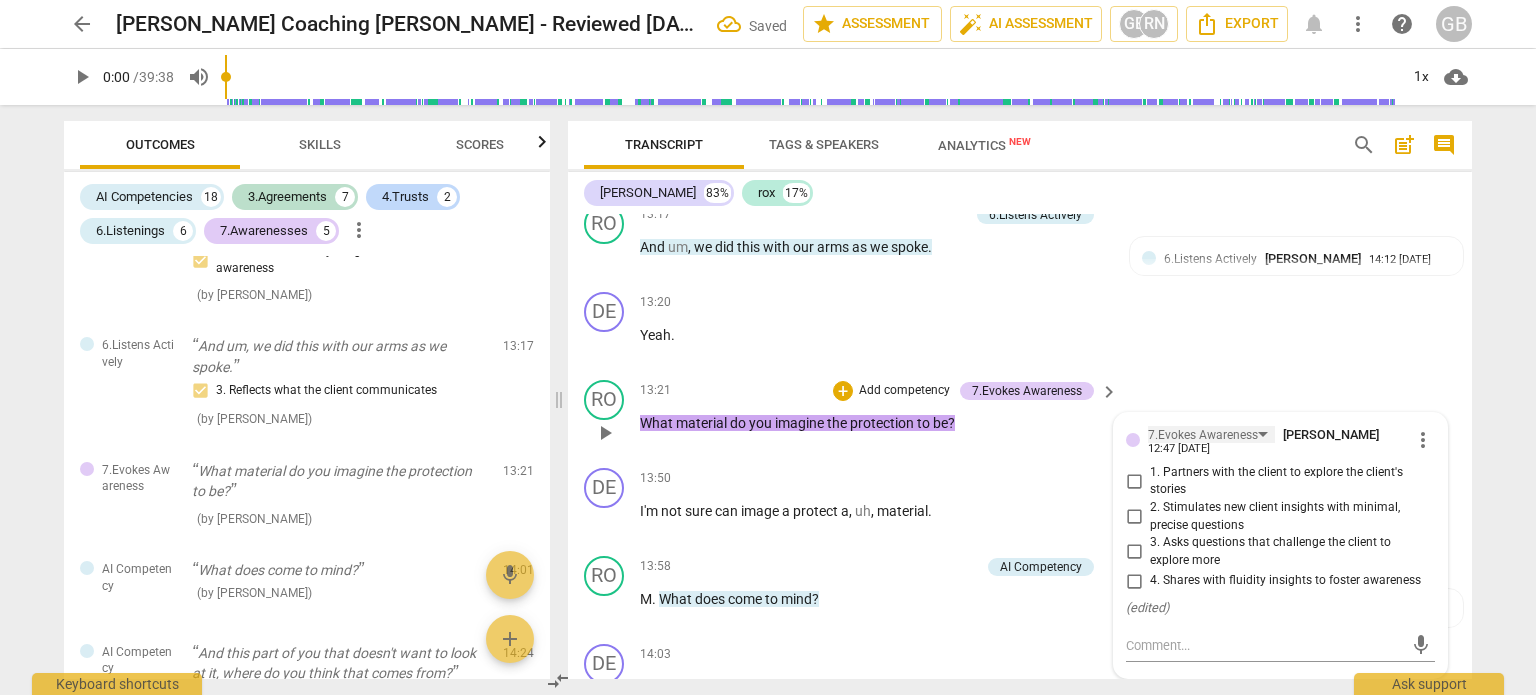 scroll, scrollTop: 5500, scrollLeft: 0, axis: vertical 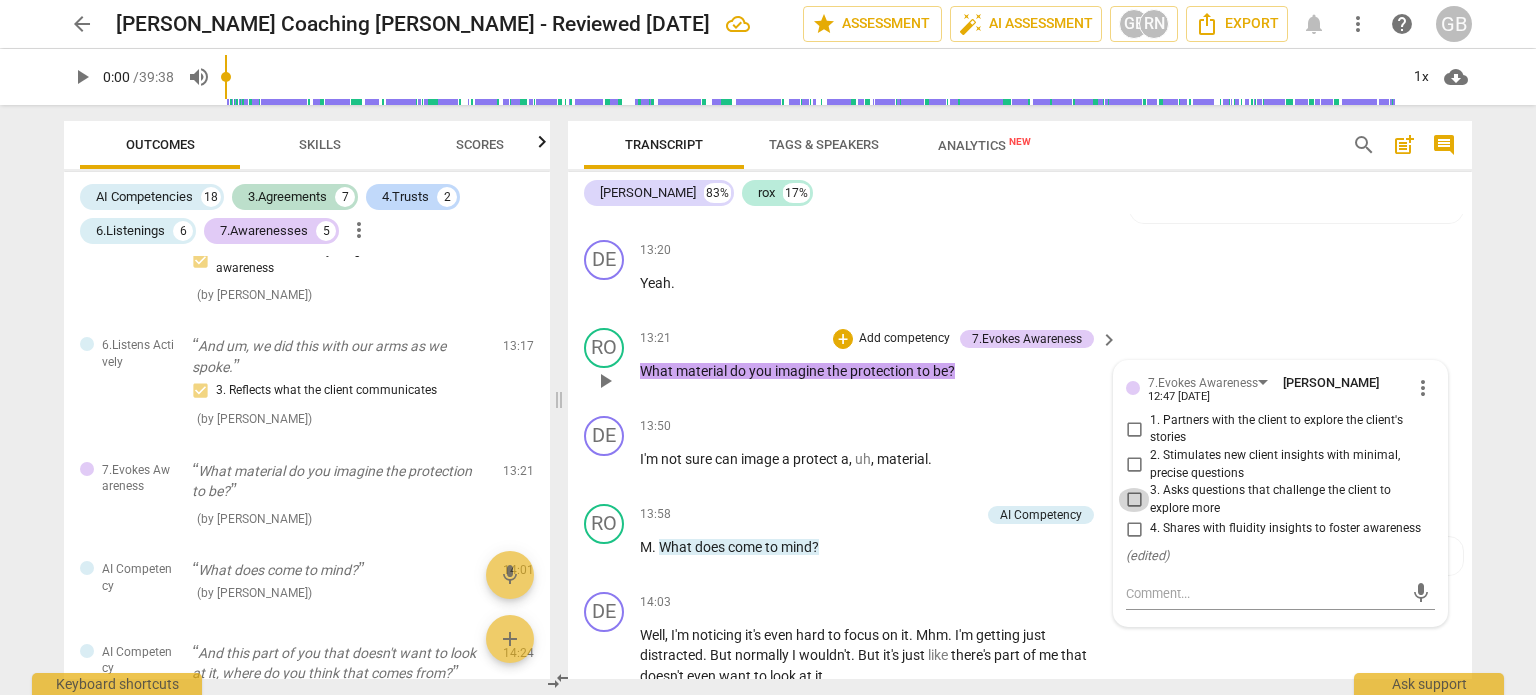 click on "3. Asks questions that challenge the client to explore more" at bounding box center [1134, 500] 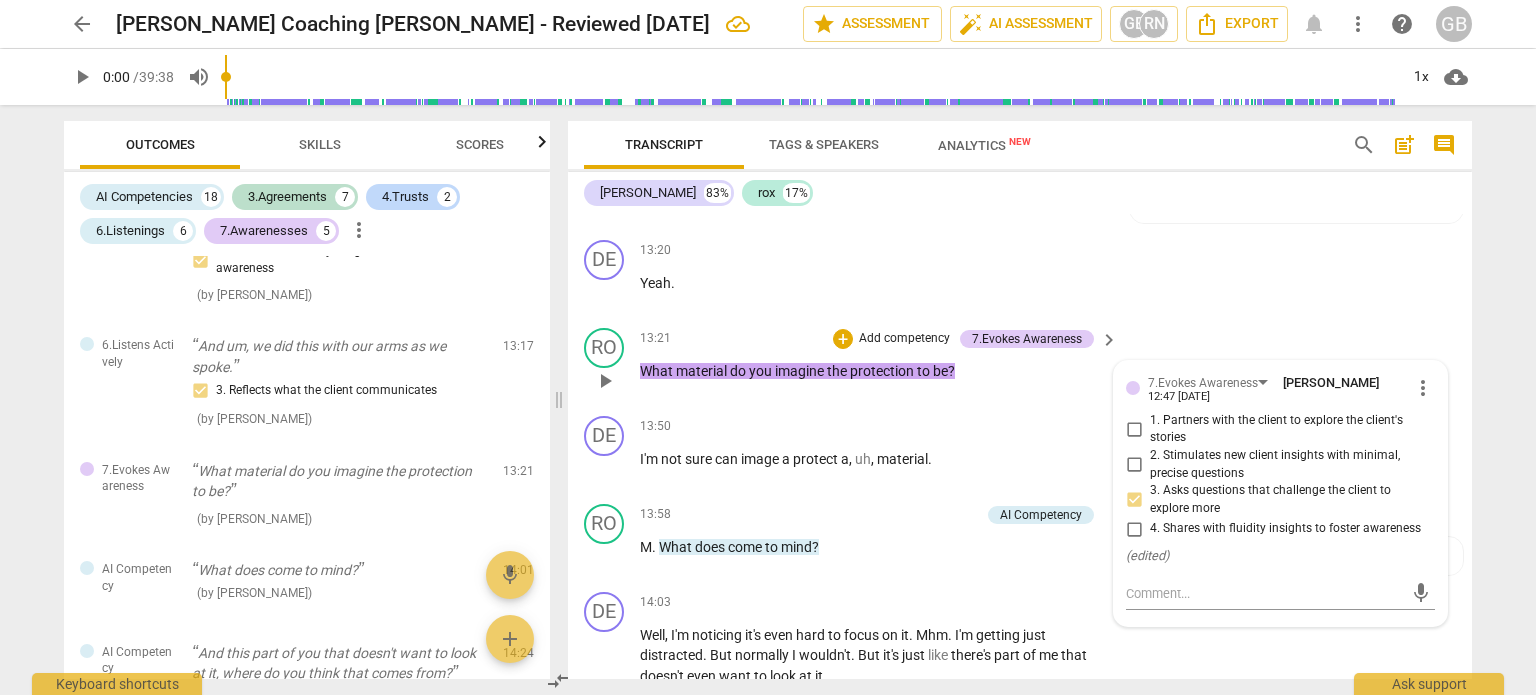 click on "3. Asks questions that challenge the client to explore more" at bounding box center [1134, 500] 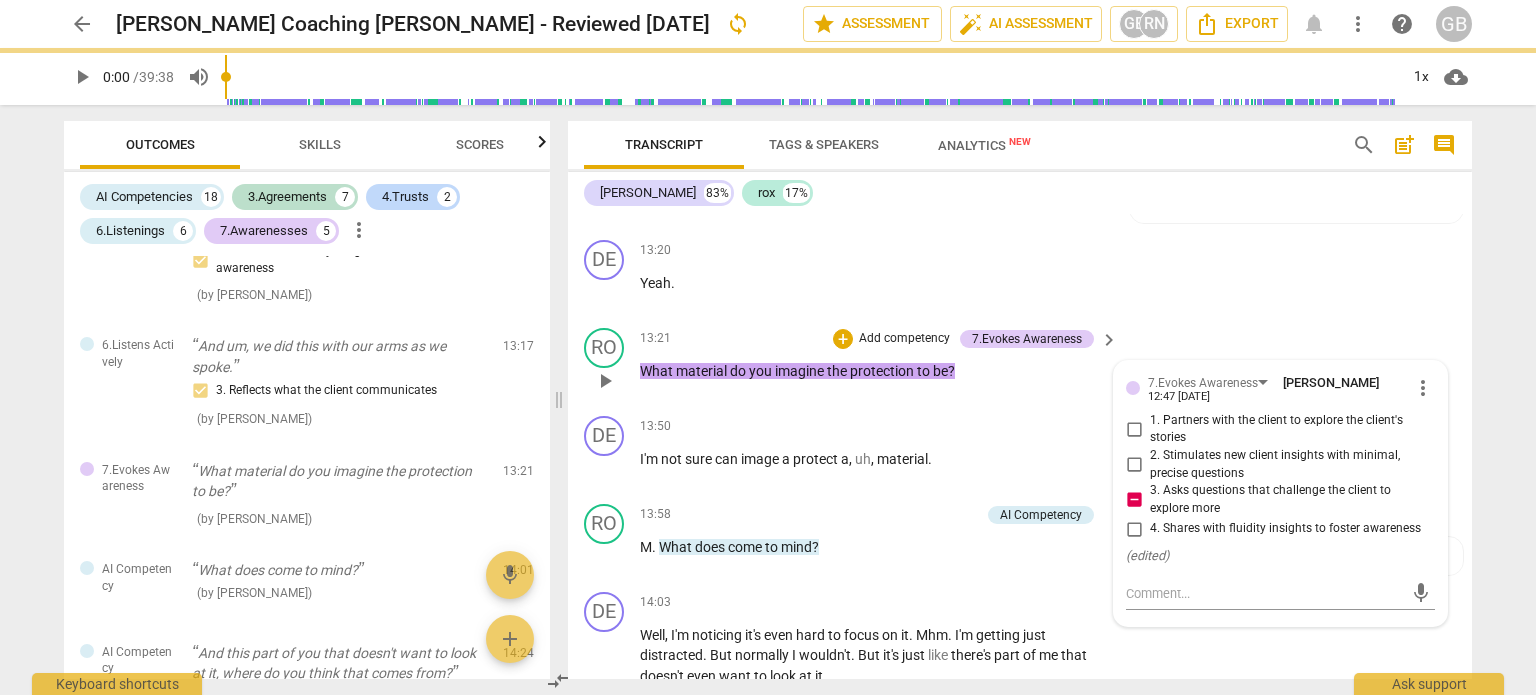 click on "3. Asks questions that challenge the client to explore more" at bounding box center (1134, 500) 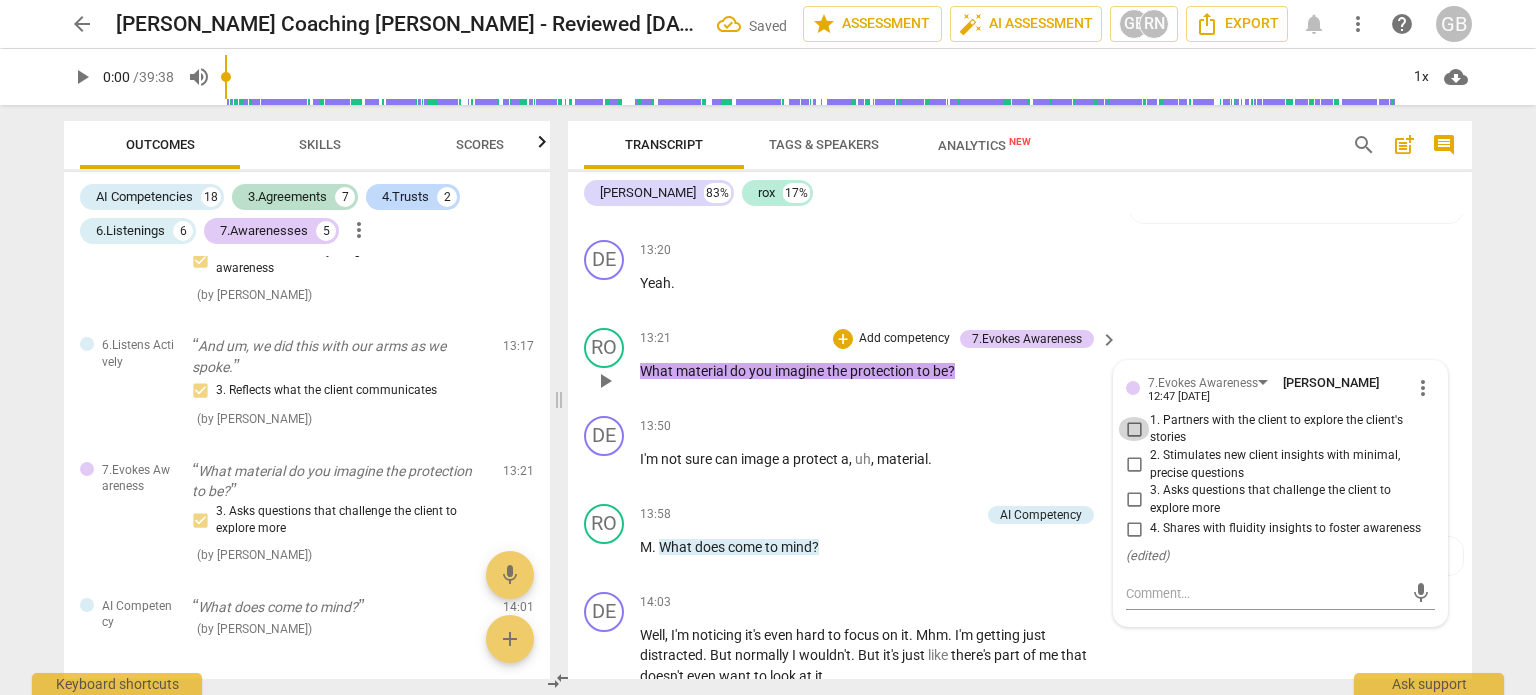 click on "1. Partners with the client to explore the client's stories" at bounding box center (1134, 429) 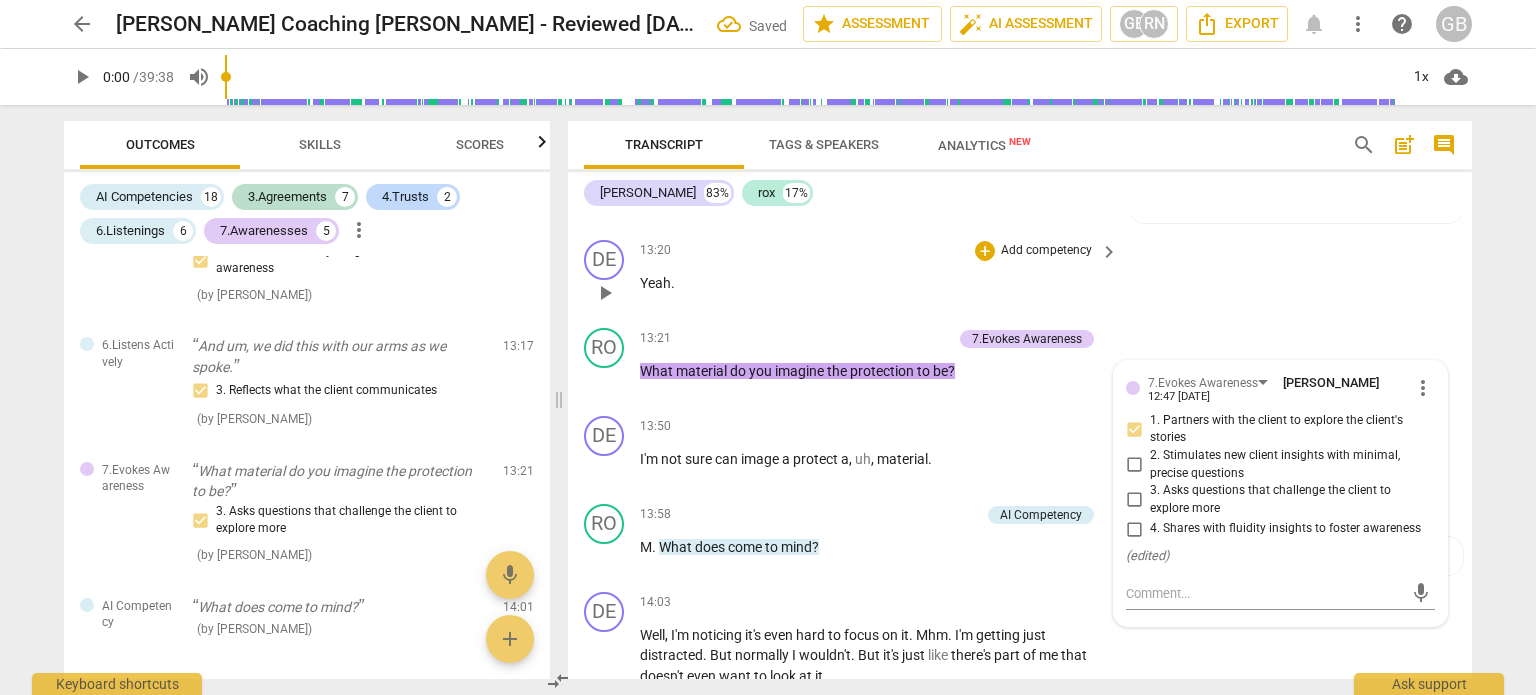 click on "DE play_arrow pause 13:20 + Add competency keyboard_arrow_right Yeah ." at bounding box center (1020, 276) 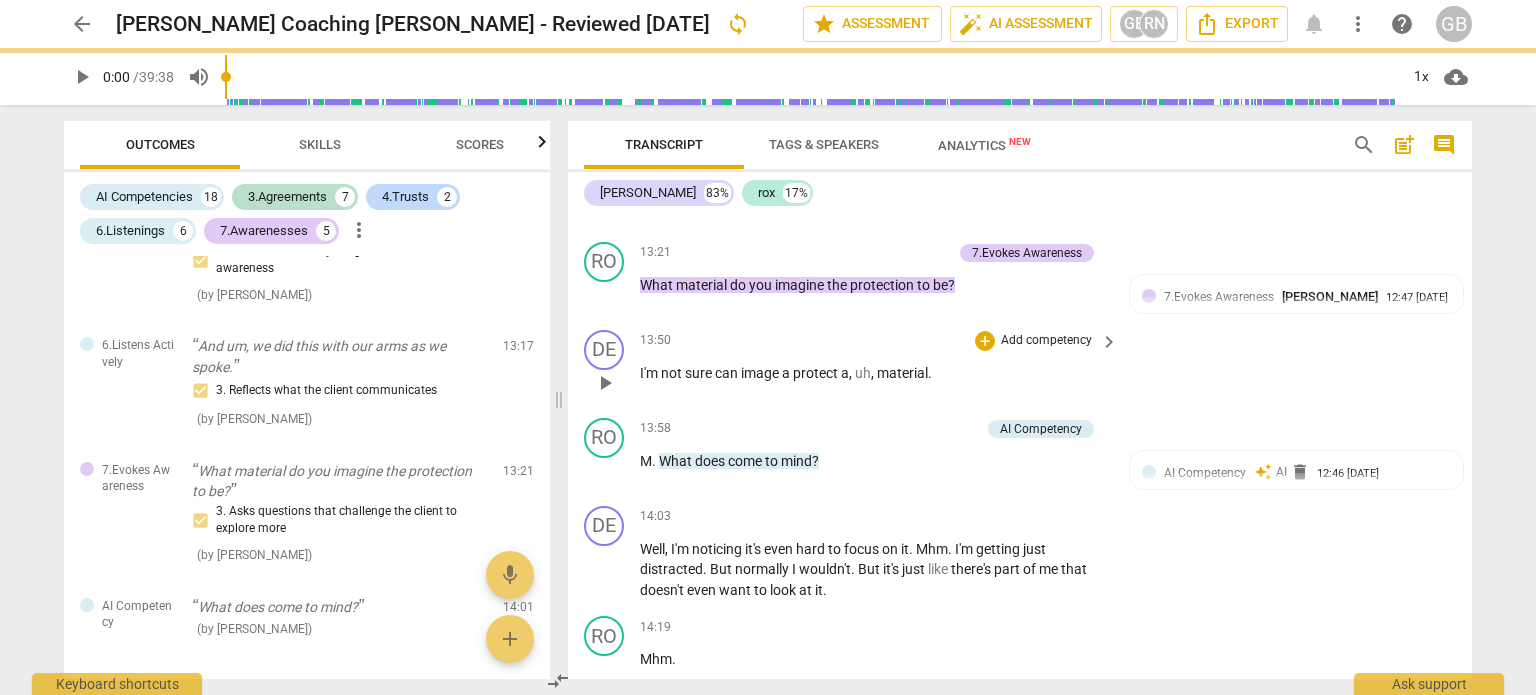 scroll, scrollTop: 5600, scrollLeft: 0, axis: vertical 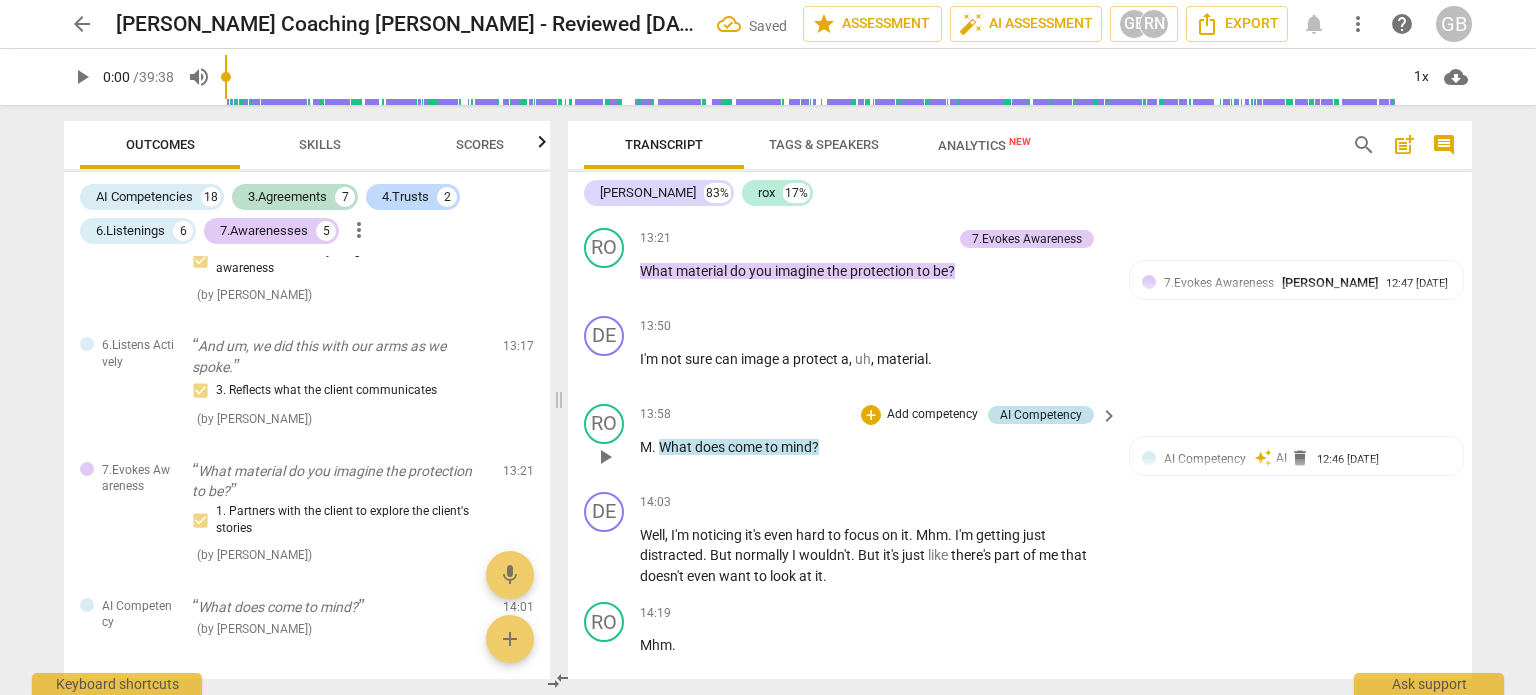 click on "AI Competency" at bounding box center (1041, 415) 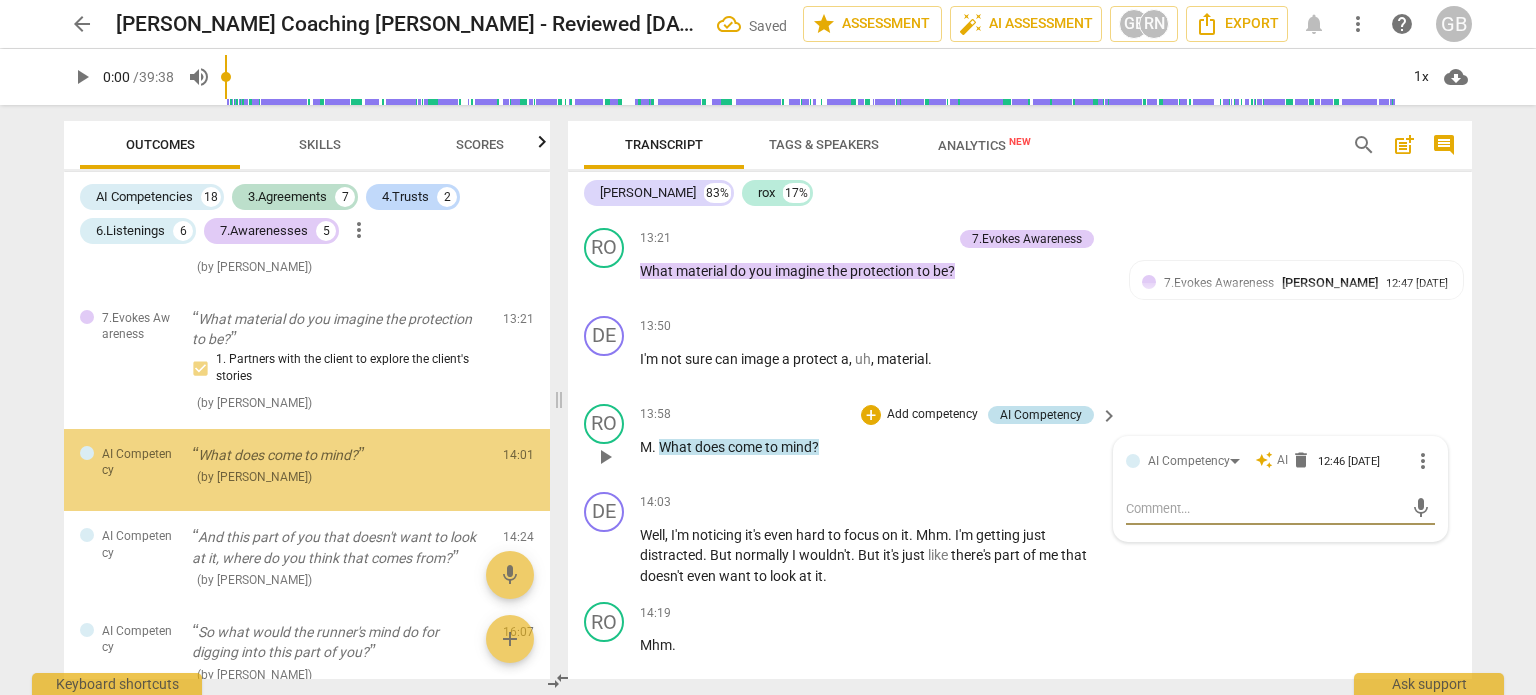 scroll, scrollTop: 2950, scrollLeft: 0, axis: vertical 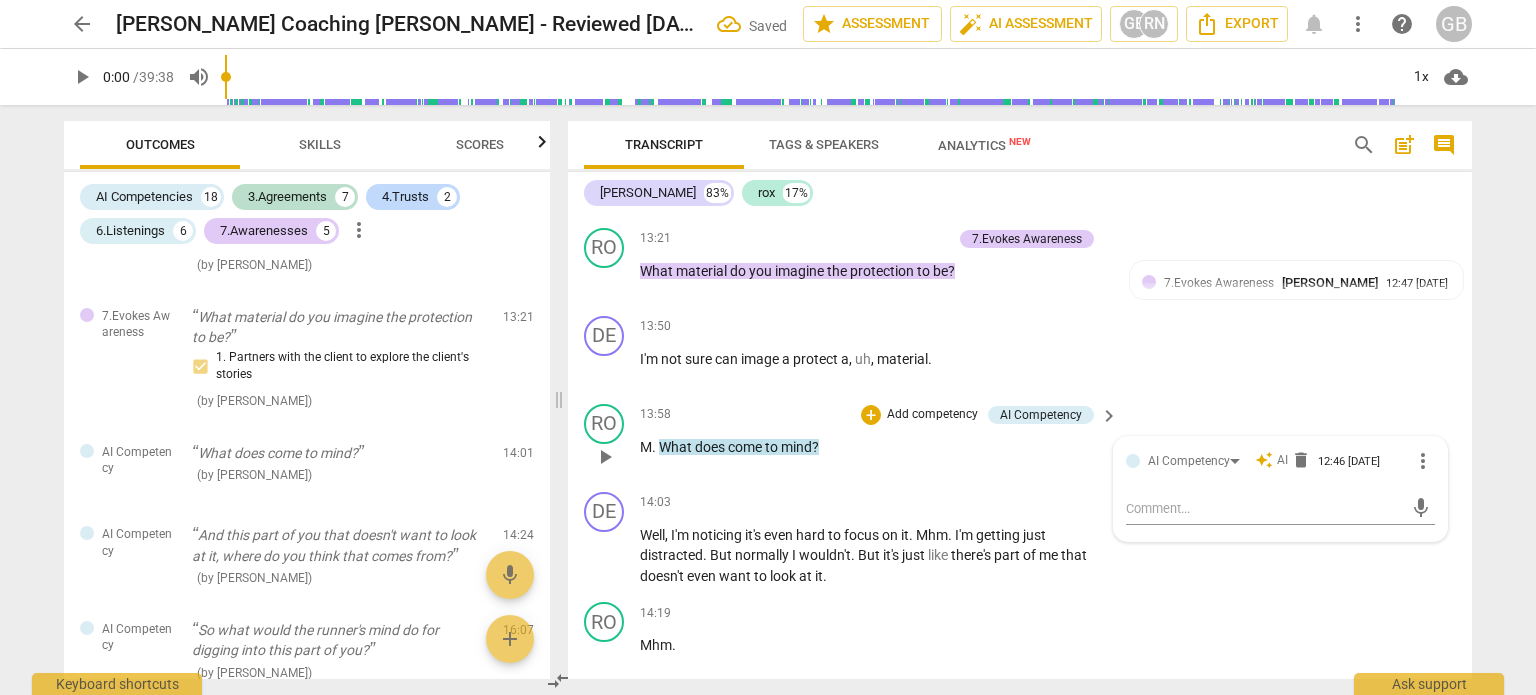 click on "AI Competency auto_awesome AI delete 12:46 07-20-2025 more_vert" at bounding box center [1280, 461] 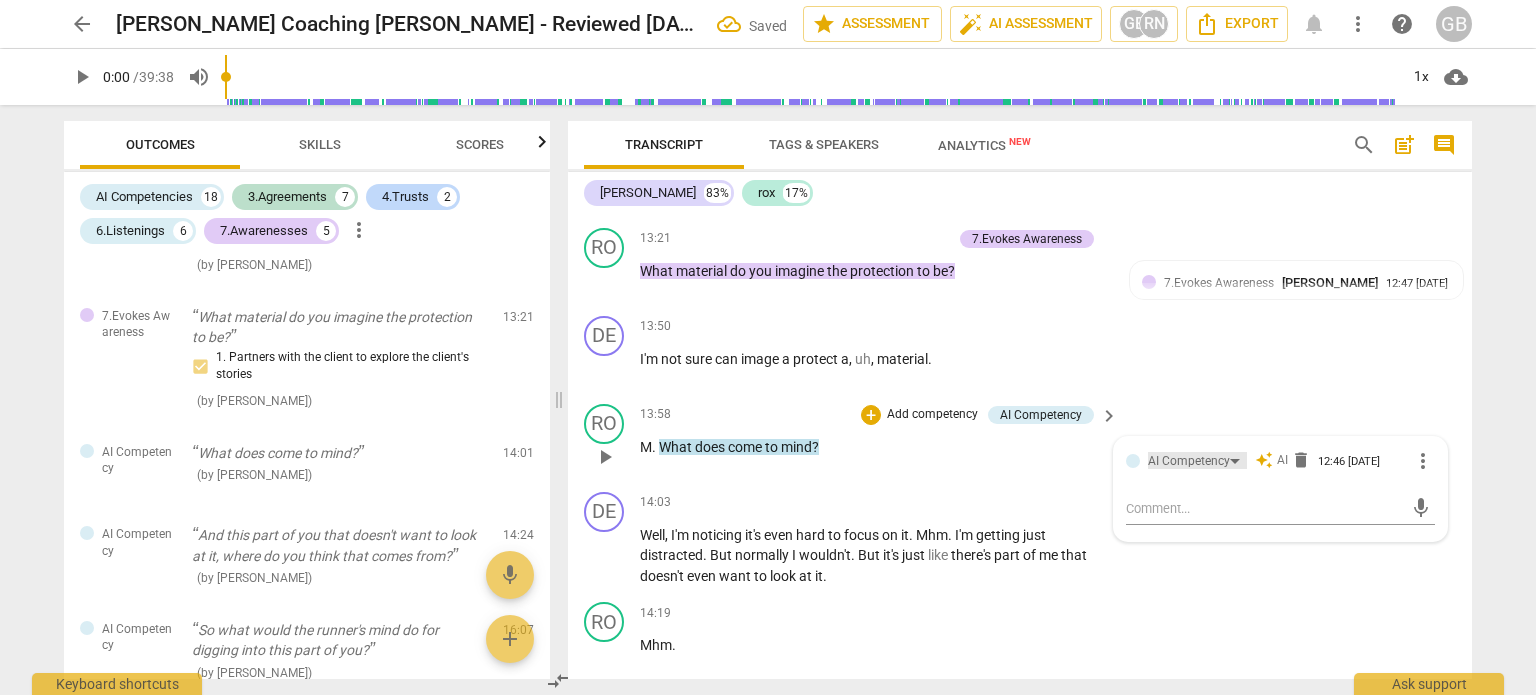 click on "AI Competency" at bounding box center (1189, 461) 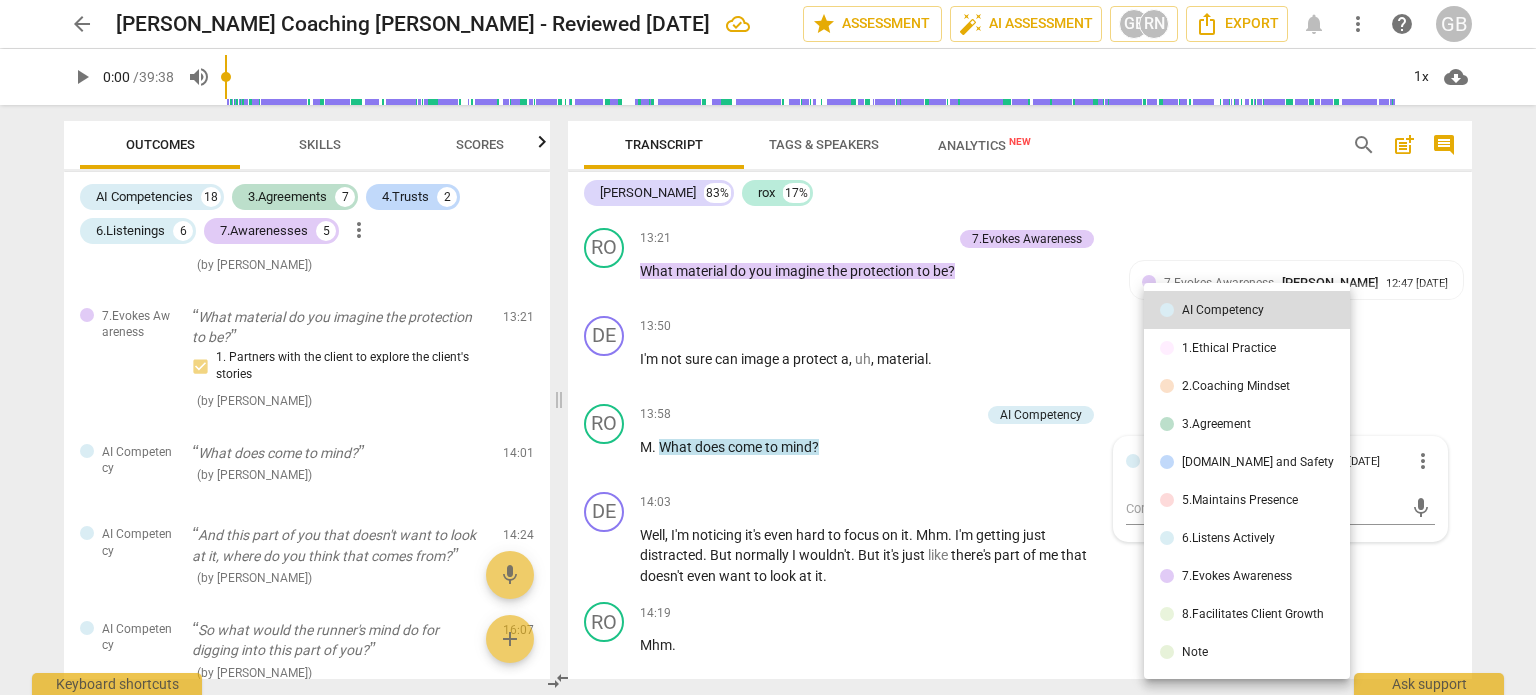 click on "5.Maintains Presence" at bounding box center [1240, 500] 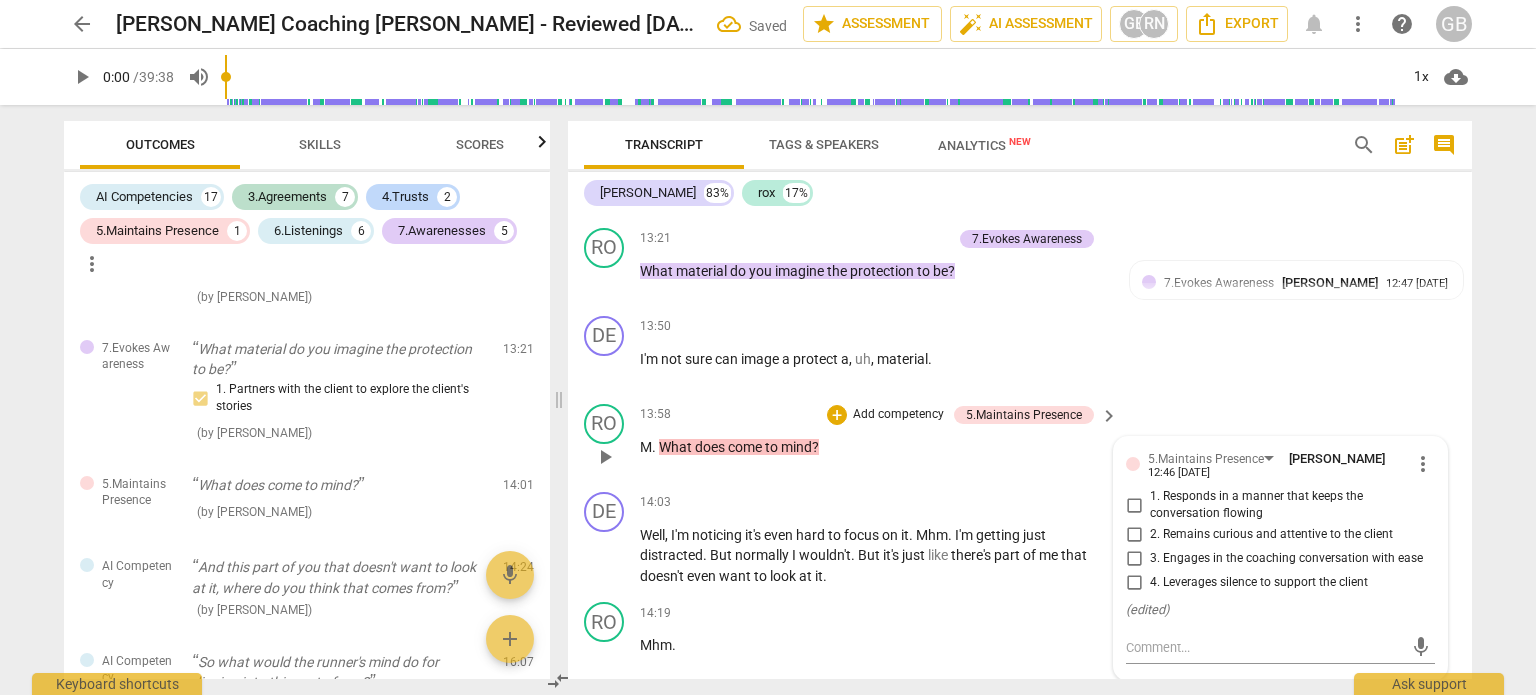 click on "2. Remains curious and attentive to the client" at bounding box center (1134, 535) 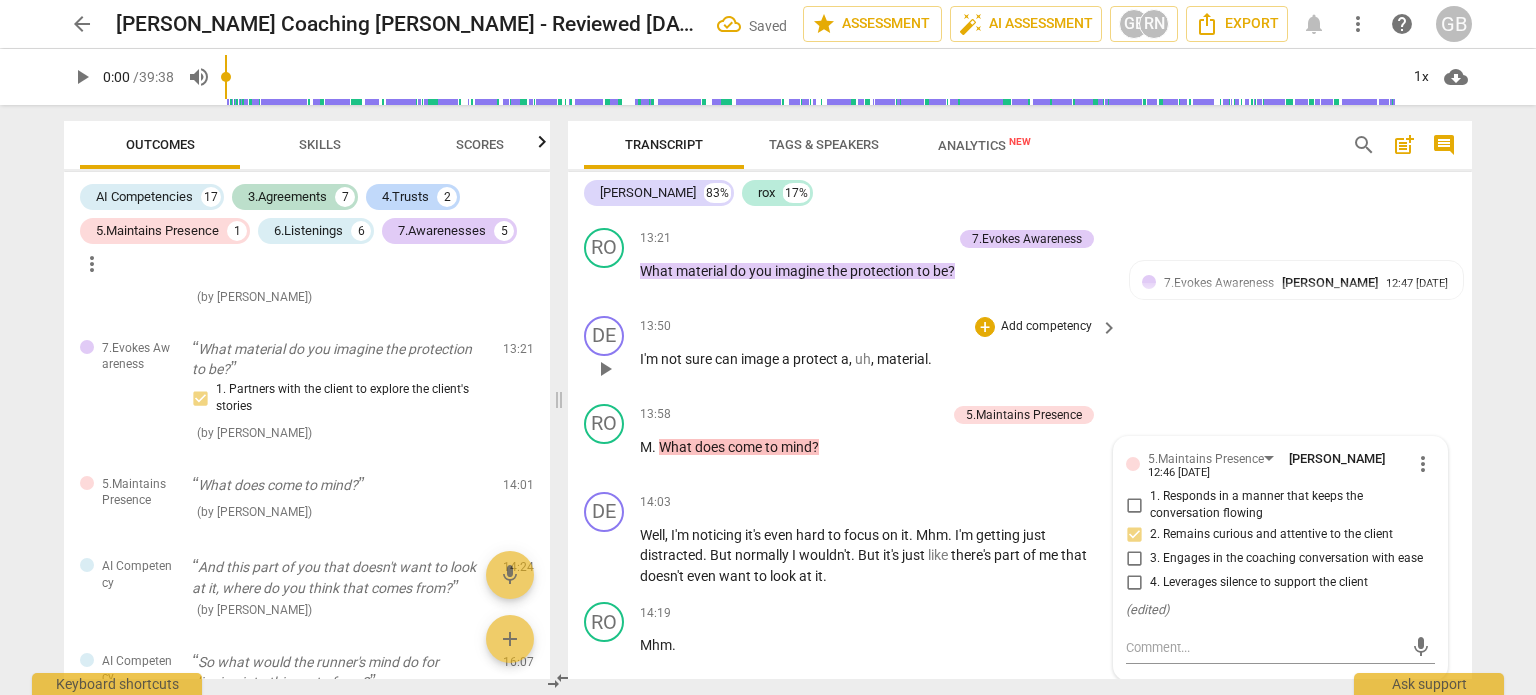 click on "DE play_arrow pause 13:50 + Add competency keyboard_arrow_right I'm   not   sure   can   image   a   protect   a ,   uh ,   material ." at bounding box center [1020, 352] 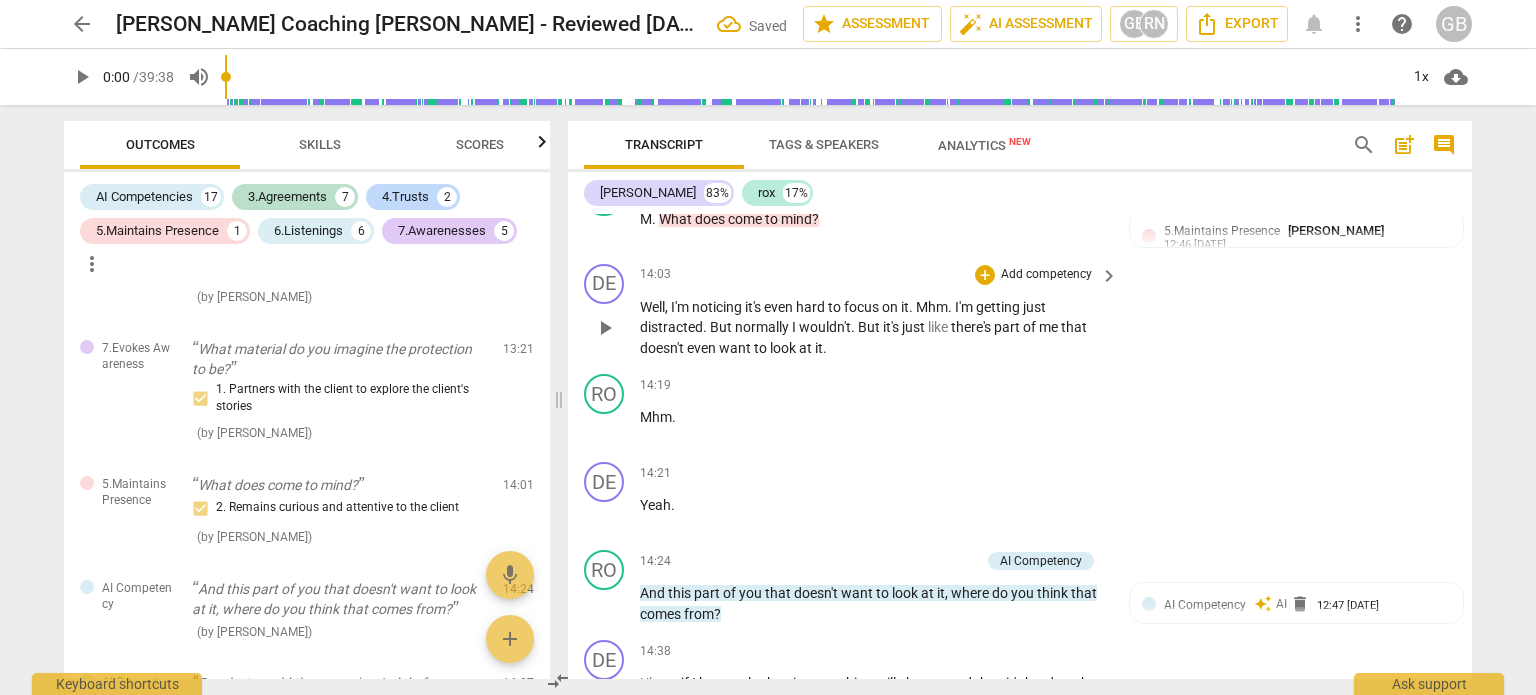 scroll, scrollTop: 5900, scrollLeft: 0, axis: vertical 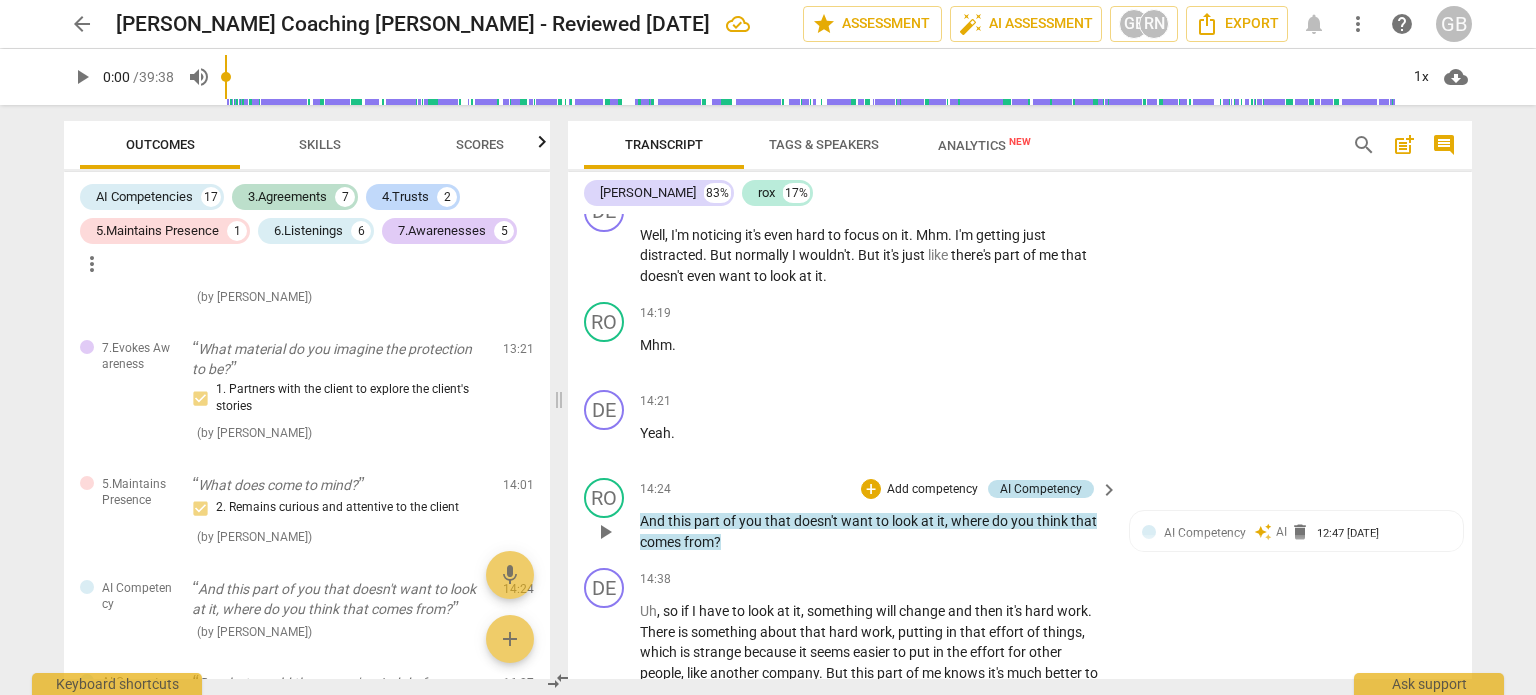 click on "AI Competency" at bounding box center [1041, 489] 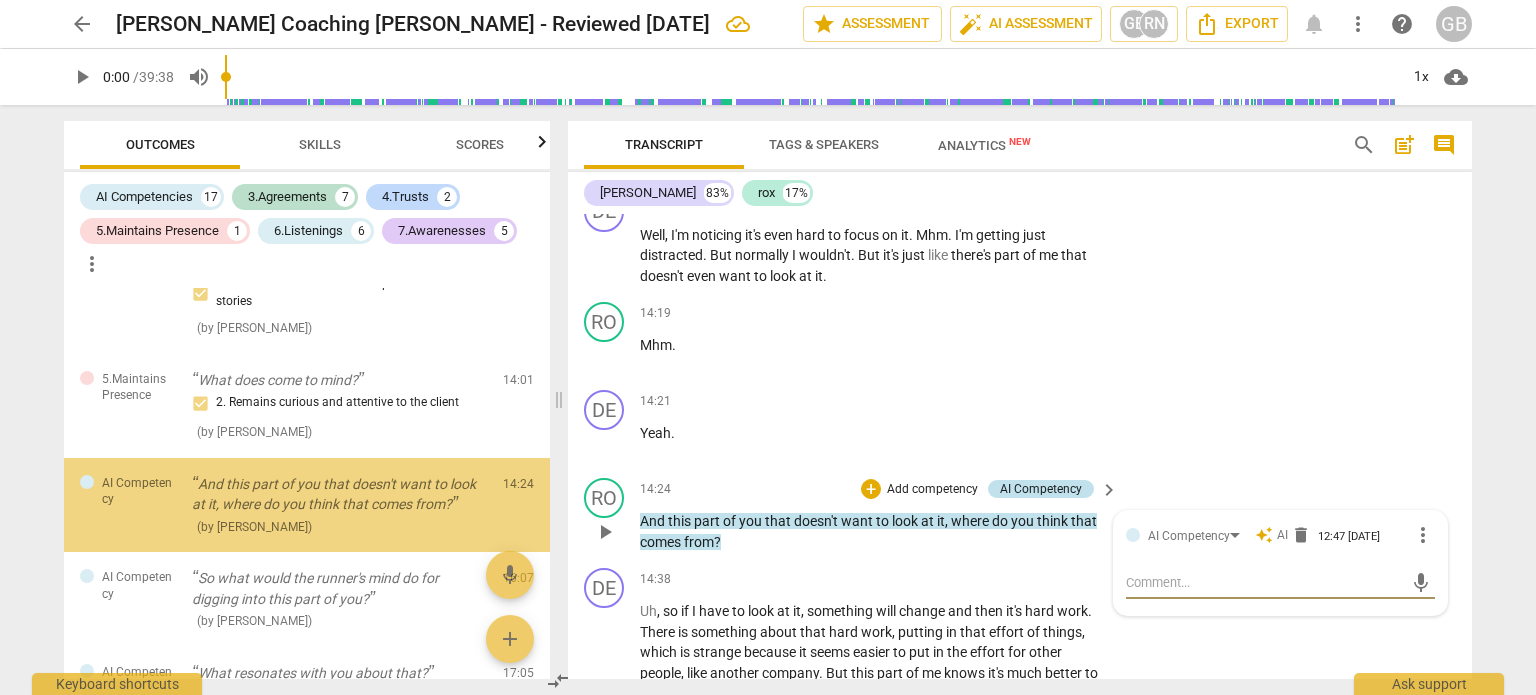 scroll, scrollTop: 3076, scrollLeft: 0, axis: vertical 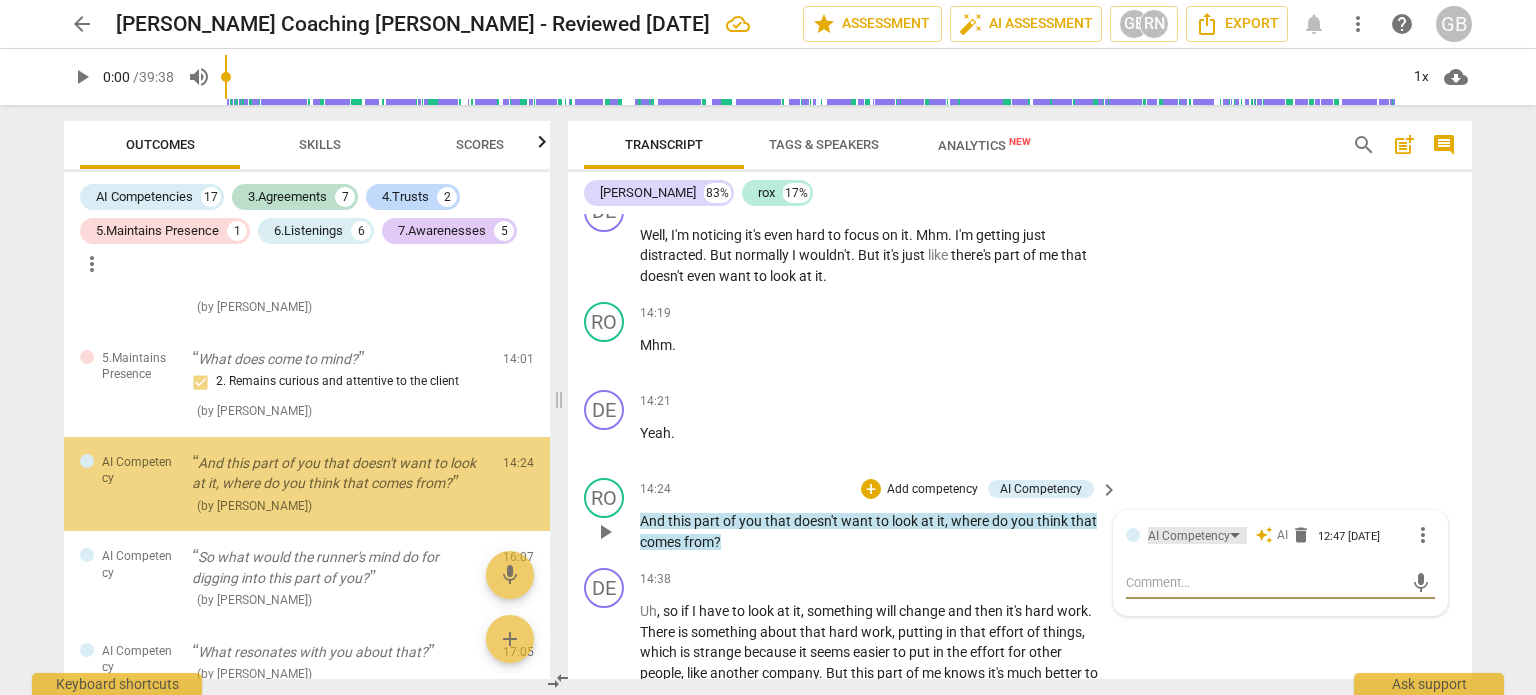 click on "AI Competency" at bounding box center [1189, 536] 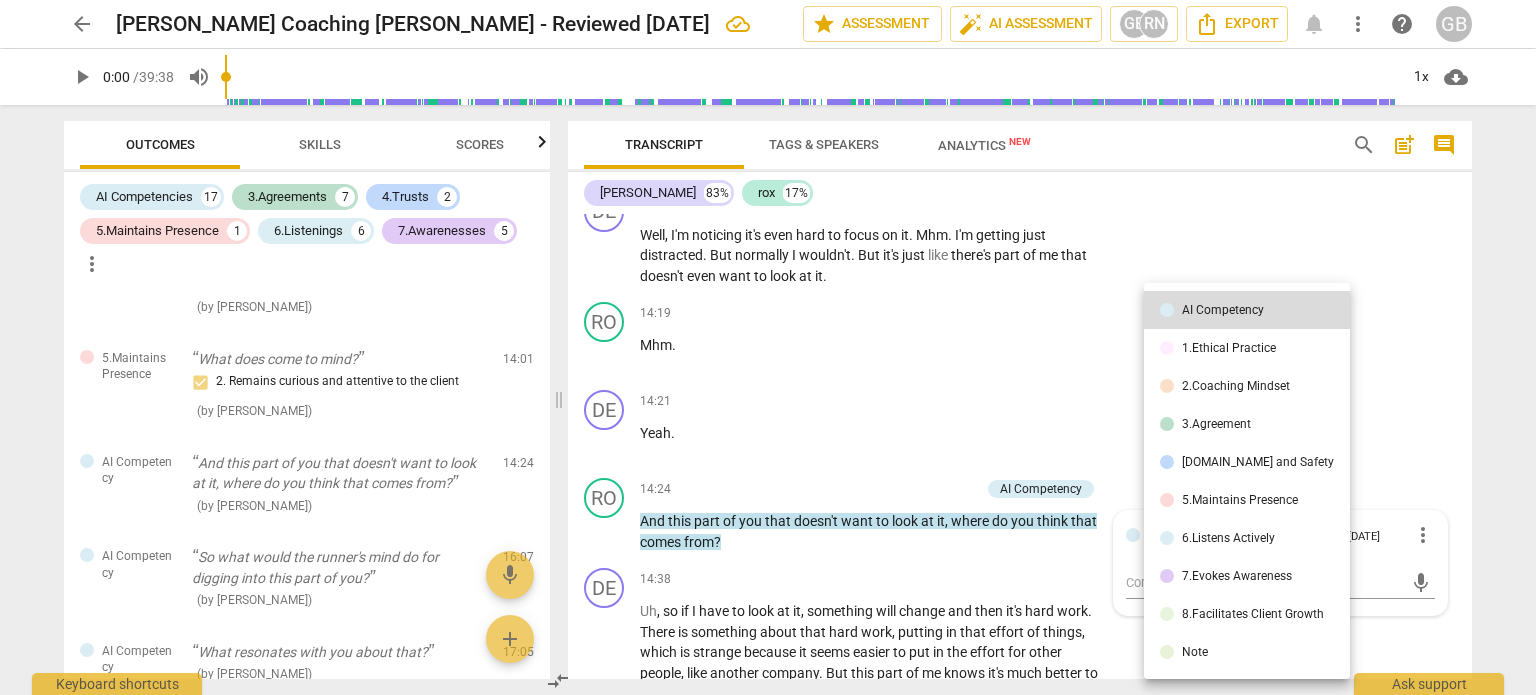 click on "5.Maintains Presence" at bounding box center (1240, 500) 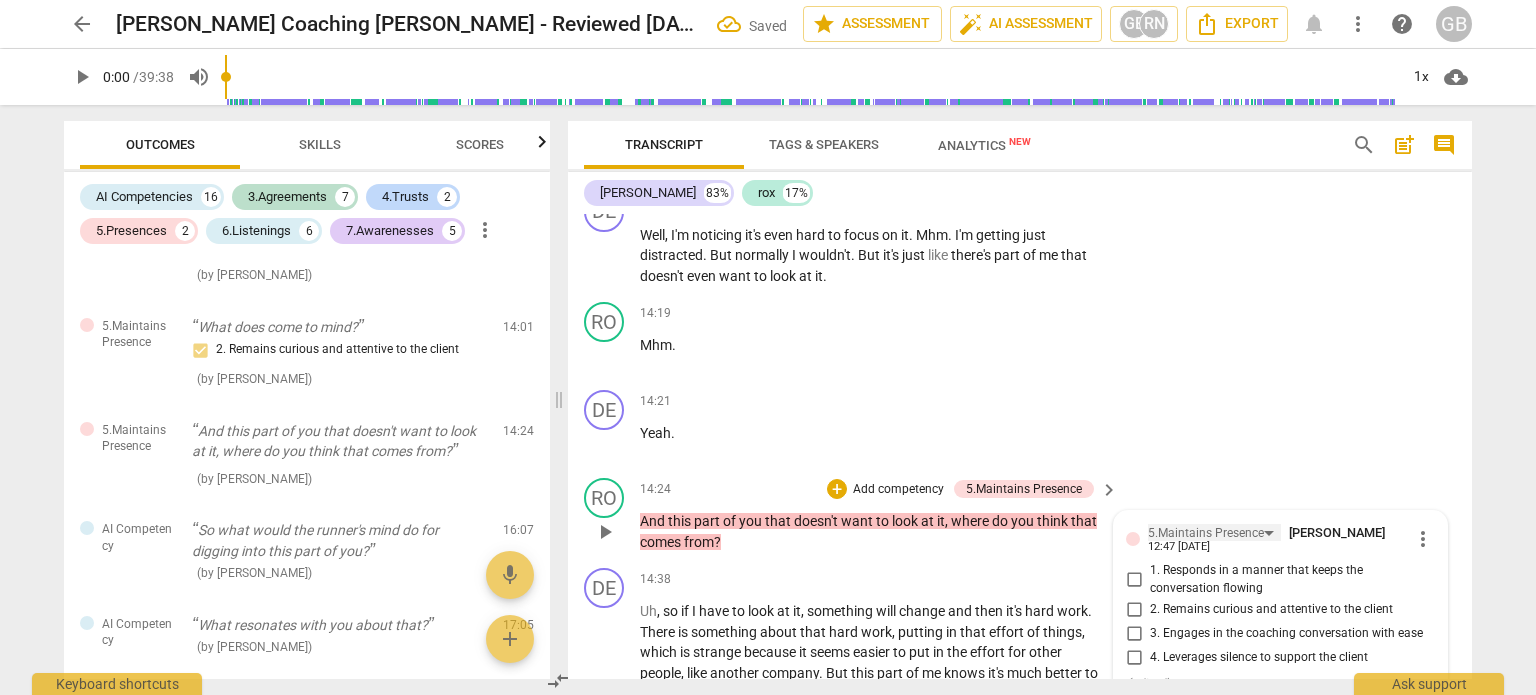 scroll, scrollTop: 6000, scrollLeft: 0, axis: vertical 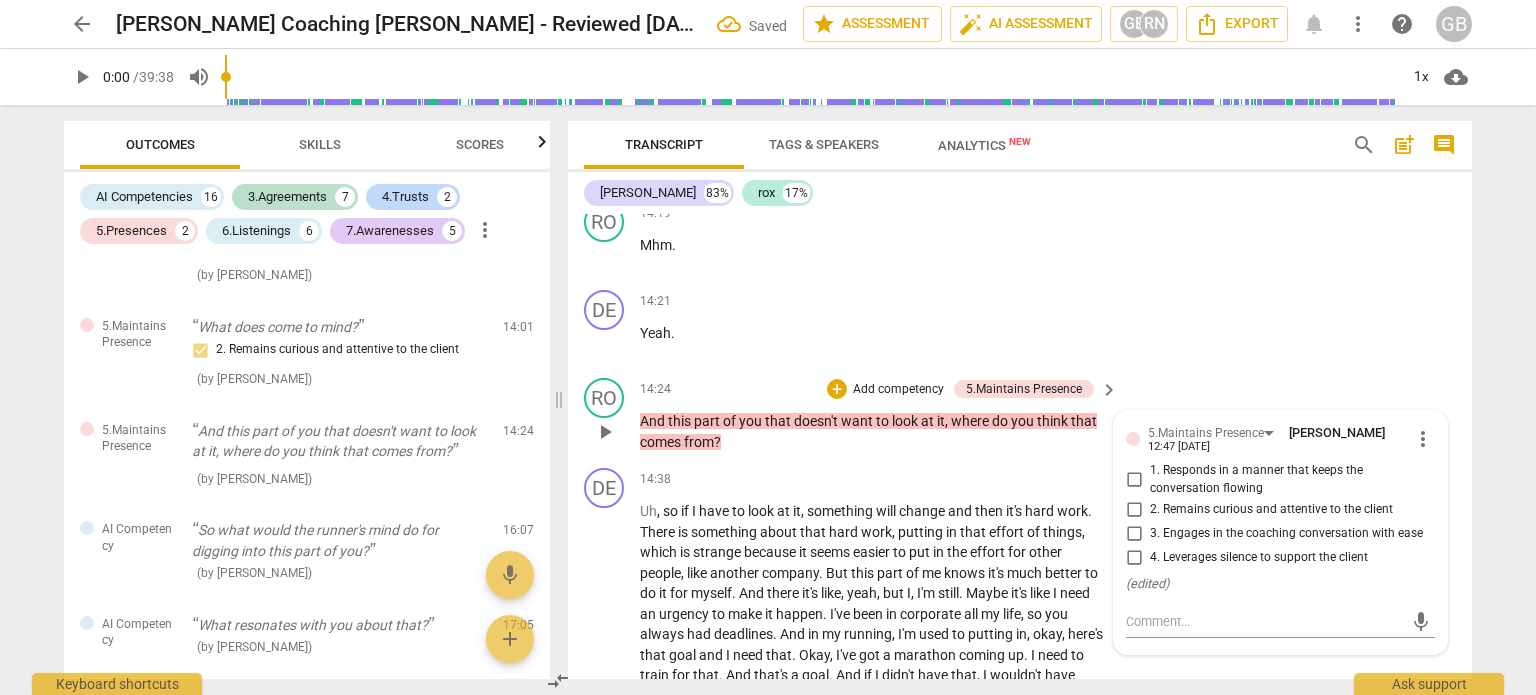 click on "2. Remains curious and attentive to the client" at bounding box center (1271, 510) 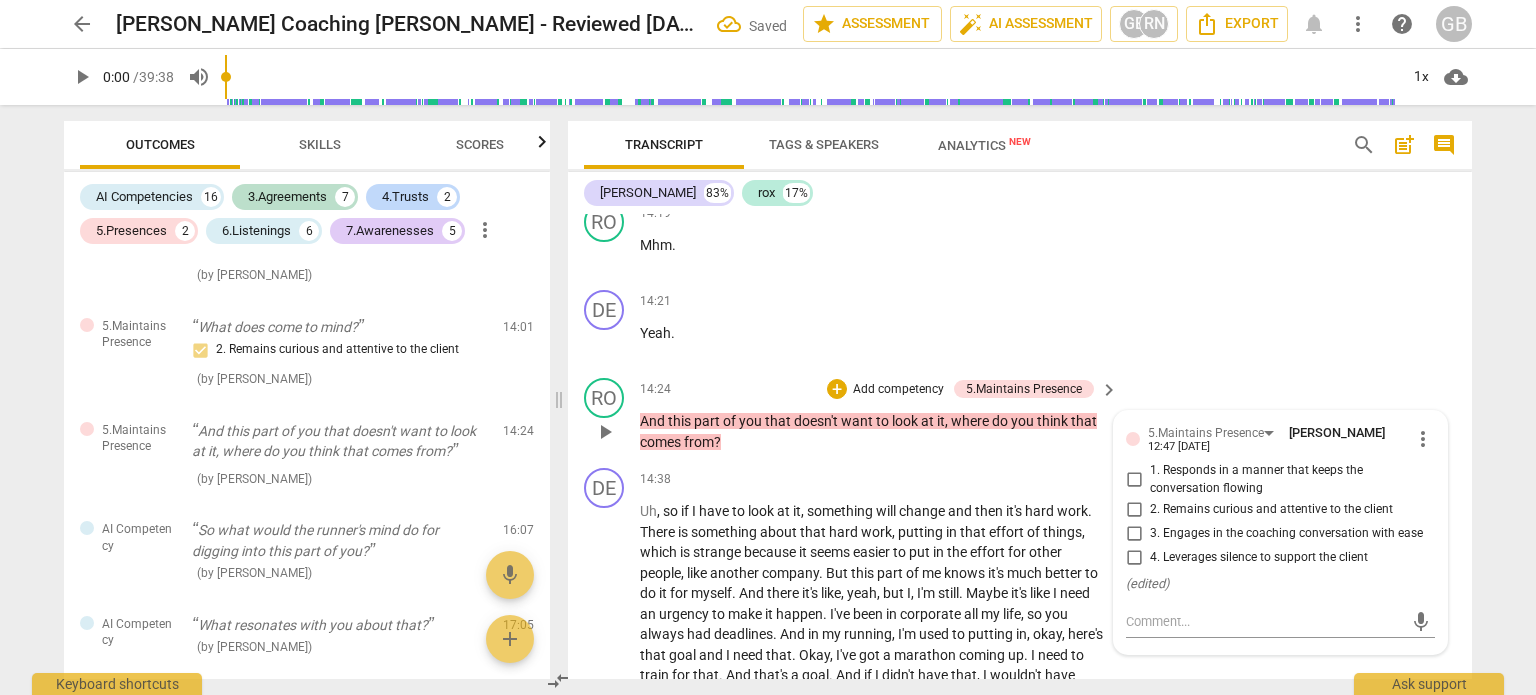 click on "2. Remains curious and attentive to the client" at bounding box center [1134, 509] 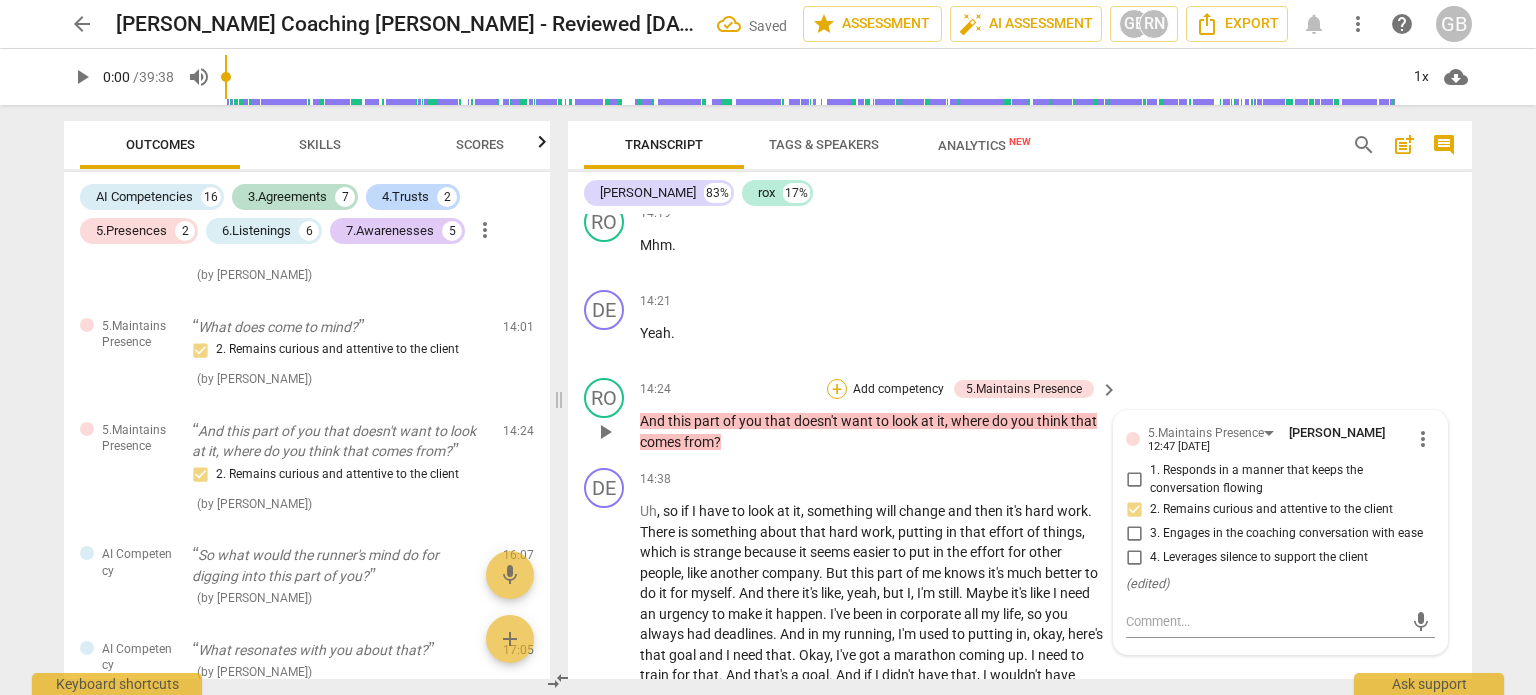 click on "+" at bounding box center [837, 389] 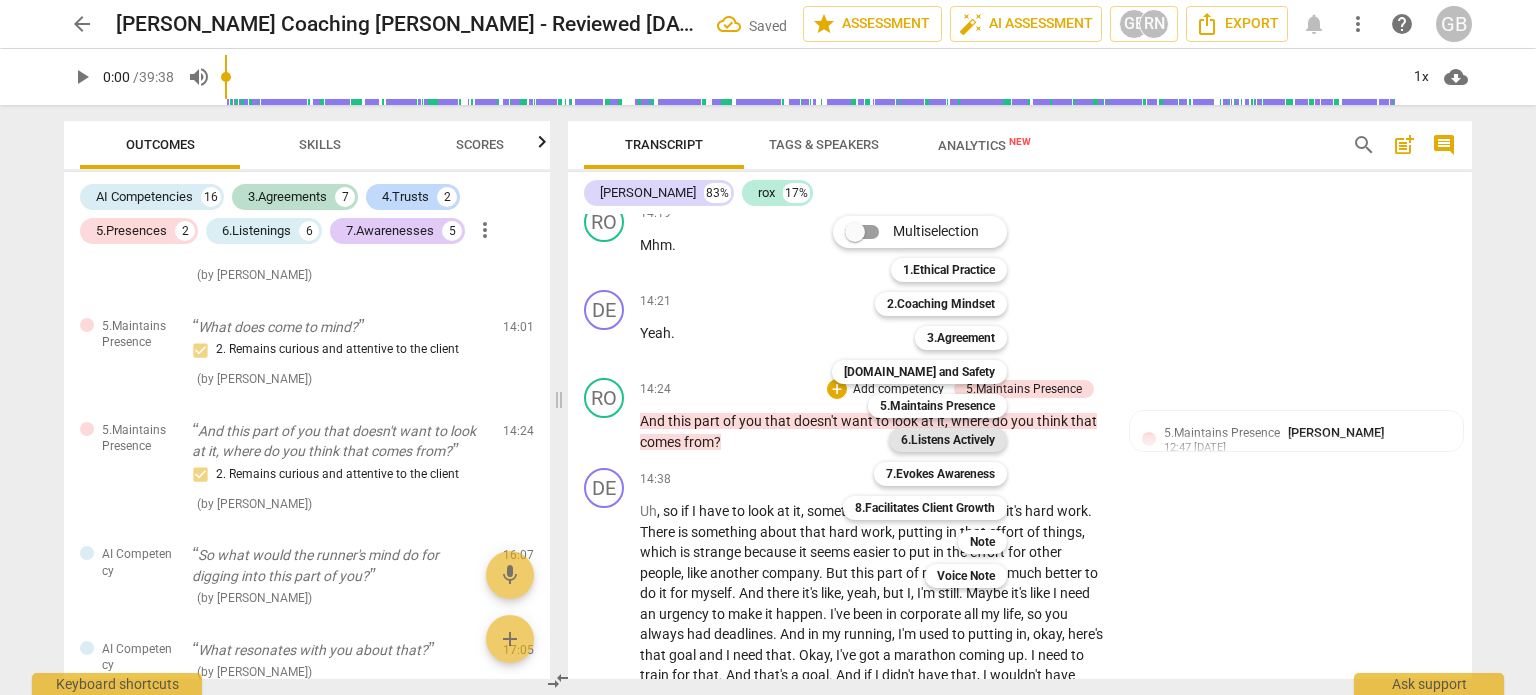 click on "6.Listens Actively" at bounding box center [948, 440] 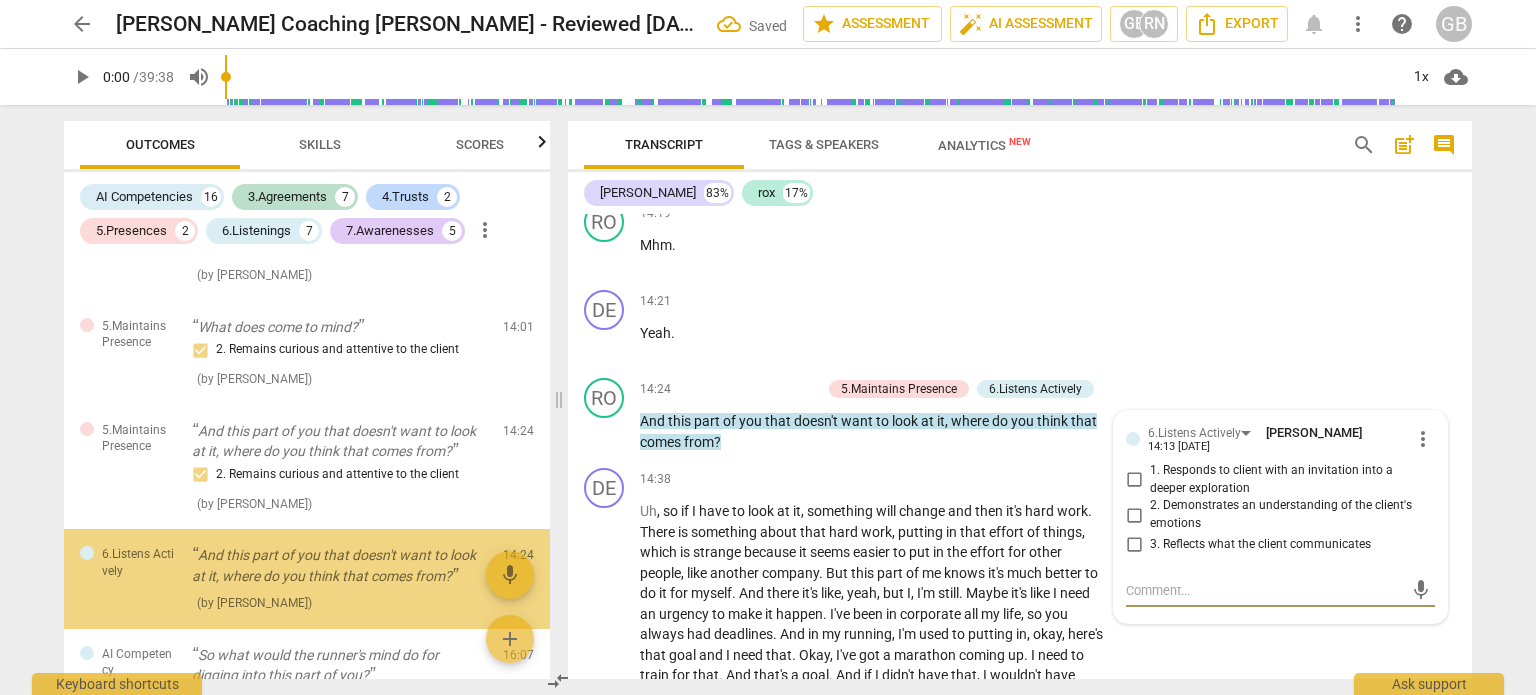 scroll, scrollTop: 3187, scrollLeft: 0, axis: vertical 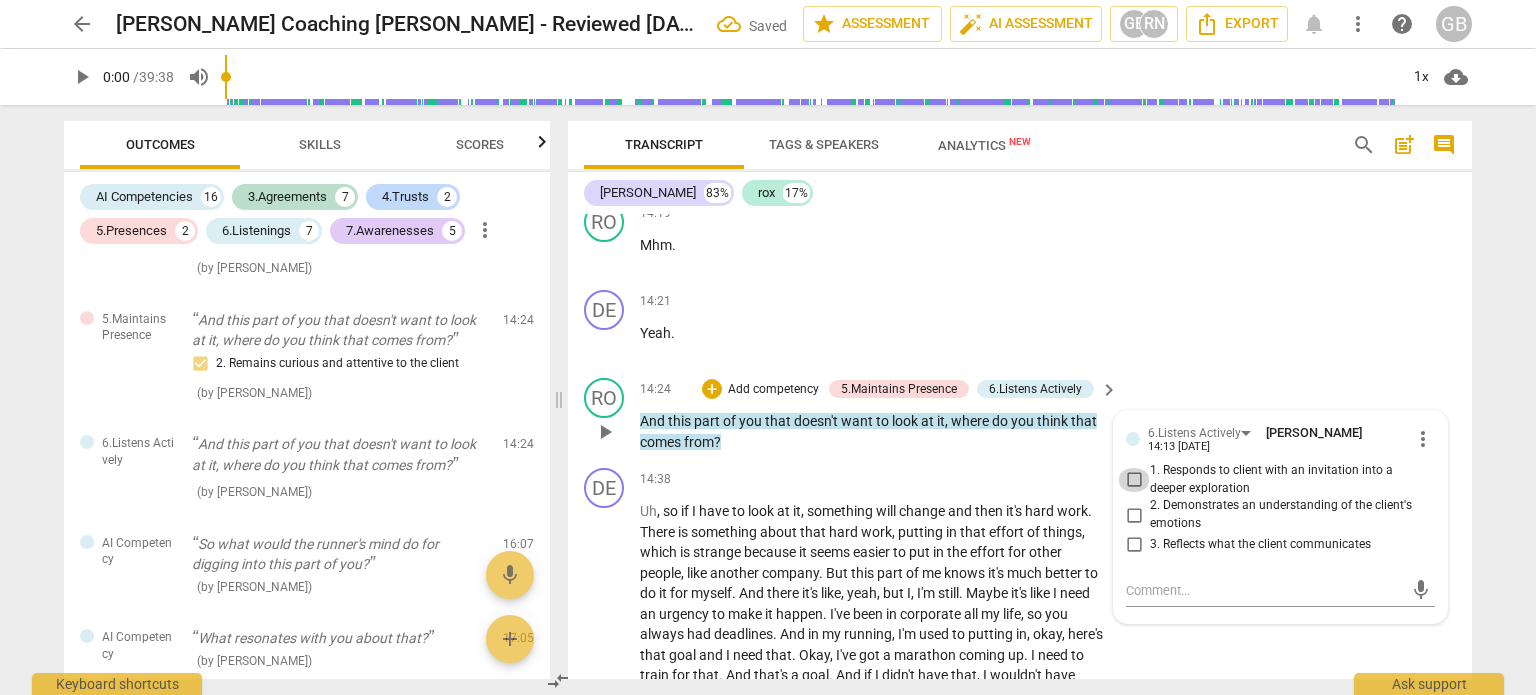 click on "1. Responds to client with an invitation into a deeper exploration" at bounding box center (1134, 480) 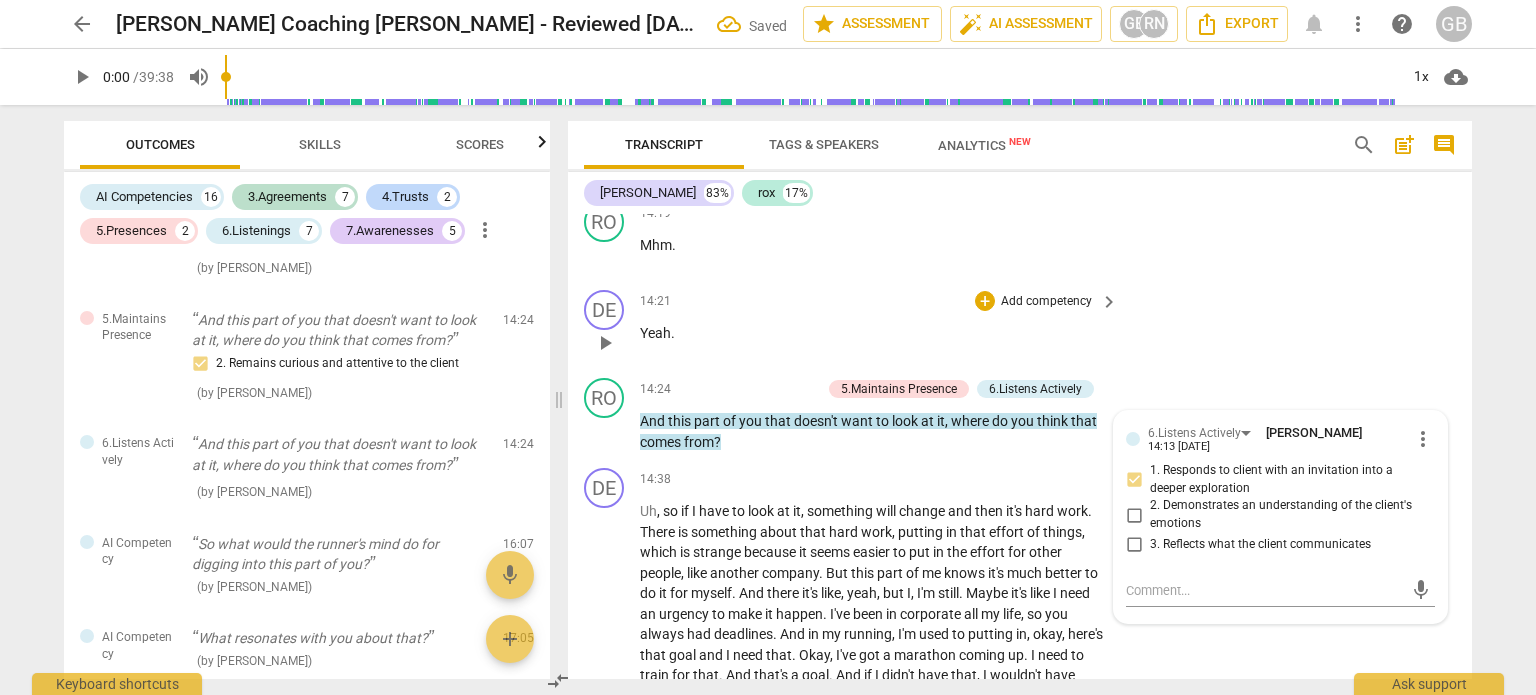 click on "DE play_arrow pause 14:21 + Add competency keyboard_arrow_right Yeah ." at bounding box center [1020, 326] 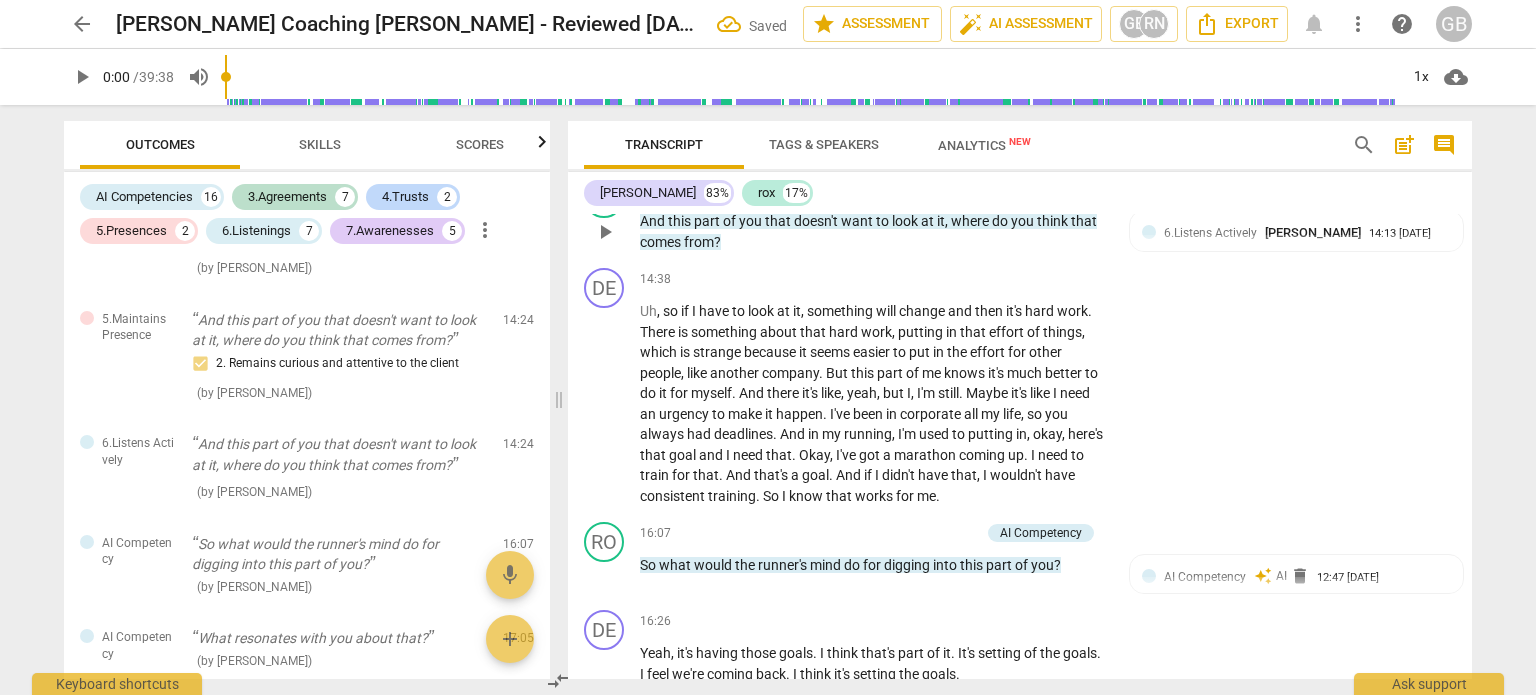 scroll, scrollTop: 6300, scrollLeft: 0, axis: vertical 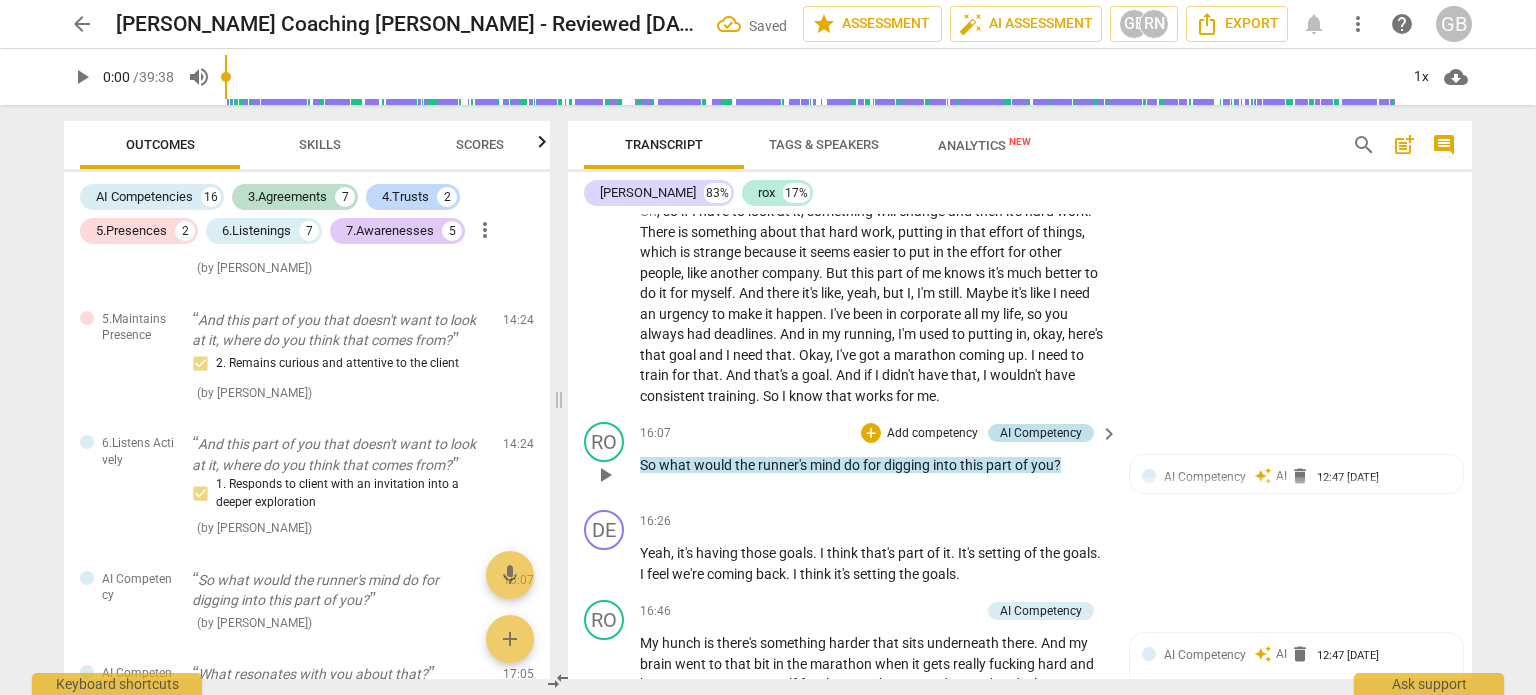 click on "AI Competency" at bounding box center [1041, 433] 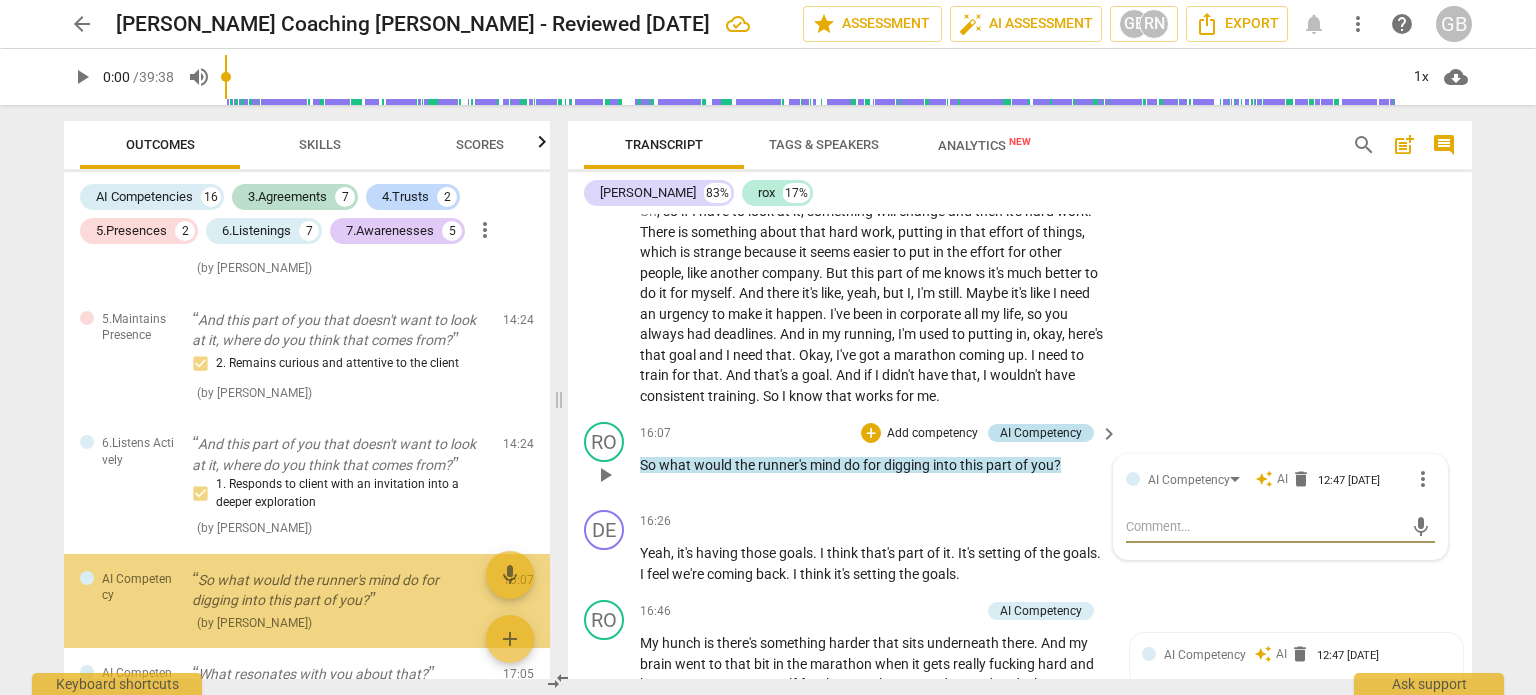 scroll, scrollTop: 3320, scrollLeft: 0, axis: vertical 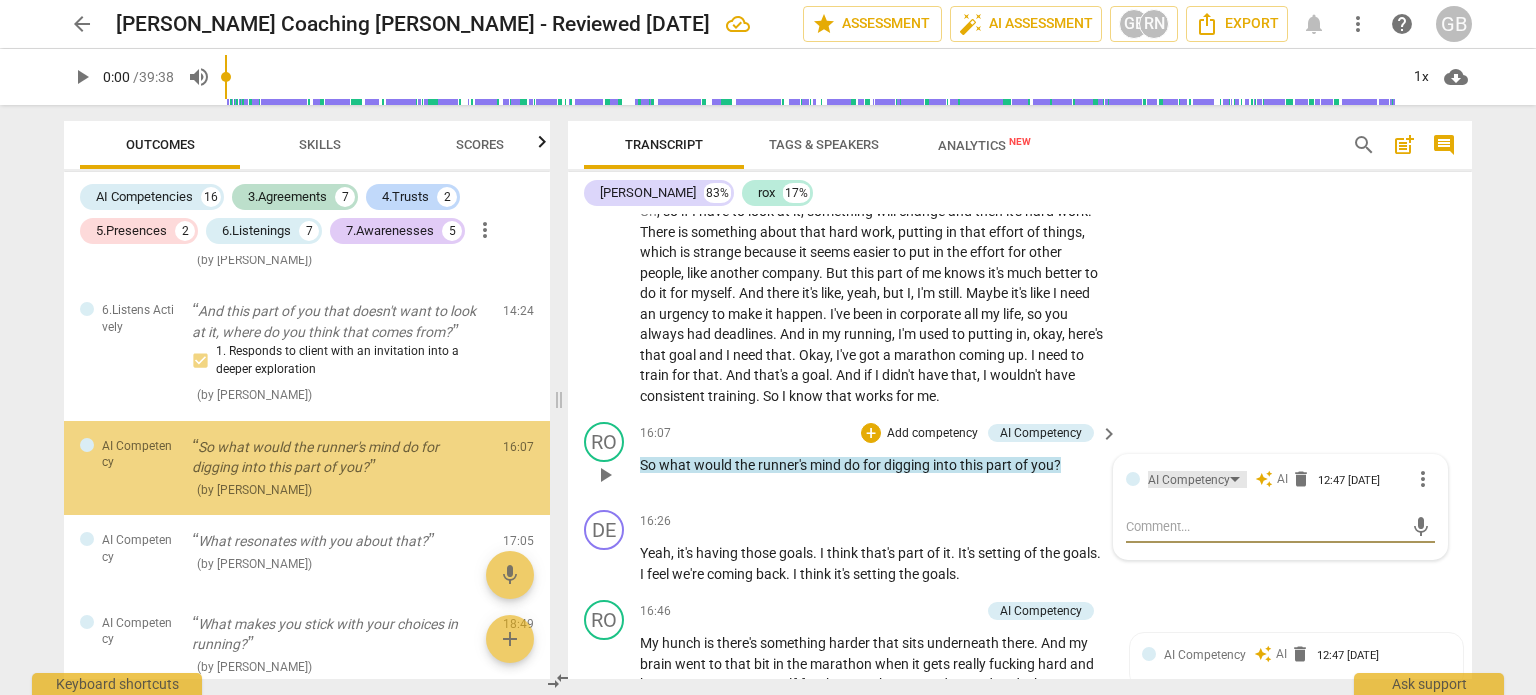 click on "AI Competency" at bounding box center [1189, 480] 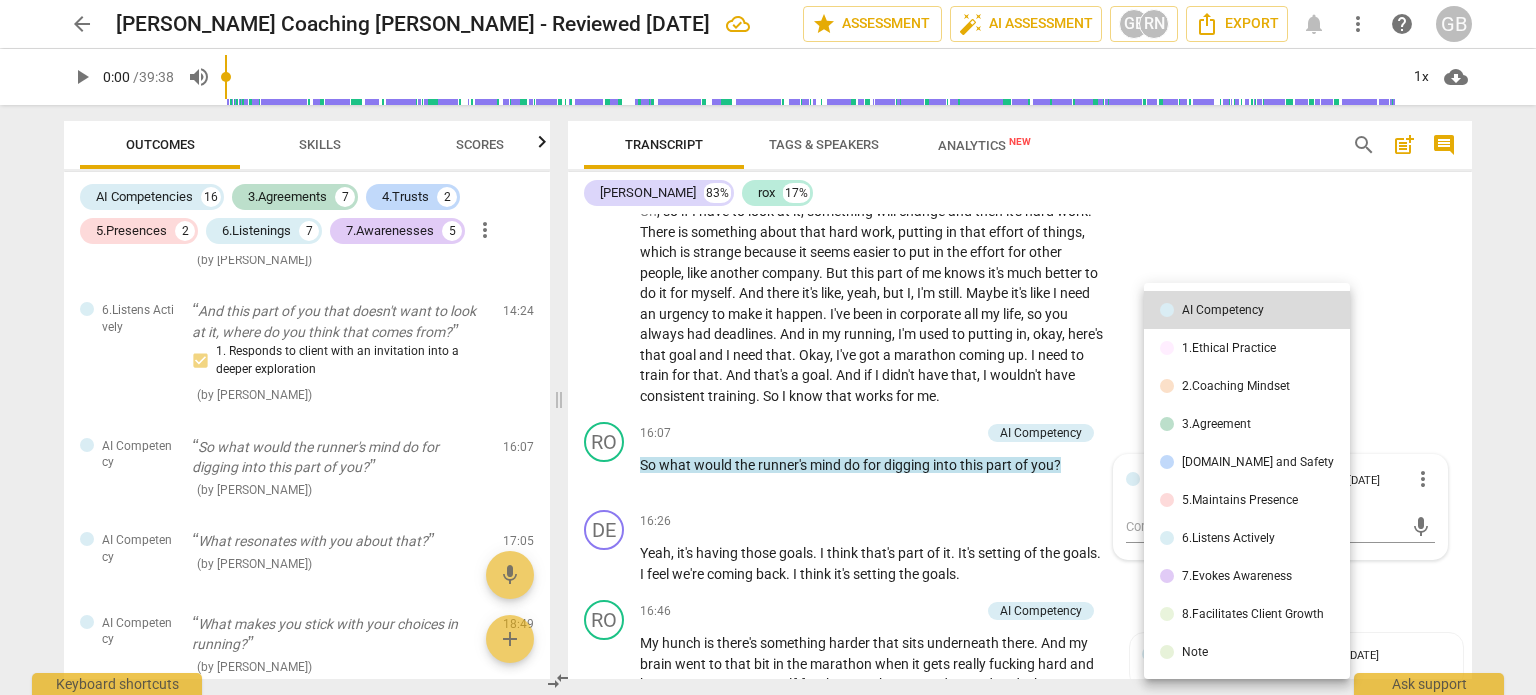 click at bounding box center [1167, 462] 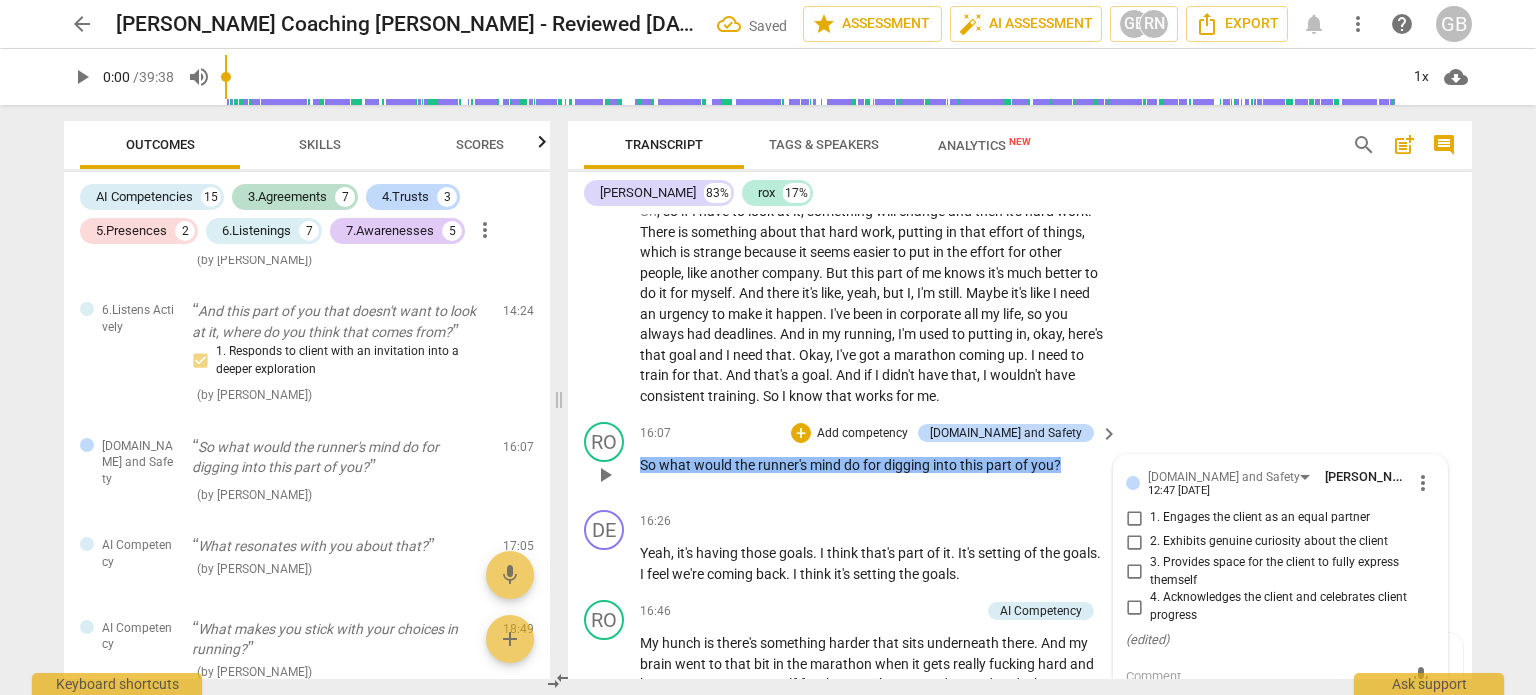 click on "2. Exhibits genuine curiosity about the client" at bounding box center [1134, 542] 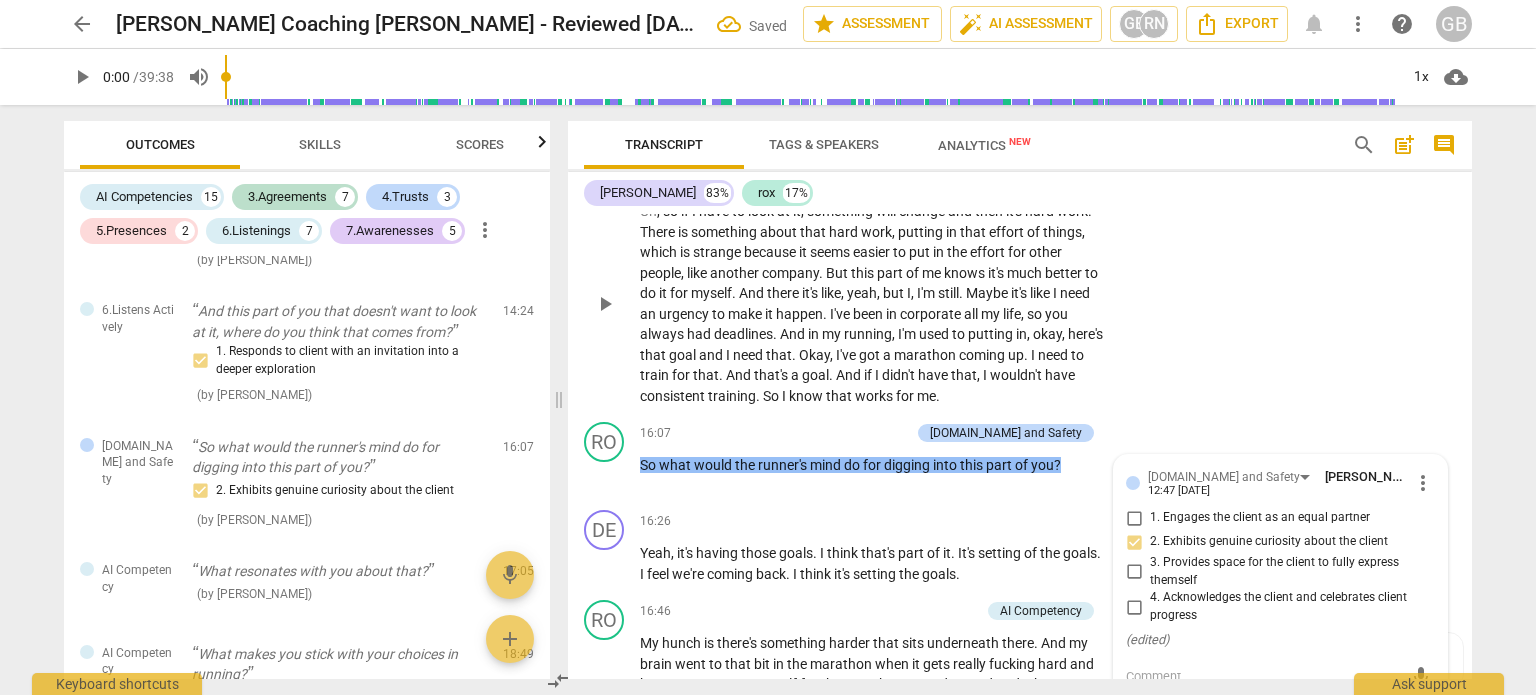 click on "DE play_arrow pause 14:38 + Add competency keyboard_arrow_right Uh ,   so   if   I   have   to   look   at   it ,   something   will   change   and   then   it's   hard   work .   There   is   something   about   that   hard   work ,   putting   in   that   effort   of   things ,   which   is   strange   because   it   seems   easier   to   put   in   the   effort   for   other   people ,   like   another   company .   But   this   part   of   me   knows   it's   much   better   to   do   it   for   myself .   And   there   it's   like ,   yeah ,   but   I ,   I'm   still .   Maybe   it's   like   I   need   an   urgency   to   make   it   happen .   I've   been   in   corporate   all   my   life ,   so   you   always   had   deadlines .   And   in   my   running ,   I'm   used   to   putting   in ,   okay ,   here's   that   goal   and   I   need   that .   Okay ,   I've   got   a   marathon   coming   up .   I   need   to   train   for   that .   And   that's   a   goal .   And   if   I   didn't   have   ," at bounding box center (1020, 287) 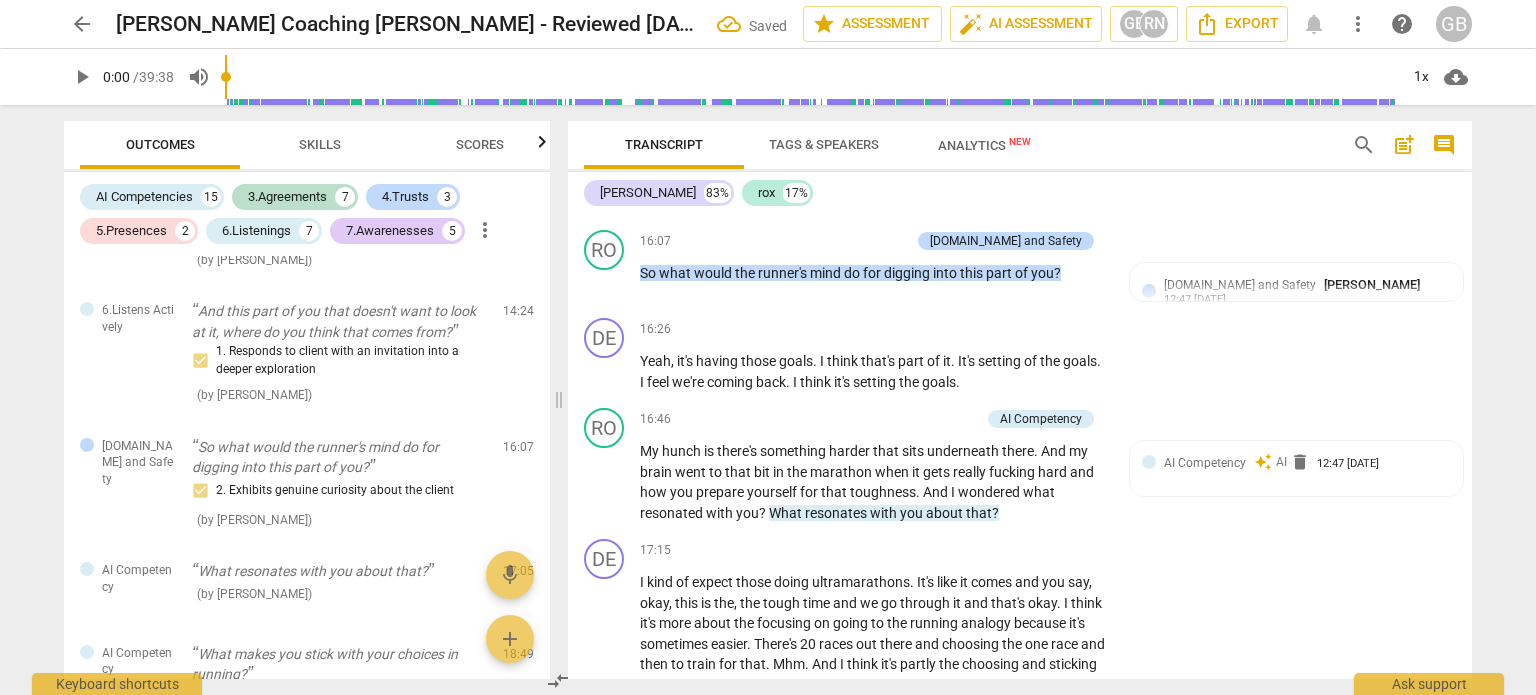 scroll, scrollTop: 6500, scrollLeft: 0, axis: vertical 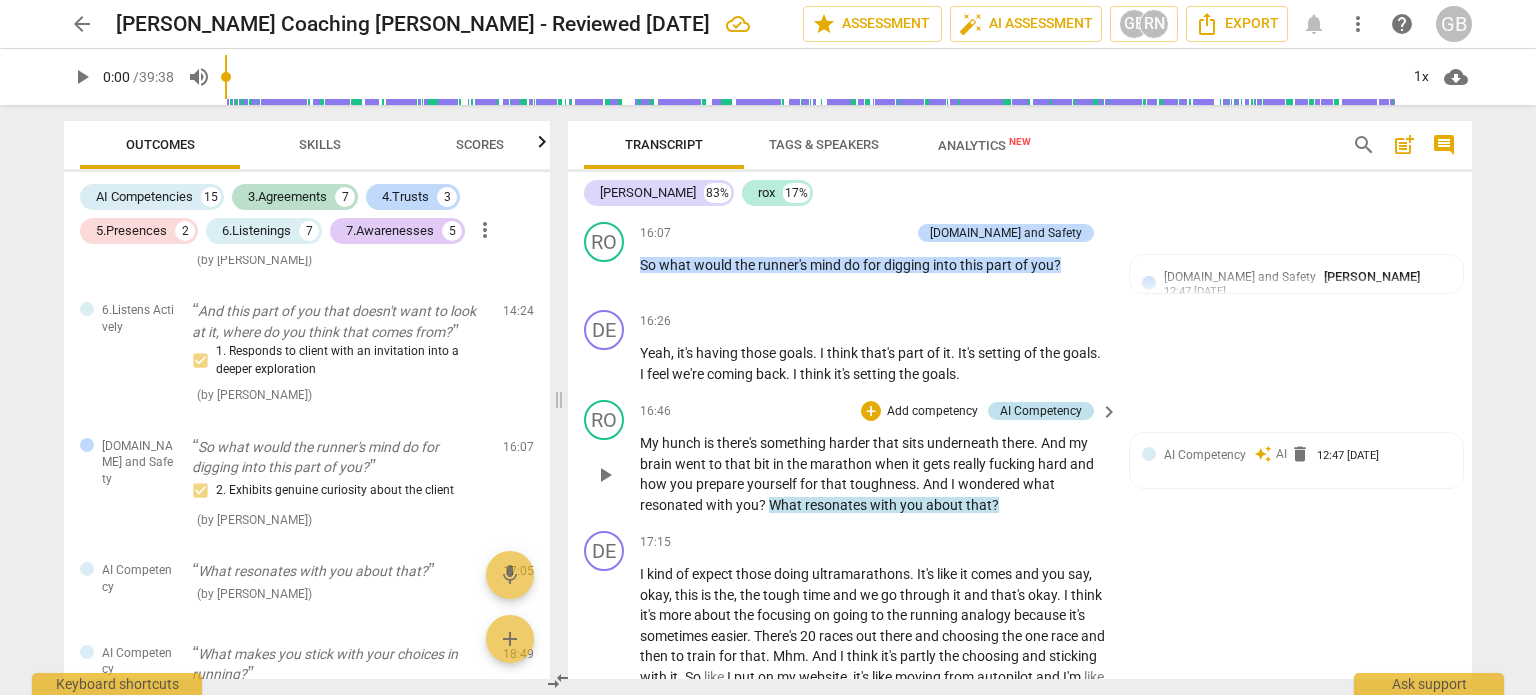 click on "AI Competency" at bounding box center (1041, 411) 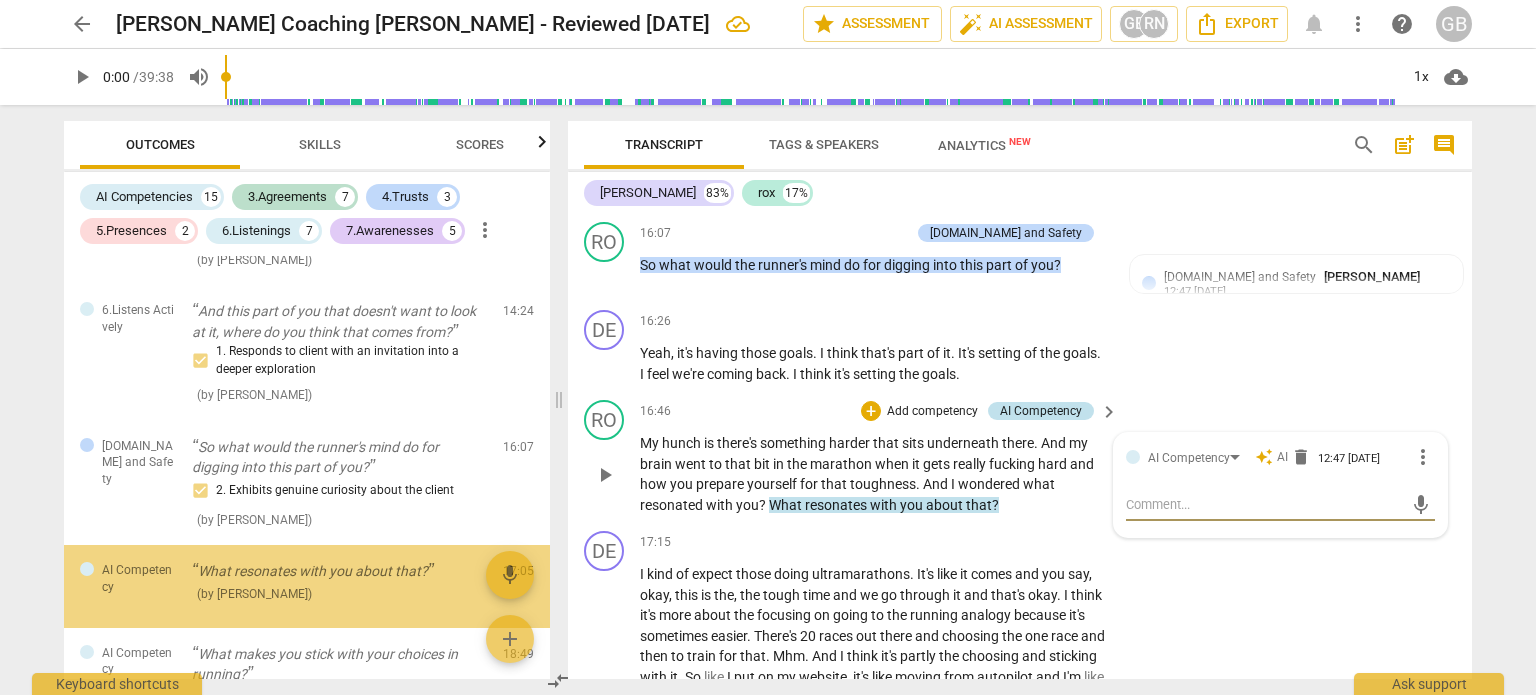 scroll, scrollTop: 3439, scrollLeft: 0, axis: vertical 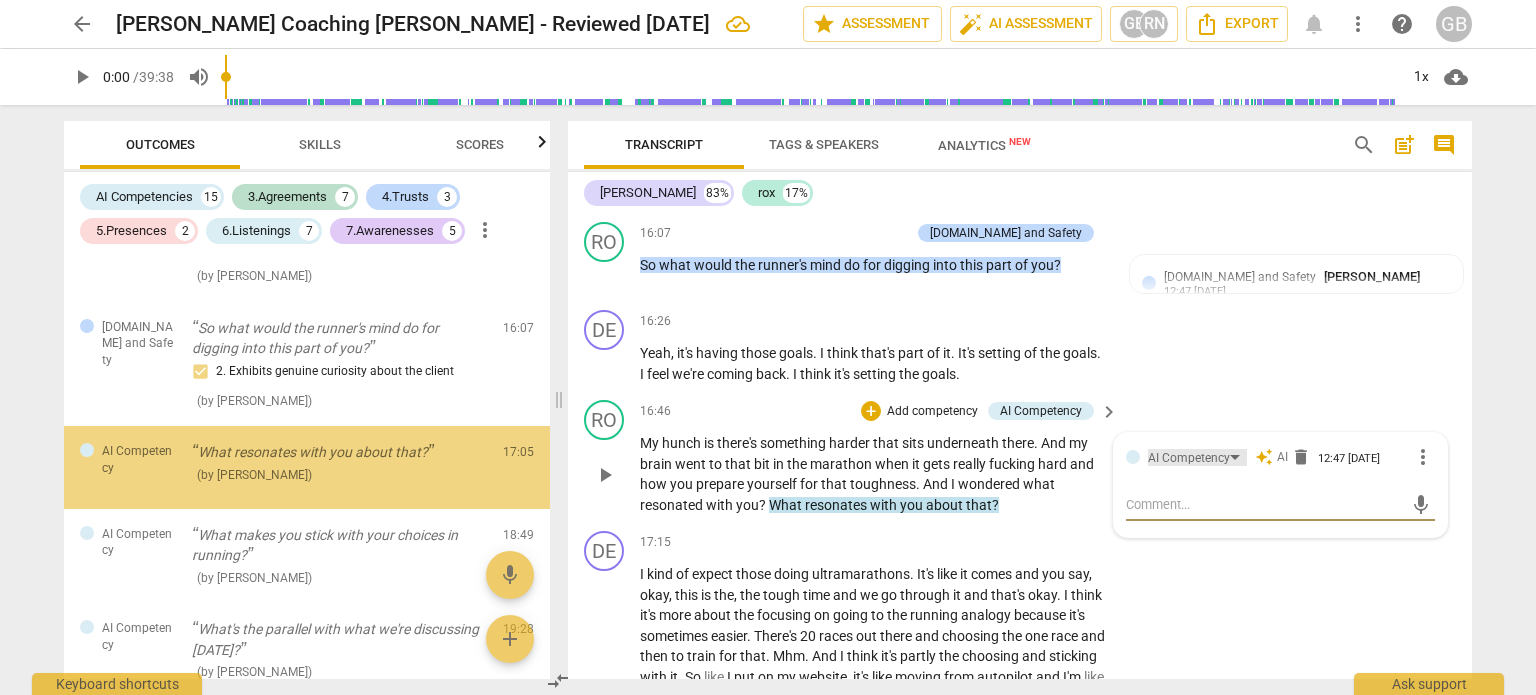 click on "AI Competency" at bounding box center (1189, 458) 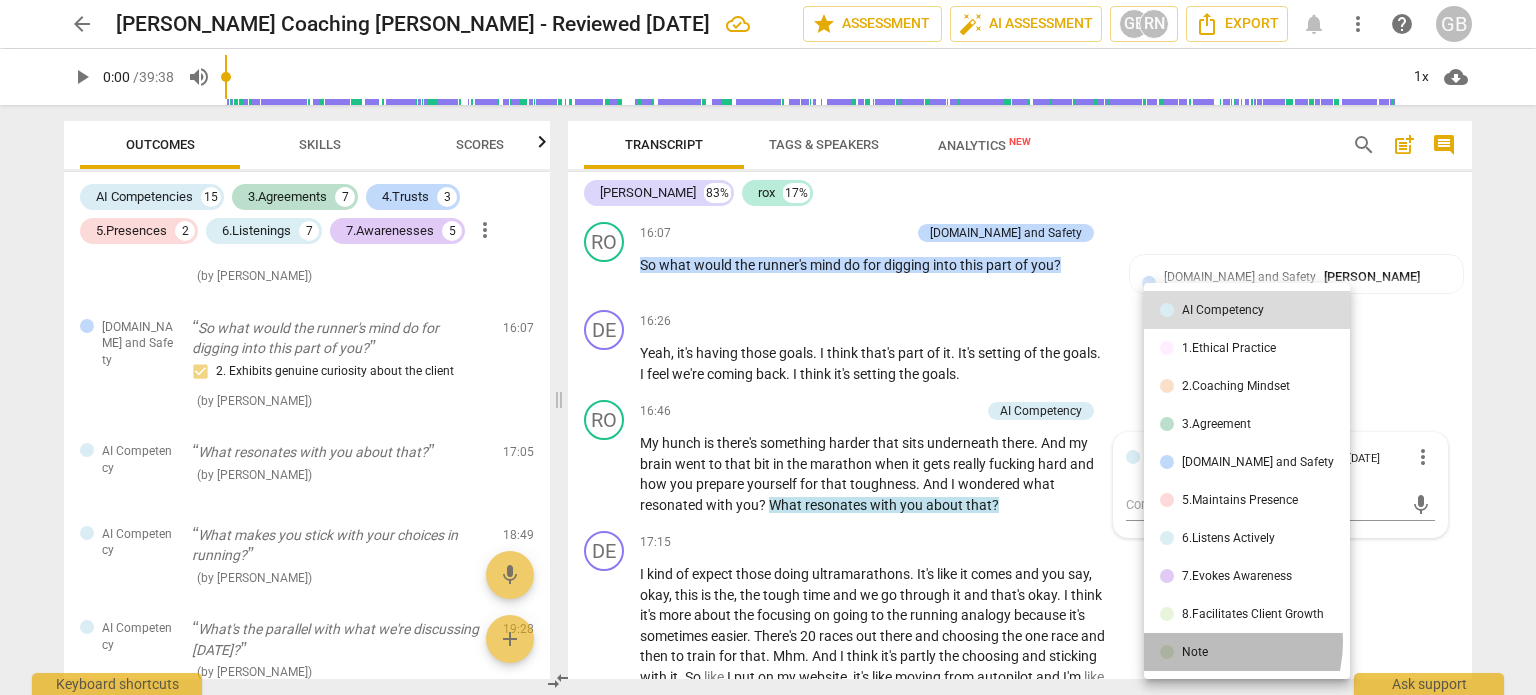 click on "Note" at bounding box center (1247, 652) 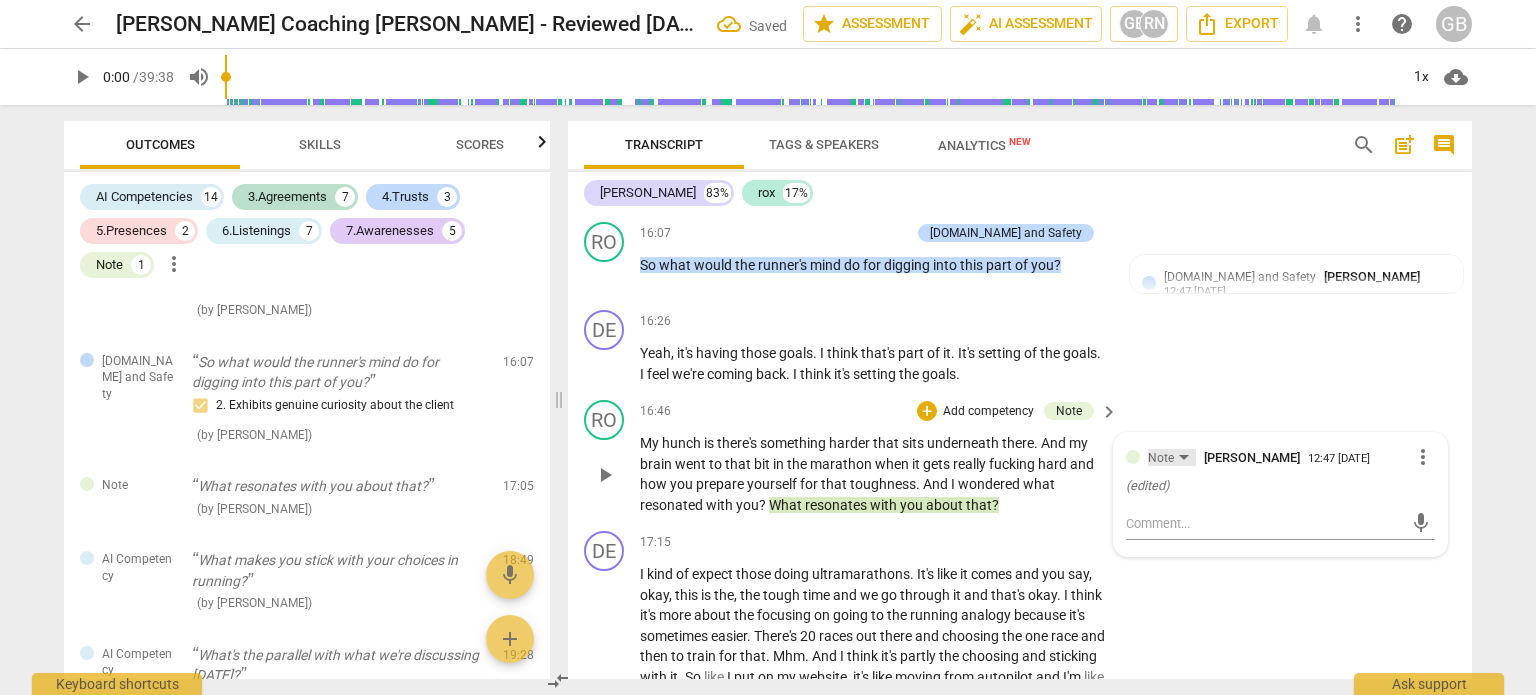click on "Note" at bounding box center (1172, 457) 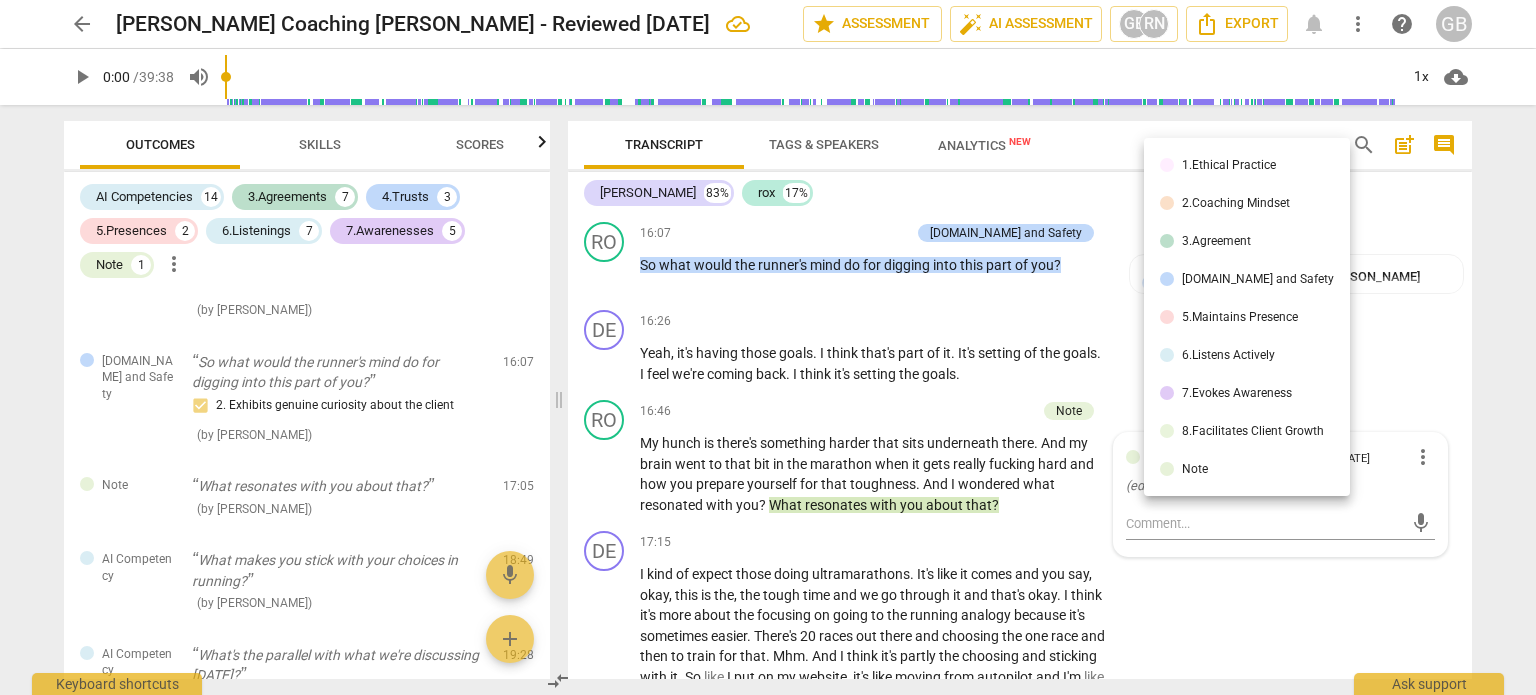 click on "Note" at bounding box center (1195, 469) 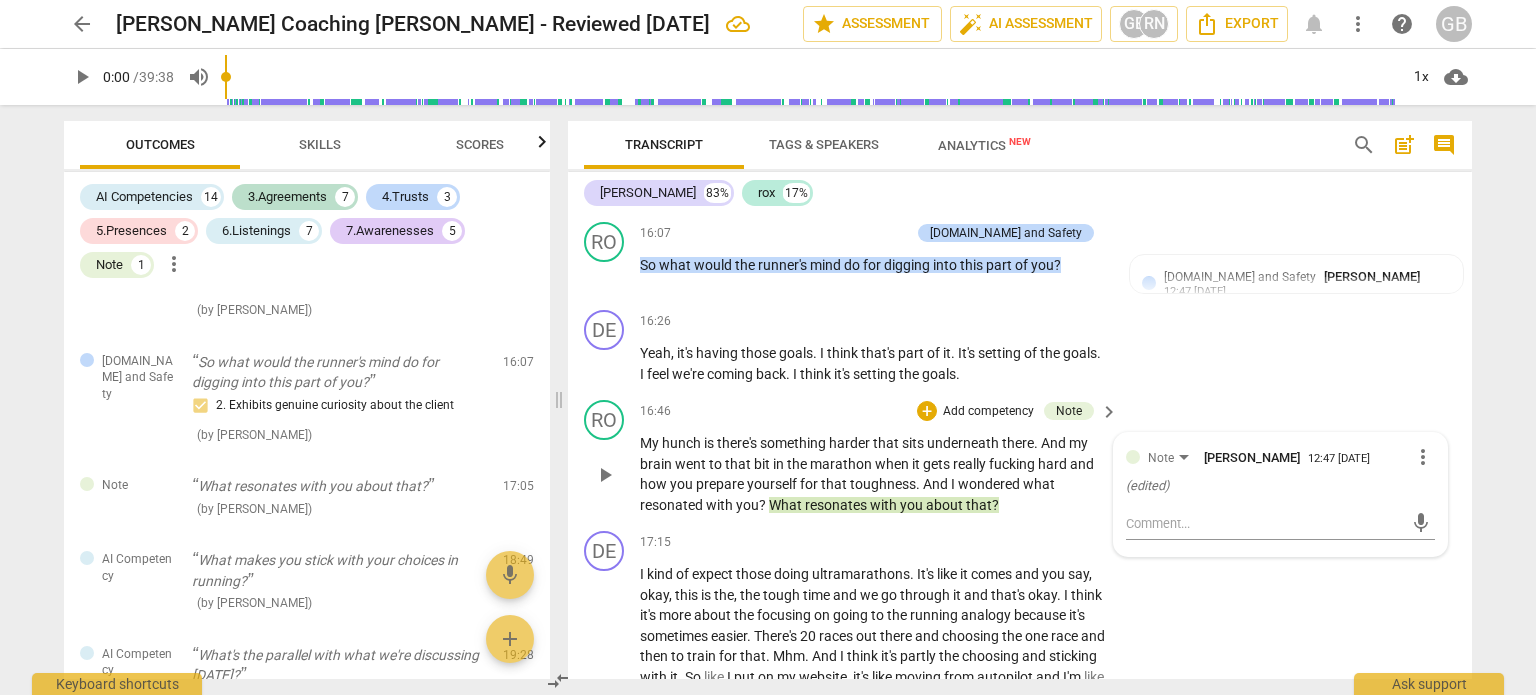 click on "more_vert" at bounding box center [1423, 457] 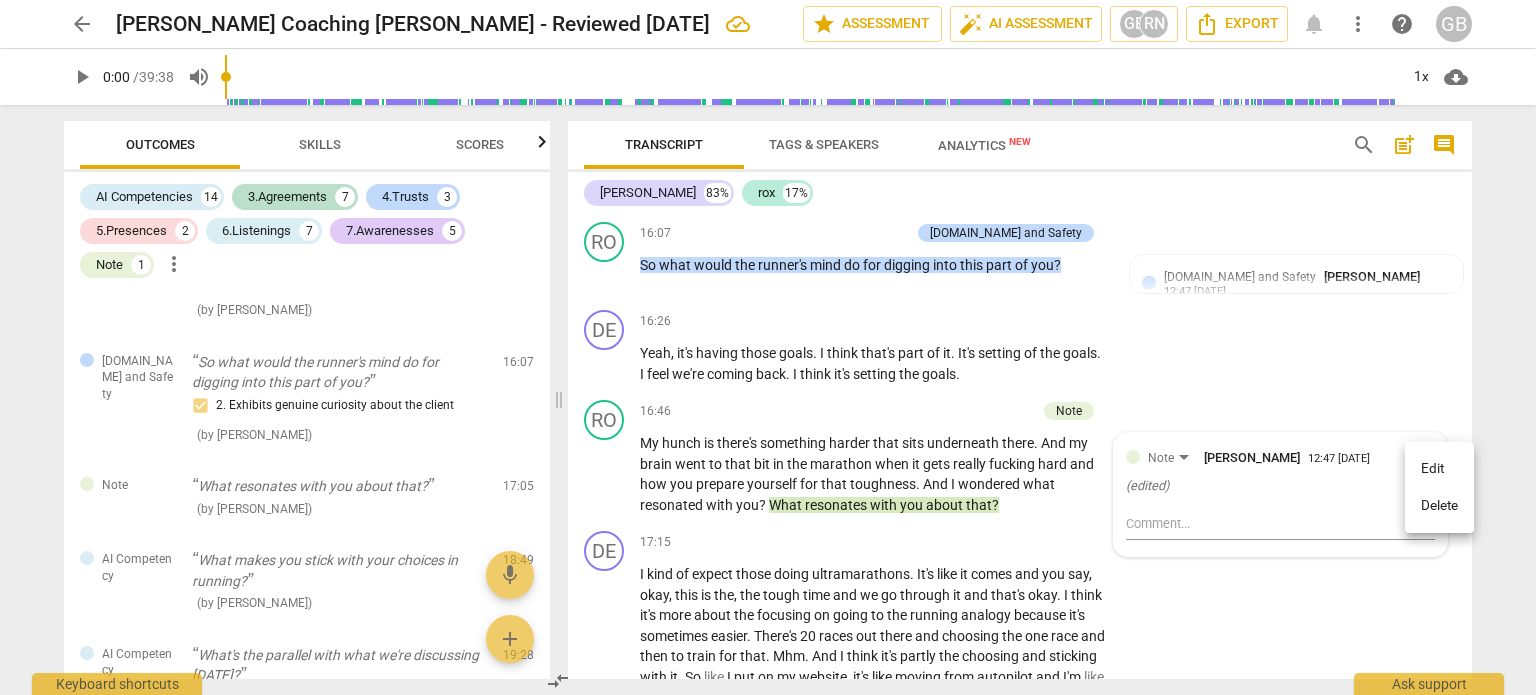 click on "Delete" at bounding box center [1439, 506] 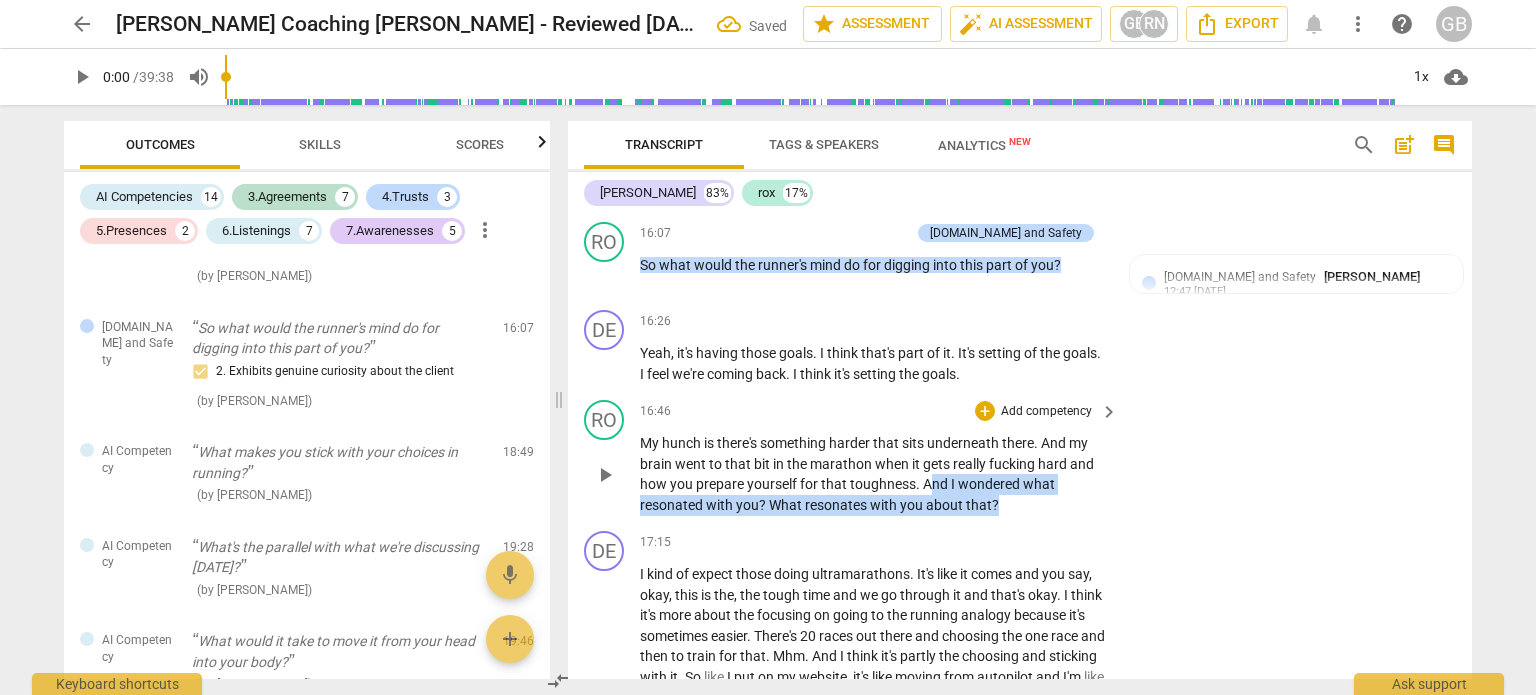 drag, startPoint x: 927, startPoint y: 494, endPoint x: 1019, endPoint y: 512, distance: 93.74433 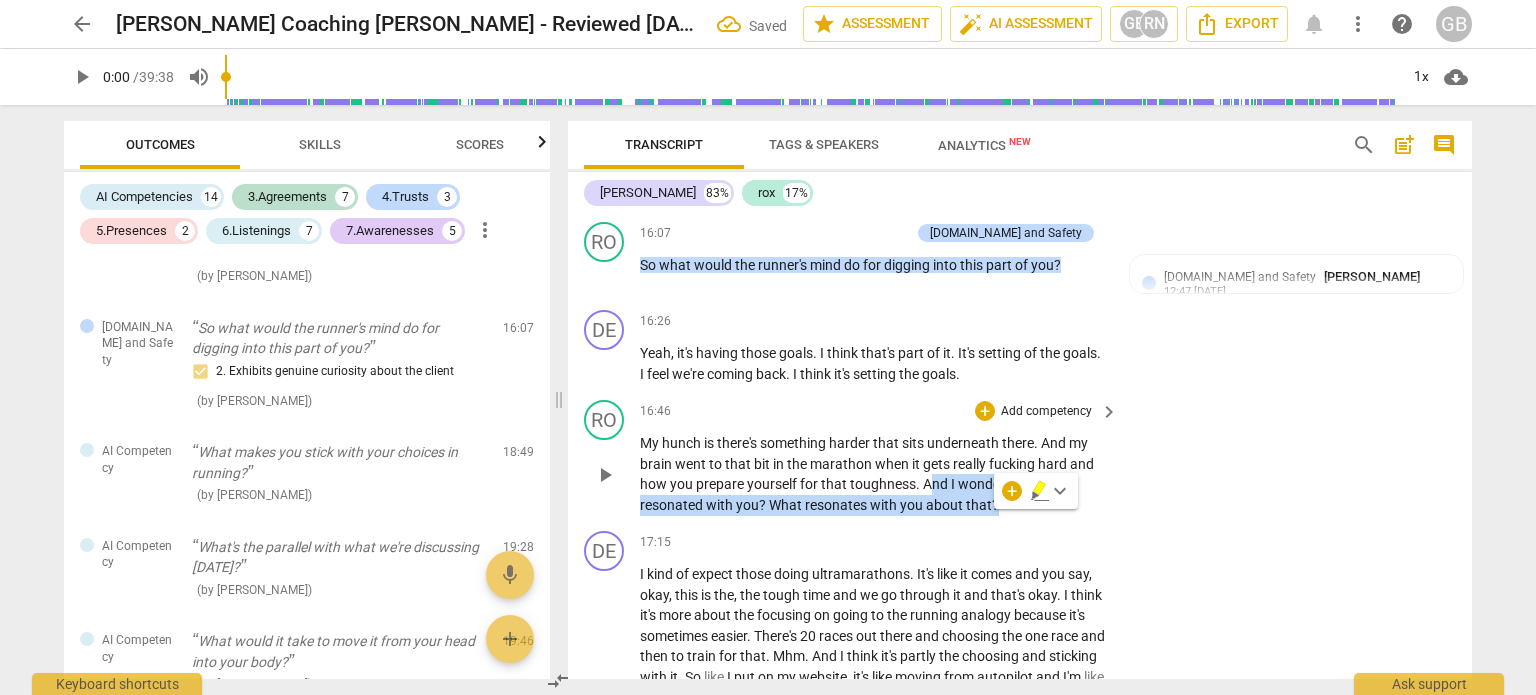 click on "And" at bounding box center [937, 484] 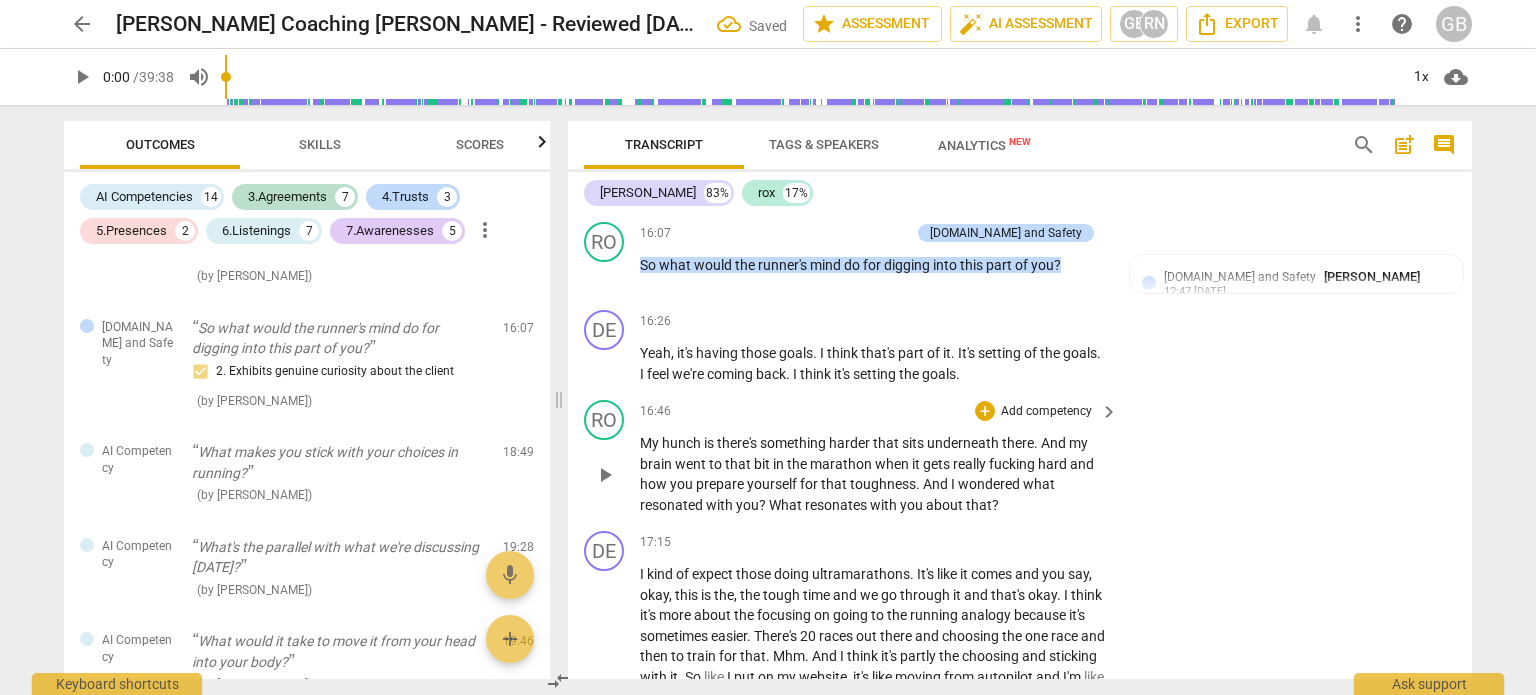 click on "." at bounding box center [919, 484] 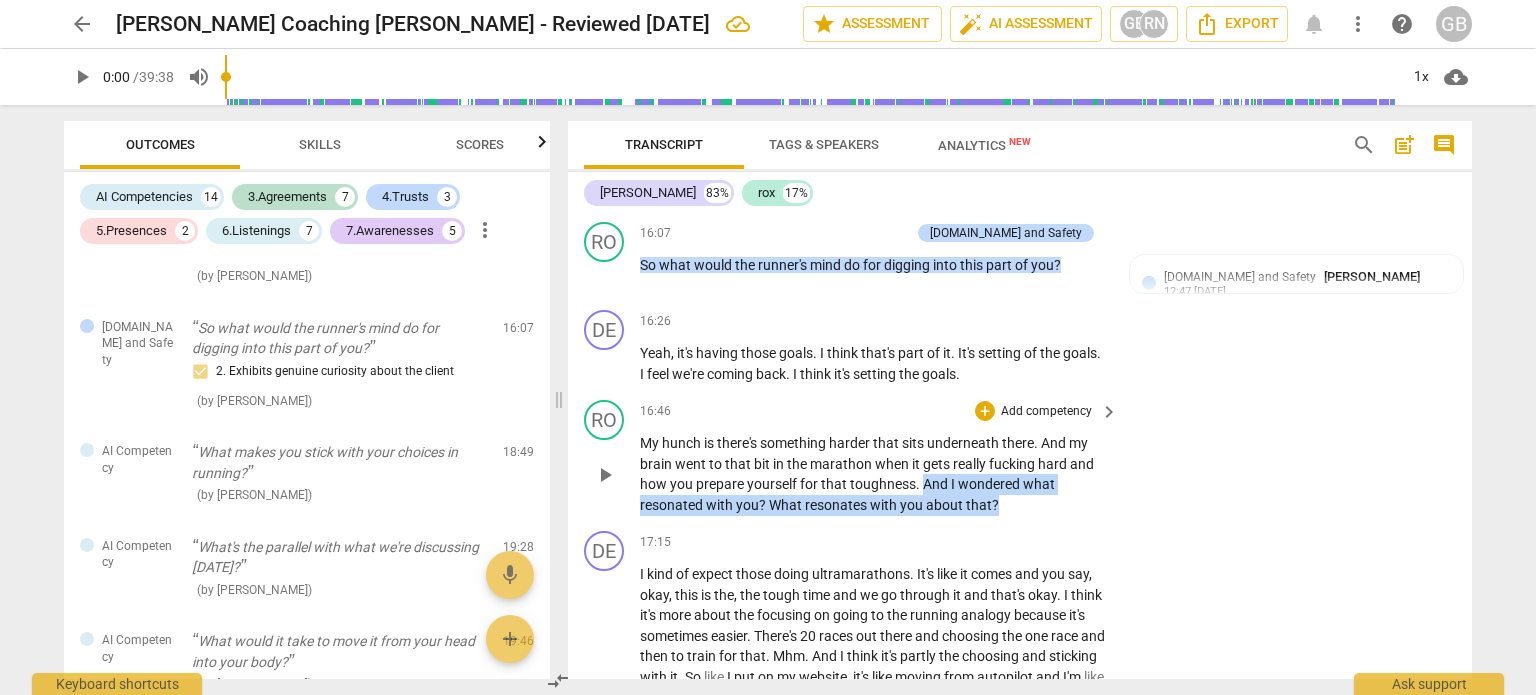 drag, startPoint x: 921, startPoint y: 495, endPoint x: 1006, endPoint y: 515, distance: 87.32124 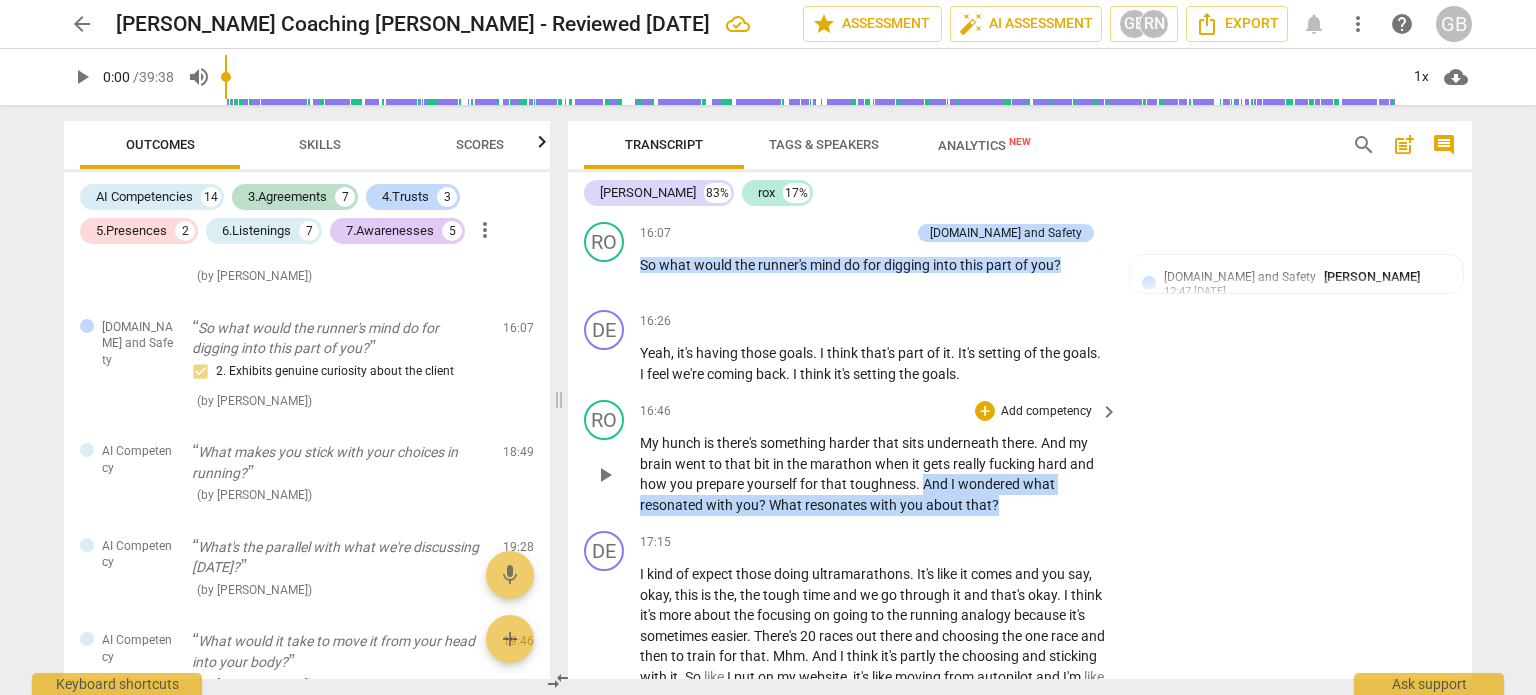 click on "My   hunch   is   there's   something   harder   that   sits   underneath   there .   And   my   brain   went   to   that   bit   in   the   marathon   when   it   gets   really   fucking   hard   and   how   you   prepare   yourself   for   that   toughness .   And   I   wondered   what   resonated   with   you ?   What   resonates   with   you   about   that ?" at bounding box center [874, 474] 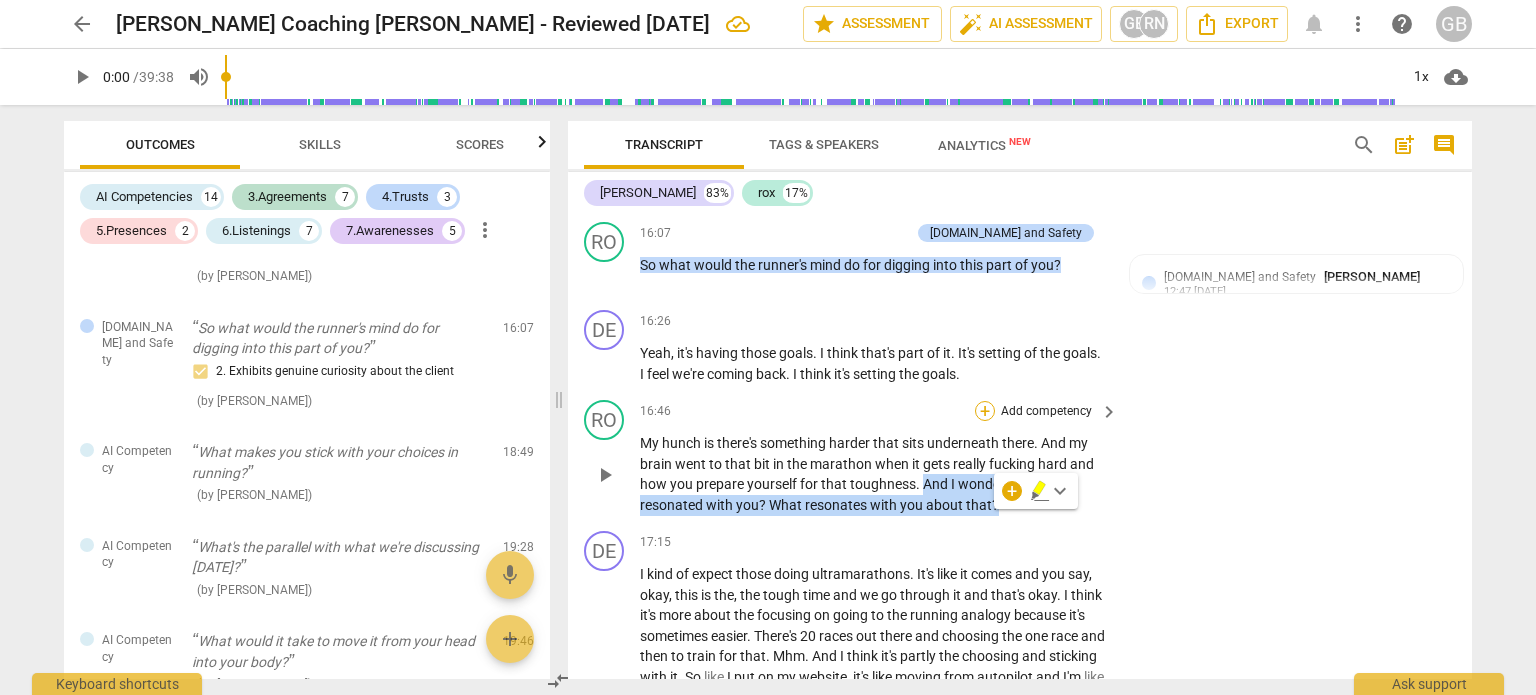 click on "+" at bounding box center (985, 411) 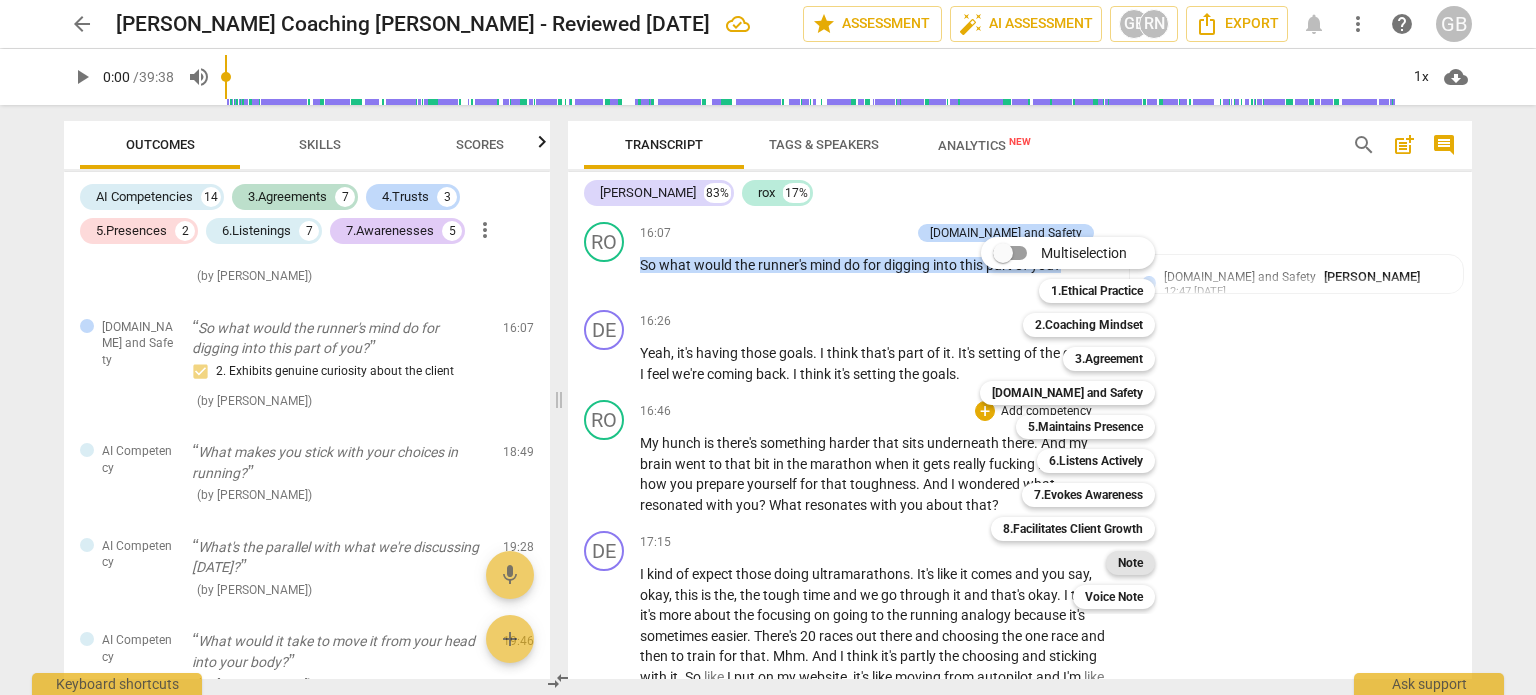 click on "Note" at bounding box center [1130, 563] 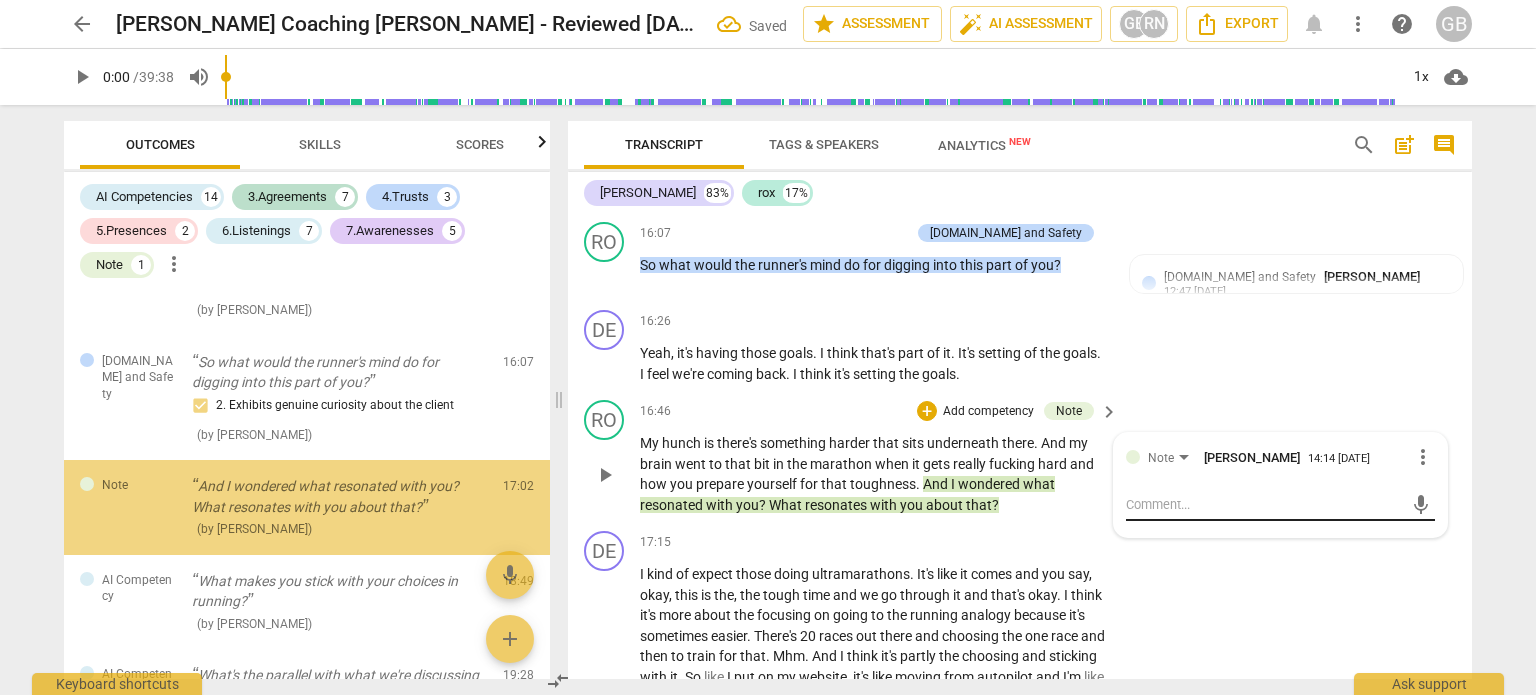 scroll, scrollTop: 3461, scrollLeft: 0, axis: vertical 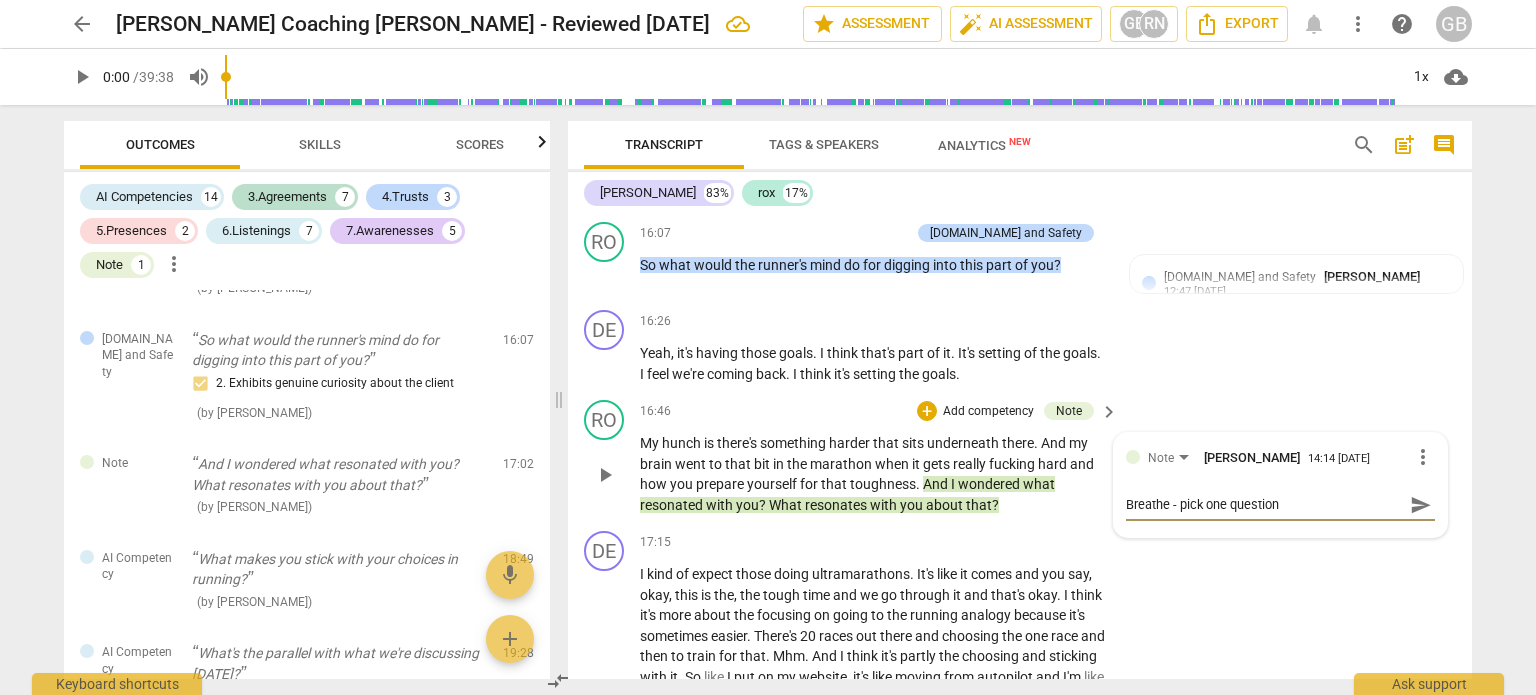 click on "marathon" at bounding box center [842, 464] 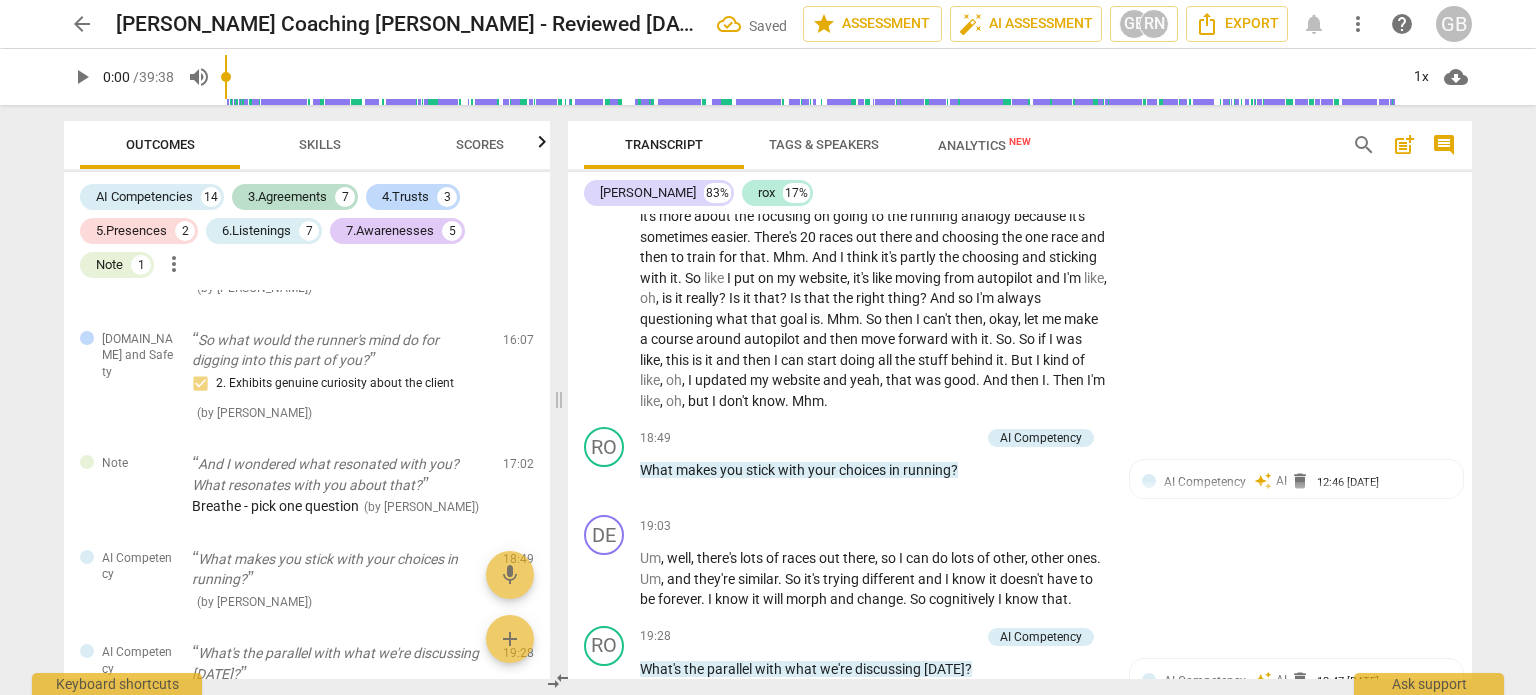 scroll, scrollTop: 6900, scrollLeft: 0, axis: vertical 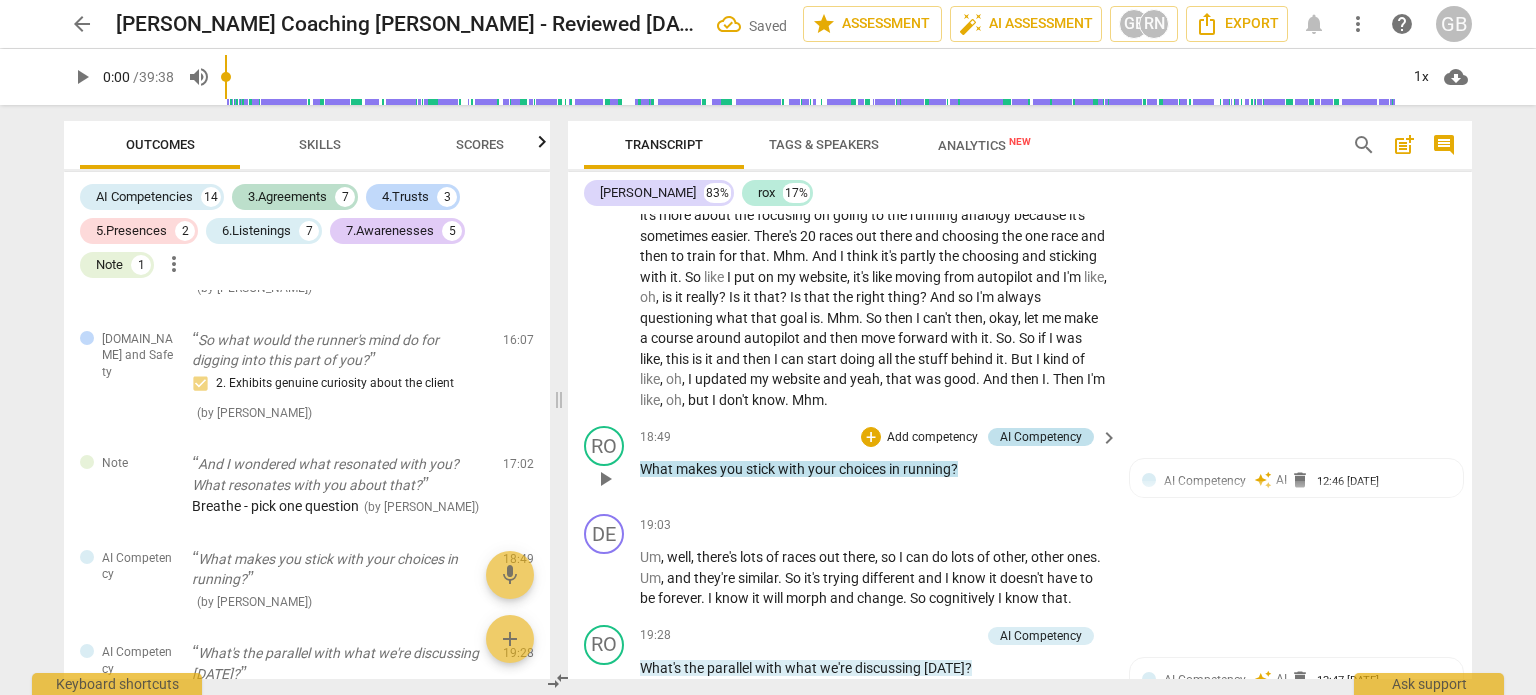 click on "AI Competency" at bounding box center [1041, 437] 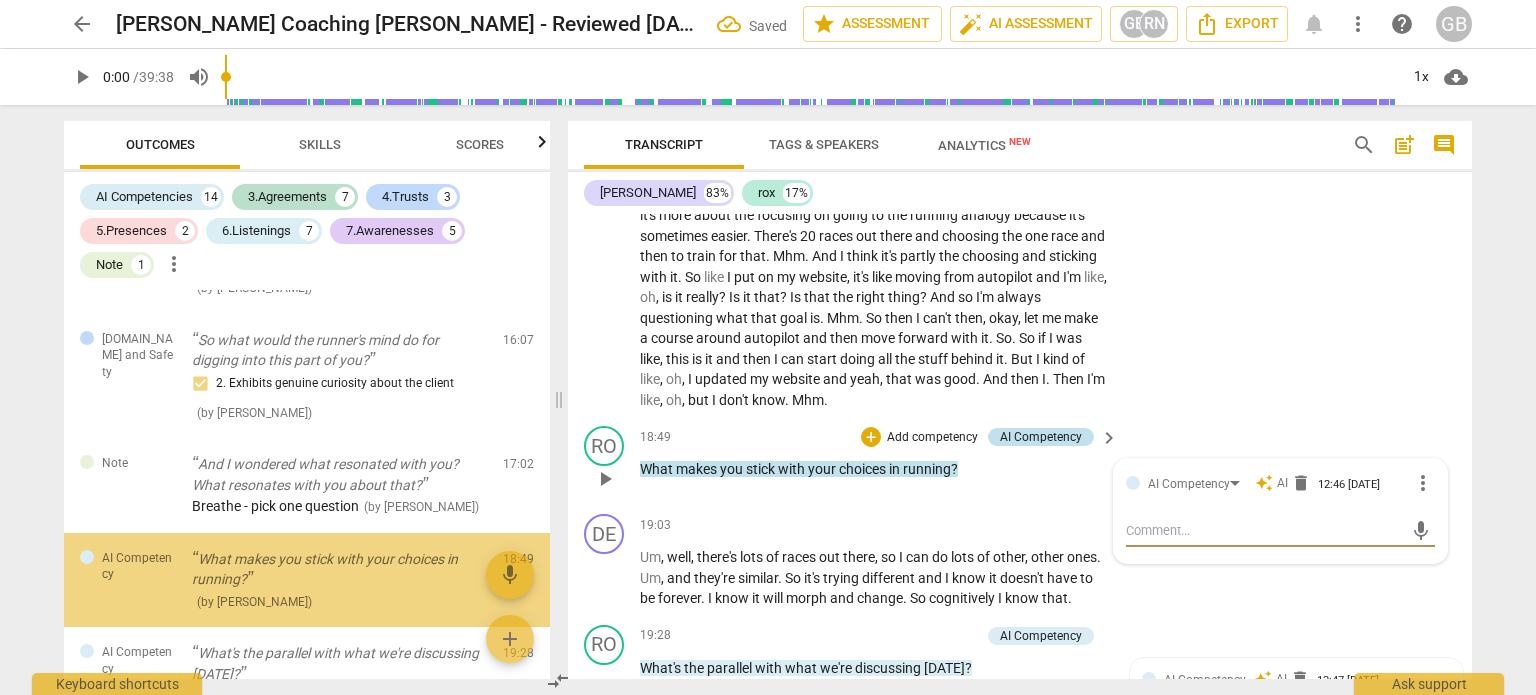 scroll, scrollTop: 3556, scrollLeft: 0, axis: vertical 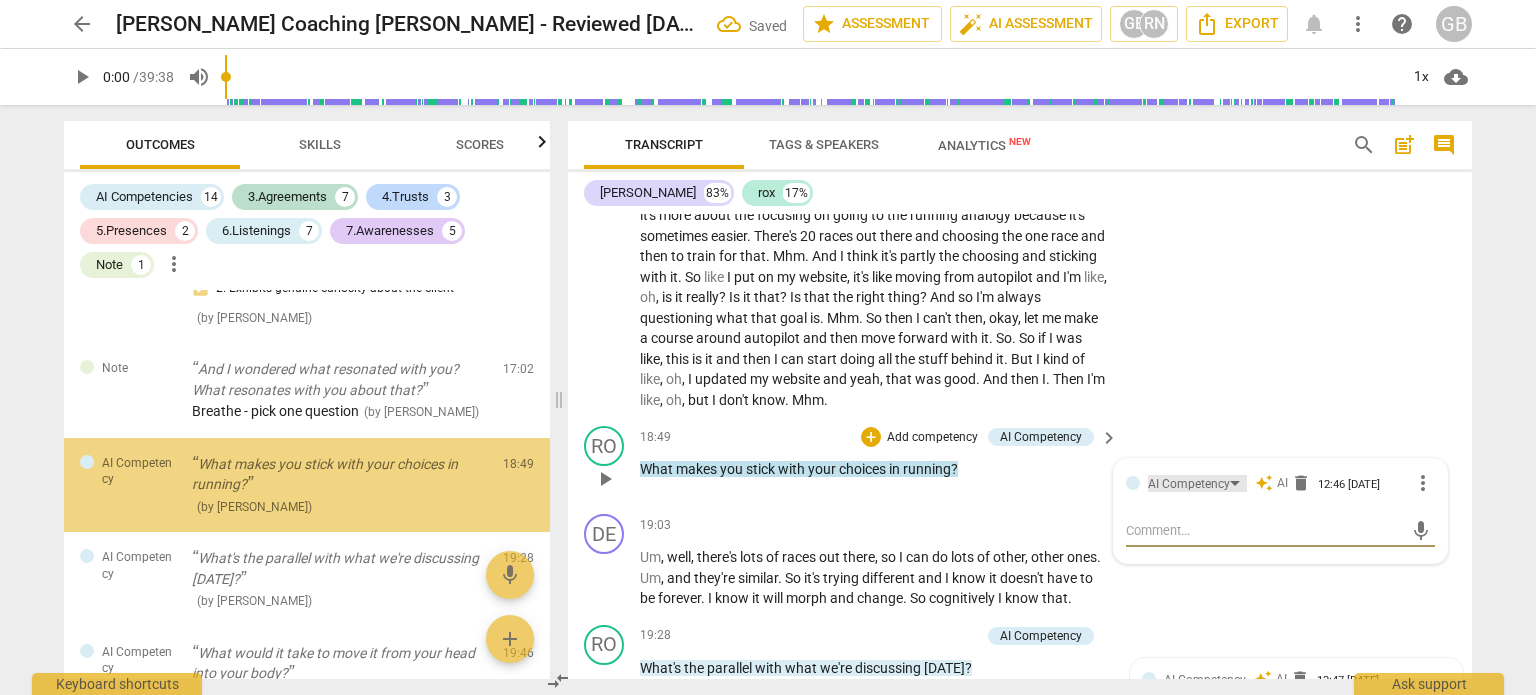click on "AI Competency" at bounding box center (1189, 484) 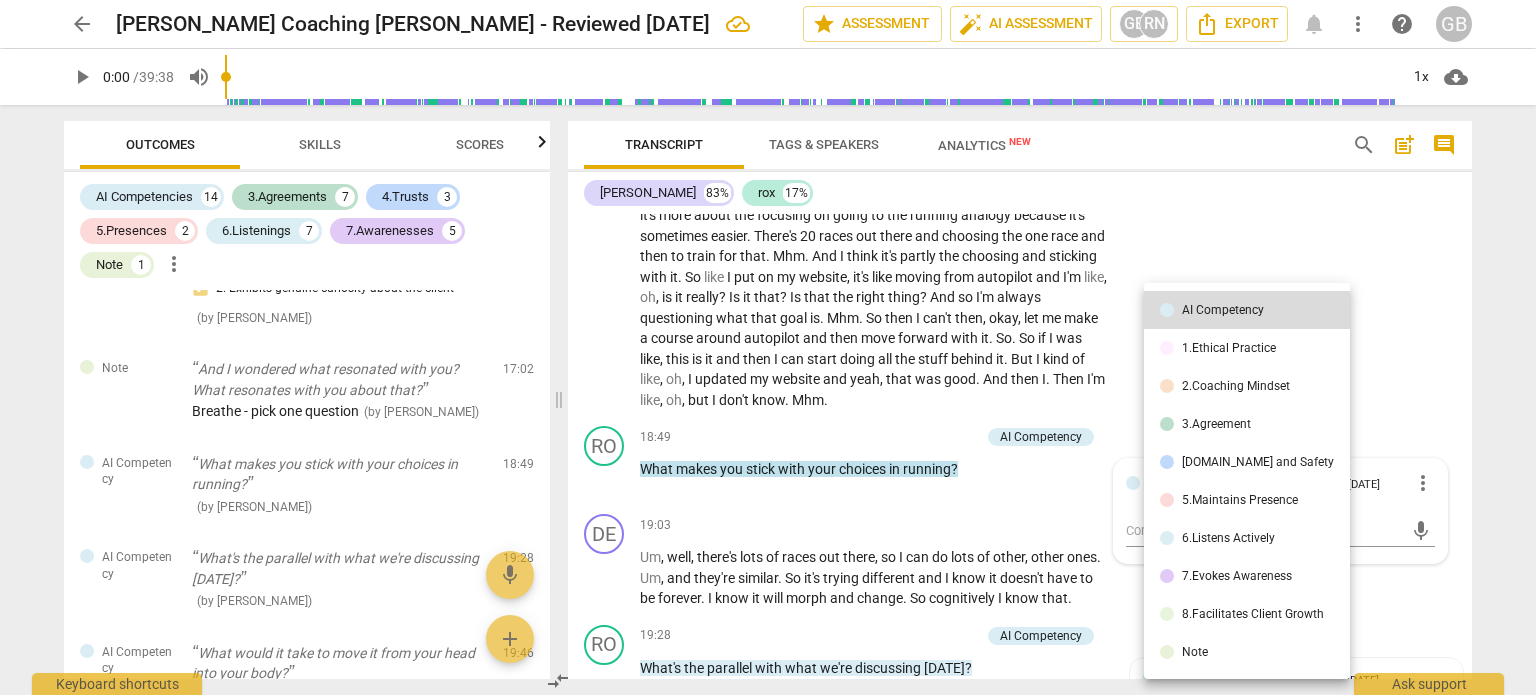 click on "7.Evokes Awareness" at bounding box center [1237, 576] 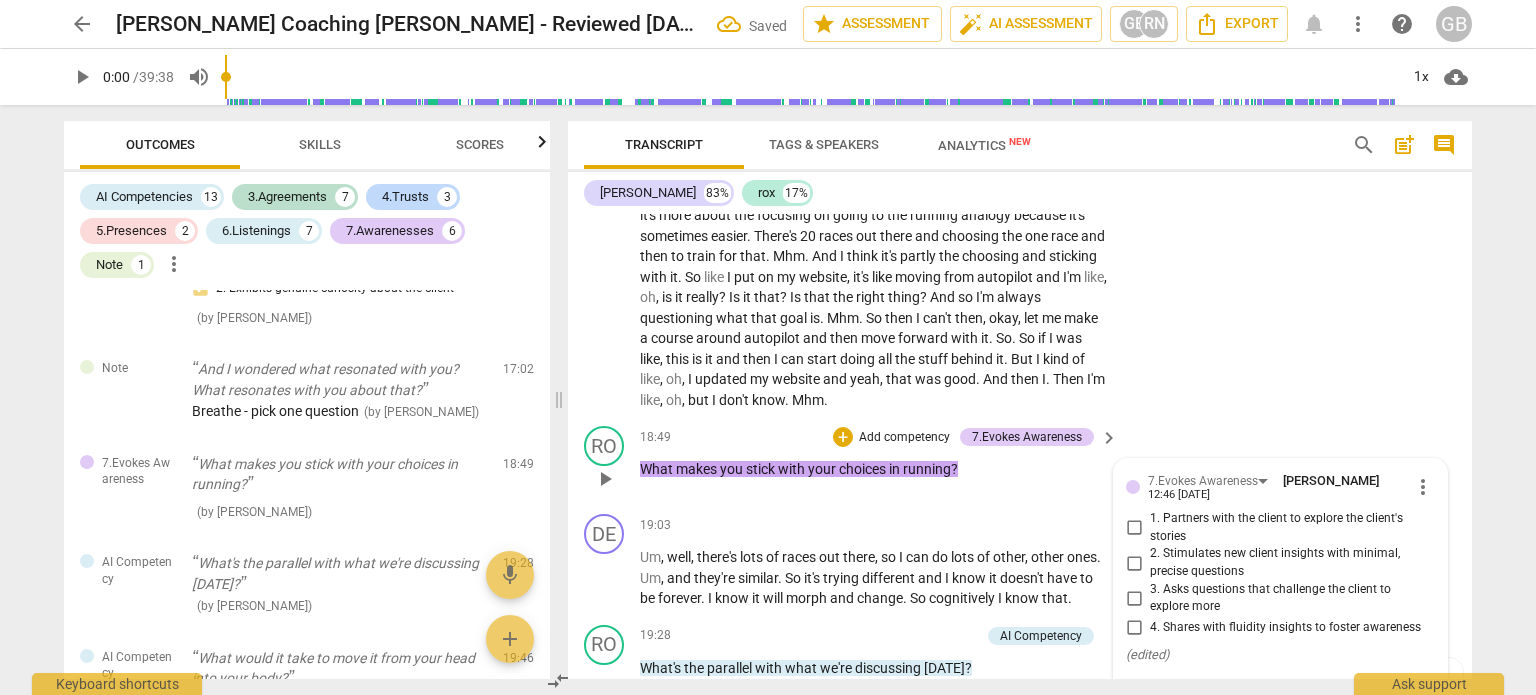 click on "1. Partners with the client to explore the client's stories" at bounding box center [1288, 527] 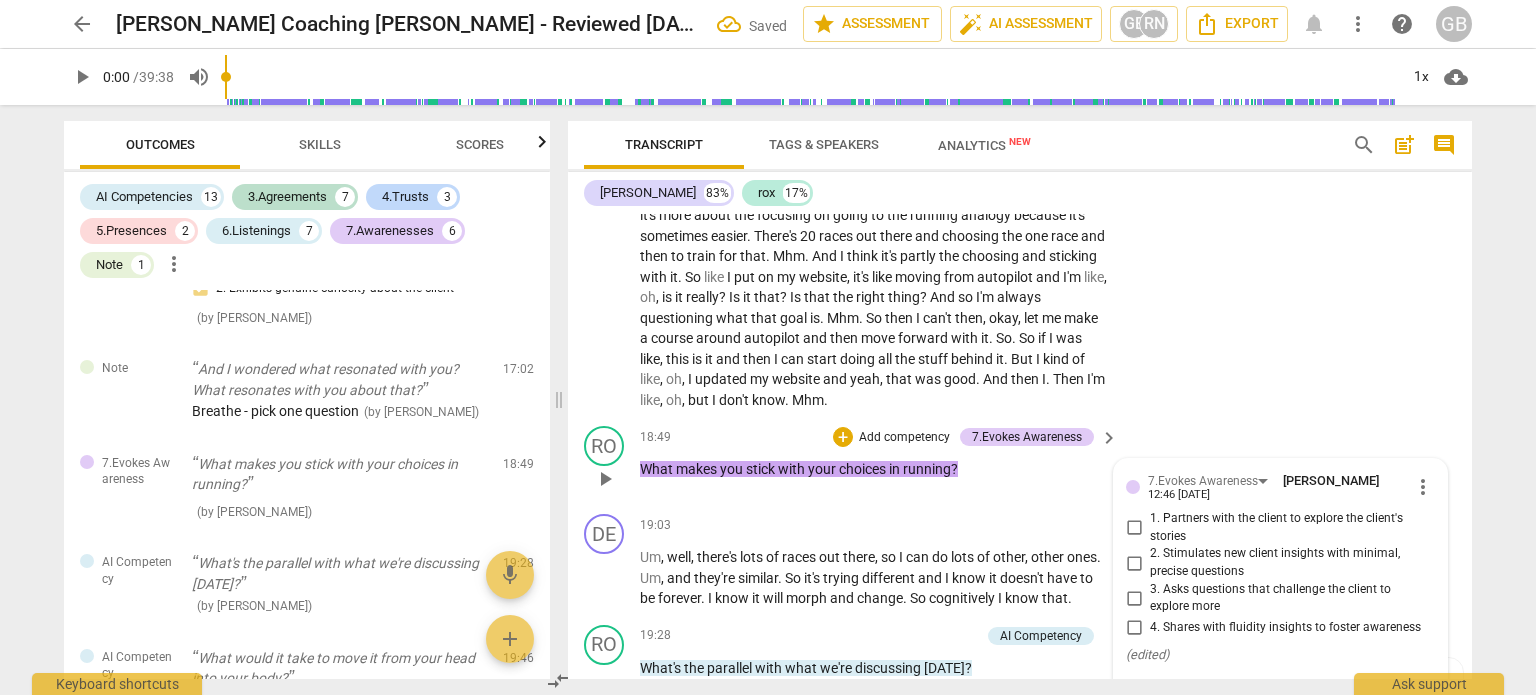click on "1. Partners with the client to explore the client's stories" at bounding box center (1134, 528) 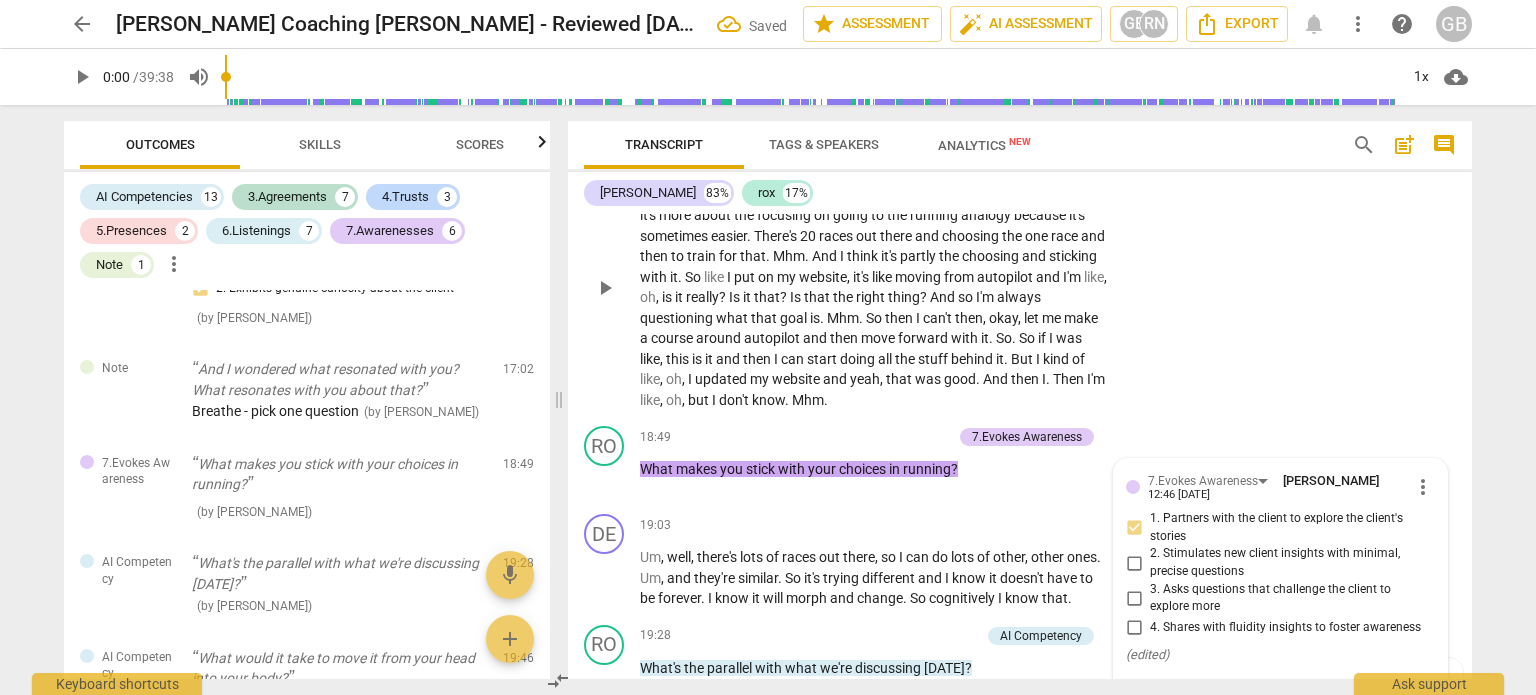 click on "DE play_arrow pause 17:15 + Add competency keyboard_arrow_right I   kind   of   expect   those   doing   ultramarathons .   It's   like   it   comes   and   you   say ,   okay ,   this   is   the ,   the   tough   time   and   we   go   through   it   and   that's   okay .   I   think   it's   more   about   the   focusing   on   going   to   the   running   analogy   because   it's   sometimes   easier .   There's   20   races   out   there   and   choosing   the   one   race   and   then   to   train   for   that .   Mhm .   And   I   think   it's   partly   the   choosing   and   sticking   with   it .   So   like   I   put   on   my   website ,   it's   like   moving   from   autopilot   and   I'm   like ,   oh ,   is   it   really ?   Is   it   that ?   Is   that   the   right   thing ?   And   so   I'm   always   questioning   what   that   goal   is .   Mhm .   So   then   I   can't   then ,   okay ,   let   me   make   a   course   around   autopilot   and   then   move   forward   with   it .   So ." at bounding box center [1020, 270] 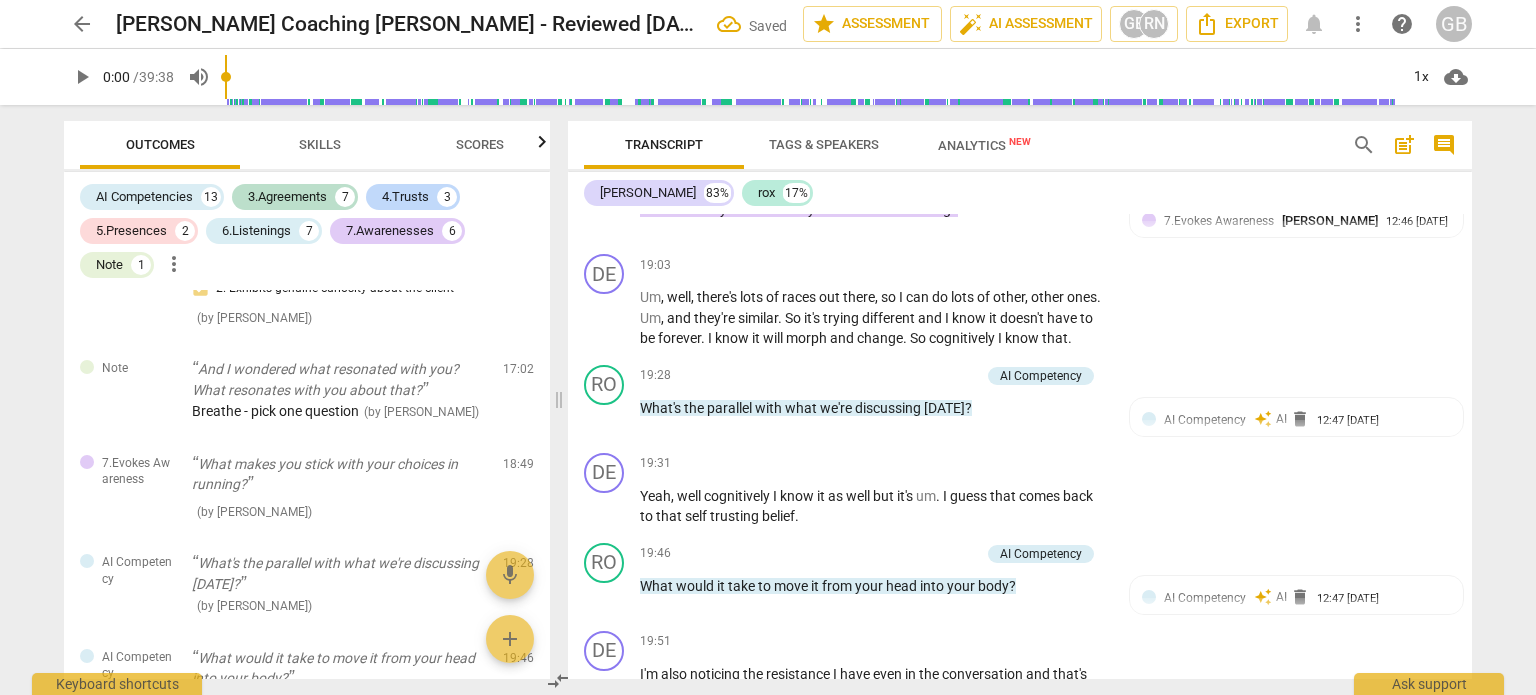 scroll, scrollTop: 7200, scrollLeft: 0, axis: vertical 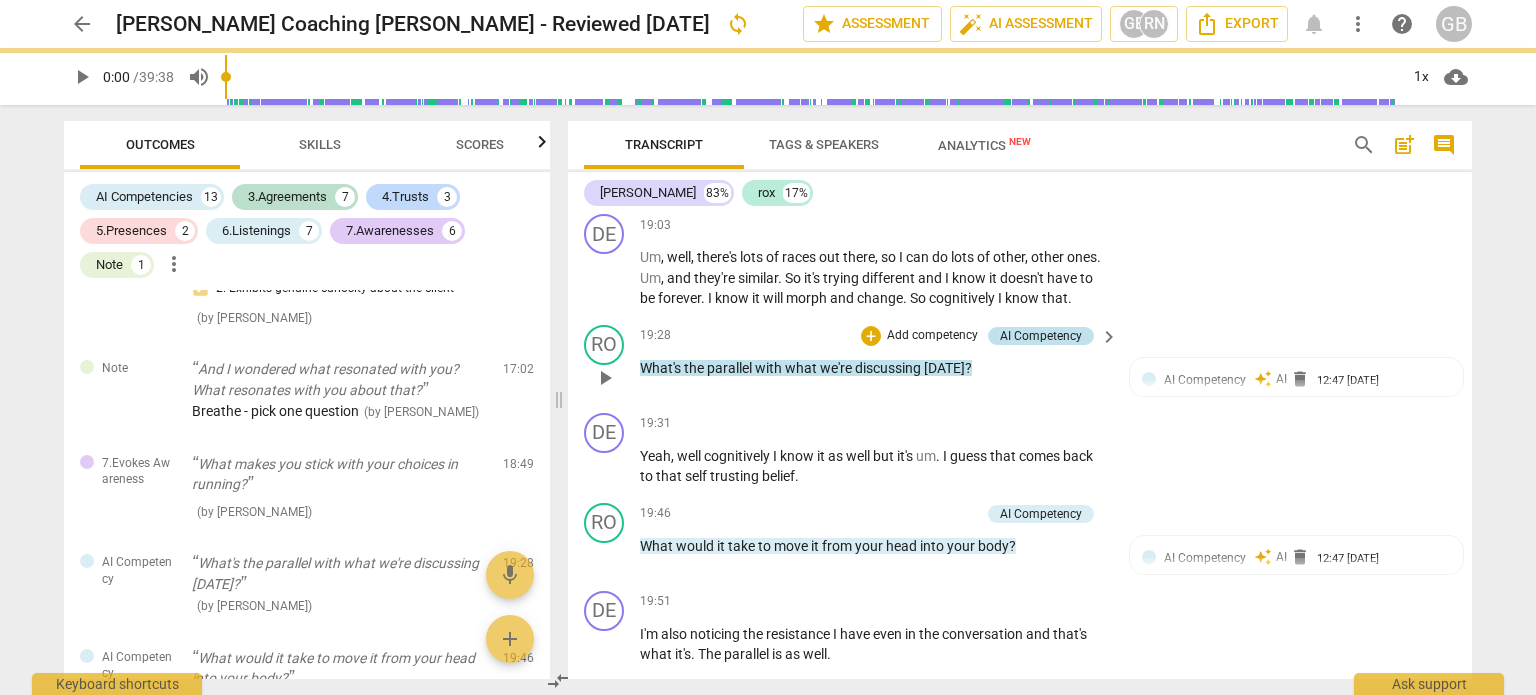 click on "AI Competency" at bounding box center [1041, 336] 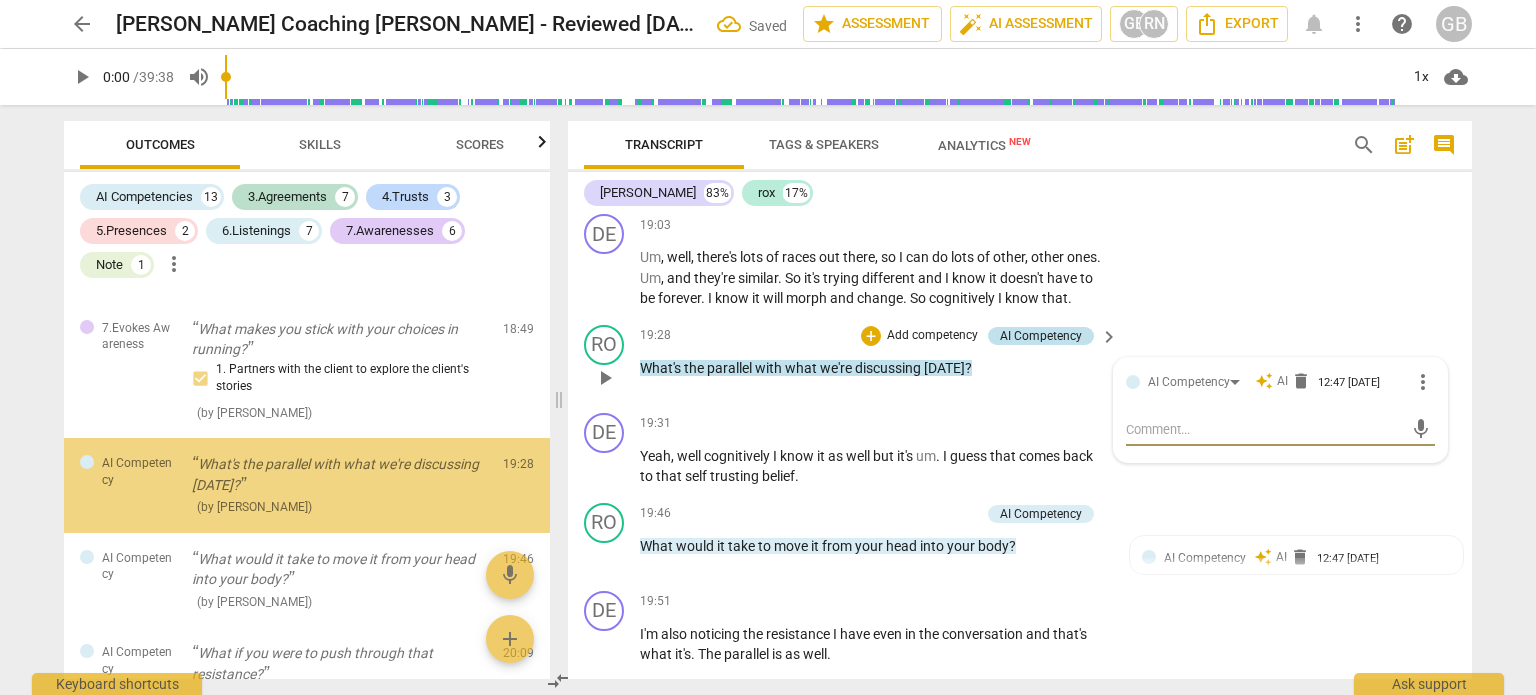 scroll, scrollTop: 3692, scrollLeft: 0, axis: vertical 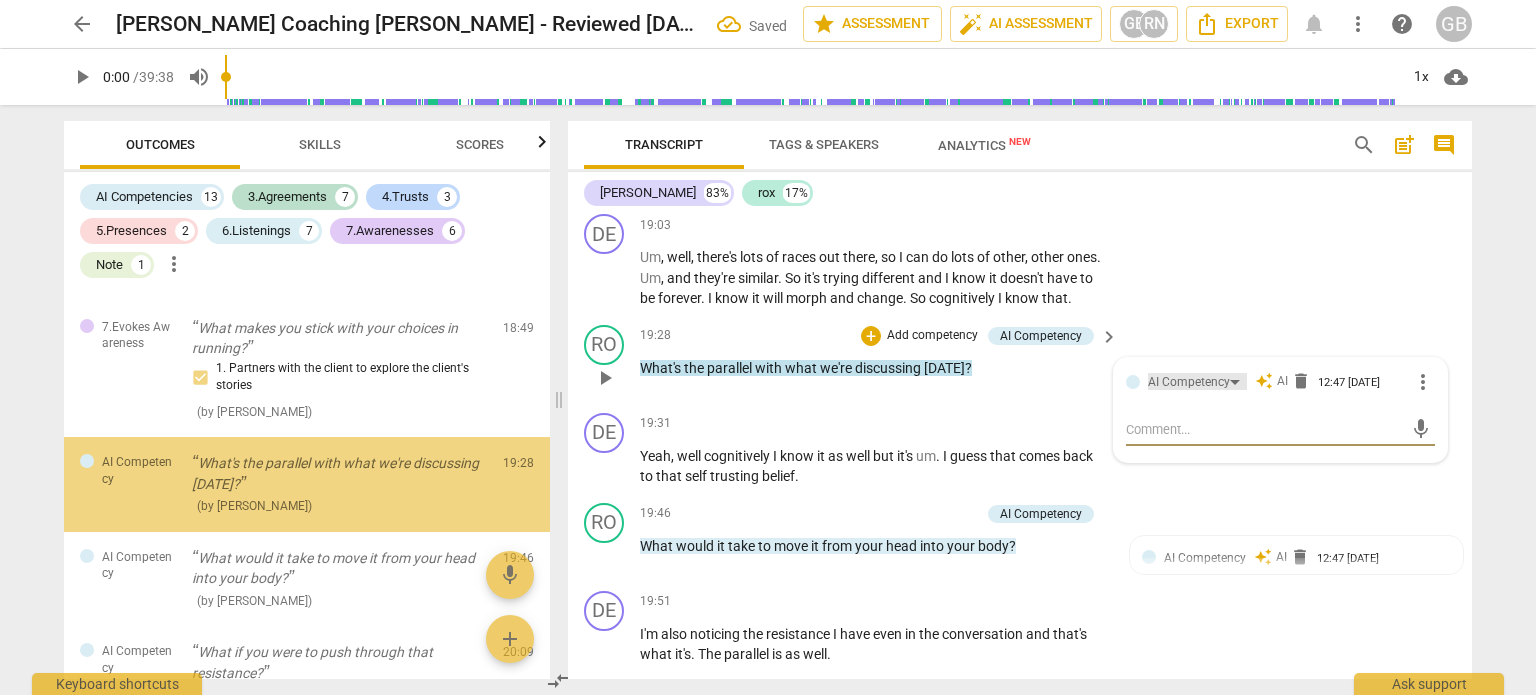 click on "AI Competency" at bounding box center [1189, 382] 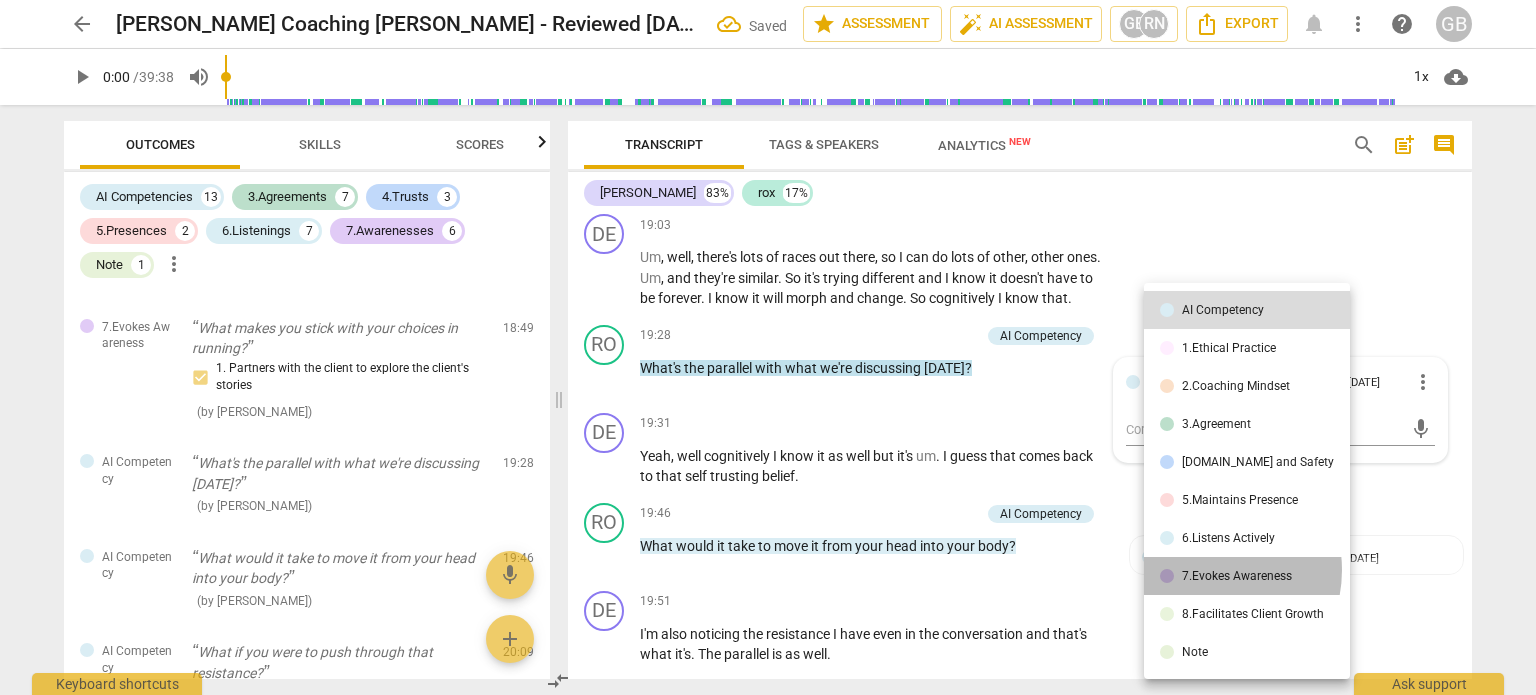 click on "7.Evokes Awareness" at bounding box center (1237, 576) 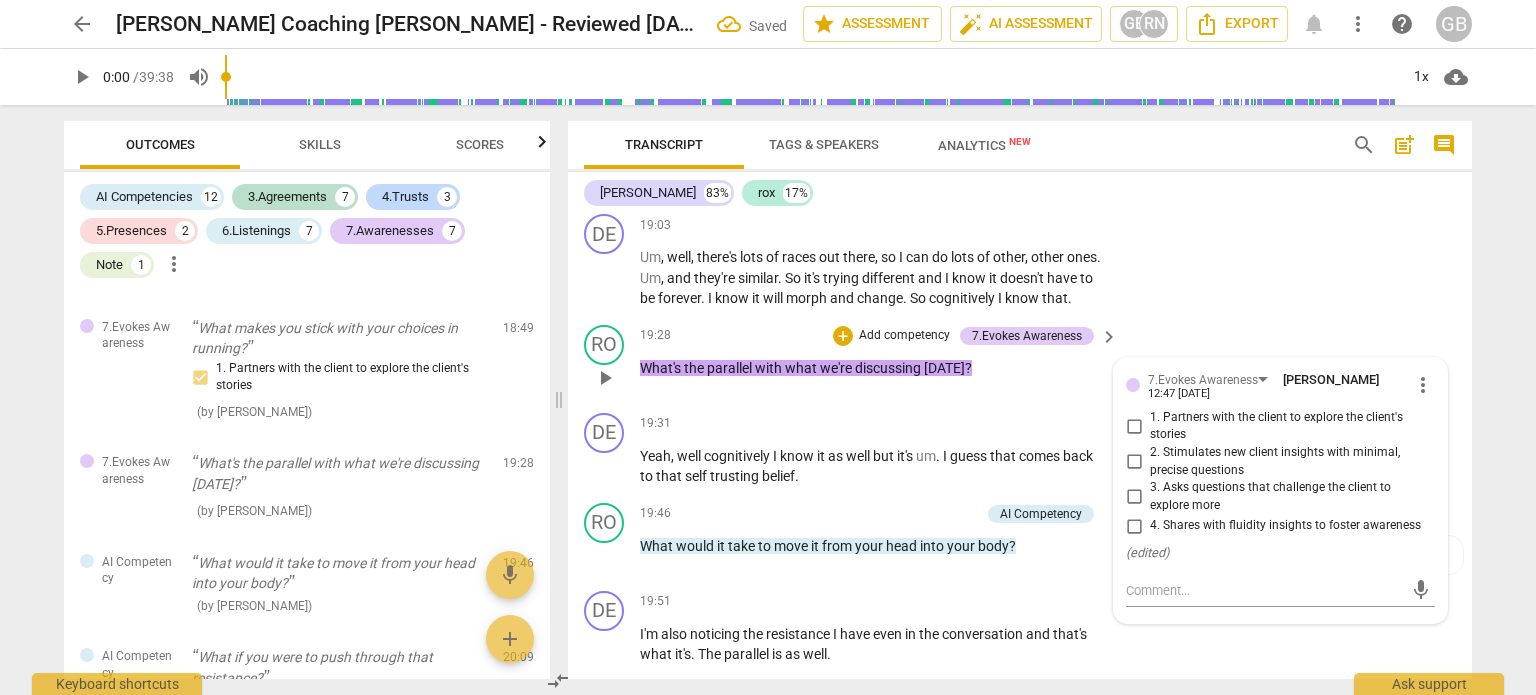 click on "1. Partners with the client to explore the client's stories" at bounding box center (1134, 426) 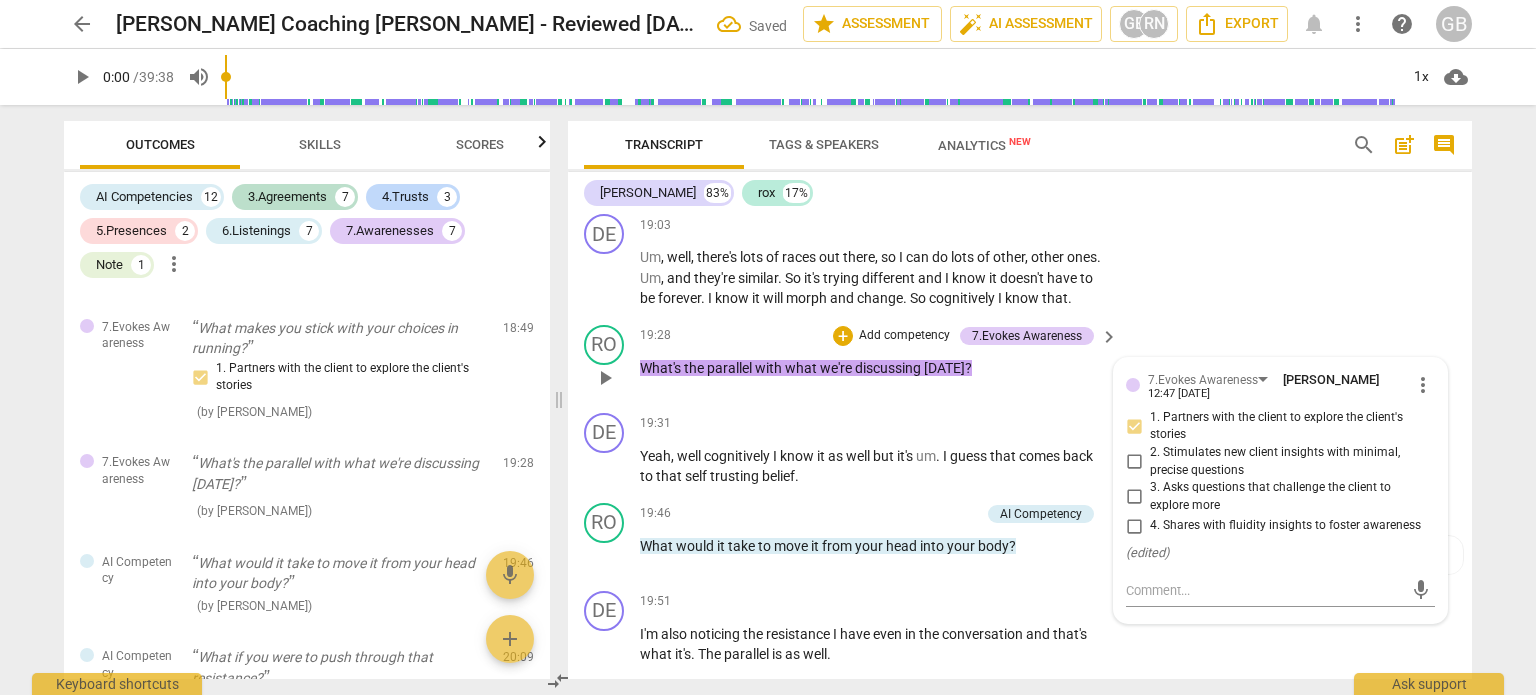 click on "1. Partners with the client to explore the client's stories" at bounding box center [1134, 426] 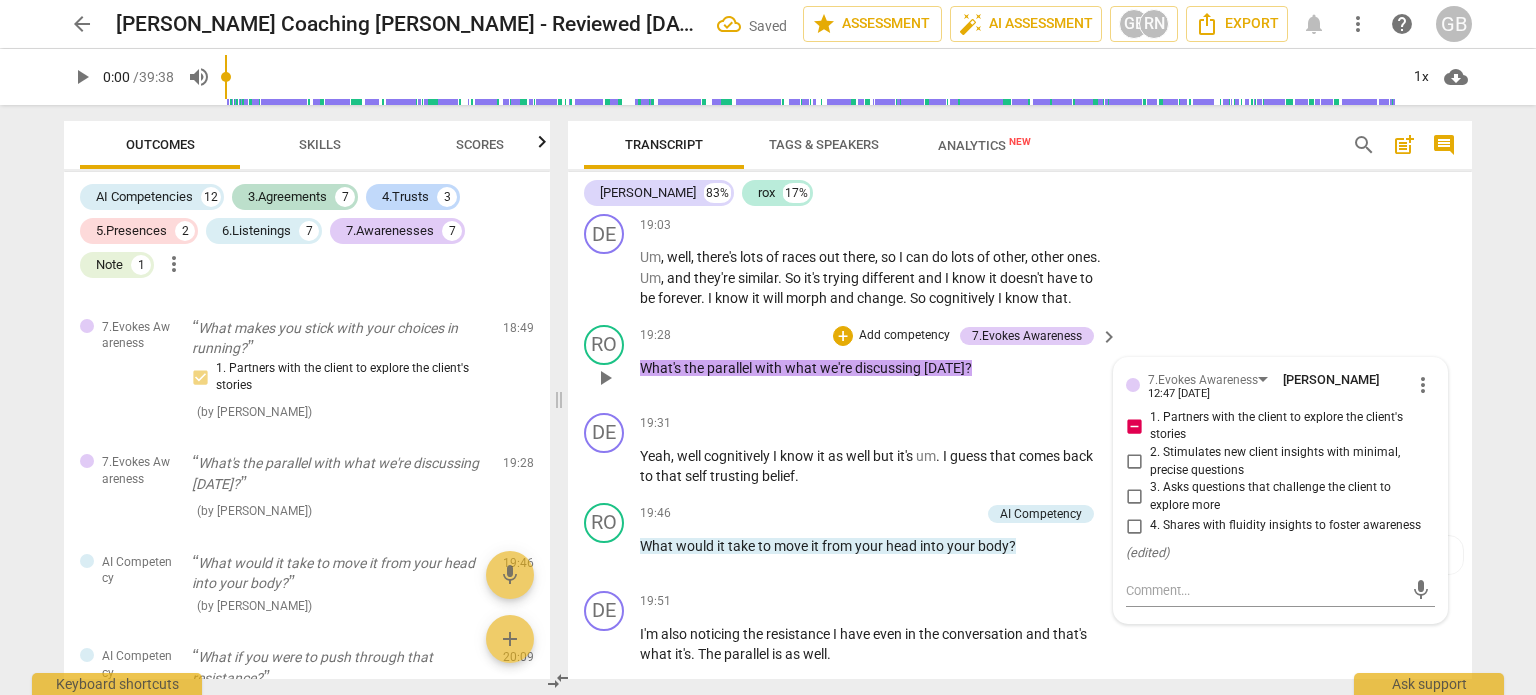 click on "1. Partners with the client to explore the client's stories" at bounding box center [1134, 426] 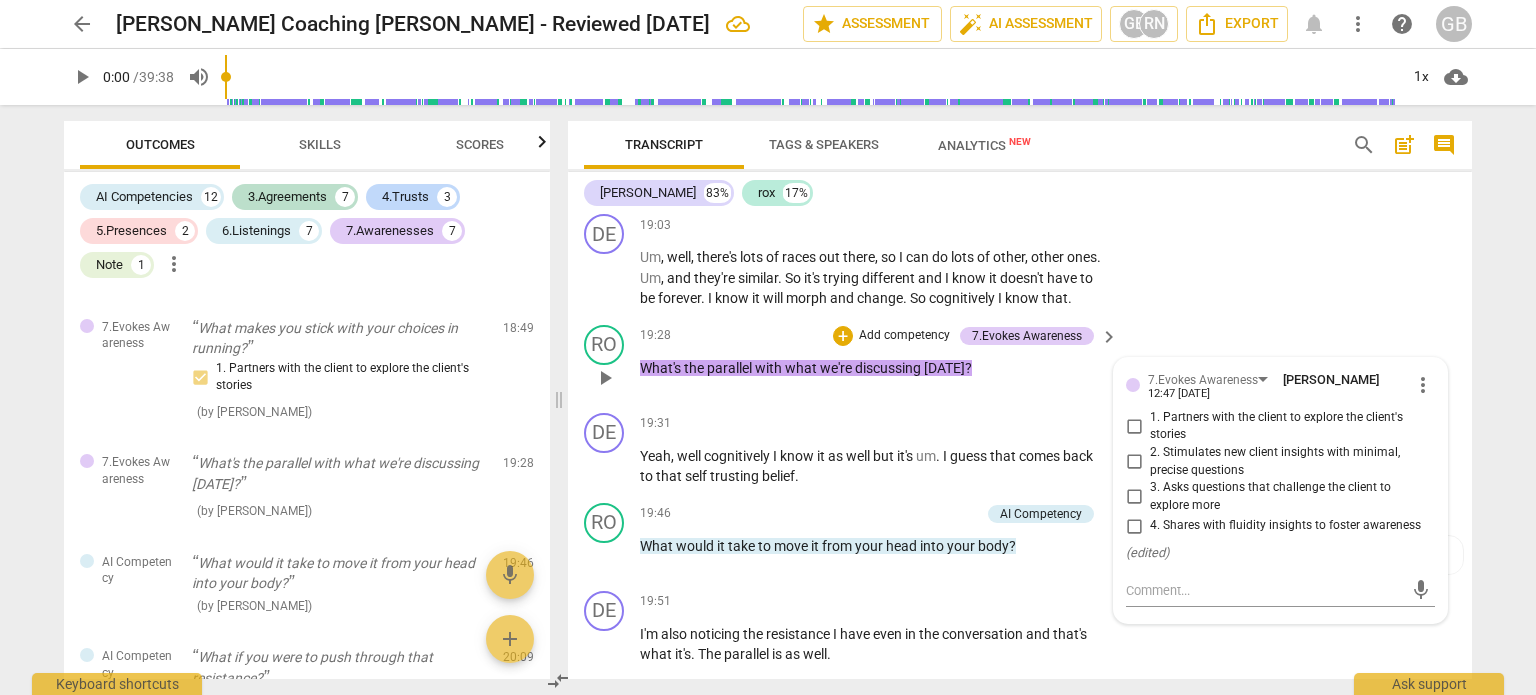 click on "3. Asks questions that challenge the client to explore more" at bounding box center (1134, 497) 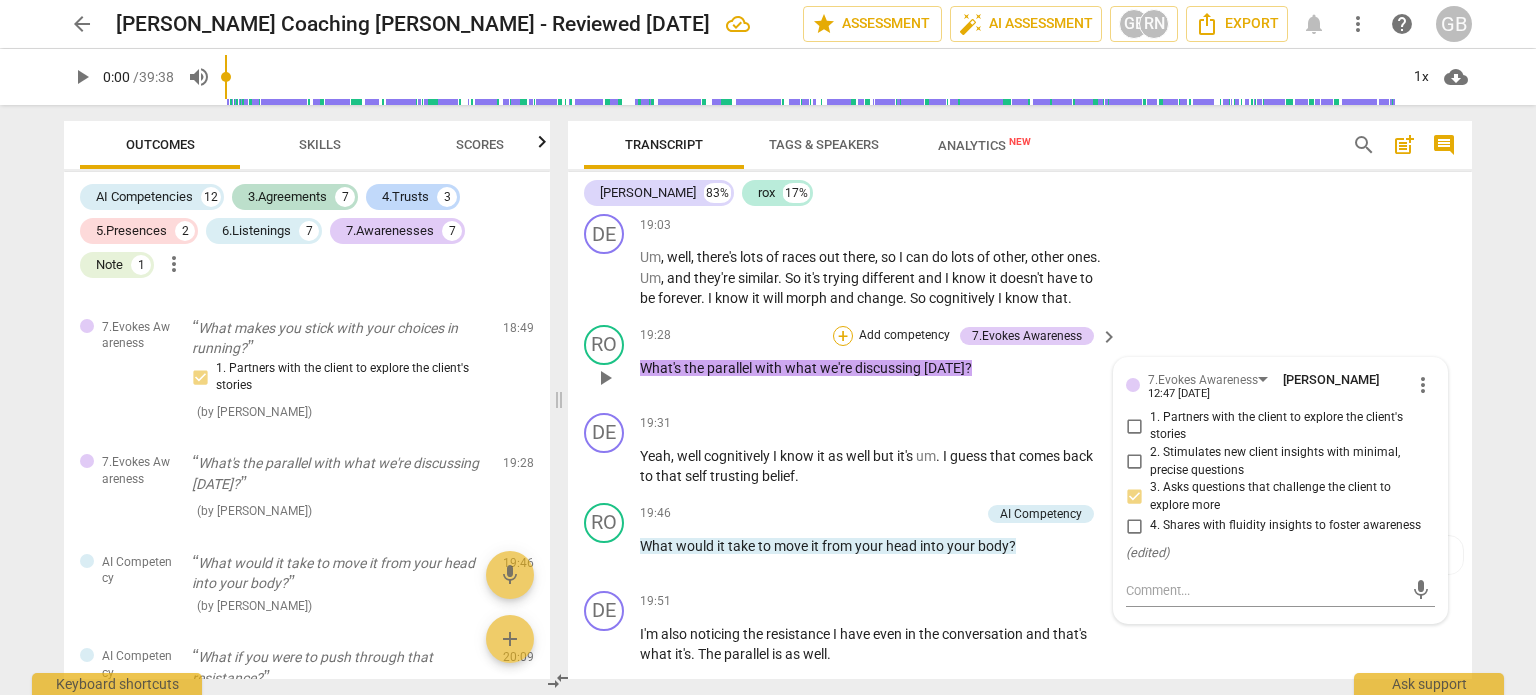 click on "+" at bounding box center [843, 336] 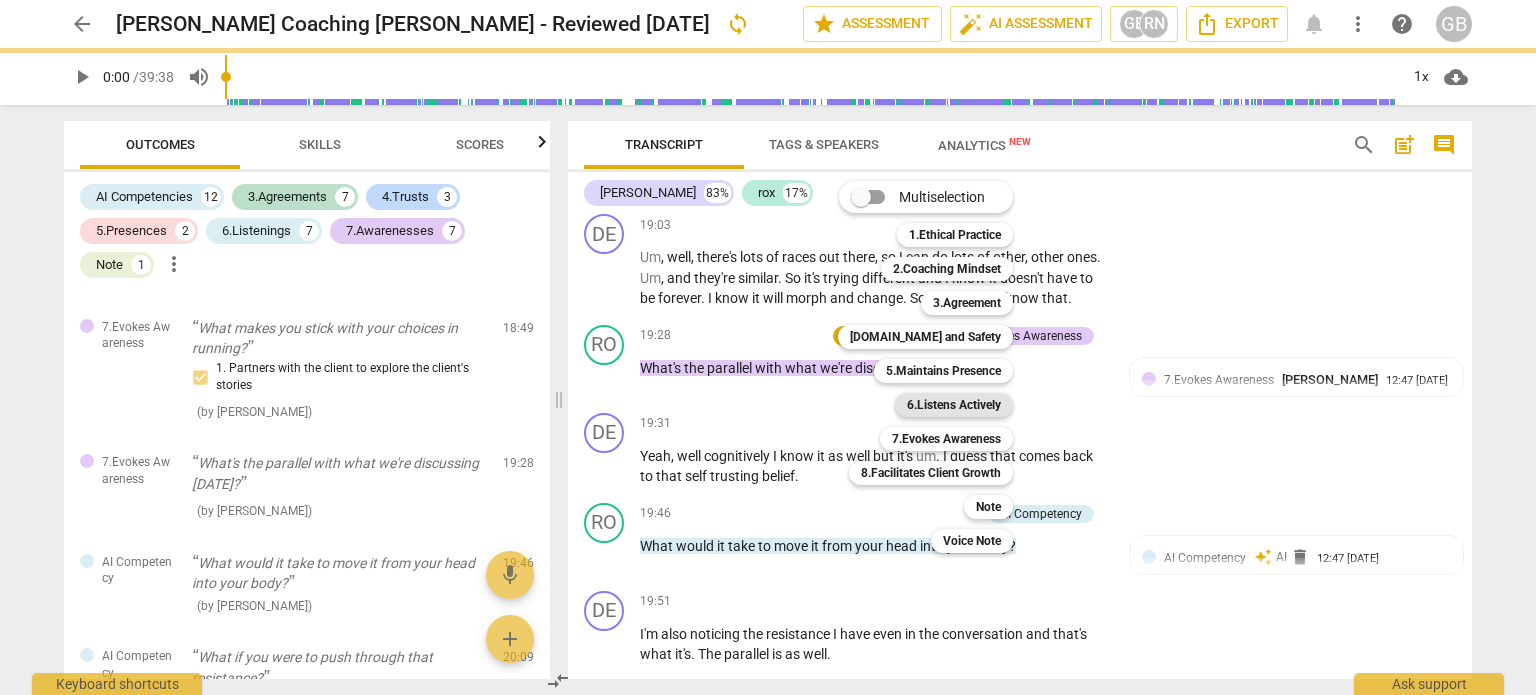 click on "6.Listens Actively" at bounding box center [954, 405] 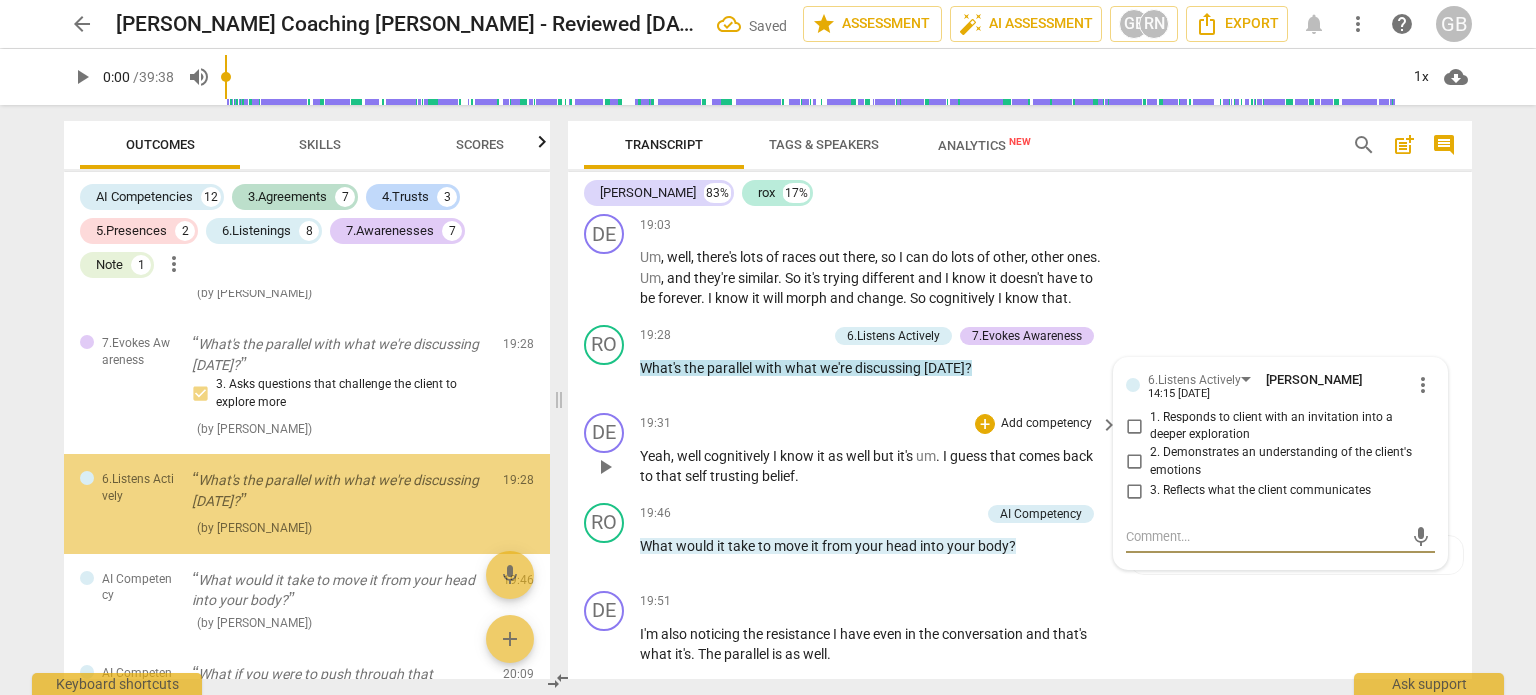 scroll, scrollTop: 3830, scrollLeft: 0, axis: vertical 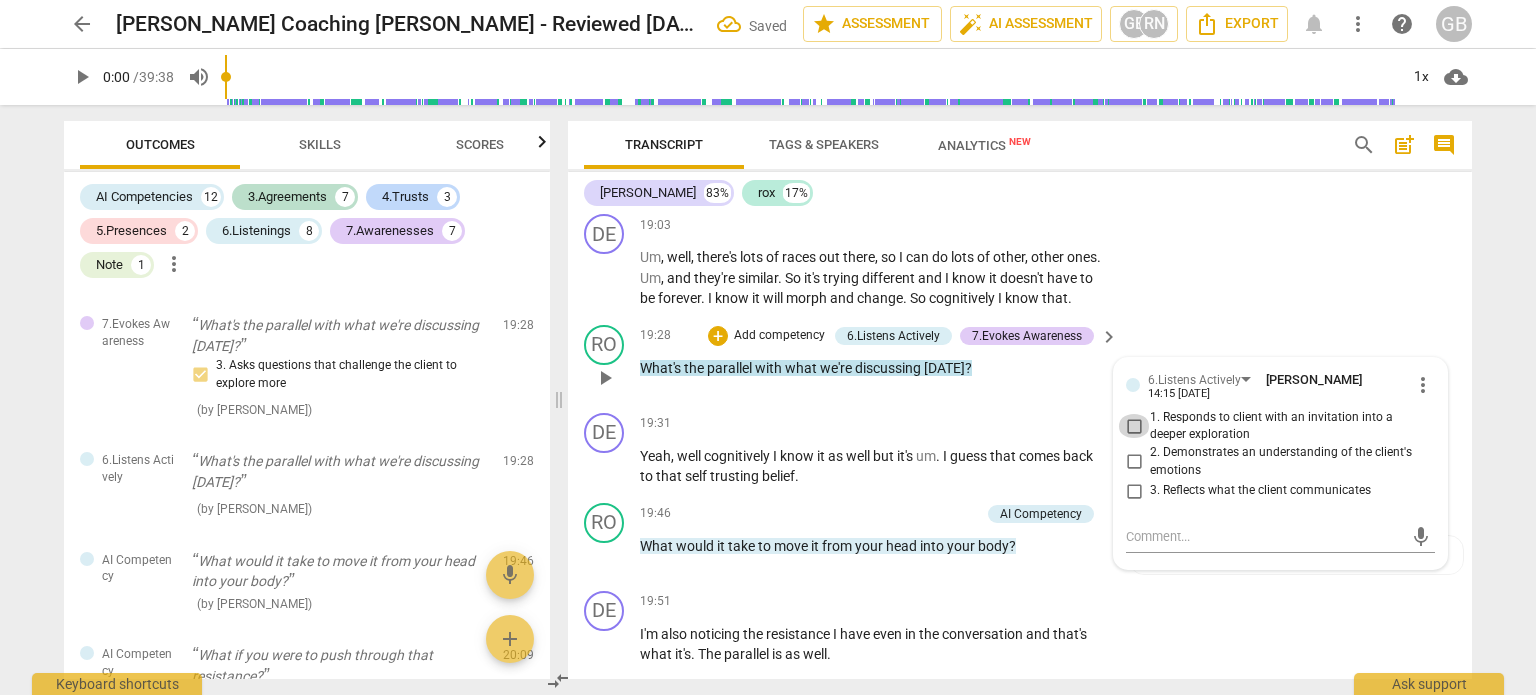 click on "1. Responds to client with an invitation into a deeper exploration" at bounding box center [1134, 426] 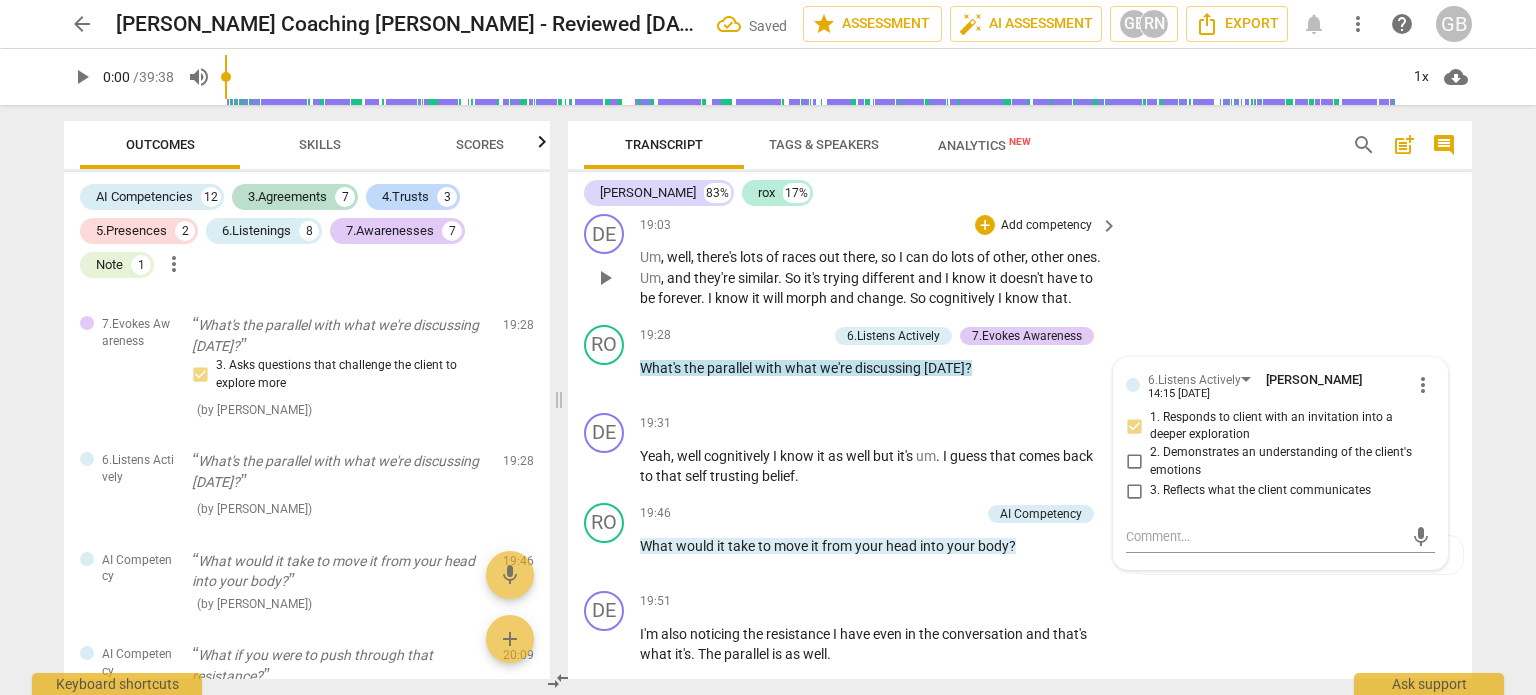 click on "DE play_arrow pause 19:03 + Add competency keyboard_arrow_right Um ,   well ,   there's   lots   of   races   out   there ,   so   I   can   do   lots   of   other ,   other   ones .   Um ,   and   they're   similar .   So   it's   trying   different   and   I   know   it   doesn't   have   to   be   forever .   I   know   it   will   morph   and   change .   So   cognitively   I   know   that ." at bounding box center (1020, 261) 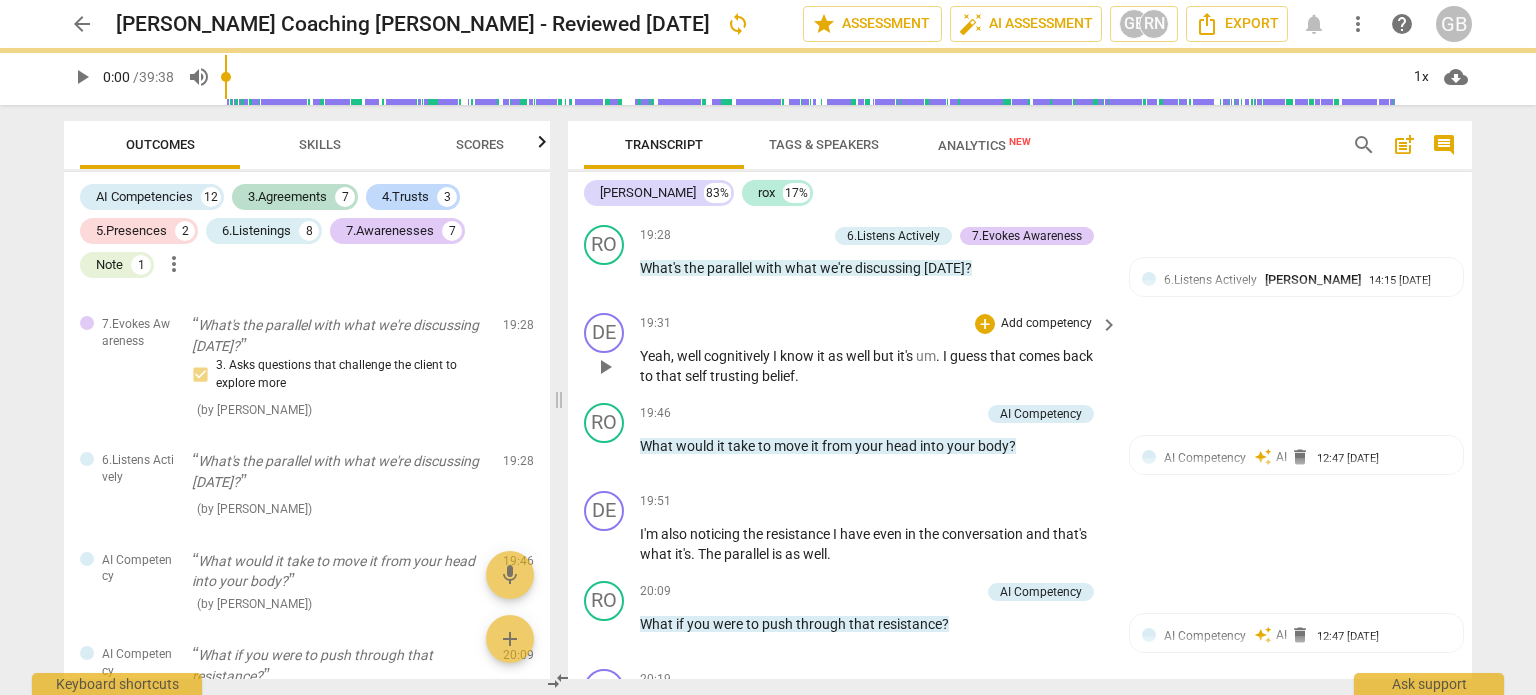scroll, scrollTop: 7400, scrollLeft: 0, axis: vertical 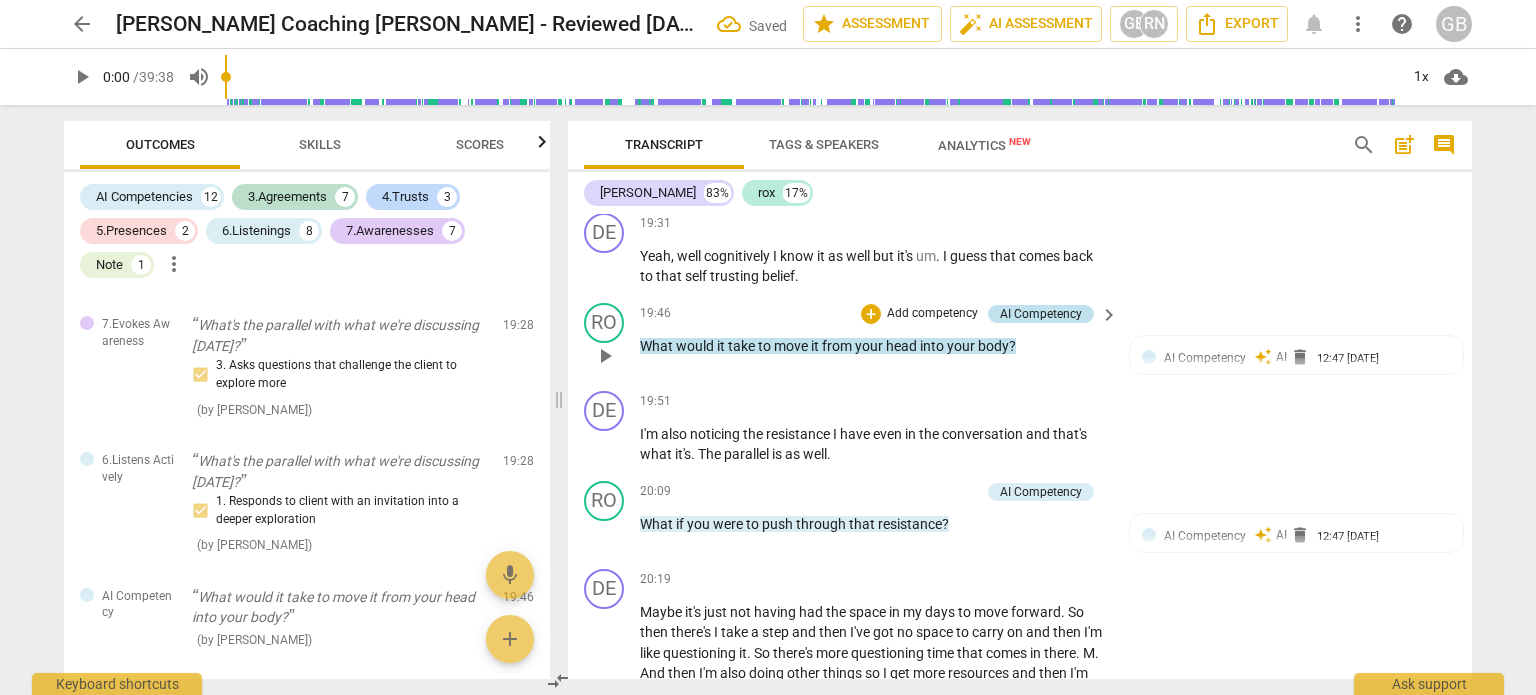 click on "AI Competency" at bounding box center (1041, 314) 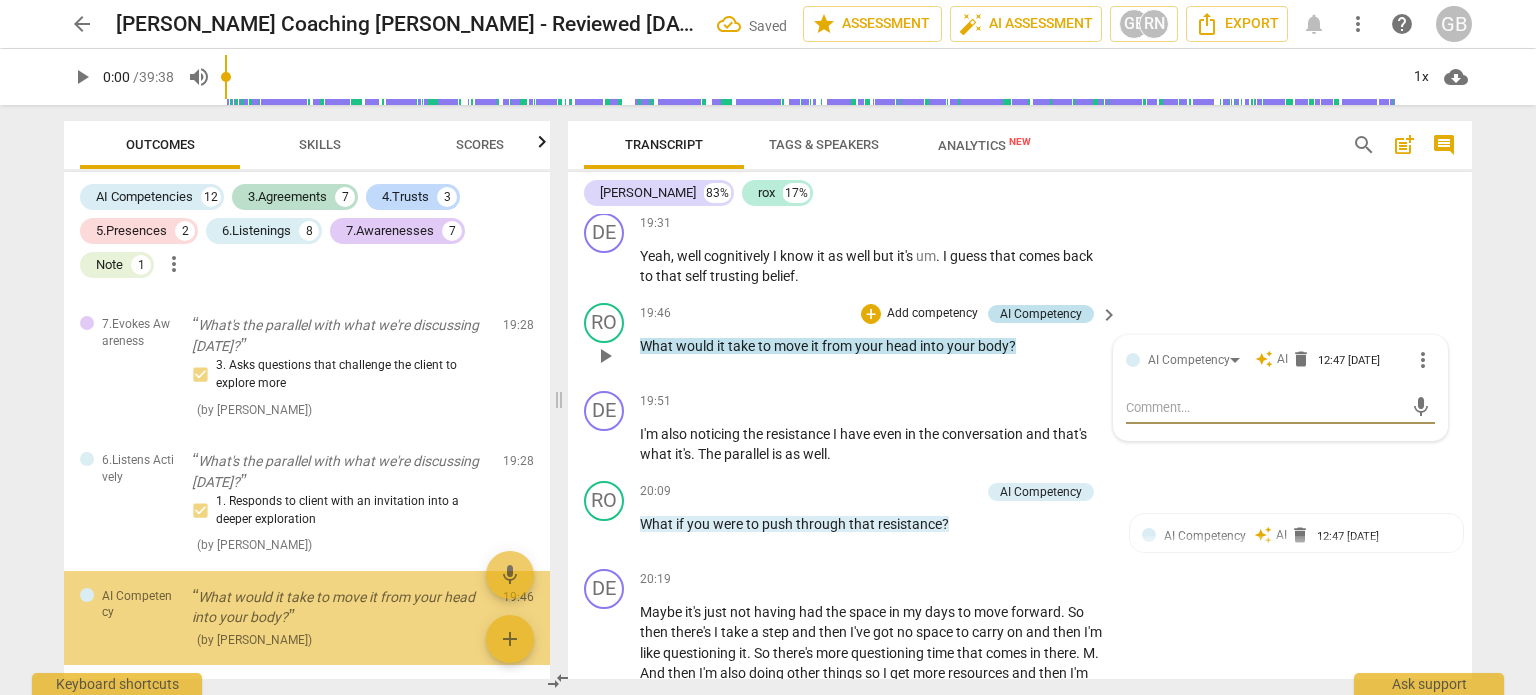 scroll, scrollTop: 3963, scrollLeft: 0, axis: vertical 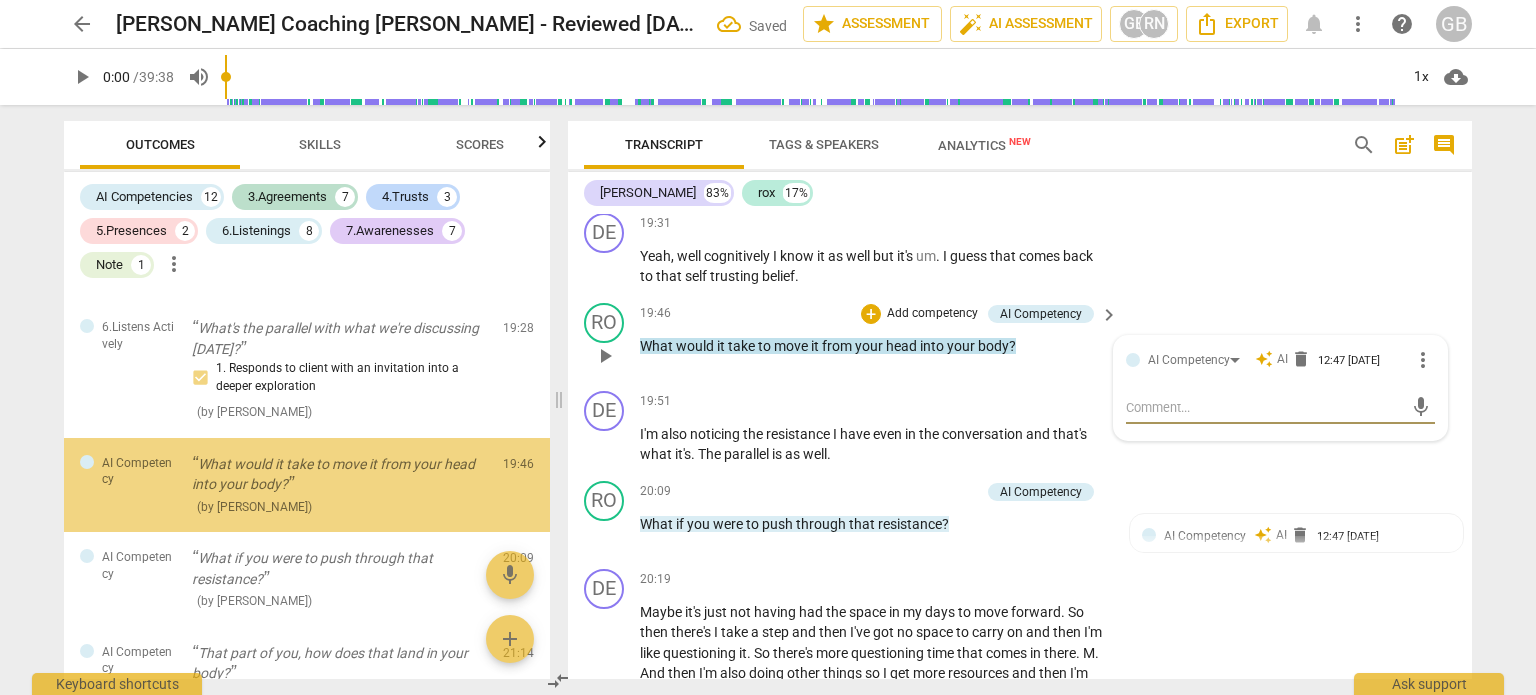 click on "AI Competency auto_awesome AI delete 12:47 07-20-2025 more_vert" at bounding box center (1280, 360) 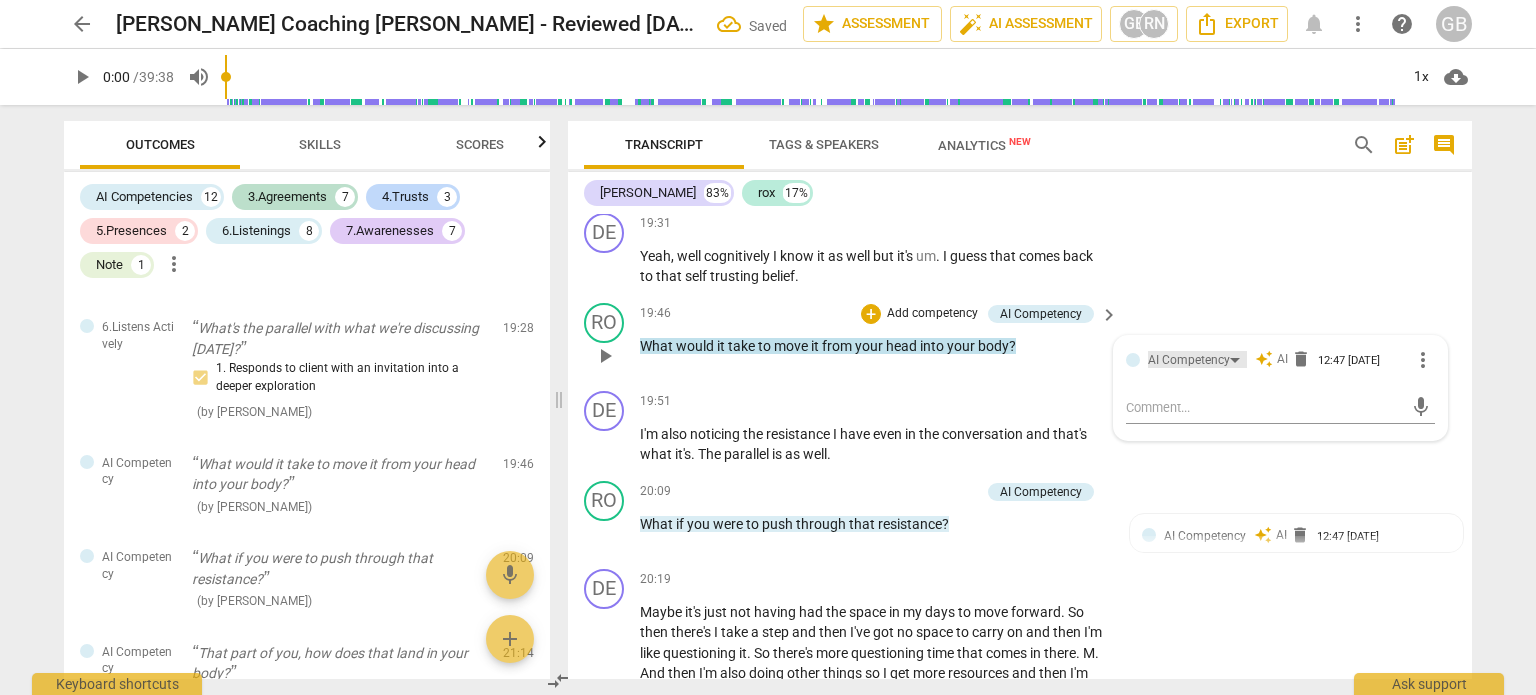 click on "AI Competency" at bounding box center [1189, 360] 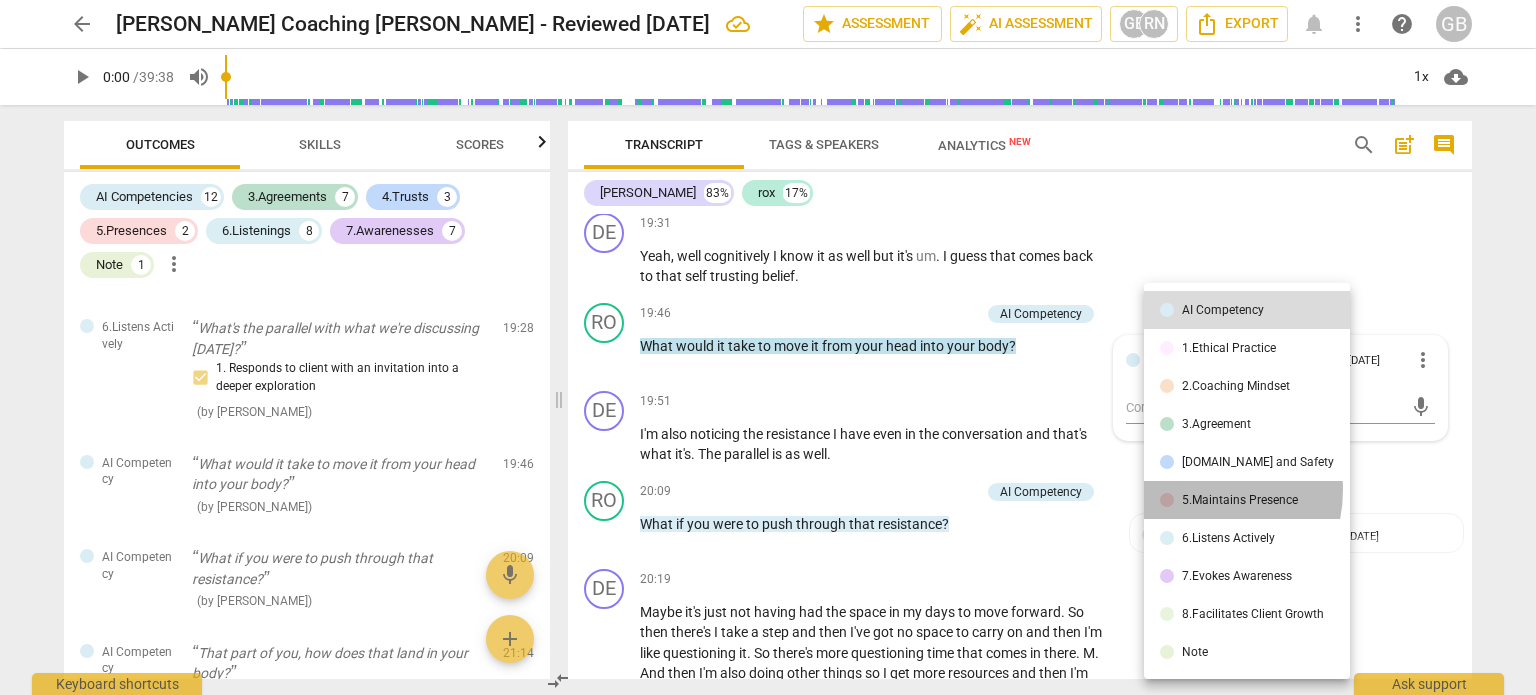 click on "5.Maintains Presence" at bounding box center [1247, 500] 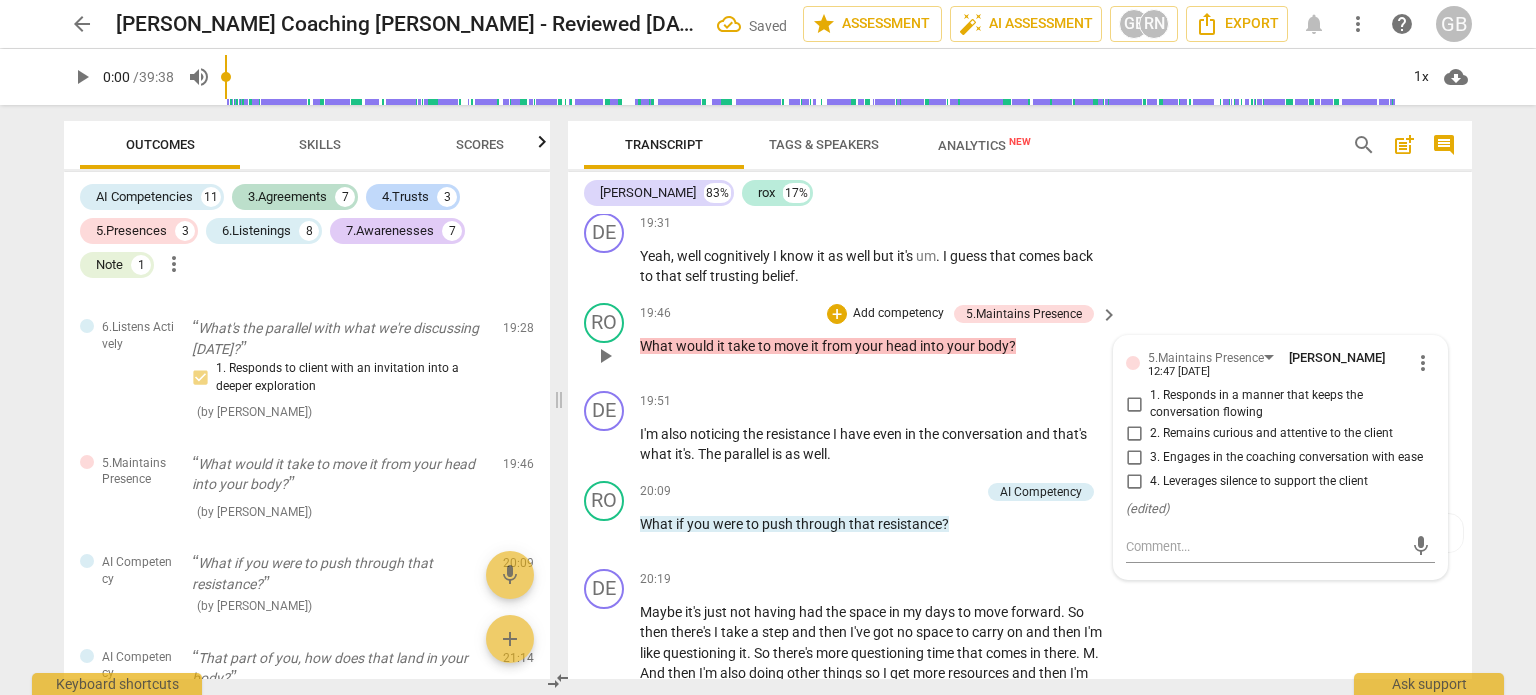 click on "2. Remains curious and attentive to the client" at bounding box center (1134, 434) 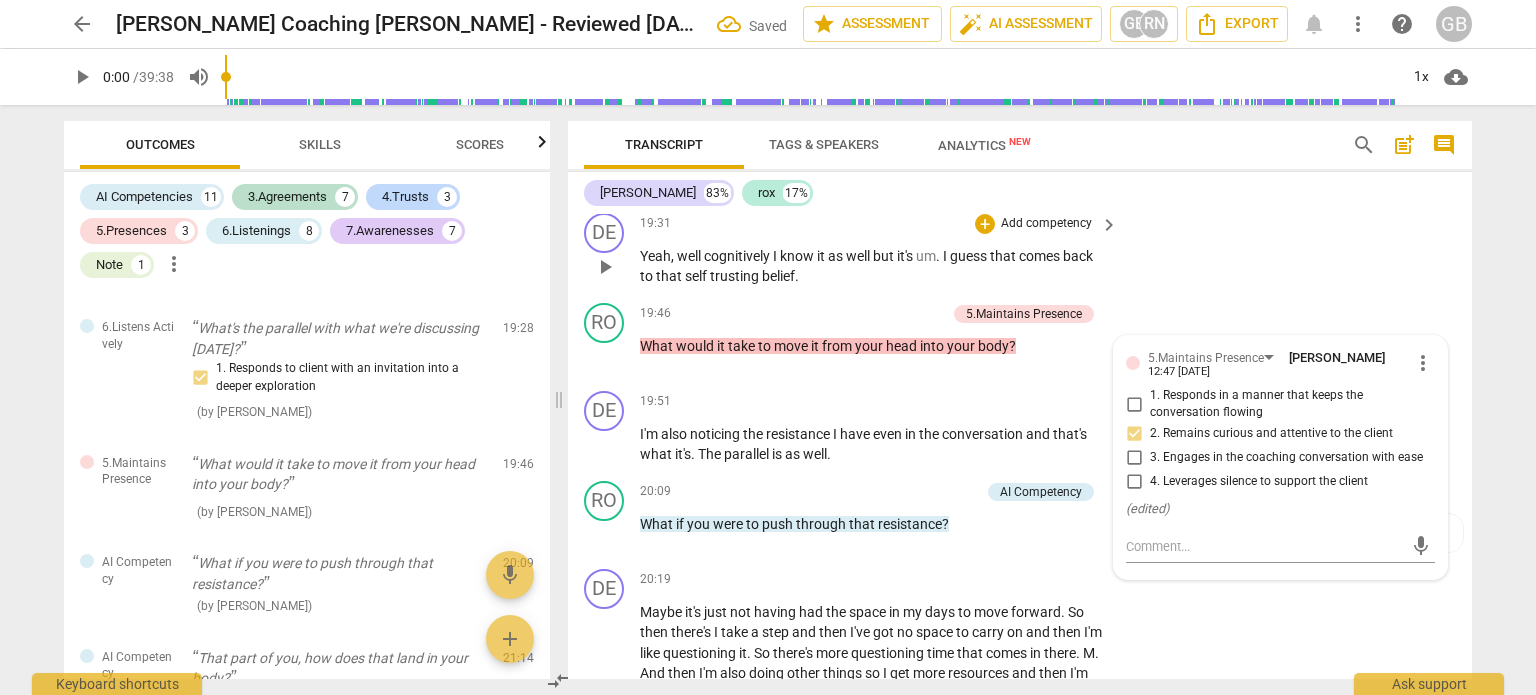 click on "DE play_arrow pause 19:31 + Add competency keyboard_arrow_right Yeah ,   well   cognitively   I   know   it   as   well   but   it's   um .   I   guess   that   comes   back   to   that   self   trusting   belief ." at bounding box center [1020, 250] 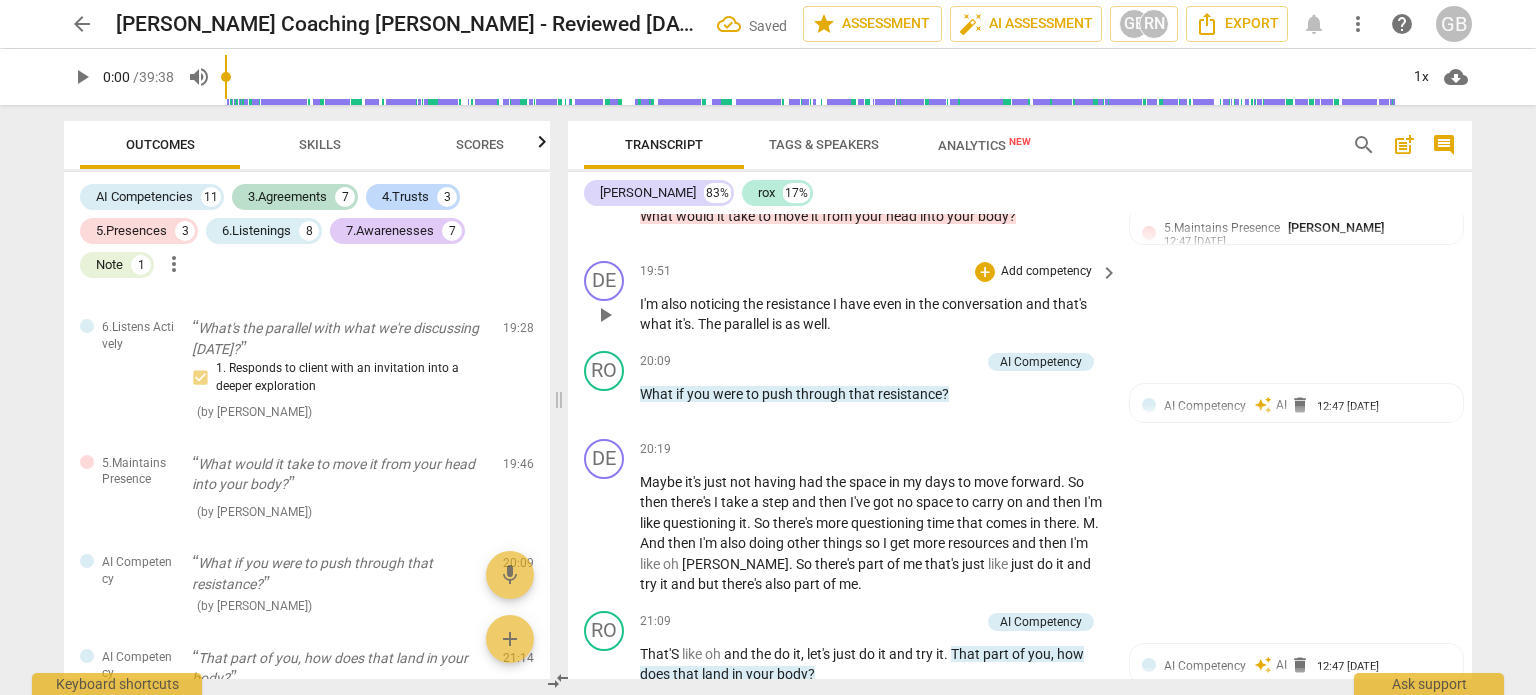 scroll, scrollTop: 7600, scrollLeft: 0, axis: vertical 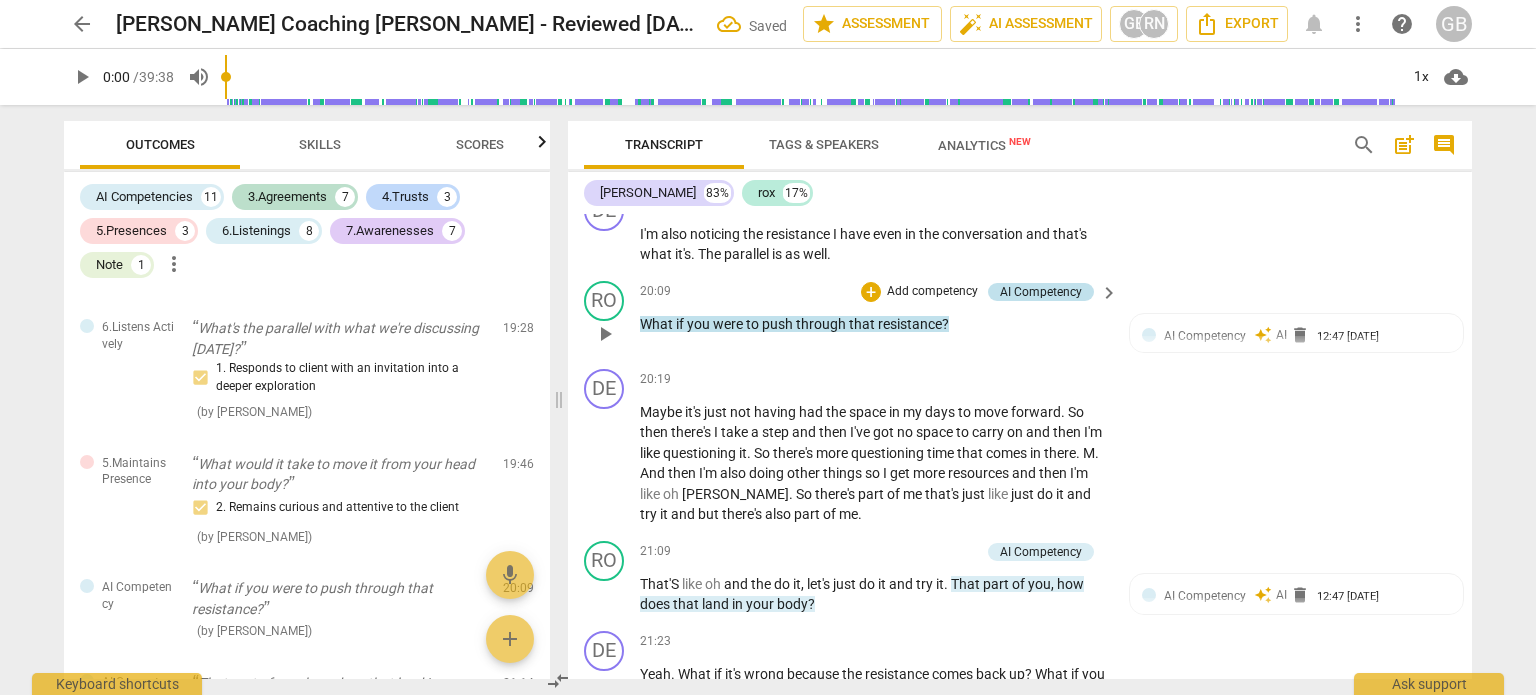 click on "AI Competency" at bounding box center [1041, 292] 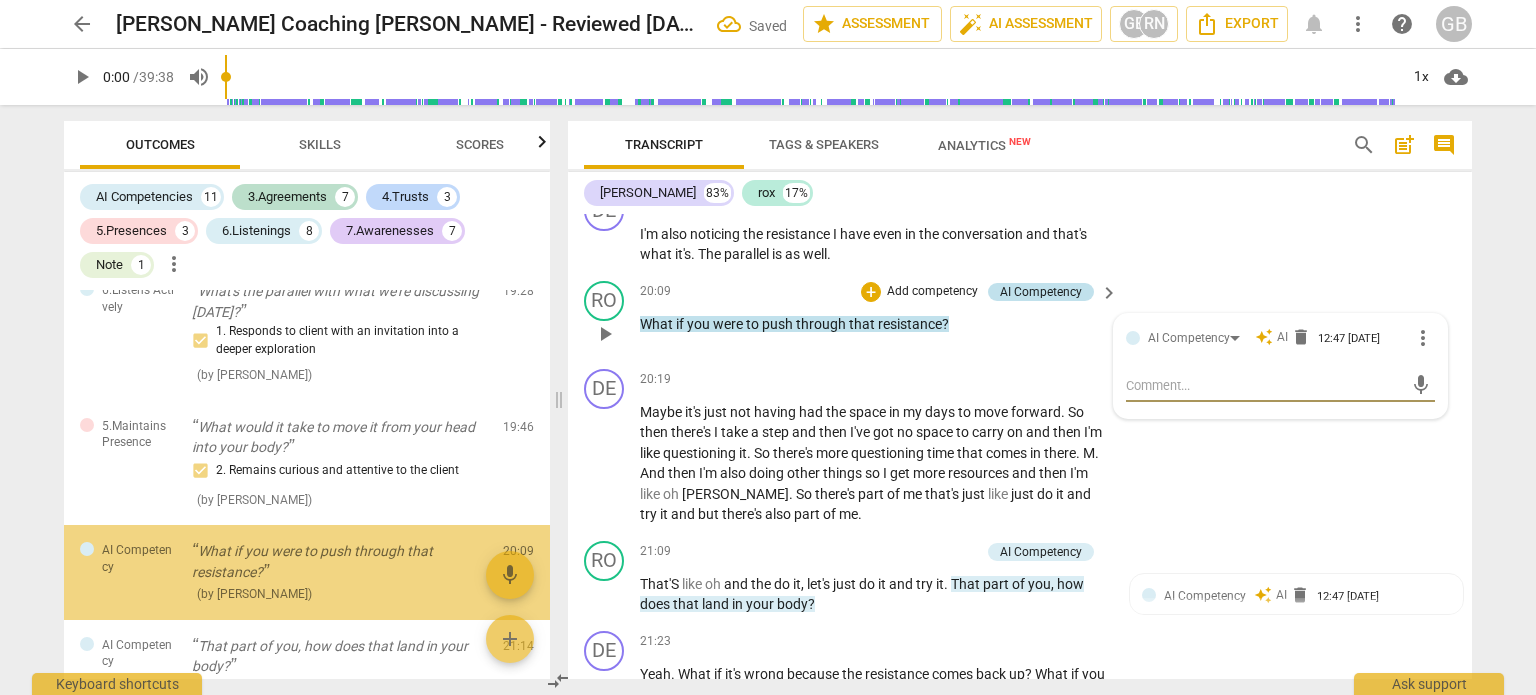 scroll, scrollTop: 4088, scrollLeft: 0, axis: vertical 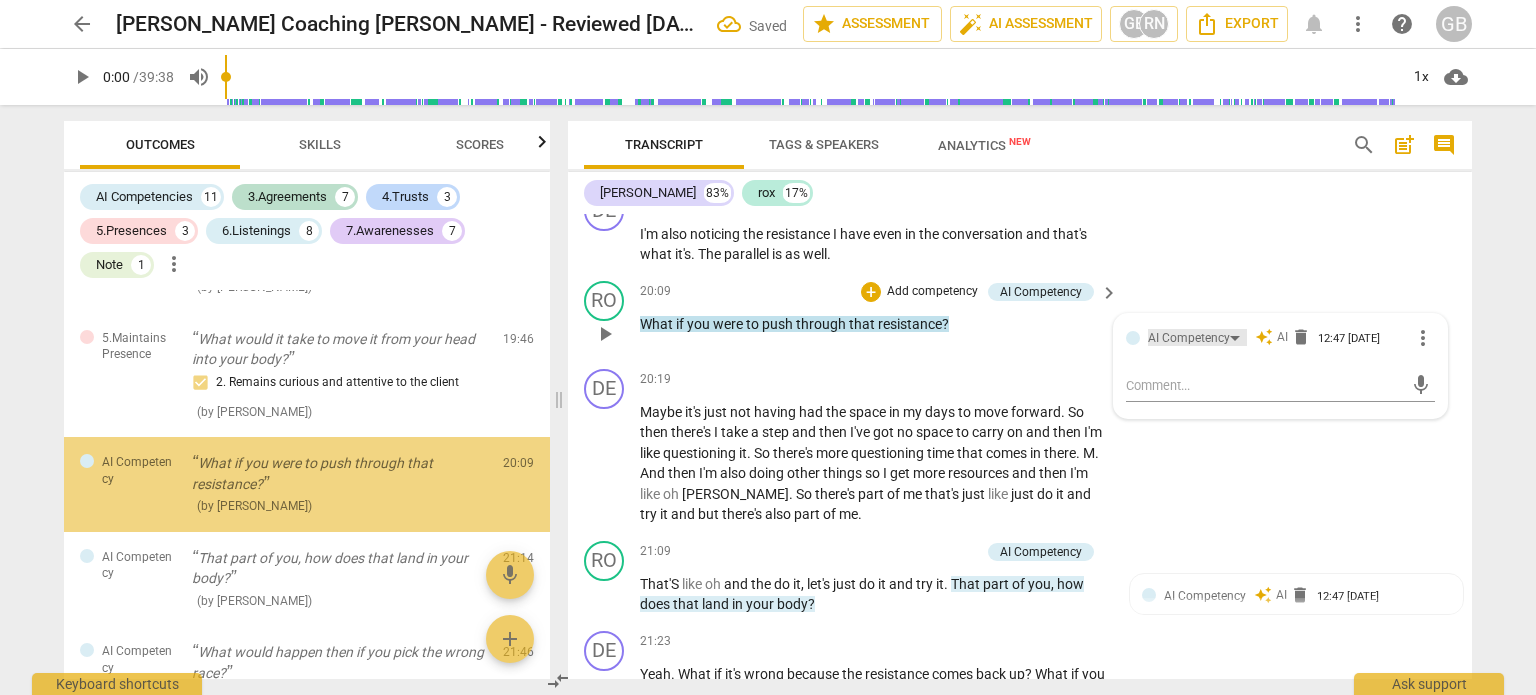 click on "AI Competency" at bounding box center [1189, 338] 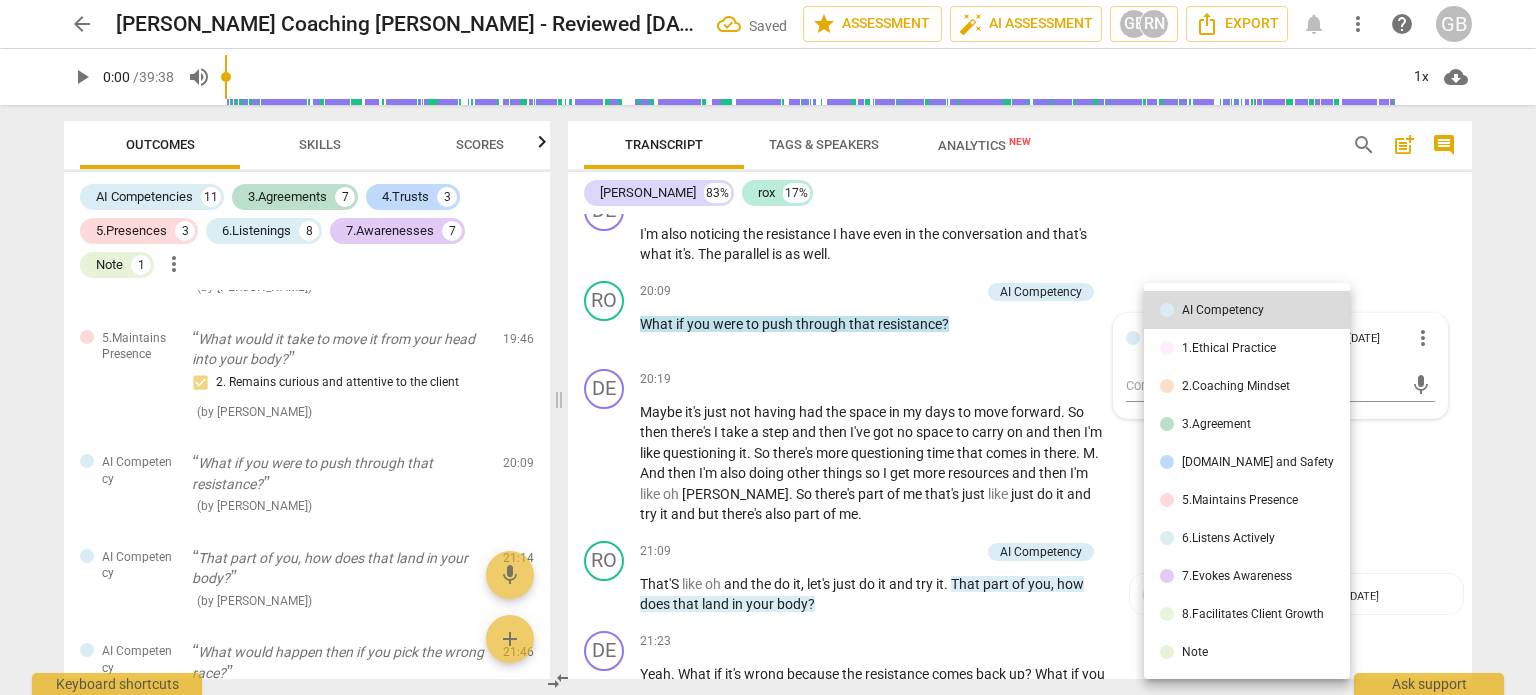click on "7.Evokes Awareness" at bounding box center [1247, 576] 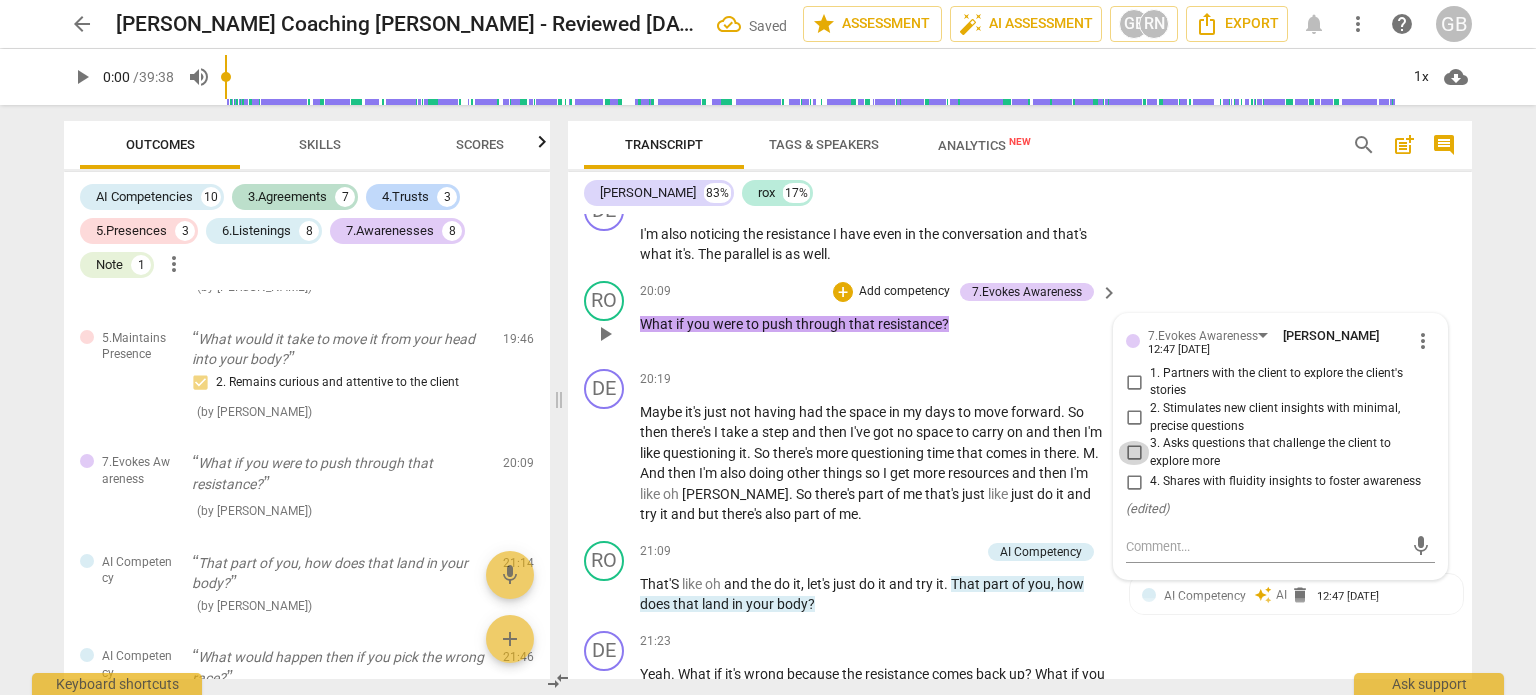 click on "3. Asks questions that challenge the client to explore more" at bounding box center (1134, 453) 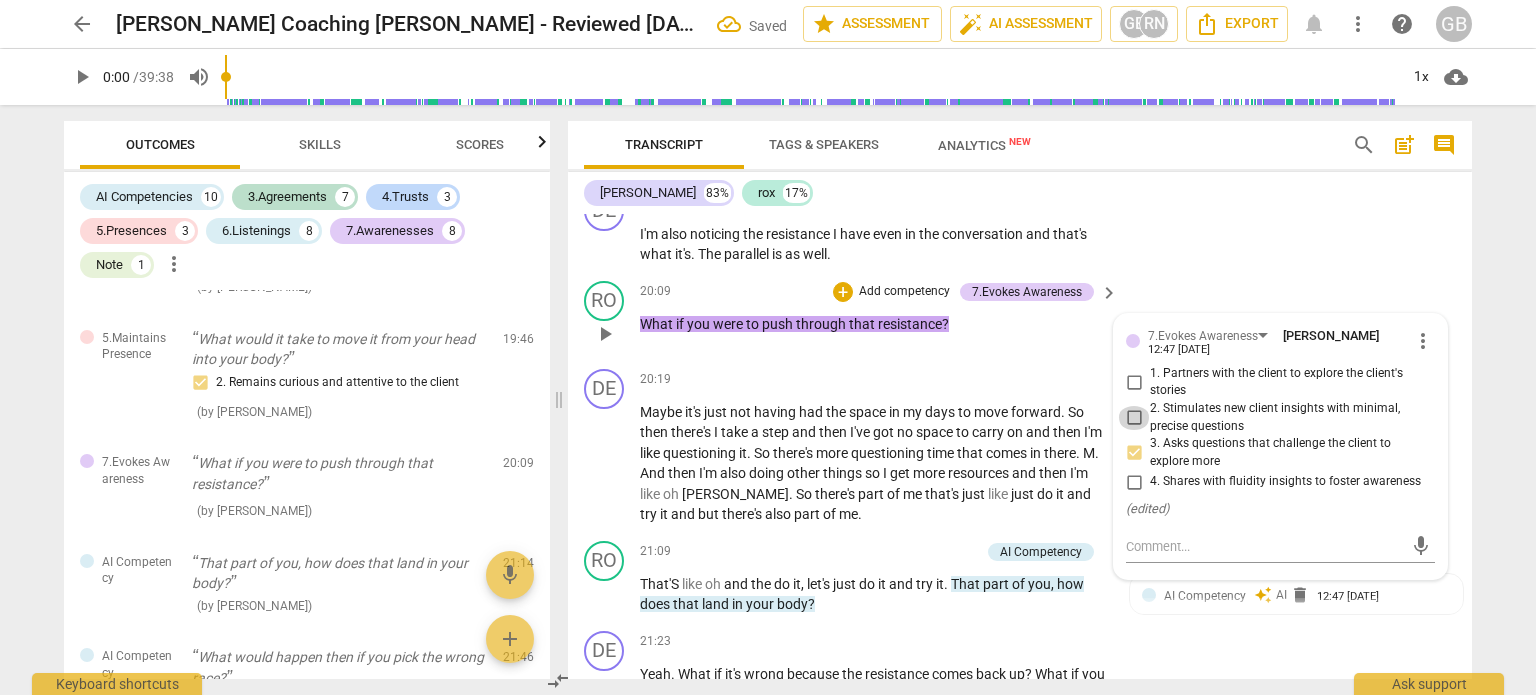 click on "2. Stimulates new client insights with minimal, precise questions" at bounding box center [1134, 418] 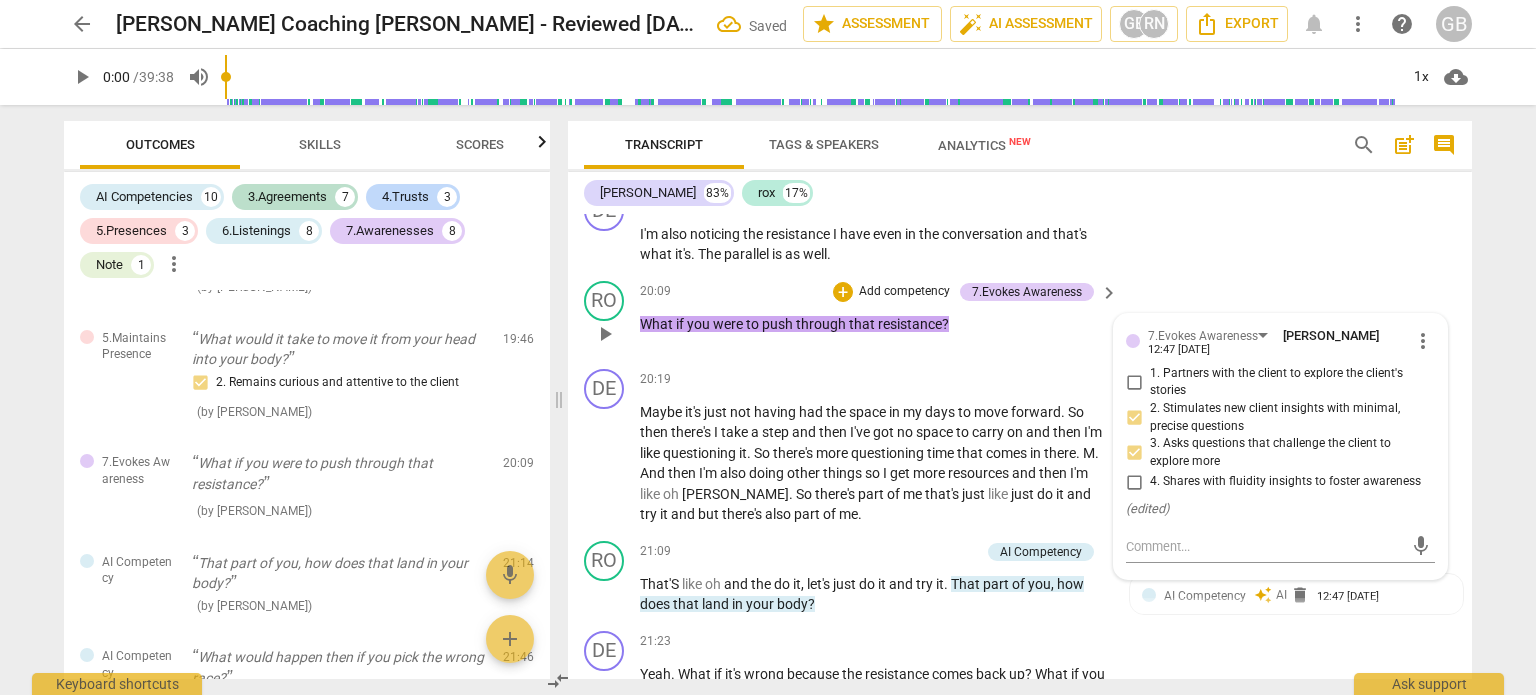 click on "3. Asks questions that challenge the client to explore more" at bounding box center [1134, 453] 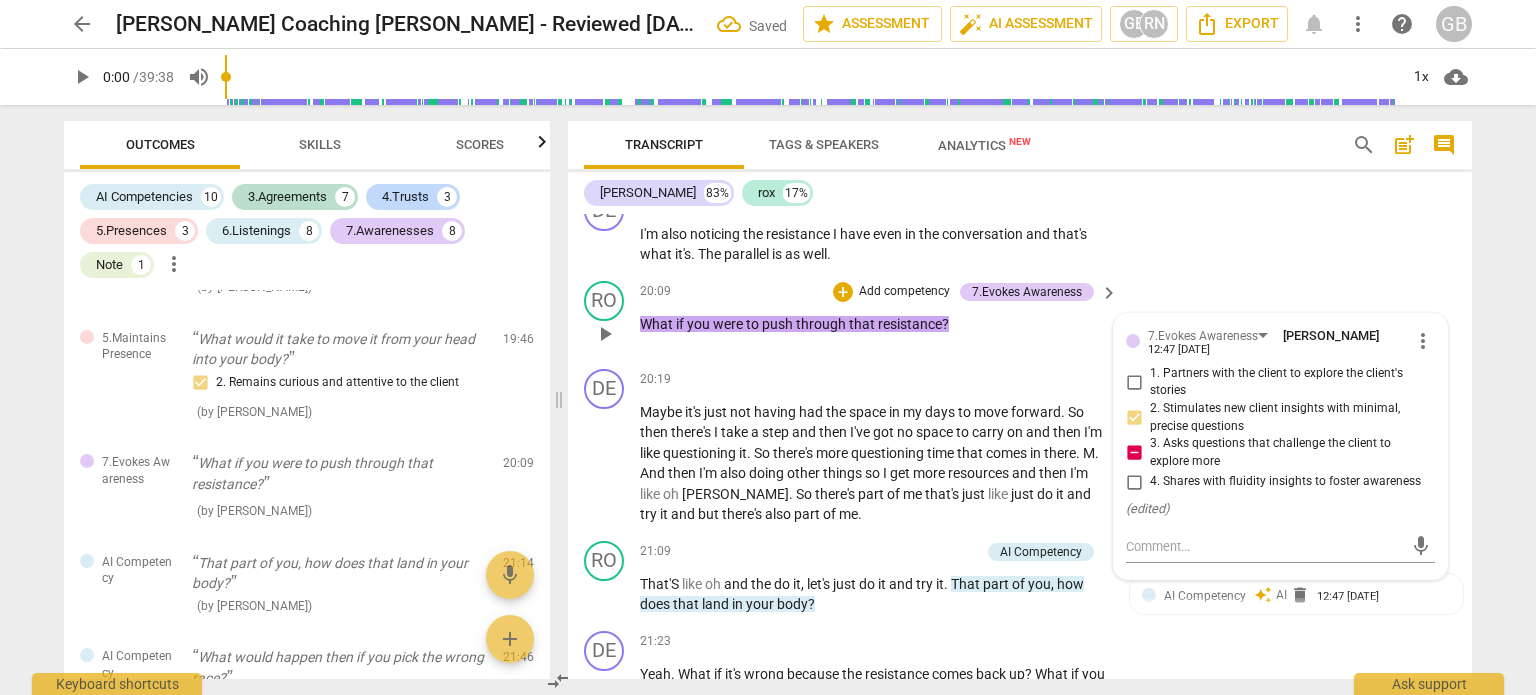 click on "3. Asks questions that challenge the client to explore more" at bounding box center [1134, 453] 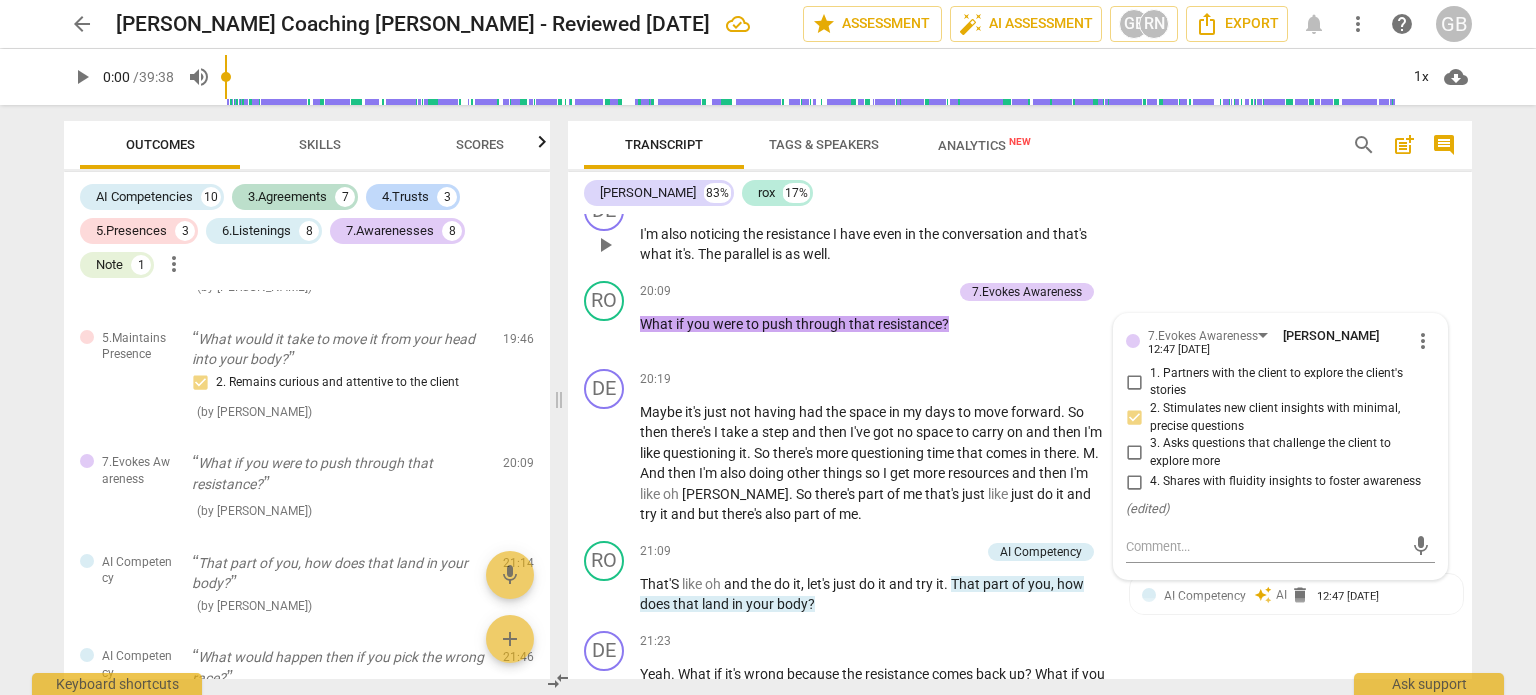 click on "DE play_arrow pause 19:51 + Add competency keyboard_arrow_right I'm   also   noticing   the   resistance   I   have   even   in   the   conversation   and   that's   what   it's .   The   parallel   is   as   well ." at bounding box center (1020, 228) 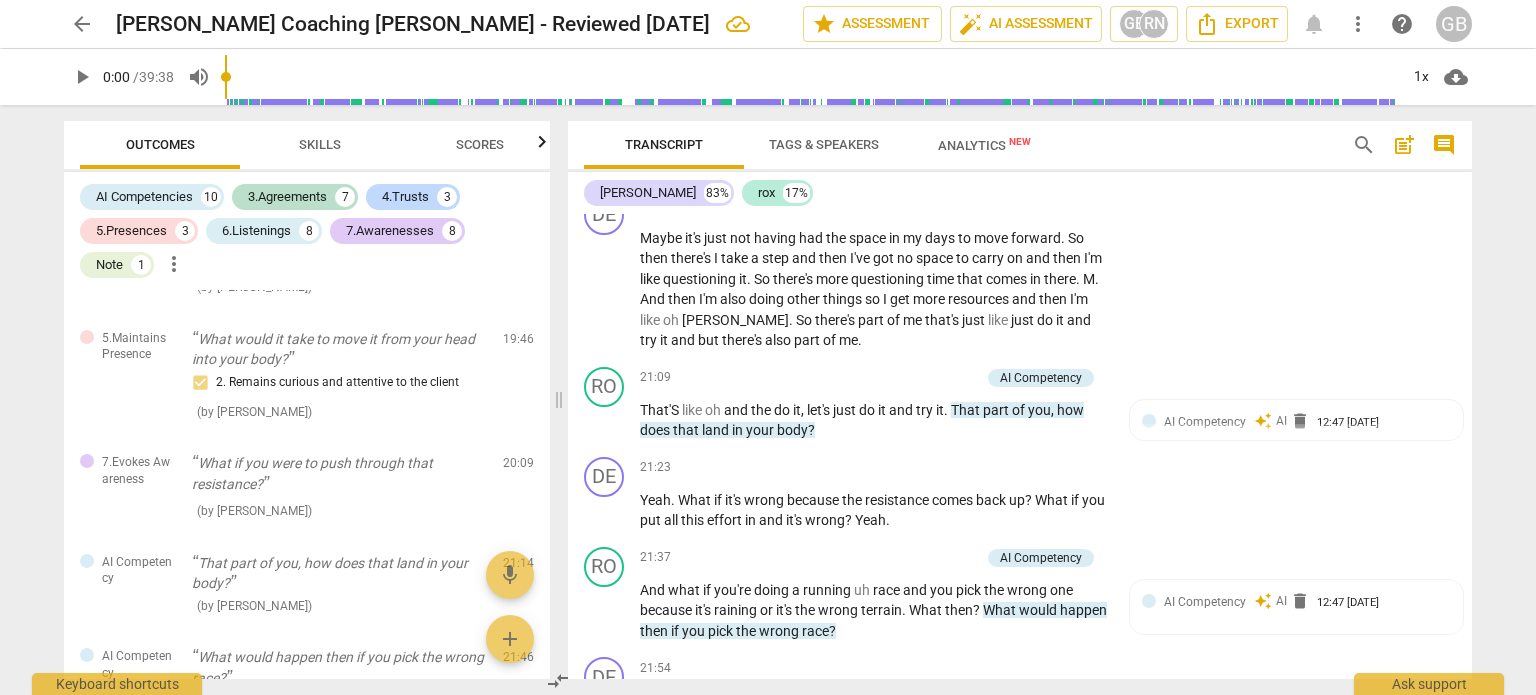scroll, scrollTop: 7800, scrollLeft: 0, axis: vertical 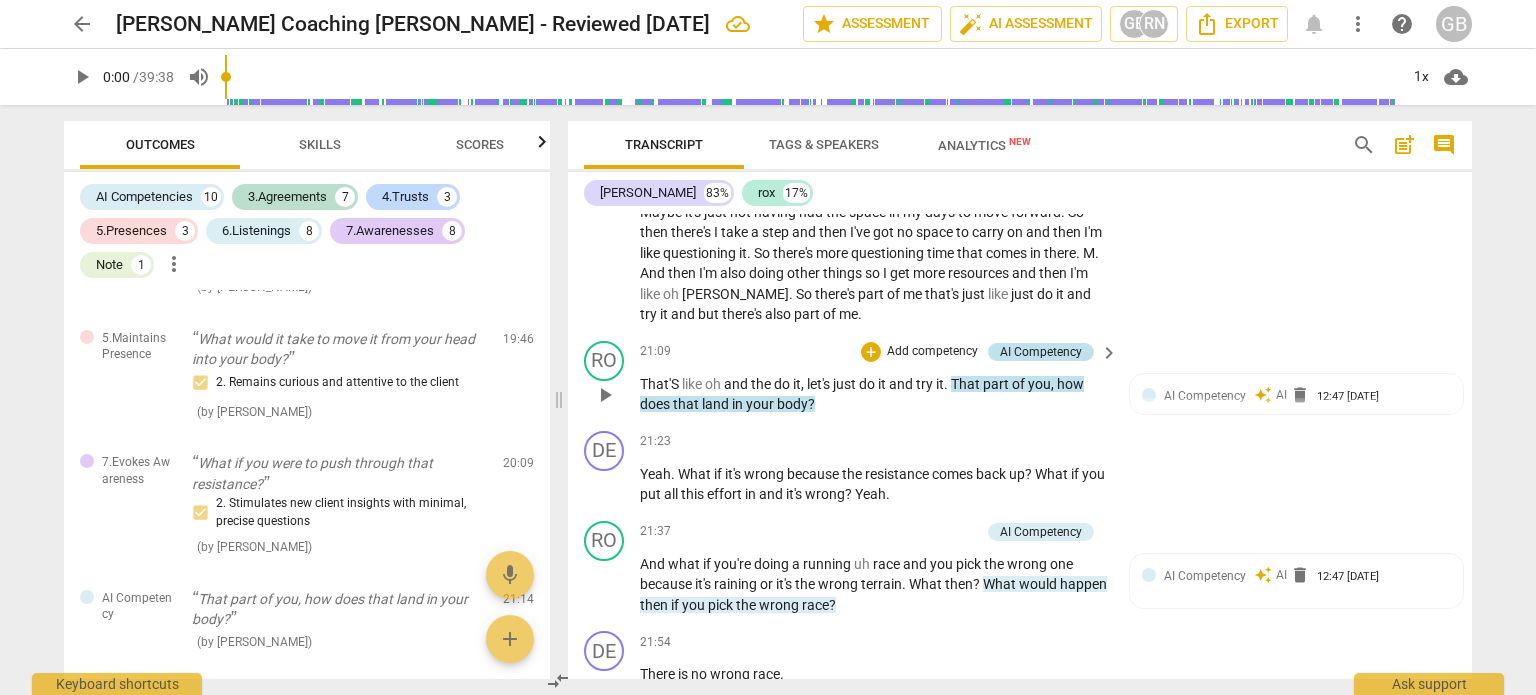 click on "AI Competency" at bounding box center [1041, 352] 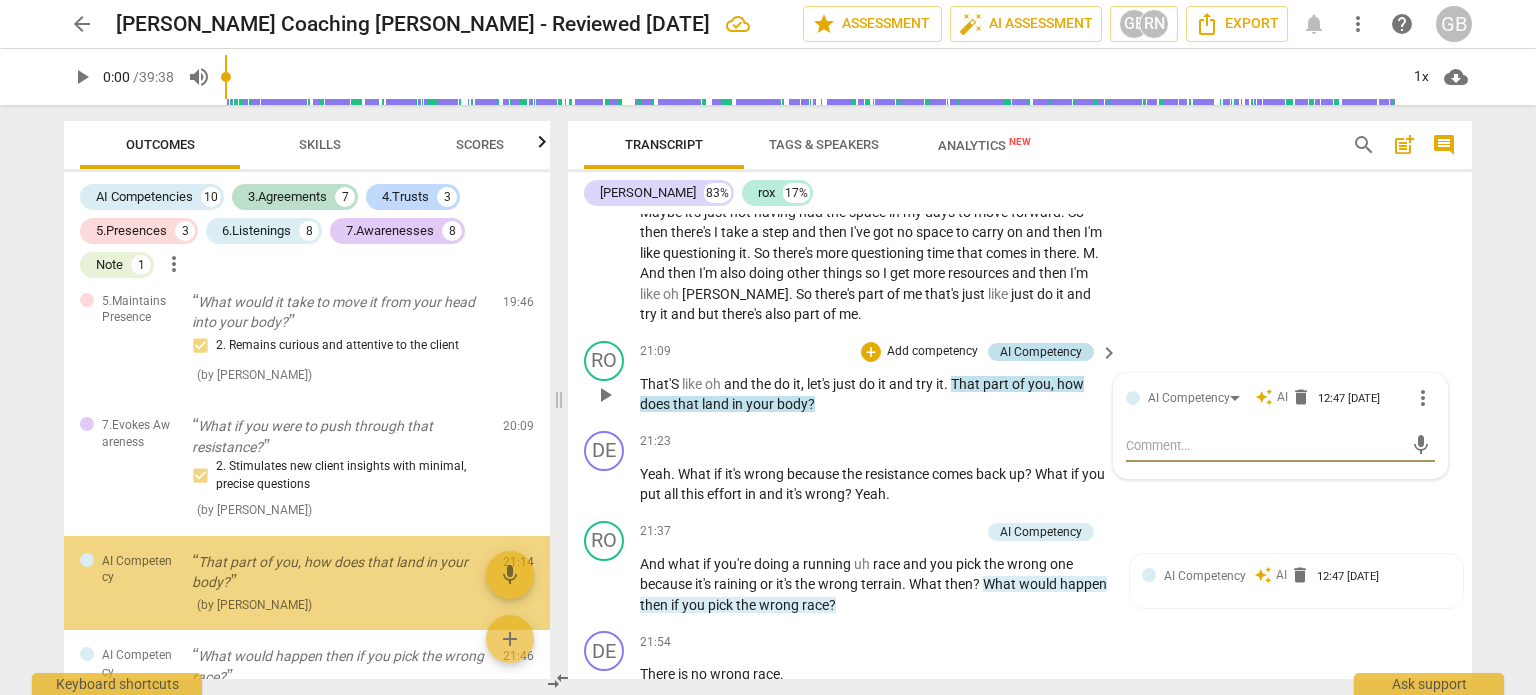 scroll, scrollTop: 4223, scrollLeft: 0, axis: vertical 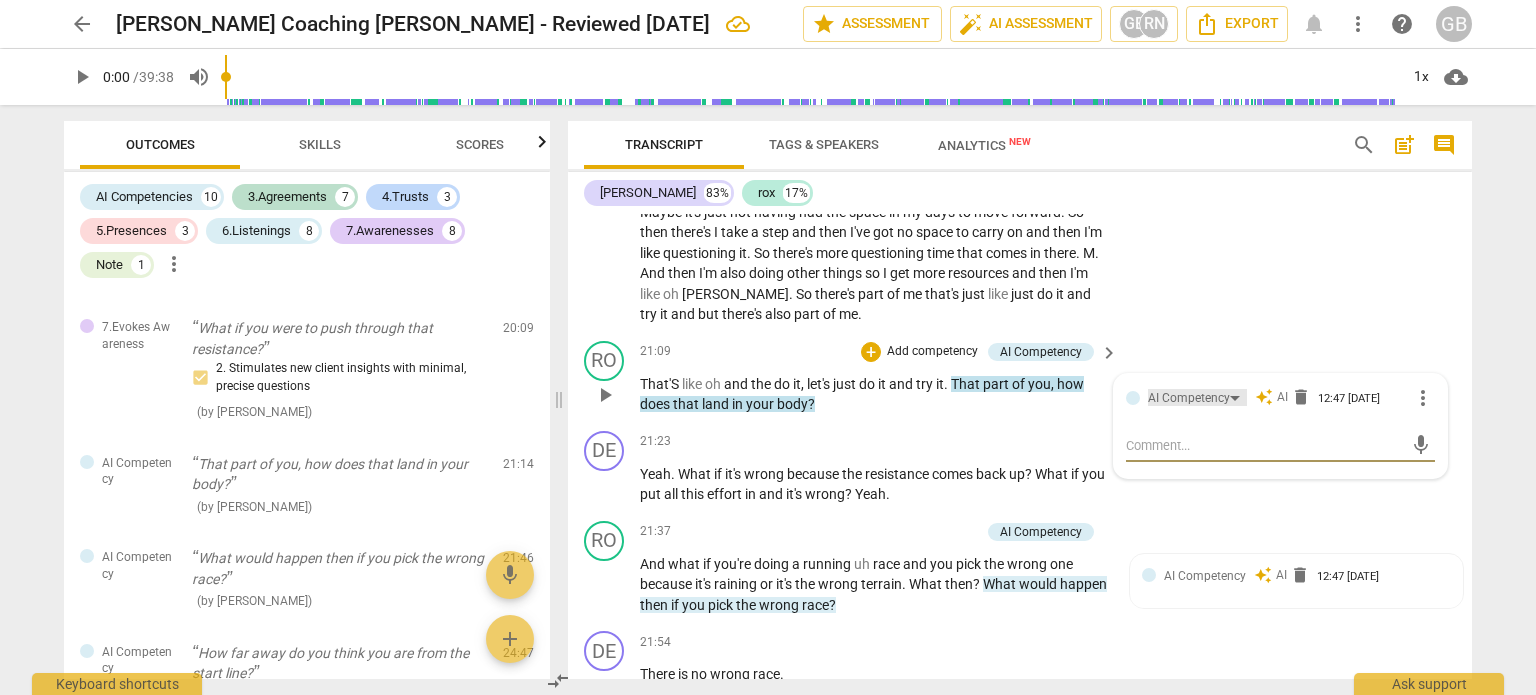 click on "AI Competency" at bounding box center [1189, 398] 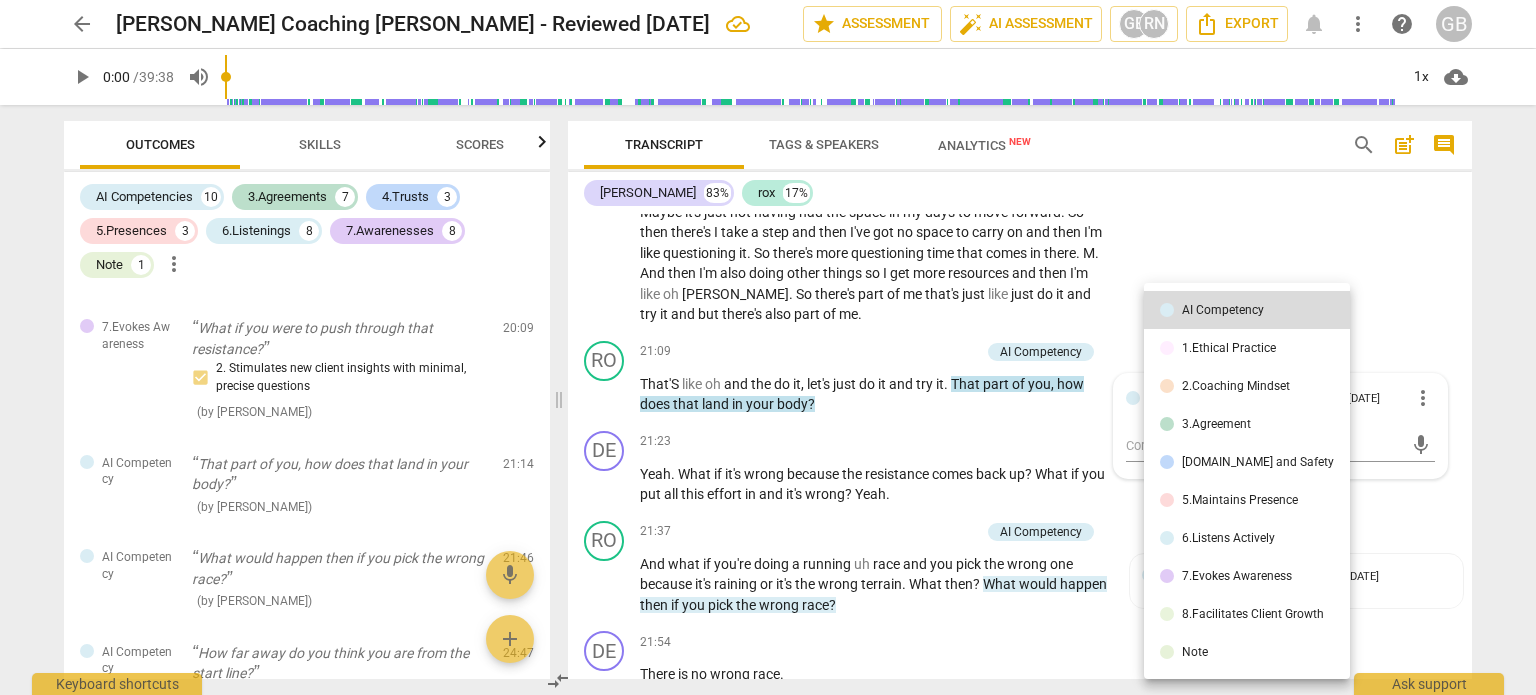 click on "Note" at bounding box center (1195, 652) 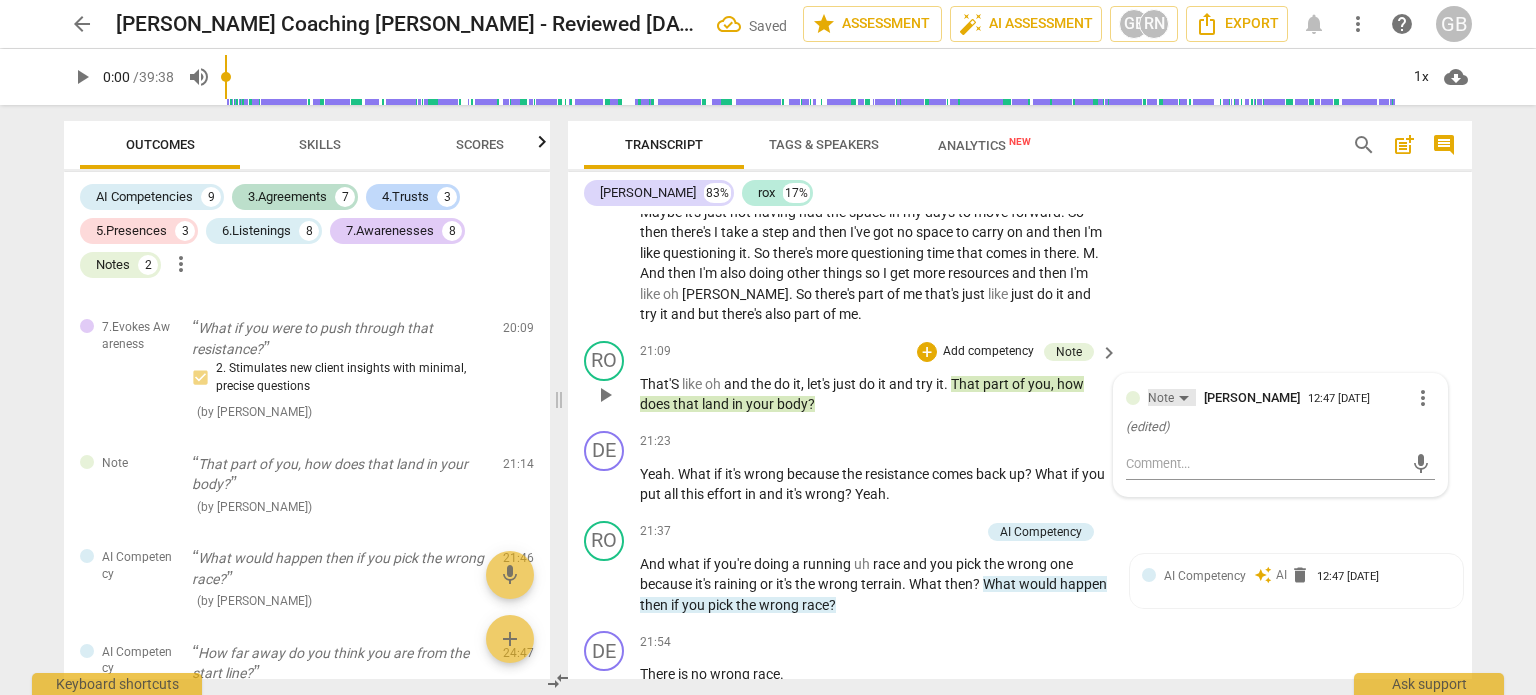click on "Note" at bounding box center (1172, 397) 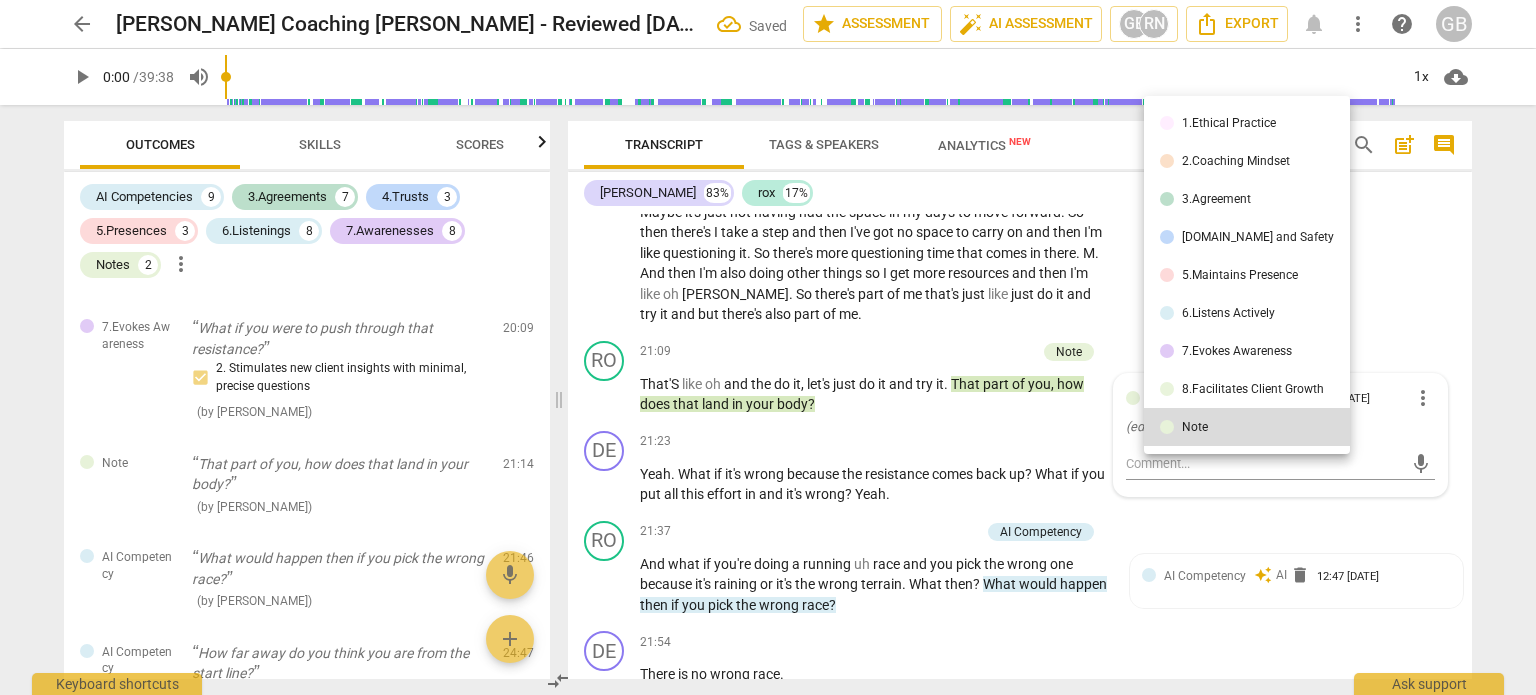 click at bounding box center [768, 347] 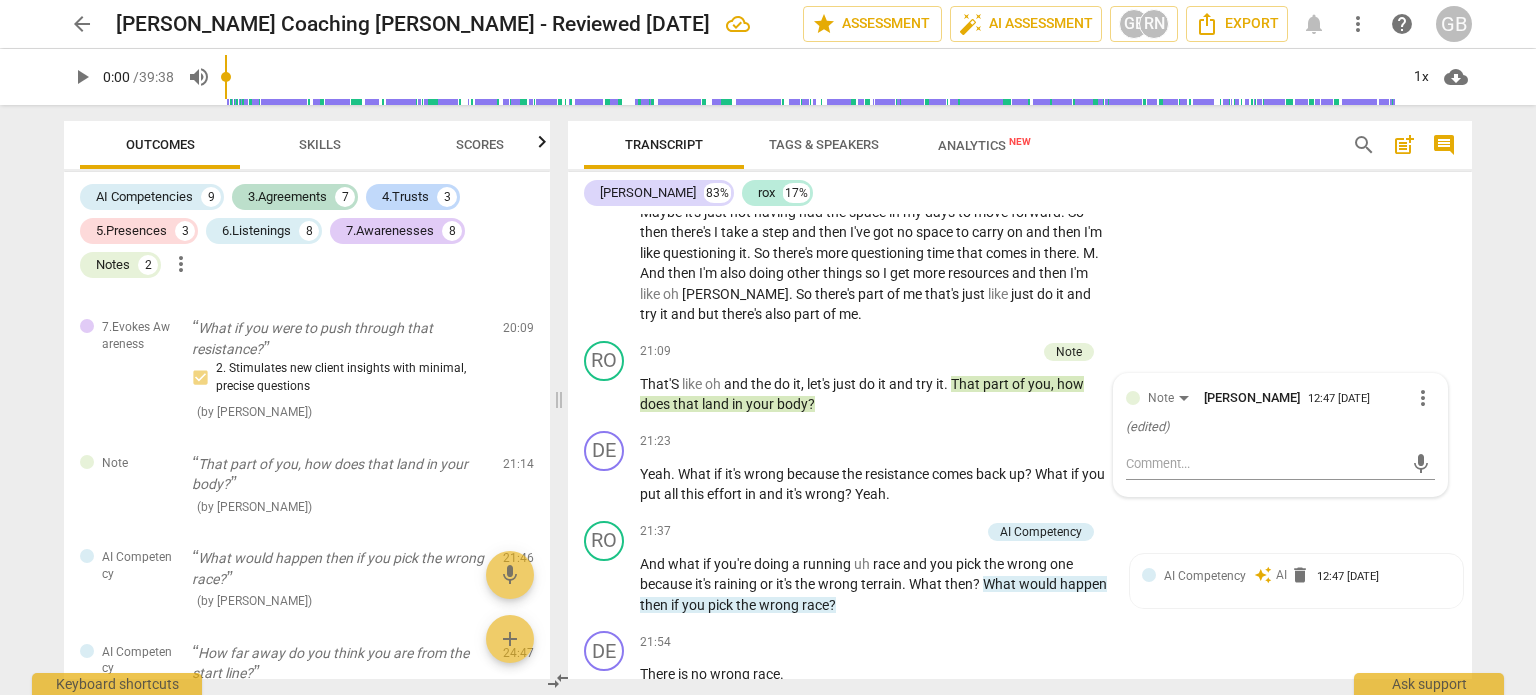 click on "more_vert" at bounding box center (1423, 398) 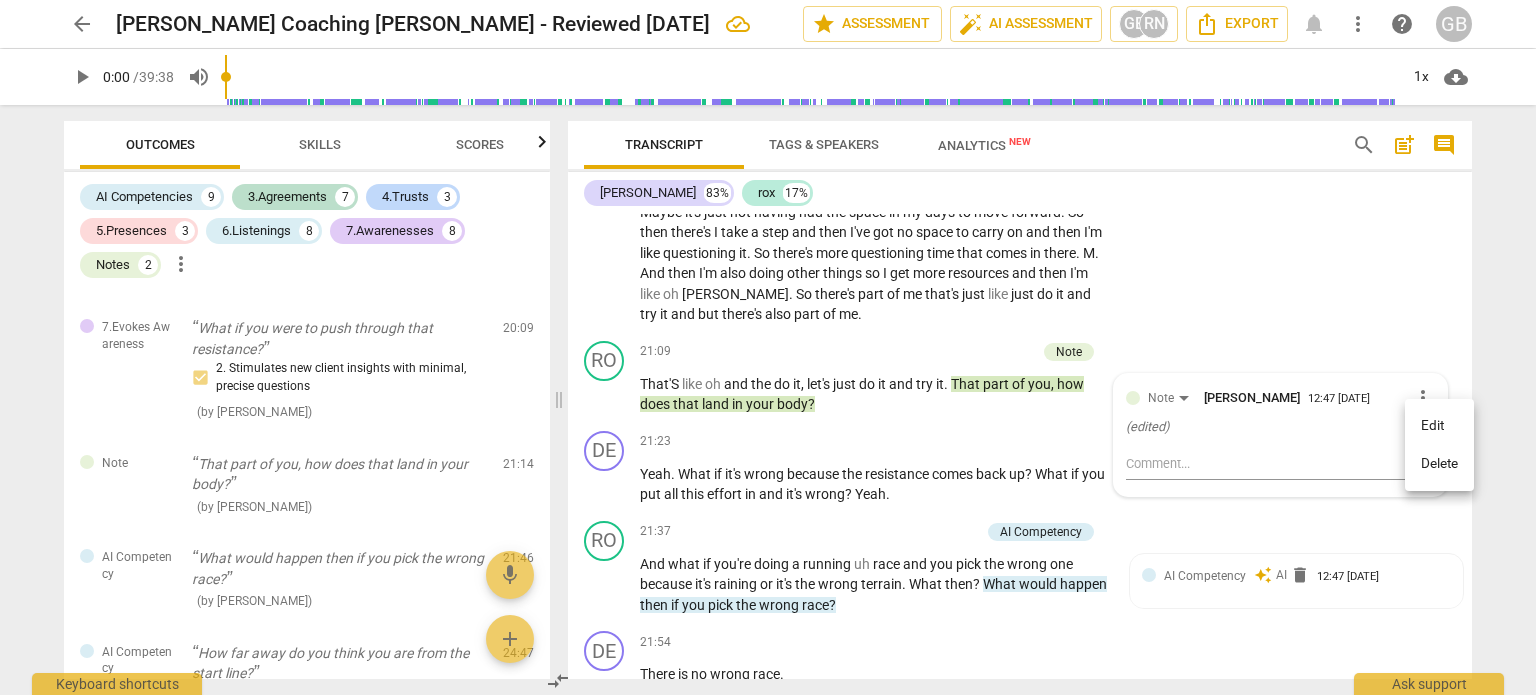 click at bounding box center [768, 347] 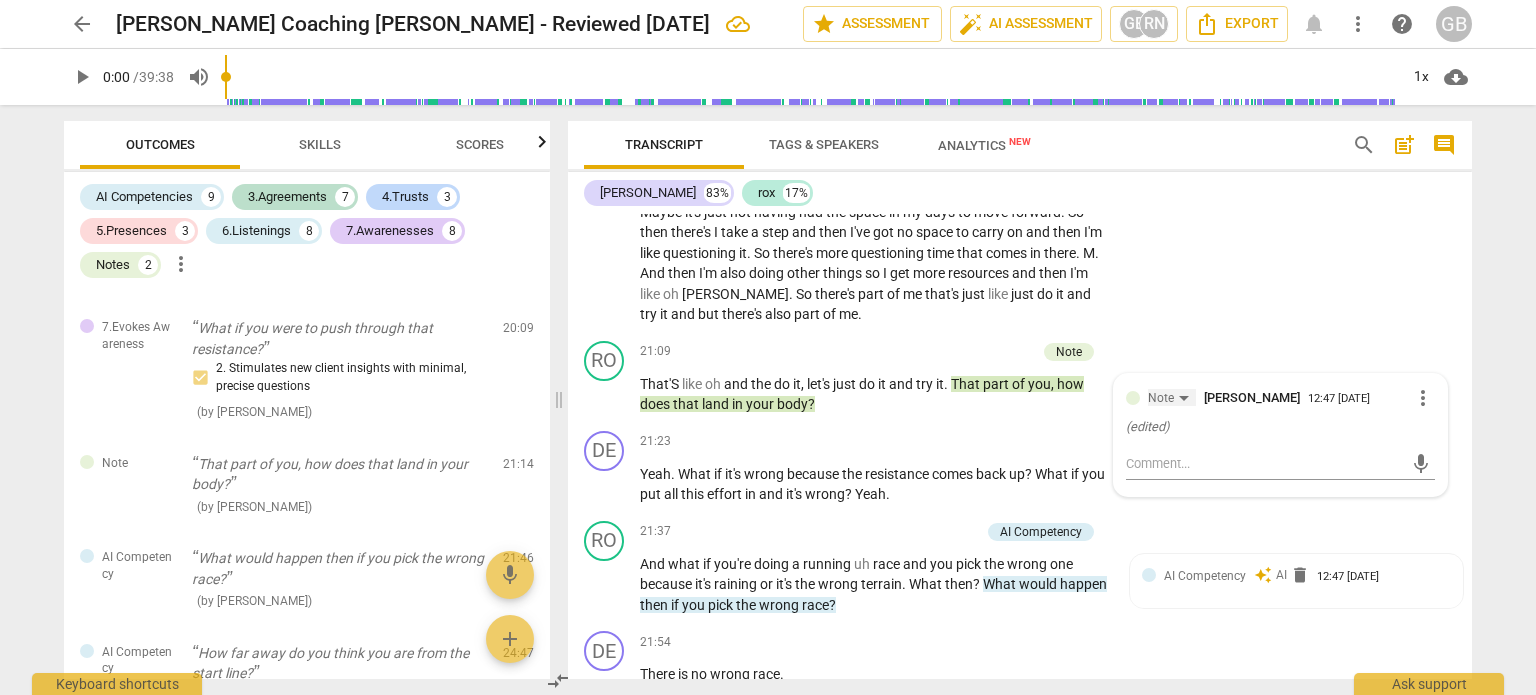 click on "Note" at bounding box center [1161, 398] 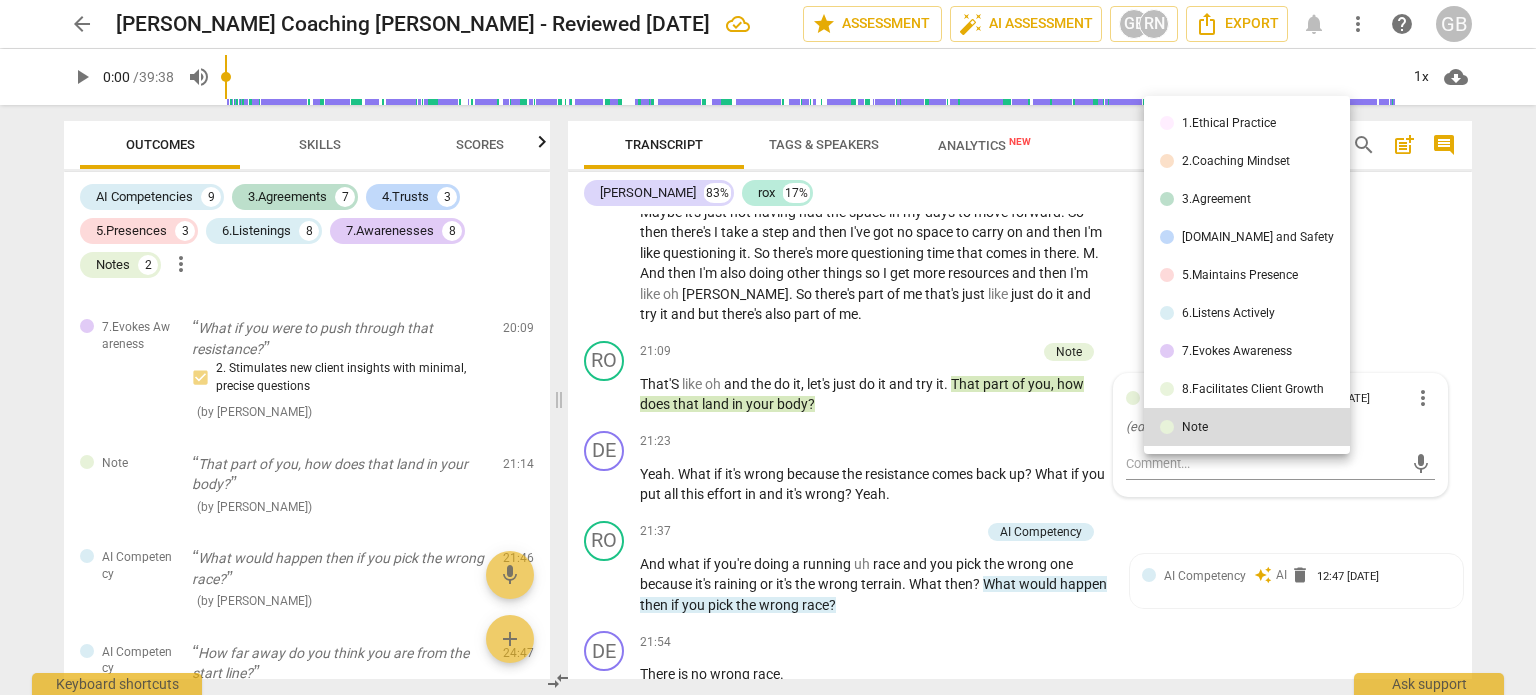 click on "5.Maintains Presence" at bounding box center (1247, 275) 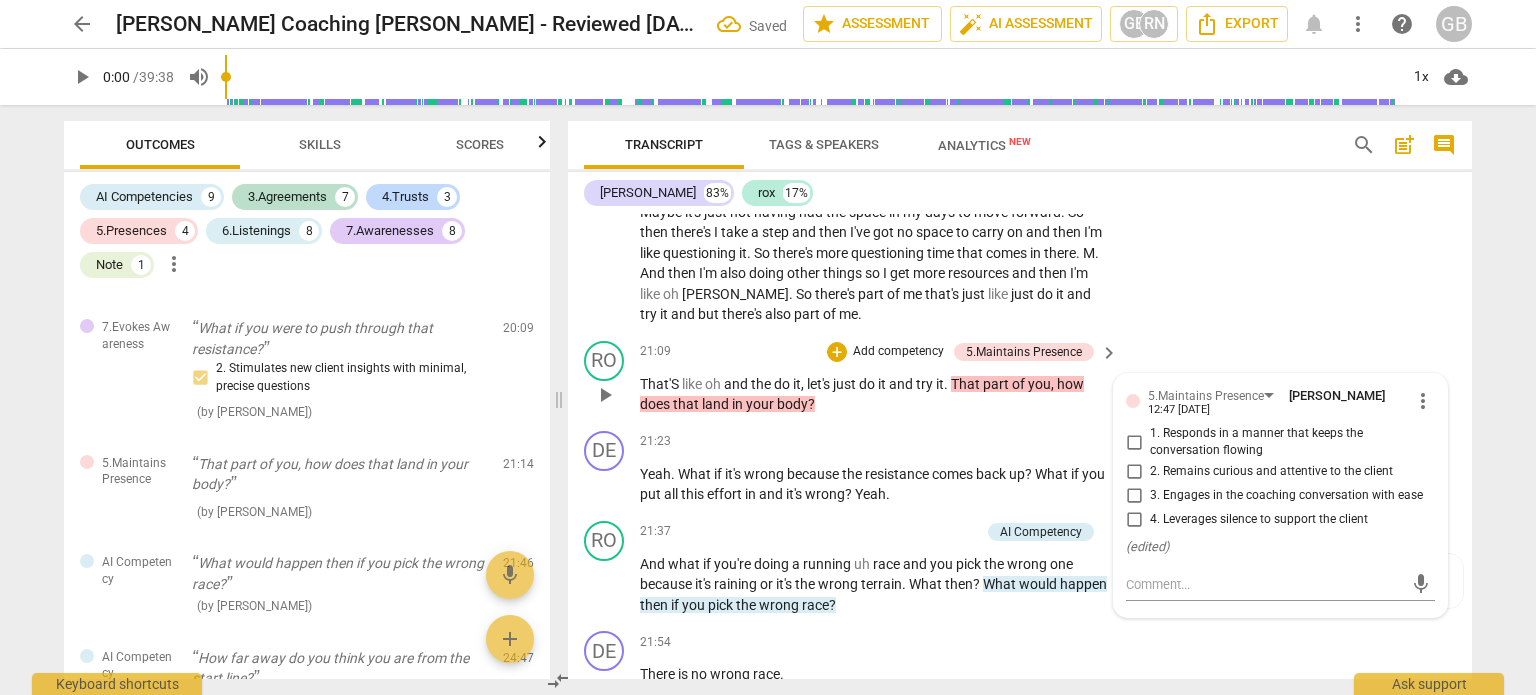click on "2. Remains curious and attentive to the client" at bounding box center [1271, 472] 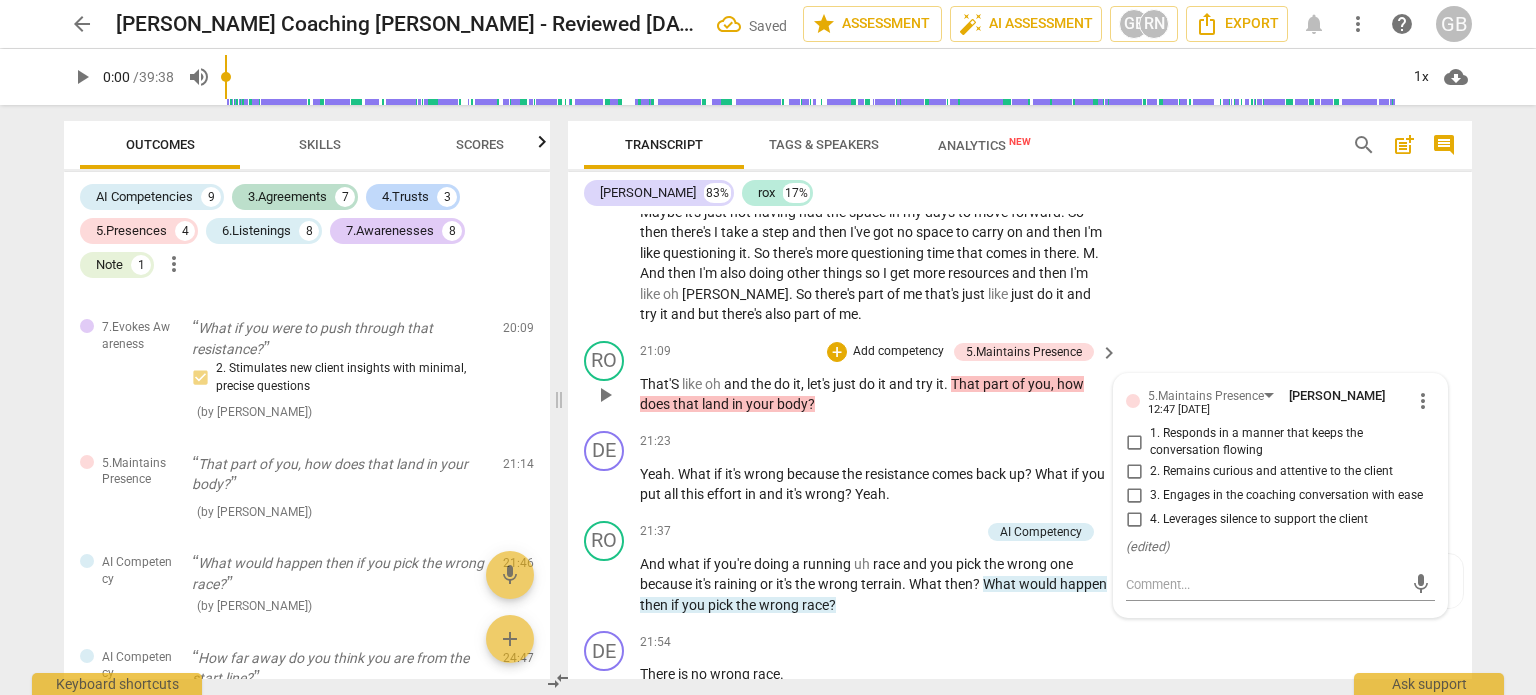 click on "2. Remains curious and attentive to the client" at bounding box center [1134, 472] 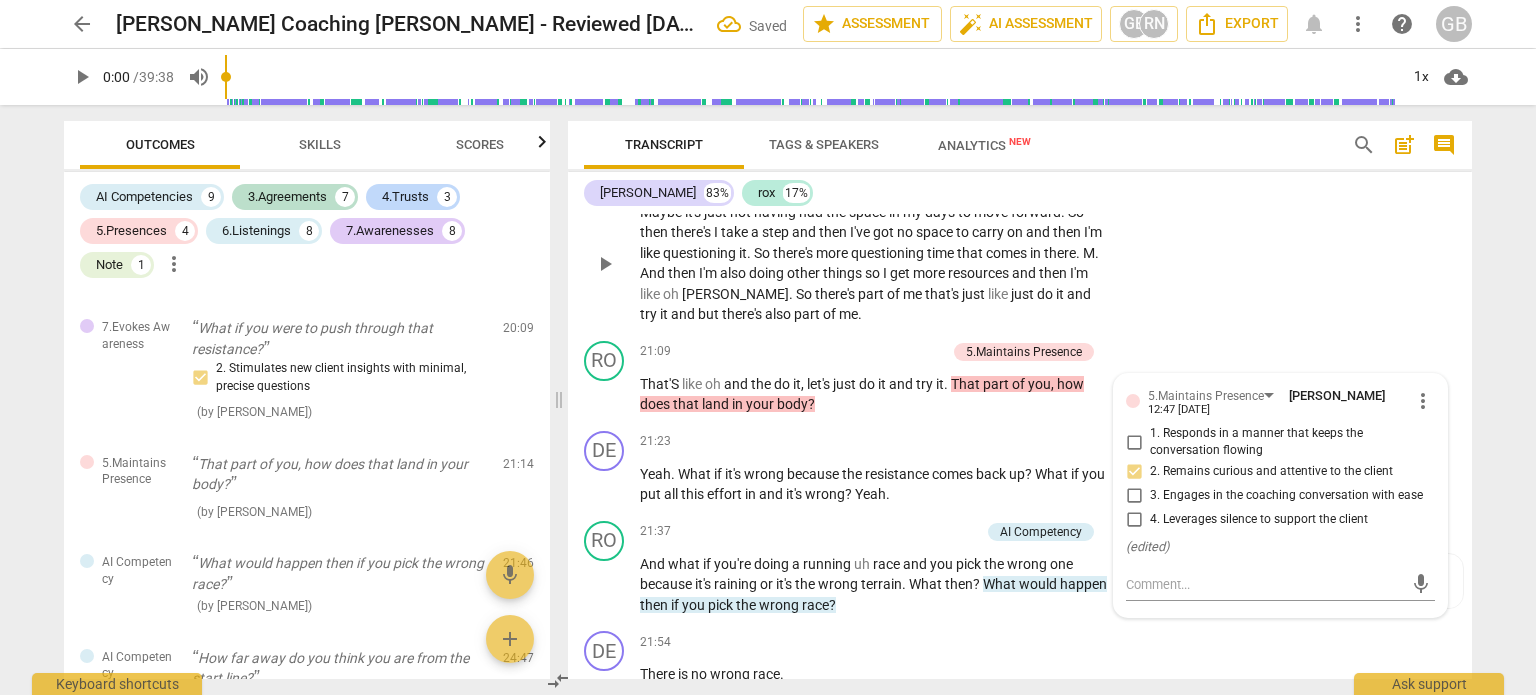 click on "DE play_arrow pause 20:19 + Add competency keyboard_arrow_right Maybe   it's   just   not   having   had   the   space   in   my   days   to   move   forward .   So   then   there's   I   take   a   step   and   then   I've   got   no   space   to   carry   on   and   then   I'm   like   questioning   it .   So   there's   more   questioning   time   that   comes   in   there .   M .   And   then   I'm   also   doing   other   things   so   I   get   more   resources   and   then   I'm   like   oh   Bob .   So   there's   part   of   me   that's   just   like   just   do   it   and   try   it   and   but   there's   also   part   of   me ." at bounding box center [1020, 247] 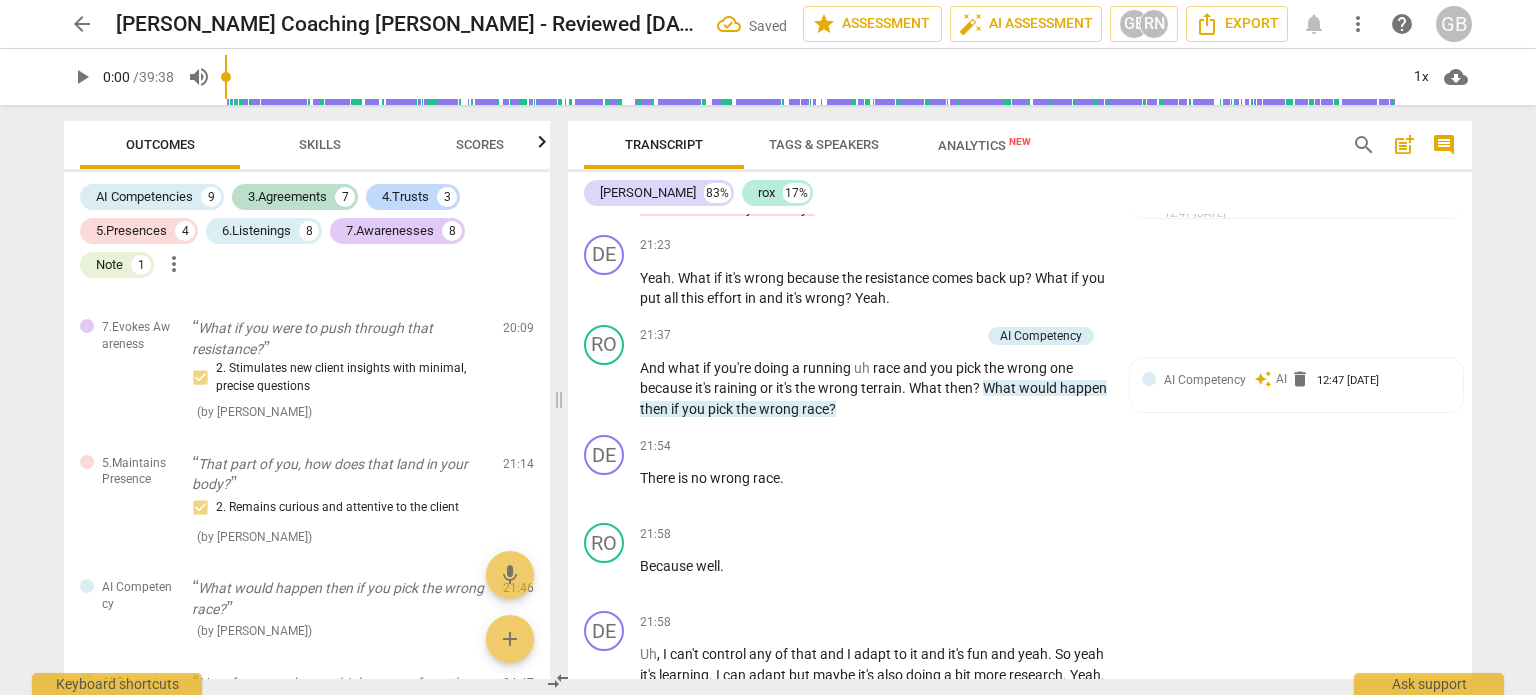 scroll, scrollTop: 8000, scrollLeft: 0, axis: vertical 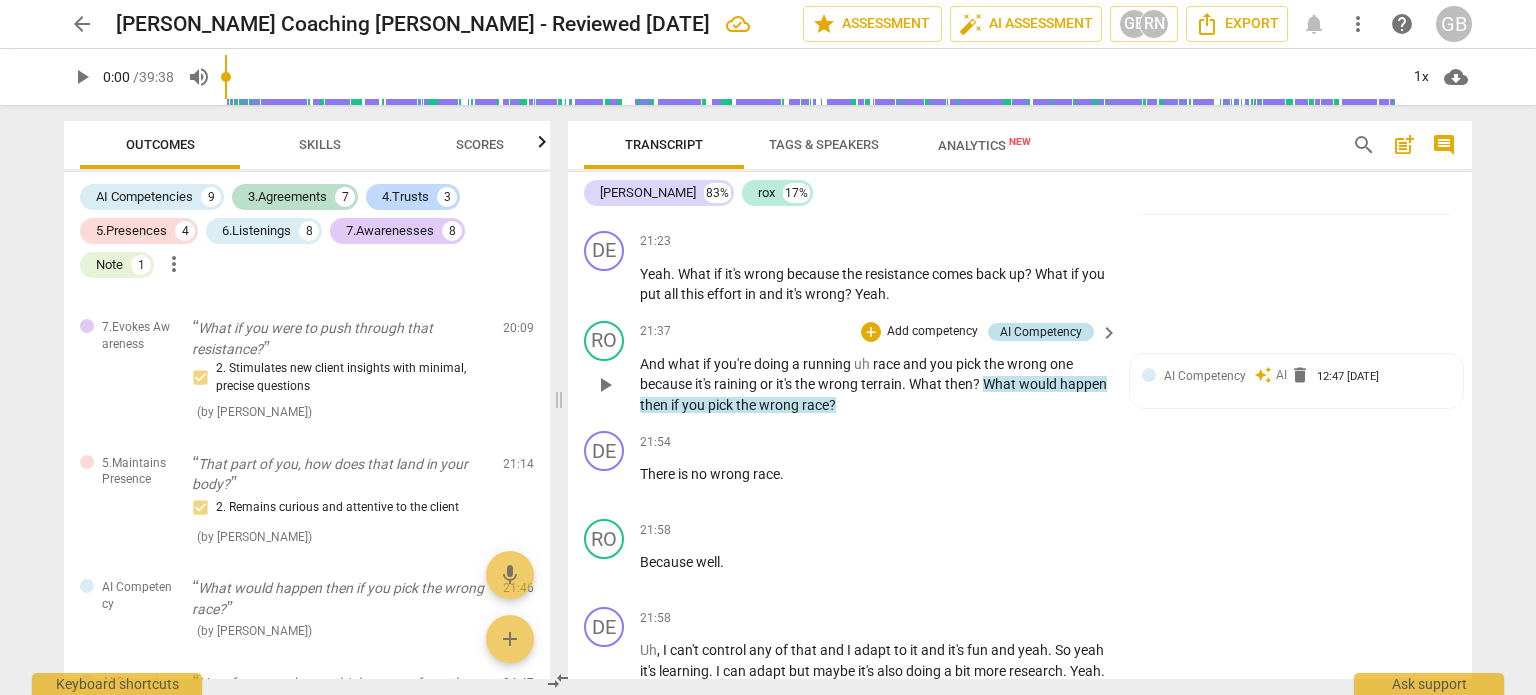 click on "AI Competency" at bounding box center (1041, 332) 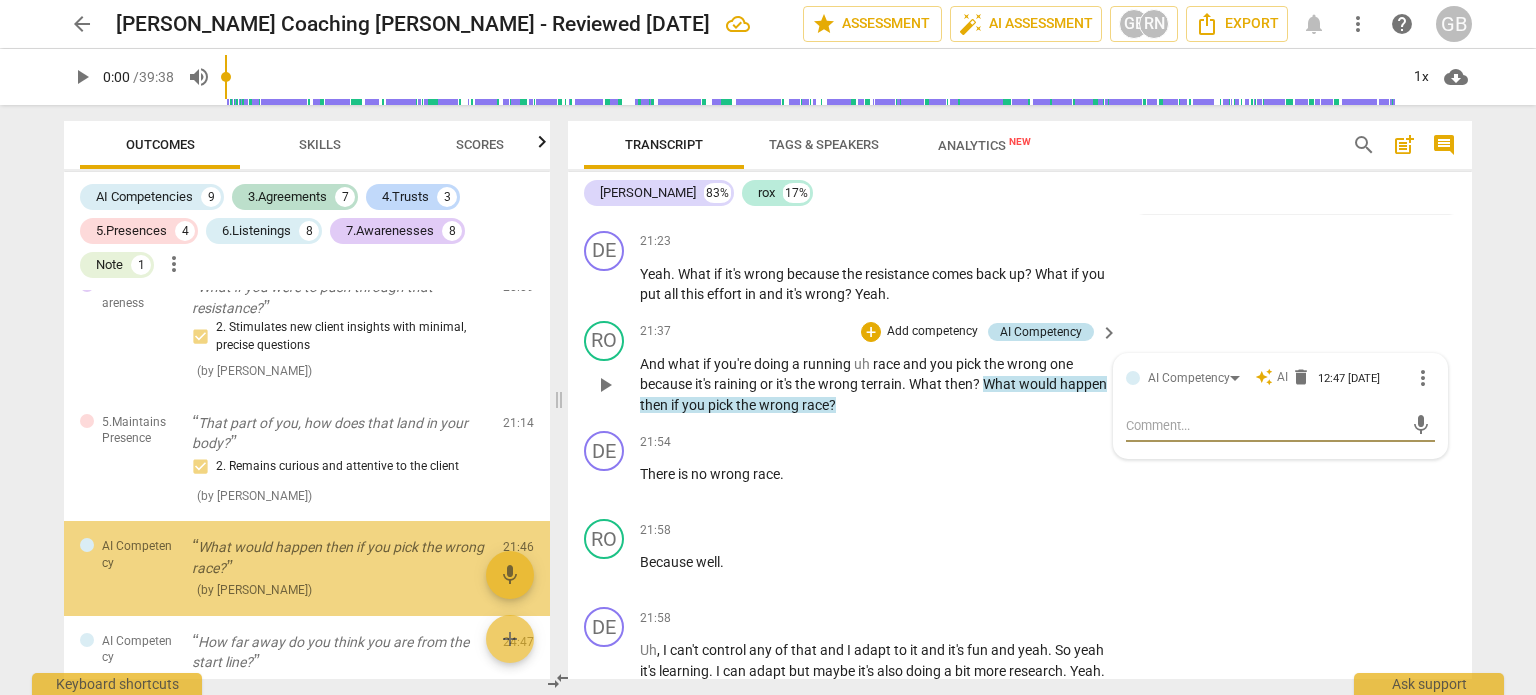 scroll, scrollTop: 4348, scrollLeft: 0, axis: vertical 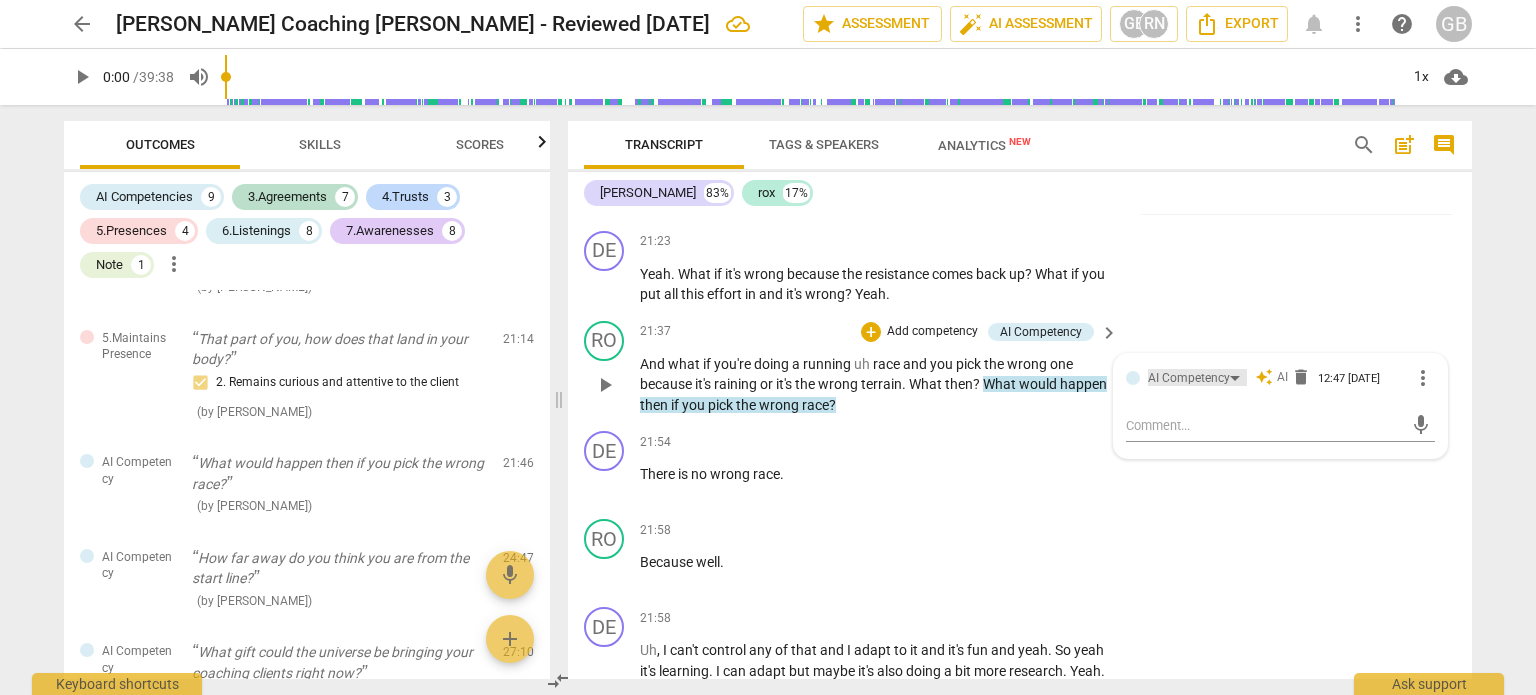 click on "AI Competency" at bounding box center [1189, 378] 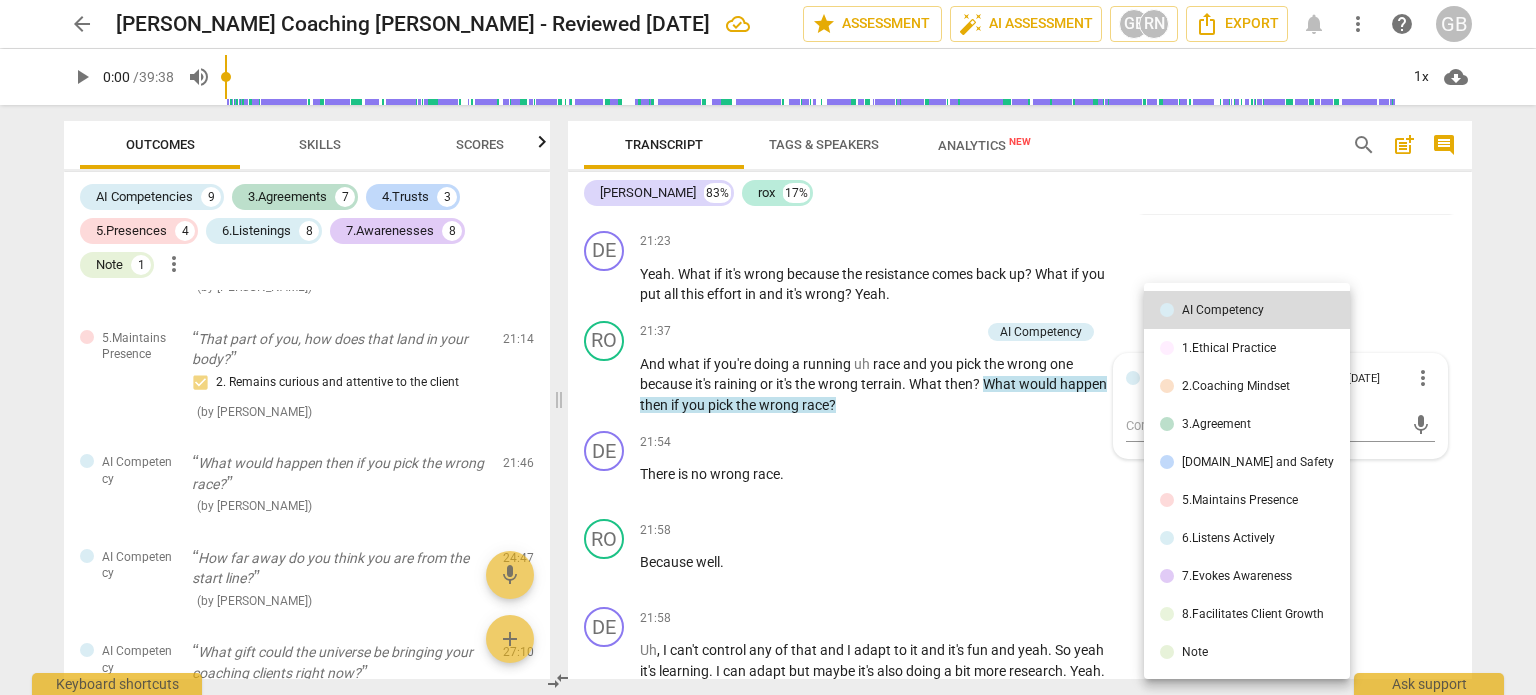 click on "Note" at bounding box center (1247, 652) 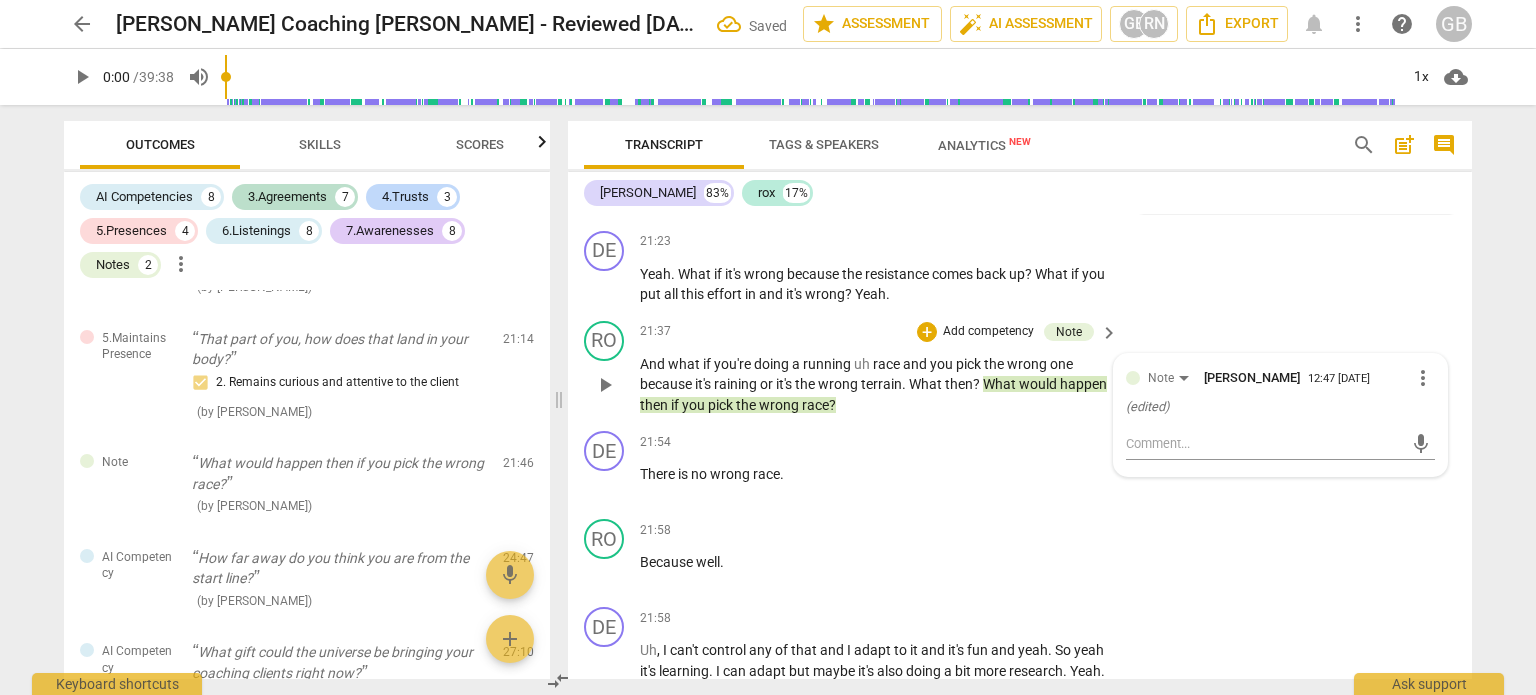 click on "more_vert" at bounding box center (1423, 378) 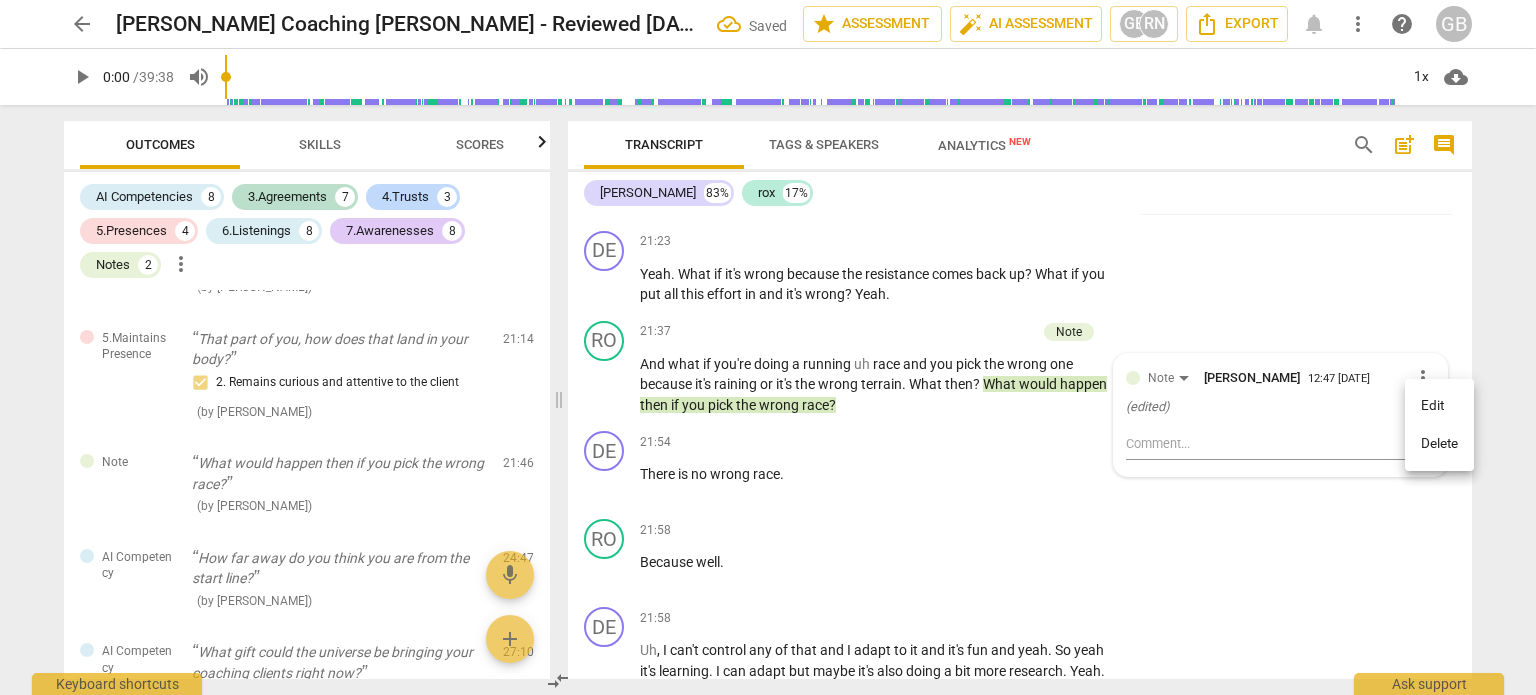 click on "Delete" at bounding box center (1439, 444) 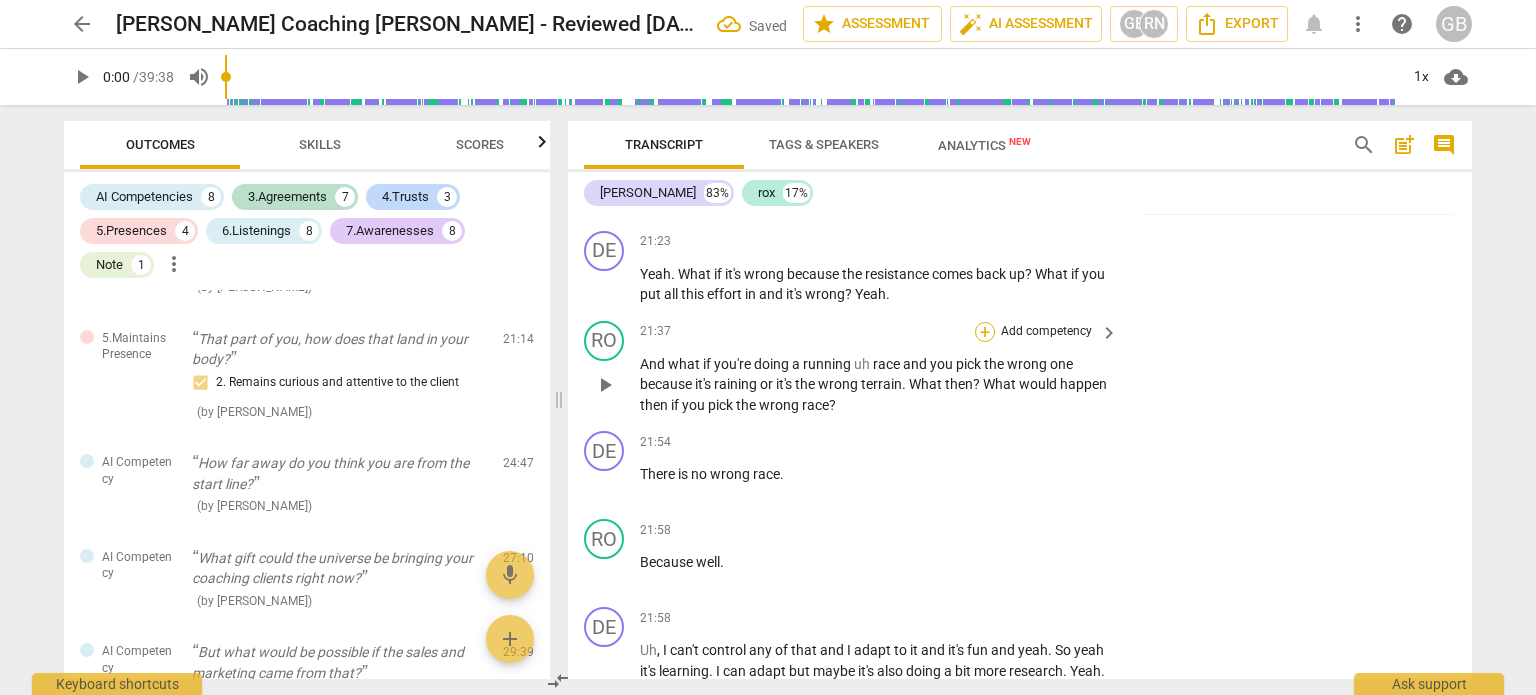 click on "+" at bounding box center [985, 332] 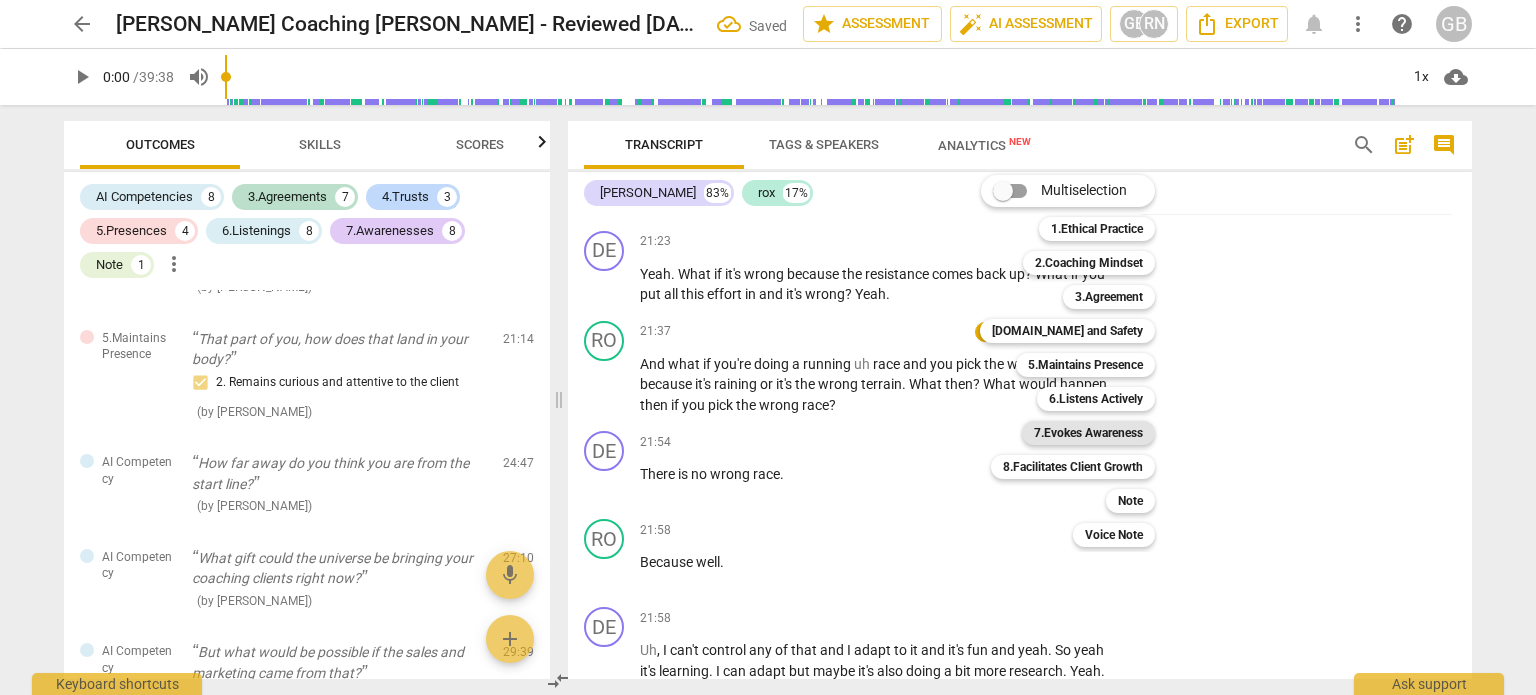 click on "7.Evokes Awareness" at bounding box center (1088, 433) 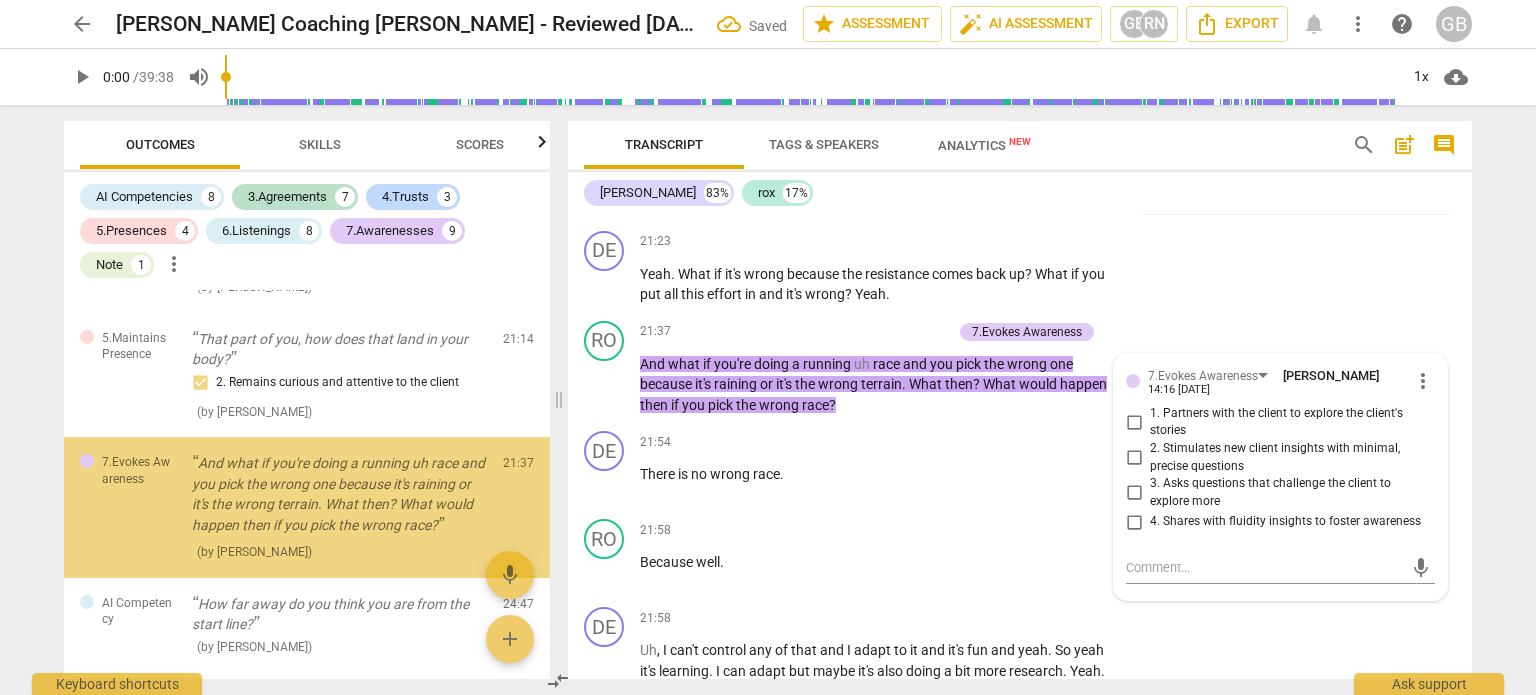 scroll, scrollTop: 4381, scrollLeft: 0, axis: vertical 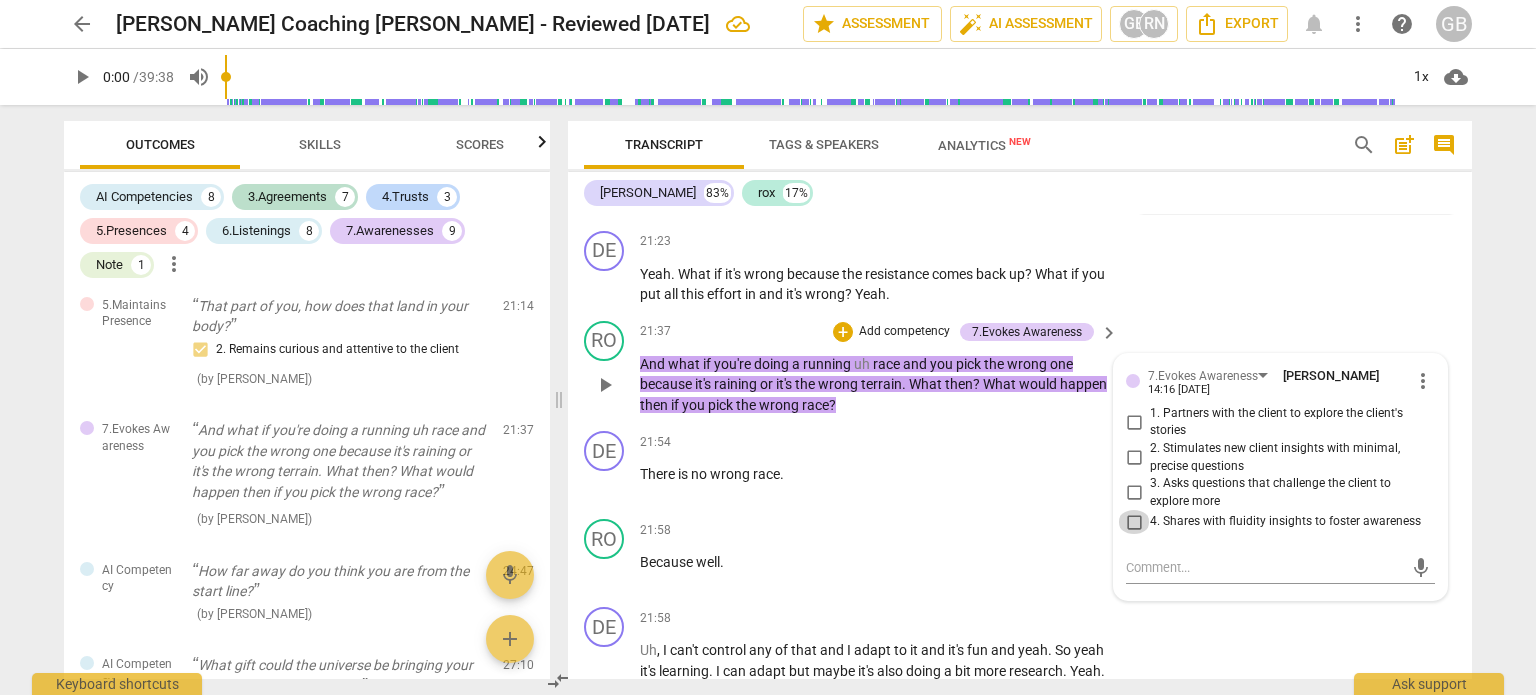 click on "4. Shares with fluidity insights to foster awareness" at bounding box center [1134, 522] 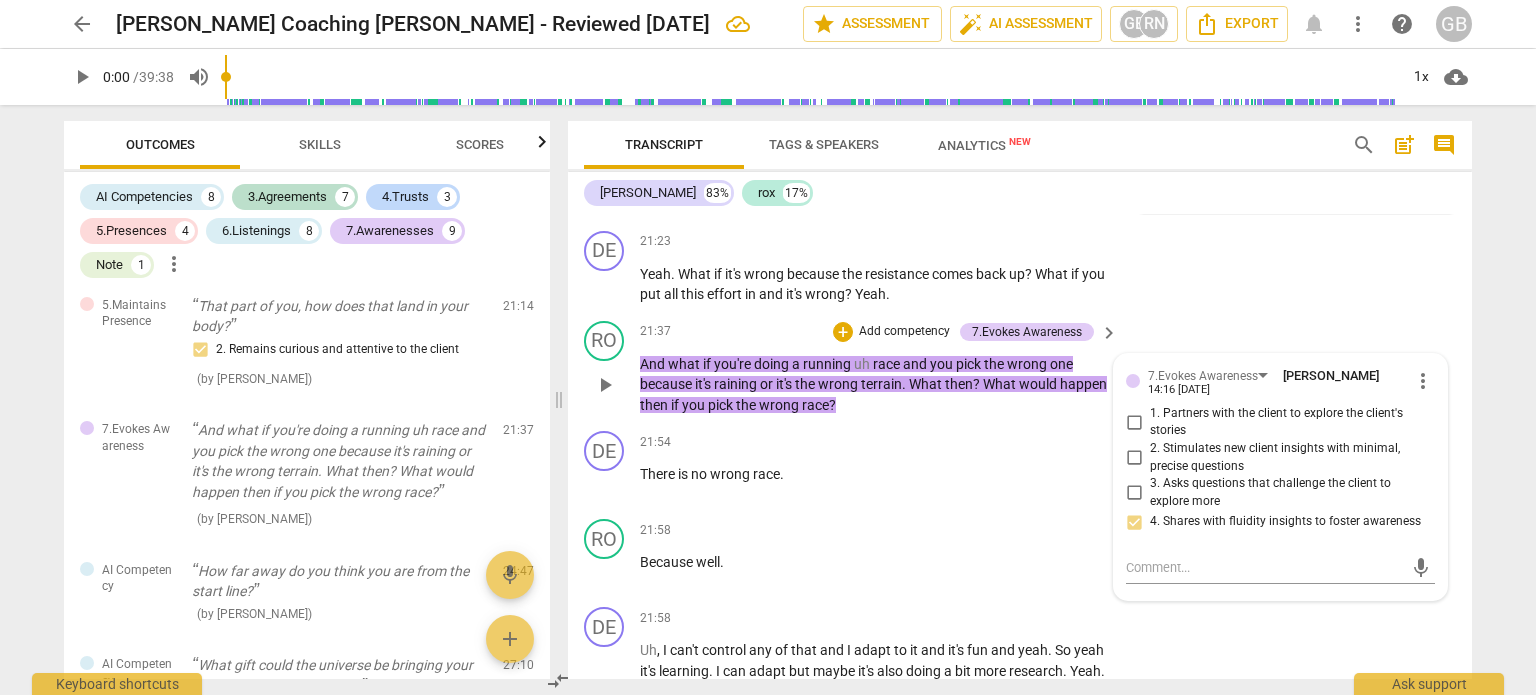 click on "3. Asks questions that challenge the client to explore more" at bounding box center [1134, 493] 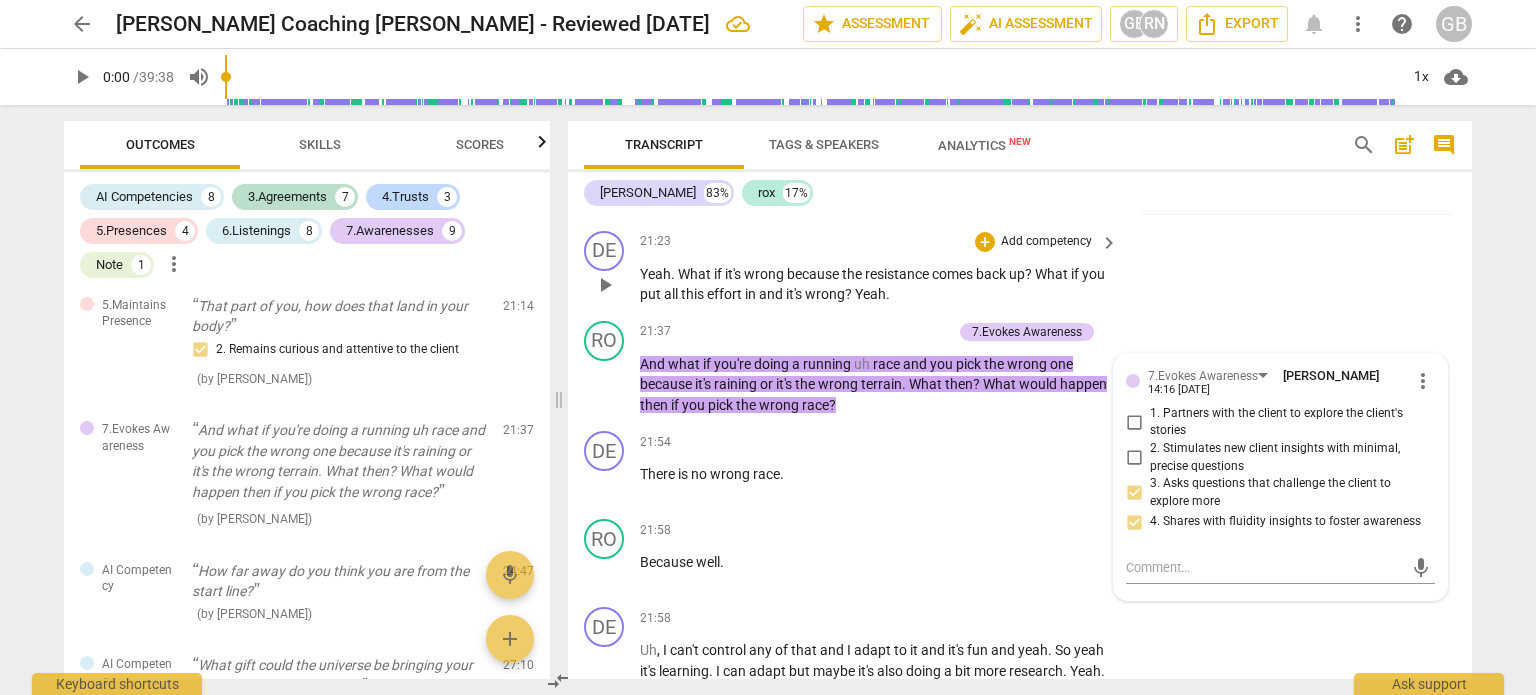 click on "DE play_arrow pause 21:23 + Add competency keyboard_arrow_right Yeah .   What   if   it's   wrong   because   the   resistance   comes   back   up ?   What   if   you   put   all   this   effort   in   and   it's   wrong ?   Yeah ." at bounding box center [1020, 268] 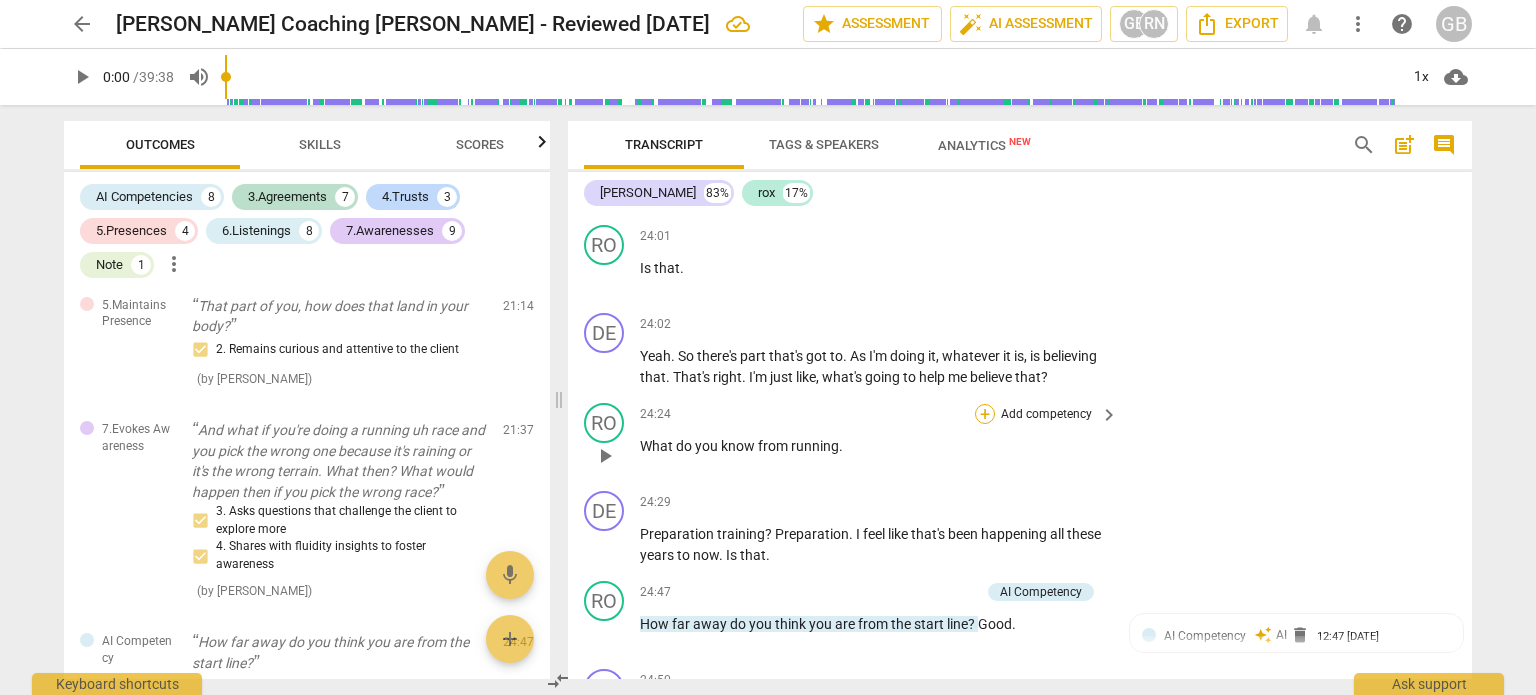 scroll, scrollTop: 9200, scrollLeft: 0, axis: vertical 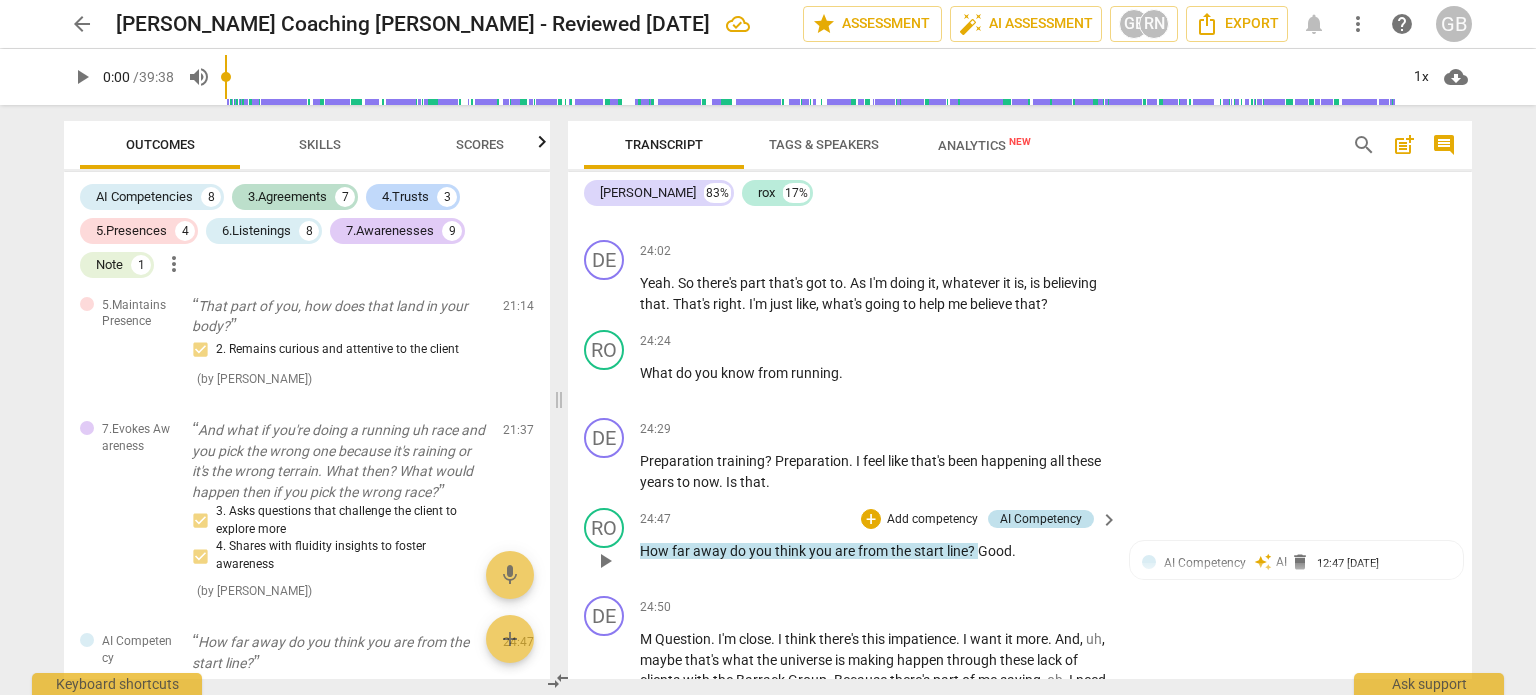 click on "AI Competency" at bounding box center (1041, 519) 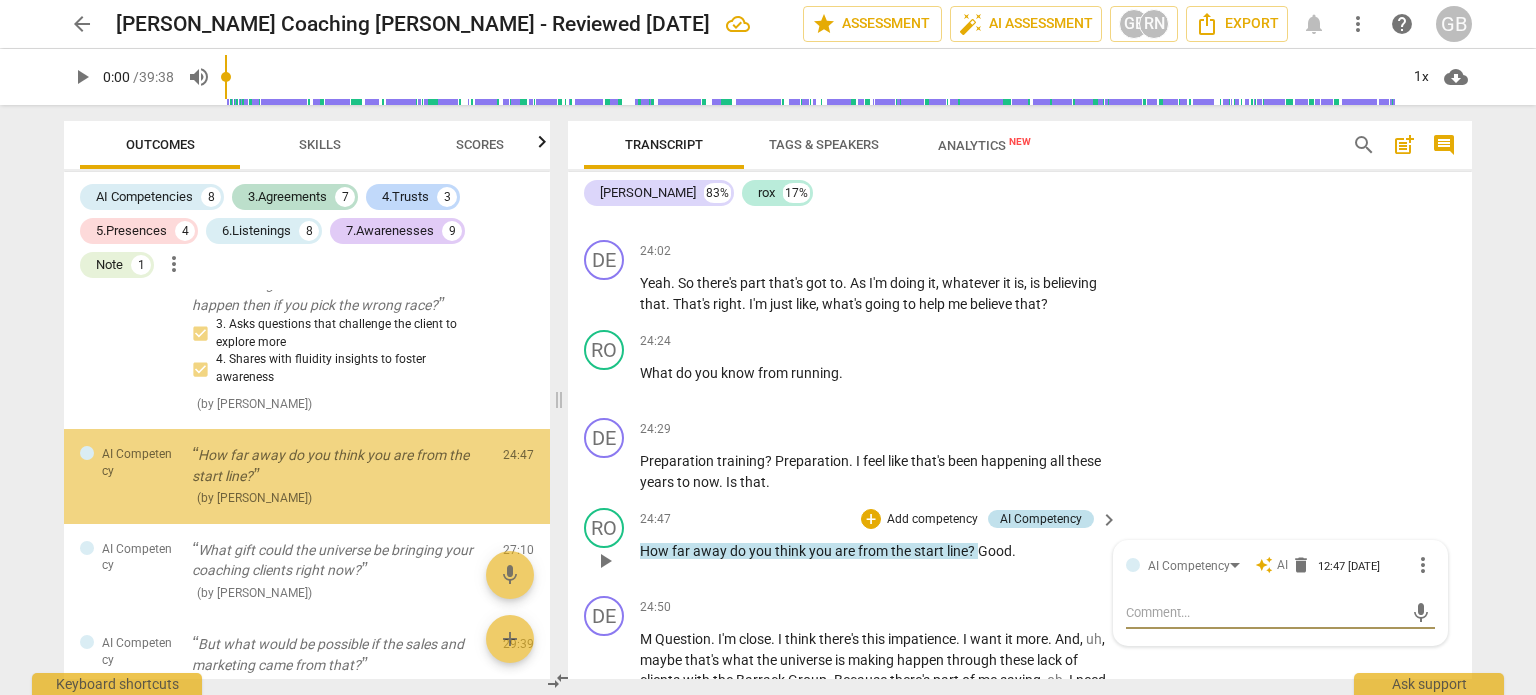 scroll, scrollTop: 4580, scrollLeft: 0, axis: vertical 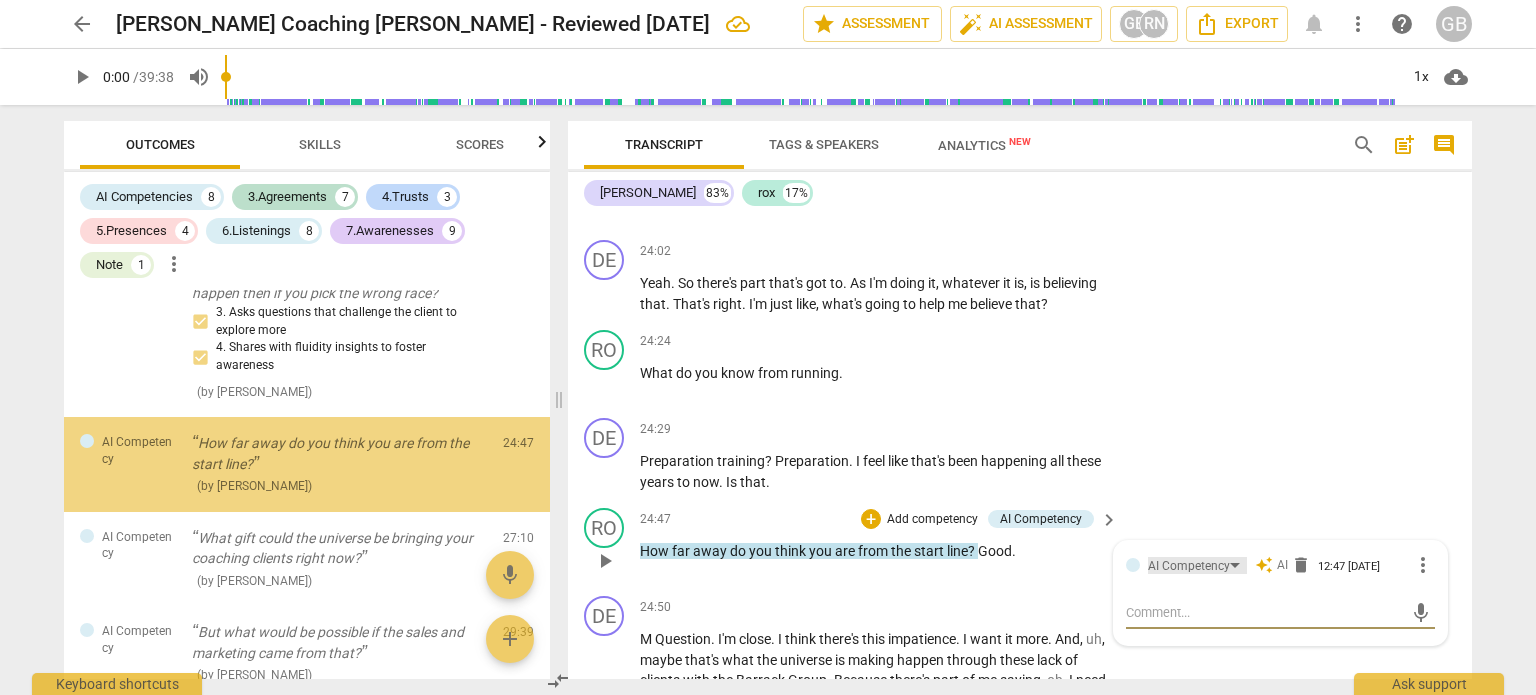 click on "AI Competency" at bounding box center [1189, 566] 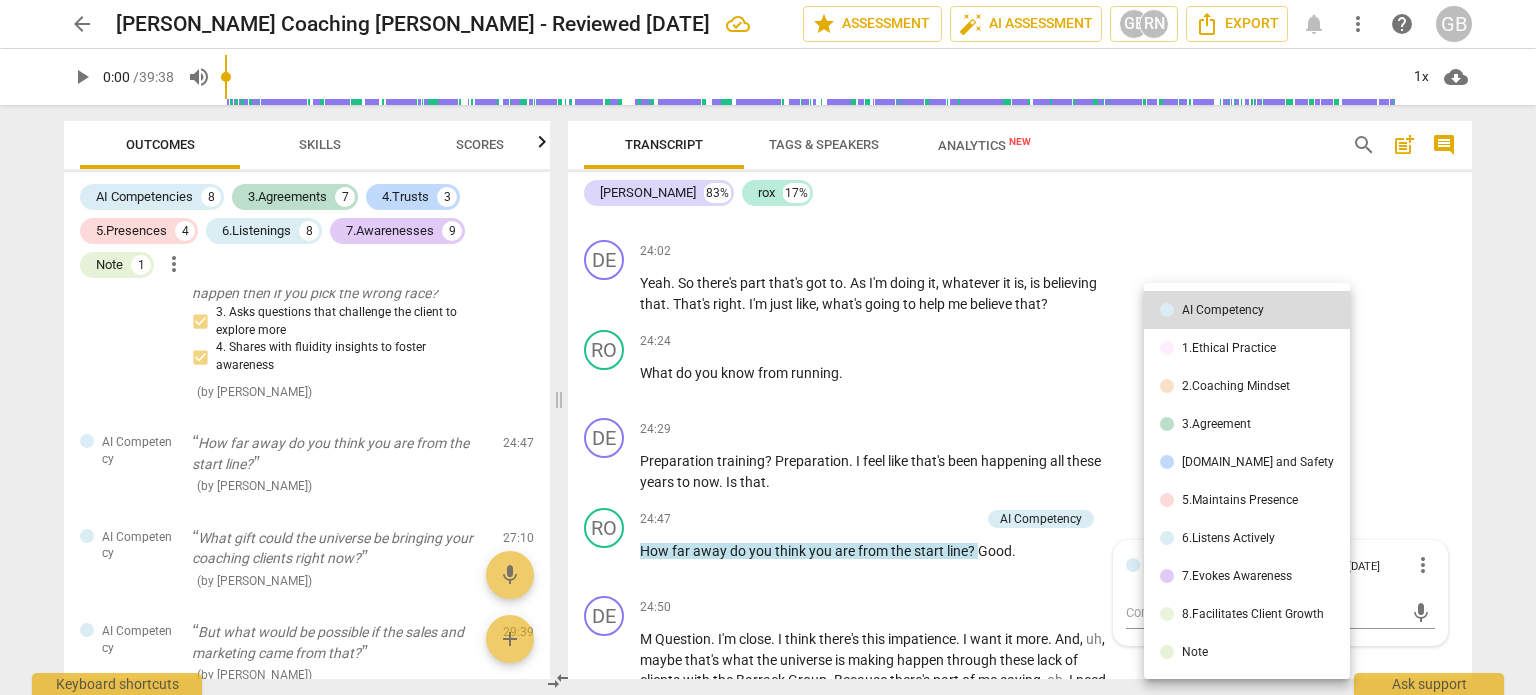 click on "7.Evokes Awareness" at bounding box center (1237, 576) 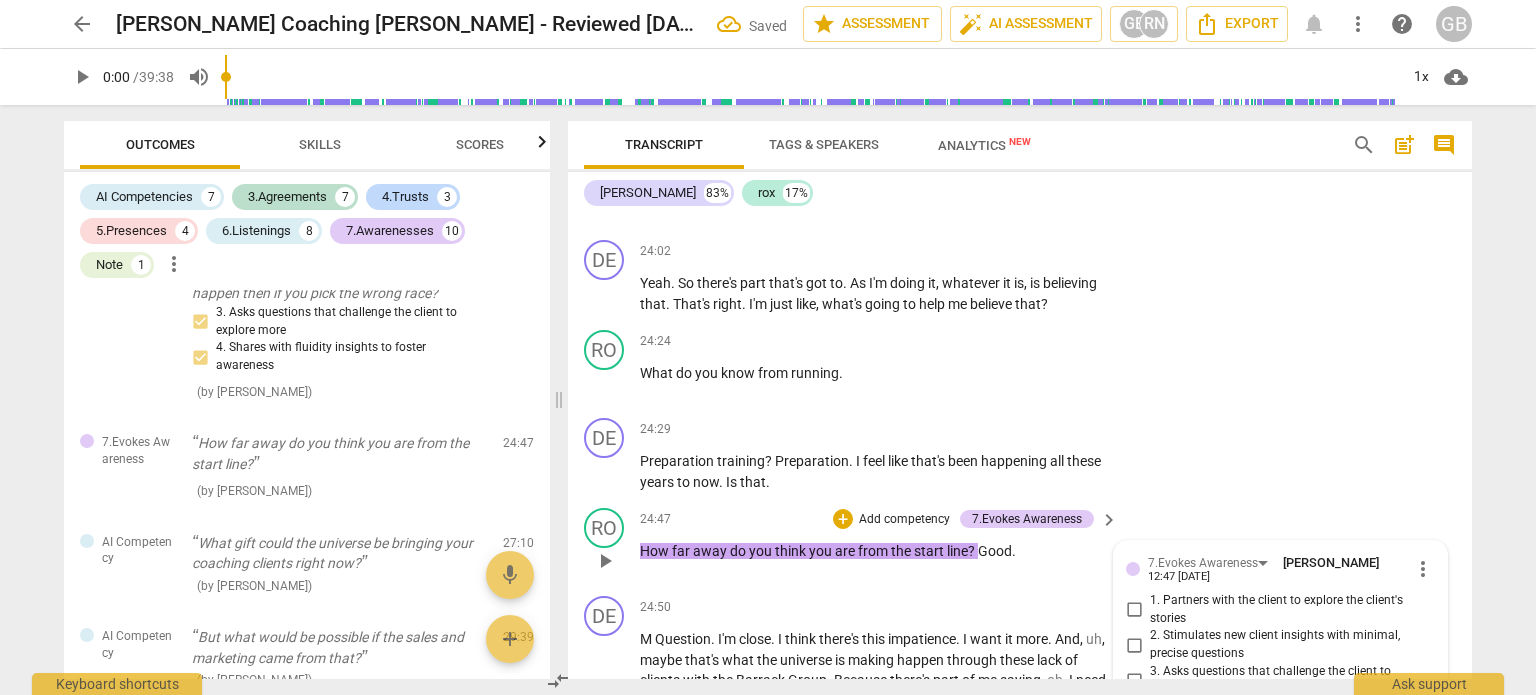 click on "1. Partners with the client to explore the client's stories" at bounding box center [1288, 609] 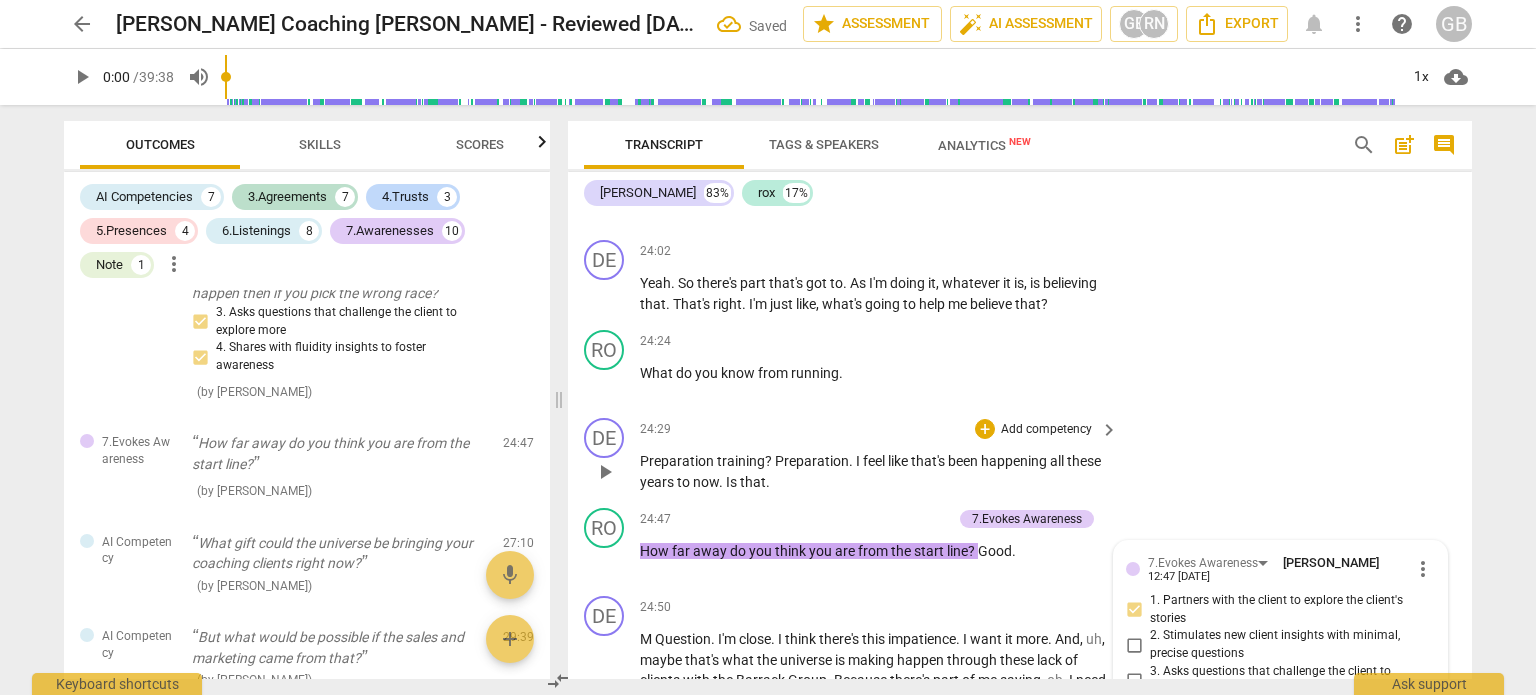 click on "DE play_arrow pause 24:29 + Add competency keyboard_arrow_right Preparation   training ?   Preparation .   I   feel   like   that's   been   happening   all   these   years   to   now .   Is   that ." at bounding box center [1020, 455] 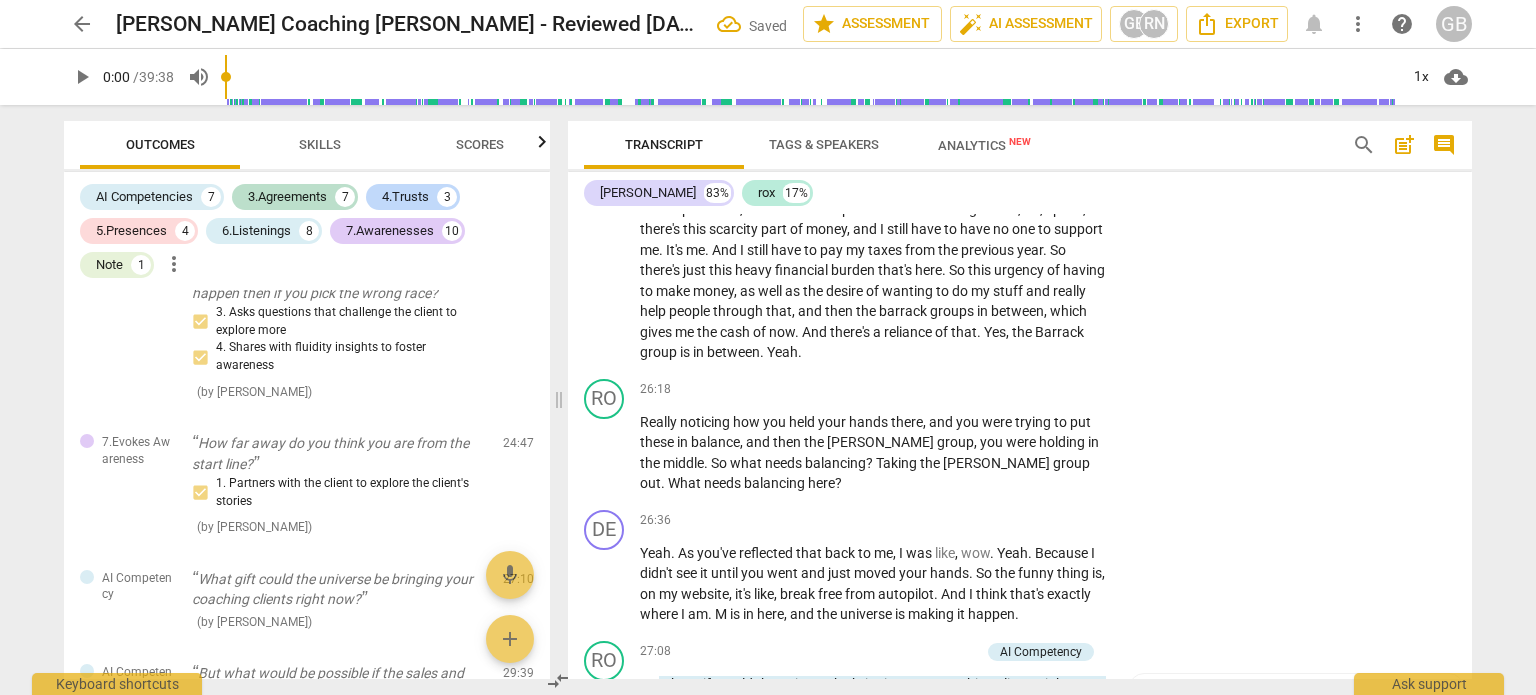 scroll, scrollTop: 9700, scrollLeft: 0, axis: vertical 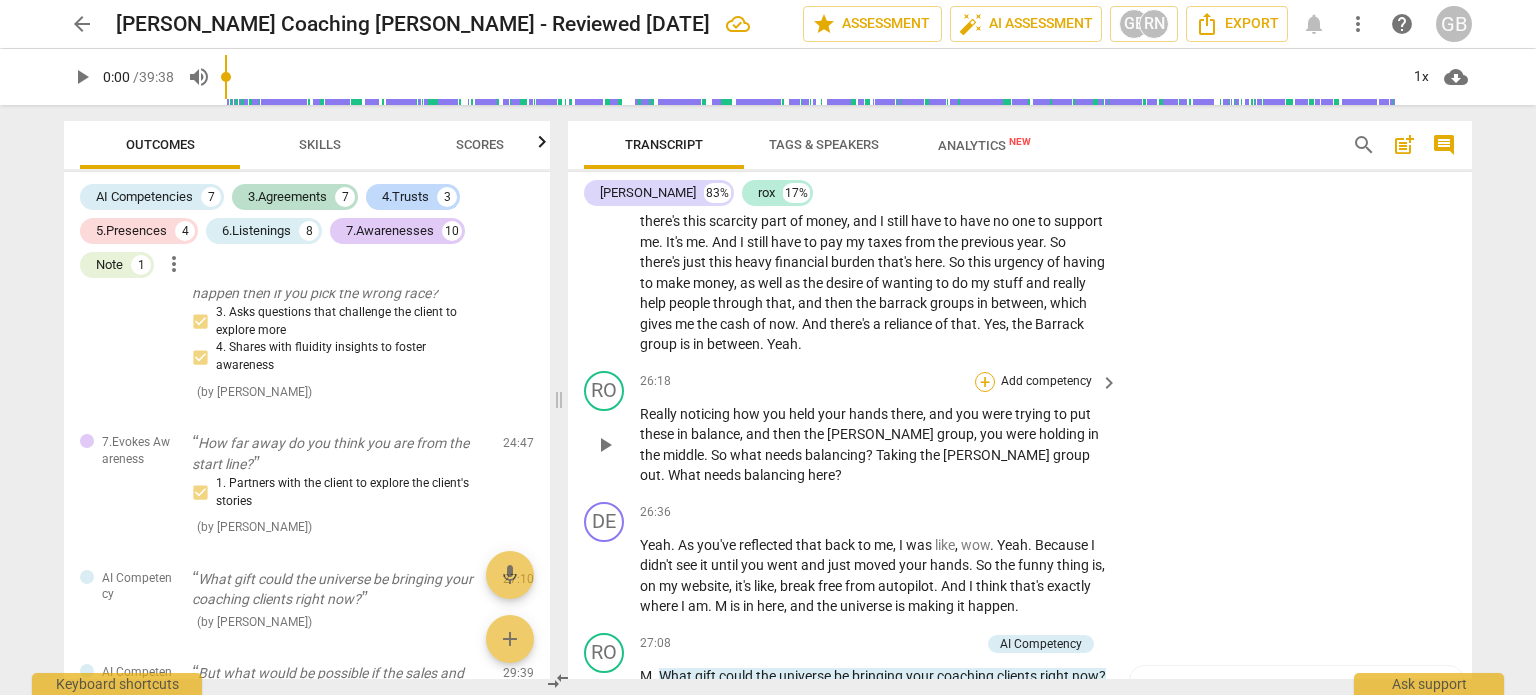 click on "+" at bounding box center [985, 382] 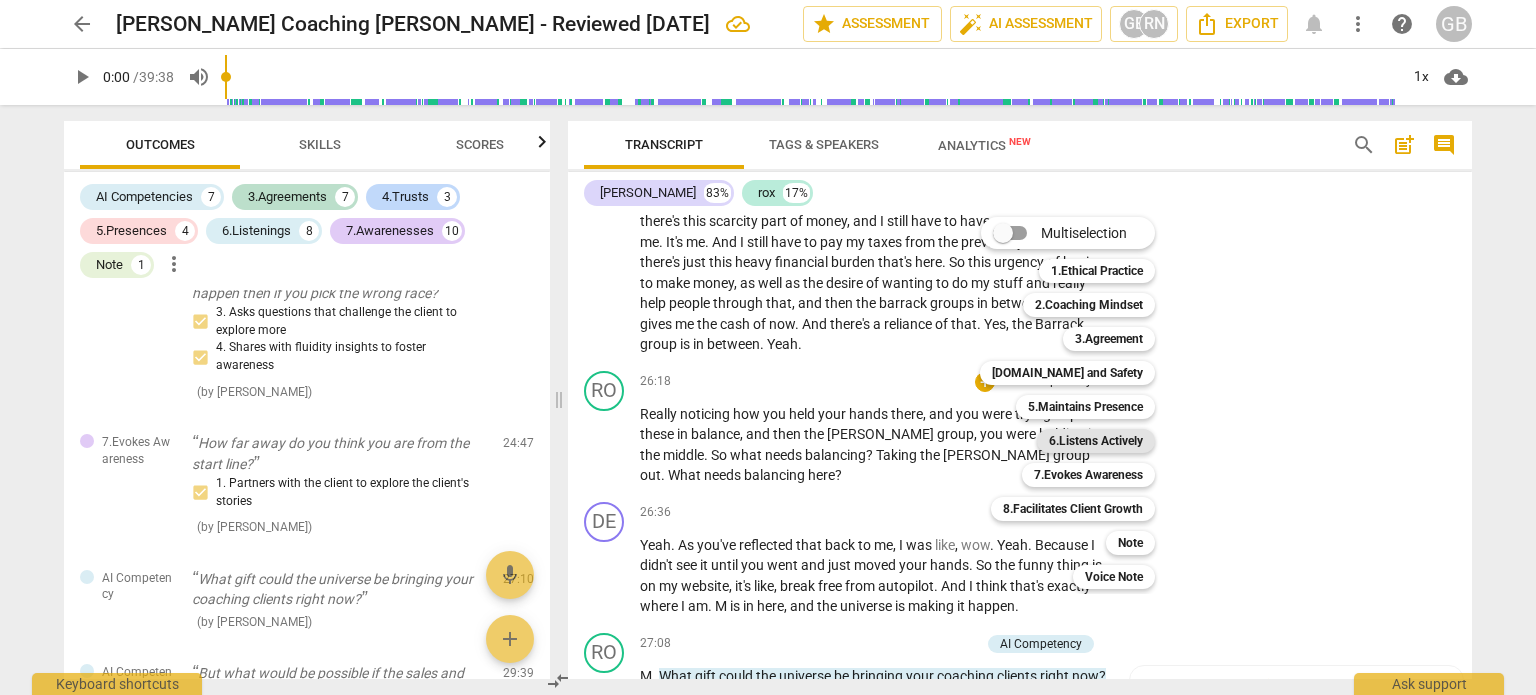 click on "6.Listens Actively" at bounding box center (1096, 441) 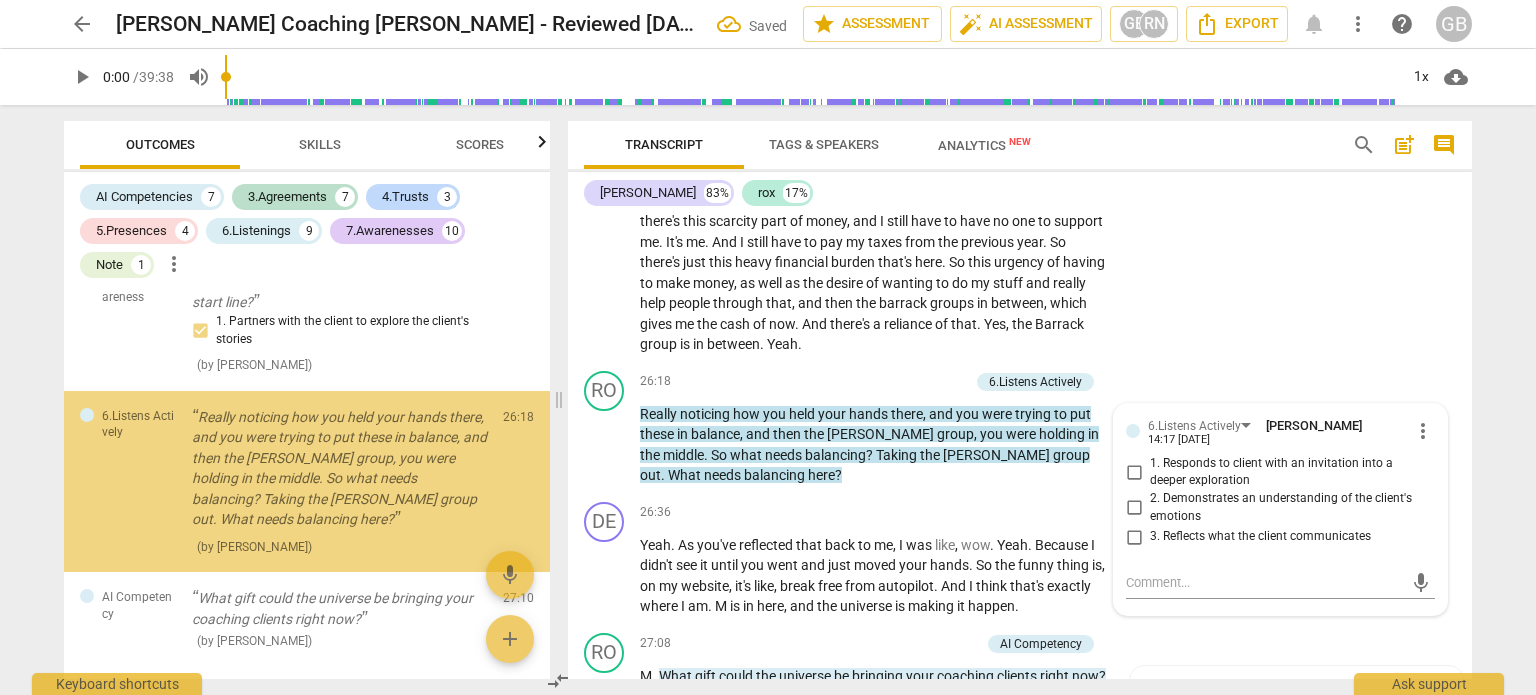 scroll, scrollTop: 4759, scrollLeft: 0, axis: vertical 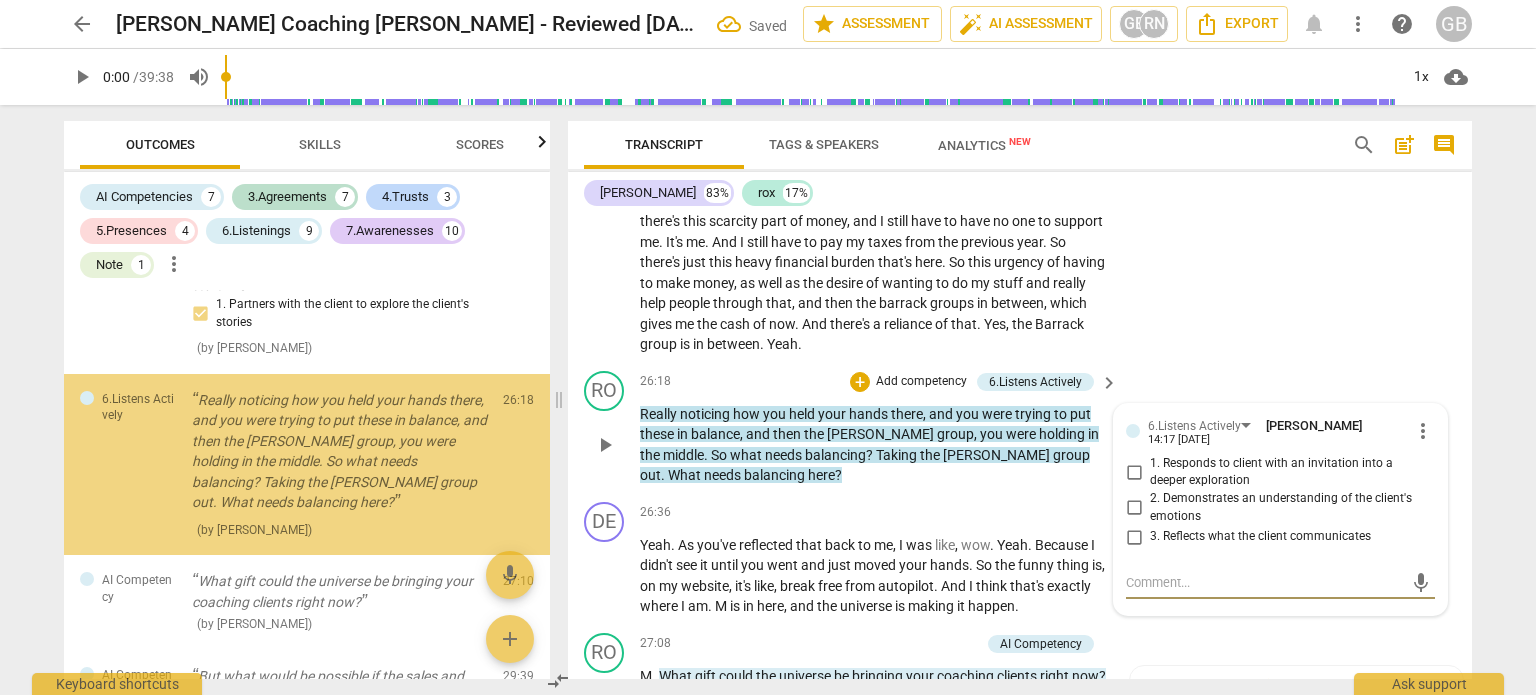 click on "3. Reflects what the client communicates" at bounding box center [1260, 537] 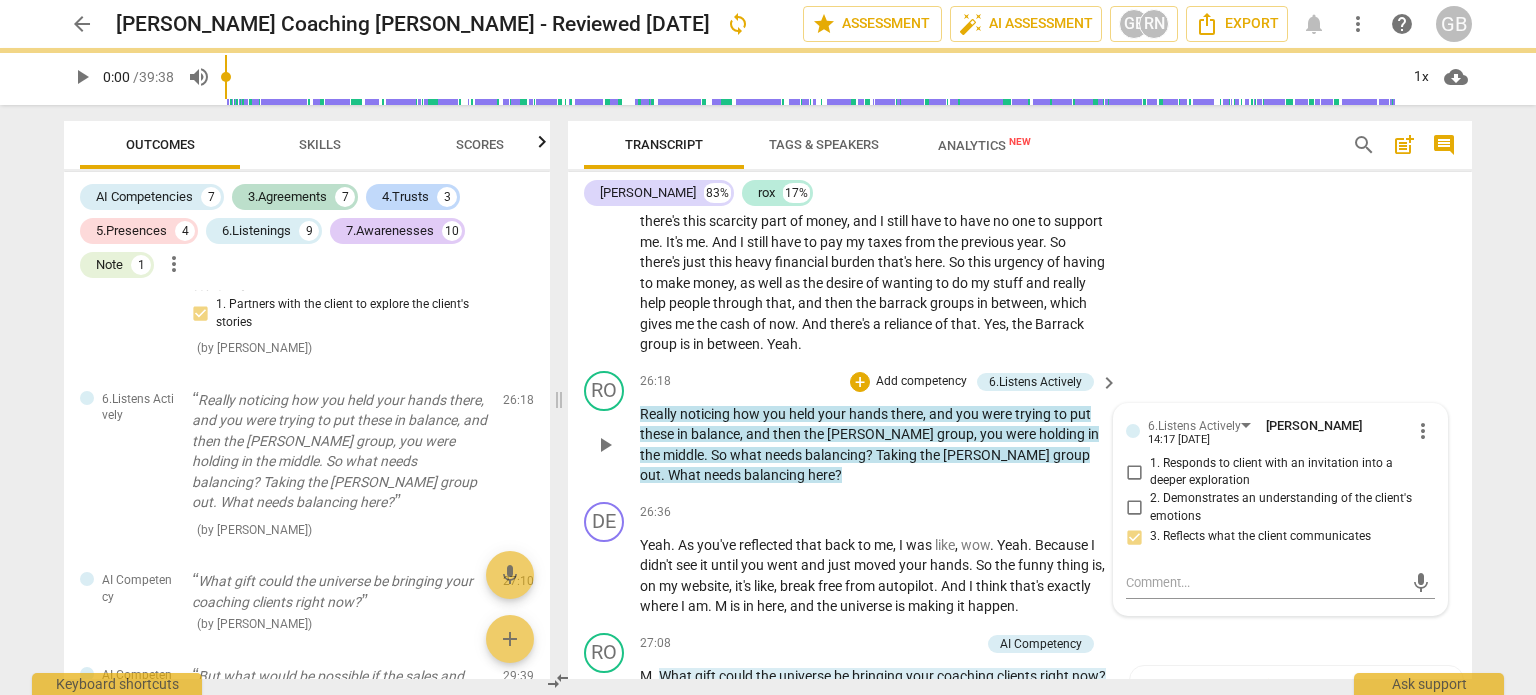 click on "1. Responds to client with an invitation into a deeper exploration" at bounding box center [1288, 472] 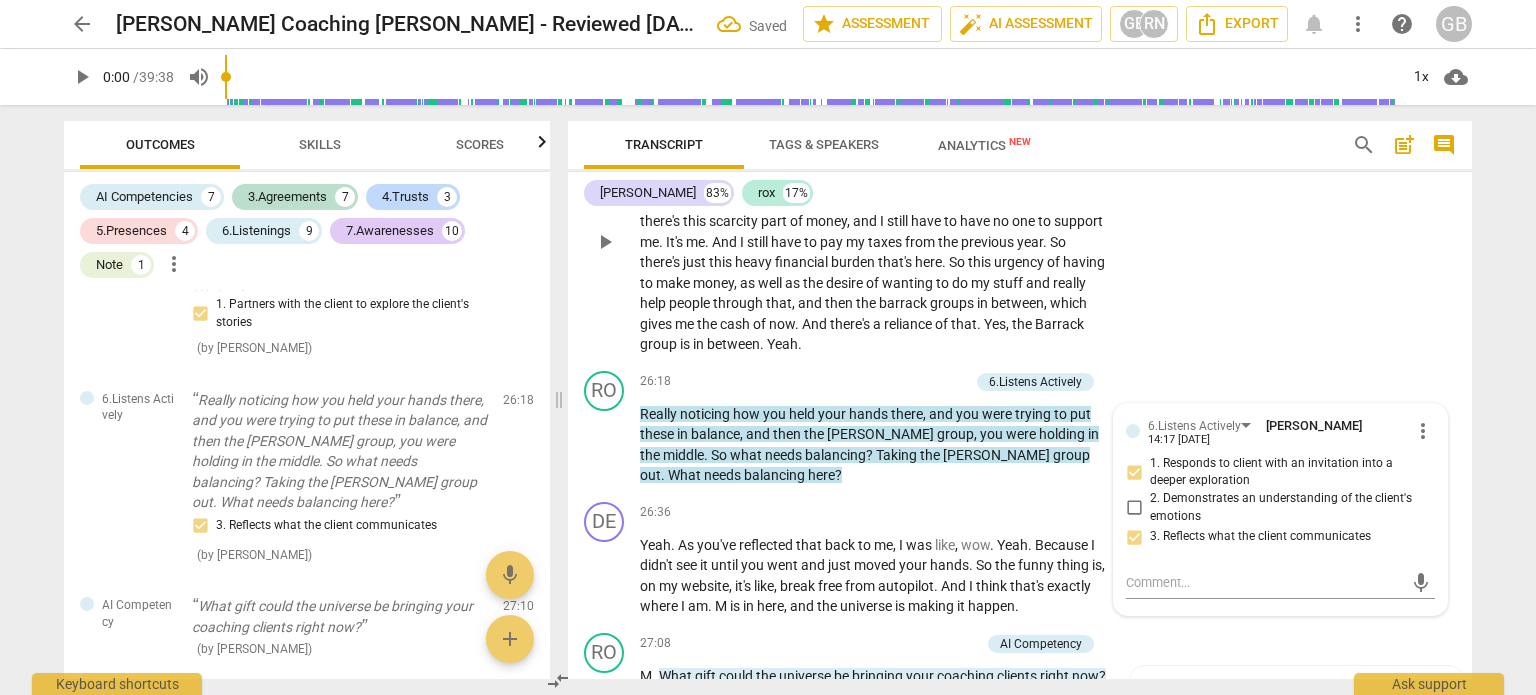 click on "DE play_arrow pause 24:50 + Add competency keyboard_arrow_right M   Question .   I'm   close .   I   think   there's   this   impatience .   I   want   it   more .   And ,   uh ,   maybe   that's   what   the   universe   is   making   happen   through   these   lack   of   clients   with   the   Barrack   Group .   Because   there's   part   of   me   saying ,   oh ,   I   need   more   space .   Um ,   but   there's   also   part   of   me   that's .   If   I   get   that ,   uh ,   space ,   there's   this   scarcity   part   of   money ,   and   I   still   have   to   have   no   one   to   support   me .   It's   me .   And   I   still   have   to   pay   my   taxes   from   the   previous   year .   So   there's   just   this   heavy   financial   burden   that's   here .   So   this   urgency   of   having   to   make   money ,   as   well   as   the   desire   of   wanting   to   do   my   stuff   and   really   help   people   through   that ,   and   then   the   barrack   groups   in   between ," at bounding box center (1020, 225) 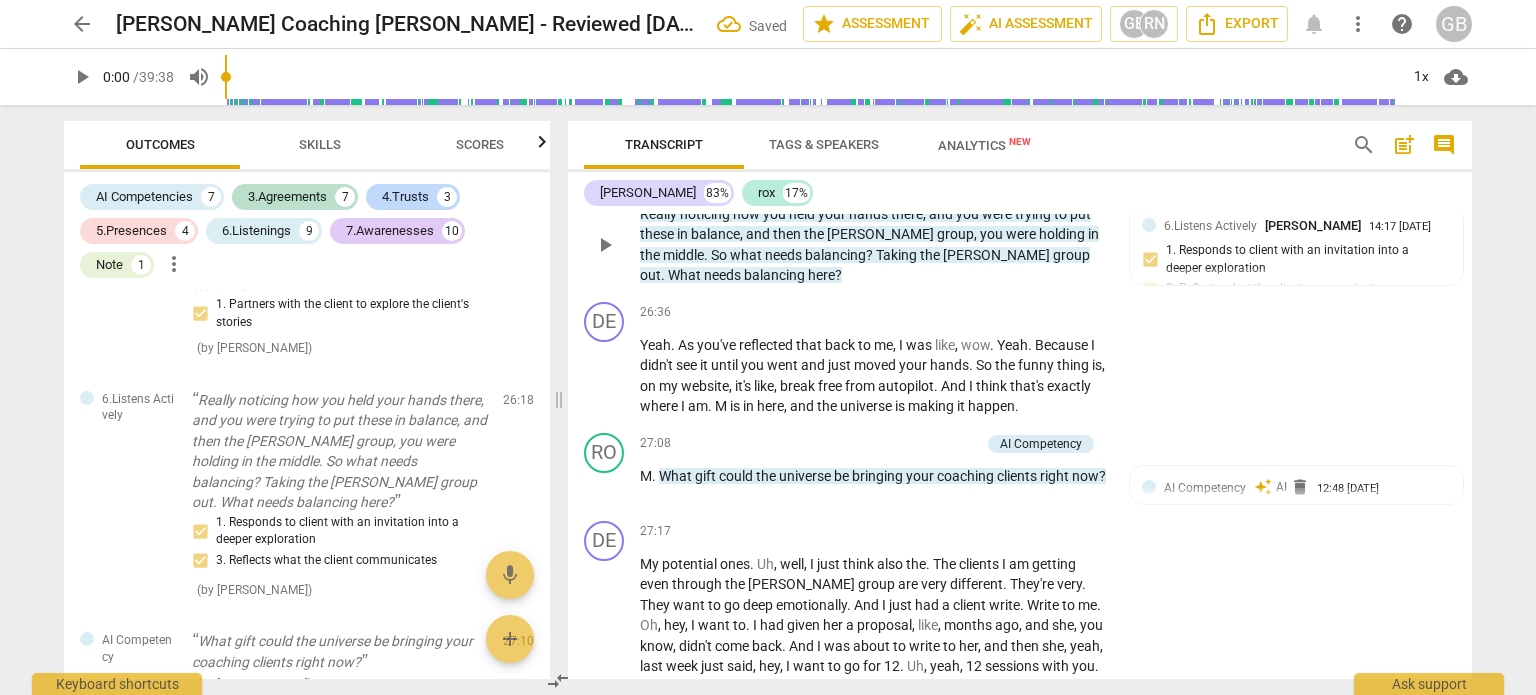 scroll, scrollTop: 10000, scrollLeft: 0, axis: vertical 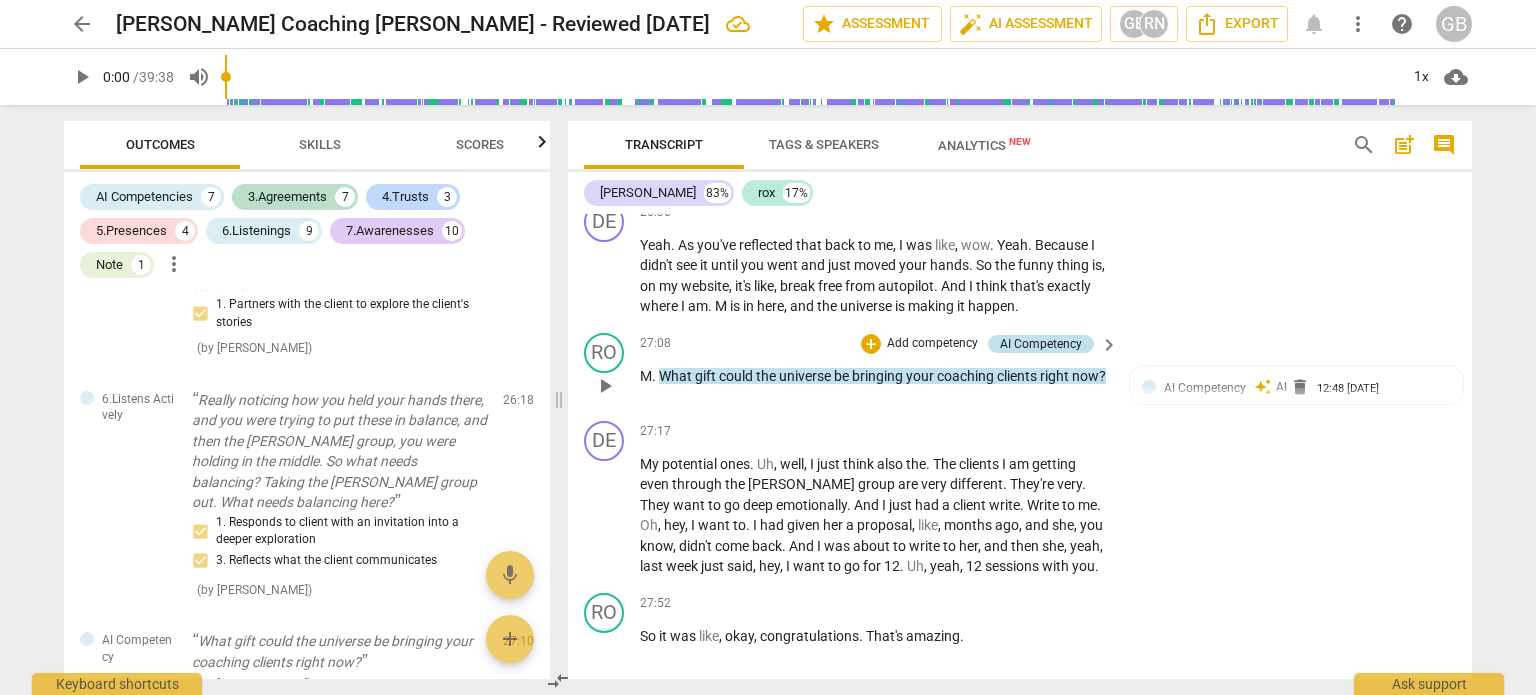 click on "AI Competency" at bounding box center [1041, 344] 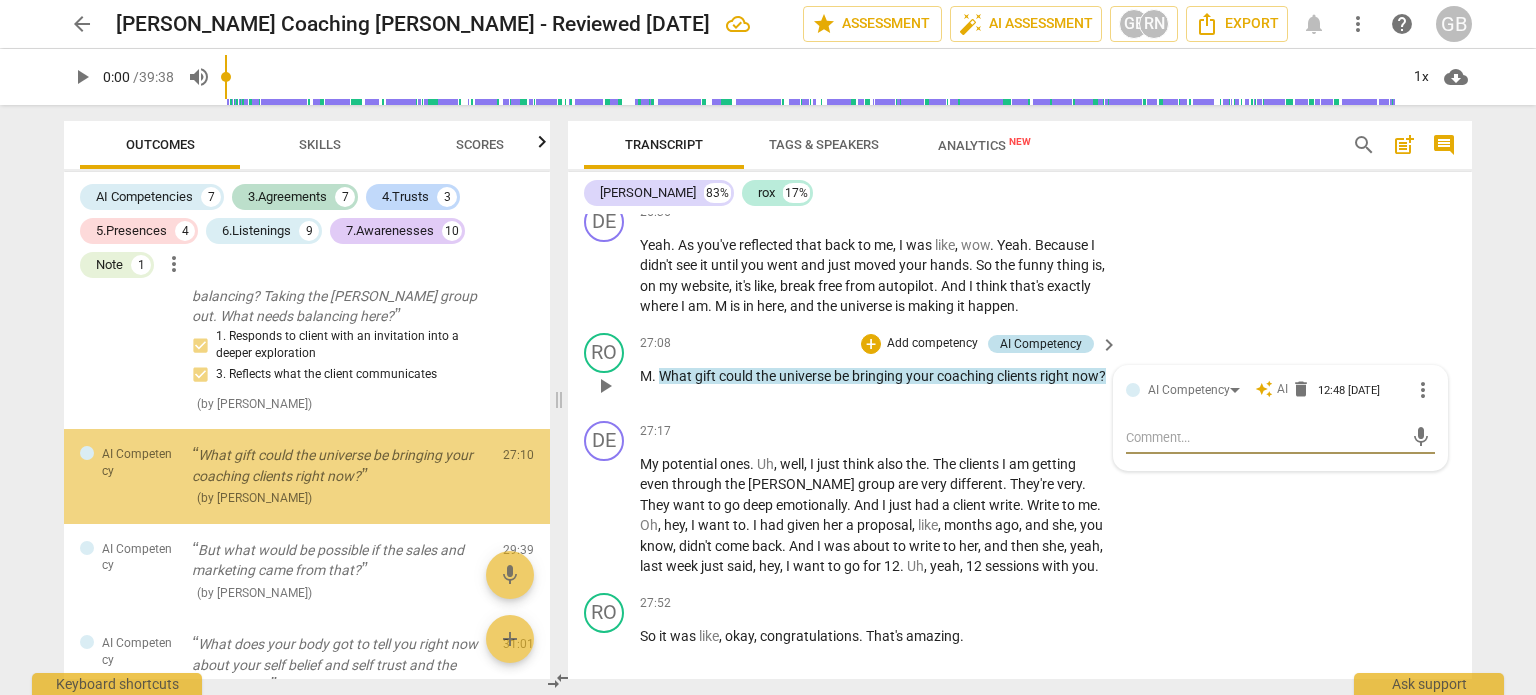 scroll, scrollTop: 4957, scrollLeft: 0, axis: vertical 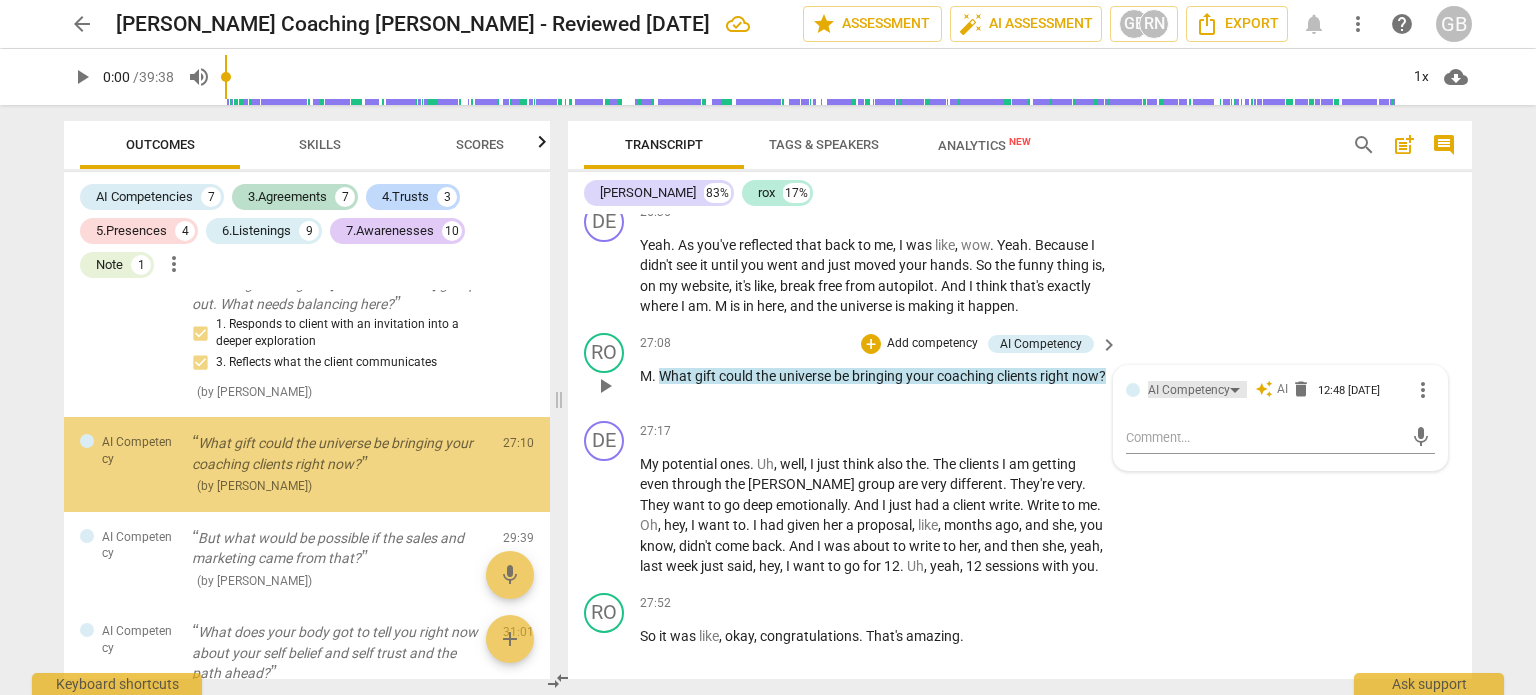 click on "AI Competency" at bounding box center (1189, 390) 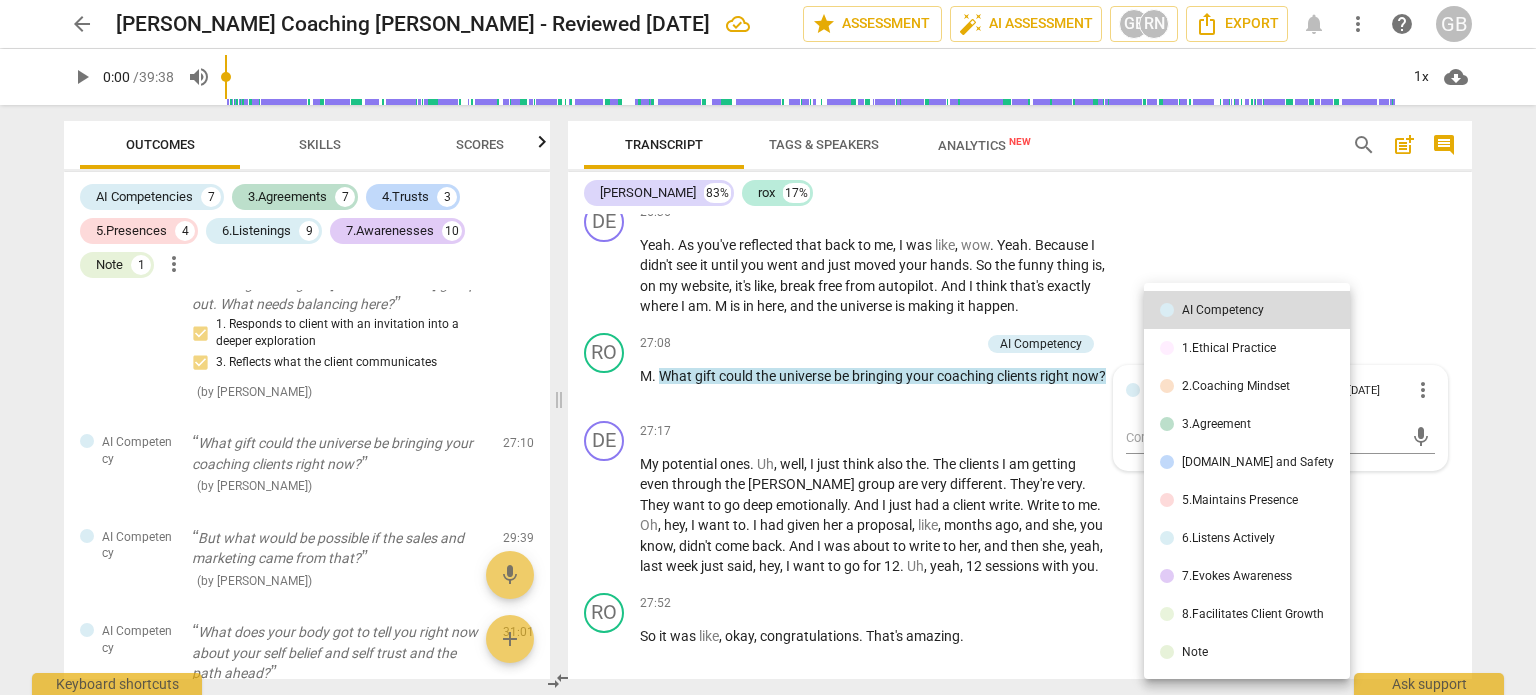 click on "8.Facilitates Client Growth" at bounding box center (1253, 614) 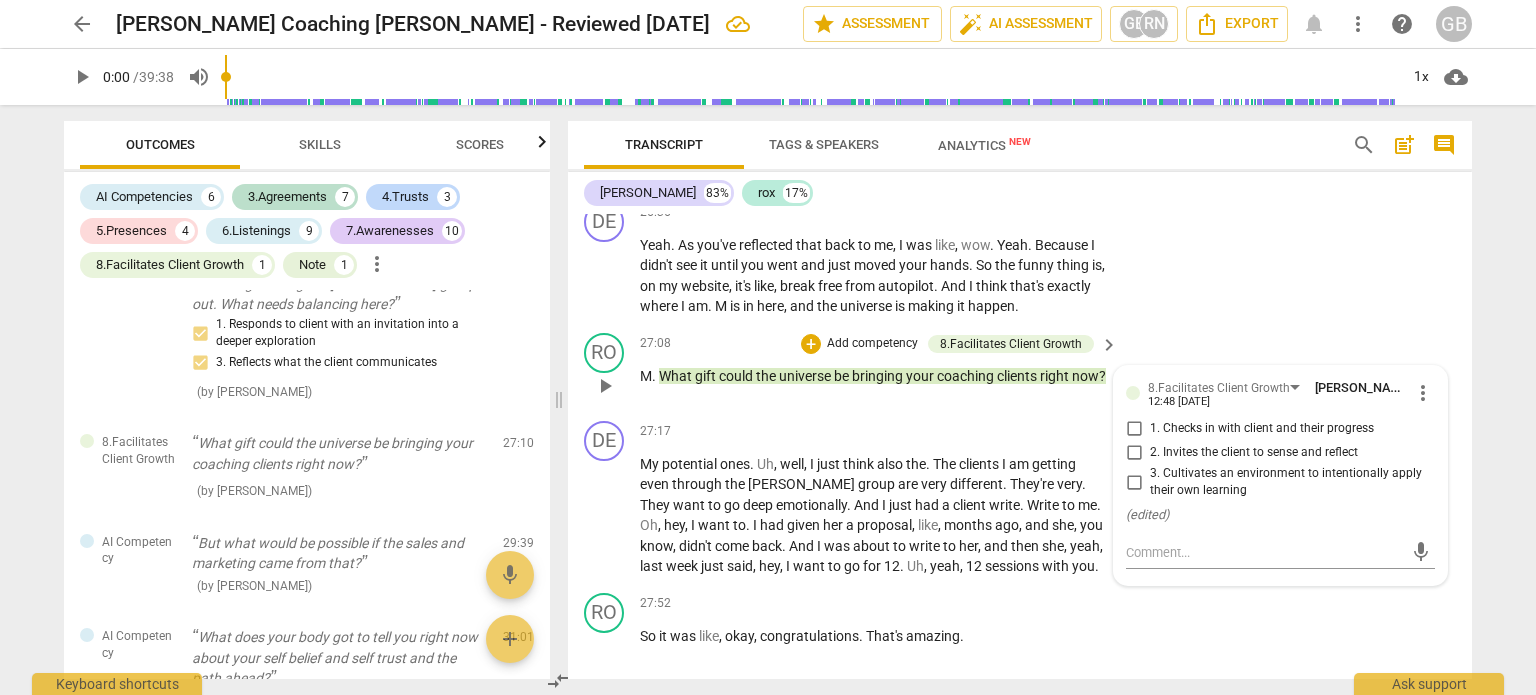 click on "2. Invites the client to sense and reflect" at bounding box center [1134, 453] 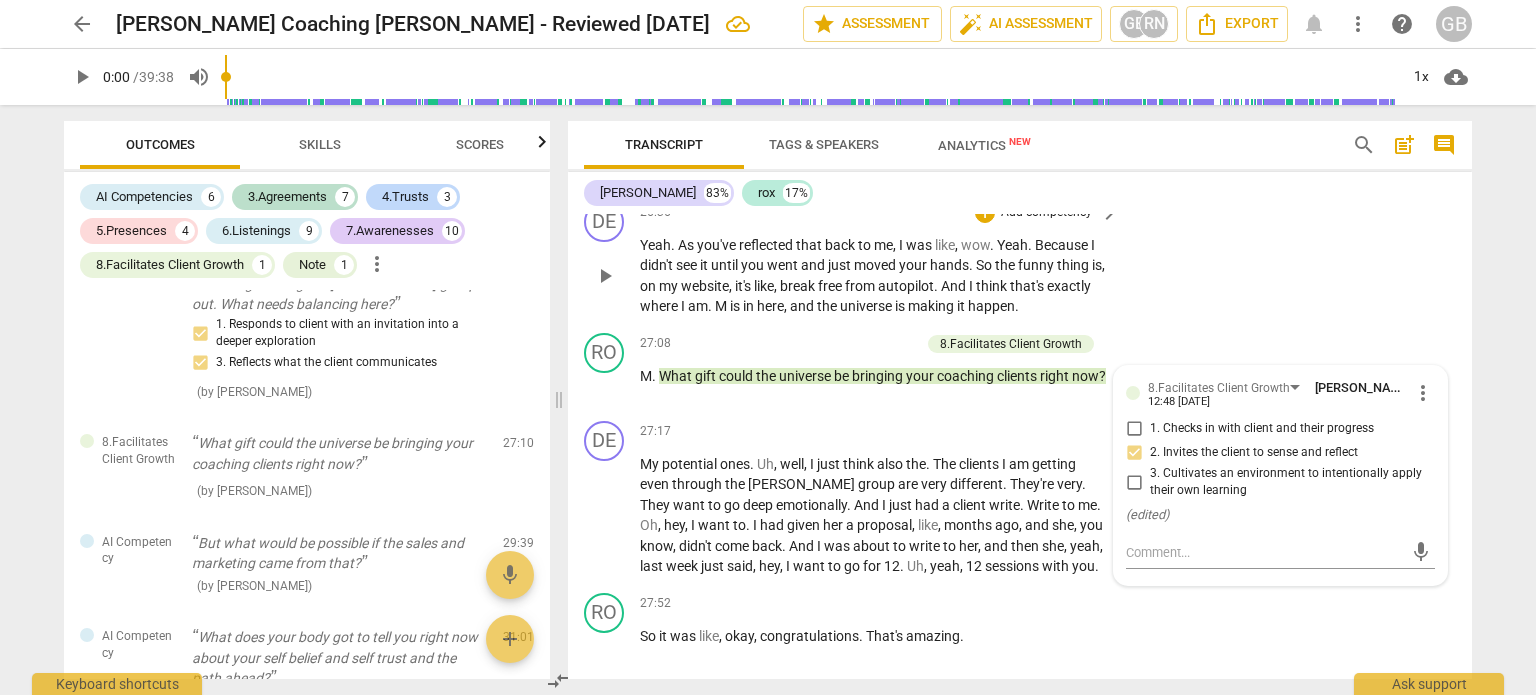 click on "DE play_arrow pause 26:36 + Add competency keyboard_arrow_right Yeah .   As   you've   reflected   that   back   to   me ,   I   was   like ,   wow .   Yeah .   Because   I   didn't   see   it   until   you   went   and   just   moved   your   hands .   So   the   funny   thing   is ,   on   my   website ,   it's   like ,   break   free   from   autopilot .   And   I   think   that's   exactly   where   I   am .   M   is   in   here ,   and   the   universe   is   making   it   happen ." at bounding box center [1020, 259] 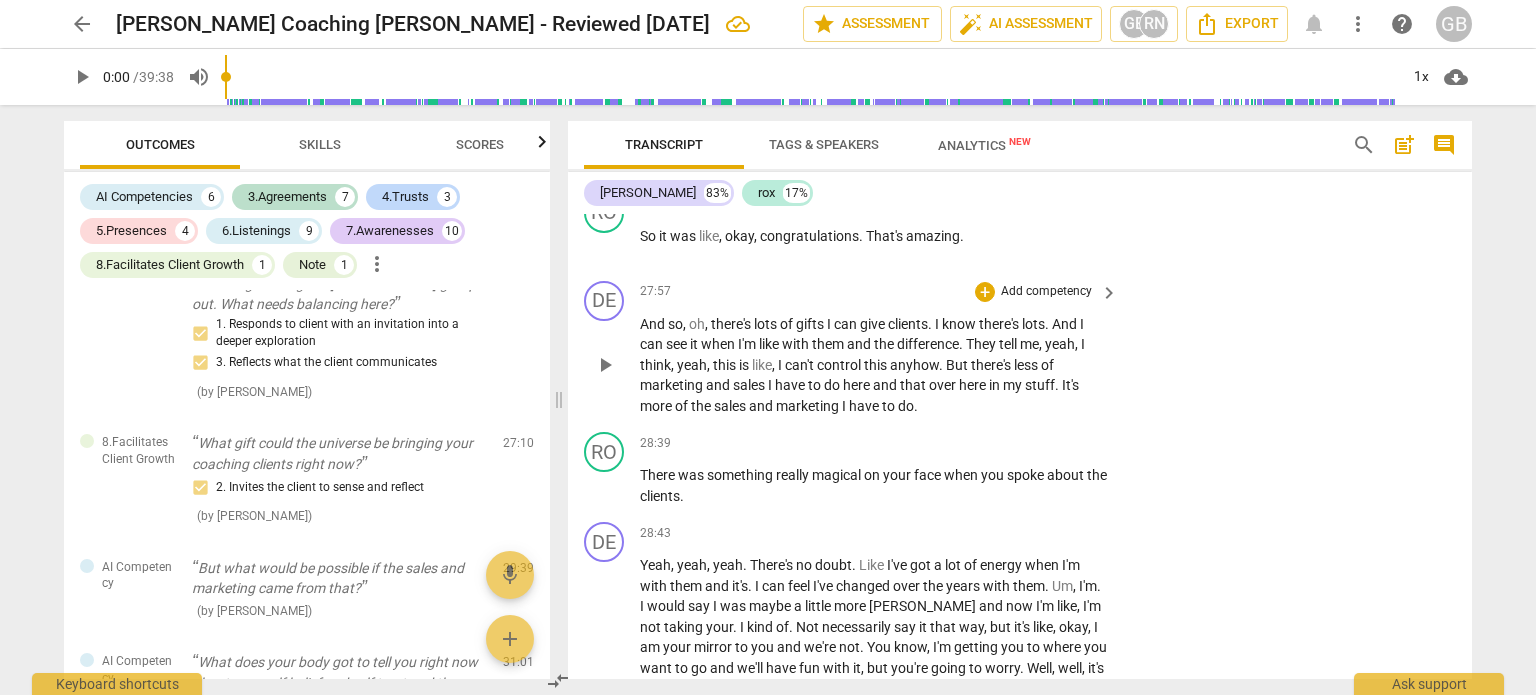 scroll, scrollTop: 10500, scrollLeft: 0, axis: vertical 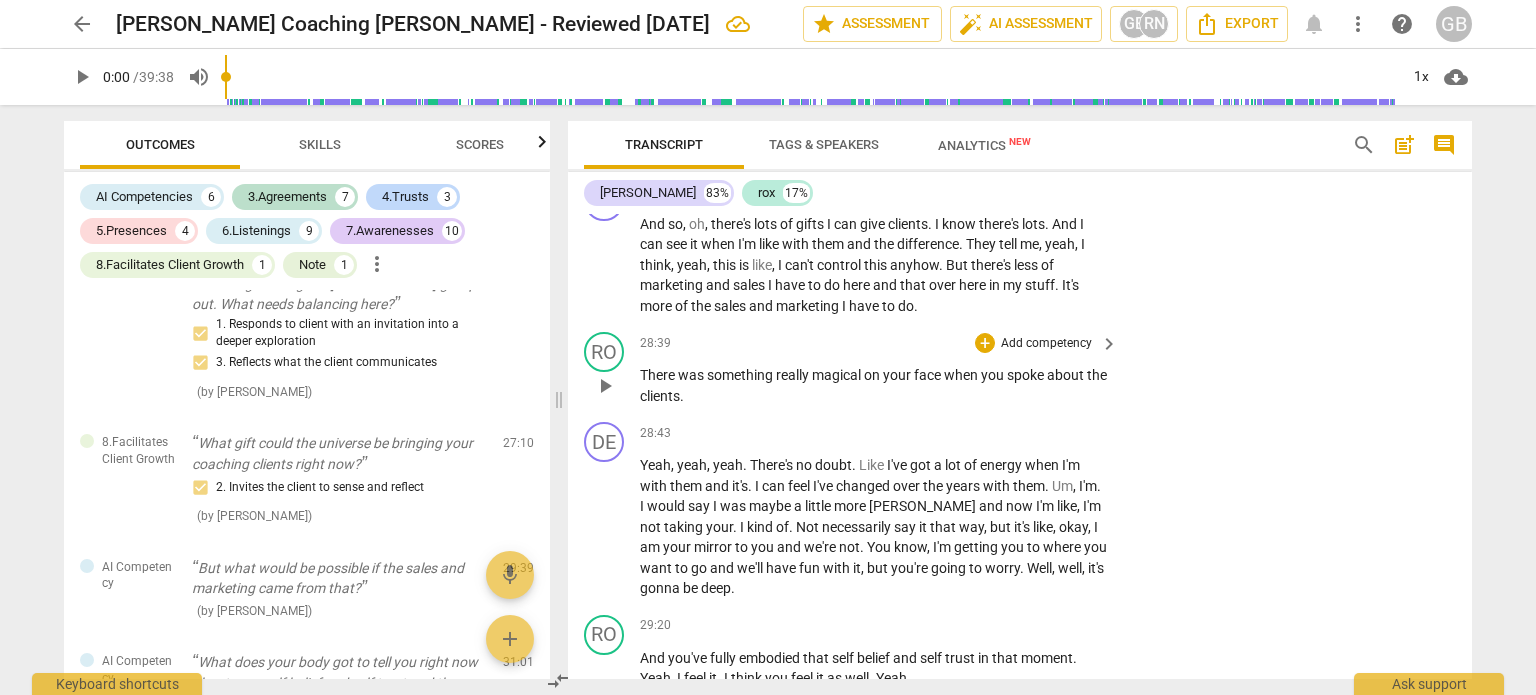 click on "RO play_arrow pause 28:39 + Add competency keyboard_arrow_right There   was   something   really   magical   on   your   face   when   you   spoke   about   the   clients ." at bounding box center (1020, 369) 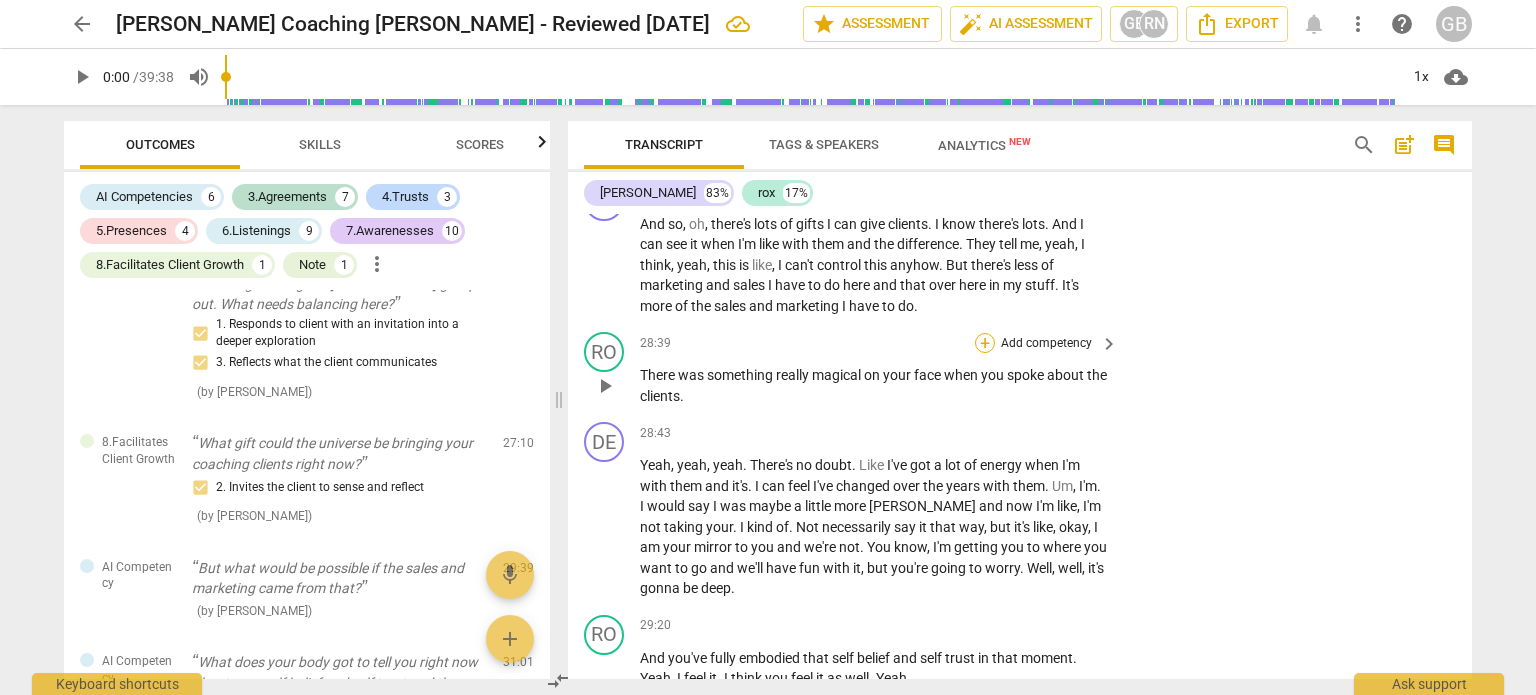 click on "+" at bounding box center (985, 343) 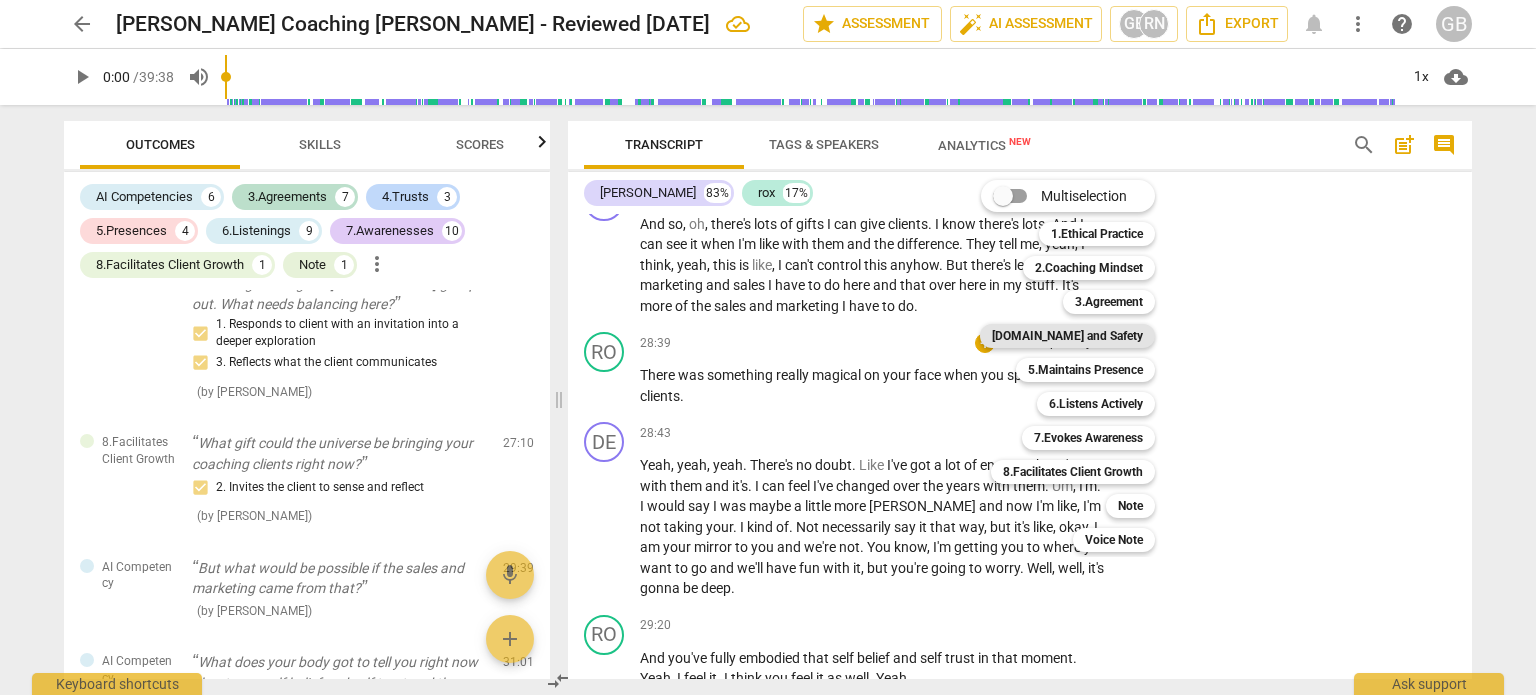 click on "[DOMAIN_NAME] and Safety" at bounding box center [1067, 336] 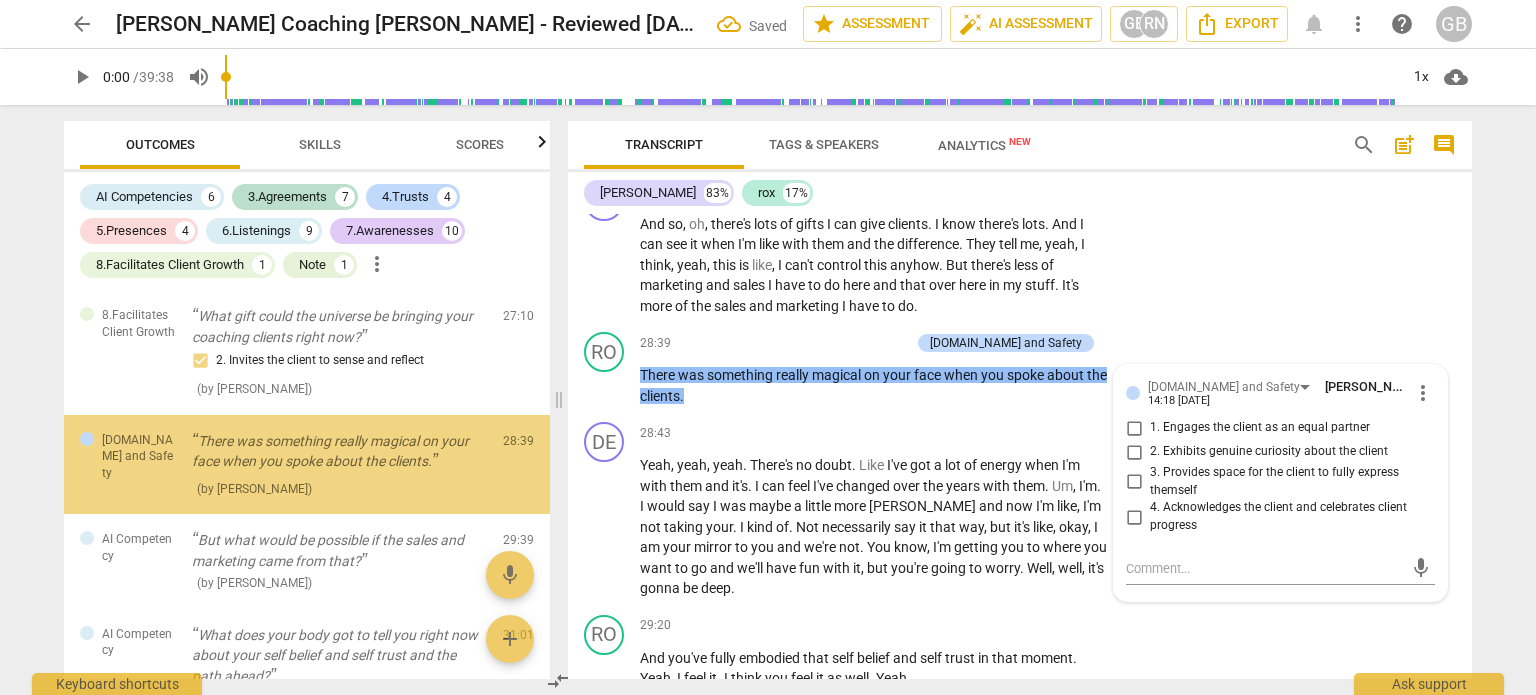 scroll, scrollTop: 5084, scrollLeft: 0, axis: vertical 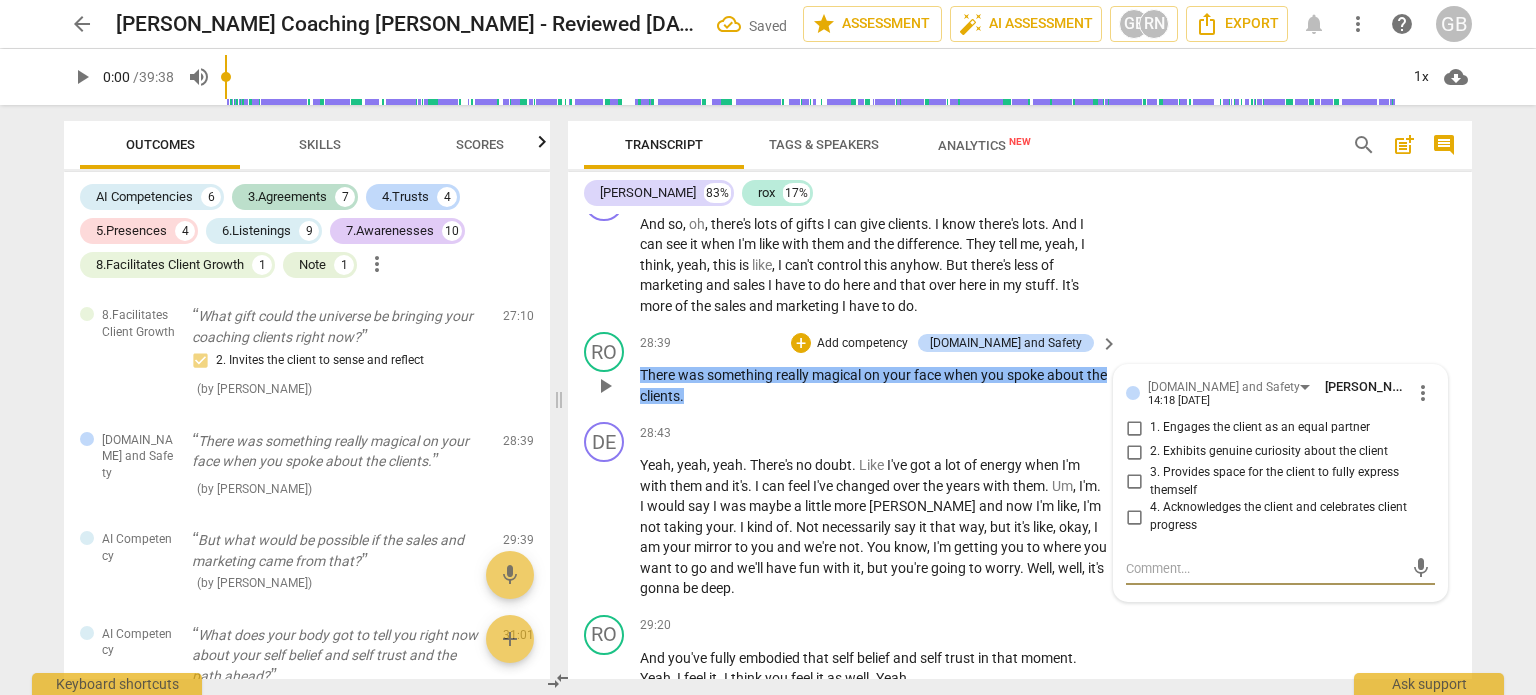 click on "4. Acknowledges the client and celebrates client progress" at bounding box center [1134, 517] 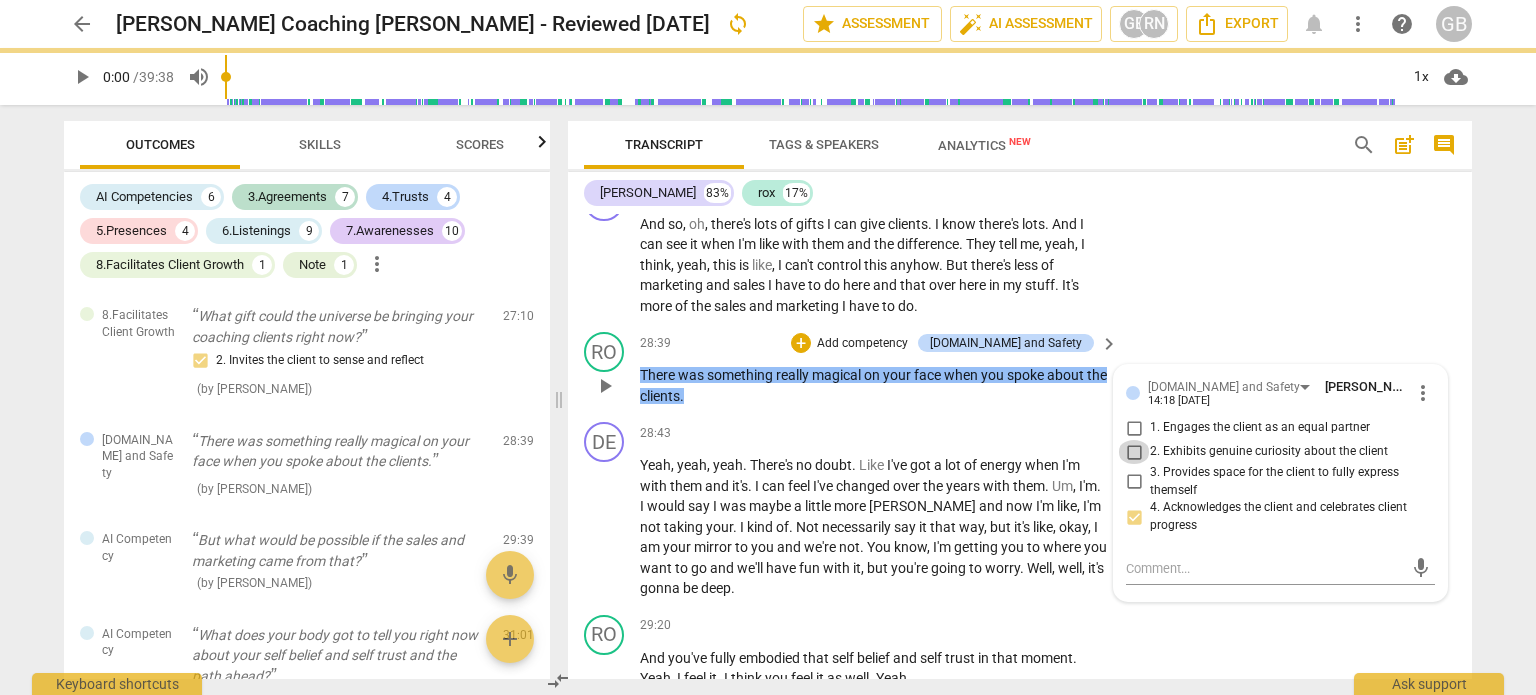 click on "2. Exhibits genuine curiosity about the client" at bounding box center [1134, 452] 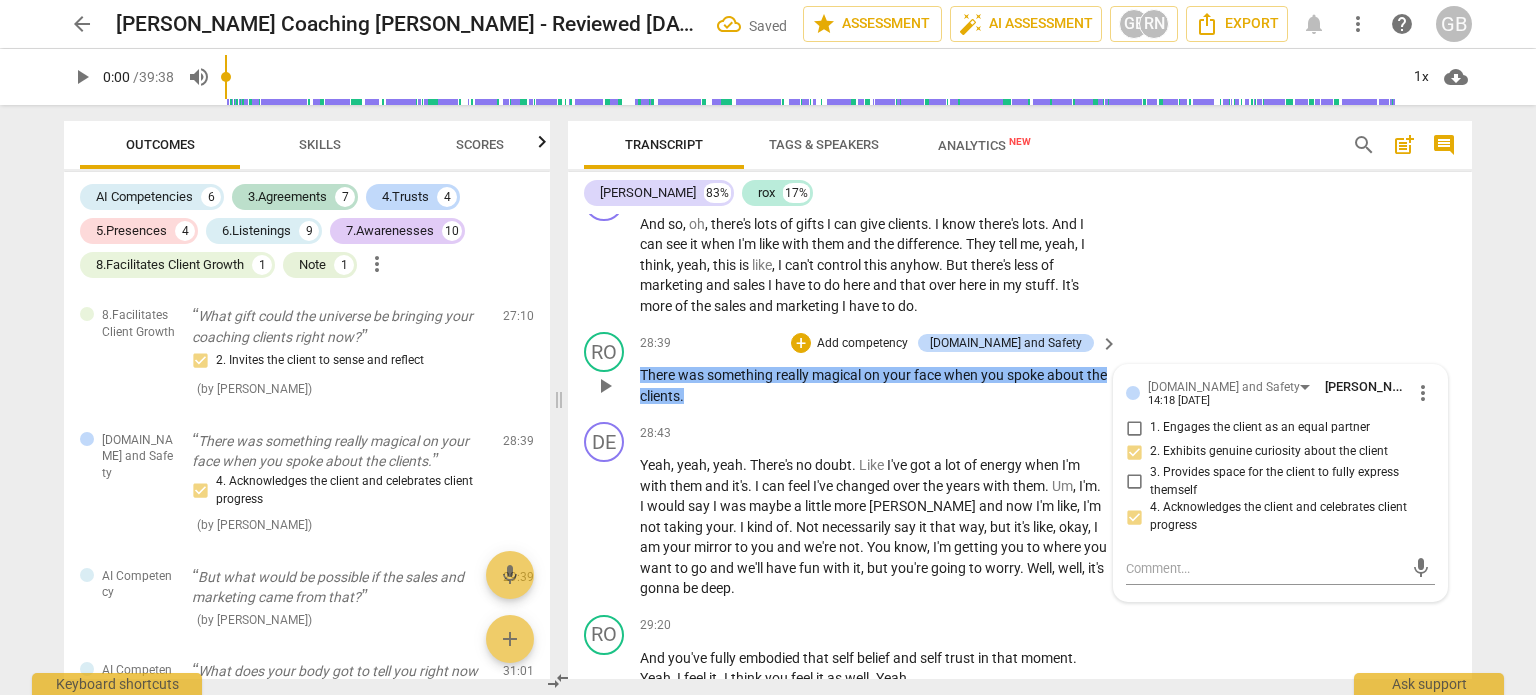 click on "2. Exhibits genuine curiosity about the client" at bounding box center [1134, 452] 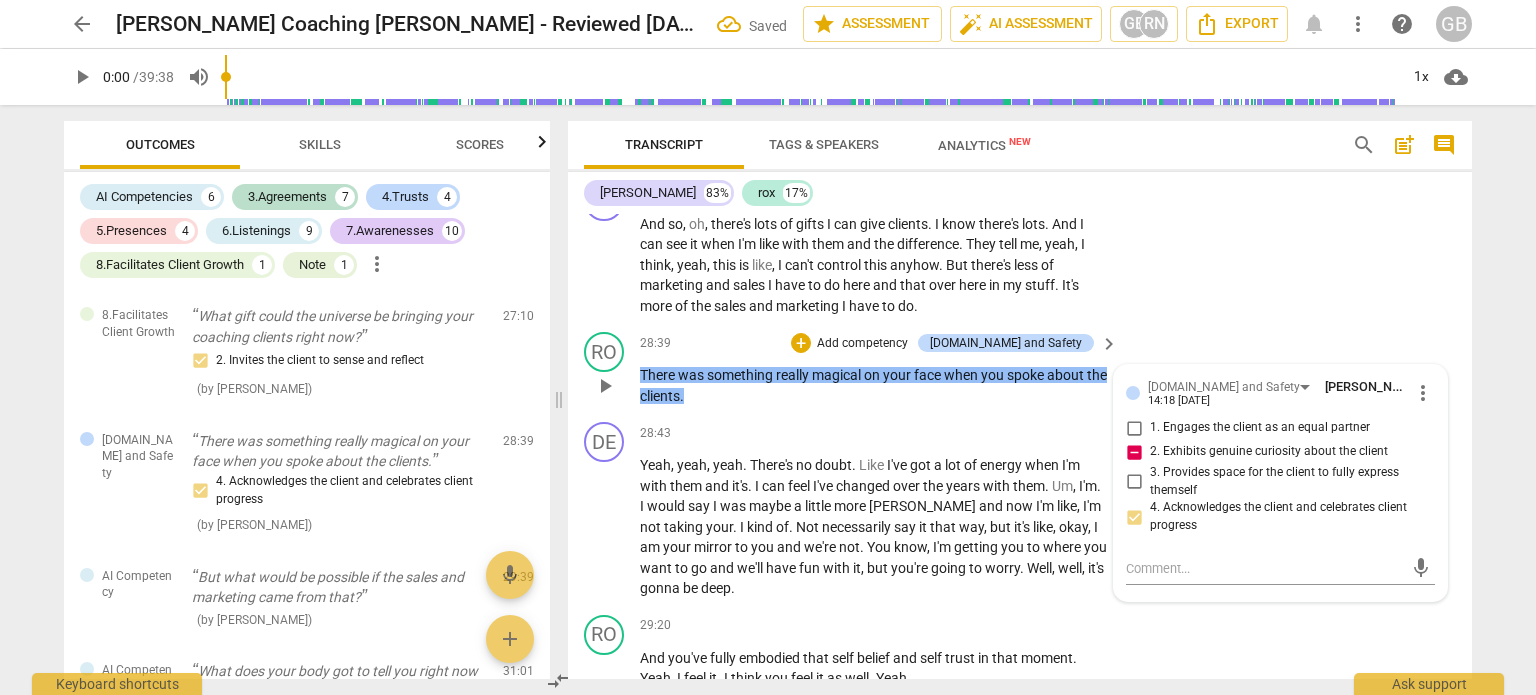 click on "2. Exhibits genuine curiosity about the client" at bounding box center [1134, 452] 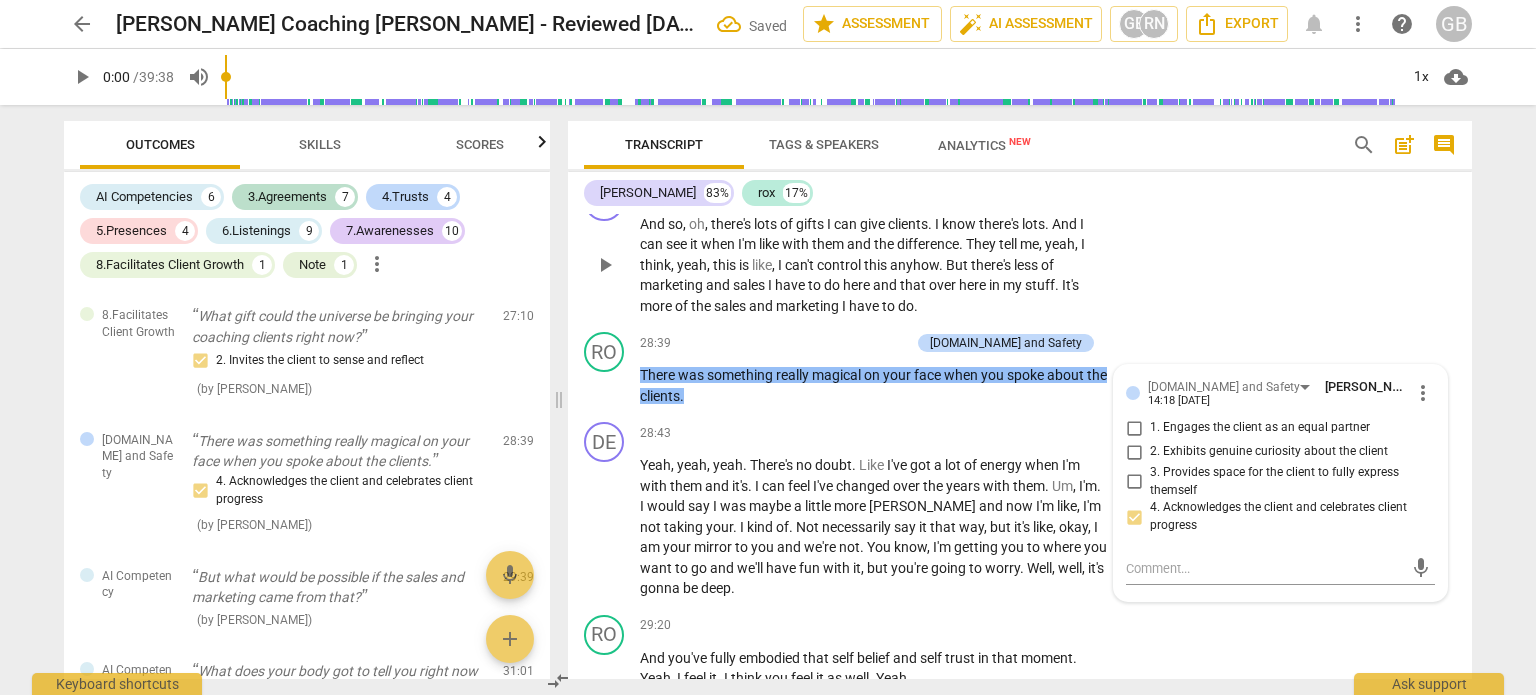 click on "DE play_arrow pause 27:57 + Add competency keyboard_arrow_right And   so ,   oh ,   there's   lots   of   gifts   I   can   give   clients .   I   know   there's   lots .   And   I   can   see   it   when   I'm   like   with   them   and   the   difference .   They   tell   me ,   yeah ,   I   think ,   yeah ,   this   is   like ,   I   can't   control   this   anyhow .   But   there's   less   of   marketing   and   sales   I   have   to   do   here   and   that   over   here   in   my   stuff .   It's   more   of   the   sales   and   marketing   I   have   to   do ." at bounding box center [1020, 249] 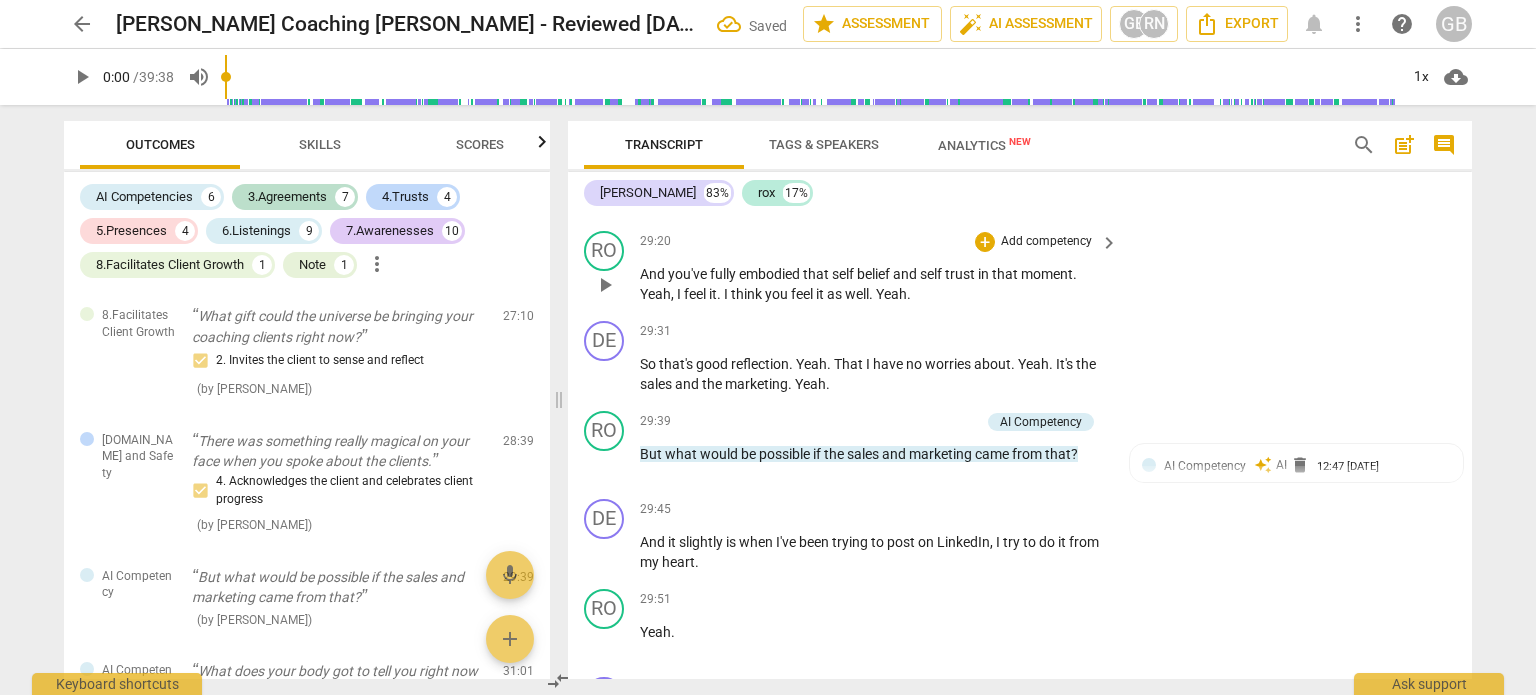 scroll, scrollTop: 10900, scrollLeft: 0, axis: vertical 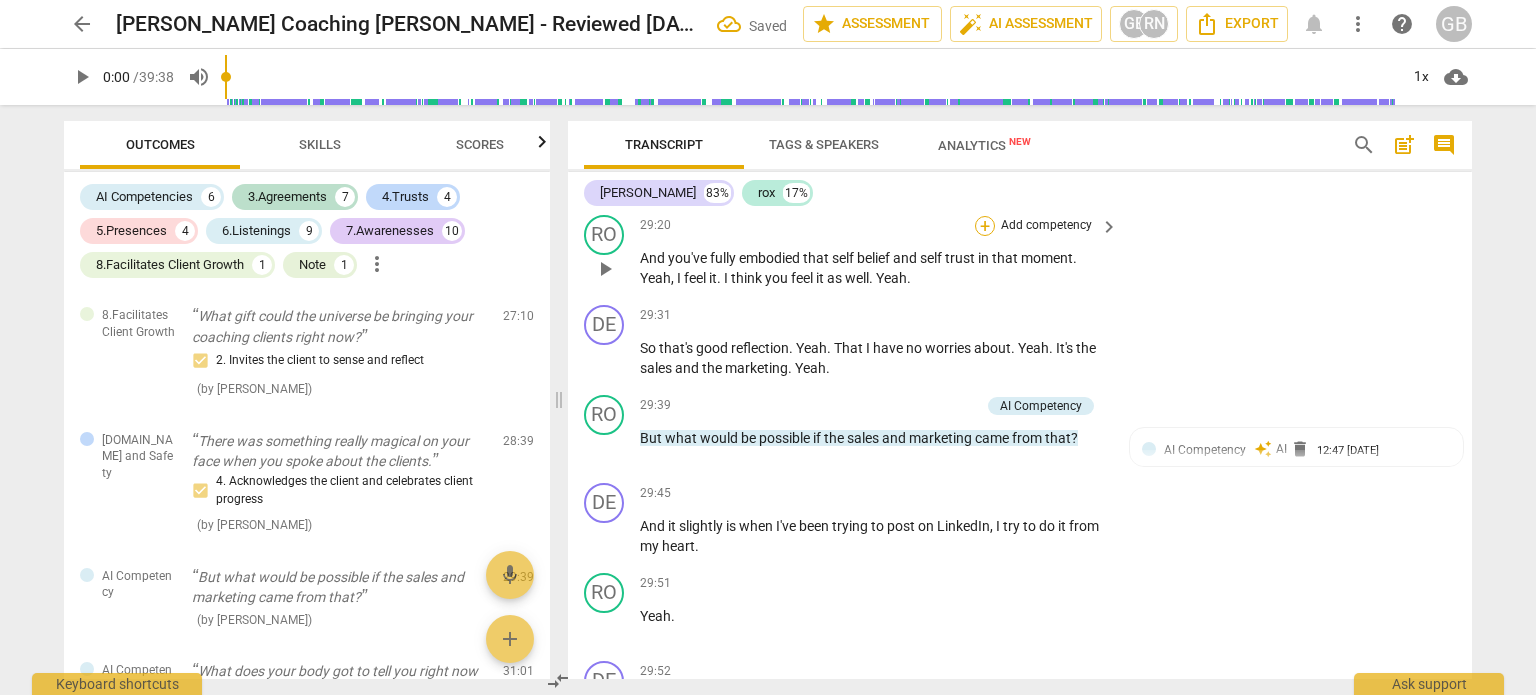 click on "+" at bounding box center (985, 226) 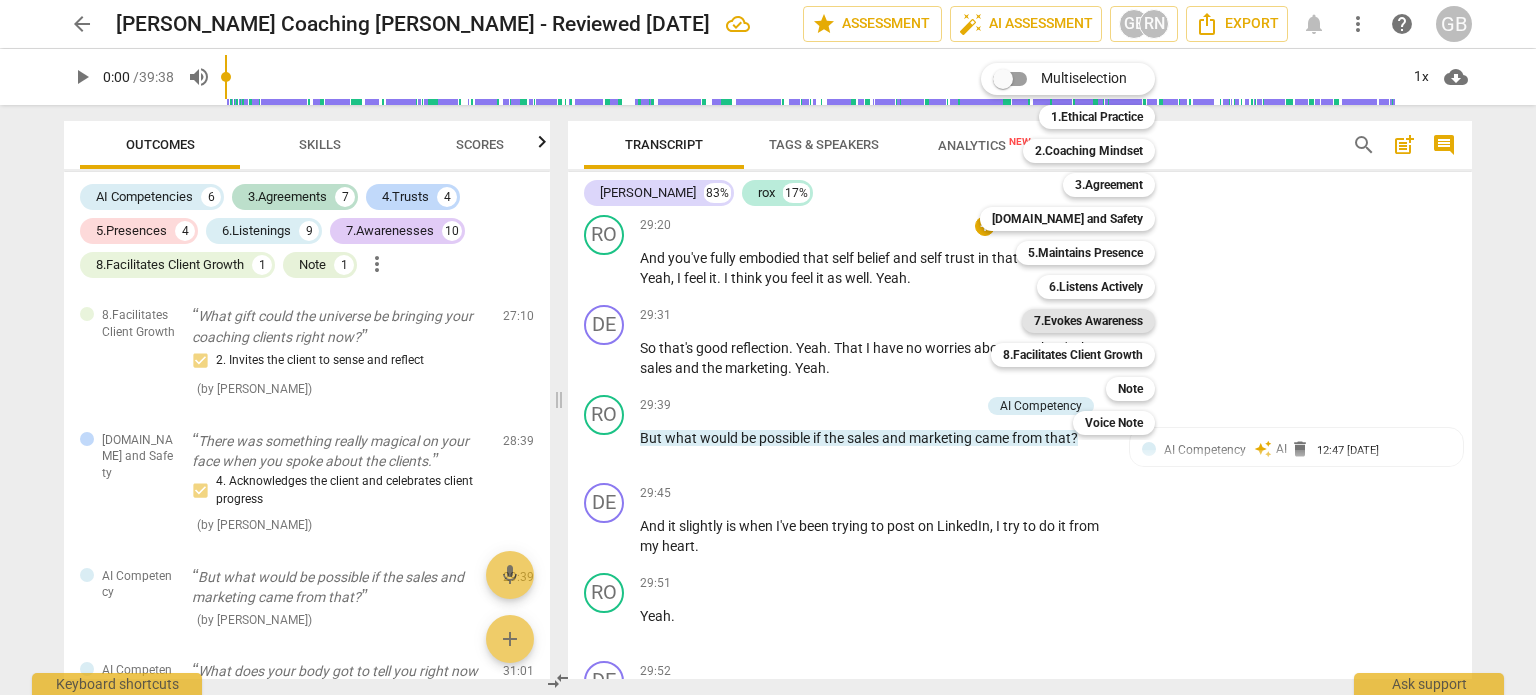 click on "7.Evokes Awareness" at bounding box center (1088, 321) 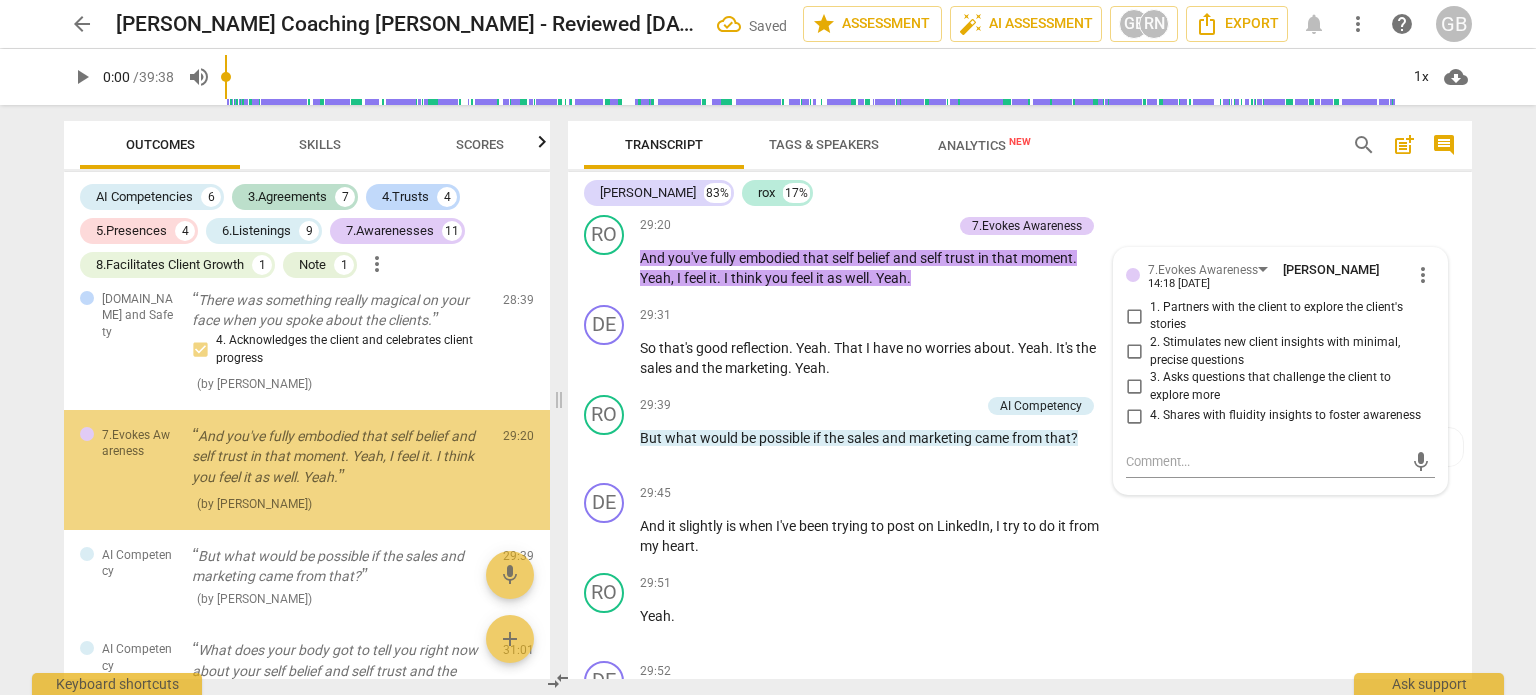 scroll, scrollTop: 5230, scrollLeft: 0, axis: vertical 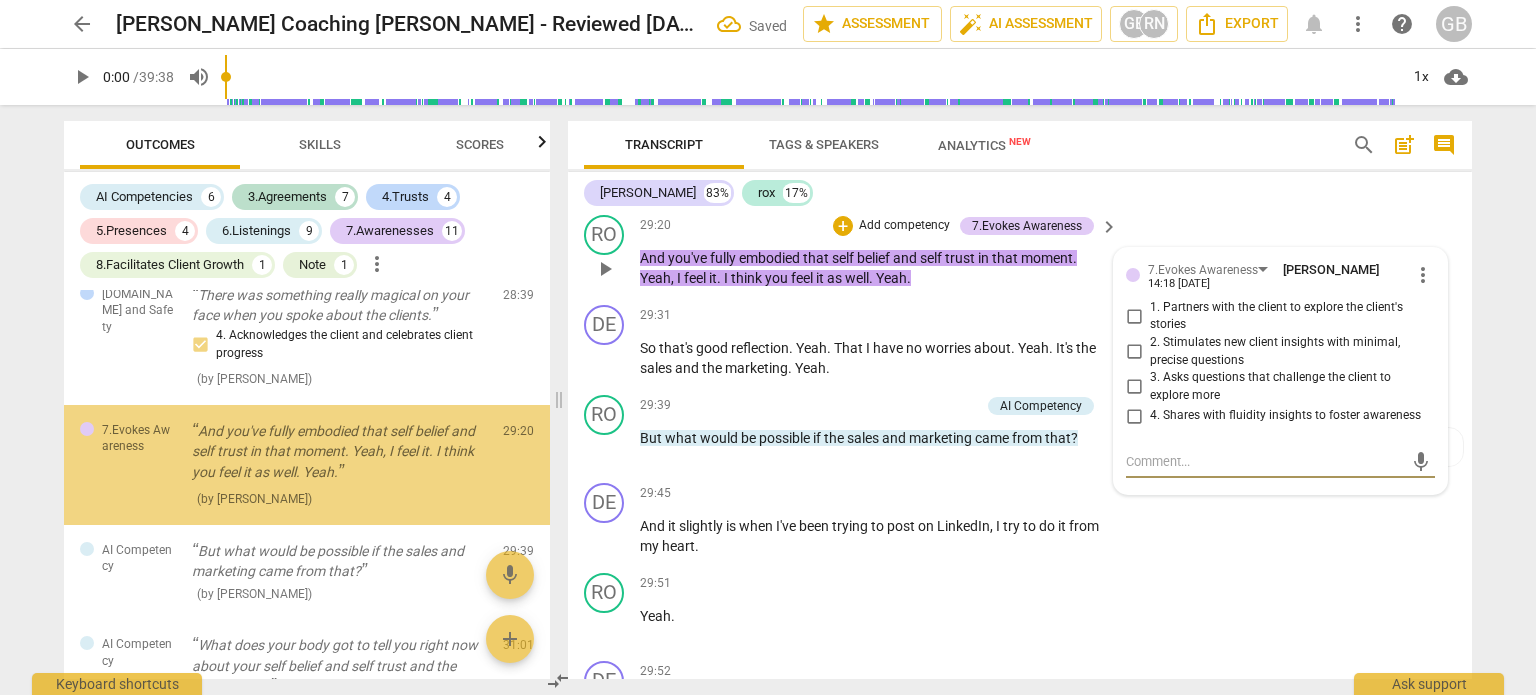 click on "4. Shares with fluidity insights to foster awareness" at bounding box center [1285, 416] 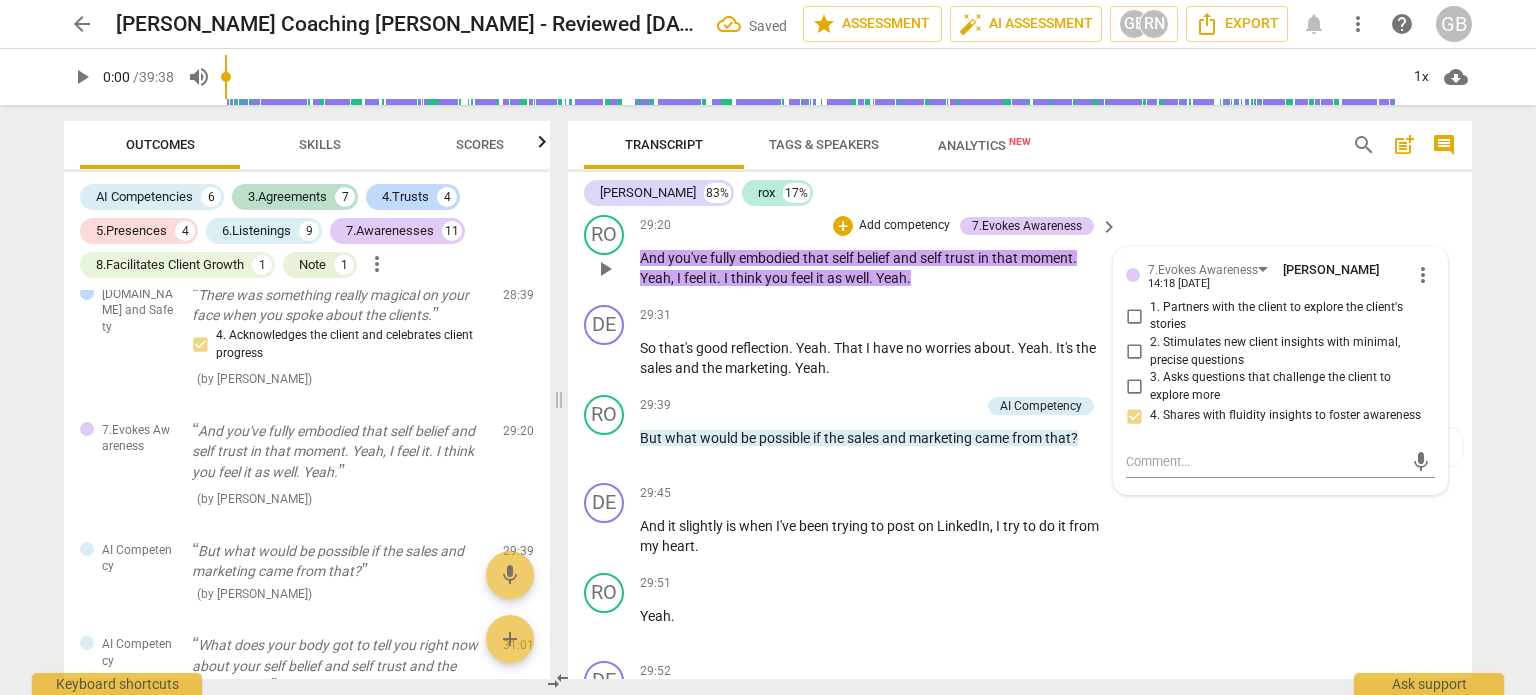 click on "RO play_arrow pause 29:20 + Add competency 7.Evokes Awareness keyboard_arrow_right And   you've   fully   embodied   that   self   belief   and   self   trust   in   that   moment .   Yeah ,   I   feel   it .   I   think   you   feel   it   as   well .   Yeah . 7.Evokes Awareness Ghaya Barwani 14:18 07-20-2025 more_vert 1. Partners with the client to explore the client's stories 2. Stimulates new client insights with minimal, precise questions 3. Asks questions that challenge the client to explore more 4. Shares with fluidity insights to foster awareness mic" at bounding box center (1020, 252) 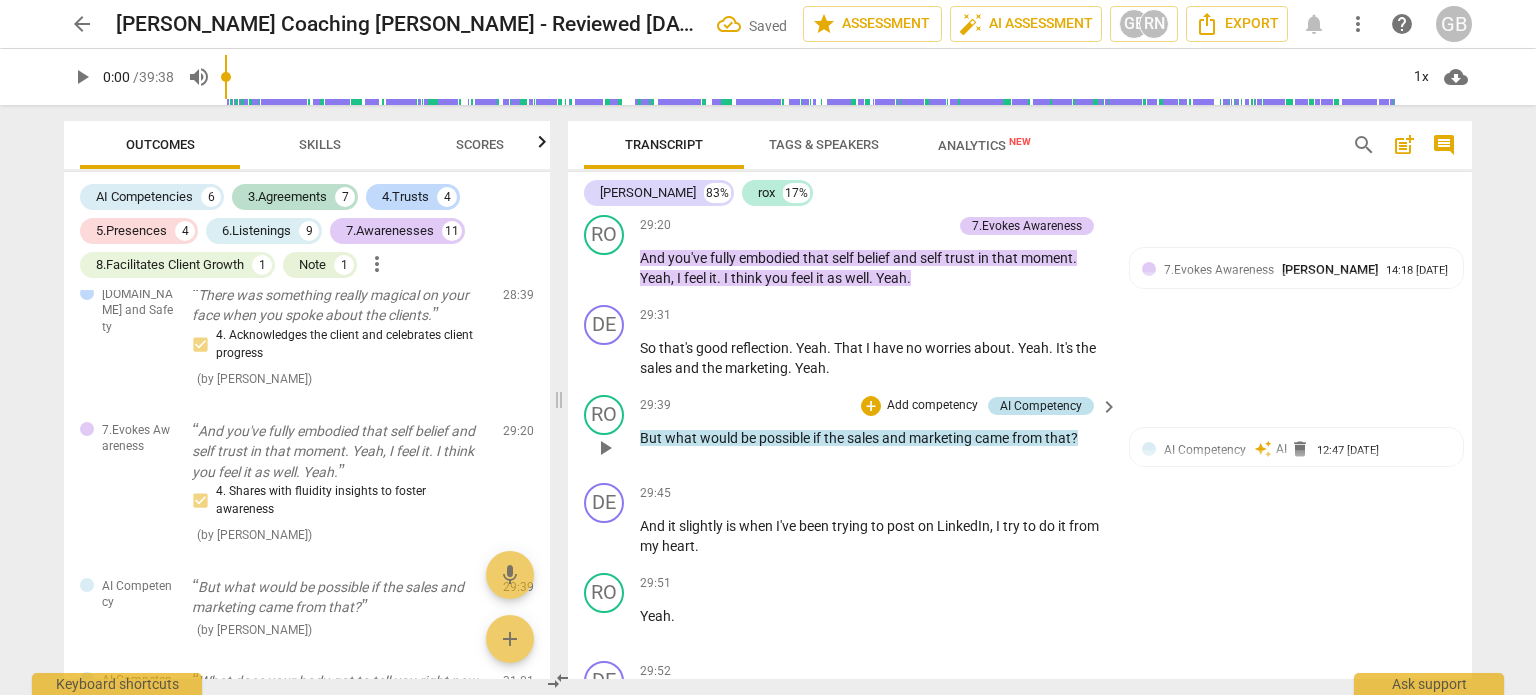 click on "AI Competency" at bounding box center (1041, 406) 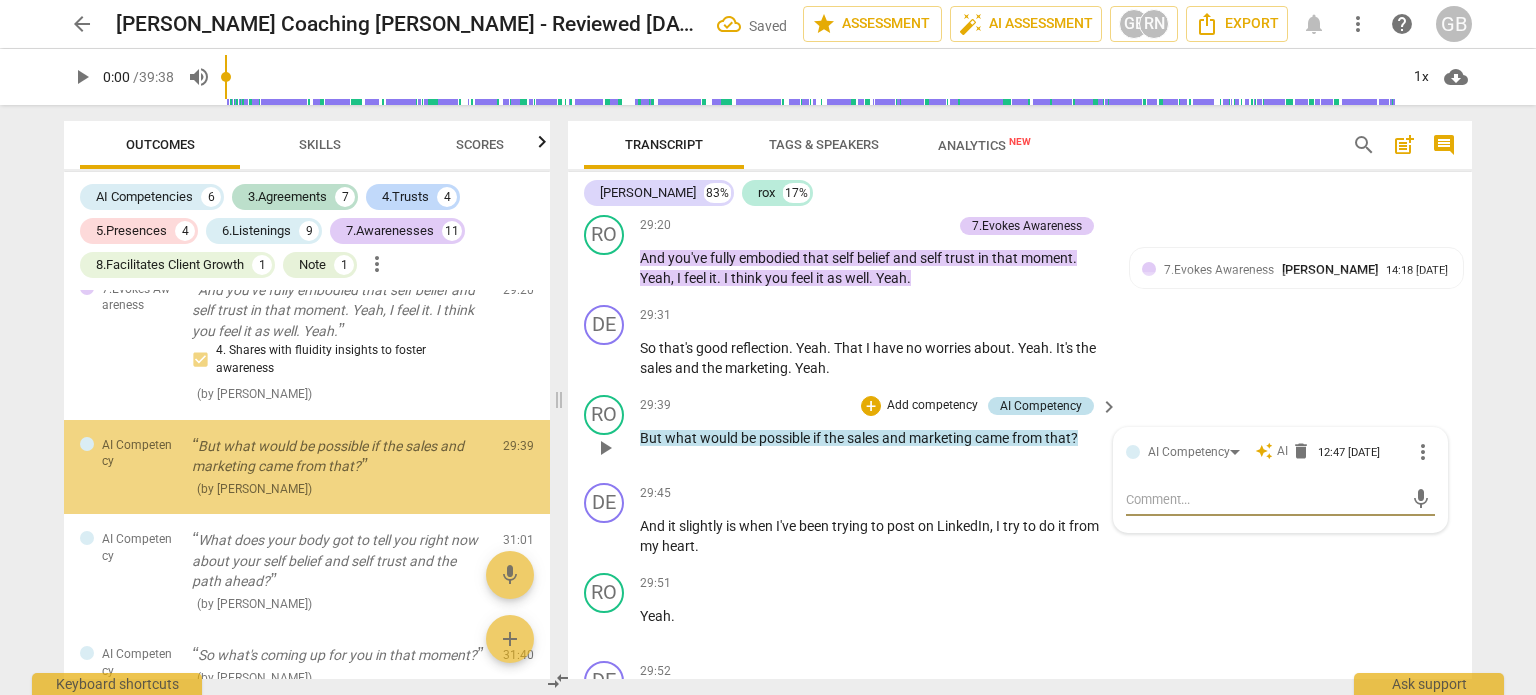 scroll, scrollTop: 5373, scrollLeft: 0, axis: vertical 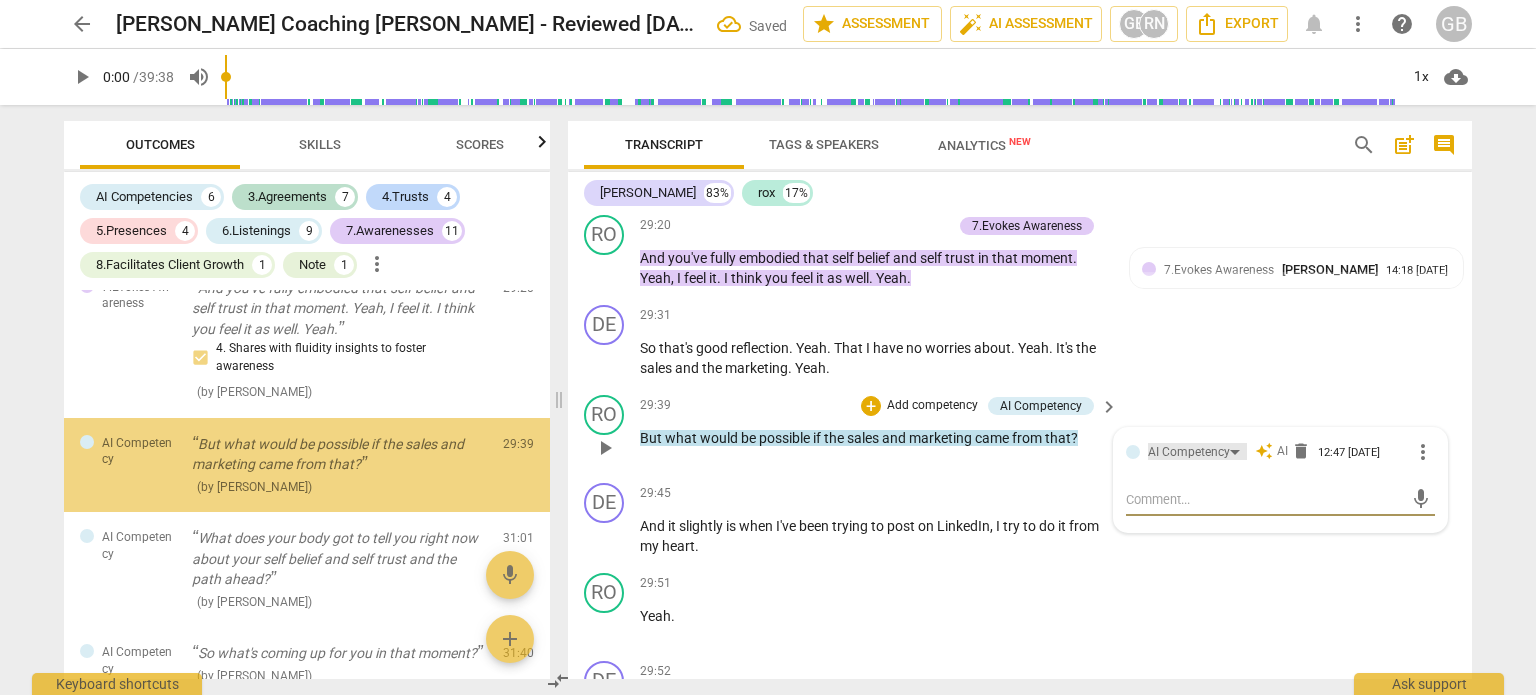 click on "AI Competency" at bounding box center (1189, 452) 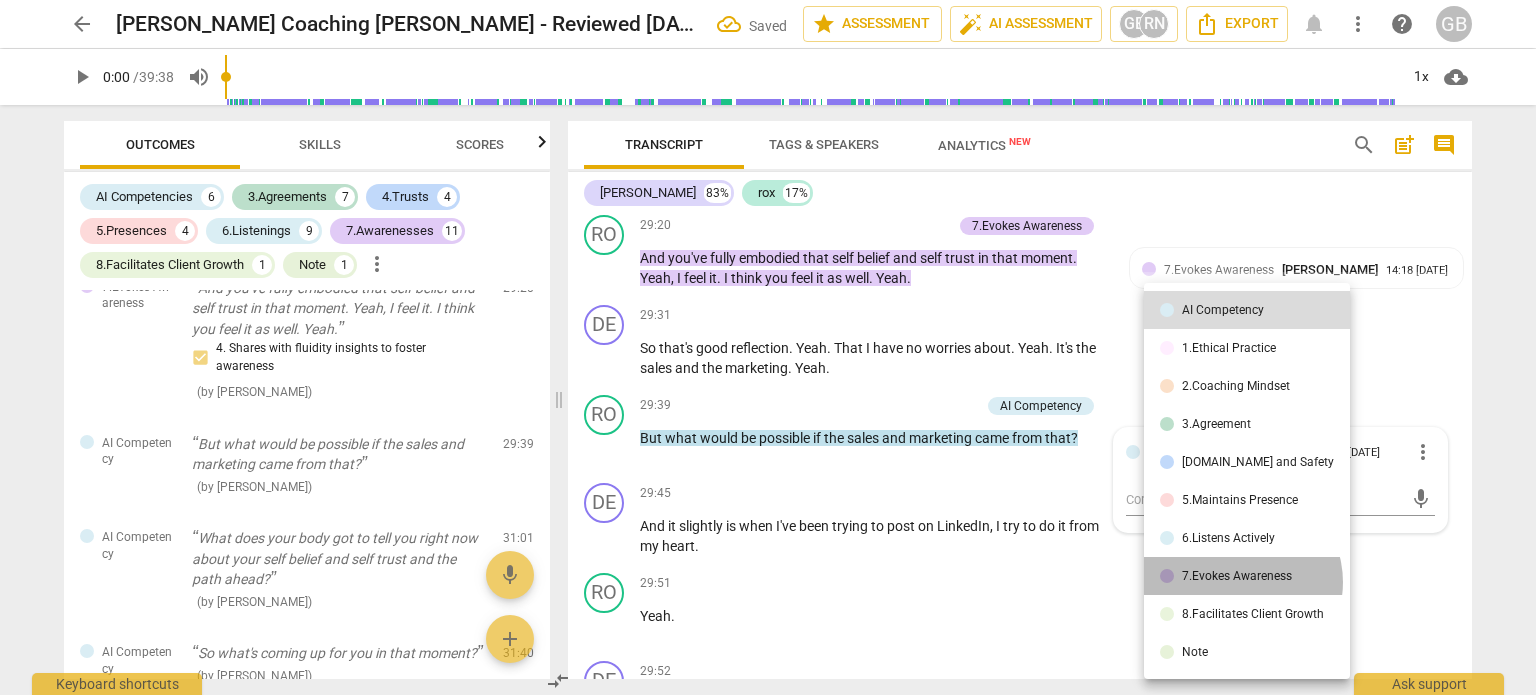 click on "7.Evokes Awareness" at bounding box center [1237, 576] 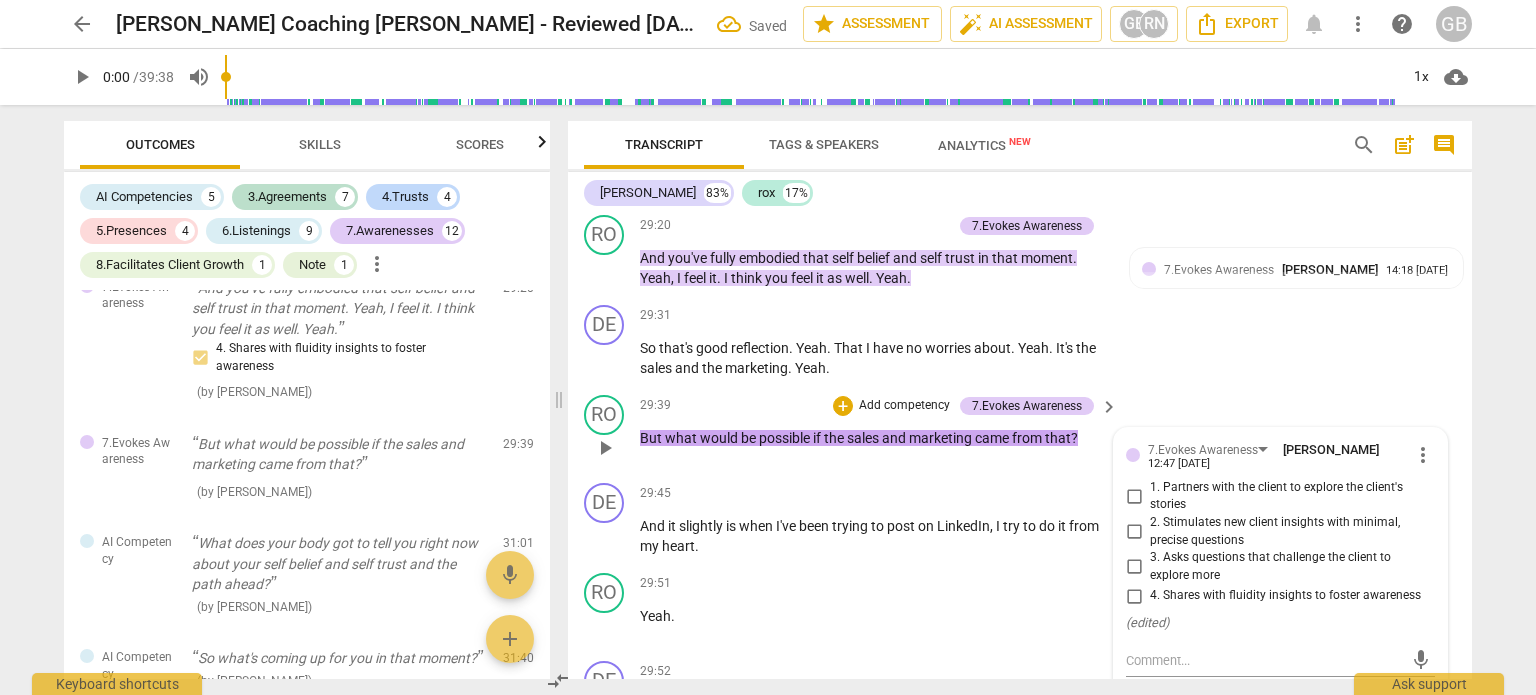click on "3. Asks questions that challenge the client to explore more" at bounding box center (1288, 566) 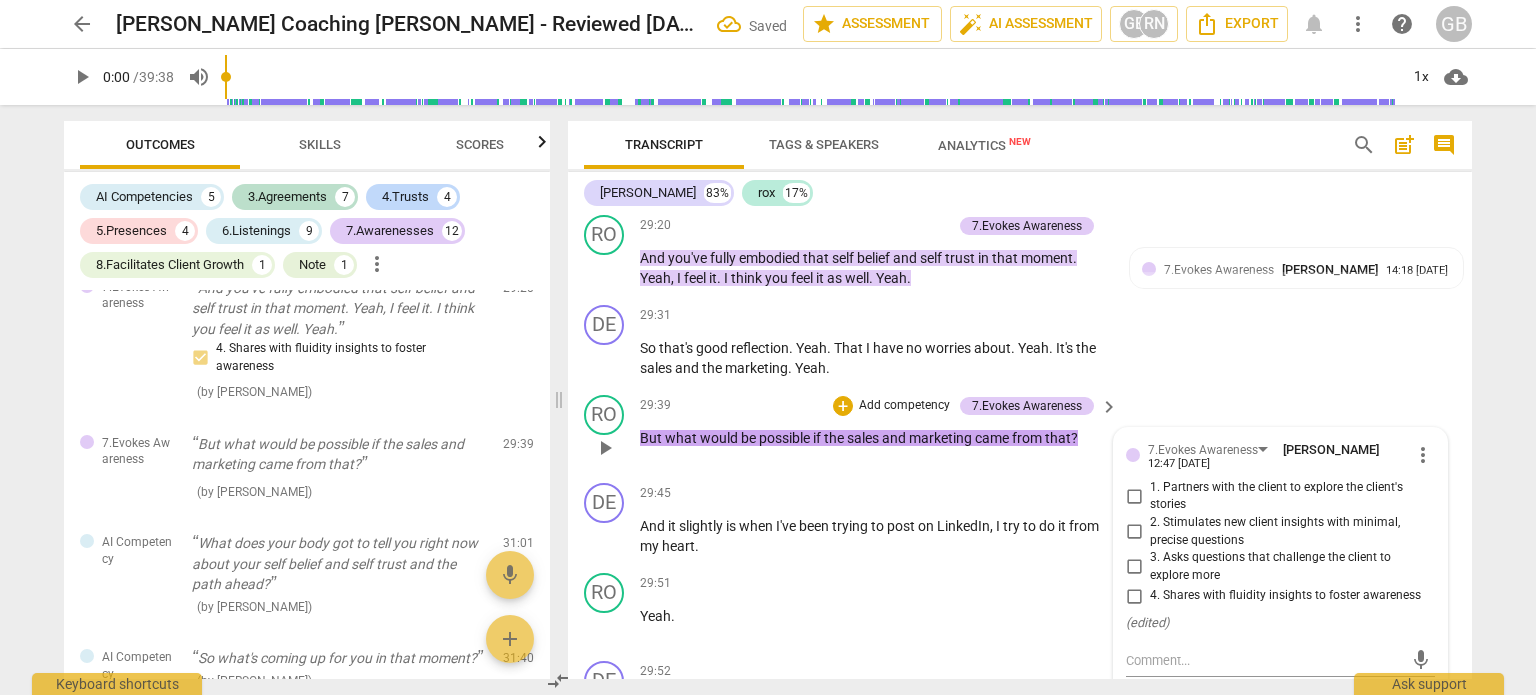 click on "3. Asks questions that challenge the client to explore more" at bounding box center [1134, 567] 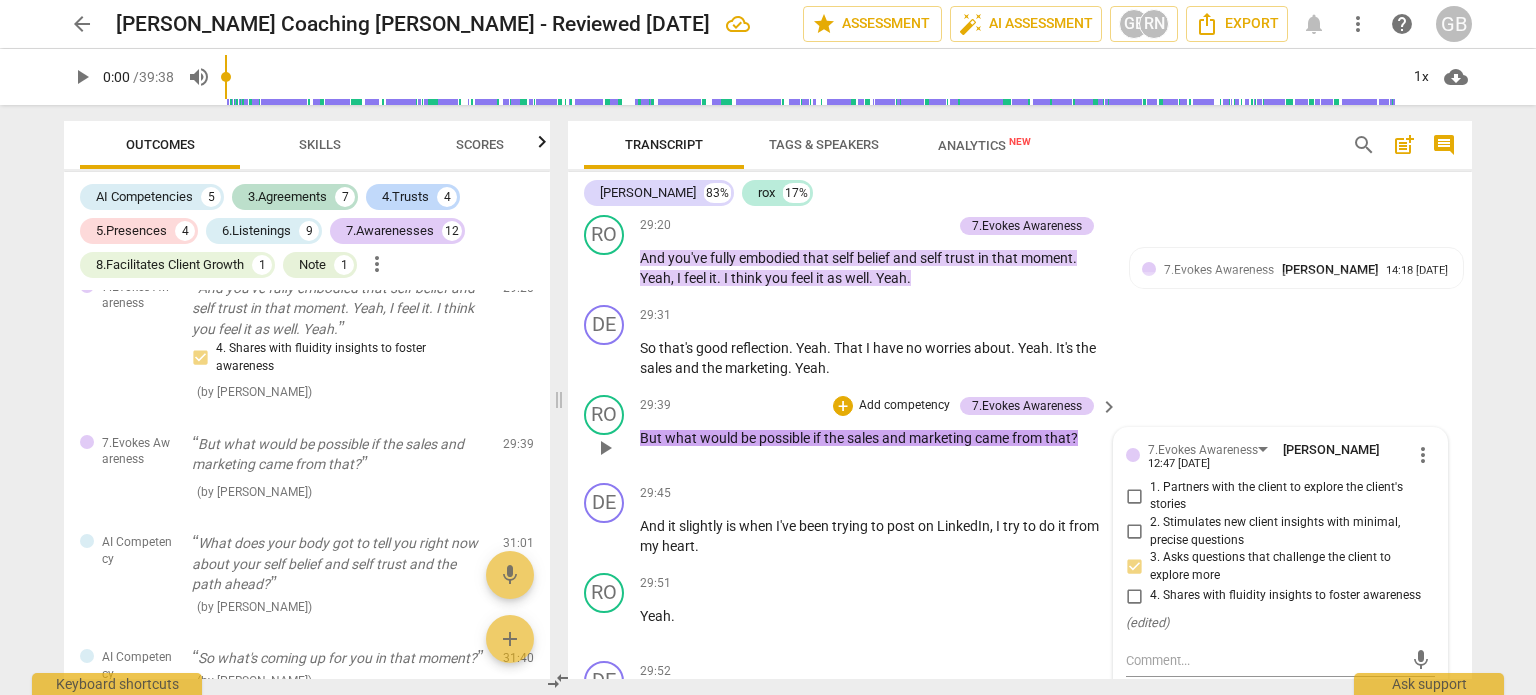 click on "2. Stimulates new client insights with minimal, precise questions" at bounding box center (1288, 531) 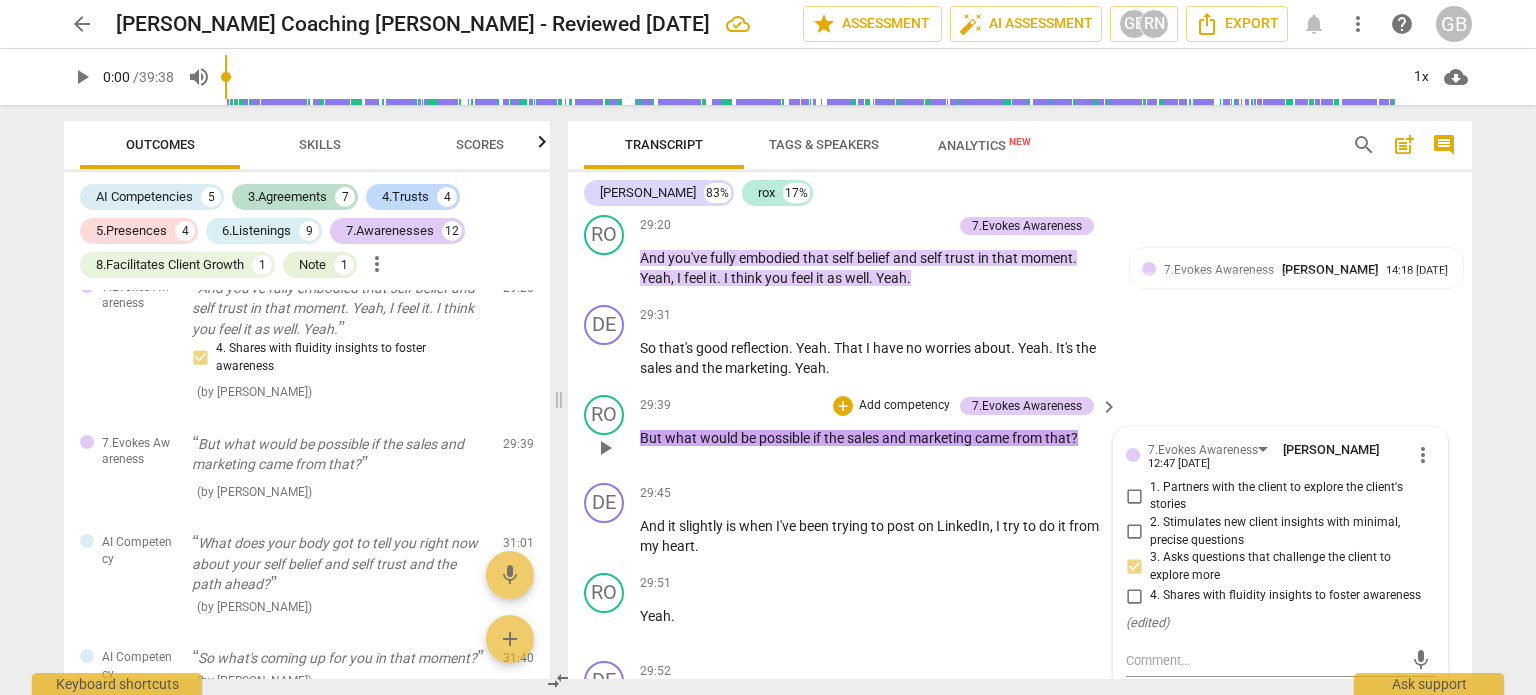 click on "2. Stimulates new client insights with minimal, precise questions" at bounding box center [1134, 532] 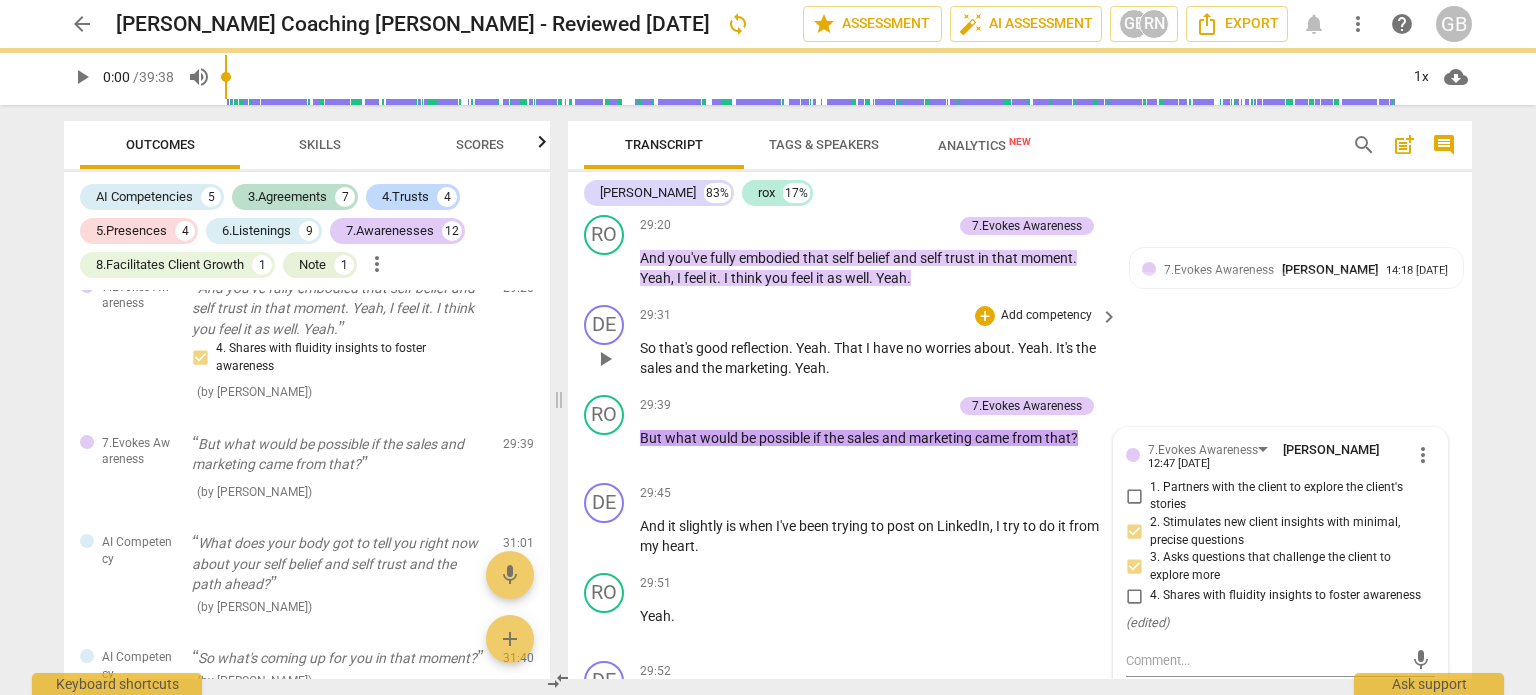 click on "DE play_arrow pause 29:31 + Add competency keyboard_arrow_right So   that's   good   reflection .   Yeah .   That   I   have   no   worries   about .   Yeah .   It's   the   sales   and   the   marketing .   Yeah ." at bounding box center (1020, 342) 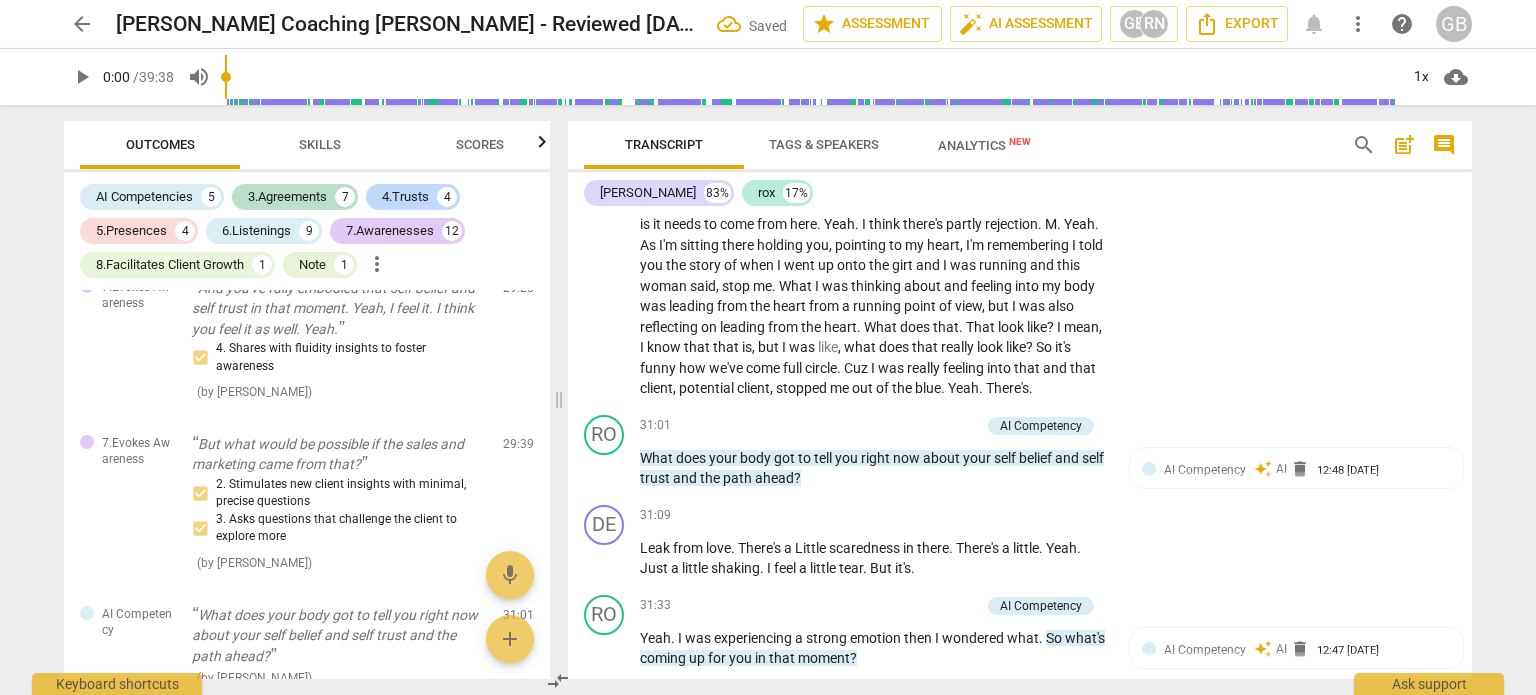 scroll, scrollTop: 11500, scrollLeft: 0, axis: vertical 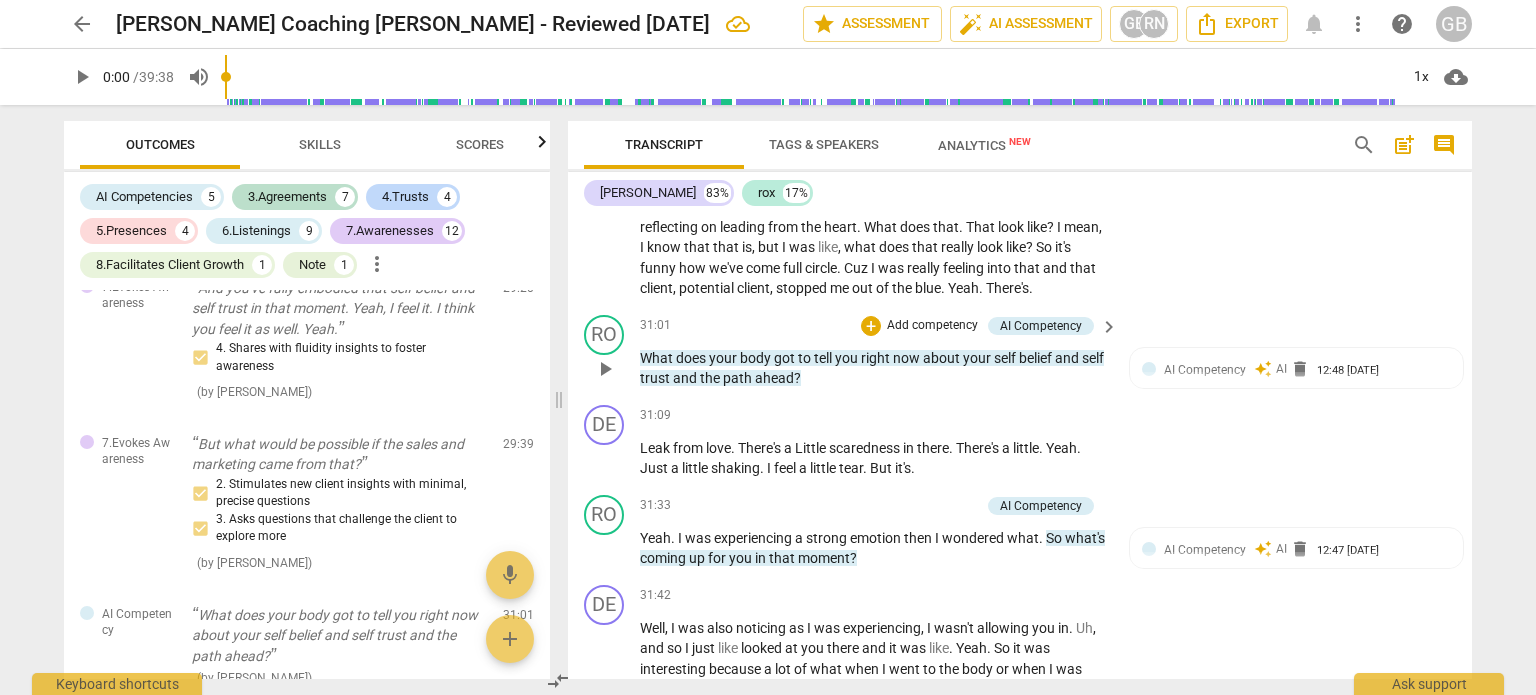 click on "+ Add competency AI Competency" at bounding box center [977, 326] 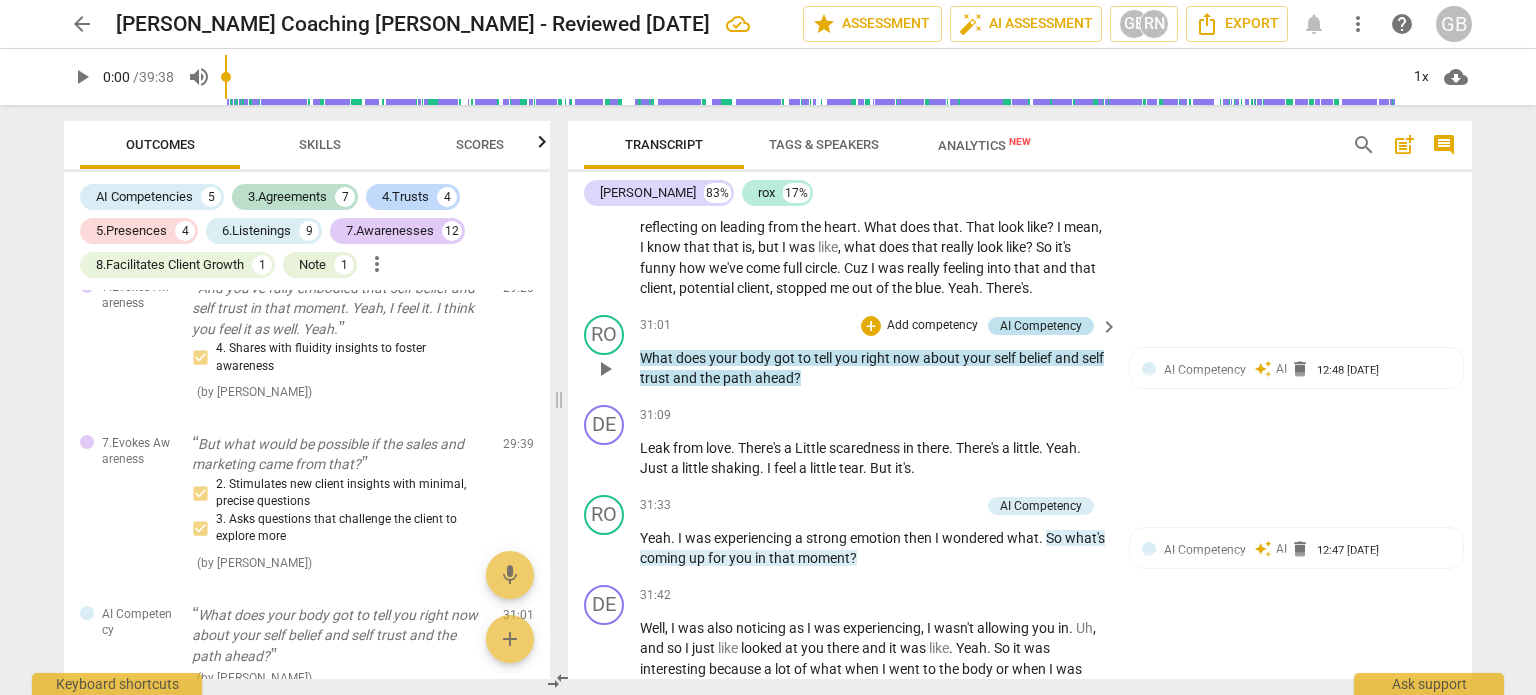 click on "AI Competency" at bounding box center (1041, 326) 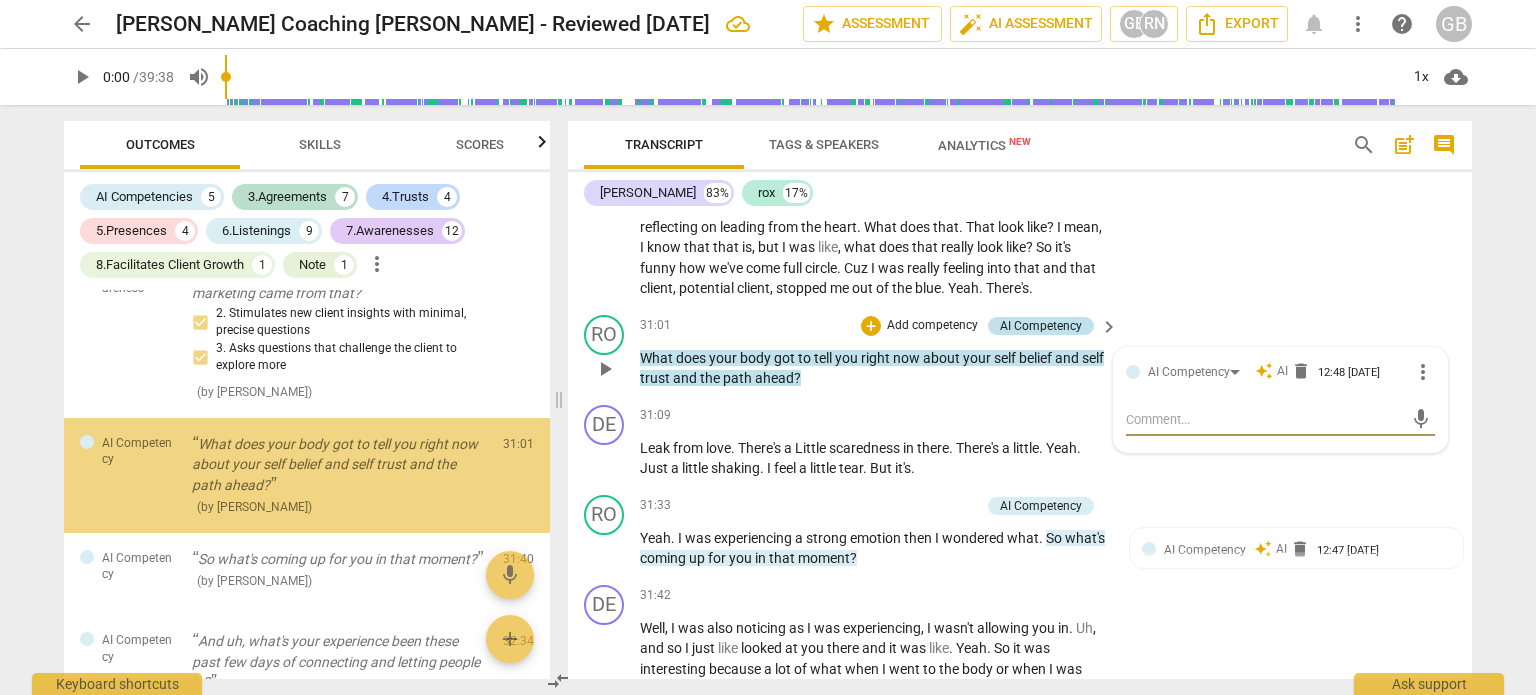 scroll, scrollTop: 5555, scrollLeft: 0, axis: vertical 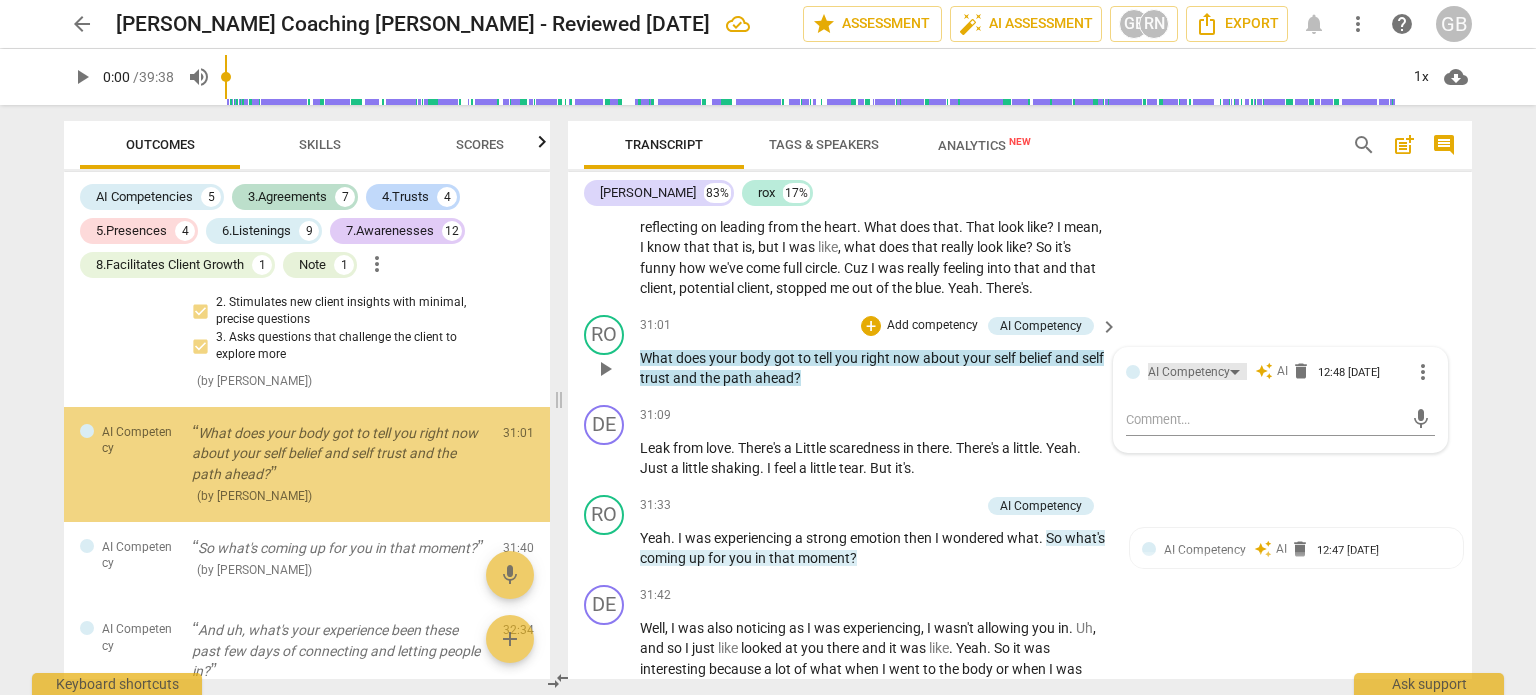 click on "AI Competency" at bounding box center (1189, 372) 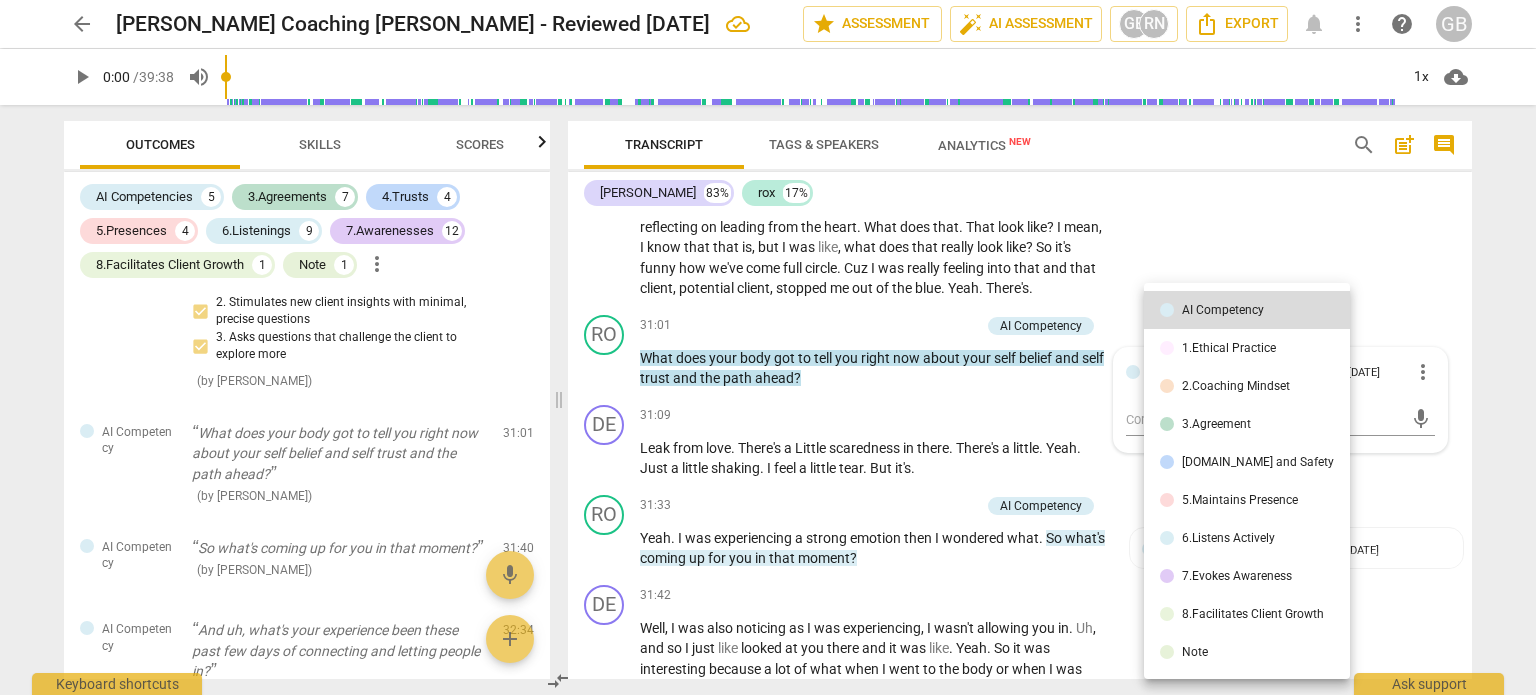 click on "[DOMAIN_NAME] and Safety" at bounding box center (1258, 462) 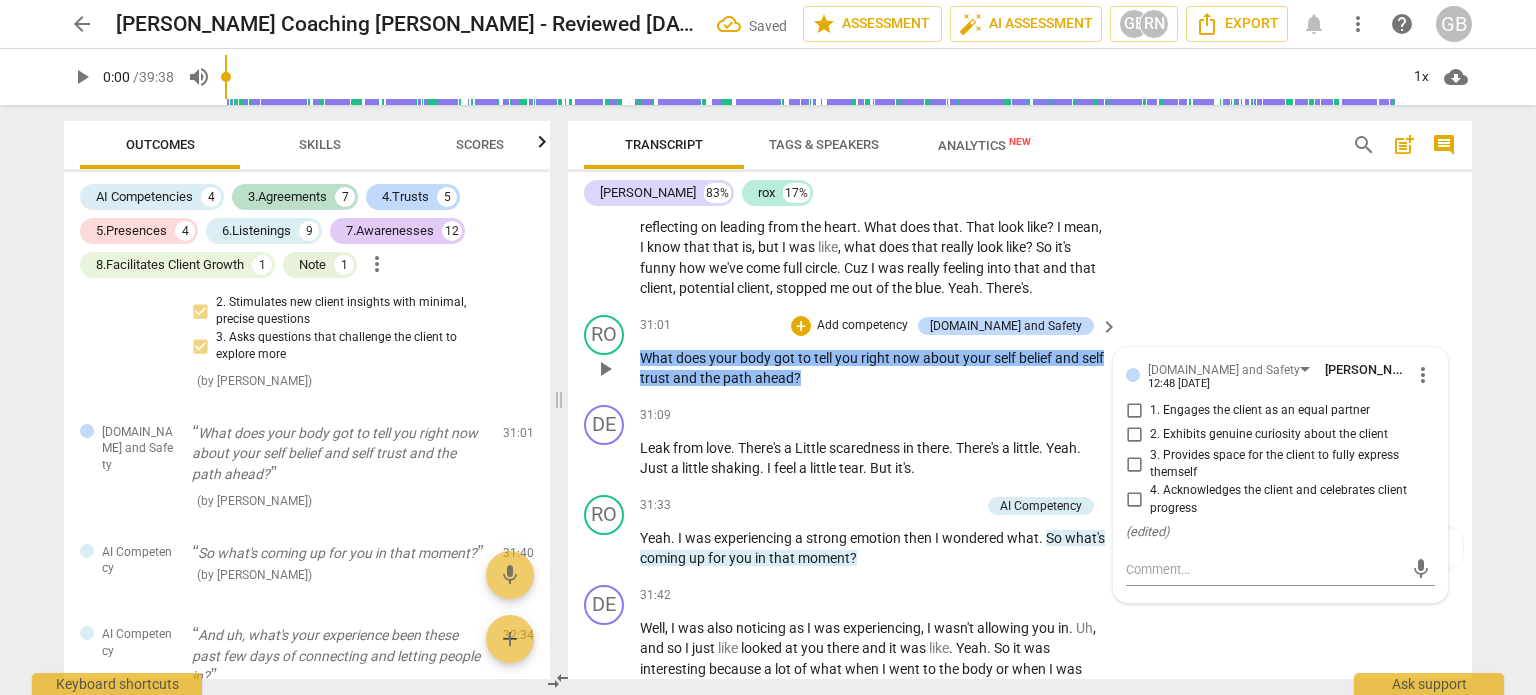 click on "2. Exhibits genuine curiosity about the client" at bounding box center (1134, 435) 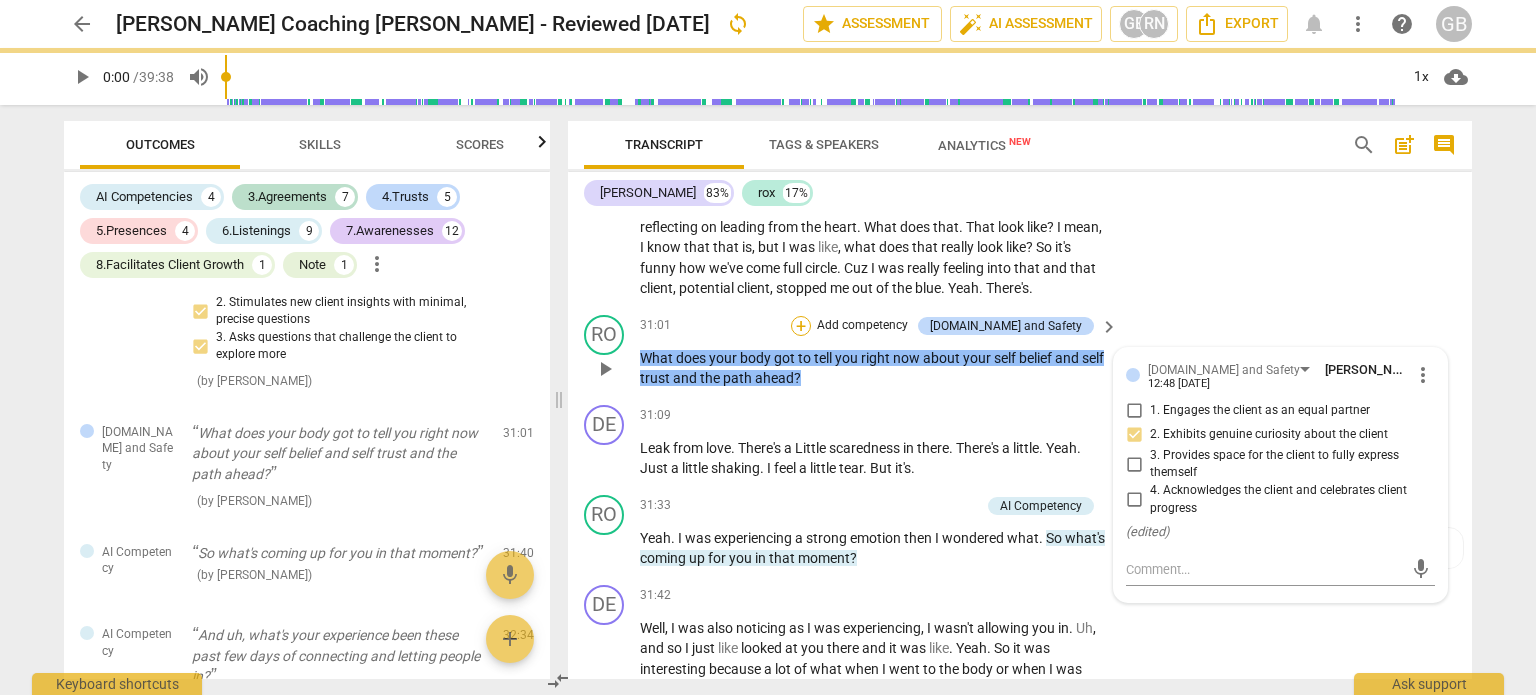 click on "+" at bounding box center [801, 326] 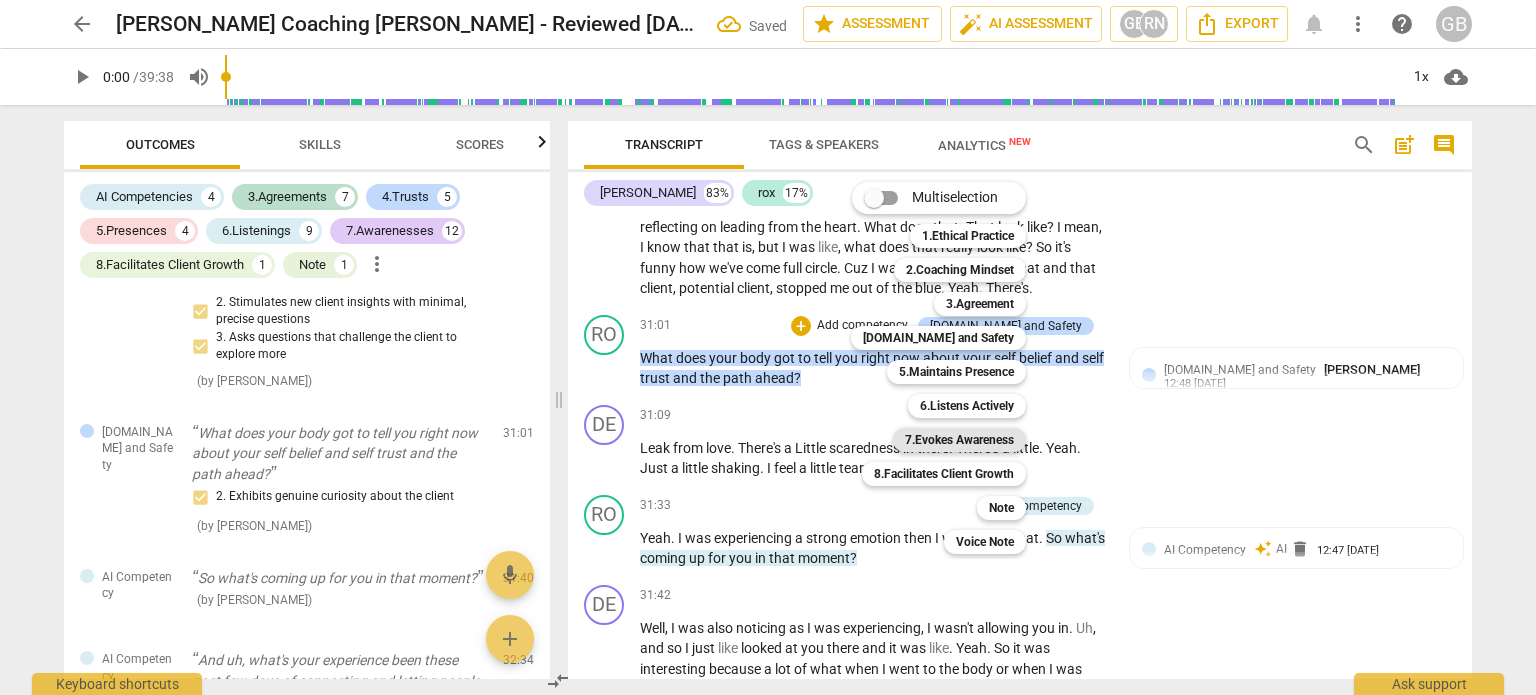 click on "7.Evokes Awareness" at bounding box center [959, 440] 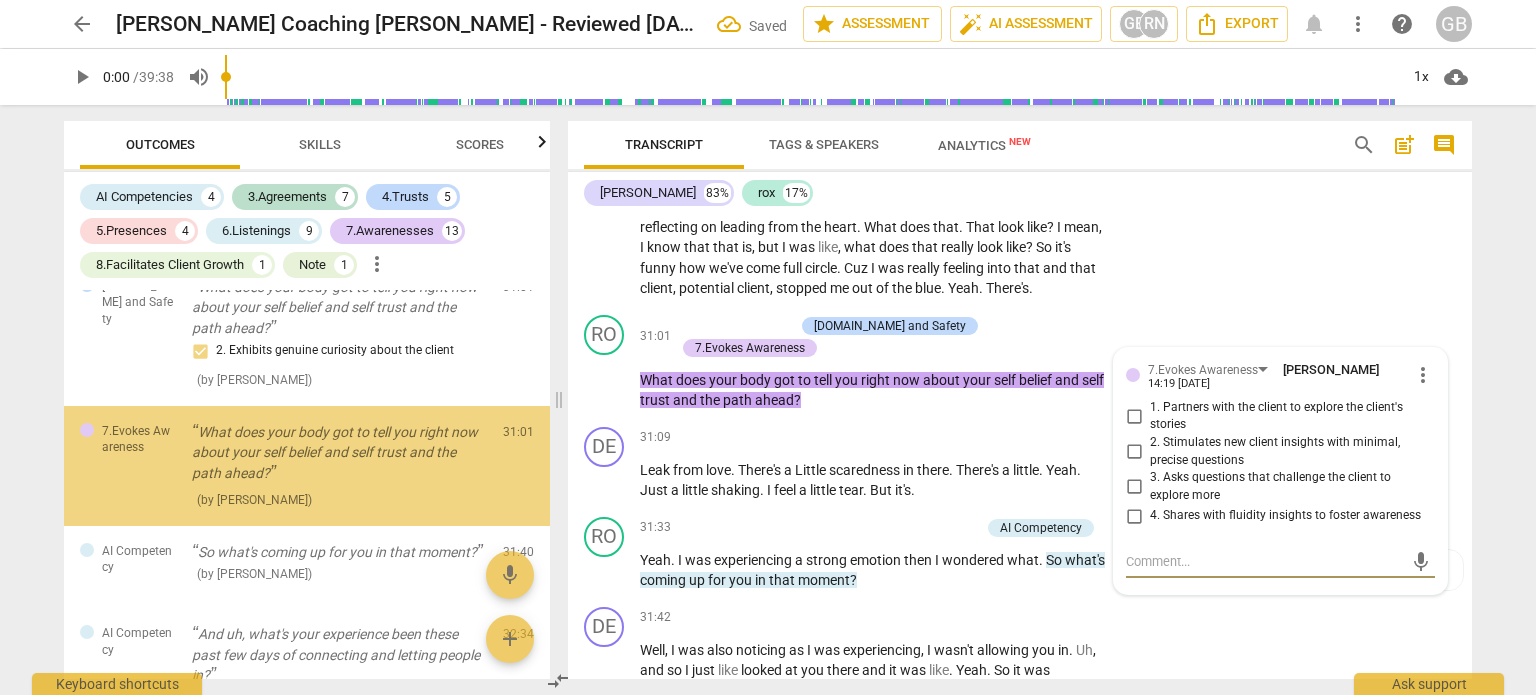 scroll, scrollTop: 5702, scrollLeft: 0, axis: vertical 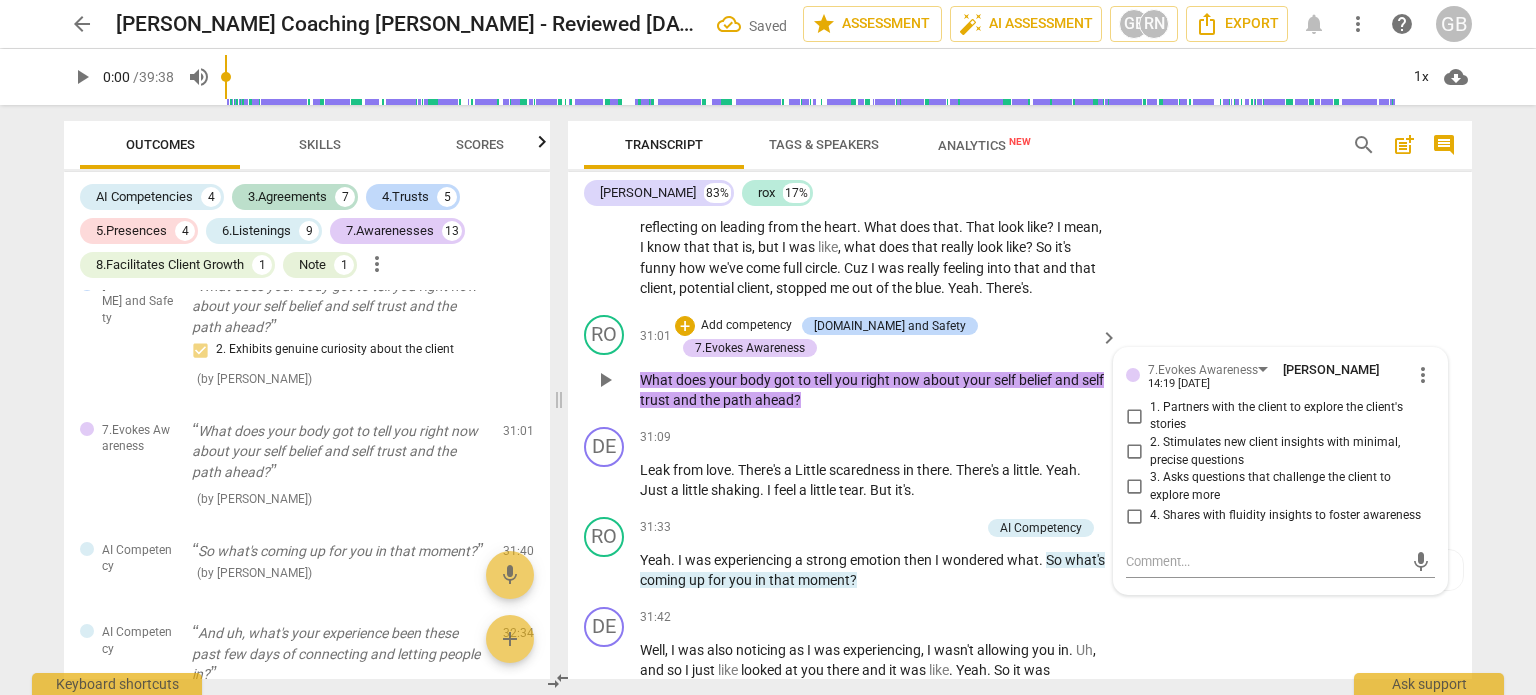 click on "3. Asks questions that challenge the client to explore more" at bounding box center [1288, 486] 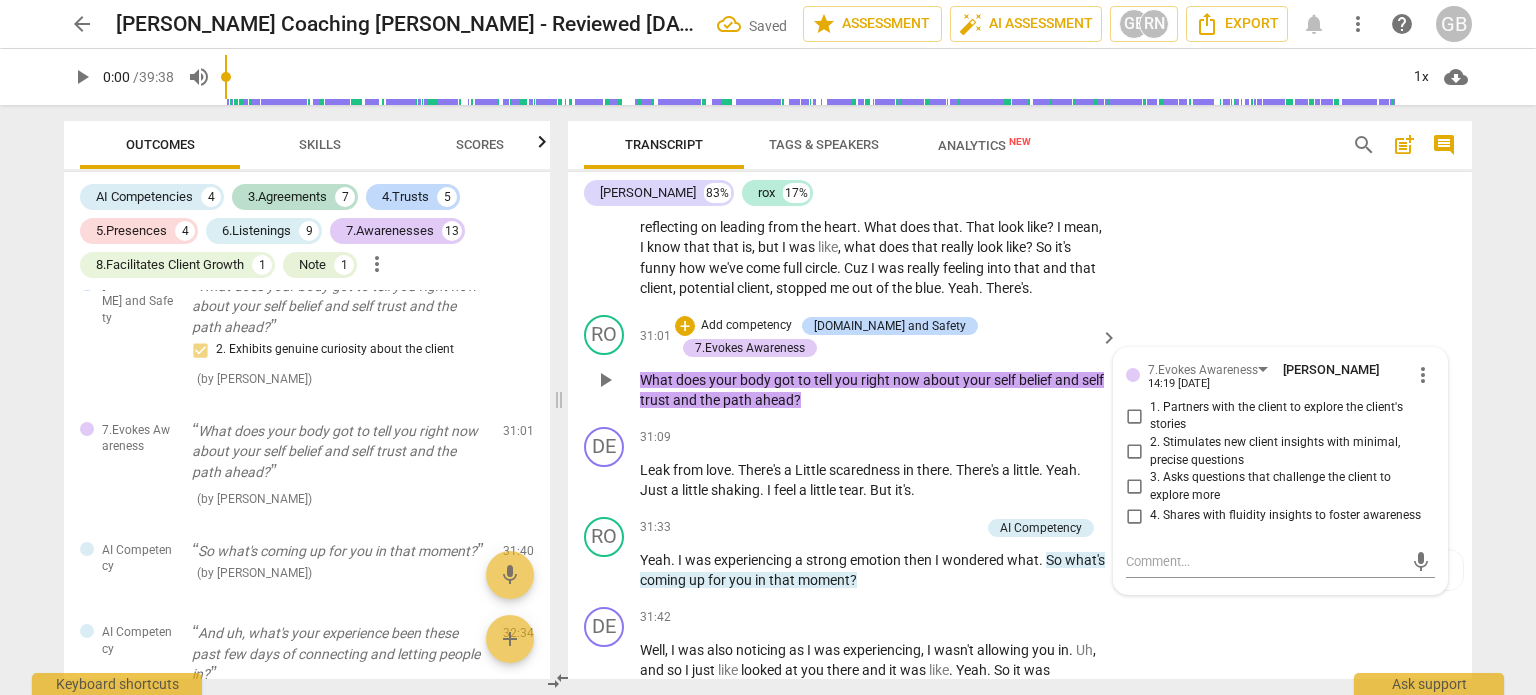 click on "3. Asks questions that challenge the client to explore more" at bounding box center [1134, 487] 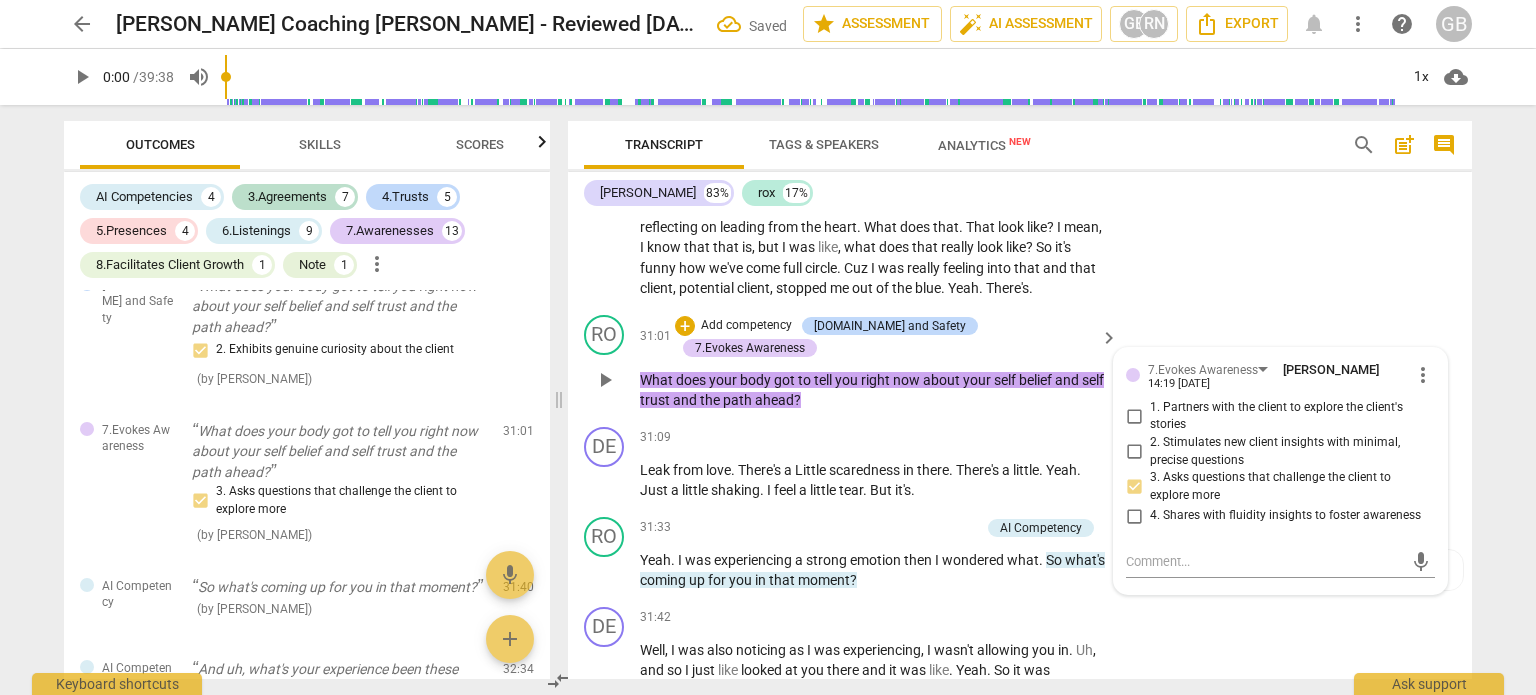 click on "2. Stimulates new client insights with minimal, precise questions" at bounding box center [1288, 451] 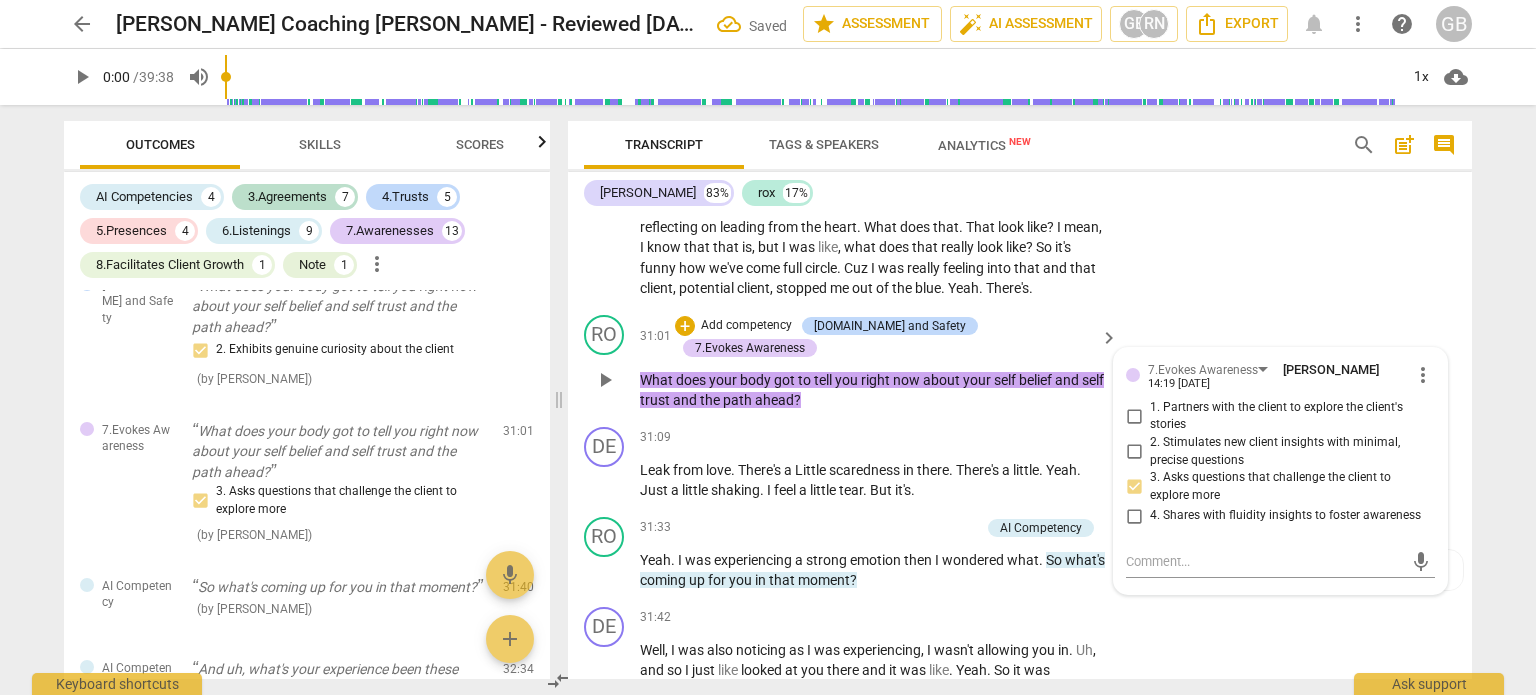 click on "2. Stimulates new client insights with minimal, precise questions" at bounding box center (1134, 452) 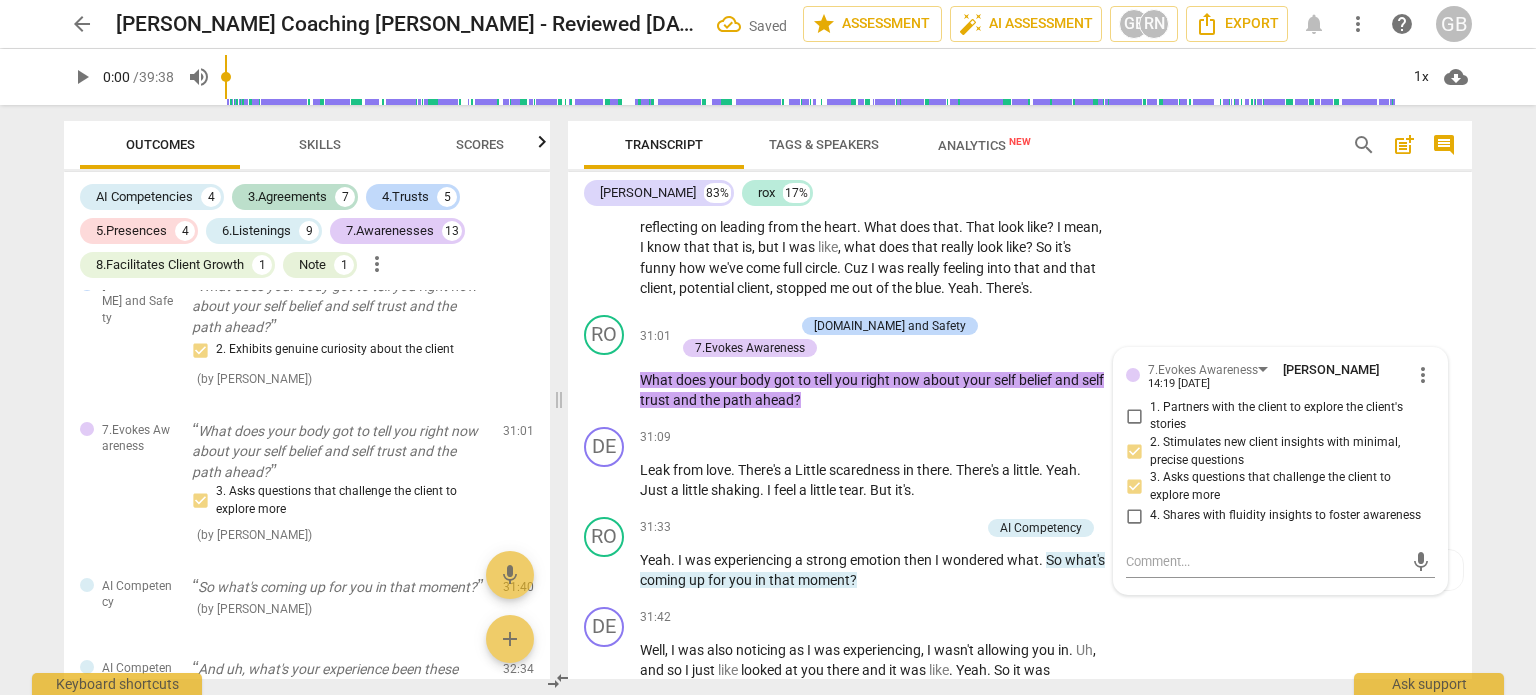 click on "DE play_arrow pause 29:52 + Add competency keyboard_arrow_right And   you   know ,   this   is   what   I   also   tell   my   clients   when   they're   looking   for   jobs   is   it   needs   to   come   from   here .   Yeah .   I   think   there's   partly   rejection .   M .   Yeah .   As   I'm   sitting   there   holding   you ,   pointing   to   my   heart ,   I'm   remembering   I   told   you   the   story   of   when   I   went   up   onto   the   girt   and   I   was   running   and   this   woman   said ,   stop   me .   What   I   was   thinking   about   and   feeling   into   my   body   was   leading   from   the   heart   from   a   running   point   of   view ,   but   I   was   also   reflecting   on   leading   from   the   heart .   What   does   that .   That   look   like ?   I   mean ,   I   know   that   that   is ,   but   I   was   like ,   what   does   that   really   look   like ?   So   it's   funny   how   we've   come   full   circle .   Cuz   I   was   really   feeling   into" at bounding box center (1020, 180) 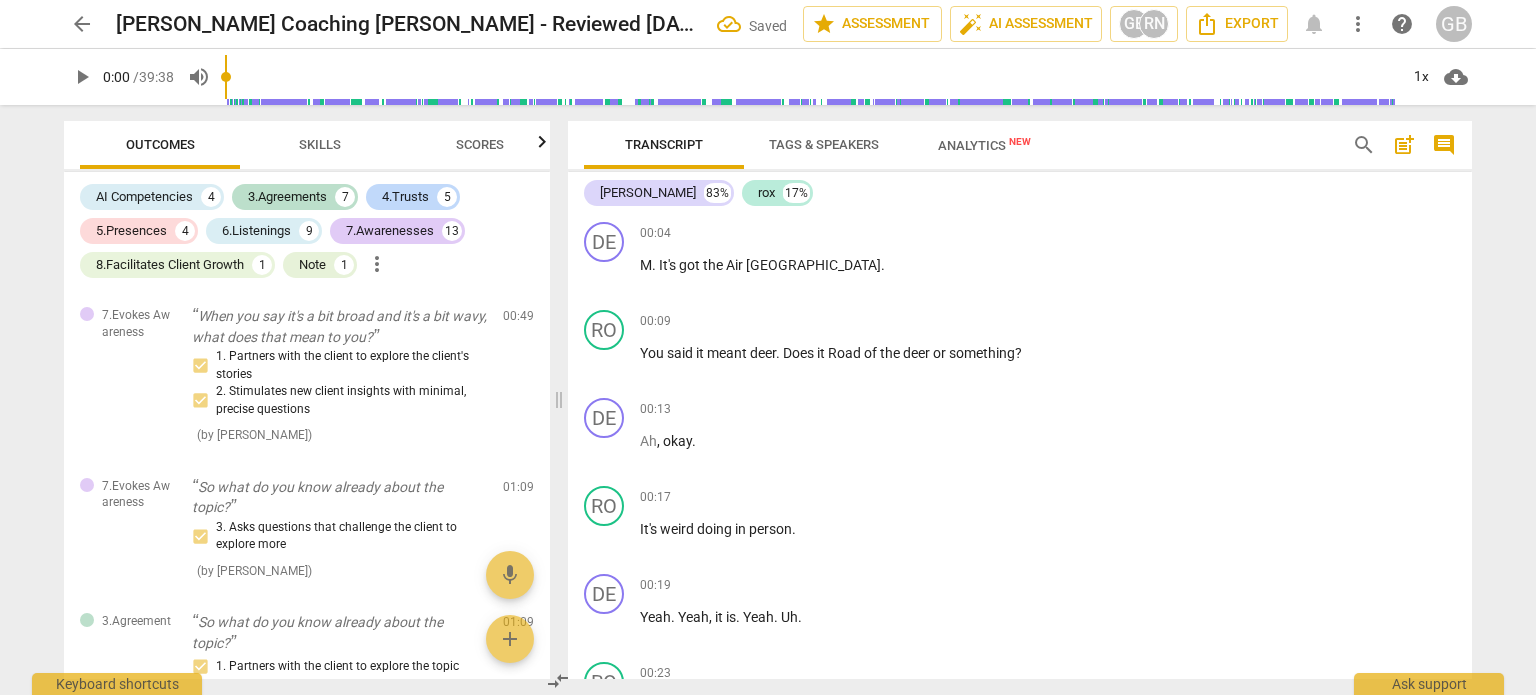 scroll, scrollTop: 0, scrollLeft: 0, axis: both 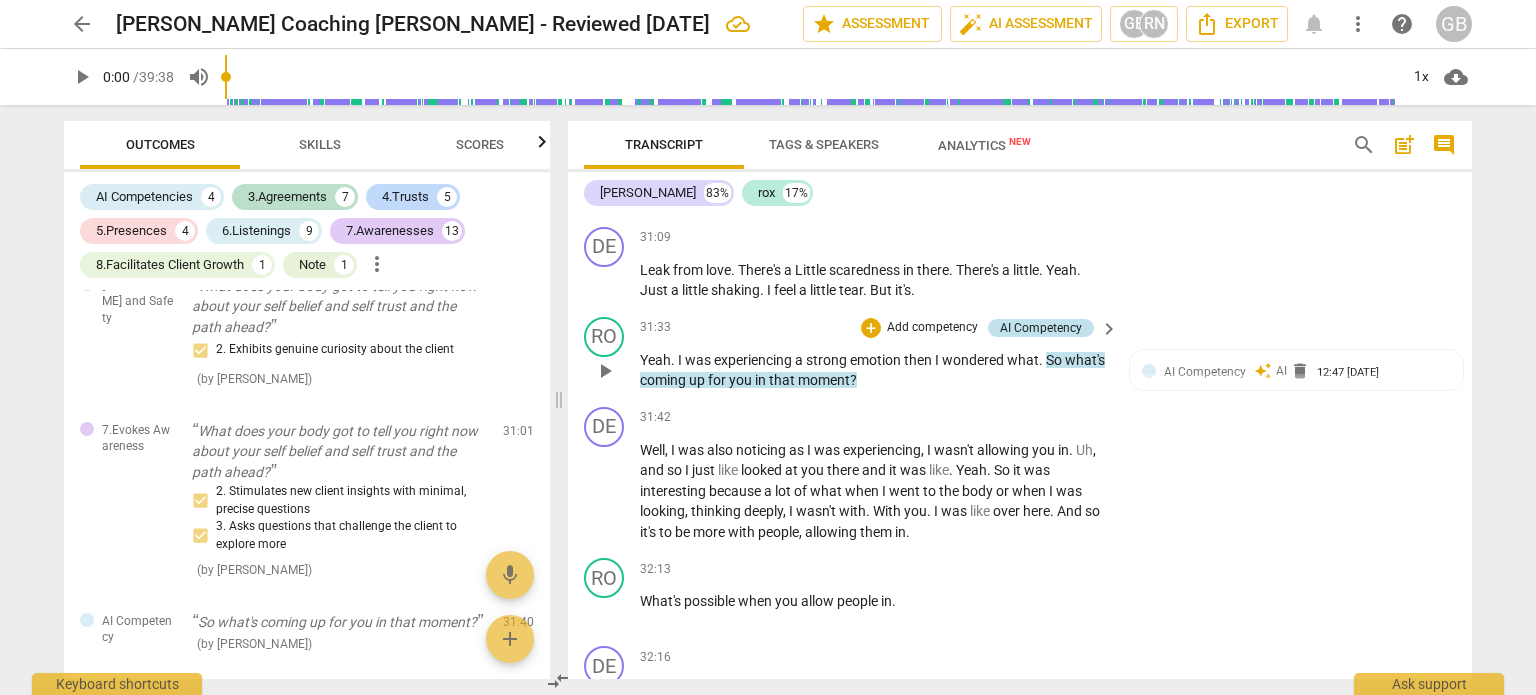 click on "AI Competency" at bounding box center (1041, 328) 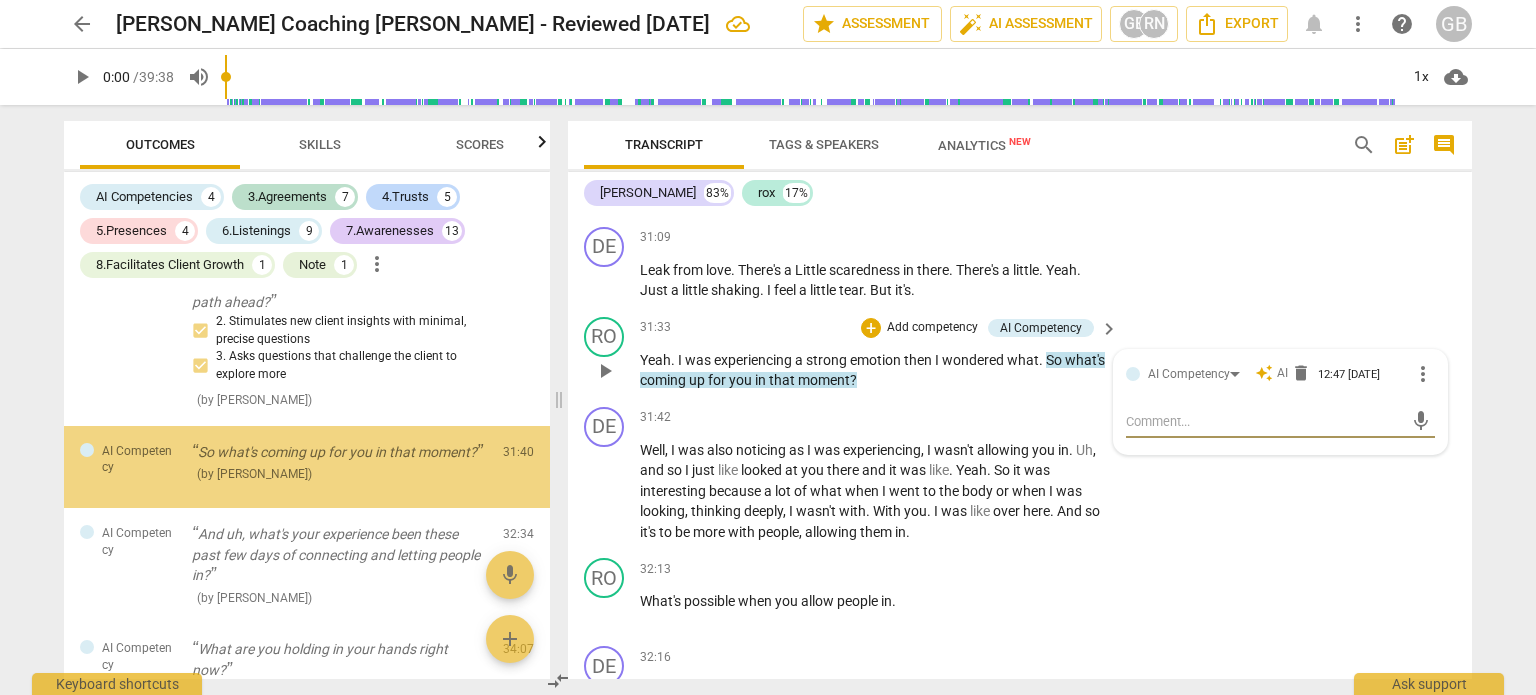 scroll, scrollTop: 5880, scrollLeft: 0, axis: vertical 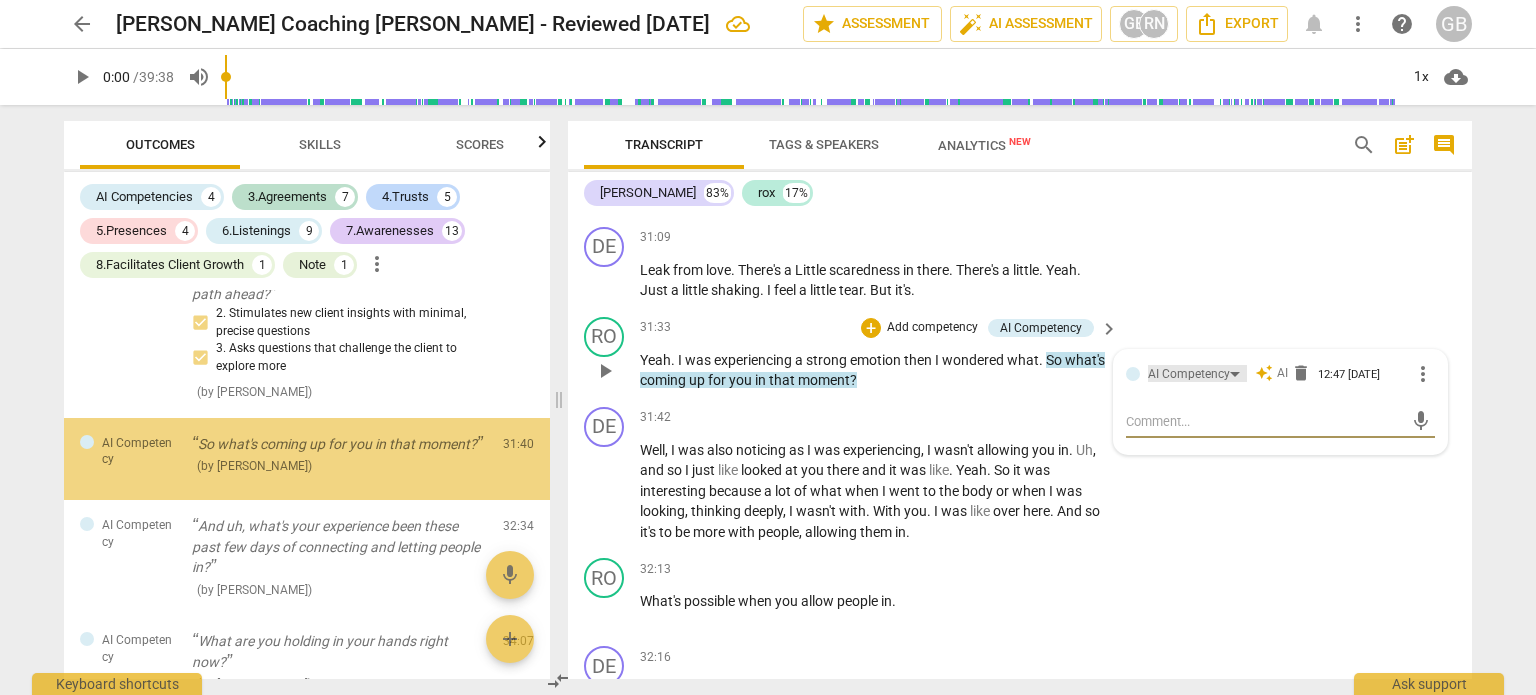 click on "AI Competency" at bounding box center (1189, 374) 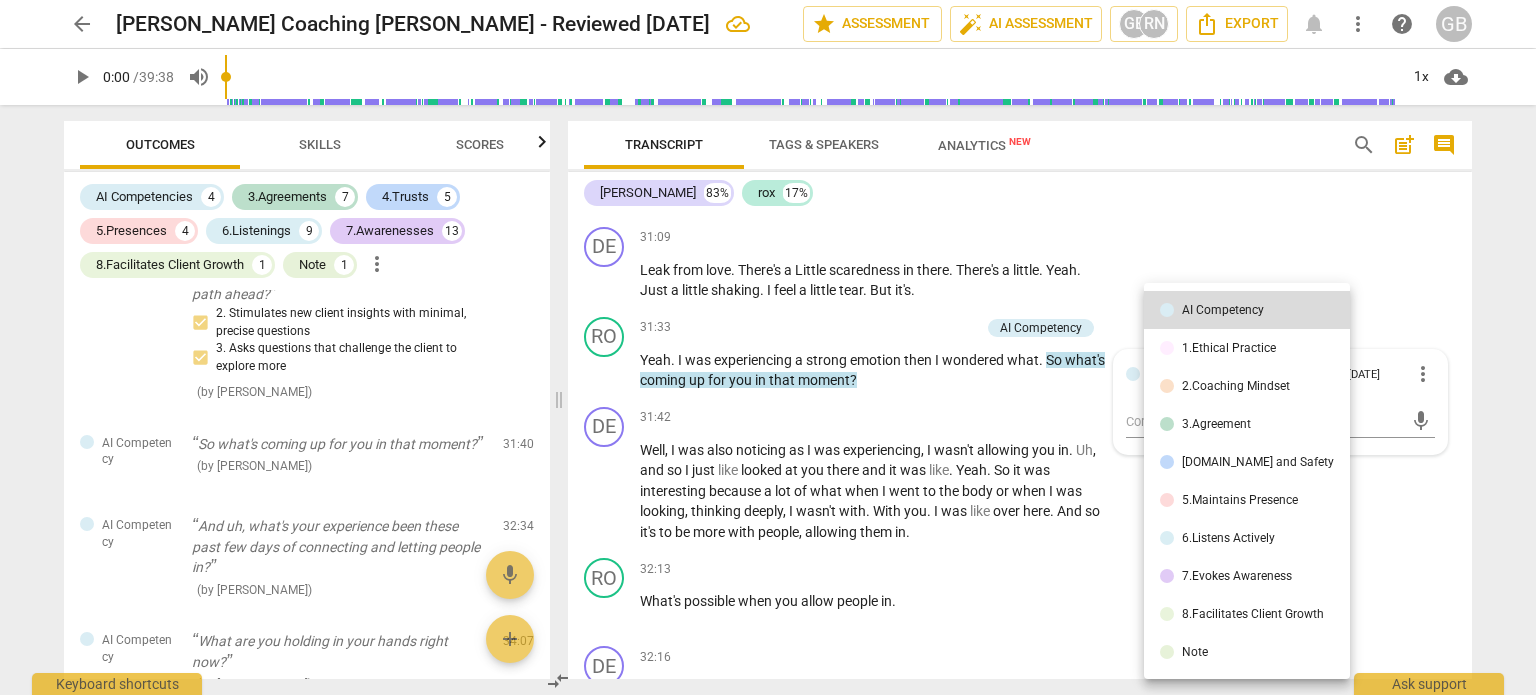 click on "Note" at bounding box center (1195, 652) 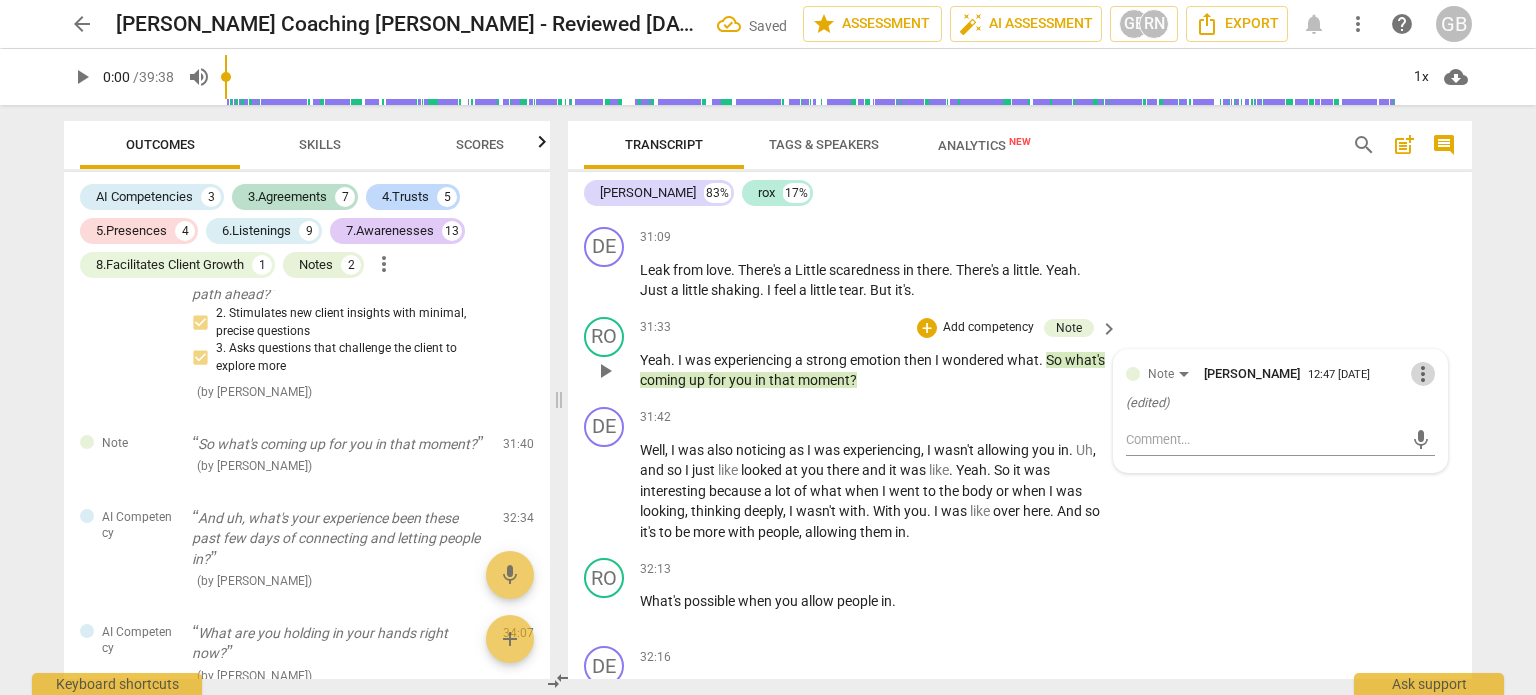 click on "more_vert" at bounding box center (1423, 374) 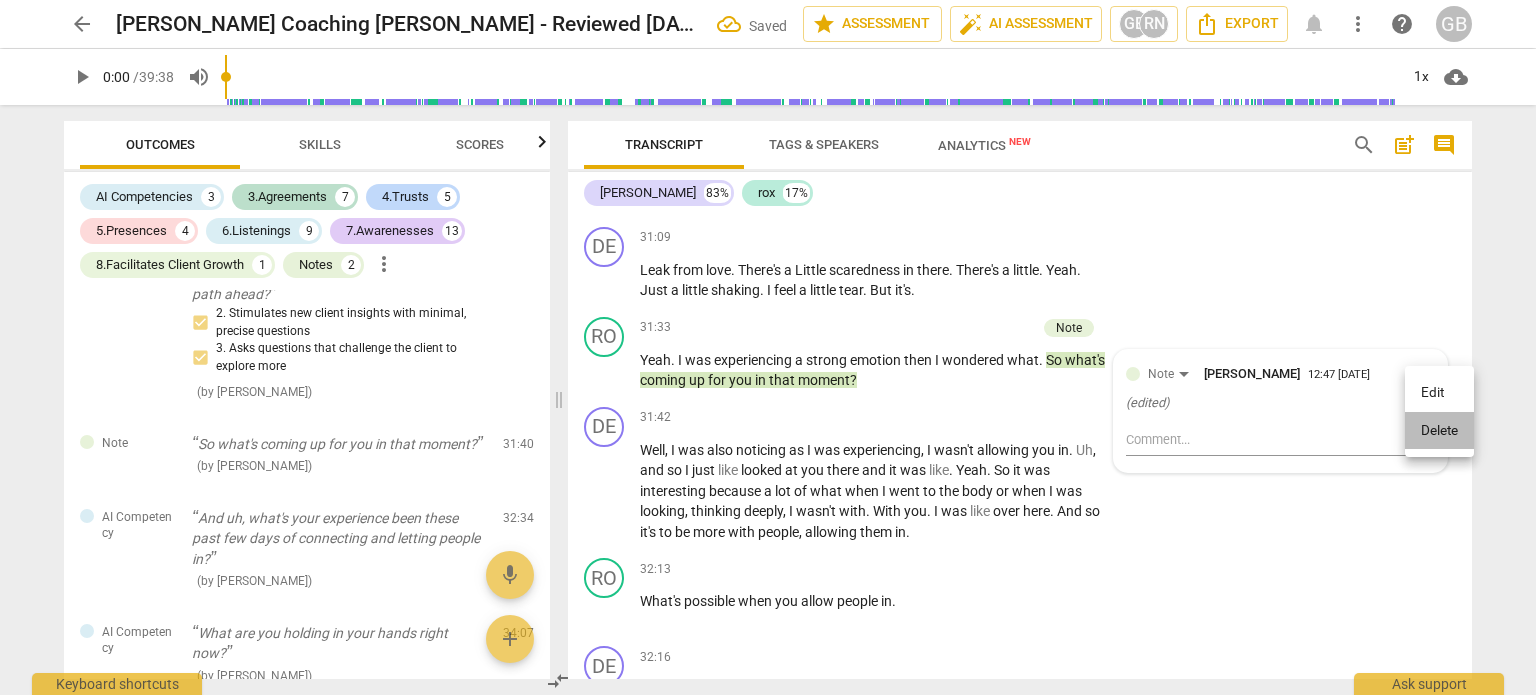 click on "Delete" at bounding box center (1439, 431) 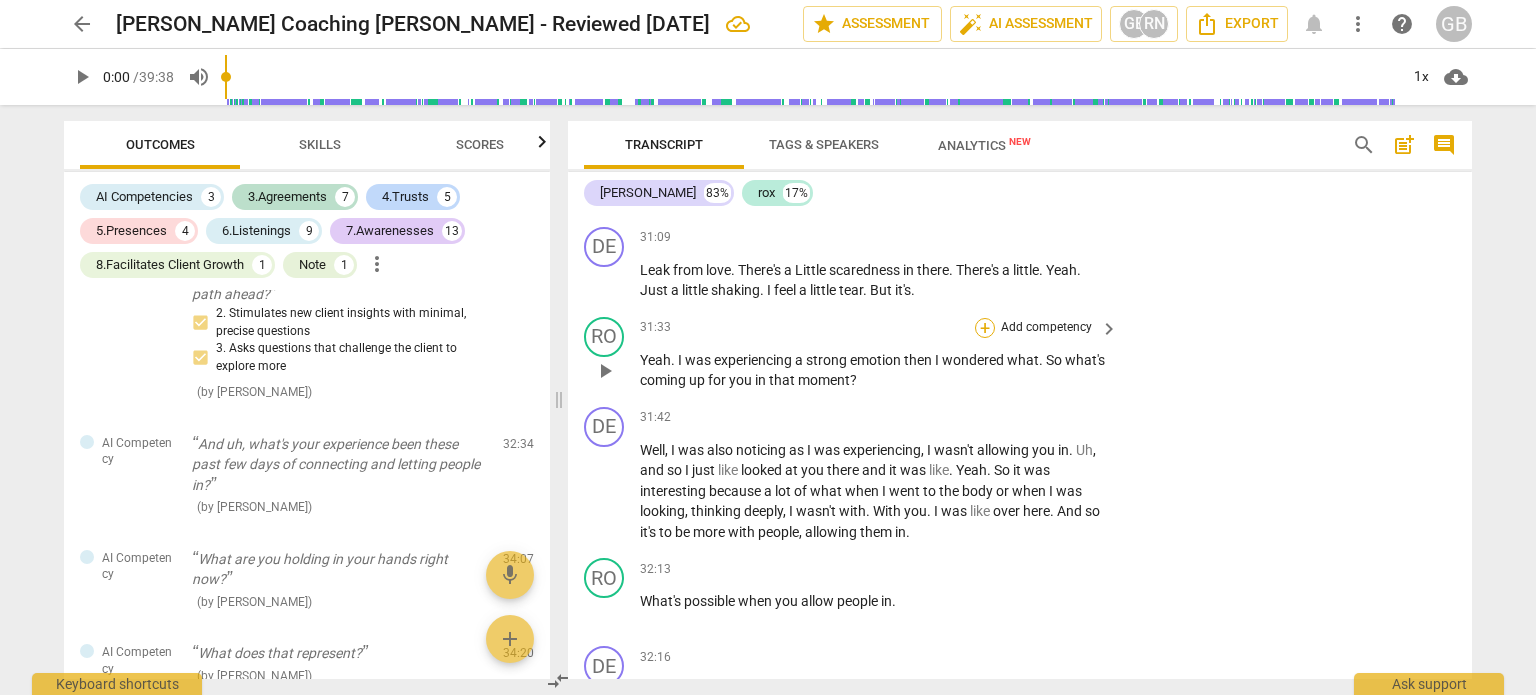 click on "+" at bounding box center [985, 328] 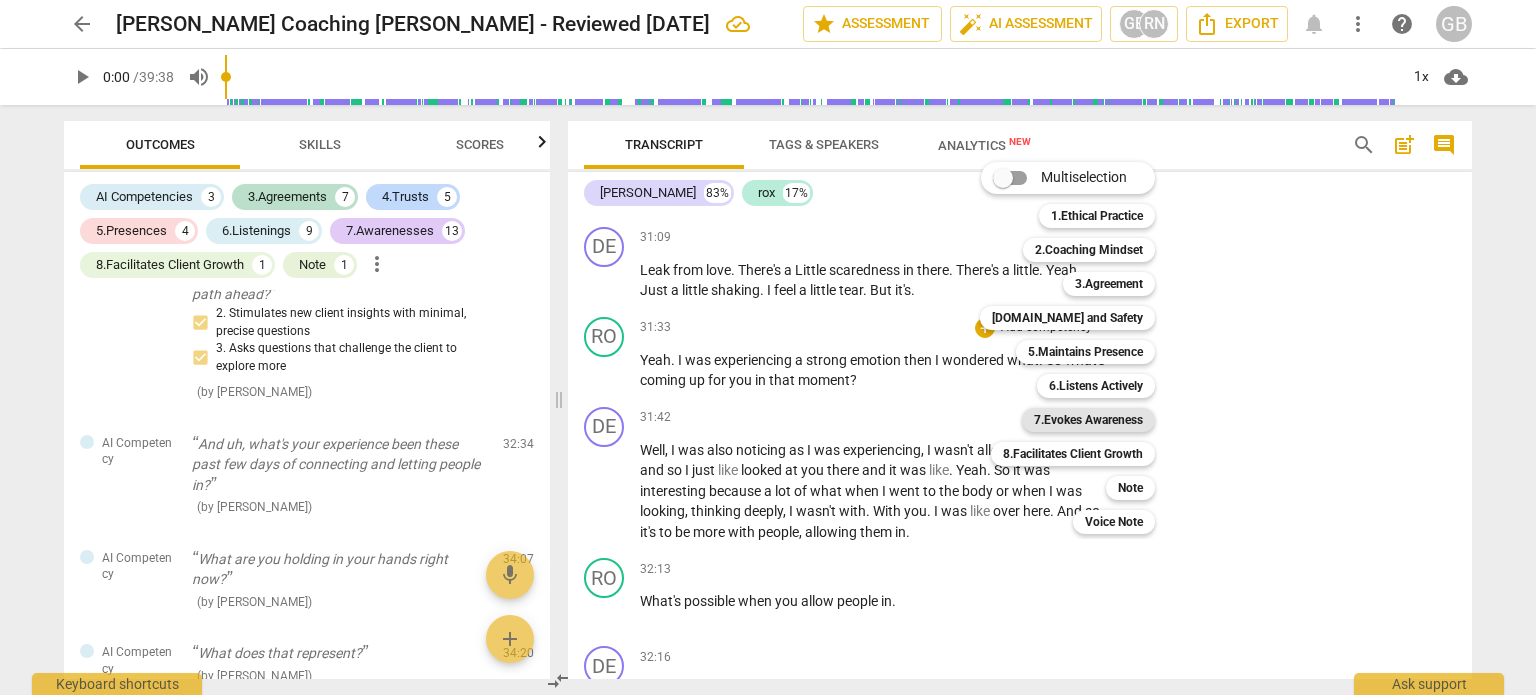 click on "7.Evokes Awareness" at bounding box center [1088, 420] 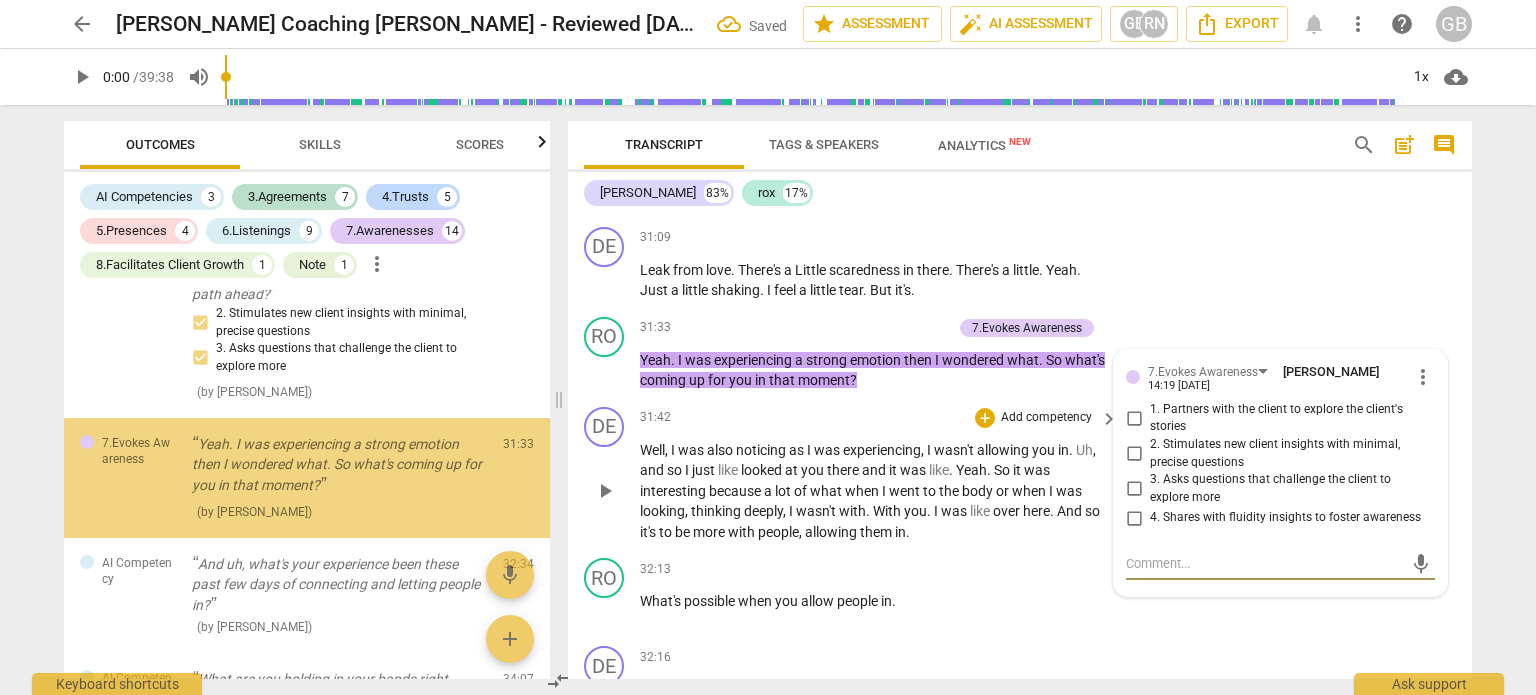 scroll, scrollTop: 5893, scrollLeft: 0, axis: vertical 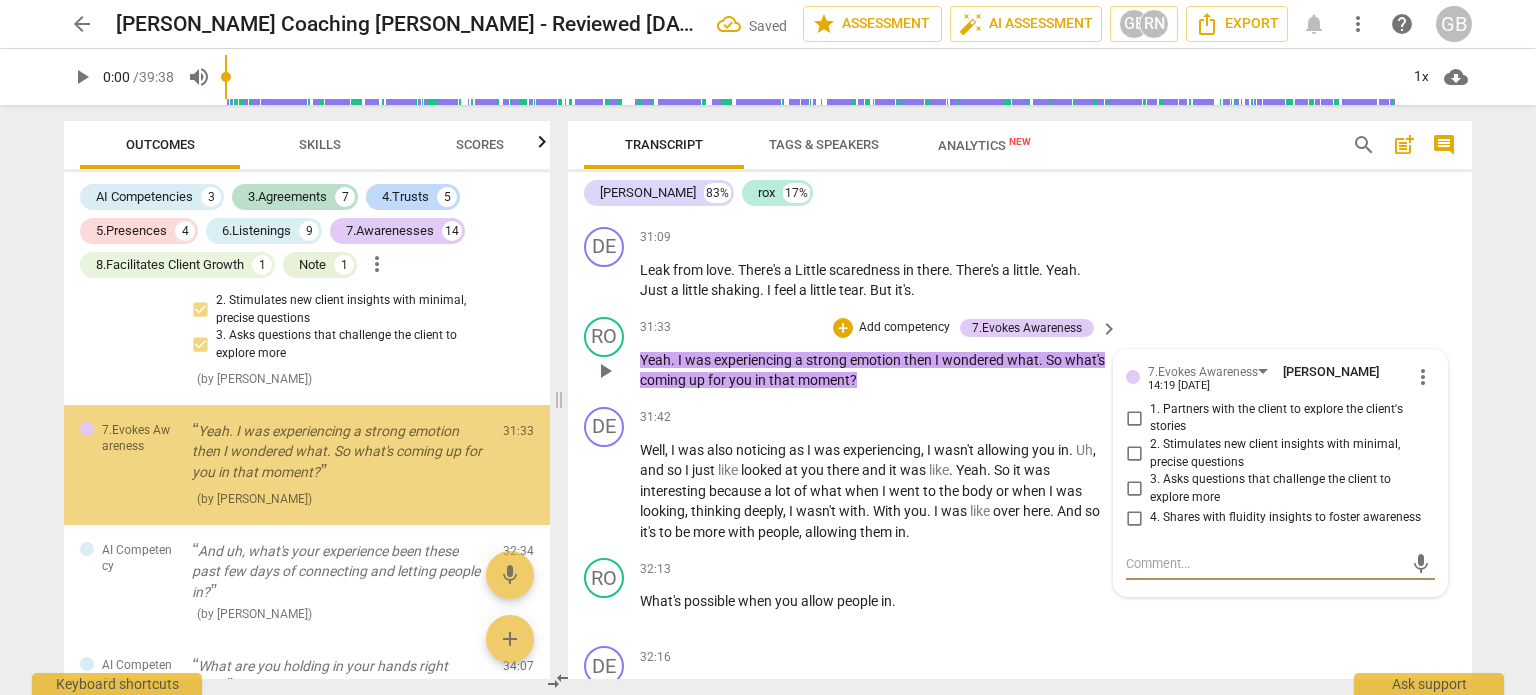 click on "4. Shares with fluidity insights to foster awareness" at bounding box center (1134, 518) 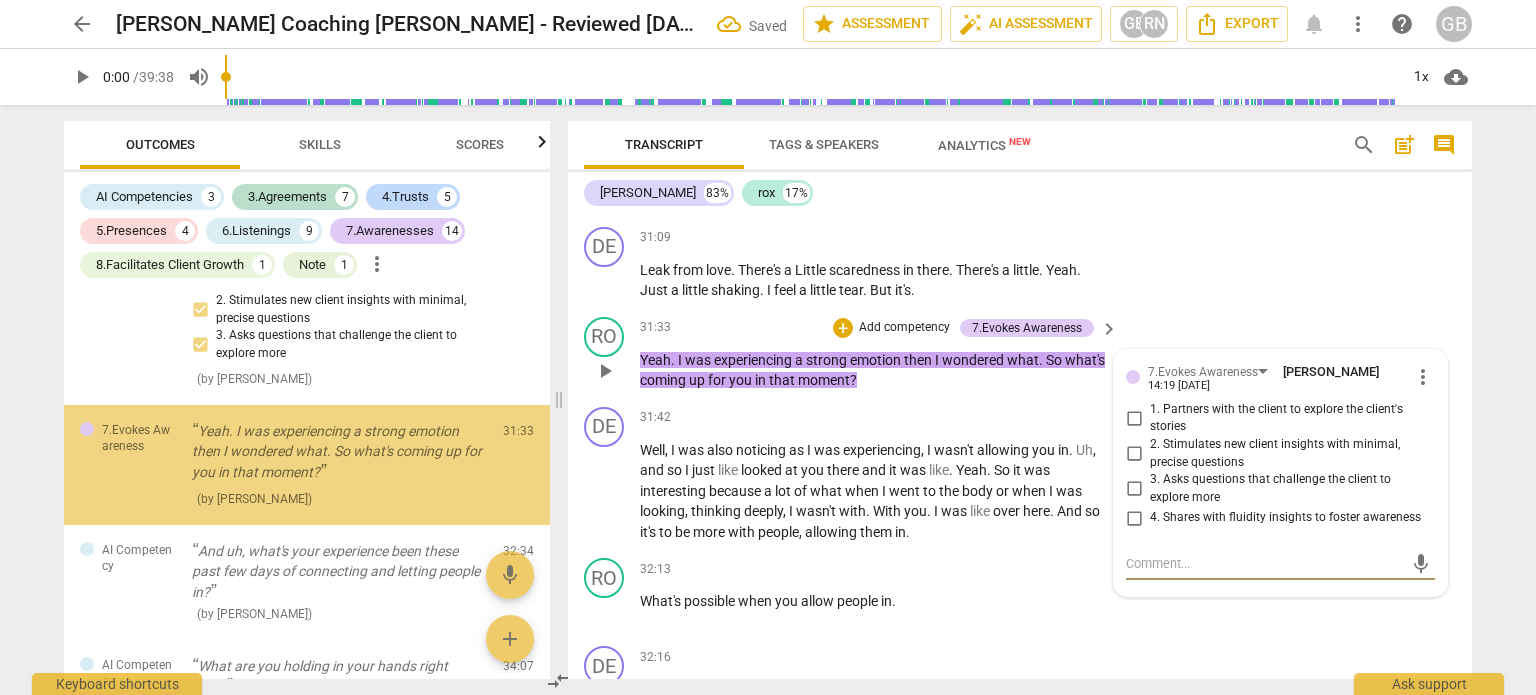 checkbox on "true" 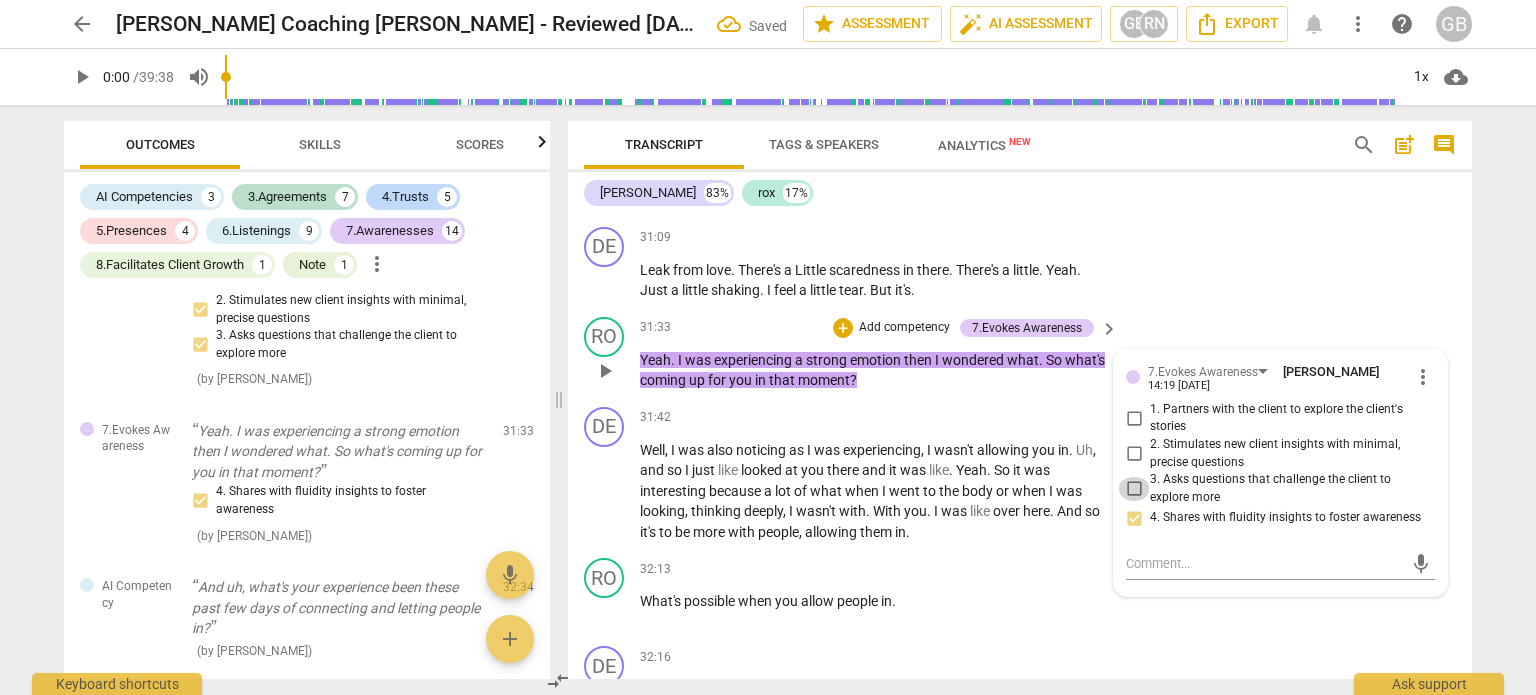 click on "3. Asks questions that challenge the client to explore more" at bounding box center [1134, 489] 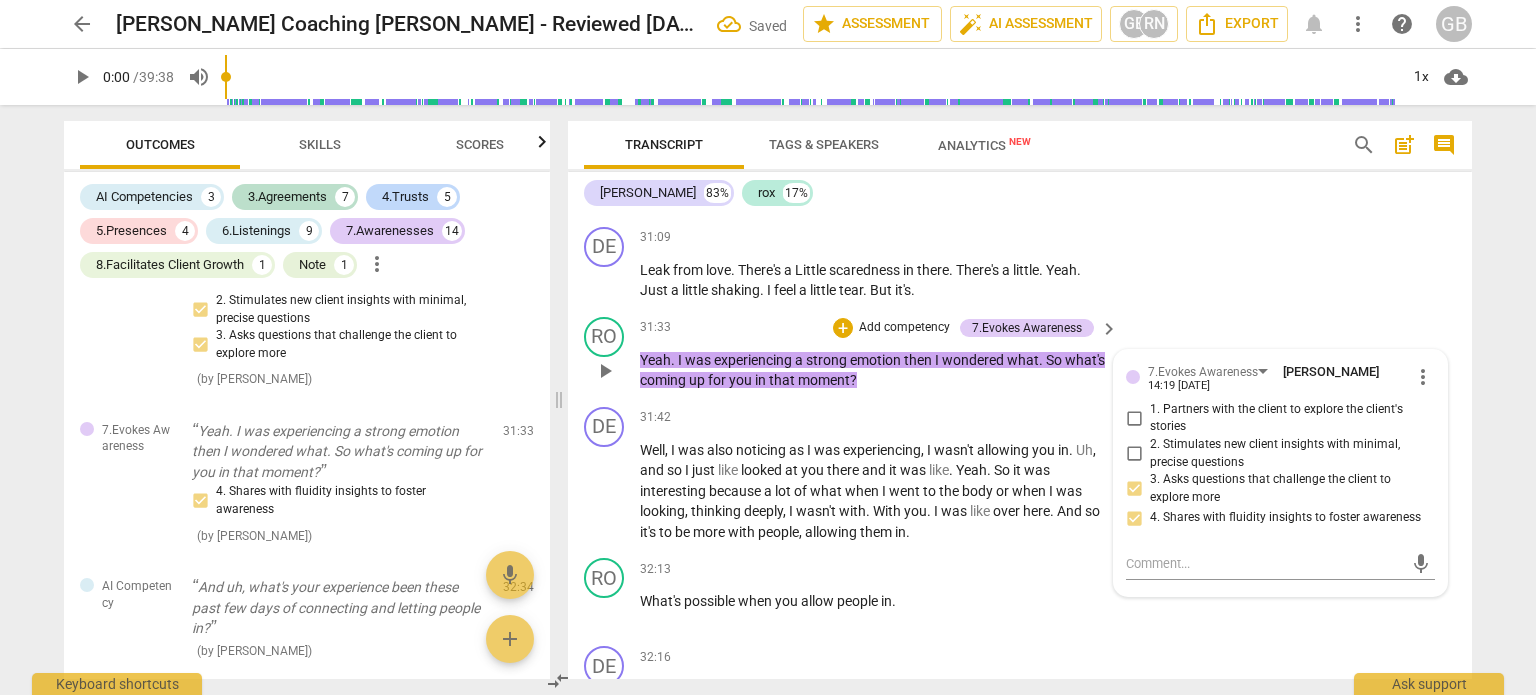 click on "3. Asks questions that challenge the client to explore more" at bounding box center [1134, 489] 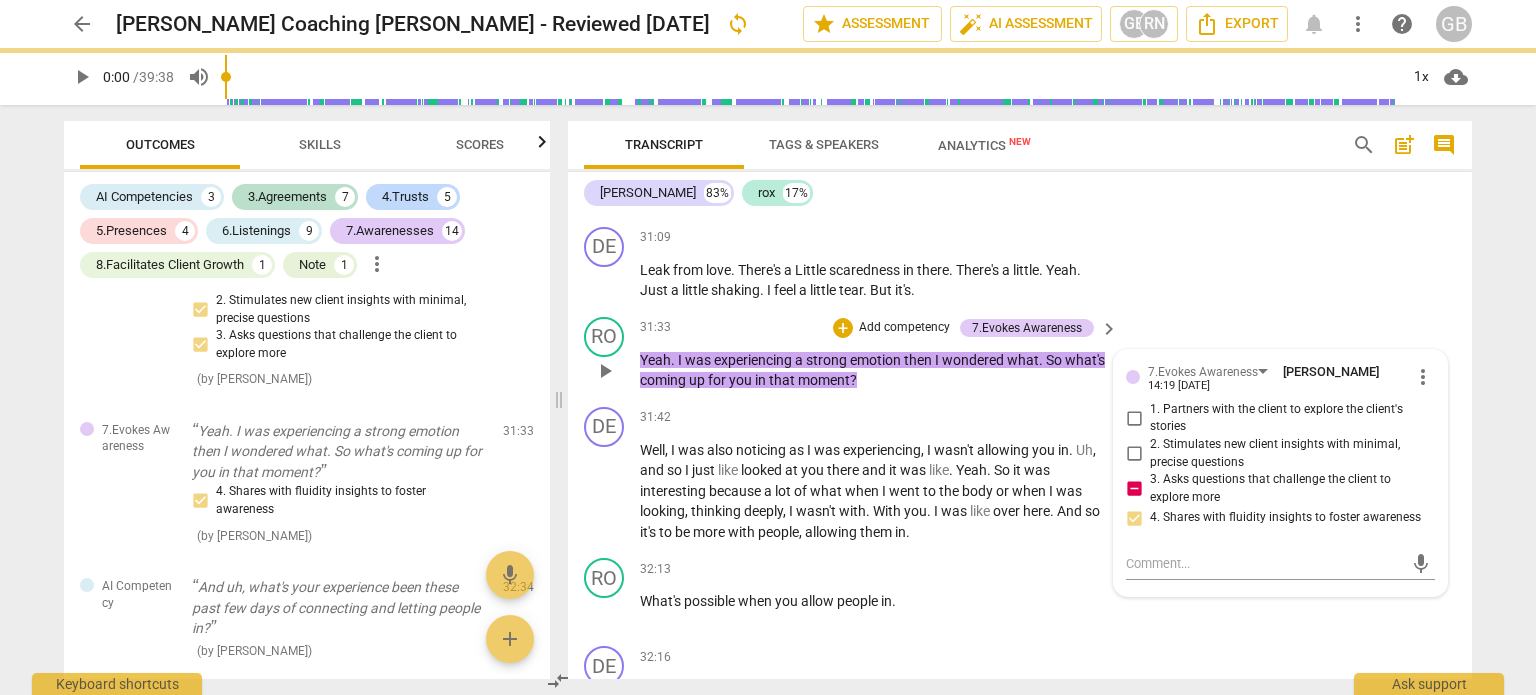 click on "3. Asks questions that challenge the client to explore more" at bounding box center (1134, 489) 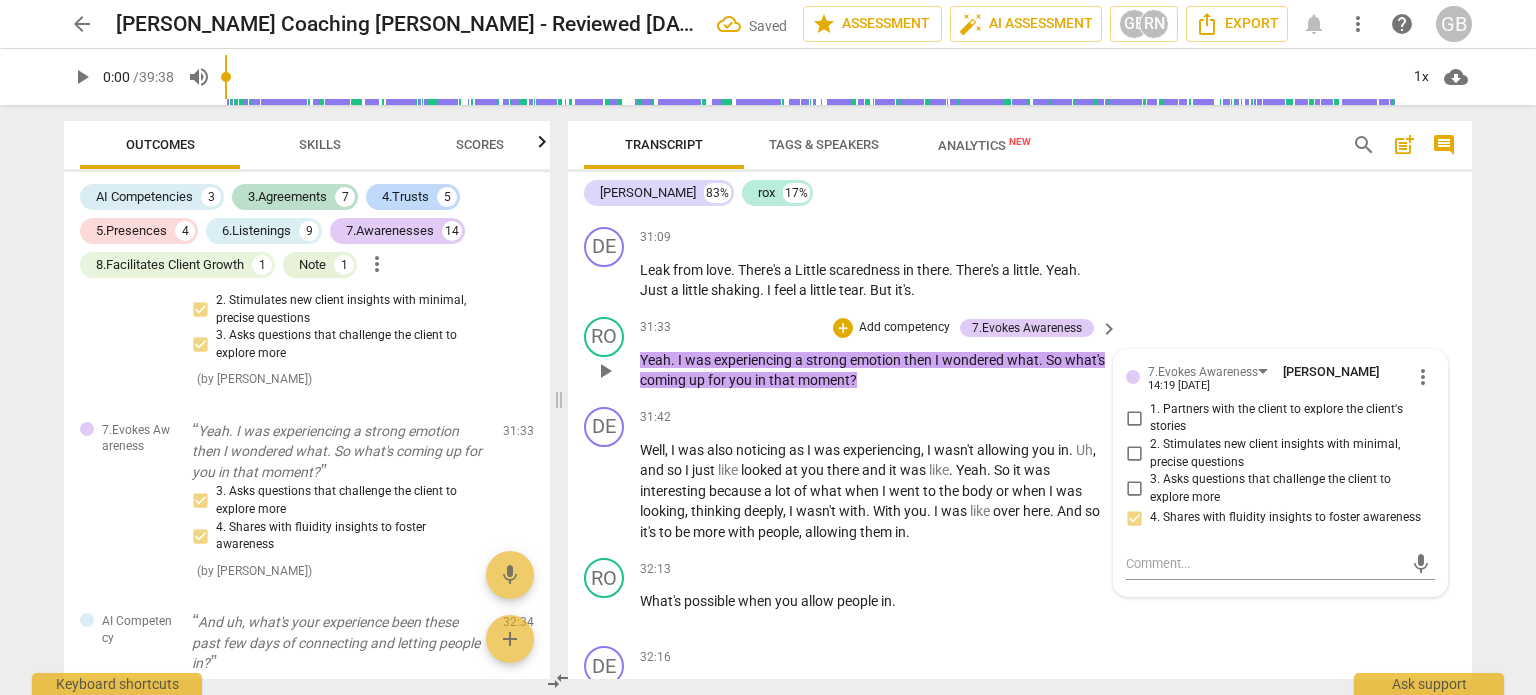 click on "1. Partners with the client to explore the client's stories" at bounding box center [1134, 418] 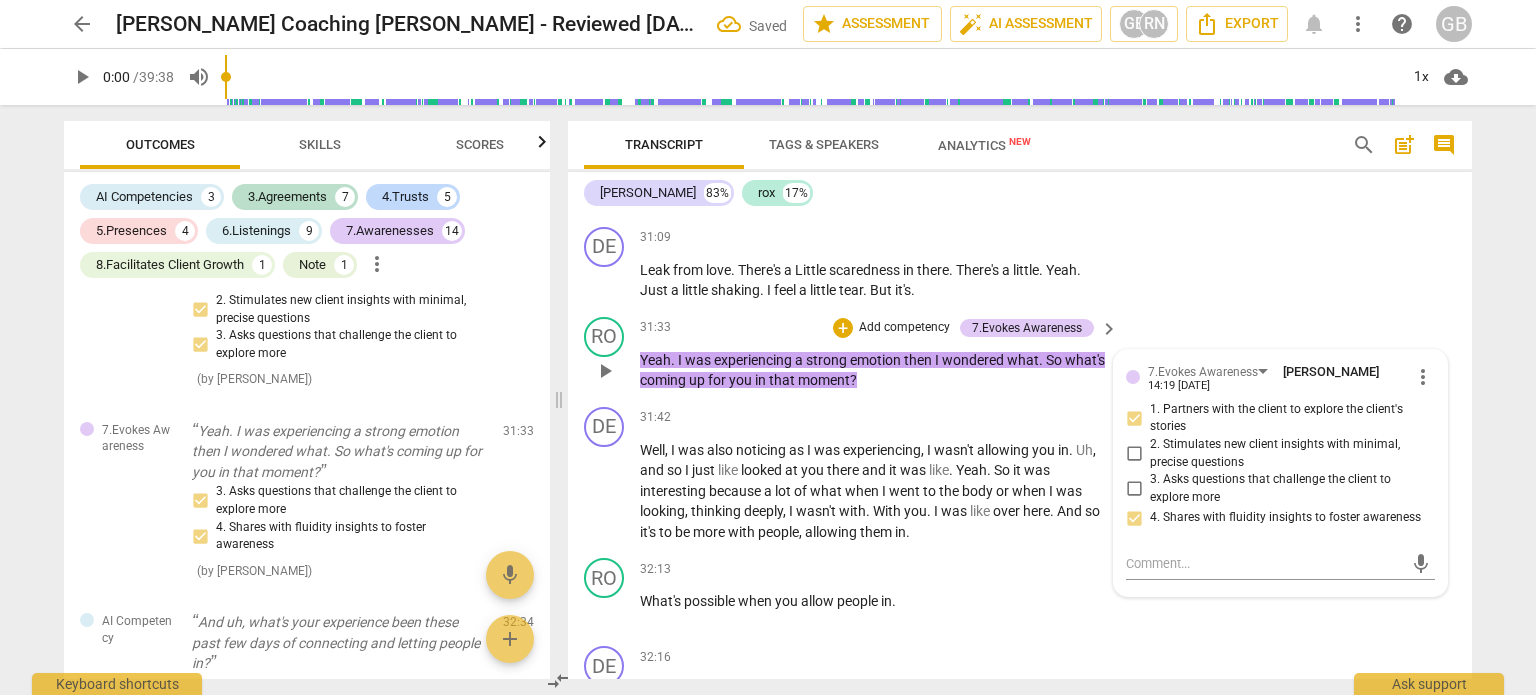 click on "RO play_arrow pause 31:33 + Add competency 7.Evokes Awareness keyboard_arrow_right Yeah .   I   was   experiencing   a   strong   emotion   then   I   wondered   what .   So   what's   coming   up   for   you   in   that   moment ? 7.Evokes Awareness [PERSON_NAME] 14:19 [DATE] more_vert 1. Partners with the client to explore the client's stories 2. Stimulates new client insights with minimal, precise questions 3. Asks questions that challenge the client to explore more 4. Shares with fluidity insights to [PERSON_NAME] awareness mic" at bounding box center [1020, 354] 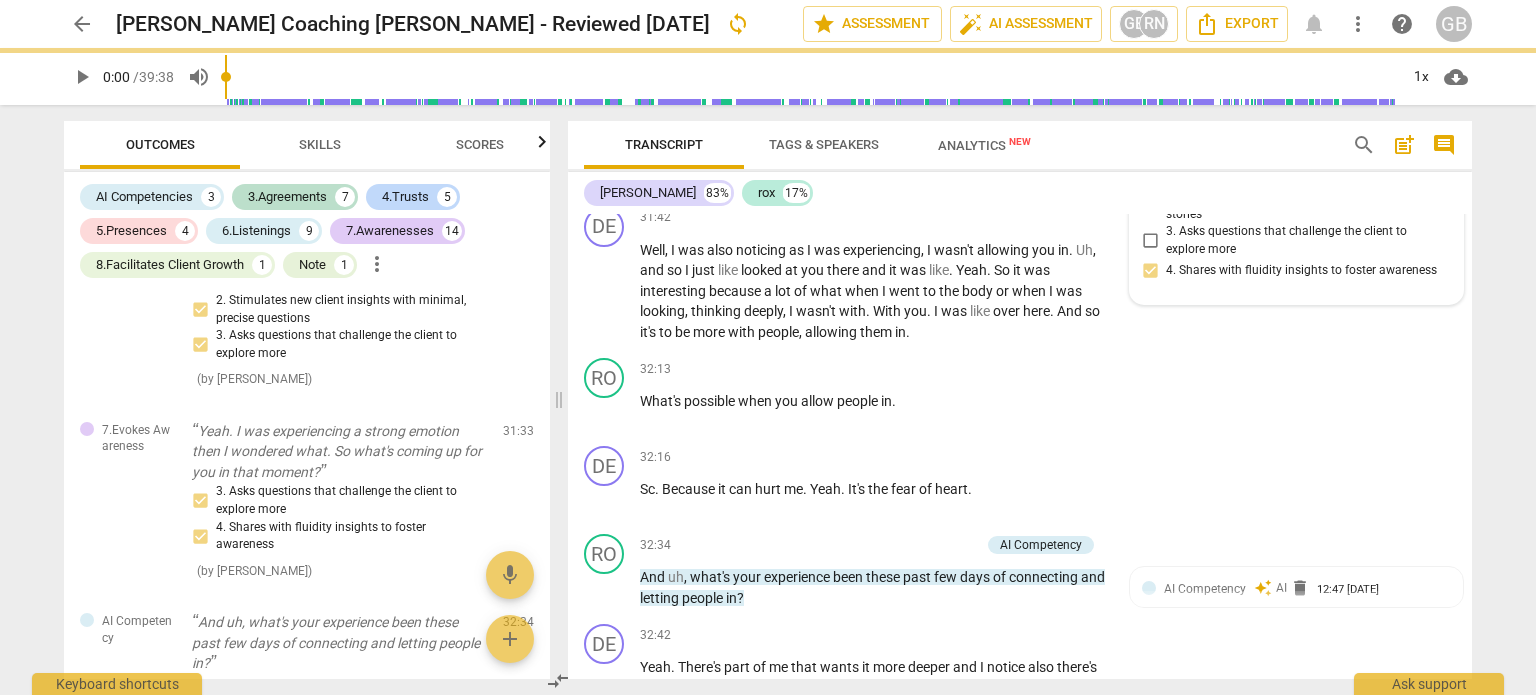 scroll, scrollTop: 12000, scrollLeft: 0, axis: vertical 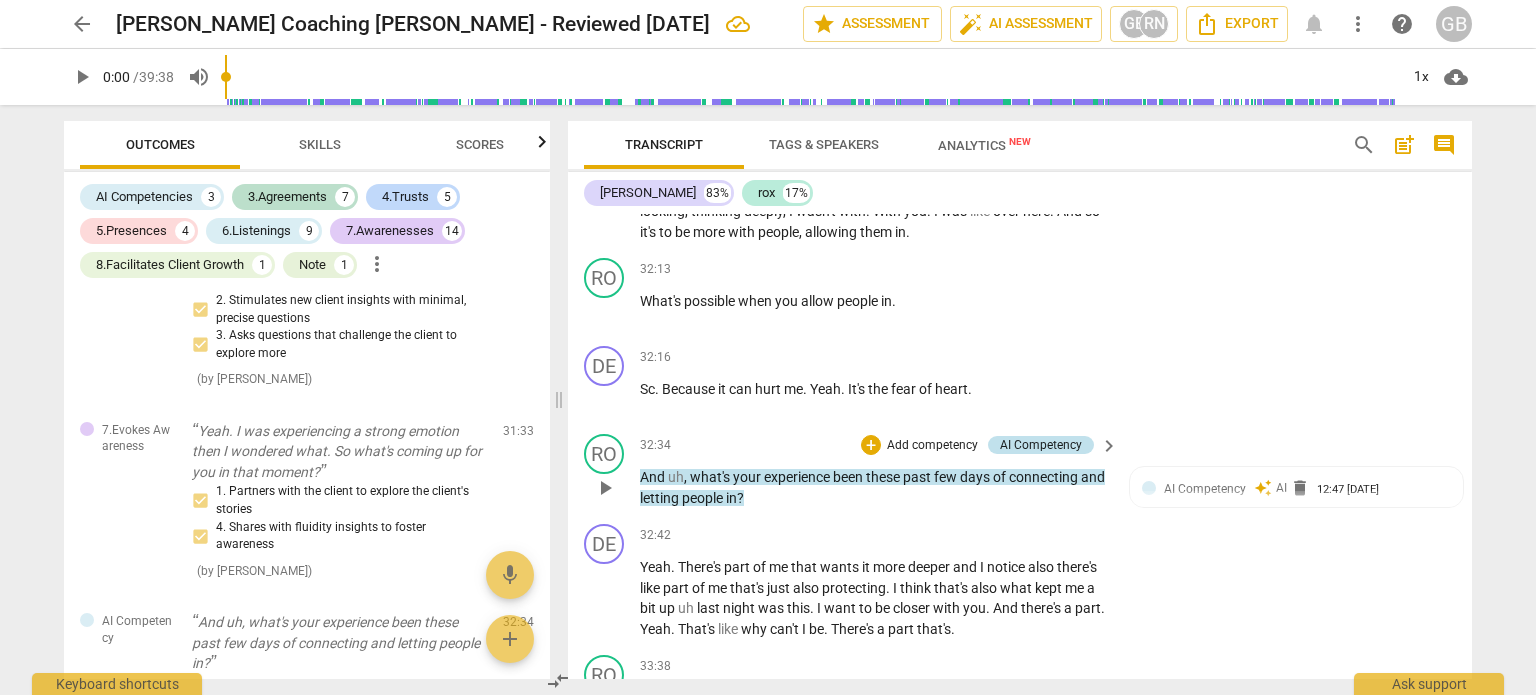 click on "AI Competency" at bounding box center [1041, 445] 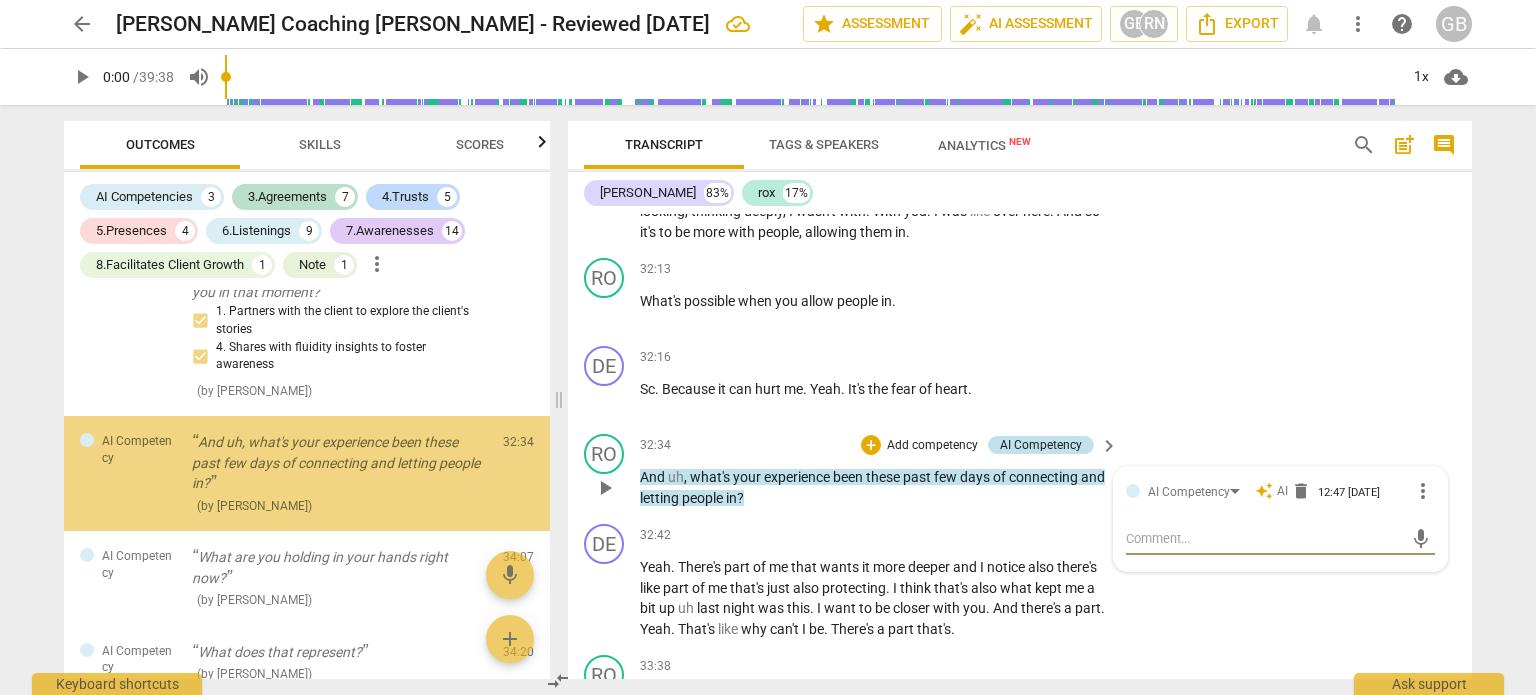 scroll, scrollTop: 6082, scrollLeft: 0, axis: vertical 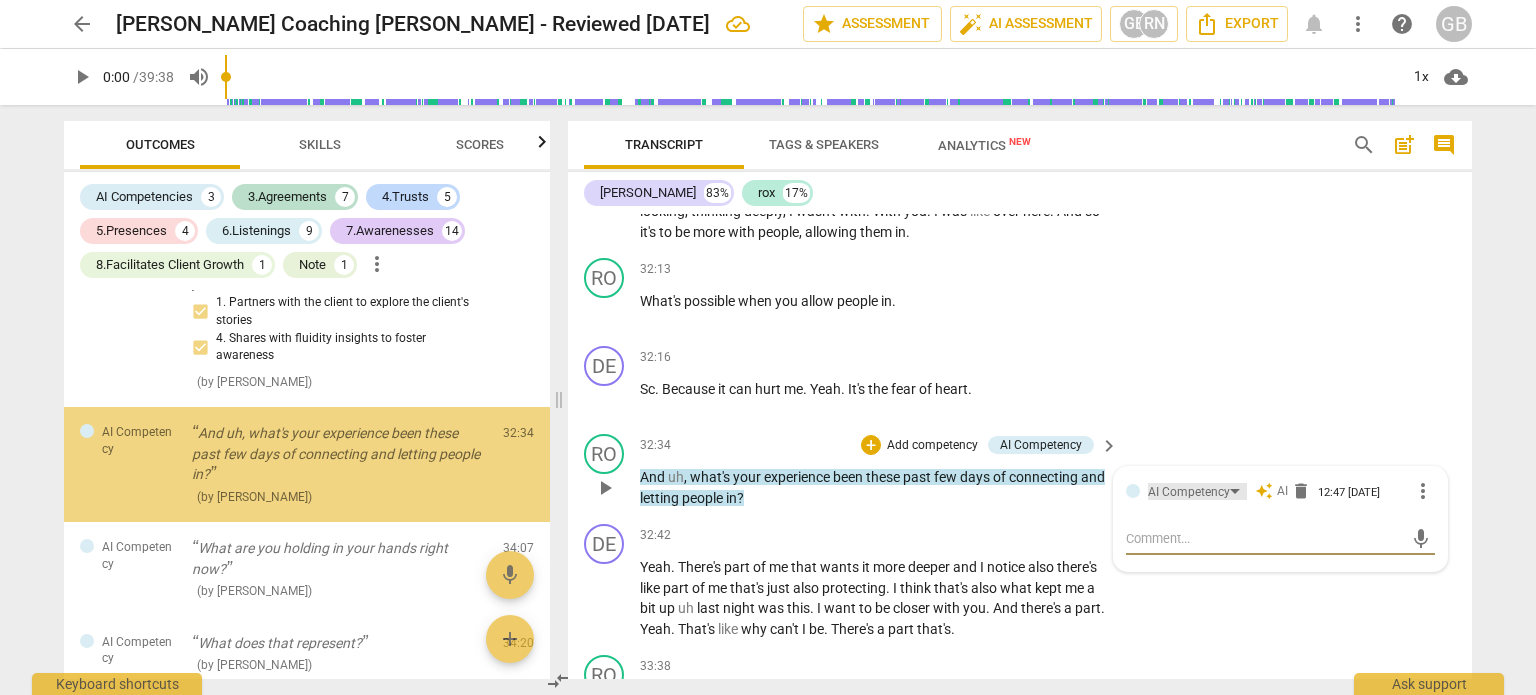 click on "AI Competency" at bounding box center [1189, 492] 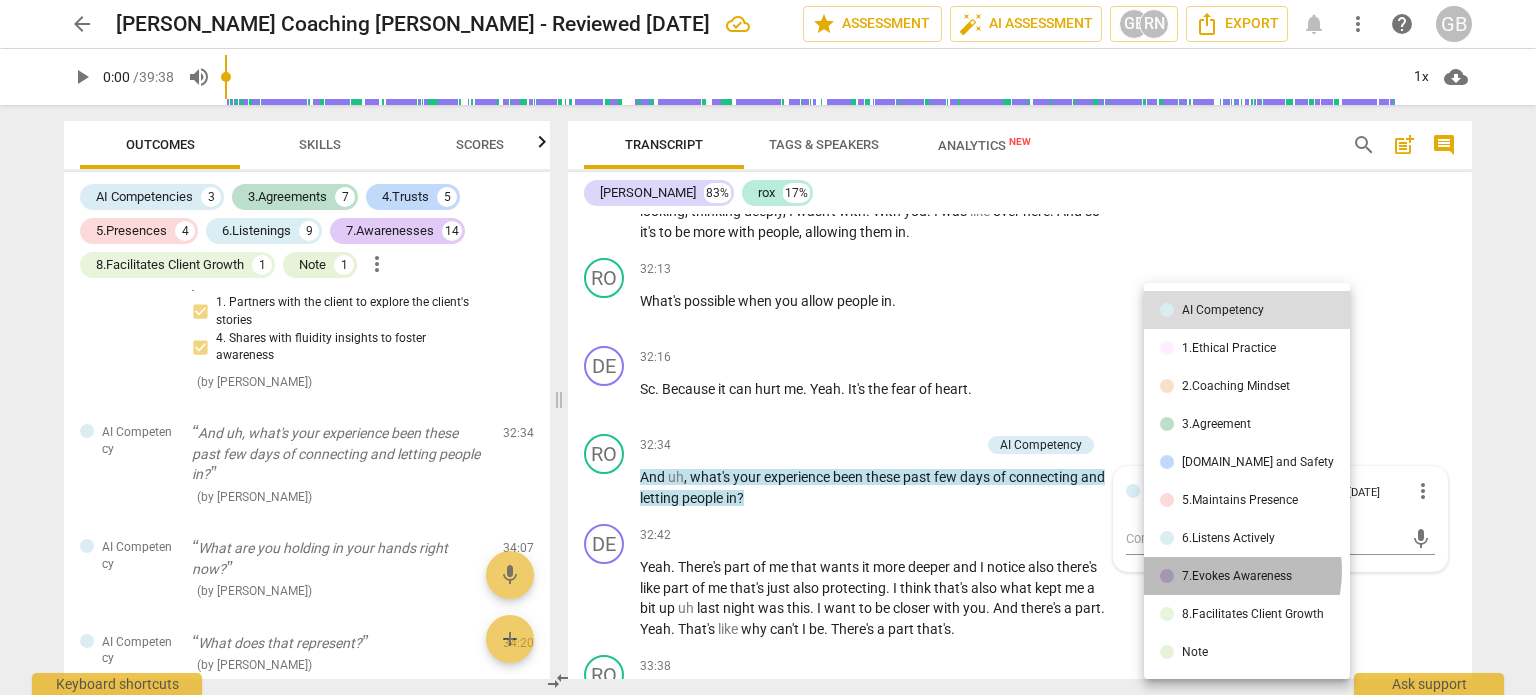 click on "7.Evokes Awareness" at bounding box center [1237, 576] 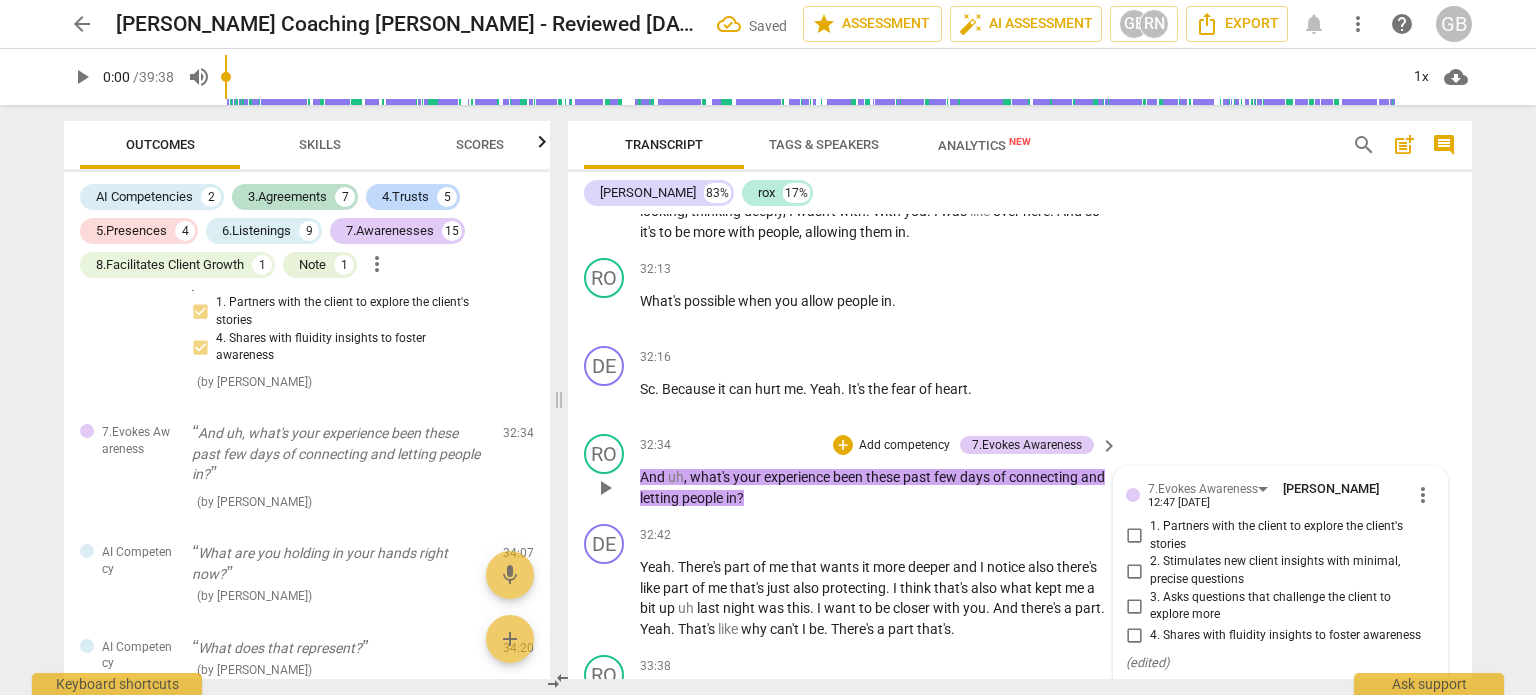 click on "1. Partners with the client to explore the client's stories" at bounding box center [1288, 535] 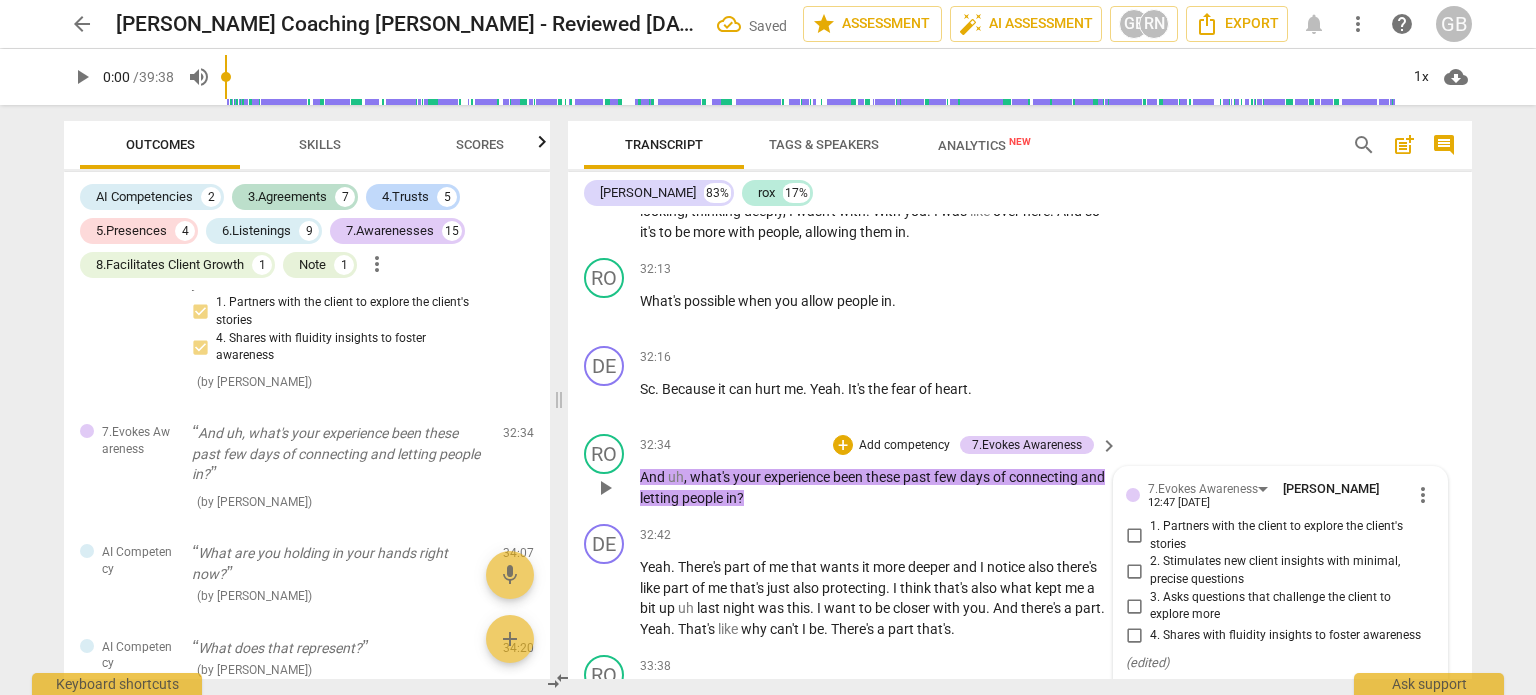click on "1. Partners with the client to explore the client's stories" at bounding box center [1134, 536] 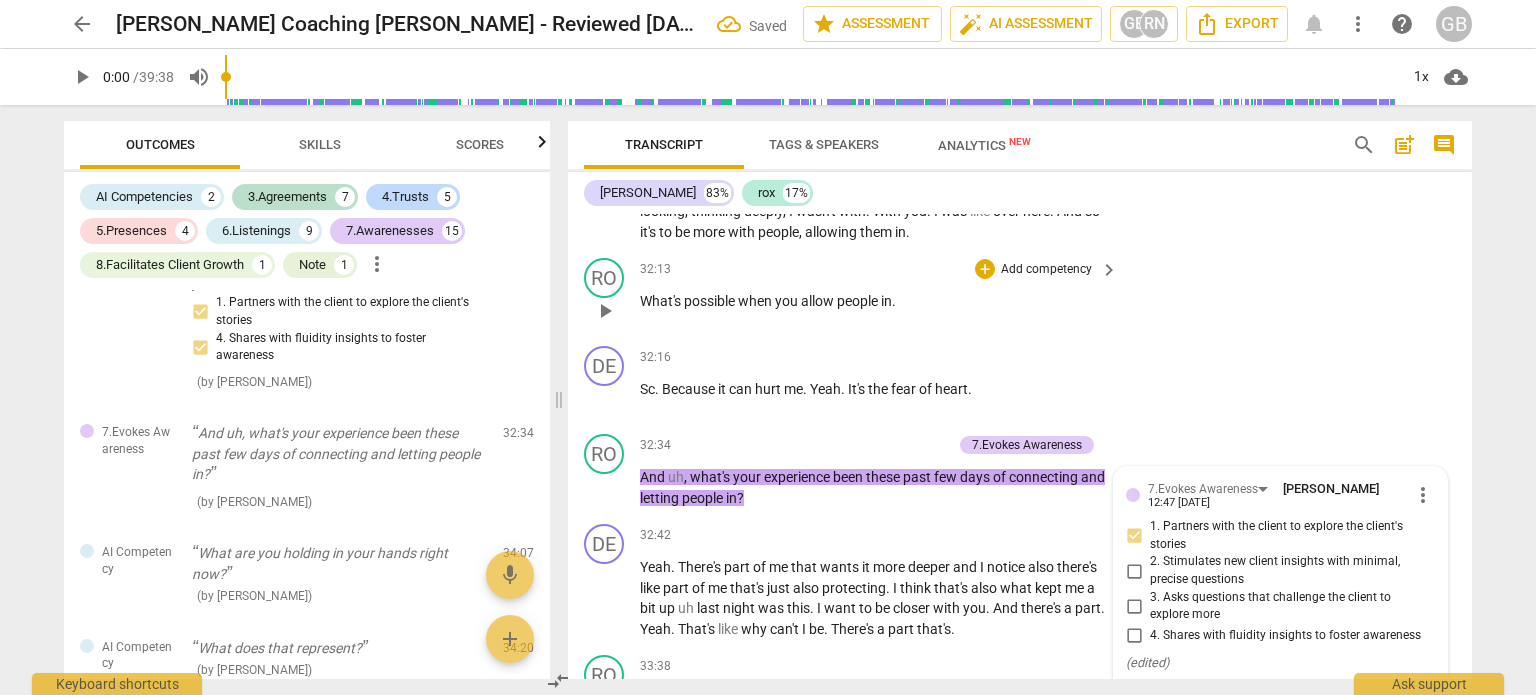 click on "RO play_arrow pause 32:13 + Add competency keyboard_arrow_right What's   possible   when   you   allow   people   in ." at bounding box center (1020, 294) 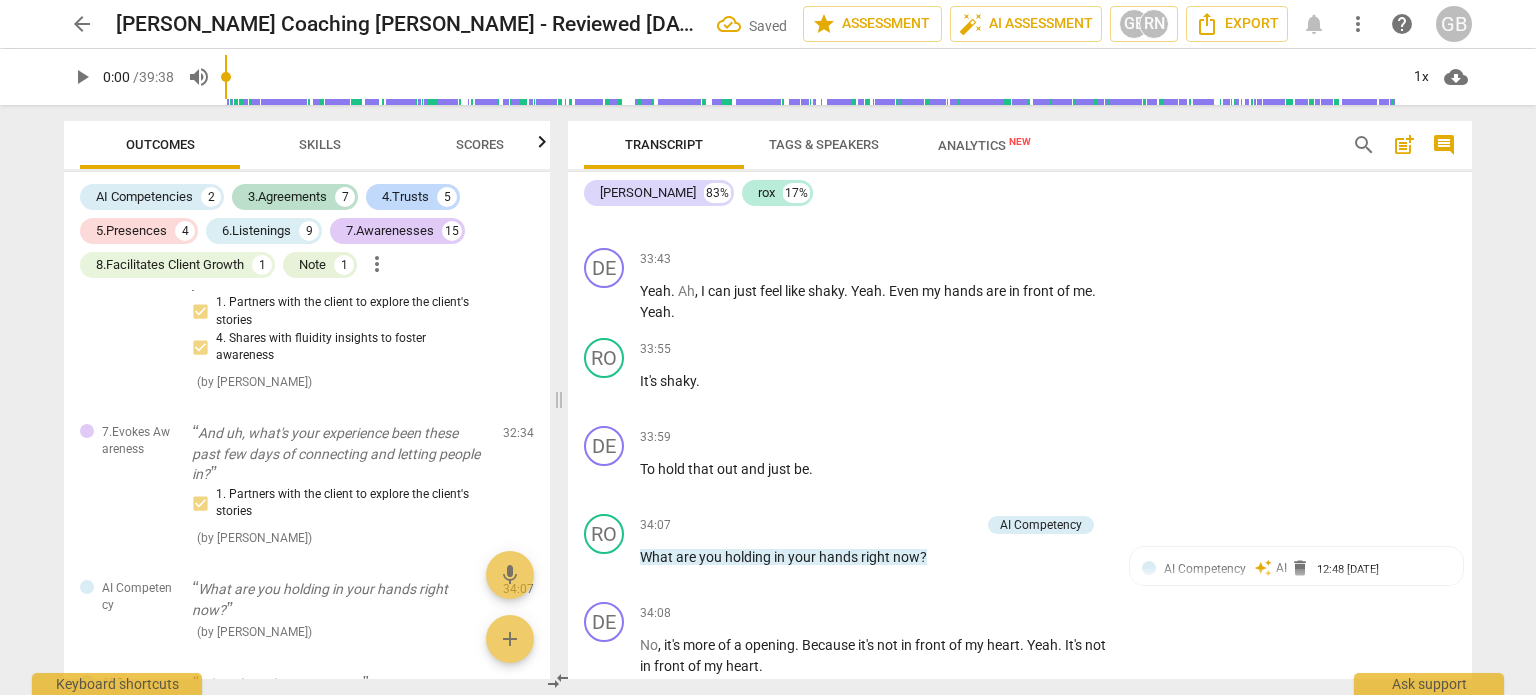 scroll, scrollTop: 12500, scrollLeft: 0, axis: vertical 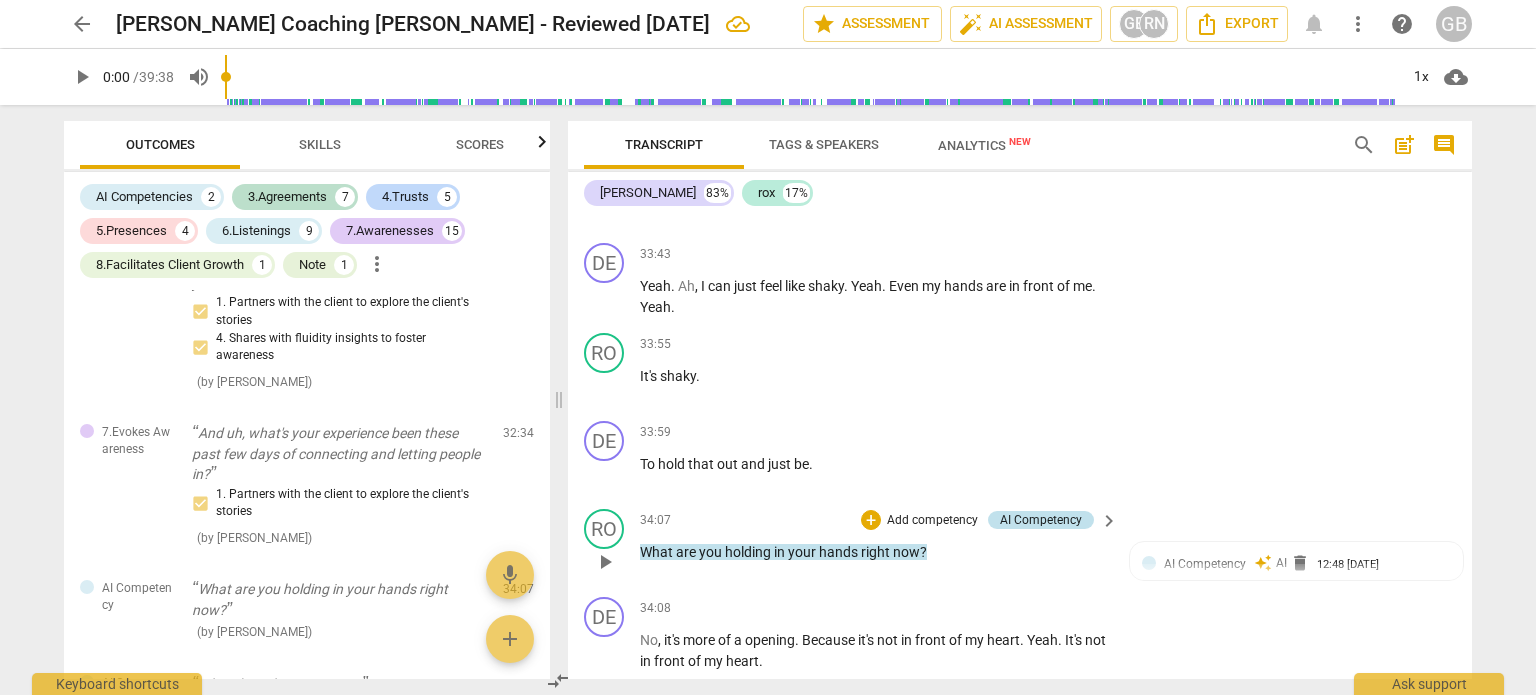 click on "AI Competency" at bounding box center (1041, 520) 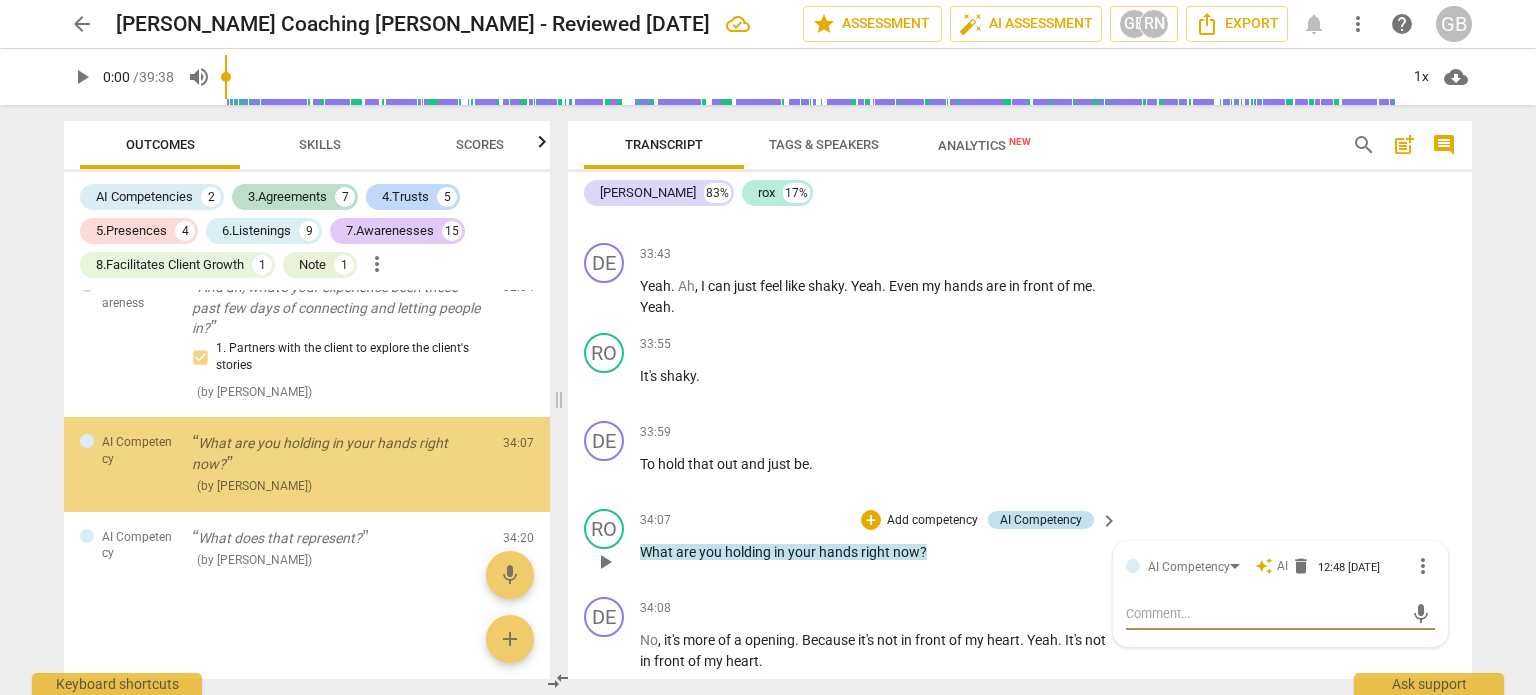 scroll, scrollTop: 6228, scrollLeft: 0, axis: vertical 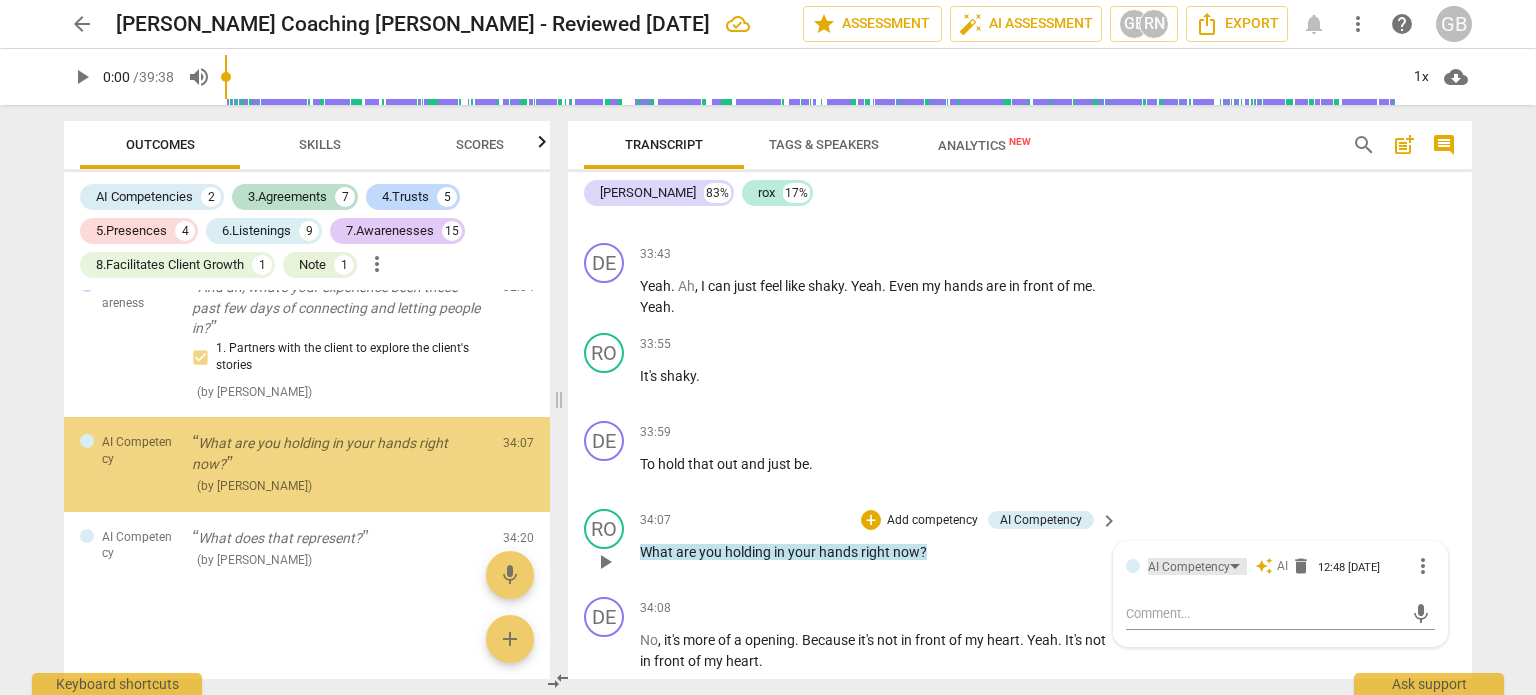 click on "AI Competency" at bounding box center (1189, 567) 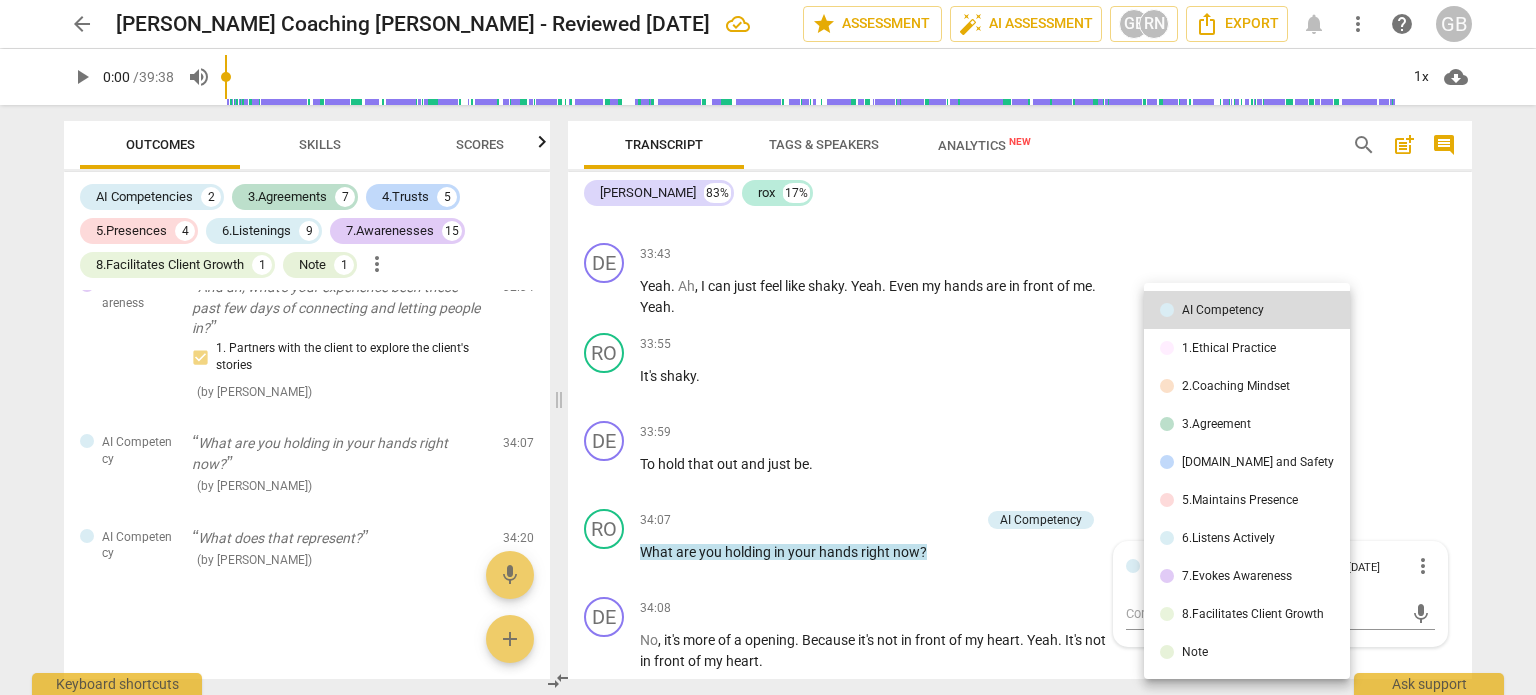 click on "7.Evokes Awareness" at bounding box center [1247, 576] 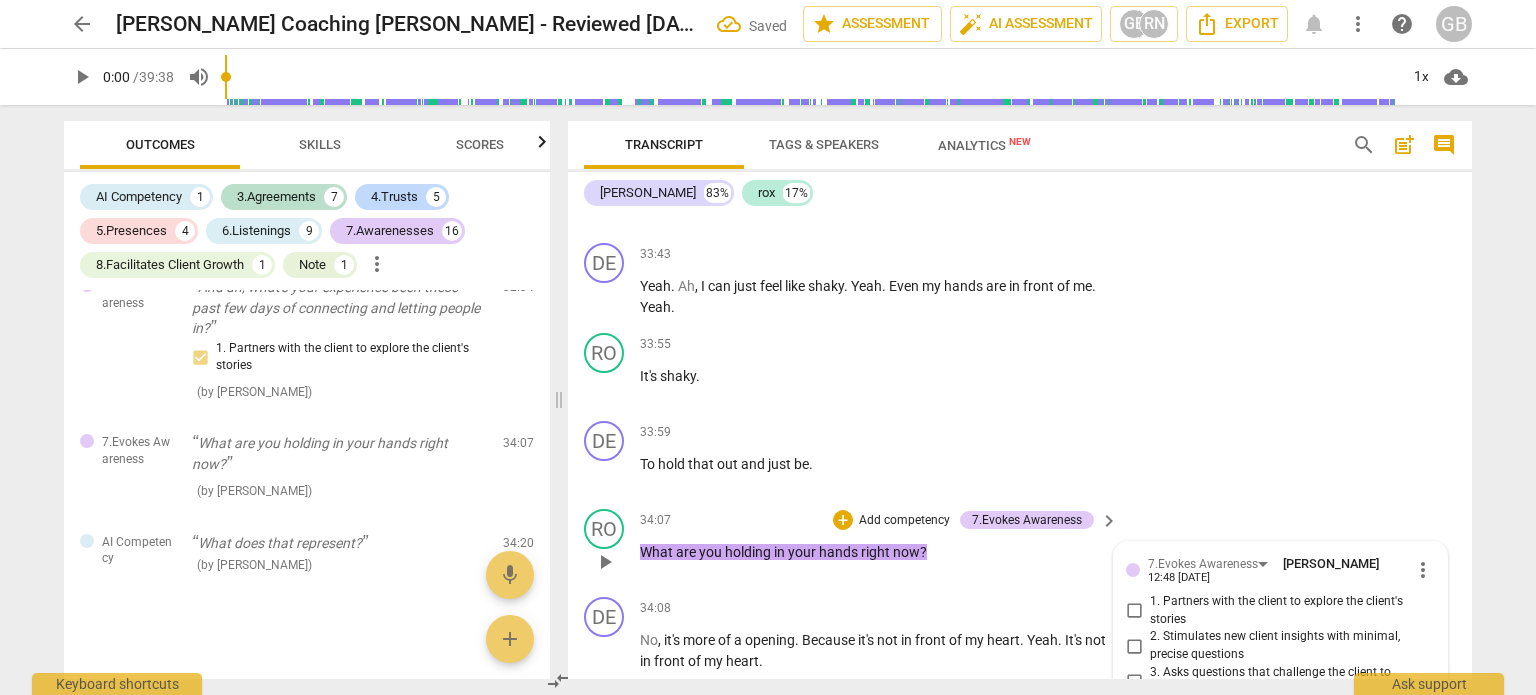 click on "1. Partners with the client to explore the client's stories" at bounding box center (1288, 610) 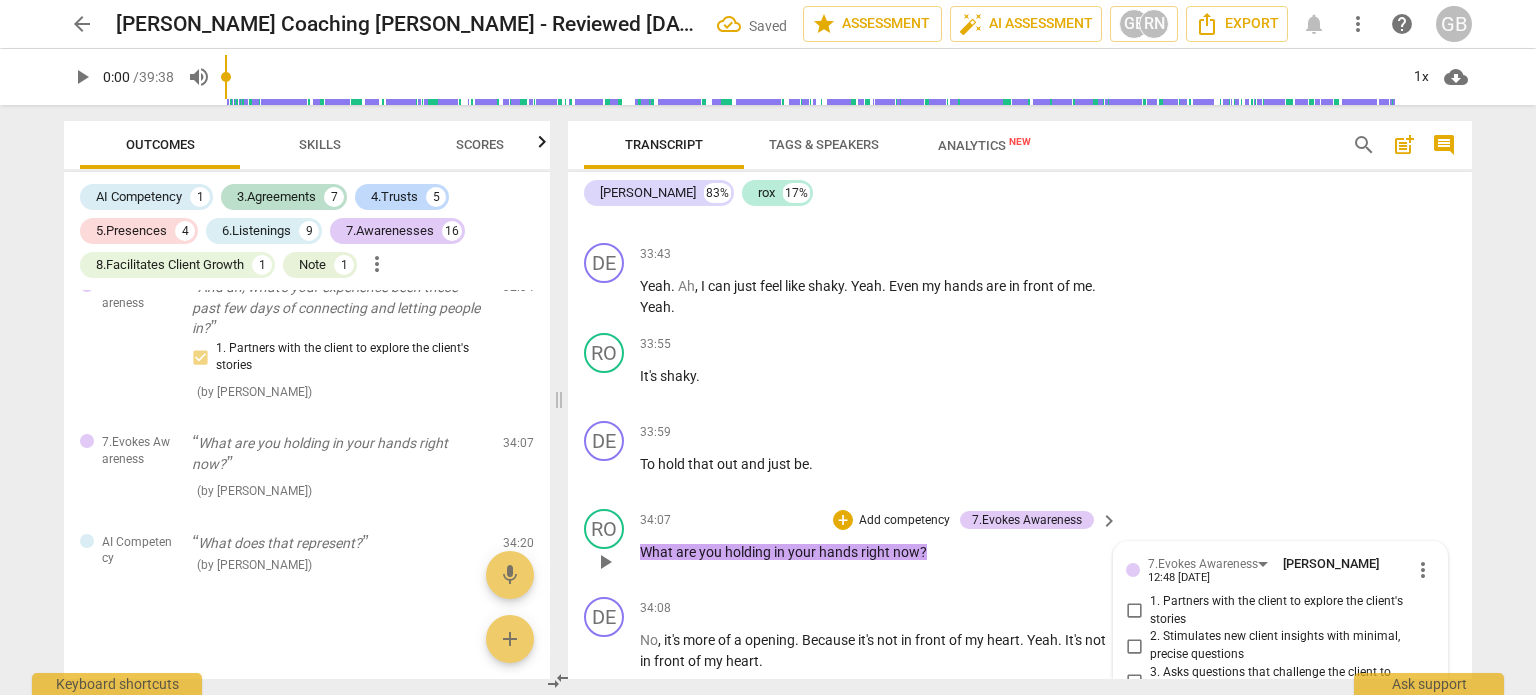 click on "1. Partners with the client to explore the client's stories" at bounding box center (1134, 611) 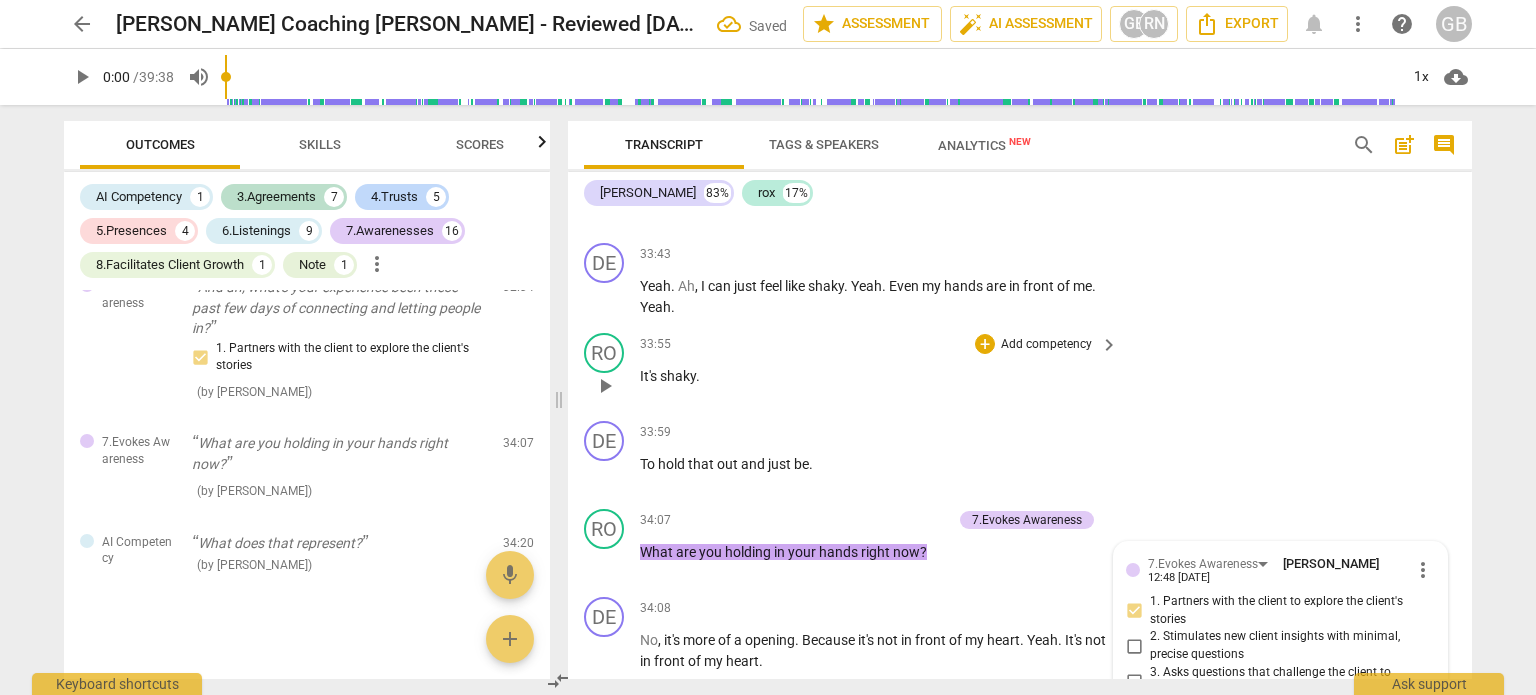 click on "RO play_arrow pause 33:55 + Add competency keyboard_arrow_right It's   shaky ." at bounding box center (1020, 369) 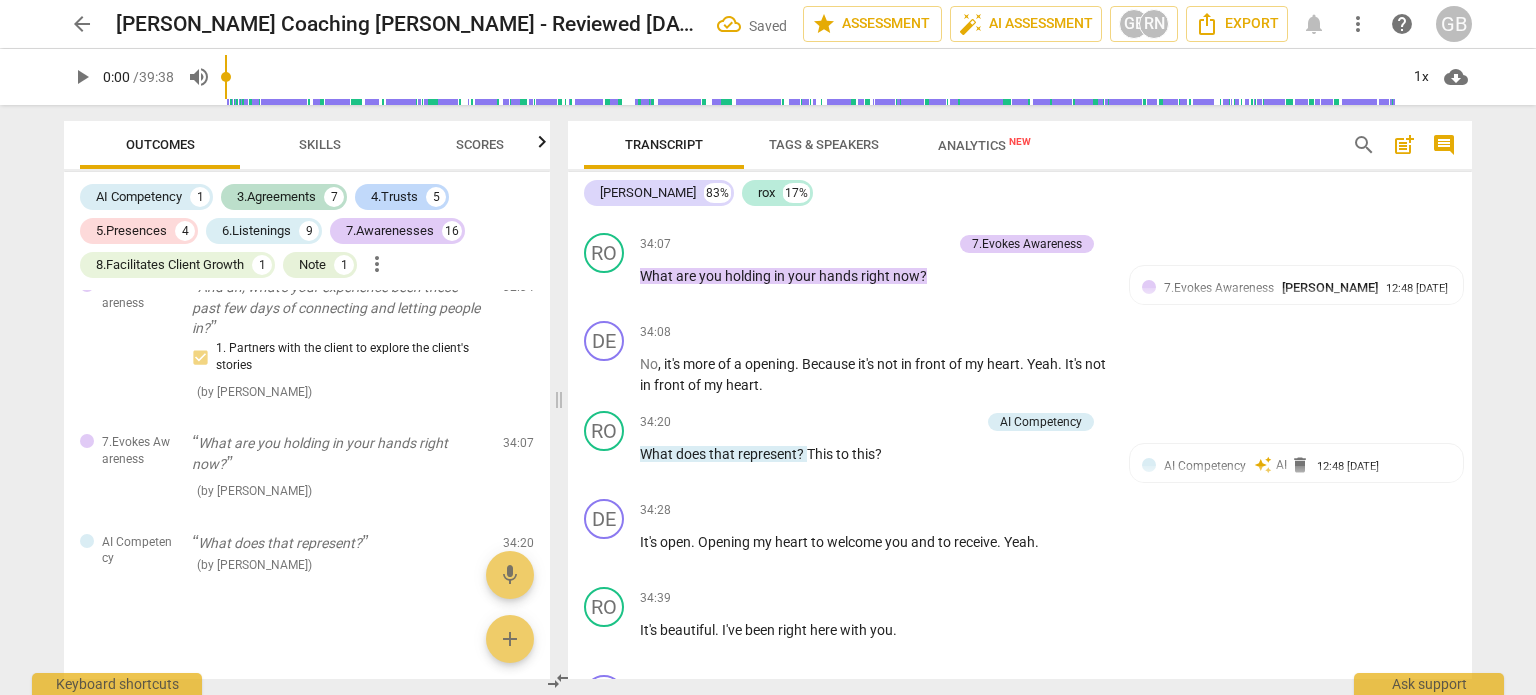 scroll, scrollTop: 12800, scrollLeft: 0, axis: vertical 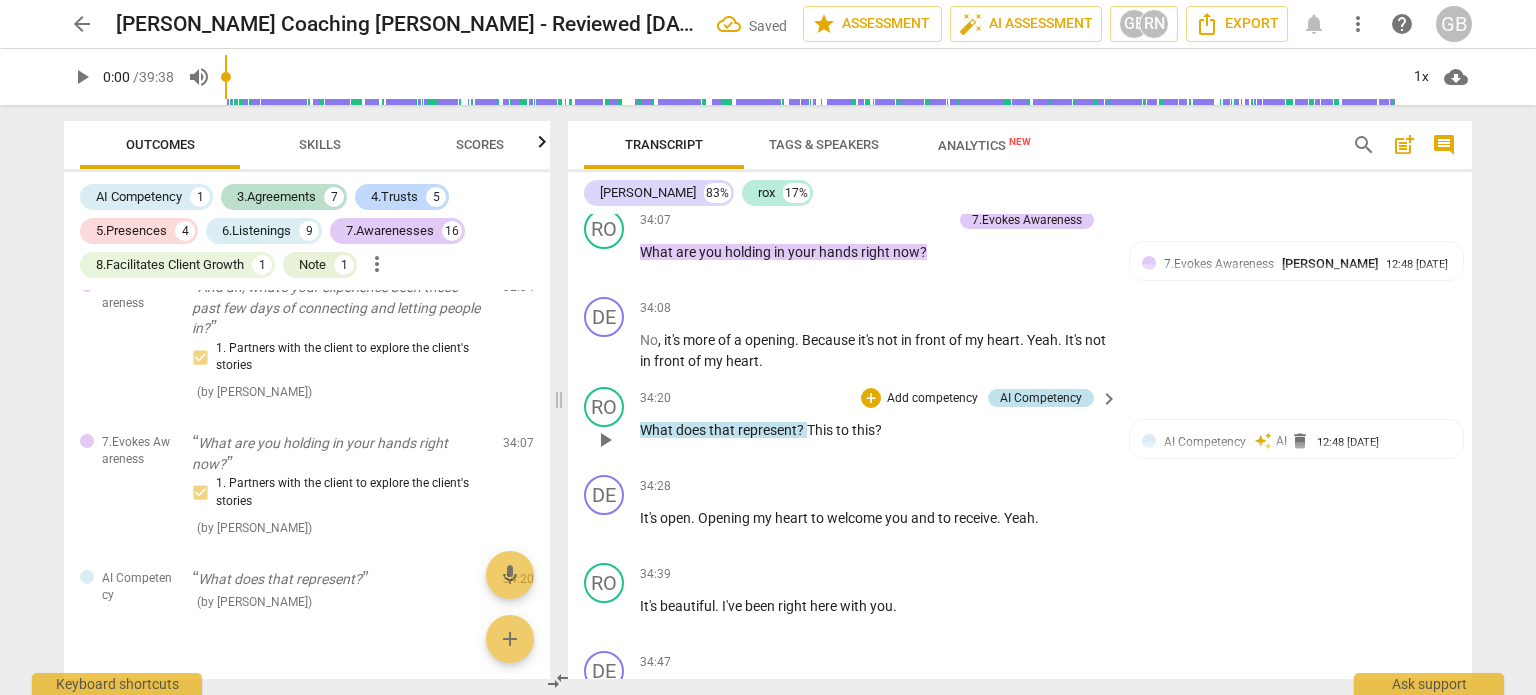 click on "AI Competency" at bounding box center [1041, 398] 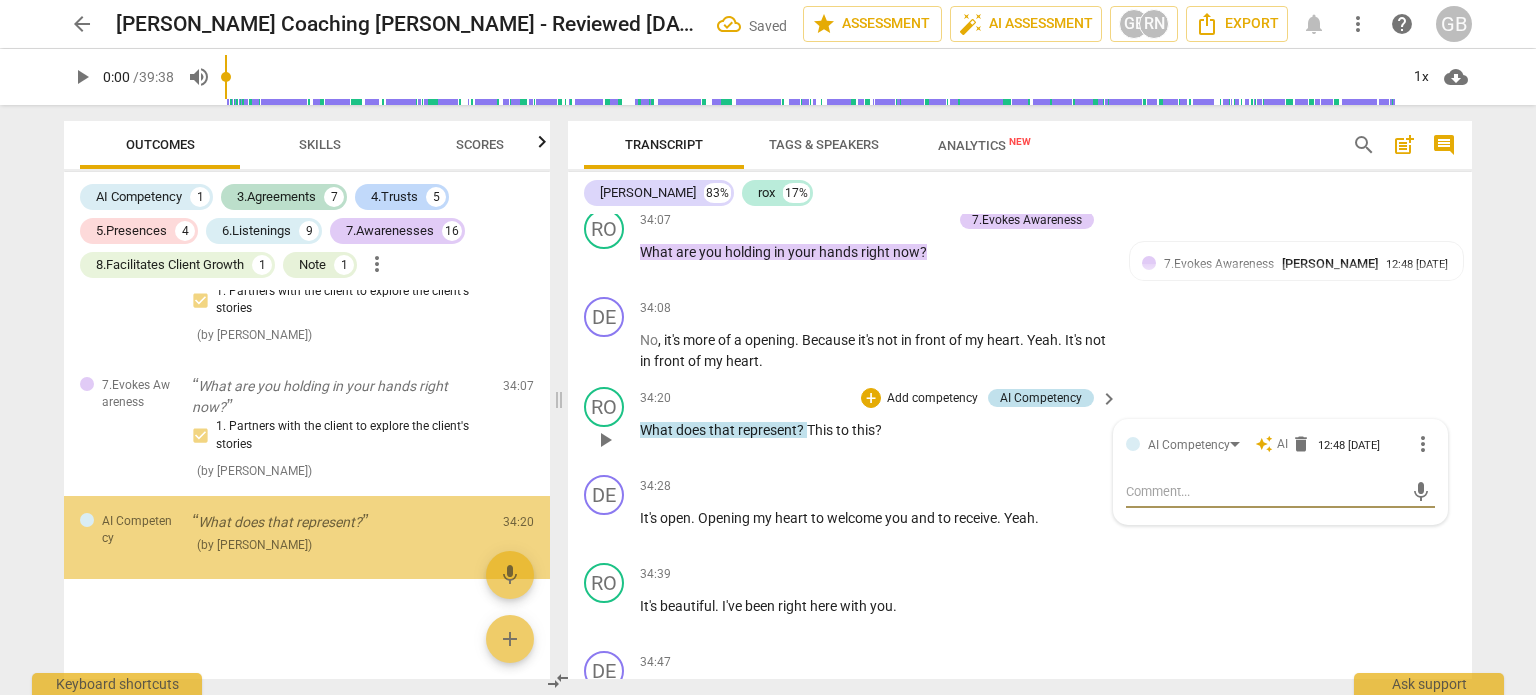 scroll, scrollTop: 6304, scrollLeft: 0, axis: vertical 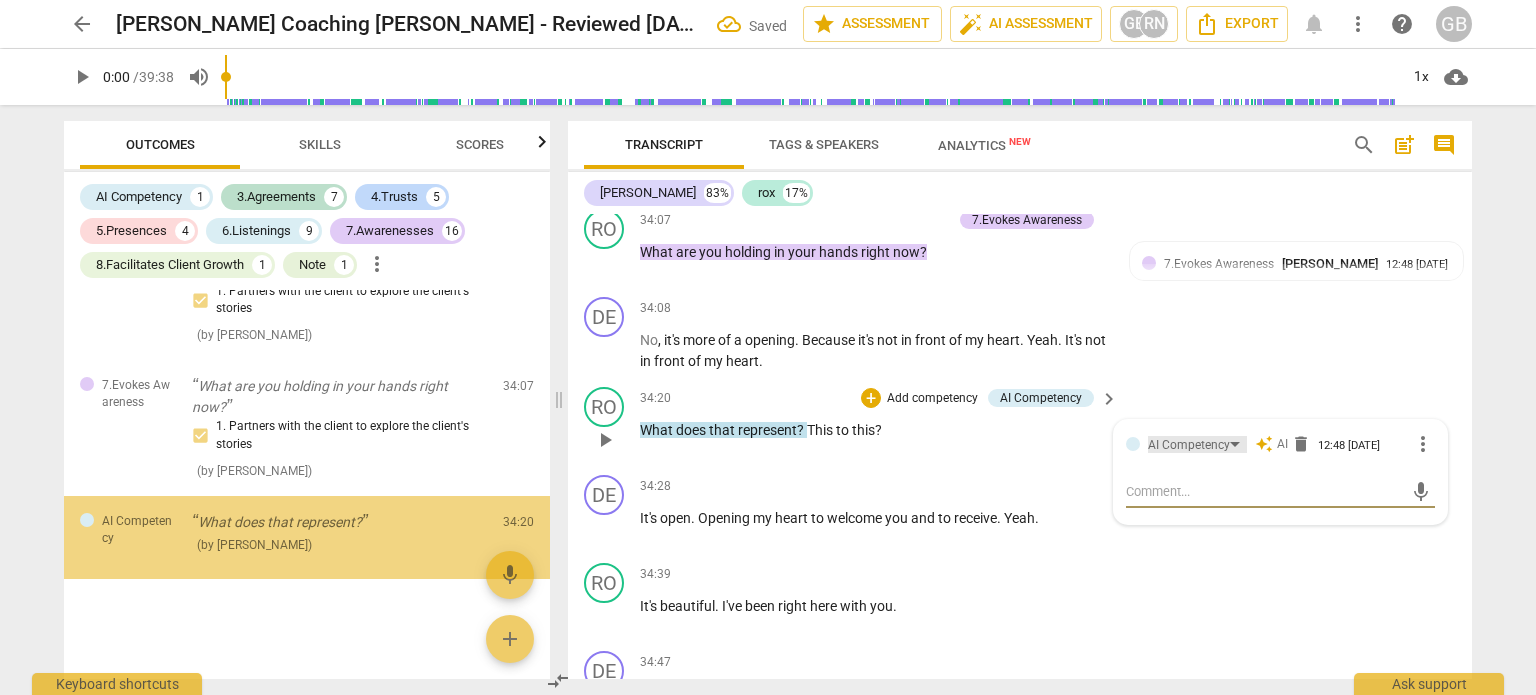 click on "AI Competency" at bounding box center (1189, 445) 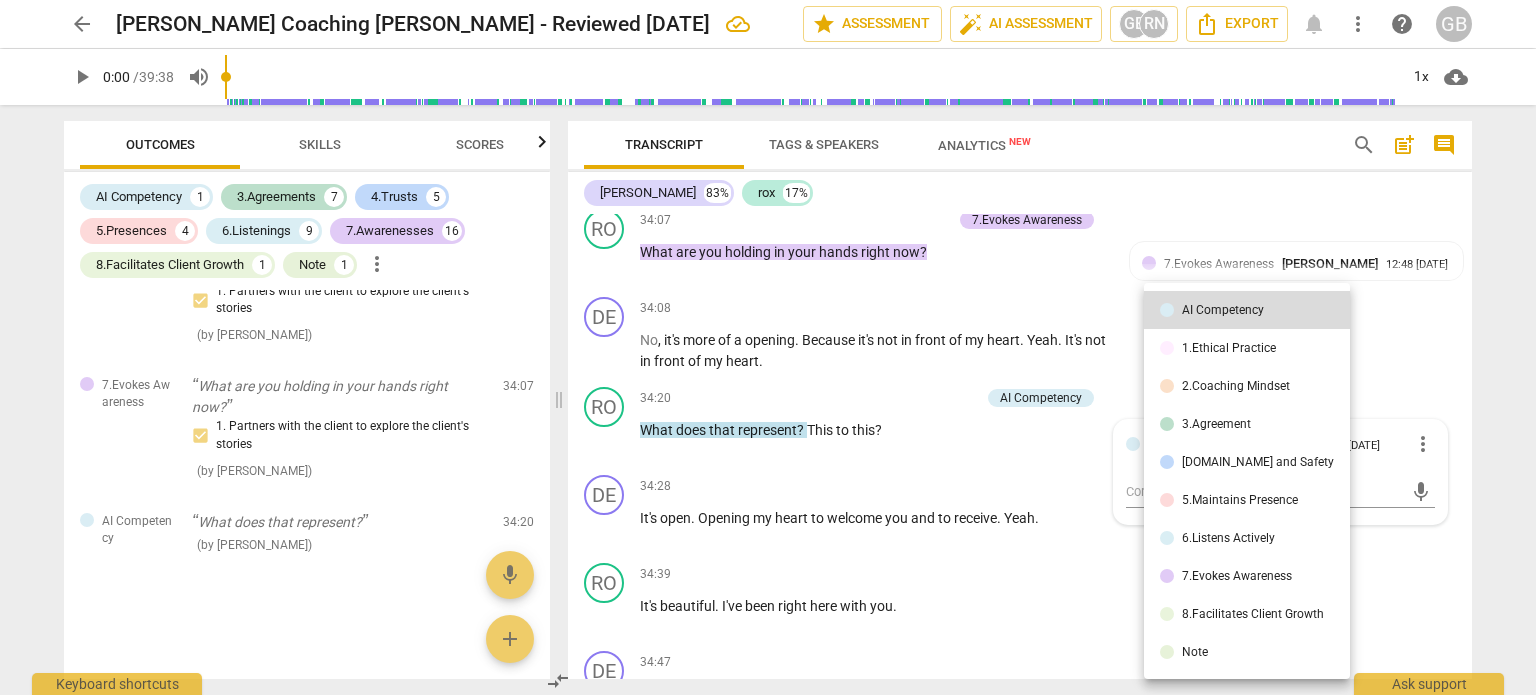 click on "7.Evokes Awareness" at bounding box center [1237, 576] 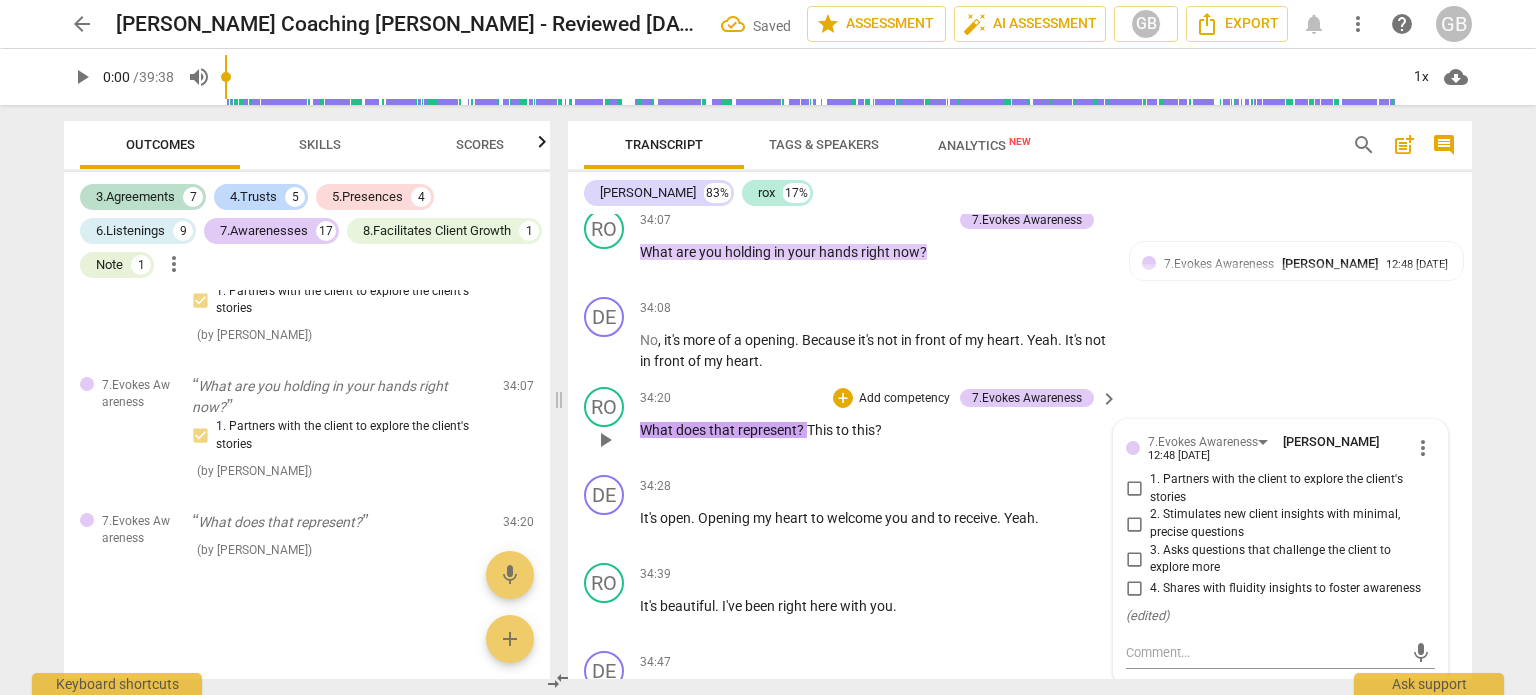 click on "1. Partners with the client to explore the client's stories" at bounding box center (1134, 489) 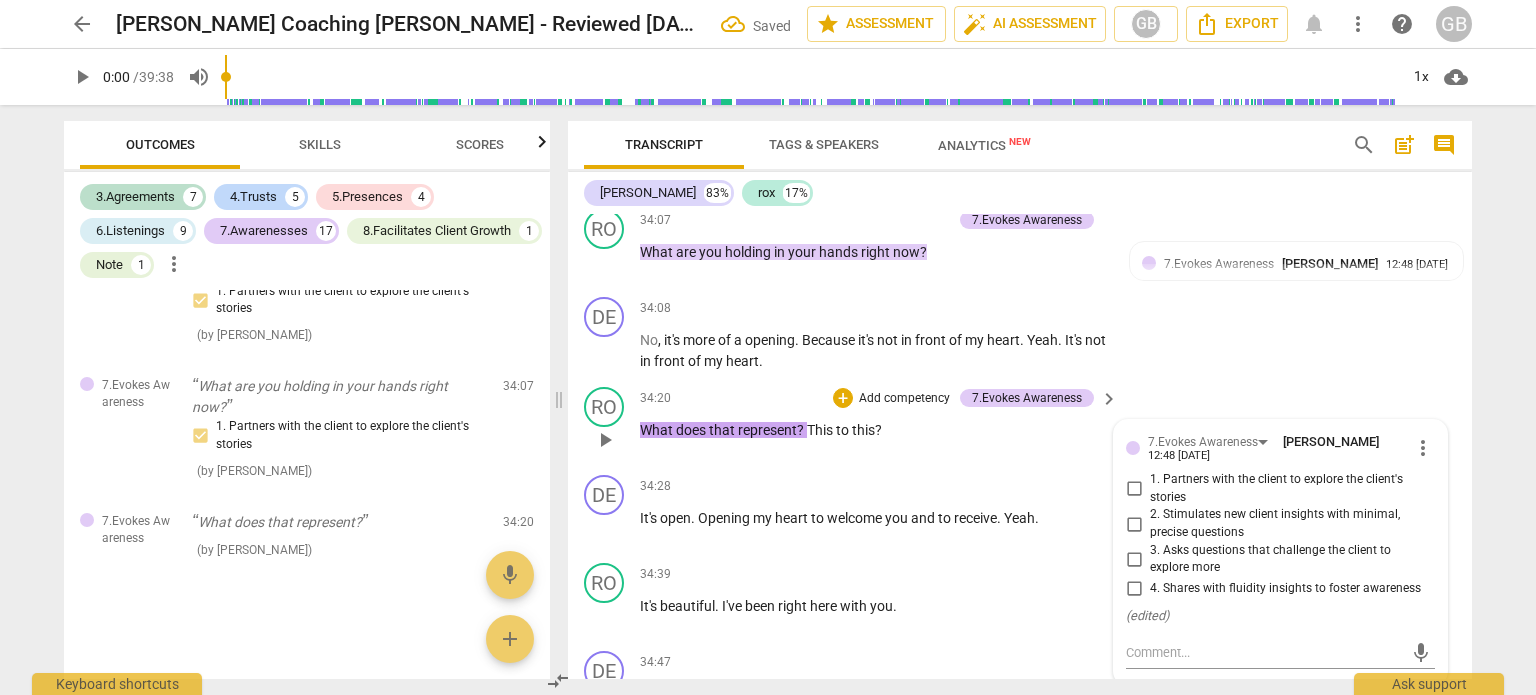 checkbox on "true" 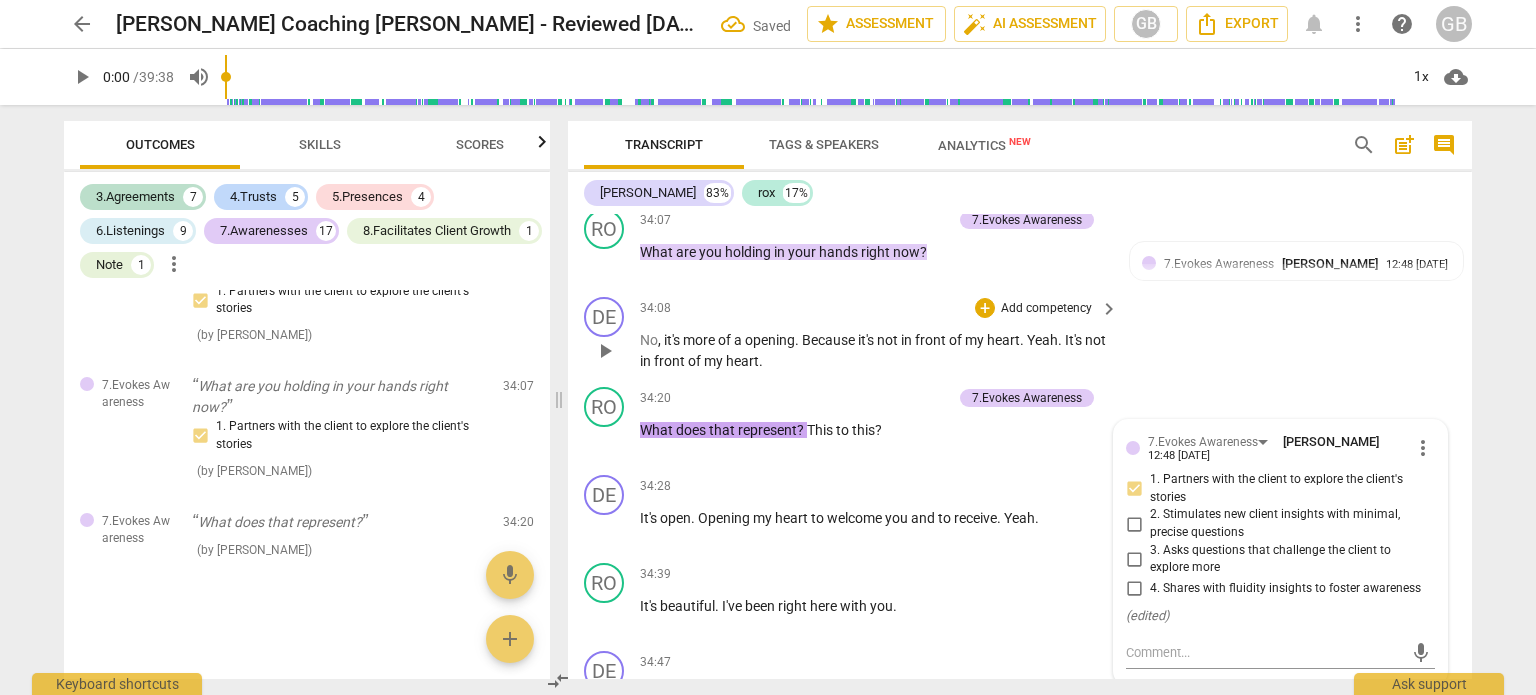 click on "DE play_arrow pause 34:08 + Add competency keyboard_arrow_right No ,   it's   more   of   a   opening .   Because   it's   not   in   front   of   my   heart .   Yeah .   It's   not   in   front   of   my   heart ." at bounding box center (1020, 334) 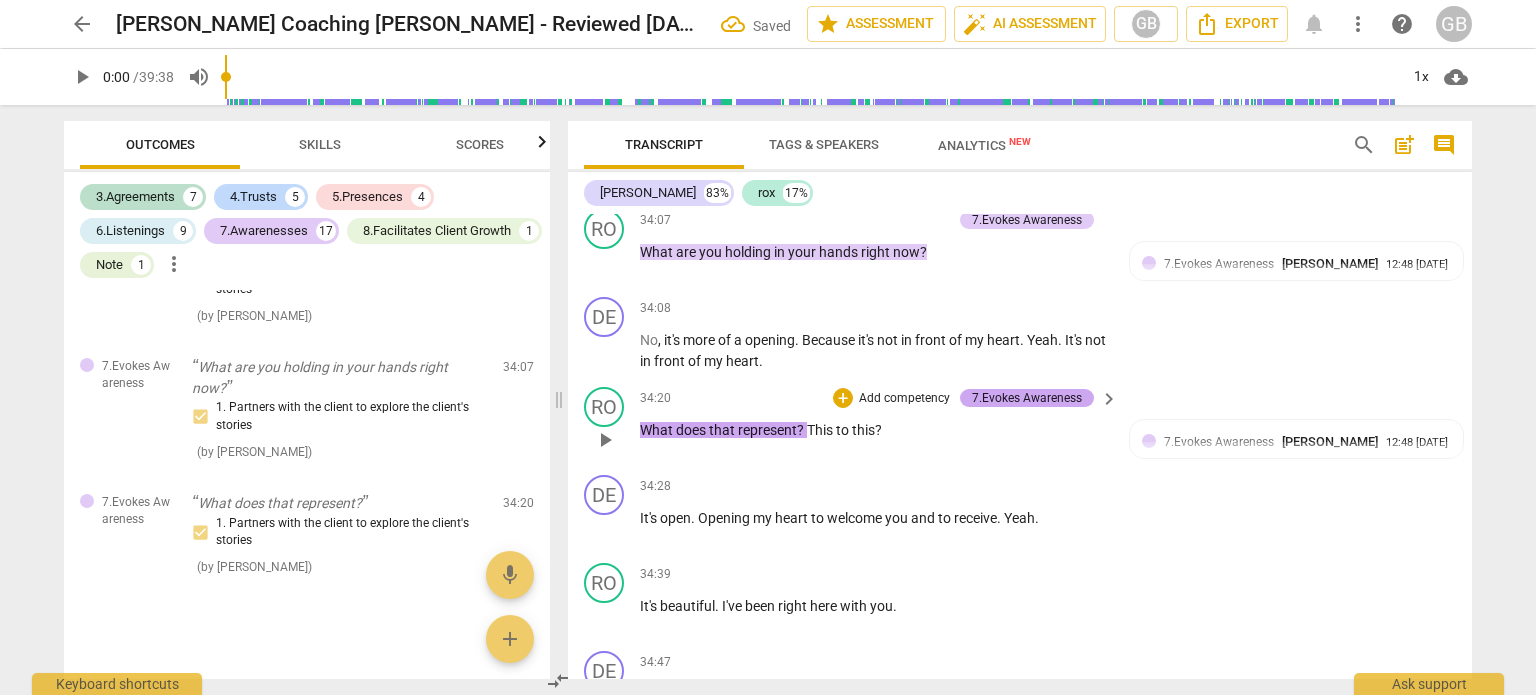 click on "7.Evokes Awareness" at bounding box center [1027, 398] 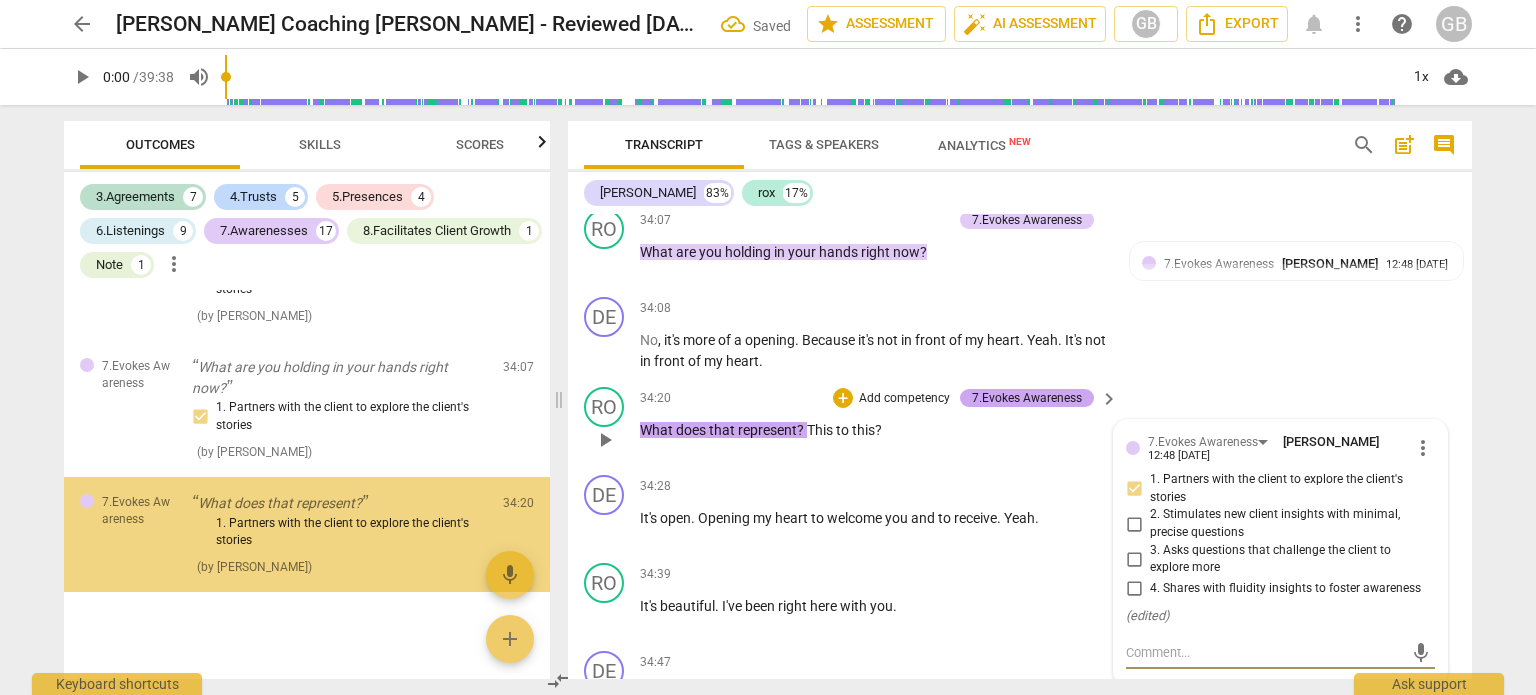 scroll, scrollTop: 6337, scrollLeft: 0, axis: vertical 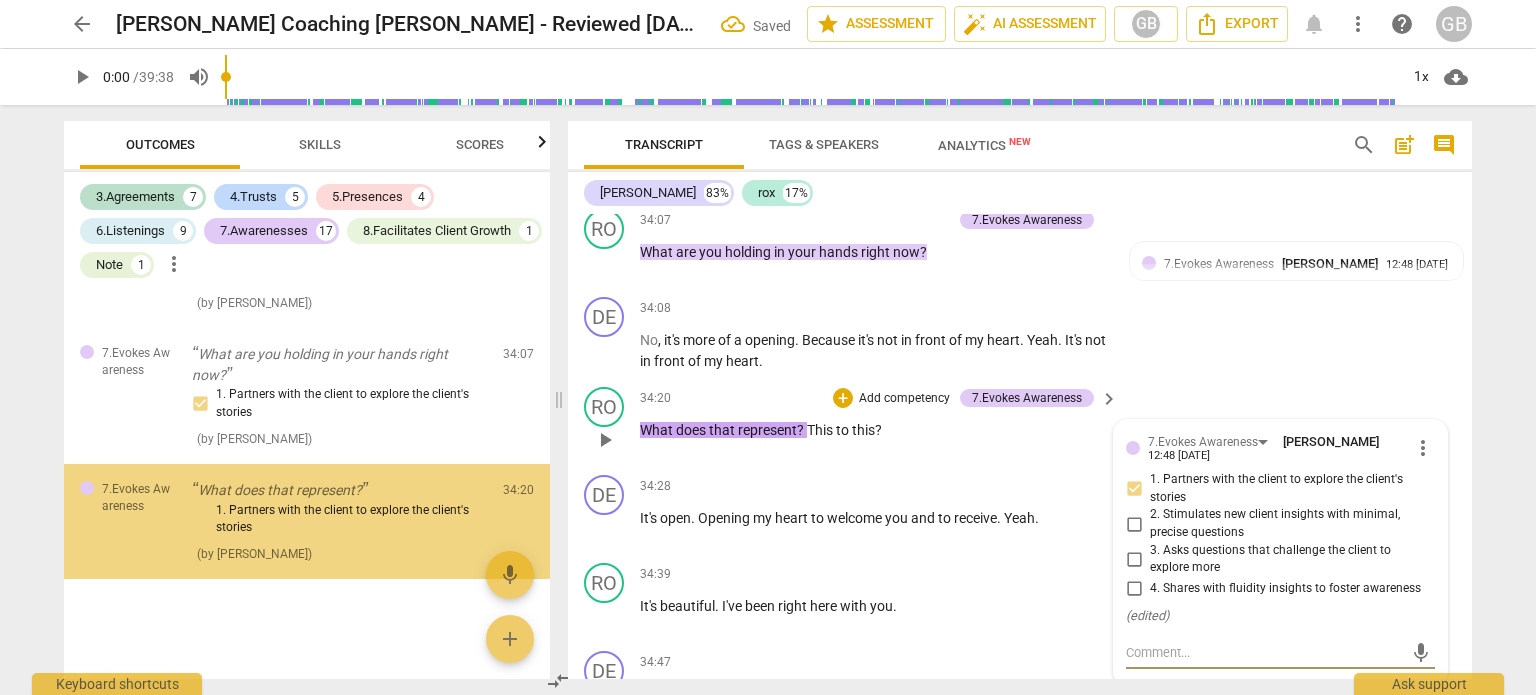 click on "3. Asks questions that challenge the client to explore more" at bounding box center [1288, 559] 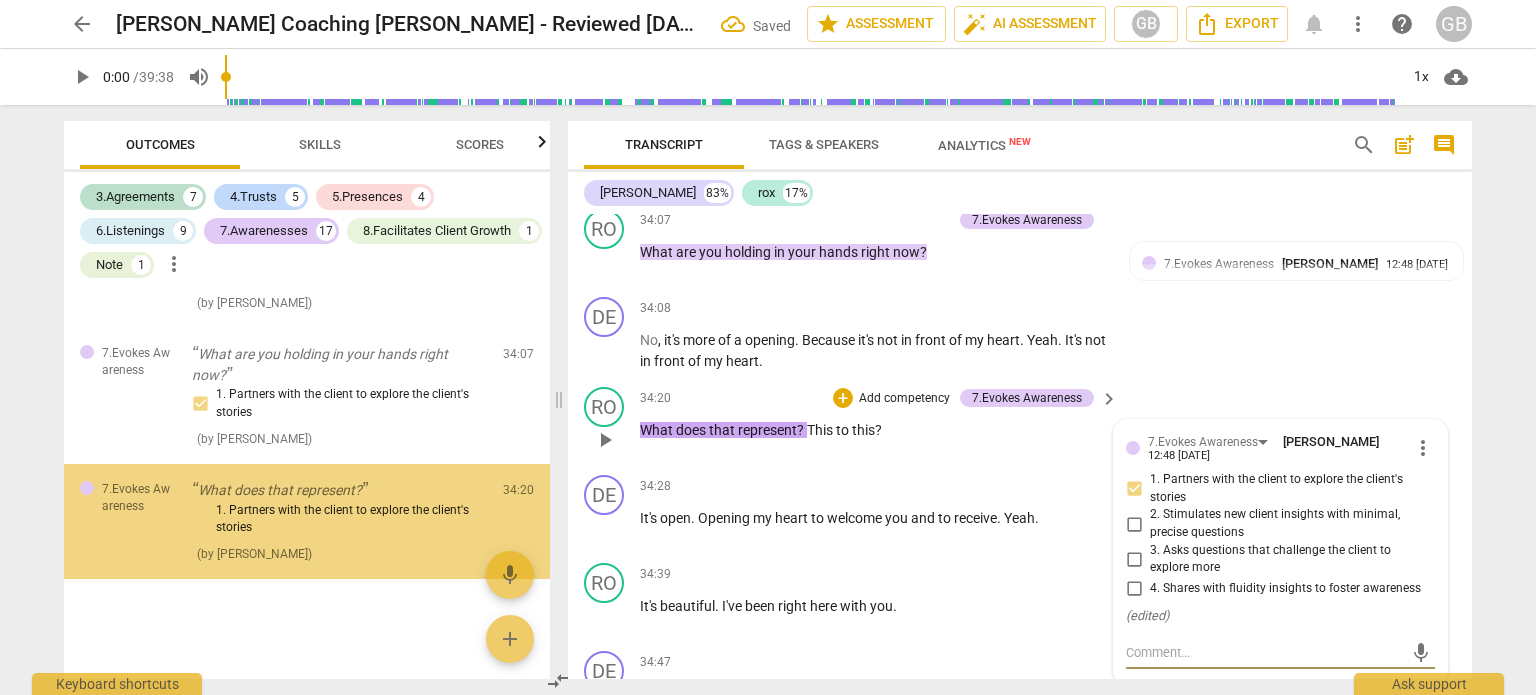 click on "3. Asks questions that challenge the client to explore more" at bounding box center [1134, 559] 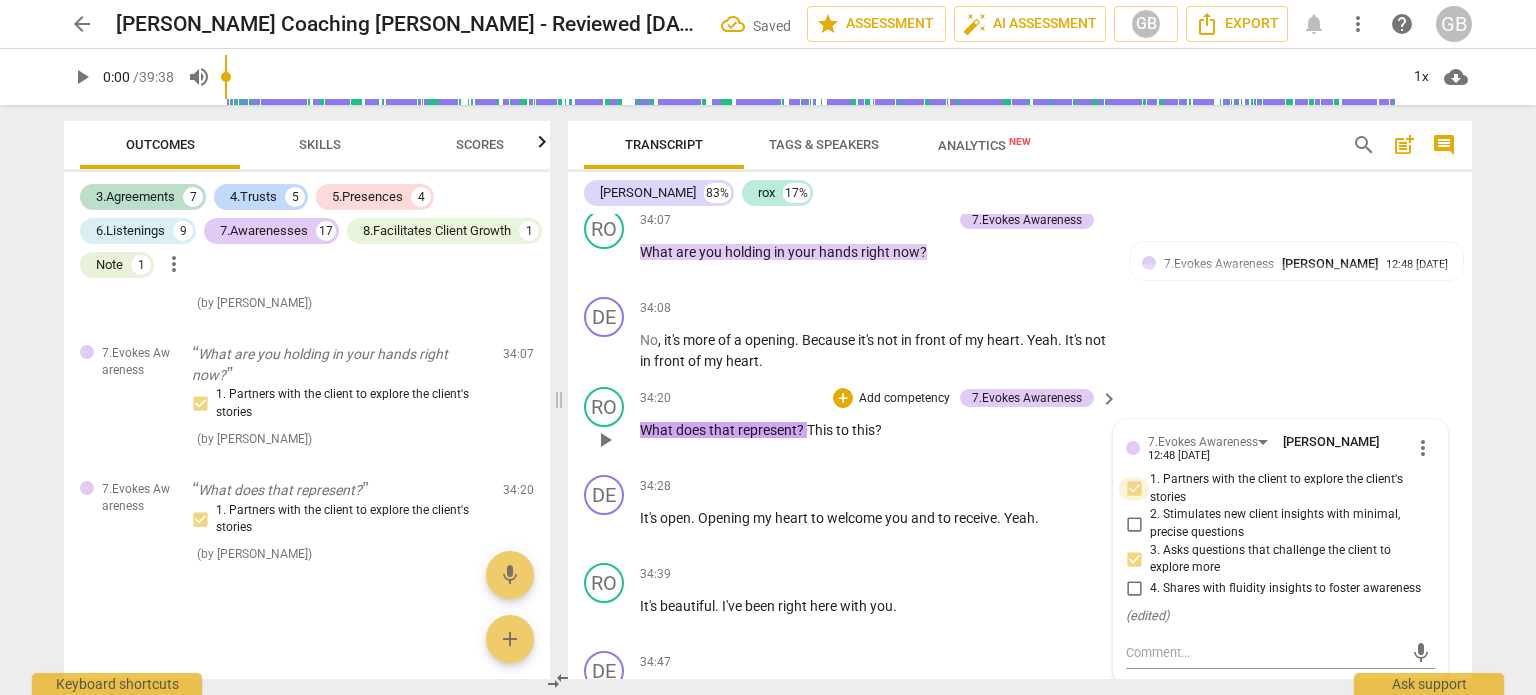 click on "1. Partners with the client to explore the client's stories" at bounding box center (1134, 489) 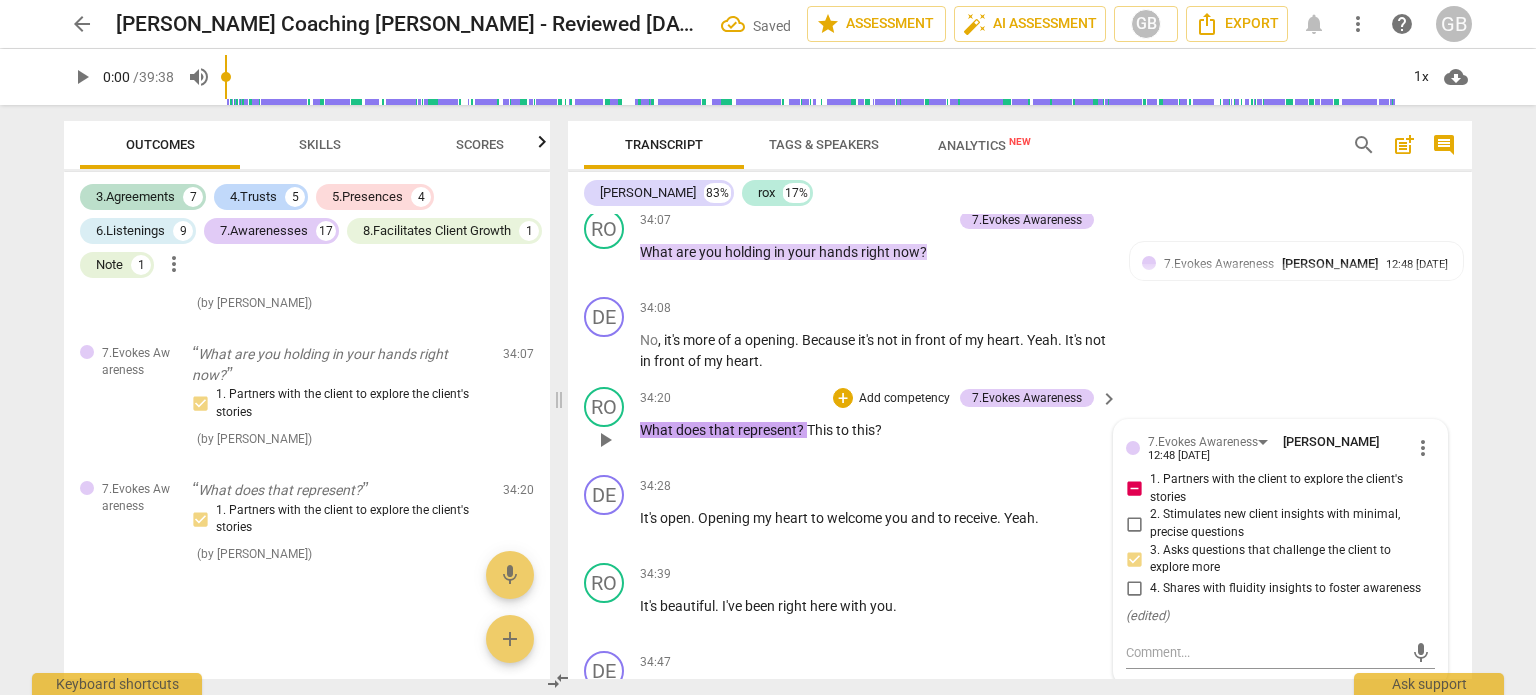 click on "1. Partners with the client to explore the client's stories" at bounding box center [1134, 489] 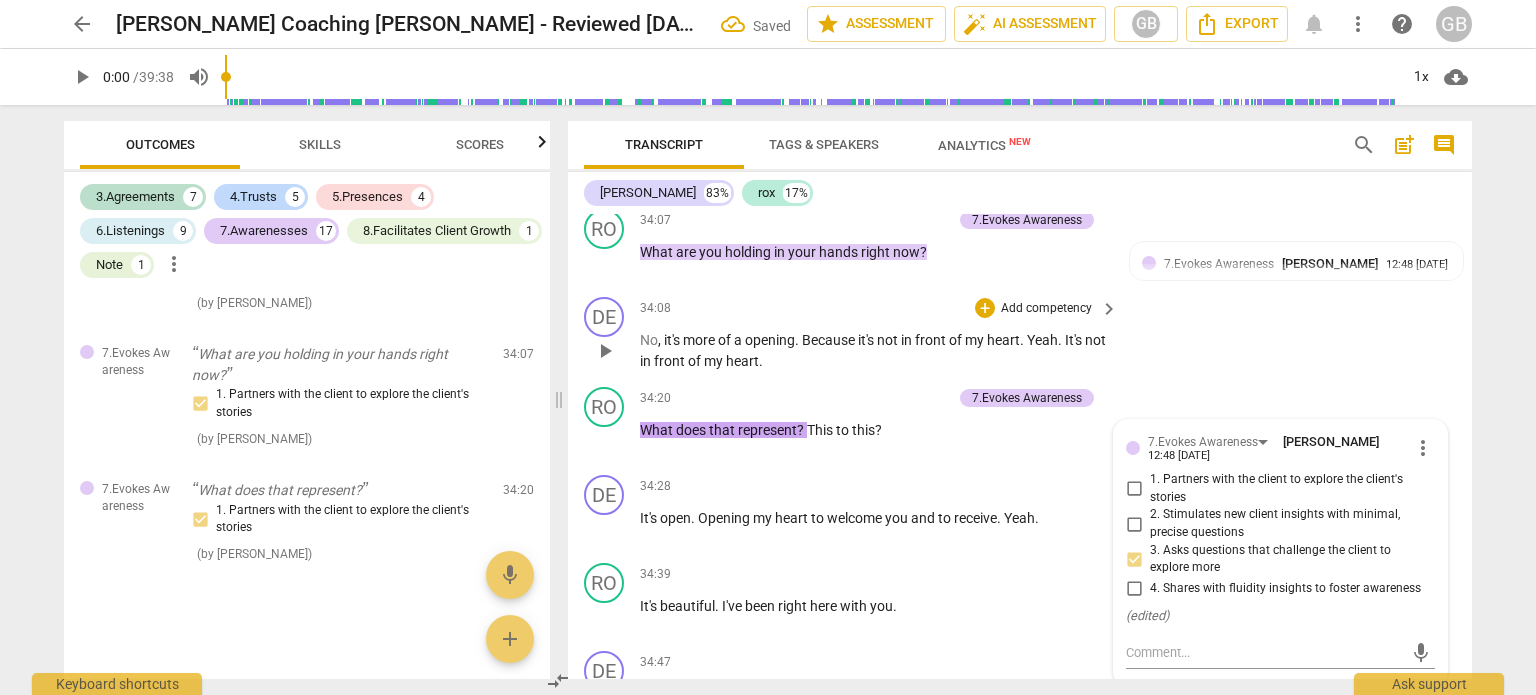 click on "DE play_arrow pause 34:08 + Add competency keyboard_arrow_right No ,   it's   more   of   a   opening .   Because   it's   not   in   front   of   my   heart .   Yeah .   It's   not   in   front   of   my   heart ." at bounding box center (1020, 334) 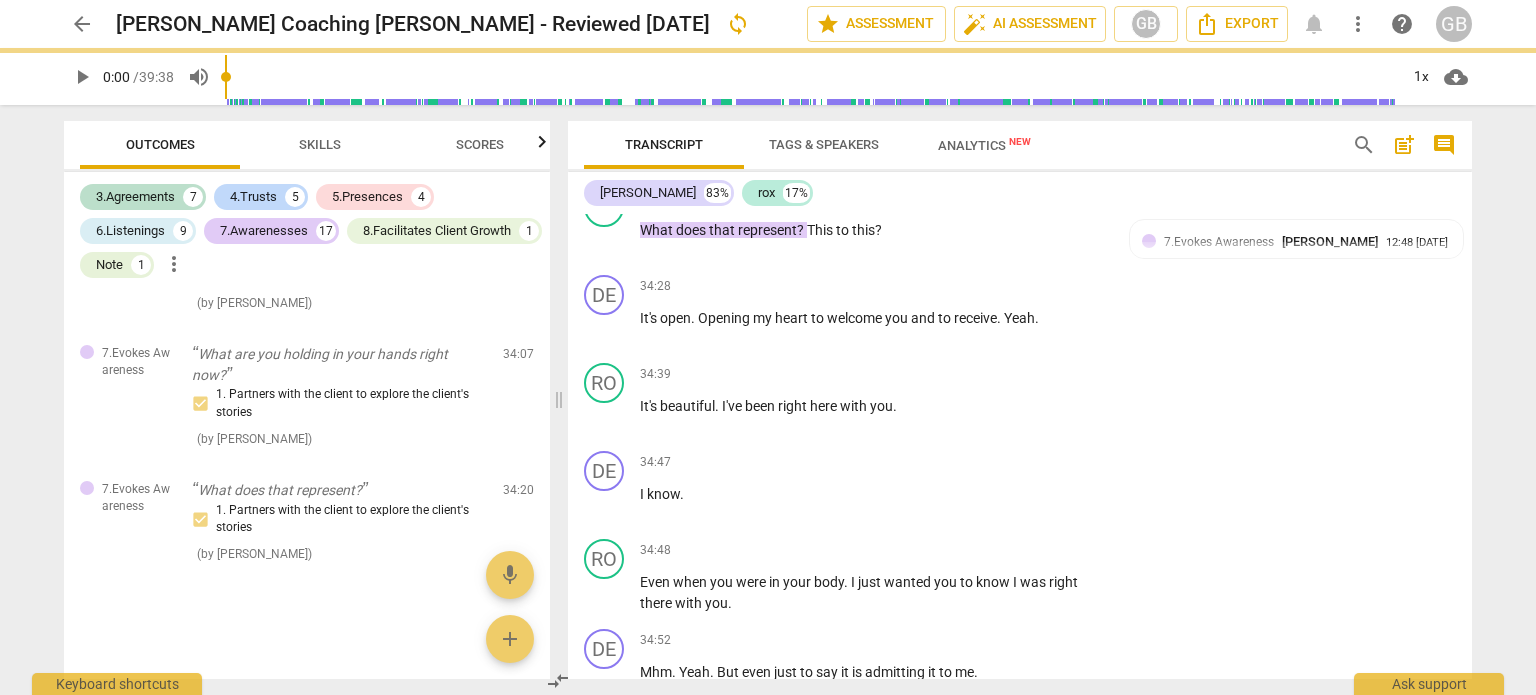 scroll, scrollTop: 13100, scrollLeft: 0, axis: vertical 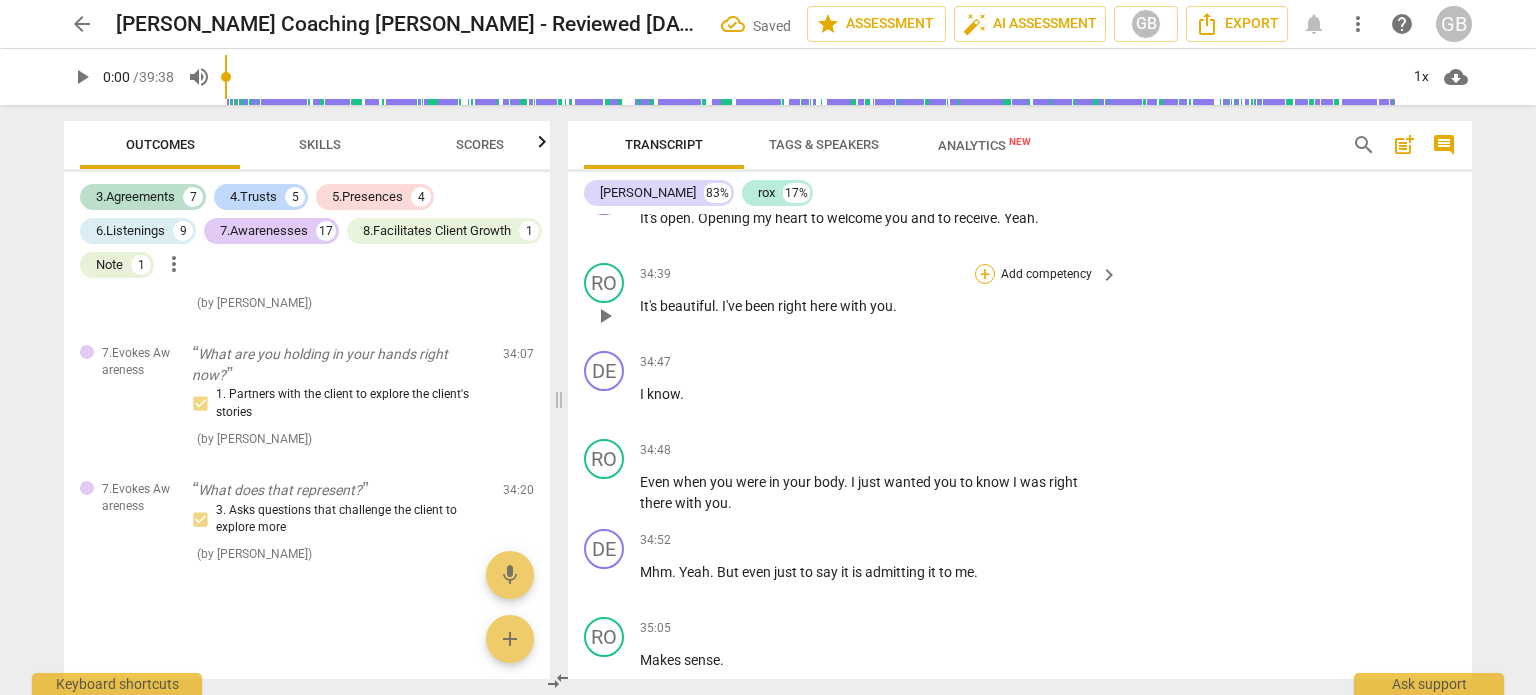 click on "+" at bounding box center (985, 274) 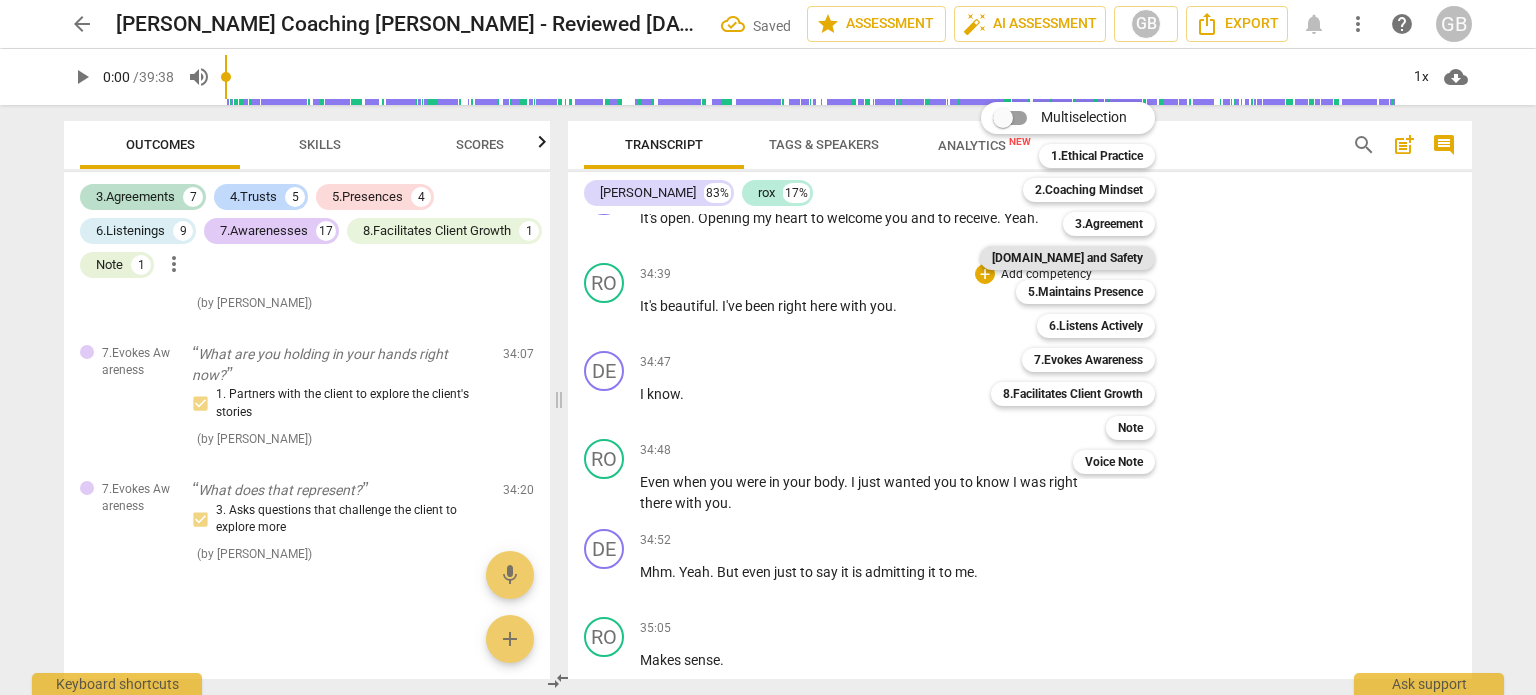 click on "[DOMAIN_NAME] and Safety" at bounding box center [1067, 258] 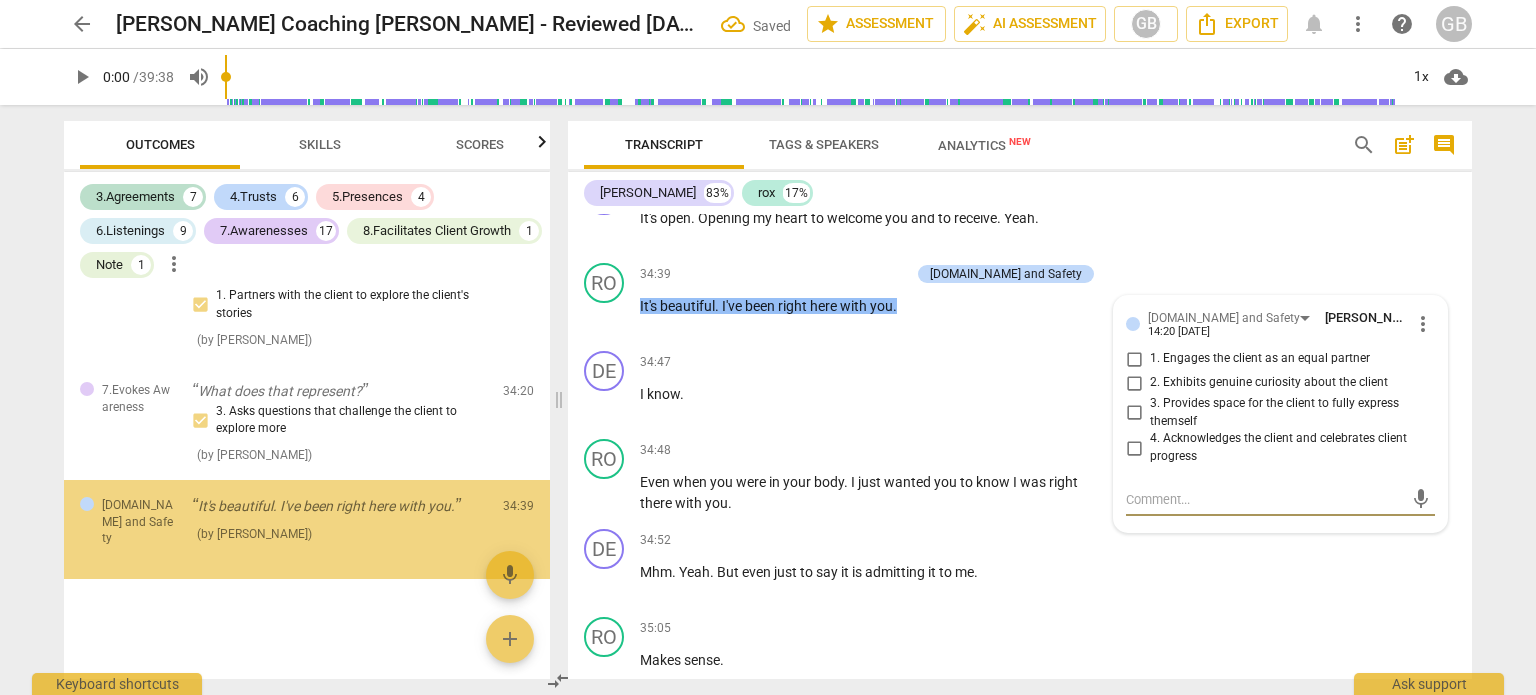 scroll, scrollTop: 6420, scrollLeft: 0, axis: vertical 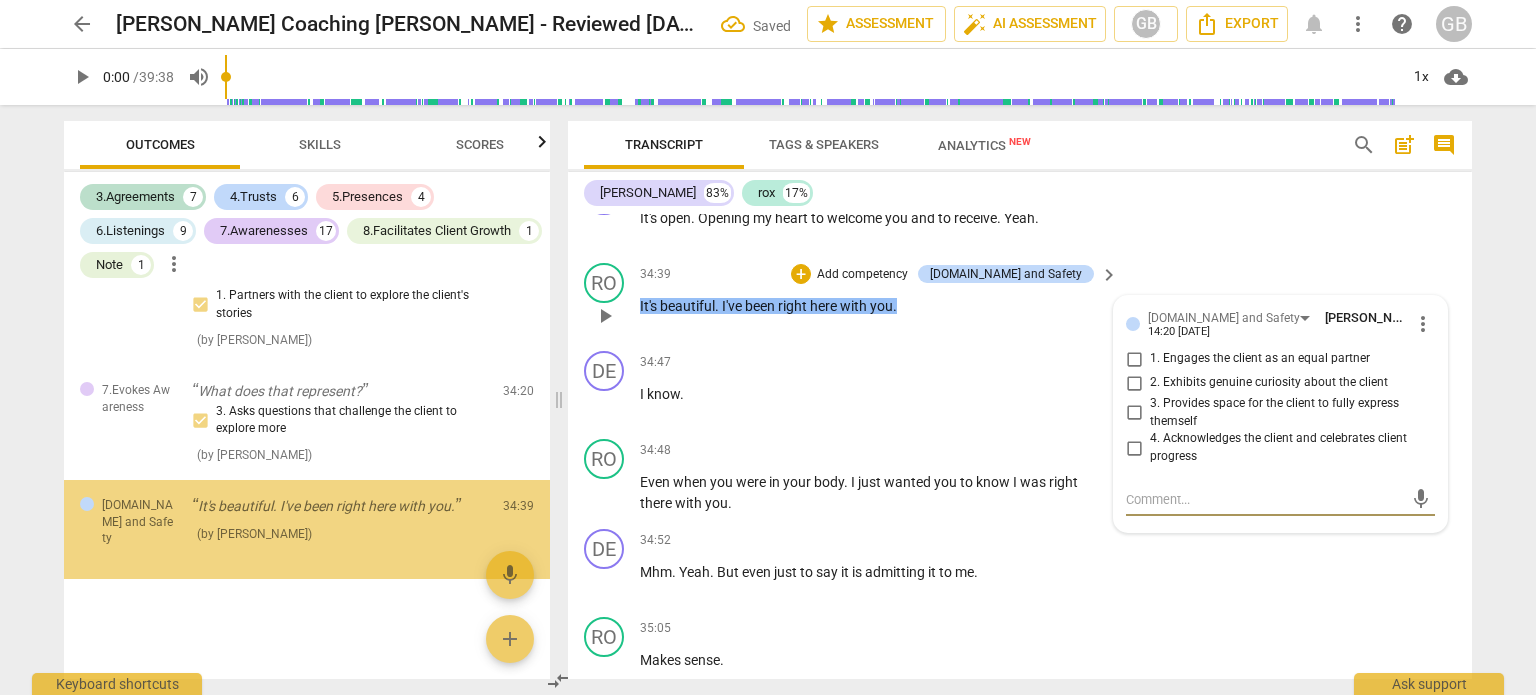 click on "1. Engages the client as an equal partner" at bounding box center [1134, 359] 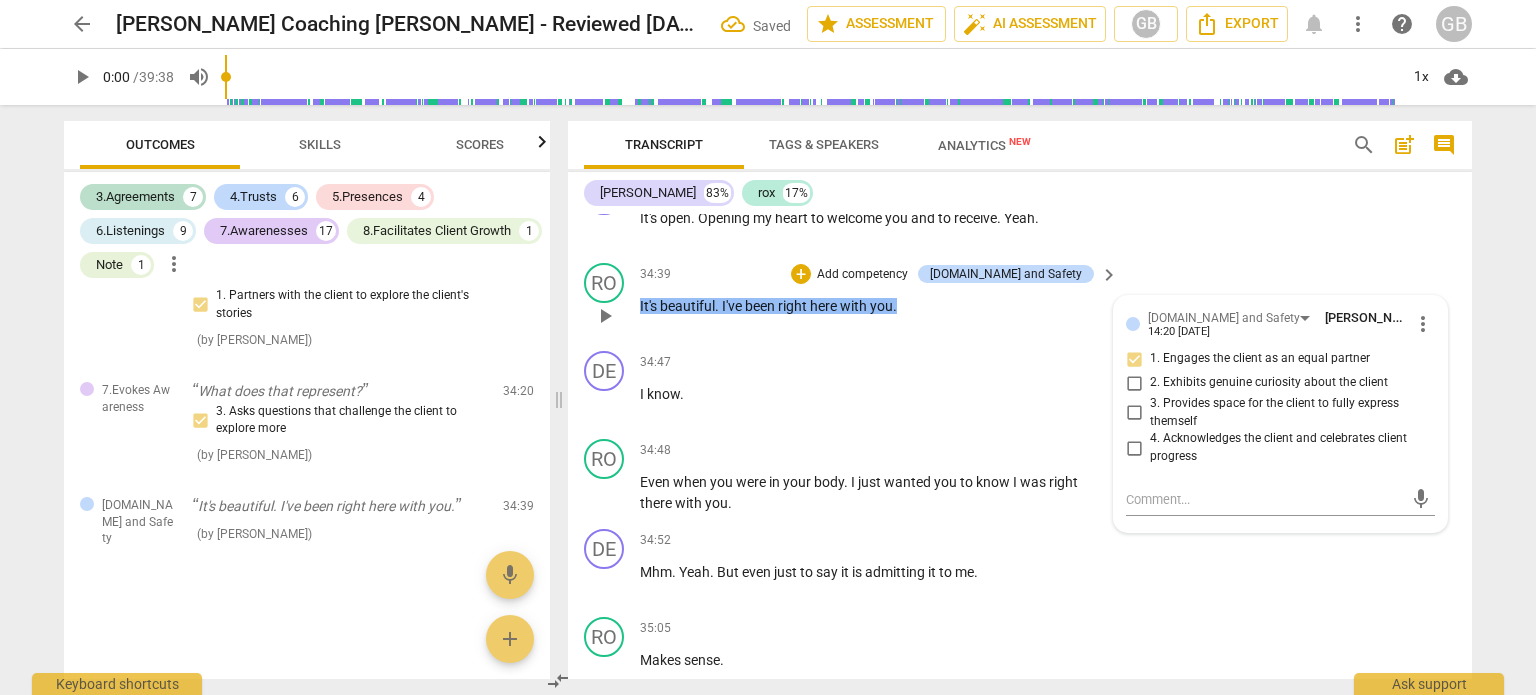 click on "4. Acknowledges the client and celebrates client progress" at bounding box center [1134, 448] 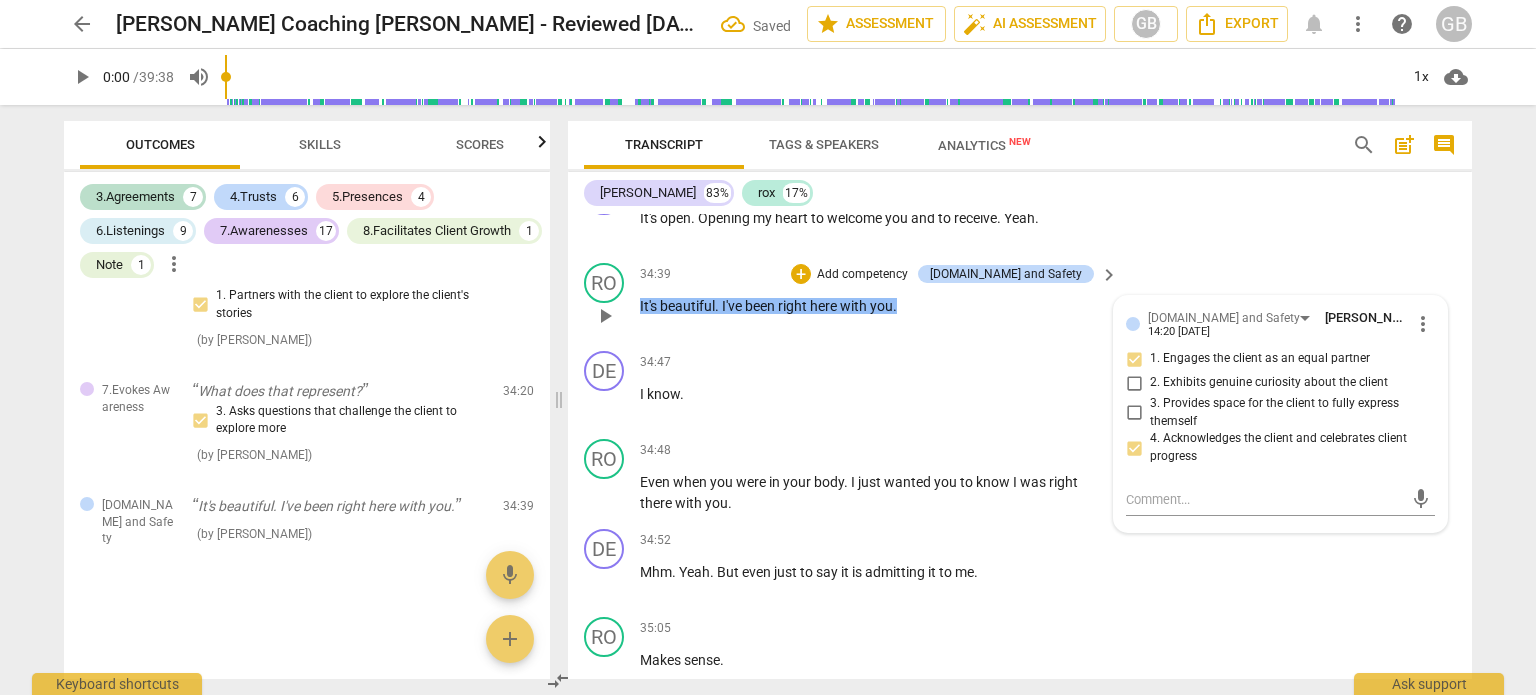 click on "RO play_arrow pause 34:39 + Add competency [DOMAIN_NAME] and Safety keyboard_arrow_right It's   beautiful .   I've   been   right   here   with   you . [DOMAIN_NAME] and Safety [PERSON_NAME] 14:20 [DATE] more_vert 1. Engages the client as an equal partner  2. Exhibits genuine curiosity about the client 3. Provides space for the client to fully express themself 4. Acknowledges the client and celebrates client progress mic" at bounding box center (1020, 299) 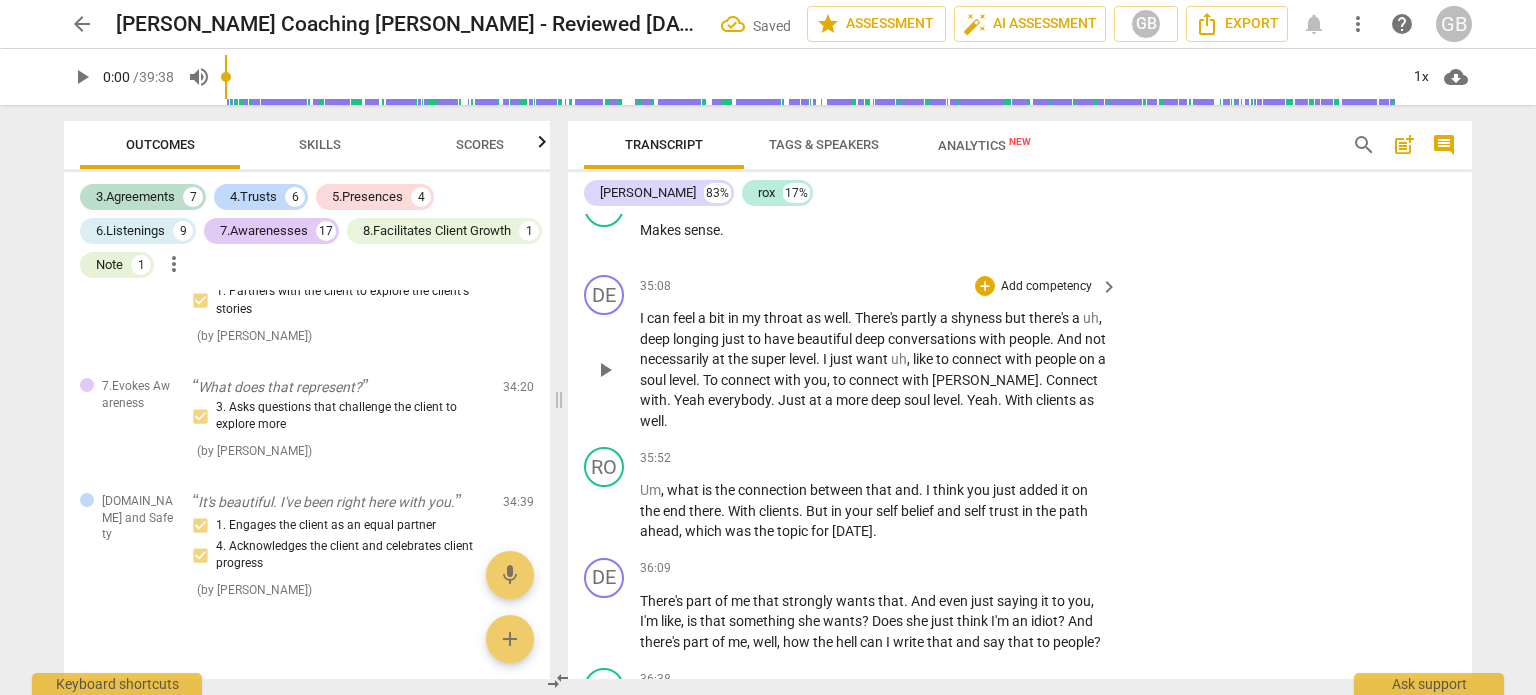 scroll, scrollTop: 13600, scrollLeft: 0, axis: vertical 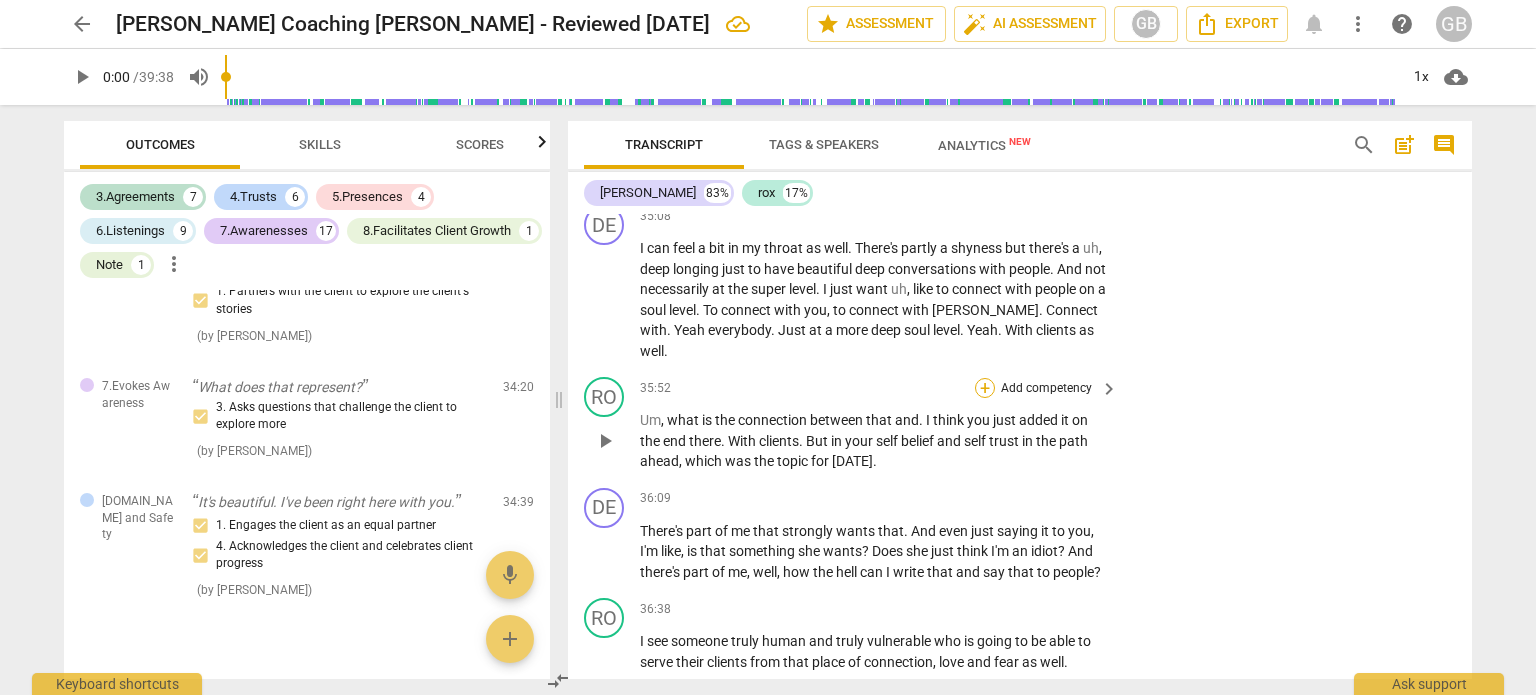 click on "+" at bounding box center (985, 388) 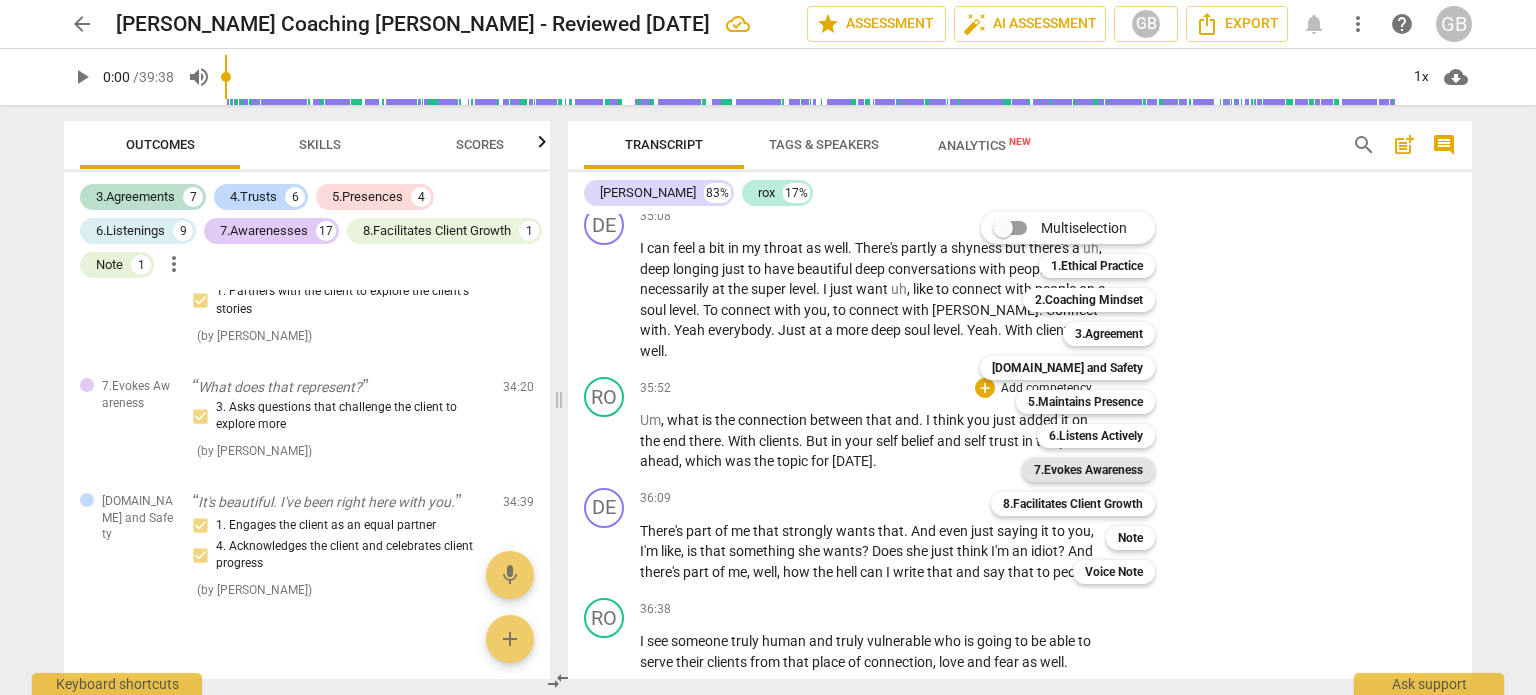 click on "7.Evokes Awareness" at bounding box center [1088, 470] 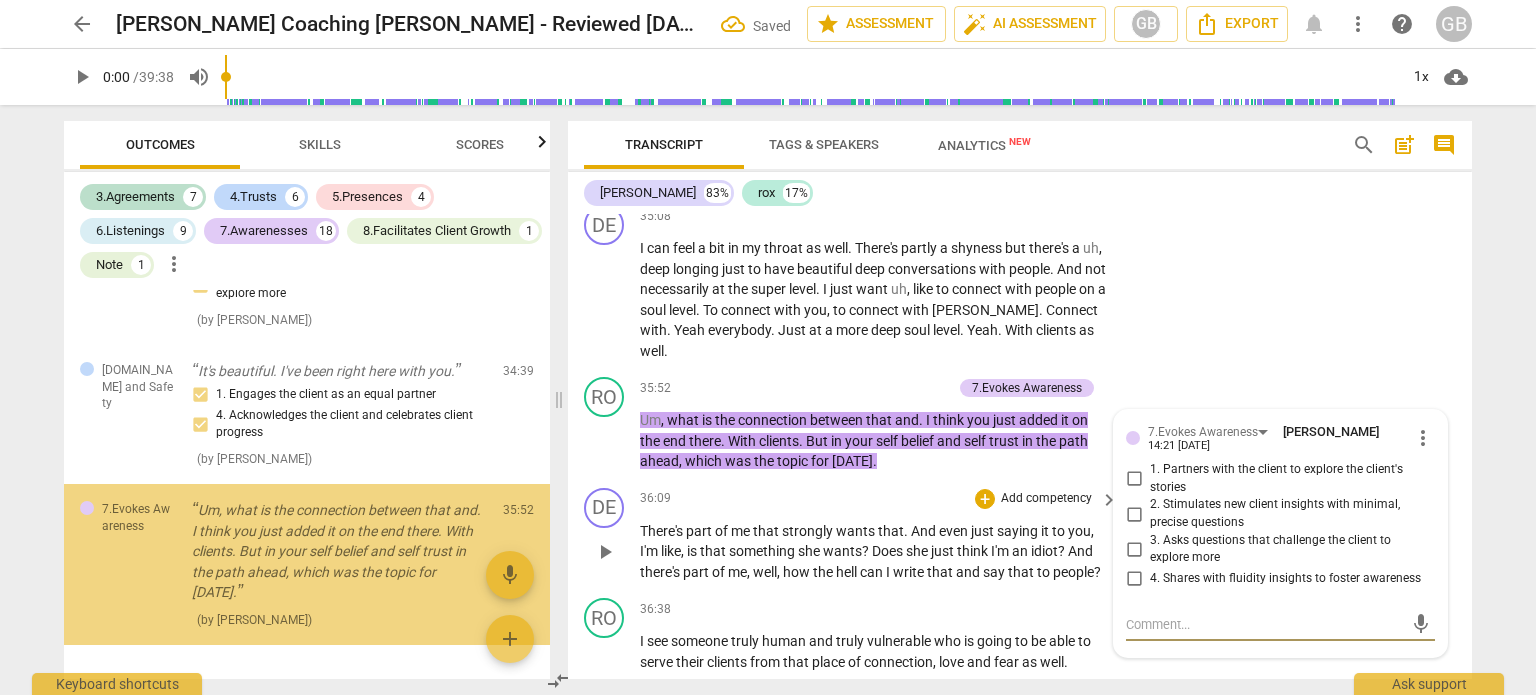 scroll, scrollTop: 6637, scrollLeft: 0, axis: vertical 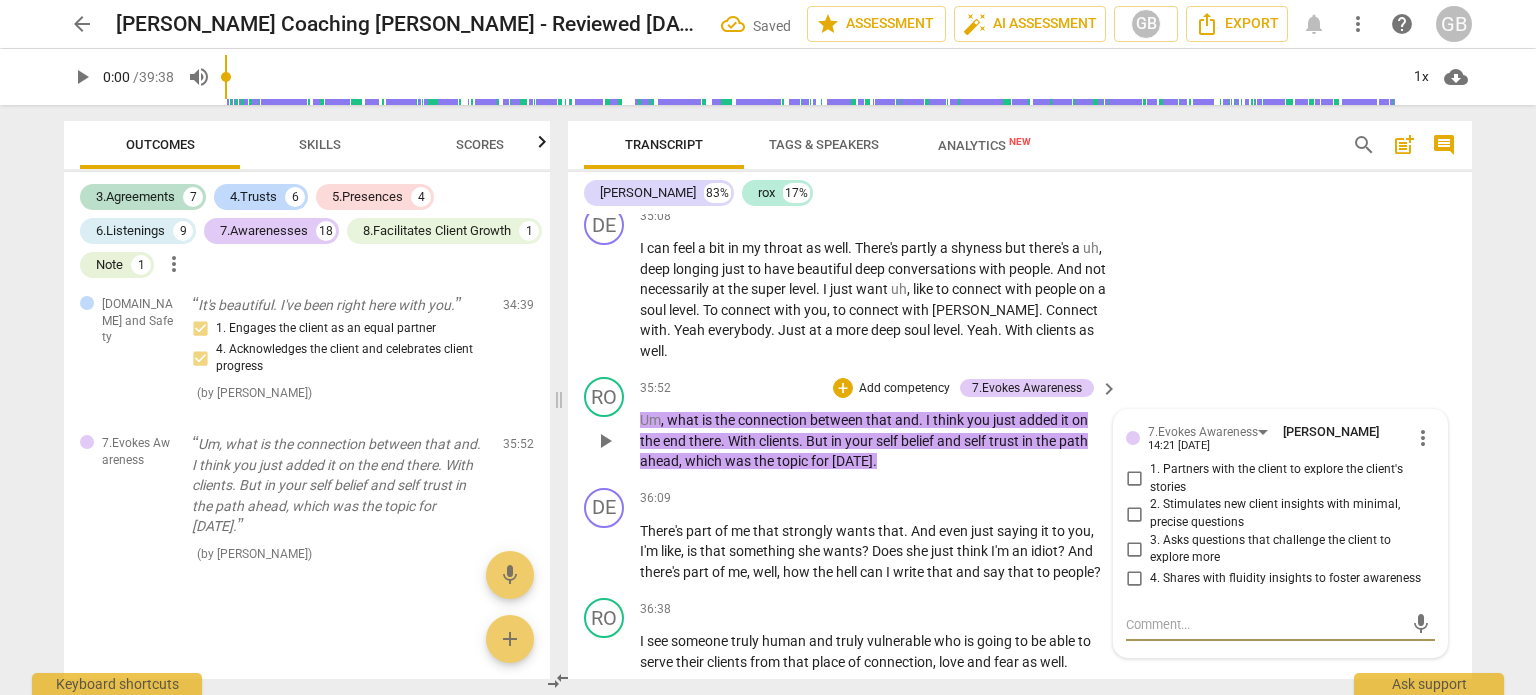 click on "1. Partners with the client to explore the client's stories" at bounding box center [1288, 478] 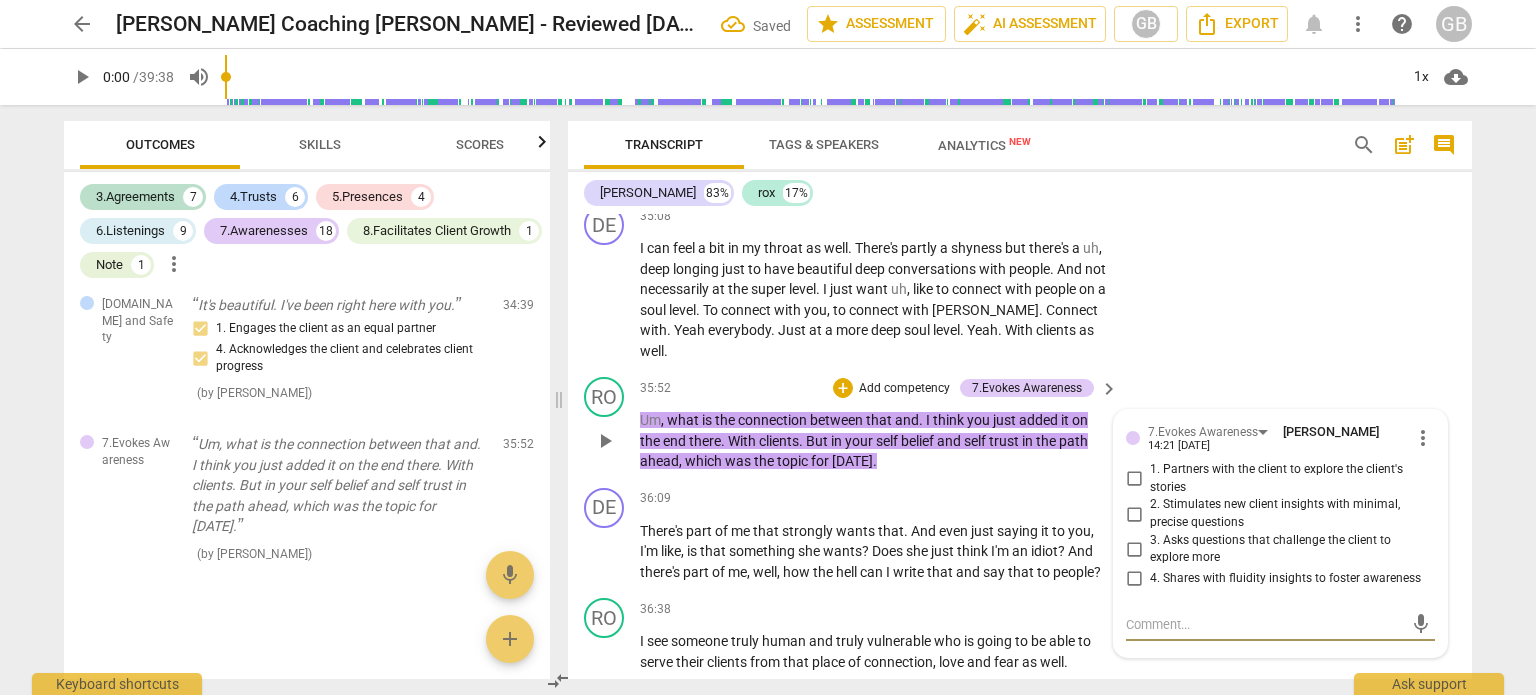 click on "1. Partners with the client to explore the client's stories" at bounding box center [1134, 479] 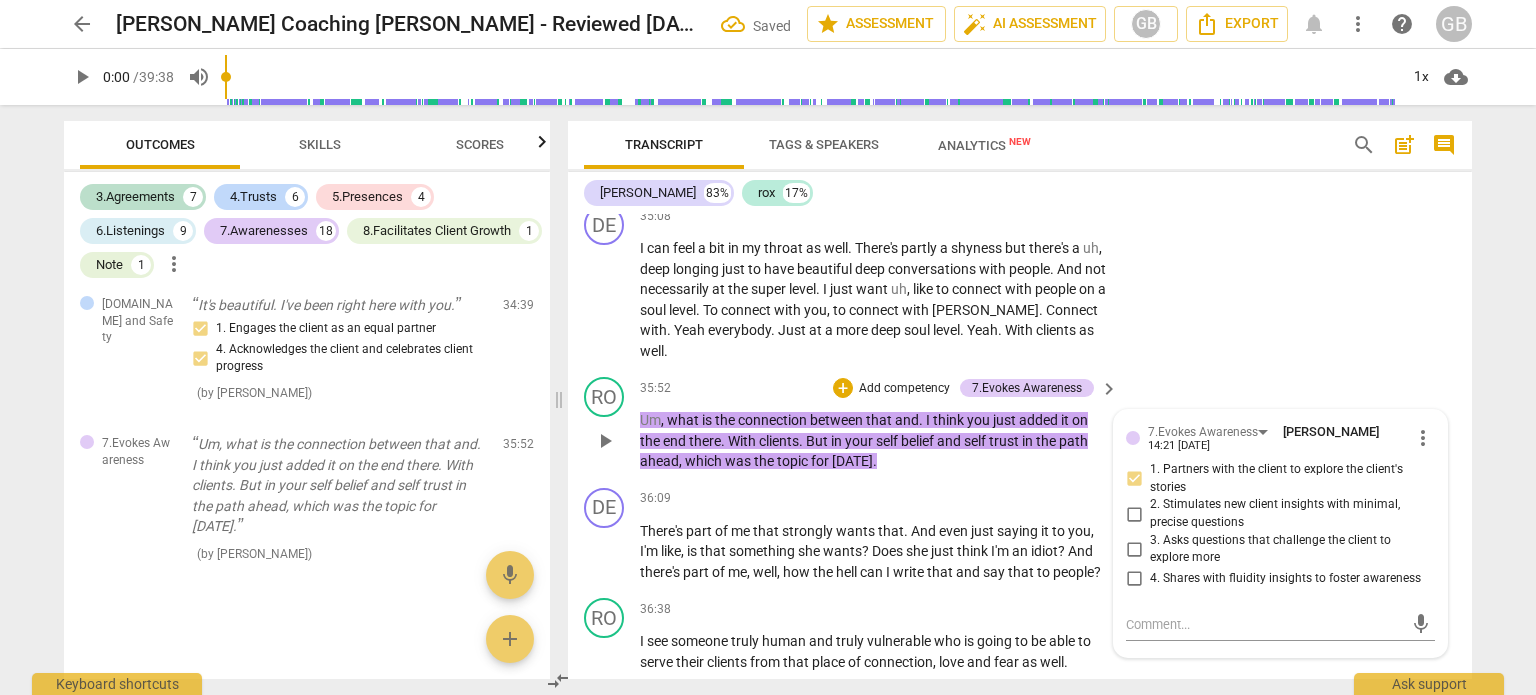 click on "1. Partners with the client to explore the client's stories" at bounding box center (1134, 479) 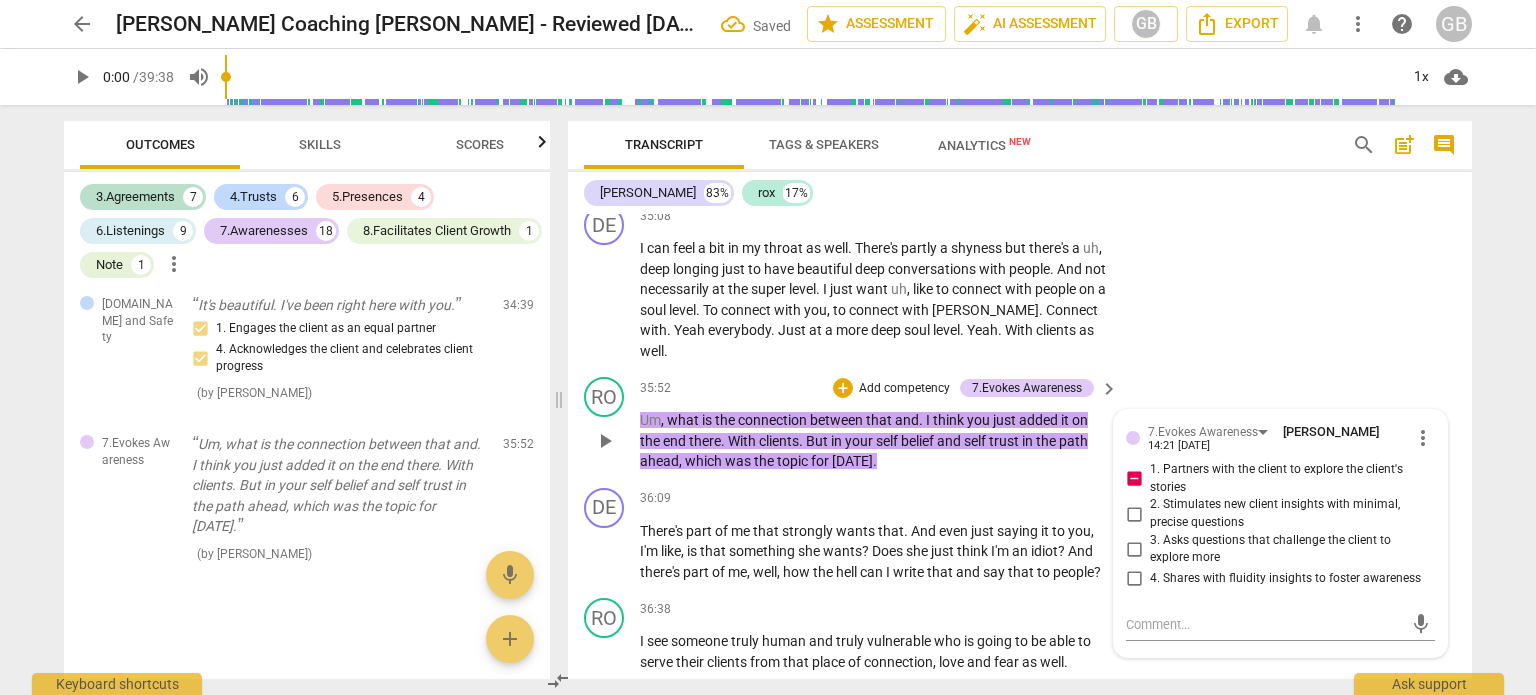 click on "1. Partners with the client to explore the client's stories" at bounding box center (1134, 479) 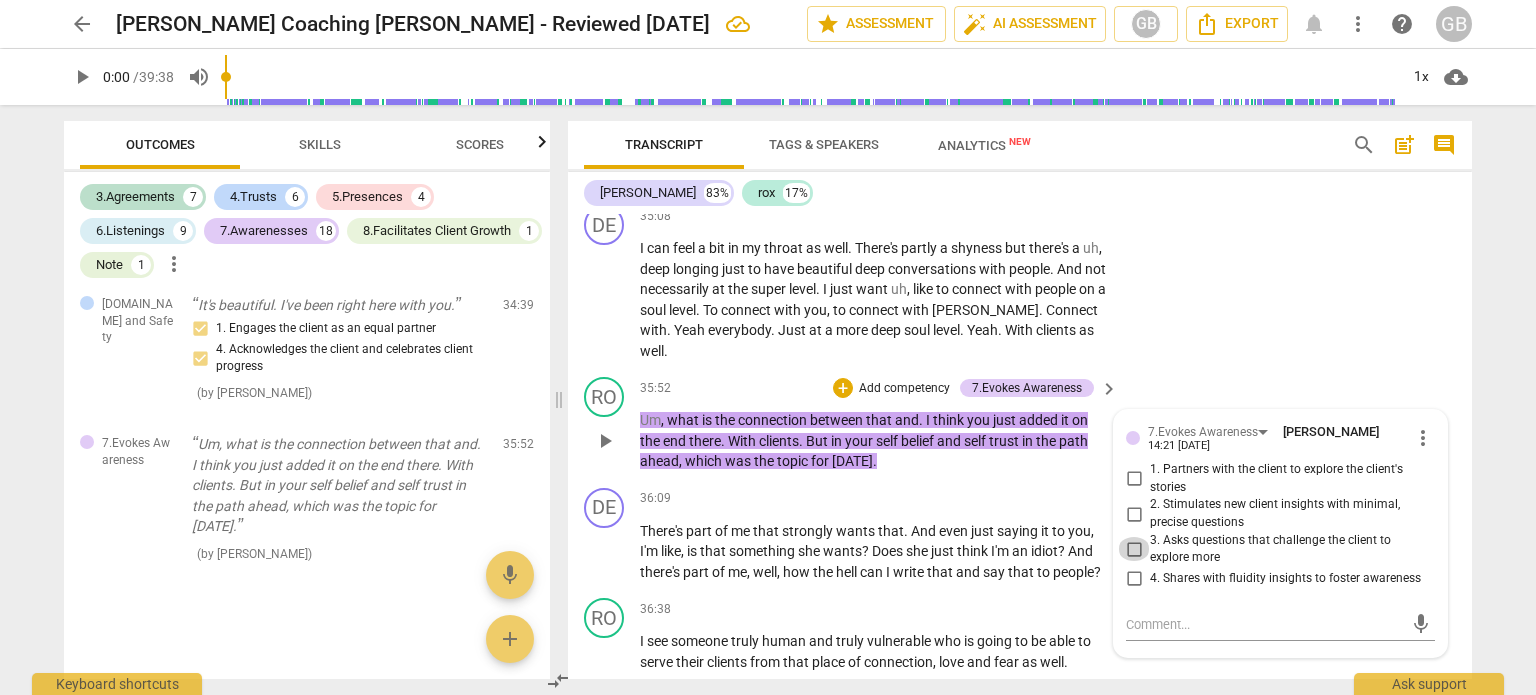 click on "3. Asks questions that challenge the client to explore more" at bounding box center [1134, 549] 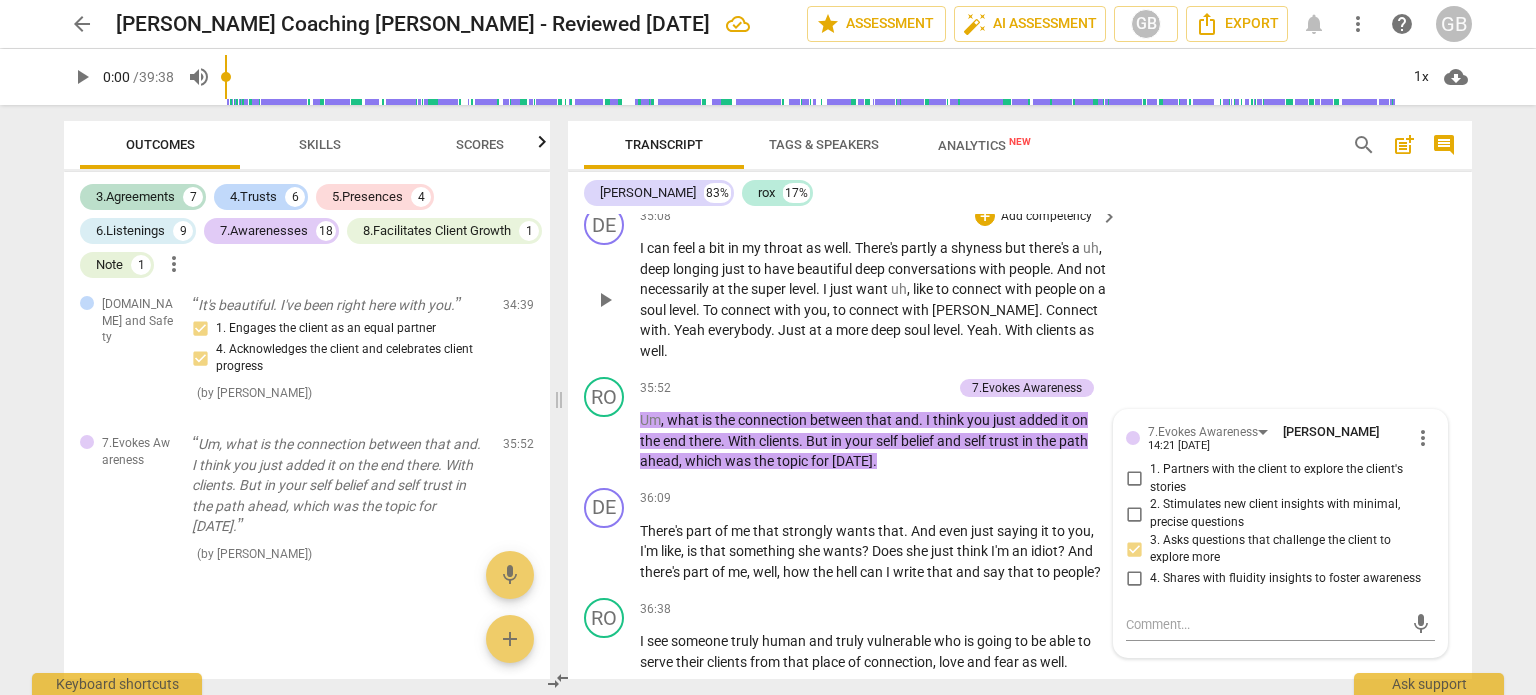 click on "DE play_arrow pause 35:08 + Add competency keyboard_arrow_right I   can   feel   a   bit   in   my   throat   as   well .   There's   partly   a   shyness   but   there's   a   uh ,   deep   longing   just   to   have   beautiful   deep   conversations   with   people .   And   not   necessarily   at   the   super   level .   I   just   want   uh ,   like   to   connect   with   people   on   a   soul   level .   To   connect   with   you ,   to   connect   with   [PERSON_NAME] .   Connect   with .   Yeah   everybody .   Just   at   a   more   deep   soul   level .   Yeah .   With   clients   as   well ." at bounding box center (1020, 283) 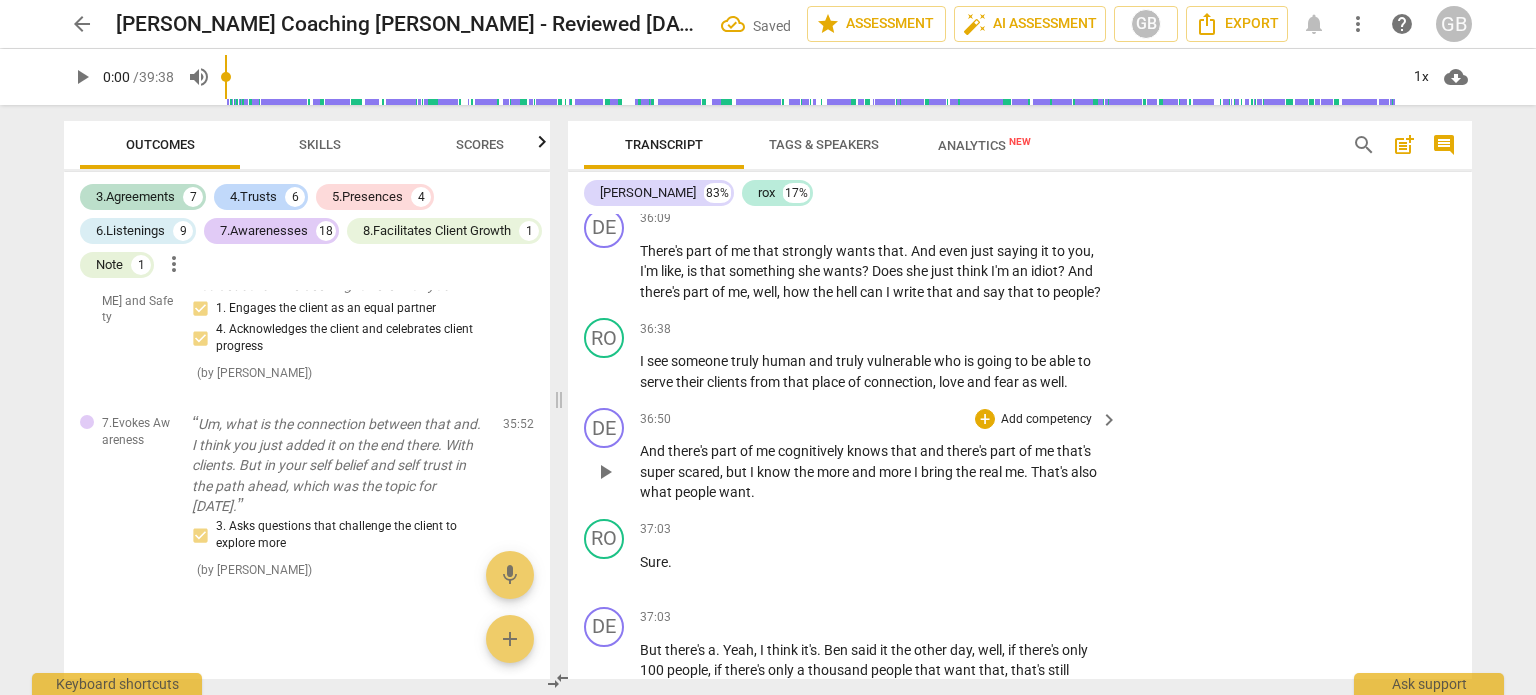 scroll, scrollTop: 13900, scrollLeft: 0, axis: vertical 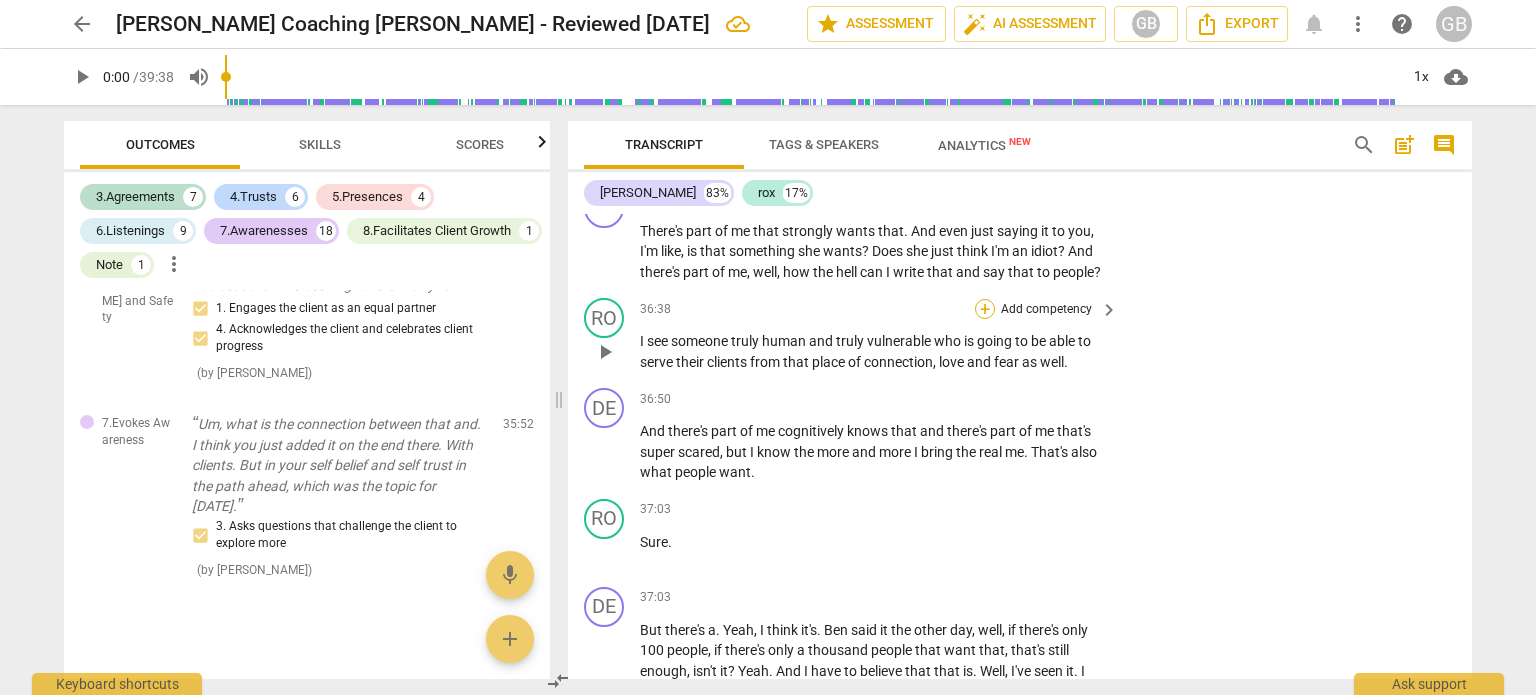 click on "+" at bounding box center (985, 309) 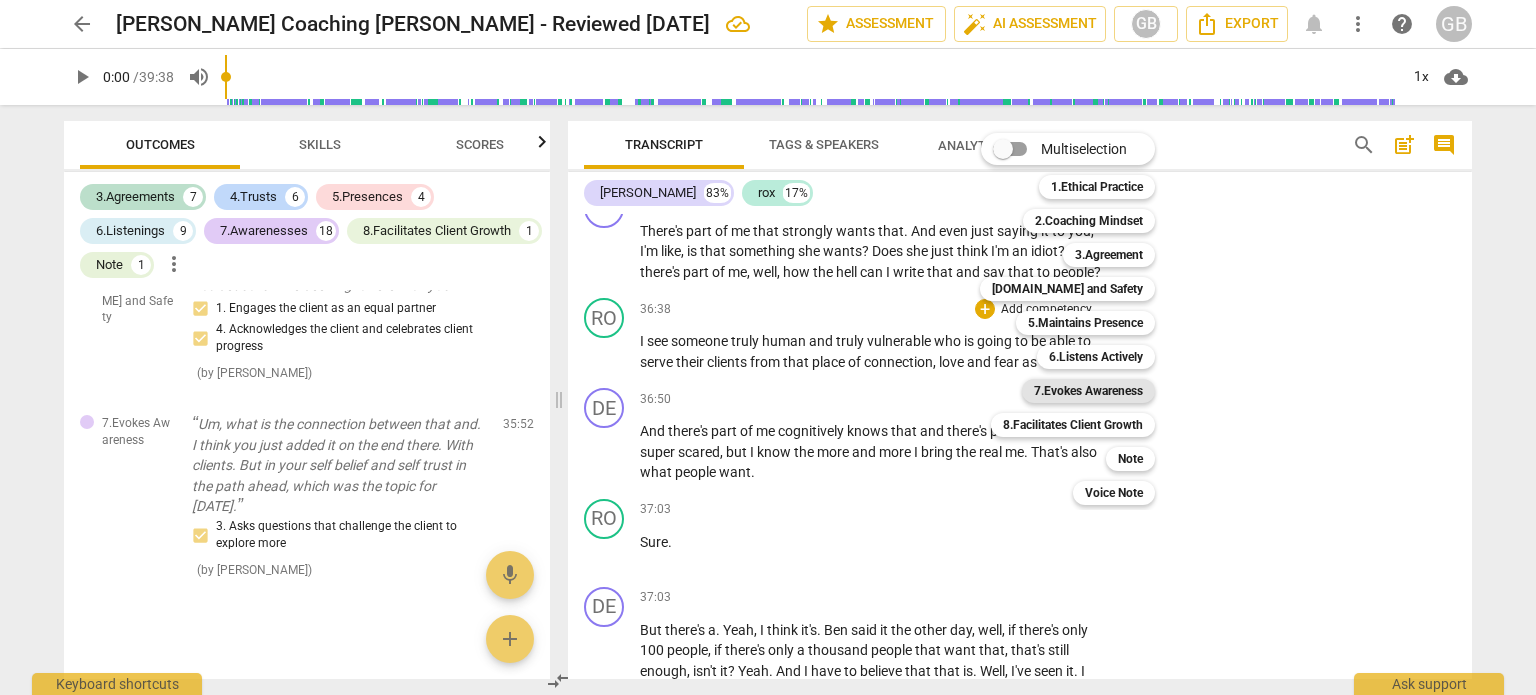 click on "7.Evokes Awareness" at bounding box center (1088, 391) 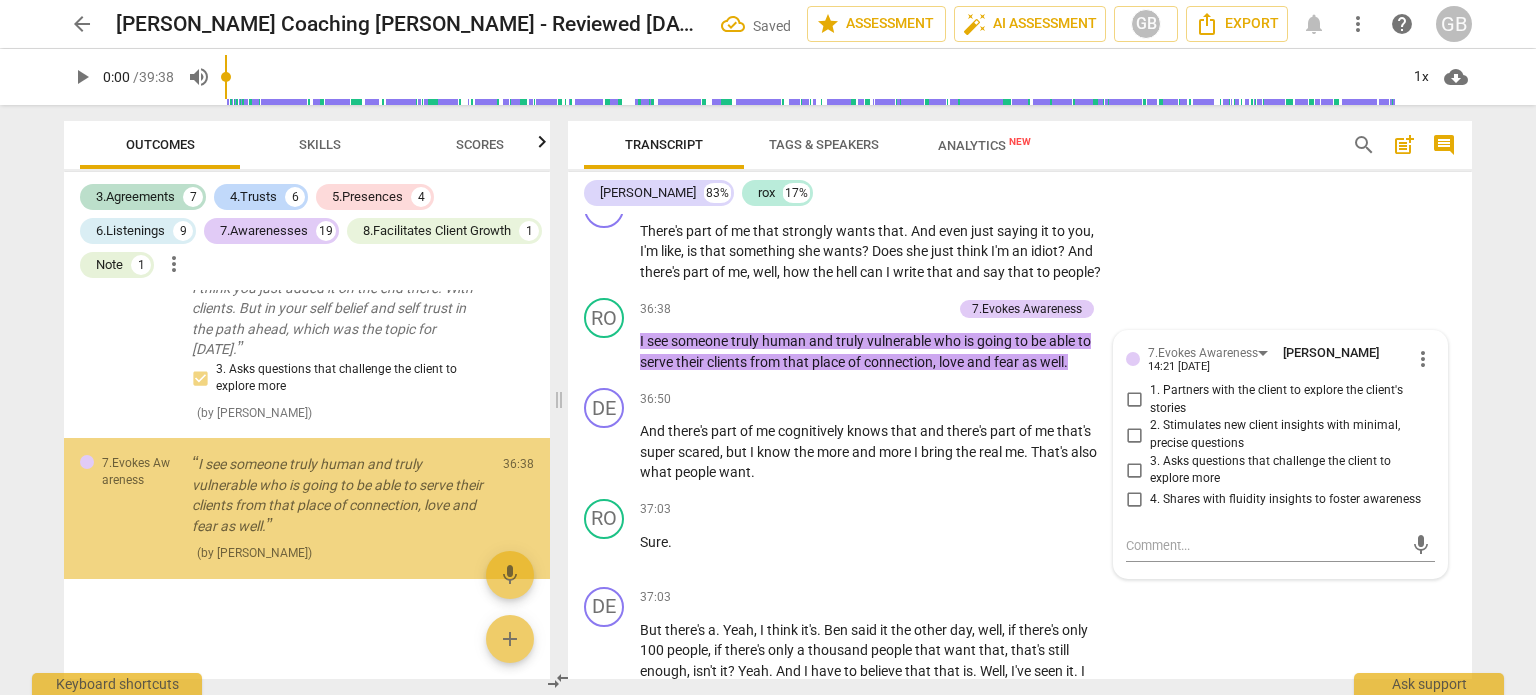 scroll, scrollTop: 6814, scrollLeft: 0, axis: vertical 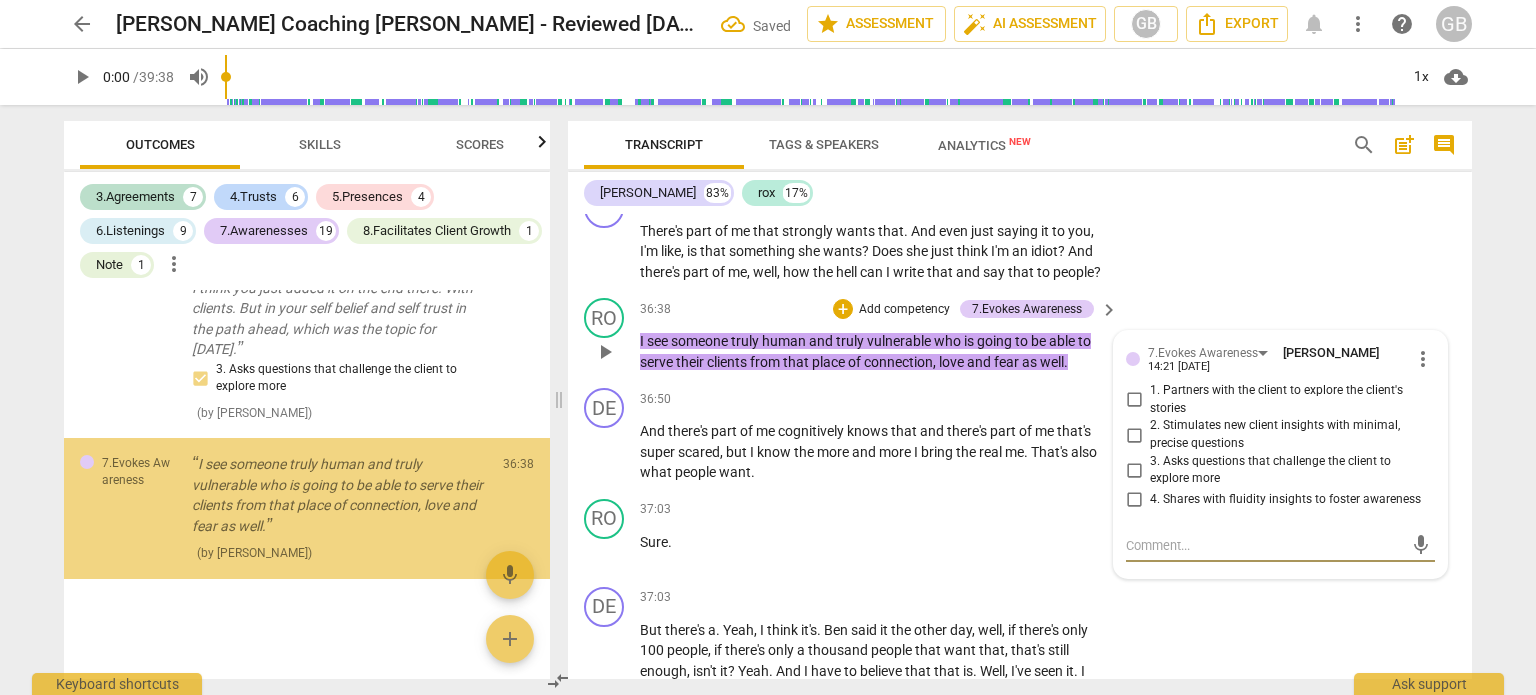 click on "4. Shares with fluidity insights to foster awareness" at bounding box center (1285, 500) 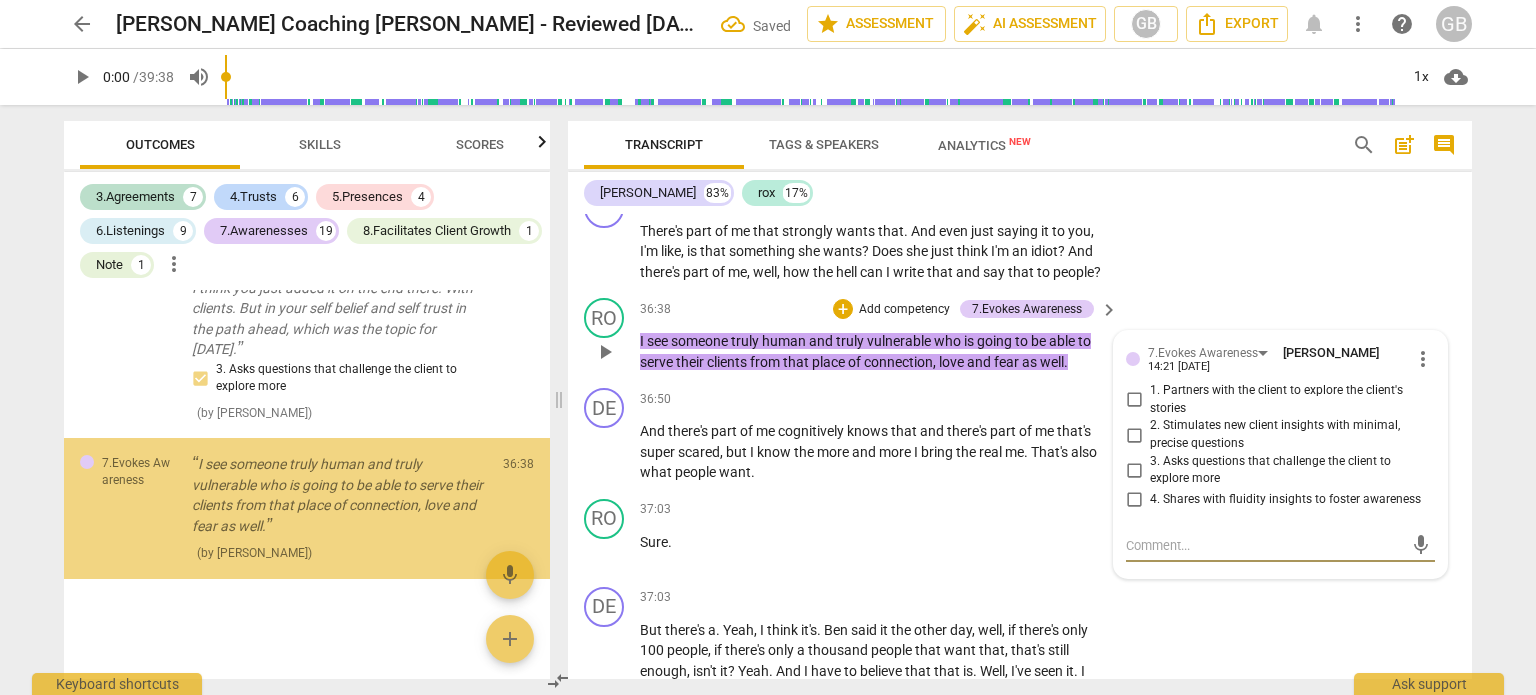 checkbox on "true" 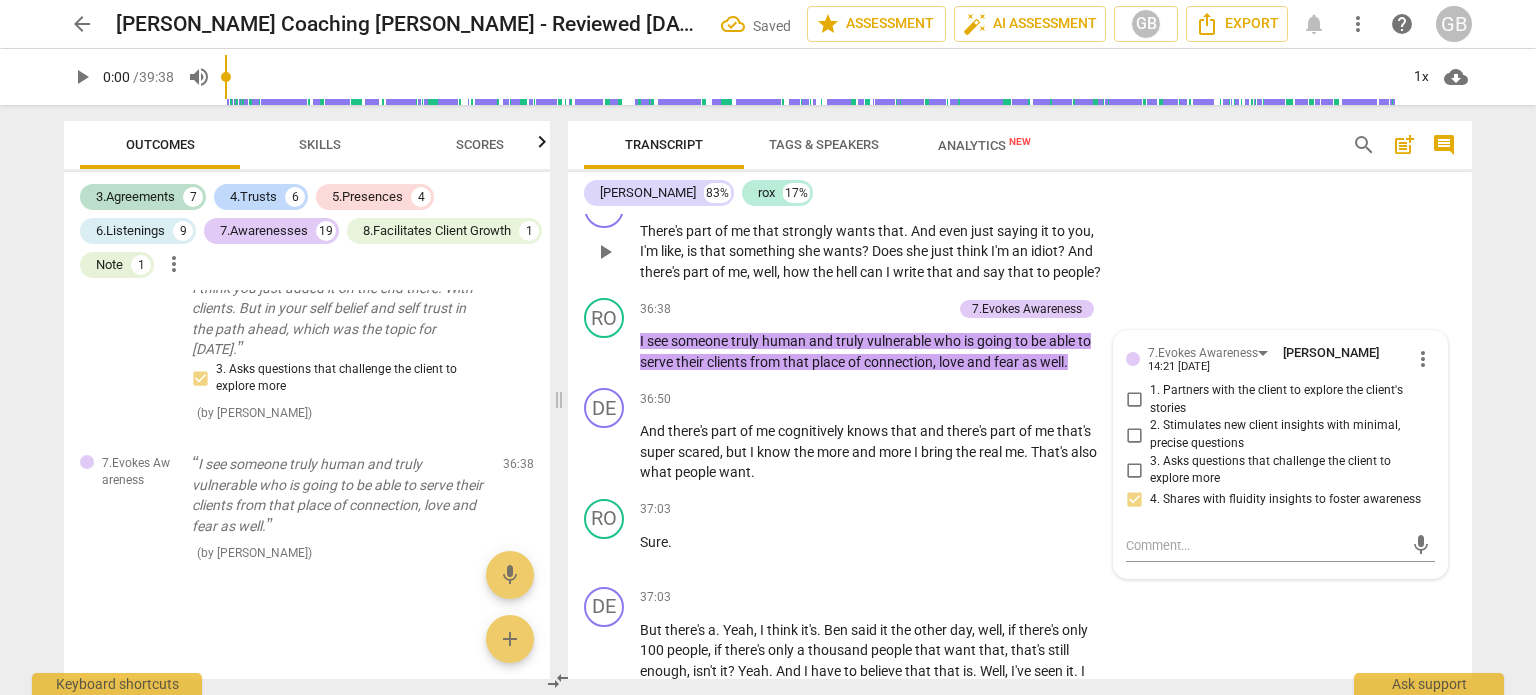 click on "DE play_arrow pause 36:09 + Add competency keyboard_arrow_right There's   part   of   me   that   strongly   wants   that .   And   even   just   saying   it   to   you ,   I'm   like ,   is   that   something   she   wants ?   Does   she   just   think   I'm   an   idiot ?   And   there's   part   of   me ,   well ,   how   the   hell   can   I   write   that   and   say   that   to   people ?" at bounding box center (1020, 235) 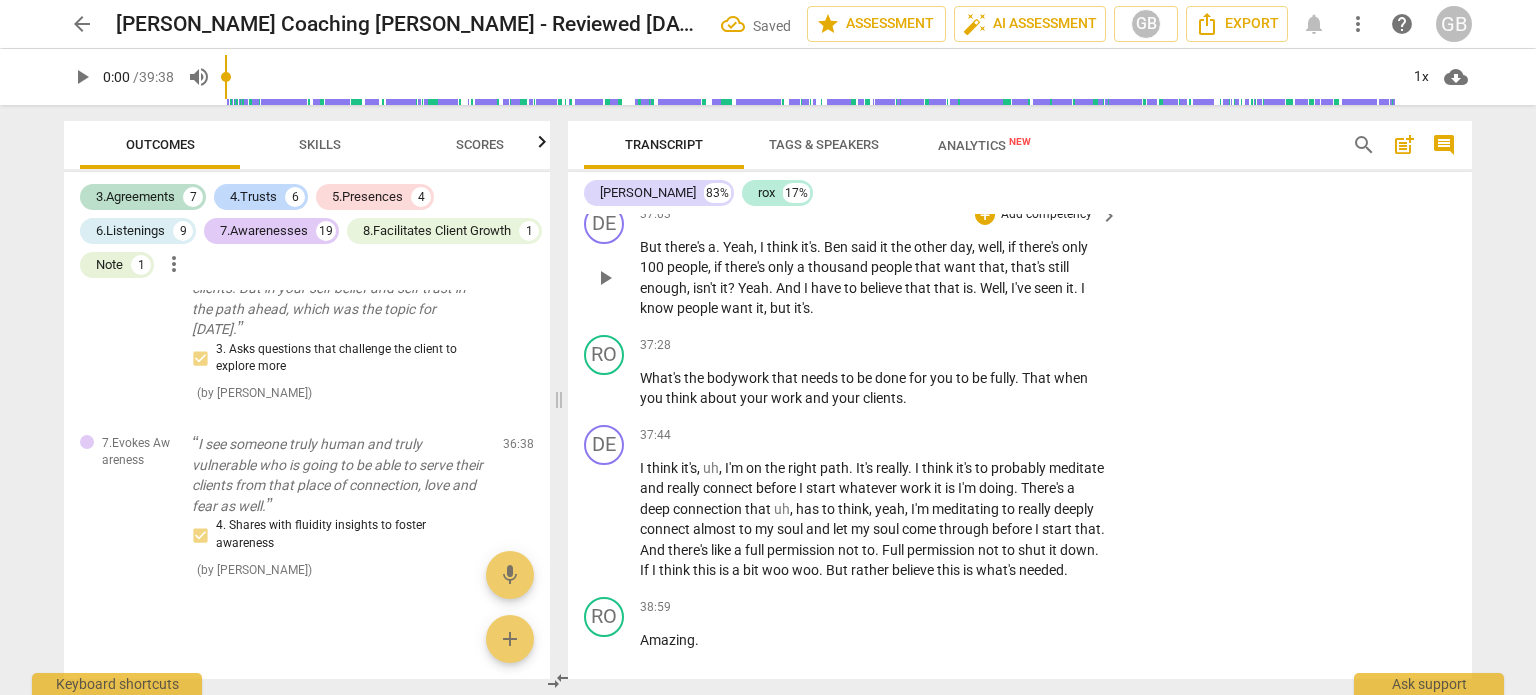 scroll, scrollTop: 14300, scrollLeft: 0, axis: vertical 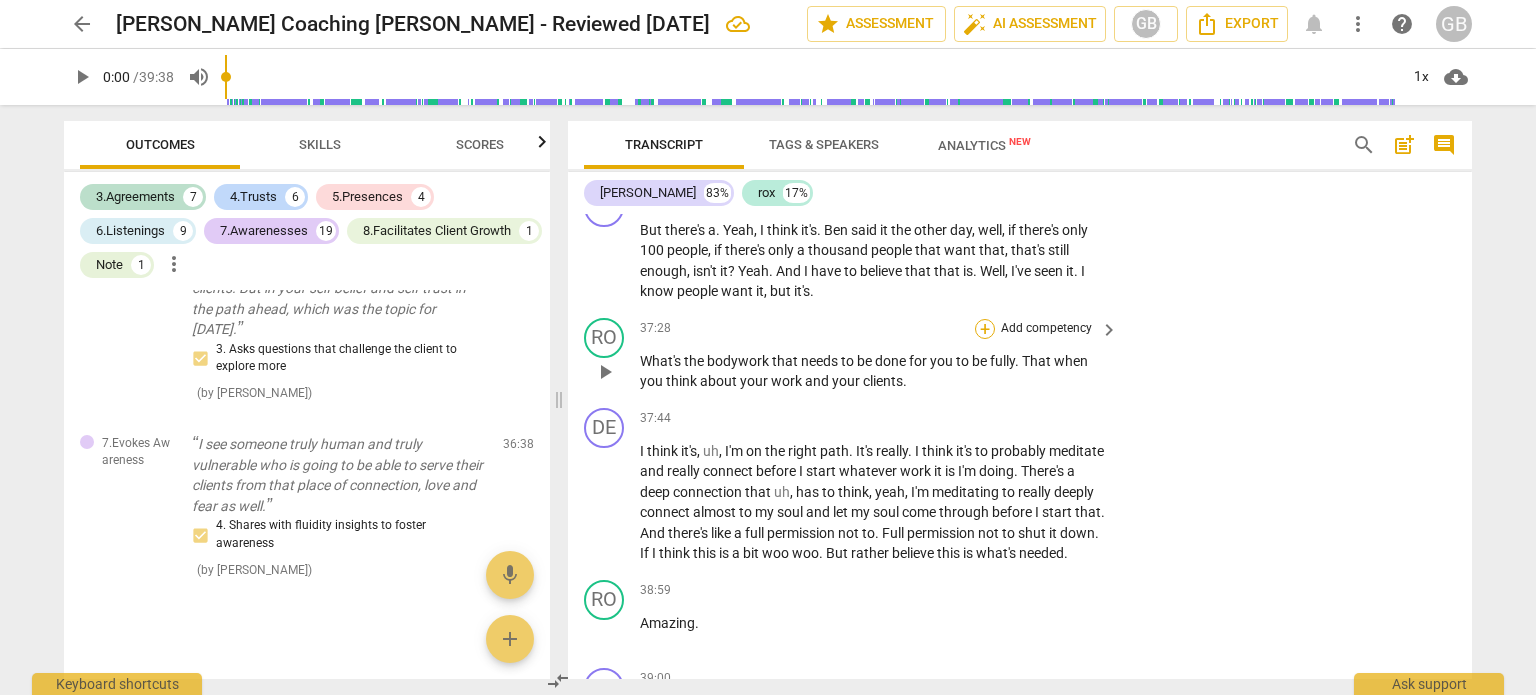 click on "+" at bounding box center (985, 329) 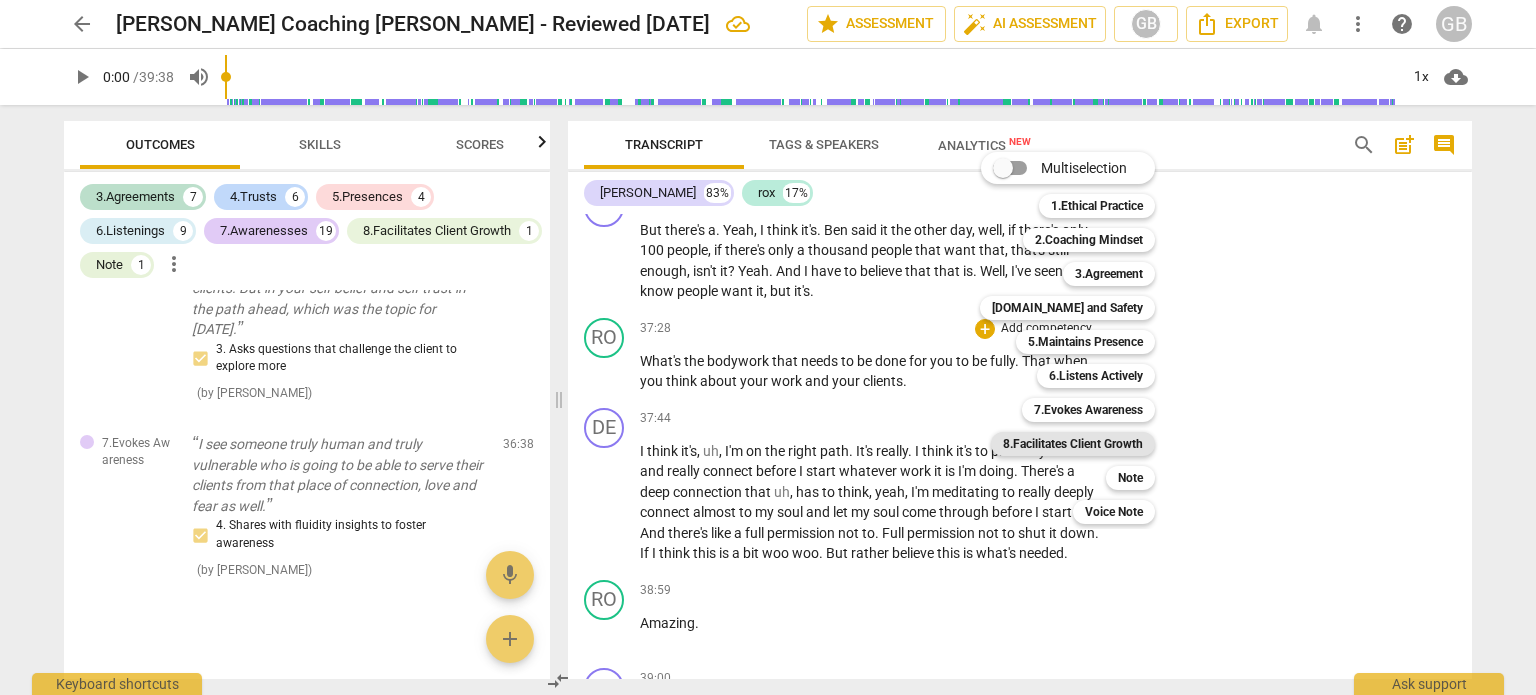 click on "8.Facilitates Client Growth" at bounding box center (1073, 444) 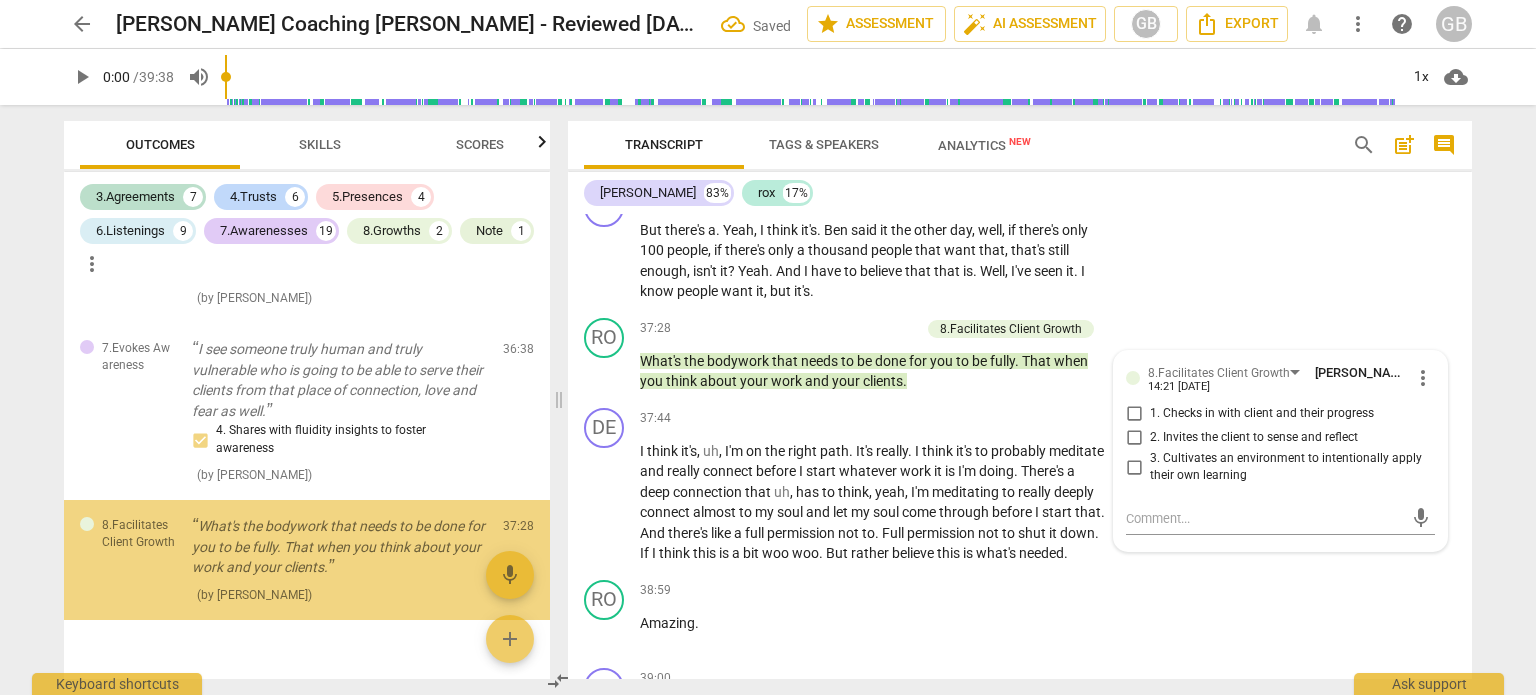 scroll, scrollTop: 6968, scrollLeft: 0, axis: vertical 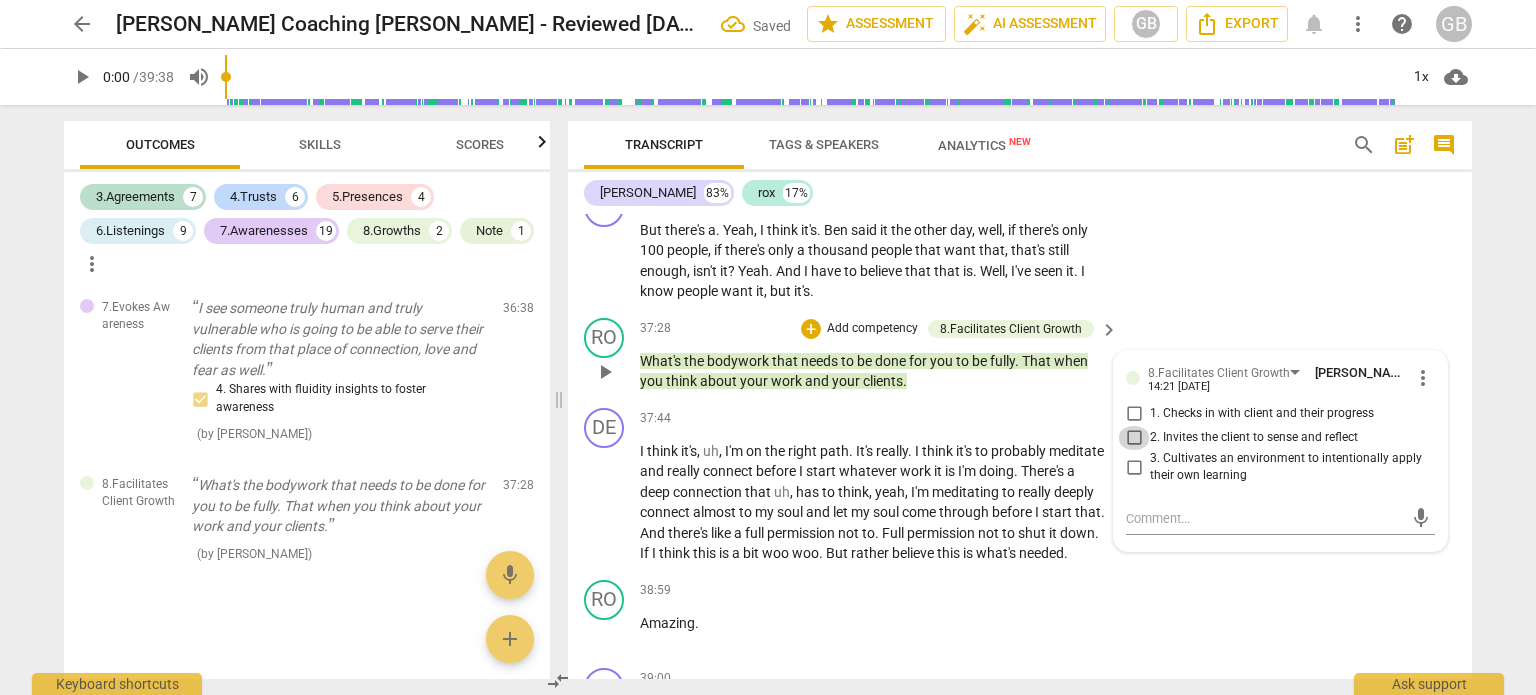 click on "2. Invites the client to sense and reflect" at bounding box center [1134, 438] 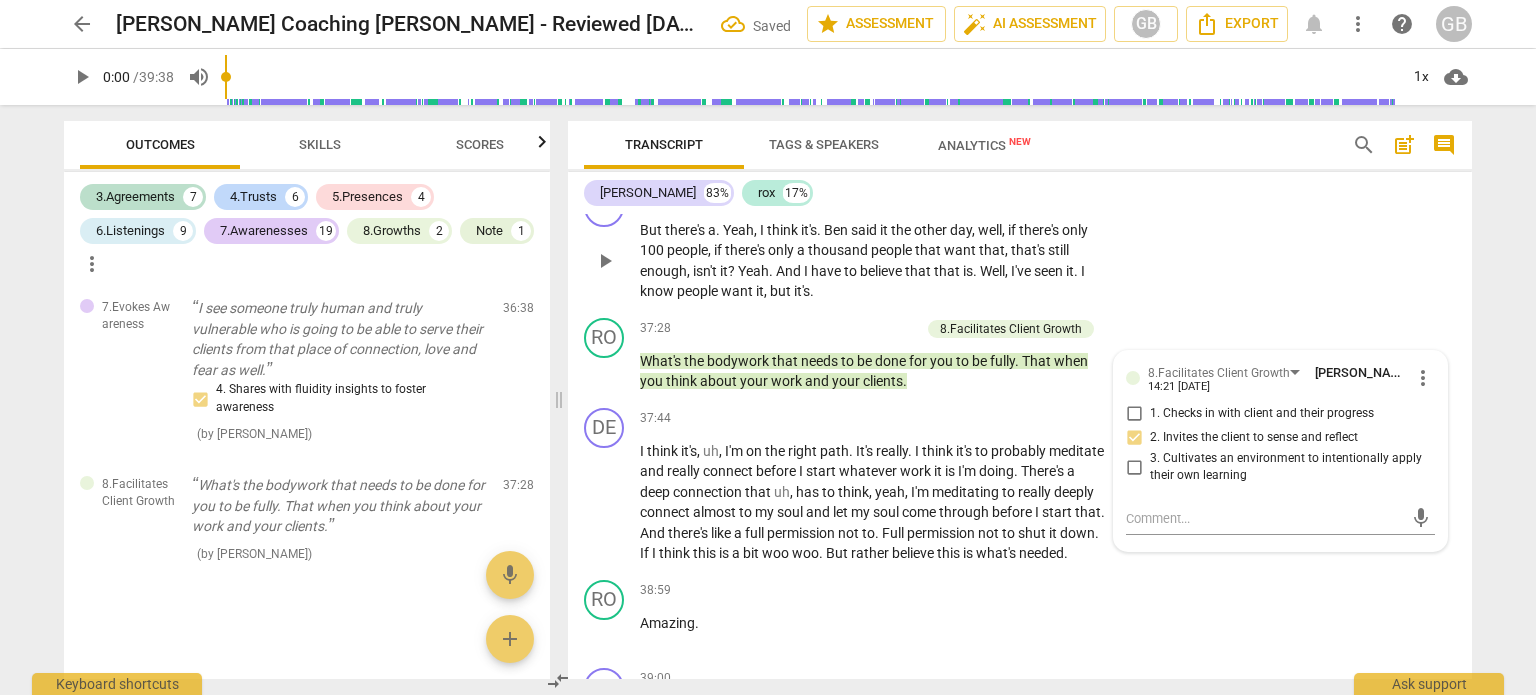 click on "DE play_arrow pause 37:03 + Add competency keyboard_arrow_right But   there's   a .   Yeah ,   I   think   it's .   [PERSON_NAME]   said   it   the   other   day ,   well ,   if   there's   only   100   people ,   if   there's   only   a   thousand   people   that   want   that ,   that's   still   enough ,   isn't   it ?   Yeah .   And   I   have   to   believe   that   that   is .   Well ,   I've   seen   it .   I   know   people   want   it ,   but   it's ." at bounding box center (1020, 244) 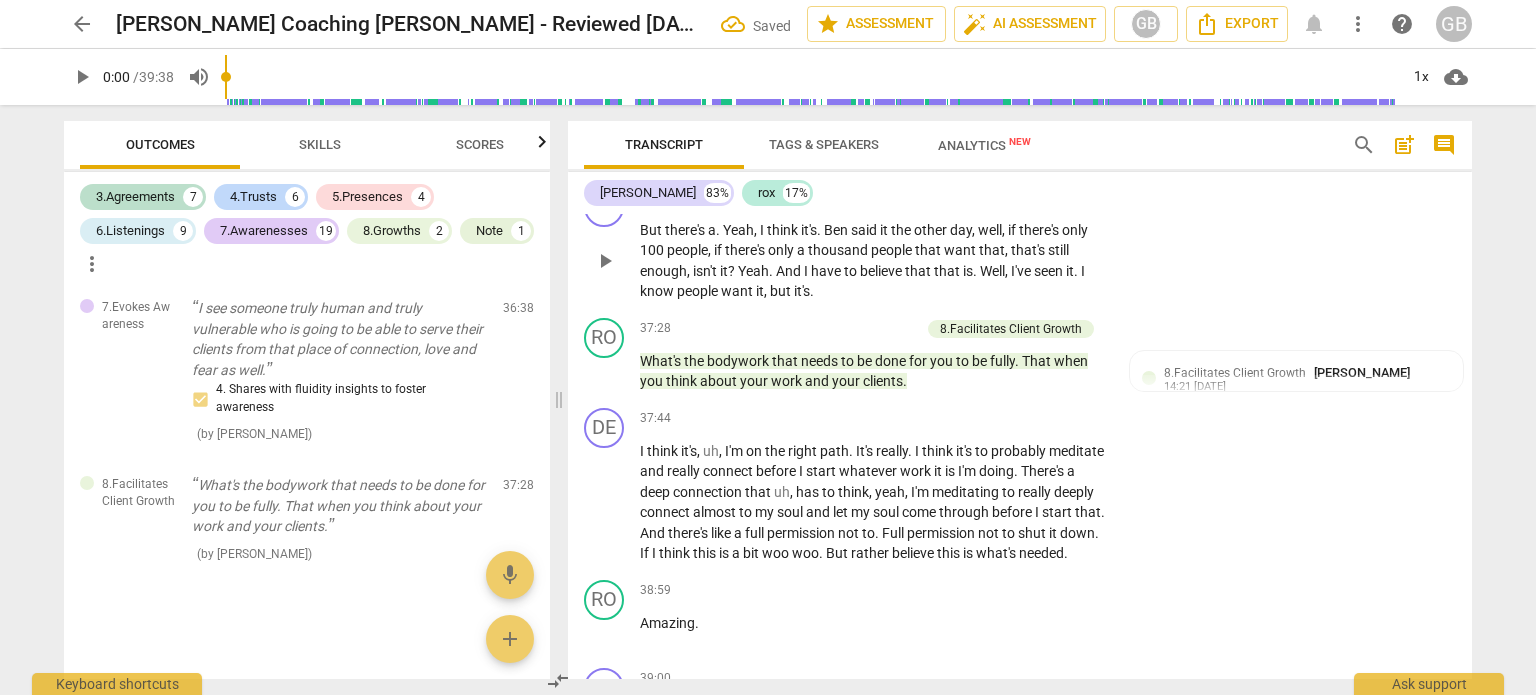 click on "DE play_arrow pause 37:03 + Add competency keyboard_arrow_right But   there's   a .   Yeah ,   I   think   it's .   [PERSON_NAME]   said   it   the   other   day ,   well ,   if   there's   only   100   people ,   if   there's   only   a   thousand   people   that   want   that ,   that's   still   enough ,   isn't   it ?   Yeah .   And   I   have   to   believe   that   that   is .   Well ,   I've   seen   it .   I   know   people   want   it ,   but   it's ." at bounding box center [1020, 244] 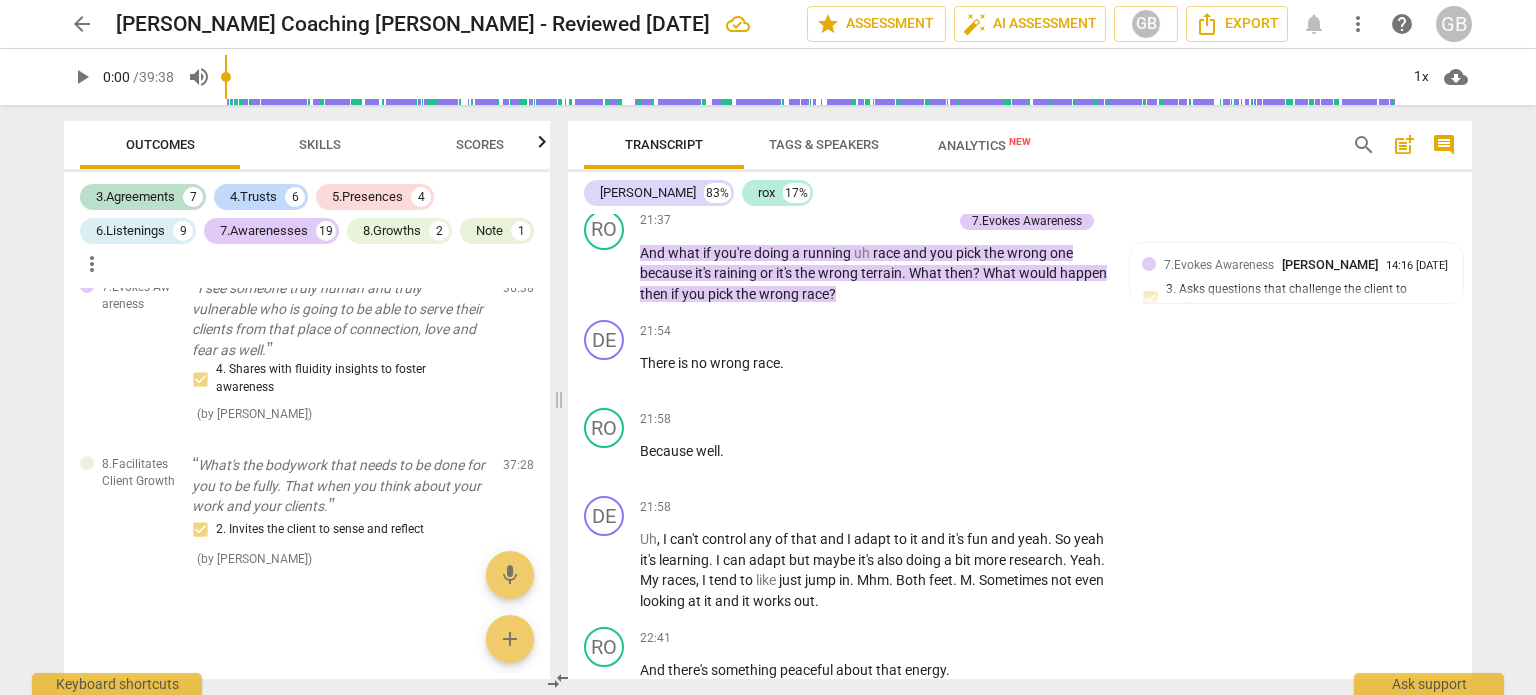 scroll, scrollTop: 8042, scrollLeft: 0, axis: vertical 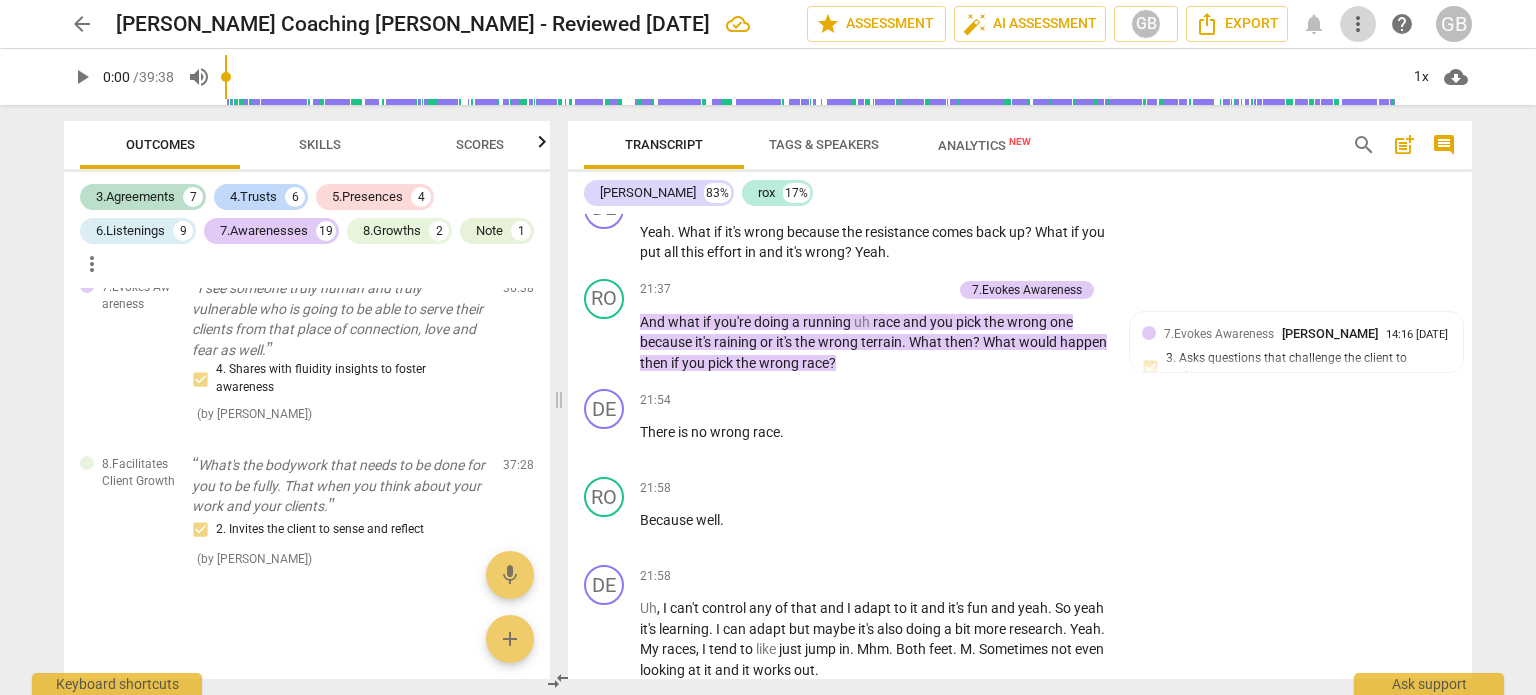click on "more_vert" at bounding box center [1358, 24] 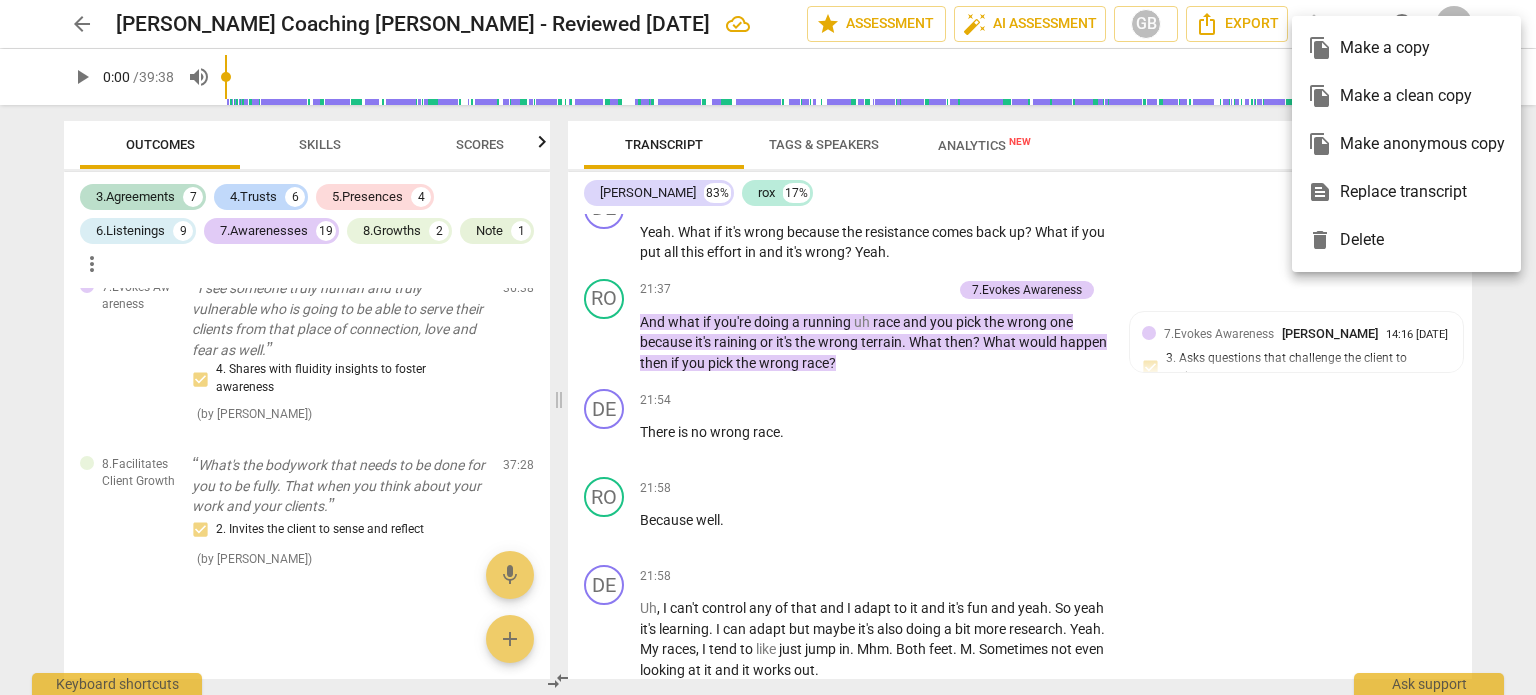 click at bounding box center (768, 347) 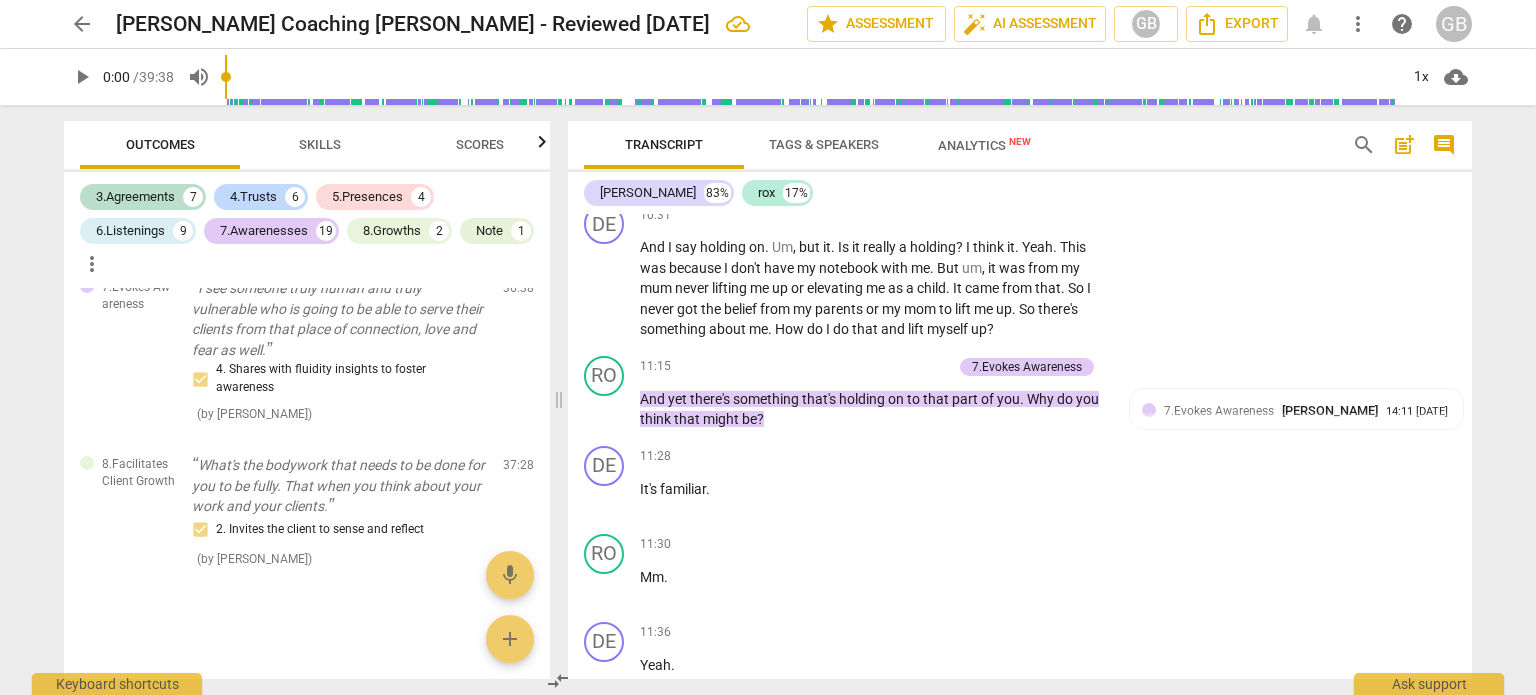 scroll, scrollTop: 4542, scrollLeft: 0, axis: vertical 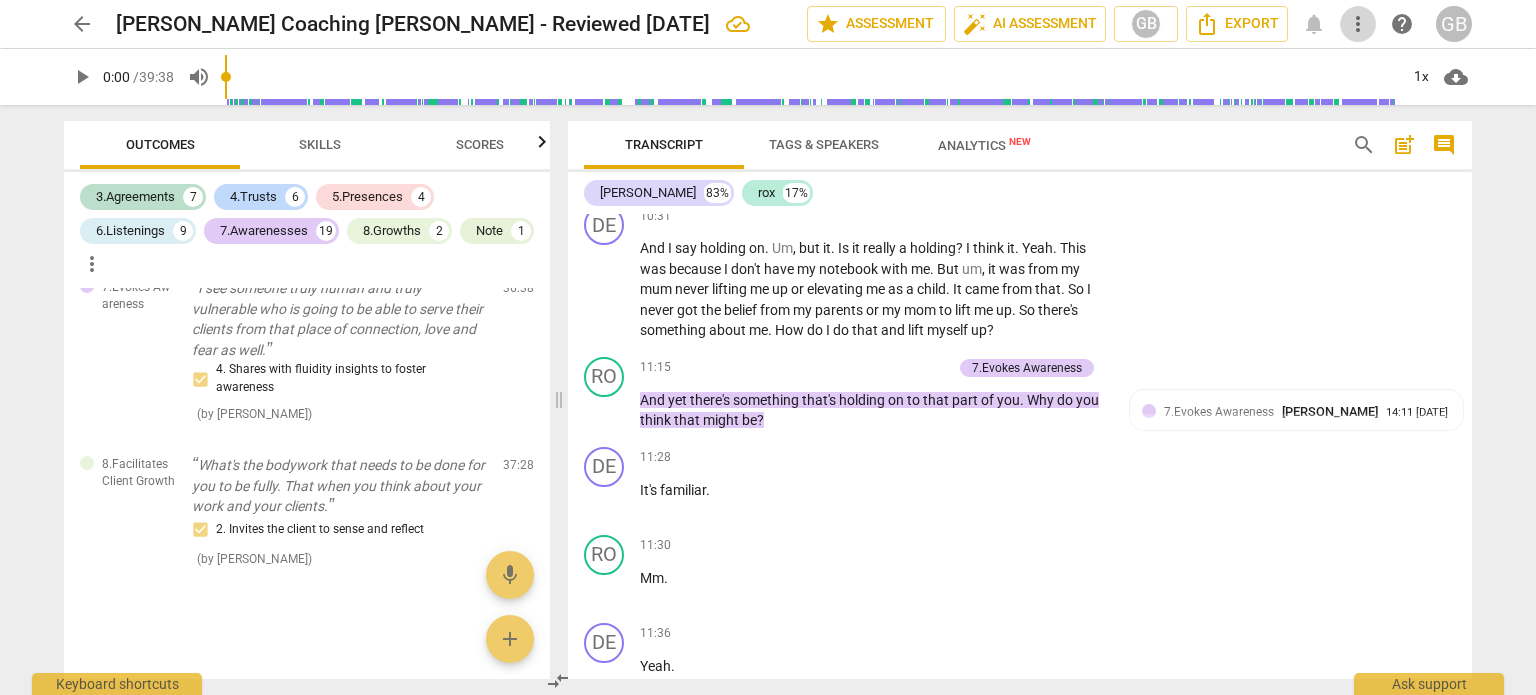click on "more_vert" at bounding box center (1358, 24) 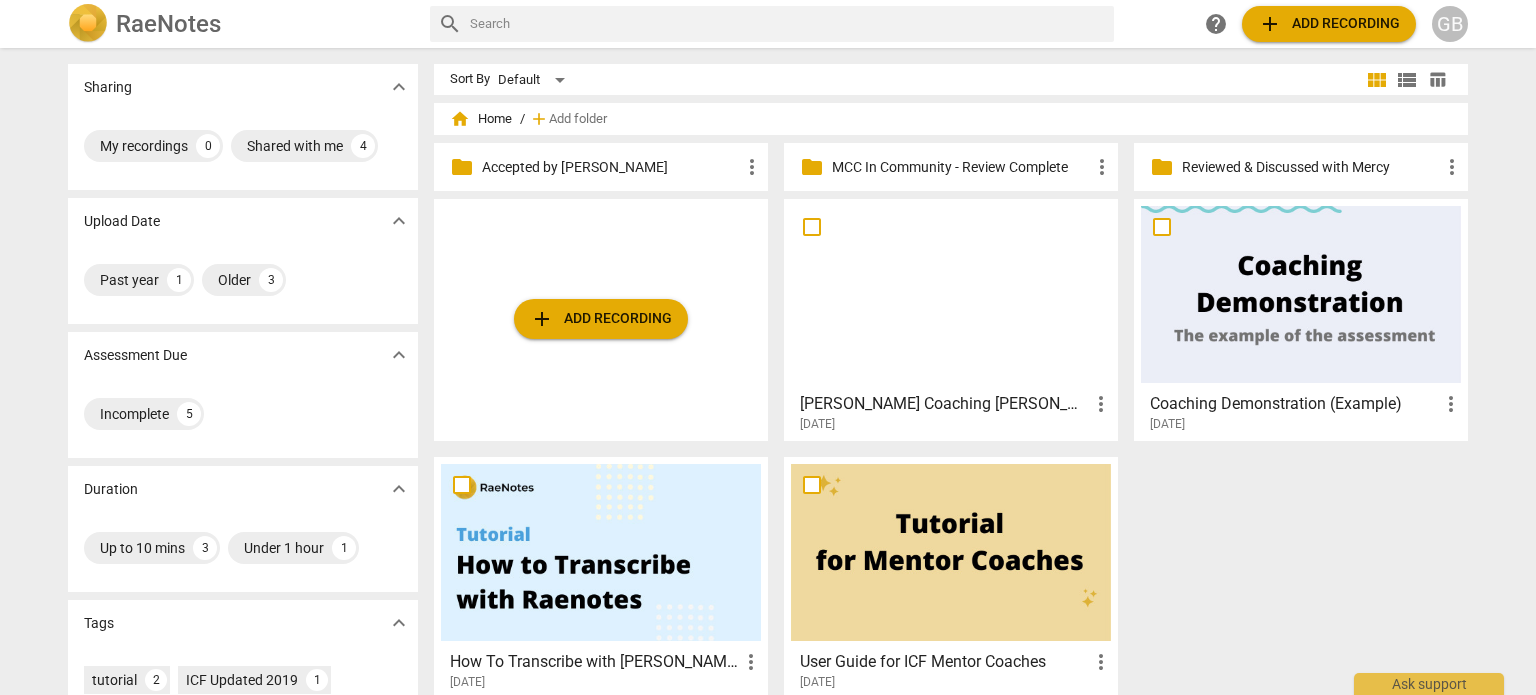 click at bounding box center (812, 227) 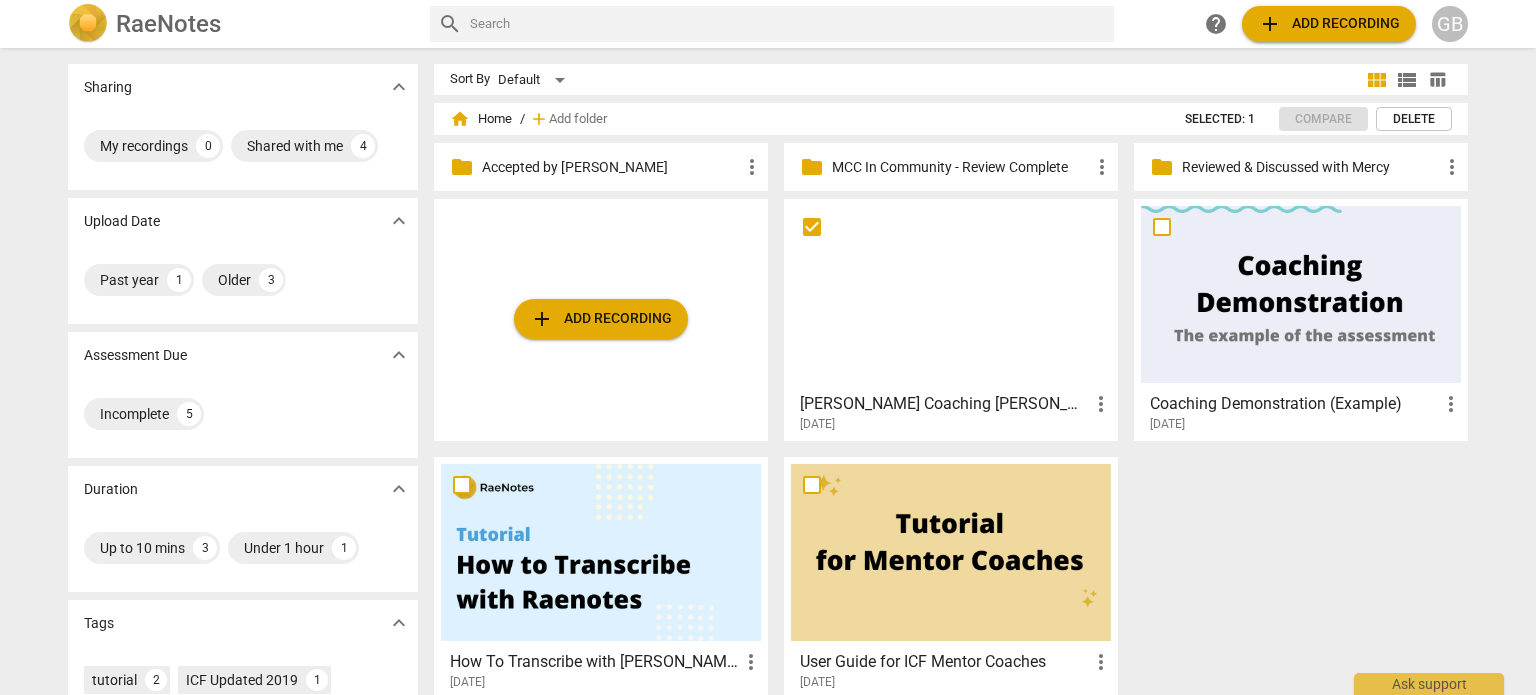 checkbox on "false" 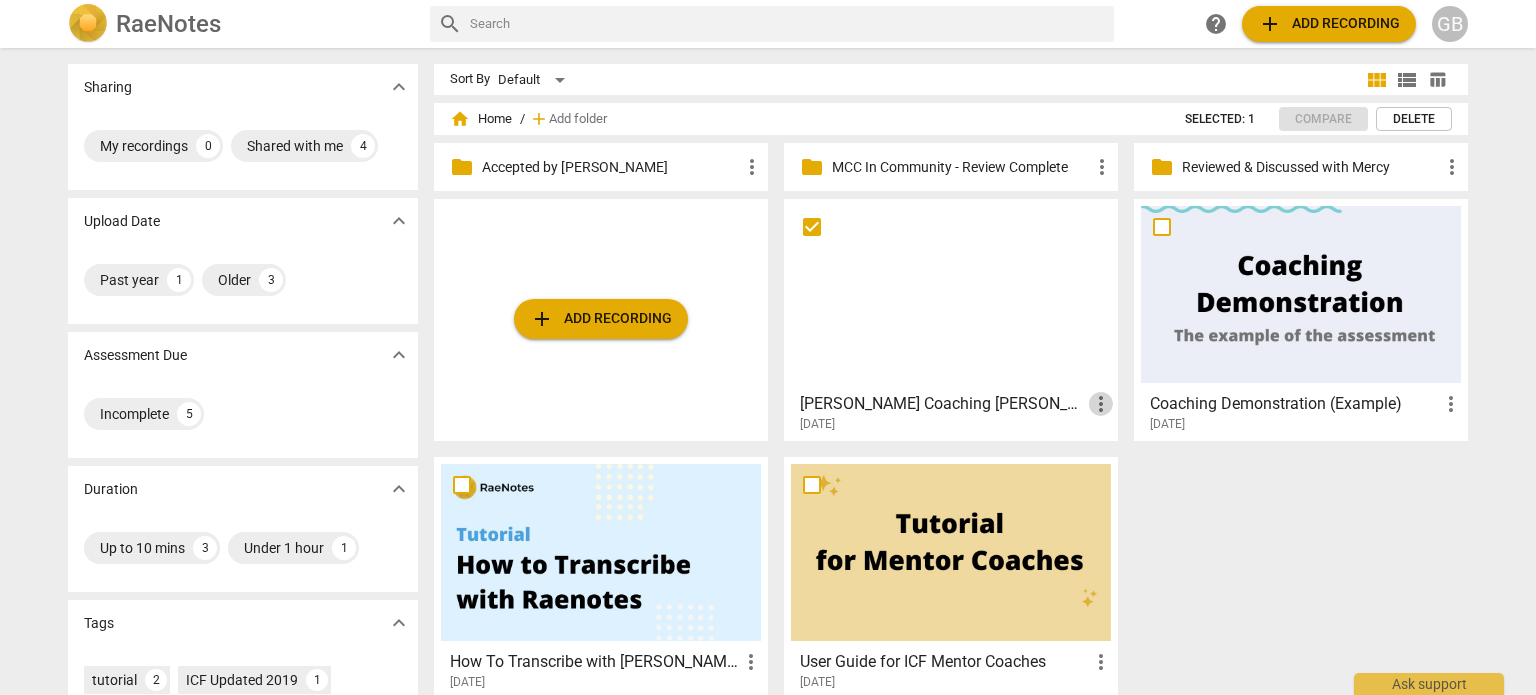 click on "more_vert" at bounding box center (1101, 404) 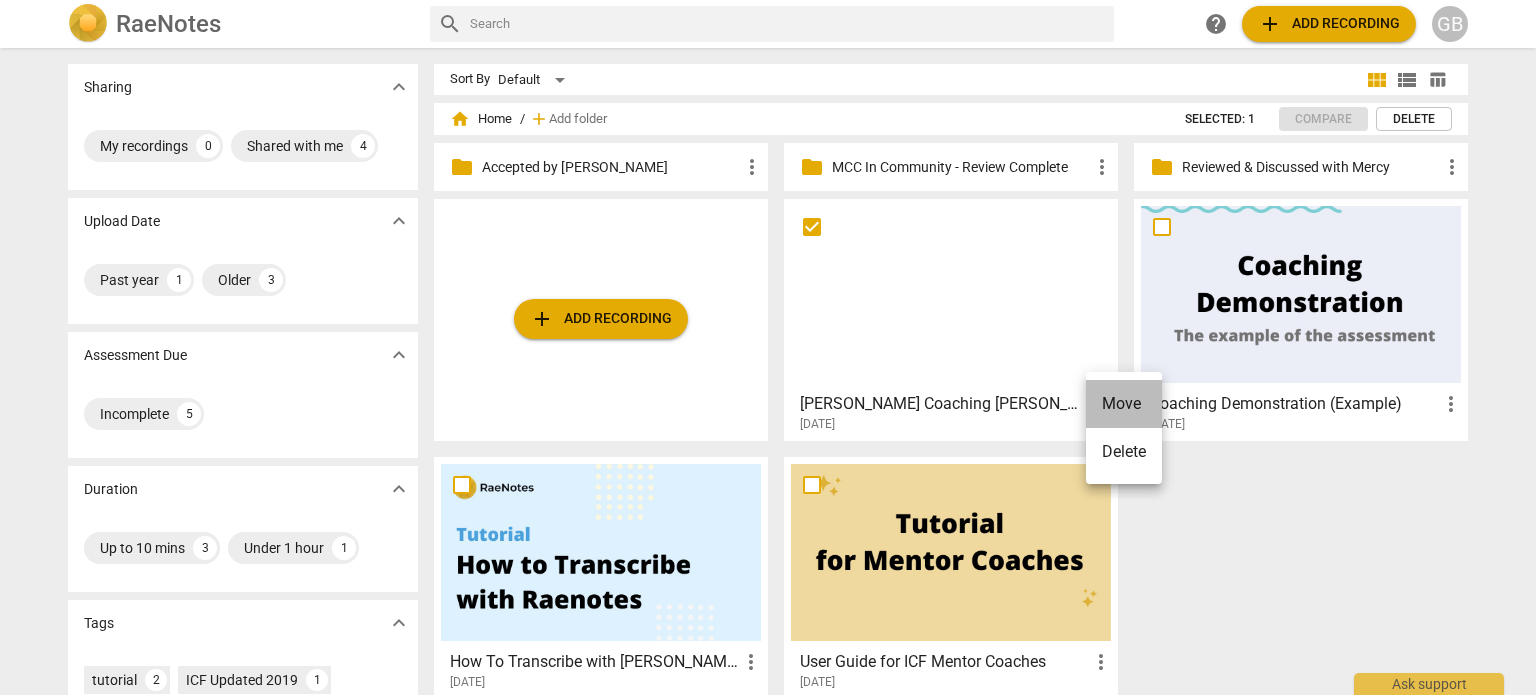 click on "Move" at bounding box center [1124, 404] 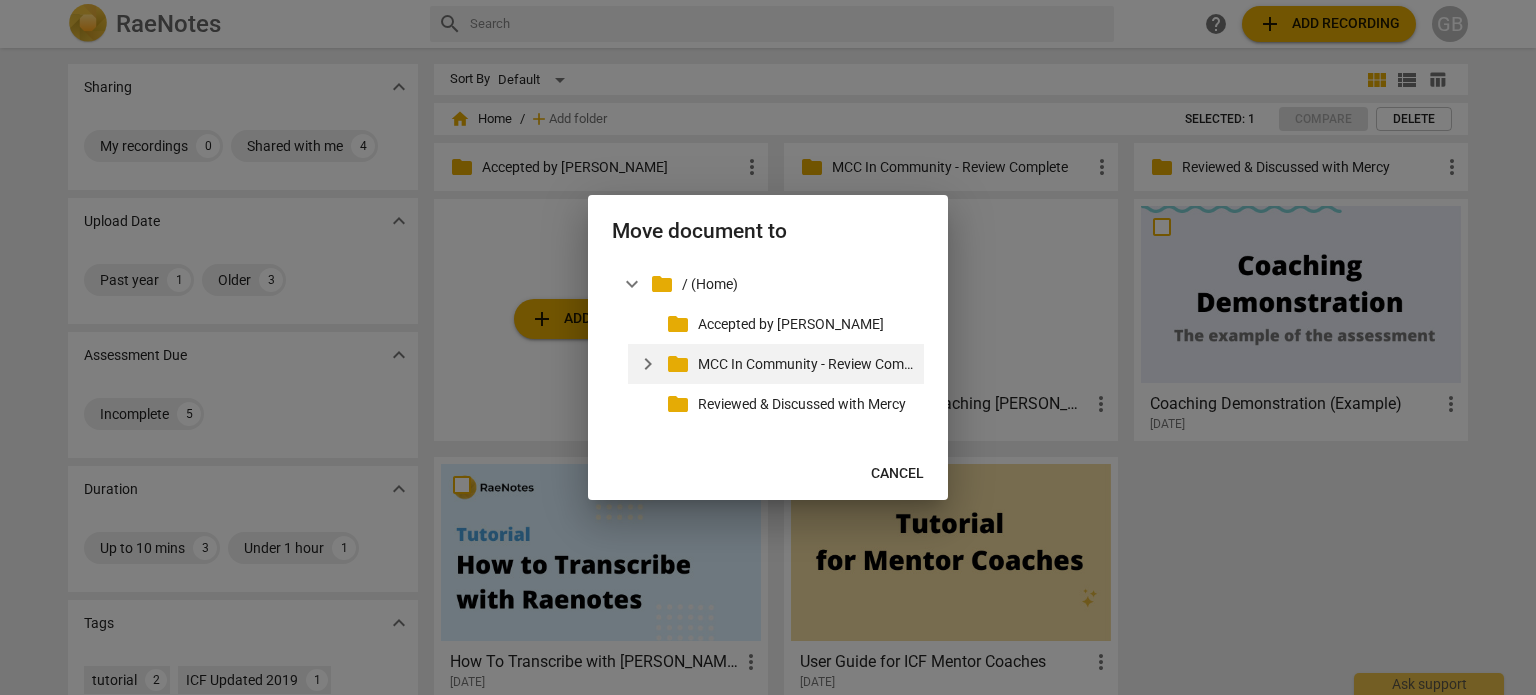 click on "expand_more" at bounding box center (648, 364) 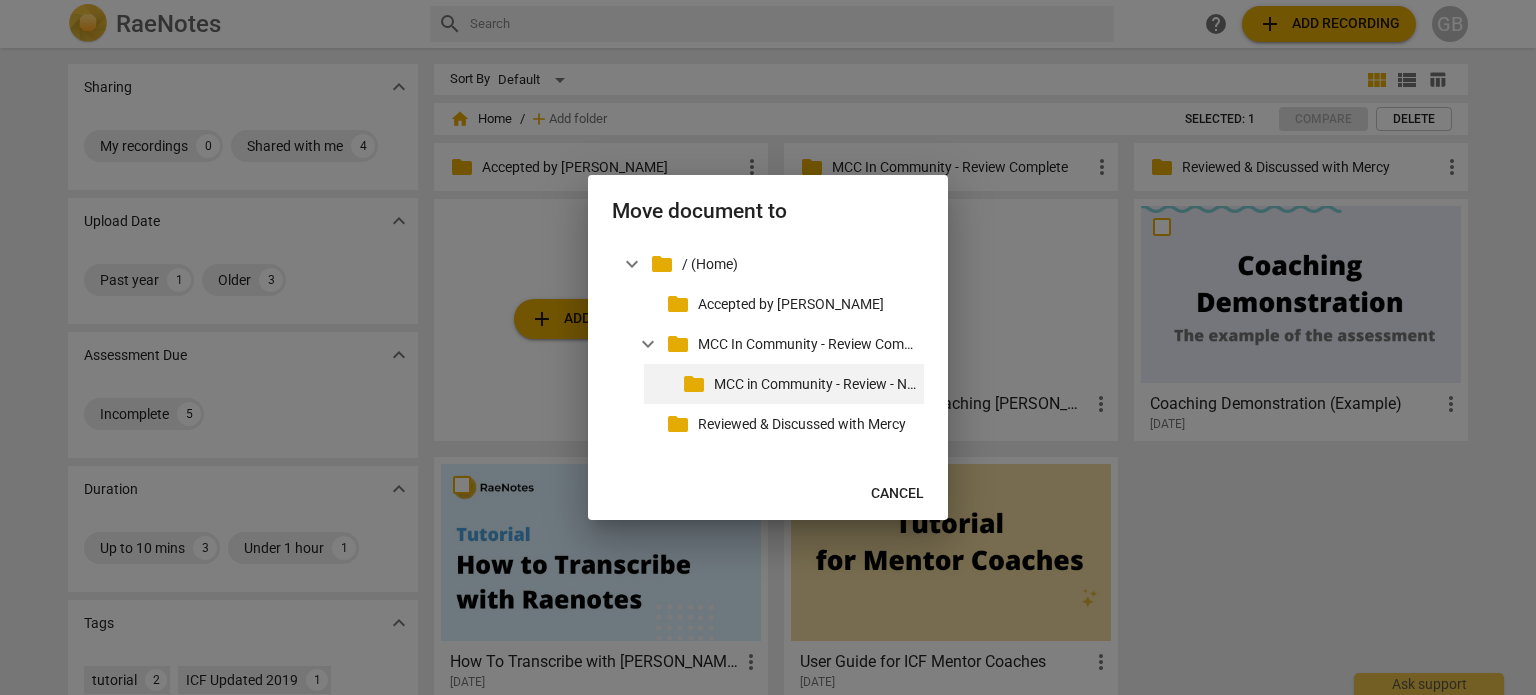 click on "MCC in Community - Review - No Discussion" at bounding box center (815, 384) 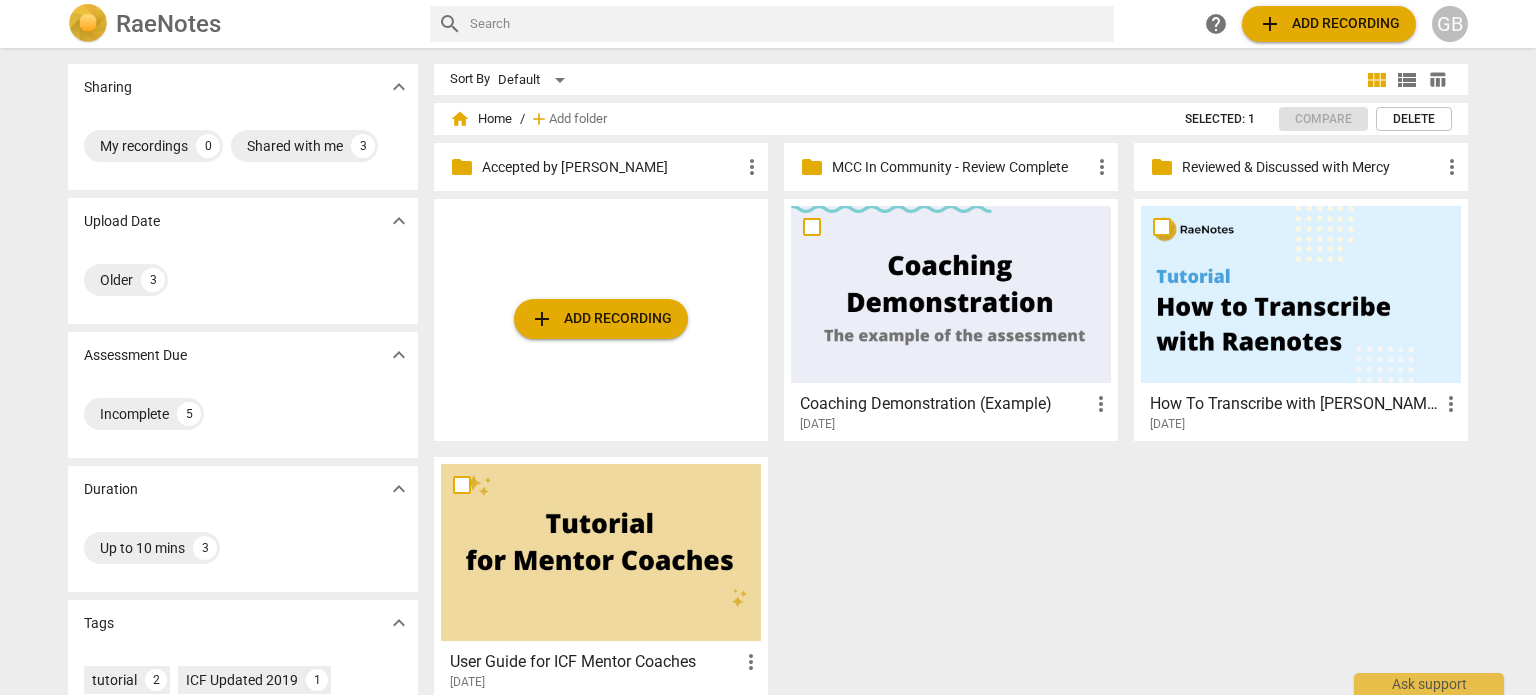 click on "MCC In Community - Review Complete" at bounding box center [961, 167] 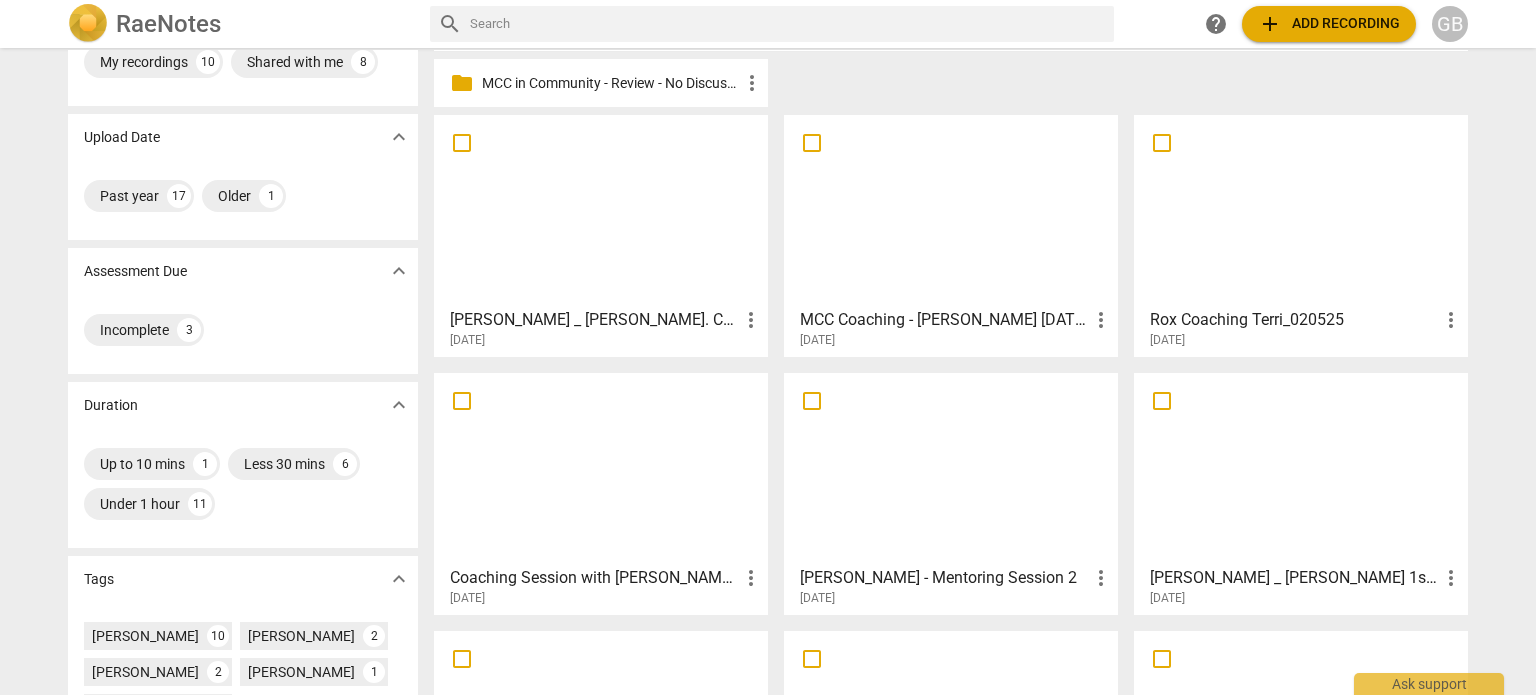 scroll, scrollTop: 0, scrollLeft: 0, axis: both 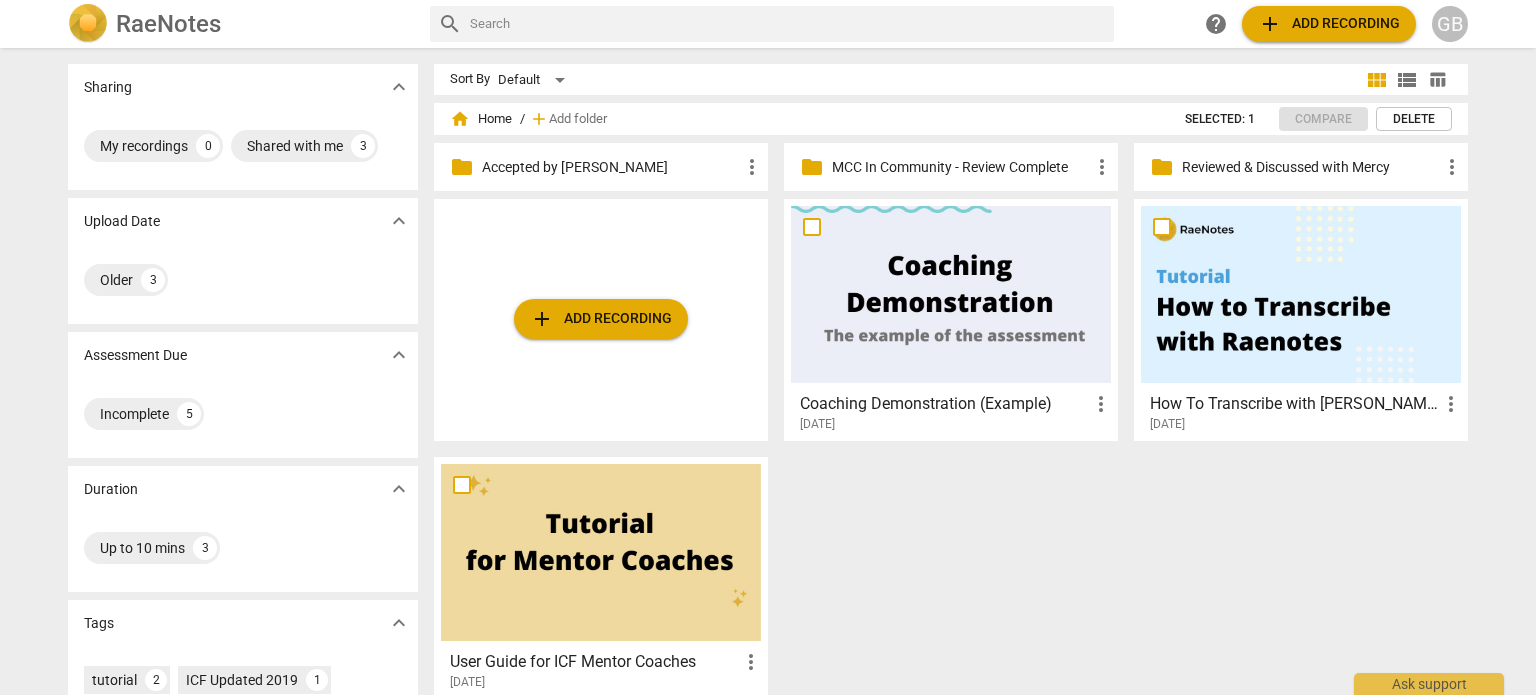 click on "MCC In Community - Review Complete" at bounding box center (961, 167) 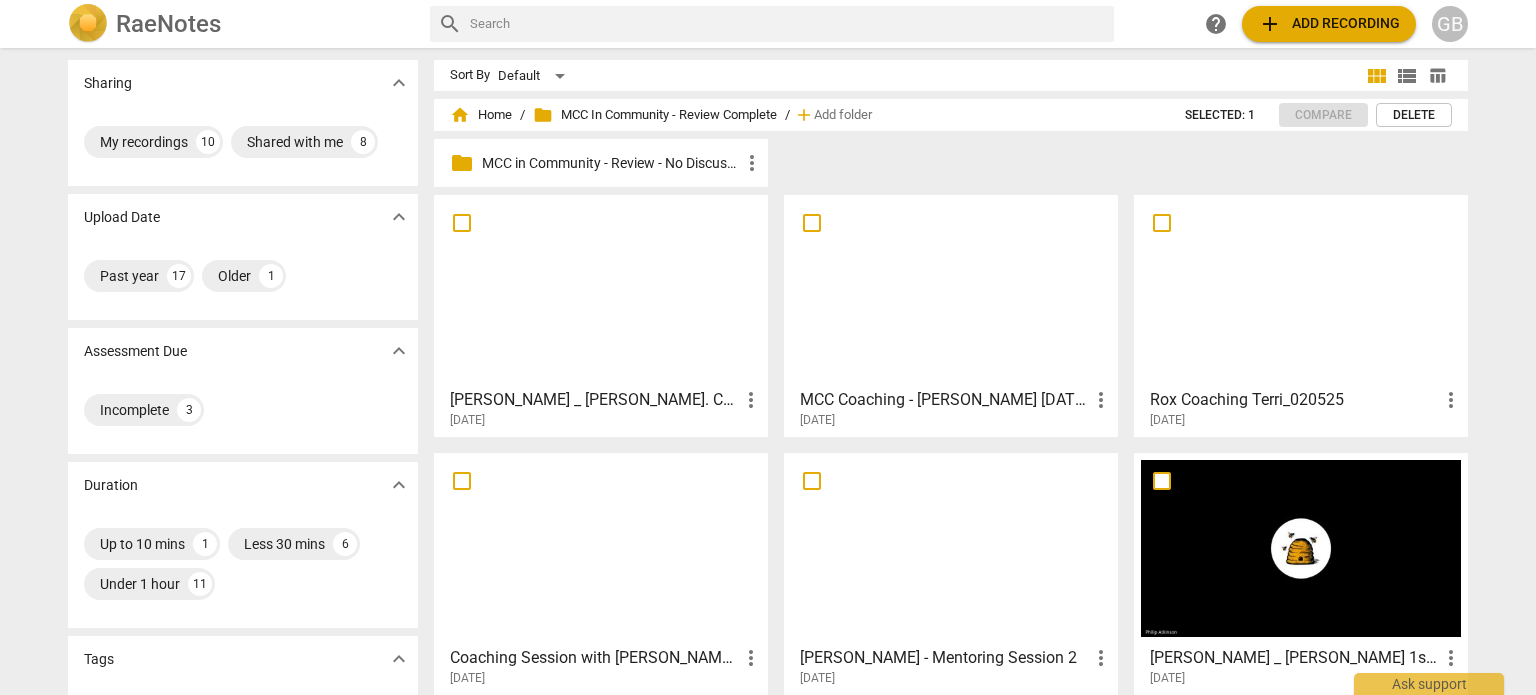 scroll, scrollTop: 0, scrollLeft: 0, axis: both 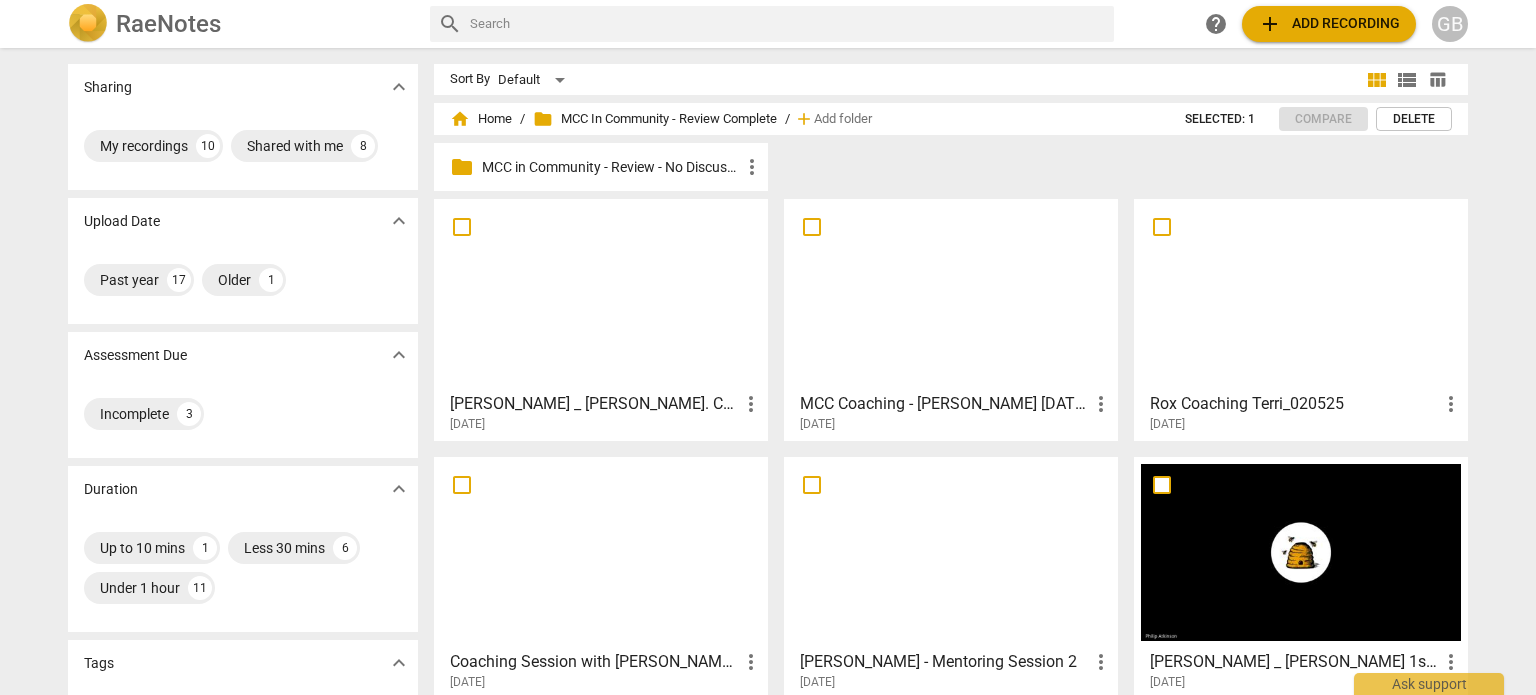 click on "MCC in Community - Review - No Discussion" at bounding box center [611, 167] 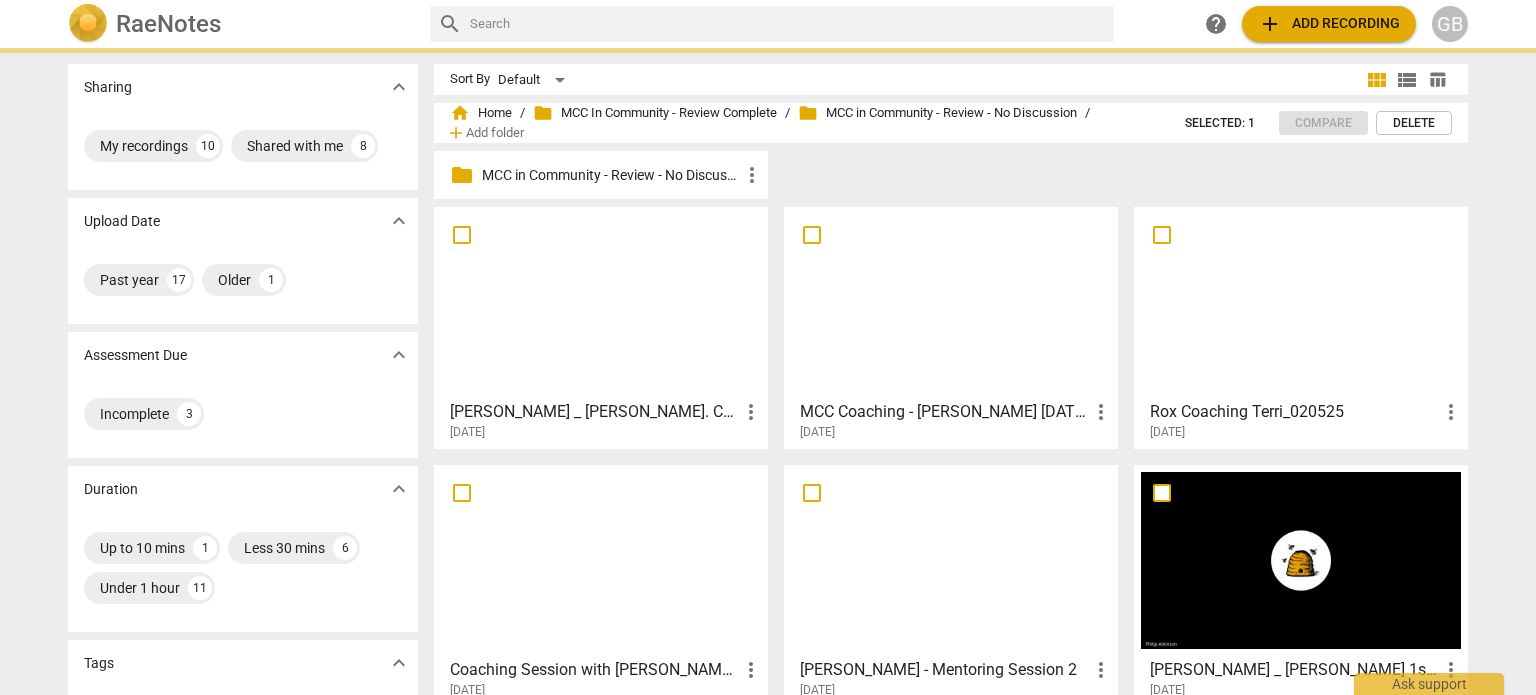 click on "folder MCC in Community - Review - No Discussion more_vert" at bounding box center [601, 175] 